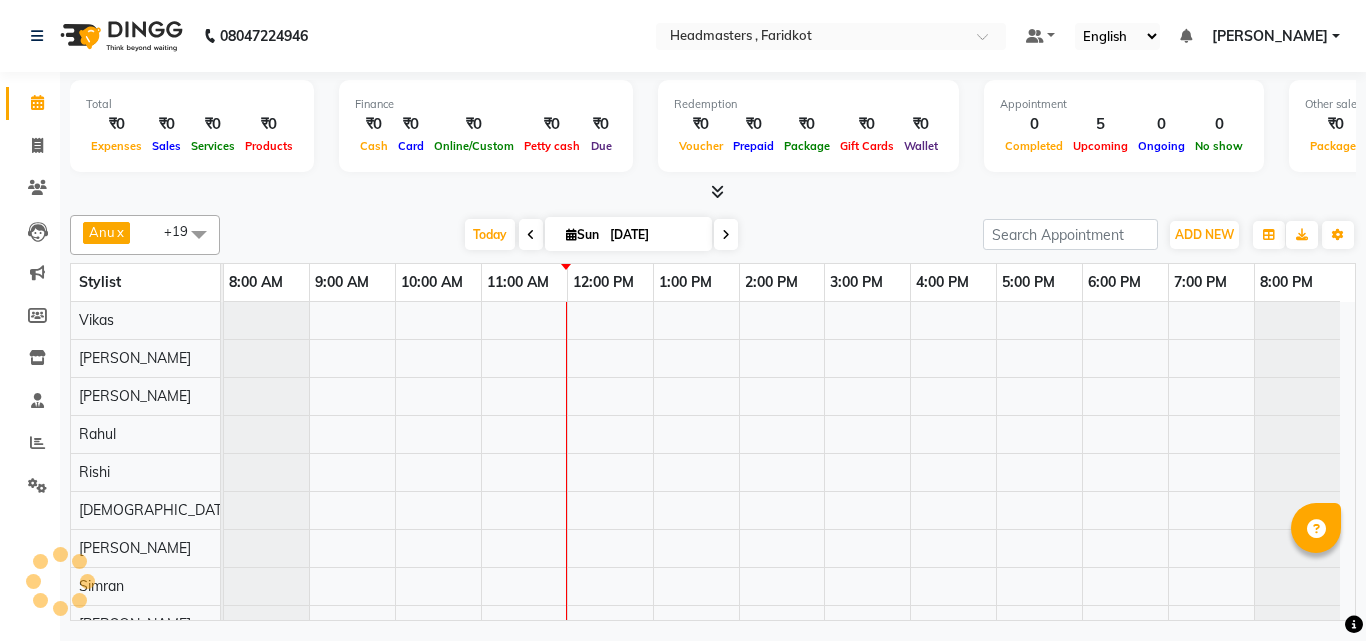 scroll, scrollTop: 0, scrollLeft: 0, axis: both 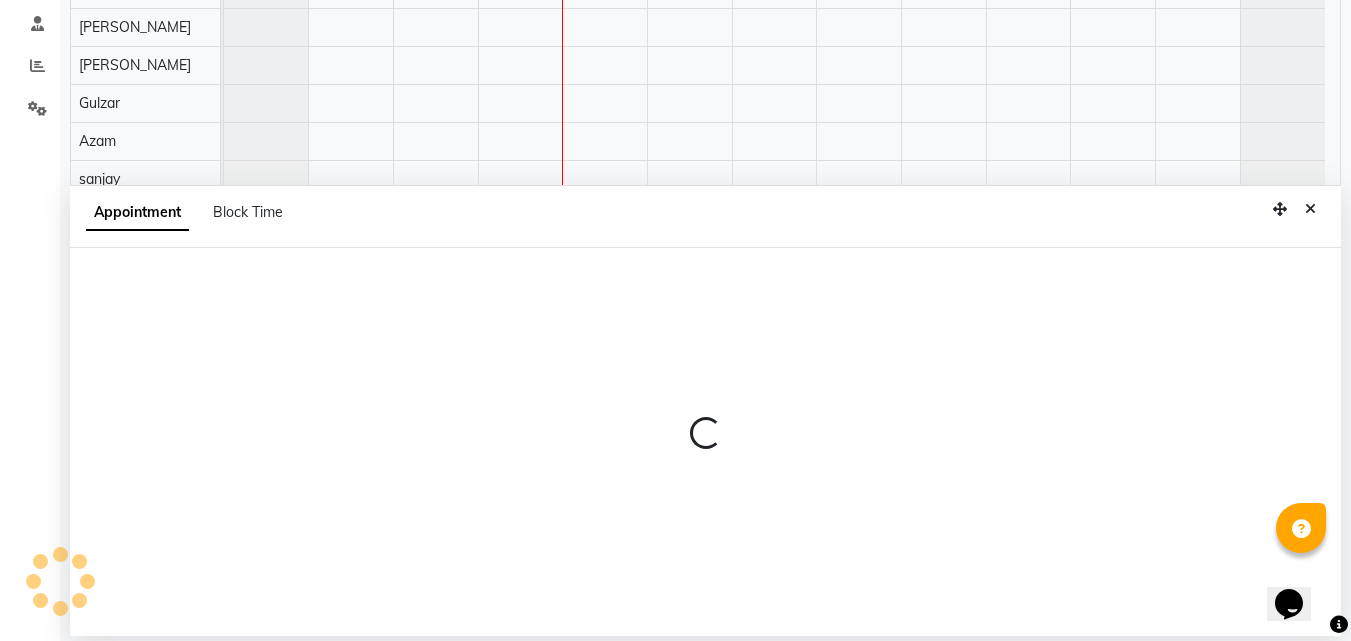 select on "83028" 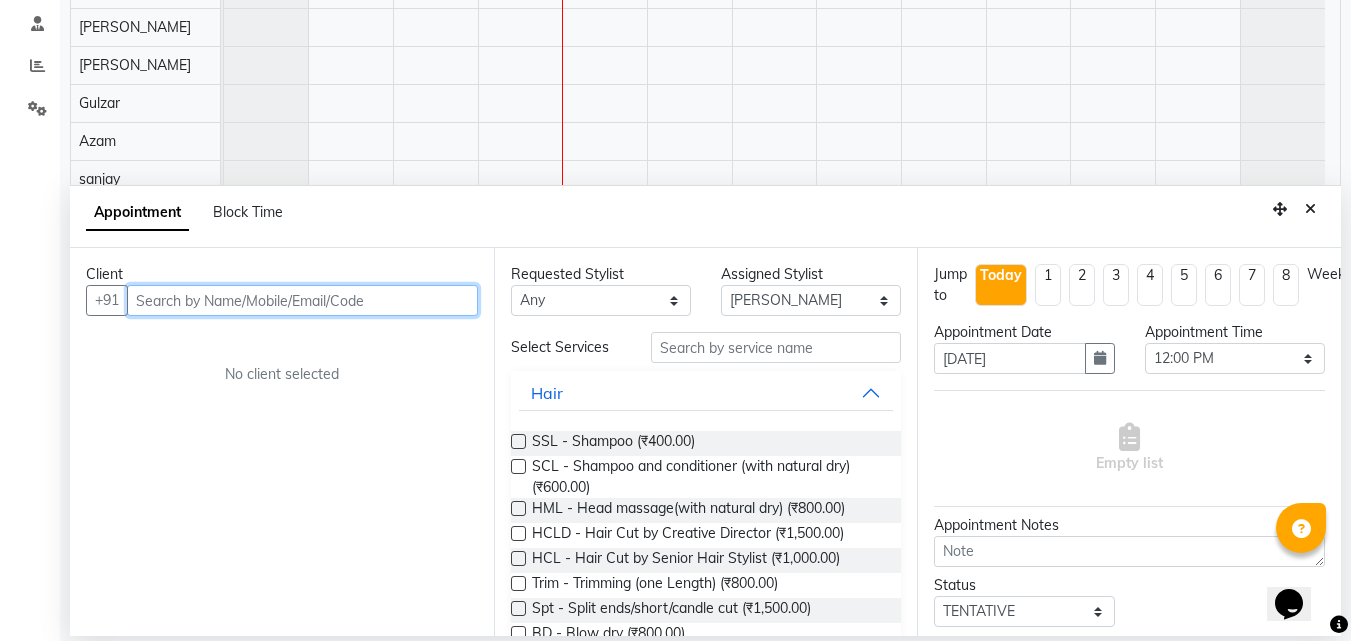 click at bounding box center (302, 300) 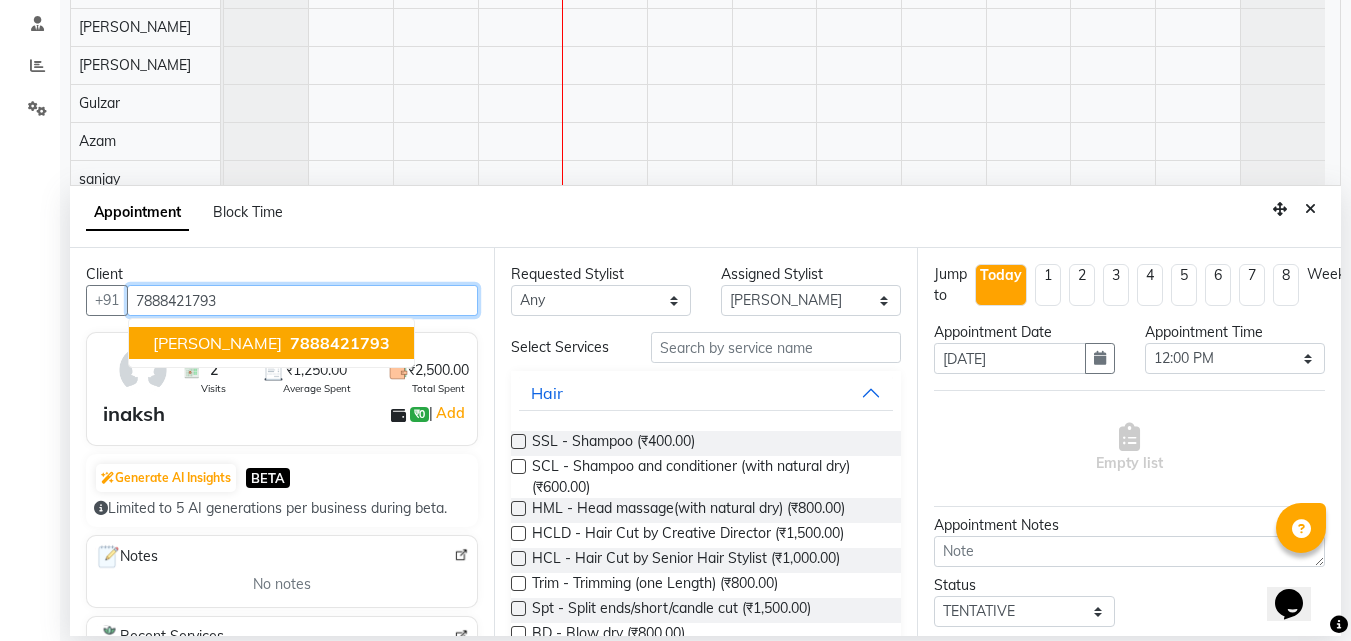 type on "7888421793" 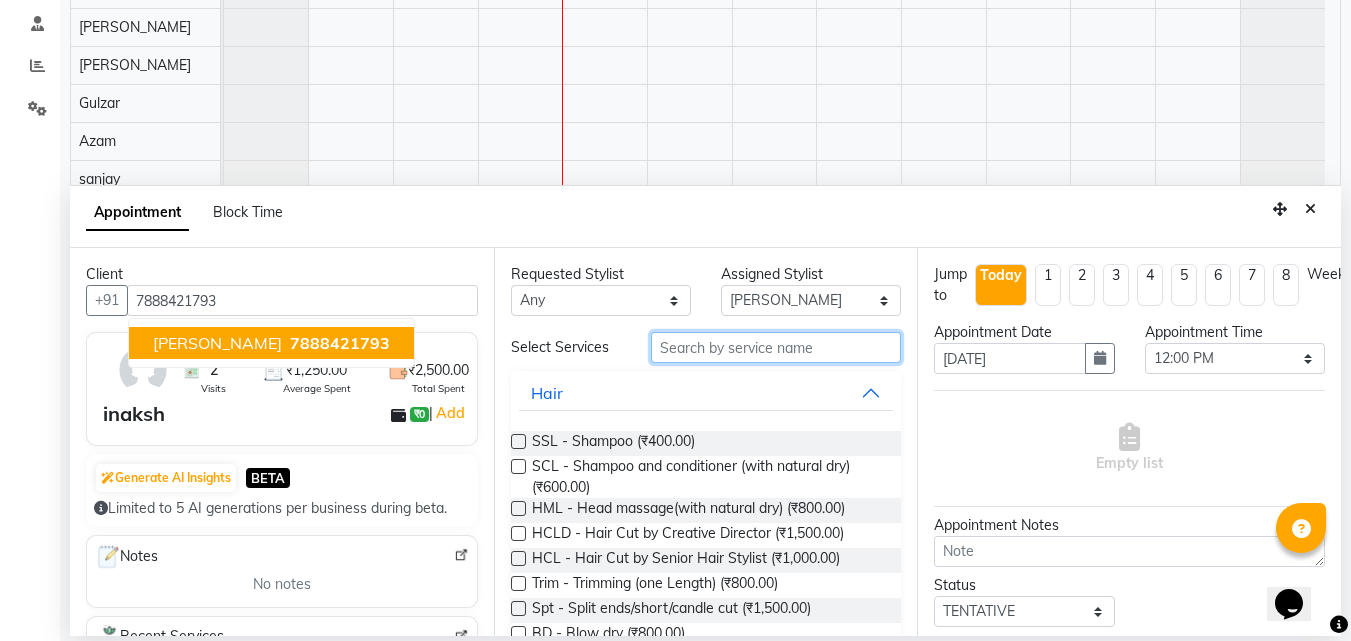 click at bounding box center (776, 347) 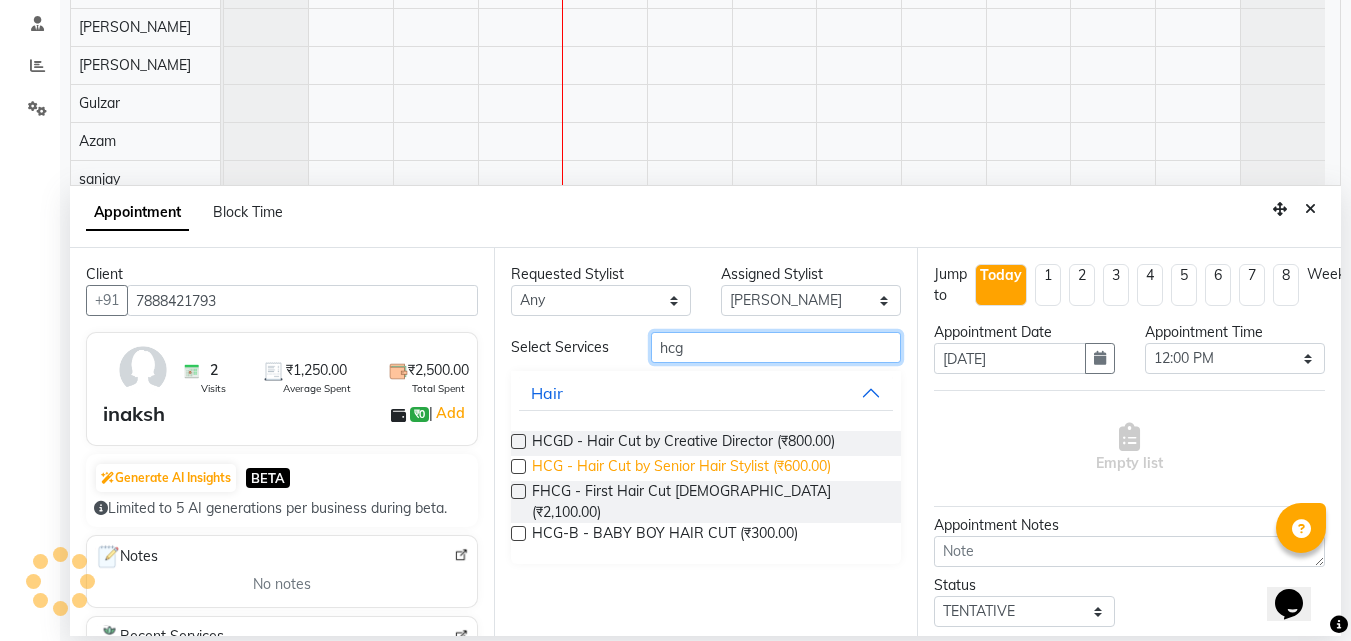 type on "hcg" 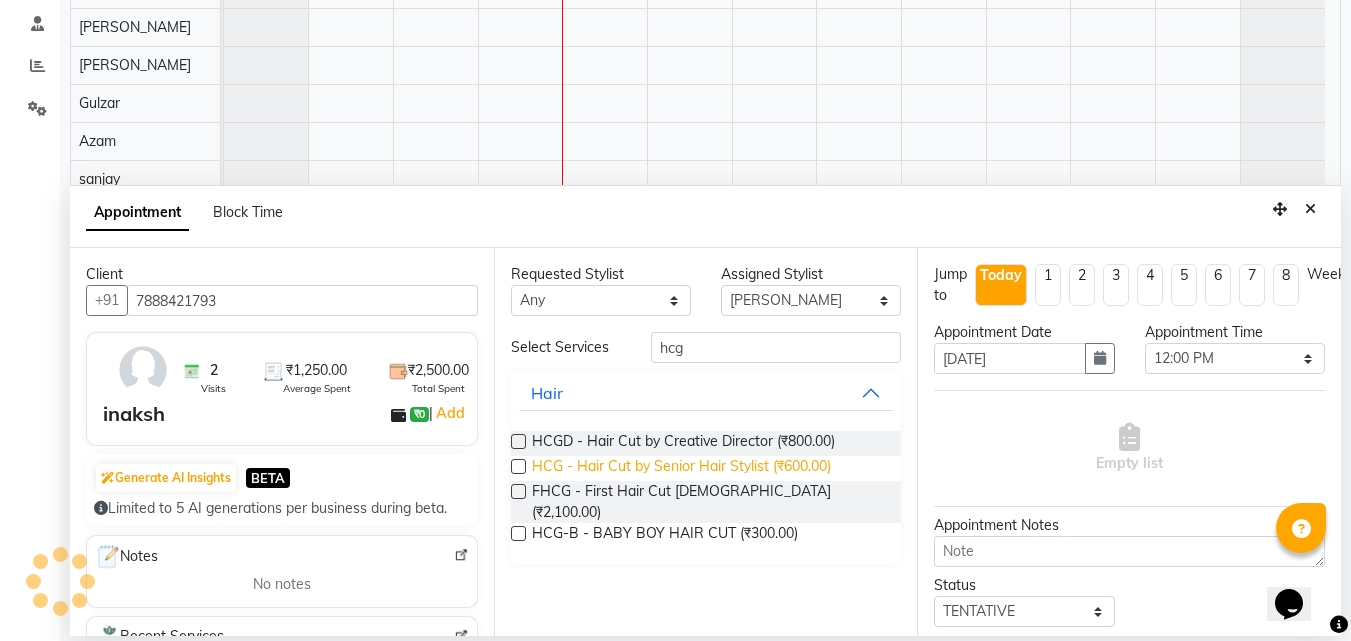 click on "HCG - Hair Cut by Senior Hair Stylist (₹600.00)" at bounding box center (681, 468) 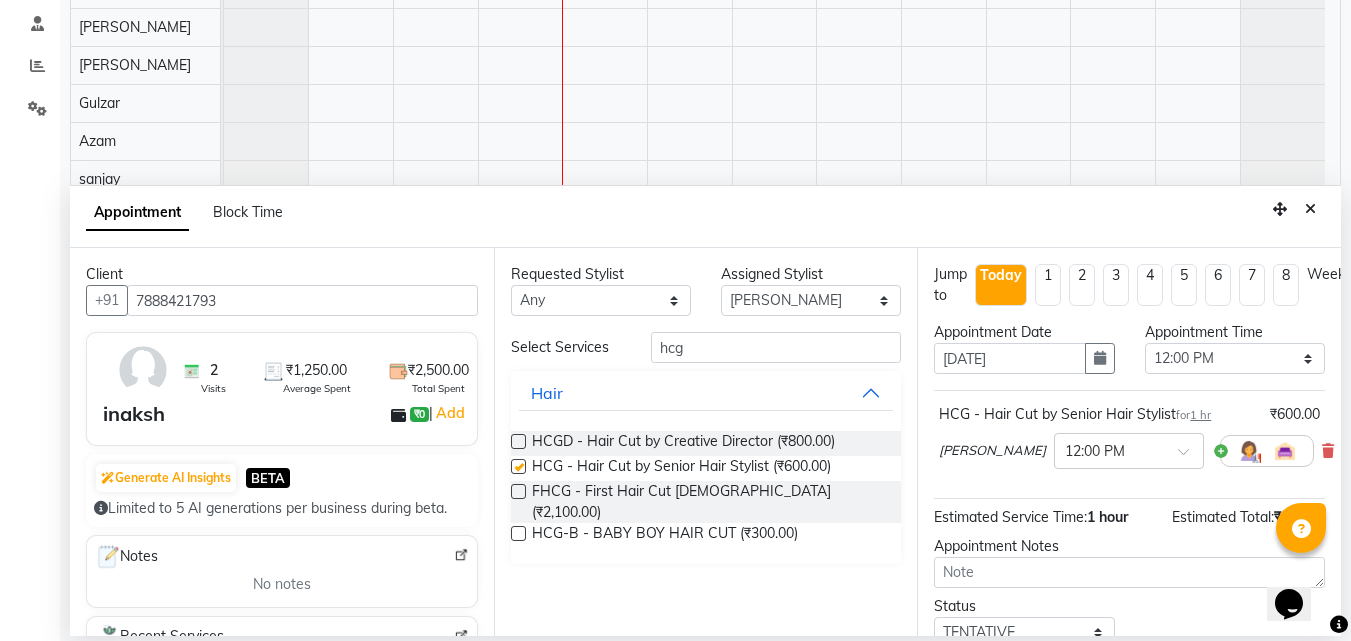 checkbox on "false" 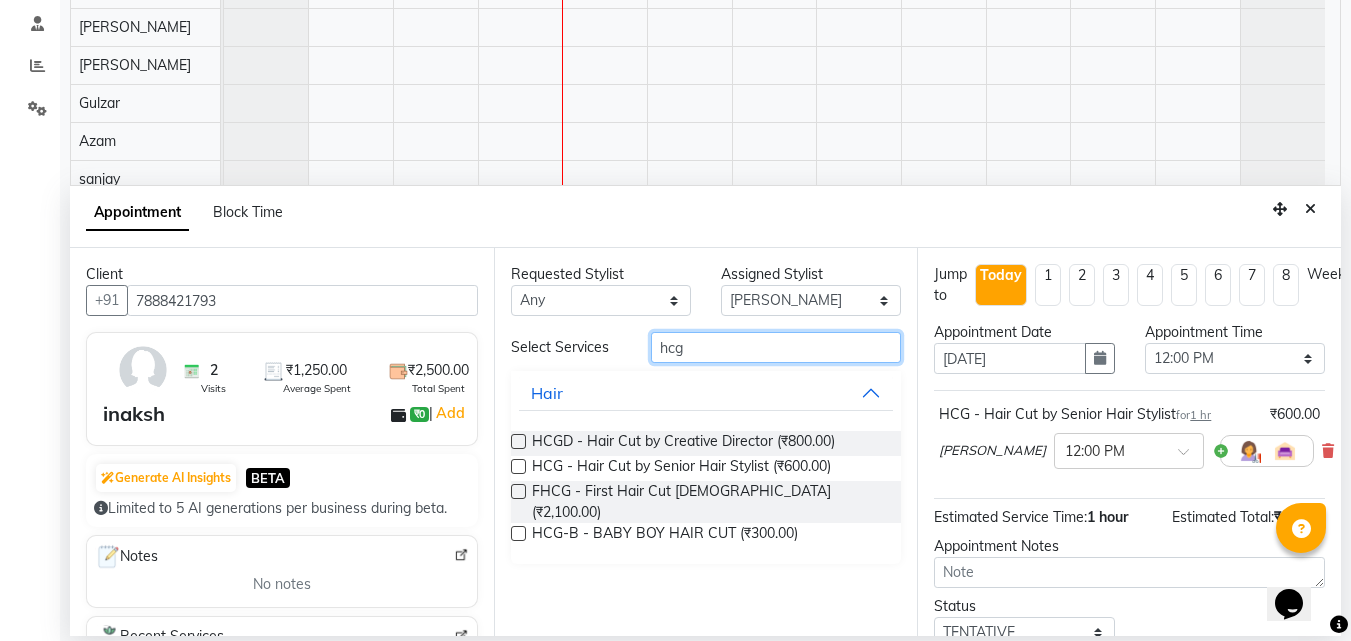 click on "hcg" at bounding box center [776, 347] 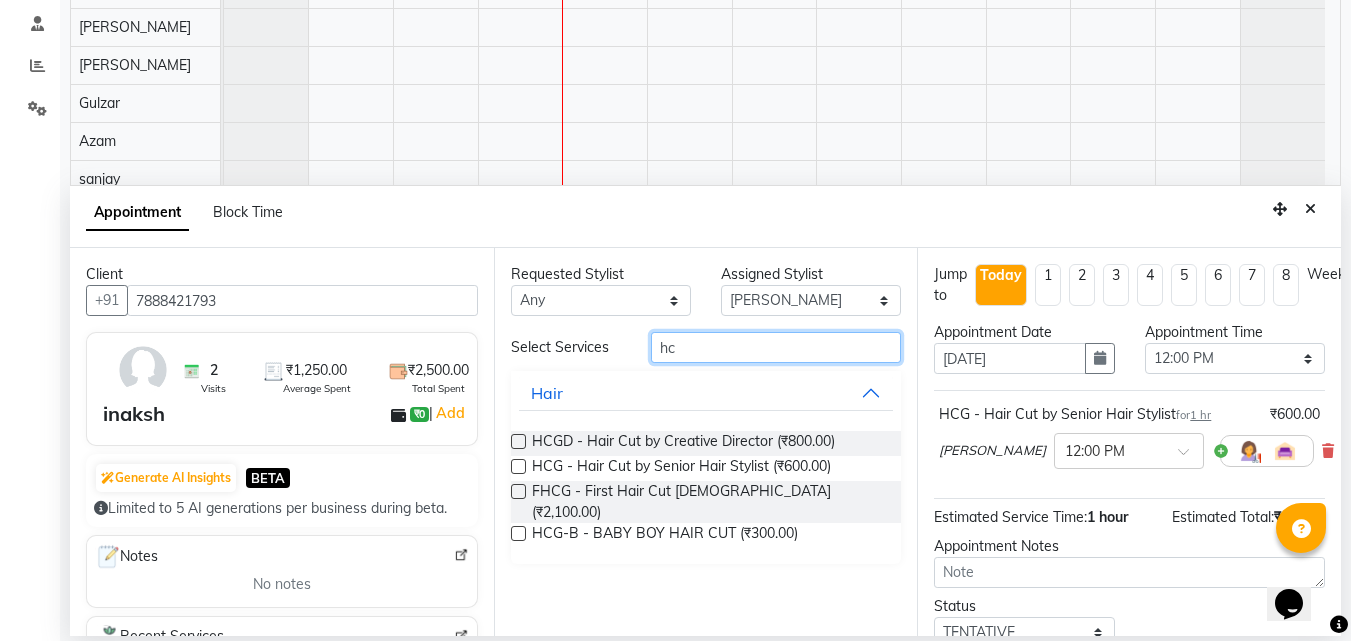 type on "h" 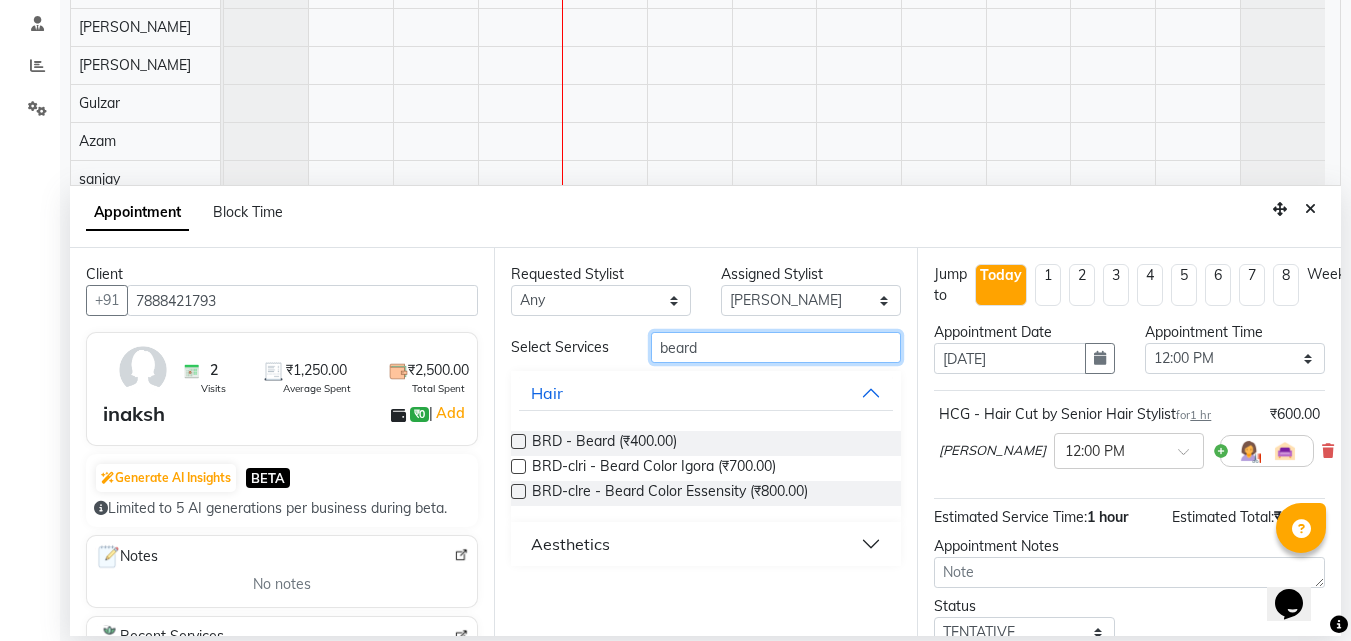 type on "beard" 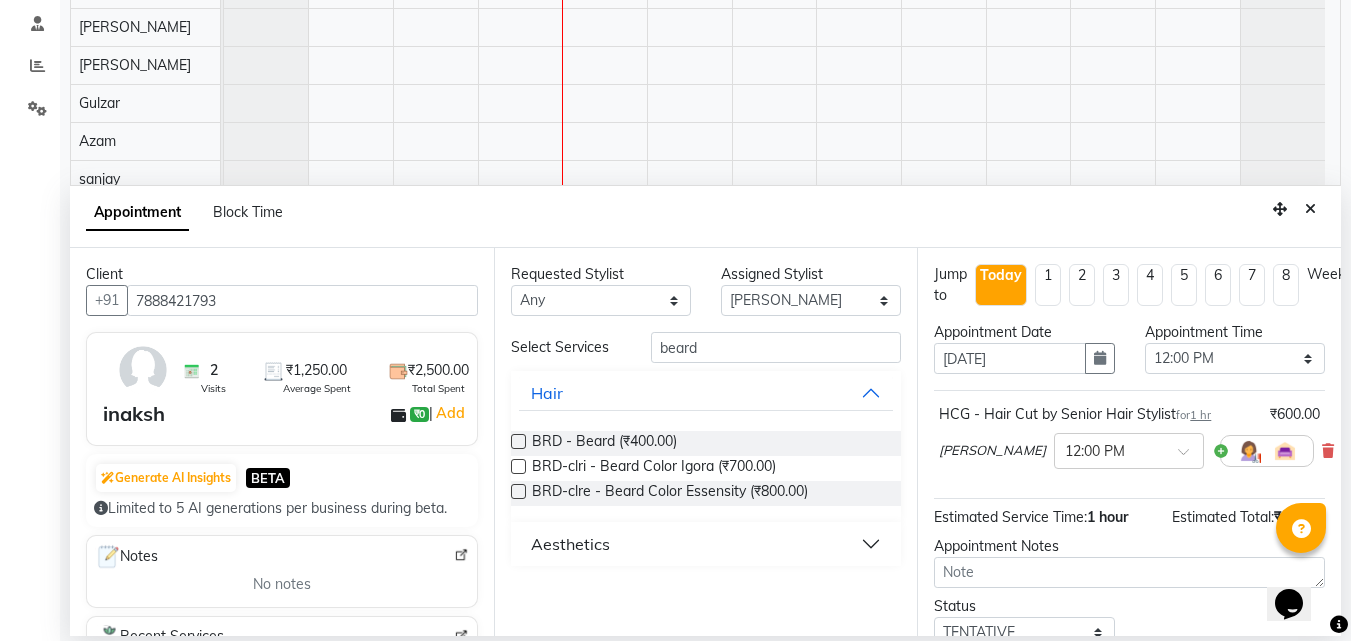 click on "BRD - Beard (₹400.00) BRD-clri - Beard Color Igora (₹700.00) BRD-clre - Beard Color Essensity (₹800.00)" at bounding box center [706, 468] 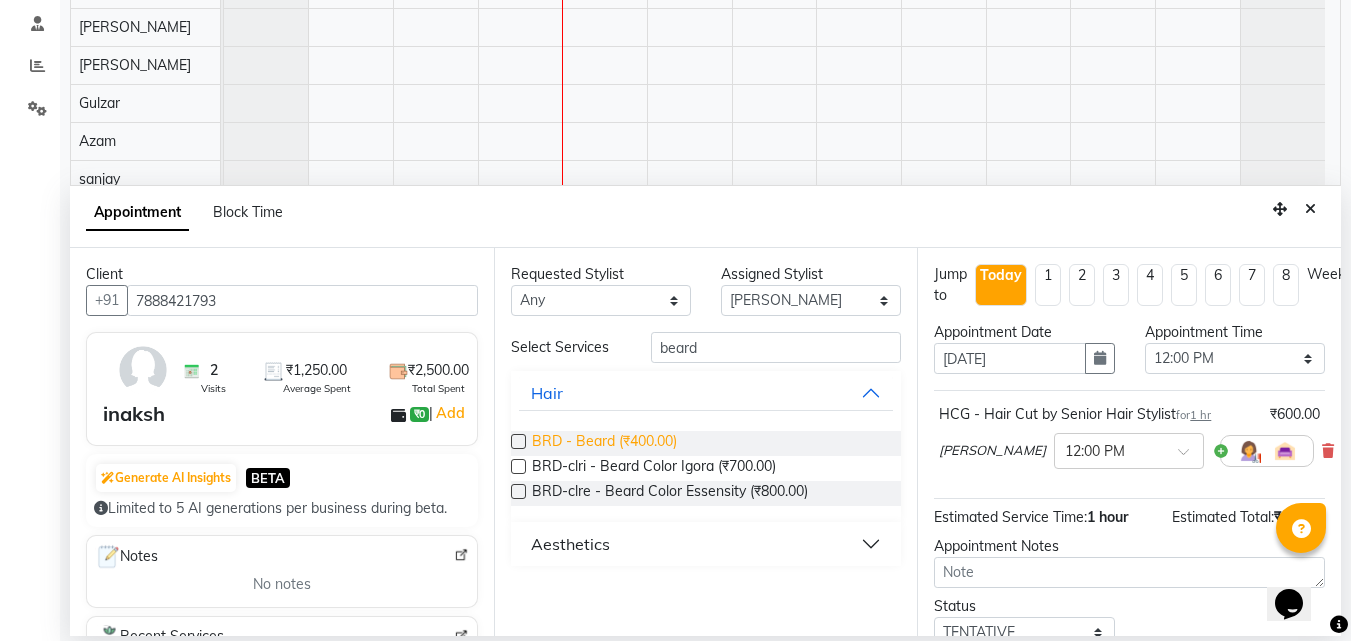 click on "BRD - Beard (₹400.00)" at bounding box center [604, 443] 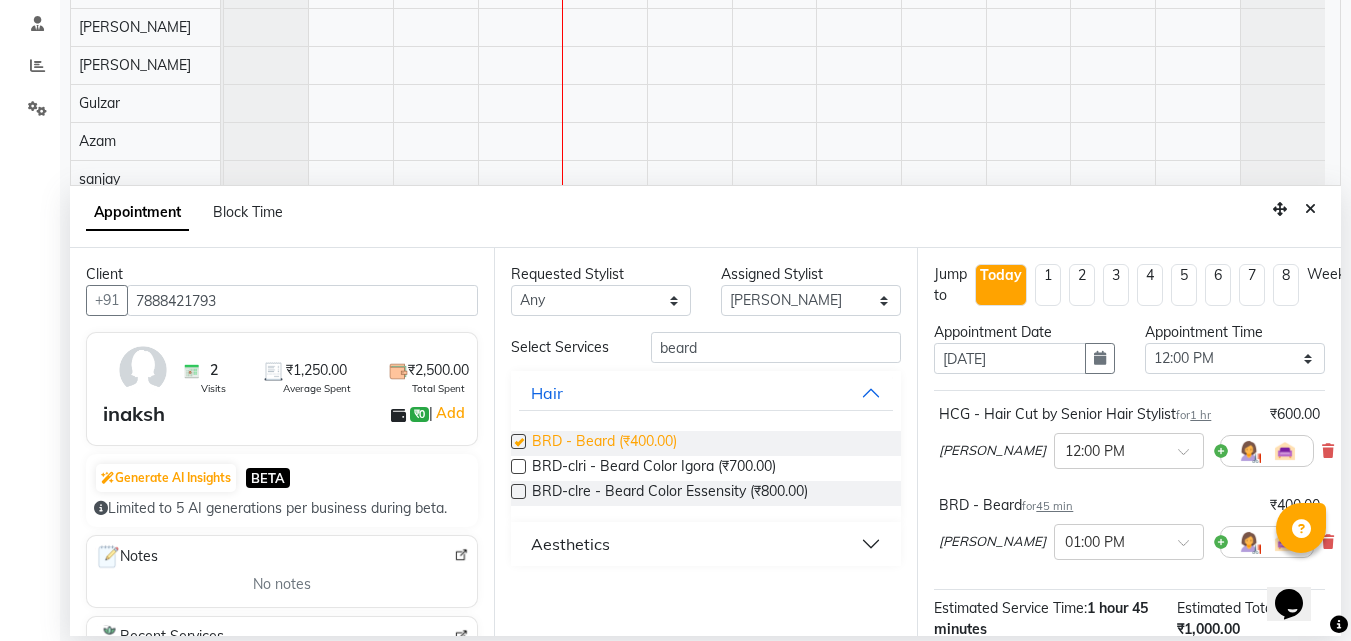 checkbox on "false" 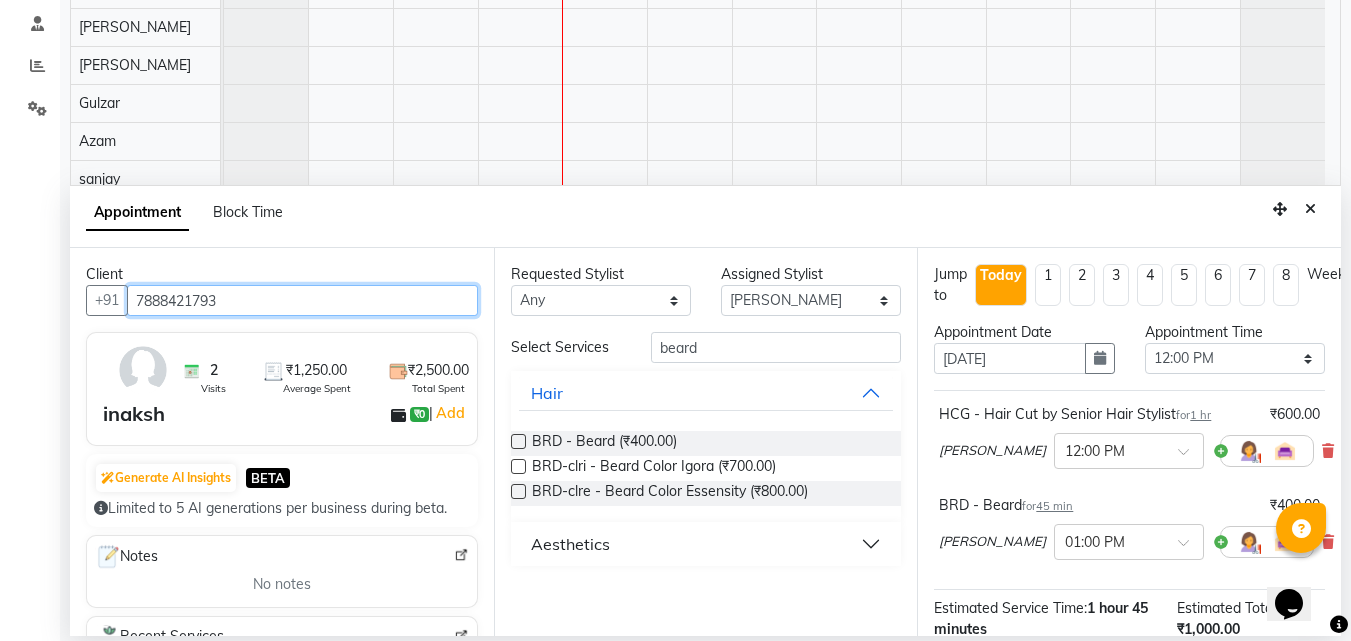 click on "7888421793" at bounding box center (302, 300) 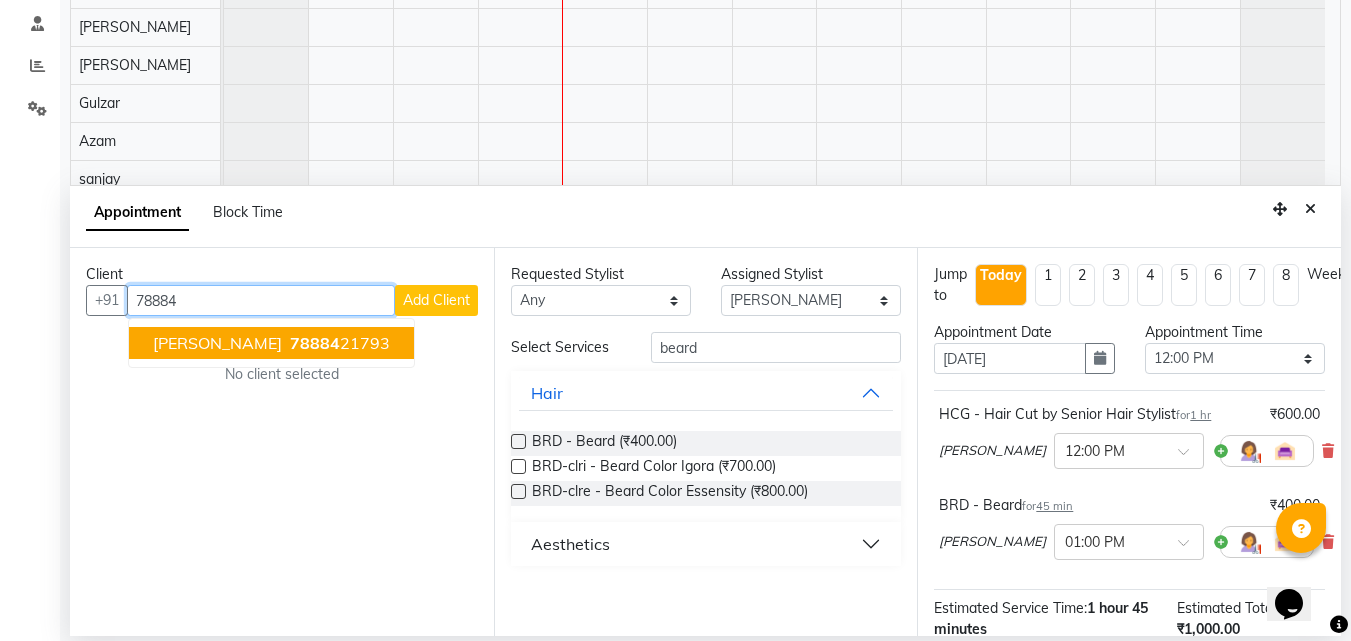 click on "78884 21793" at bounding box center (338, 343) 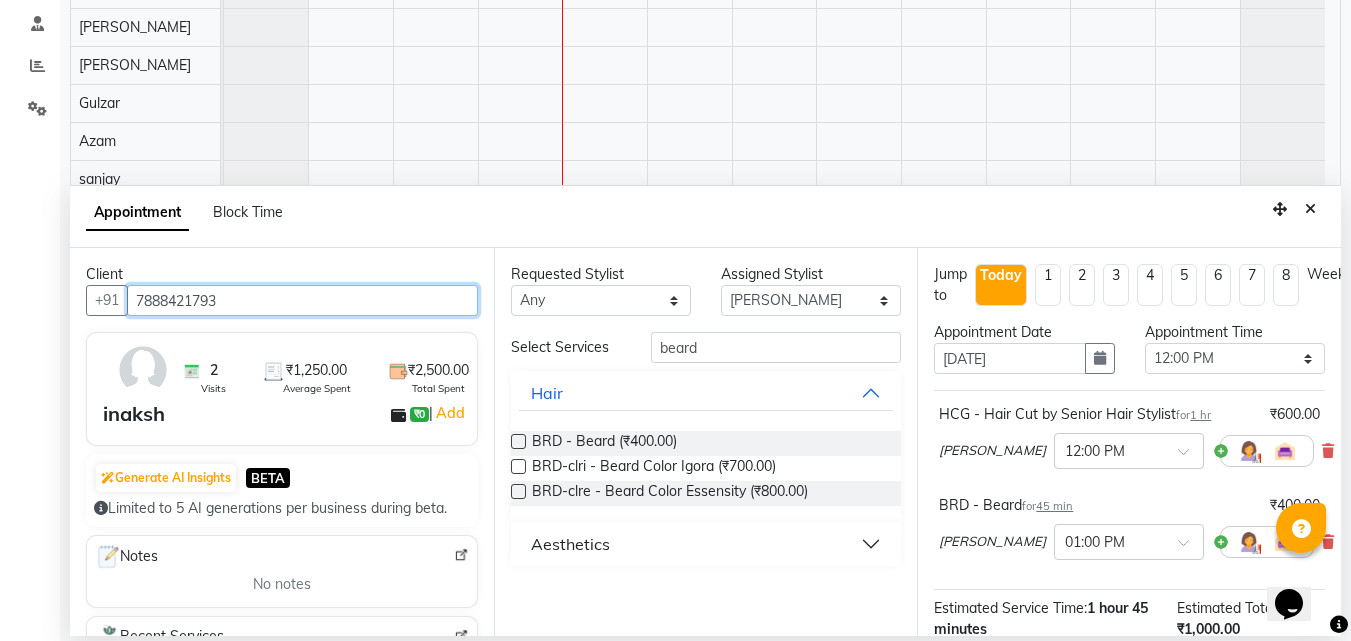 click on "7888421793" at bounding box center [302, 300] 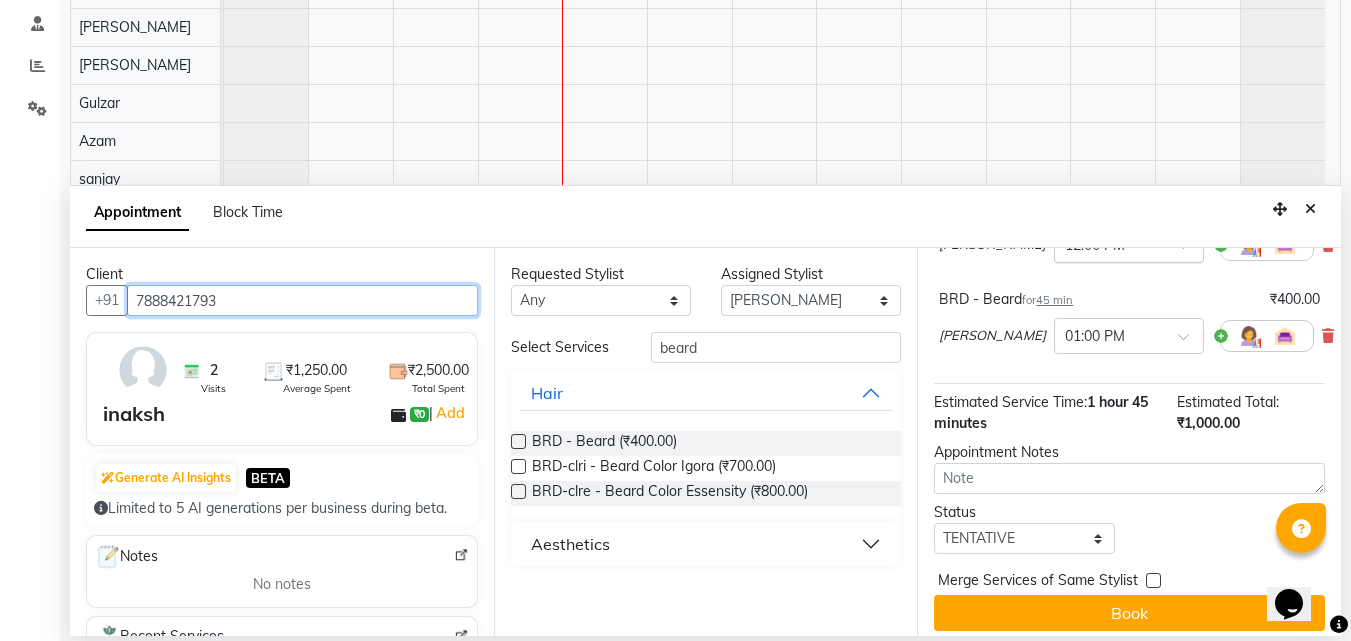scroll, scrollTop: 232, scrollLeft: 0, axis: vertical 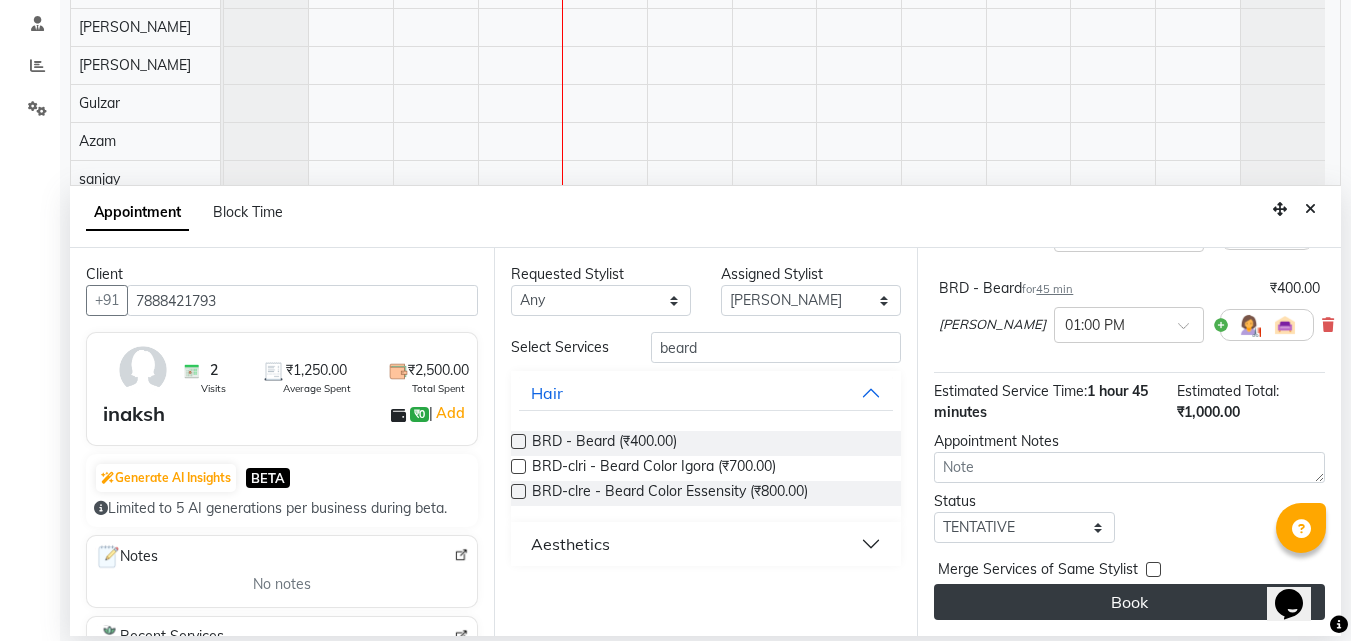 click on "Book" at bounding box center (1129, 602) 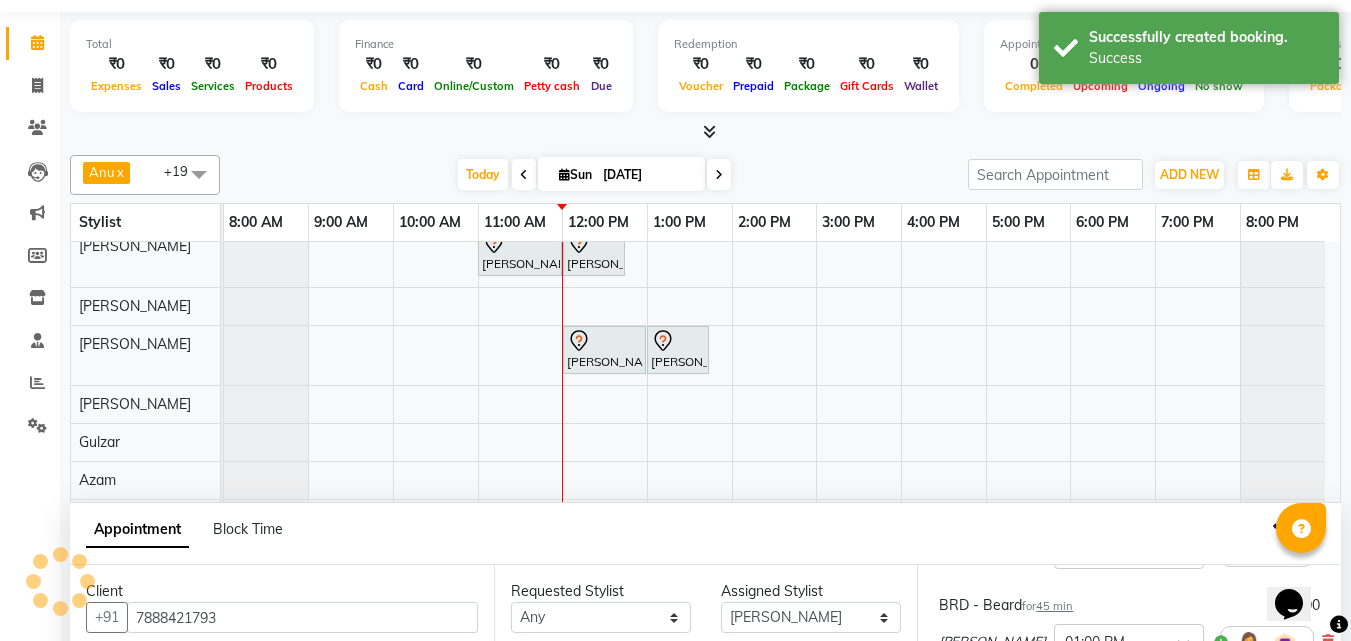 scroll, scrollTop: 0, scrollLeft: 0, axis: both 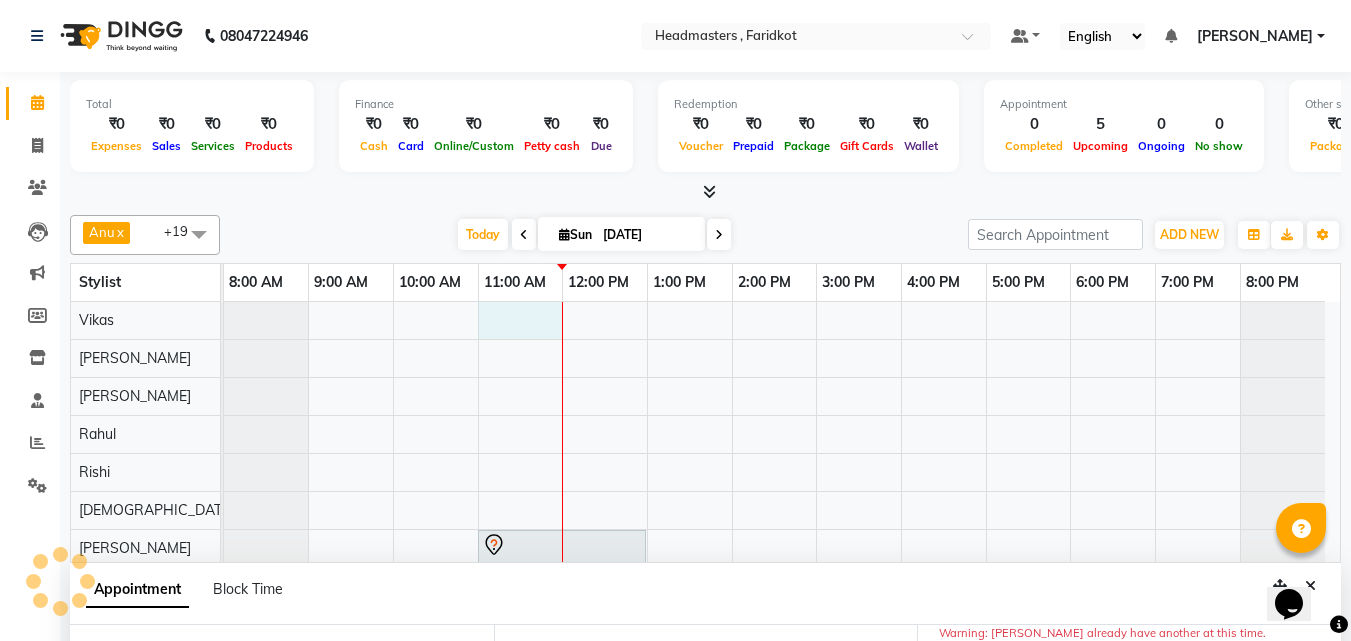 click on "Happy mam, TK01, 11:00 AM-01:00 PM, Krt-L - Keratin             Ekam, TK03, 11:00 AM-12:00 PM, HCG - Hair Cut by Senior Hair Stylist             Ekam, TK03, 12:00 PM-12:45 PM, BRD - Beard             Davinder singh, TK02, 11:00 AM-12:00 PM, HCG - Hair Cut by Senior Hair Stylist             Davinder singh, TK02, 12:00 PM-12:45 PM, BRD - Beard             zorawer, TK04, 12:00 PM-01:00 PM, HCG - Hair Cut by Senior Hair Stylist             zorawer, TK04, 01:00 PM-01:45 PM, BRD - Beard" at bounding box center (782, 725) 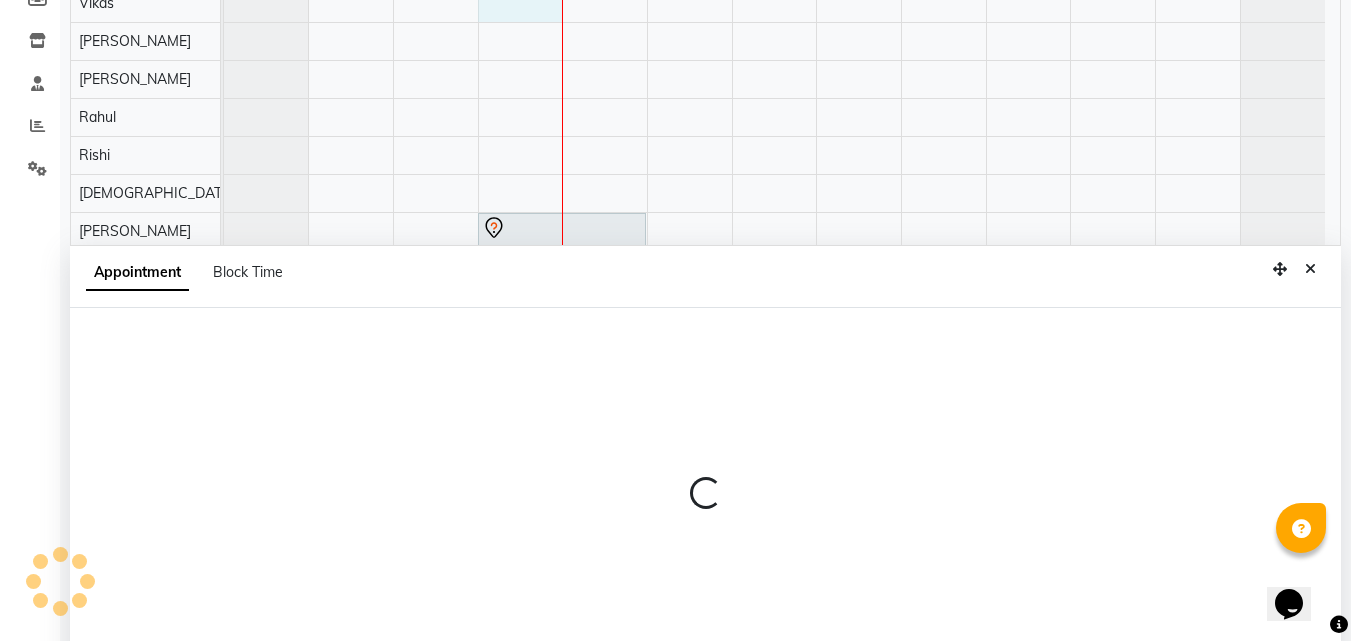 scroll, scrollTop: 377, scrollLeft: 0, axis: vertical 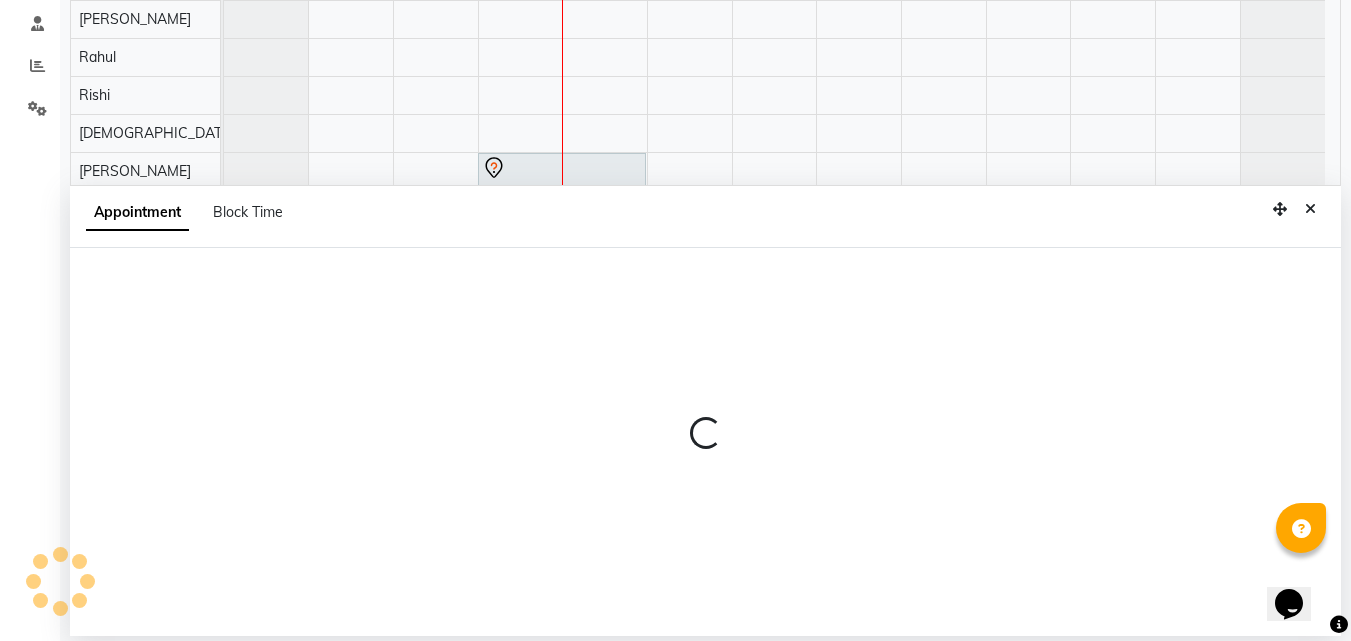 select on "71450" 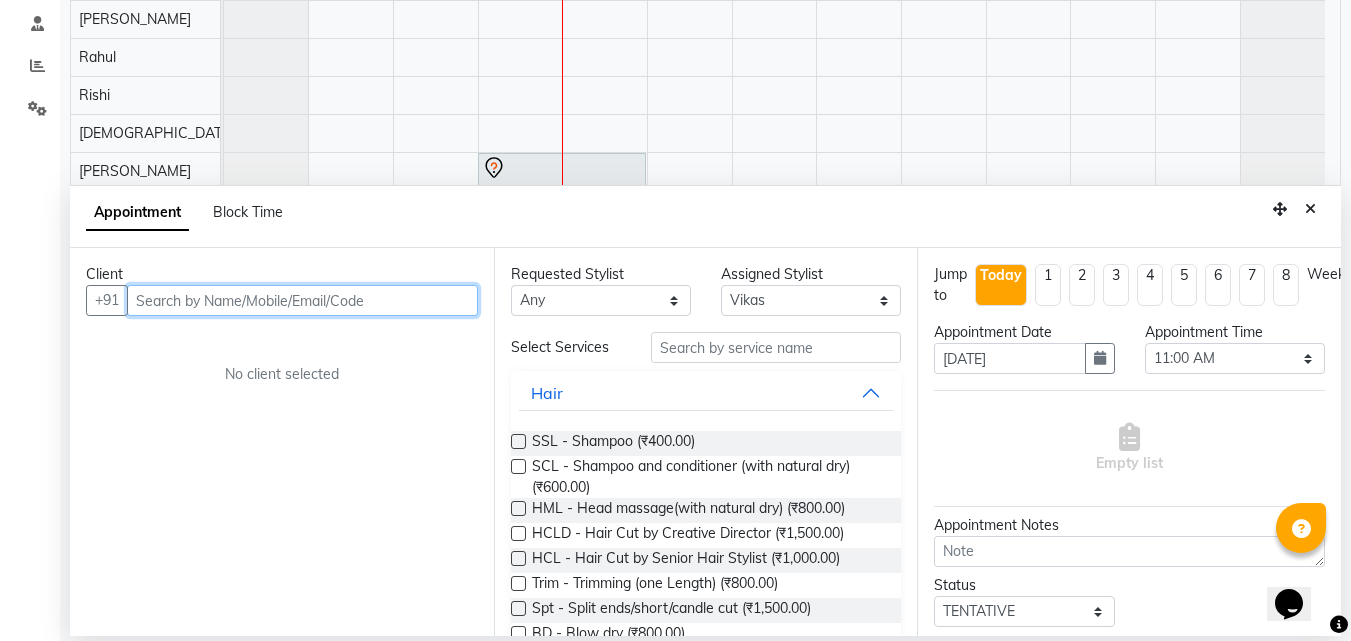 click at bounding box center (302, 300) 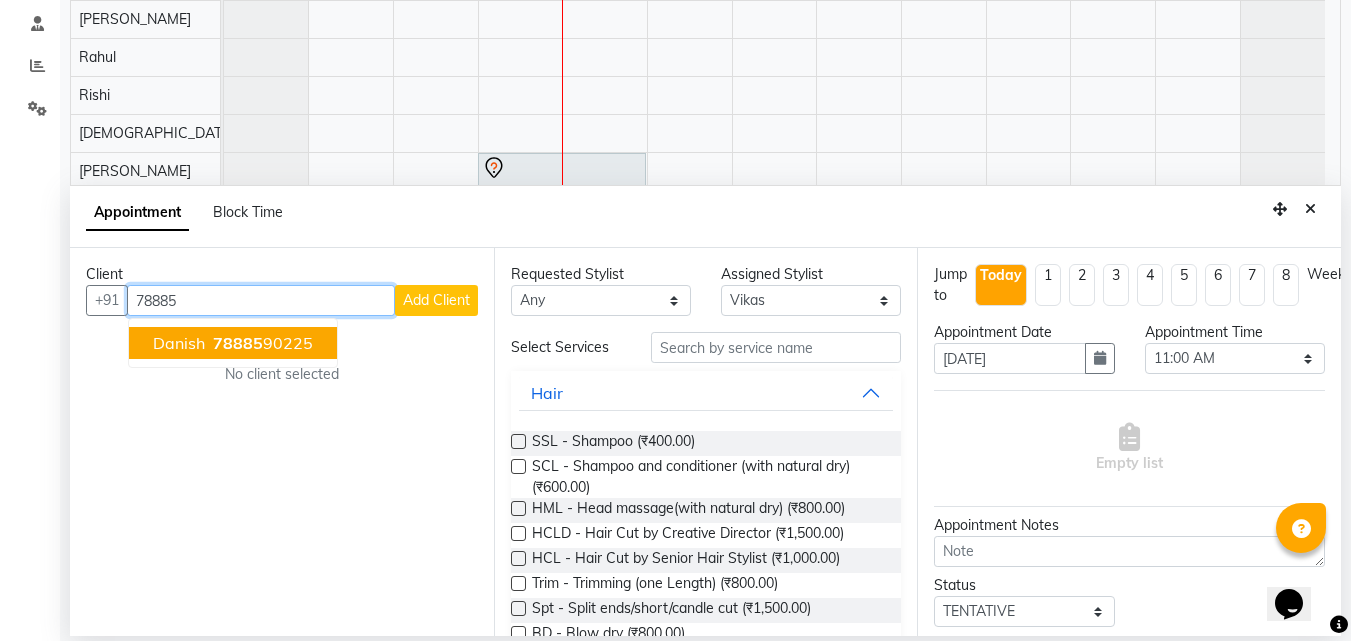click on "78885 90225" at bounding box center [261, 343] 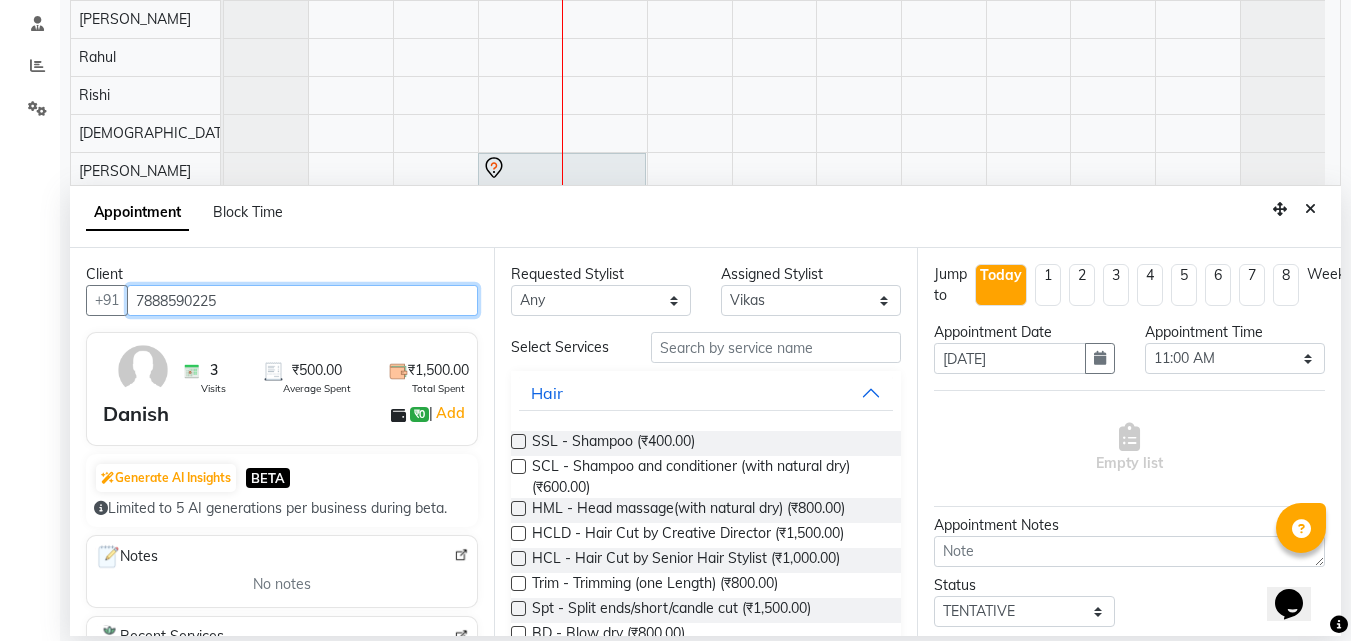 type on "7888590225" 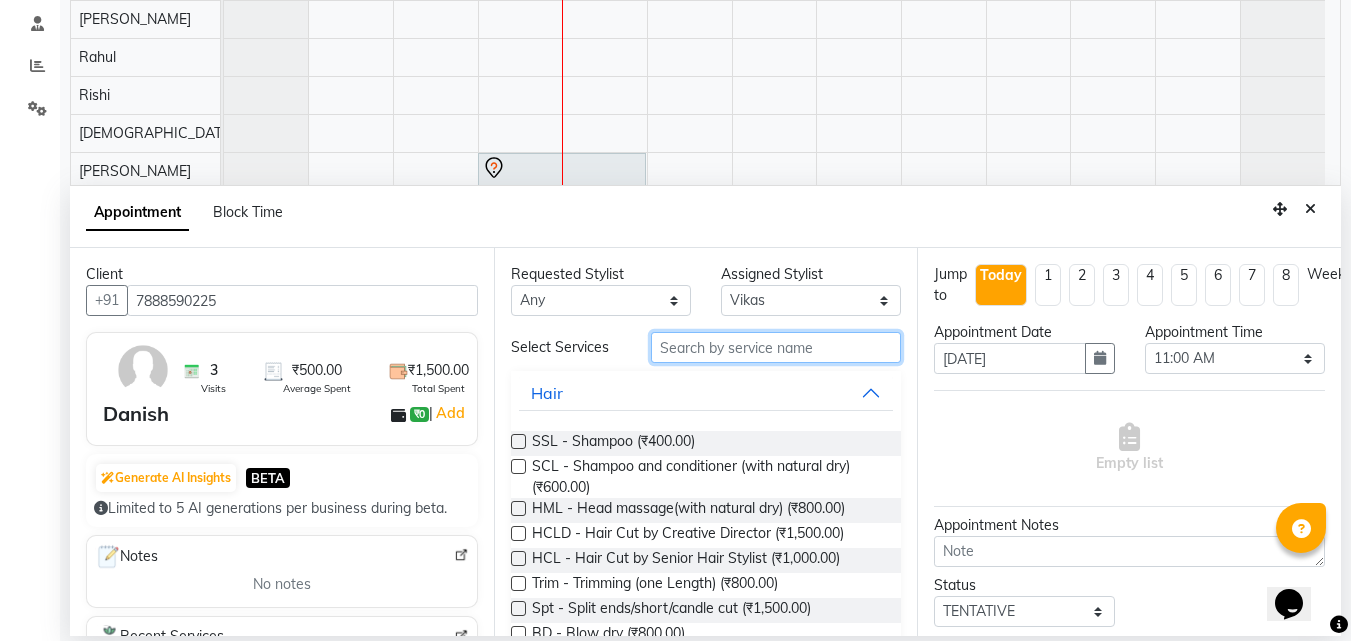 click at bounding box center [776, 347] 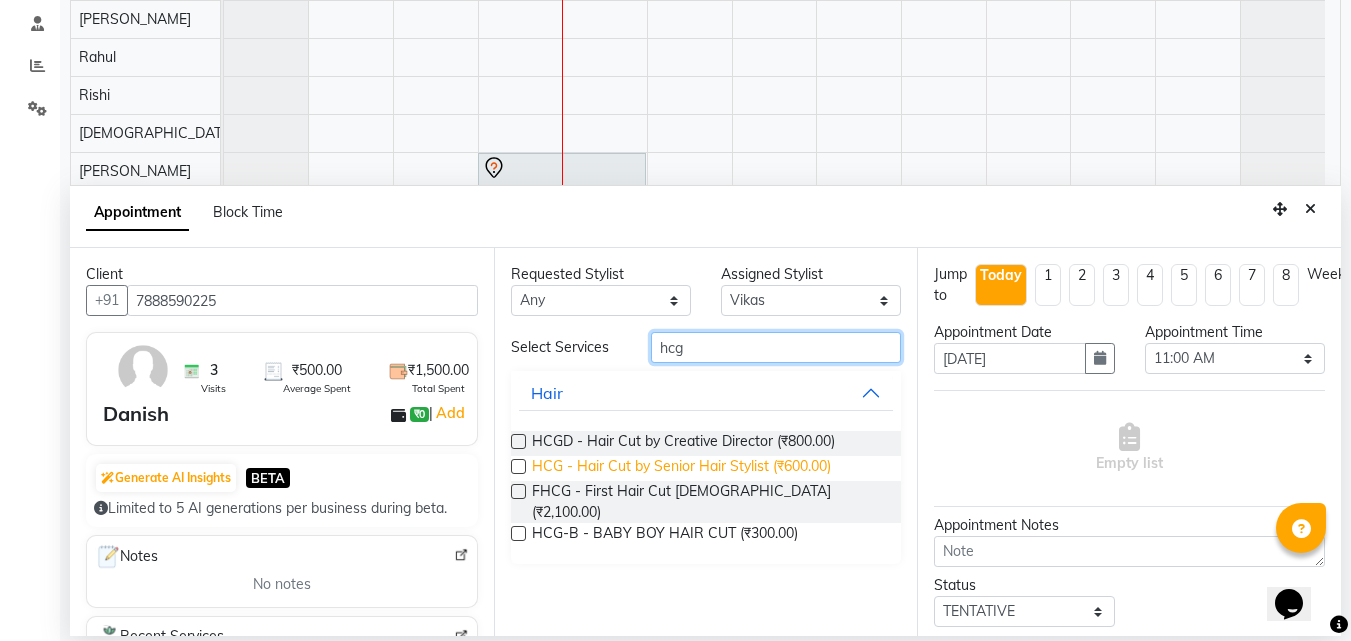 type on "hcg" 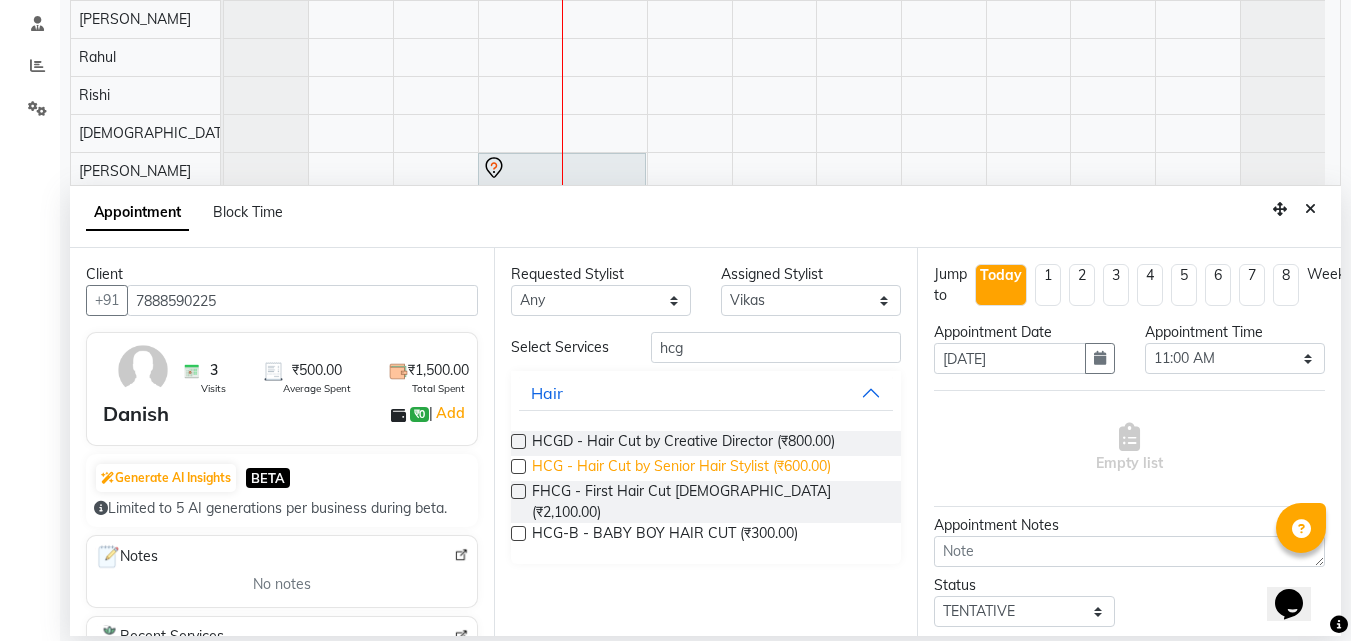 click on "HCGD - Hair Cut by Creative Director (₹800.00) HCG - Hair Cut by Senior Hair Stylist (₹600.00) FHCG - First Hair Cut Gents (₹2,100.00) HCG-B - BABY BOY HAIR CUT (₹300.00)" at bounding box center [706, 489] 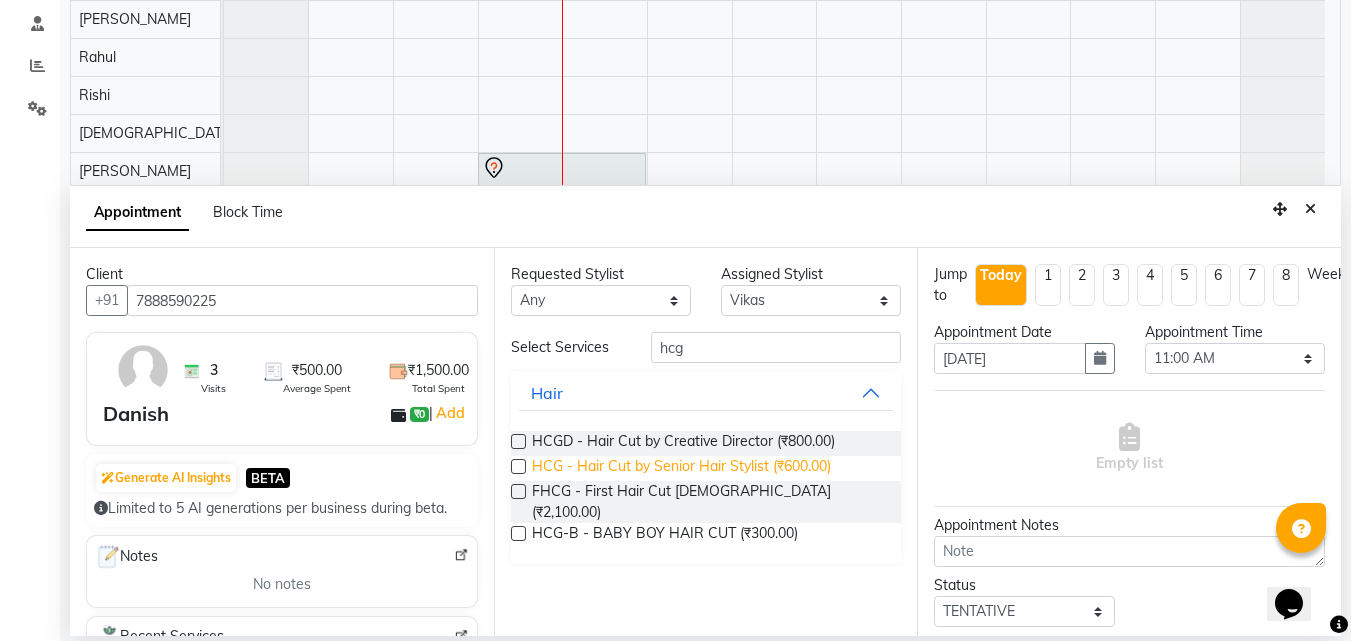 click on "HCG - Hair Cut by Senior Hair Stylist (₹600.00)" at bounding box center [681, 468] 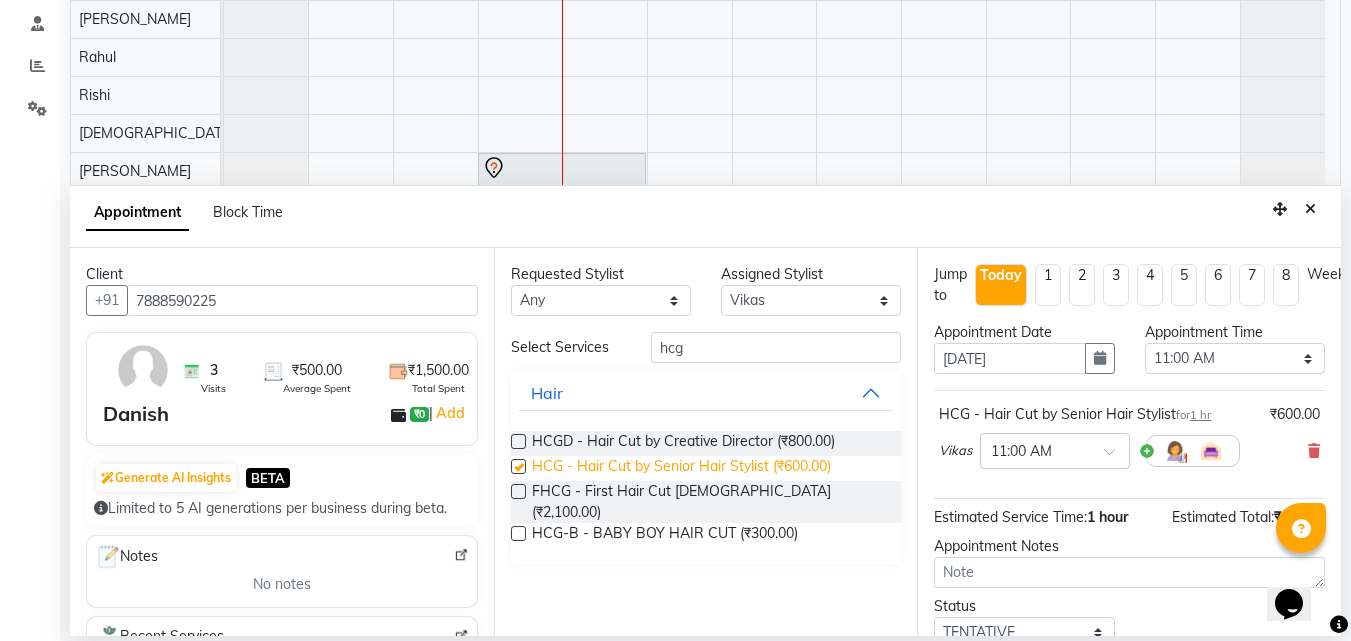 checkbox on "false" 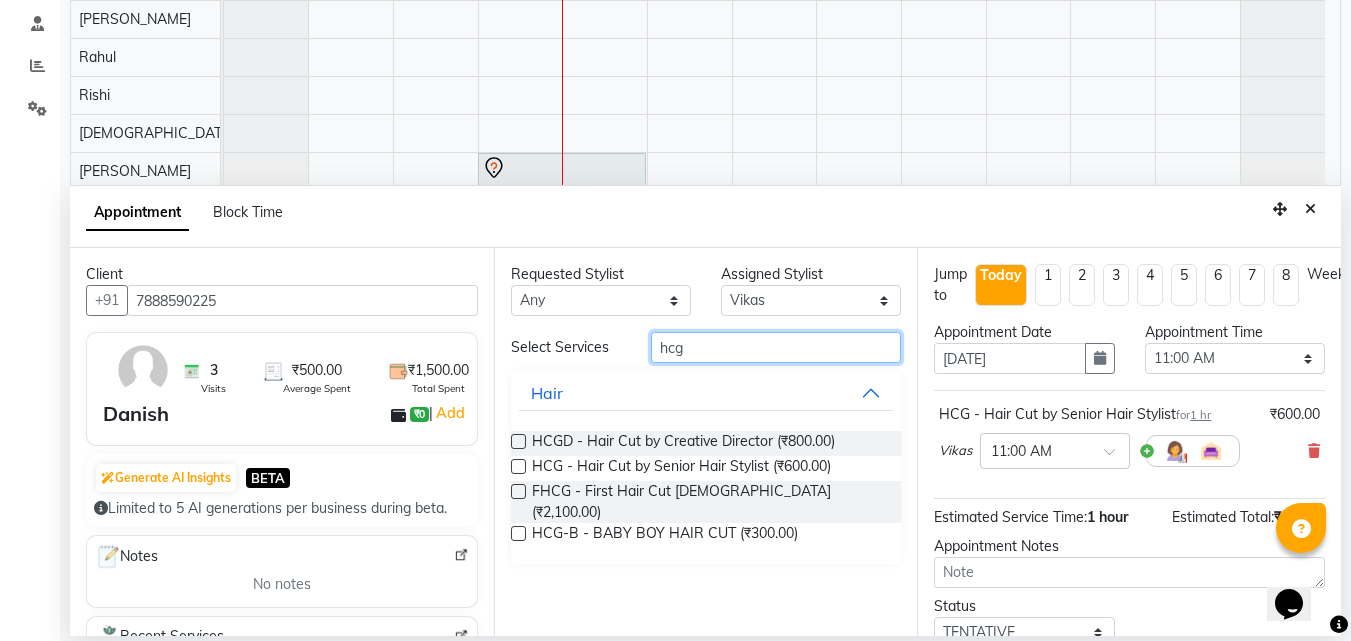 click on "hcg" at bounding box center (776, 347) 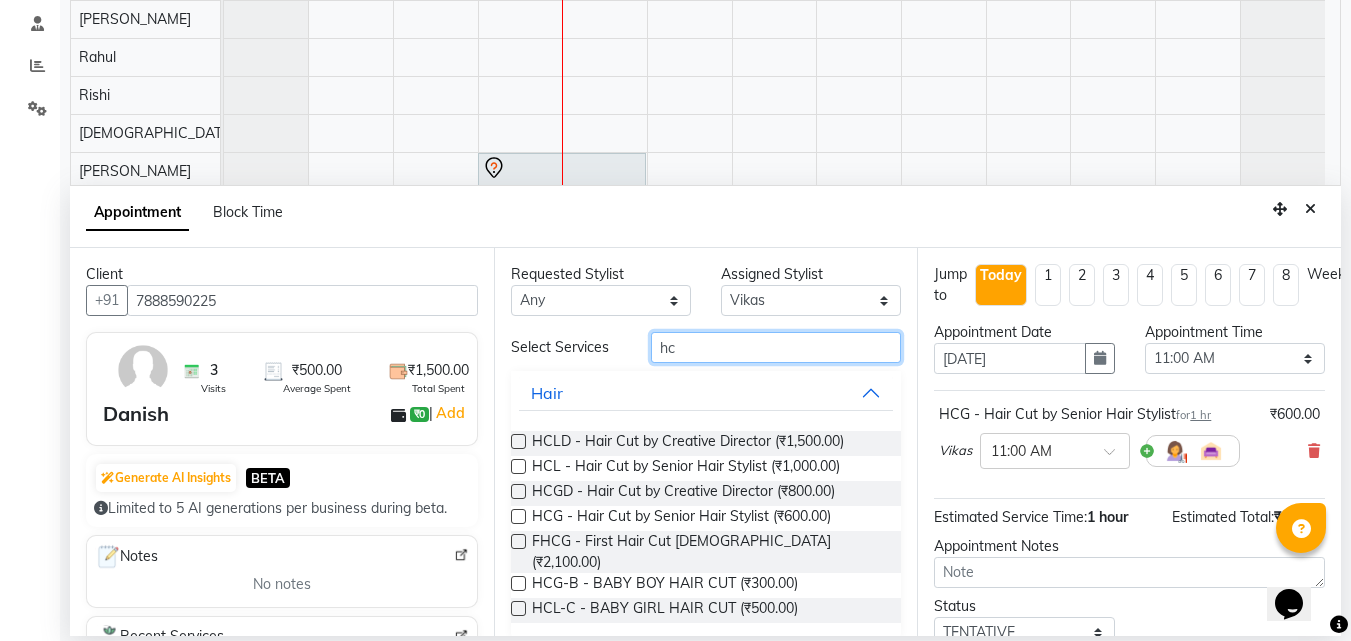 type on "h" 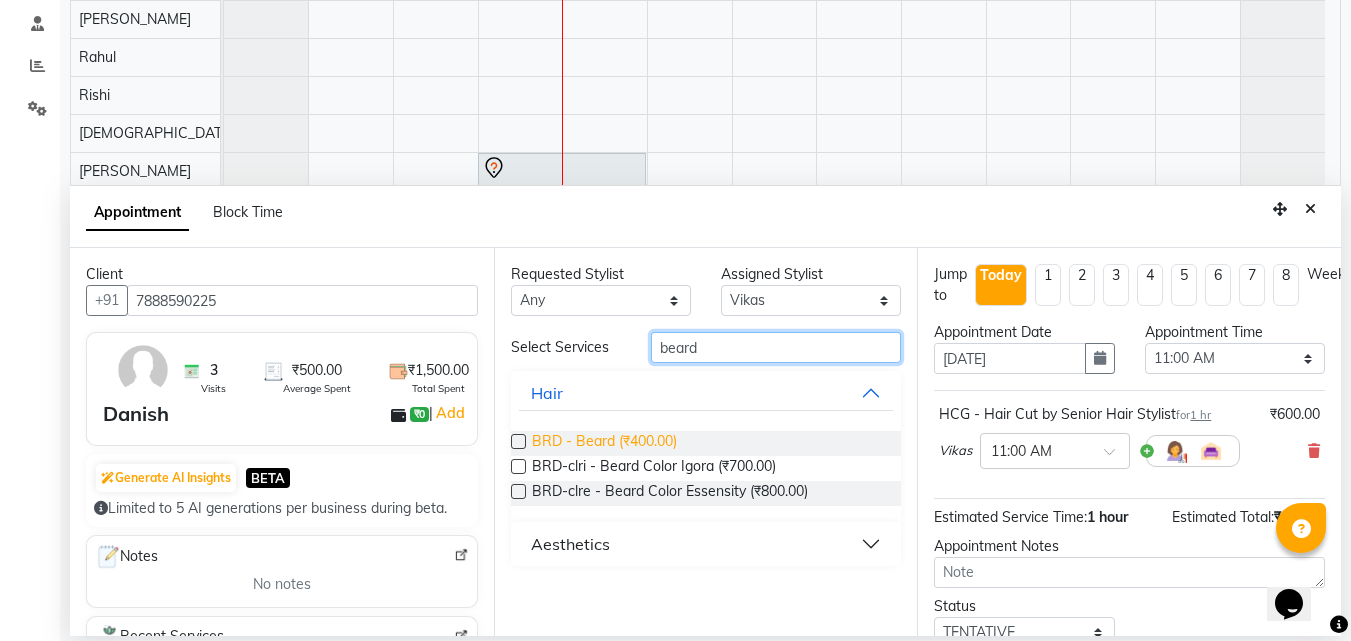 type on "beard" 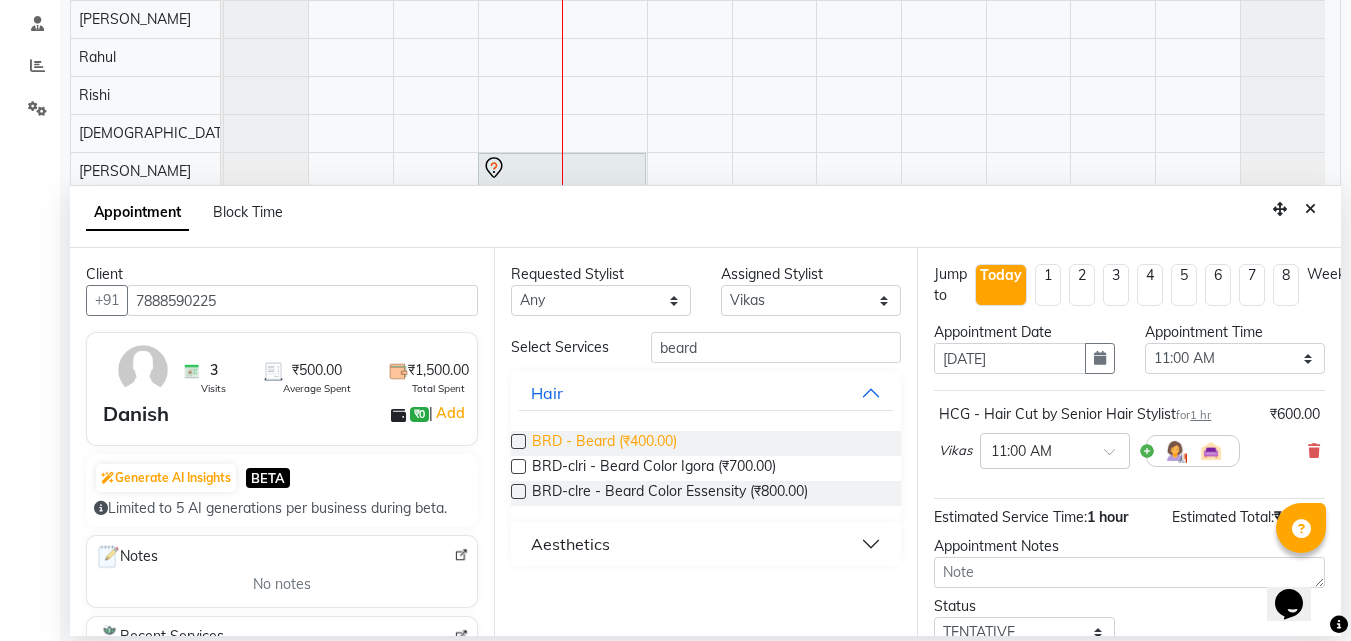 click on "BRD - Beard (₹400.00)" at bounding box center (604, 443) 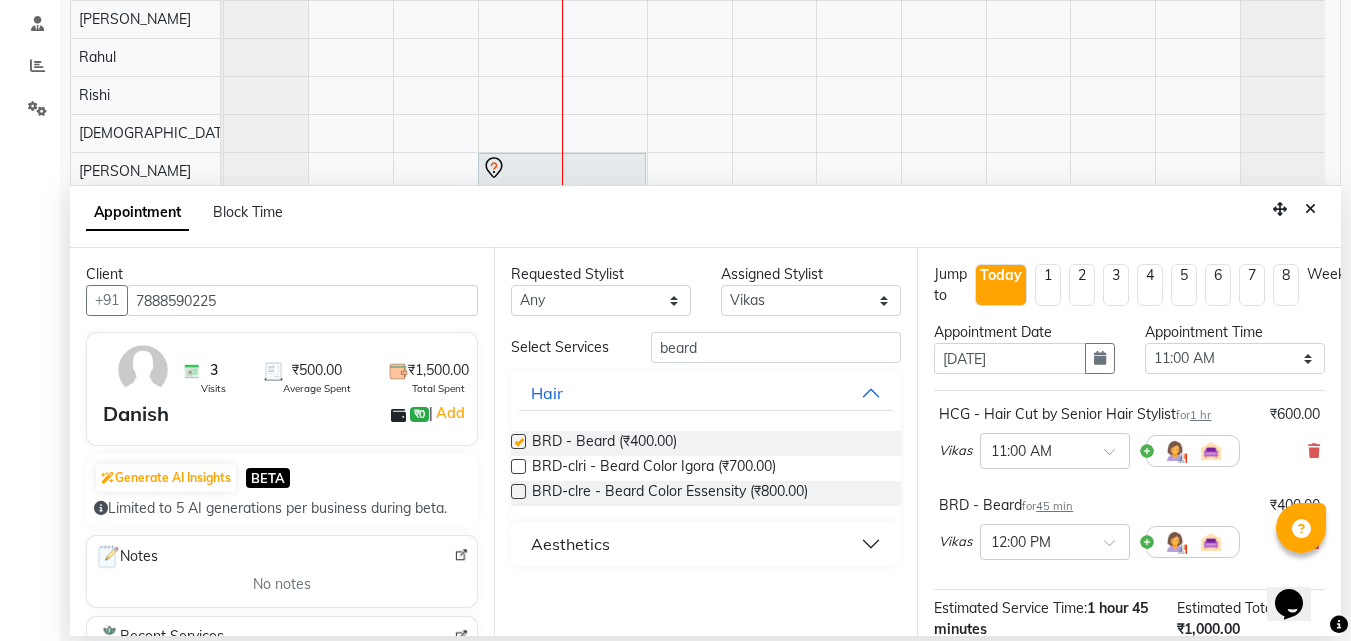 checkbox on "false" 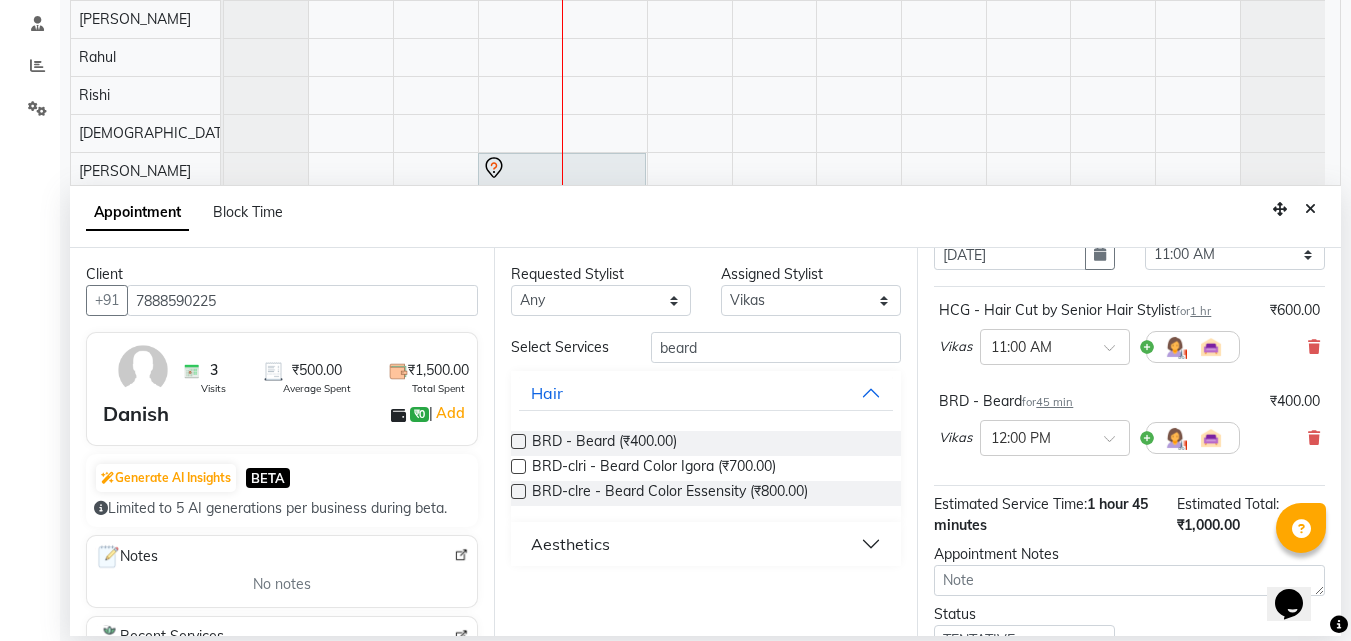 scroll, scrollTop: 232, scrollLeft: 0, axis: vertical 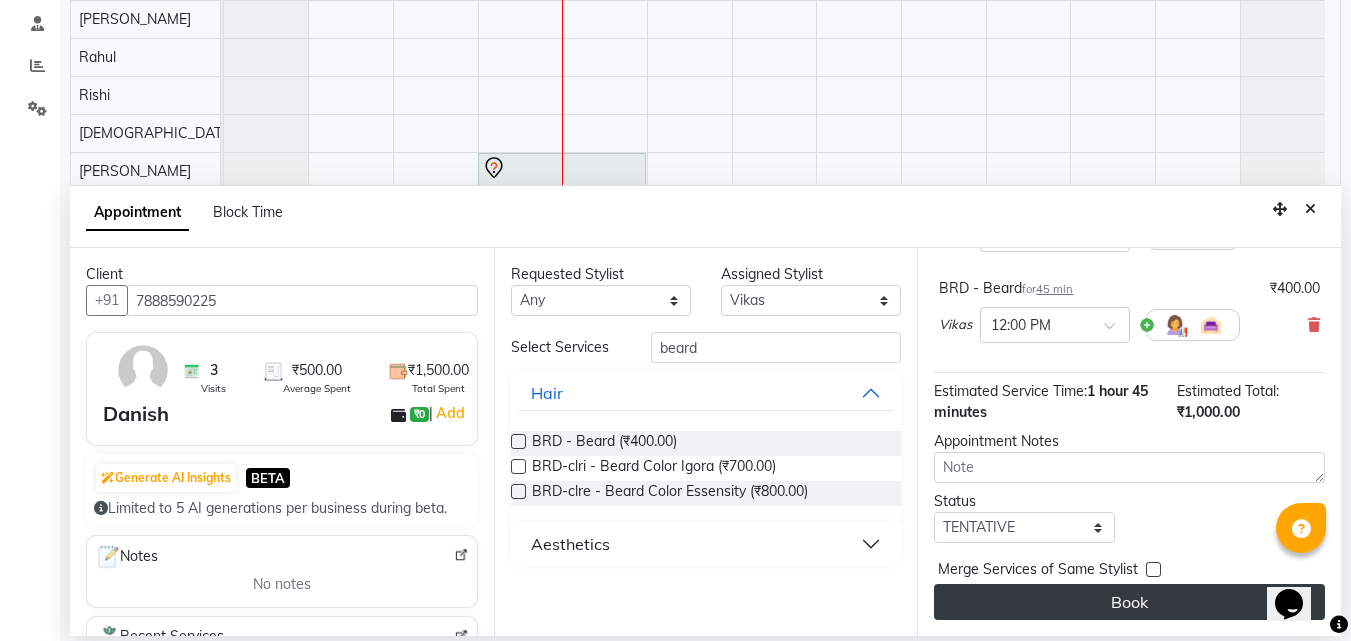 click on "Book" at bounding box center [1129, 602] 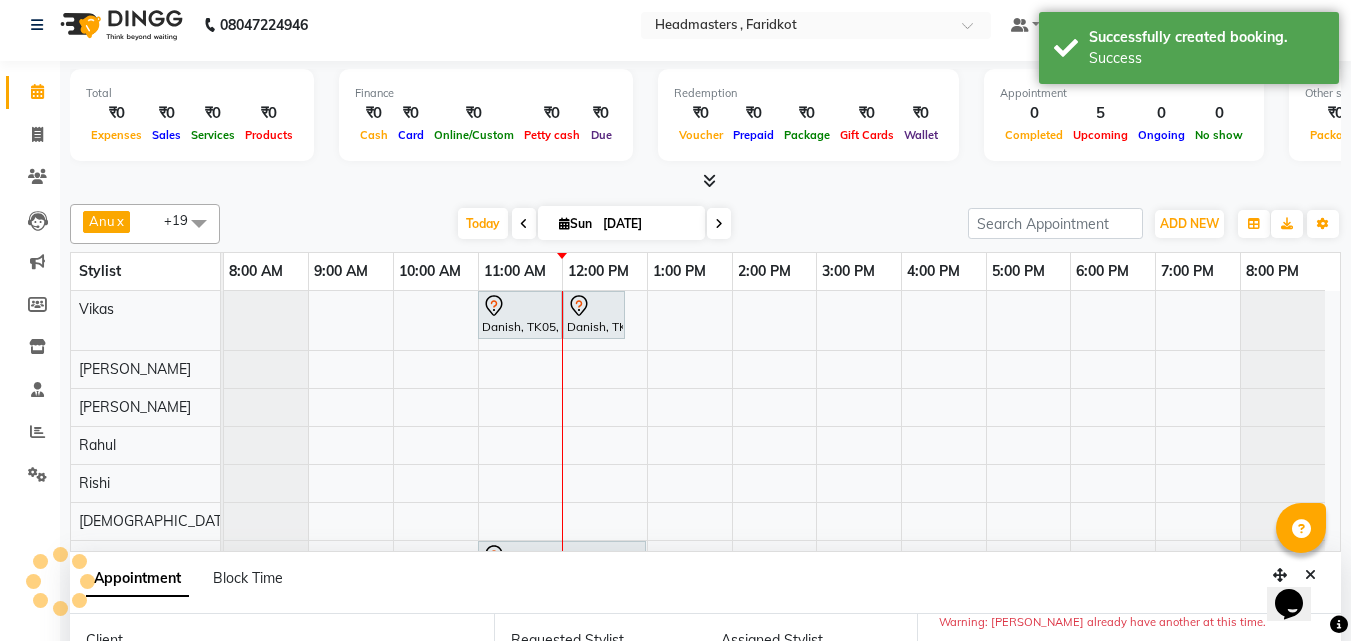 scroll, scrollTop: 0, scrollLeft: 0, axis: both 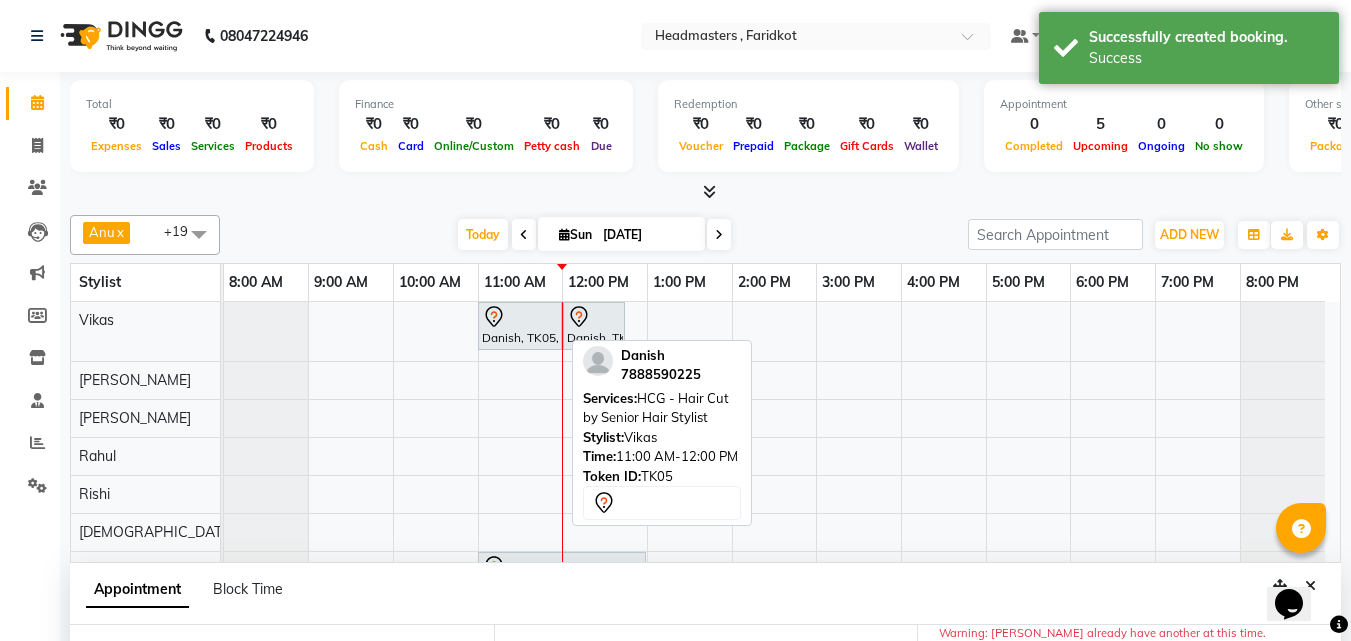 click on "Danish, TK05, 11:00 AM-12:00 PM, HCG - Hair Cut by Senior Hair Stylist" at bounding box center (520, 326) 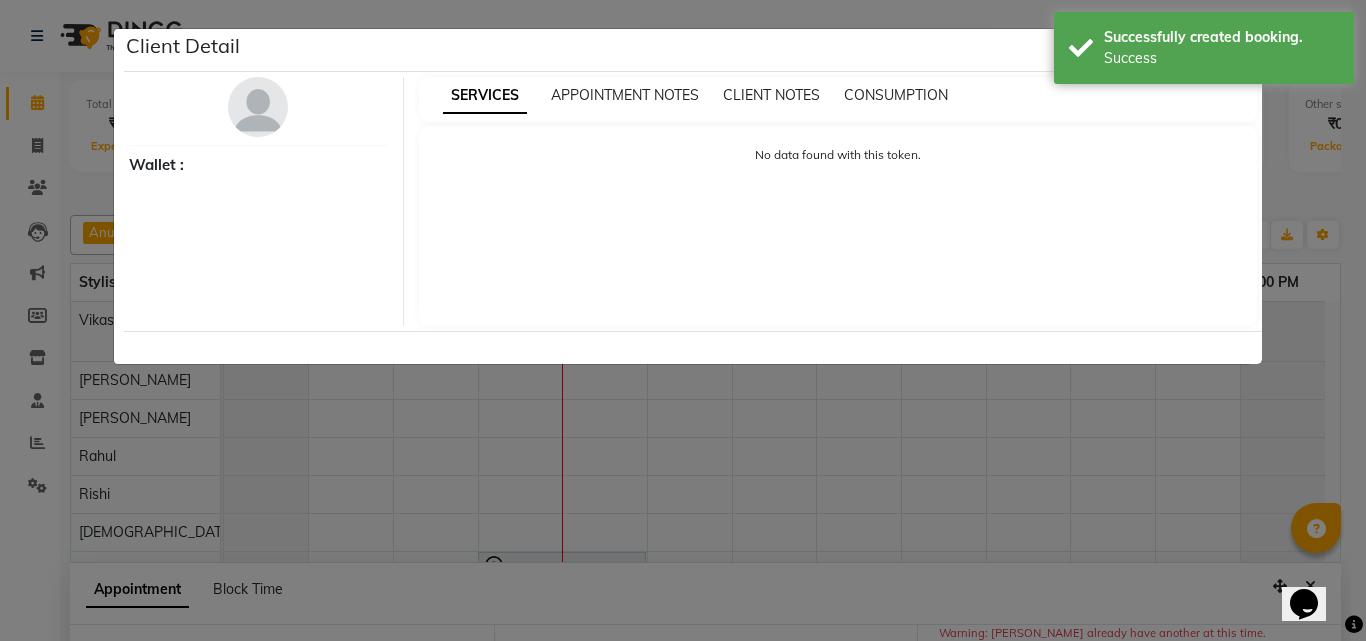 select on "7" 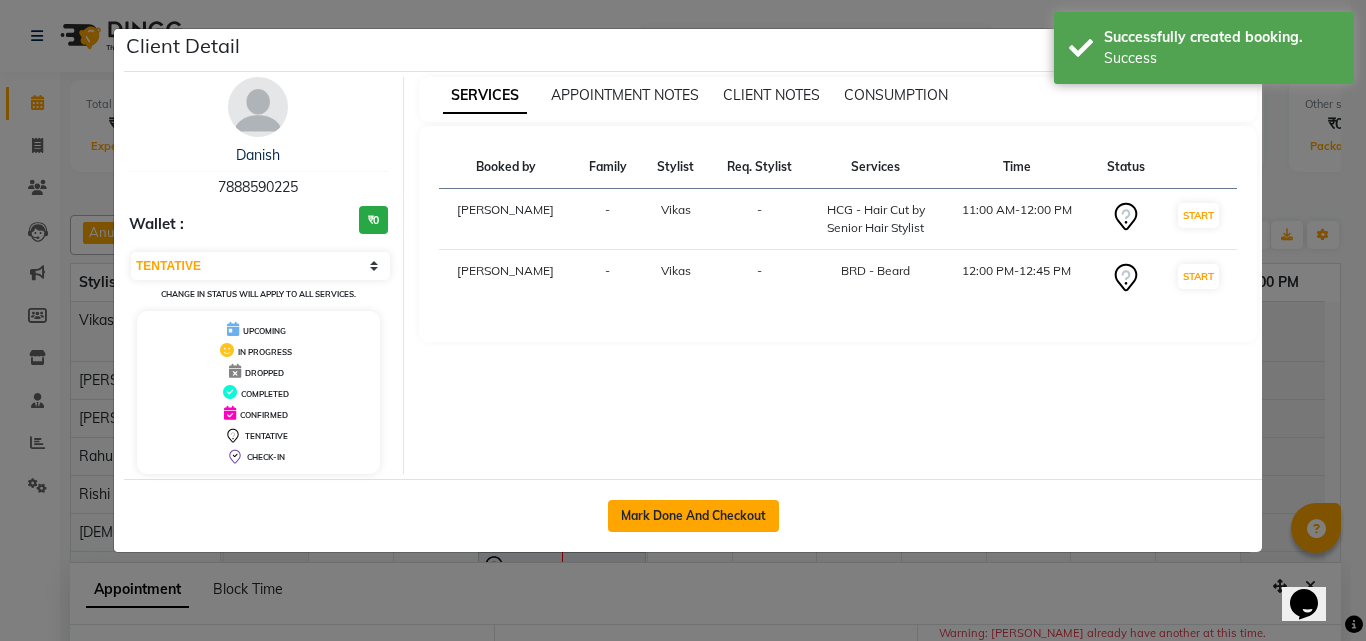 click on "Mark Done And Checkout" 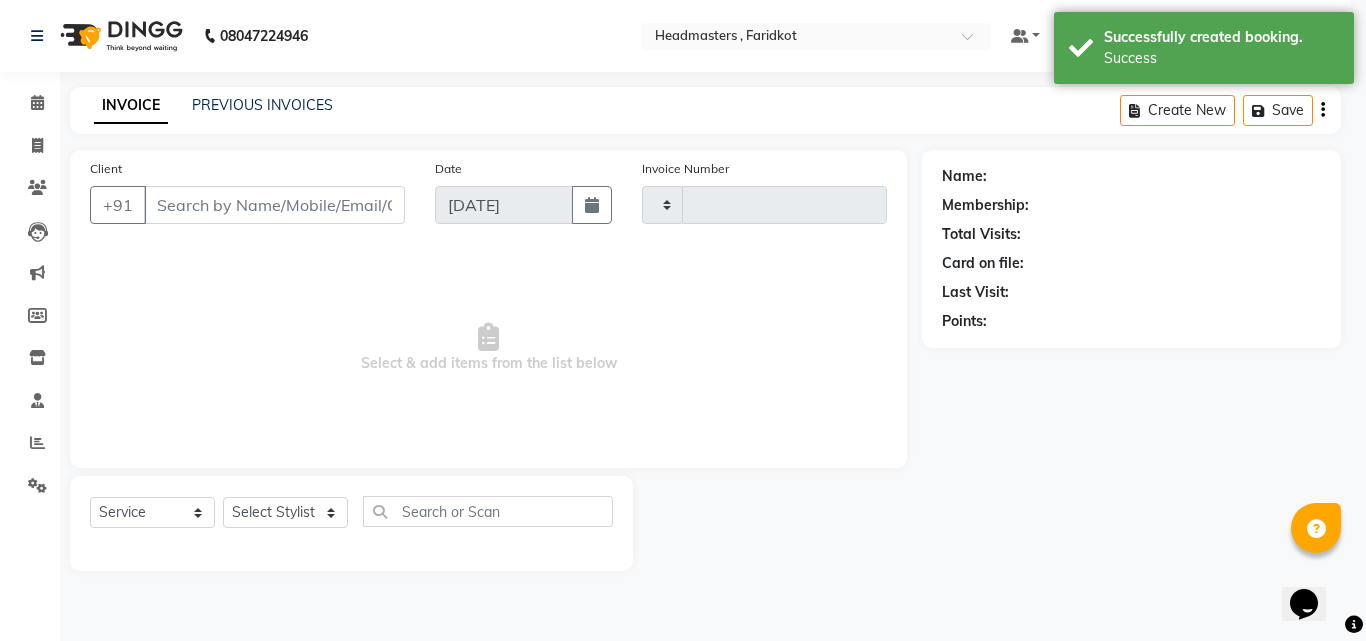 type on "0527" 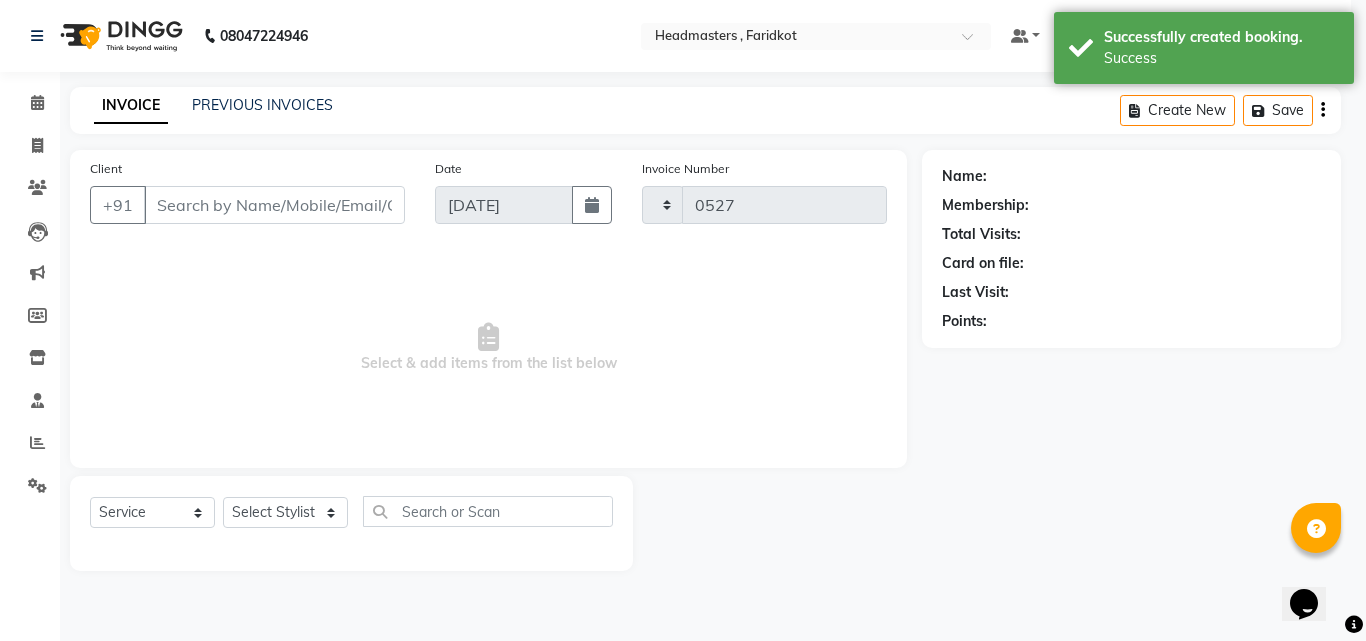 select on "7919" 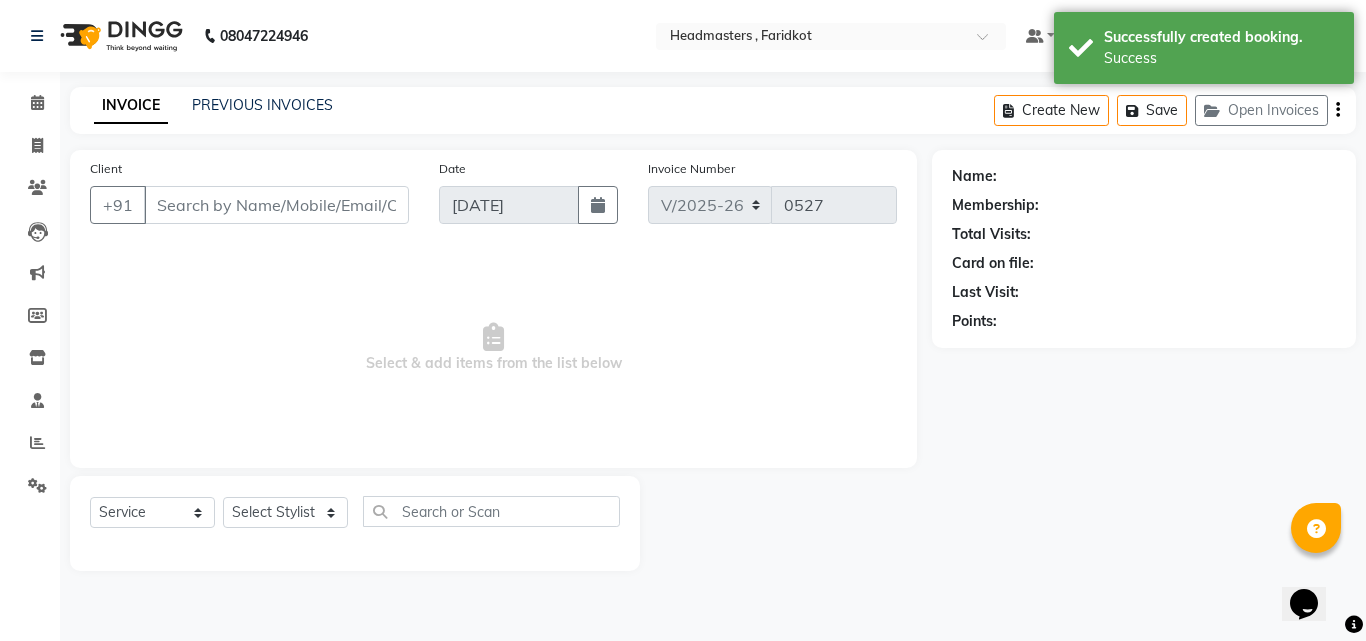 type on "7888590225" 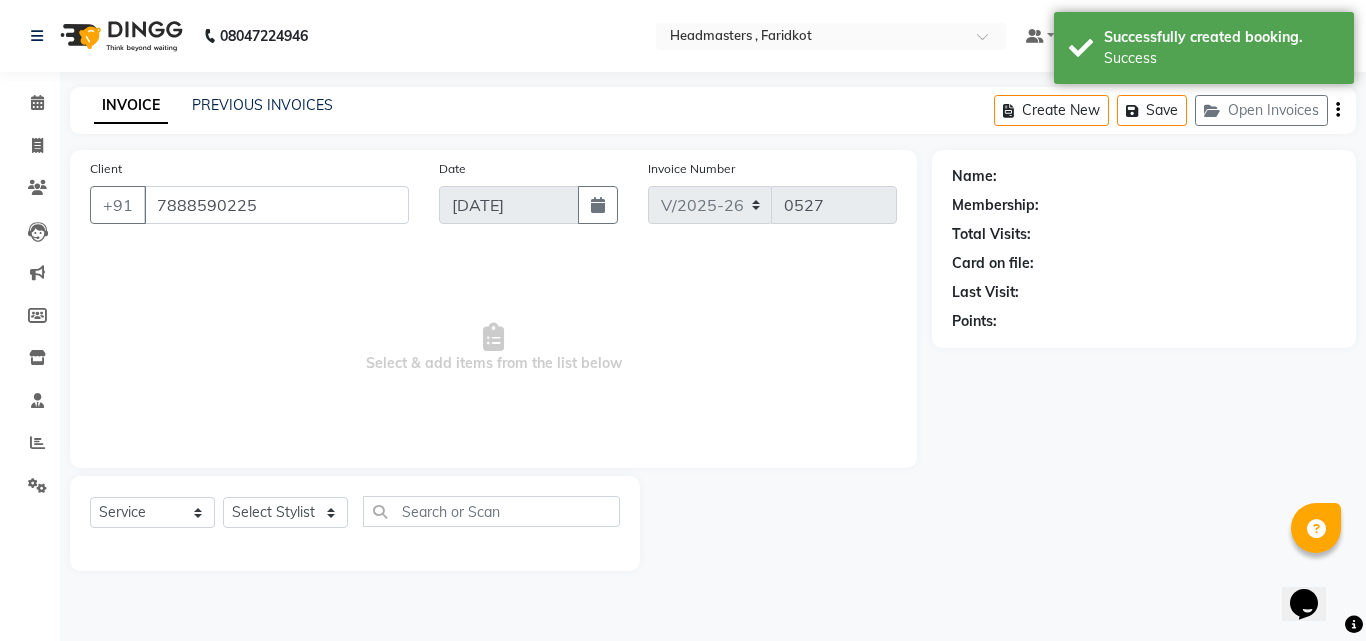select on "71450" 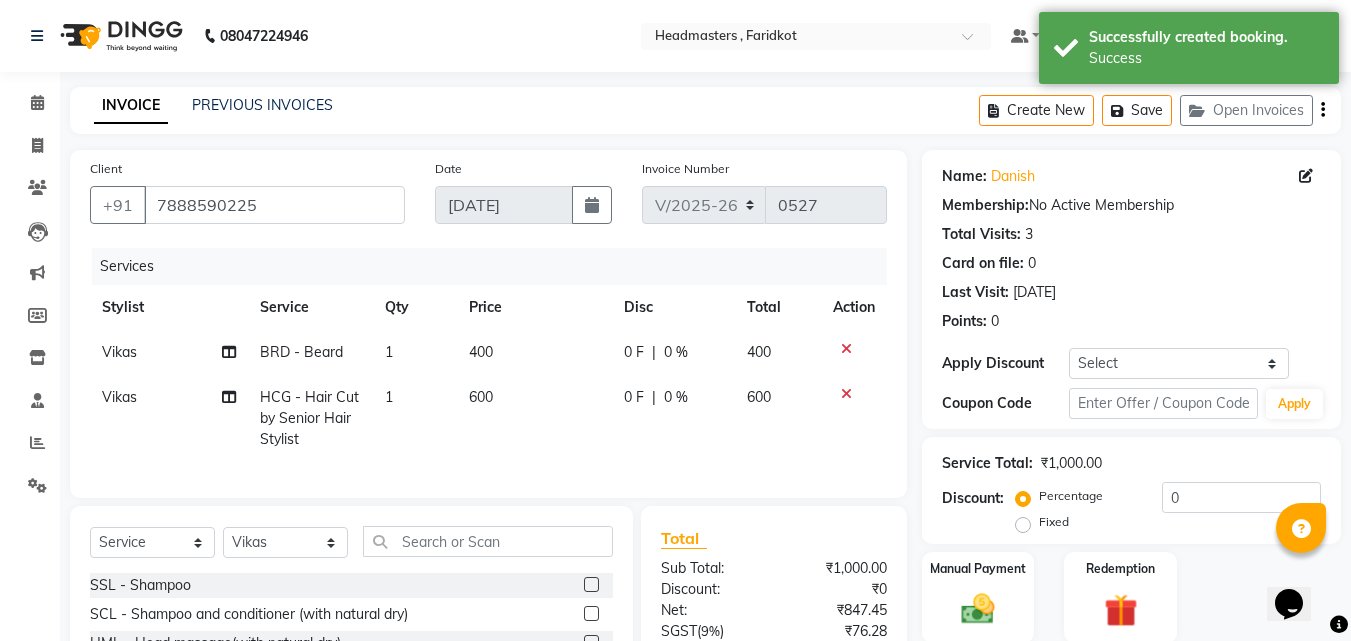 click on "0 %" 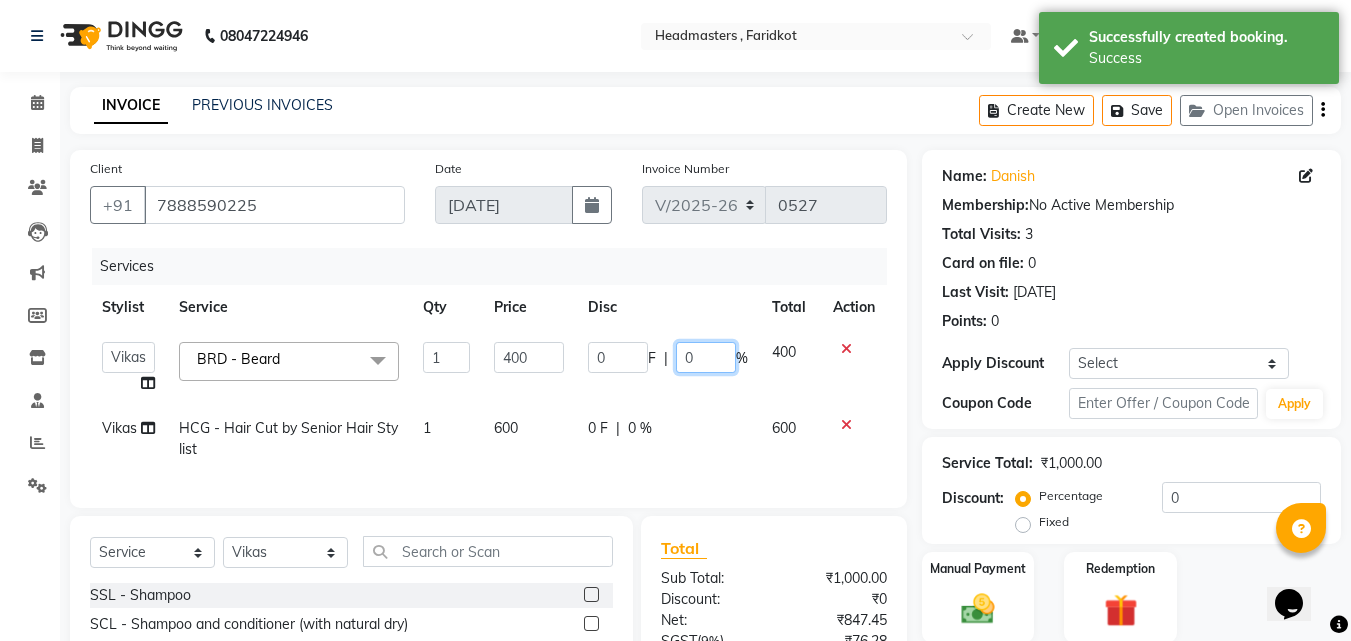 click on "0" 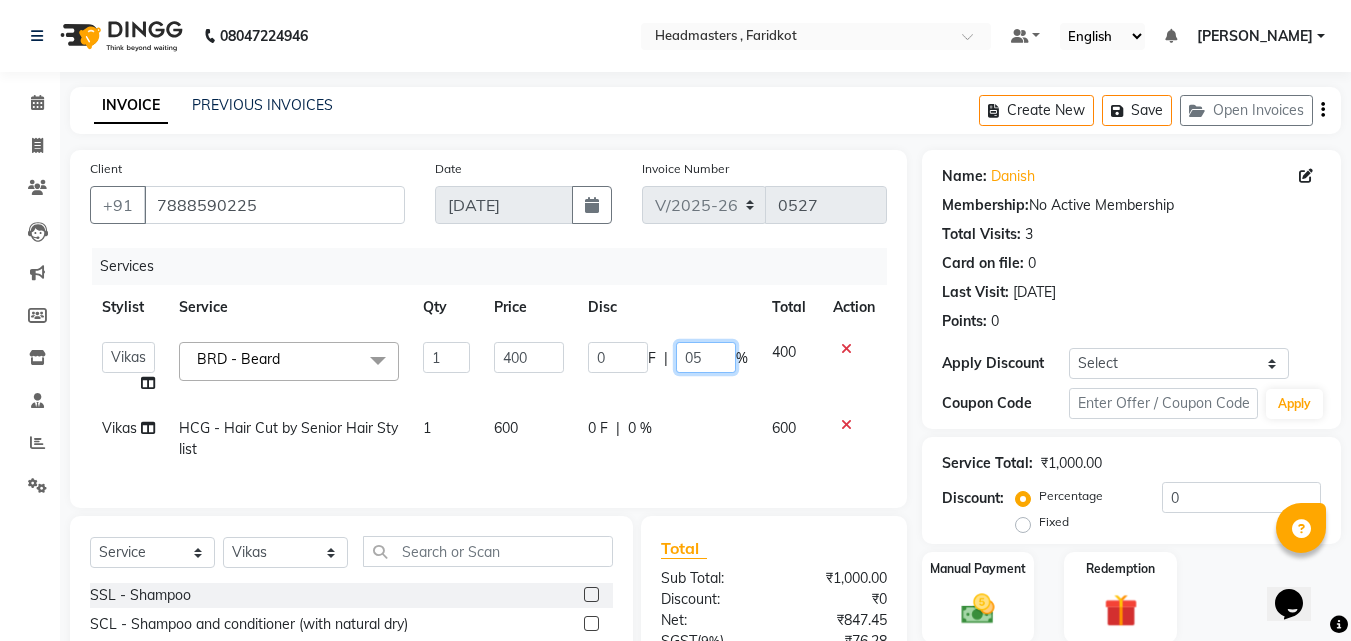 type on "050" 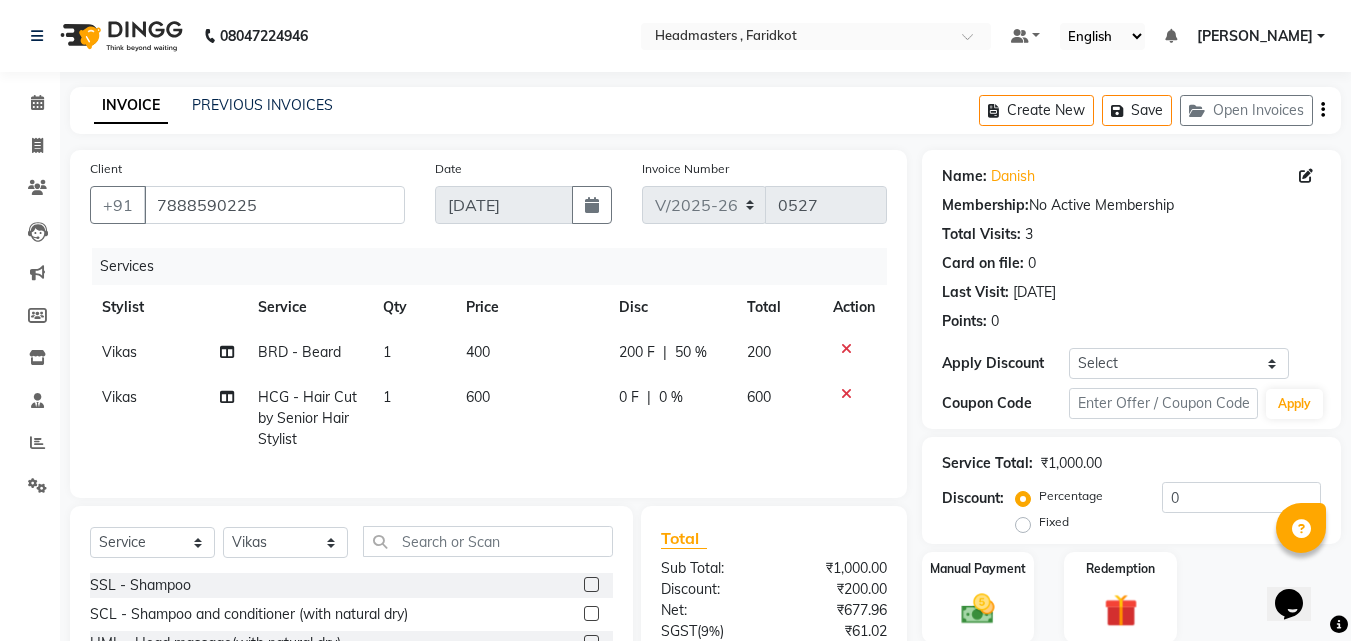 click on "0 F | 0 %" 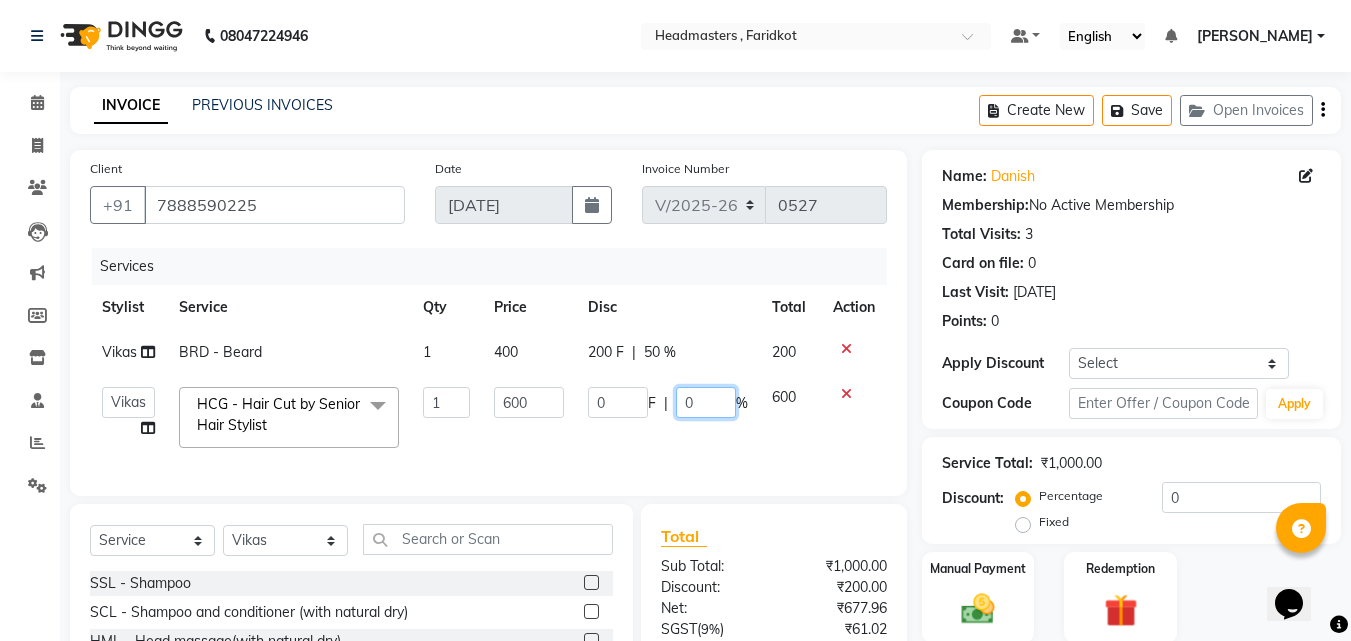 click on "0" 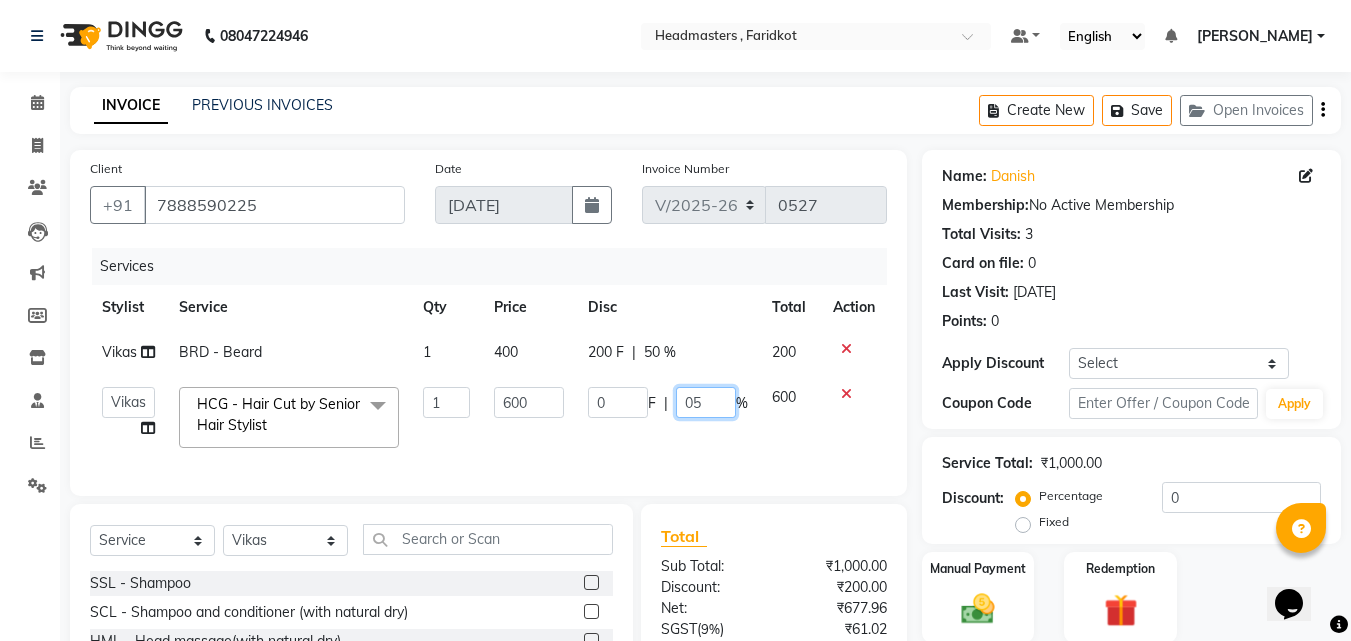 type on "050" 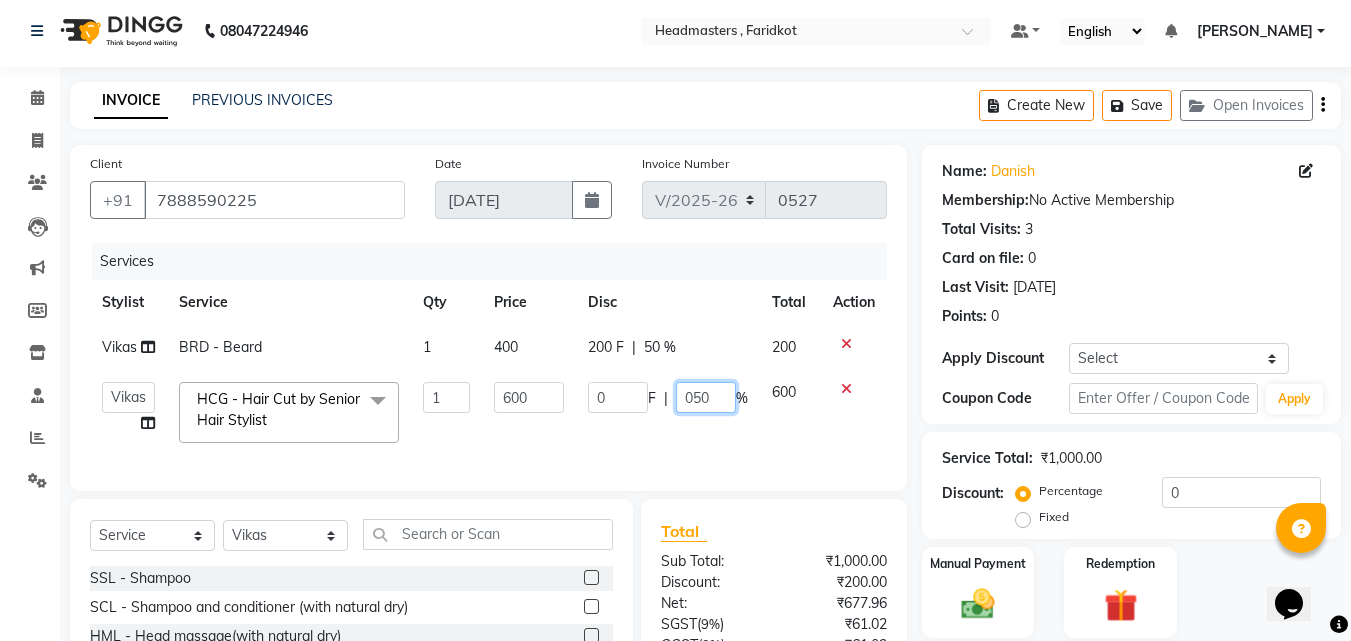 scroll, scrollTop: 3, scrollLeft: 0, axis: vertical 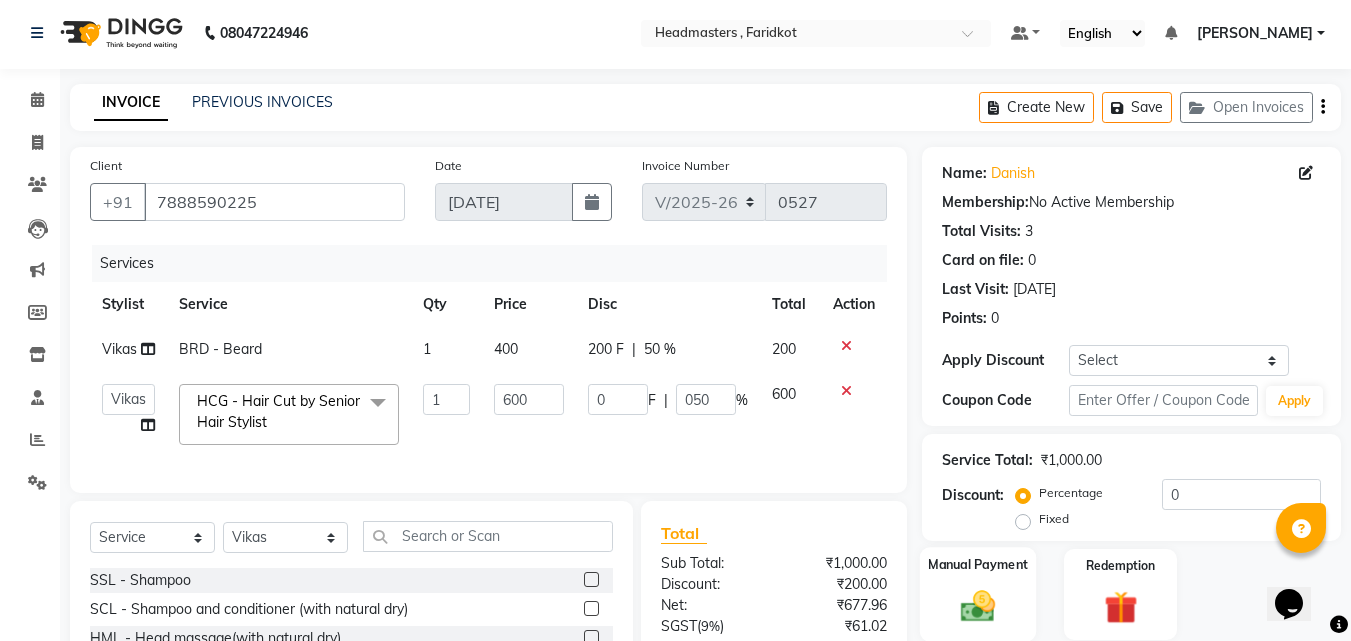 click 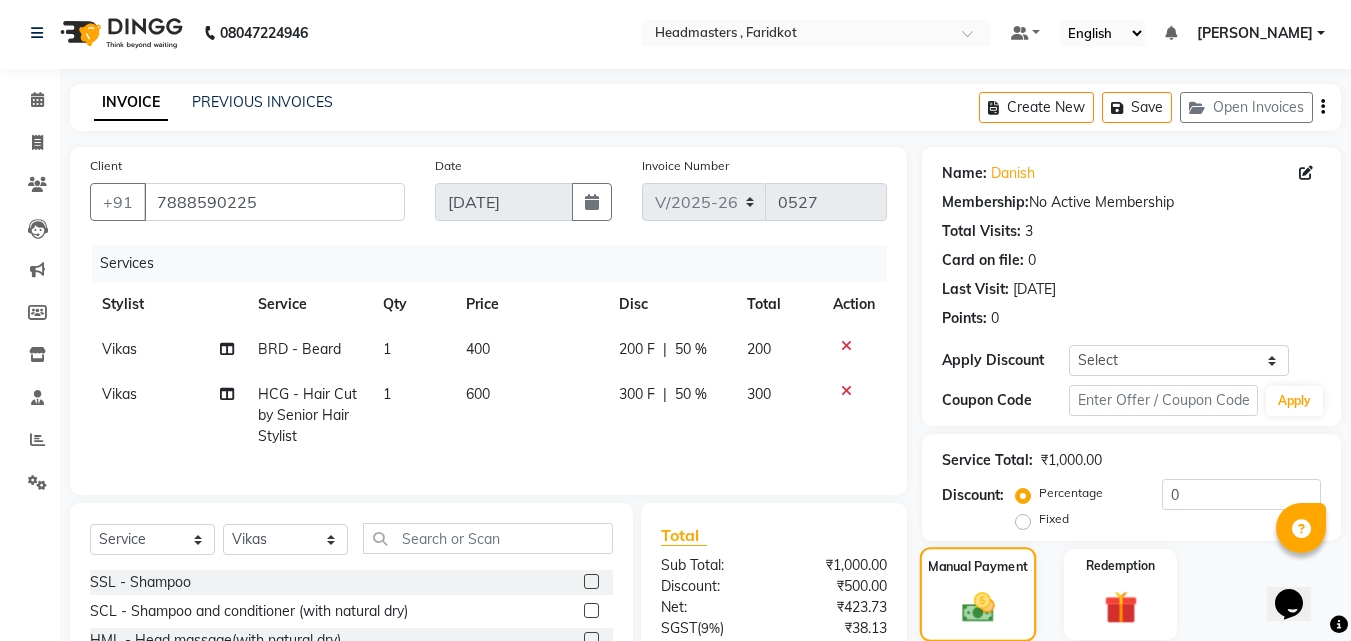 click on "Manual Payment" 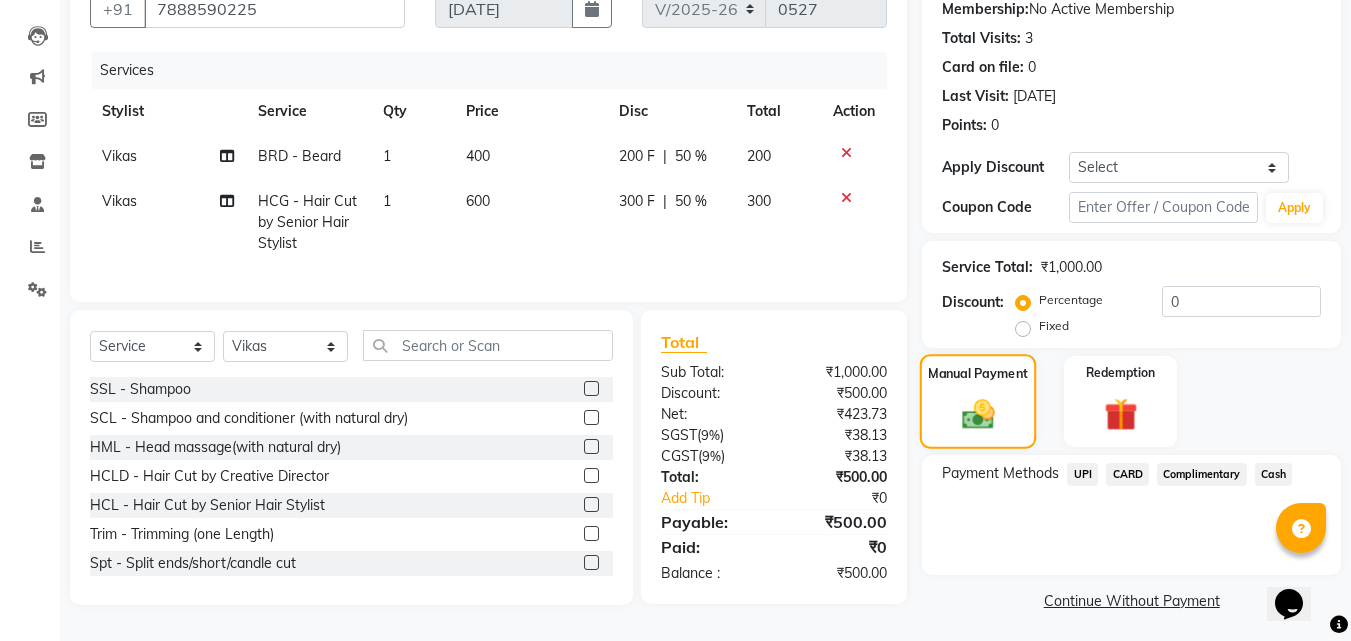 scroll, scrollTop: 205, scrollLeft: 0, axis: vertical 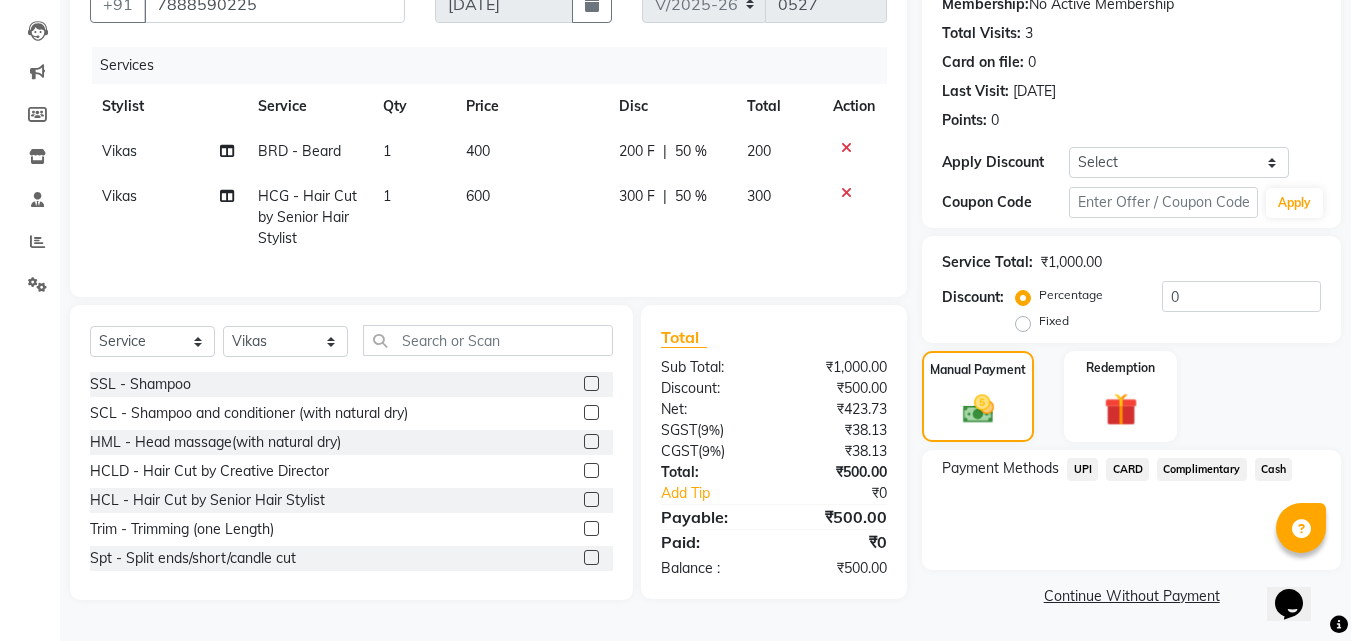 click on "Cash" 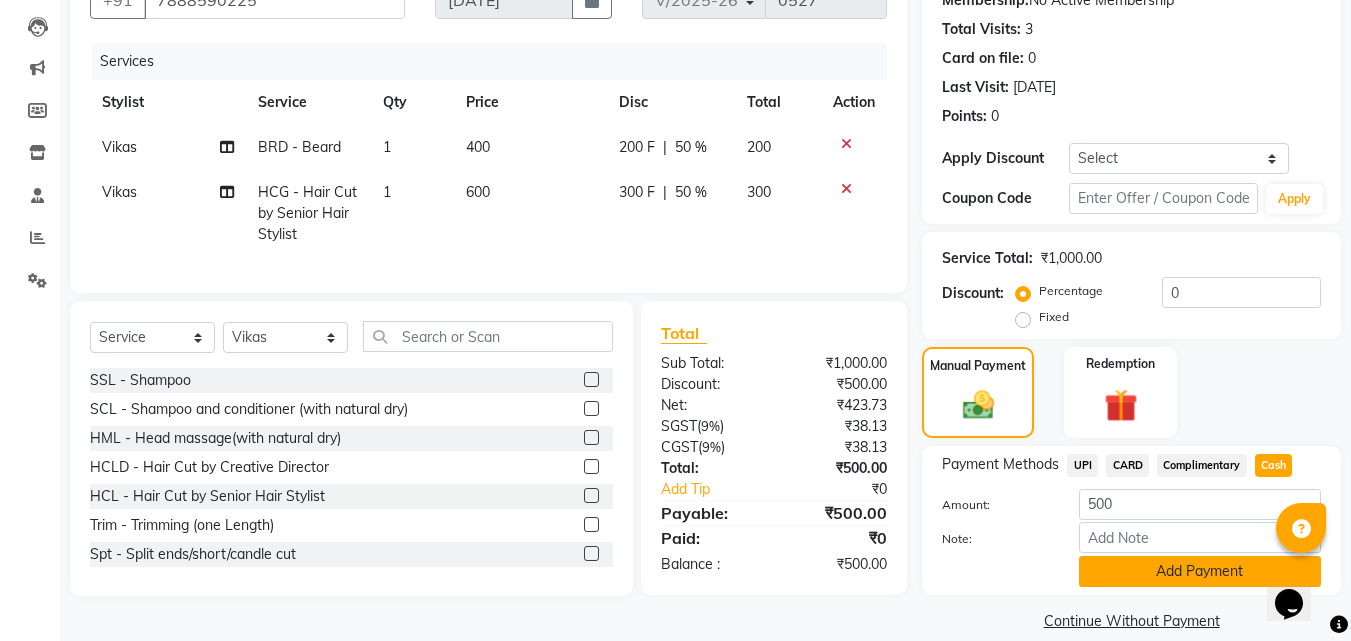 click on "Add Payment" 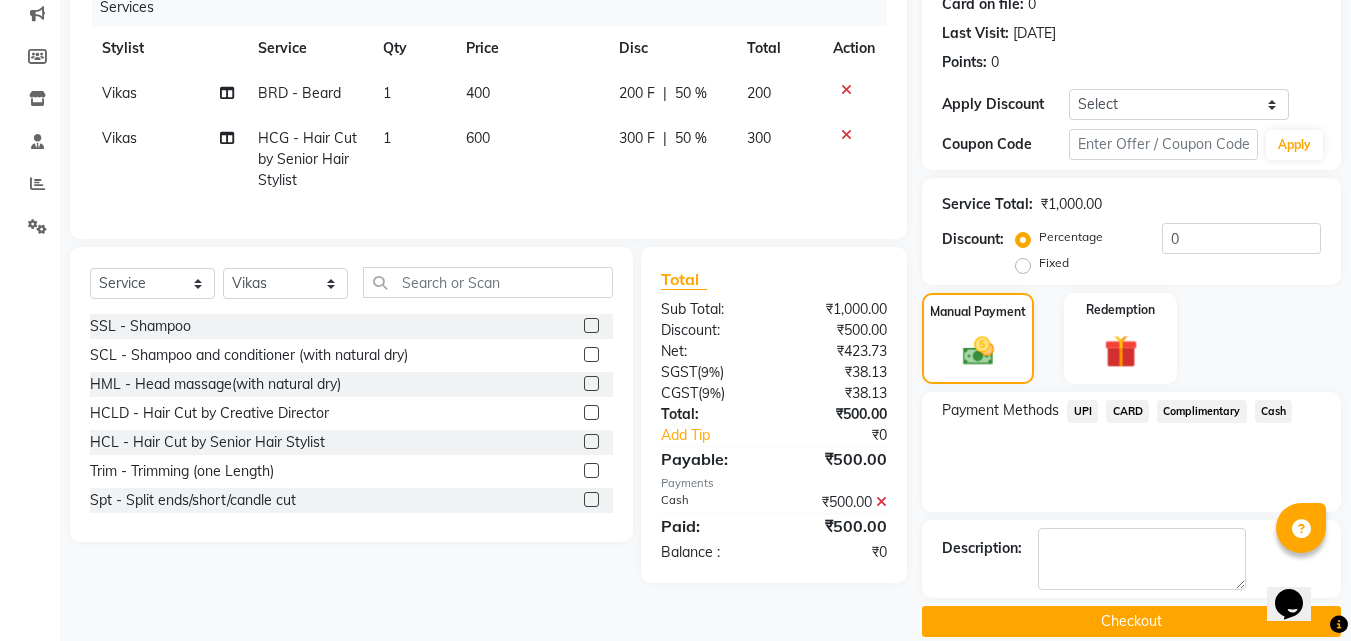 scroll, scrollTop: 285, scrollLeft: 0, axis: vertical 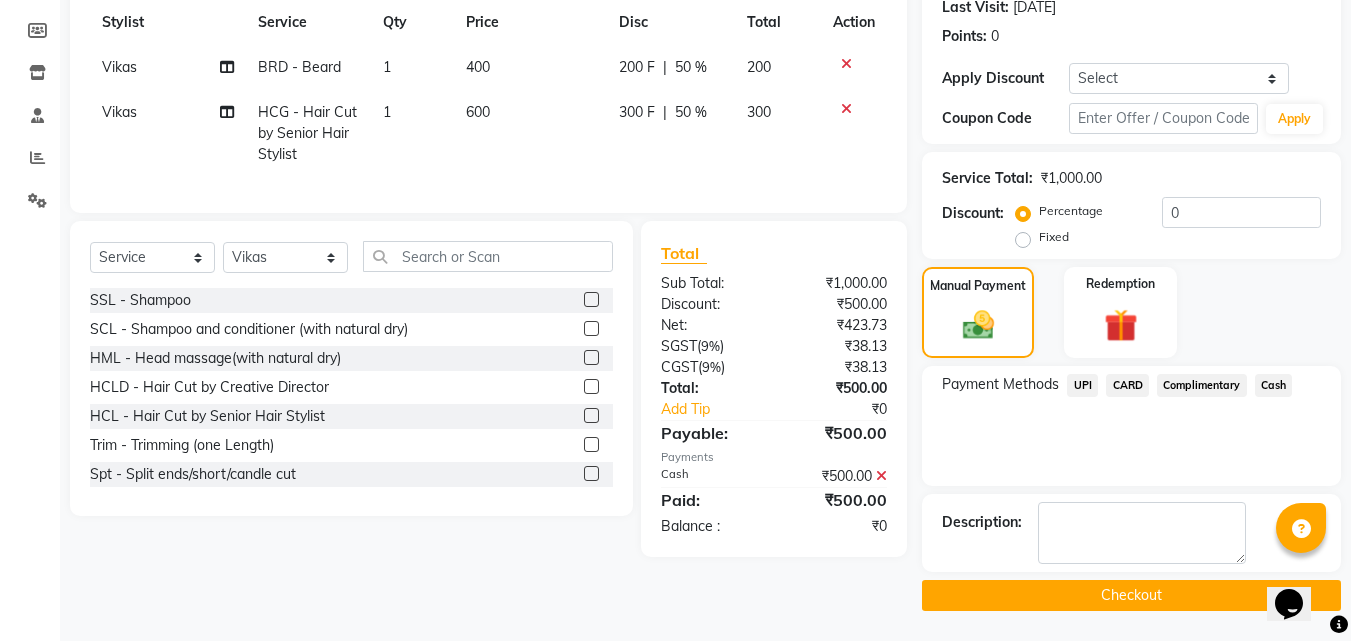 click on "Checkout" 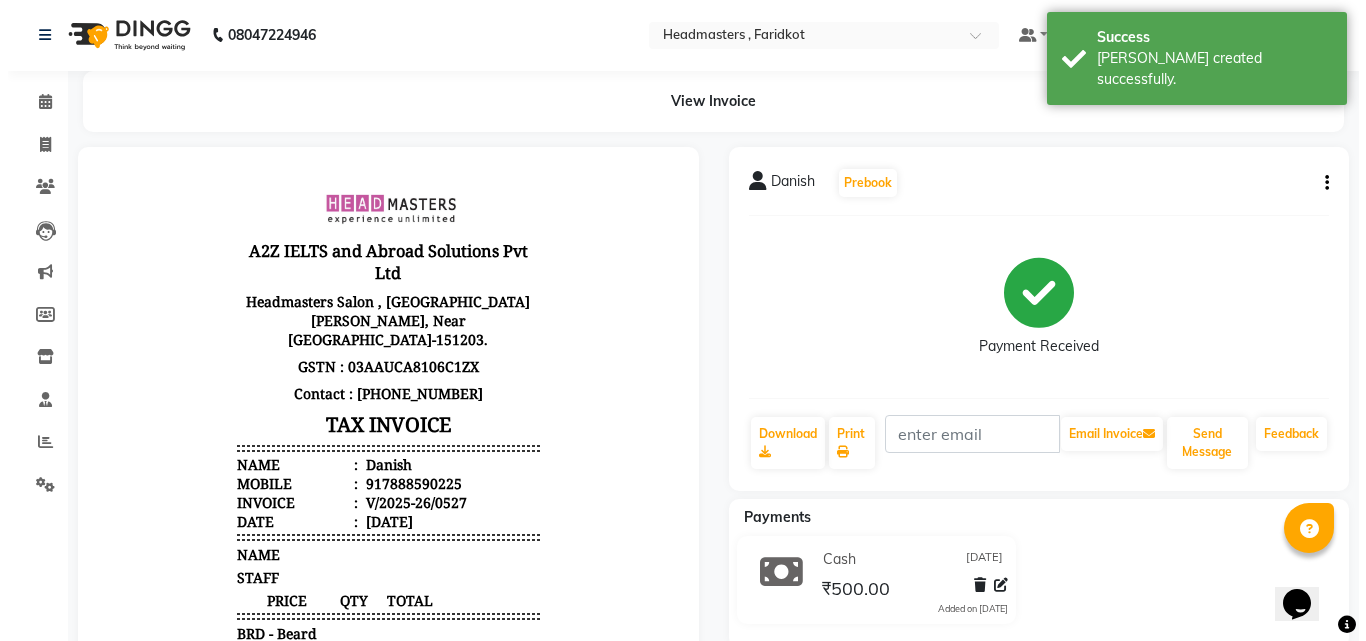 scroll, scrollTop: 0, scrollLeft: 0, axis: both 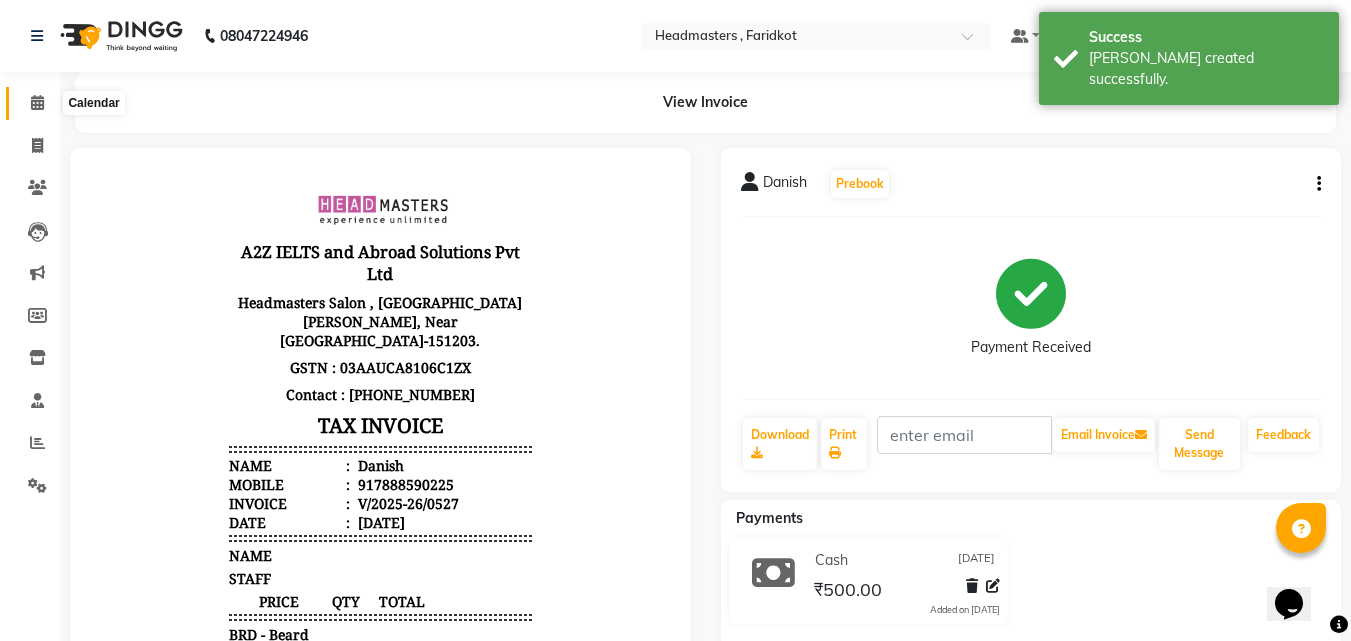 click 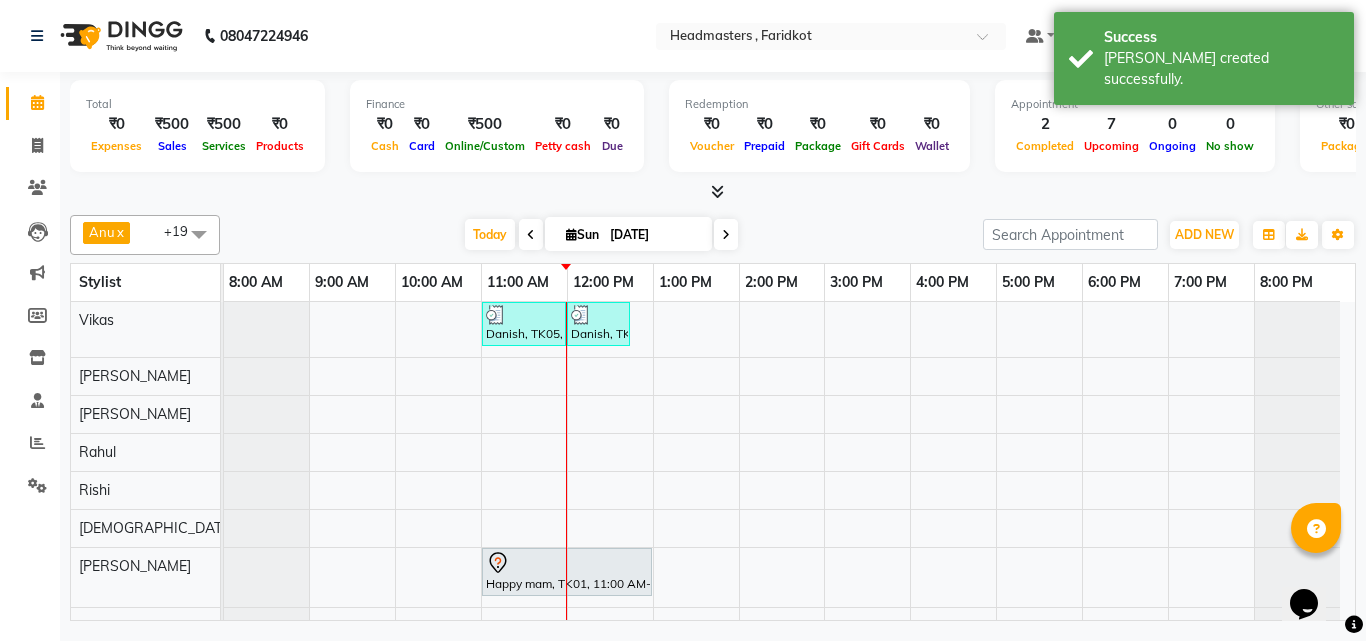 scroll, scrollTop: 300, scrollLeft: 0, axis: vertical 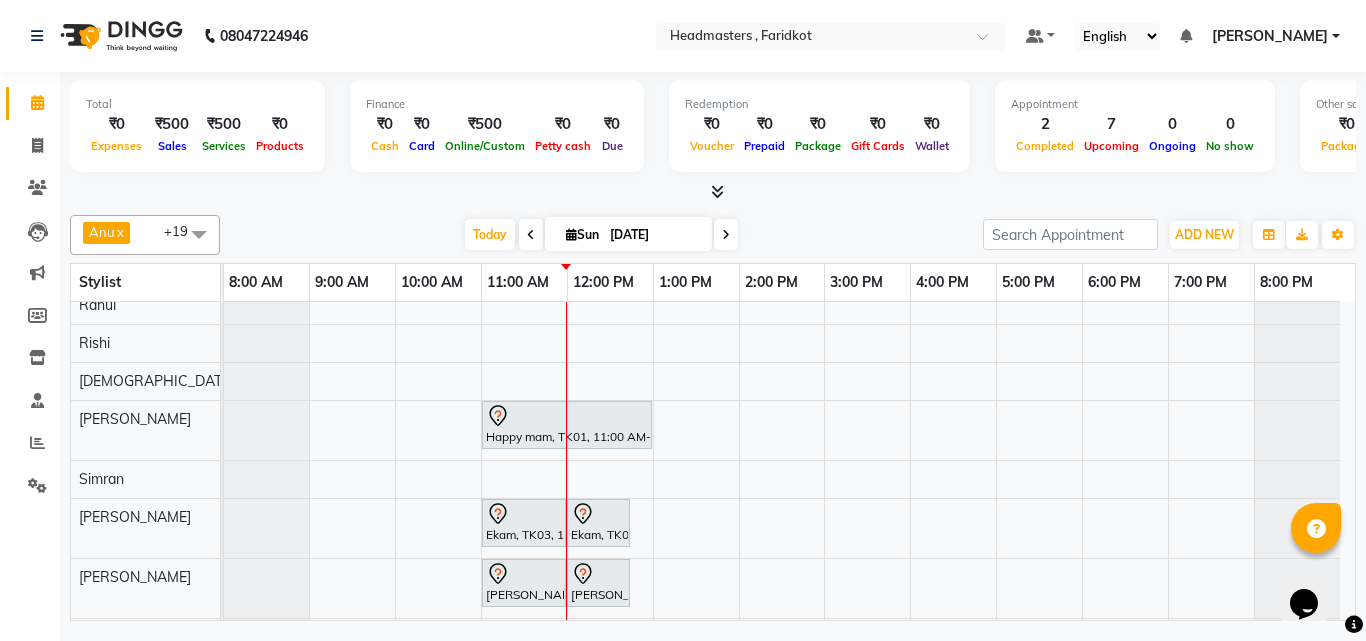 click at bounding box center [531, 234] 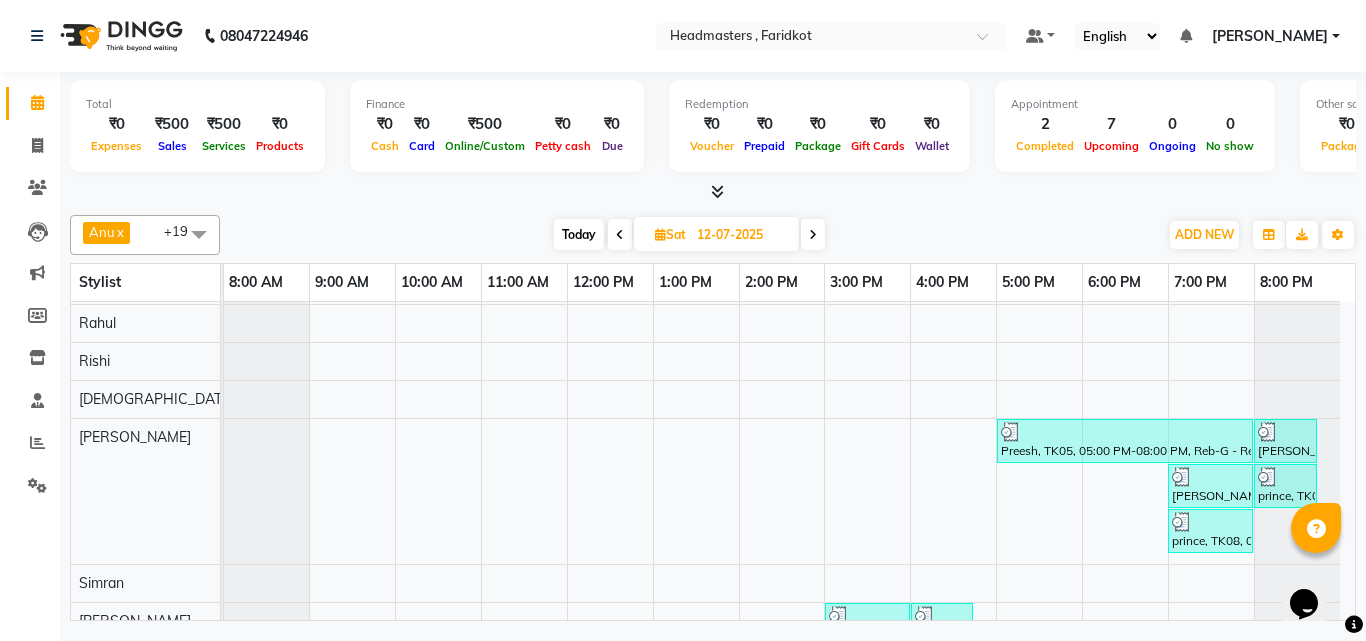 scroll, scrollTop: 413, scrollLeft: 0, axis: vertical 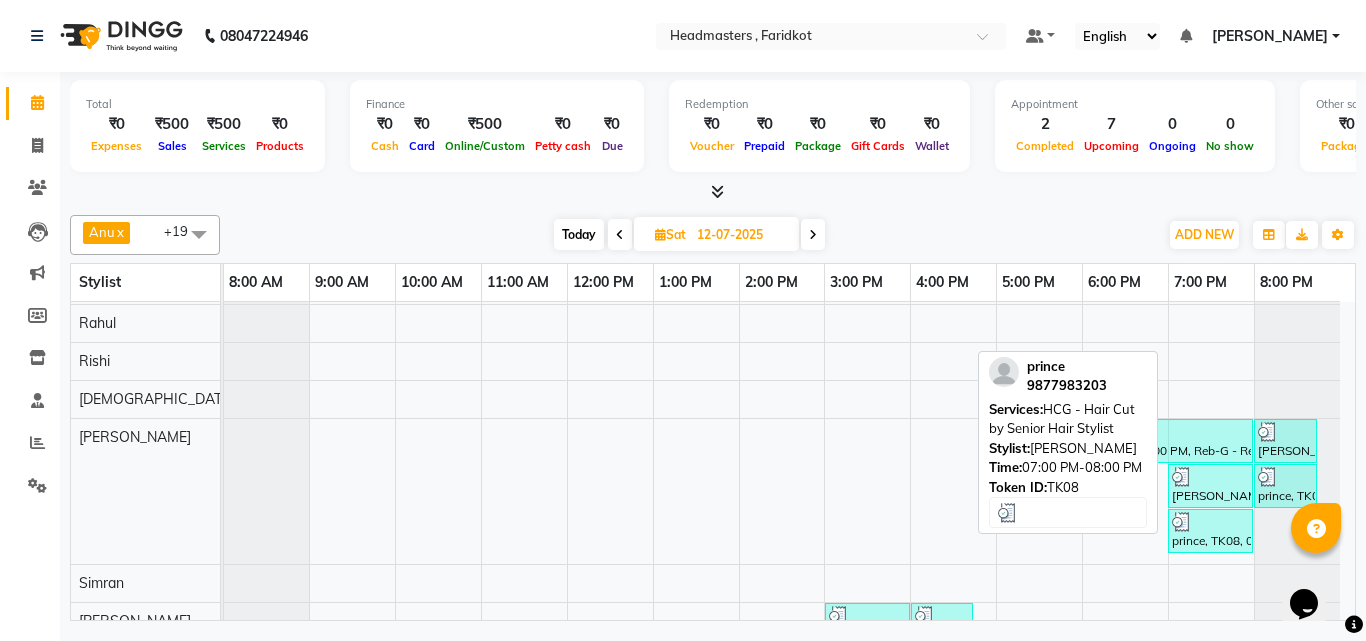 click on "prince, TK08, 07:00 PM-08:00 PM, HCG - Hair Cut by Senior Hair Stylist" at bounding box center (1210, 531) 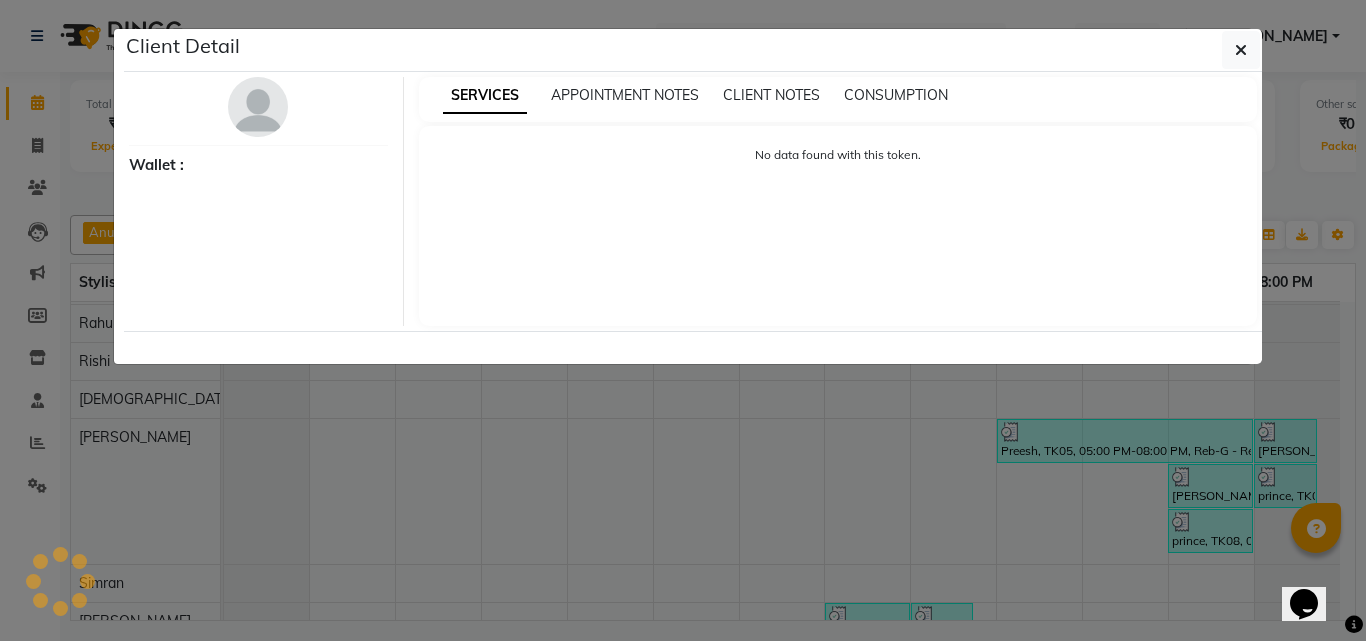 select on "3" 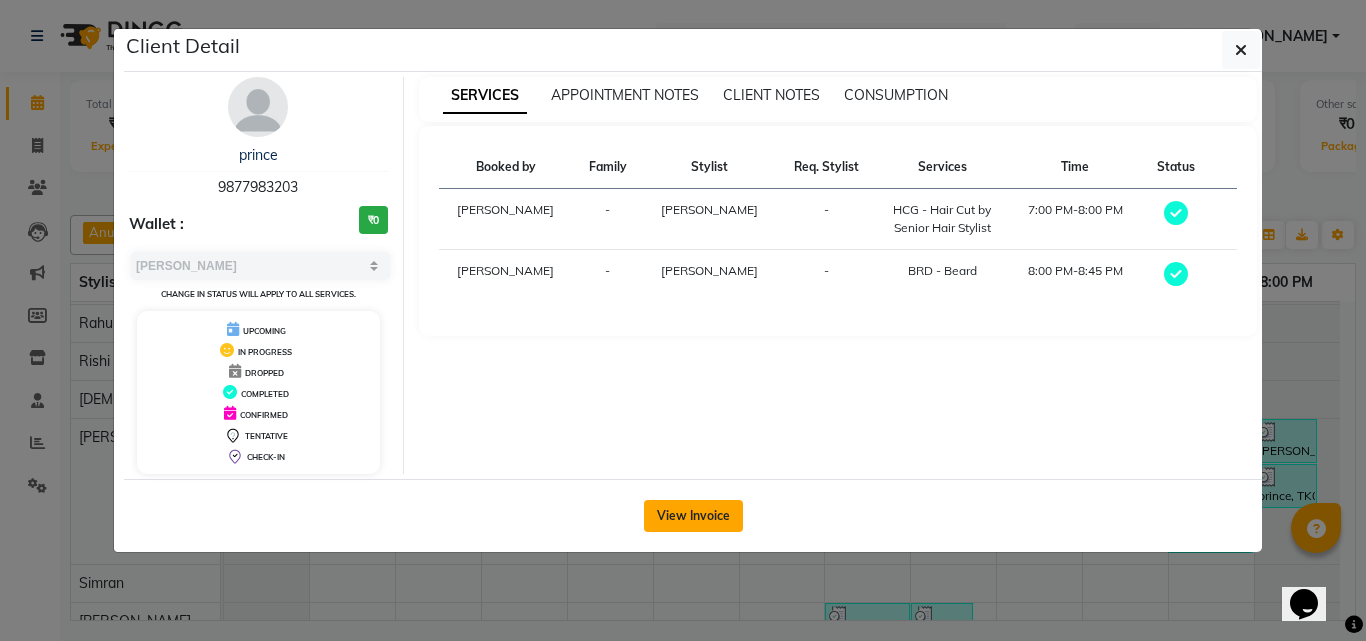 click on "View Invoice" 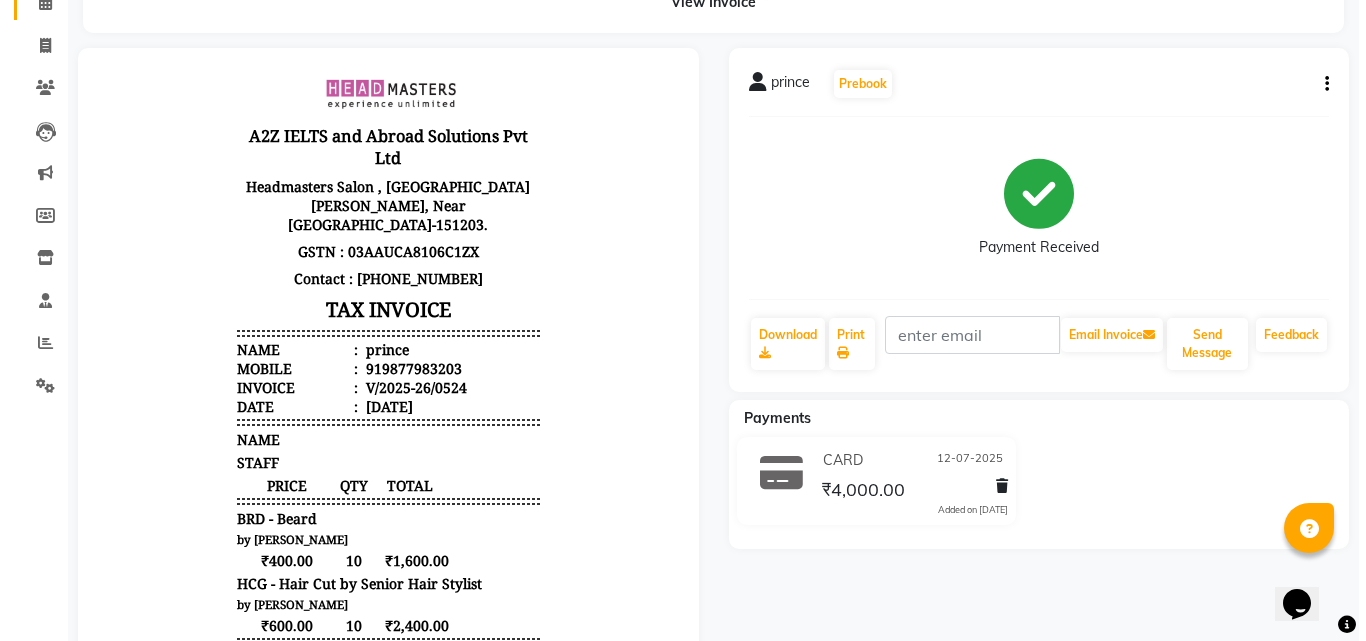 scroll, scrollTop: 0, scrollLeft: 0, axis: both 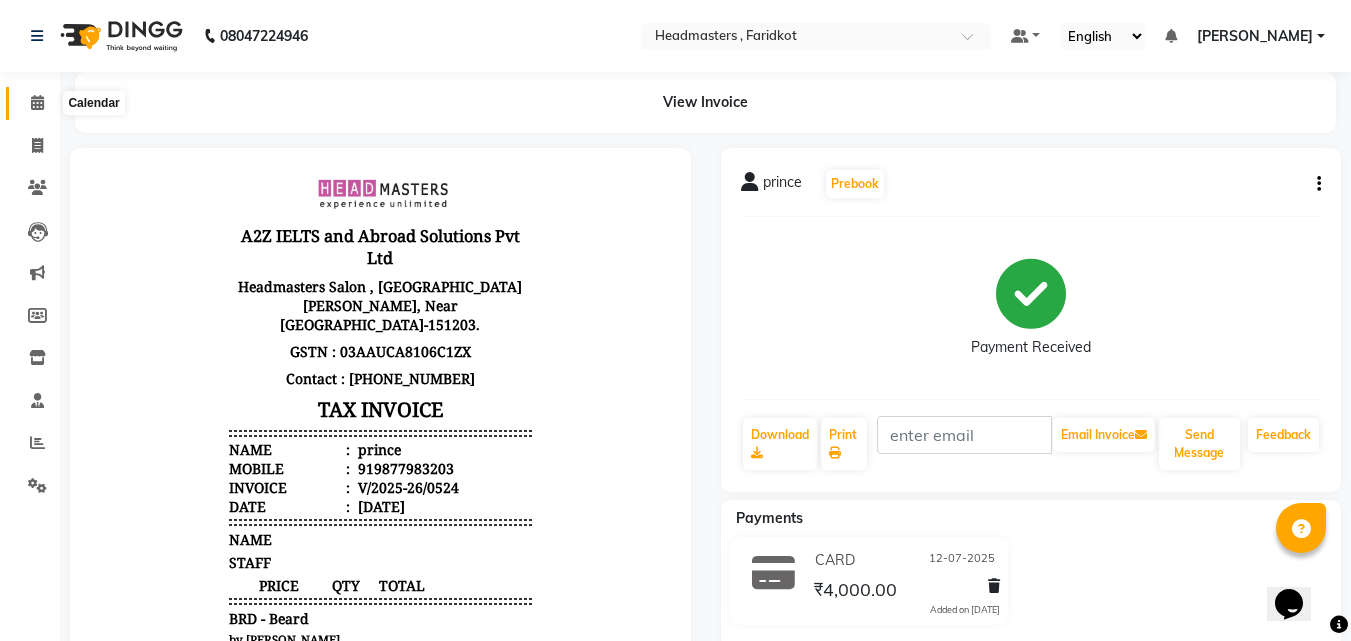 click 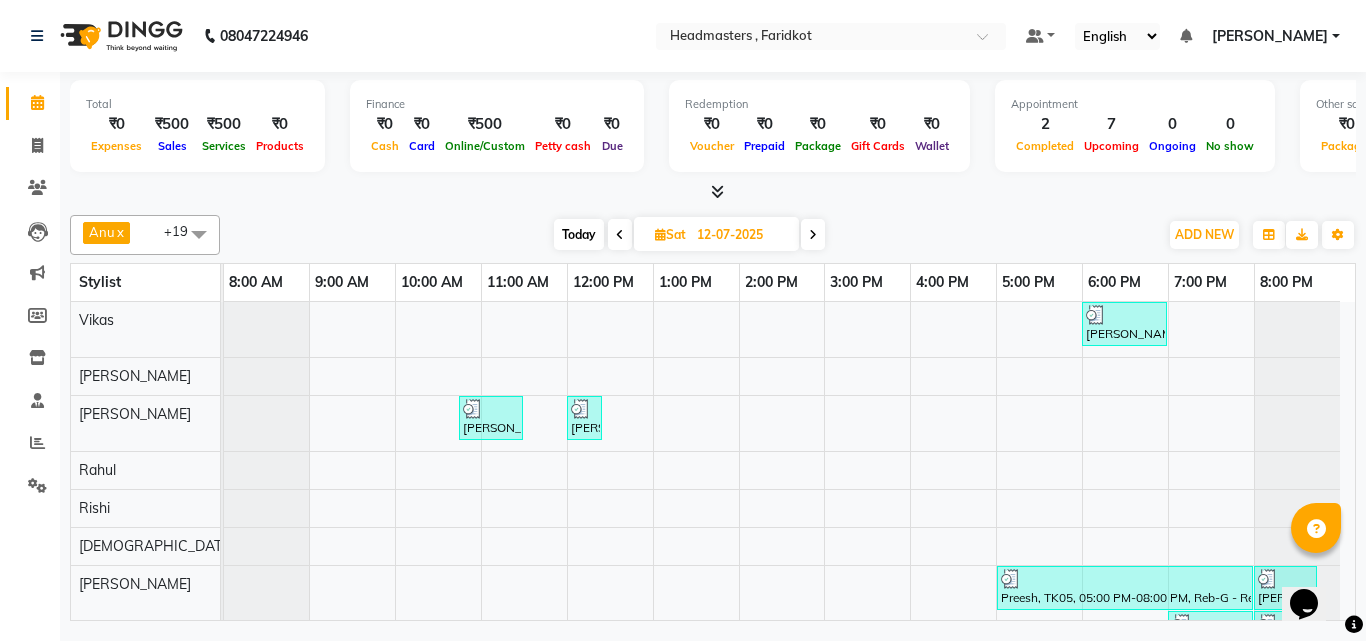 click at bounding box center [813, 235] 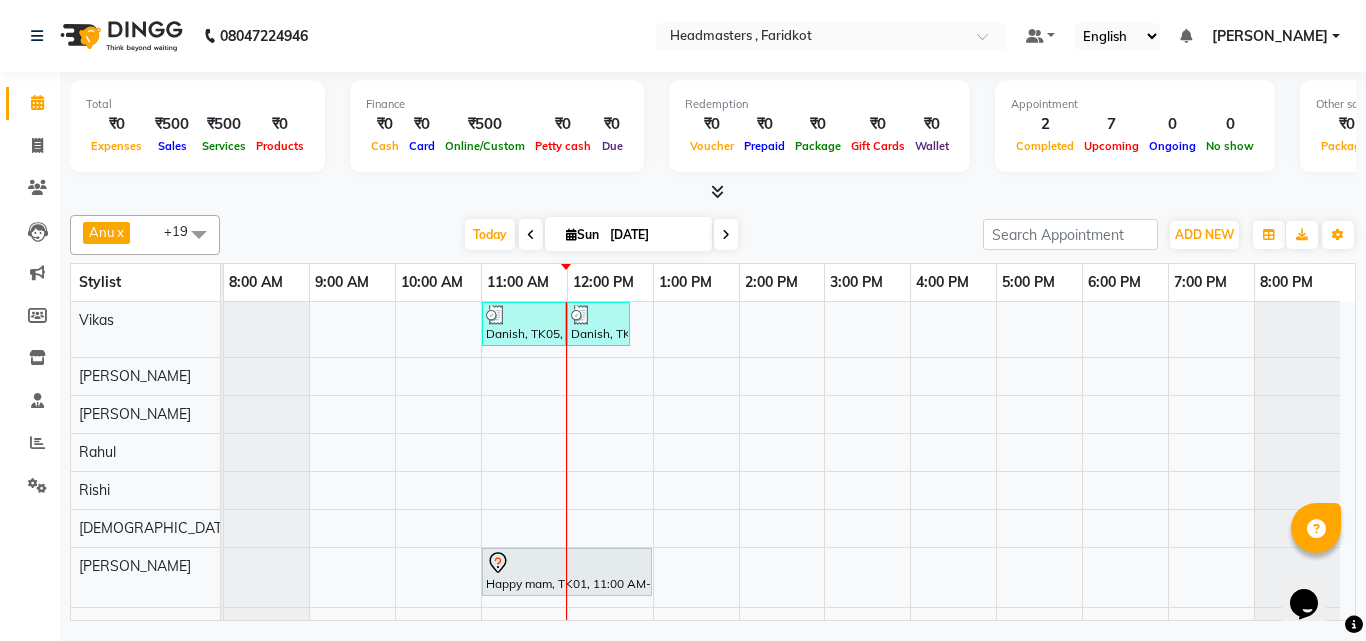 scroll, scrollTop: 386, scrollLeft: 0, axis: vertical 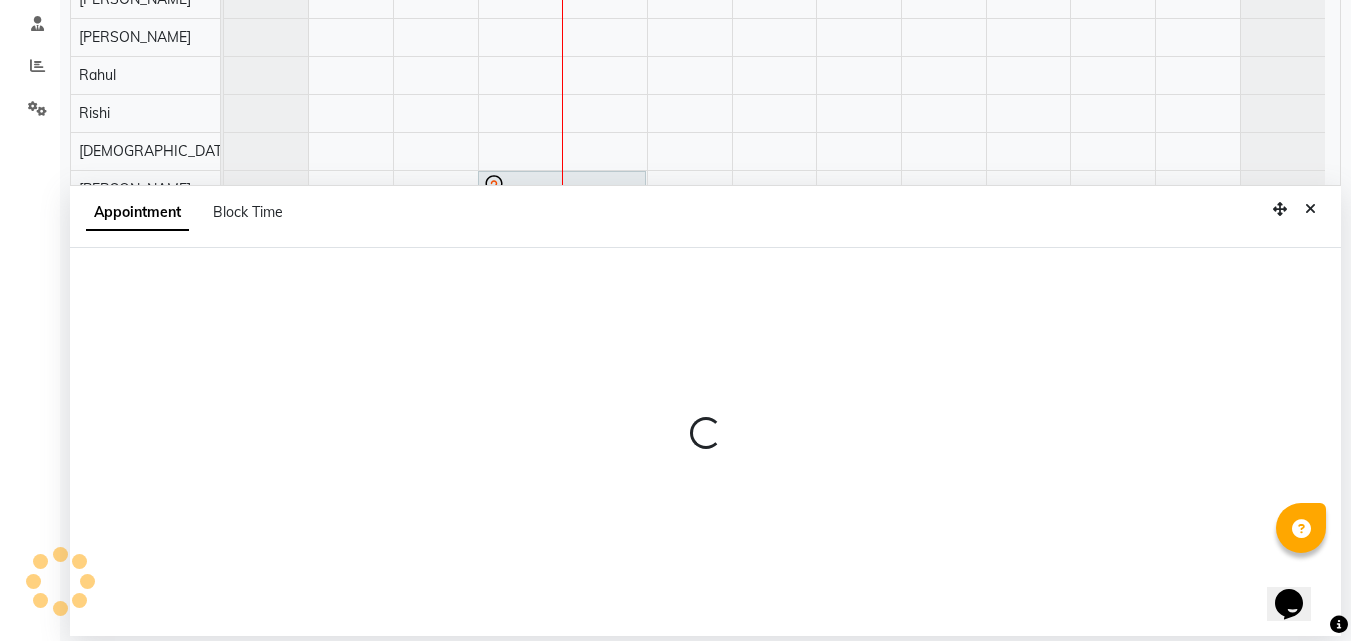 select on "71450" 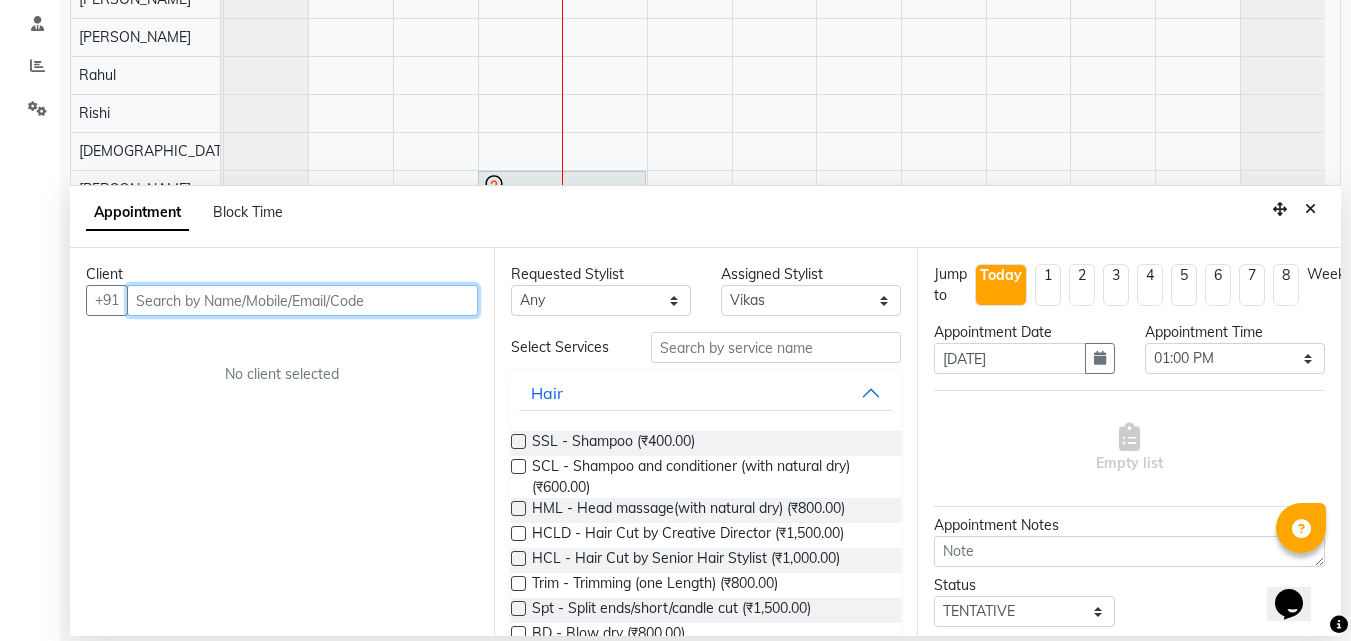 click at bounding box center (302, 300) 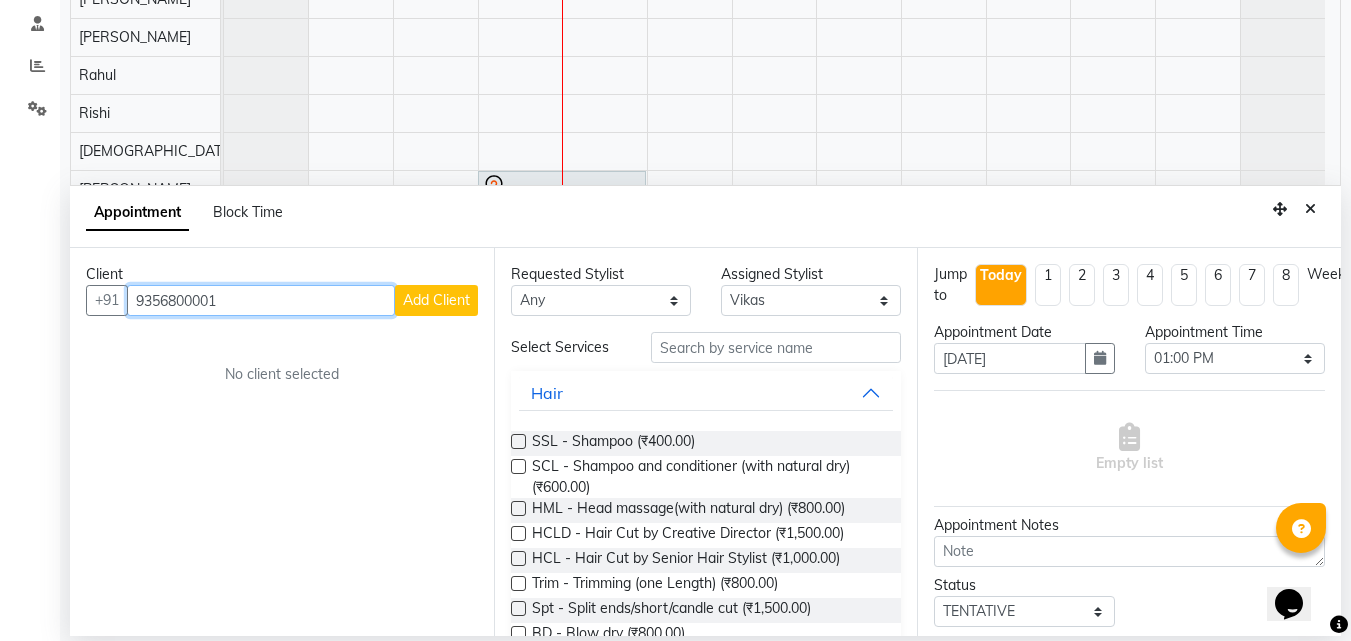 type on "9356800001" 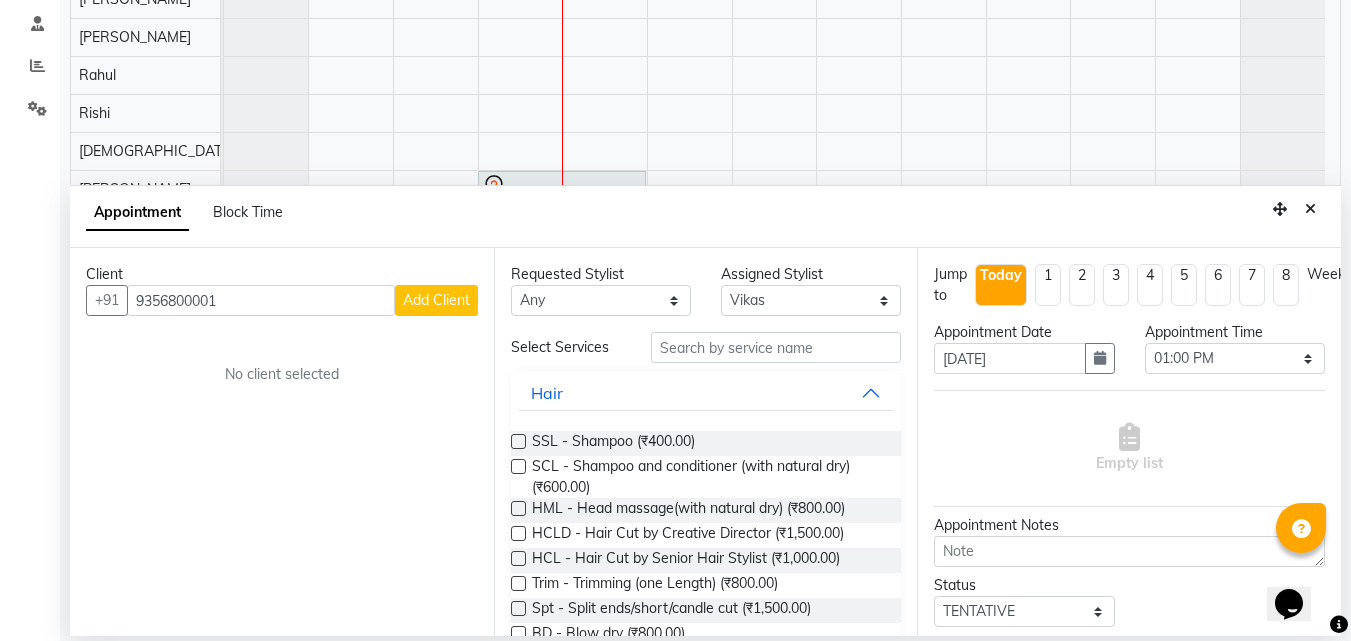 click on "Add Client" at bounding box center (436, 300) 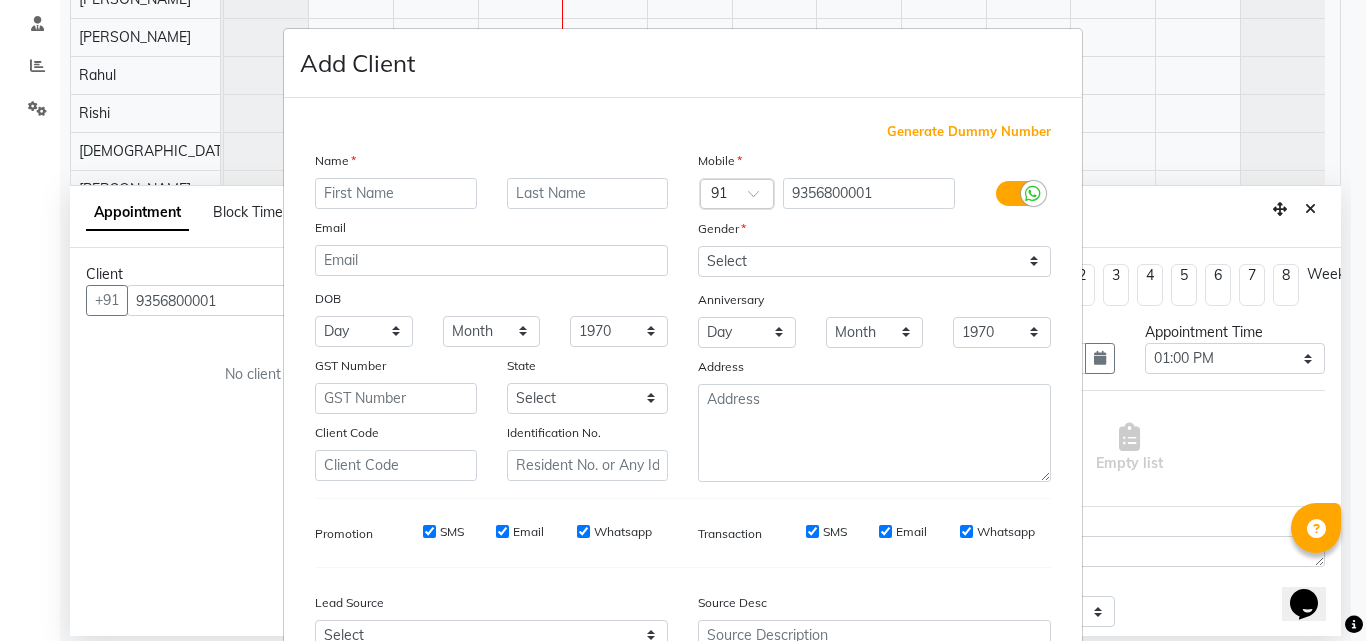 click at bounding box center (396, 193) 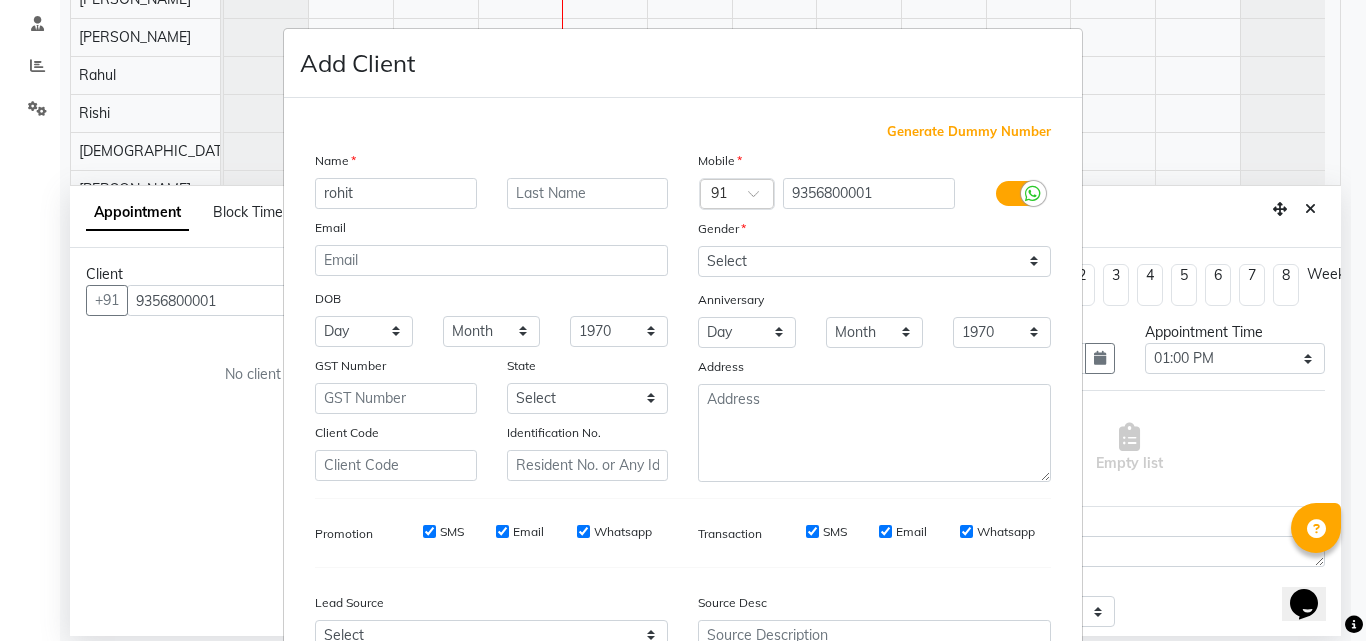 type on "rohit" 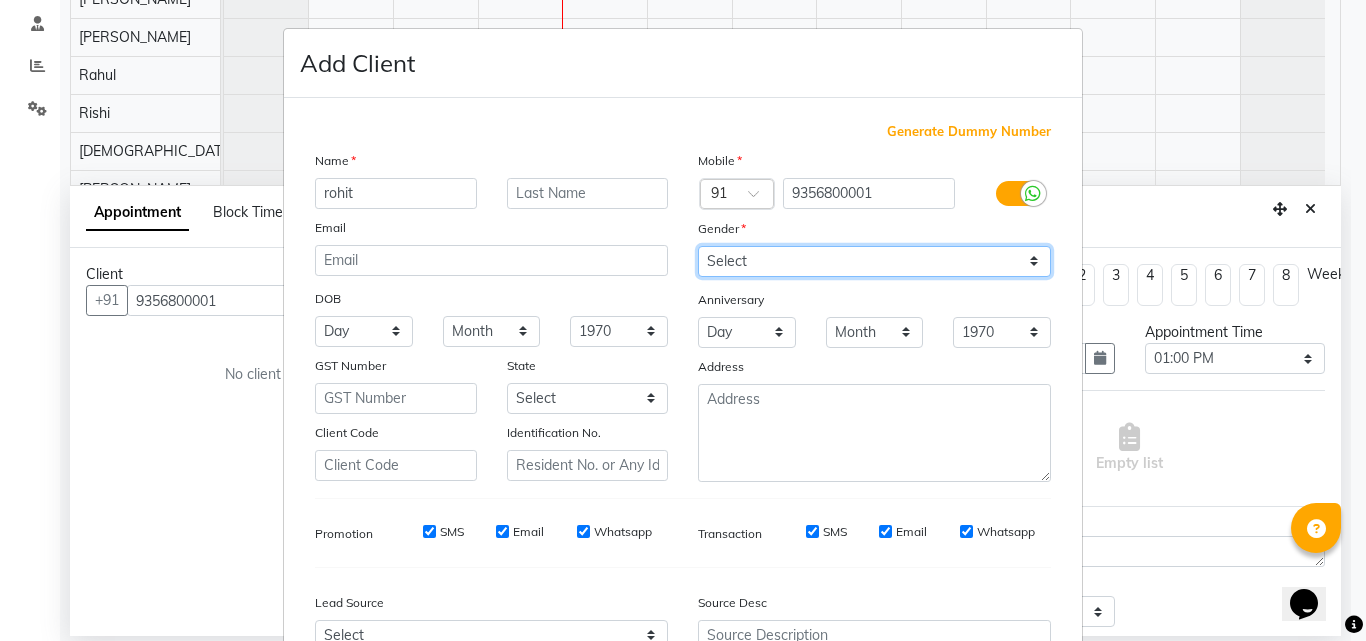 drag, startPoint x: 763, startPoint y: 260, endPoint x: 754, endPoint y: 272, distance: 15 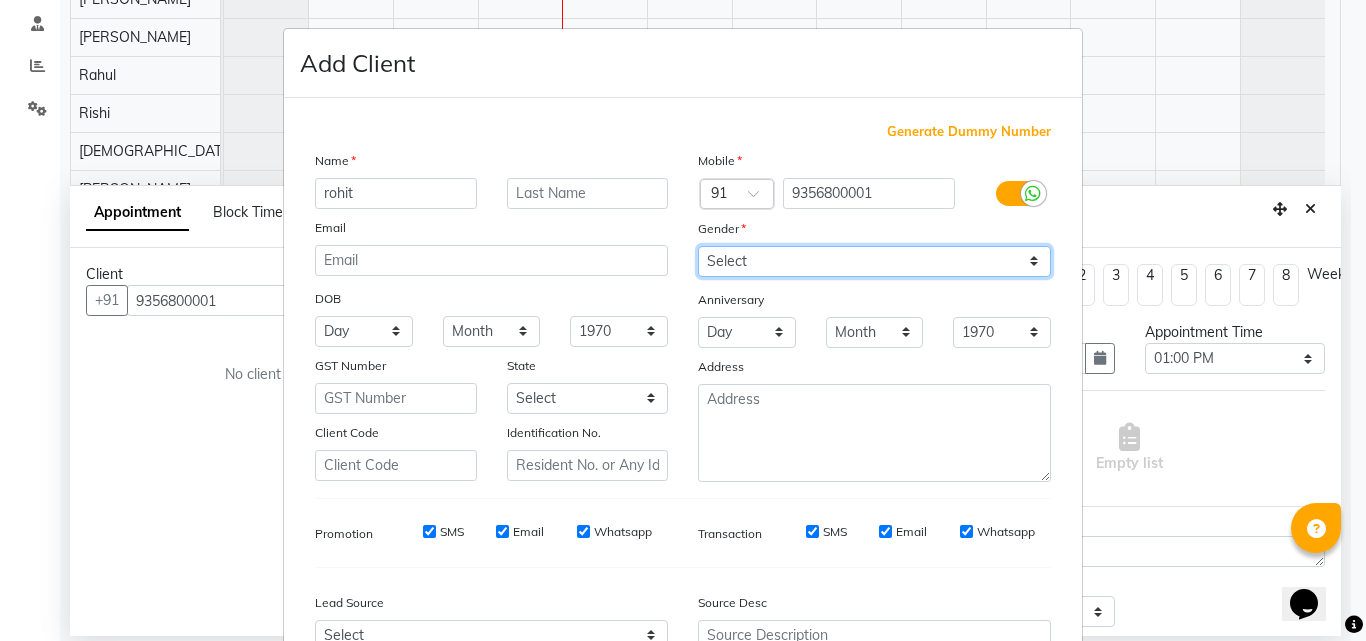 click on "Select [DEMOGRAPHIC_DATA] [DEMOGRAPHIC_DATA] Other Prefer Not To Say" at bounding box center [874, 261] 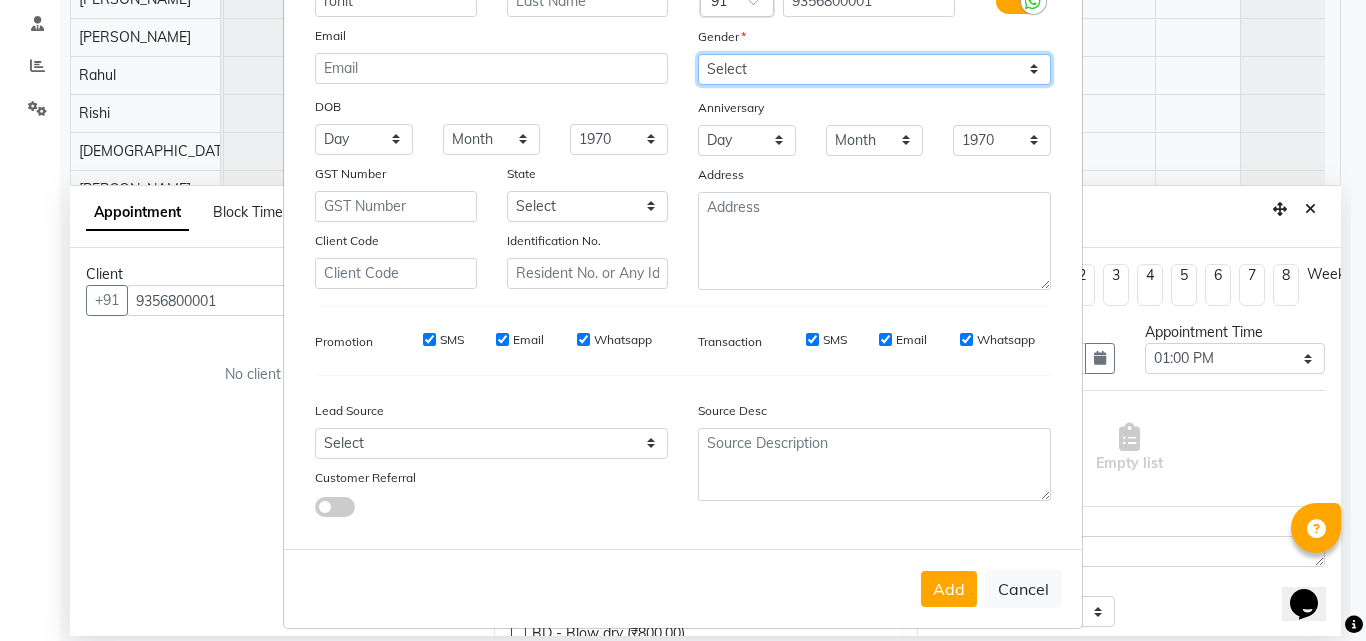 scroll, scrollTop: 200, scrollLeft: 0, axis: vertical 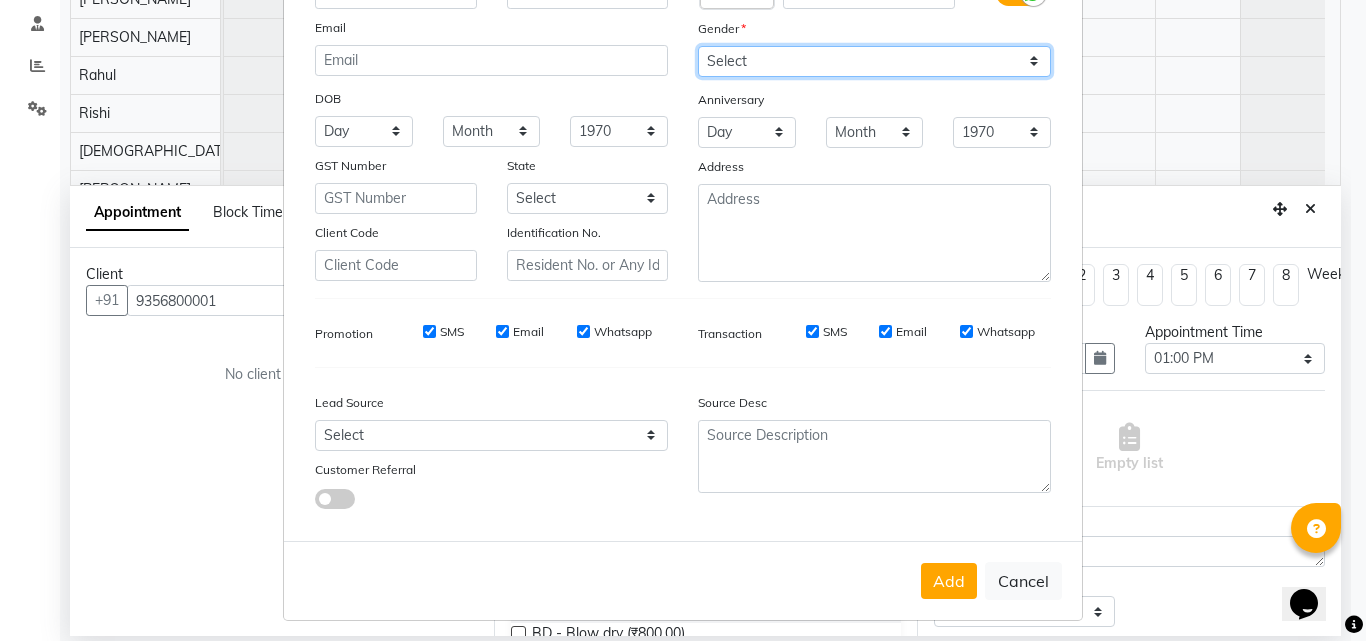 click on "Select [DEMOGRAPHIC_DATA] [DEMOGRAPHIC_DATA] Other Prefer Not To Say" at bounding box center [874, 61] 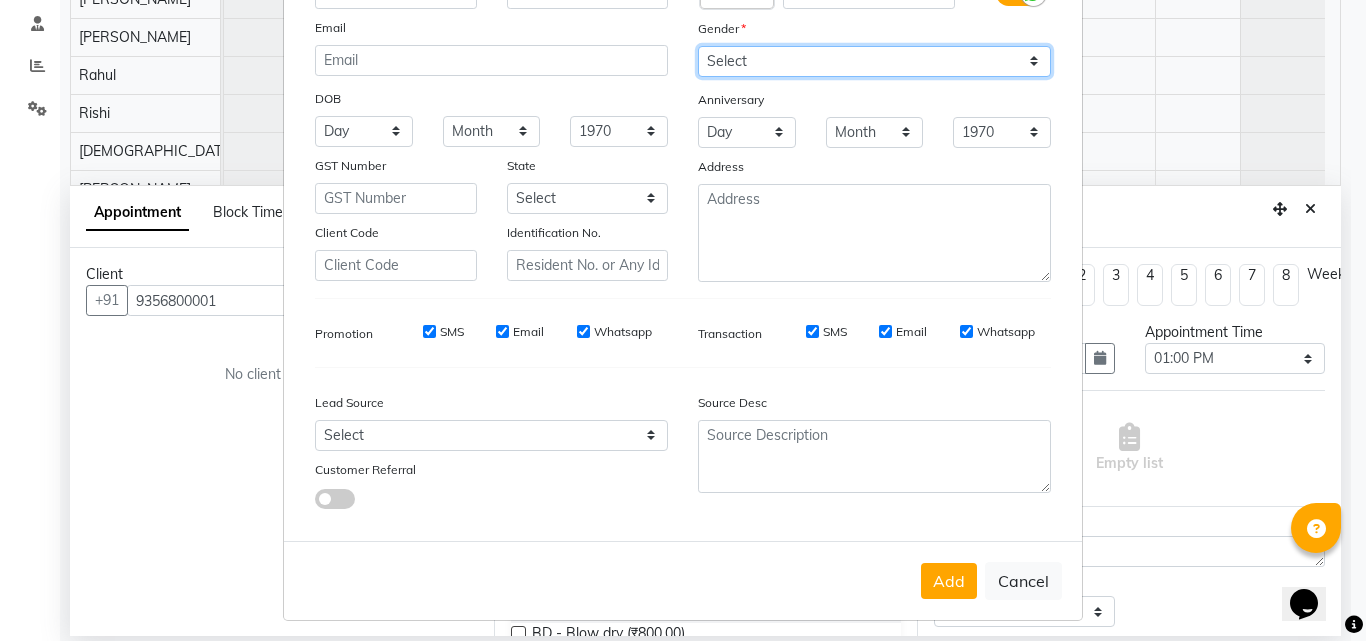 click on "Select [DEMOGRAPHIC_DATA] [DEMOGRAPHIC_DATA] Other Prefer Not To Say" at bounding box center [874, 61] 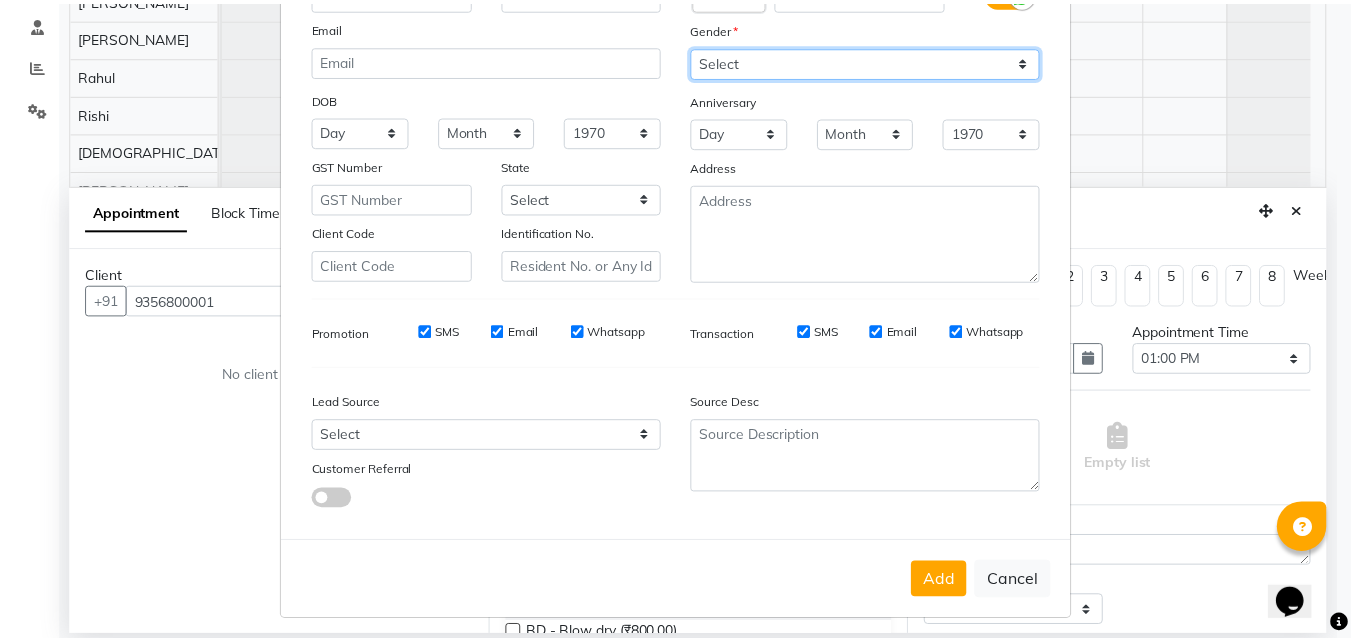 scroll, scrollTop: 208, scrollLeft: 0, axis: vertical 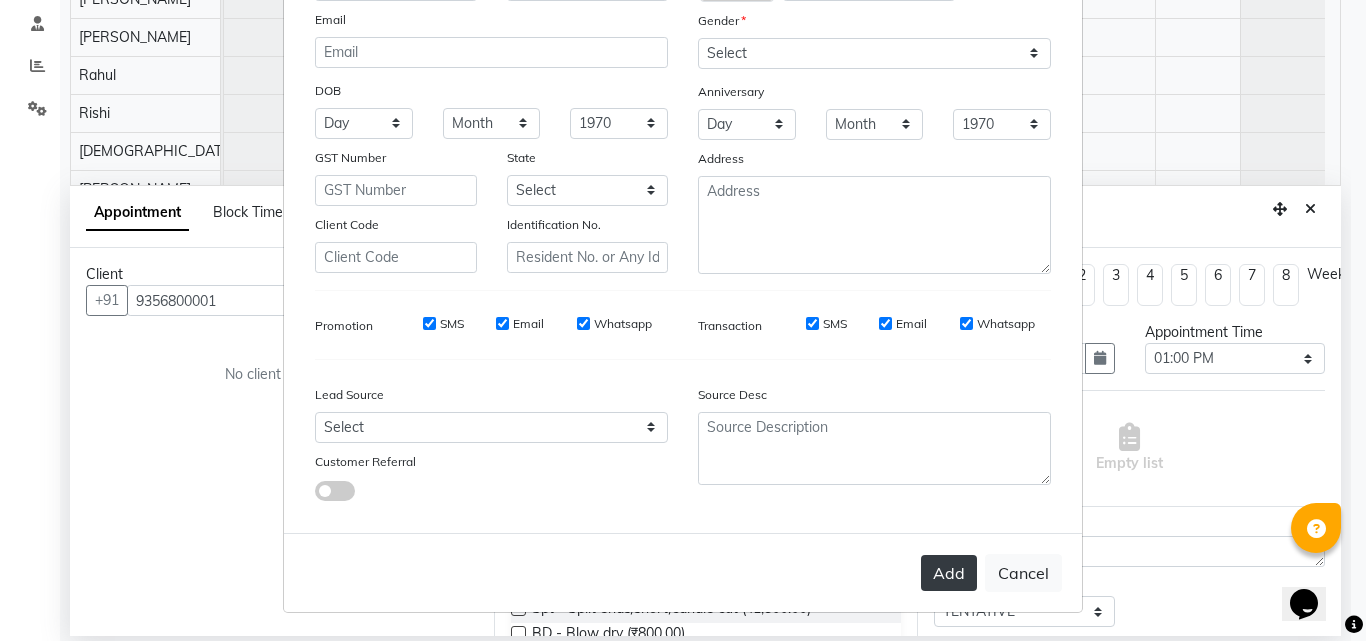 click on "Add" at bounding box center (949, 573) 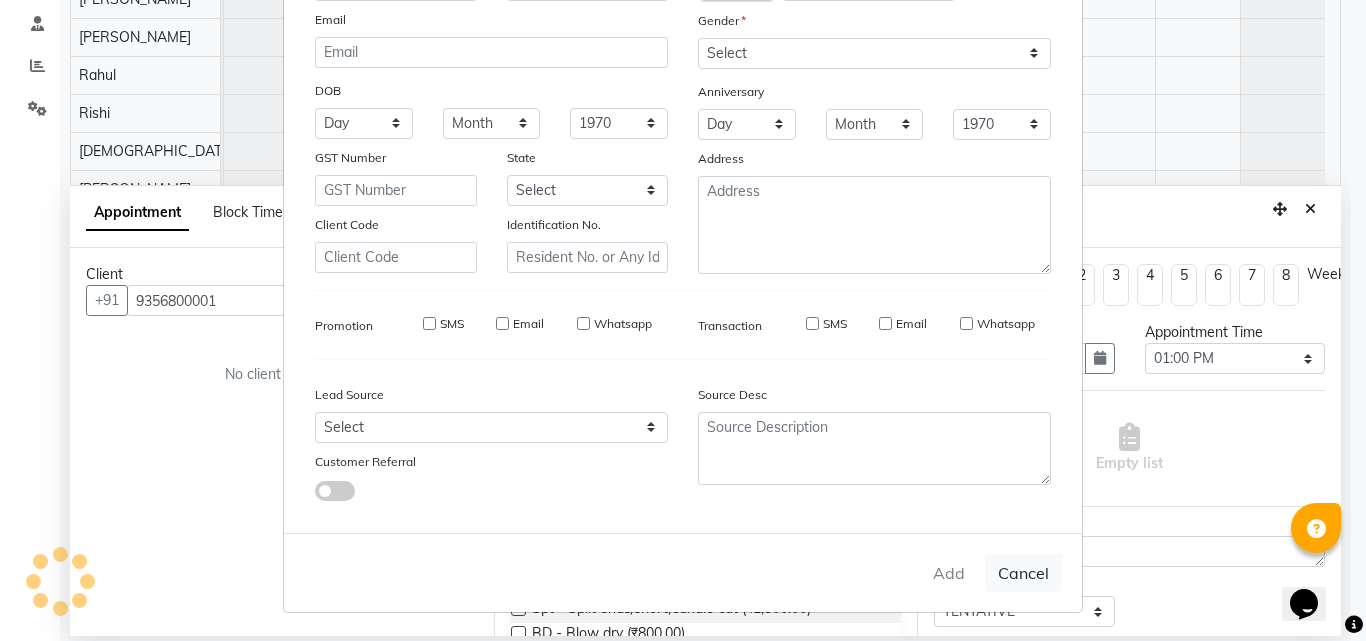 type 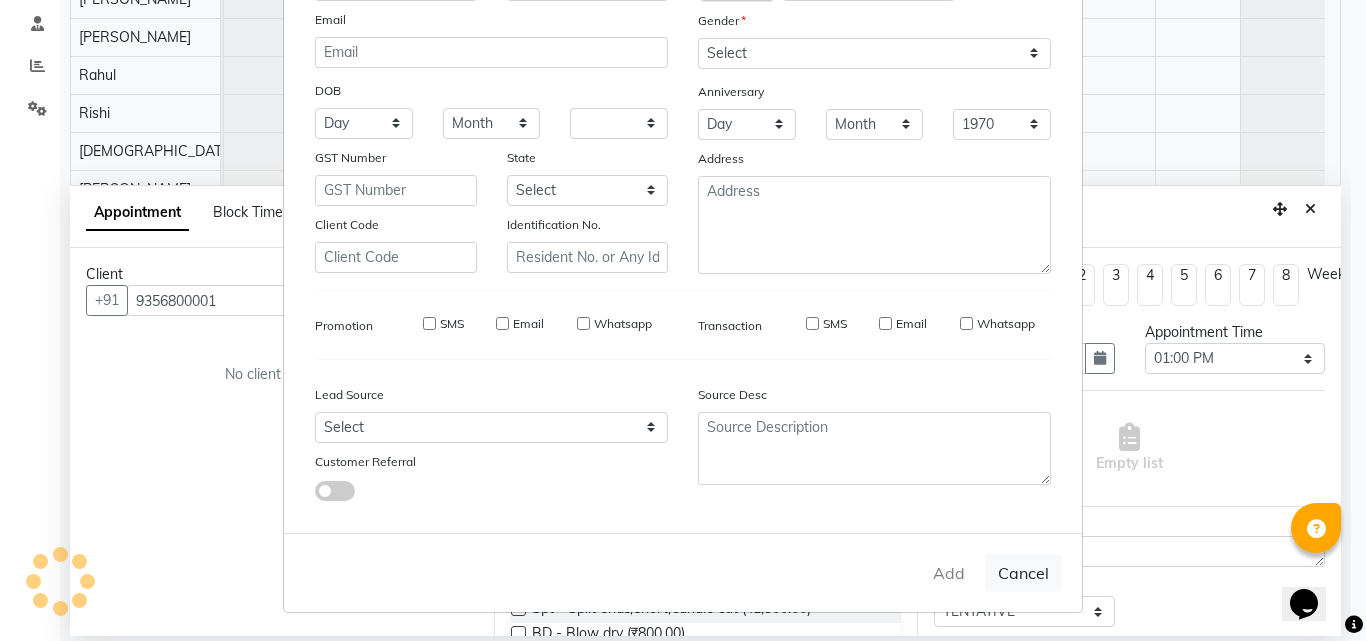 type 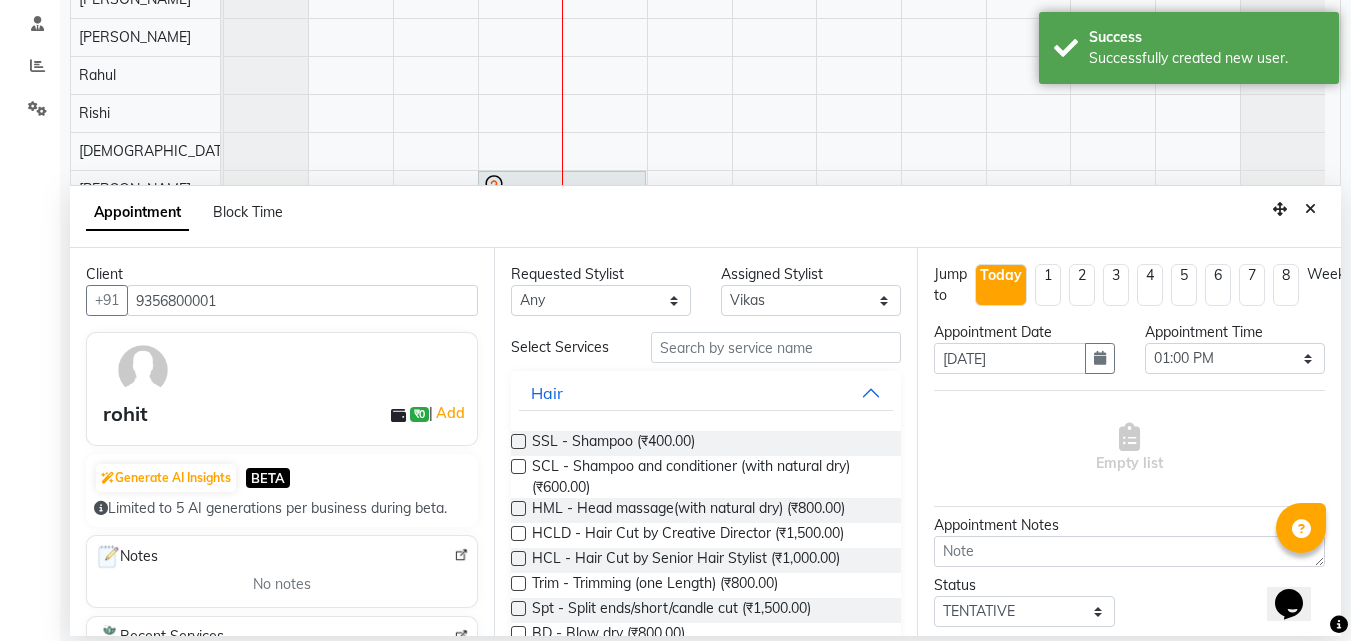 click on "Select Services    Hair SSL - Shampoo (₹400.00) SCL - Shampoo and conditioner (with natural dry) (₹600.00) HML - Head massage(with natural dry) (₹800.00) HCLD - Hair Cut by Creative Director (₹1,500.00) HCL - Hair Cut by Senior Hair Stylist (₹1,000.00) Trim - Trimming (one Length) (₹800.00) Spt - Split ends/short/candle cut (₹1,500.00) BD - Blow dry (₹800.00) OS - Open styling (₹1,200.00) GL-igora - Igora Global (₹7,000.00) GL-essensity - Essensity Global (₹8,000.00) Hlts-L - Highlights (₹8,000.00) Bal - Balayage (₹12,000.00) Chunks  - Chunks (₹1,500.00) CR  - Color removal (₹4,000.00) CRF - Color refresh (₹4,500.00) Stk - Per streak (₹800.00) RT-IG - Igora Root Touchup(one inch only) (₹1,800.00) RT-ES - Essensity Root Touchup(one inch only) (₹2,000.00) Reb - Rebonding (₹8,000.00) ST  - Straight therapy (₹9,000.00) Krt-L - Keratin (₹8,000.00) Krt-BB -L - Keratin Blow Out (₹12,000.00) HR-BTX -L  - Hair Botox (₹9,000.00) NanoP -L - Nanoplastia (₹11,000.00)" at bounding box center [706, 1572] 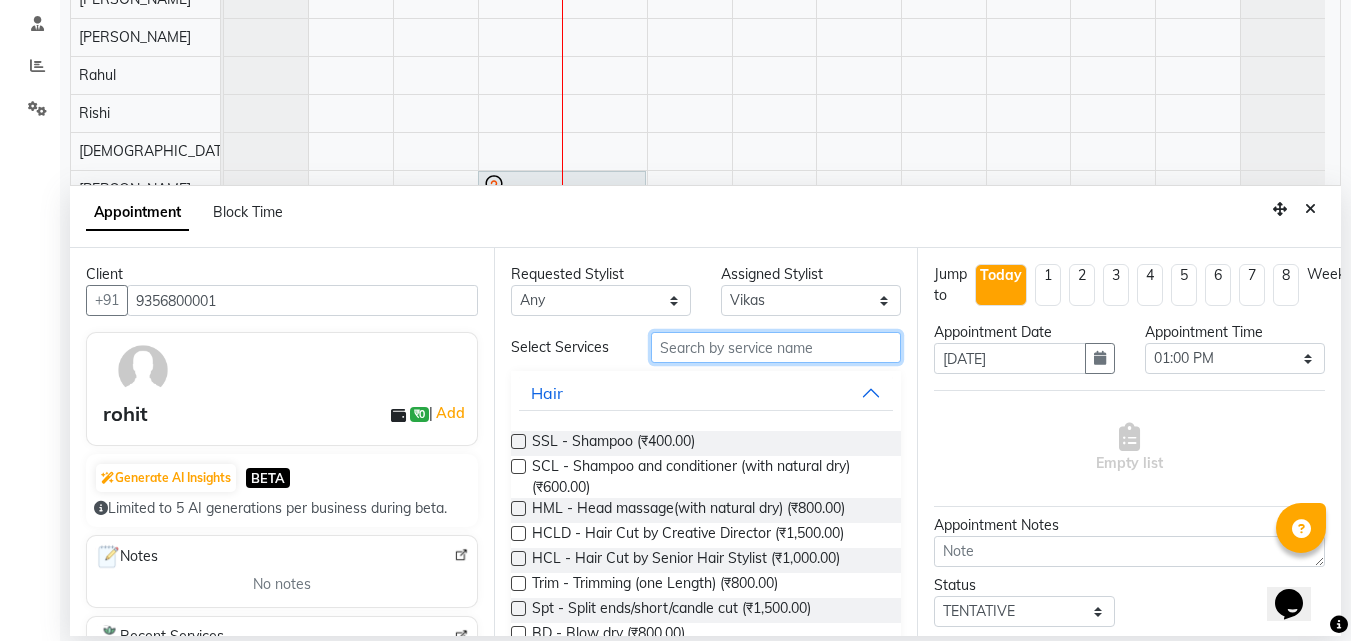 click at bounding box center (776, 347) 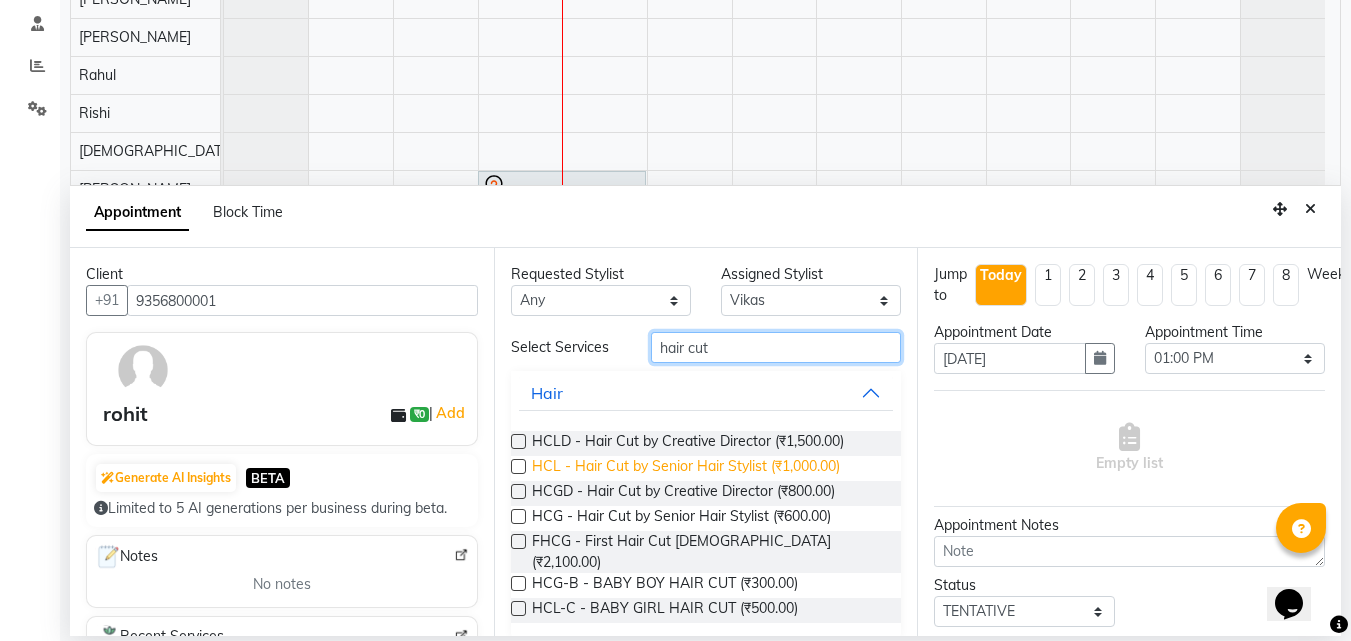 type on "hair cut" 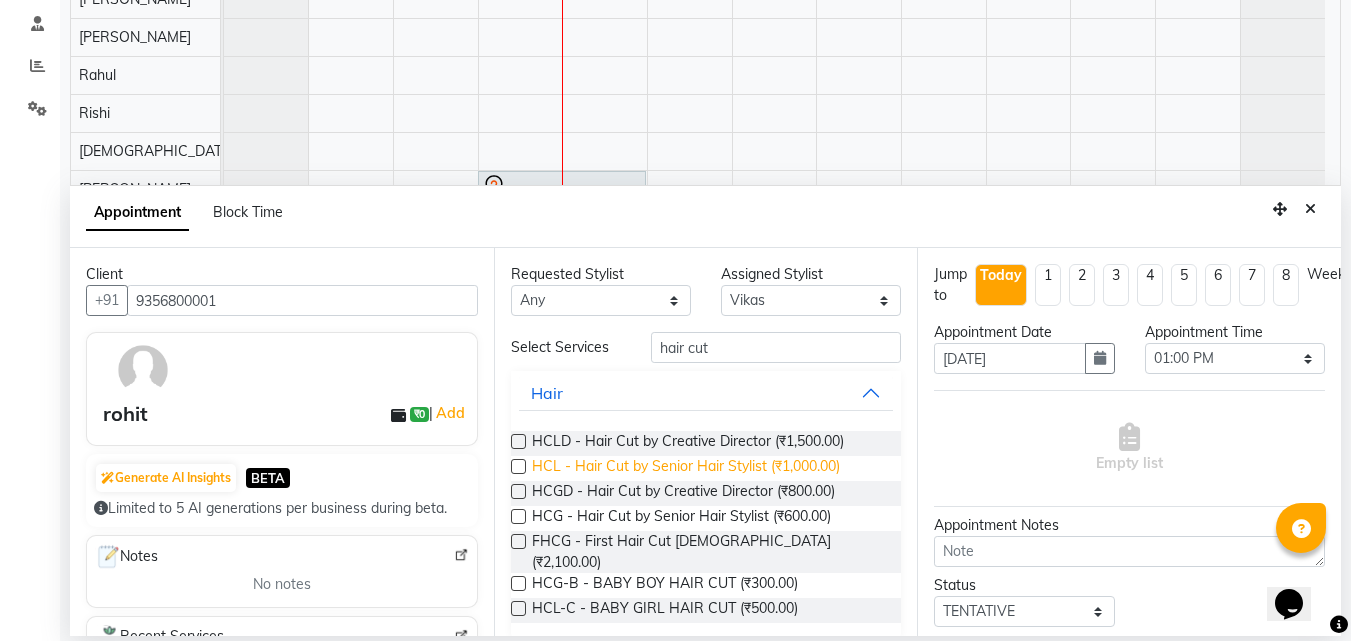 click on "HCL - Hair Cut by Senior Hair Stylist (₹1,000.00)" at bounding box center [686, 468] 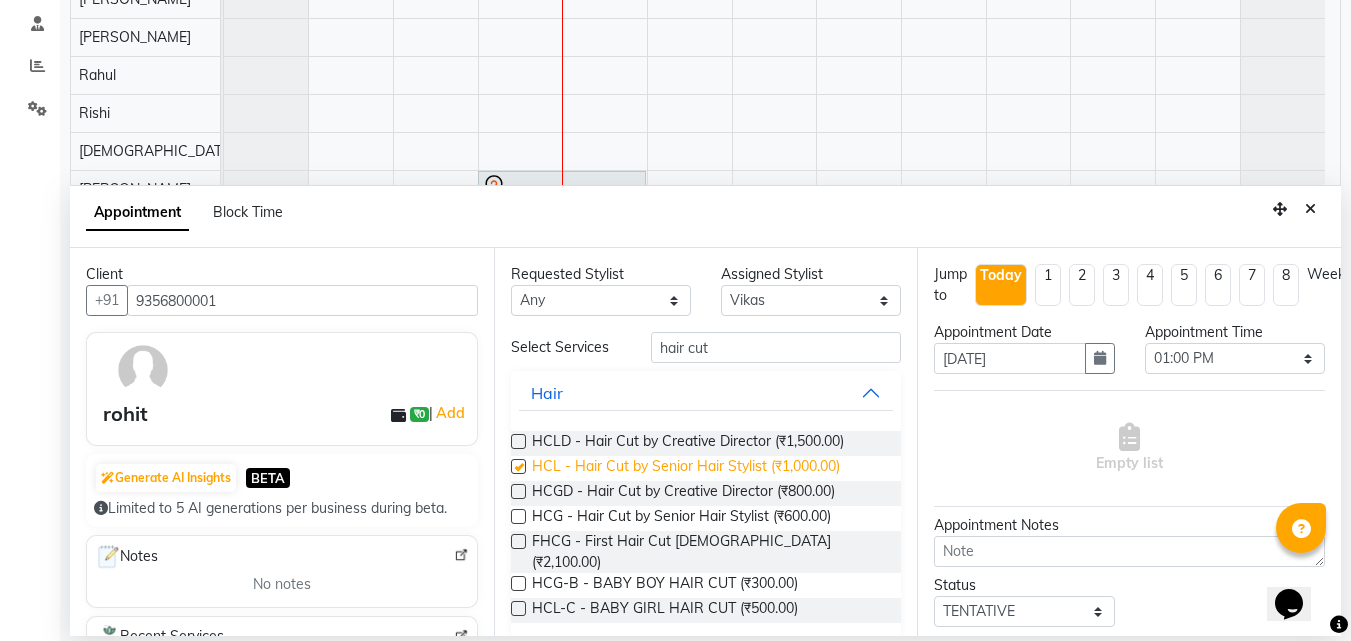 checkbox on "false" 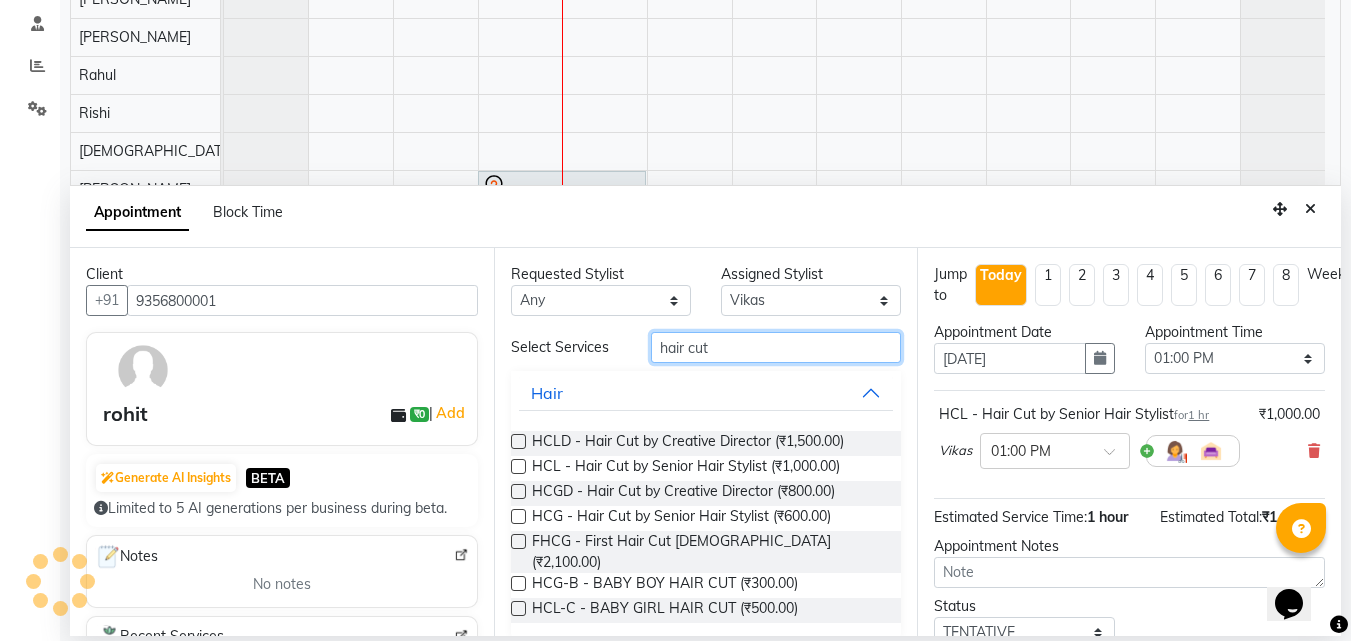 click on "hair cut" at bounding box center [776, 347] 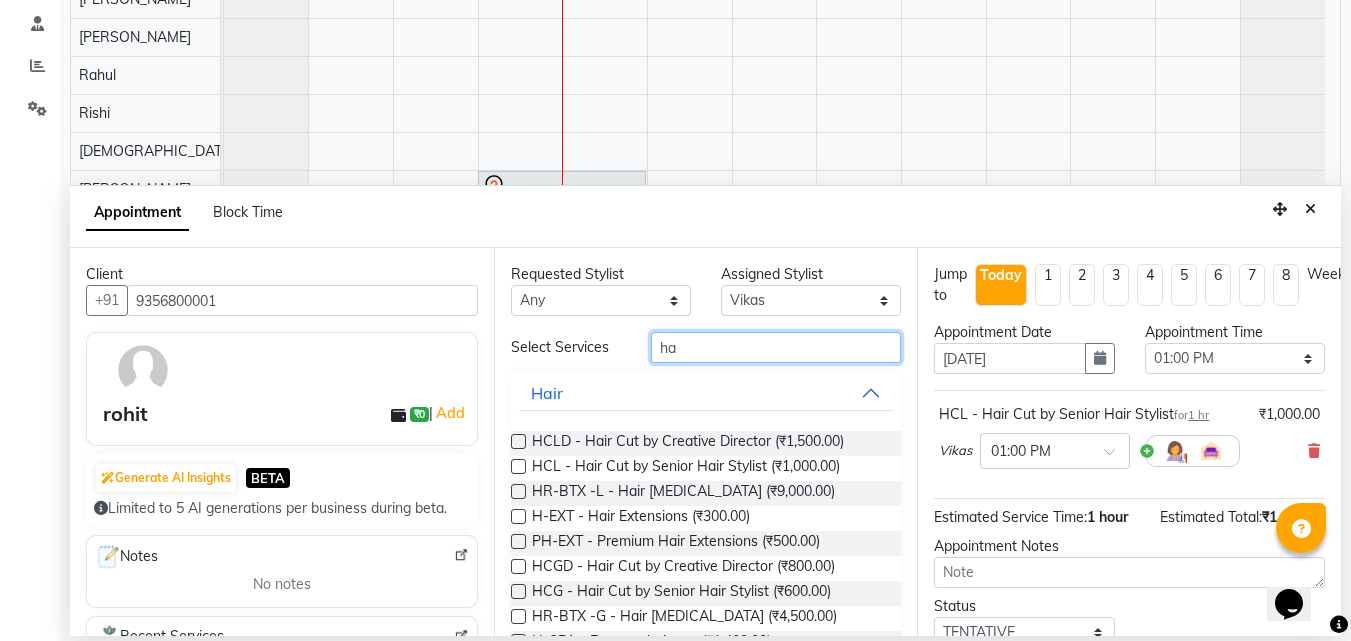 type on "h" 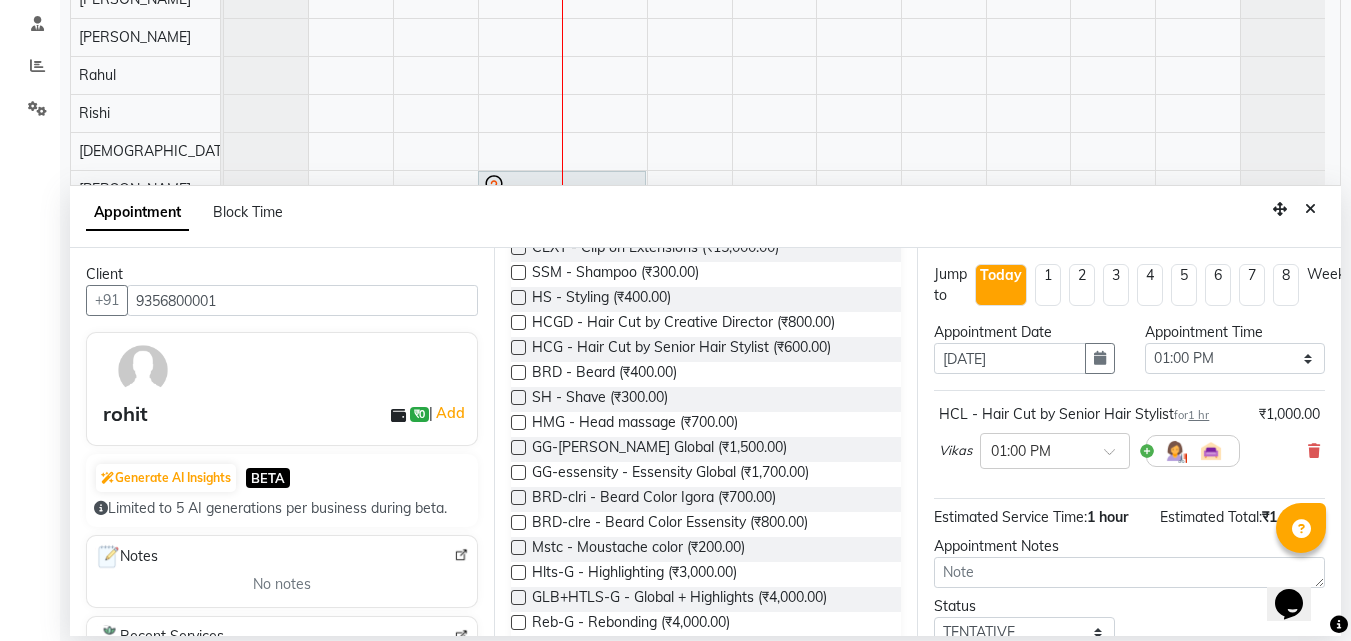 scroll, scrollTop: 900, scrollLeft: 0, axis: vertical 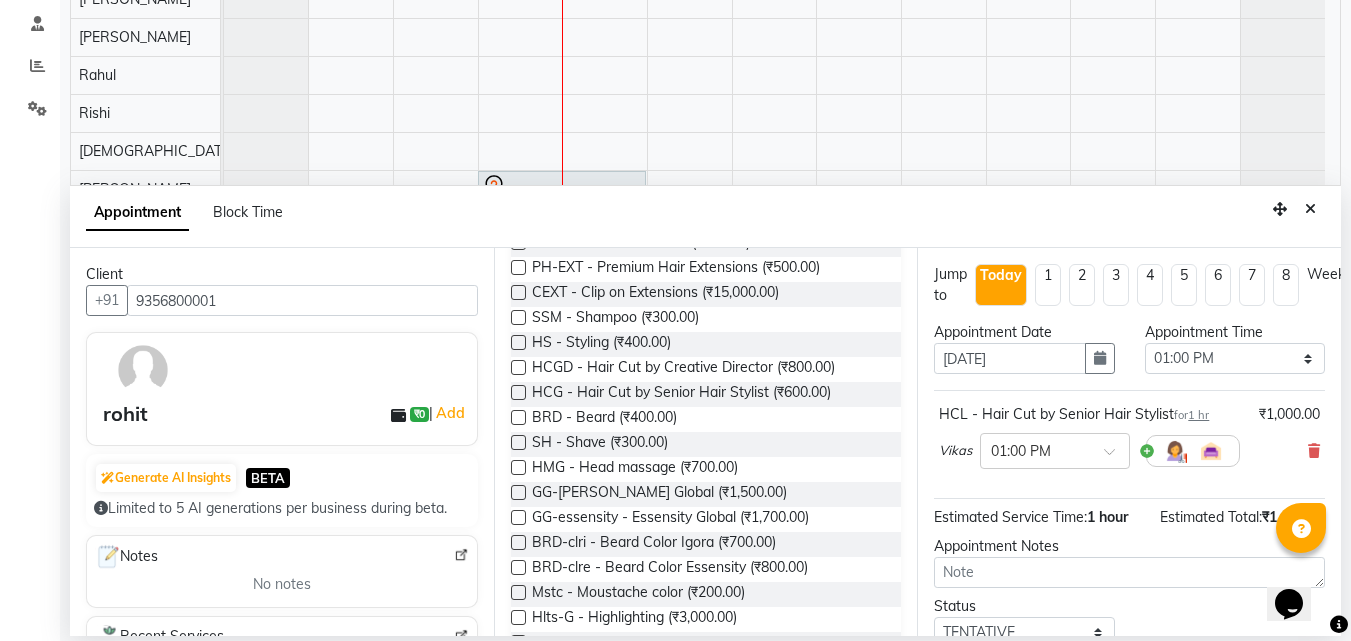 type 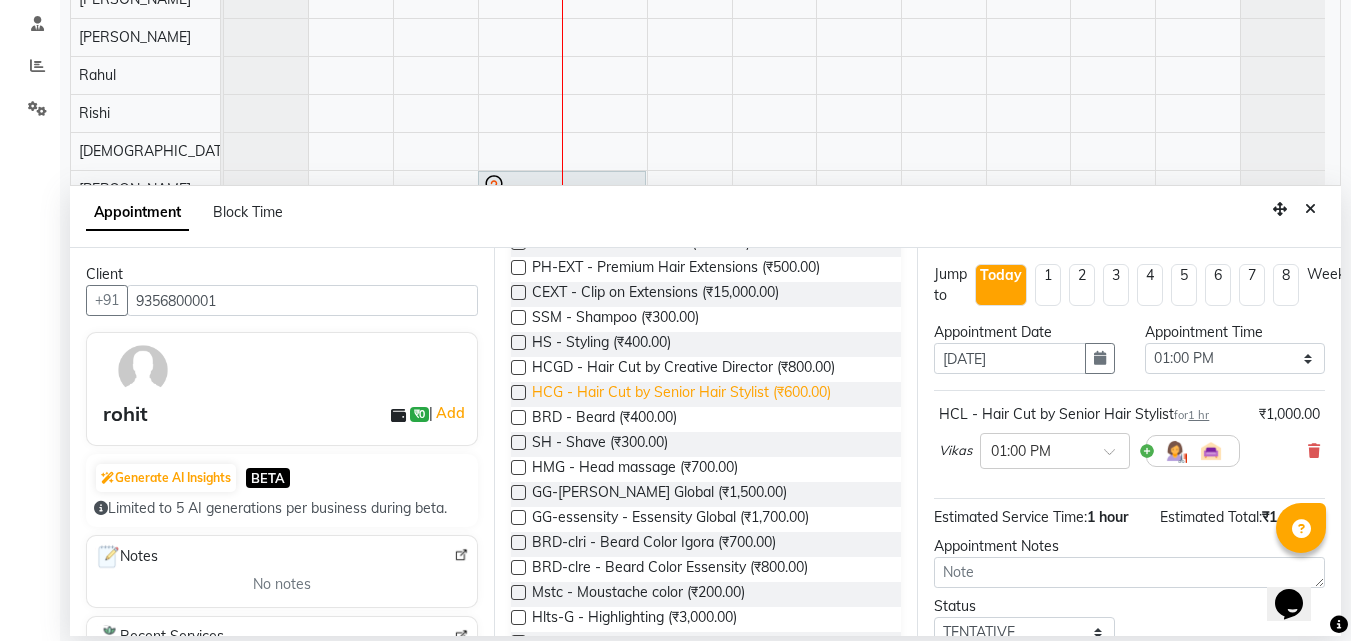 click on "HCG - Hair Cut by Senior Hair Stylist (₹600.00)" at bounding box center (681, 394) 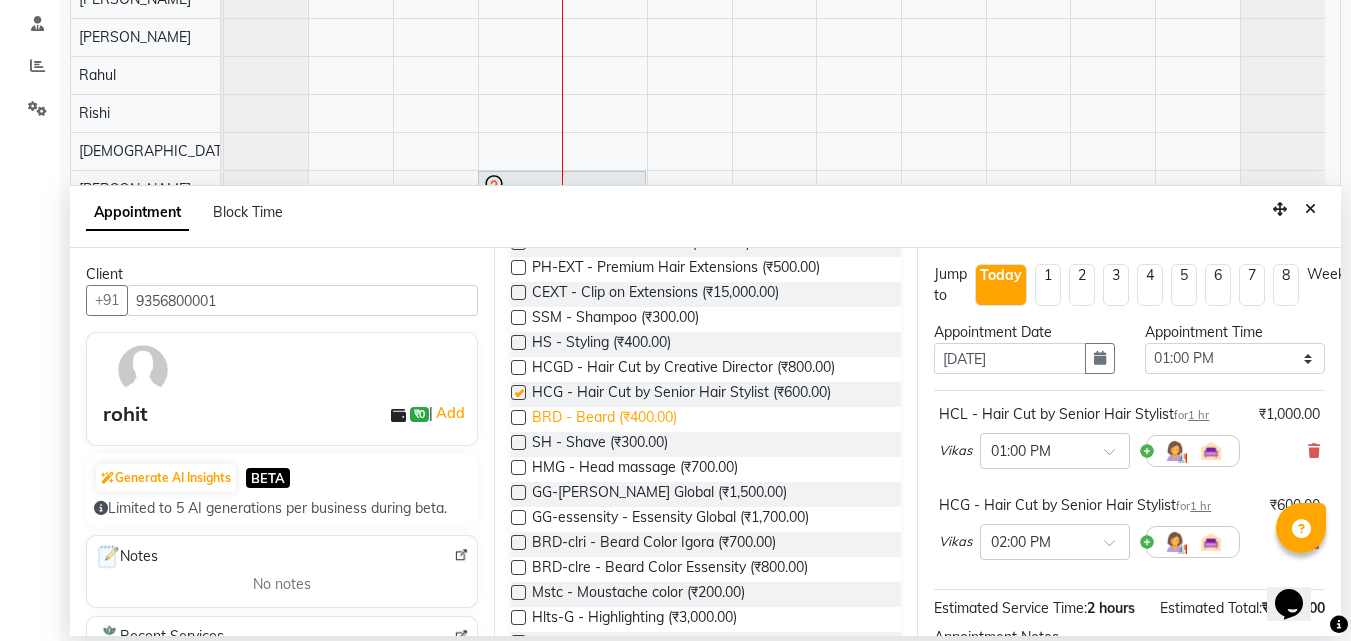 checkbox on "false" 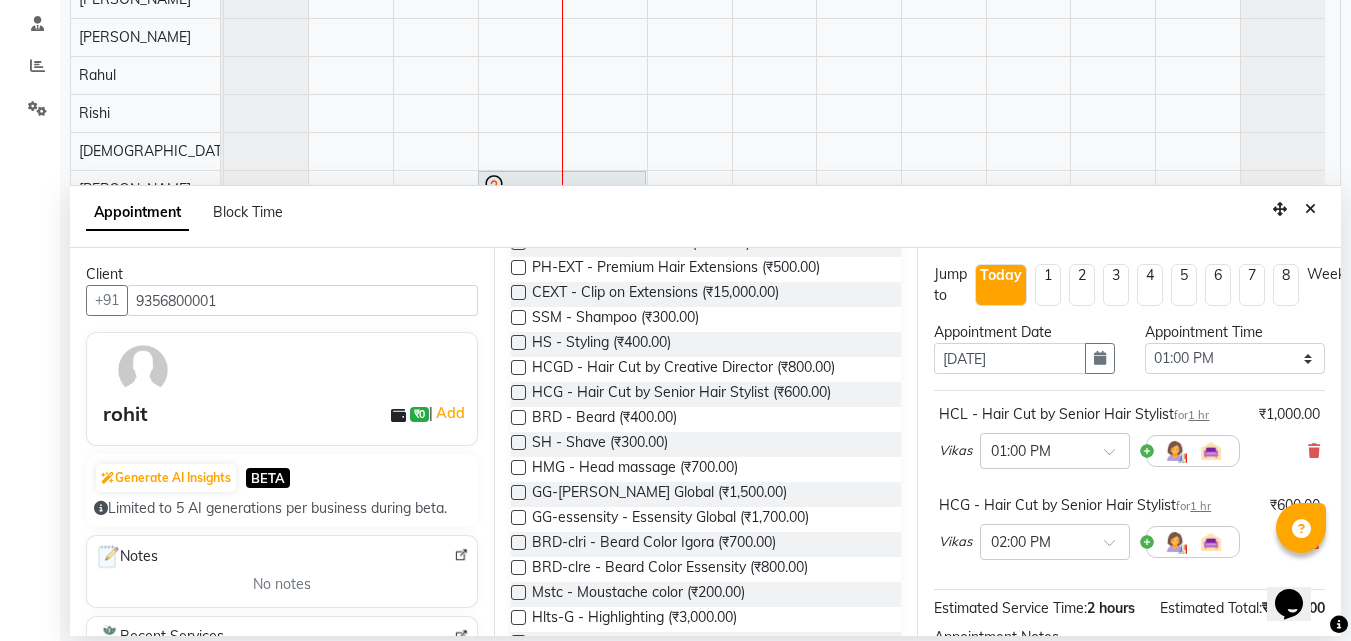 scroll, scrollTop: 100, scrollLeft: 0, axis: vertical 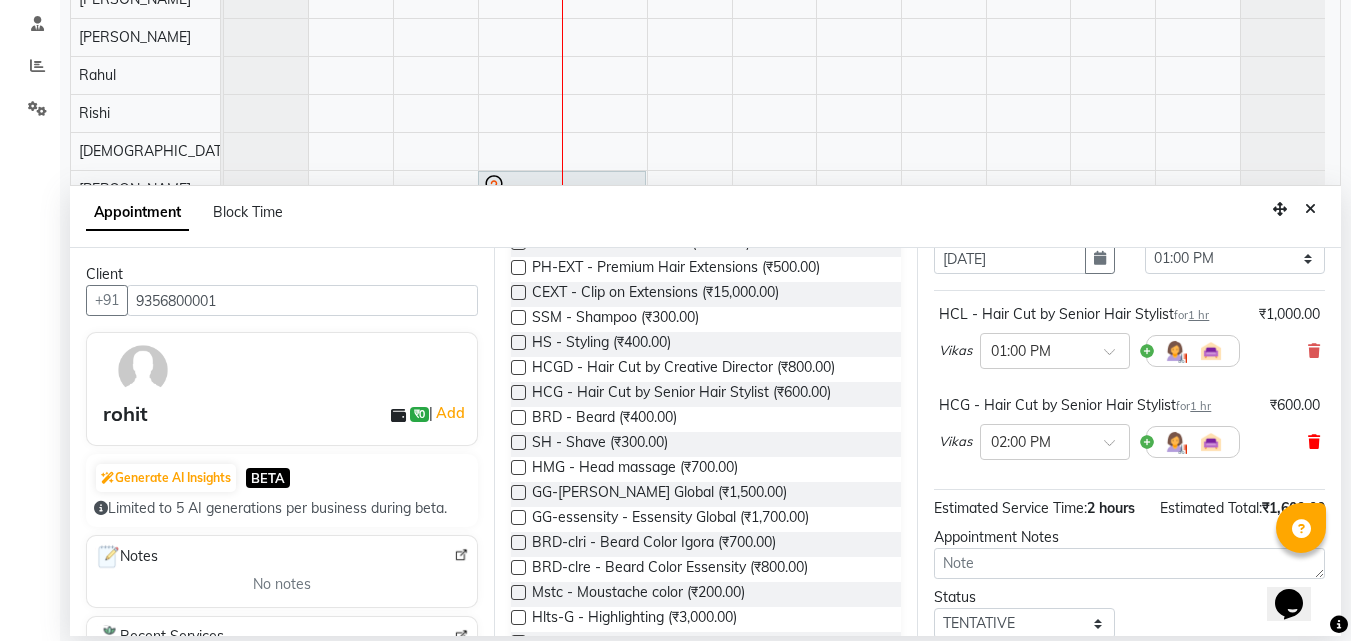 click at bounding box center (1314, 442) 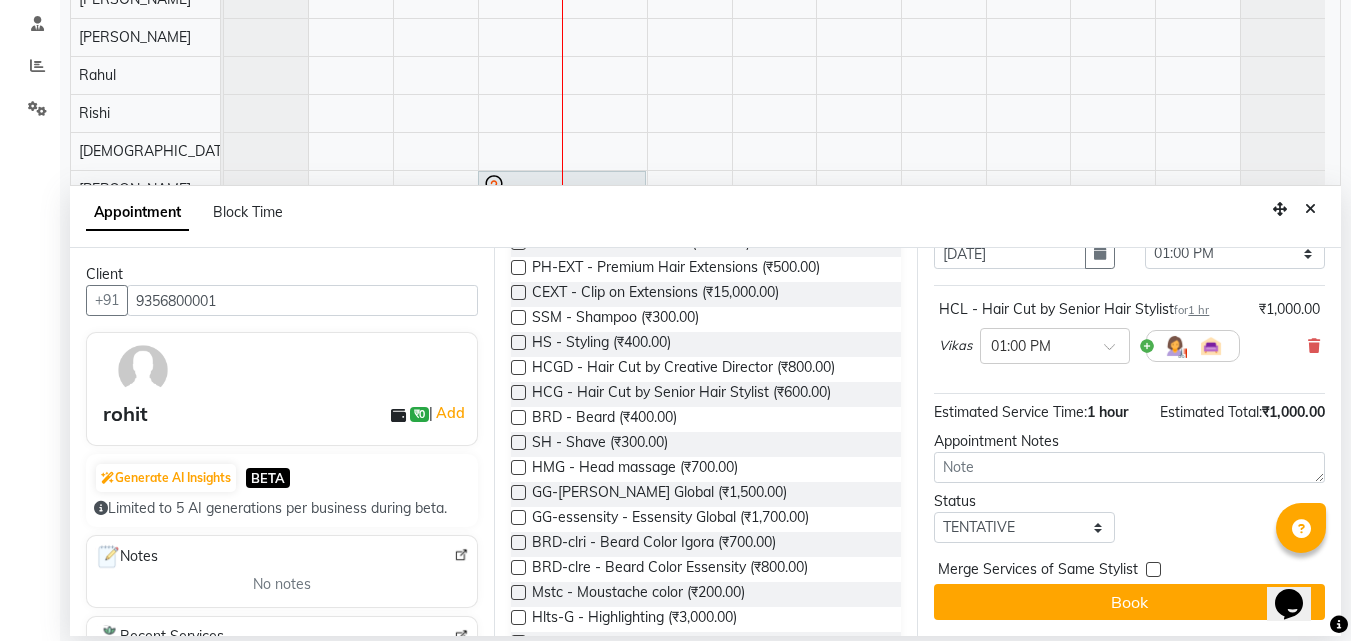 scroll, scrollTop: 120, scrollLeft: 0, axis: vertical 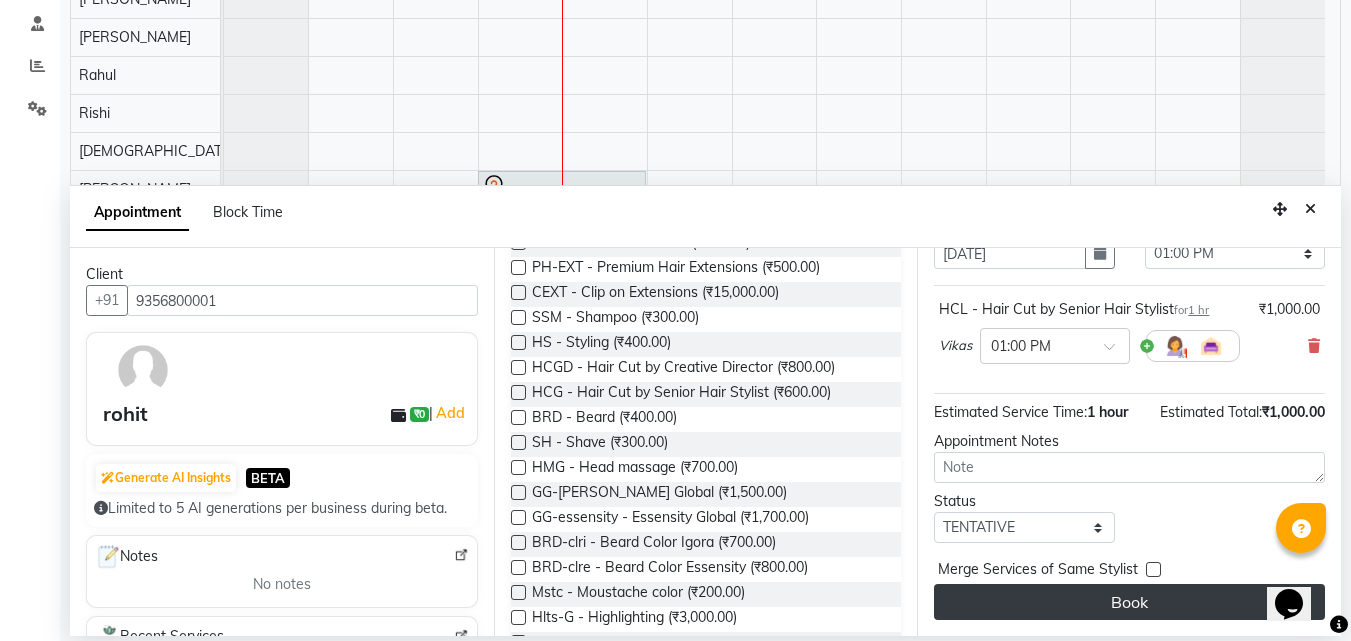 click on "Book" at bounding box center (1129, 602) 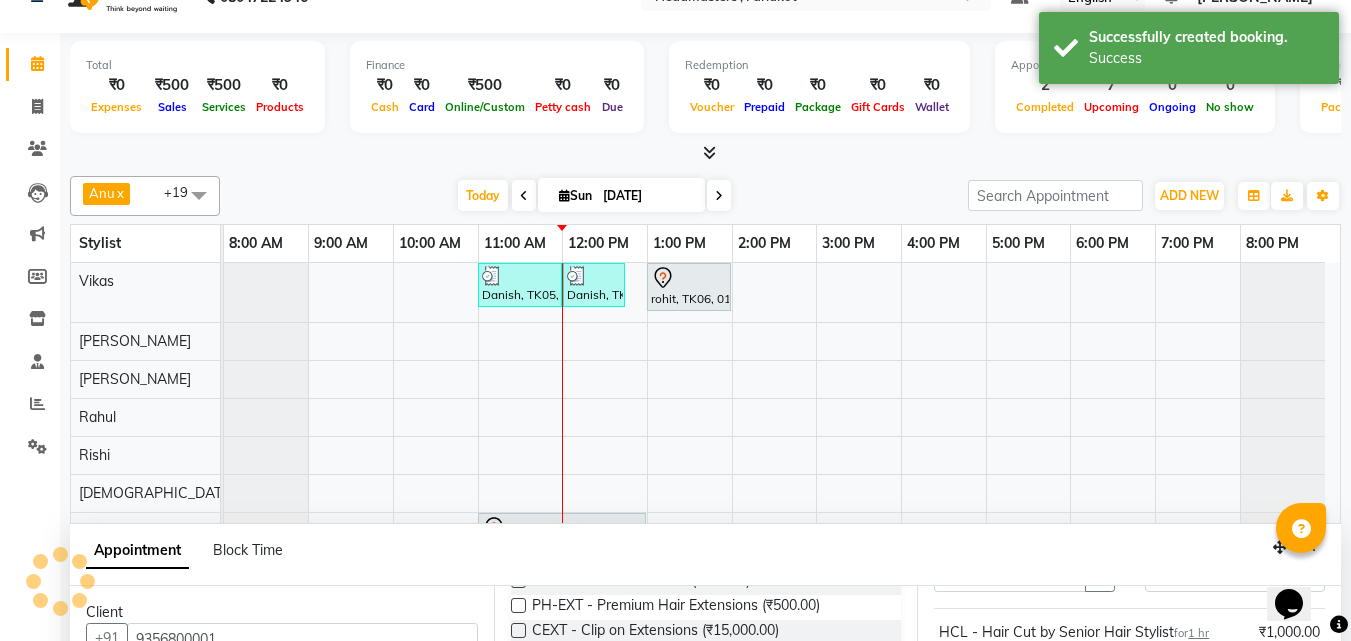 scroll, scrollTop: 0, scrollLeft: 0, axis: both 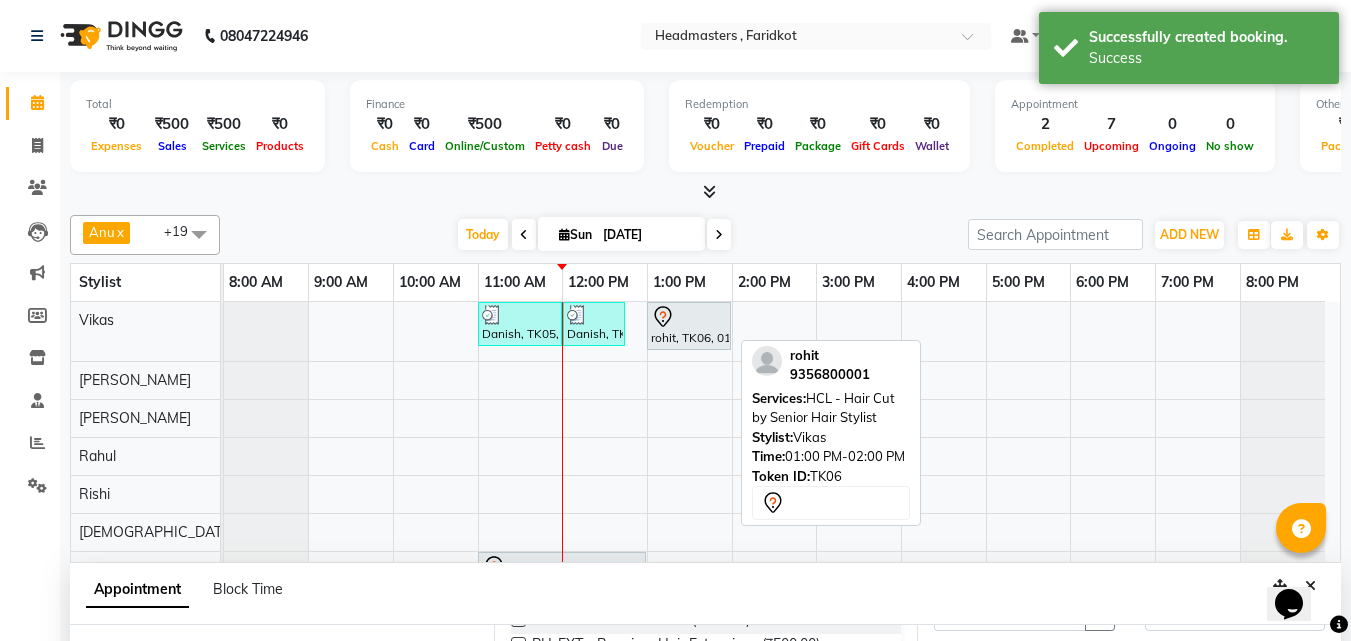 click at bounding box center [689, 317] 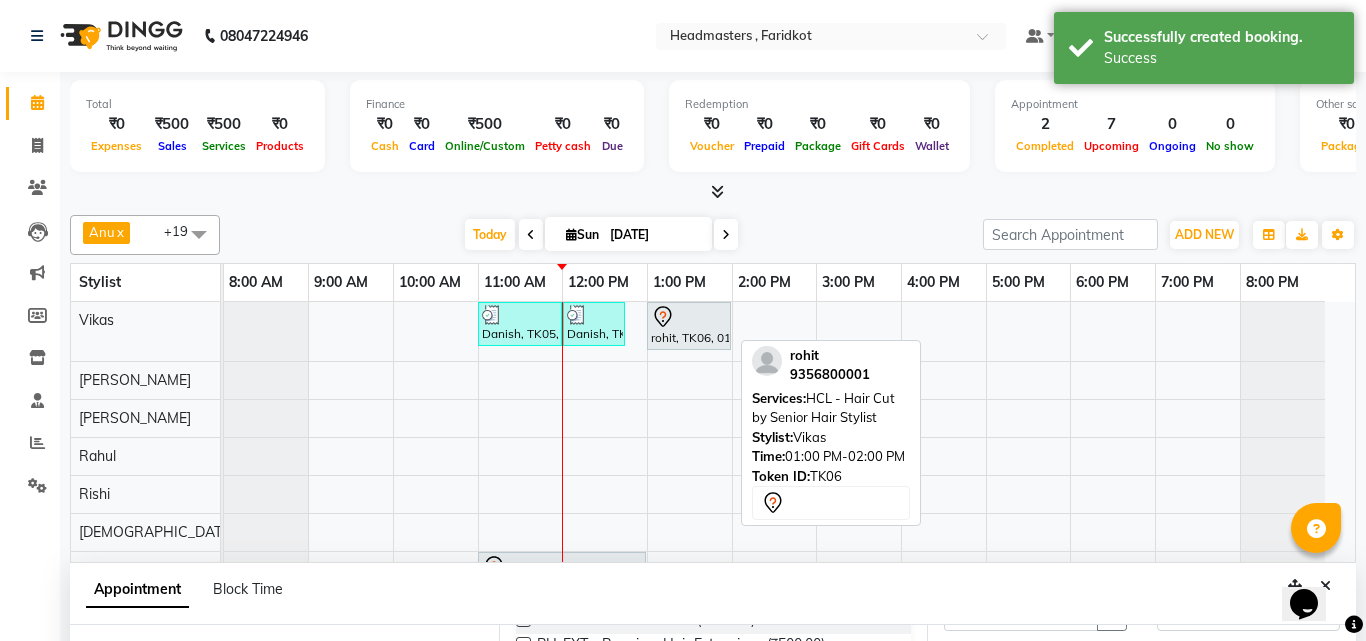 select on "7" 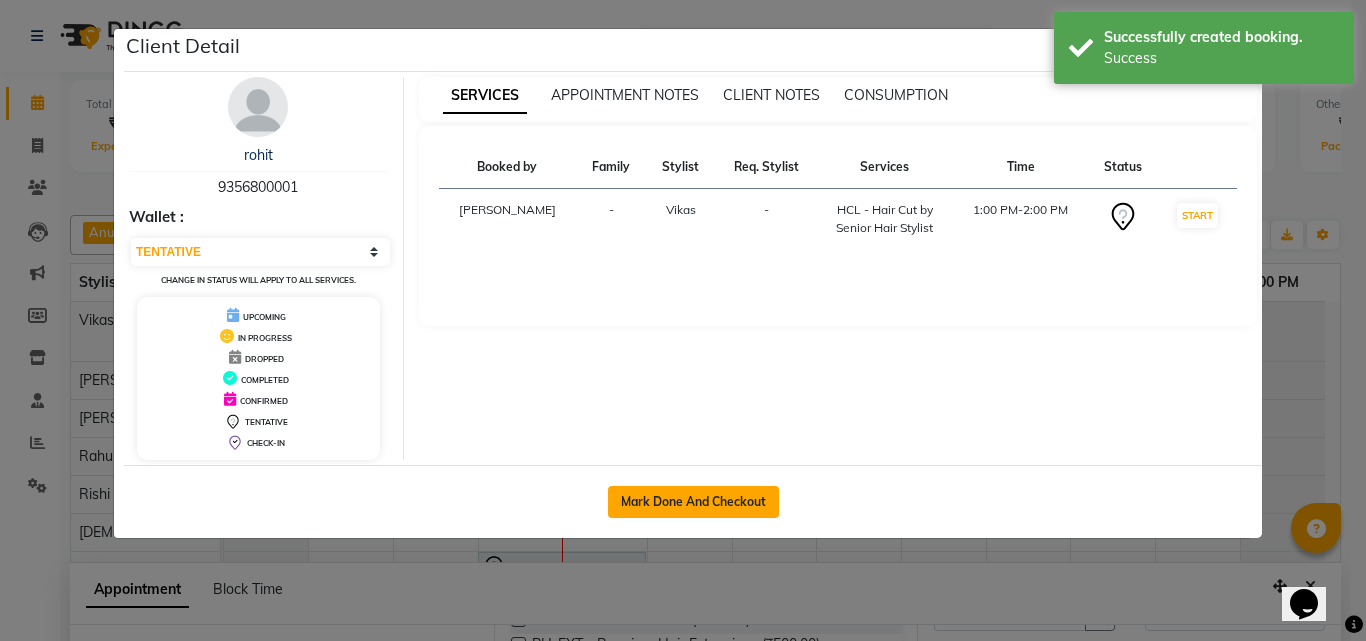 click on "Mark Done And Checkout" 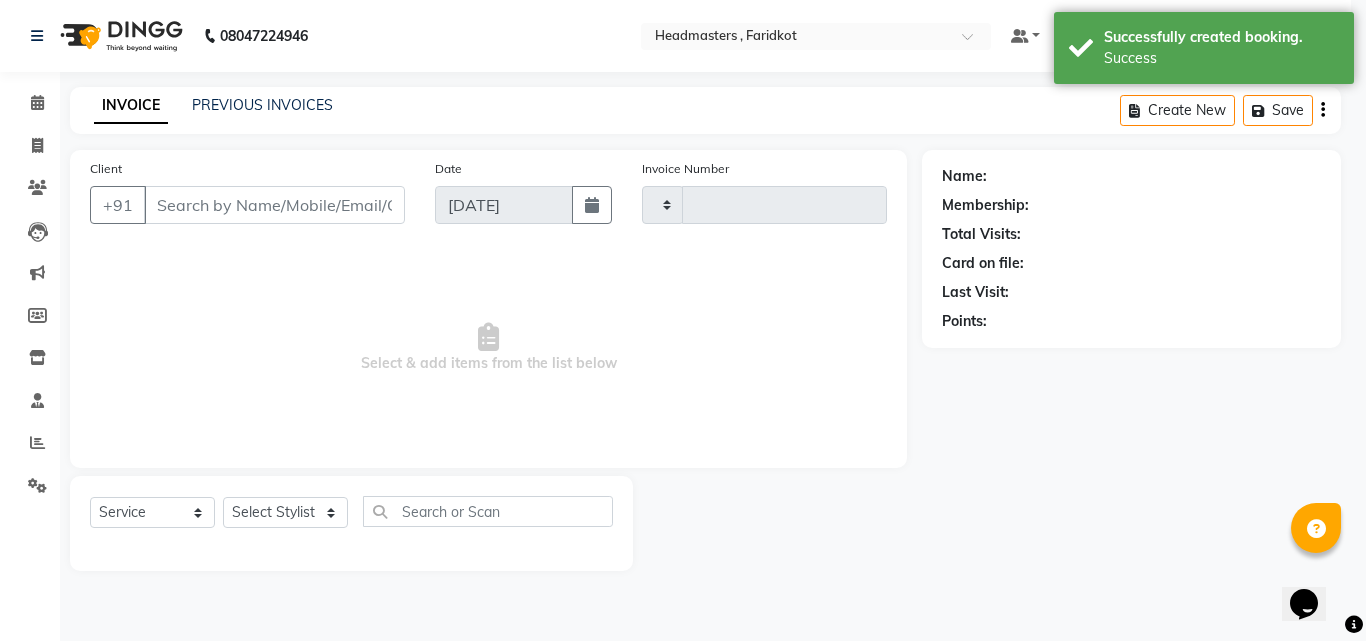 type on "0528" 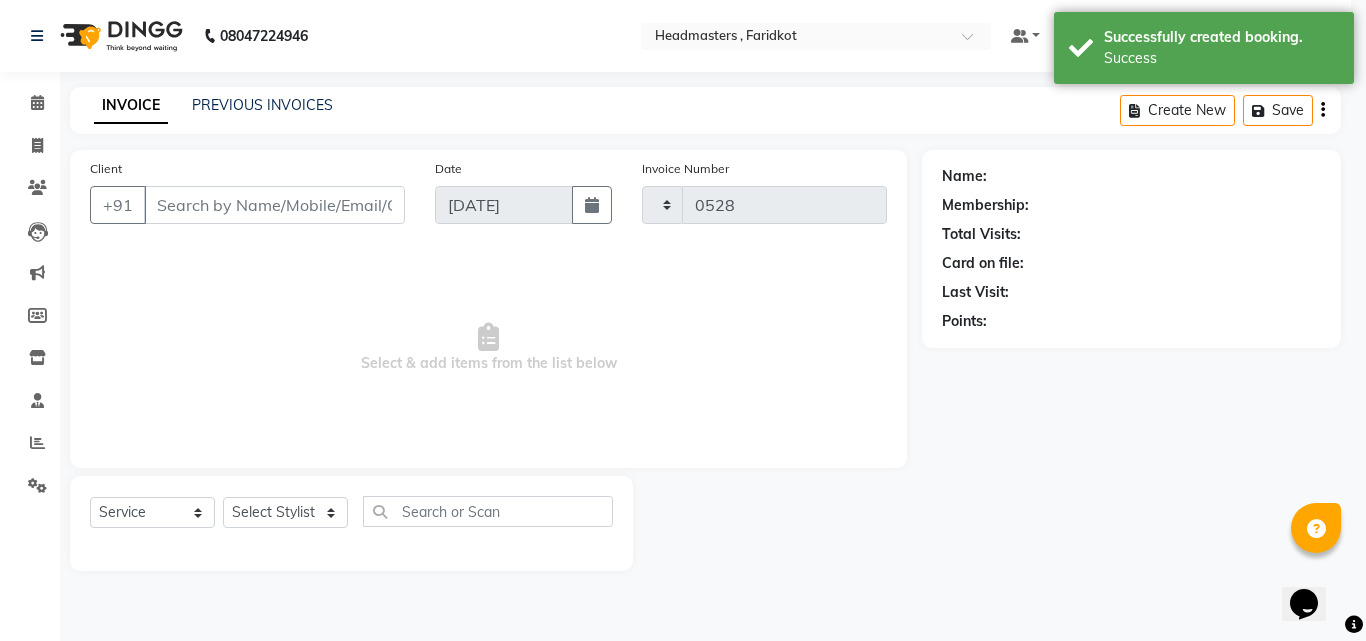 select on "7919" 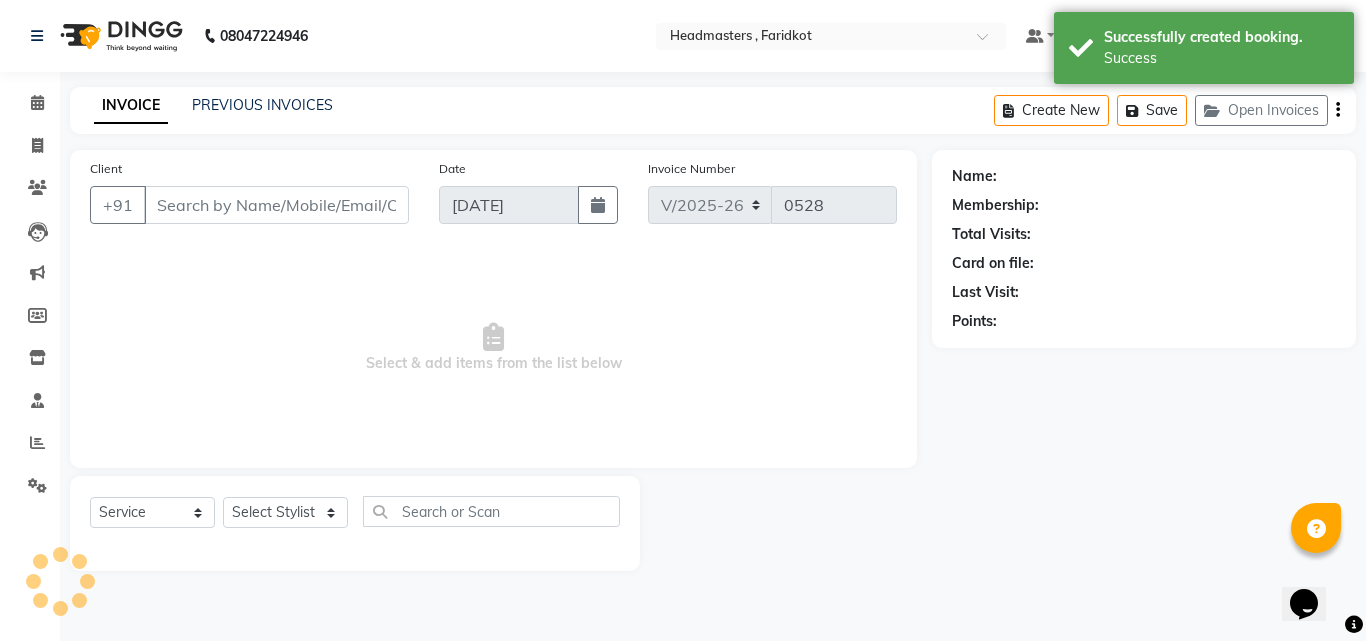 type on "9356800001" 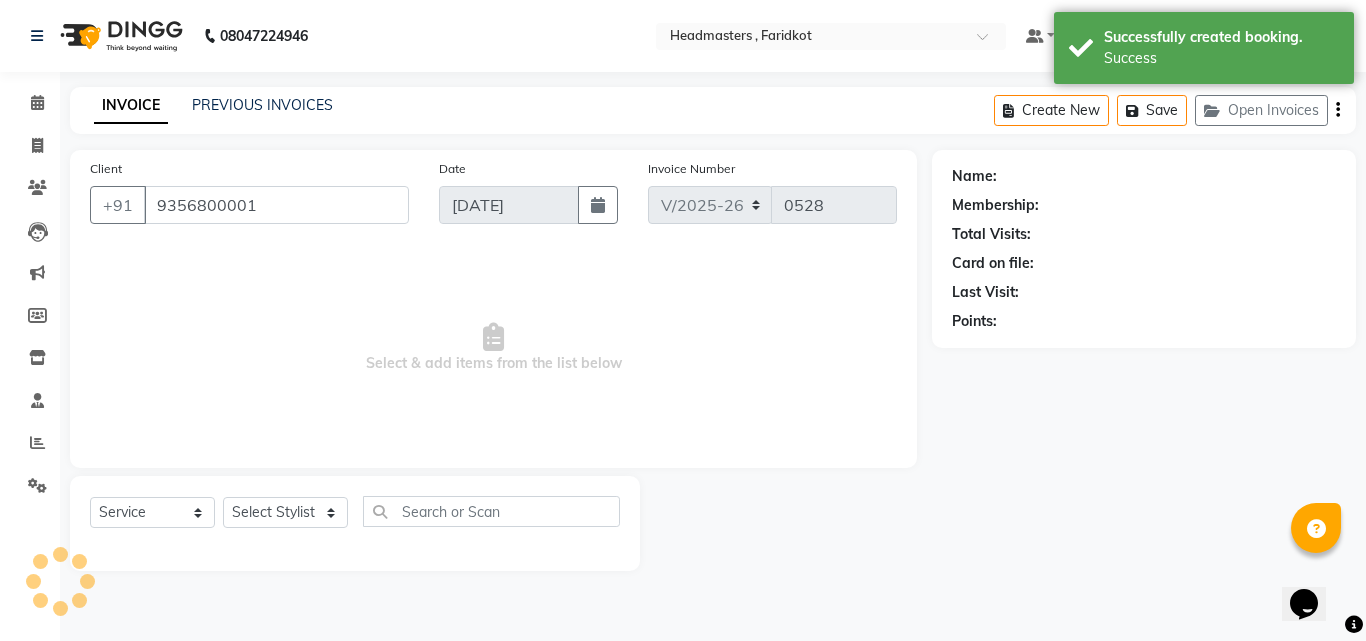 select on "71450" 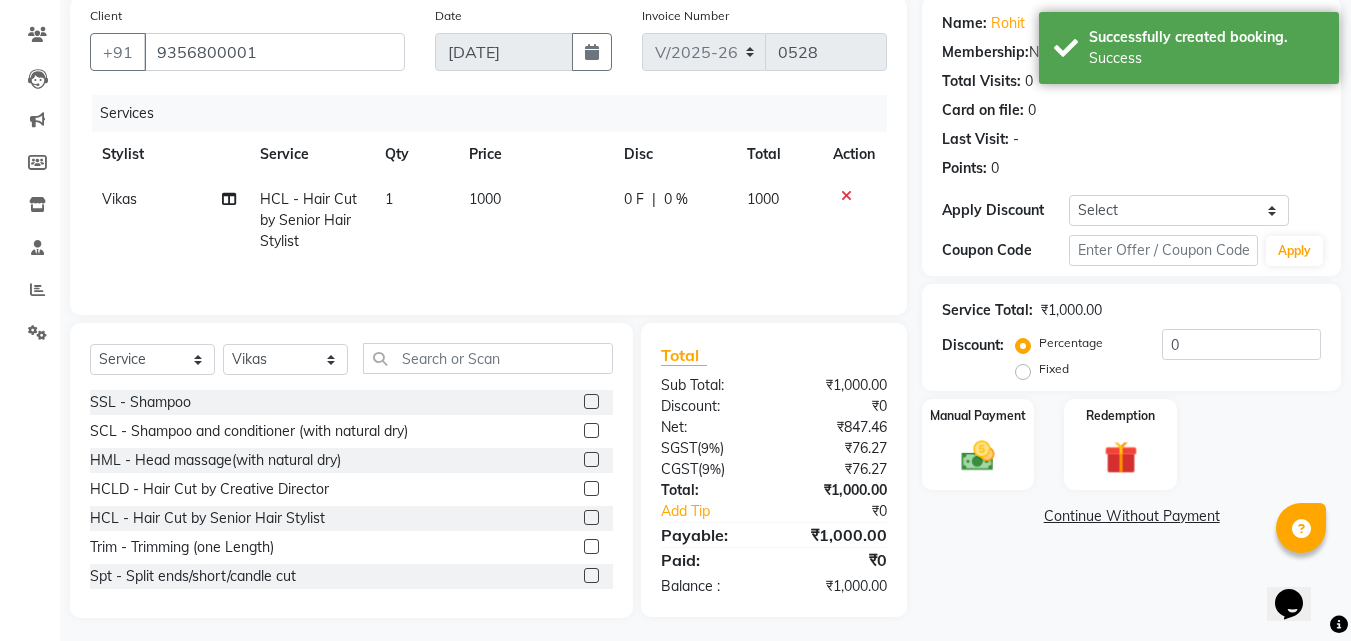 scroll, scrollTop: 160, scrollLeft: 0, axis: vertical 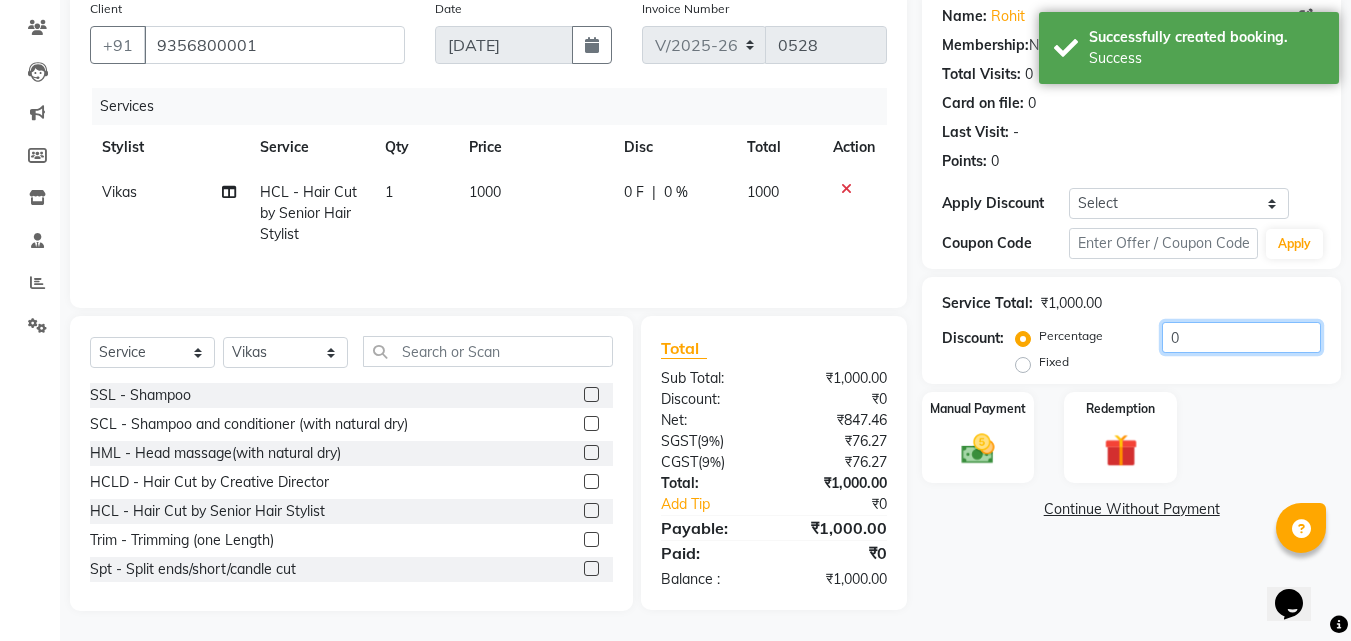 click on "0" 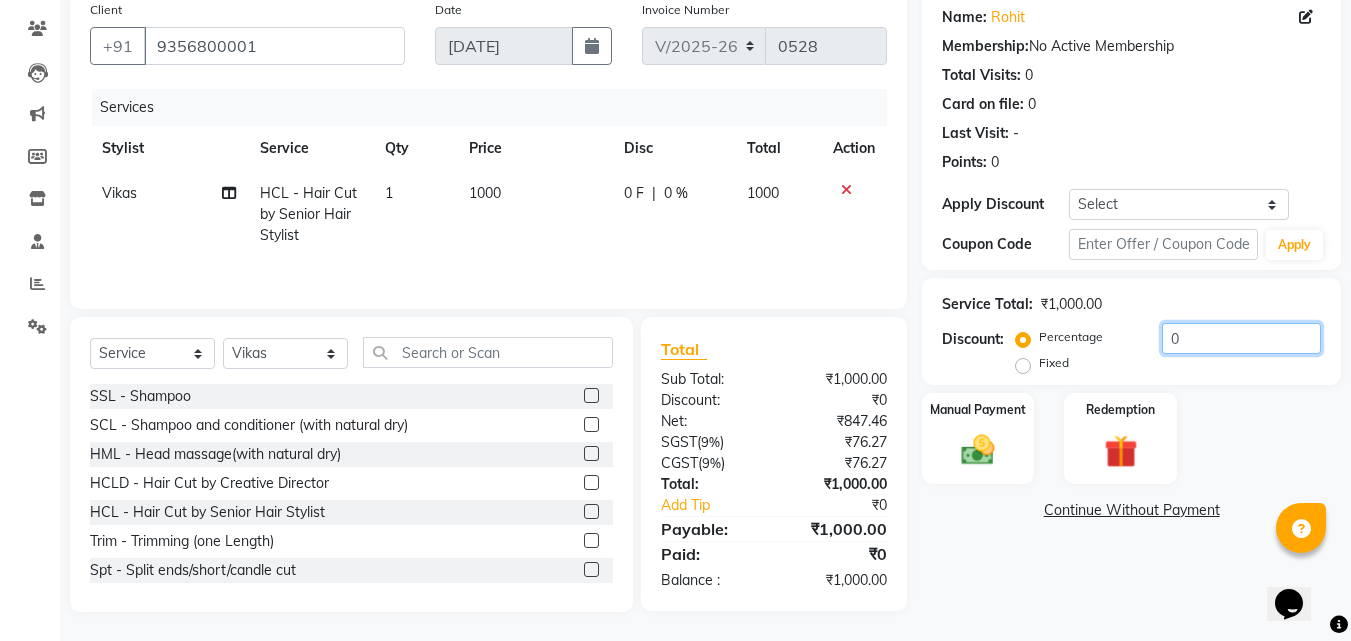 scroll, scrollTop: 160, scrollLeft: 0, axis: vertical 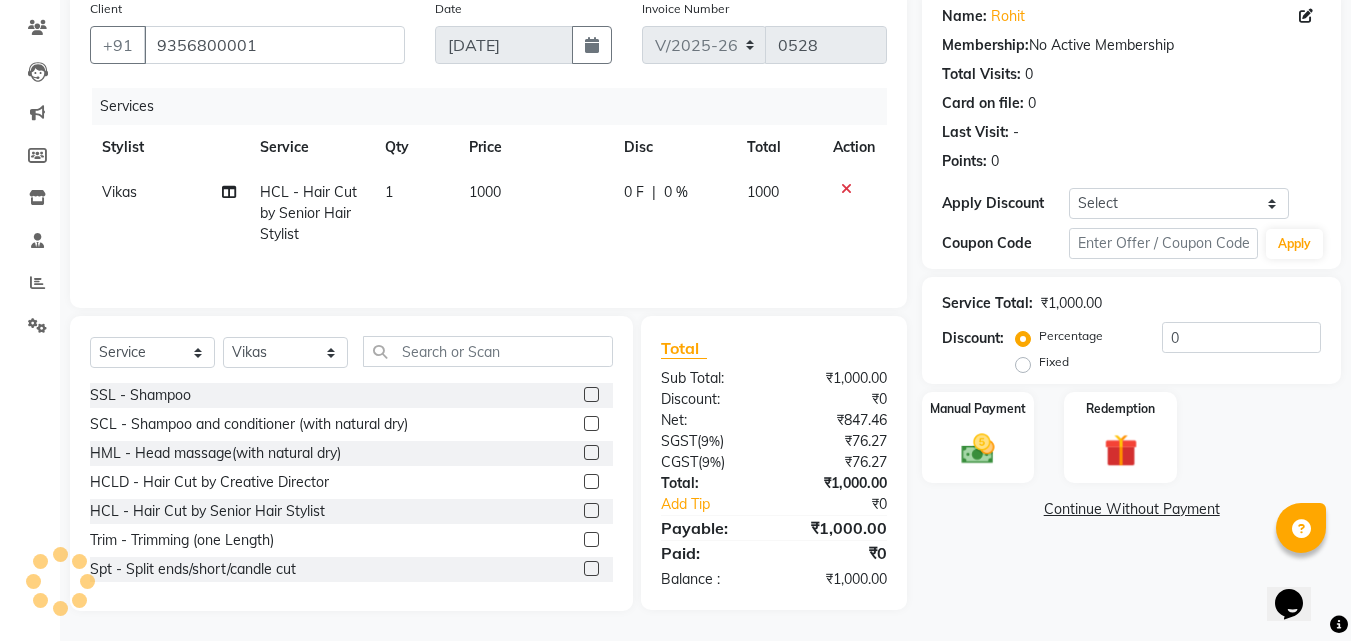 click on "0 %" 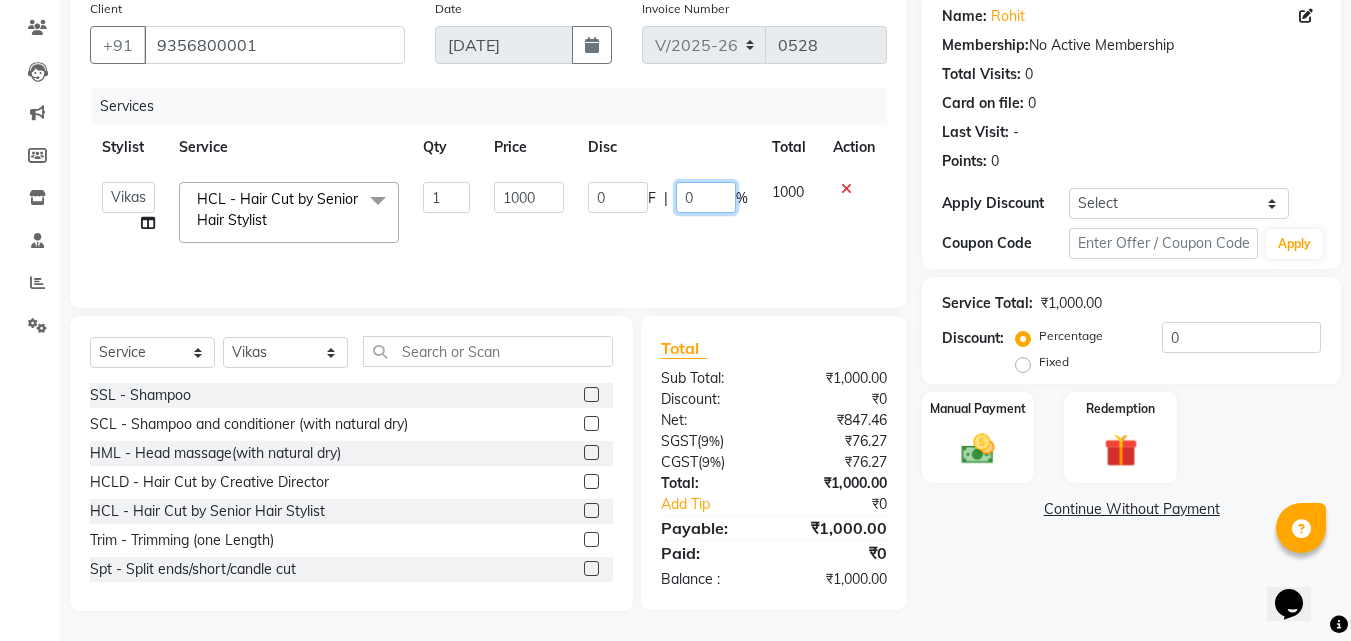 click on "0" 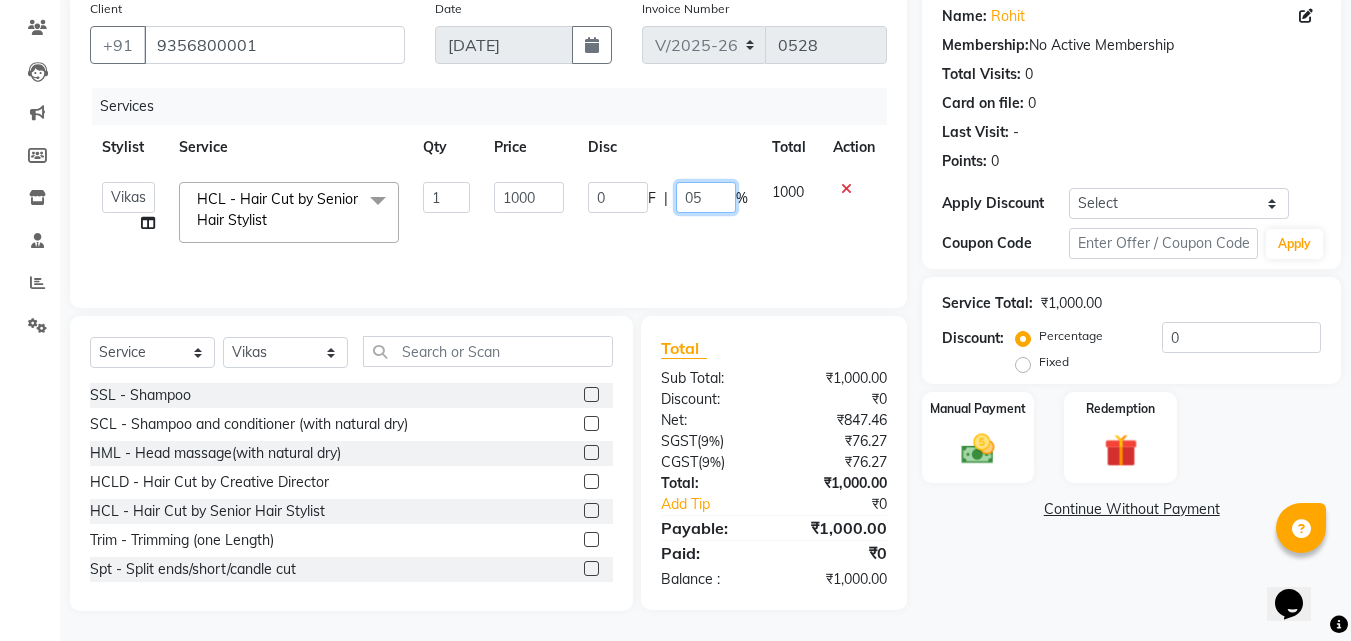 type on "050" 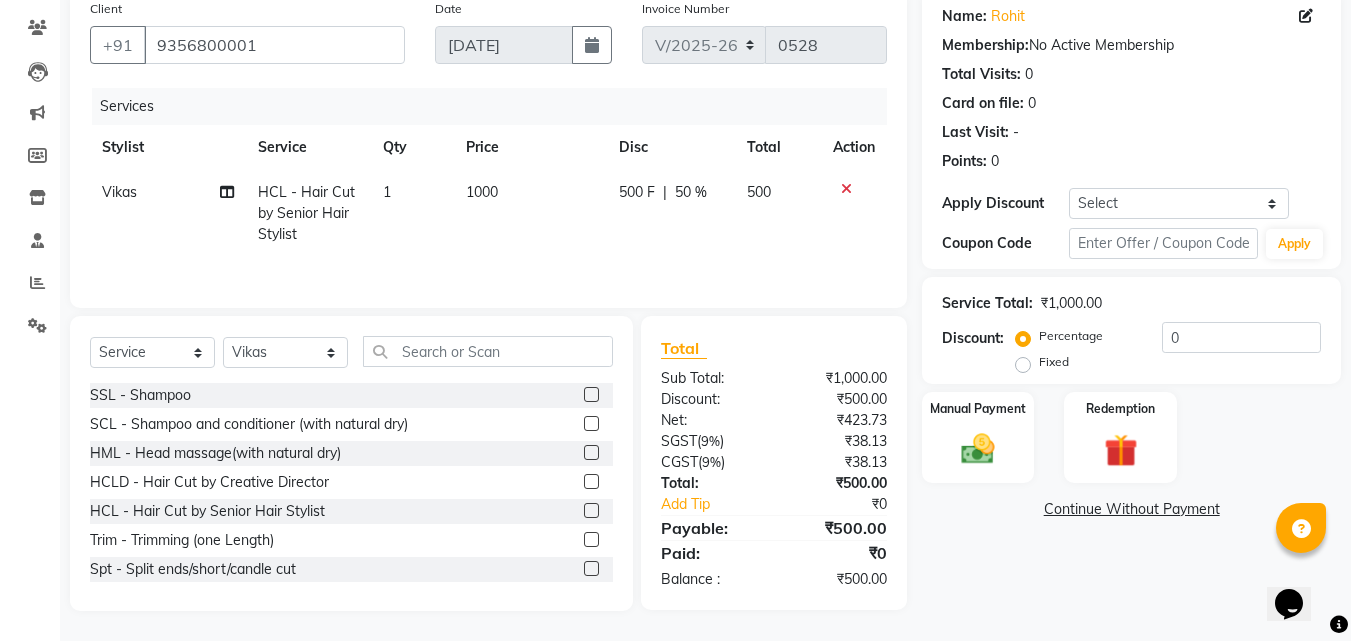 click on "500" 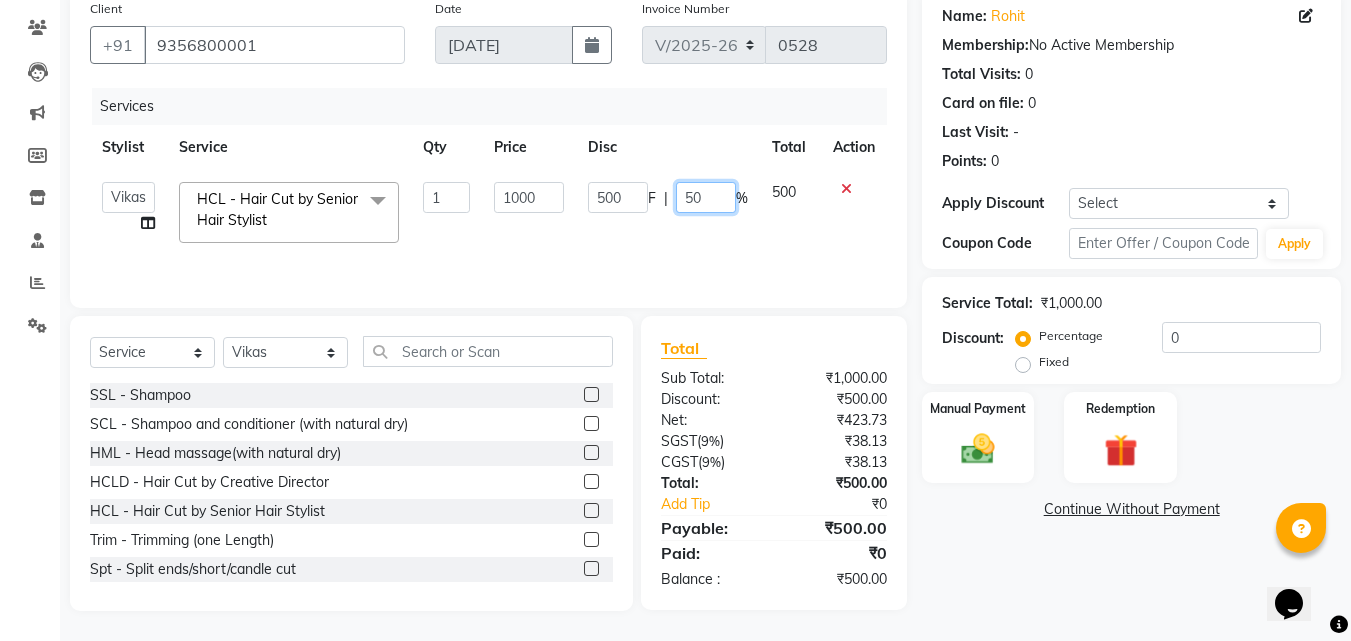 click on "50" 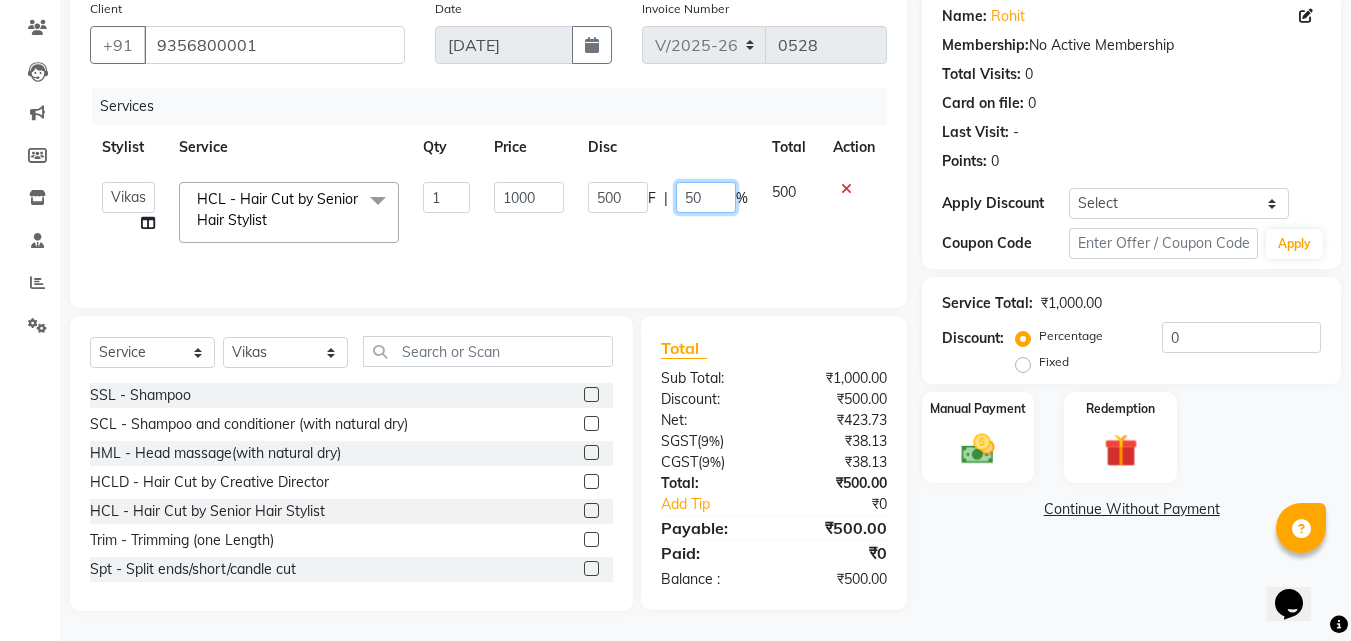 type on "5" 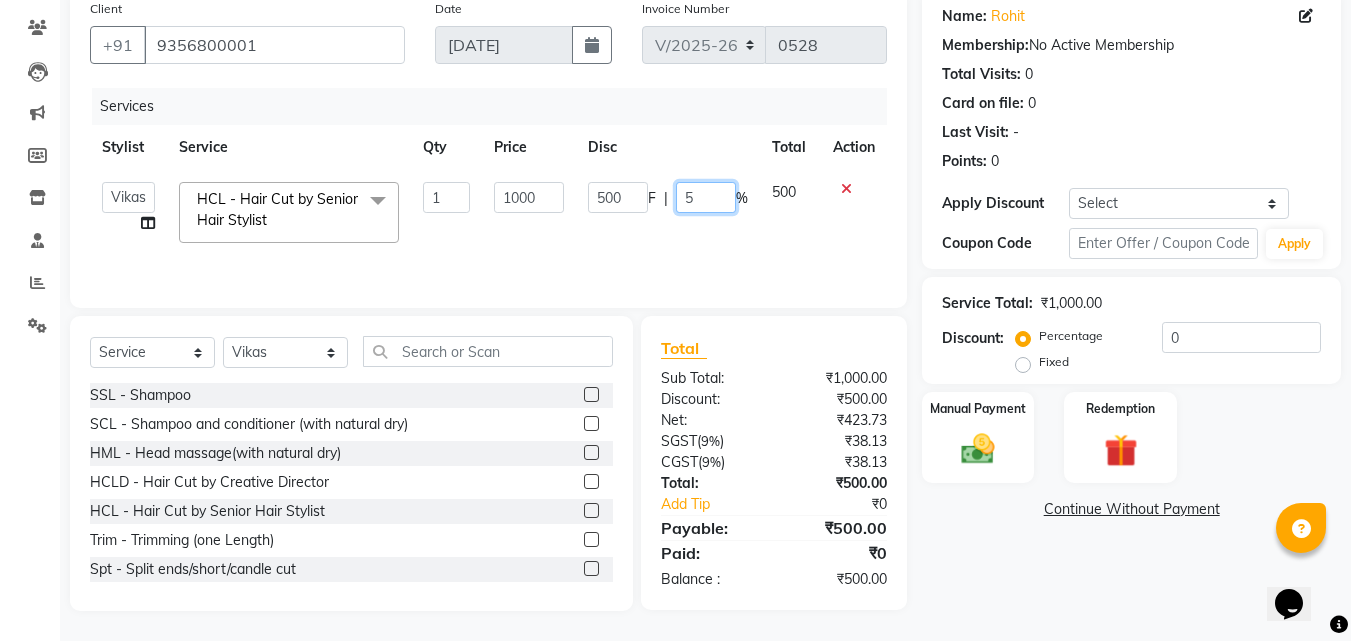 type 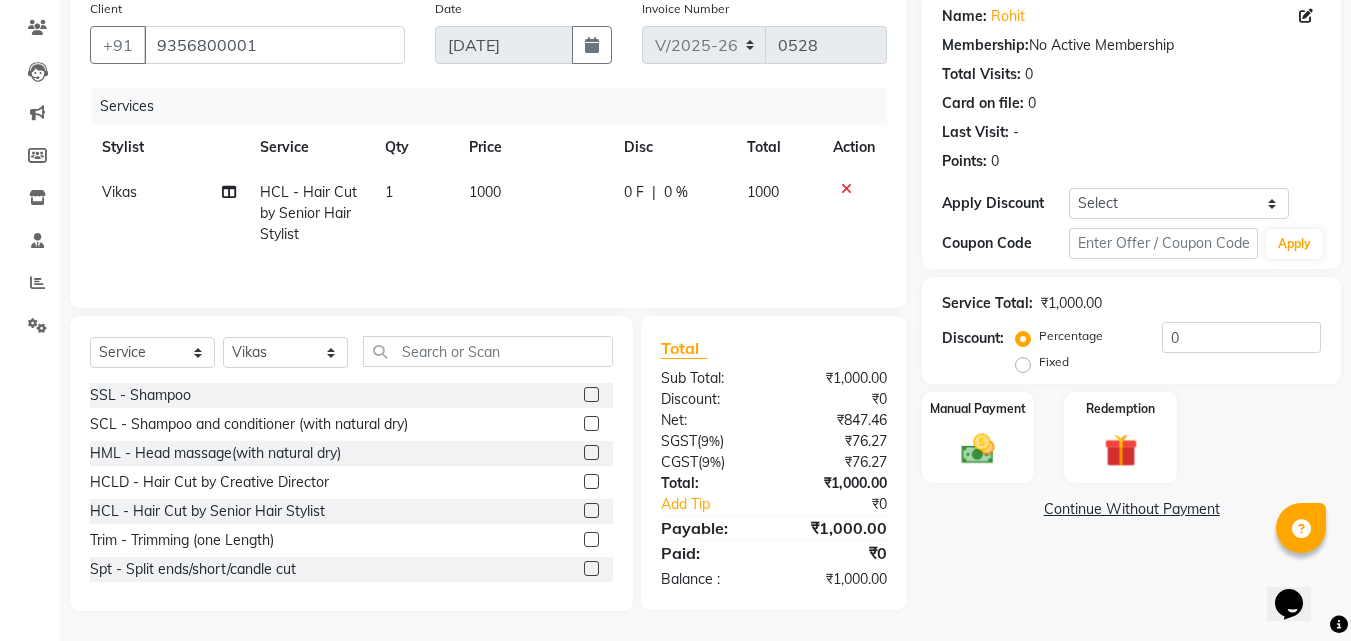 click on "HCL - Hair Cut by Senior Hair Stylist" 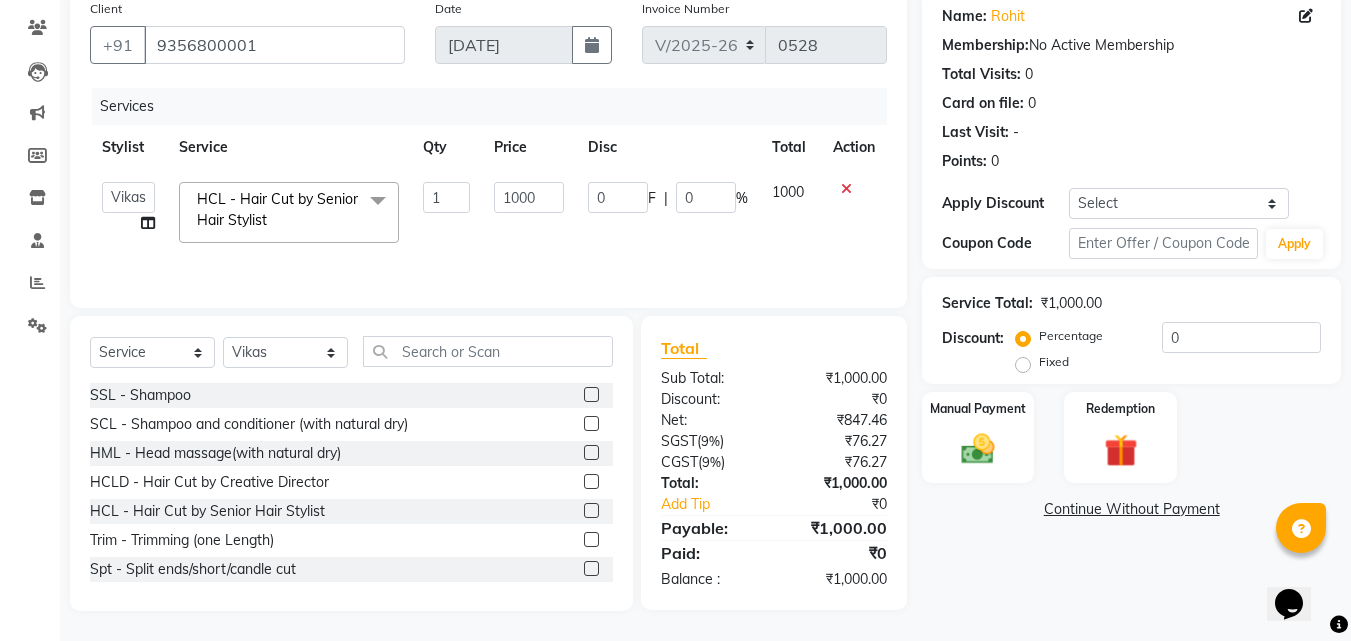 click on "HCL - Hair Cut by Senior Hair Stylist  x" 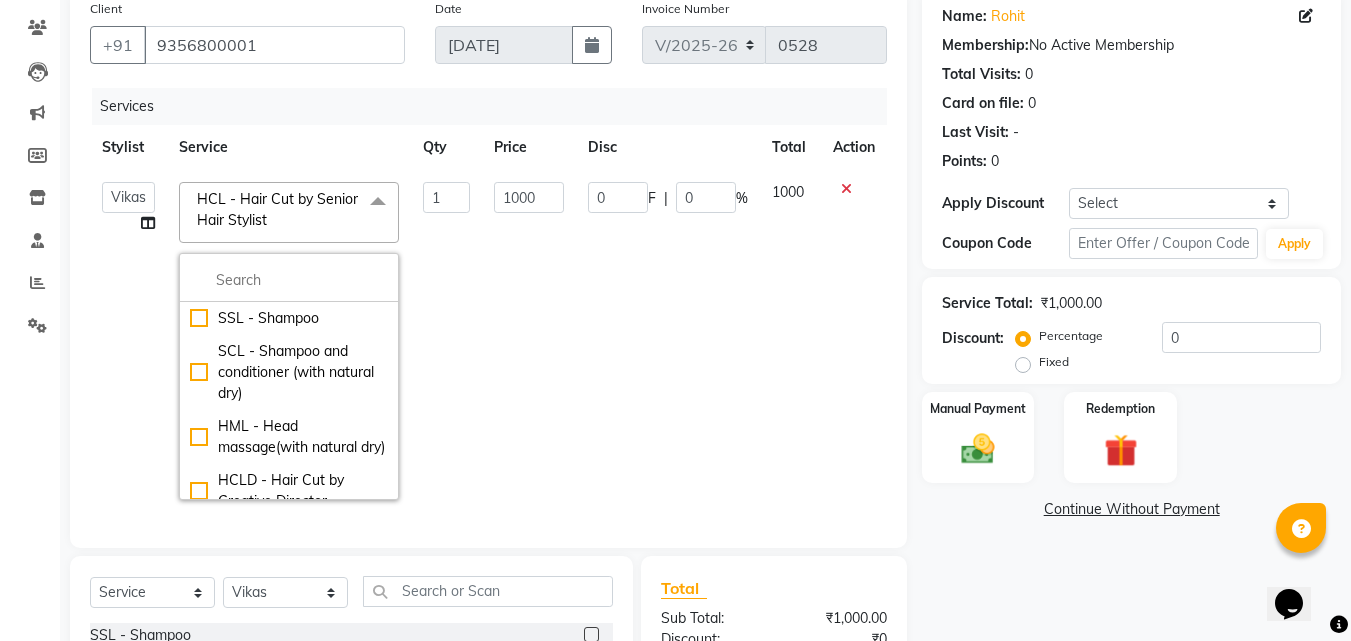 click on "SSL - Shampoo SCL - Shampoo and conditioner (with natural dry) HML - Head massage(with natural dry) HCLD - Hair Cut by Creative Director HCL - Hair Cut by Senior Hair Stylist Trim - Trimming (one Length) Spt - Split ends/short/candle cut BD - Blow dry OS - Open styling GL-igora - Igora Global GL-essensity - Essensity Global Hlts-L - Highlights Bal - Balayage Chunks  - Chunks CR  - Color removal CRF - Color refresh Stk - Per streak RT-IG - Igora Root Touchup(one inch only) RT-ES - Essensity Root Touchup(one inch only) Reb - Rebonding ST  - Straight therapy Krt-L - Keratin Krt-BB -L - Keratin Blow Out HR-BTX -L  - Hair Botox NanoP -L - Nanoplastia K-Bond -L  - Kerabond H-EXT - Hair Extensions PH-EXT - Premium Hair Extensions CEXT - Clip on Extensions SSM - Shampoo HS - Styling HCGD - Hair Cut by Creative Director HCG - Hair Cut by Senior Hair Stylist BRD - Beard SH - Shave HMG - Head massage GG-igora - Igora Global GG-essensity - Essensity Global BRD-clri - Beard Color Igora BRD-clre - Beard Color Essensity" 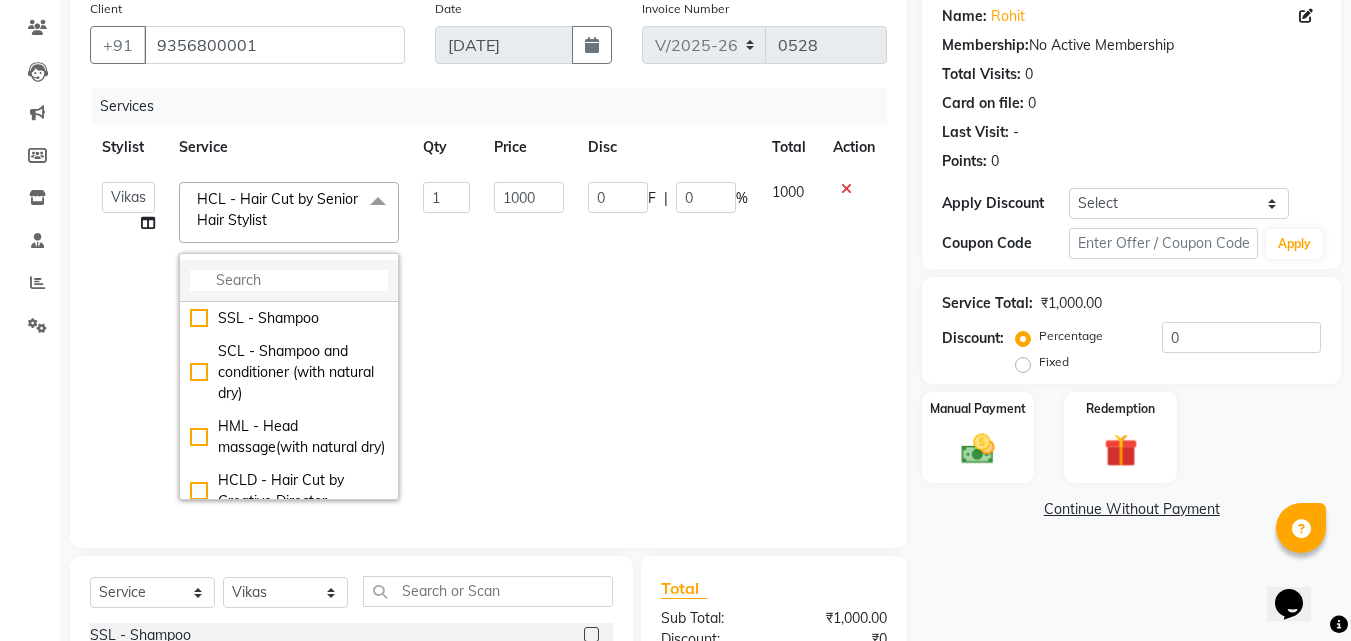 click 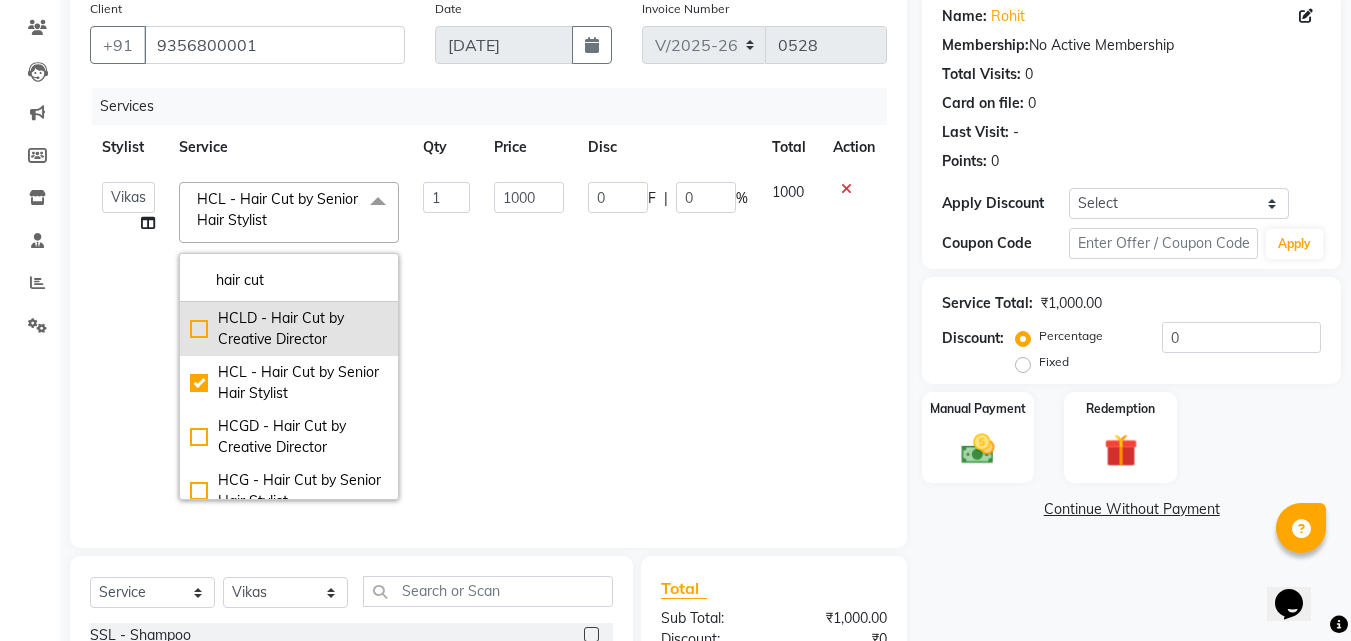scroll, scrollTop: 100, scrollLeft: 0, axis: vertical 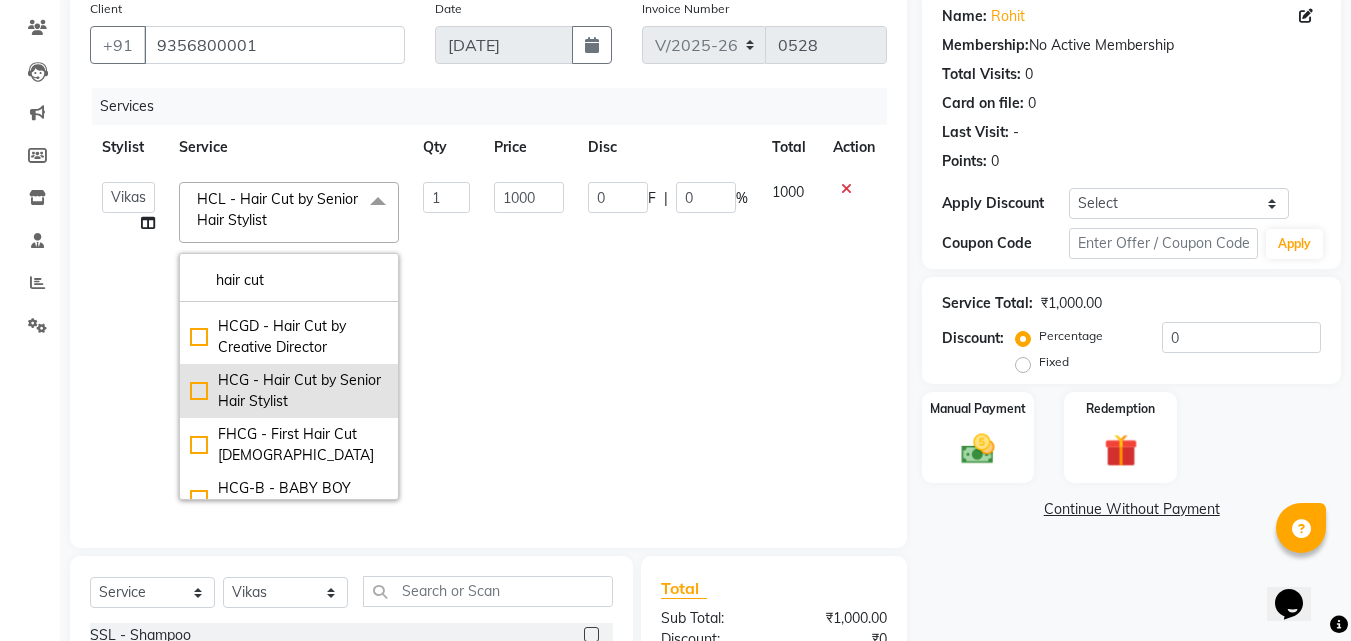 type on "hair cut" 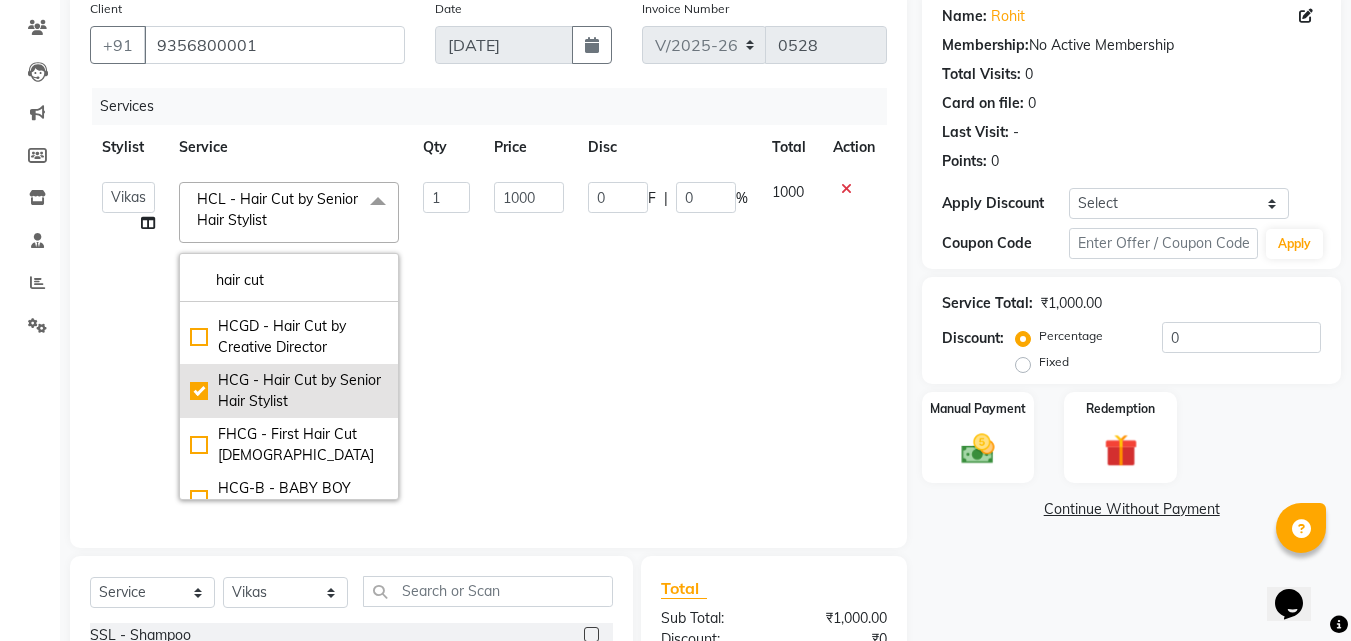 checkbox on "false" 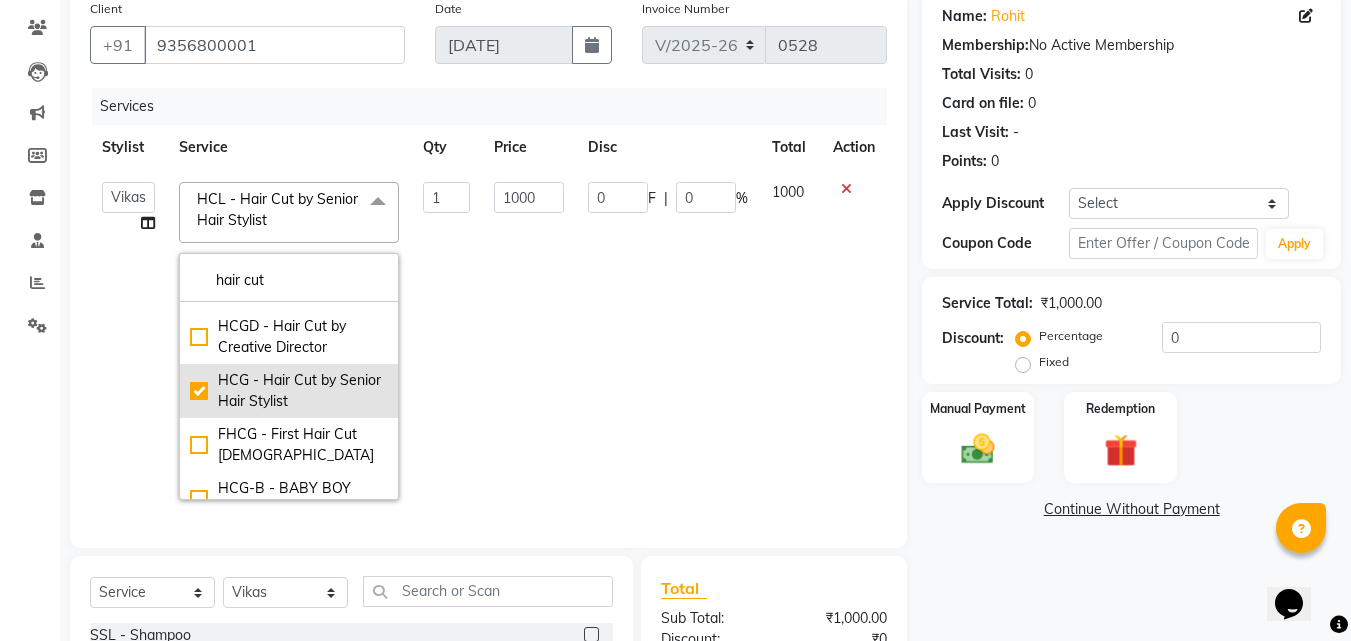 checkbox on "true" 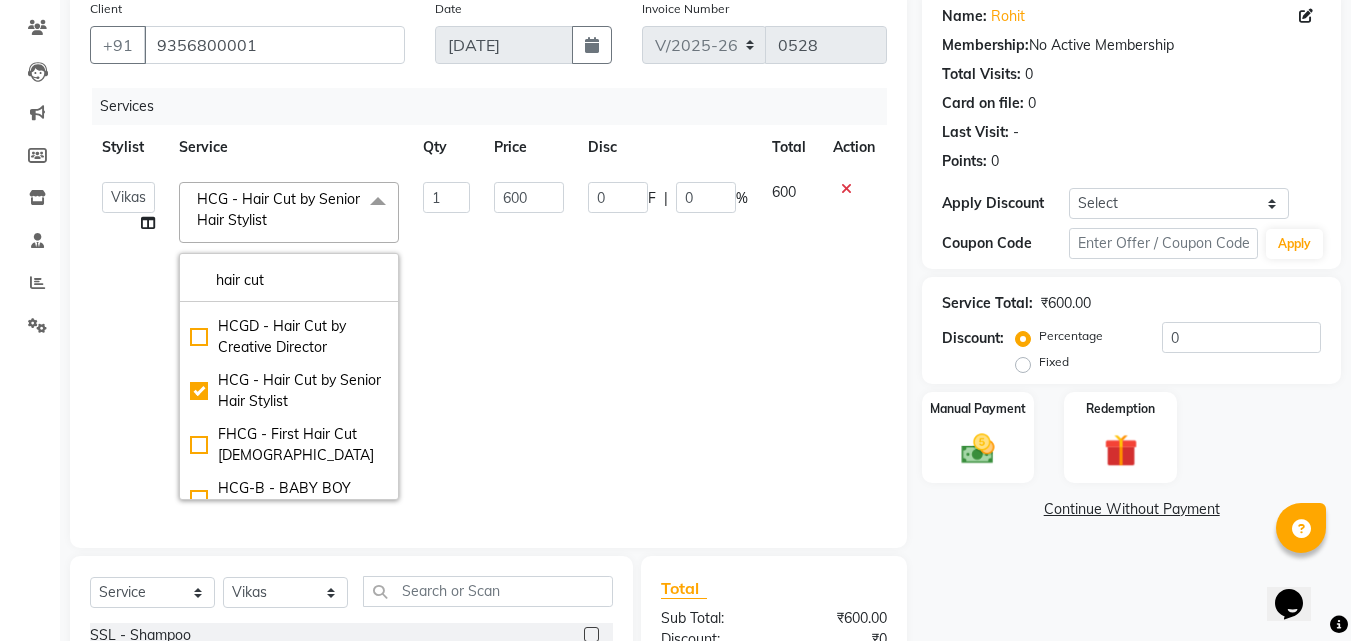 click on "Client +91 9356800001 Date 13-07-2025 Invoice Number V/2025 V/2025-26 0528 Services Stylist Service Qty Price Disc Total Action  Anu   Azam   Geetanjali   Gulzar   Jagdeep Singh   Jagjeet   Jasdeep   Jashan   Lovepreet   Malkeet   Micheal   Rahul   Rishi   sanjay   Sharan   Simran   Simran kaur   Stalin   tarun   Vikas  HCG - Hair Cut by Senior Hair Stylist  x hair cut HCLD - Hair Cut by Creative Director HCL - Hair Cut by Senior Hair Stylist HCGD - Hair Cut by Creative Director HCG - Hair Cut by Senior Hair Stylist FHCG - First Hair Cut Gents HCG-B - BABY BOY HAIR CUT HCL-C - BABY GIRL HAIR CUT 1 600 0 F | 0 % 600 Select  Service  Product  Membership  Package Voucher Prepaid Gift Card  Select Stylist Anu Azam Geetanjali Gulzar Jagdeep Singh Jagjeet Jasdeep Jashan Lovepreet Malkeet Micheal Rahul Rishi sanjay Sharan Simran Simran kaur Stalin tarun Vikas SSL - Shampoo  SCL - Shampoo and conditioner (with natural dry)  HML - Head massage(with natural dry)  HCLD - Hair Cut by Creative Director  BD - Blow dry   (" 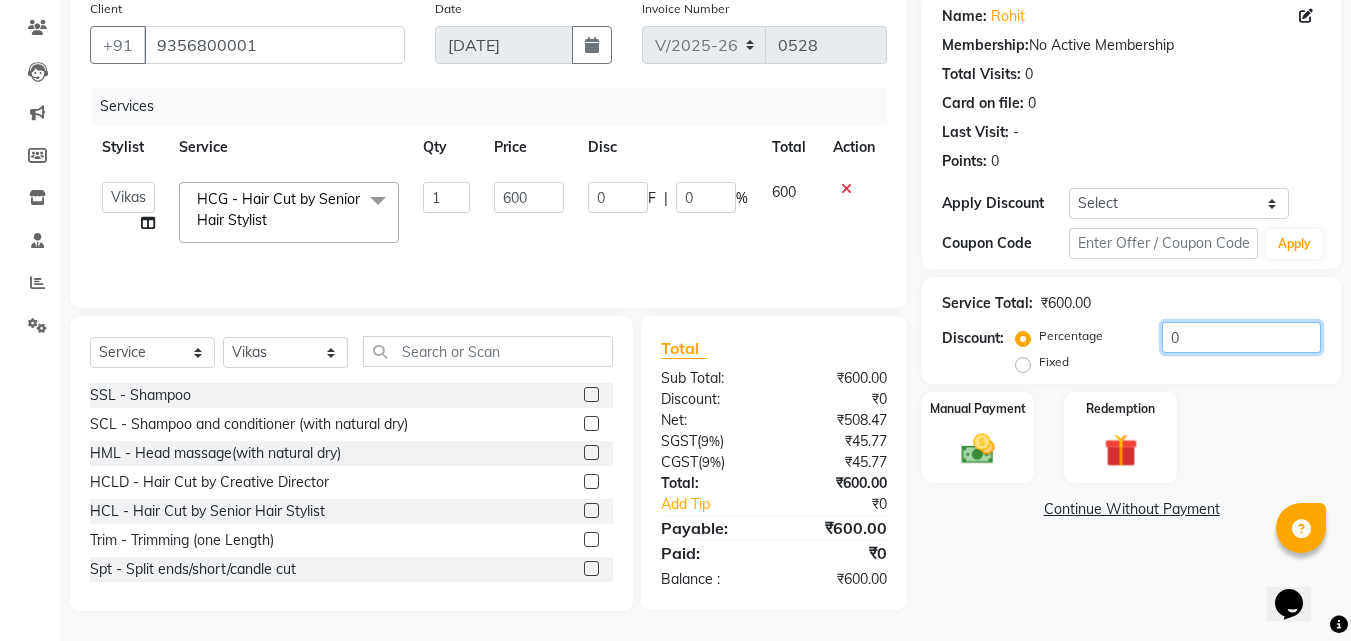 click on "0" 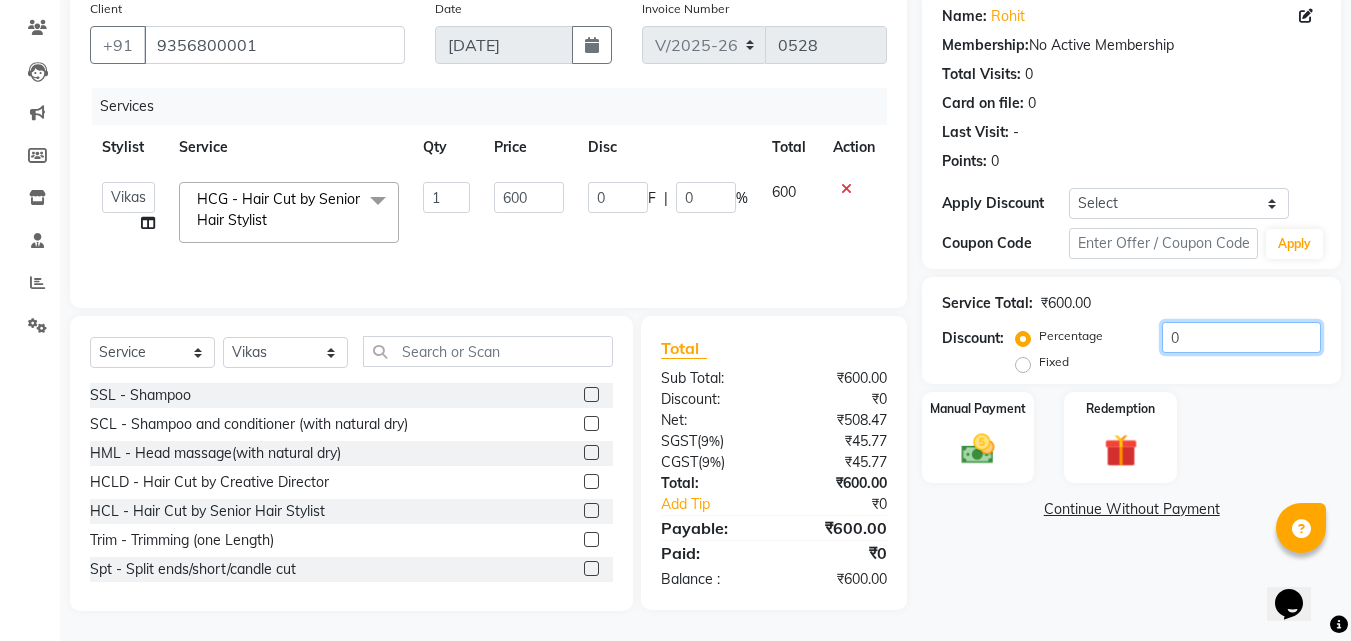 type on "05" 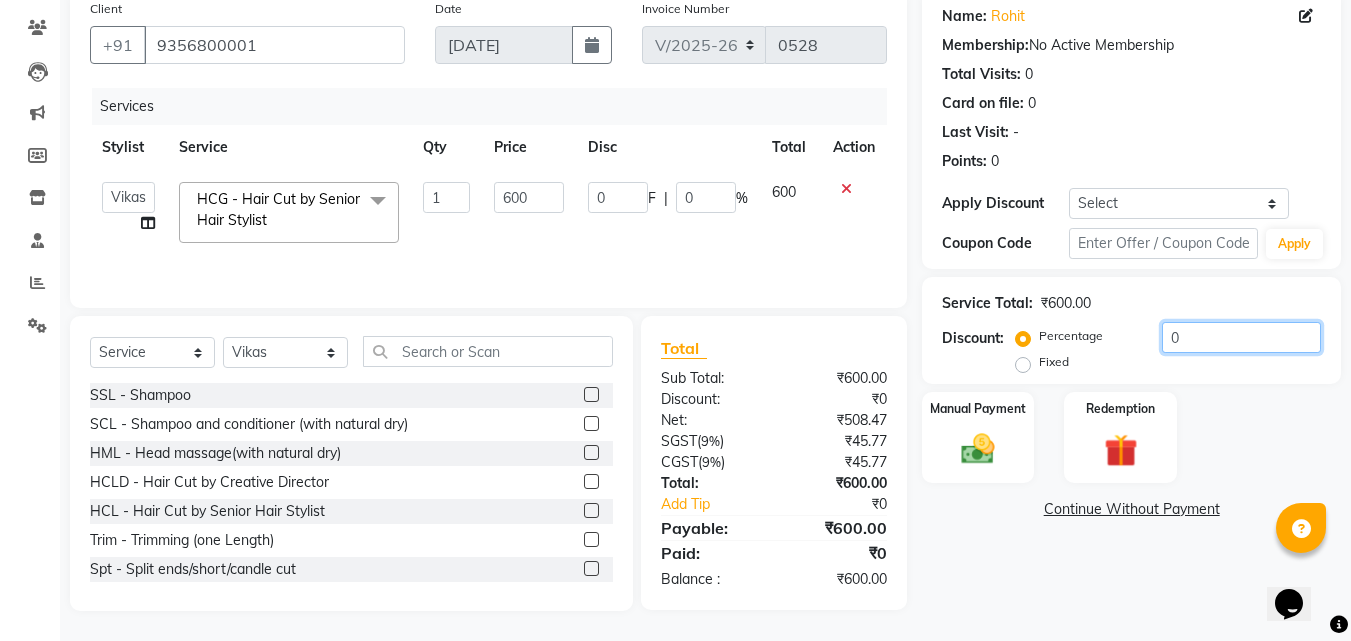 type on "30" 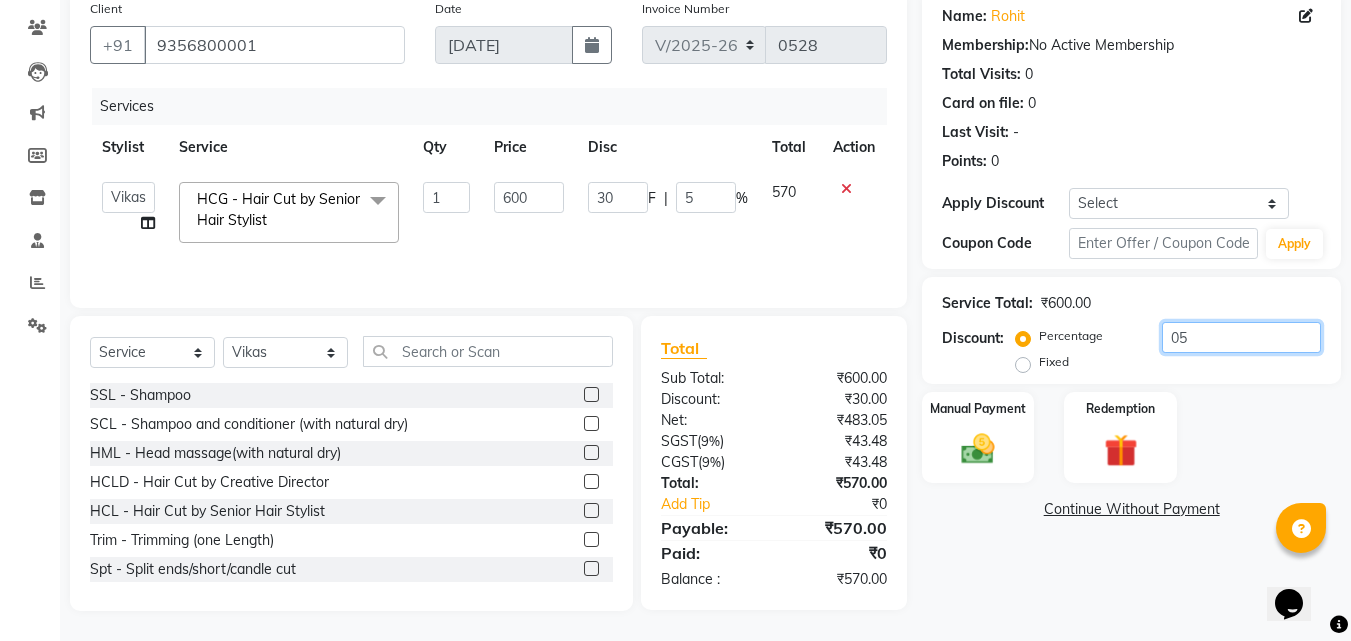 type on "050" 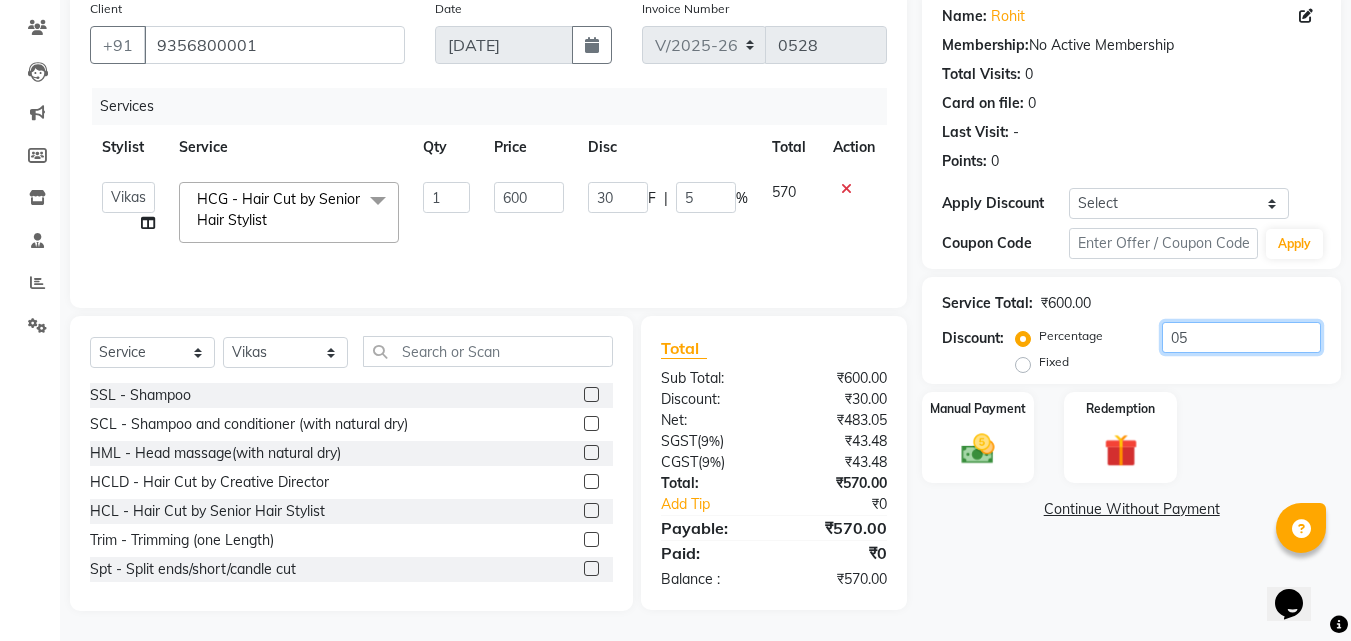 type on "300" 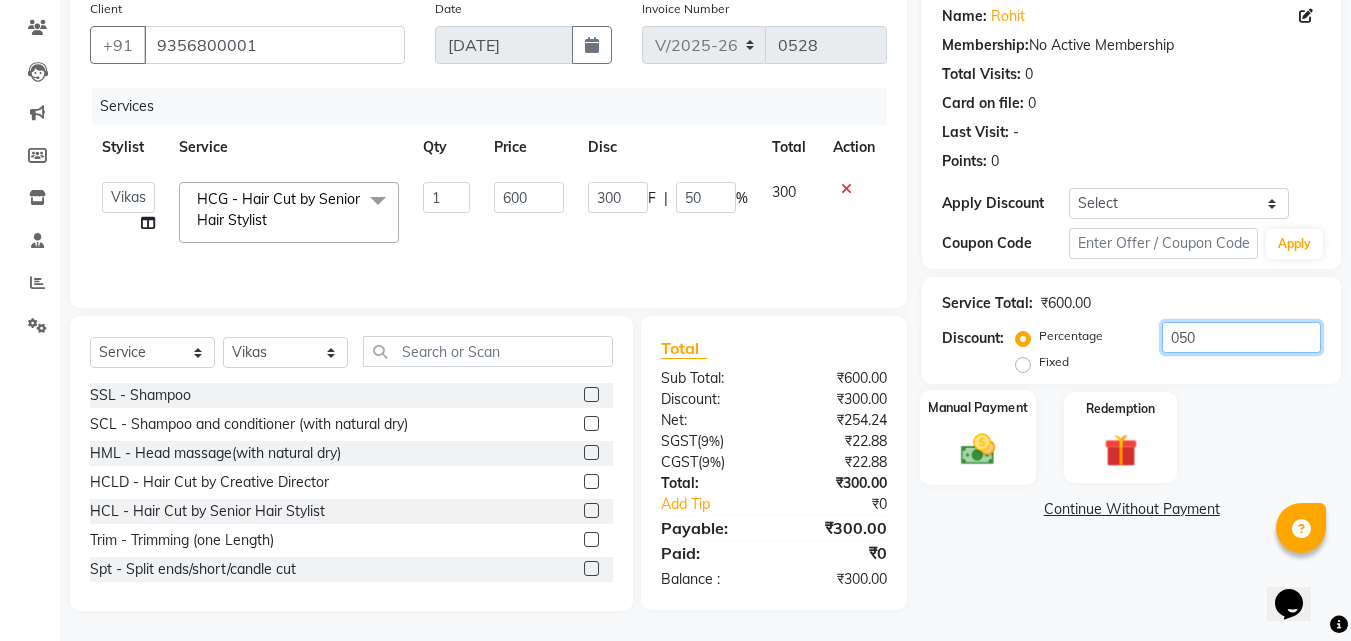 type on "050" 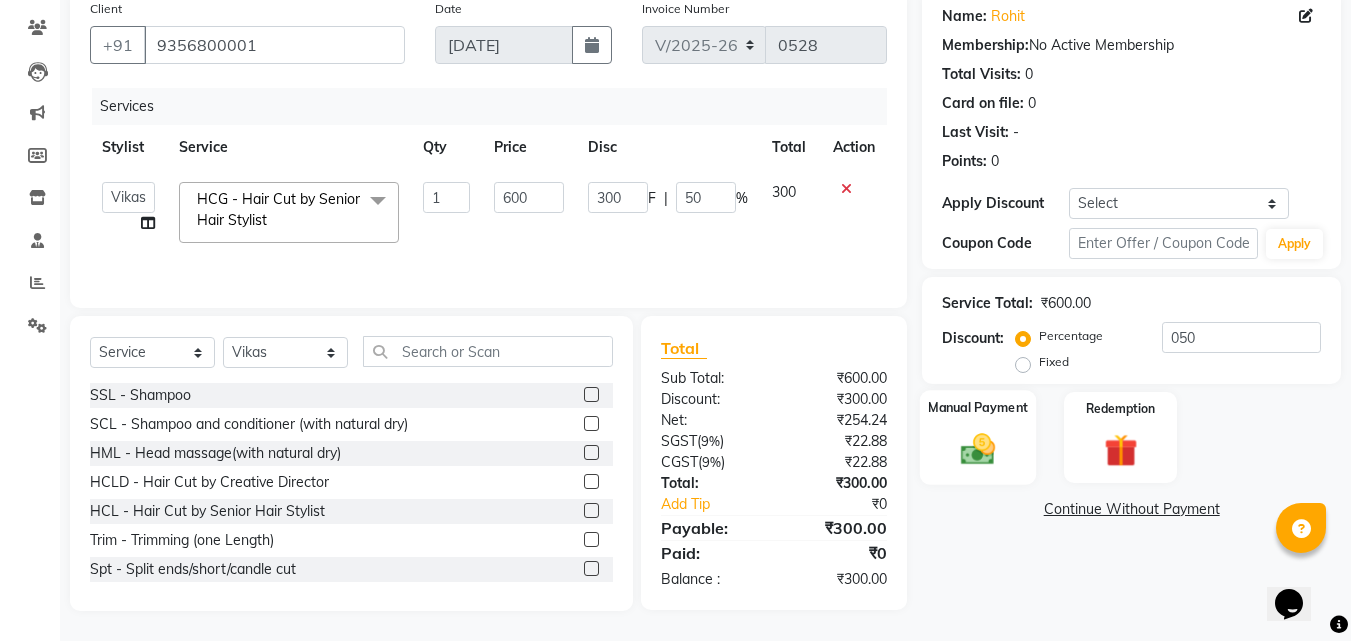 click 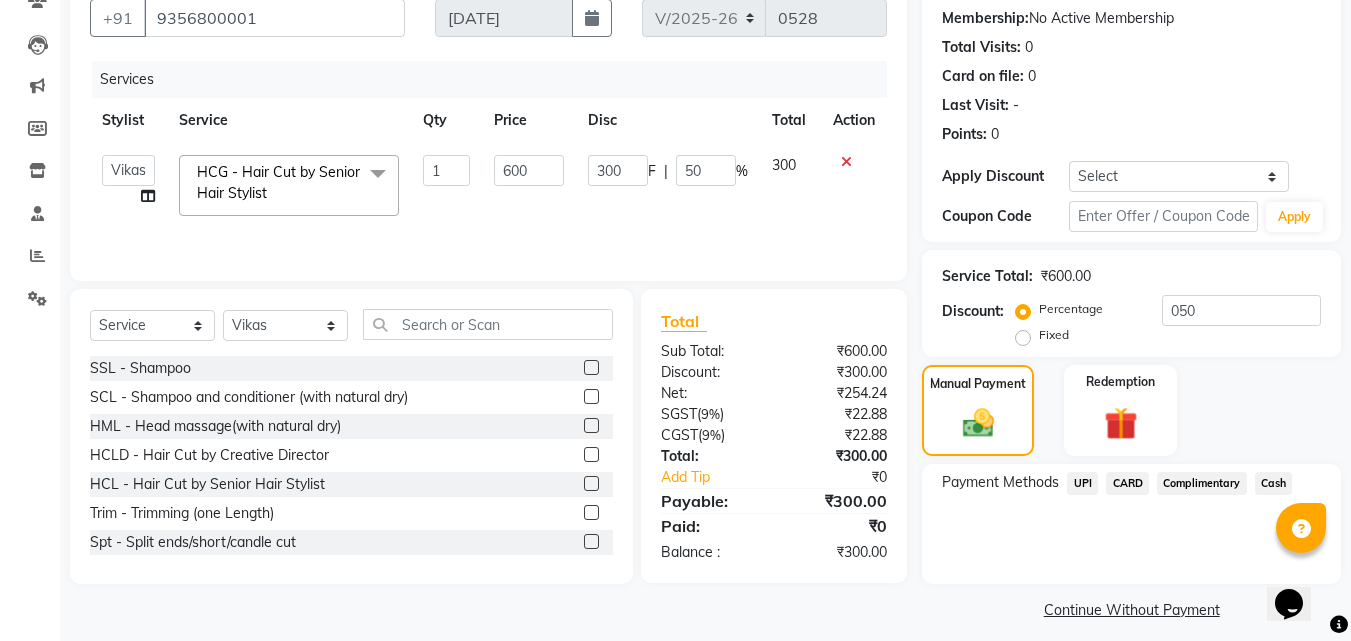 scroll, scrollTop: 201, scrollLeft: 0, axis: vertical 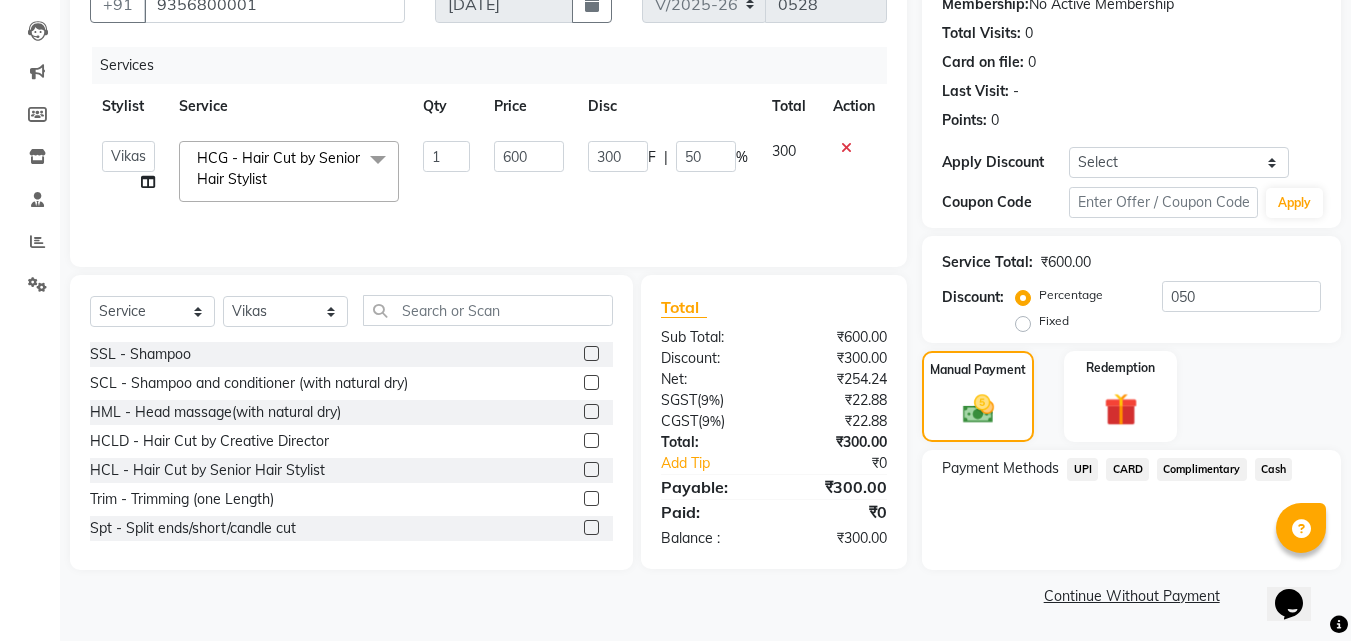 click on "Cash" 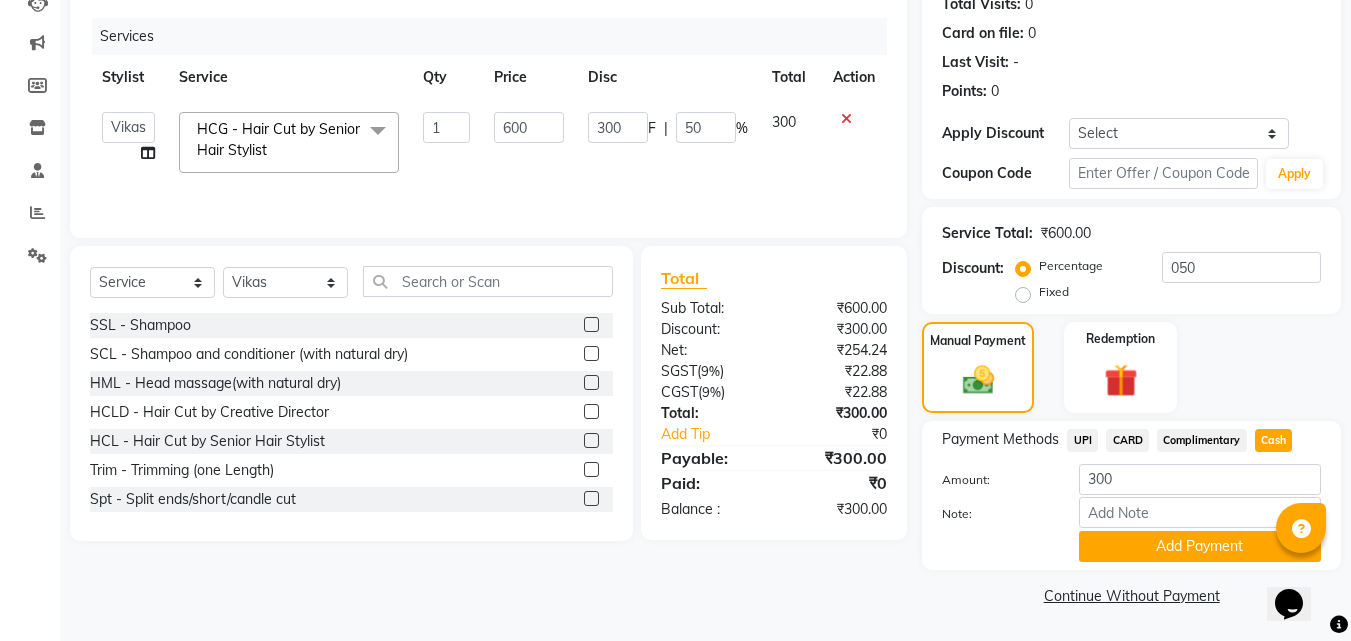 click on "Add Payment" 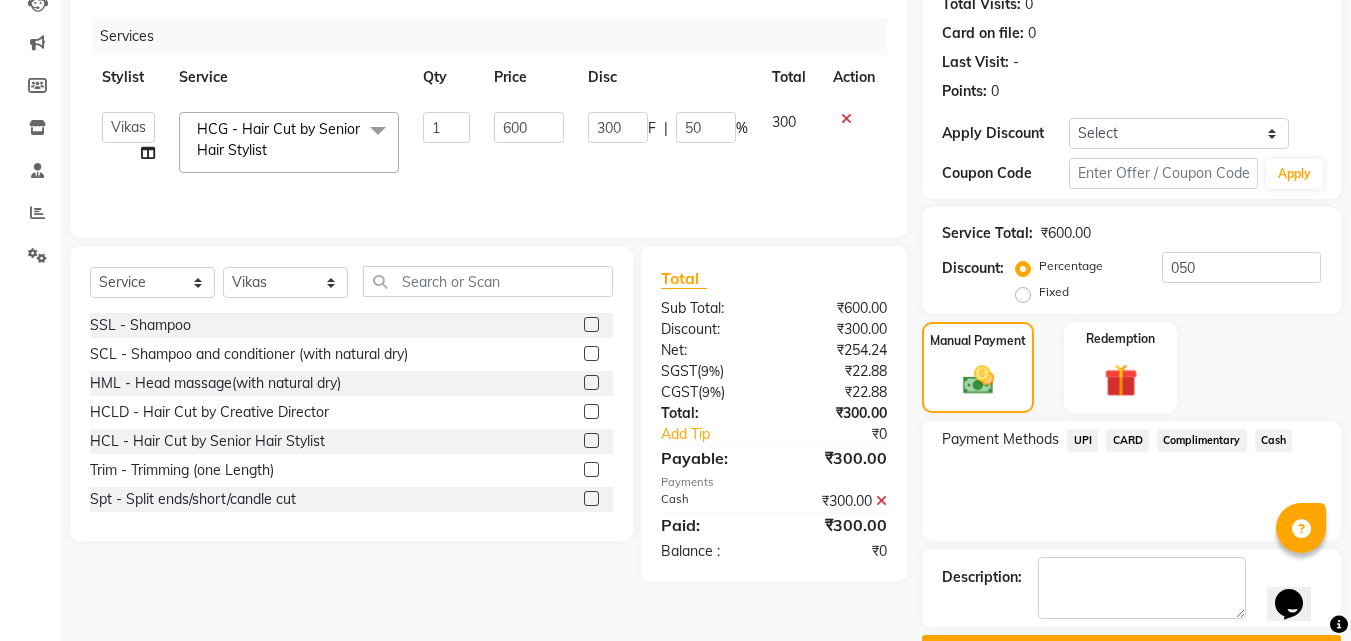 scroll, scrollTop: 285, scrollLeft: 0, axis: vertical 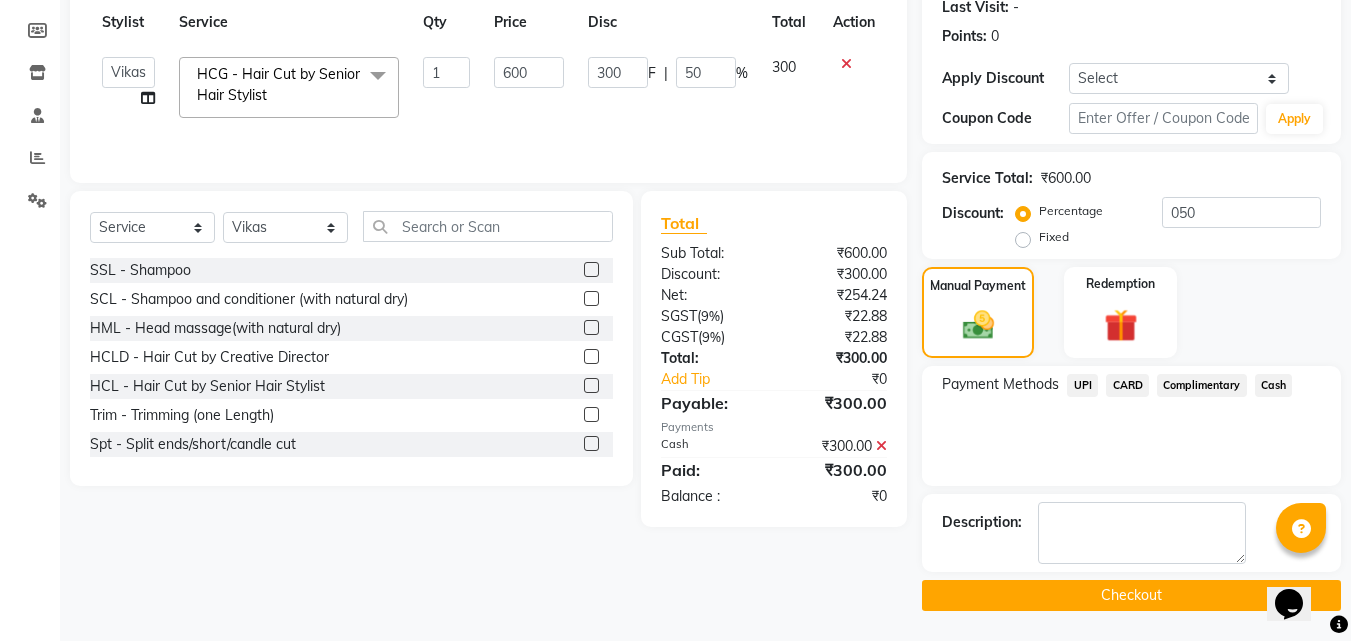 click on "Checkout" 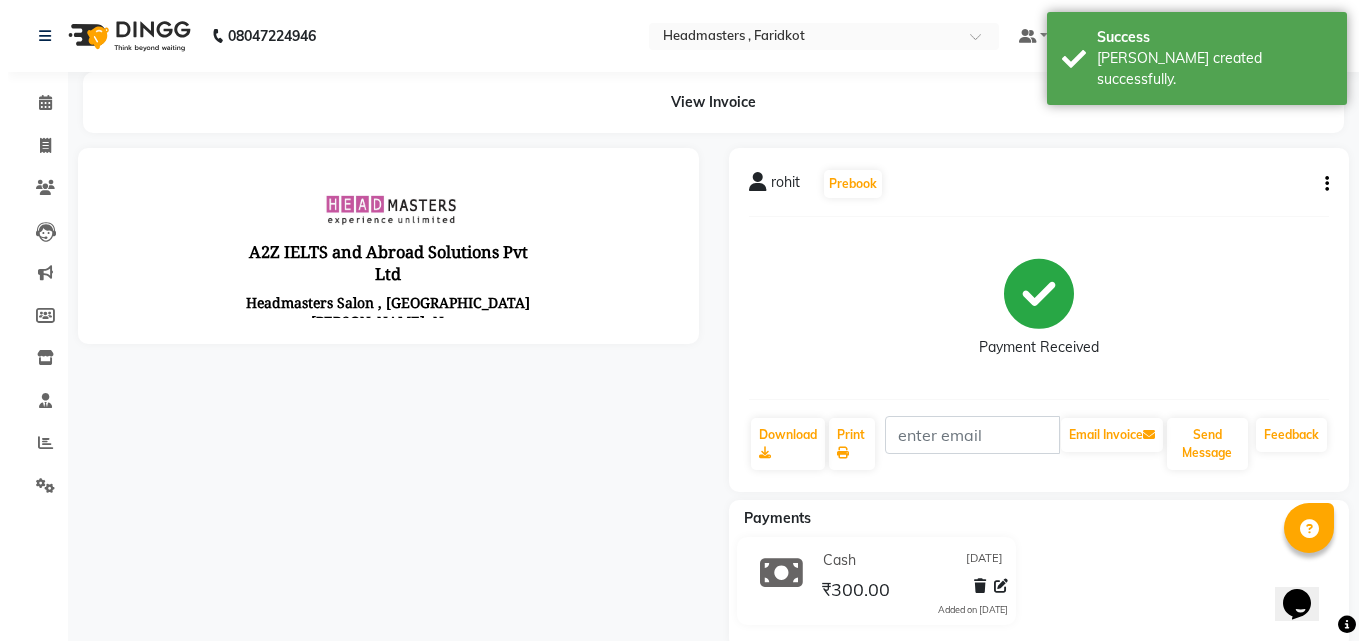 scroll, scrollTop: 0, scrollLeft: 0, axis: both 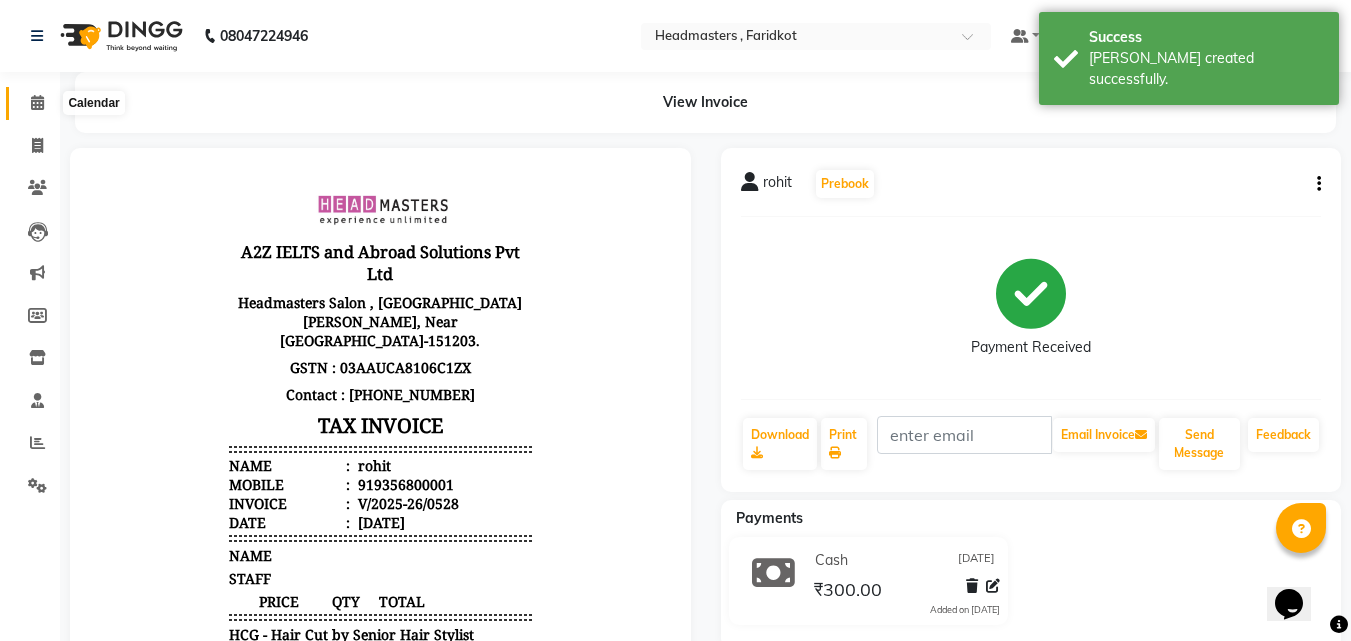 click 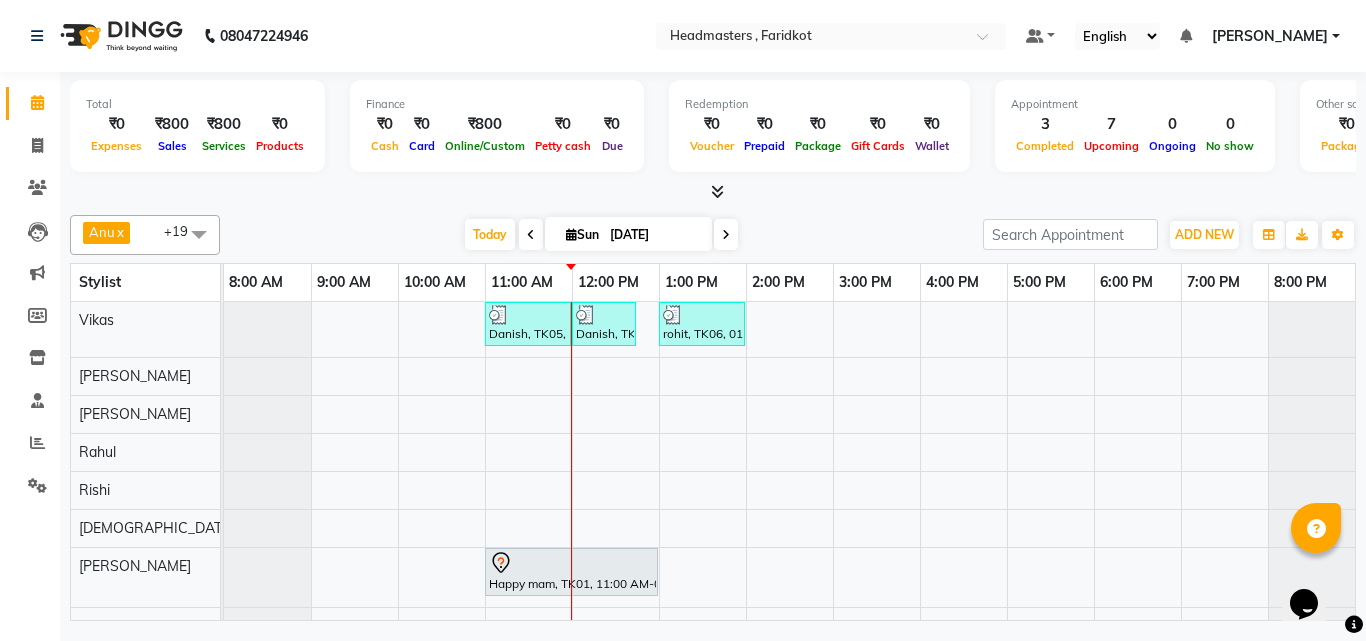 scroll, scrollTop: 199, scrollLeft: 0, axis: vertical 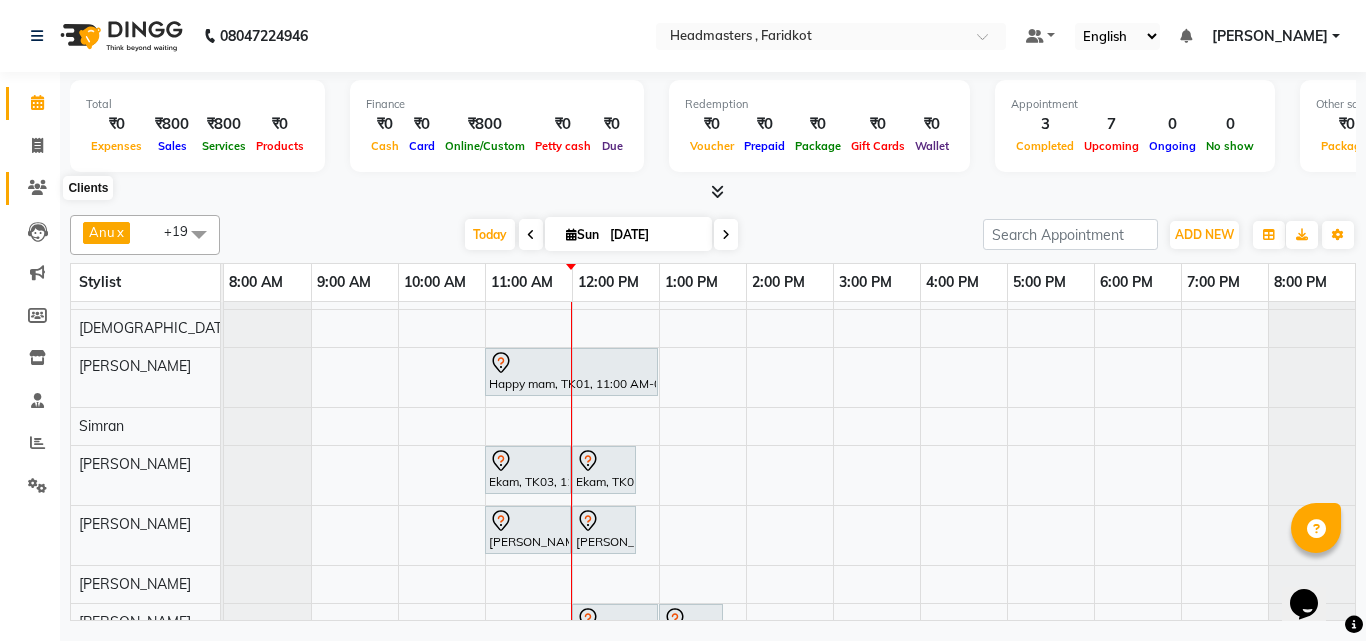 click 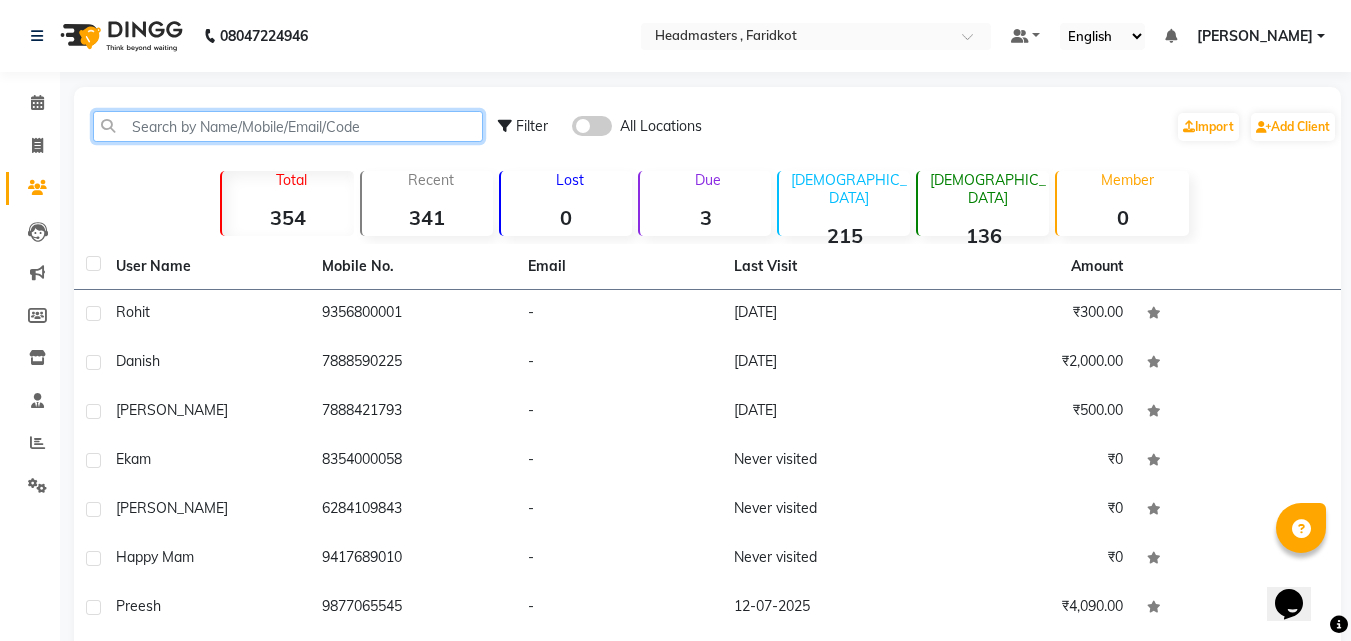 click 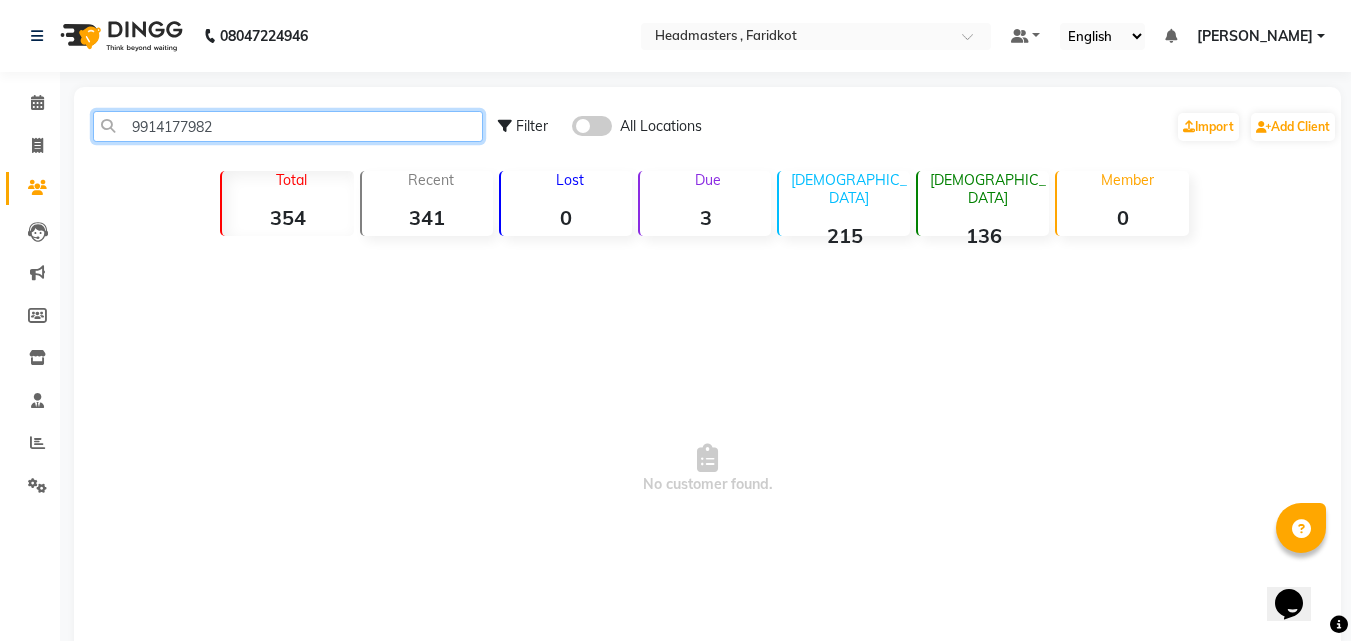 drag, startPoint x: 235, startPoint y: 131, endPoint x: 121, endPoint y: 124, distance: 114.21471 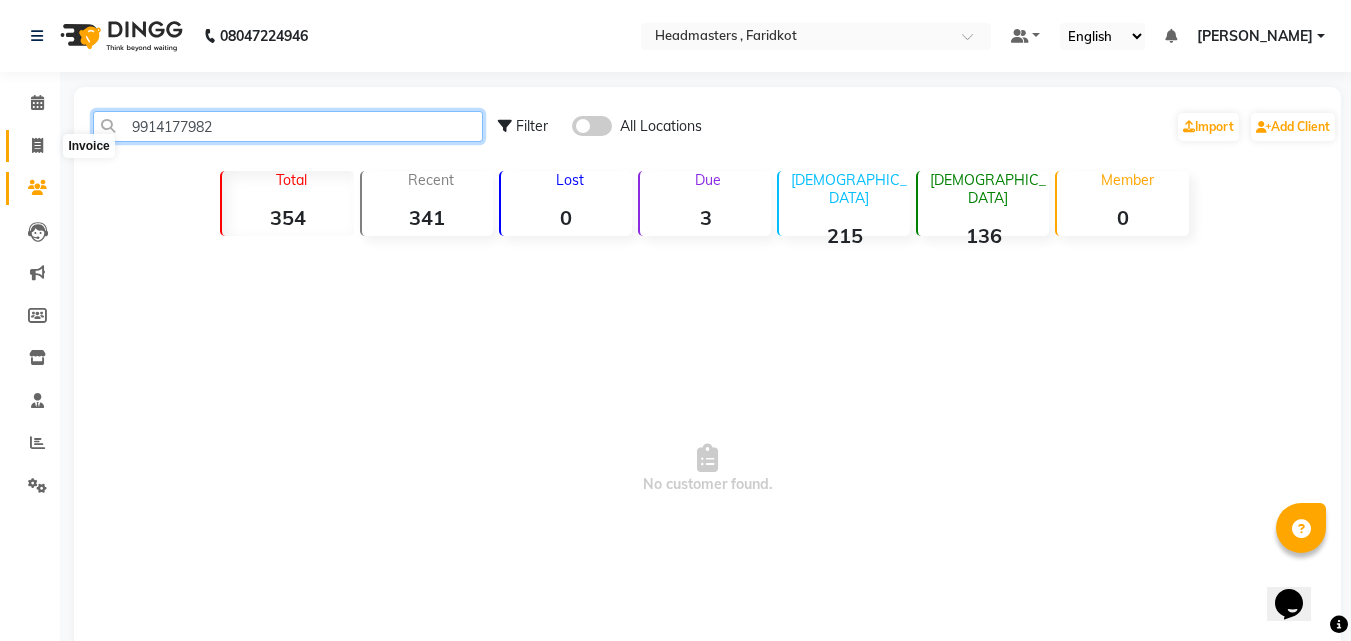 type on "9914177982" 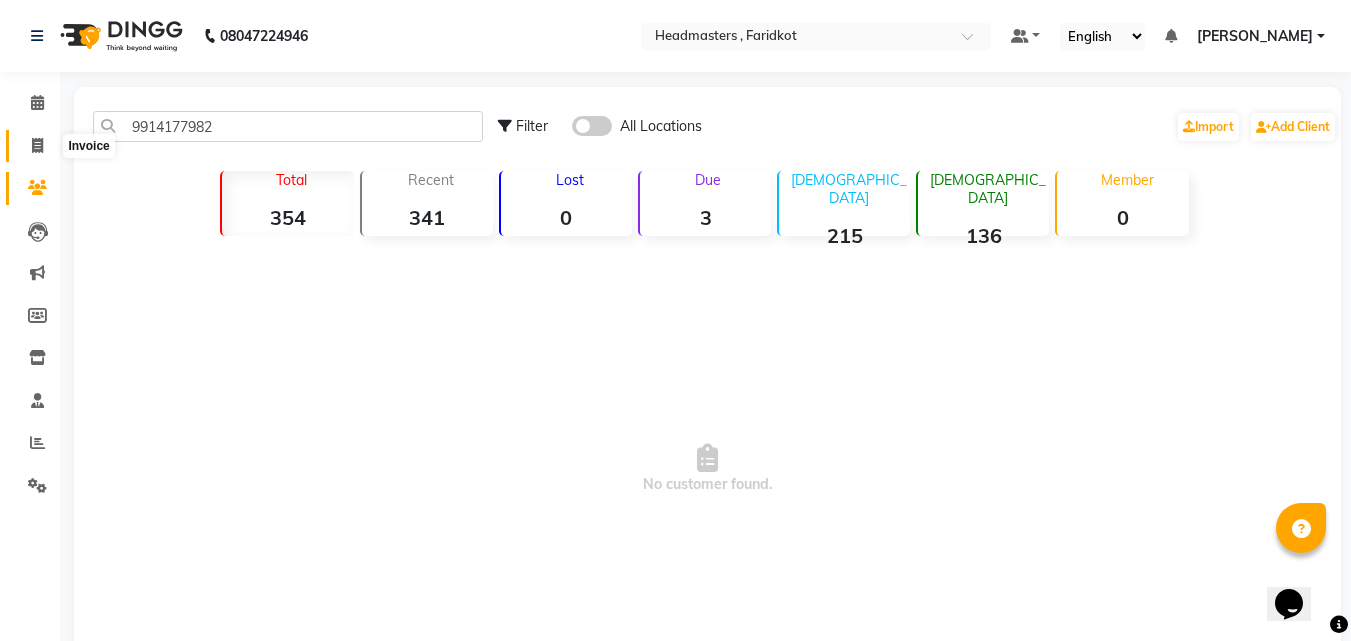 click 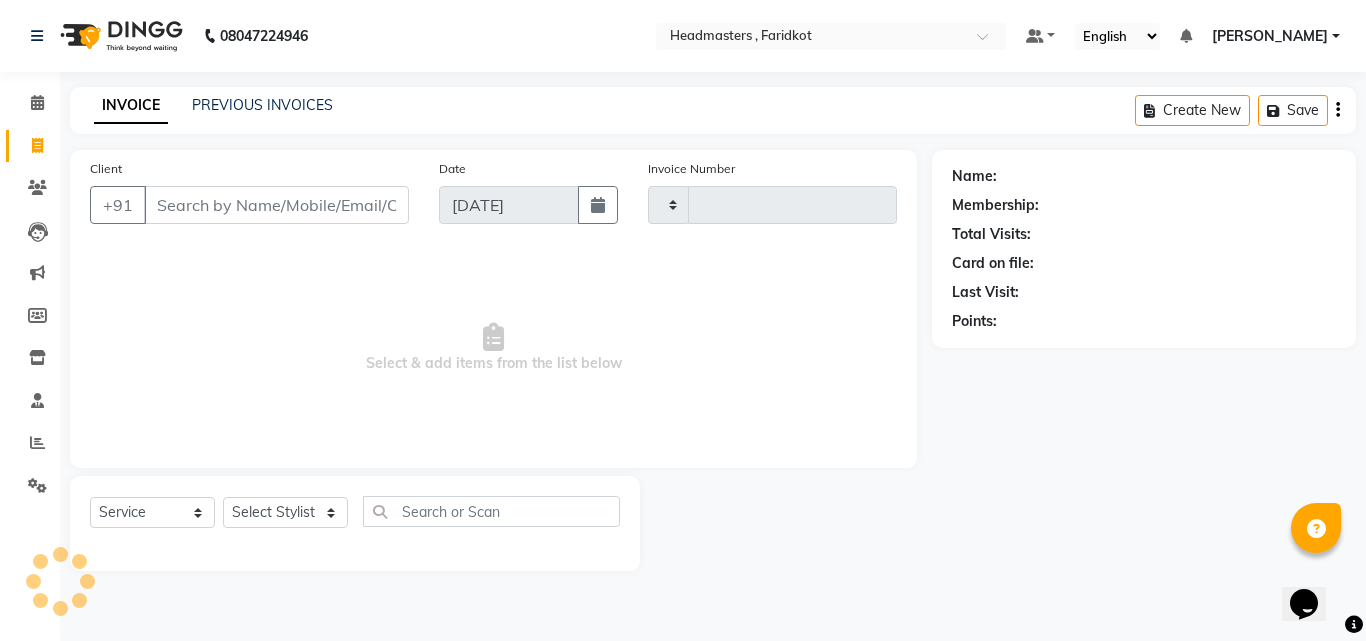 type on "0529" 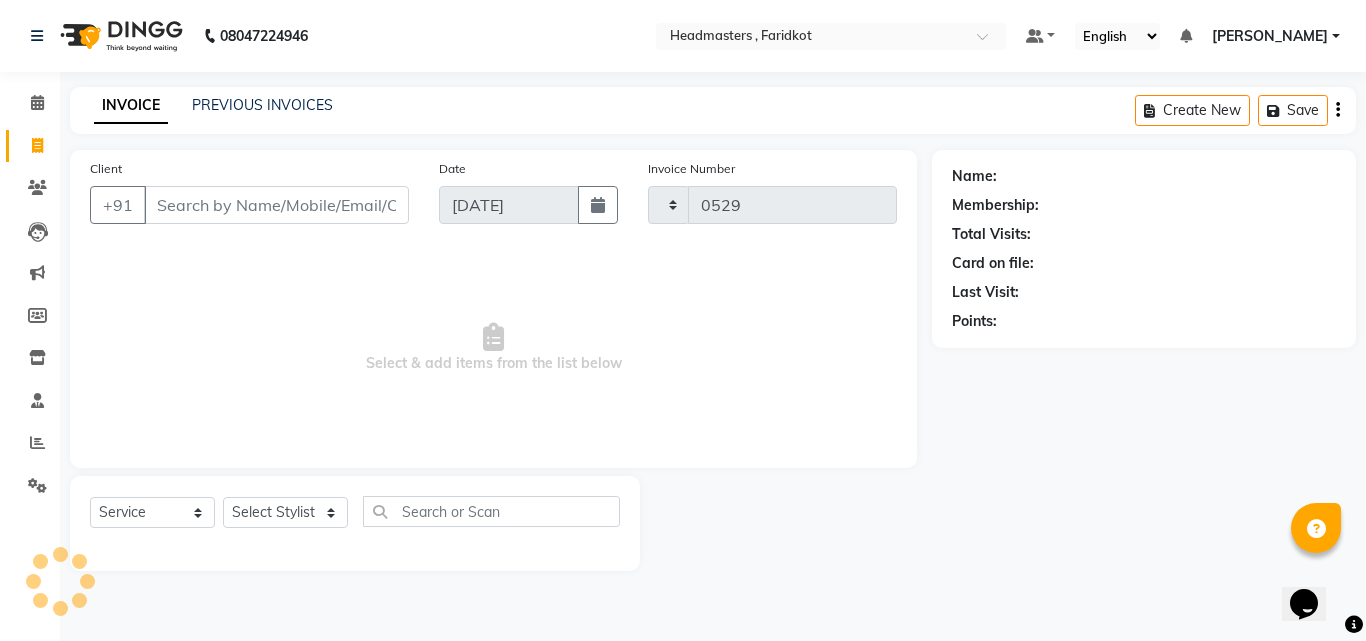 select on "7919" 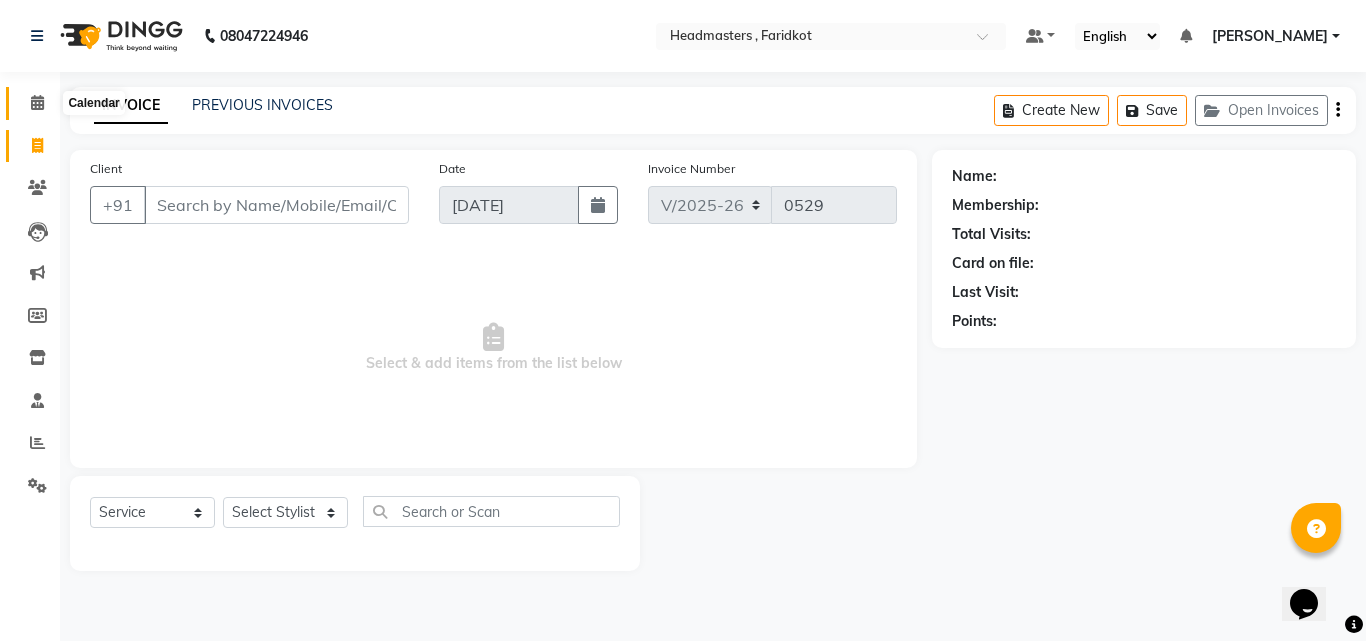click 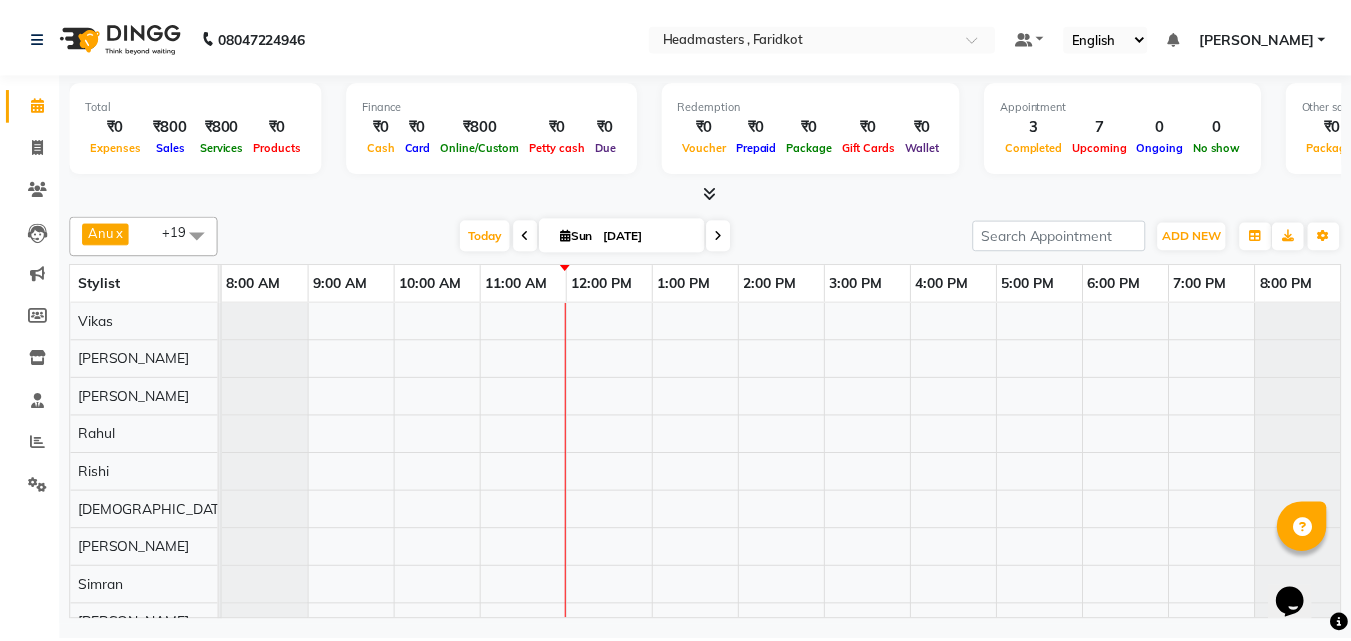 scroll, scrollTop: 0, scrollLeft: 0, axis: both 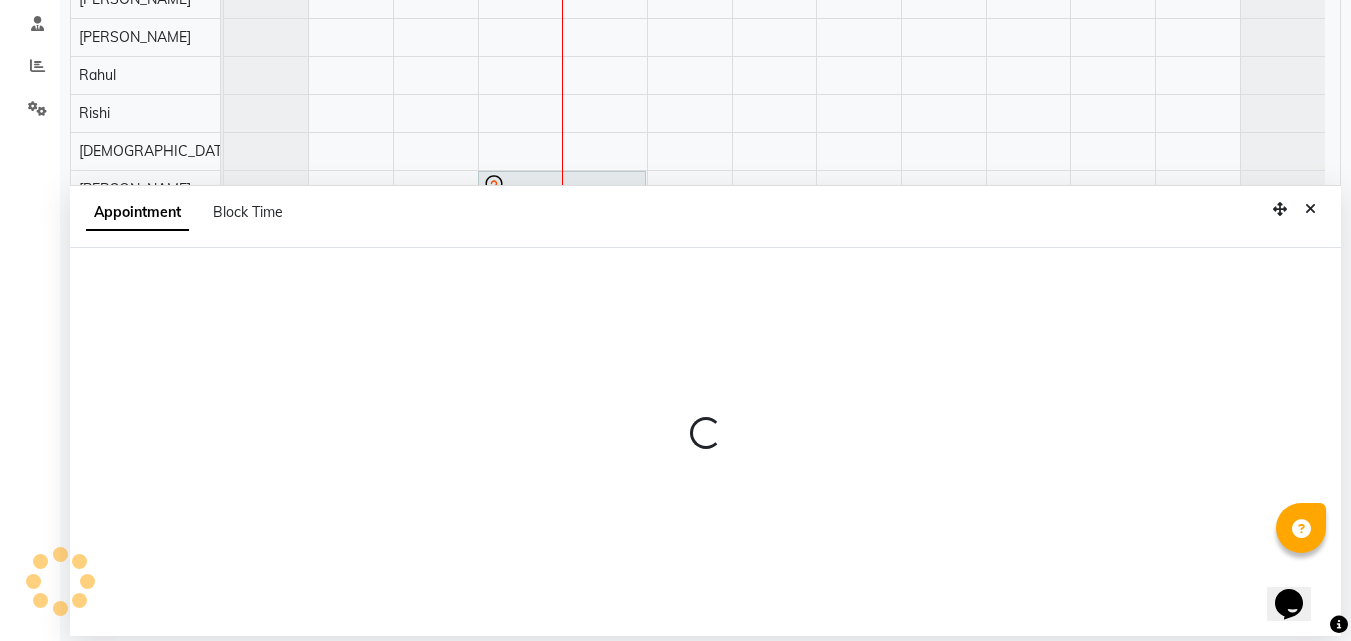 select on "71450" 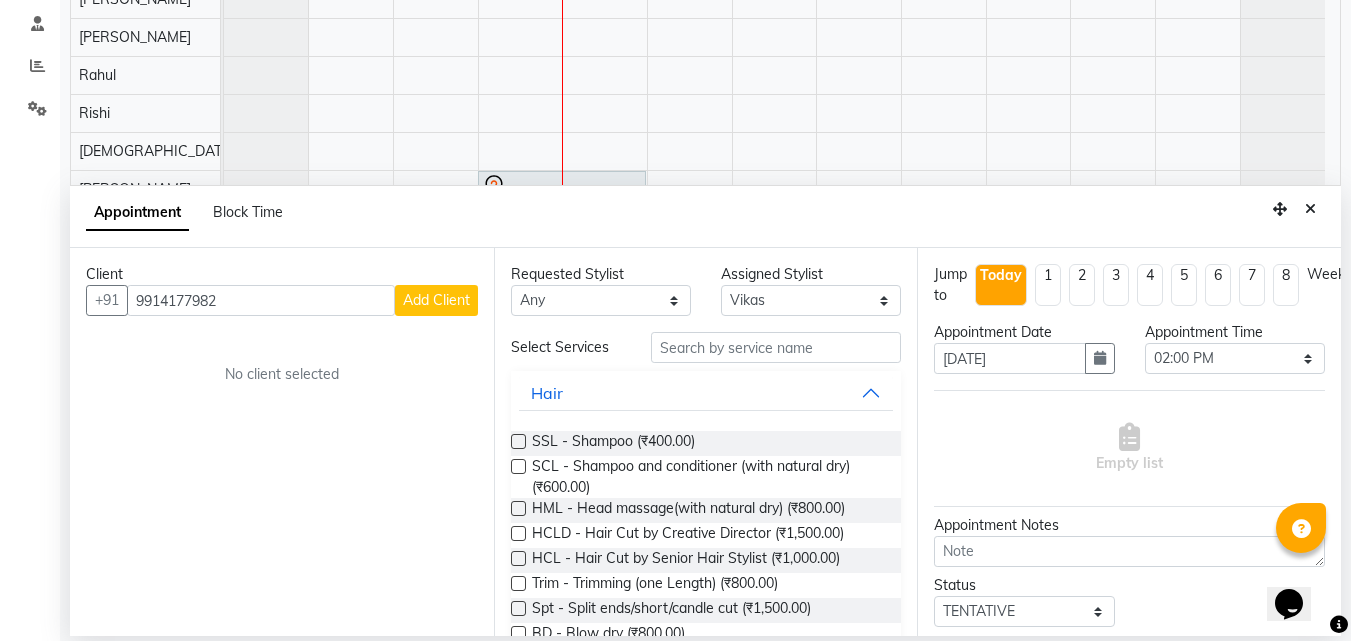 type on "9914177982" 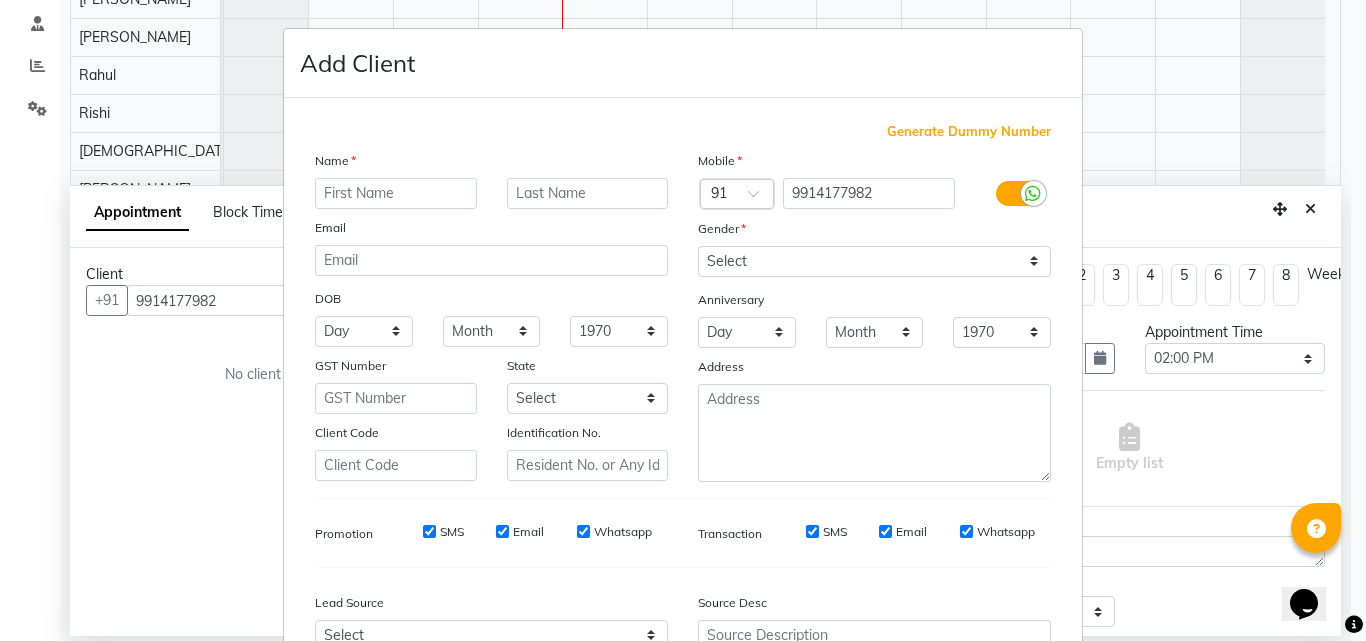 click at bounding box center (396, 193) 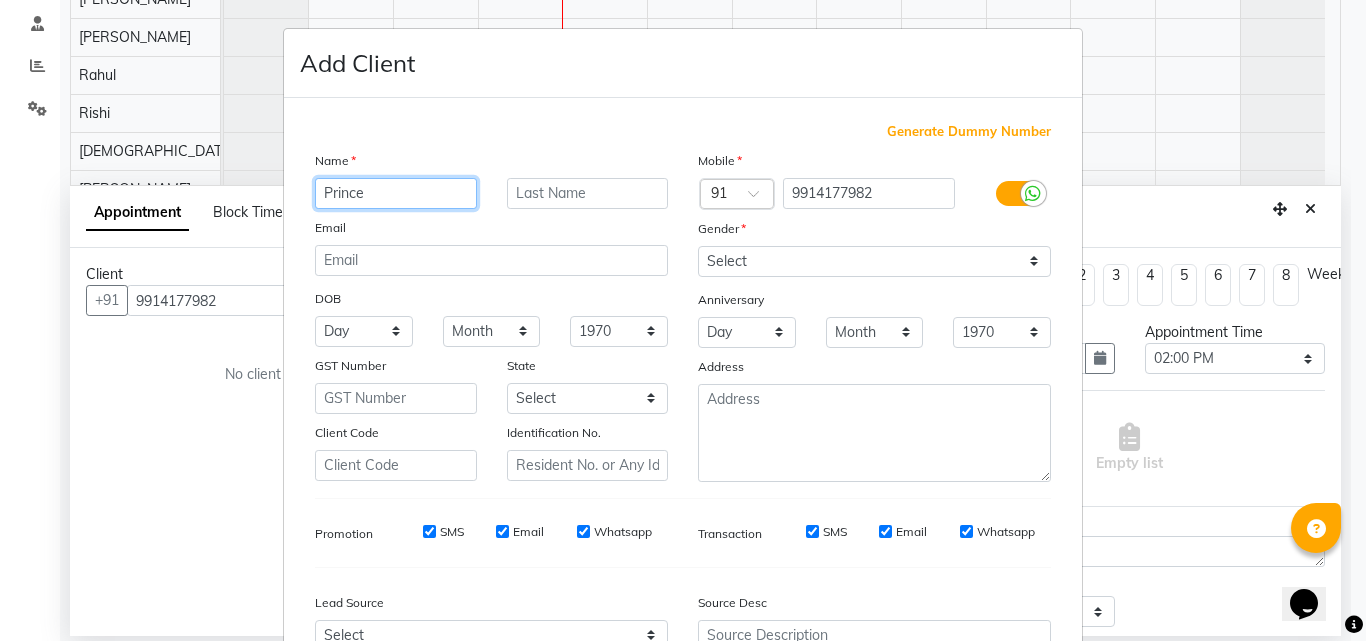 type on "Prince" 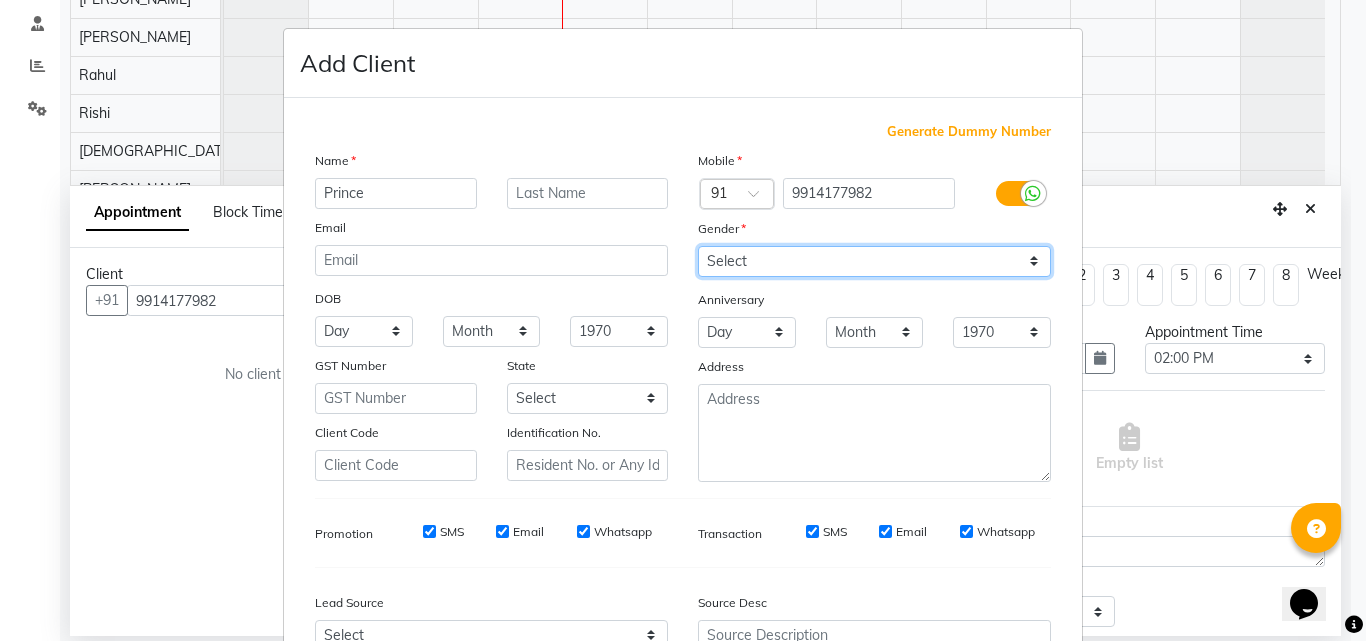 click on "Select [DEMOGRAPHIC_DATA] [DEMOGRAPHIC_DATA] Other Prefer Not To Say" at bounding box center (874, 261) 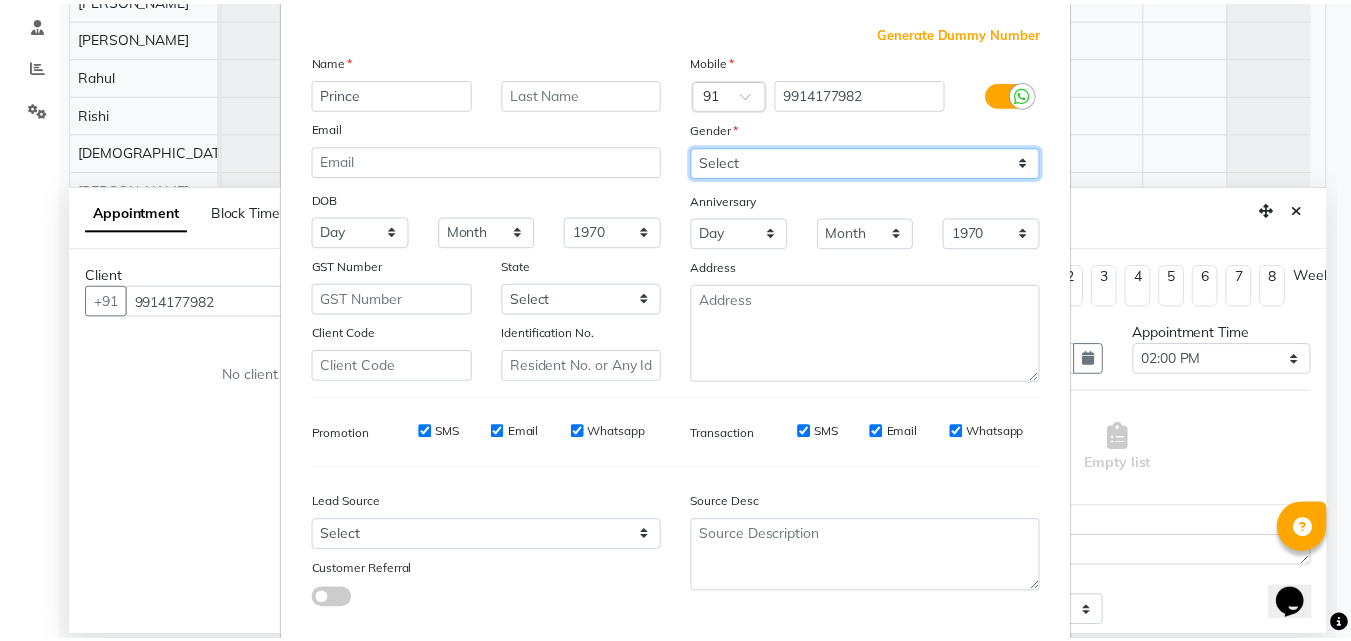 scroll, scrollTop: 208, scrollLeft: 0, axis: vertical 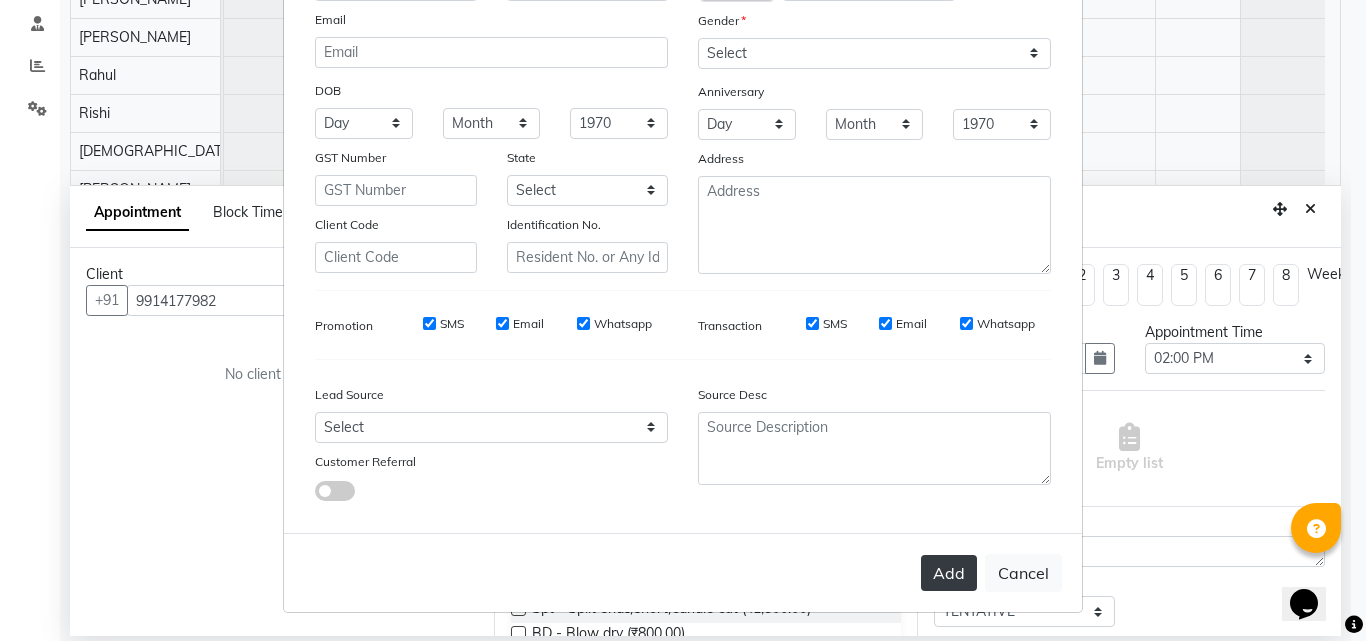 click on "Add" at bounding box center [949, 573] 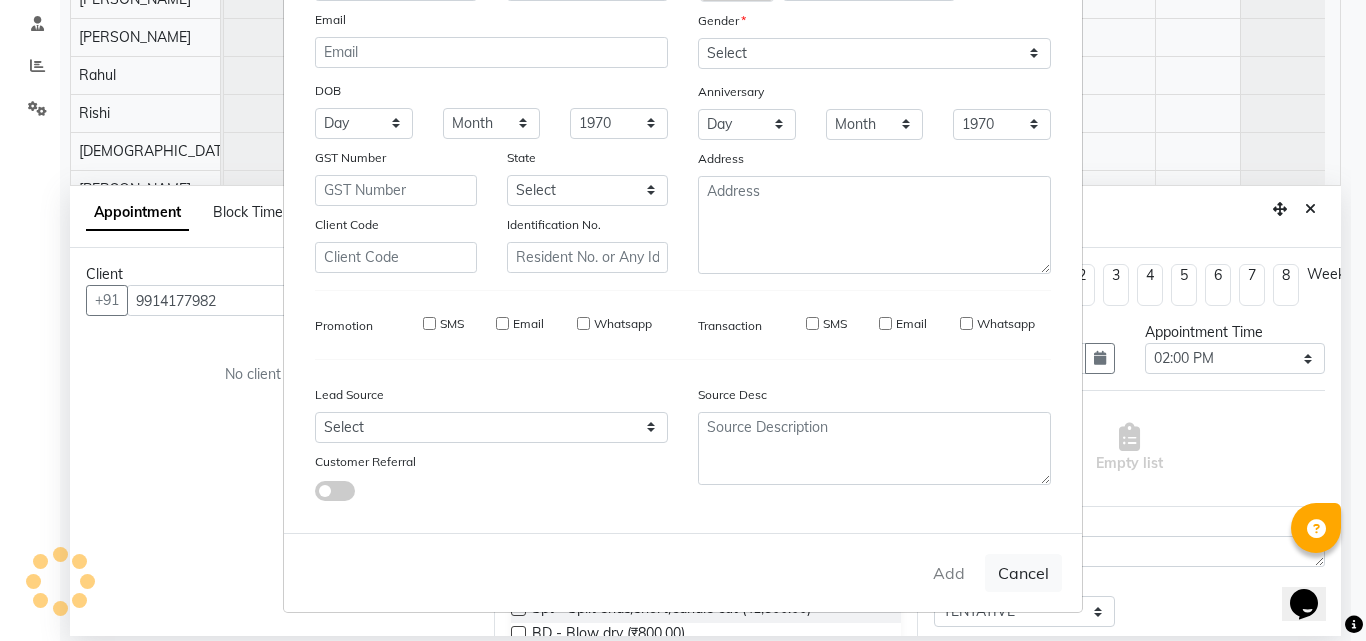 type 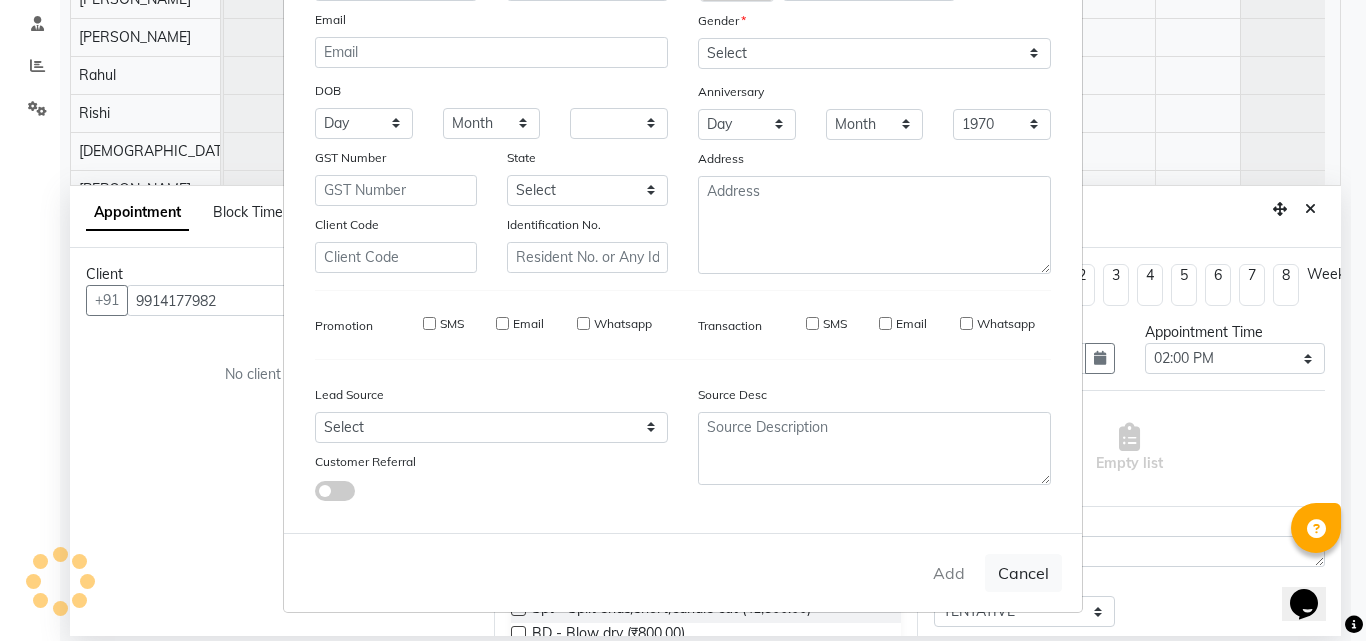 select 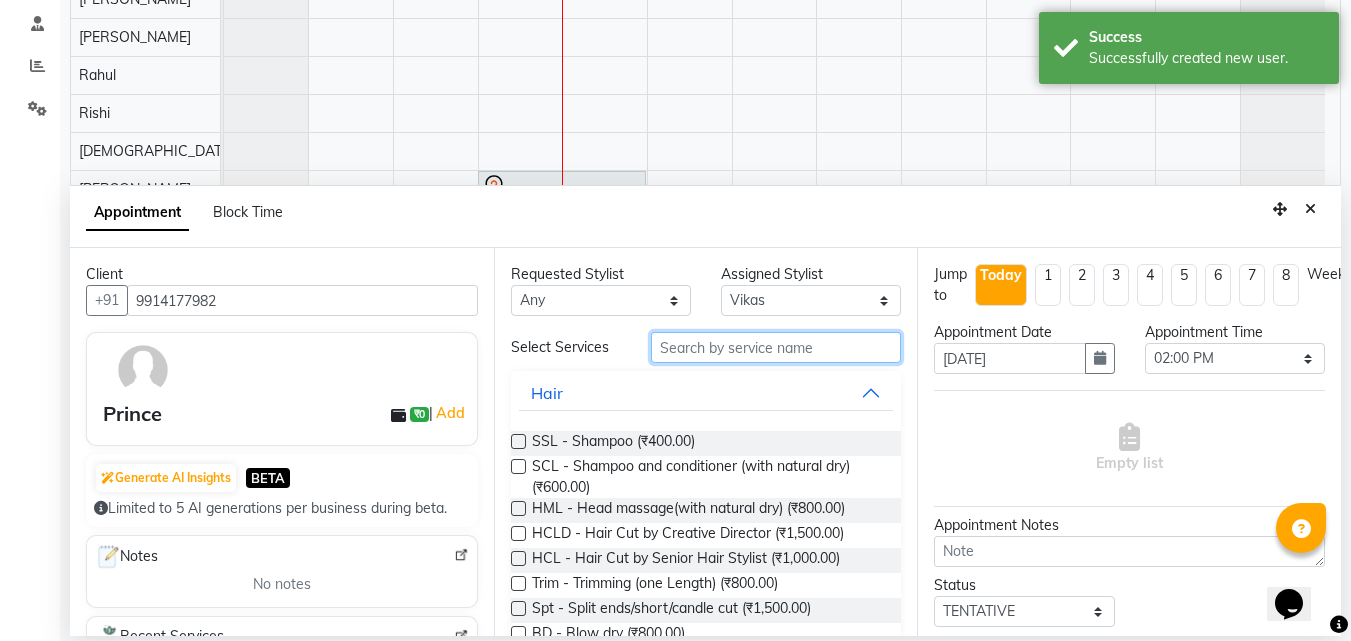 click at bounding box center [776, 347] 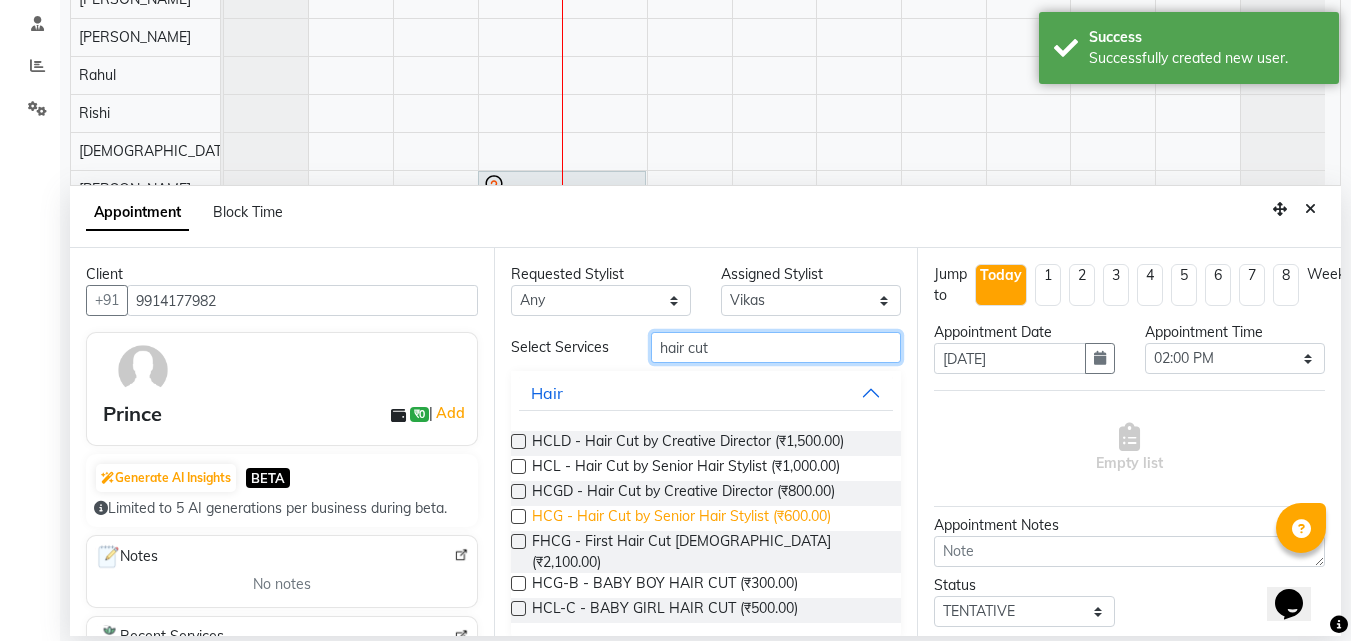 type on "hair cut" 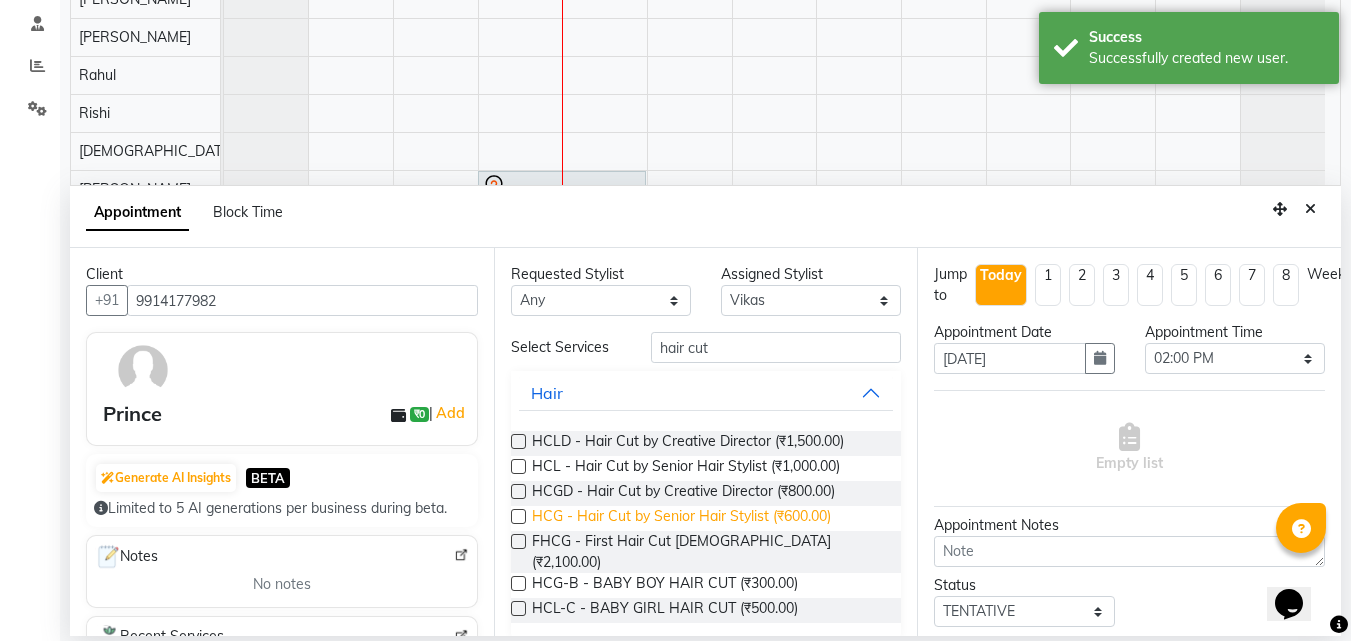 click on "HCG - Hair Cut by Senior Hair Stylist (₹600.00)" at bounding box center (681, 518) 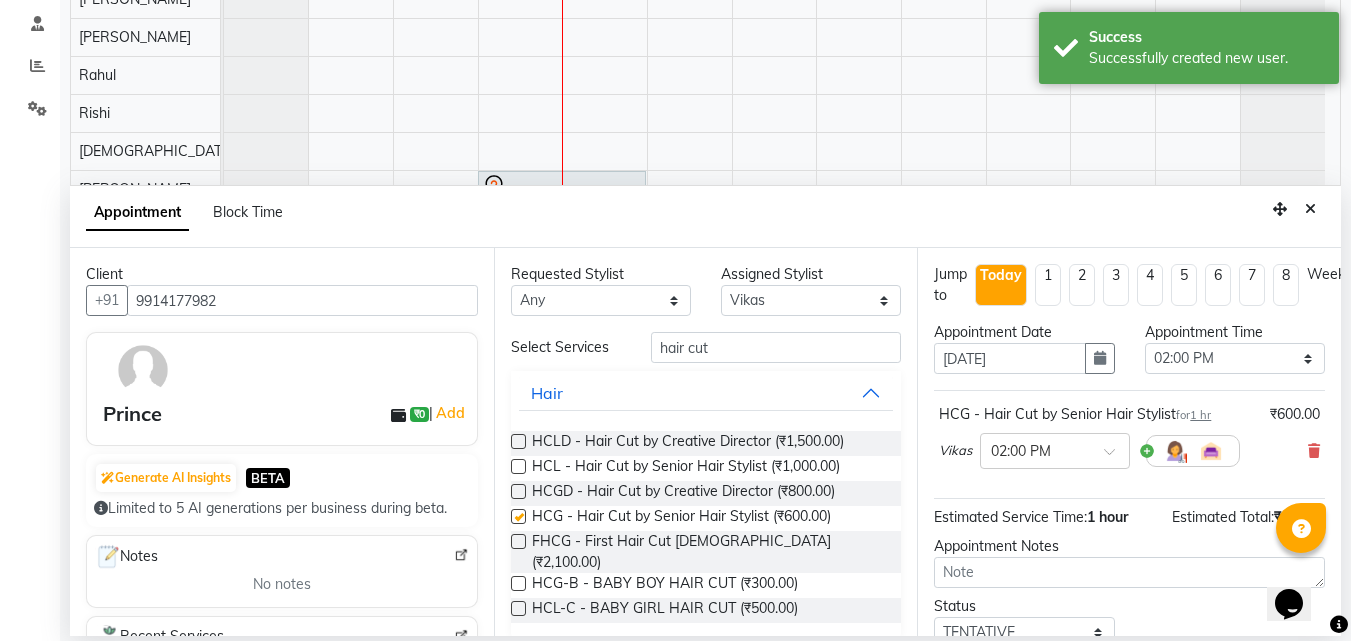 checkbox on "false" 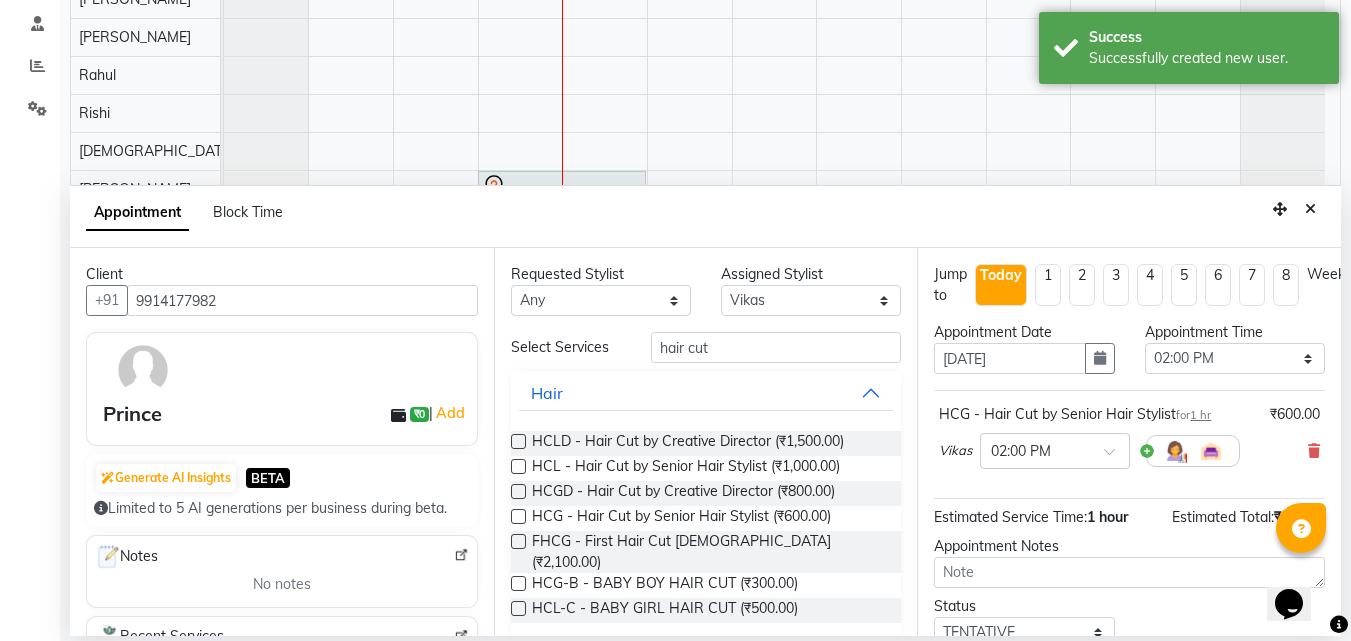 scroll, scrollTop: 120, scrollLeft: 0, axis: vertical 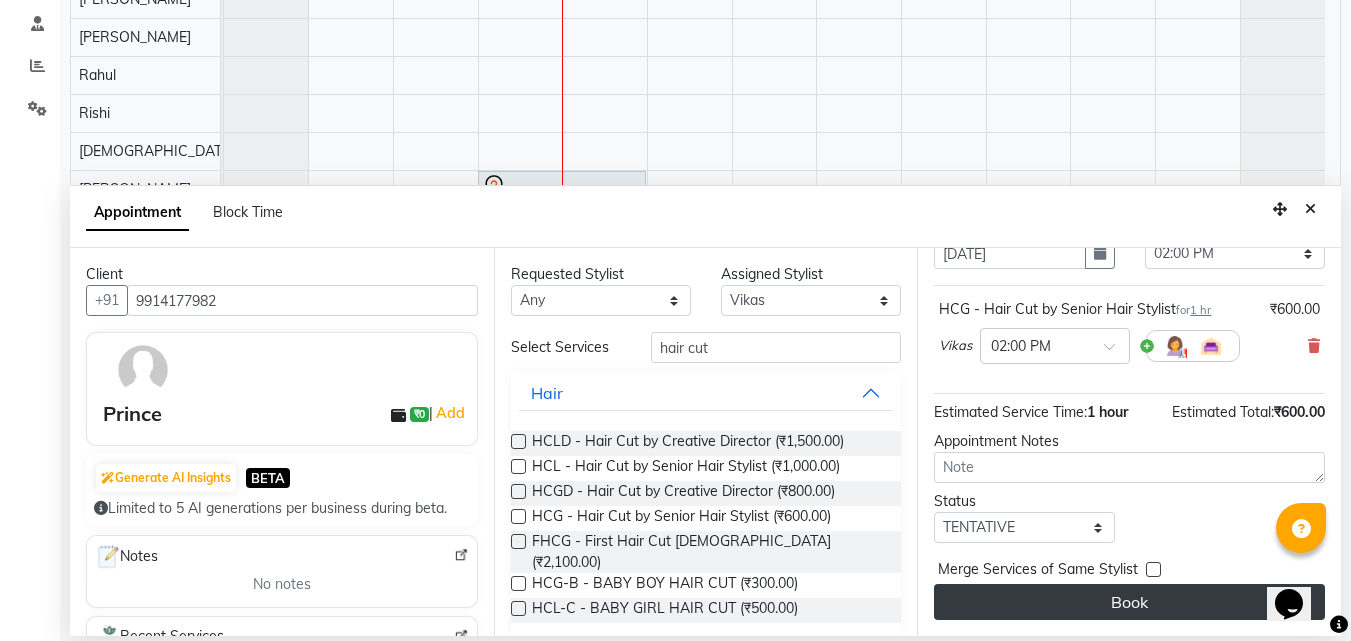 click on "Book" at bounding box center (1129, 602) 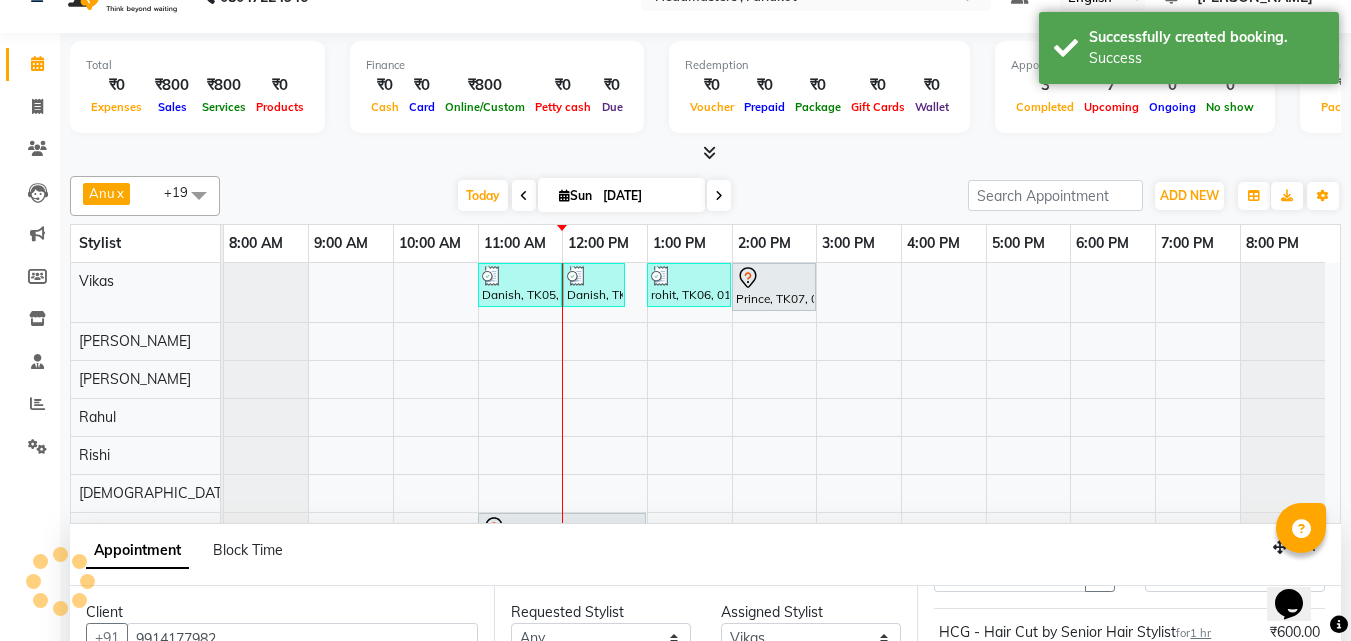 scroll, scrollTop: 0, scrollLeft: 0, axis: both 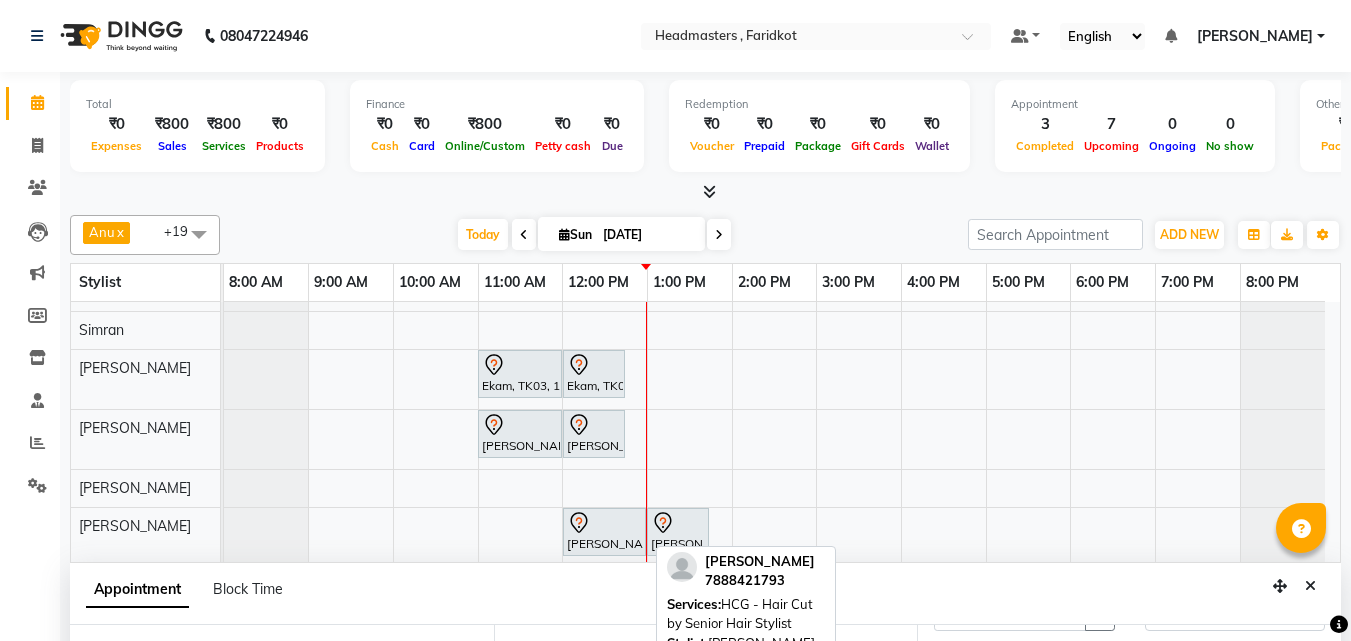 click on "[PERSON_NAME], TK04, 12:00 PM-01:00 PM, HCG - Hair Cut by Senior Hair Stylist" at bounding box center [604, 532] 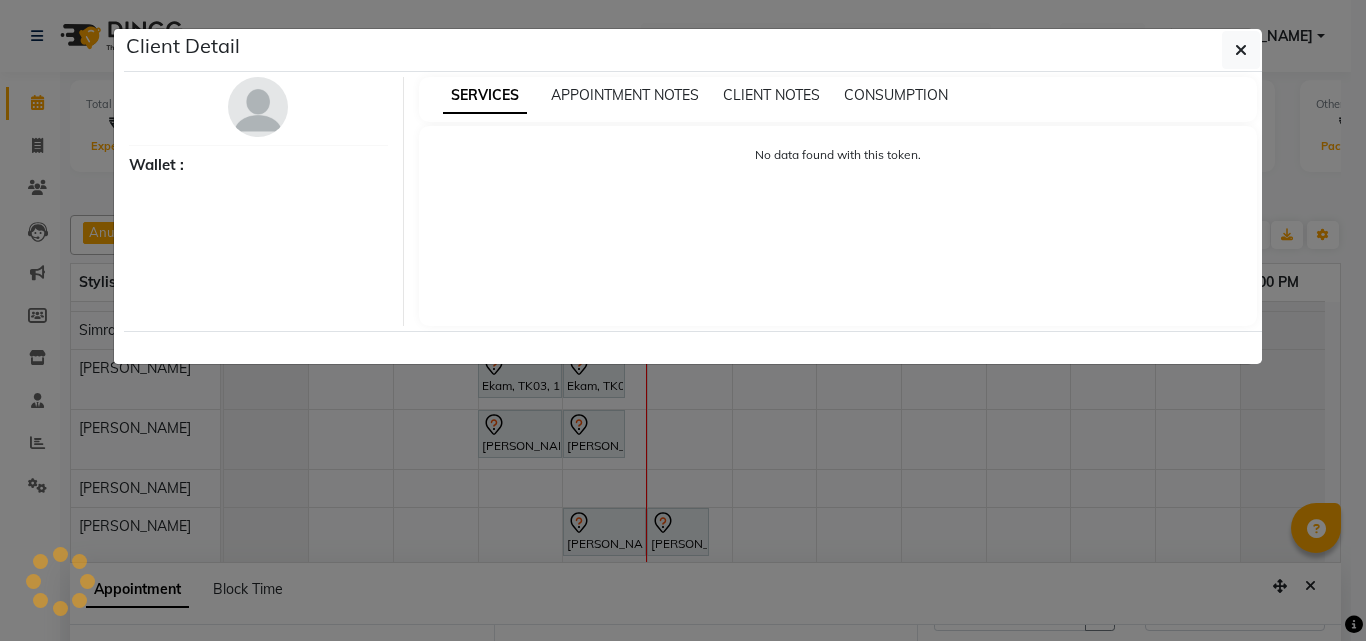 select on "7" 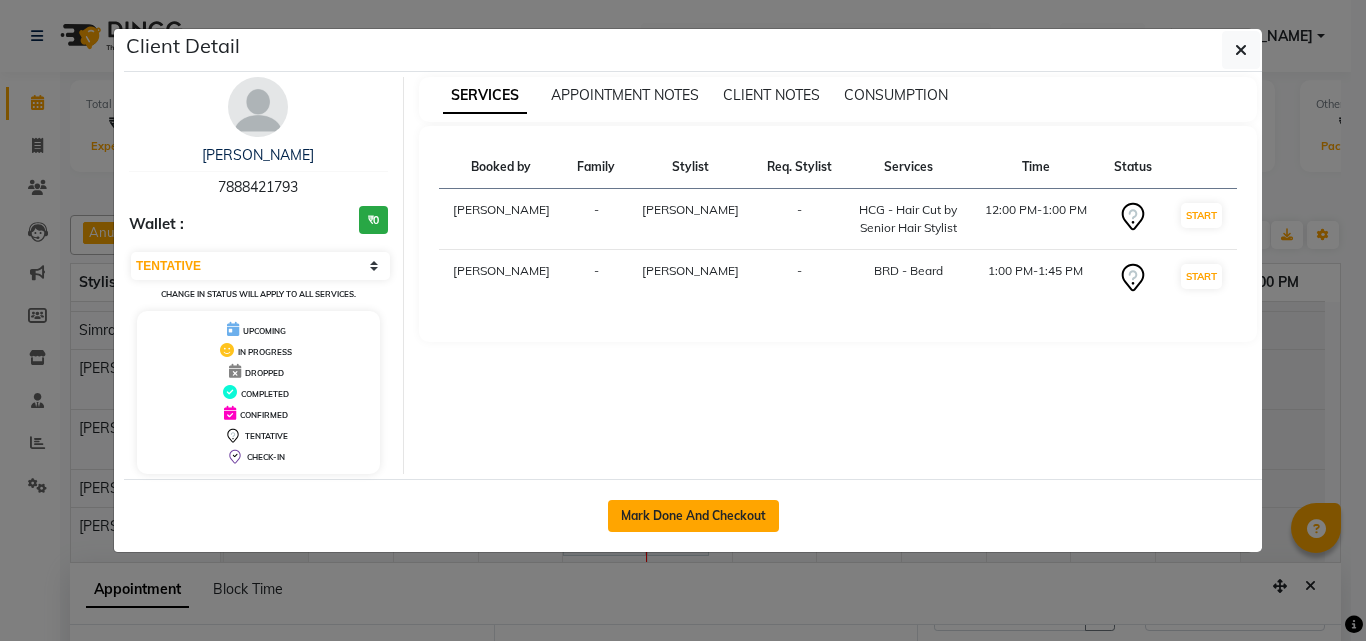 click on "Mark Done And Checkout" 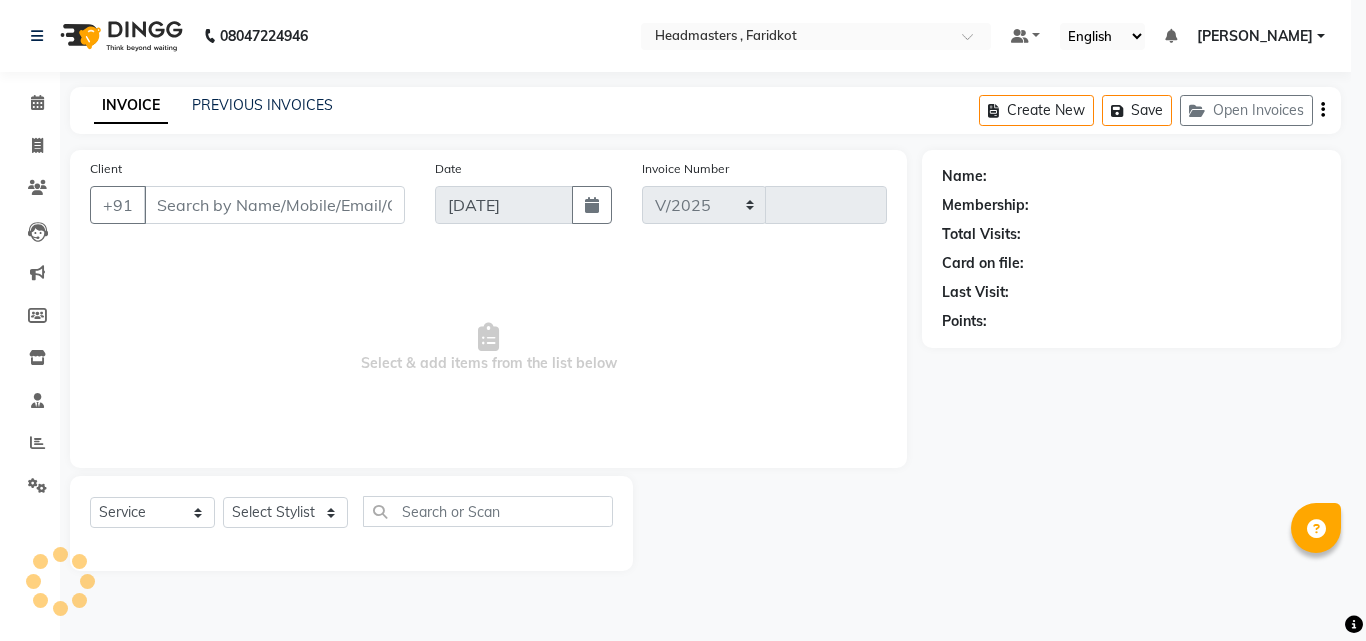 select on "7919" 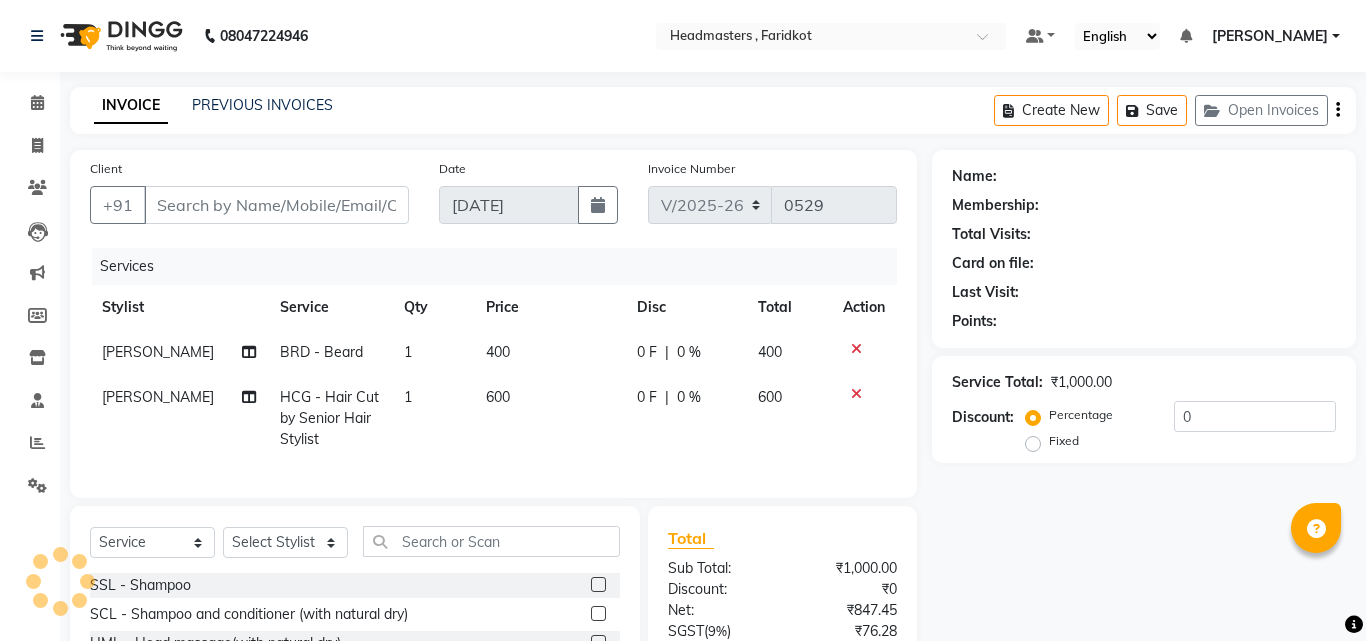 type on "7888421793" 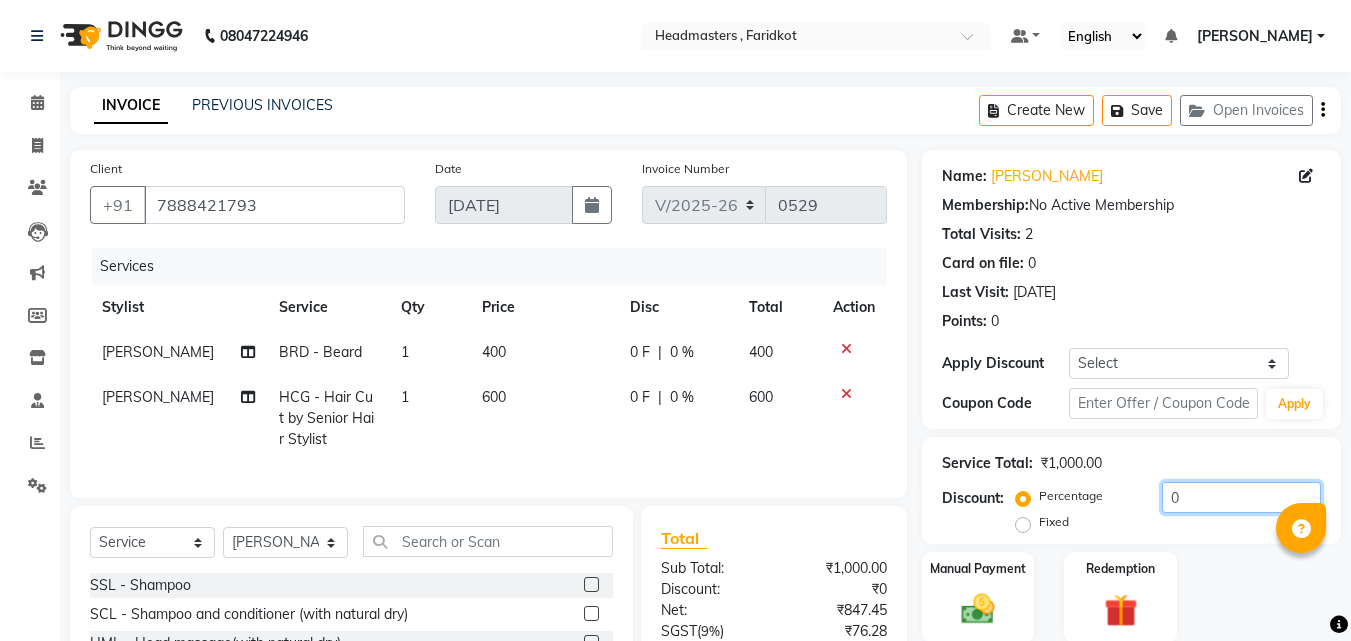 click on "0" 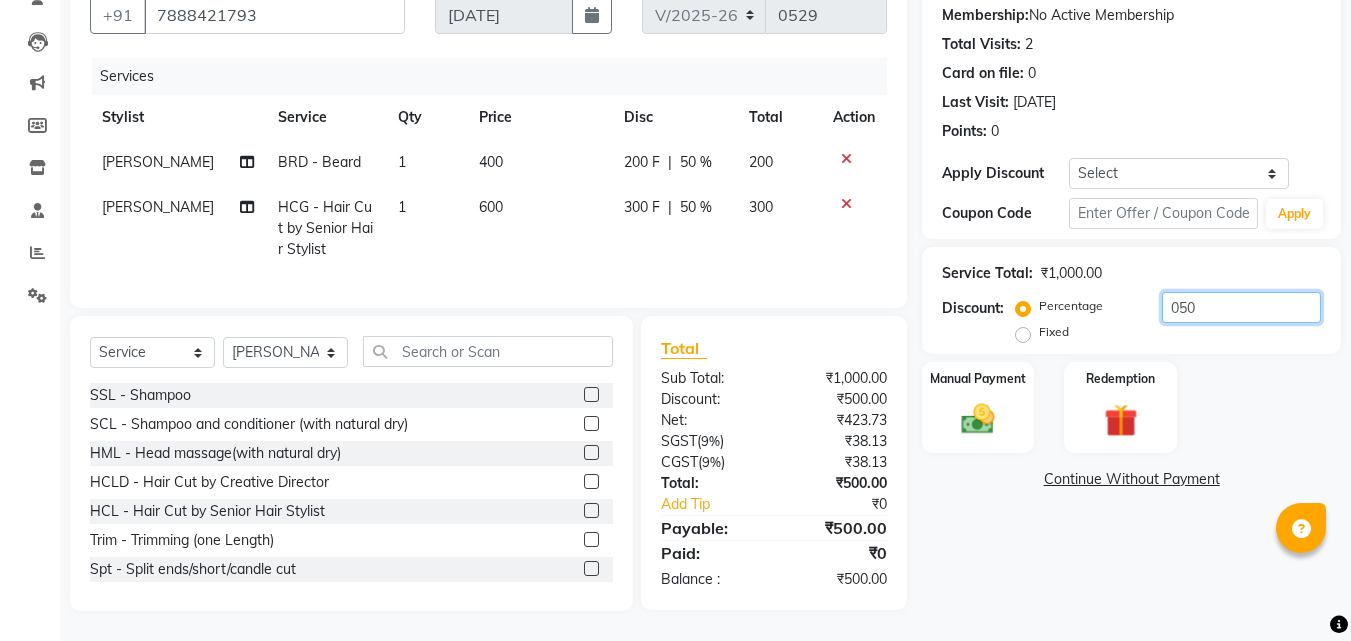 scroll, scrollTop: 205, scrollLeft: 0, axis: vertical 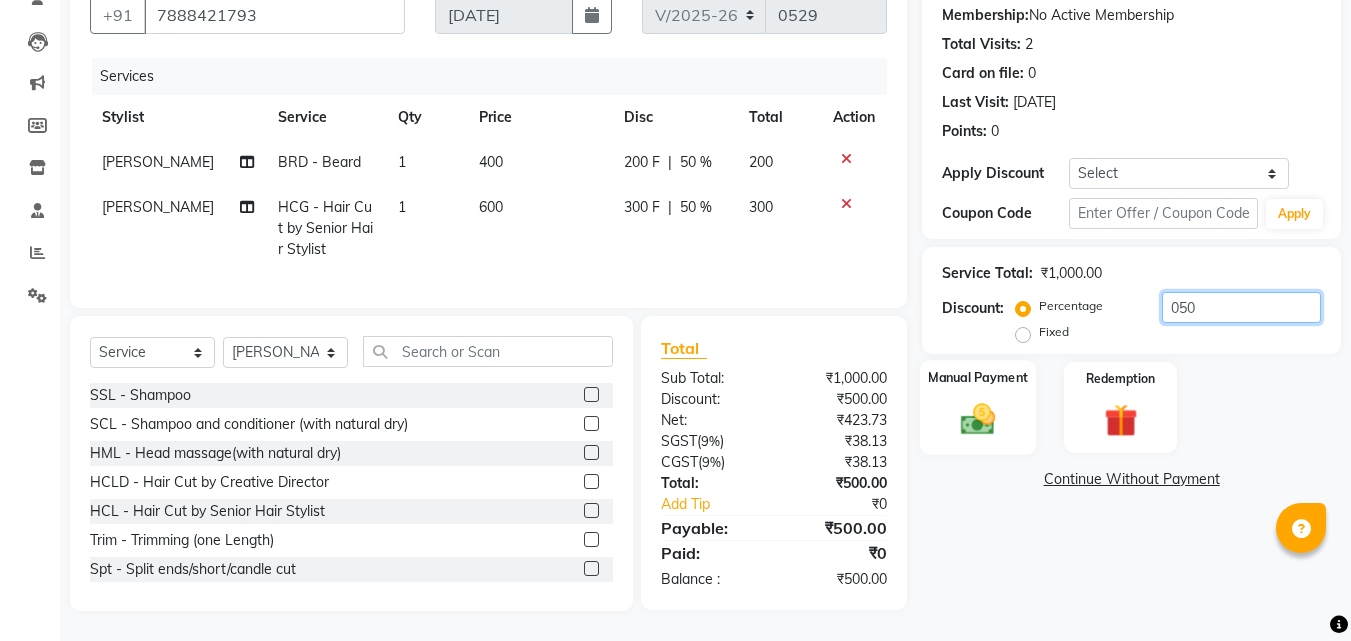 type on "050" 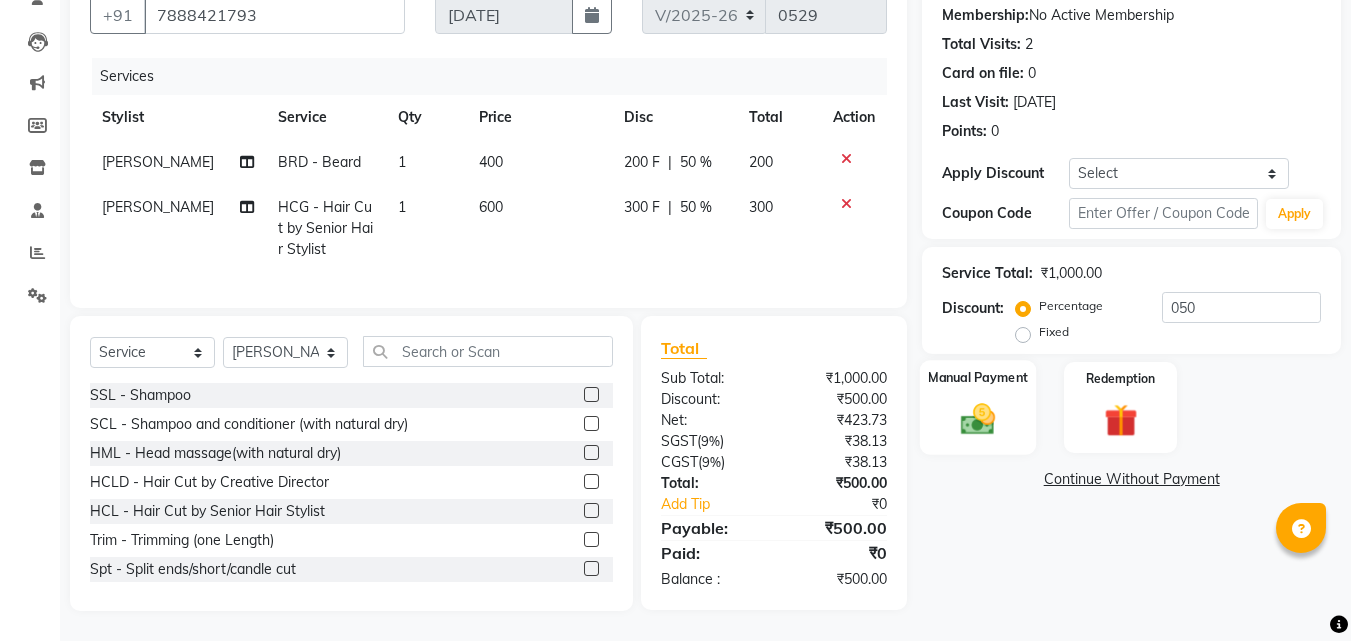 click 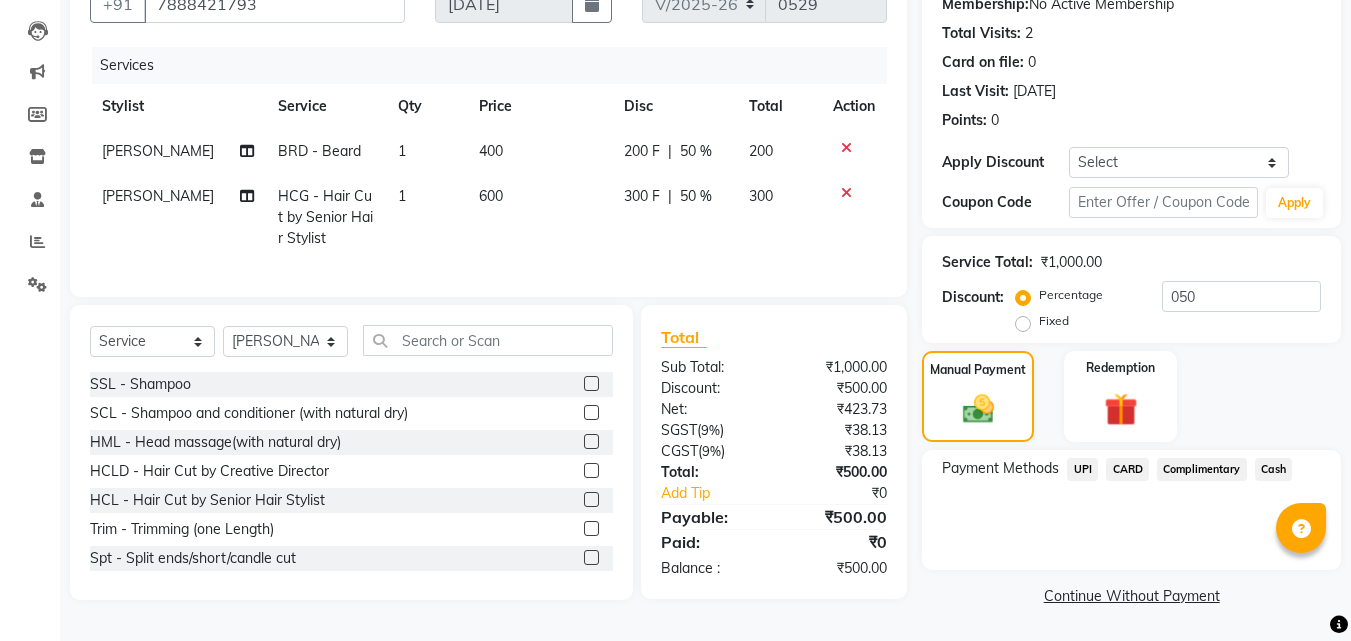 click on "Cash" 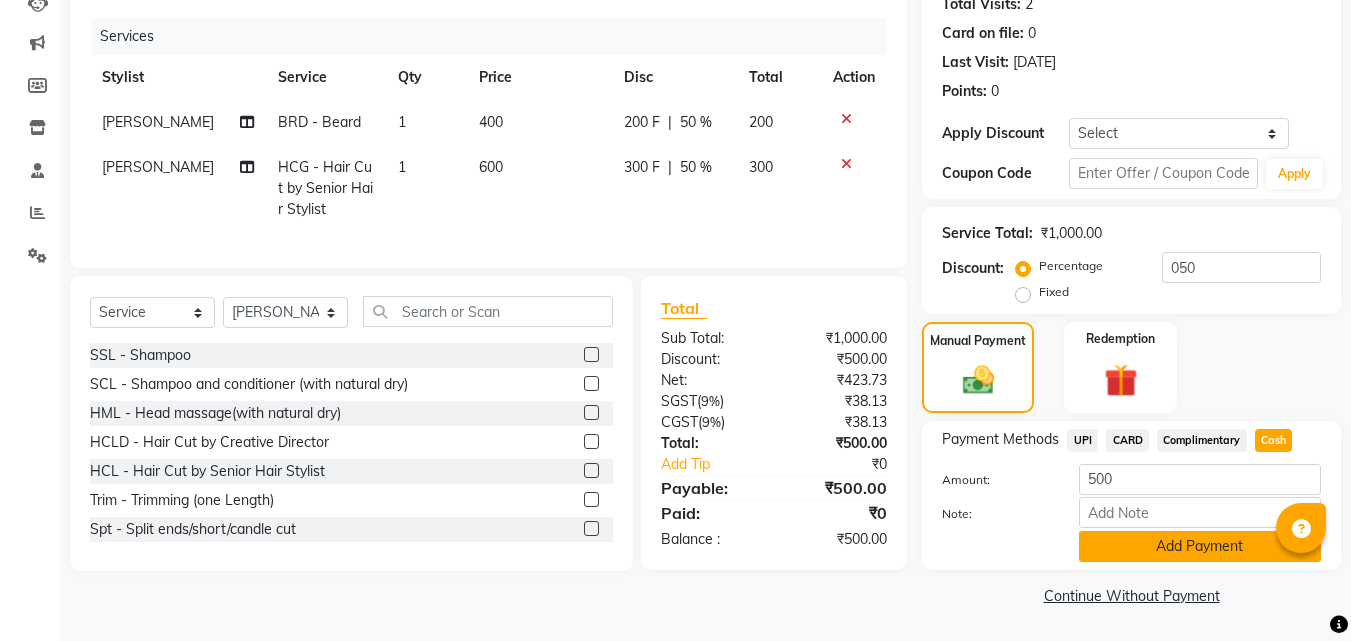 click on "Add Payment" 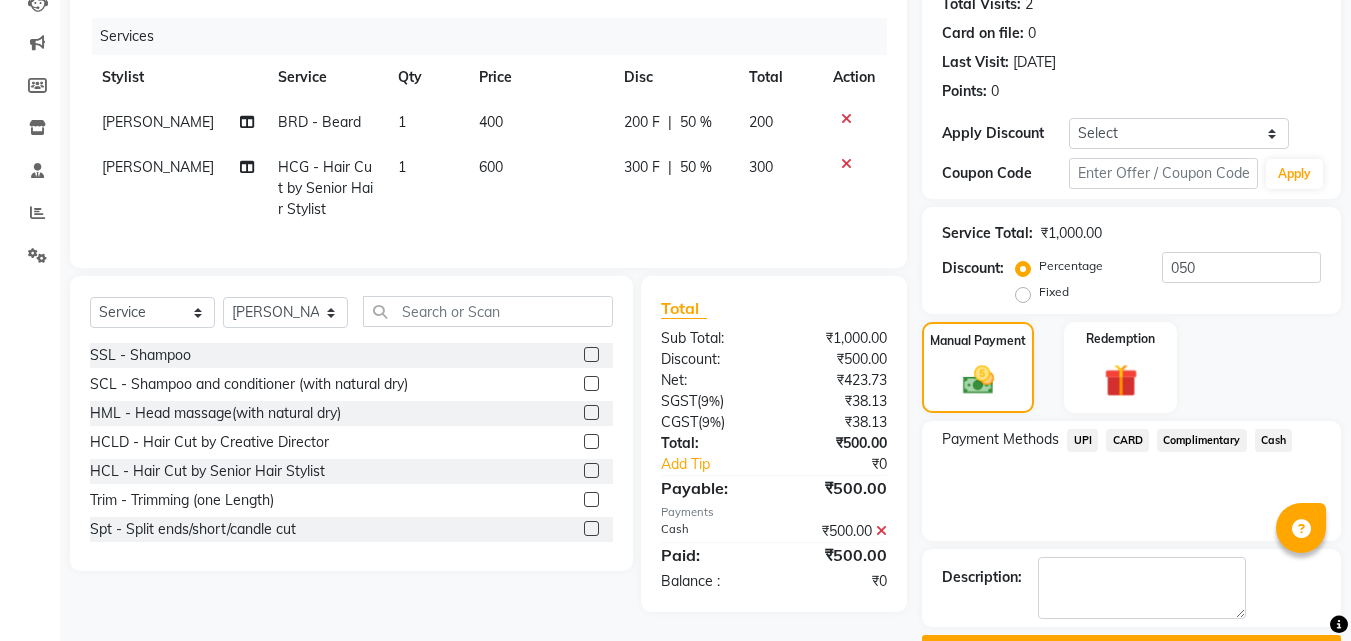 scroll, scrollTop: 285, scrollLeft: 0, axis: vertical 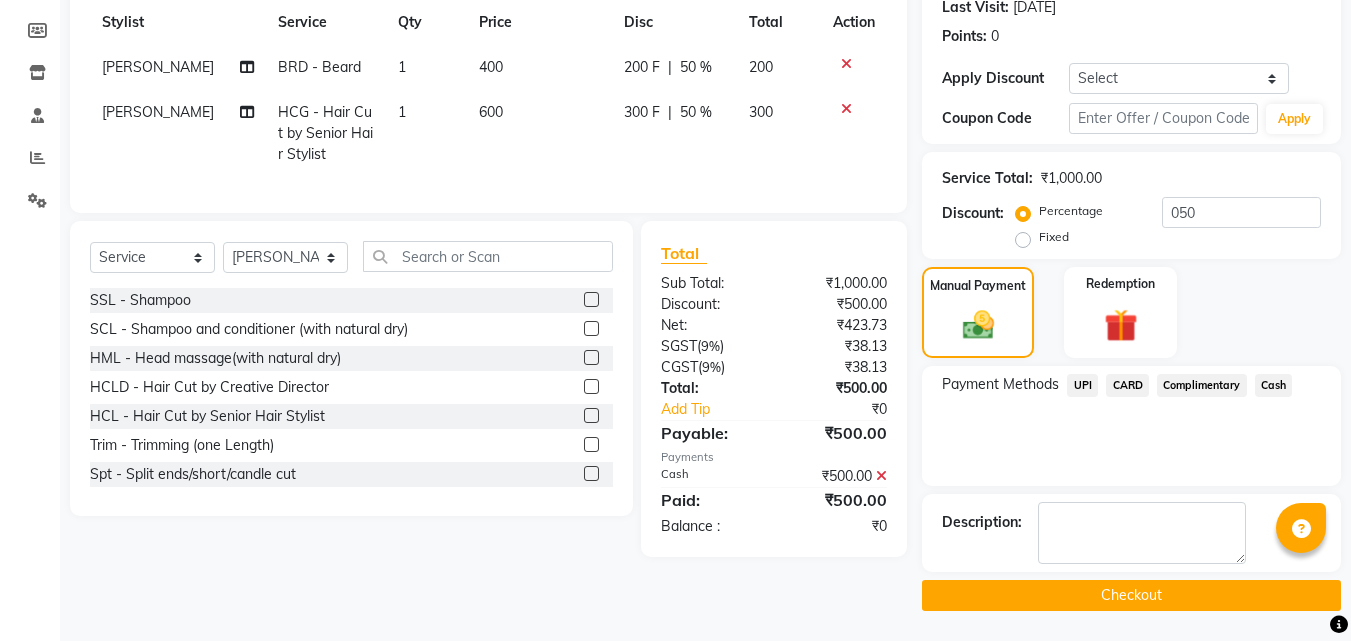 click on "Checkout" 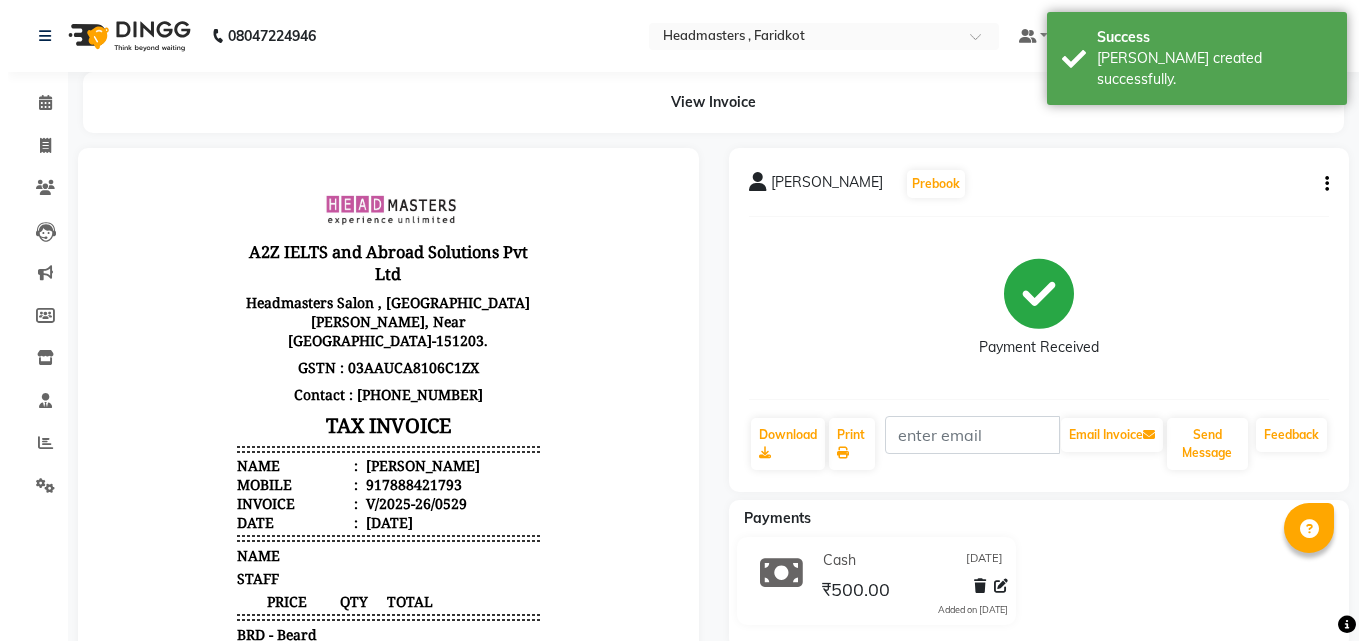 scroll, scrollTop: 16, scrollLeft: 0, axis: vertical 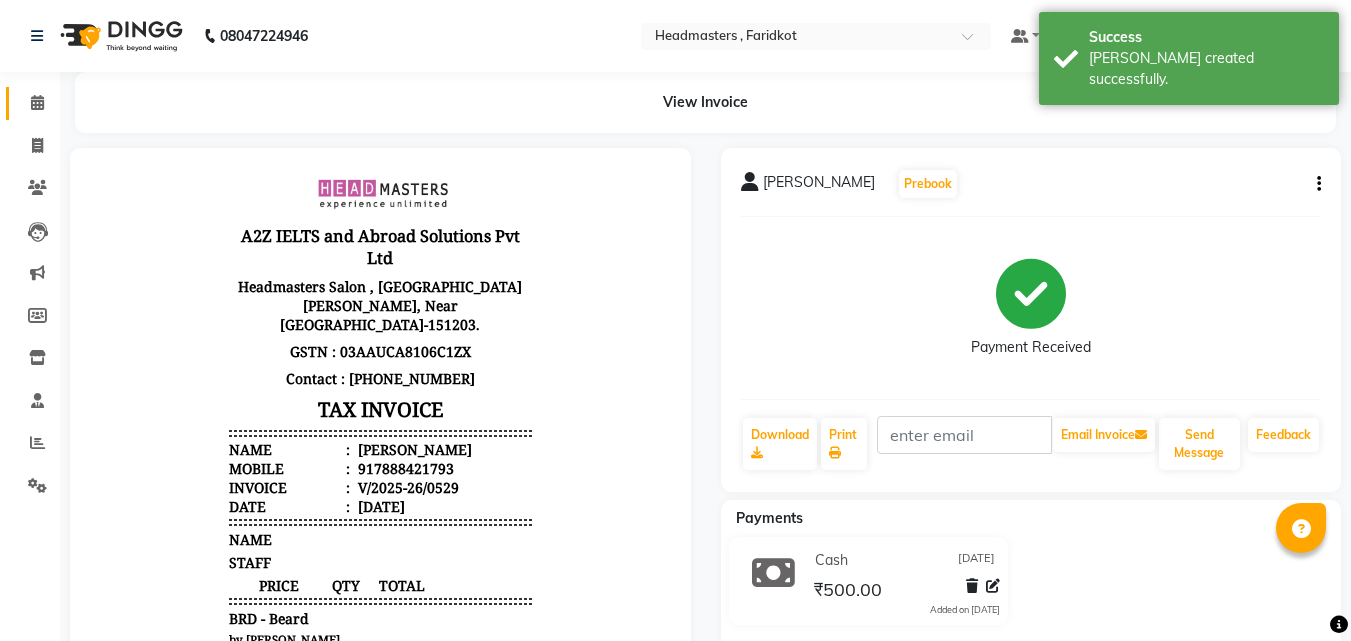 click on "Calendar" 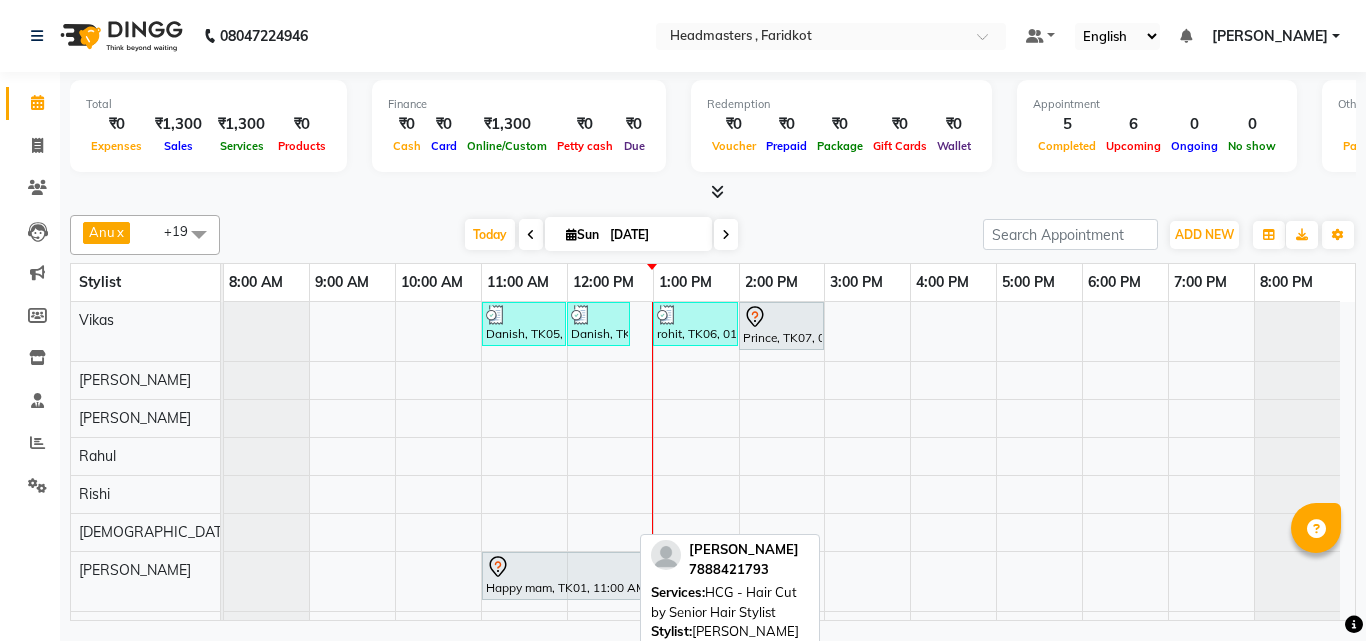 scroll, scrollTop: 300, scrollLeft: 0, axis: vertical 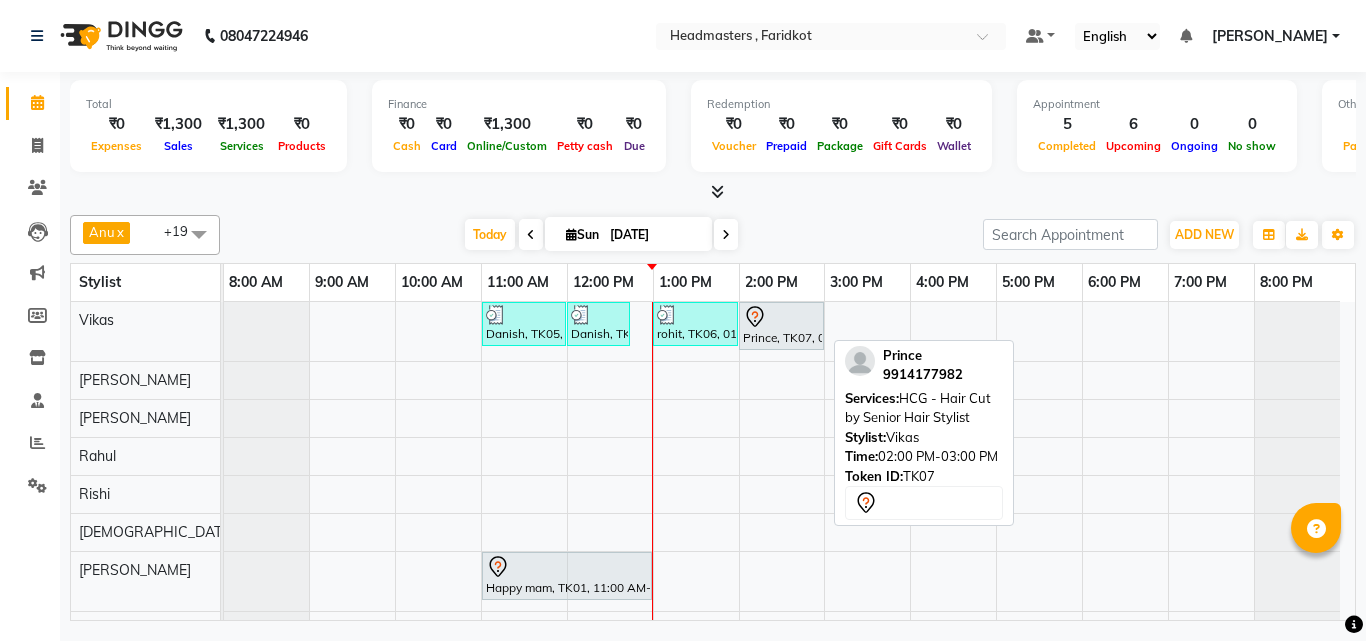 click on "Prince, TK07, 02:00 PM-03:00 PM, HCG - Hair Cut by Senior Hair Stylist" at bounding box center [781, 326] 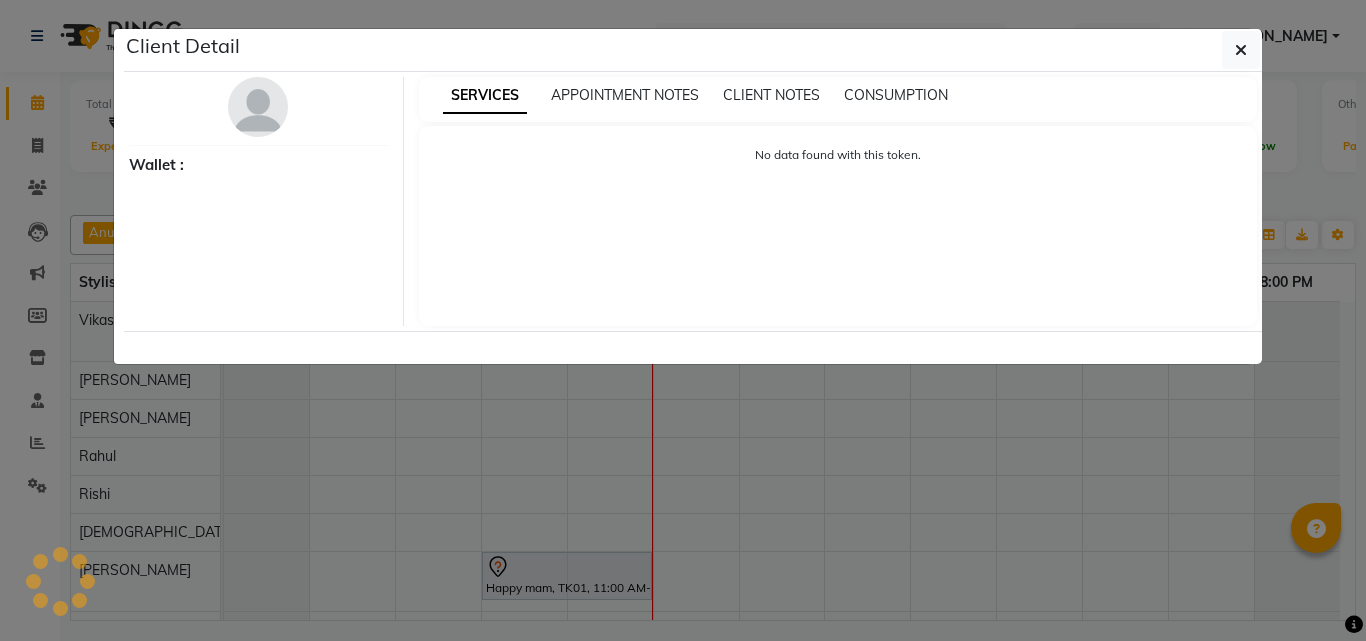 select on "7" 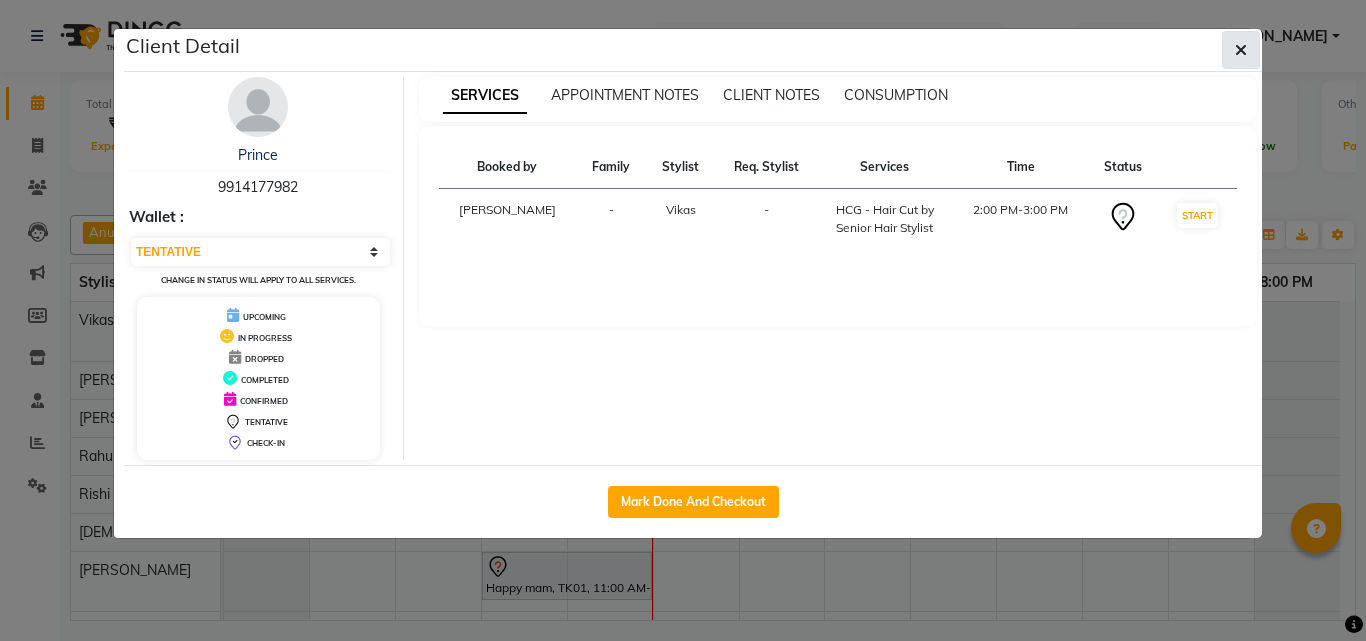 click 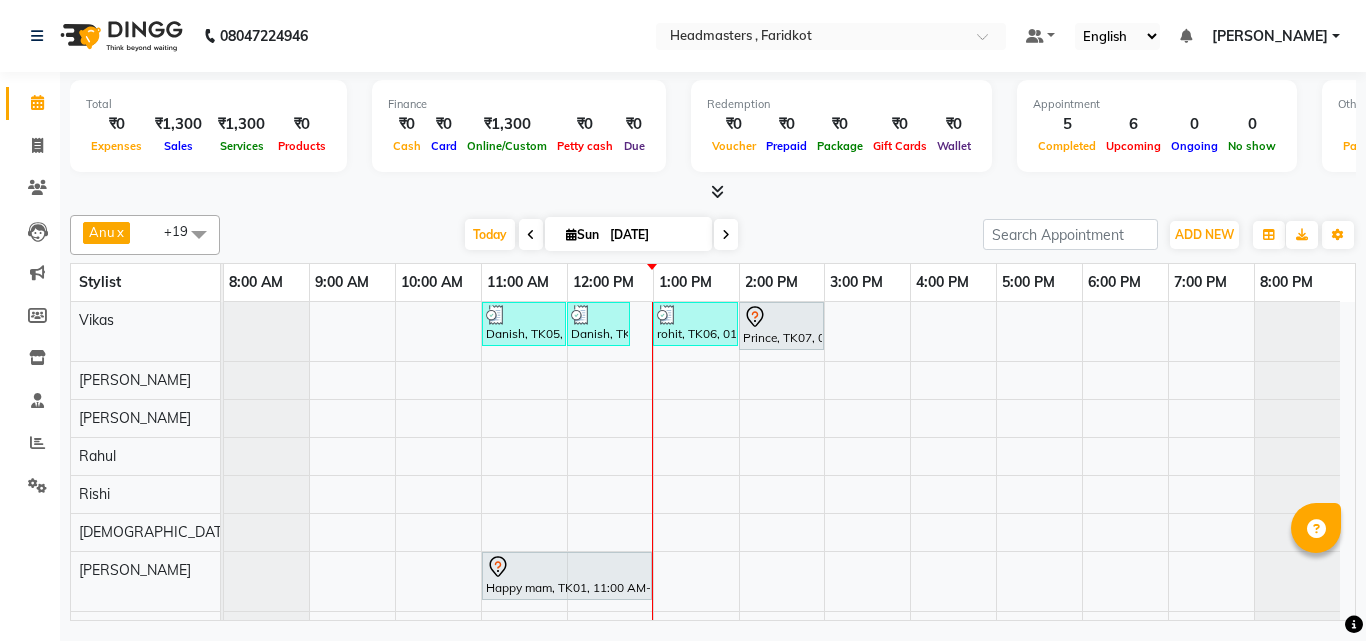 scroll, scrollTop: 76, scrollLeft: 0, axis: vertical 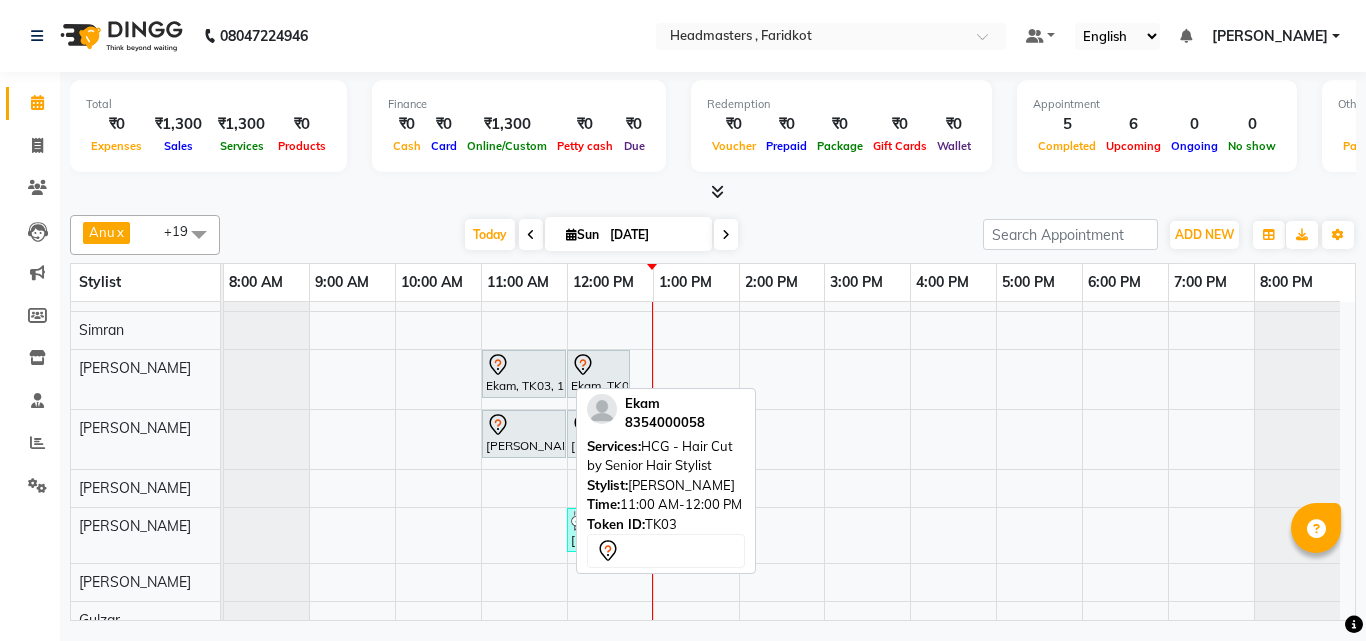 click at bounding box center [524, 365] 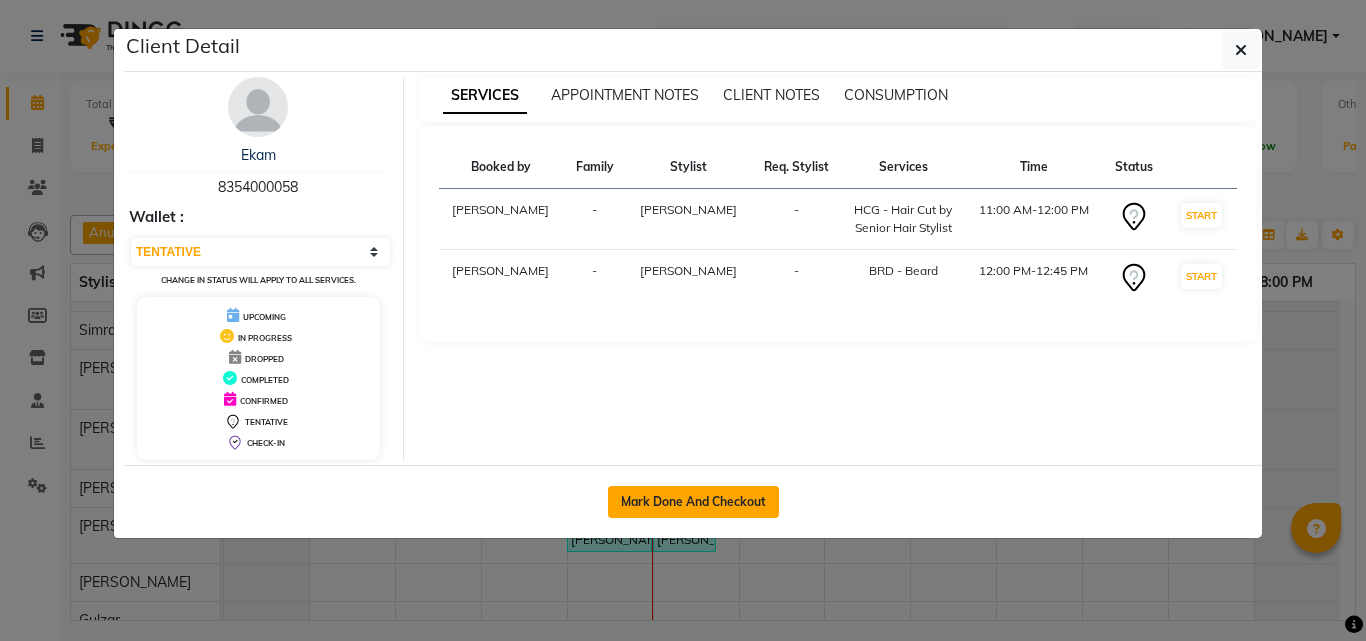 click on "Mark Done And Checkout" 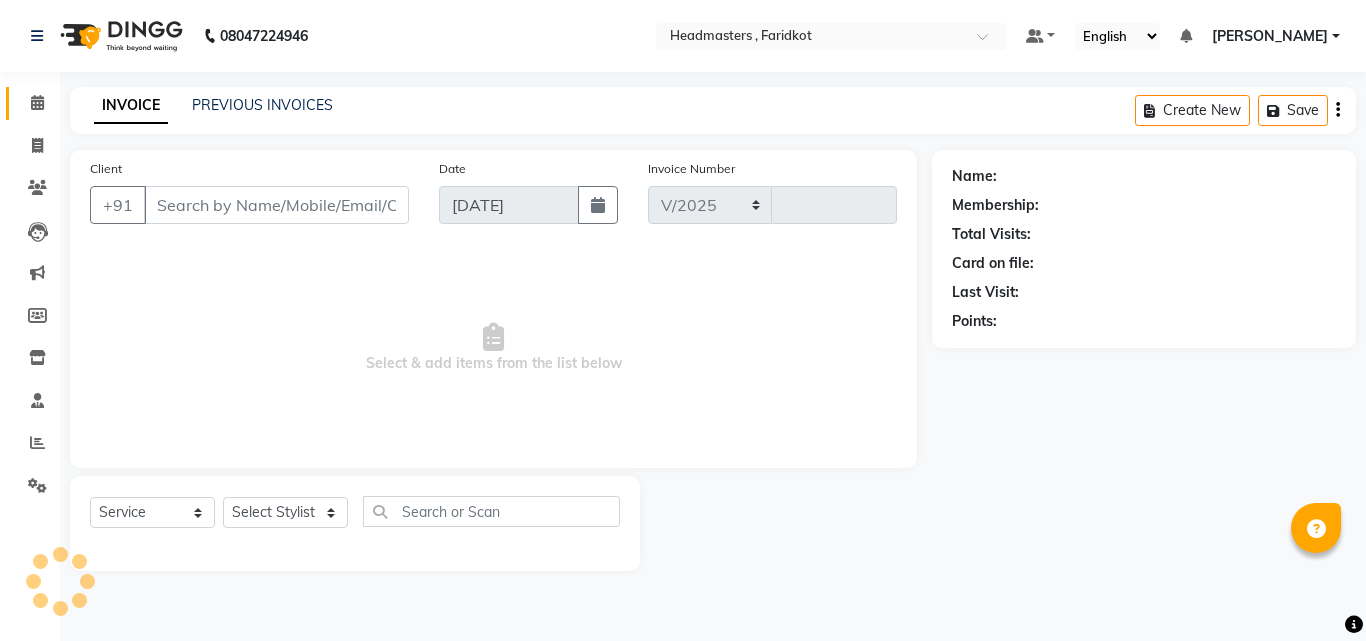 select on "7919" 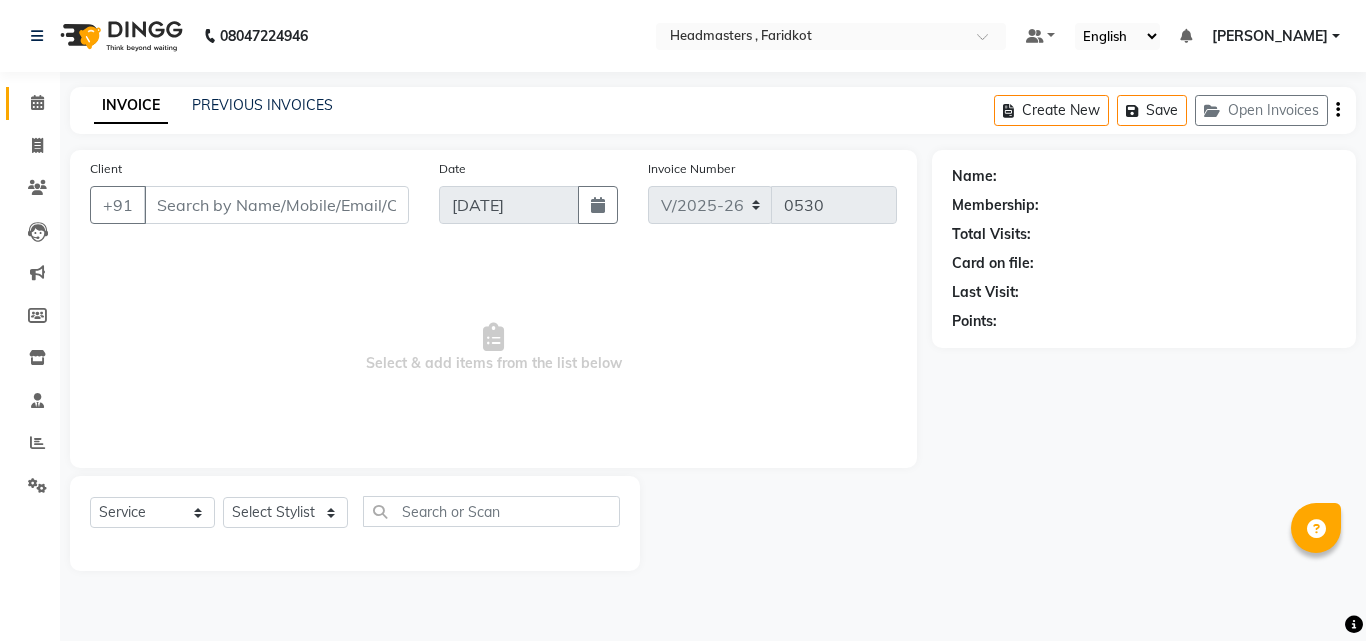 type on "8354000058" 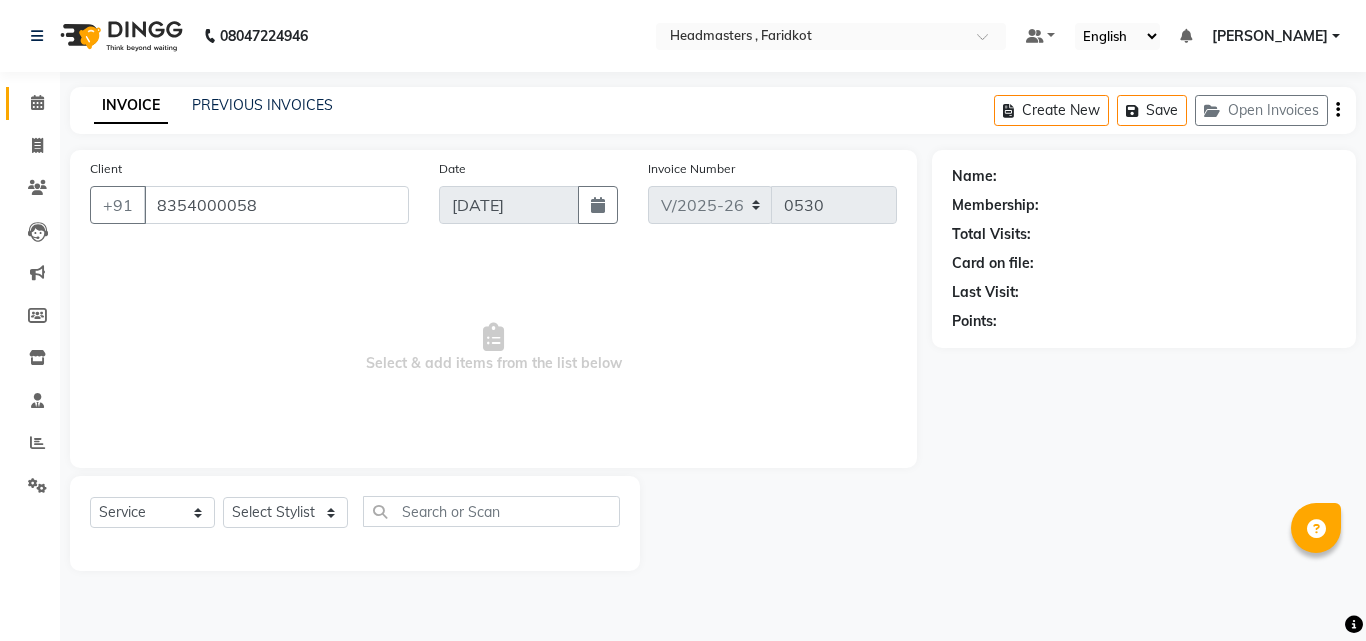 select on "76902" 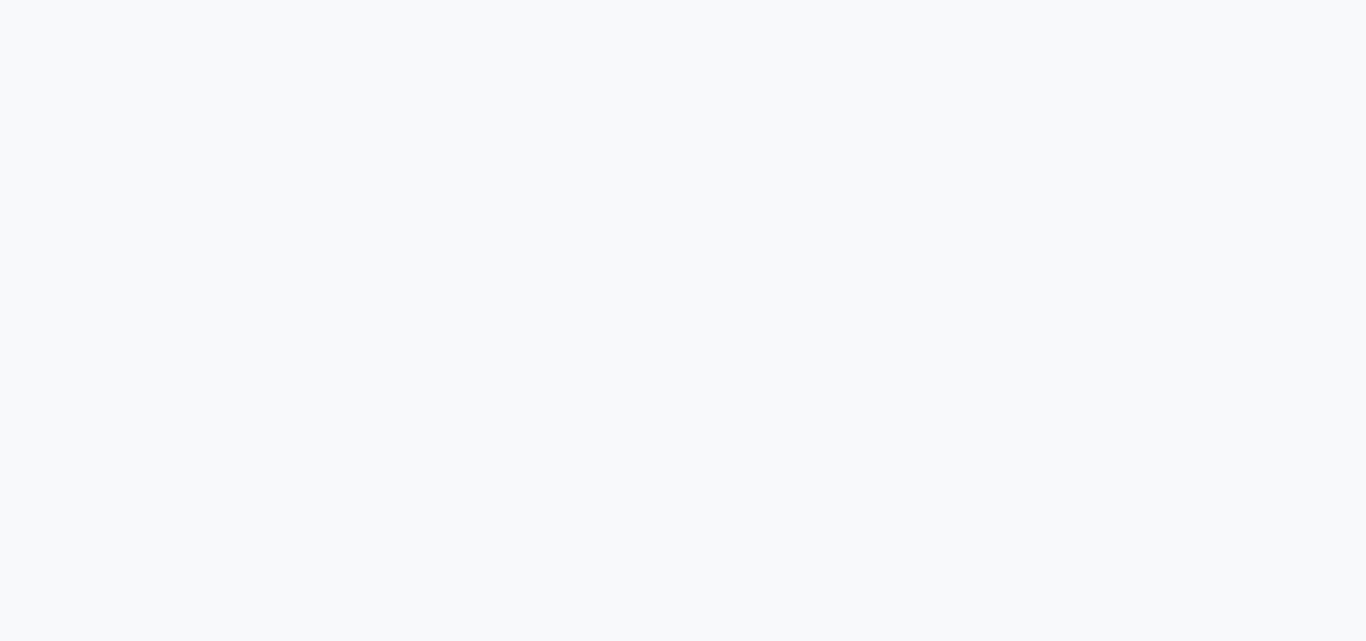 scroll, scrollTop: 0, scrollLeft: 0, axis: both 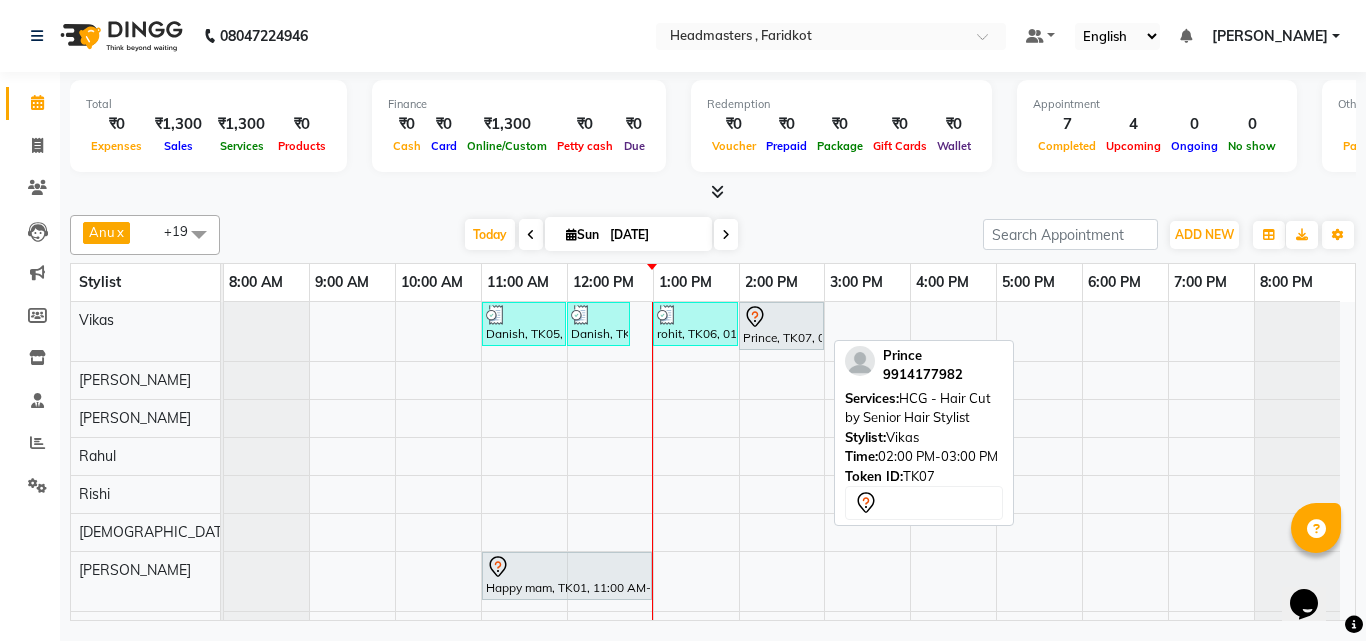 click on "Prince, TK07, 02:00 PM-03:00 PM, HCG - Hair Cut by Senior Hair Stylist" at bounding box center (781, 326) 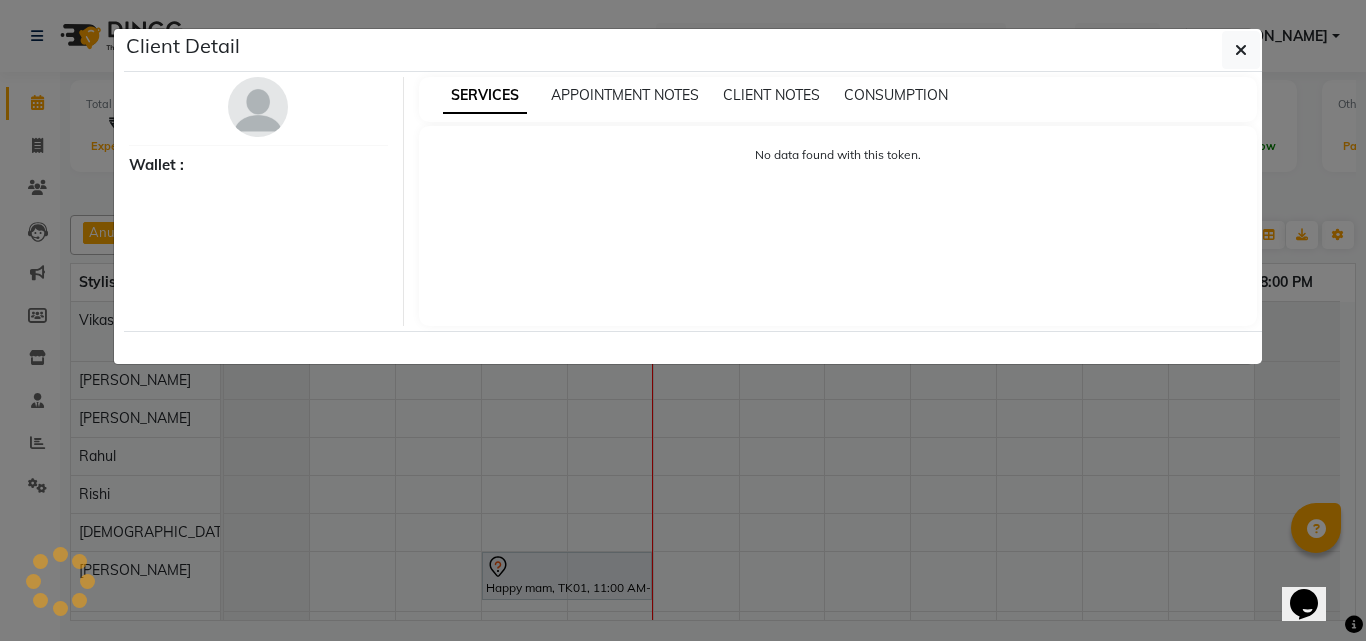 select on "7" 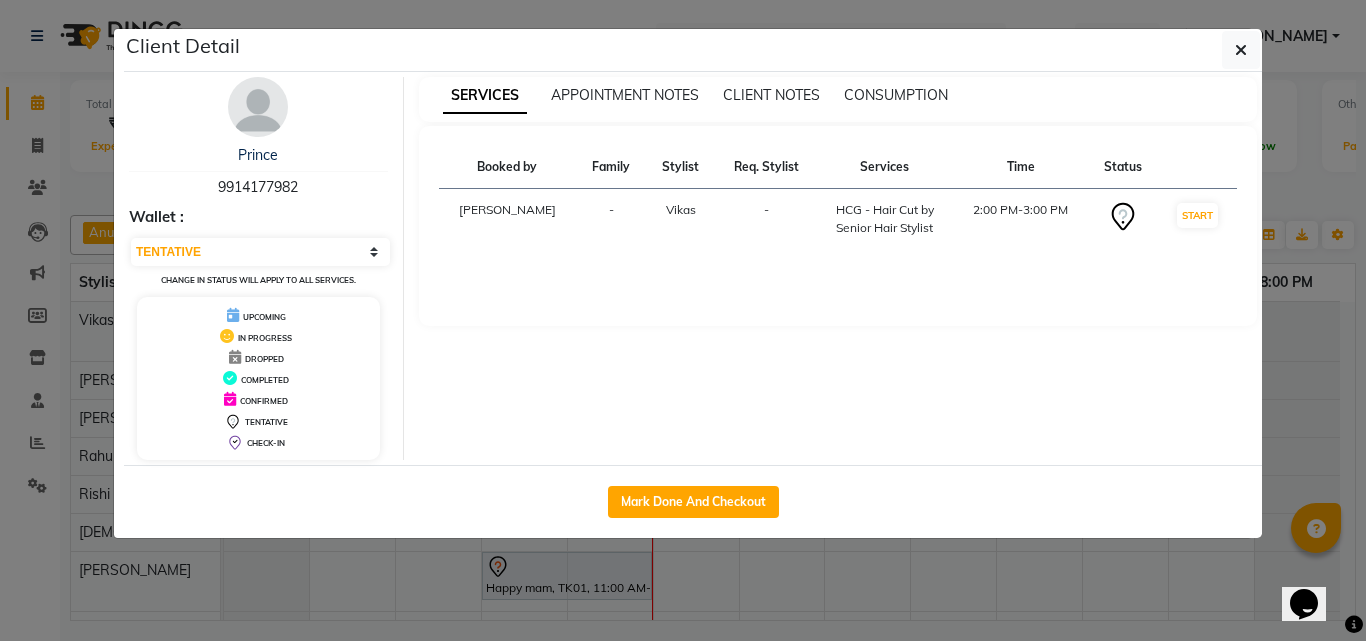 click on "Client Detail" 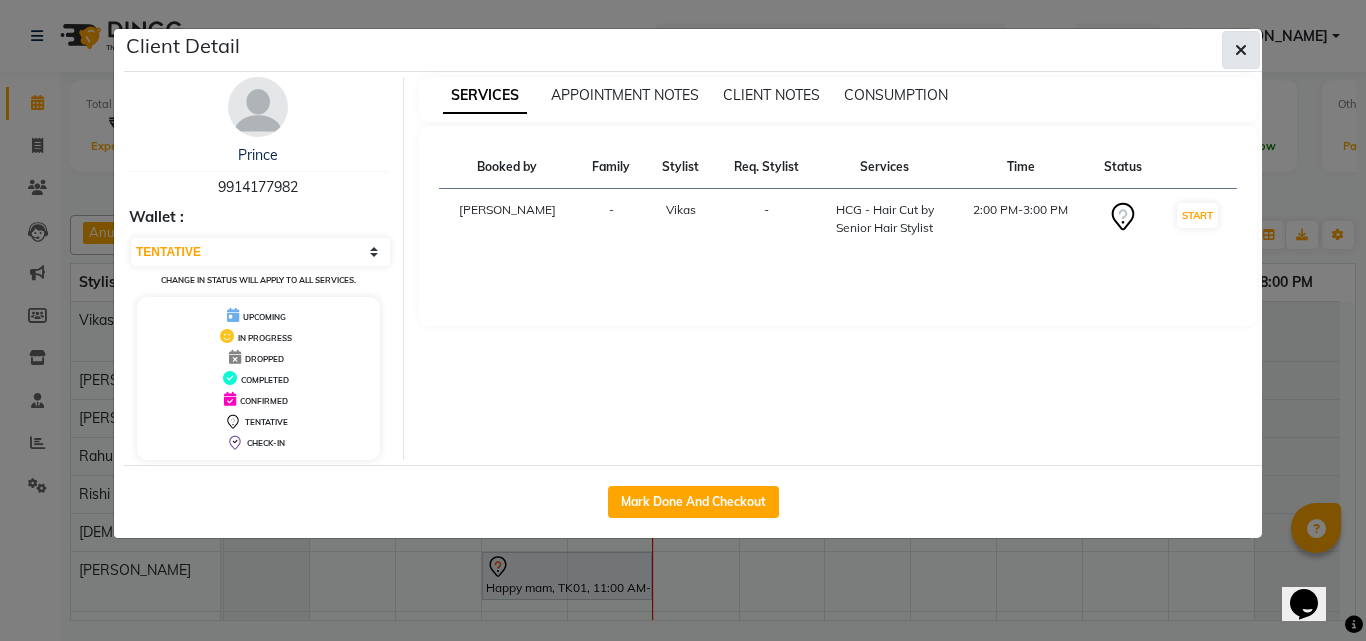click 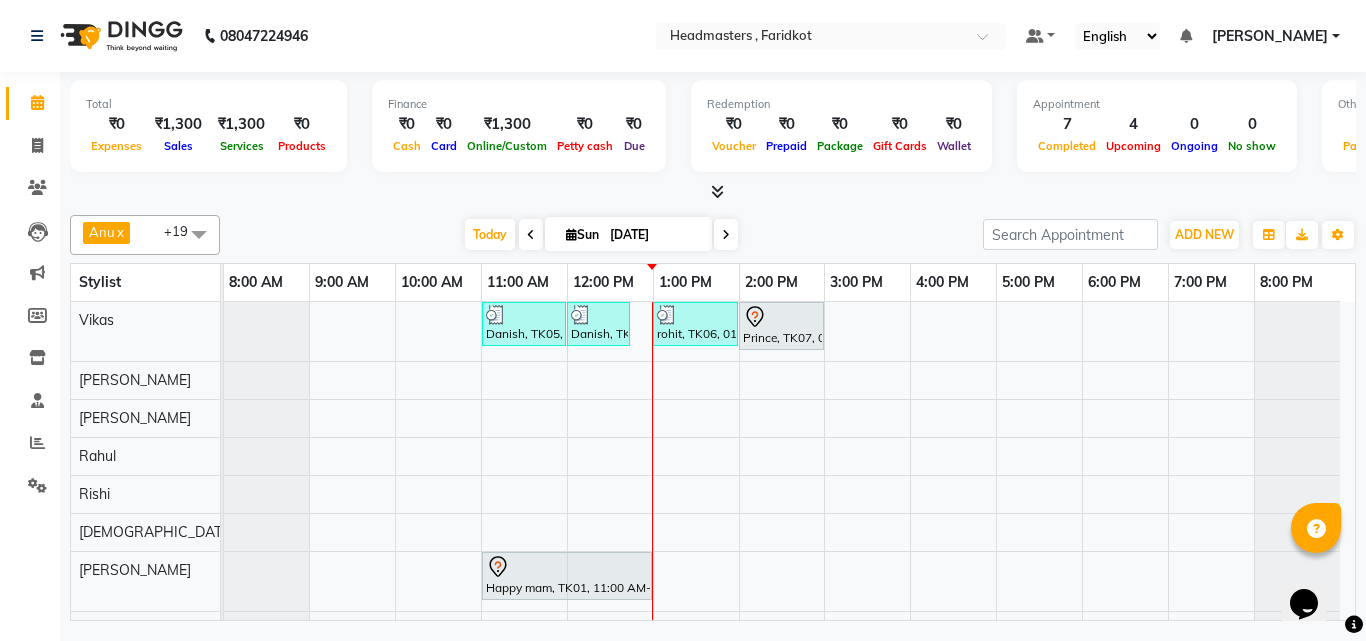 scroll, scrollTop: 57, scrollLeft: 0, axis: vertical 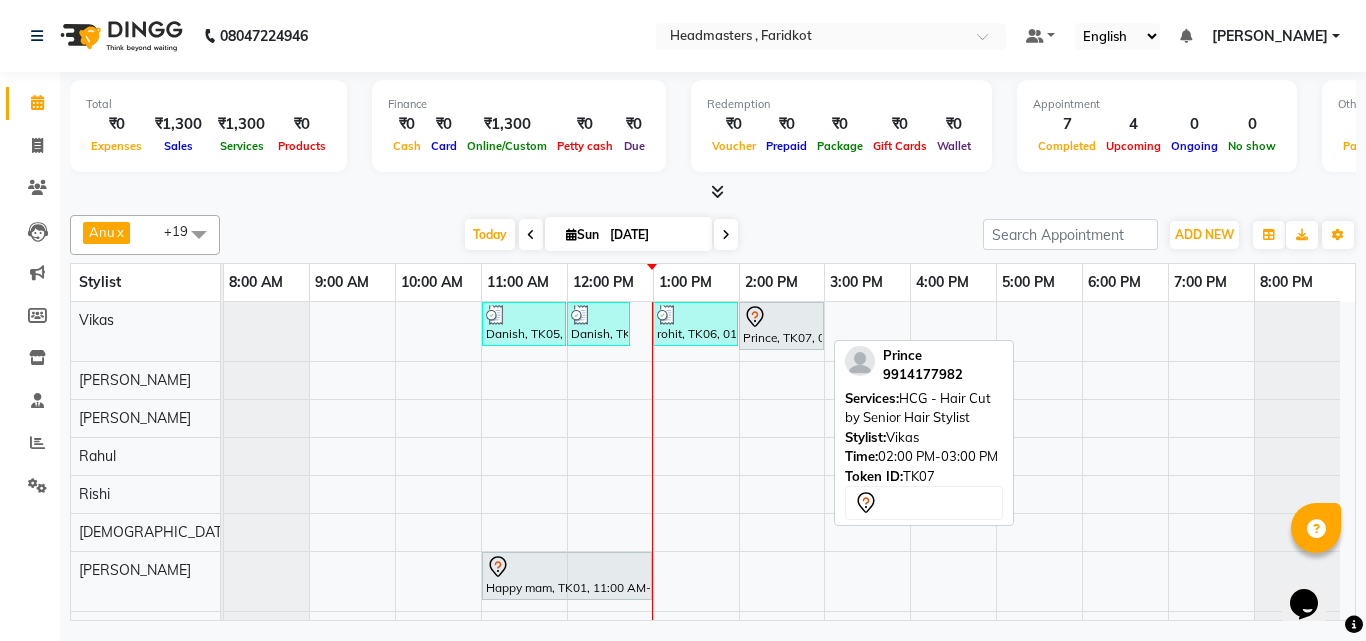 click on "Prince, TK07, 02:00 PM-03:00 PM, HCG - Hair Cut by Senior Hair Stylist" at bounding box center (781, 326) 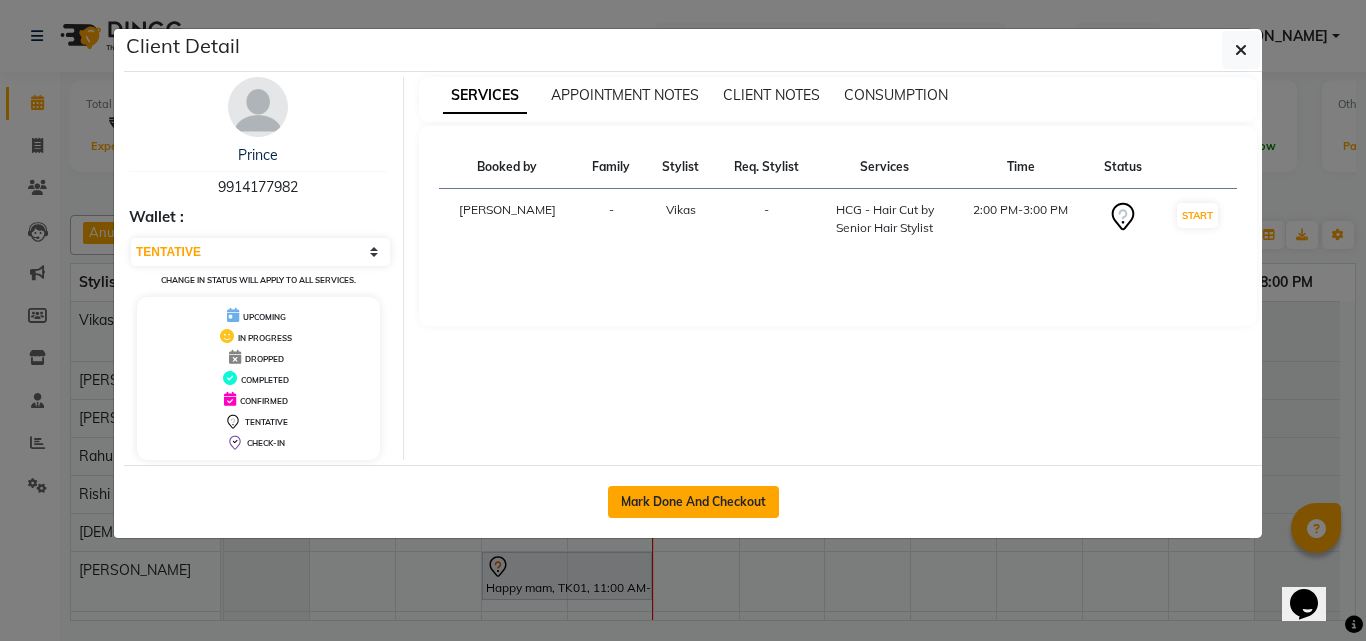 click on "Mark Done And Checkout" 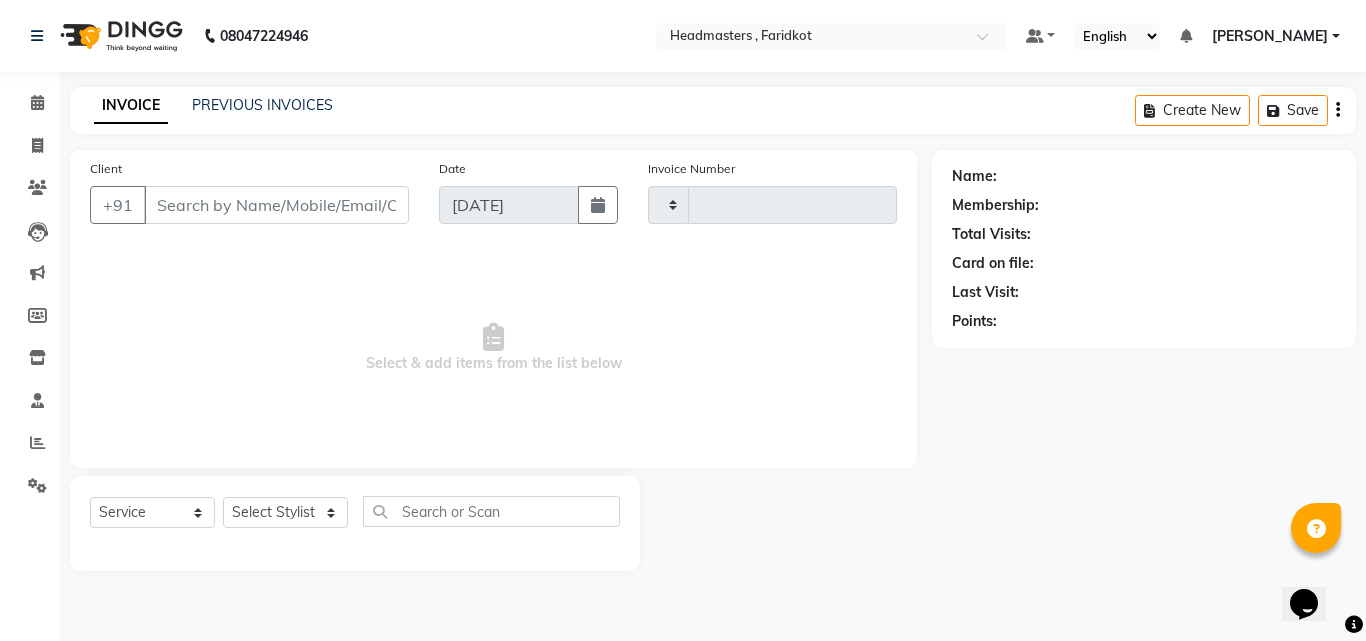 type on "0530" 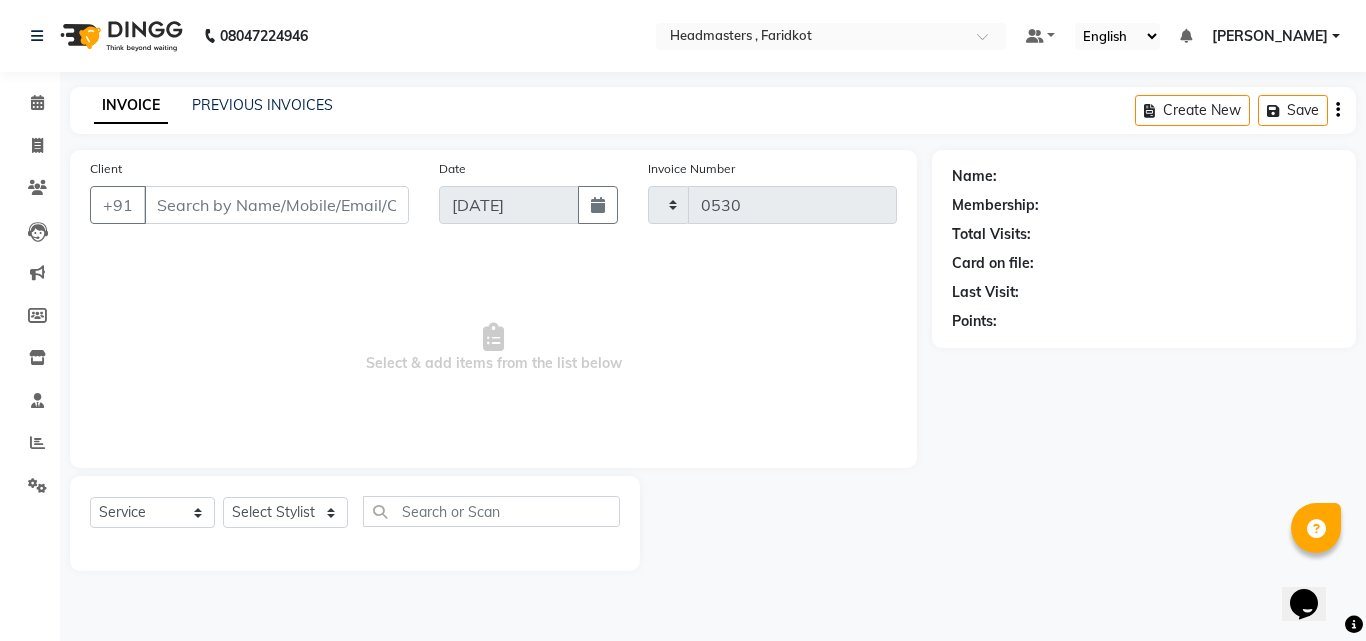select on "3" 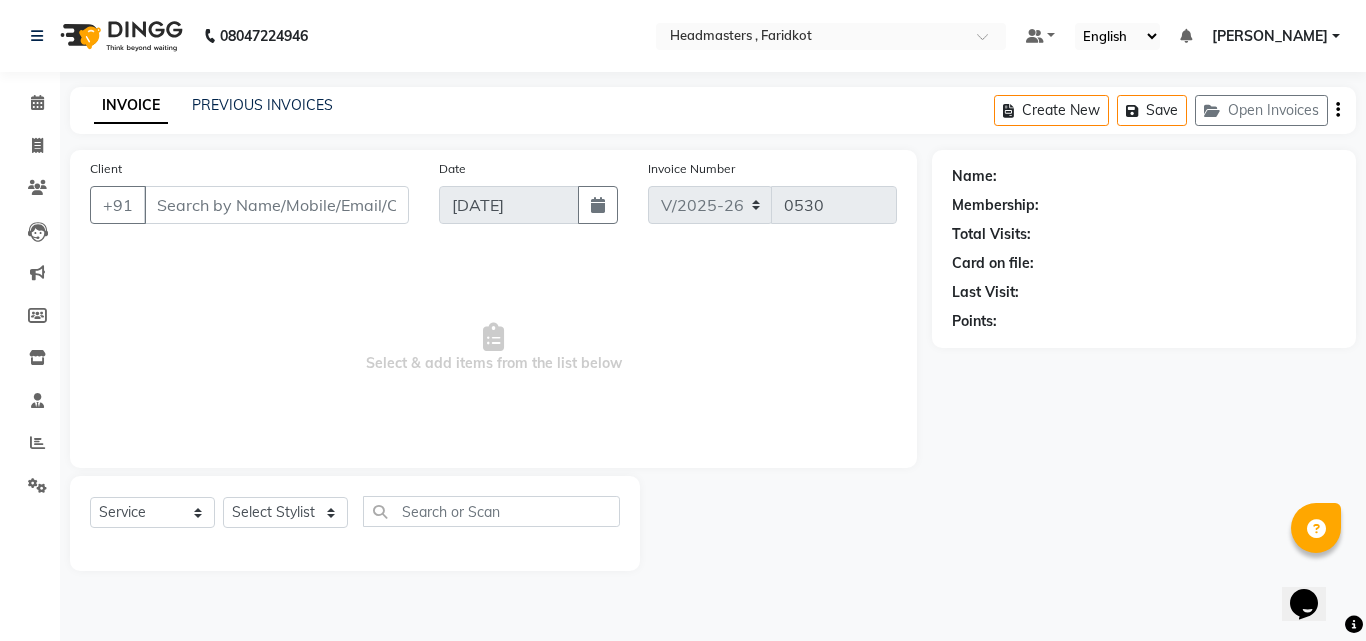 type on "9914177982" 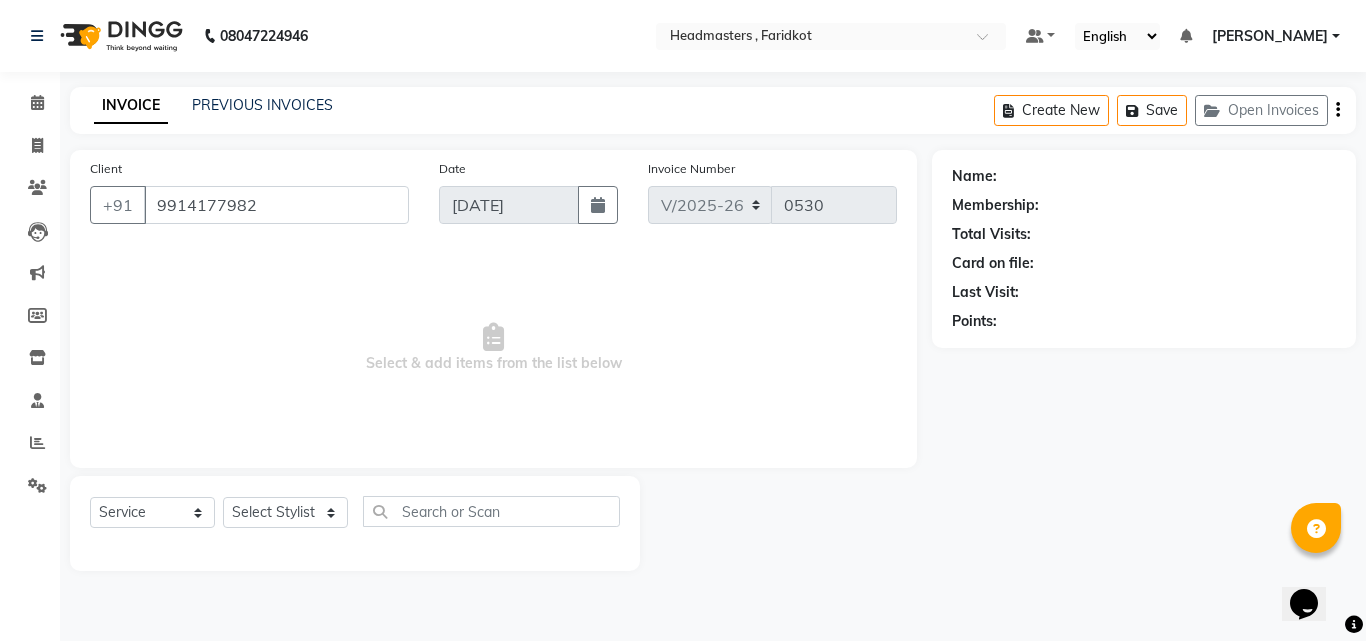select on "71450" 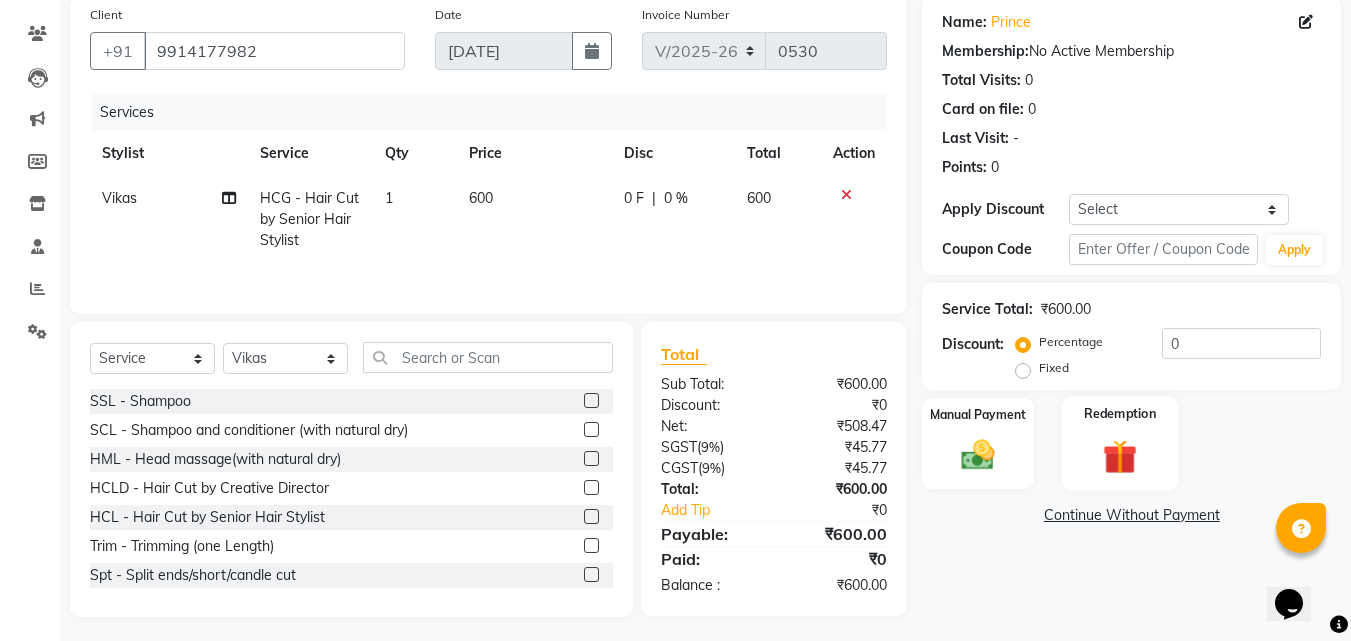 scroll, scrollTop: 160, scrollLeft: 0, axis: vertical 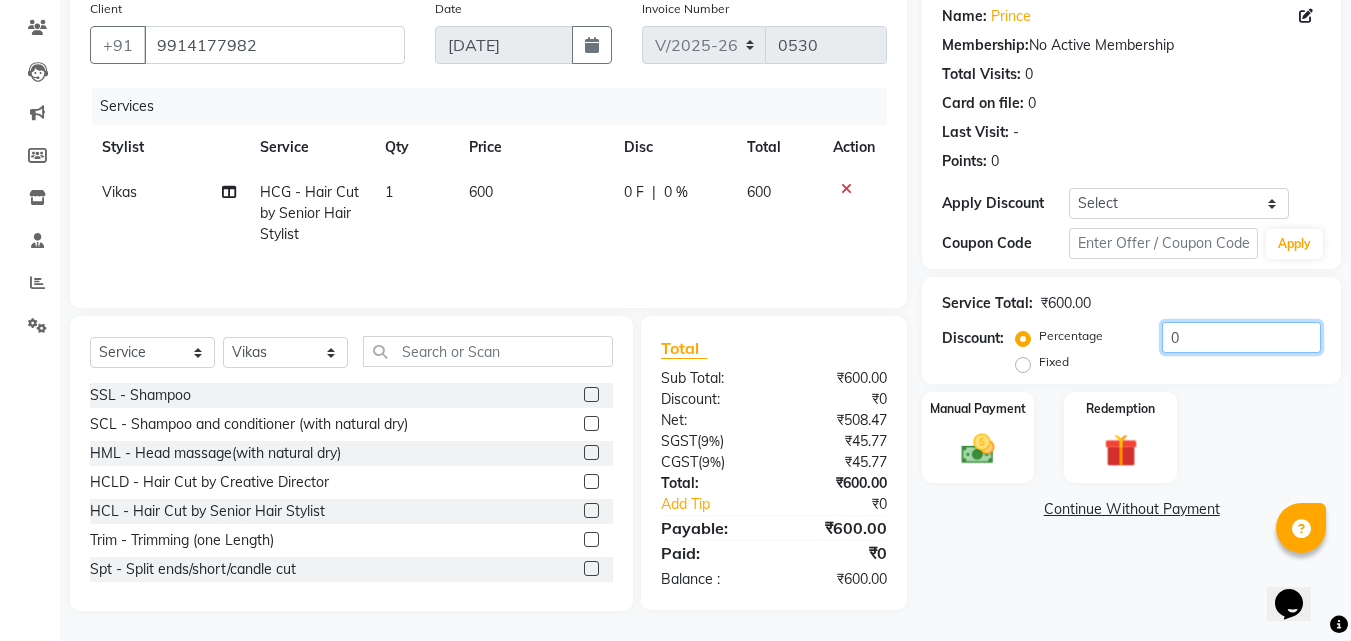 click on "0" 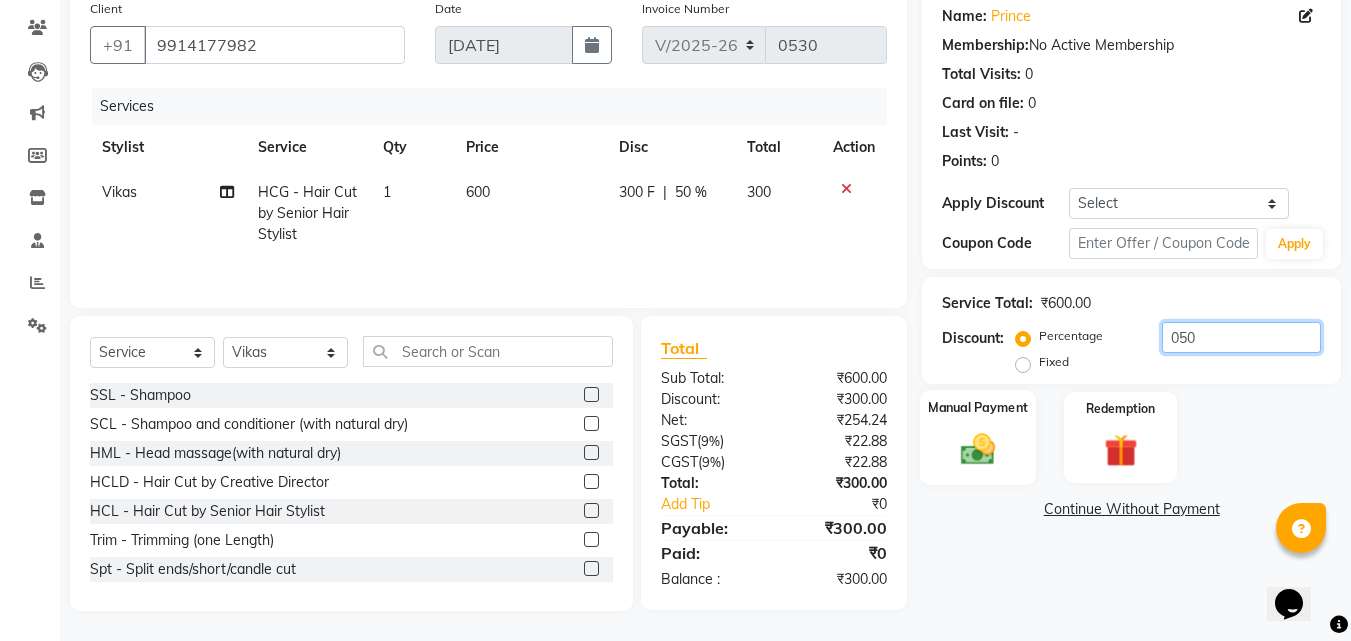 type on "050" 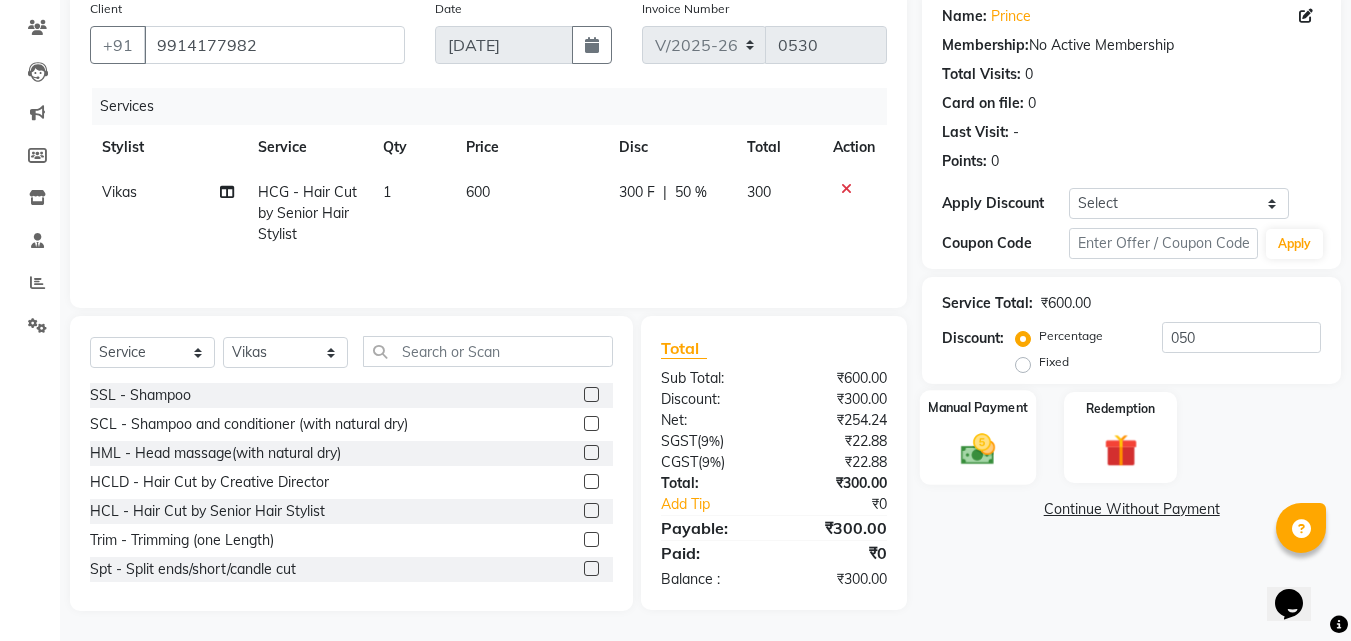 click 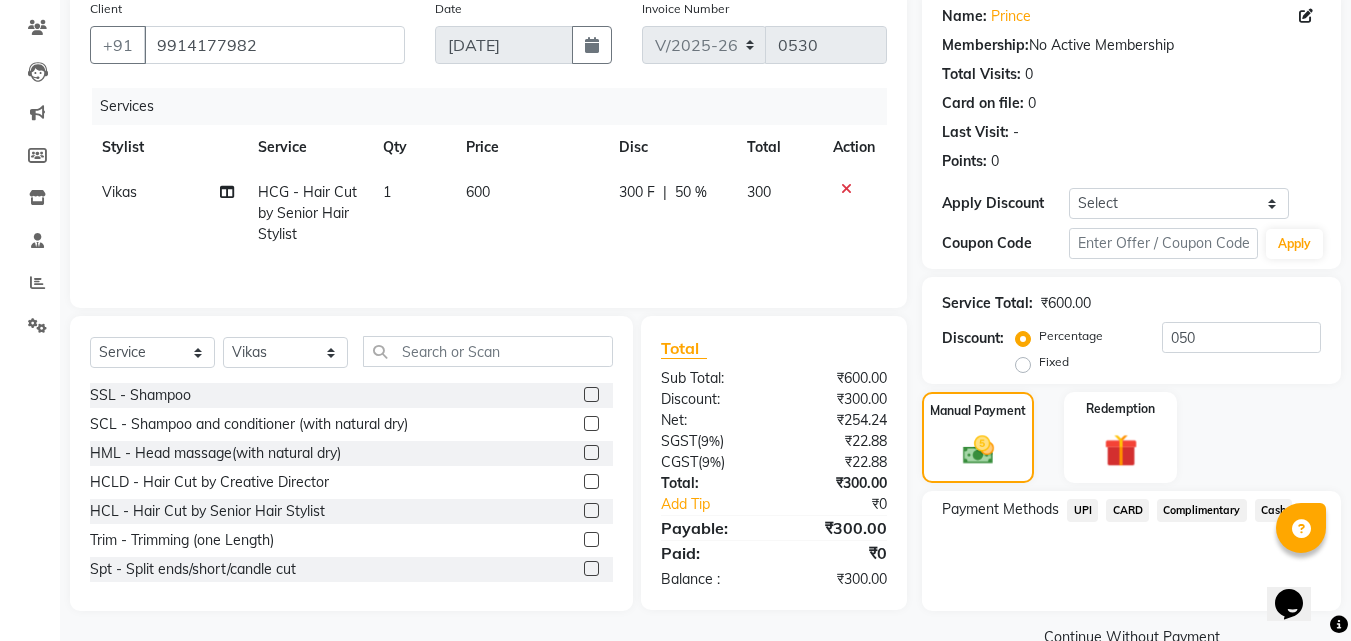 scroll, scrollTop: 201, scrollLeft: 0, axis: vertical 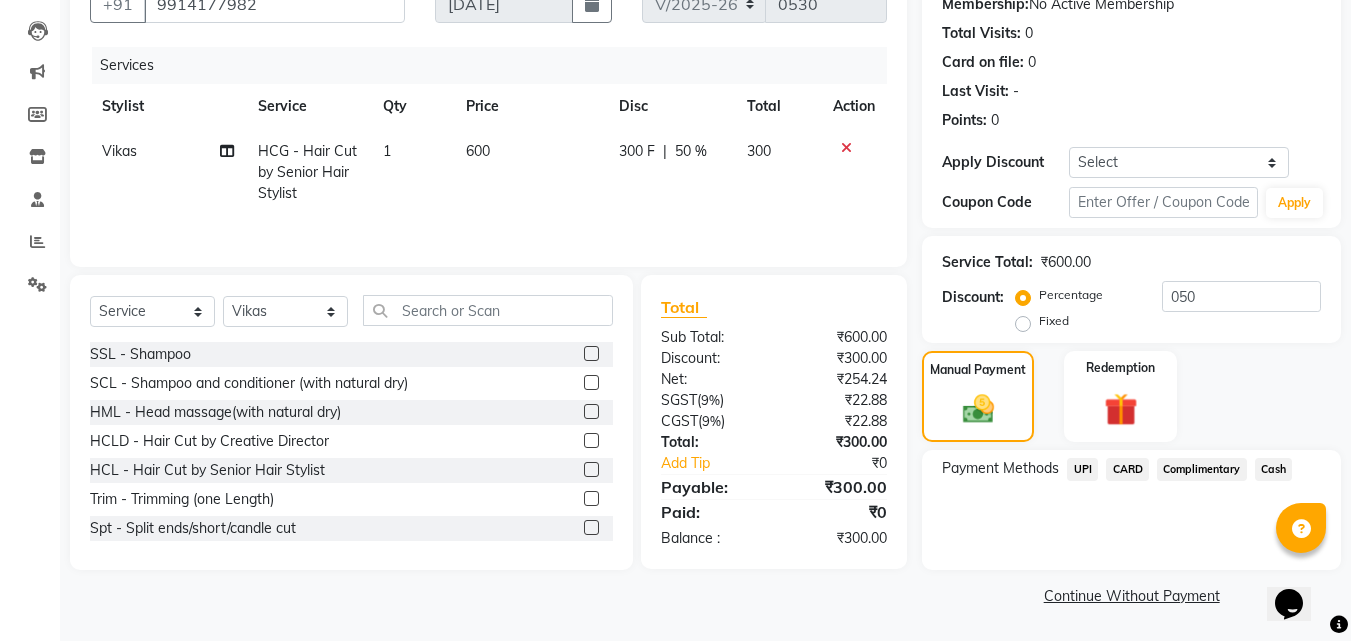 click on "Cash" 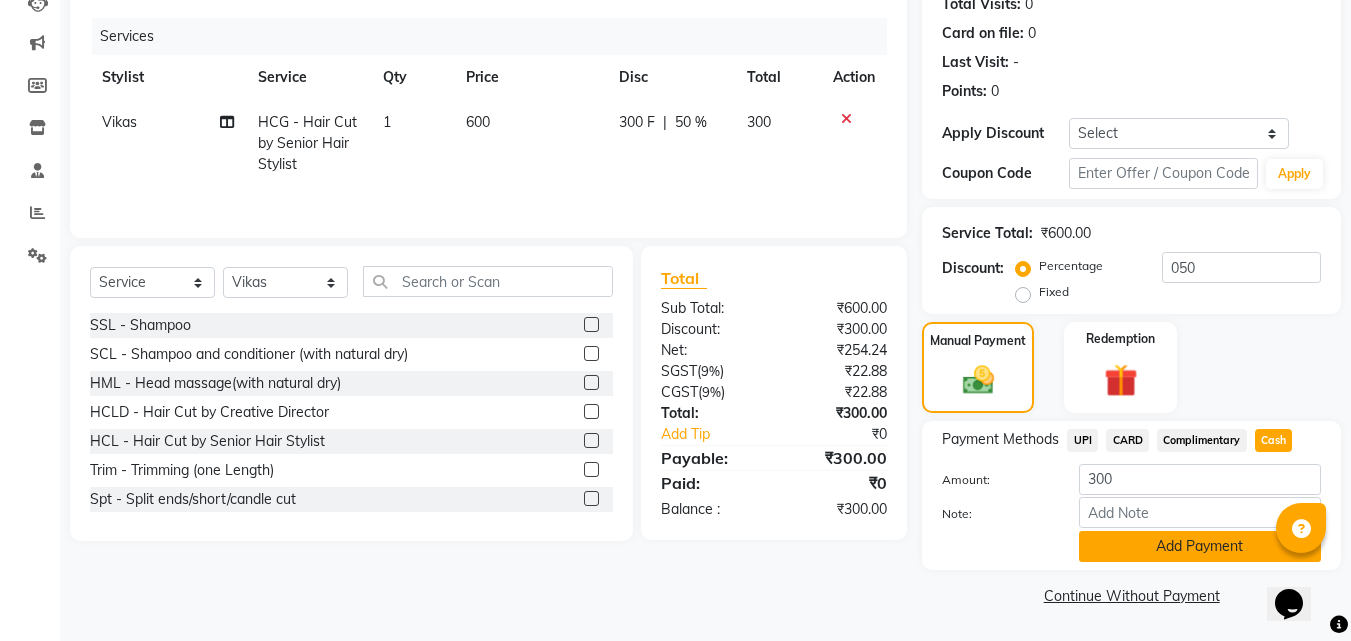 click on "Add Payment" 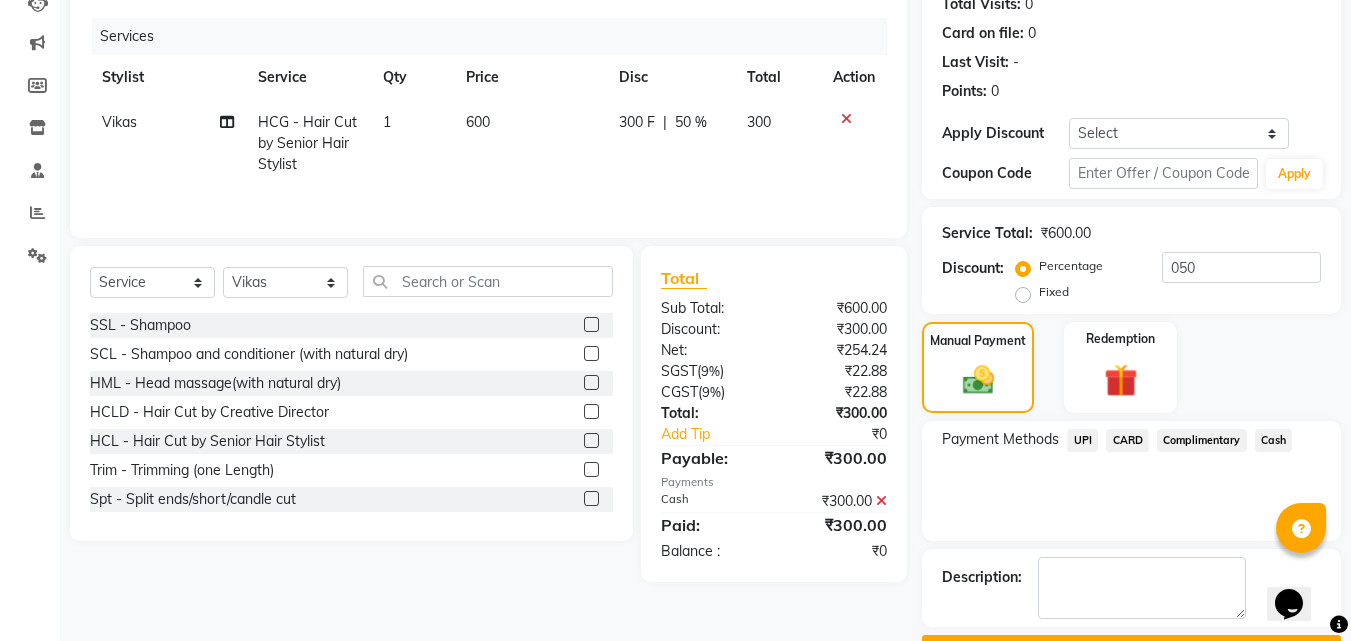 scroll, scrollTop: 285, scrollLeft: 0, axis: vertical 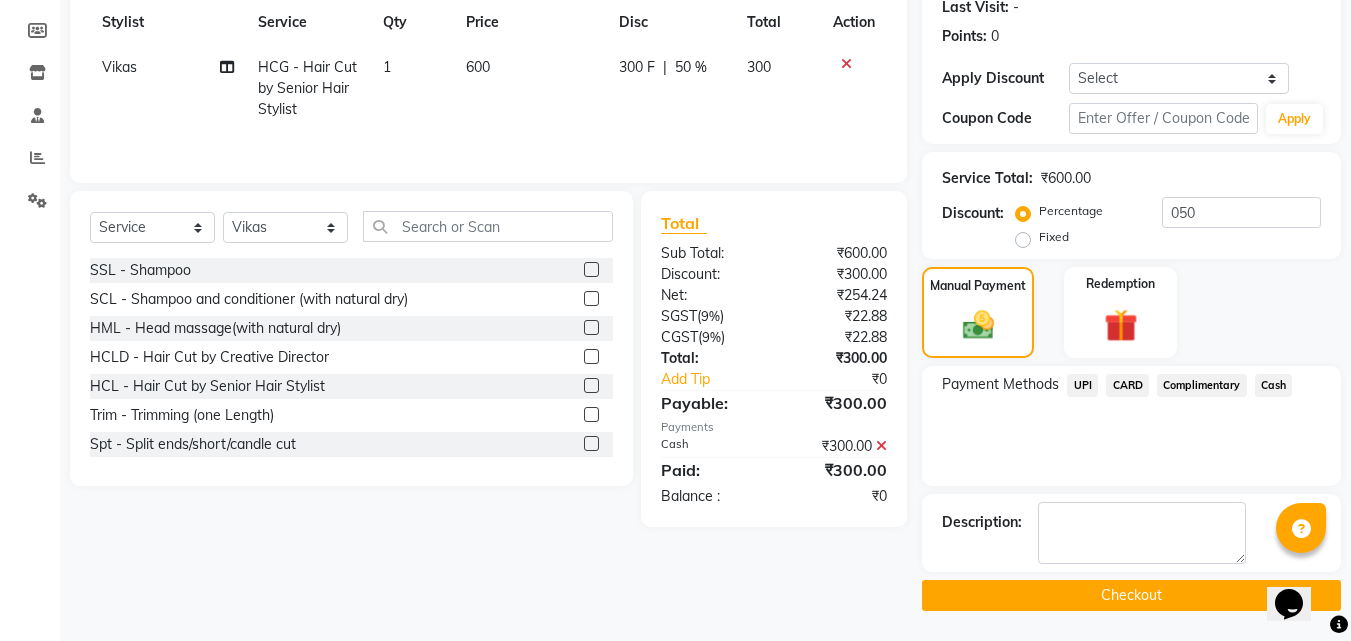 click on "Checkout" 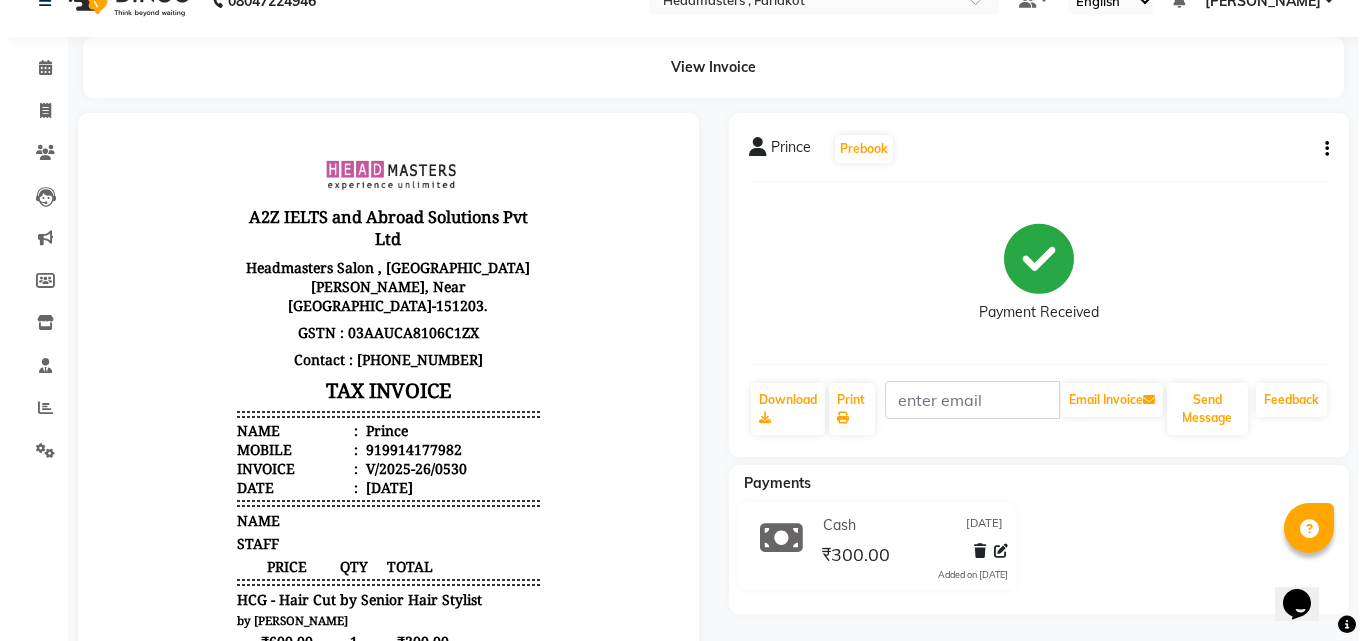 scroll, scrollTop: 0, scrollLeft: 0, axis: both 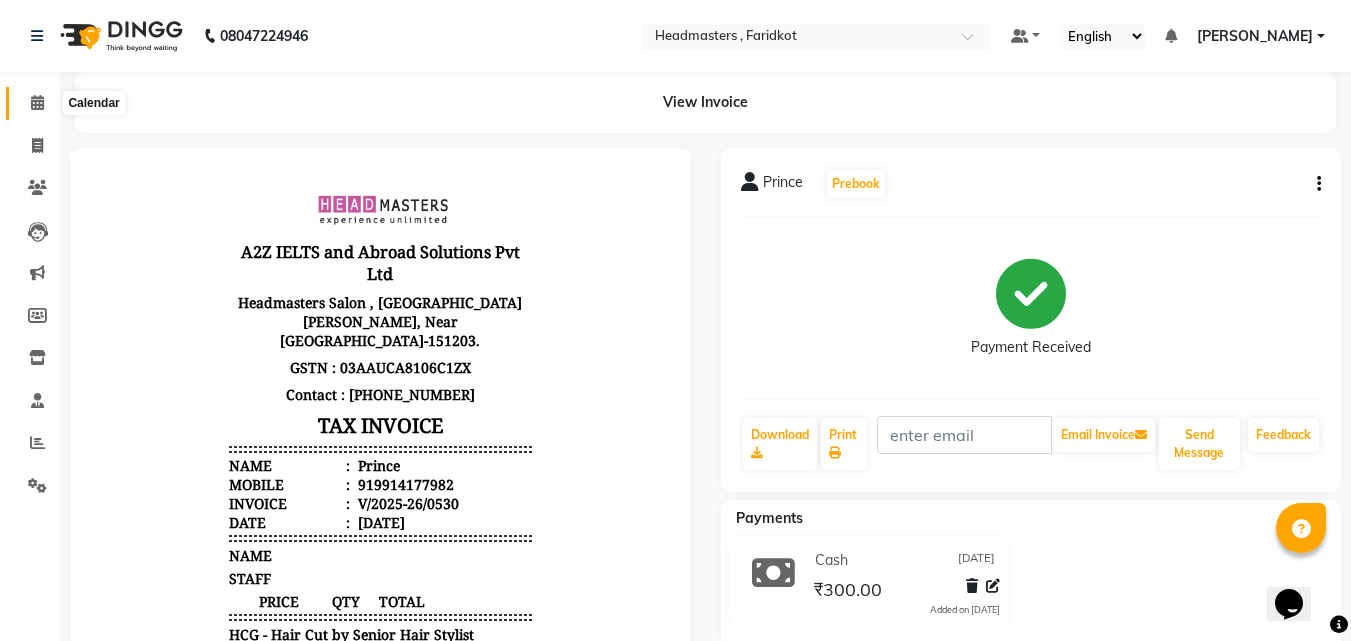 click 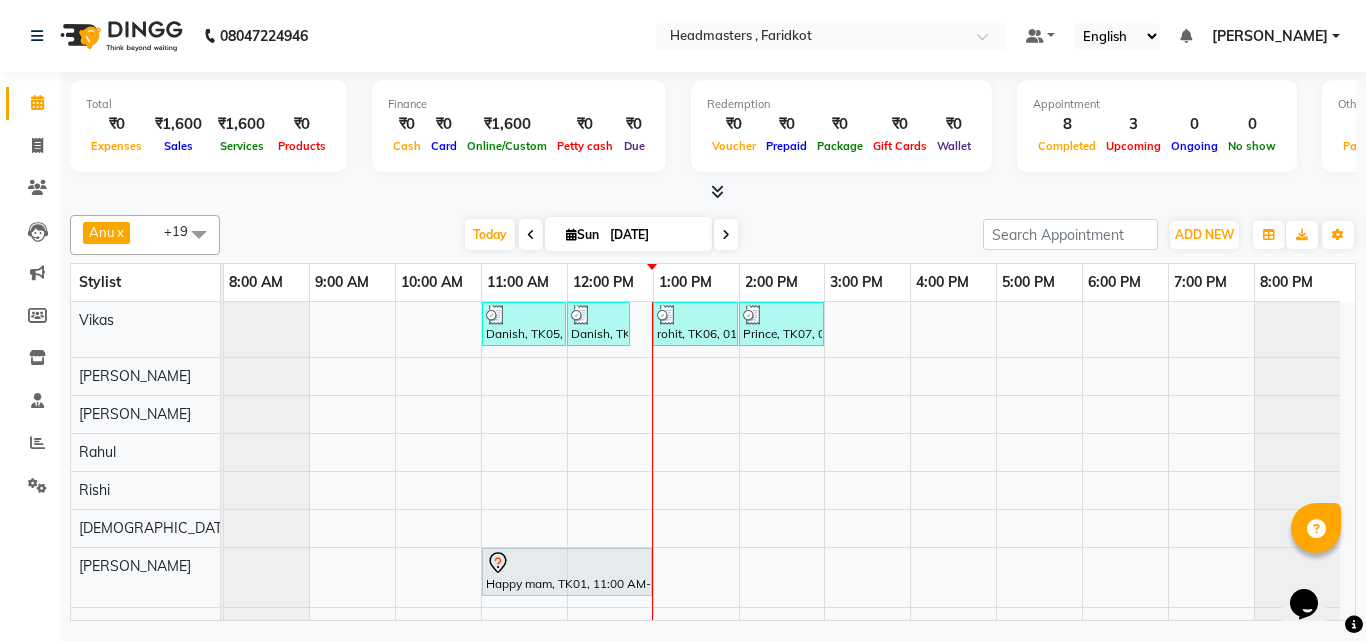 scroll, scrollTop: 127, scrollLeft: 0, axis: vertical 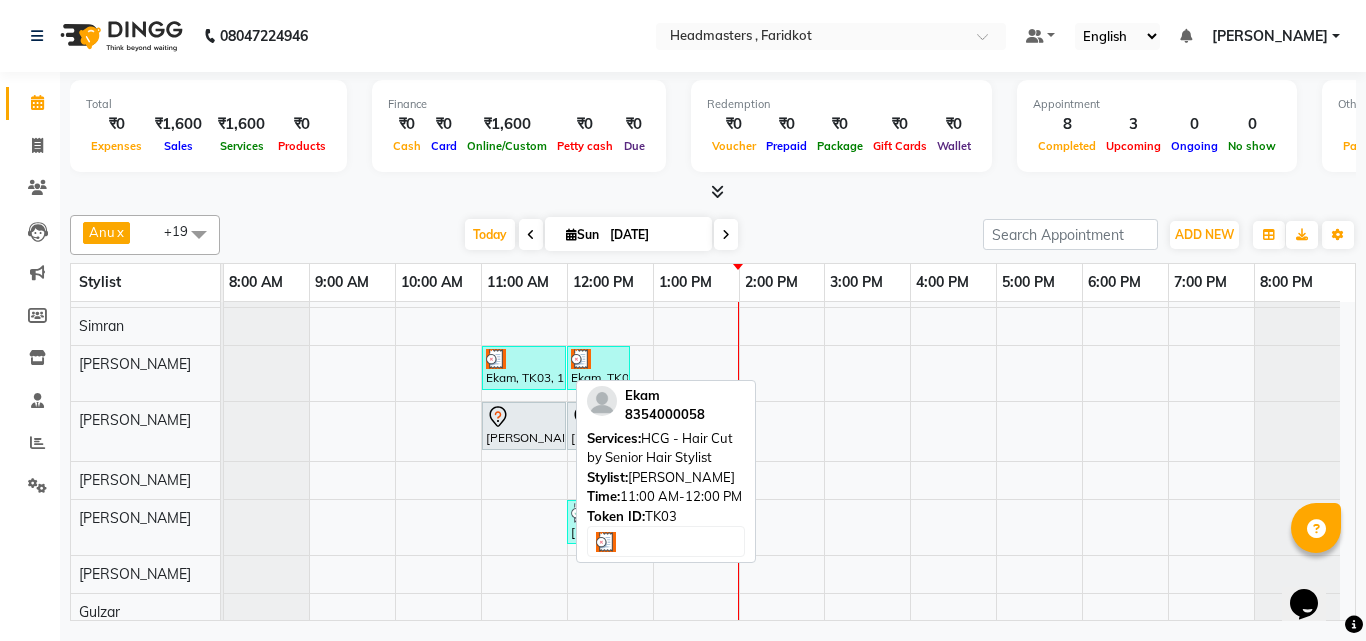 click on "Ekam, TK03, 11:00 AM-12:00 PM, HCG - Hair Cut by Senior Hair Stylist" at bounding box center [524, 368] 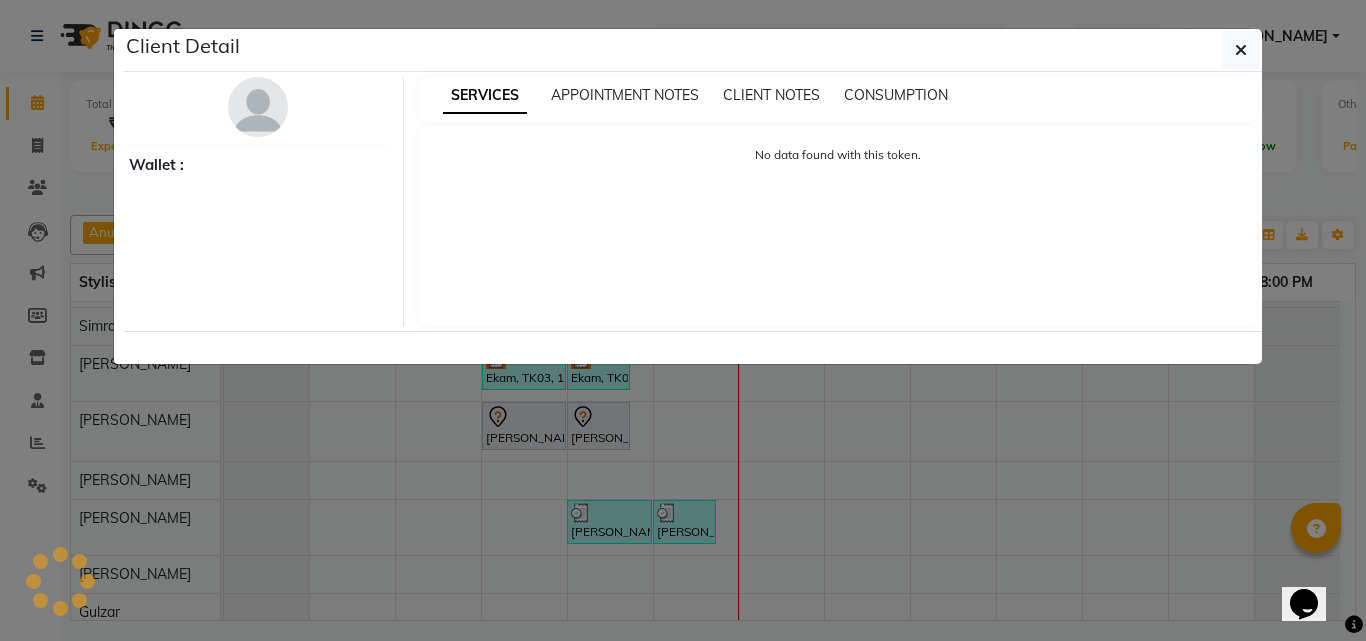 select on "3" 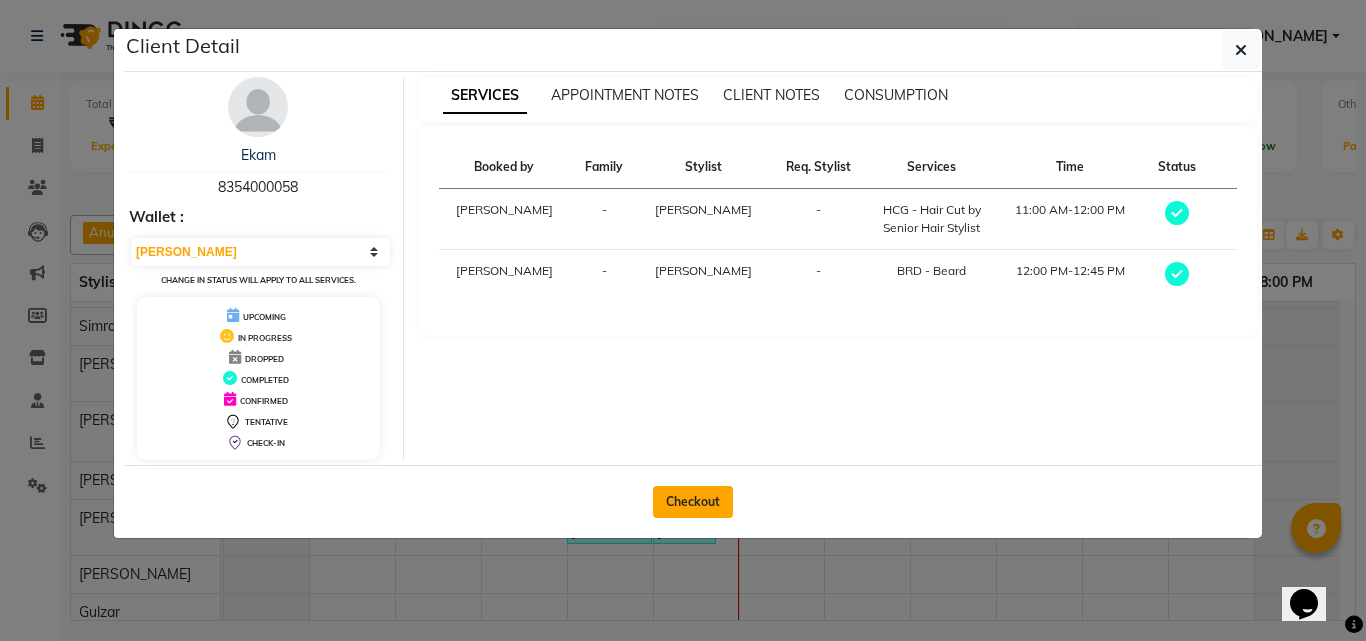 click on "Checkout" 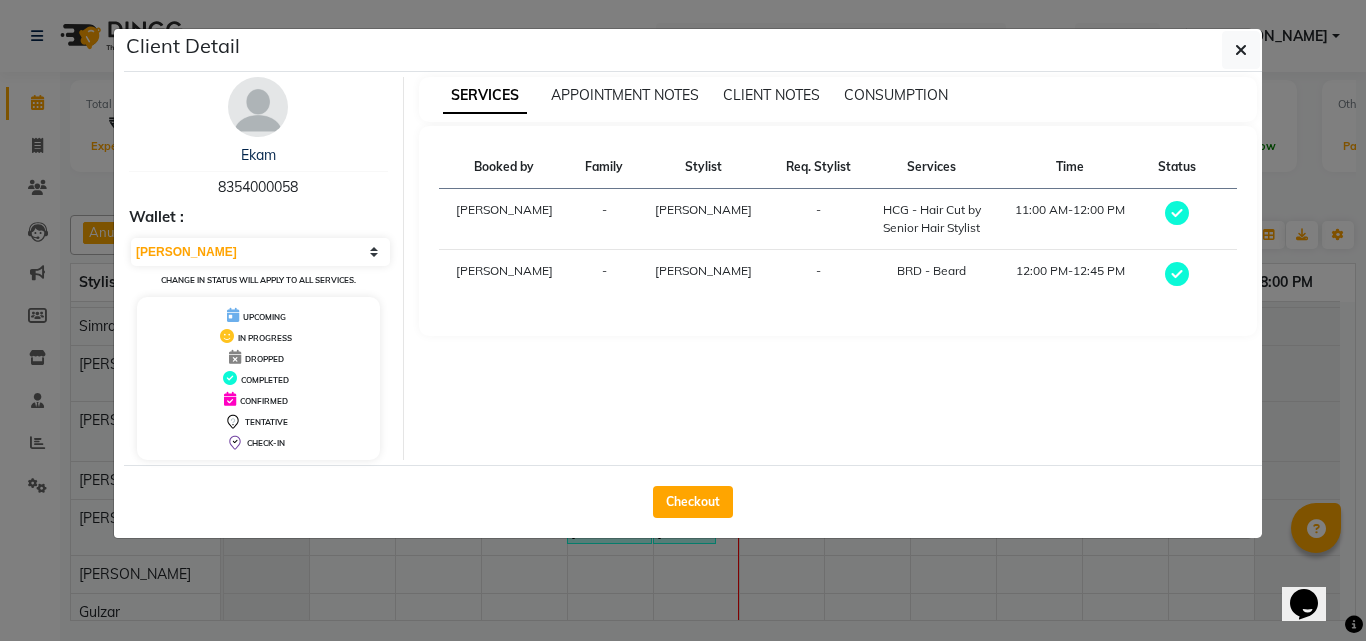 select on "service" 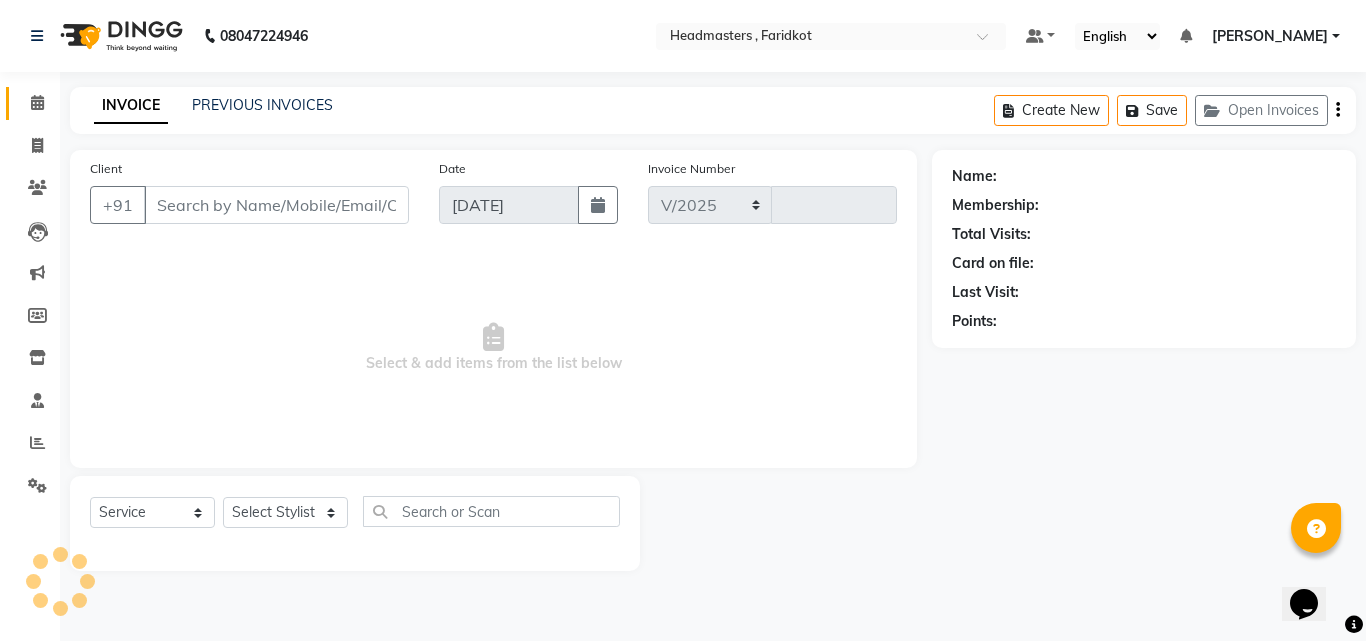 select on "7919" 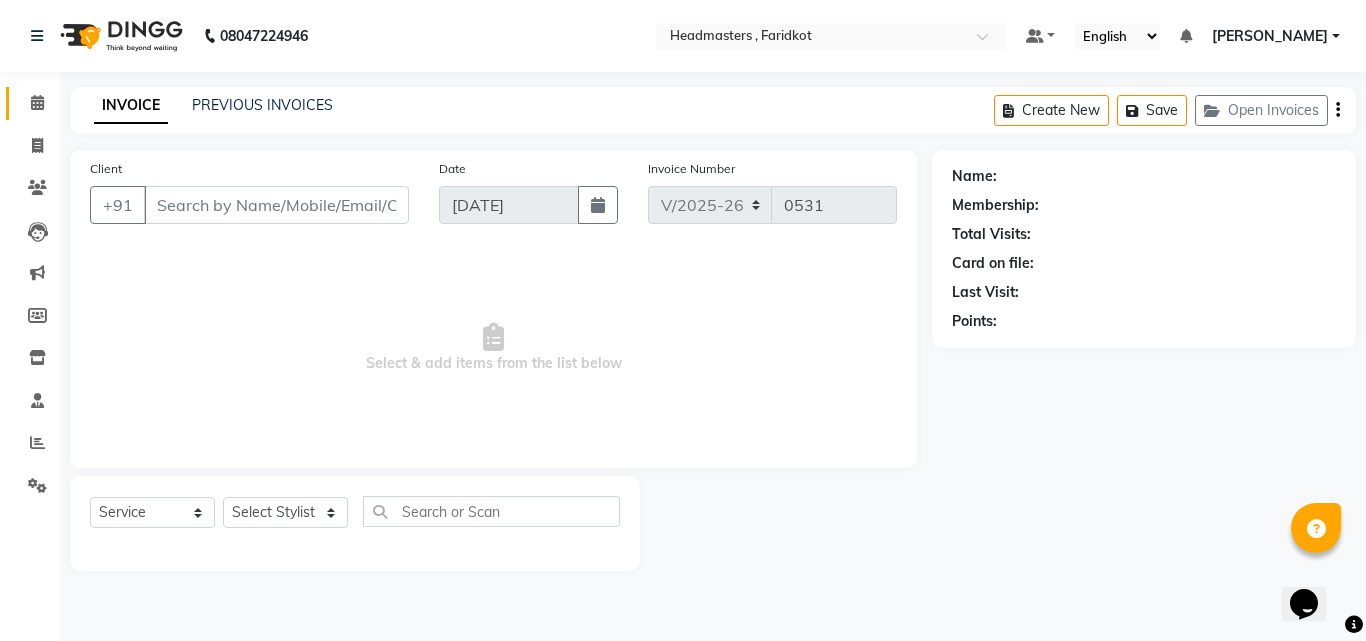 type on "8354000058" 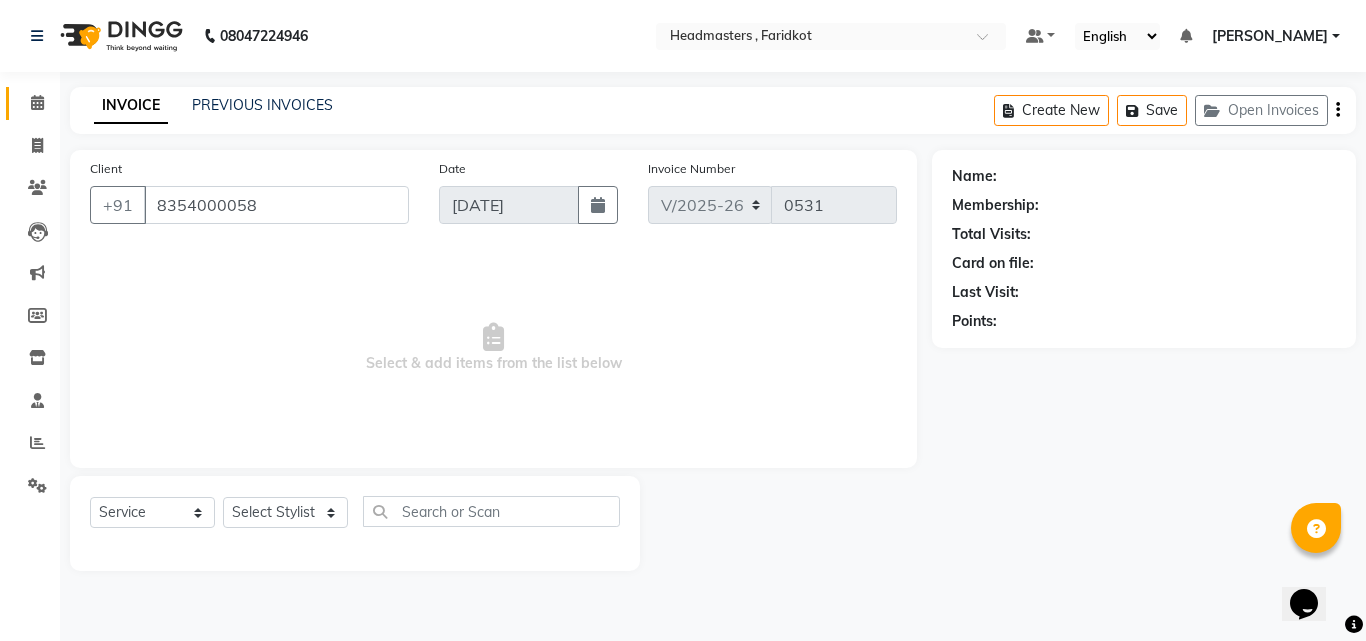 select on "76902" 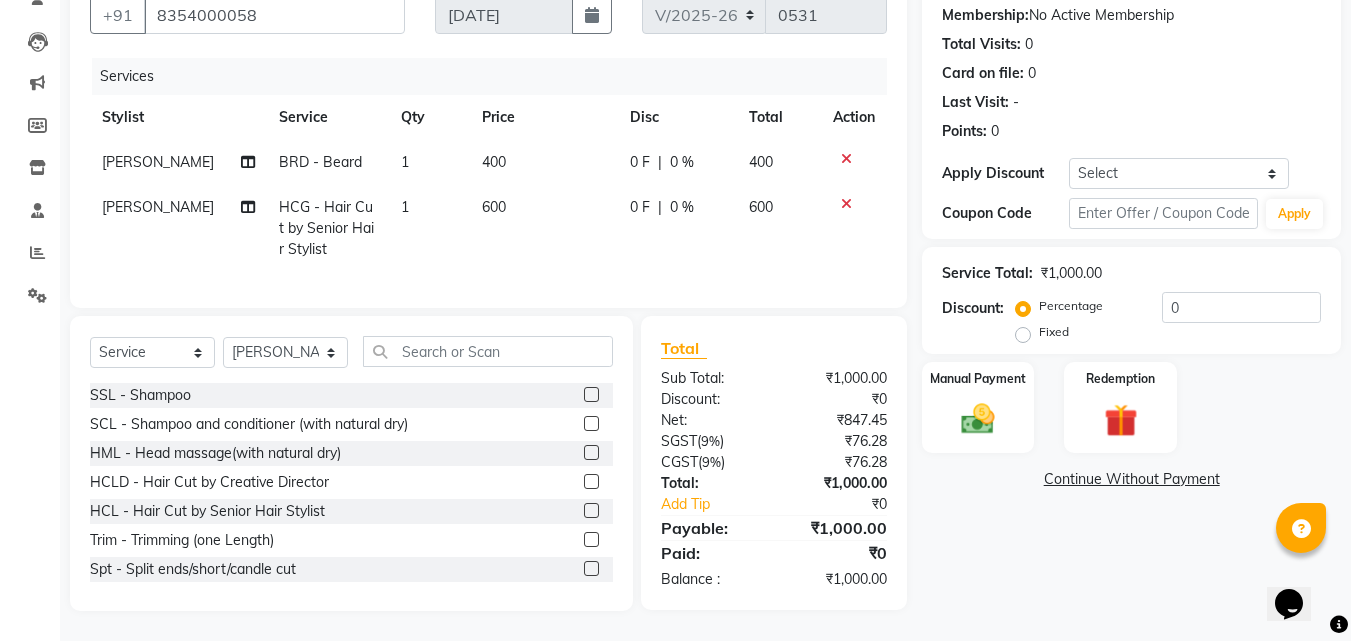 scroll, scrollTop: 205, scrollLeft: 0, axis: vertical 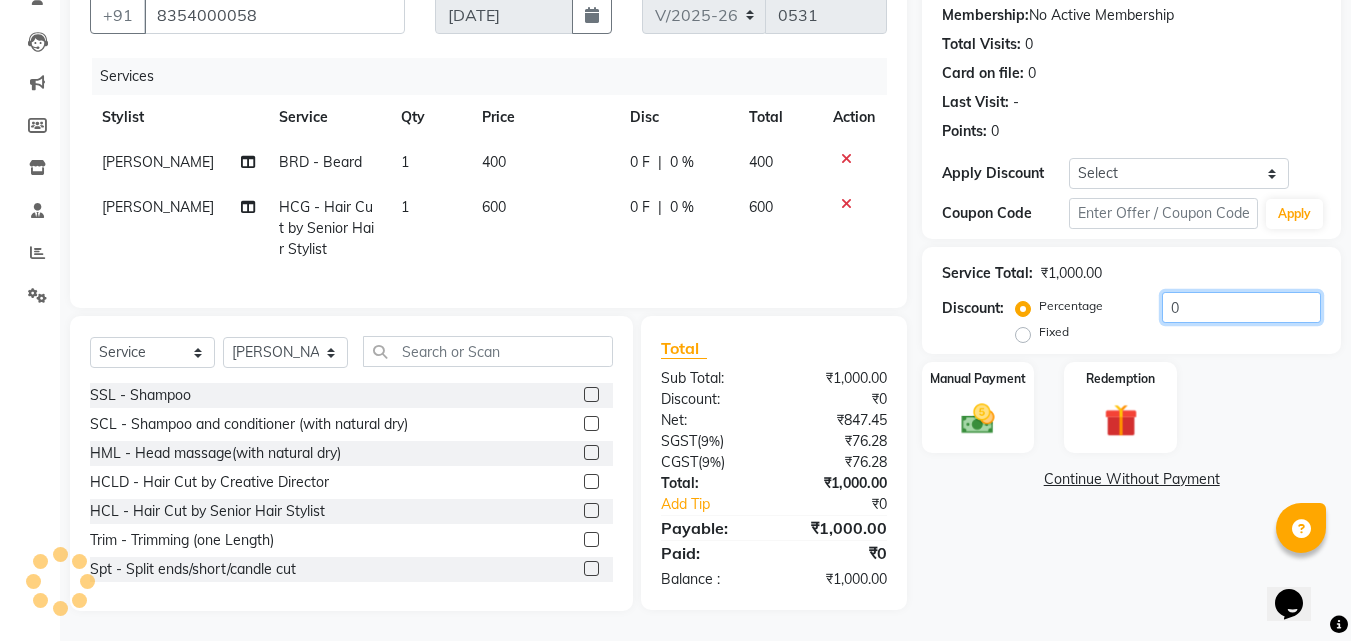 click on "0" 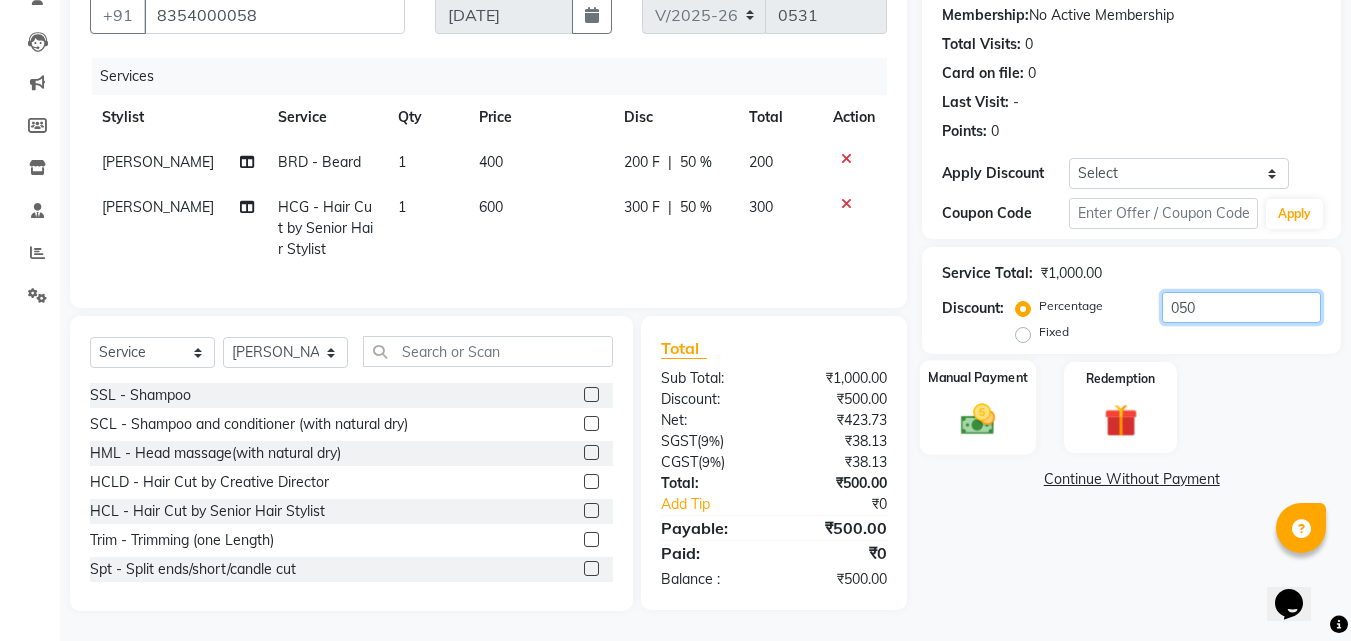 type on "050" 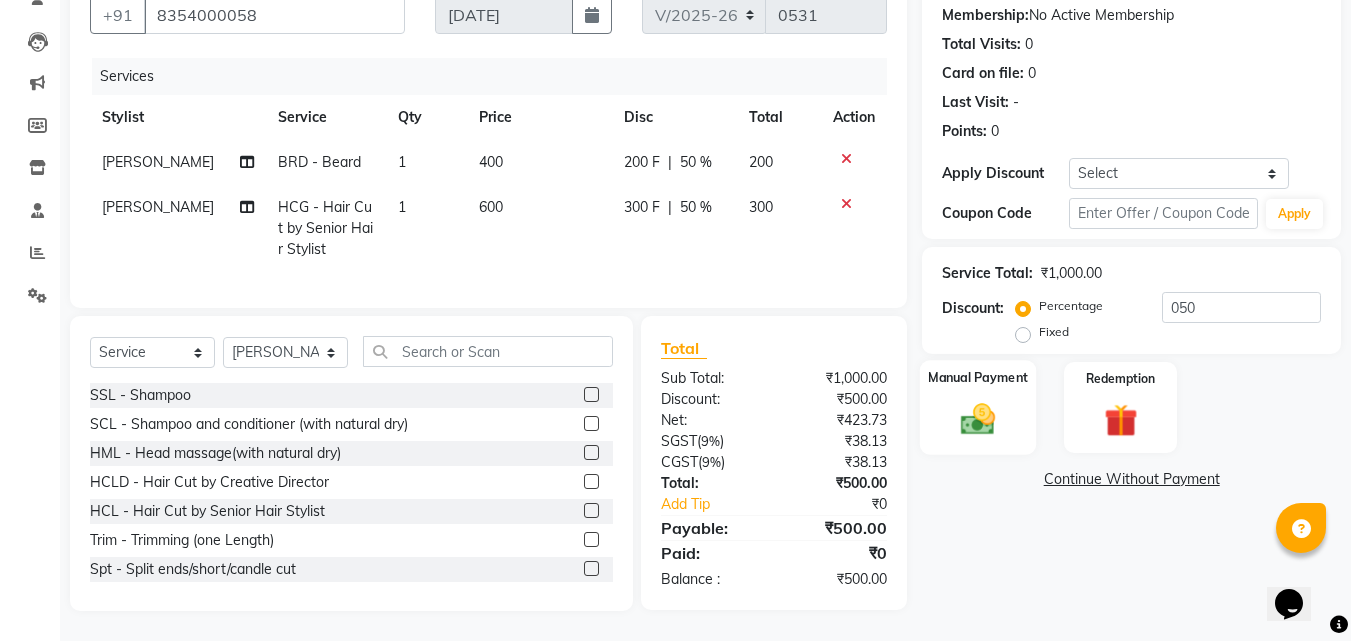 click 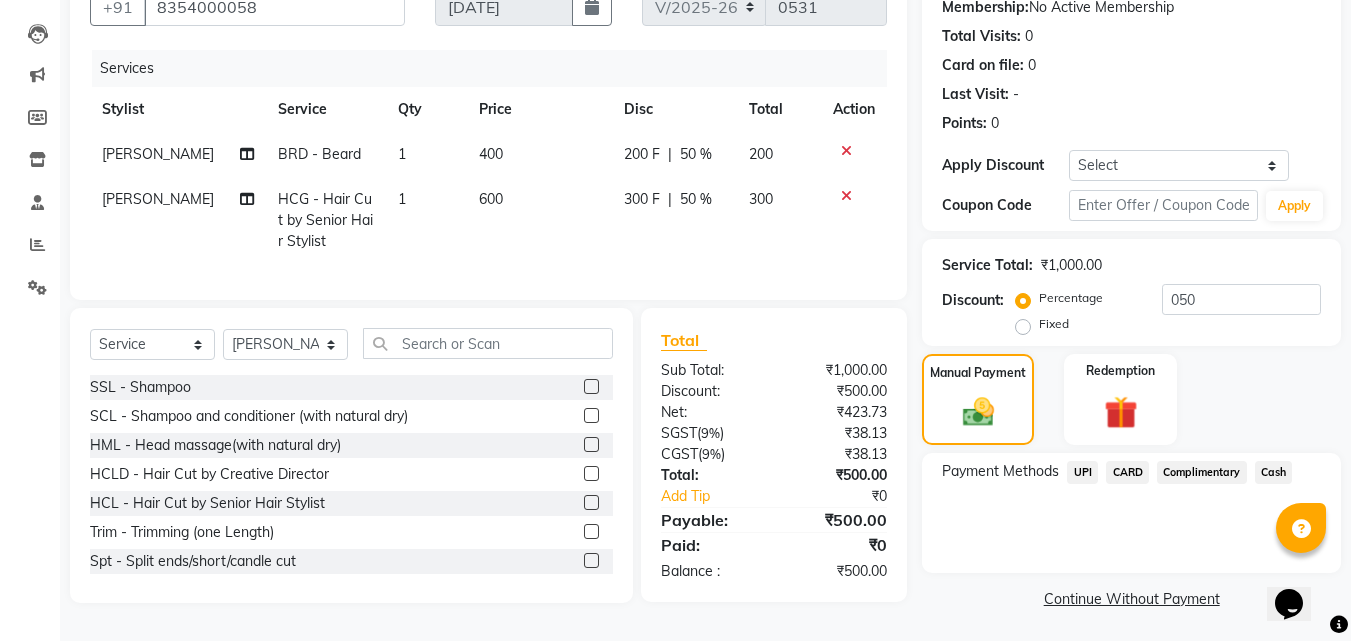 scroll, scrollTop: 205, scrollLeft: 0, axis: vertical 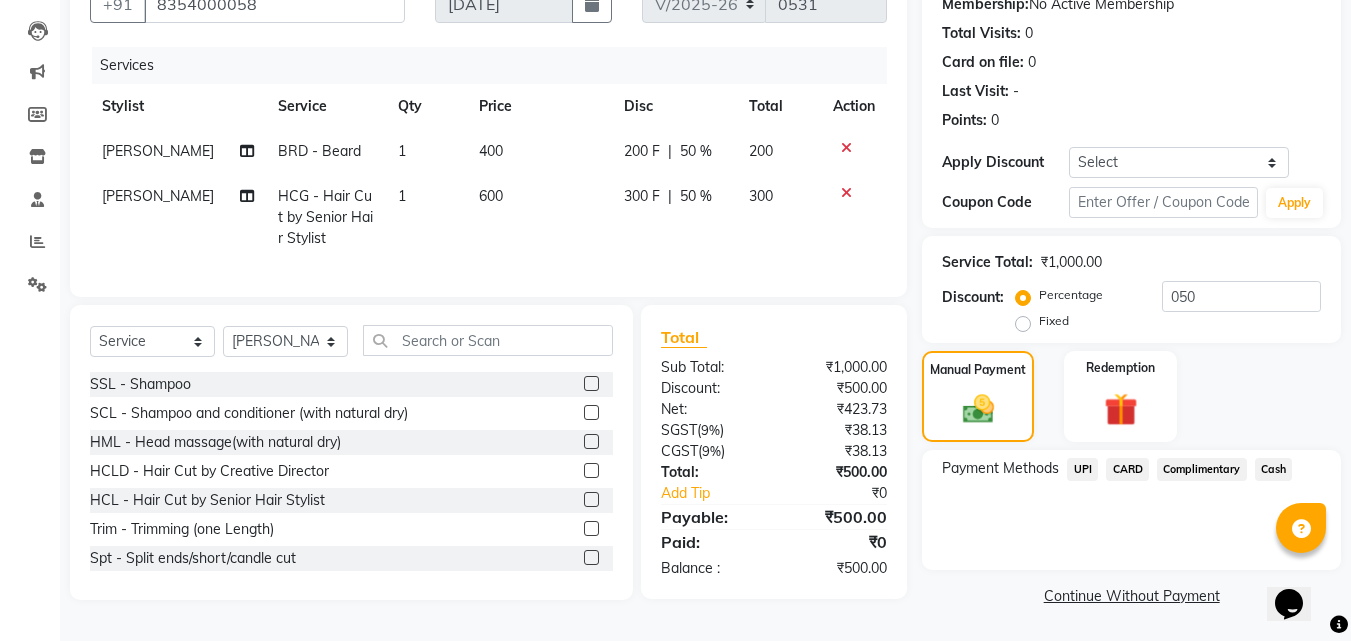 click on "Cash" 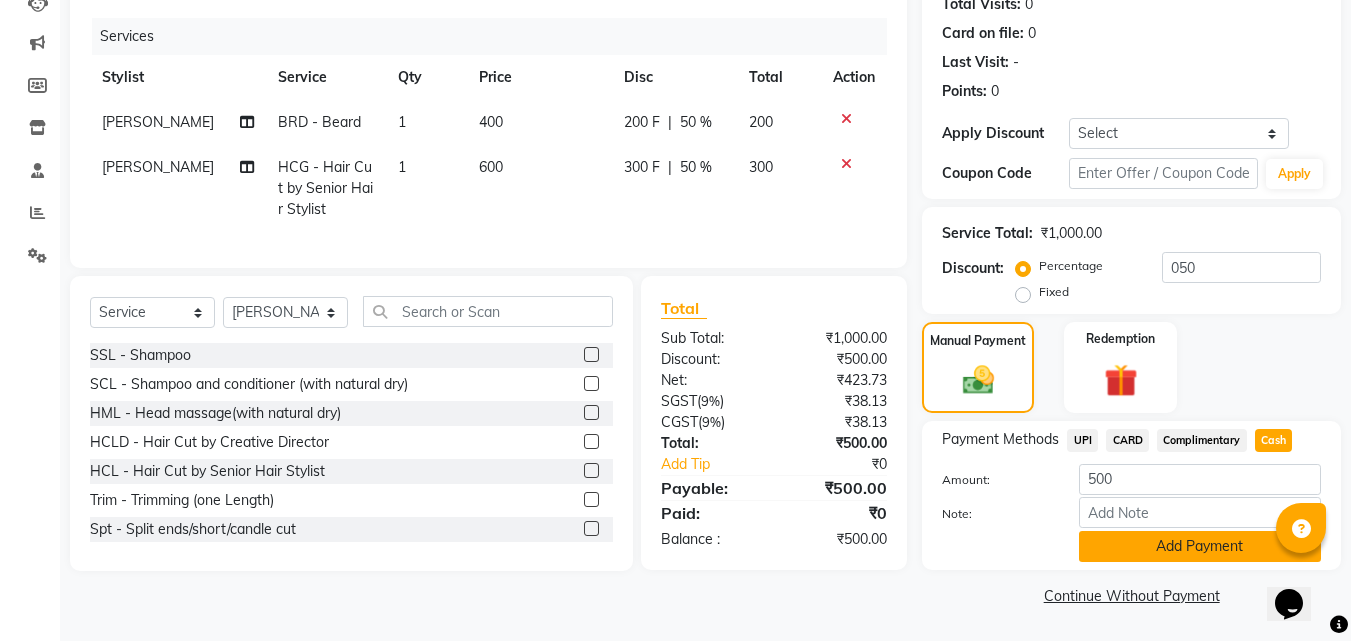 click on "Add Payment" 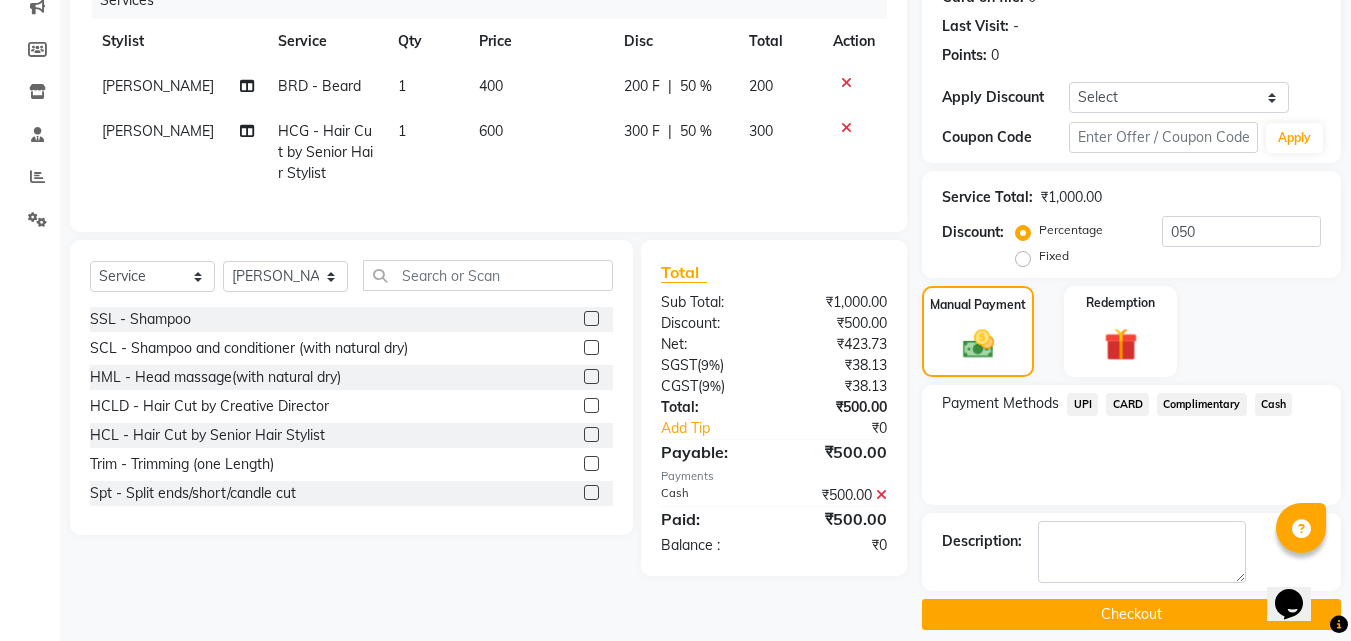 scroll, scrollTop: 285, scrollLeft: 0, axis: vertical 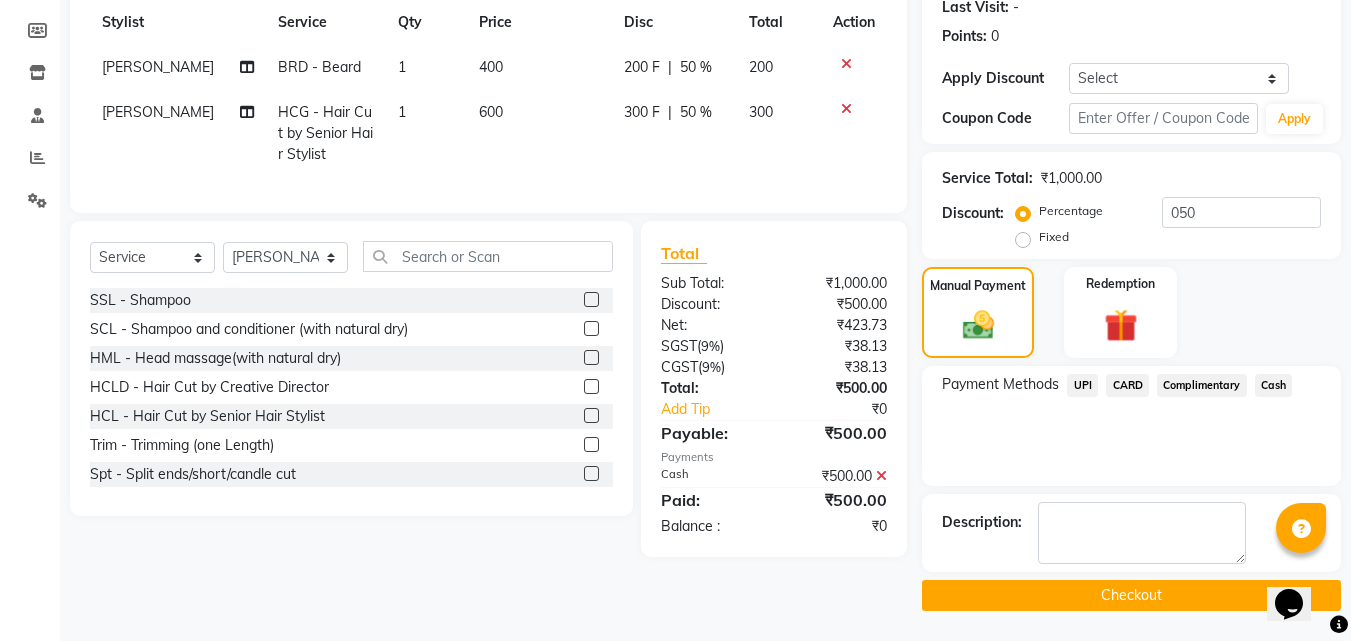 click on "Checkout" 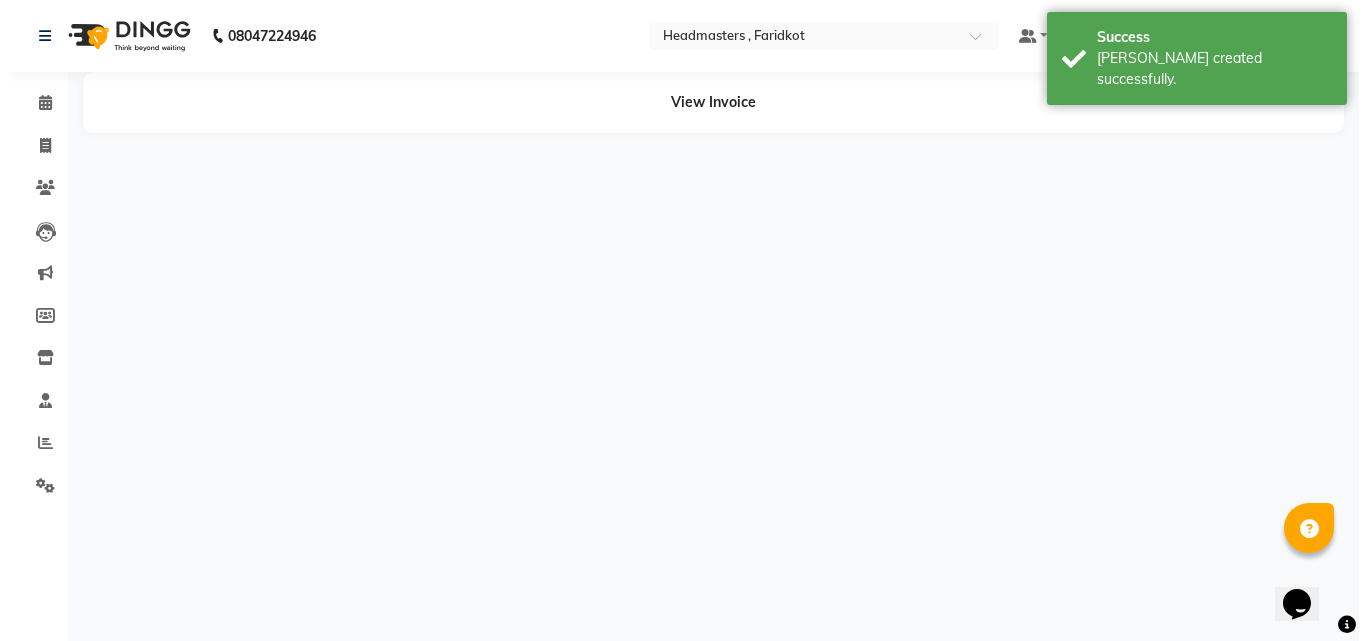 scroll, scrollTop: 0, scrollLeft: 0, axis: both 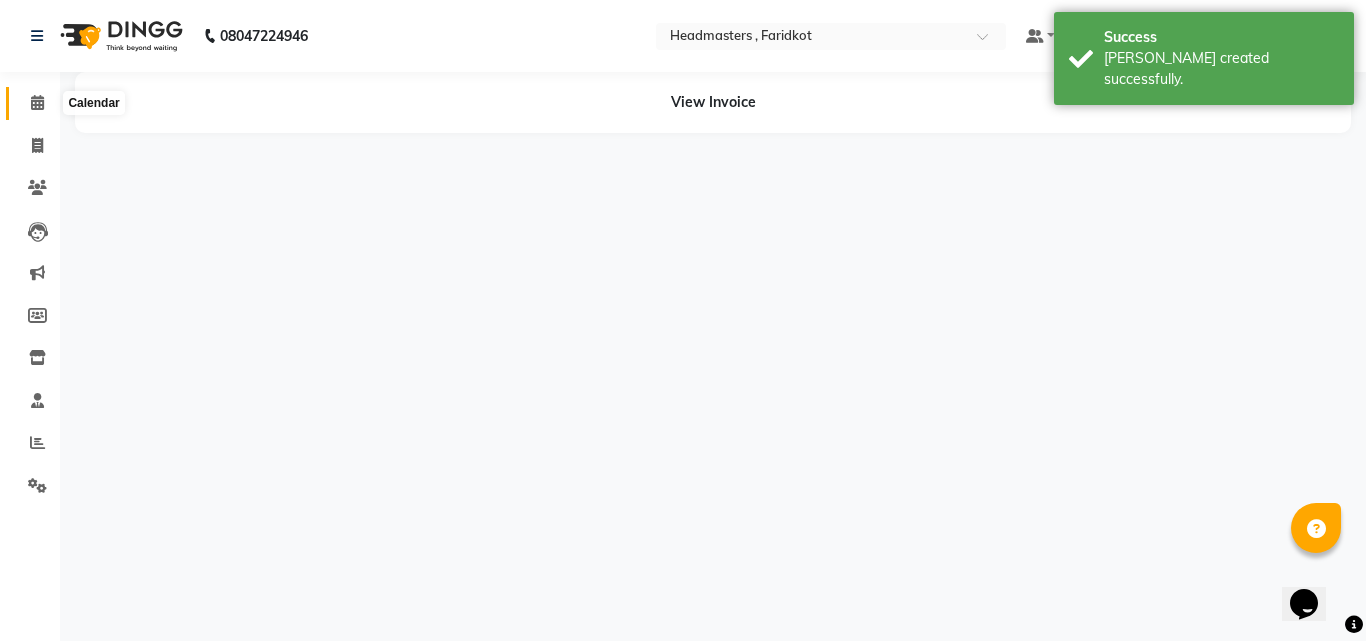 click 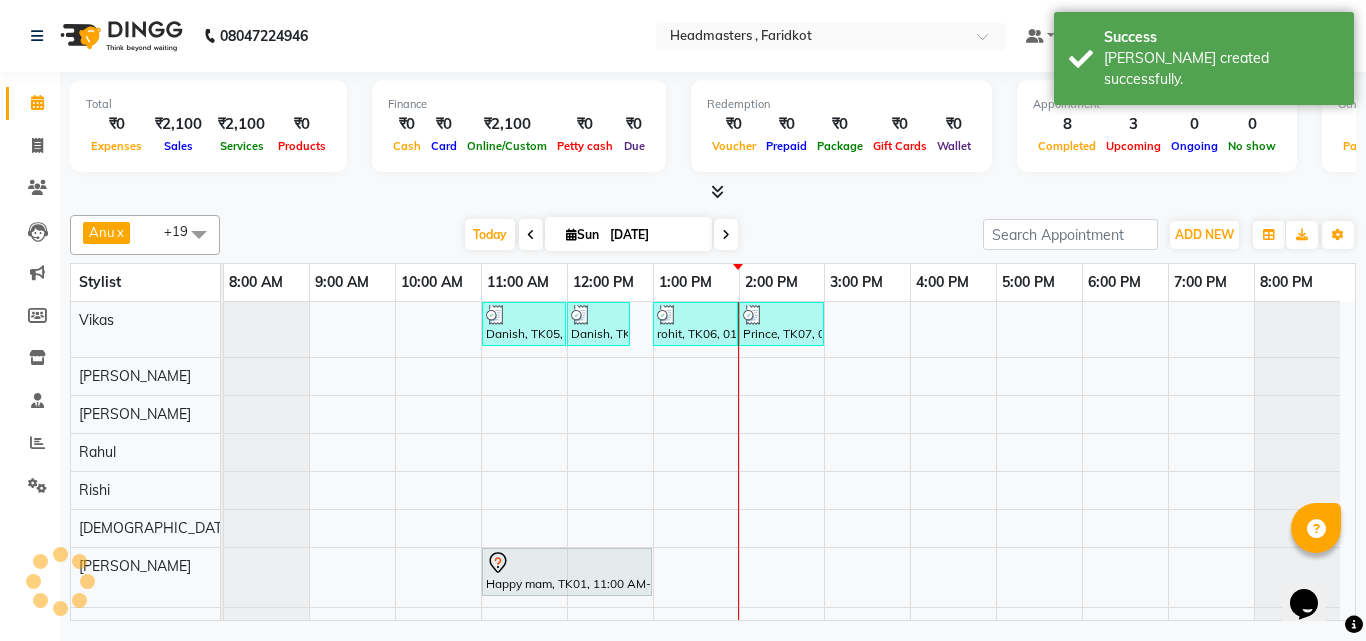 scroll, scrollTop: 100, scrollLeft: 0, axis: vertical 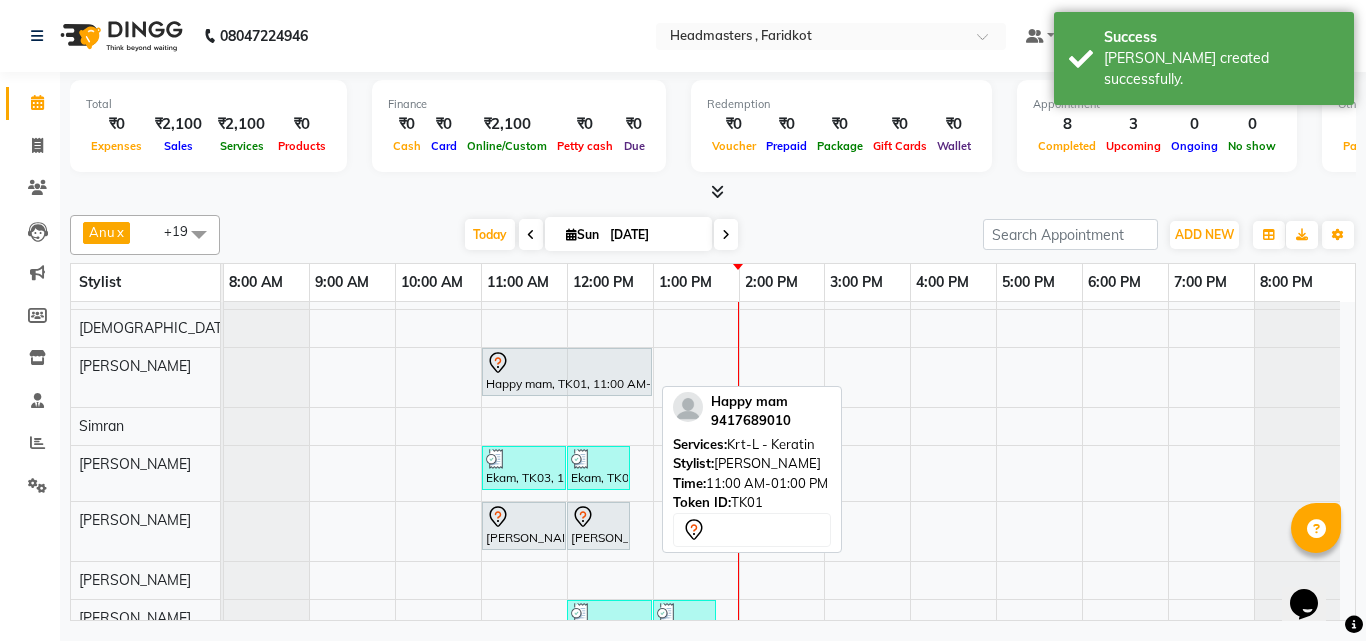 click at bounding box center (567, 363) 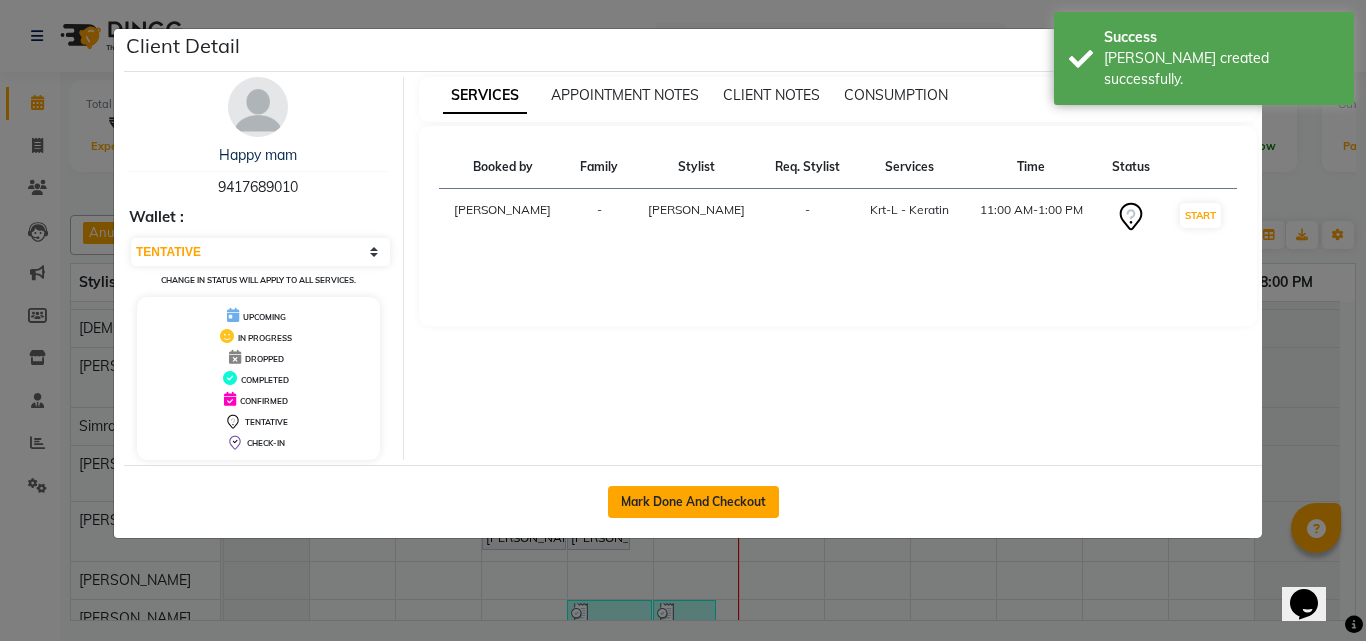 click on "Mark Done And Checkout" 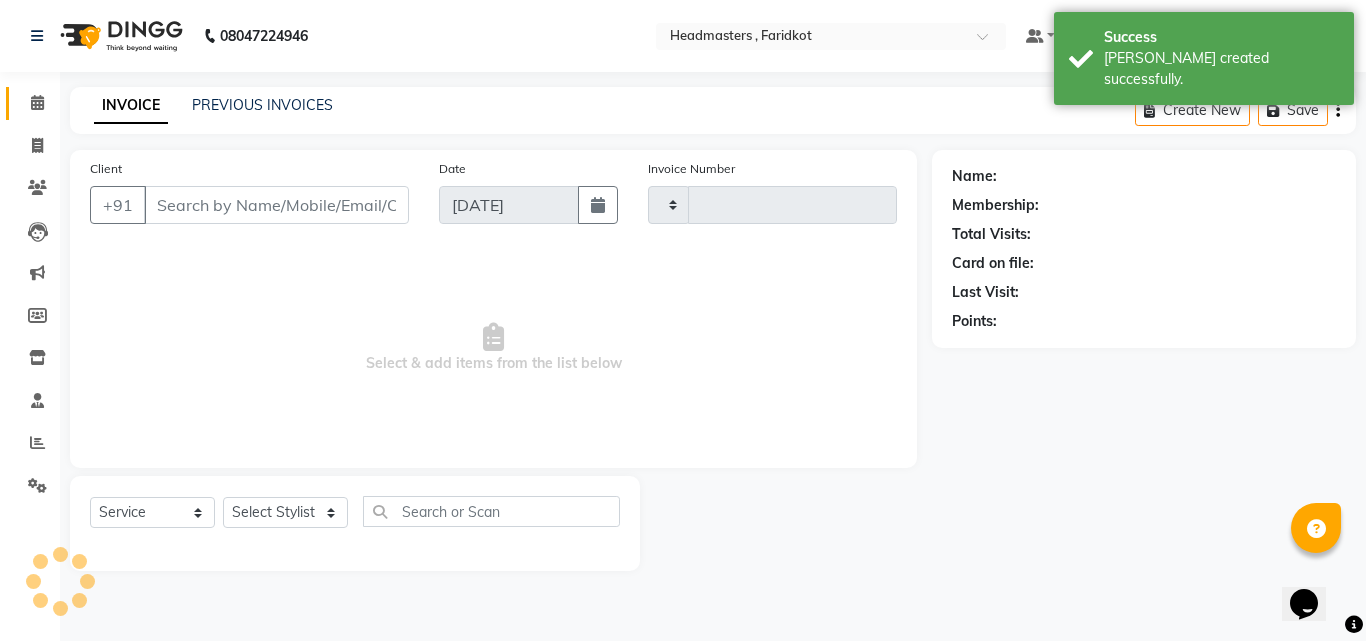 type on "0532" 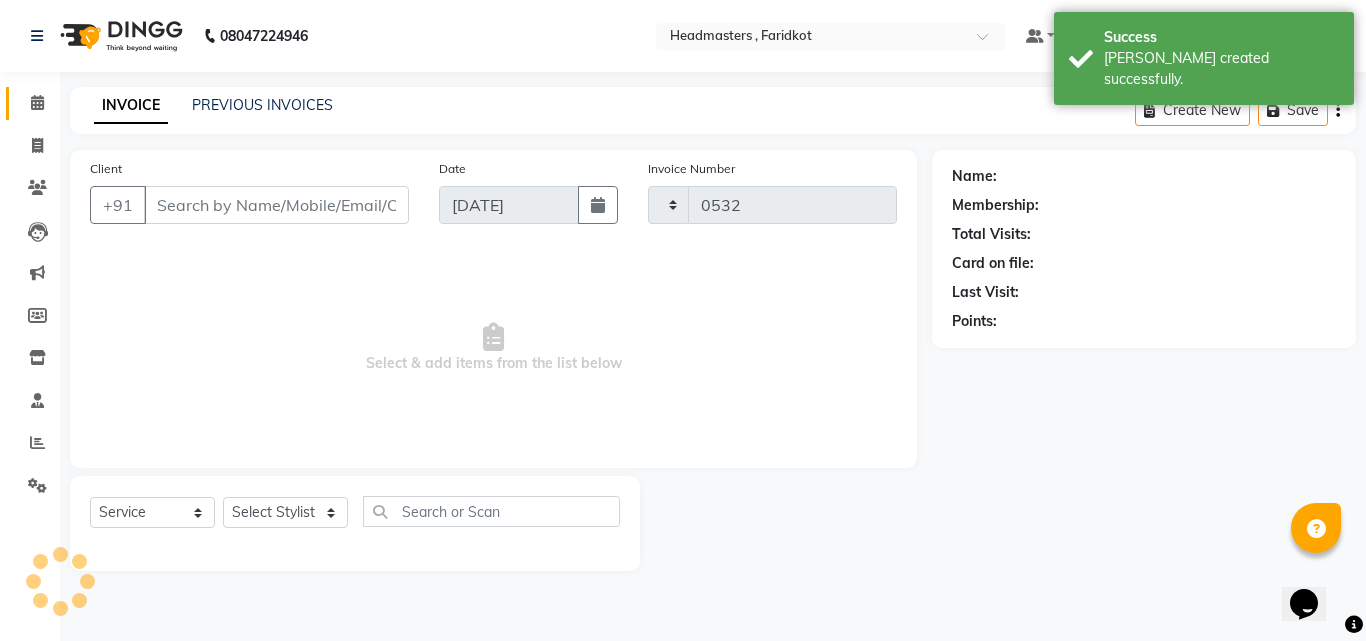 select on "7919" 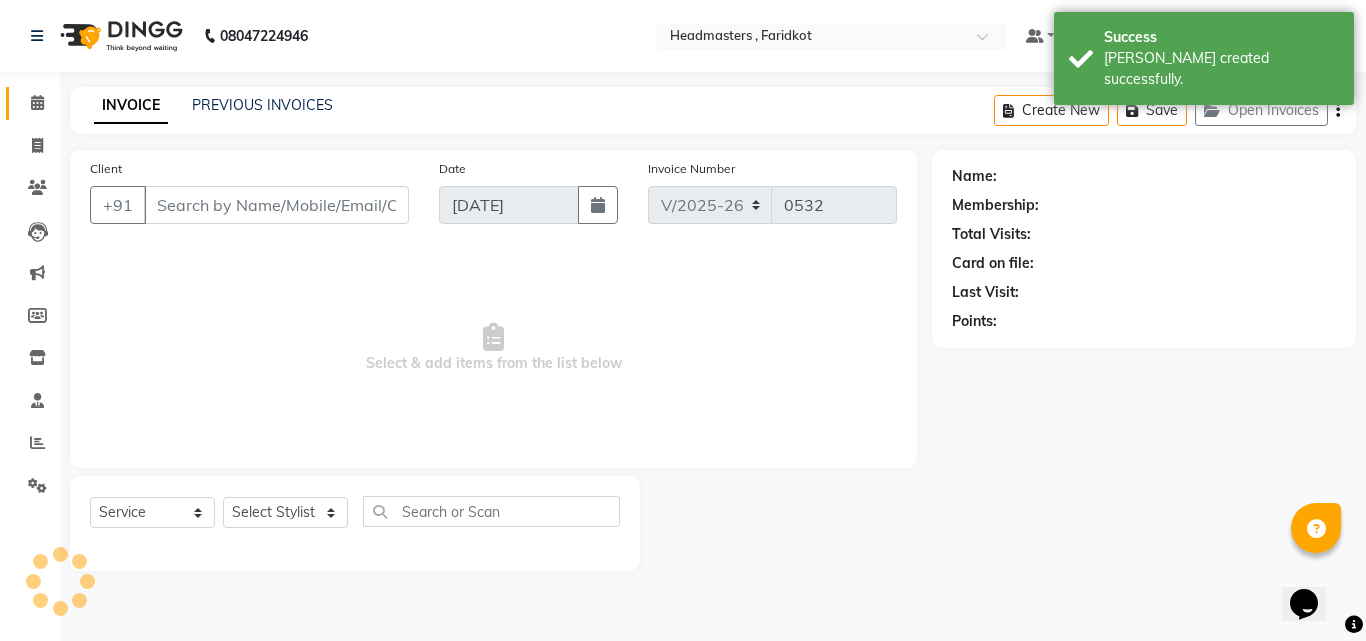 type on "9417689010" 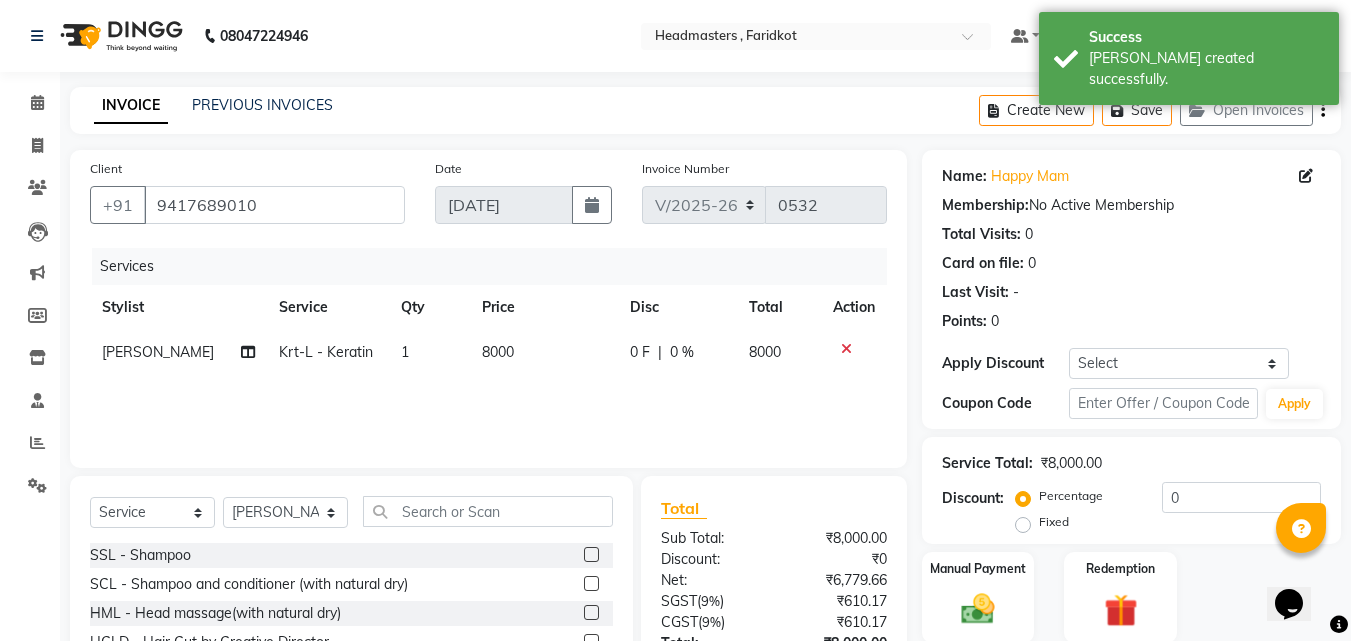 click on "Fixed" 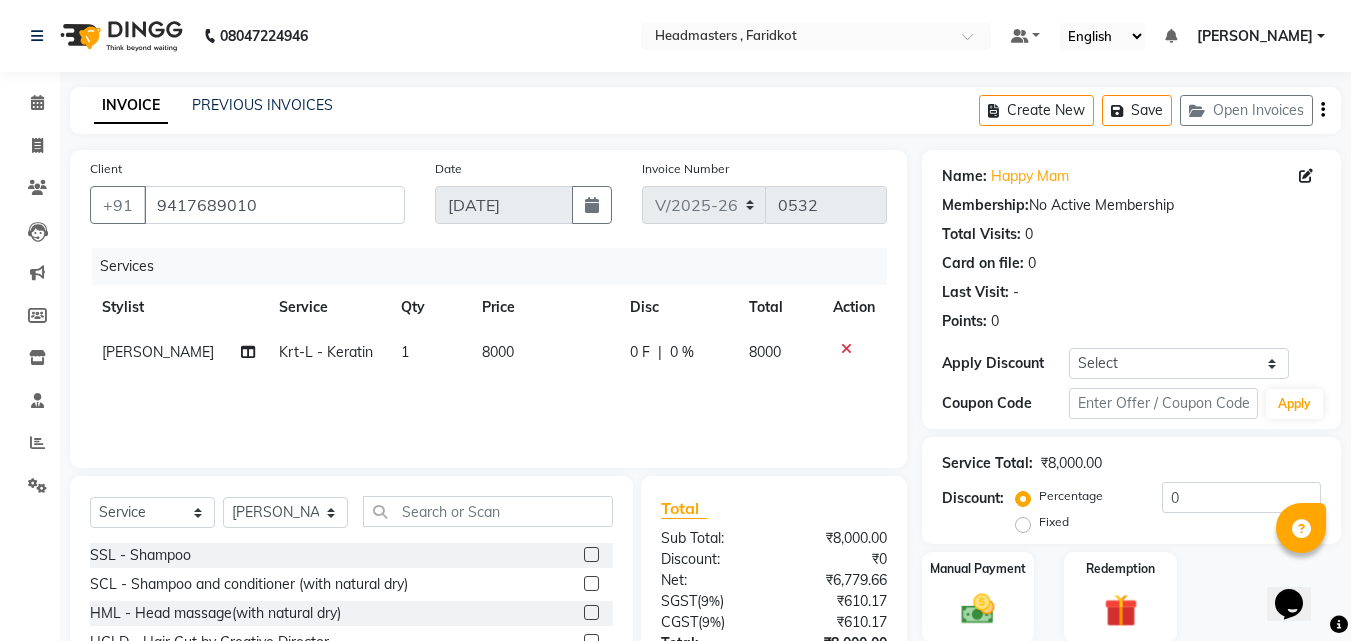 click on "Fixed" 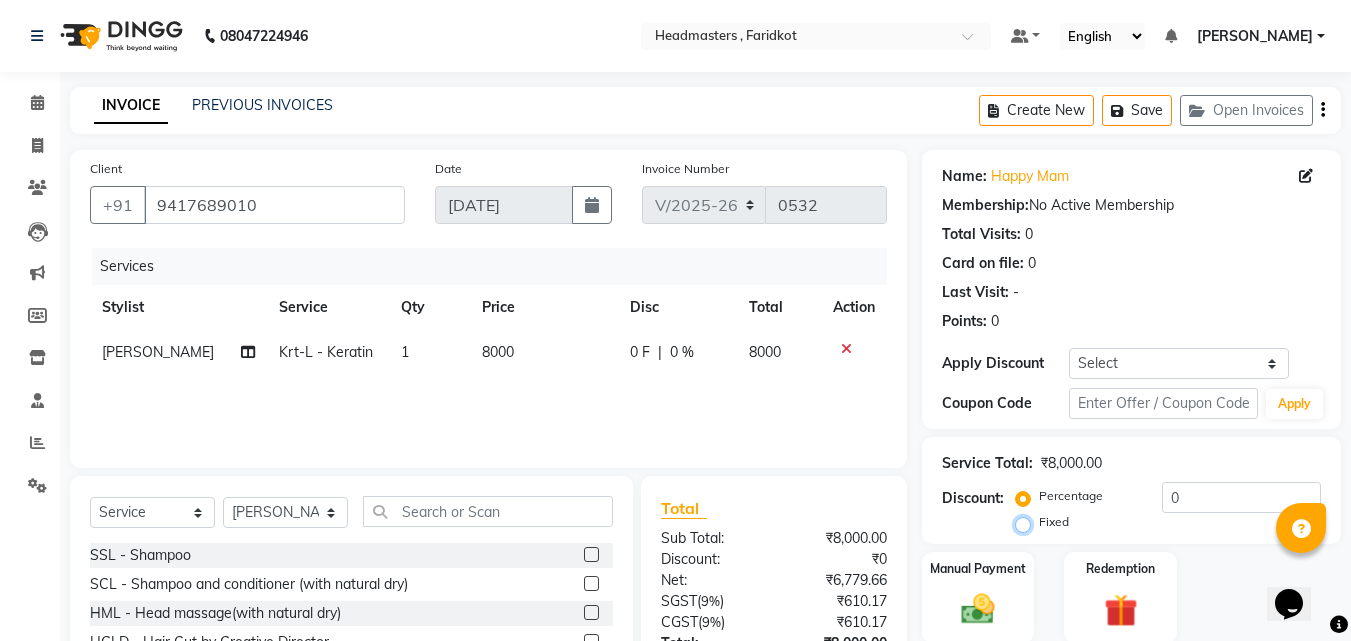click on "Fixed" at bounding box center [1027, 522] 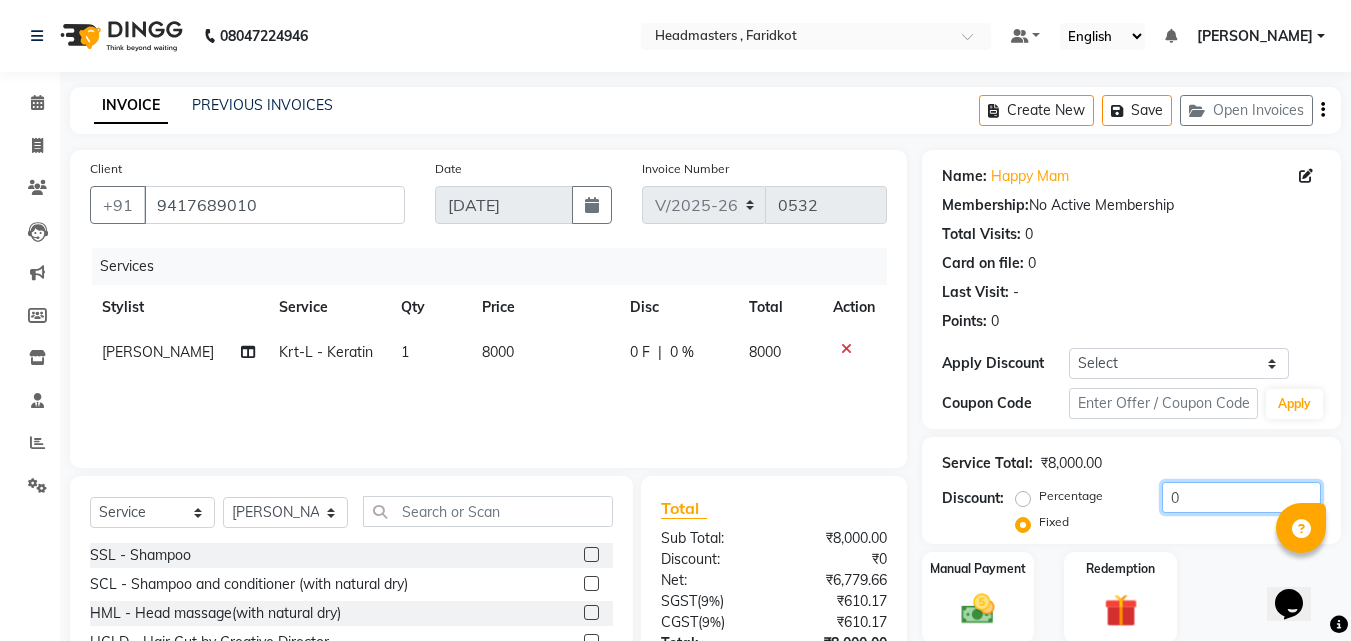 click on "0" 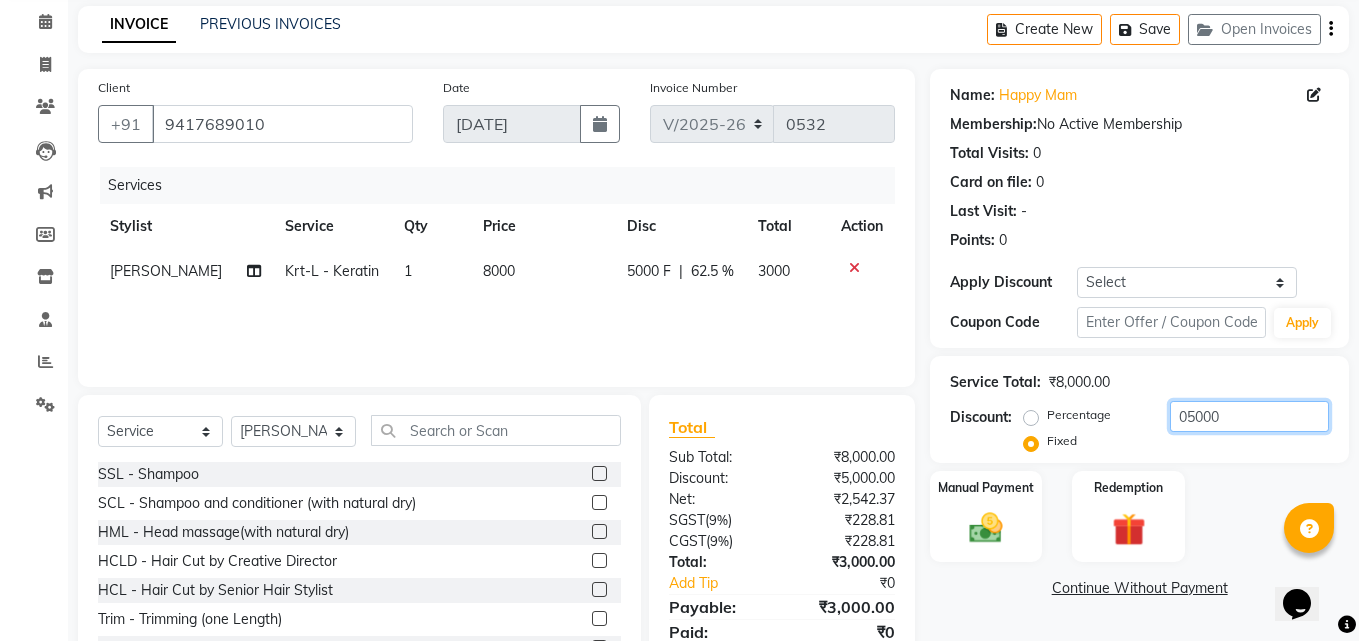 scroll, scrollTop: 0, scrollLeft: 0, axis: both 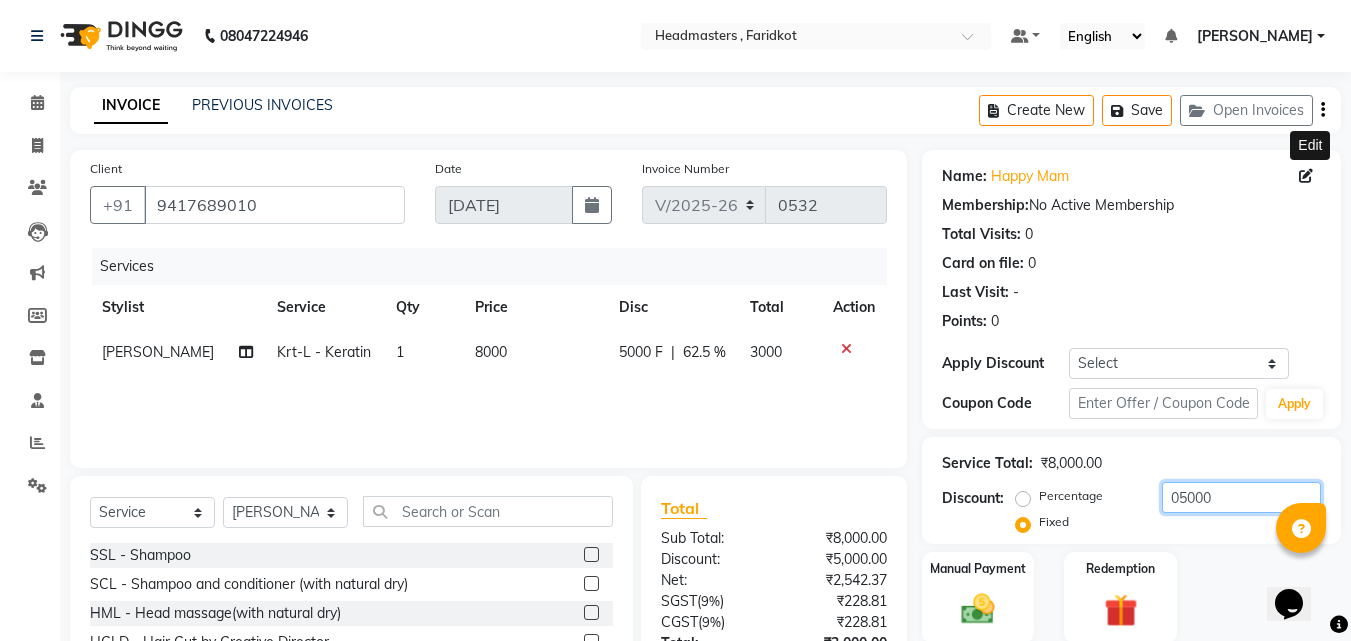 type on "05000" 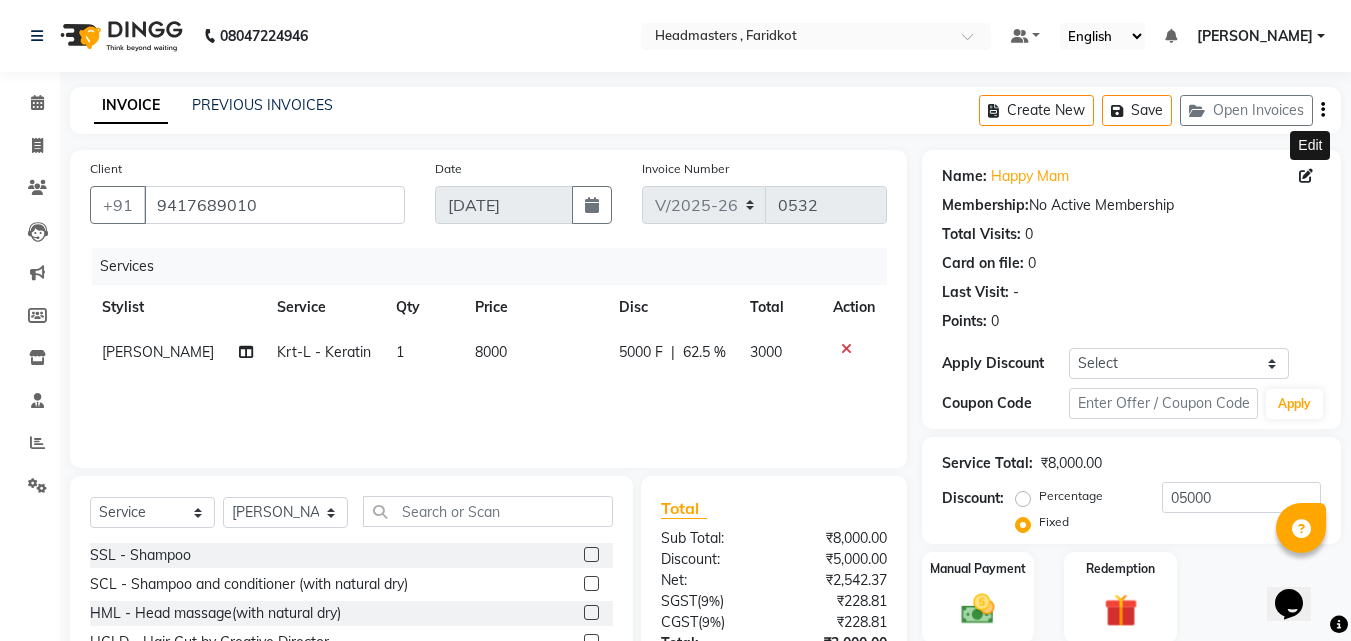 click 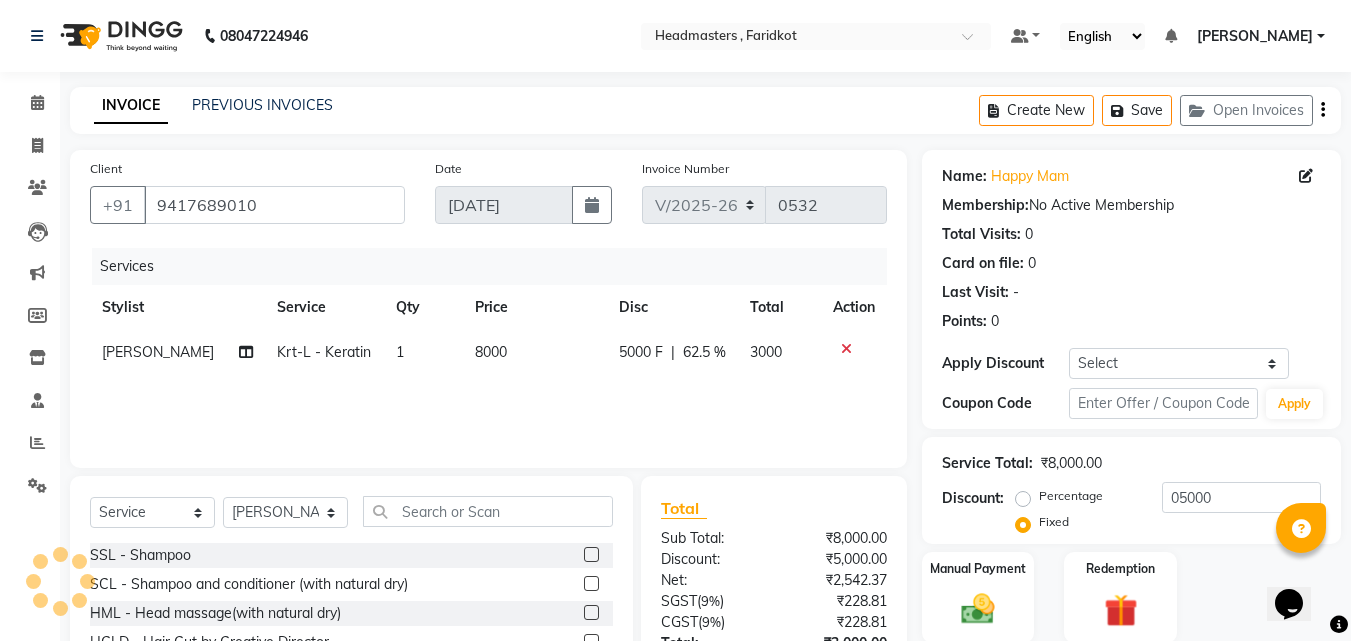 select on "[DEMOGRAPHIC_DATA]" 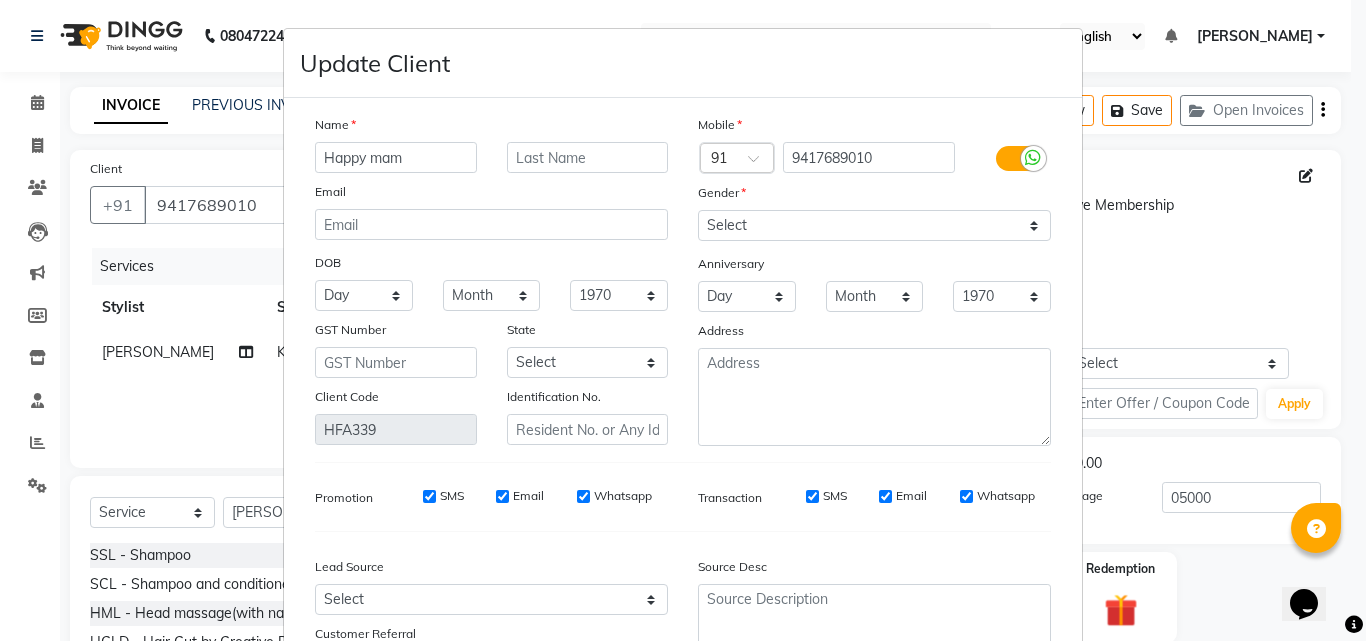 click on "Happy mam" at bounding box center (396, 157) 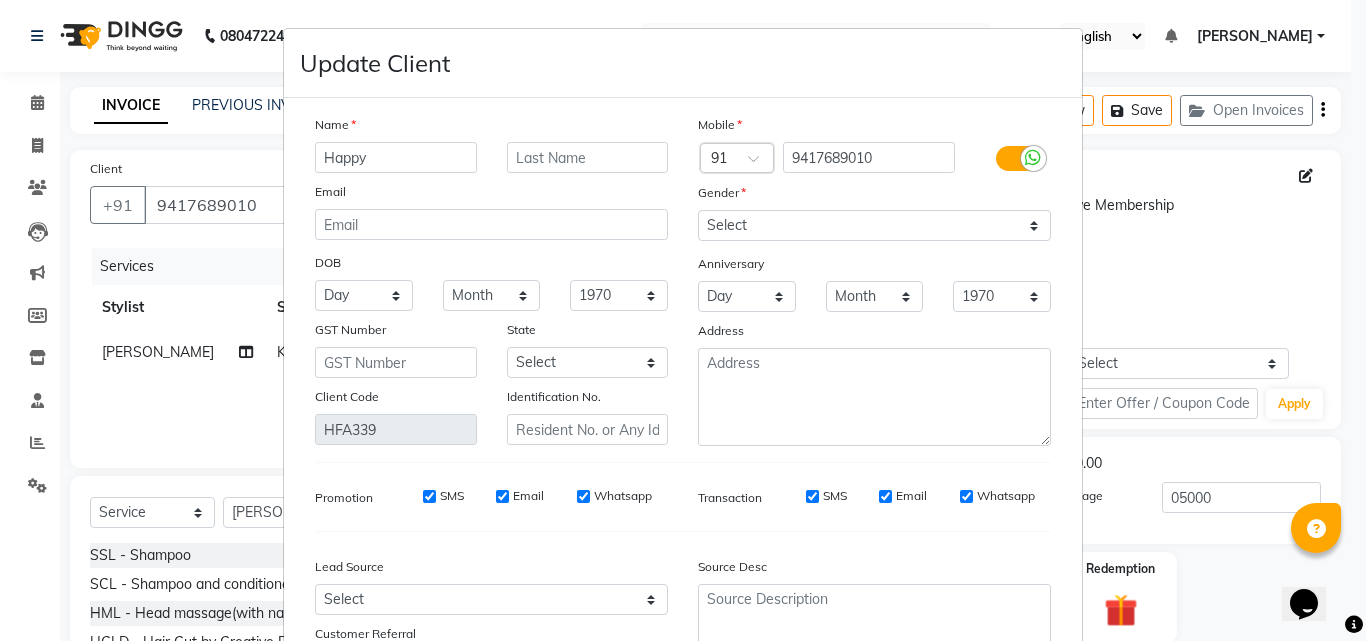 type on "Happy" 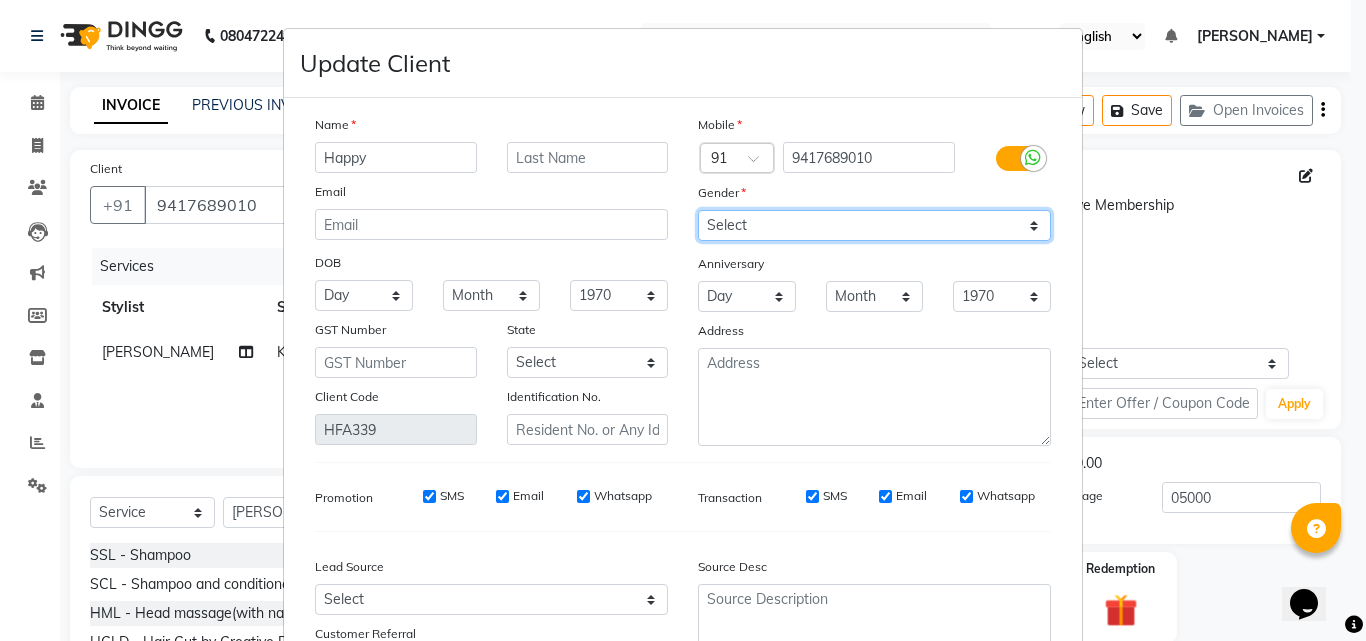 click on "Select [DEMOGRAPHIC_DATA] [DEMOGRAPHIC_DATA] Other Prefer Not To Say" at bounding box center [874, 225] 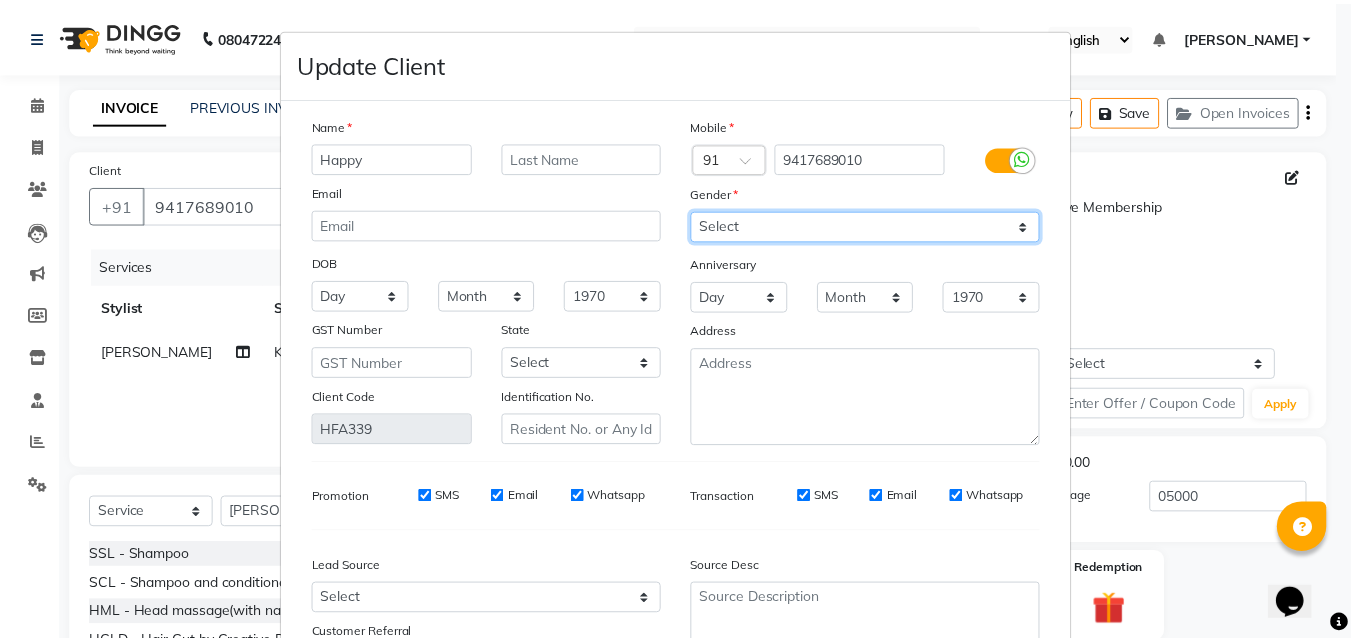 scroll, scrollTop: 172, scrollLeft: 0, axis: vertical 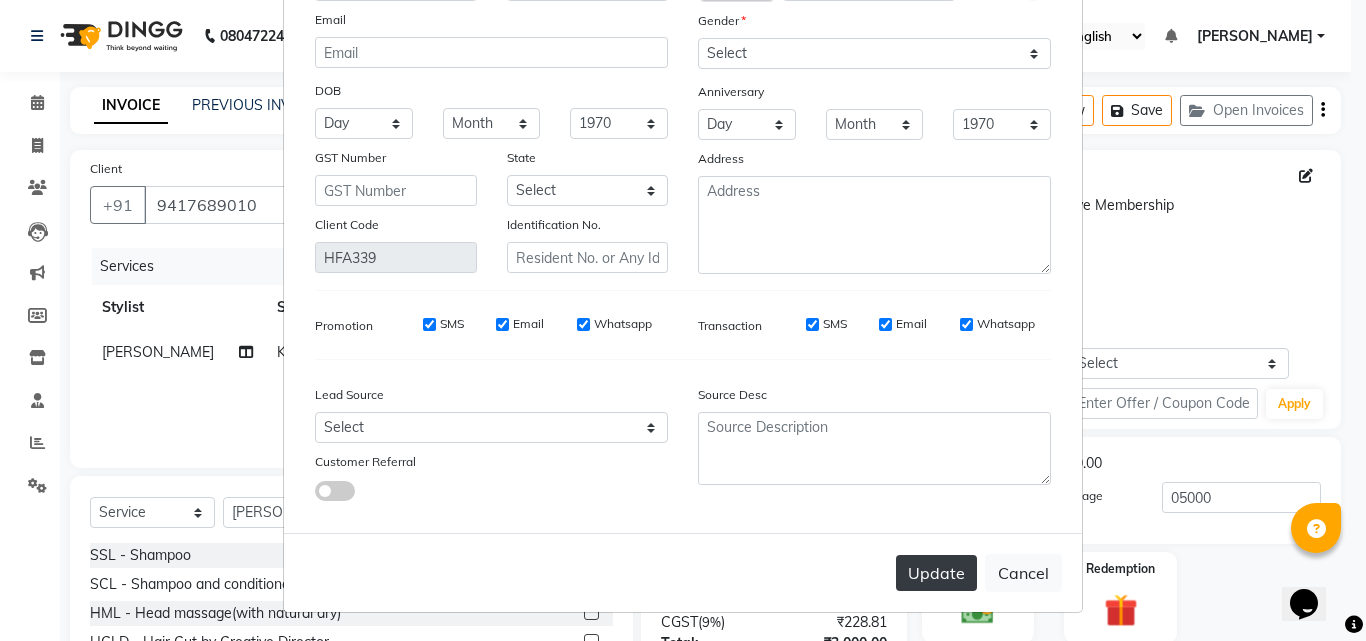 click on "Update" at bounding box center [936, 573] 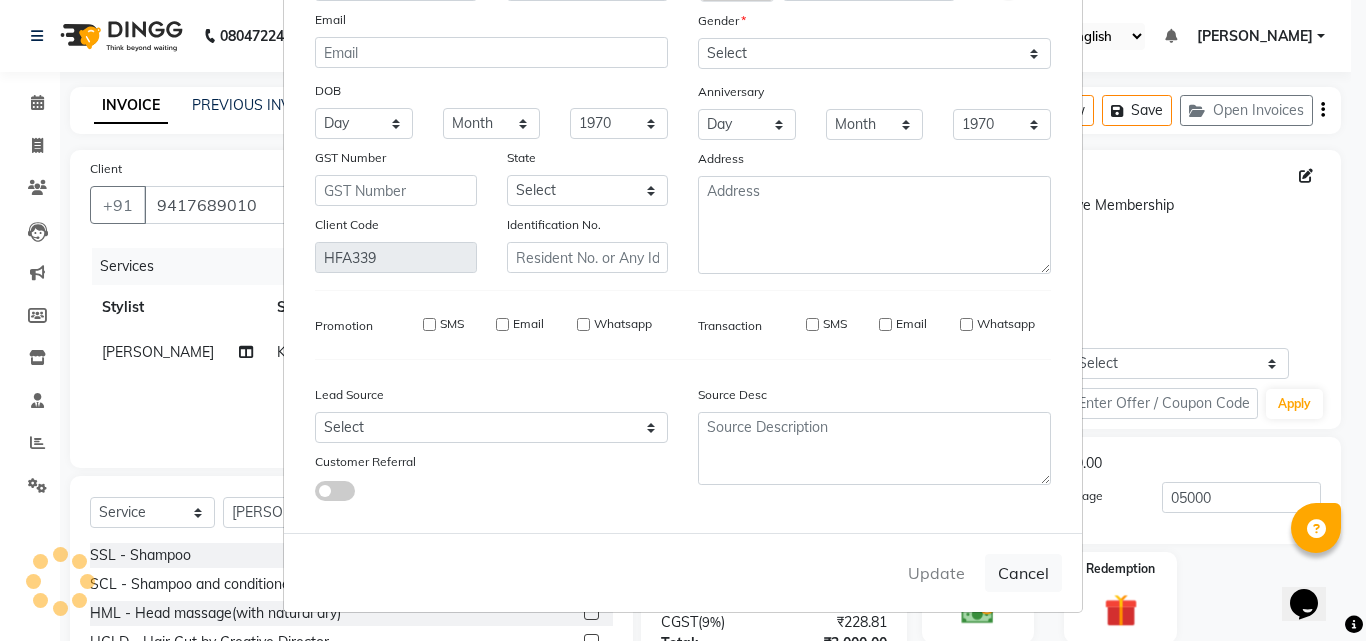type 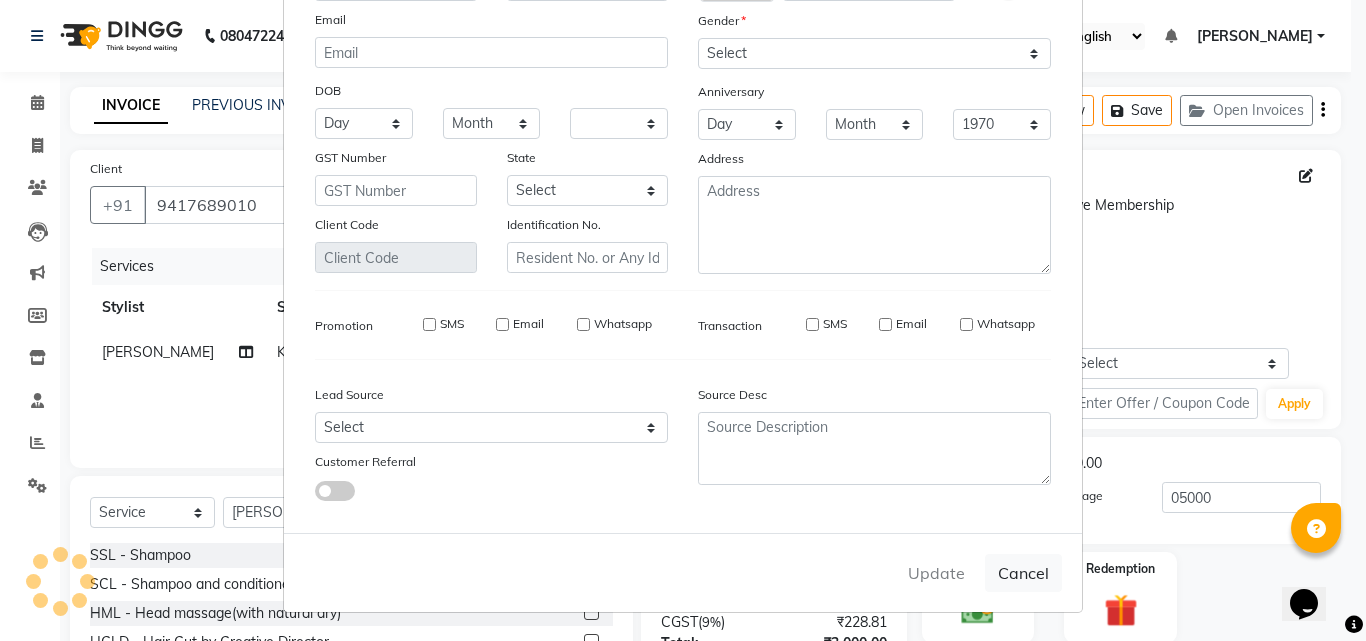 select 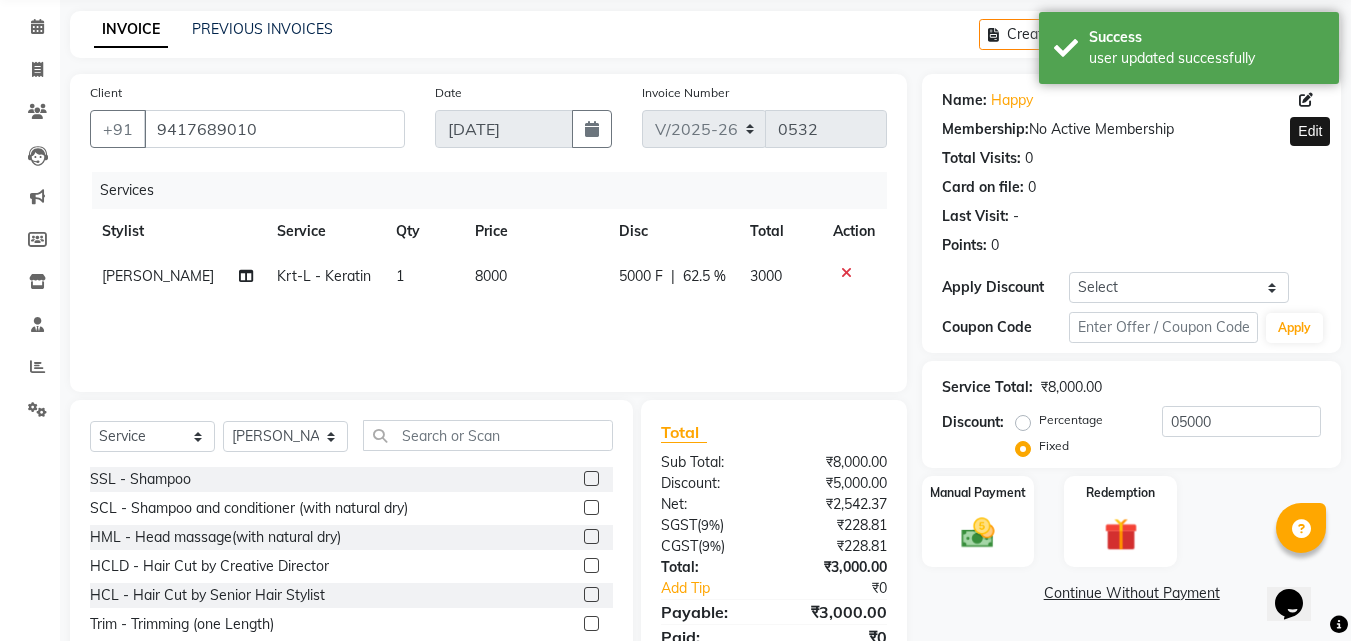 scroll, scrollTop: 160, scrollLeft: 0, axis: vertical 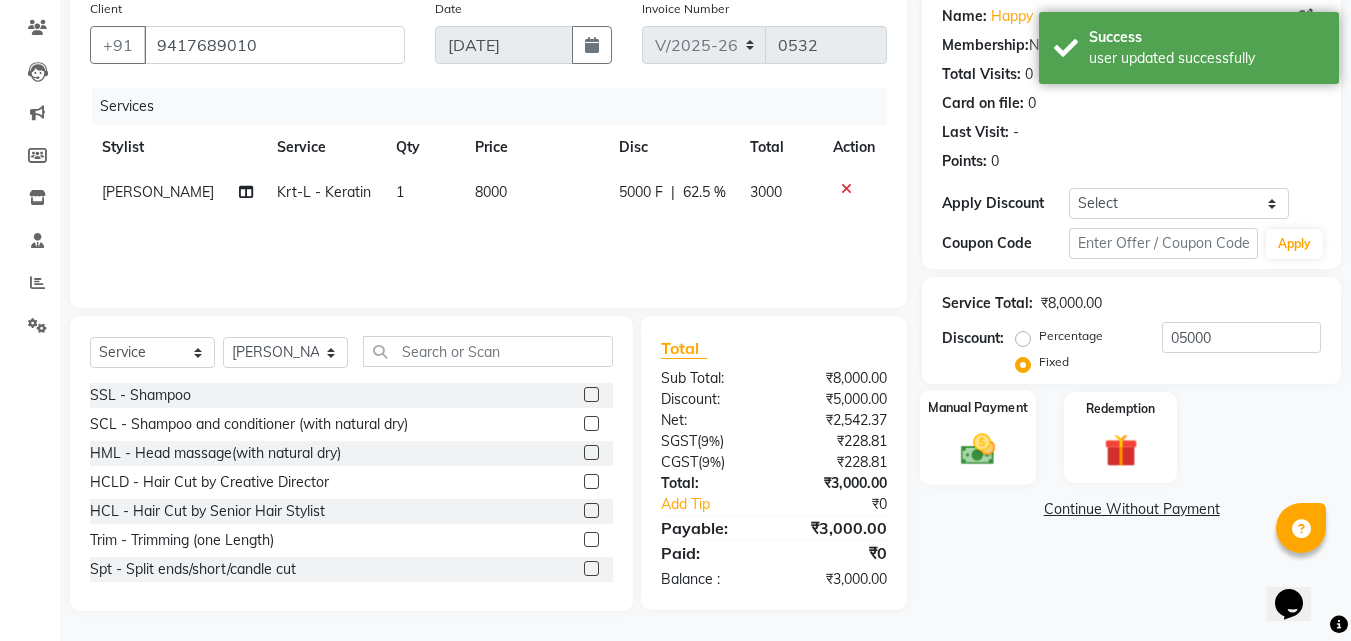 click 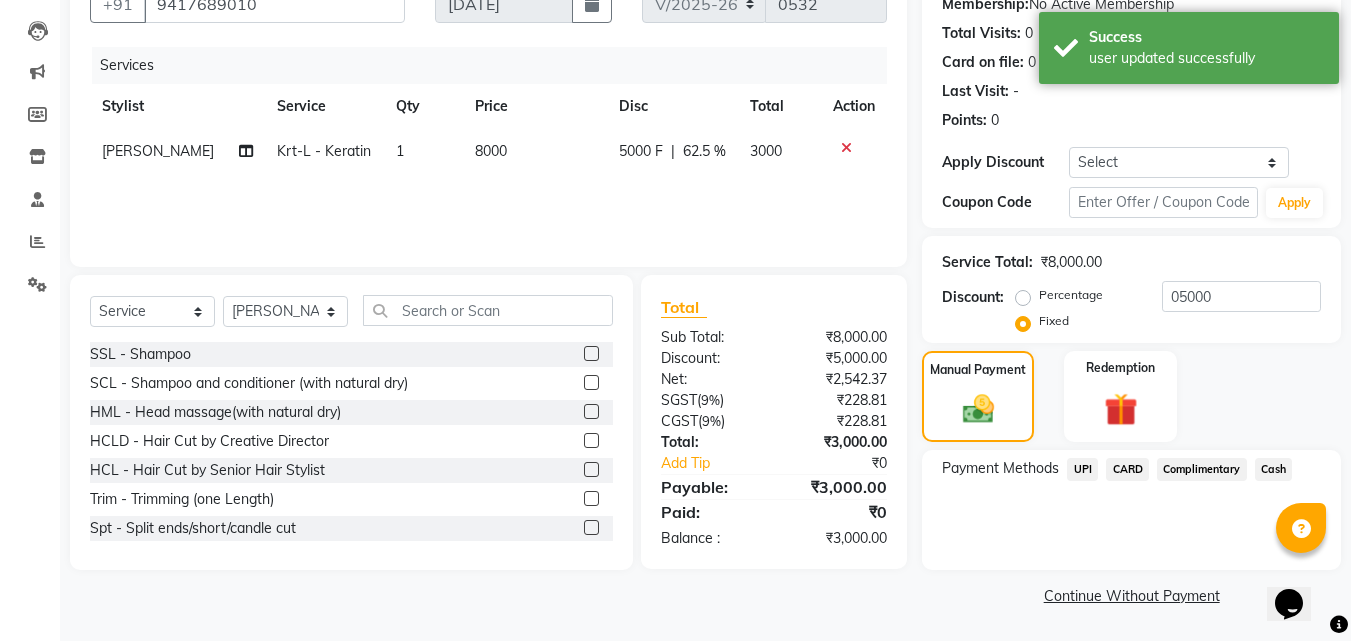click on "UPI" 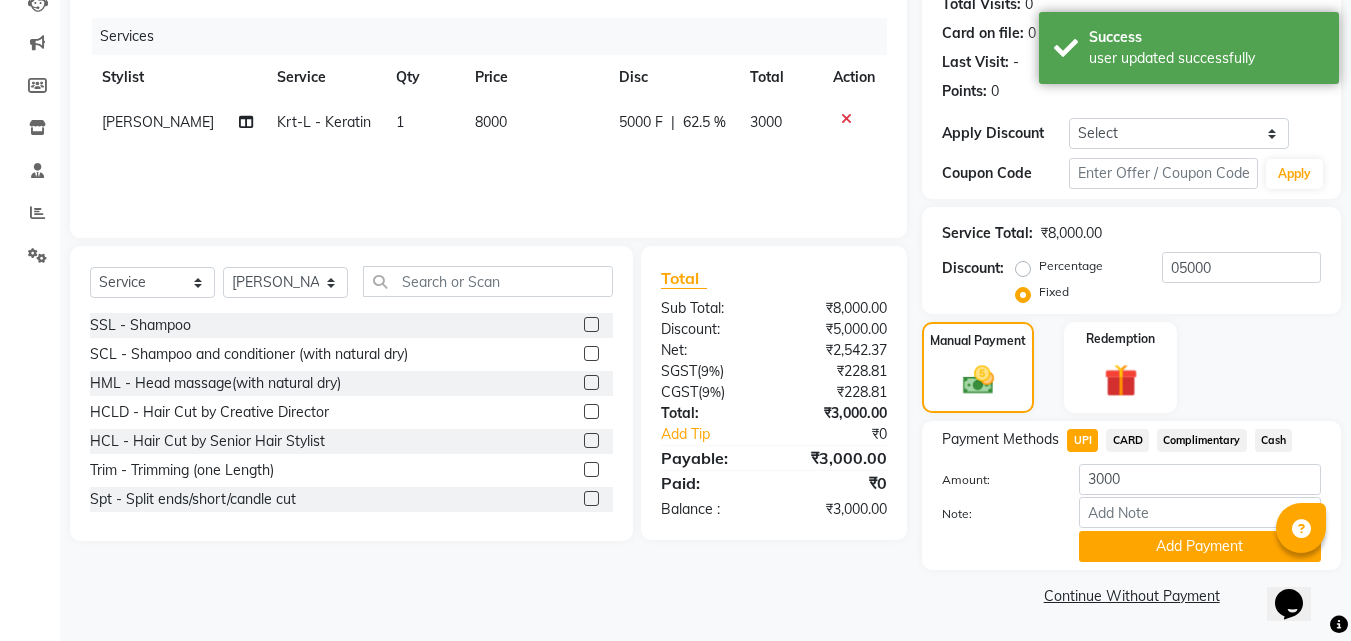 click on "Payment Methods  UPI   CARD   Complimentary   Cash  Amount: 3000 Note: Add Payment" 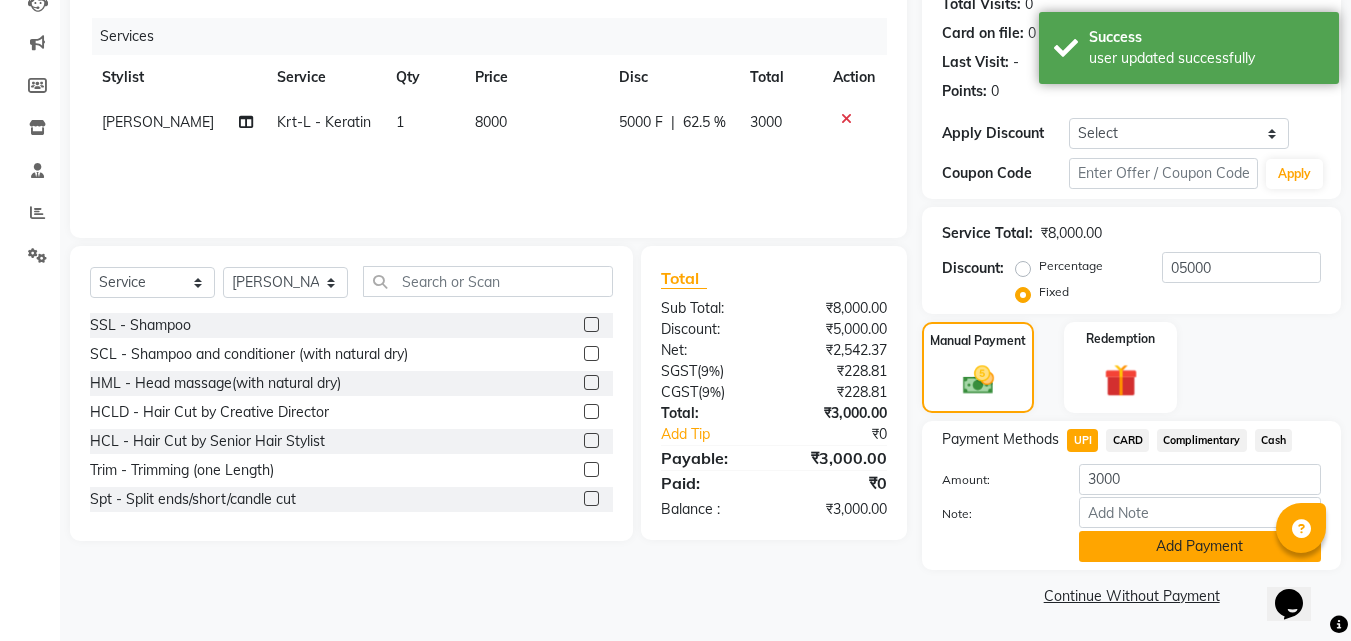 click on "Add Payment" 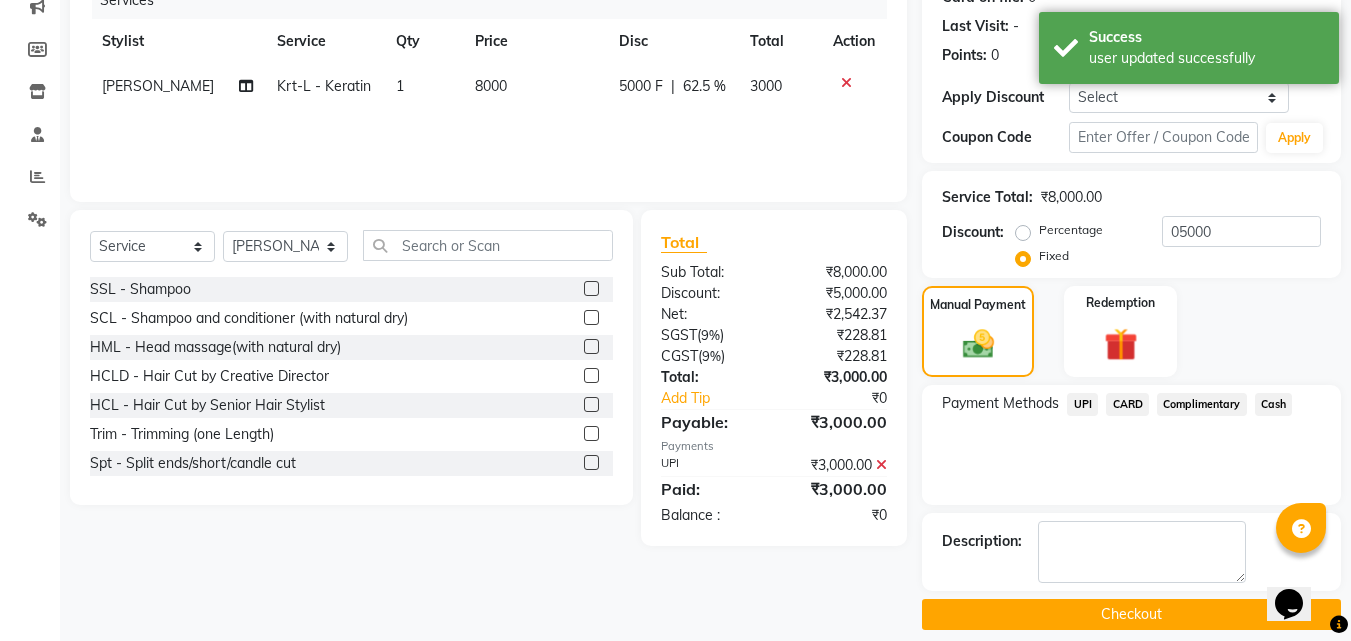 scroll, scrollTop: 285, scrollLeft: 0, axis: vertical 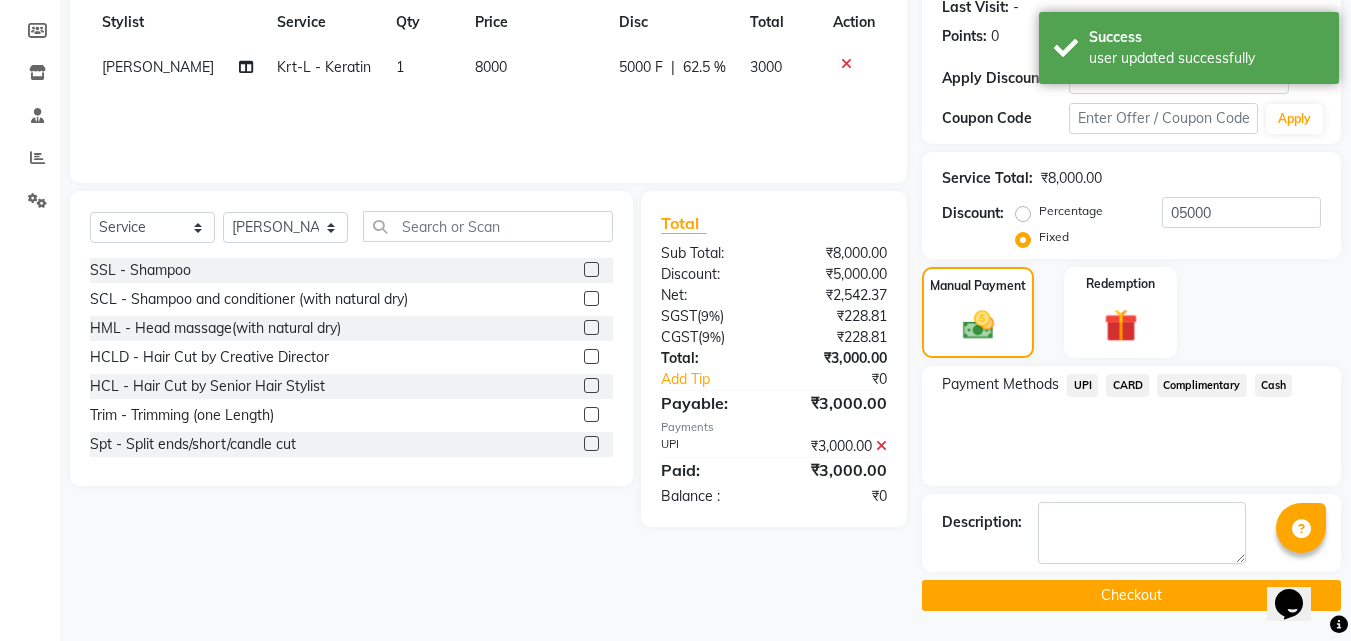 click on "Checkout" 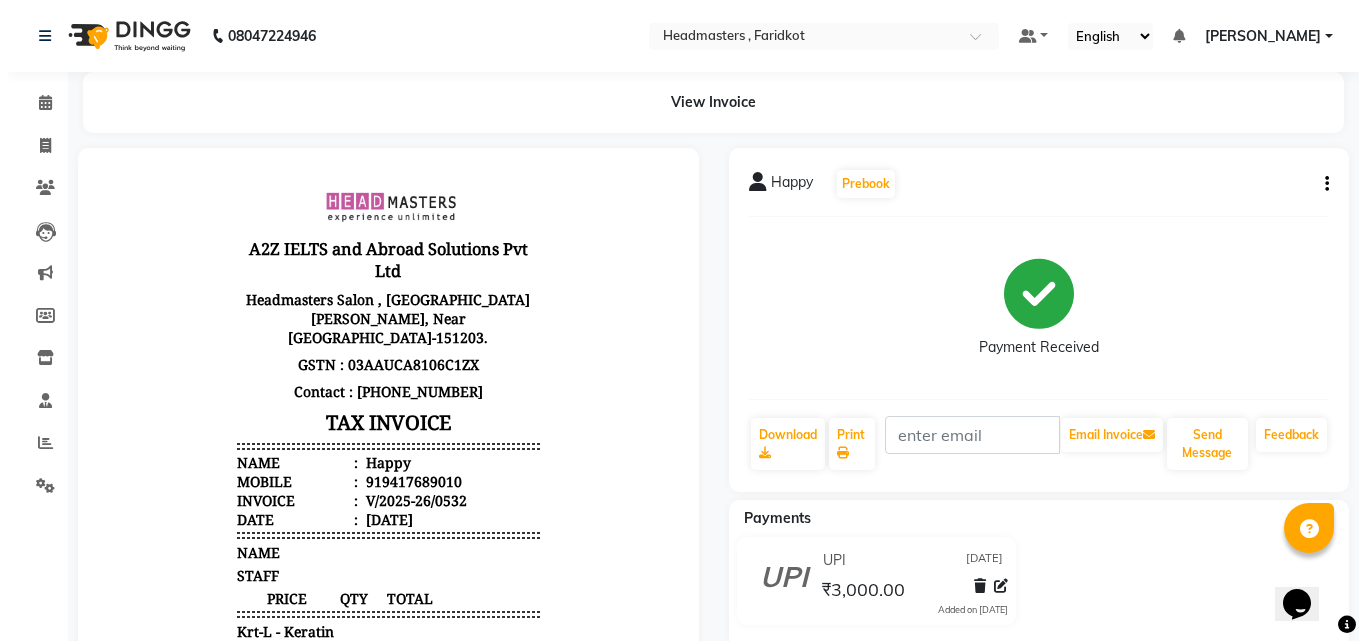 scroll, scrollTop: 0, scrollLeft: 0, axis: both 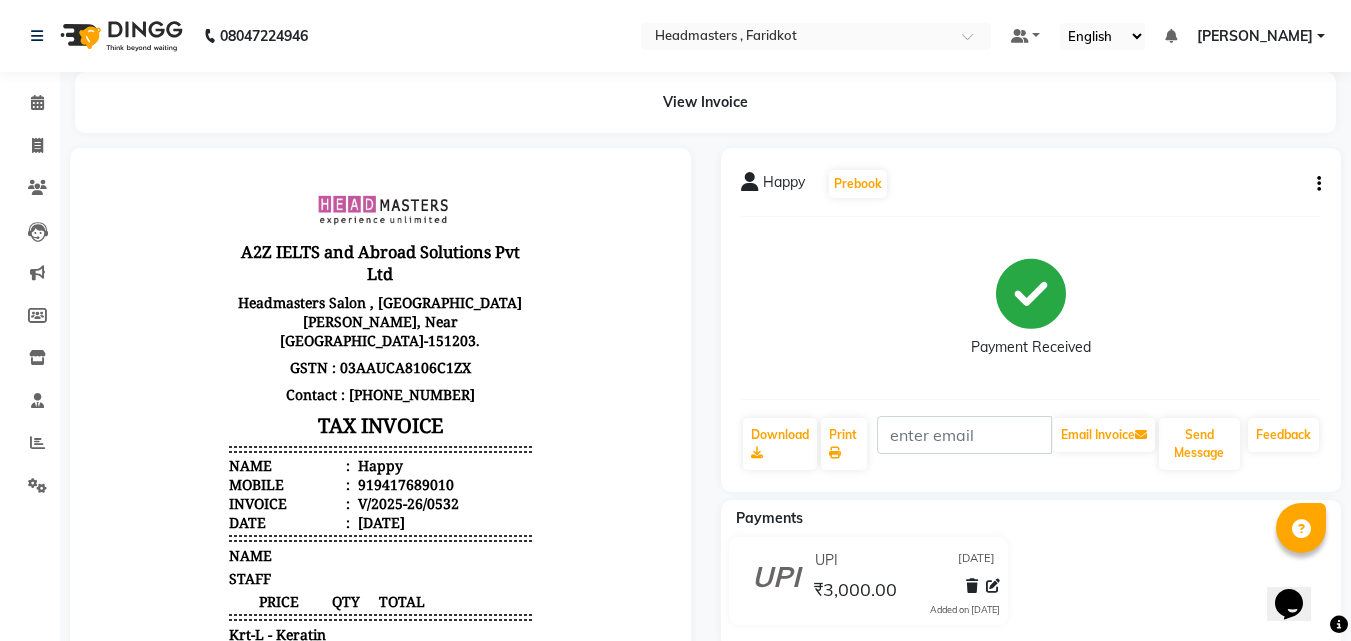 click on "Calendar" 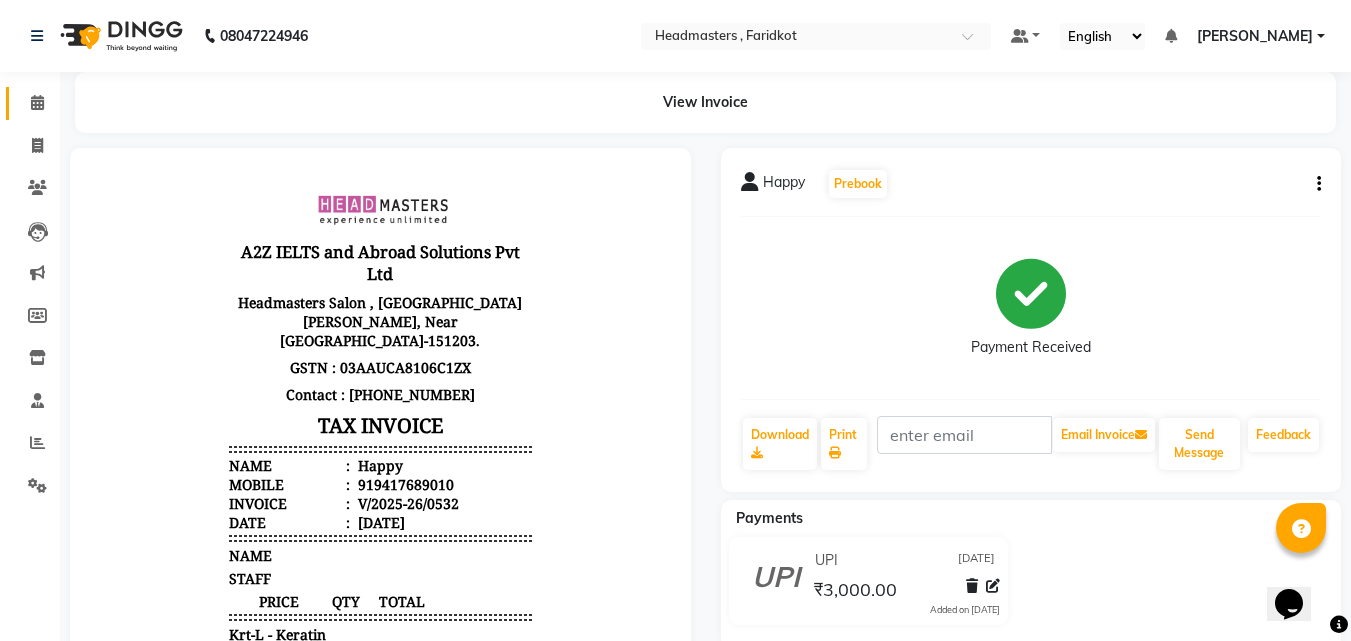 click on "Calendar" 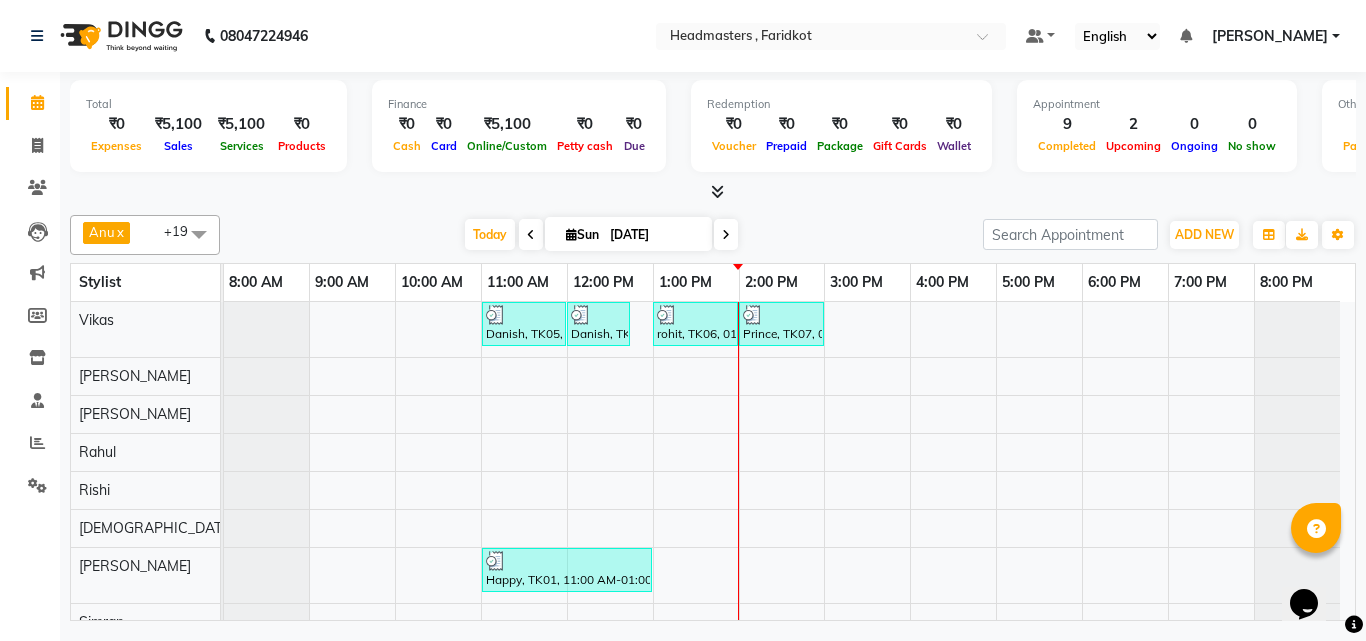 scroll, scrollTop: 74, scrollLeft: 0, axis: vertical 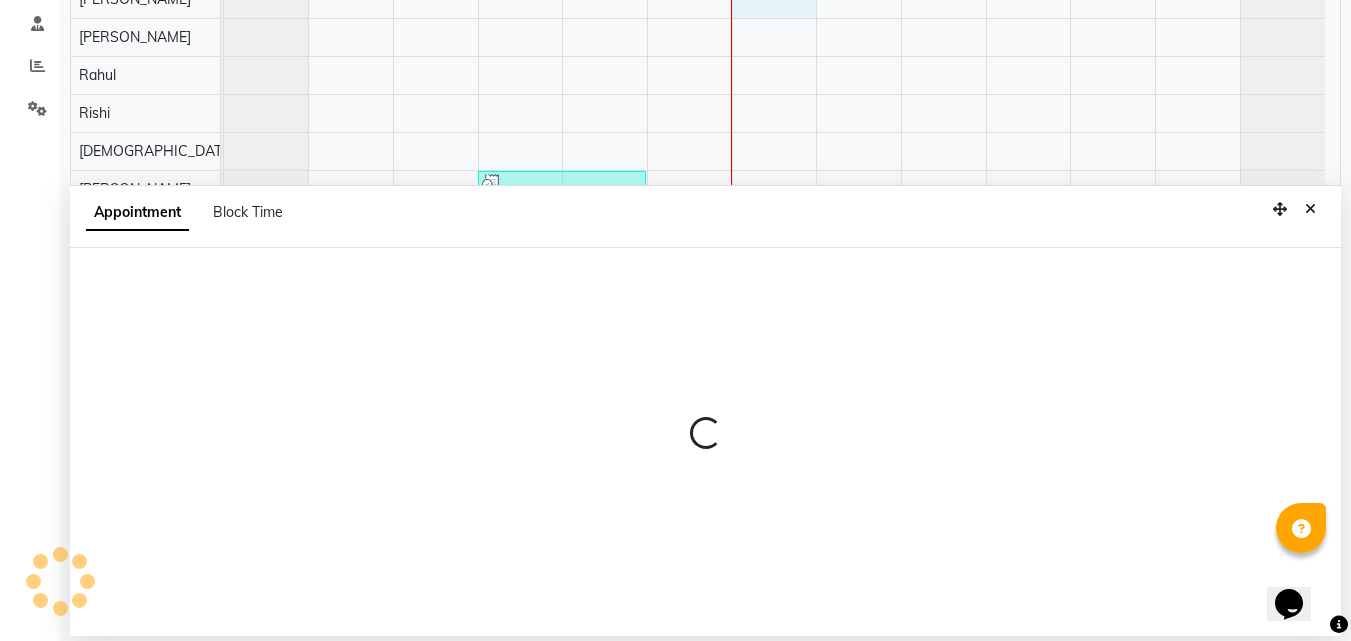 select on "71451" 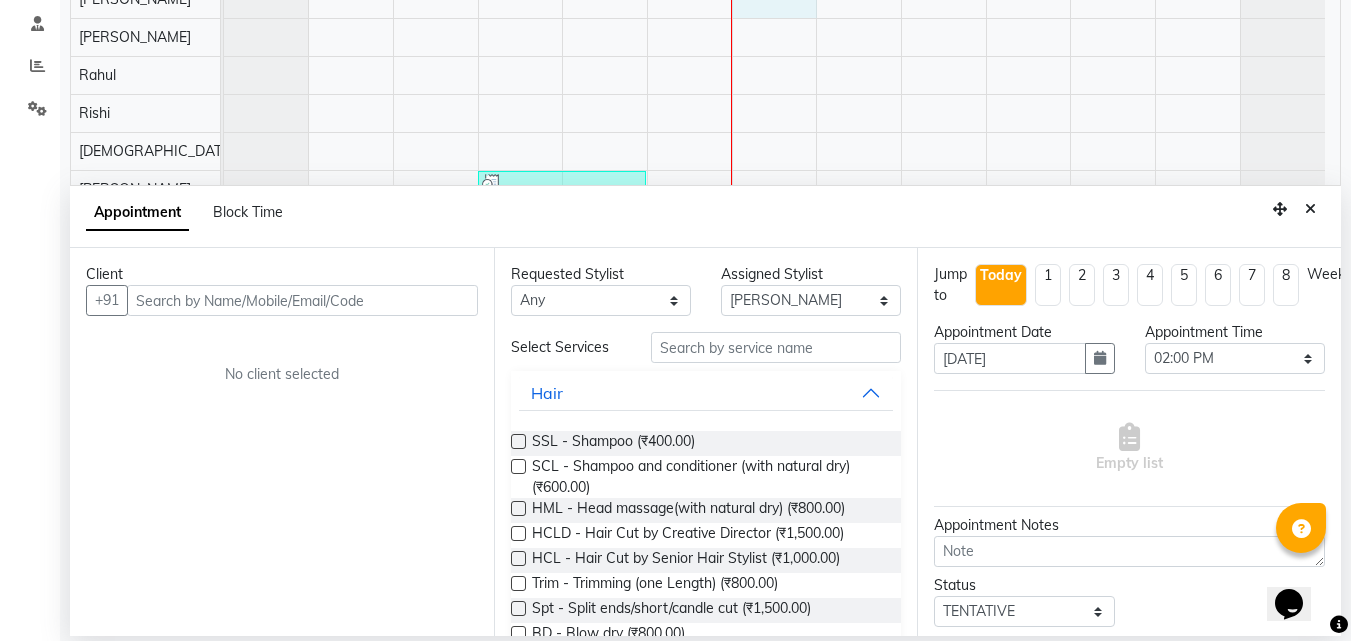 click at bounding box center (302, 300) 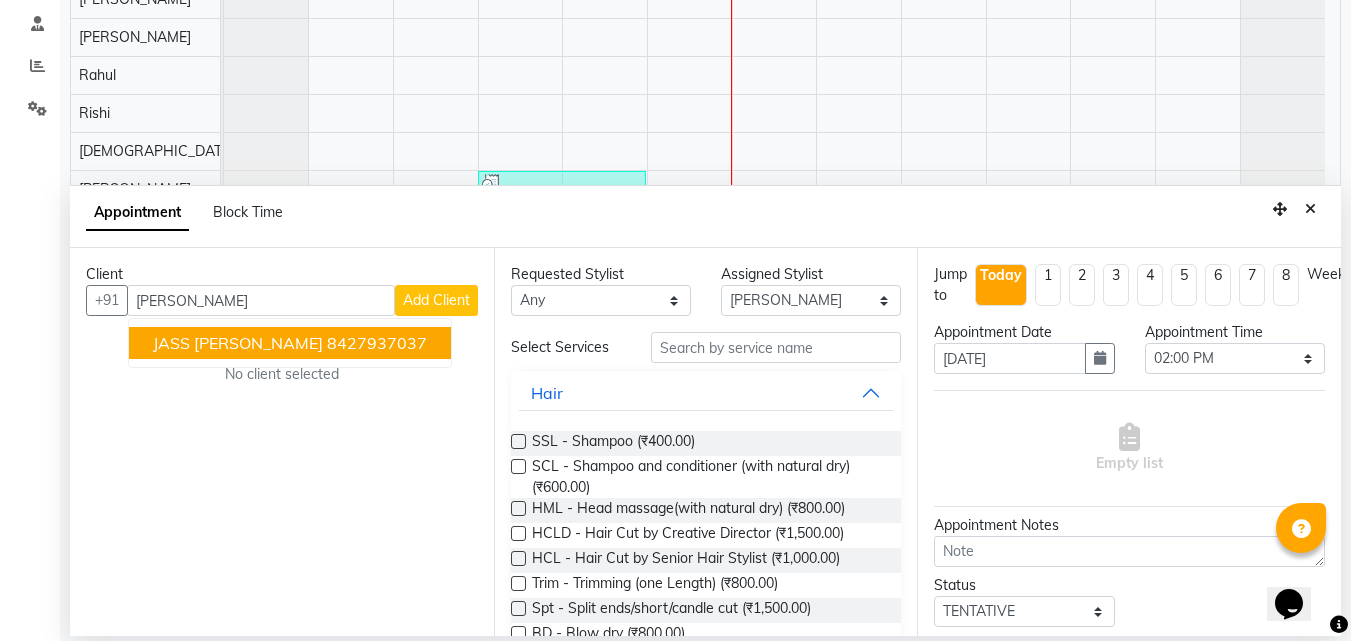 click on "[PERSON_NAME]" at bounding box center [261, 300] 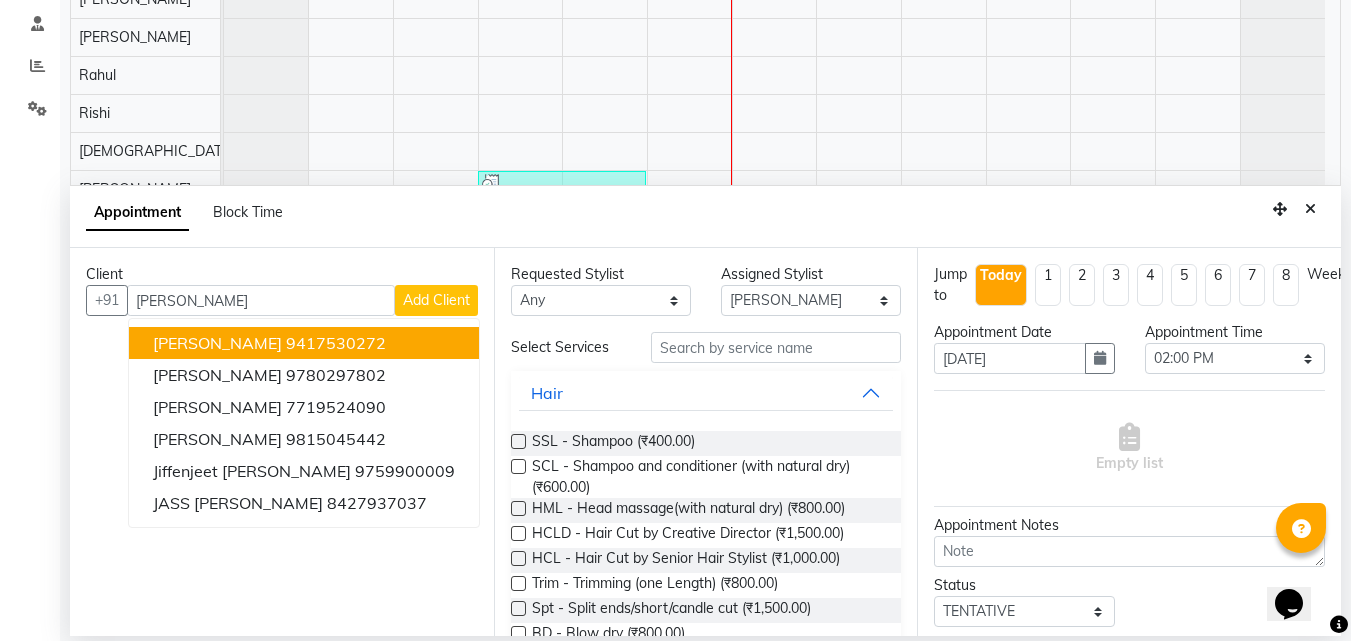 click on "[PERSON_NAME]" at bounding box center (217, 343) 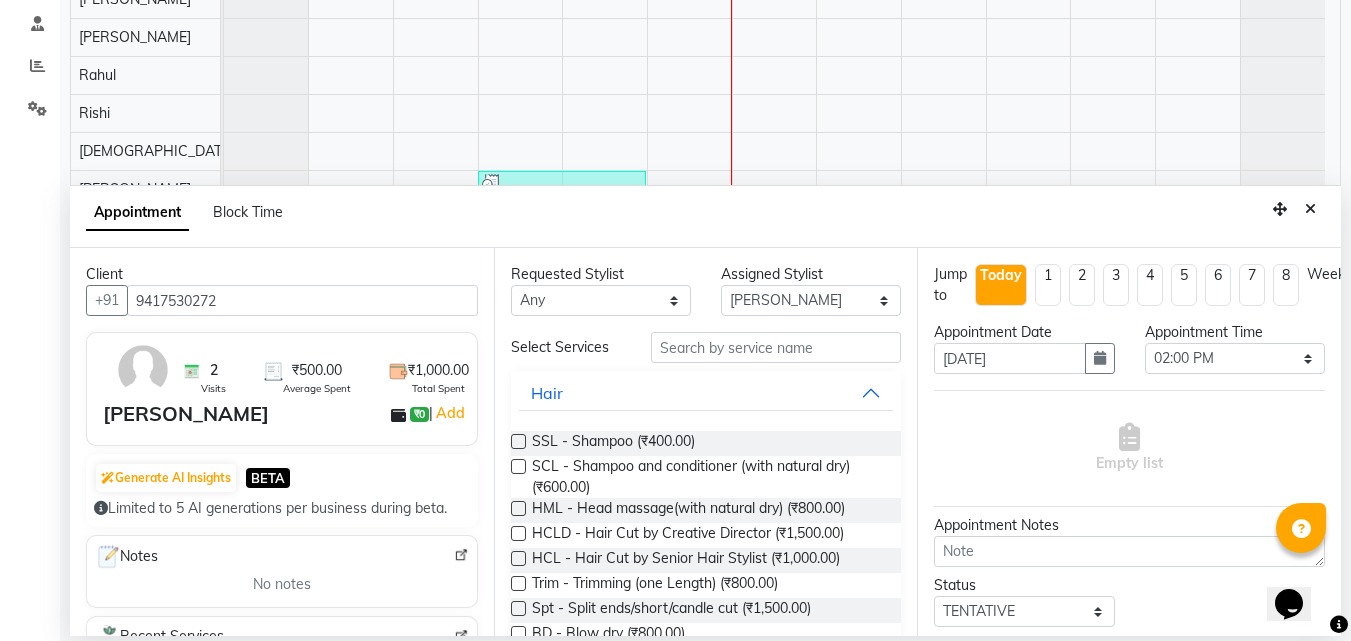 type on "9417530272" 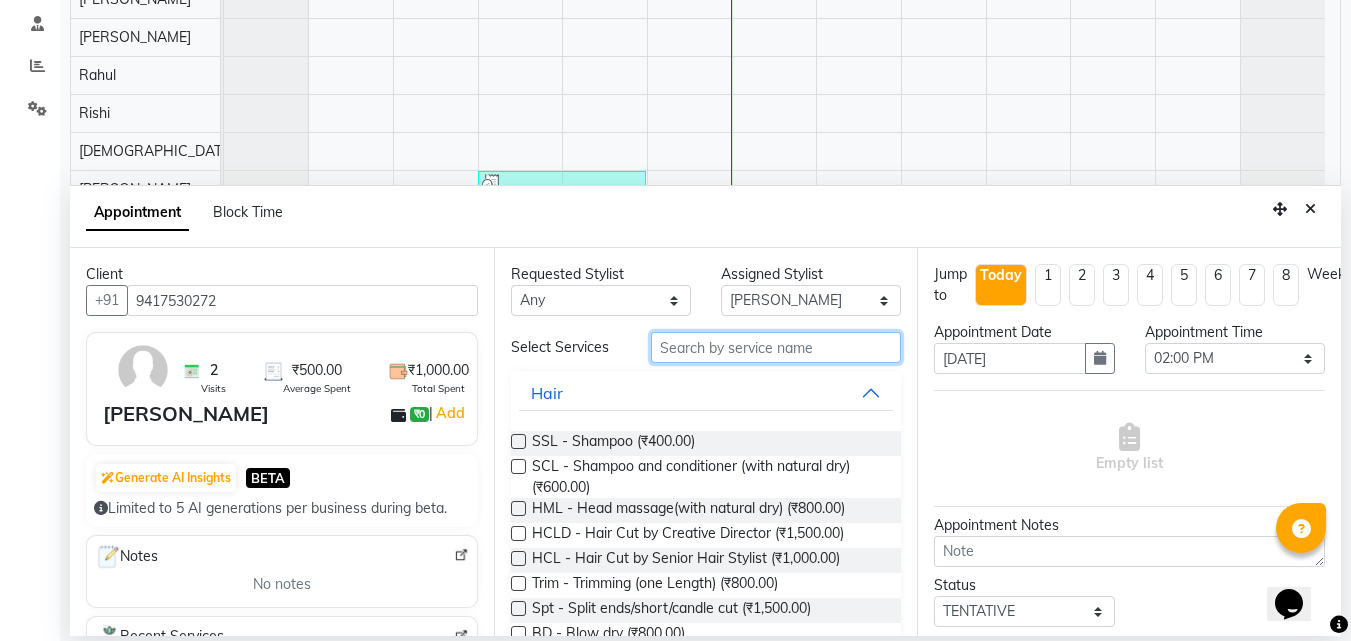 click at bounding box center [776, 347] 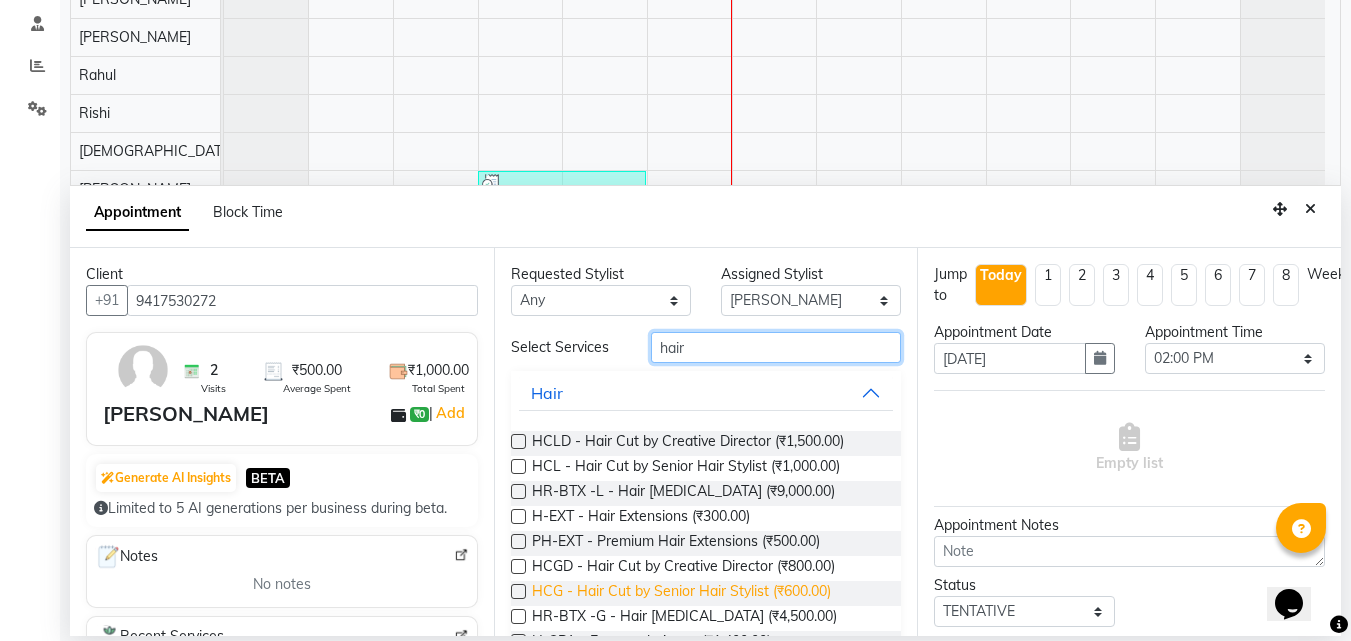 type on "hair" 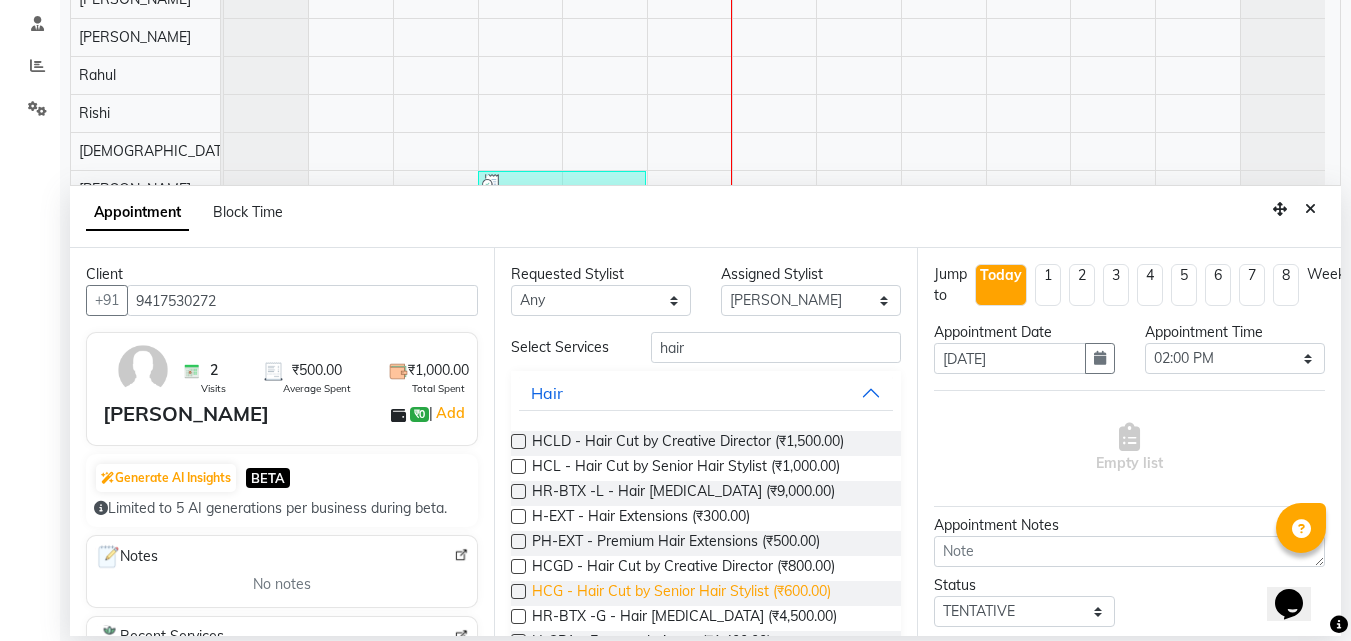 click on "HCG - Hair Cut by Senior Hair Stylist (₹600.00)" at bounding box center (681, 593) 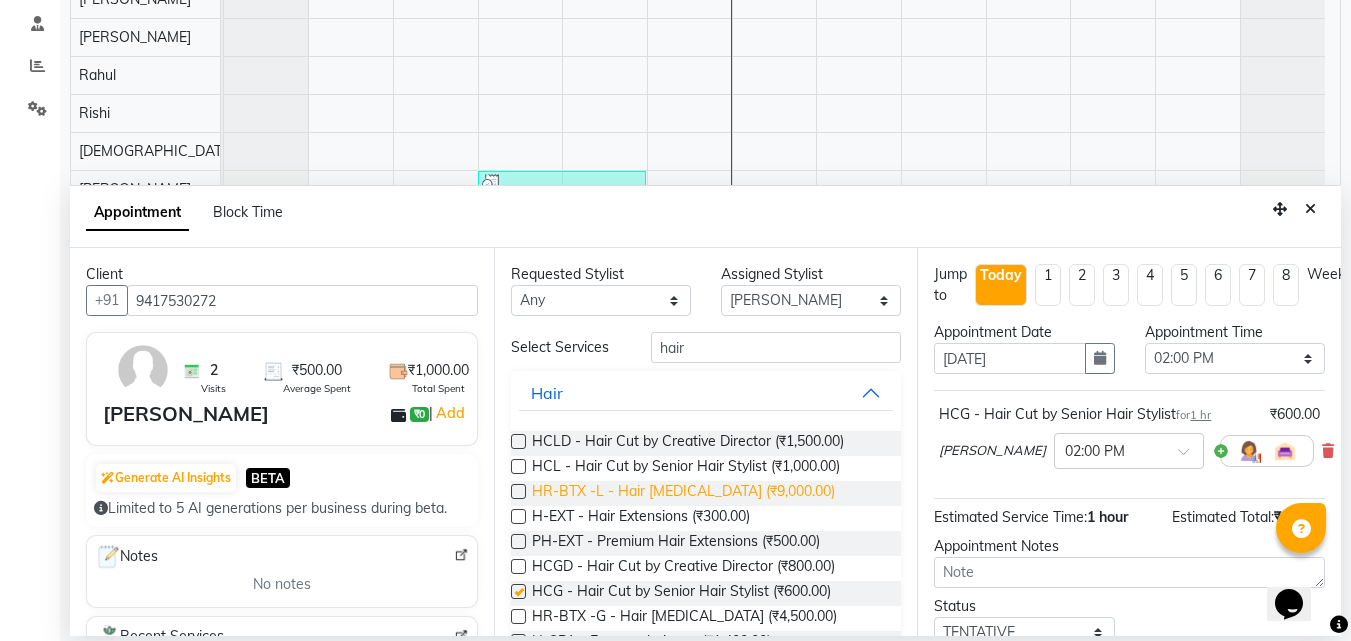 checkbox on "false" 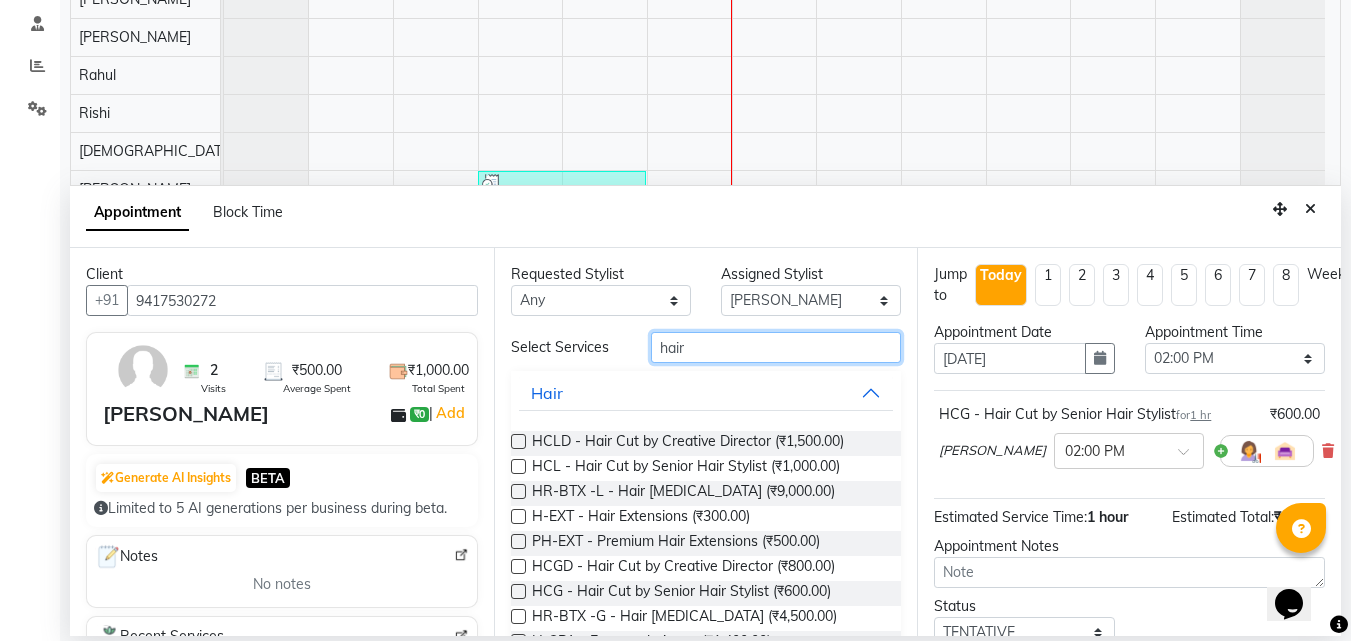 click on "hair" at bounding box center (776, 347) 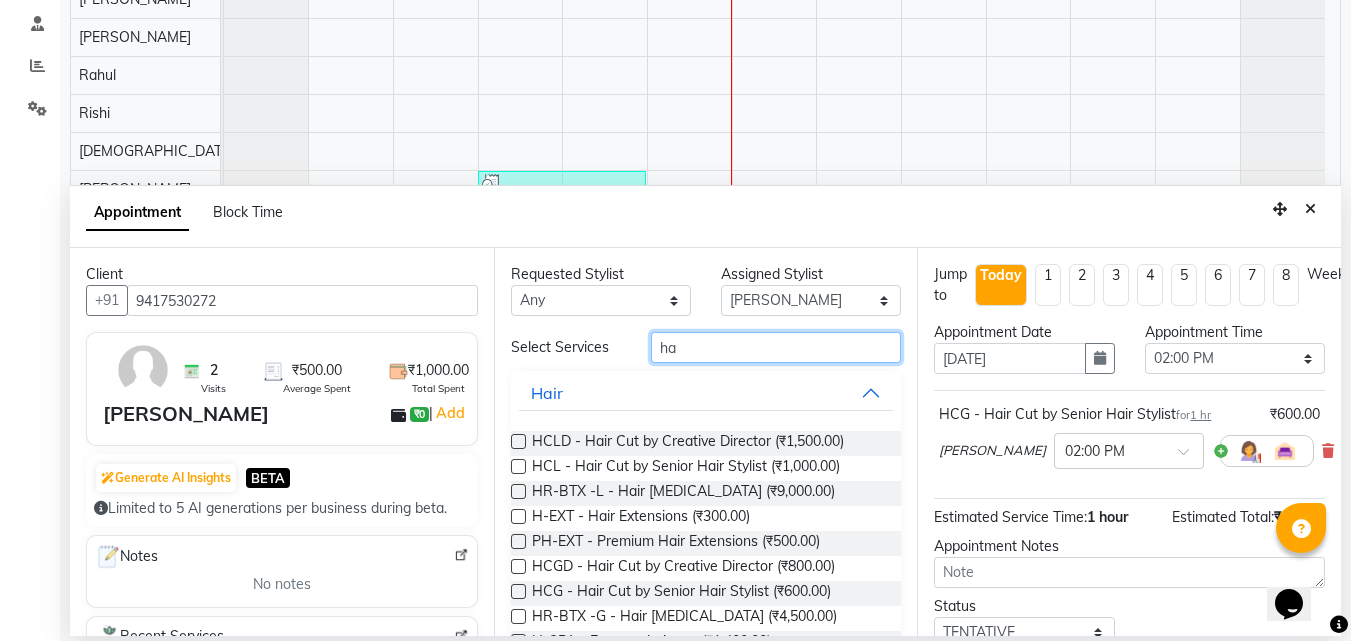 type on "h" 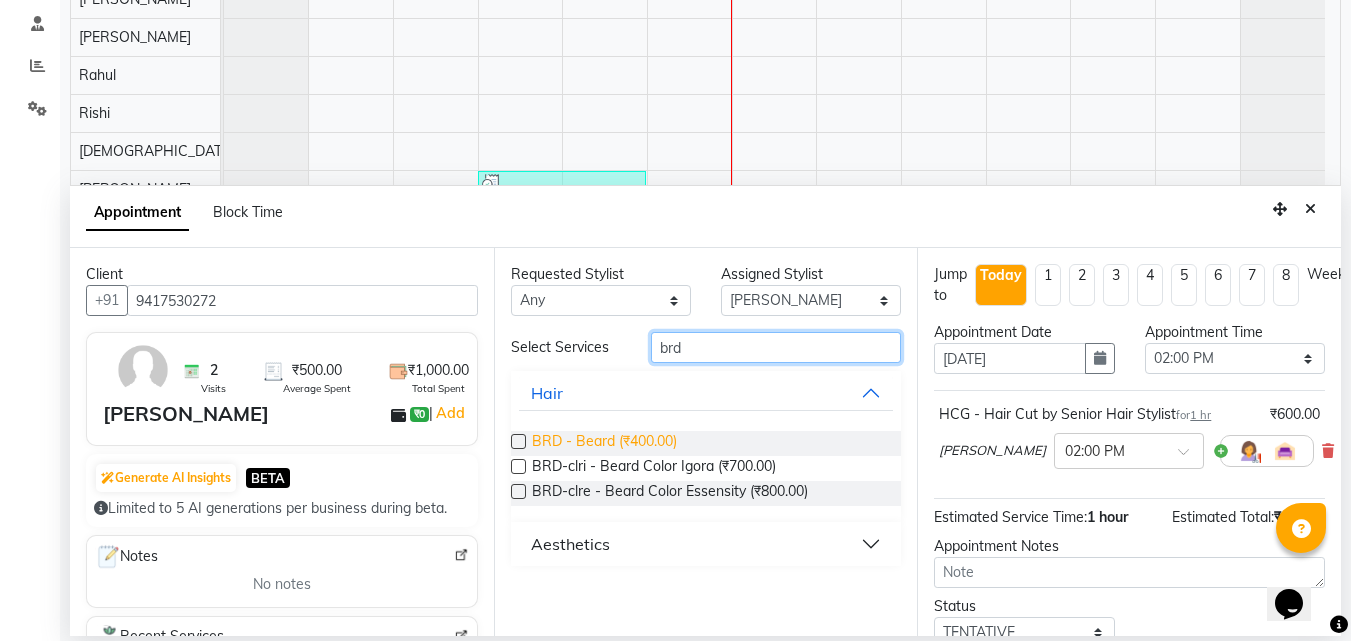 type on "brd" 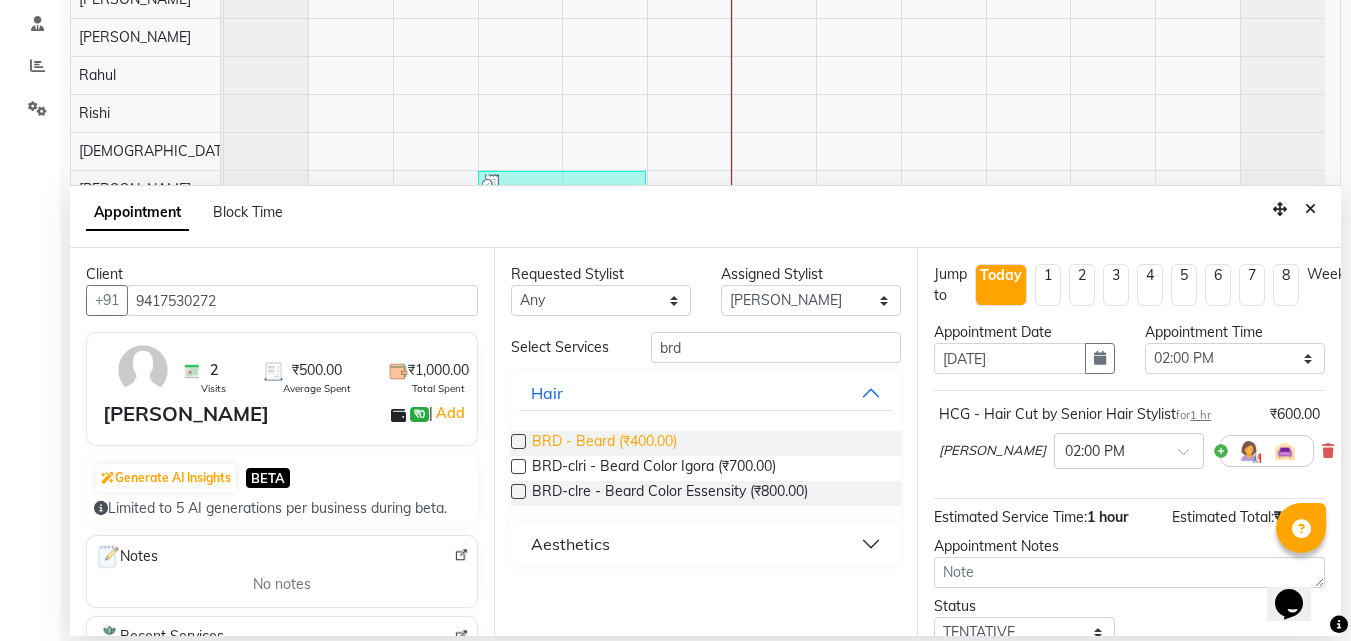 click on "BRD - Beard (₹400.00)" at bounding box center (604, 443) 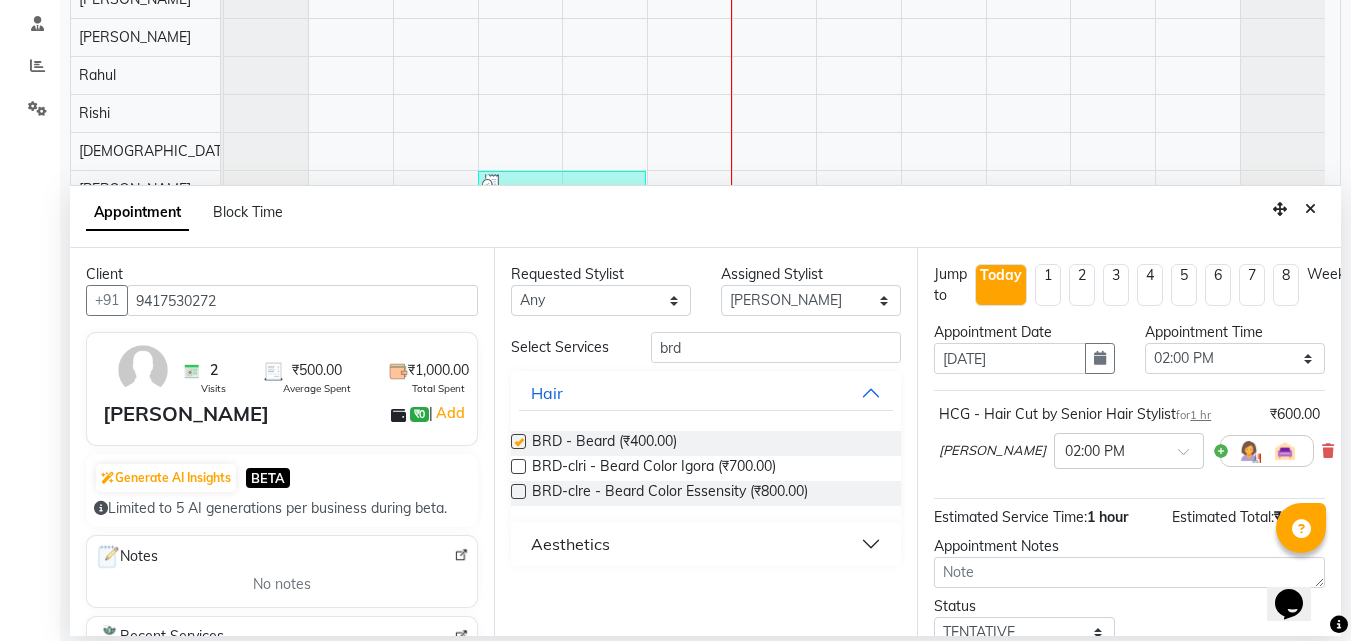 checkbox on "false" 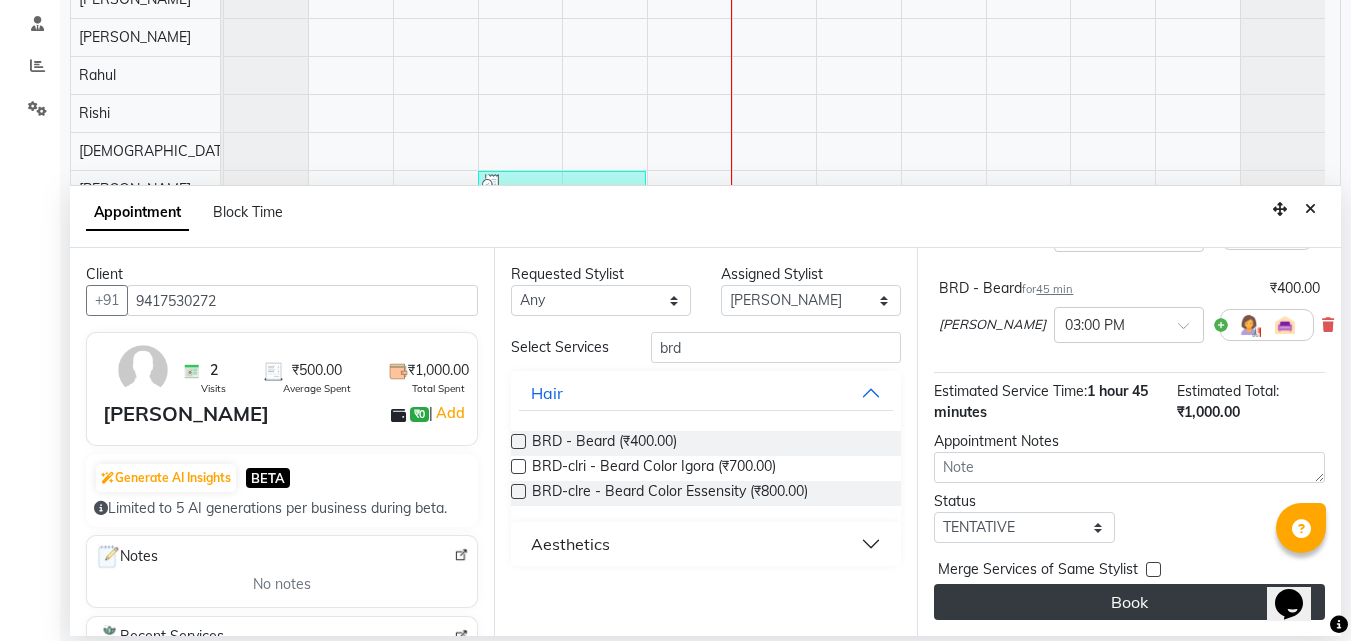 scroll, scrollTop: 238, scrollLeft: 0, axis: vertical 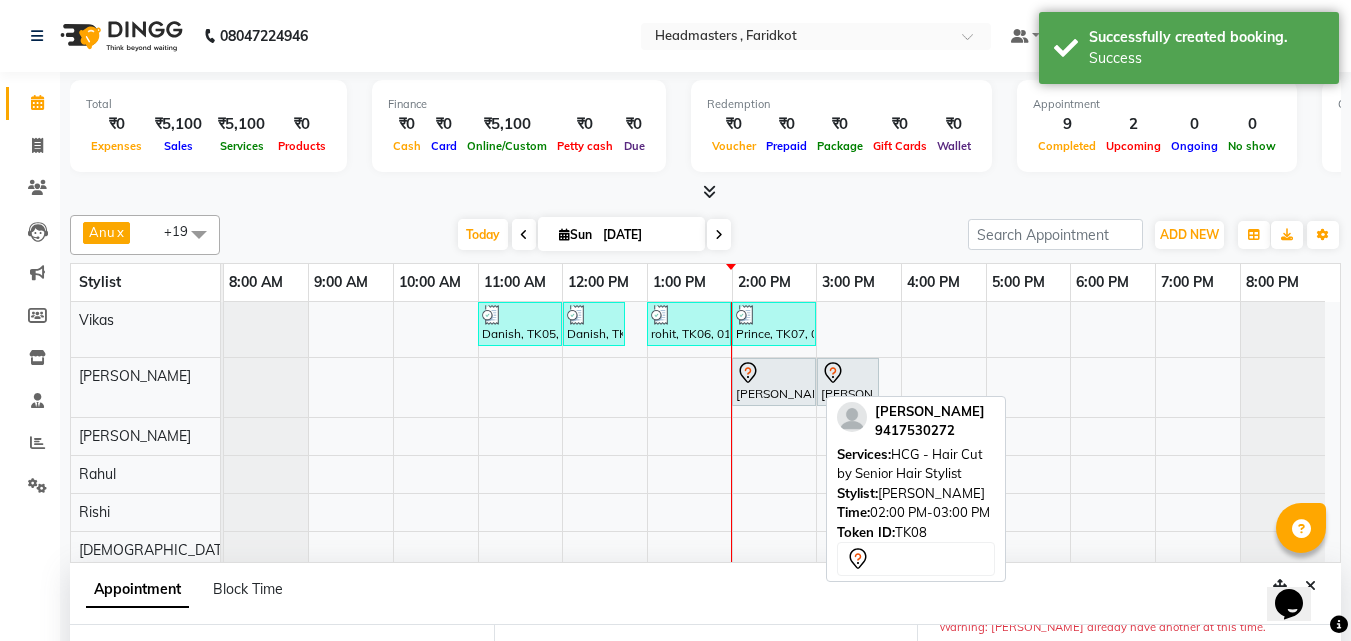 click on "[PERSON_NAME], TK08, 02:00 PM-03:00 PM, HCG - Hair Cut by Senior Hair Stylist" at bounding box center [774, 382] 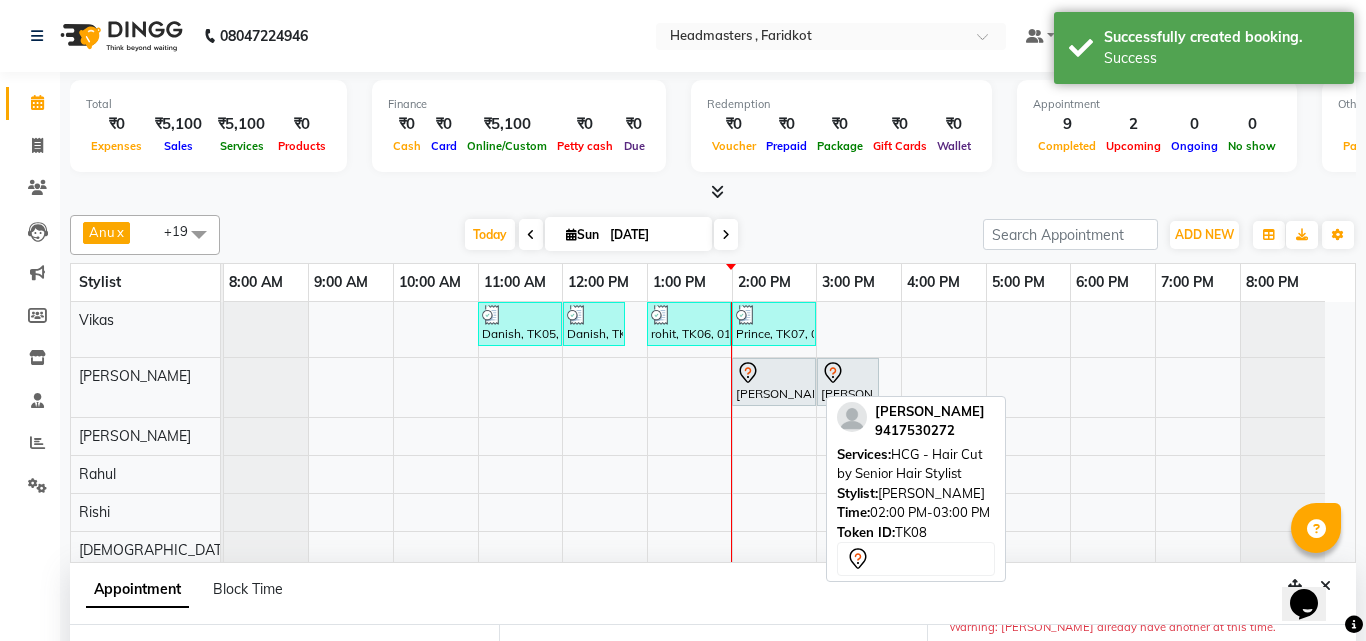 select on "7" 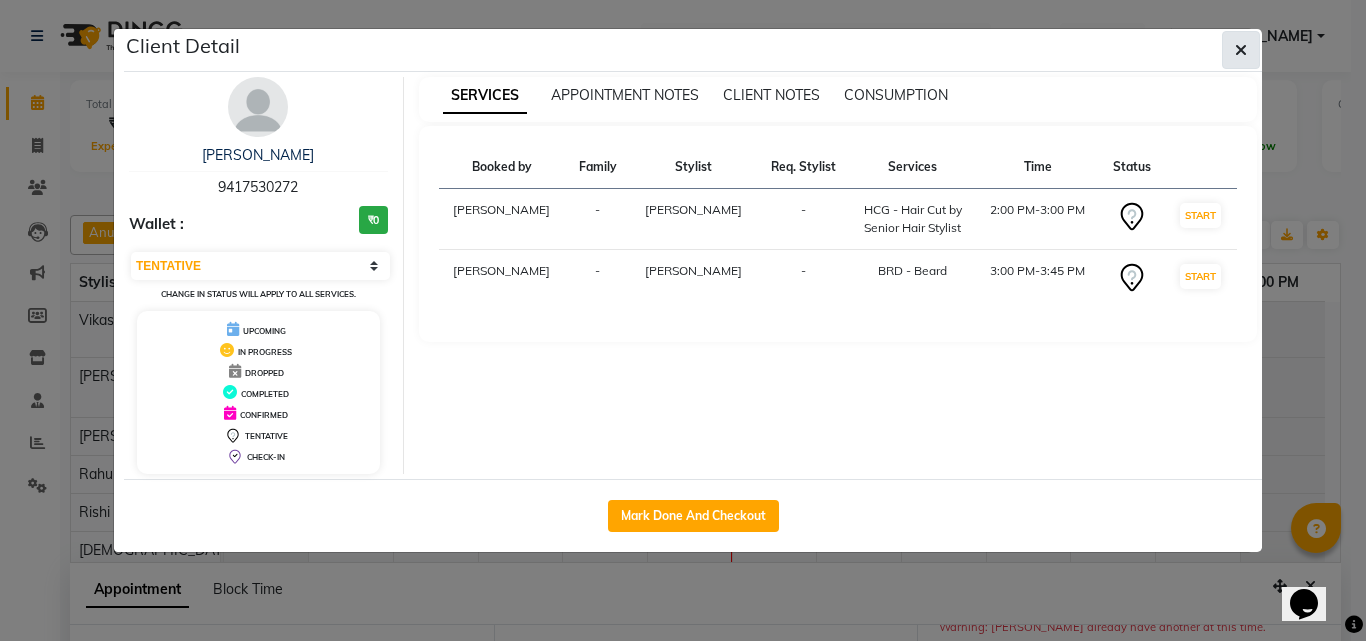 click 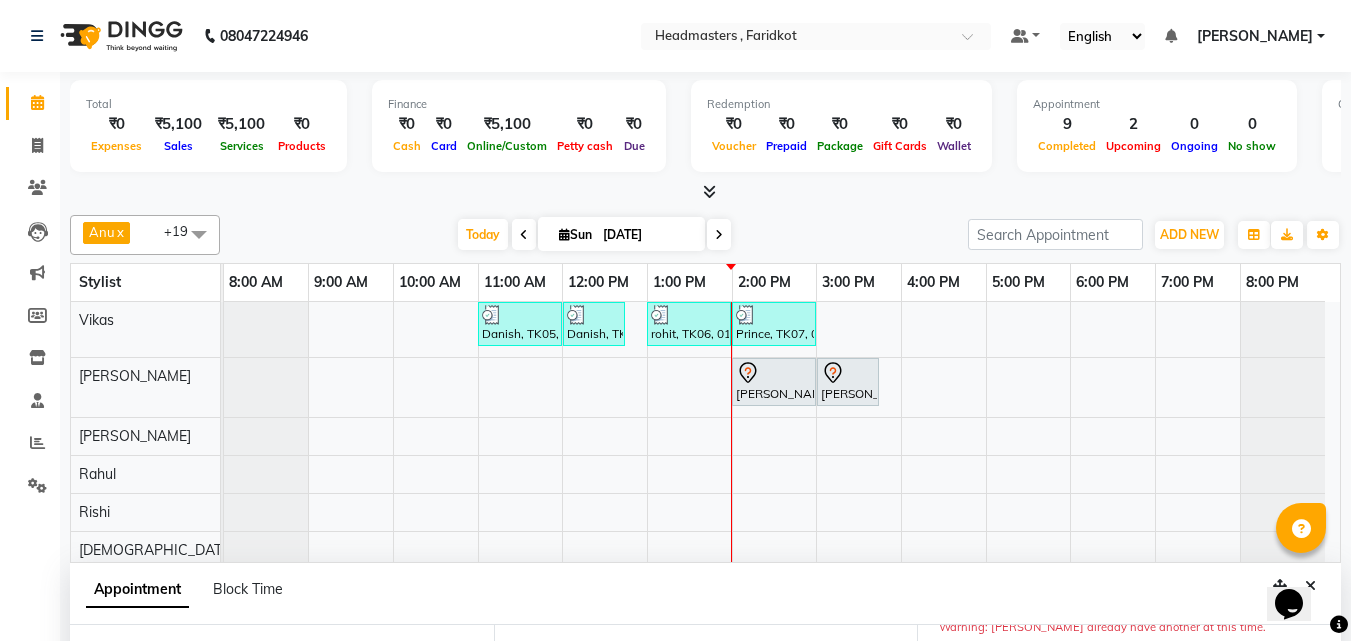 scroll, scrollTop: 206, scrollLeft: 0, axis: vertical 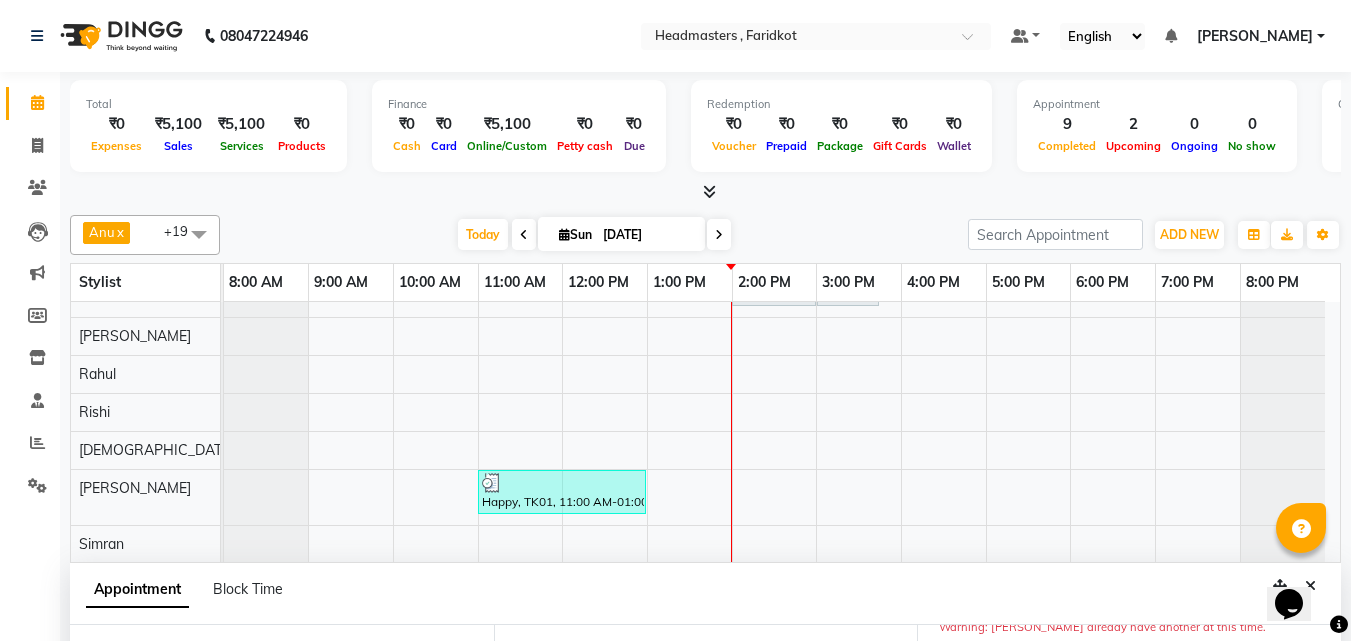 click on "Danish, TK05, 11:00 AM-12:00 PM, HCG - Hair Cut by Senior Hair Stylist     Danish, TK05, 12:00 PM-12:45 PM, BRD - [PERSON_NAME], TK06, 01:00 PM-02:00 PM, HCG - Hair Cut by Senior Hair Stylist     Prince, TK07, 02:00 PM-03:00 PM, HCG - Hair Cut by Senior Hair Stylist             [PERSON_NAME], TK08, 02:00 PM-03:00 PM, HCG - Hair Cut by Senior Hair Stylist             [PERSON_NAME], TK08, 03:00 PM-03:45 PM, BRD - [PERSON_NAME]     Happy, TK01, 11:00 AM-01:00 PM, Krt-L - Keratin     Ekam, TK03, 11:00 AM-12:00 PM, HCG - Hair Cut by Senior Hair Stylist     Ekam, TK03, 12:00 PM-12:45 PM, BRD - [PERSON_NAME]             [PERSON_NAME], TK02, 11:00 AM-12:00 PM, HCG - Hair Cut by Senior Hair Stylist             [PERSON_NAME], TK02, 12:00 PM-12:45 PM, BRD - [PERSON_NAME], TK04, 12:00 PM-01:00 PM, HCG - Hair Cut by Senior Hair Stylist     [PERSON_NAME], TK04, 01:00 PM-01:45 PM, BRD - [PERSON_NAME]" at bounding box center [782, 639] 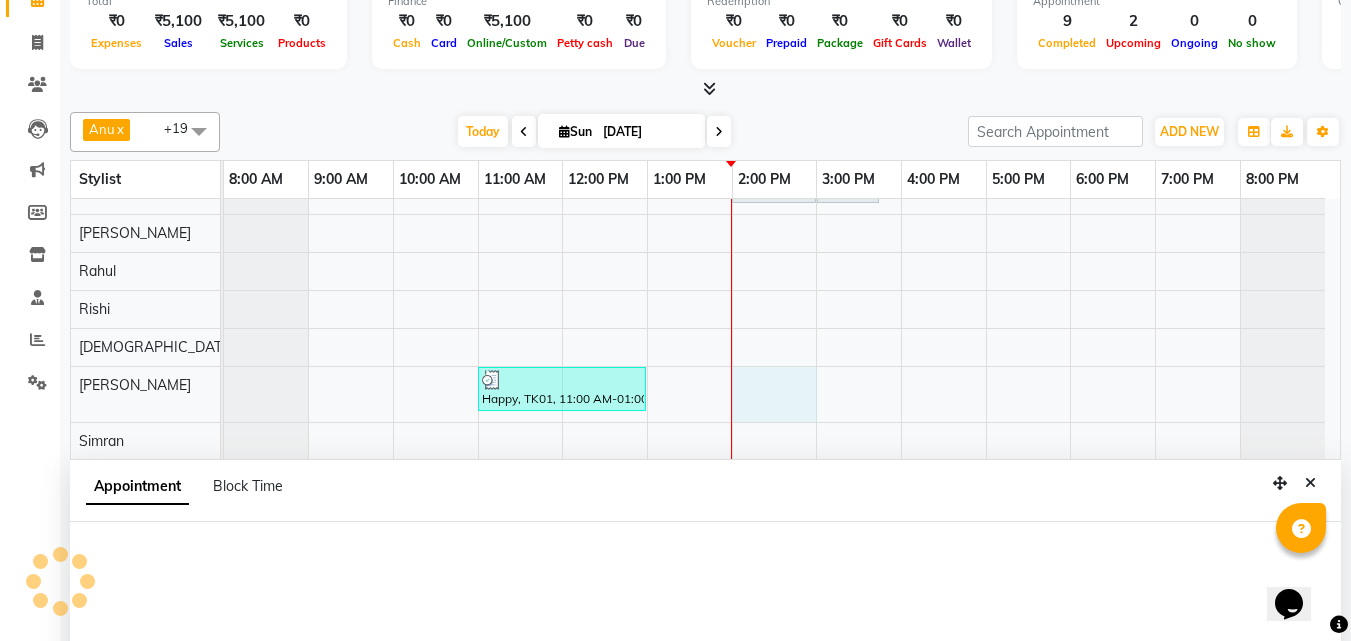 select on "76900" 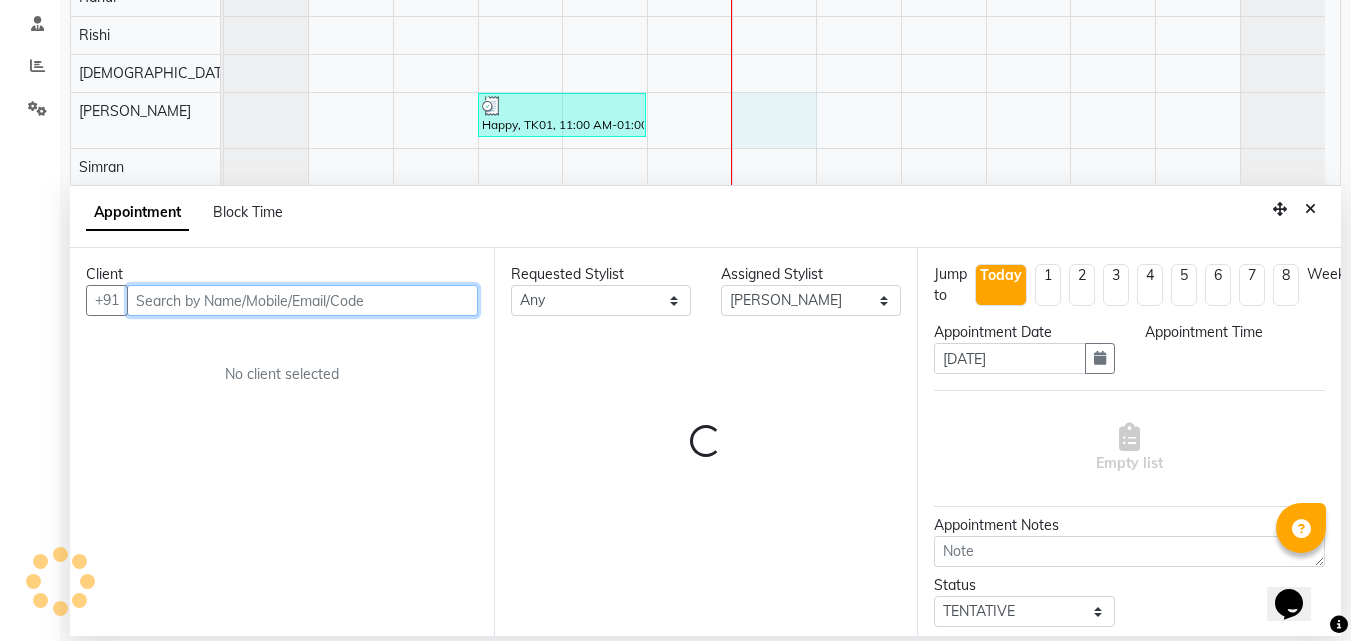 select on "840" 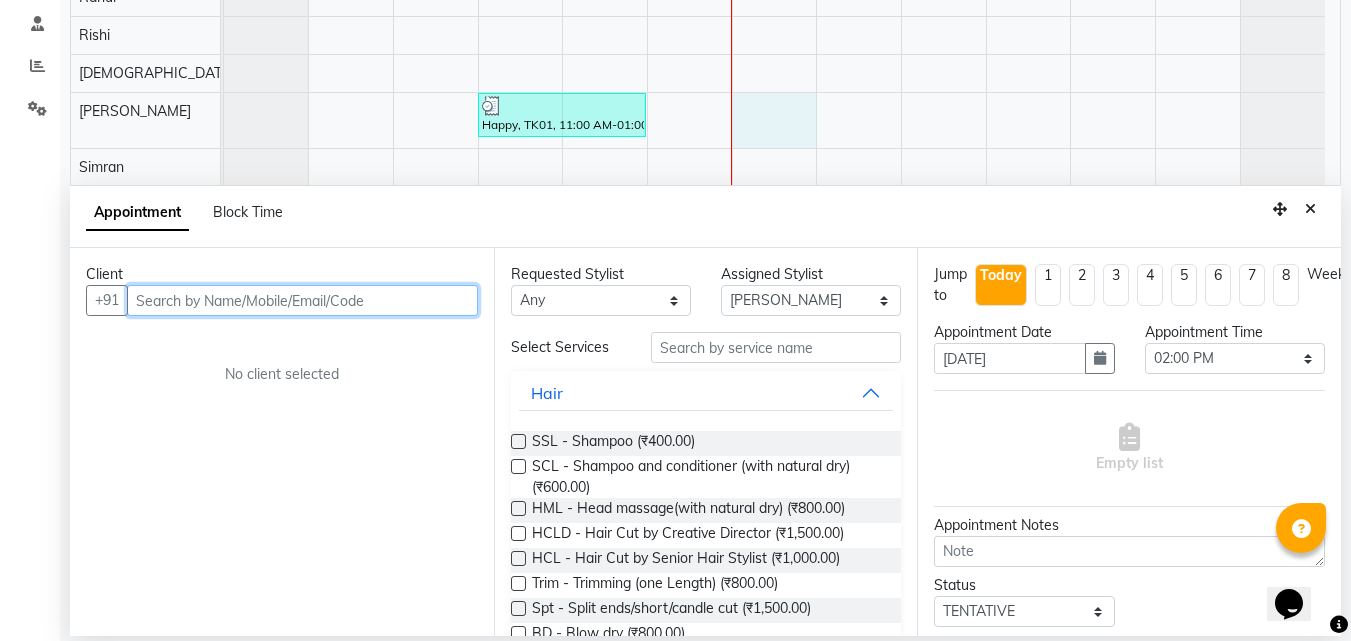 click at bounding box center [302, 300] 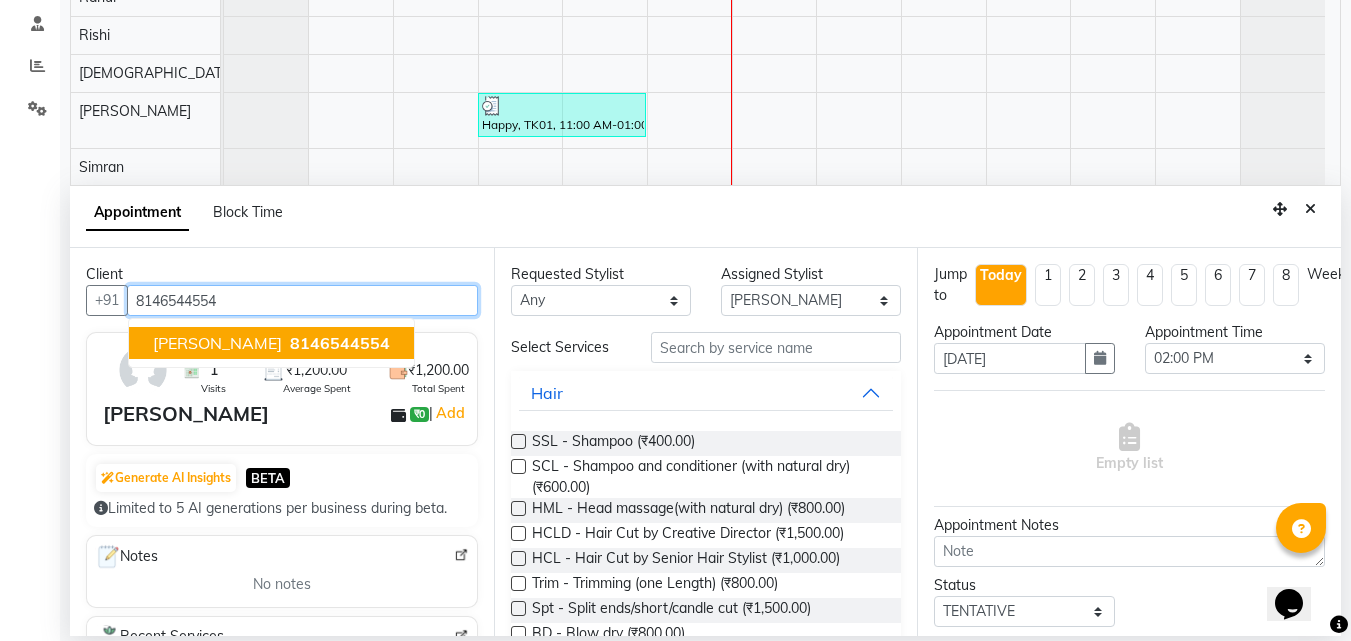 click on "8146544554" at bounding box center [340, 343] 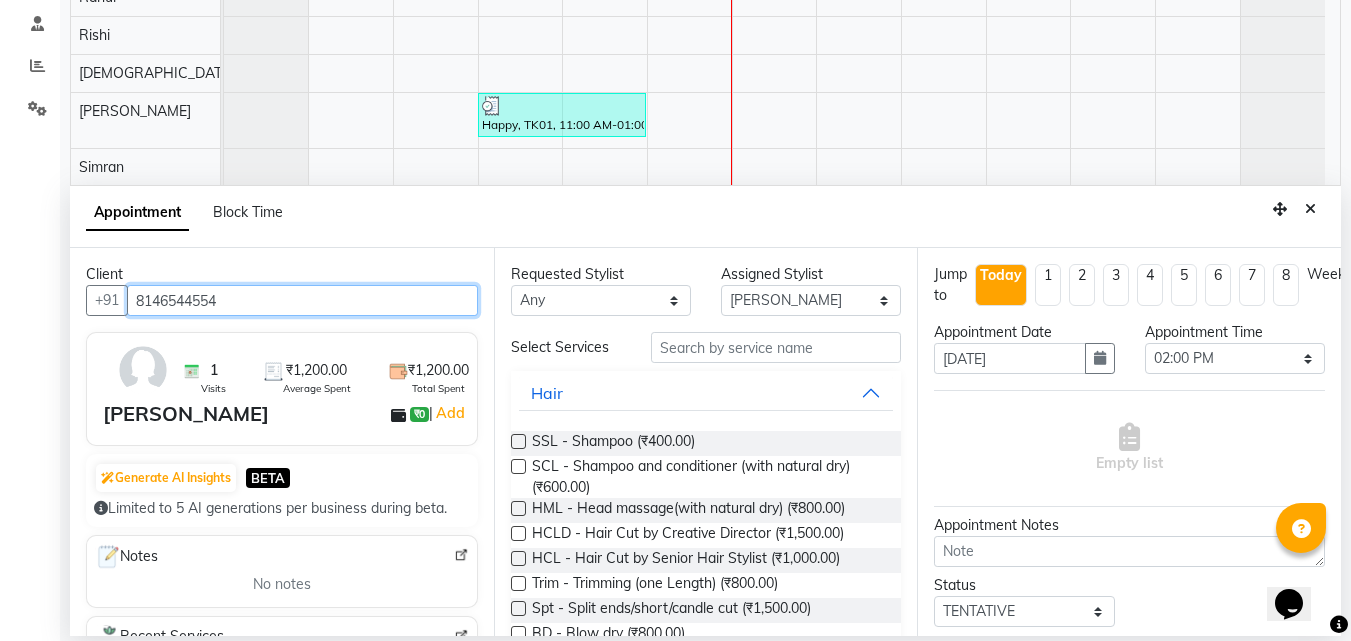 type on "8146544554" 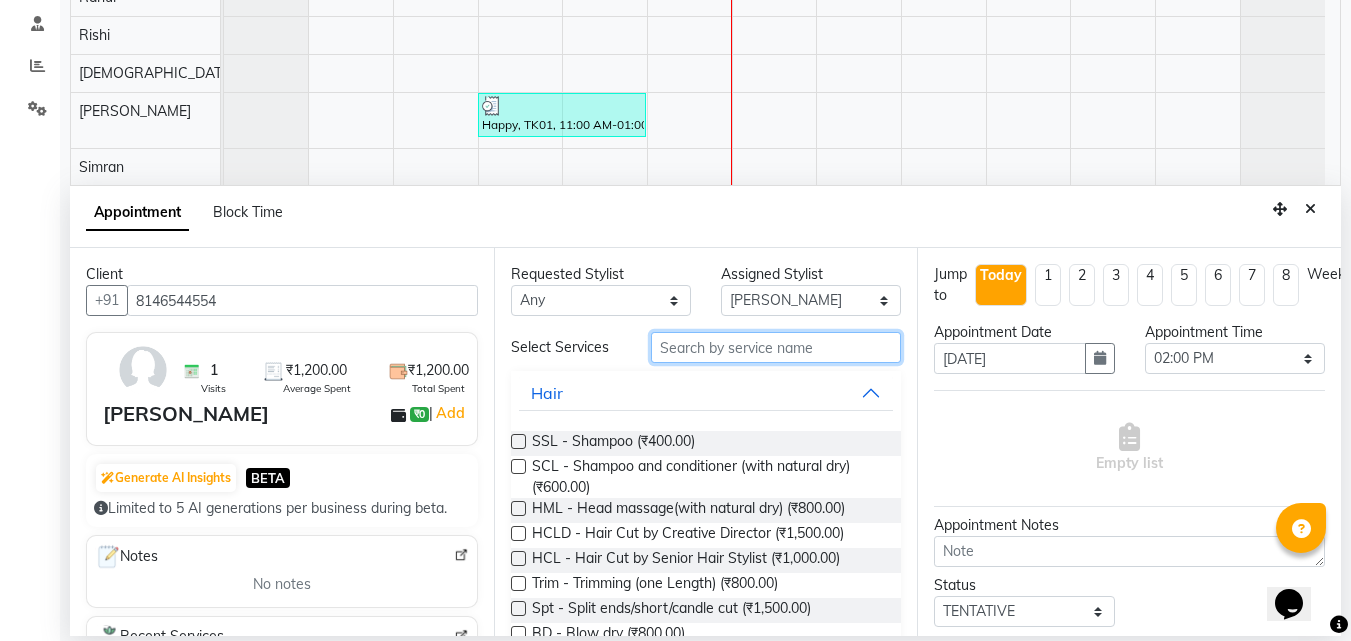 click at bounding box center (776, 347) 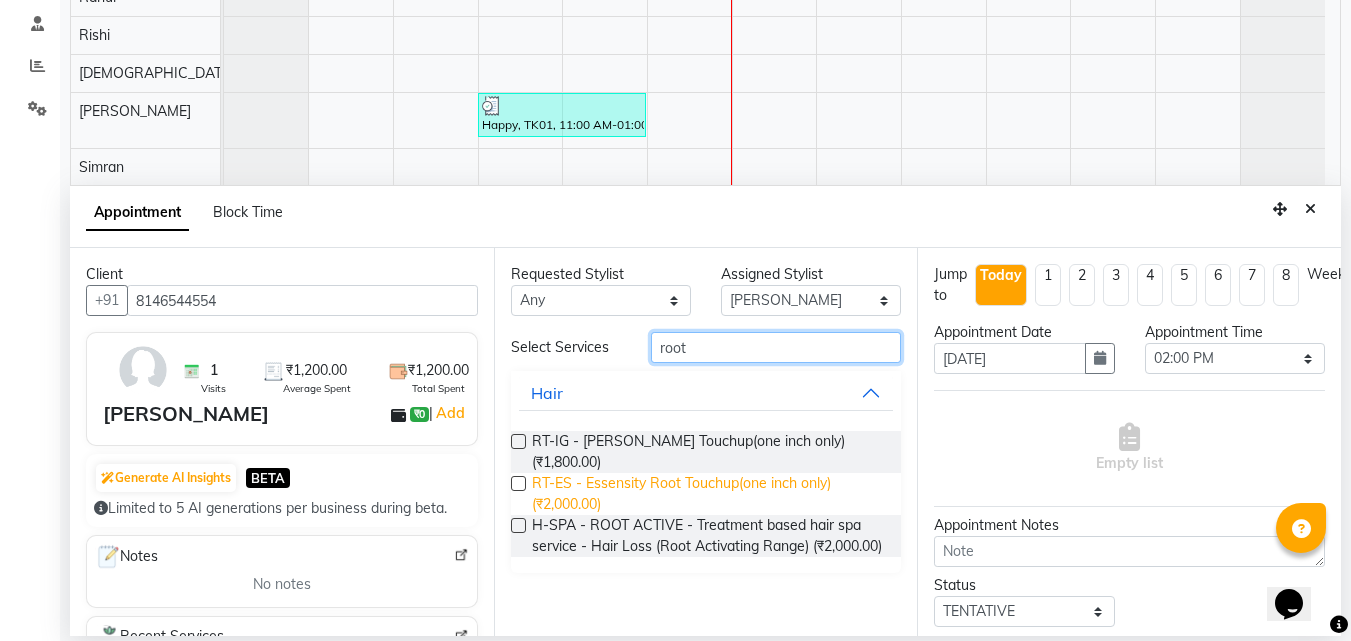type on "root" 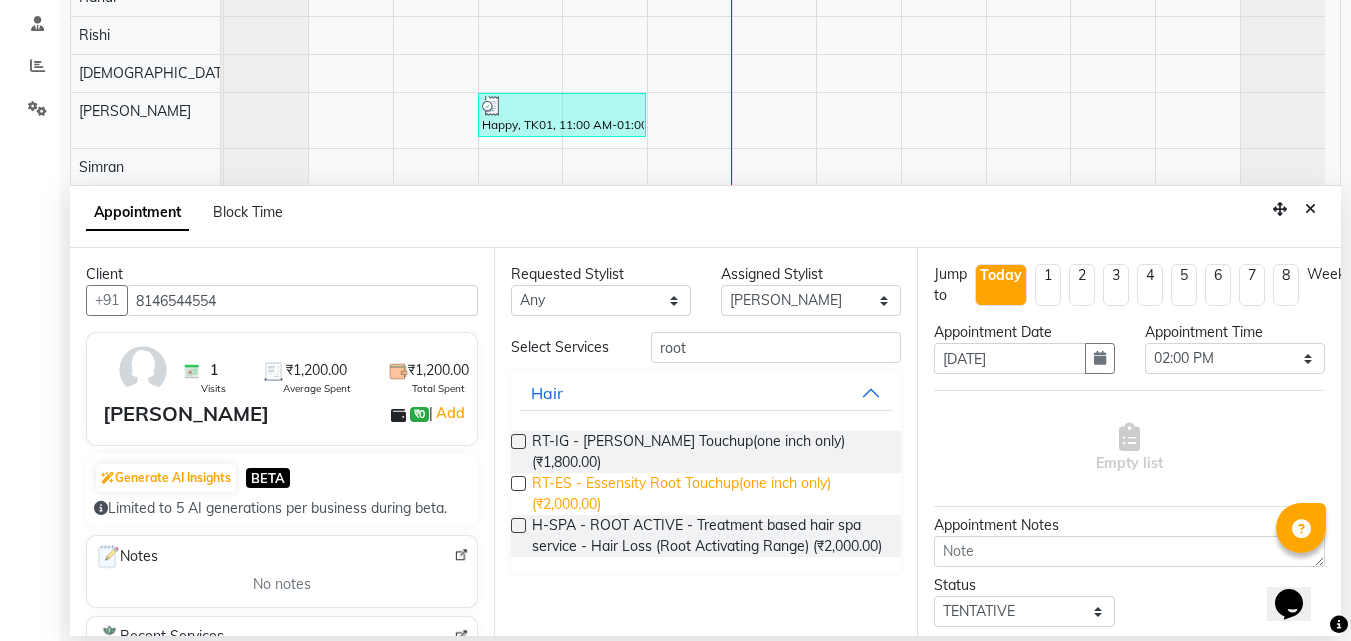 click on "RT-ES - Essensity Root Touchup(one inch only) (₹2,000.00)" at bounding box center (709, 494) 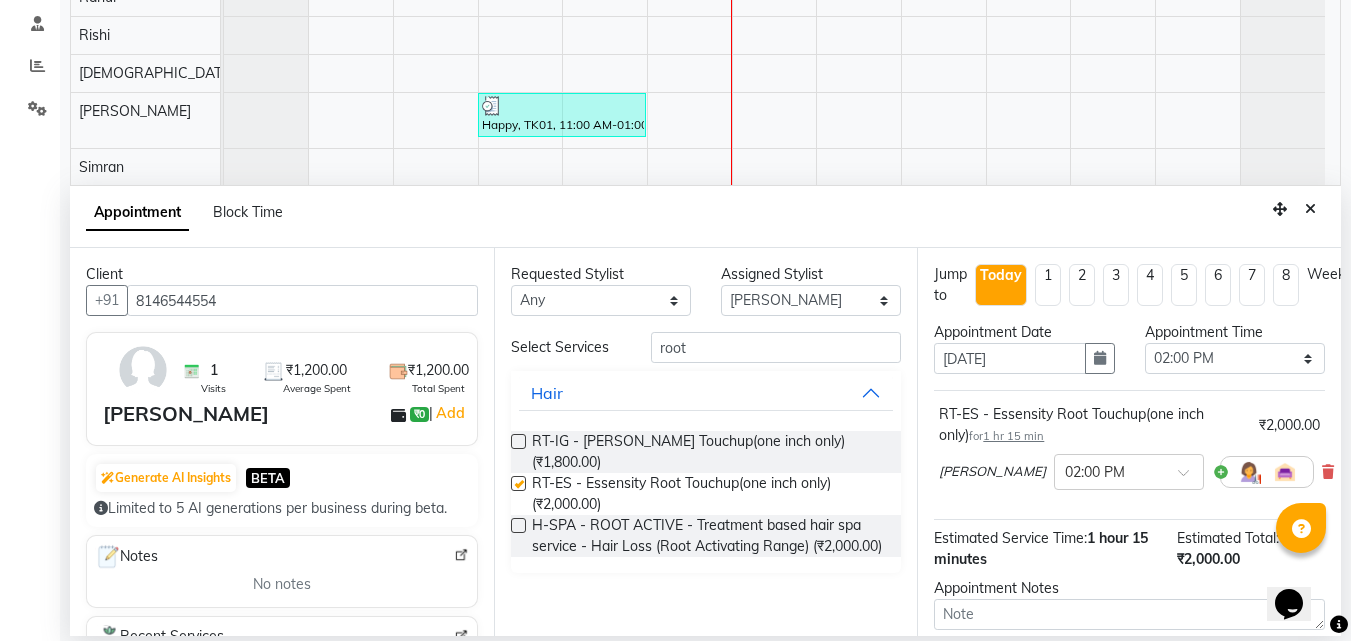 checkbox on "false" 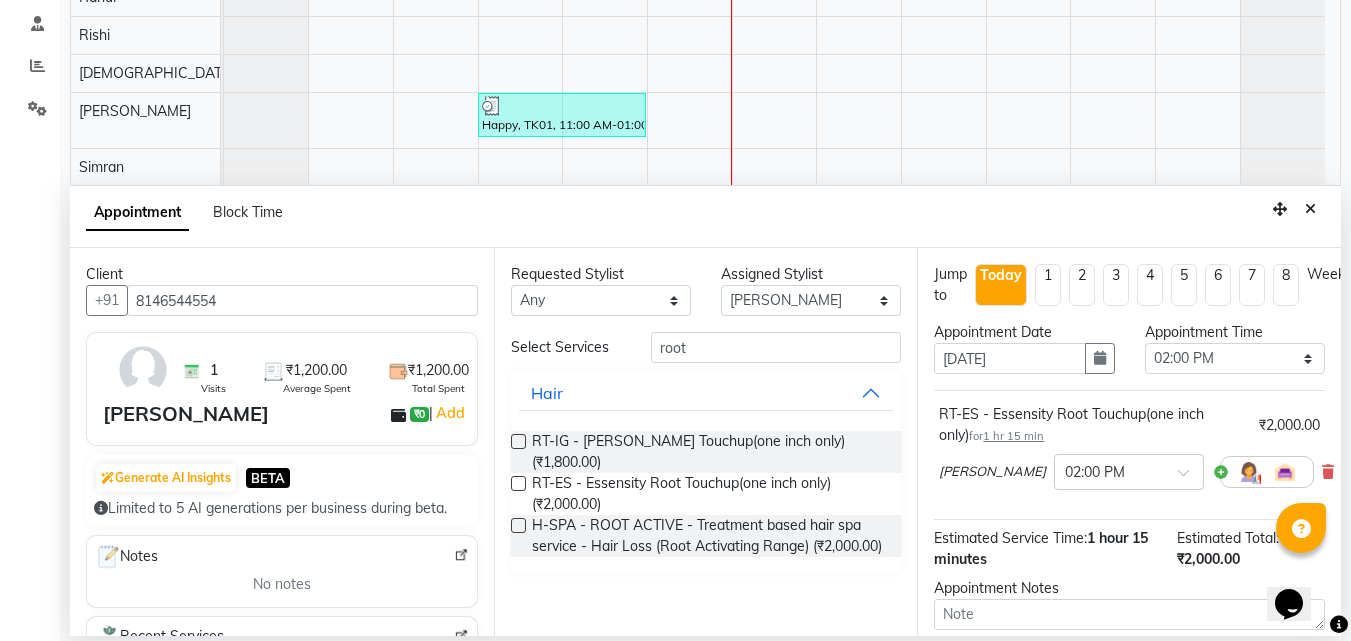 scroll, scrollTop: 162, scrollLeft: 0, axis: vertical 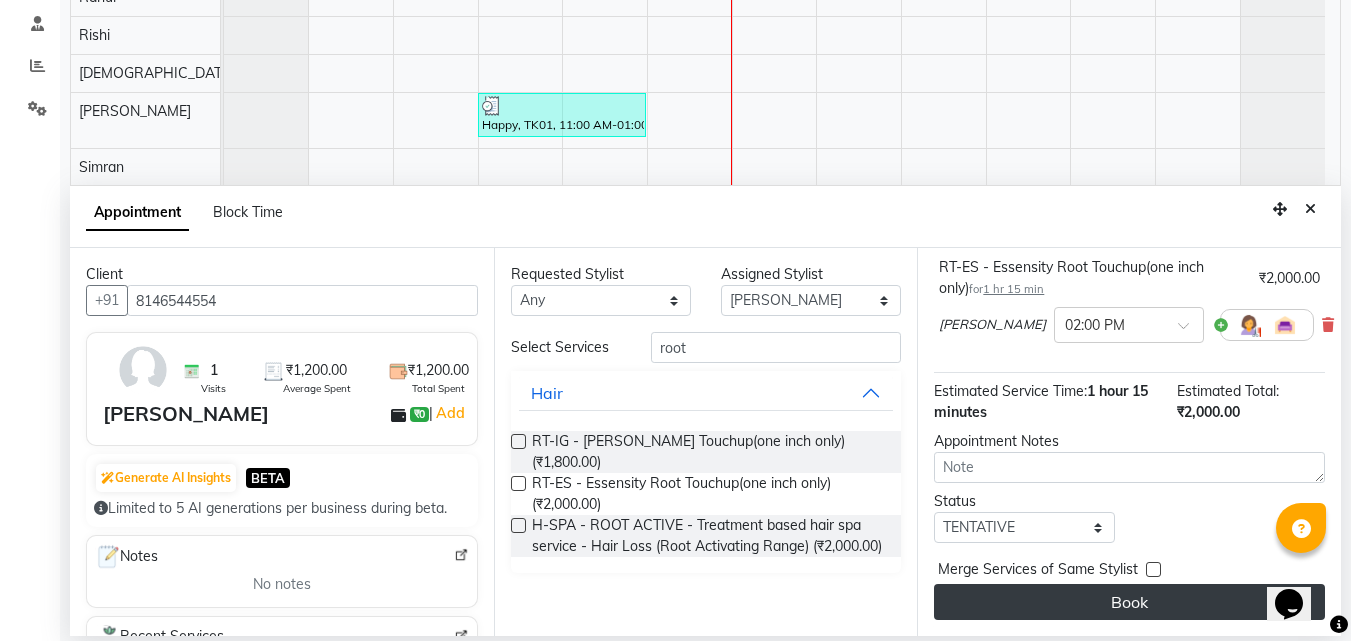 click on "Book" at bounding box center [1129, 602] 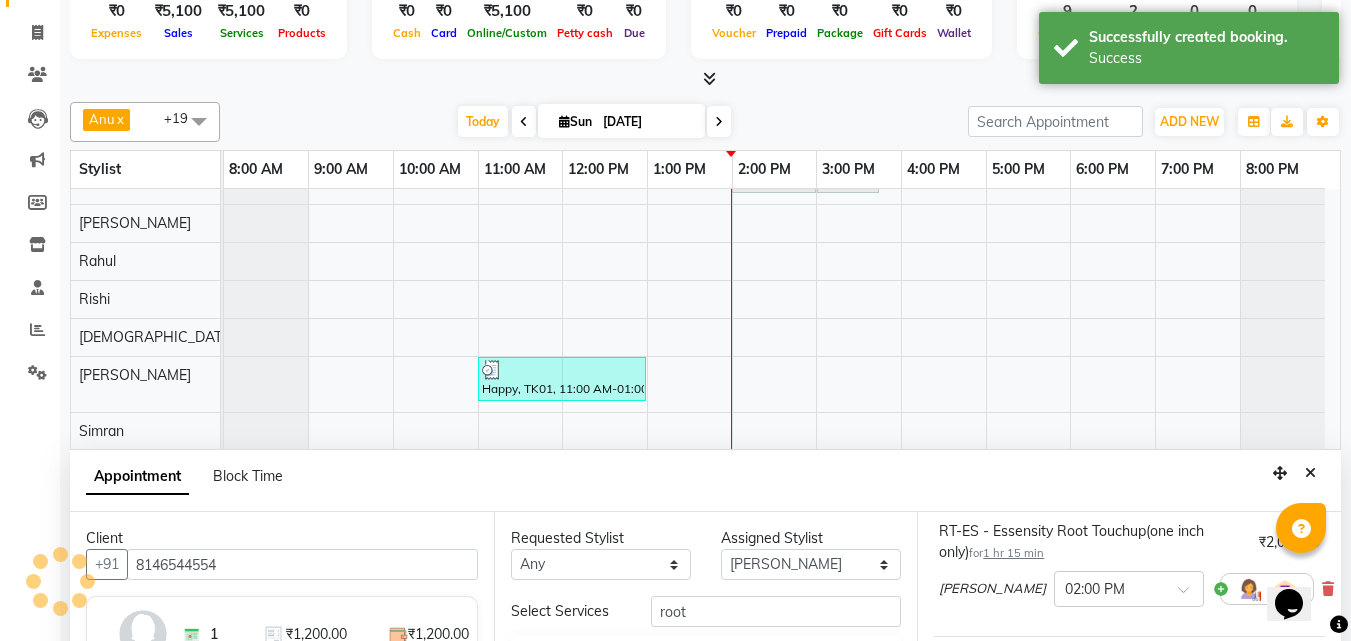 scroll, scrollTop: 0, scrollLeft: 0, axis: both 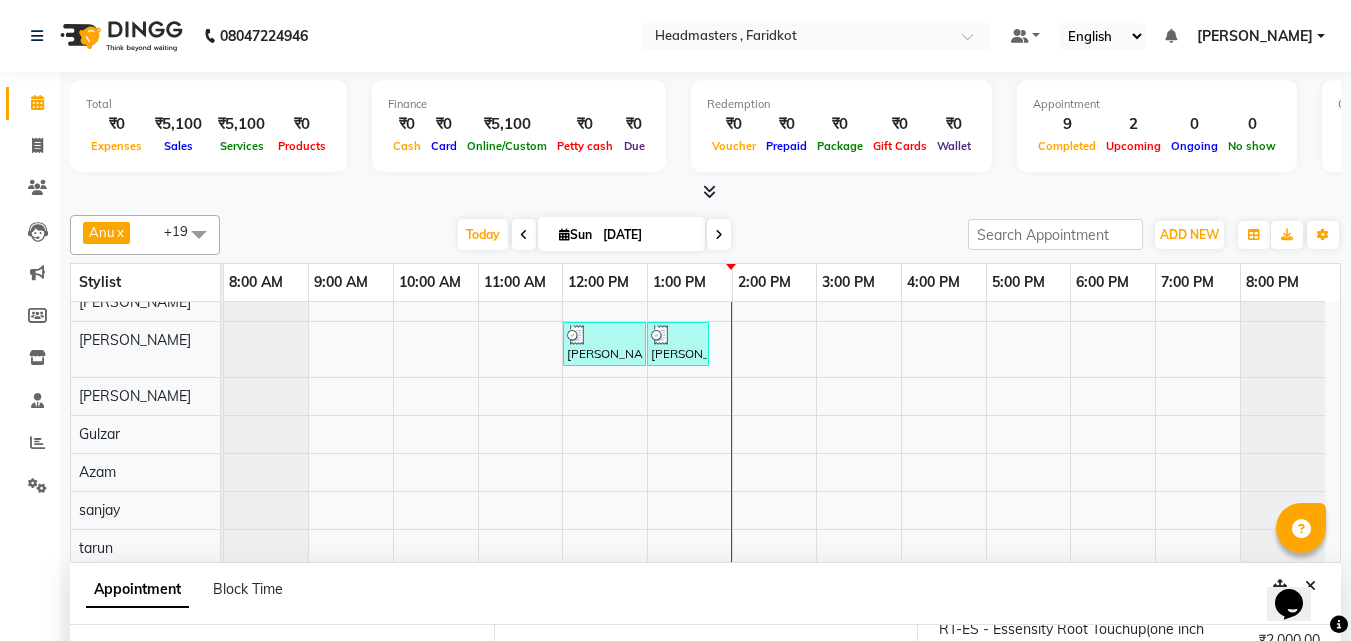 click on "Danish, TK05, 11:00 AM-12:00 PM, HCG - Hair Cut by Senior Hair Stylist     Danish, TK05, 12:00 PM-12:45 PM, BRD - [PERSON_NAME], TK06, 01:00 PM-02:00 PM, HCG - Hair Cut by Senior Hair Stylist     Prince, TK07, 02:00 PM-03:00 PM, HCG - Hair Cut by Senior Hair Stylist             [PERSON_NAME], TK08, 02:00 PM-03:00 PM, HCG - Hair Cut by Senior Hair Stylist             [PERSON_NAME], TK08, 03:00 PM-03:45 PM, BRD - [PERSON_NAME]     Happy, TK01, 11:00 AM-01:00 PM, Krt-L - Keratin             [PERSON_NAME], TK09, 02:00 PM-03:15 PM, RT-ES - Essensity Root Touchup(one inch only)     Ekam, TK03, 11:00 AM-12:00 PM, HCG - Hair Cut by Senior Hair Stylist     Ekam, TK03, 12:00 PM-12:45 PM, BRD - [PERSON_NAME]             [PERSON_NAME], TK02, 11:00 AM-12:00 PM, HCG - Hair Cut by Senior Hair Stylist             [PERSON_NAME], TK02, 12:00 PM-12:45 PM, BRD - [PERSON_NAME], TK04, 12:00 PM-01:00 PM, HCG - Hair Cut by Senior Hair Stylist     [PERSON_NAME], TK04, 01:00 PM-01:45 PM, BRD - [PERSON_NAME]" at bounding box center [782, 241] 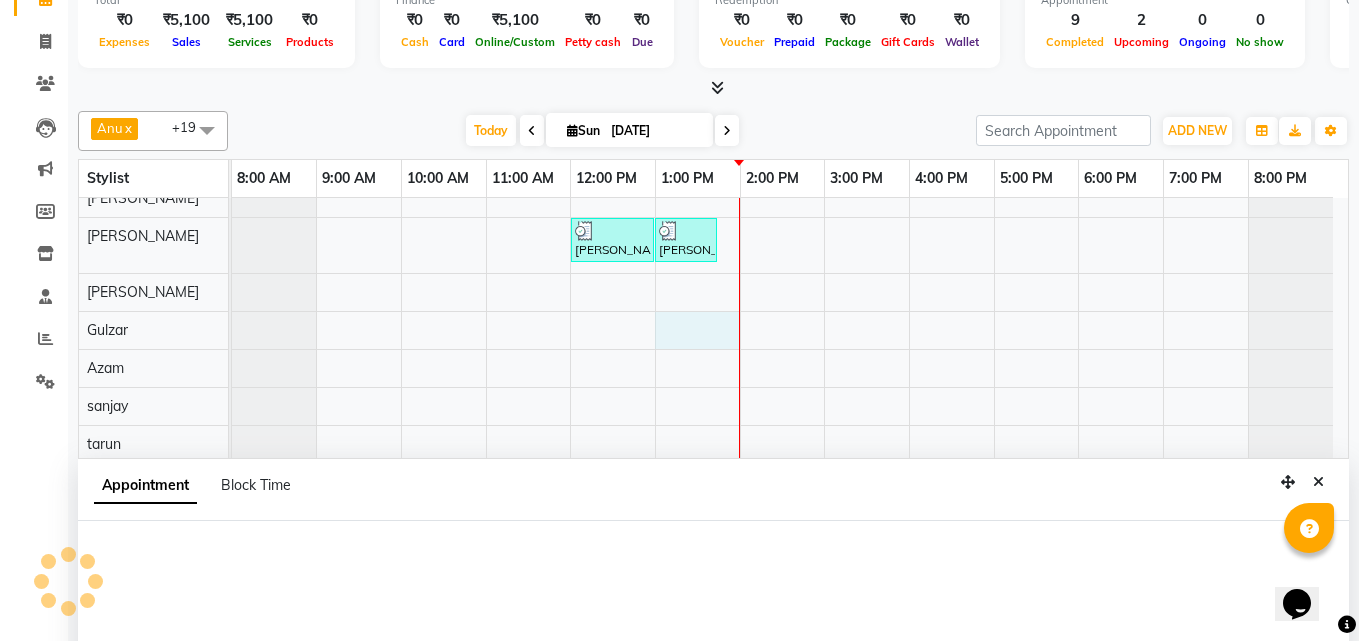 scroll, scrollTop: 377, scrollLeft: 0, axis: vertical 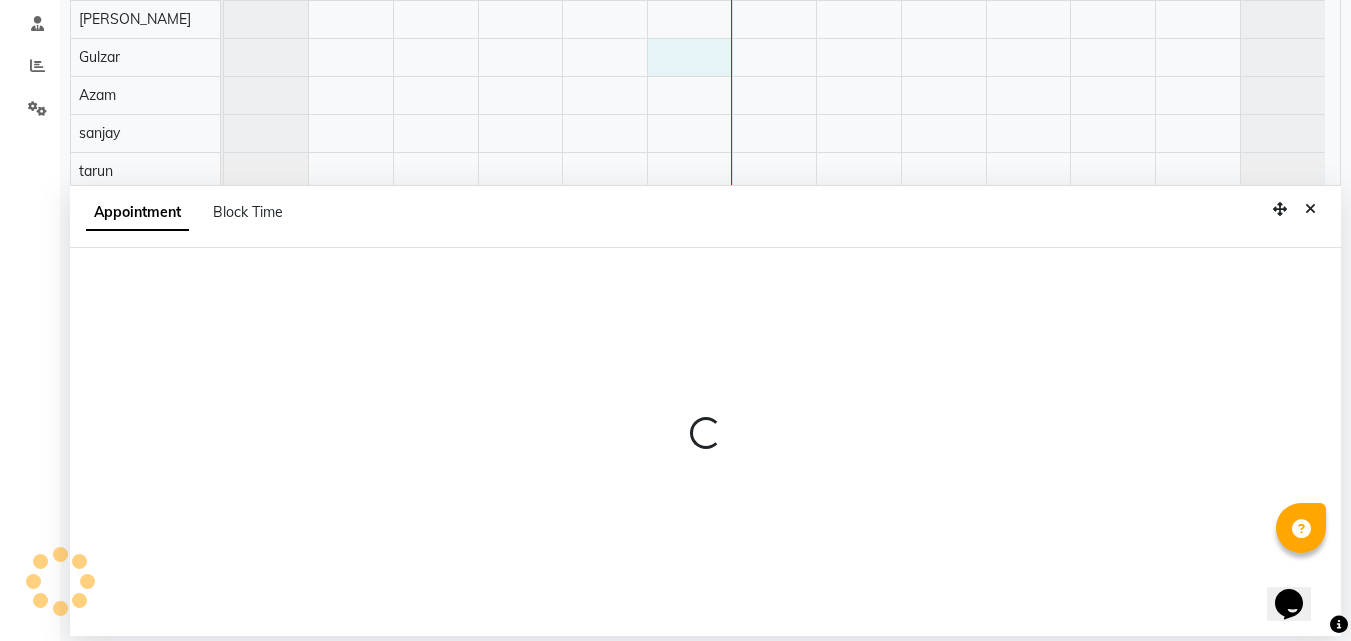 select on "83988" 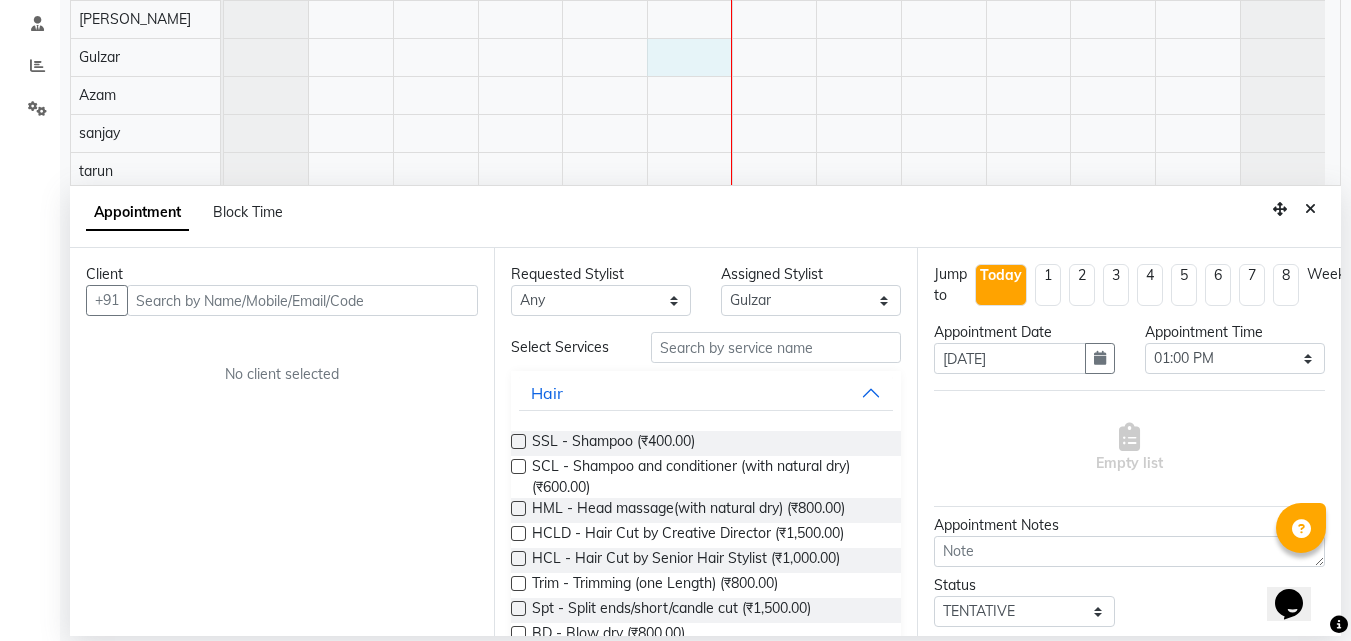 click at bounding box center [302, 300] 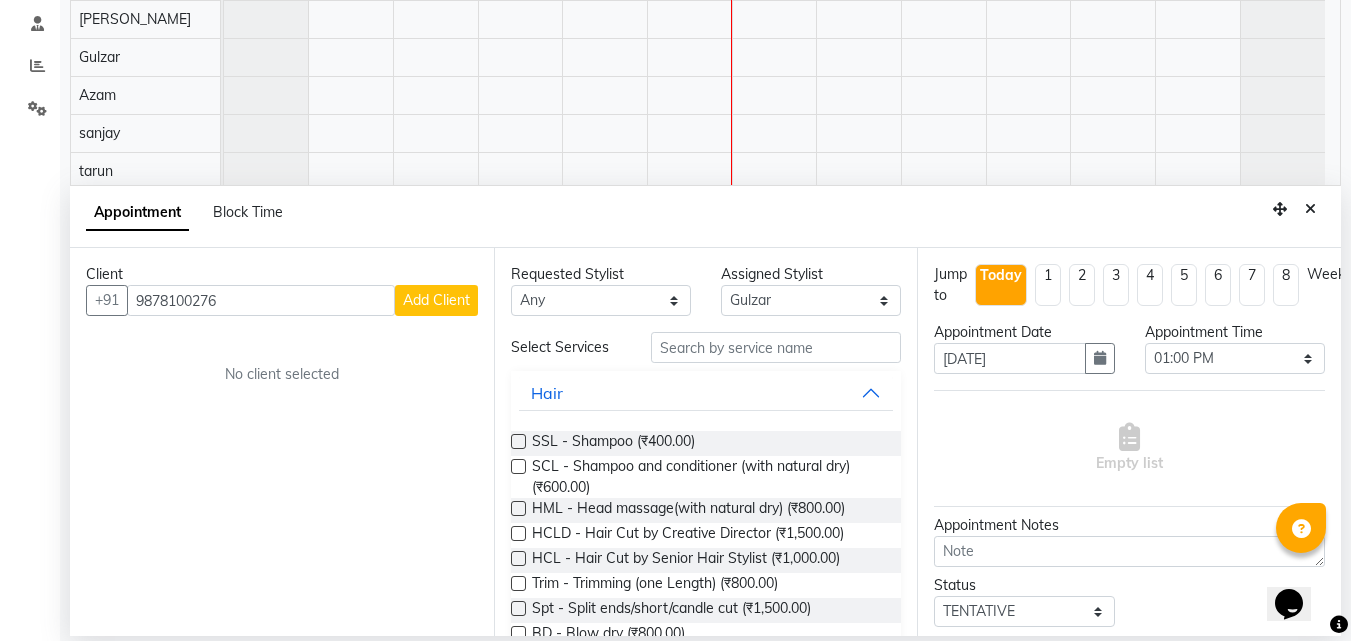 type on "9878100276" 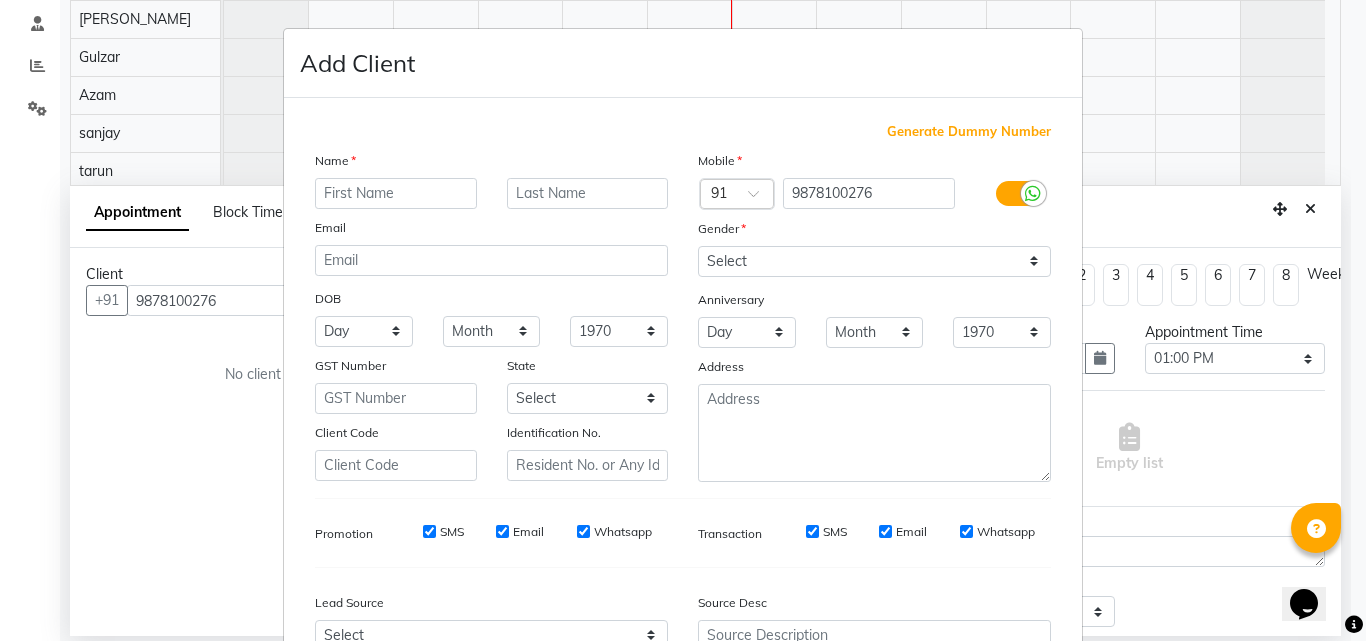 click at bounding box center [396, 193] 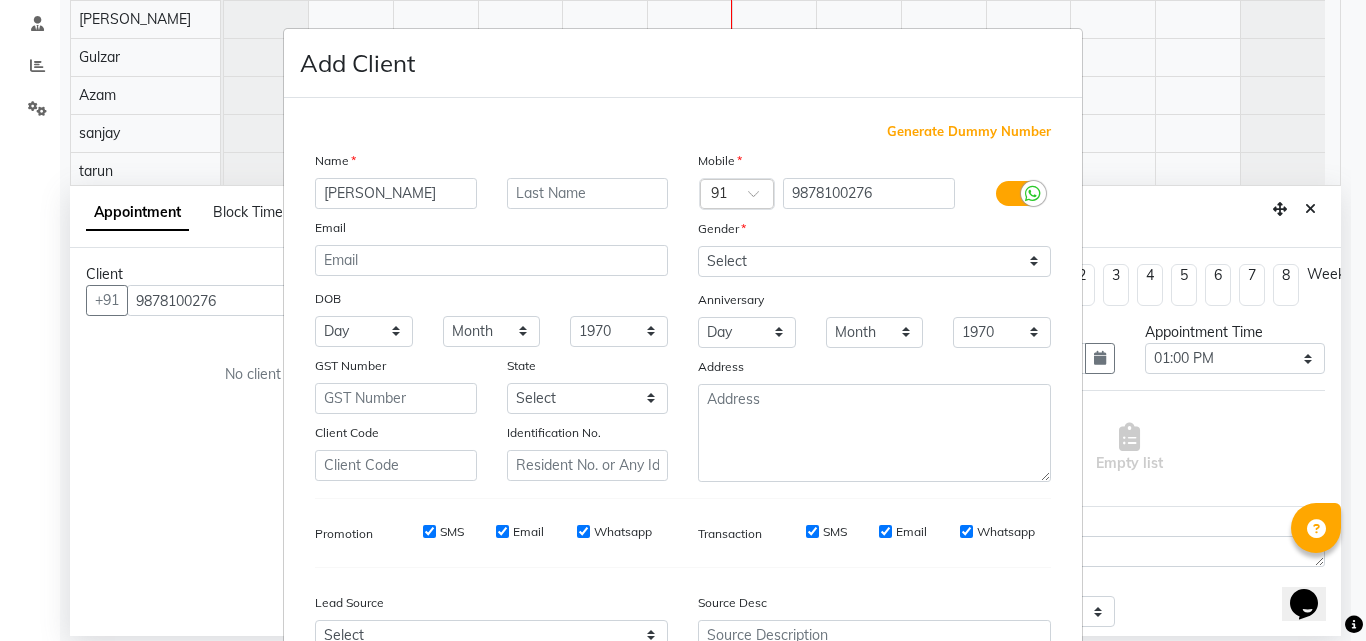 type on "[PERSON_NAME]" 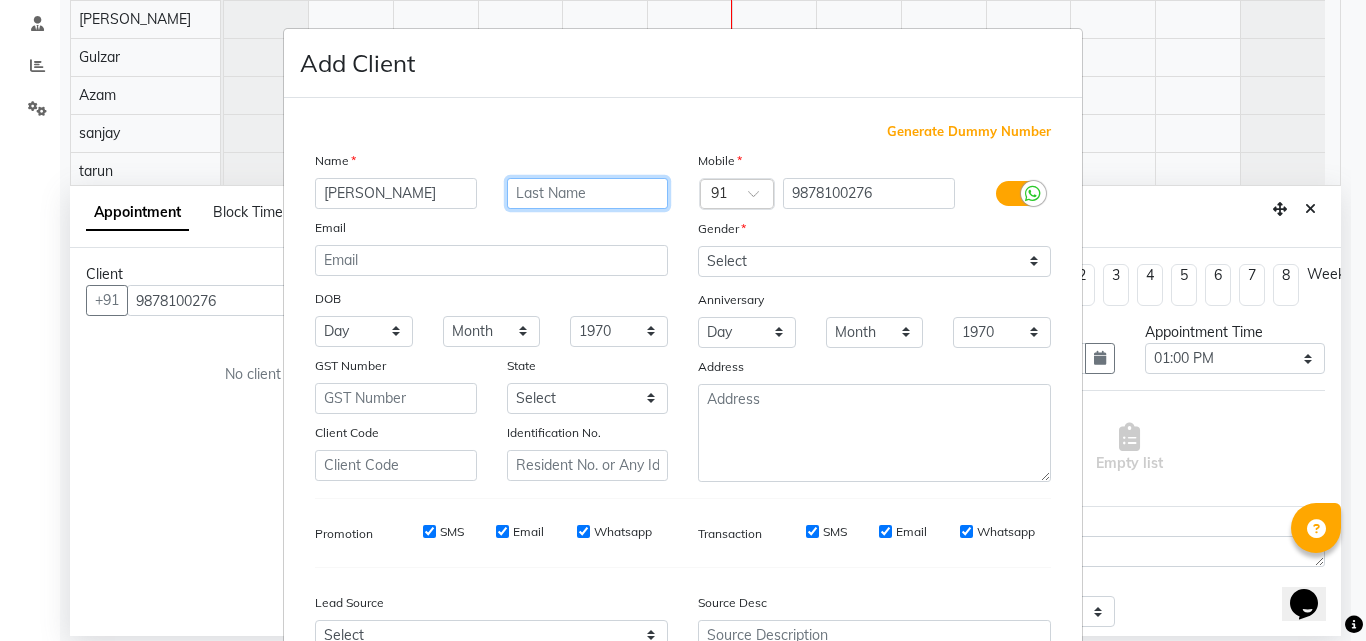 click at bounding box center [588, 193] 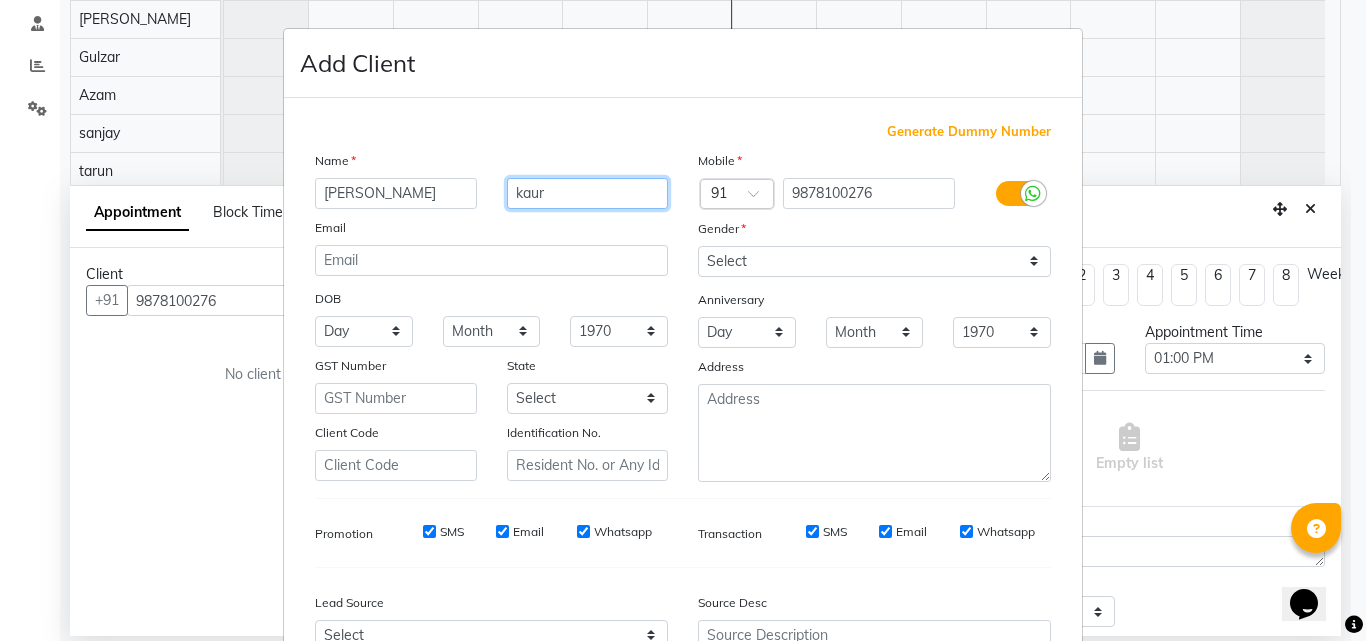type on "kaur" 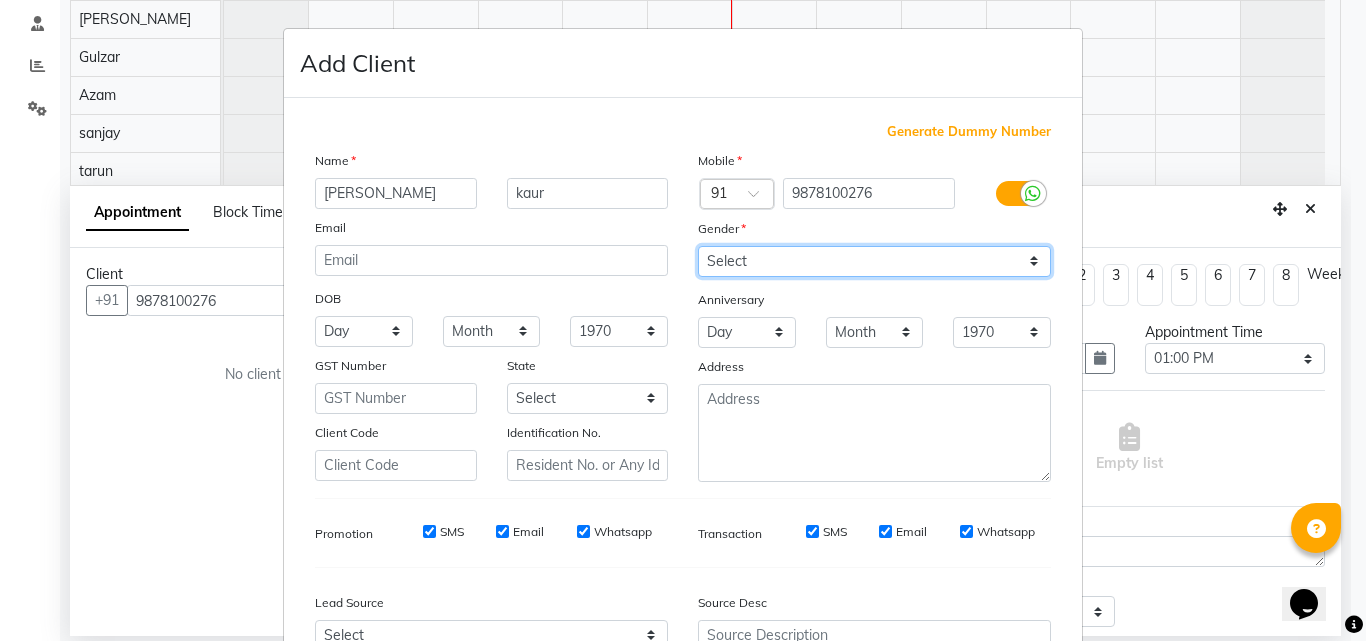 click on "Select [DEMOGRAPHIC_DATA] [DEMOGRAPHIC_DATA] Other Prefer Not To Say" at bounding box center (874, 261) 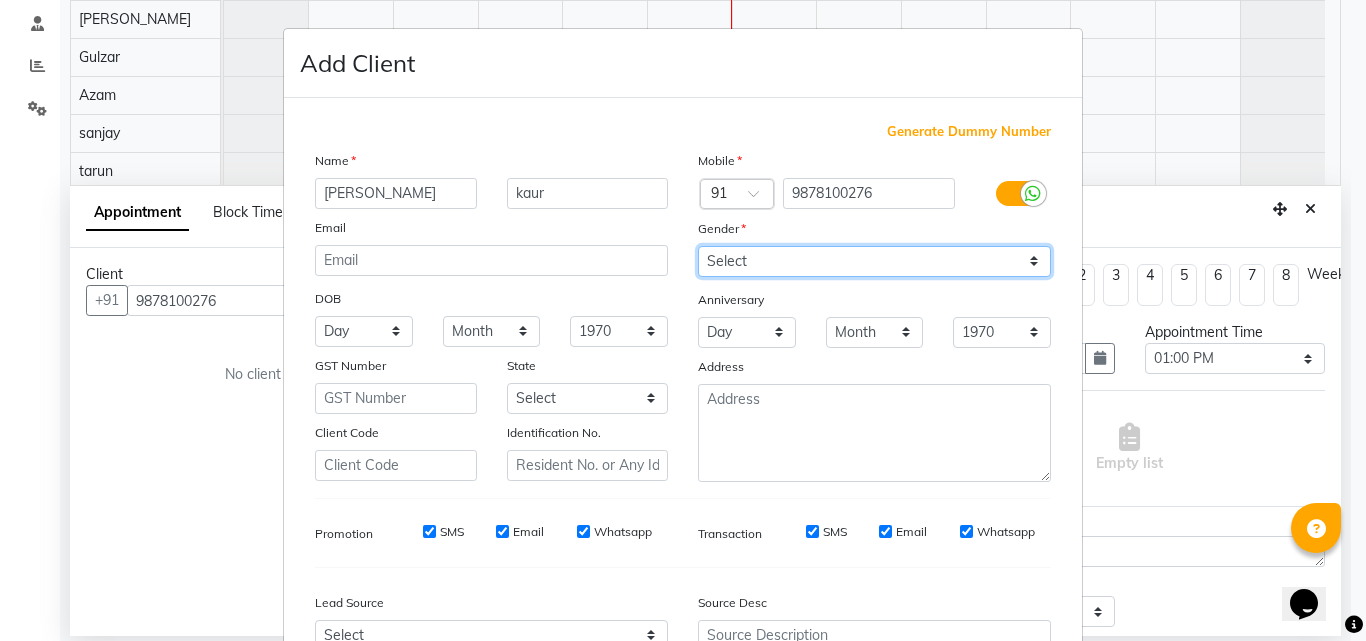select on "[DEMOGRAPHIC_DATA]" 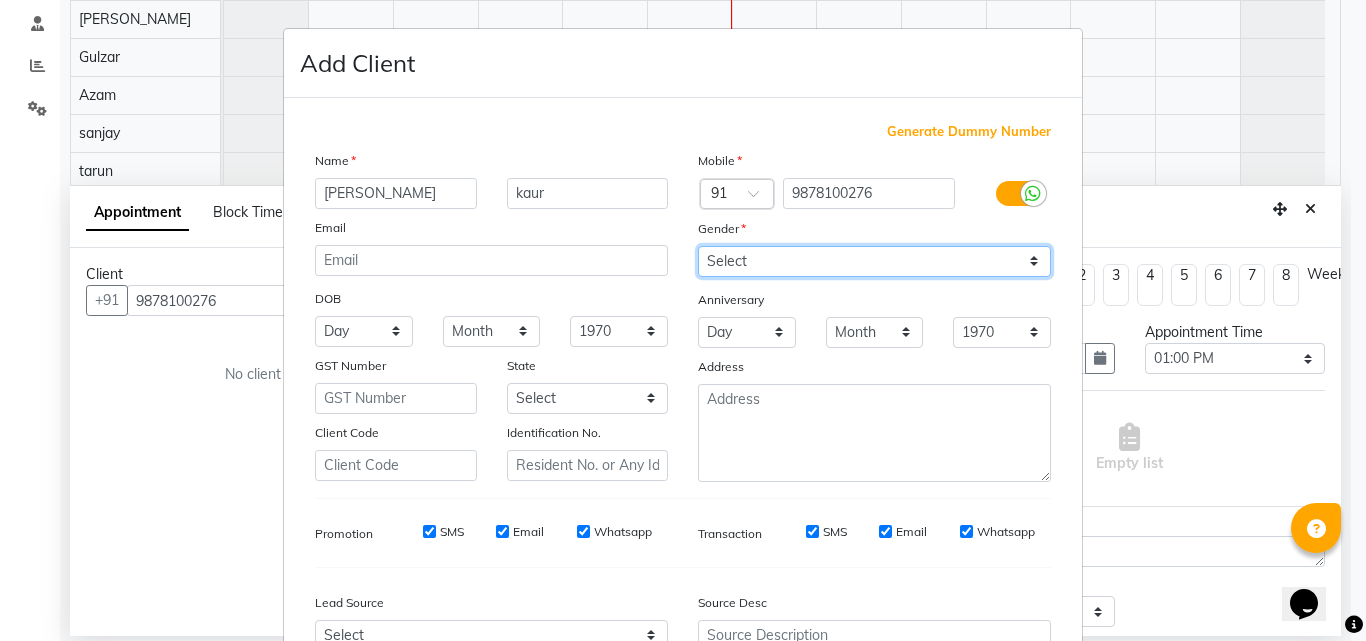 click on "Select [DEMOGRAPHIC_DATA] [DEMOGRAPHIC_DATA] Other Prefer Not To Say" at bounding box center (874, 261) 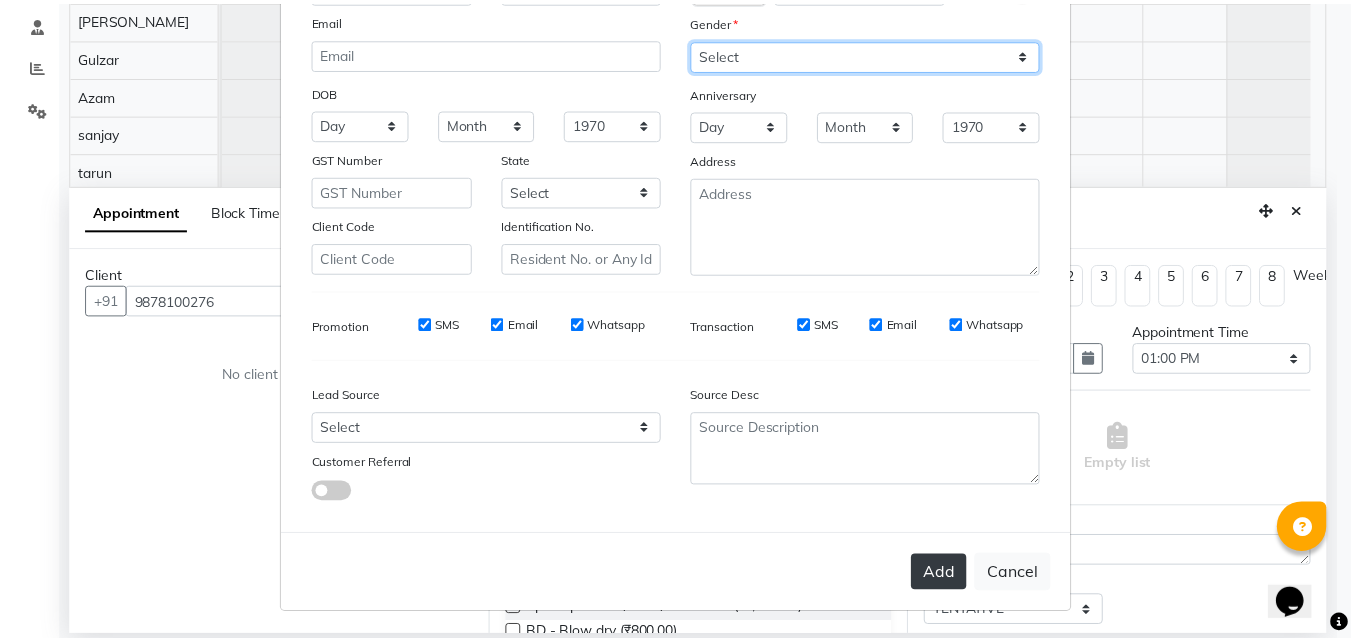 scroll, scrollTop: 208, scrollLeft: 0, axis: vertical 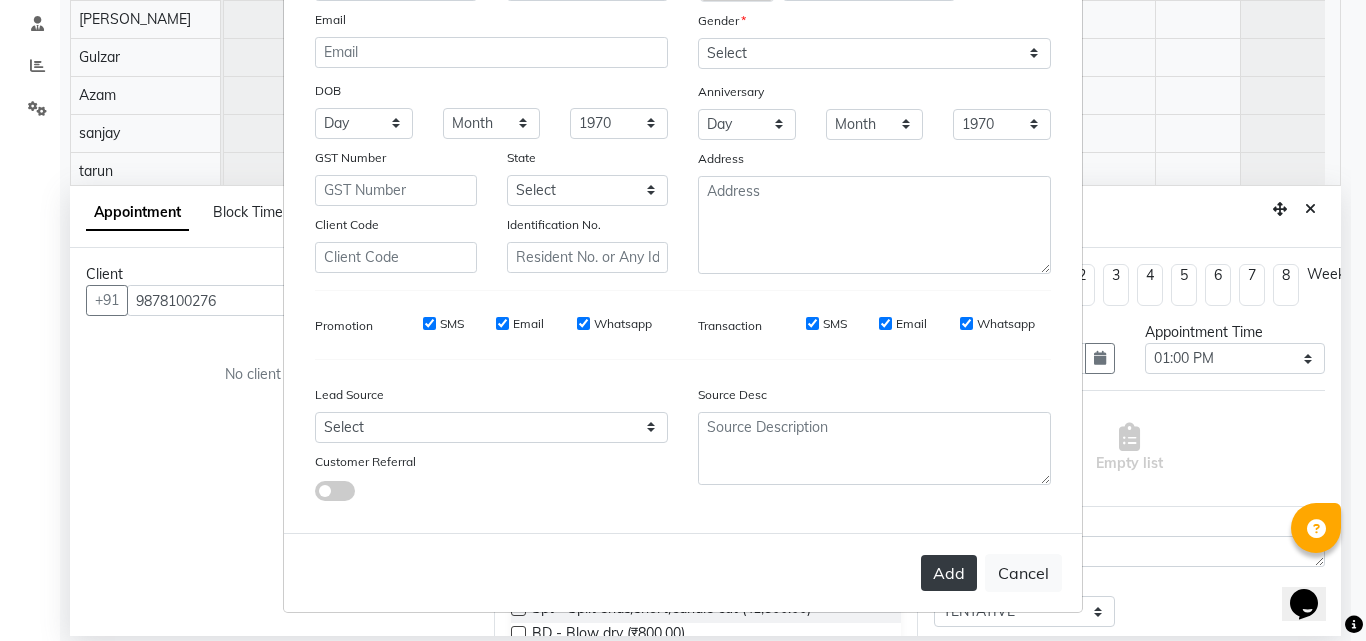 click on "Add" at bounding box center (949, 573) 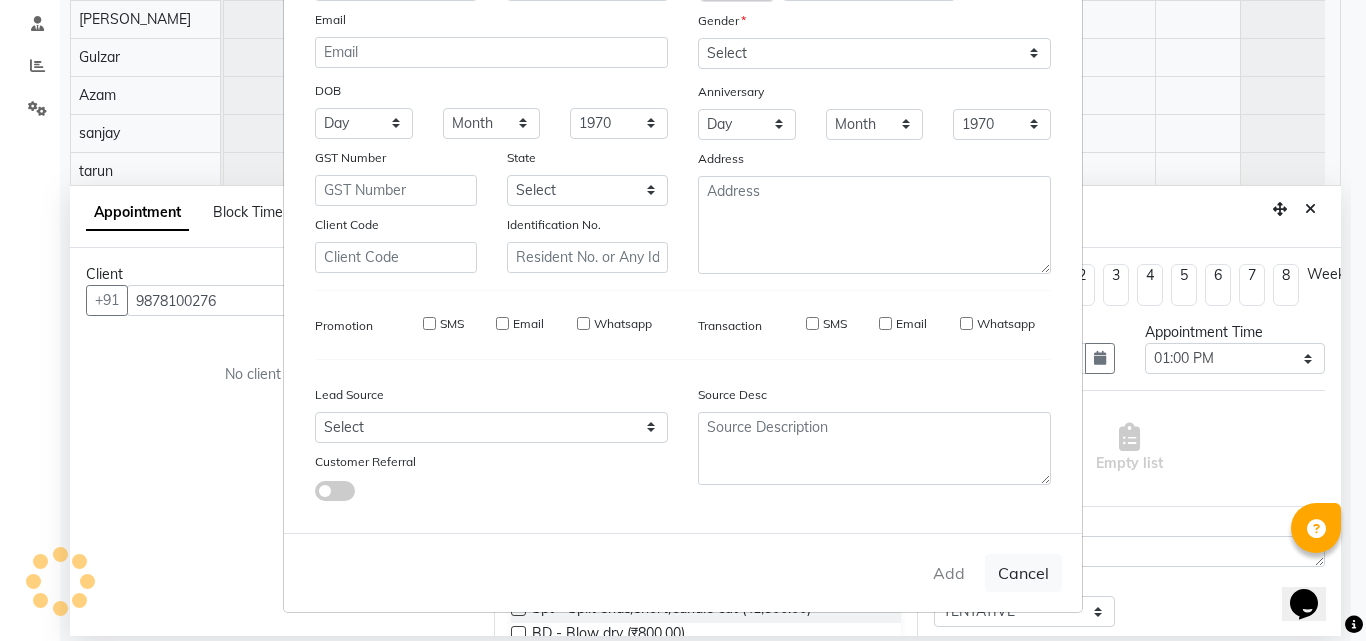 type 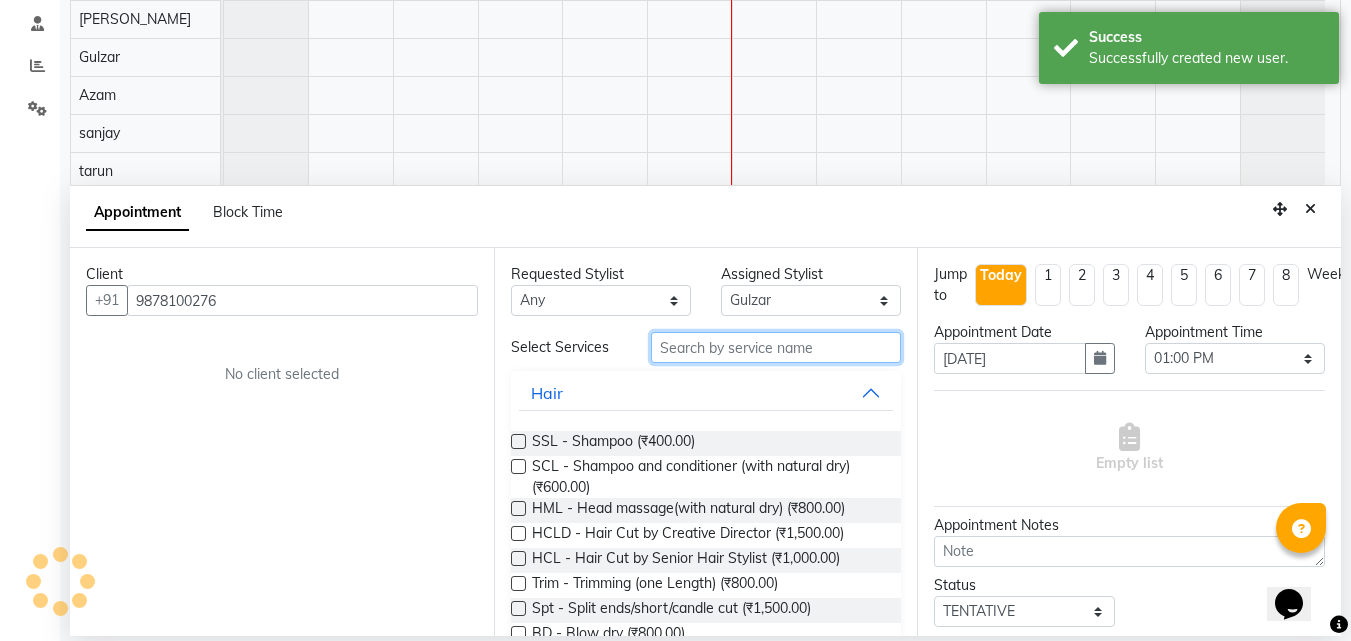 click at bounding box center (776, 347) 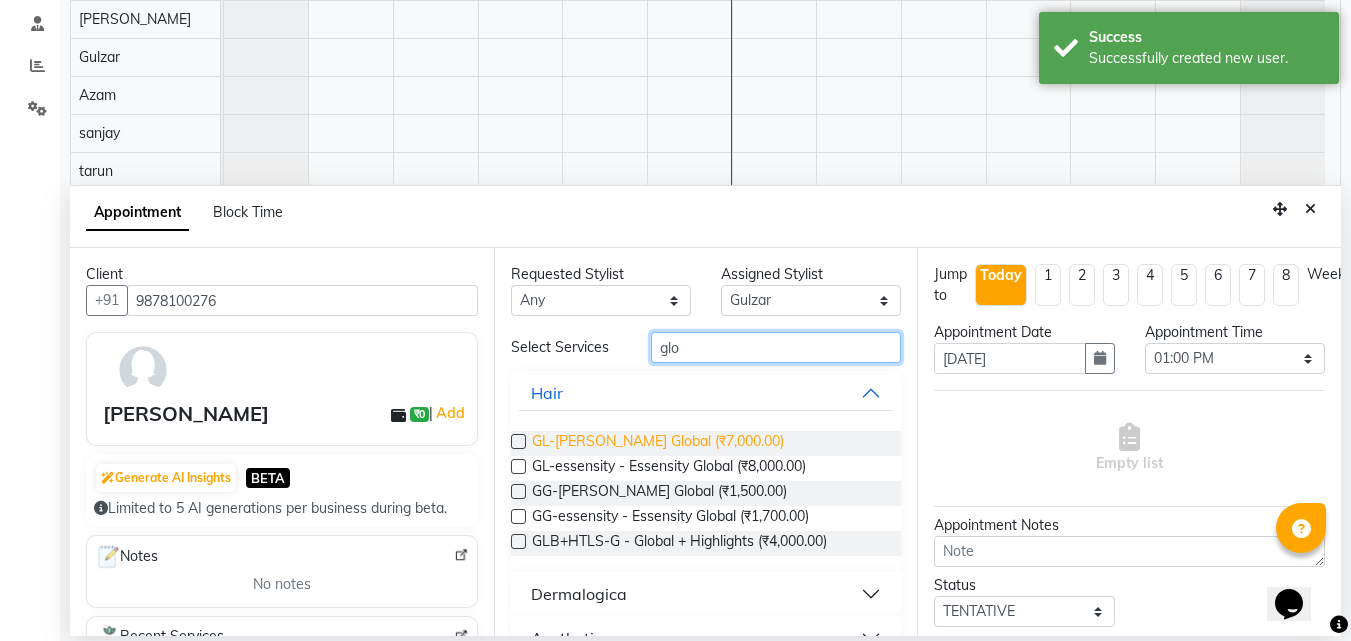 type on "glo" 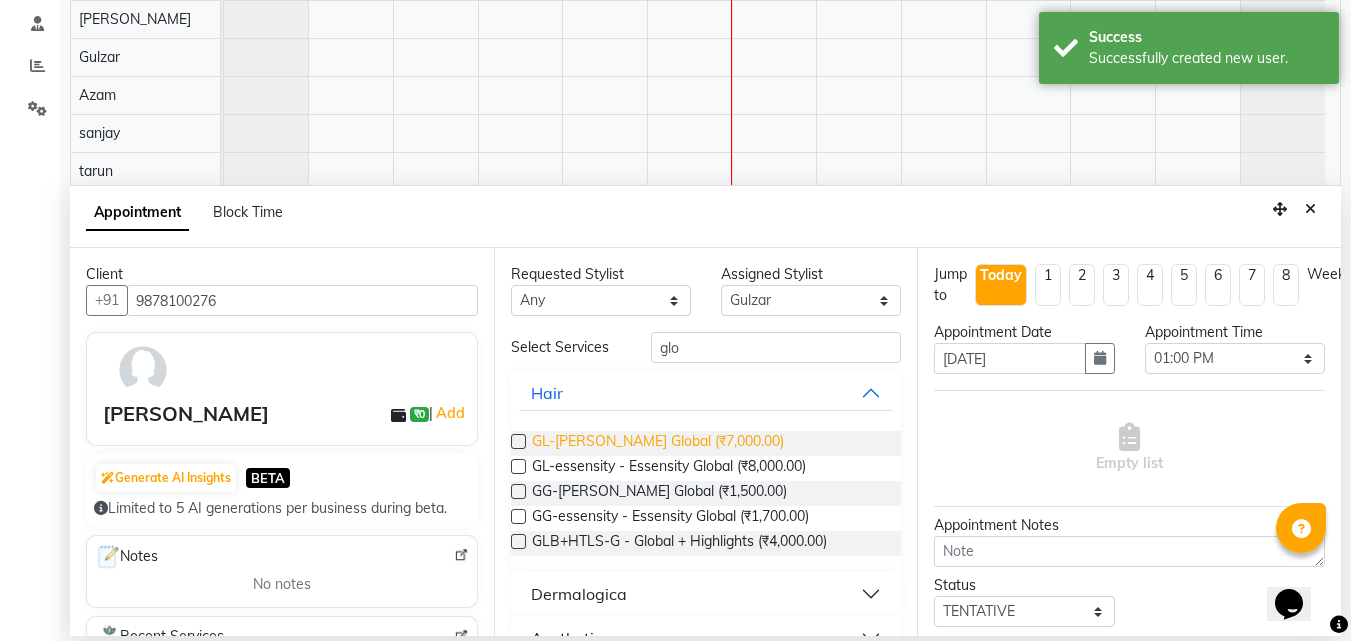 click on "GL-[PERSON_NAME] Global (₹7,000.00)" at bounding box center (658, 443) 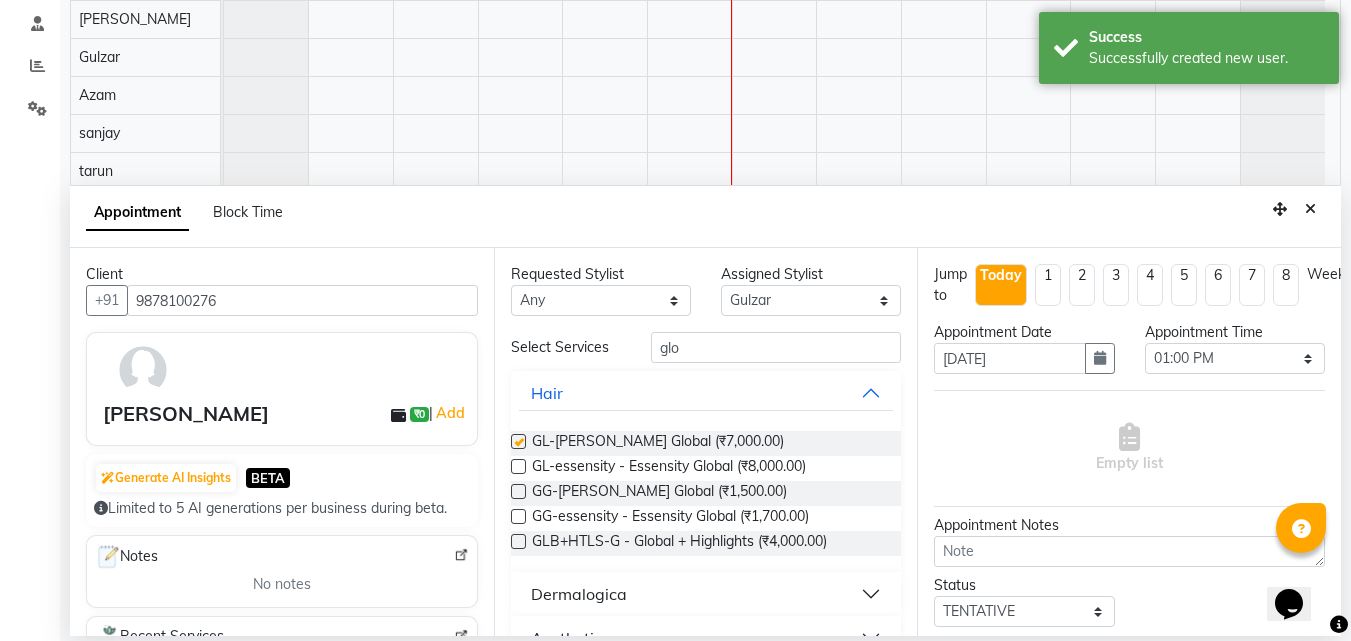 checkbox on "false" 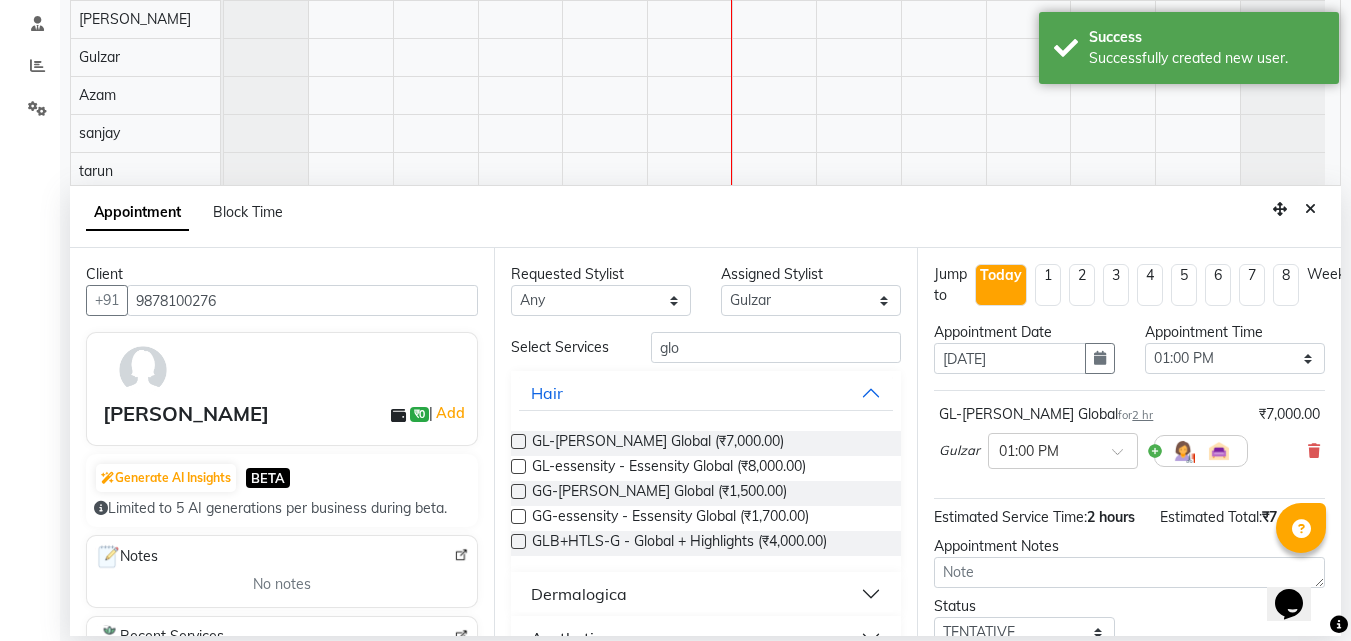 scroll, scrollTop: 141, scrollLeft: 0, axis: vertical 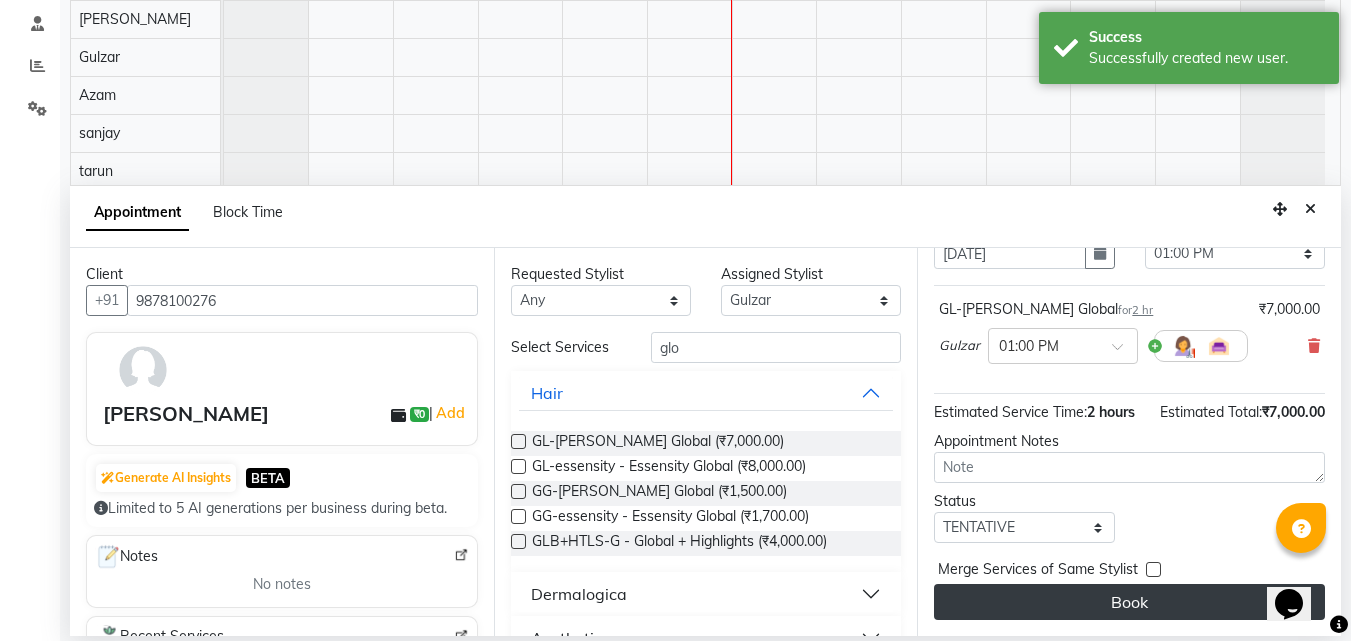 click on "Book" at bounding box center (1129, 602) 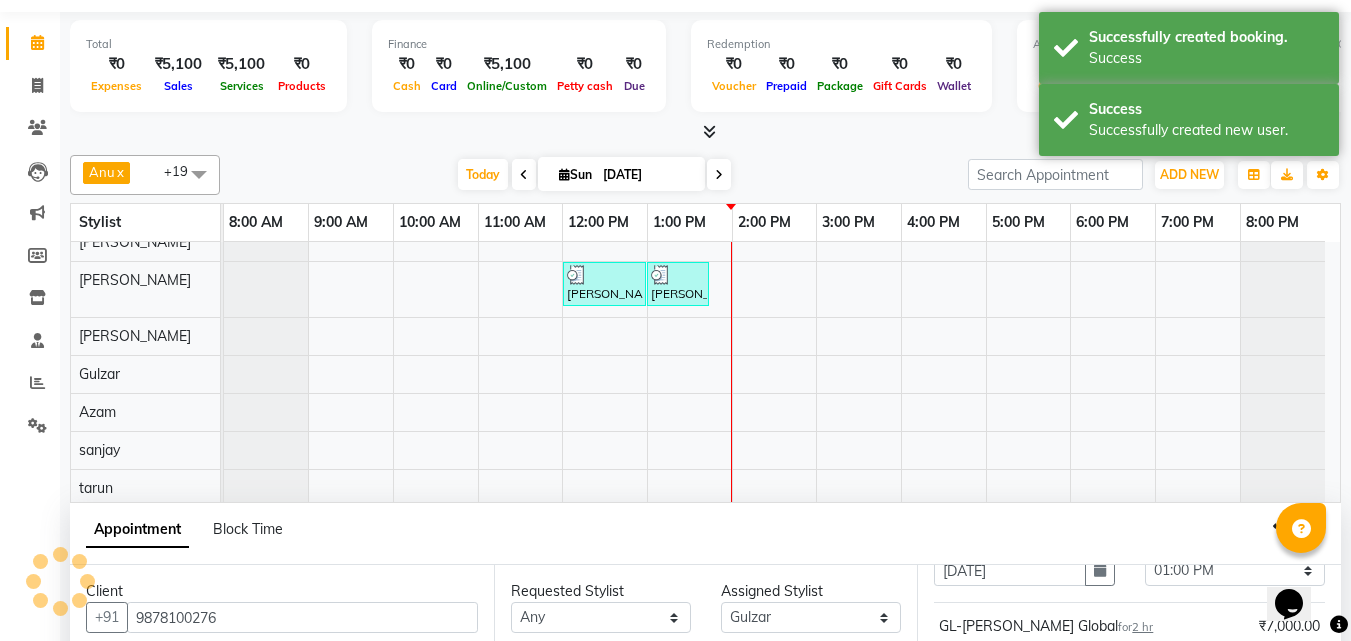 scroll, scrollTop: 0, scrollLeft: 0, axis: both 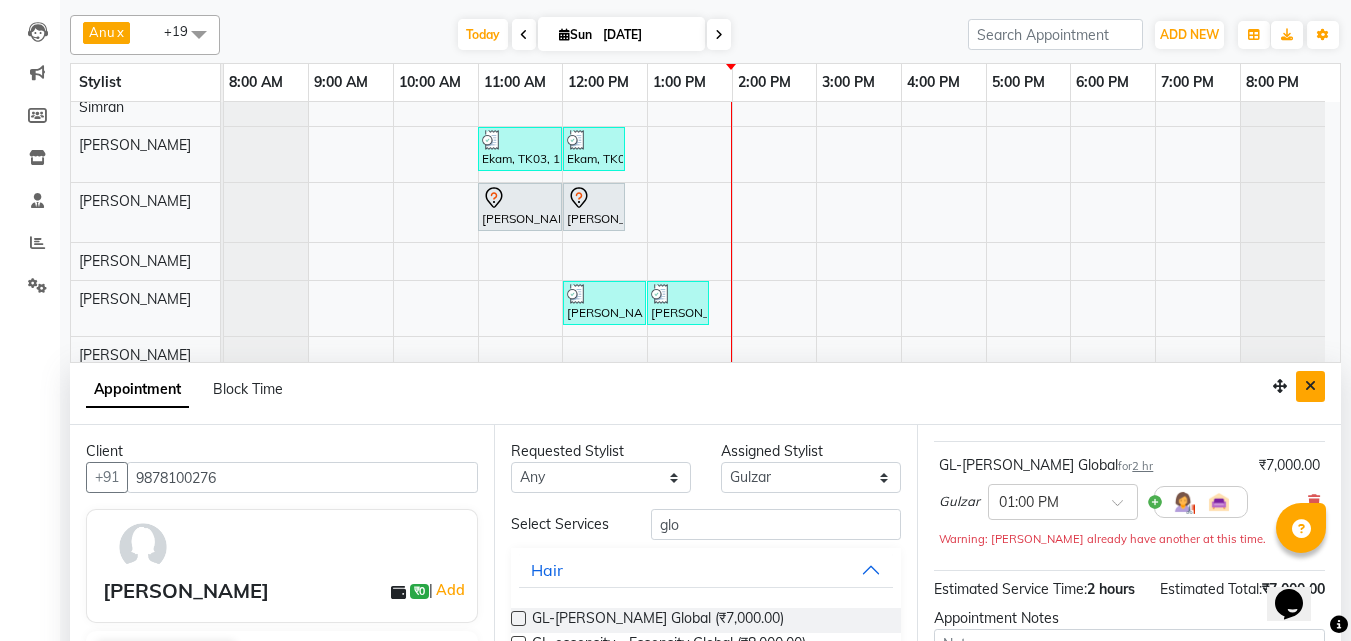 click at bounding box center (1310, 386) 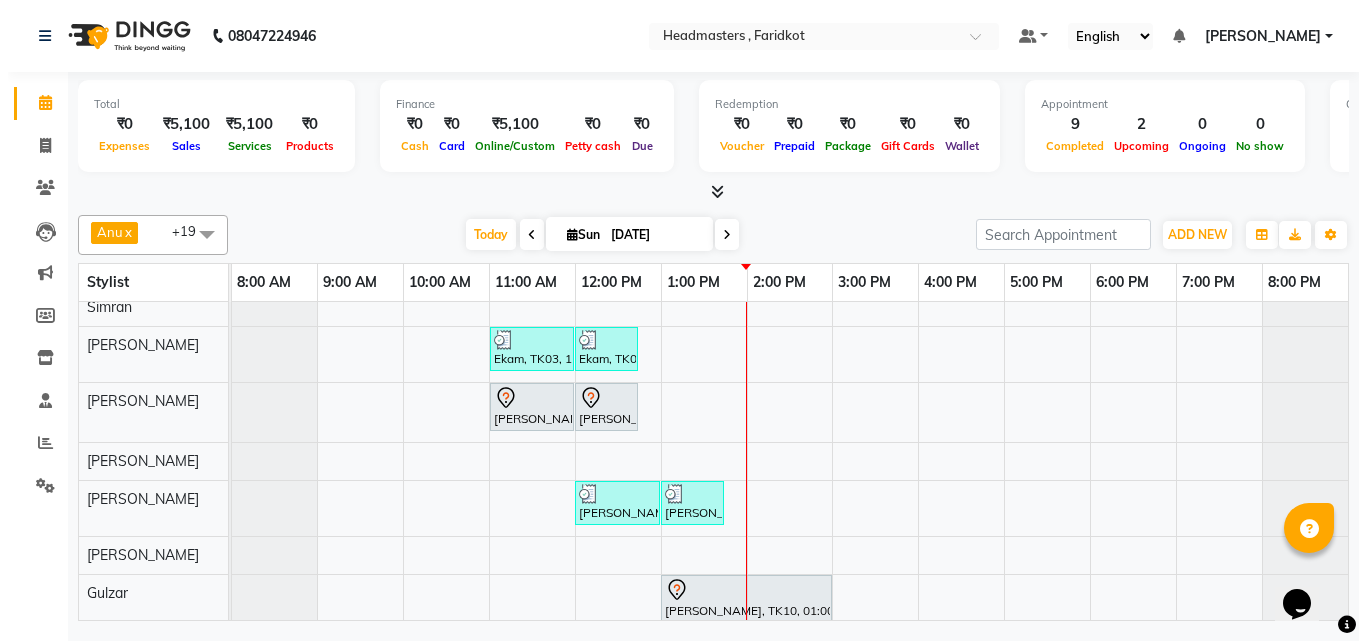 scroll, scrollTop: 0, scrollLeft: 0, axis: both 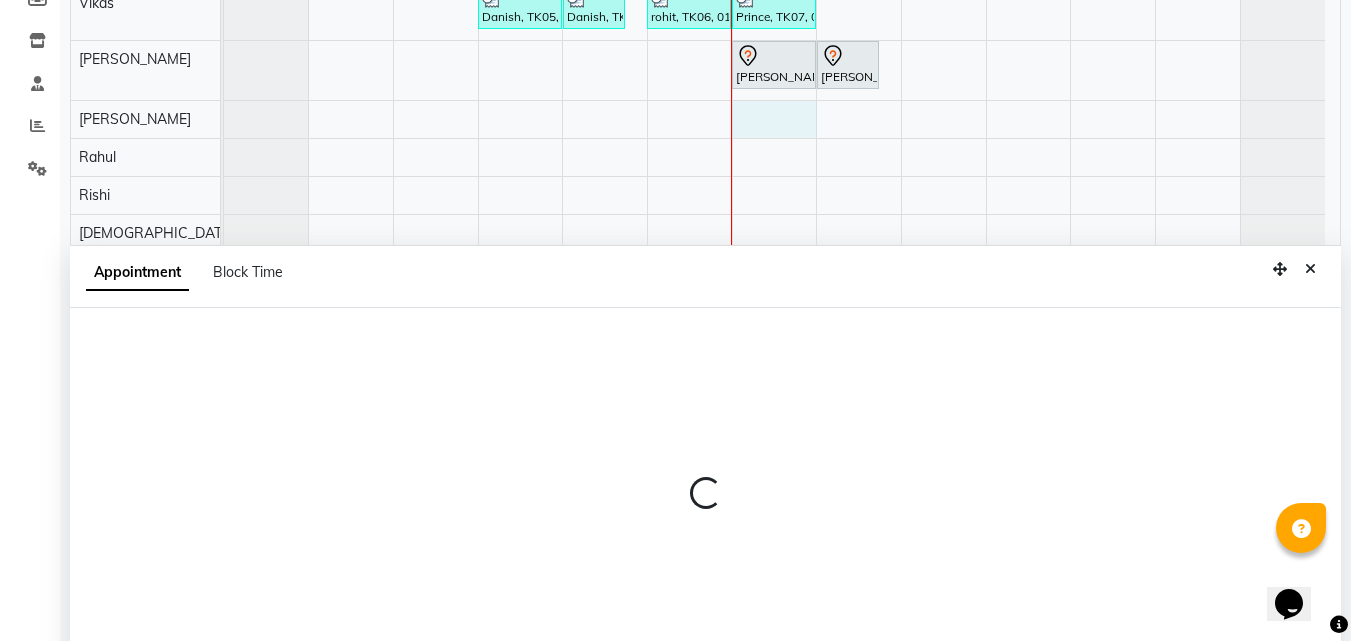 select on "71454" 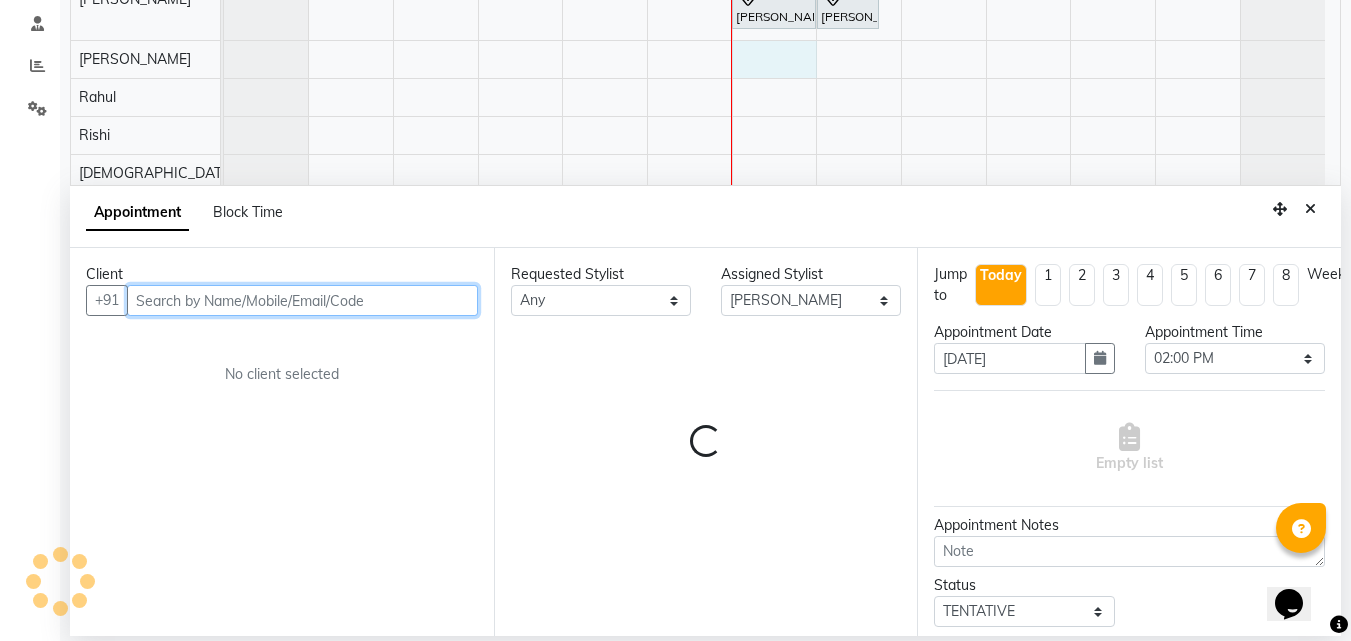 click at bounding box center [302, 300] 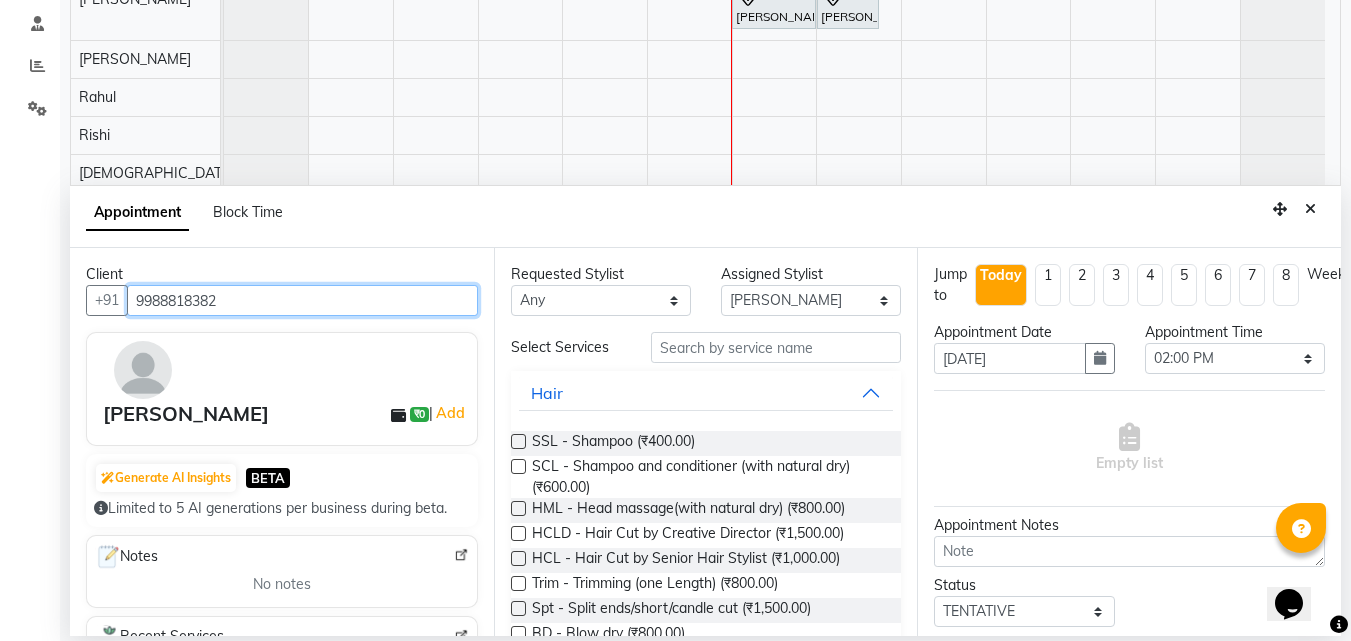 type on "9988818382" 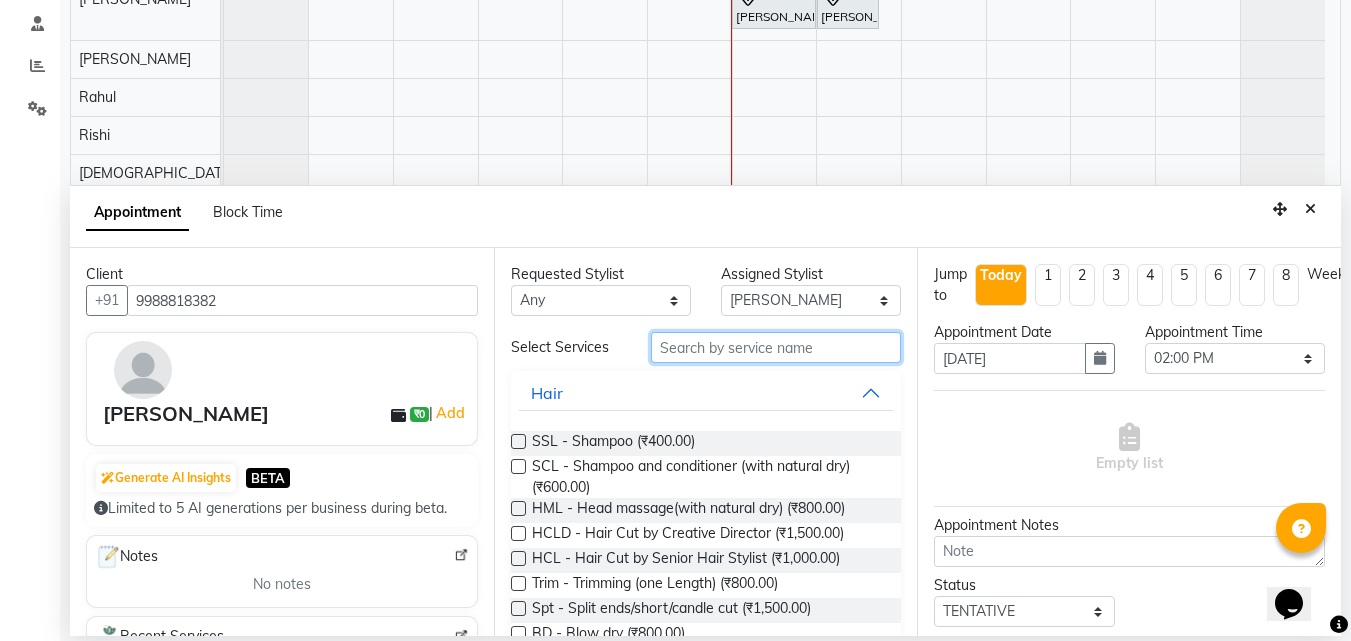 click at bounding box center (776, 347) 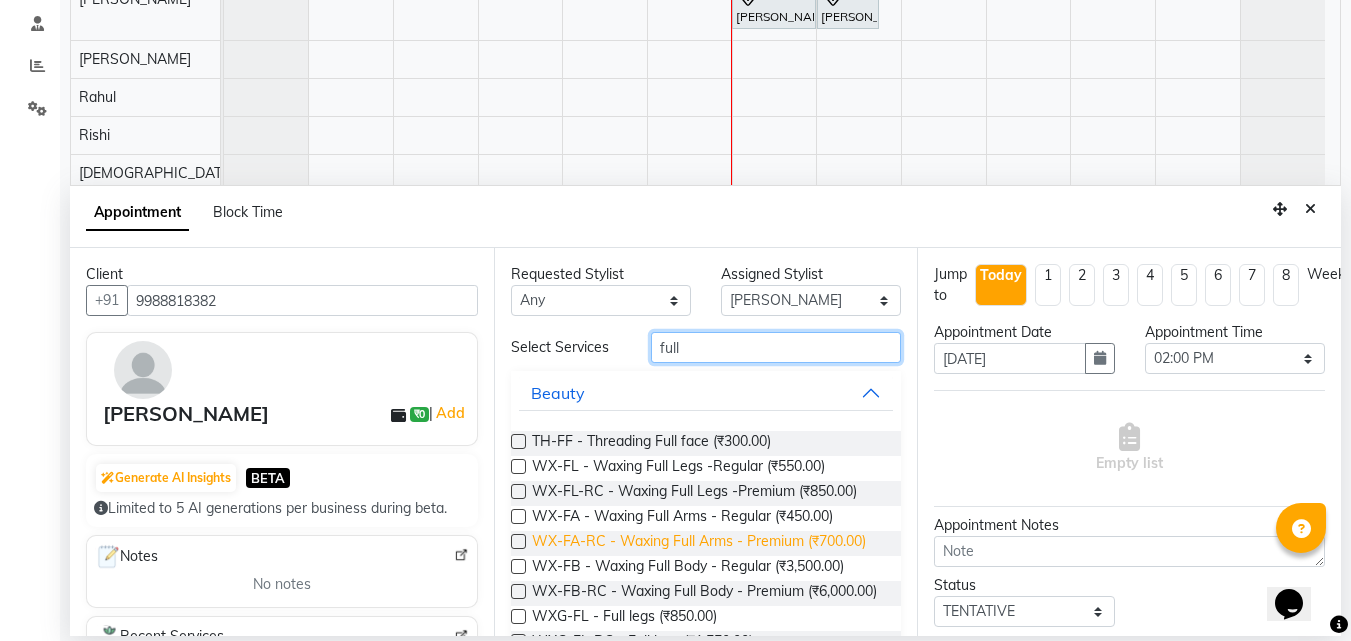 type on "full" 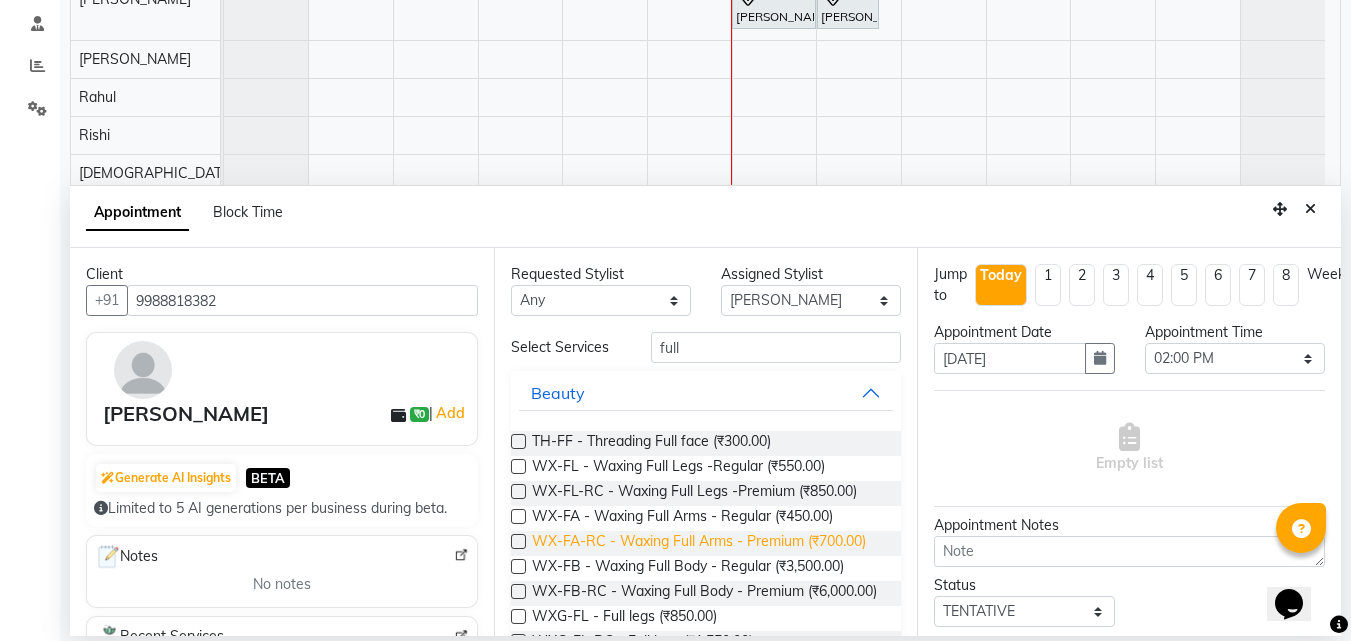 click on "WX-FA-RC - Waxing Full Arms - Premium (₹700.00)" at bounding box center [699, 543] 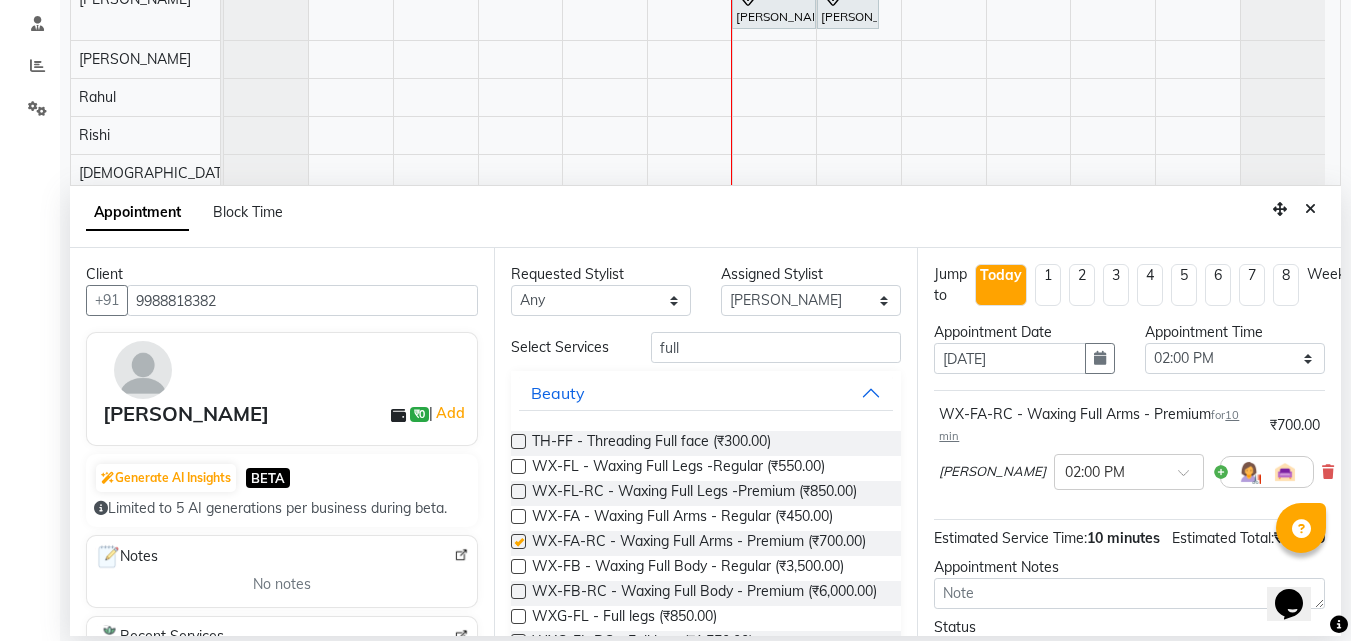 checkbox on "false" 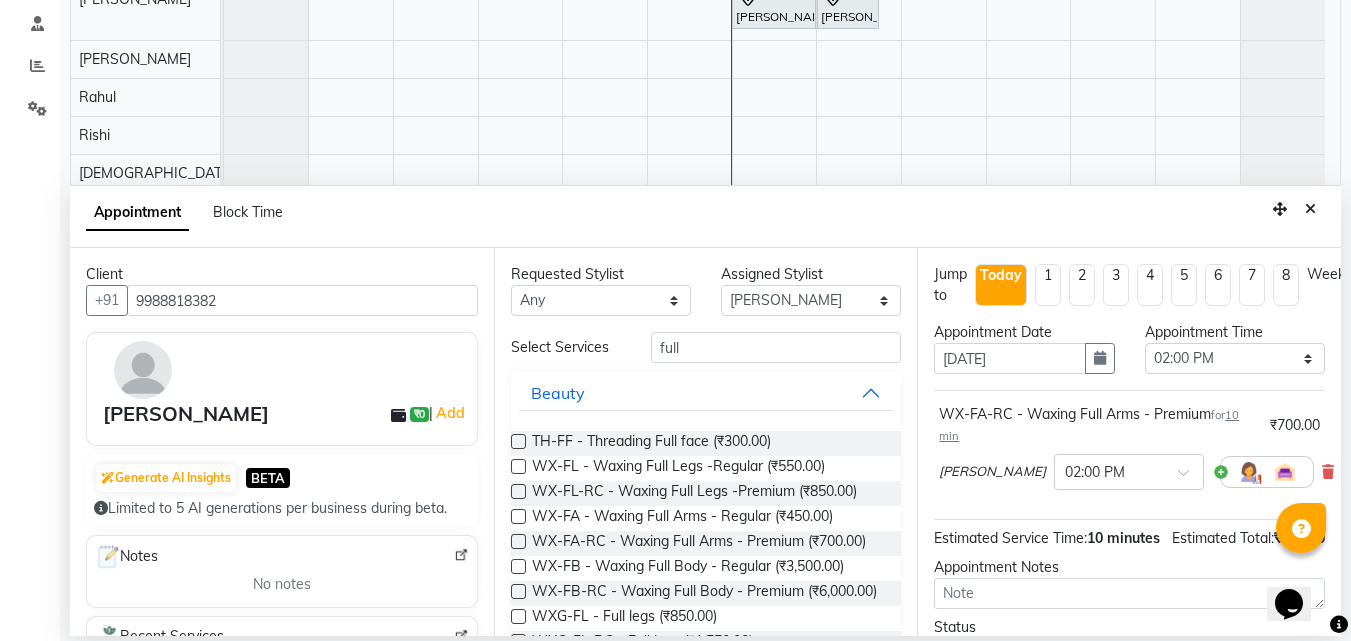 scroll, scrollTop: 162, scrollLeft: 0, axis: vertical 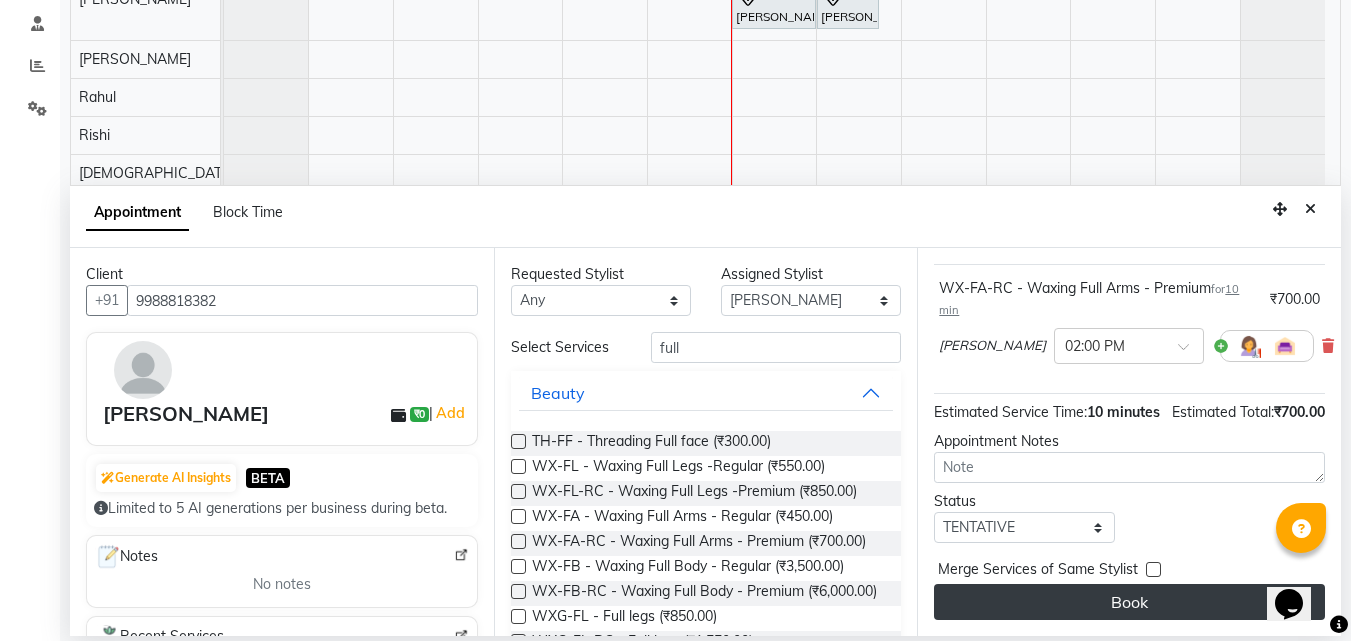 click on "Book" at bounding box center [1129, 602] 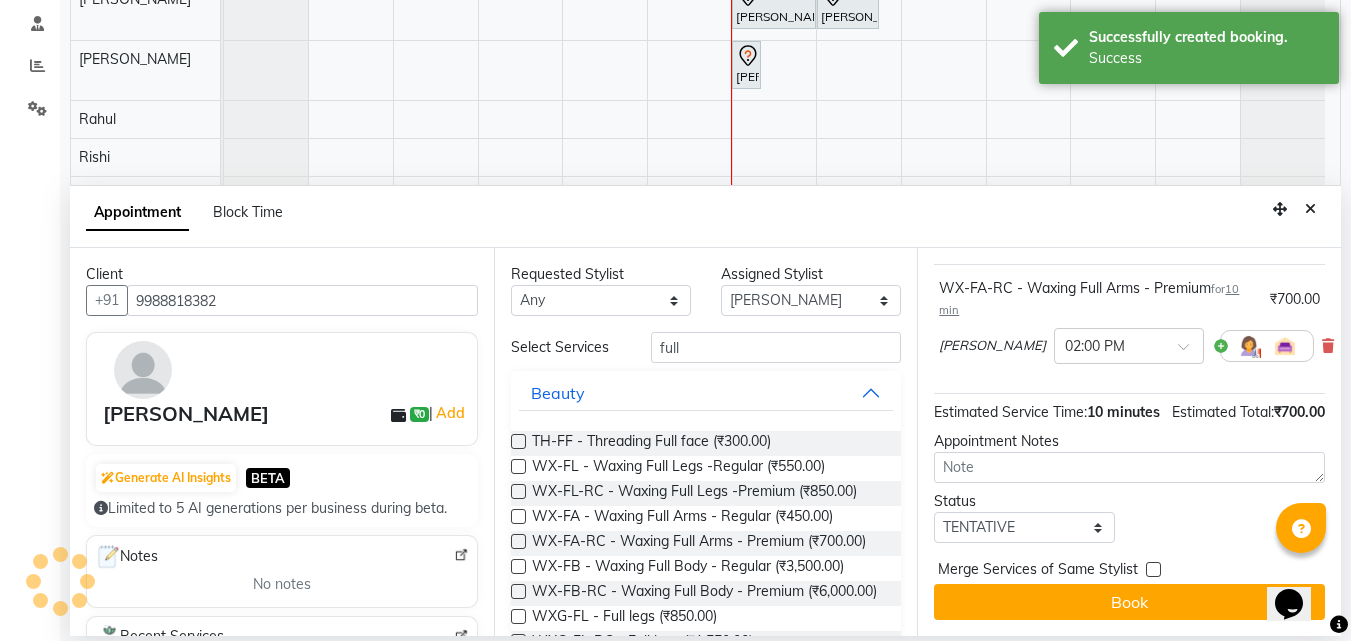 scroll, scrollTop: 4, scrollLeft: 0, axis: vertical 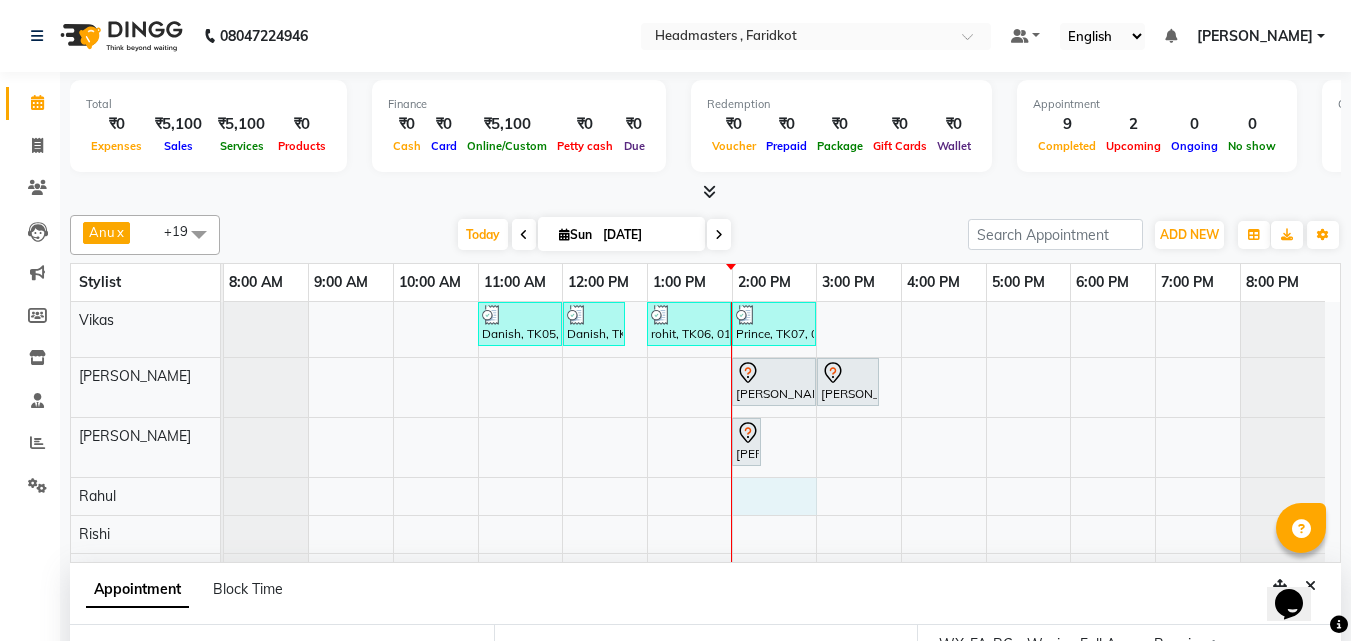 click on "Danish, TK05, 11:00 AM-12:00 PM, HCG - Hair Cut by Senior Hair Stylist     Danish, TK05, 12:00 PM-12:45 PM, BRD - Beard     rohit, TK06, 01:00 PM-02:00 PM, HCG - Hair Cut by Senior Hair Stylist     Prince, TK07, 02:00 PM-03:00 PM, HCG - Hair Cut by Senior Hair Stylist             S S Brar, TK08, 02:00 PM-03:00 PM, HCG - Hair Cut by Senior Hair Stylist             S S Brar, TK08, 03:00 PM-03:45 PM, BRD - Beard             neetu, TK11, 02:00 PM-02:10 PM, WX-FA-RC - Waxing Full Arms - Premium     Happy, TK01, 11:00 AM-01:00 PM, Krt-L - Keratin             Seema Sharma, TK09, 02:00 PM-03:15 PM, RT-ES - Essensity Root Touchup(one inch only)     Ekam, TK03, 11:00 AM-12:00 PM, HCG - Hair Cut by Senior Hair Stylist     Ekam, TK03, 12:00 PM-12:45 PM, BRD - Beard             Davinder singh, TK02, 11:00 AM-12:00 PM, HCG - Hair Cut by Senior Hair Stylist             Davinder singh, TK02, 12:00 PM-12:45 PM, BRD - Beard     zorawer, TK04, 12:00 PM-01:00 PM, HCG - Hair Cut by Senior Hair Stylist" at bounding box center [782, 763] 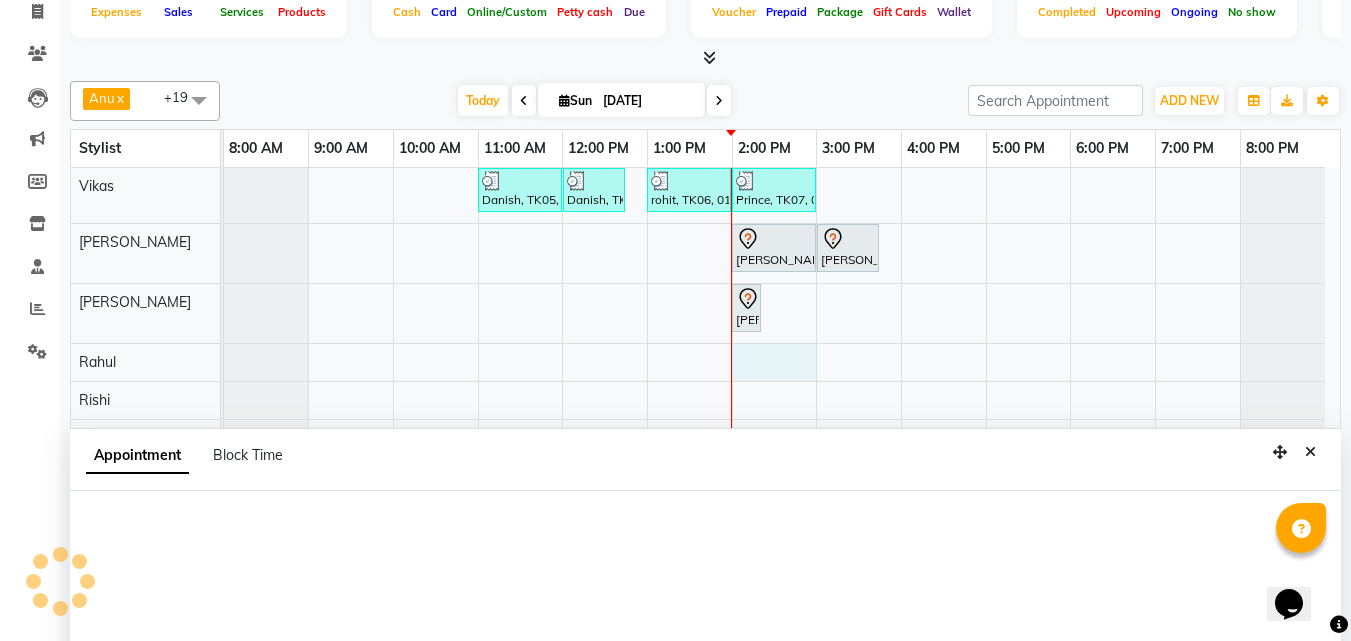 select on "71455" 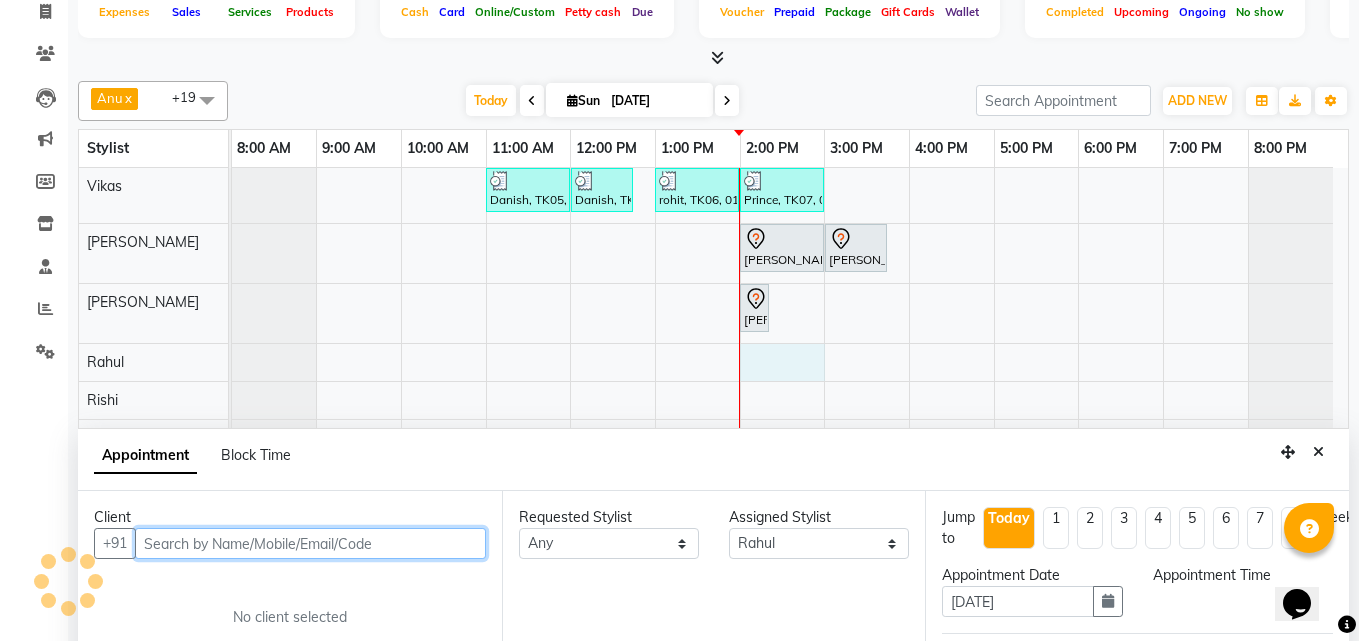 scroll, scrollTop: 377, scrollLeft: 0, axis: vertical 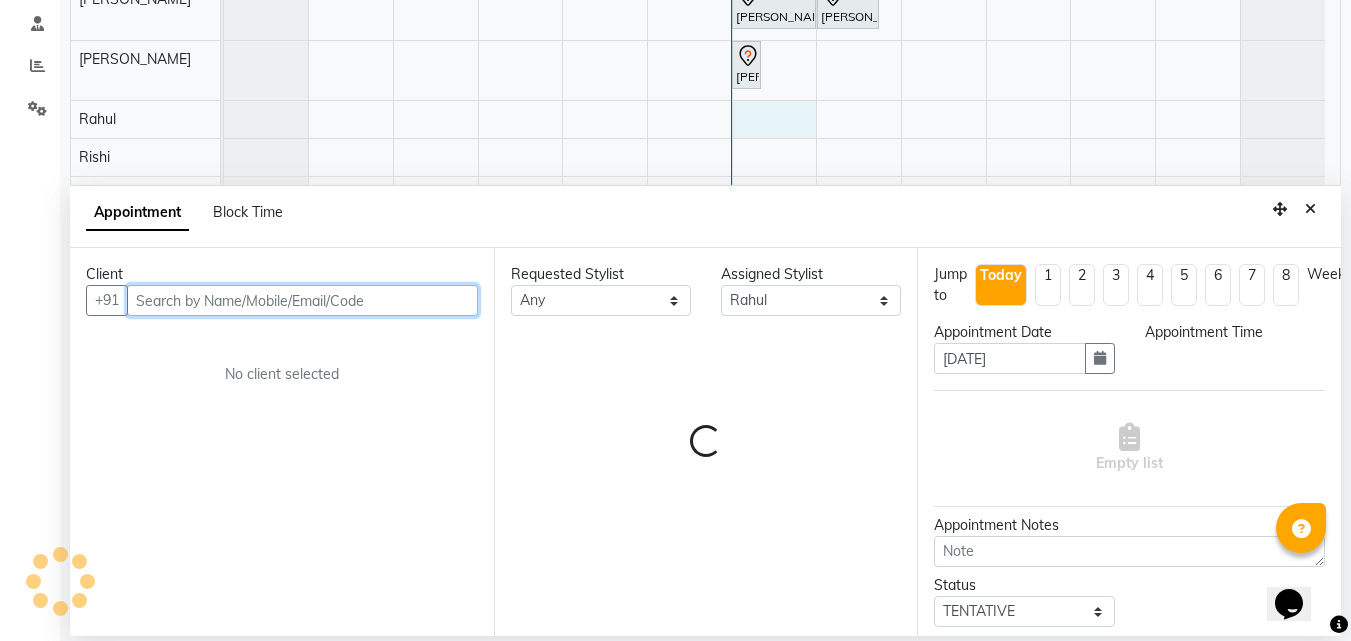 select on "840" 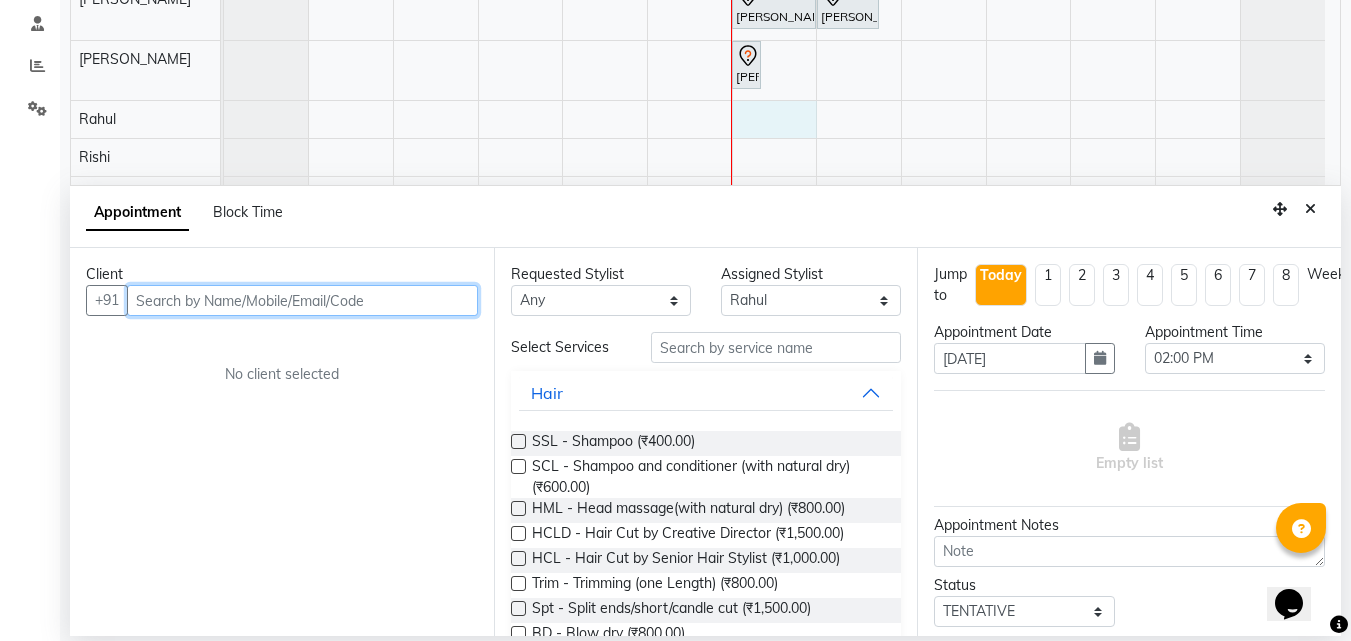 click at bounding box center (302, 300) 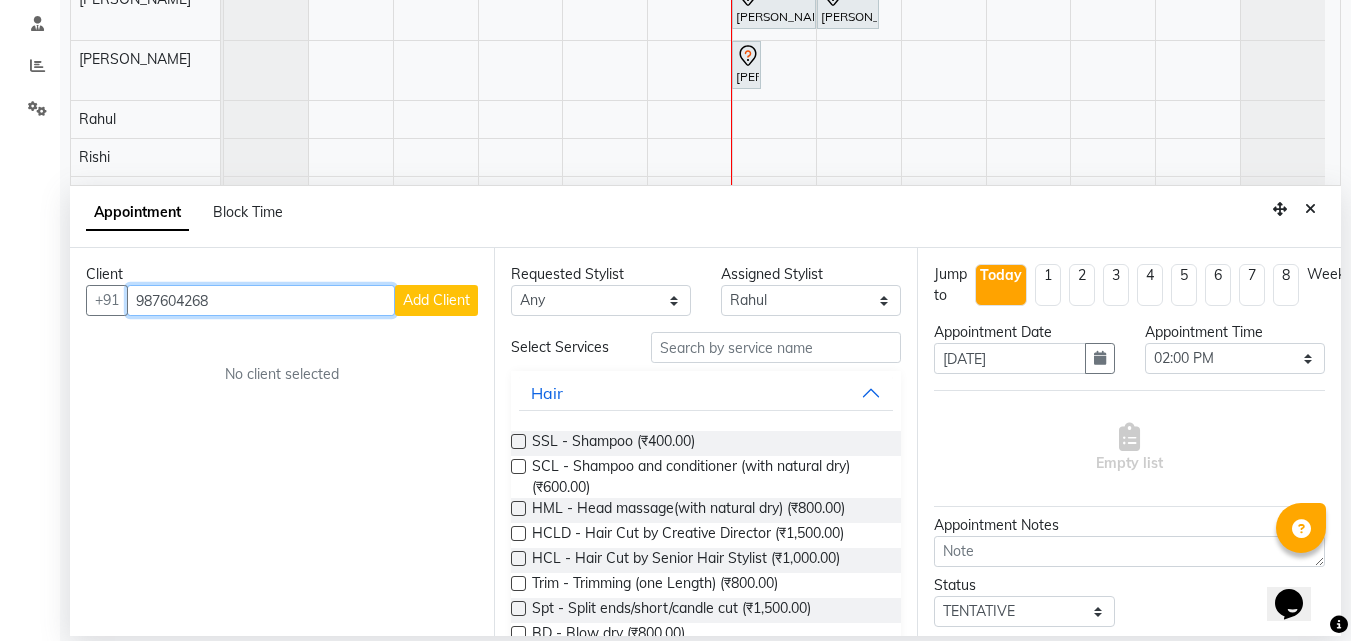 type on "987604268" 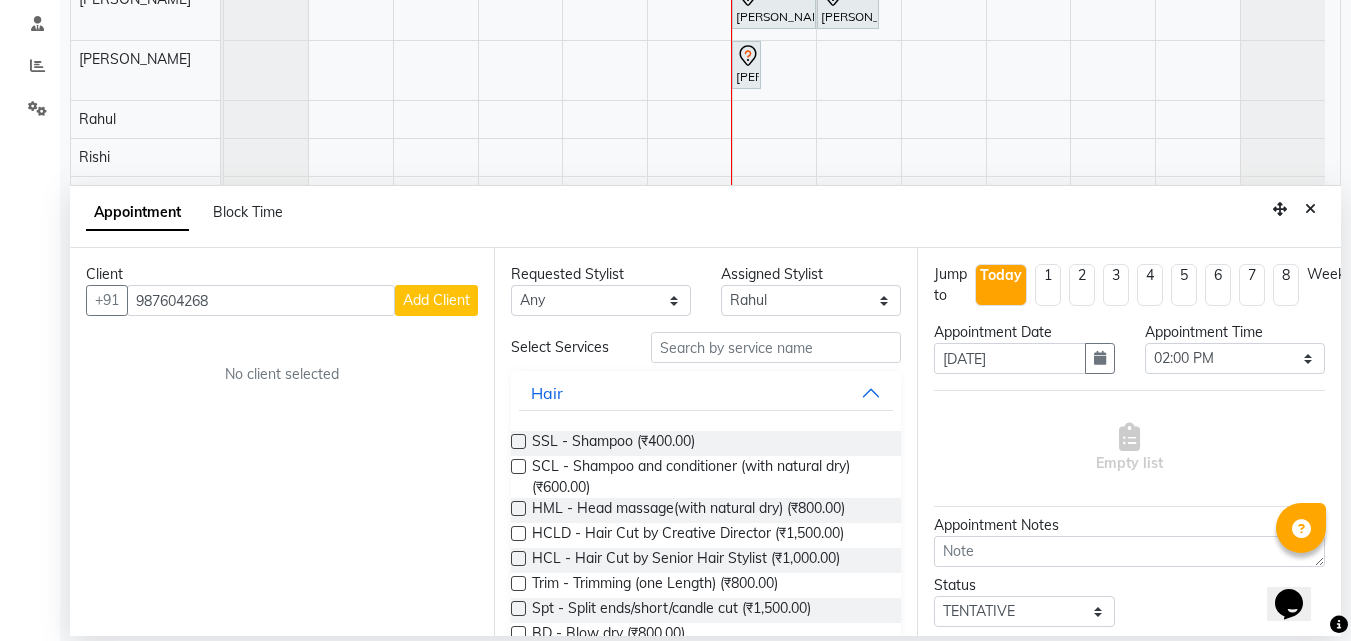 click on "Add Client" at bounding box center (436, 300) 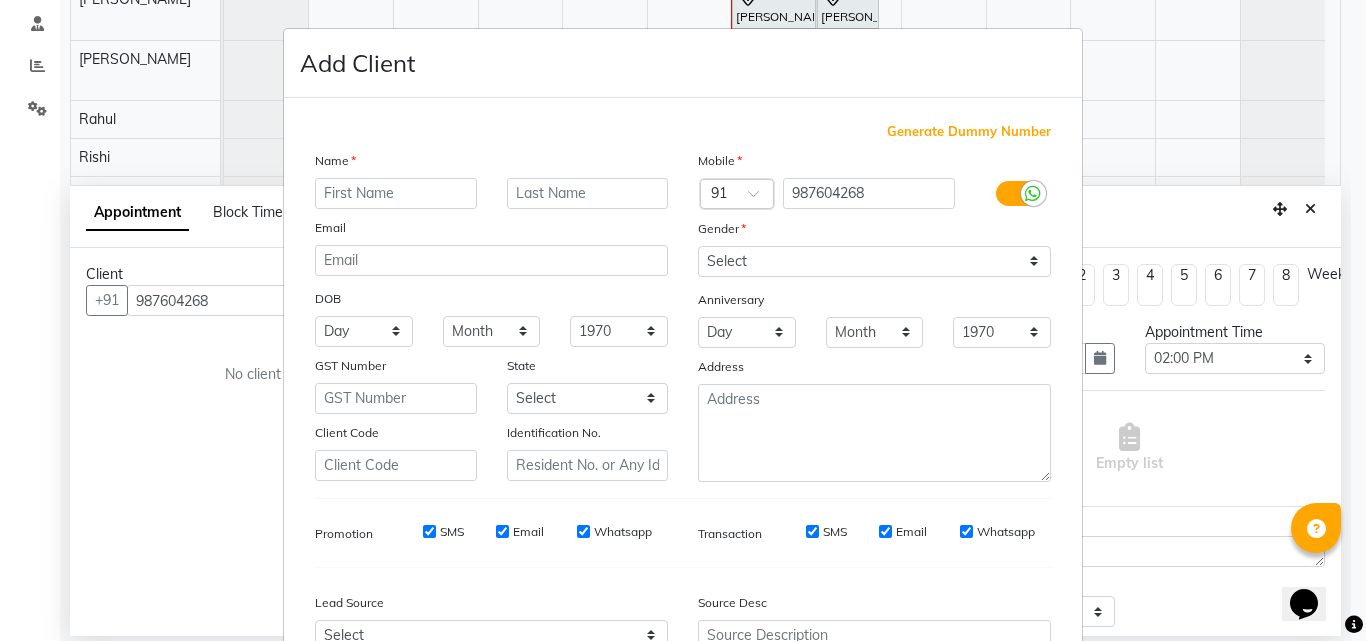 click at bounding box center [396, 193] 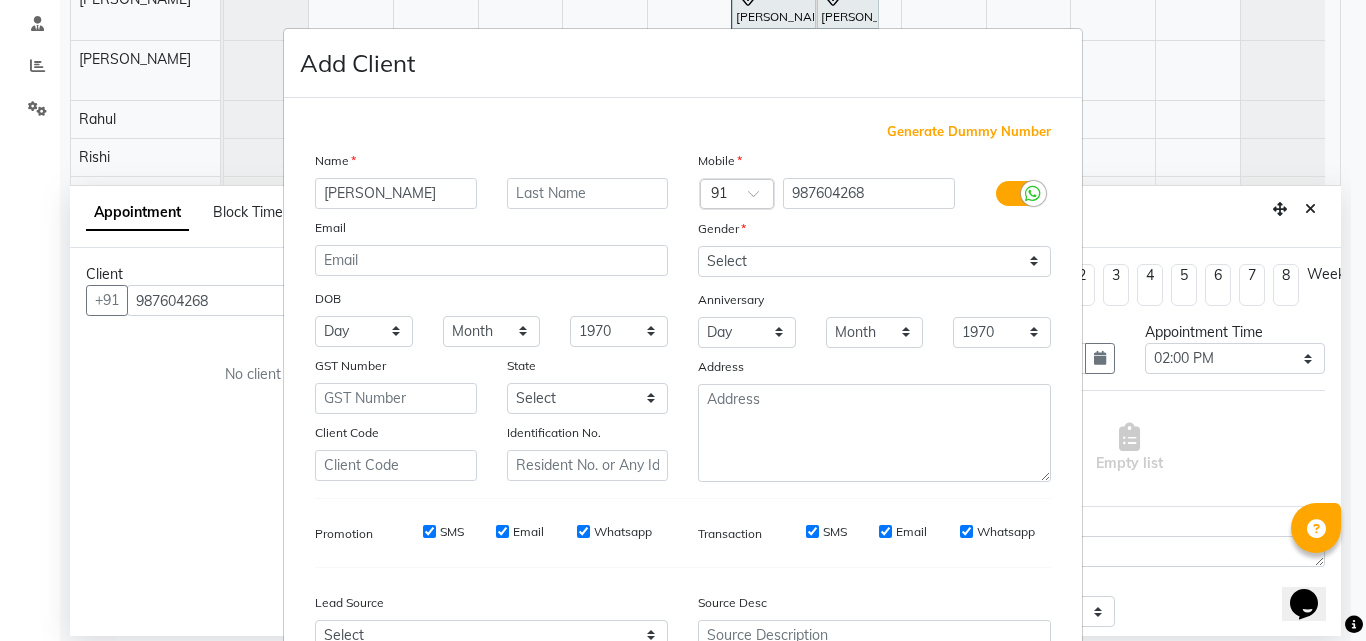 type on "[PERSON_NAME]" 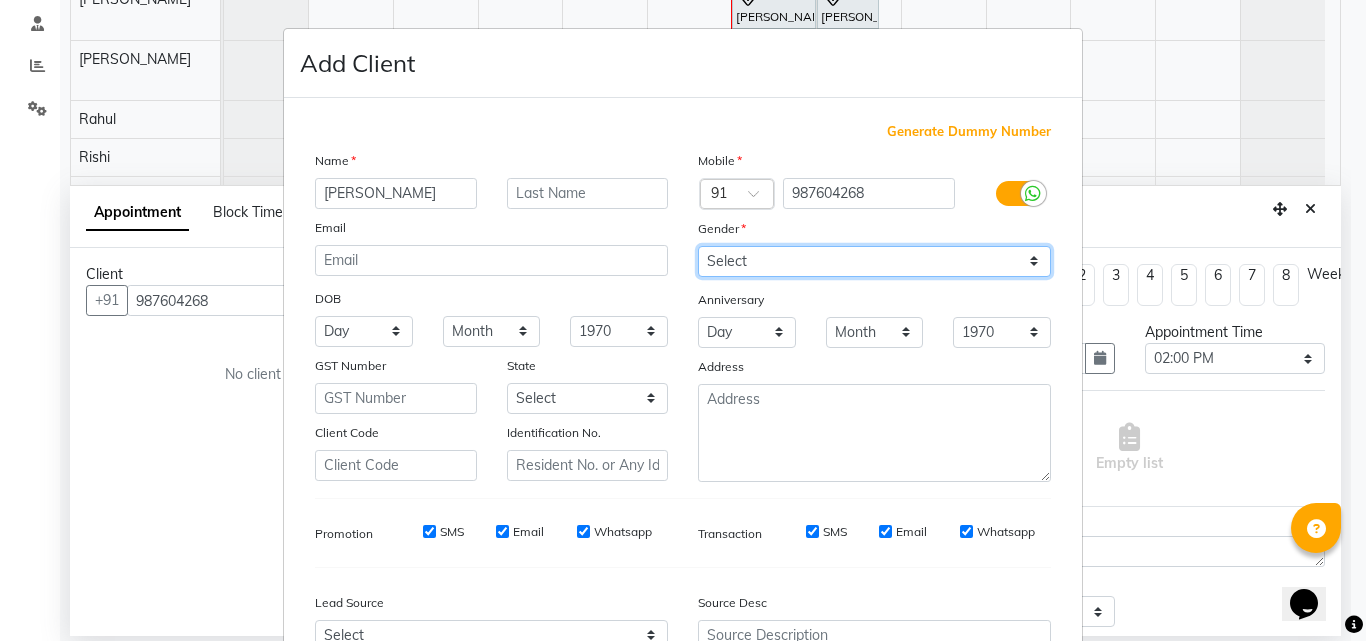 click on "Select [DEMOGRAPHIC_DATA] [DEMOGRAPHIC_DATA] Other Prefer Not To Say" at bounding box center [874, 261] 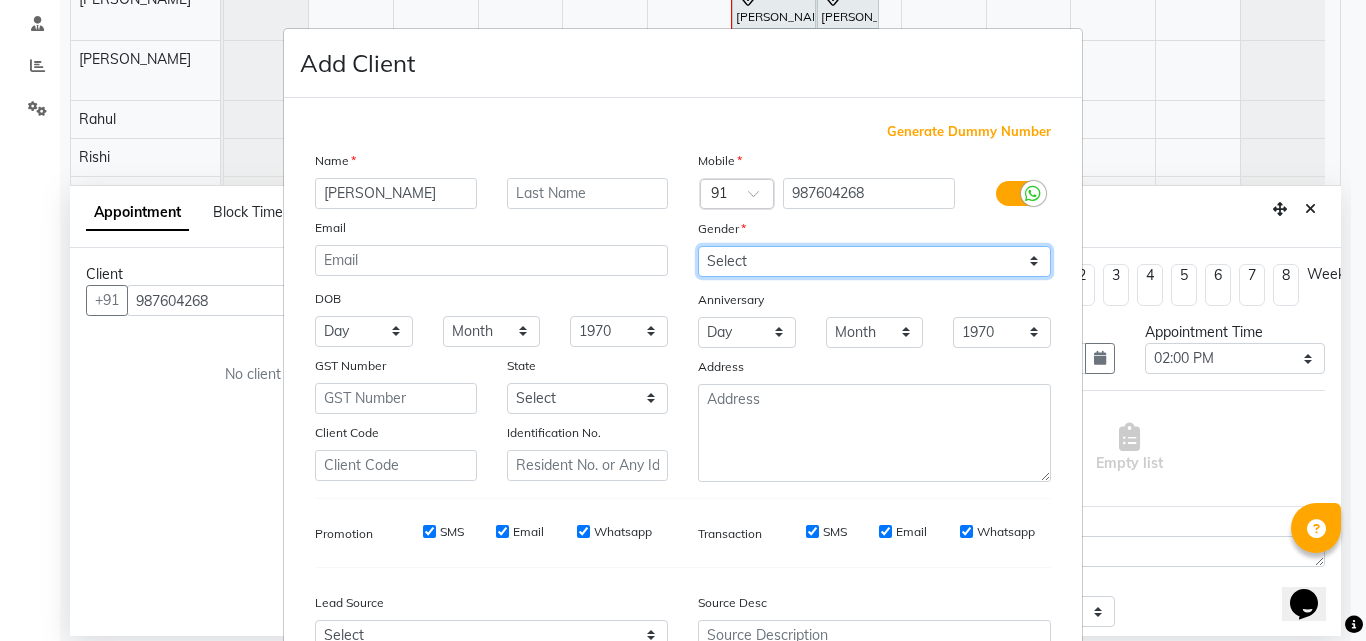 select on "[DEMOGRAPHIC_DATA]" 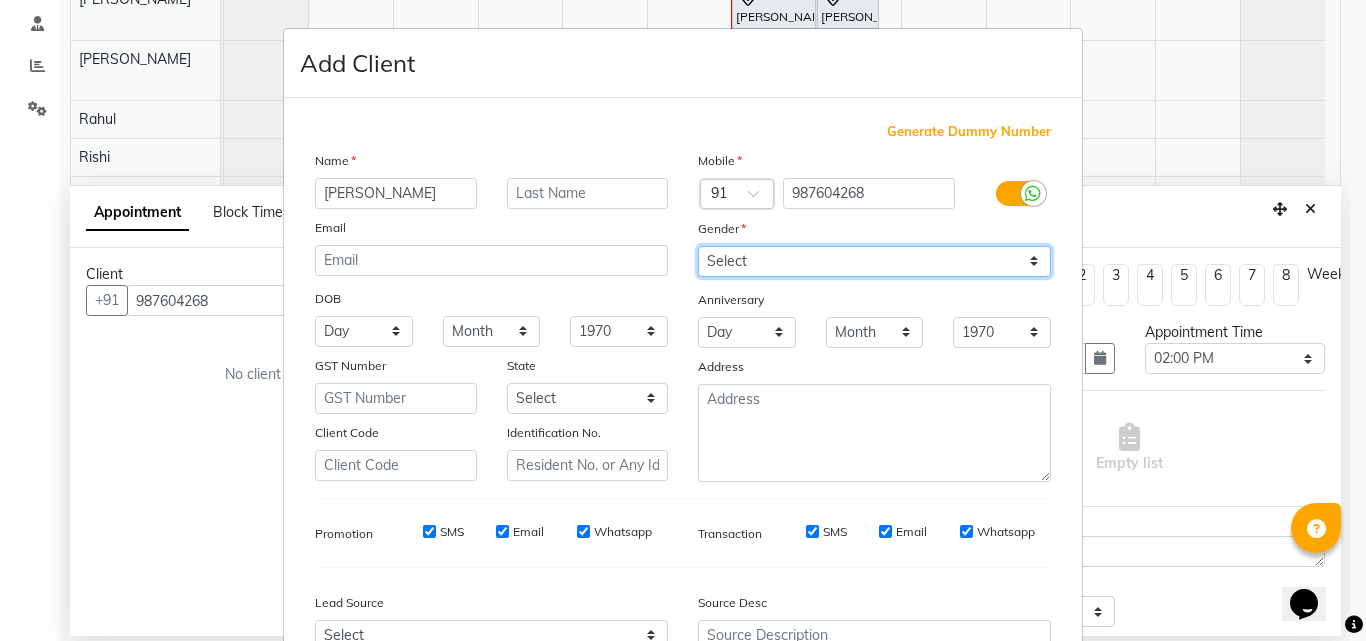 click on "Select [DEMOGRAPHIC_DATA] [DEMOGRAPHIC_DATA] Other Prefer Not To Say" at bounding box center (874, 261) 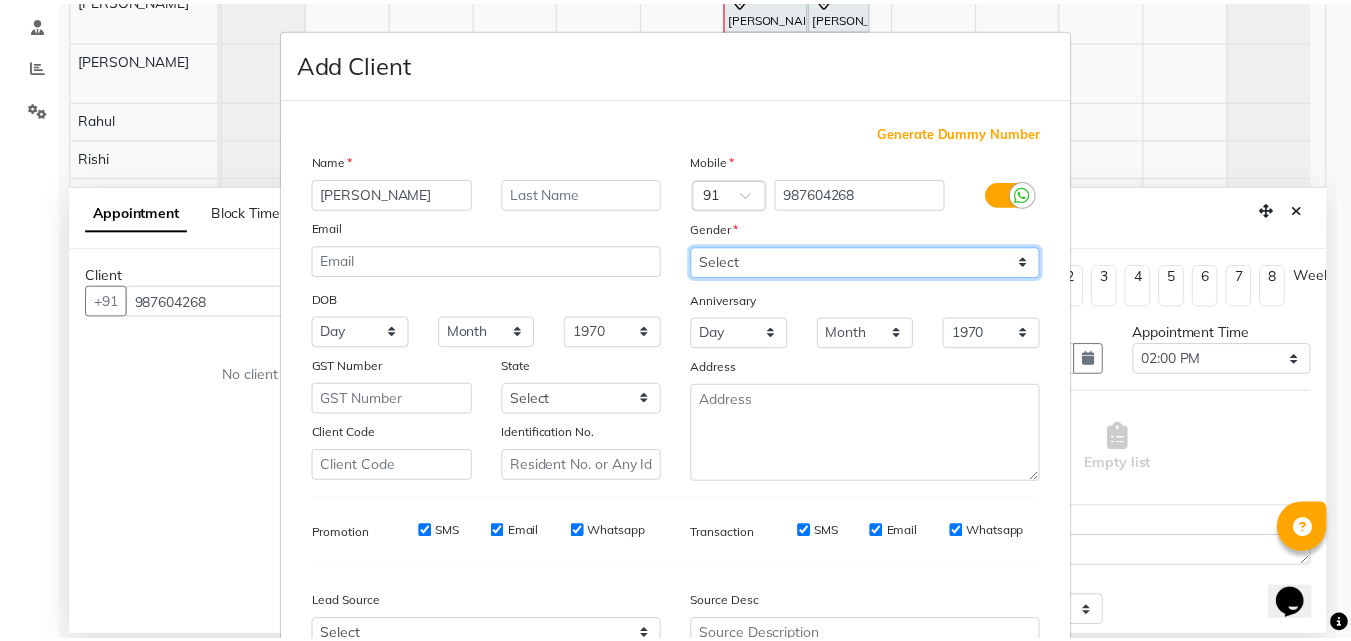 scroll, scrollTop: 208, scrollLeft: 0, axis: vertical 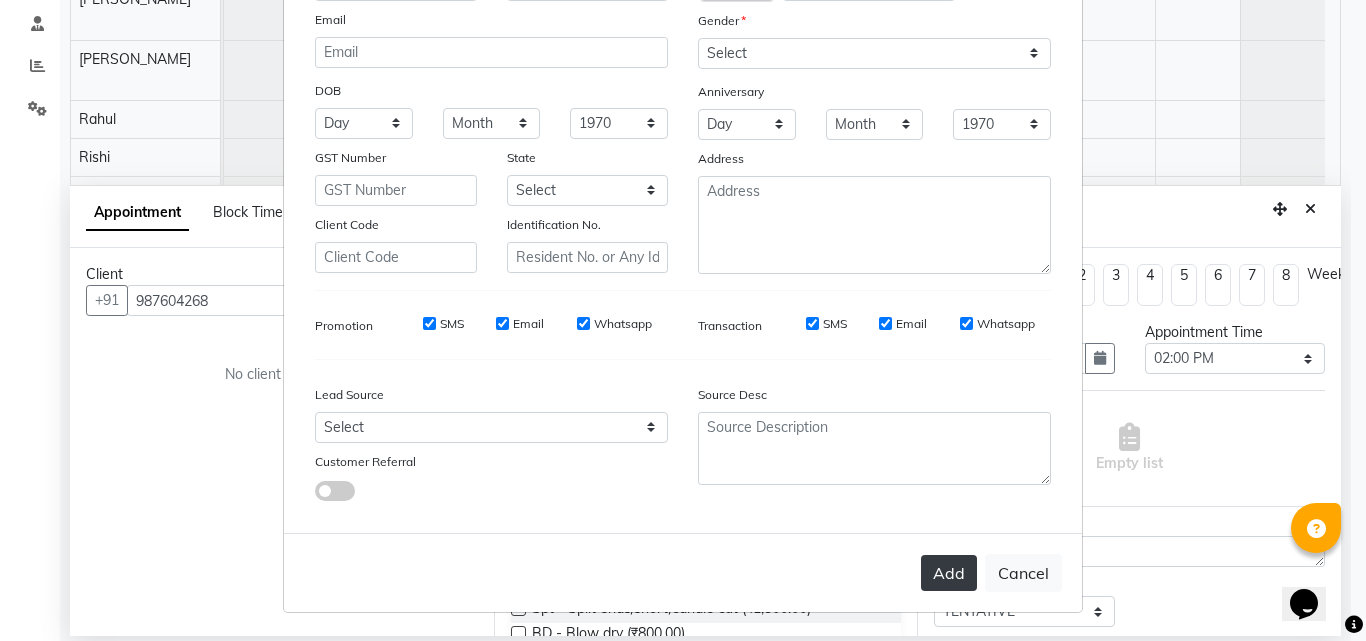 click on "Add" at bounding box center [949, 573] 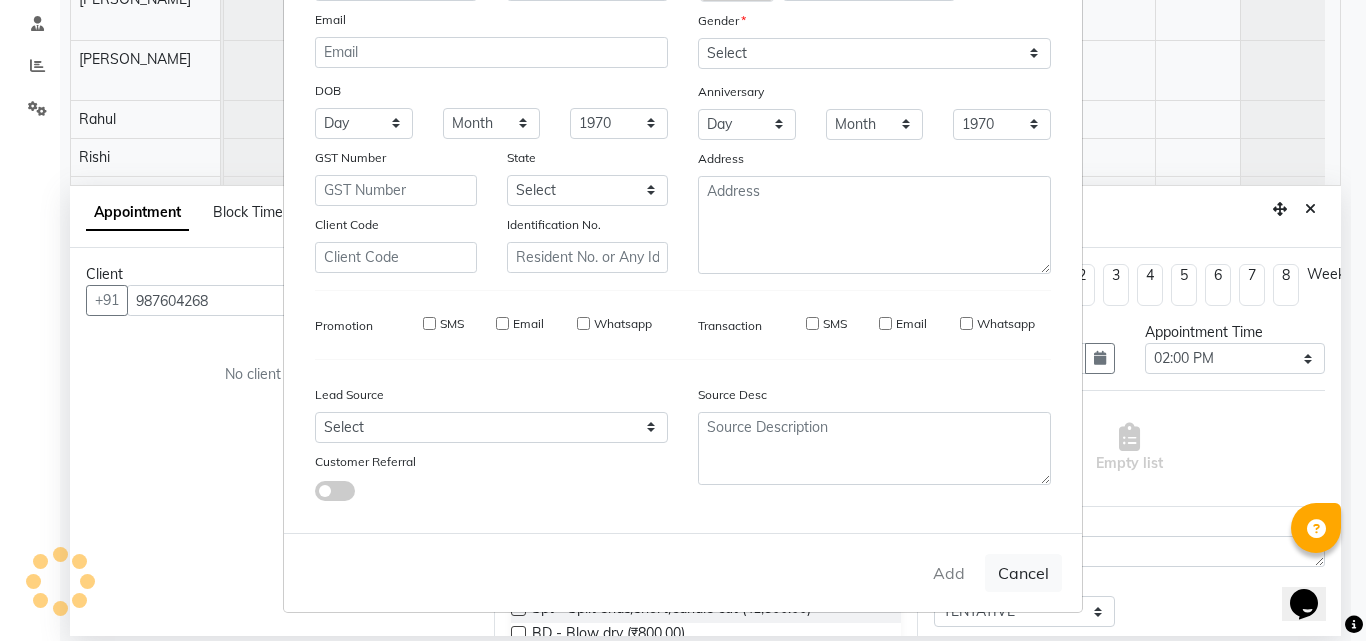 type 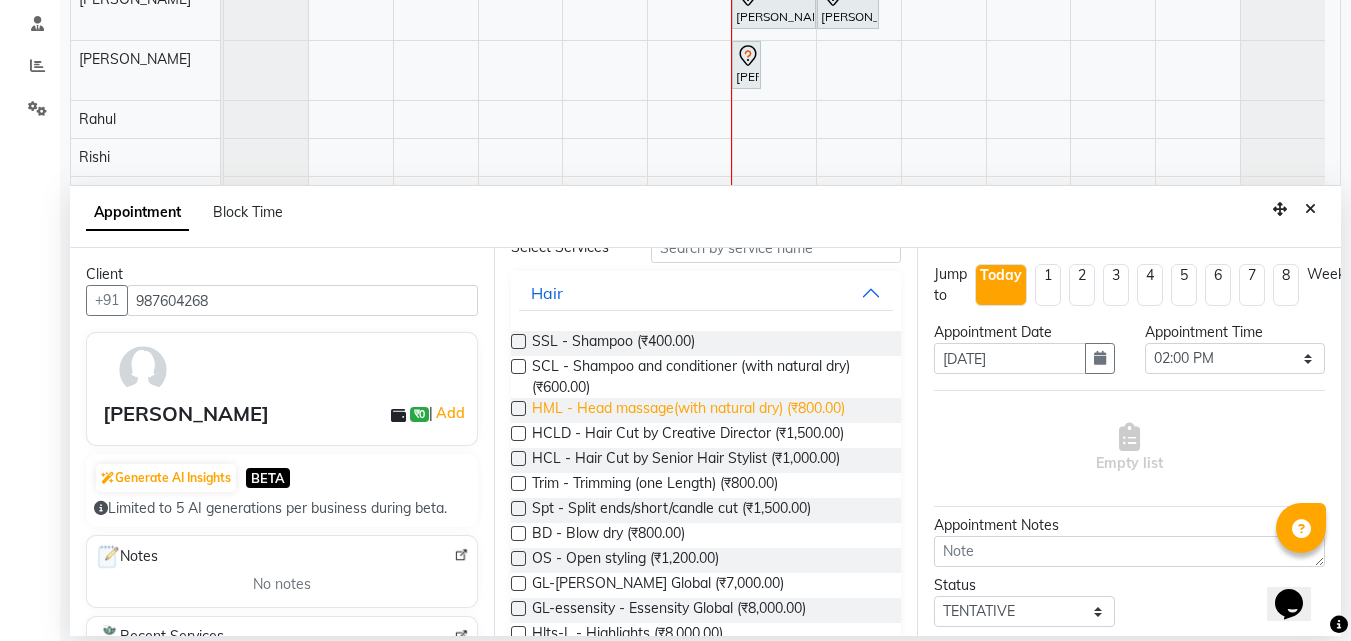 scroll, scrollTop: 0, scrollLeft: 0, axis: both 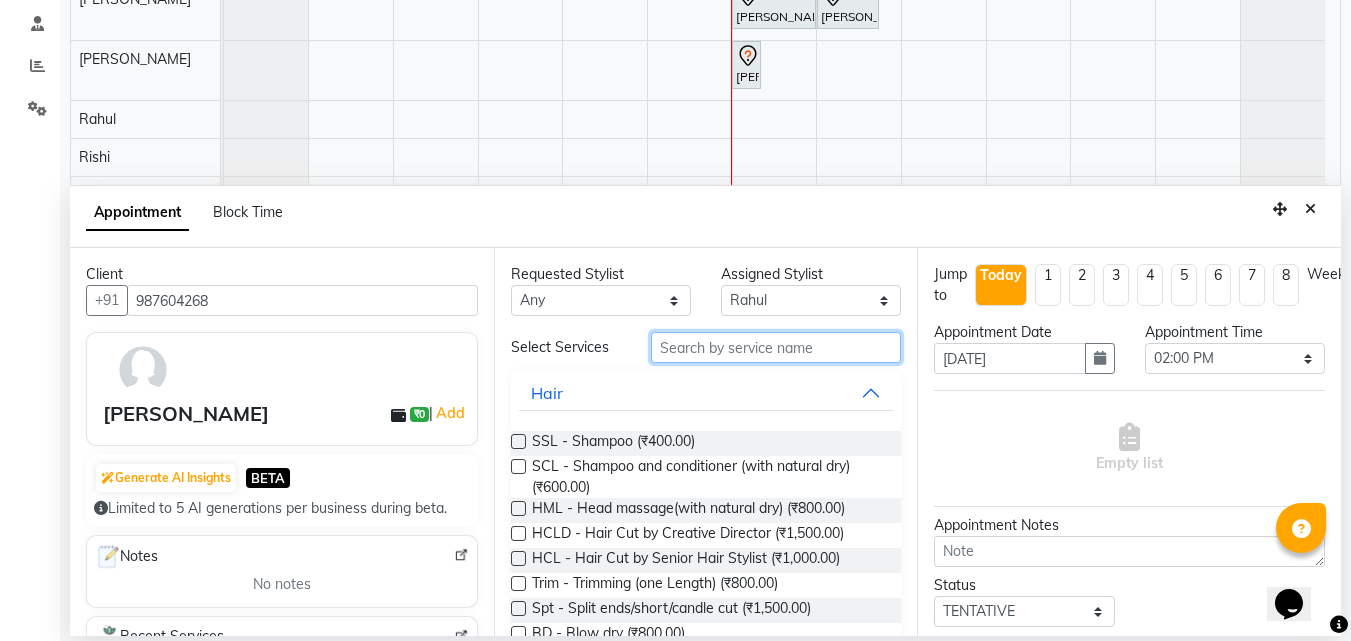 click at bounding box center (776, 347) 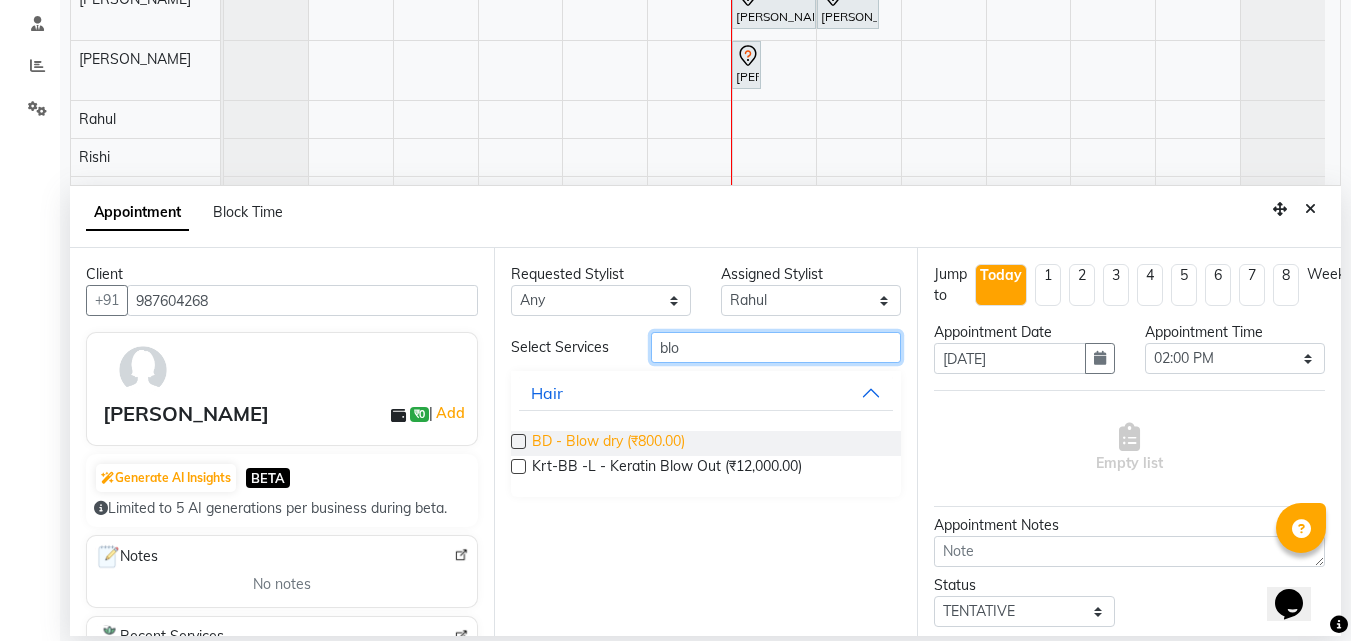 type on "blo" 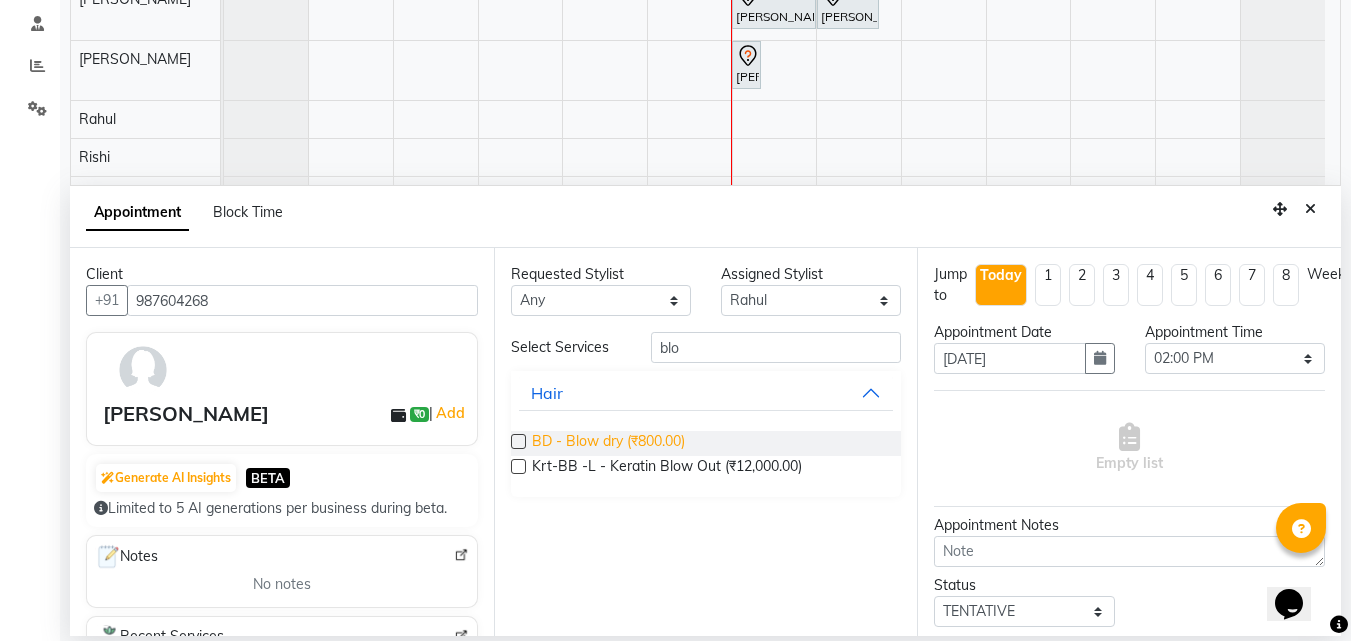 click on "BD - Blow dry (₹800.00)" at bounding box center [608, 443] 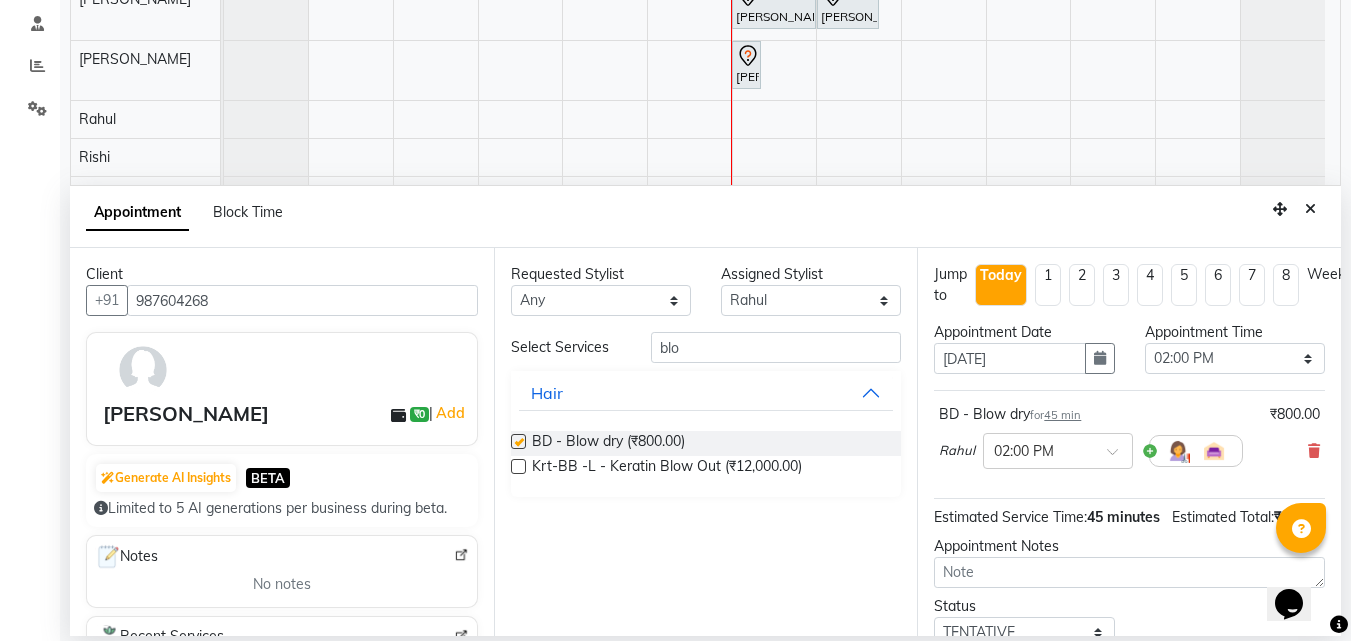 checkbox on "false" 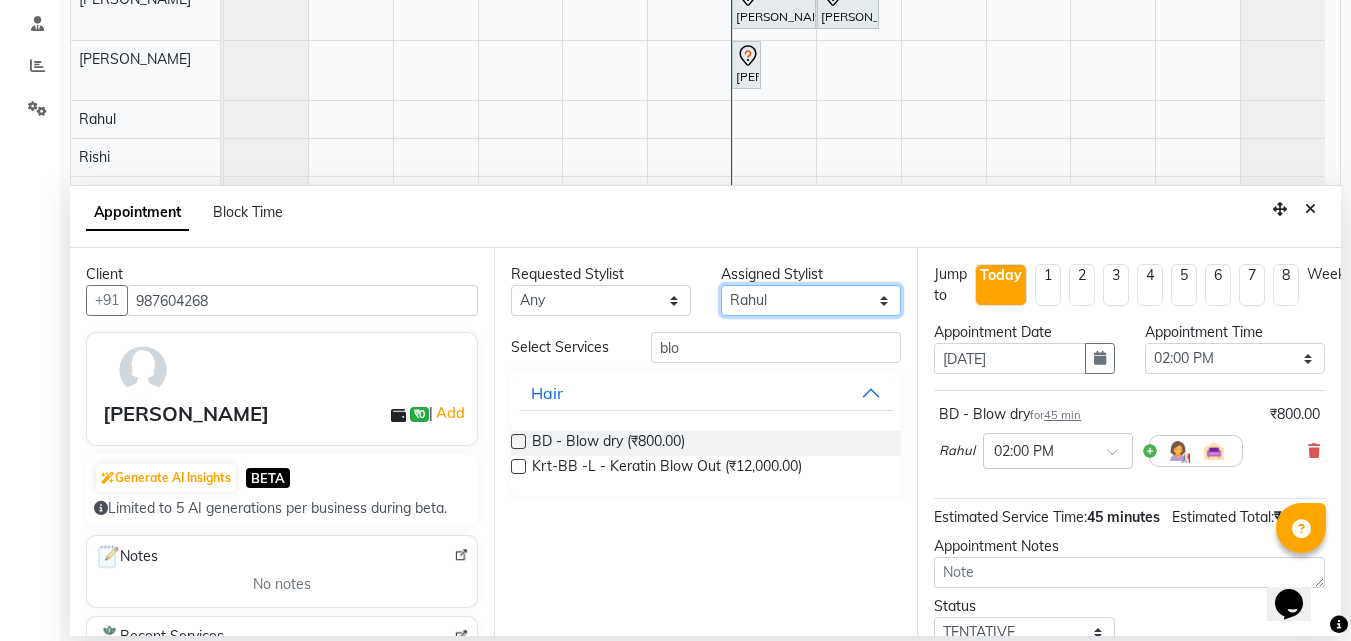 click on "Select Anu Azam Geetanjali Gulzar Jagdeep Singh Jagjeet Jasdeep Jashan Lovepreet Malkeet Micheal Rahul Rishi sanjay Sharan Simran Simran kaur Stalin tarun Vikas" at bounding box center [811, 300] 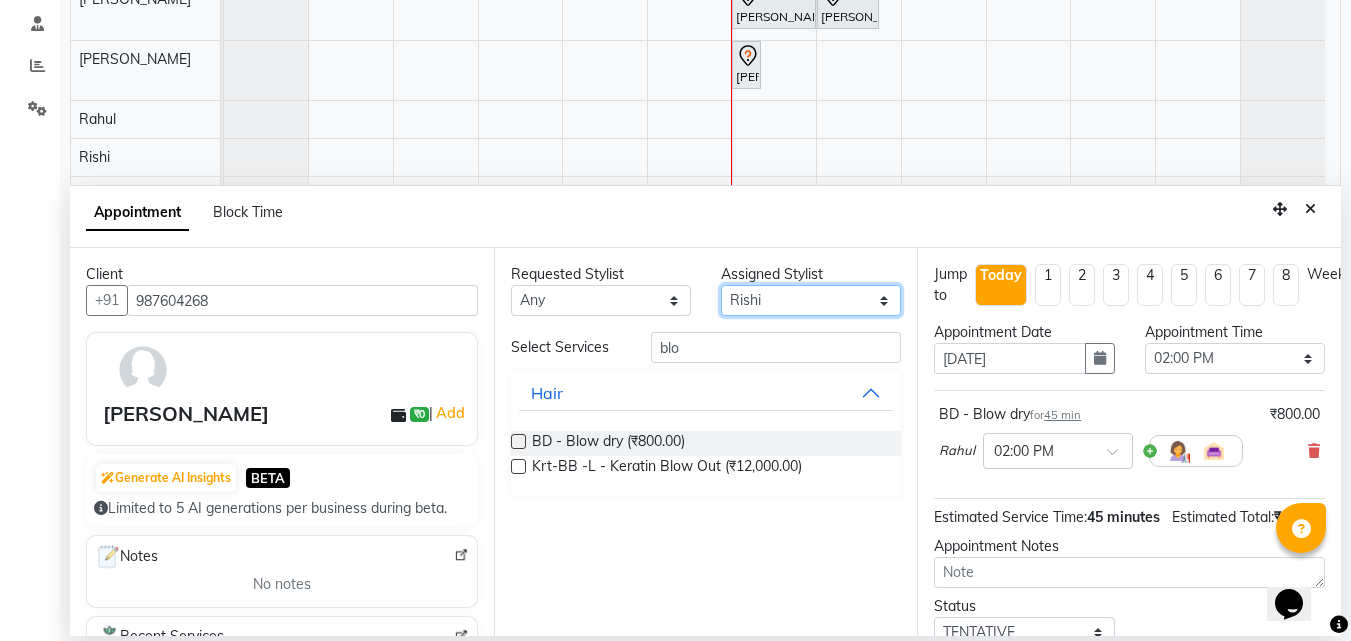 click on "Select Anu Azam Geetanjali Gulzar Jagdeep Singh Jagjeet Jasdeep Jashan Lovepreet Malkeet Micheal Rahul Rishi sanjay Sharan Simran Simran kaur Stalin tarun Vikas" at bounding box center [811, 300] 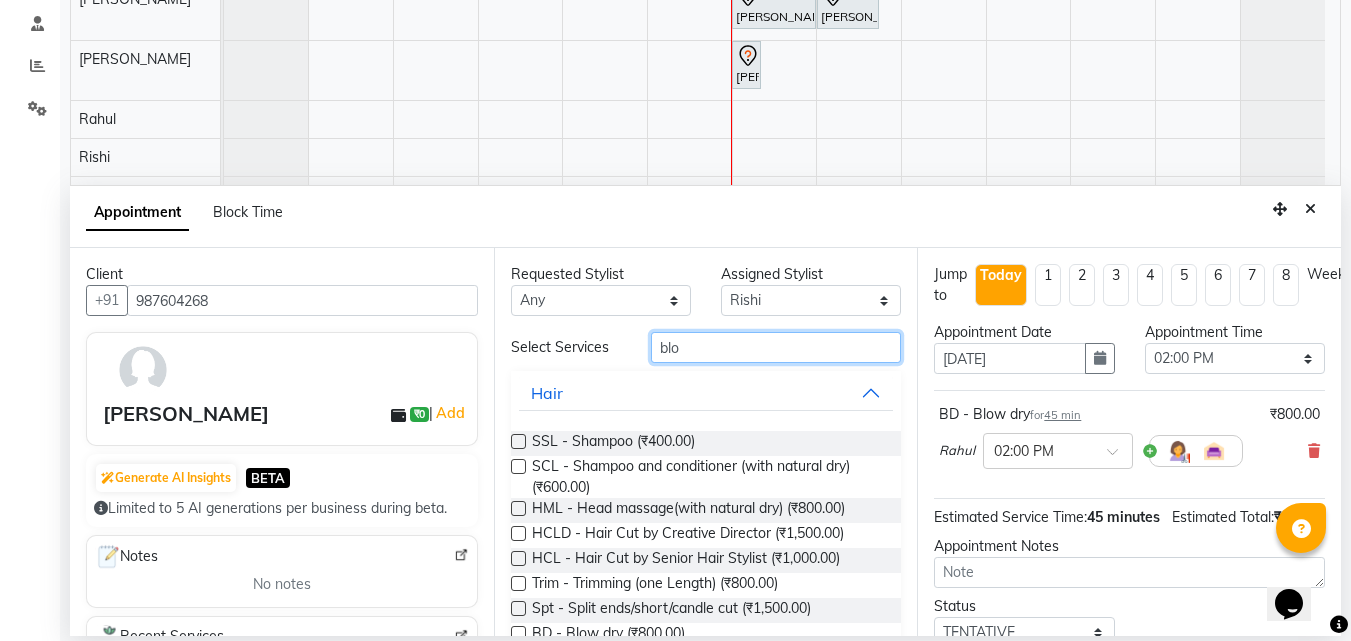 click on "blo" at bounding box center [776, 347] 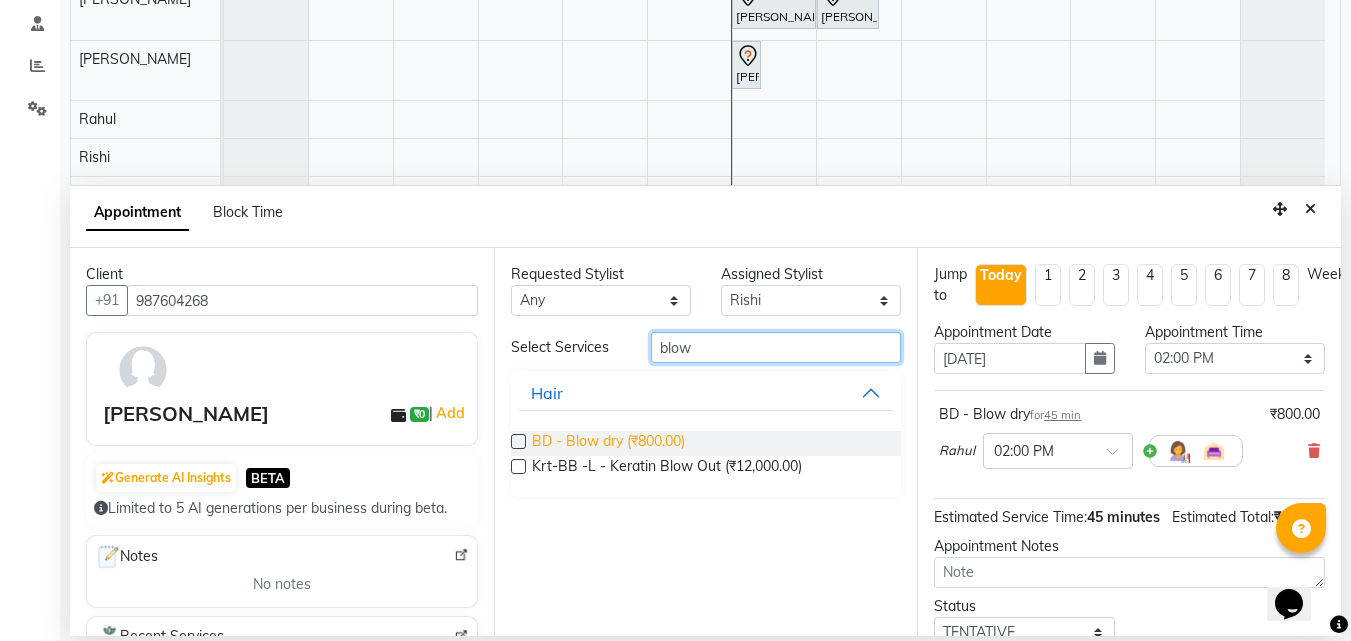 type on "blow" 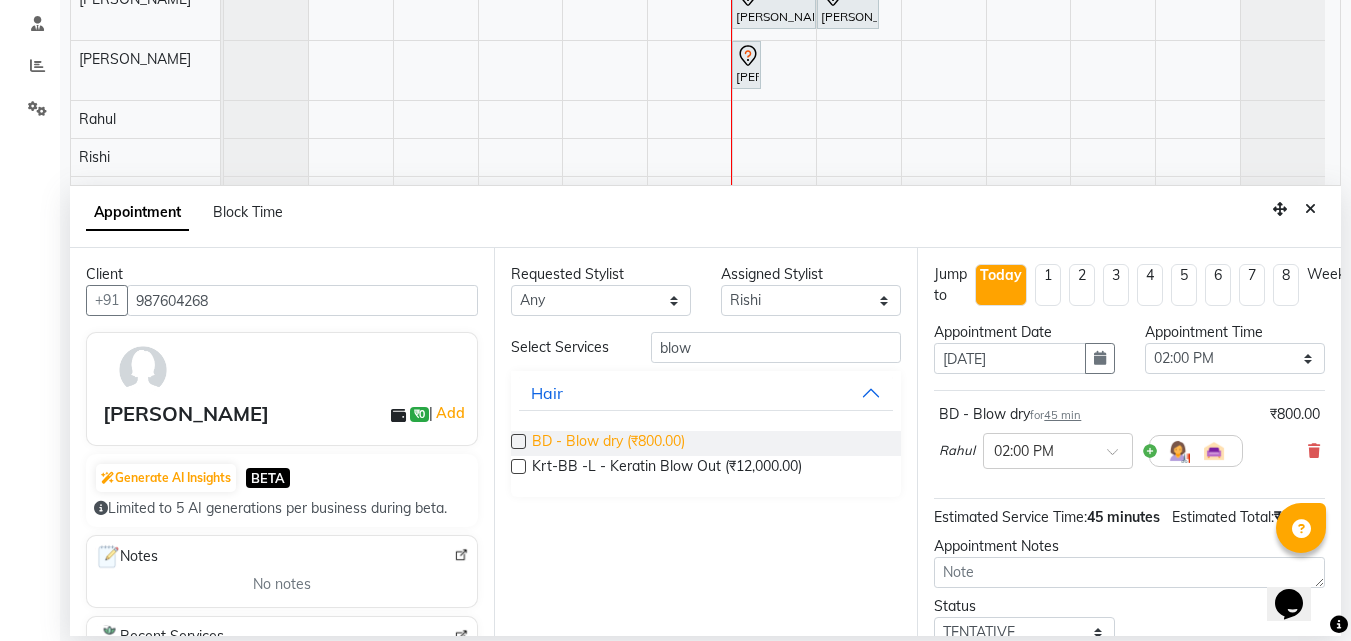 click on "BD - Blow dry (₹800.00)" at bounding box center [608, 443] 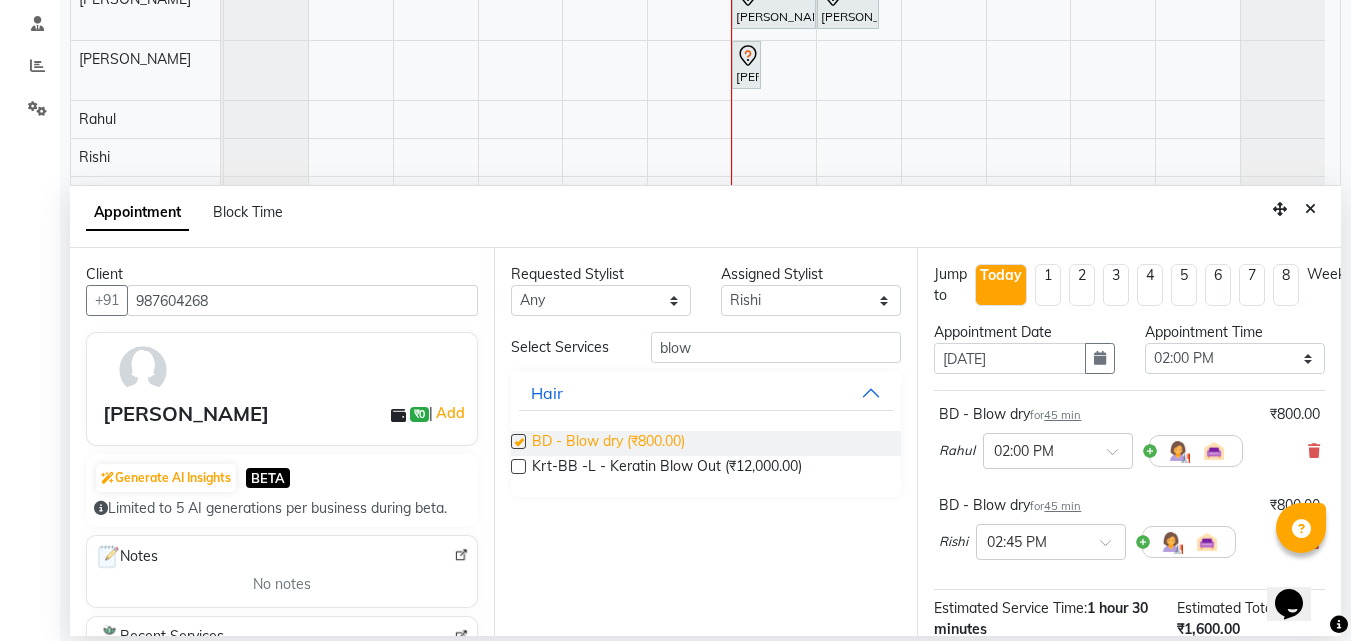 checkbox on "false" 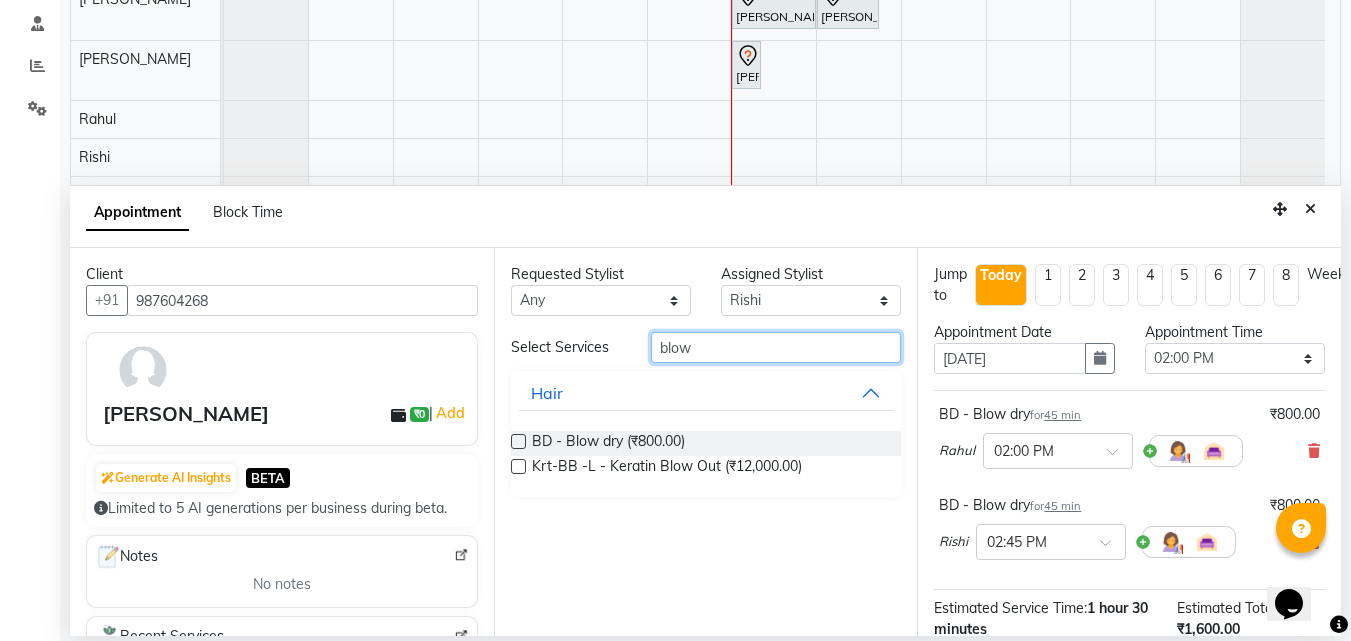 click on "blow" at bounding box center [776, 347] 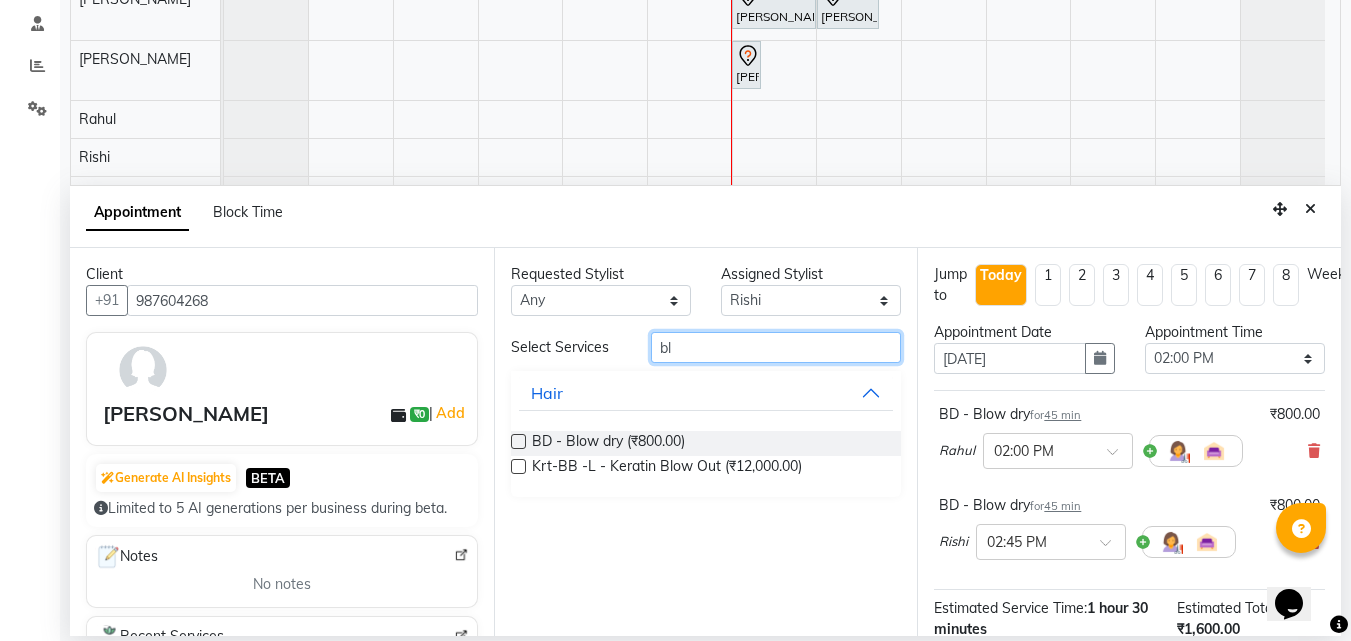 type on "b" 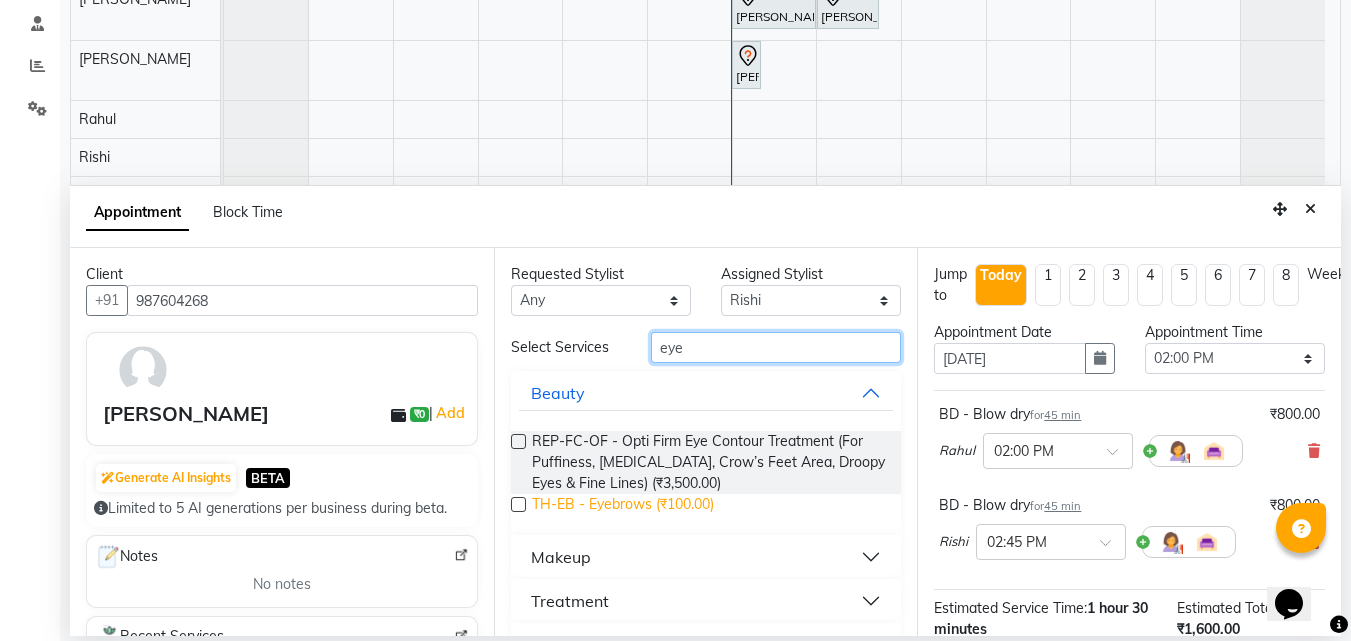 type on "eye" 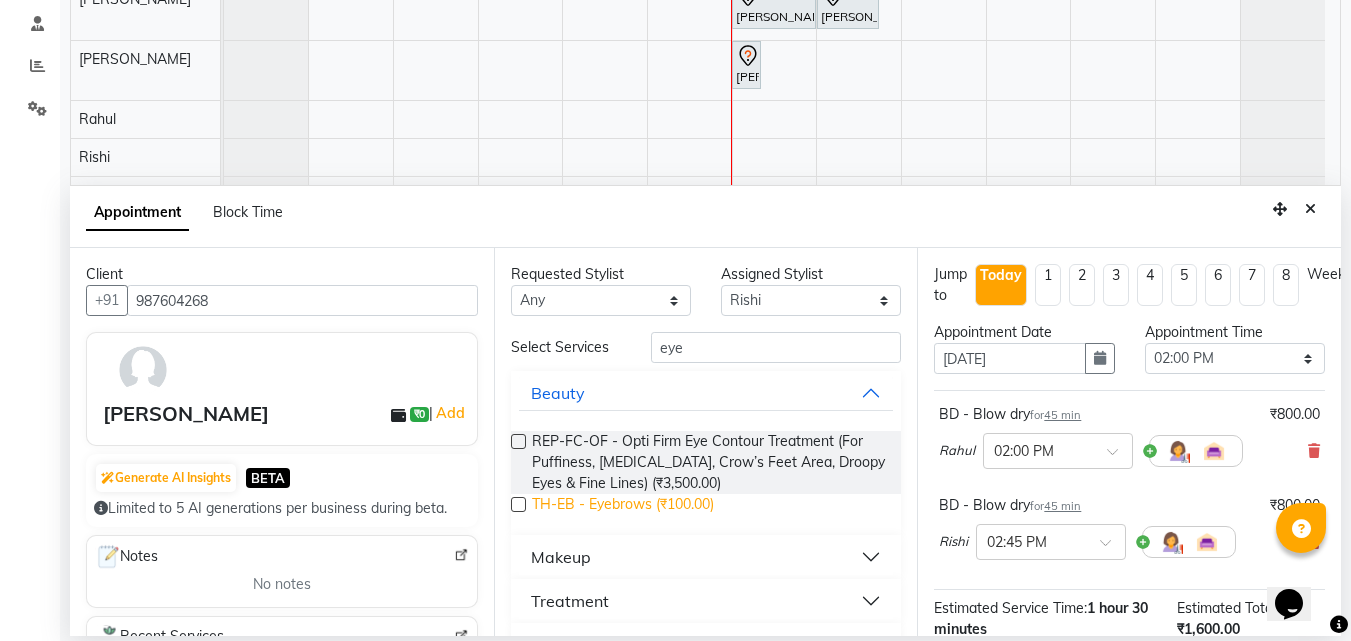 click on "TH-EB - Eyebrows (₹100.00)" at bounding box center [623, 506] 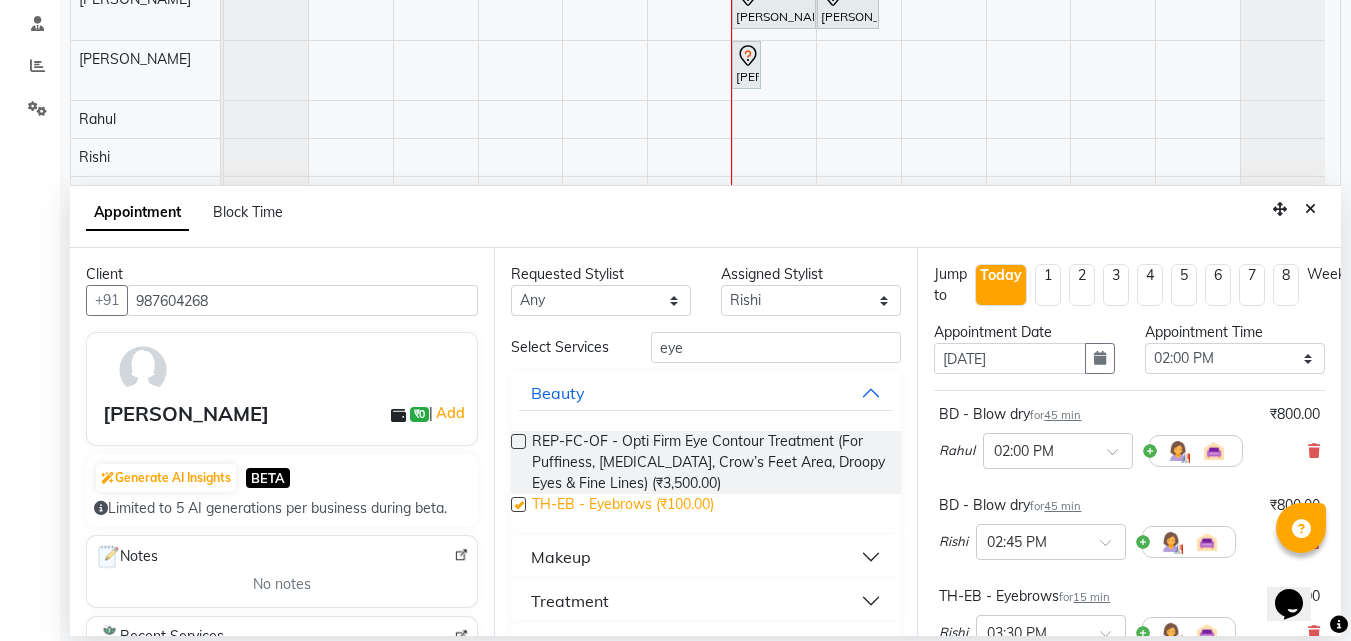 checkbox on "false" 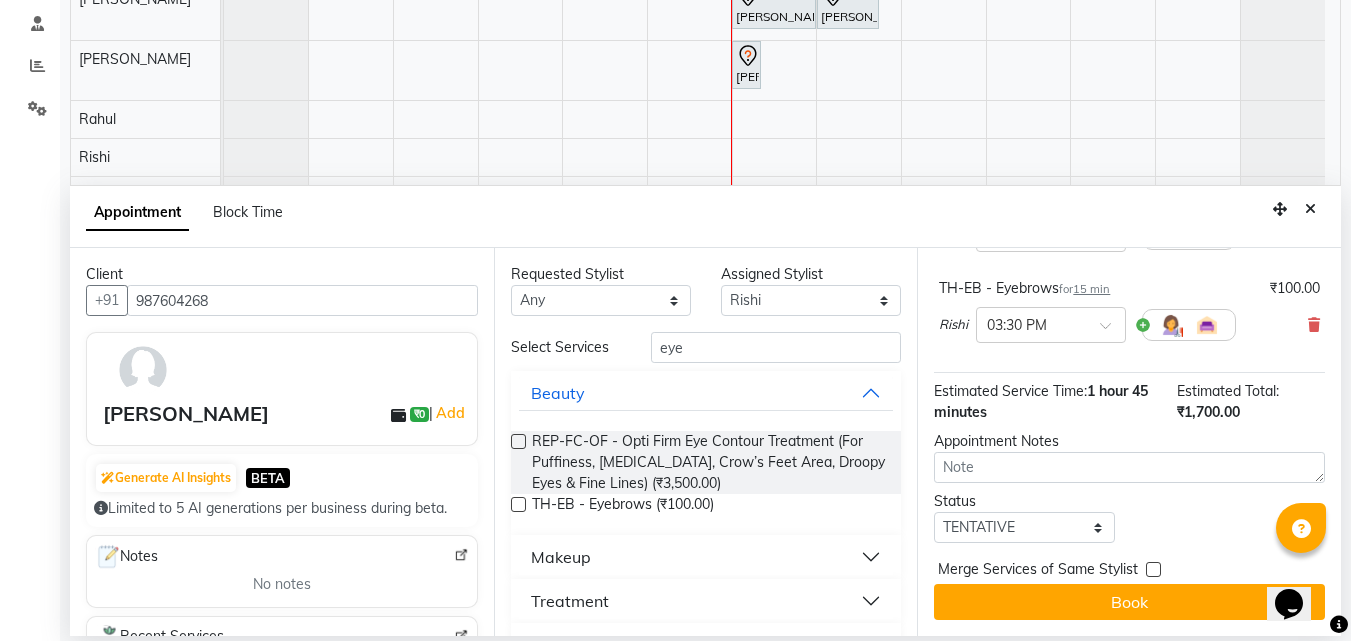 scroll, scrollTop: 323, scrollLeft: 0, axis: vertical 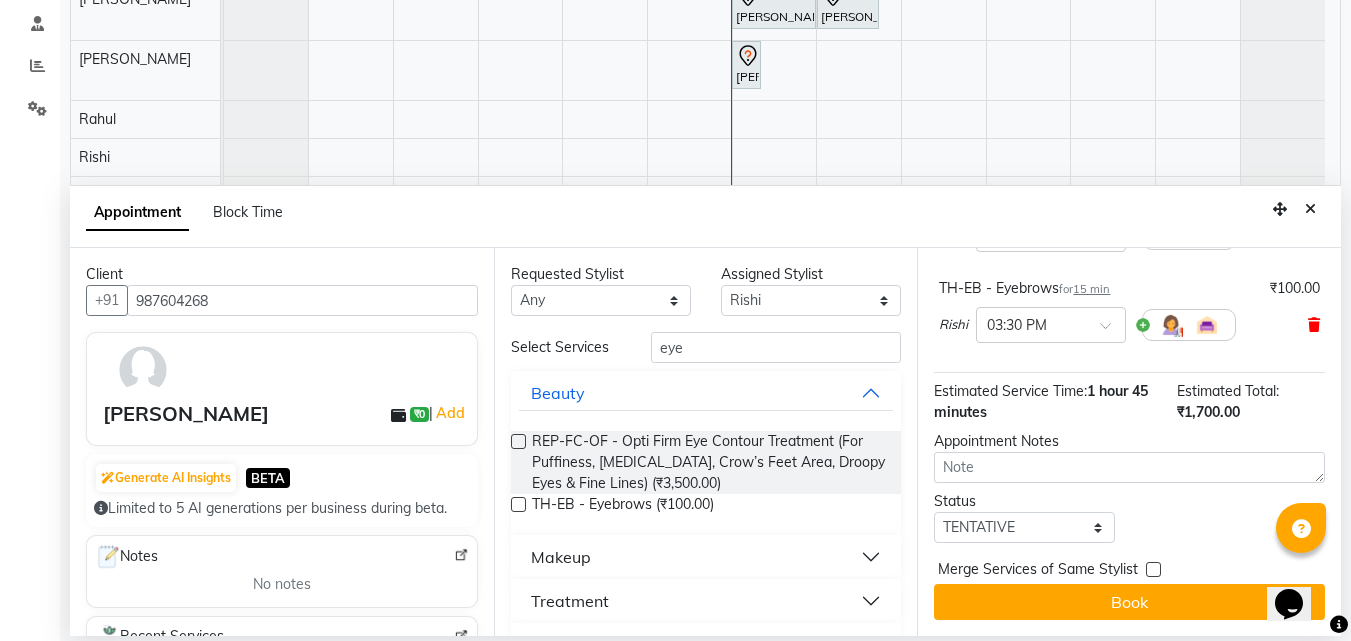 click at bounding box center (1314, 325) 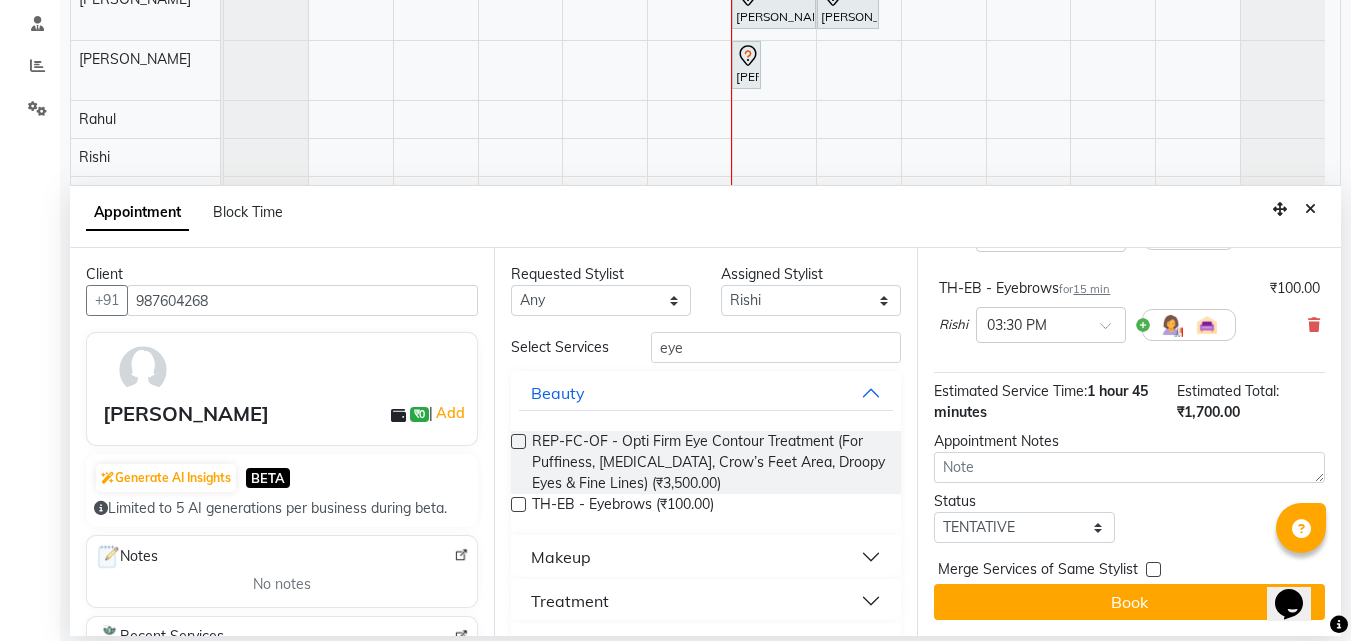 scroll, scrollTop: 232, scrollLeft: 0, axis: vertical 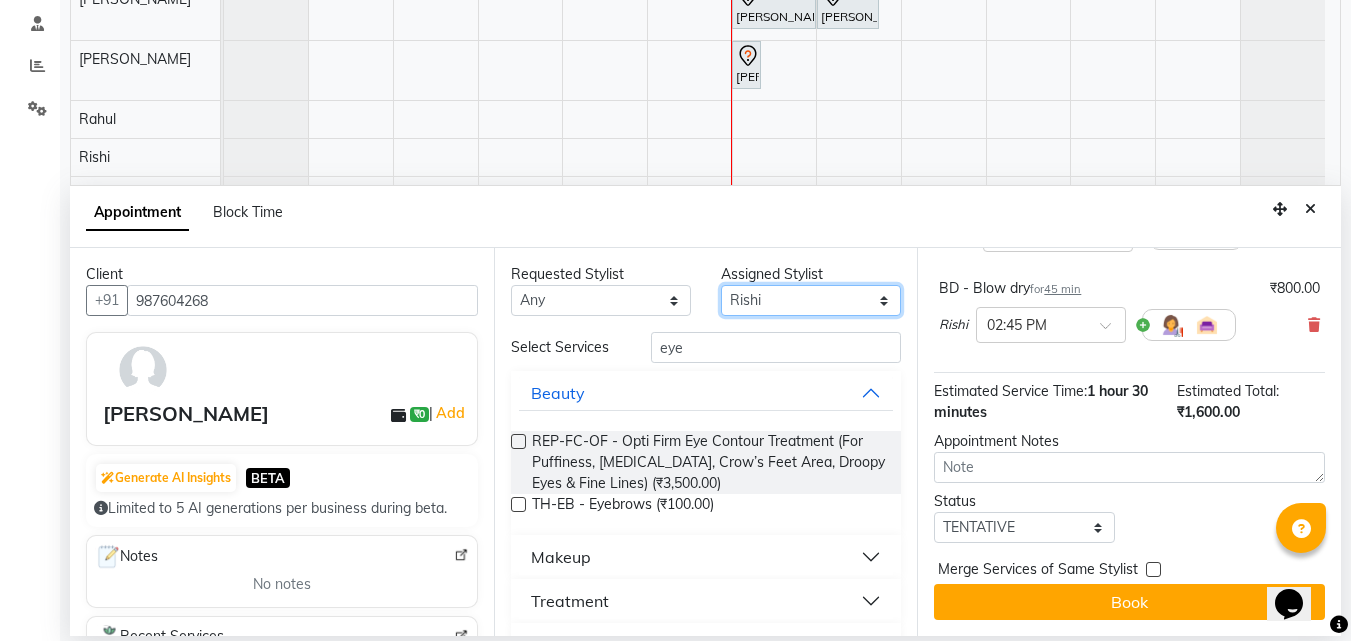 click on "Select Anu Azam Geetanjali Gulzar Jagdeep Singh Jagjeet Jasdeep Jashan Lovepreet Malkeet Micheal Rahul Rishi sanjay Sharan Simran Simran kaur Stalin tarun Vikas" at bounding box center (811, 300) 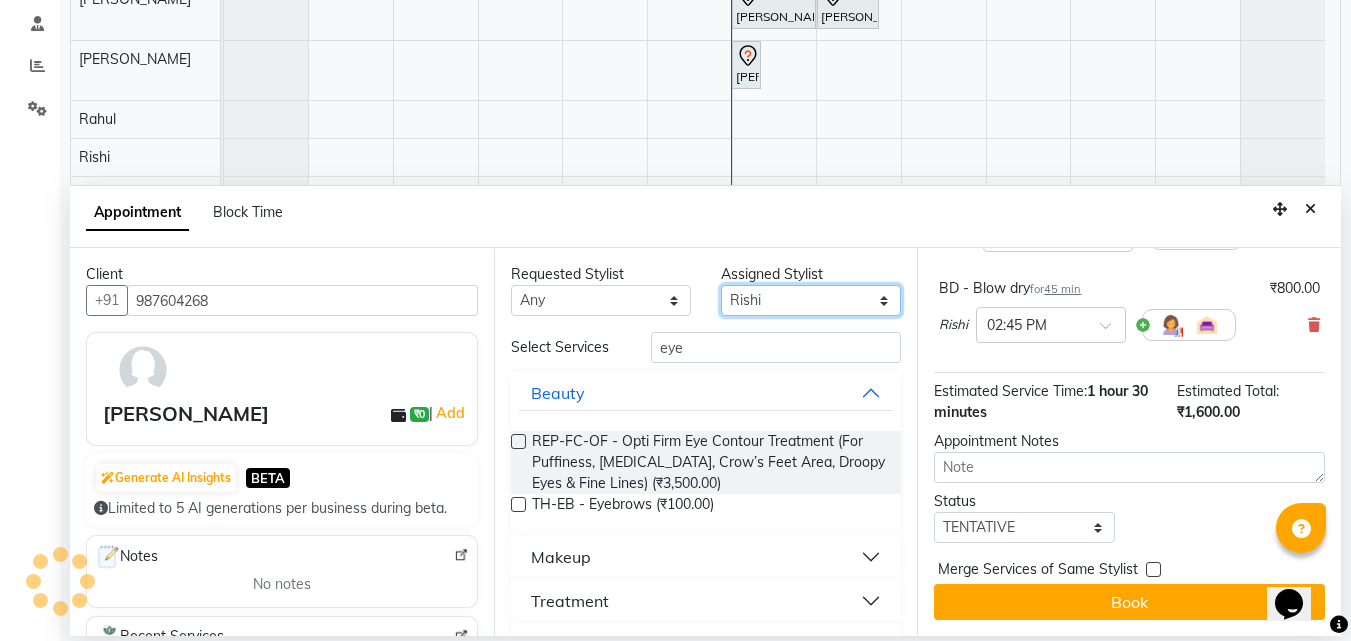 select on "71454" 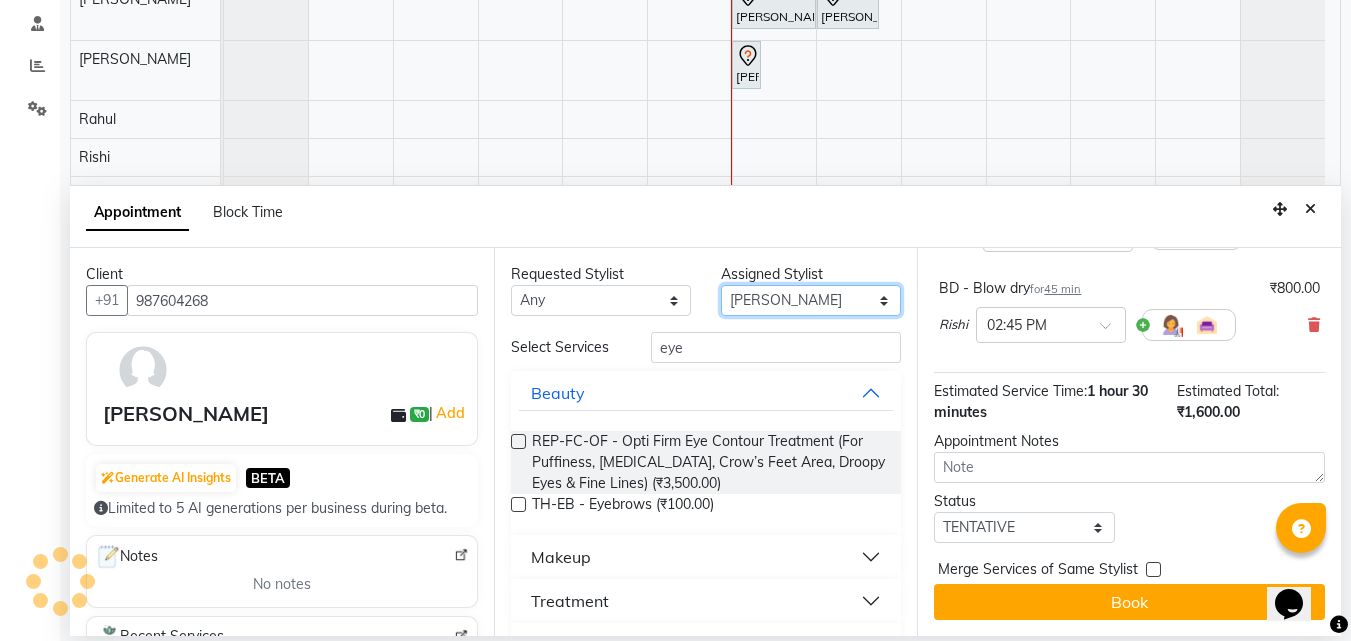 click on "Select Anu Azam Geetanjali Gulzar Jagdeep Singh Jagjeet Jasdeep Jashan Lovepreet Malkeet Micheal Rahul Rishi sanjay Sharan Simran Simran kaur Stalin tarun Vikas" at bounding box center (811, 300) 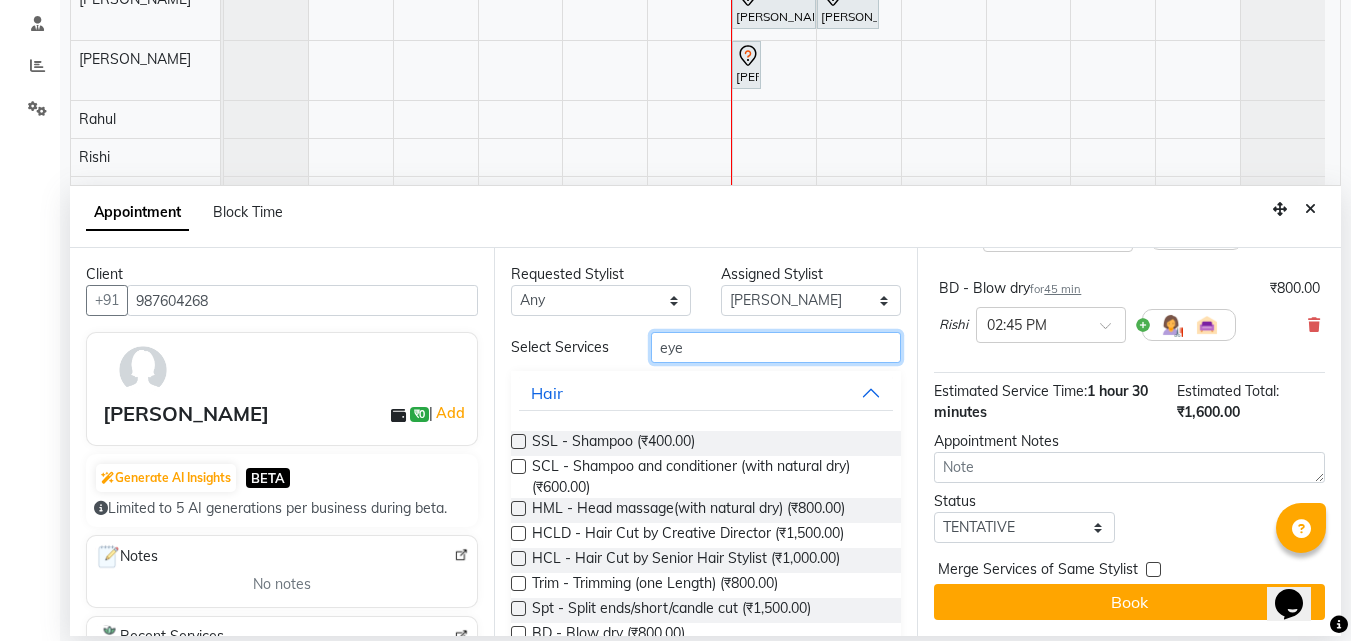 click on "eye" at bounding box center (776, 347) 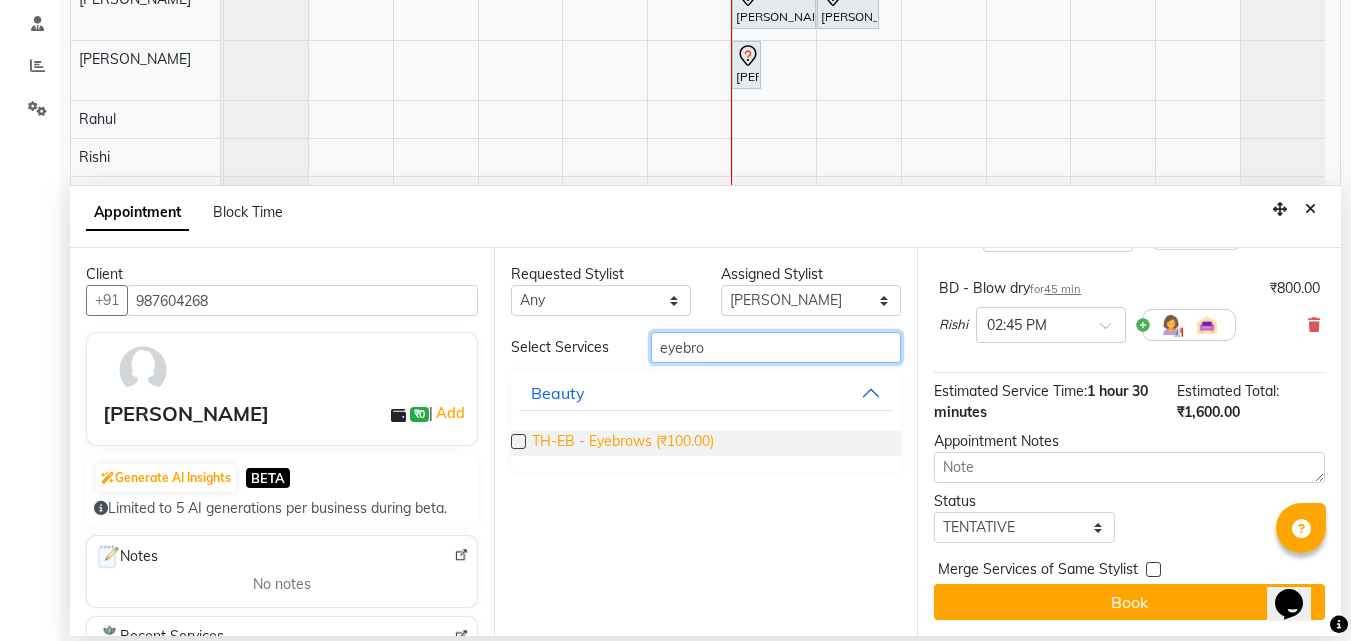 type on "eyebro" 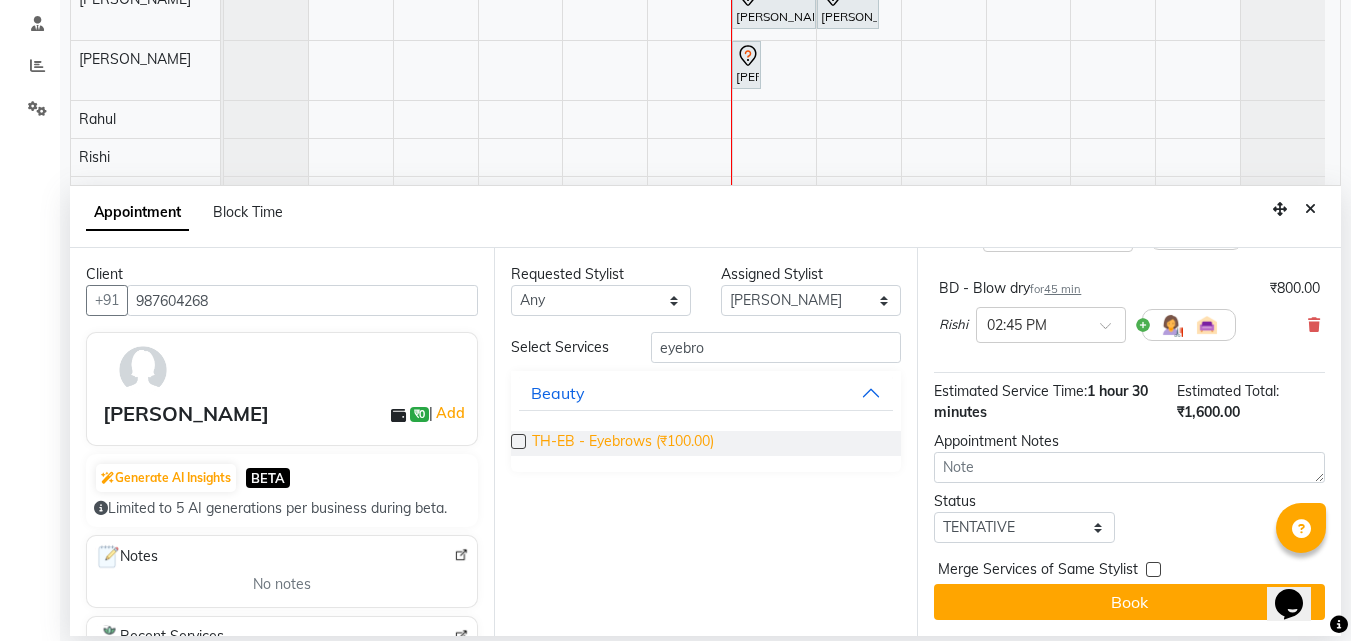 click on "TH-EB - Eyebrows (₹100.00)" at bounding box center (623, 443) 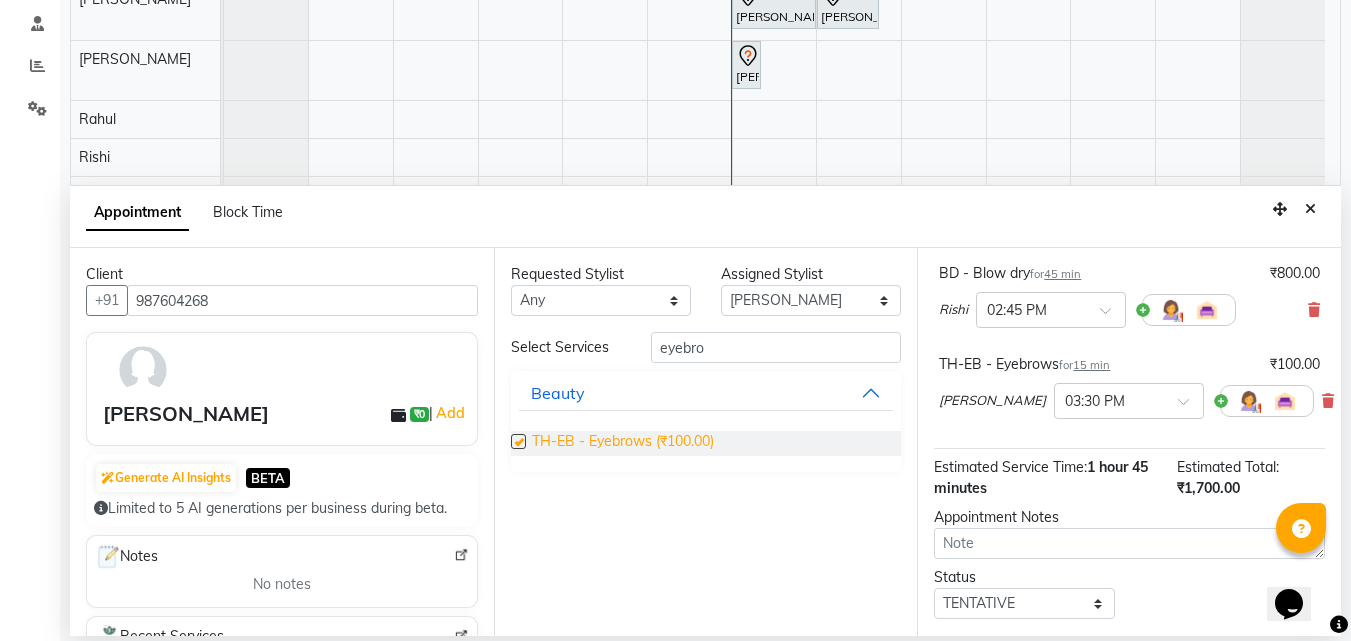 scroll, scrollTop: 323, scrollLeft: 0, axis: vertical 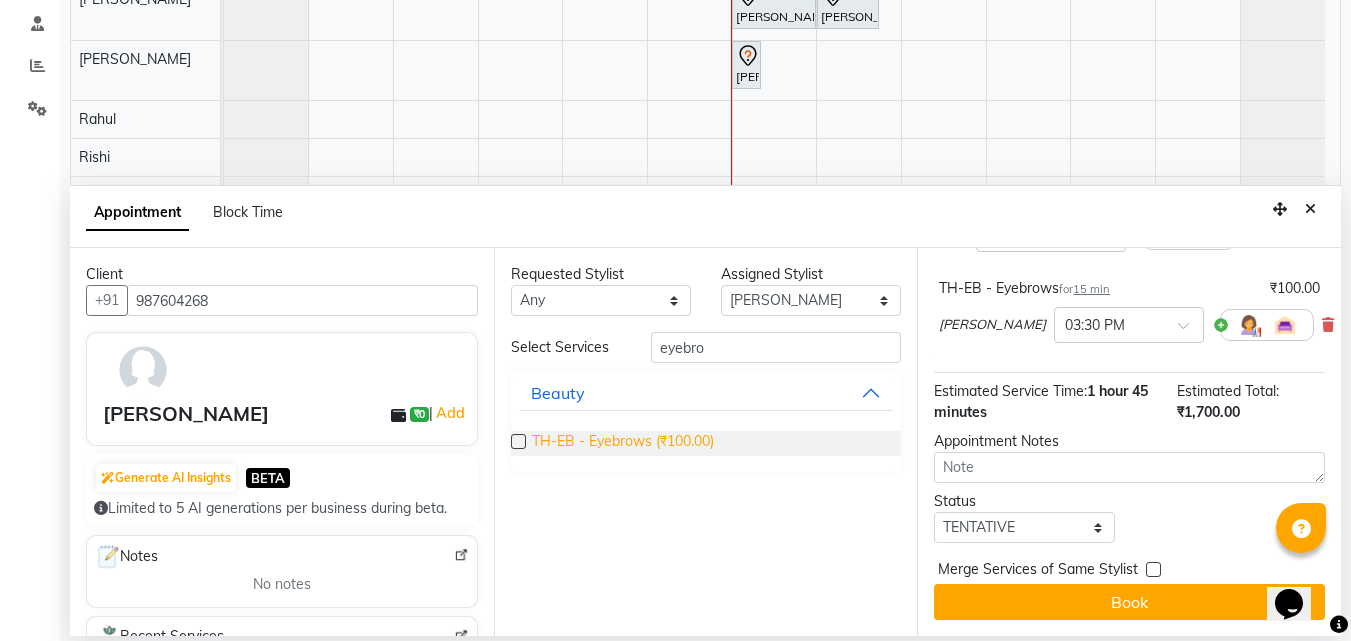 checkbox on "false" 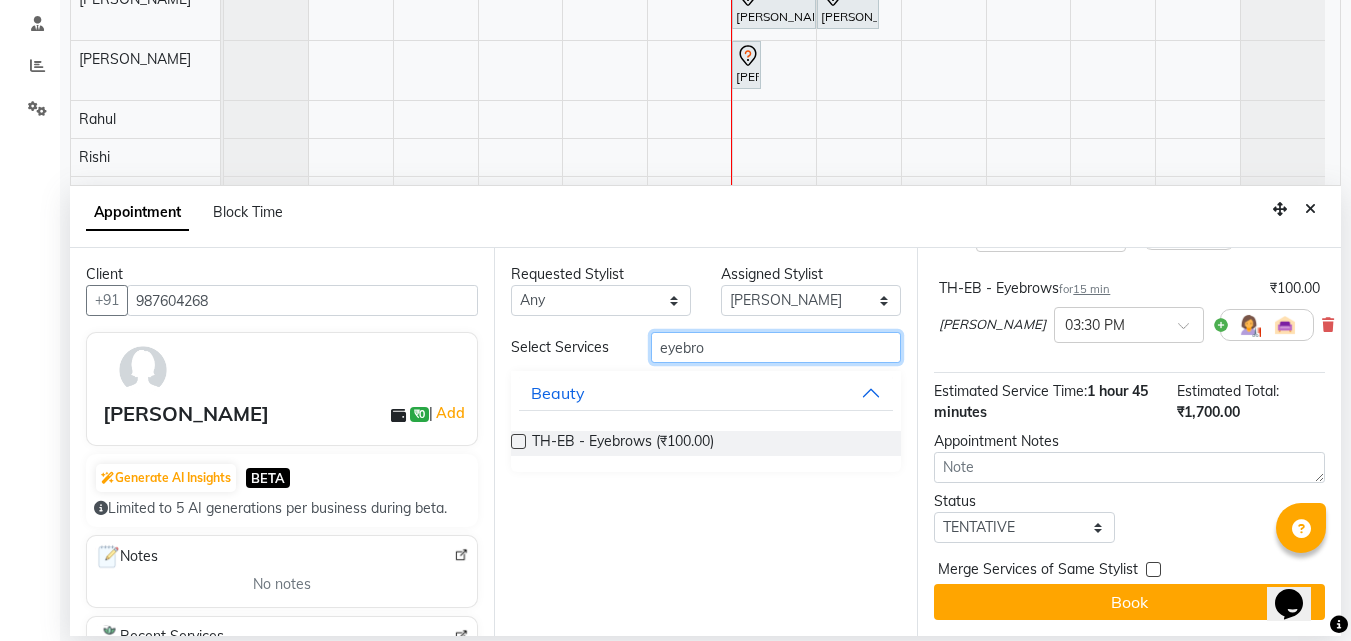 click on "eyebro" at bounding box center (776, 347) 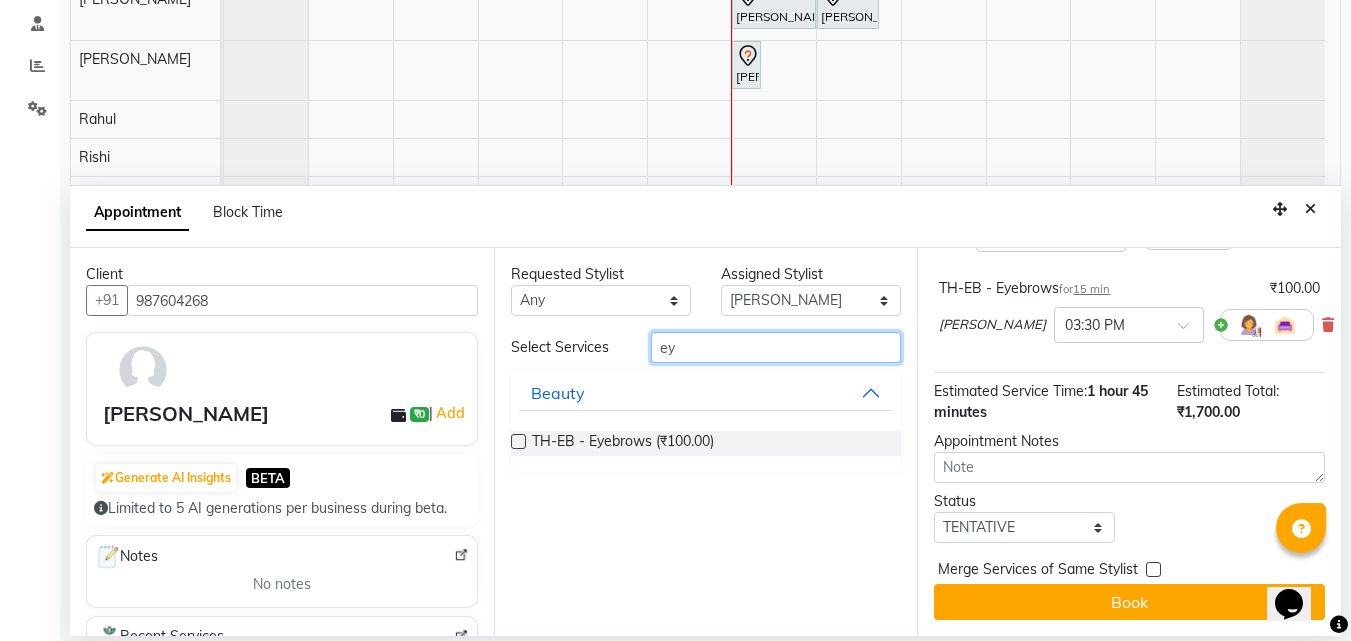 type on "e" 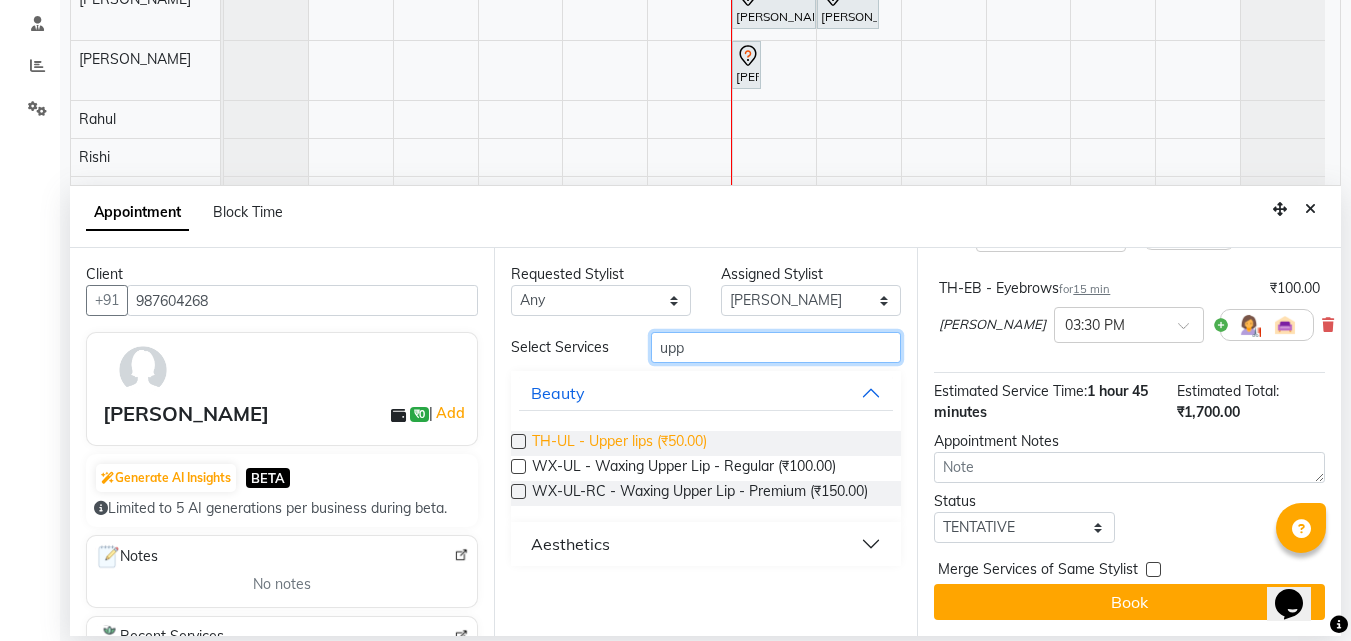 type on "upp" 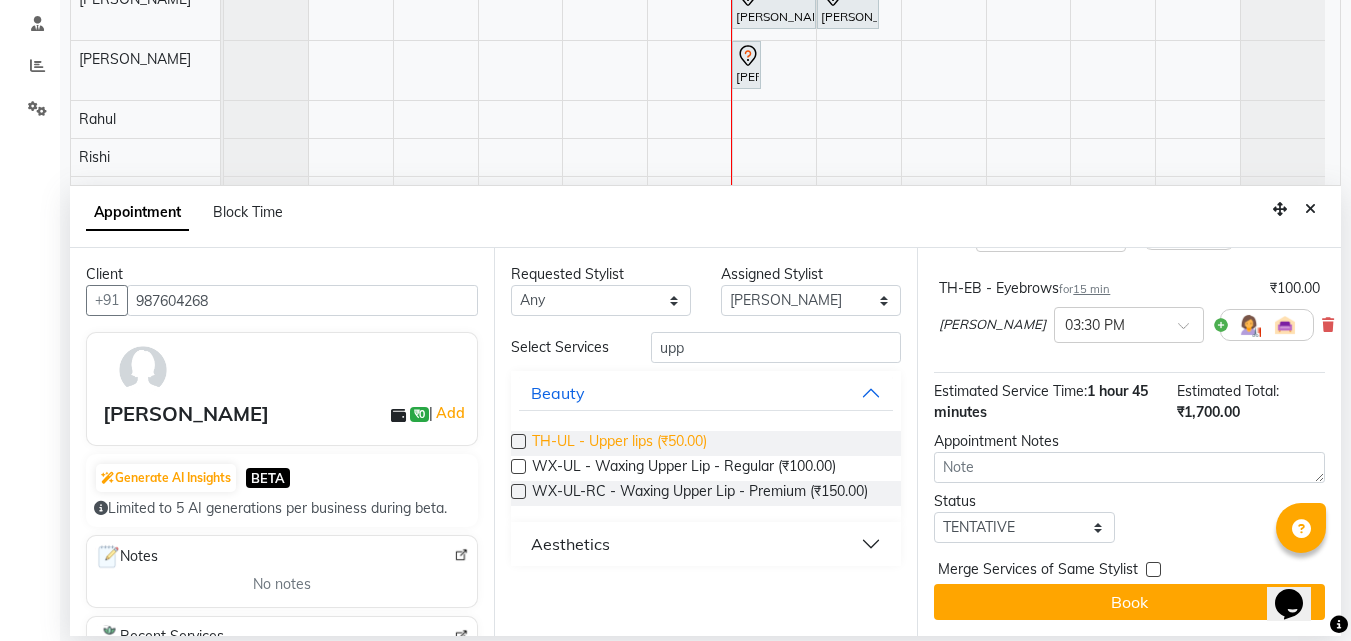 click on "TH-UL - Upper lips (₹50.00)" at bounding box center (619, 443) 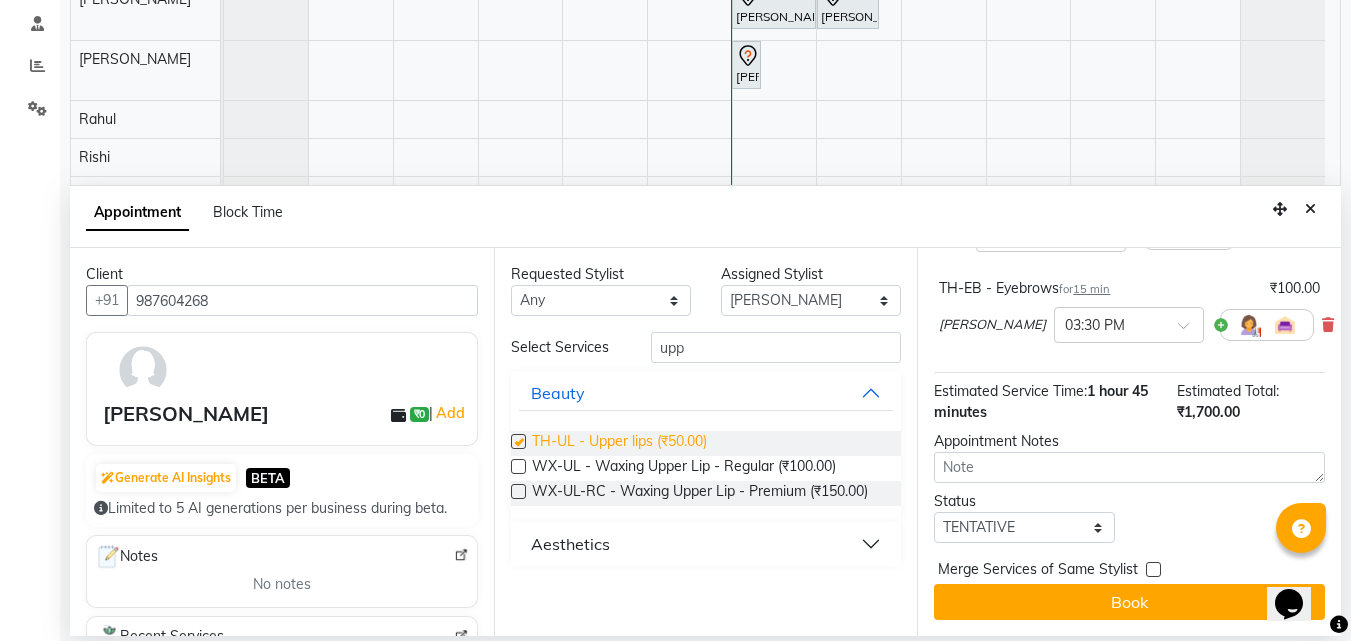 checkbox on "false" 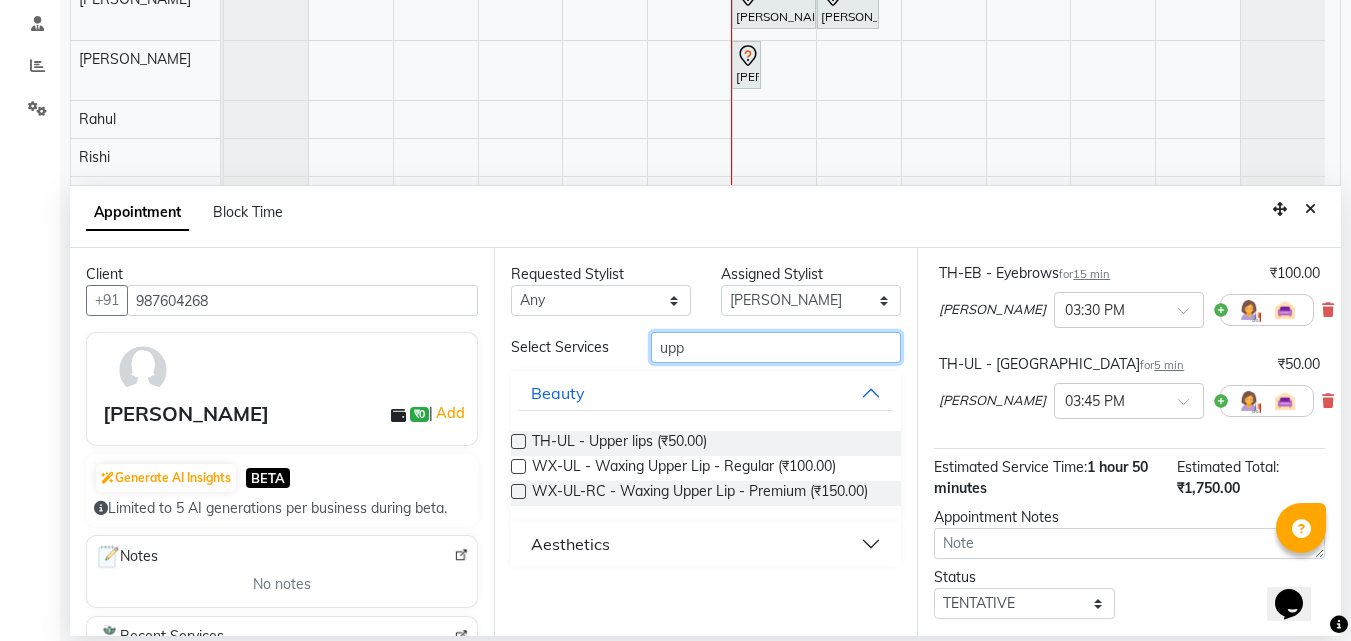 click on "upp" at bounding box center [776, 347] 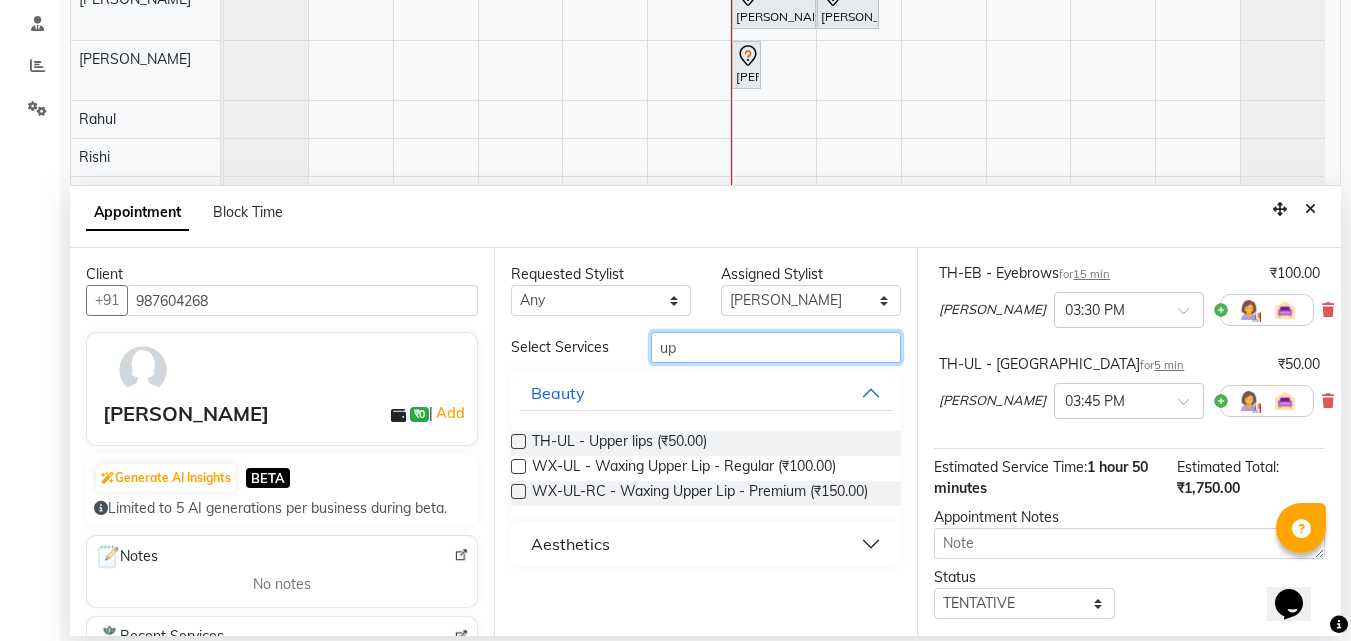 type on "u" 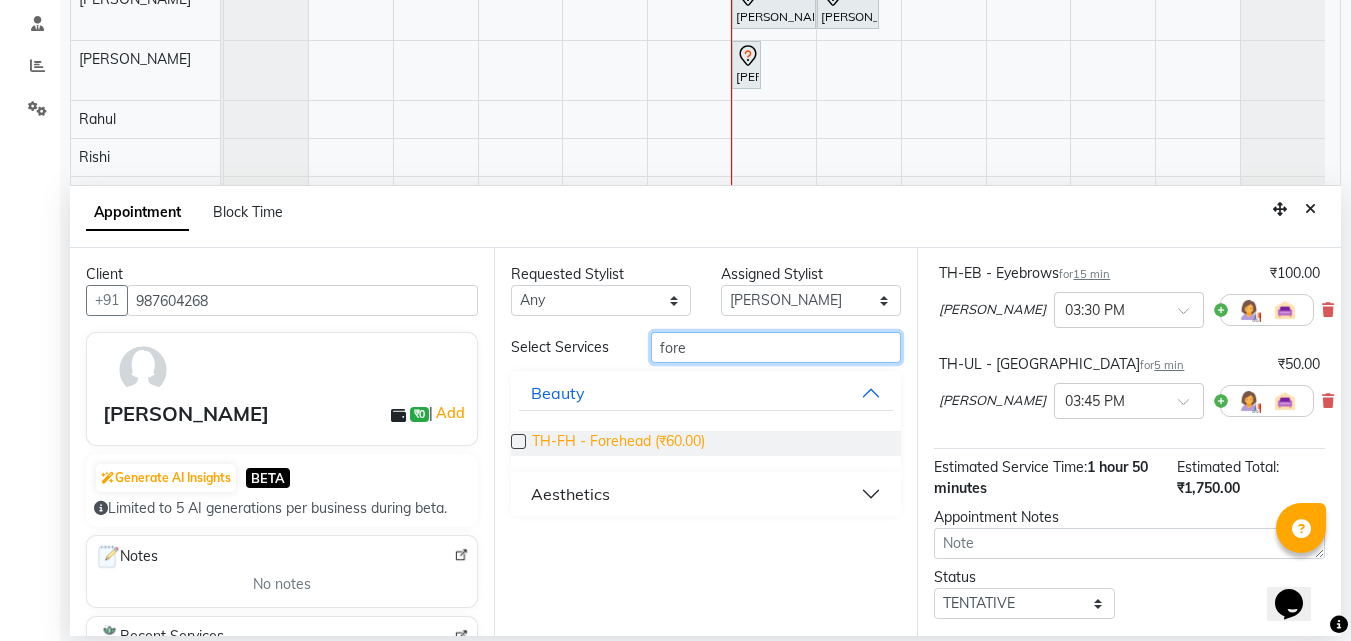 type on "fore" 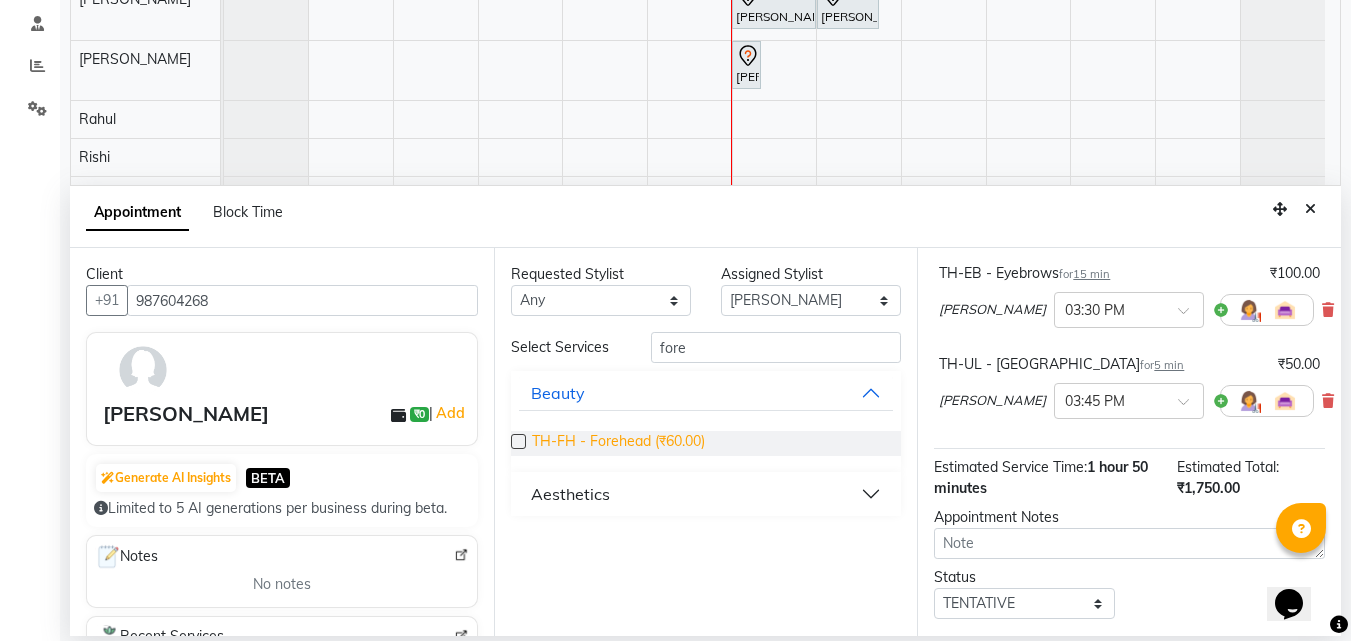 click on "TH-FH - Forehead (₹60.00)" at bounding box center [618, 443] 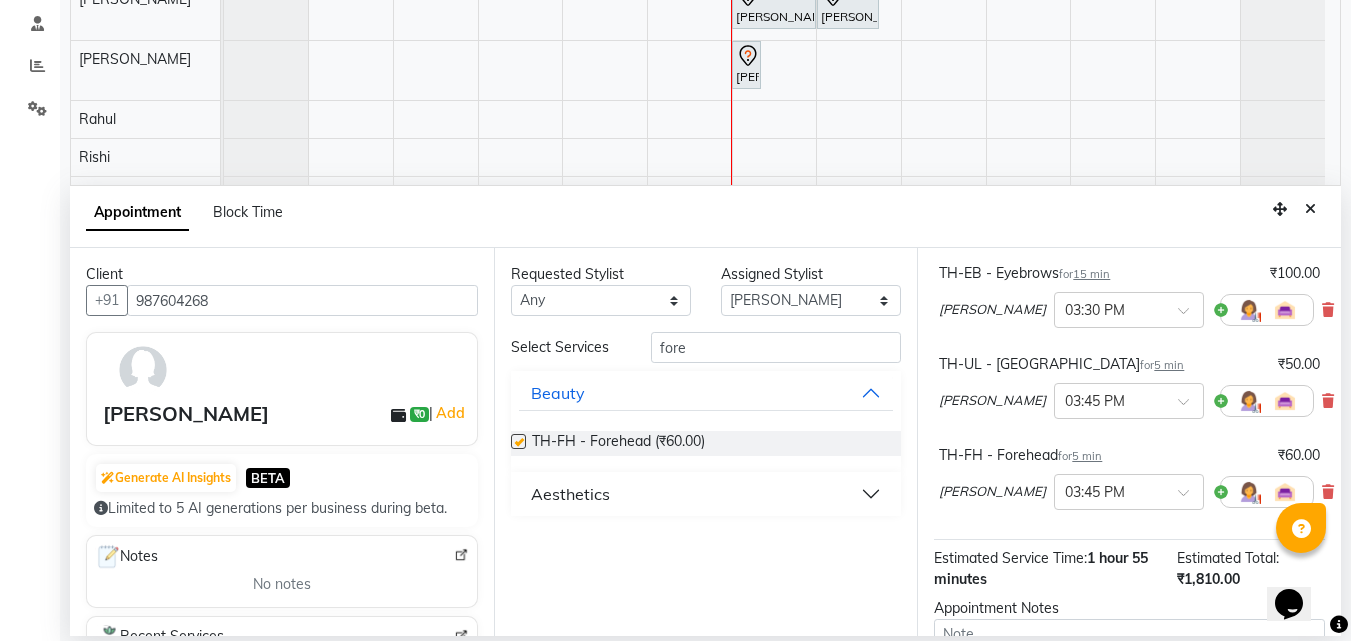 checkbox on "false" 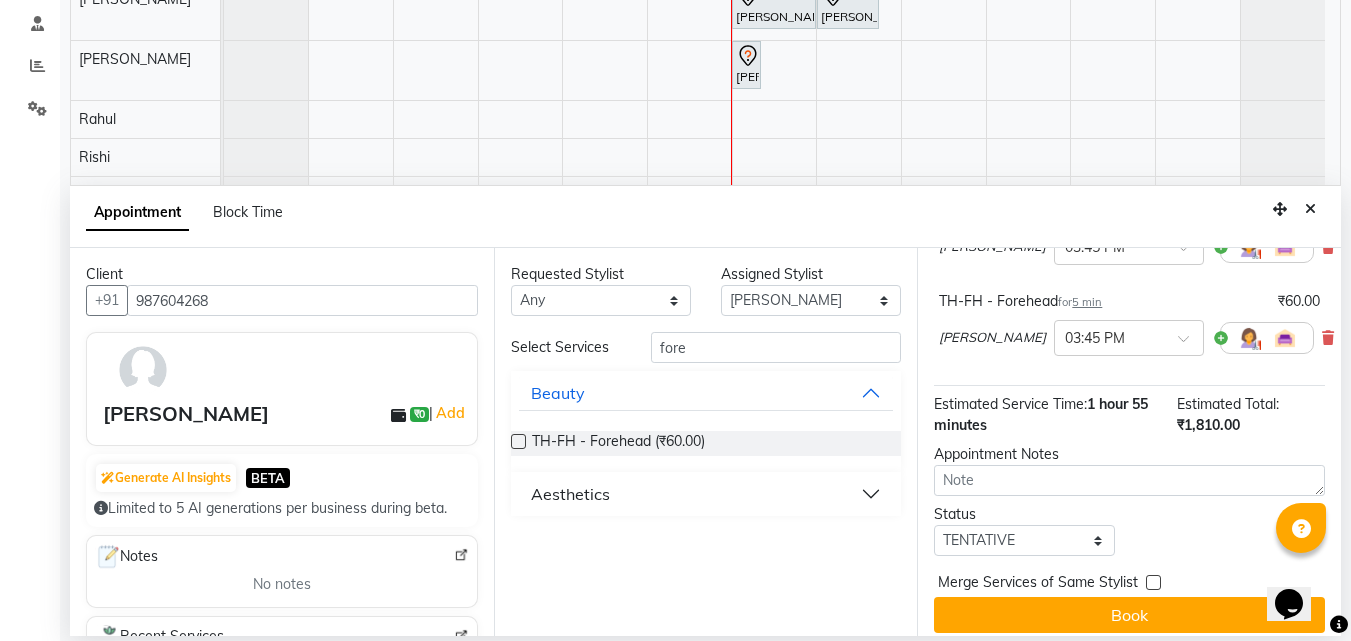 scroll, scrollTop: 526, scrollLeft: 0, axis: vertical 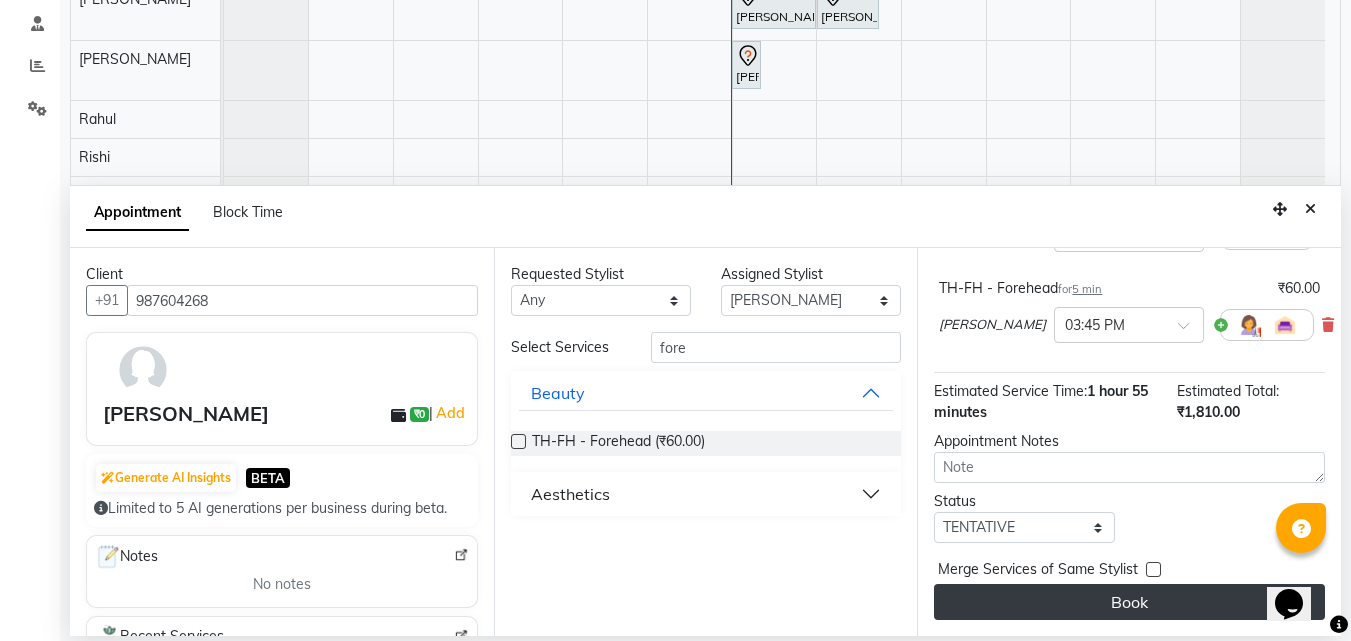 click on "Book" at bounding box center (1129, 602) 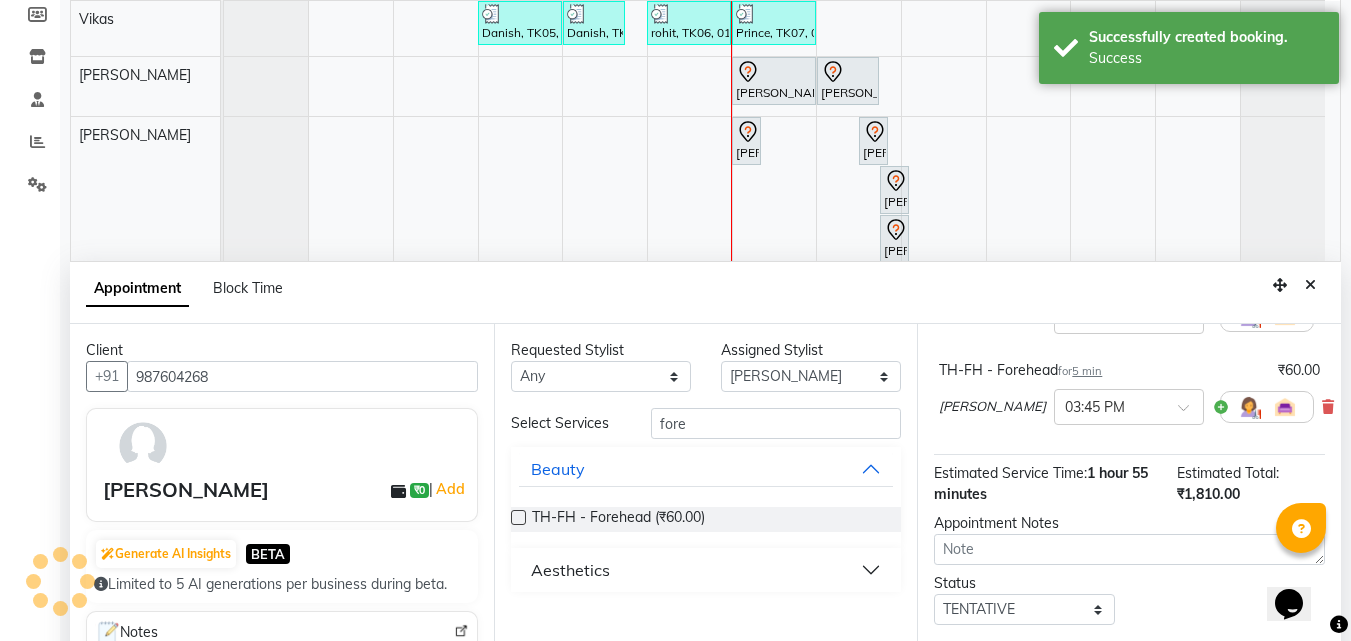scroll, scrollTop: 0, scrollLeft: 0, axis: both 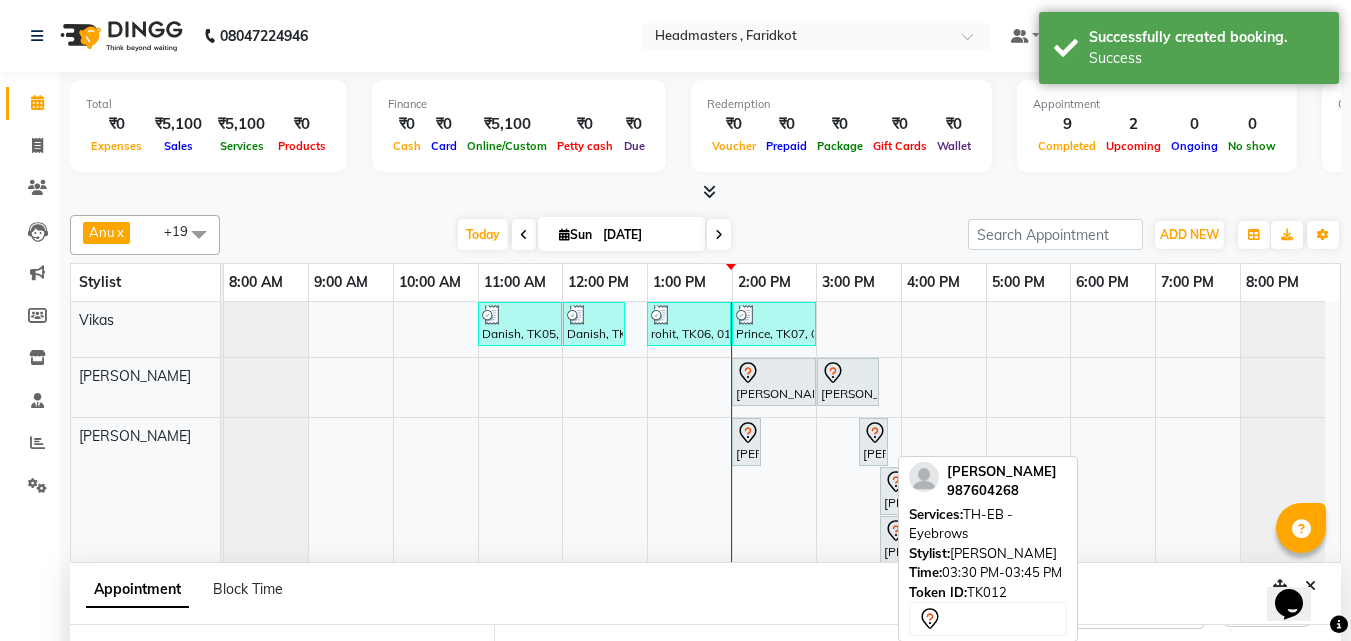 click 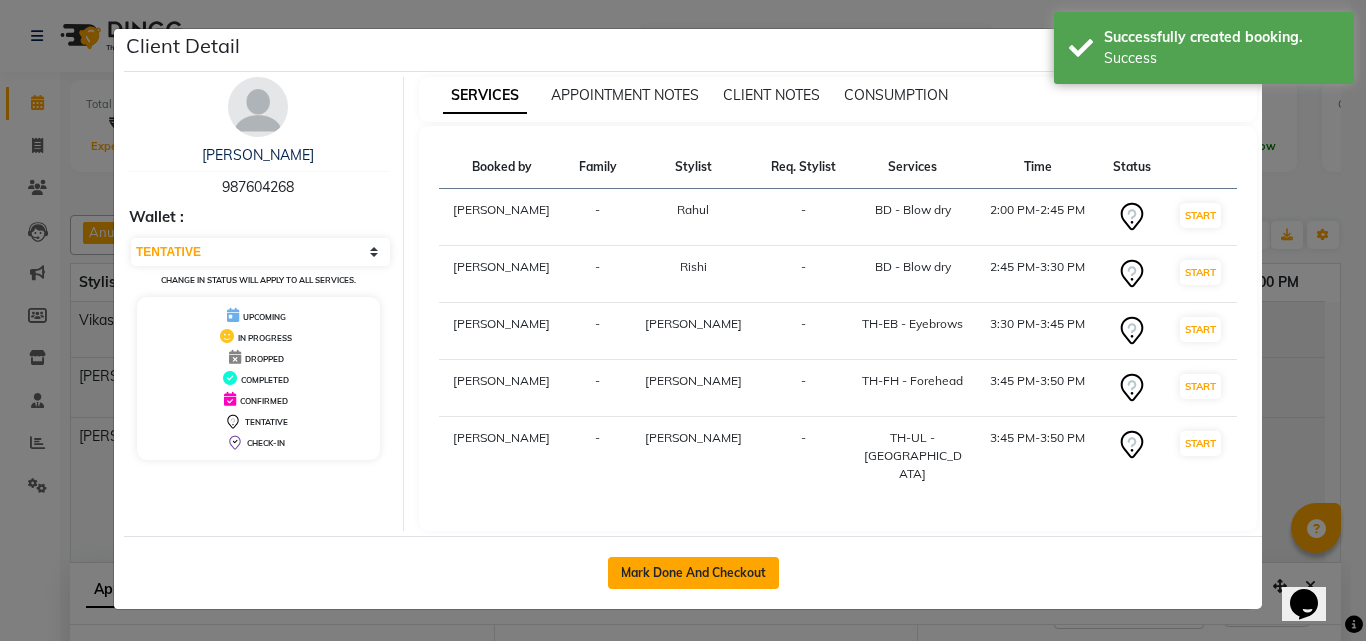 click on "Mark Done And Checkout" 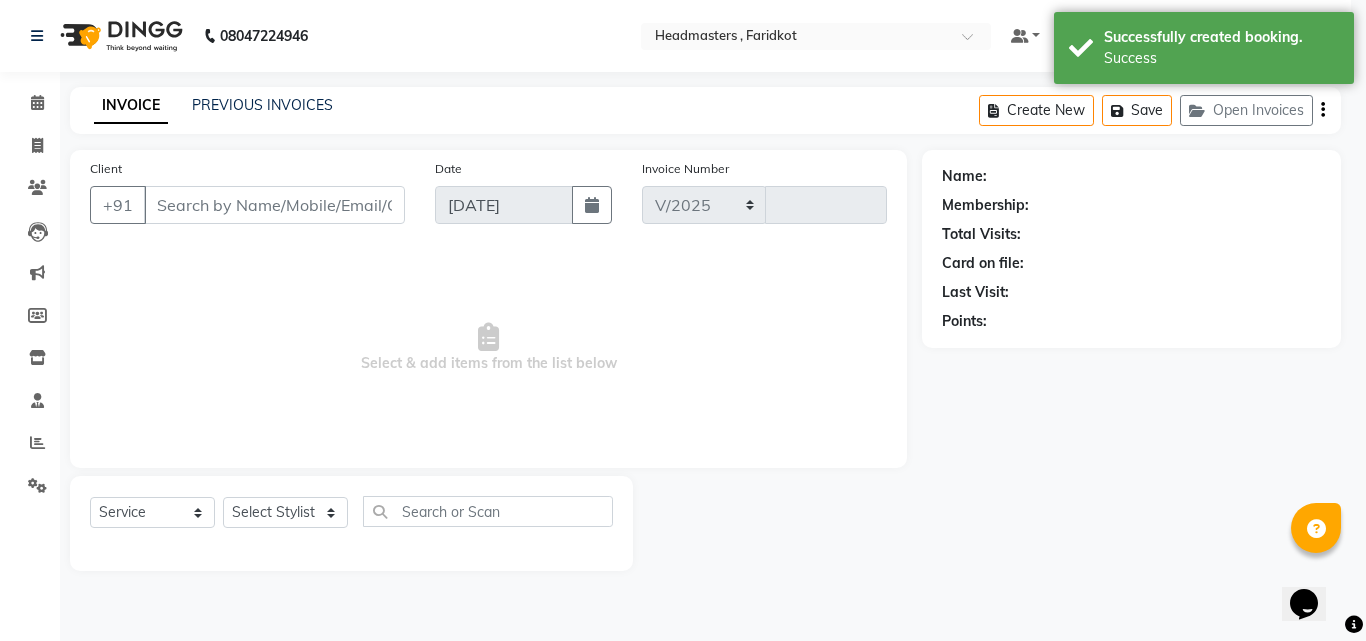 select on "7919" 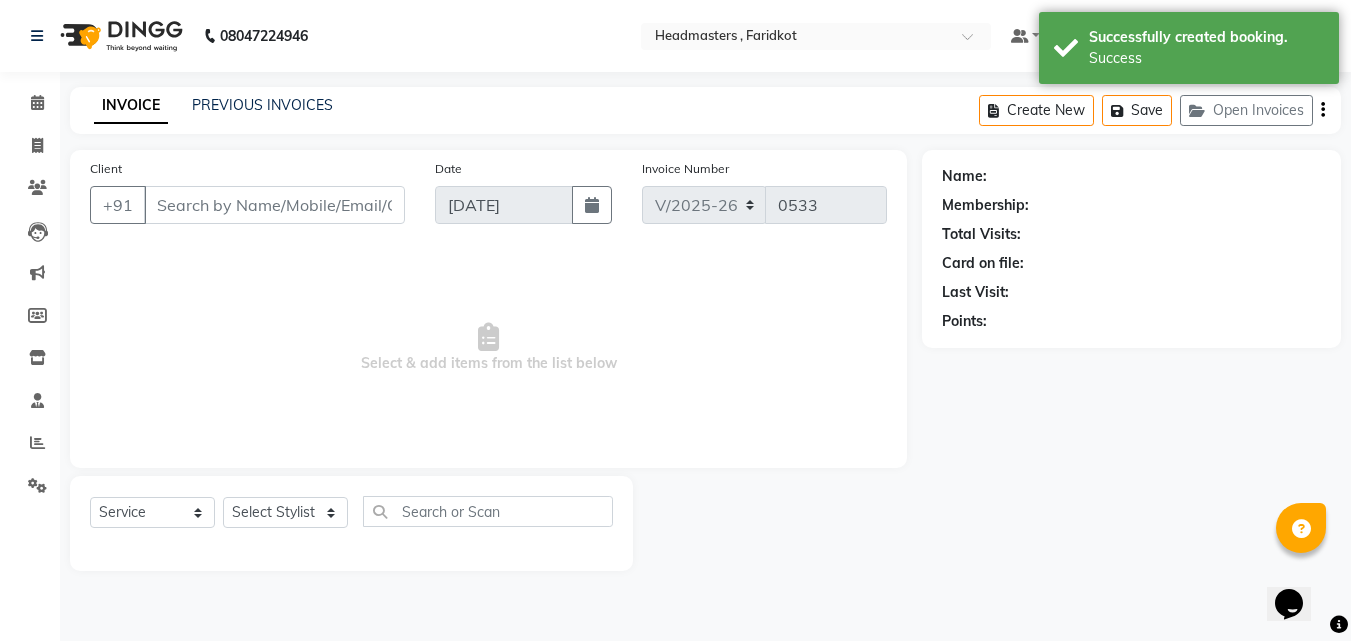 type on "987604268" 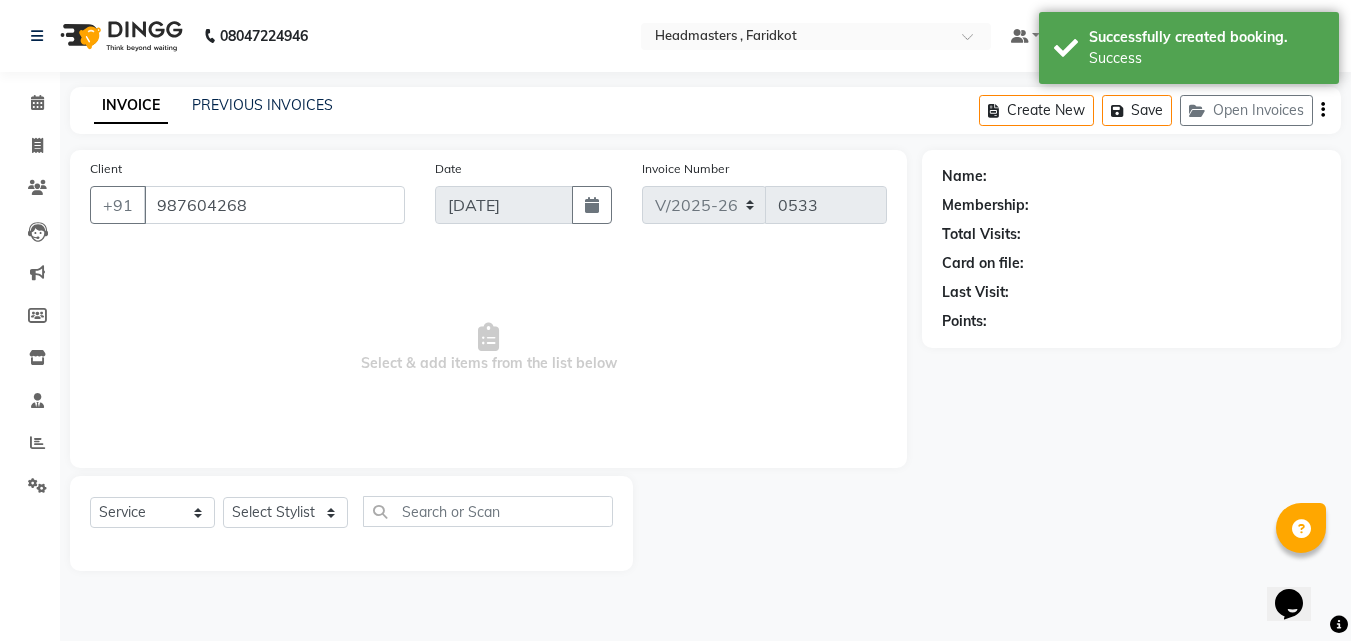 select on "71456" 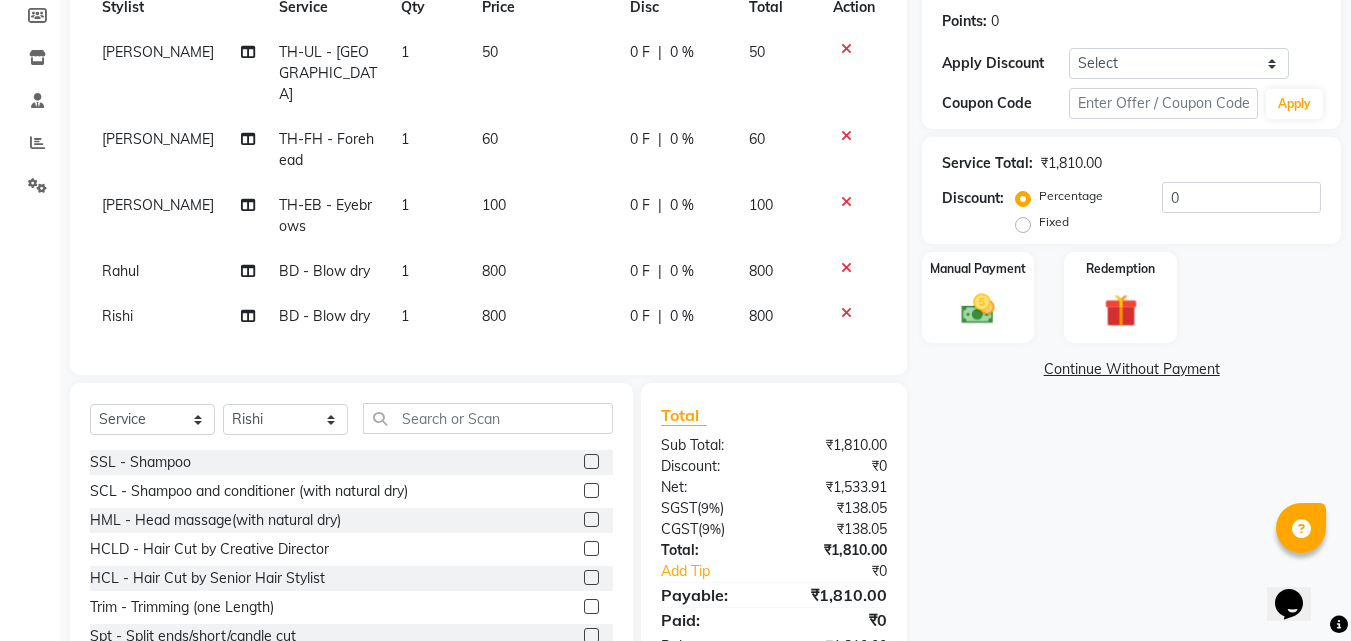 scroll, scrollTop: 100, scrollLeft: 0, axis: vertical 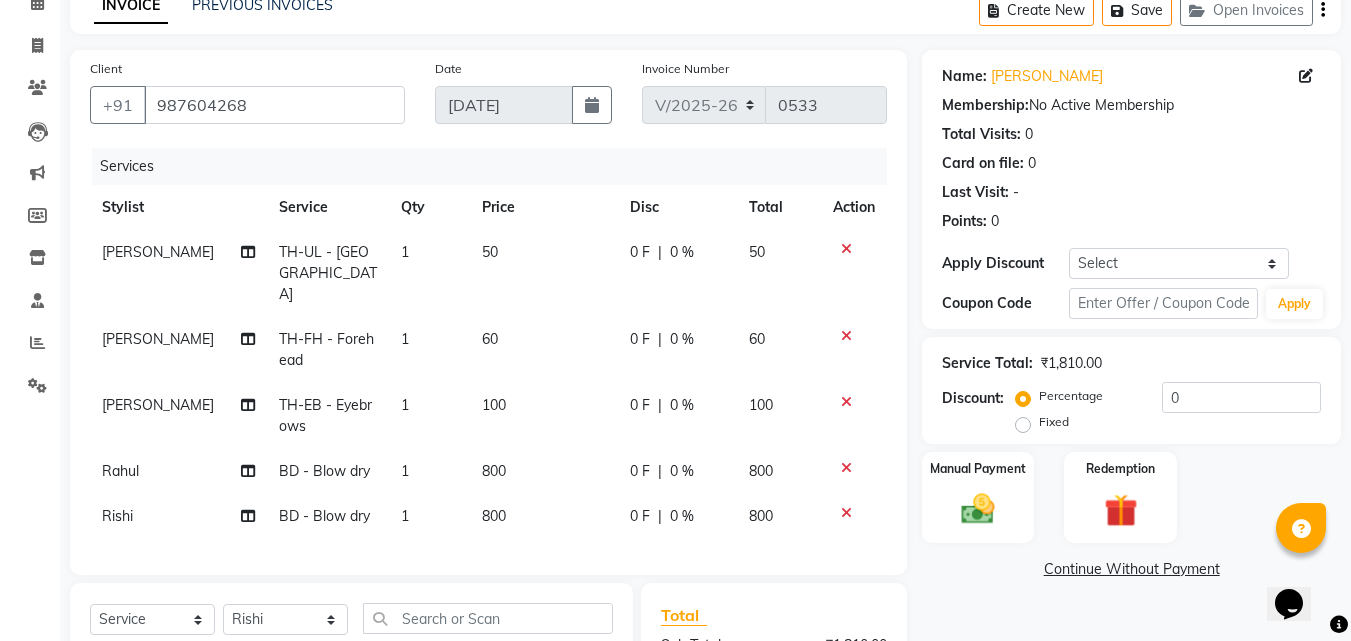 click on "0 %" 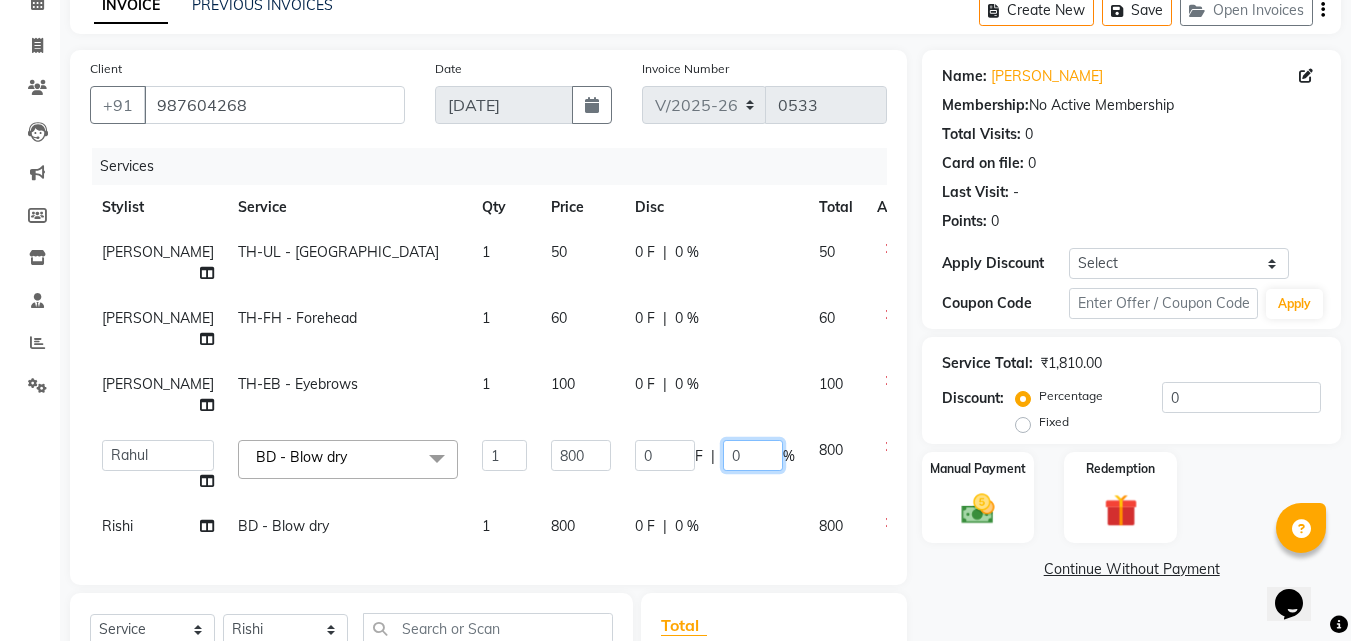 click on "0" 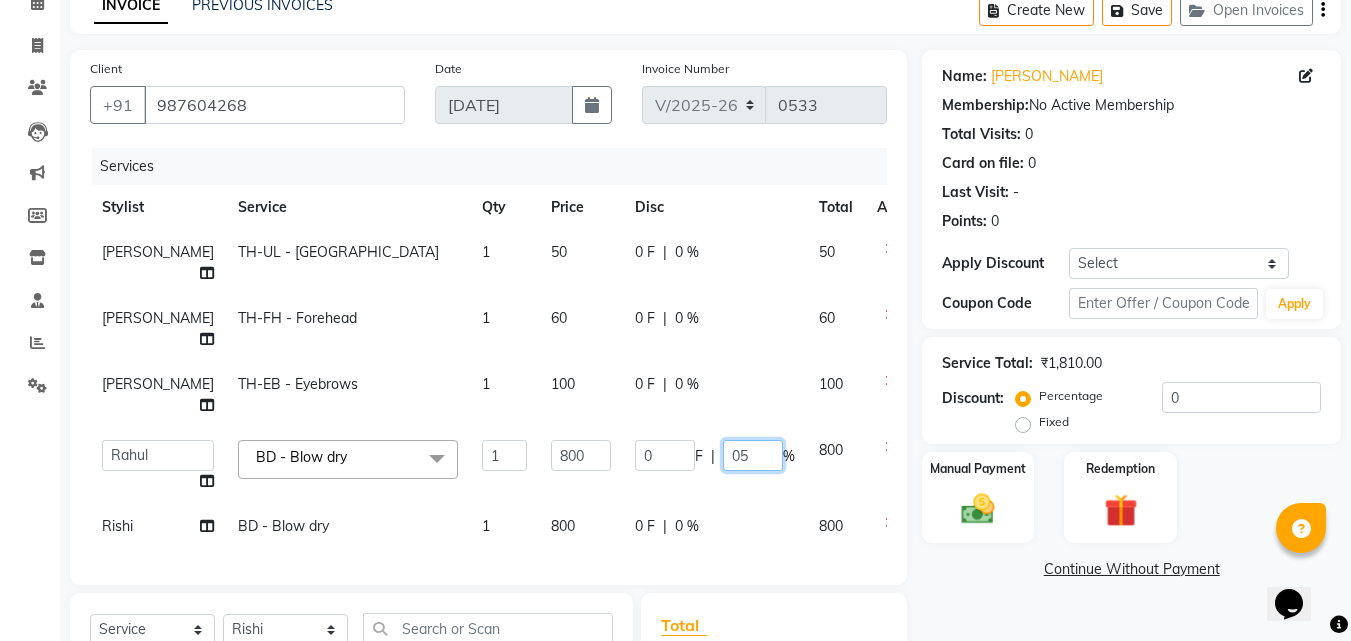 type on "050" 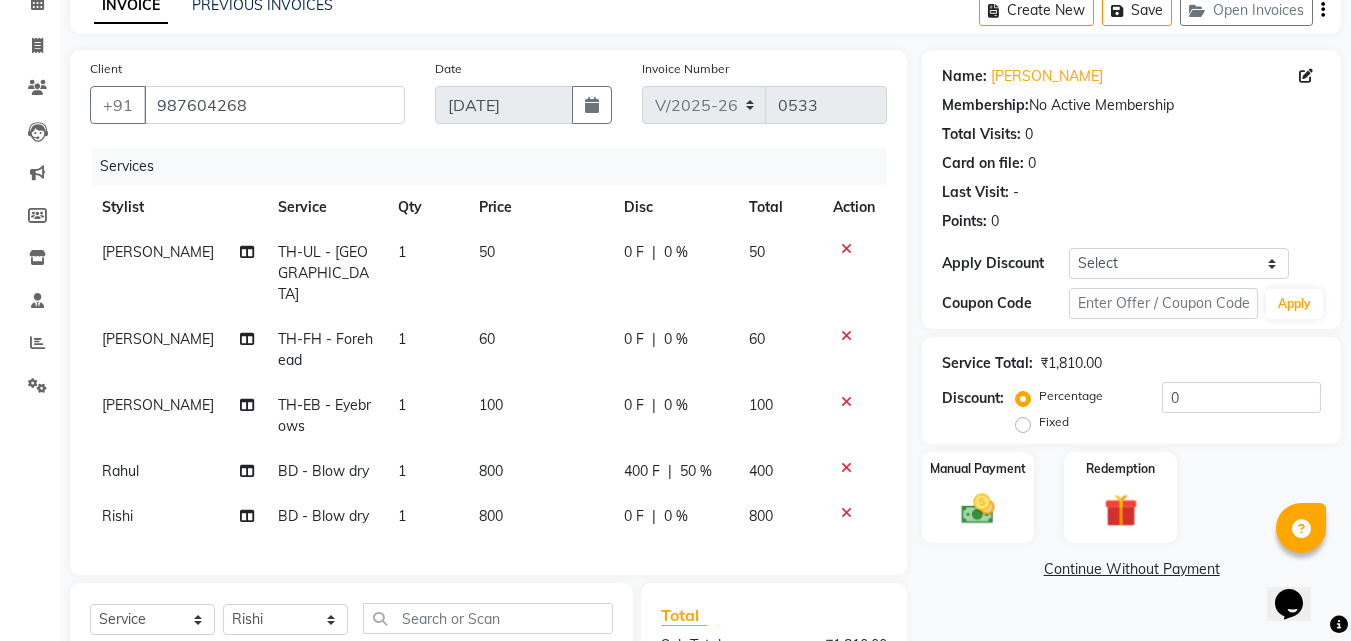 click on "Services Stylist Service Qty Price Disc Total Action Geetanjali TH-UL - Upper lips 1 50 0 F | 0 % 50 Geetanjali TH-FH - Forehead 1 60 0 F | 0 % 60 Geetanjali TH-EB - Eyebrows 1 100 0 F | 0 % 100 Rahul BD - Blow dry 1 800 400 F | 50 % 400 Rishi BD - Blow dry 1 800 0 F | 0 % 800" 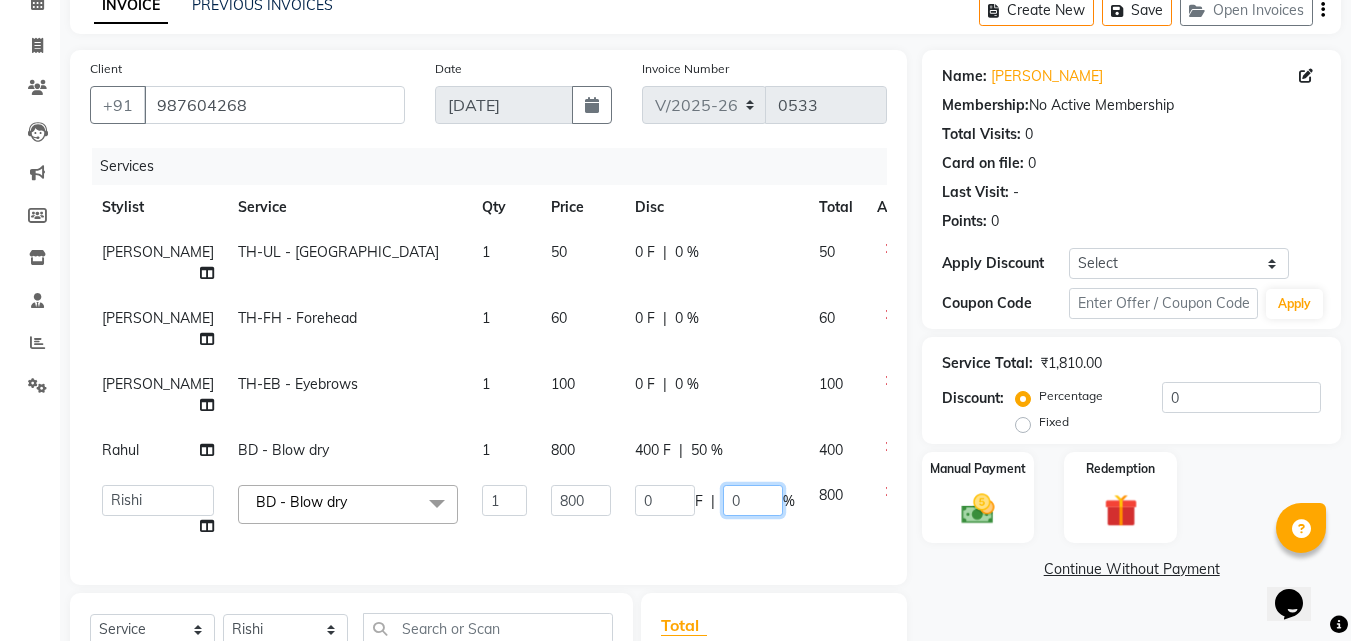 click on "0" 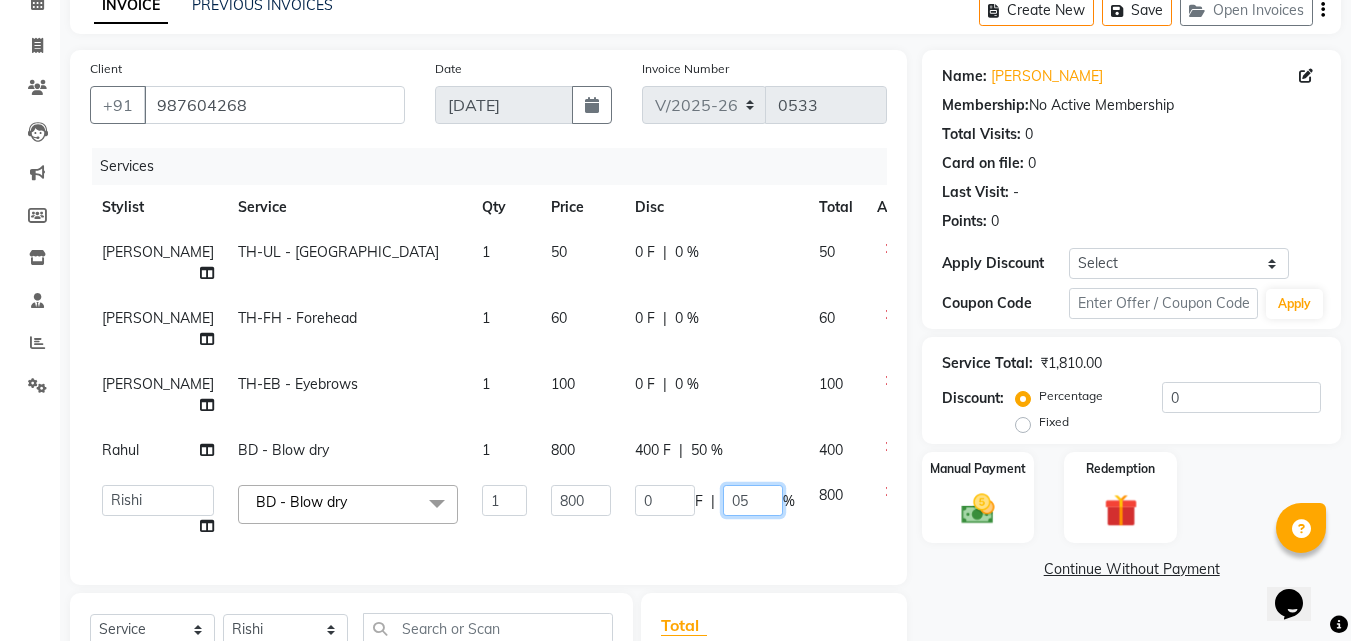 type on "050" 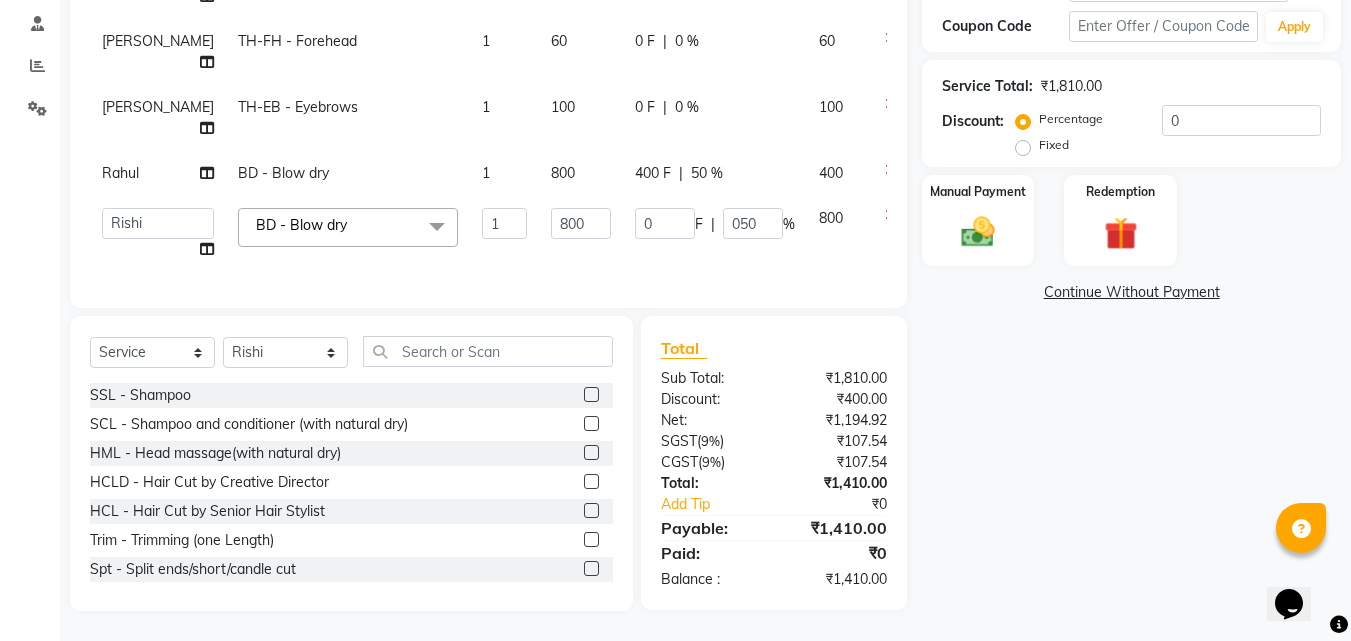 click on "Name: Gagan  Membership:  No Active Membership  Total Visits:  0 Card on file:  0 Last Visit:   - Points:   0  Apply Discount Select Coupon → Wrong Job Card  Coupon → Complimentary Coupon → Correction  Coupon → First Wash  Coupon → Free Of Cost - Foc  Coupon → Staff Service  Coupon → Service Not Done  Coupon → Double Job Card  Coupon → Pending Payment  Coupon Code Apply Service Total:  ₹1,810.00  Discount:  Percentage   Fixed  0 Manual Payment Redemption  Continue Without Payment" 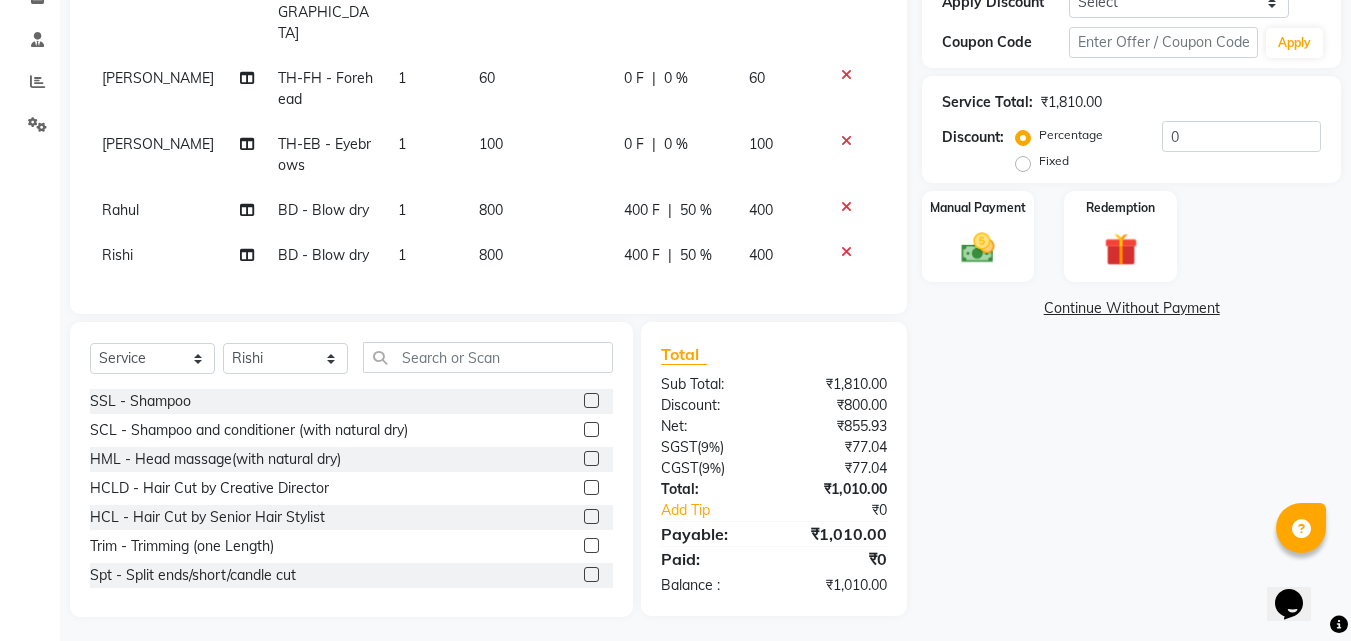 scroll, scrollTop: 261, scrollLeft: 0, axis: vertical 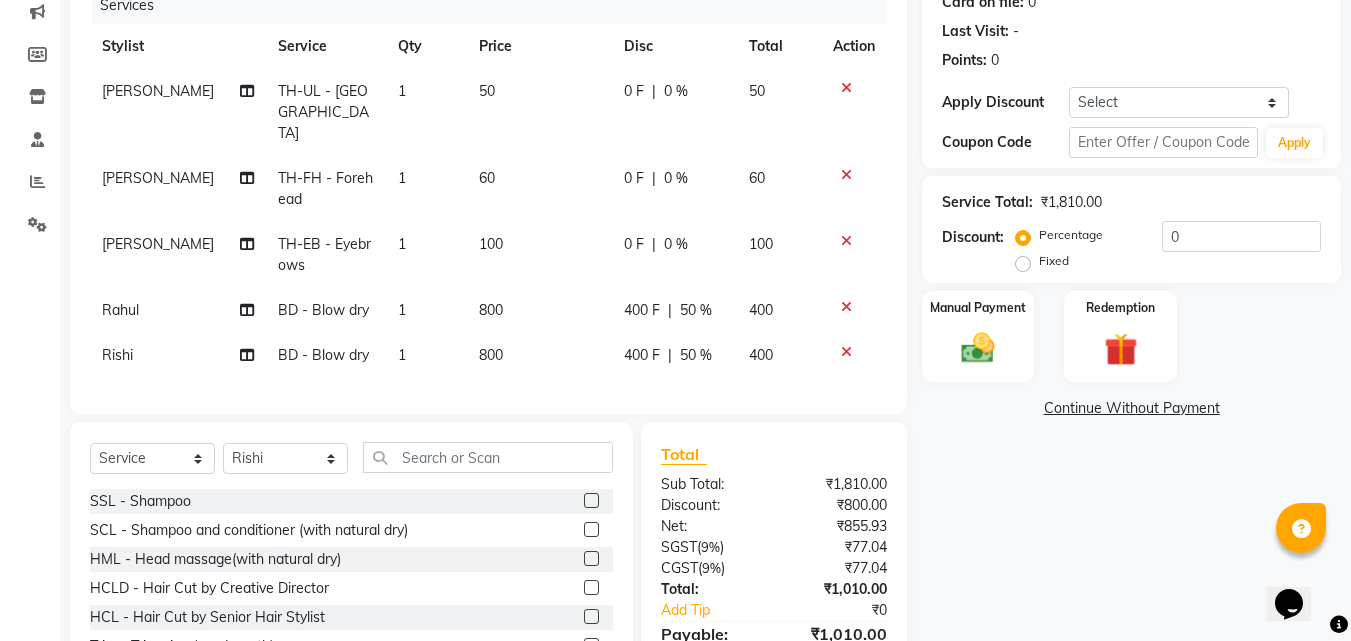 click on "60" 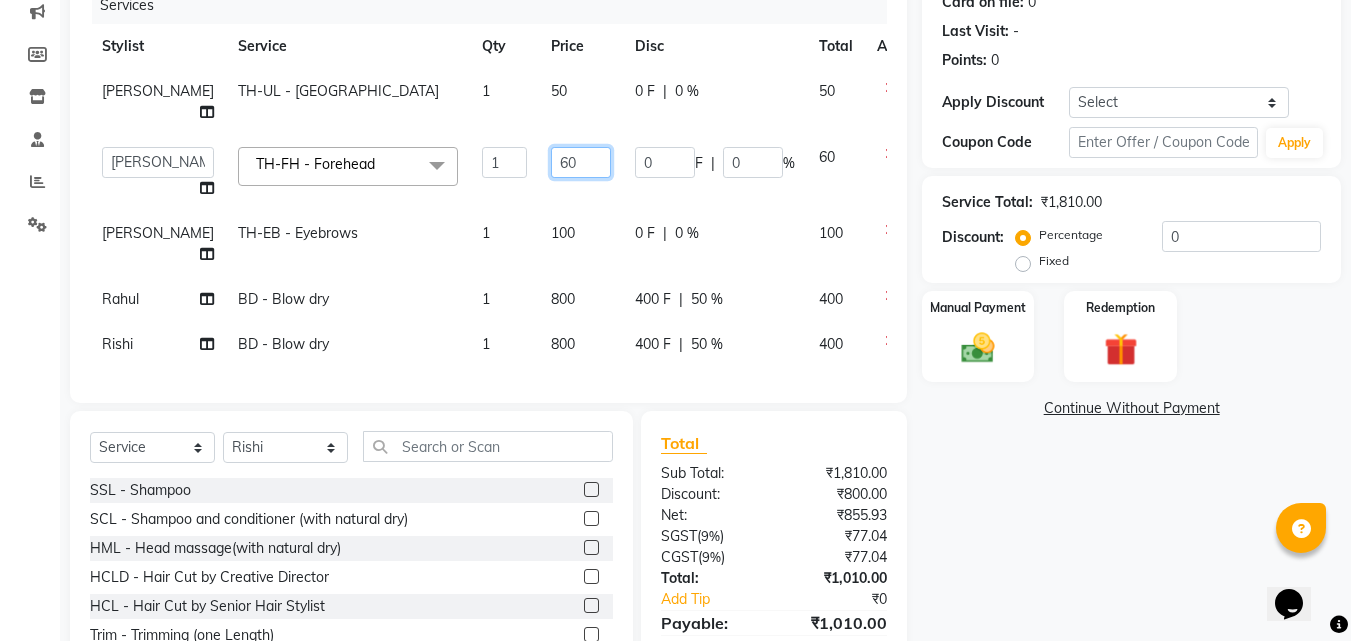 click on "60" 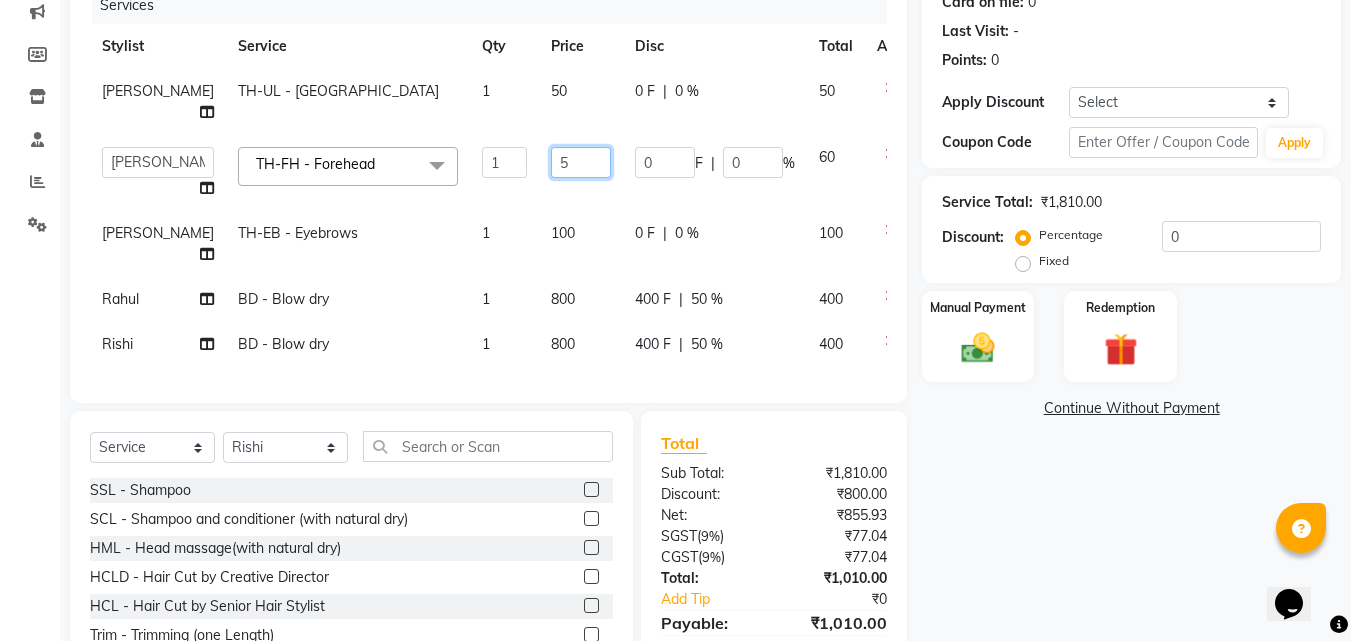 type on "50" 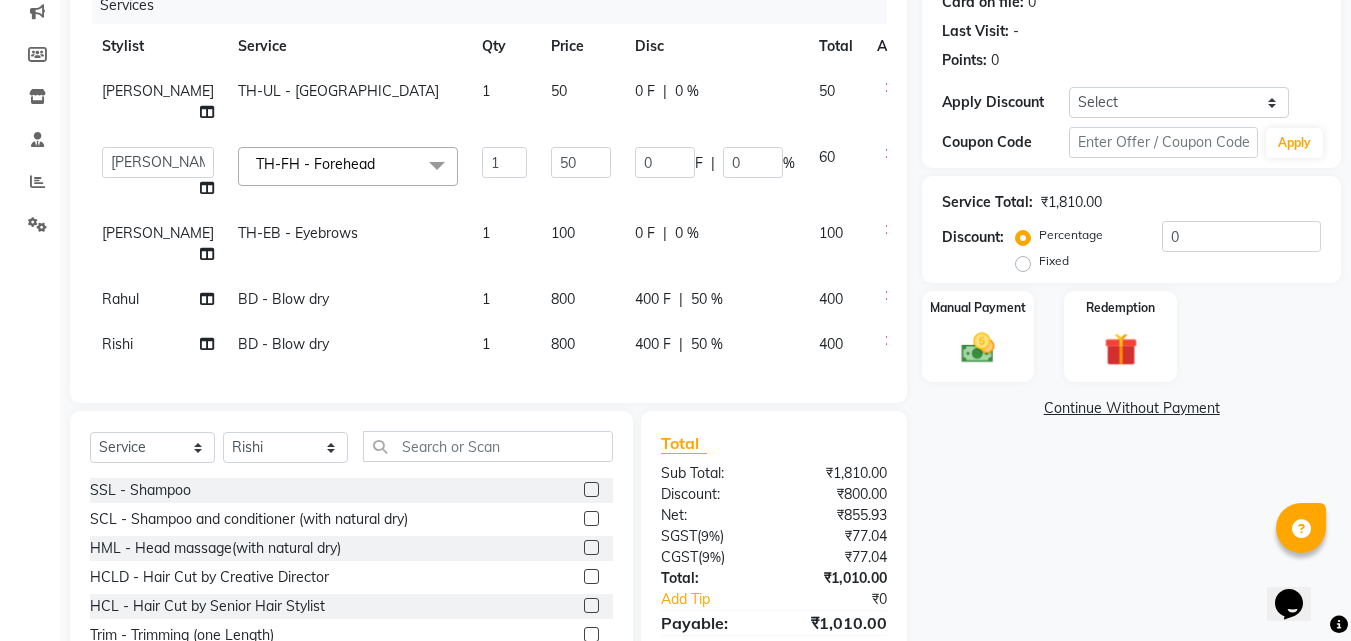 click on "Name: Gagan  Membership:  No Active Membership  Total Visits:  0 Card on file:  0 Last Visit:   - Points:   0  Apply Discount Select Coupon → Wrong Job Card  Coupon → Complimentary Coupon → Correction  Coupon → First Wash  Coupon → Free Of Cost - Foc  Coupon → Staff Service  Coupon → Service Not Done  Coupon → Double Job Card  Coupon → Pending Payment  Coupon Code Apply Service Total:  ₹1,810.00  Discount:  Percentage   Fixed  0 Manual Payment Redemption  Continue Without Payment" 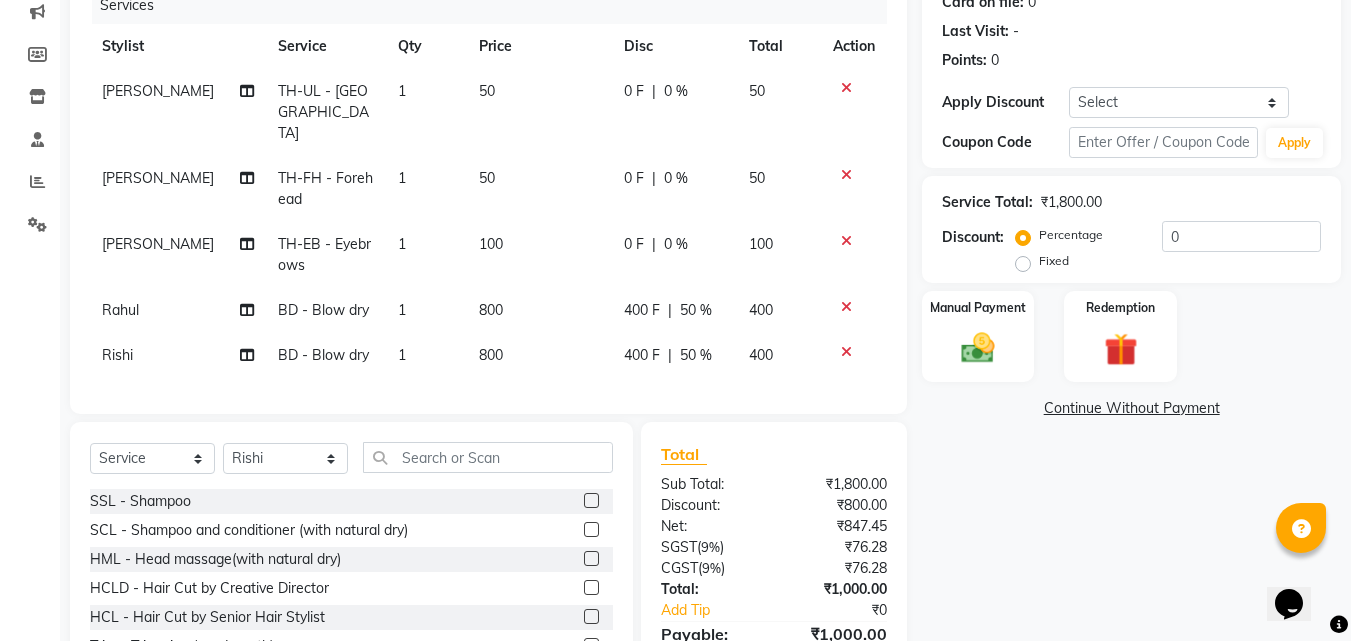 scroll, scrollTop: 361, scrollLeft: 0, axis: vertical 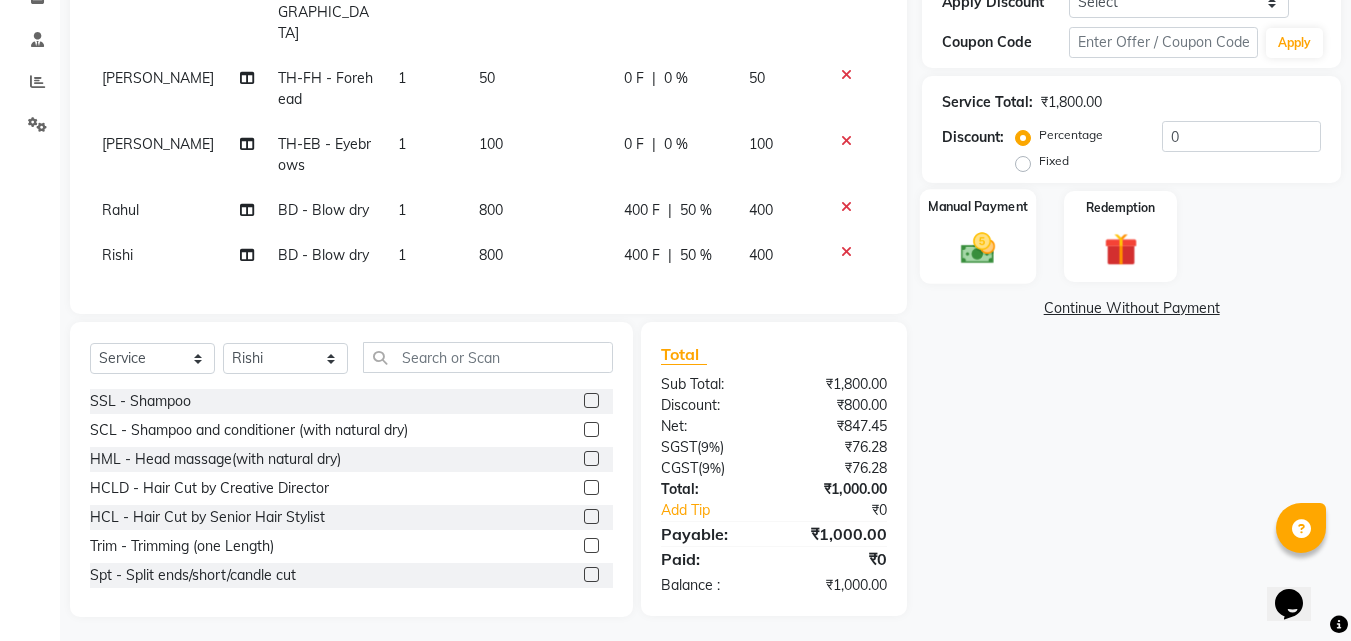 click 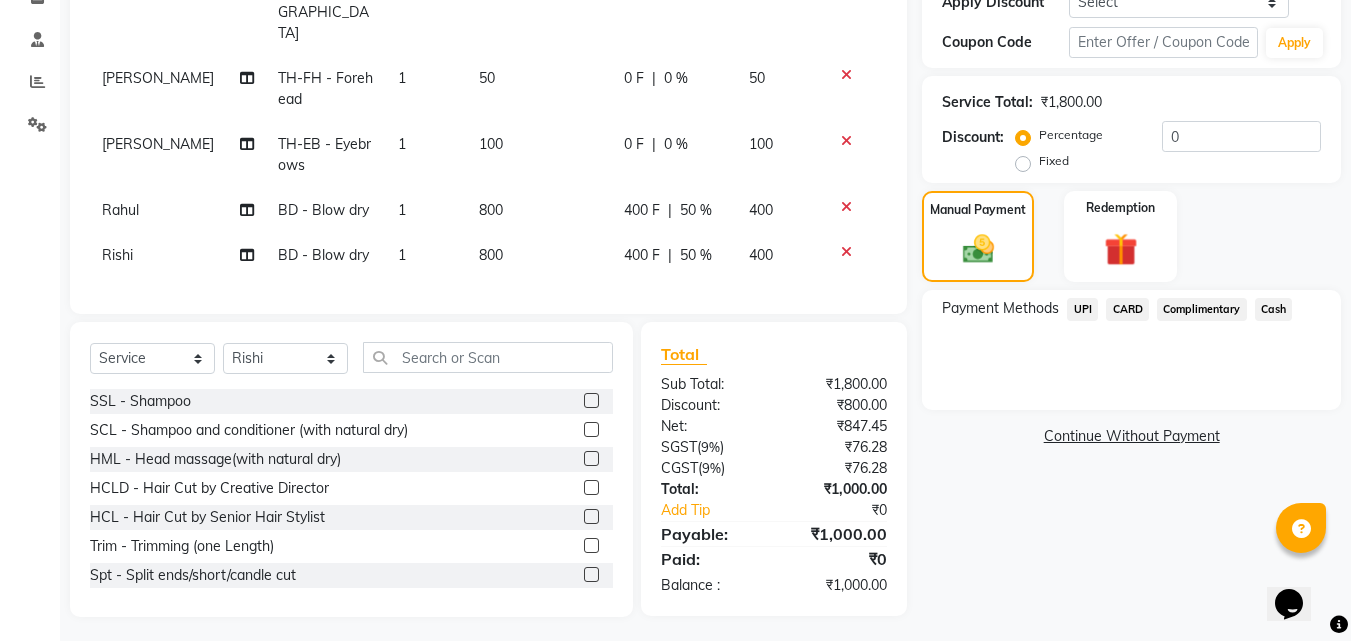click on "Cash" 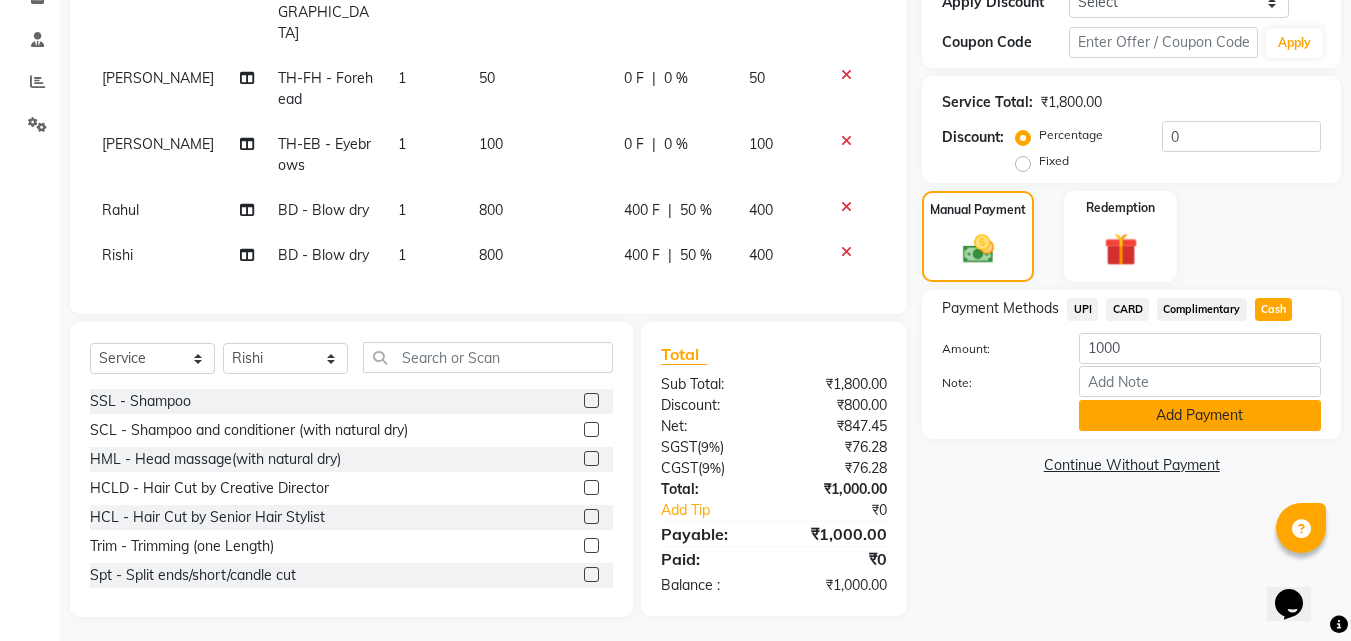 click on "Add Payment" 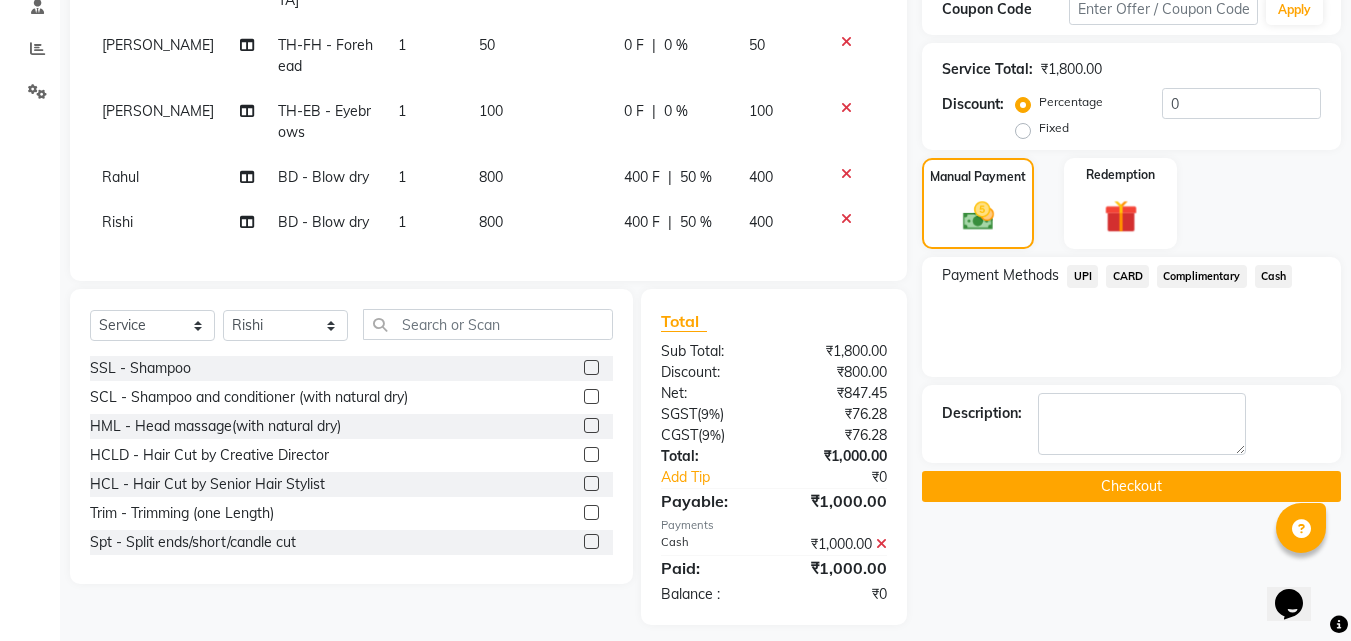 scroll, scrollTop: 402, scrollLeft: 0, axis: vertical 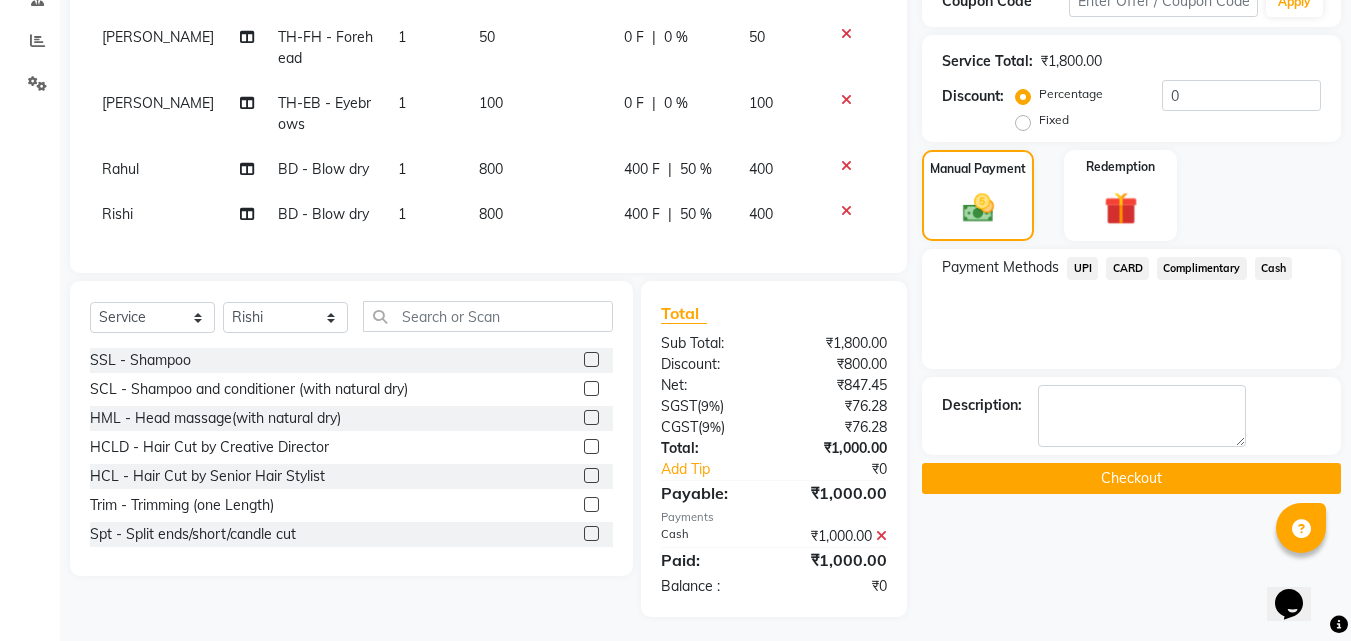 click on "Checkout" 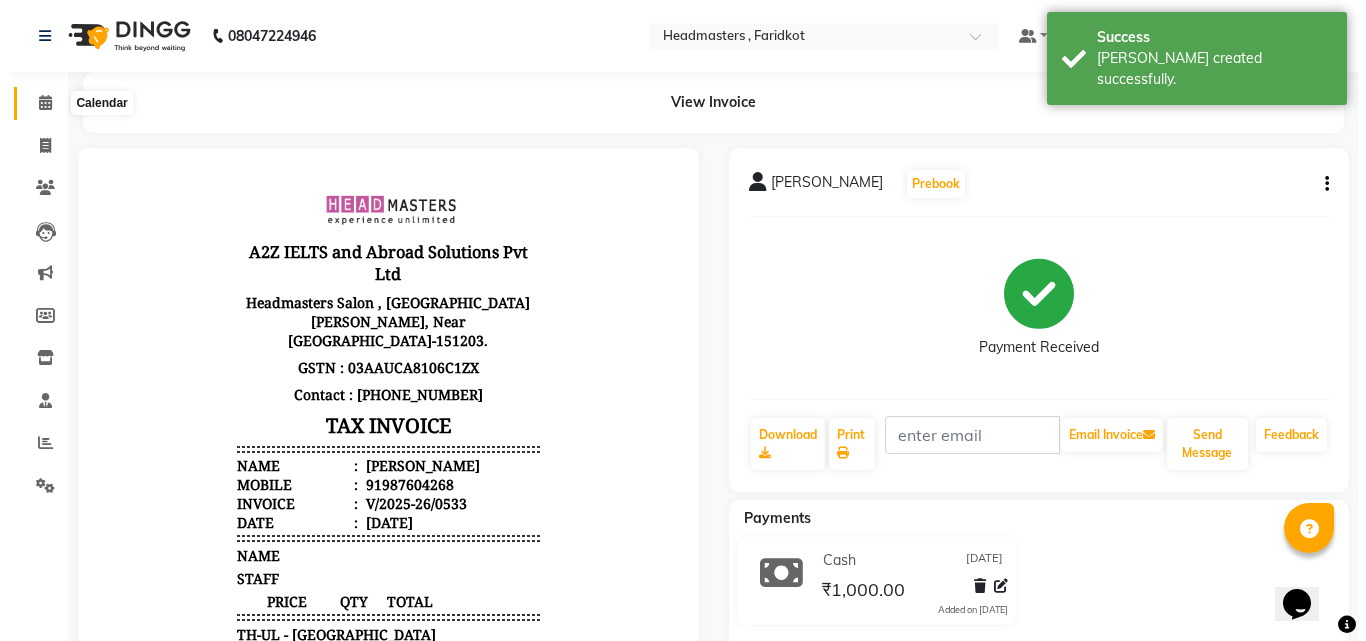scroll, scrollTop: 0, scrollLeft: 0, axis: both 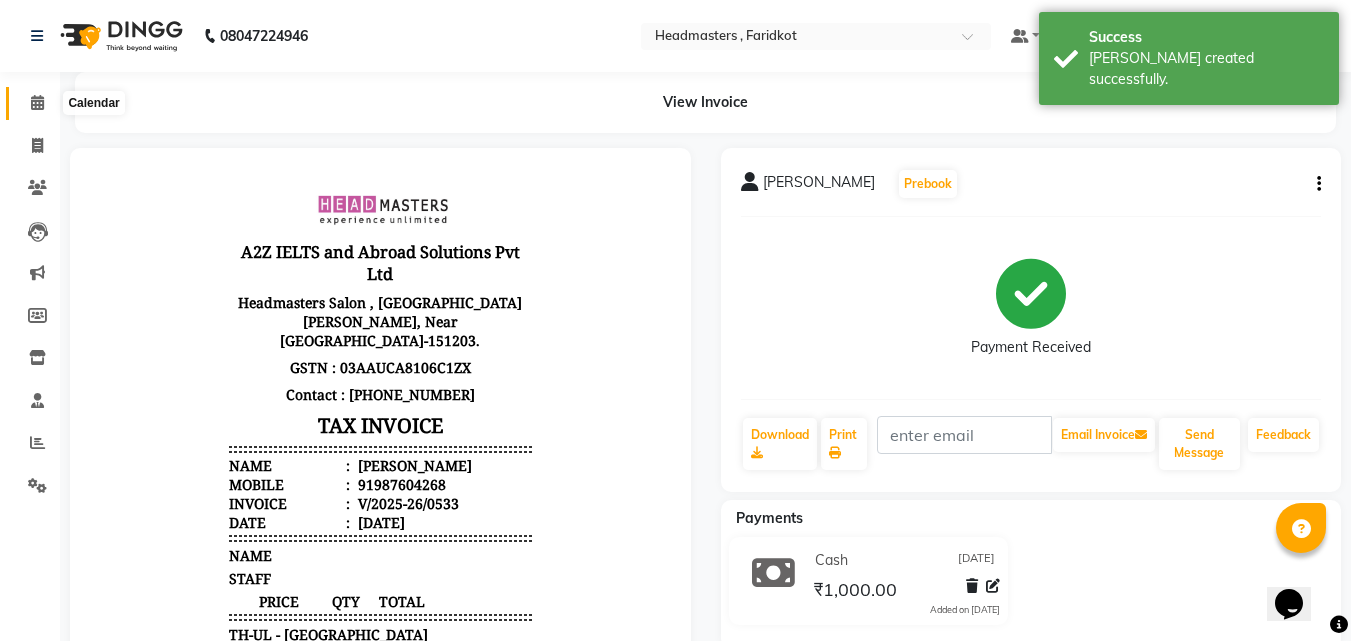 click 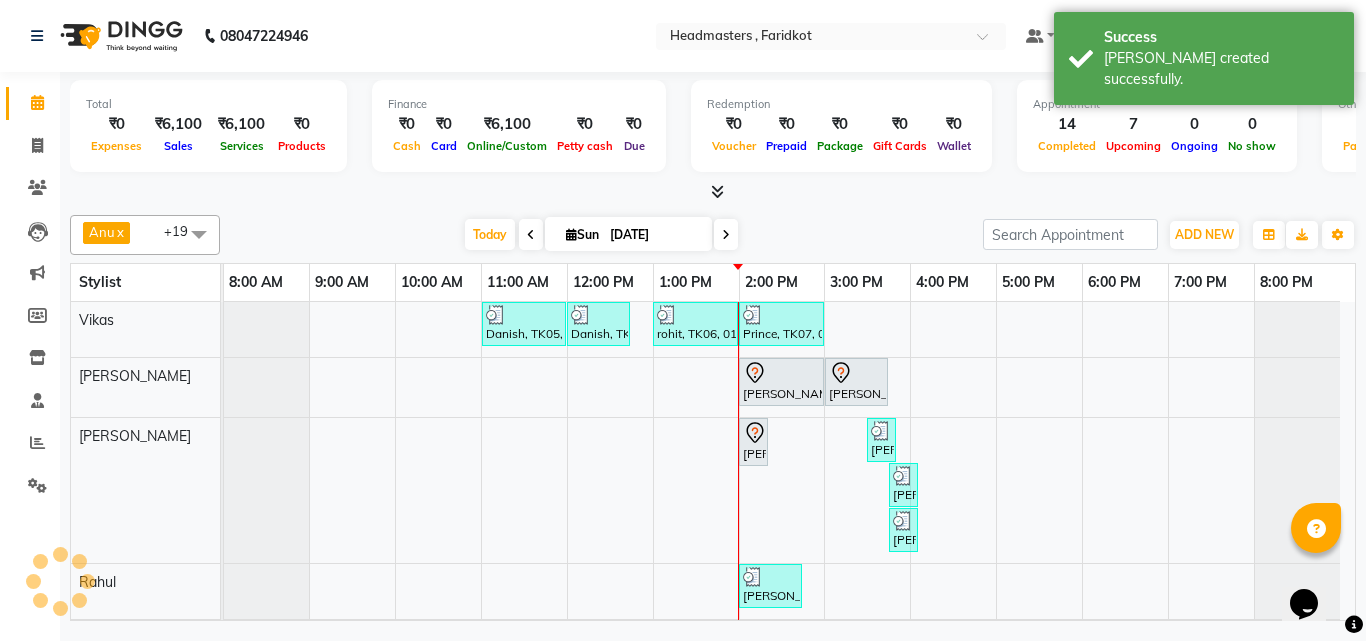 scroll, scrollTop: 200, scrollLeft: 0, axis: vertical 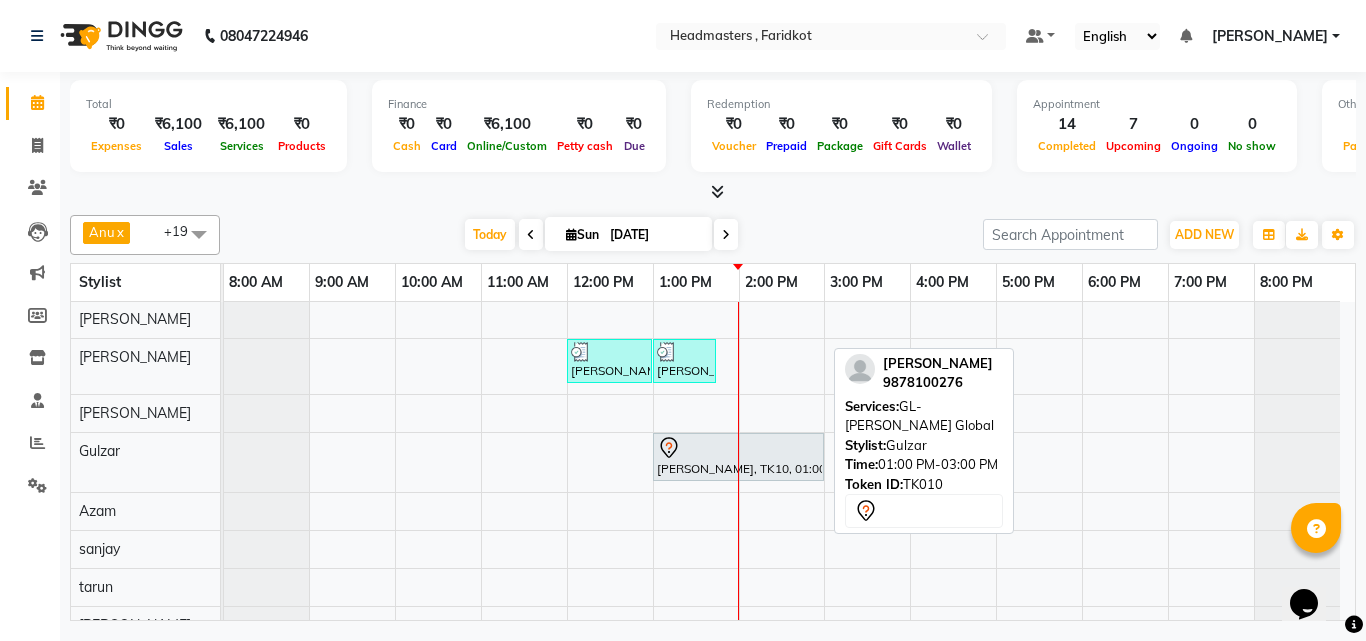 click at bounding box center [738, 448] 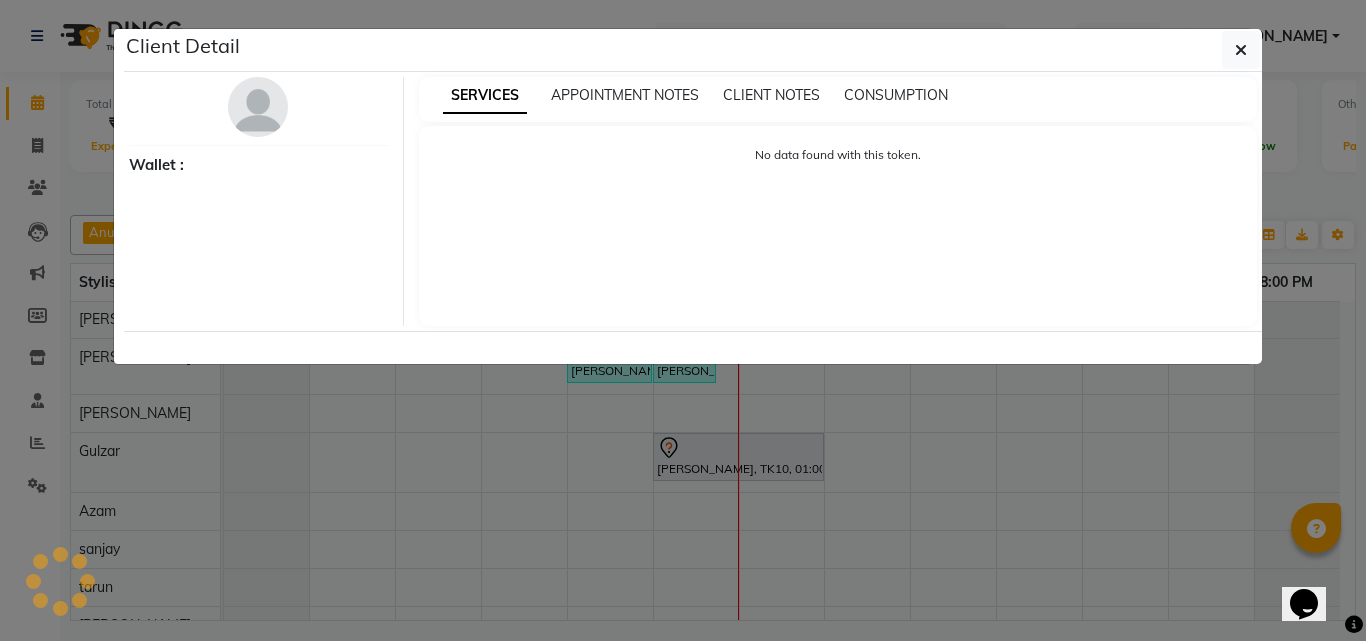 select on "7" 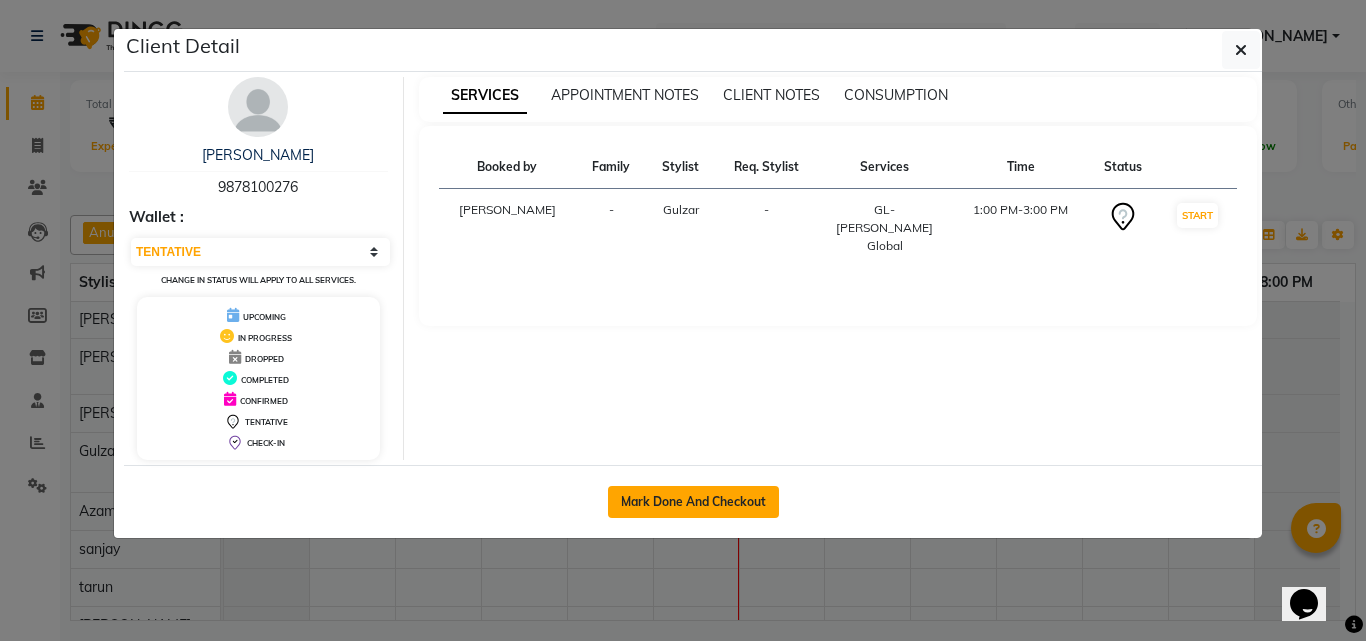 click on "Mark Done And Checkout" 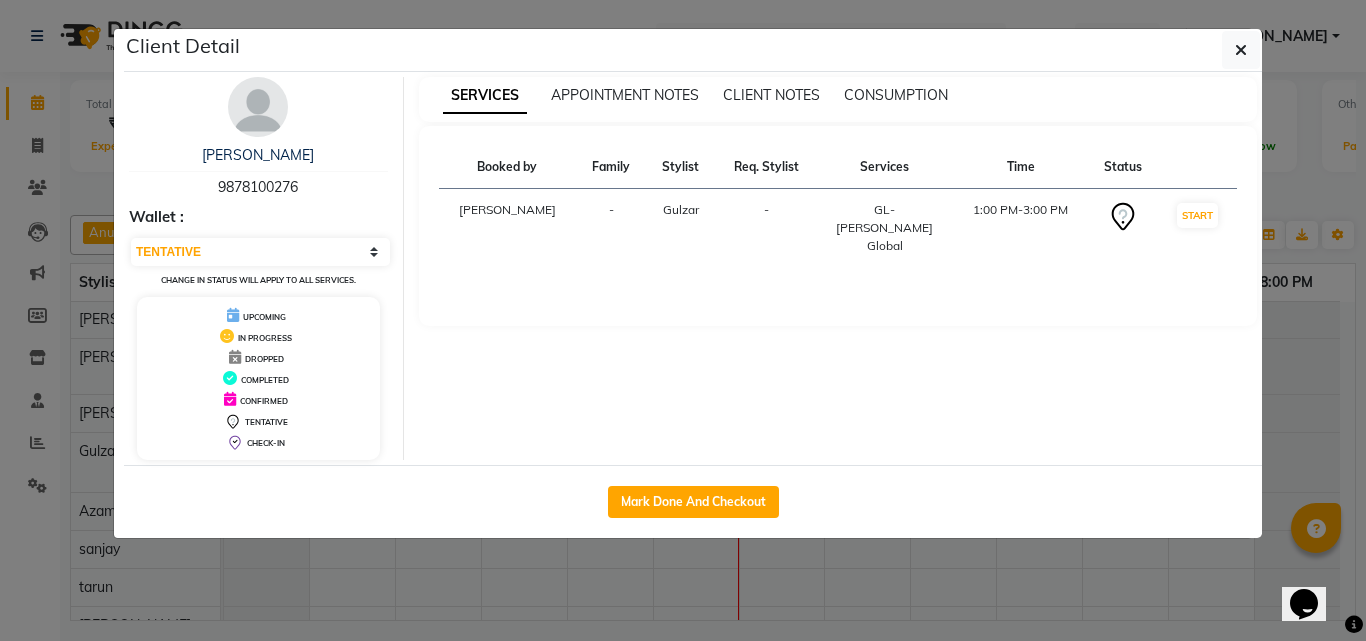select on "service" 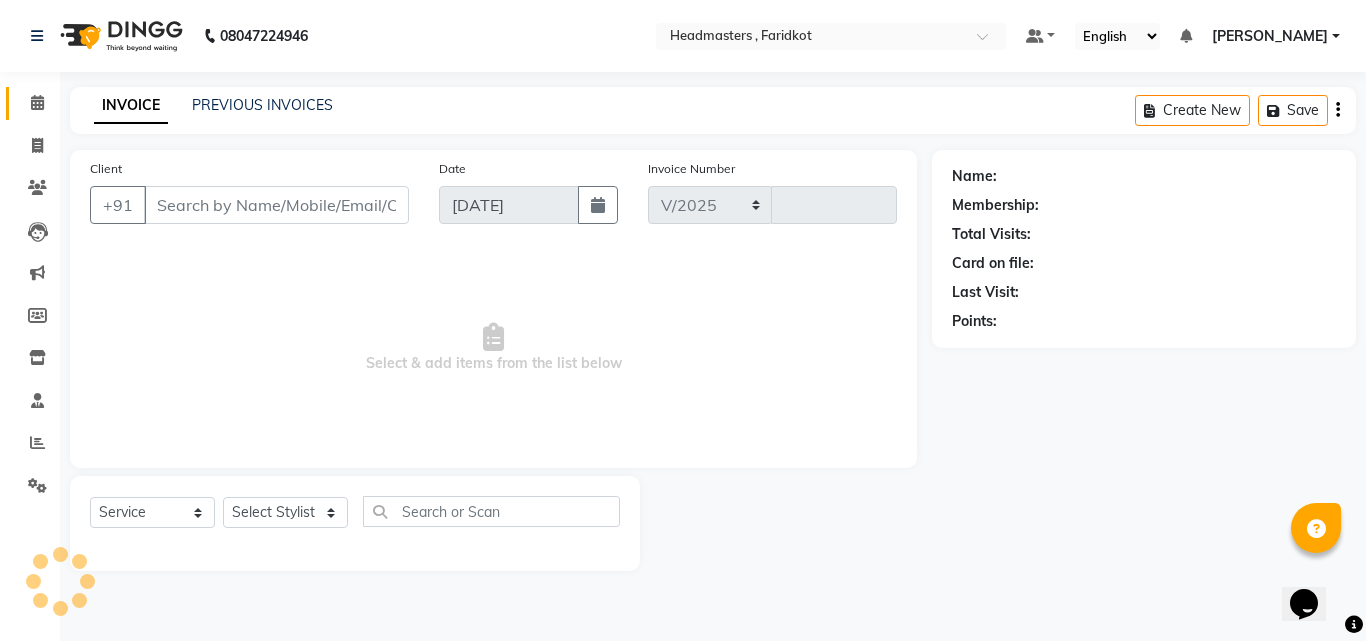 select on "7919" 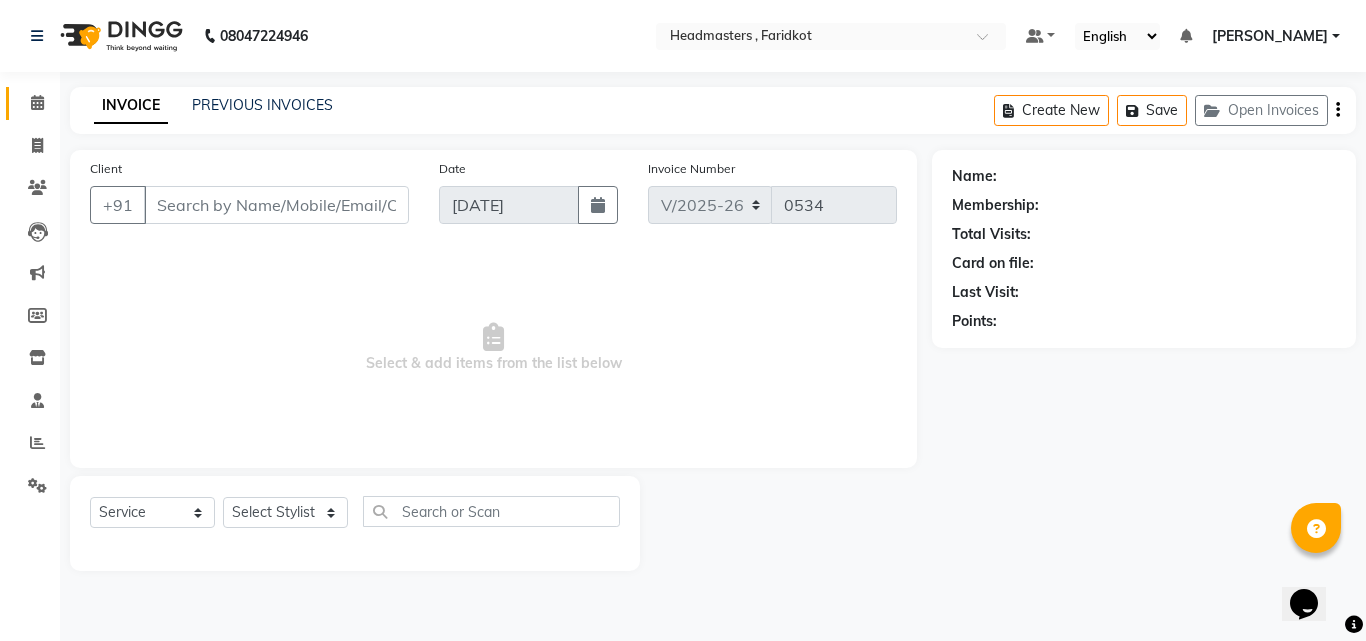 type on "9878100276" 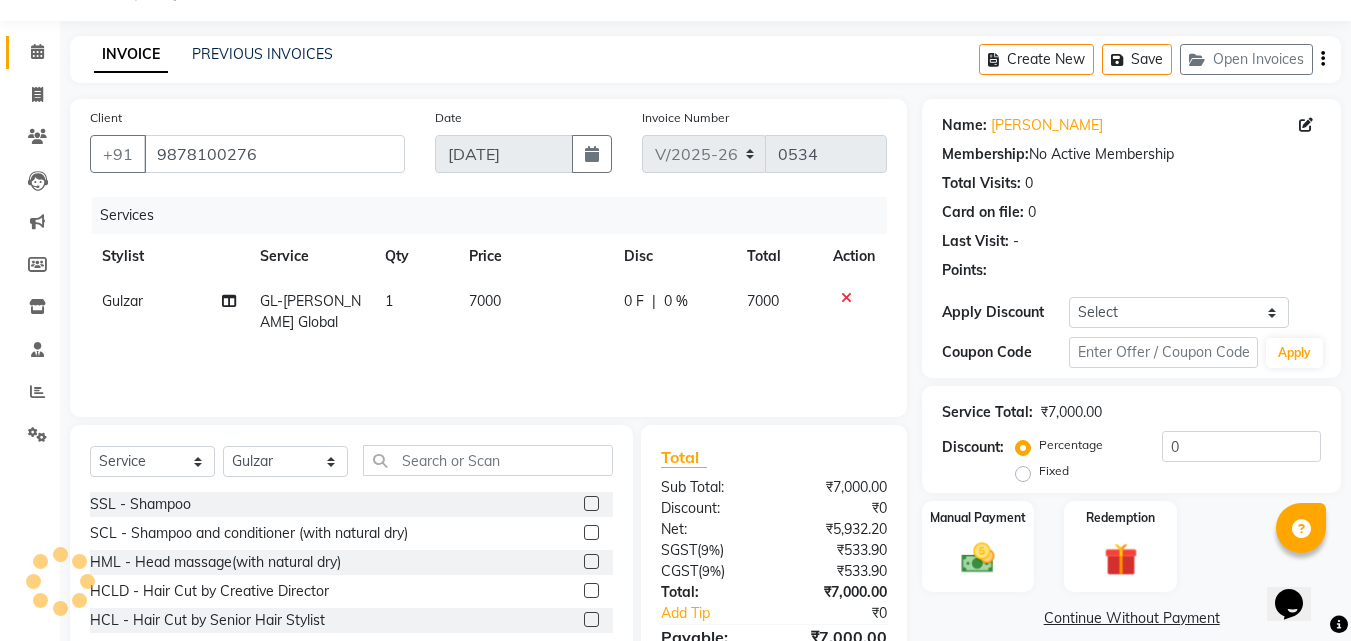 scroll, scrollTop: 160, scrollLeft: 0, axis: vertical 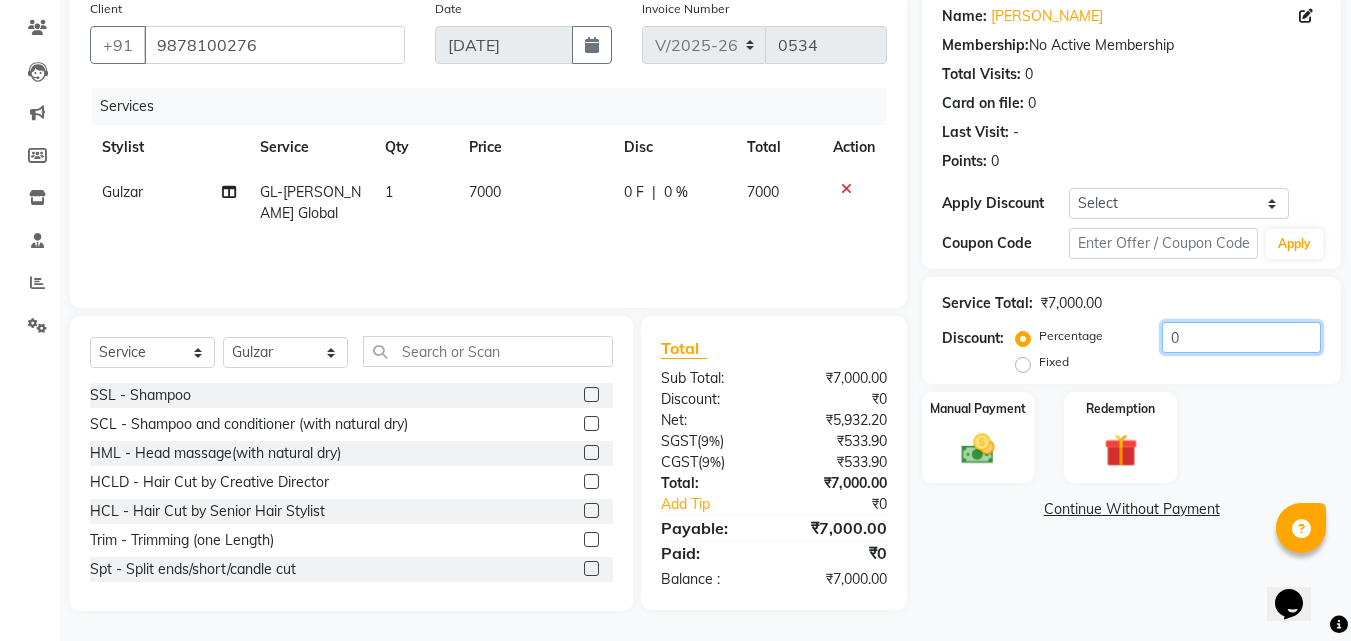 click on "0" 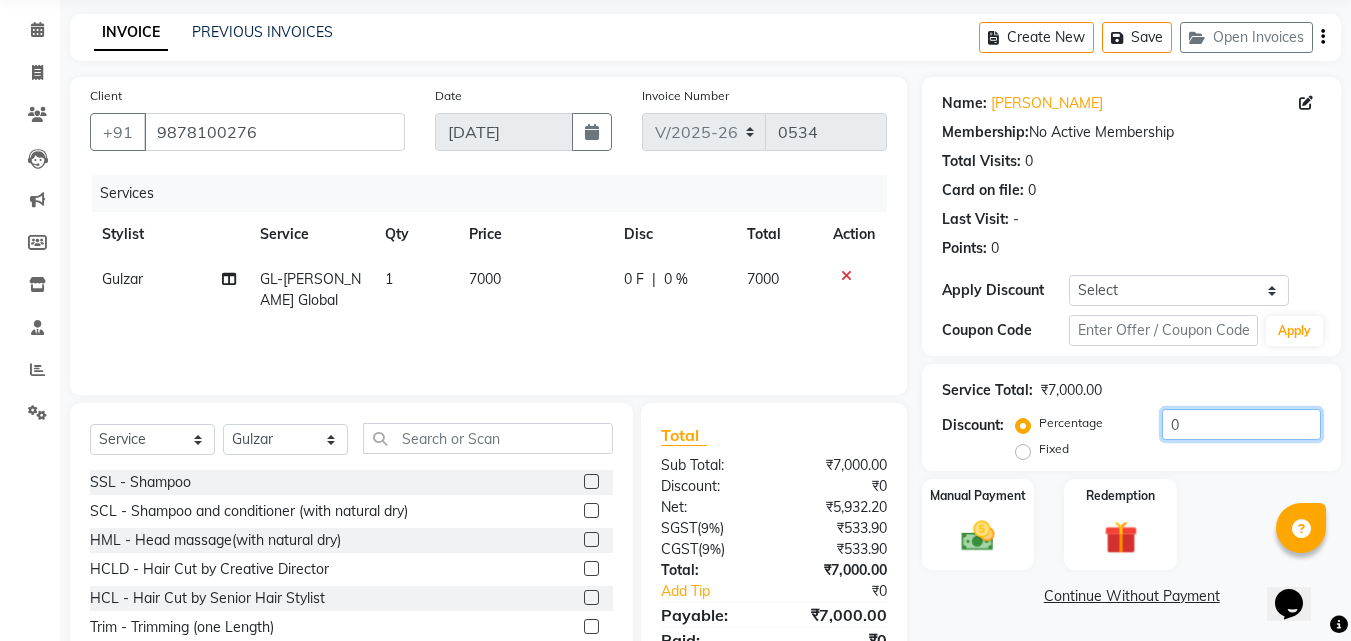 scroll, scrollTop: 160, scrollLeft: 0, axis: vertical 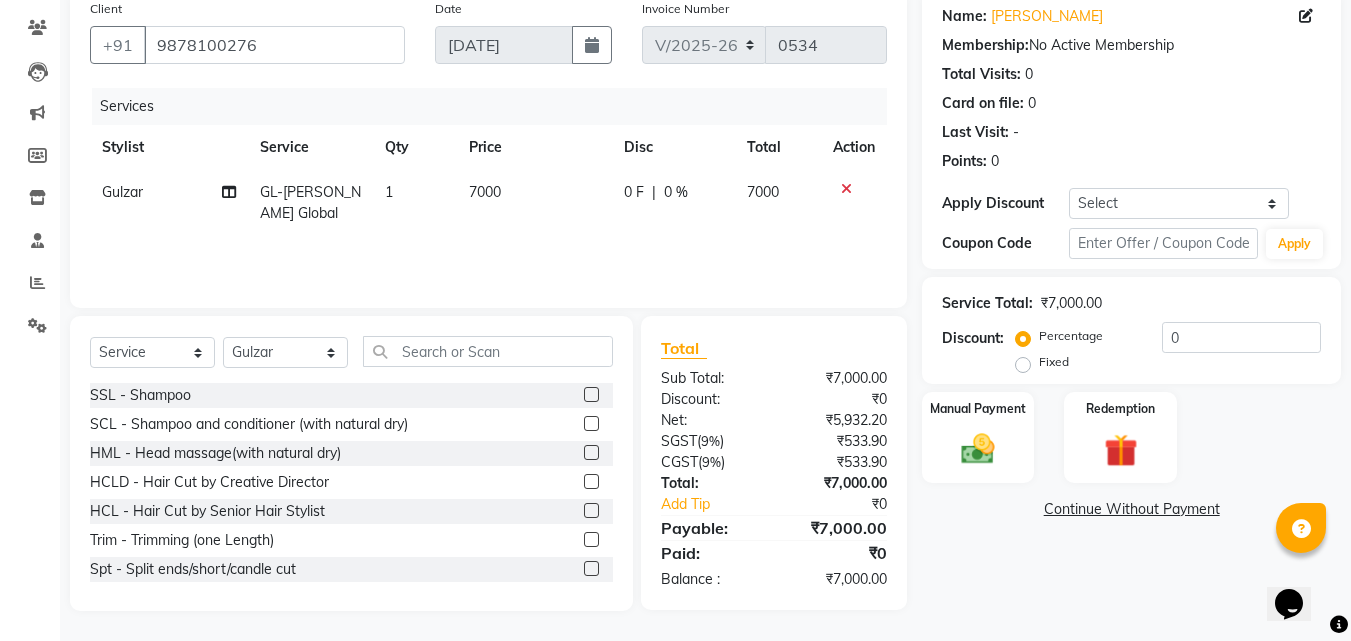 click on "0 F" 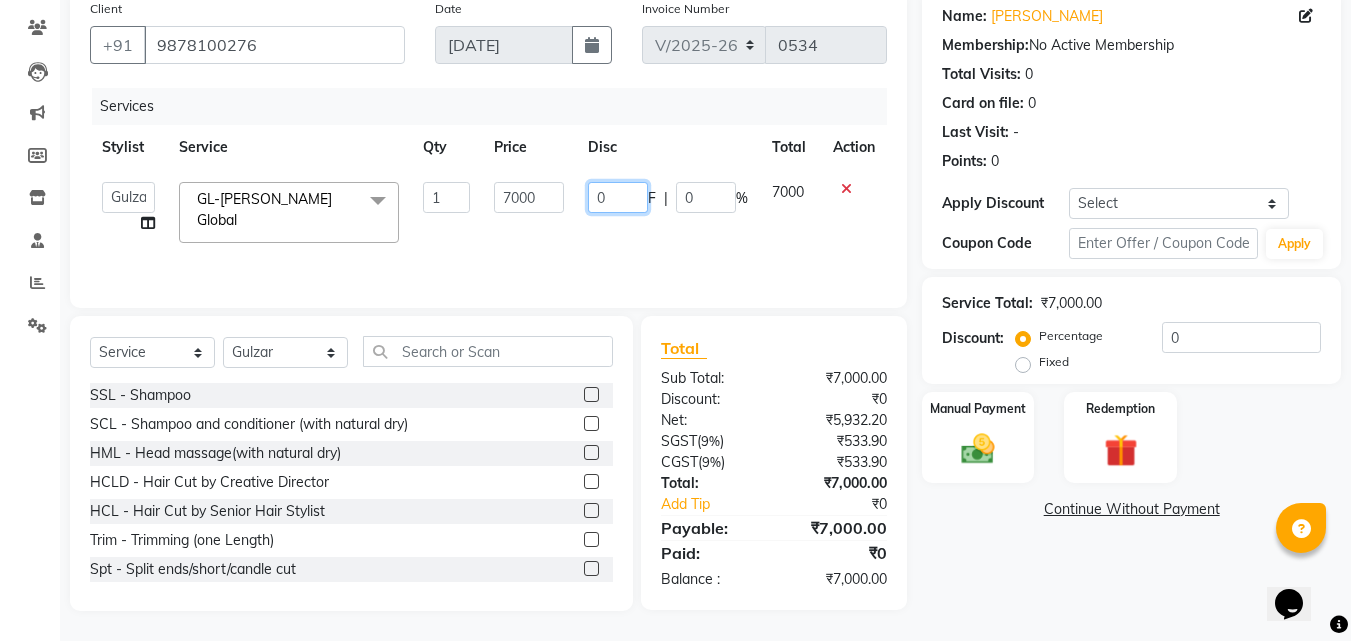 click on "0" 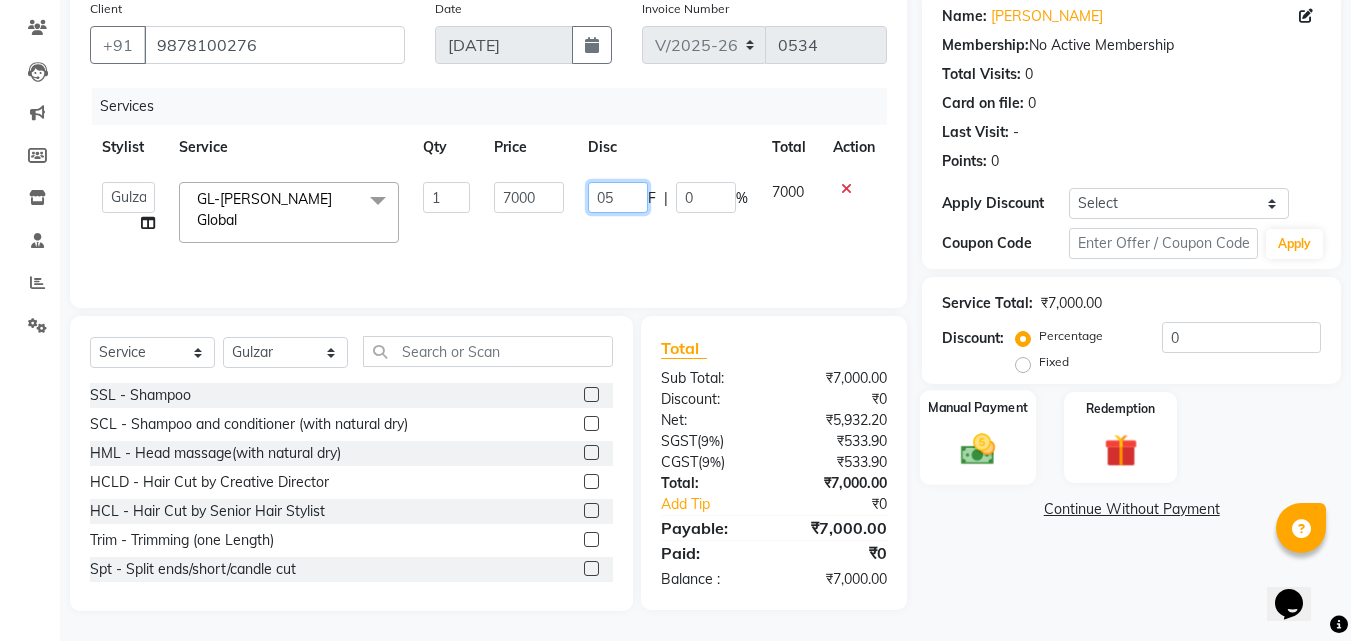 type on "0" 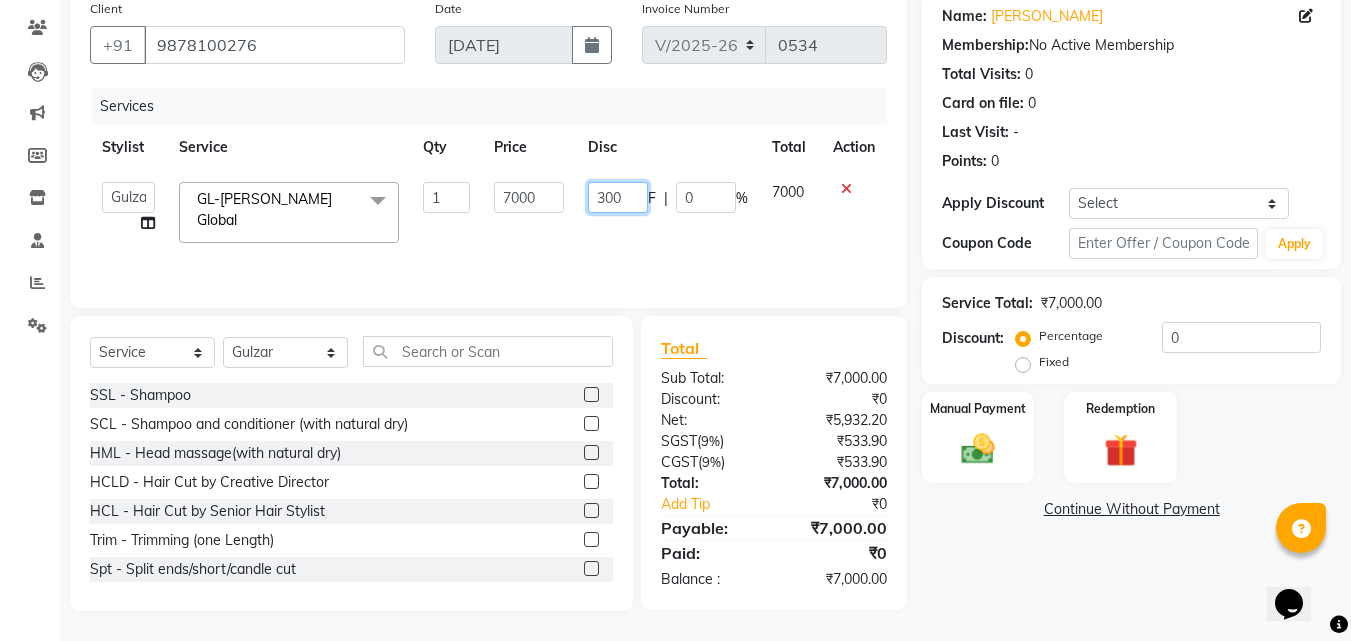 type on "3000" 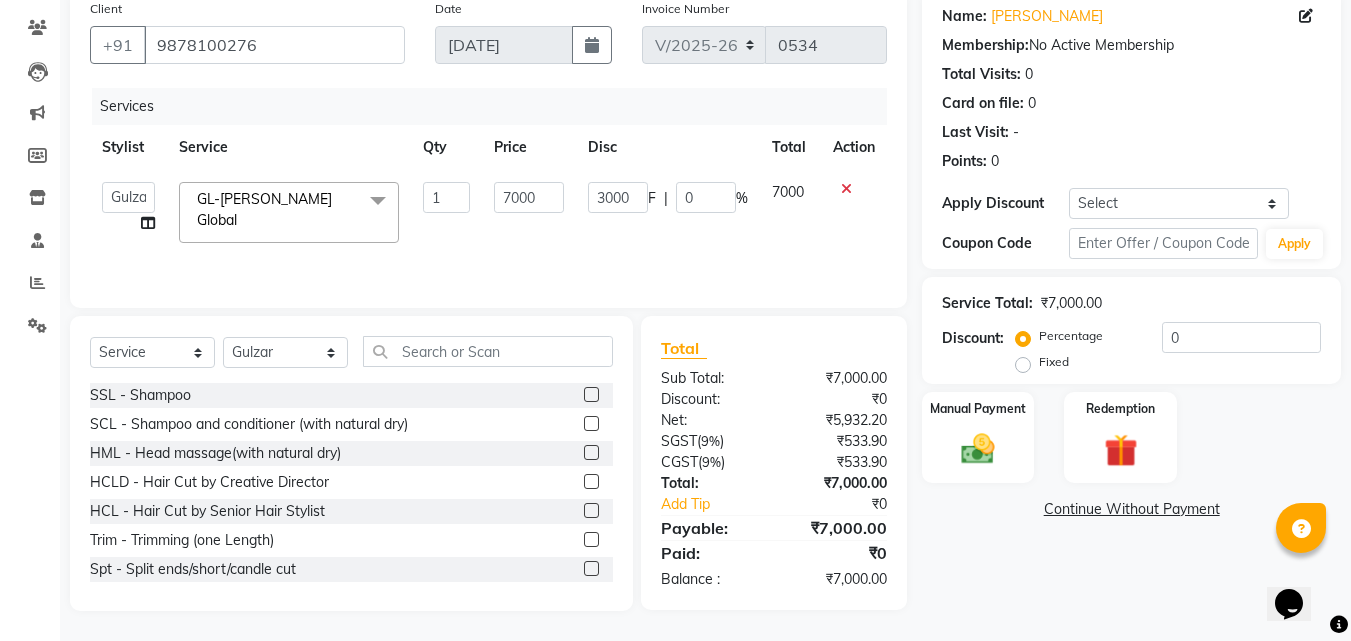 click on "Name: Sukhwant Kaur Membership:  No Active Membership  Total Visits:  0 Card on file:  0 Last Visit:   - Points:   0  Apply Discount Select Coupon → Wrong Job Card  Coupon → Complimentary Coupon → Correction  Coupon → First Wash  Coupon → Free Of Cost - Foc  Coupon → Staff Service  Coupon → Service Not Done  Coupon → Double Job Card  Coupon → Pending Payment  Coupon Code Apply Service Total:  ₹7,000.00  Discount:  Percentage   Fixed  0 Manual Payment Redemption  Continue Without Payment" 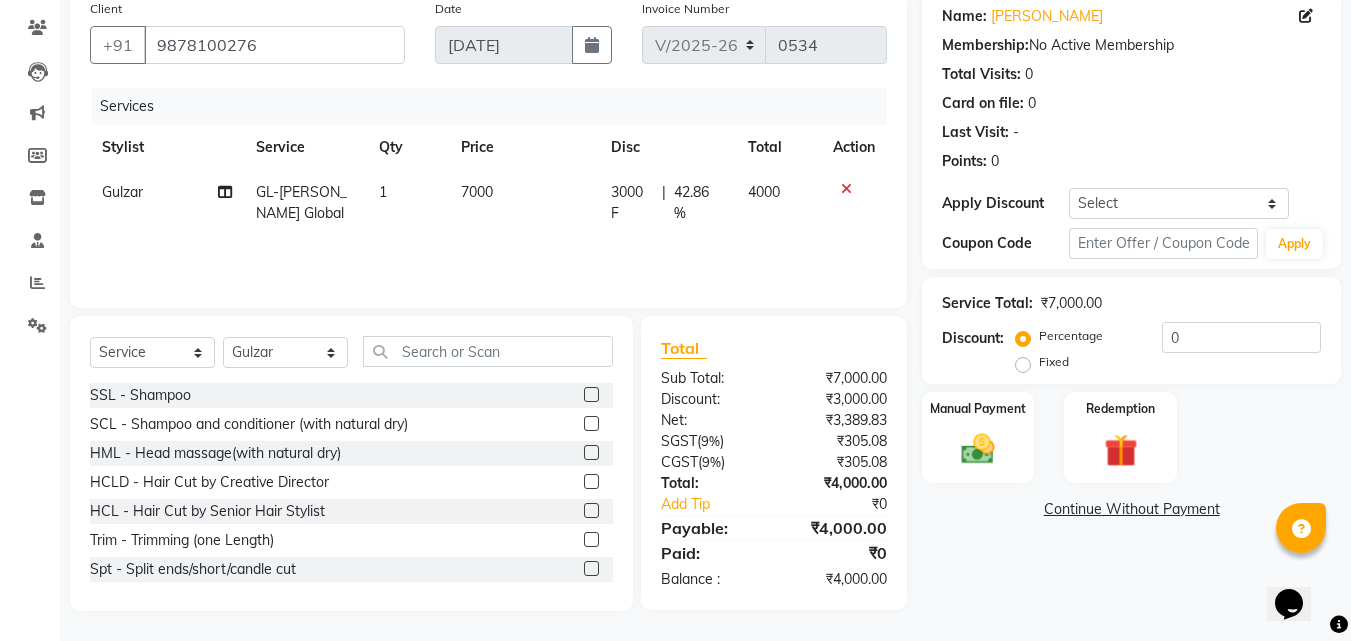 click on "3000 F" 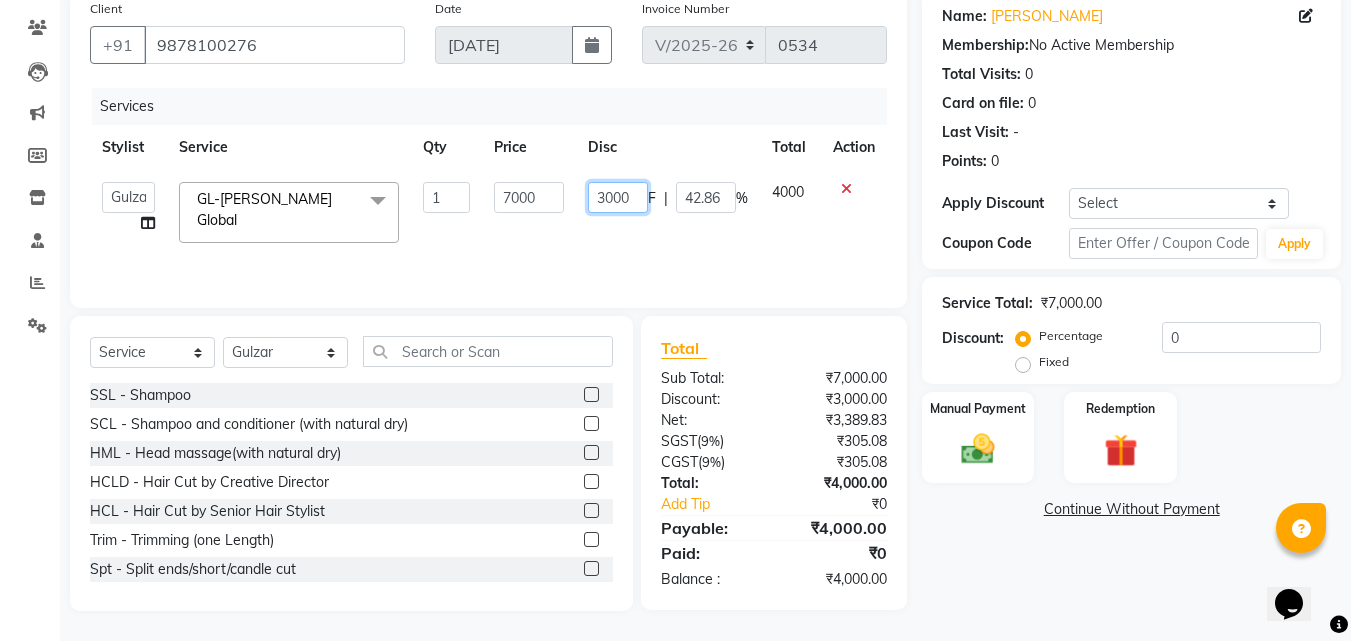 click on "3000" 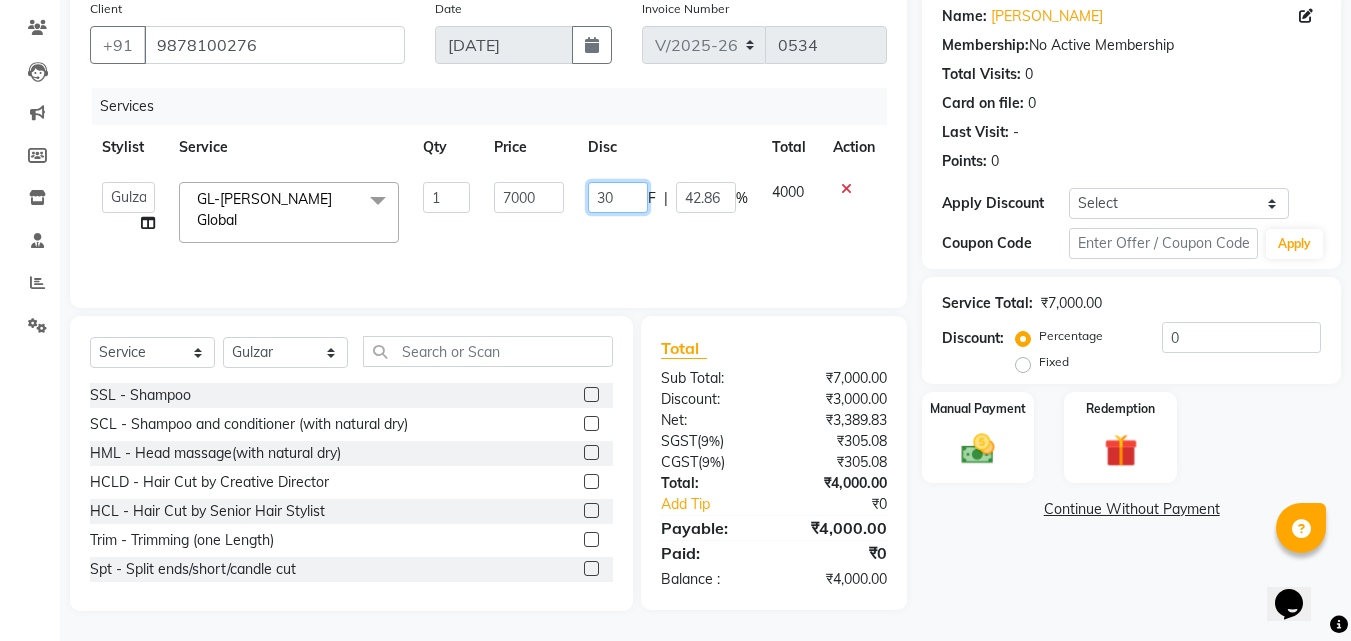 type on "3" 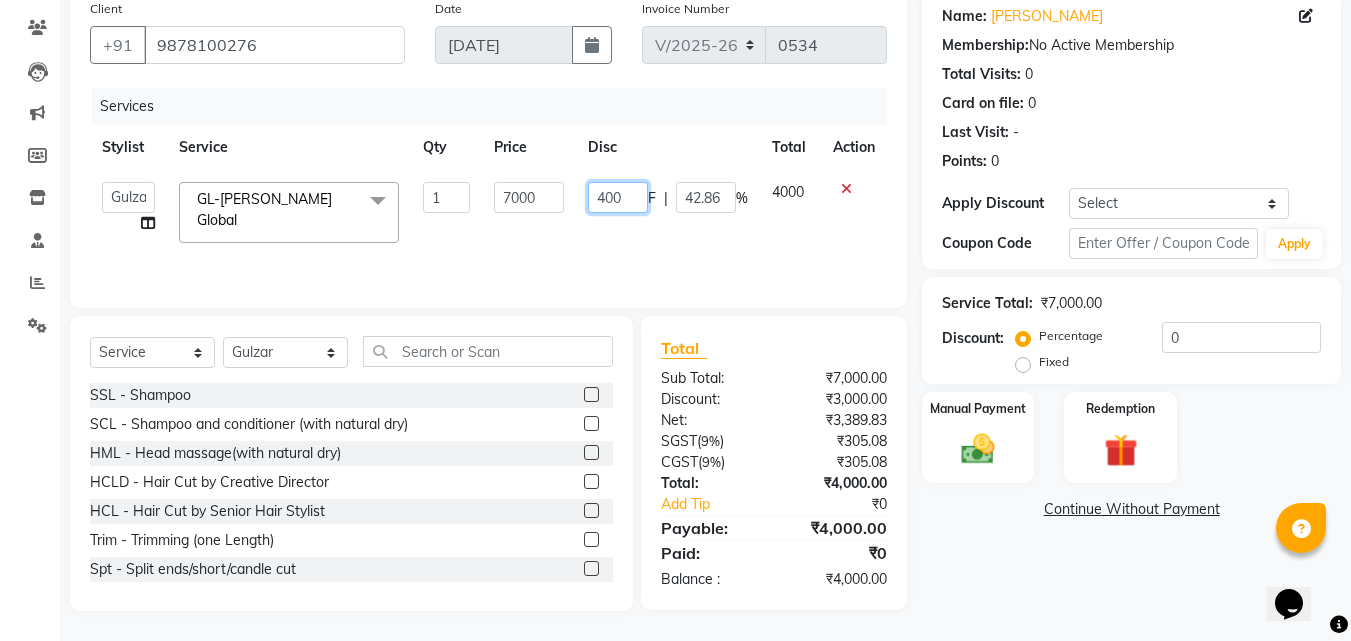 type on "4000" 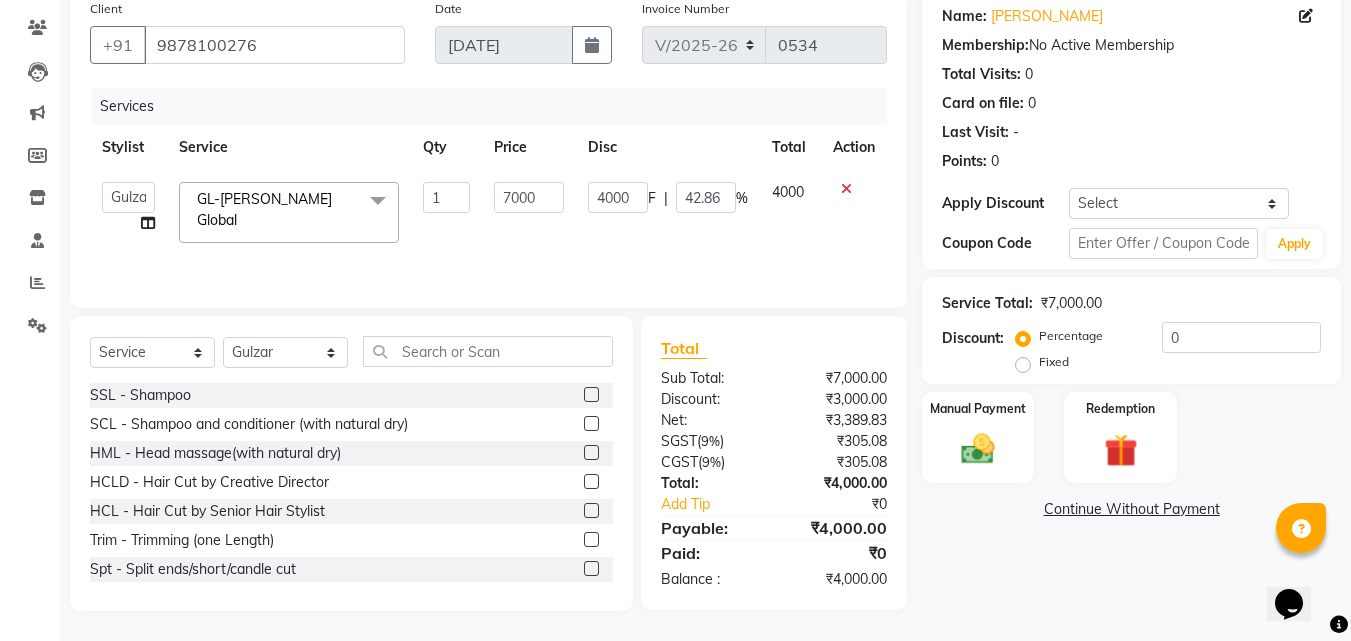click on "Name: Sukhwant Kaur Membership:  No Active Membership  Total Visits:  0 Card on file:  0 Last Visit:   - Points:   0  Apply Discount Select Coupon → Wrong Job Card  Coupon → Complimentary Coupon → Correction  Coupon → First Wash  Coupon → Free Of Cost - Foc  Coupon → Staff Service  Coupon → Service Not Done  Coupon → Double Job Card  Coupon → Pending Payment  Coupon Code Apply Service Total:  ₹7,000.00  Discount:  Percentage   Fixed  0 Manual Payment Redemption  Continue Without Payment" 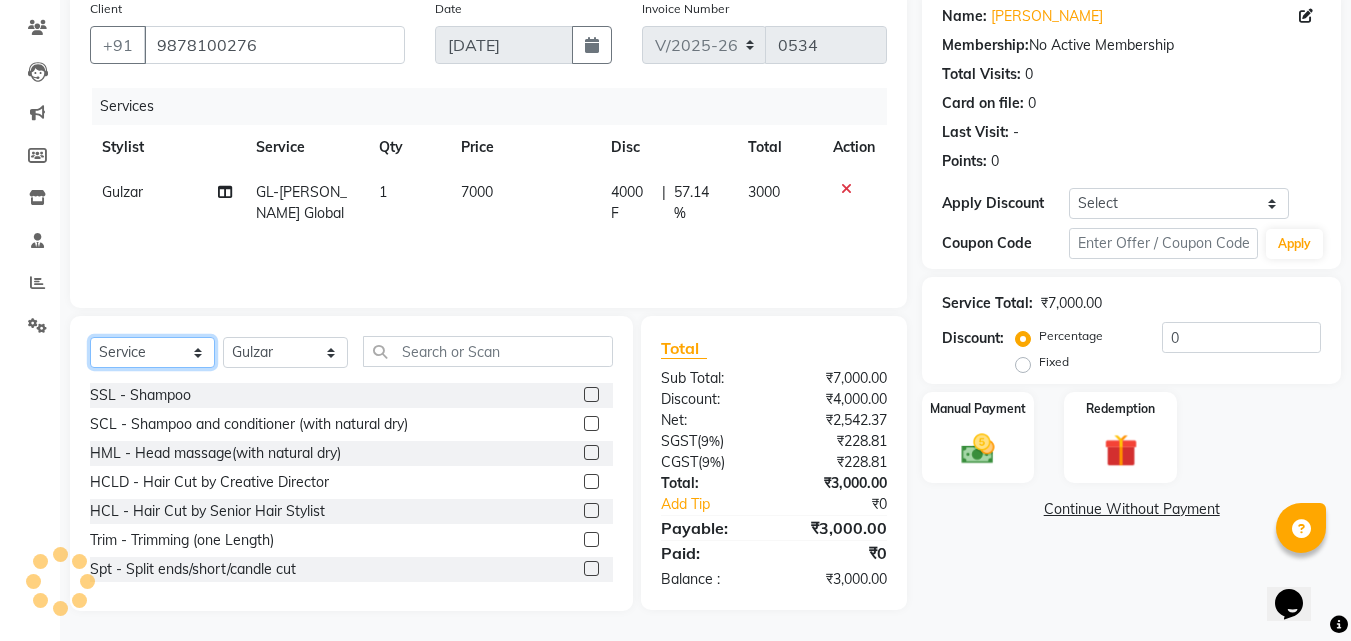 click on "Select  Service  Product  Membership  Package Voucher Prepaid Gift Card" 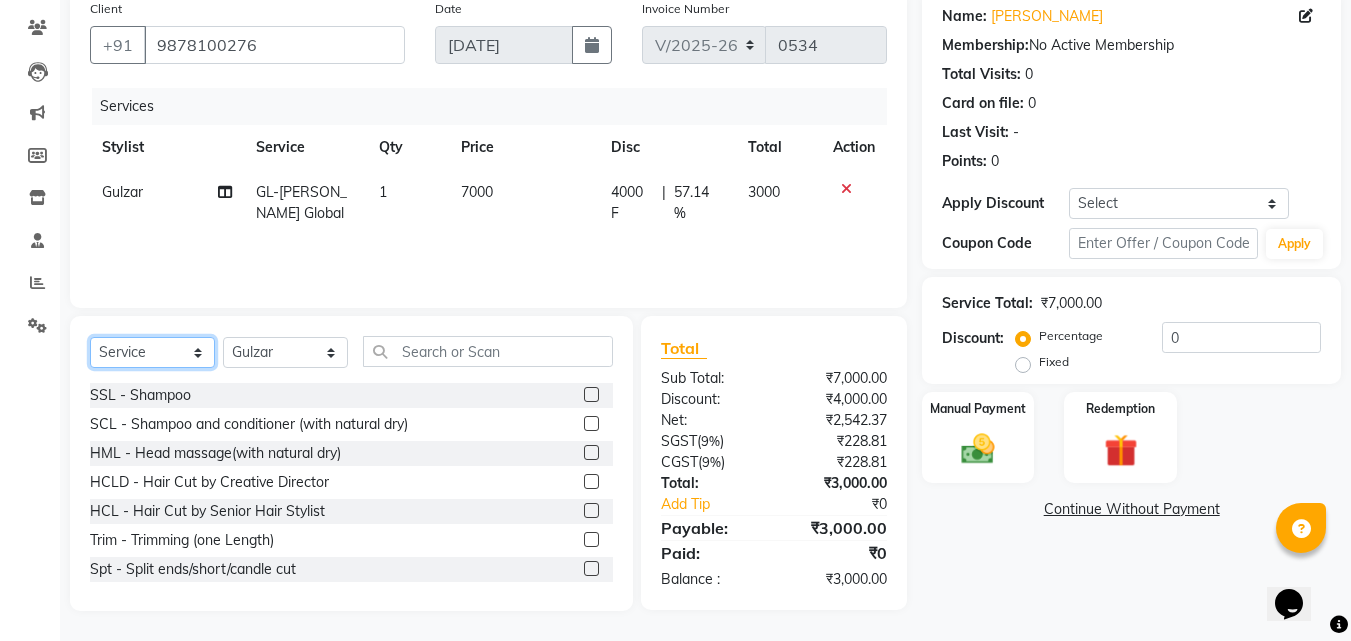 select on "product" 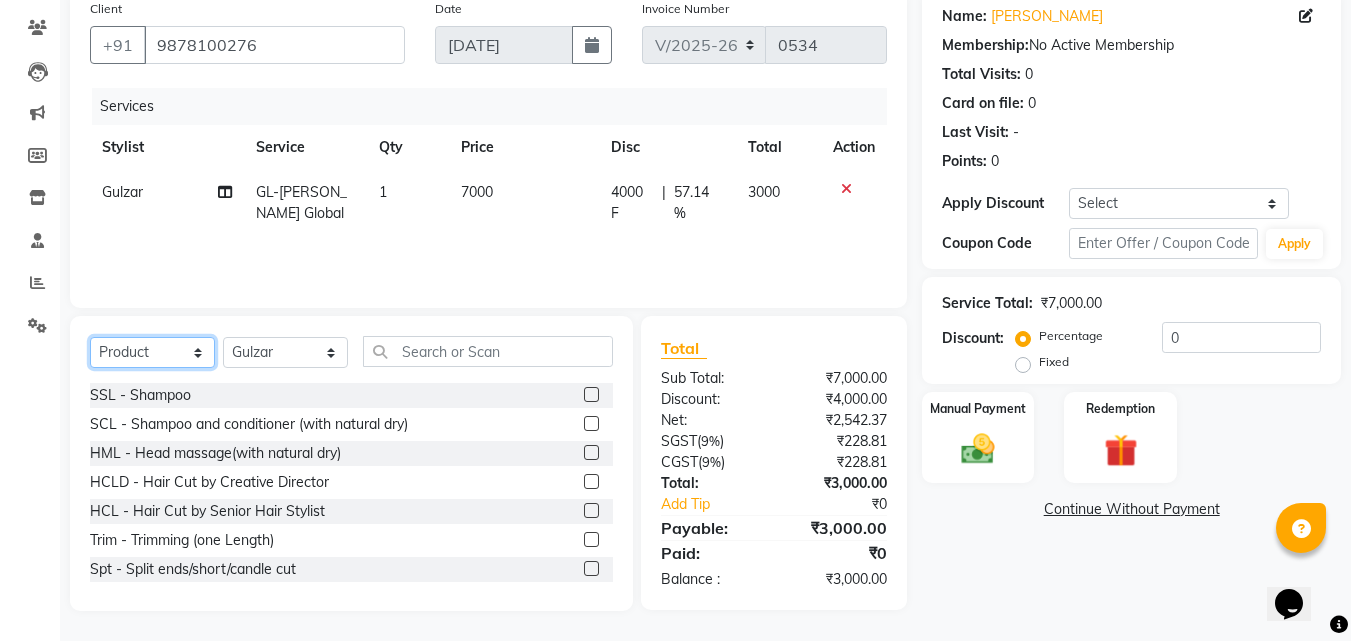 click on "Select  Service  Product  Membership  Package Voucher Prepaid Gift Card" 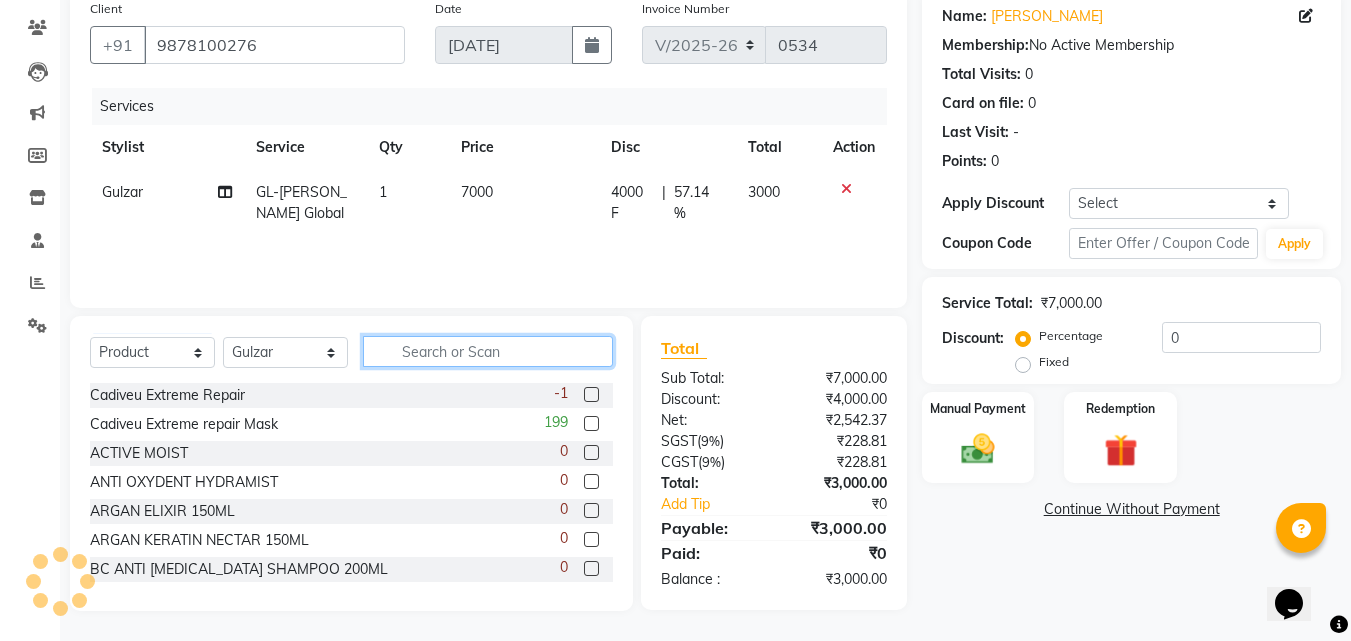 click 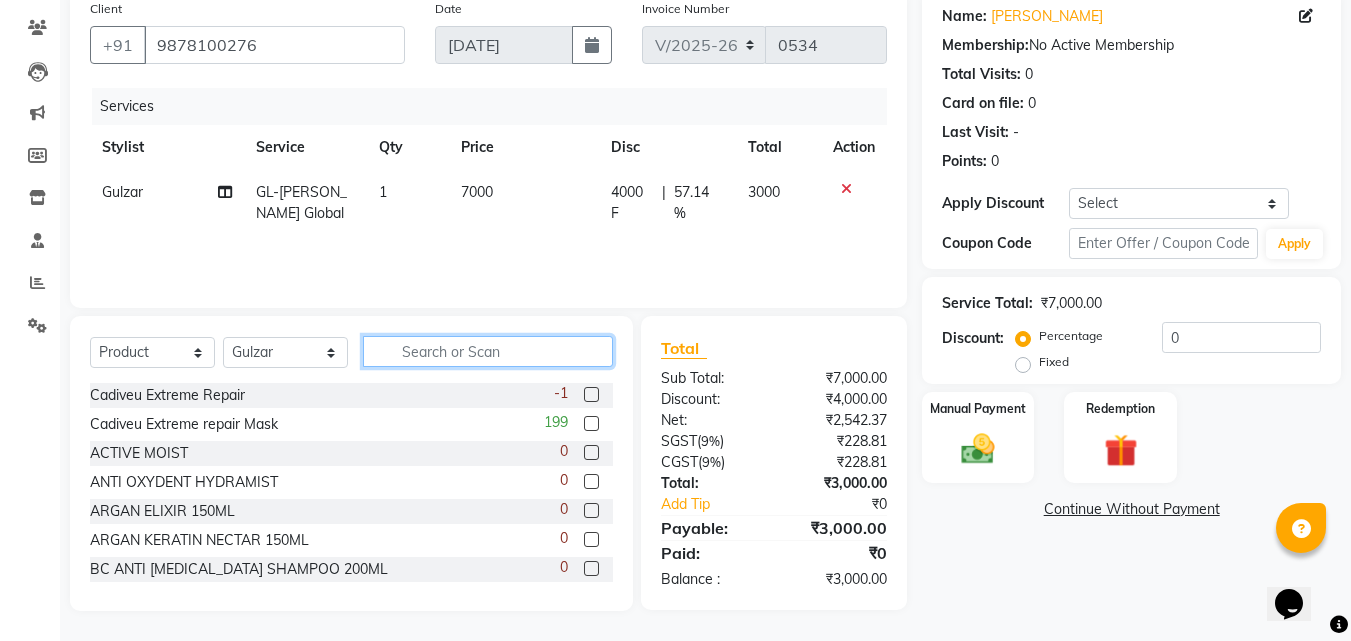 click 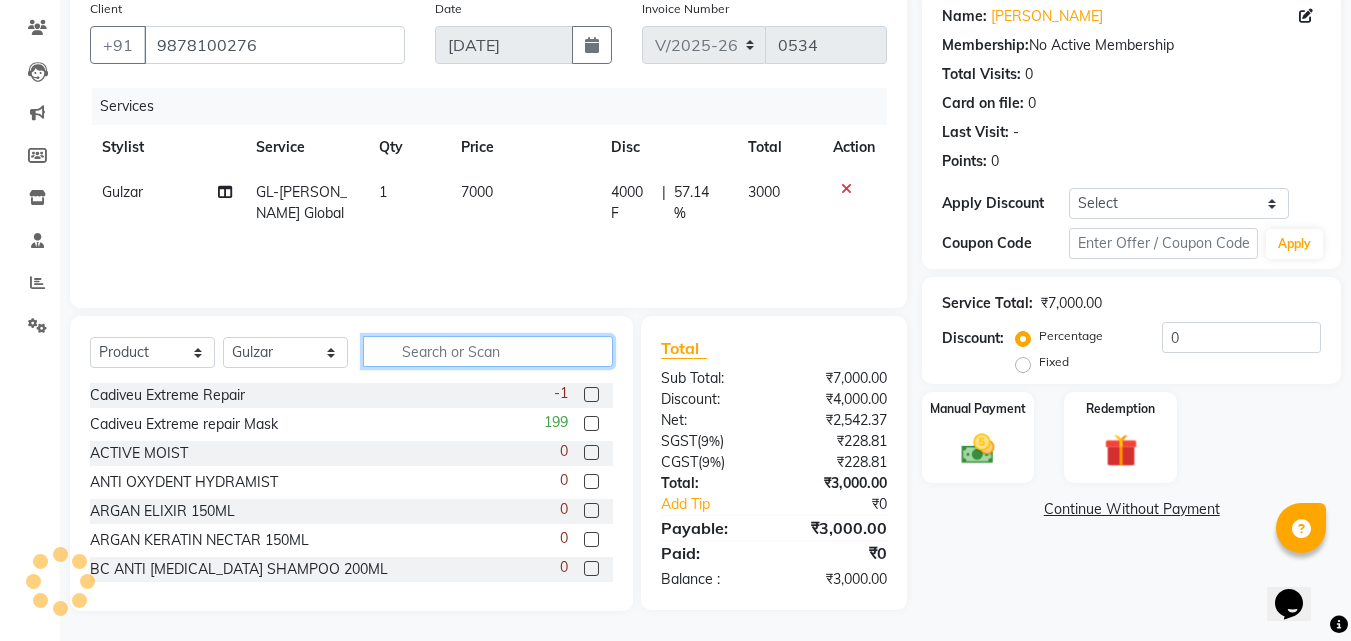 click 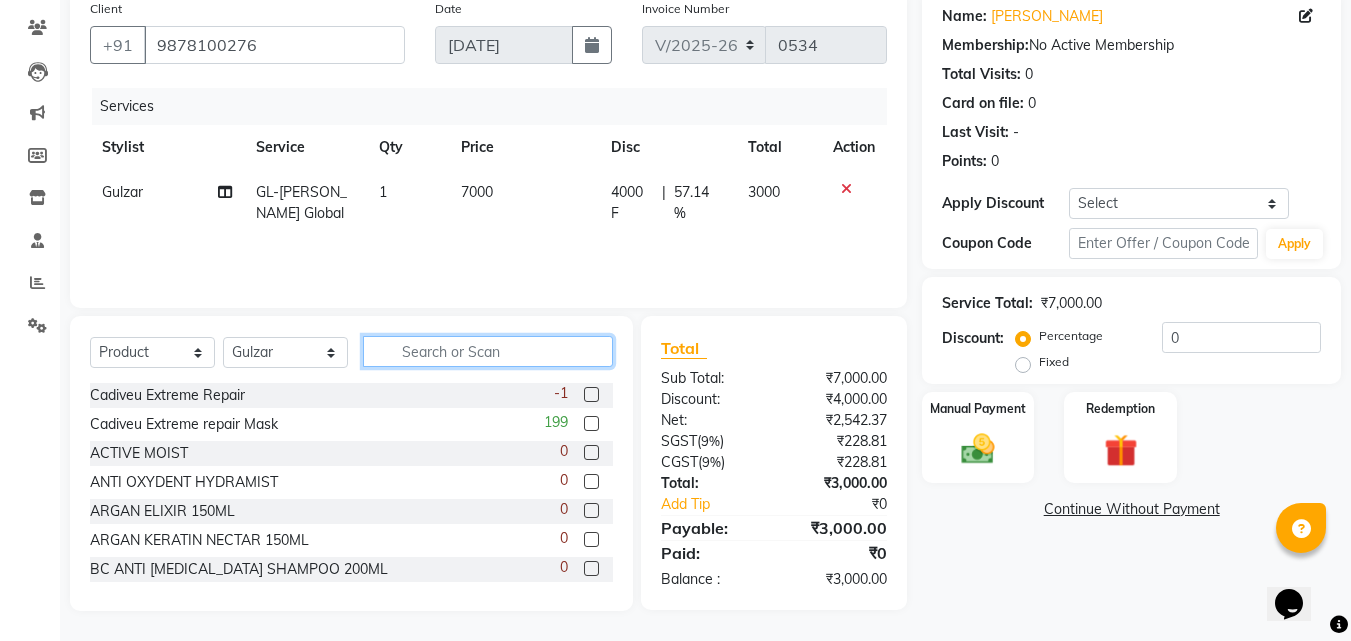 click 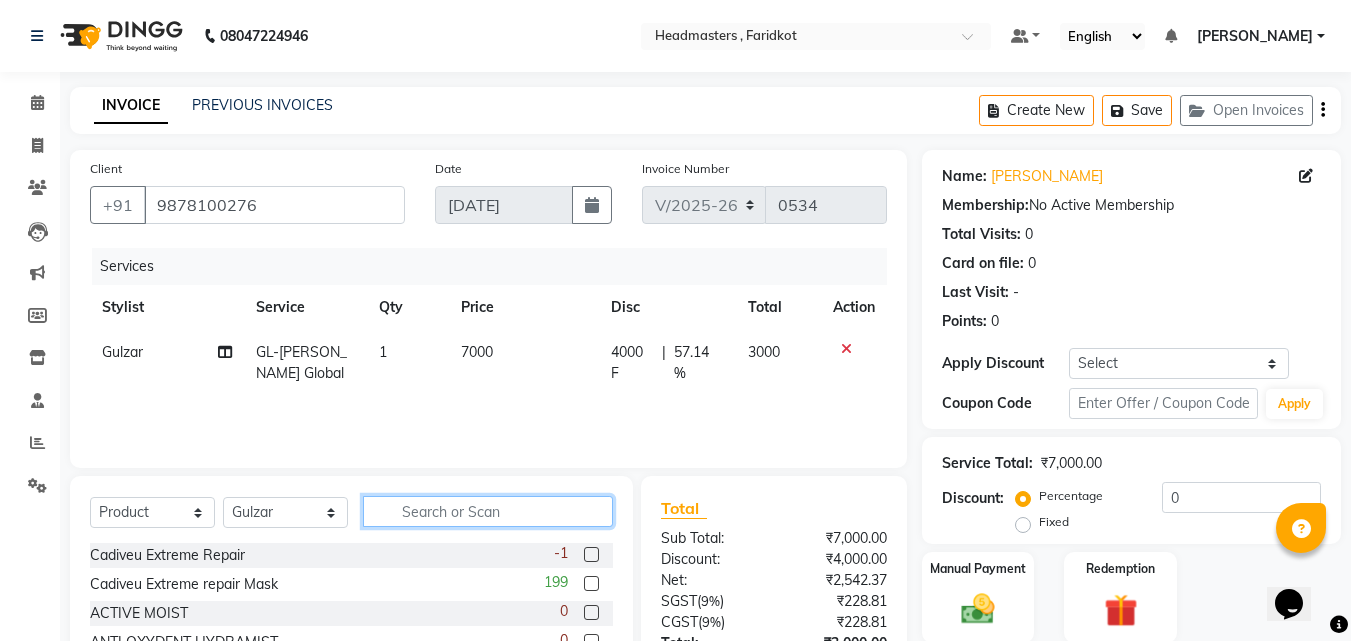 scroll, scrollTop: 160, scrollLeft: 0, axis: vertical 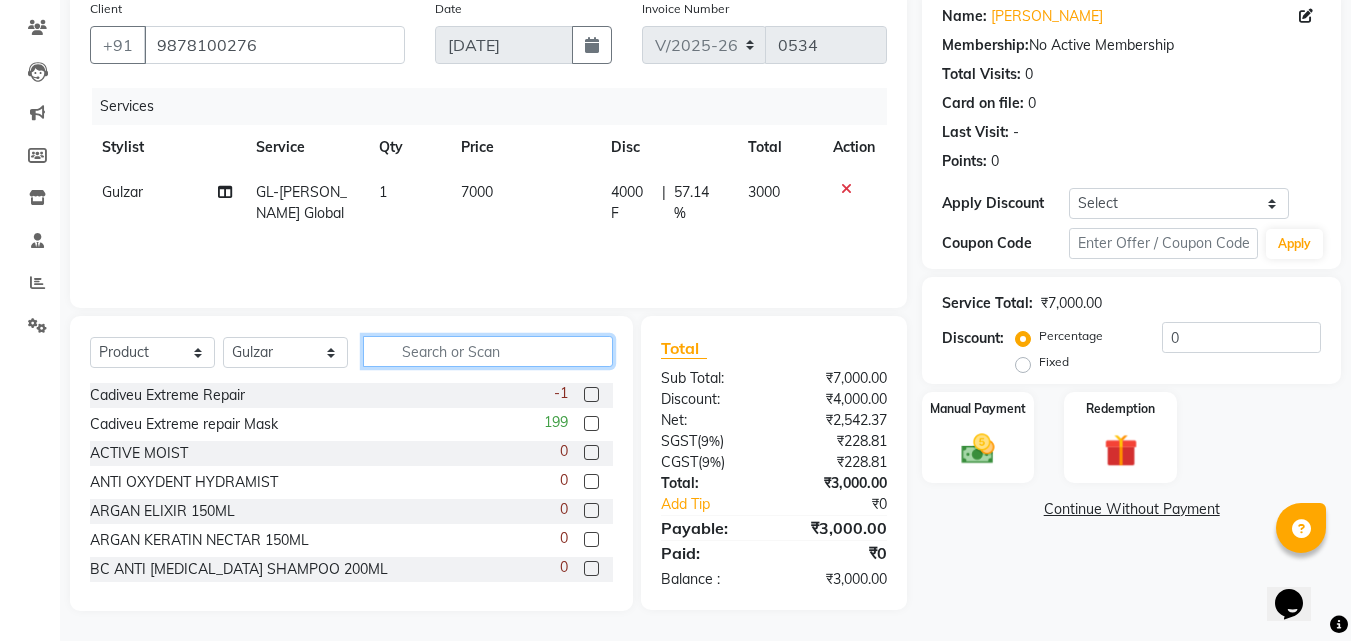 click 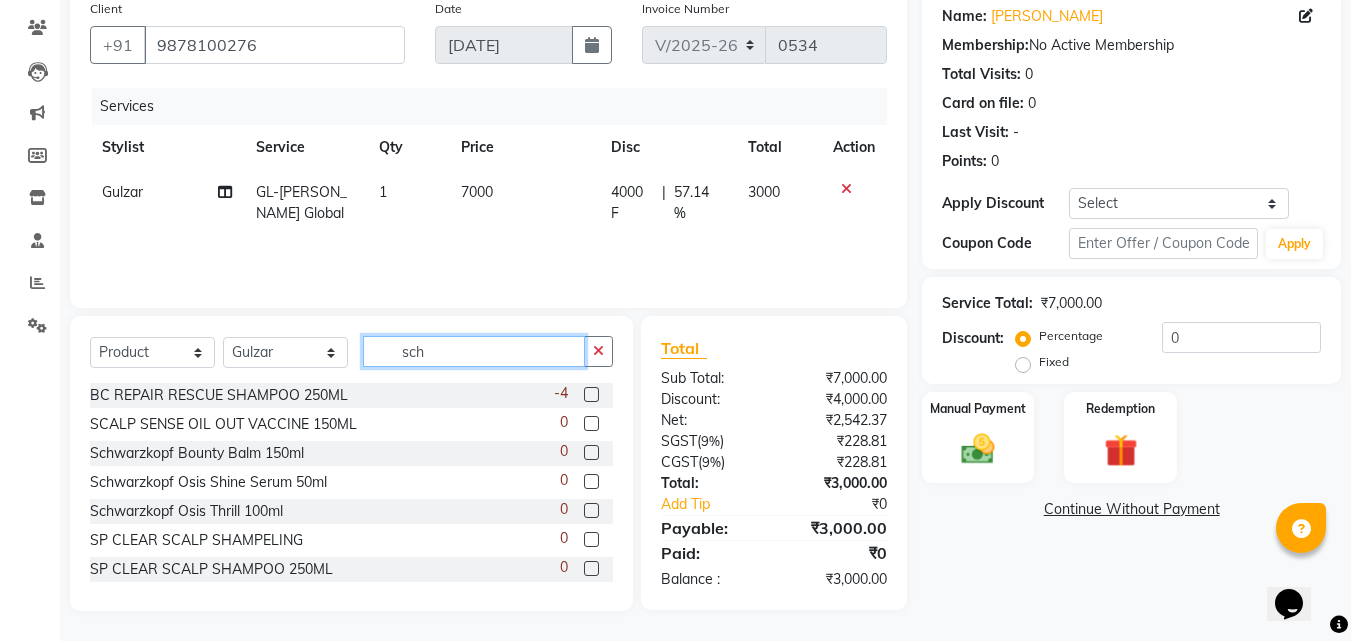 scroll, scrollTop: 159, scrollLeft: 0, axis: vertical 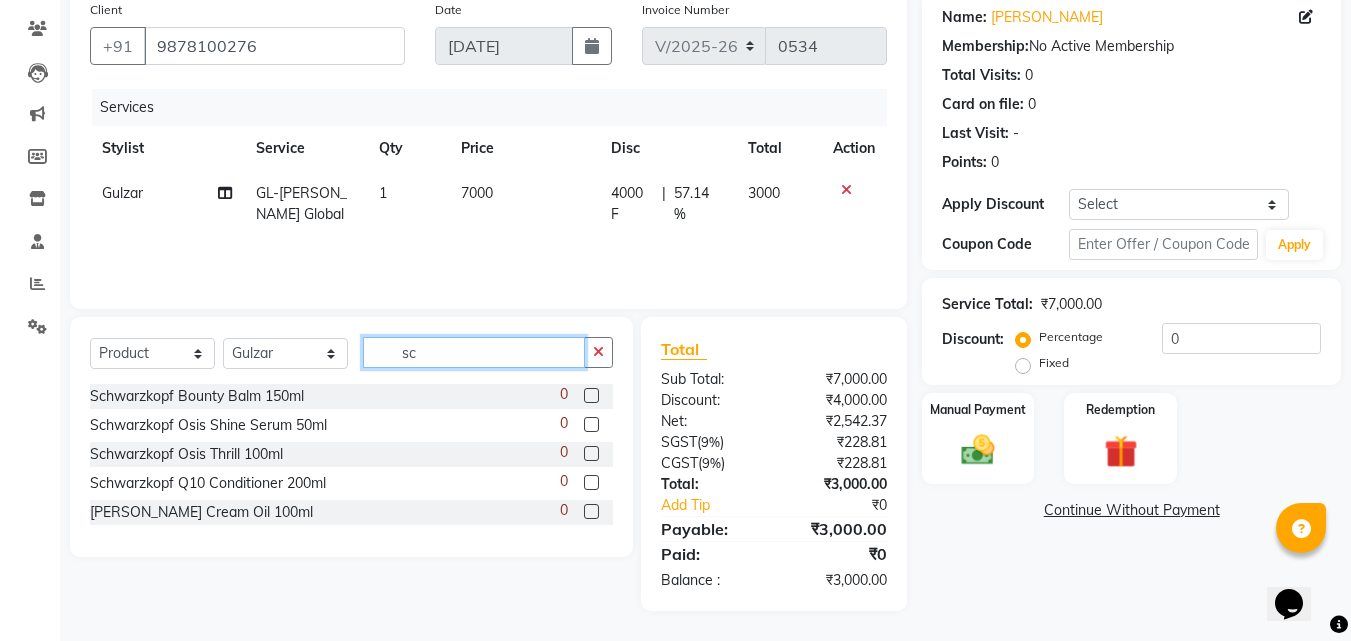 type on "s" 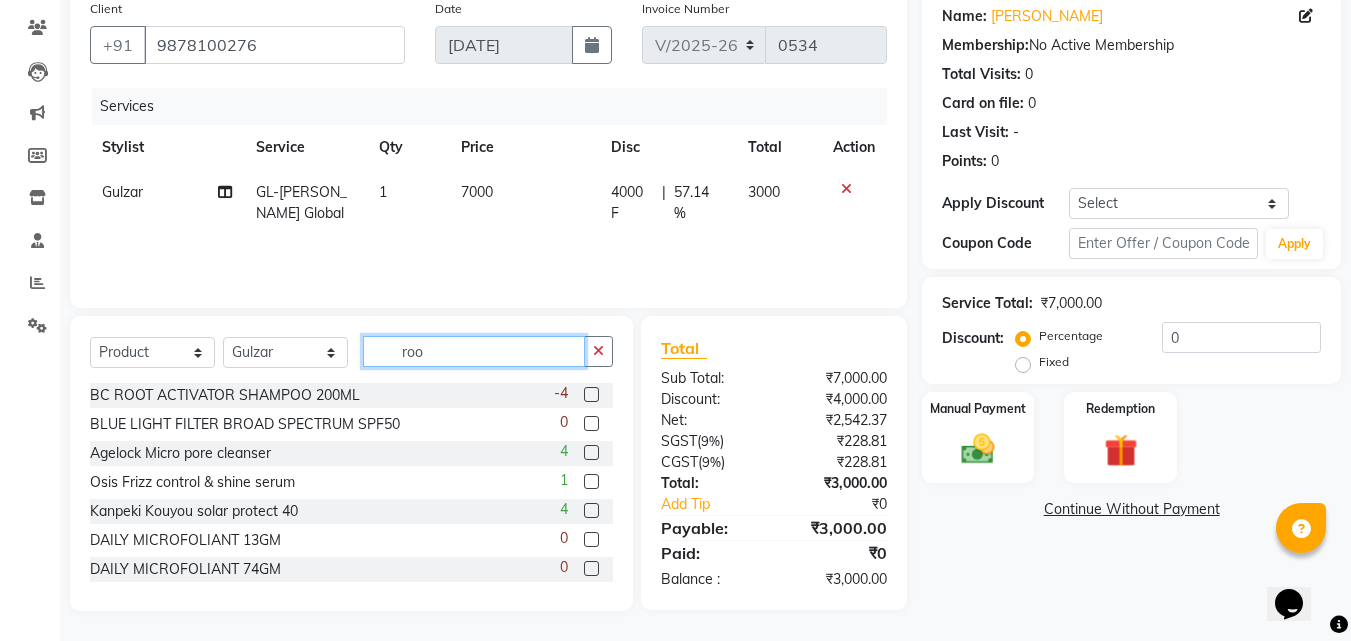 scroll, scrollTop: 159, scrollLeft: 0, axis: vertical 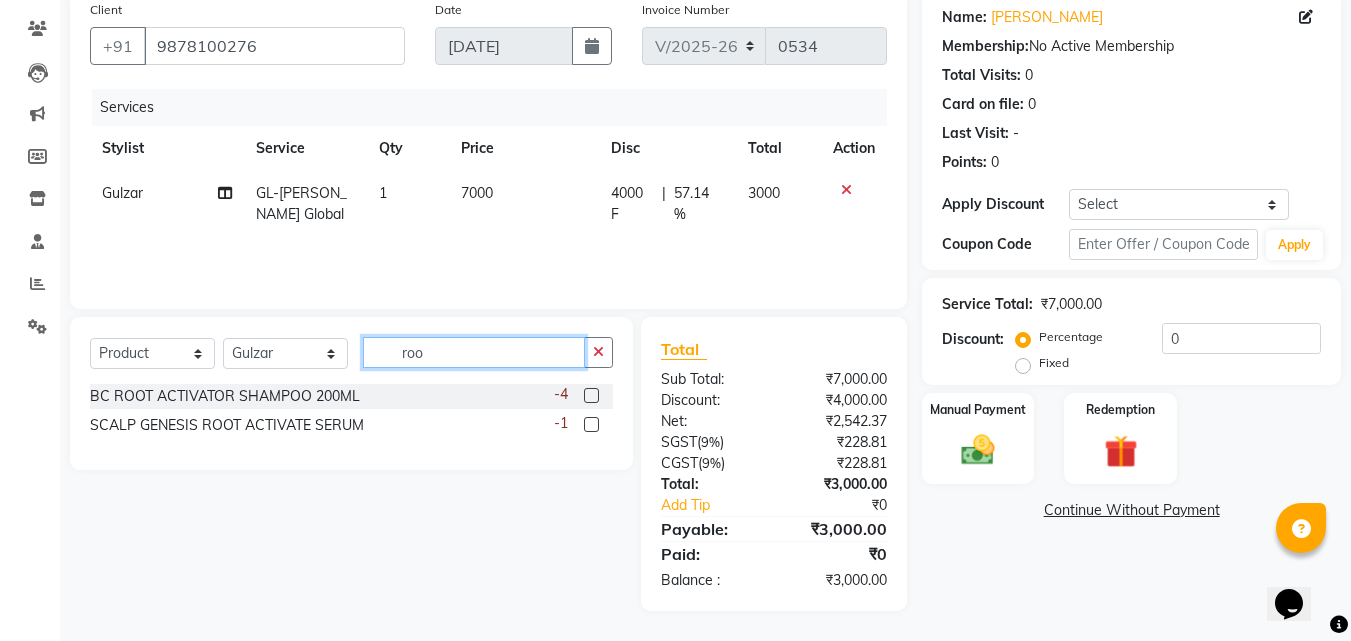 type on "roo" 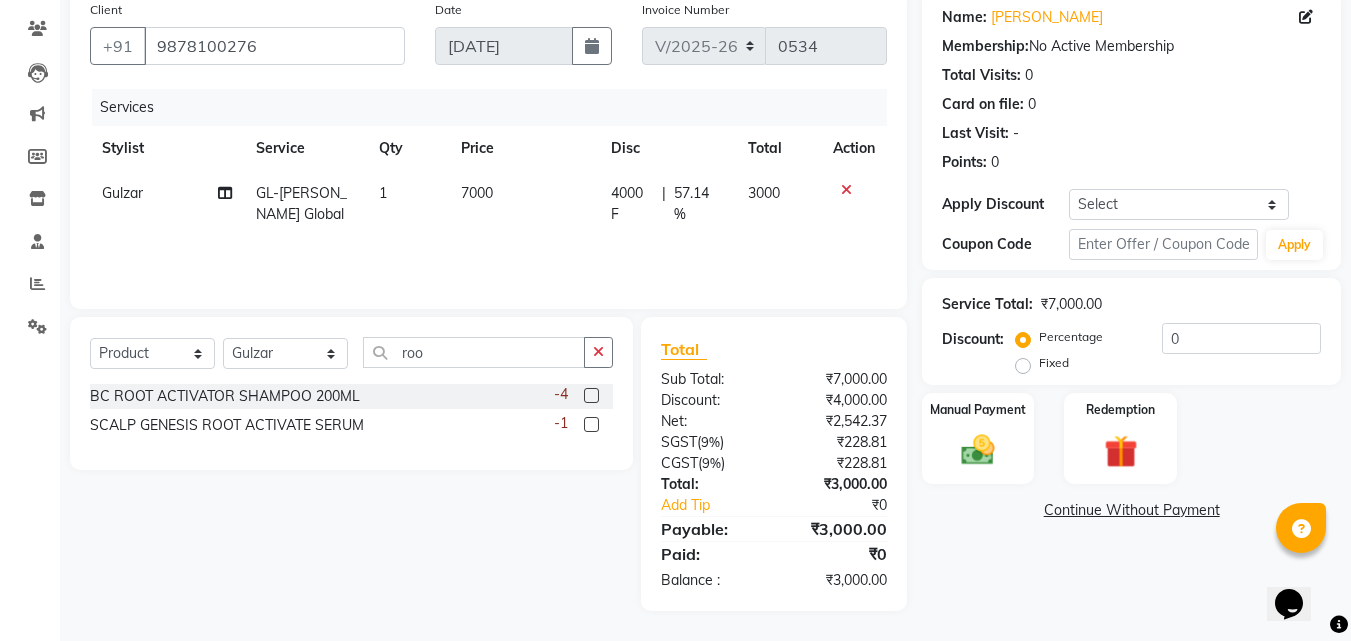 click 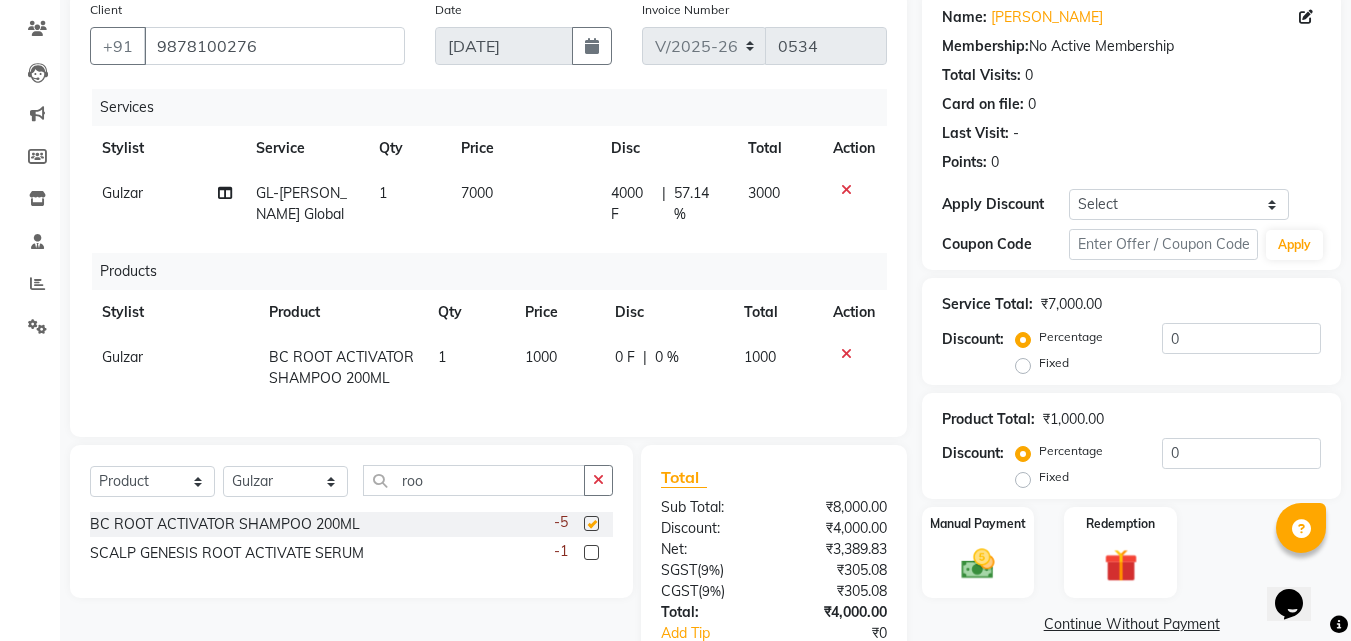 checkbox on "false" 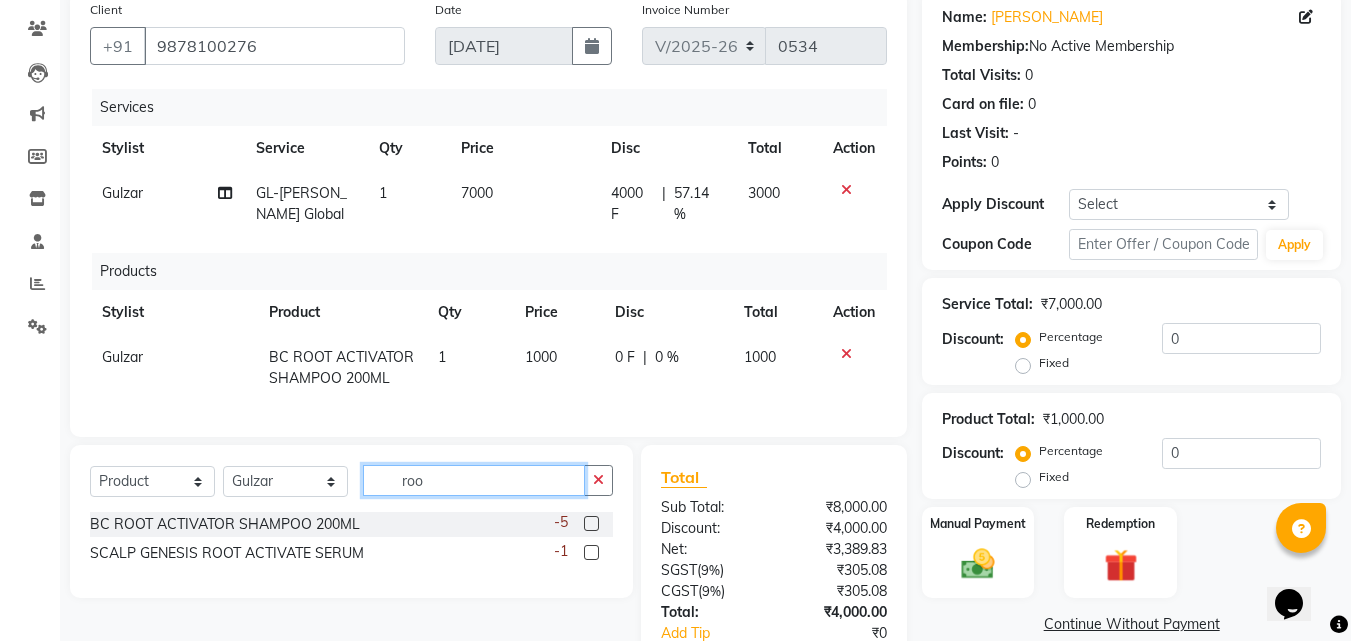click on "roo" 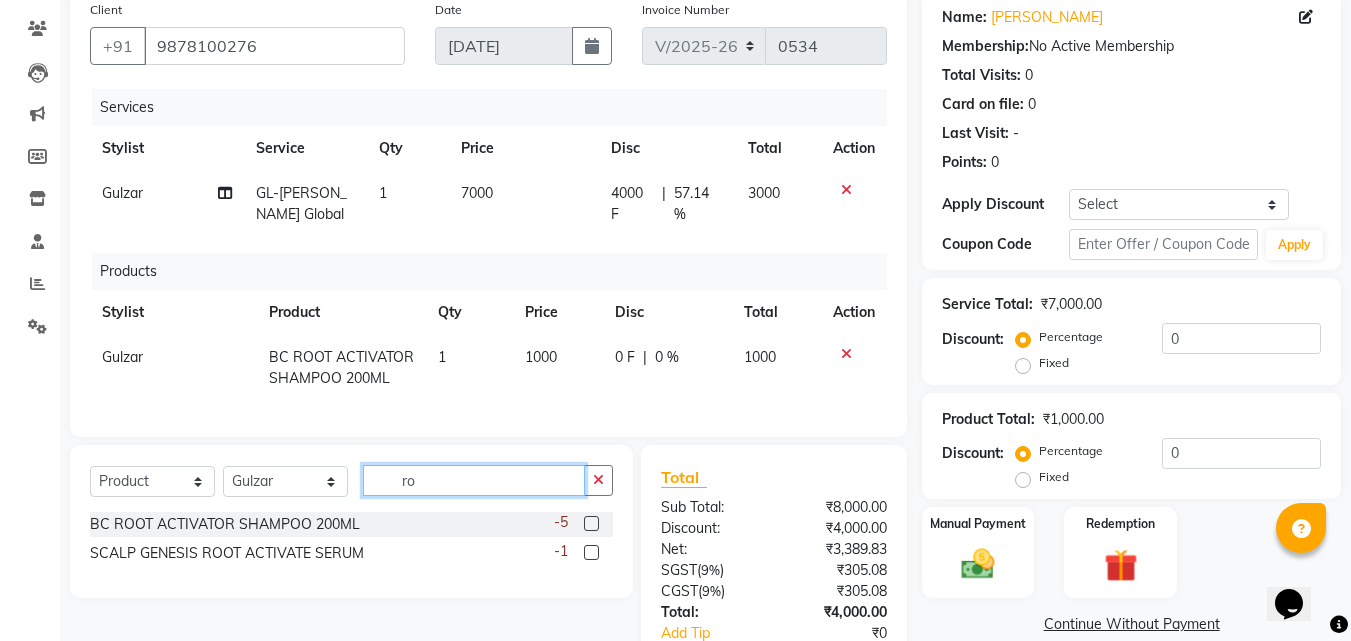 type on "r" 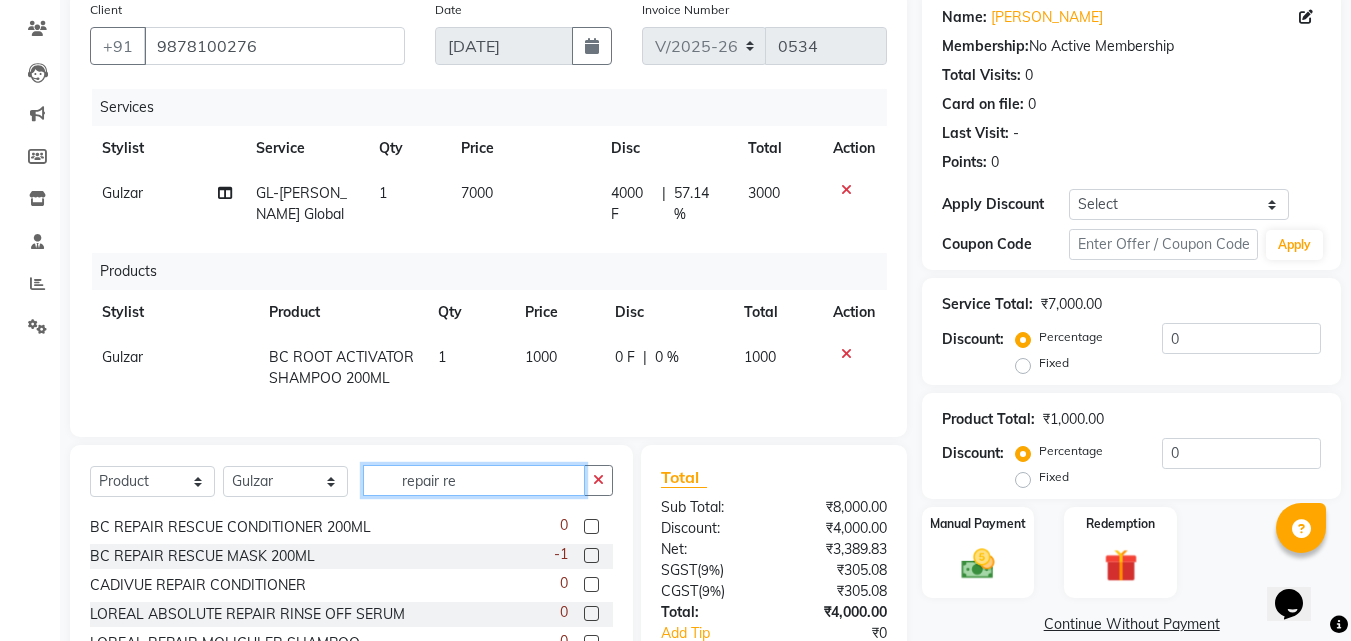 scroll, scrollTop: 0, scrollLeft: 0, axis: both 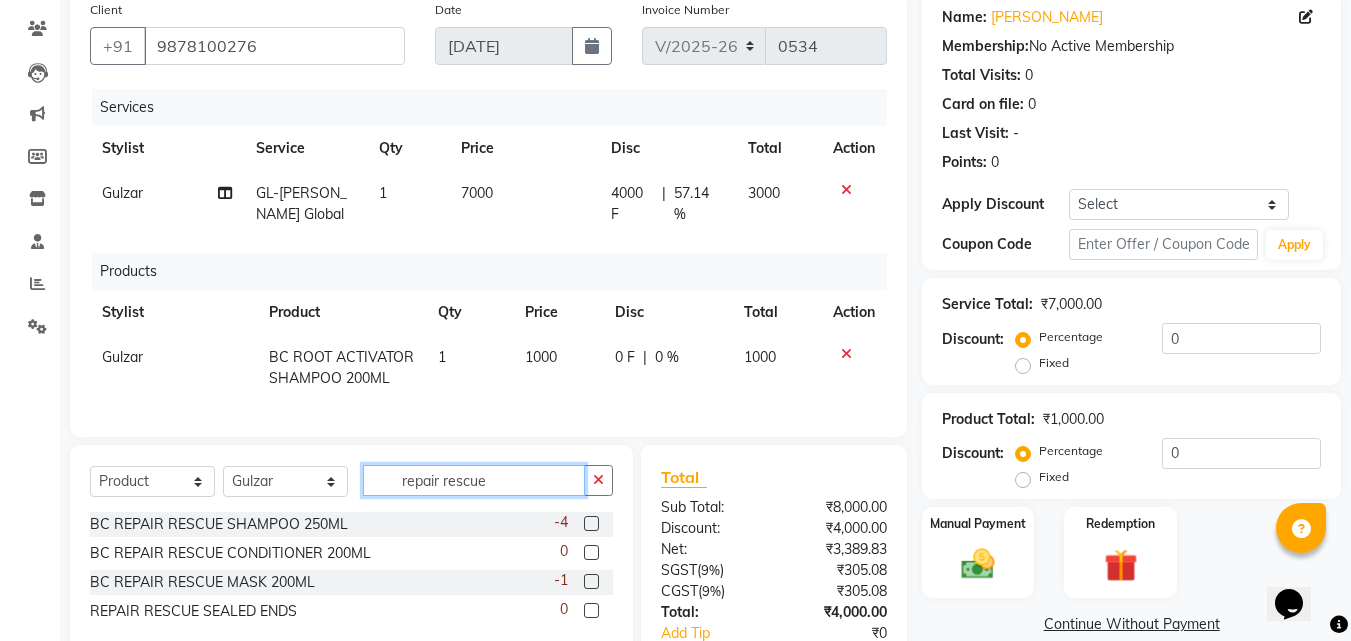 type on "repair rescue" 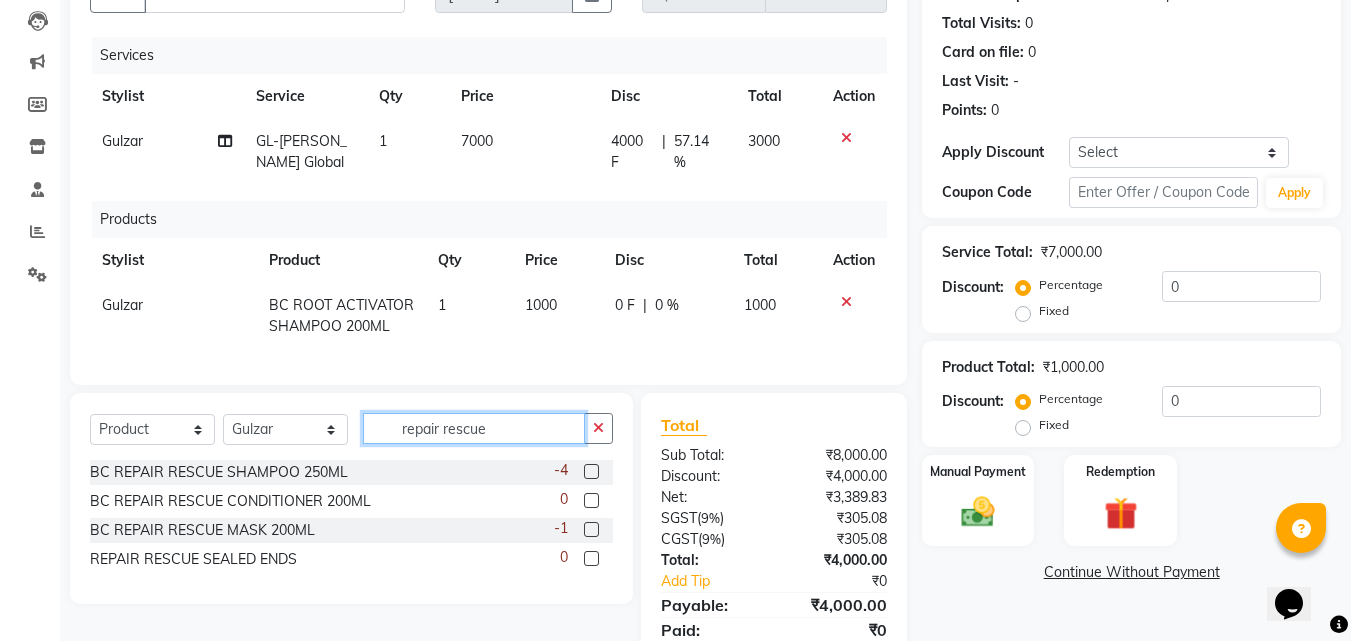 scroll, scrollTop: 259, scrollLeft: 0, axis: vertical 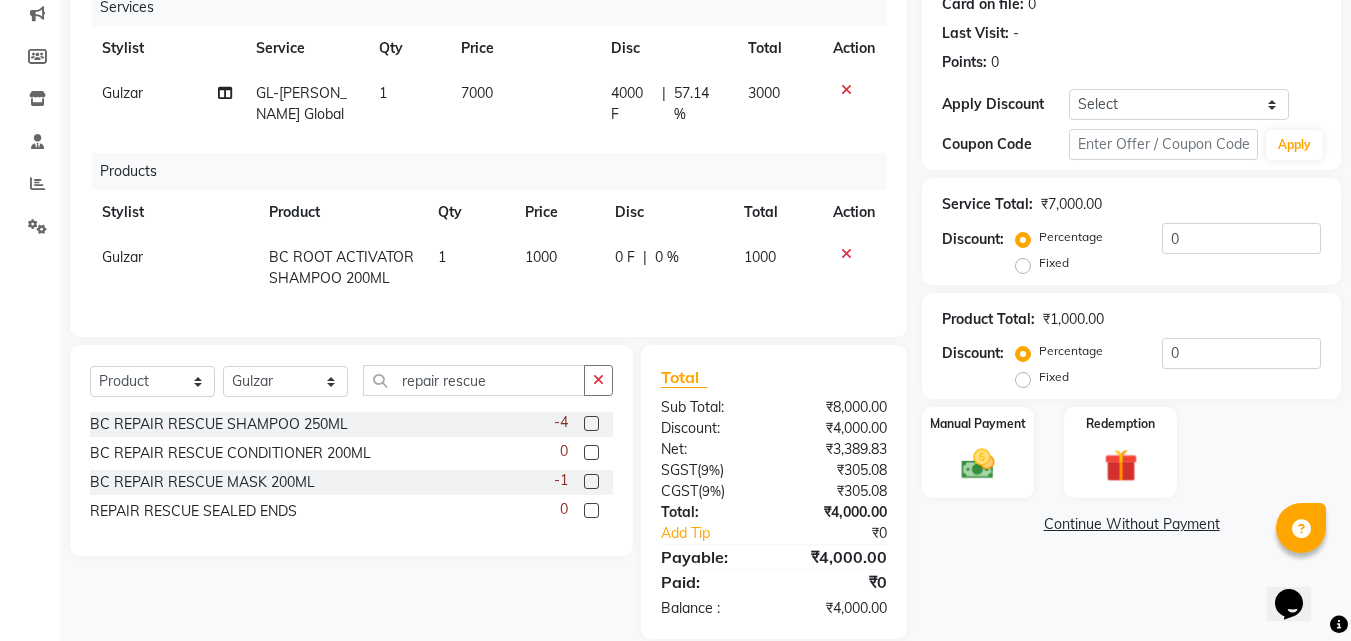 click 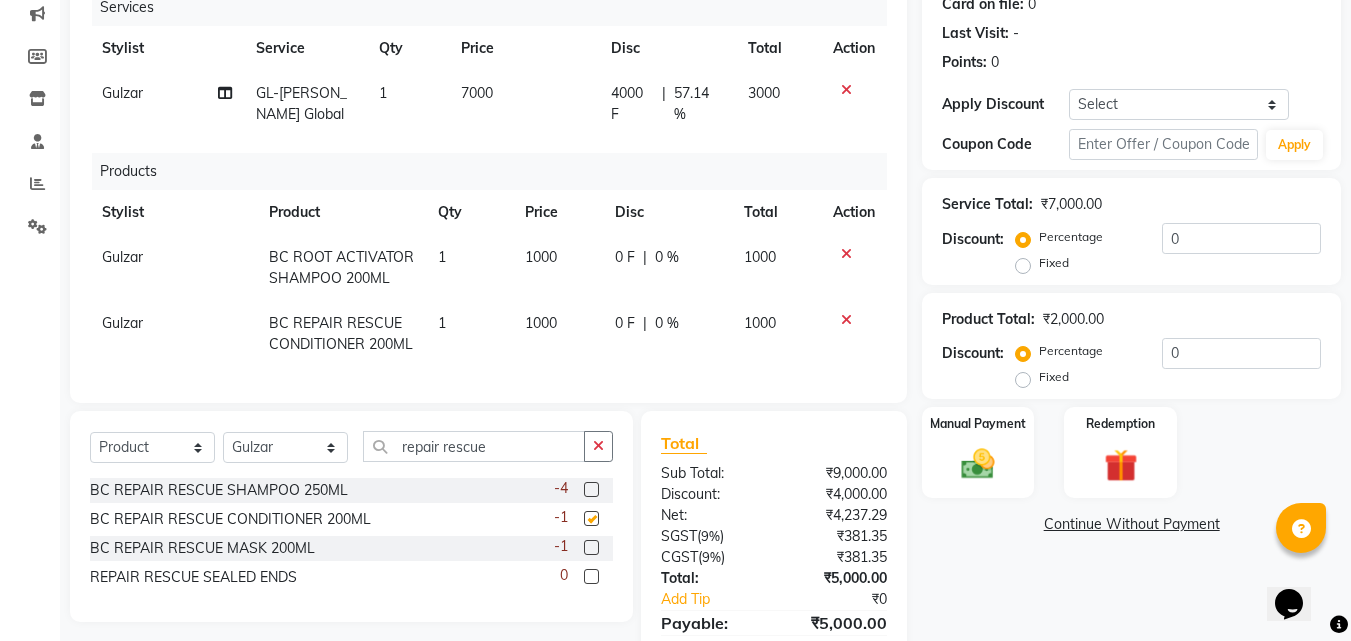 checkbox on "false" 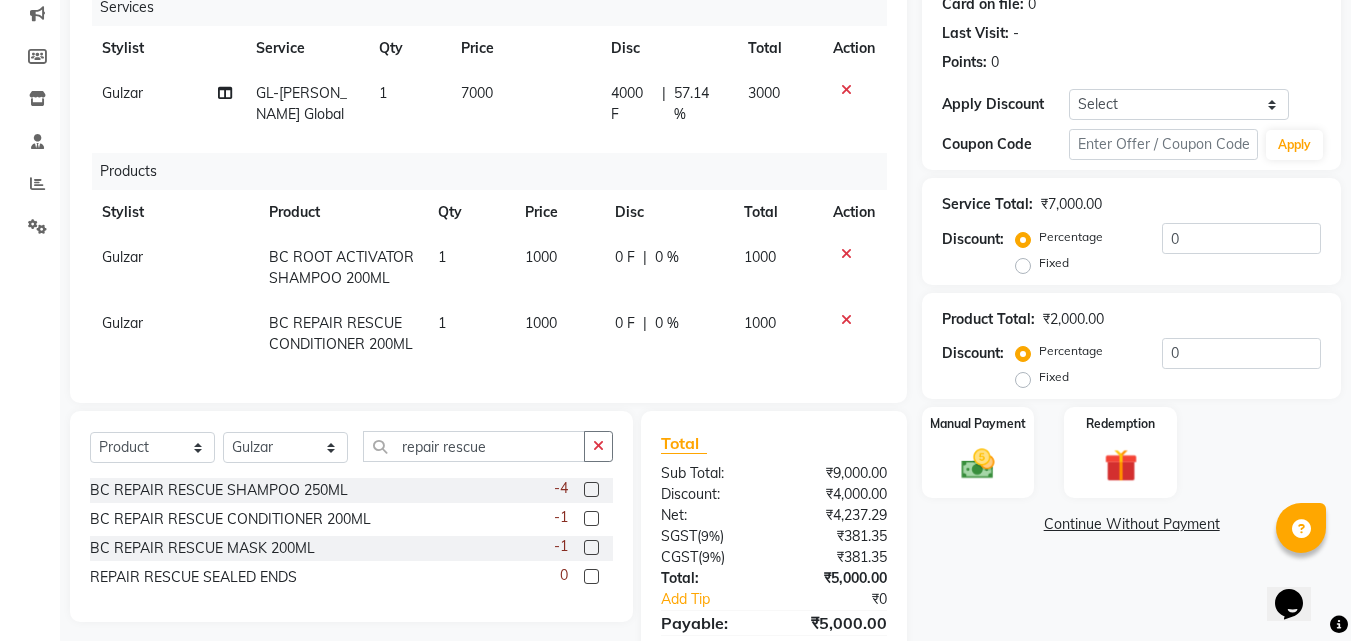 click on "1000" 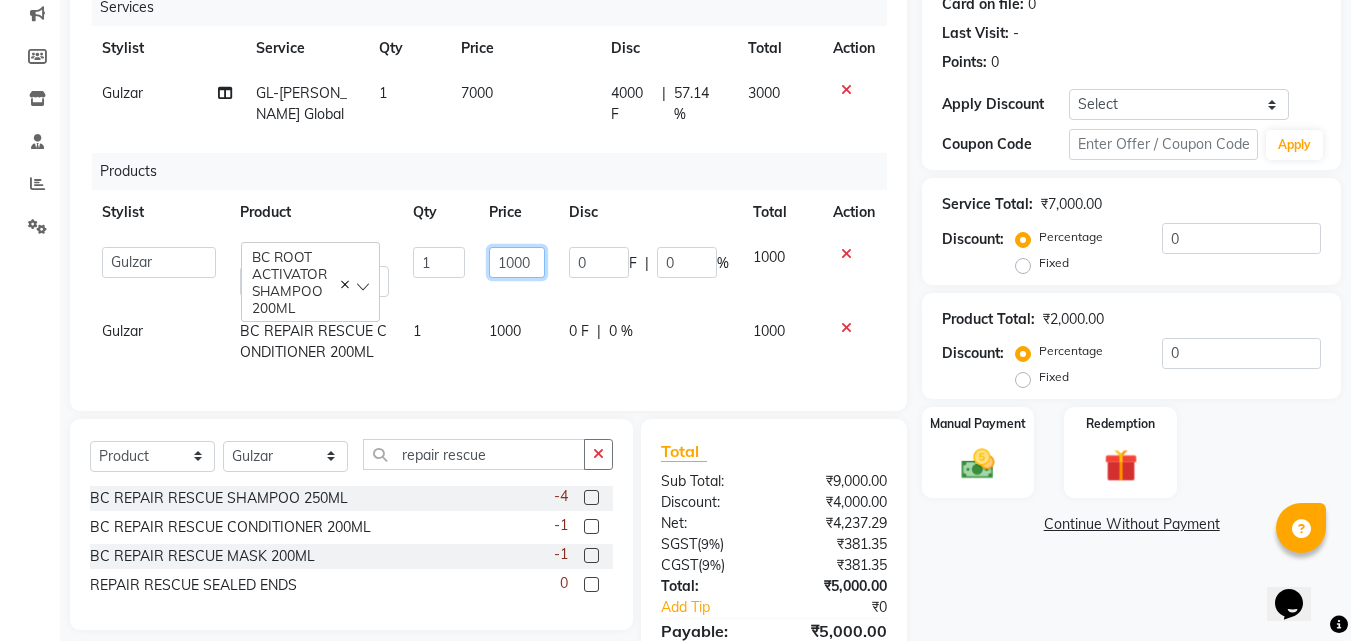 click on "1000" 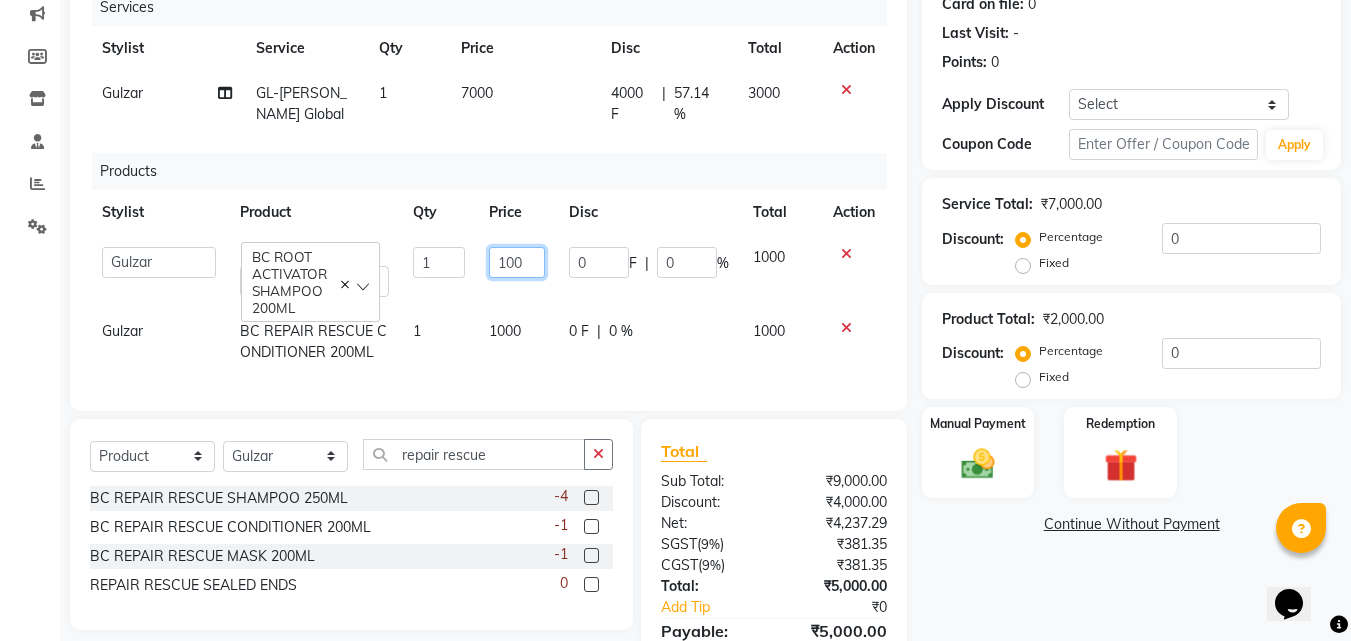 type on "1300" 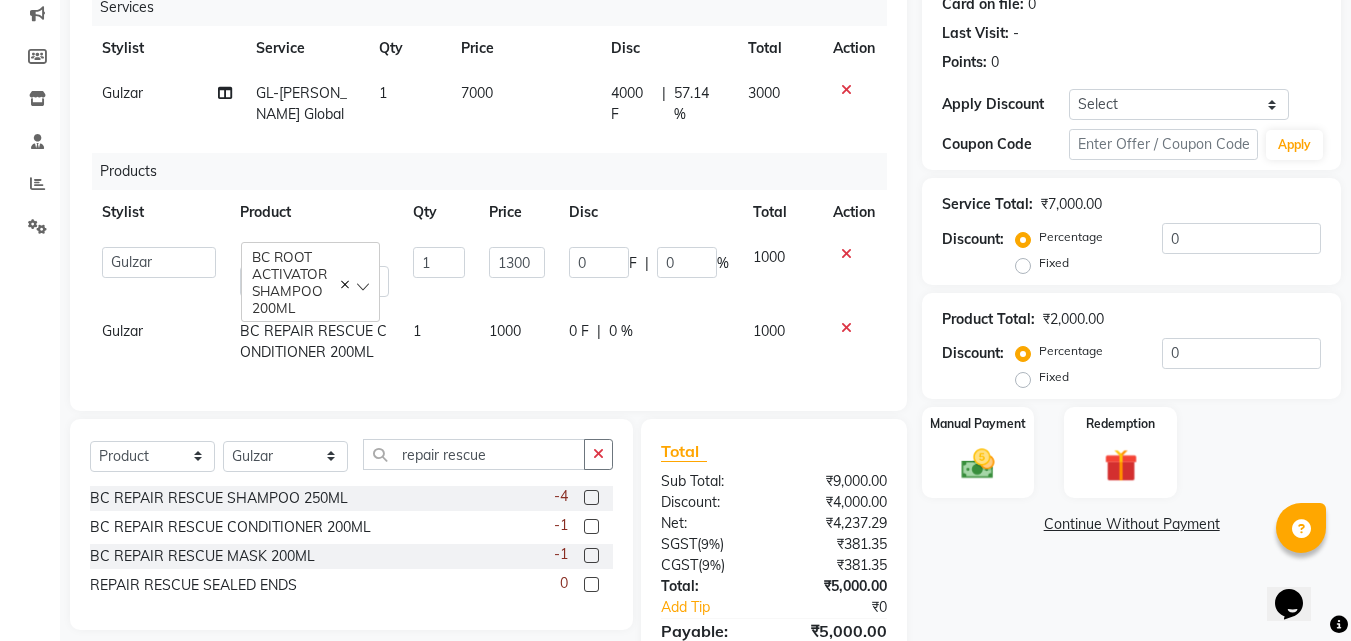 click on "Gulzar BC REPAIR RESCUE CONDITIONER 200ML 1 1000 0 F | 0 % 1000" 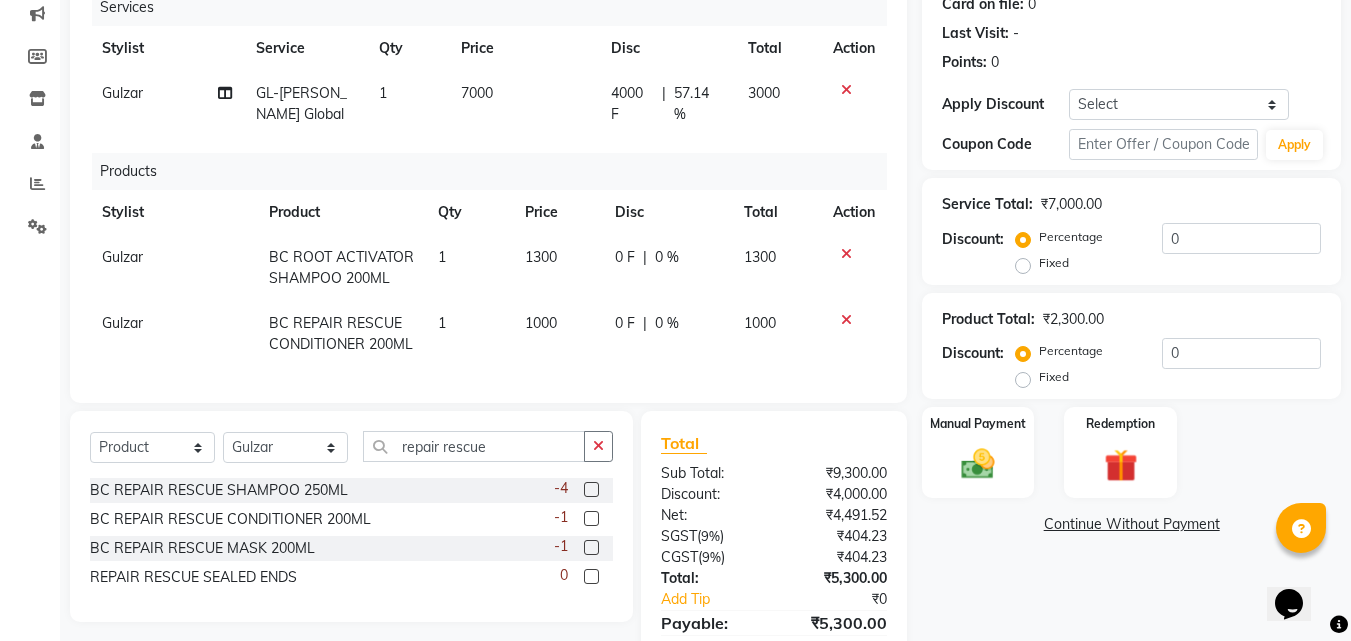click on "1000" 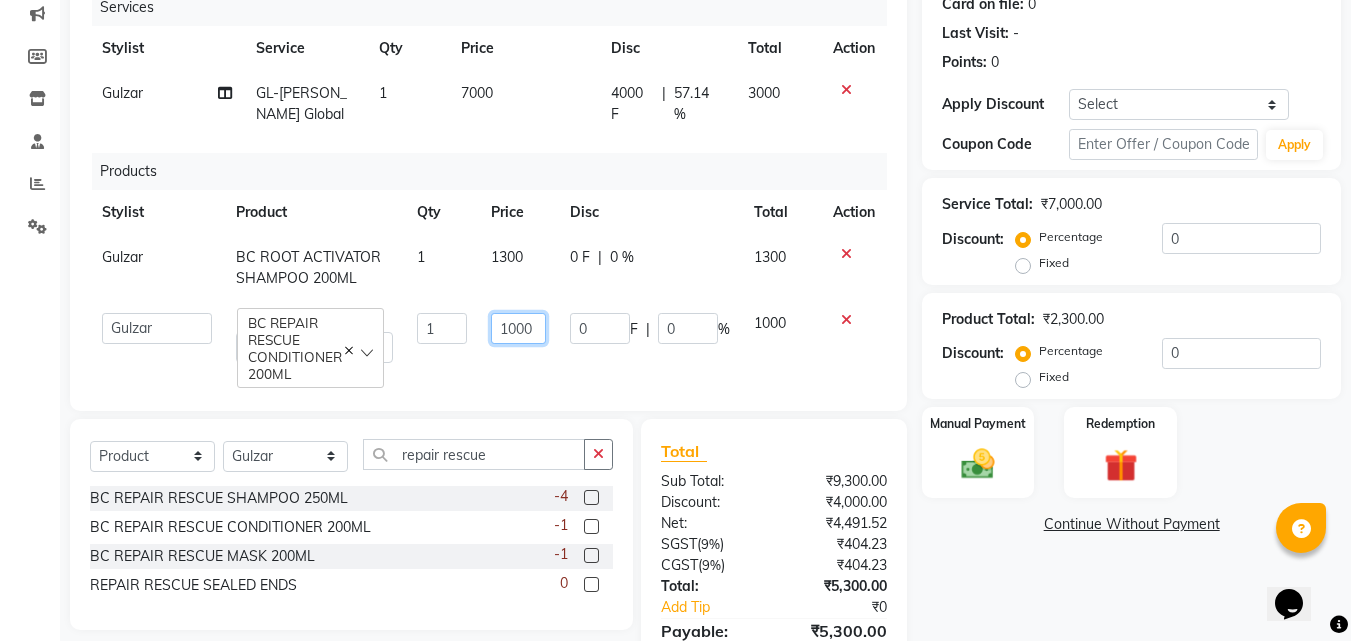 click on "1000" 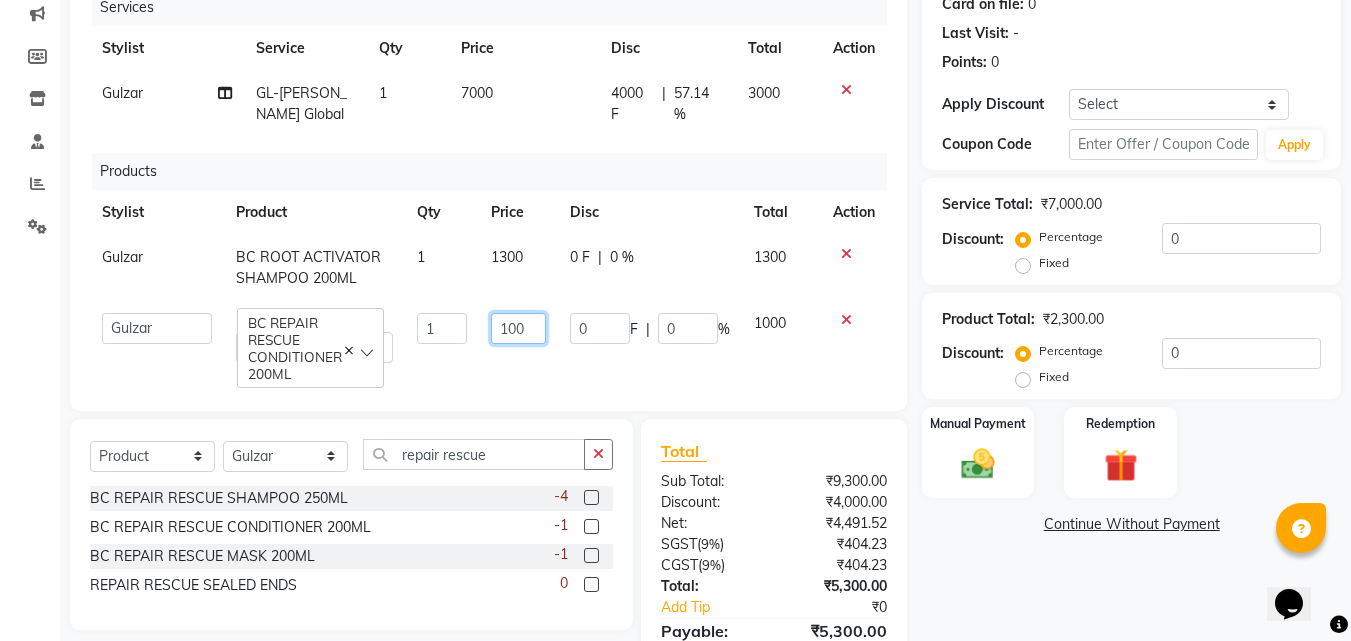 type on "1100" 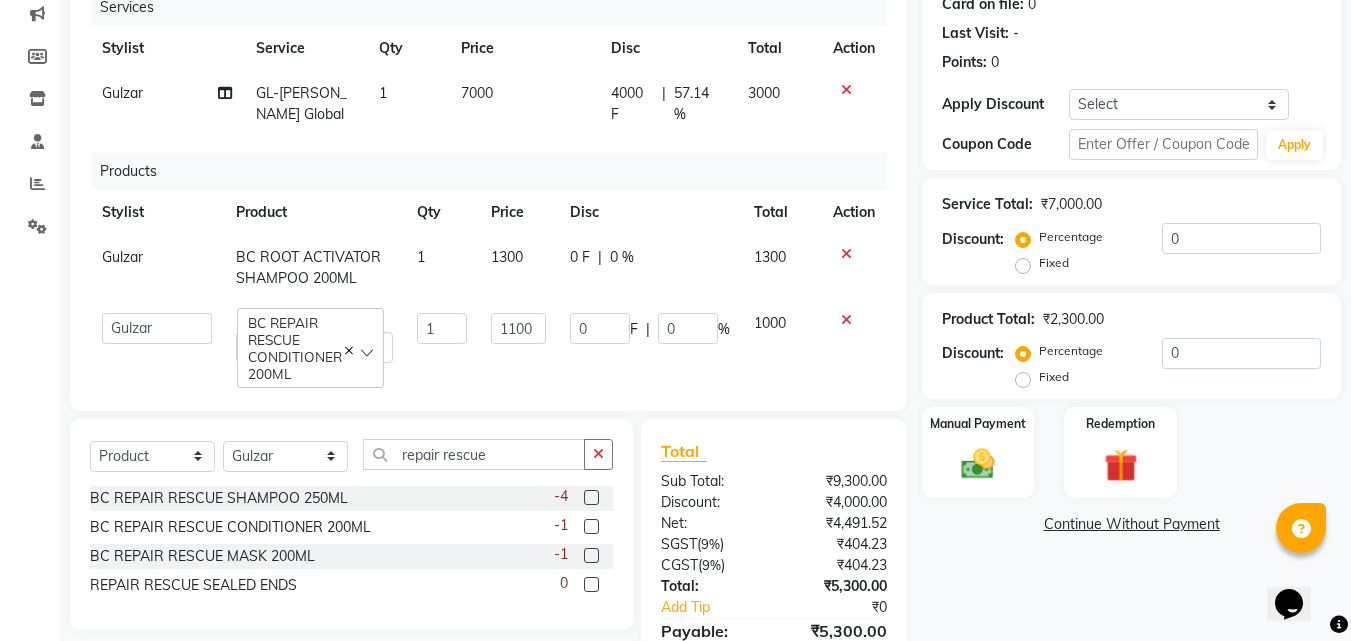 click on "Name: Sukhwant Kaur Membership:  No Active Membership  Total Visits:  0 Card on file:  0 Last Visit:   - Points:   0  Apply Discount Select Coupon → Wrong Job Card  Coupon → Complimentary Coupon → Correction  Coupon → First Wash  Coupon → Free Of Cost - Foc  Coupon → Staff Service  Coupon → Service Not Done  Coupon → Double Job Card  Coupon → Pending Payment  Coupon Code Apply Service Total:  ₹7,000.00  Discount:  Percentage   Fixed  0 Product Total:  ₹2,300.00  Discount:  Percentage   Fixed  0 Manual Payment Redemption  Continue Without Payment" 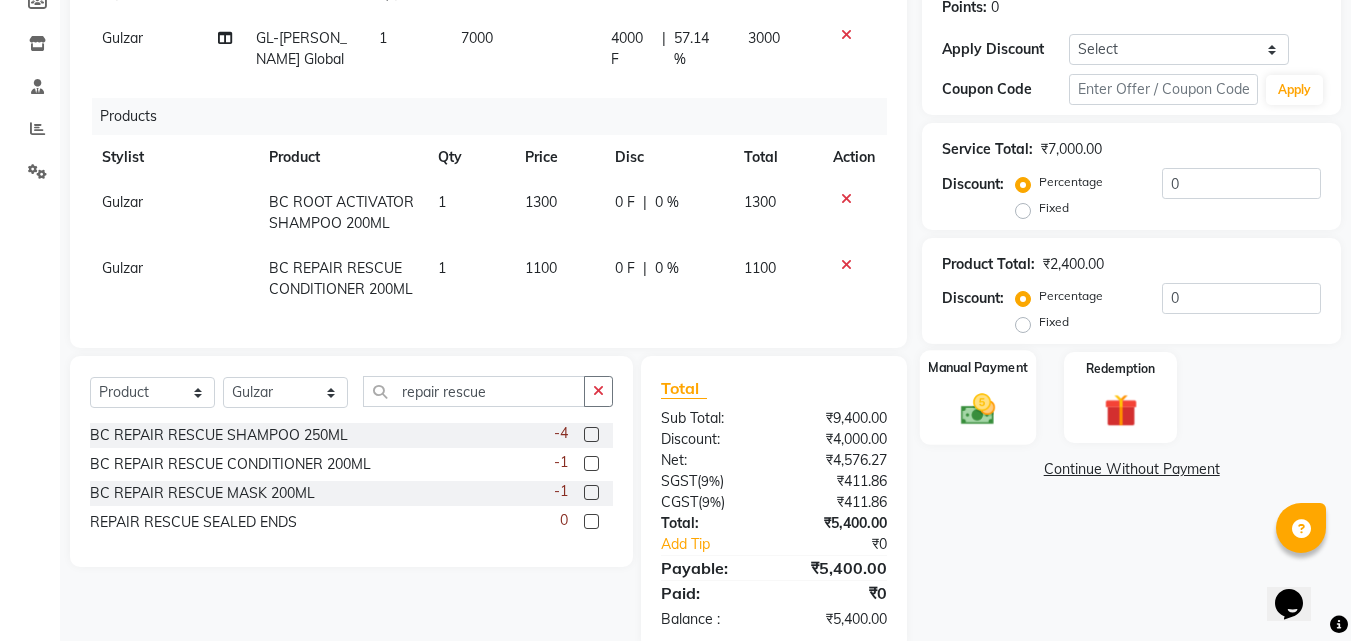 scroll, scrollTop: 368, scrollLeft: 0, axis: vertical 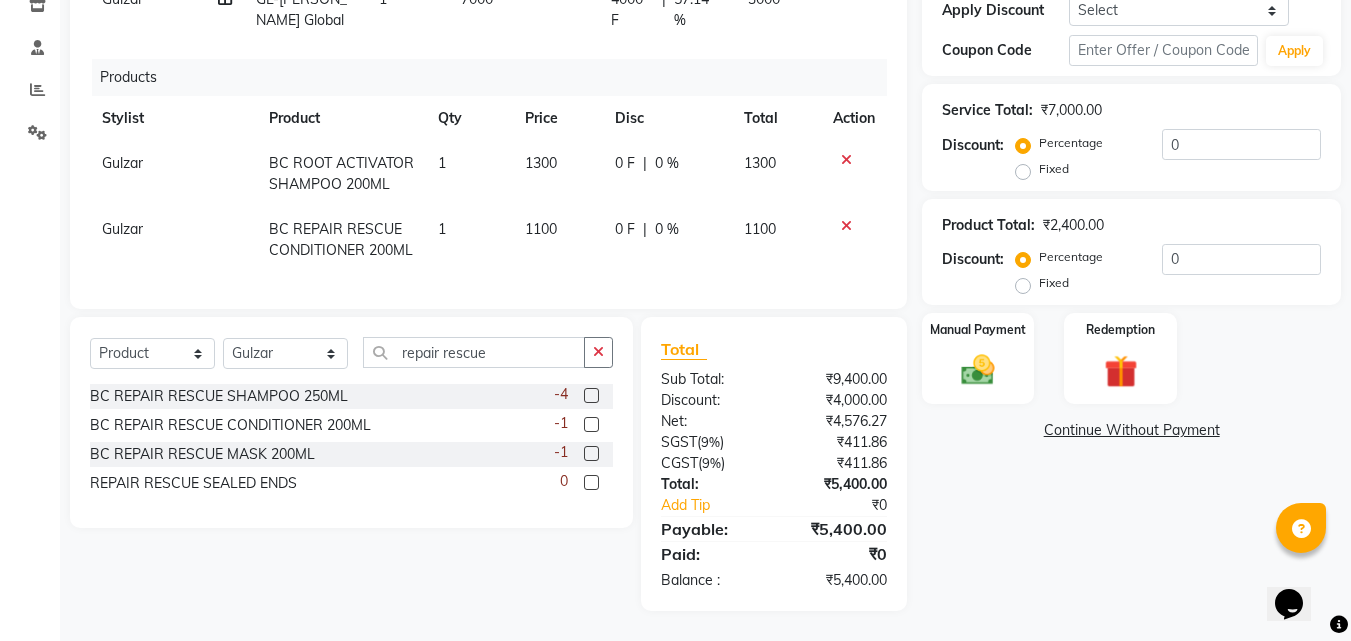 click on "0 %" 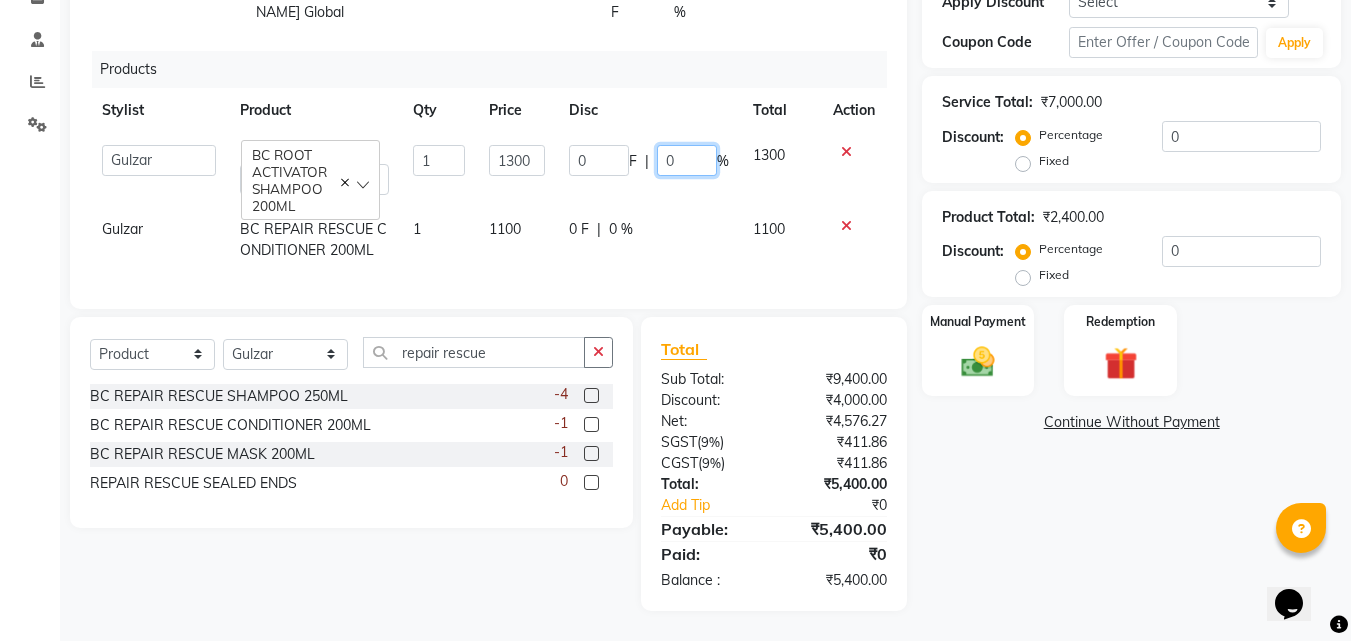 click on "0" 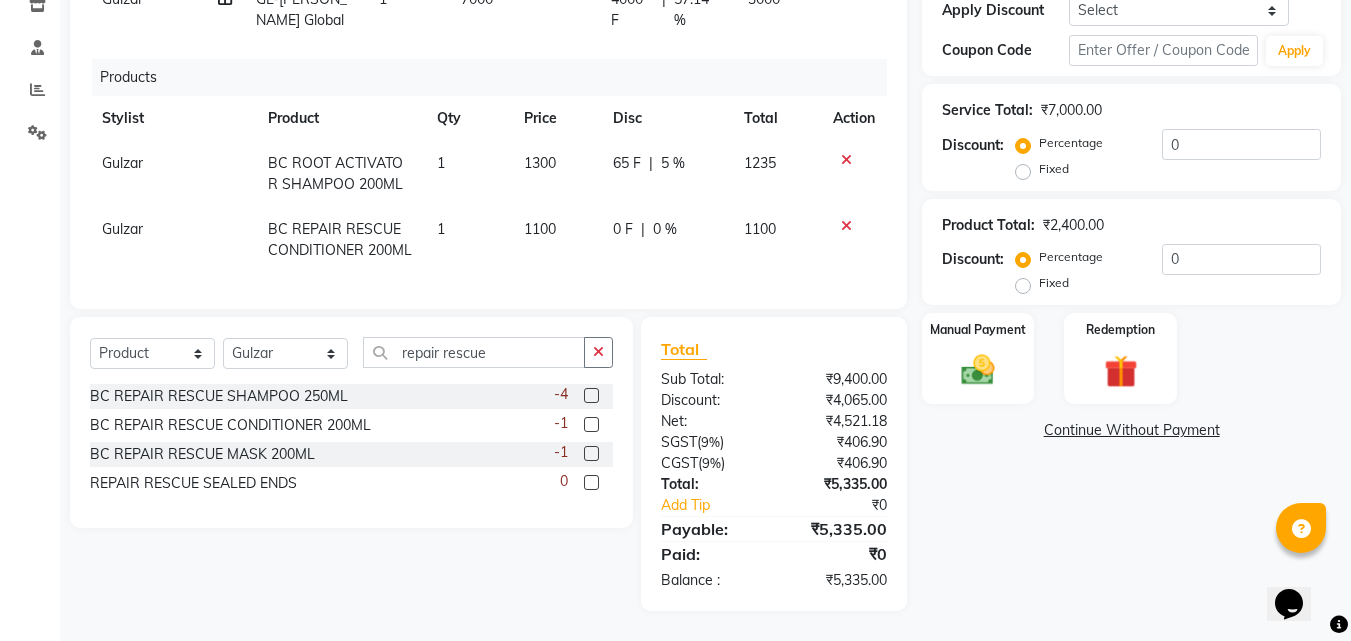 click on "0 F | 0 %" 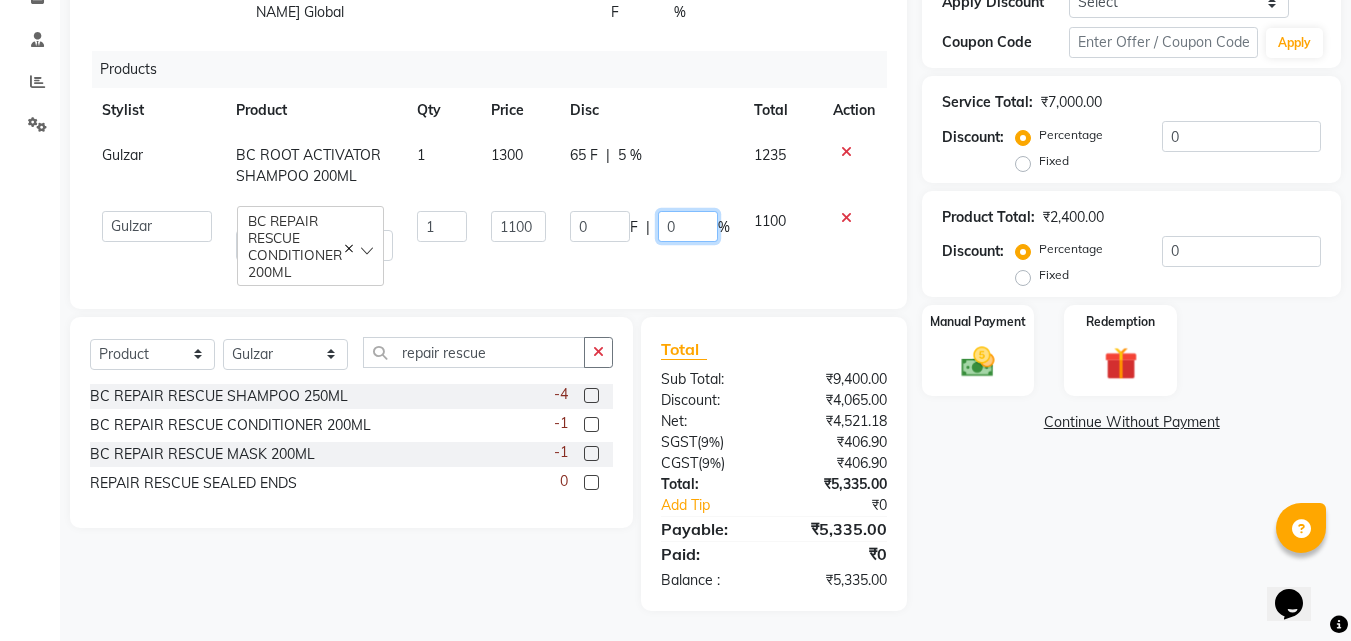 click on "0" 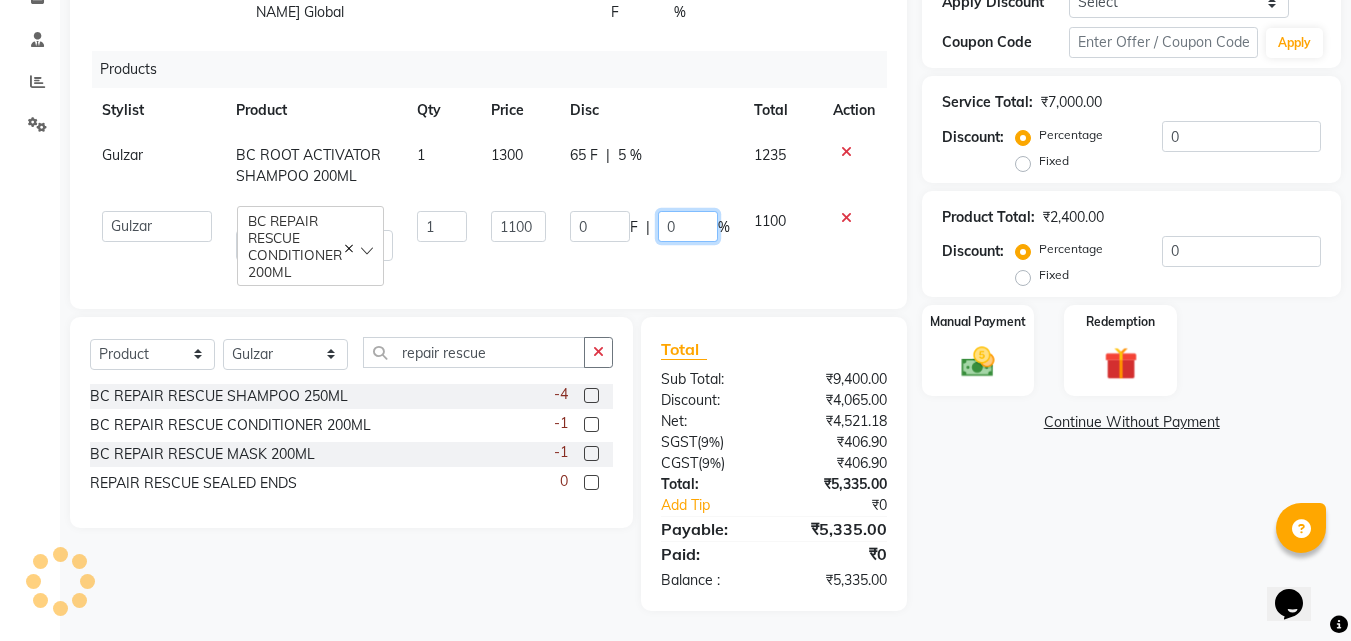 type on "05" 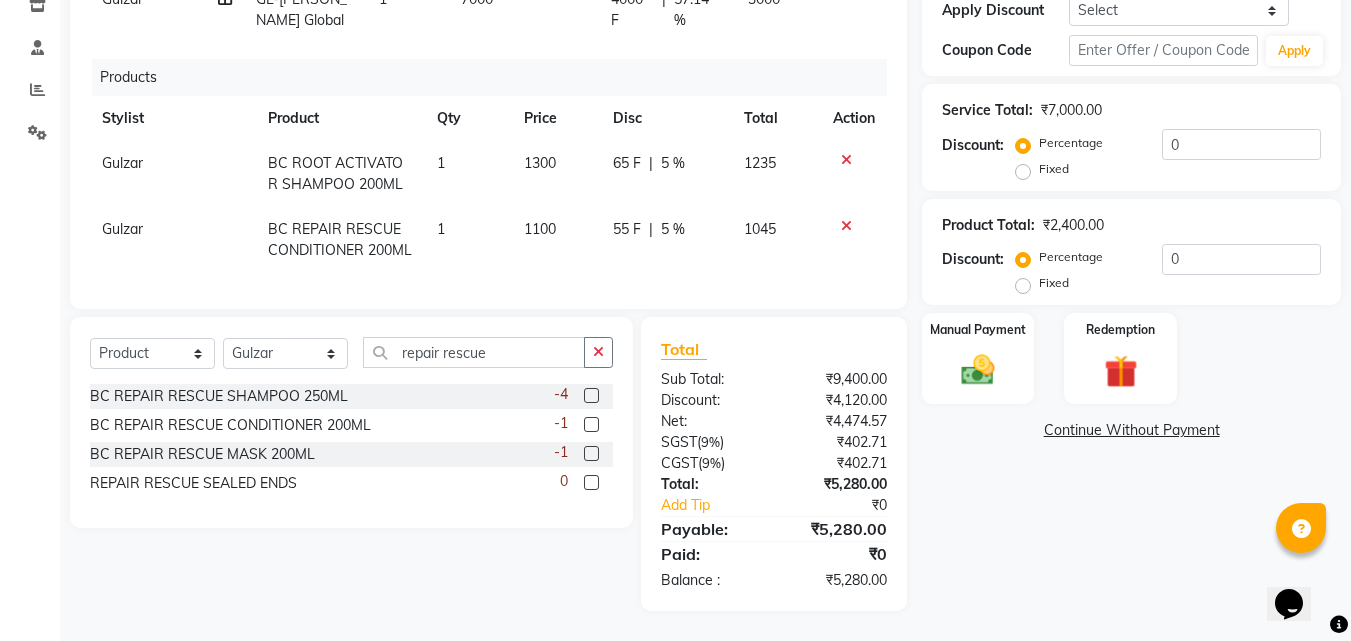 click on "Name: Sukhwant Kaur Membership:  No Active Membership  Total Visits:  0 Card on file:  0 Last Visit:   - Points:   0  Apply Discount Select Coupon → Wrong Job Card  Coupon → Complimentary Coupon → Correction  Coupon → First Wash  Coupon → Free Of Cost - Foc  Coupon → Staff Service  Coupon → Service Not Done  Coupon → Double Job Card  Coupon → Pending Payment  Coupon Code Apply Service Total:  ₹7,000.00  Discount:  Percentage   Fixed  0 Product Total:  ₹2,400.00  Discount:  Percentage   Fixed  0 Manual Payment Redemption  Continue Without Payment" 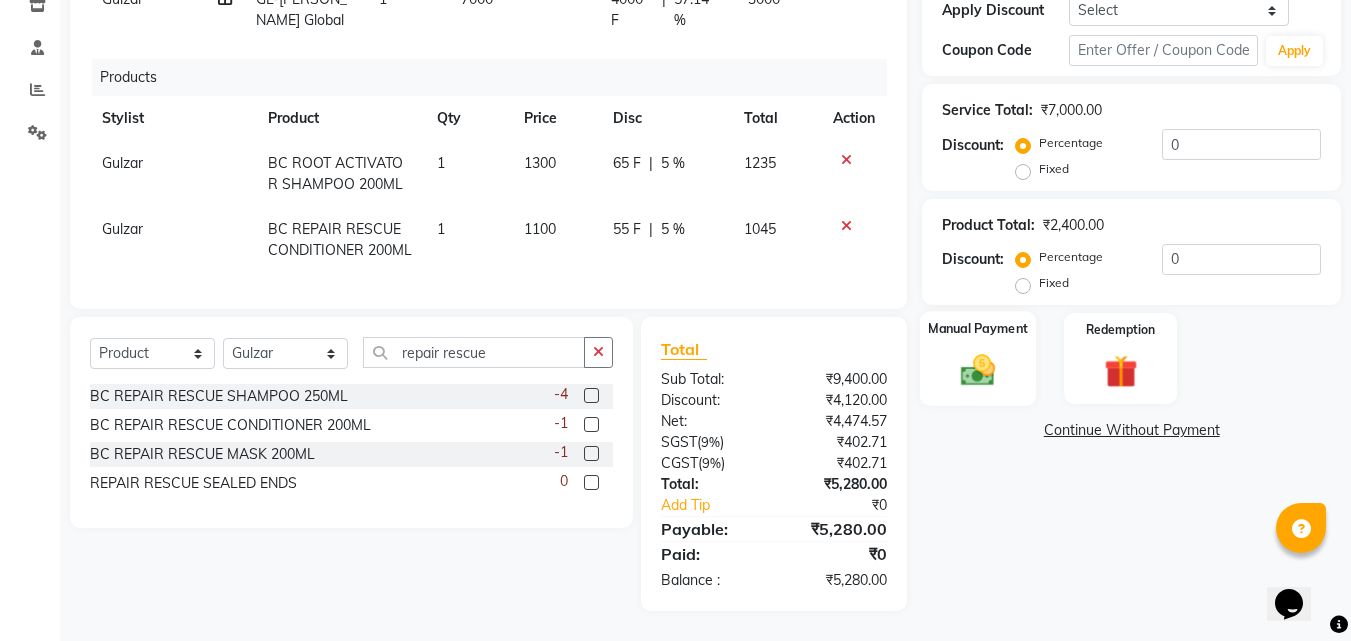 click 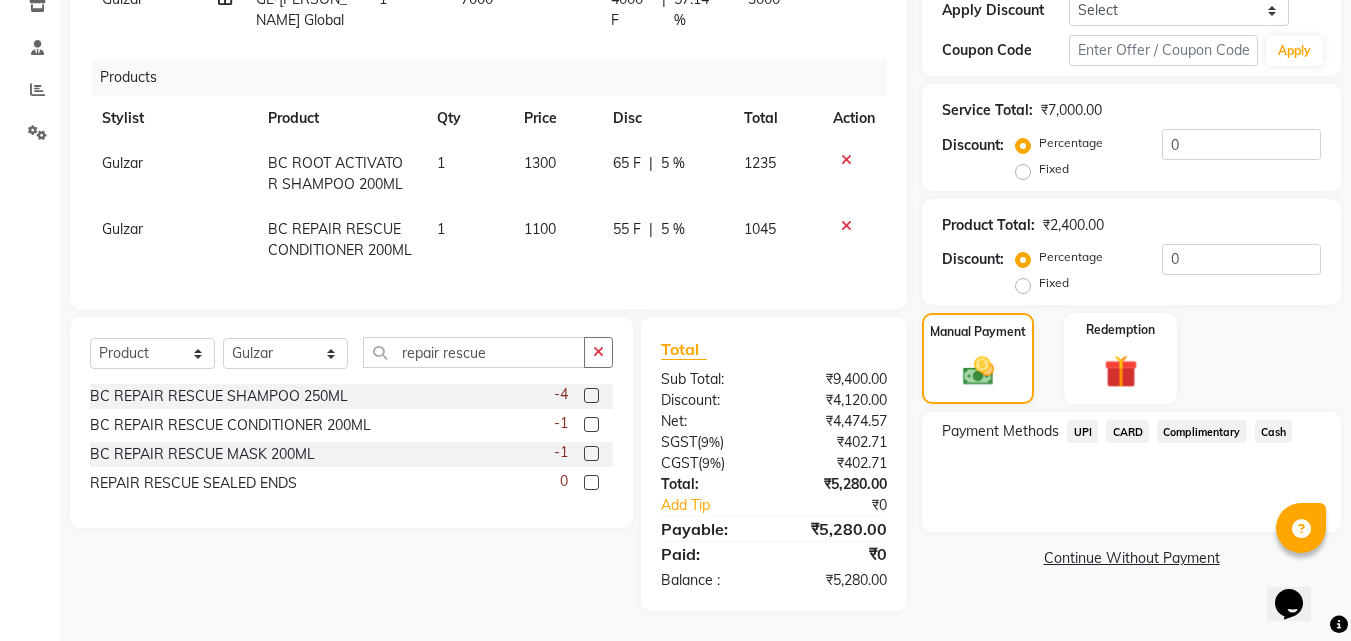 click on "UPI" 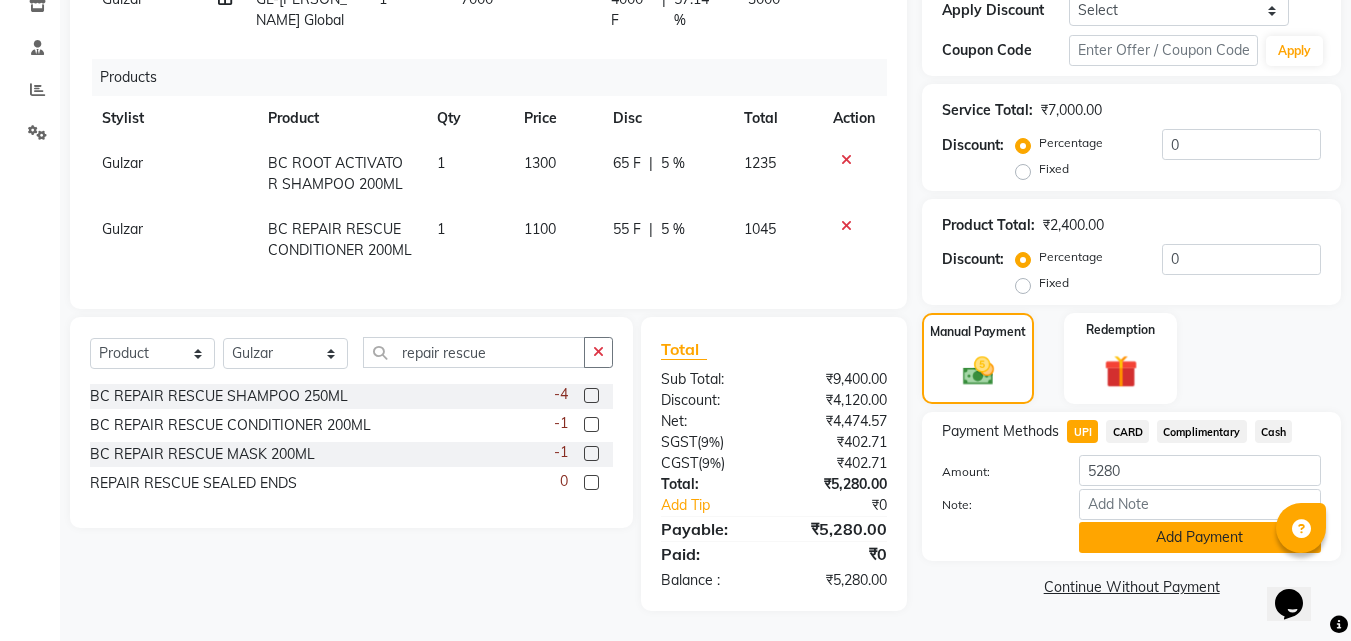 click on "Add Payment" 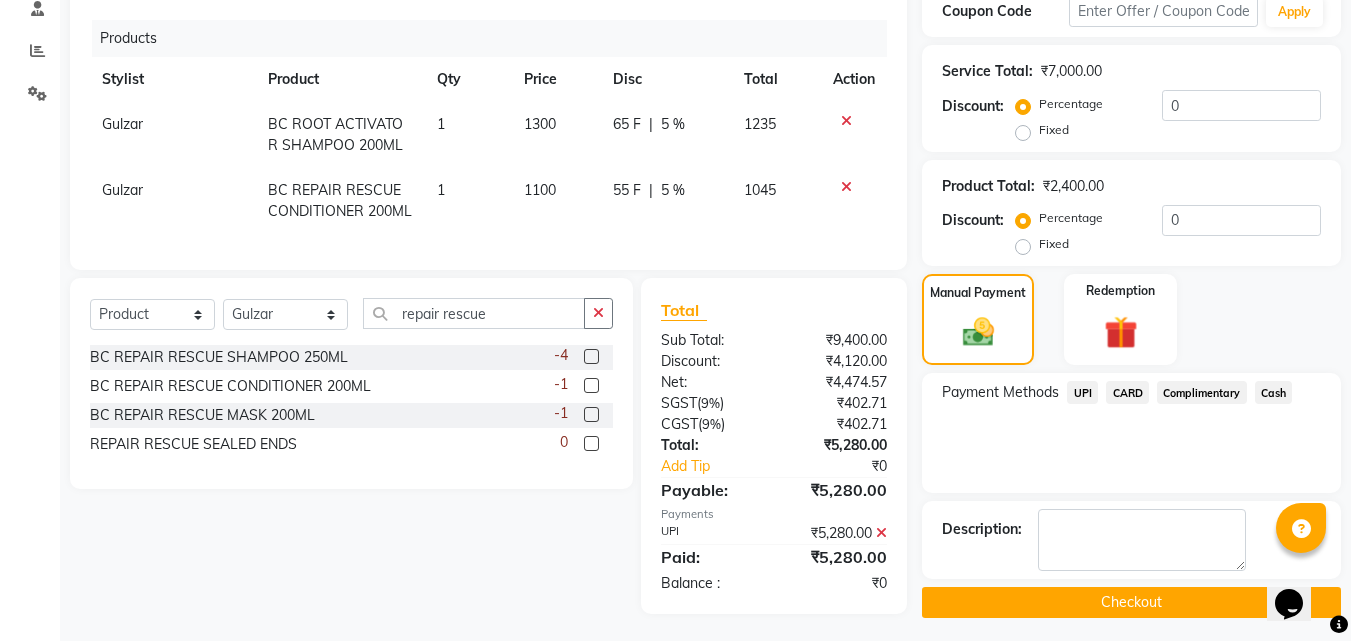 scroll, scrollTop: 410, scrollLeft: 0, axis: vertical 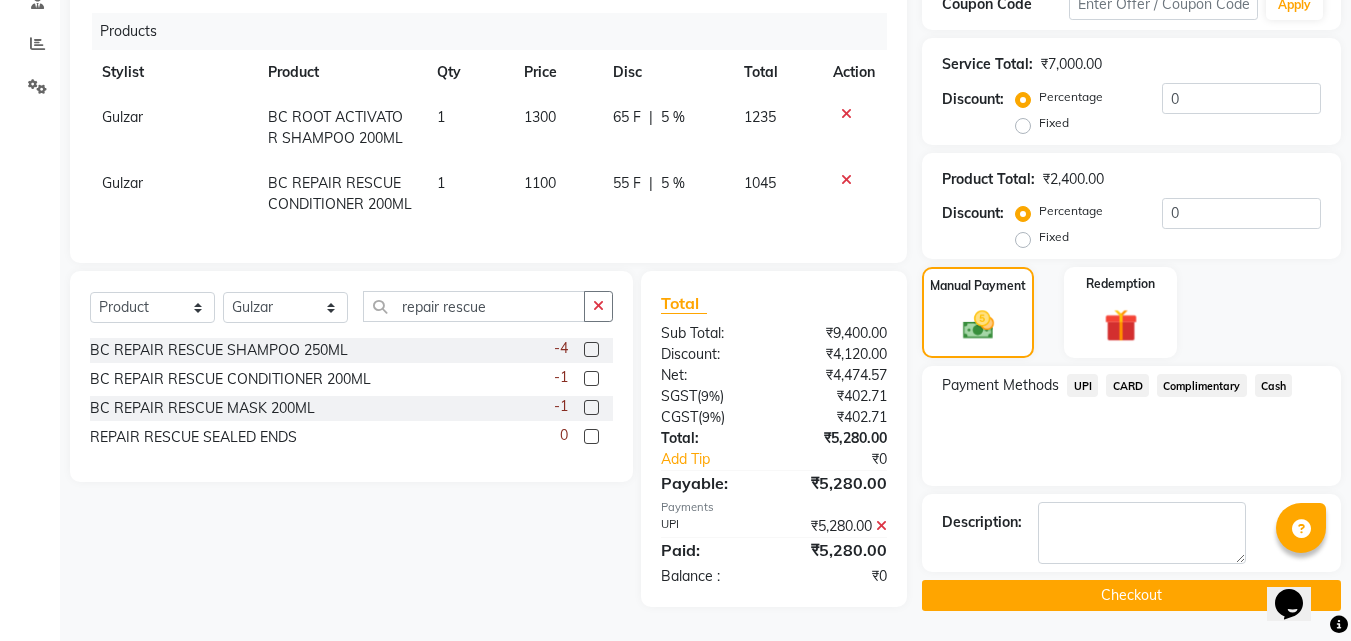 click on "Checkout" 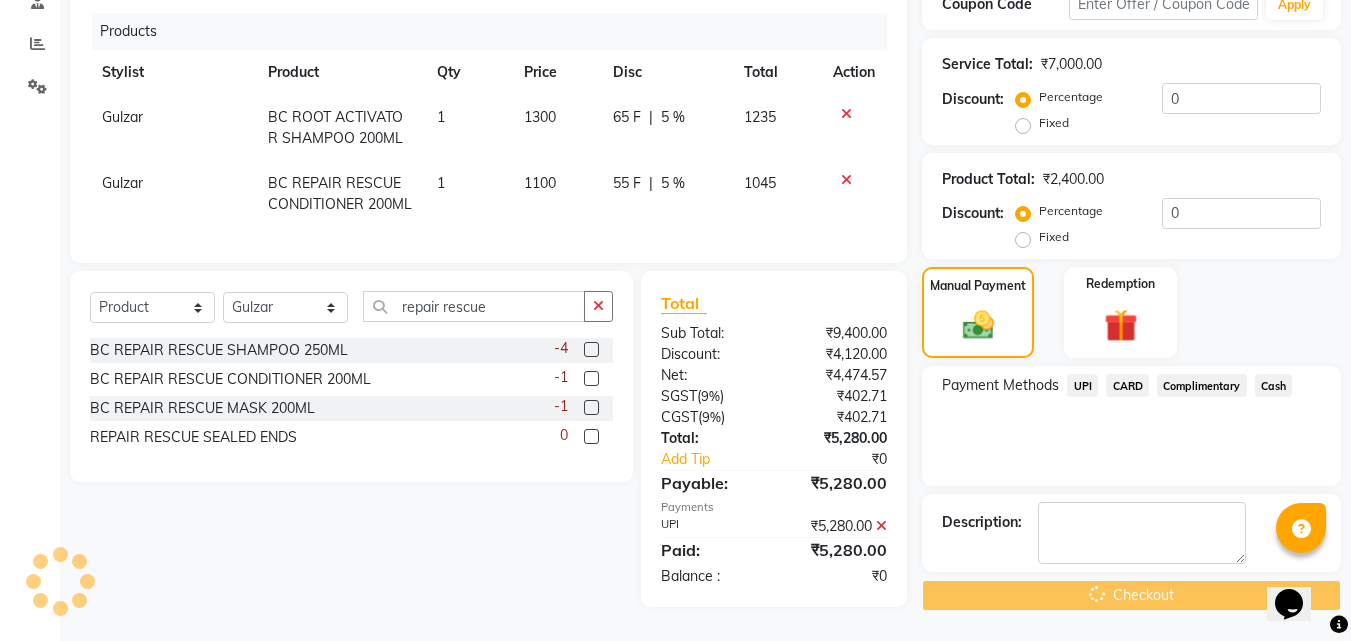 scroll, scrollTop: 0, scrollLeft: 0, axis: both 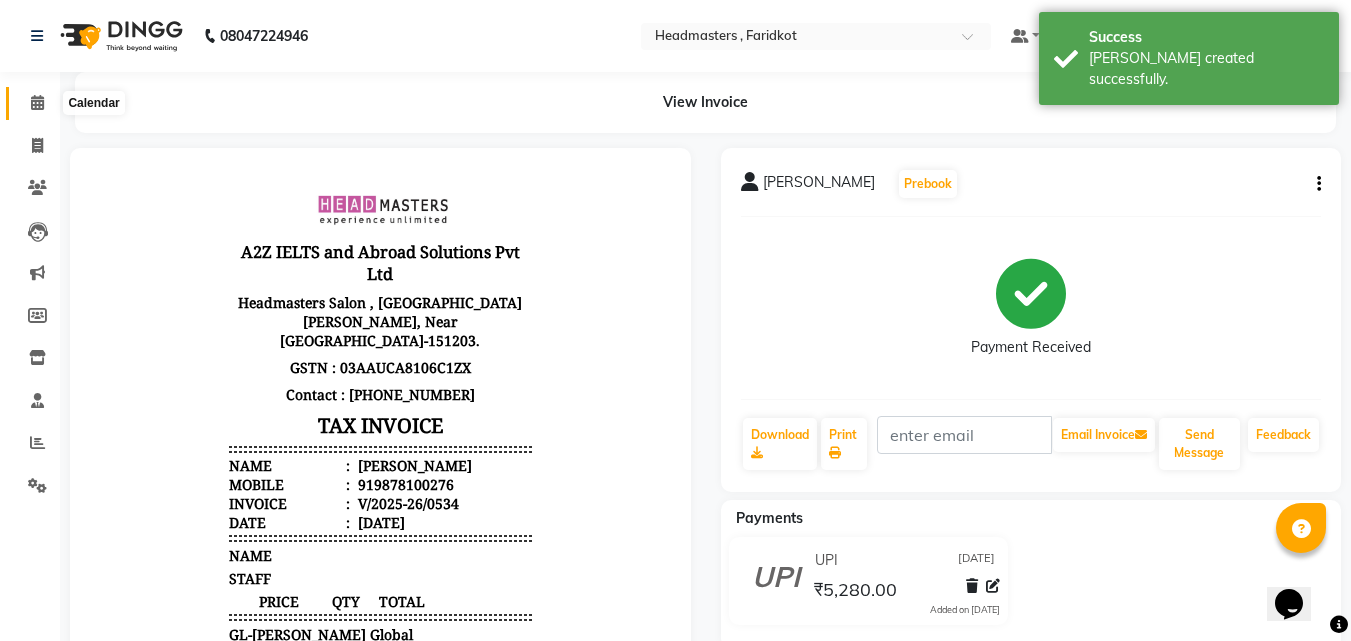 click 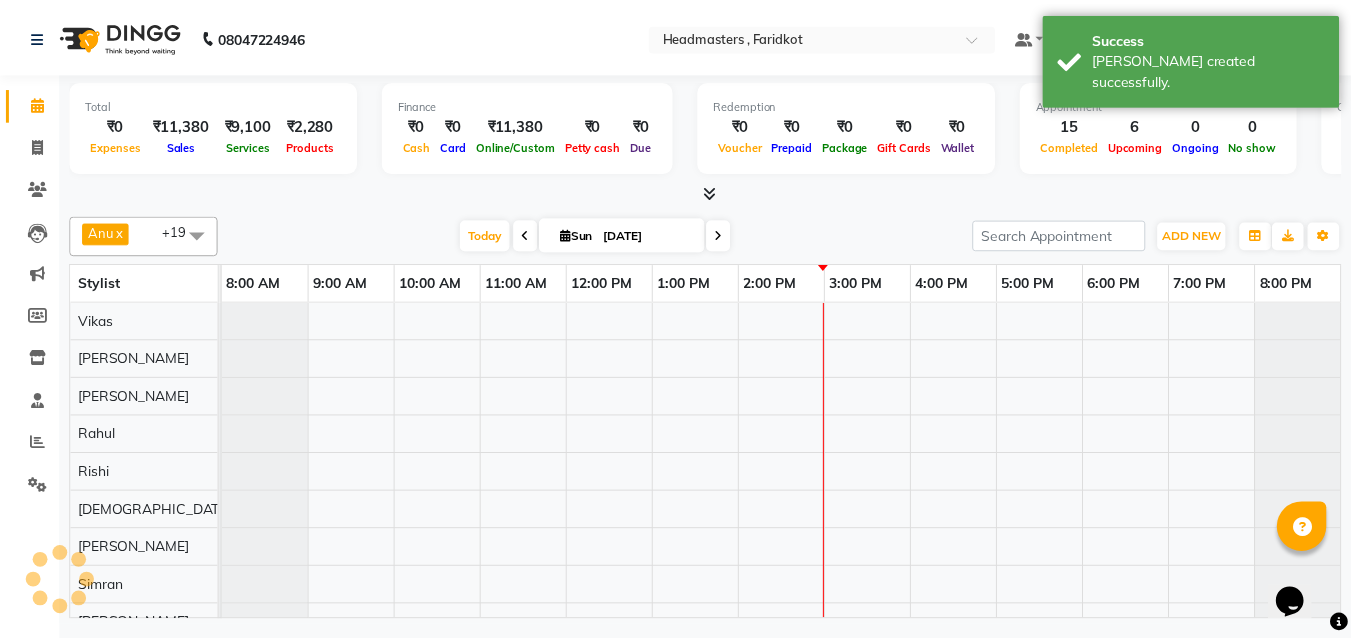 scroll, scrollTop: 0, scrollLeft: 0, axis: both 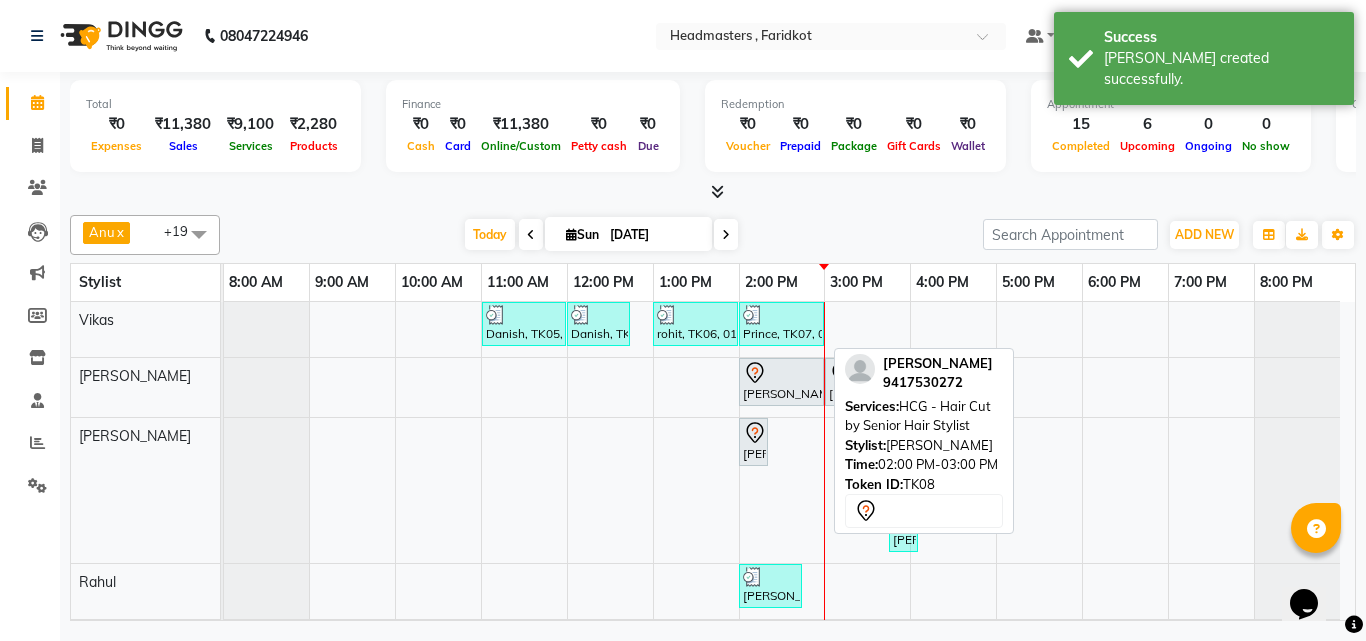 click on "[PERSON_NAME], TK08, 02:00 PM-03:00 PM, HCG - Hair Cut by Senior Hair Stylist" at bounding box center (781, 382) 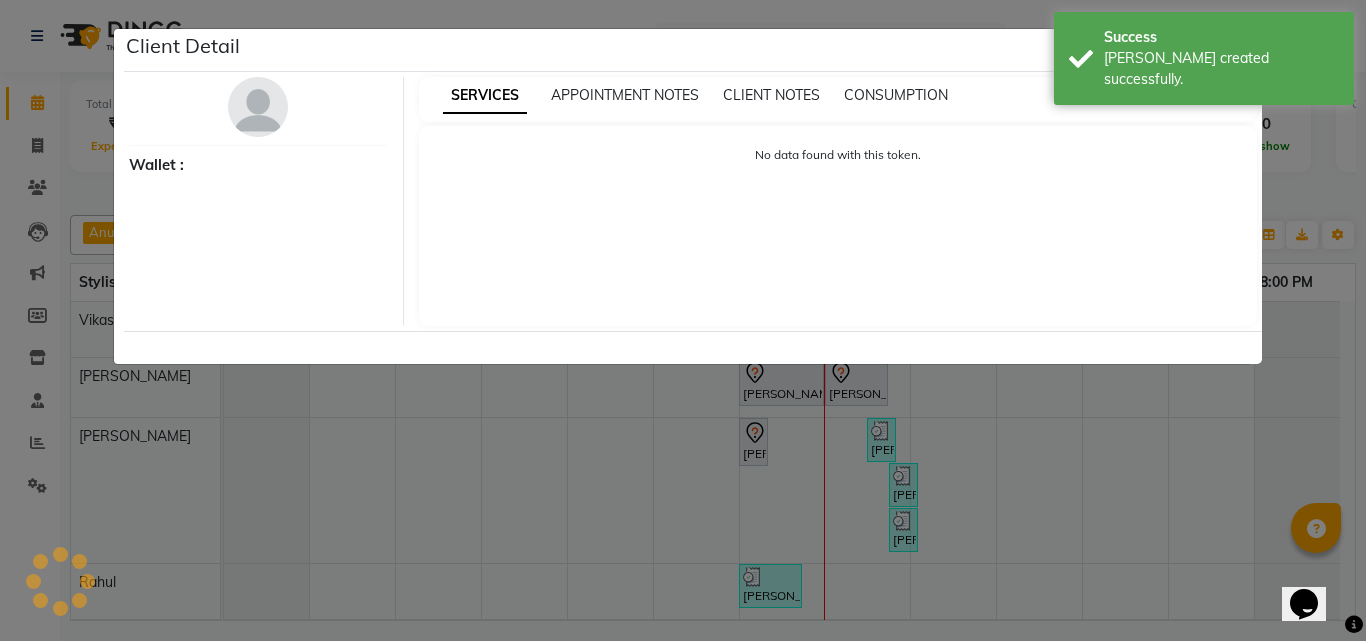 select on "7" 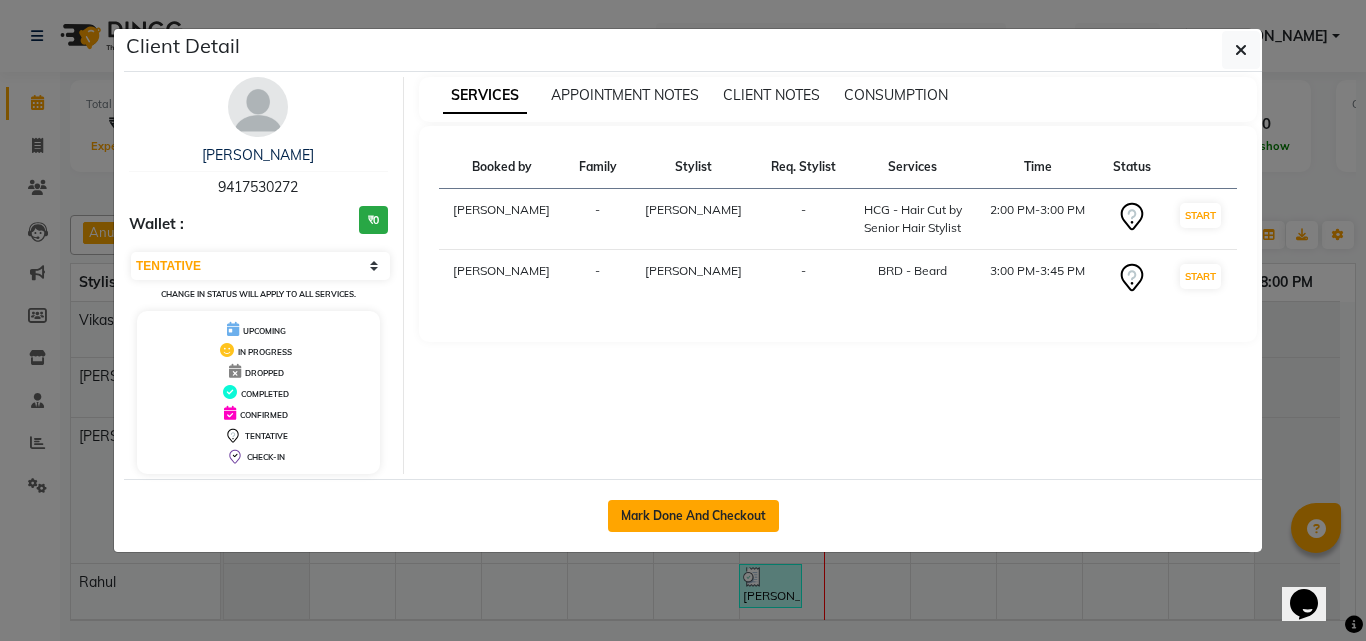 click on "Mark Done And Checkout" 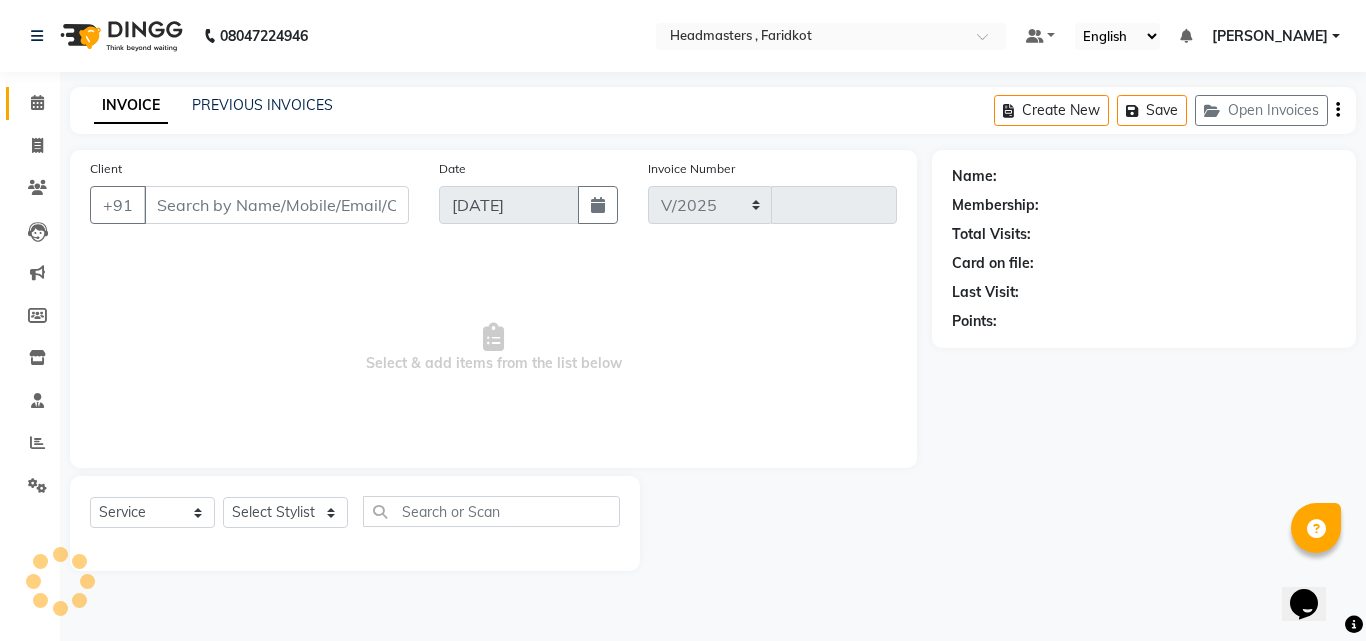 select on "7919" 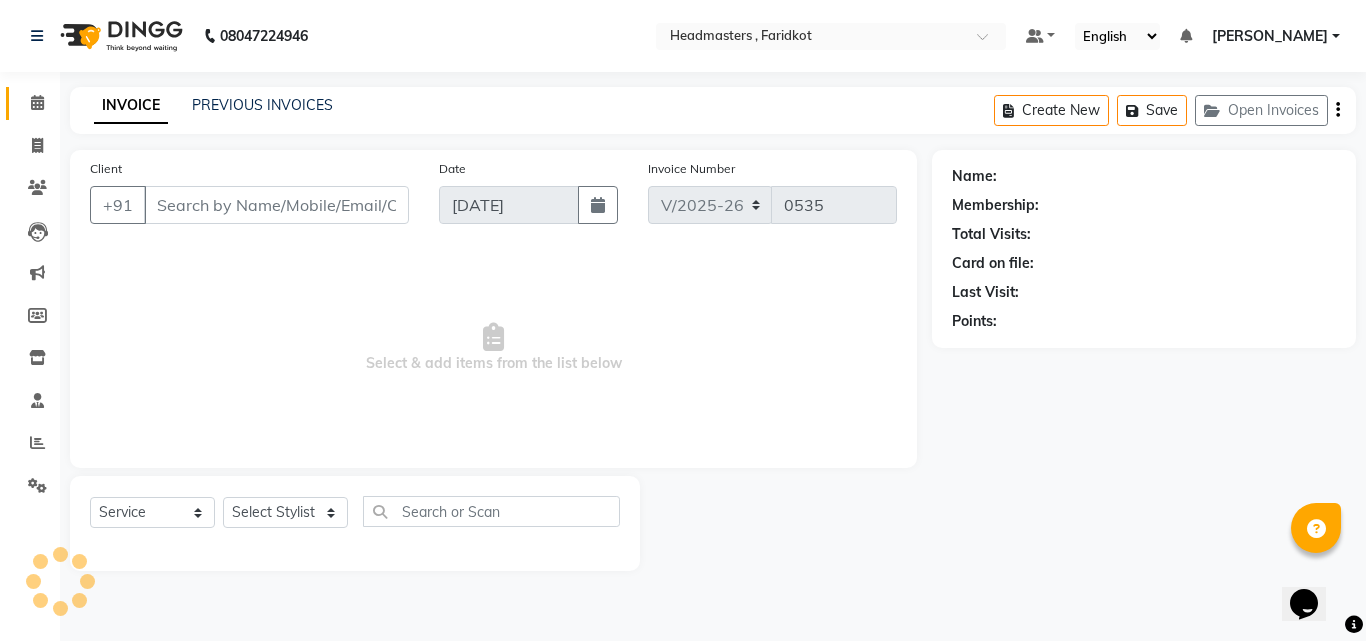 type on "9417530272" 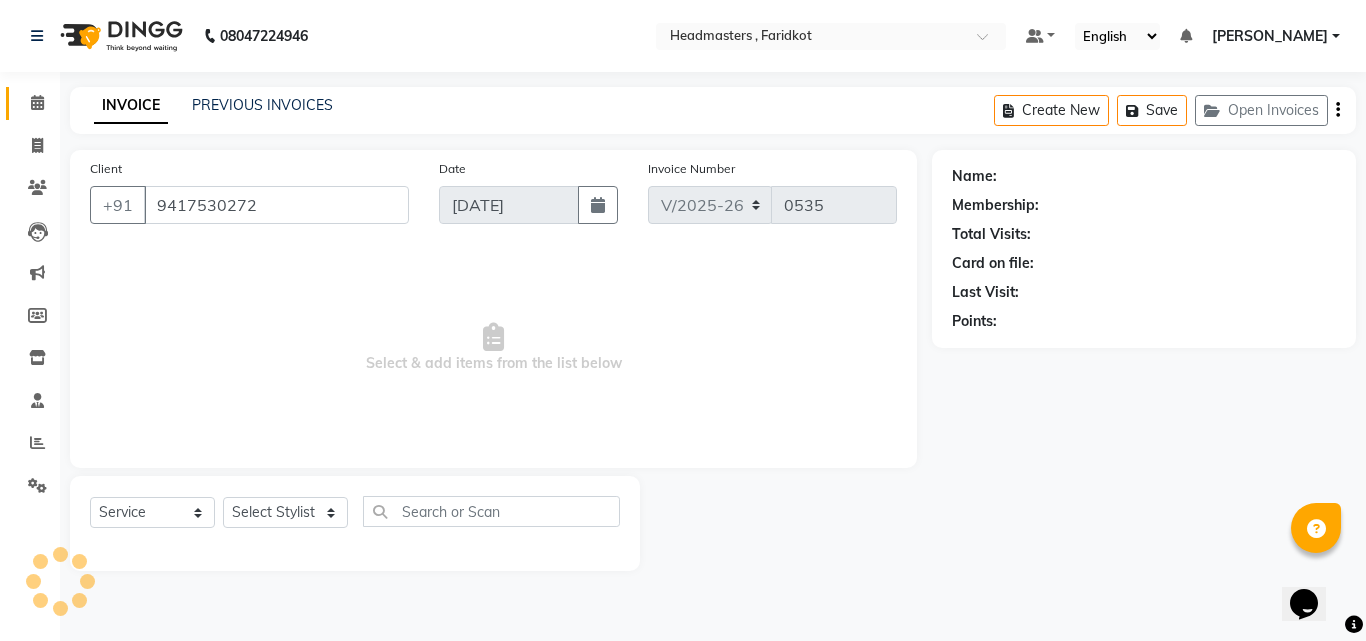 select on "71451" 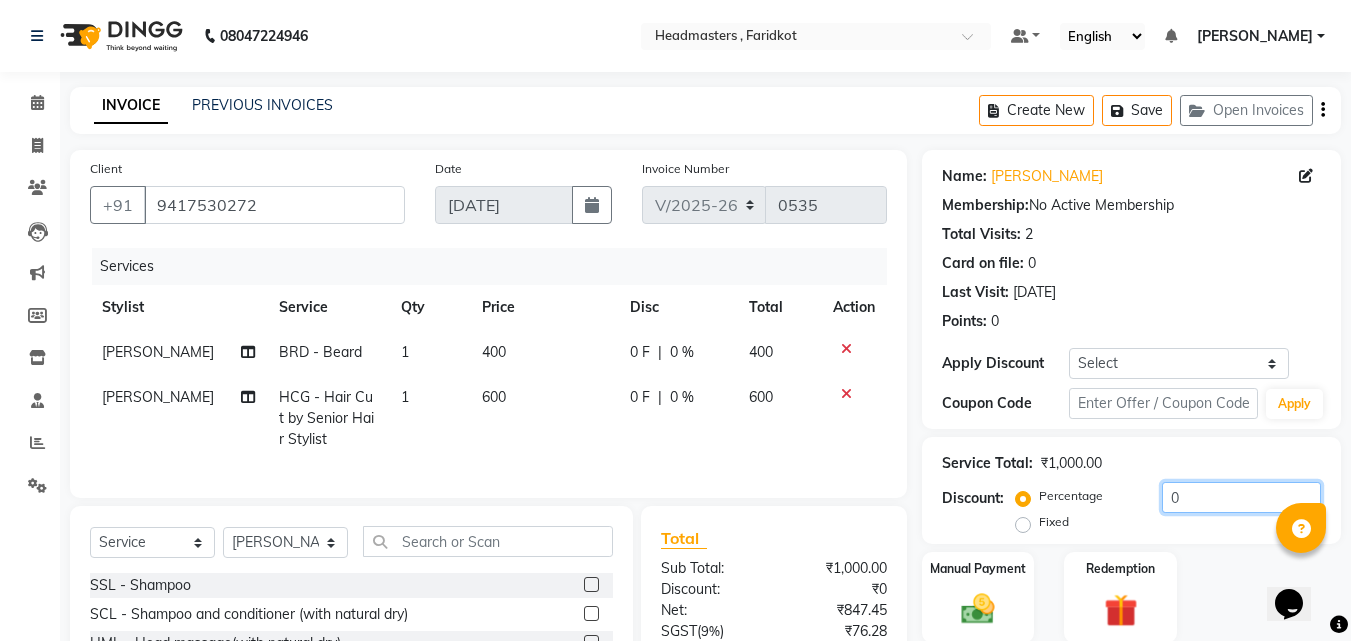 click on "0" 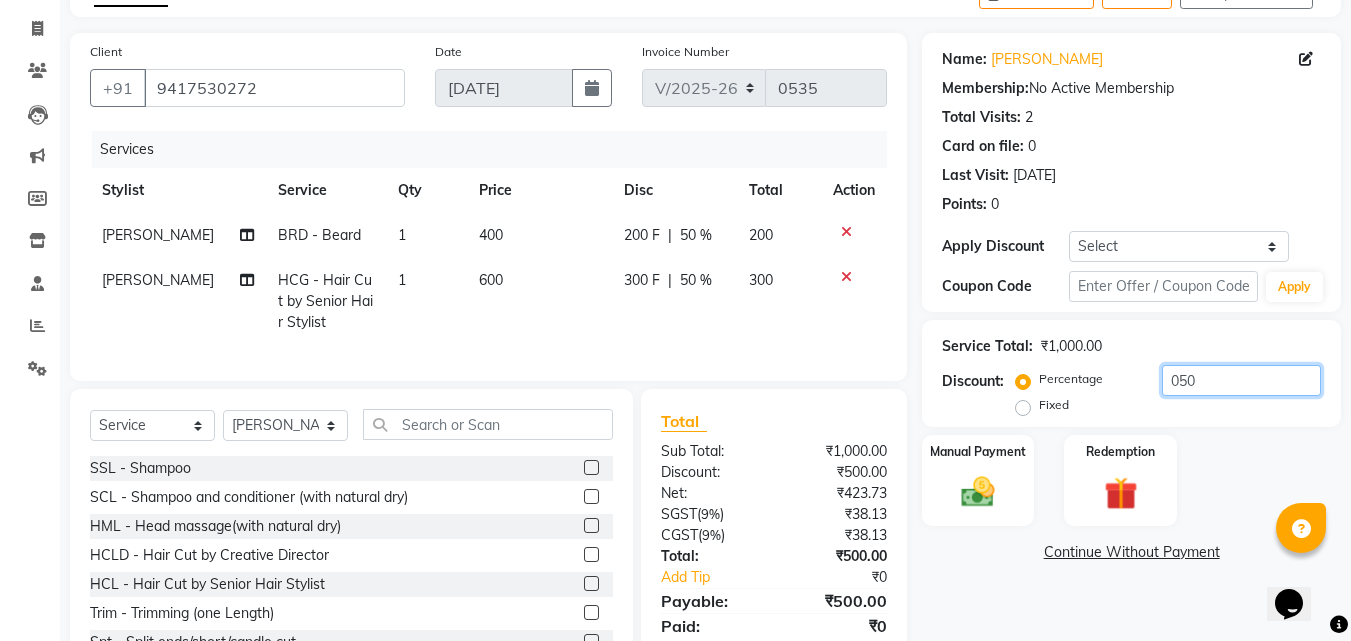 scroll, scrollTop: 205, scrollLeft: 0, axis: vertical 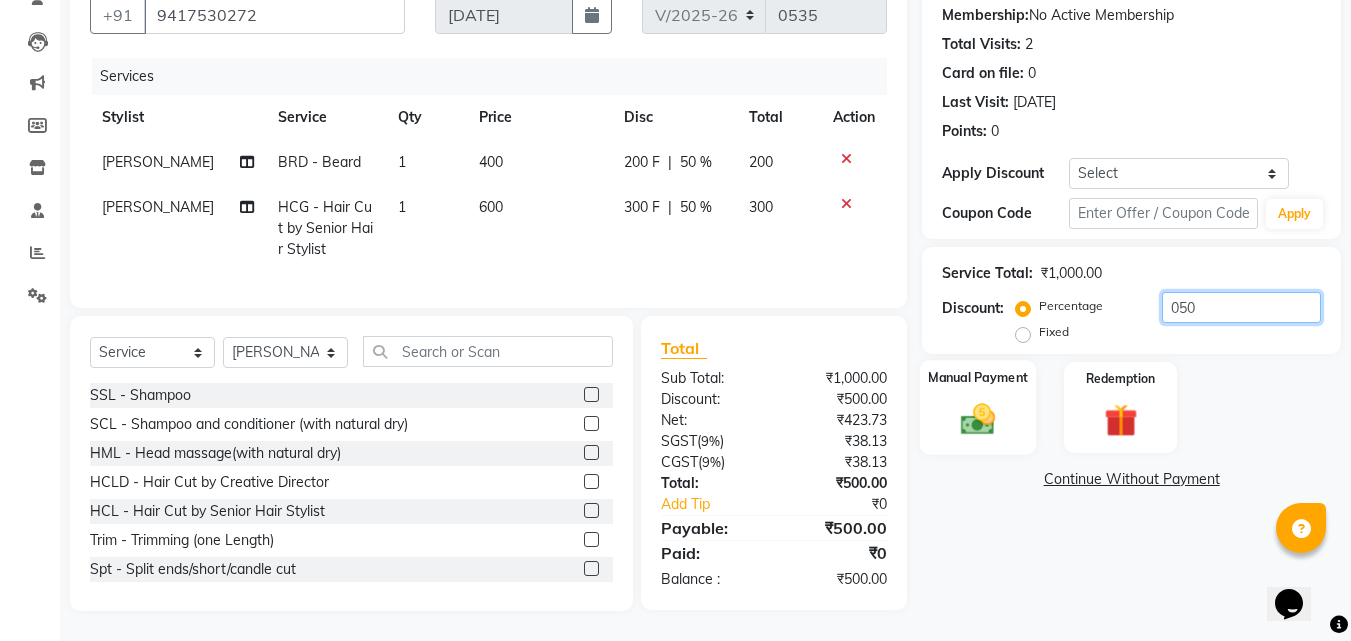 type on "050" 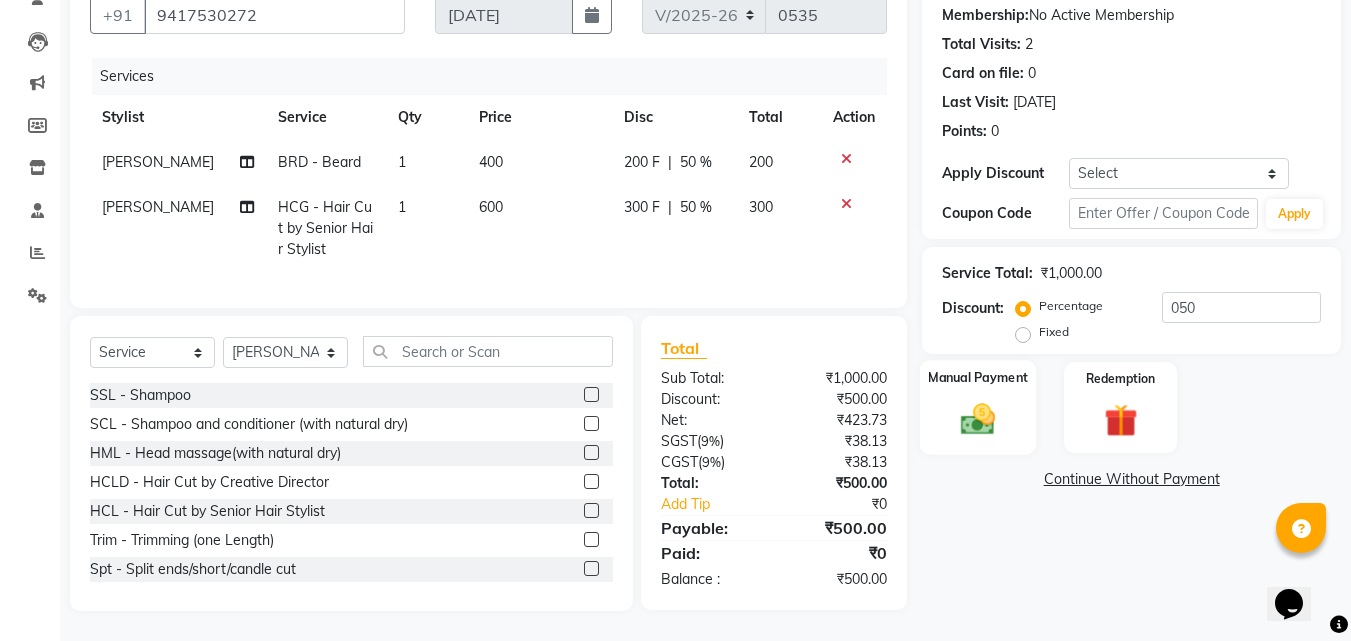 click 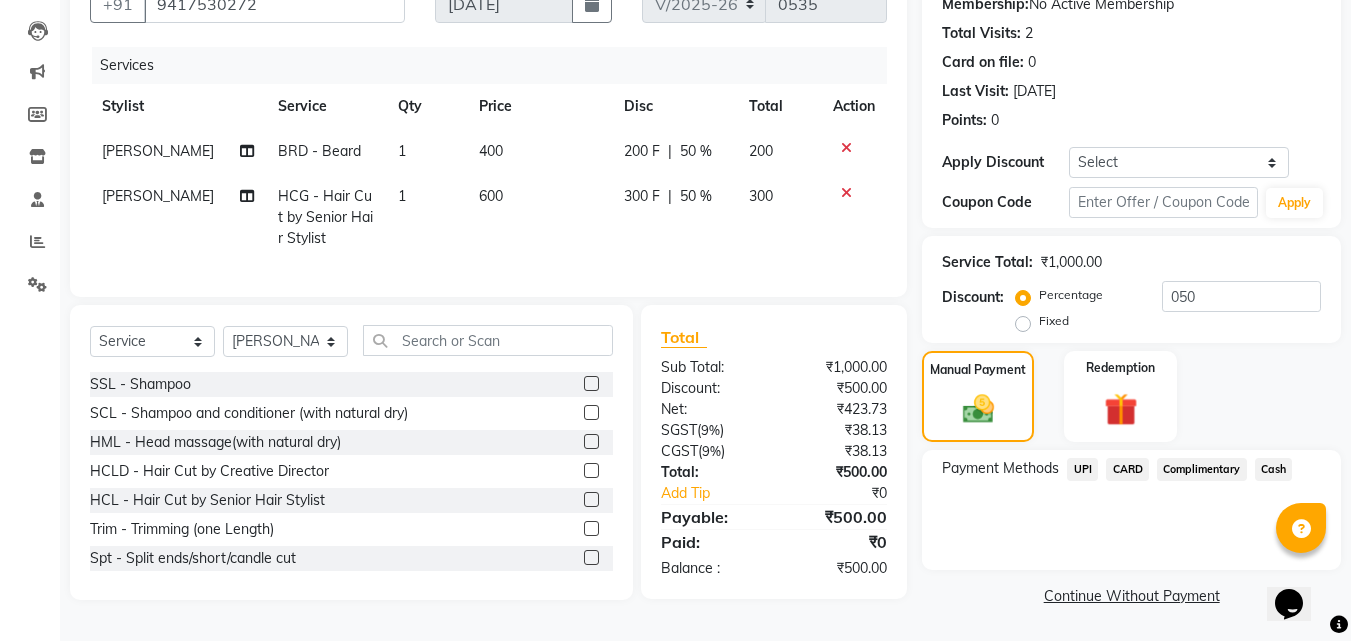 click on "Cash" 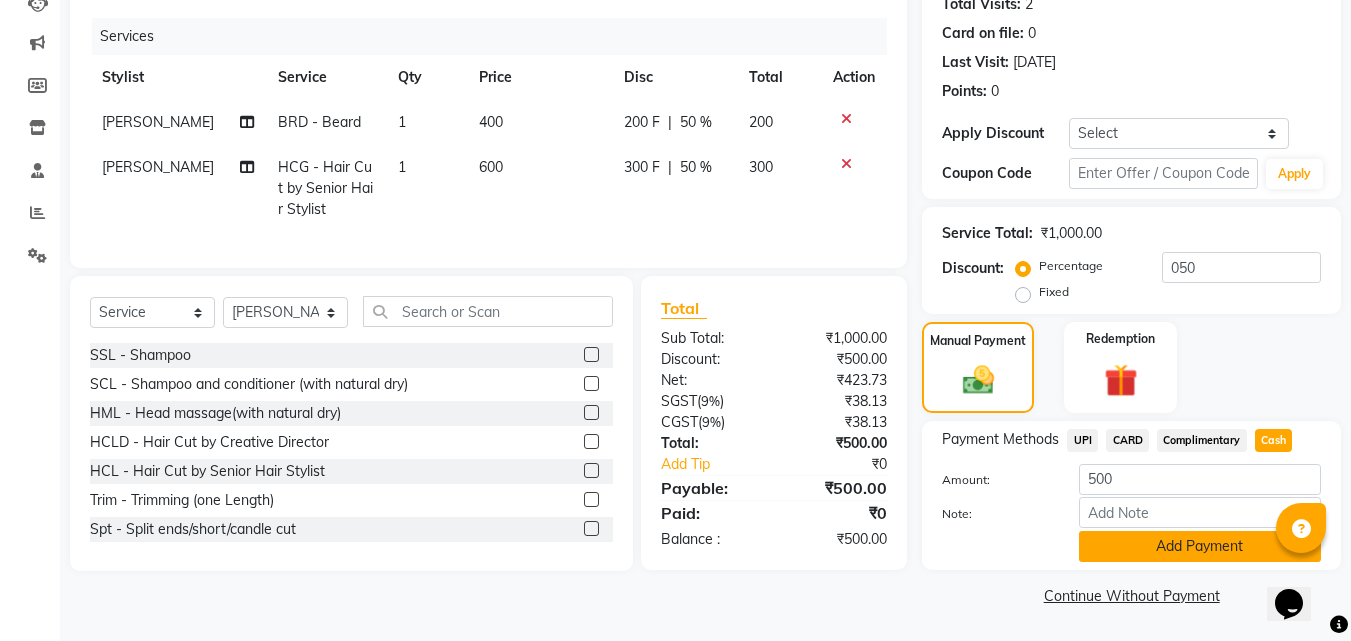 click on "Add Payment" 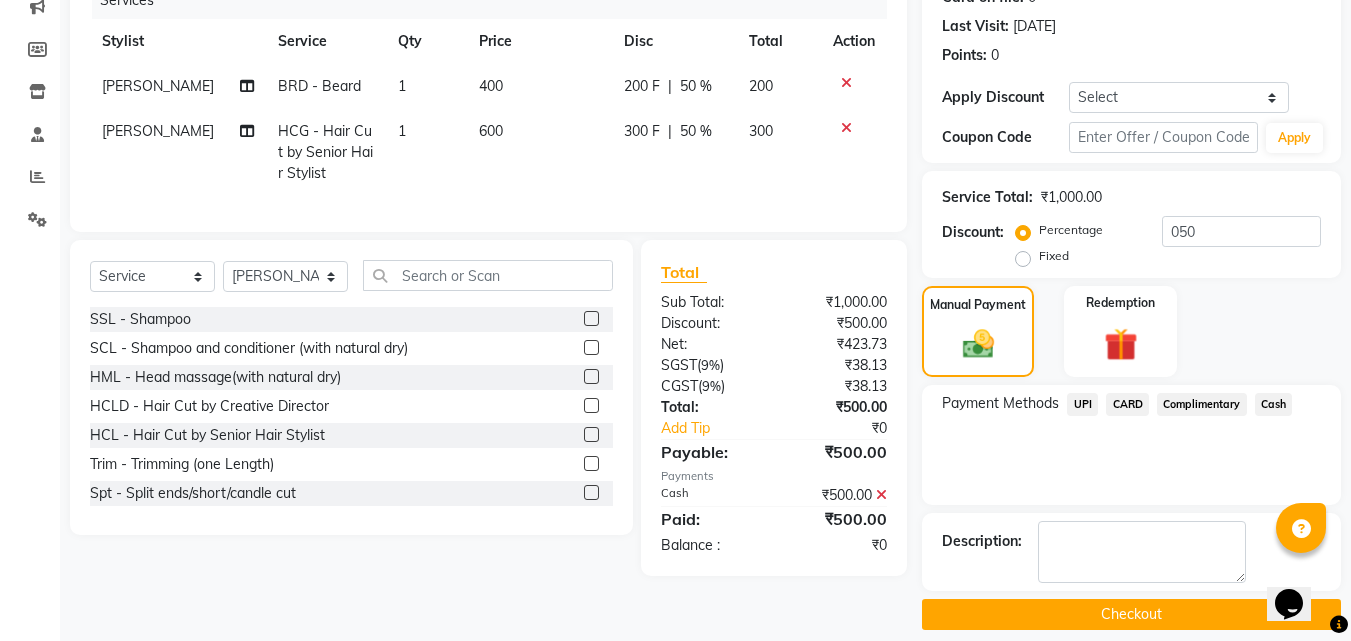 scroll, scrollTop: 285, scrollLeft: 0, axis: vertical 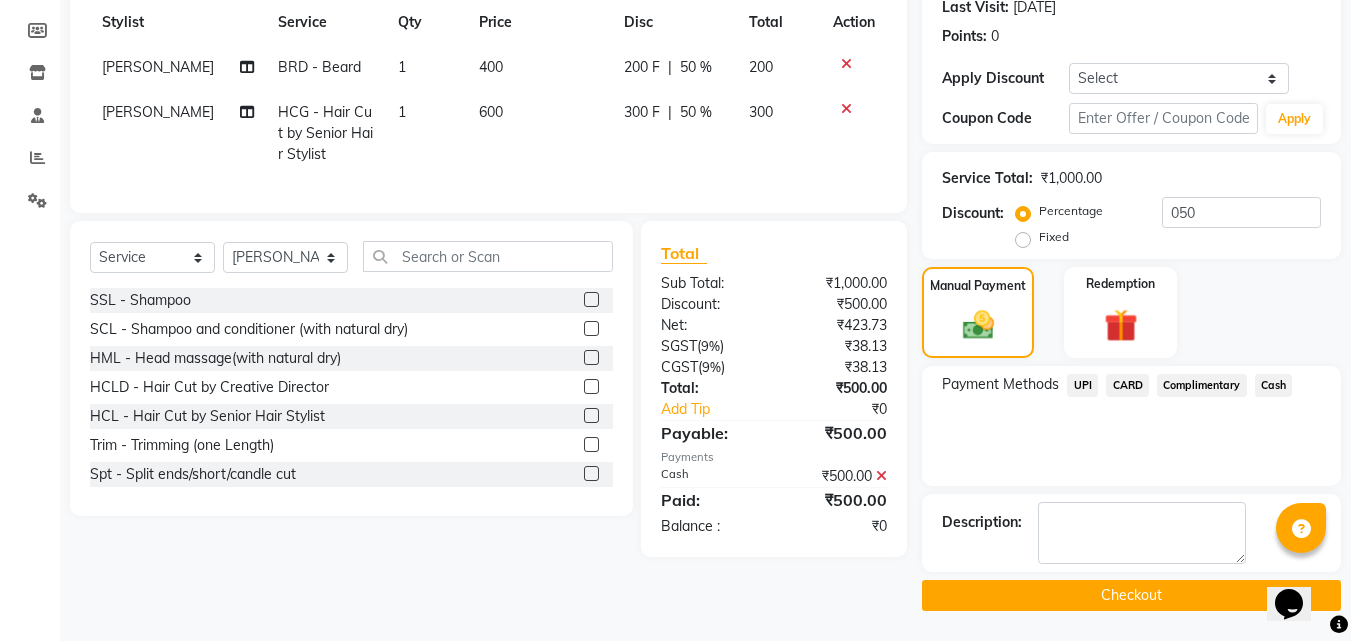 click on "INVOICE PREVIOUS INVOICES Create New   Save   Open Invoices  Client +91 9417530272 Date 13-07-2025 Invoice Number V/2025 V/2025-26 0535 Services Stylist Service Qty Price Disc Total Action Jagdeep Singh BRD - Beard 1 400 200 F | 50 % 200 Jagdeep Singh HCG - Hair Cut by Senior Hair Stylist 1 600 300 F | 50 % 300 Select  Service  Product  Membership  Package Voucher Prepaid Gift Card  Select Stylist Anu Azam Geetanjali Gulzar Jagdeep Singh Jagjeet Jasdeep Jashan Lovepreet Malkeet Micheal Rahul Rishi sanjay Sharan Simran Simran kaur Stalin tarun Vikas SSL - Shampoo  SCL - Shampoo and conditioner (with natural dry)  HML - Head massage(with natural dry)  HCLD - Hair Cut by Creative Director  HCL - Hair Cut by Senior Hair Stylist  Trim - Trimming (one Length)  Spt - Split ends/short/candle cut  BD - Blow dry  OS - Open styling  GL-igora - Igora Global  GL-essensity - Essensity Global  Hlts-L - Highlights  Bal - Balayage  Chunks  - Chunks  CR  - Color removal  CRF - Color refresh  Stk - Per streak  Reb - Rebonding" 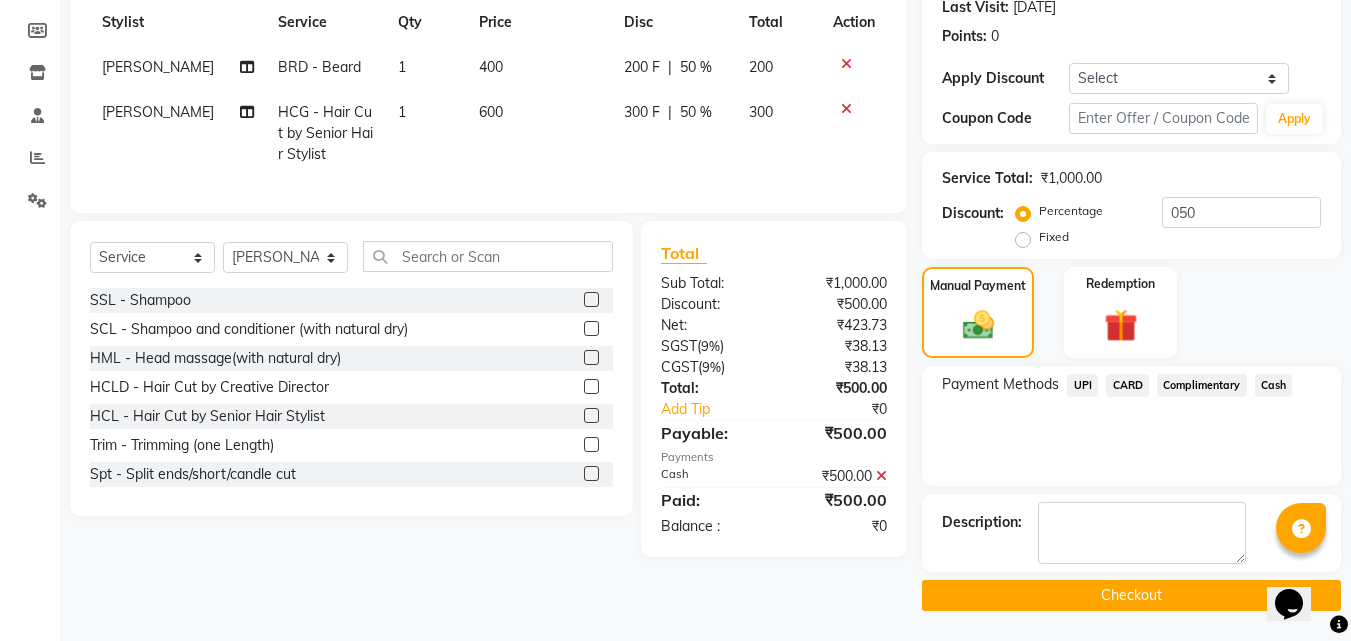 click on "Checkout" 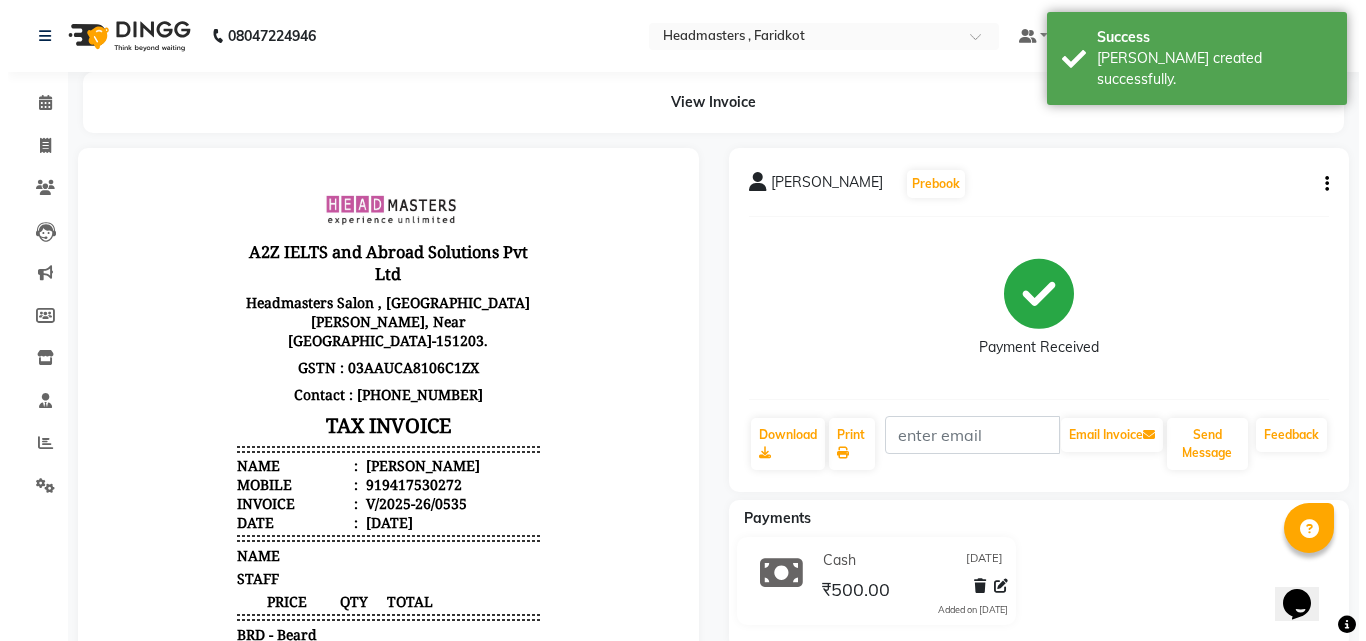 scroll, scrollTop: 0, scrollLeft: 0, axis: both 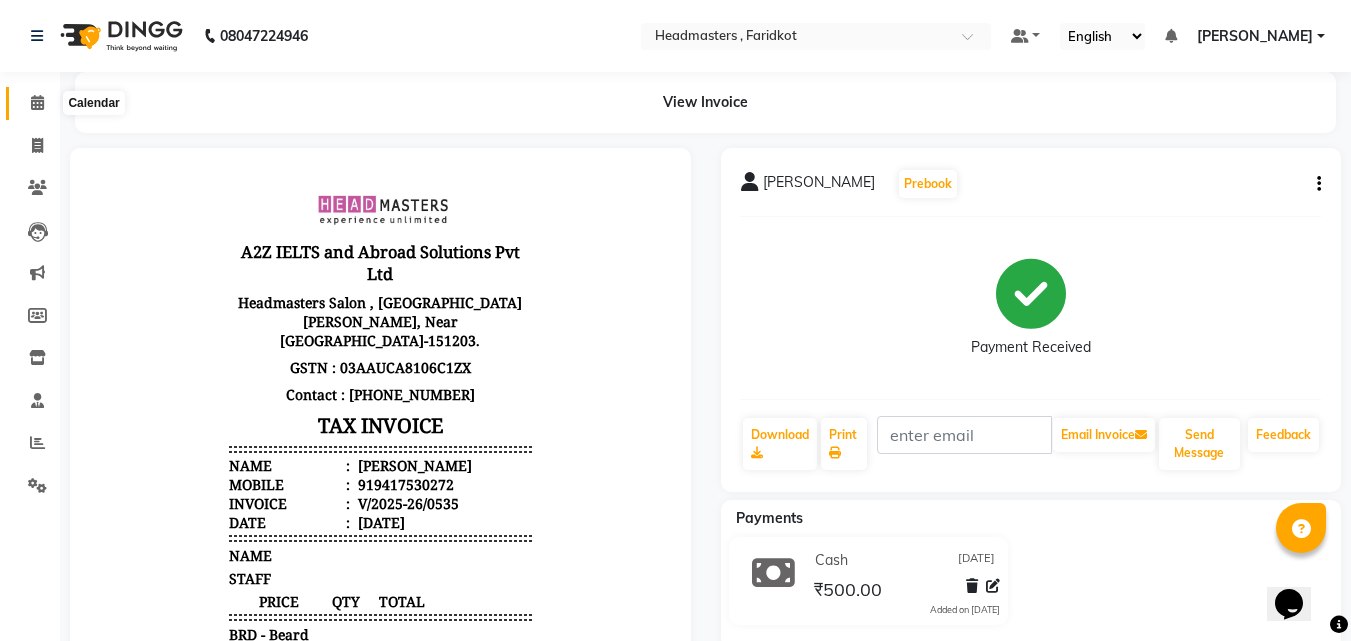 click 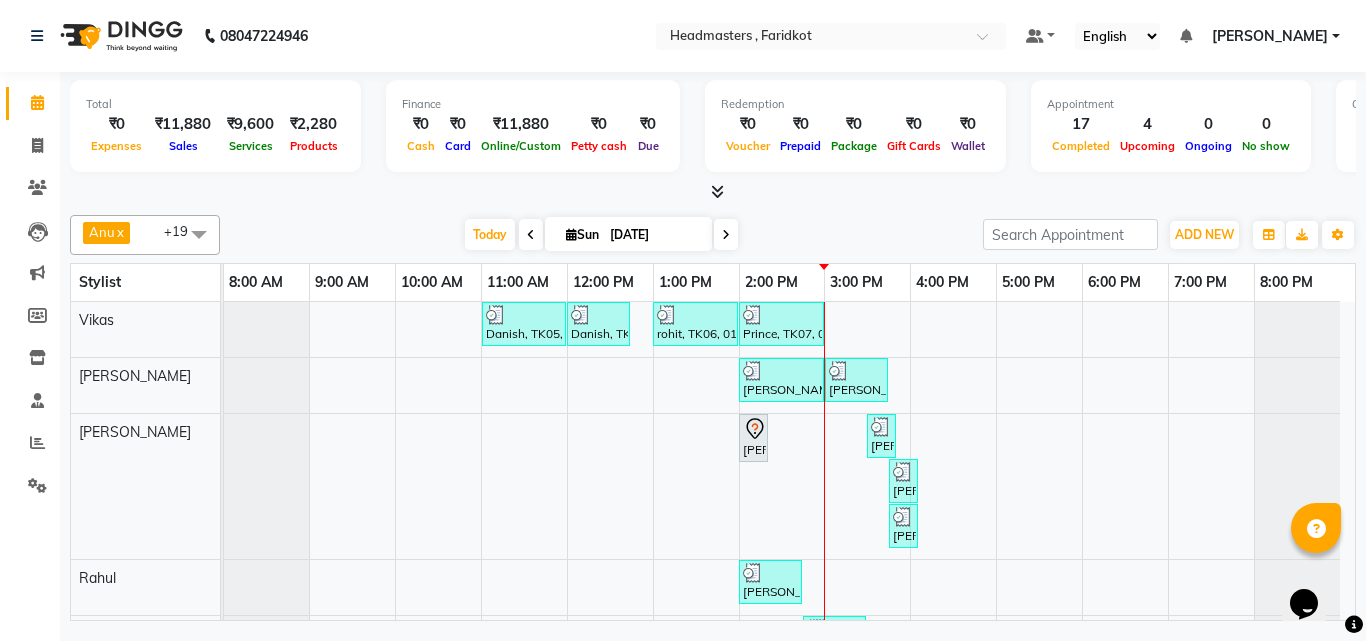 scroll, scrollTop: 100, scrollLeft: 0, axis: vertical 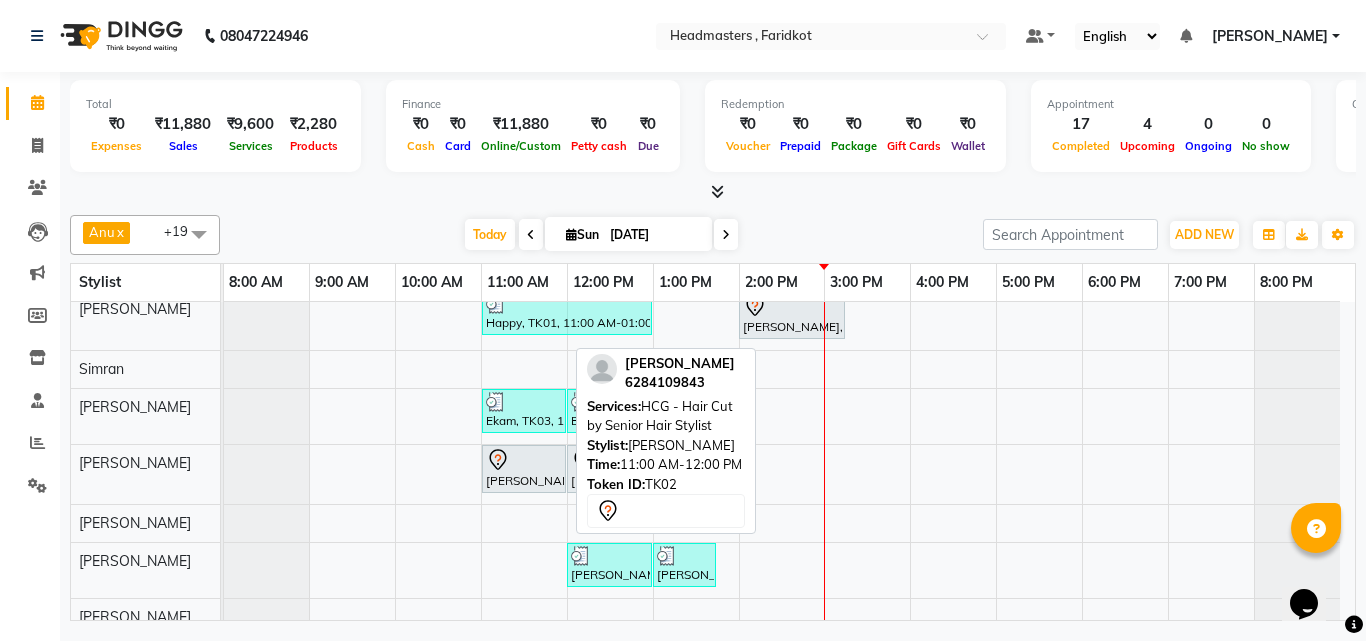 click at bounding box center [524, 460] 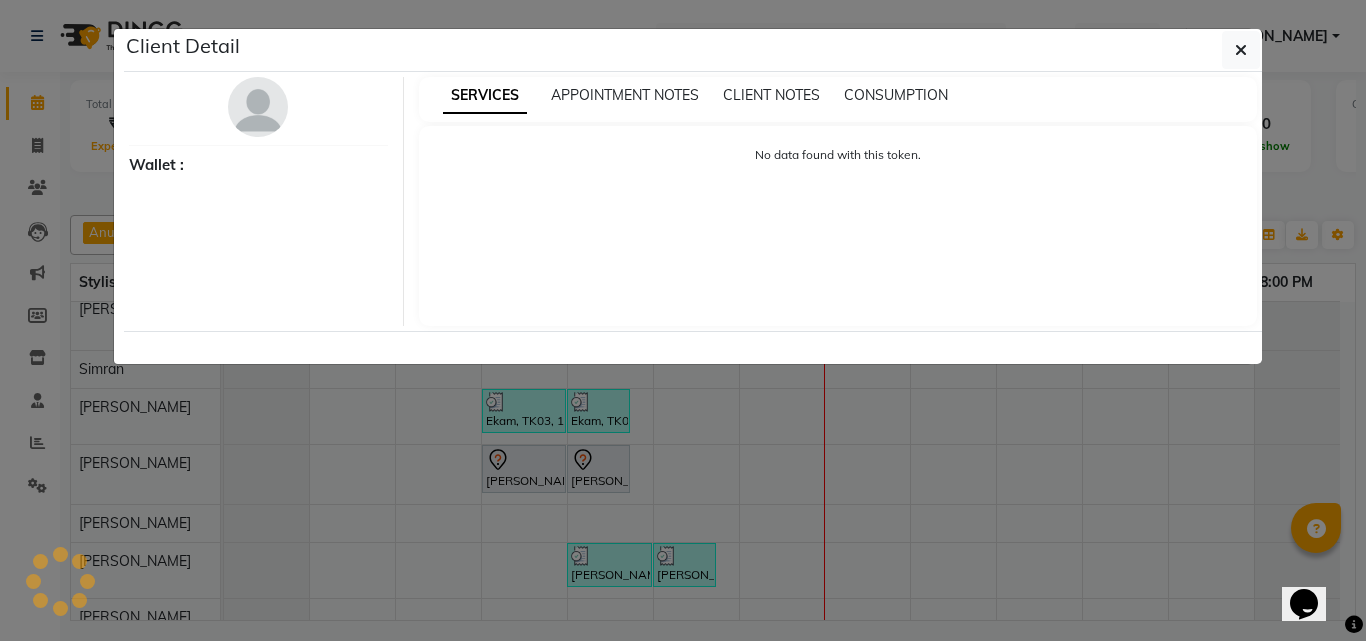 select on "7" 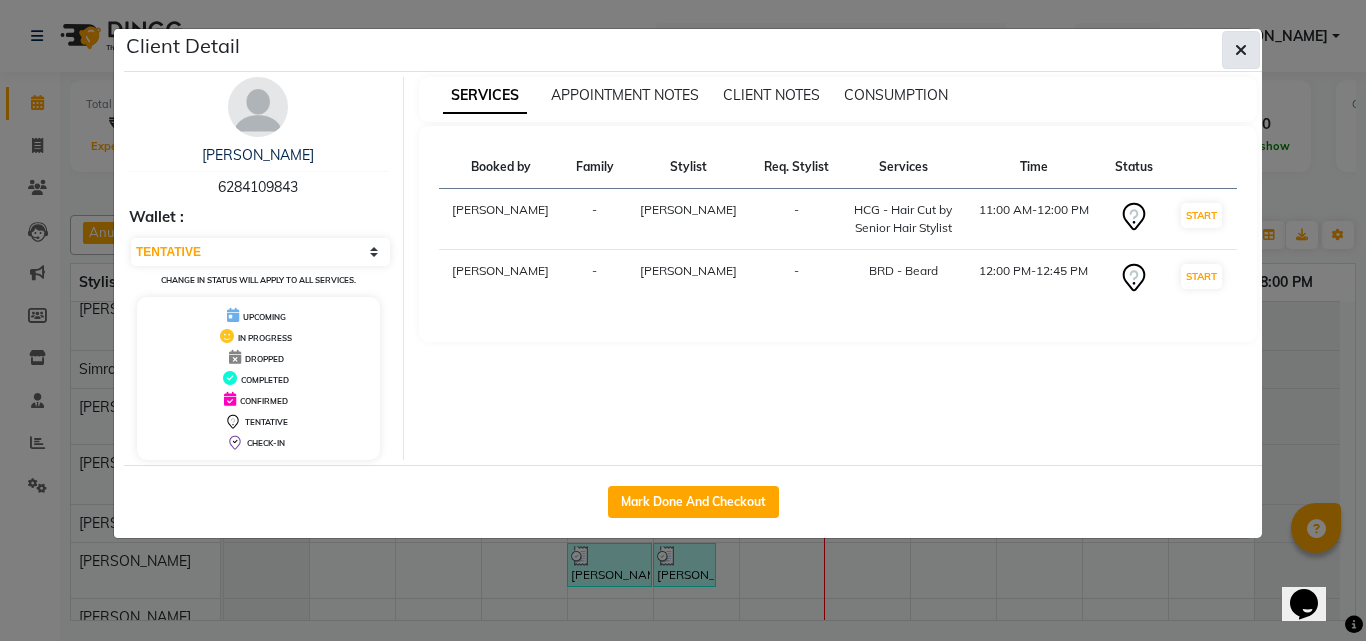 click 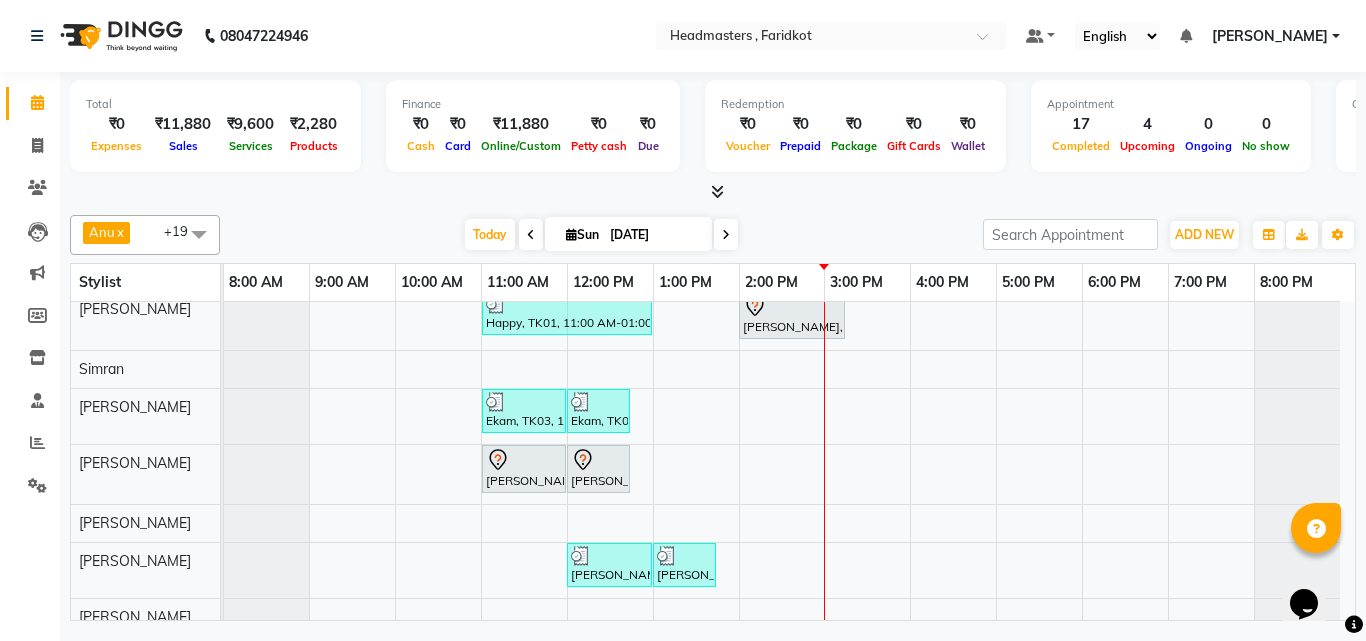 scroll, scrollTop: 236, scrollLeft: 0, axis: vertical 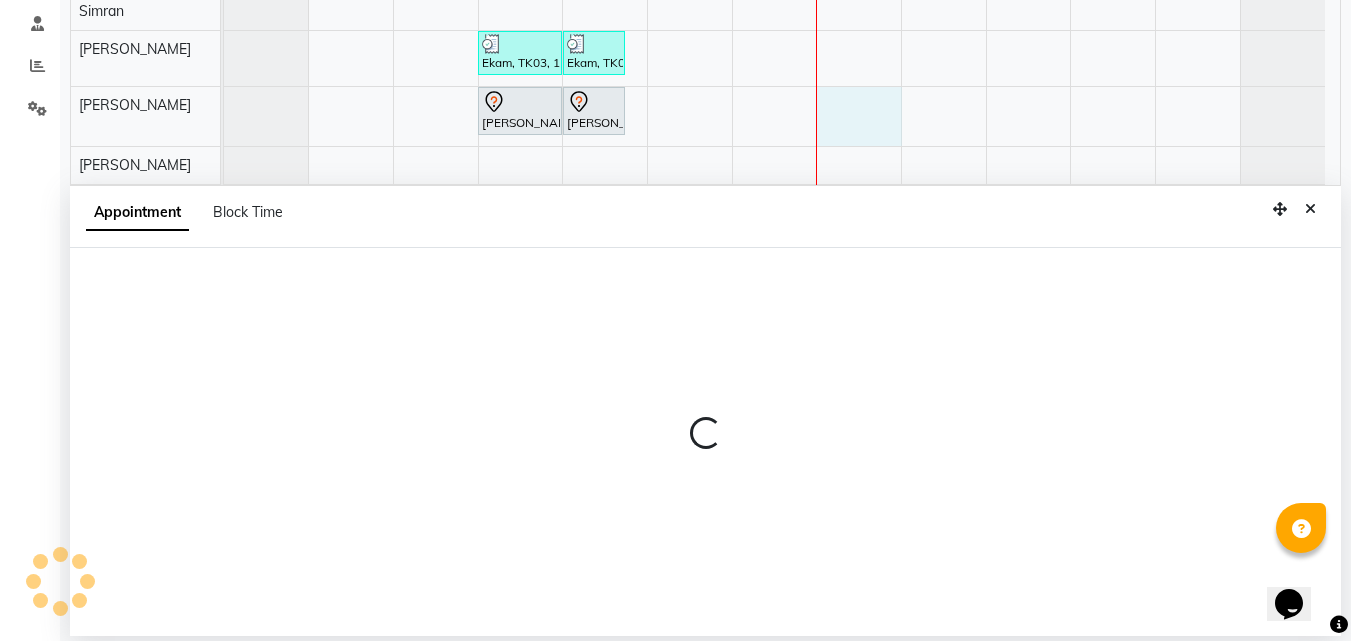 select on "76903" 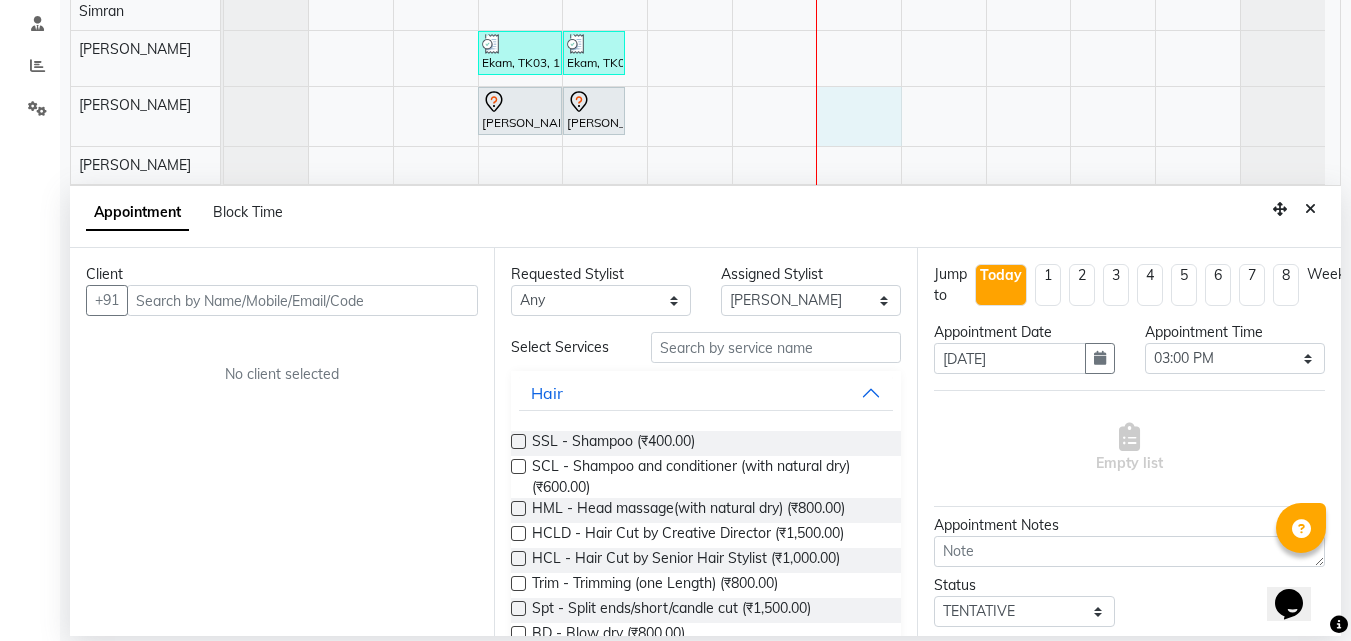 click at bounding box center [302, 300] 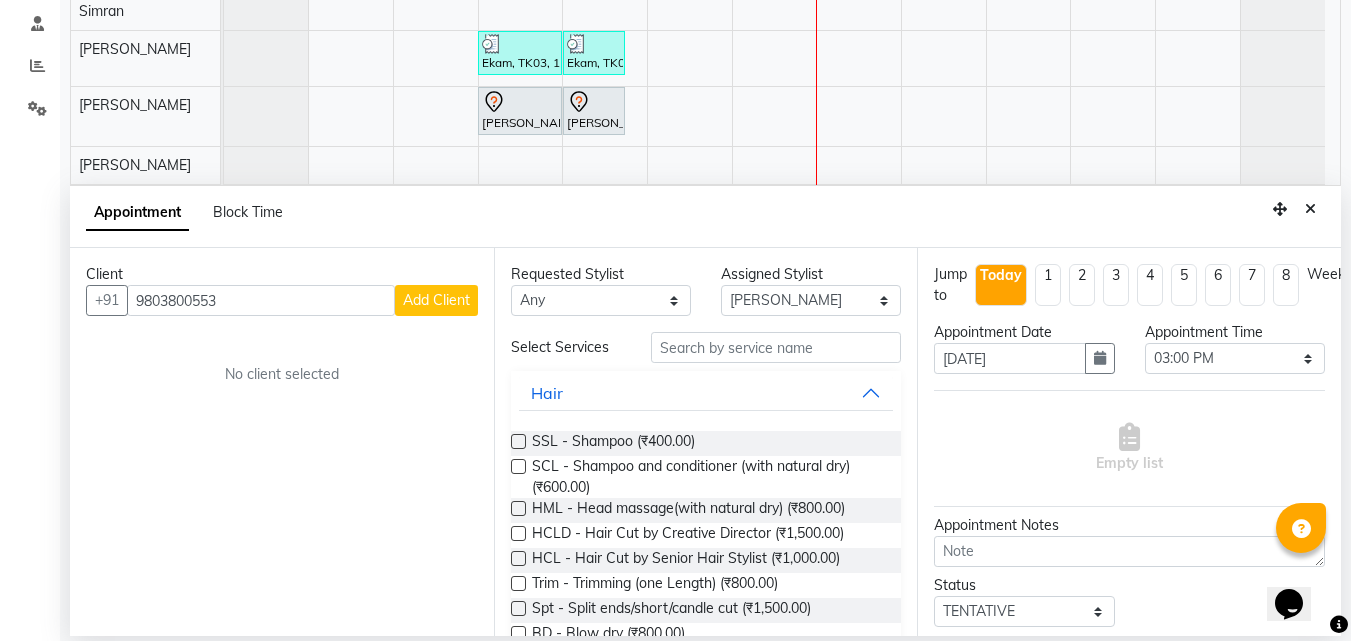 type on "9803800553" 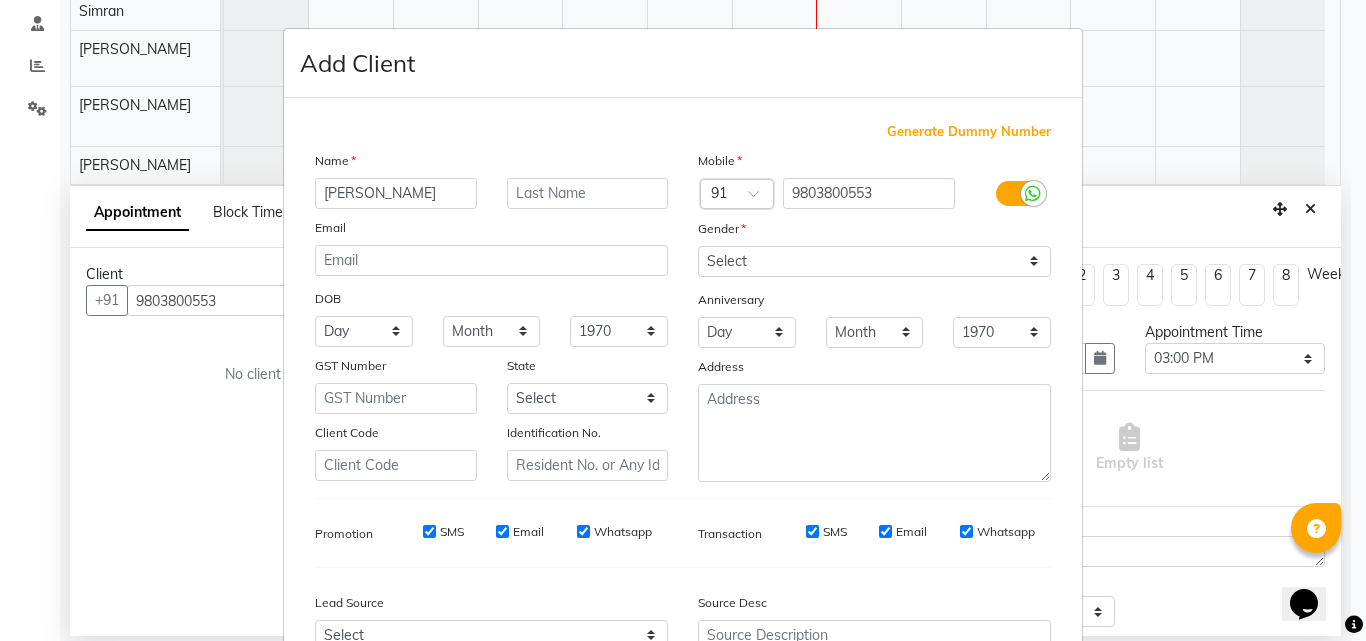 type on "David" 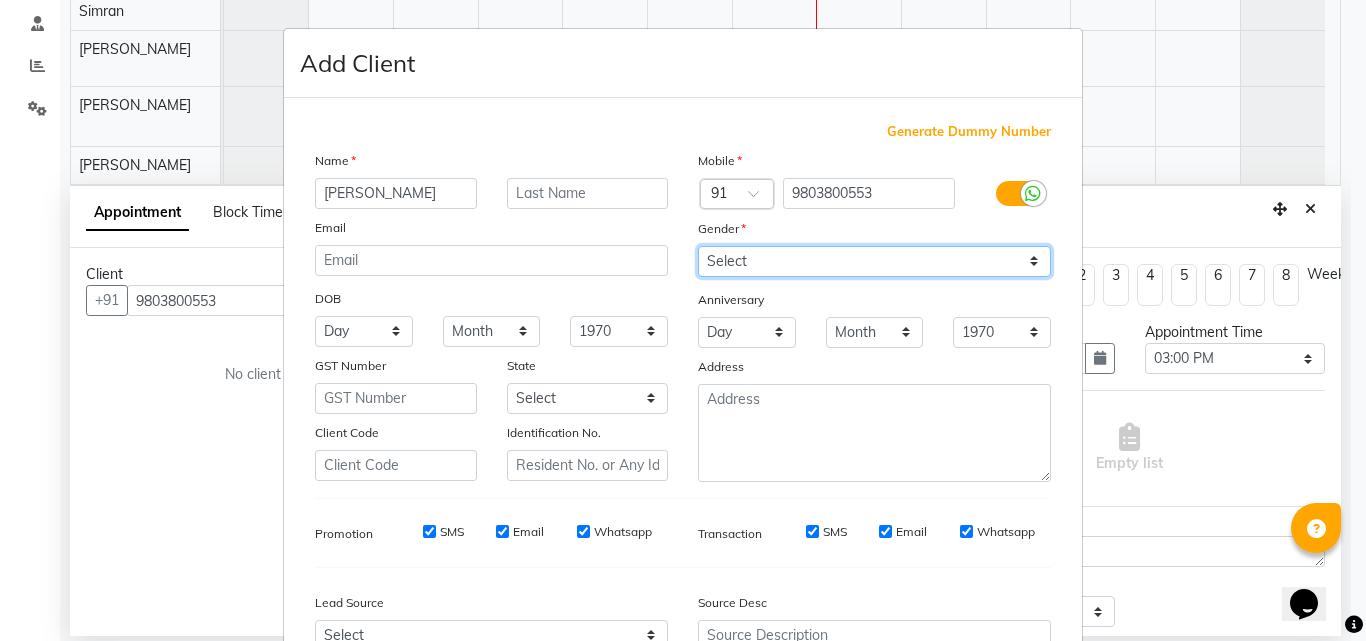 click on "Select Male Female Other Prefer Not To Say" at bounding box center (874, 261) 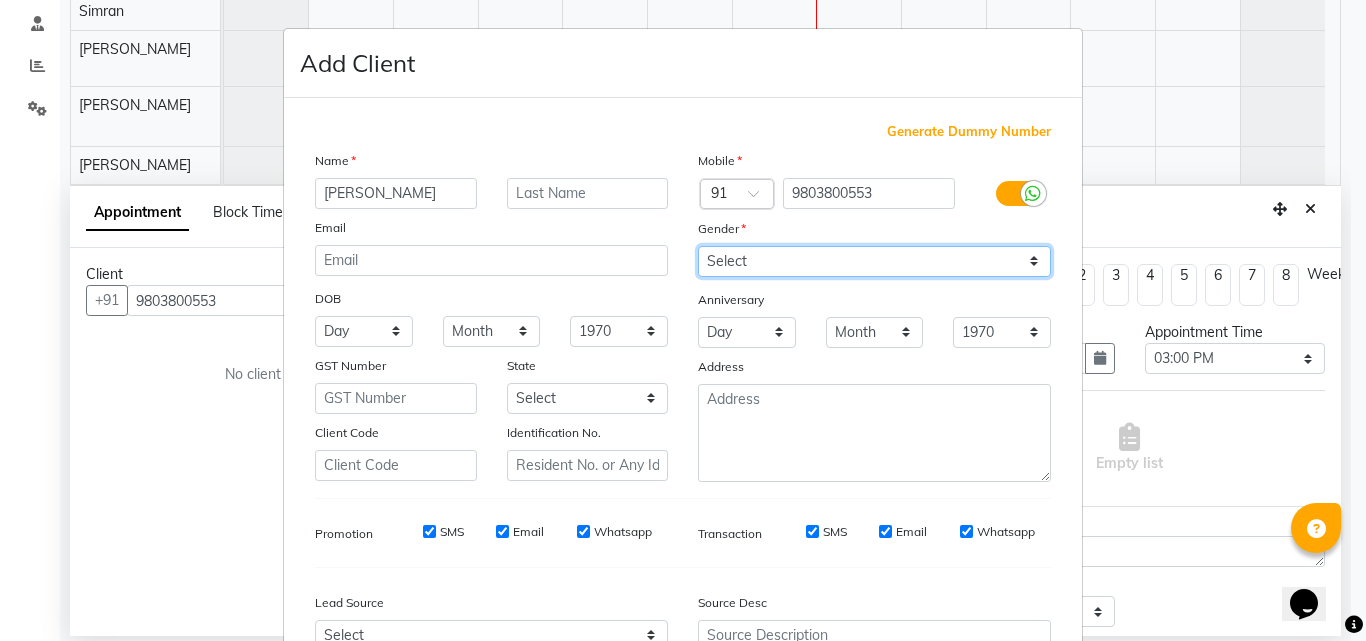 select on "male" 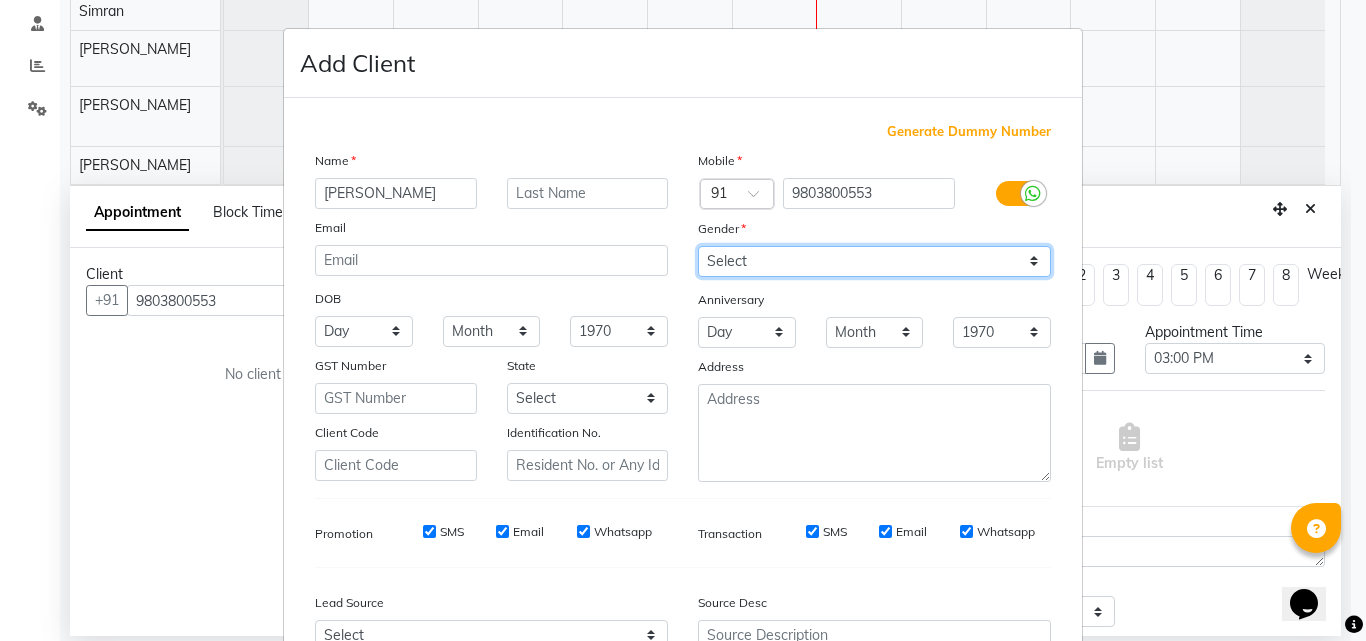 click on "Select Male Female Other Prefer Not To Say" at bounding box center [874, 261] 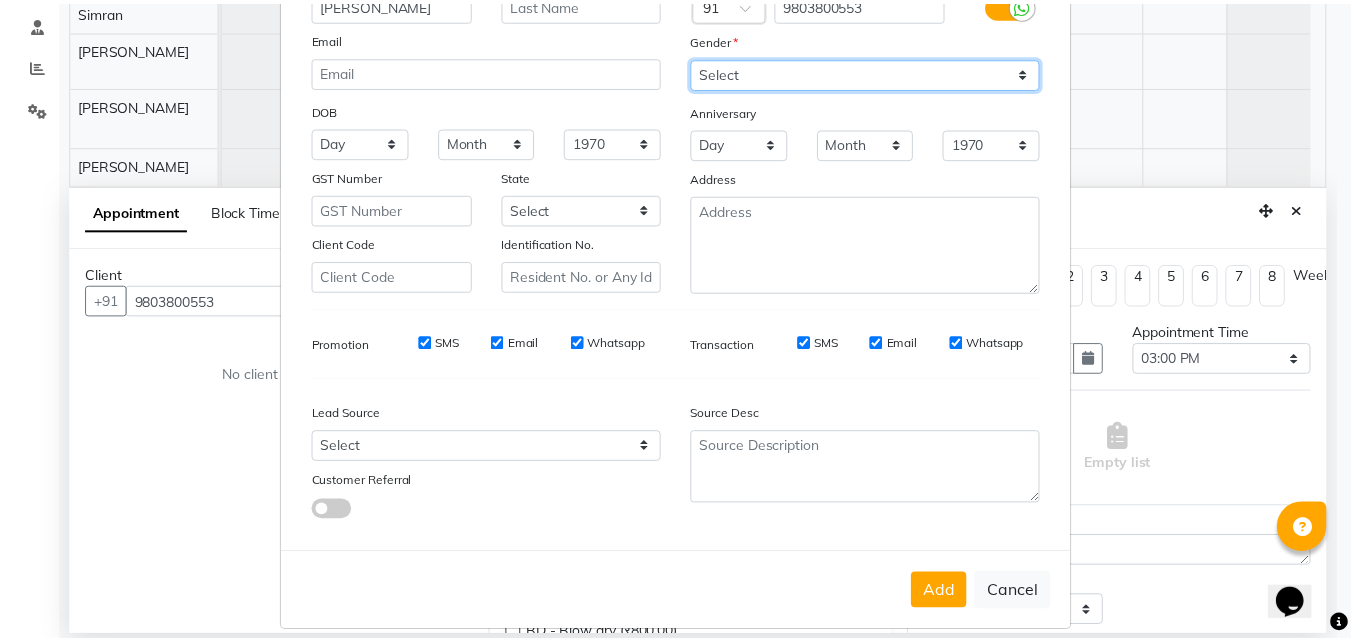 scroll, scrollTop: 208, scrollLeft: 0, axis: vertical 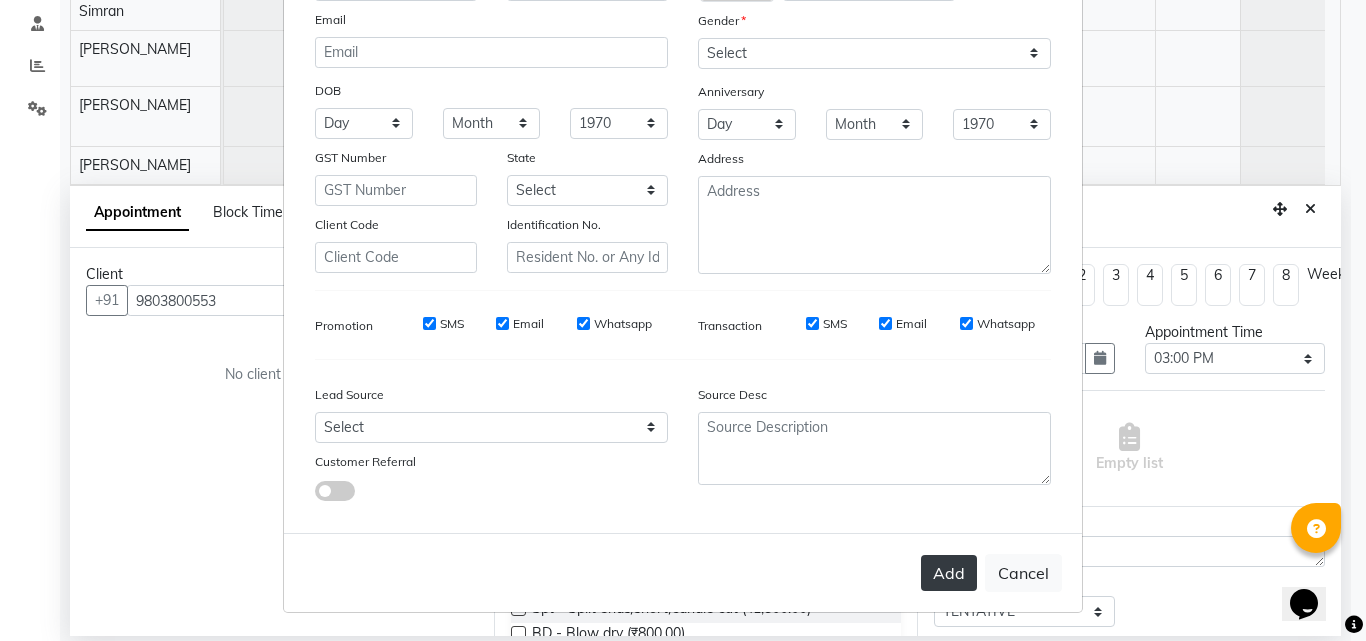 click on "Add" at bounding box center (949, 573) 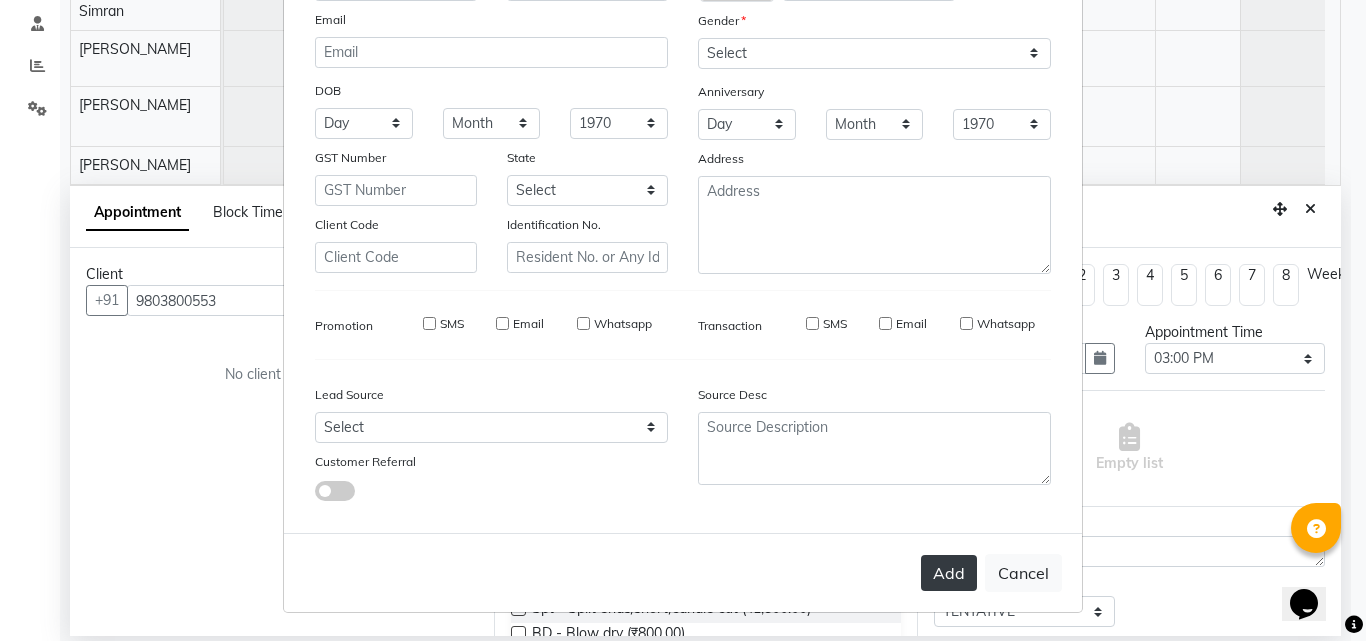type 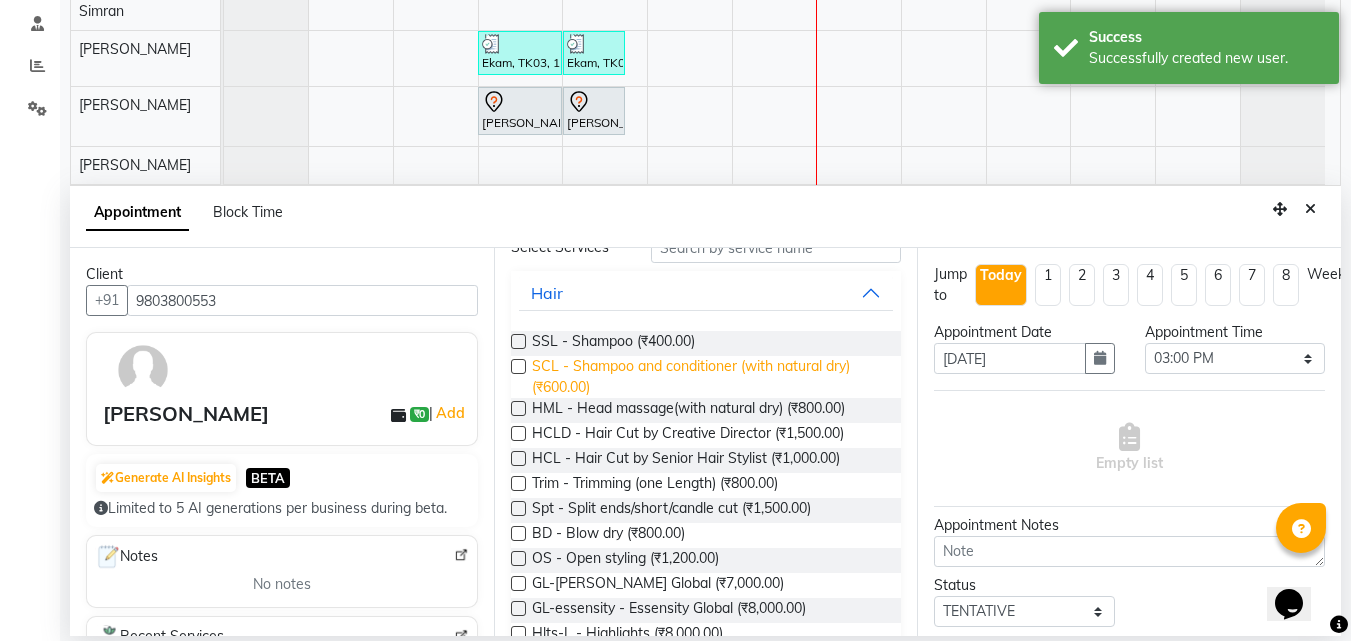 scroll, scrollTop: 0, scrollLeft: 0, axis: both 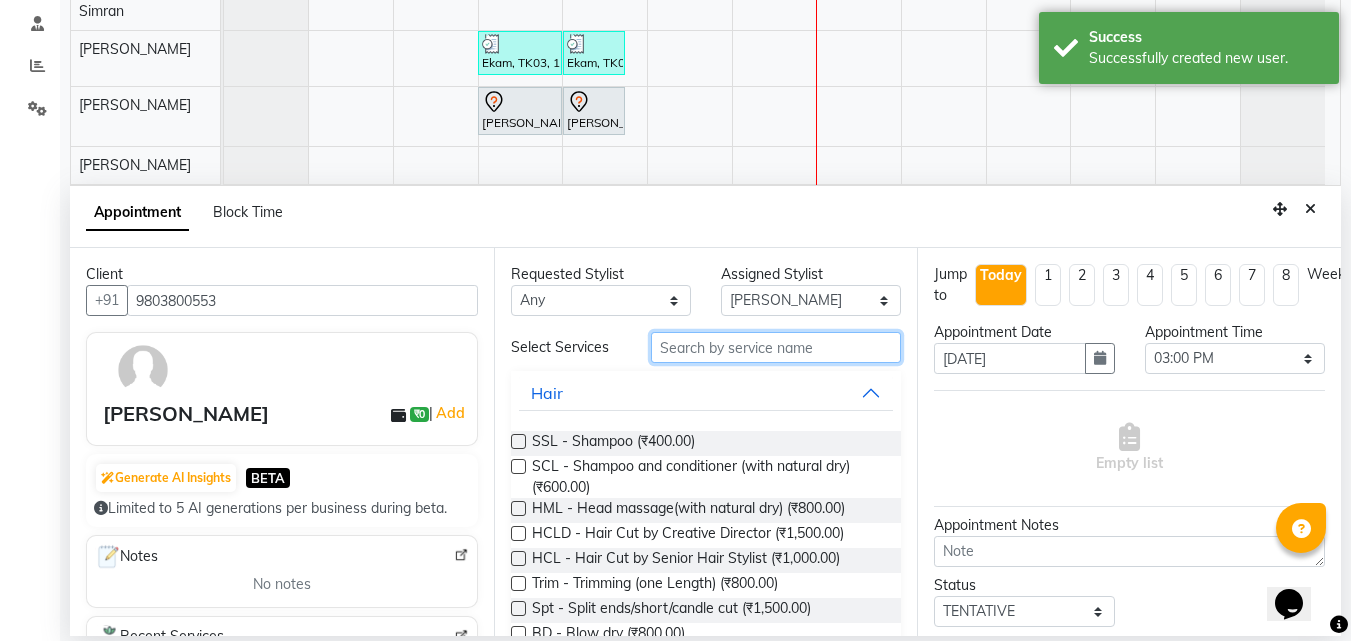 click at bounding box center (776, 347) 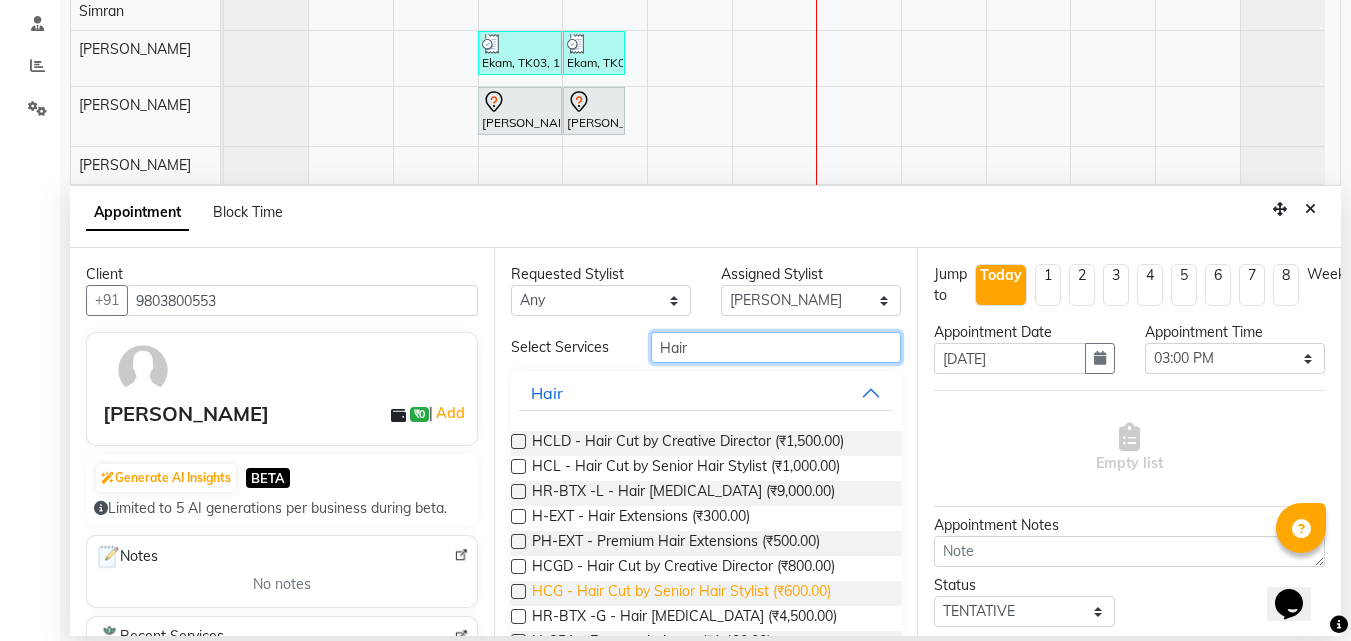 type on "Hair" 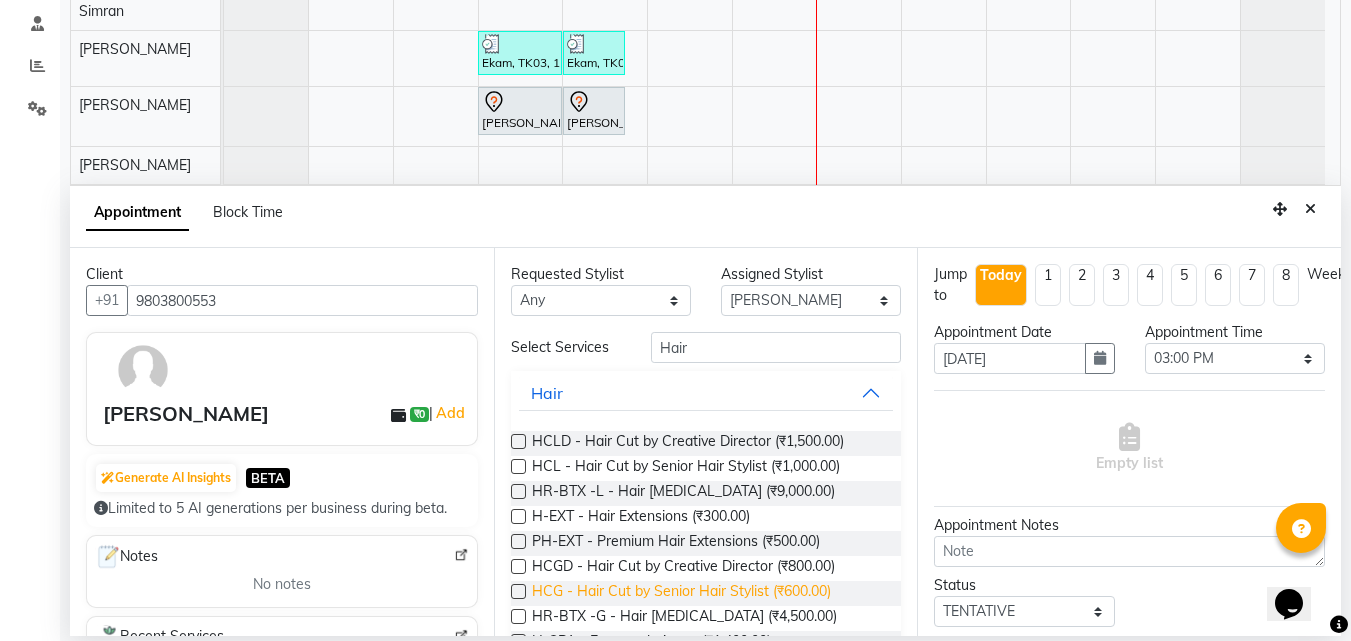 click on "HCG - Hair Cut by Senior Hair Stylist (₹600.00)" at bounding box center (681, 593) 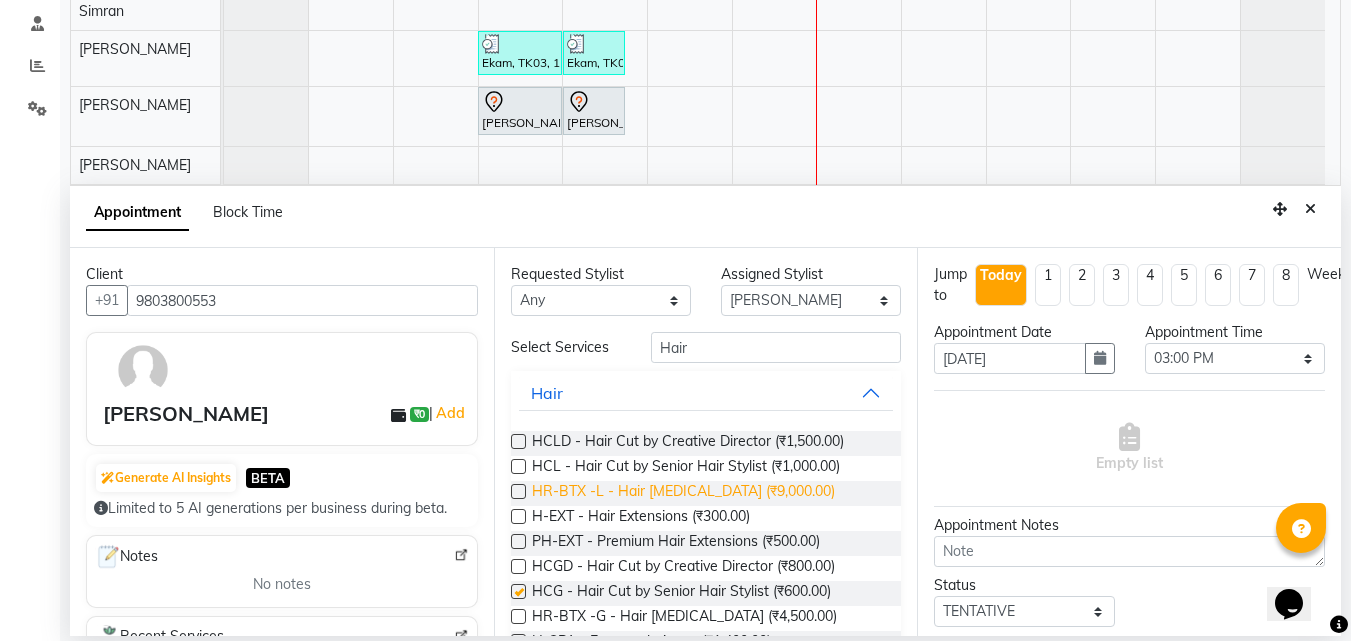 checkbox on "false" 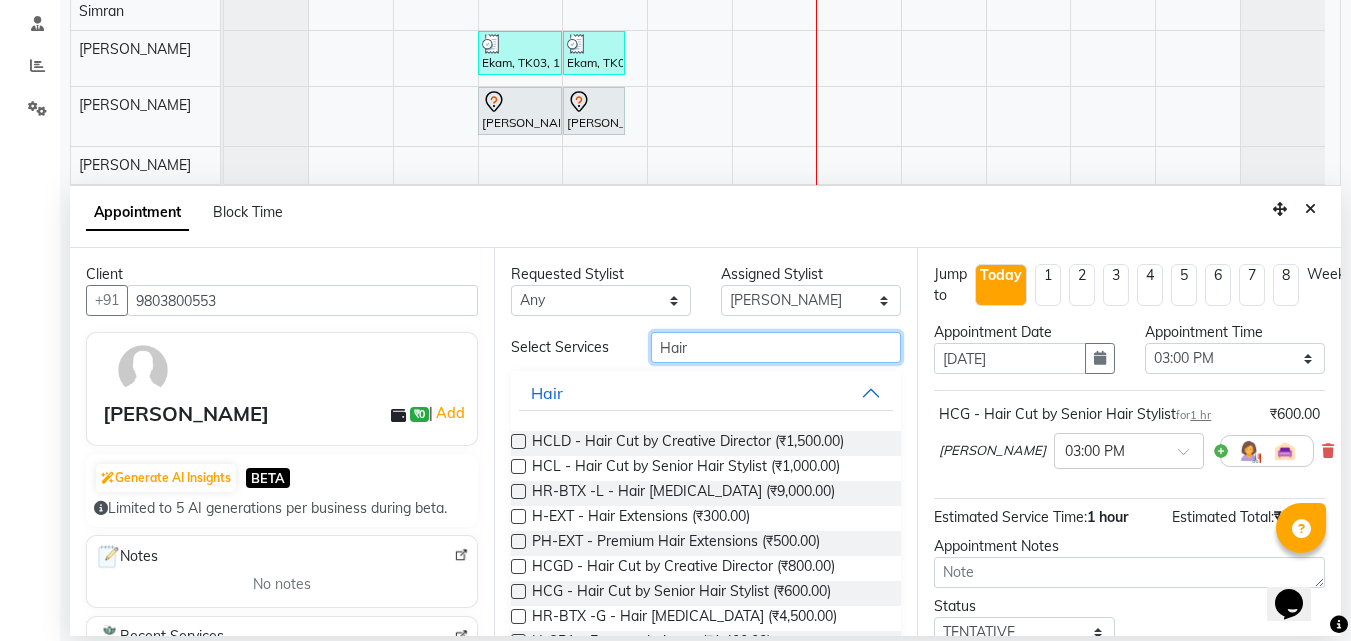 click on "Hair" at bounding box center [776, 347] 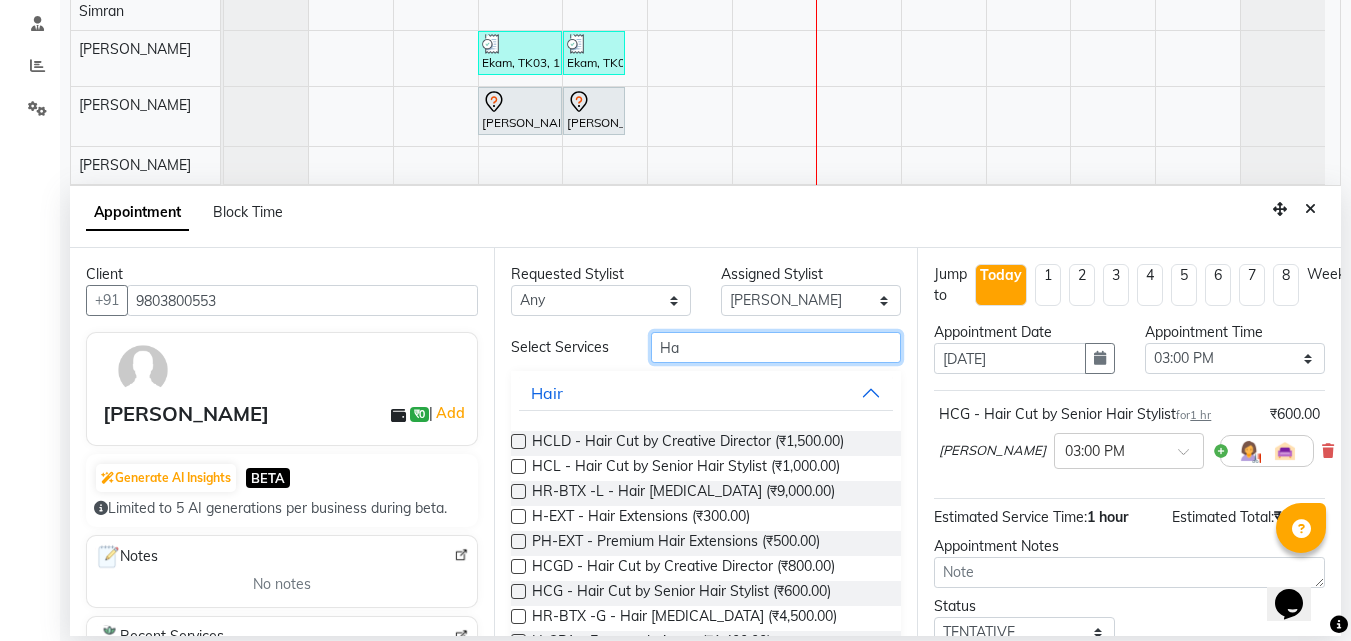 type on "H" 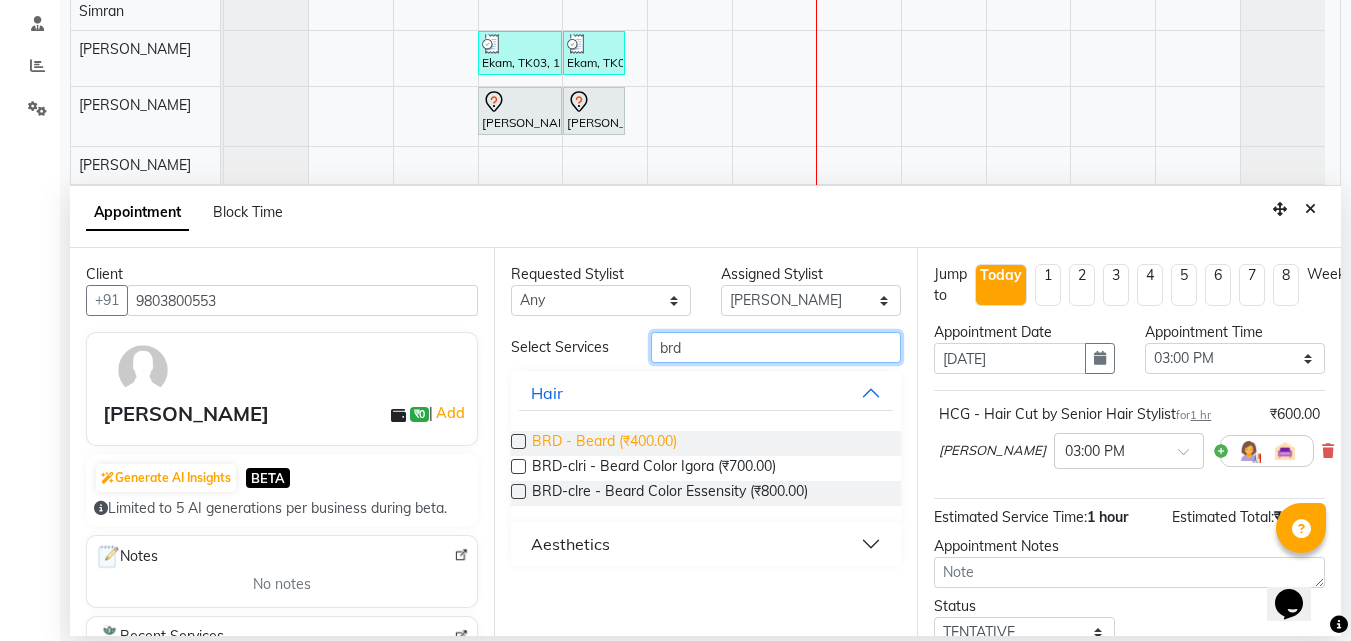 type on "brd" 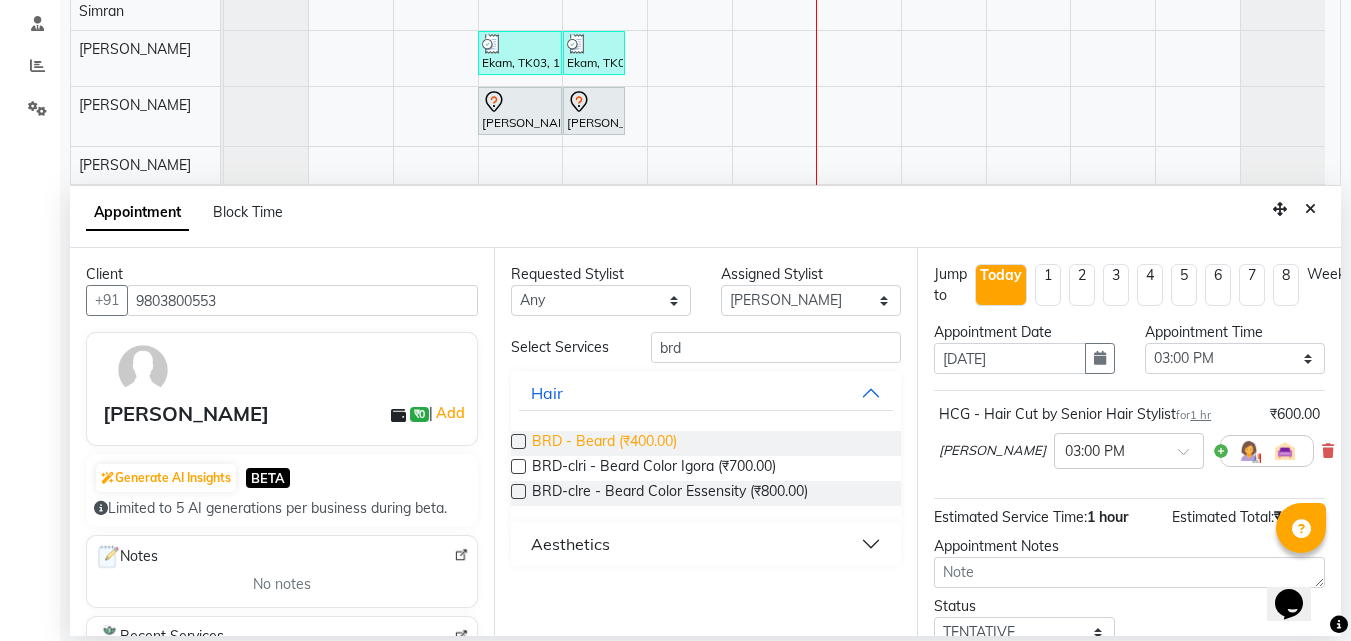 click on "BRD - Beard (₹400.00)" at bounding box center [604, 443] 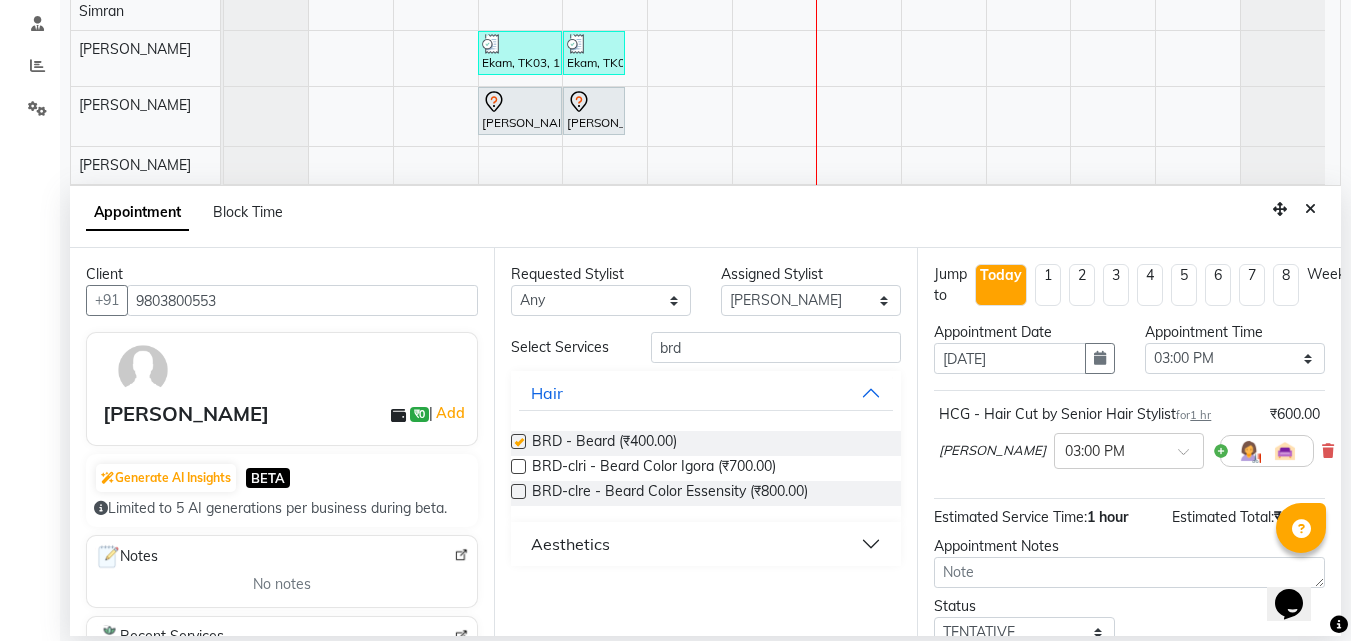checkbox on "false" 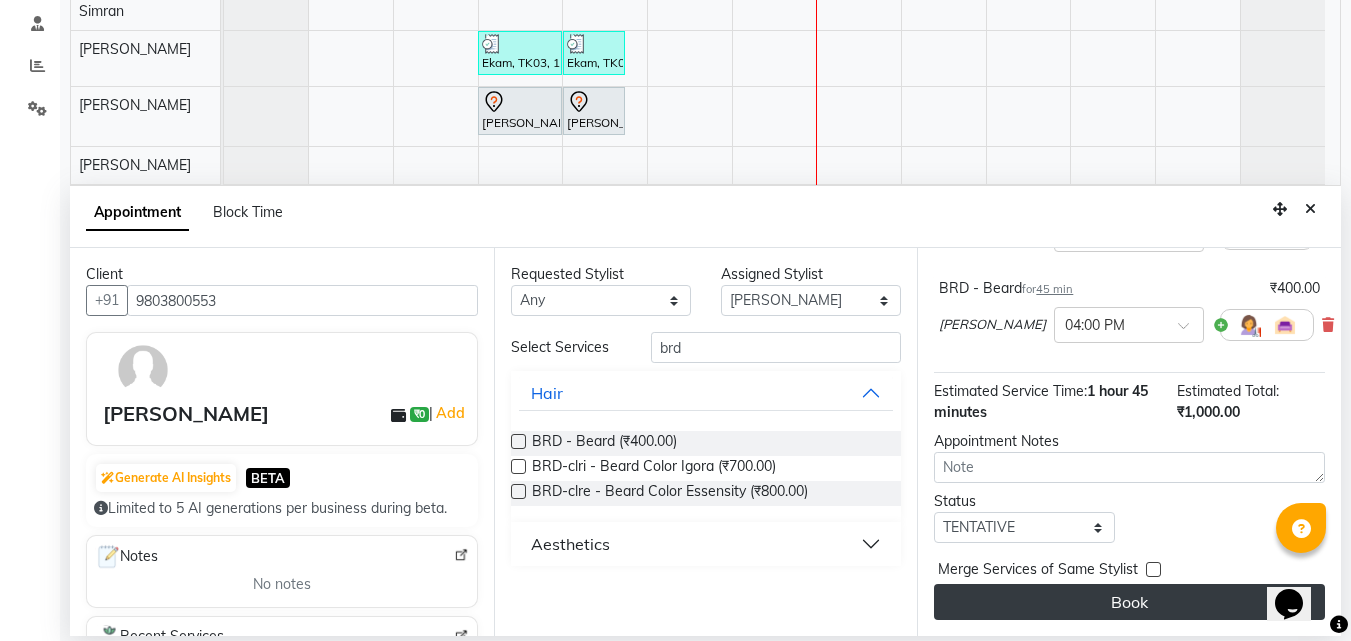scroll, scrollTop: 232, scrollLeft: 0, axis: vertical 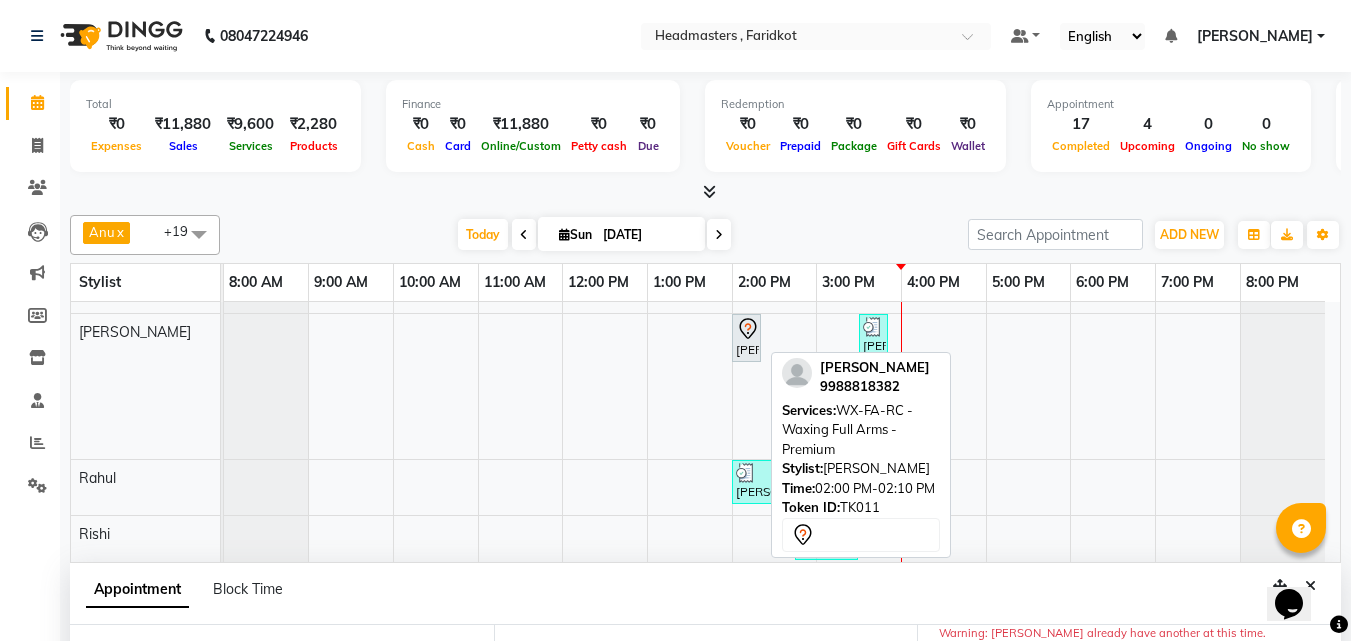 click on "neetu, TK11, 02:00 PM-02:10 PM, WX-FA-RC - Waxing Full Arms - Premium" at bounding box center [746, 338] 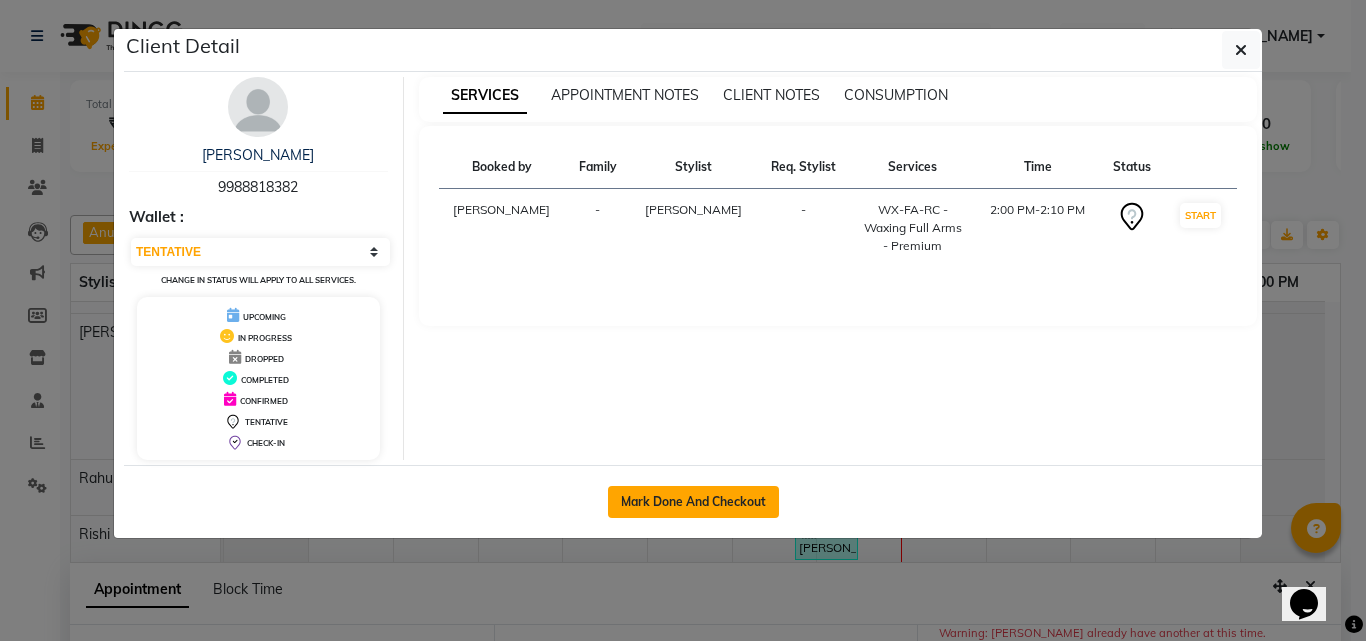 click on "Mark Done And Checkout" 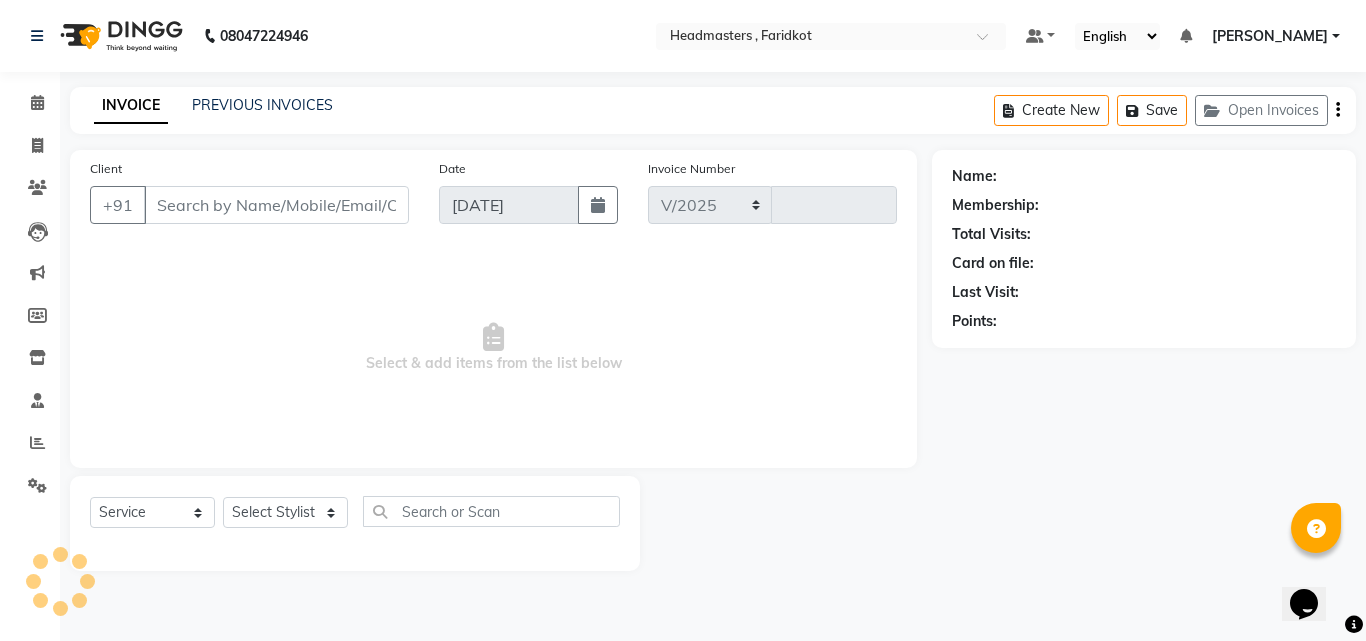 select on "7919" 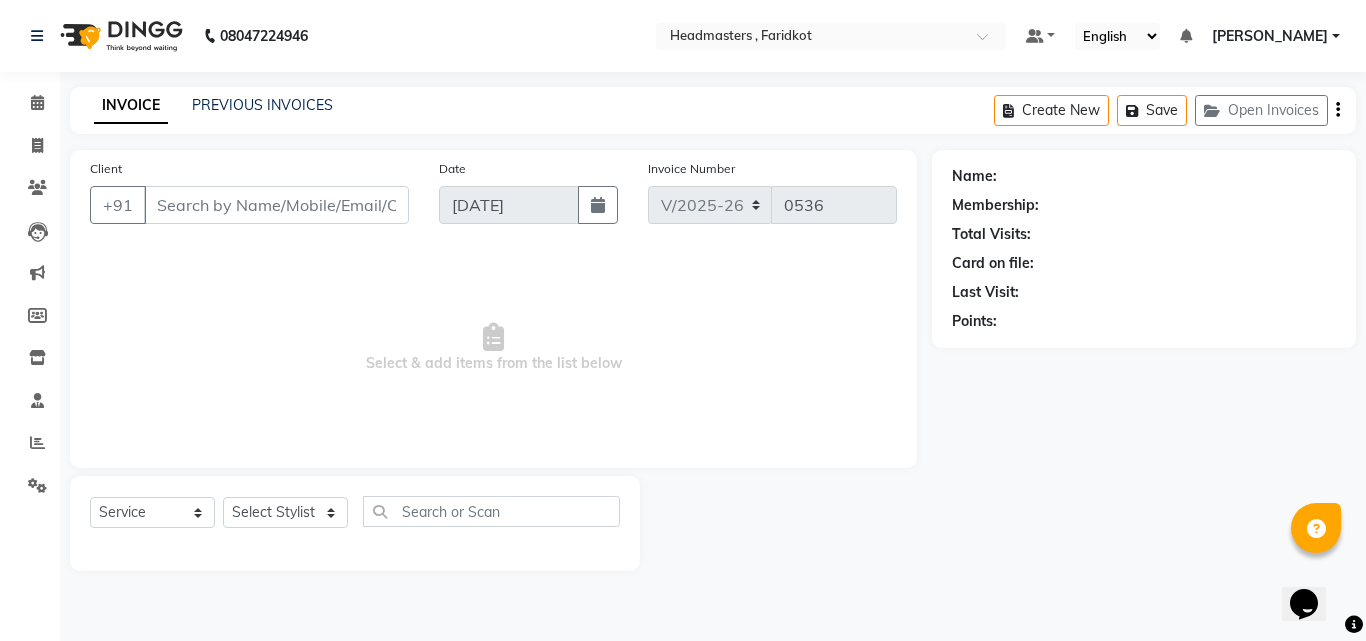 type on "9988818382" 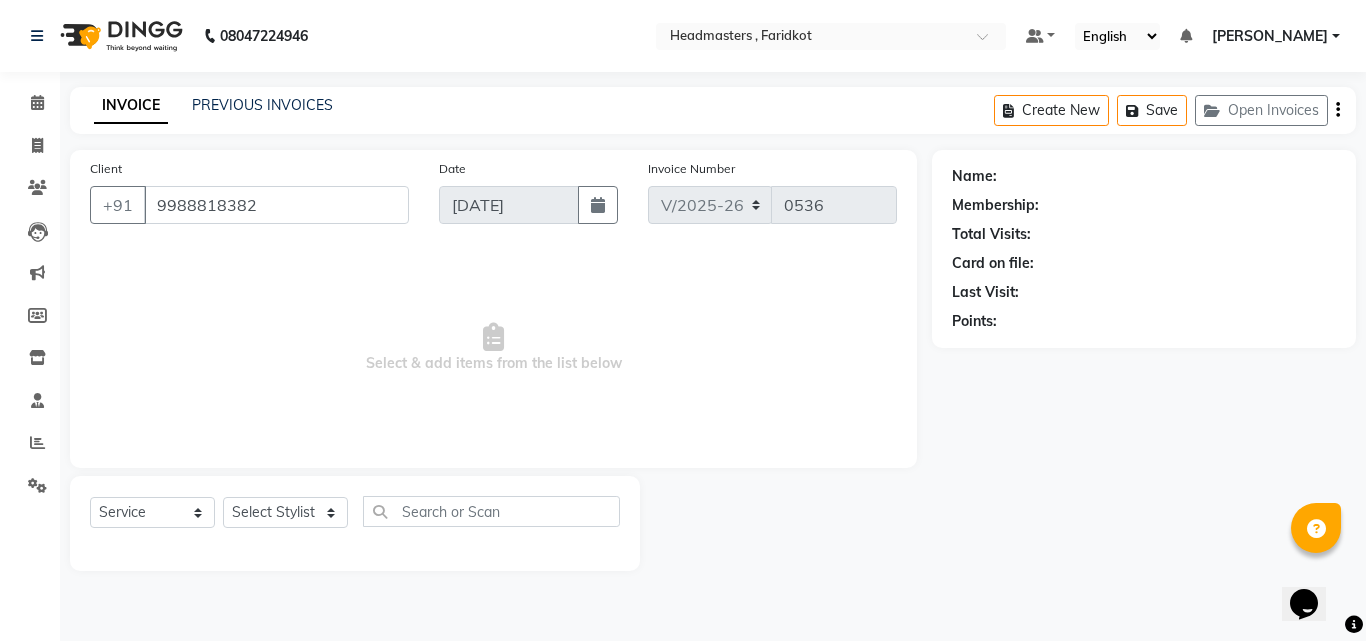 select on "71454" 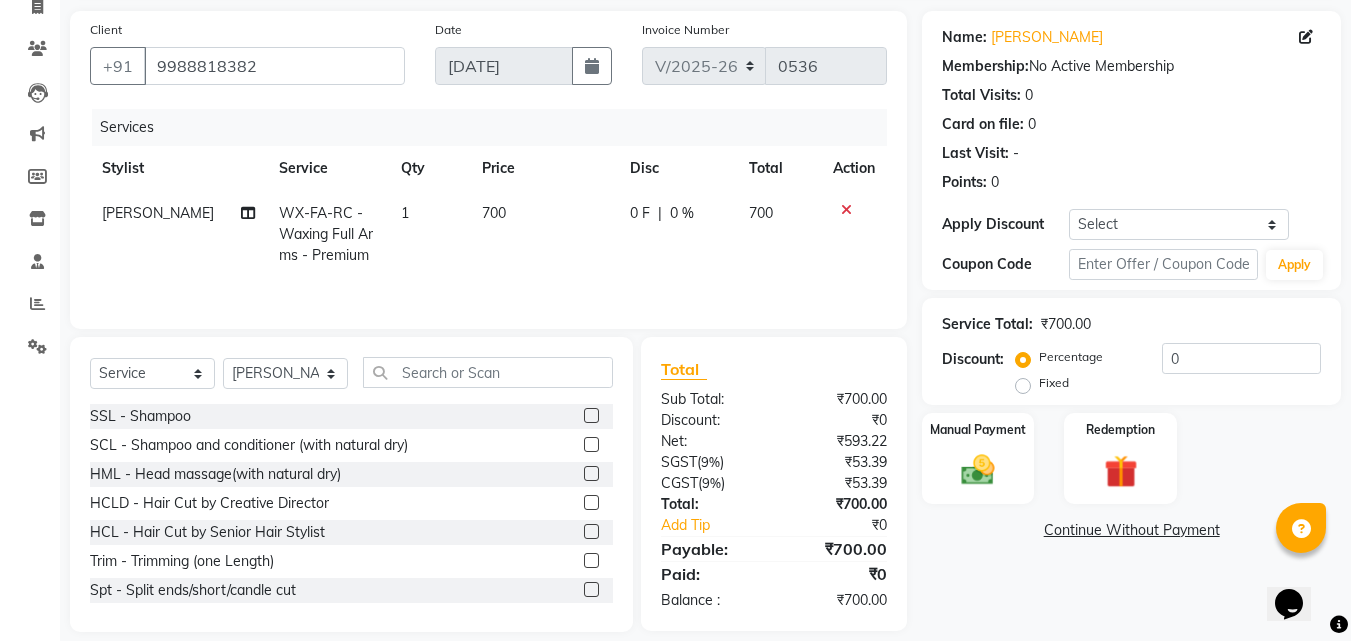 scroll, scrollTop: 160, scrollLeft: 0, axis: vertical 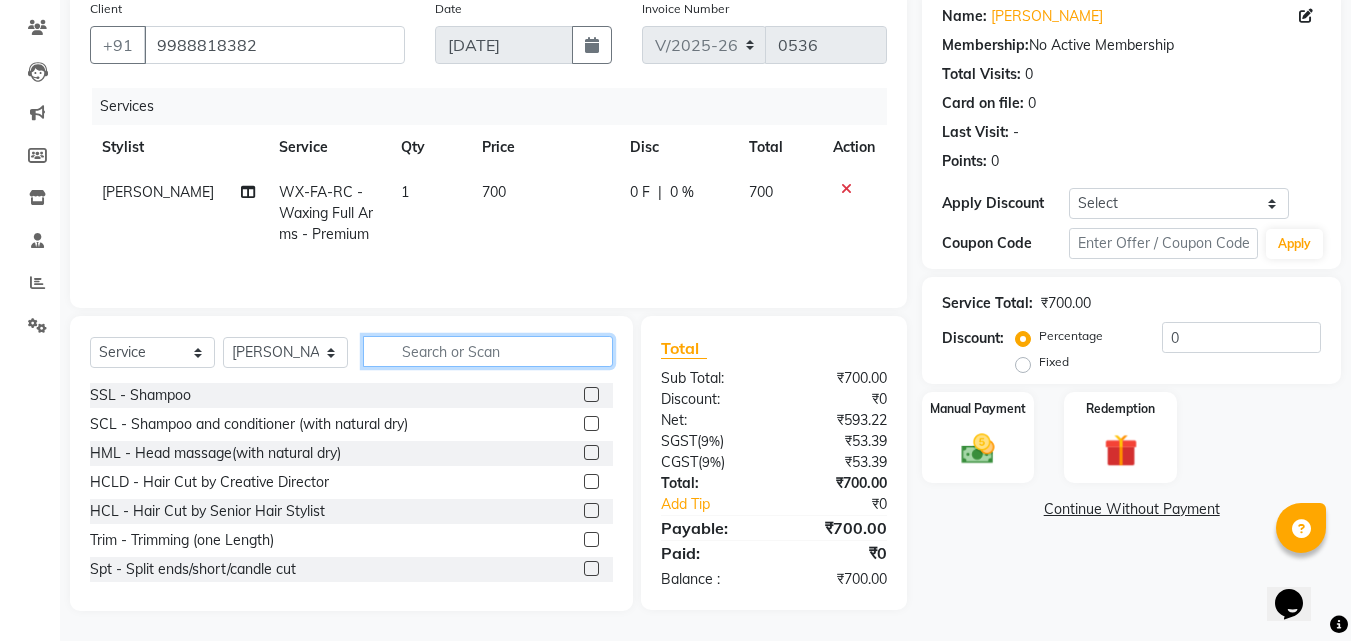 click 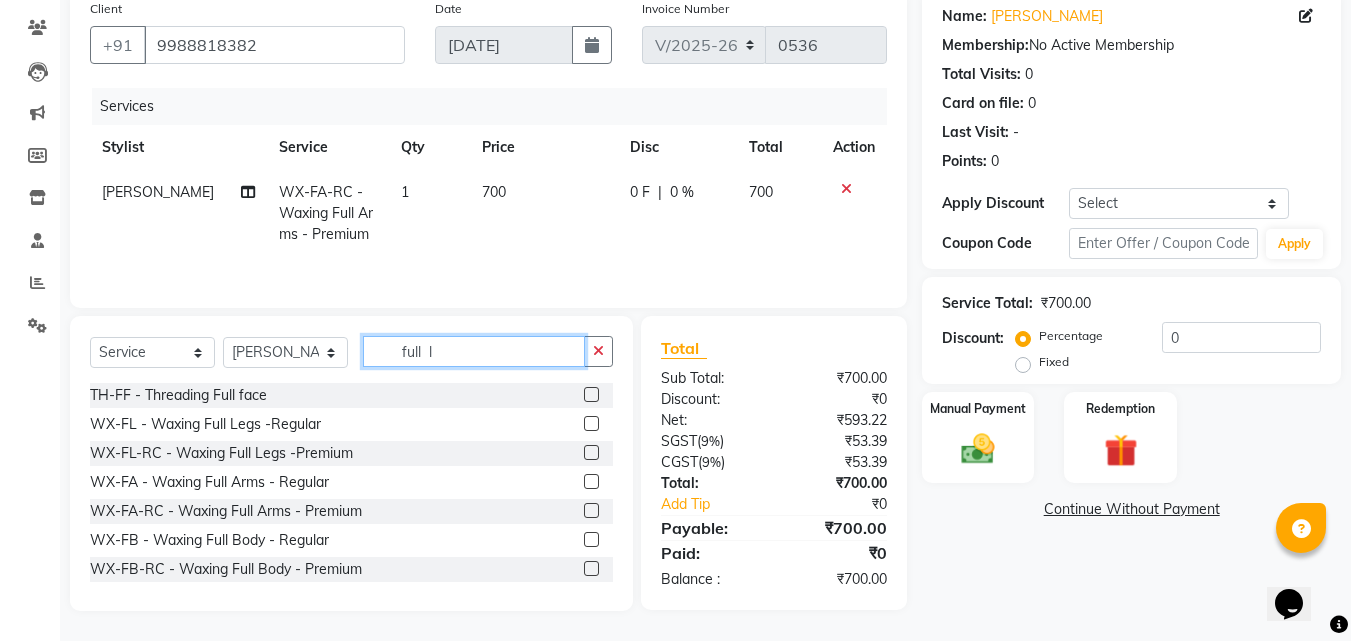 scroll, scrollTop: 159, scrollLeft: 0, axis: vertical 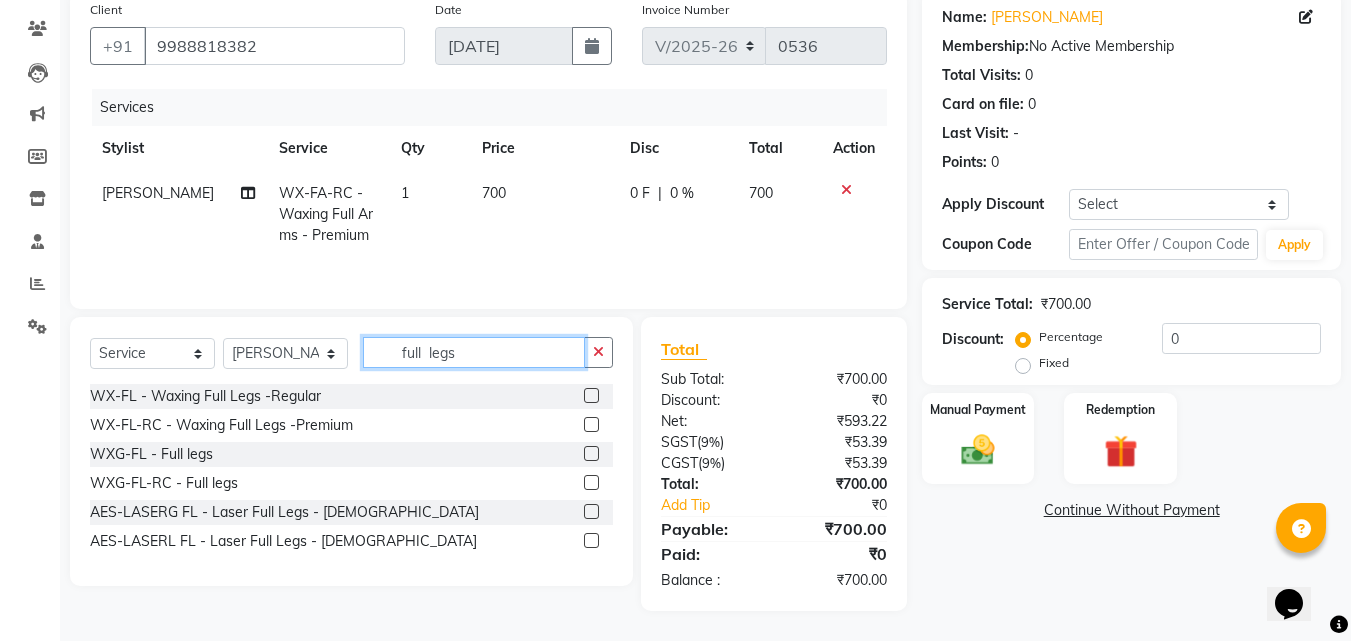 type on "full  legs" 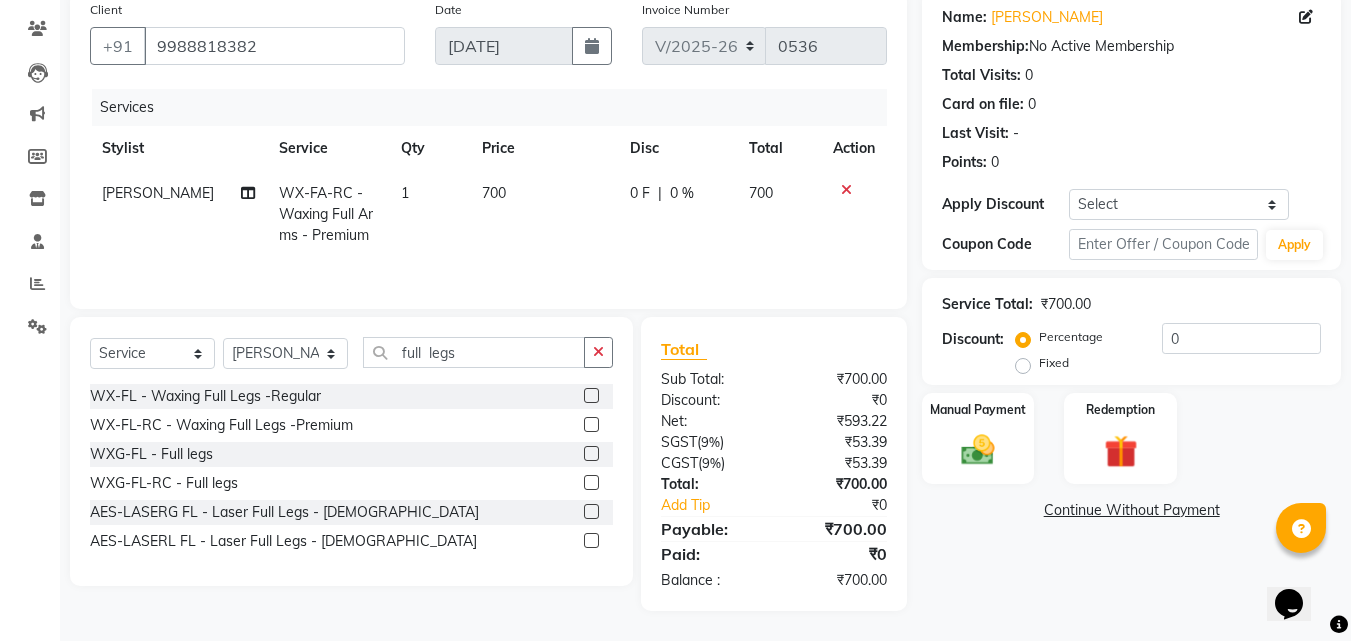 click 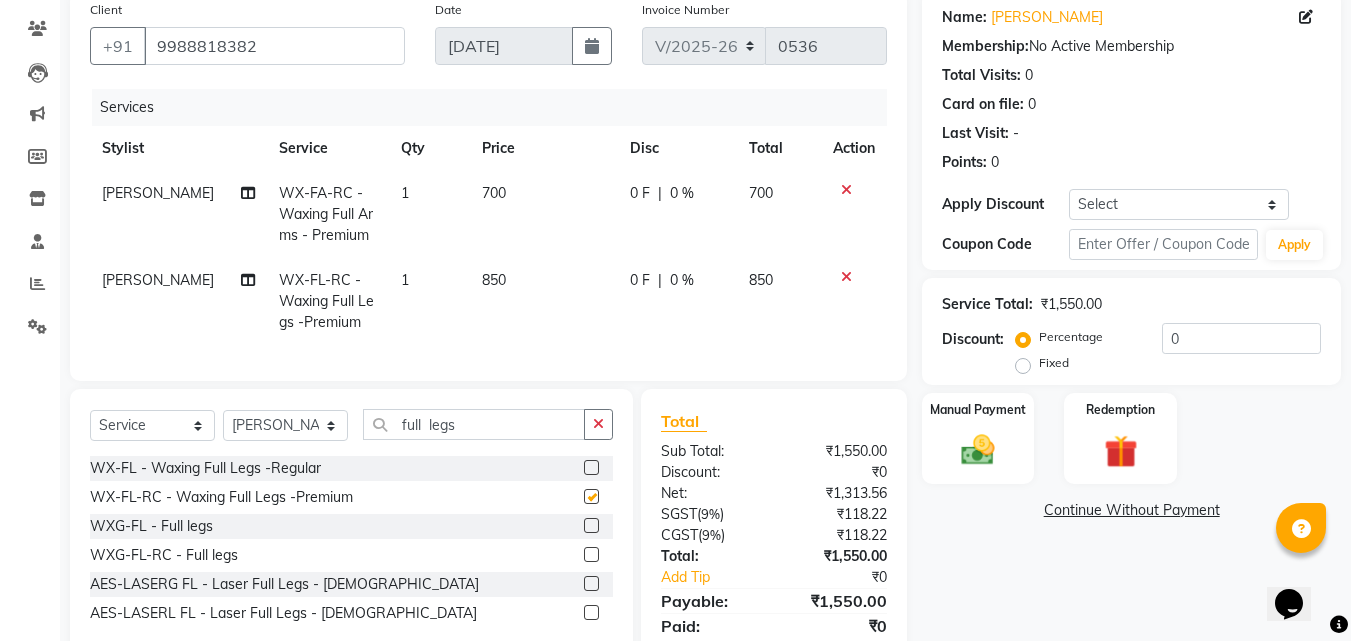 type 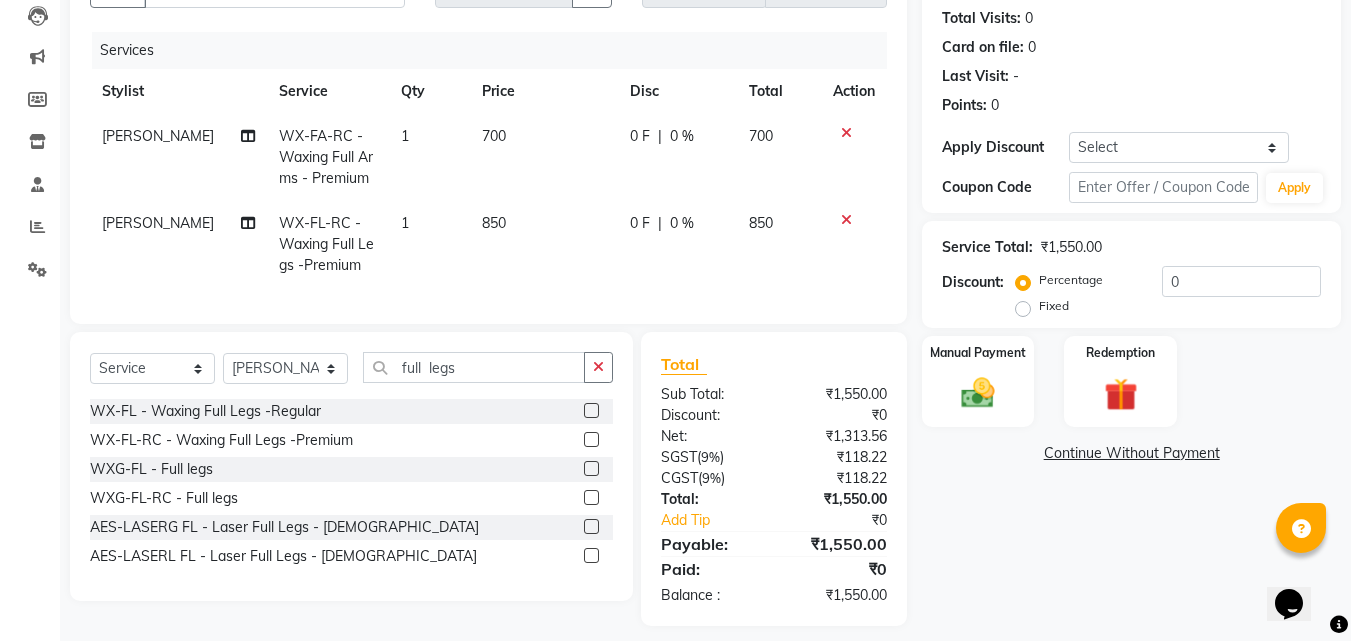 scroll, scrollTop: 246, scrollLeft: 0, axis: vertical 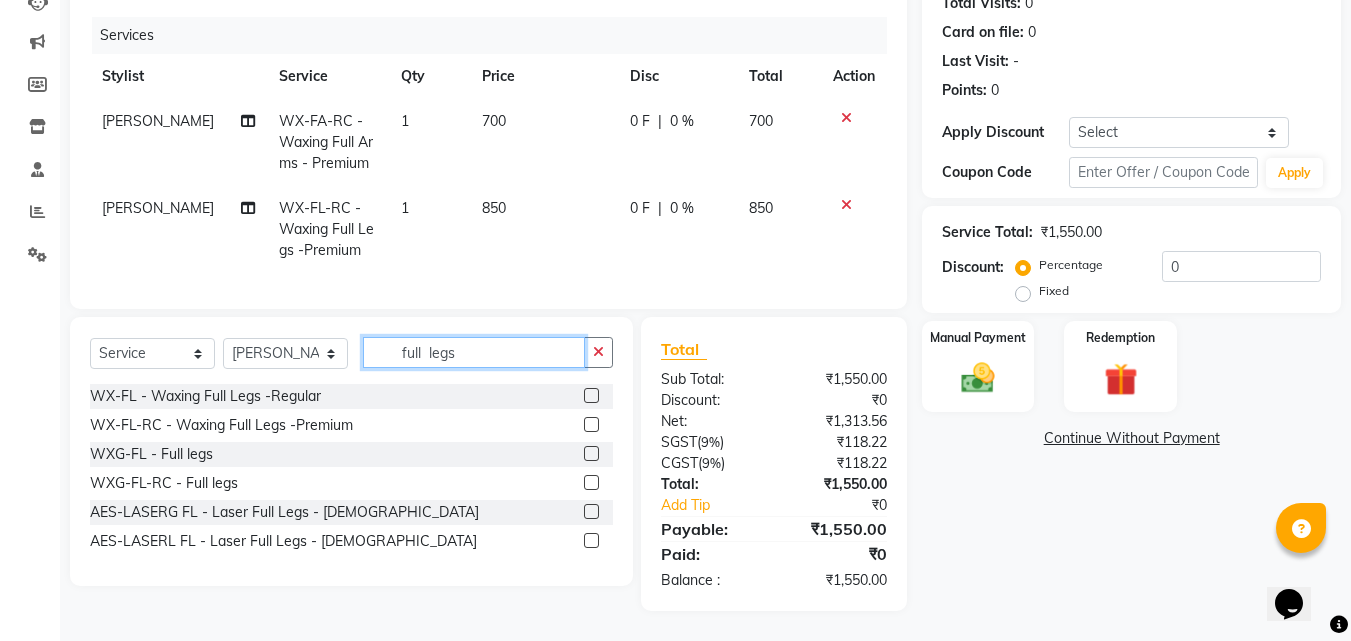 click on "full  legs" 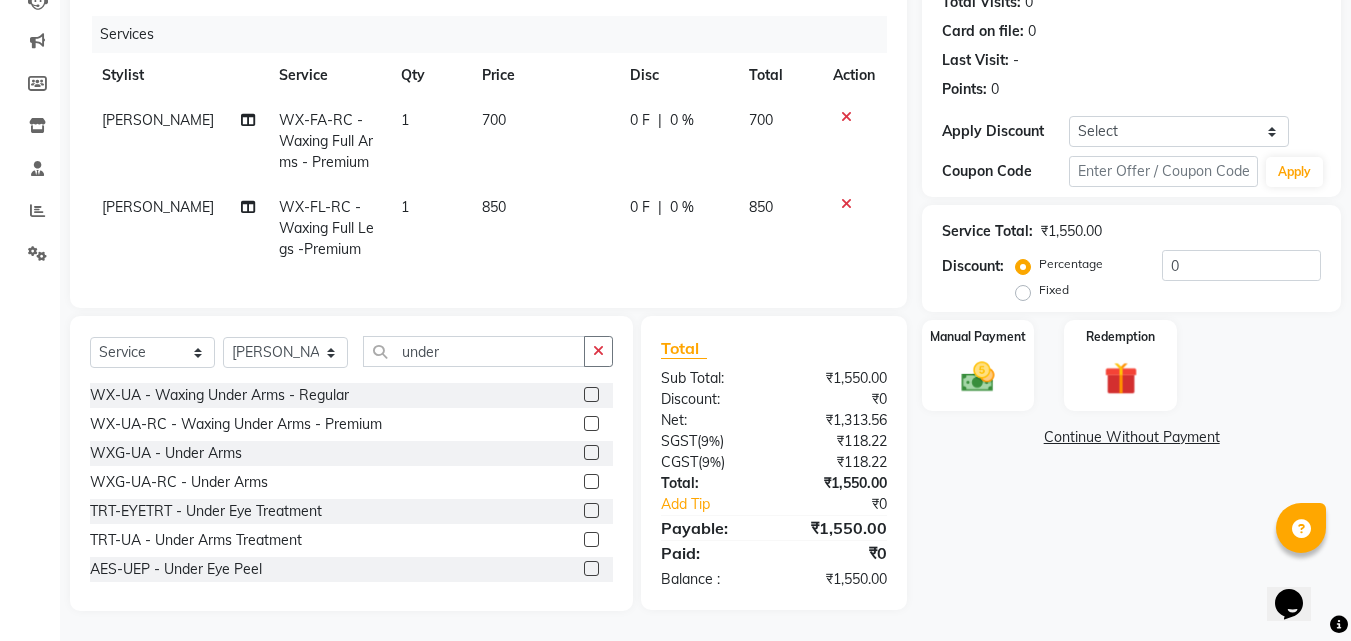 click 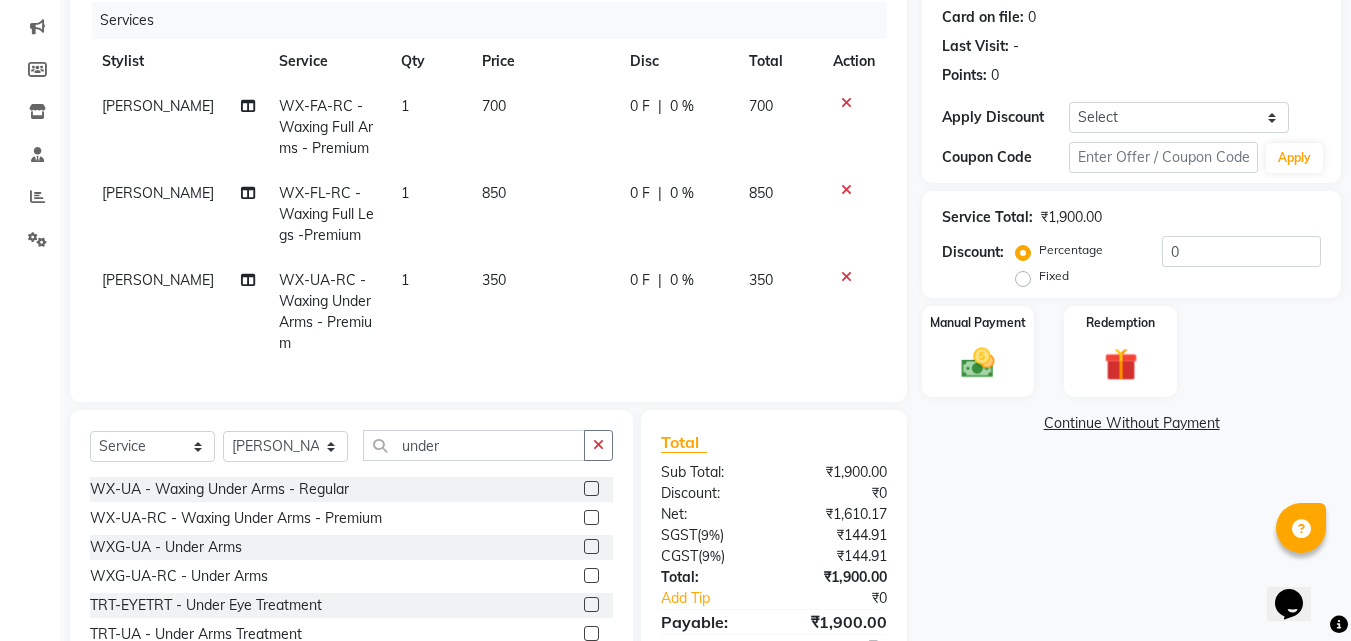 scroll, scrollTop: 346, scrollLeft: 0, axis: vertical 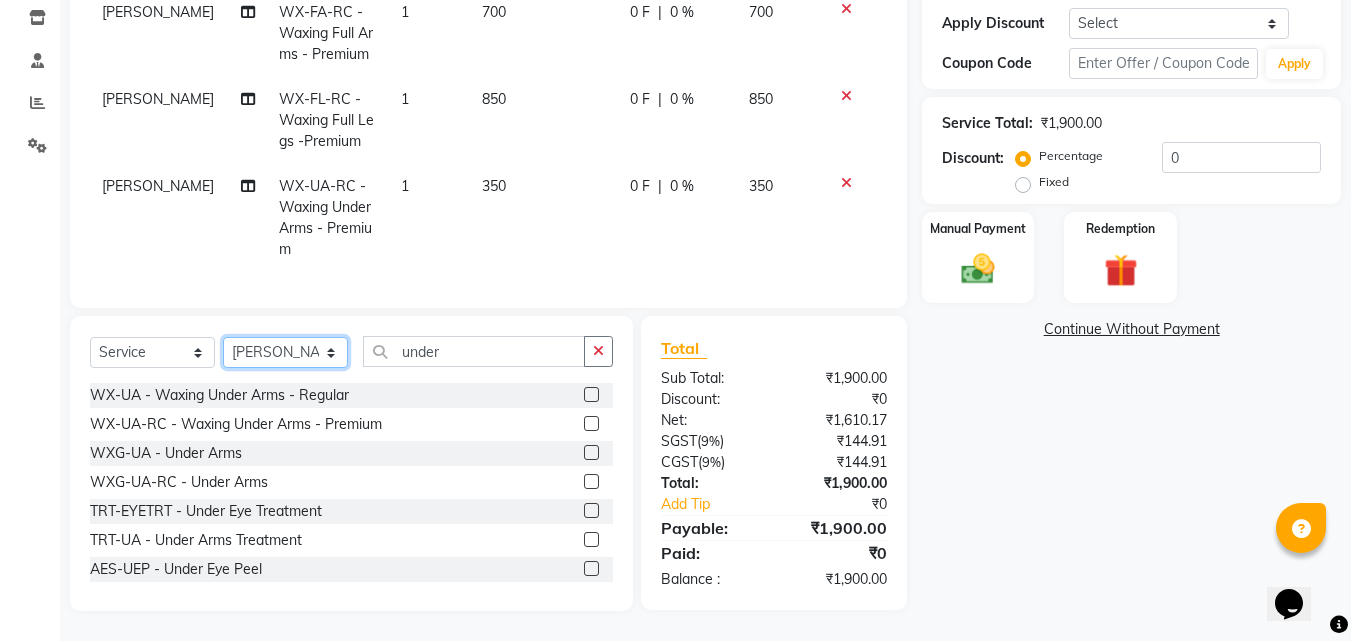 click on "Select Stylist Anu Azam Geetanjali Gulzar Jagdeep Singh Jagjeet Jasdeep Jashan Lovepreet Malkeet Micheal Rahul Rishi sanjay Sharan Simran Simran kaur Stalin tarun Vikas" 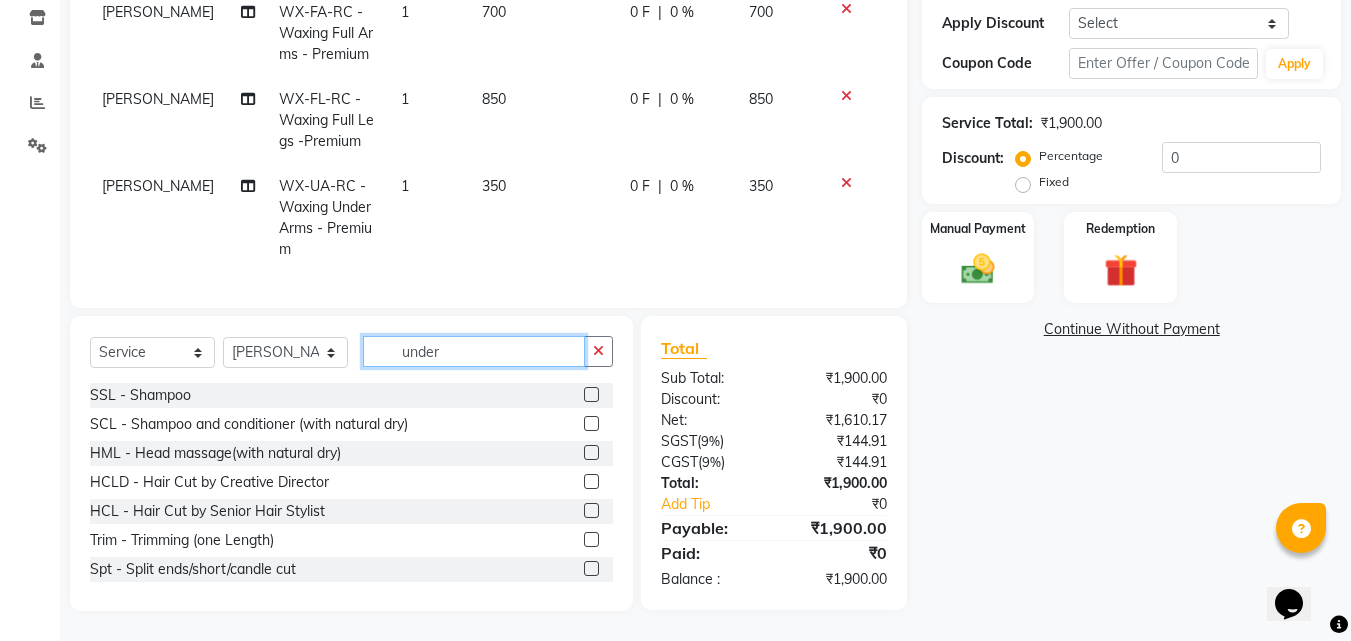 click on "under" 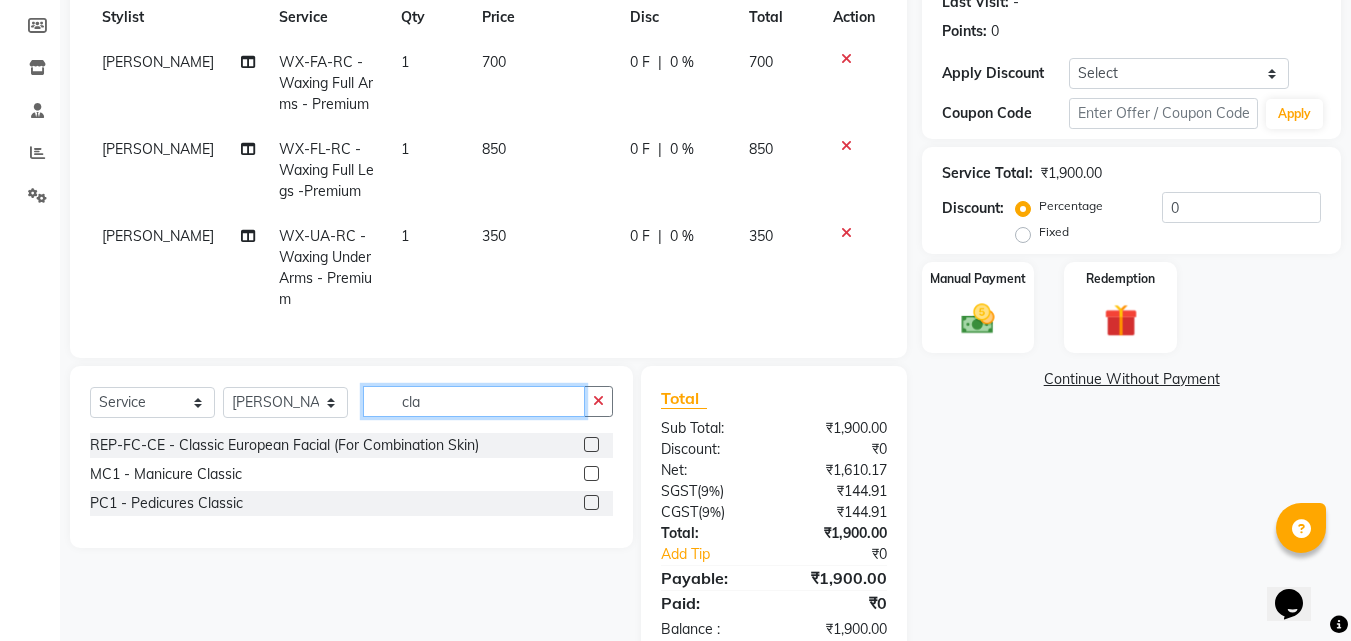 scroll, scrollTop: 254, scrollLeft: 0, axis: vertical 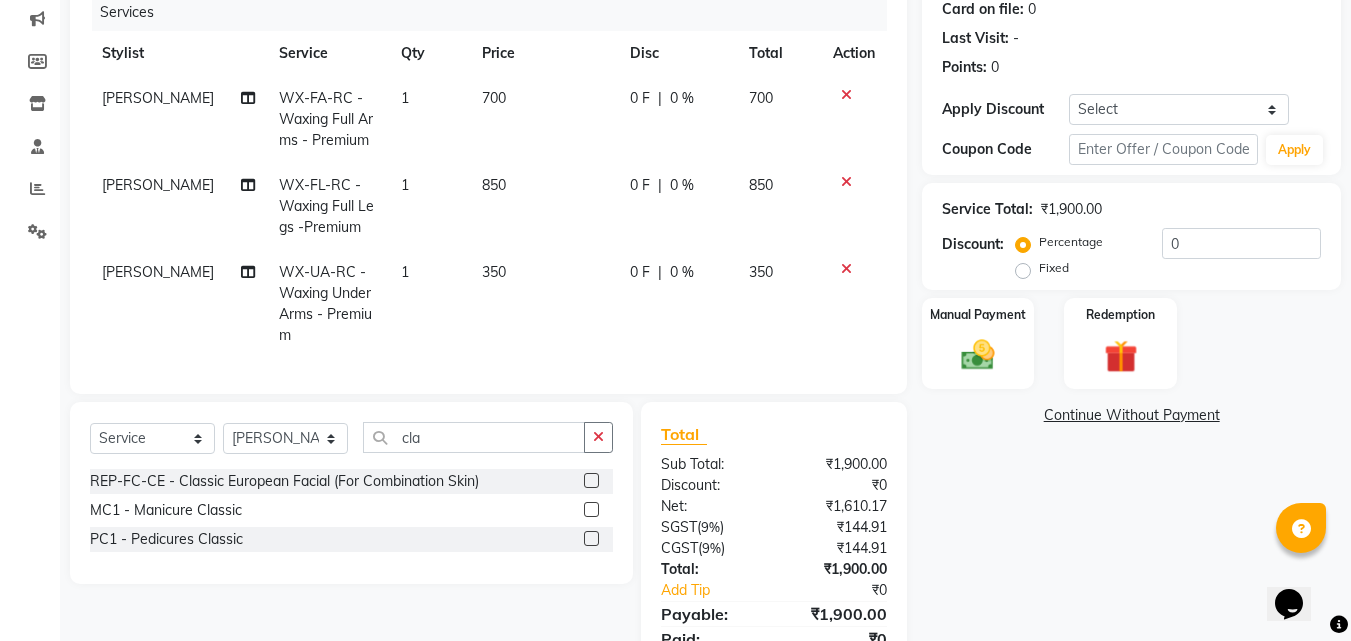 click 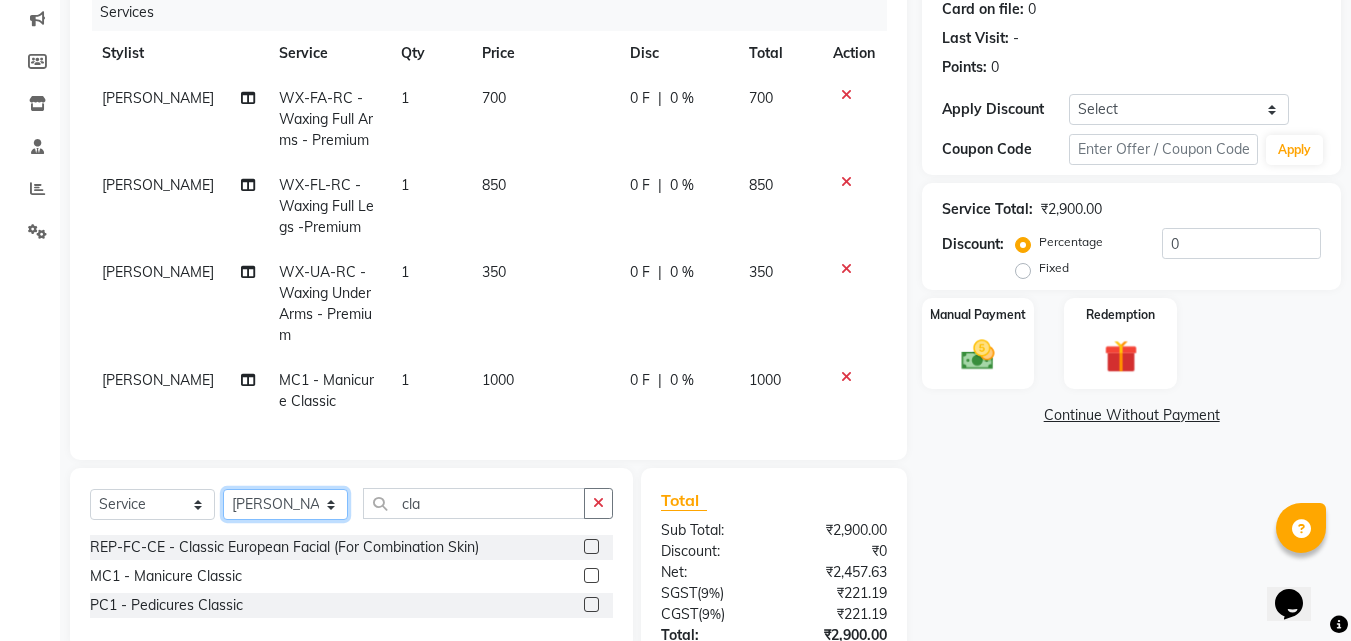 click on "Select Stylist Anu Azam Geetanjali Gulzar Jagdeep Singh Jagjeet Jasdeep Jashan Lovepreet Malkeet Micheal Rahul Rishi sanjay Sharan Simran Simran kaur Stalin tarun Vikas" 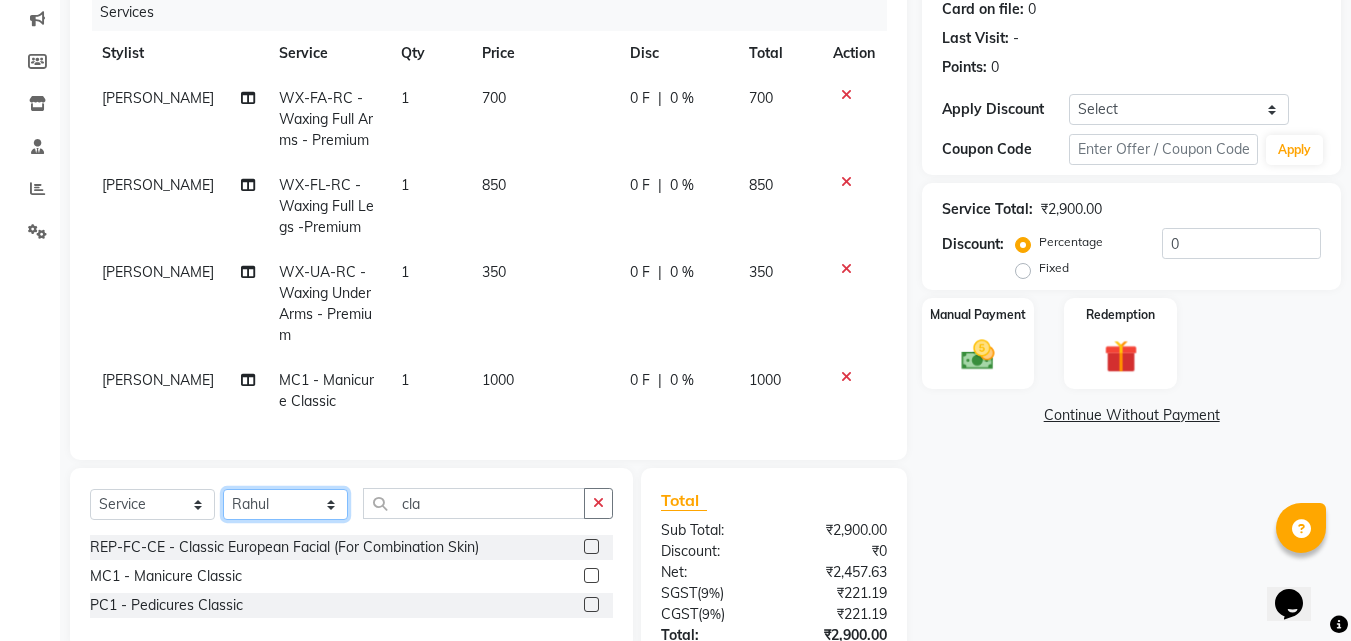 click on "Select Stylist Anu Azam Geetanjali Gulzar Jagdeep Singh Jagjeet Jasdeep Jashan Lovepreet Malkeet Micheal Rahul Rishi sanjay Sharan Simran Simran kaur Stalin tarun Vikas" 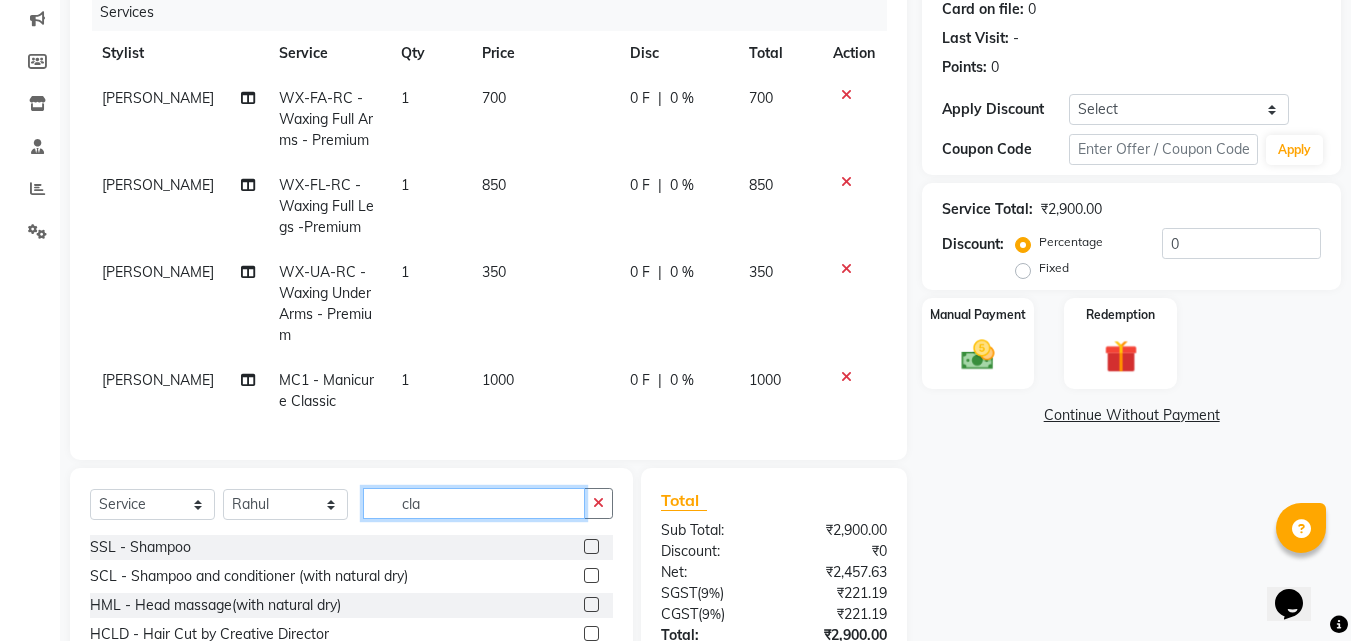 click on "cla" 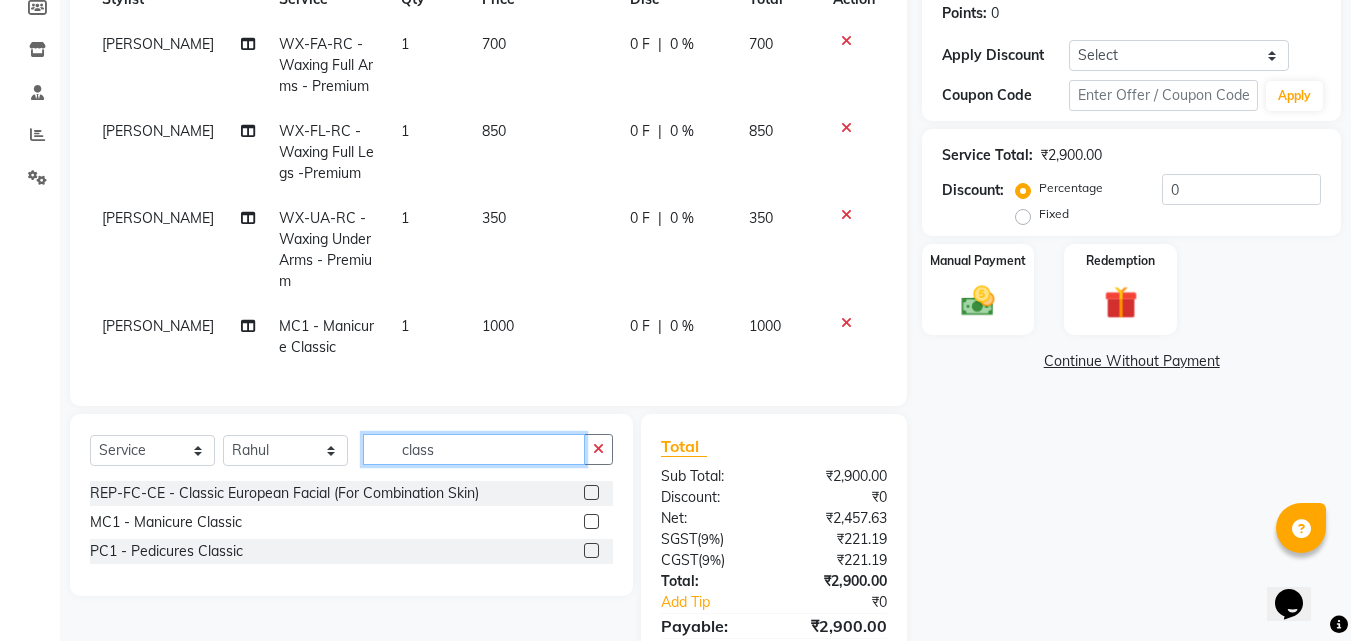 scroll, scrollTop: 354, scrollLeft: 0, axis: vertical 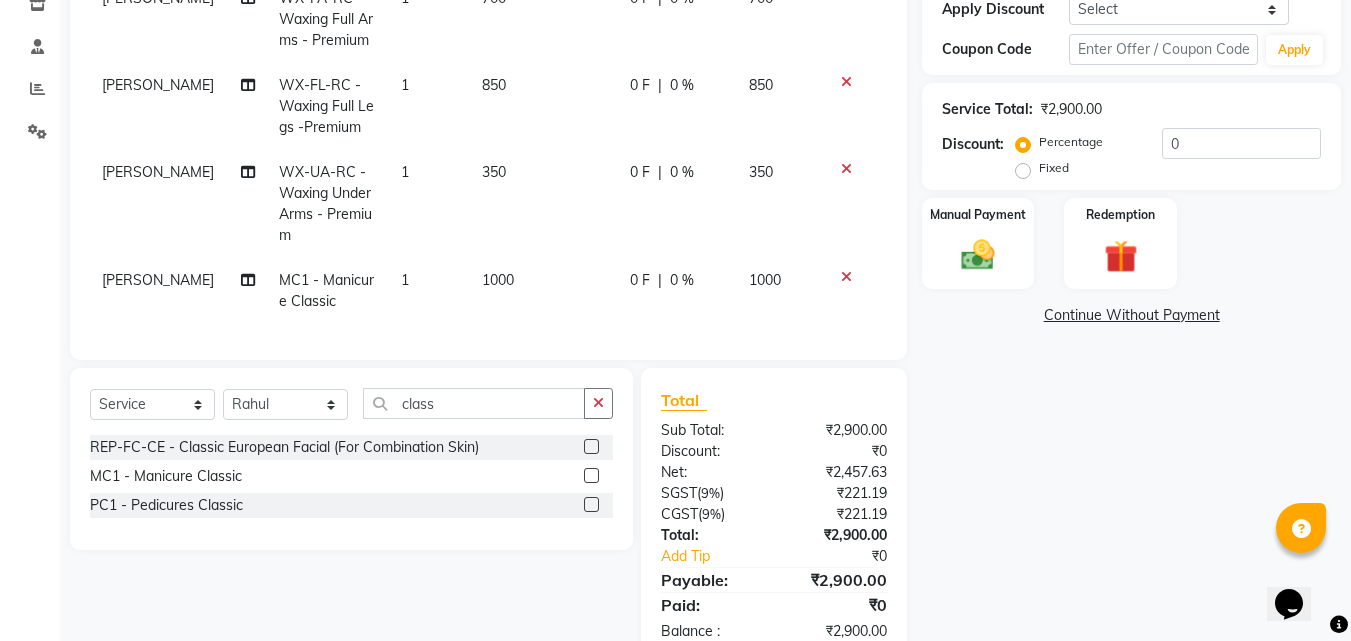 click 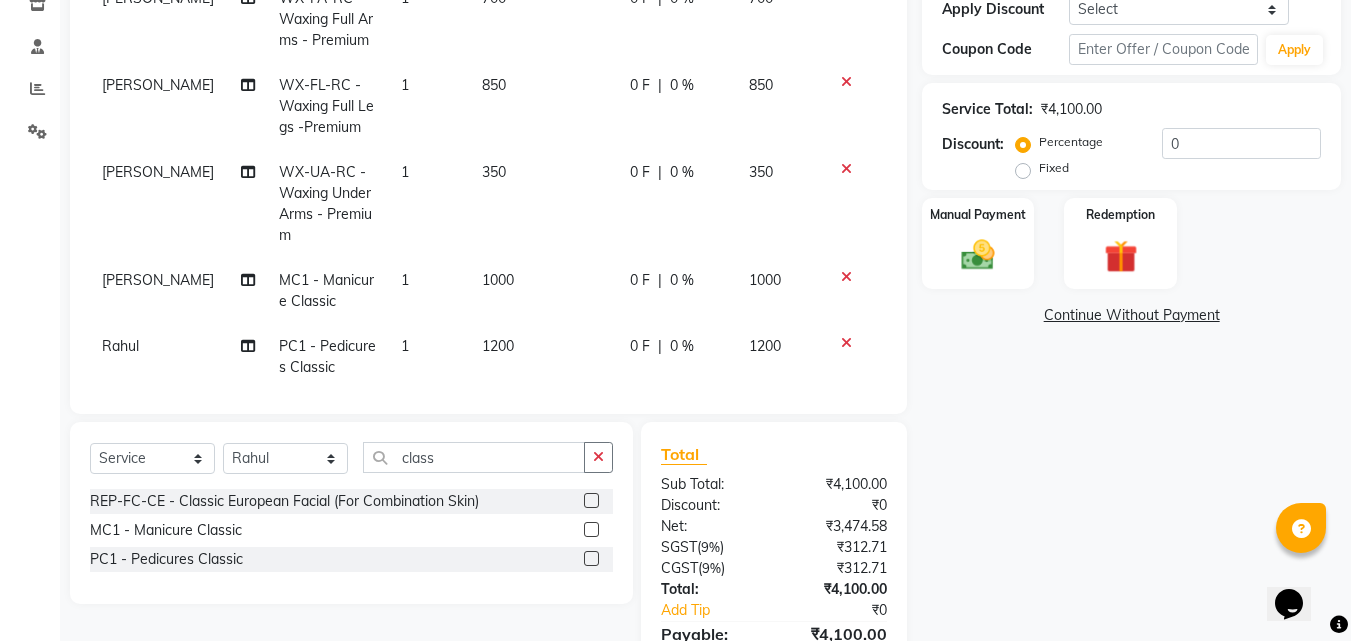 scroll, scrollTop: 27, scrollLeft: 0, axis: vertical 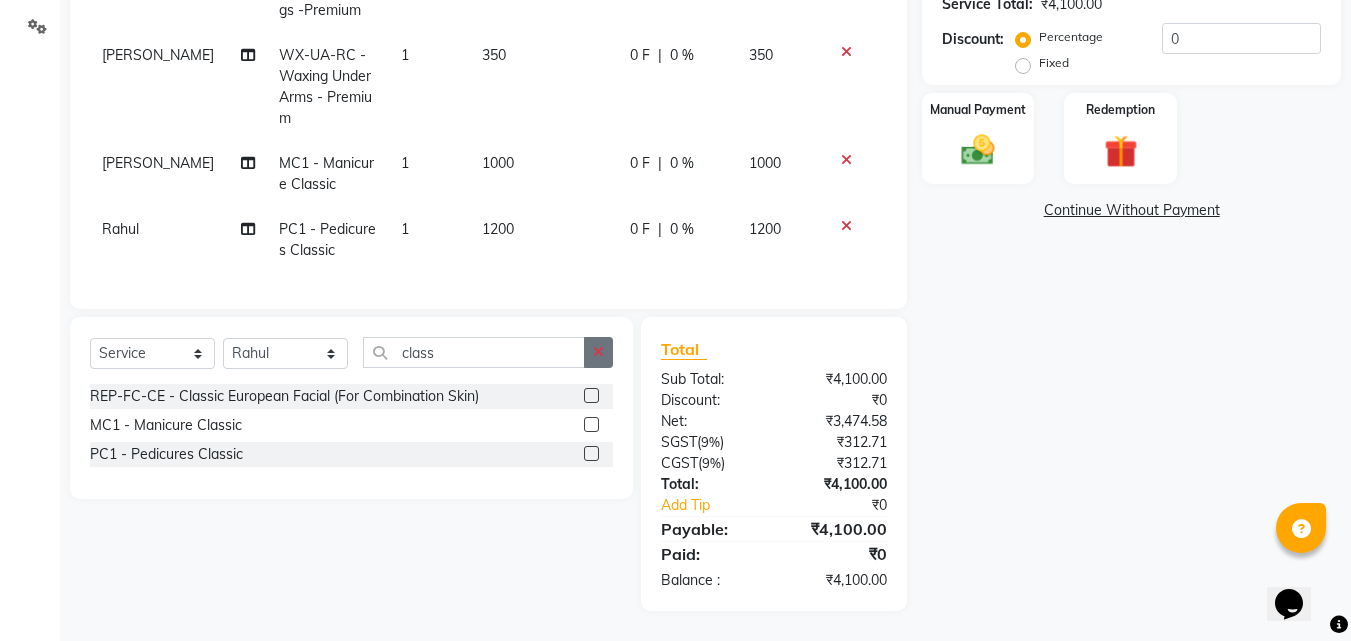 click 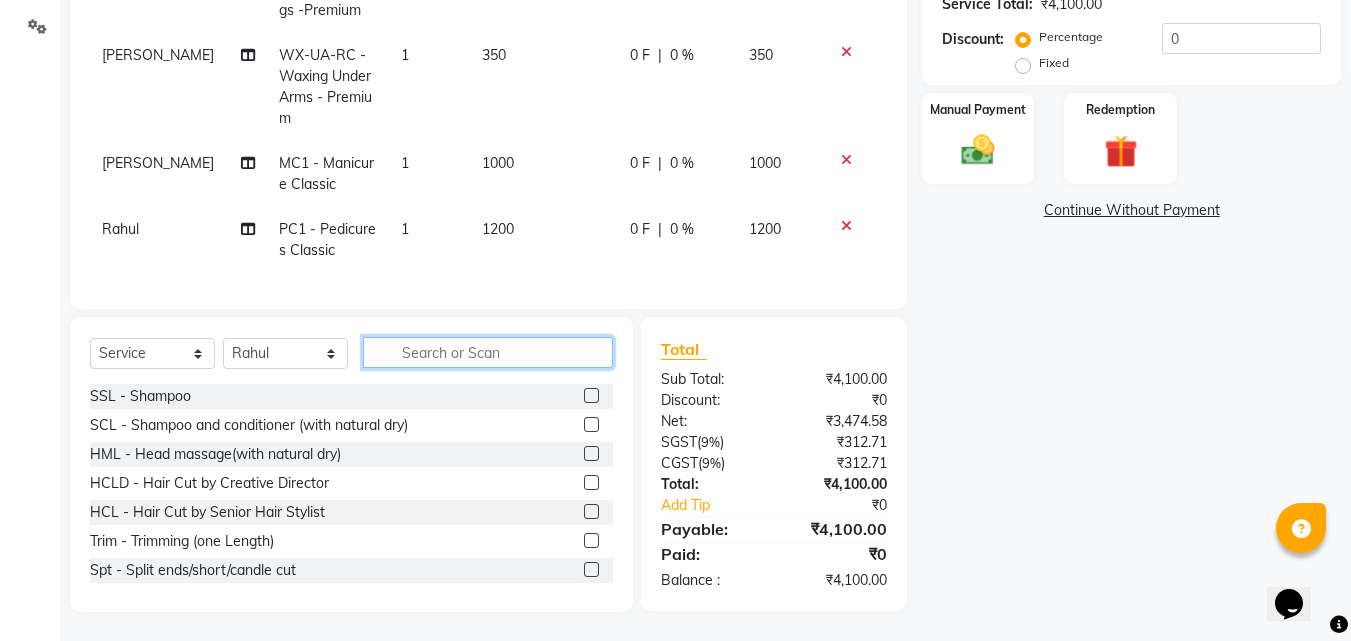 scroll, scrollTop: 460, scrollLeft: 0, axis: vertical 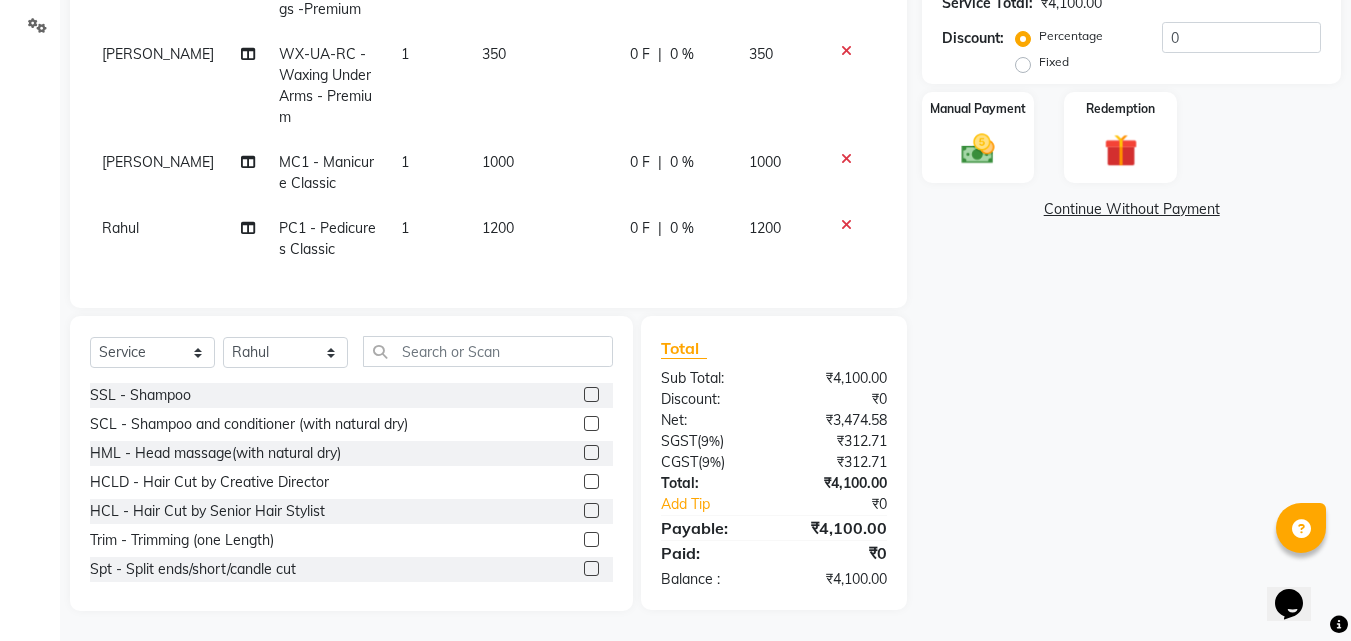 click on "0 F | 0 %" 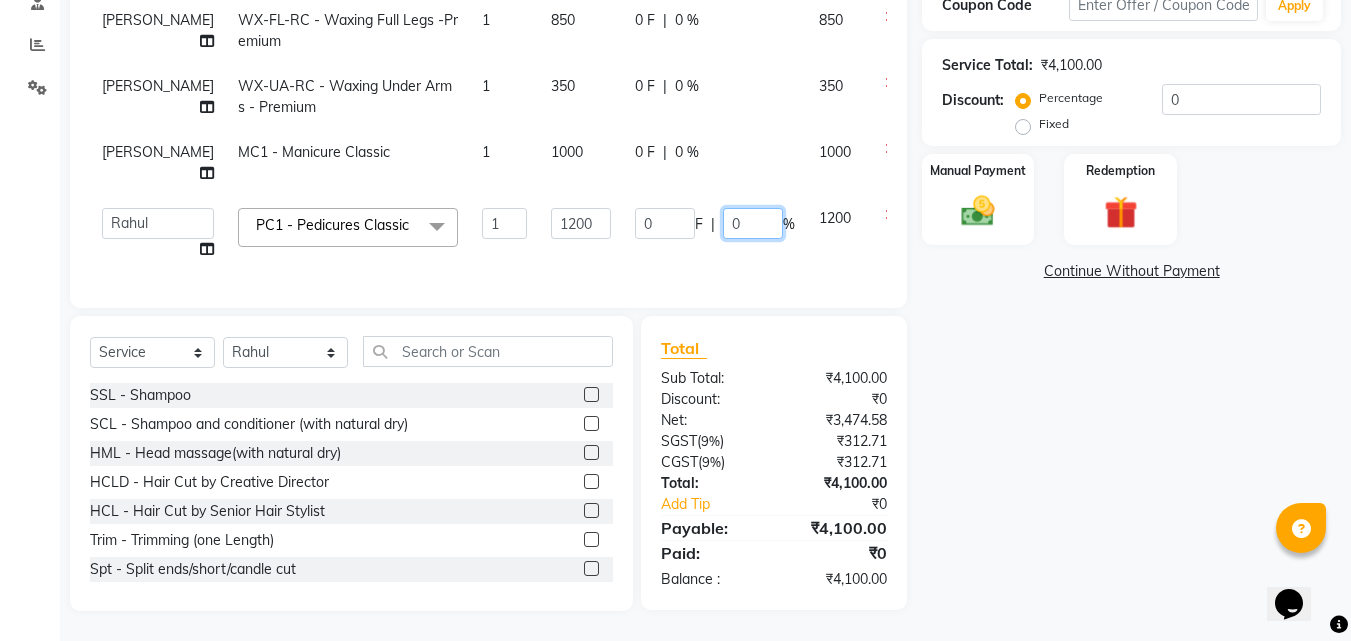 click on "0" 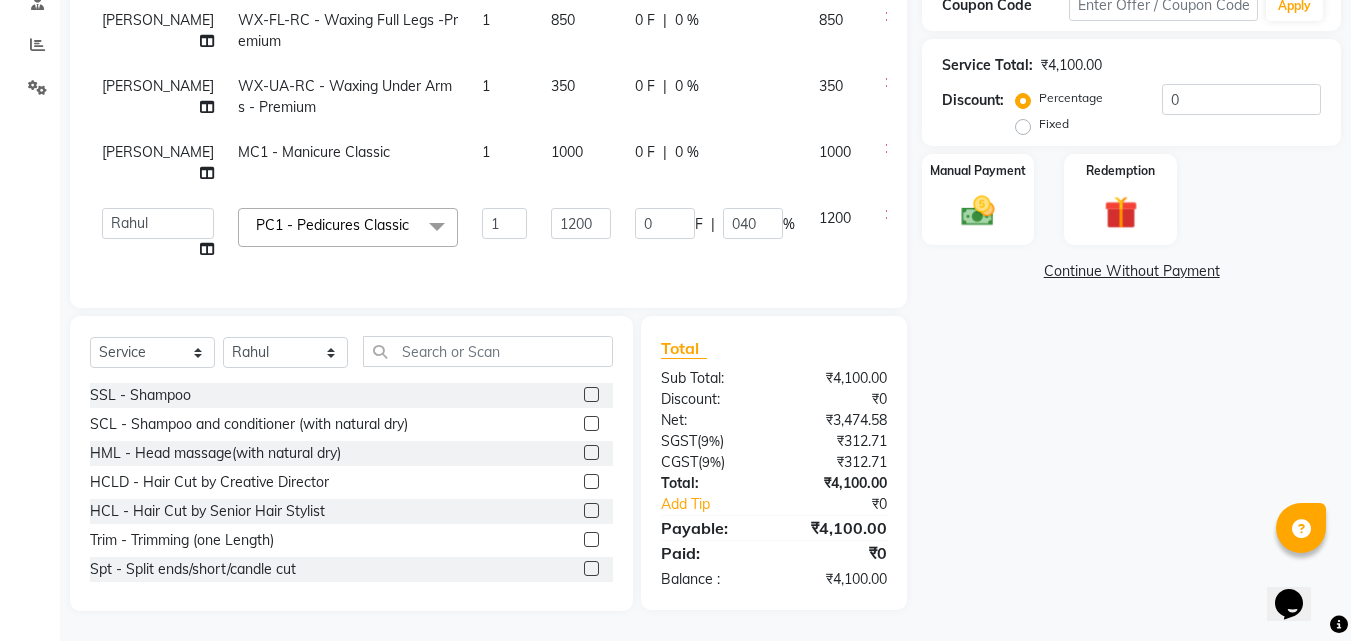 click on "Geetanjali WX-FA-RC - Waxing Full Arms - Premium 1 700 0 F | 0 % 700 Geetanjali WX-FL-RC - Waxing Full Legs -Premium 1 850 0 F | 0 % 850 Geetanjali WX-UA-RC - Waxing Under Arms - Premium 1 350 0 F | 0 % 350 Lovepreet MC1 - Manicure Classic 1 1000 0 F | 0 % 1000  Anu   Azam   Geetanjali   Gulzar   Jagdeep Singh   Jagjeet   Jasdeep   Jashan   Lovepreet   Malkeet   Micheal   Rahul   Rishi   sanjay   Sharan   Simran   Simran kaur   Stalin   tarun   Vikas  PC1 - Pedicures Classic  x SSL - Shampoo SCL - Shampoo and conditioner (with natural dry) HML - Head massage(with natural dry) HCLD - Hair Cut by Creative Director HCL - Hair Cut by Senior Hair Stylist Trim - Trimming (one Length) Spt - Split ends/short/candle cut BD - Blow dry OS - Open styling GL-igora - Igora Global GL-essensity - Essensity Global Hlts-L - Highlights Bal - Balayage Chunks  - Chunks CR  - Color removal CRF - Color refresh Stk - Per streak RT-IG - Igora Root Touchup(one inch only) RT-ES - Essensity Root Touchup(one inch only) Reb - Rebonding 1" 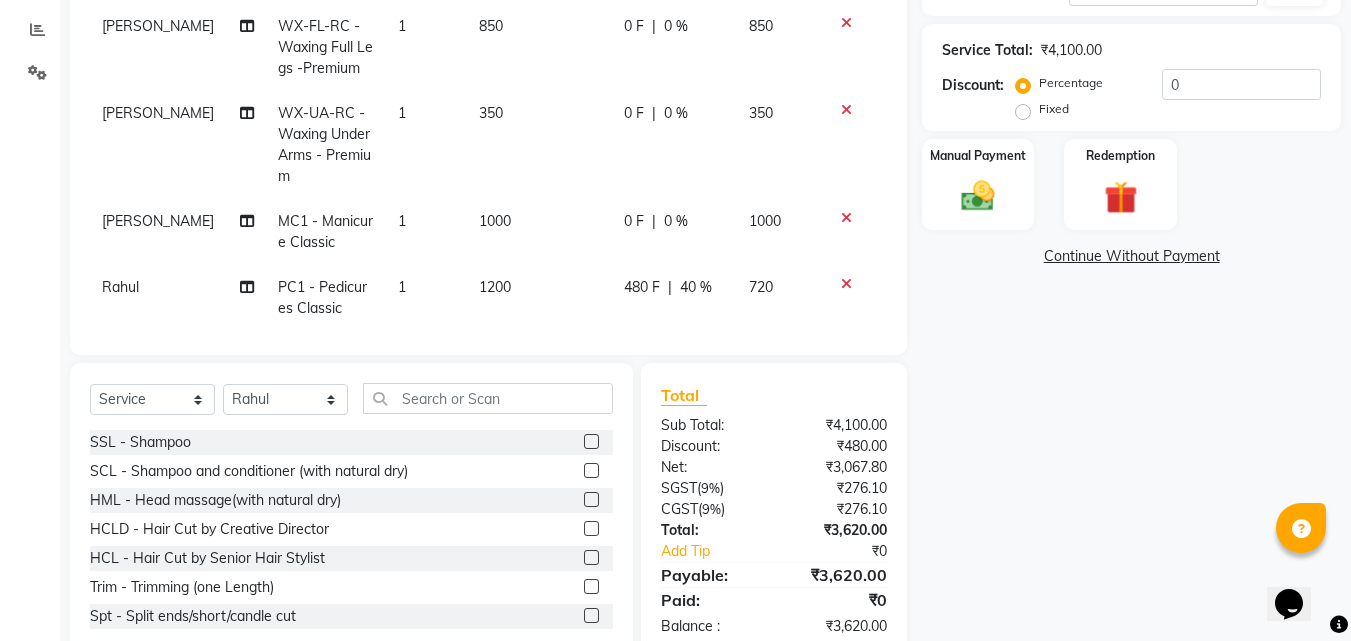 click on "0 %" 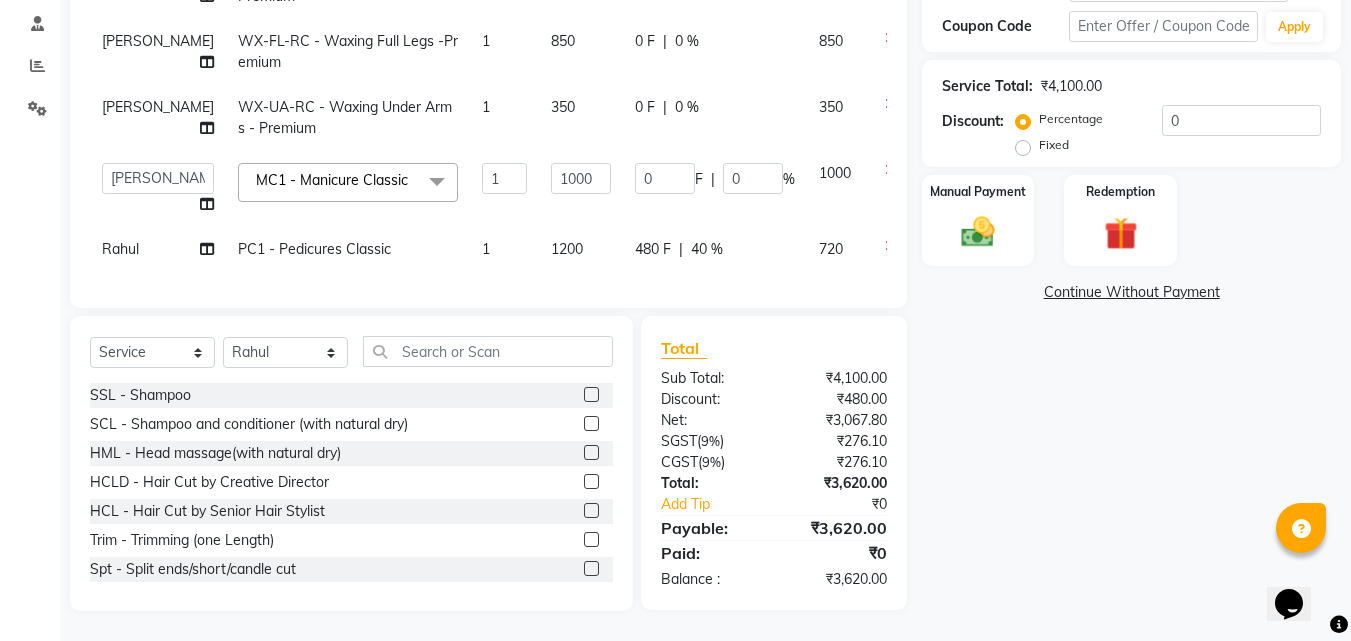 scroll, scrollTop: 392, scrollLeft: 0, axis: vertical 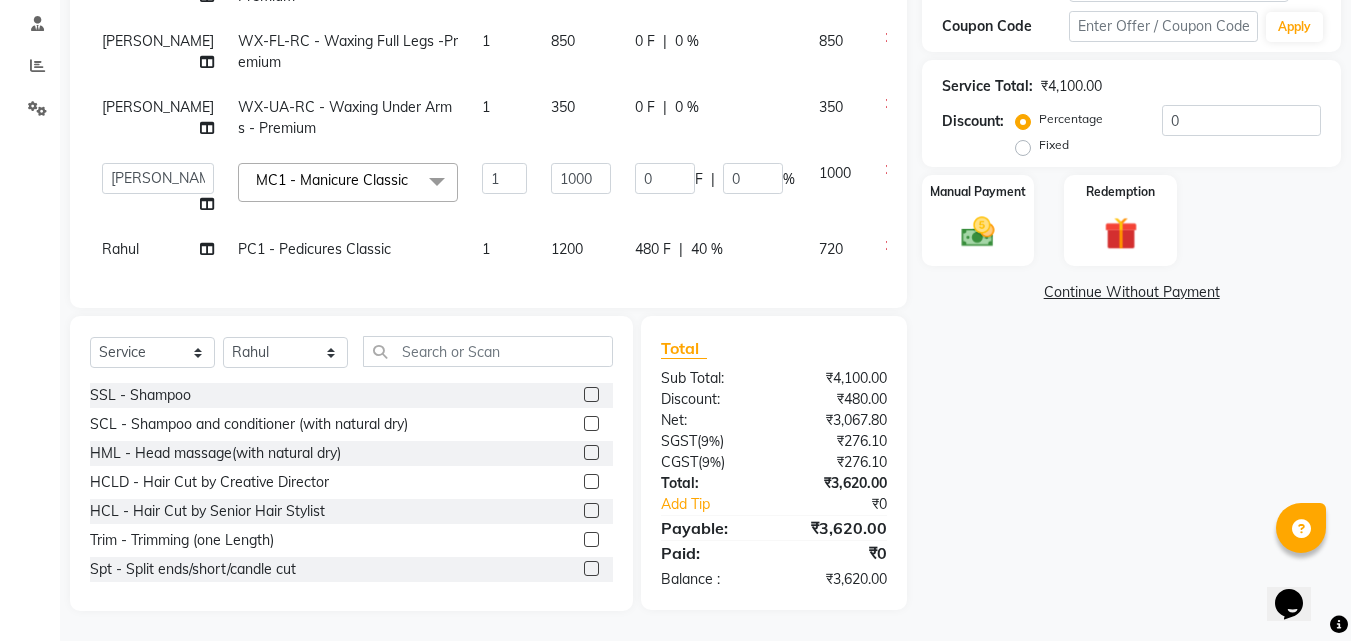 click on "0 F | 0 %" 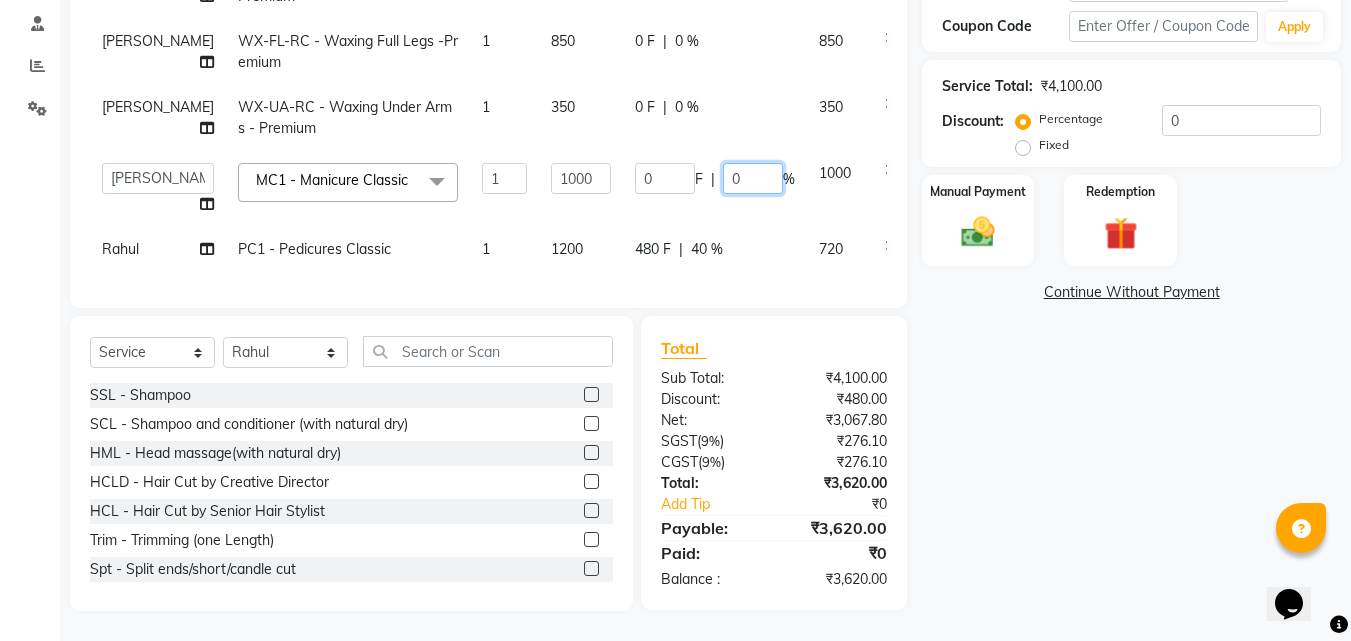 click on "0" 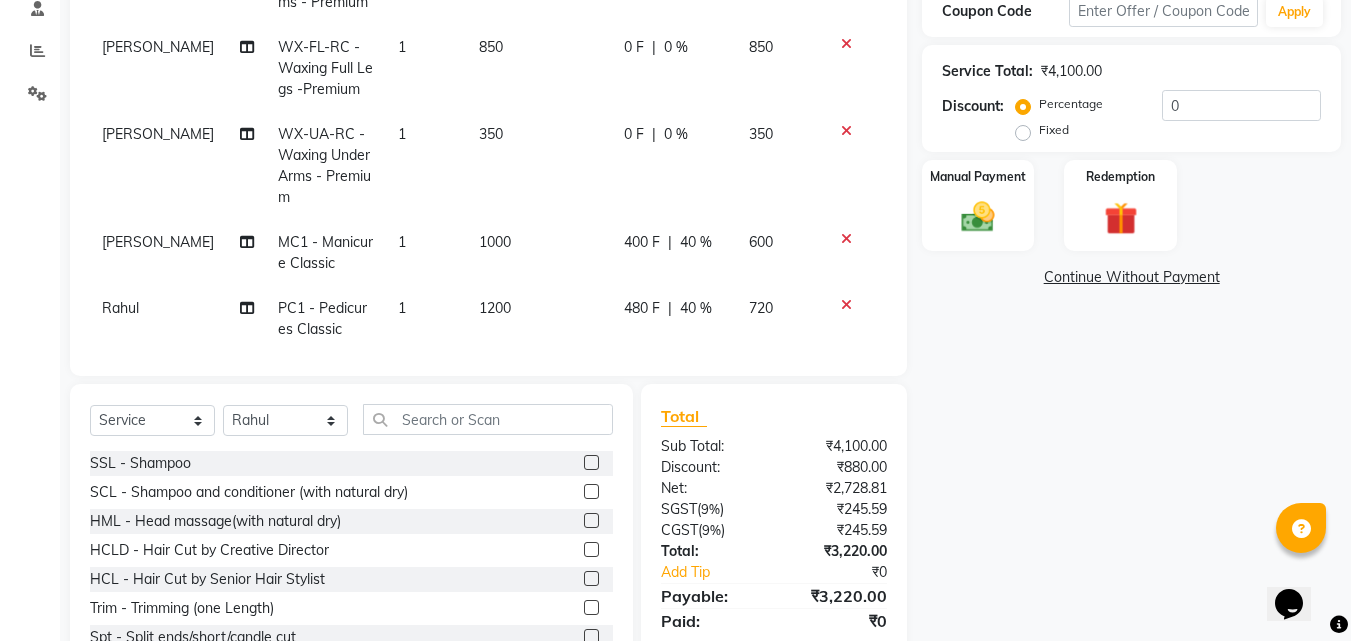 click on "Name: Neetu  Membership:  No Active Membership  Total Visits:  0 Card on file:  0 Last Visit:   - Points:   0  Apply Discount Select Coupon → Wrong Job Card  Coupon → Complimentary Coupon → Correction  Coupon → First Wash  Coupon → Free Of Cost - Foc  Coupon → Staff Service  Coupon → Service Not Done  Coupon → Double Job Card  Coupon → Pending Payment  Coupon Code Apply Service Total:  ₹4,100.00  Discount:  Percentage   Fixed  0 Manual Payment Redemption  Continue Without Payment" 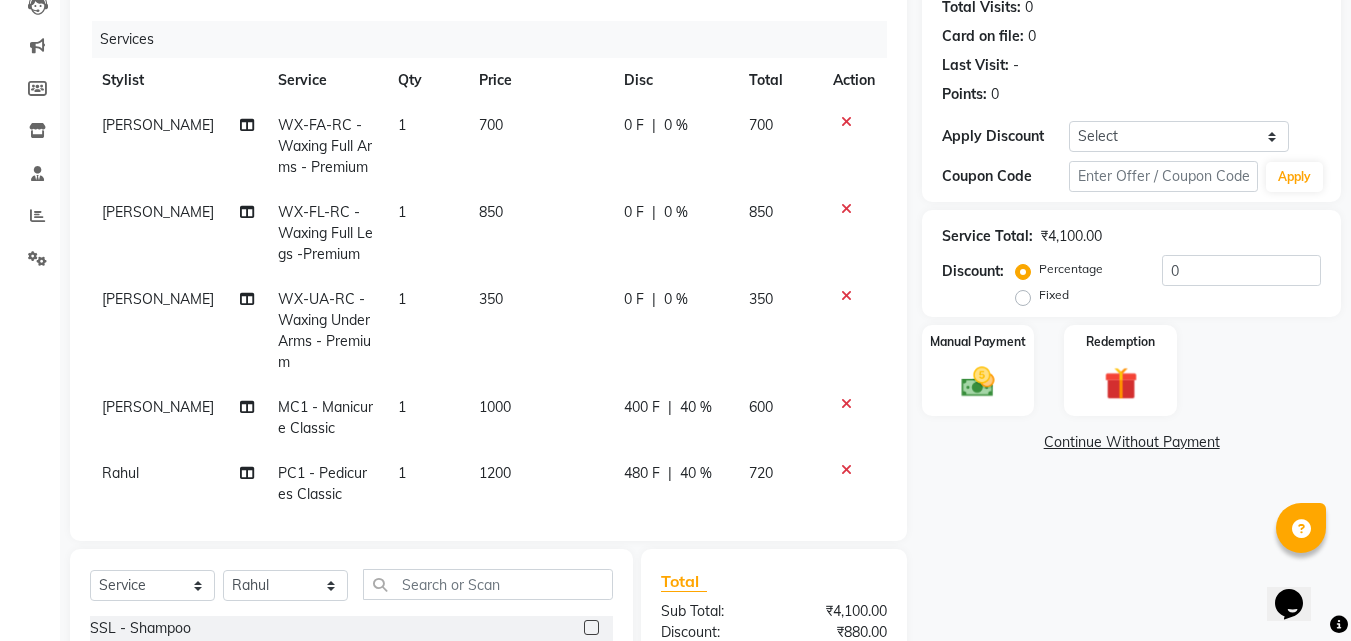 scroll, scrollTop: 192, scrollLeft: 0, axis: vertical 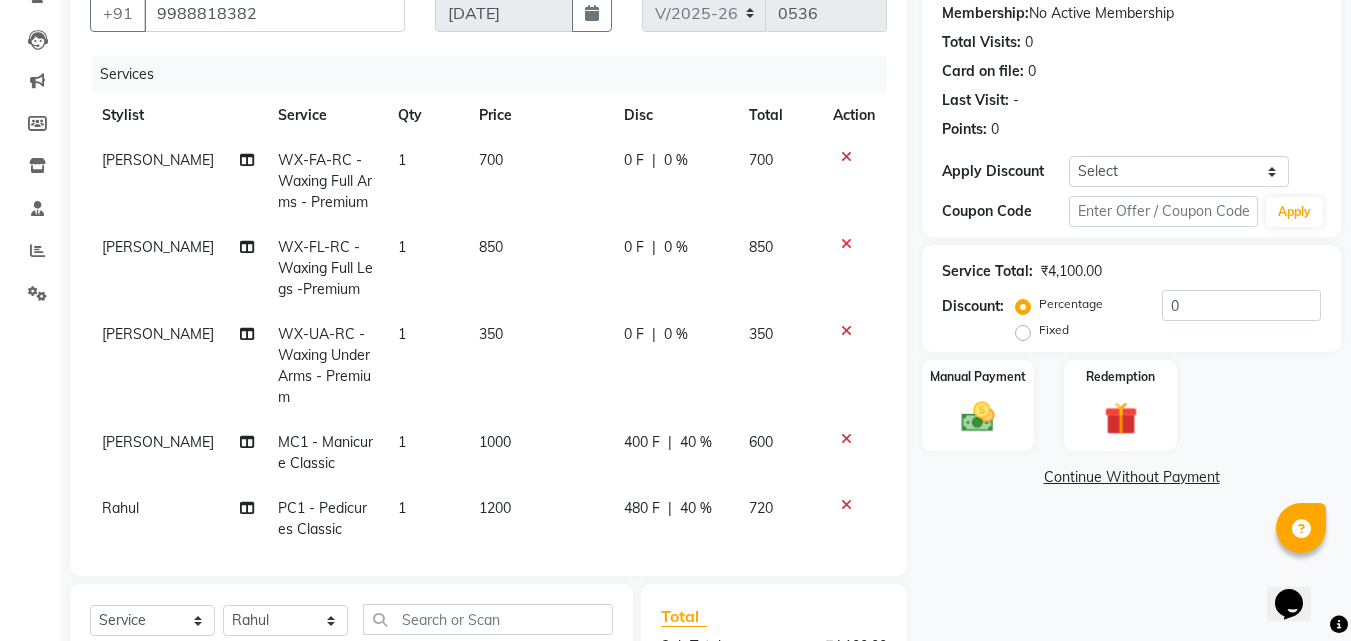 click on "0 F | 0 %" 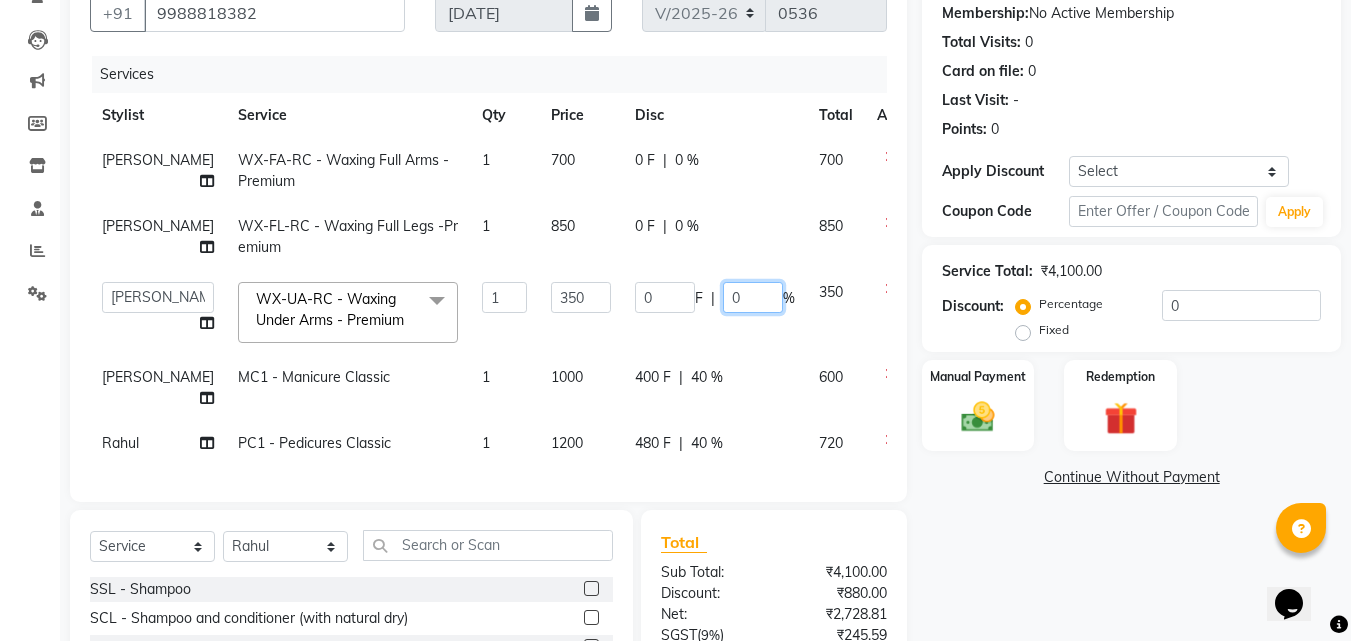 click on "0" 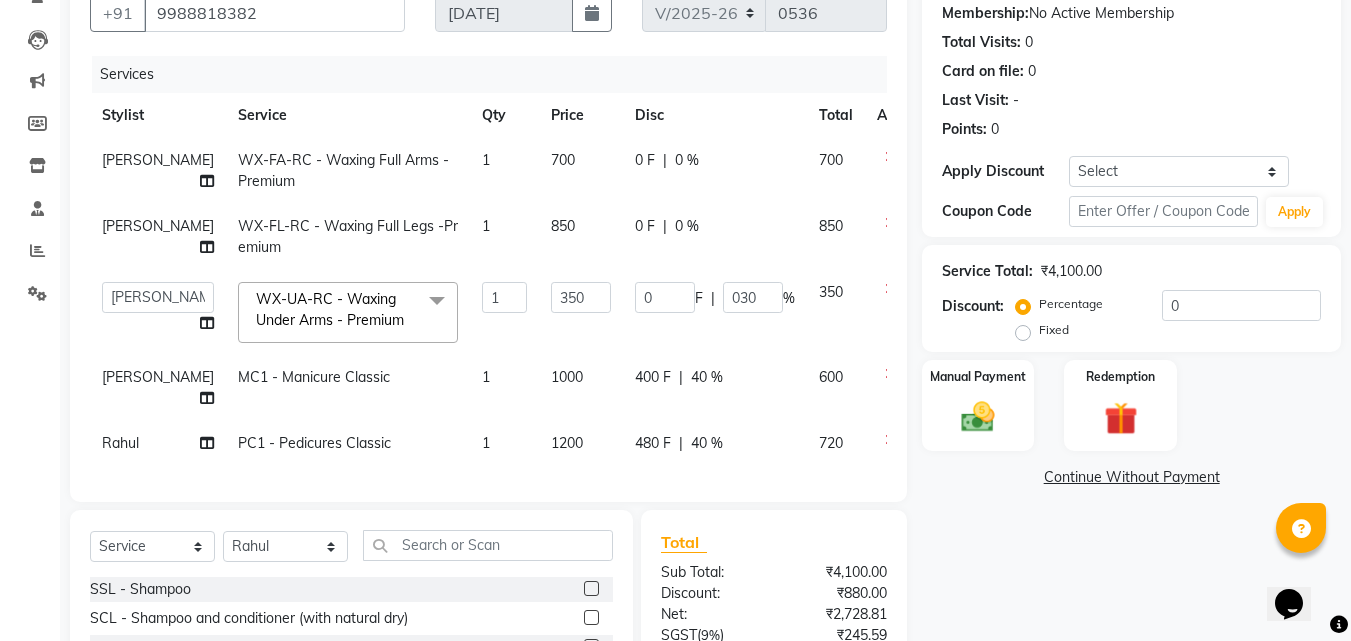 click on "Geetanjali WX-FA-RC - Waxing Full Arms - Premium 1 700 0 F | 0 % 700 Geetanjali WX-FL-RC - Waxing Full Legs -Premium 1 850 0 F | 0 % 850  Anu   Azam   Geetanjali   Gulzar   Jagdeep Singh   Jagjeet   Jasdeep   Jashan   Lovepreet   Malkeet   Micheal   Rahul   Rishi   sanjay   Sharan   Simran   Simran kaur   Stalin   tarun   Vikas  WX-UA-RC - Waxing Under Arms - Premium  x SSL - Shampoo SCL - Shampoo and conditioner (with natural dry) HML - Head massage(with natural dry) HCLD - Hair Cut by Creative Director HCL - Hair Cut by Senior Hair Stylist Trim - Trimming (one Length) Spt - Split ends/short/candle cut BD - Blow dry OS - Open styling GL-igora - Igora Global GL-essensity - Essensity Global Hlts-L - Highlights Bal - Balayage Chunks  - Chunks CR  - Color removal CRF - Color refresh Stk - Per streak RT-IG - Igora Root Touchup(one inch only) RT-ES - Essensity Root Touchup(one inch only) Reb - Rebonding ST  - Straight therapy Krt-L - Keratin Krt-BB -L - Keratin Blow Out HR-BTX -L  - Hair Botox SSM - Shampoo 1 350" 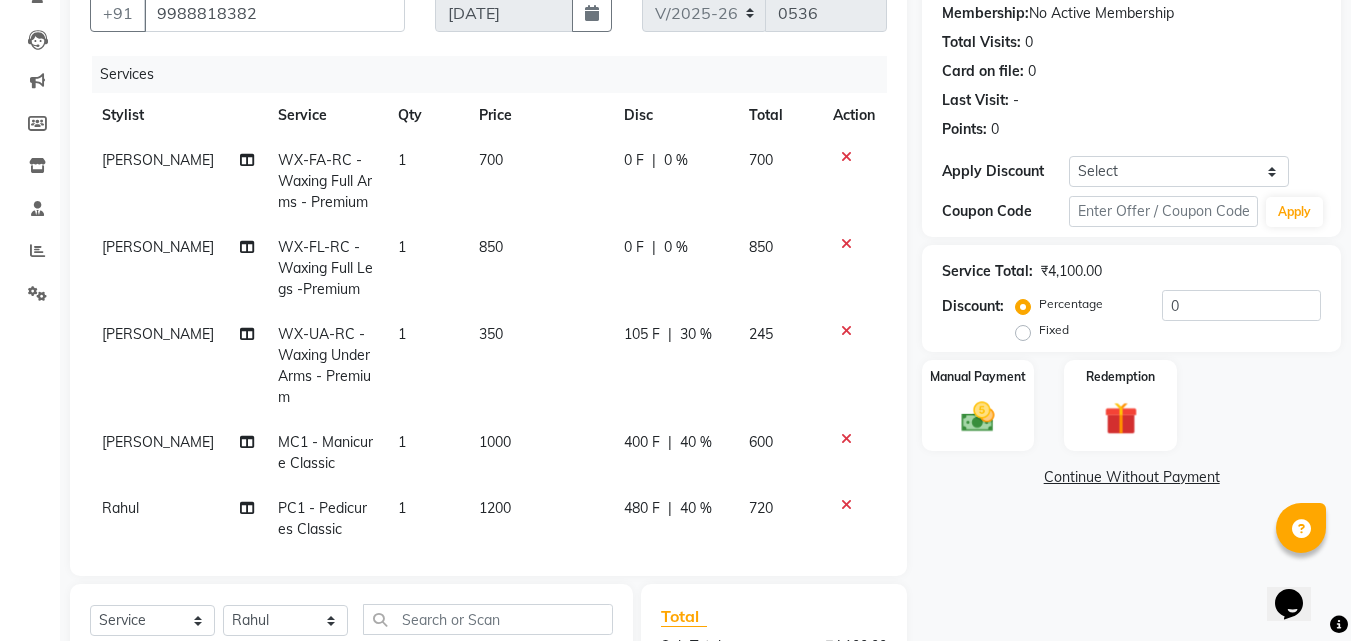 click on "0 F | 0 %" 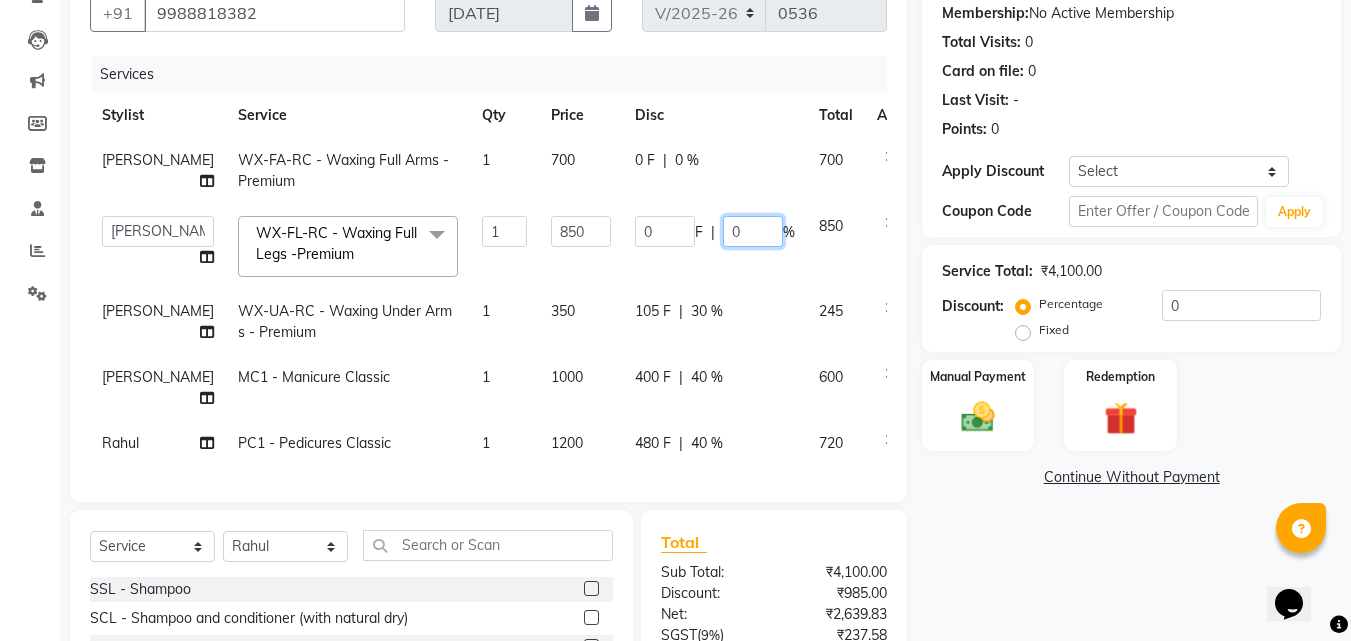 click on "0" 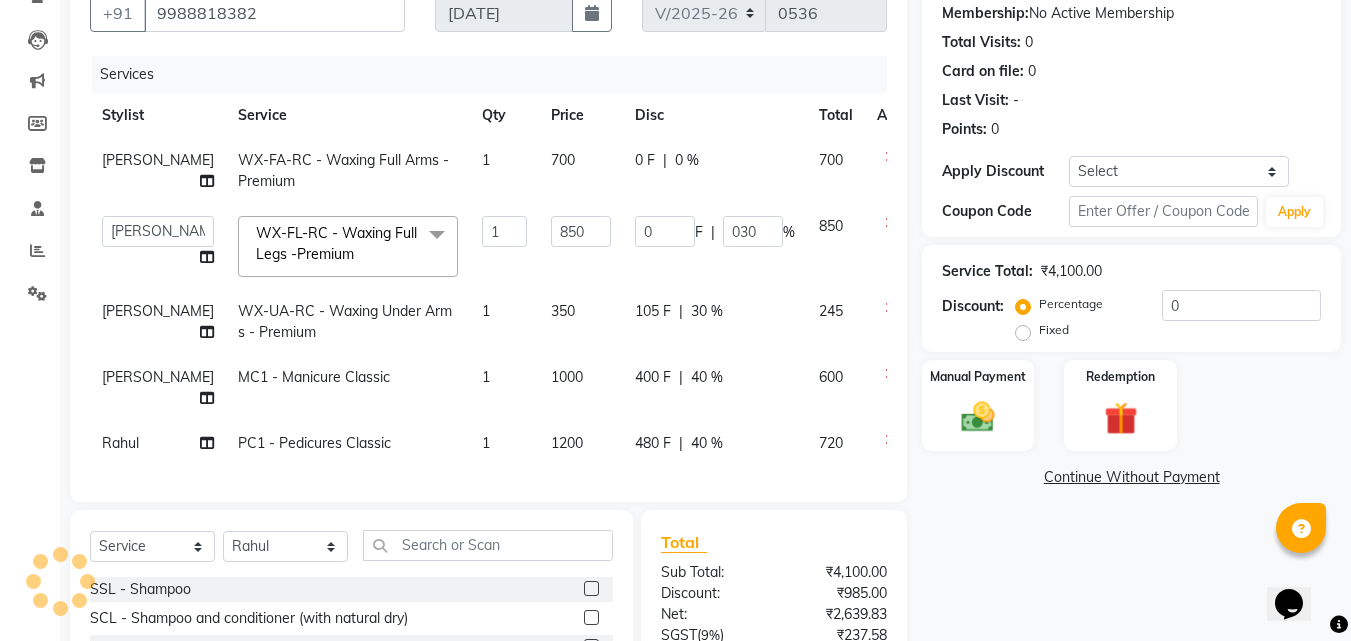click on "0 F | 0 %" 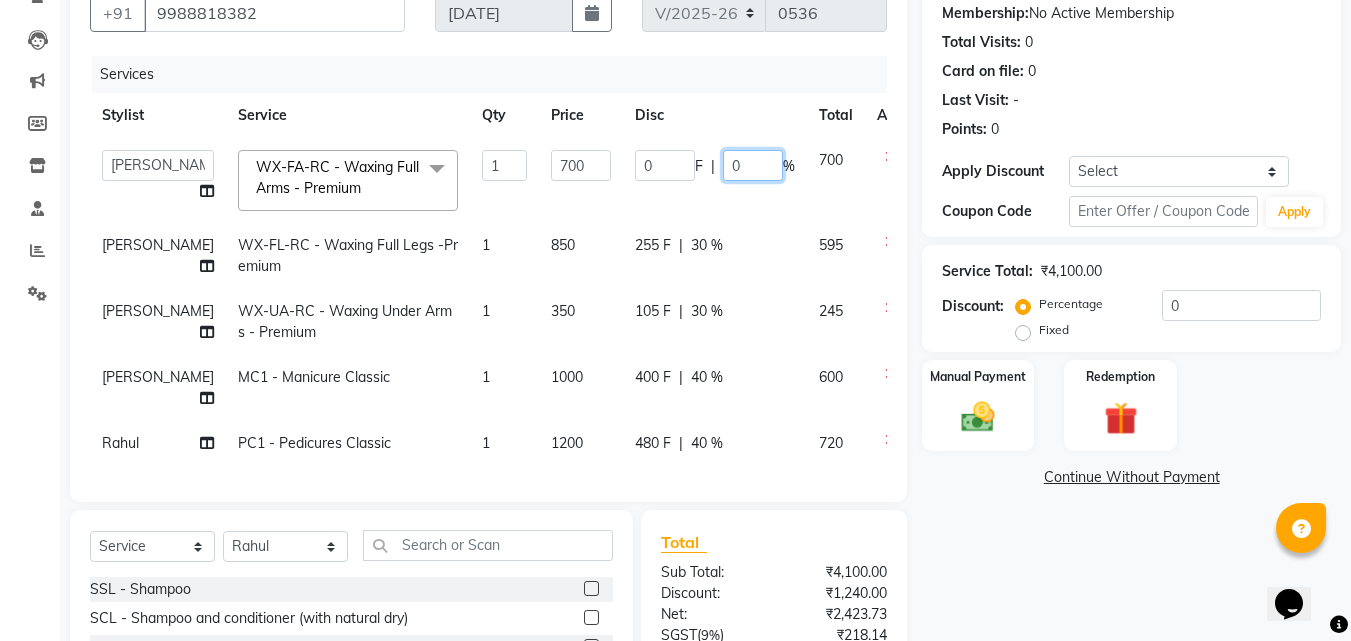 click on "0" 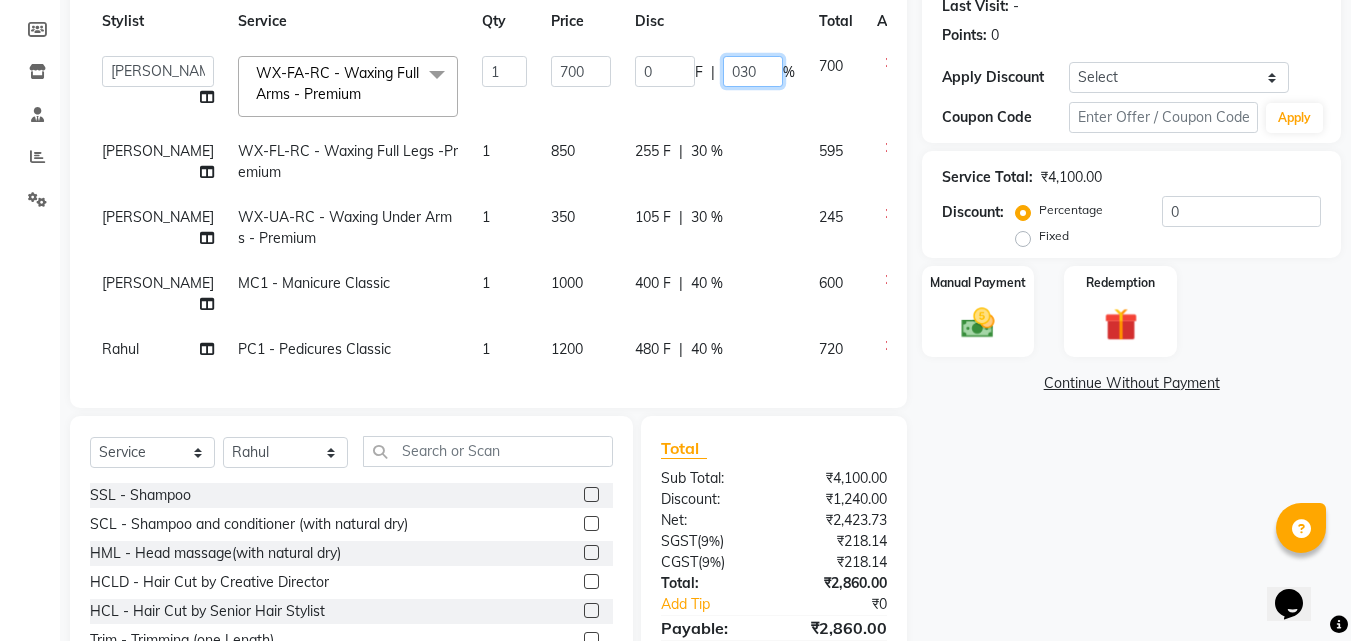 scroll, scrollTop: 401, scrollLeft: 0, axis: vertical 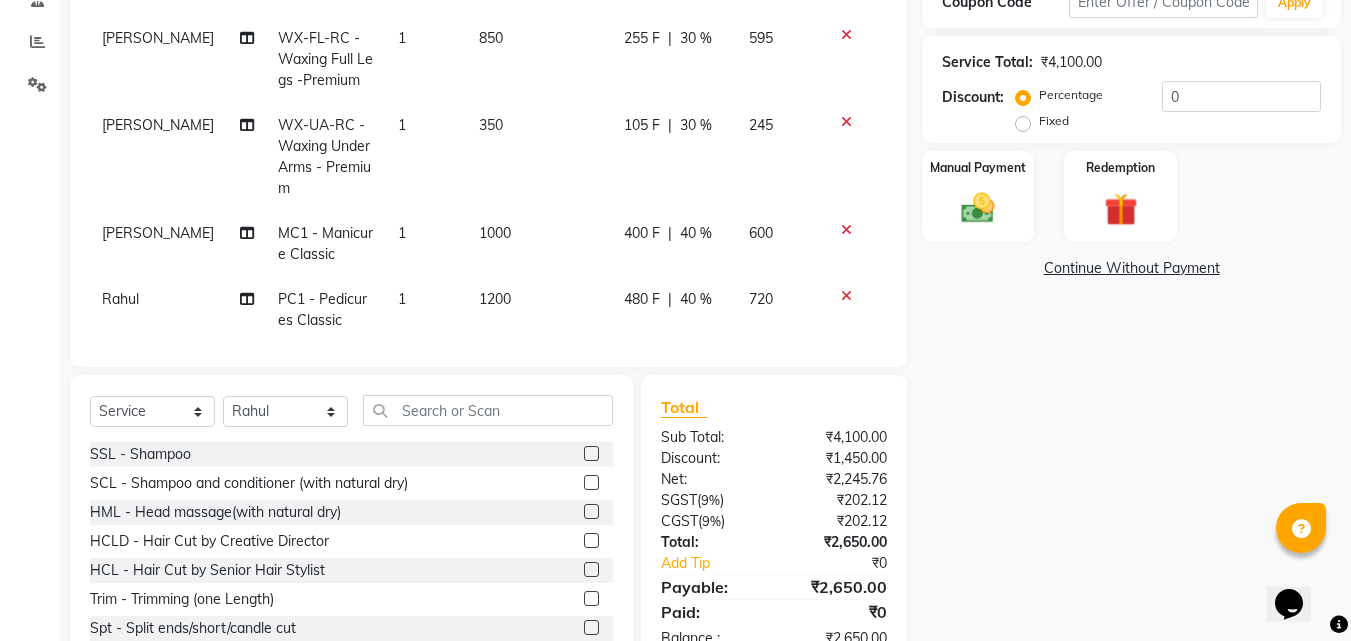 click on "Name: Neetu  Membership:  No Active Membership  Total Visits:  0 Card on file:  0 Last Visit:   - Points:   0  Apply Discount Select Coupon → Wrong Job Card  Coupon → Complimentary Coupon → Correction  Coupon → First Wash  Coupon → Free Of Cost - Foc  Coupon → Staff Service  Coupon → Service Not Done  Coupon → Double Job Card  Coupon → Pending Payment  Coupon Code Apply Service Total:  ₹4,100.00  Discount:  Percentage   Fixed  0 Manual Payment Redemption  Continue Without Payment" 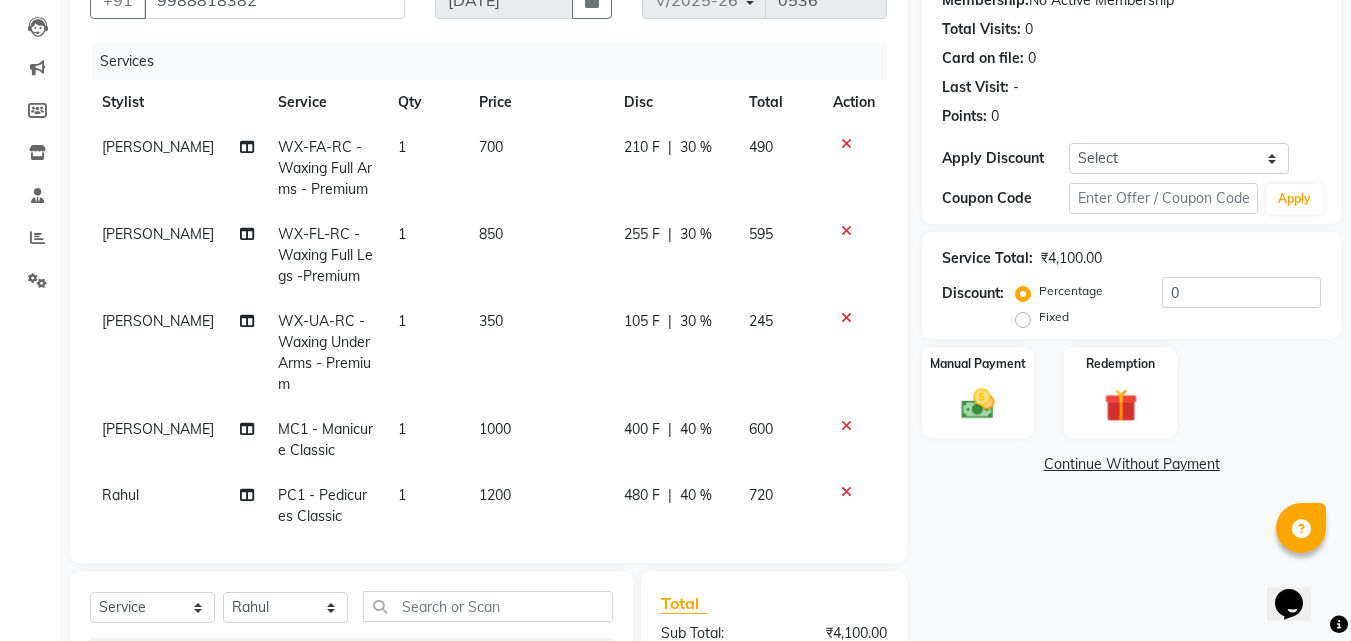 scroll, scrollTop: 160, scrollLeft: 0, axis: vertical 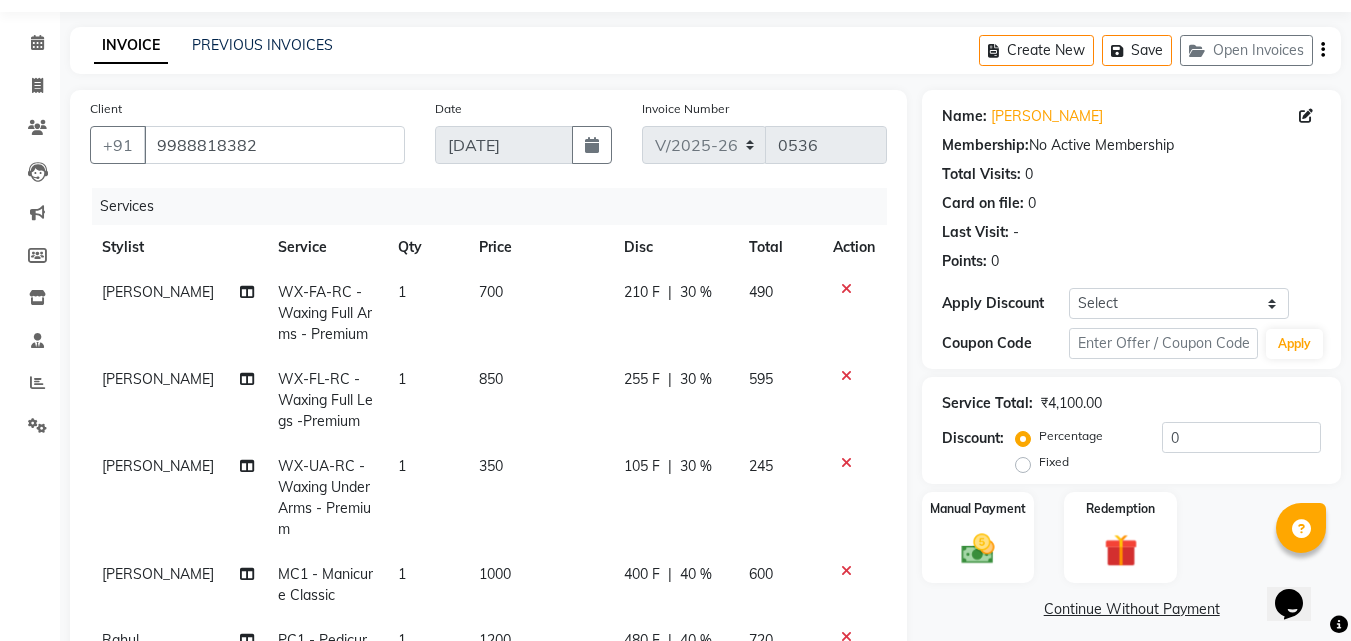 click on "30 %" 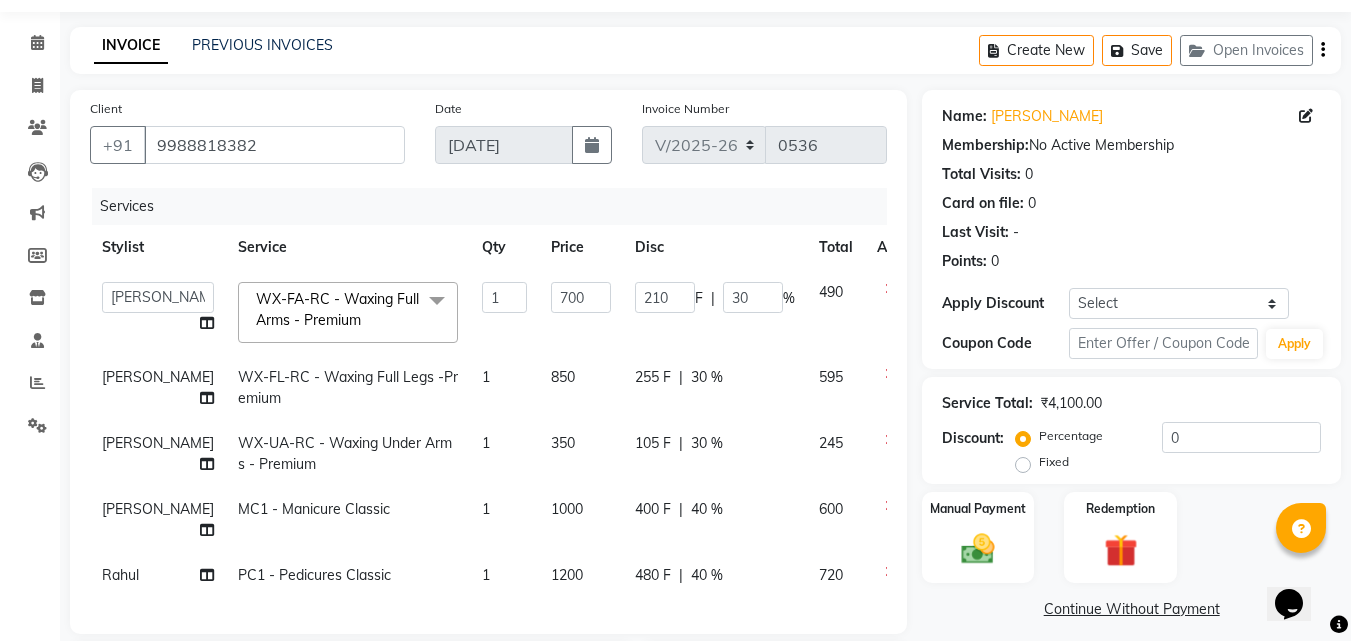 click on "%" 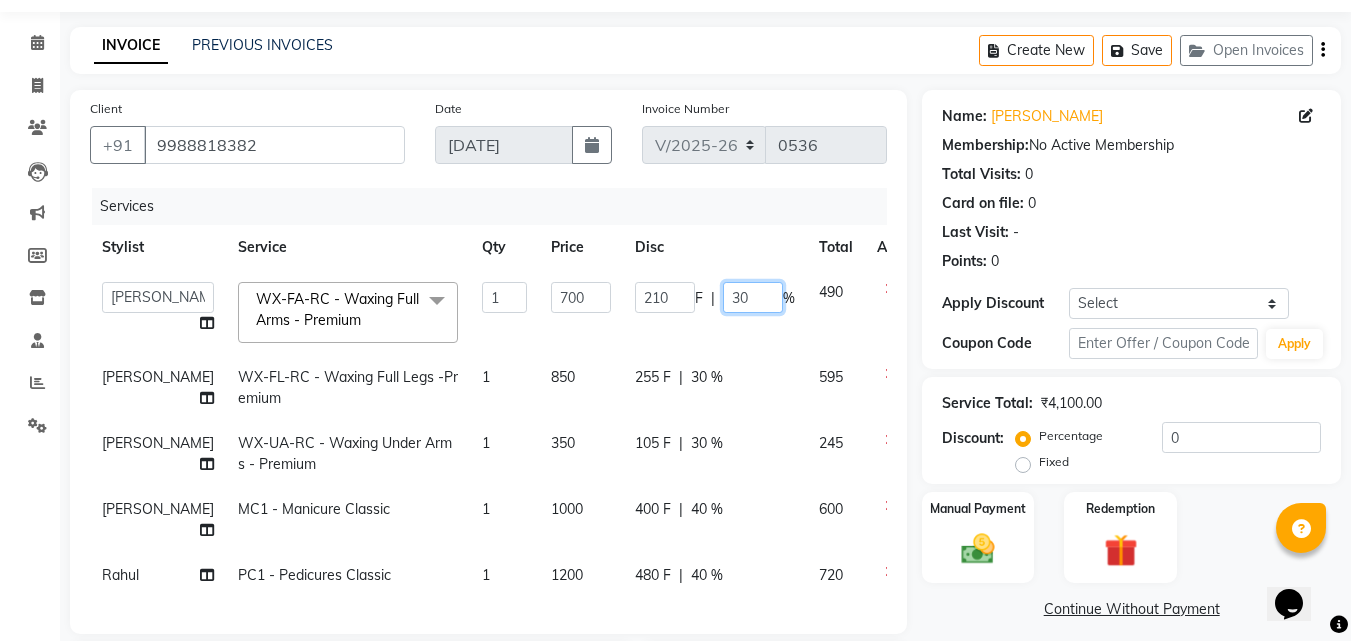 click on "30" 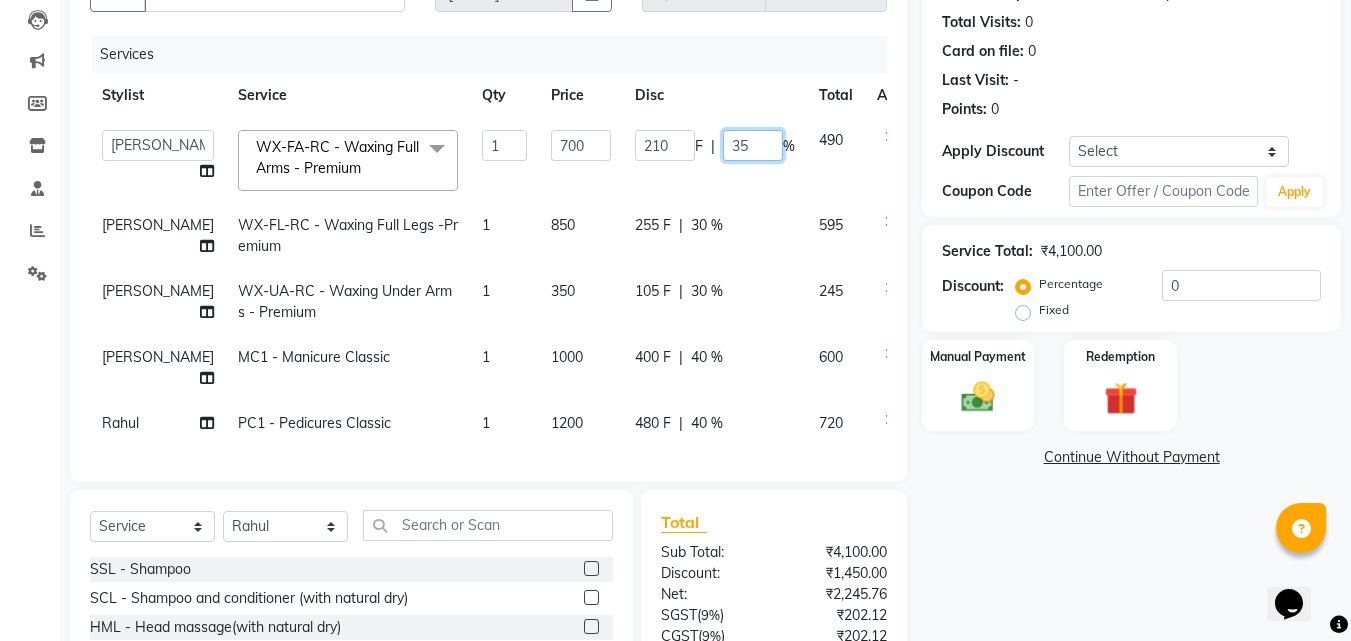 scroll, scrollTop: 401, scrollLeft: 0, axis: vertical 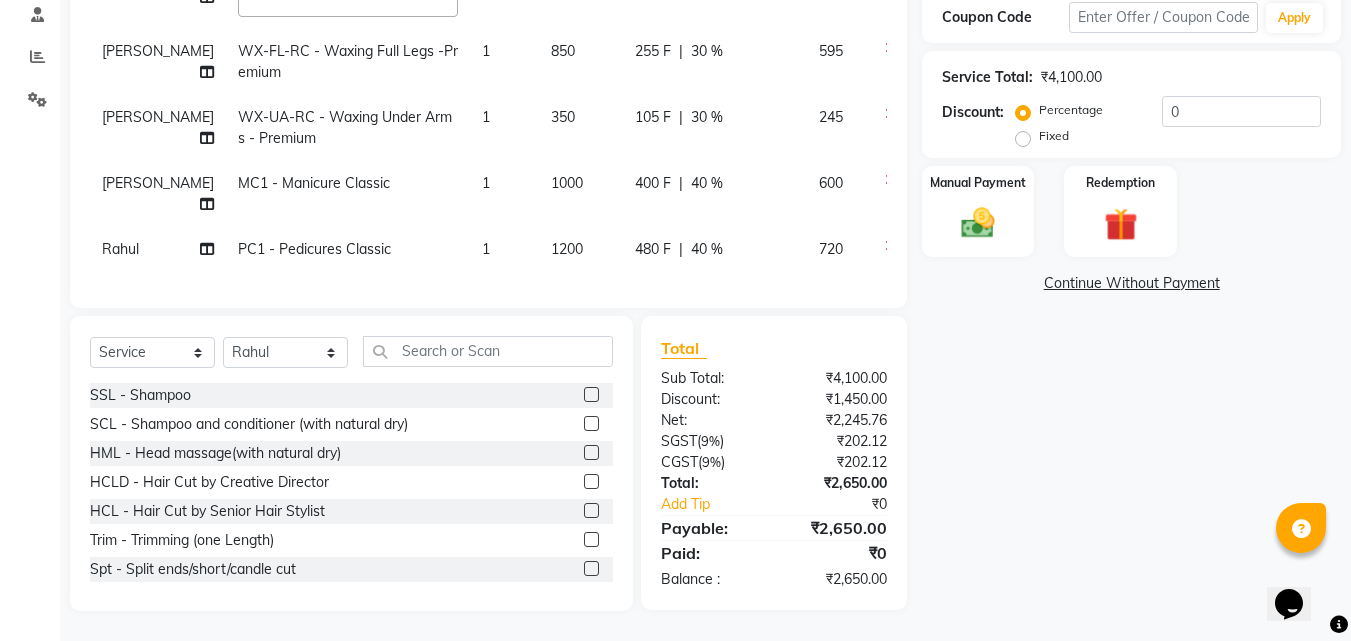 click on "Name: Neetu  Membership:  No Active Membership  Total Visits:  0 Card on file:  0 Last Visit:   - Points:   0  Apply Discount Select Coupon → Wrong Job Card  Coupon → Complimentary Coupon → Correction  Coupon → First Wash  Coupon → Free Of Cost - Foc  Coupon → Staff Service  Coupon → Service Not Done  Coupon → Double Job Card  Coupon → Pending Payment  Coupon Code Apply Service Total:  ₹4,100.00  Discount:  Percentage   Fixed  0 Manual Payment Redemption  Continue Without Payment" 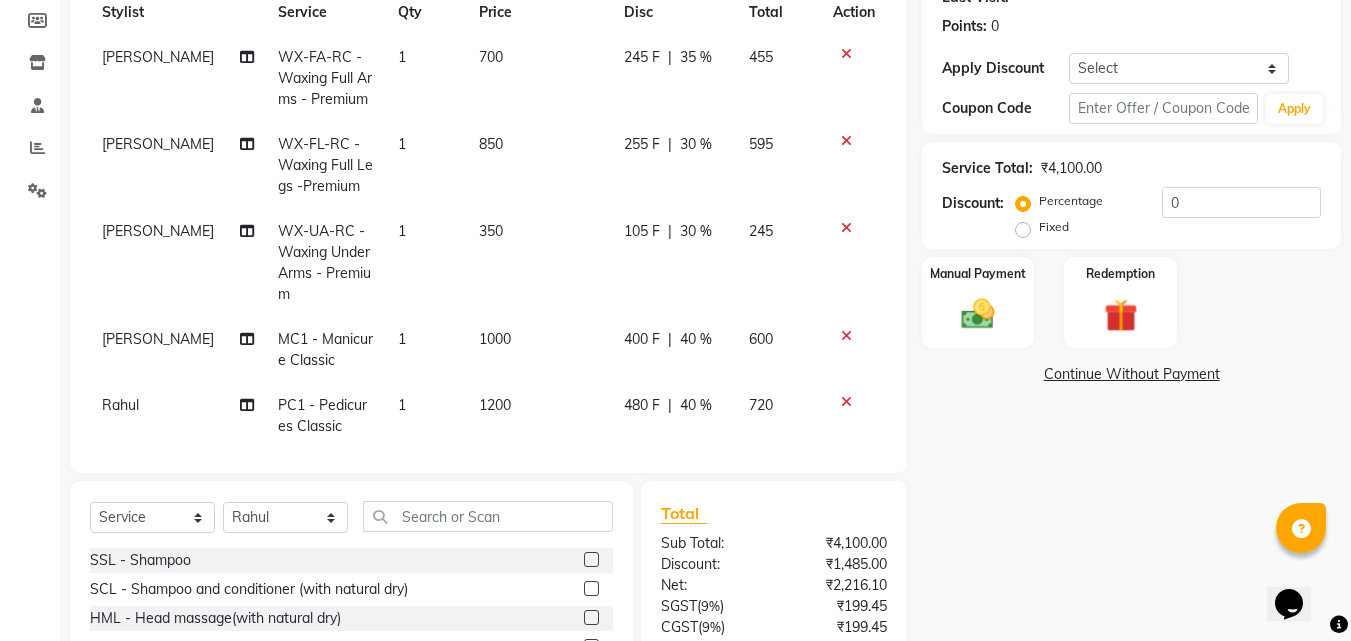 scroll, scrollTop: 260, scrollLeft: 0, axis: vertical 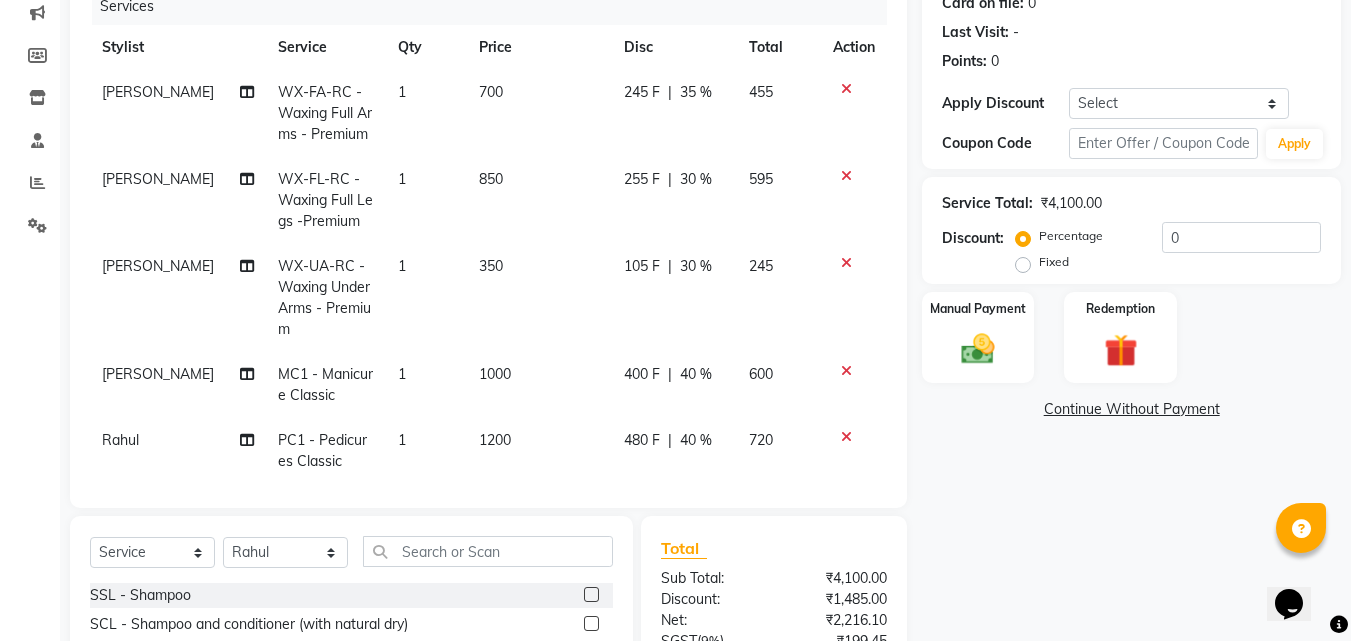 click on "30 %" 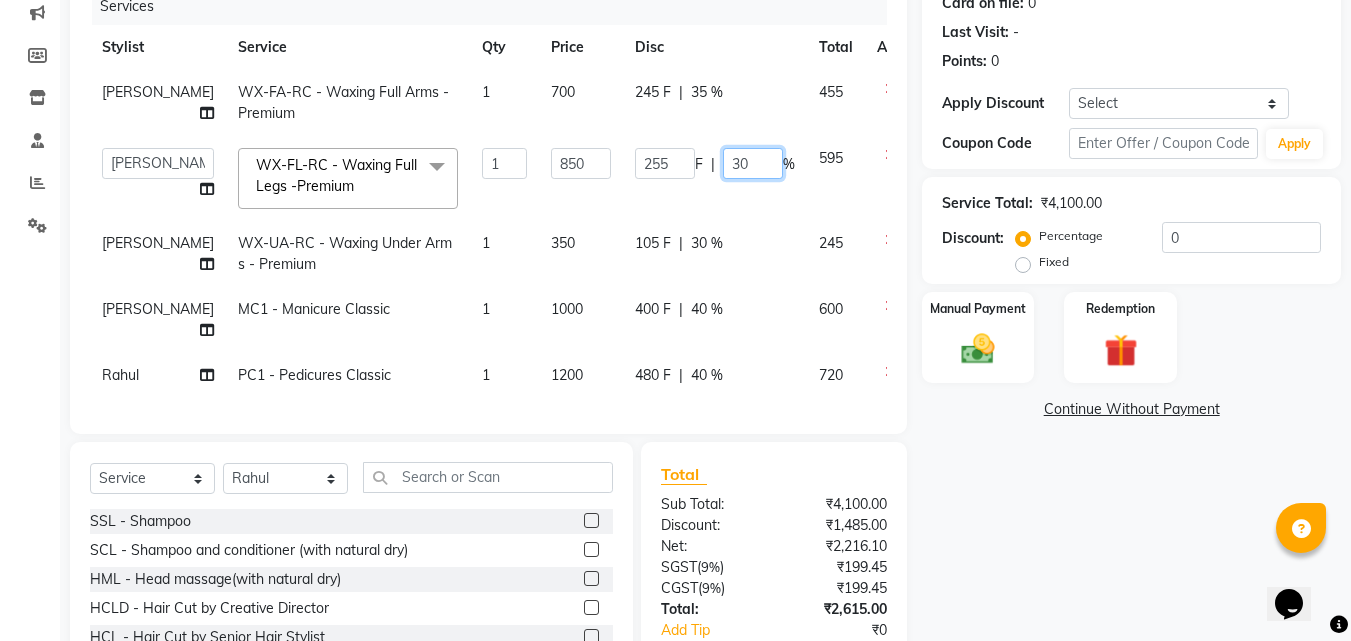 click on "30" 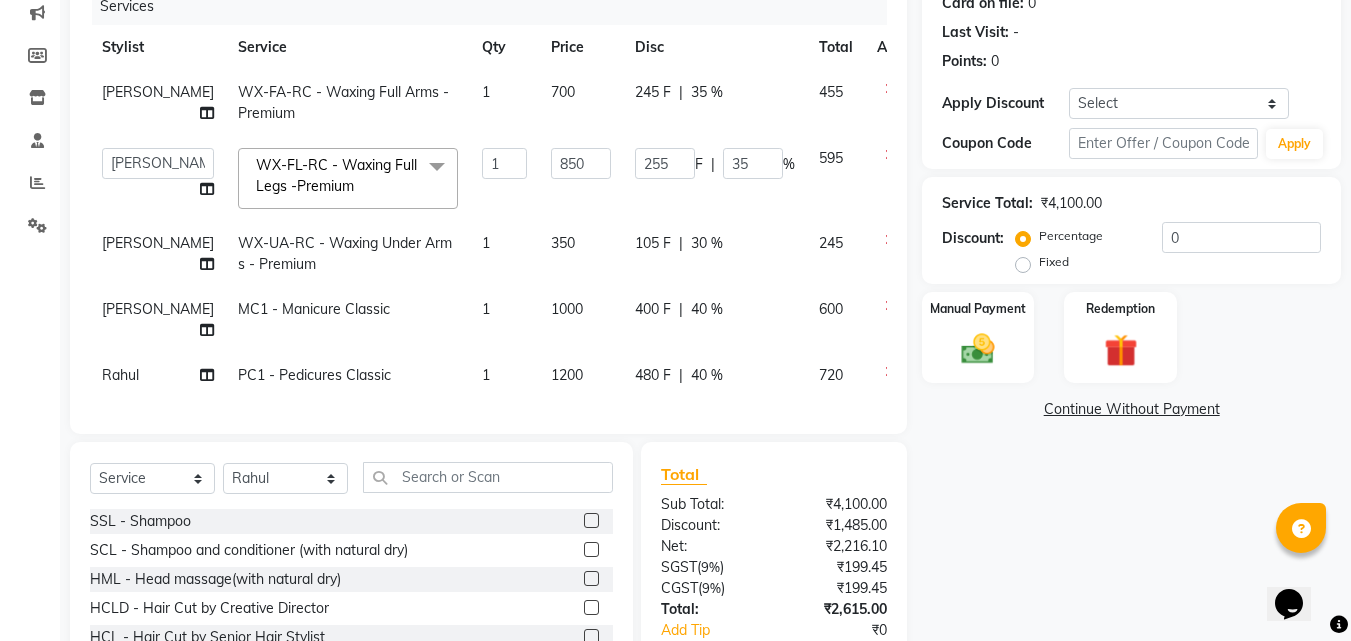 click on "Name: Neetu  Membership:  No Active Membership  Total Visits:  0 Card on file:  0 Last Visit:   - Points:   0  Apply Discount Select Coupon → Wrong Job Card  Coupon → Complimentary Coupon → Correction  Coupon → First Wash  Coupon → Free Of Cost - Foc  Coupon → Staff Service  Coupon → Service Not Done  Coupon → Double Job Card  Coupon → Pending Payment  Coupon Code Apply Service Total:  ₹4,100.00  Discount:  Percentage   Fixed  0 Manual Payment Redemption  Continue Without Payment" 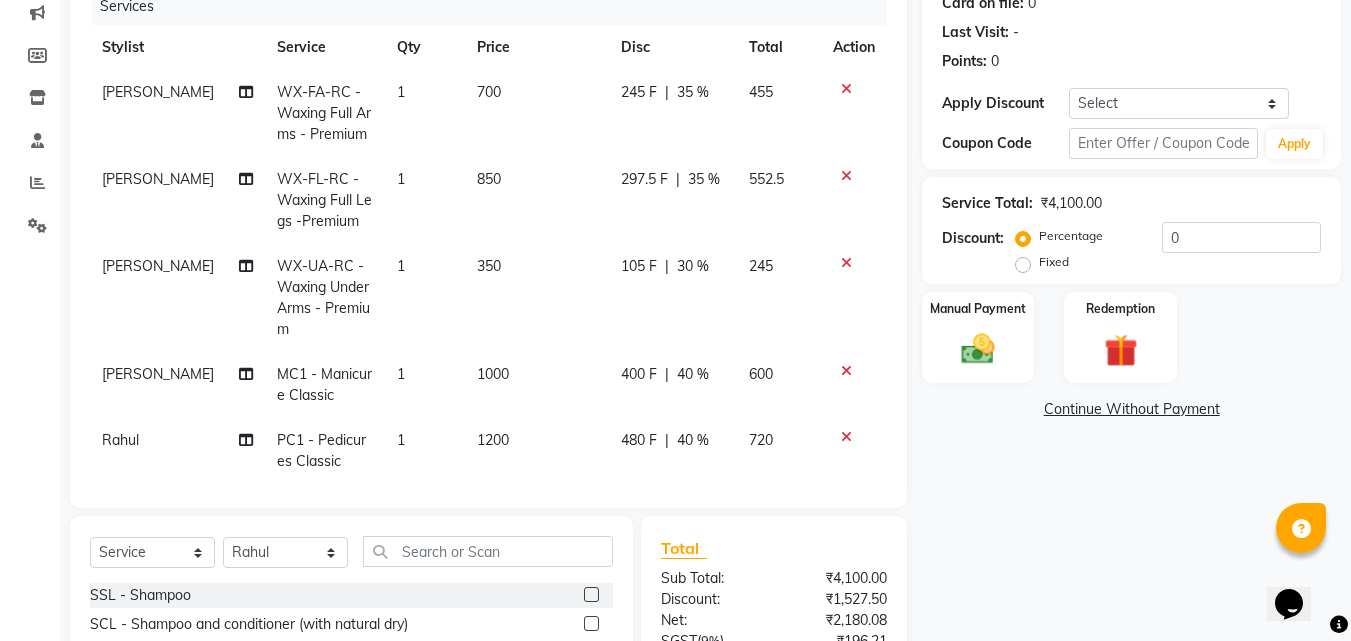 scroll, scrollTop: 27, scrollLeft: 0, axis: vertical 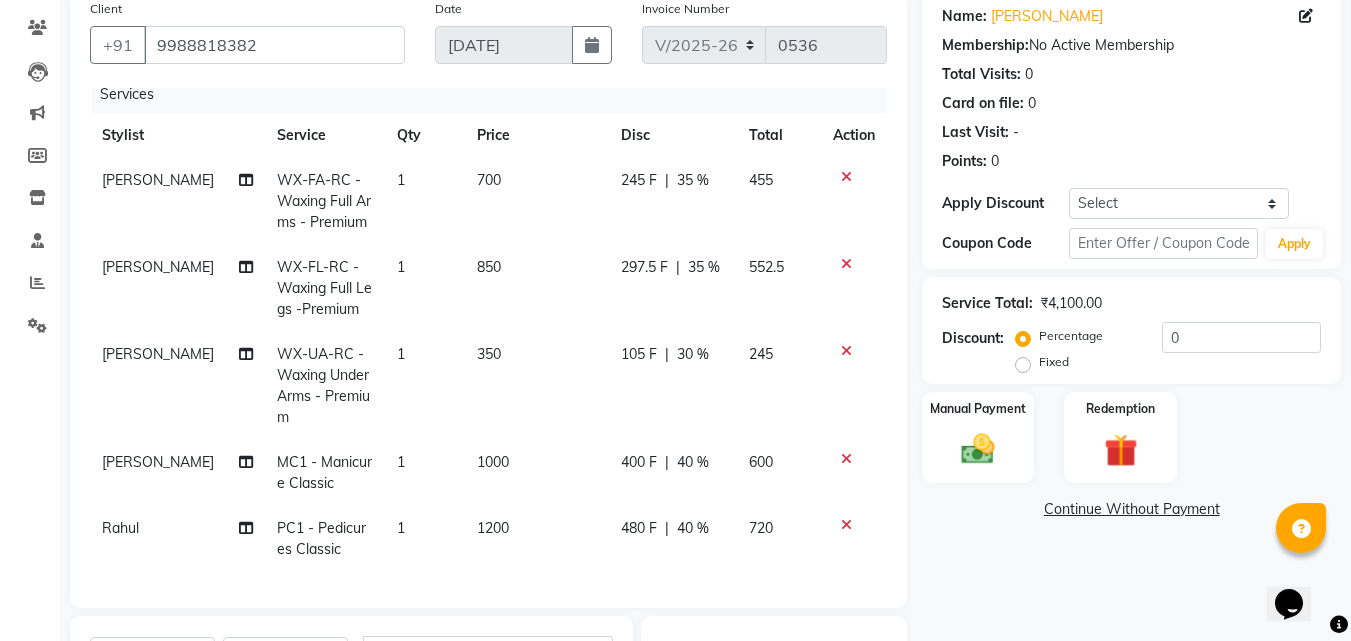 click on "30 %" 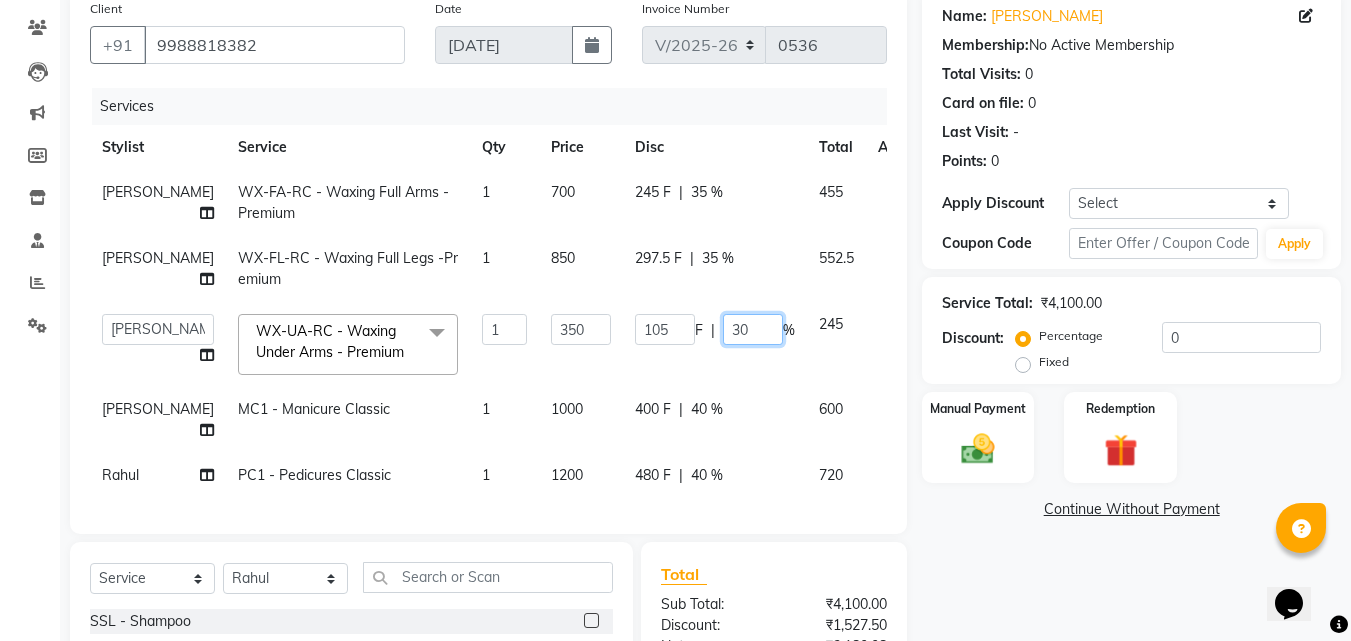 click on "30" 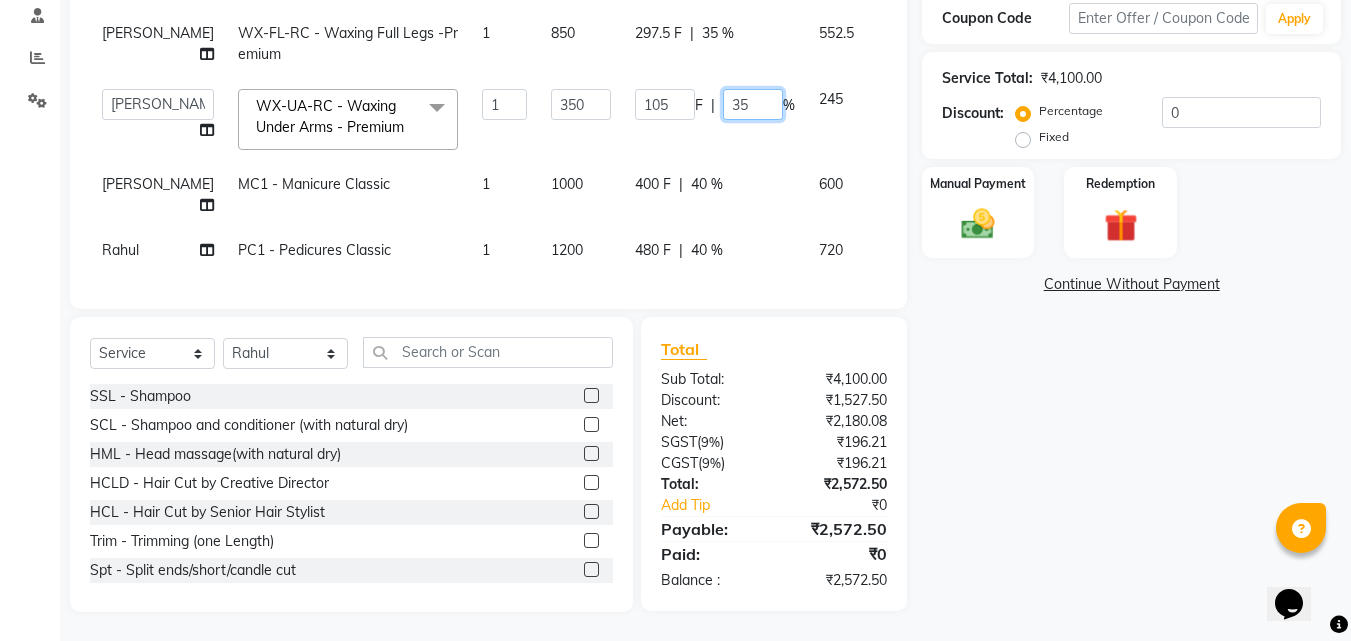 scroll, scrollTop: 401, scrollLeft: 0, axis: vertical 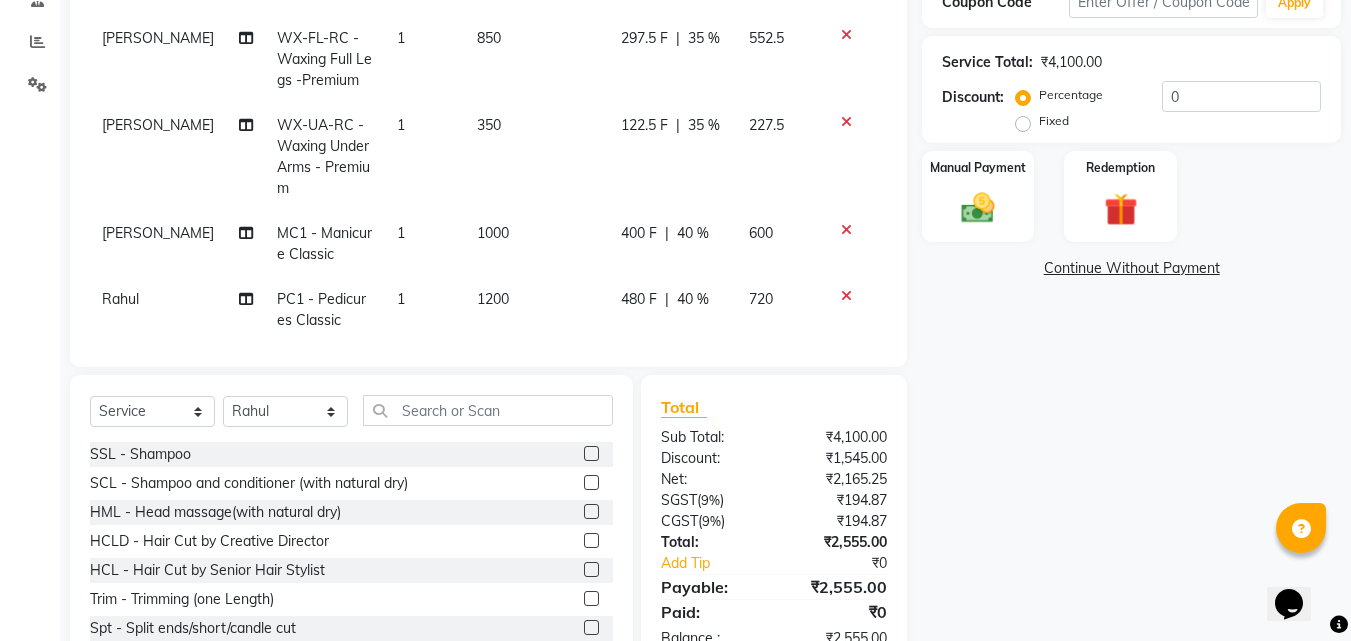 click on "Name: Neetu  Membership:  No Active Membership  Total Visits:  0 Card on file:  0 Last Visit:   - Points:   0  Apply Discount Select Coupon → Wrong Job Card  Coupon → Complimentary Coupon → Correction  Coupon → First Wash  Coupon → Free Of Cost - Foc  Coupon → Staff Service  Coupon → Service Not Done  Coupon → Double Job Card  Coupon → Pending Payment  Coupon Code Apply Service Total:  ₹4,100.00  Discount:  Percentage   Fixed  0 Manual Payment Redemption  Continue Without Payment" 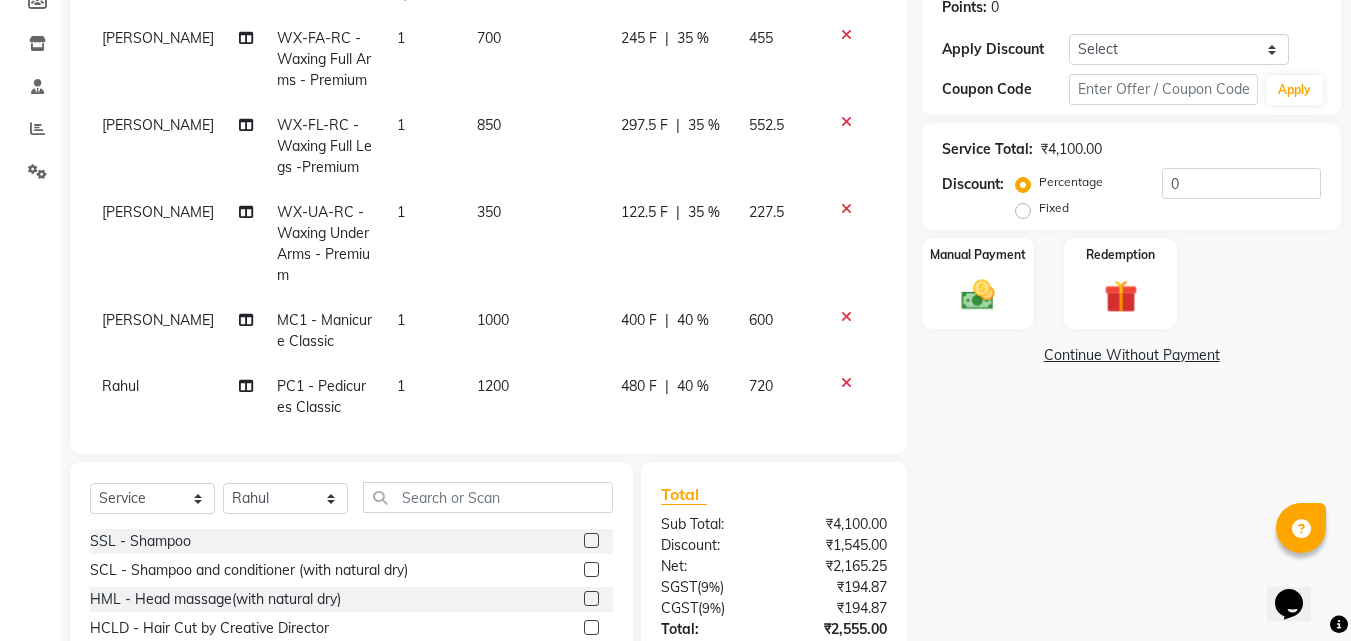 scroll, scrollTop: 260, scrollLeft: 0, axis: vertical 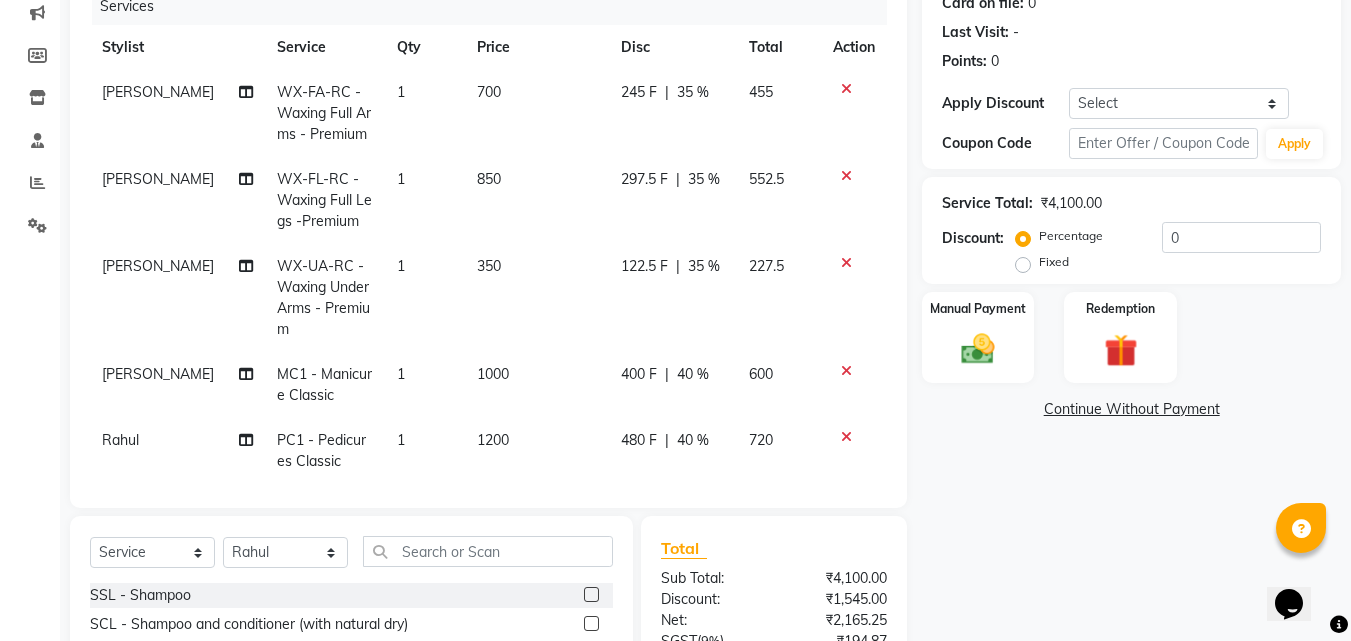 click on "122.5 F" 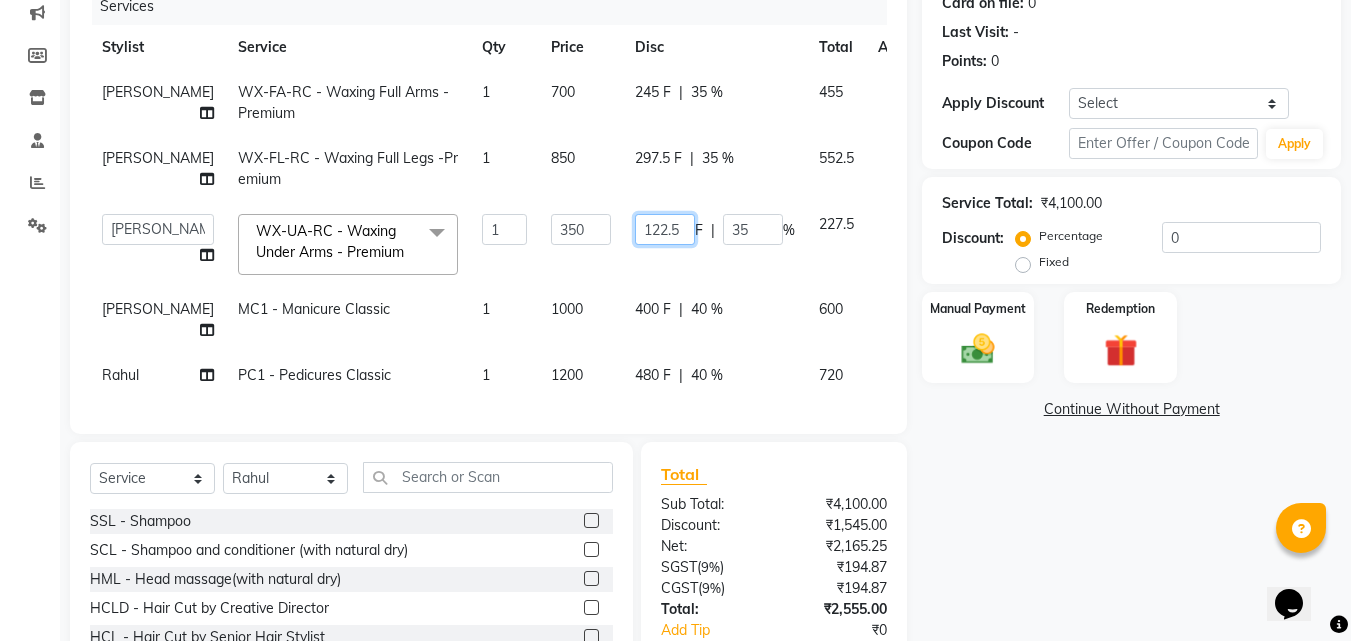 click on "122.5" 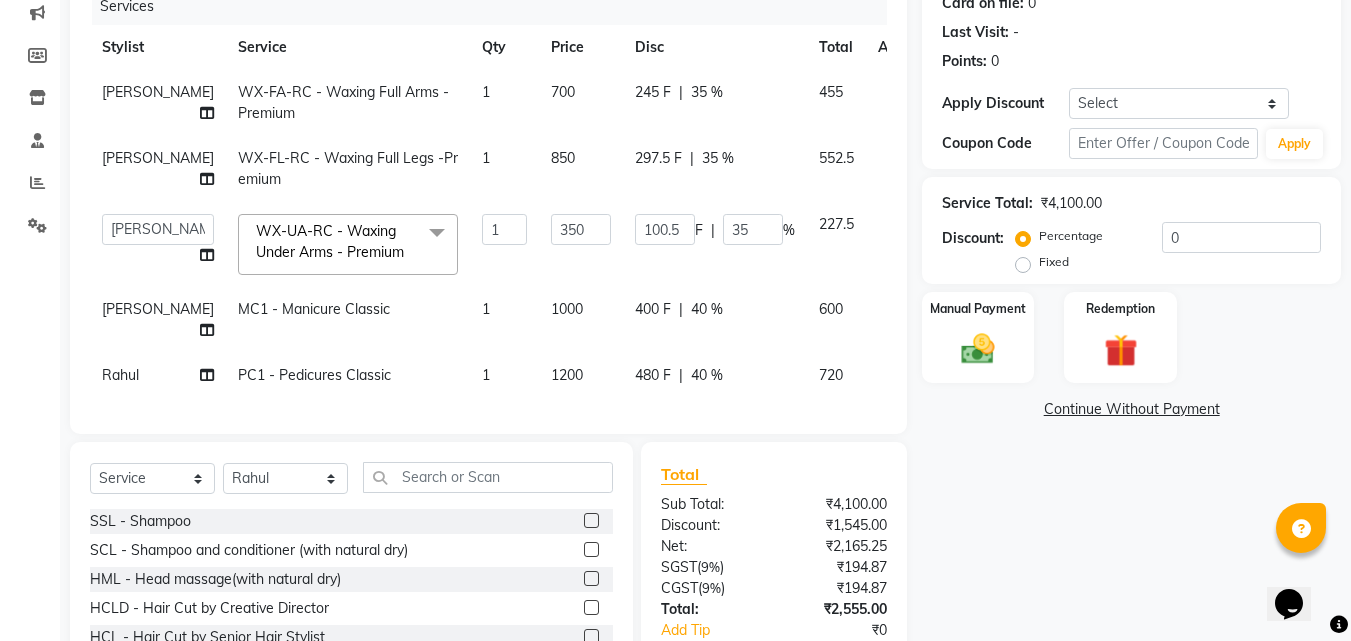 click on "Name: Neetu  Membership:  No Active Membership  Total Visits:  0 Card on file:  0 Last Visit:   - Points:   0  Apply Discount Select Coupon → Wrong Job Card  Coupon → Complimentary Coupon → Correction  Coupon → First Wash  Coupon → Free Of Cost - Foc  Coupon → Staff Service  Coupon → Service Not Done  Coupon → Double Job Card  Coupon → Pending Payment  Coupon Code Apply Service Total:  ₹4,100.00  Discount:  Percentage   Fixed  0 Manual Payment Redemption  Continue Without Payment" 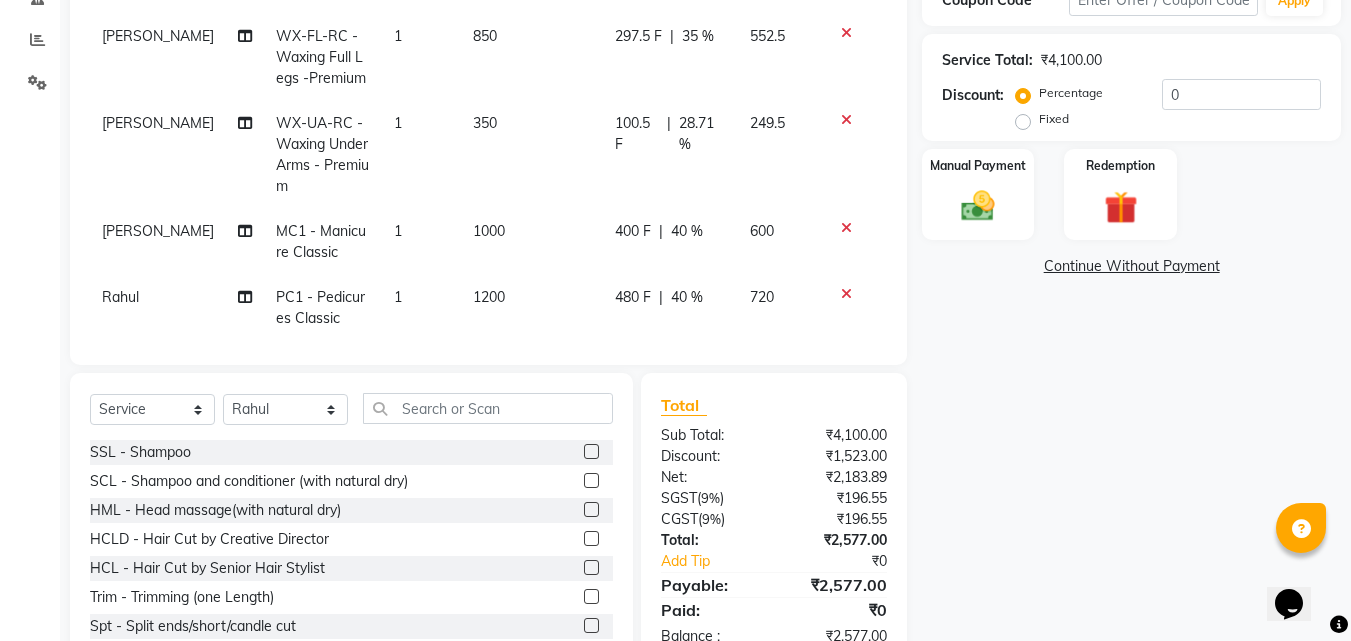 scroll, scrollTop: 360, scrollLeft: 0, axis: vertical 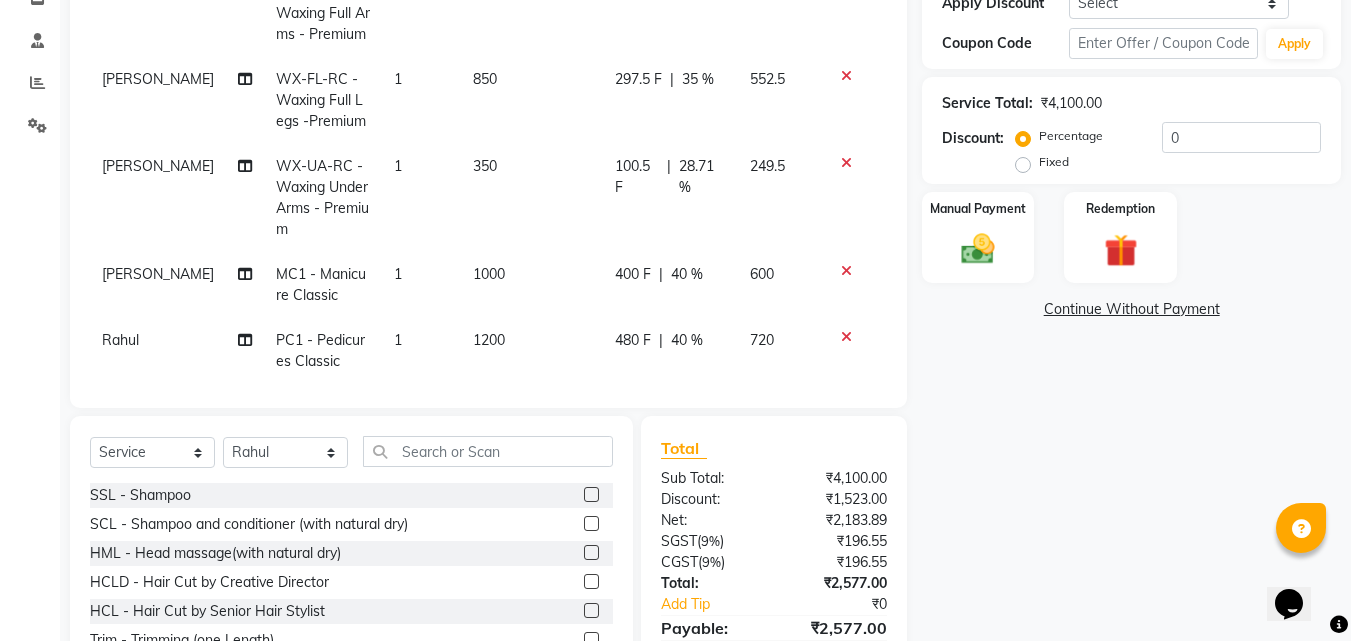 click on "100.5 F" 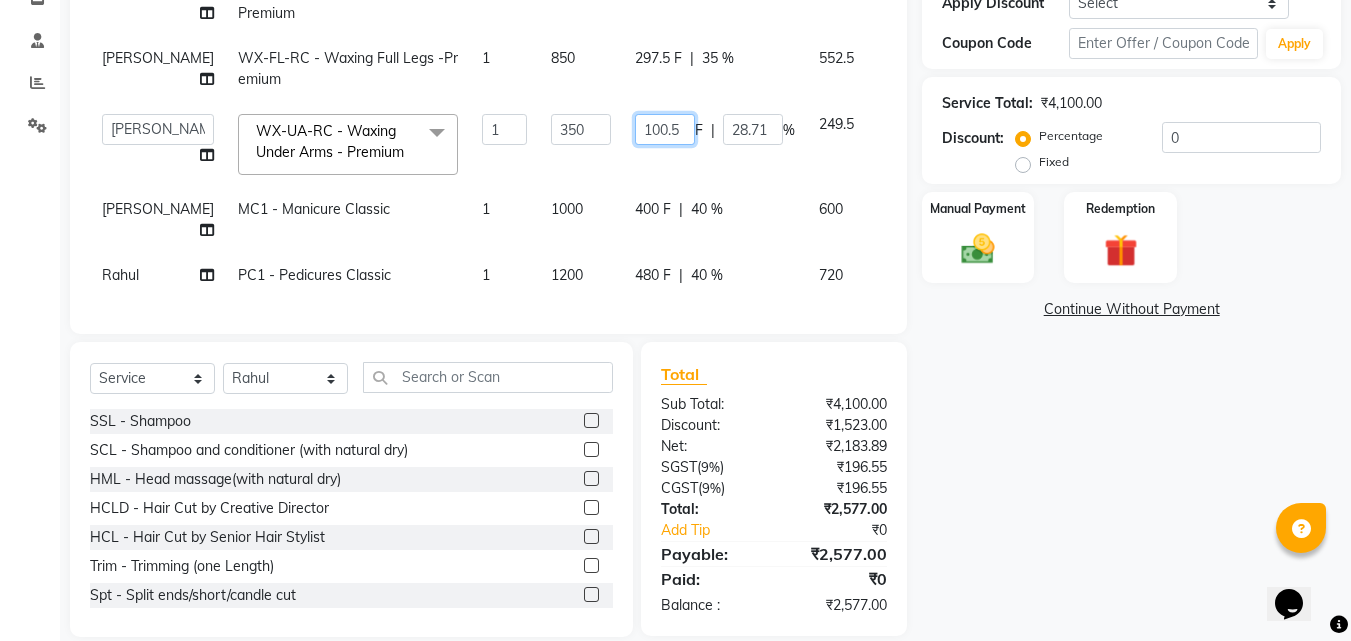 click on "100.5" 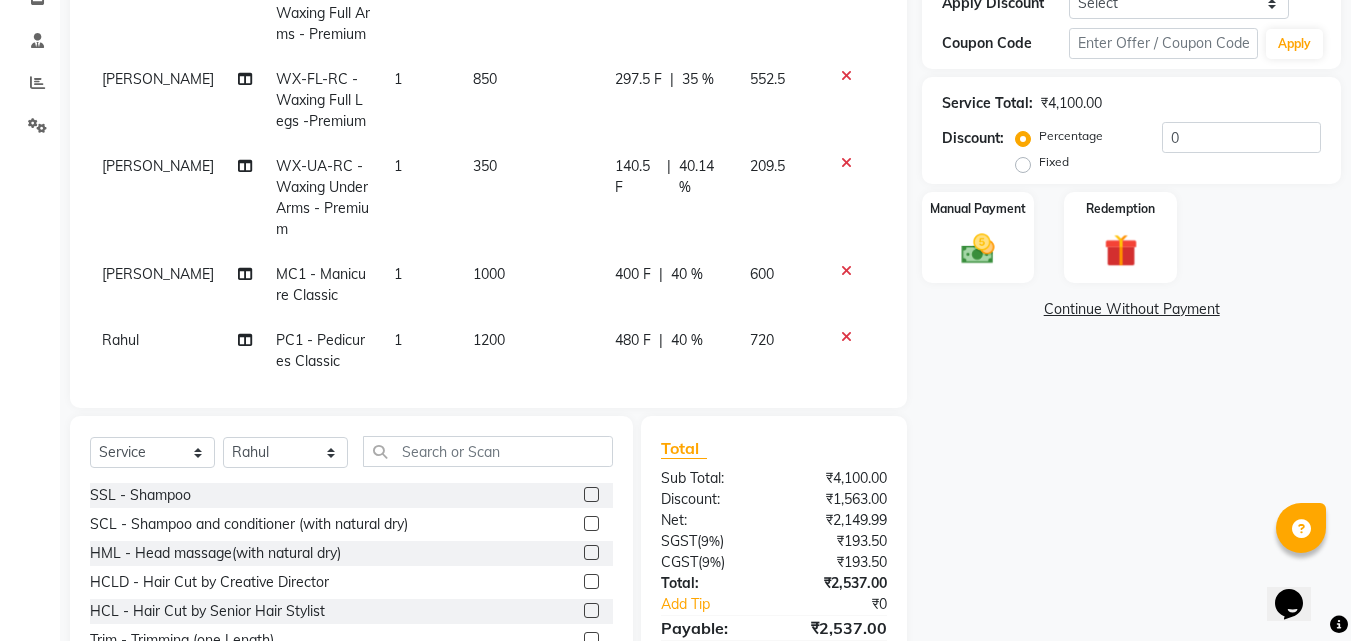 click on "Name: Neetu  Membership:  No Active Membership  Total Visits:  0 Card on file:  0 Last Visit:   - Points:   0  Apply Discount Select Coupon → Wrong Job Card  Coupon → Complimentary Coupon → Correction  Coupon → First Wash  Coupon → Free Of Cost - Foc  Coupon → Staff Service  Coupon → Service Not Done  Coupon → Double Job Card  Coupon → Pending Payment  Coupon Code Apply Service Total:  ₹4,100.00  Discount:  Percentage   Fixed  0 Manual Payment Redemption  Continue Without Payment" 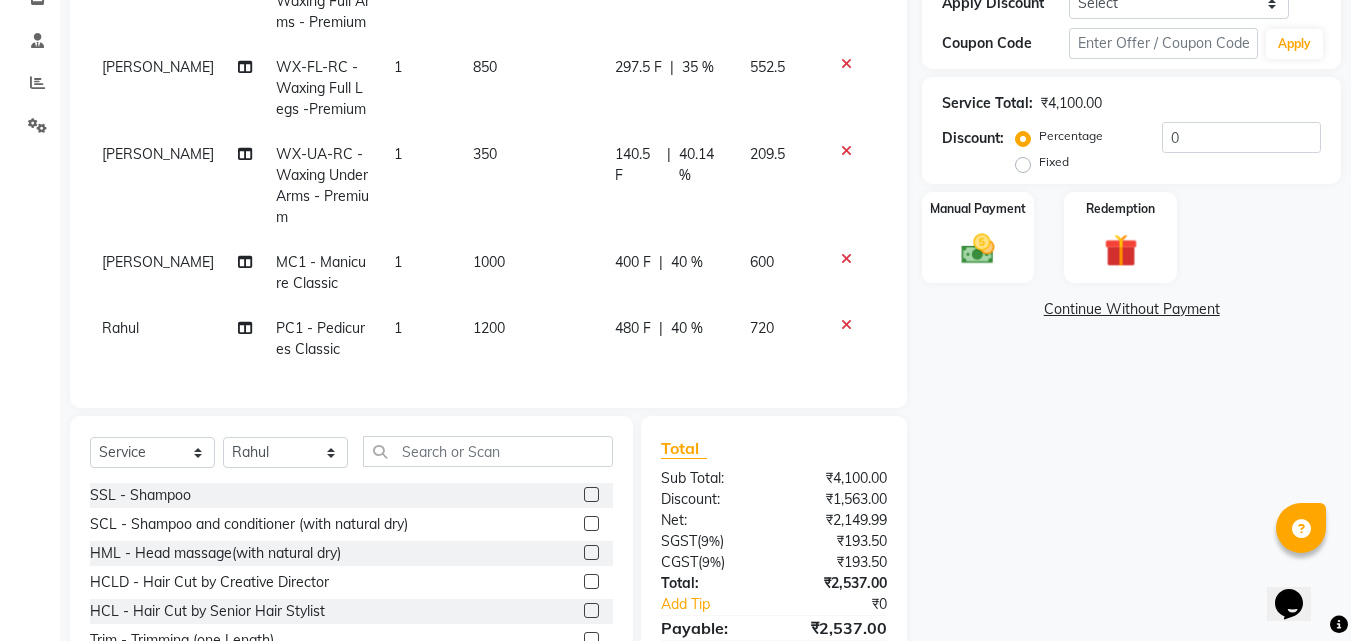 scroll, scrollTop: 48, scrollLeft: 0, axis: vertical 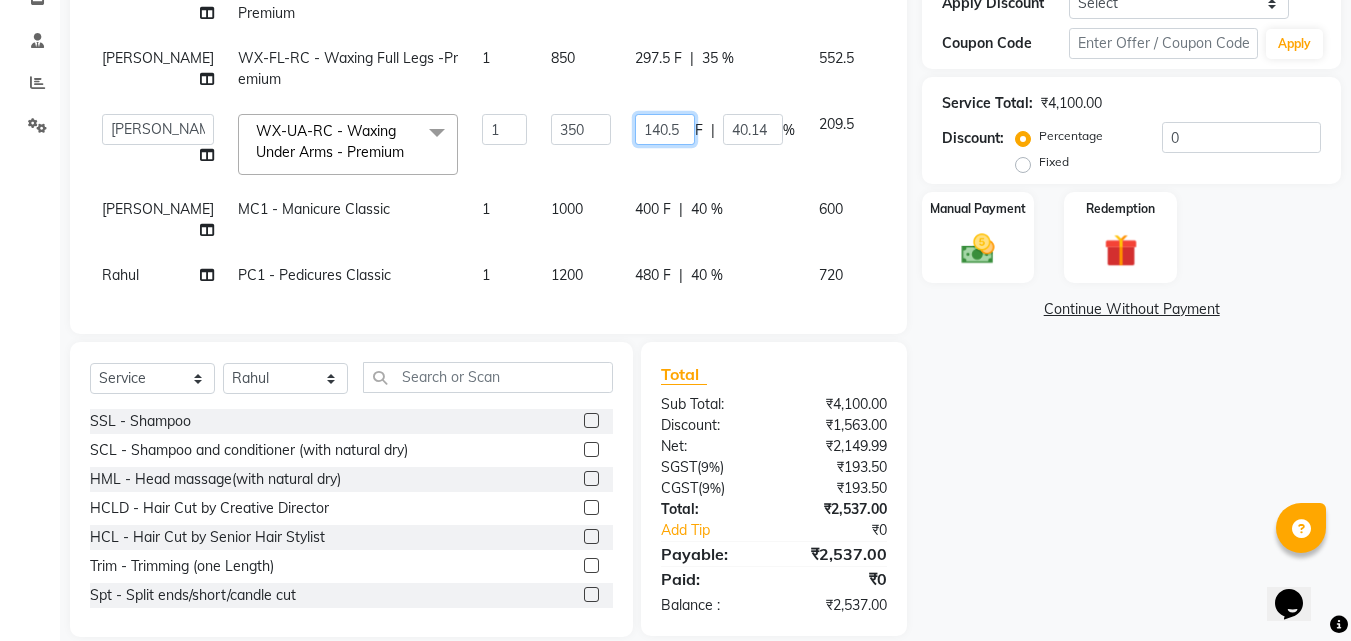 click on "140.5" 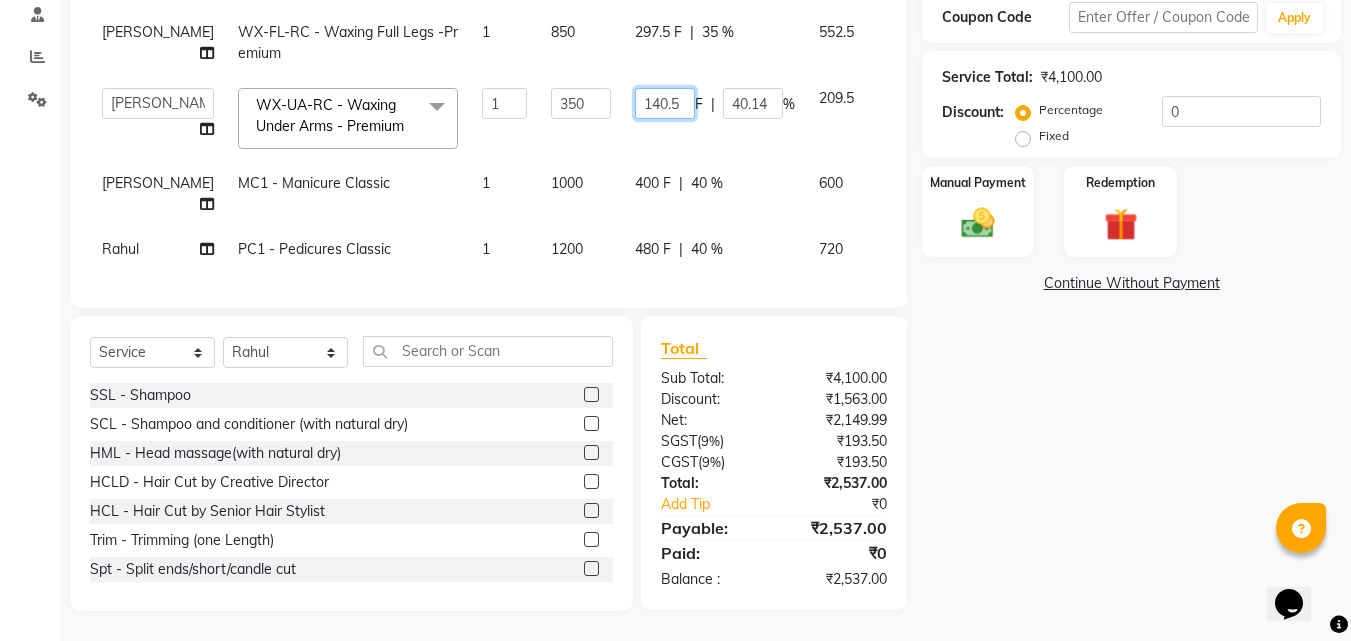 scroll, scrollTop: 301, scrollLeft: 0, axis: vertical 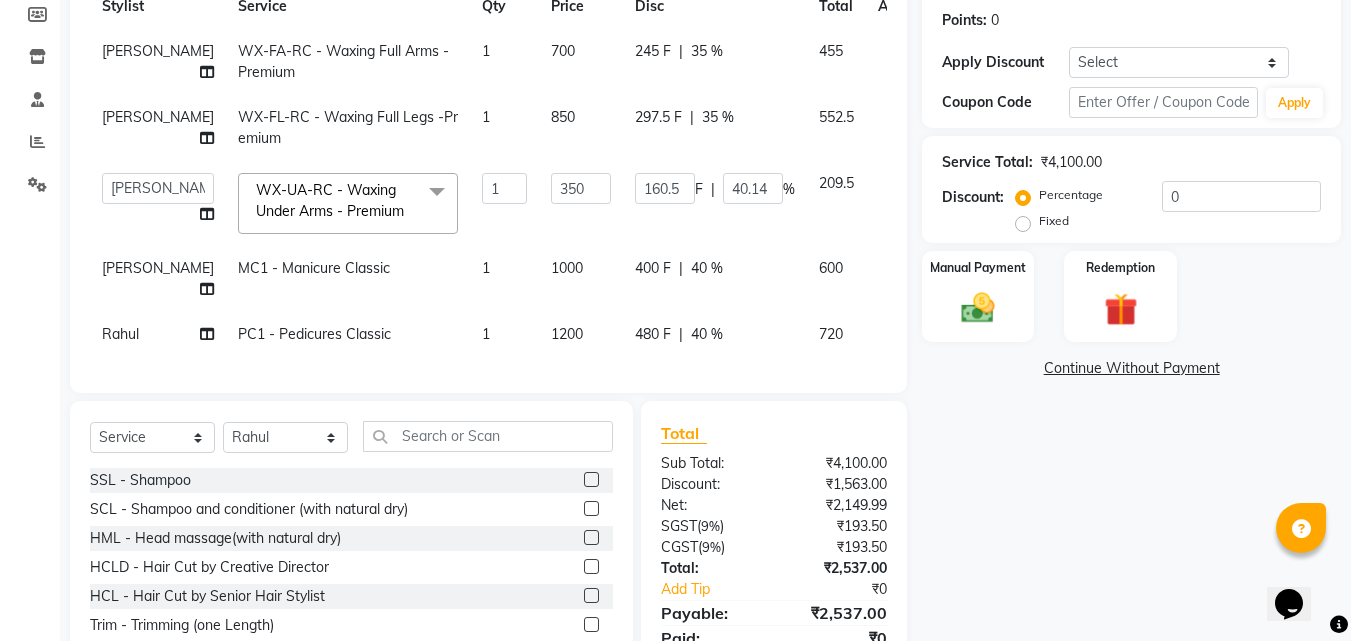 click on "Name: Neetu  Membership:  No Active Membership  Total Visits:  0 Card on file:  0 Last Visit:   - Points:   0  Apply Discount Select Coupon → Wrong Job Card  Coupon → Complimentary Coupon → Correction  Coupon → First Wash  Coupon → Free Of Cost - Foc  Coupon → Staff Service  Coupon → Service Not Done  Coupon → Double Job Card  Coupon → Pending Payment  Coupon Code Apply Service Total:  ₹4,100.00  Discount:  Percentage   Fixed  0 Manual Payment Redemption  Continue Without Payment" 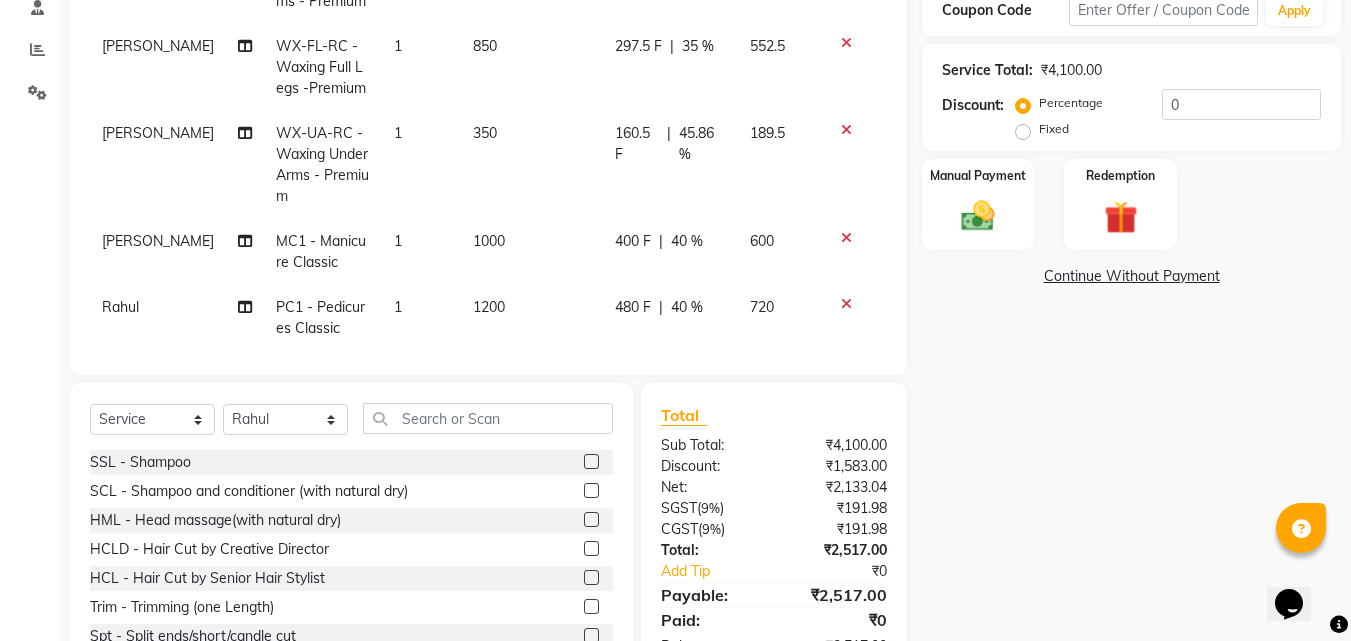 scroll, scrollTop: 360, scrollLeft: 0, axis: vertical 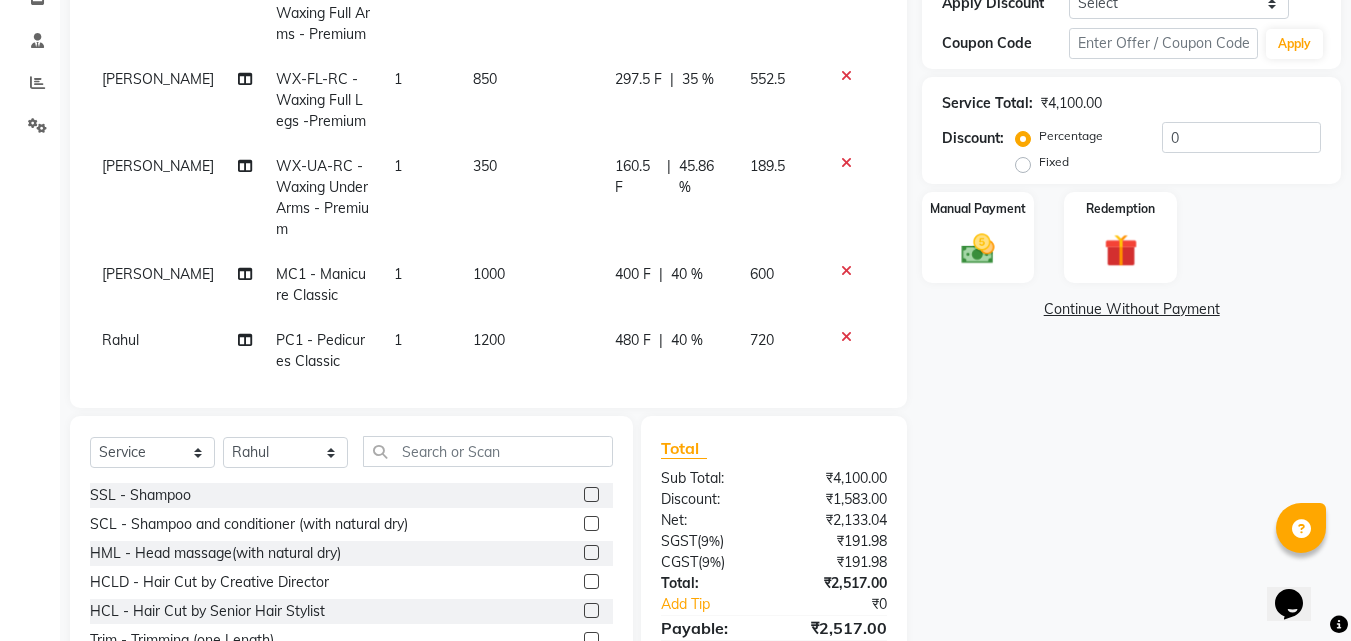 click on "160.5 F" 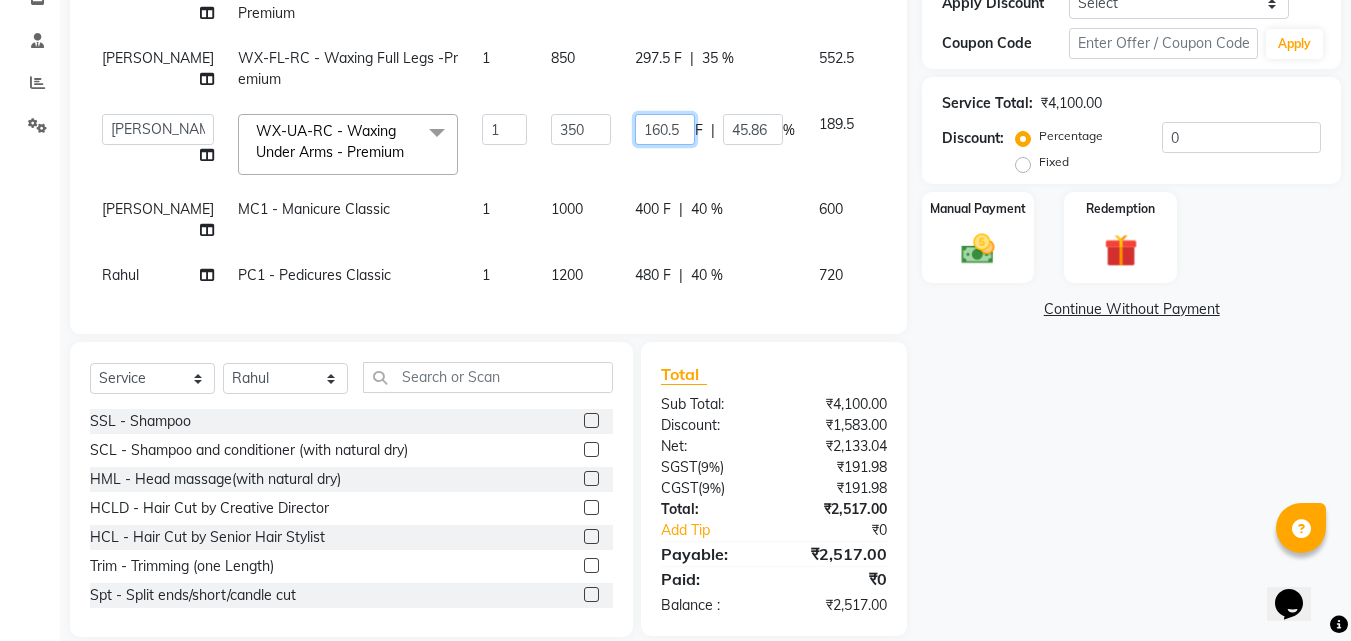 click on "160.5" 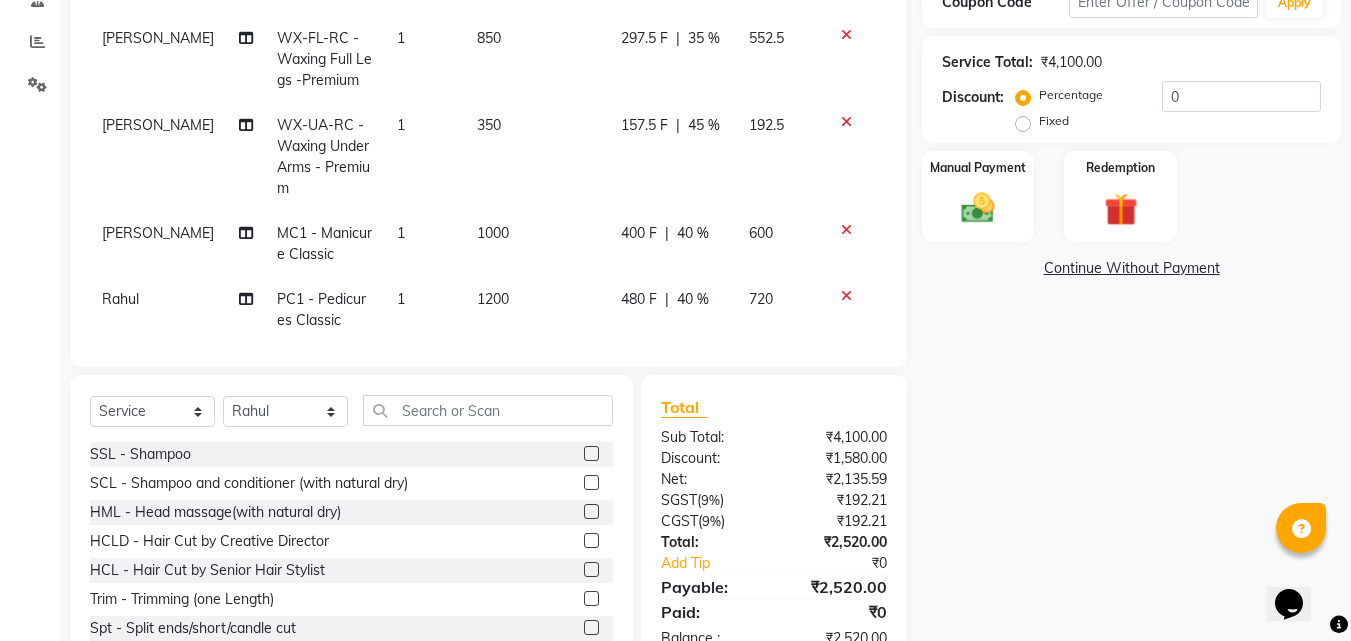 click on "Name: Neetu  Membership:  No Active Membership  Total Visits:  0 Card on file:  0 Last Visit:   - Points:   0  Apply Discount Select Coupon → Wrong Job Card  Coupon → Complimentary Coupon → Correction  Coupon → First Wash  Coupon → Free Of Cost - Foc  Coupon → Staff Service  Coupon → Service Not Done  Coupon → Double Job Card  Coupon → Pending Payment  Coupon Code Apply Service Total:  ₹4,100.00  Discount:  Percentage   Fixed  0 Manual Payment Redemption  Continue Without Payment" 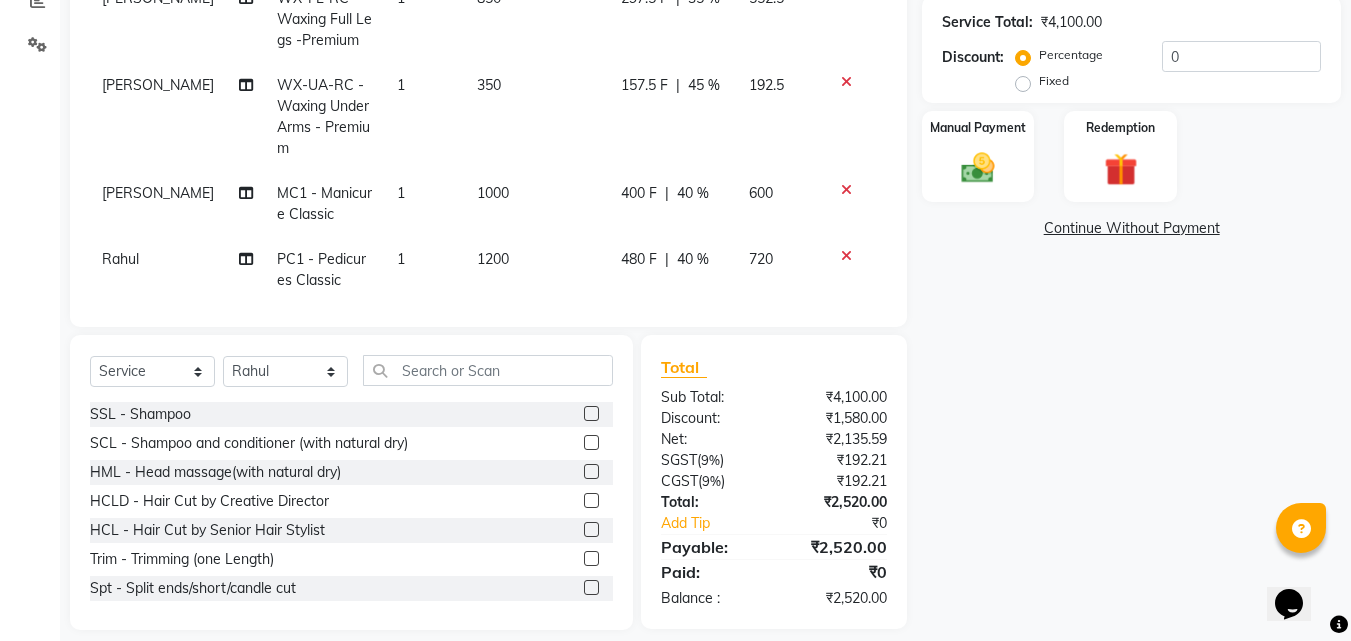 scroll, scrollTop: 460, scrollLeft: 0, axis: vertical 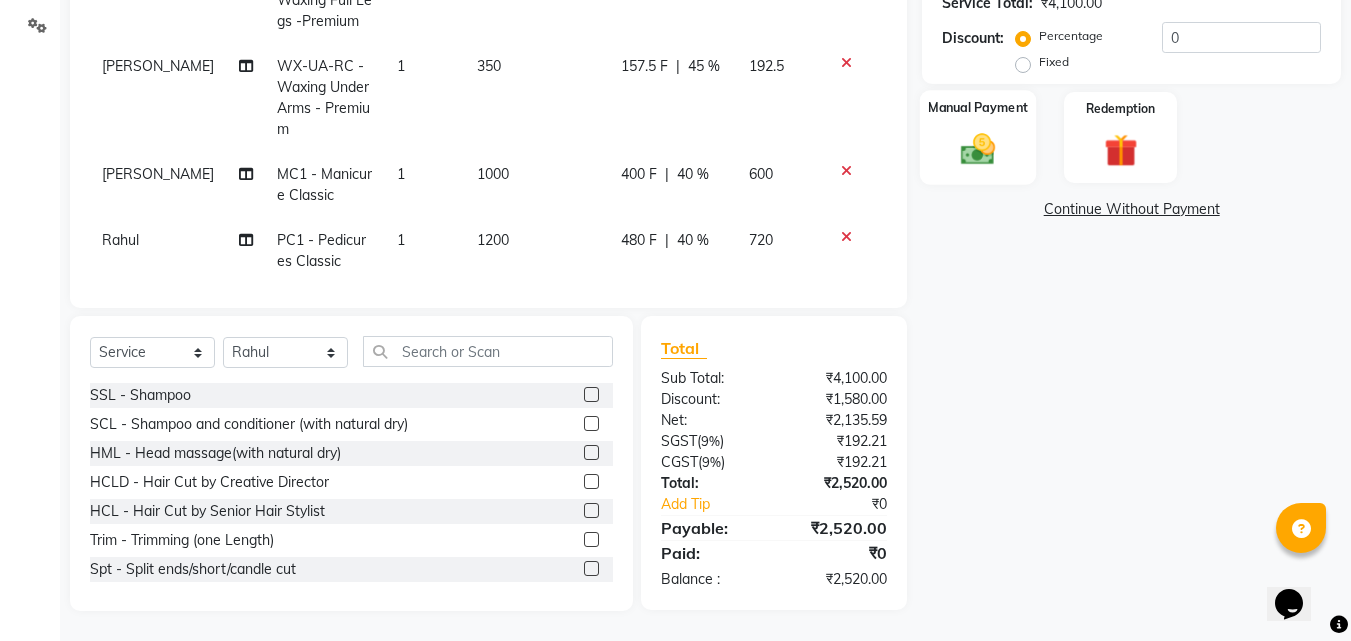 click 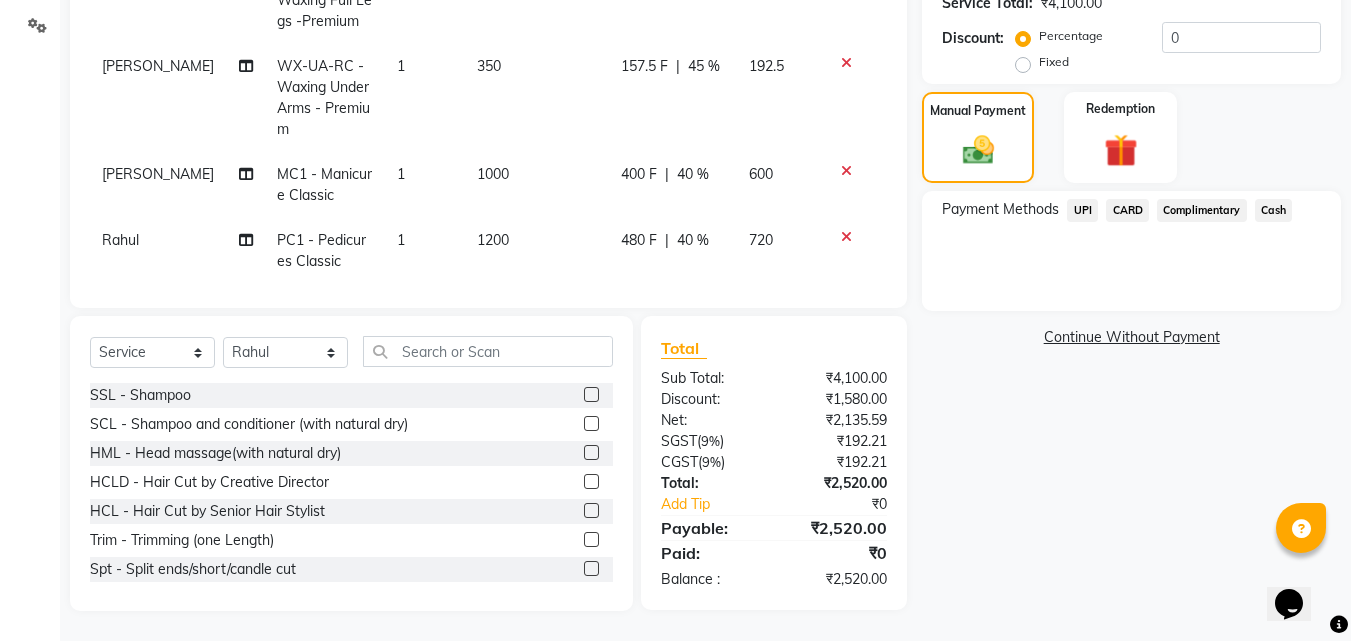 click on "UPI" 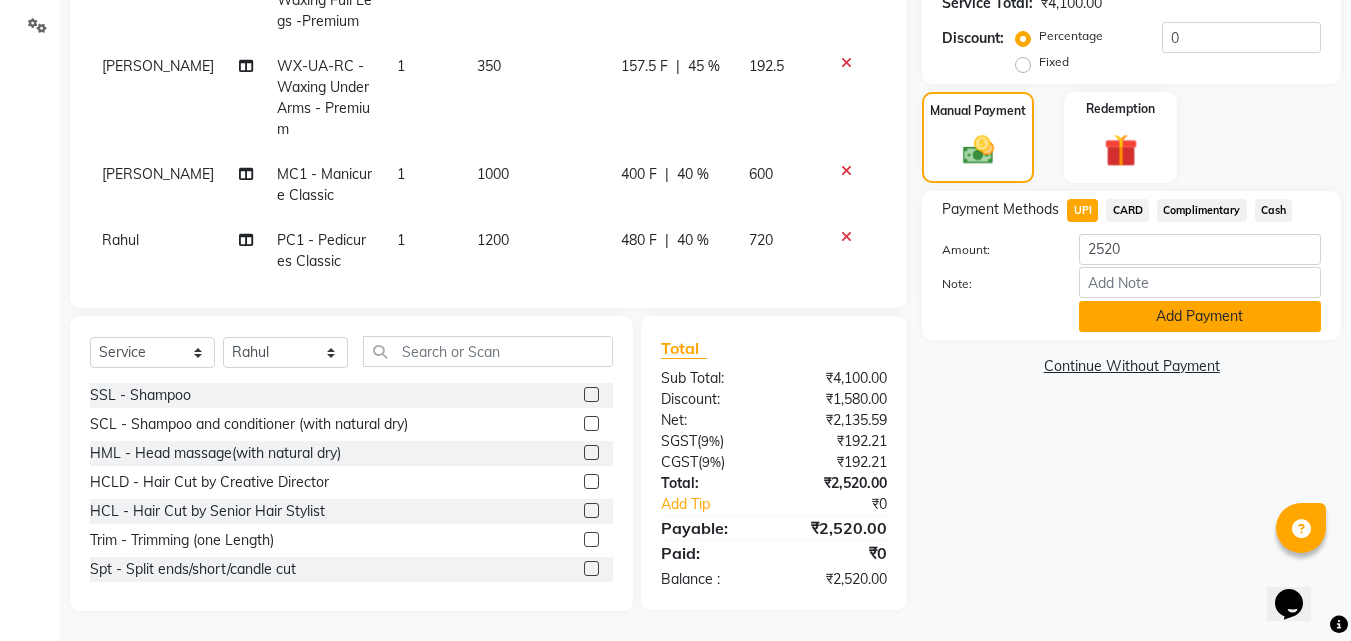 click on "Add Payment" 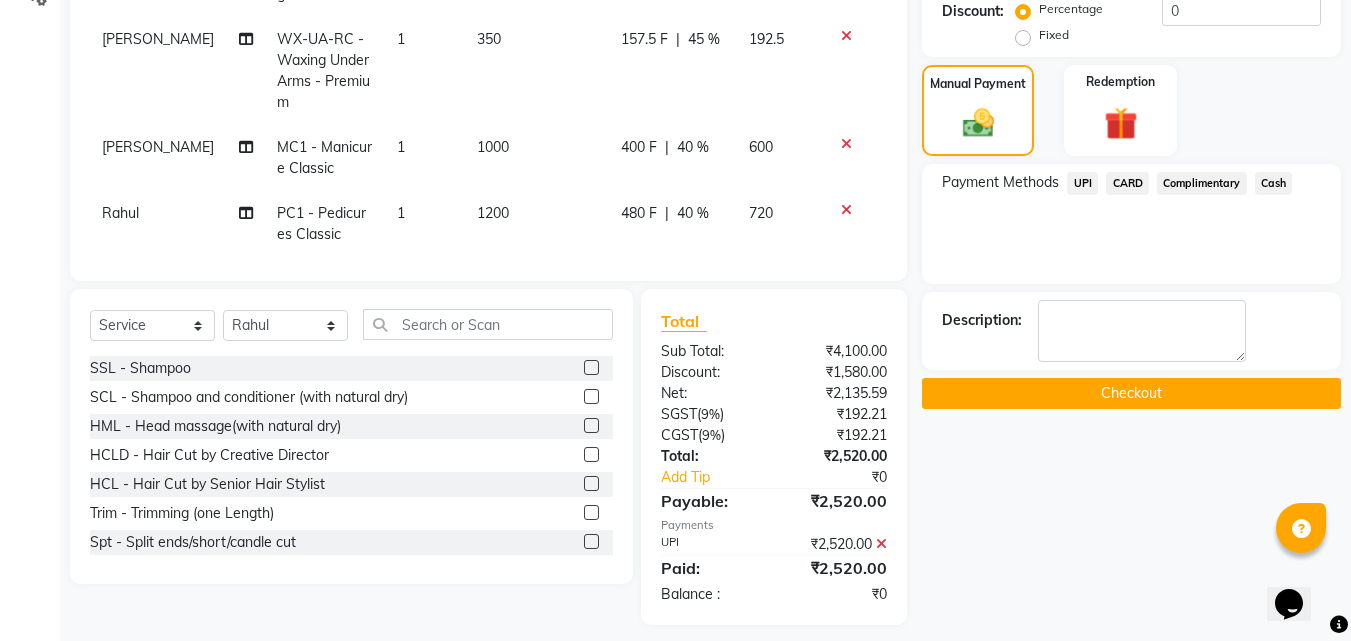 scroll, scrollTop: 501, scrollLeft: 0, axis: vertical 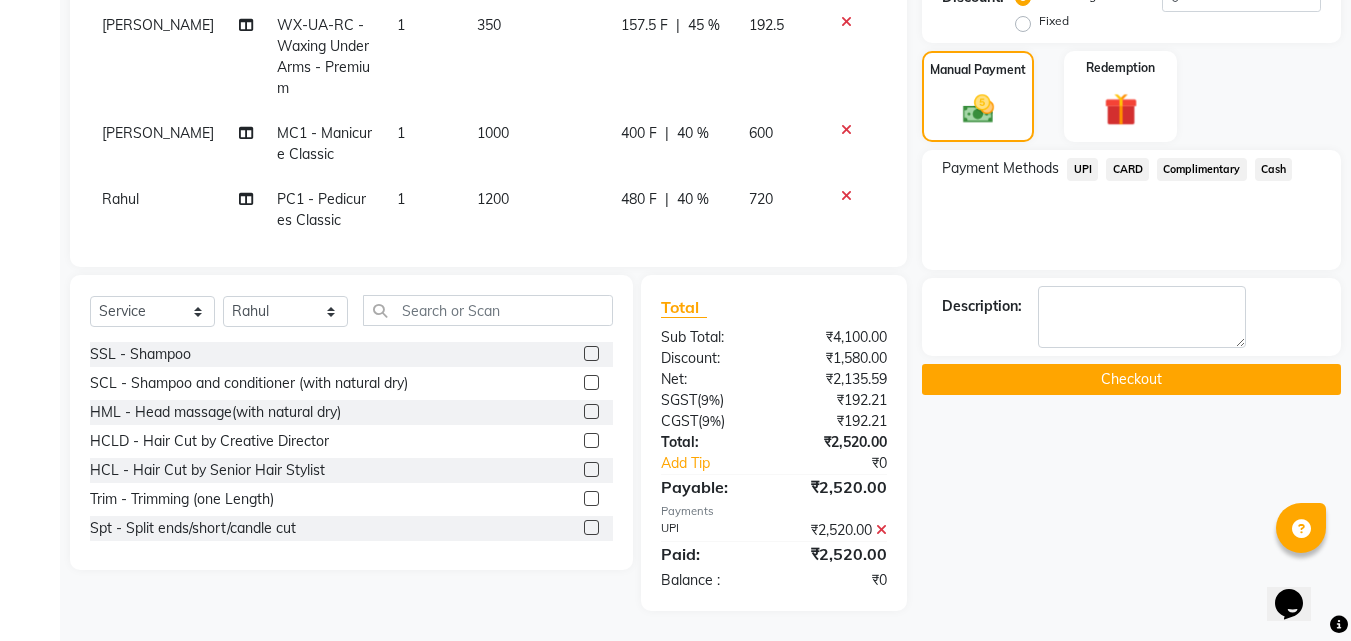click on "Checkout" 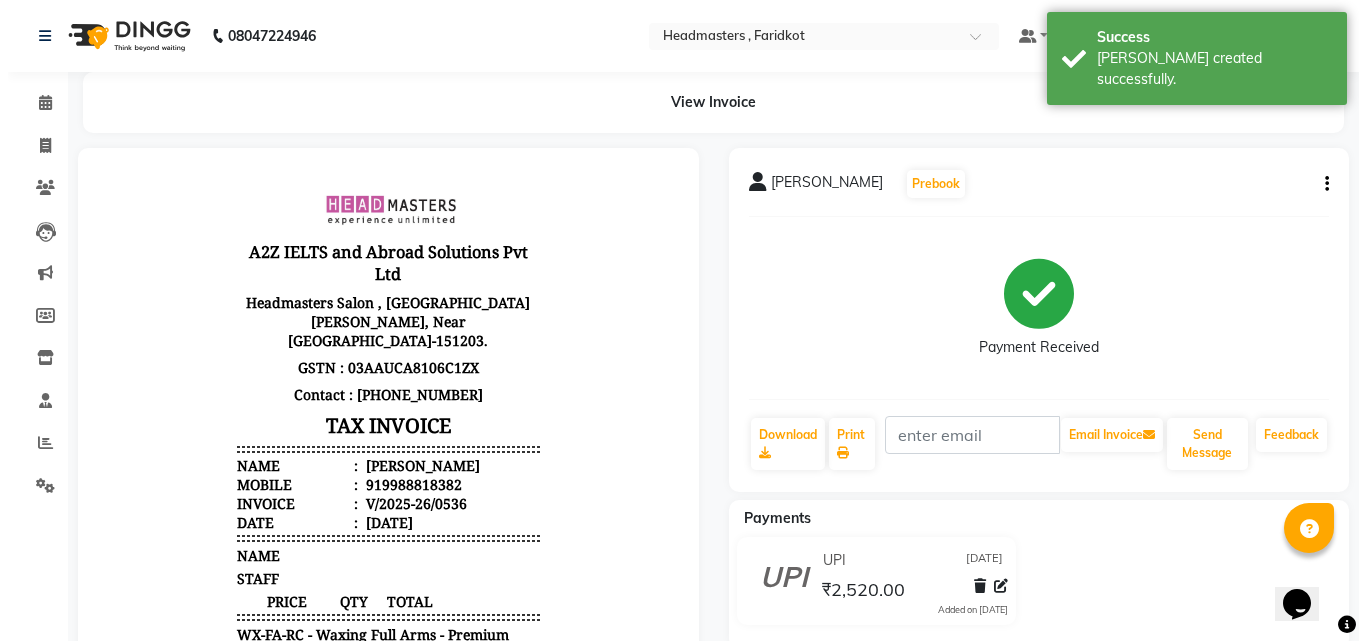 scroll, scrollTop: 0, scrollLeft: 0, axis: both 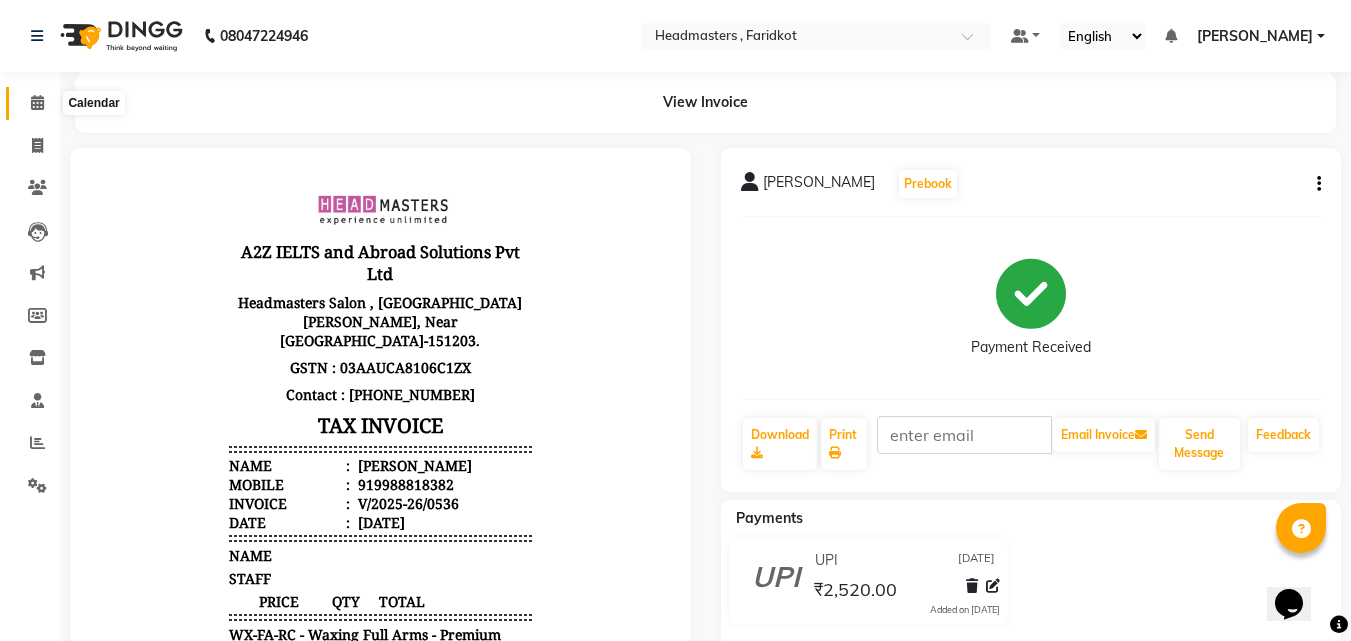 click 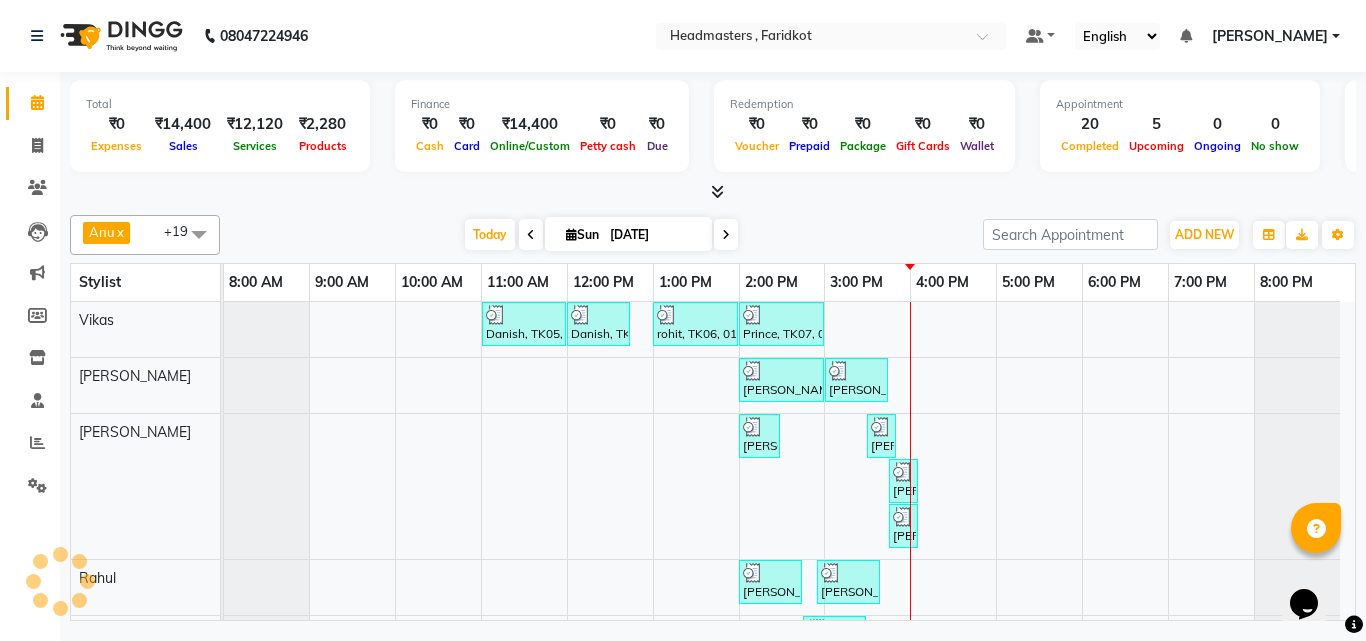 scroll, scrollTop: 290, scrollLeft: 0, axis: vertical 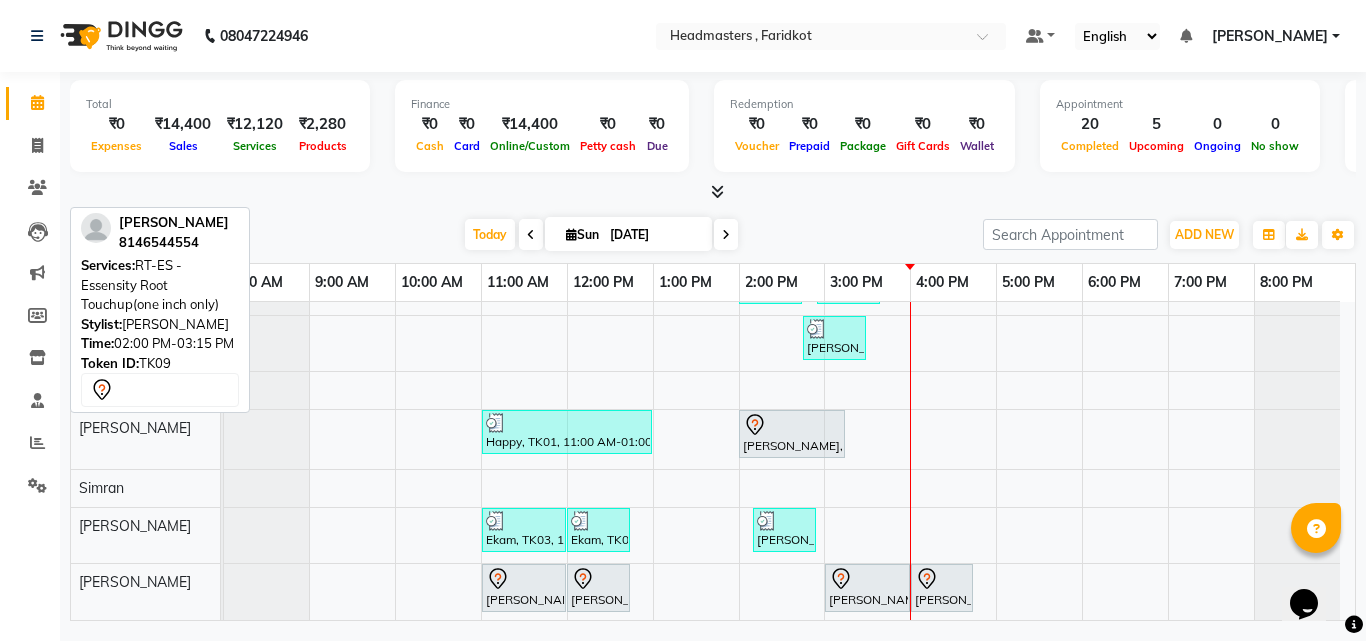 click on "[PERSON_NAME], TK09, 02:00 PM-03:15 PM, RT-ES - Essensity Root Touchup(one inch only)" at bounding box center [792, 434] 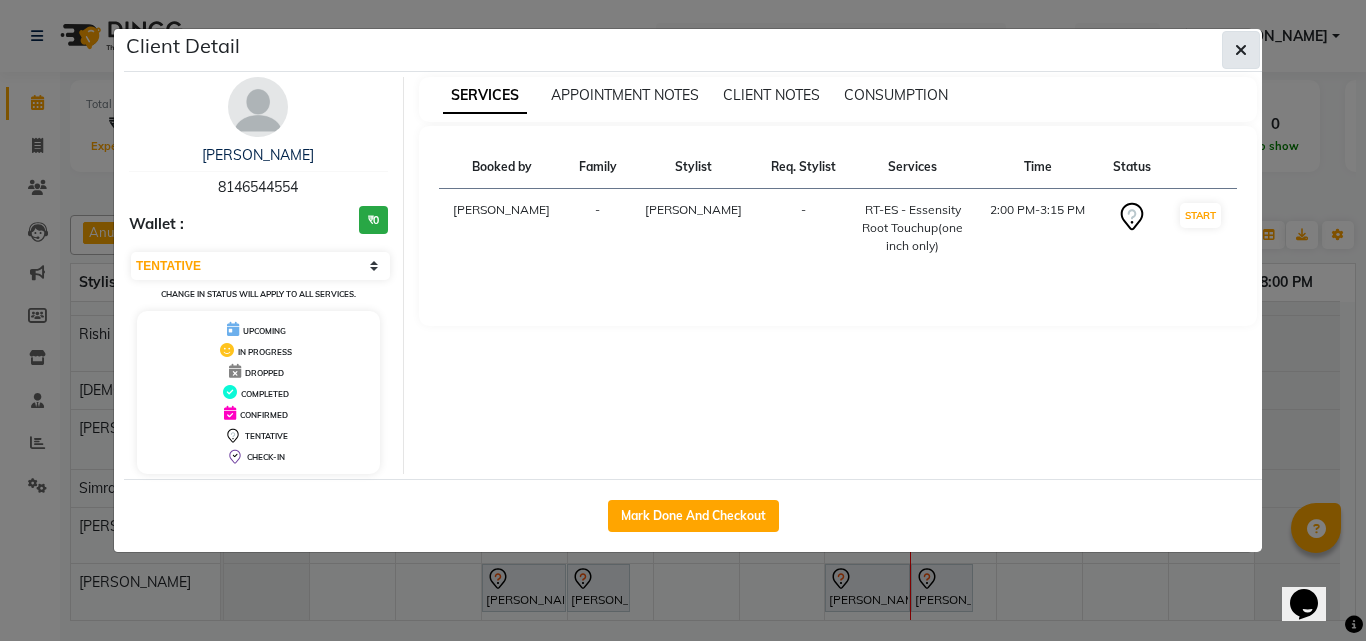 click 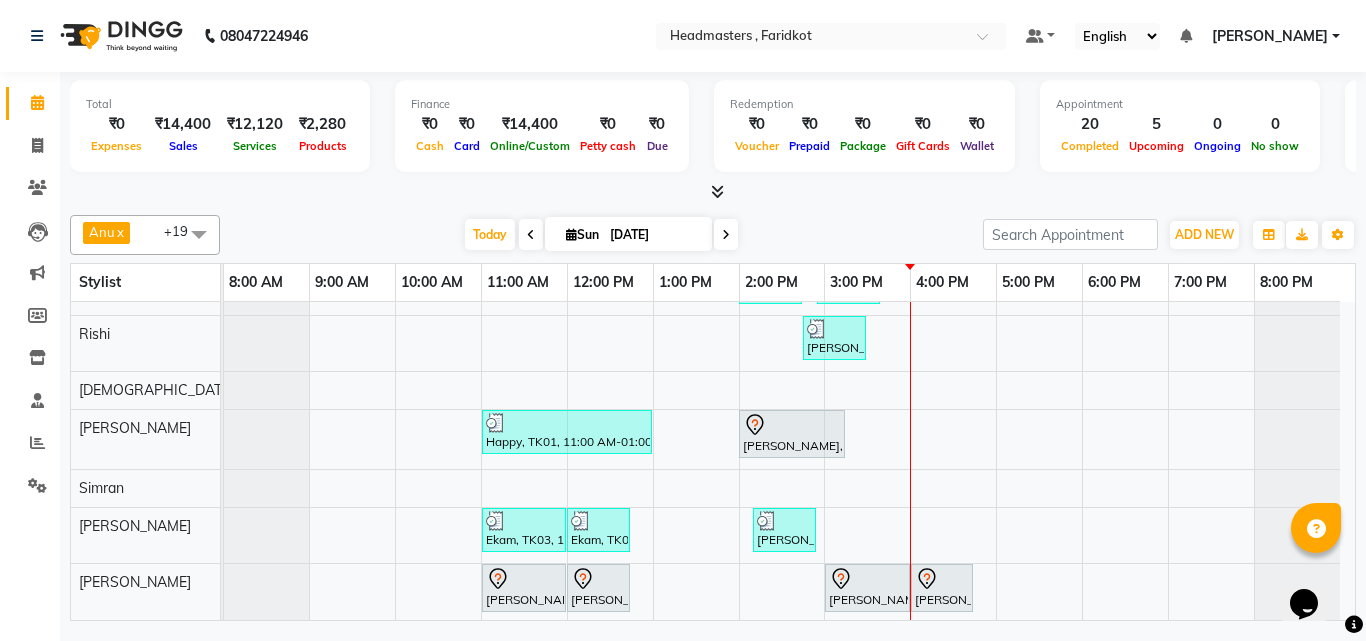 scroll, scrollTop: 400, scrollLeft: 0, axis: vertical 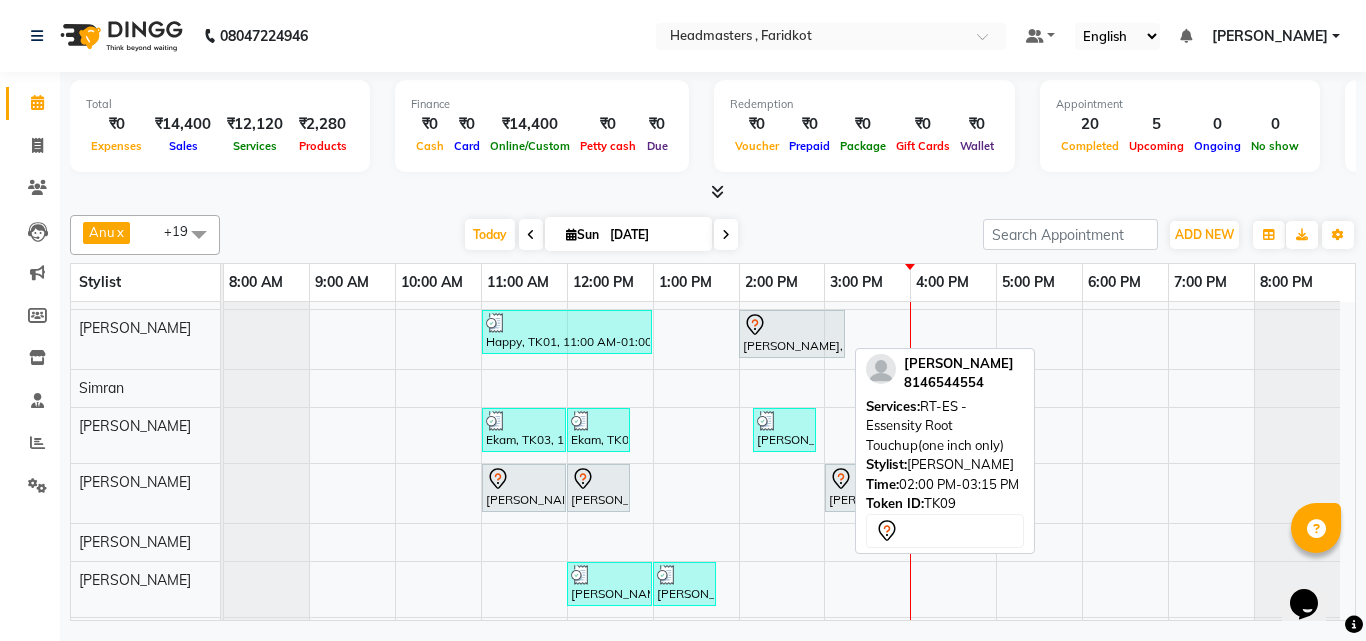 click on "[PERSON_NAME], TK09, 02:00 PM-03:15 PM, RT-ES - Essensity Root Touchup(one inch only)" at bounding box center [792, 334] 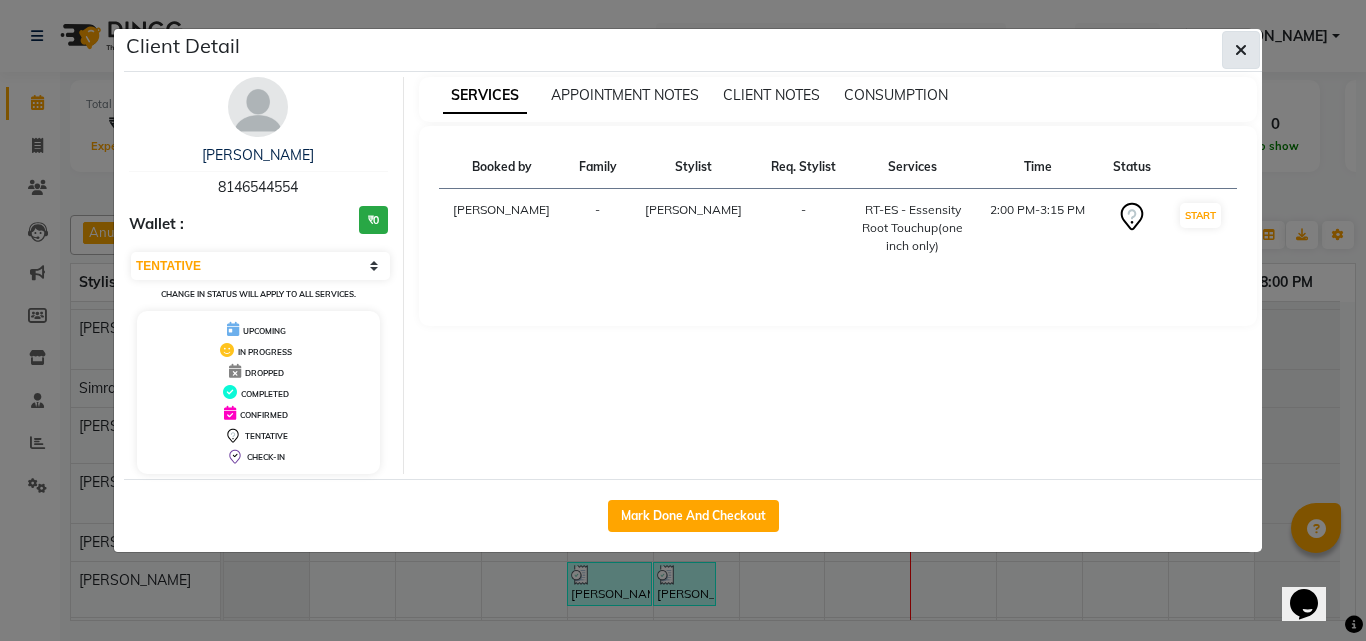click 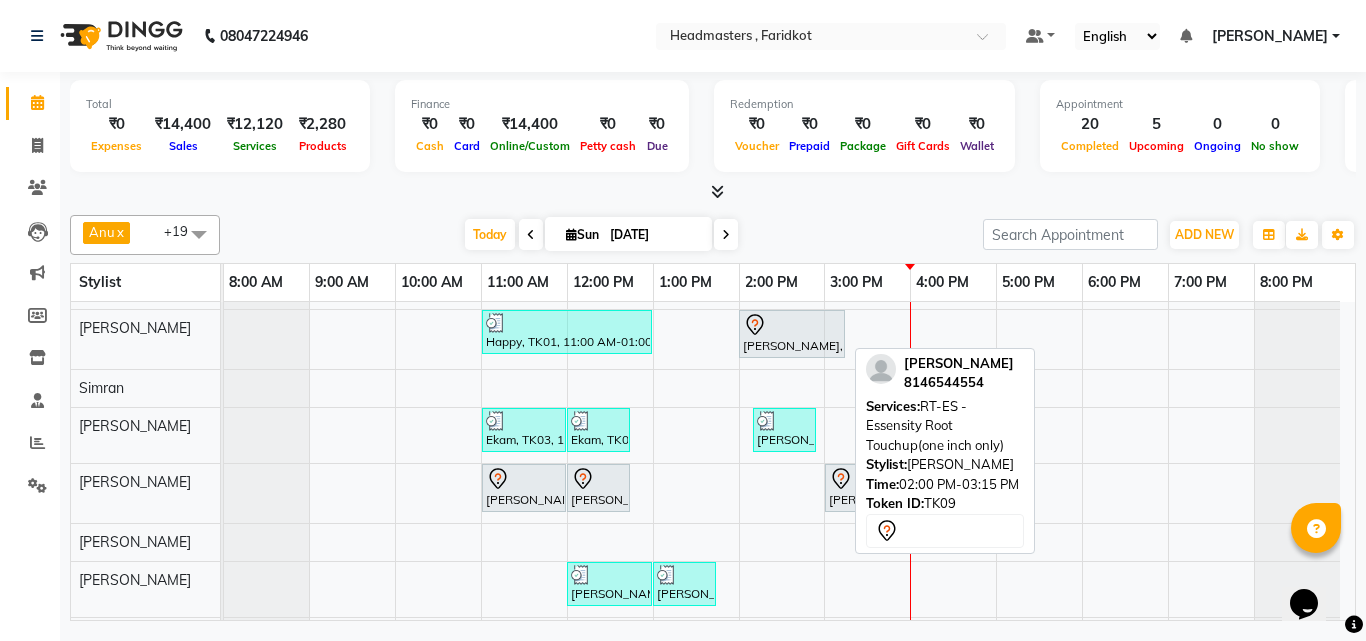 click at bounding box center [792, 325] 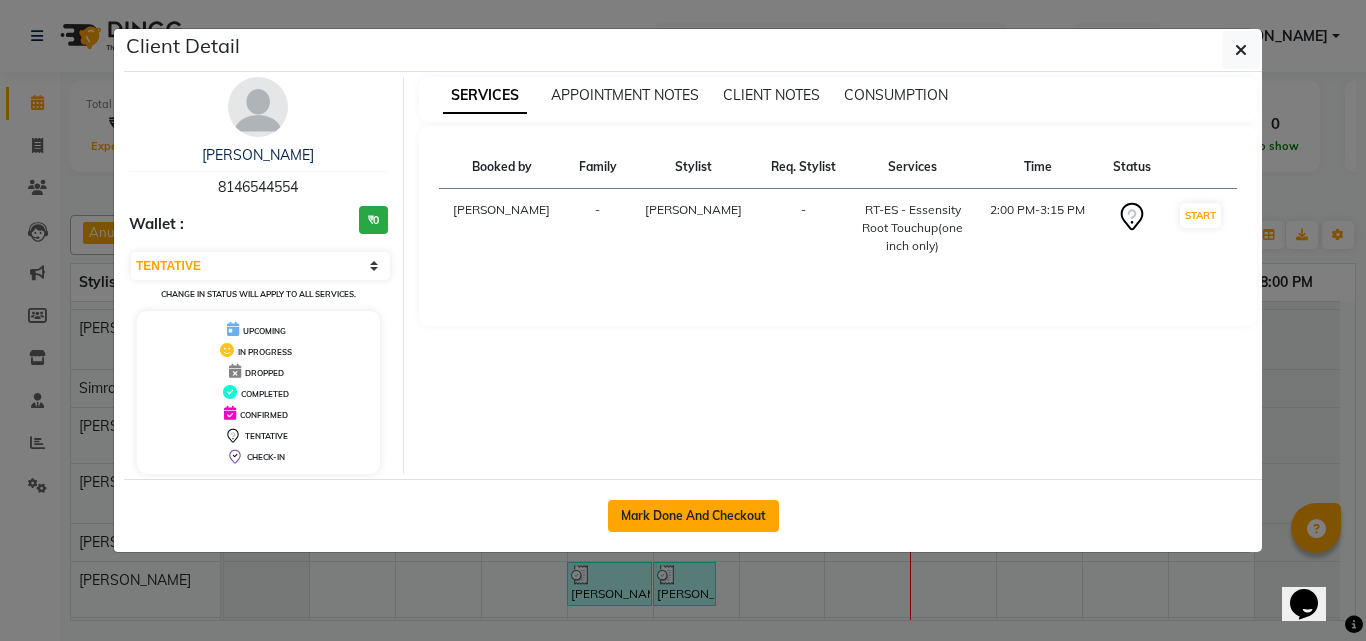 click on "Mark Done And Checkout" 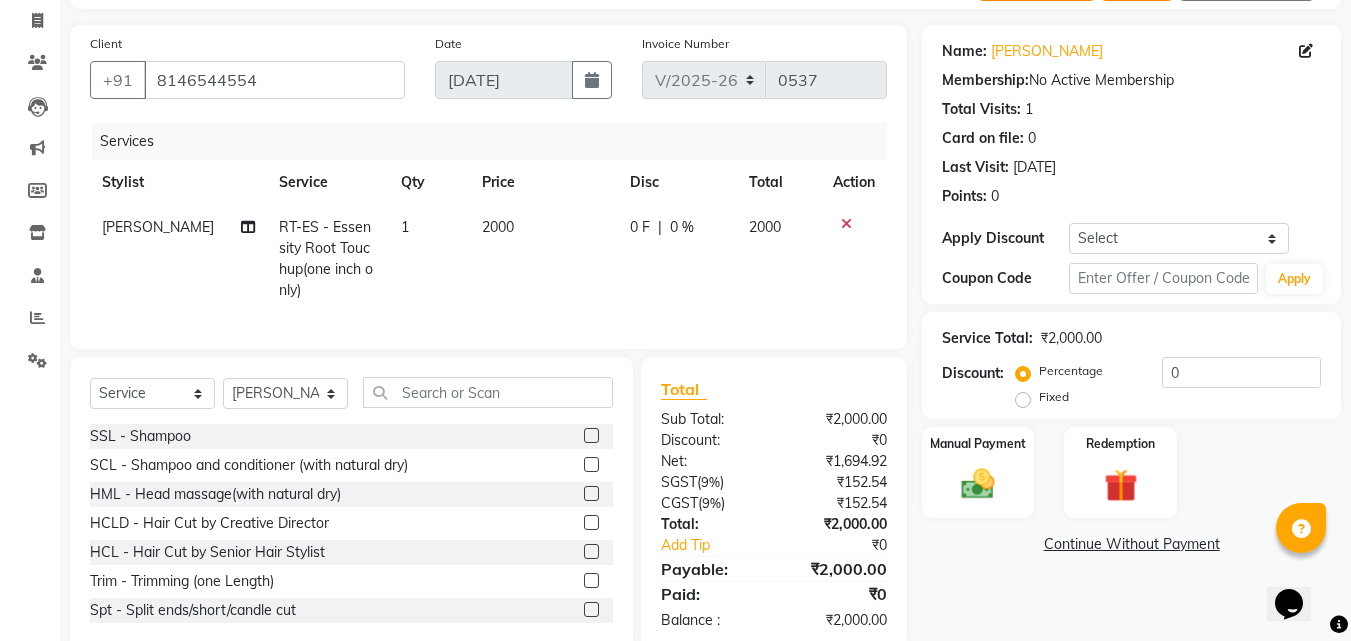 scroll, scrollTop: 81, scrollLeft: 0, axis: vertical 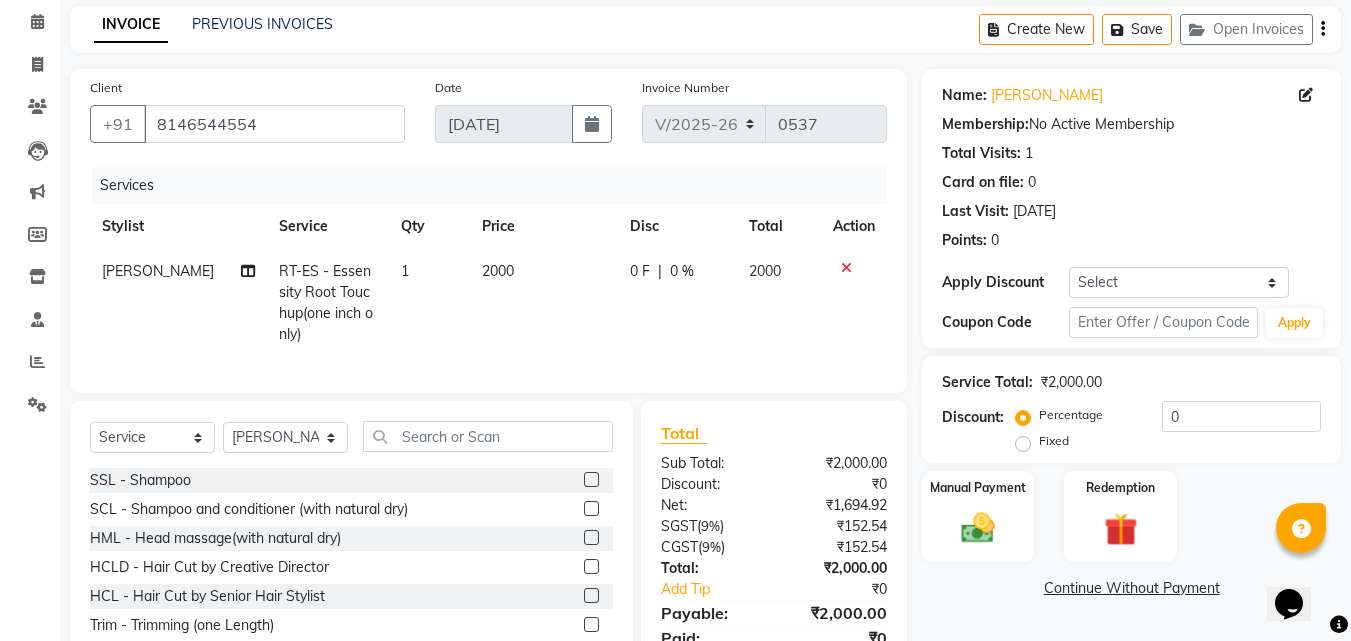 click on "1" 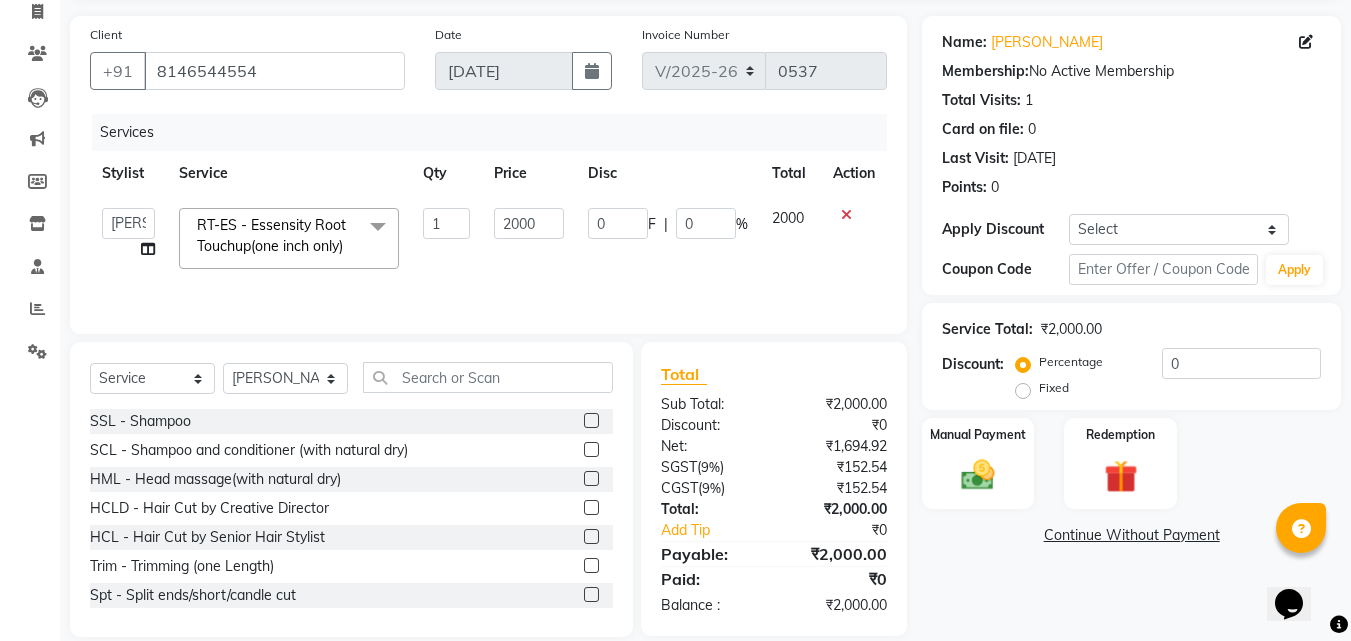 scroll, scrollTop: 160, scrollLeft: 0, axis: vertical 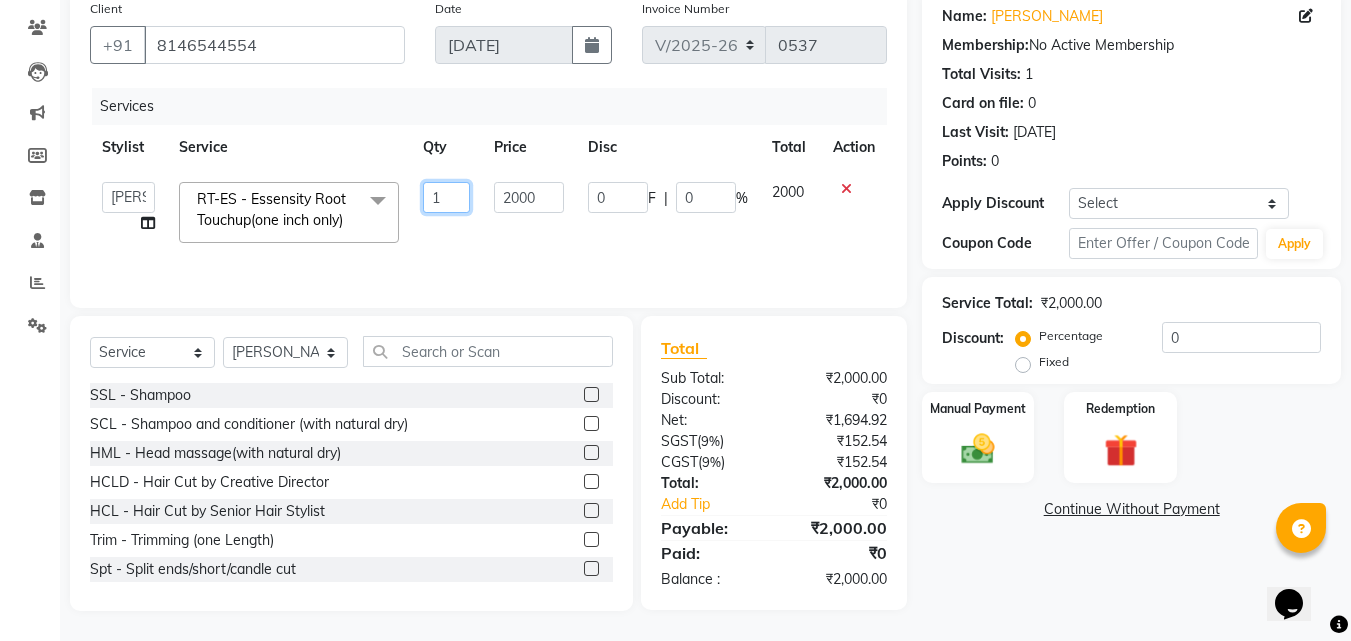 click on "1" 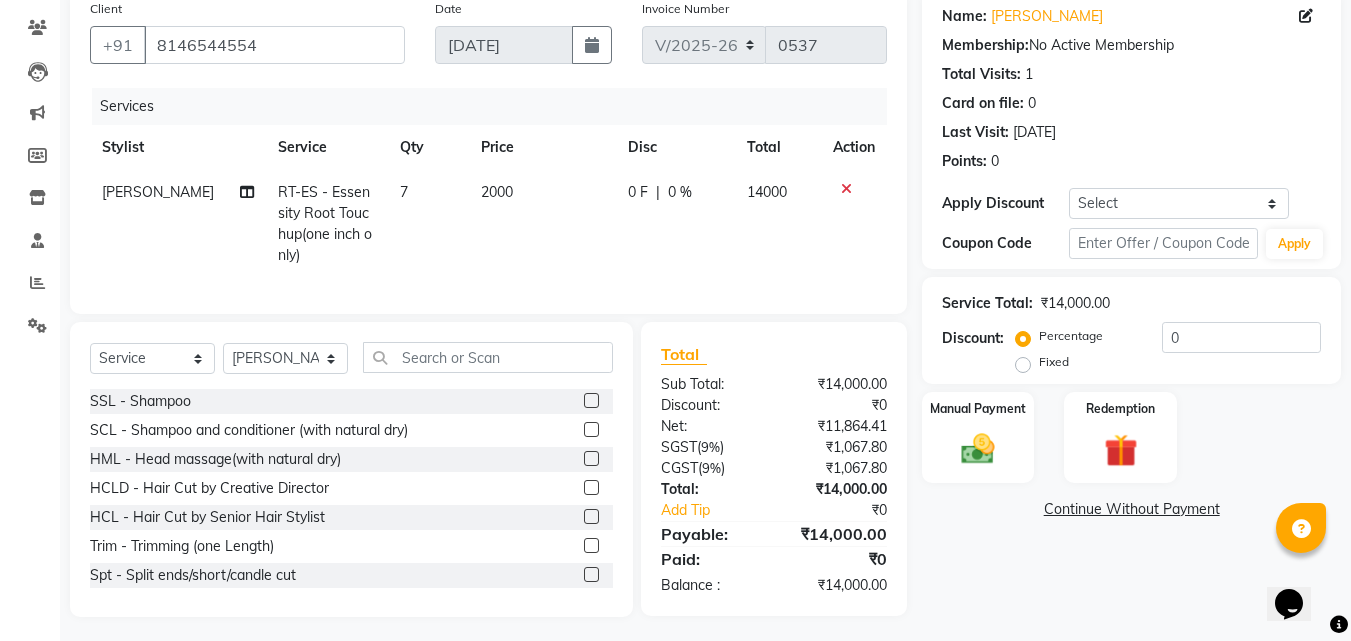 click on "Name: Seema Sharma Membership:  No Active Membership  Total Visits:  1 Card on file:  0 Last Visit:   20-06-2025 Points:   0  Apply Discount Select Coupon → Wrong Job Card  Coupon → Complimentary Coupon → Correction  Coupon → First Wash  Coupon → Free Of Cost - Foc  Coupon → Staff Service  Coupon → Service Not Done  Coupon → Double Job Card  Coupon → Pending Payment  Coupon Code Apply Service Total:  ₹14,000.00  Discount:  Percentage   Fixed  0 Manual Payment Redemption  Continue Without Payment" 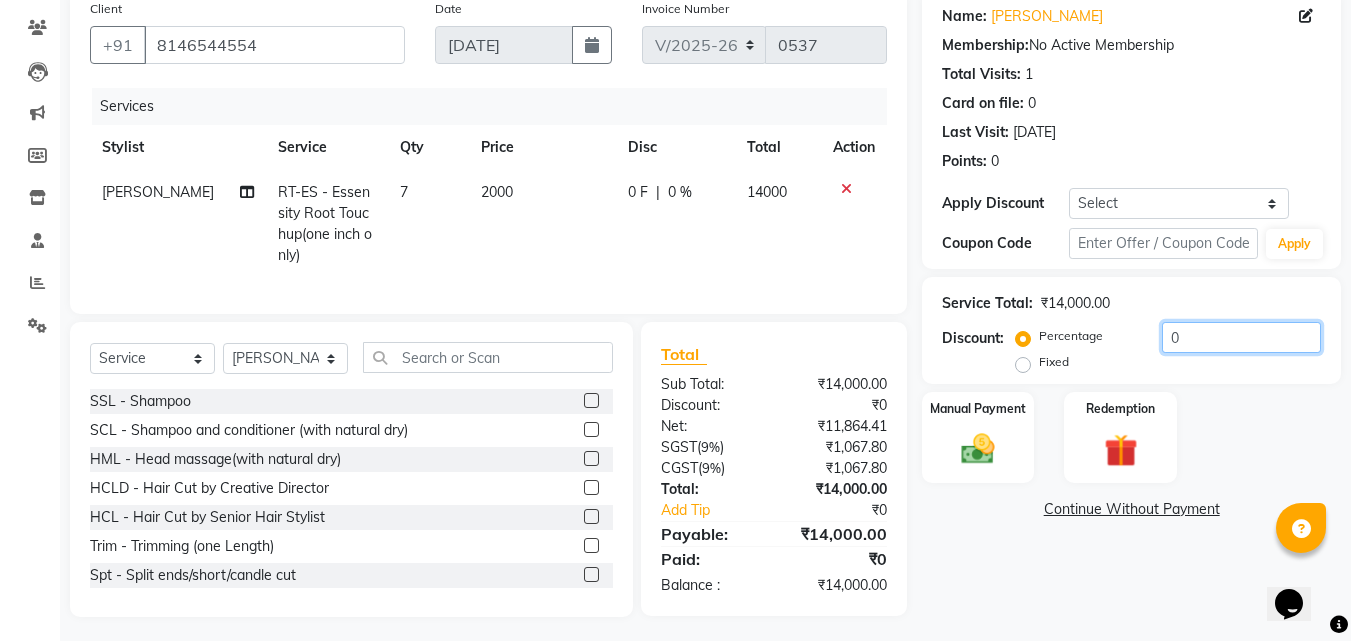click on "0" 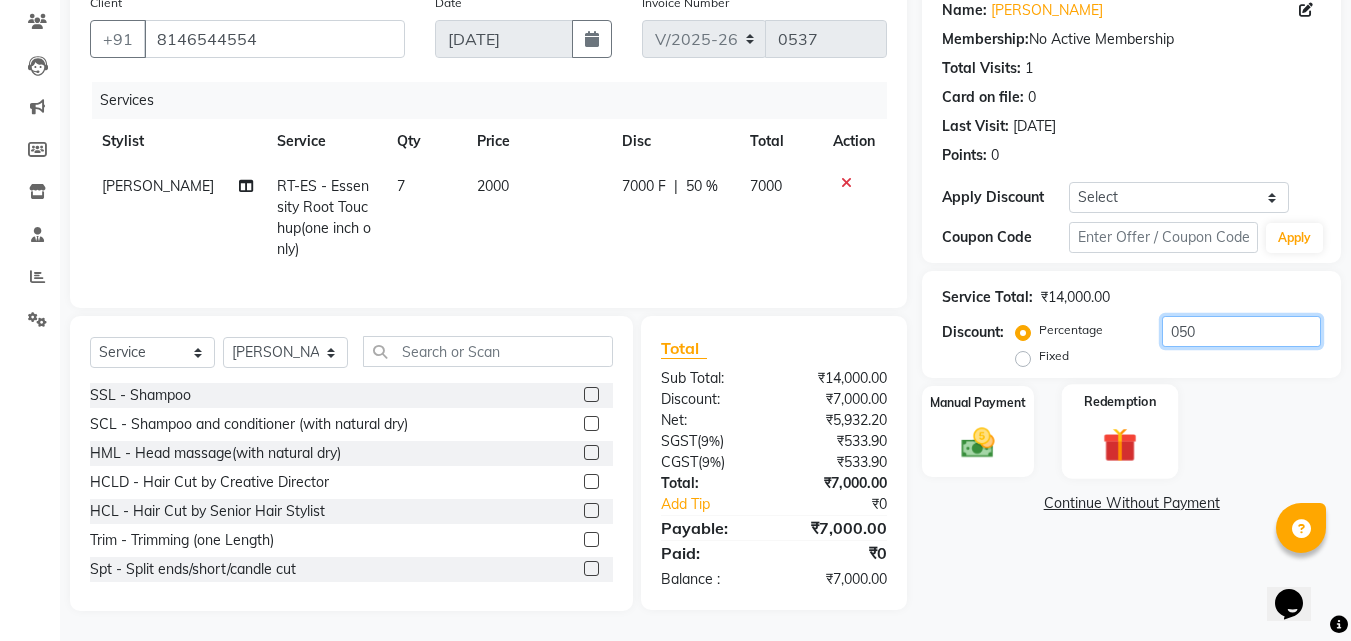 scroll, scrollTop: 181, scrollLeft: 0, axis: vertical 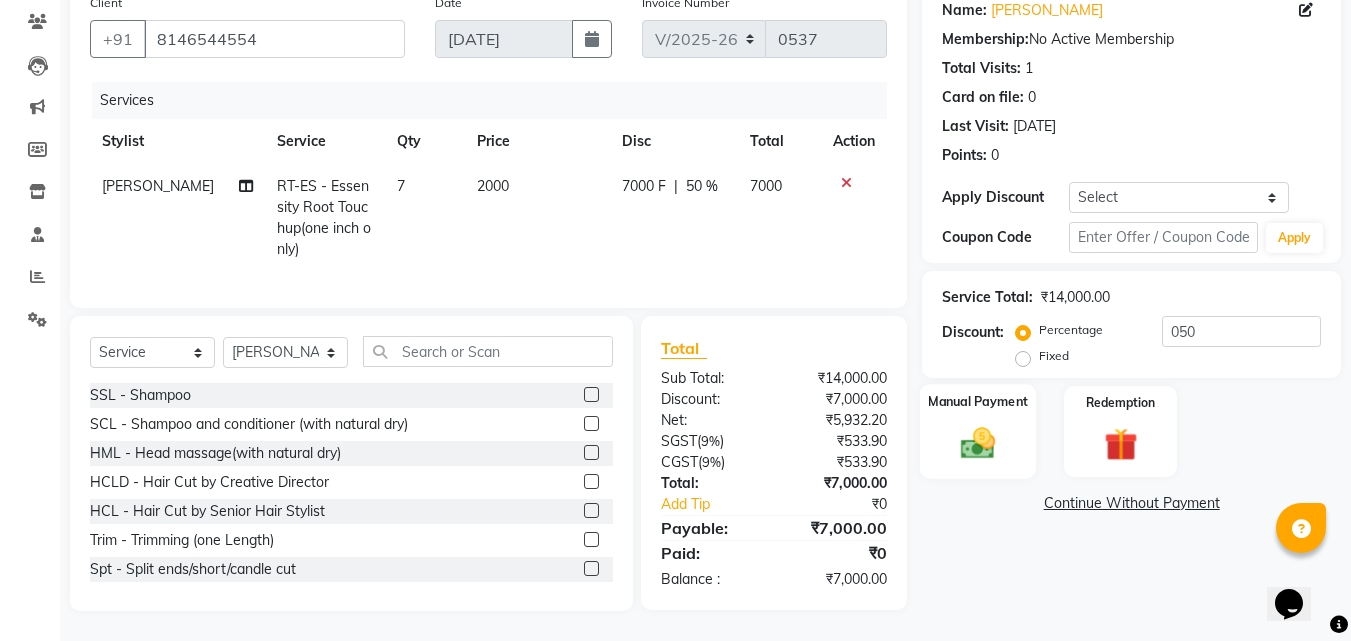 click 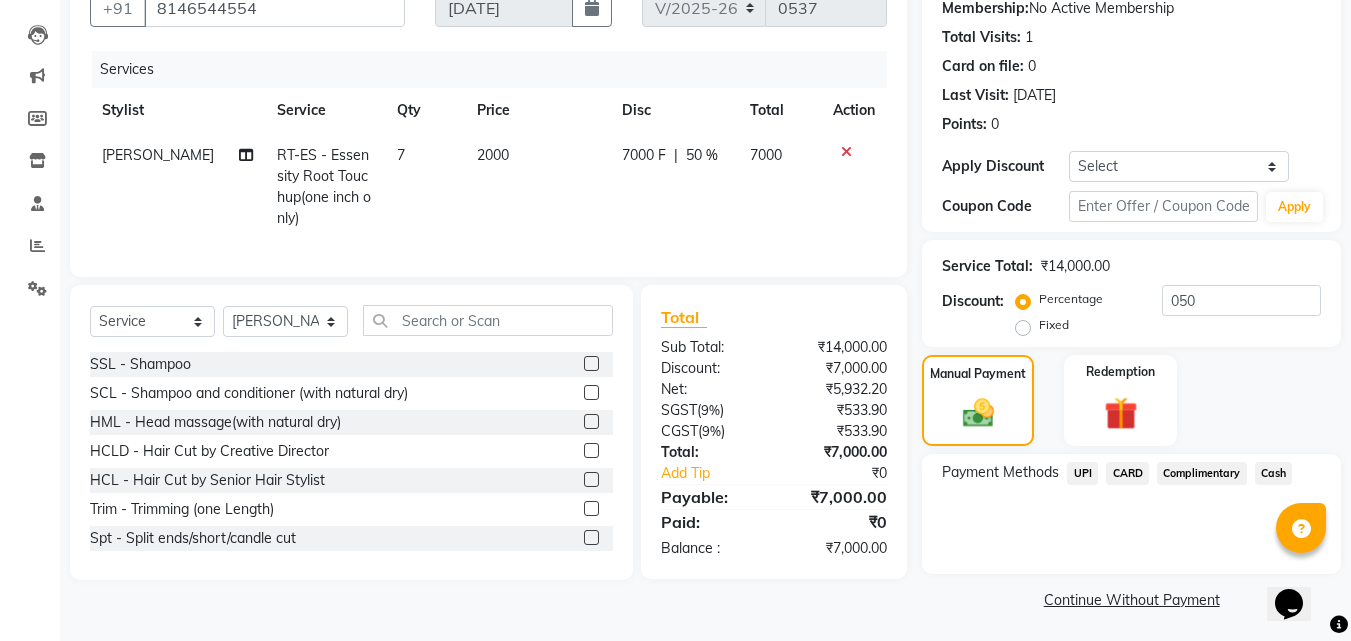 scroll, scrollTop: 201, scrollLeft: 0, axis: vertical 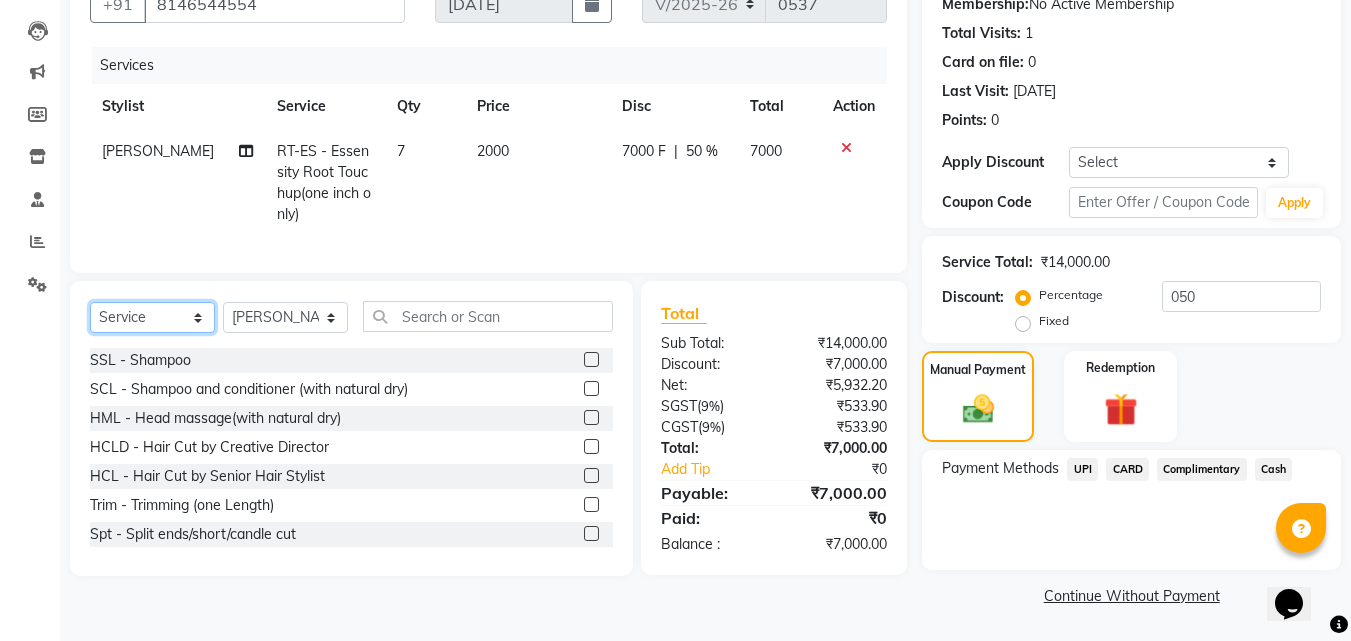 click on "Select  Service  Product  Membership  Package Voucher Prepaid Gift Card" 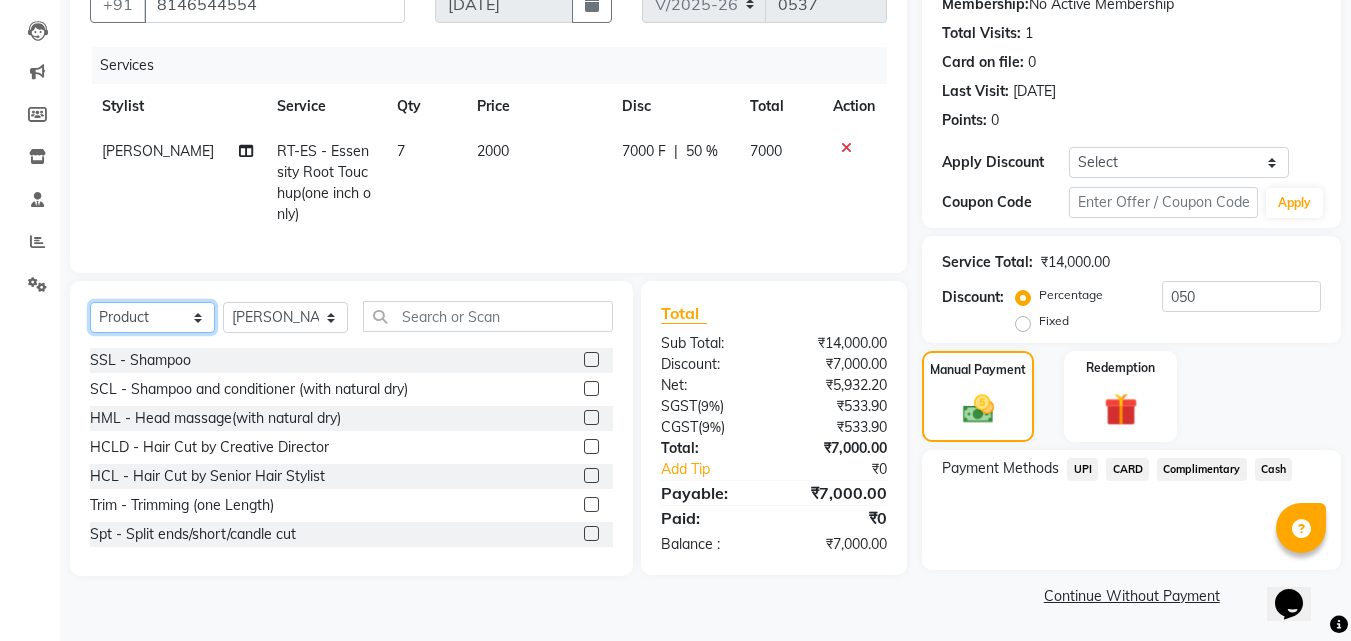 click on "Select  Service  Product  Membership  Package Voucher Prepaid Gift Card" 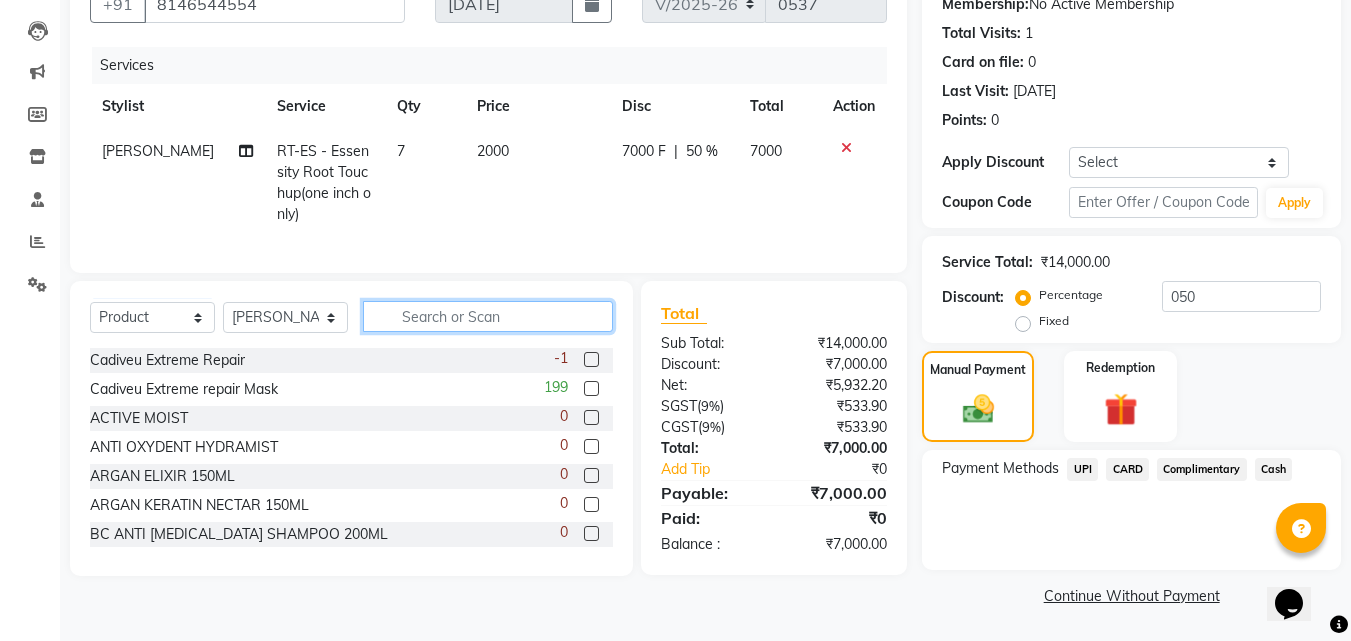 click 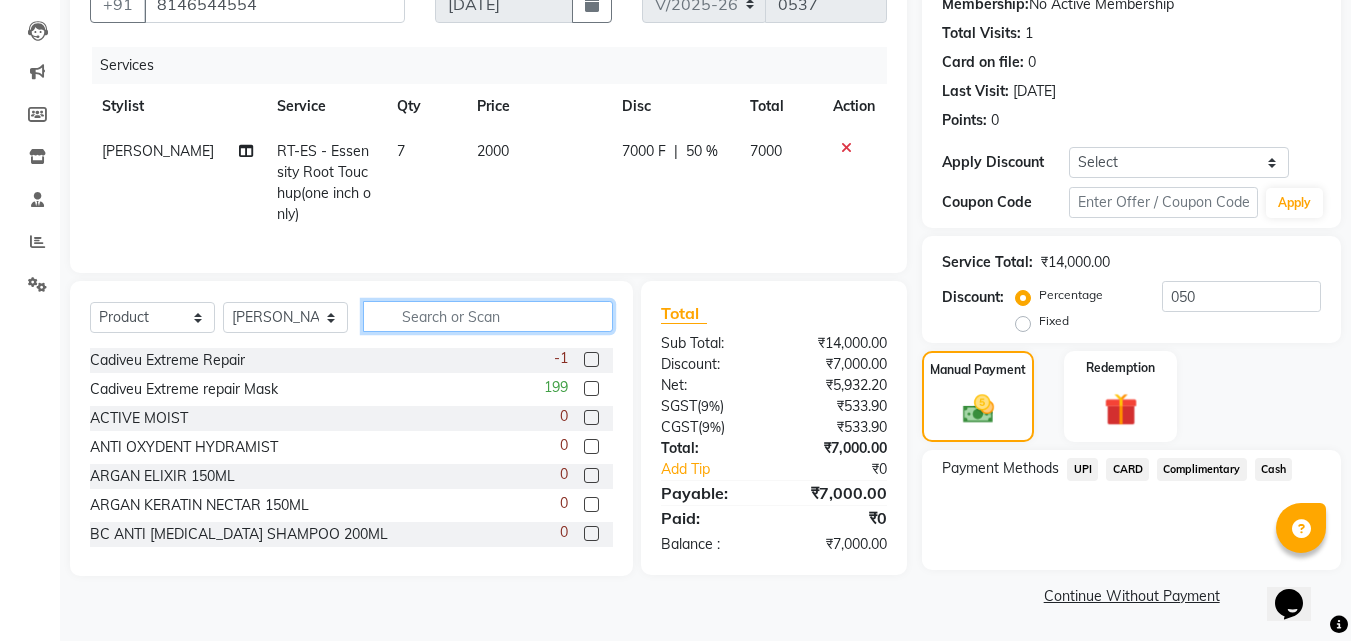 click 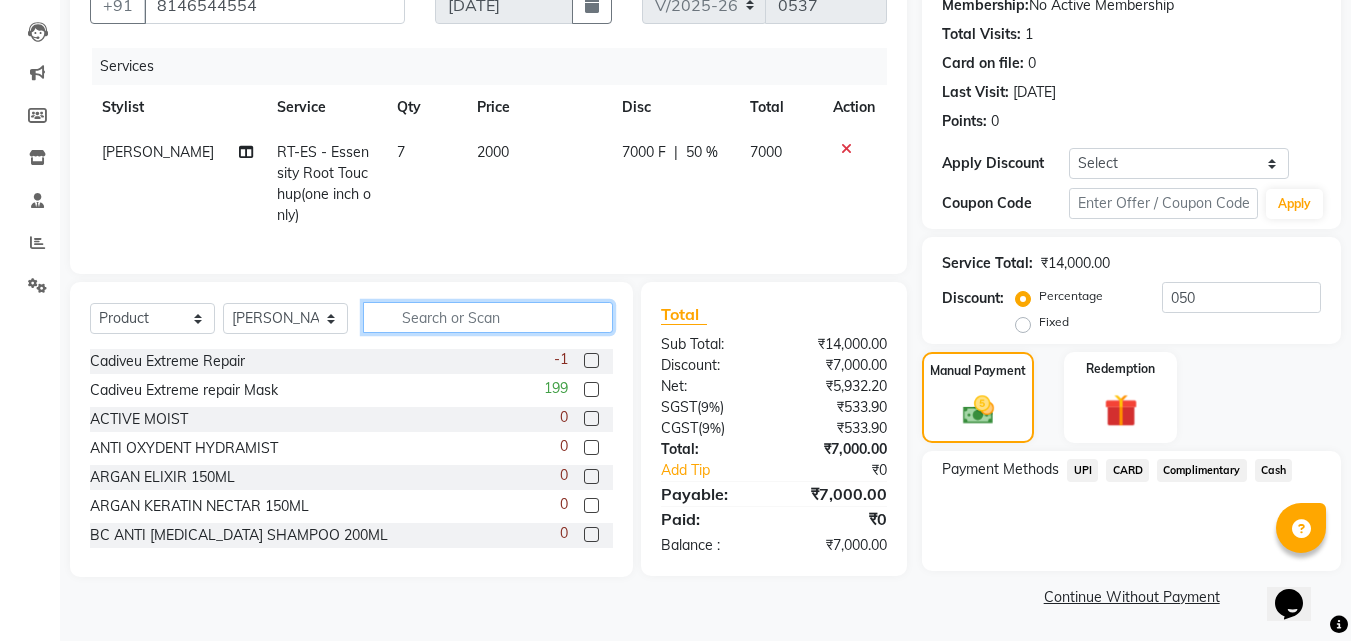 scroll, scrollTop: 201, scrollLeft: 0, axis: vertical 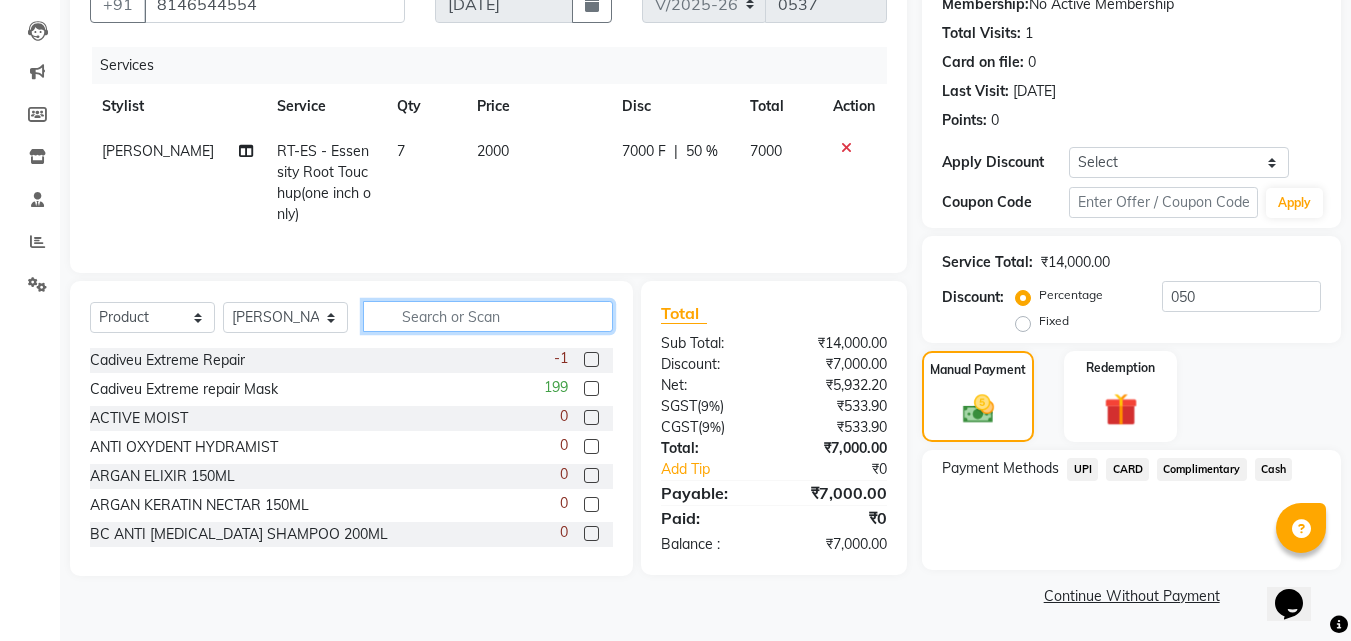 click 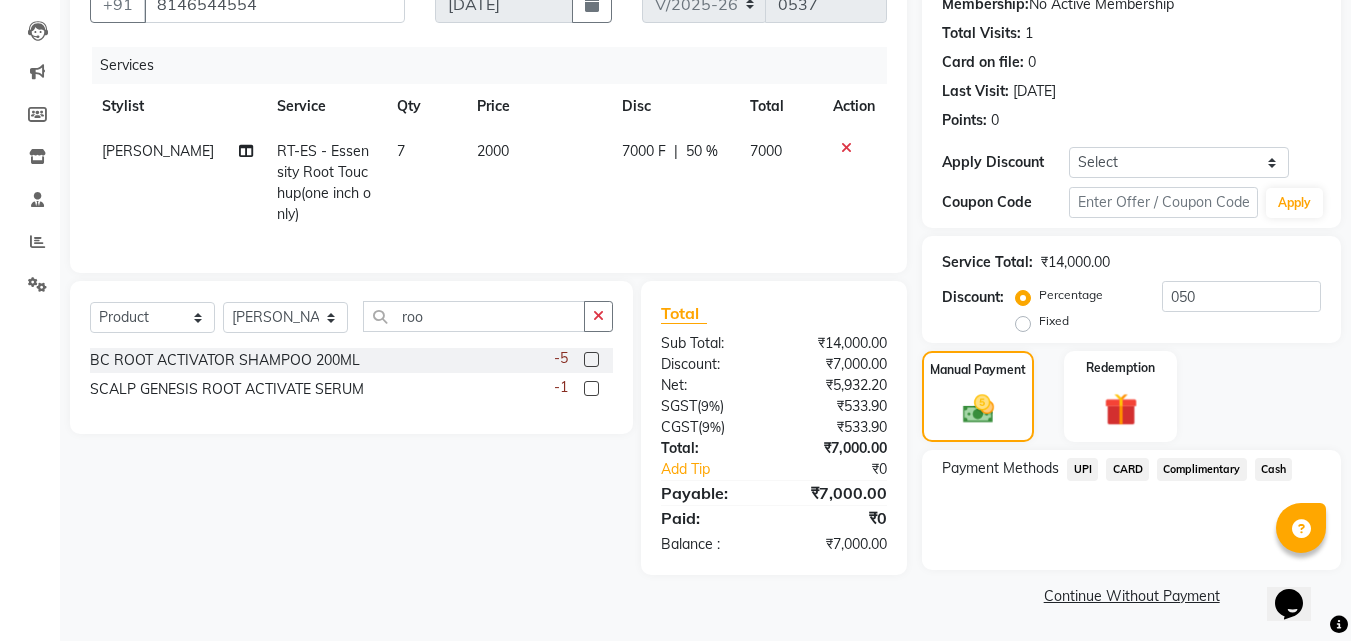 click 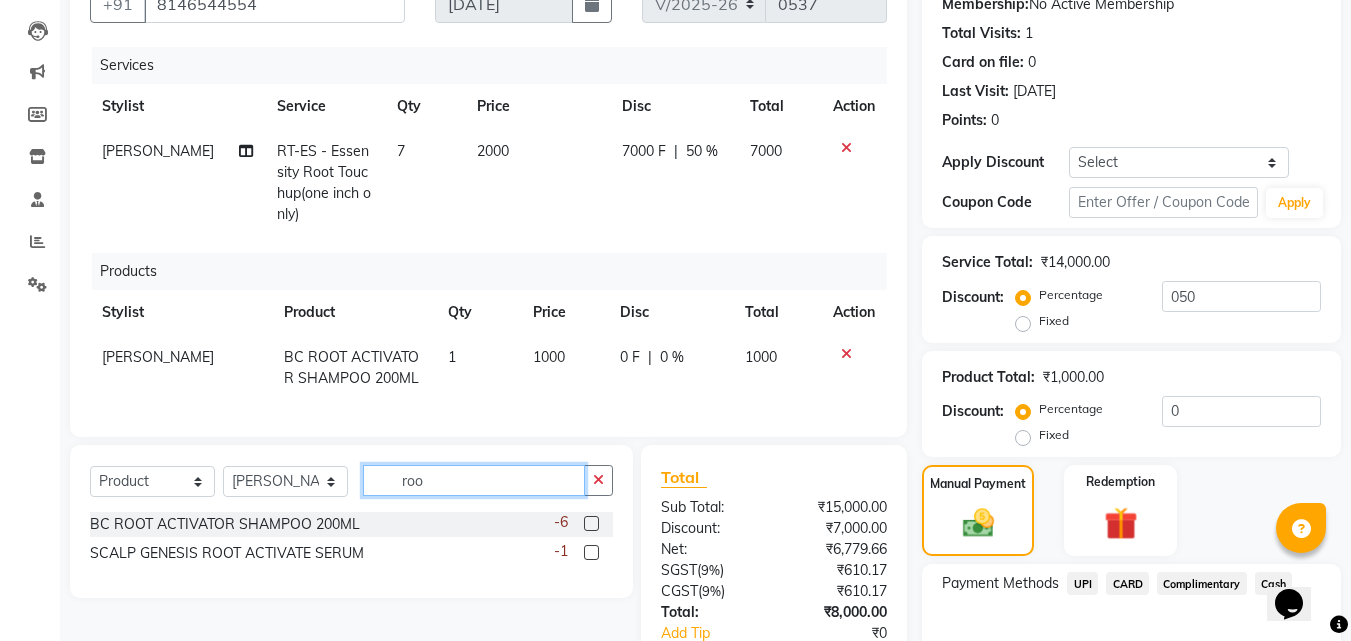 click on "roo" 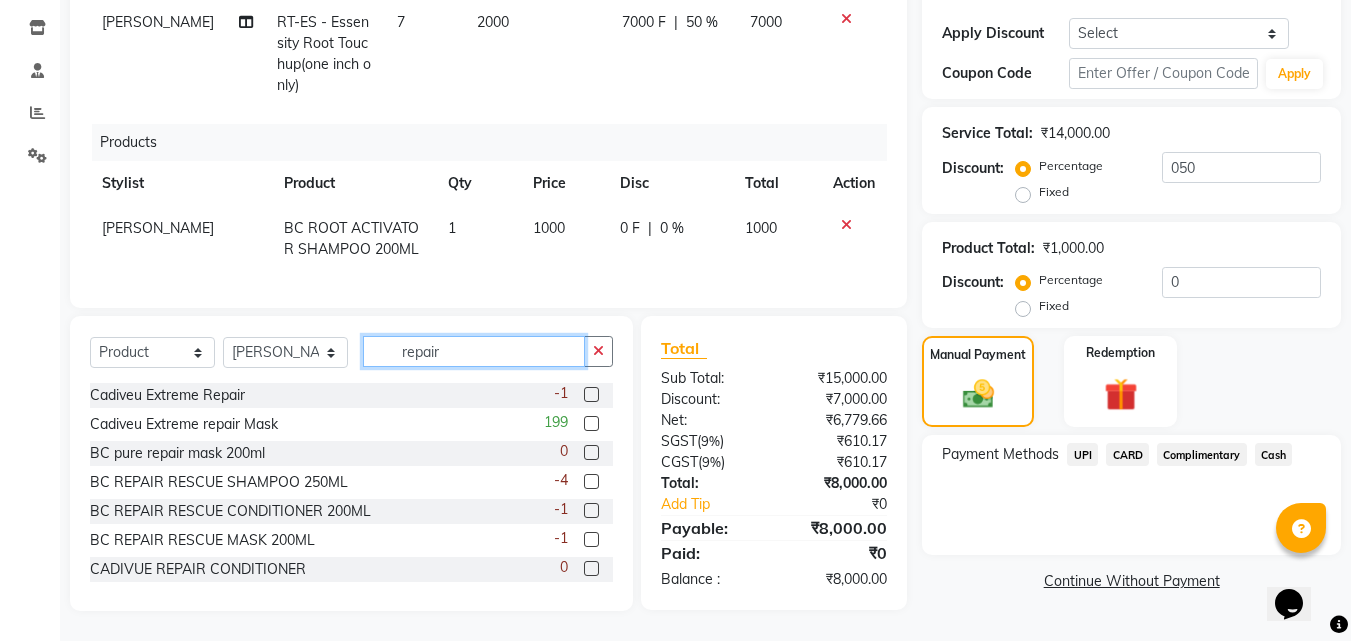 scroll, scrollTop: 345, scrollLeft: 0, axis: vertical 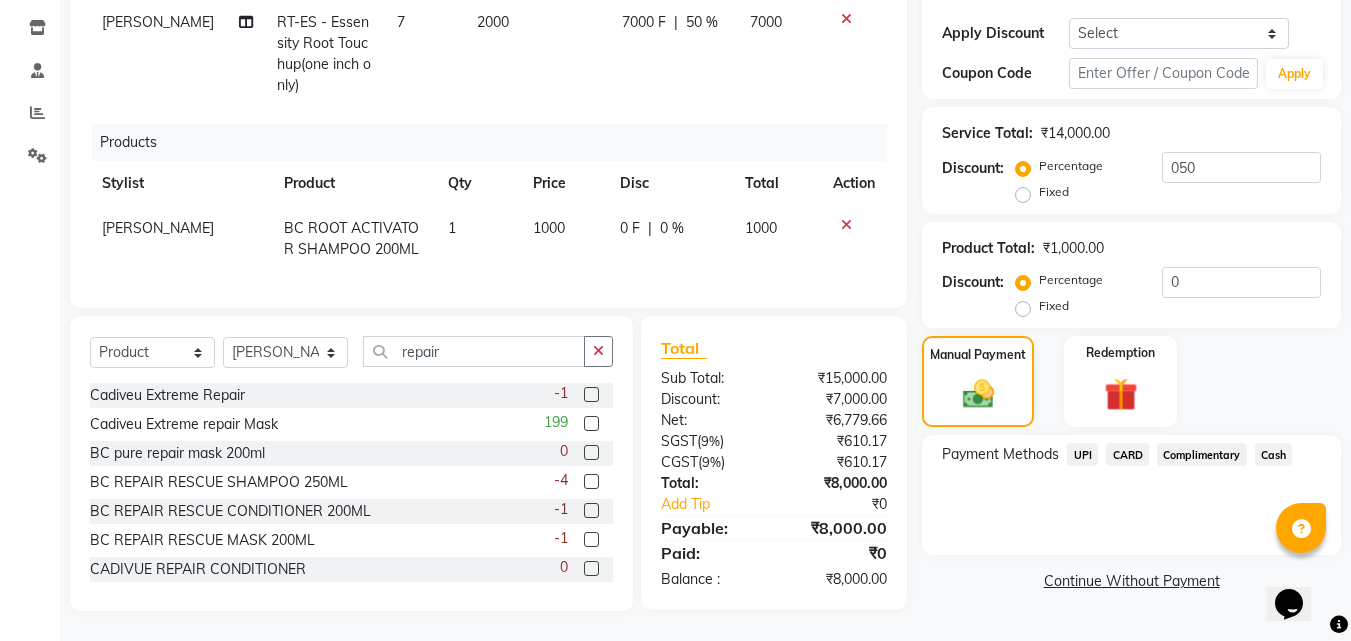 click 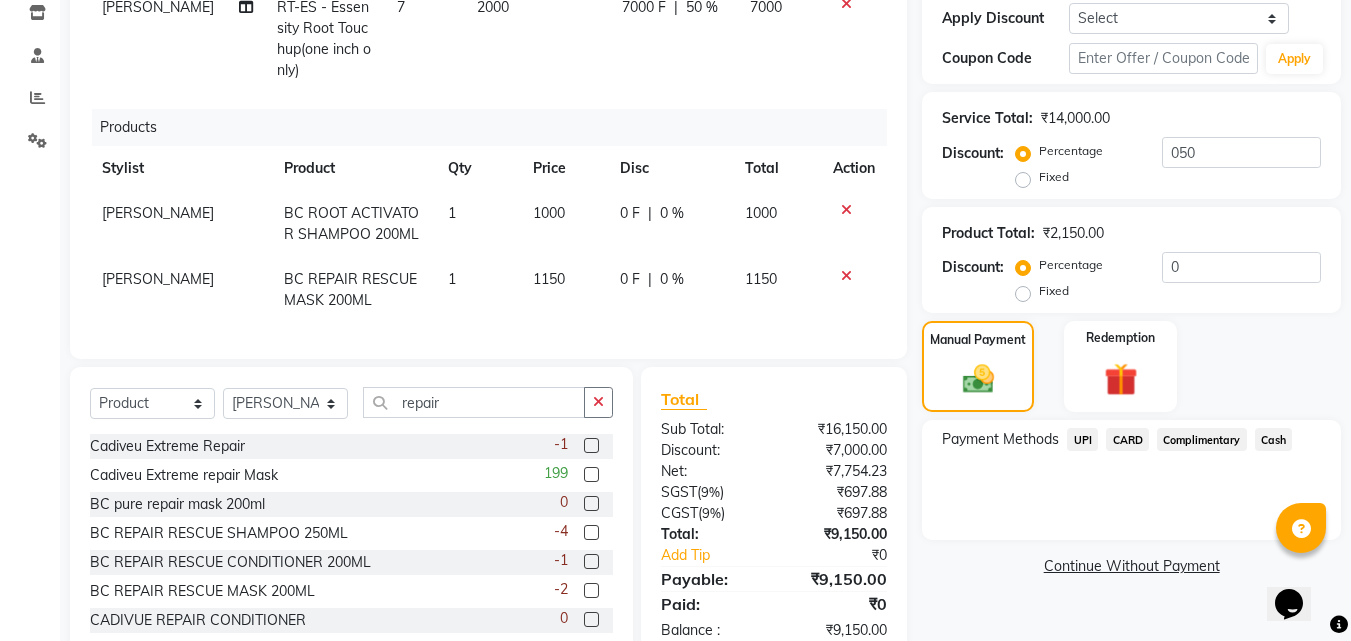 scroll, scrollTop: 411, scrollLeft: 0, axis: vertical 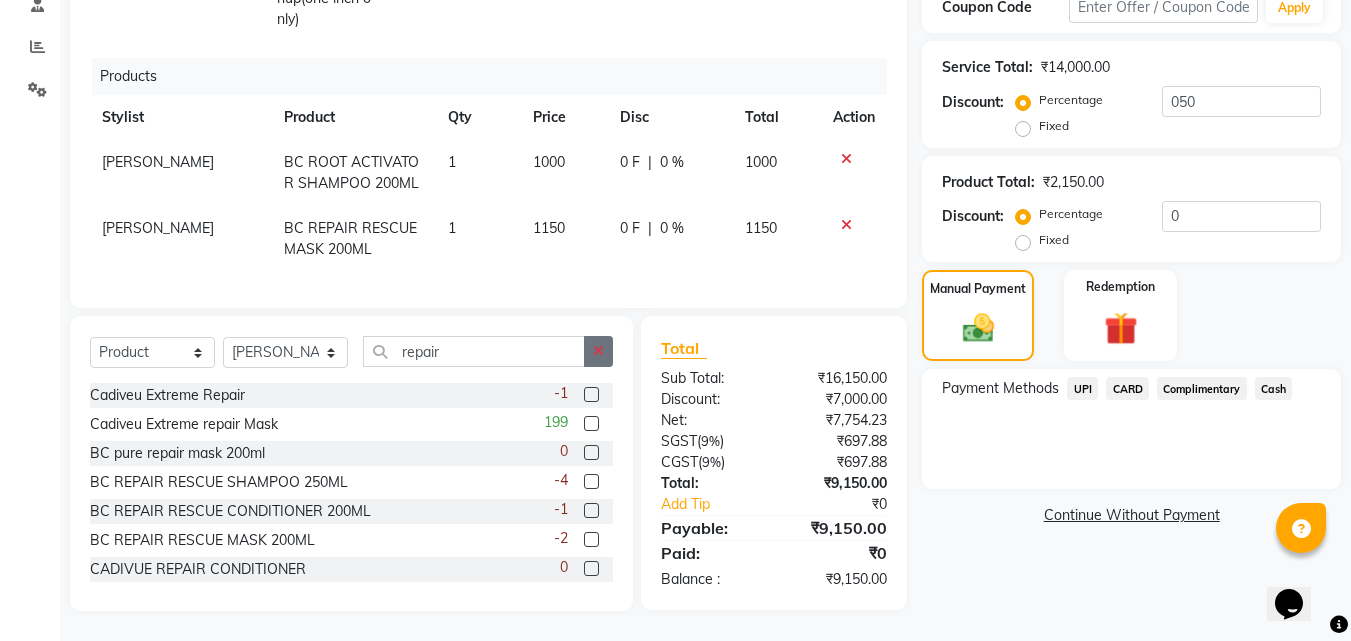 click 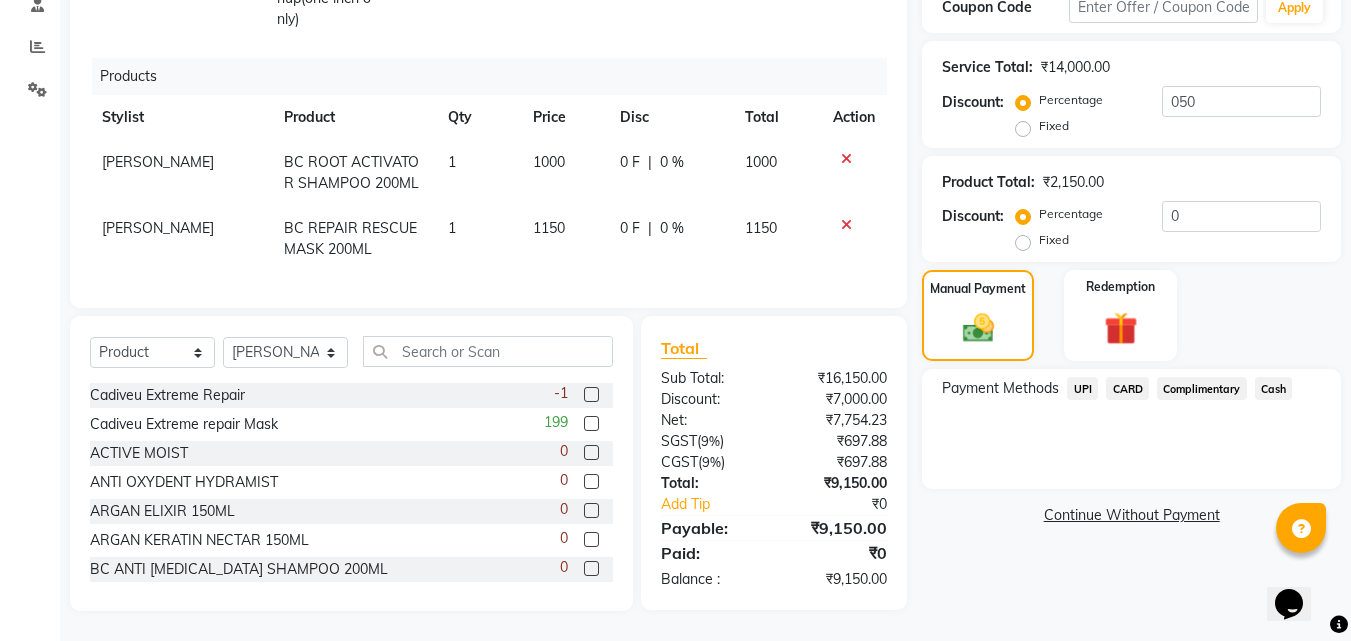 click on "1000" 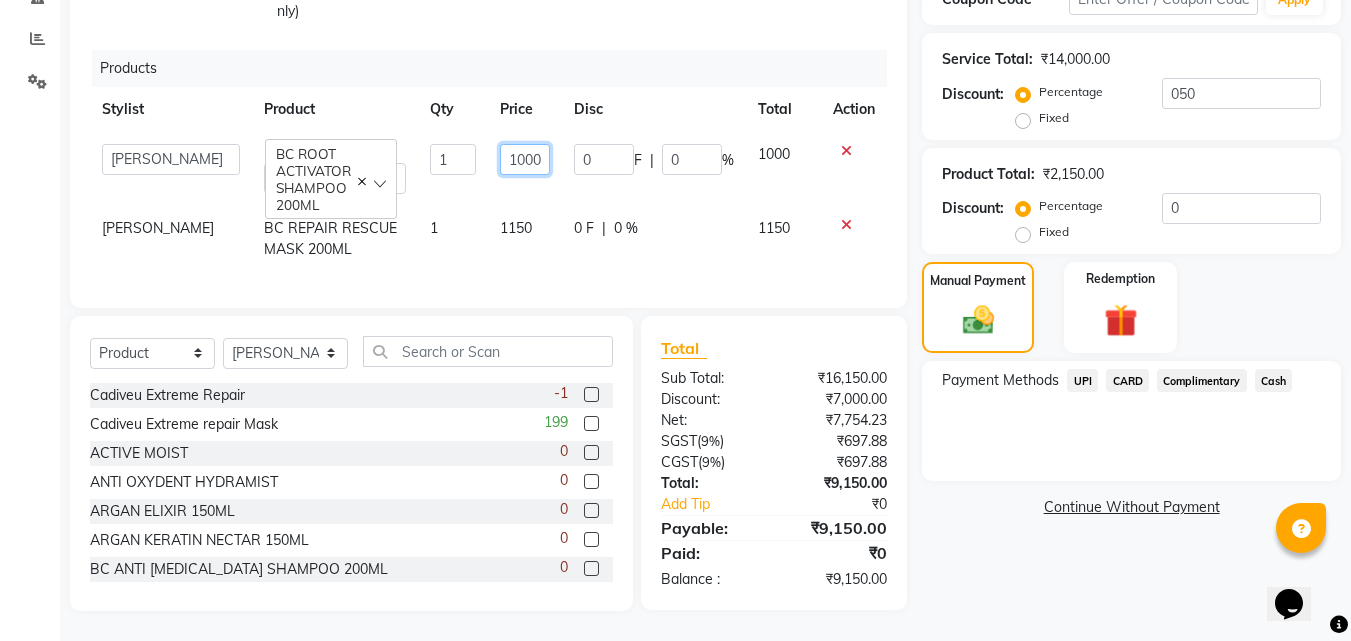 click on "1000" 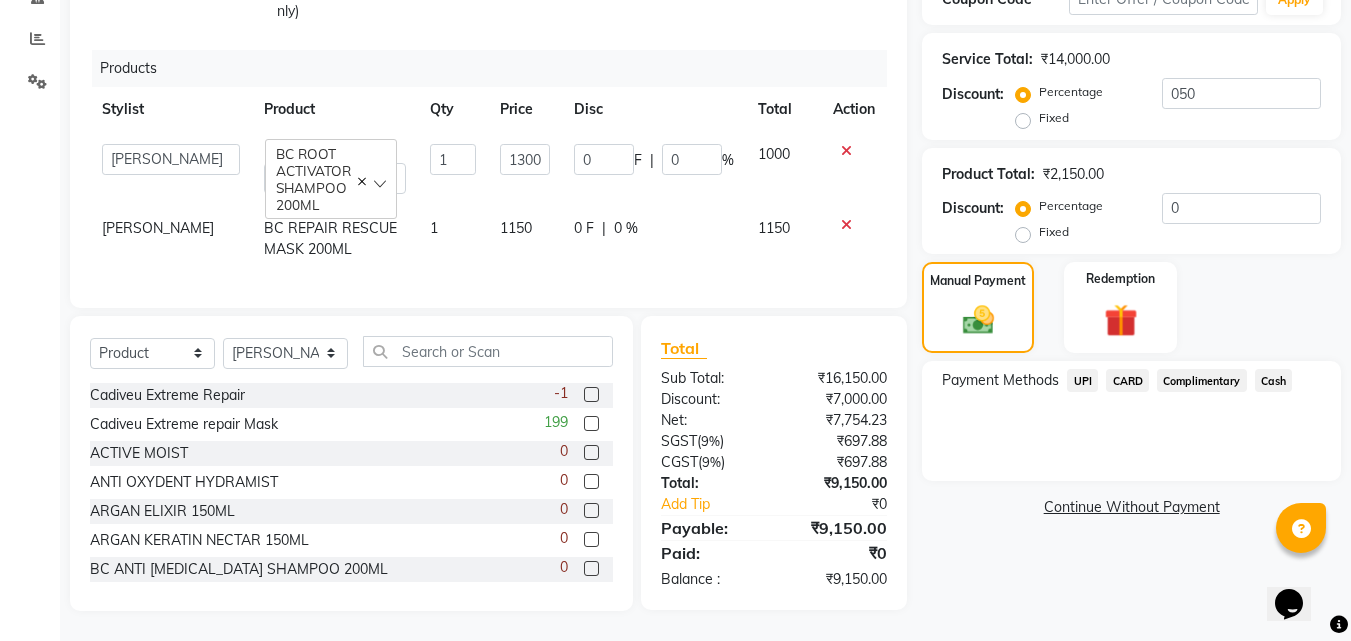 click on "Name: Seema Sharma Membership:  No Active Membership  Total Visits:  1 Card on file:  0 Last Visit:   20-06-2025 Points:   0  Apply Discount Select Coupon → Wrong Job Card  Coupon → Complimentary Coupon → Correction  Coupon → First Wash  Coupon → Free Of Cost - Foc  Coupon → Staff Service  Coupon → Service Not Done  Coupon → Double Job Card  Coupon → Pending Payment  Coupon Code Apply Service Total:  ₹14,000.00  Discount:  Percentage   Fixed  050 Product Total:  ₹2,150.00  Discount:  Percentage   Fixed  0 Manual Payment Redemption Payment Methods  UPI   CARD   Complimentary   Cash   Continue Without Payment" 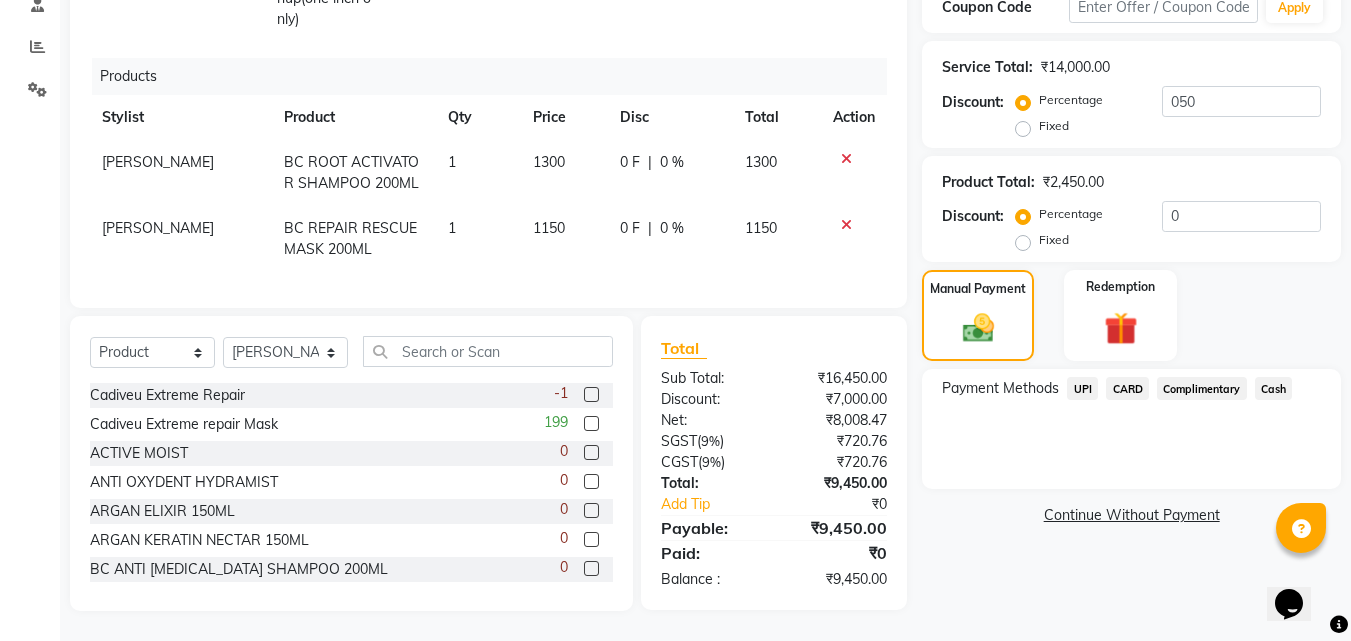 click on "0 %" 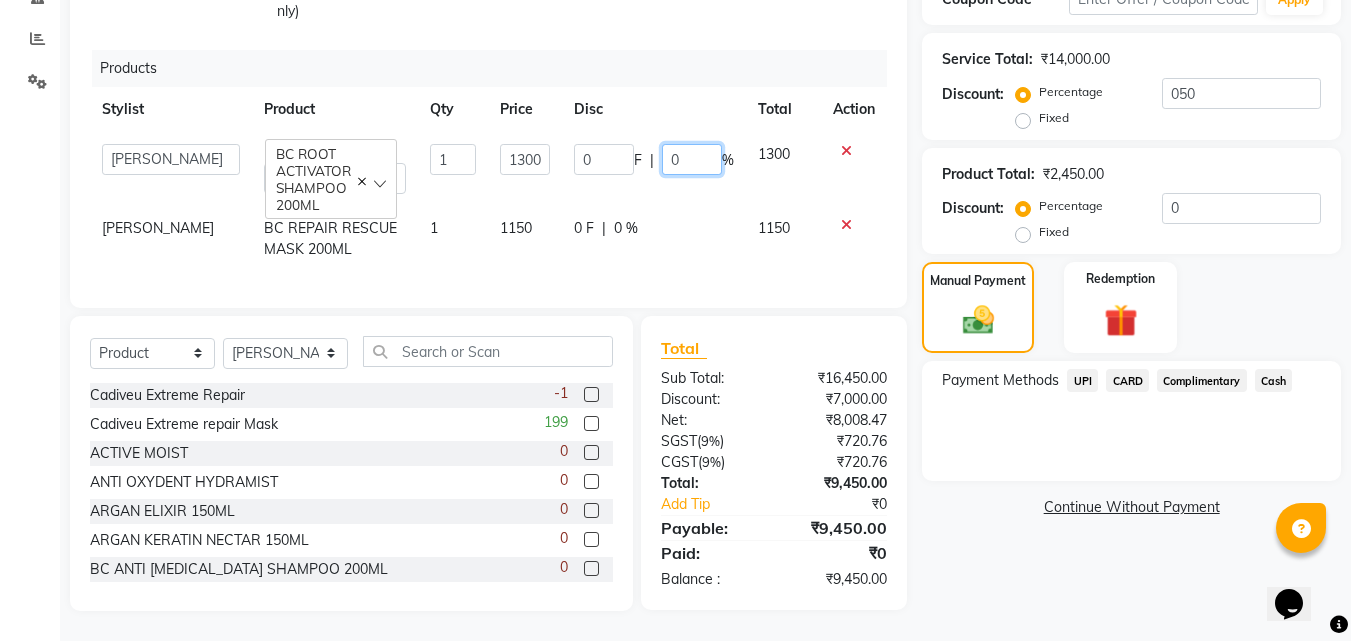 click on "0" 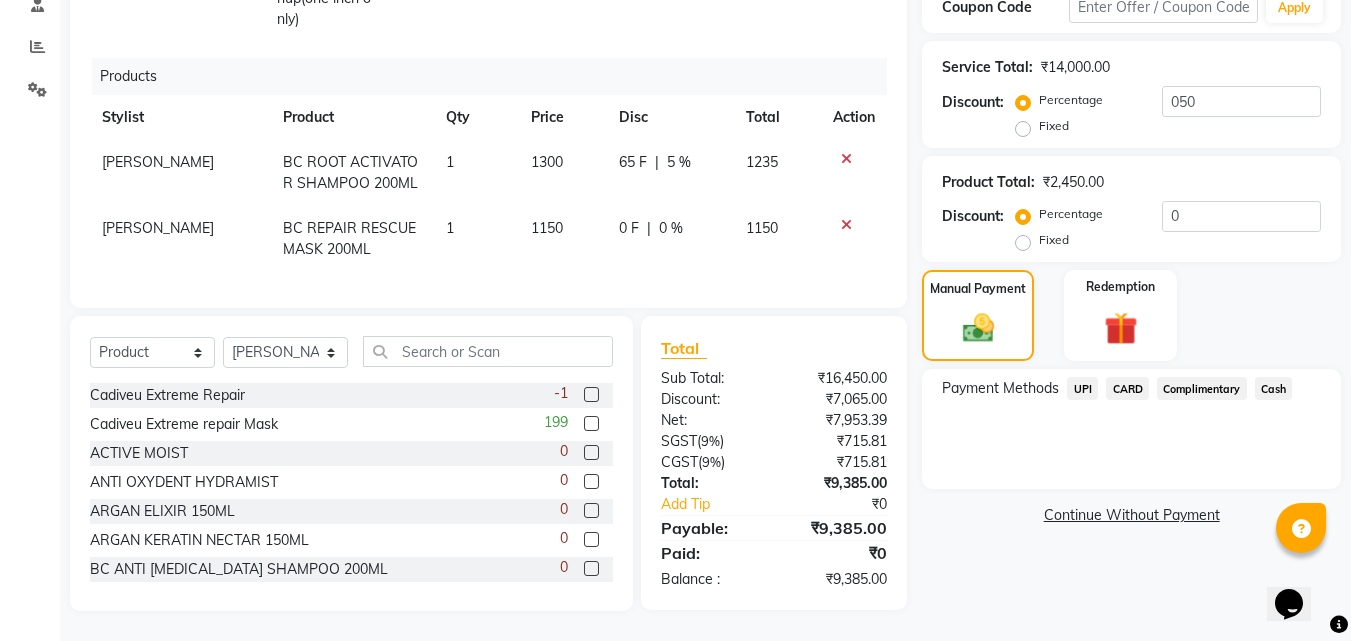 click on "0 F | 0 %" 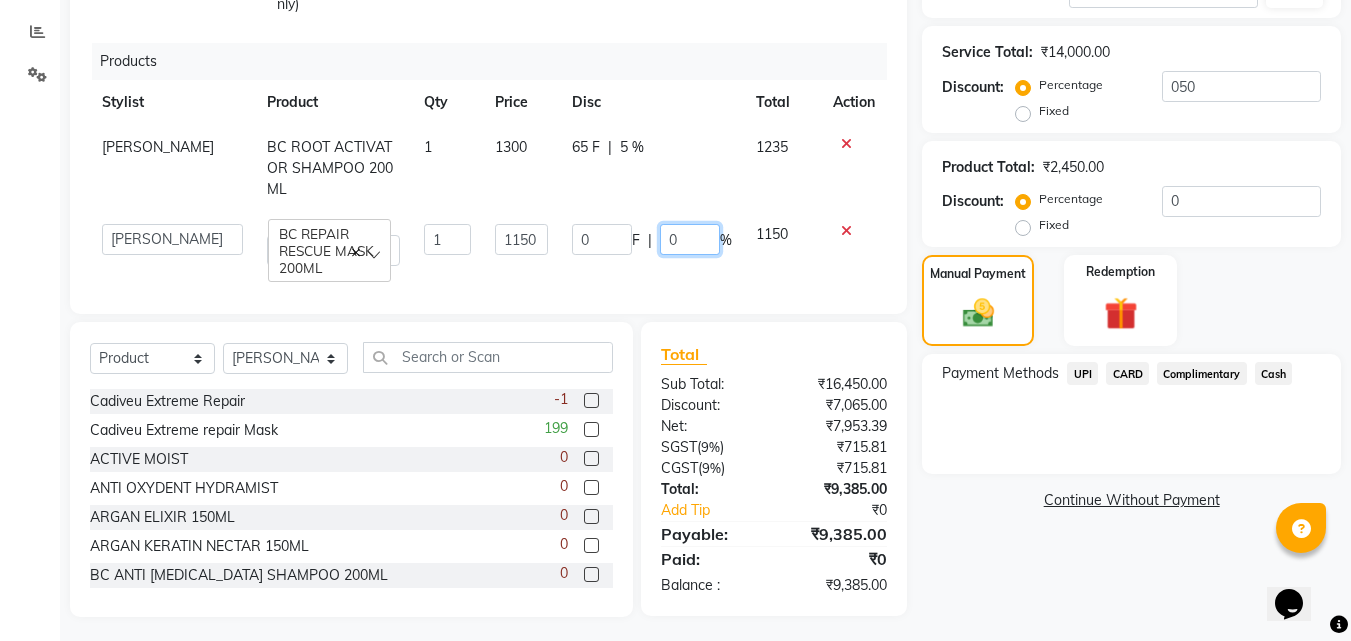 click on "0" 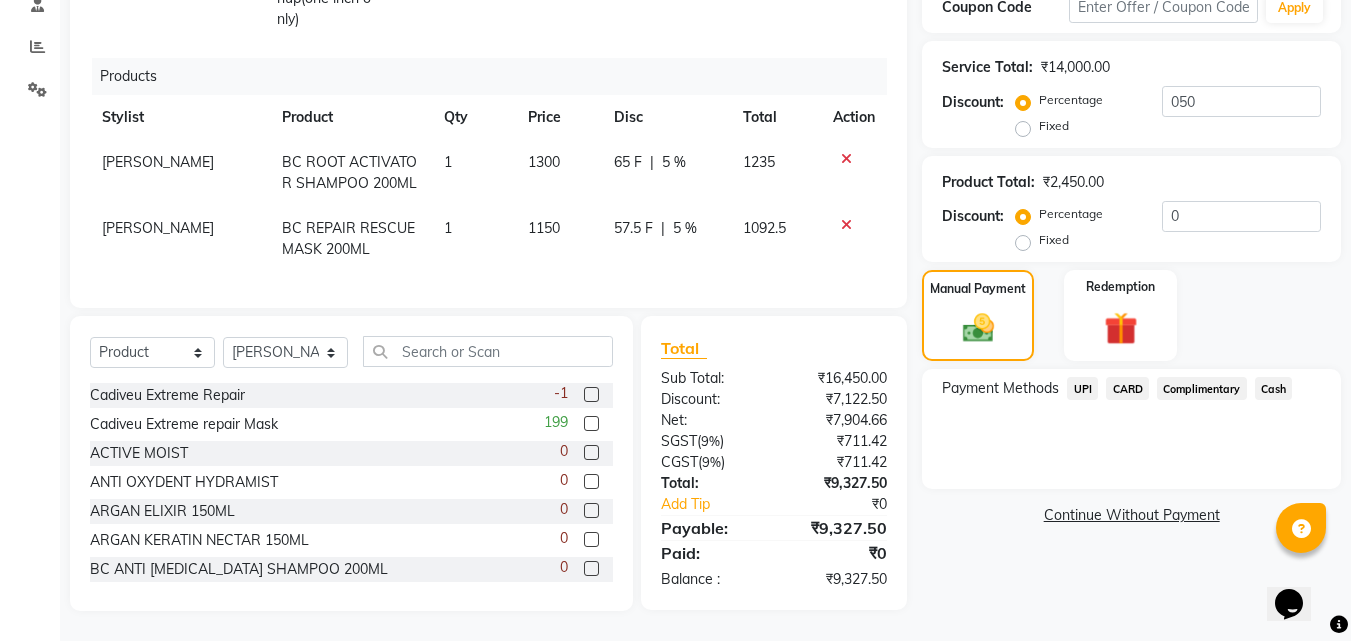 click on "Name: Seema Sharma Membership:  No Active Membership  Total Visits:  1 Card on file:  0 Last Visit:   20-06-2025 Points:   0  Apply Discount Select Coupon → Wrong Job Card  Coupon → Complimentary Coupon → Correction  Coupon → First Wash  Coupon → Free Of Cost - Foc  Coupon → Staff Service  Coupon → Service Not Done  Coupon → Double Job Card  Coupon → Pending Payment  Coupon Code Apply Service Total:  ₹14,000.00  Discount:  Percentage   Fixed  050 Product Total:  ₹2,450.00  Discount:  Percentage   Fixed  0 Manual Payment Redemption Payment Methods  UPI   CARD   Complimentary   Cash   Continue Without Payment" 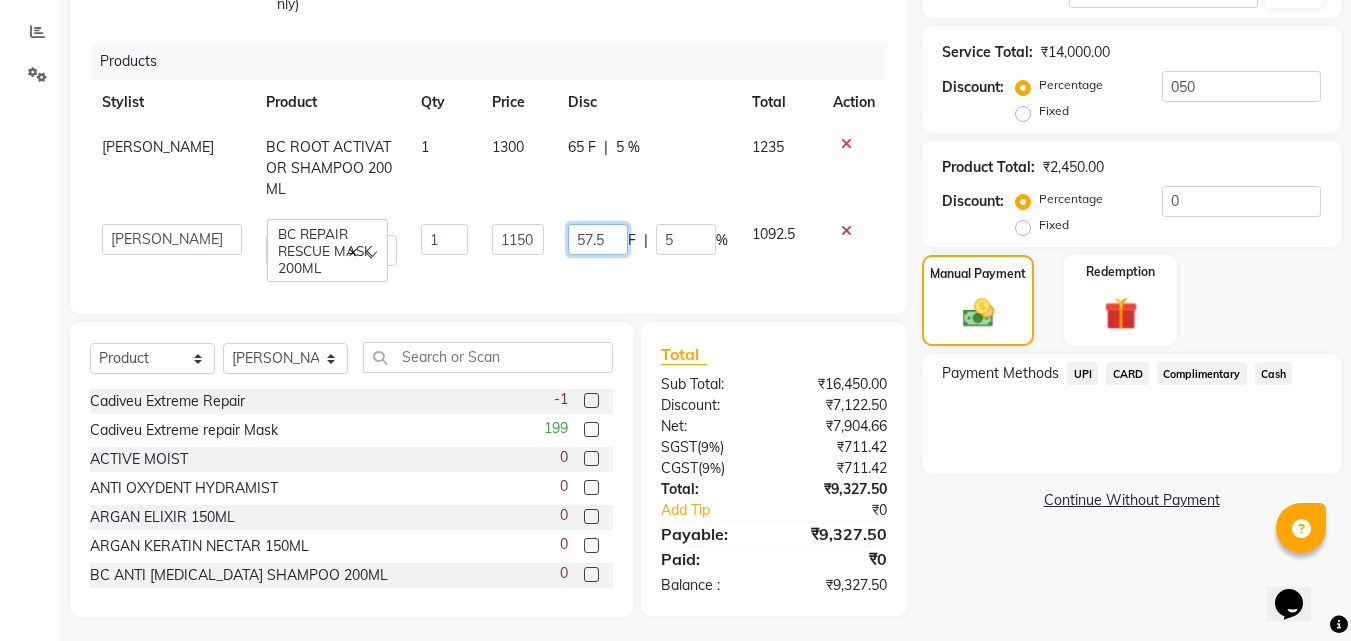 click on "57.5" 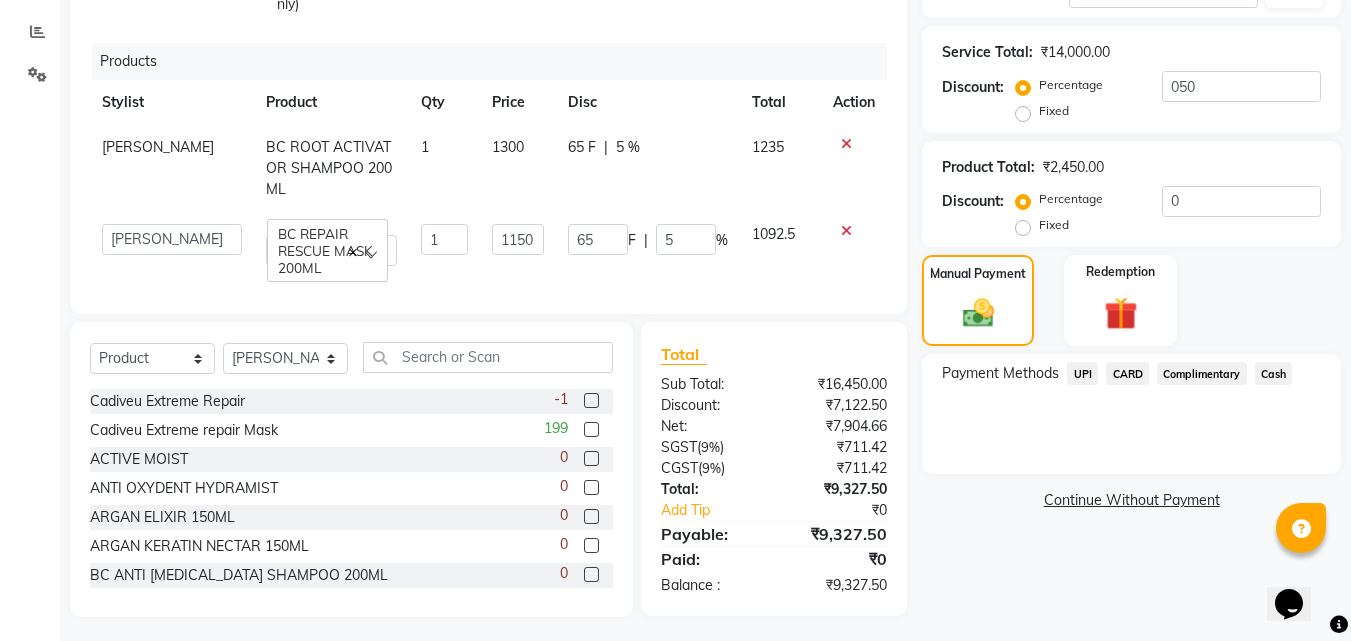 click on "Name: Seema Sharma Membership:  No Active Membership  Total Visits:  1 Card on file:  0 Last Visit:   20-06-2025 Points:   0  Apply Discount Select Coupon → Wrong Job Card  Coupon → Complimentary Coupon → Correction  Coupon → First Wash  Coupon → Free Of Cost - Foc  Coupon → Staff Service  Coupon → Service Not Done  Coupon → Double Job Card  Coupon → Pending Payment  Coupon Code Apply Service Total:  ₹14,000.00  Discount:  Percentage   Fixed  050 Product Total:  ₹2,450.00  Discount:  Percentage   Fixed  0 Manual Payment Redemption Payment Methods  UPI   CARD   Complimentary   Cash   Continue Without Payment" 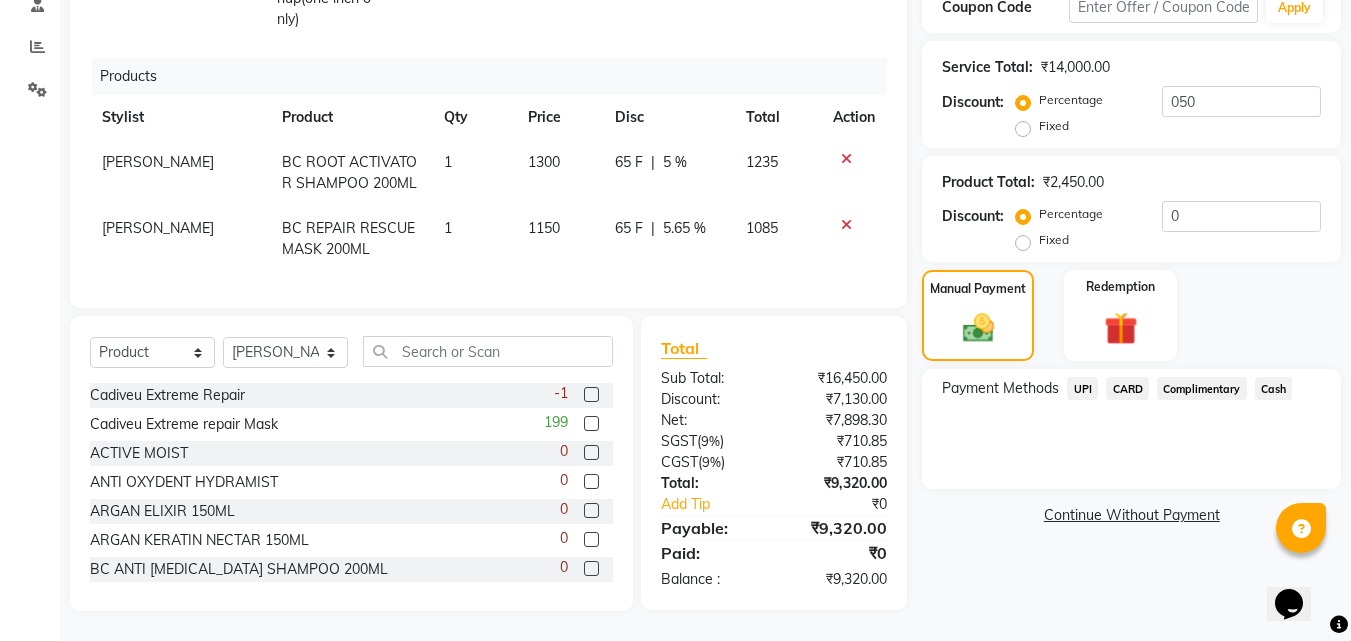 click on "65 F" 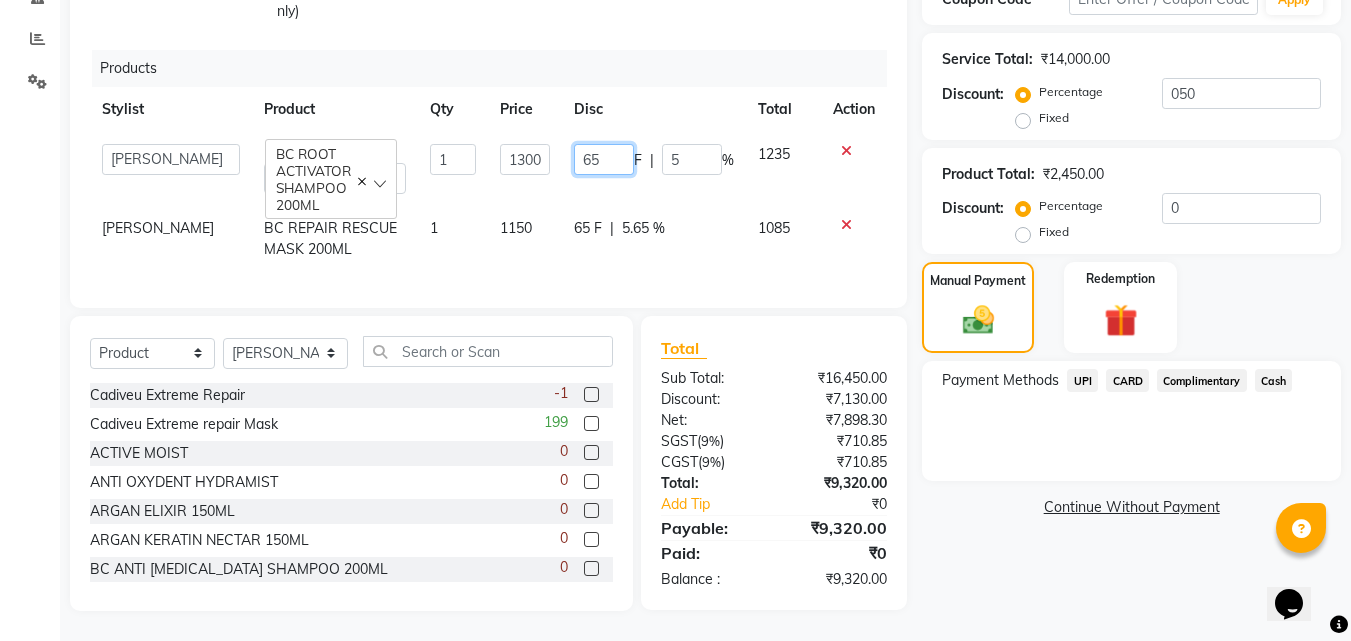 click on "65" 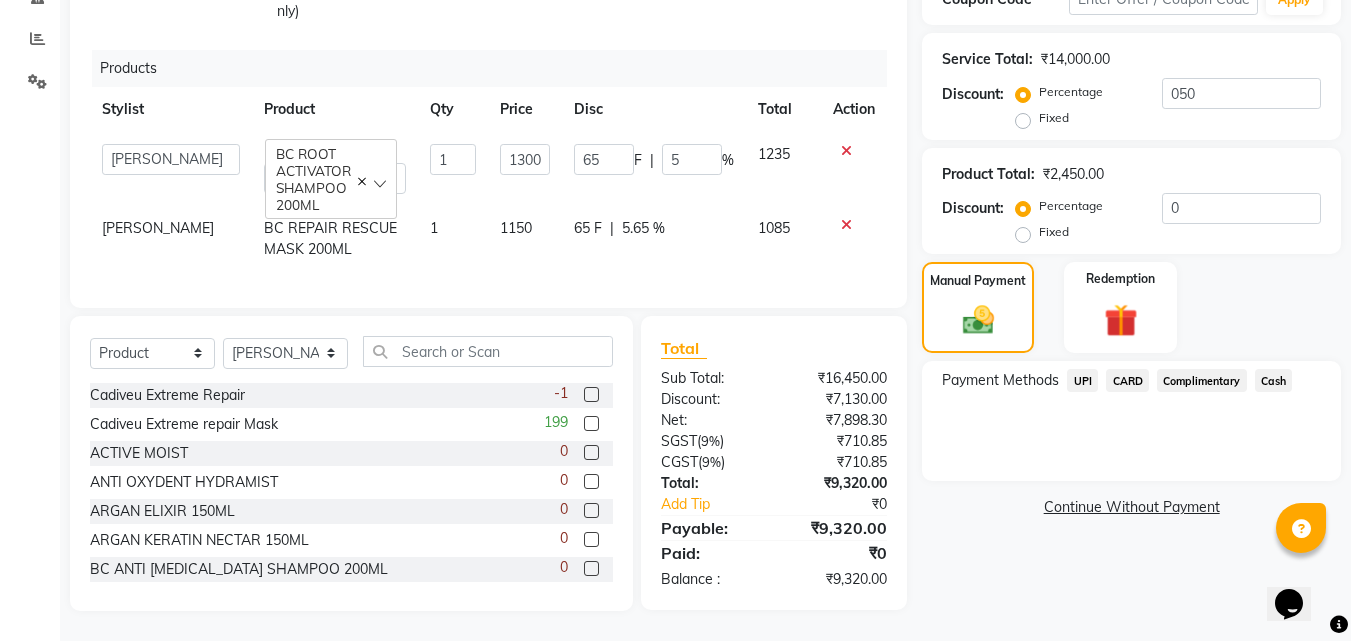click on "Name: Seema Sharma Membership:  No Active Membership  Total Visits:  1 Card on file:  0 Last Visit:   20-06-2025 Points:   0  Apply Discount Select Coupon → Wrong Job Card  Coupon → Complimentary Coupon → Correction  Coupon → First Wash  Coupon → Free Of Cost - Foc  Coupon → Staff Service  Coupon → Service Not Done  Coupon → Double Job Card  Coupon → Pending Payment  Coupon Code Apply Service Total:  ₹14,000.00  Discount:  Percentage   Fixed  050 Product Total:  ₹2,450.00  Discount:  Percentage   Fixed  0 Manual Payment Redemption Payment Methods  UPI   CARD   Complimentary   Cash   Continue Without Payment" 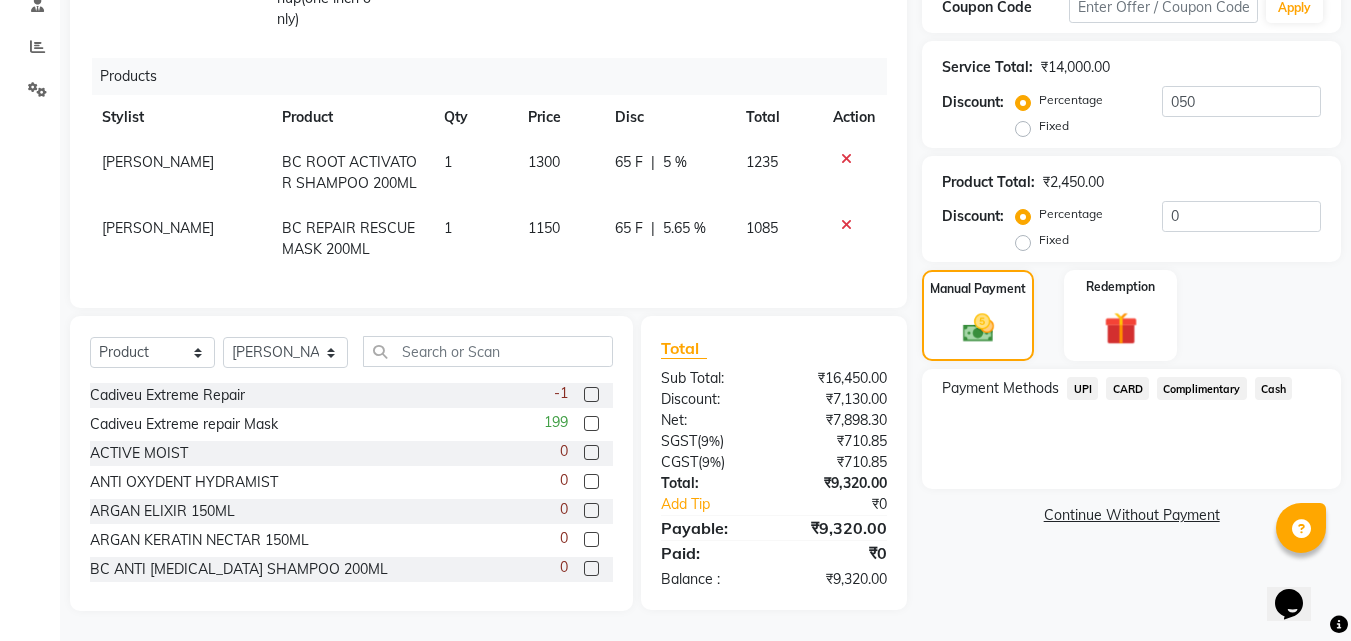 click on "65 F" 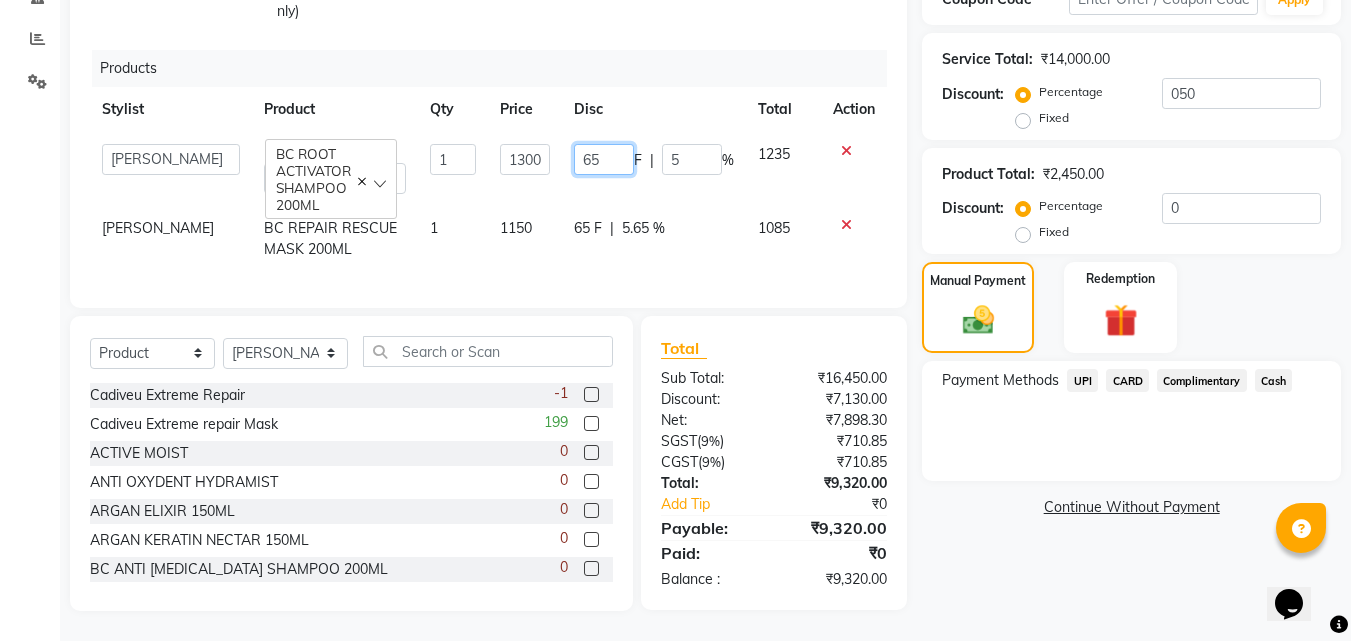 click on "65" 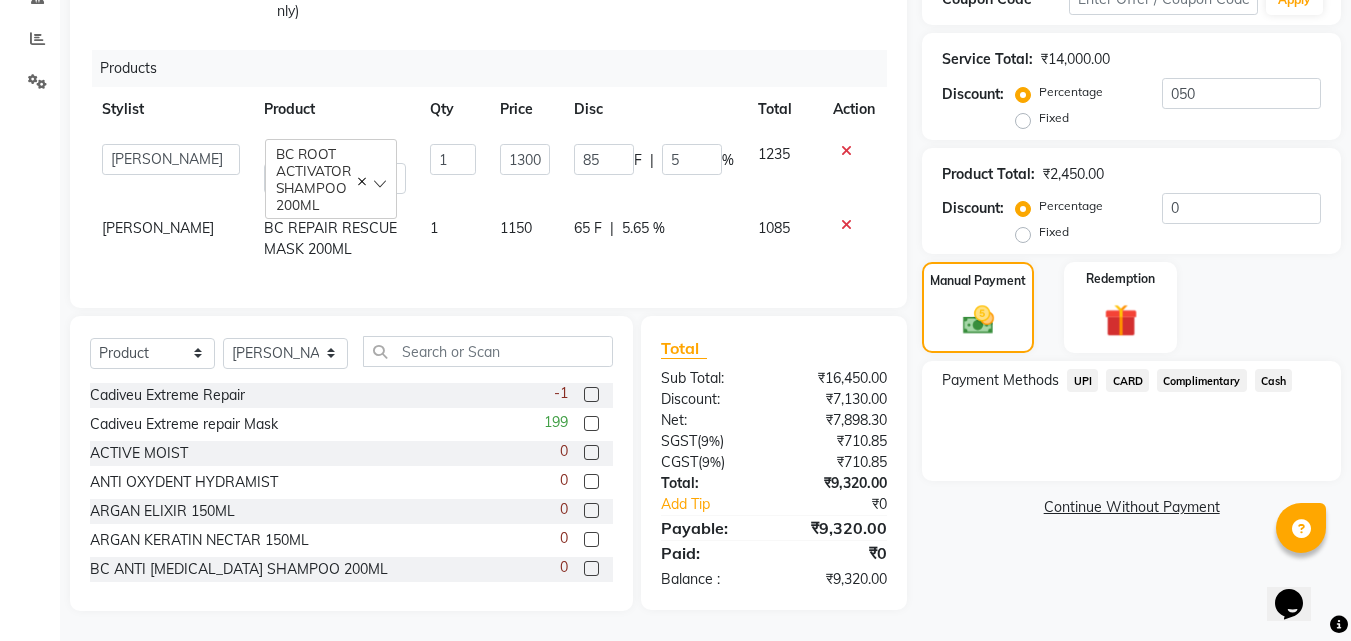 click on "Name: Seema Sharma Membership:  No Active Membership  Total Visits:  1 Card on file:  0 Last Visit:   20-06-2025 Points:   0  Apply Discount Select Coupon → Wrong Job Card  Coupon → Complimentary Coupon → Correction  Coupon → First Wash  Coupon → Free Of Cost - Foc  Coupon → Staff Service  Coupon → Service Not Done  Coupon → Double Job Card  Coupon → Pending Payment  Coupon Code Apply Service Total:  ₹14,000.00  Discount:  Percentage   Fixed  050 Product Total:  ₹2,450.00  Discount:  Percentage   Fixed  0 Manual Payment Redemption Payment Methods  UPI   CARD   Complimentary   Cash   Continue Without Payment" 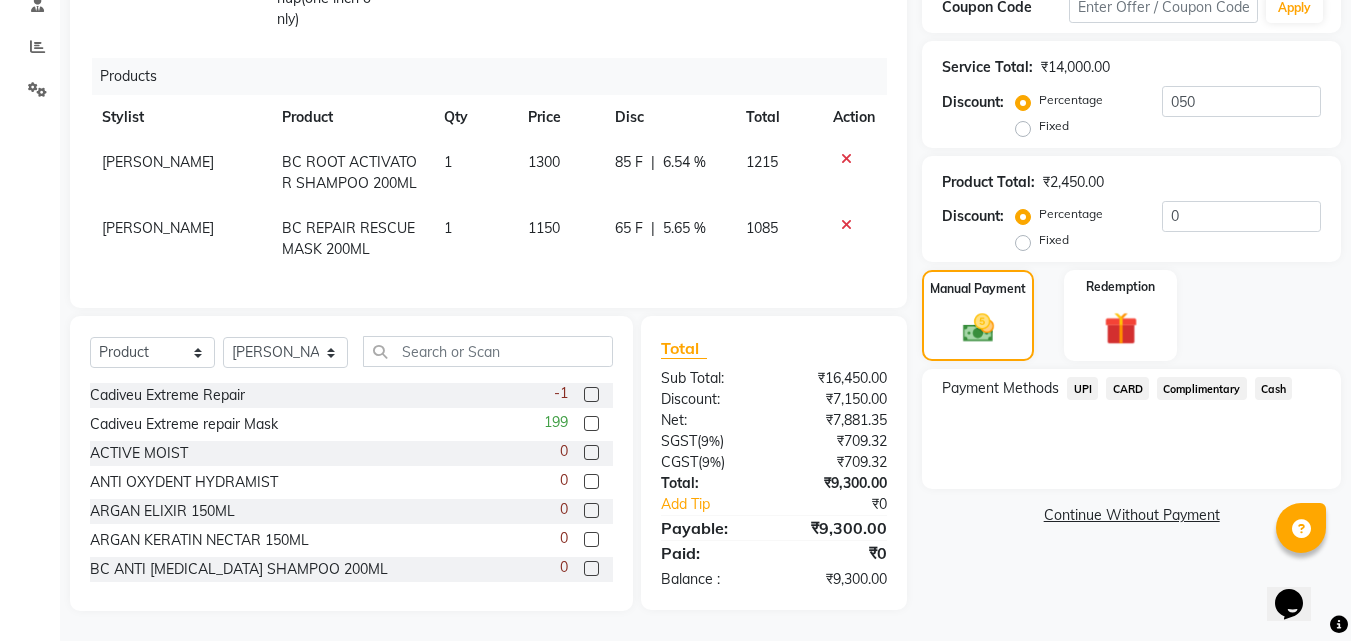 click on "UPI" 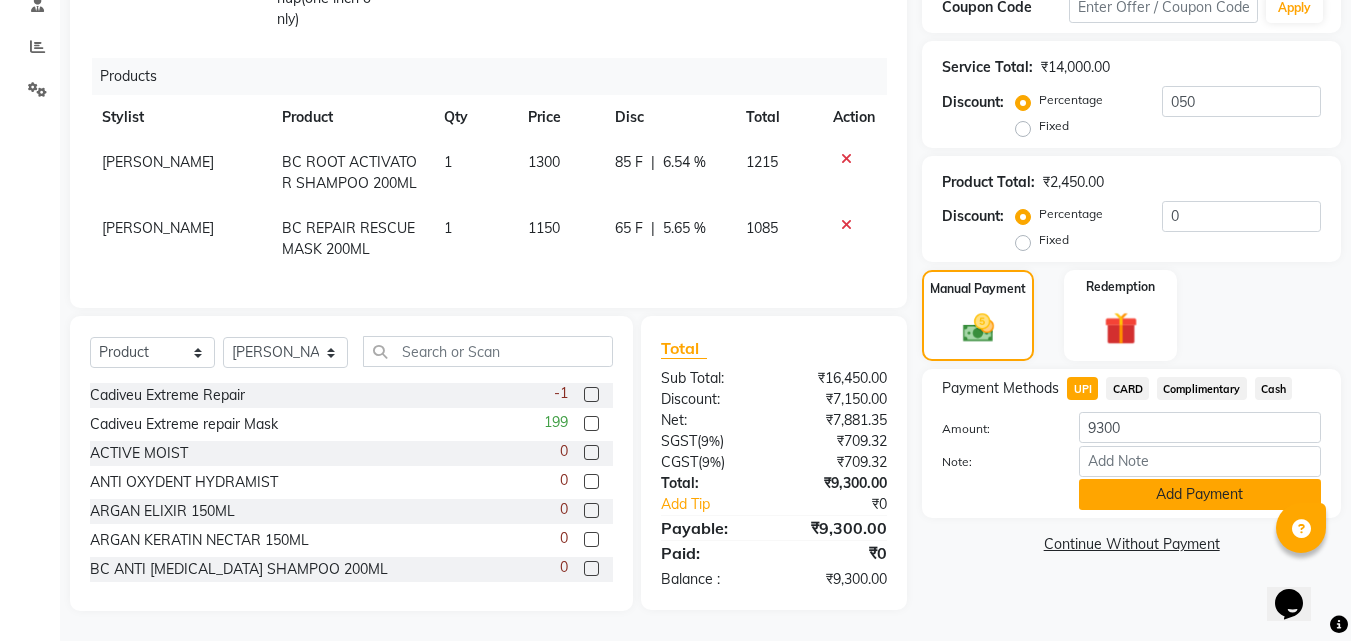 click on "Add Payment" 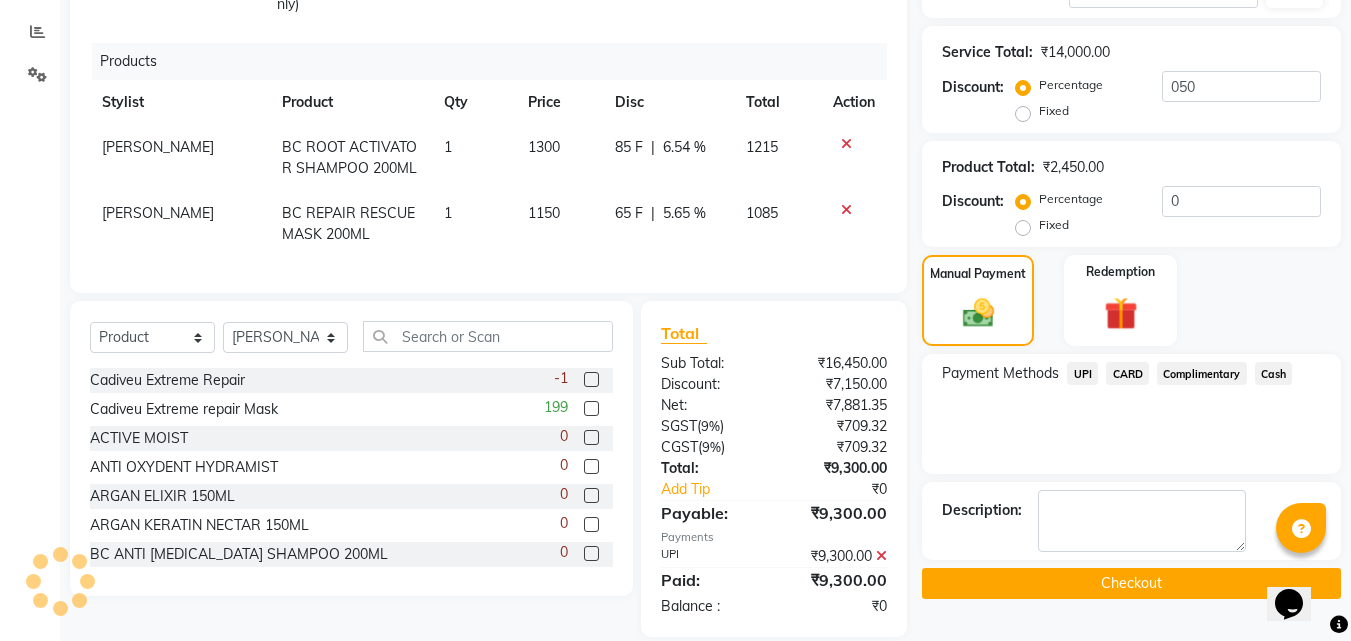 scroll, scrollTop: 452, scrollLeft: 0, axis: vertical 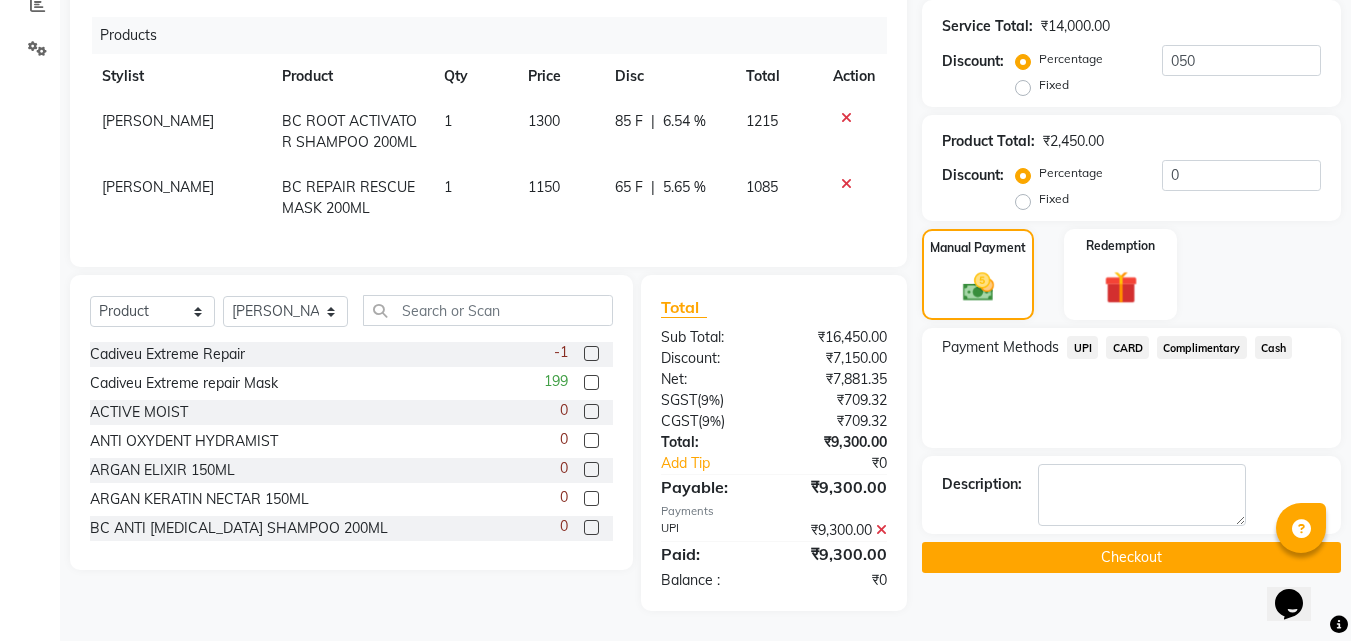 click on "Checkout" 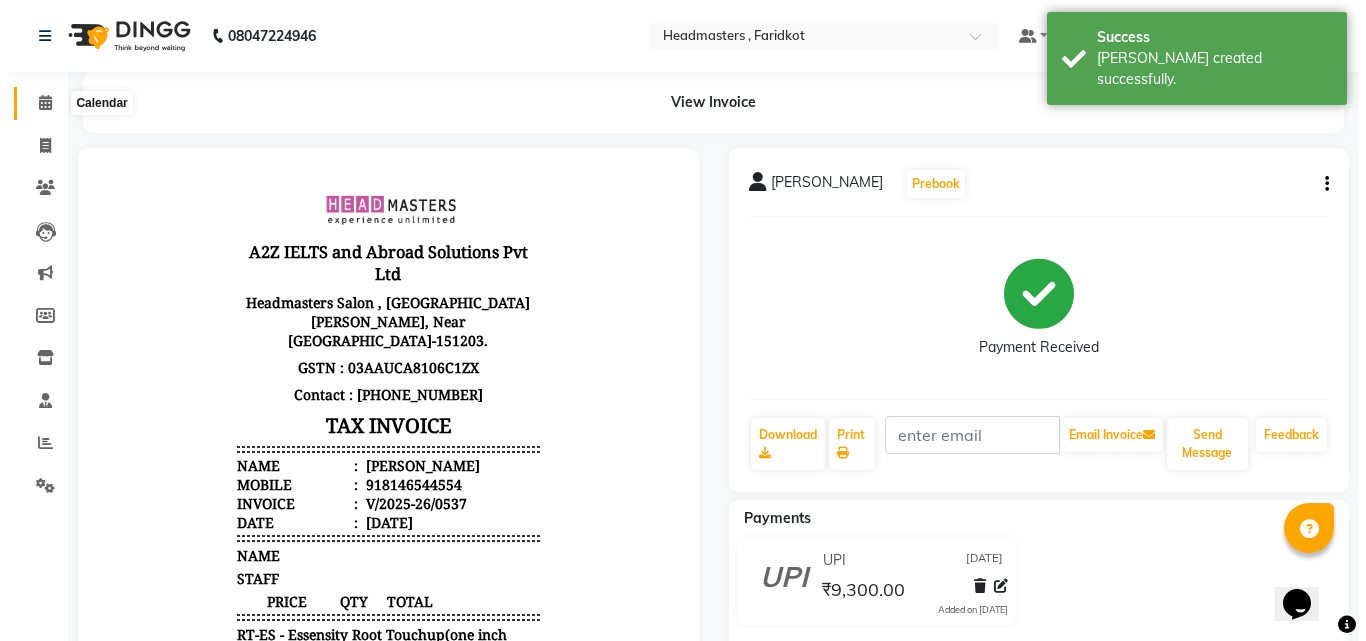 scroll, scrollTop: 0, scrollLeft: 0, axis: both 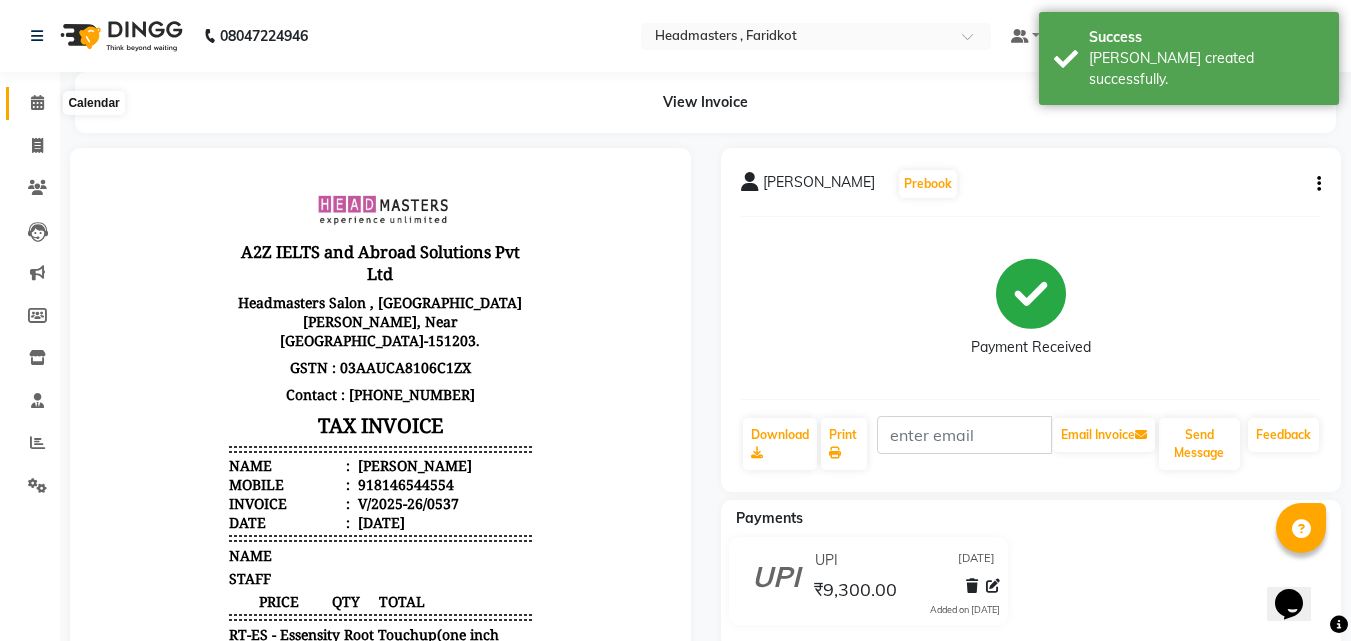 click 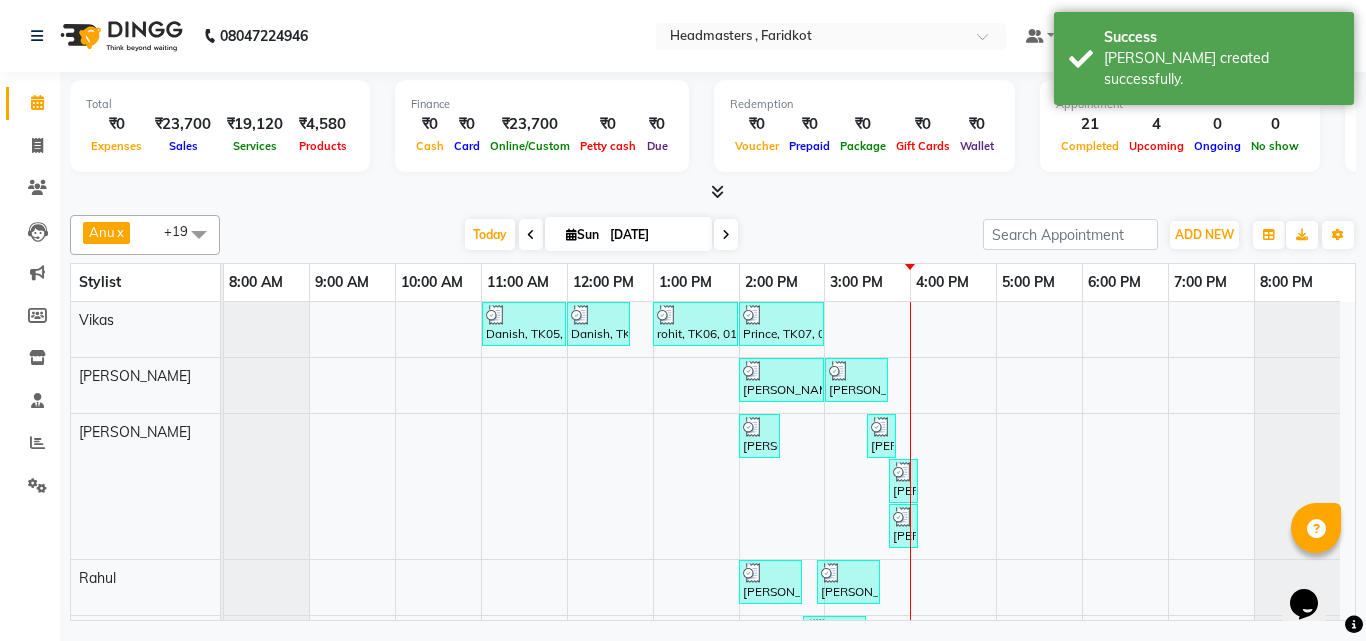 scroll, scrollTop: 100, scrollLeft: 0, axis: vertical 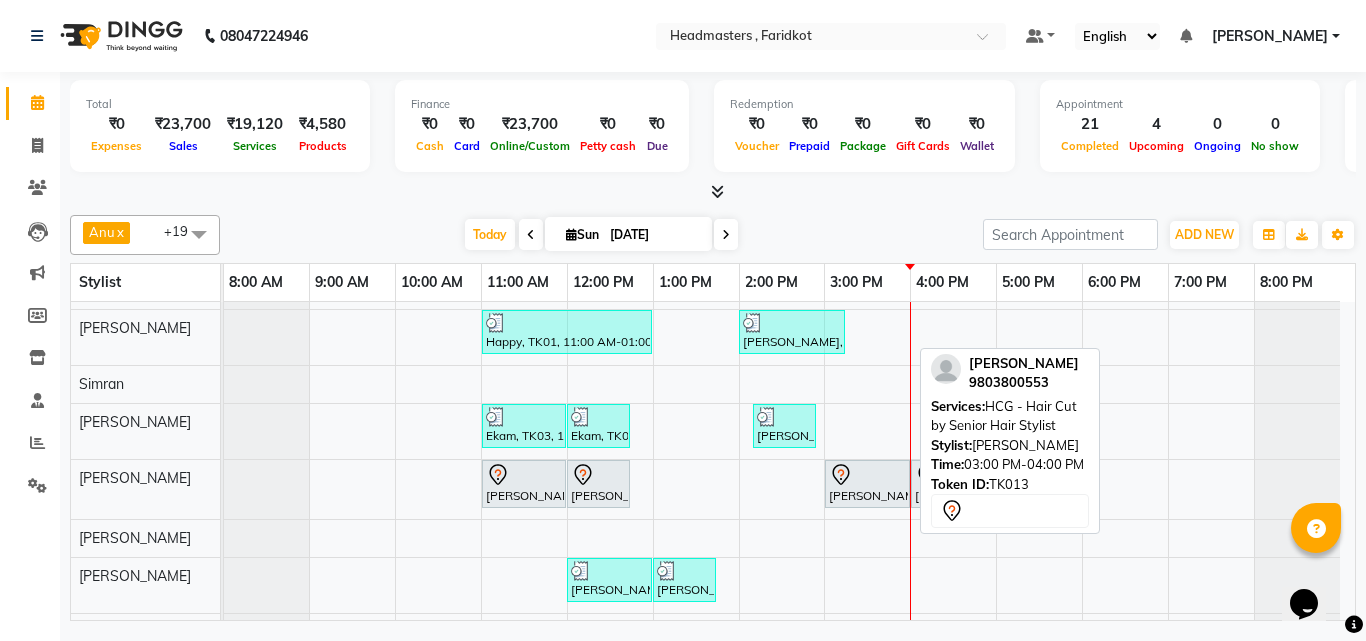 click on "[PERSON_NAME], TK13, 03:00 PM-04:00 PM, HCG - Hair Cut by Senior Hair Stylist" at bounding box center (867, 484) 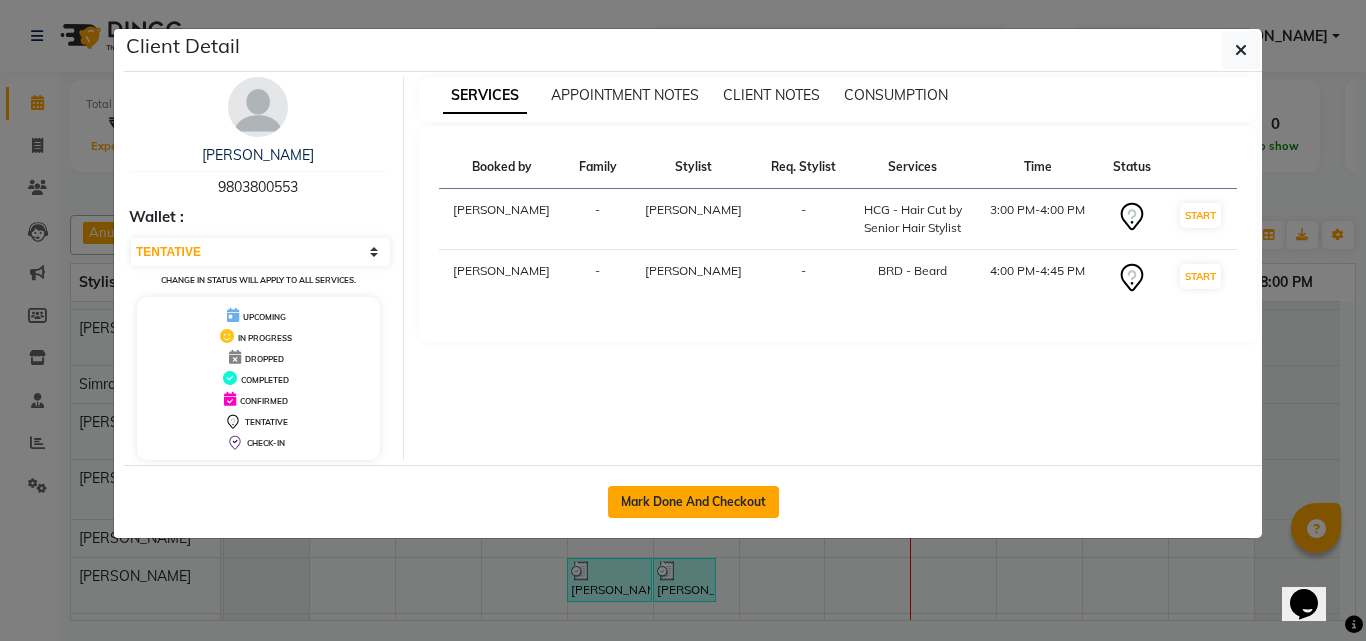 drag, startPoint x: 705, startPoint y: 510, endPoint x: 747, endPoint y: 510, distance: 42 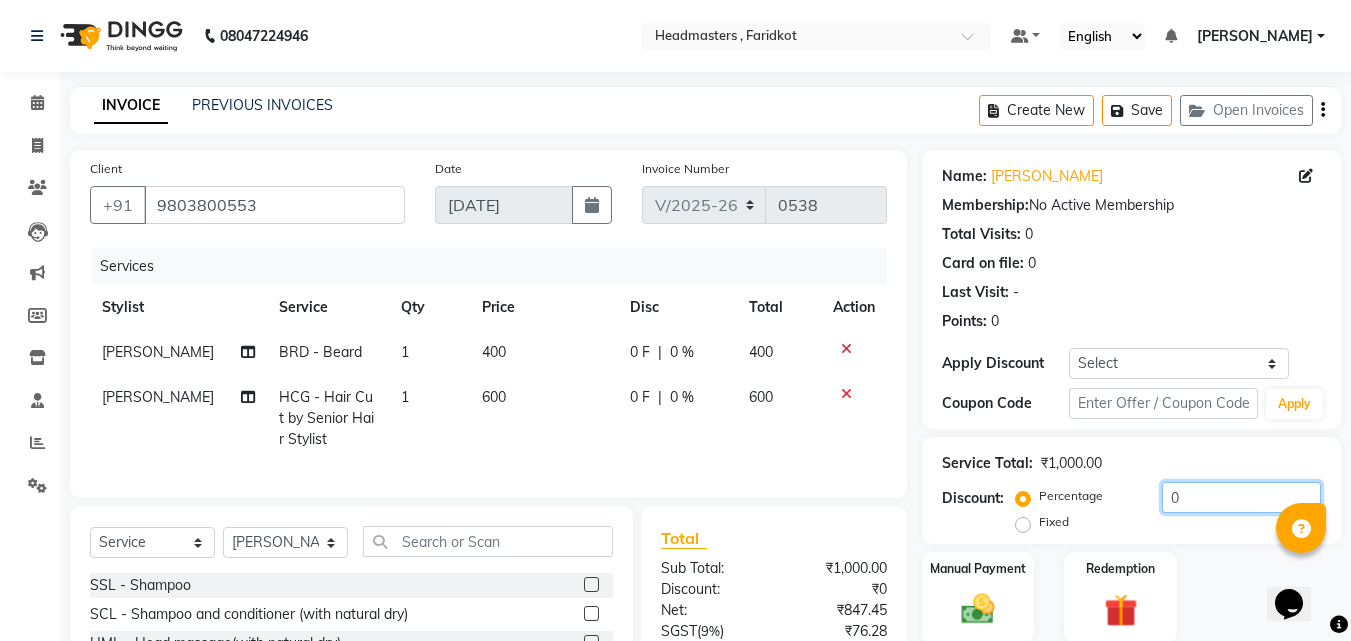 click on "0" 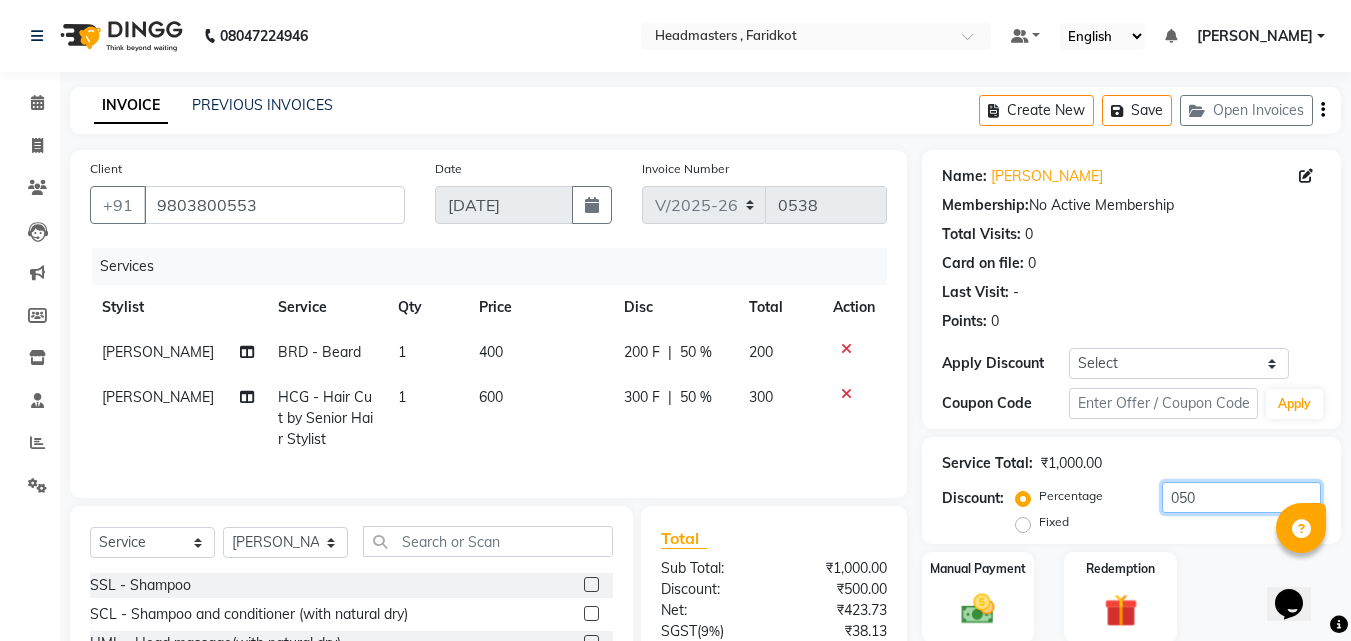 scroll, scrollTop: 205, scrollLeft: 0, axis: vertical 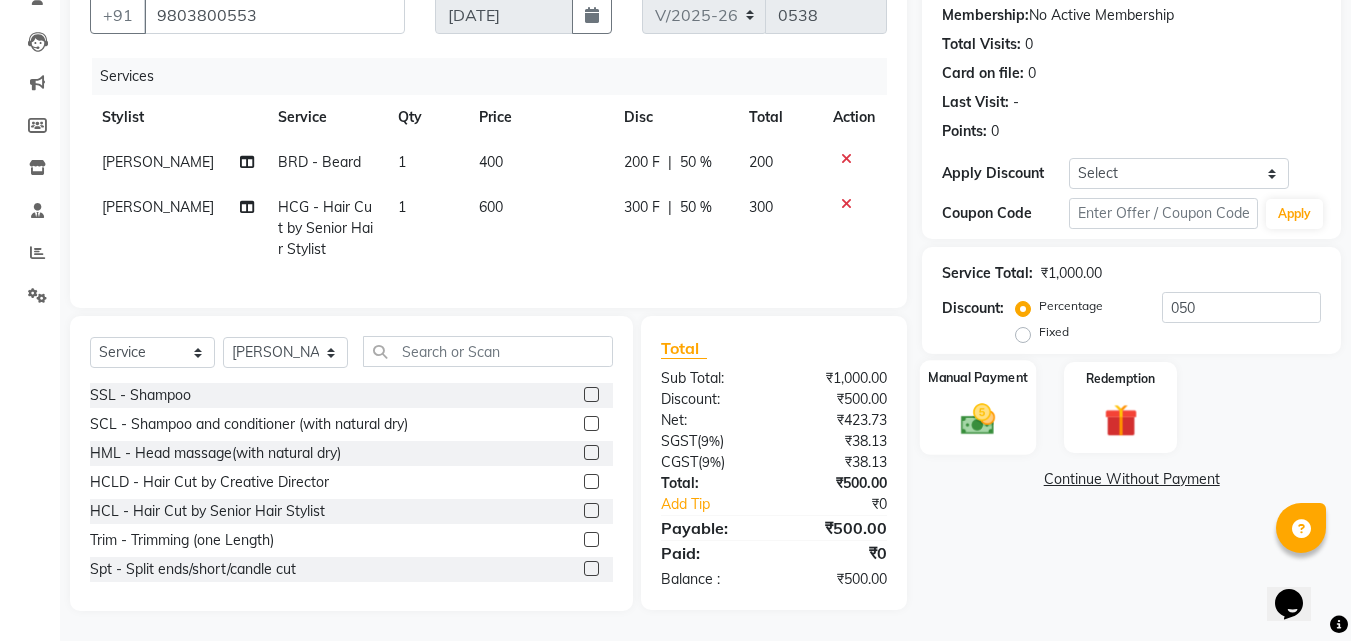 click 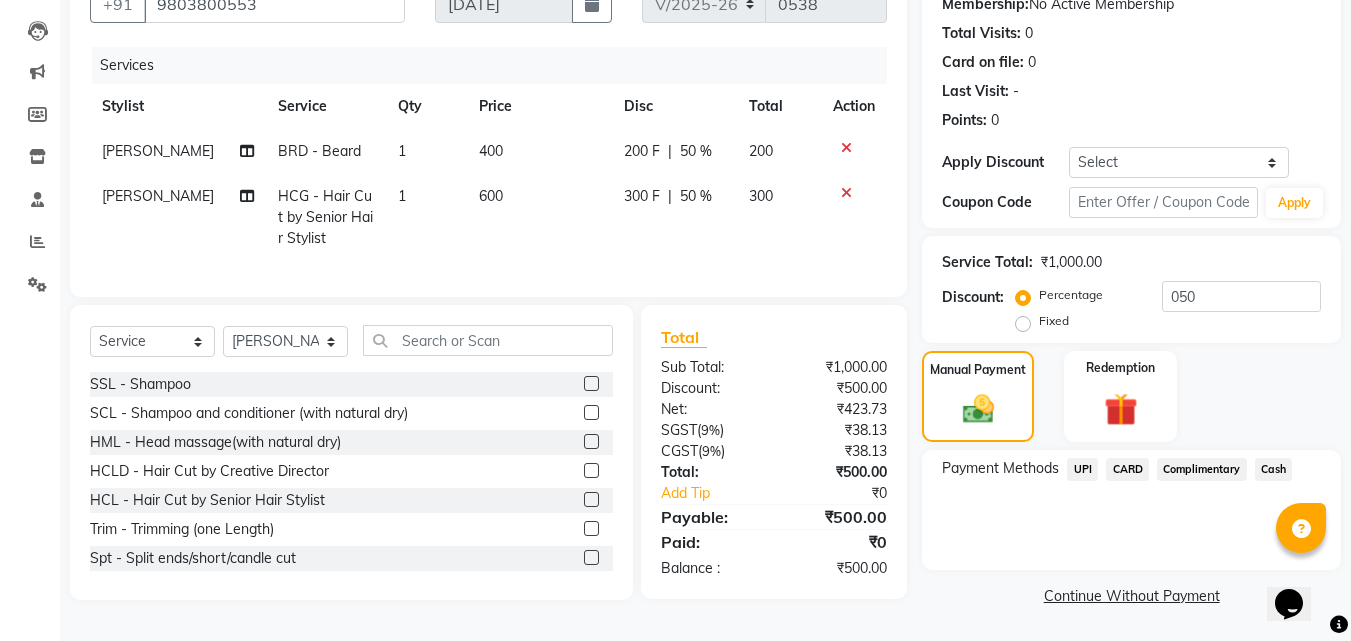 click on "UPI" 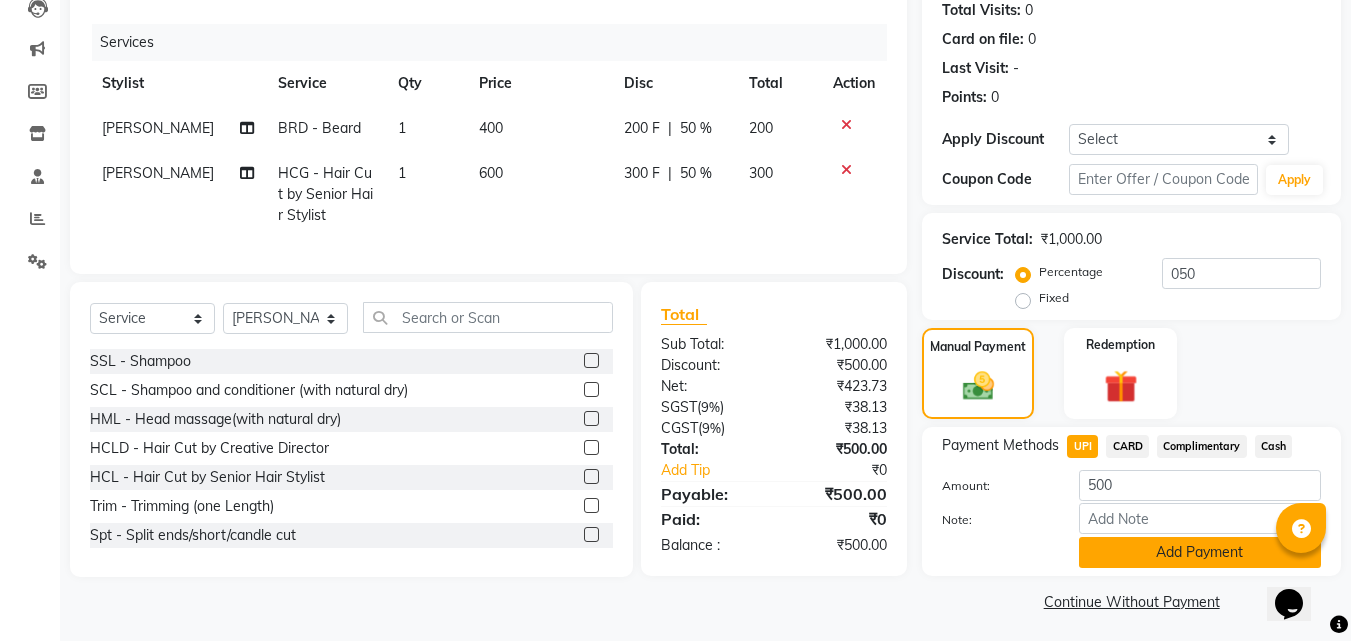 scroll, scrollTop: 230, scrollLeft: 0, axis: vertical 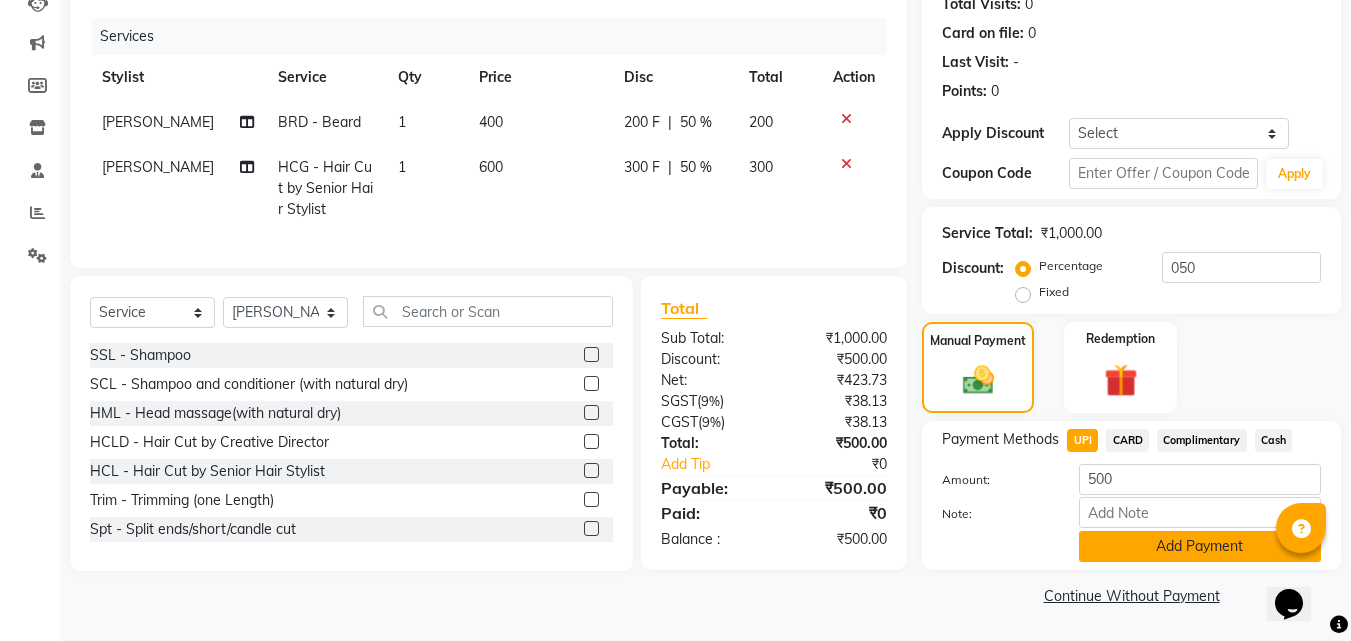 click on "Add Payment" 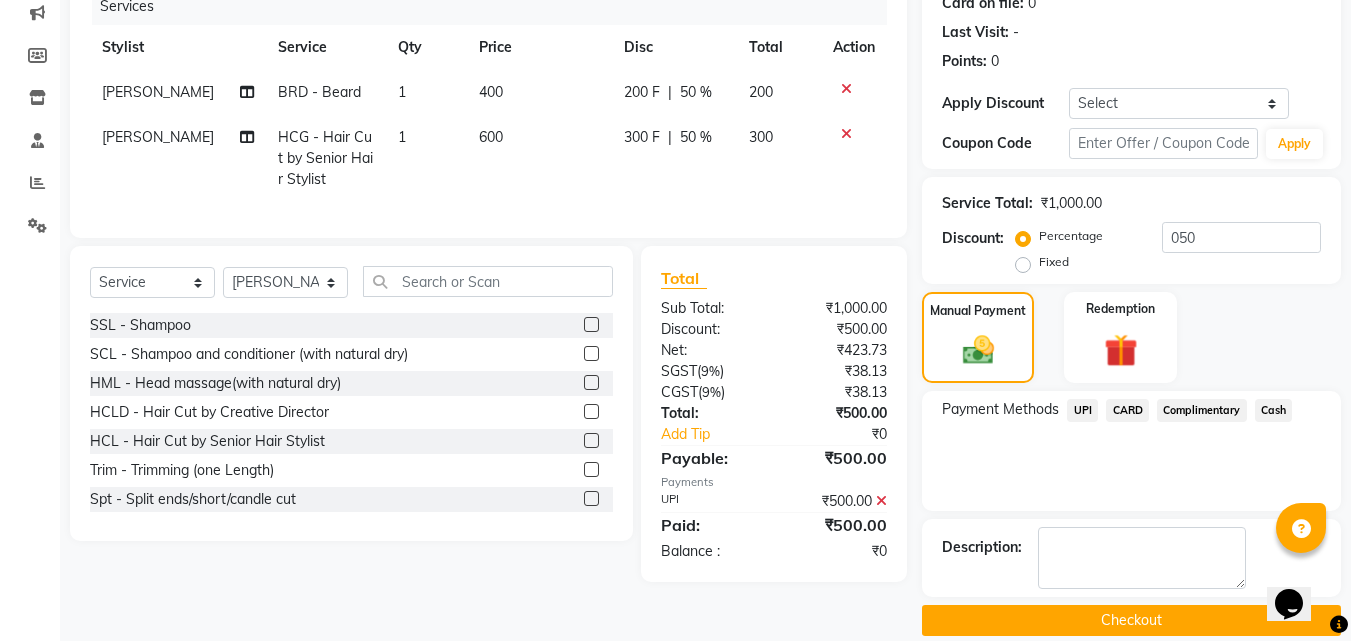 scroll, scrollTop: 285, scrollLeft: 0, axis: vertical 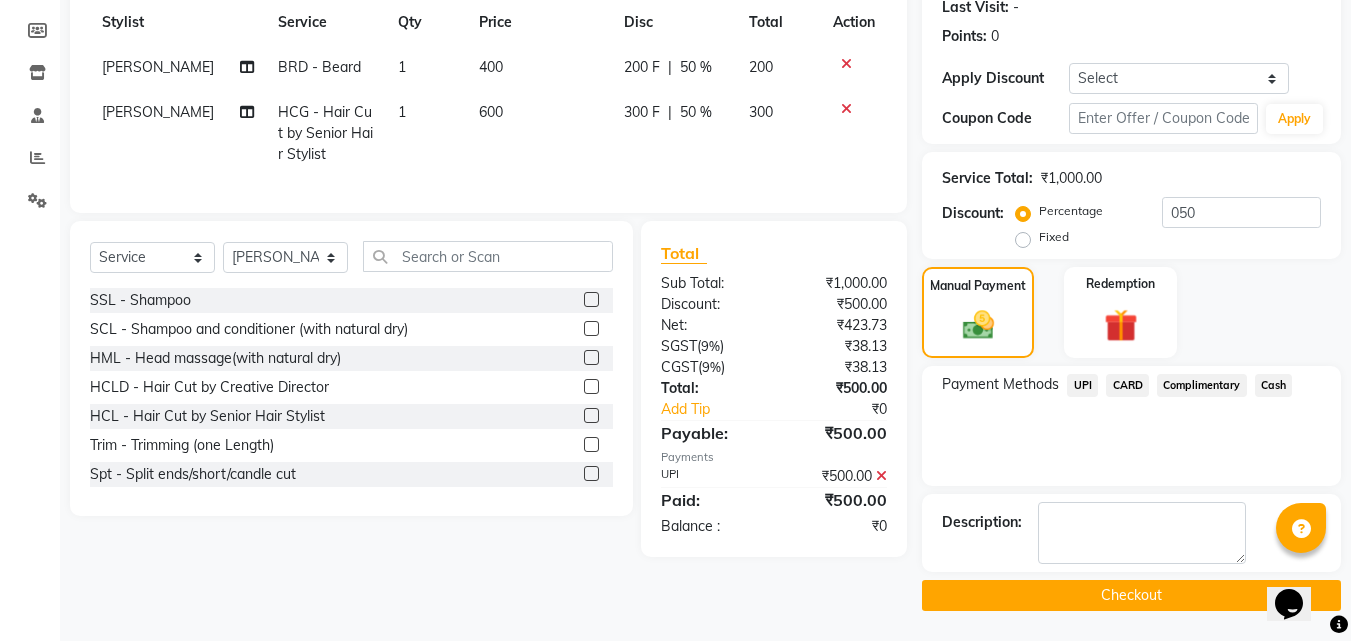click on "Checkout" 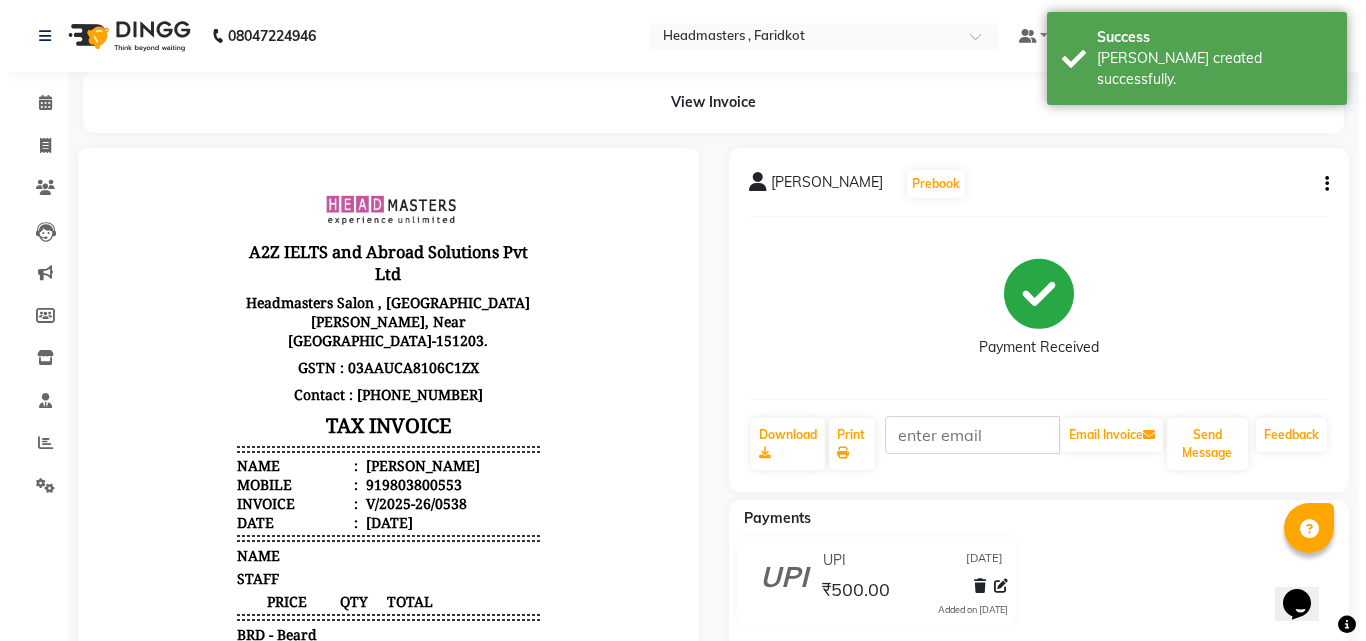 scroll, scrollTop: 0, scrollLeft: 0, axis: both 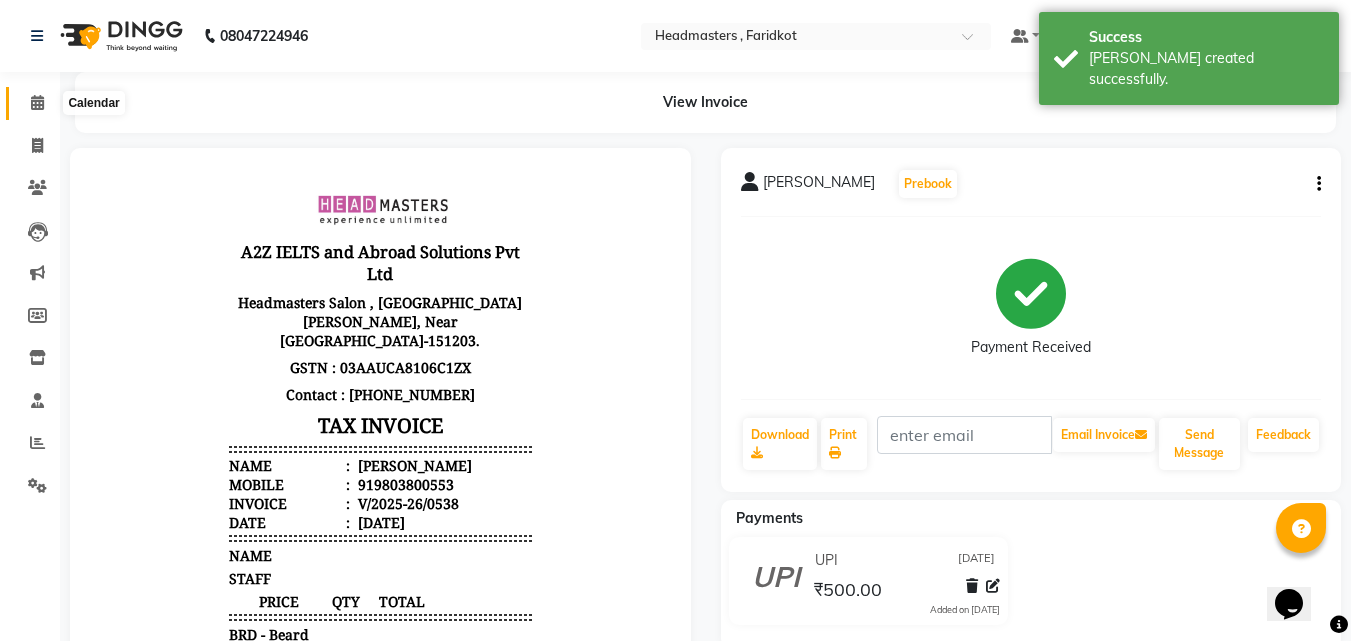 click 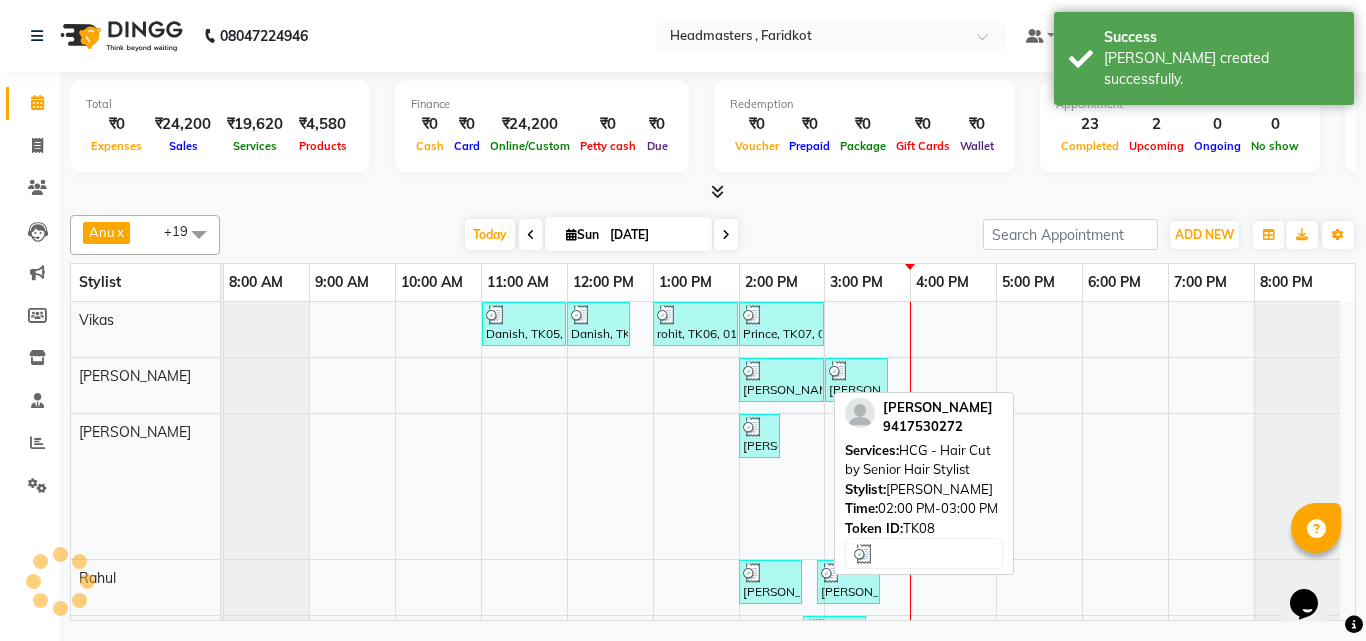 scroll, scrollTop: 78, scrollLeft: 0, axis: vertical 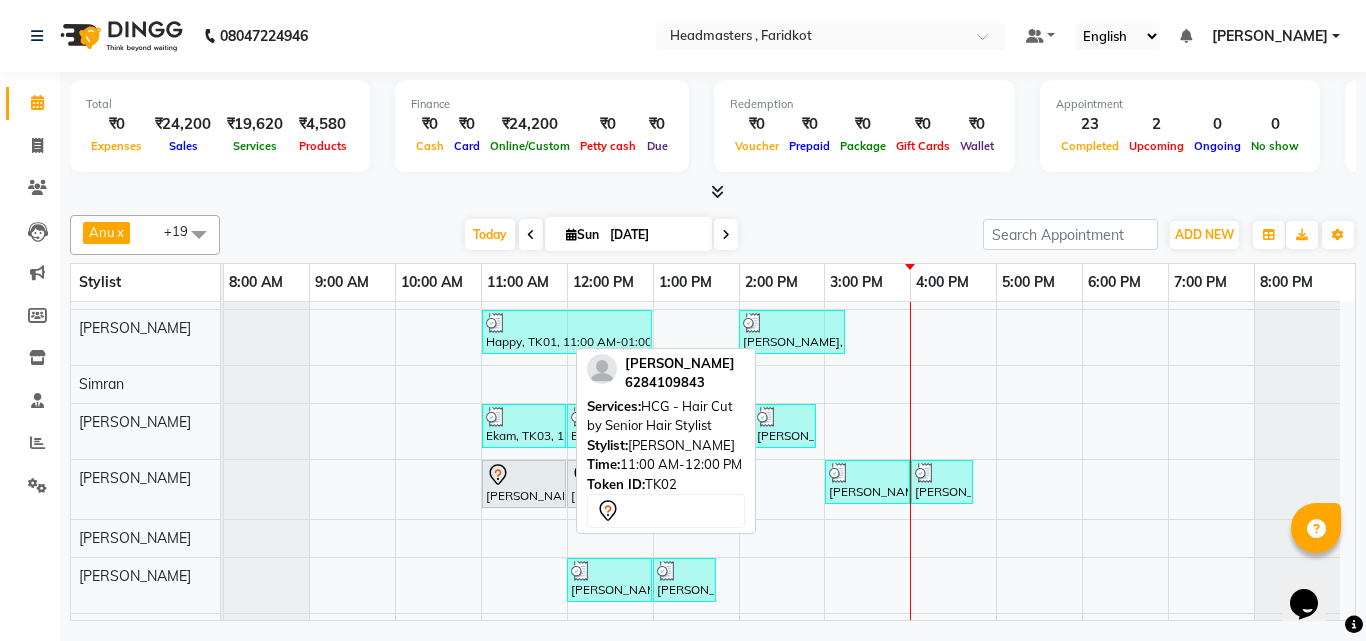 click on "[PERSON_NAME], TK02, 11:00 AM-12:00 PM, HCG - Hair Cut by Senior Hair Stylist" at bounding box center (524, 484) 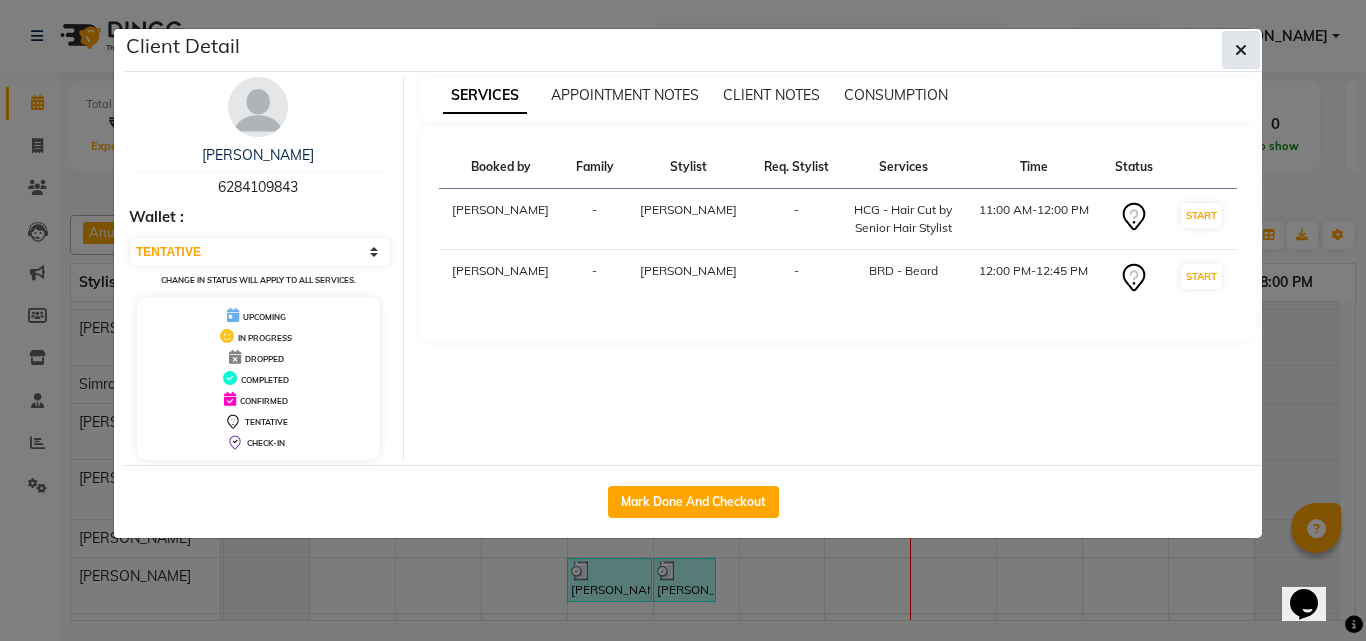 click 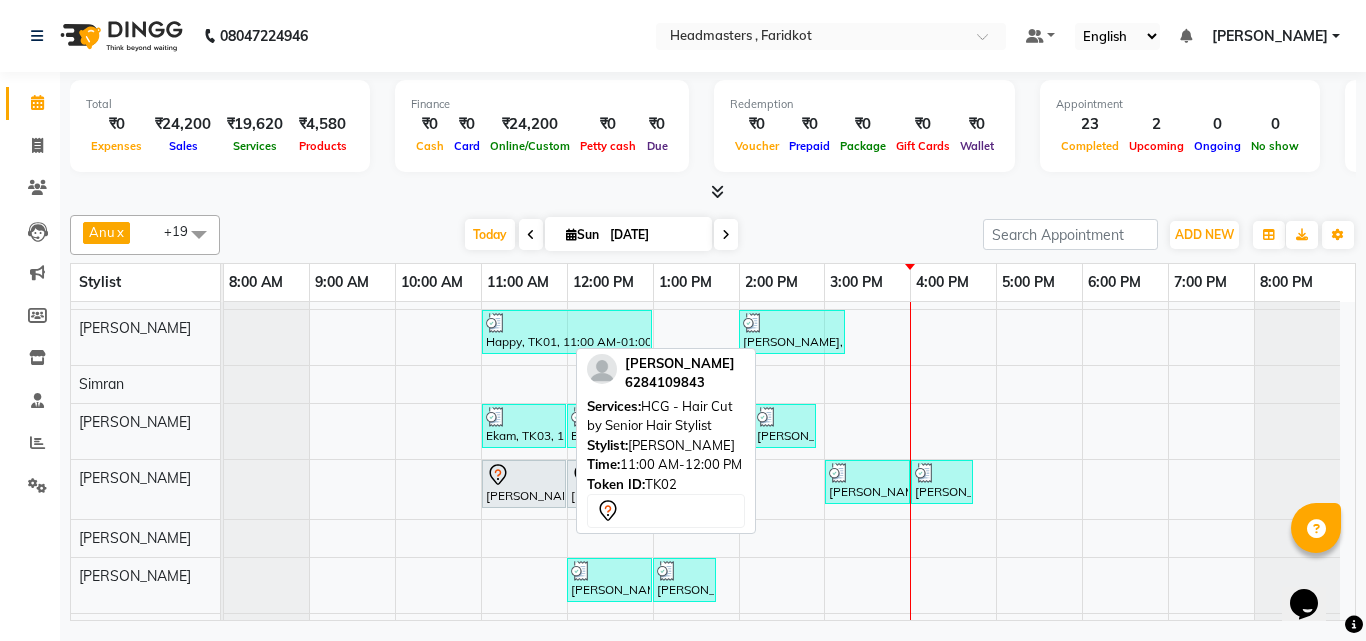 click on "[PERSON_NAME], TK02, 11:00 AM-12:00 PM, HCG - Hair Cut by Senior Hair Stylist" at bounding box center [524, 484] 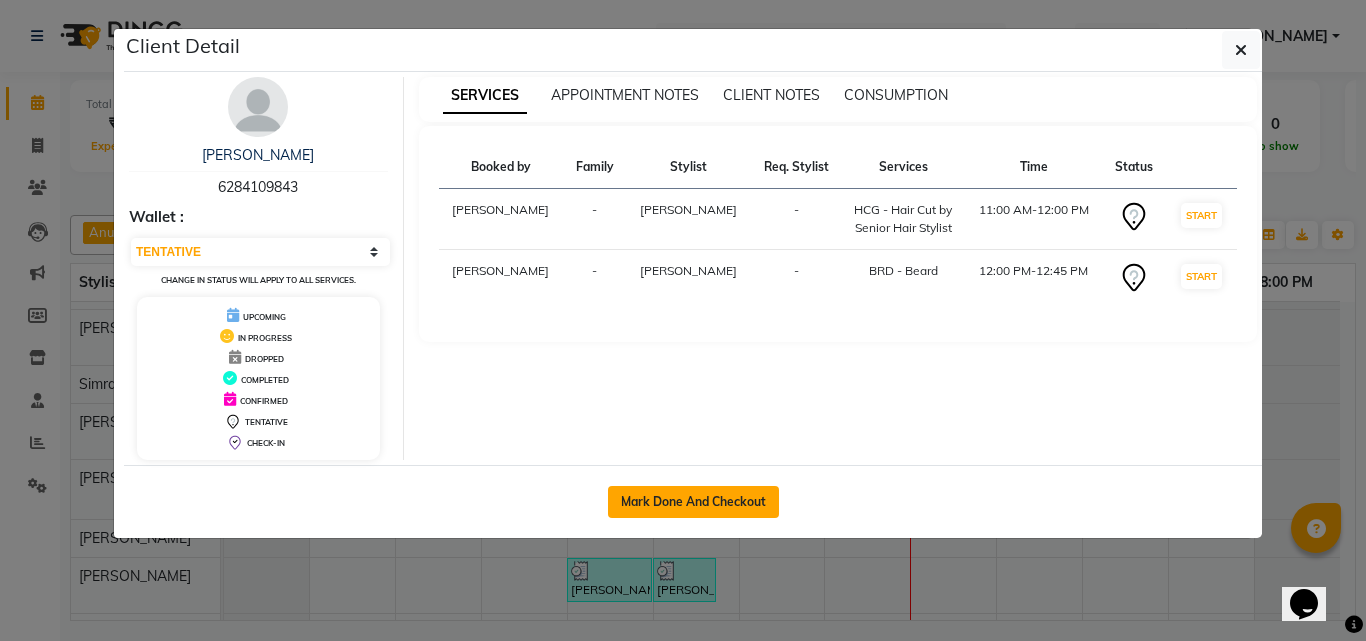 click on "Mark Done And Checkout" 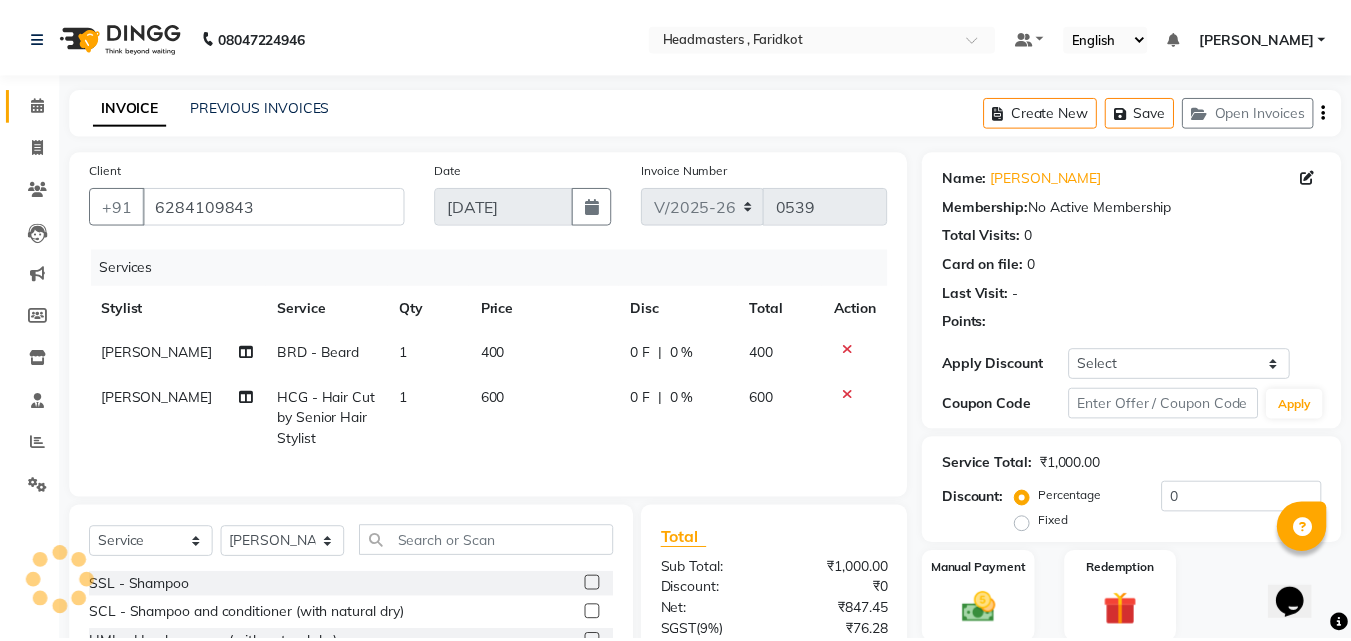 scroll, scrollTop: 100, scrollLeft: 0, axis: vertical 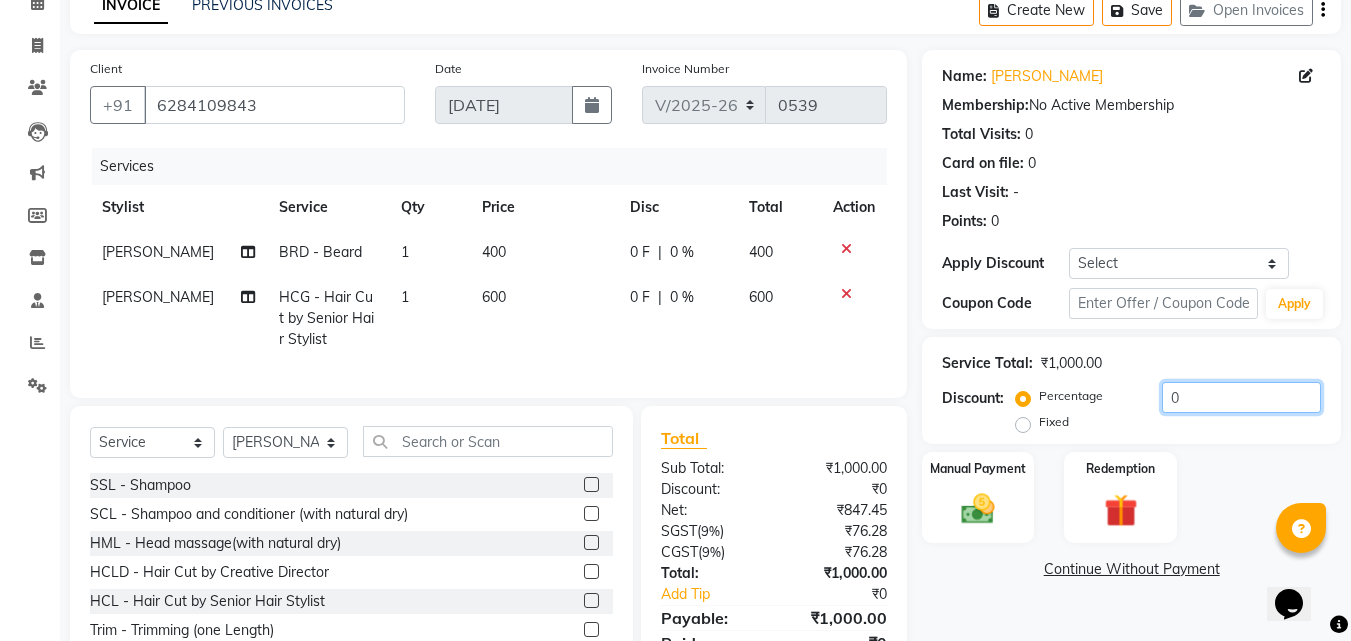 click on "0" 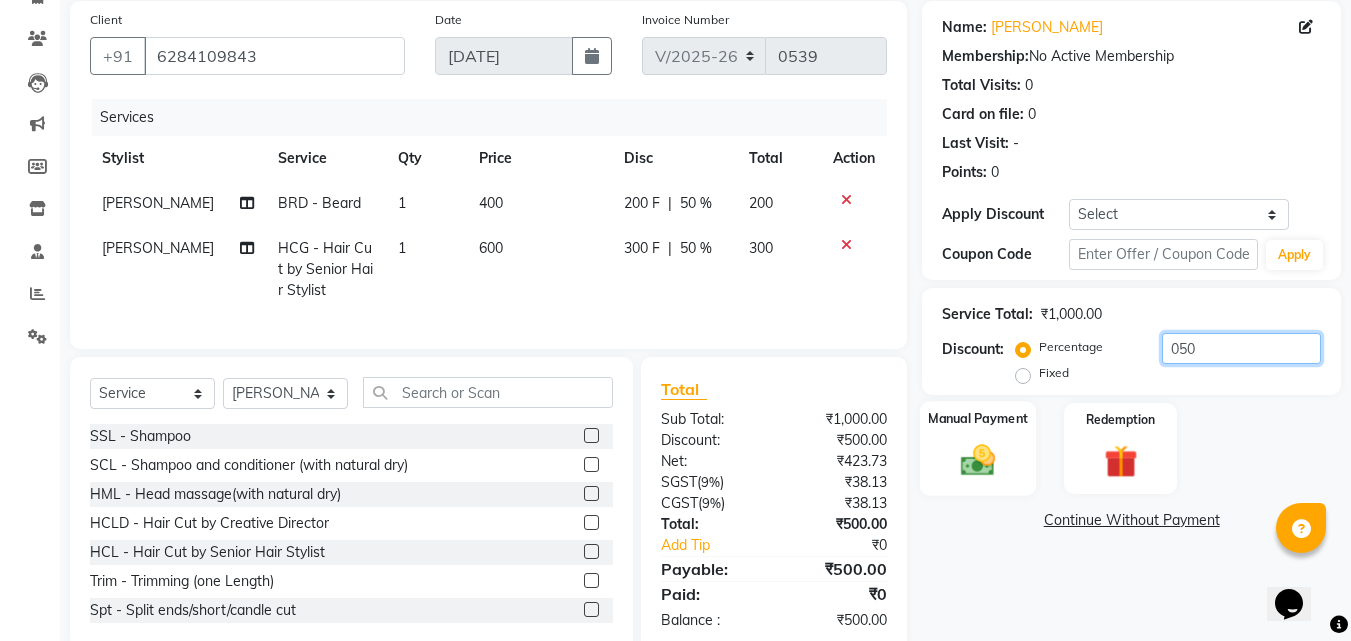 scroll, scrollTop: 205, scrollLeft: 0, axis: vertical 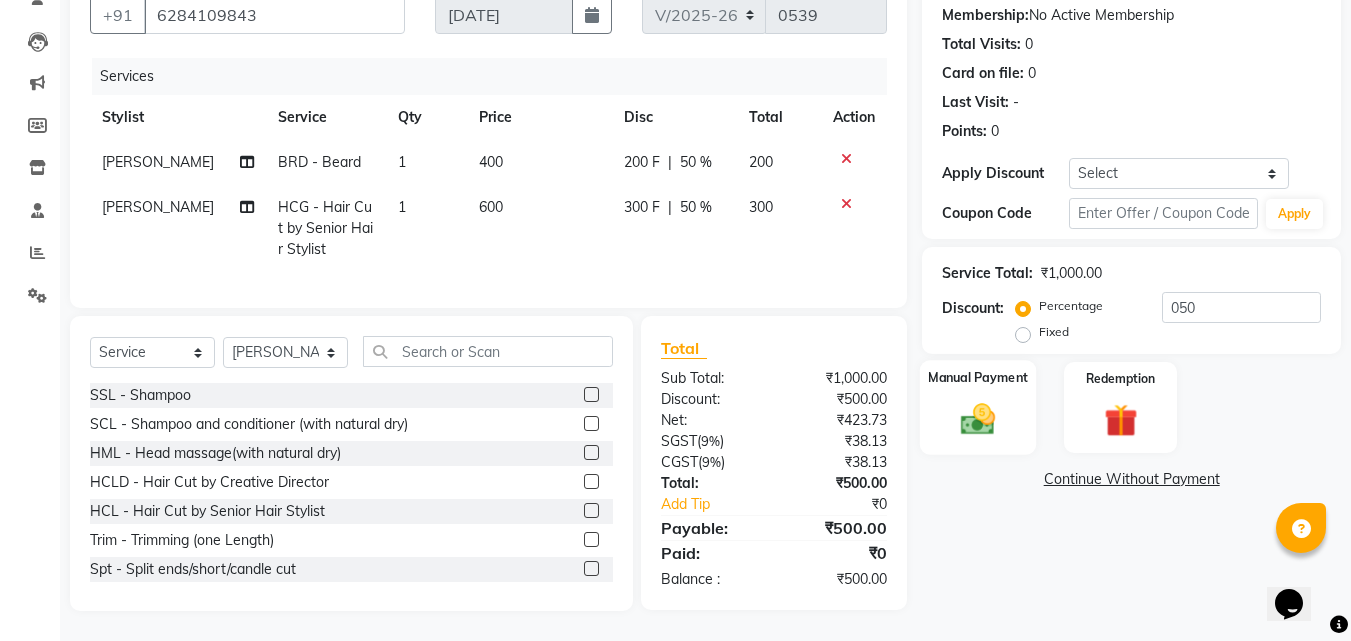click 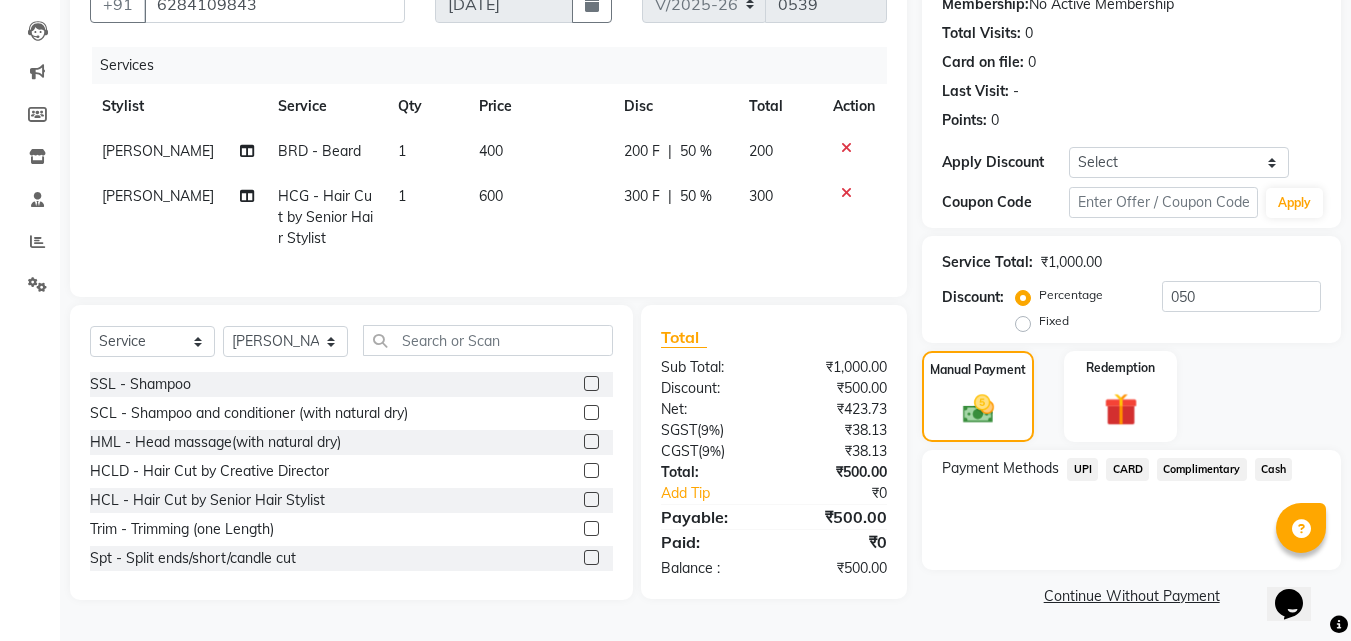 click on "Cash" 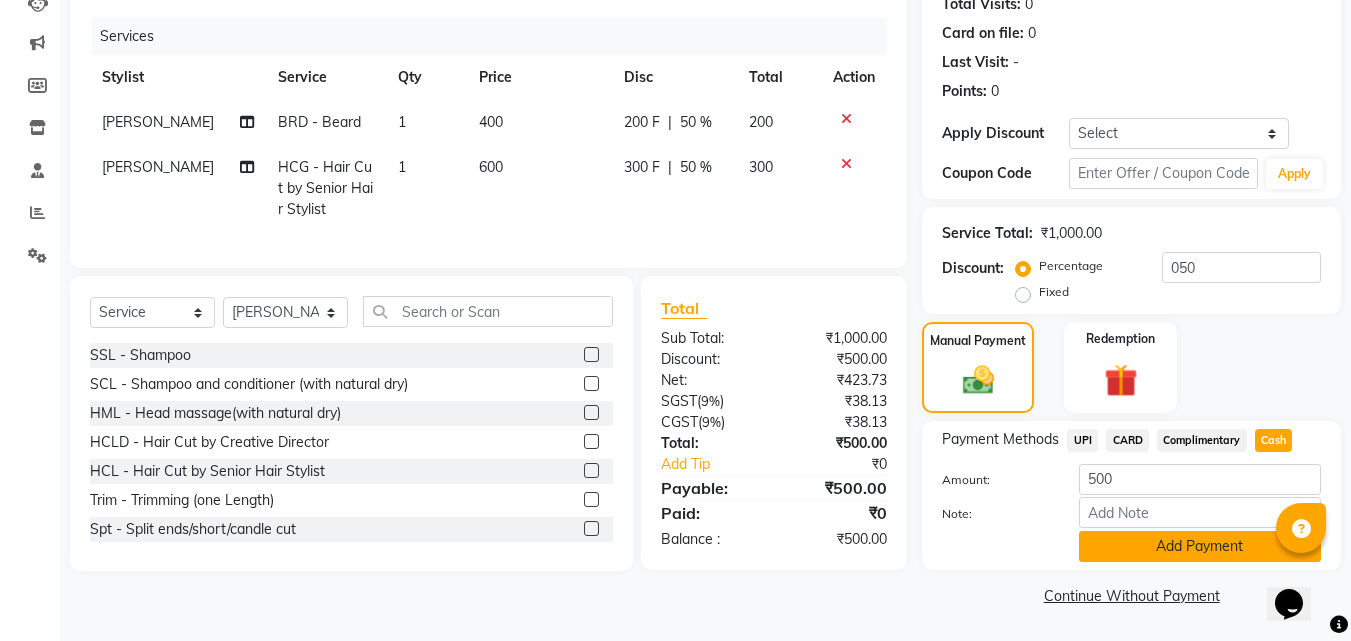 click on "Add Payment" 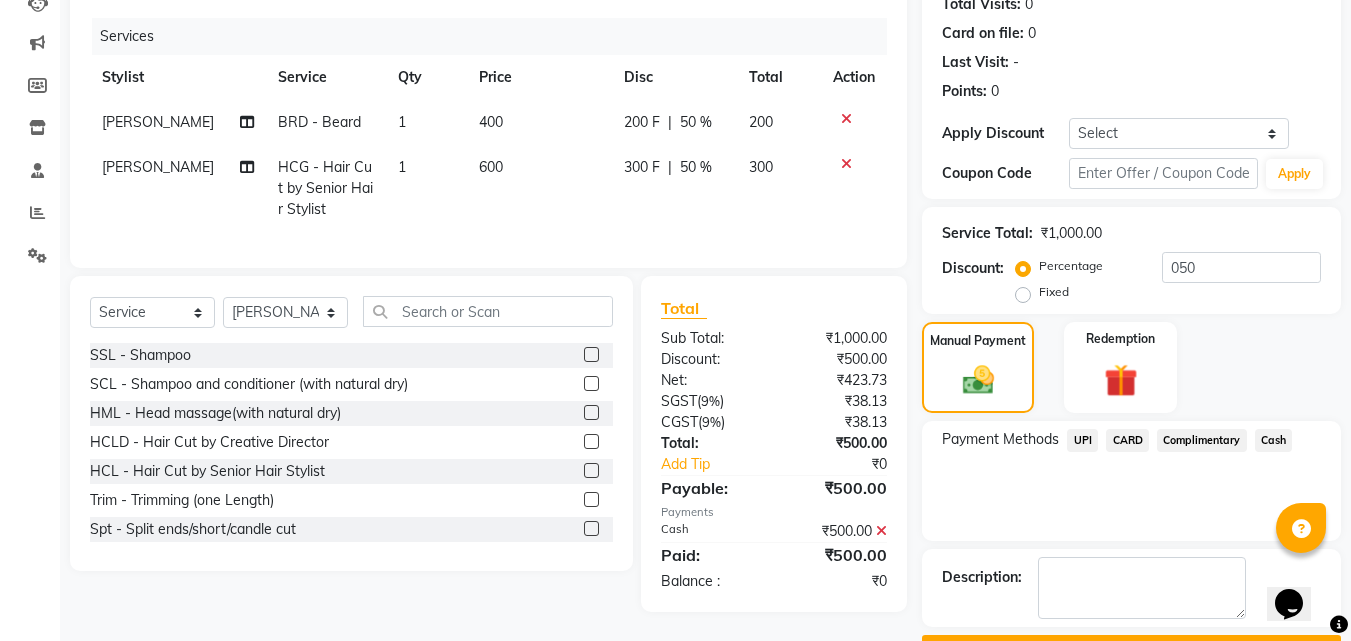 scroll, scrollTop: 285, scrollLeft: 0, axis: vertical 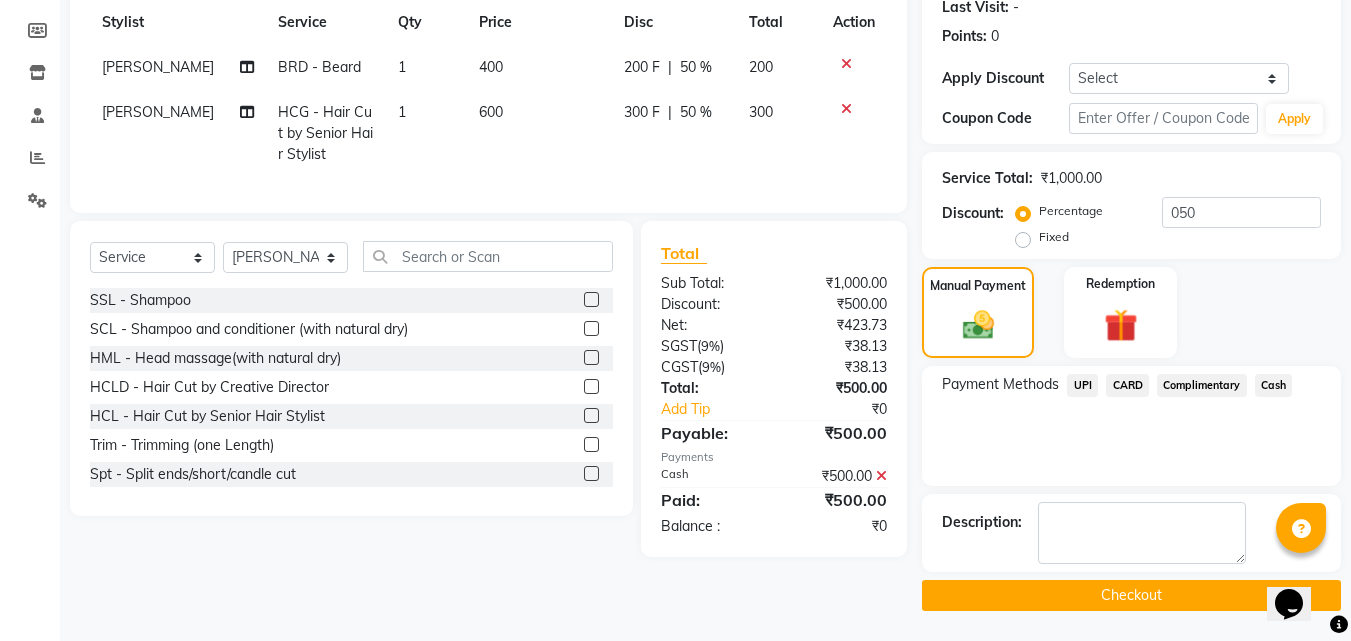 click on "Description:" 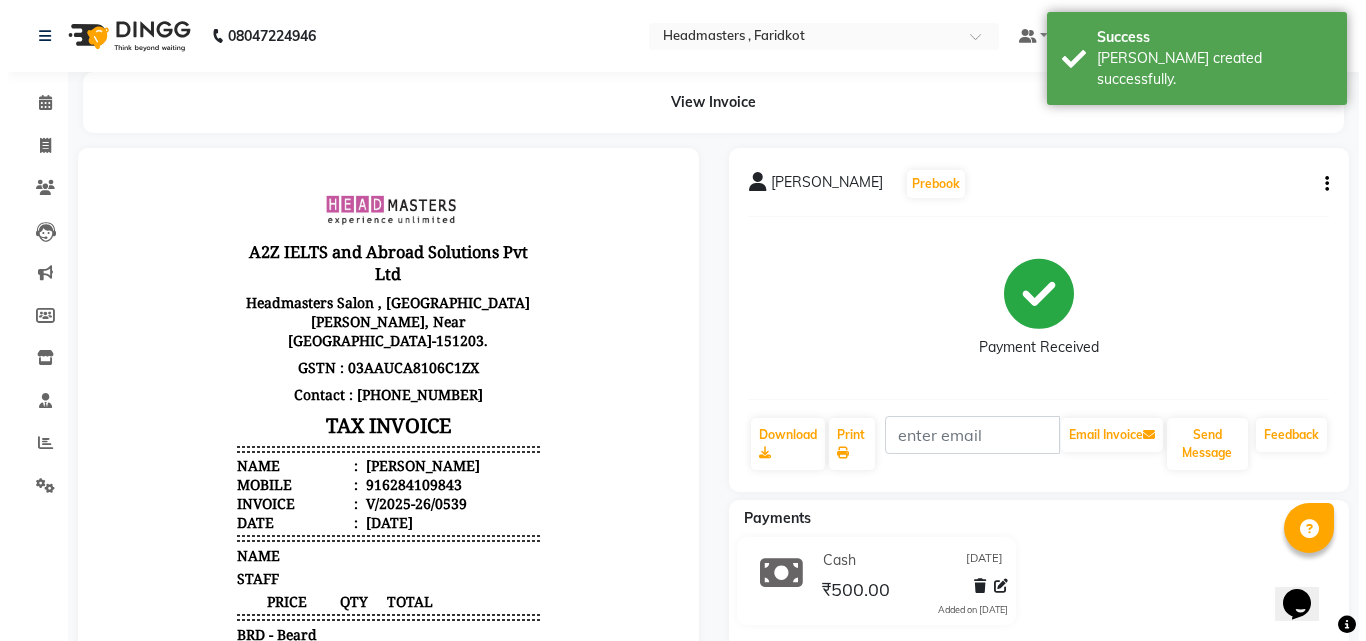 scroll, scrollTop: 0, scrollLeft: 0, axis: both 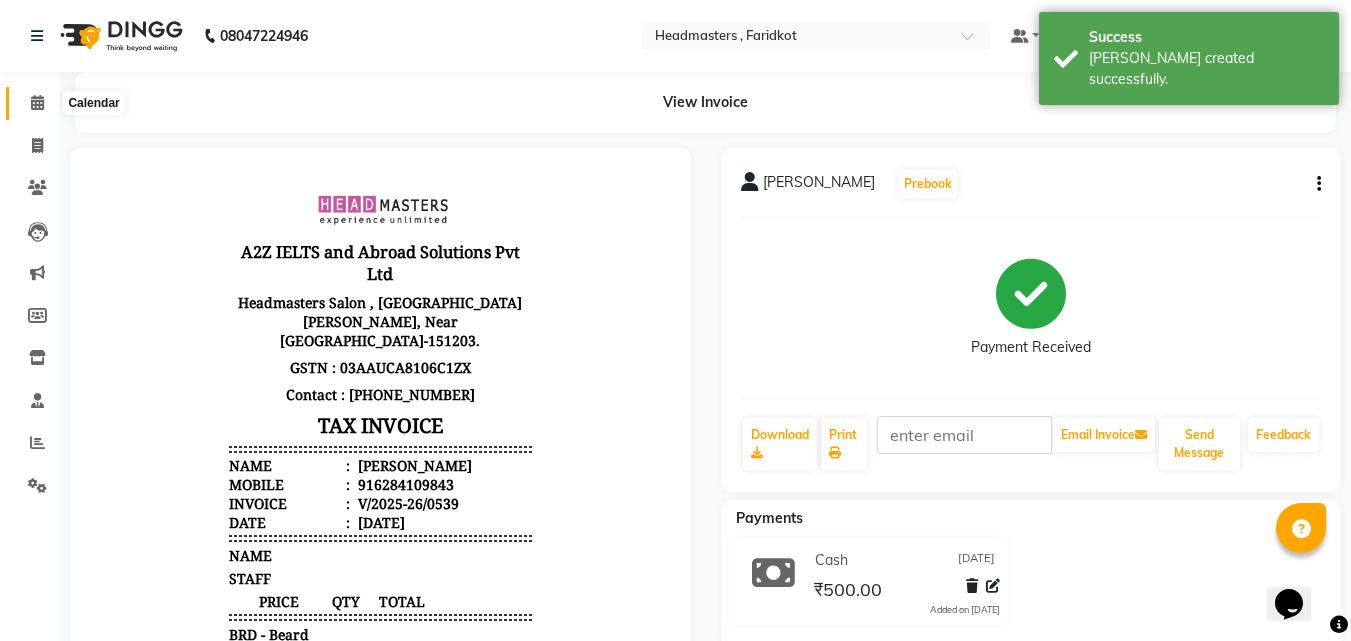 click 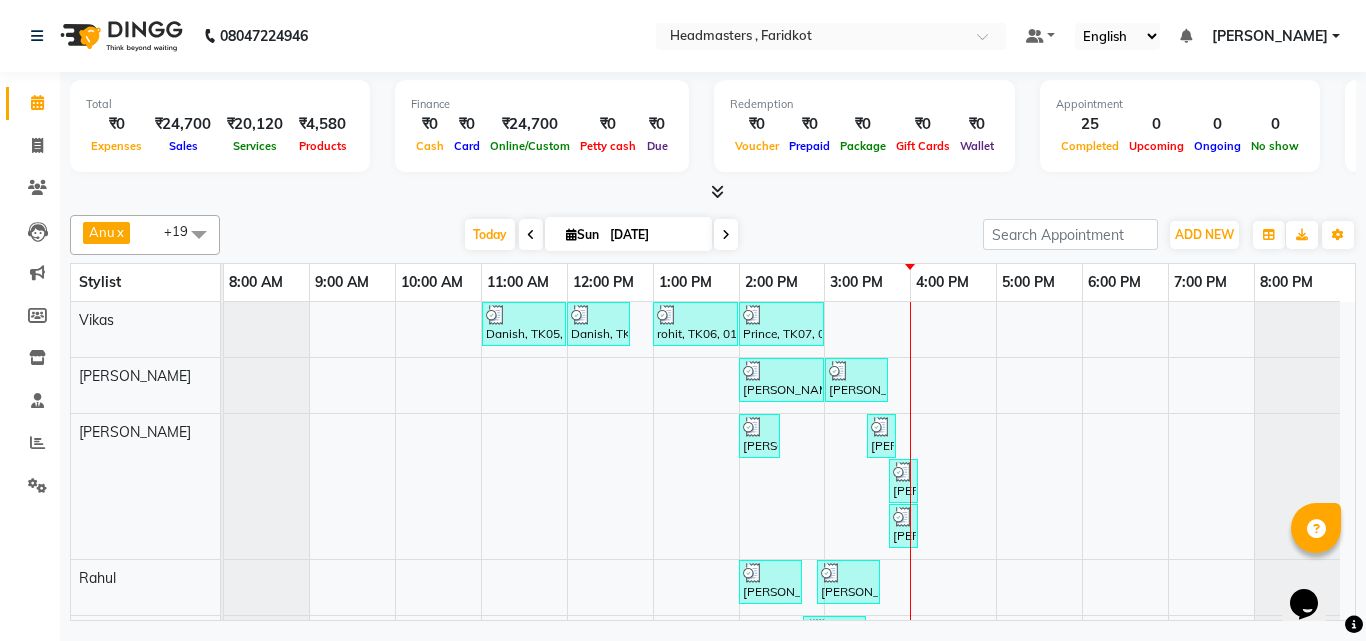 scroll, scrollTop: 80, scrollLeft: 0, axis: vertical 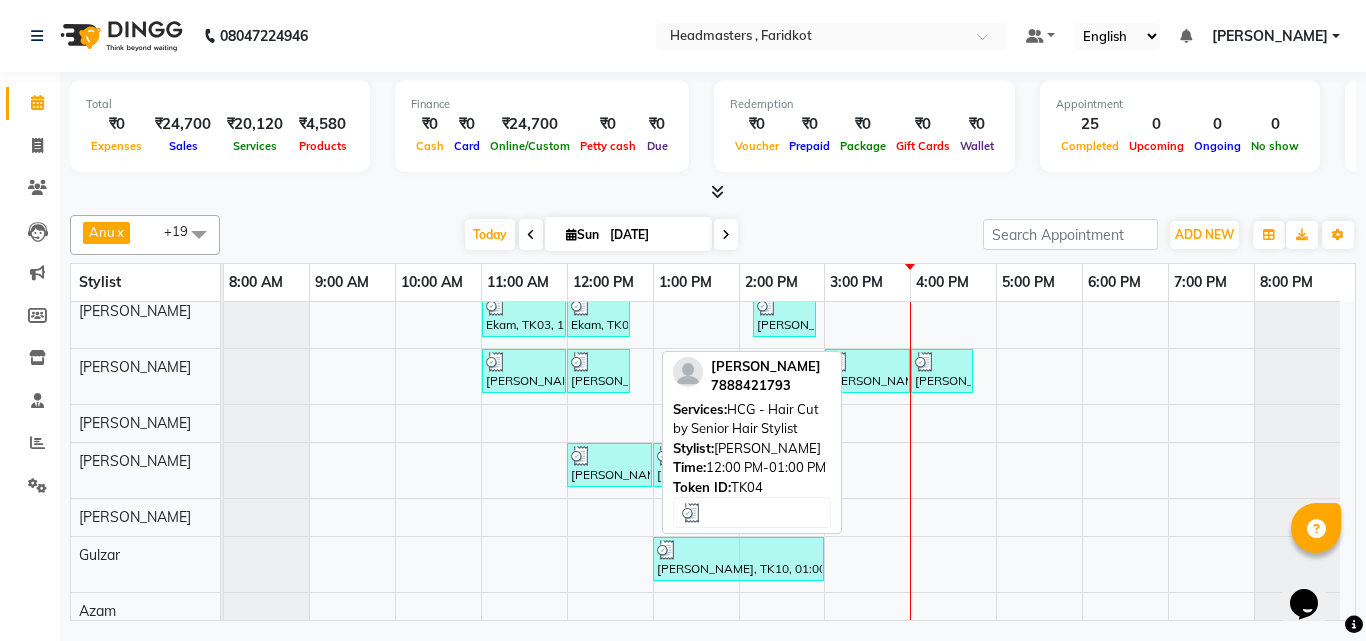 click on "[PERSON_NAME], TK04, 12:00 PM-01:00 PM, HCG - Hair Cut by Senior Hair Stylist" at bounding box center [609, 465] 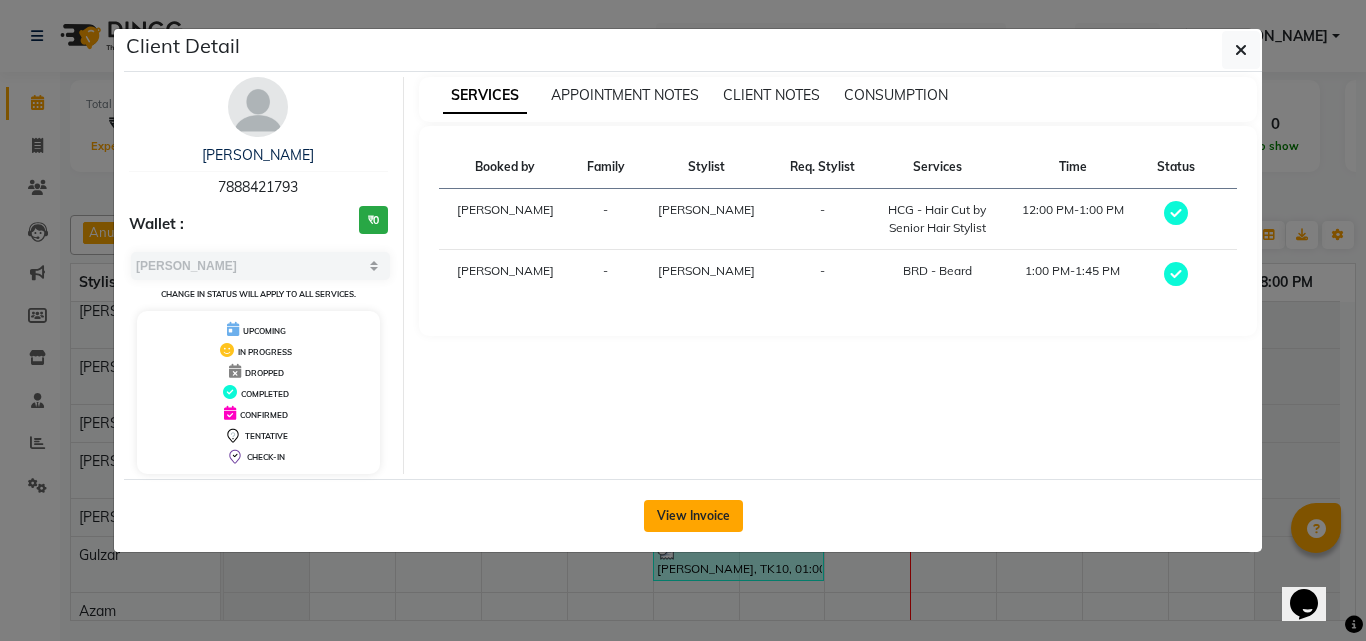 click on "View Invoice" 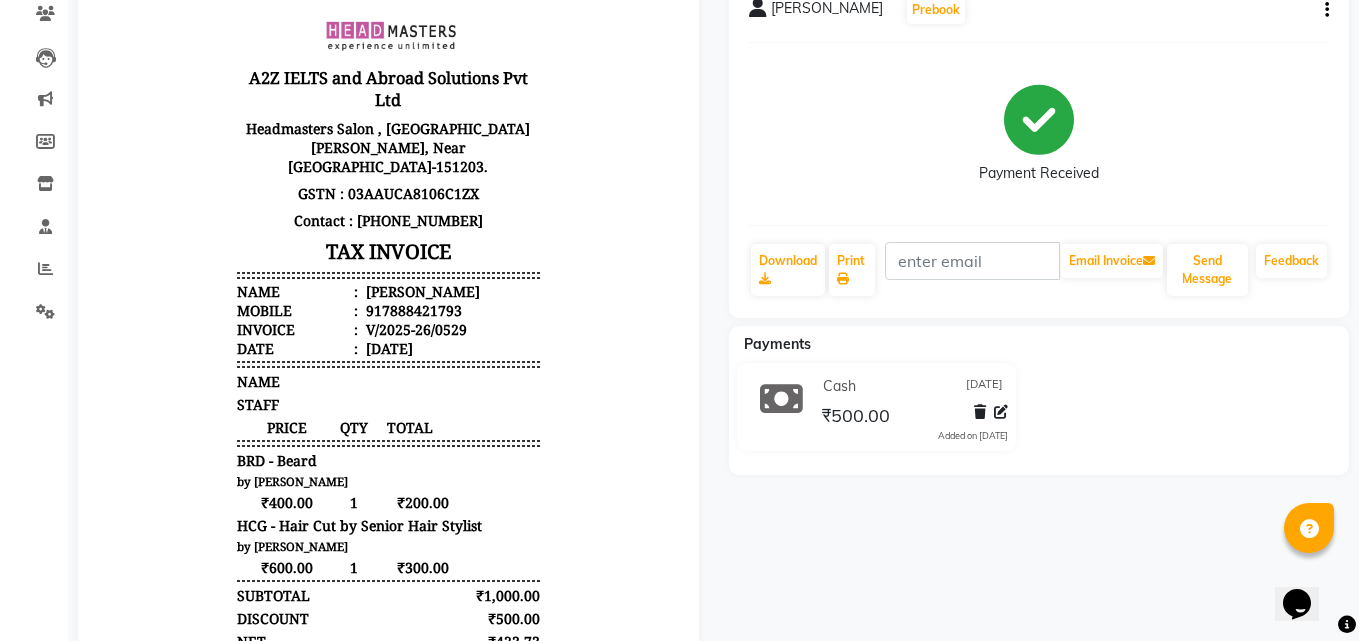 scroll, scrollTop: 0, scrollLeft: 0, axis: both 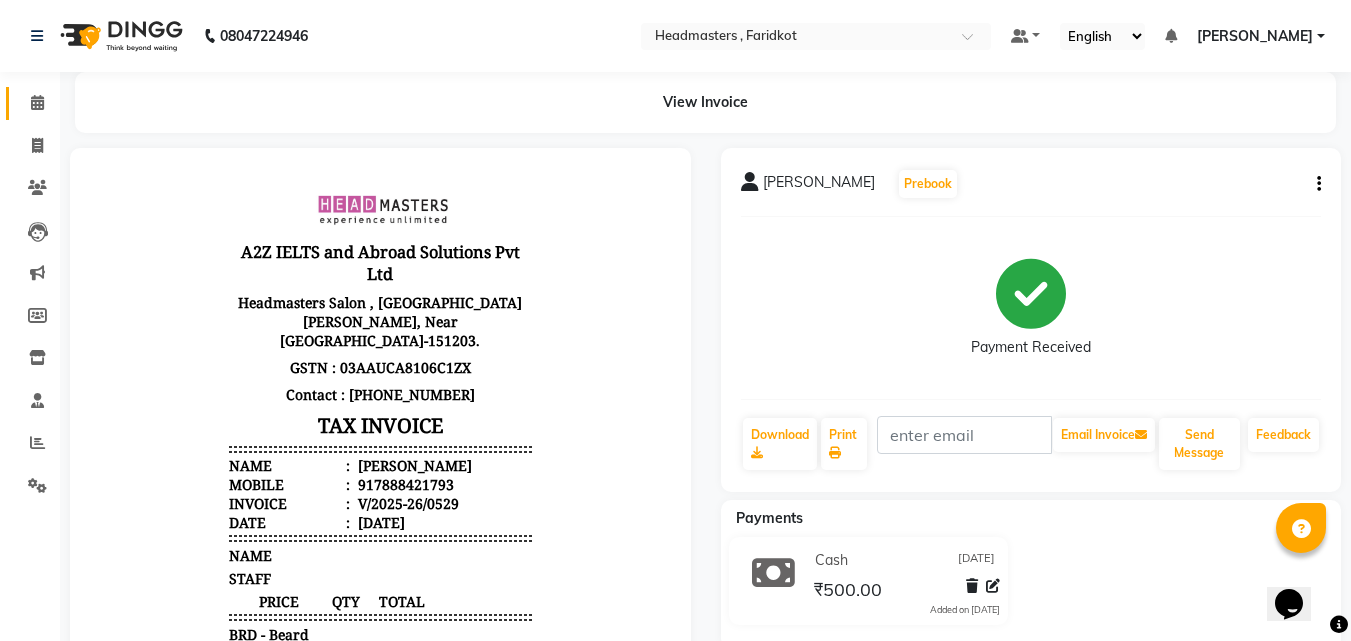 click on "Calendar" 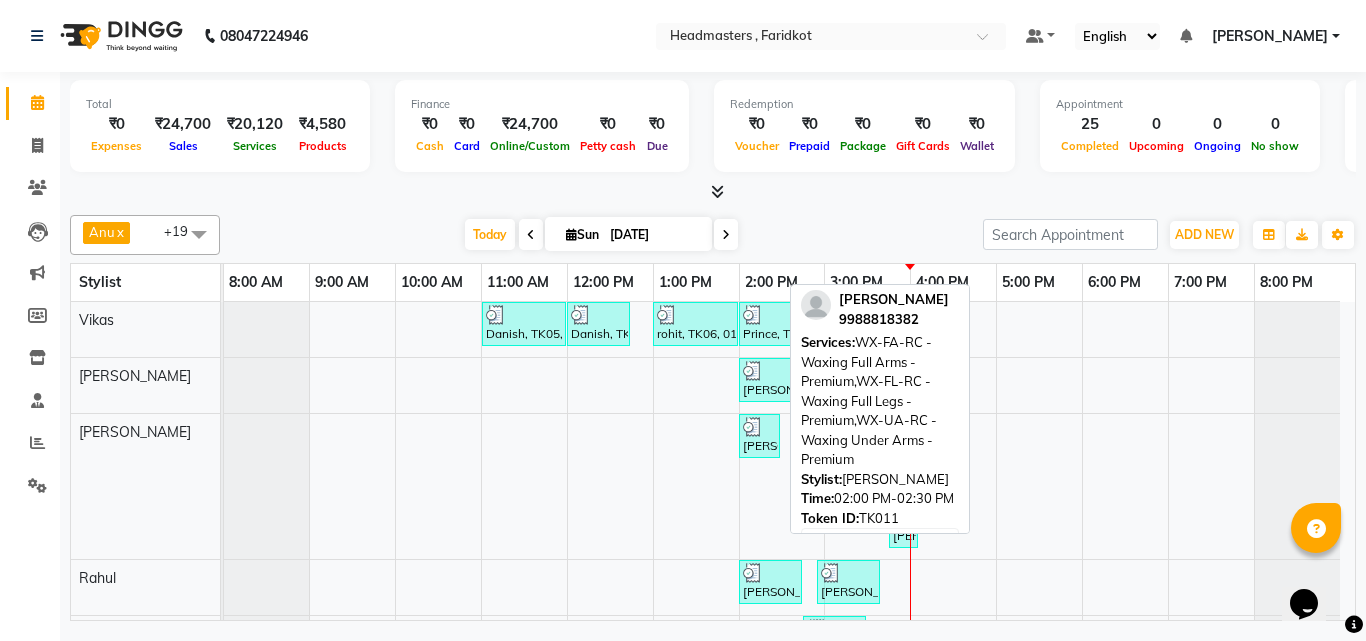 scroll, scrollTop: 80, scrollLeft: 0, axis: vertical 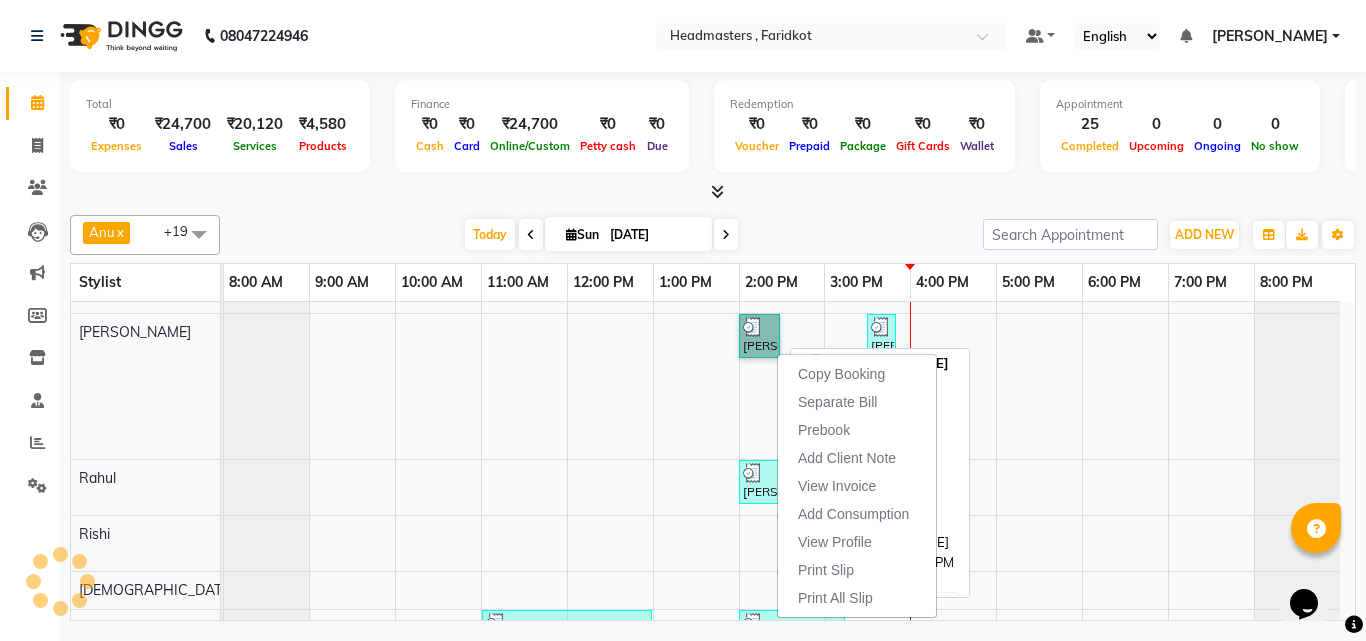 click on "[PERSON_NAME], TK11, 02:00 PM-02:30 PM, WX-FA-RC - Waxing Full Arms - Premium,WX-FL-RC - Waxing Full Legs -Premium,WX-UA-RC - Waxing Under Arms - Premium" at bounding box center (759, 336) 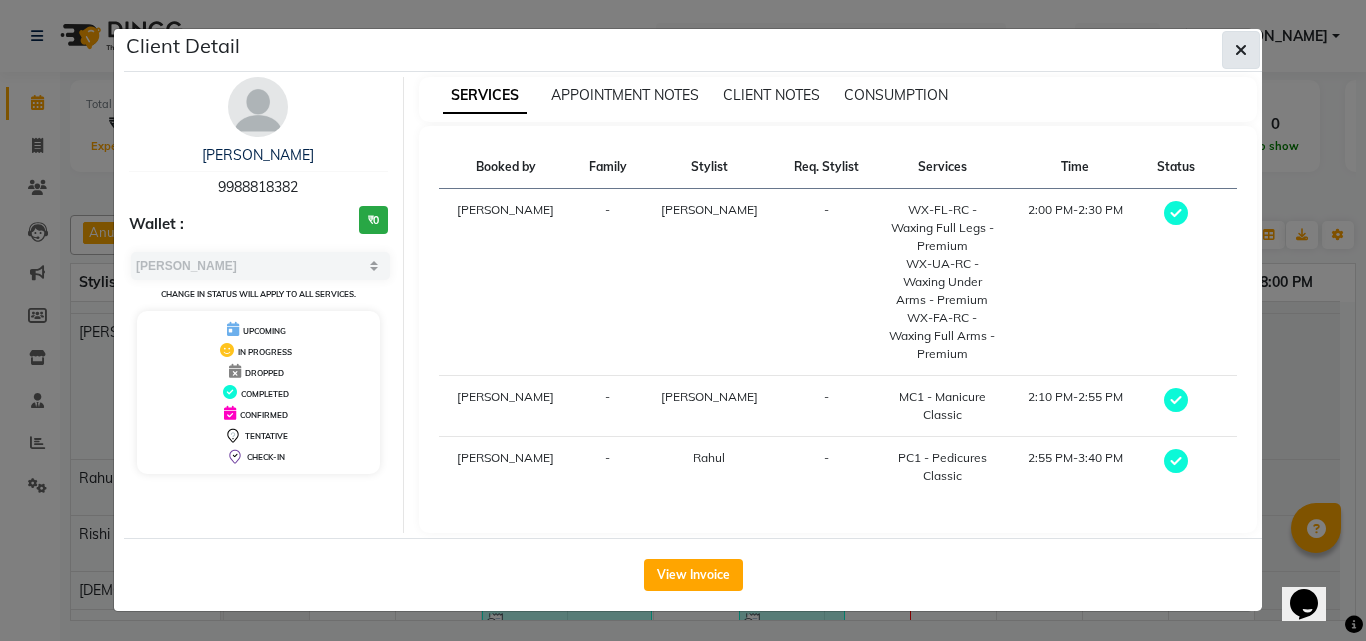 click 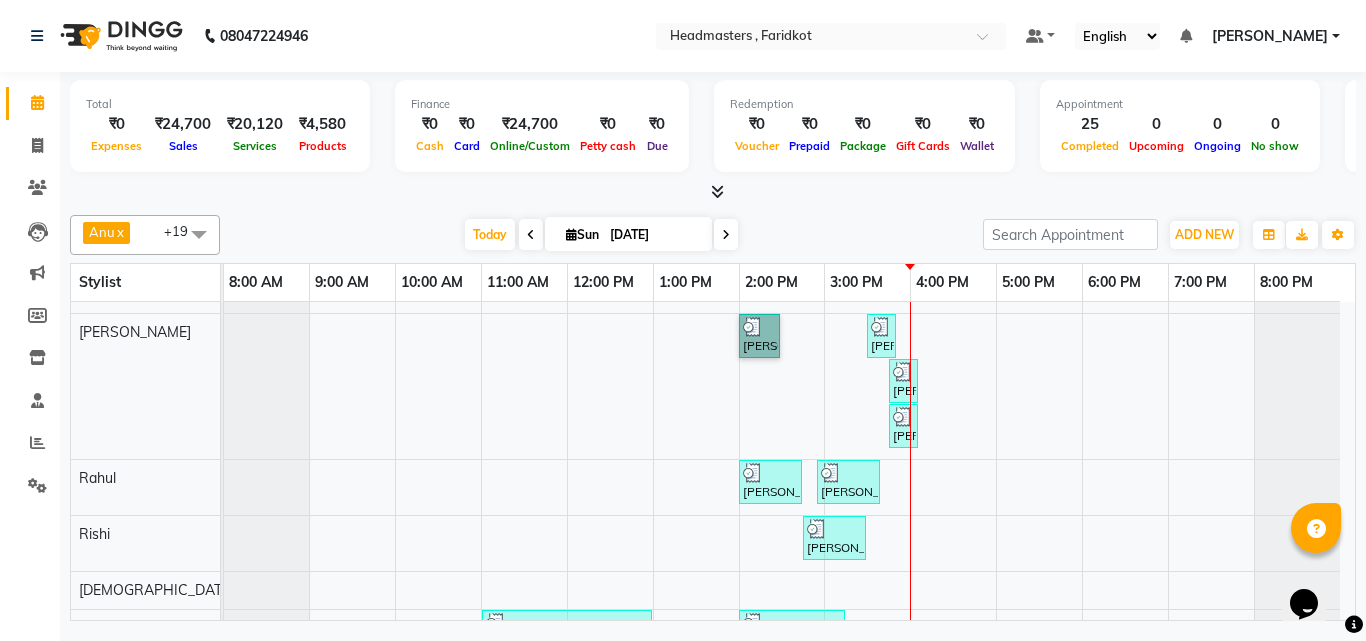 scroll, scrollTop: 200, scrollLeft: 0, axis: vertical 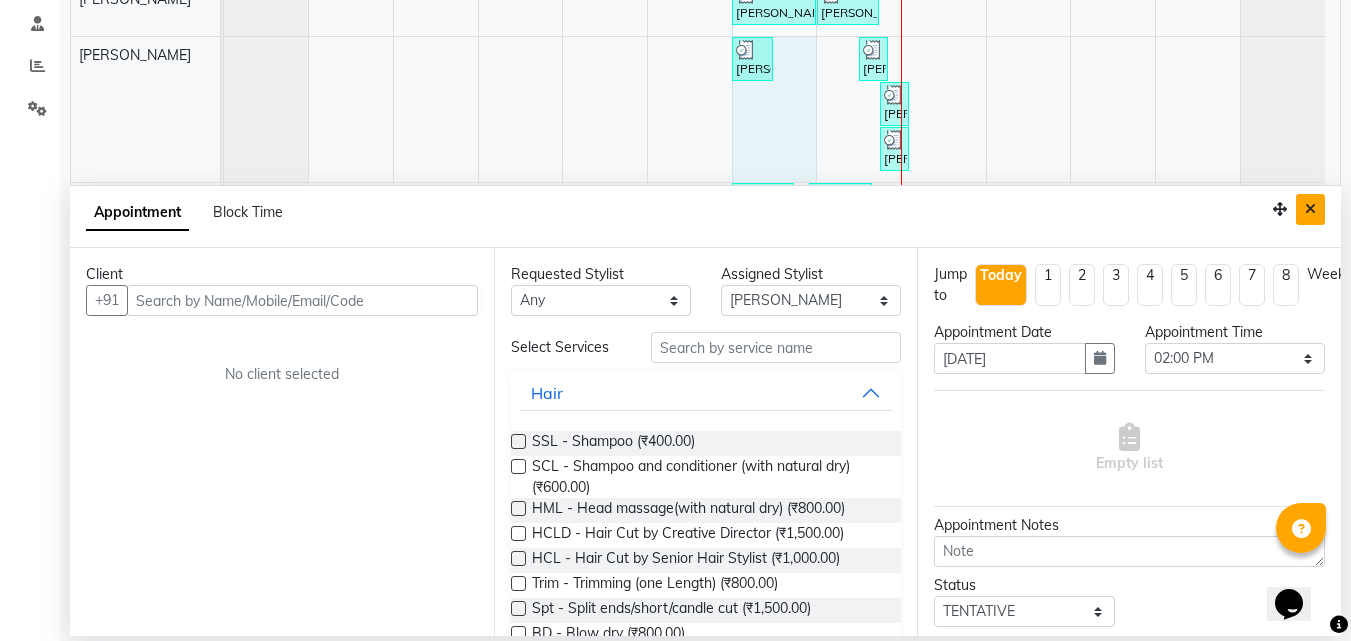 click at bounding box center [1310, 209] 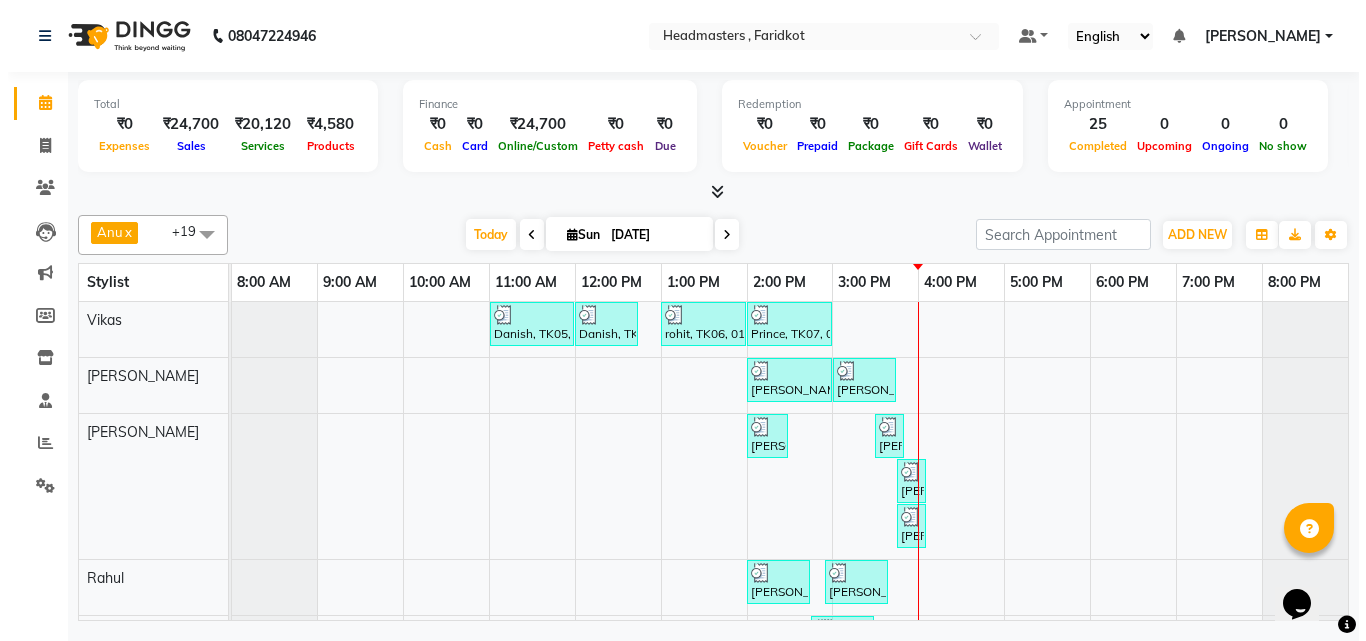scroll, scrollTop: 0, scrollLeft: 0, axis: both 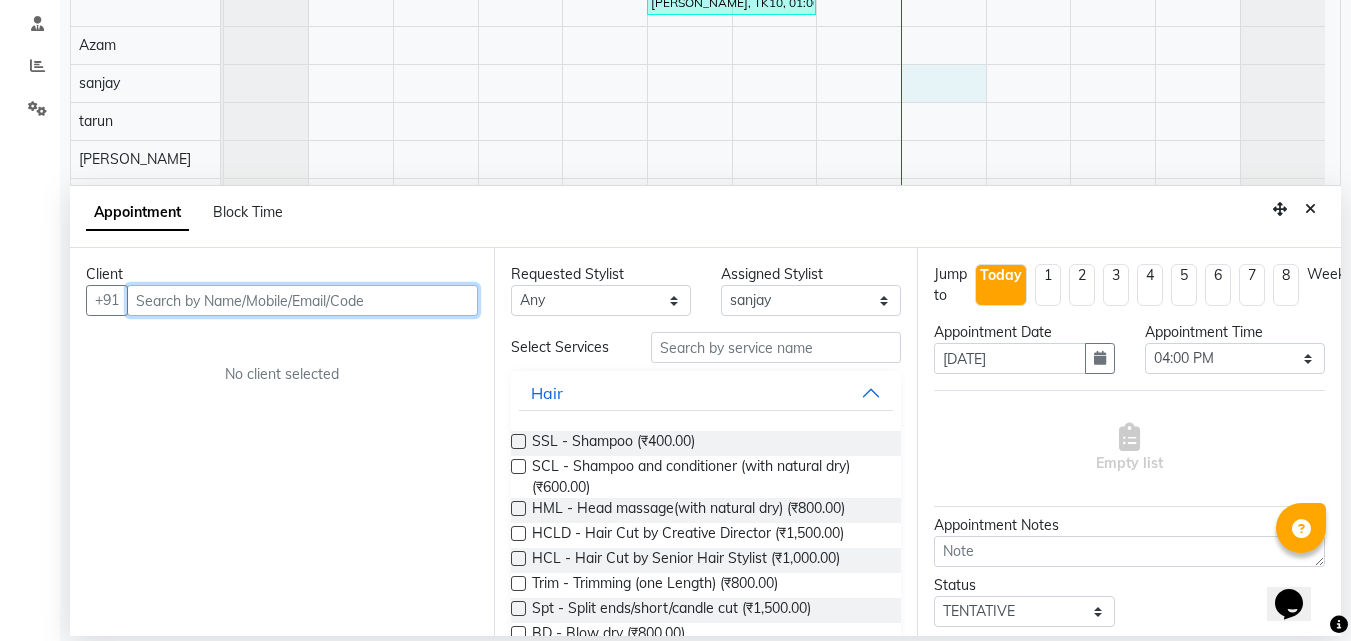 click at bounding box center (302, 300) 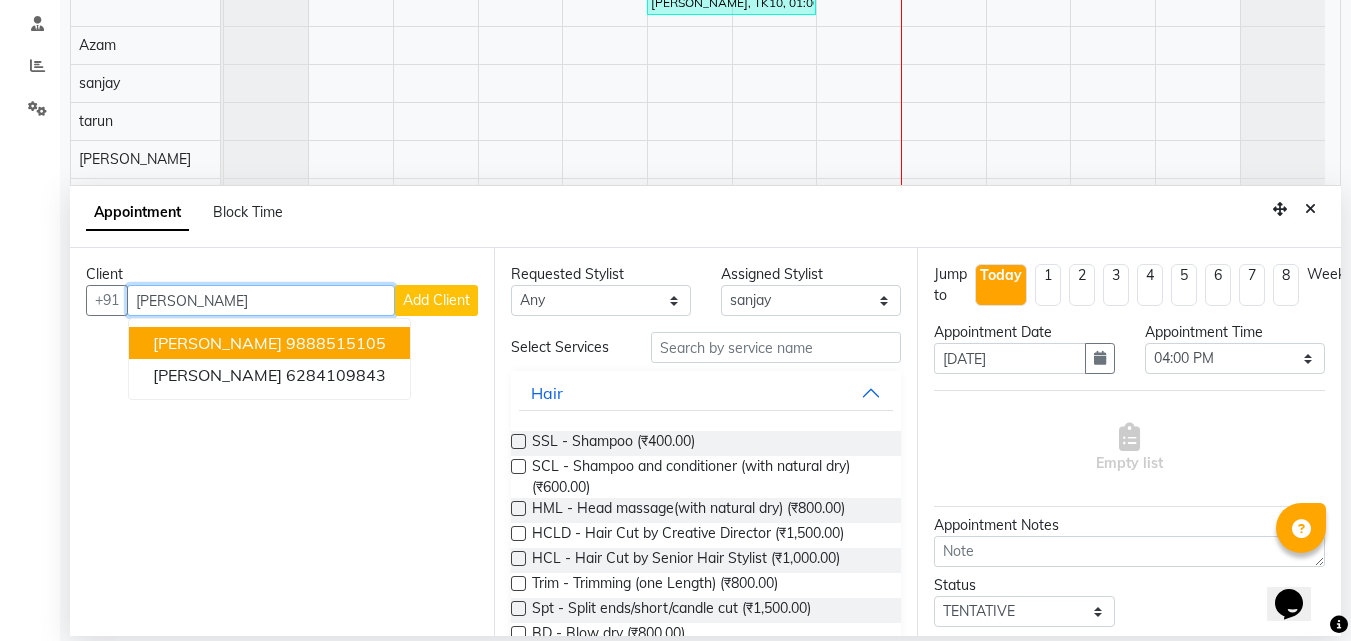 click on "9888515105" at bounding box center [336, 343] 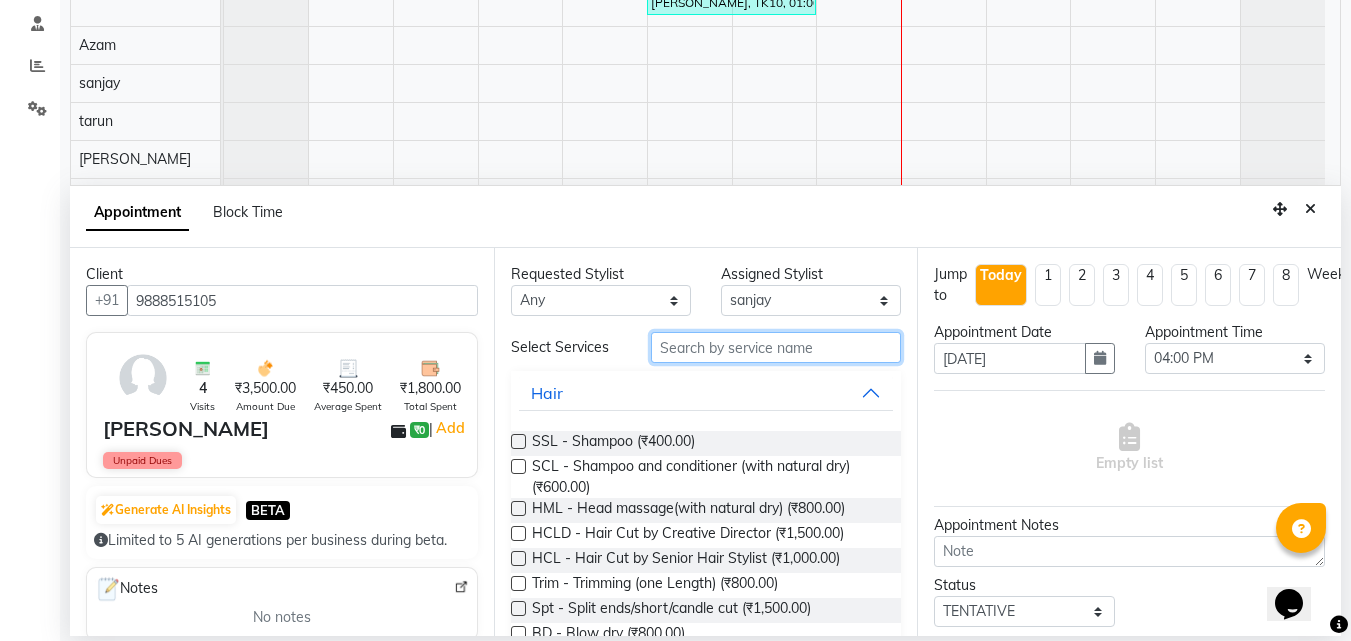 click at bounding box center [776, 347] 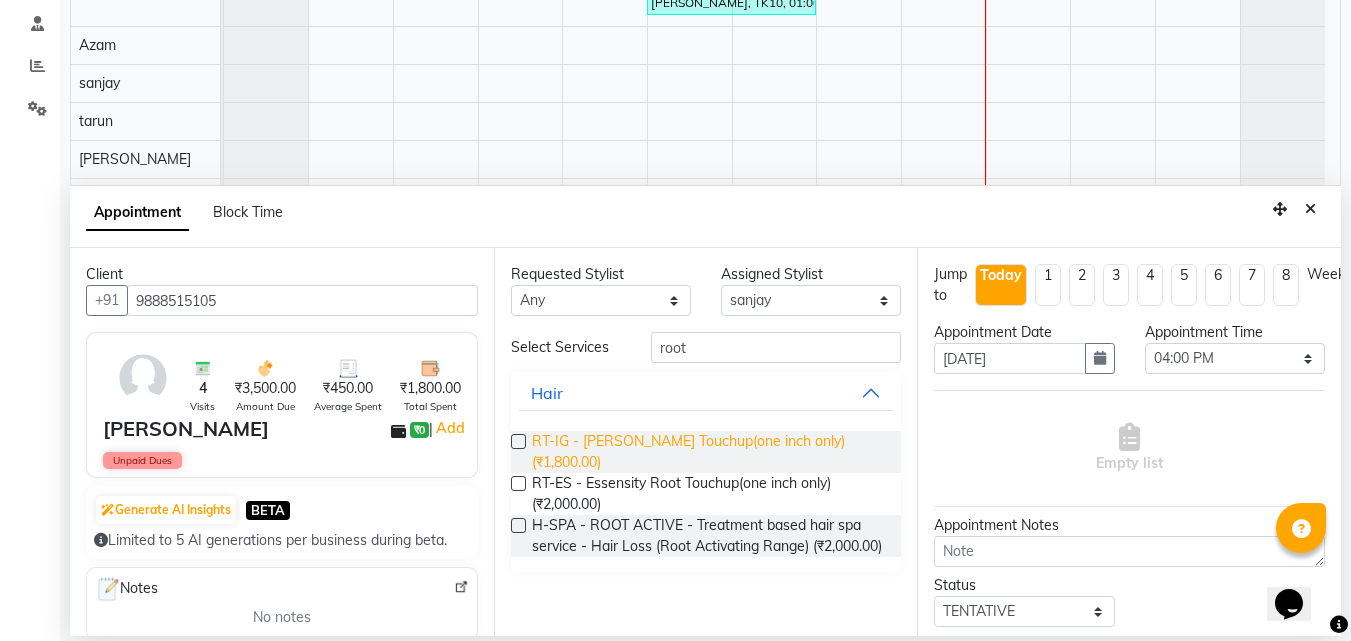 click on "RT-IG - Igora Root Touchup(one inch only) (₹1,800.00)" at bounding box center [709, 452] 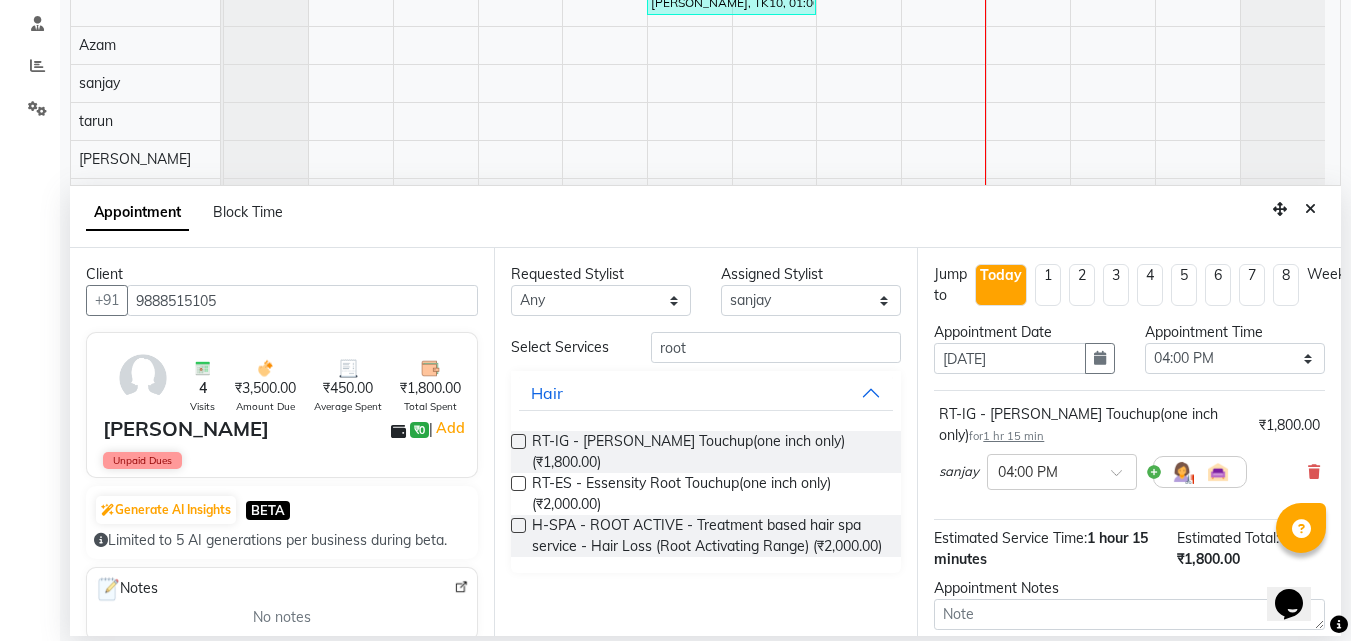 scroll, scrollTop: 162, scrollLeft: 0, axis: vertical 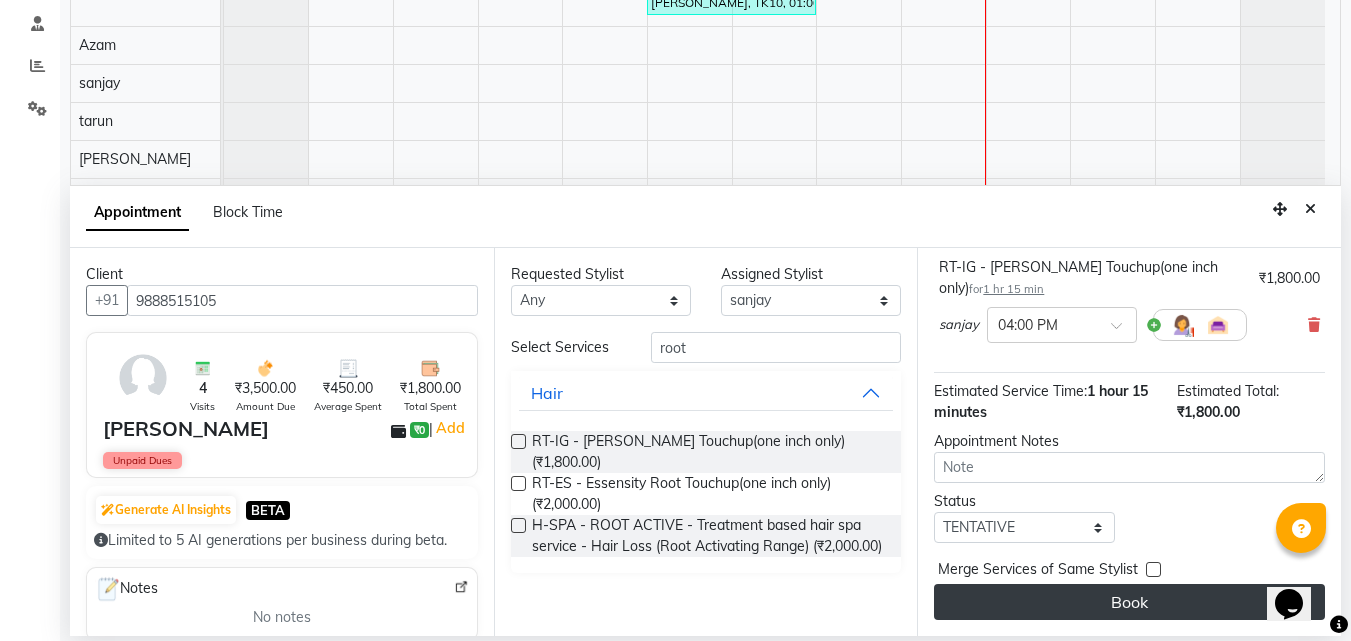 click on "Book" at bounding box center (1129, 602) 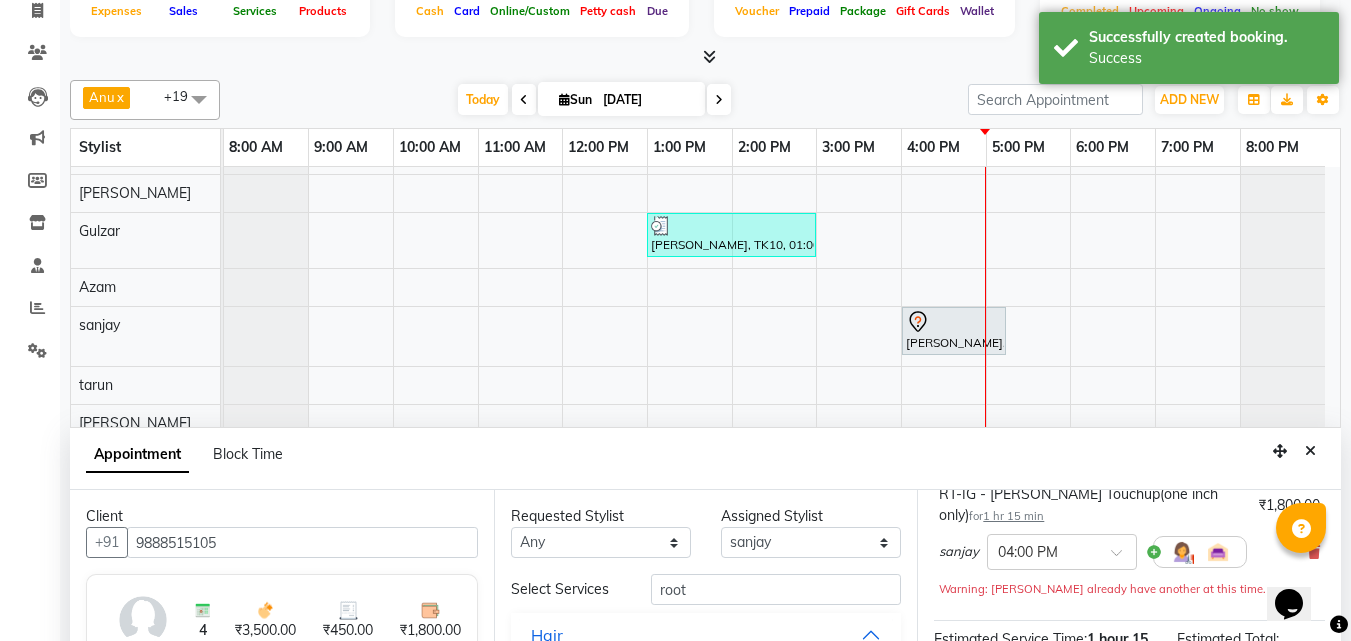 scroll, scrollTop: 139, scrollLeft: 0, axis: vertical 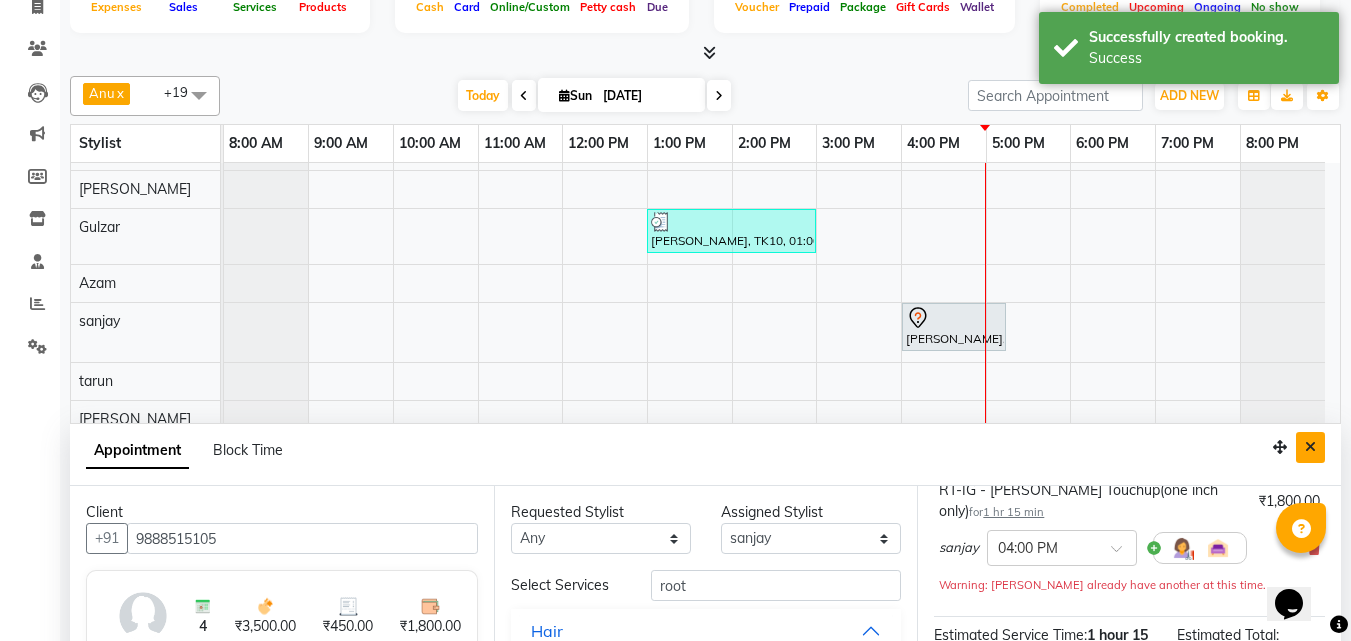 click at bounding box center [1310, 447] 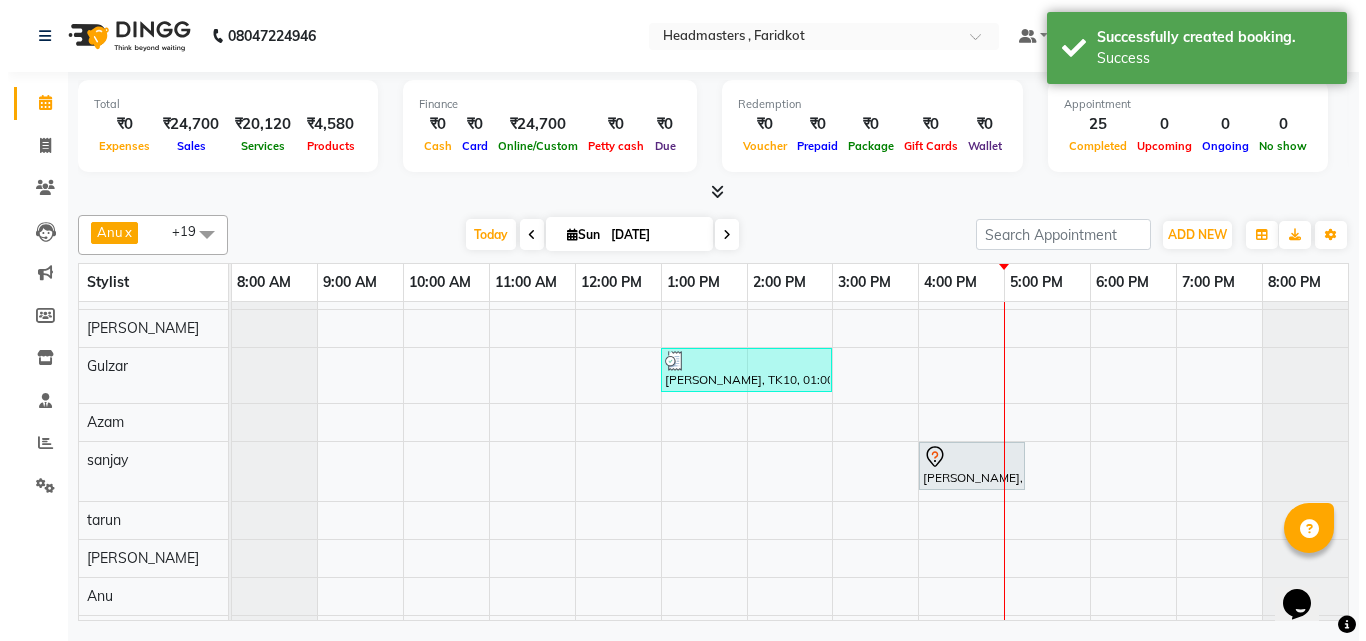 scroll, scrollTop: 0, scrollLeft: 0, axis: both 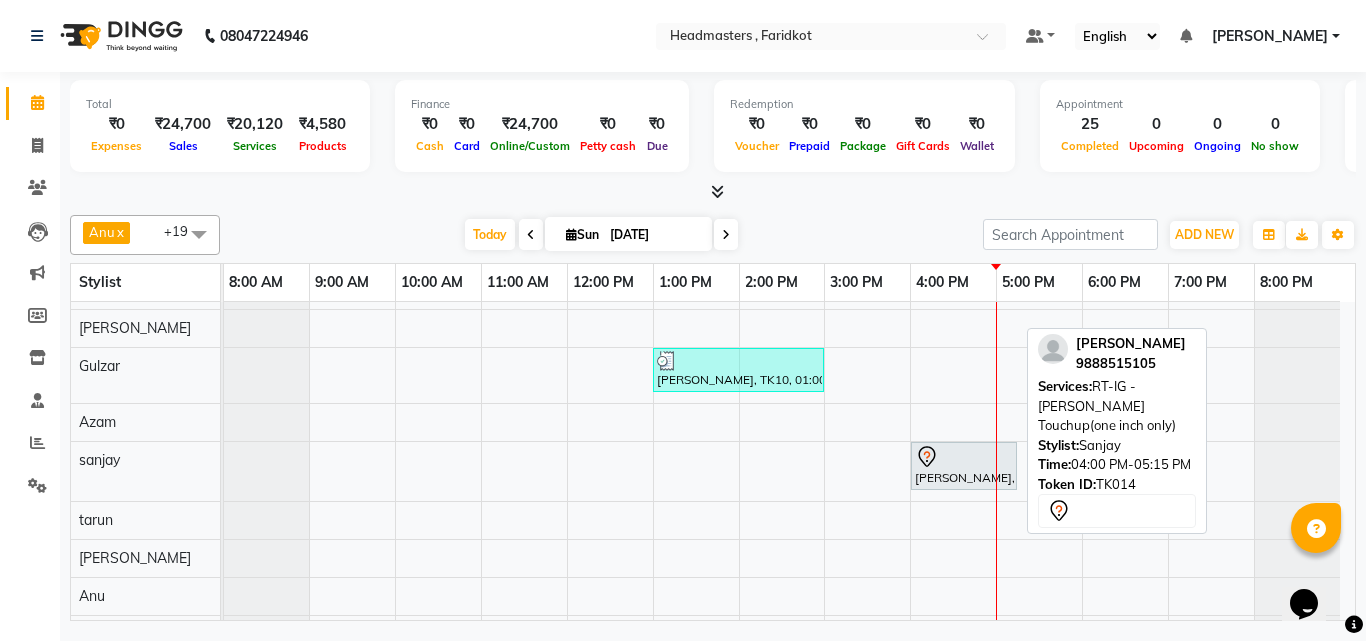 click on "[PERSON_NAME], TK14, 04:00 PM-05:15 PM, RT-IG - [PERSON_NAME] Touchup(one inch only)" at bounding box center [964, 466] 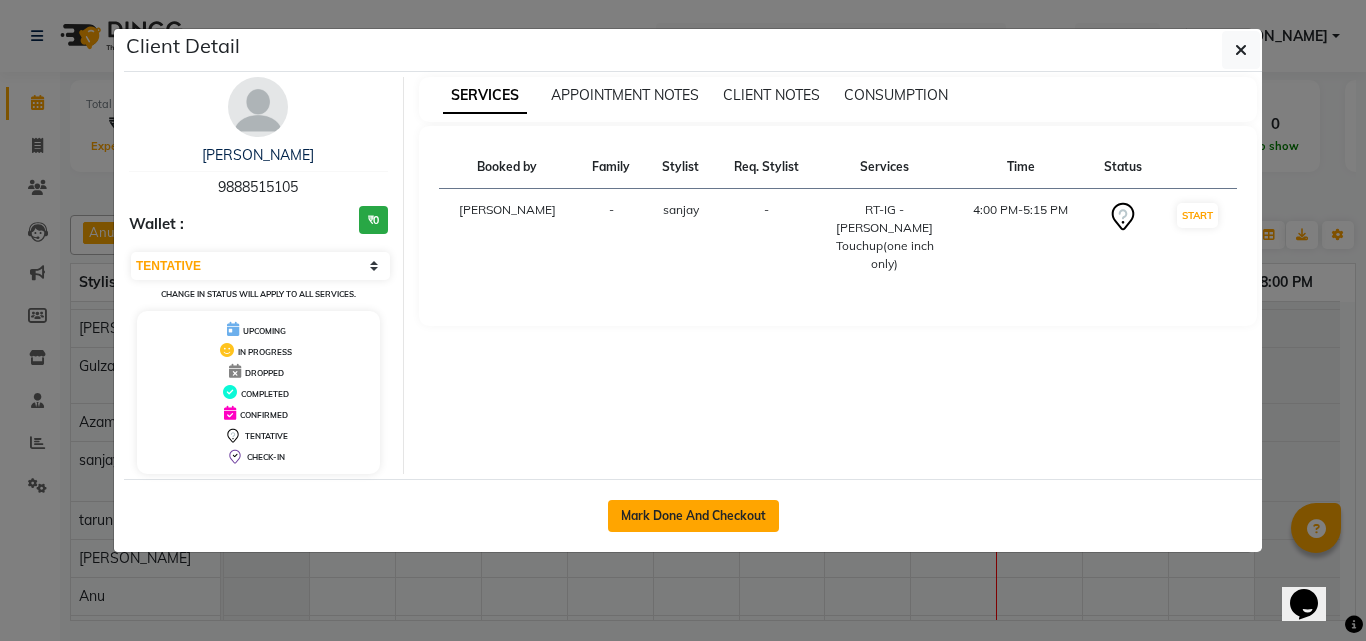 click on "Mark Done And Checkout" 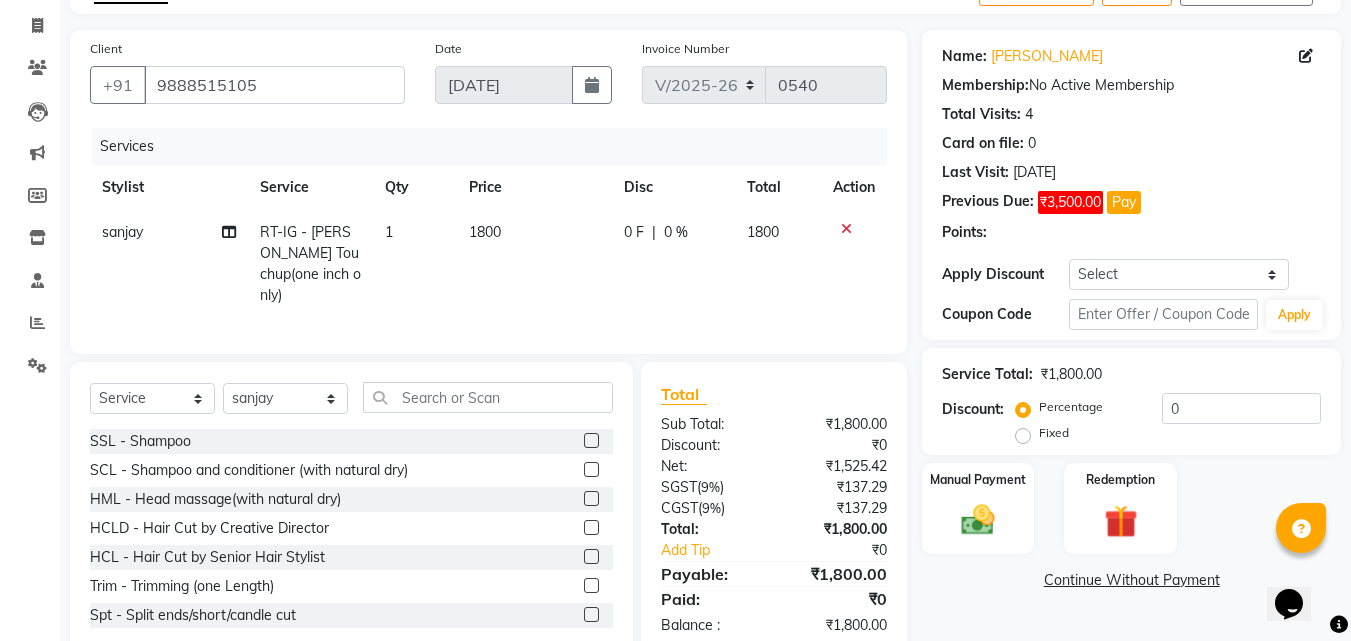 scroll, scrollTop: 160, scrollLeft: 0, axis: vertical 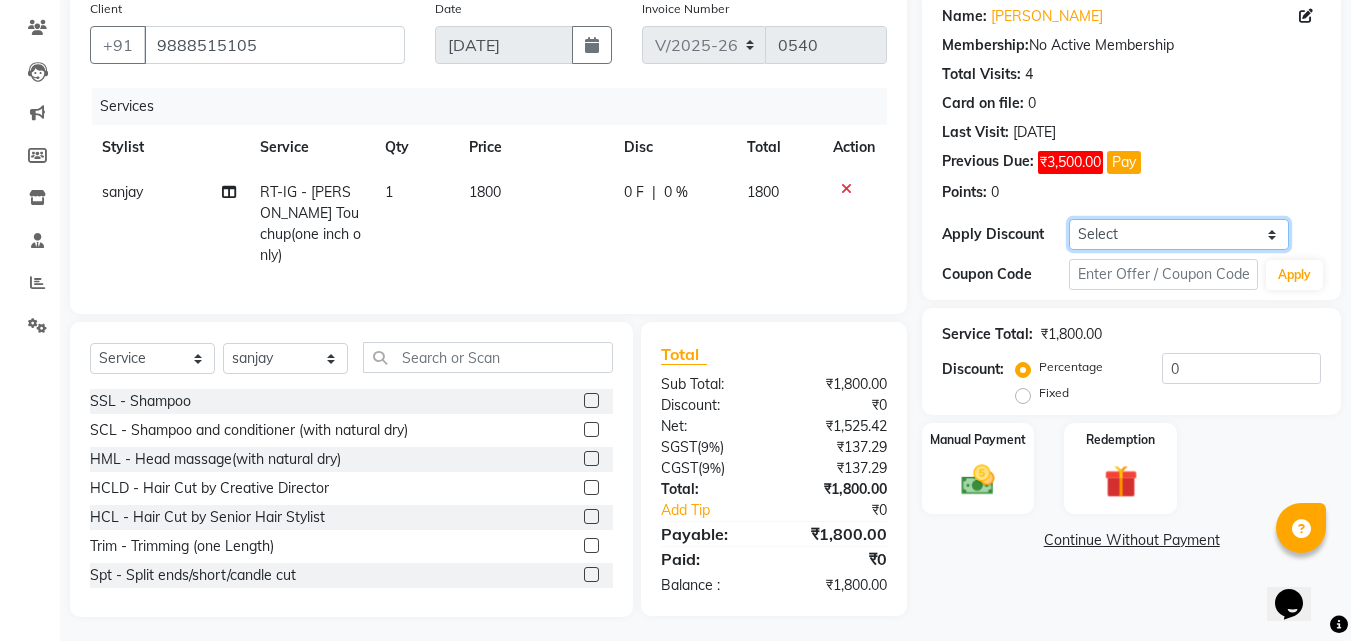 click on "Select Coupon → Wrong Job Card  Coupon → Complimentary Coupon → Correction  Coupon → First Wash  Coupon → Free Of Cost - Foc  Coupon → Staff Service  Coupon → Service Not Done  Coupon → Double Job Card  Coupon → Pending Payment" 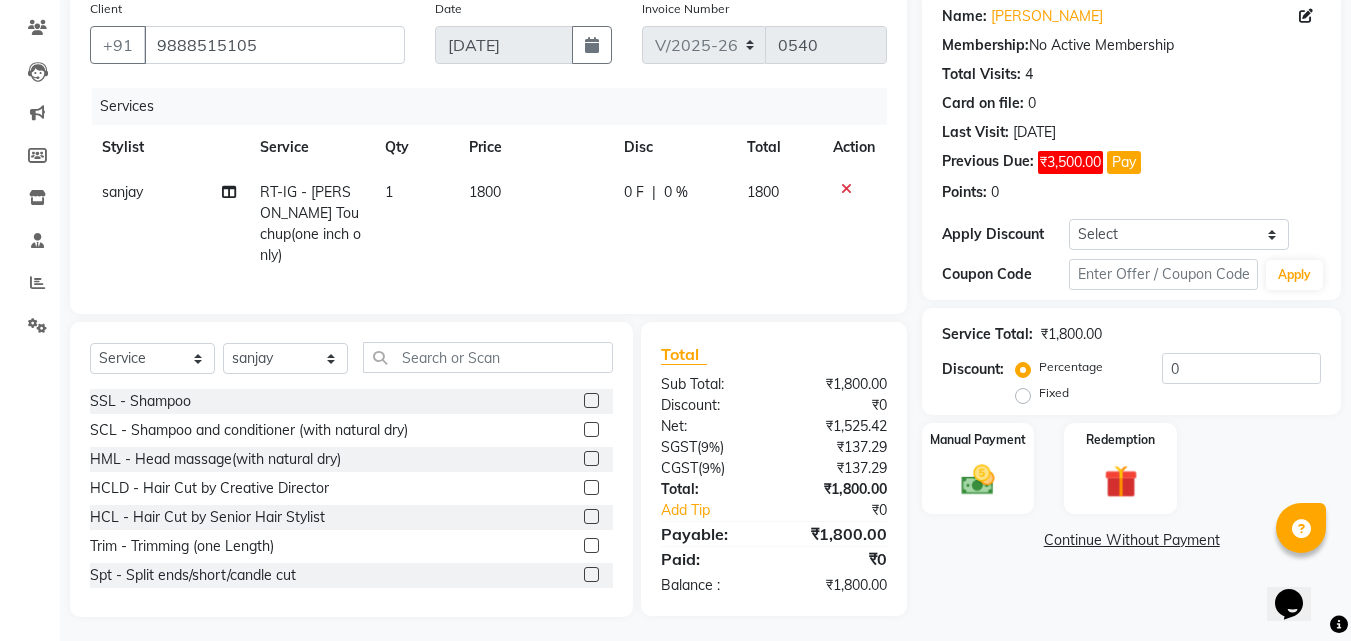 click on "Name: Davinder  Membership:  No Active Membership  Total Visits:  4 Card on file:  0 Last Visit:   08-07-2025 Previous Due:  ₹3,500.00 Pay Points:   0  Apply Discount Select Coupon → Wrong Job Card  Coupon → Complimentary Coupon → Correction  Coupon → First Wash  Coupon → Free Of Cost - Foc  Coupon → Staff Service  Coupon → Service Not Done  Coupon → Double Job Card  Coupon → Pending Payment  Coupon Code Apply Service Total:  ₹1,800.00  Discount:  Percentage   Fixed  0 Manual Payment Redemption  Continue Without Payment" 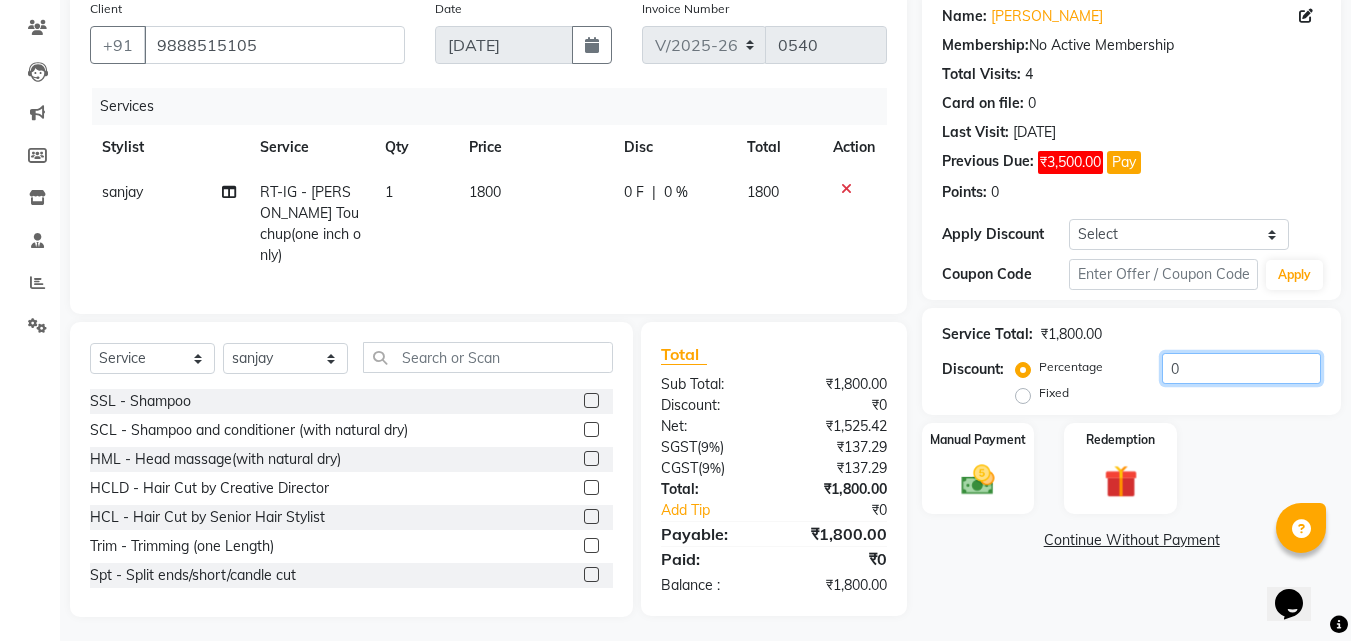 click on "0" 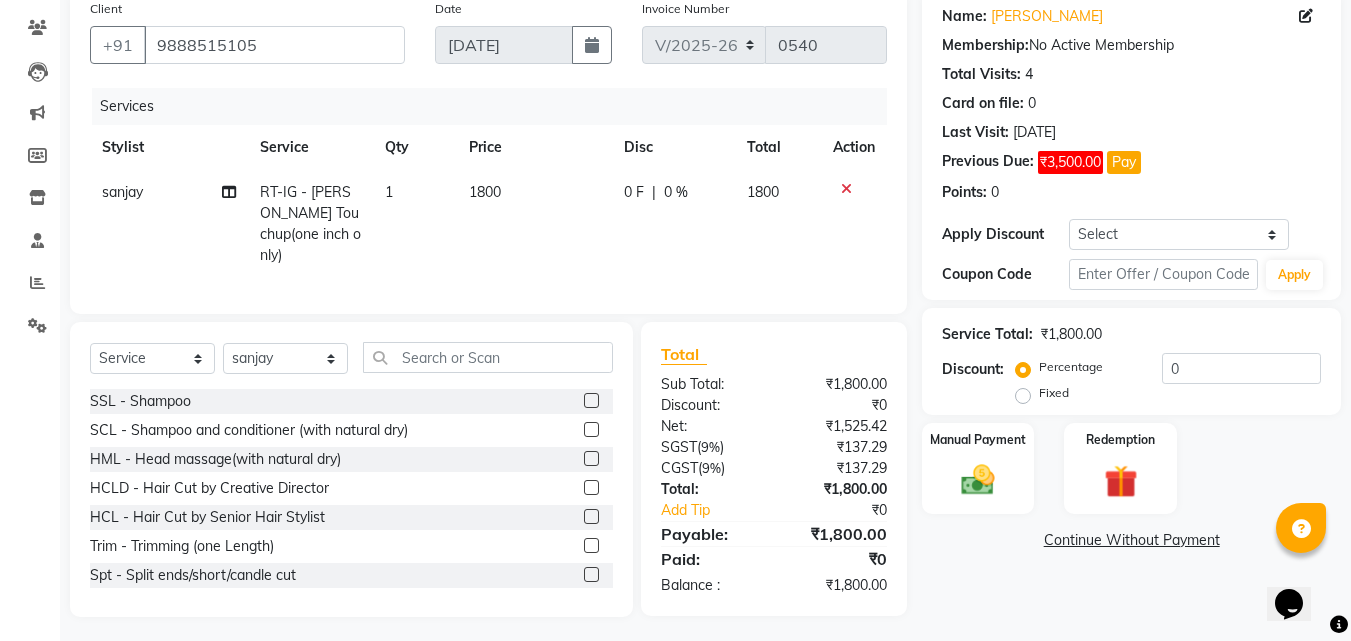 click on "Fixed" 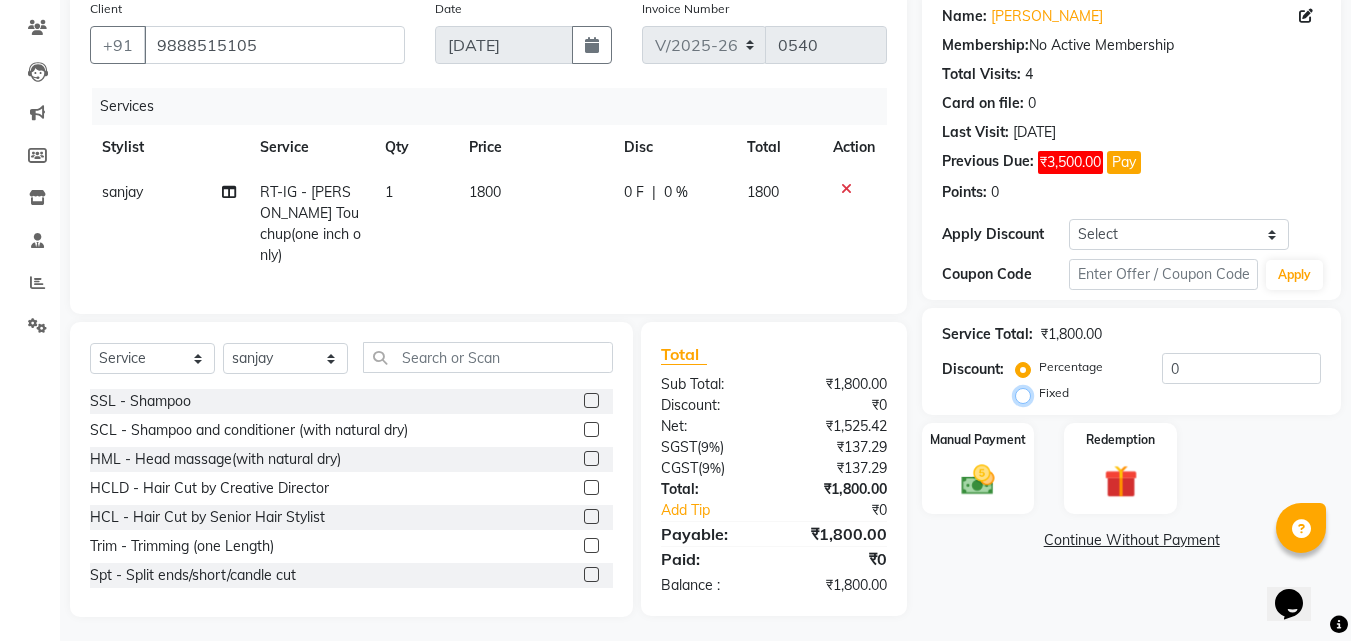 click on "Fixed" at bounding box center (1027, 393) 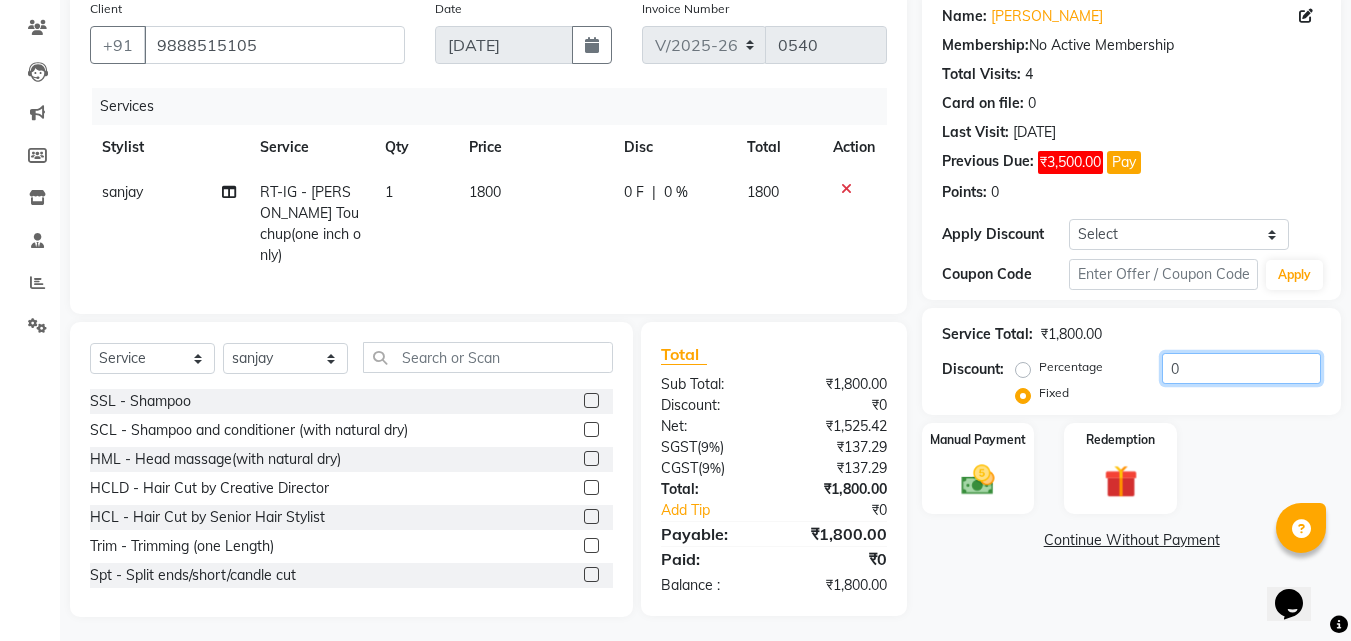 click on "0" 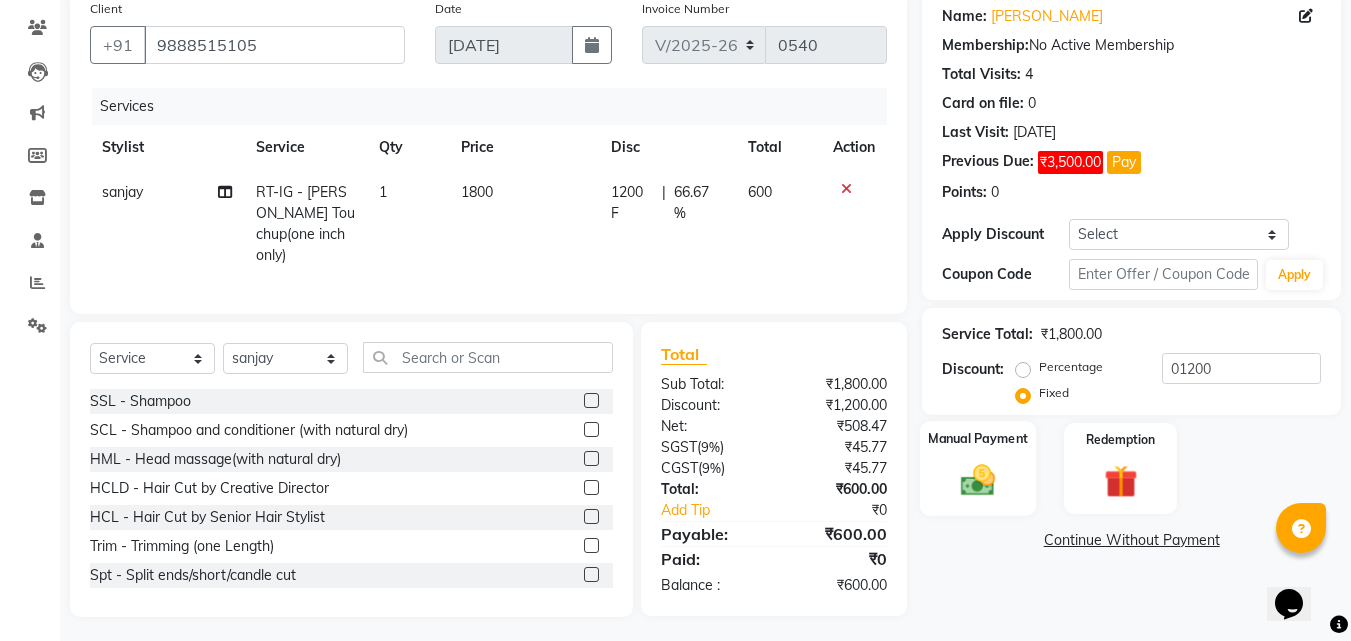 click 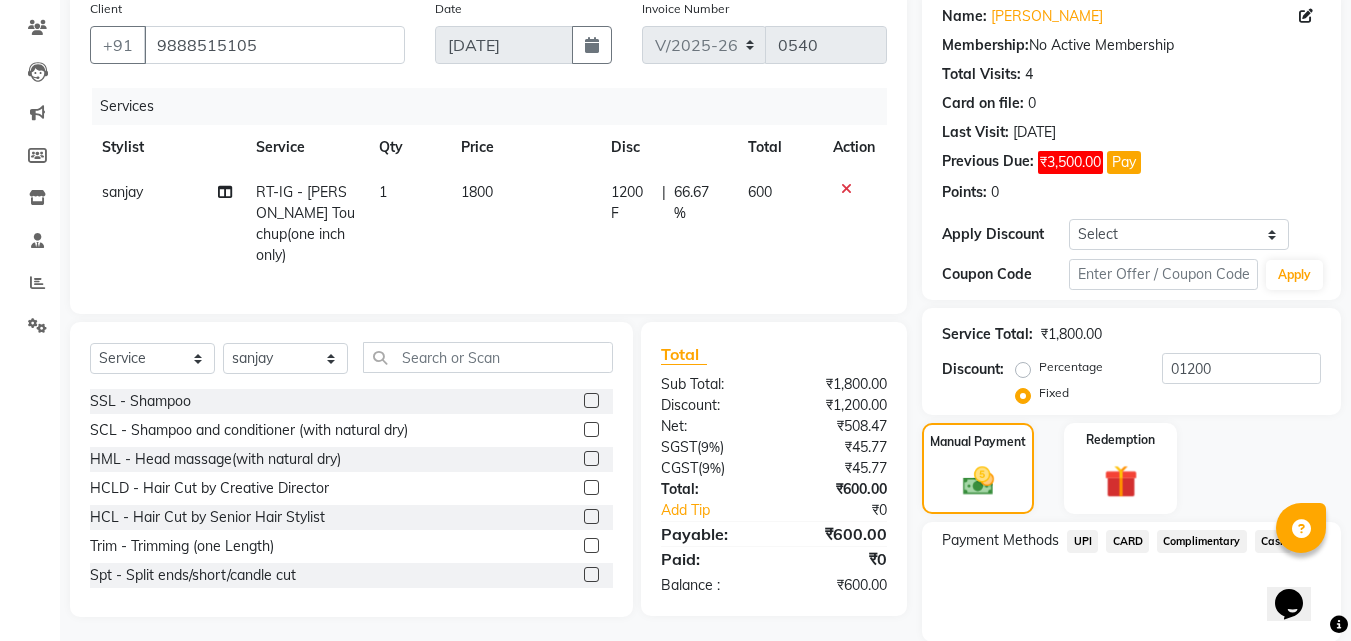 click on "UPI" 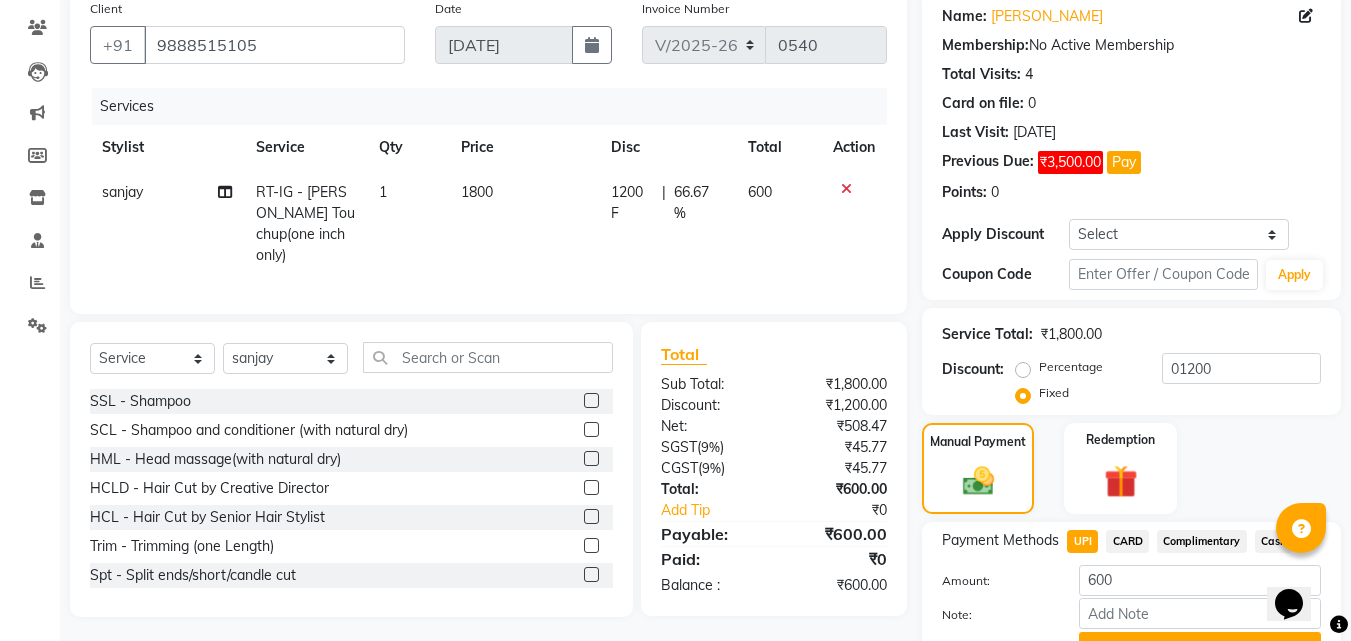 scroll, scrollTop: 261, scrollLeft: 0, axis: vertical 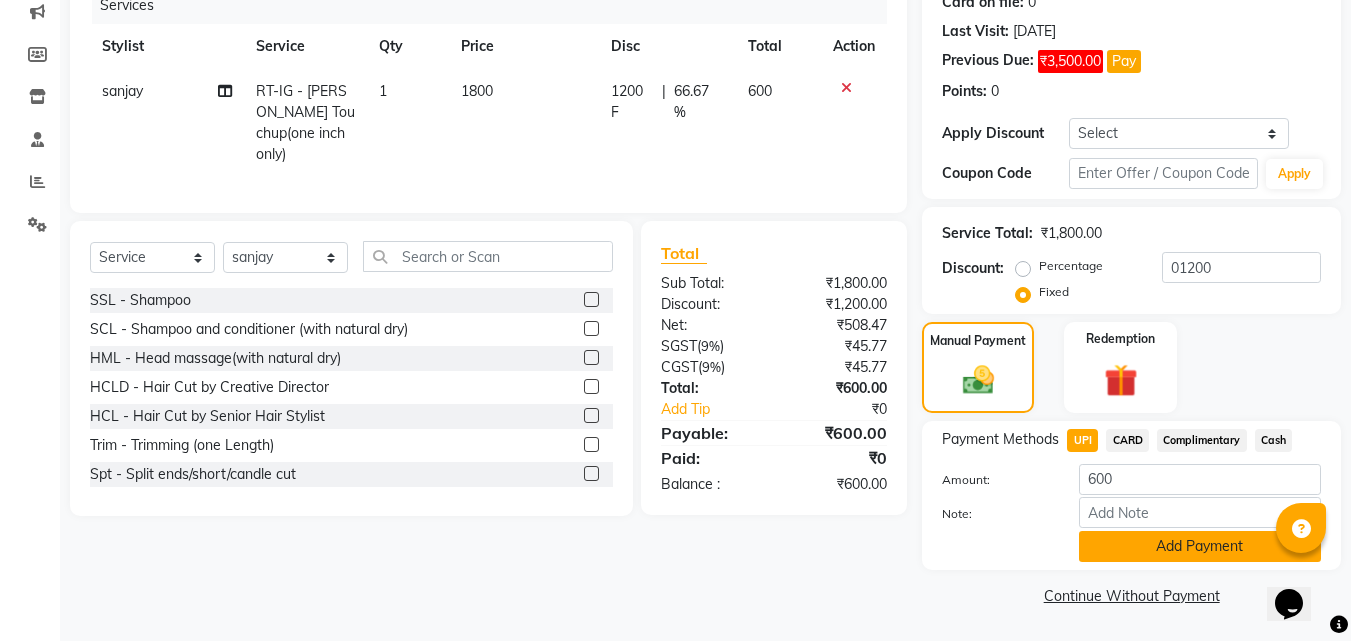 click on "Add Payment" 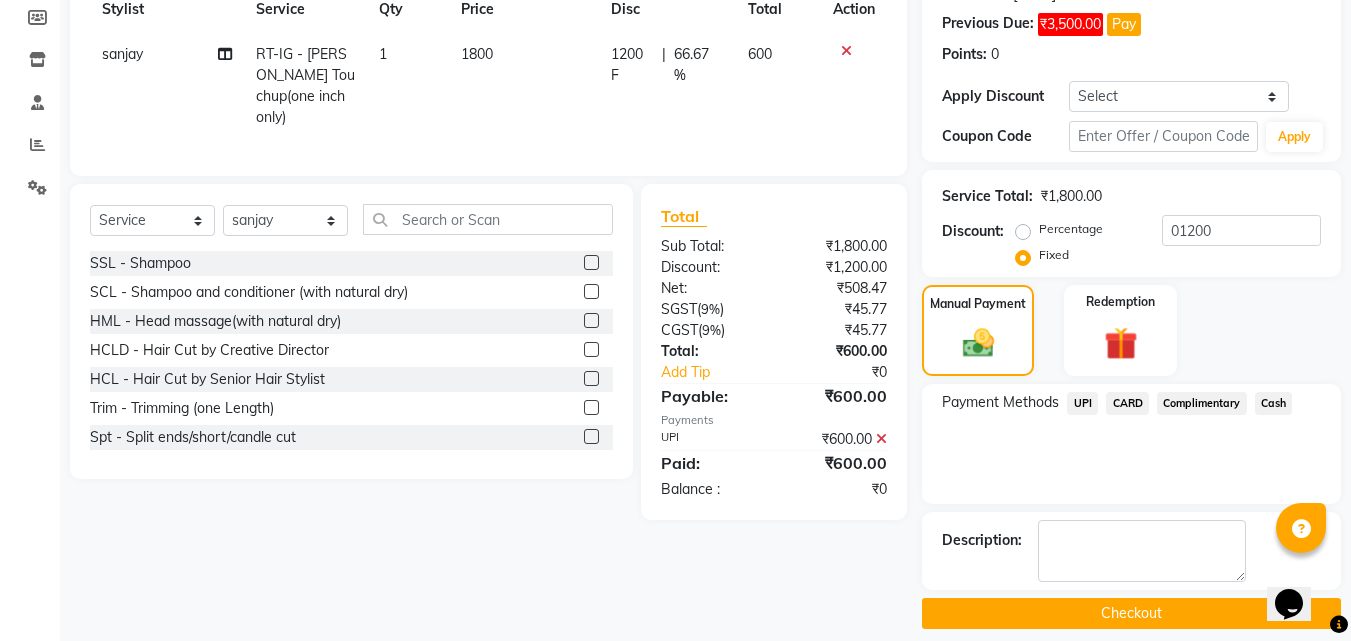 scroll, scrollTop: 316, scrollLeft: 0, axis: vertical 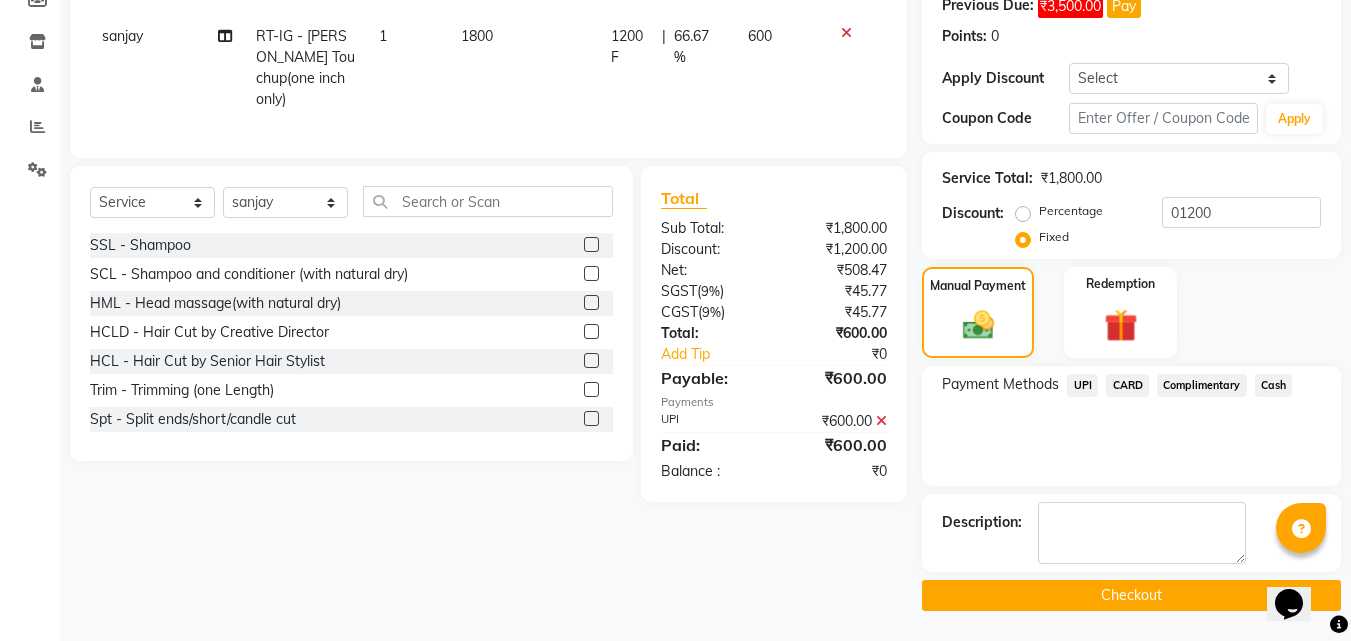 click on "Checkout" 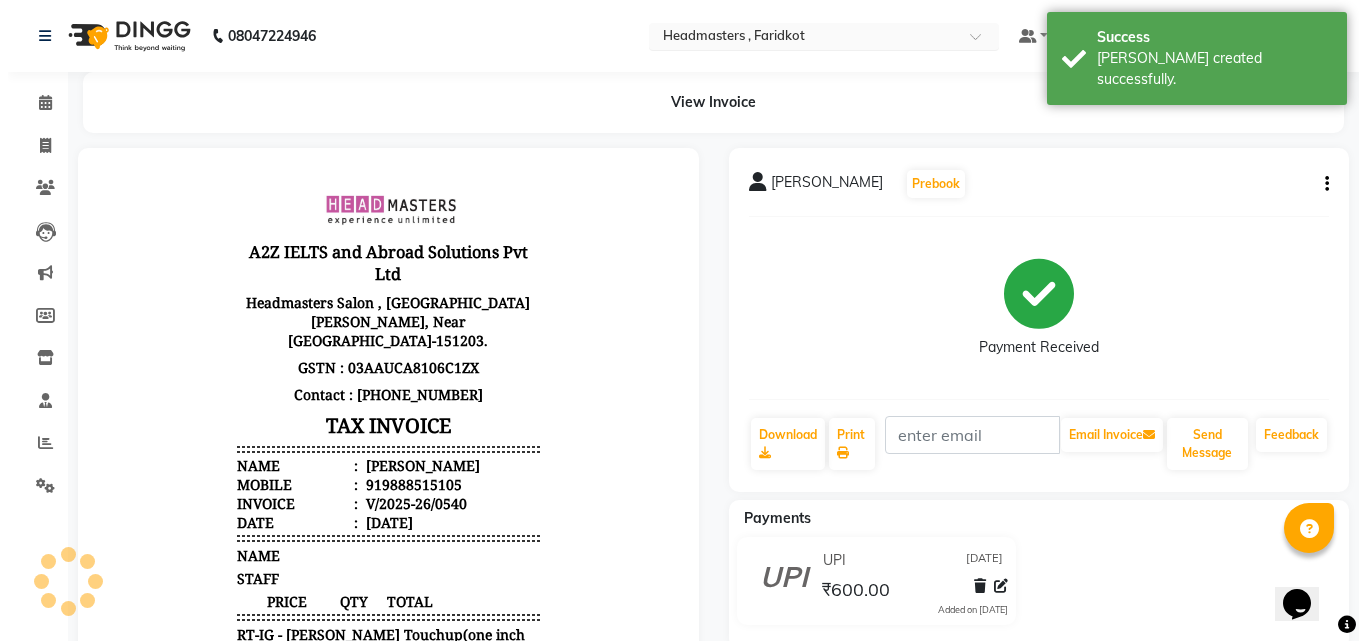 scroll, scrollTop: 0, scrollLeft: 0, axis: both 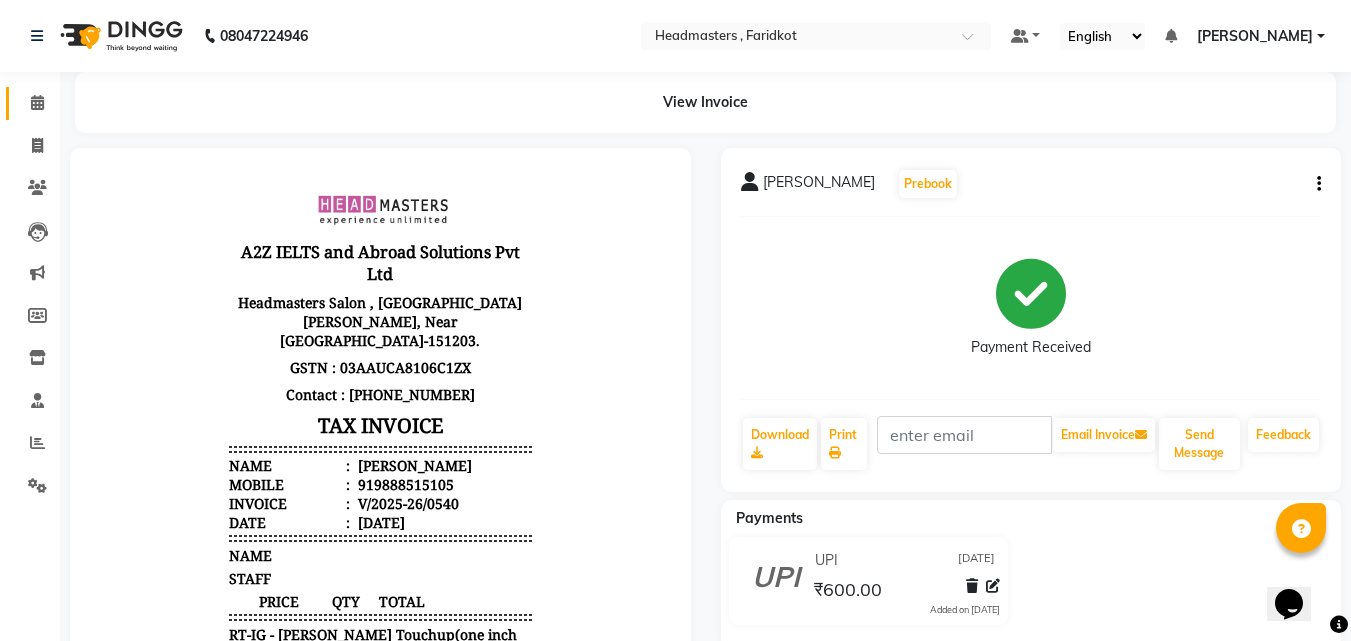 click on "Calendar" 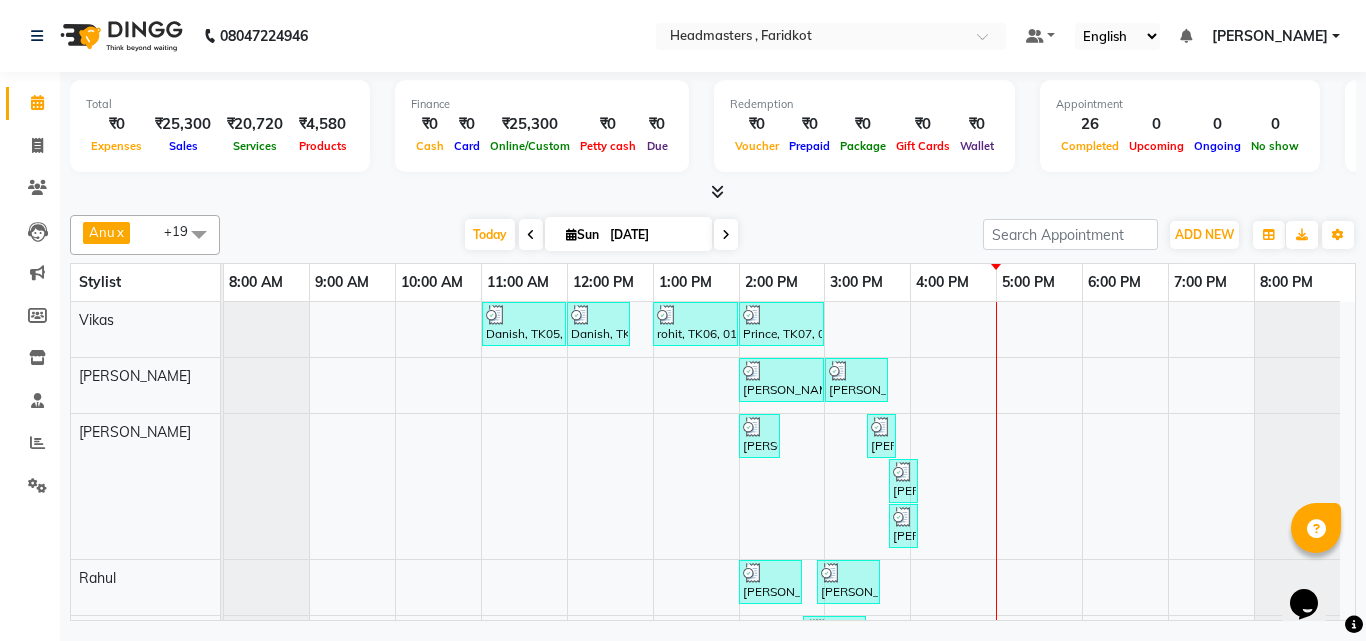 scroll, scrollTop: 135, scrollLeft: 0, axis: vertical 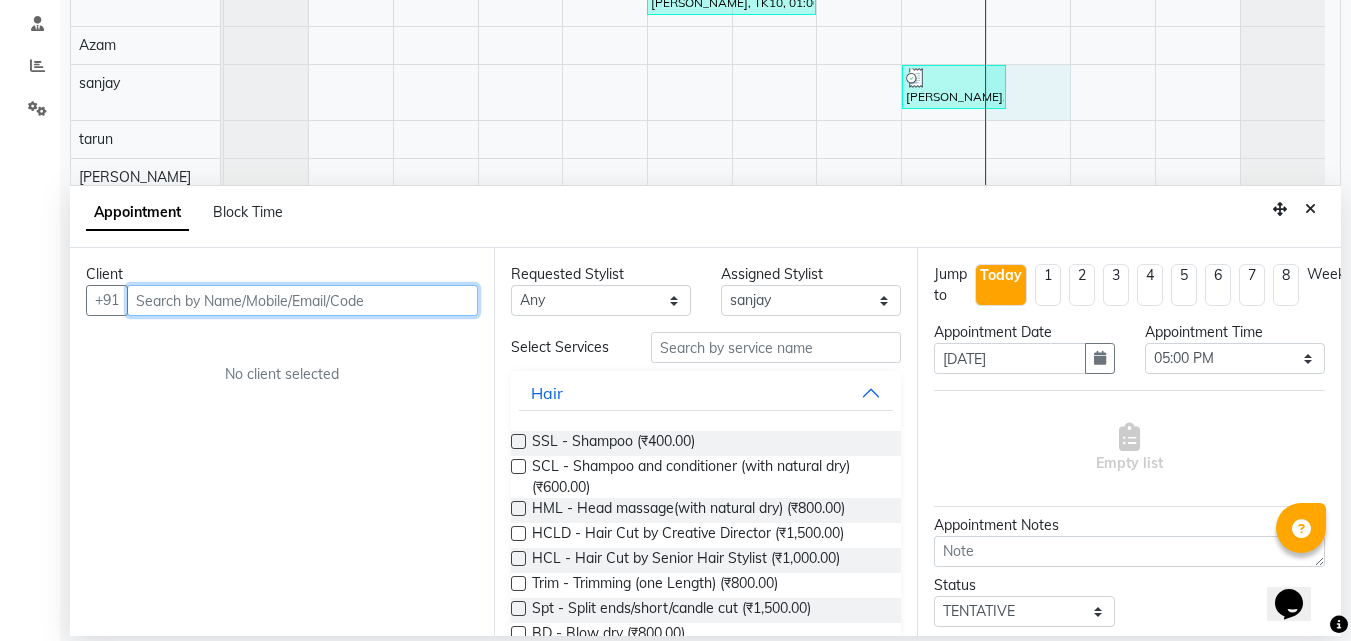 click at bounding box center [302, 300] 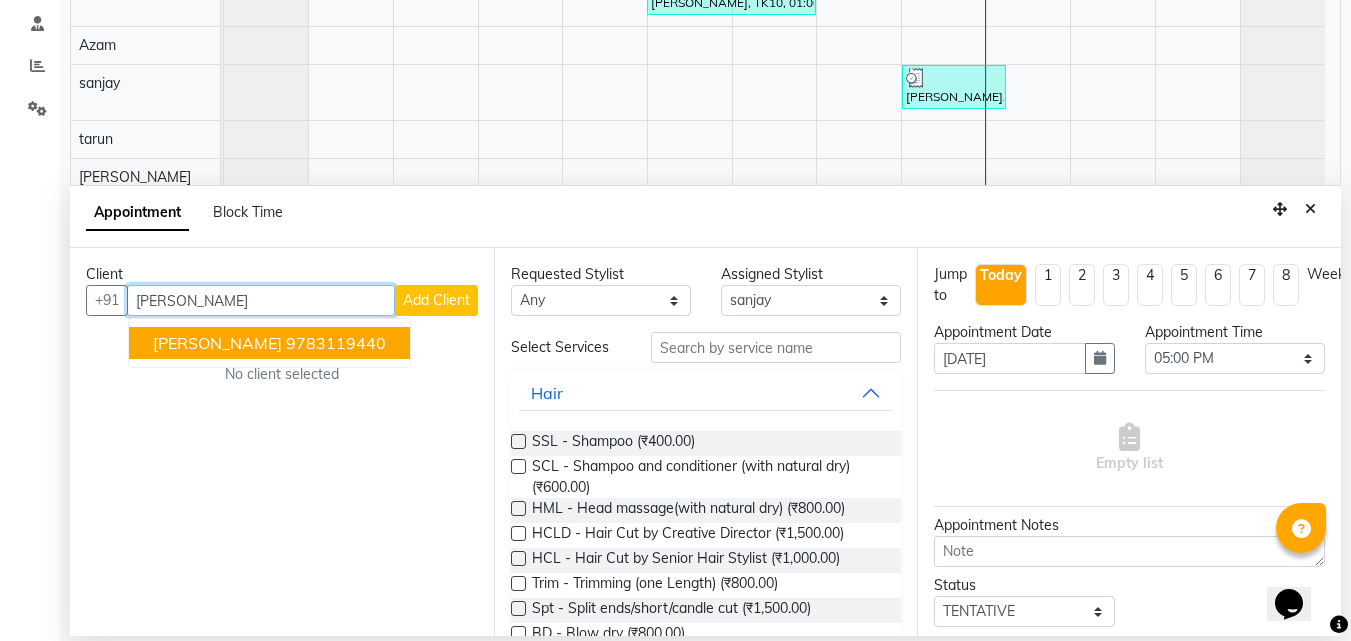 click on "9783119440" at bounding box center (336, 343) 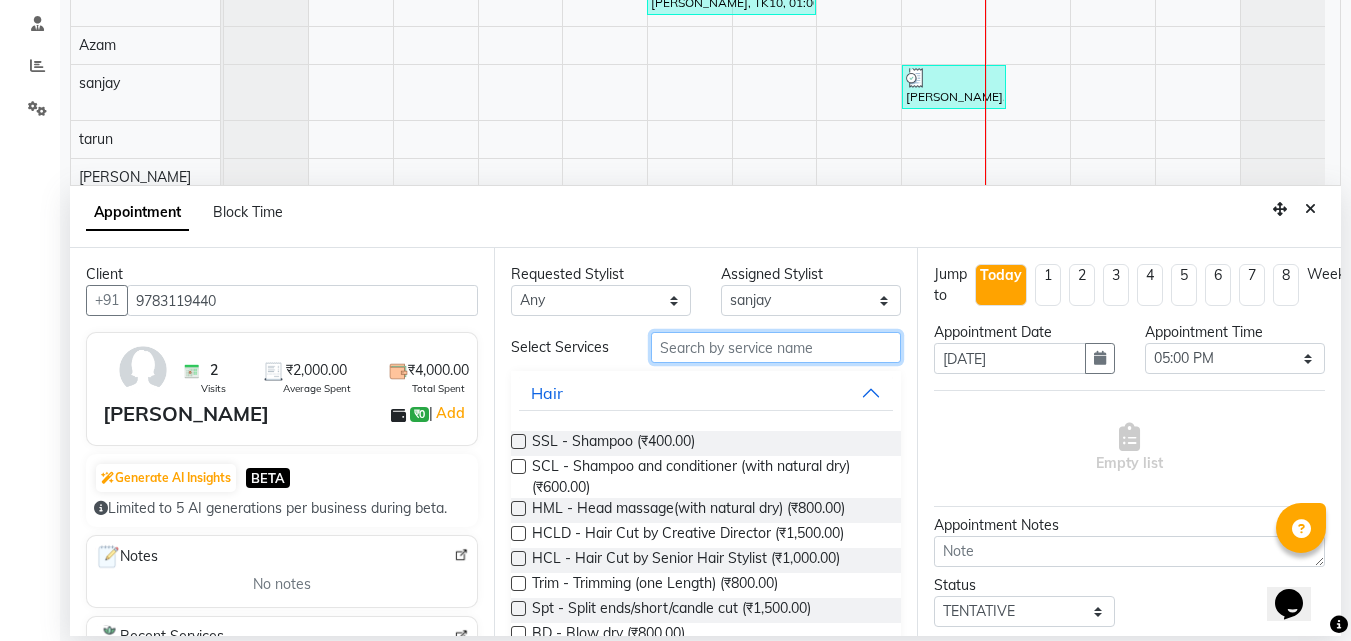 click at bounding box center (776, 347) 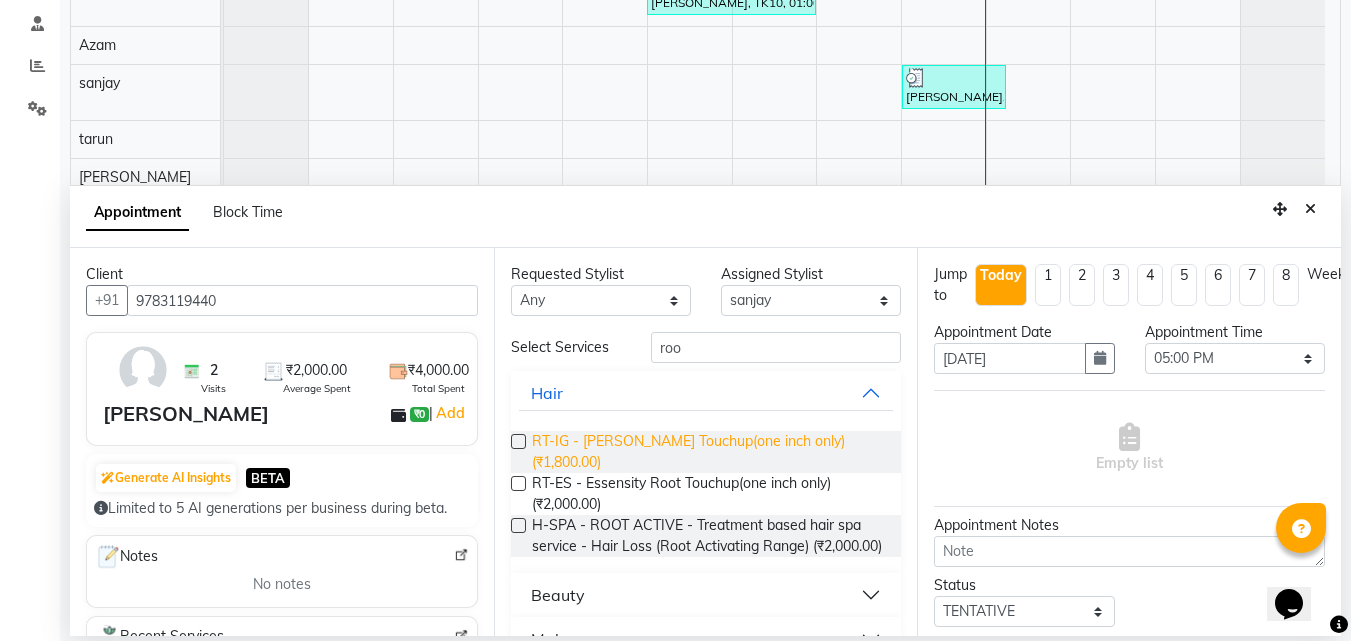click on "RT-IG - Igora Root Touchup(one inch only) (₹1,800.00)" at bounding box center (709, 452) 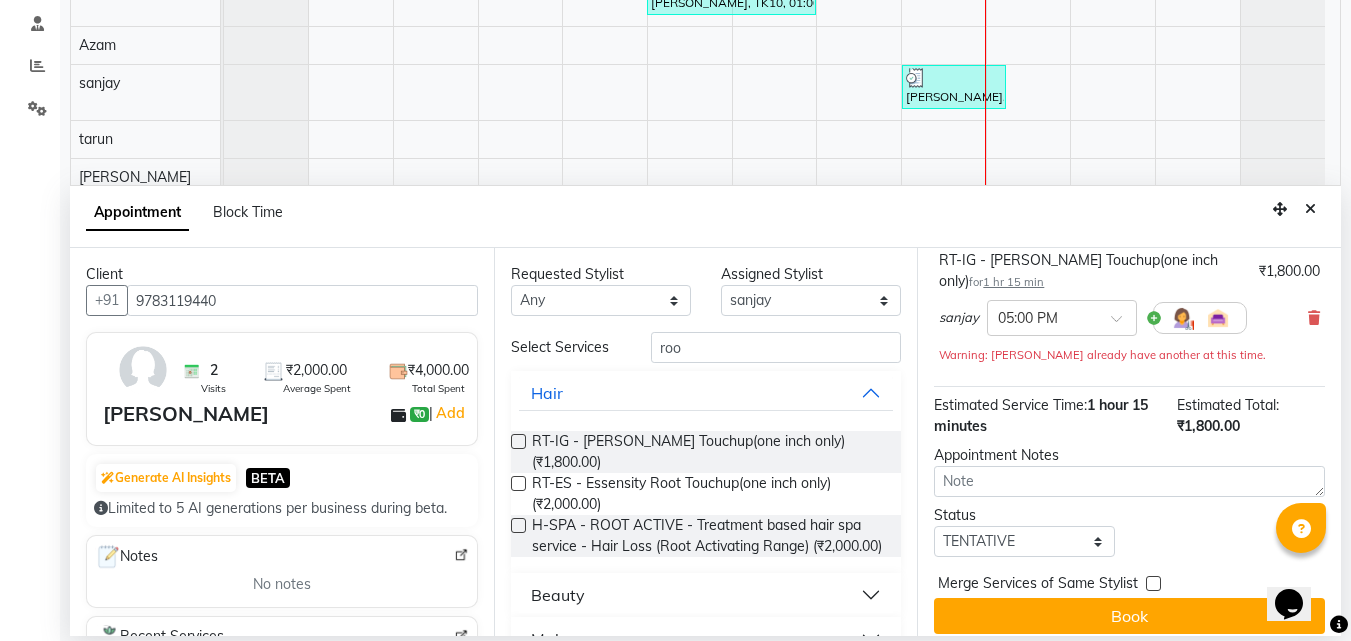 scroll, scrollTop: 183, scrollLeft: 0, axis: vertical 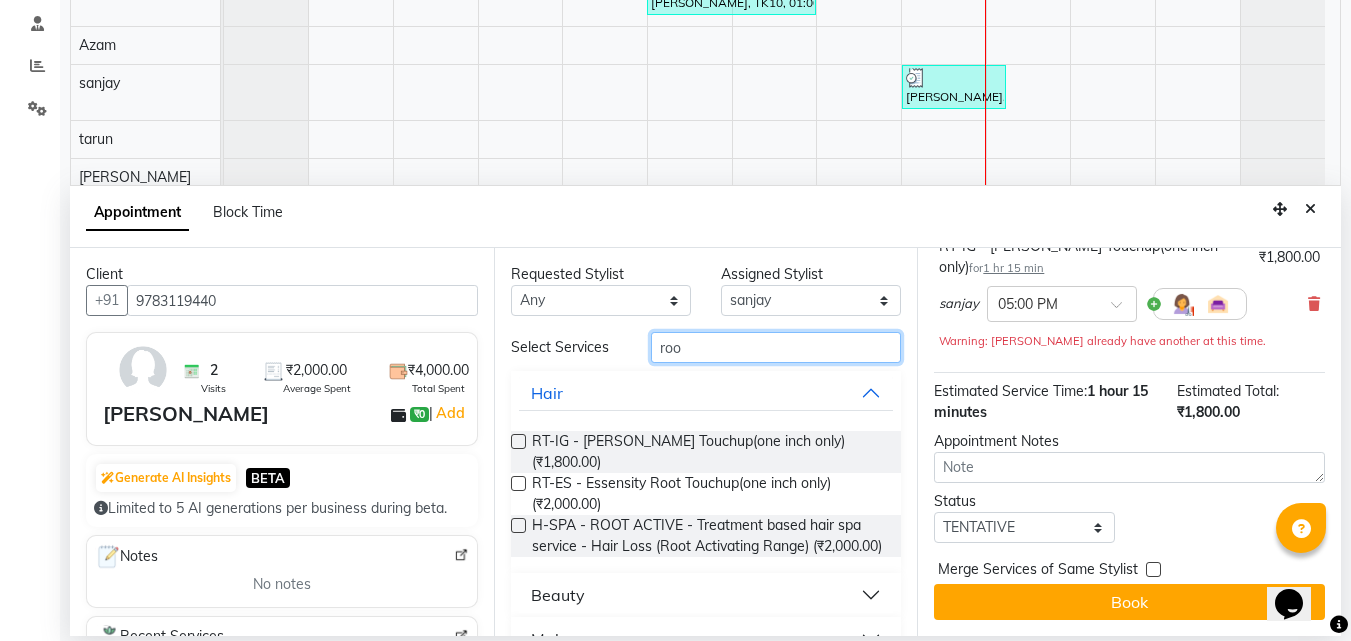 click on "roo" at bounding box center (776, 347) 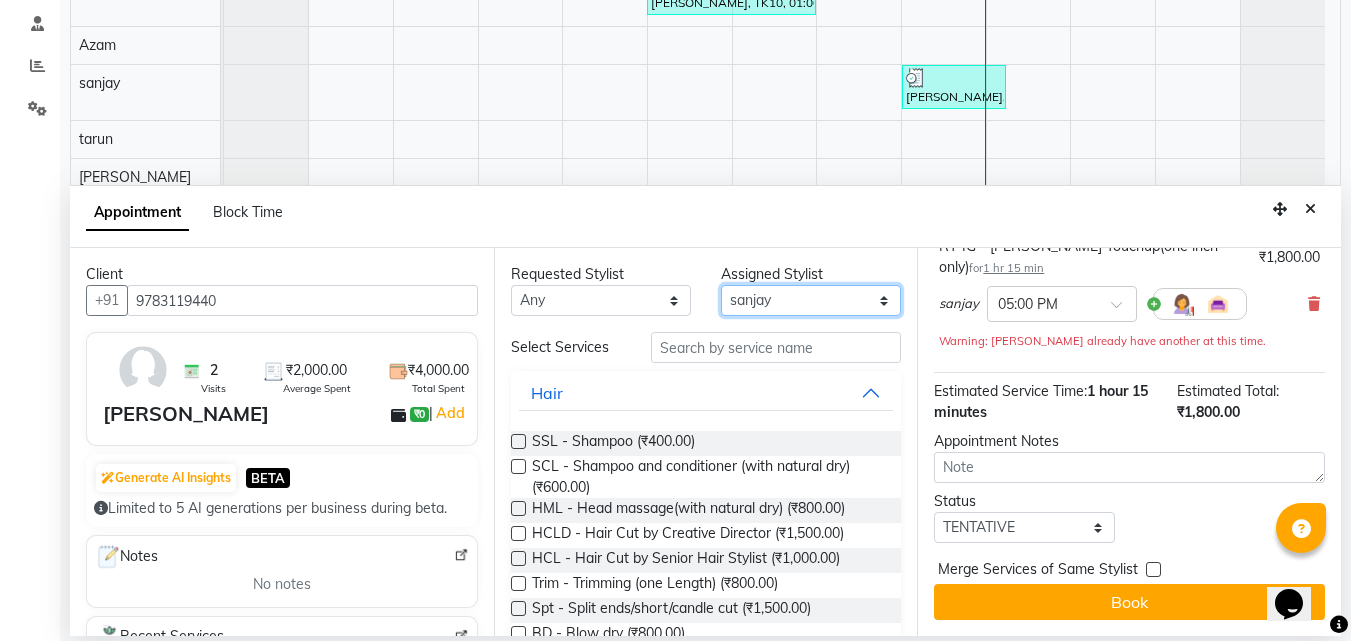 click on "Select Anu Azam Geetanjali Gulzar Jagdeep Singh Jagjeet Jasdeep Jashan Lovepreet Malkeet Micheal Rahul Rishi sanjay Sharan Simran Simran kaur Stalin tarun Vikas" at bounding box center (811, 300) 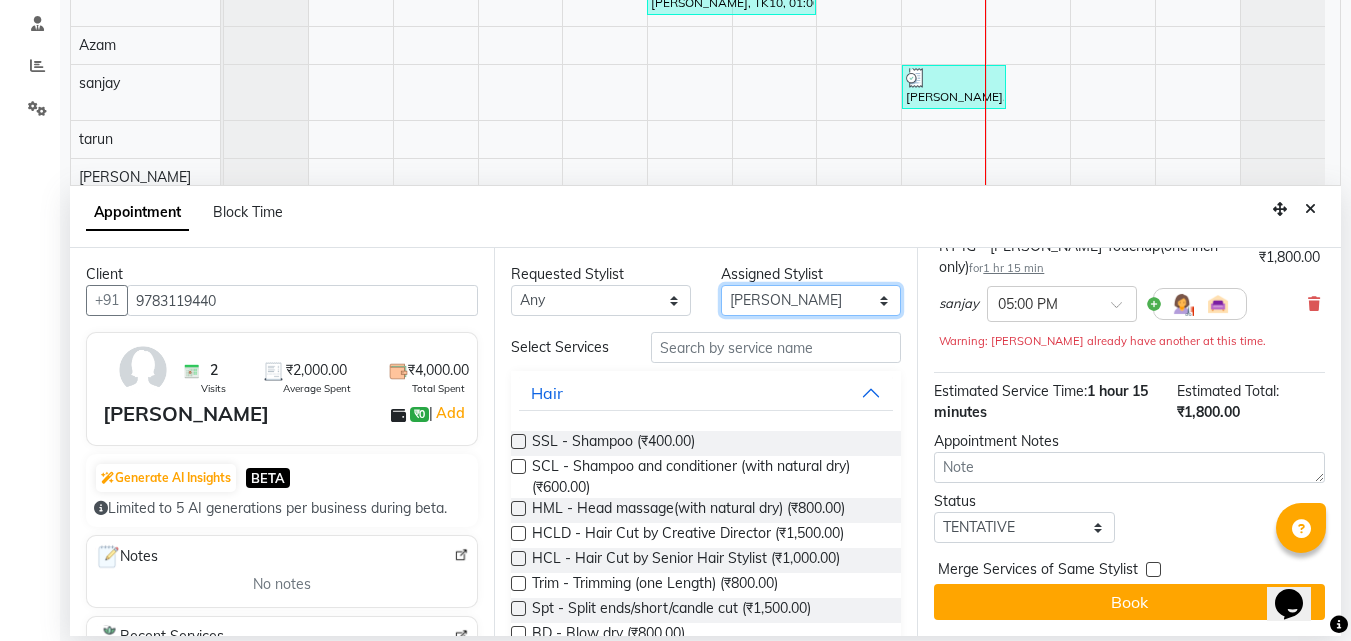 click on "Select Anu Azam Geetanjali Gulzar Jagdeep Singh Jagjeet Jasdeep Jashan Lovepreet Malkeet Micheal Rahul Rishi sanjay Sharan Simran Simran kaur Stalin tarun Vikas" at bounding box center [811, 300] 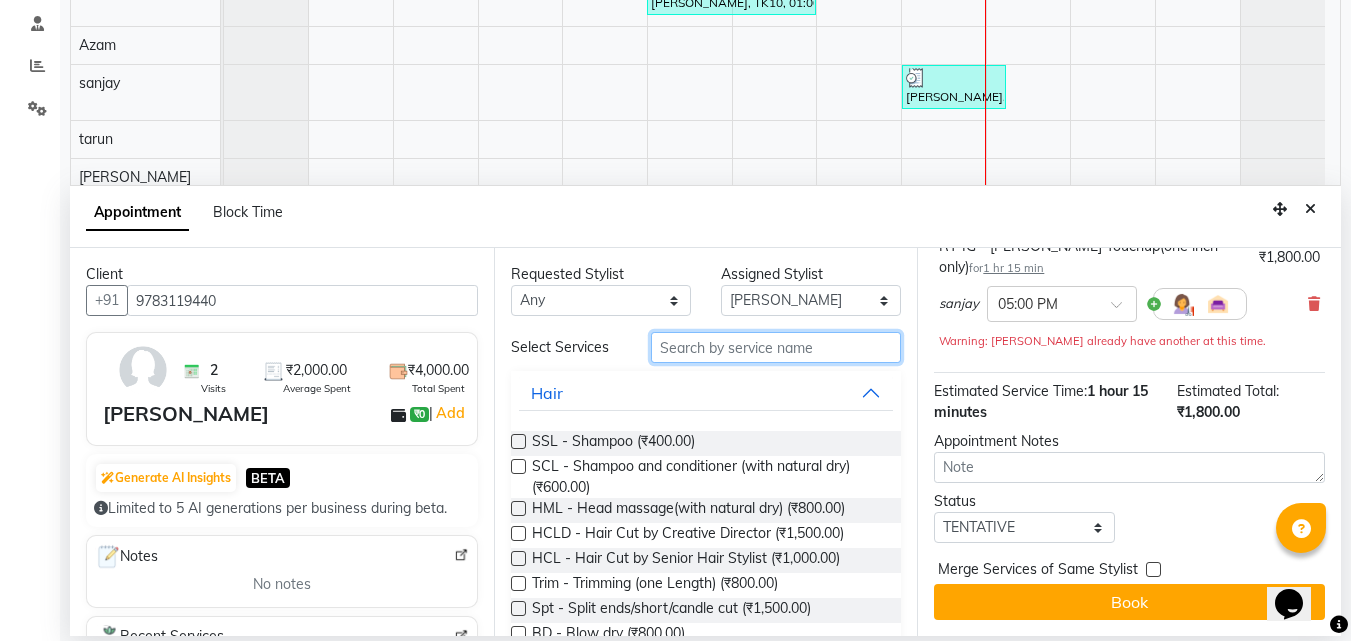 click at bounding box center (776, 347) 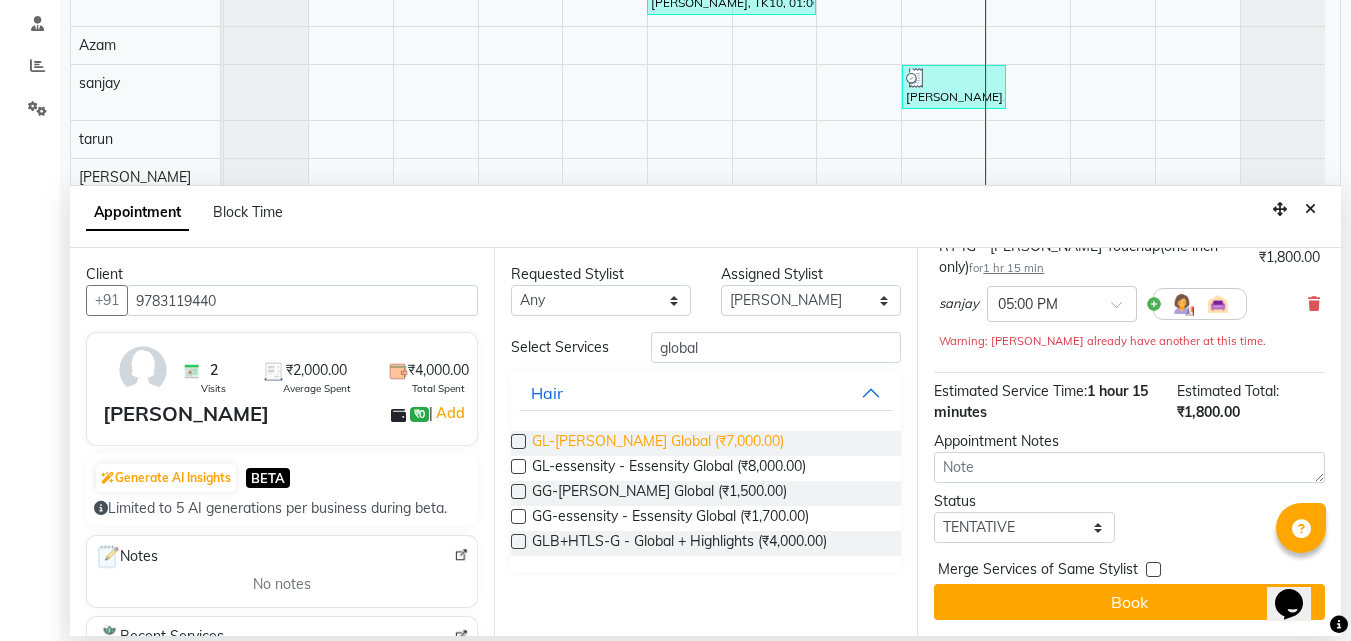 click on "GL-igora - Igora Global (₹7,000.00)" at bounding box center [658, 443] 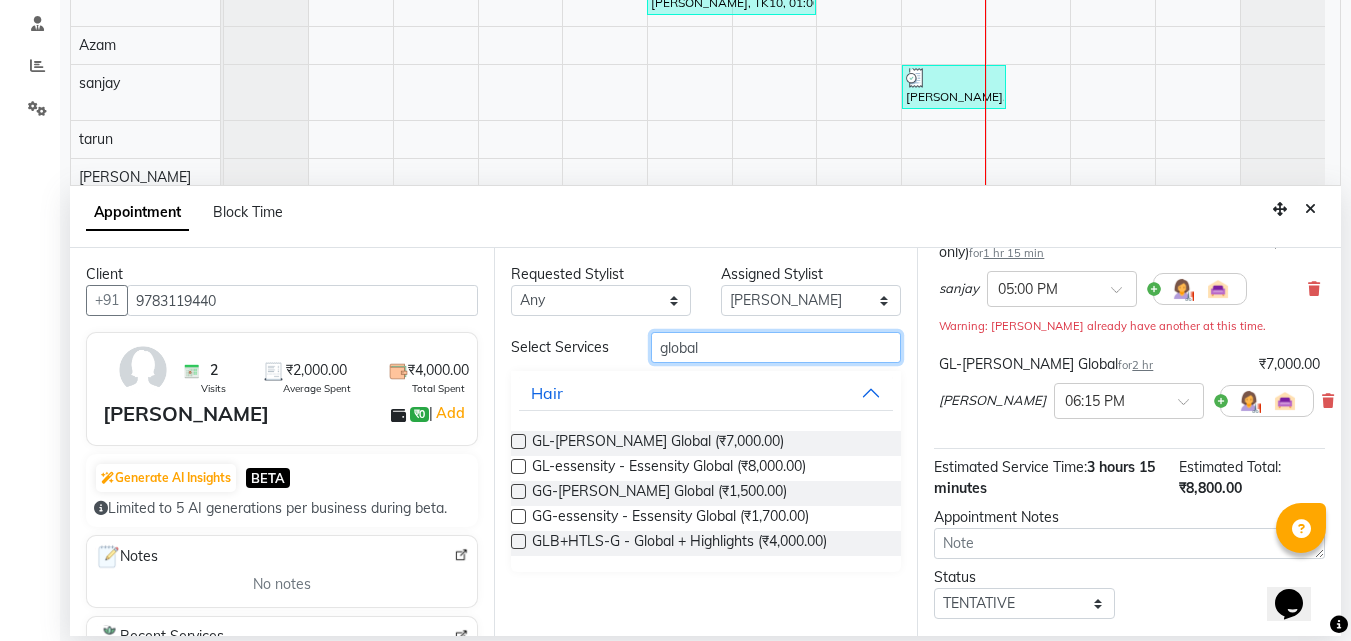 click on "global" at bounding box center [776, 347] 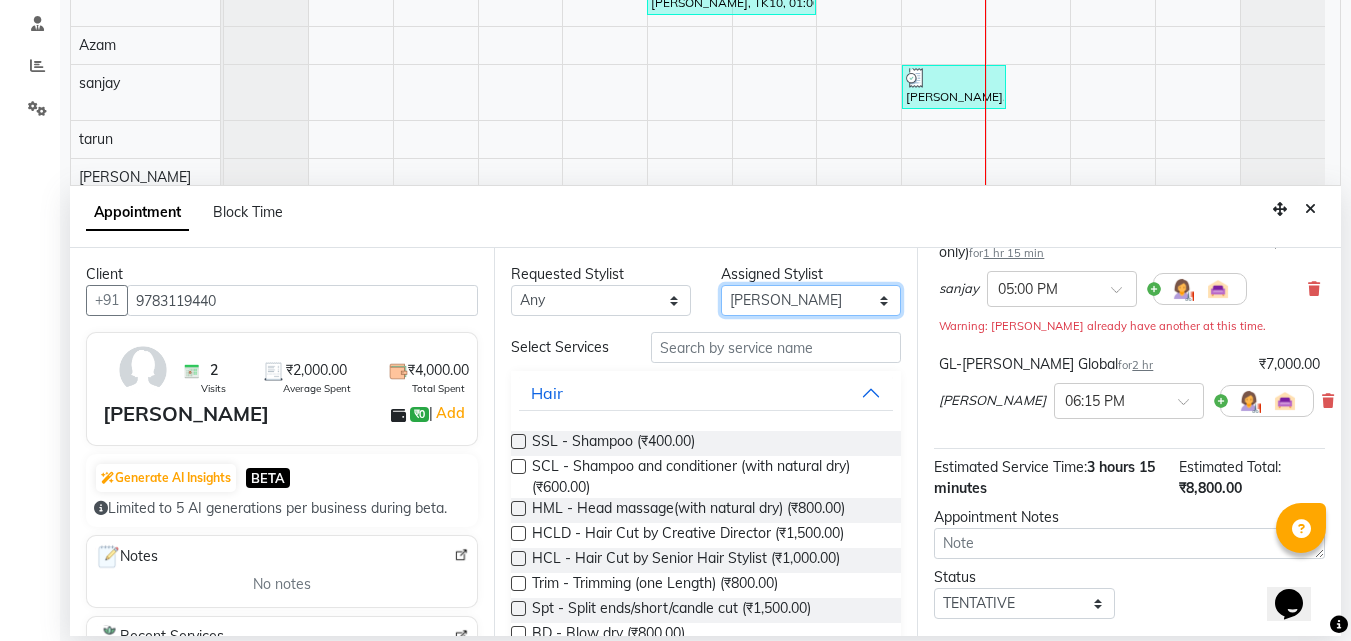 click on "Select Anu Azam Geetanjali Gulzar Jagdeep Singh Jagjeet Jasdeep Jashan Lovepreet Malkeet Micheal Rahul Rishi sanjay Sharan Simran Simran kaur Stalin tarun Vikas" at bounding box center [811, 300] 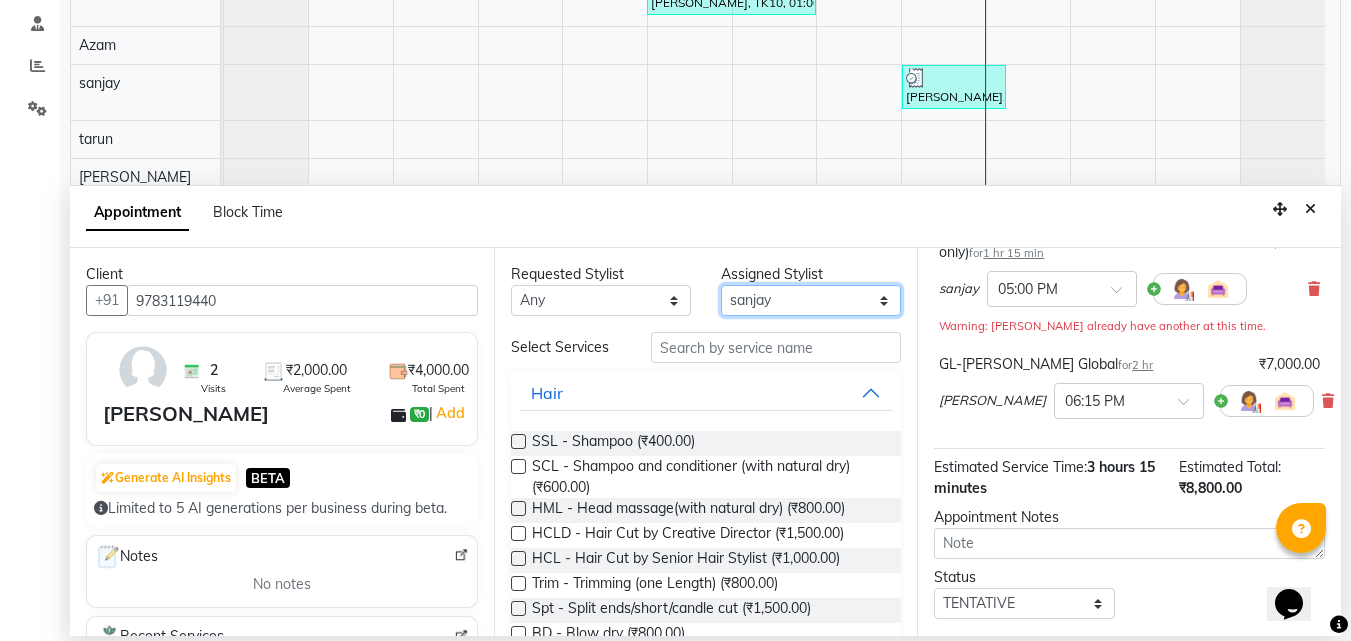 click on "Select Anu Azam Geetanjali Gulzar Jagdeep Singh Jagjeet Jasdeep Jashan Lovepreet Malkeet Micheal Rahul Rishi sanjay Sharan Simran Simran kaur Stalin tarun Vikas" at bounding box center [811, 300] 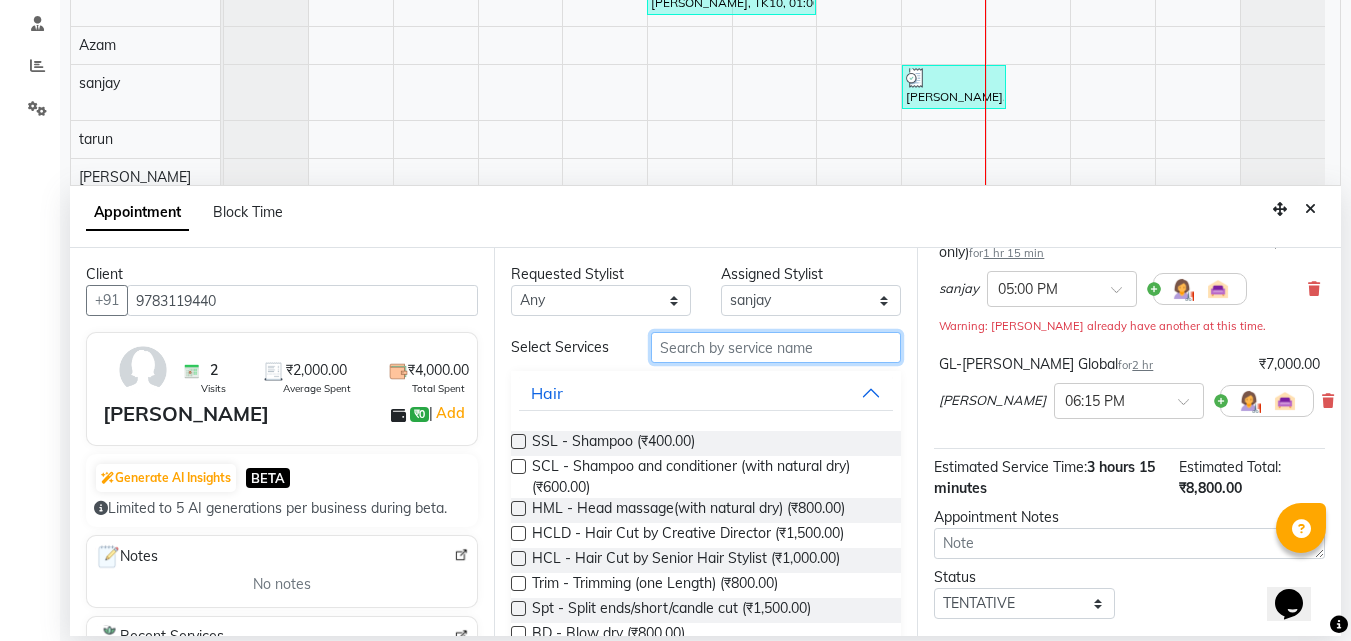 click at bounding box center [776, 347] 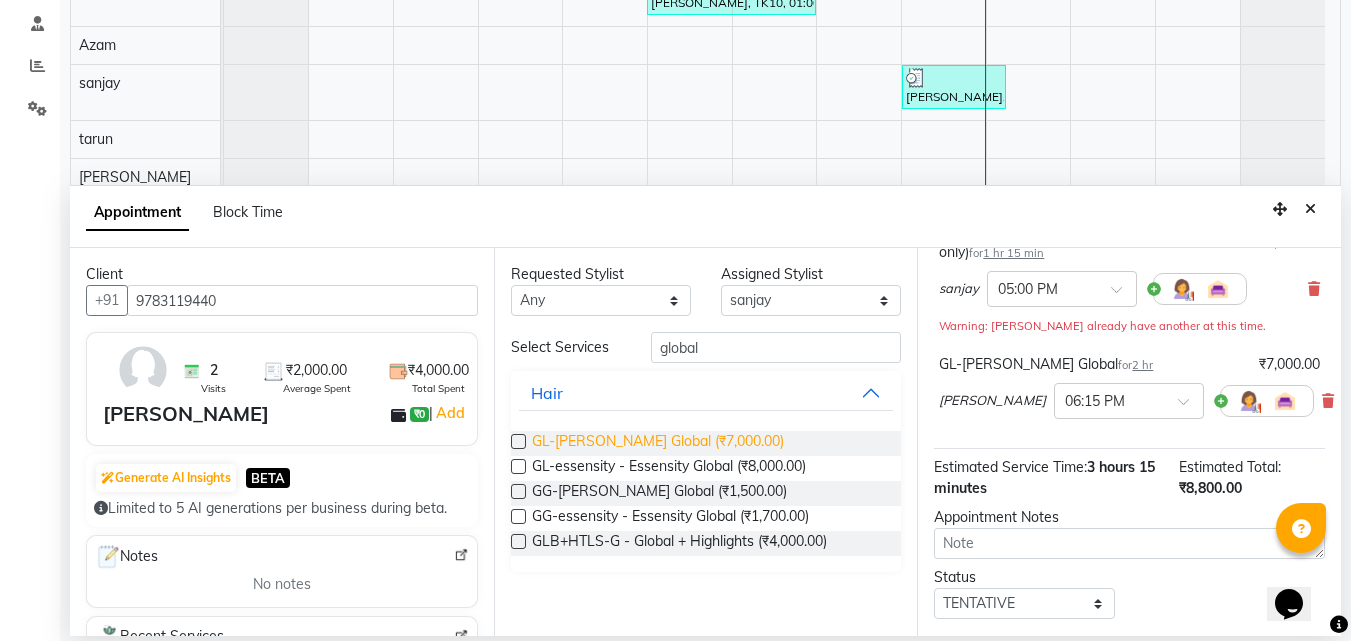 click on "GL-igora - Igora Global (₹7,000.00)" at bounding box center (658, 443) 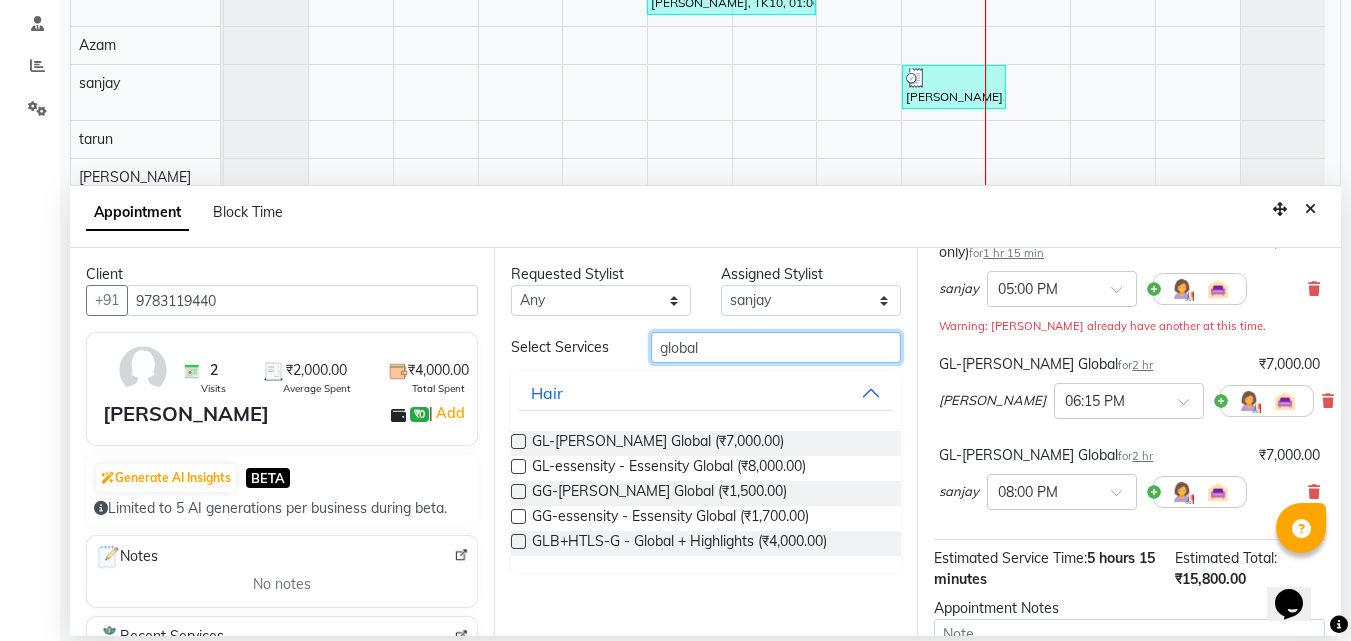 click on "global" at bounding box center [776, 347] 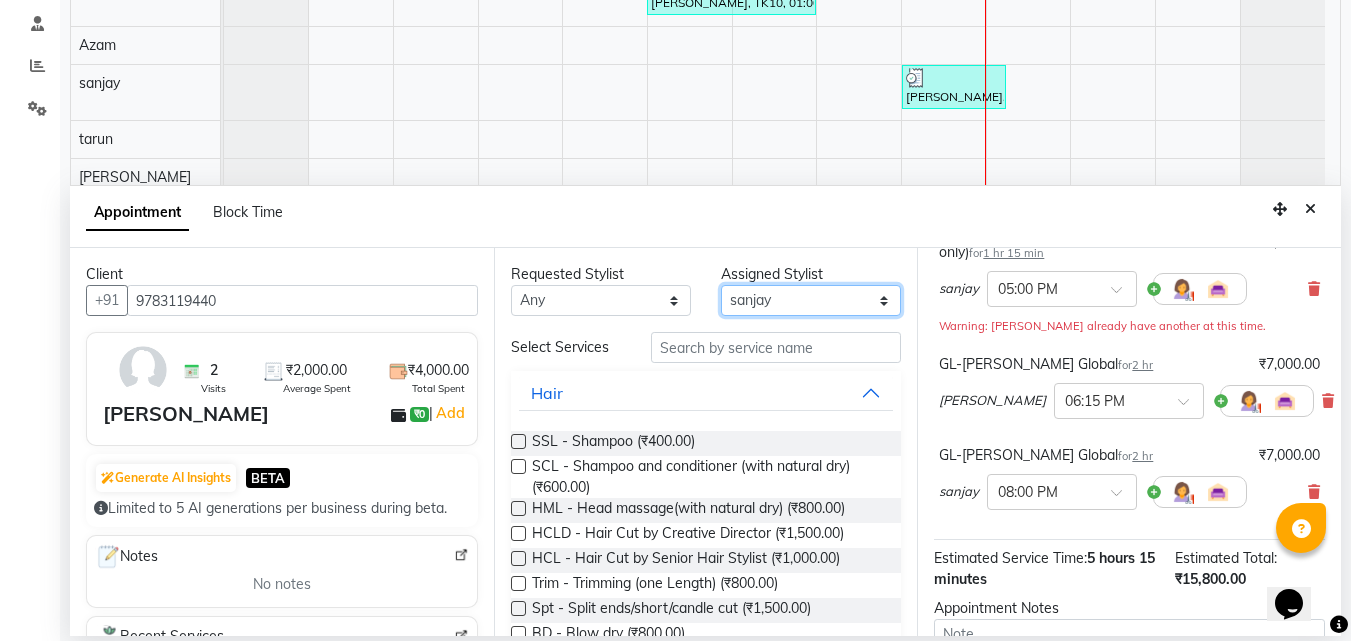 click on "Select Anu Azam Geetanjali Gulzar Jagdeep Singh Jagjeet Jasdeep Jashan Lovepreet Malkeet Micheal Rahul Rishi sanjay Sharan Simran Simran kaur Stalin tarun Vikas" at bounding box center (811, 300) 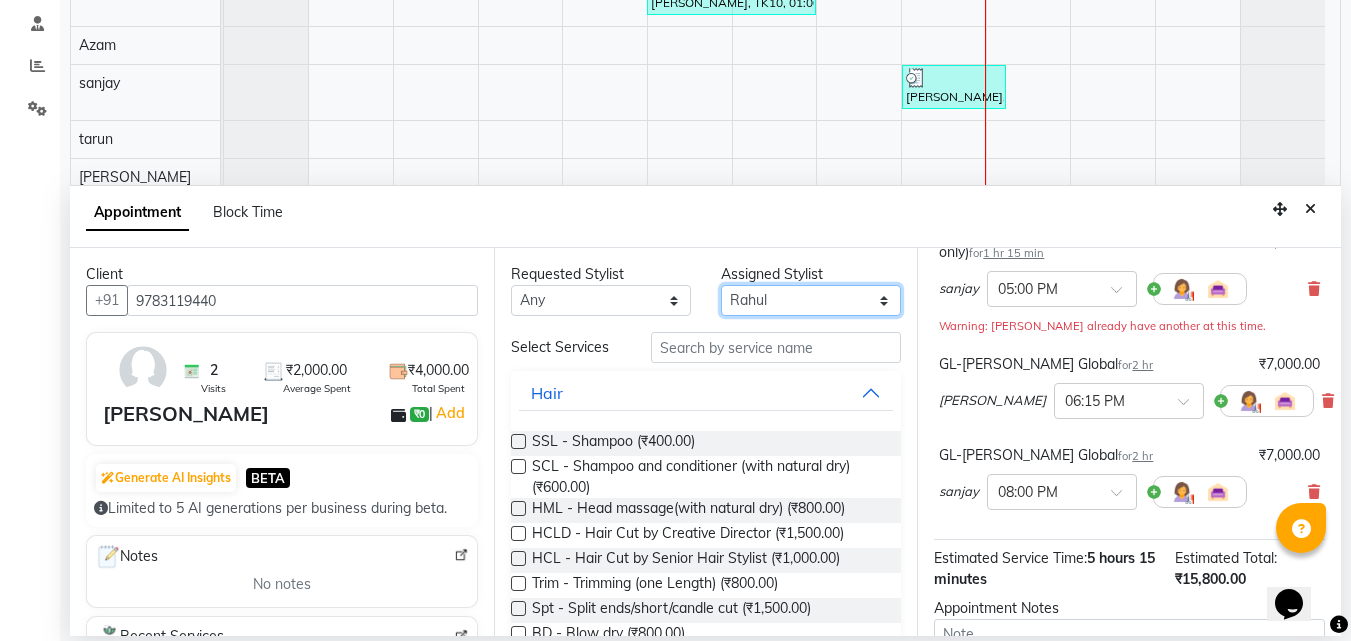 click on "Select Anu Azam Geetanjali Gulzar Jagdeep Singh Jagjeet Jasdeep Jashan Lovepreet Malkeet Micheal Rahul Rishi sanjay Sharan Simran Simran kaur Stalin tarun Vikas" at bounding box center [811, 300] 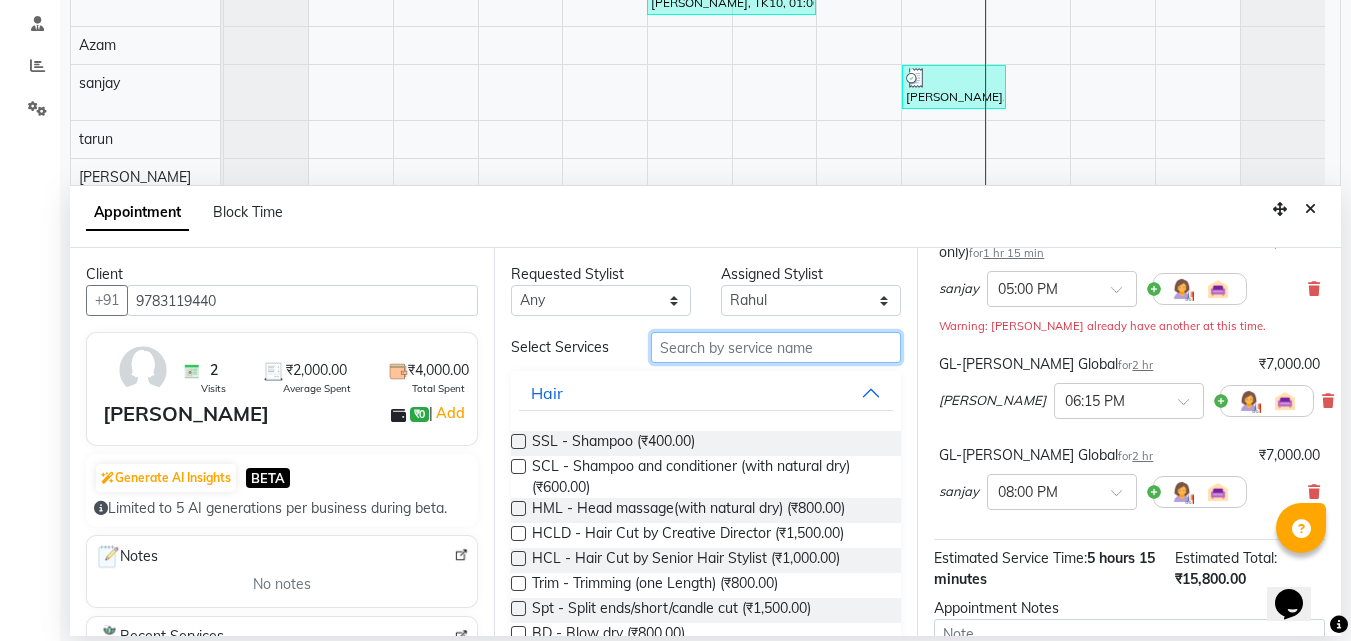 click at bounding box center [776, 347] 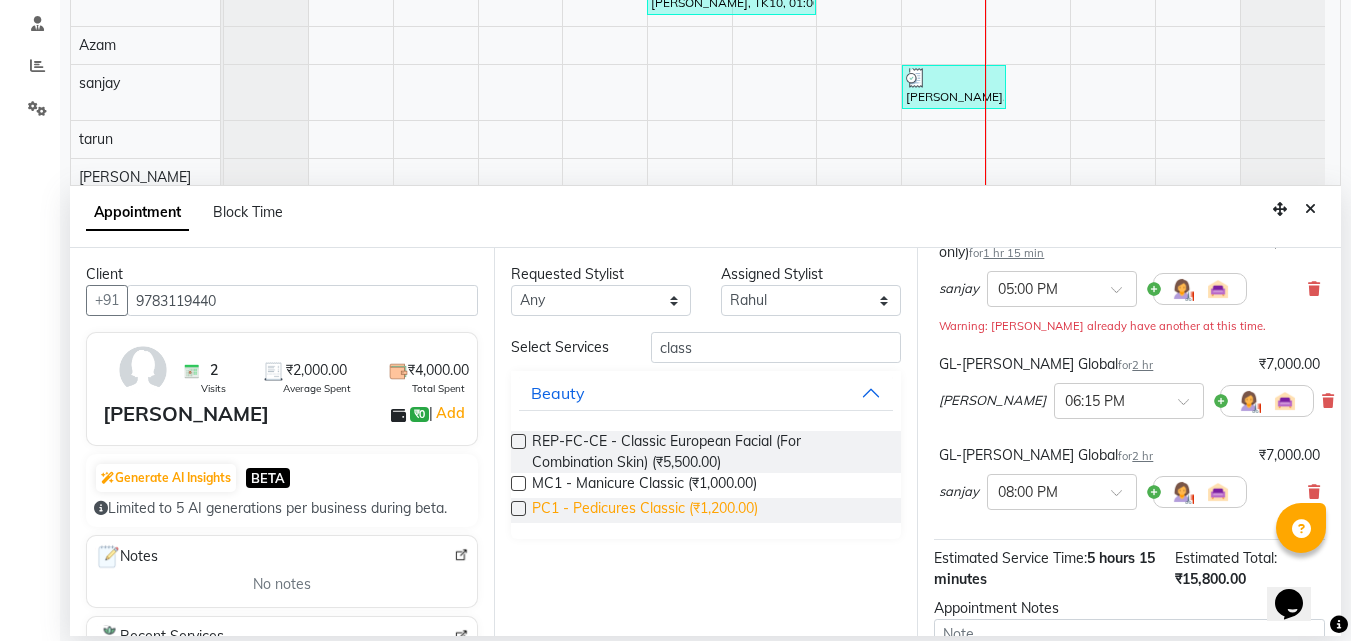 click on "PC1 - Pedicures Classic (₹1,200.00)" at bounding box center [645, 510] 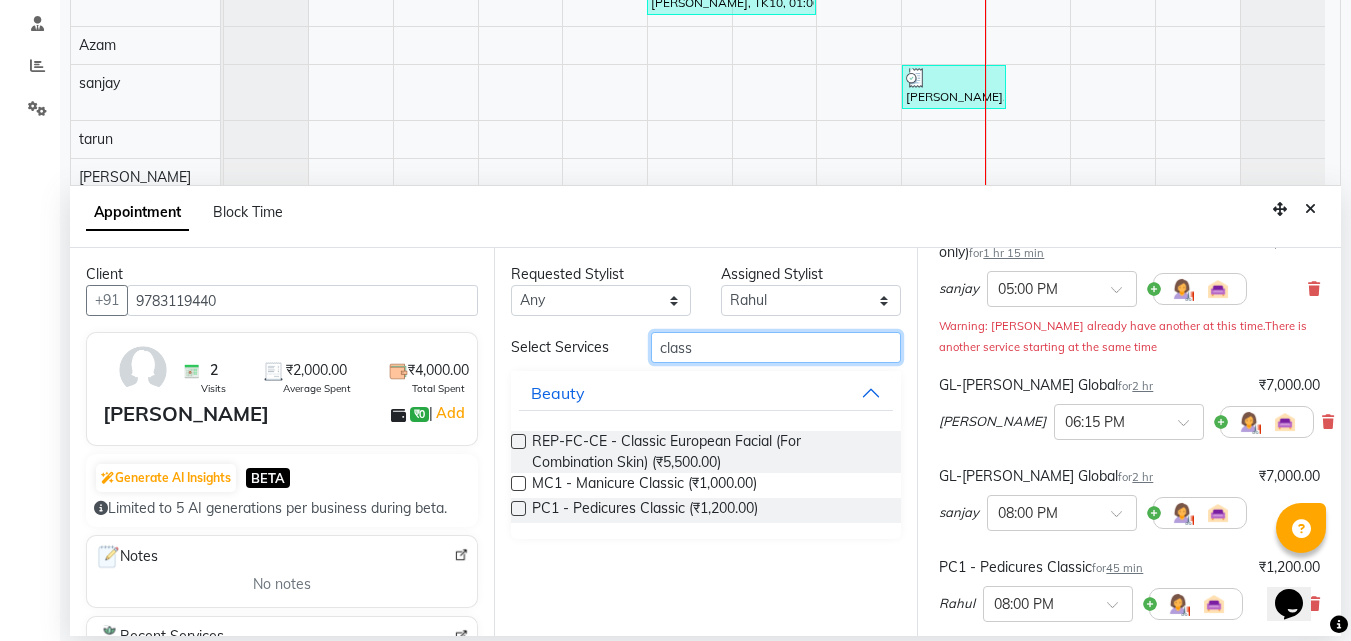 click on "class" at bounding box center [776, 347] 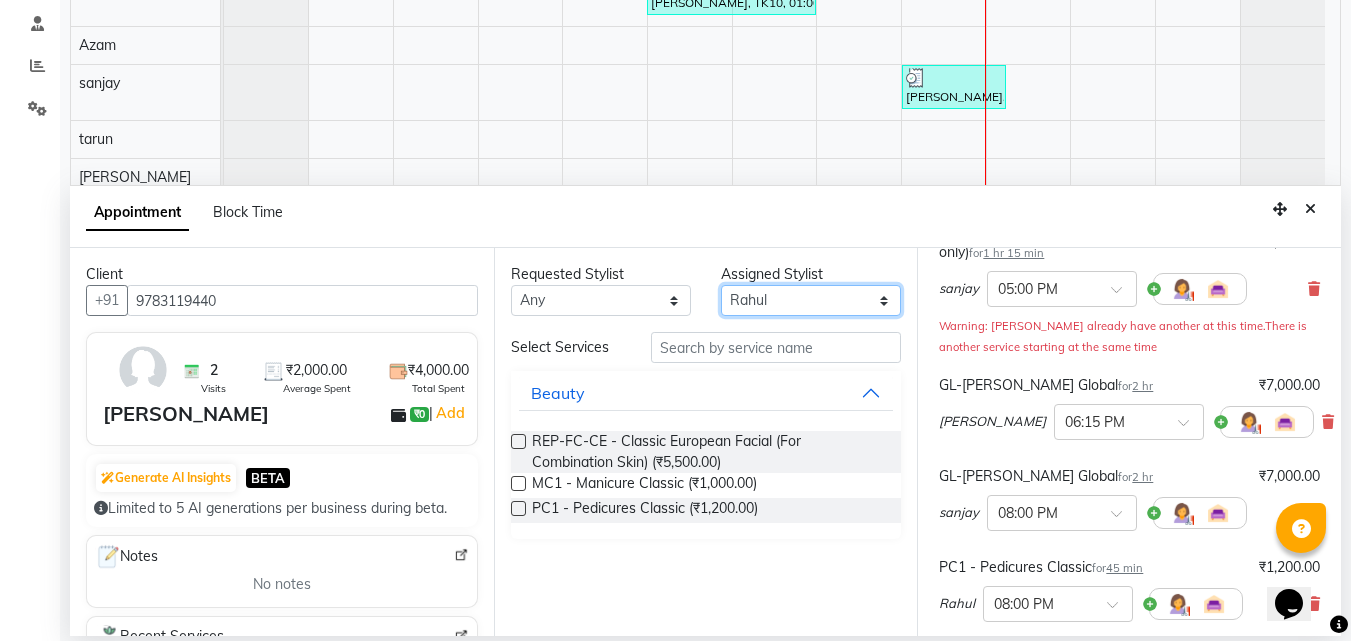 click on "Select Anu Azam Geetanjali Gulzar Jagdeep Singh Jagjeet Jasdeep Jashan Lovepreet Malkeet Micheal Rahul Rishi sanjay Sharan Simran Simran kaur Stalin tarun Vikas" at bounding box center (811, 300) 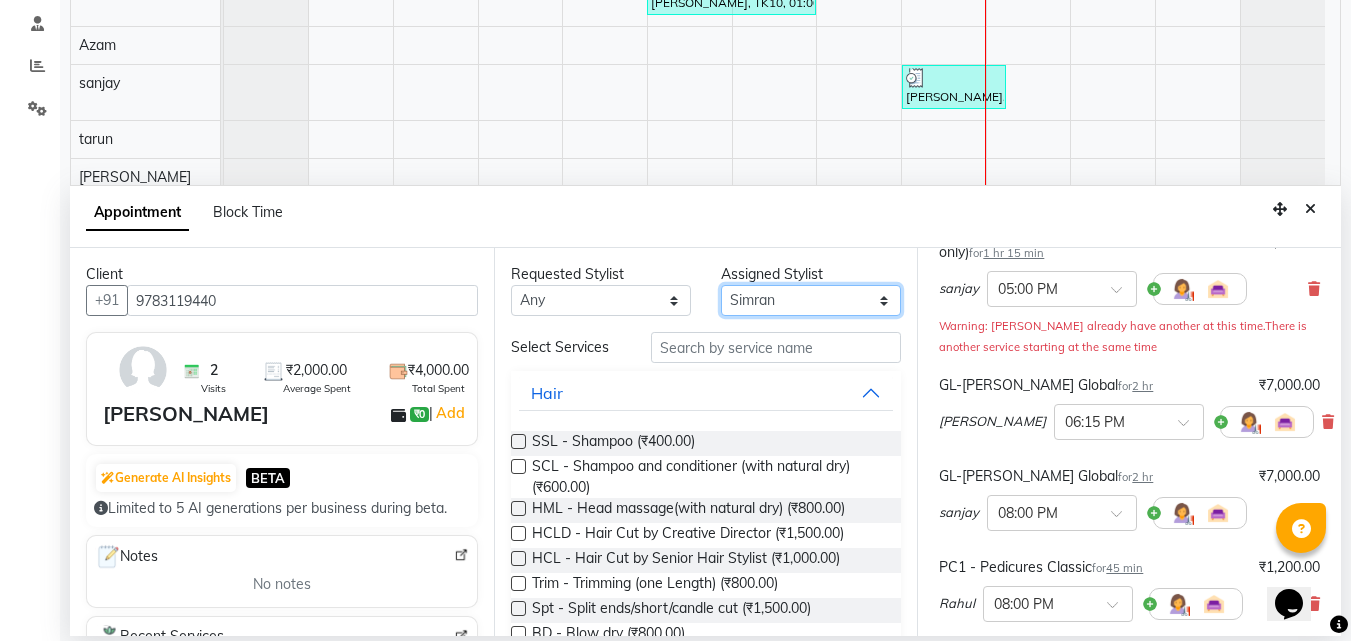 click on "Select Anu Azam Geetanjali Gulzar Jagdeep Singh Jagjeet Jasdeep Jashan Lovepreet Malkeet Micheal Rahul Rishi sanjay Sharan Simran Simran kaur Stalin tarun Vikas" at bounding box center (811, 300) 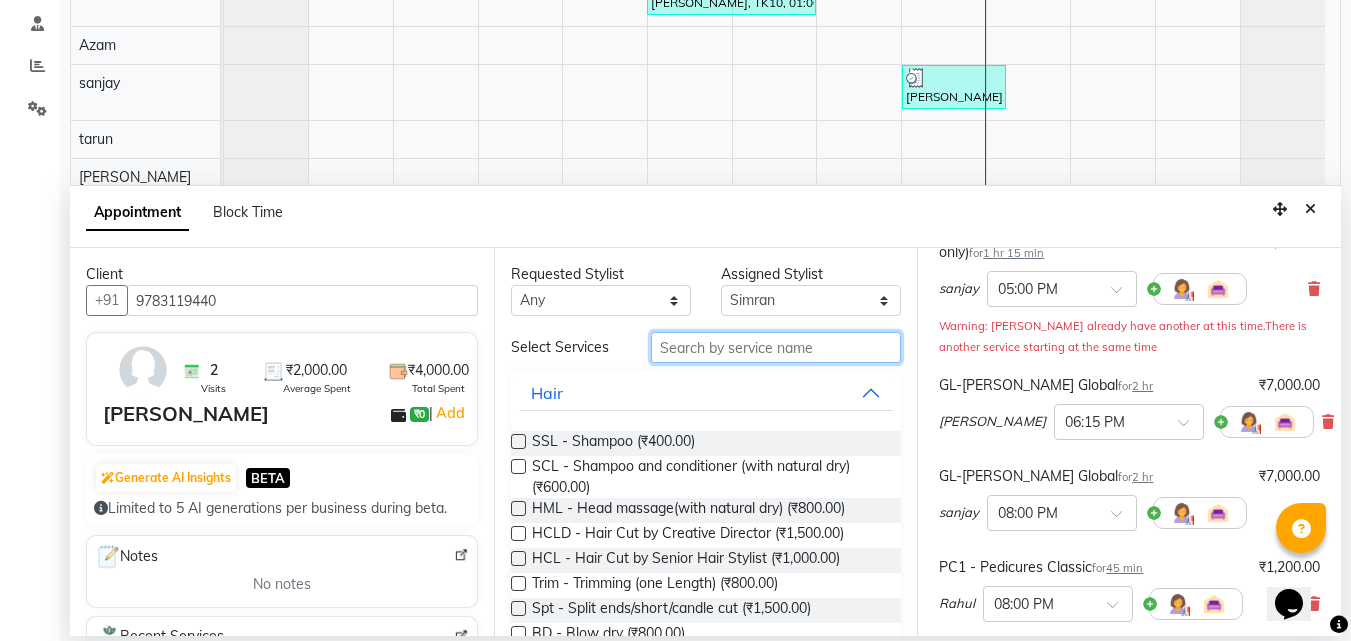 click at bounding box center [776, 347] 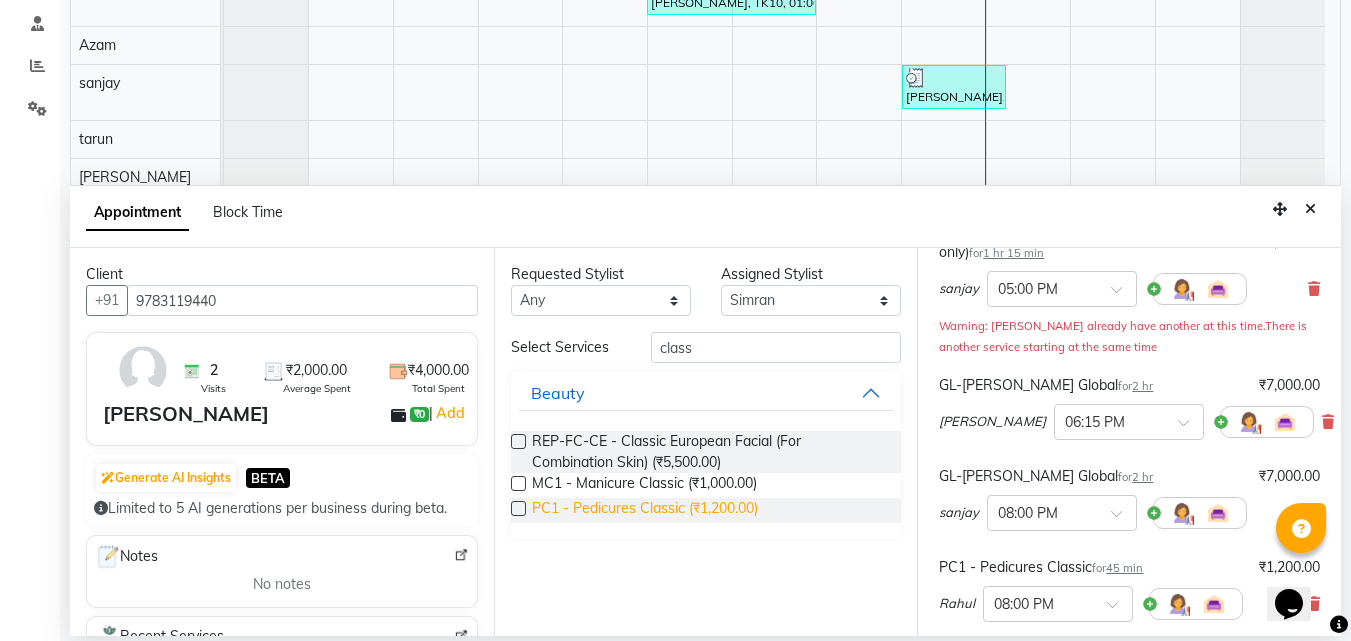 click on "PC1 - Pedicures Classic (₹1,200.00)" at bounding box center (645, 510) 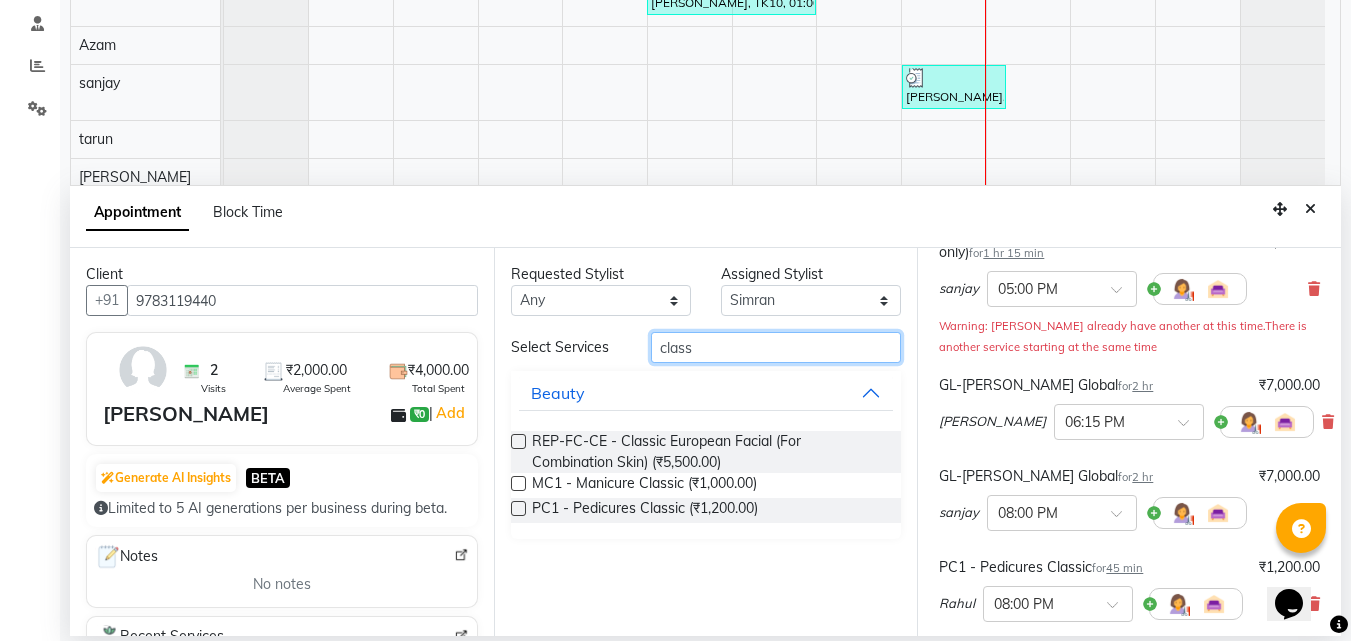 click on "class" at bounding box center (776, 347) 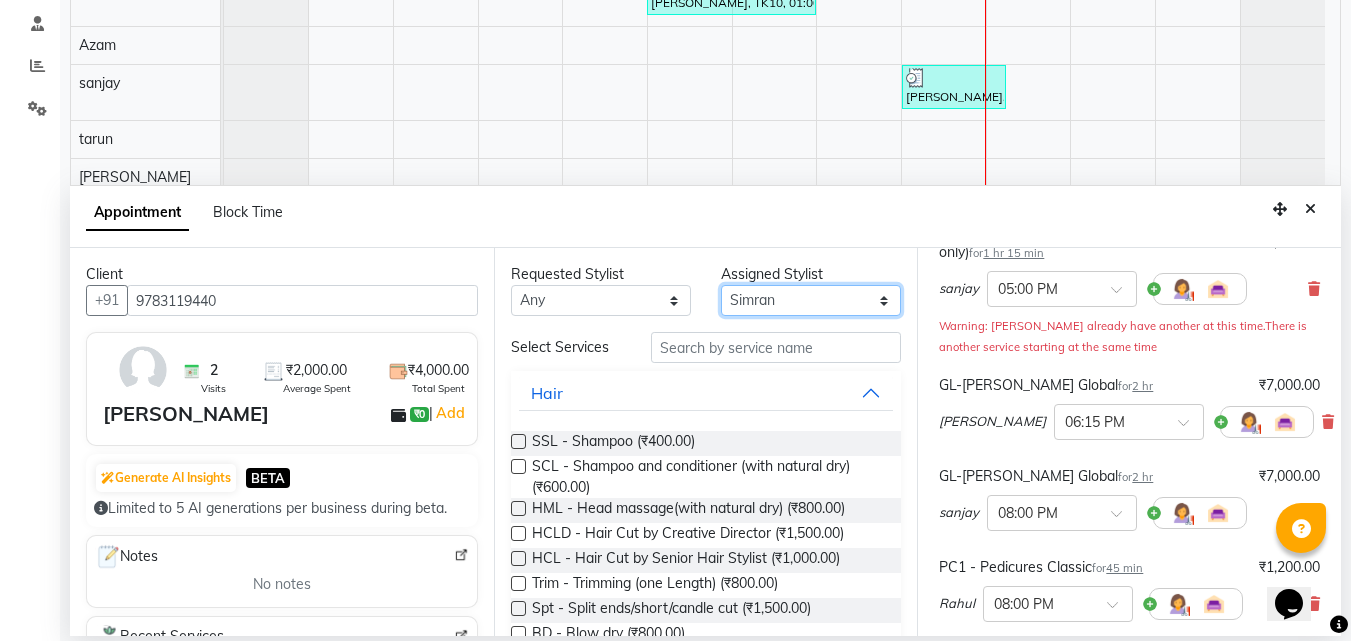 click on "Select Anu Azam Geetanjali Gulzar Jagdeep Singh Jagjeet Jasdeep Jashan Lovepreet Malkeet Micheal Rahul Rishi sanjay Sharan Simran Simran kaur Stalin tarun Vikas" at bounding box center [811, 300] 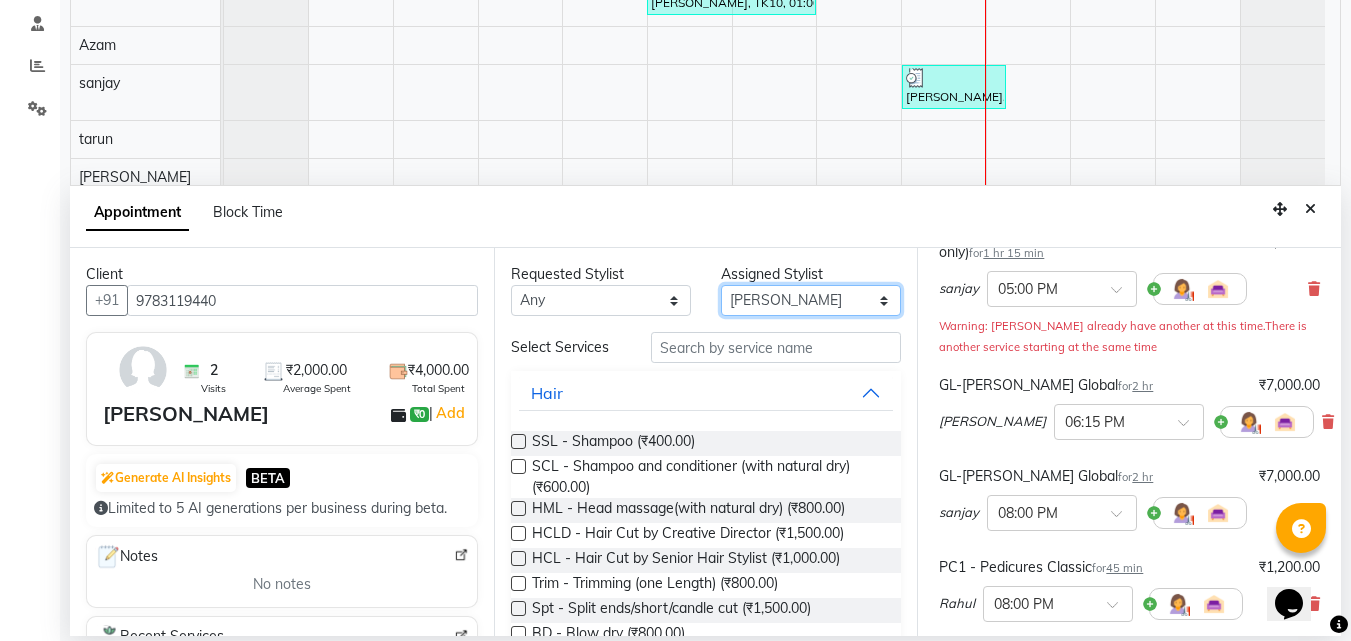 click on "Select Anu Azam Geetanjali Gulzar Jagdeep Singh Jagjeet Jasdeep Jashan Lovepreet Malkeet Micheal Rahul Rishi sanjay Sharan Simran Simran kaur Stalin tarun Vikas" at bounding box center (811, 300) 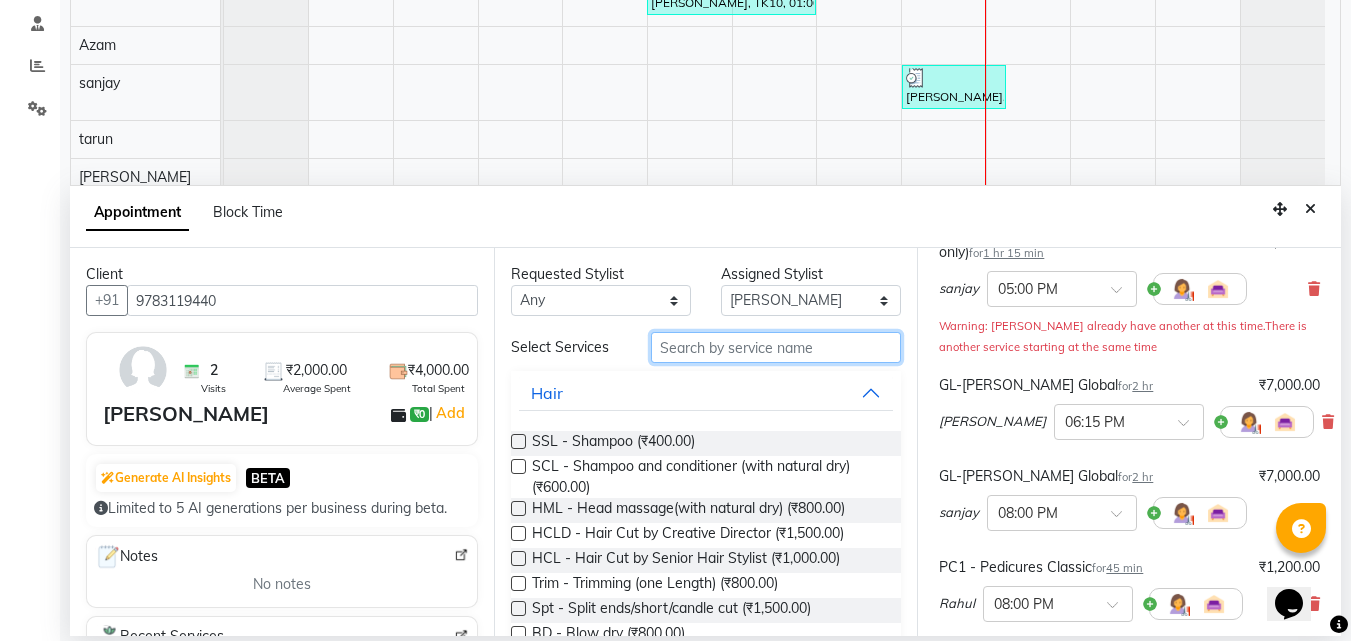 click at bounding box center (776, 347) 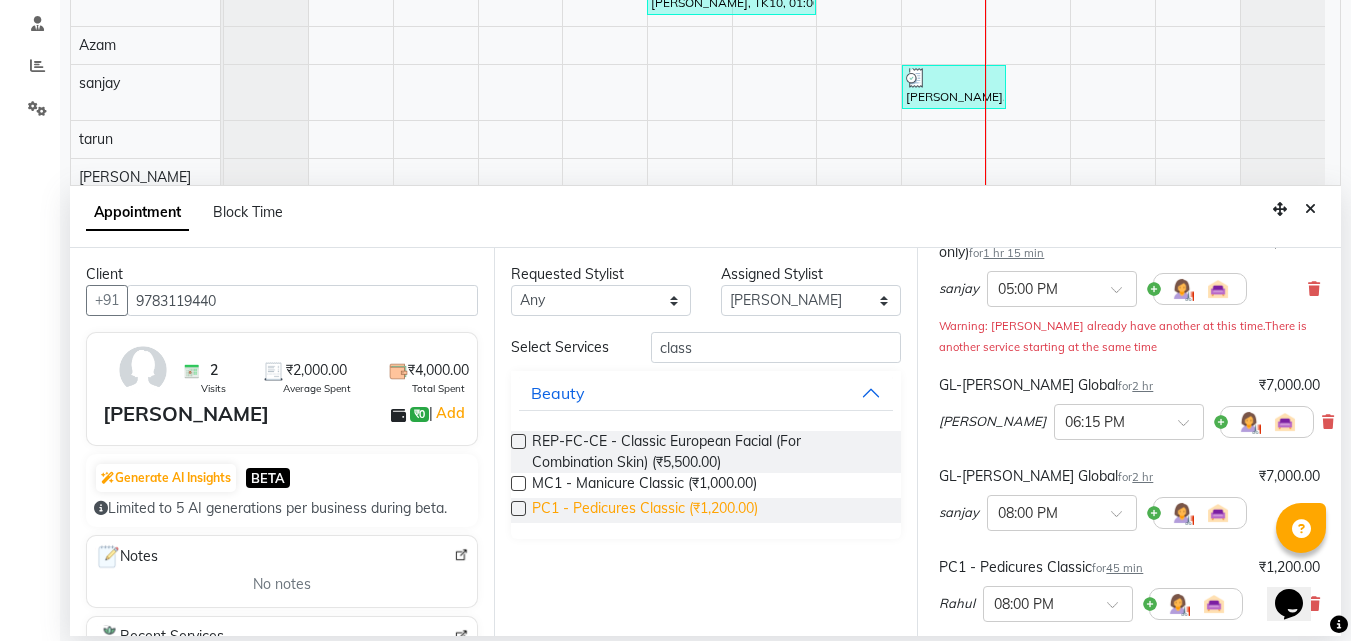 click on "PC1 - Pedicures Classic (₹1,200.00)" at bounding box center (645, 510) 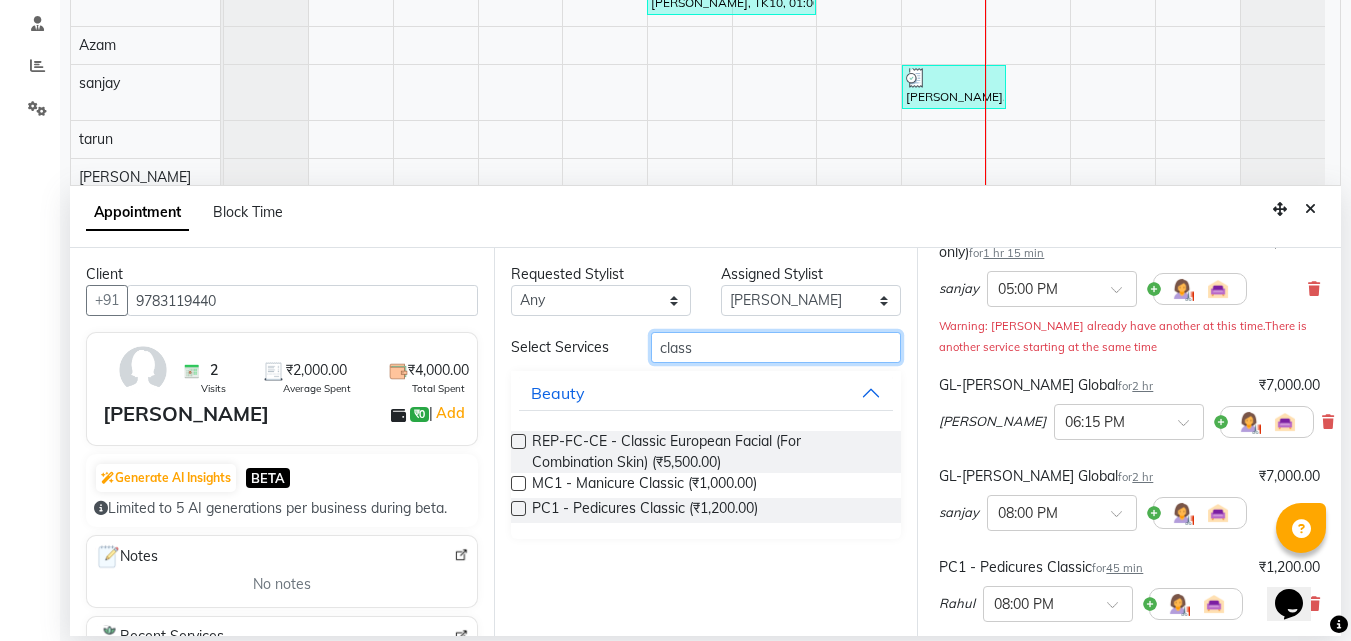 click on "class" at bounding box center (776, 347) 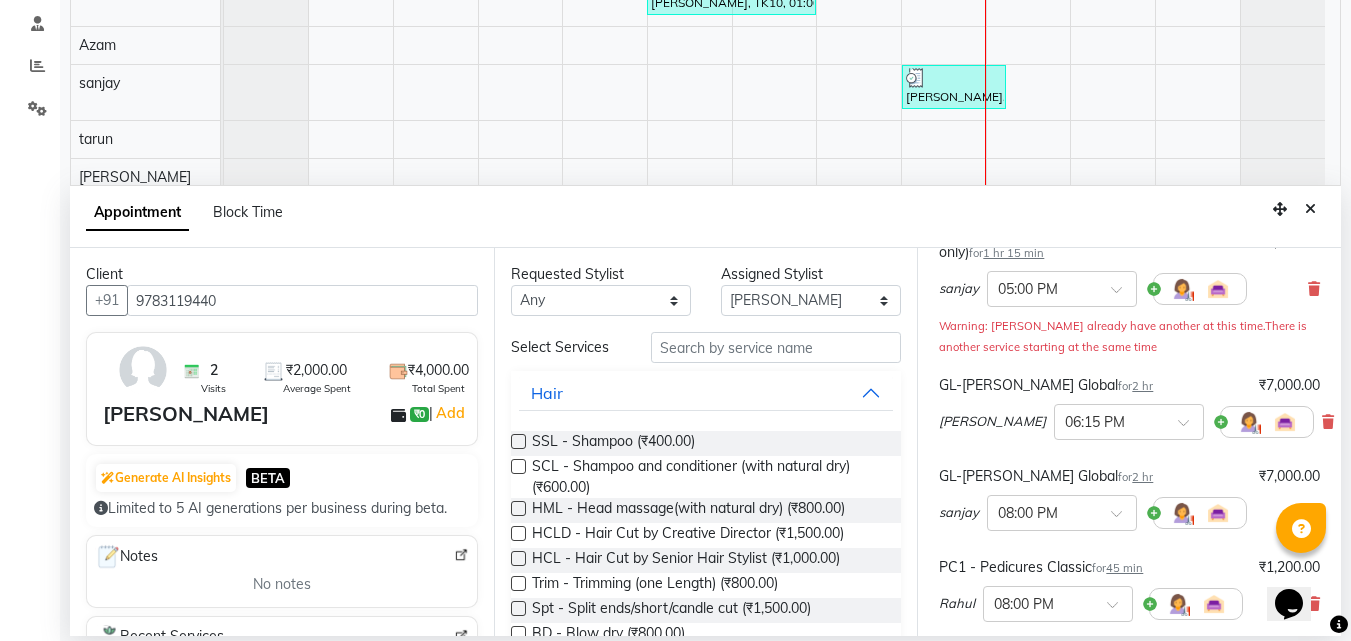 click on "Assigned Stylist" at bounding box center (811, 274) 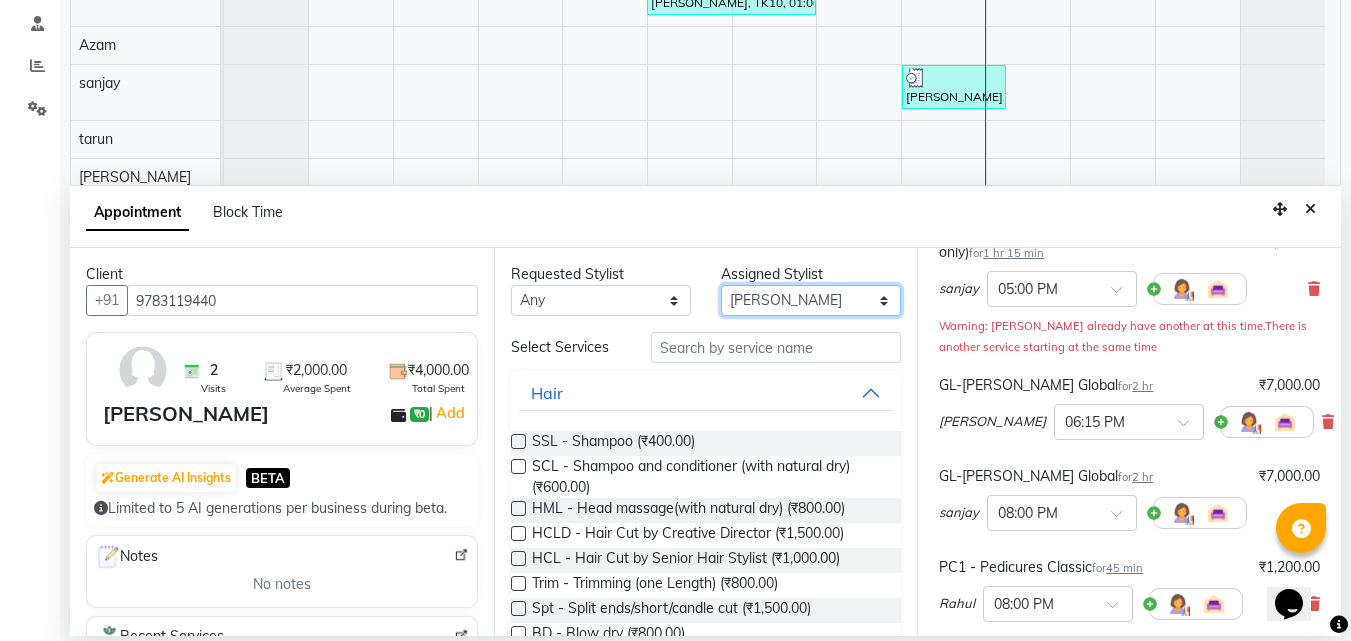 click on "Select Anu Azam Geetanjali Gulzar Jagdeep Singh Jagjeet Jasdeep Jashan Lovepreet Malkeet Micheal Rahul Rishi sanjay Sharan Simran Simran kaur Stalin tarun Vikas" at bounding box center [811, 300] 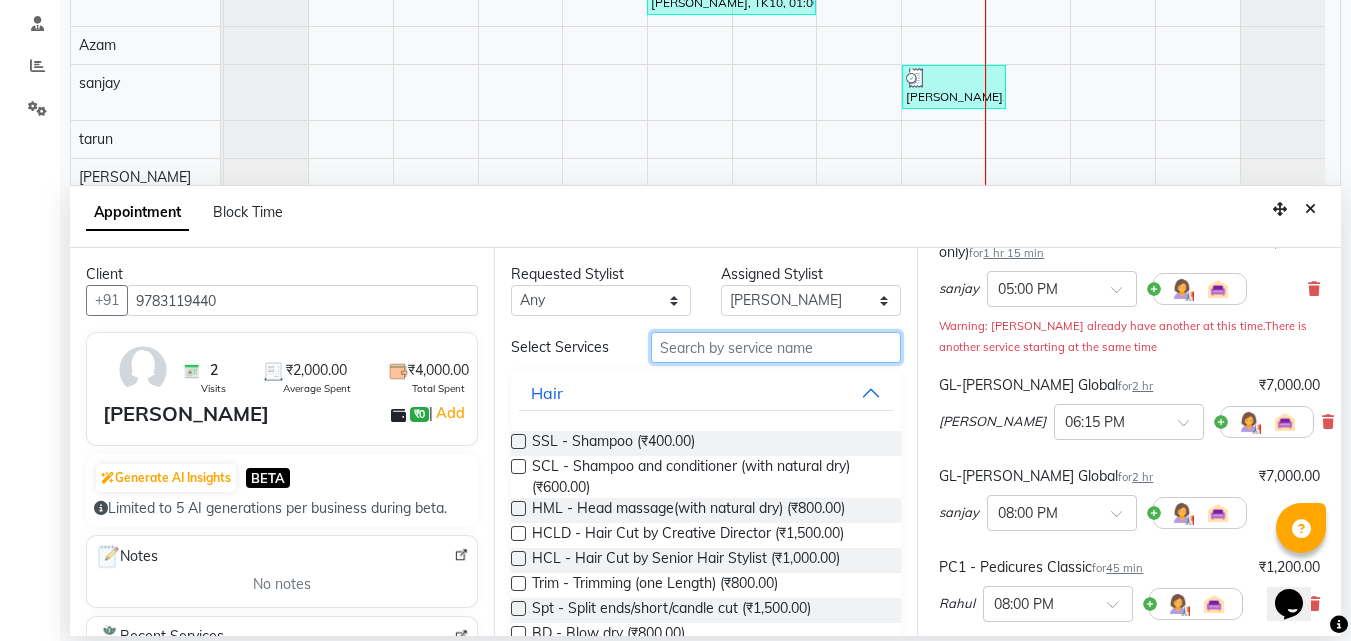 click at bounding box center (776, 347) 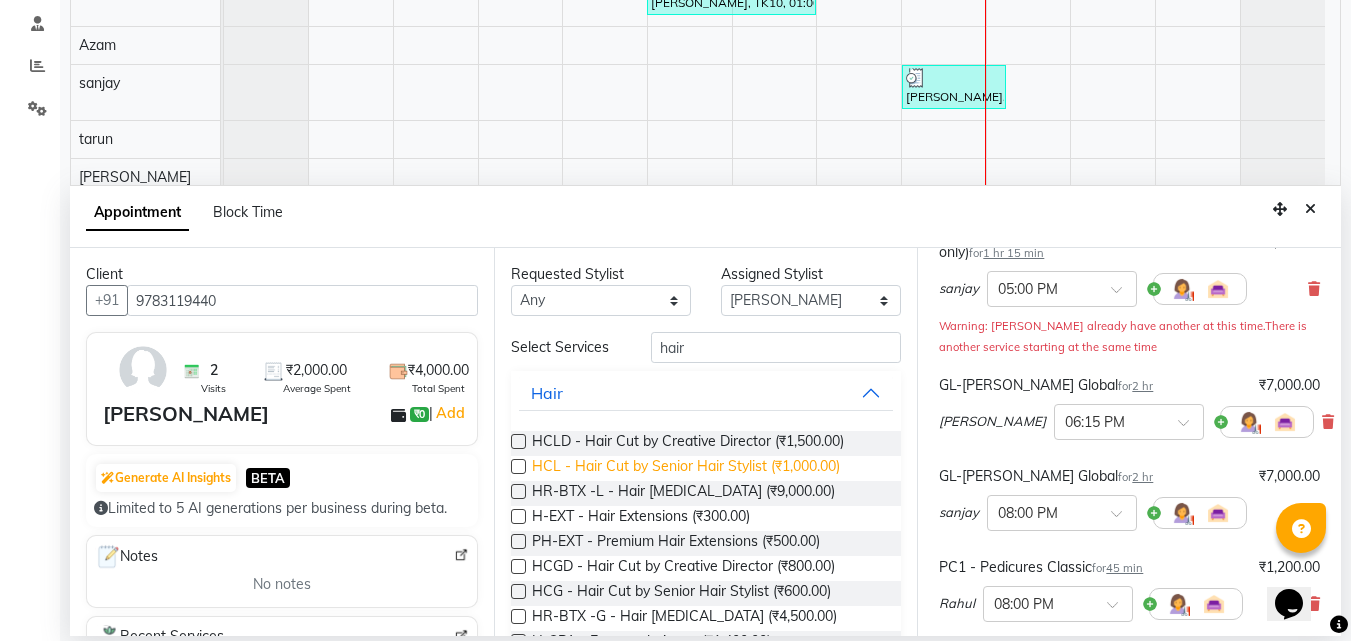 click on "HCL - Hair Cut by Senior Hair Stylist (₹1,000.00)" at bounding box center [686, 468] 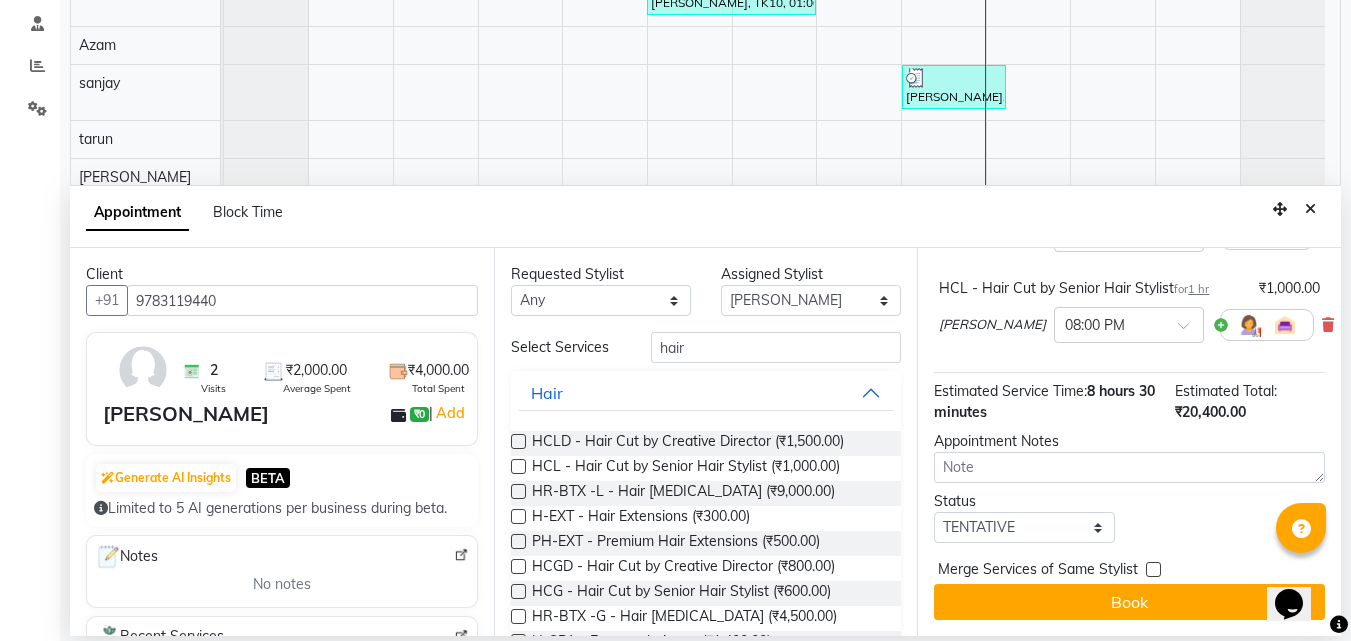 scroll, scrollTop: 750, scrollLeft: 0, axis: vertical 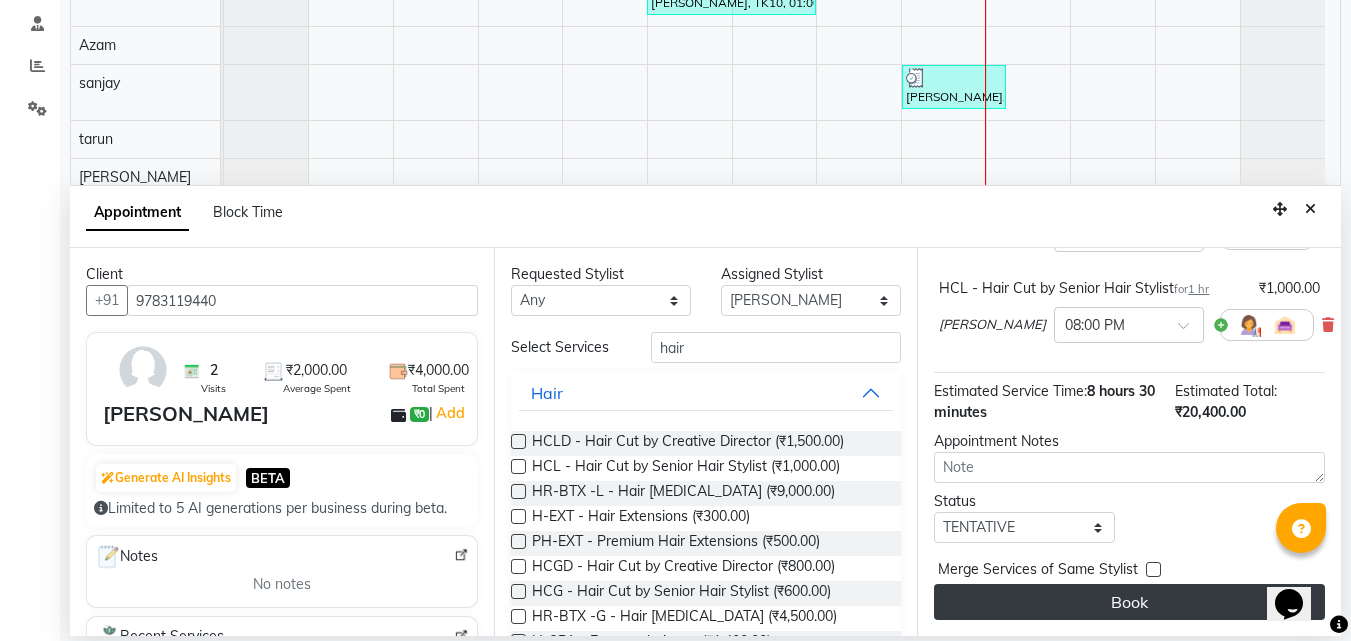 click on "Book" at bounding box center [1129, 602] 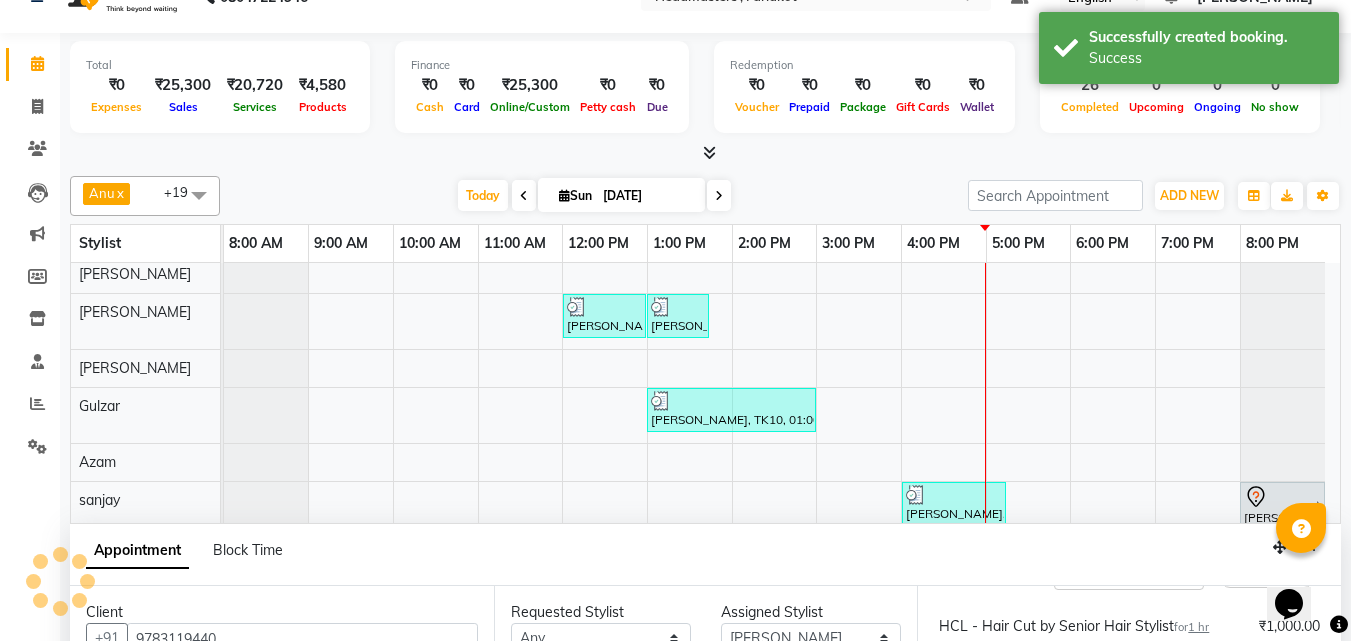 scroll, scrollTop: 0, scrollLeft: 0, axis: both 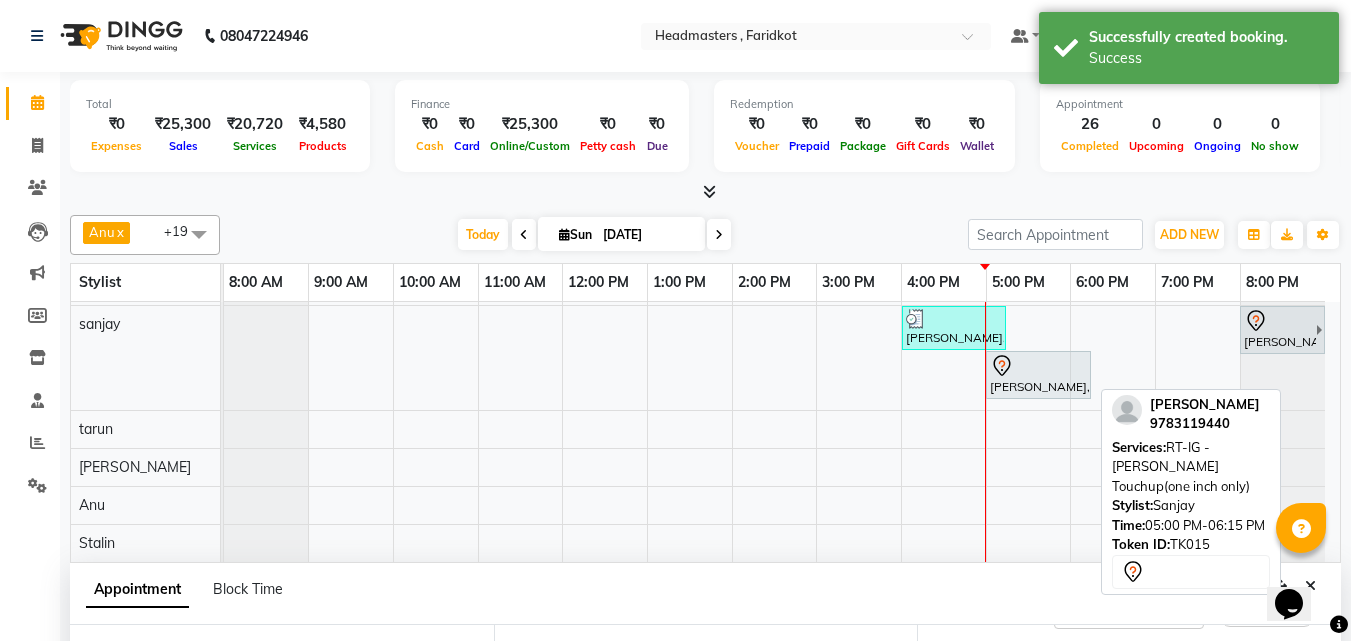 click on "[PERSON_NAME], TK15, 05:00 PM-06:15 PM, RT-IG - [PERSON_NAME] Touchup(one inch only)" at bounding box center [1038, 375] 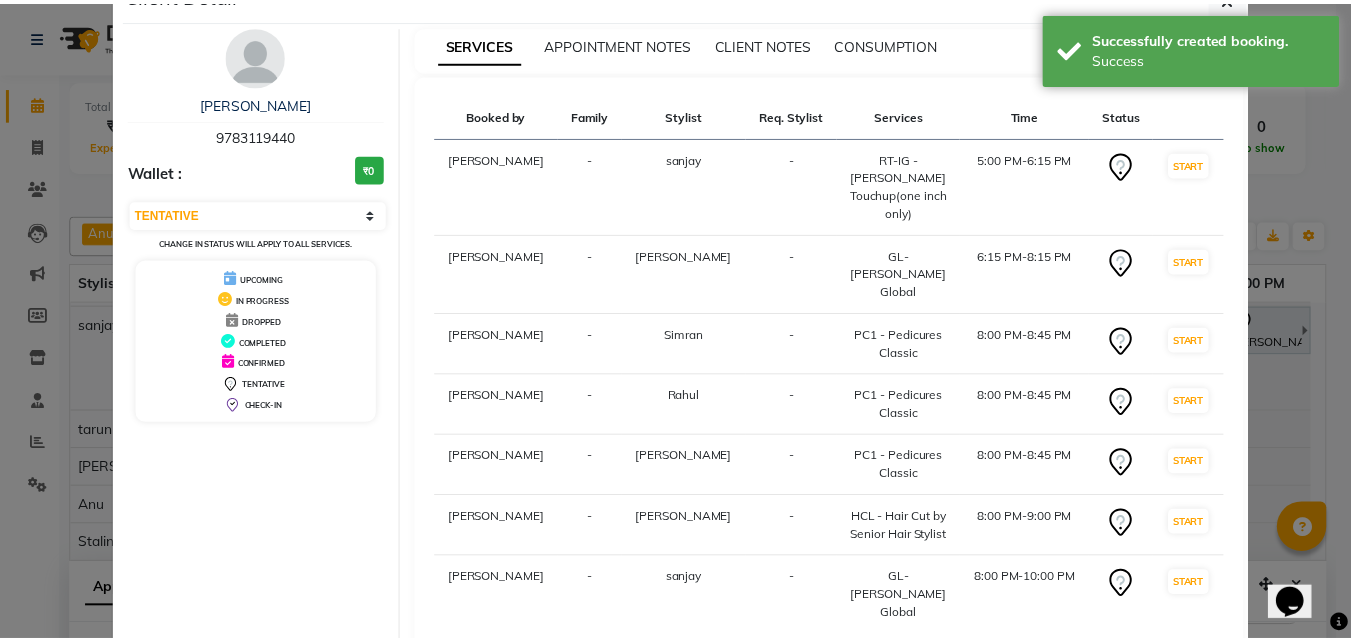 scroll, scrollTop: 135, scrollLeft: 0, axis: vertical 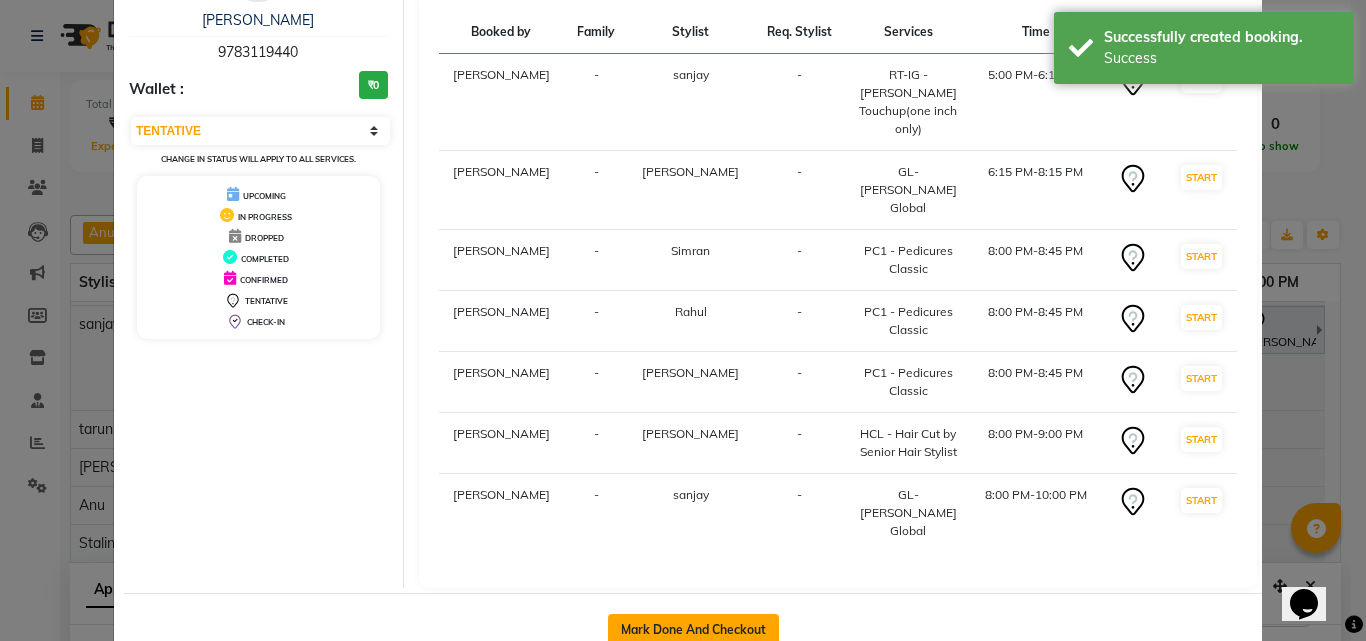 click on "Mark Done And Checkout" 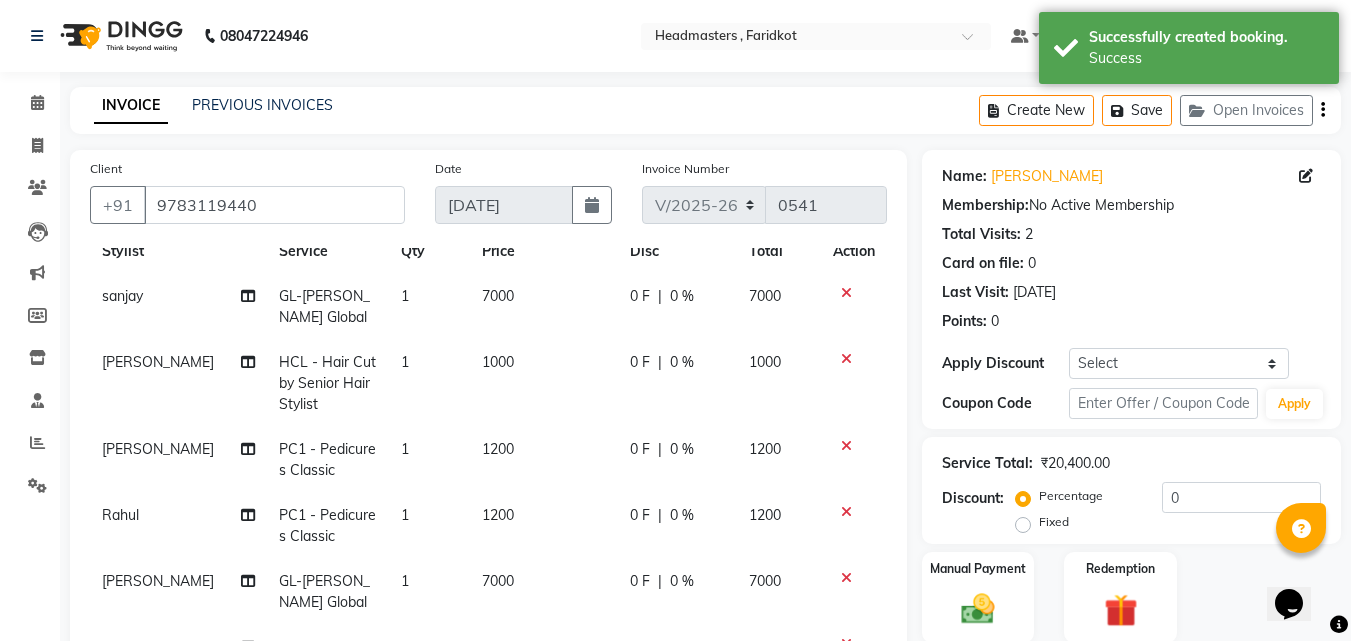 scroll, scrollTop: 0, scrollLeft: 0, axis: both 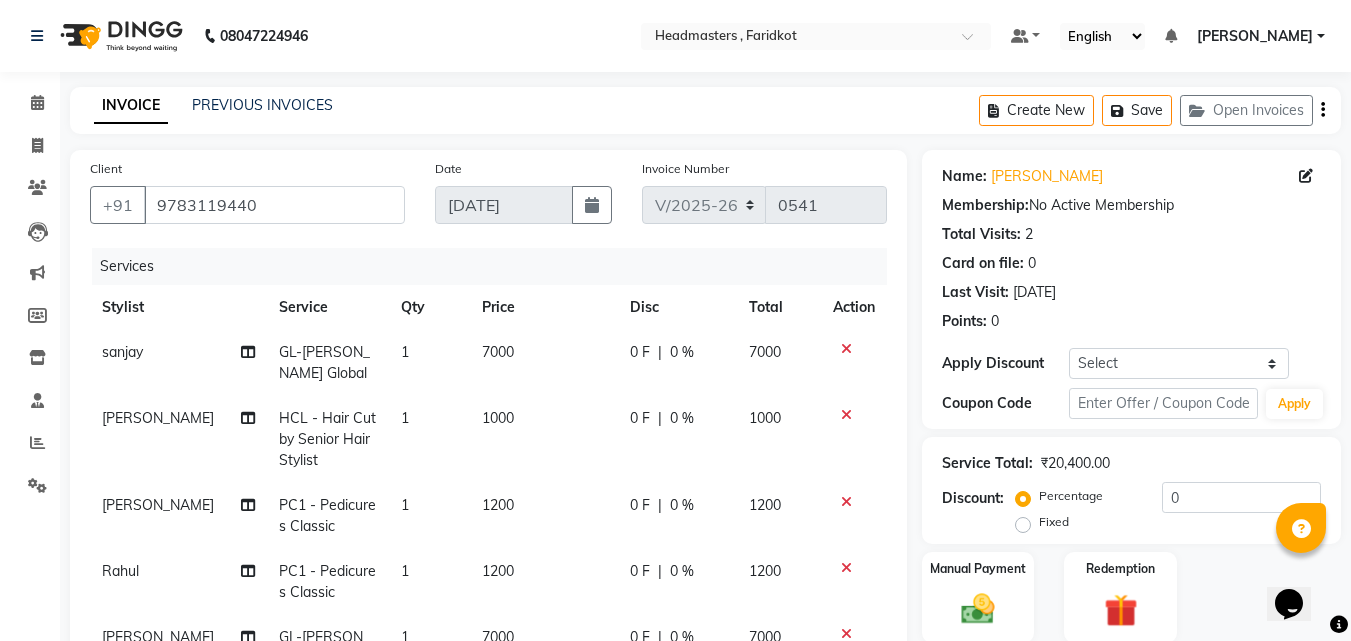 click on "0 F" 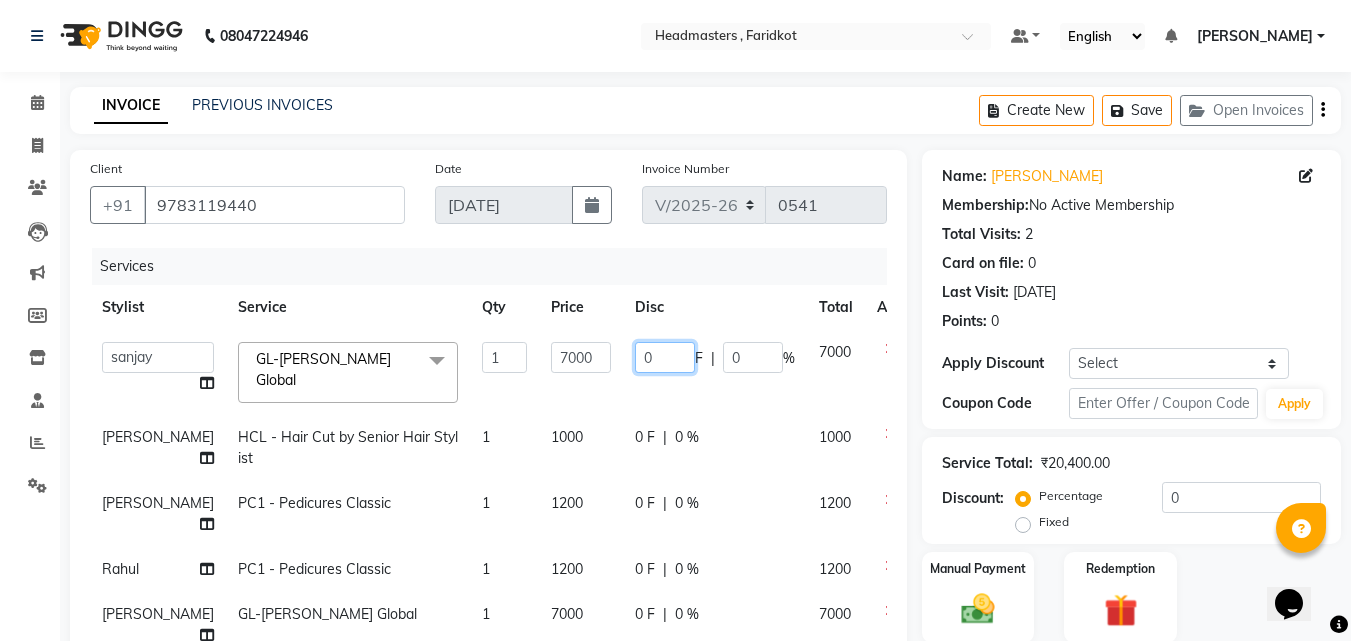 click on "0" 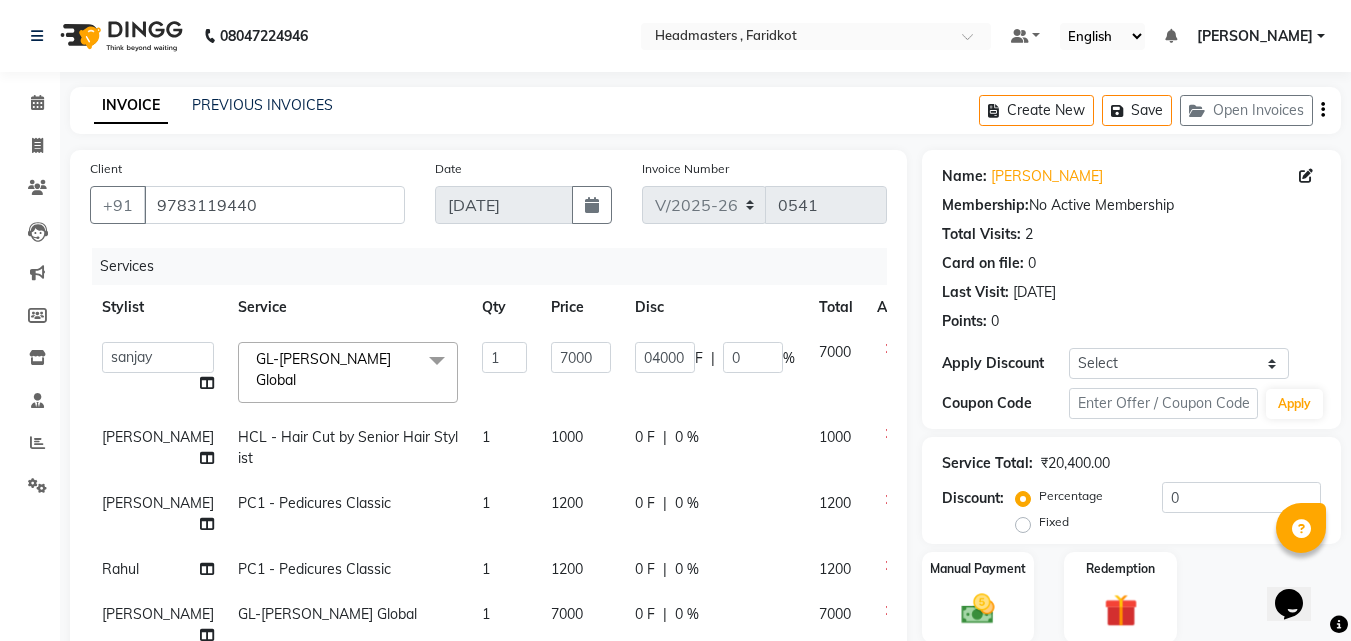 click on "08047224946 Select Location × Headmasters , Faridkot  Default Panel My Panel English ENGLISH Español العربية मराठी हिंदी ગુજરાતી தமிழ் 中文 Notifications nothing to show Kirat Brar Manage Profile Change Password Sign out  Version:3.15.4  ☀ Headmasters , Faridkot   Calendar  Invoice  Clients  Leads   Marketing  Members  Inventory  Staff  Reports  Settings Completed InProgress Upcoming Dropped Tentative Check-In Confirm Bookings Generate Report Segments Page Builder INVOICE PREVIOUS INVOICES Create New   Save   Open Invoices  Client +91 9783119440 Date 13-07-2025 Invoice Number V/2025 V/2025-26 0541 Services Stylist Service Qty Price Disc Total Action  Anu   Azam   Geetanjali   Gulzar   Jagdeep Singh   Jagjeet   Jasdeep   Jashan   Lovepreet   Malkeet   Micheal   Rahul   Rishi   sanjay   Sharan   Simran   Simran kaur   Stalin   tarun   Vikas  GL-igora - Igora Global  x SSL - Shampoo SCL - Shampoo and conditioner (with natural dry) BD - Blow dry 1 F" at bounding box center (675, 550) 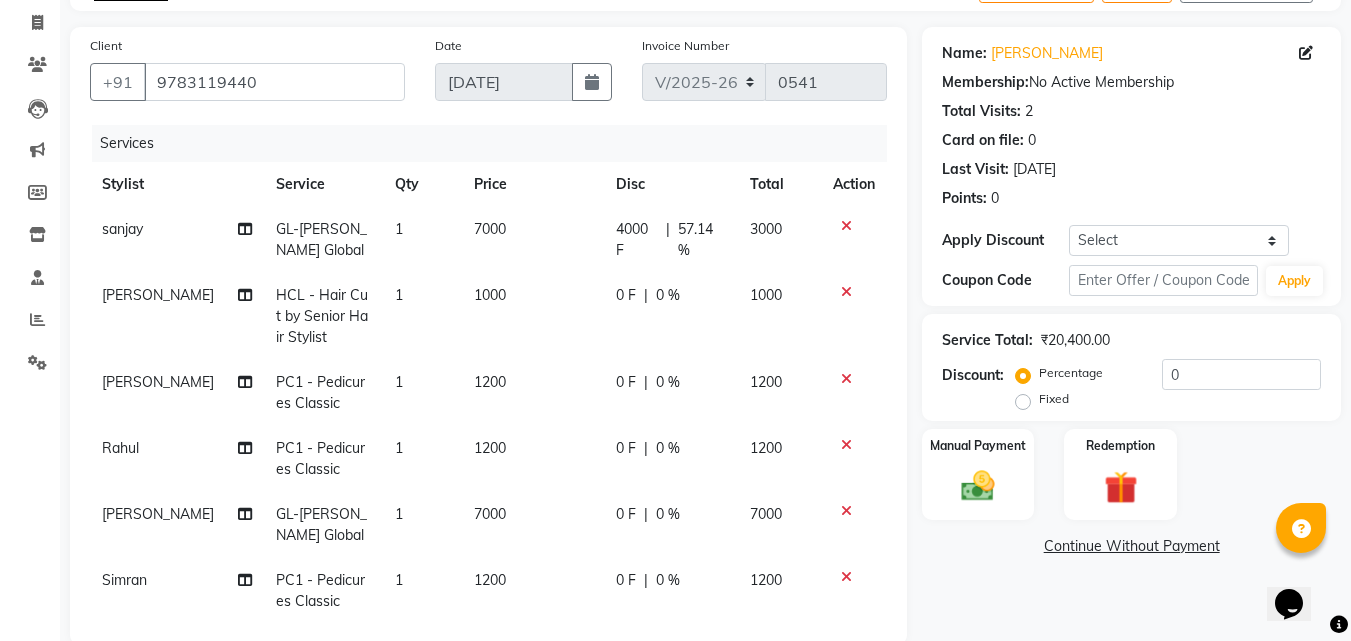 scroll, scrollTop: 300, scrollLeft: 0, axis: vertical 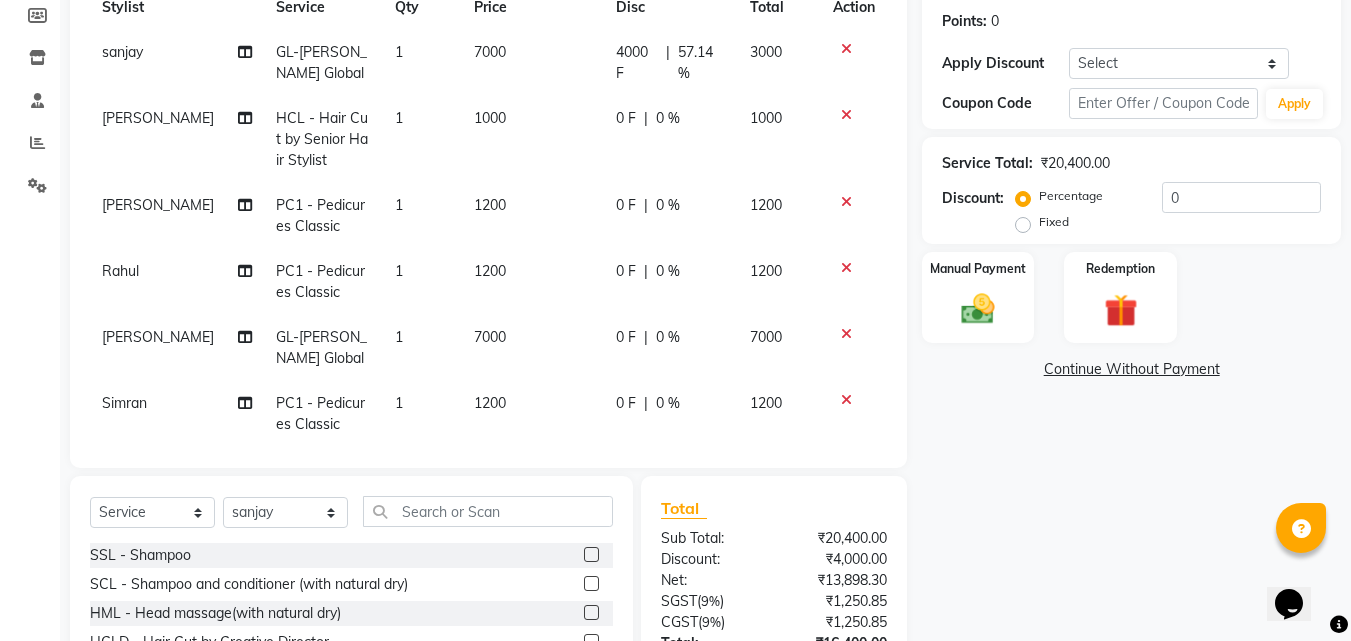 click on "0 F" 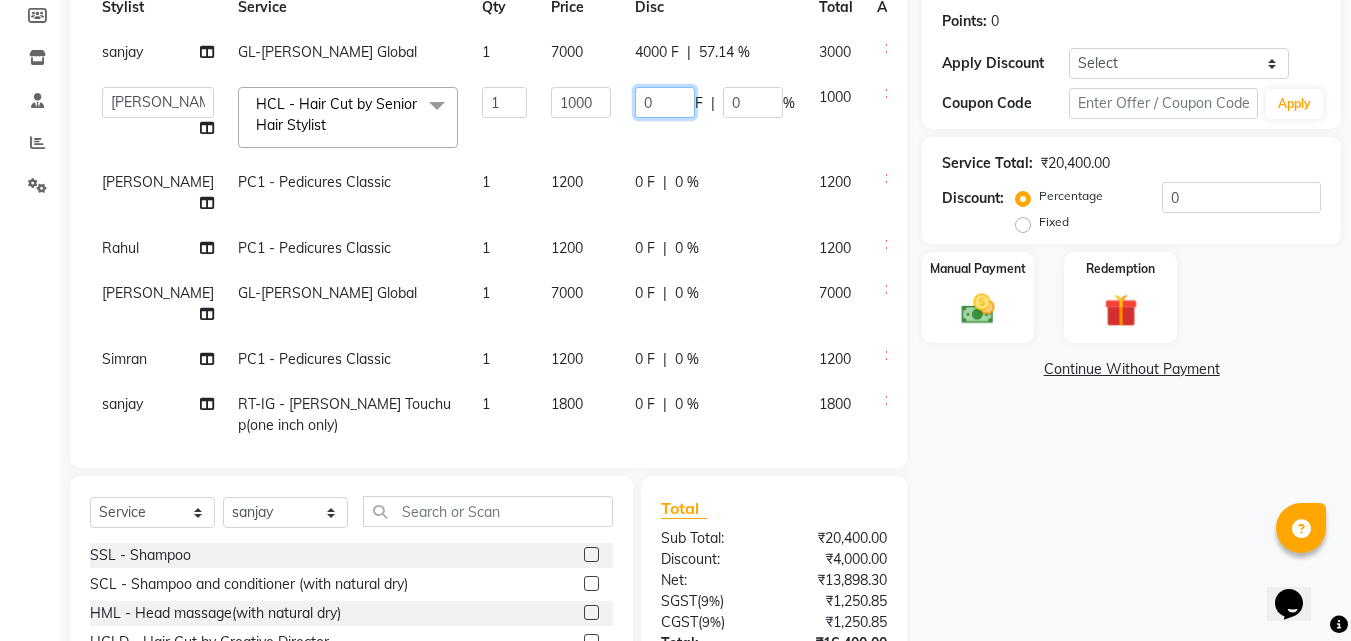 click on "0" 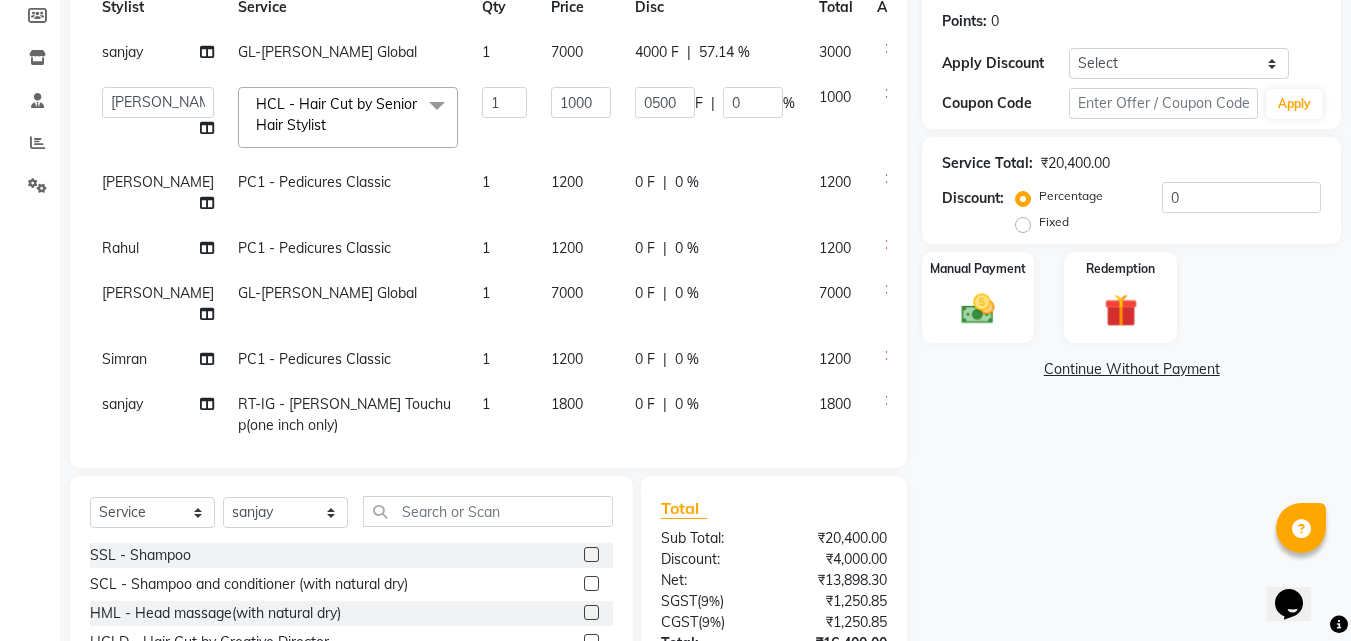 click on "sanjay GL-igora - Igora Global 1 7000 4000 F | 57.14 % 3000  Anu   Azam   Geetanjali   Gulzar   Jagdeep Singh   Jagjeet   Jasdeep   Jashan   Lovepreet   Malkeet   Micheal   Rahul   Rishi   sanjay   Sharan   Simran   Simran kaur   Stalin   tarun   Vikas  HCL - Hair Cut by Senior Hair Stylist  x SSL - Shampoo SCL - Shampoo and conditioner (with natural dry) HML - Head massage(with natural dry) HCLD - Hair Cut by Creative Director HCL - Hair Cut by Senior Hair Stylist Trim - Trimming (one Length) Spt - Split ends/short/candle cut BD - Blow dry OS - Open styling GL-igora - Igora Global GL-essensity - Essensity Global Hlts-L - Highlights Bal - Balayage Chunks  - Chunks CR  - Color removal CRF - Color refresh Stk - Per streak RT-IG - Igora Root Touchup(one inch only) RT-ES - Essensity Root Touchup(one inch only) Reb - Rebonding ST  - Straight therapy Krt-L - Keratin Krt-BB -L - Keratin Blow Out HR-BTX -L  - Hair Botox NanoP -L - Nanoplastia K-Bond -L  - Kerabond H-EXT - Hair Extensions CEXT - Clip on Extensions 1" 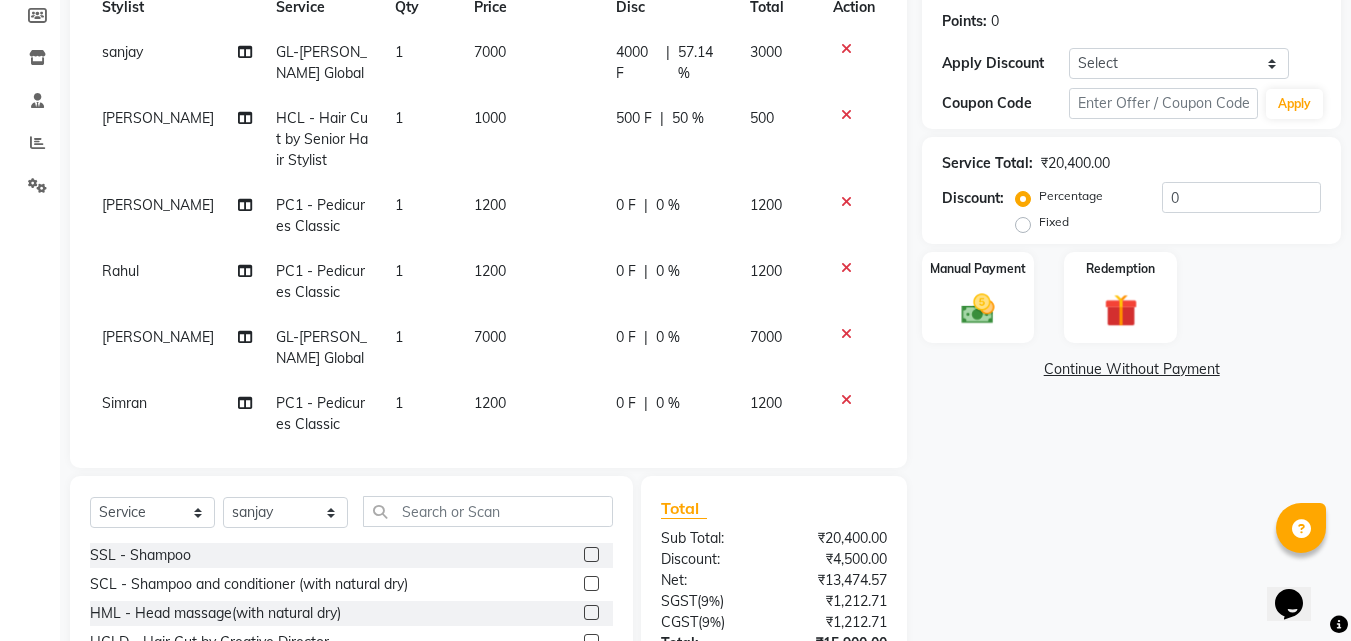 click on "0 F" 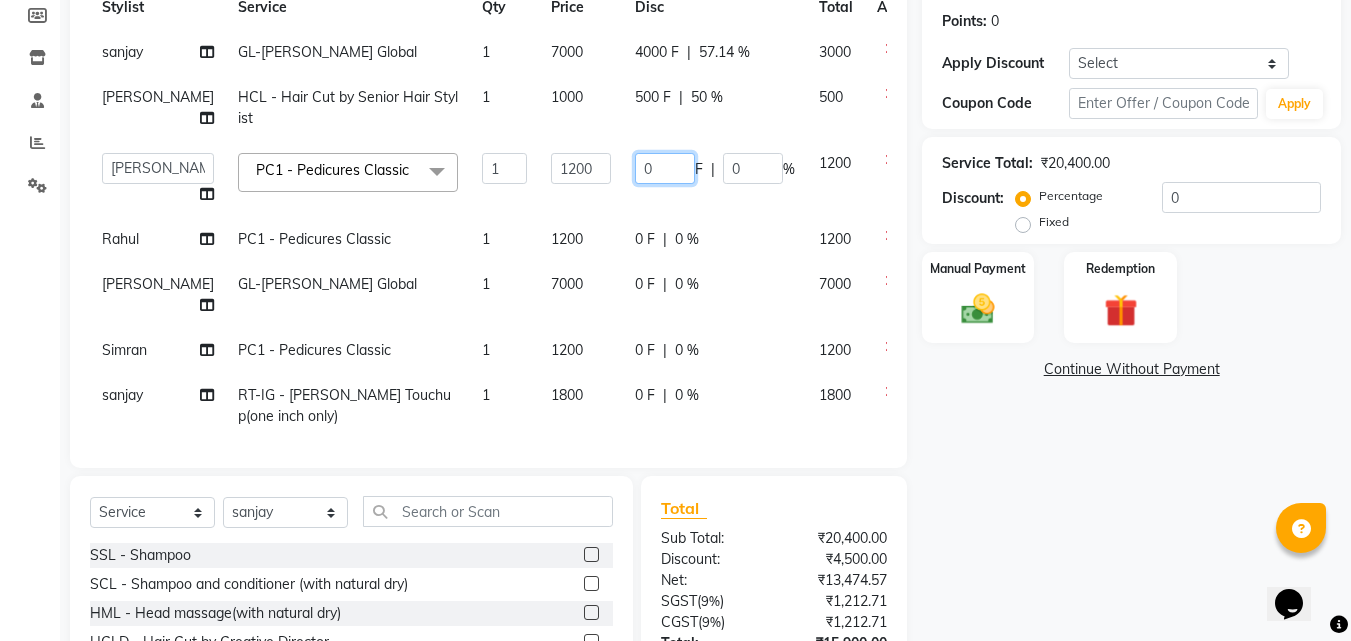 click on "0" 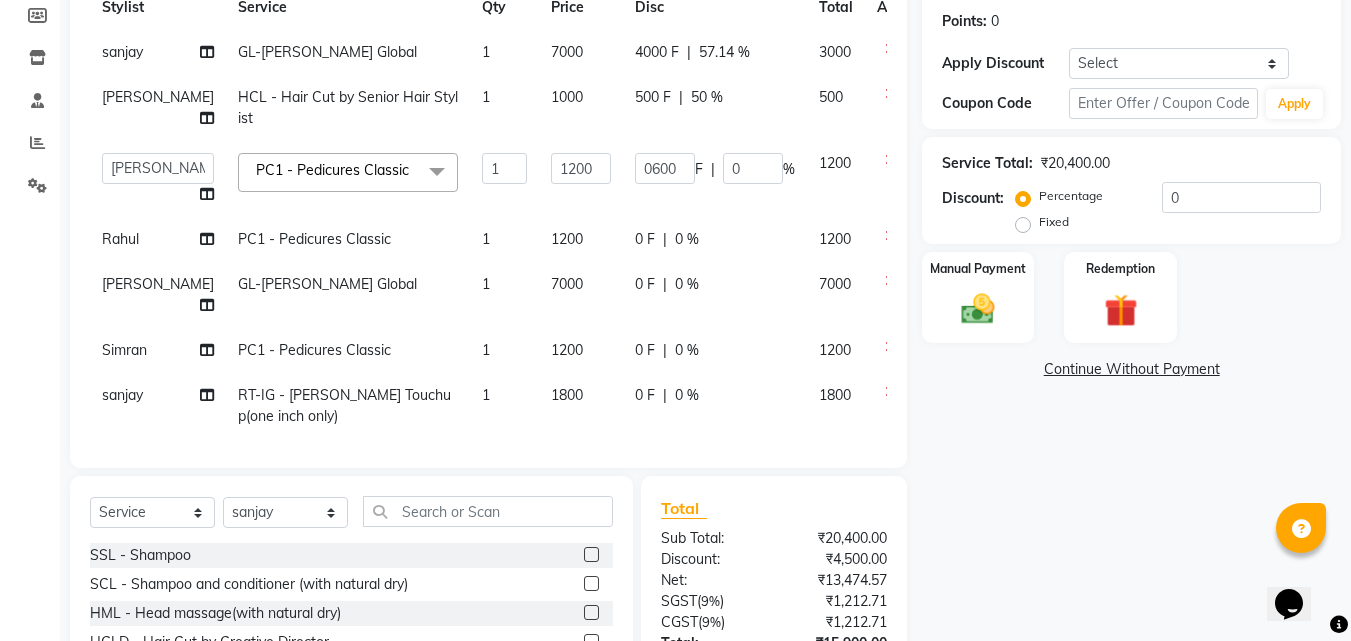 click on "Rahul PC1 - Pedicures Classic 1 1200 0 F | 0 % 1200" 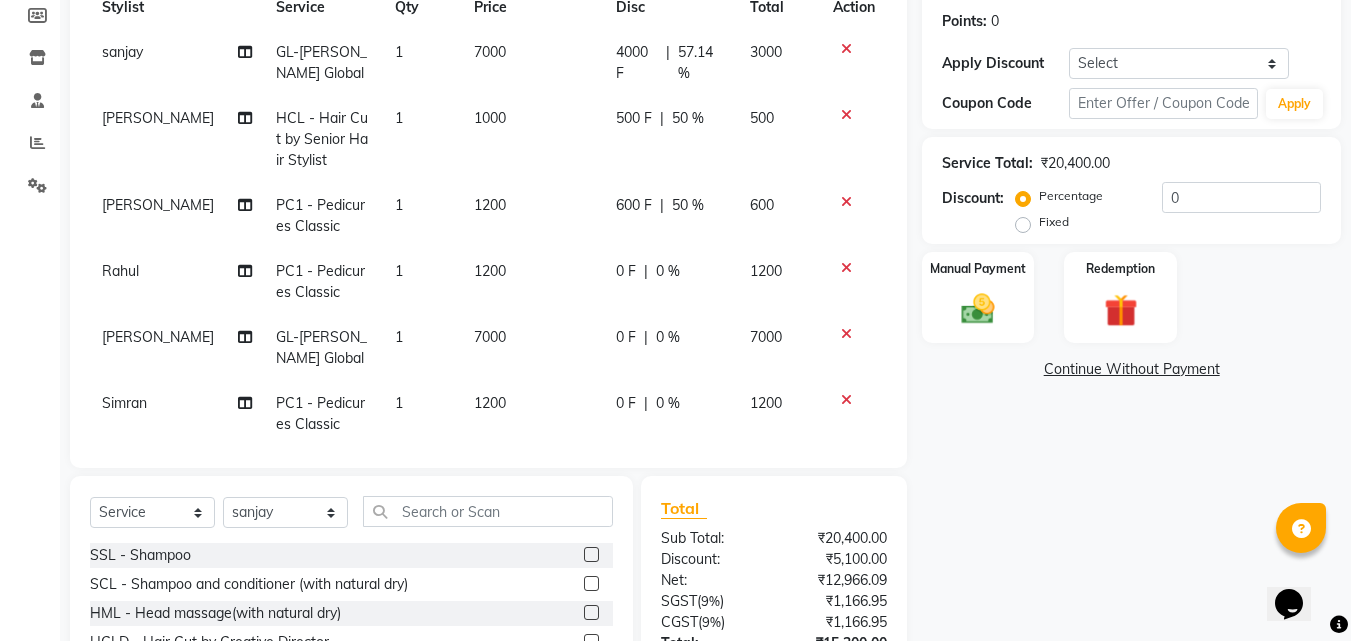 click on "0 F | 0 %" 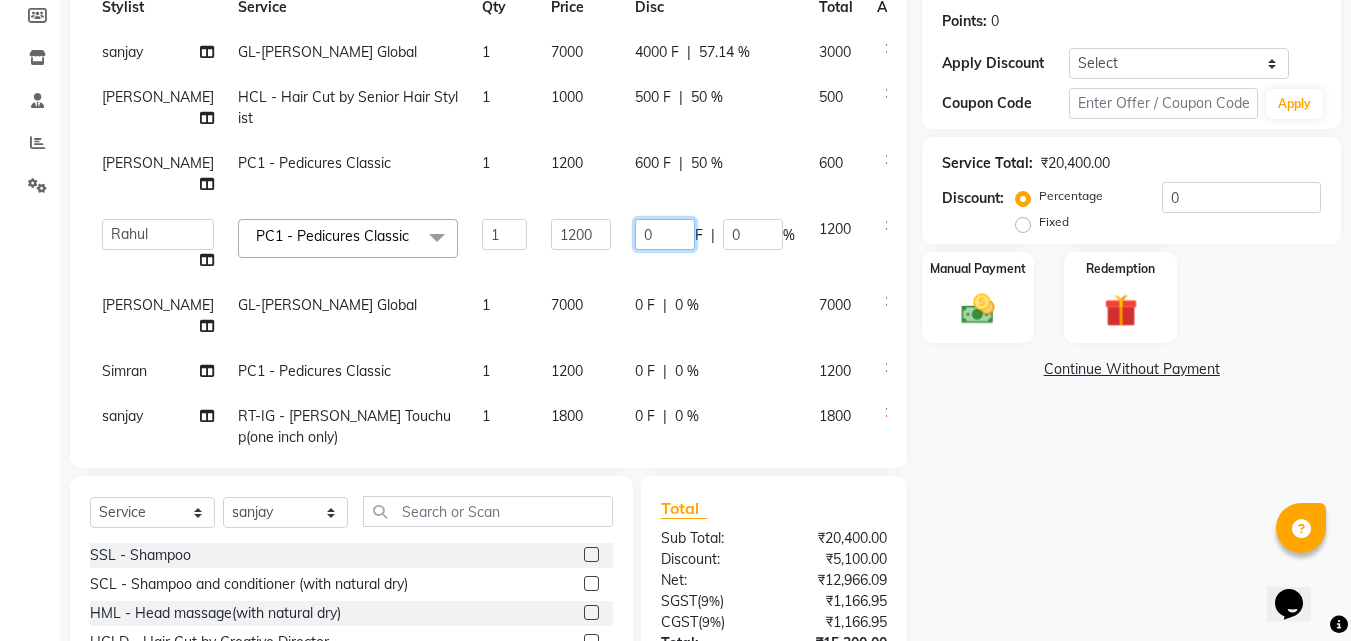 click on "0" 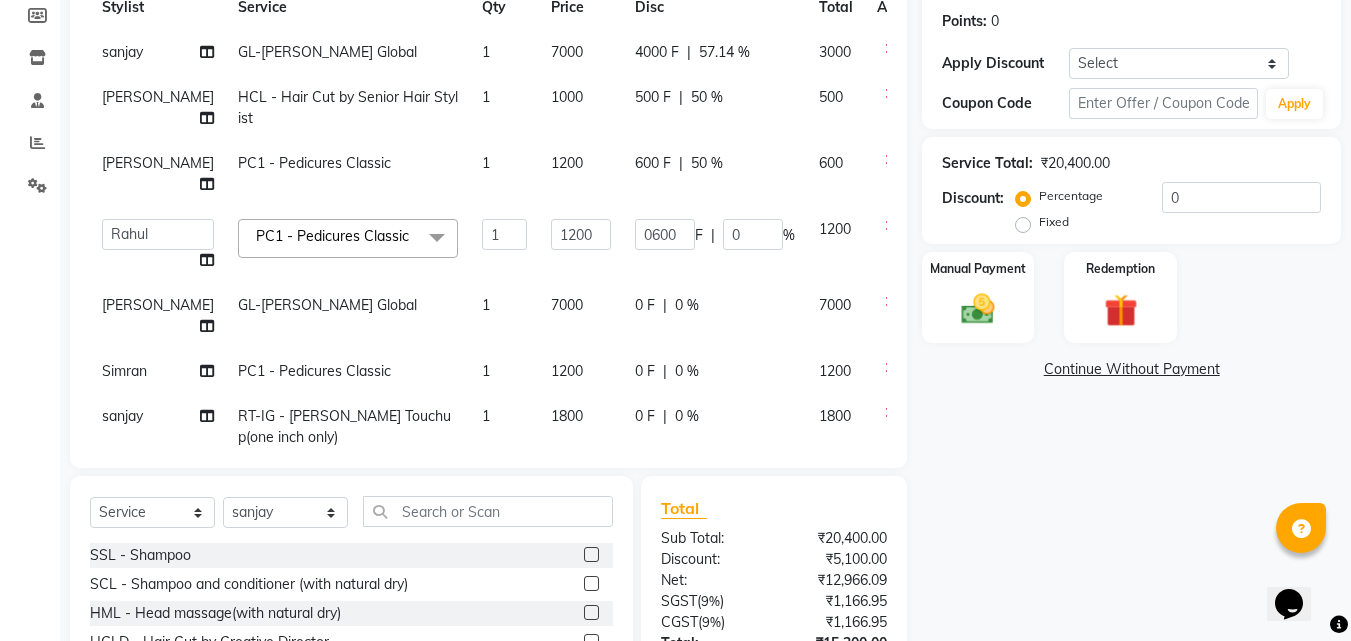 click on "sanjay GL-igora - Igora Global 1 7000 4000 F | 57.14 % 3000 Micheal HCL - Hair Cut by Senior Hair Stylist 1 1000 500 F | 50 % 500 Geetanjali PC1 - Pedicures Classic 1 1200 600 F | 50 % 600  Anu   Azam   Geetanjali   Gulzar   Jagdeep Singh   Jagjeet   Jasdeep   Jashan   Lovepreet   Malkeet   Micheal   Rahul   Rishi   sanjay   Sharan   Simran   Simran kaur   Stalin   tarun   Vikas  PC1 - Pedicures Classic  x SSL - Shampoo SCL - Shampoo and conditioner (with natural dry) HML - Head massage(with natural dry) HCLD - Hair Cut by Creative Director HCL - Hair Cut by Senior Hair Stylist Trim - Trimming (one Length) Spt - Split ends/short/candle cut BD - Blow dry OS - Open styling GL-igora - Igora Global GL-essensity - Essensity Global Hlts-L - Highlights Bal - Balayage Chunks  - Chunks CR  - Color removal CRF - Color refresh Stk - Per streak RT-IG - Igora Root Touchup(one inch only) RT-ES - Essensity Root Touchup(one inch only) Reb - Rebonding ST  - Straight therapy Krt-L - Keratin Krt-BB -L - Keratin Blow Out 1 1200" 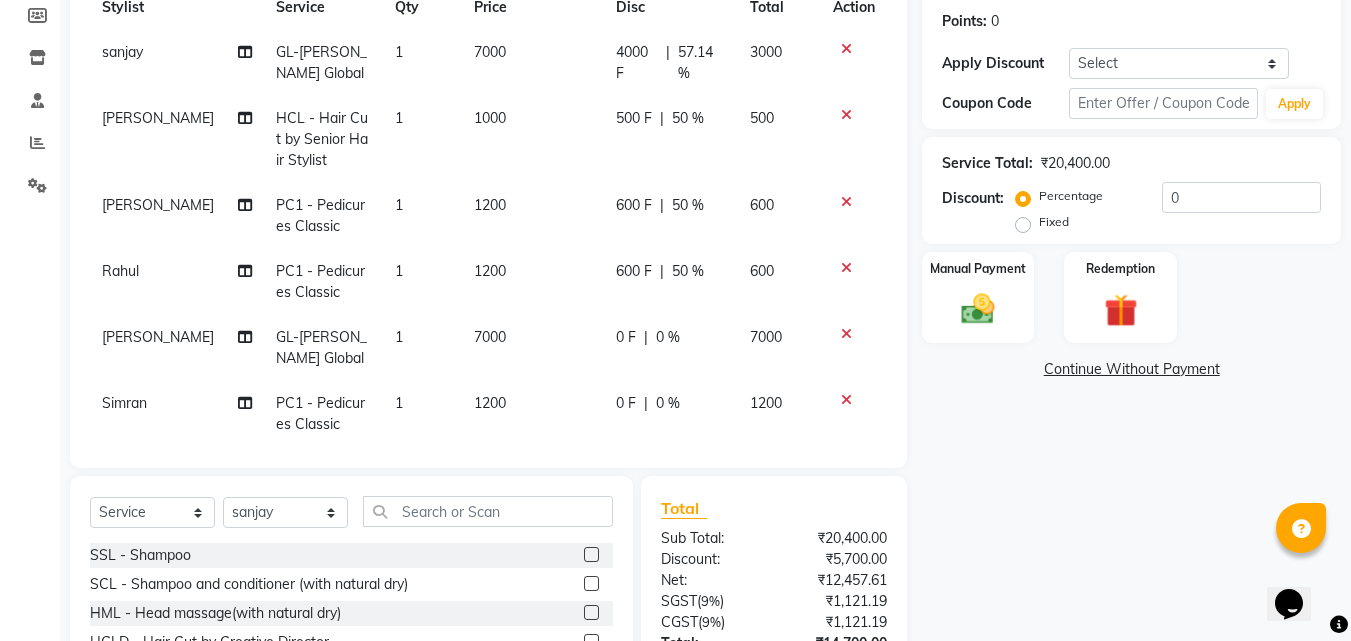 click on "0 F" 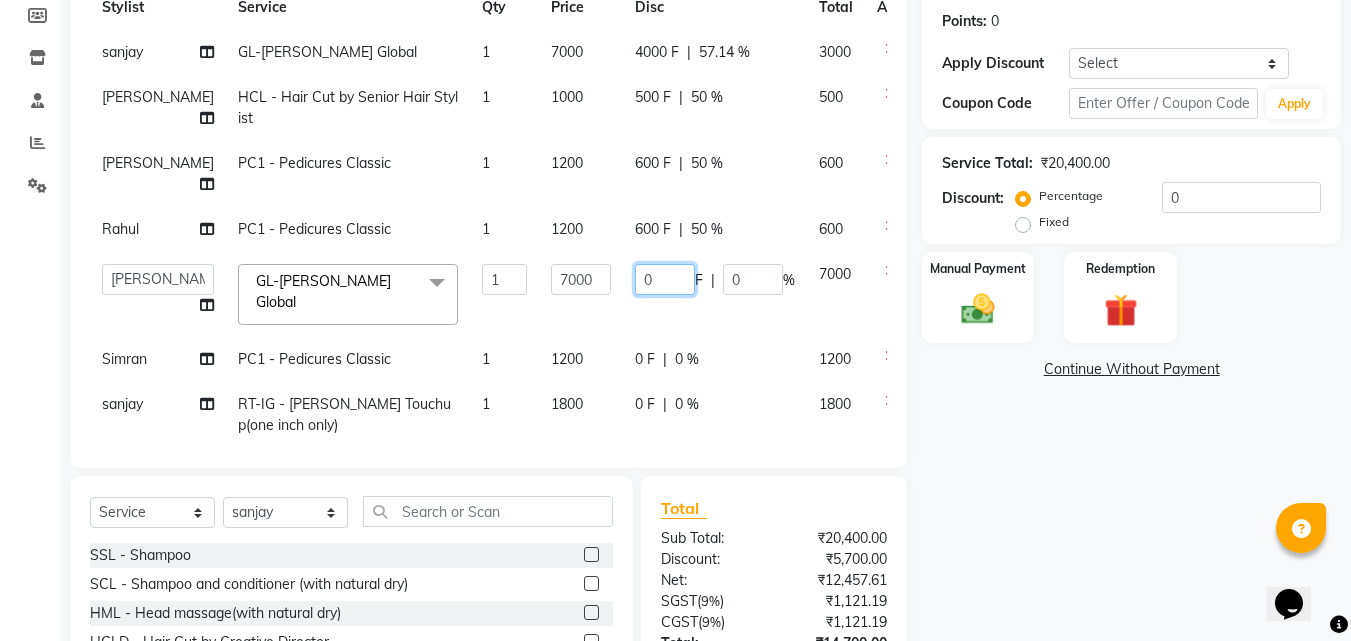 click on "0" 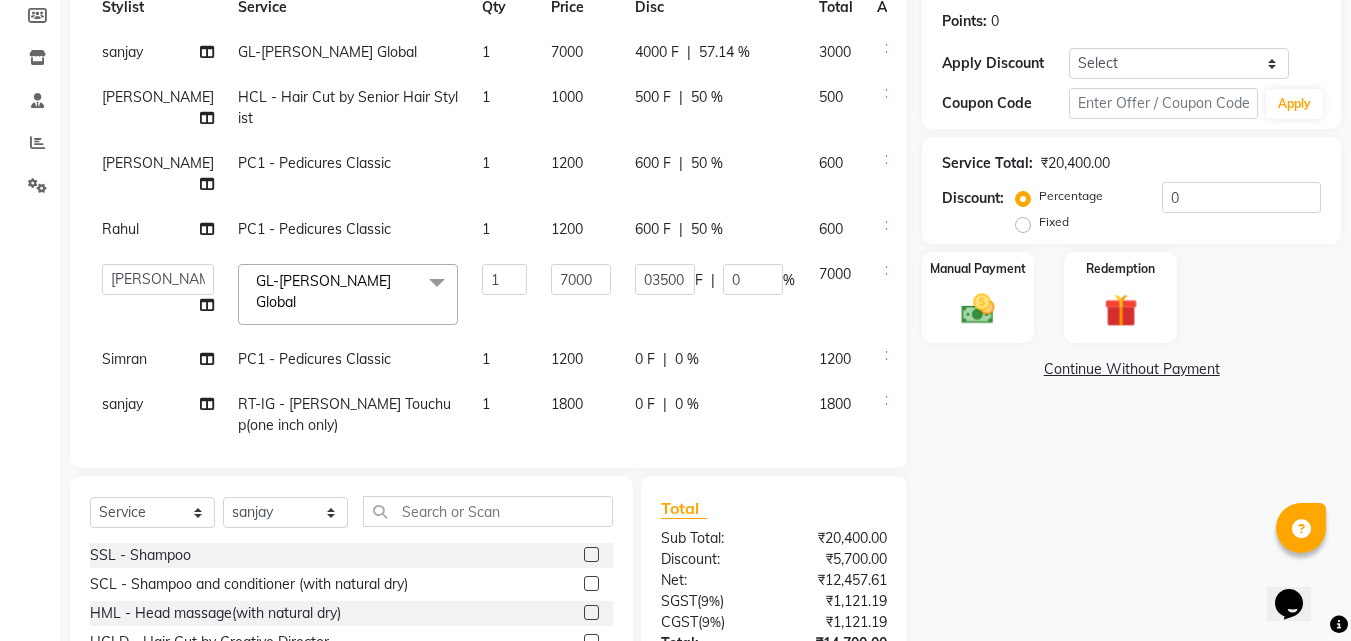 click on "Name: Cheenu  Membership:  No Active Membership  Total Visits:  2 Card on file:  0 Last Visit:   17-06-2025 Points:   0  Apply Discount Select Coupon → Wrong Job Card  Coupon → Complimentary Coupon → Correction  Coupon → First Wash  Coupon → Free Of Cost - Foc  Coupon → Staff Service  Coupon → Service Not Done  Coupon → Double Job Card  Coupon → Pending Payment  Coupon Code Apply Service Total:  ₹20,400.00  Discount:  Percentage   Fixed  0 Manual Payment Redemption  Continue Without Payment" 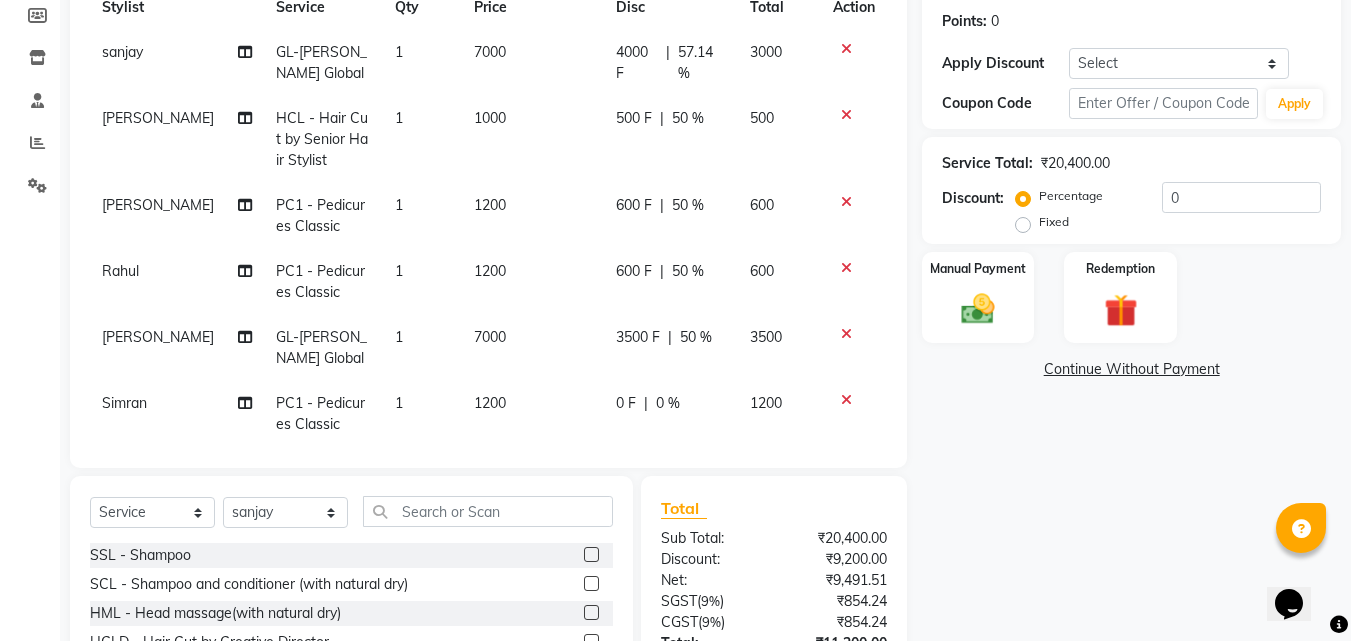click on "0 F | 0 %" 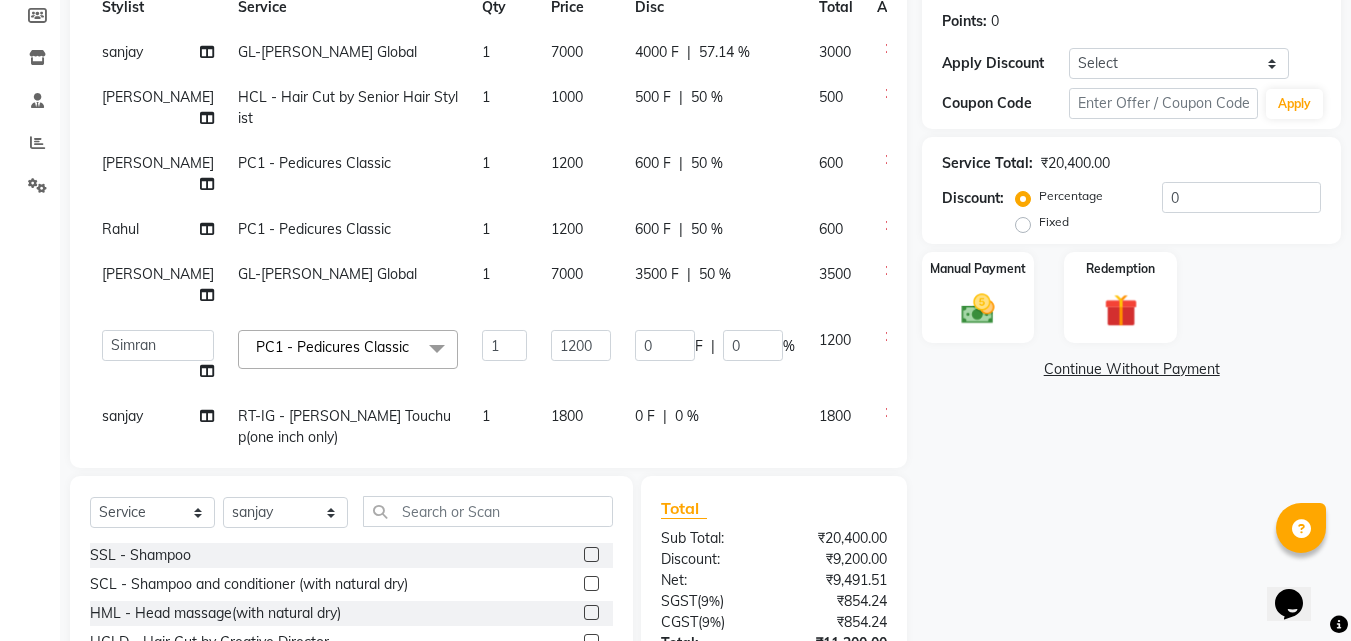 click on "0 F" 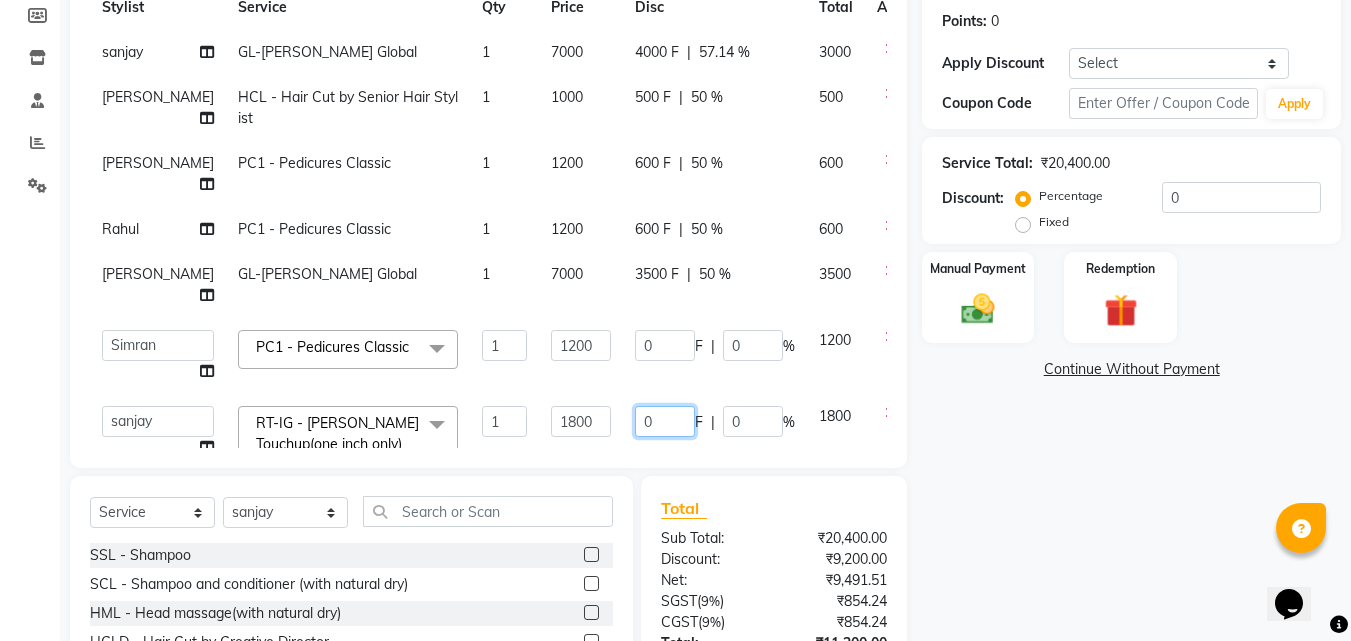 click on "0" 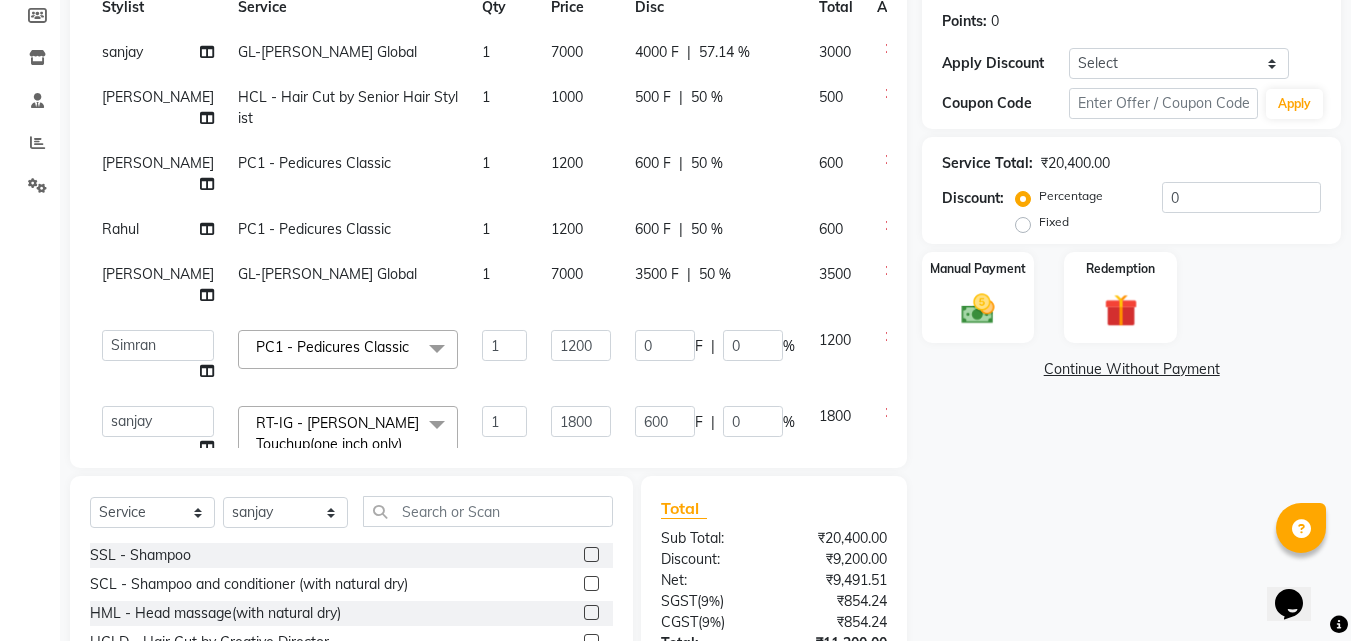 click on "Name: Cheenu  Membership:  No Active Membership  Total Visits:  2 Card on file:  0 Last Visit:   17-06-2025 Points:   0  Apply Discount Select Coupon → Wrong Job Card  Coupon → Complimentary Coupon → Correction  Coupon → First Wash  Coupon → Free Of Cost - Foc  Coupon → Staff Service  Coupon → Service Not Done  Coupon → Double Job Card  Coupon → Pending Payment  Coupon Code Apply Service Total:  ₹20,400.00  Discount:  Percentage   Fixed  0 Manual Payment Redemption  Continue Without Payment" 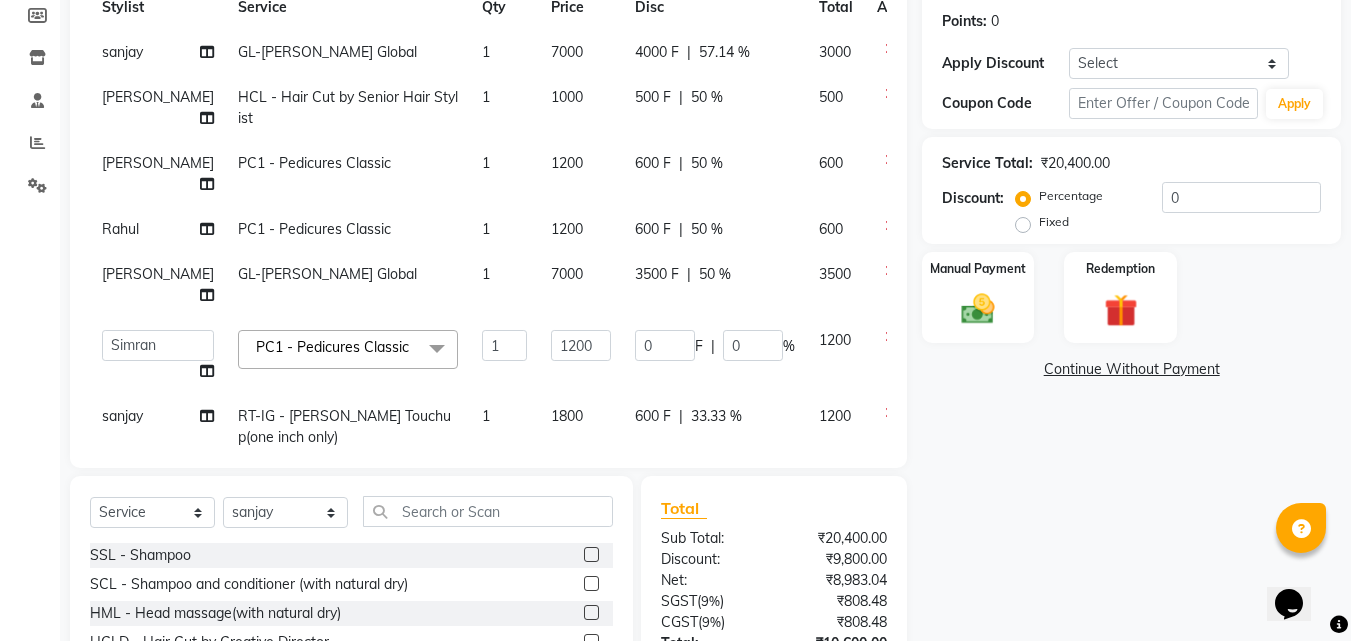 scroll, scrollTop: 22, scrollLeft: 0, axis: vertical 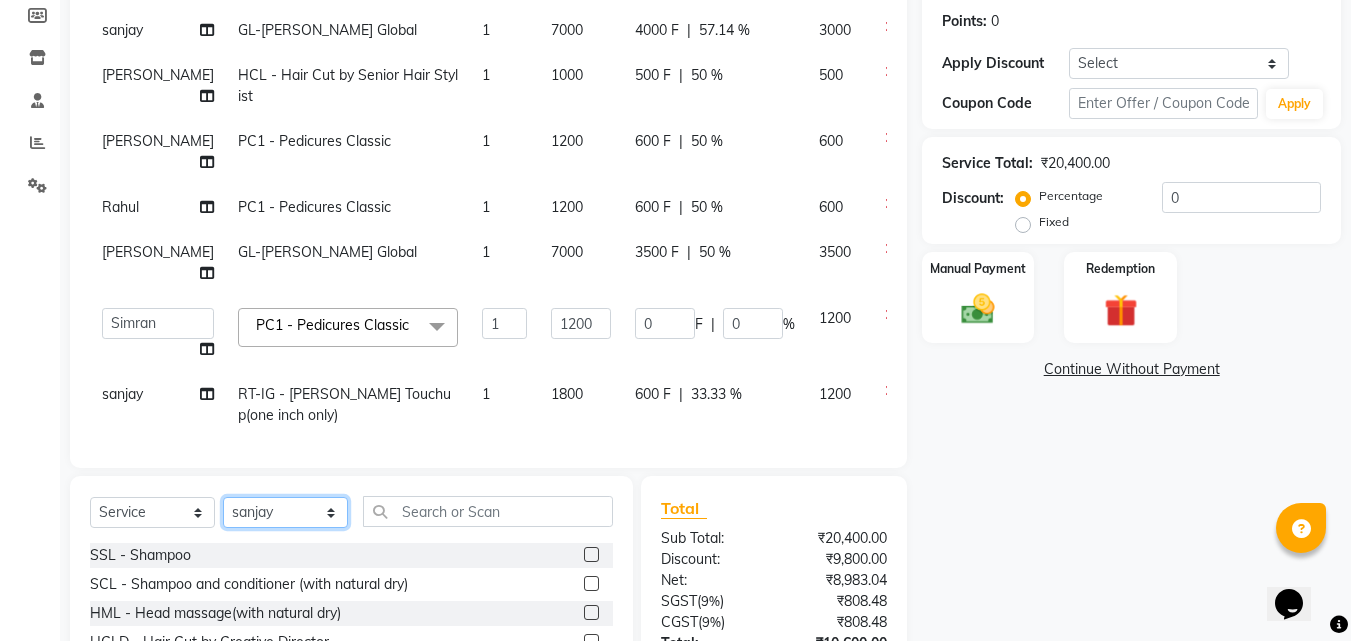 click on "Select Stylist Anu Azam Geetanjali Gulzar Jagdeep Singh Jagjeet Jasdeep Jashan Lovepreet Malkeet Micheal Rahul Rishi sanjay Sharan Simran Simran kaur Stalin tarun Vikas" 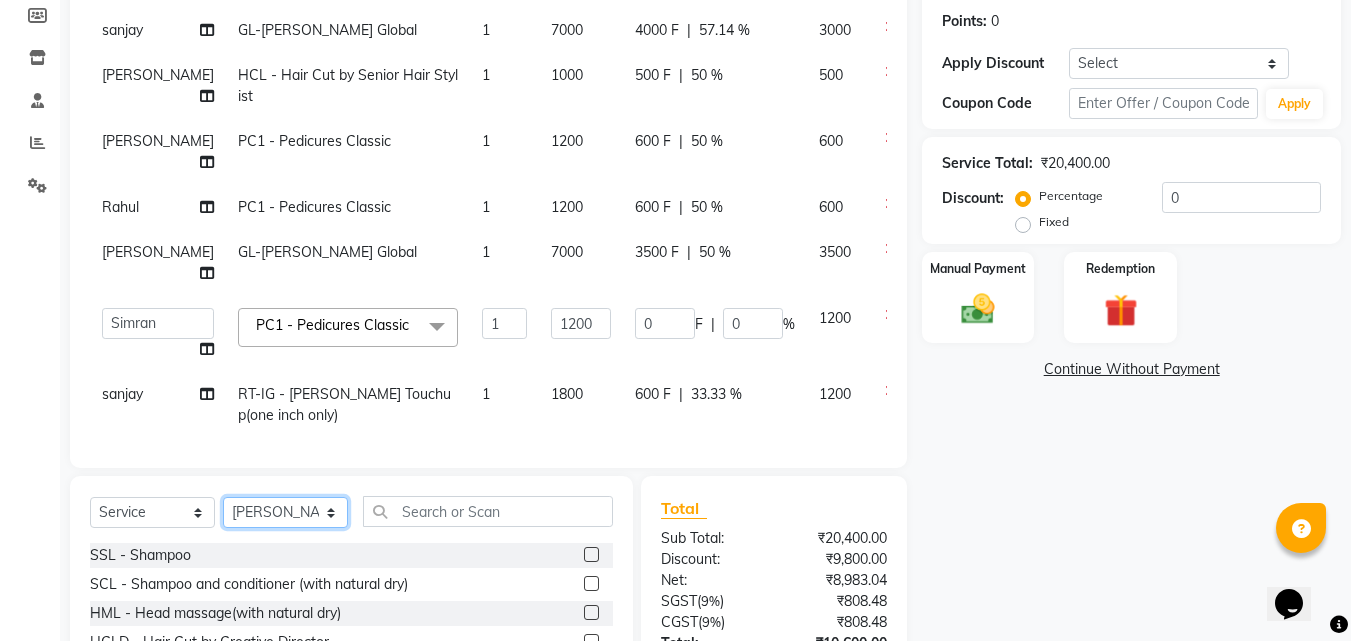 click on "Select Stylist Anu Azam Geetanjali Gulzar Jagdeep Singh Jagjeet Jasdeep Jashan Lovepreet Malkeet Micheal Rahul Rishi sanjay Sharan Simran Simran kaur Stalin tarun Vikas" 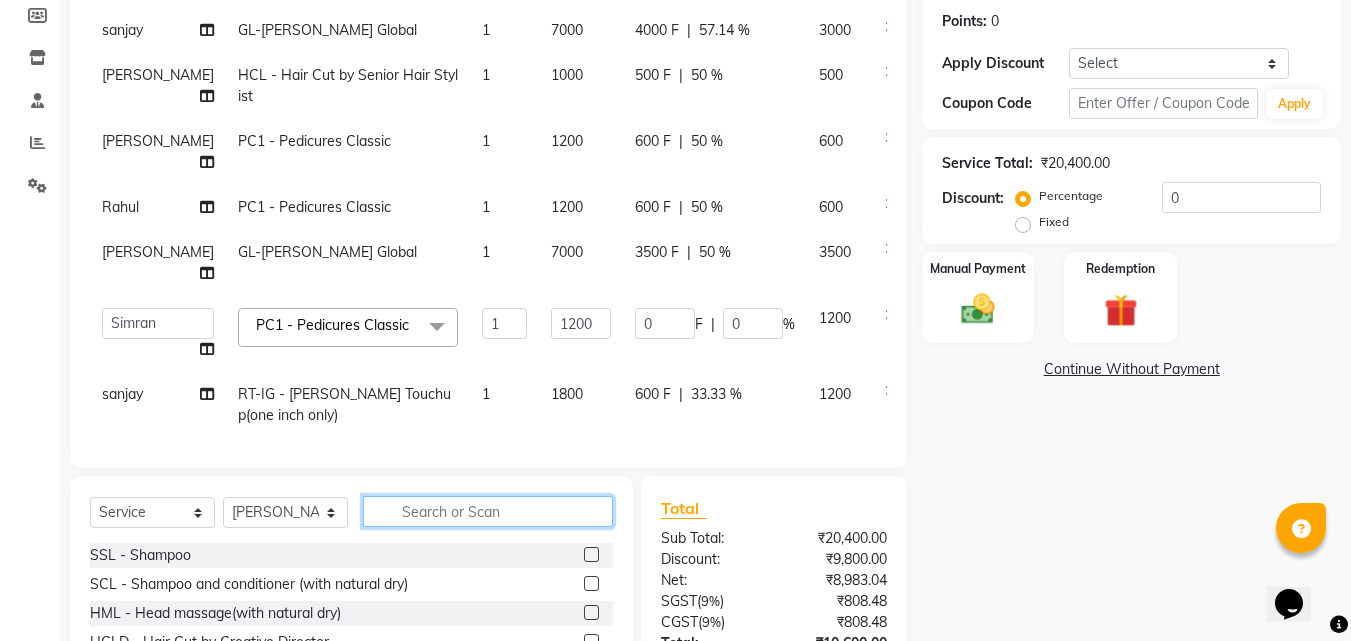 click 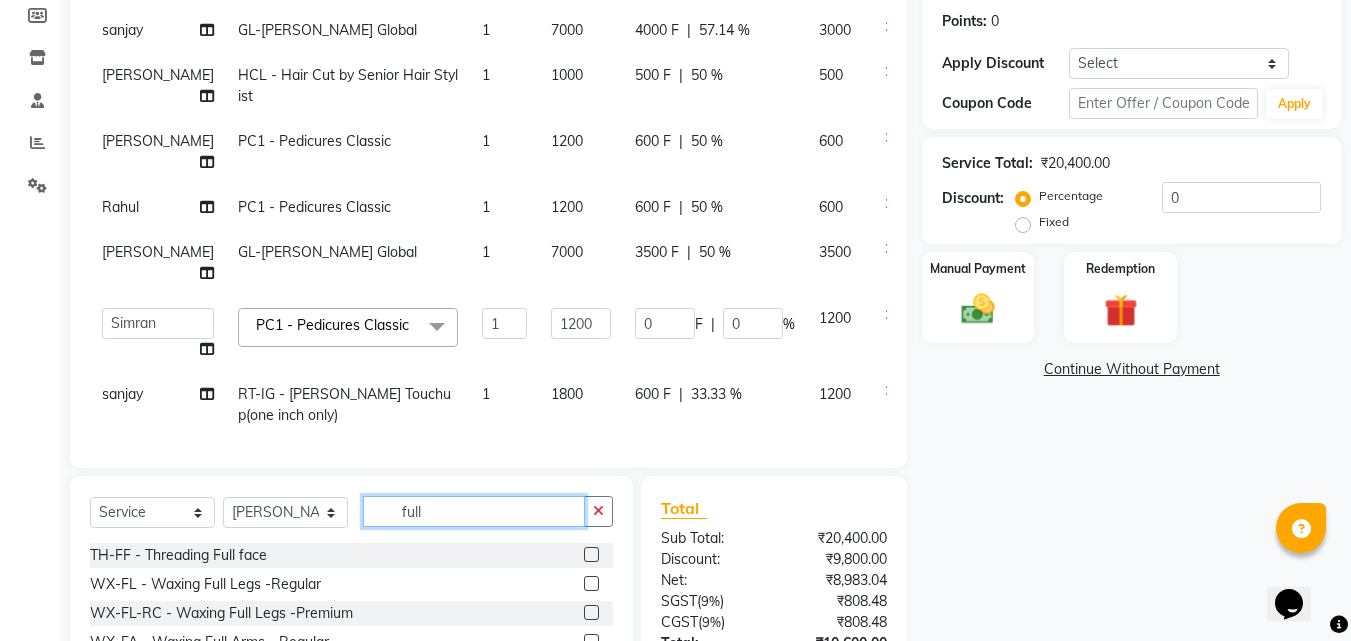 scroll, scrollTop: 400, scrollLeft: 0, axis: vertical 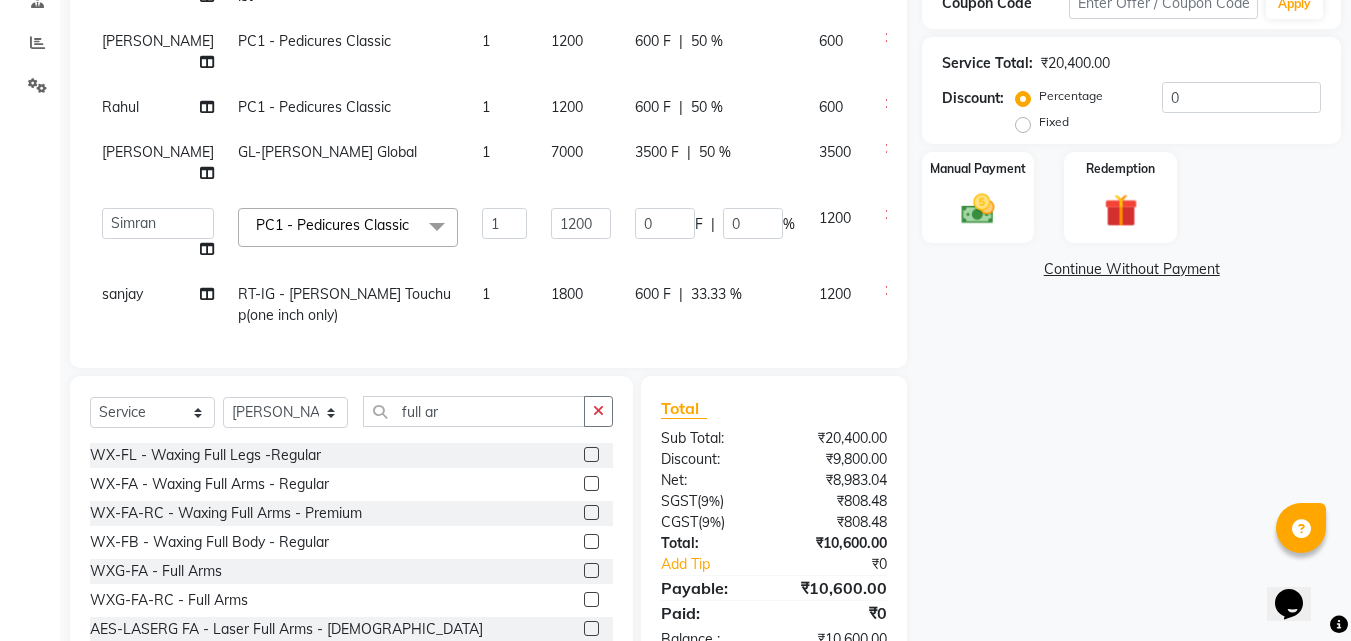 click 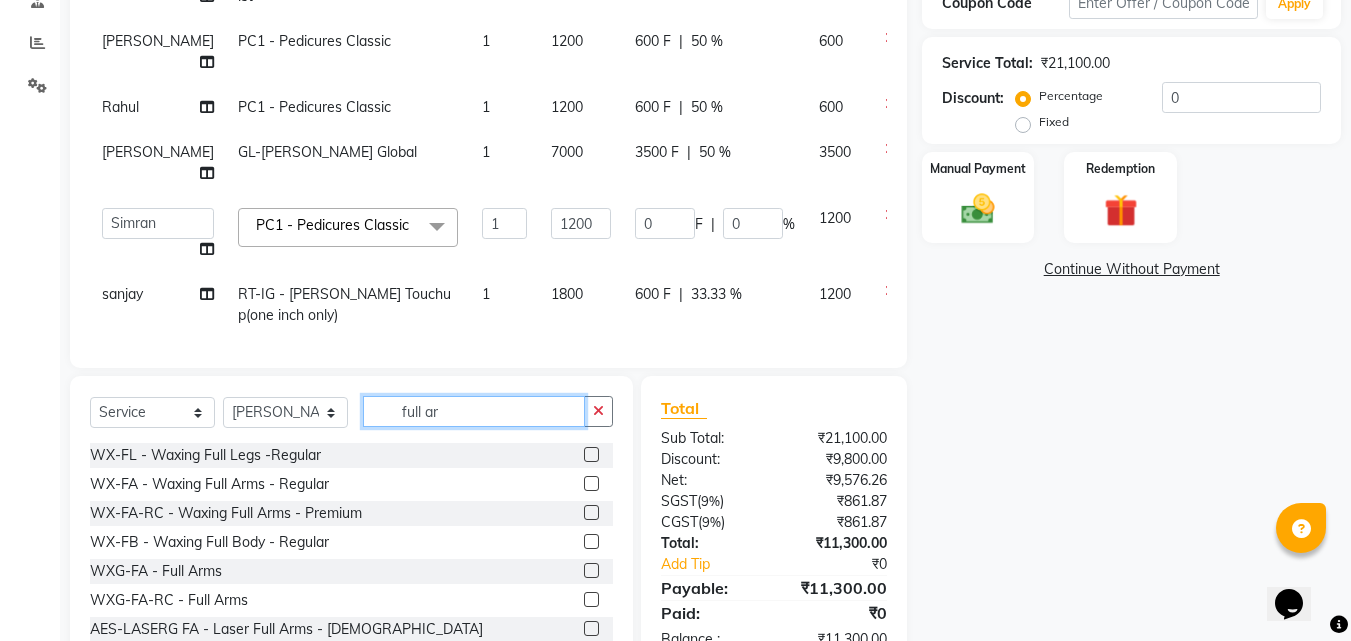 click on "full ar" 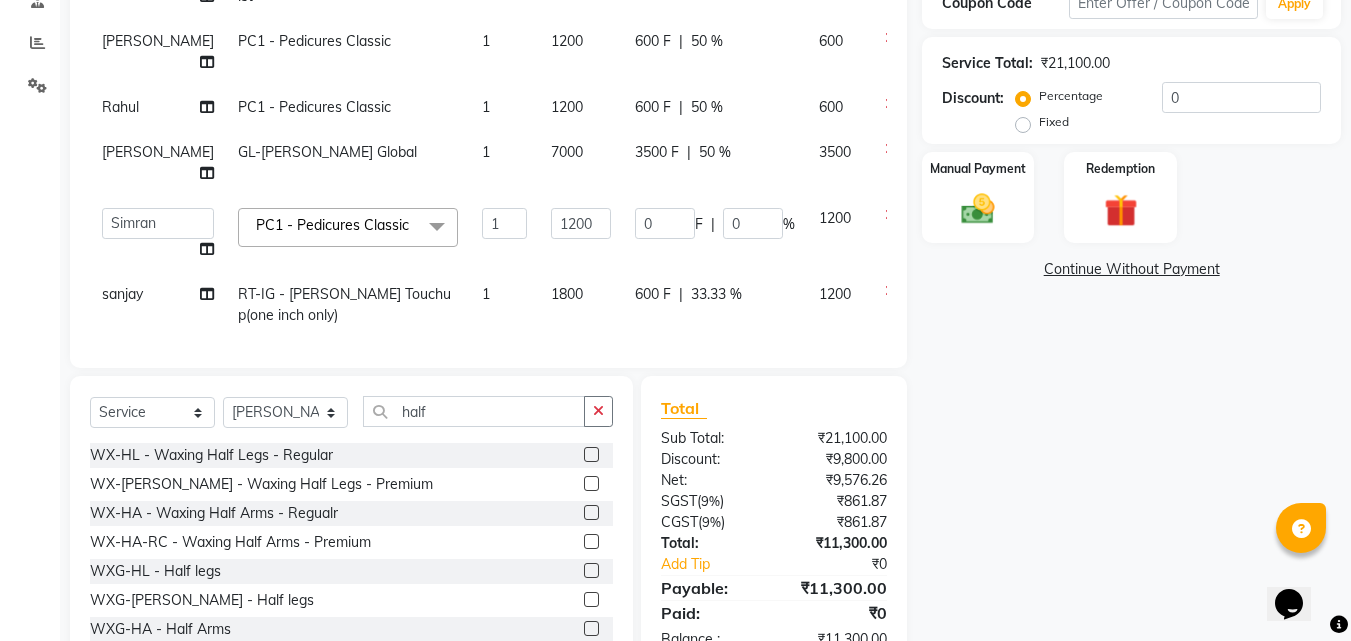 click on "WX-HL-RC - Waxing Half Legs - Premium" 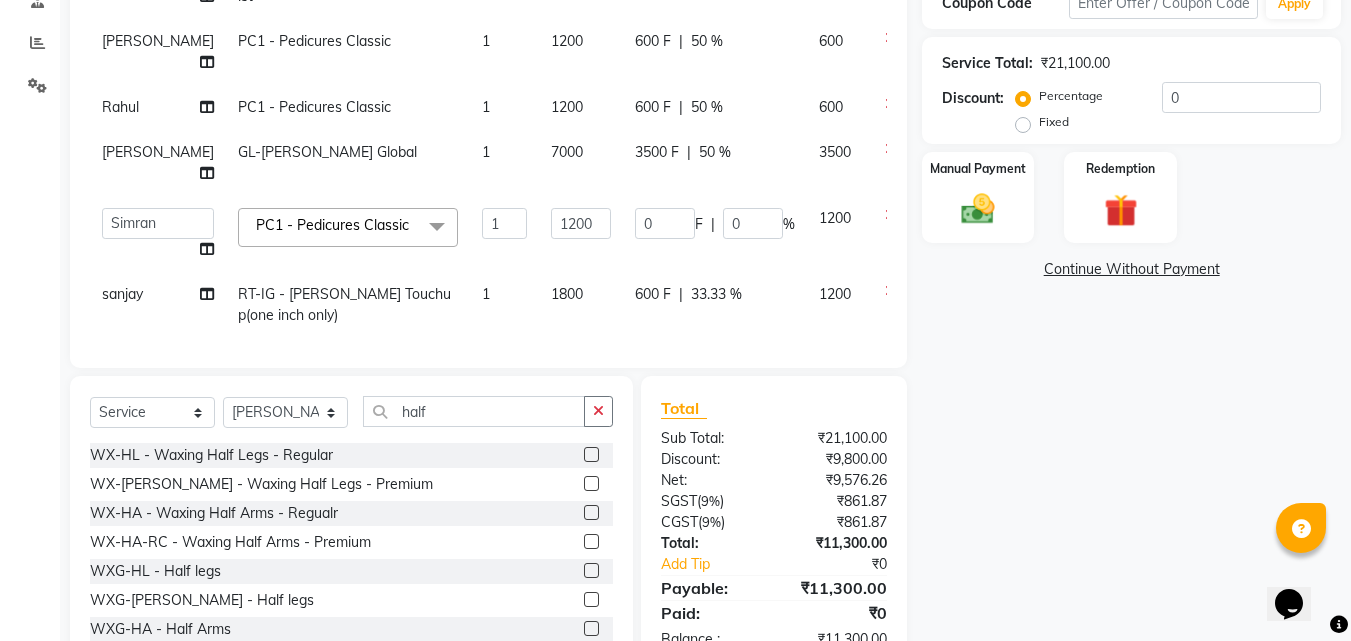 scroll, scrollTop: 88, scrollLeft: 0, axis: vertical 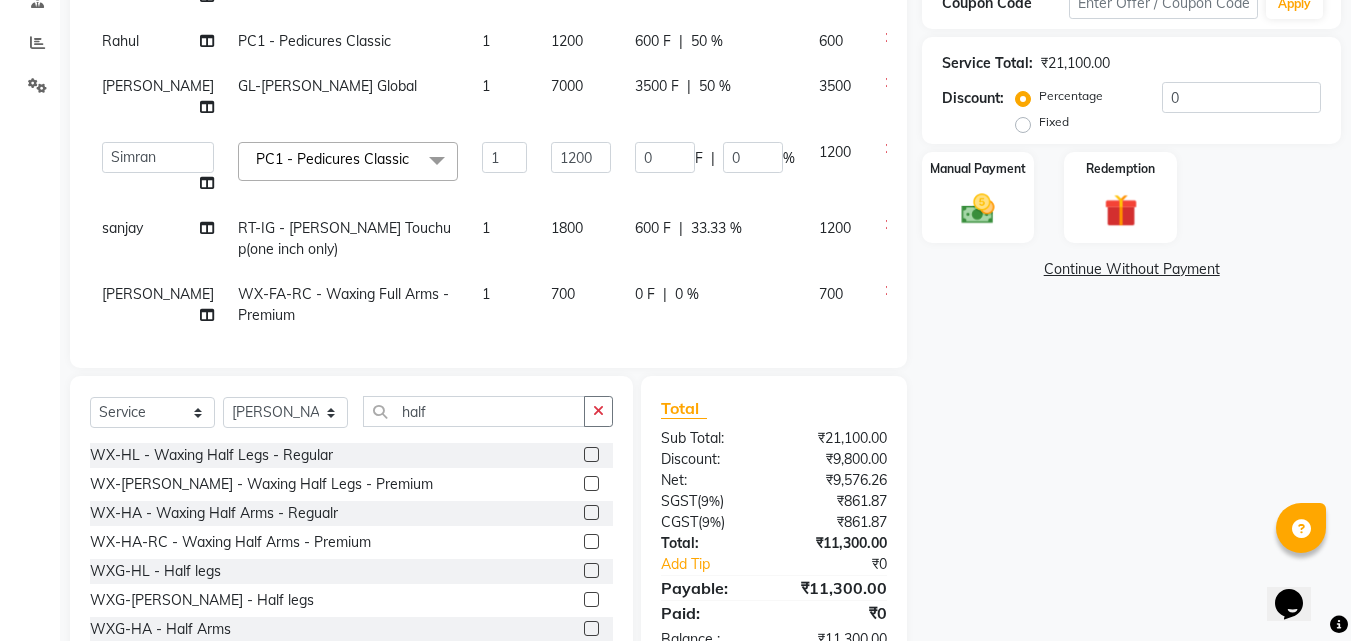 click 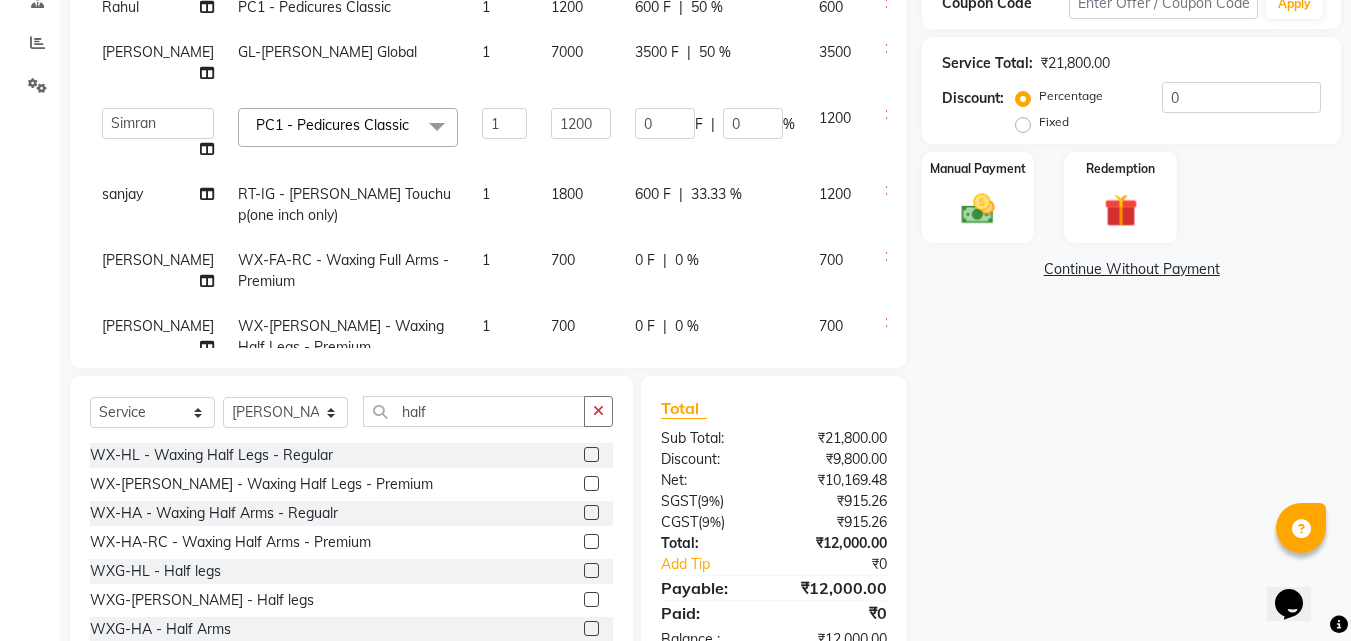 scroll, scrollTop: 154, scrollLeft: 0, axis: vertical 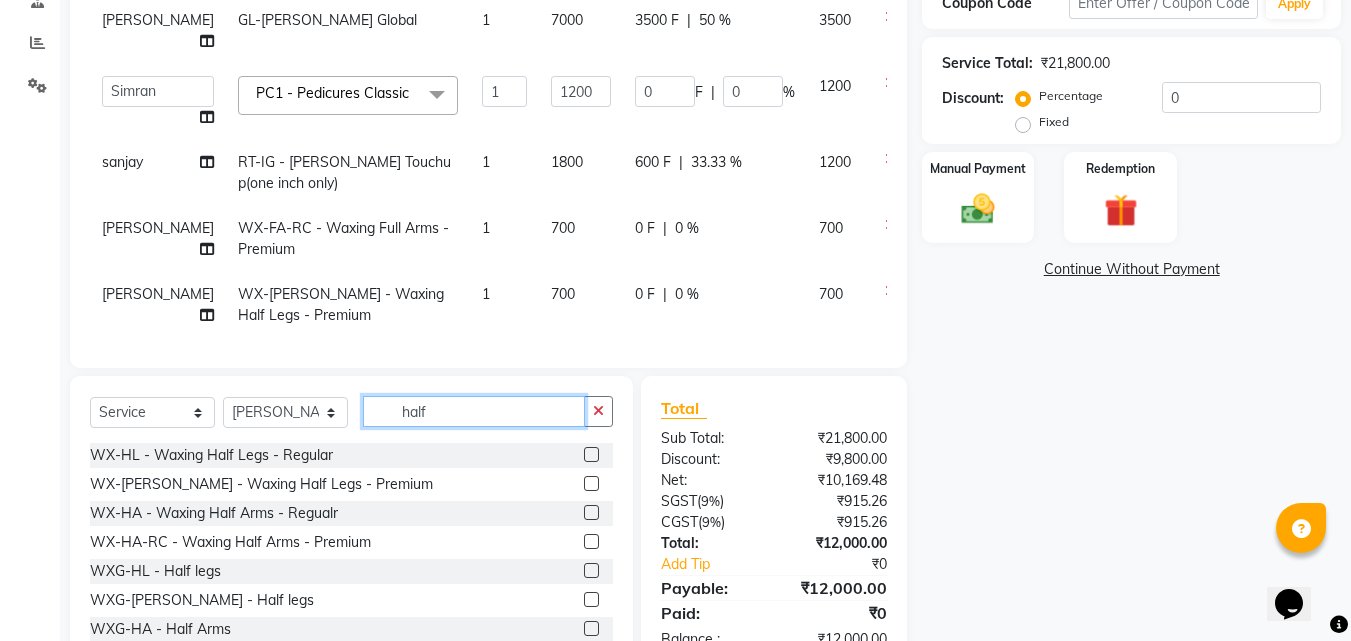 click on "half" 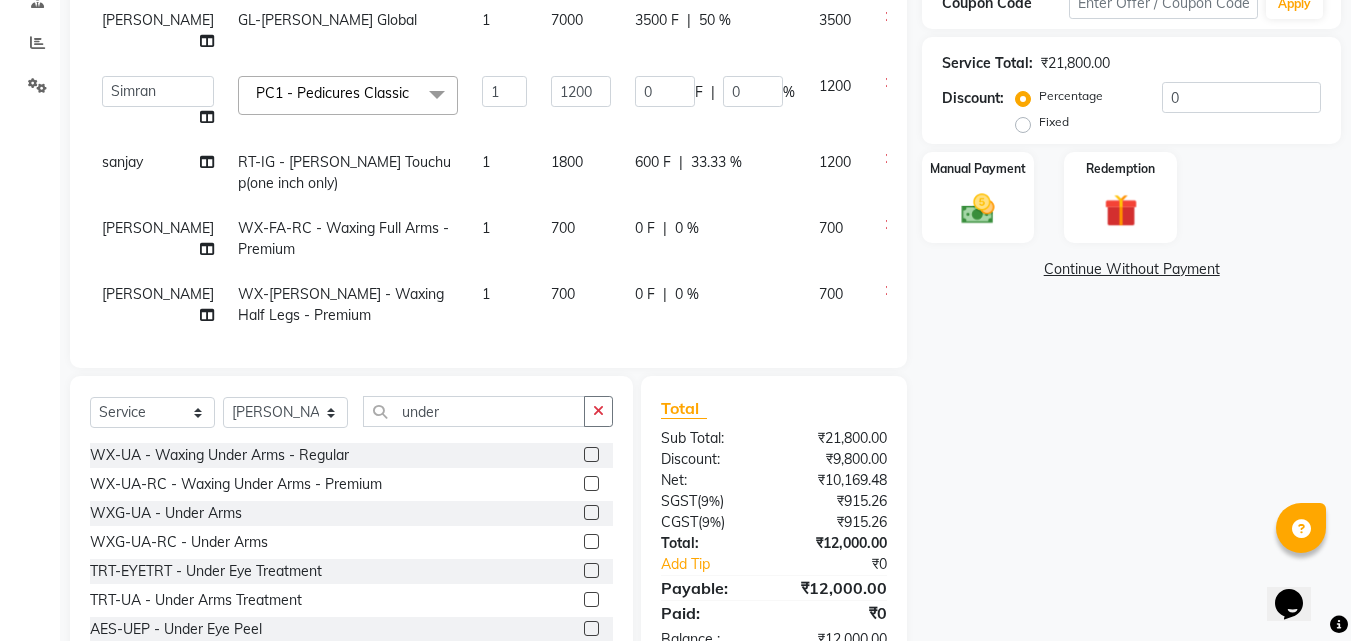 click 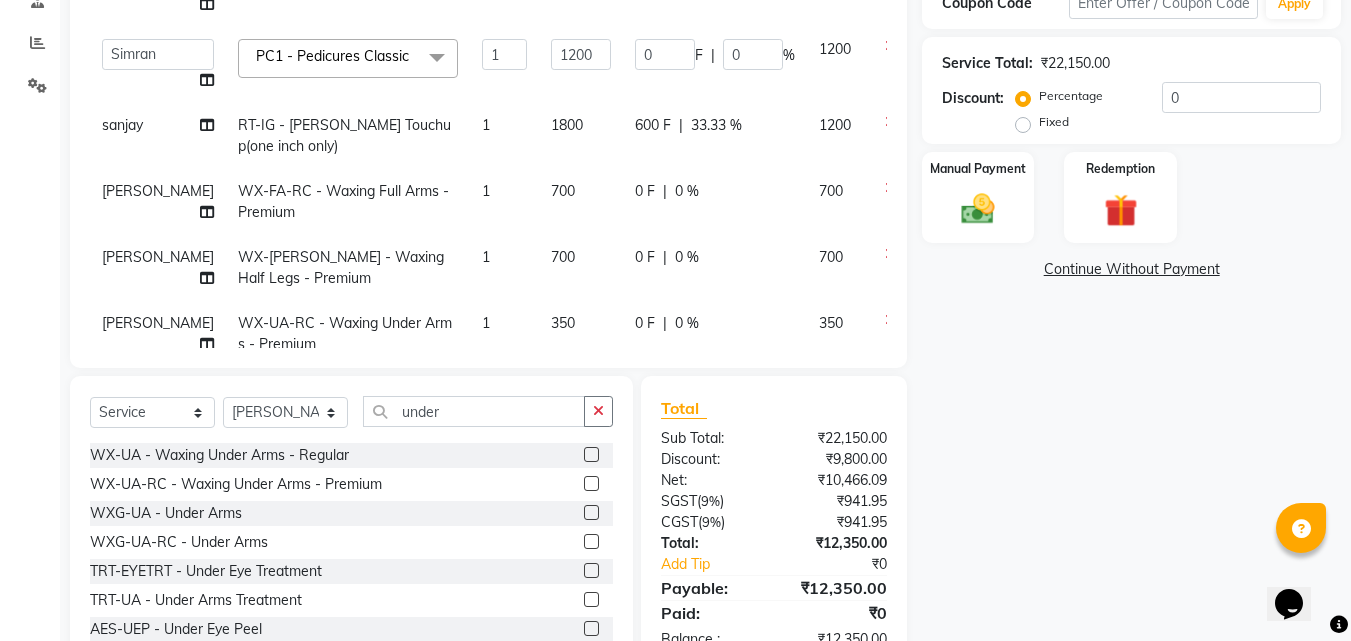 scroll, scrollTop: 220, scrollLeft: 0, axis: vertical 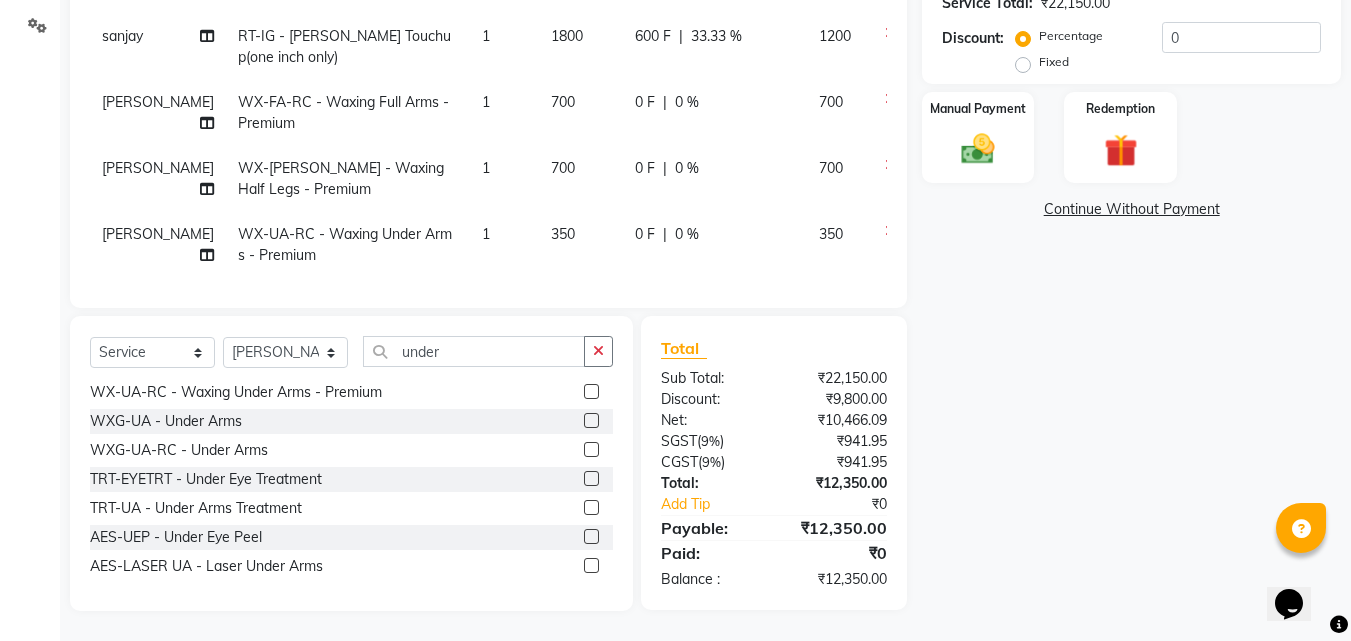 click on "0 %" 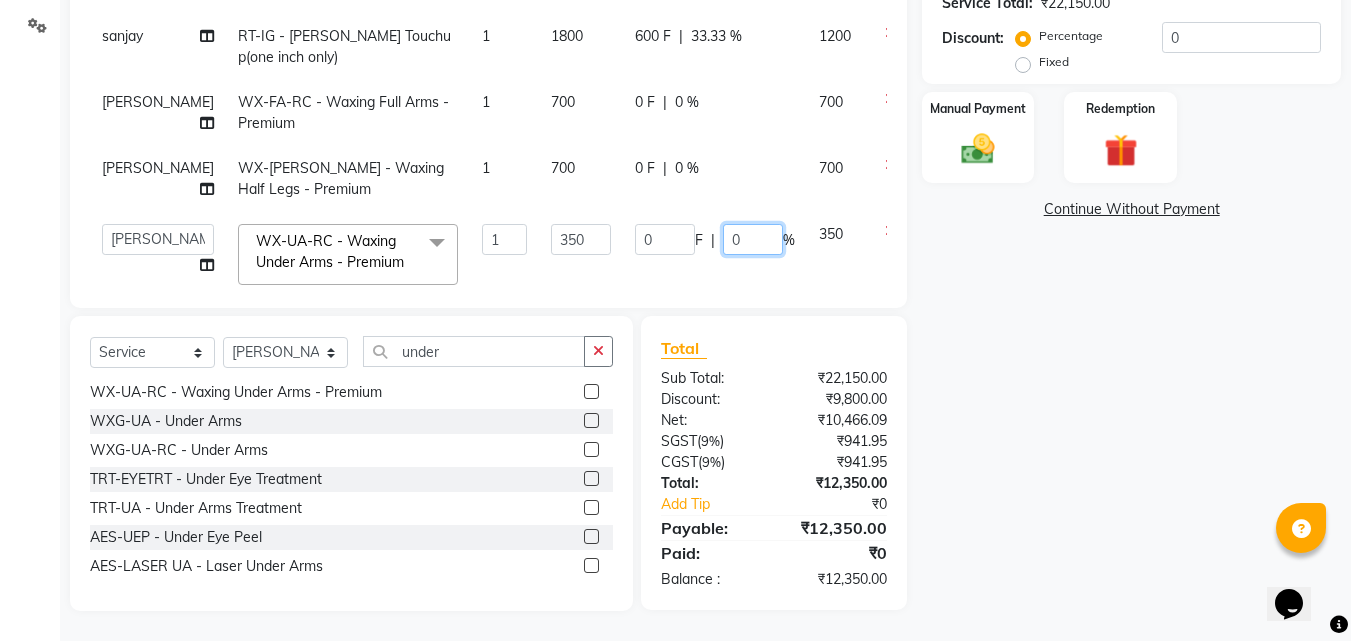 click on "0" 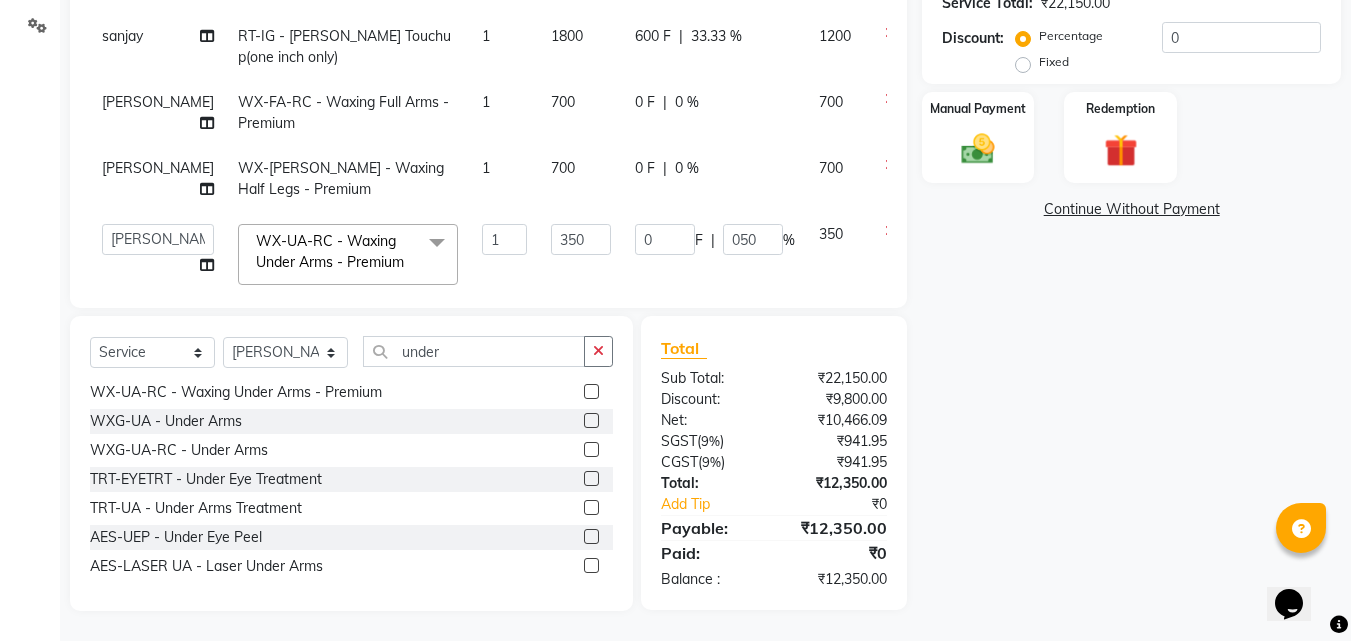click on "0 %" 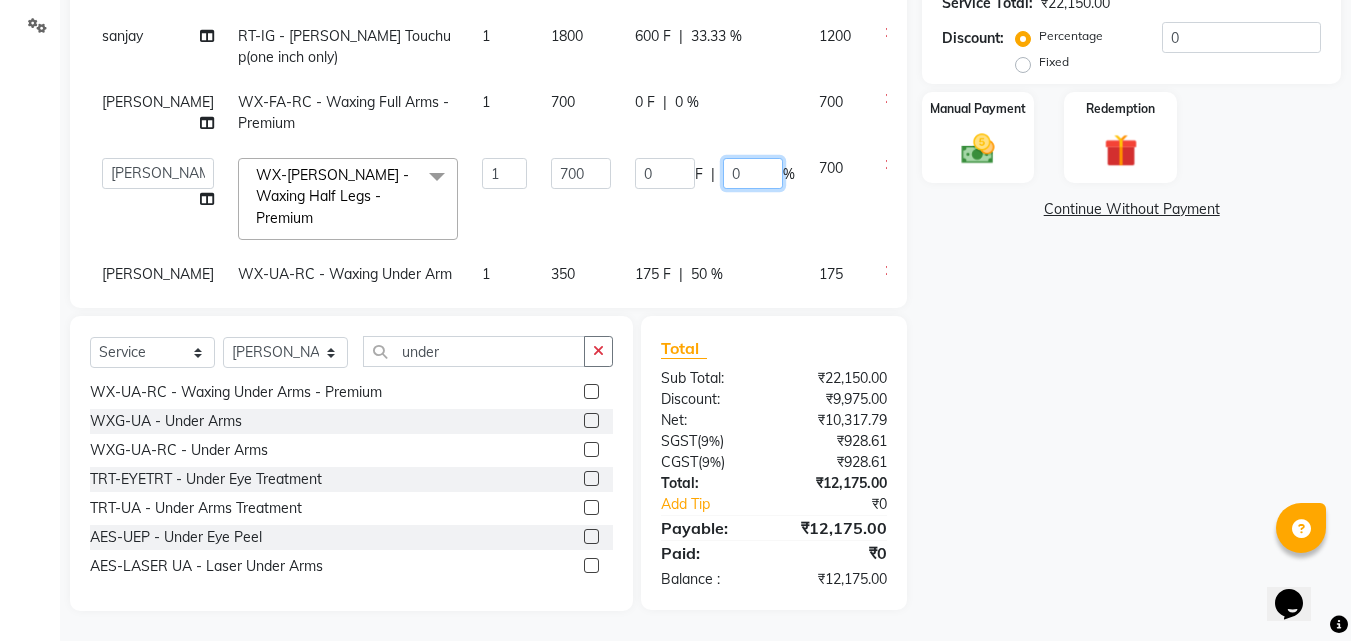 click on "0" 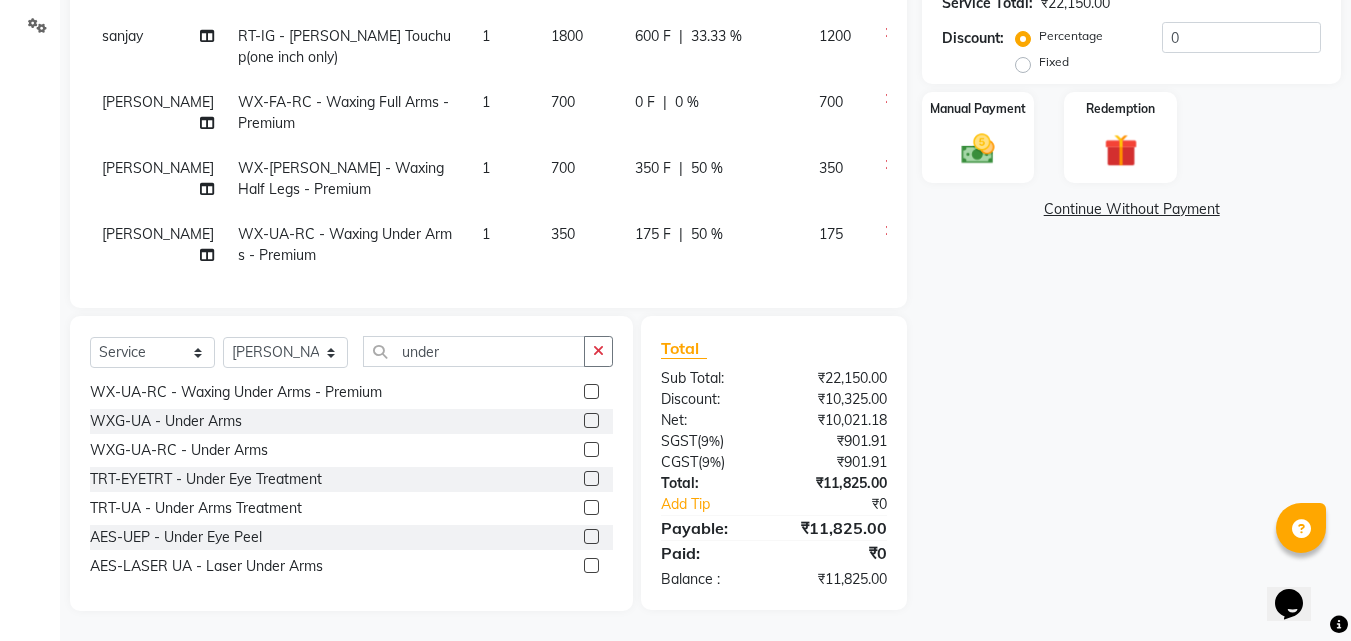 click on "0 %" 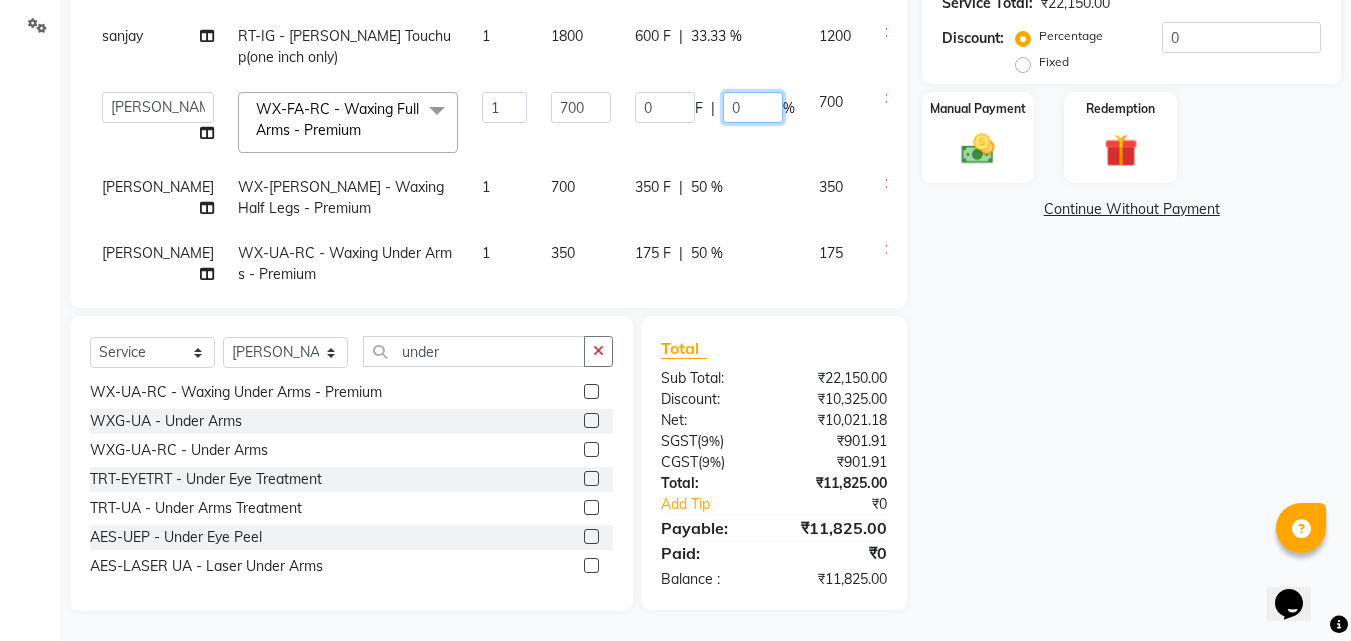 click on "0" 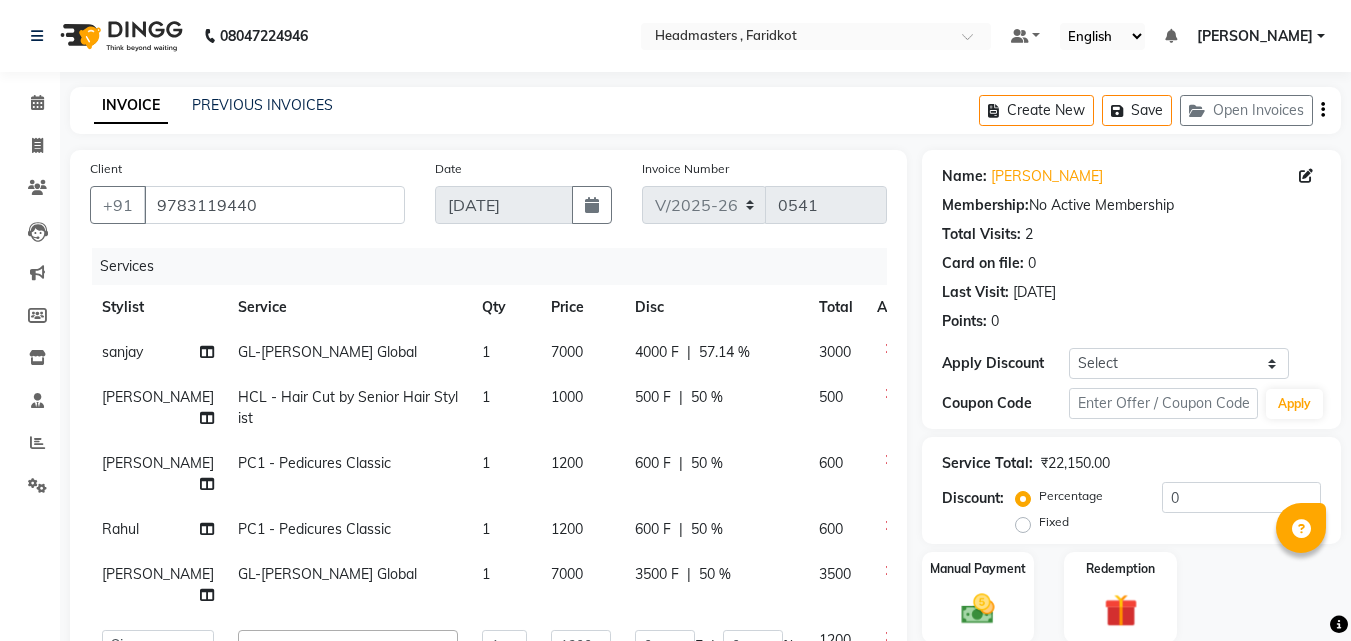 select on "7919" 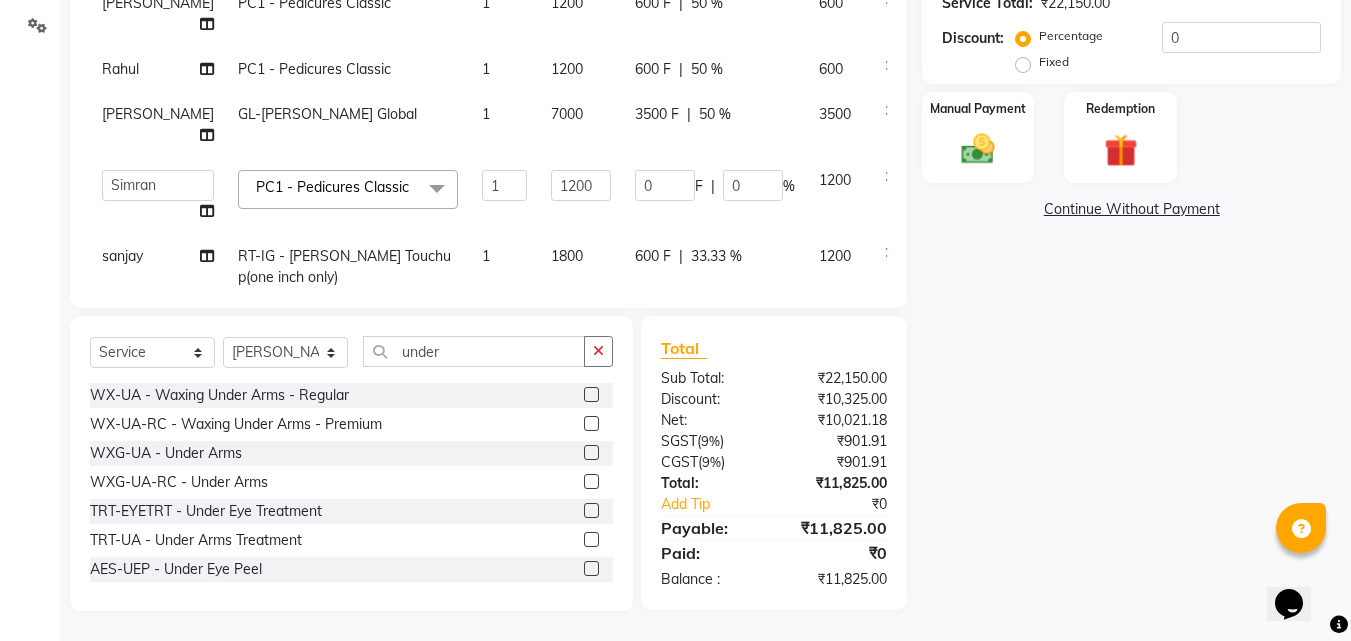 scroll, scrollTop: 0, scrollLeft: 0, axis: both 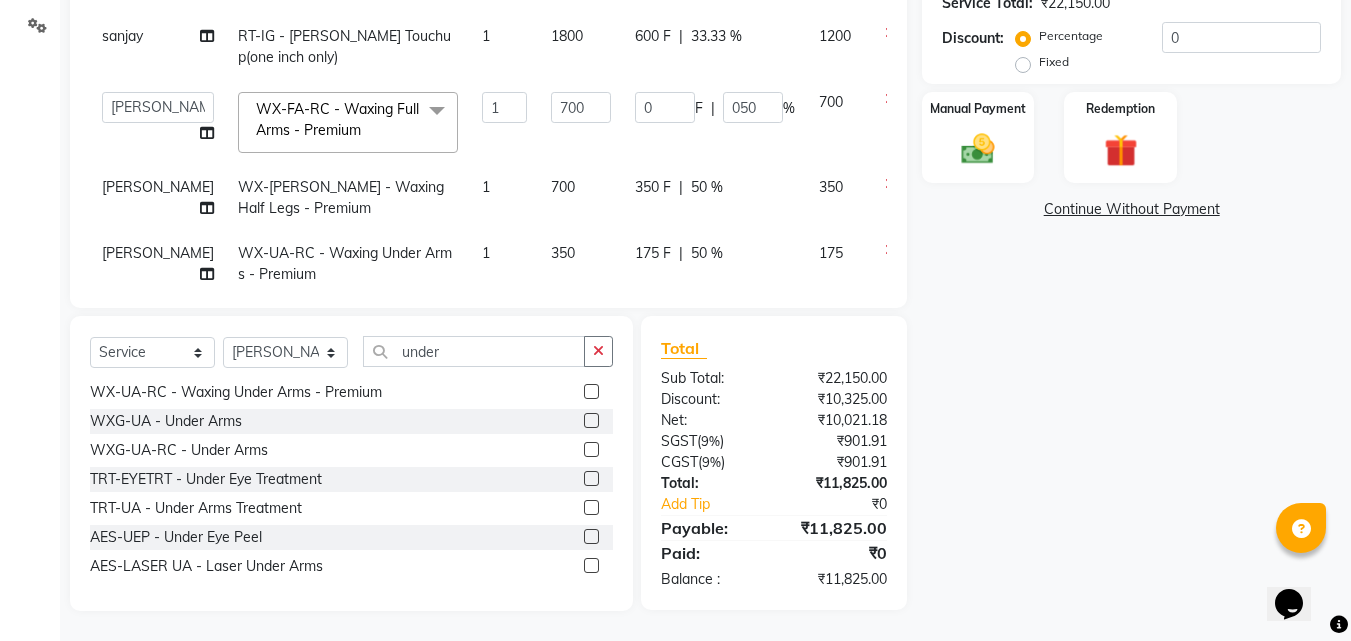 click on "Name: Cheenu  Membership:  No Active Membership  Total Visits:  2 Card on file:  0 Last Visit:   17-06-2025 Points:   0  Apply Discount Select Coupon → Wrong Job Card  Coupon → Complimentary Coupon → Correction  Coupon → First Wash  Coupon → Free Of Cost - Foc  Coupon → Staff Service  Coupon → Service Not Done  Coupon → Double Job Card  Coupon → Pending Payment  Coupon Code Apply Service Total:  ₹22,150.00  Discount:  Percentage   Fixed  0 Manual Payment Redemption  Continue Without Payment" 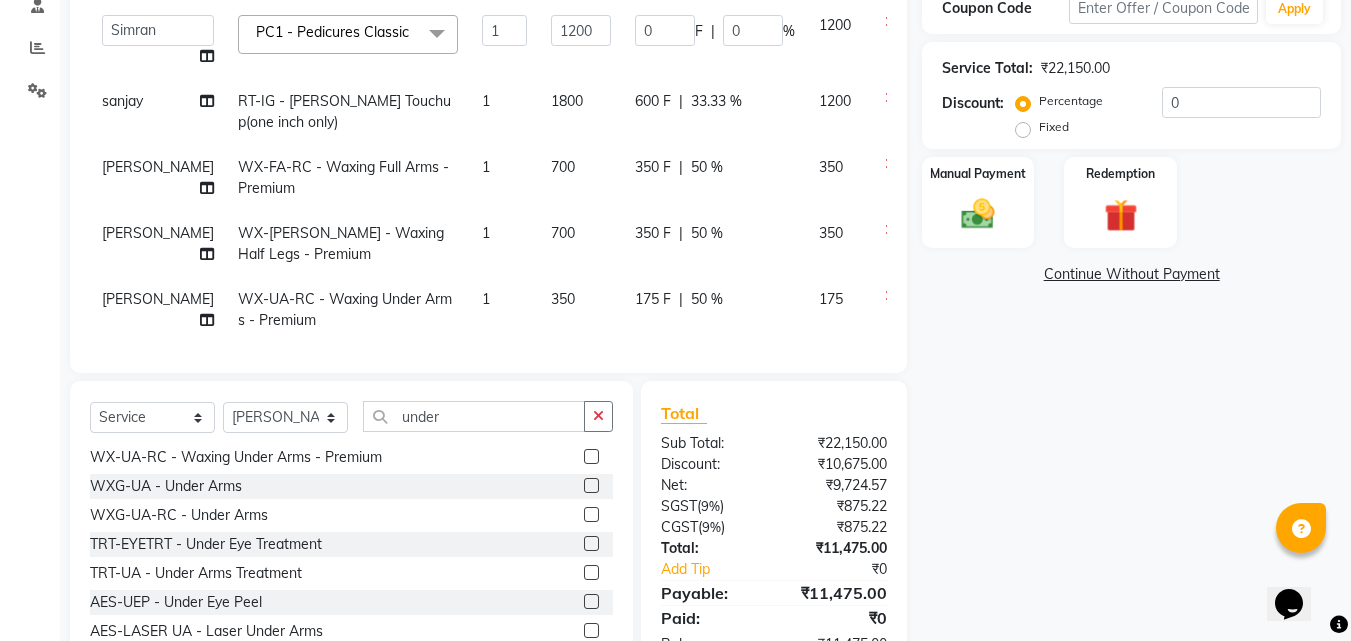 scroll, scrollTop: 360, scrollLeft: 0, axis: vertical 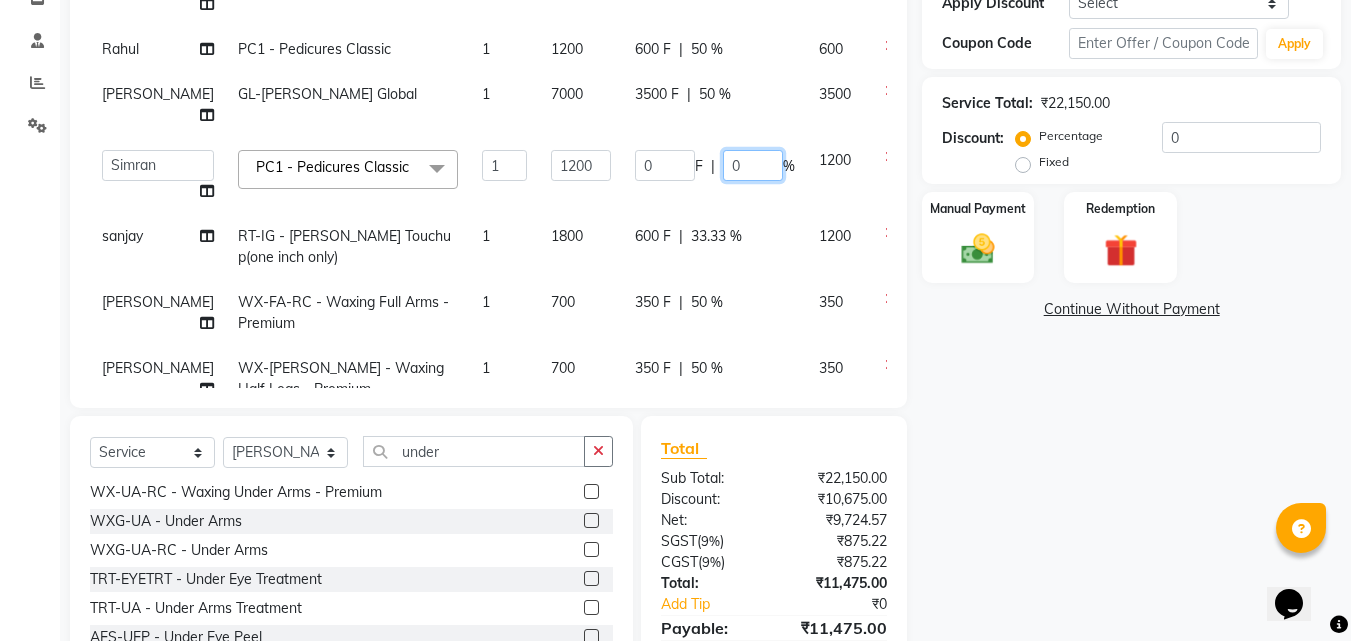click on "0" 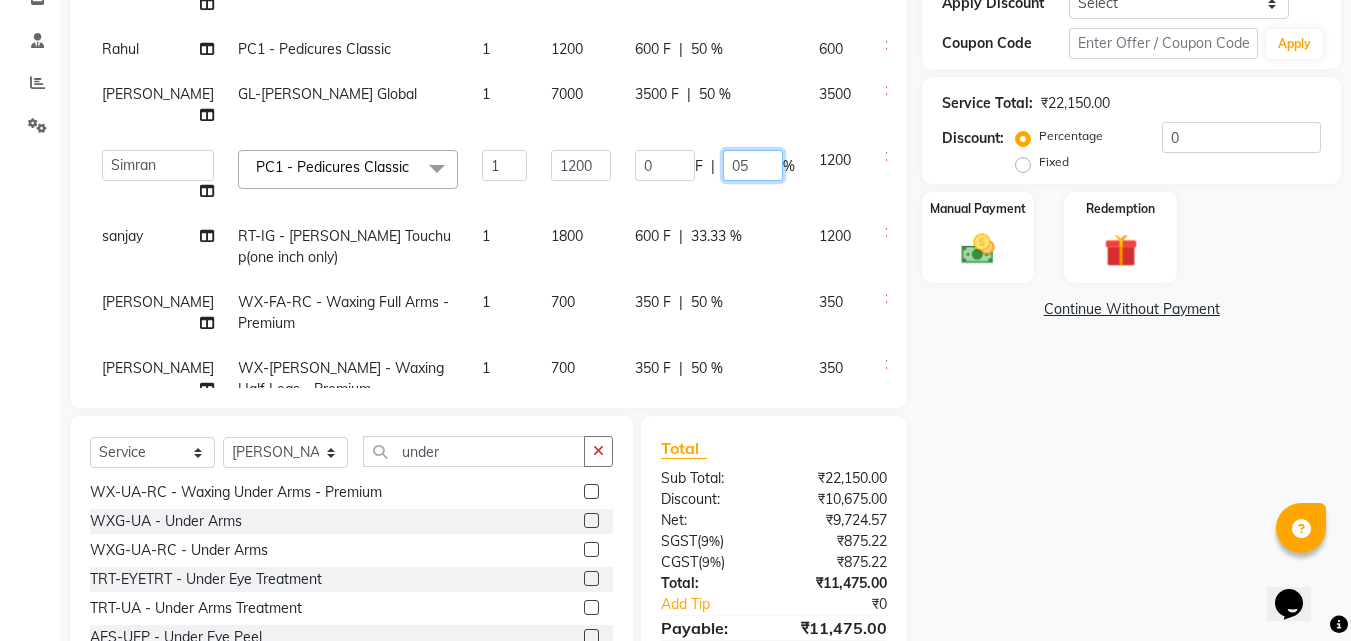 type on "050" 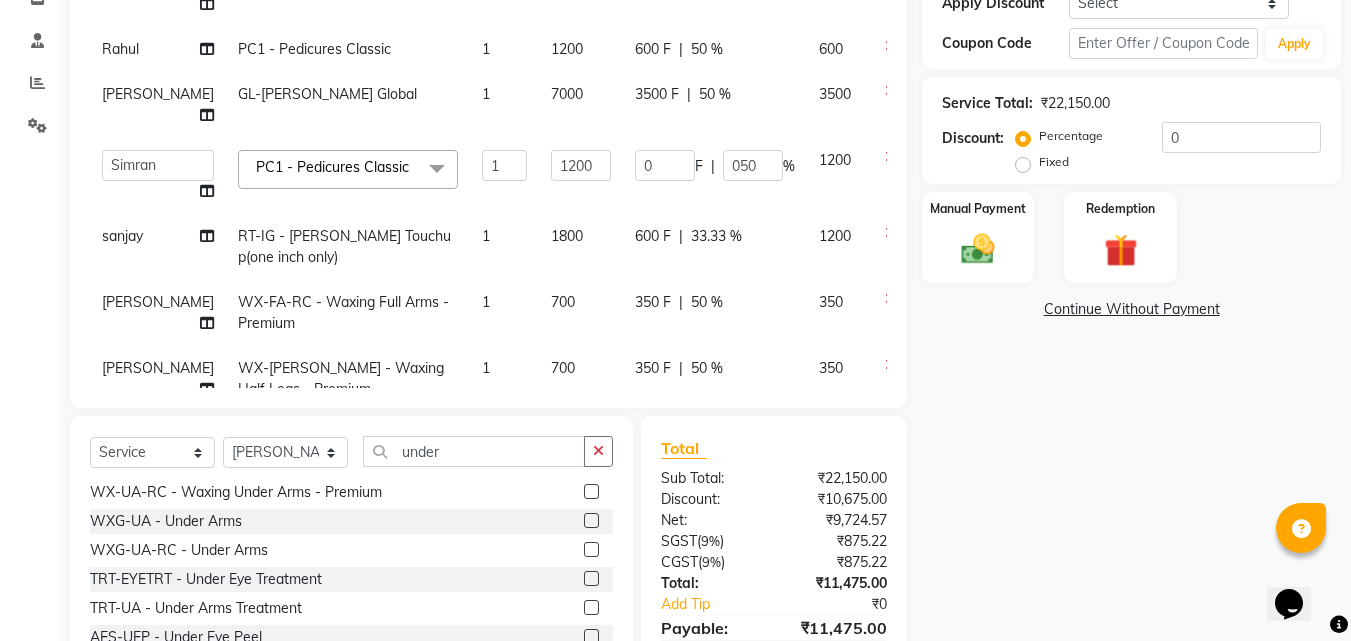 click on "Name: Cheenu  Membership:  No Active Membership  Total Visits:  2 Card on file:  0 Last Visit:   17-06-2025 Points:   0  Apply Discount Select Coupon → Wrong Job Card  Coupon → Complimentary Coupon → Correction  Coupon → First Wash  Coupon → Free Of Cost - Foc  Coupon → Staff Service  Coupon → Service Not Done  Coupon → Double Job Card  Coupon → Pending Payment  Coupon Code Apply Service Total:  ₹22,150.00  Discount:  Percentage   Fixed  0 Manual Payment Redemption  Continue Without Payment" 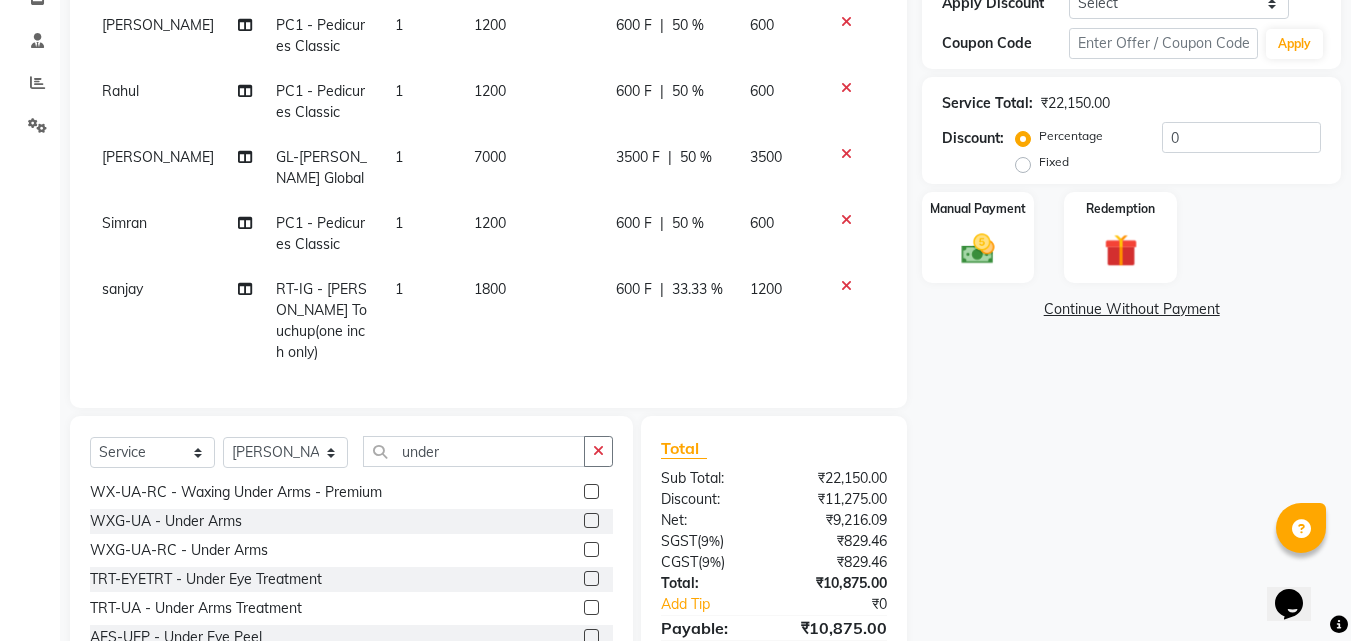 scroll, scrollTop: 460, scrollLeft: 0, axis: vertical 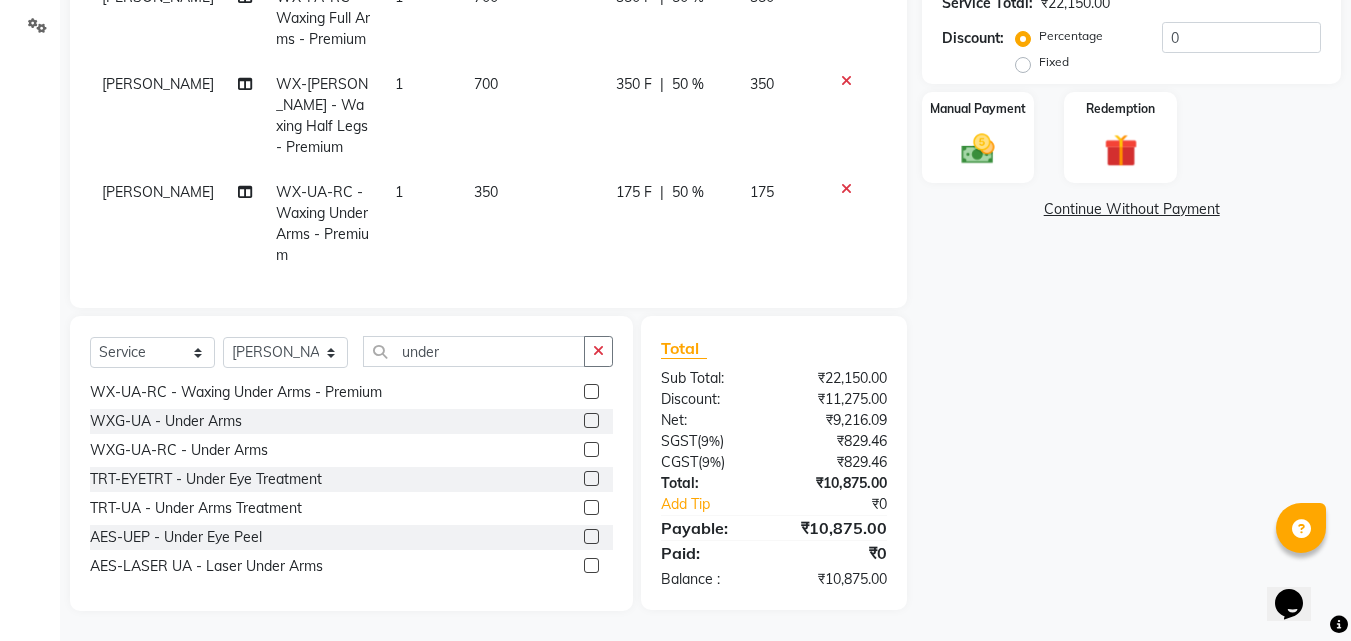 click on "50 %" 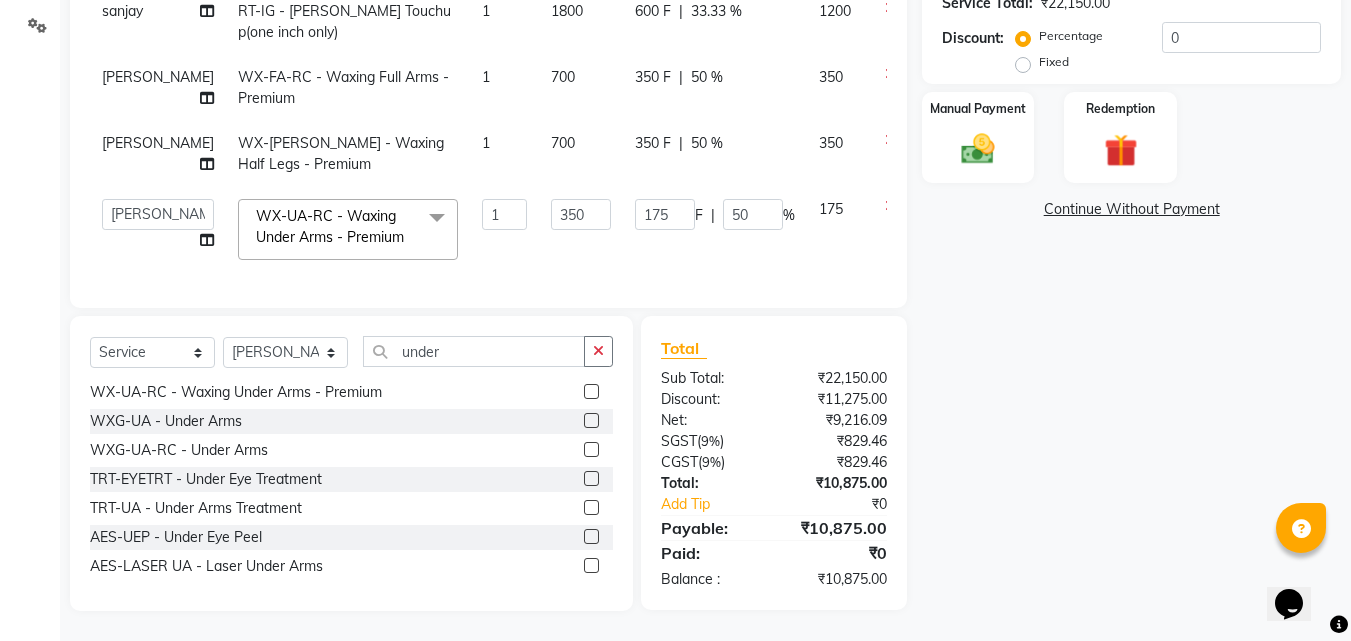 scroll, scrollTop: 208, scrollLeft: 0, axis: vertical 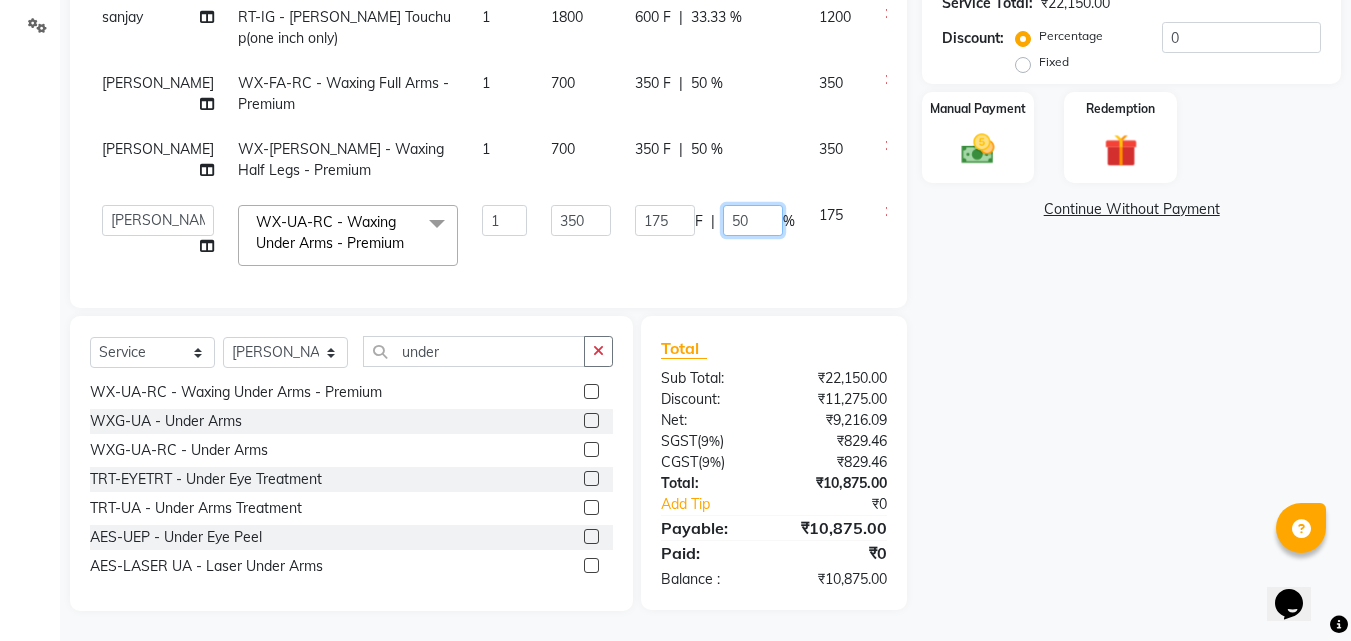 click on "50" 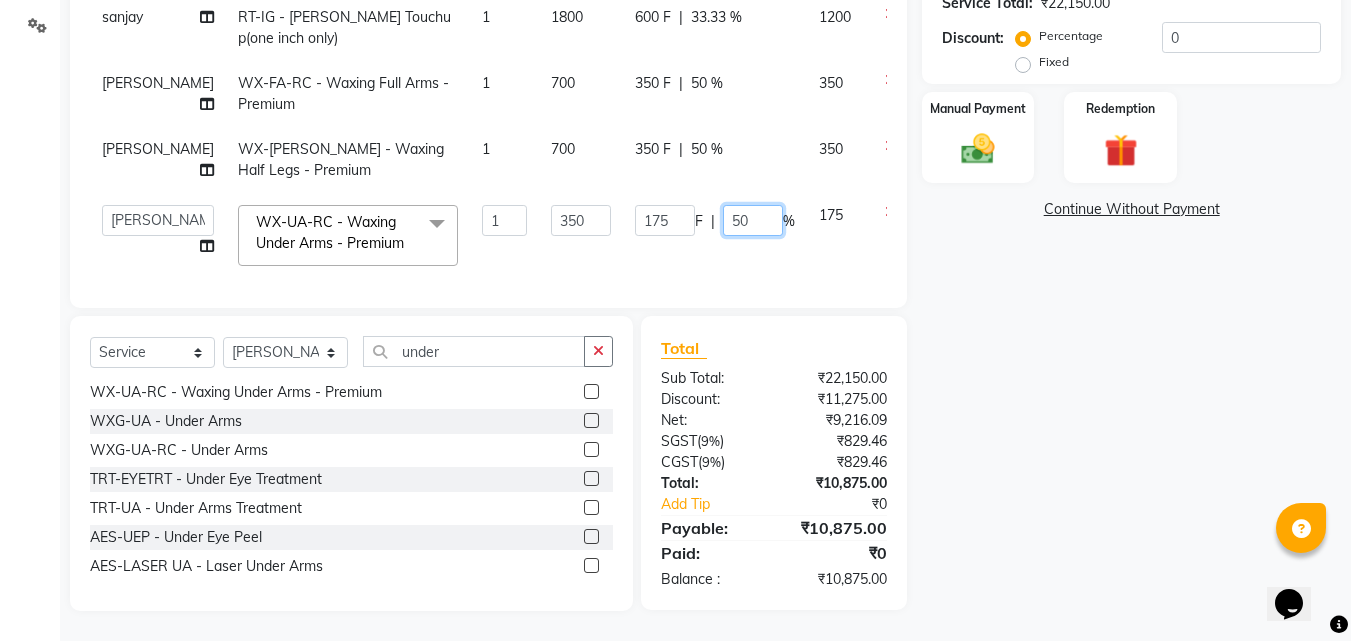 type on "5" 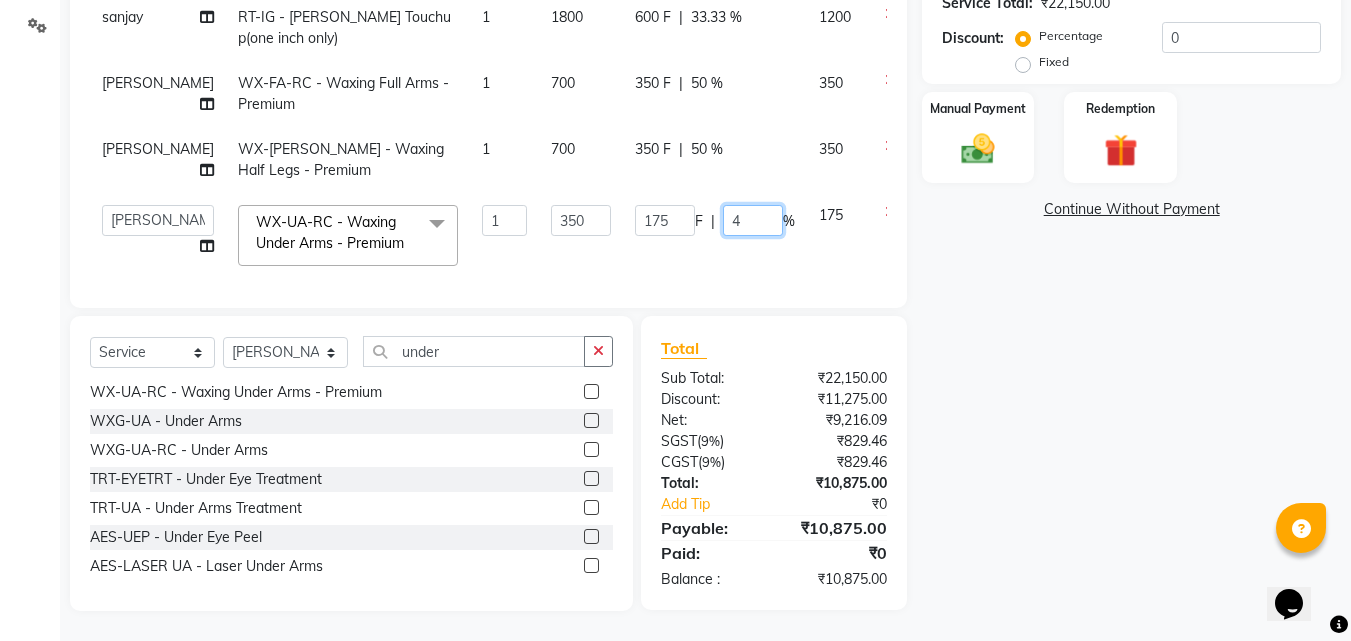 type on "45" 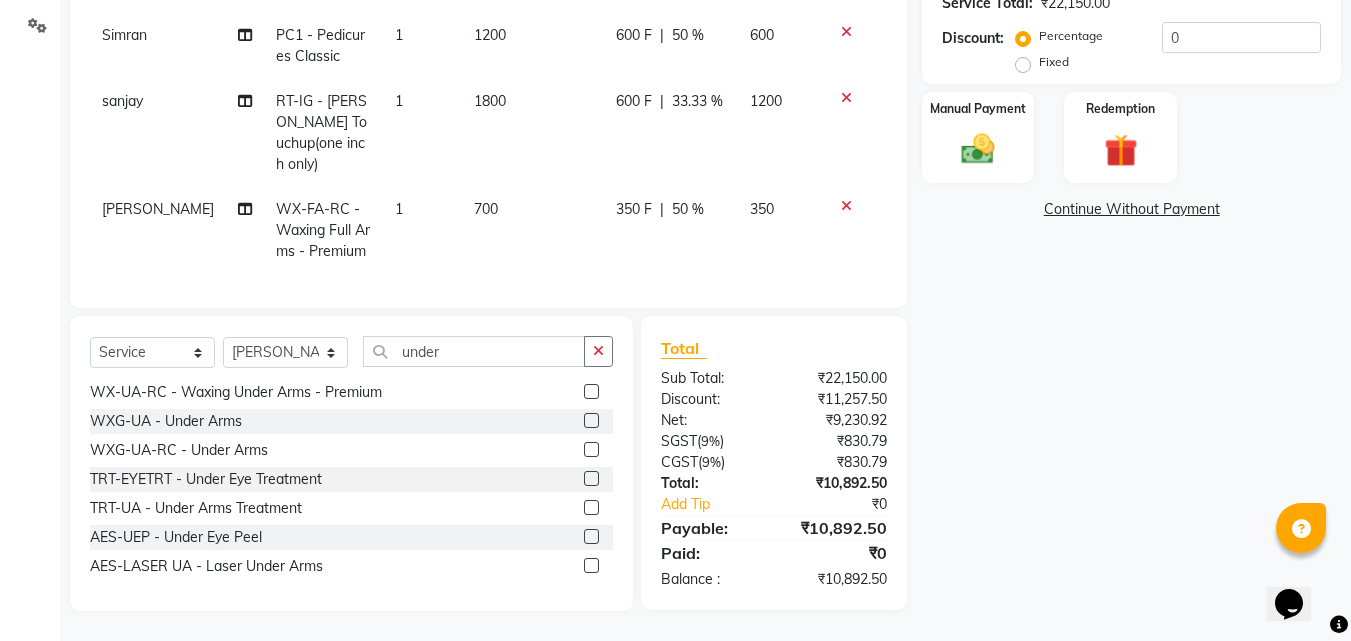 click on "Name: Cheenu  Membership:  No Active Membership  Total Visits:  2 Card on file:  0 Last Visit:   17-06-2025 Points:   0  Apply Discount Select Coupon → Wrong Job Card  Coupon → Complimentary Coupon → Correction  Coupon → First Wash  Coupon → Free Of Cost - Foc  Coupon → Staff Service  Coupon → Service Not Done  Coupon → Double Job Card  Coupon → Pending Payment  Coupon Code Apply Service Total:  ₹22,150.00  Discount:  Percentage   Fixed  0 Manual Payment Redemption  Continue Without Payment" 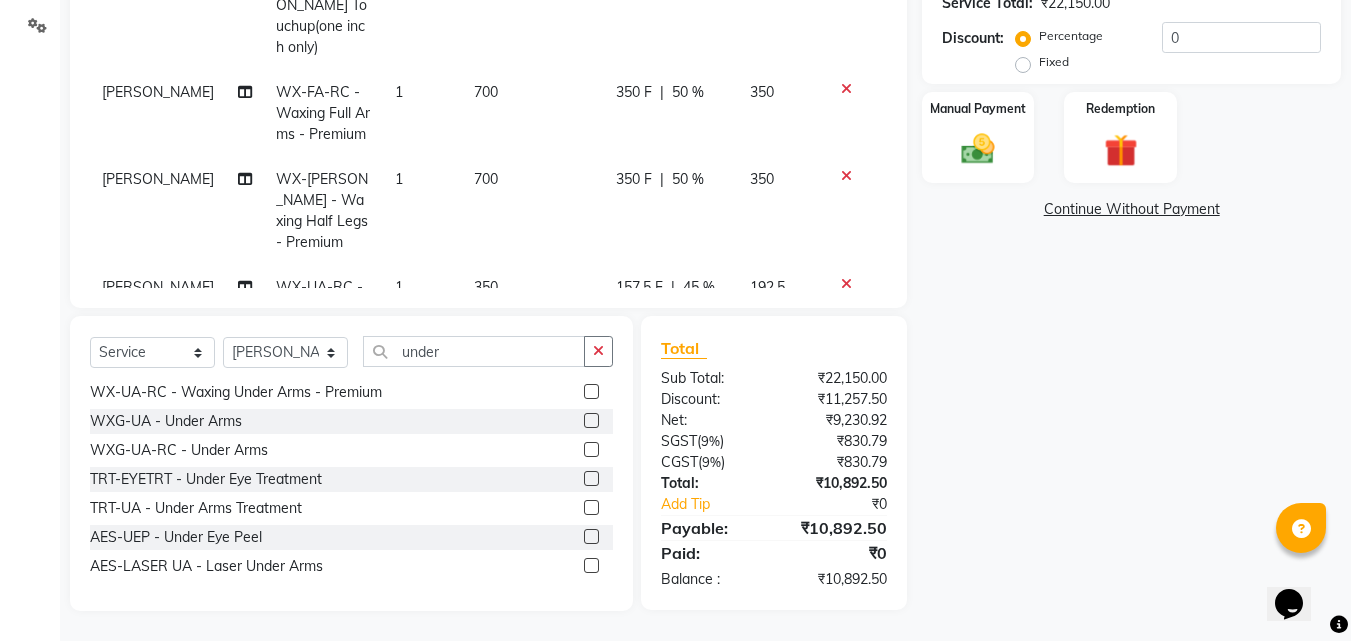 scroll, scrollTop: 420, scrollLeft: 0, axis: vertical 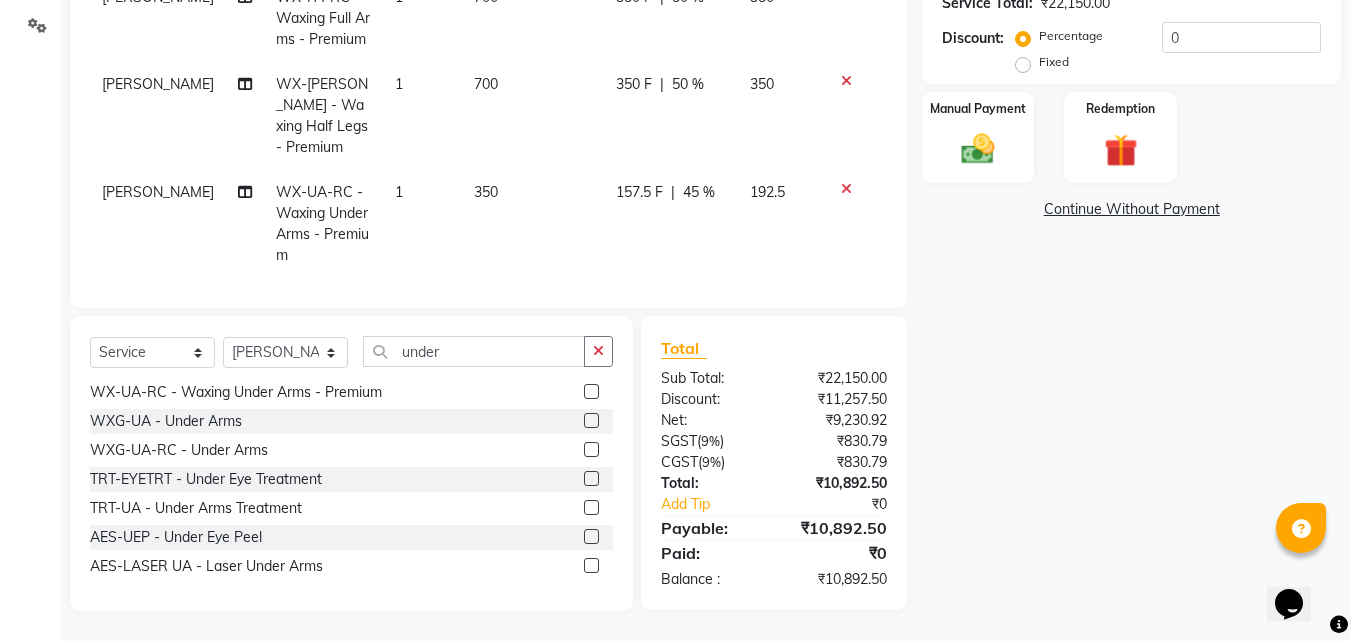 click on "50 %" 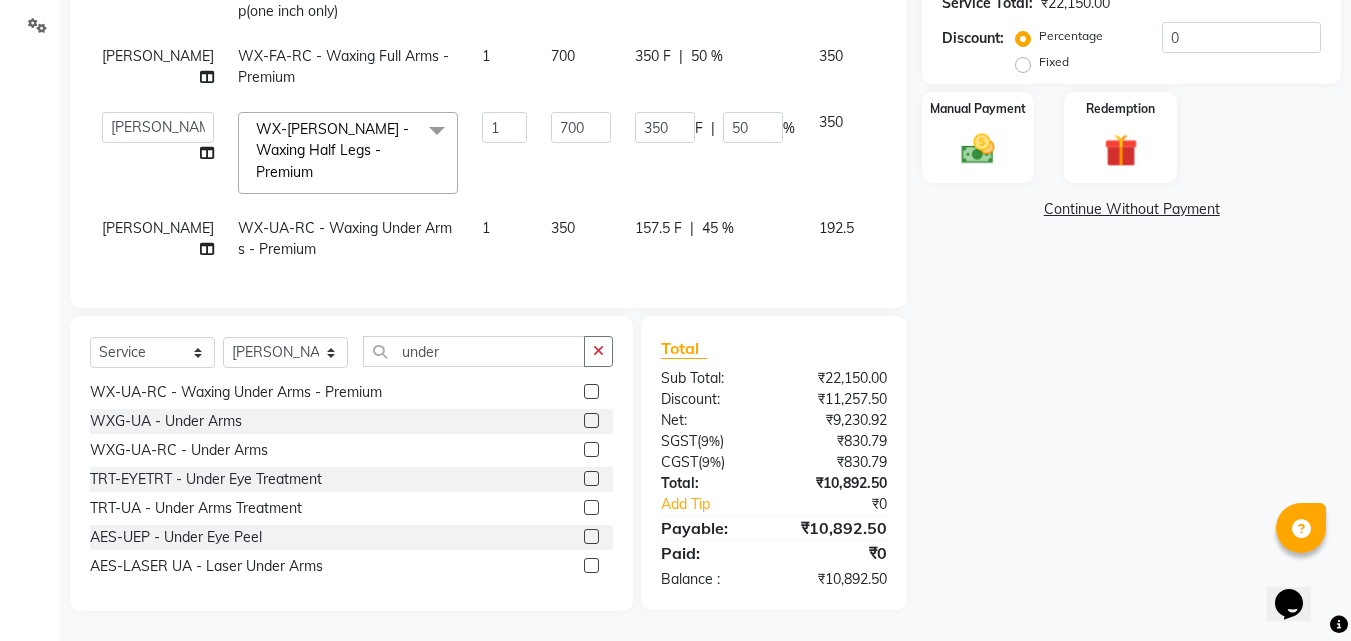 scroll, scrollTop: 208, scrollLeft: 0, axis: vertical 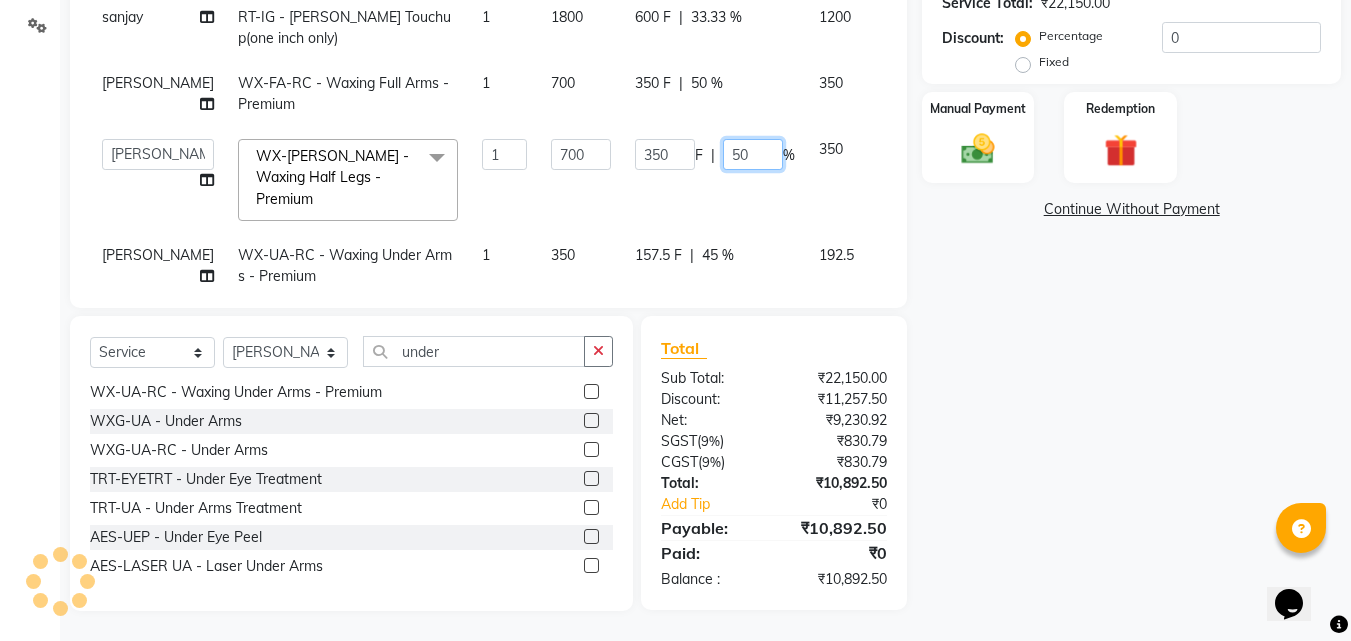 click on "50" 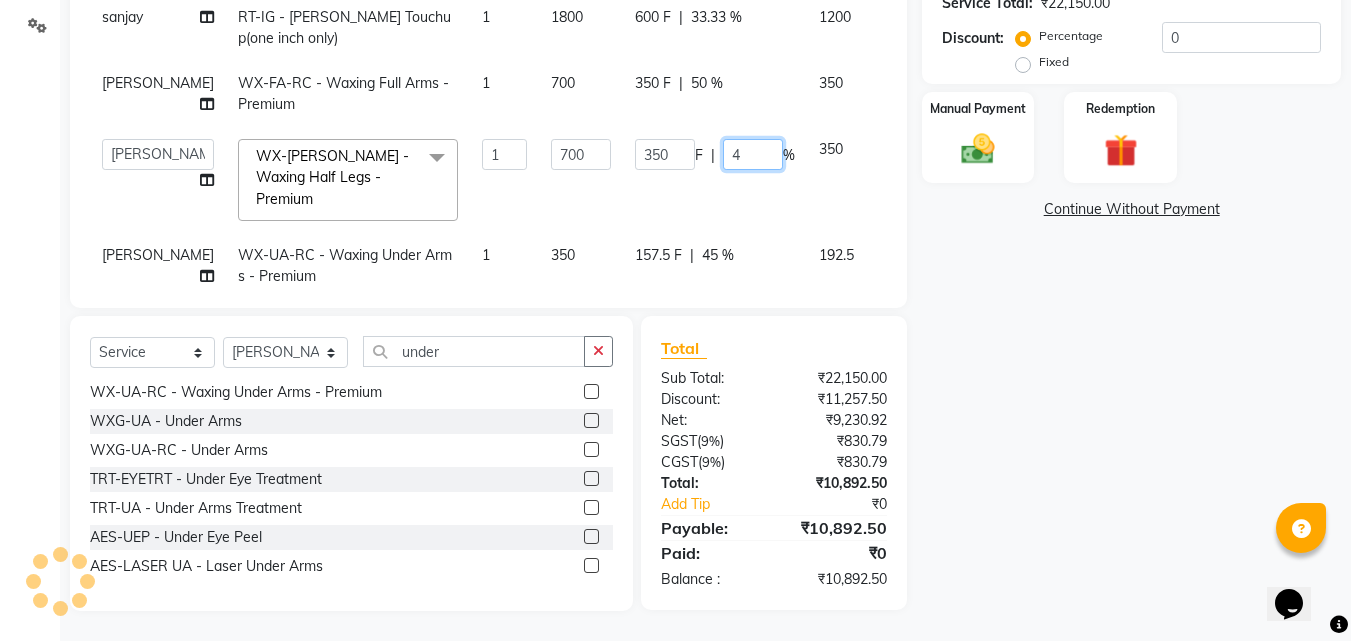 type on "45" 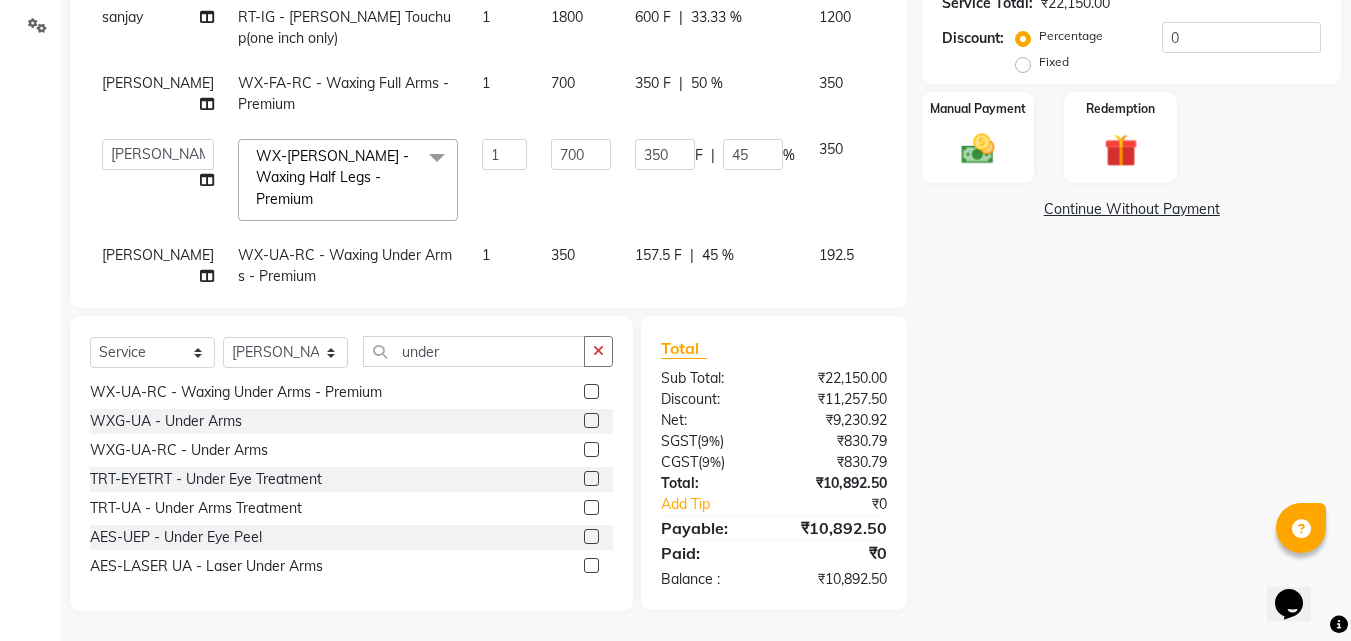 click on "Name: Cheenu  Membership:  No Active Membership  Total Visits:  2 Card on file:  0 Last Visit:   17-06-2025 Points:   0  Apply Discount Select Coupon → Wrong Job Card  Coupon → Complimentary Coupon → Correction  Coupon → First Wash  Coupon → Free Of Cost - Foc  Coupon → Staff Service  Coupon → Service Not Done  Coupon → Double Job Card  Coupon → Pending Payment  Coupon Code Apply Service Total:  ₹22,150.00  Discount:  Percentage   Fixed  0 Manual Payment Redemption  Continue Without Payment" 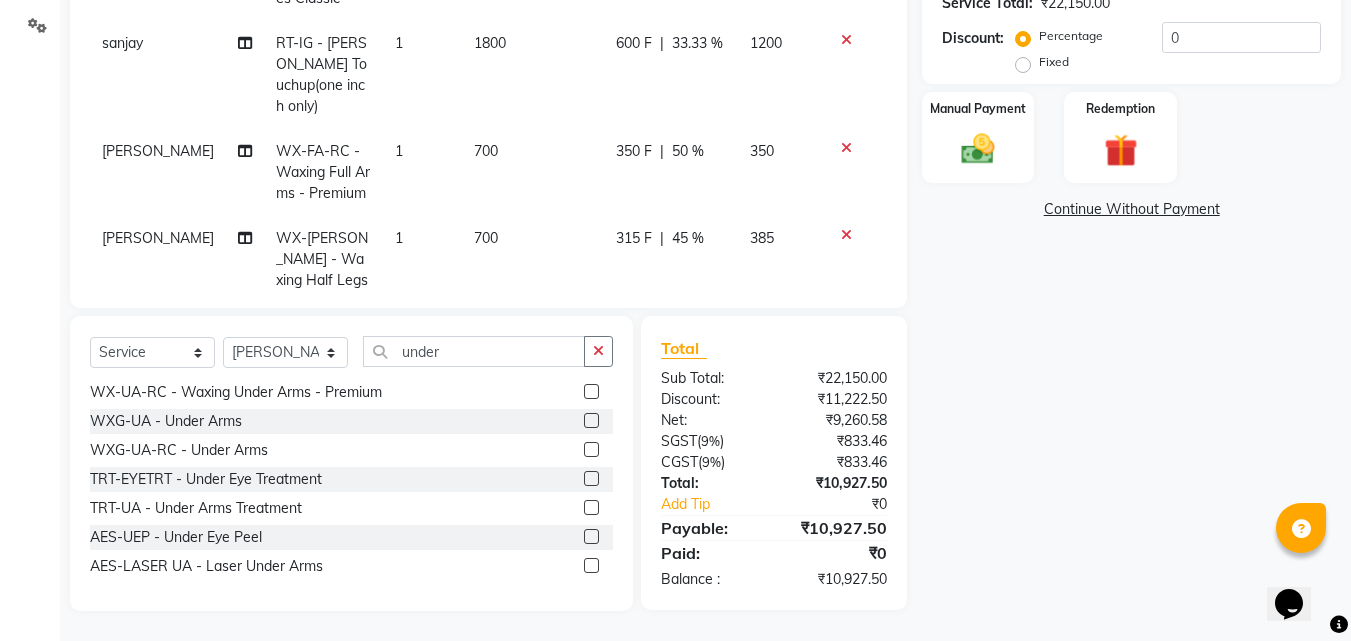 scroll, scrollTop: 220, scrollLeft: 0, axis: vertical 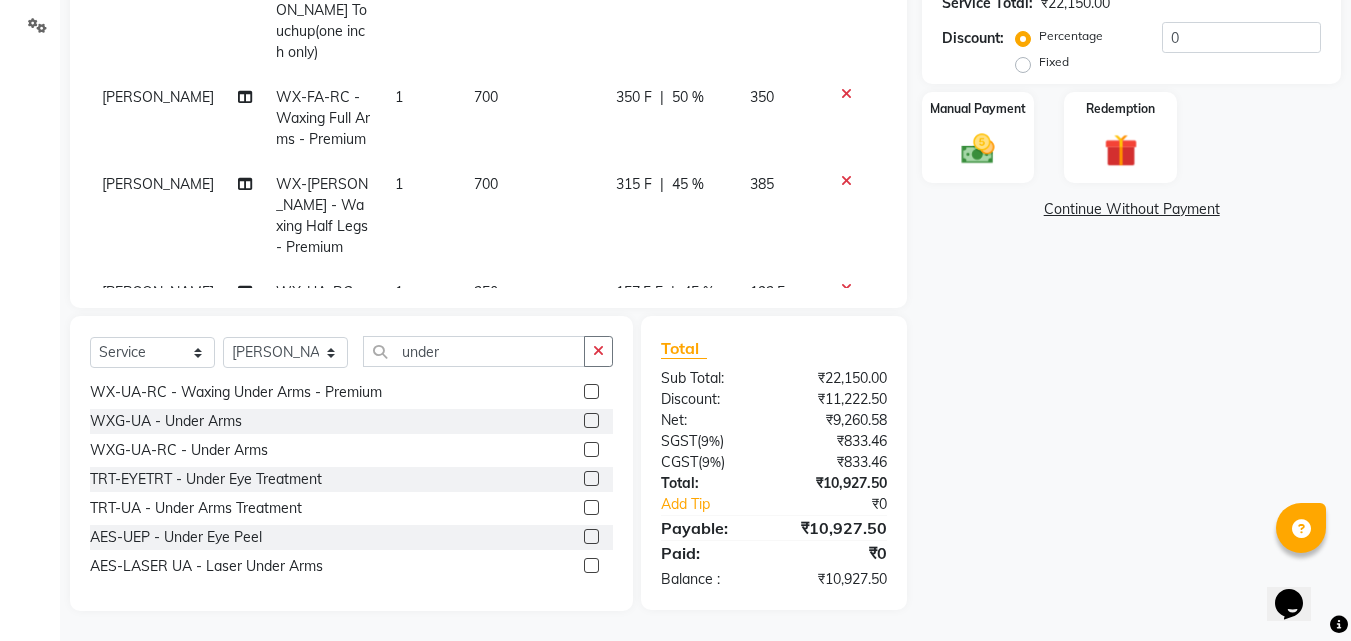 click on "50 %" 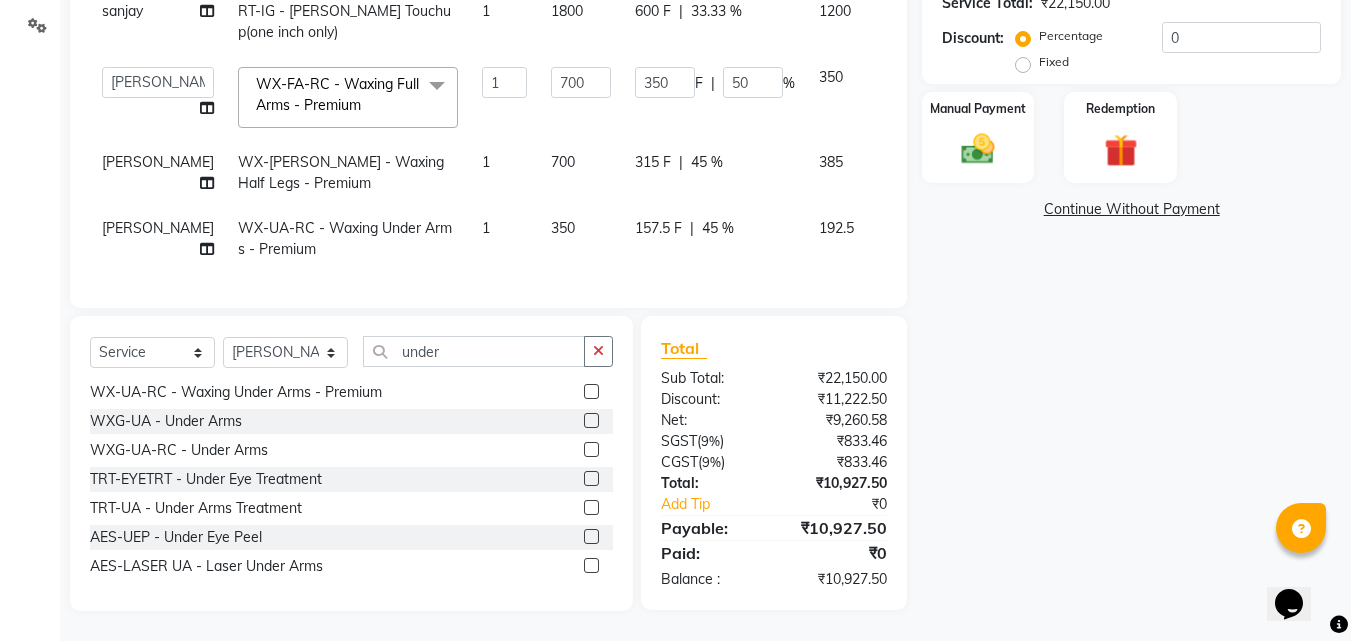 scroll, scrollTop: 208, scrollLeft: 0, axis: vertical 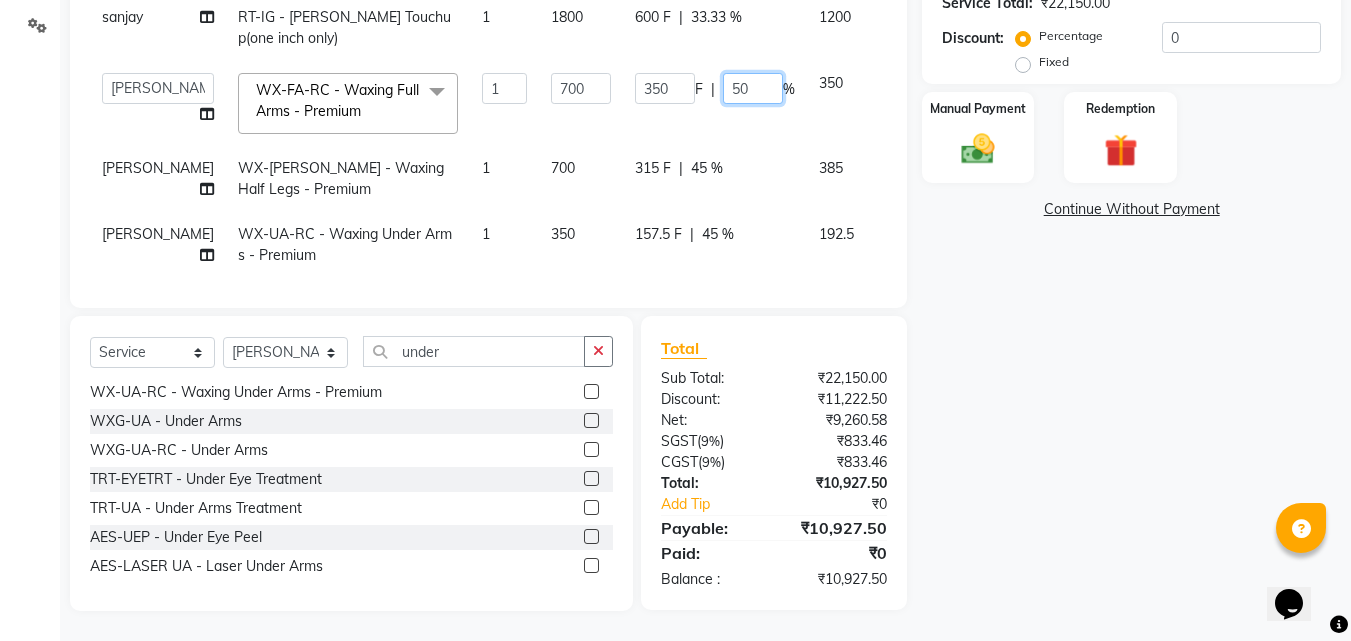 click on "50" 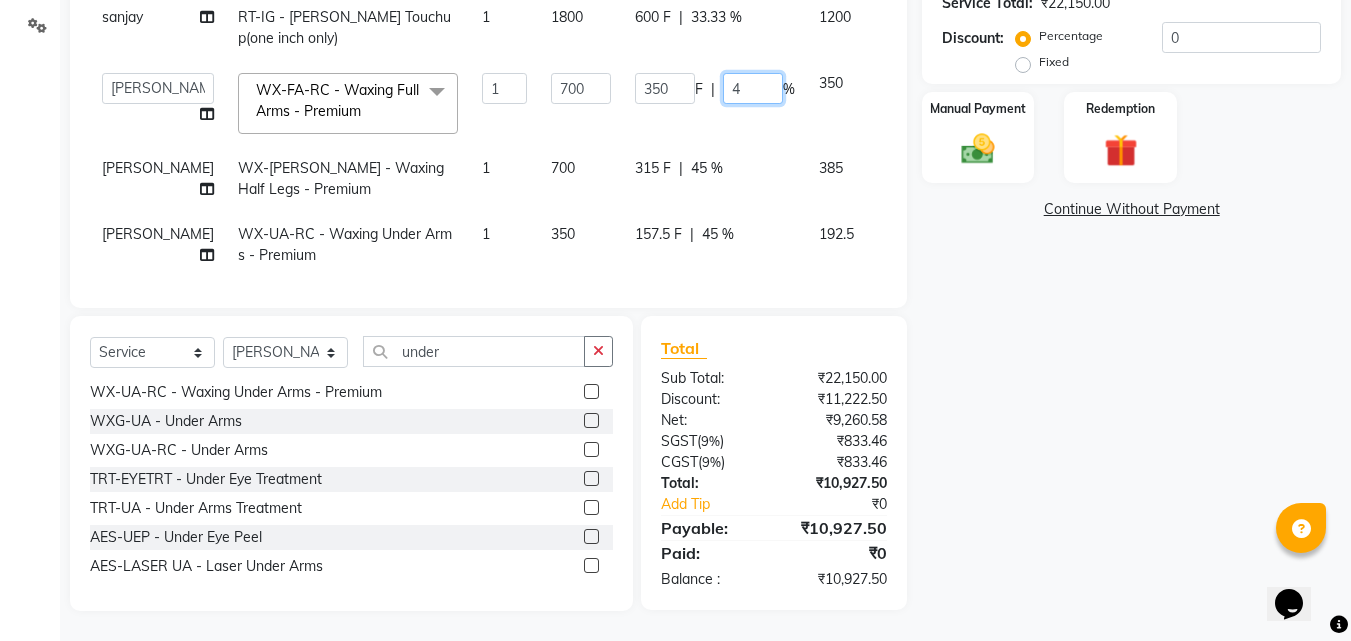 type on "45" 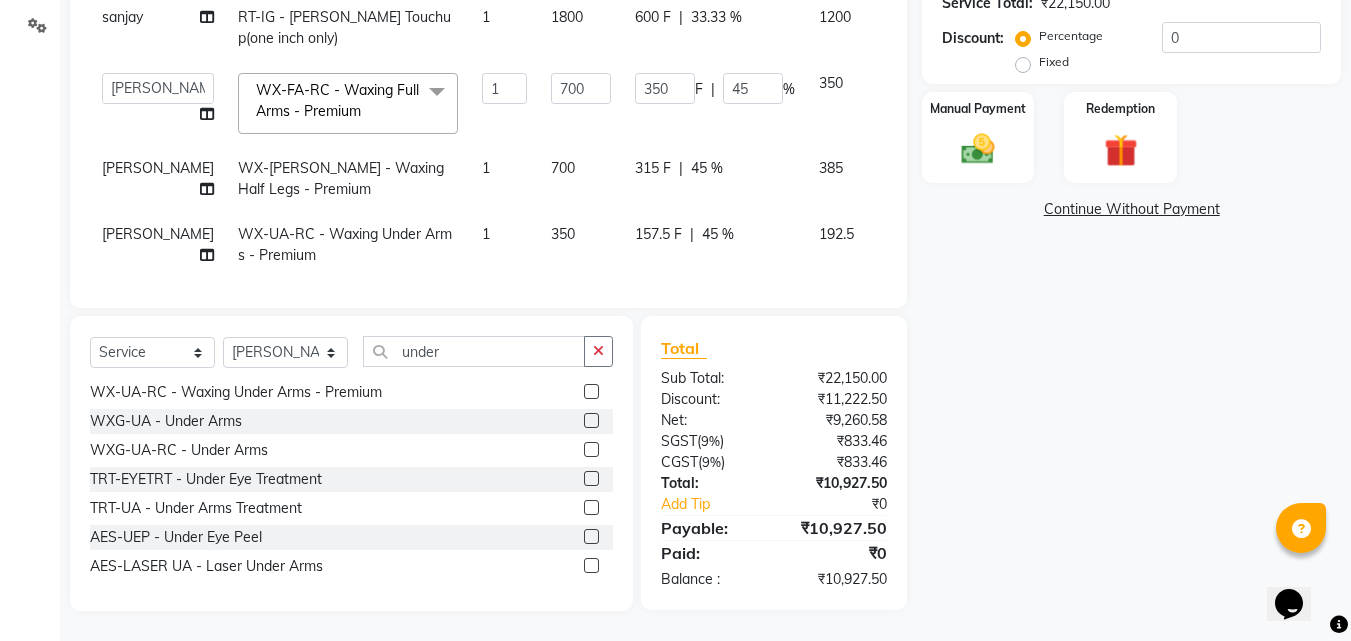 click on "Name: Cheenu  Membership:  No Active Membership  Total Visits:  2 Card on file:  0 Last Visit:   17-06-2025 Points:   0  Apply Discount Select Coupon → Wrong Job Card  Coupon → Complimentary Coupon → Correction  Coupon → First Wash  Coupon → Free Of Cost - Foc  Coupon → Staff Service  Coupon → Service Not Done  Coupon → Double Job Card  Coupon → Pending Payment  Coupon Code Apply Service Total:  ₹22,150.00  Discount:  Percentage   Fixed  0 Manual Payment Redemption  Continue Without Payment" 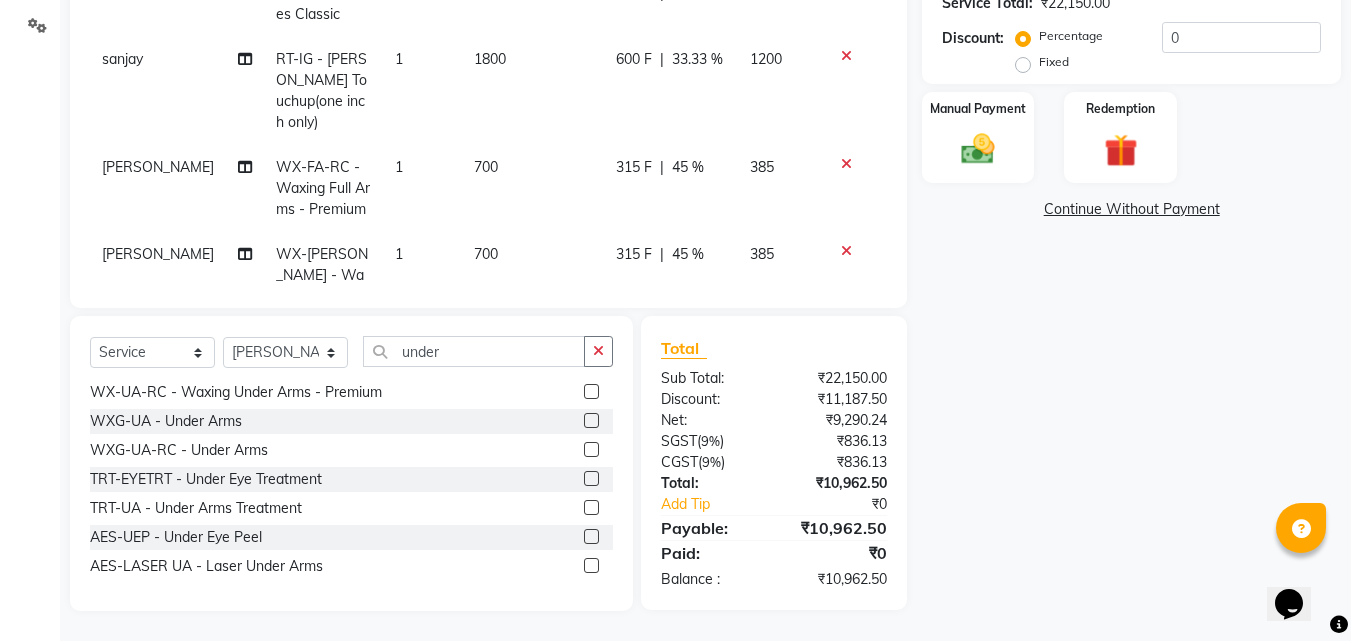 click on "45 %" 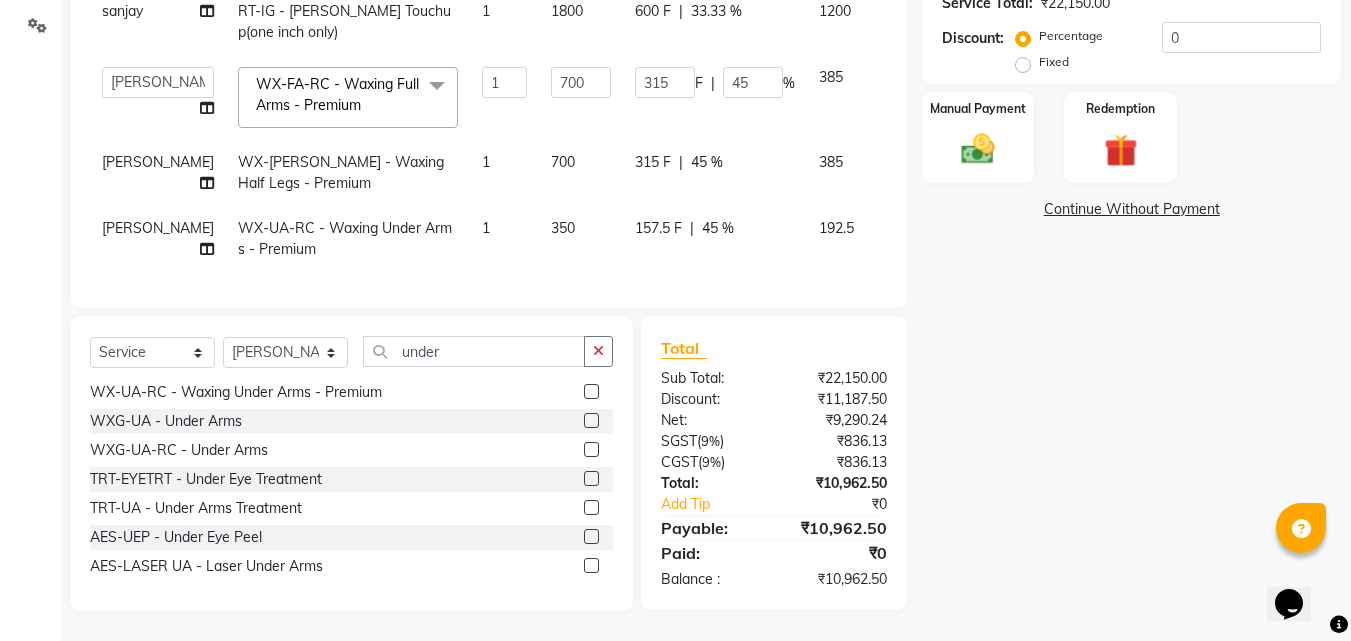 scroll, scrollTop: 208, scrollLeft: 0, axis: vertical 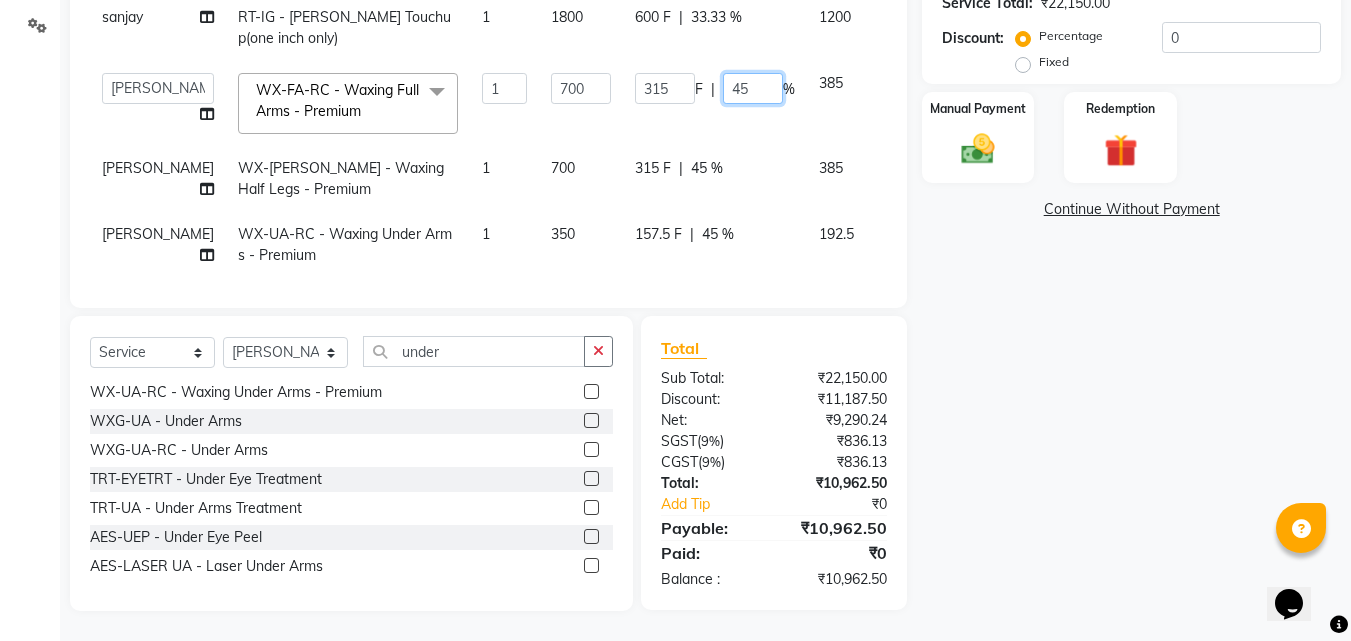 click on "45" 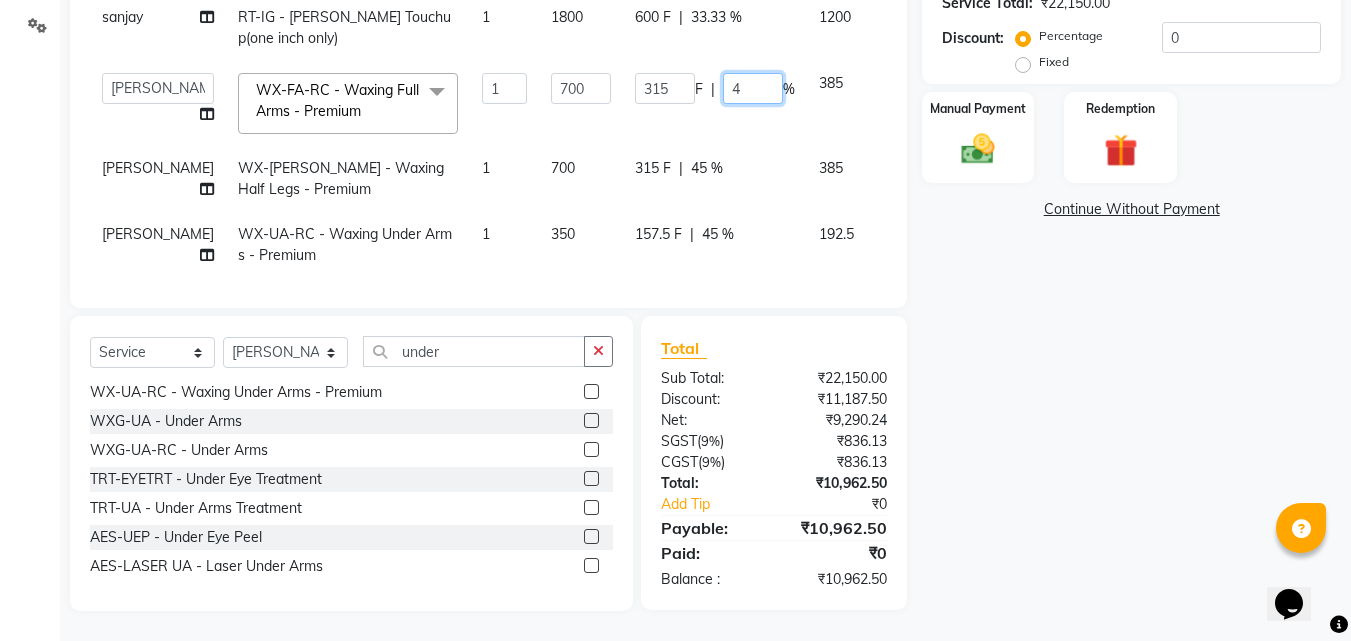 type on "40" 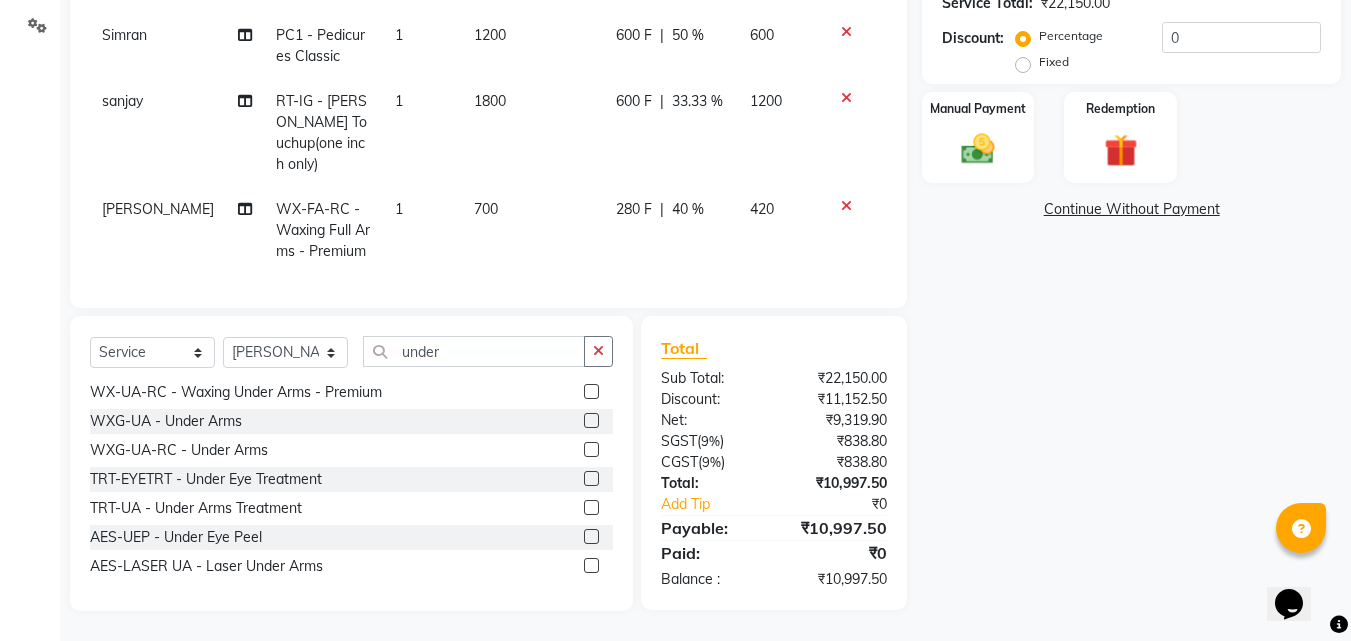 scroll, scrollTop: 250, scrollLeft: 0, axis: vertical 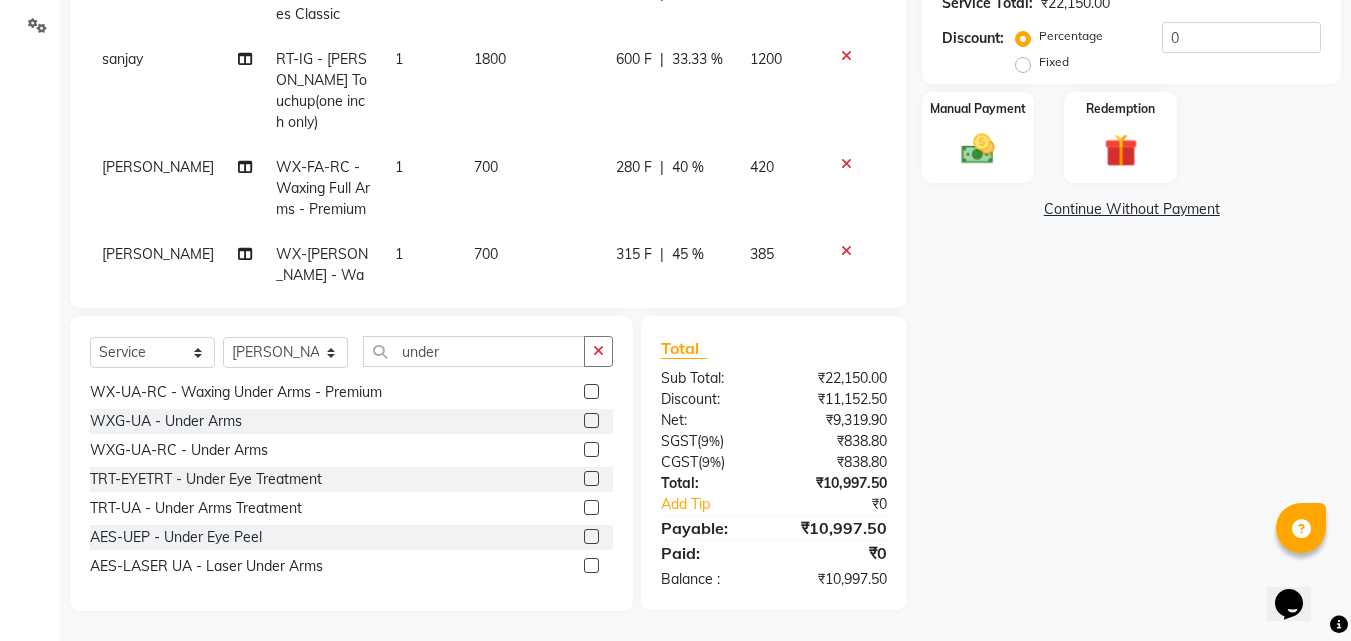 click on "Name: Cheenu  Membership:  No Active Membership  Total Visits:  2 Card on file:  0 Last Visit:   17-06-2025 Points:   0  Apply Discount Select Coupon → Wrong Job Card  Coupon → Complimentary Coupon → Correction  Coupon → First Wash  Coupon → Free Of Cost - Foc  Coupon → Staff Service  Coupon → Service Not Done  Coupon → Double Job Card  Coupon → Pending Payment  Coupon Code Apply Service Total:  ₹22,150.00  Discount:  Percentage   Fixed  0 Manual Payment Redemption  Continue Without Payment" 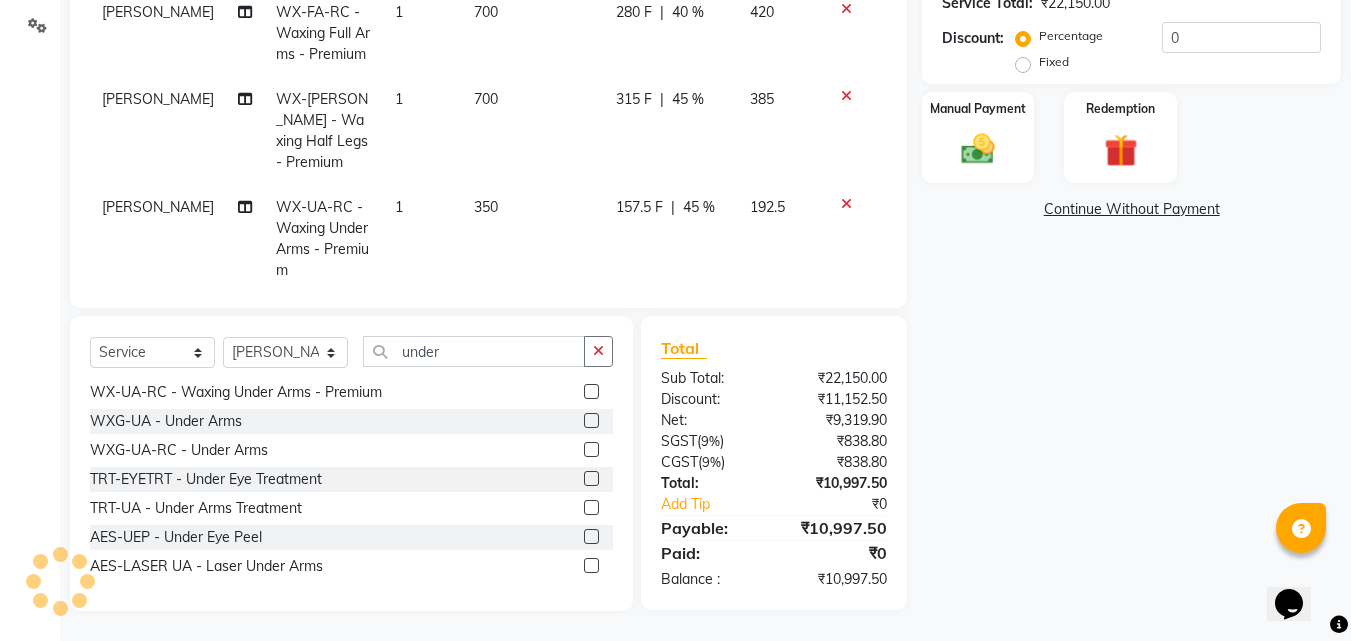 scroll, scrollTop: 420, scrollLeft: 0, axis: vertical 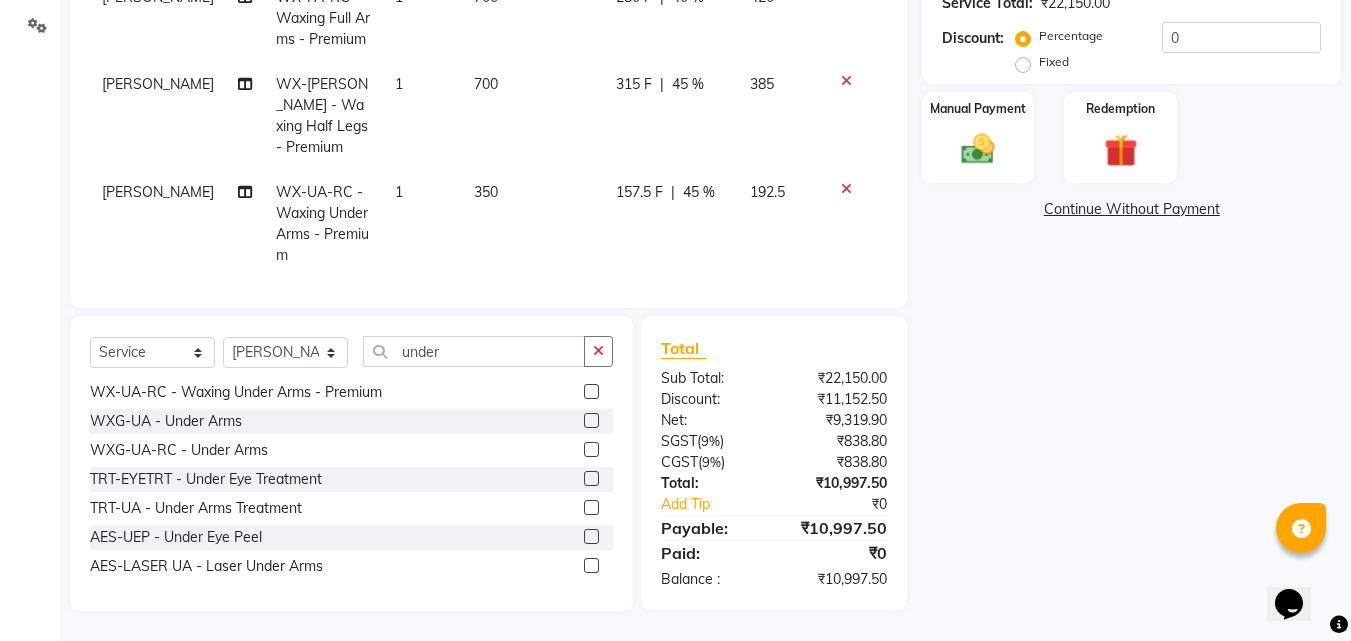 click on "45 %" 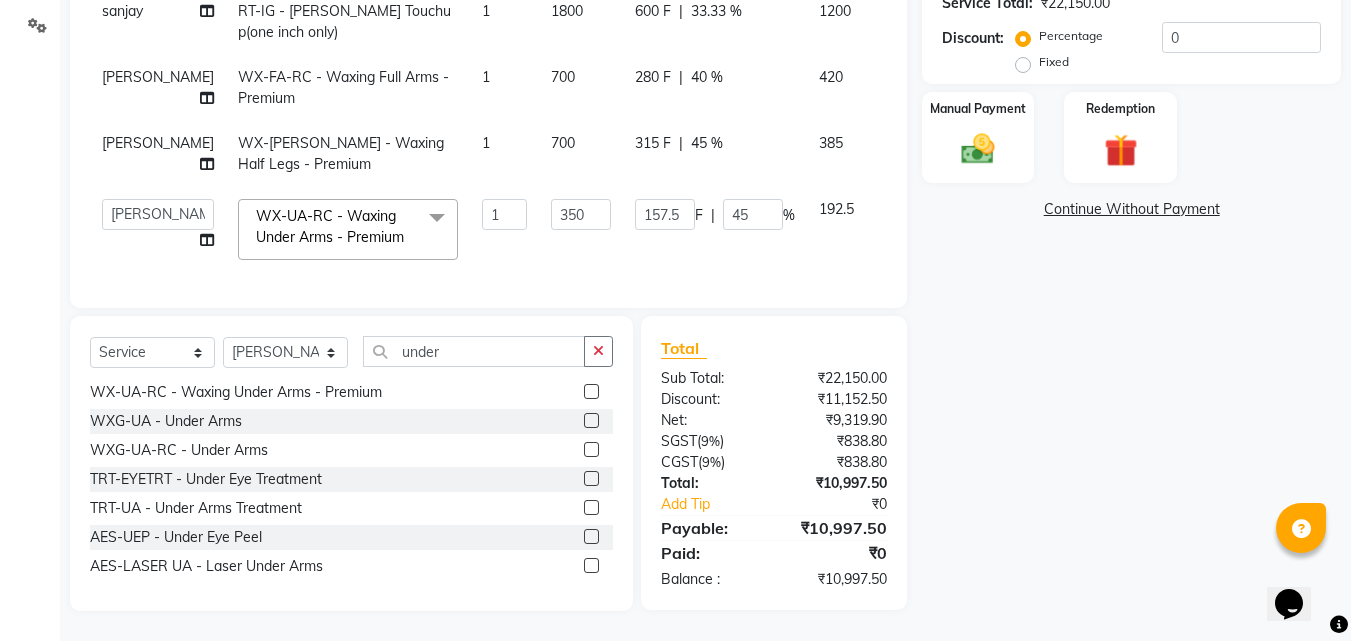 scroll, scrollTop: 208, scrollLeft: 0, axis: vertical 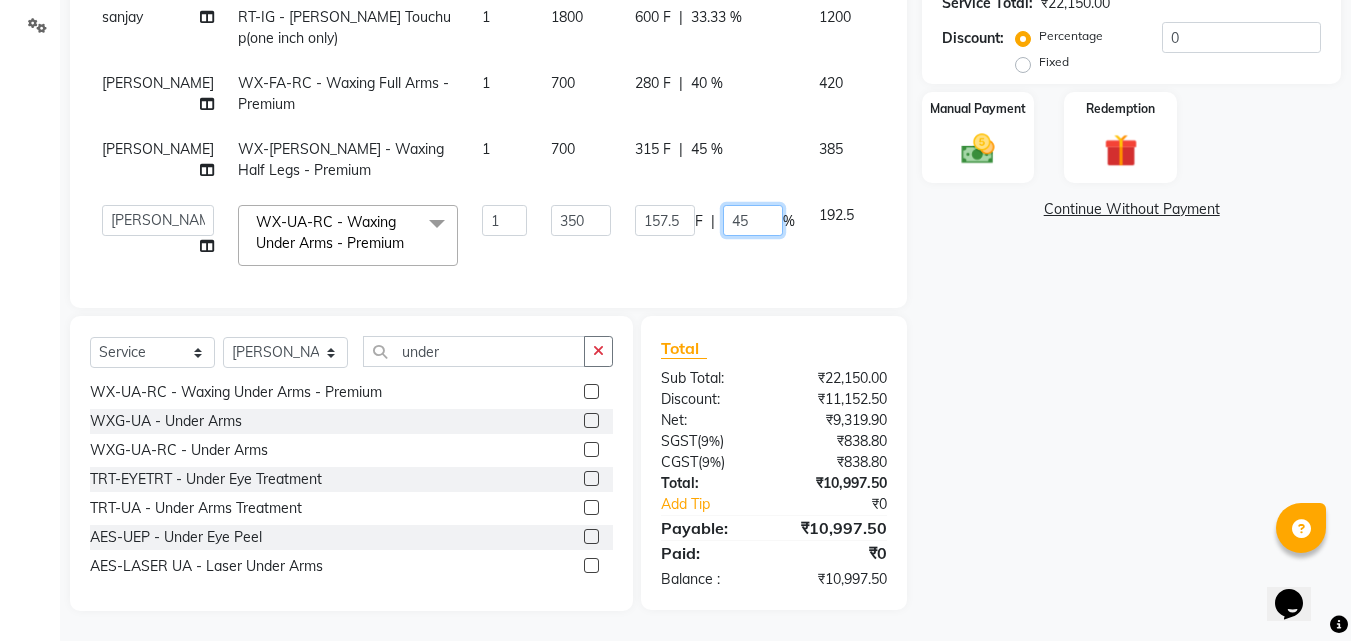 click on "45" 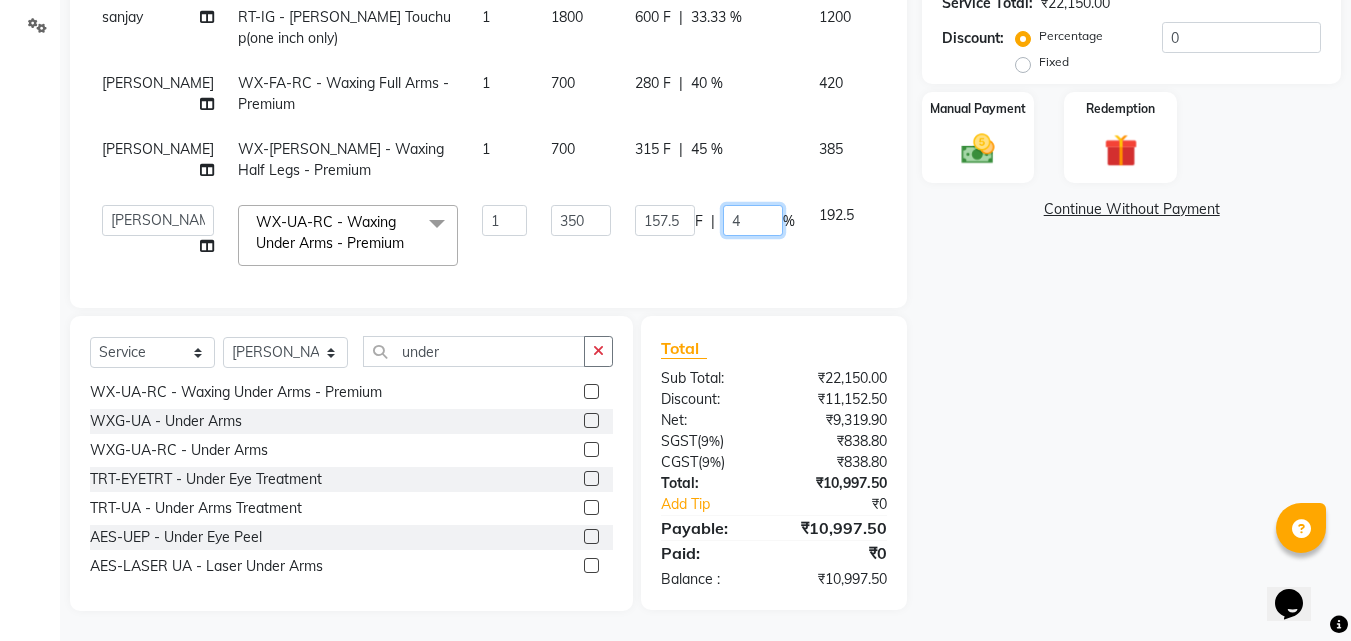 type on "40" 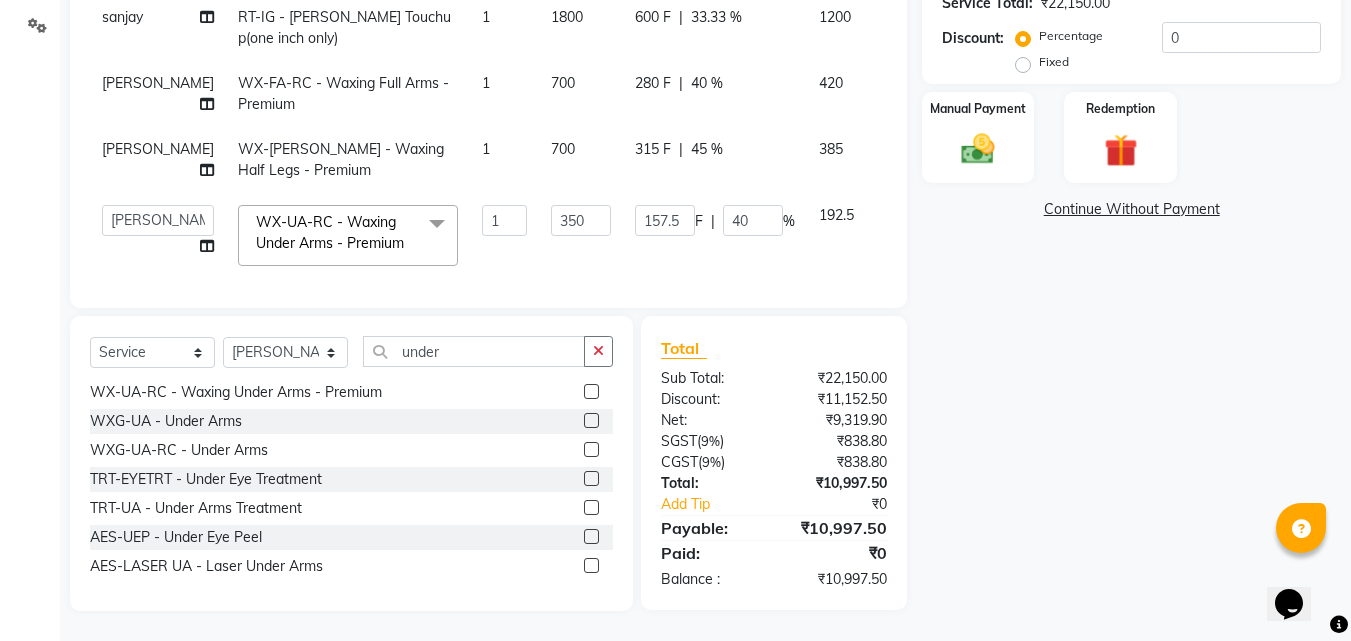 click on "Name: Cheenu  Membership:  No Active Membership  Total Visits:  2 Card on file:  0 Last Visit:   17-06-2025 Points:   0  Apply Discount Select Coupon → Wrong Job Card  Coupon → Complimentary Coupon → Correction  Coupon → First Wash  Coupon → Free Of Cost - Foc  Coupon → Staff Service  Coupon → Service Not Done  Coupon → Double Job Card  Coupon → Pending Payment  Coupon Code Apply Service Total:  ₹22,150.00  Discount:  Percentage   Fixed  0 Manual Payment Redemption  Continue Without Payment" 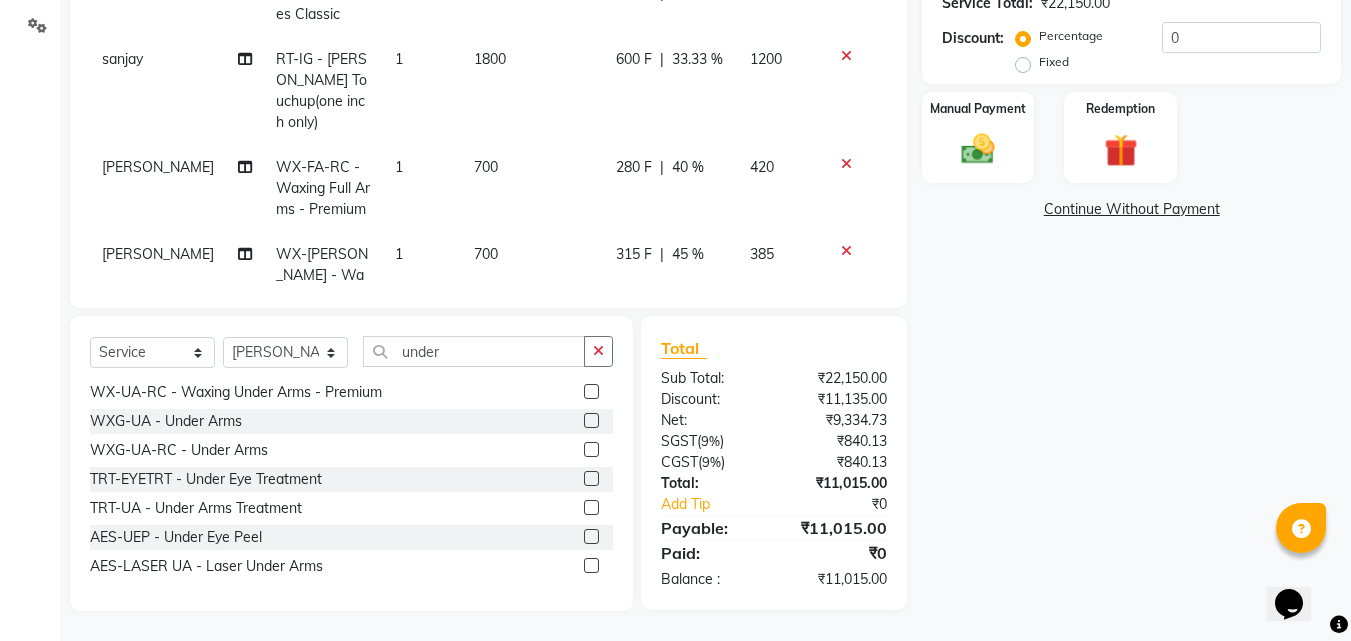 click on "40 %" 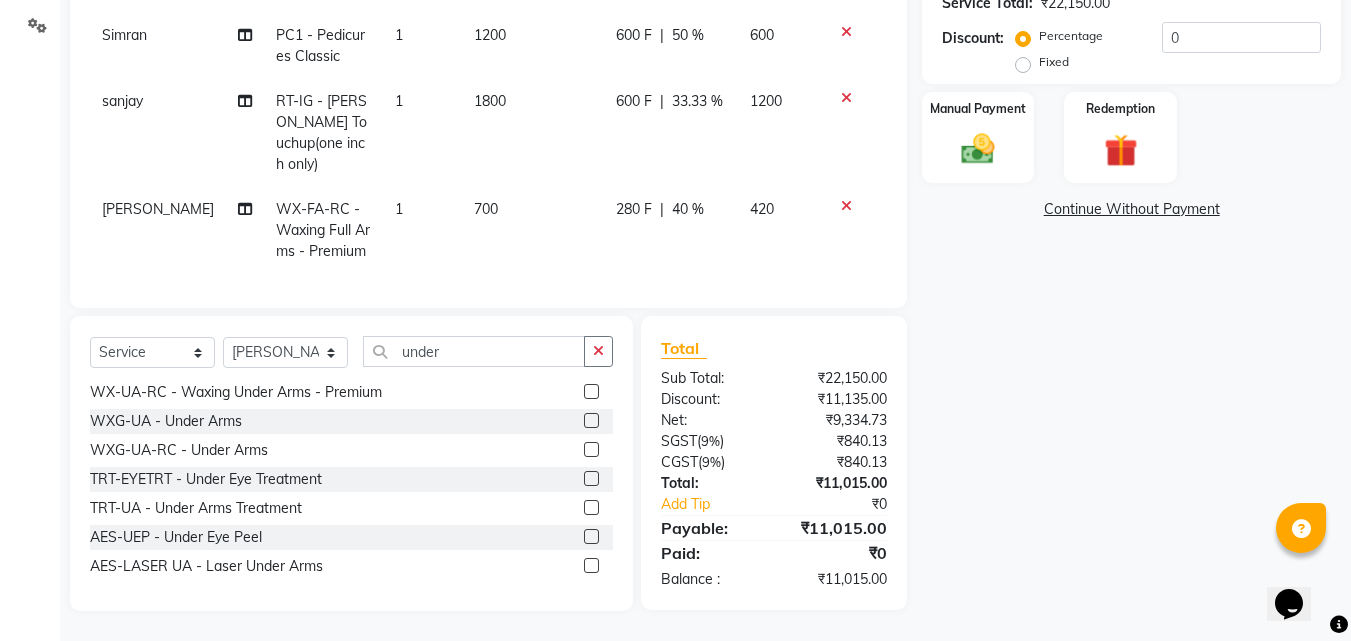 select on "71454" 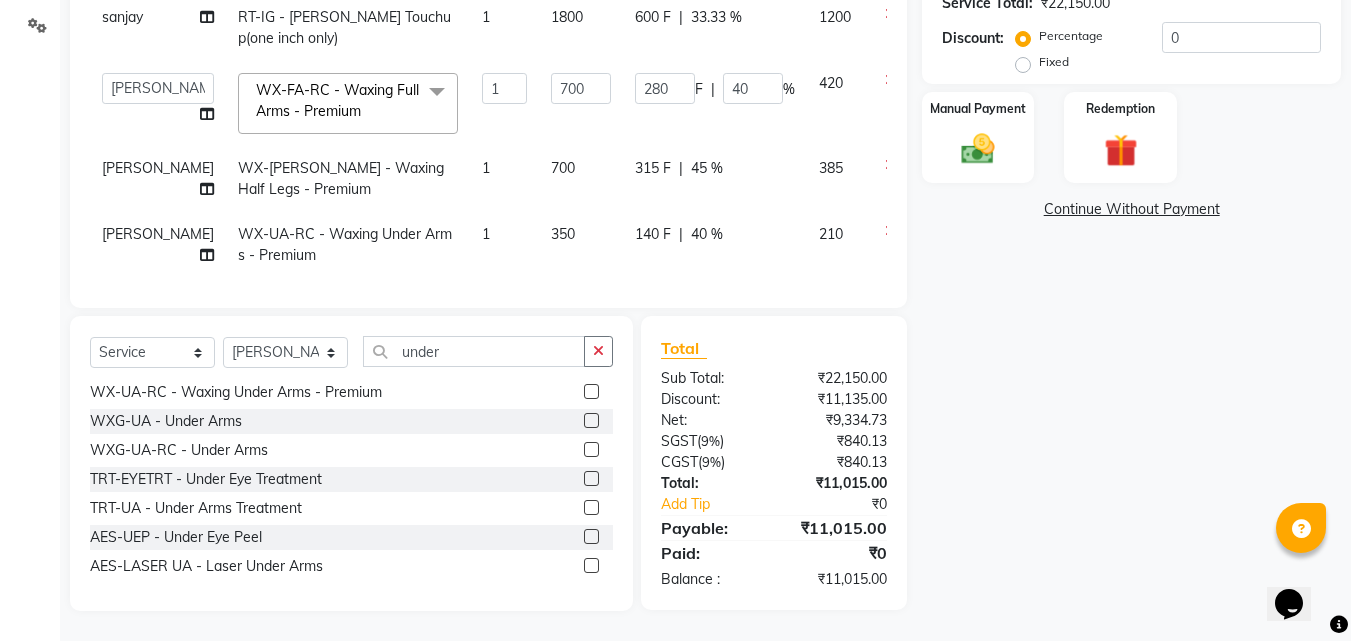 click on "45 %" 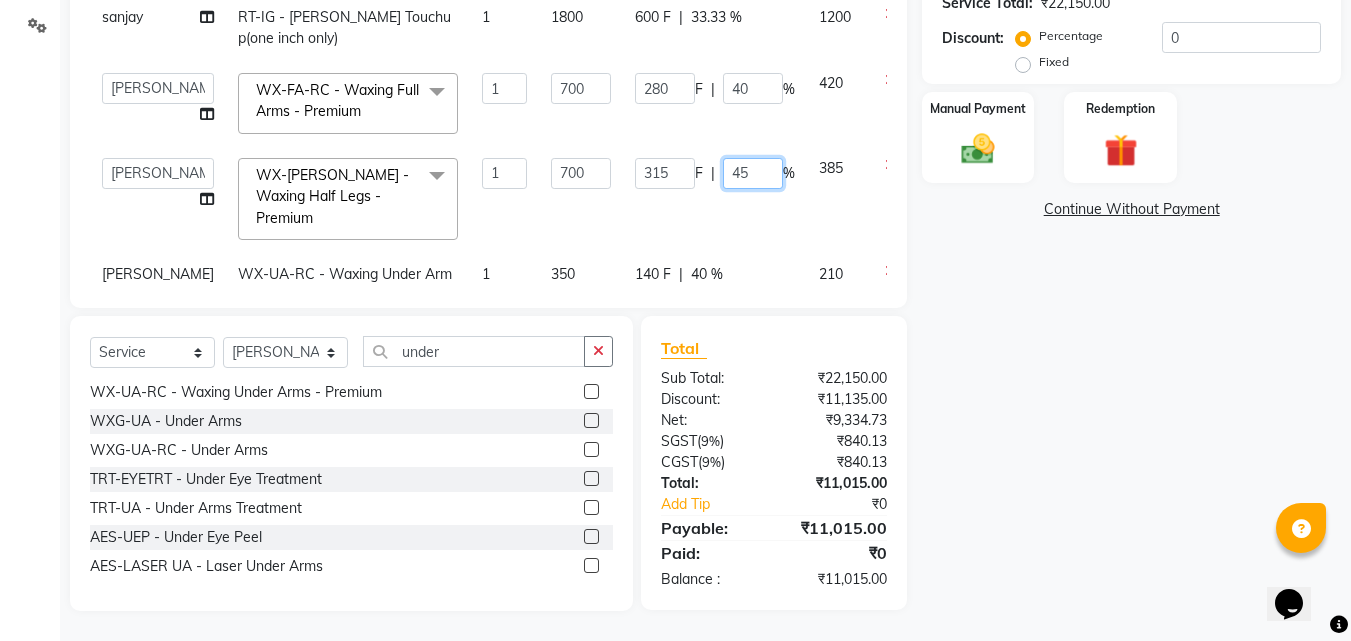 click on "45" 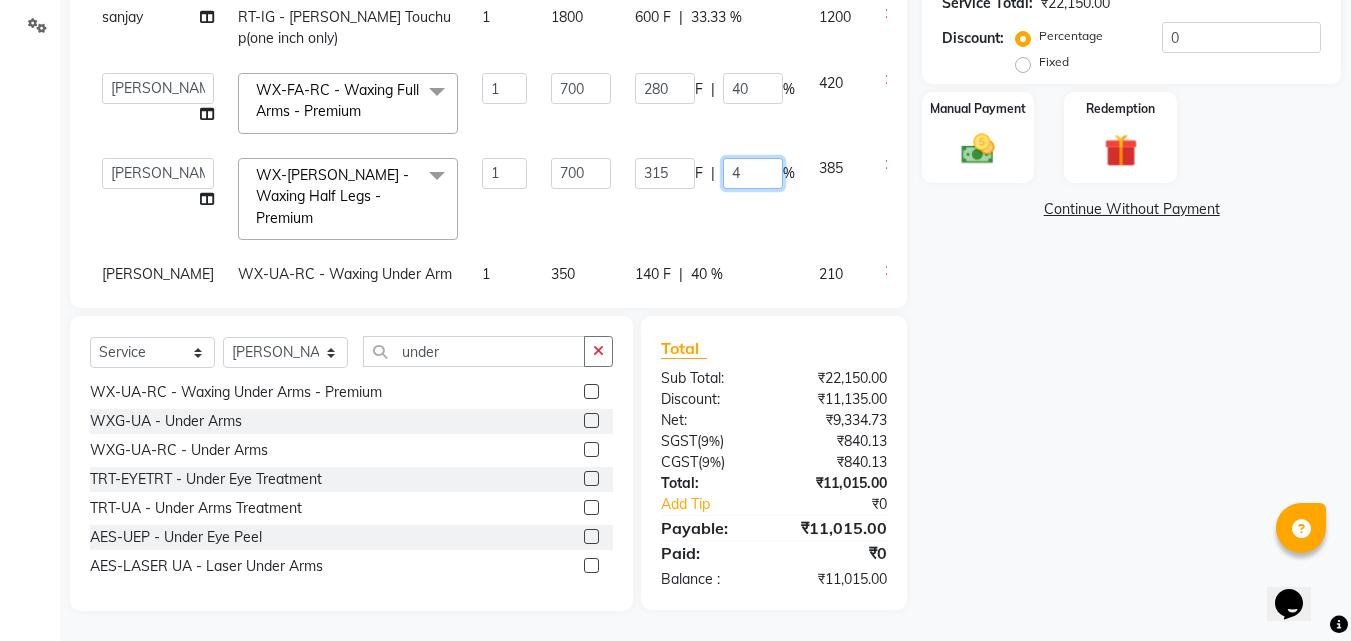 type on "40" 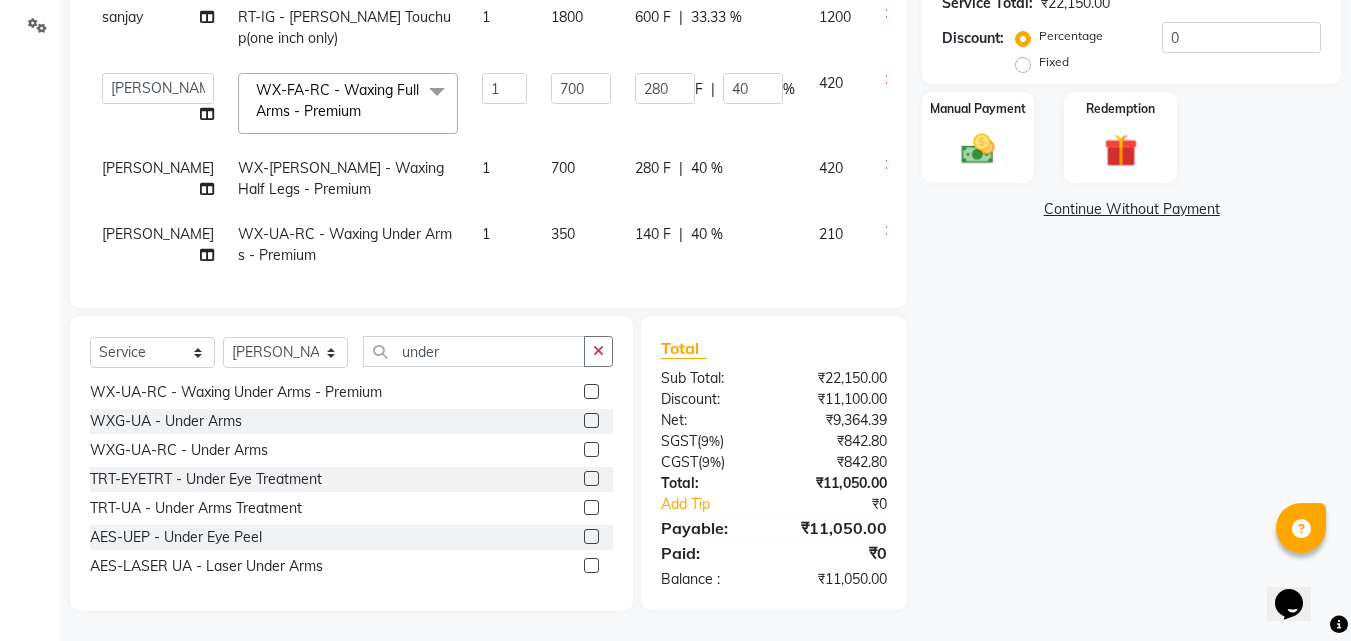 click on "Name: Cheenu  Membership:  No Active Membership  Total Visits:  2 Card on file:  0 Last Visit:   17-06-2025 Points:   0  Apply Discount Select Coupon → Wrong Job Card  Coupon → Complimentary Coupon → Correction  Coupon → First Wash  Coupon → Free Of Cost - Foc  Coupon → Staff Service  Coupon → Service Not Done  Coupon → Double Job Card  Coupon → Pending Payment  Coupon Code Apply Service Total:  ₹22,150.00  Discount:  Percentage   Fixed  0 Manual Payment Redemption  Continue Without Payment" 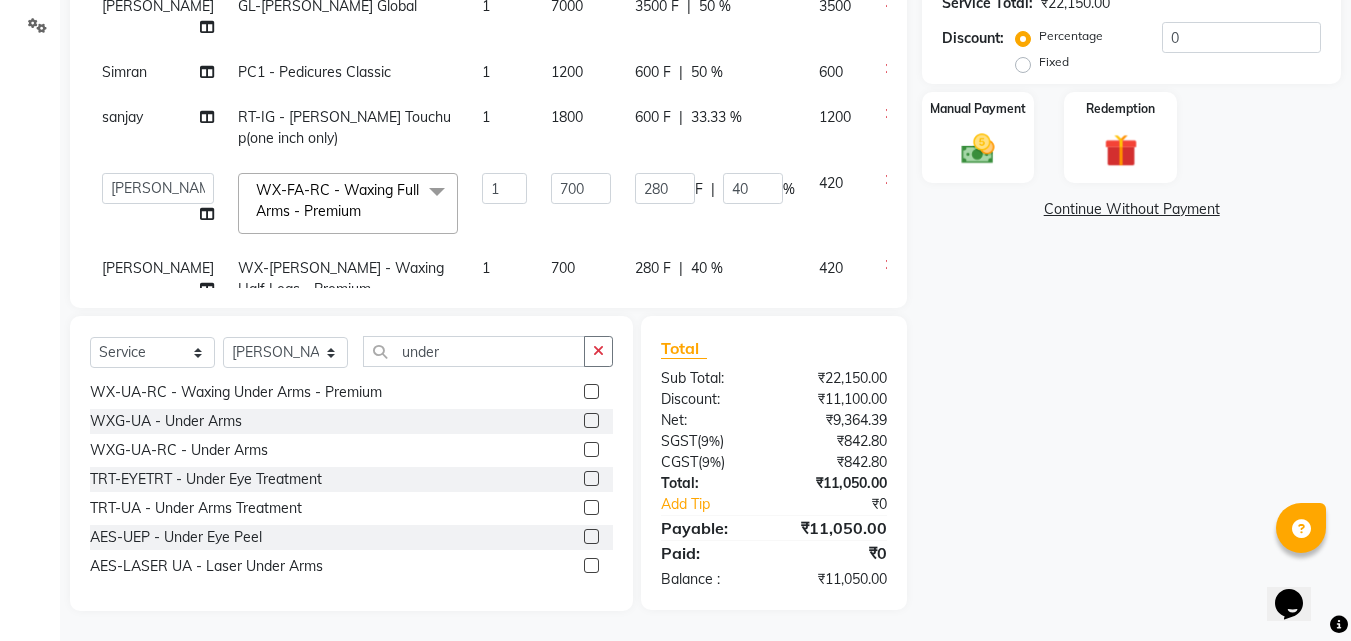 scroll, scrollTop: 208, scrollLeft: 0, axis: vertical 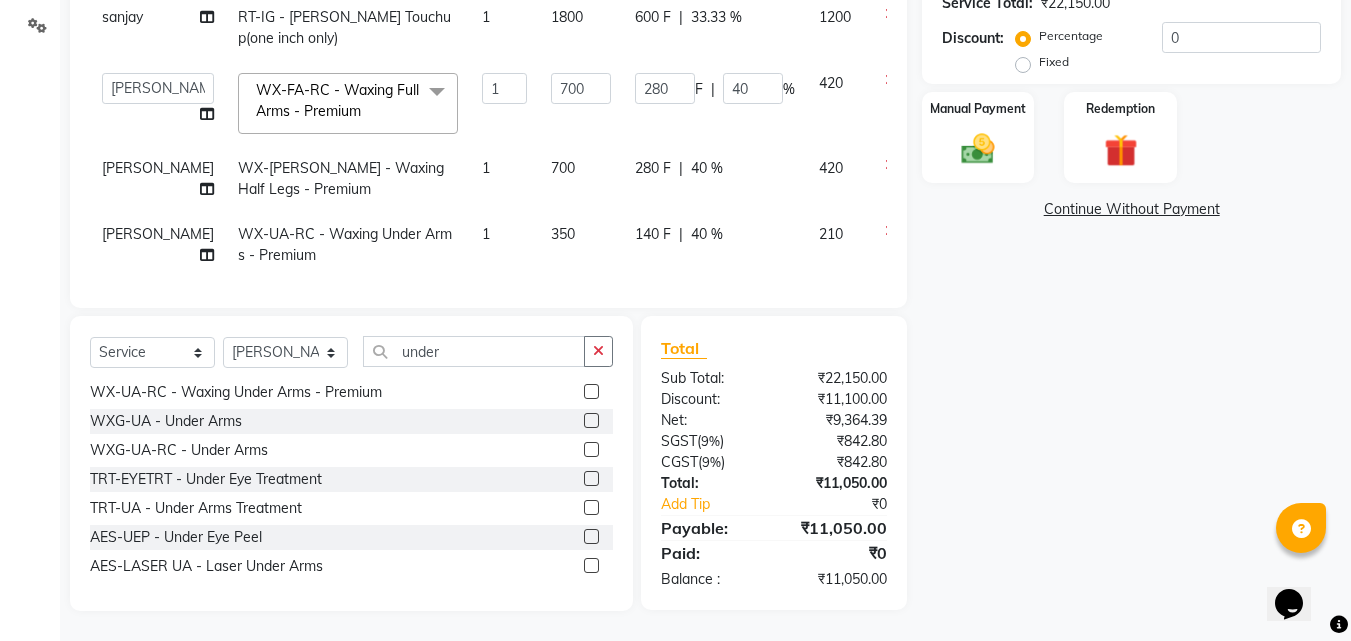 click on "40 %" 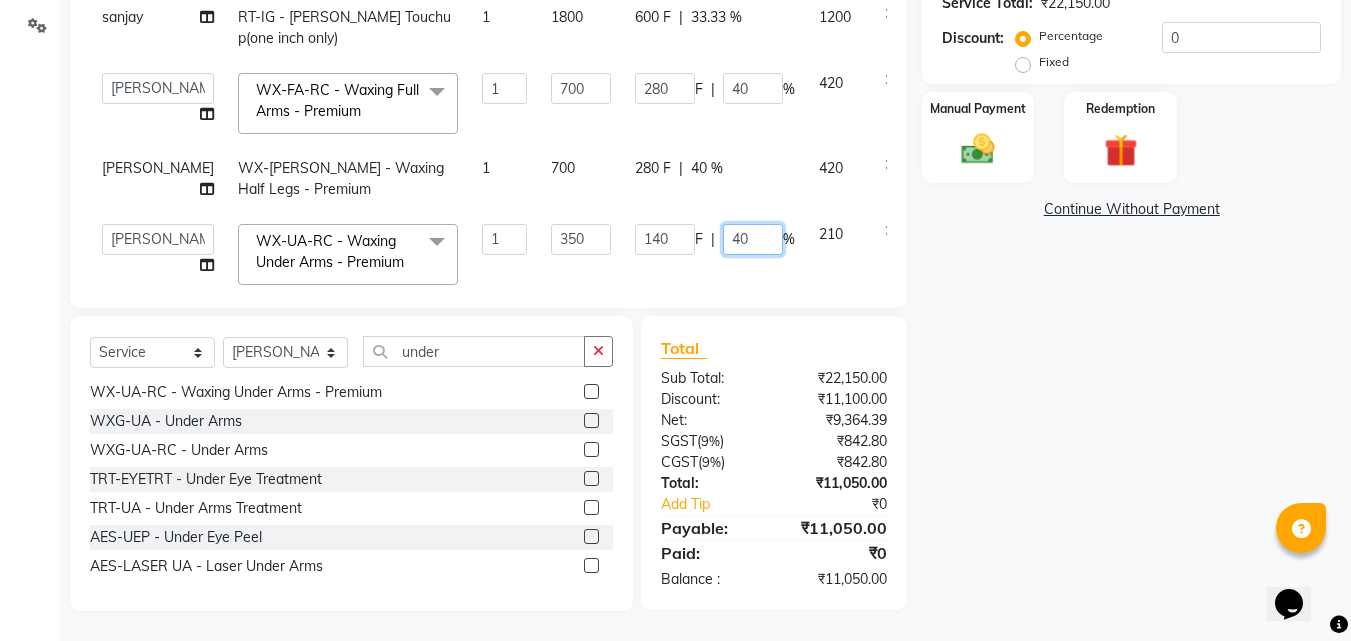click on "40" 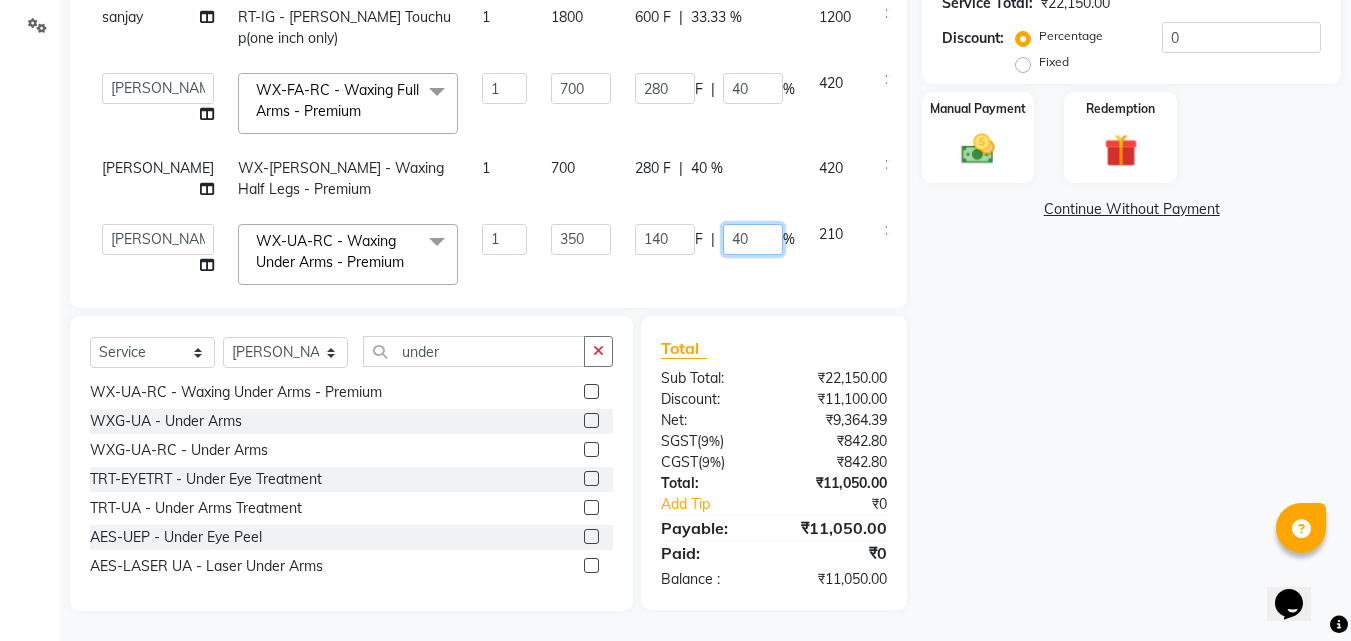 type on "4" 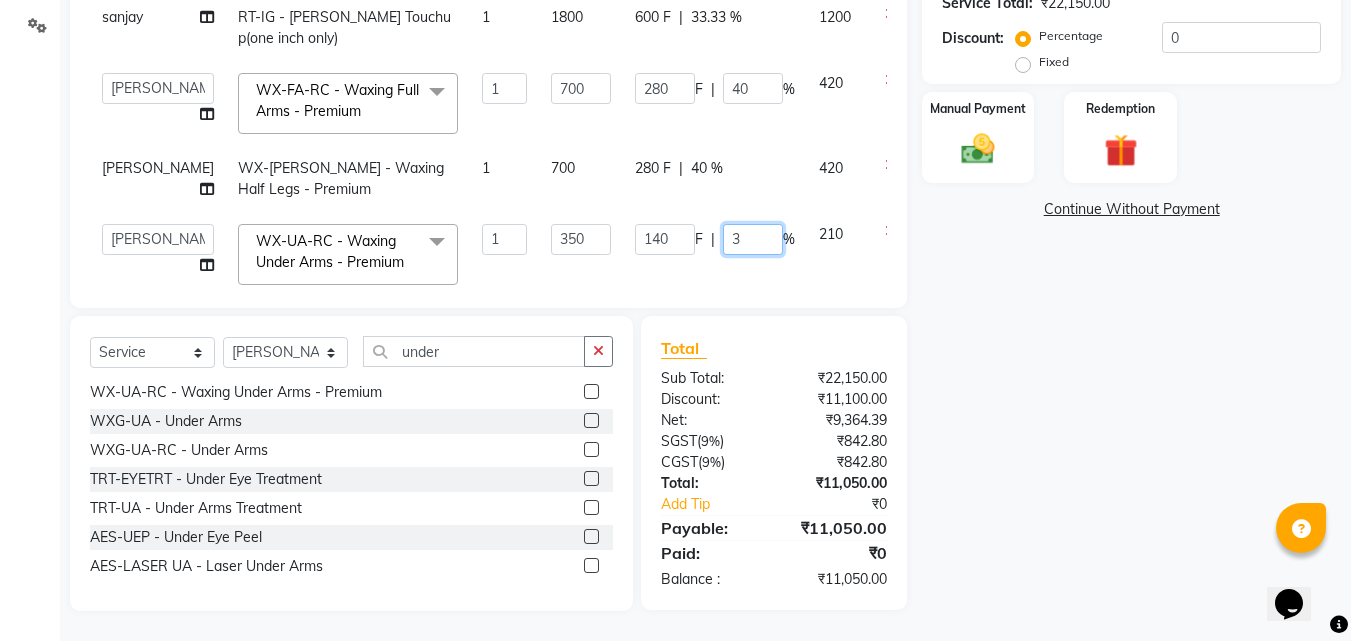 type on "35" 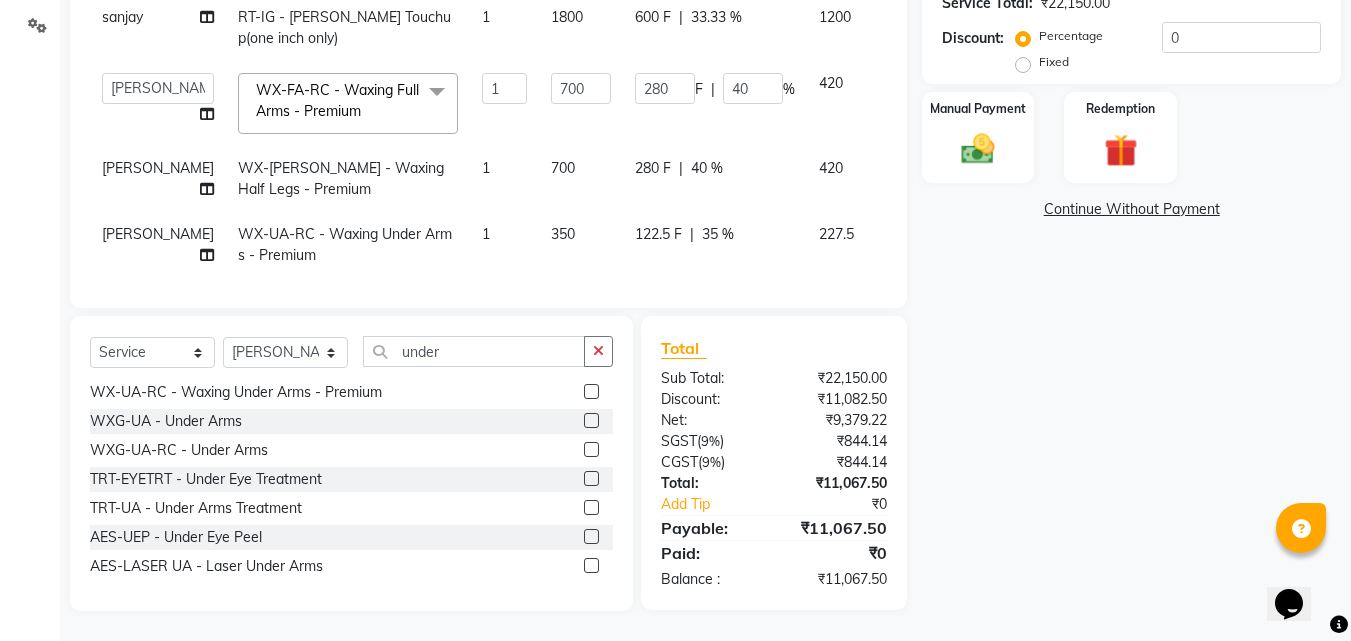 click on "Name: Cheenu  Membership:  No Active Membership  Total Visits:  2 Card on file:  0 Last Visit:   17-06-2025 Points:   0  Apply Discount Select Coupon → Wrong Job Card  Coupon → Complimentary Coupon → Correction  Coupon → First Wash  Coupon → Free Of Cost - Foc  Coupon → Staff Service  Coupon → Service Not Done  Coupon → Double Job Card  Coupon → Pending Payment  Coupon Code Apply Service Total:  ₹22,150.00  Discount:  Percentage   Fixed  0 Manual Payment Redemption  Continue Without Payment" 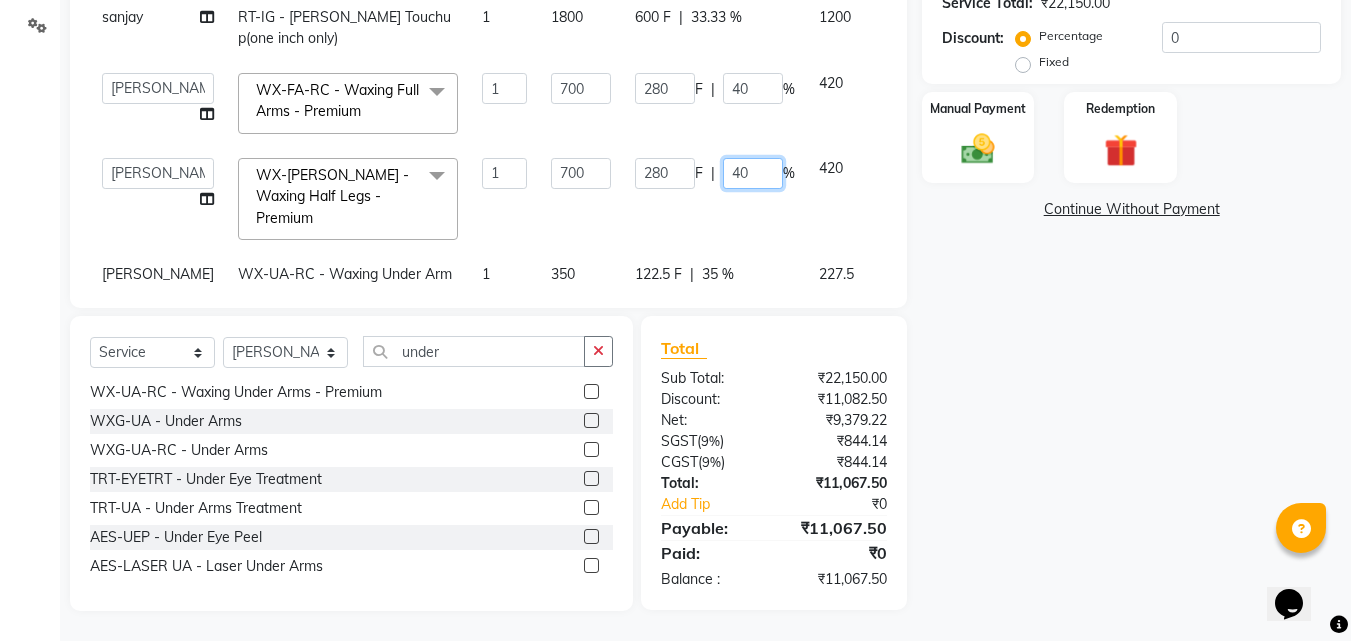 click on "40" 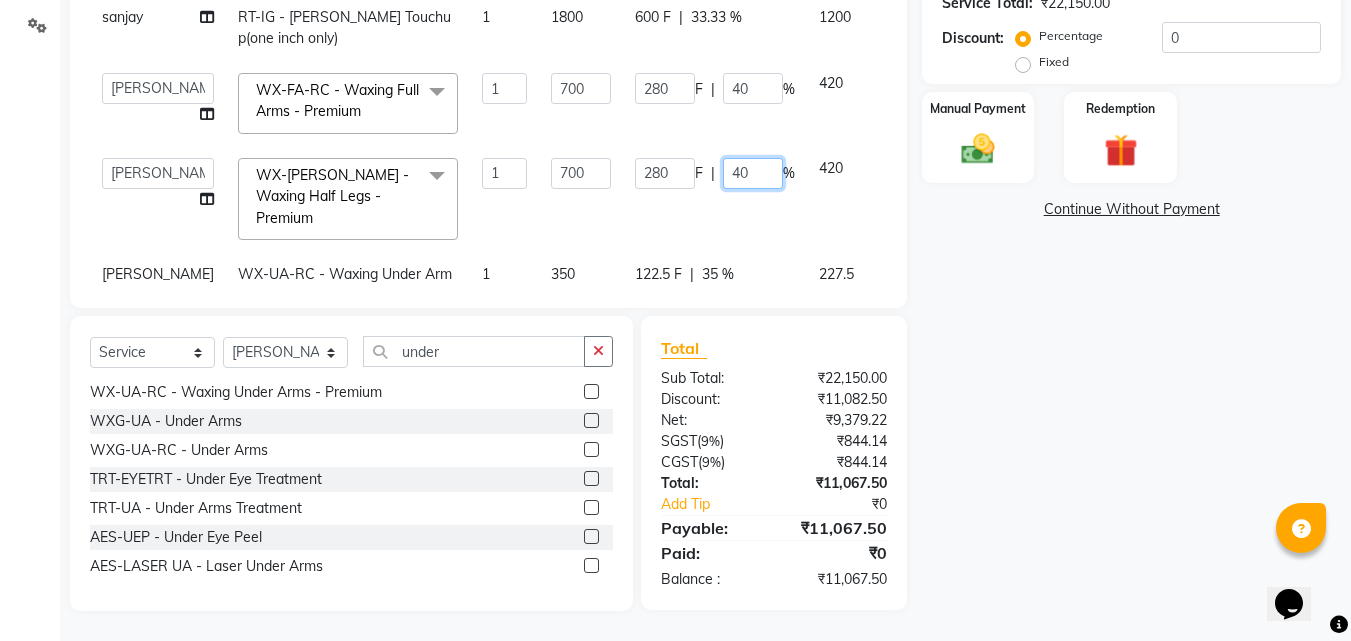 type on "4" 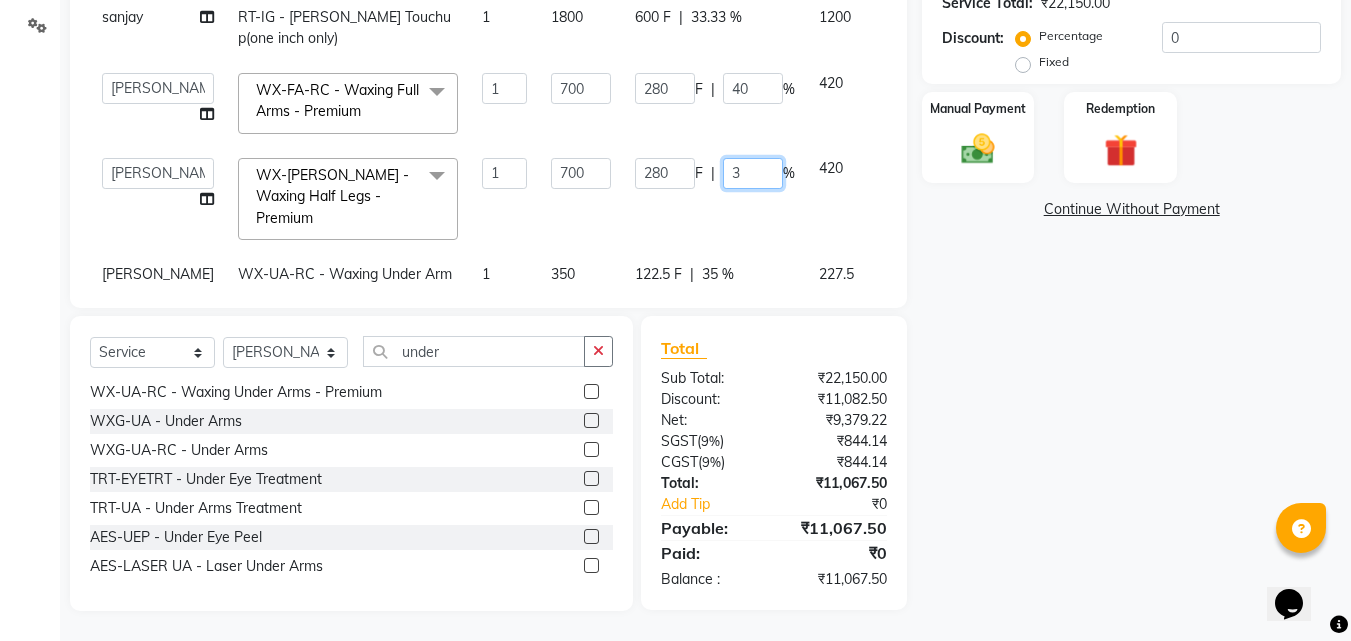 type on "35" 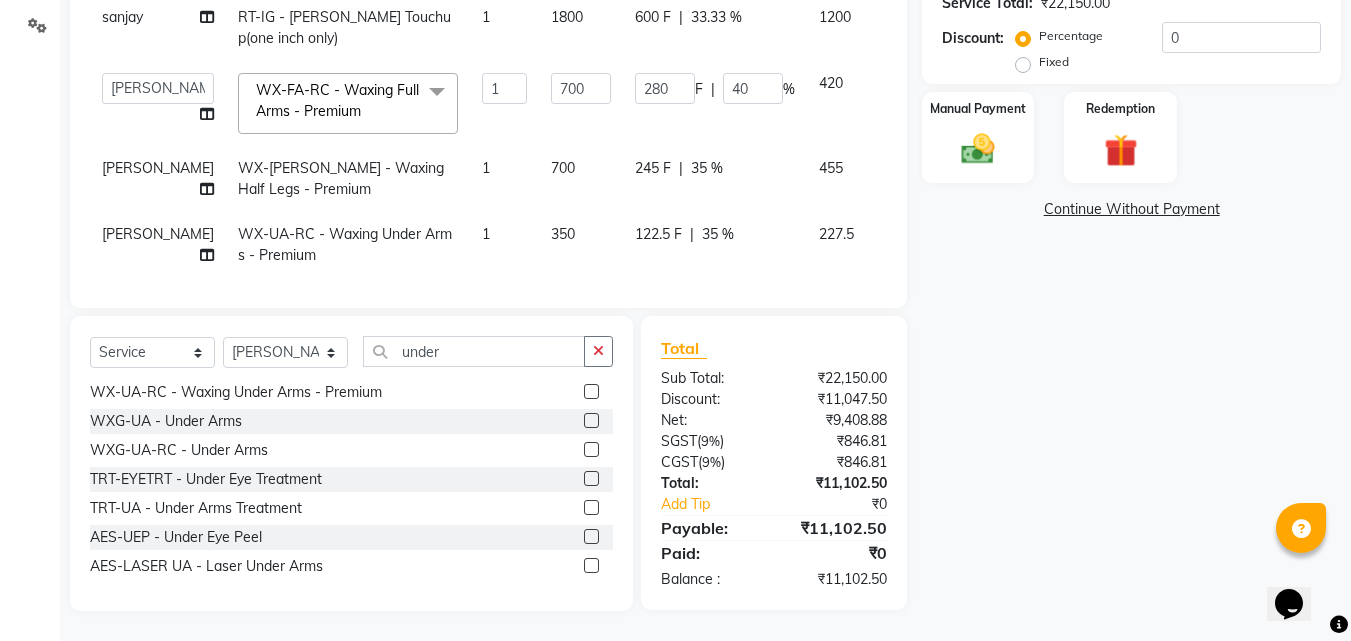 click on "Name: Cheenu  Membership:  No Active Membership  Total Visits:  2 Card on file:  0 Last Visit:   17-06-2025 Points:   0  Apply Discount Select Coupon → Wrong Job Card  Coupon → Complimentary Coupon → Correction  Coupon → First Wash  Coupon → Free Of Cost - Foc  Coupon → Staff Service  Coupon → Service Not Done  Coupon → Double Job Card  Coupon → Pending Payment  Coupon Code Apply Service Total:  ₹22,150.00  Discount:  Percentage   Fixed  0 Manual Payment Redemption  Continue Without Payment" 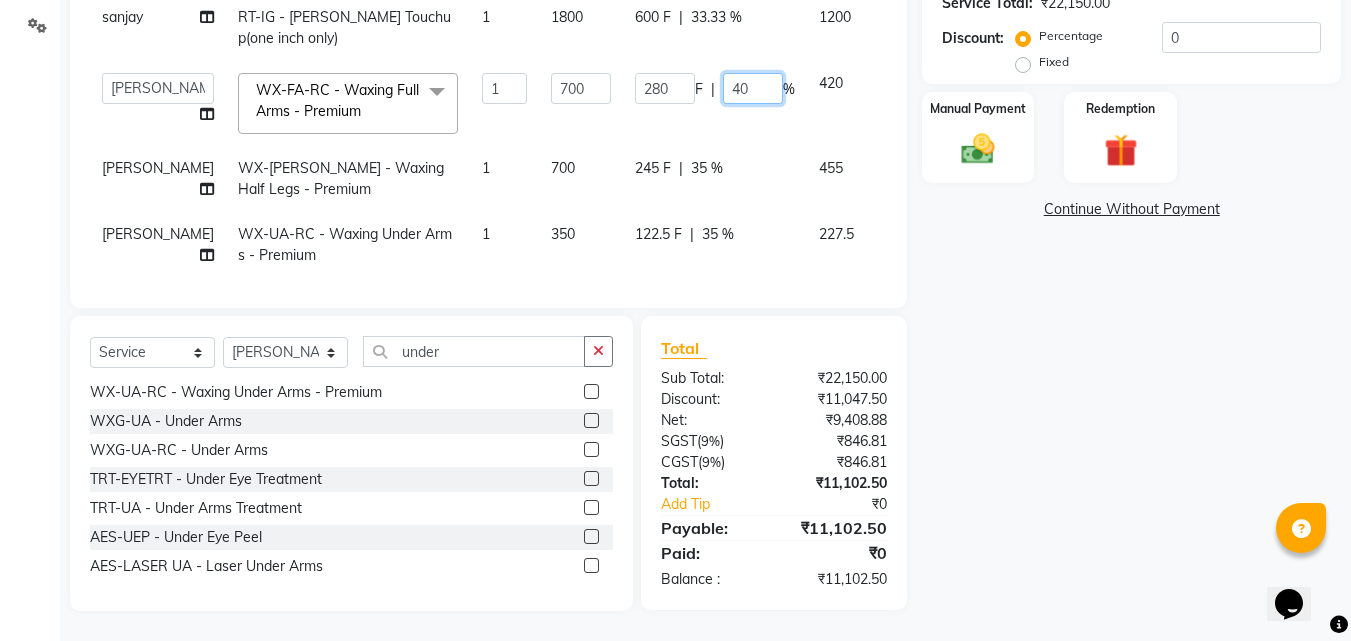 click on "40" 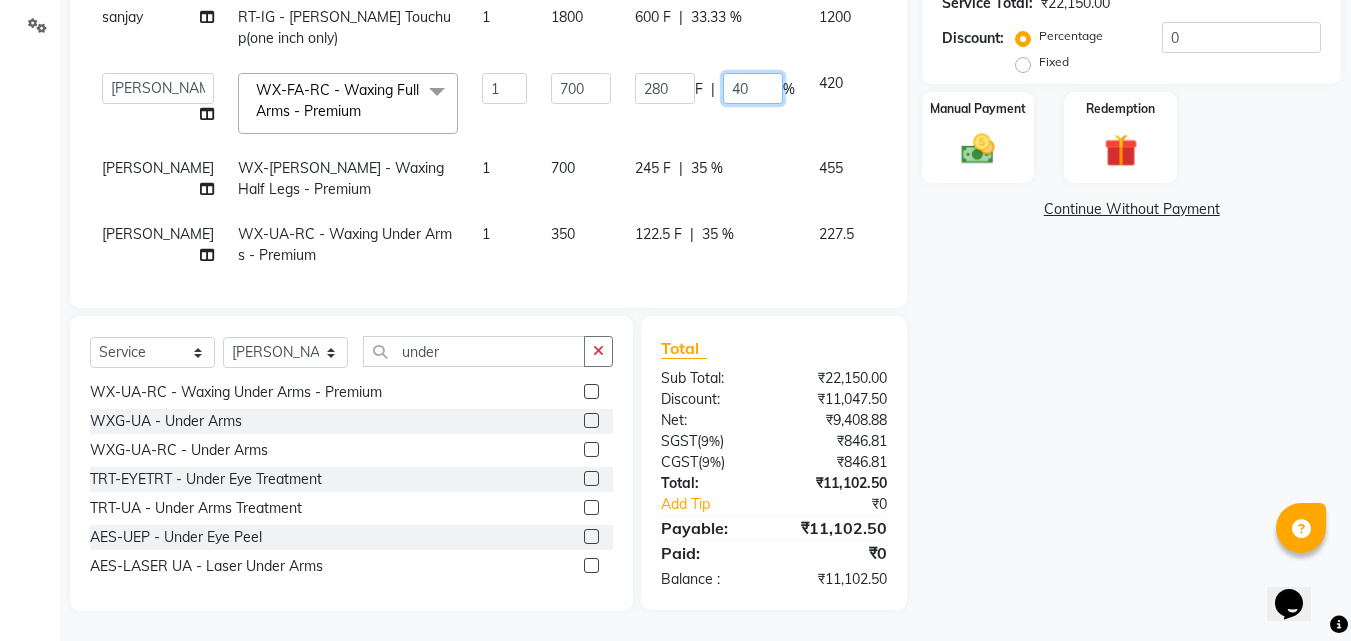 type on "4" 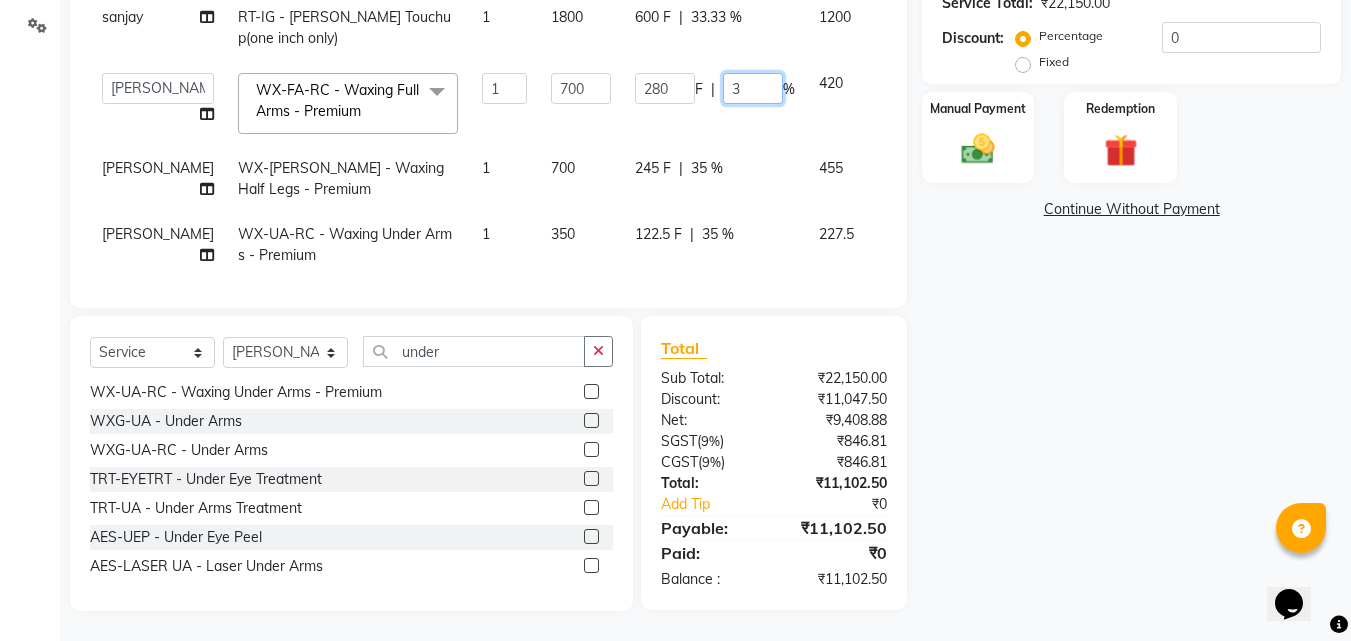 type on "35" 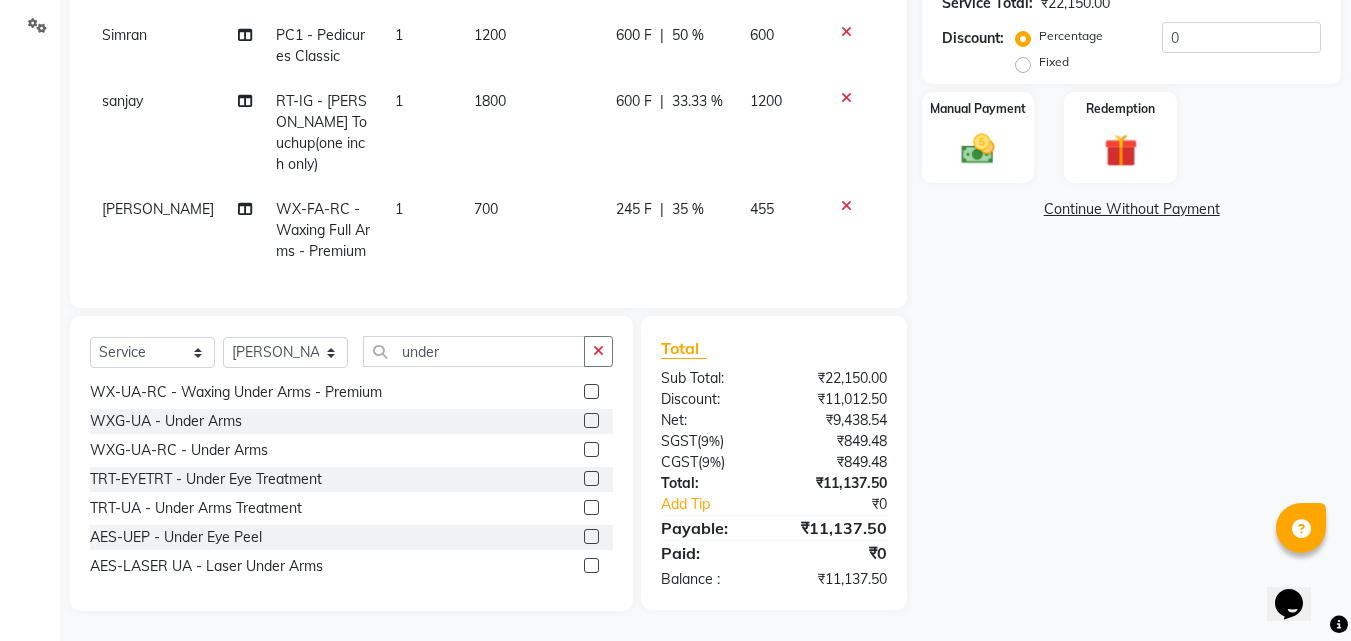 click on "Name: Cheenu  Membership:  No Active Membership  Total Visits:  2 Card on file:  0 Last Visit:   17-06-2025 Points:   0  Apply Discount Select Coupon → Wrong Job Card  Coupon → Complimentary Coupon → Correction  Coupon → First Wash  Coupon → Free Of Cost - Foc  Coupon → Staff Service  Coupon → Service Not Done  Coupon → Double Job Card  Coupon → Pending Payment  Coupon Code Apply Service Total:  ₹22,150.00  Discount:  Percentage   Fixed  0 Manual Payment Redemption  Continue Without Payment" 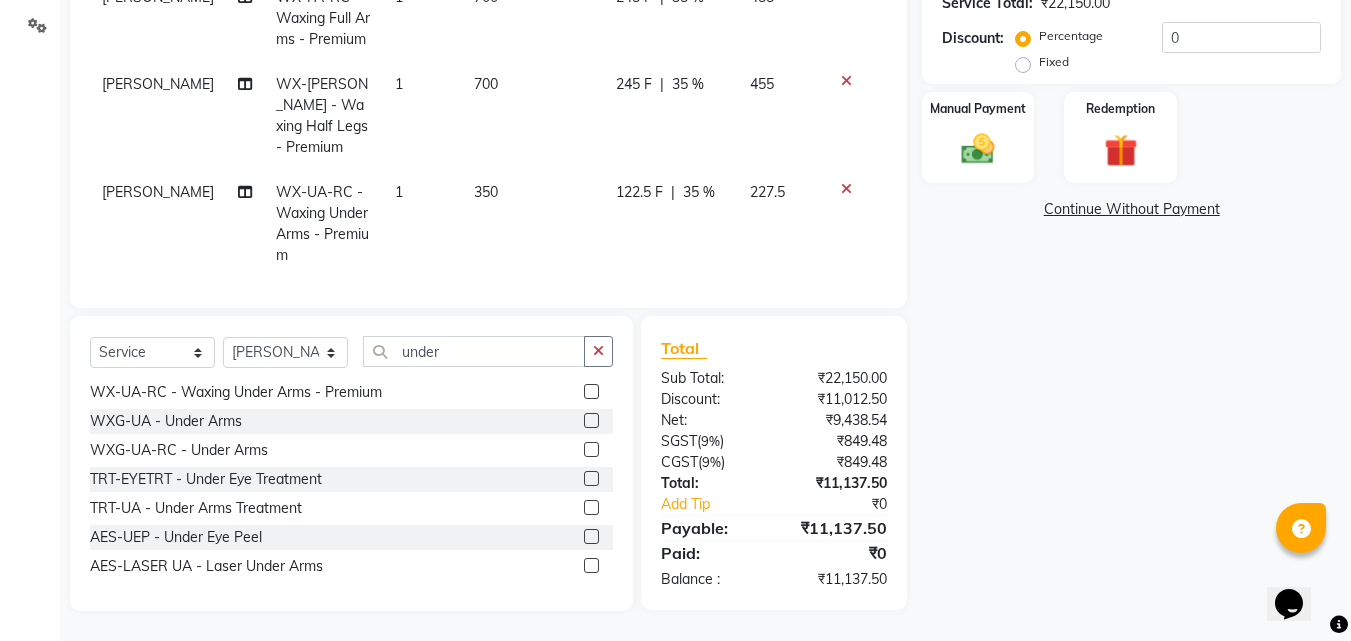 click on "35 %" 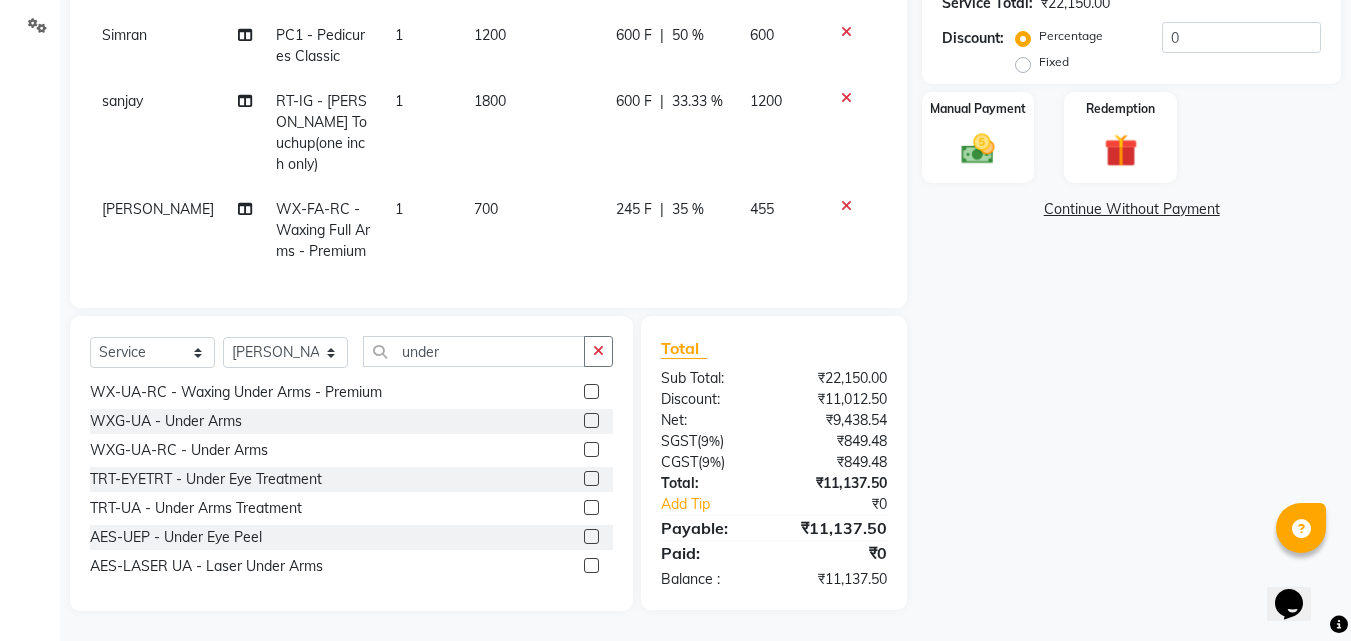 select on "71454" 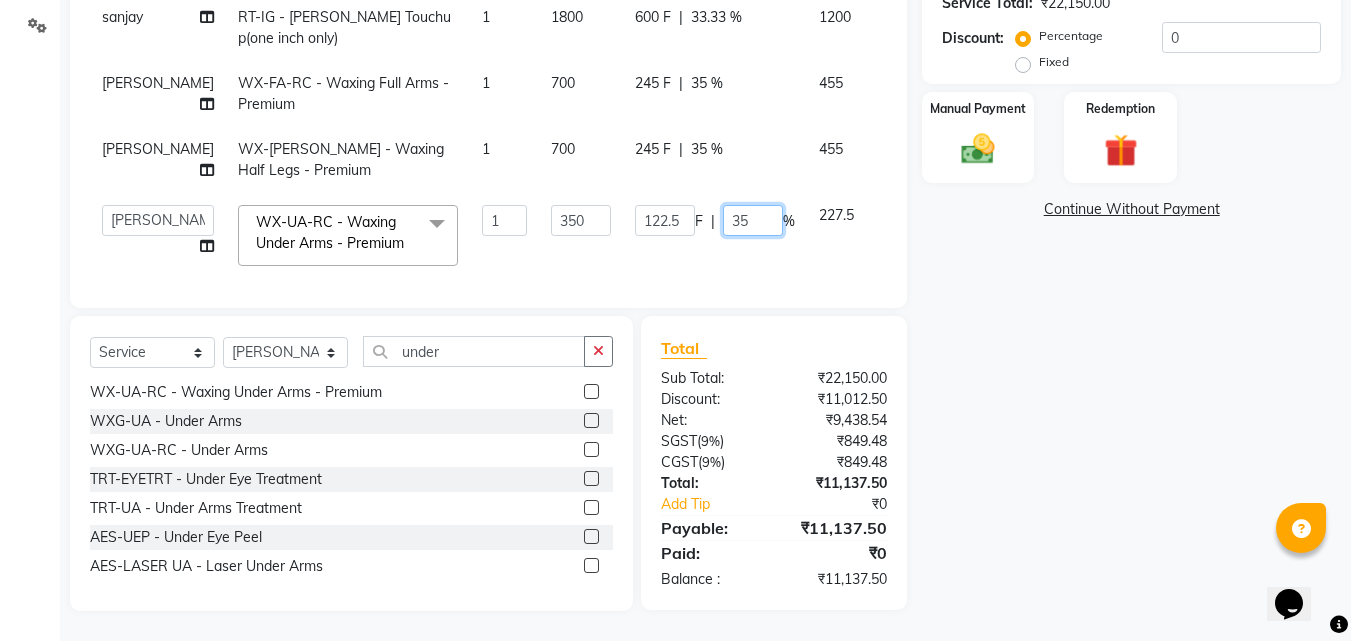 click on "35" 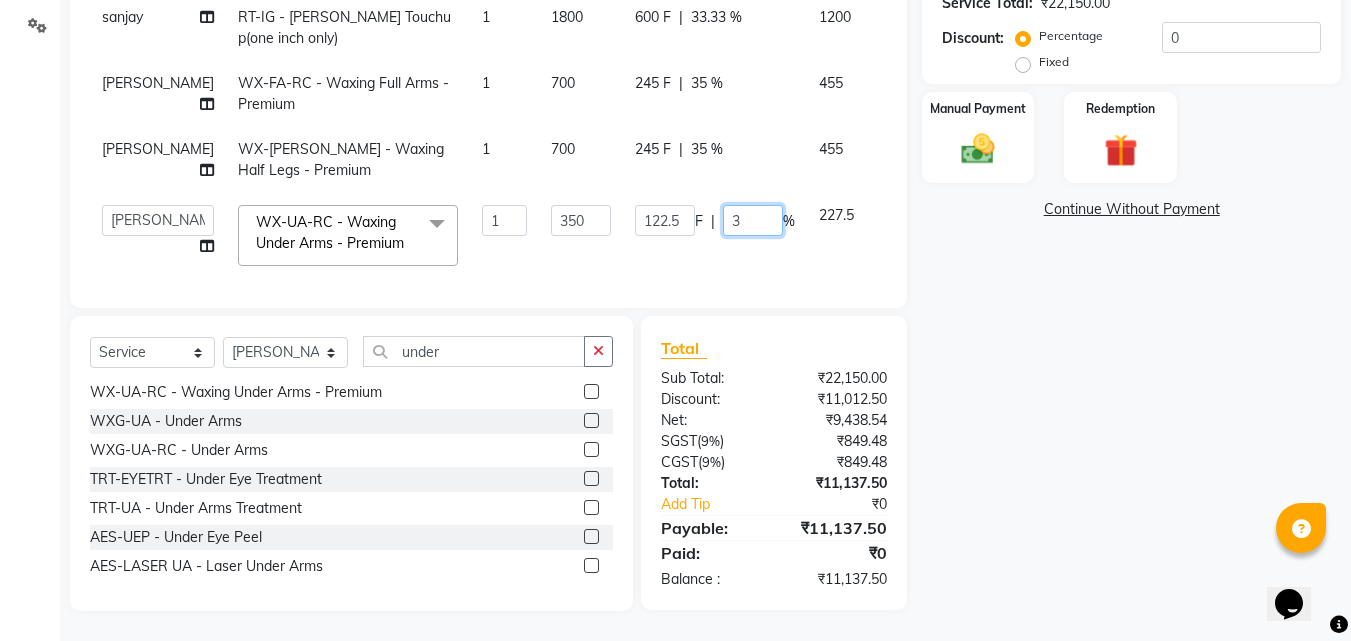 type on "30" 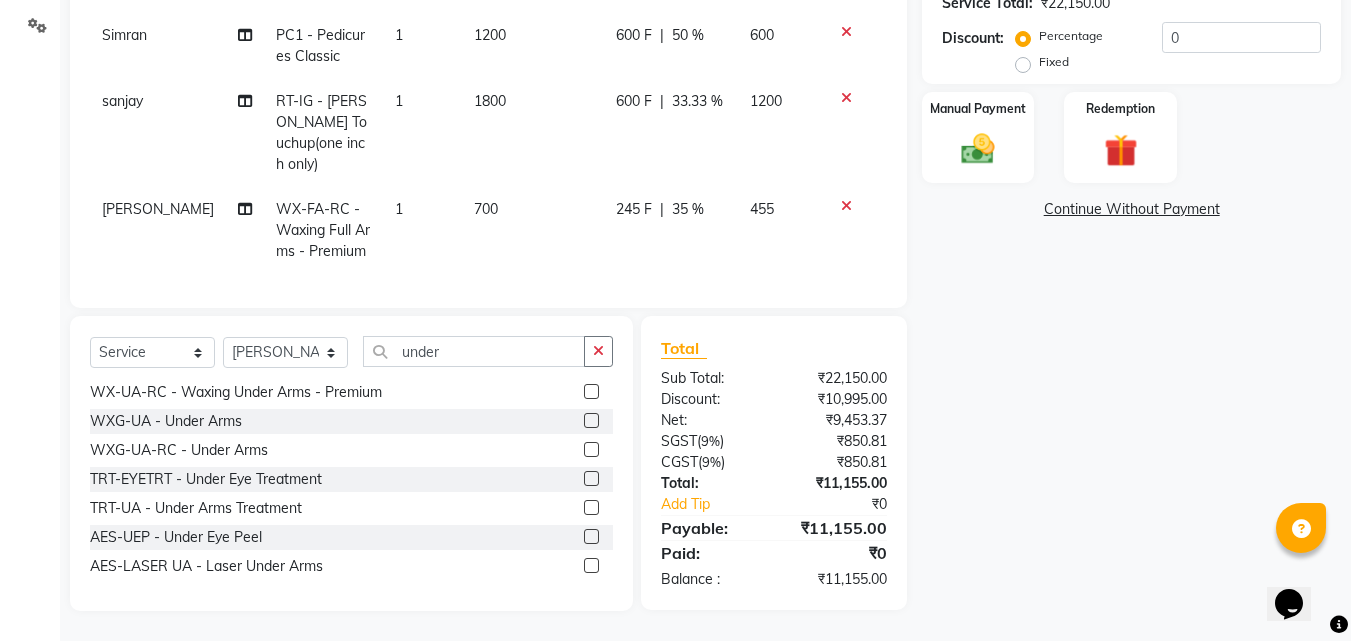 click on "Name: Cheenu  Membership:  No Active Membership  Total Visits:  2 Card on file:  0 Last Visit:   17-06-2025 Points:   0  Apply Discount Select Coupon → Wrong Job Card  Coupon → Complimentary Coupon → Correction  Coupon → First Wash  Coupon → Free Of Cost - Foc  Coupon → Staff Service  Coupon → Service Not Done  Coupon → Double Job Card  Coupon → Pending Payment  Coupon Code Apply Service Total:  ₹22,150.00  Discount:  Percentage   Fixed  0 Manual Payment Redemption  Continue Without Payment" 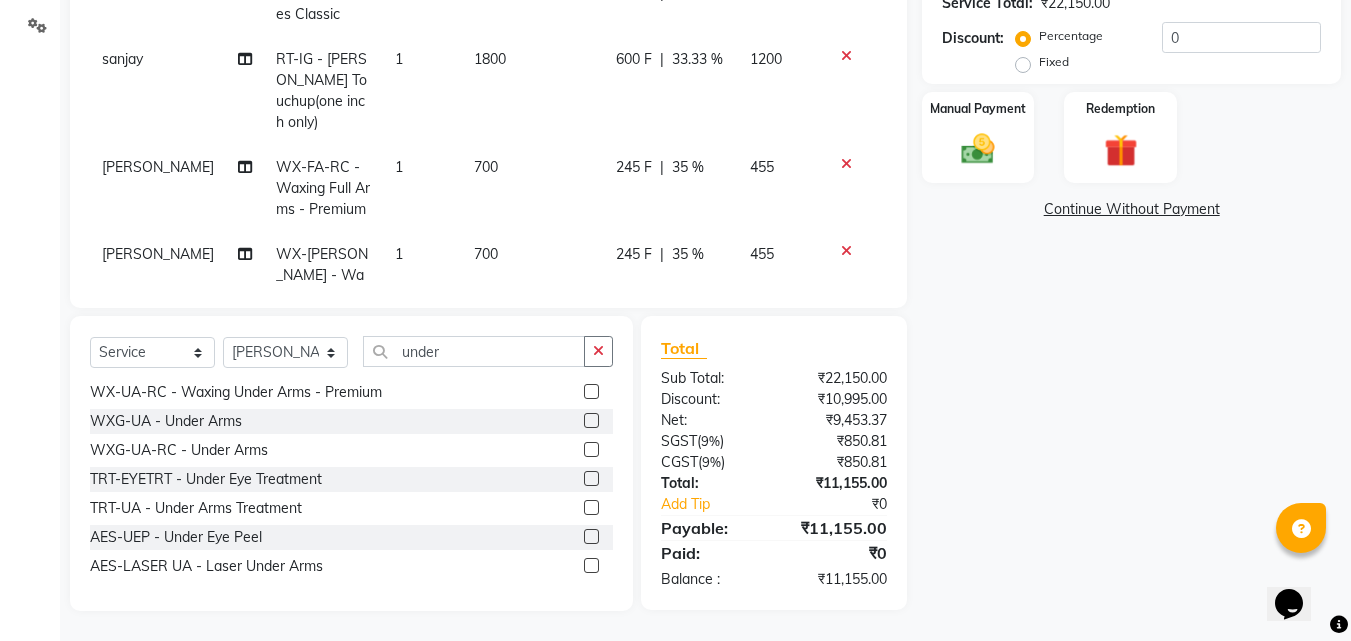click on "35 %" 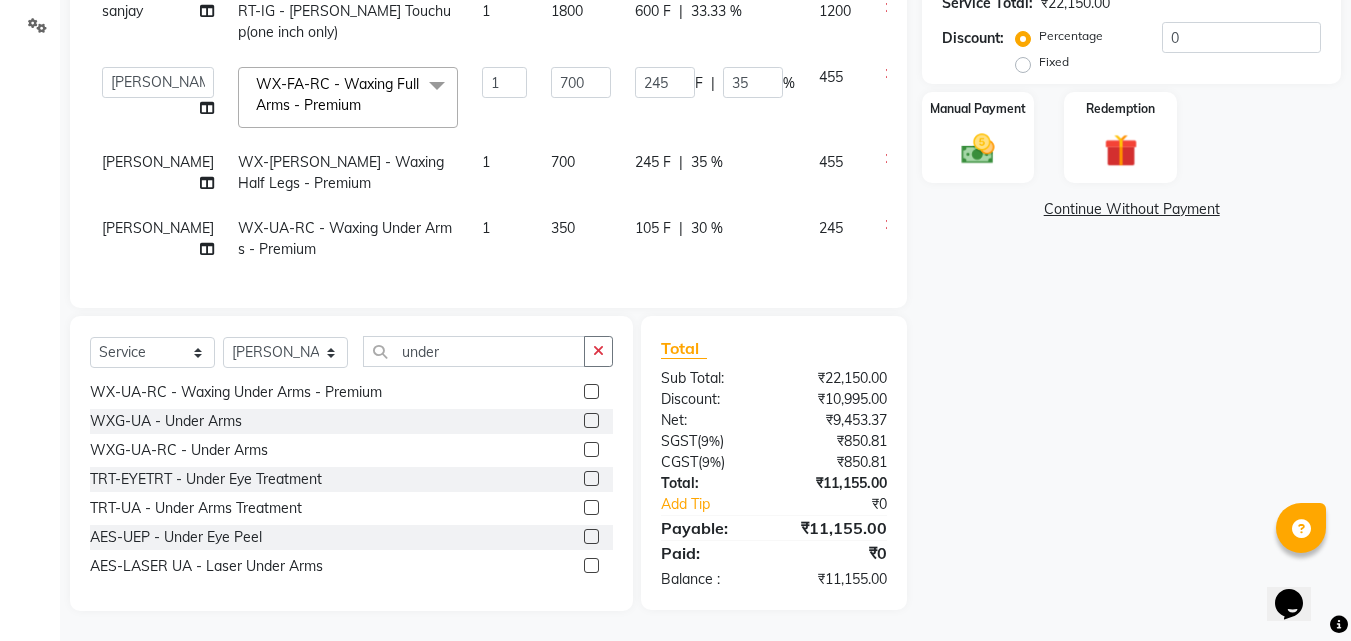 scroll, scrollTop: 208, scrollLeft: 0, axis: vertical 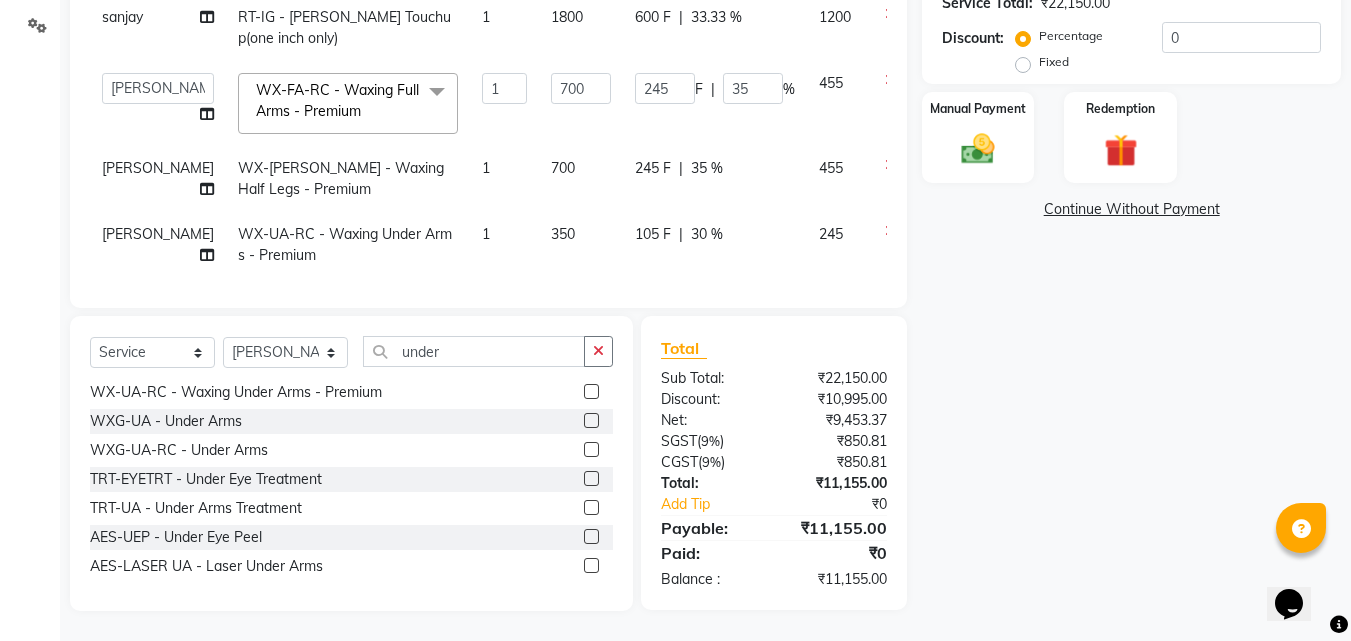 click on "35 %" 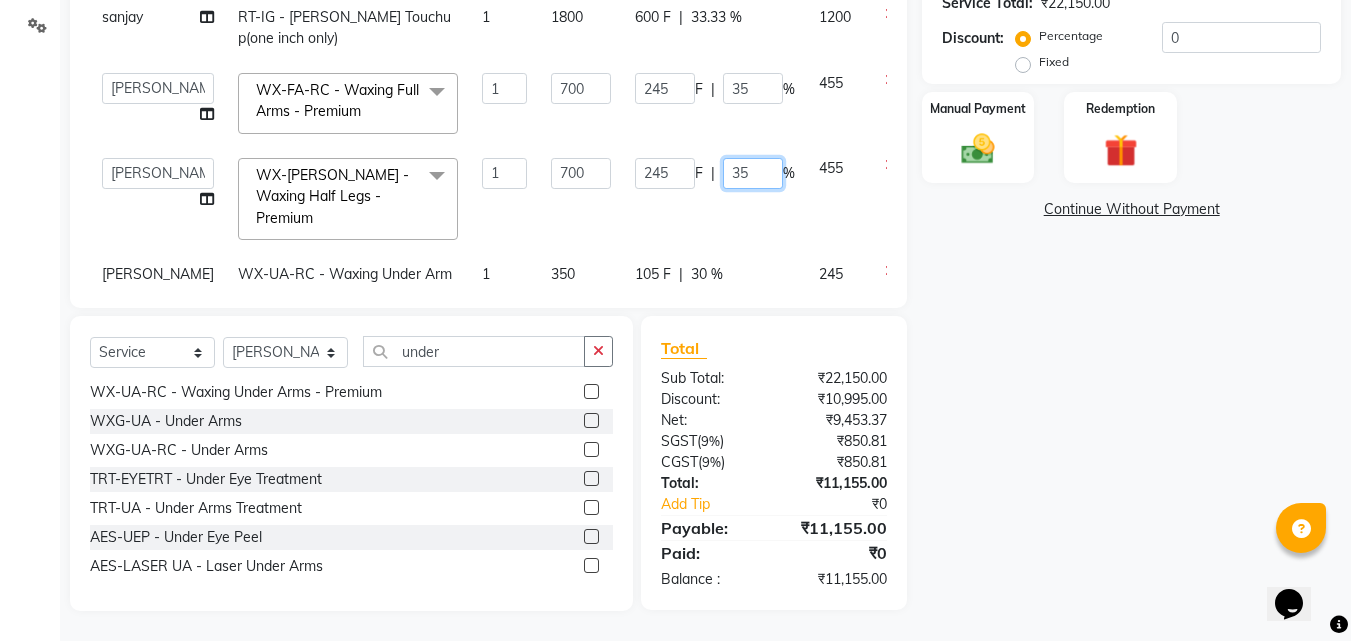 click on "35" 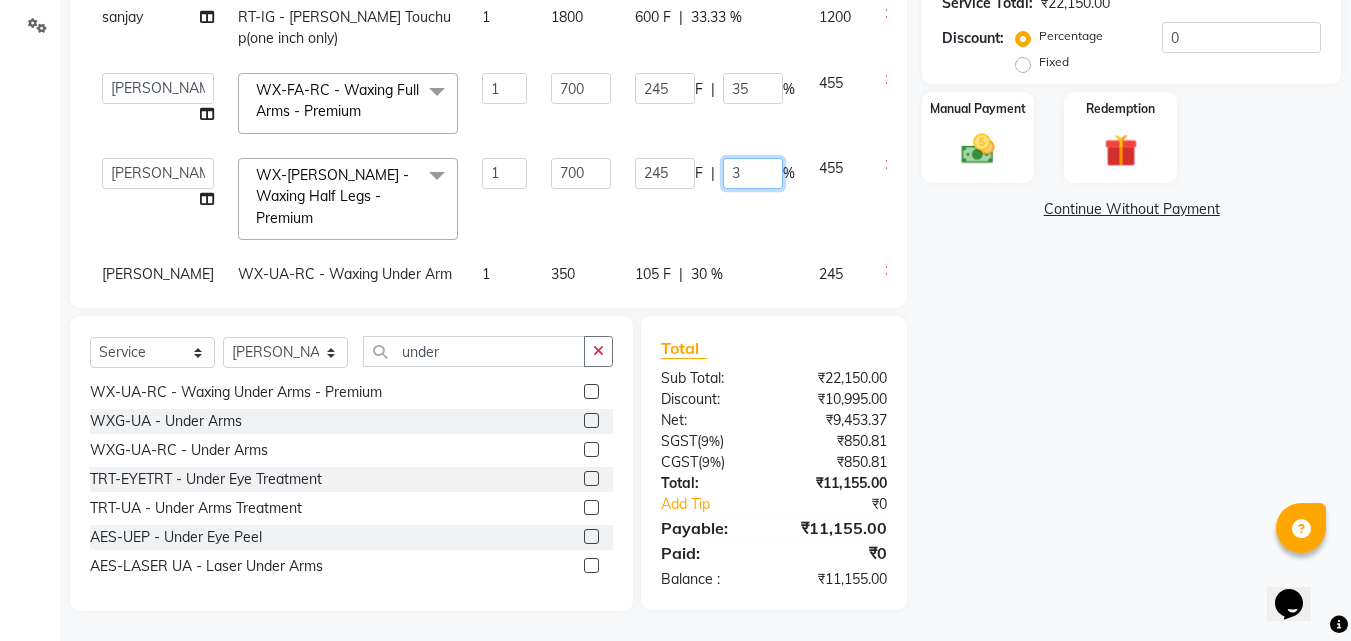 type on "30" 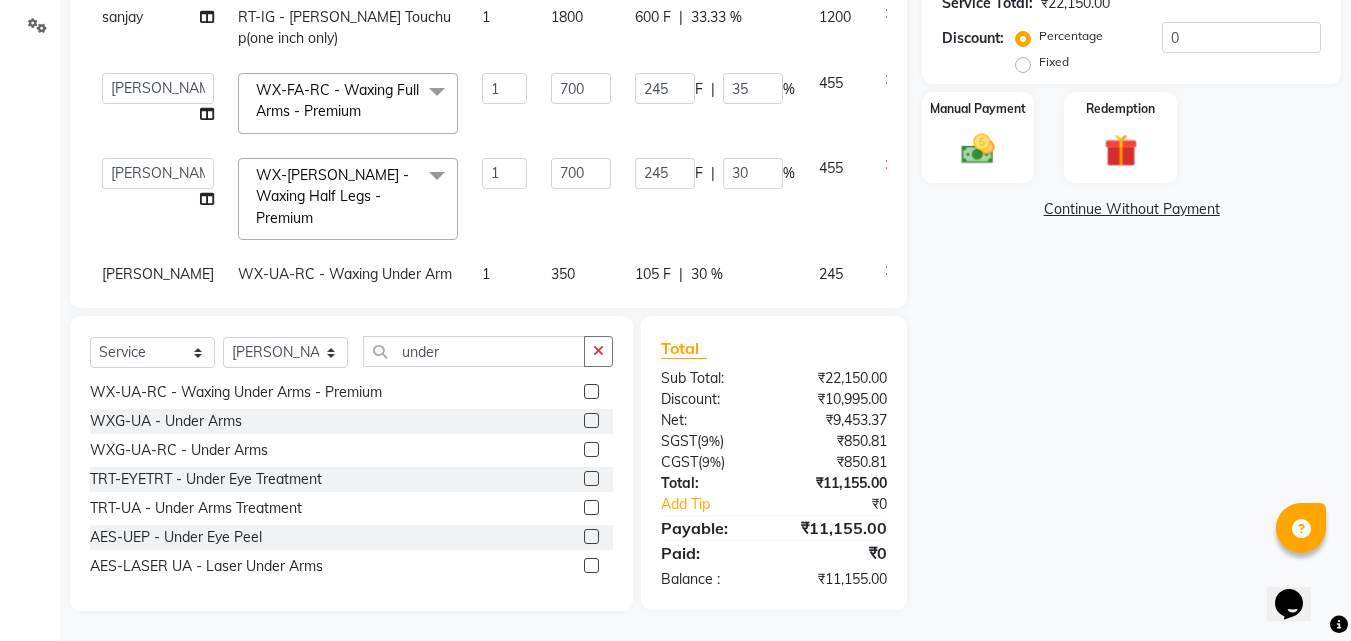click on "Name: Cheenu  Membership:  No Active Membership  Total Visits:  2 Card on file:  0 Last Visit:   17-06-2025 Points:   0  Apply Discount Select Coupon → Wrong Job Card  Coupon → Complimentary Coupon → Correction  Coupon → First Wash  Coupon → Free Of Cost - Foc  Coupon → Staff Service  Coupon → Service Not Done  Coupon → Double Job Card  Coupon → Pending Payment  Coupon Code Apply Service Total:  ₹22,150.00  Discount:  Percentage   Fixed  0 Manual Payment Redemption  Continue Without Payment" 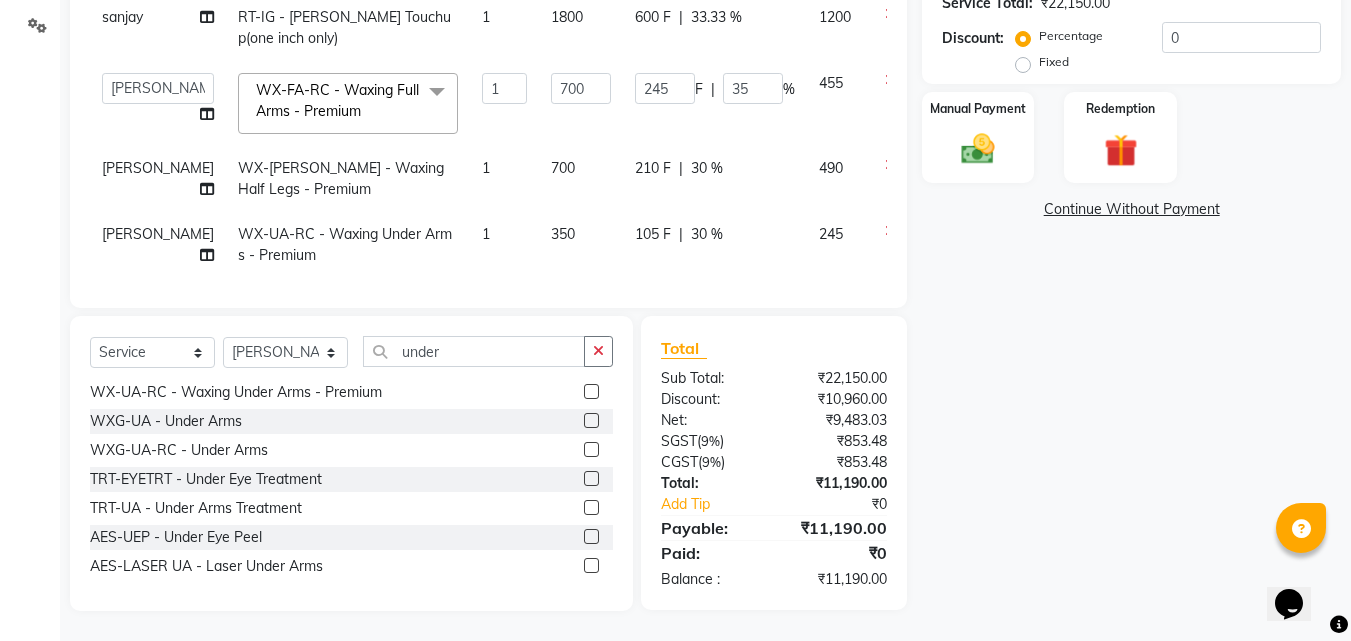 scroll, scrollTop: 108, scrollLeft: 0, axis: vertical 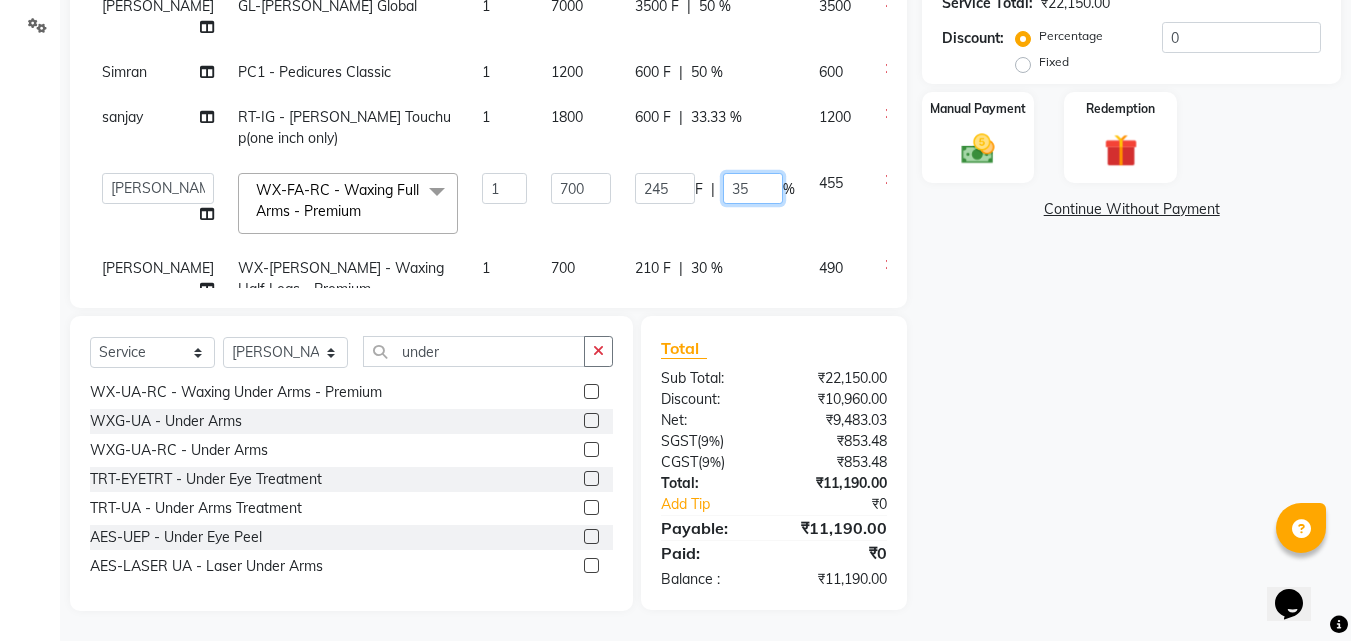 click on "35" 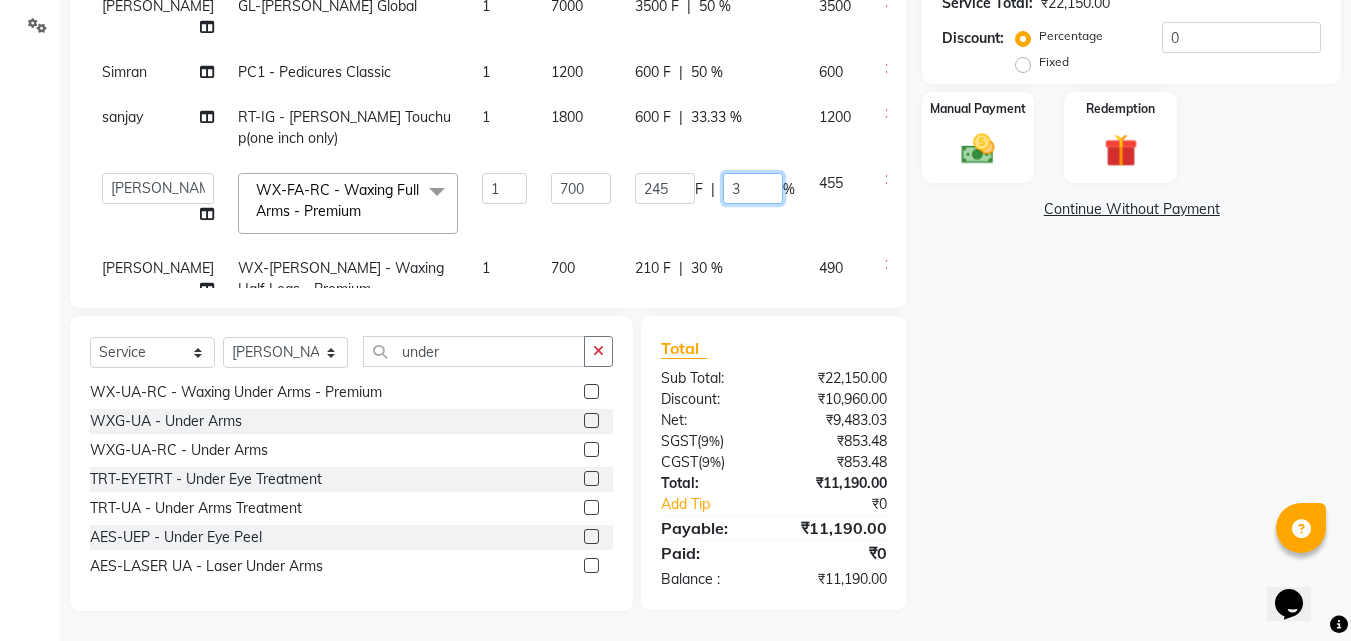 type on "30" 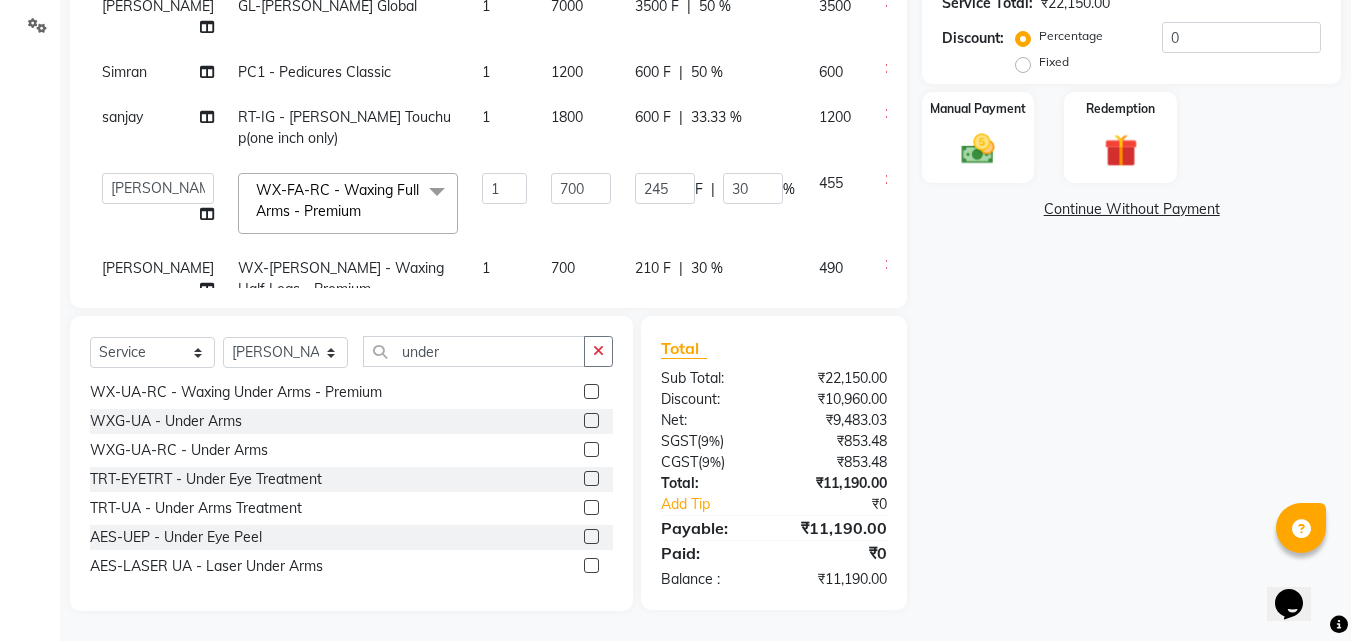 click on "Name: Cheenu  Membership:  No Active Membership  Total Visits:  2 Card on file:  0 Last Visit:   17-06-2025 Points:   0  Apply Discount Select Coupon → Wrong Job Card  Coupon → Complimentary Coupon → Correction  Coupon → First Wash  Coupon → Free Of Cost - Foc  Coupon → Staff Service  Coupon → Service Not Done  Coupon → Double Job Card  Coupon → Pending Payment  Coupon Code Apply Service Total:  ₹22,150.00  Discount:  Percentage   Fixed  0 Manual Payment Redemption  Continue Without Payment" 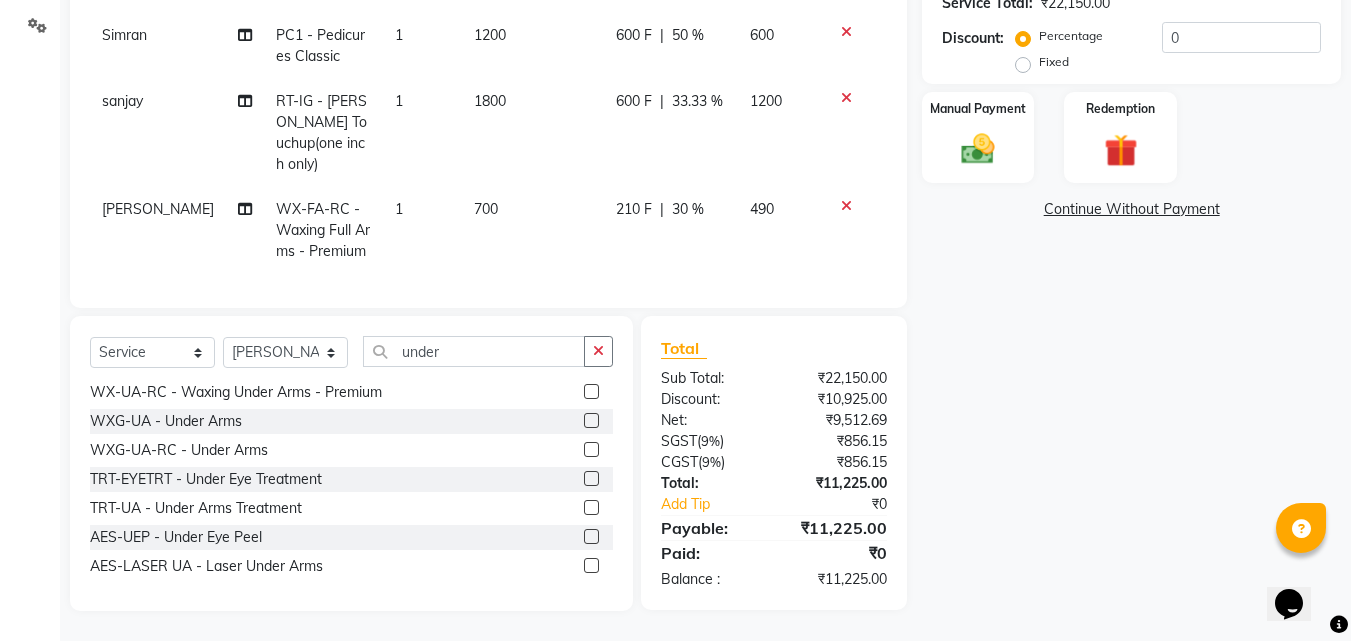 scroll, scrollTop: 408, scrollLeft: 0, axis: vertical 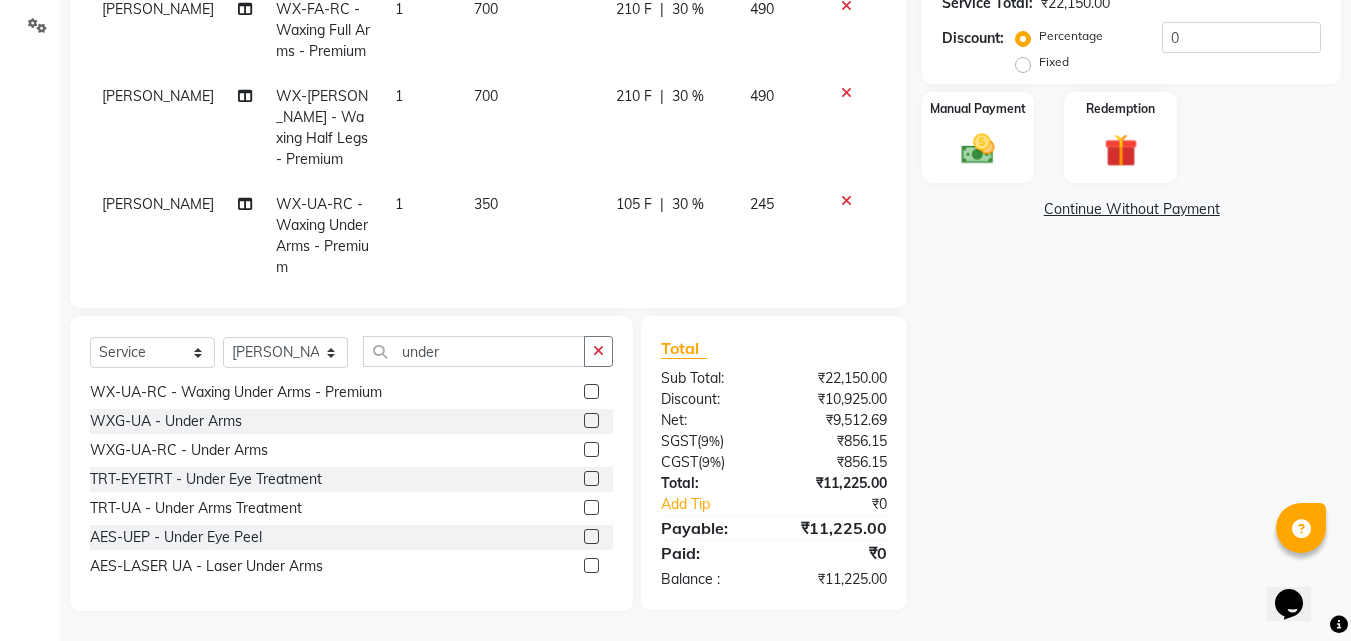 click on "105 F" 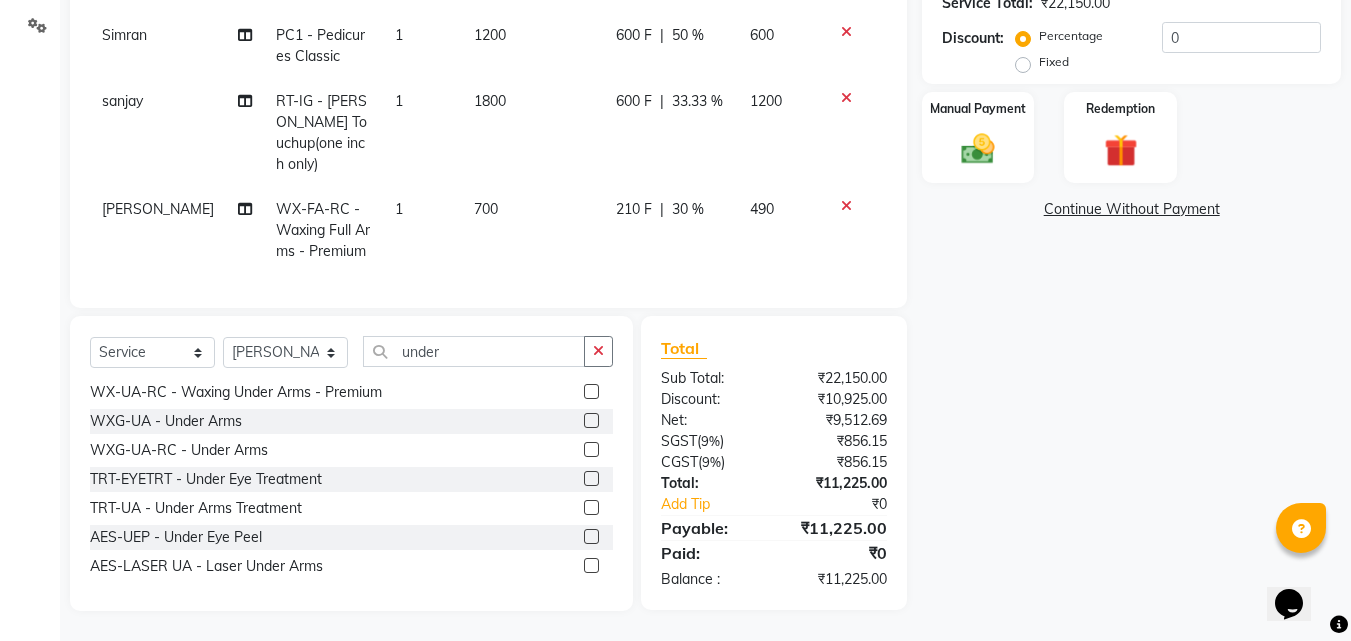 select on "71454" 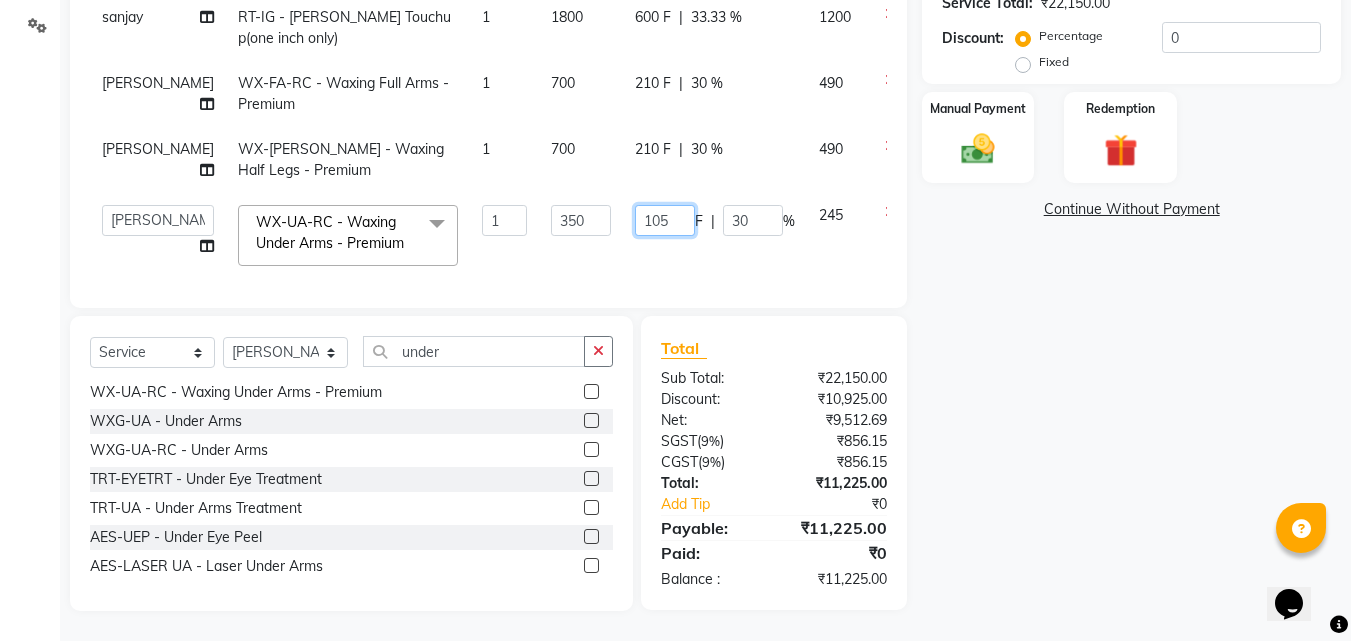 click on "105" 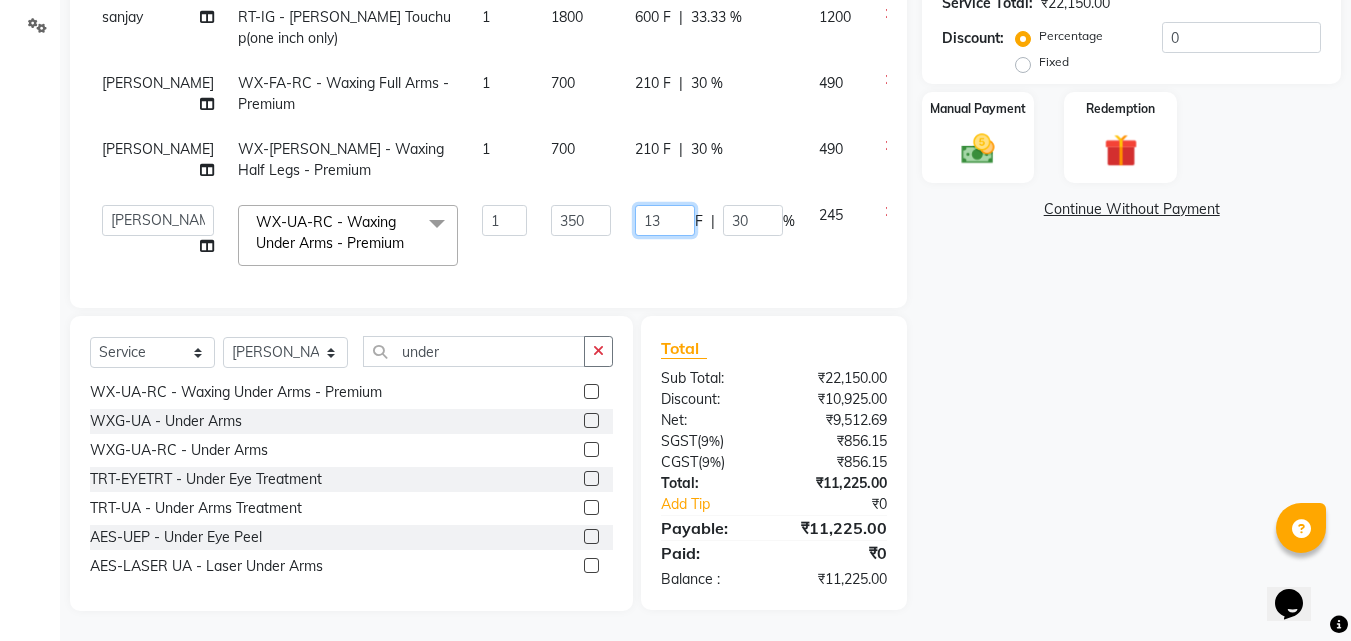type on "130" 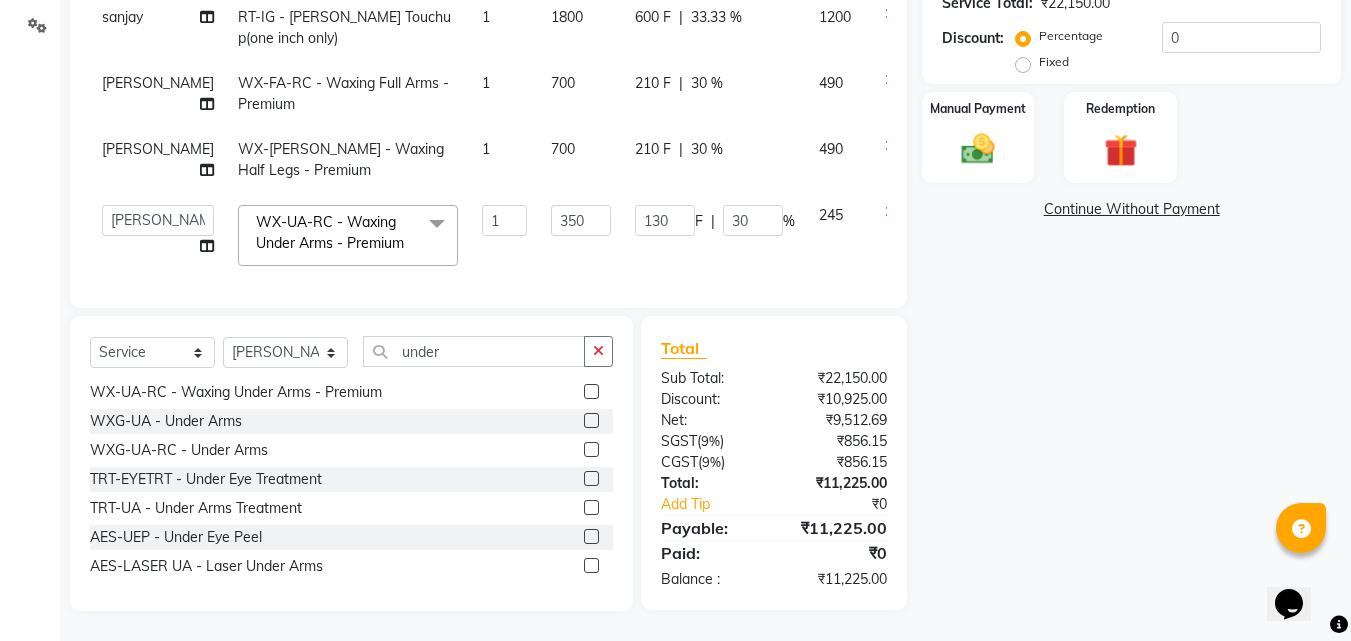 scroll, scrollTop: 250, scrollLeft: 0, axis: vertical 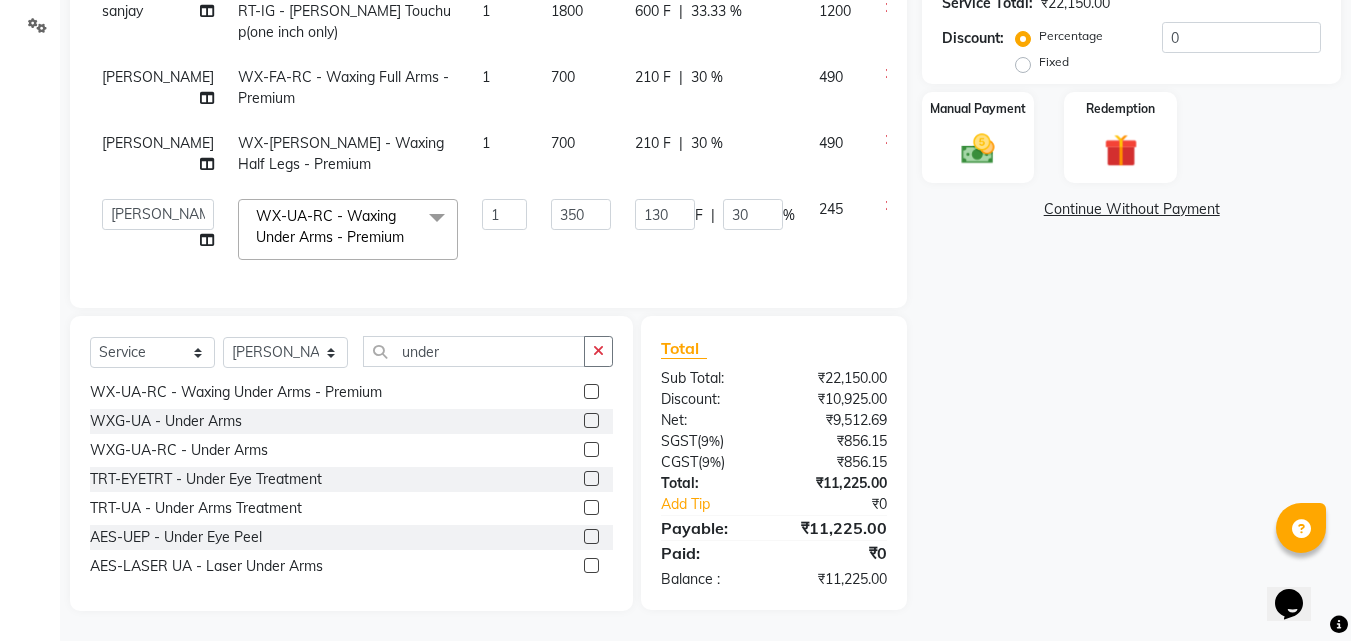 click on "Name: Cheenu  Membership:  No Active Membership  Total Visits:  2 Card on file:  0 Last Visit:   17-06-2025 Points:   0  Apply Discount Select Coupon → Wrong Job Card  Coupon → Complimentary Coupon → Correction  Coupon → First Wash  Coupon → Free Of Cost - Foc  Coupon → Staff Service  Coupon → Service Not Done  Coupon → Double Job Card  Coupon → Pending Payment  Coupon Code Apply Service Total:  ₹22,150.00  Discount:  Percentage   Fixed  0 Manual Payment Redemption  Continue Without Payment" 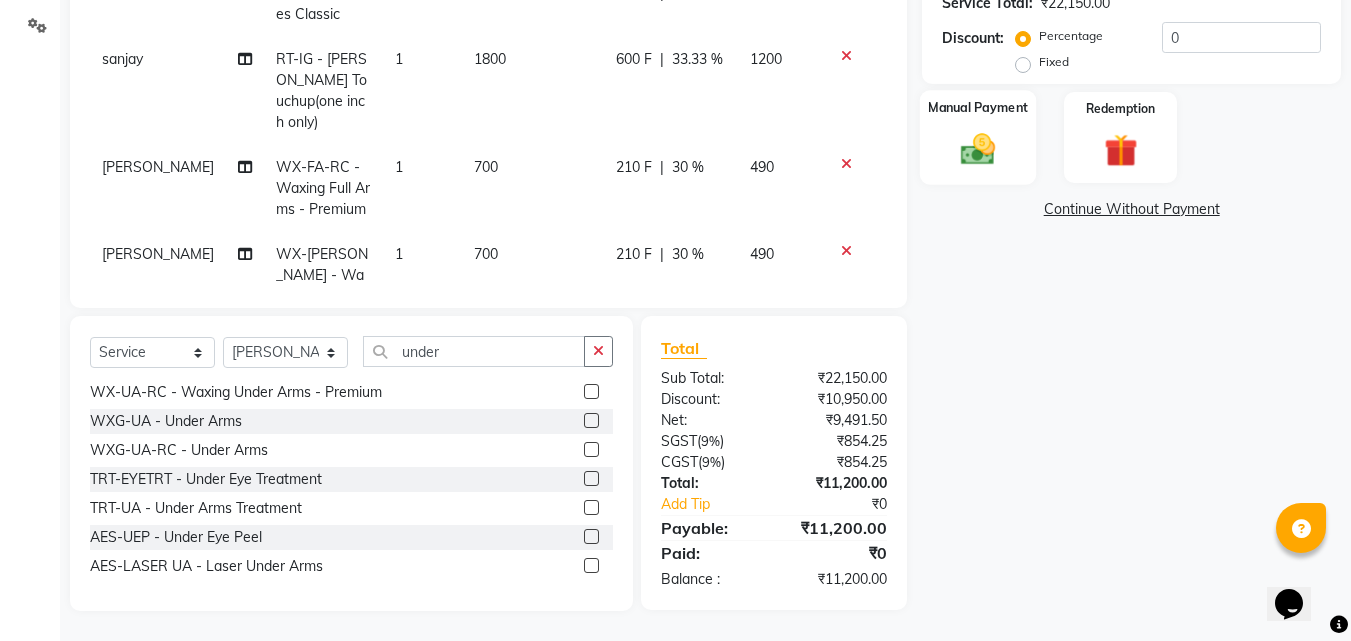 click 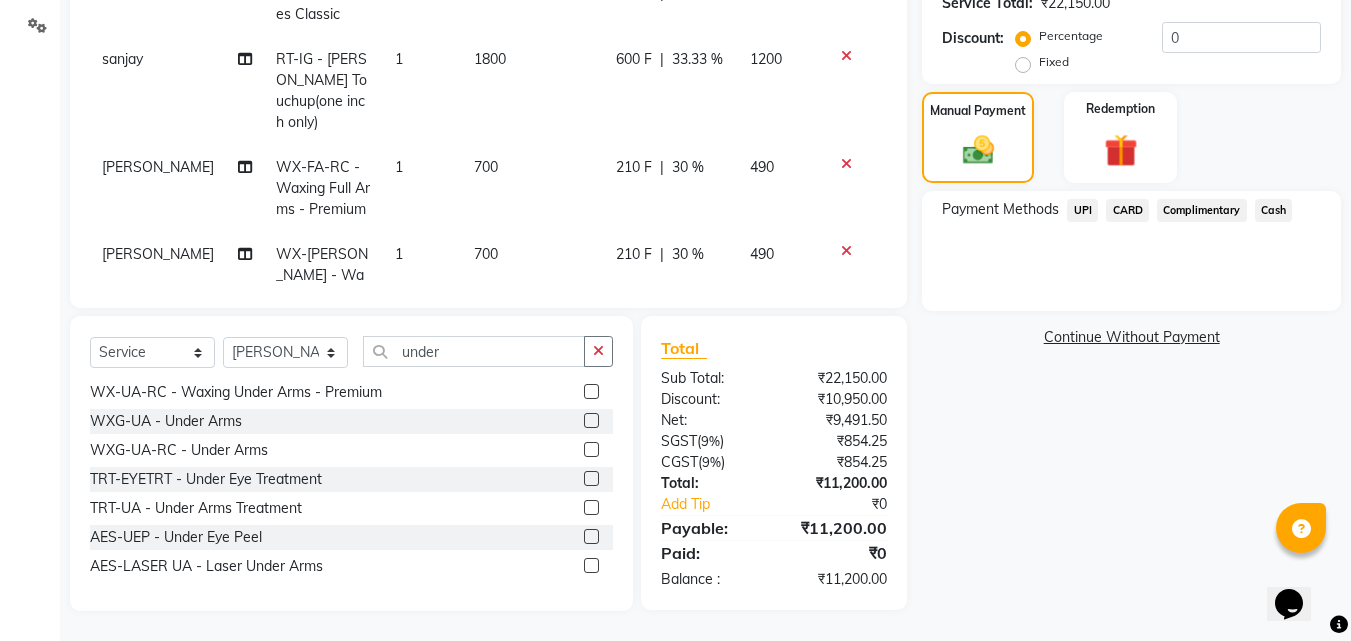 click on "Cash" 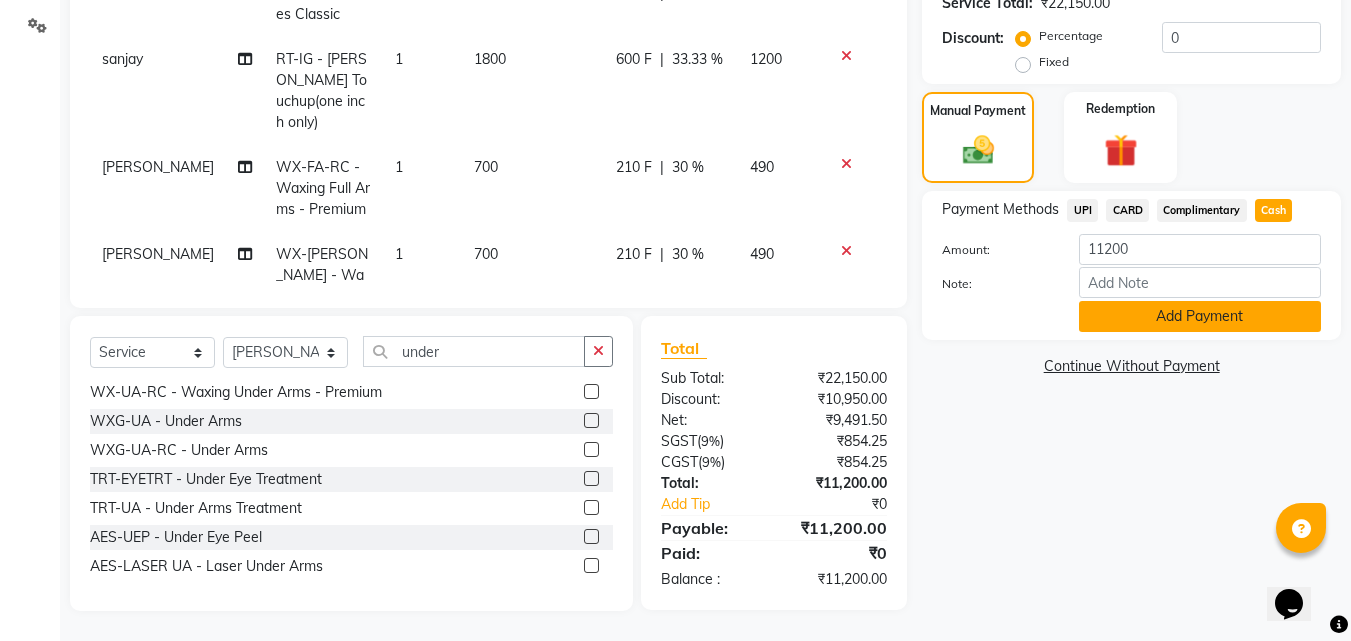 click on "Add Payment" 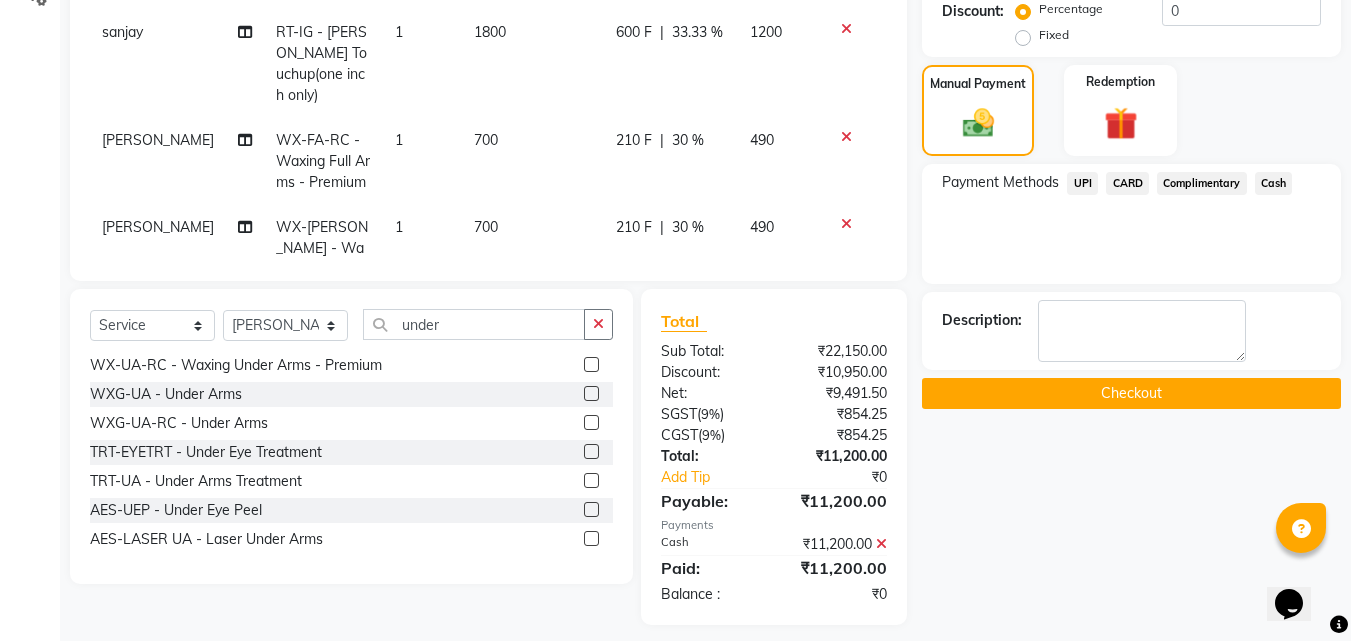 scroll, scrollTop: 501, scrollLeft: 0, axis: vertical 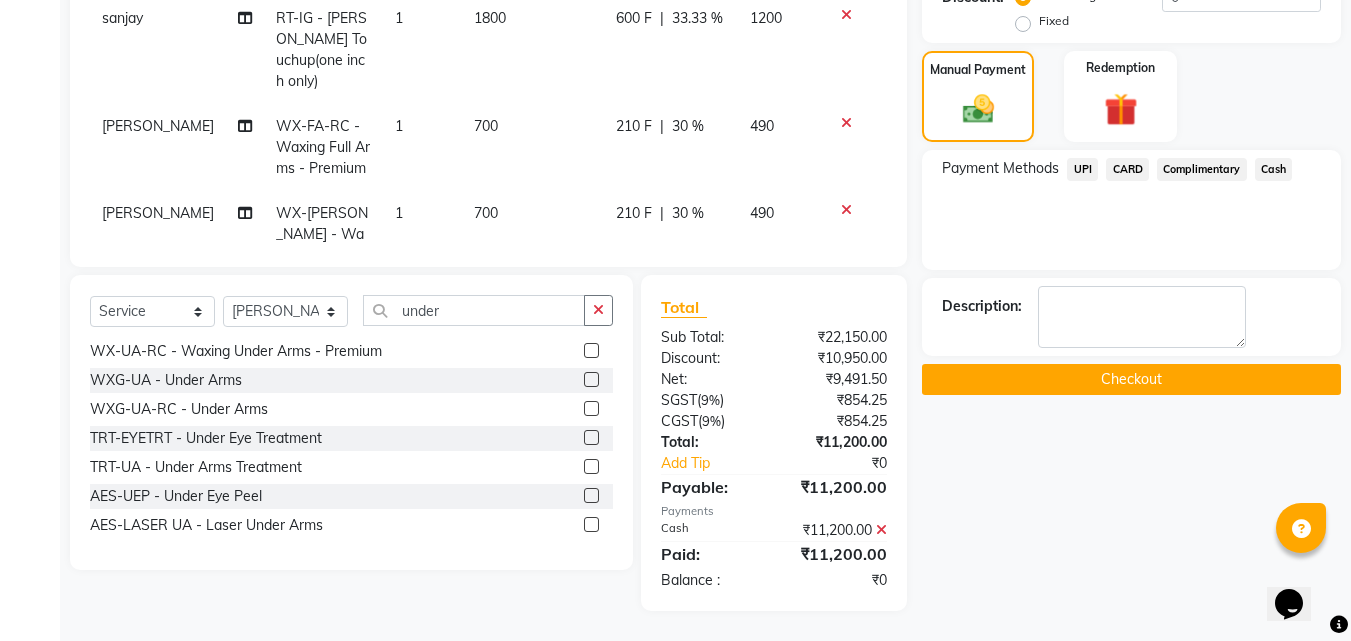 click on "Checkout" 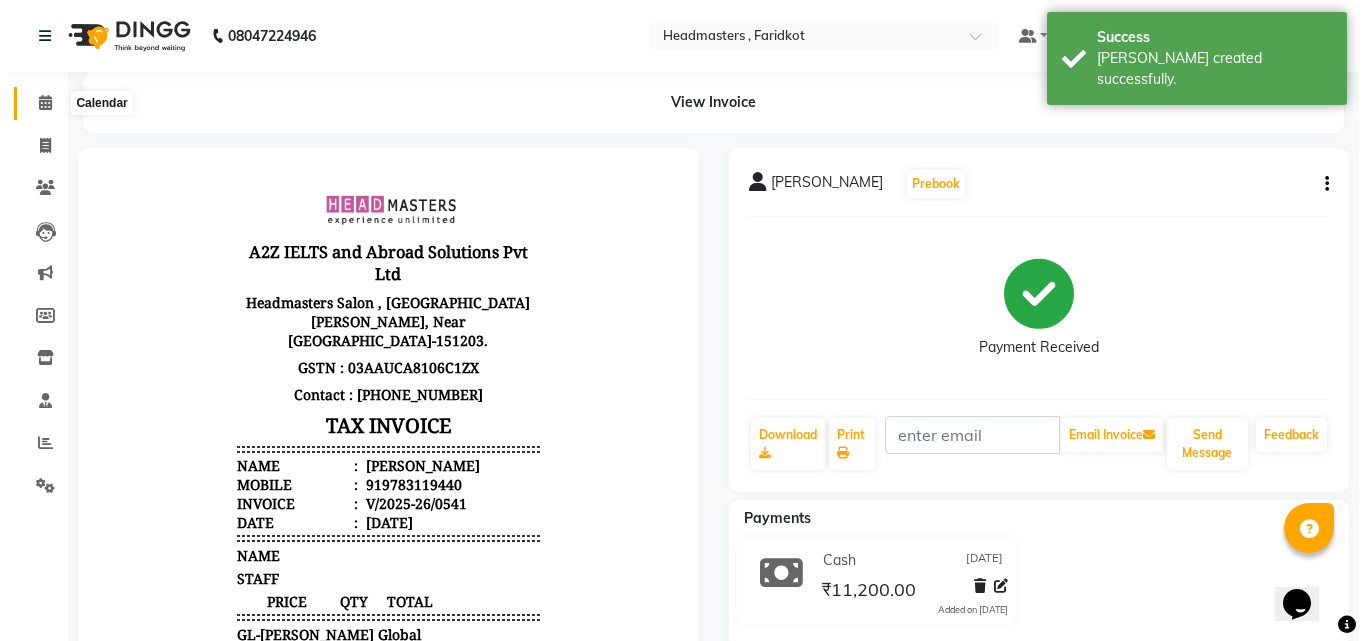 scroll, scrollTop: 0, scrollLeft: 0, axis: both 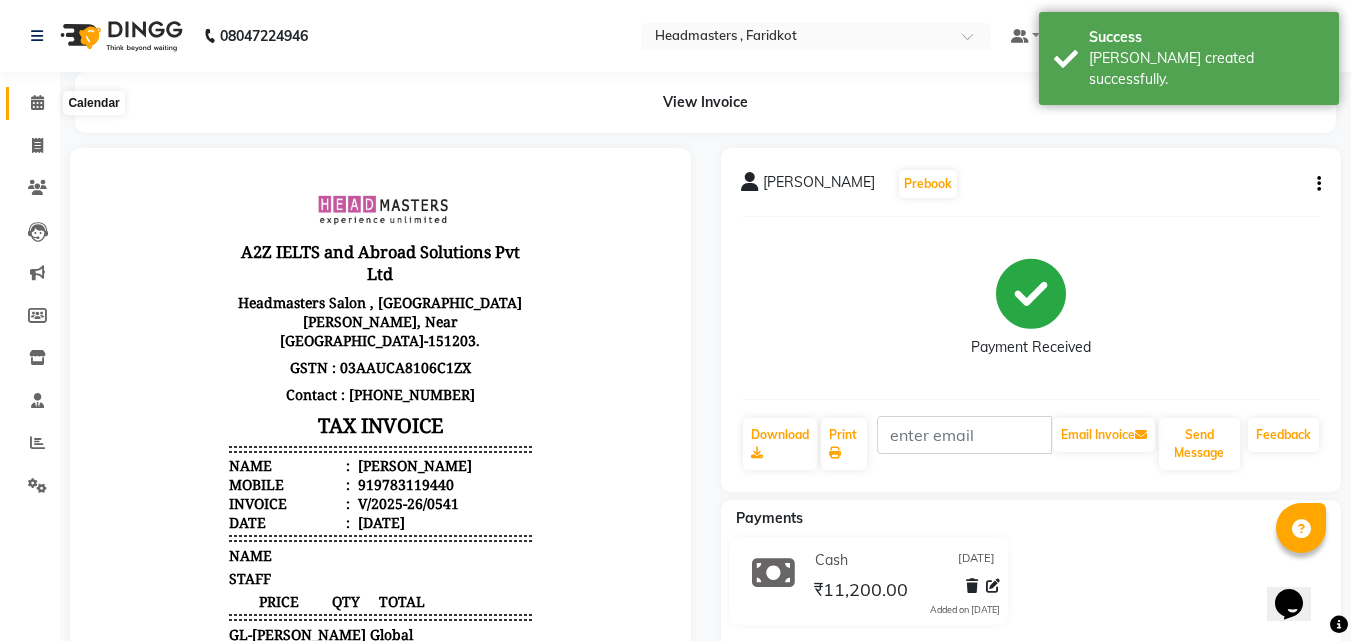 click 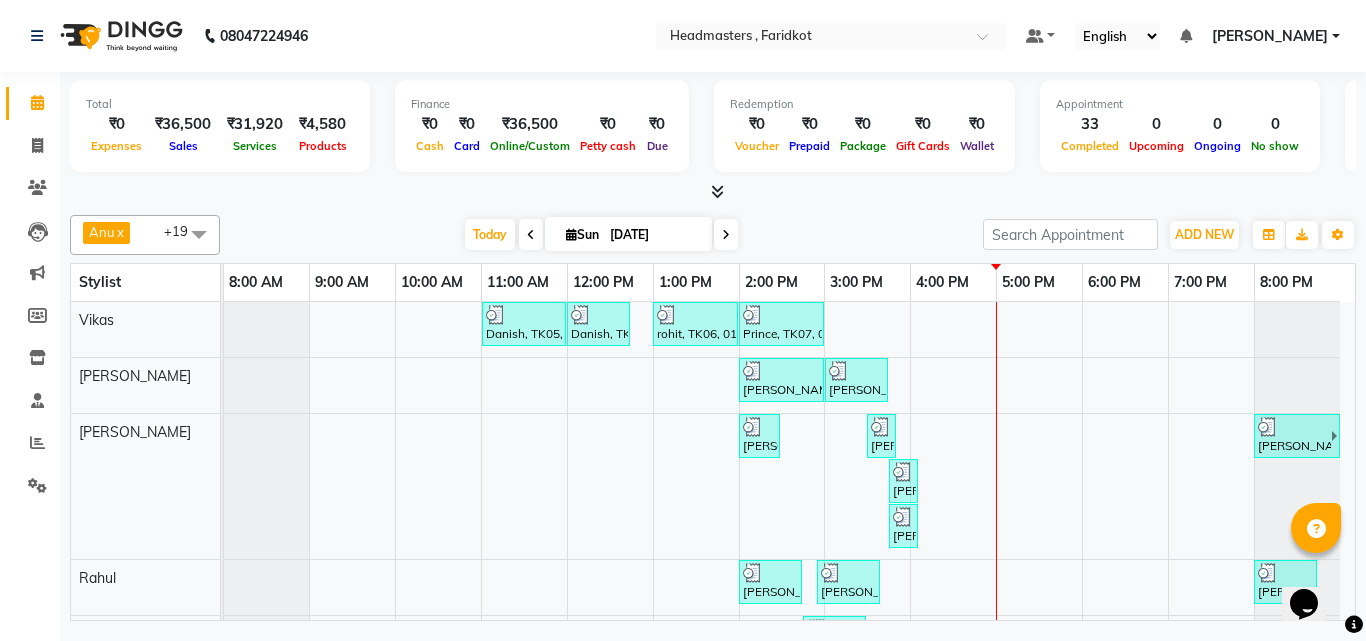 scroll, scrollTop: 133, scrollLeft: 0, axis: vertical 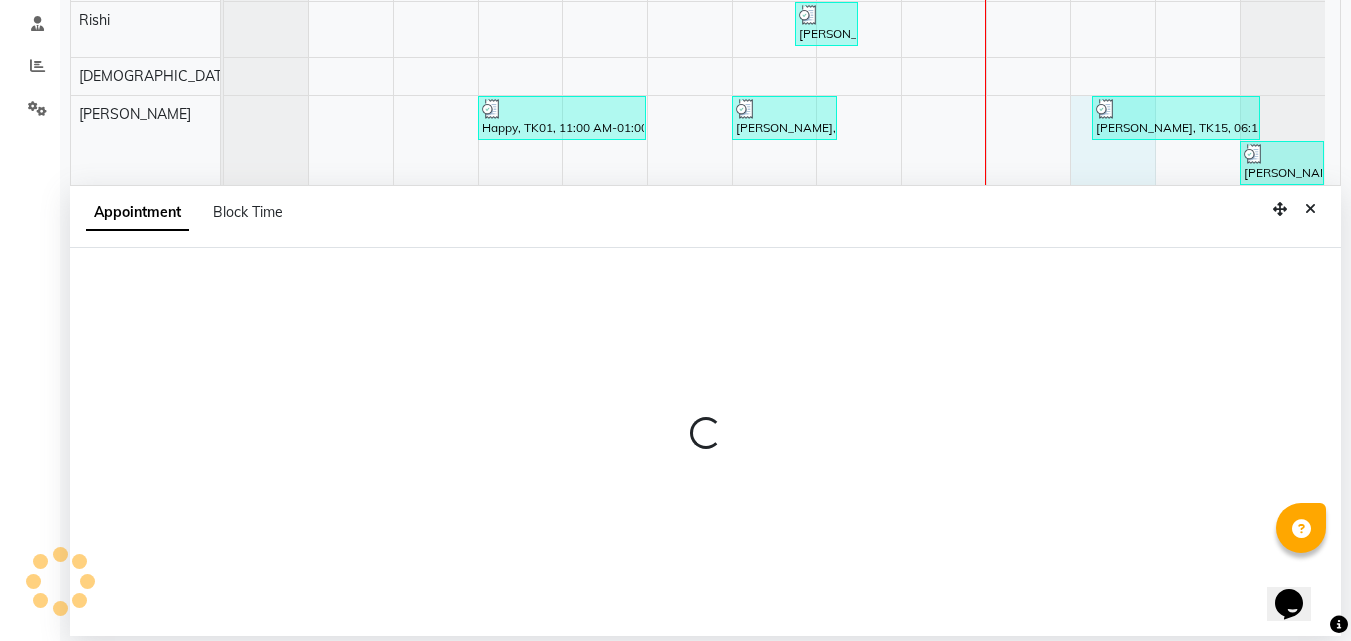 select on "76900" 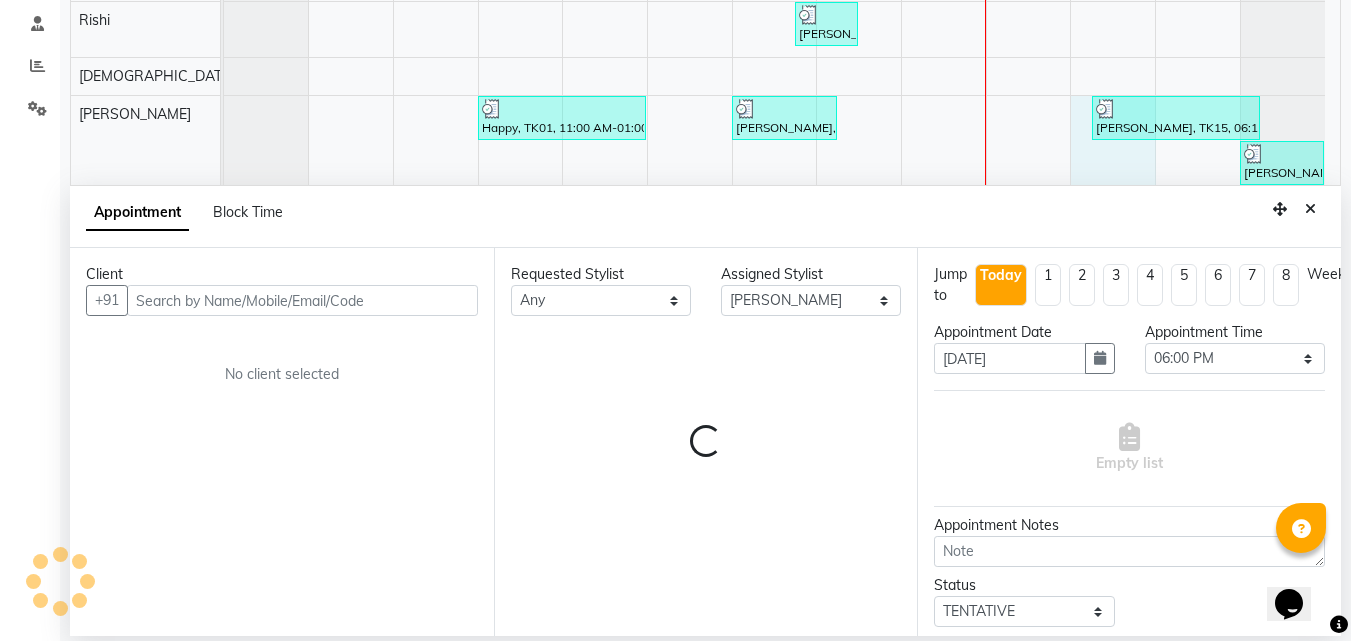 click at bounding box center (302, 300) 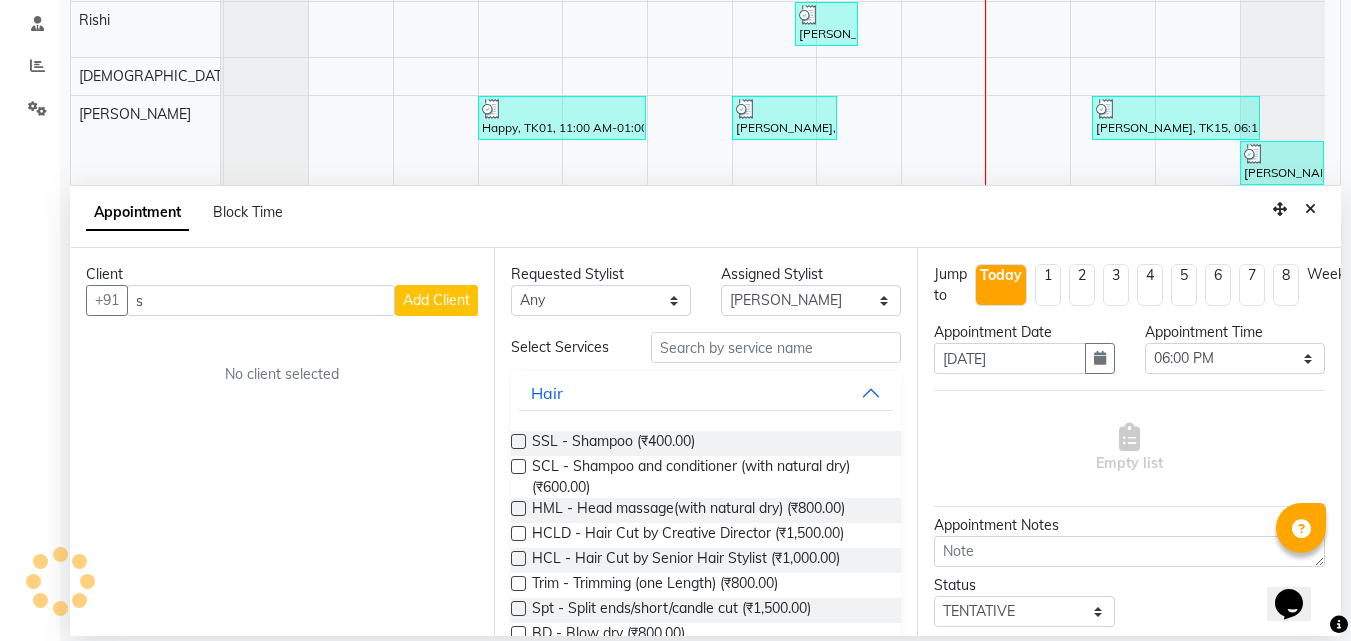 type on "s" 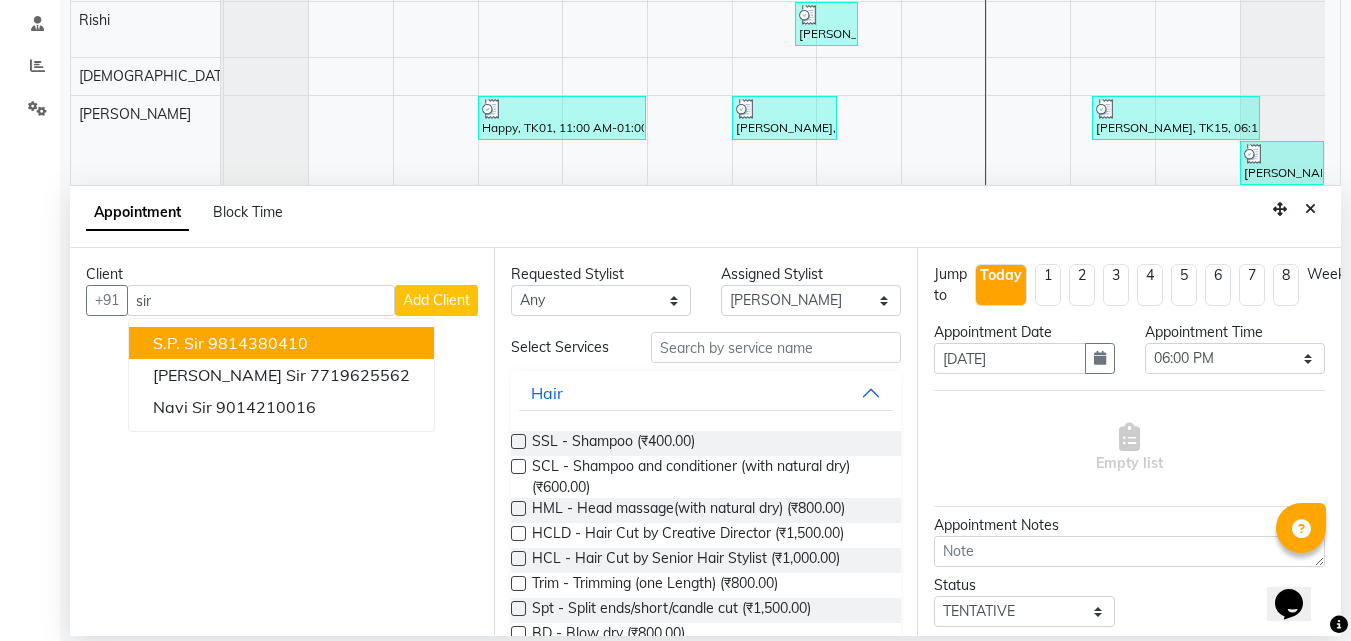 click on "9814380410" at bounding box center [258, 343] 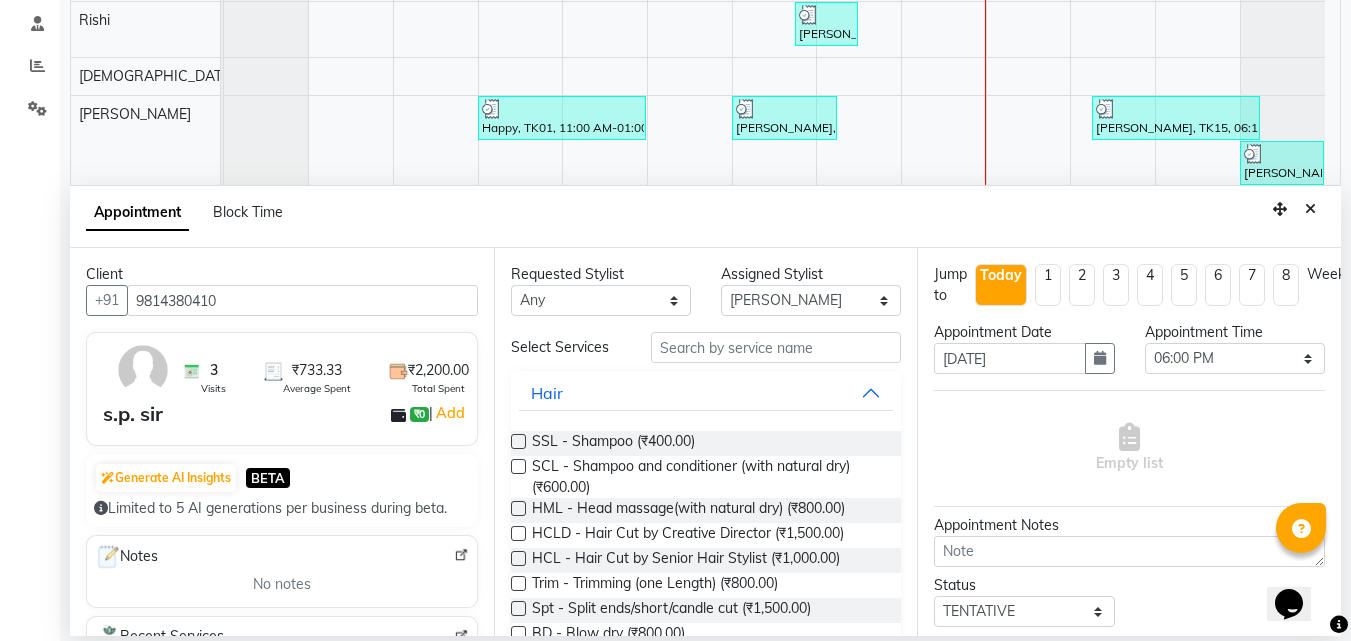 type on "9814380410" 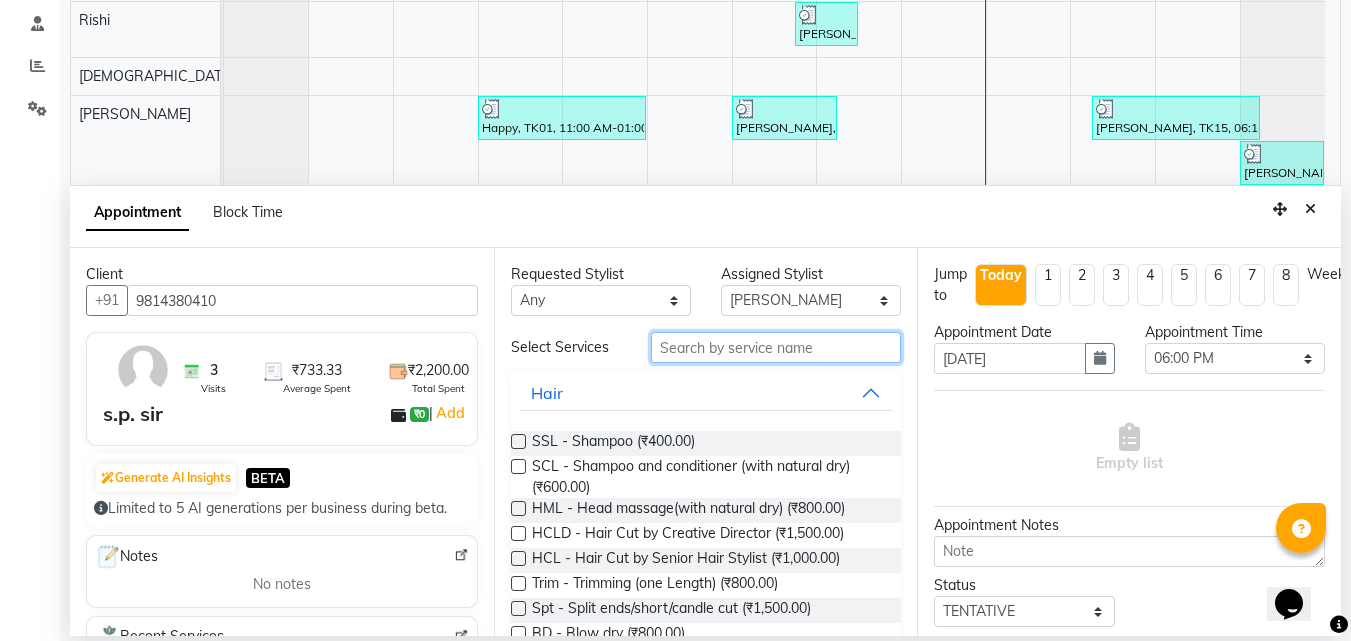 click at bounding box center [776, 347] 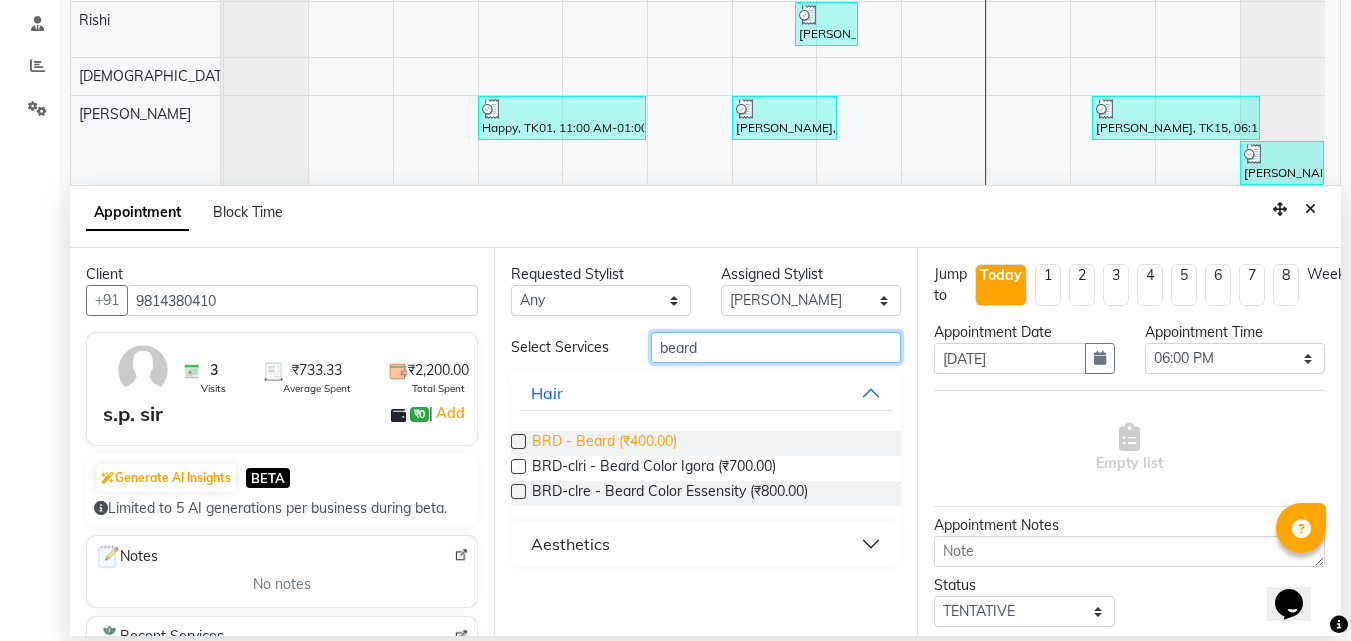 type on "beard" 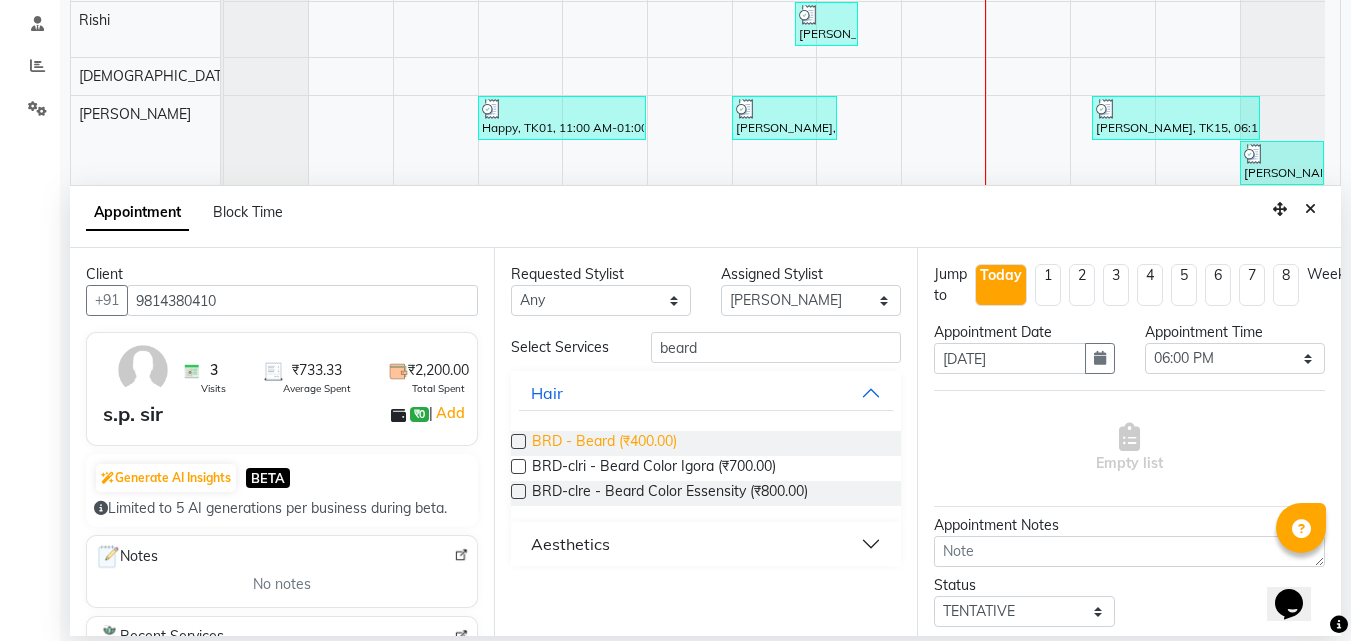 click on "BRD - Beard (₹400.00)" at bounding box center [604, 443] 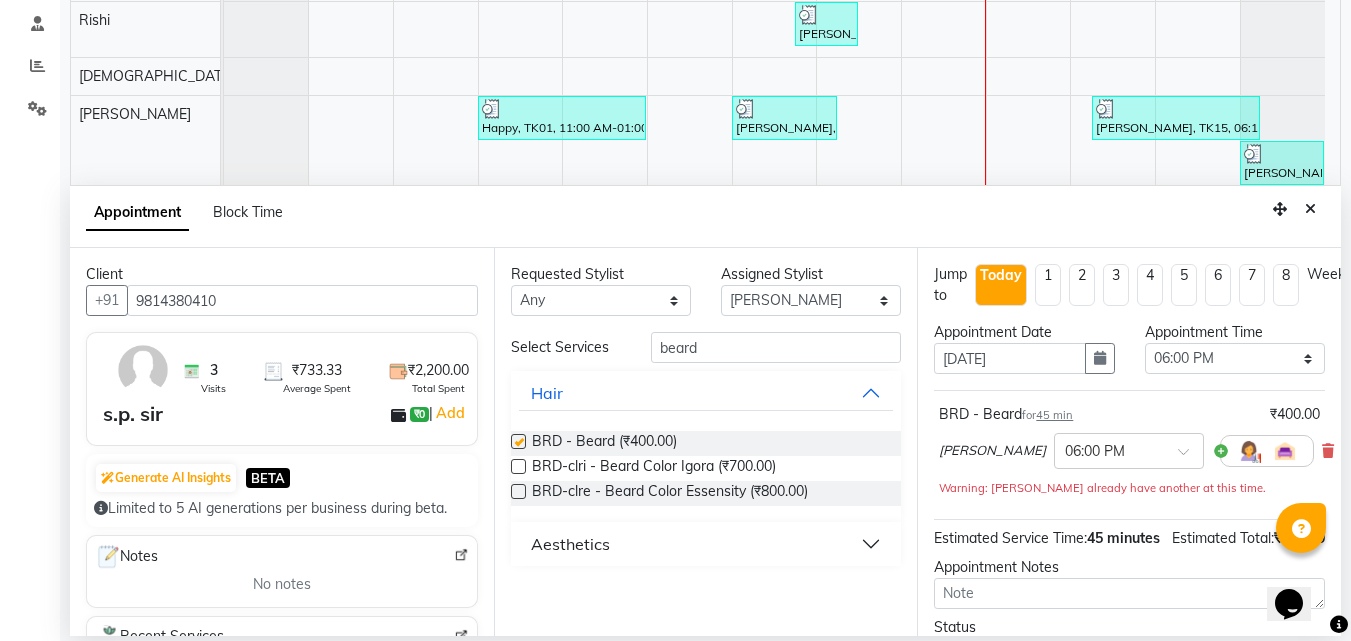 checkbox on "false" 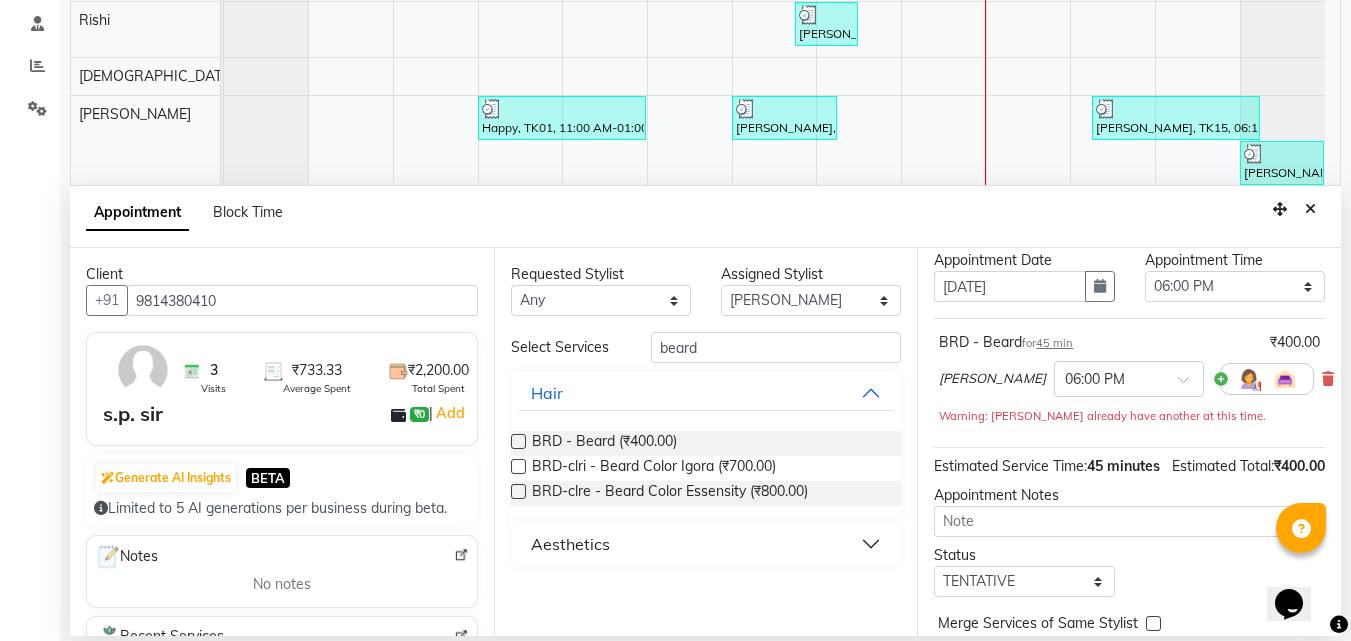 scroll, scrollTop: 162, scrollLeft: 0, axis: vertical 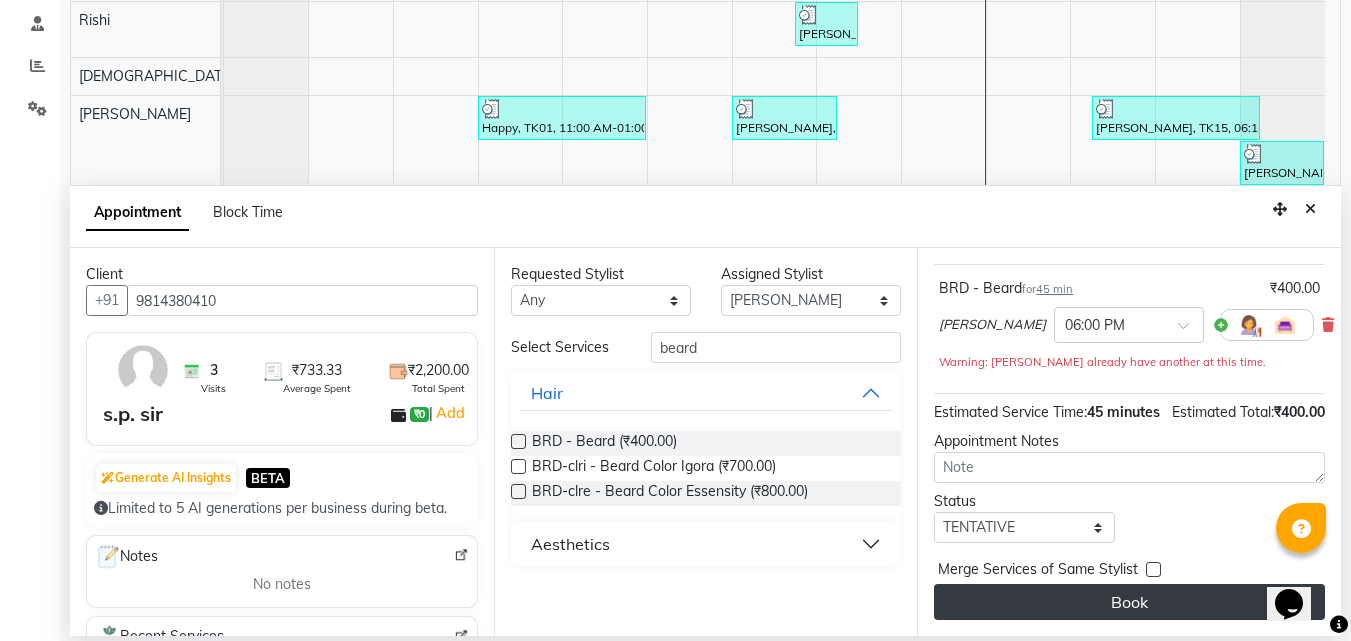 click on "Book" at bounding box center (1129, 602) 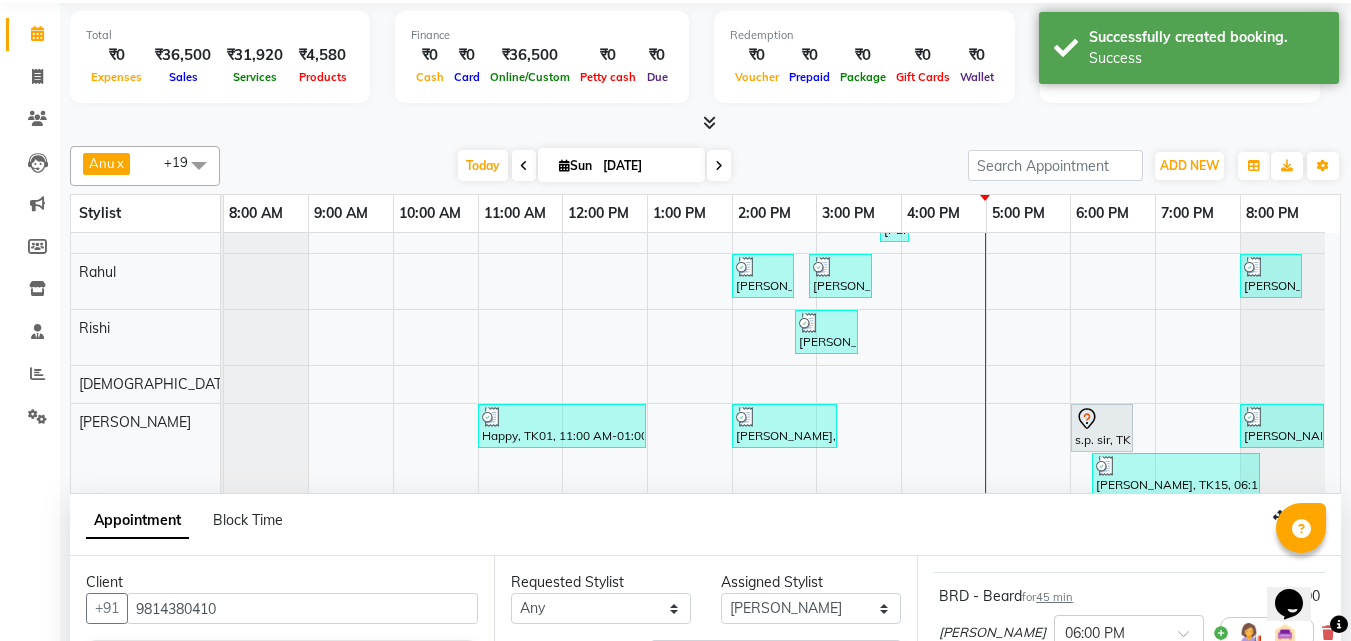 scroll, scrollTop: 100, scrollLeft: 0, axis: vertical 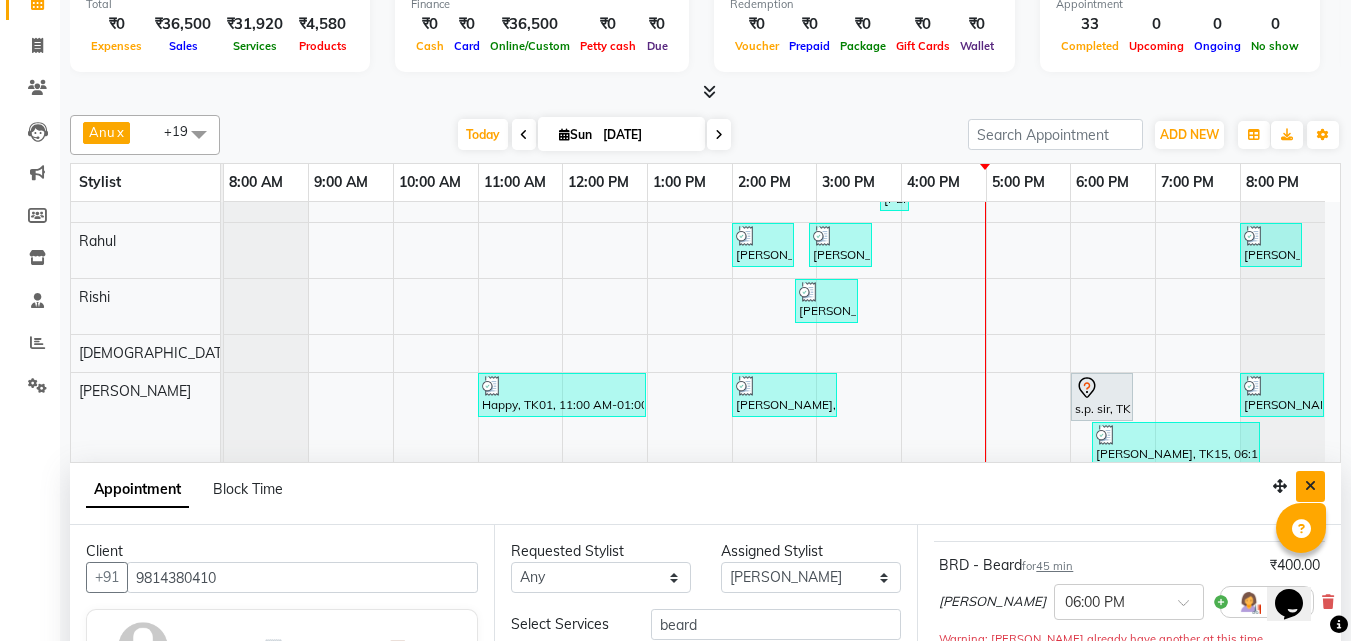 click at bounding box center (1310, 486) 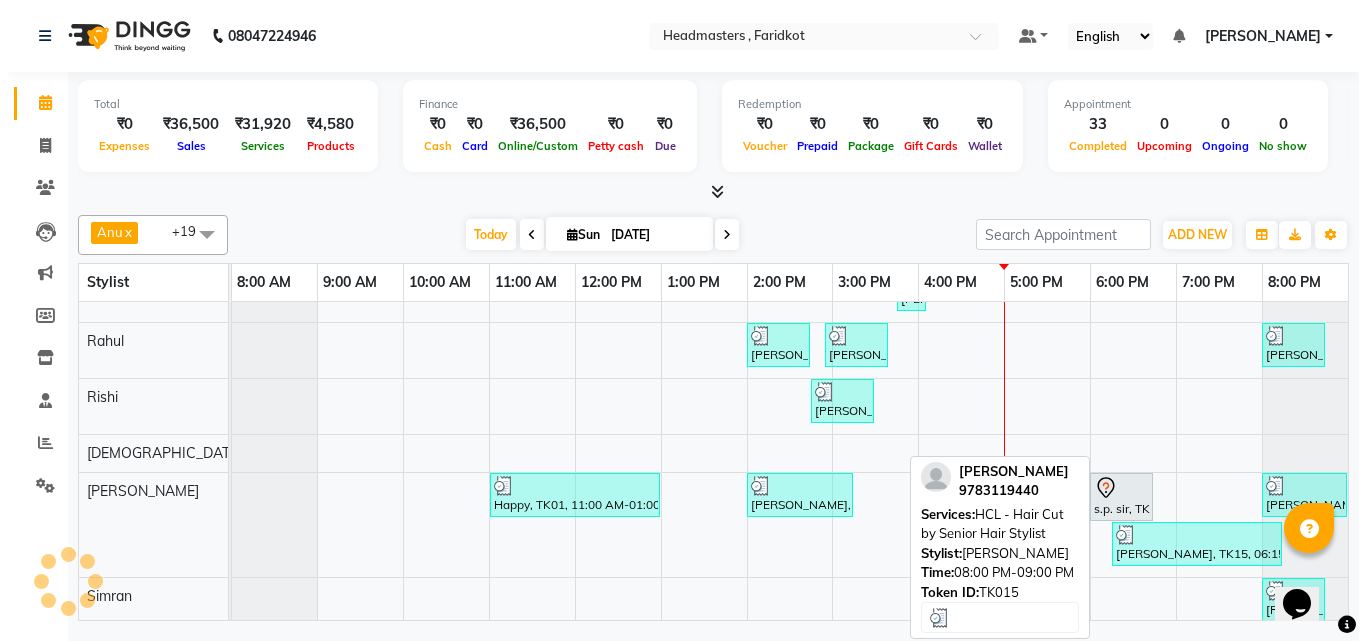 scroll, scrollTop: 0, scrollLeft: 0, axis: both 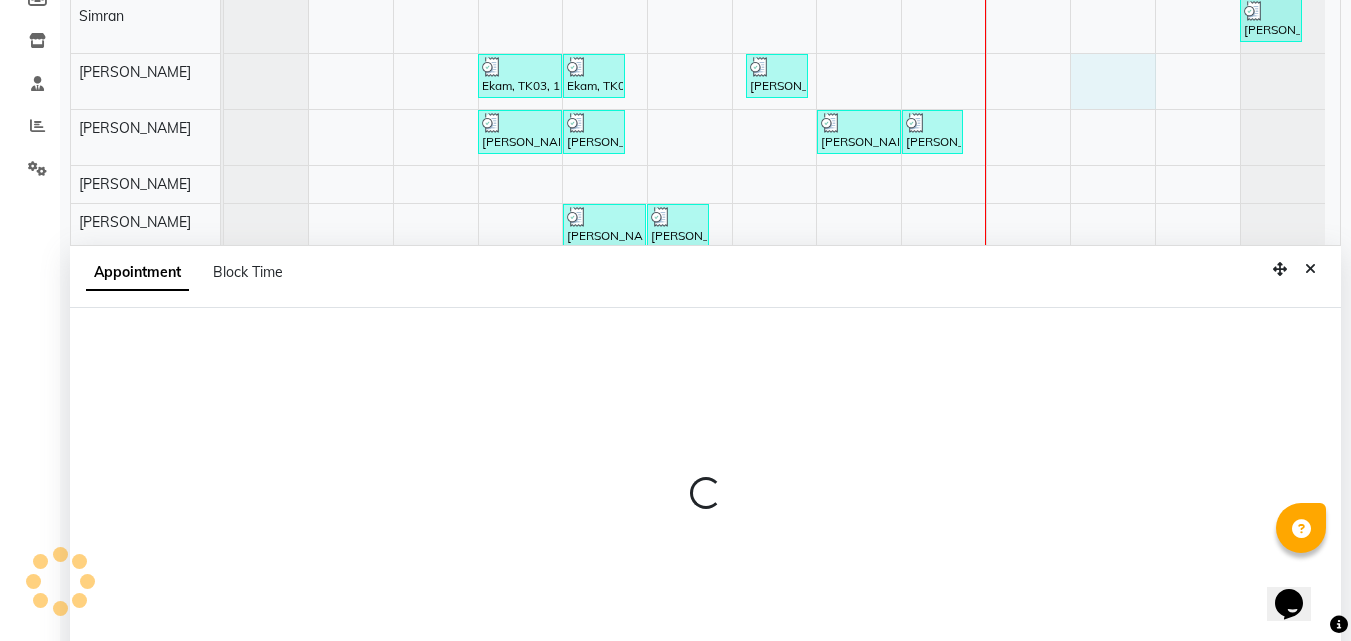 select on "76902" 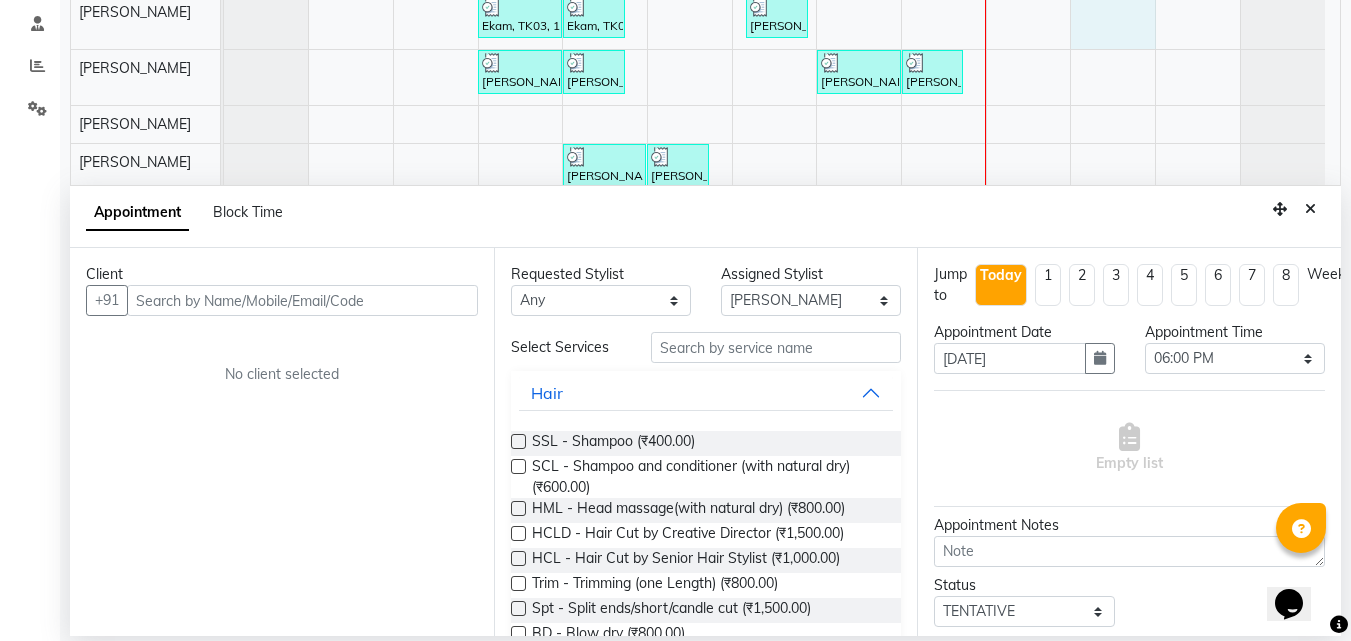 click at bounding box center [302, 300] 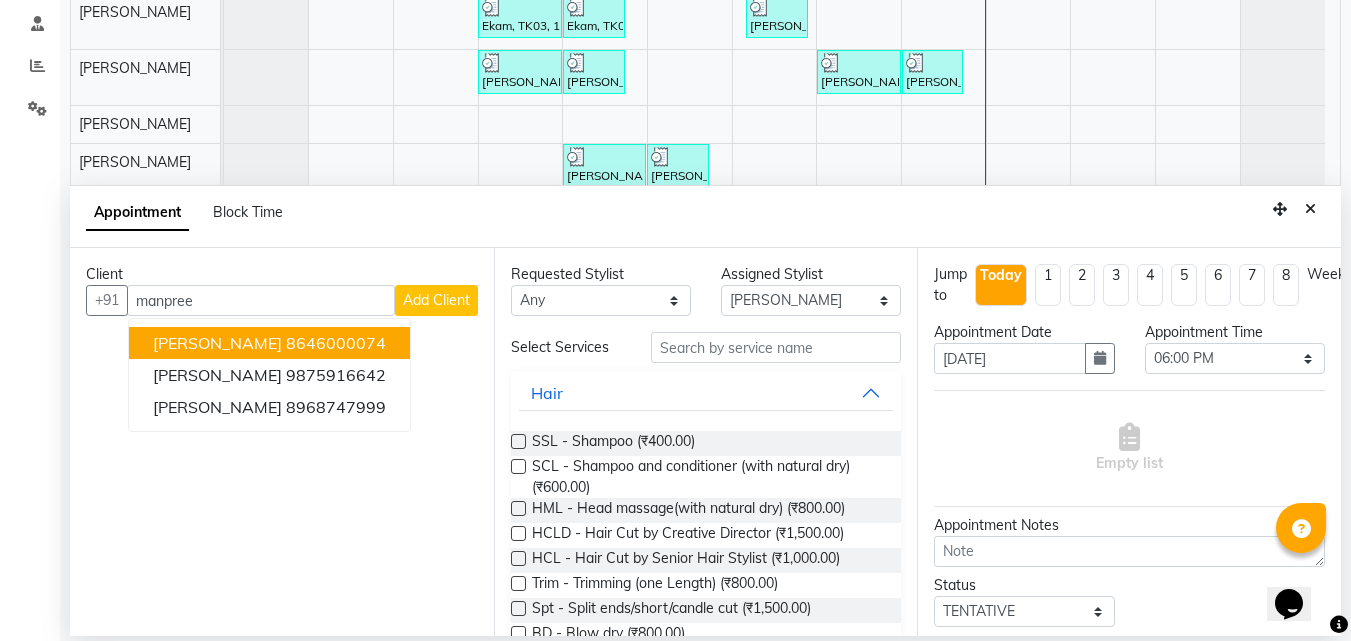 click on "8646000074" at bounding box center (336, 343) 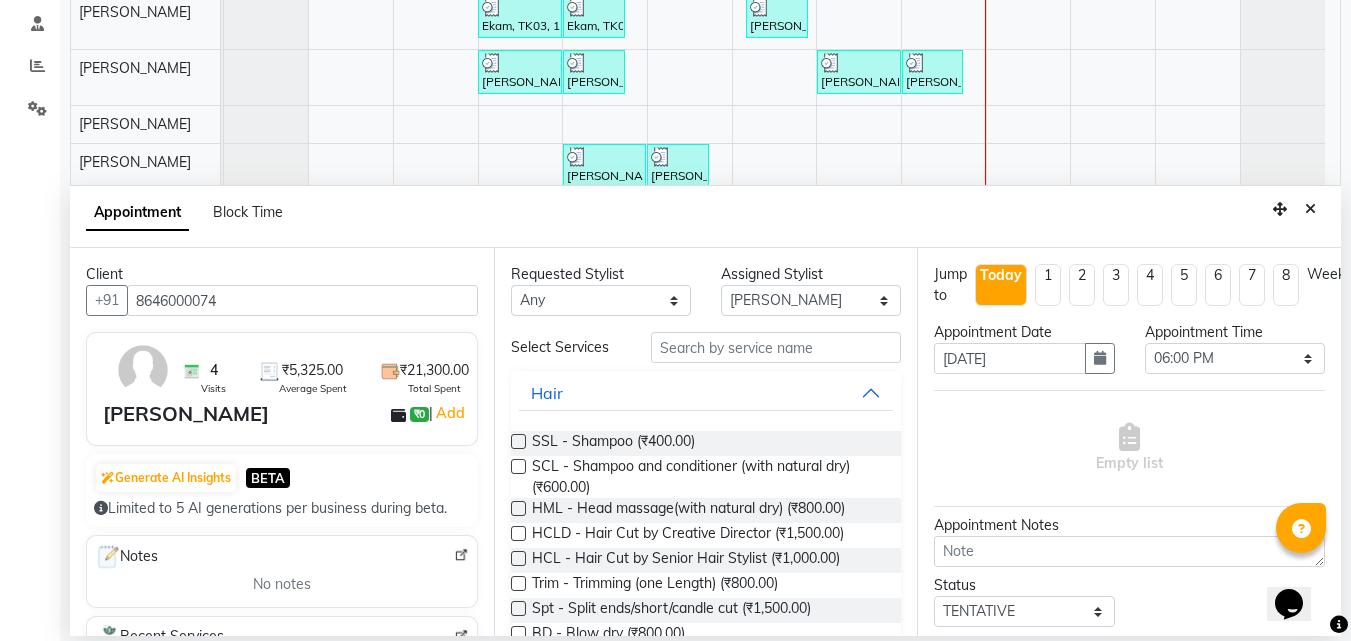 type on "8646000074" 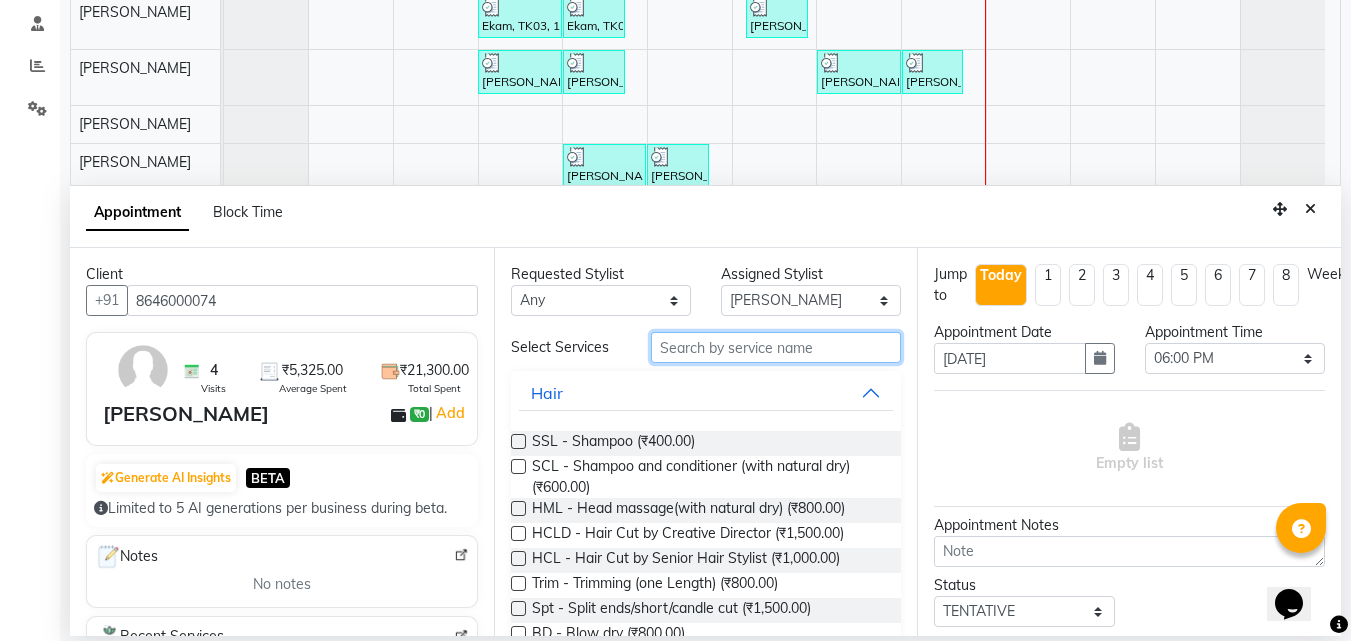 click at bounding box center (776, 347) 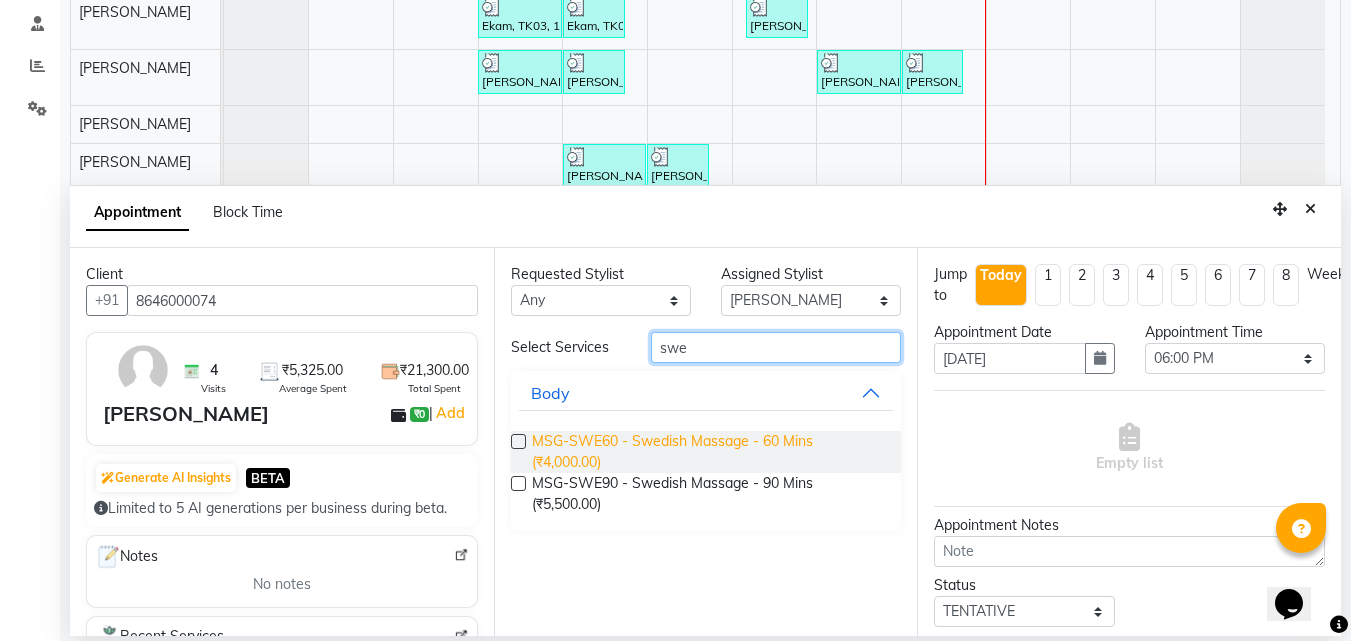 type on "swe" 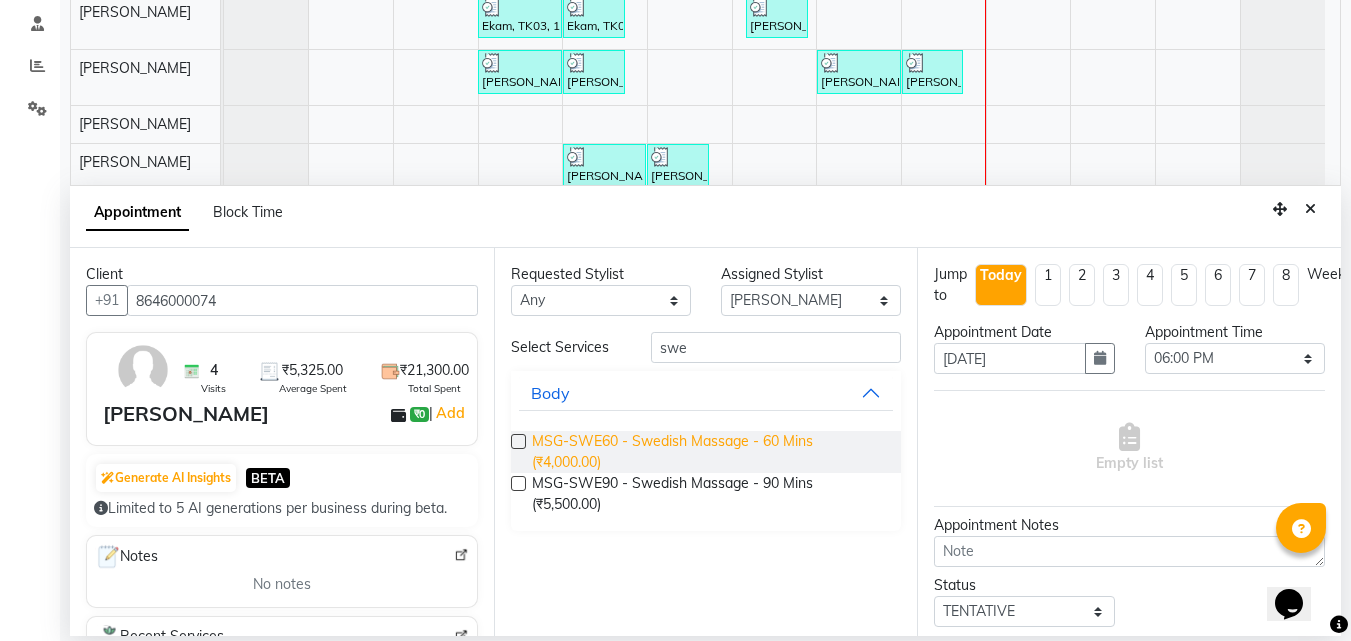 click on "MSG-SWE60  - Swedish Massage - 60 Mins (₹4,000.00)" at bounding box center [709, 452] 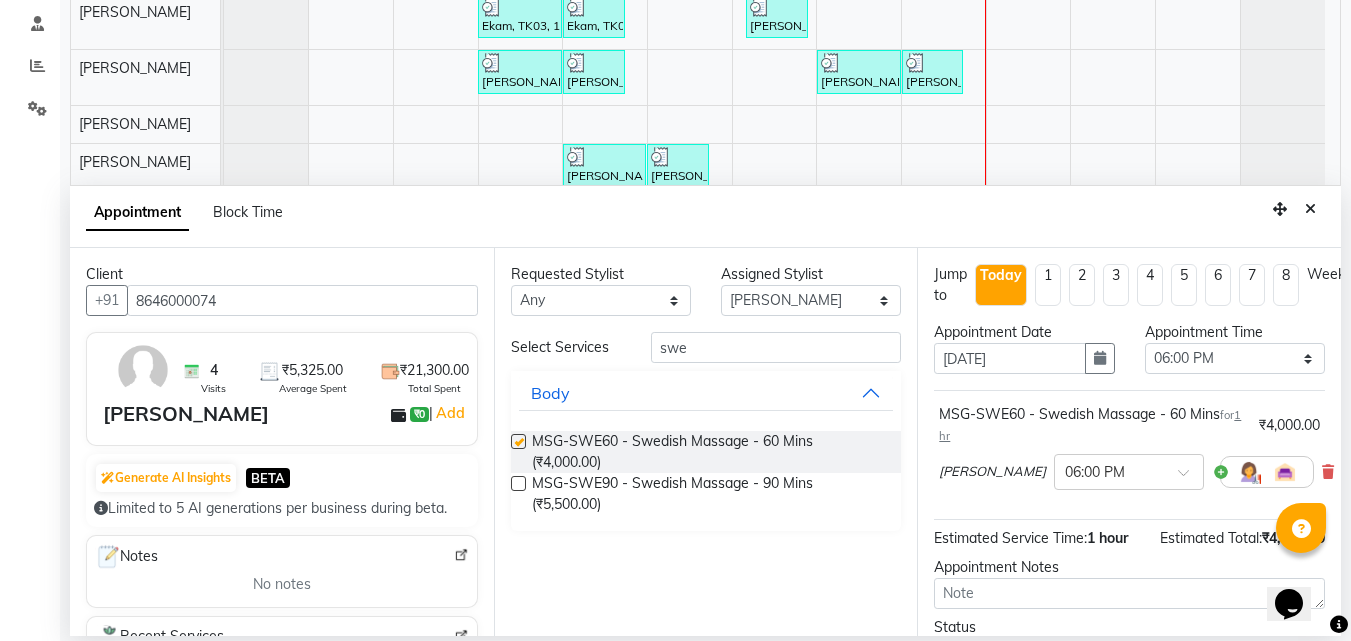 checkbox on "false" 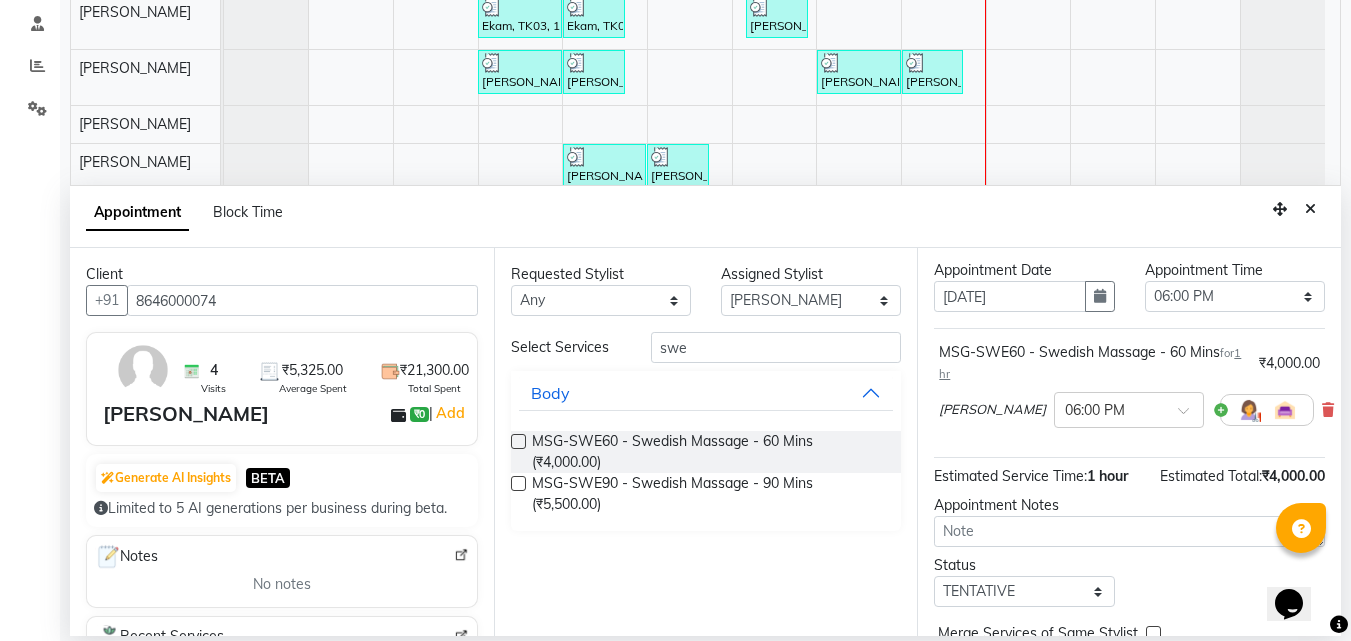 scroll, scrollTop: 141, scrollLeft: 0, axis: vertical 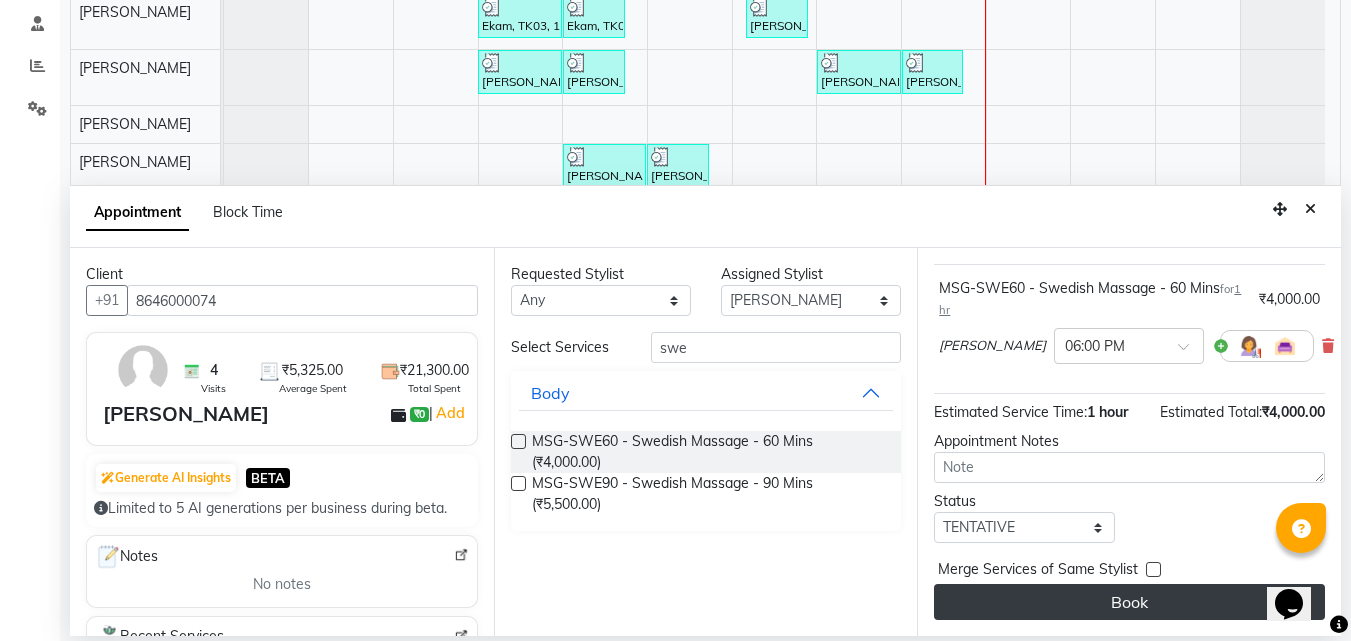 click on "Book" at bounding box center [1129, 602] 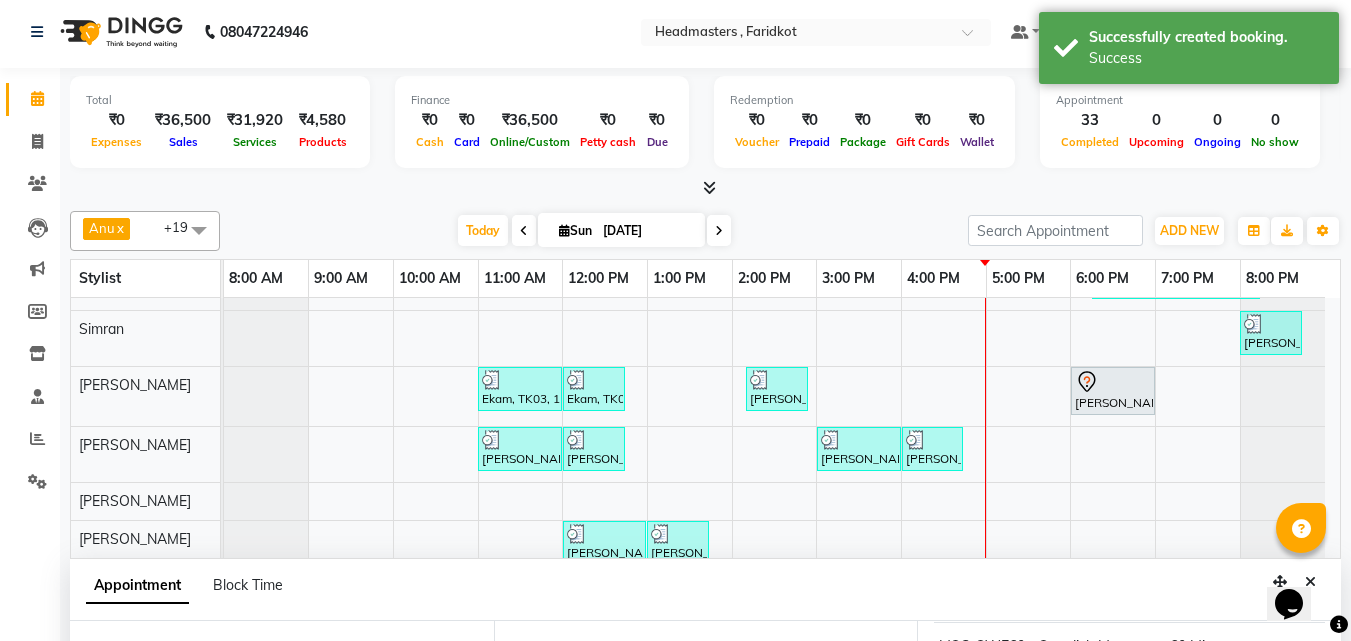 scroll, scrollTop: 0, scrollLeft: 0, axis: both 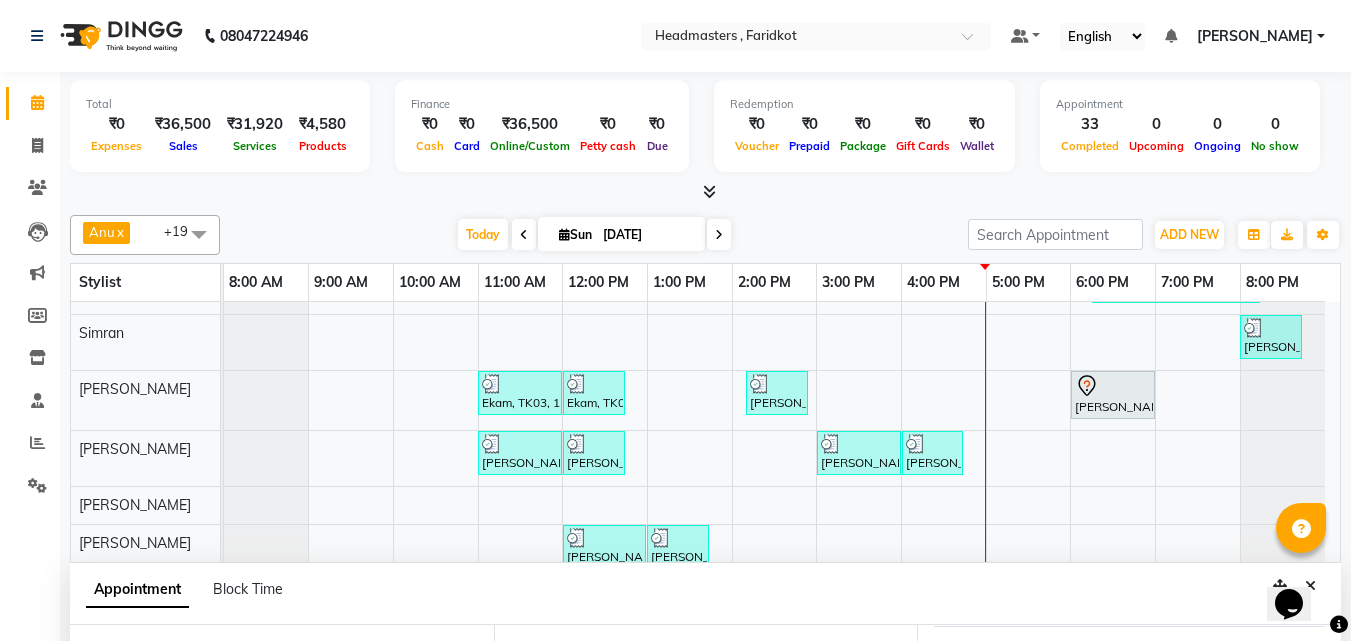 click on "Danish, TK05, 11:00 AM-12:00 PM, HCG - Hair Cut by Senior Hair Stylist     Danish, TK05, 12:00 PM-12:45 PM, BRD - Beard     rohit, TK06, 01:00 PM-02:00 PM, HCG - Hair Cut by Senior Hair Stylist     Prince, TK07, 02:00 PM-03:00 PM, HCG - Hair Cut by Senior Hair Stylist     S S Brar, TK08, 02:00 PM-03:00 PM, HCG - Hair Cut by Senior Hair Stylist     S S Brar, TK08, 03:00 PM-03:45 PM, BRD - Beard     neetu, TK11, 02:00 PM-02:30 PM, WX-FA-RC - Waxing Full Arms - Premium,WX-FL-RC - Waxing Full Legs -Premium,WX-UA-RC - Waxing Under Arms - Premium     gagan, TK12, 03:30 PM-03:45 PM, TH-EB - Eyebrows     cheenu, TK15, 08:00 PM-09:10 PM, PC1 - Pedicures Classic,WX-FA-RC - Waxing Full Arms - Premium,WX-HL-RC - Waxing Half Legs - Premium,WX-UA-RC - Waxing Under Arms - Premium     gagan, TK12, 03:45 PM-03:50 PM, TH-FH - Forehead     gagan, TK12, 03:45 PM-03:50 PM, TH-UL - Upper lips     gagan, TK12, 02:00 PM-02:45 PM, BD - Blow dry     neetu, TK11, 02:55 PM-03:40 PM, PC1 - Pedicures Classic" at bounding box center [782, 383] 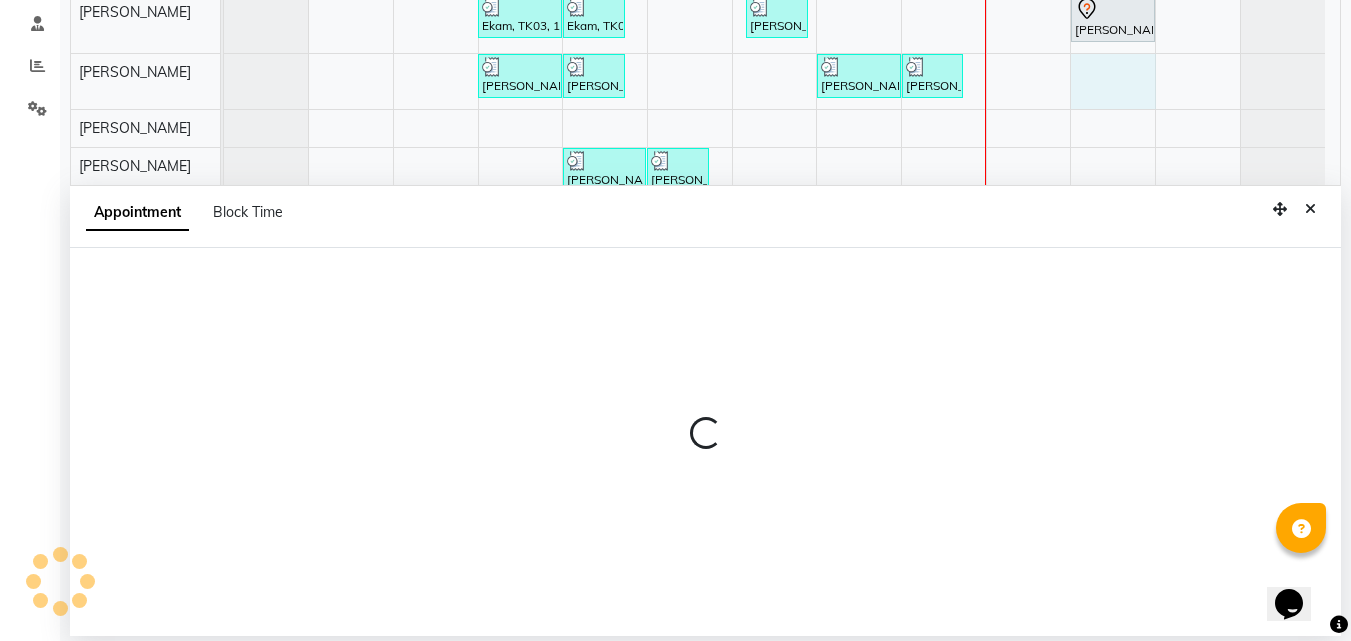 select on "76903" 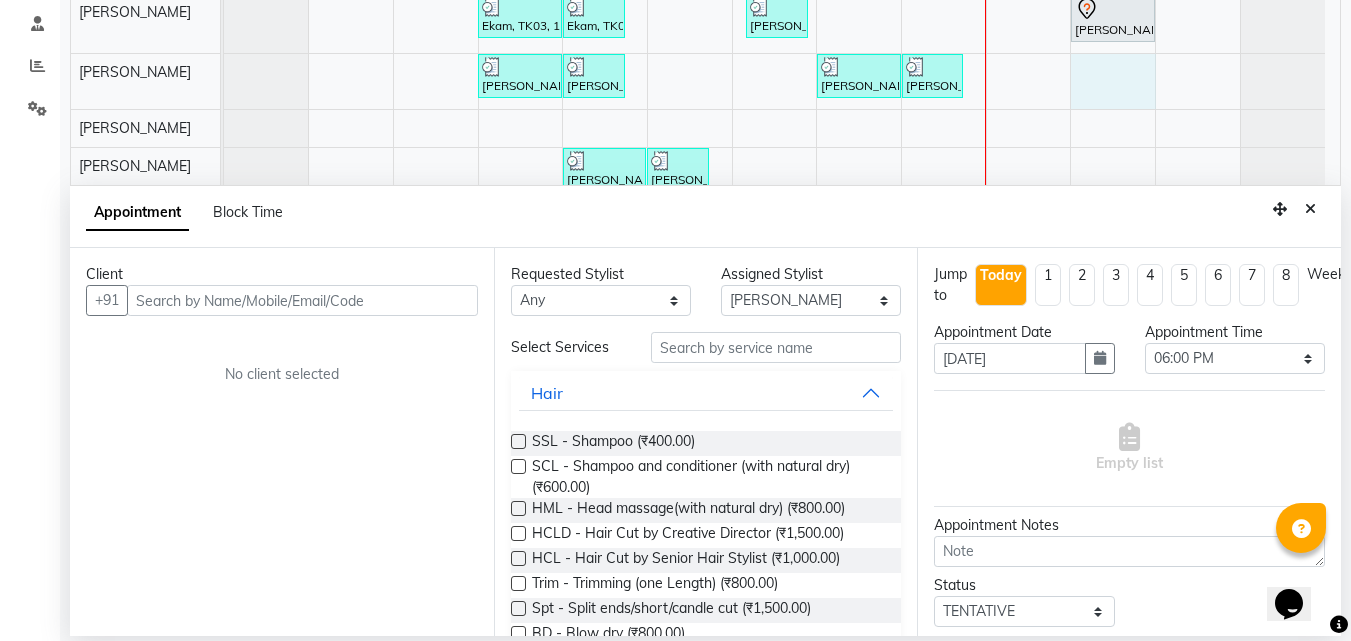 click at bounding box center (302, 300) 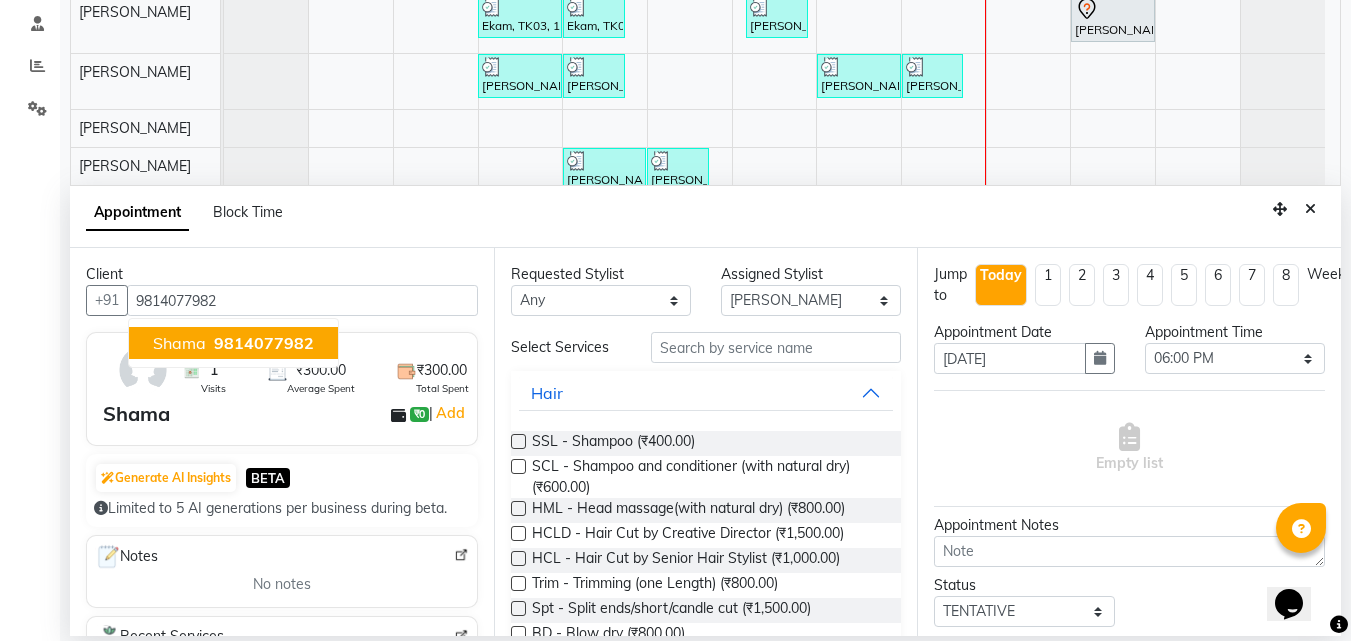 click on "9814077982" at bounding box center [264, 343] 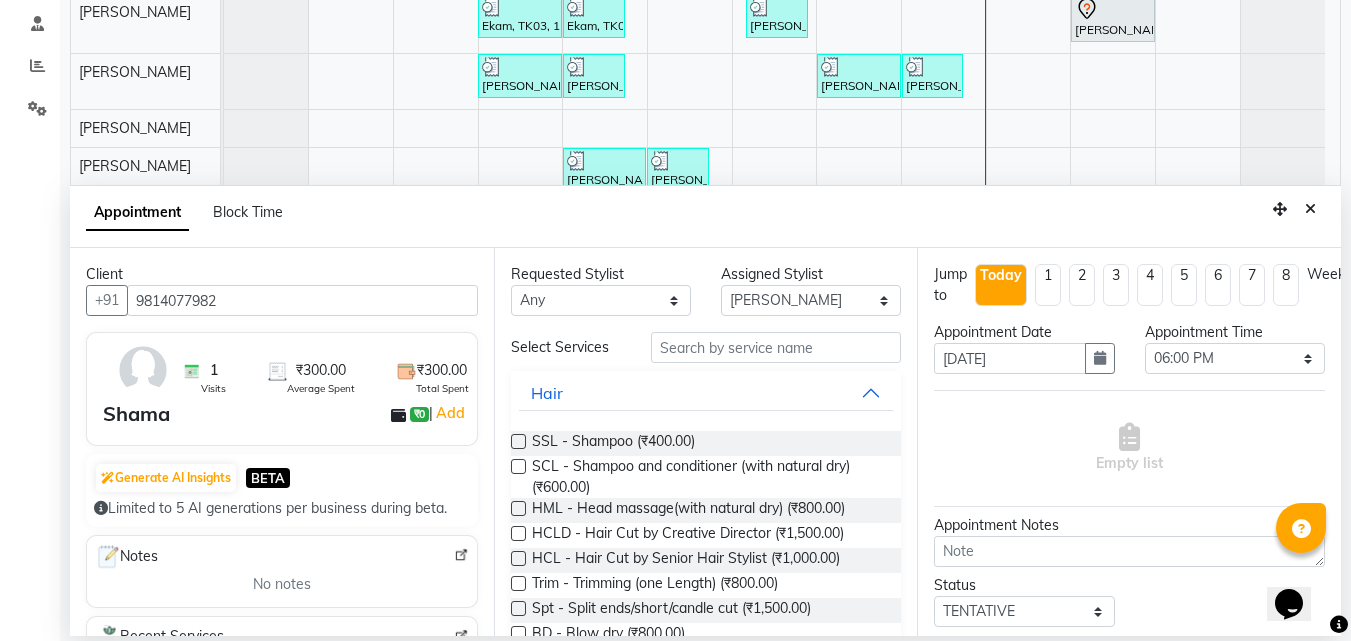 type on "9814077982" 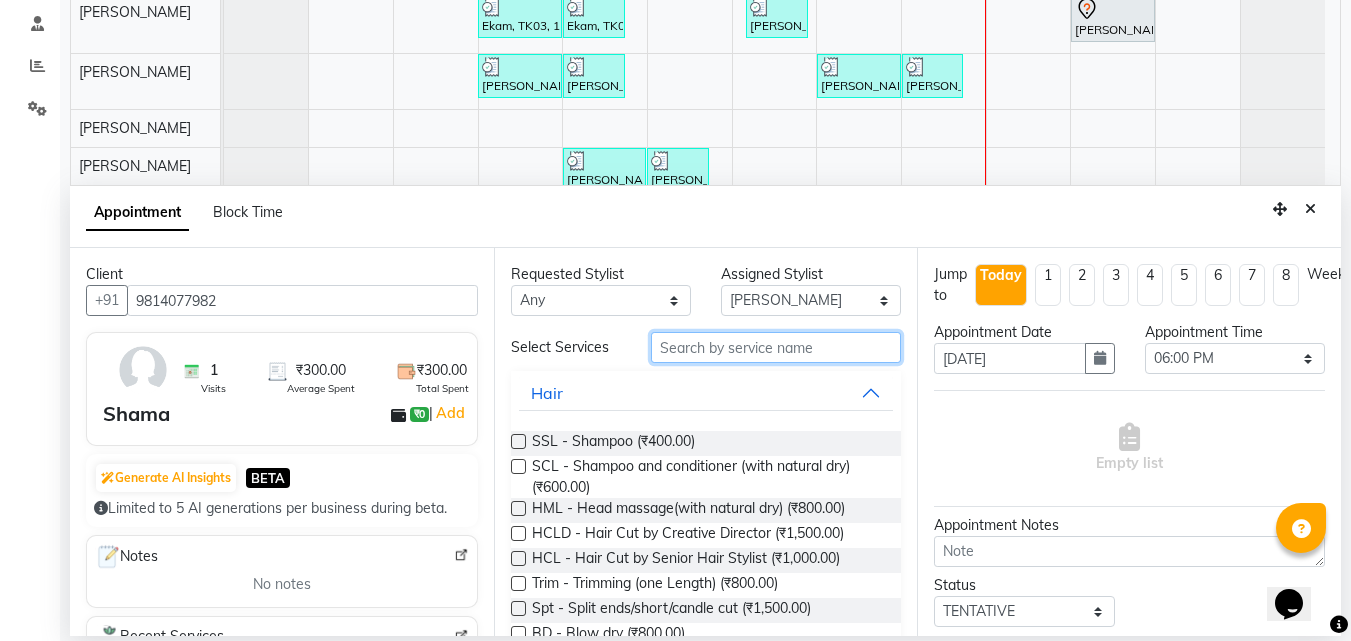 click at bounding box center [776, 347] 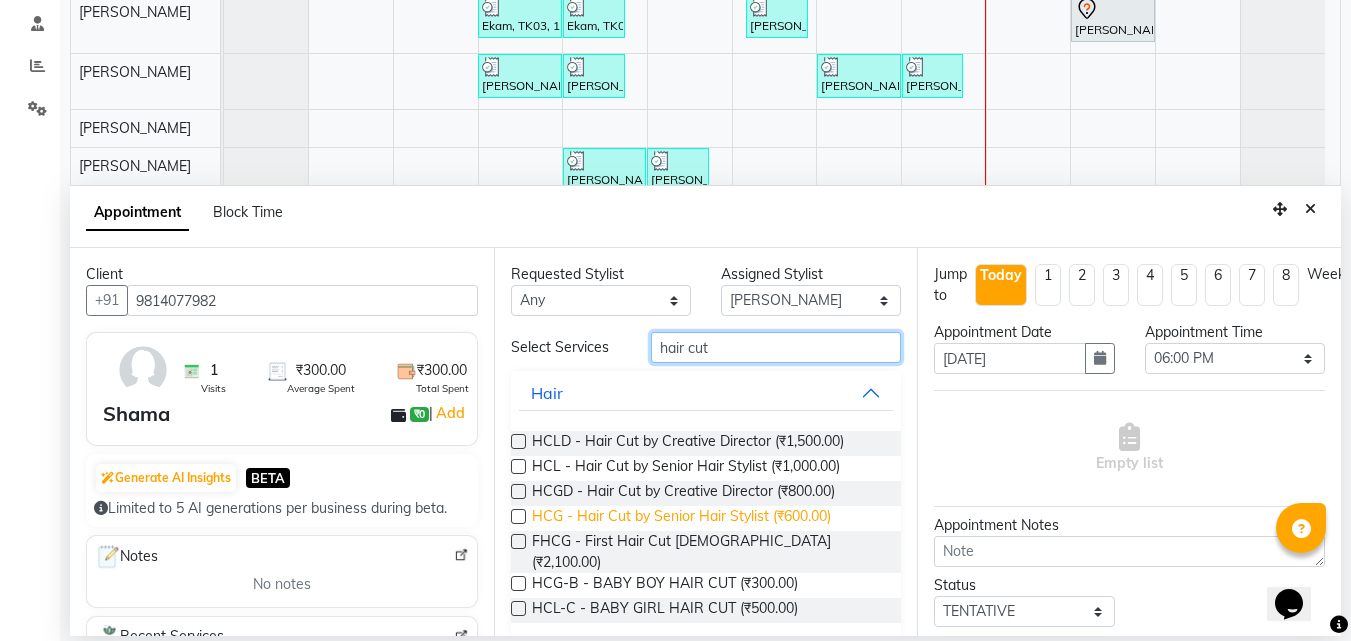 type on "hair cut" 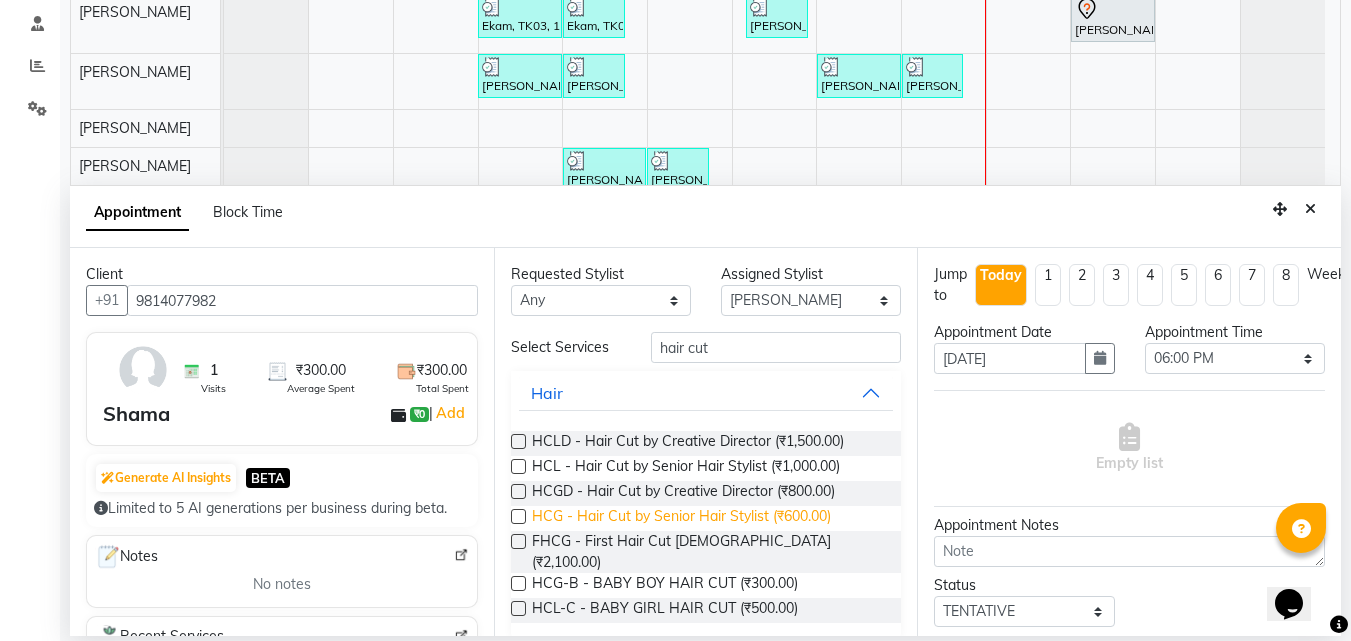click on "HCG - Hair Cut by Senior Hair Stylist (₹600.00)" at bounding box center (681, 518) 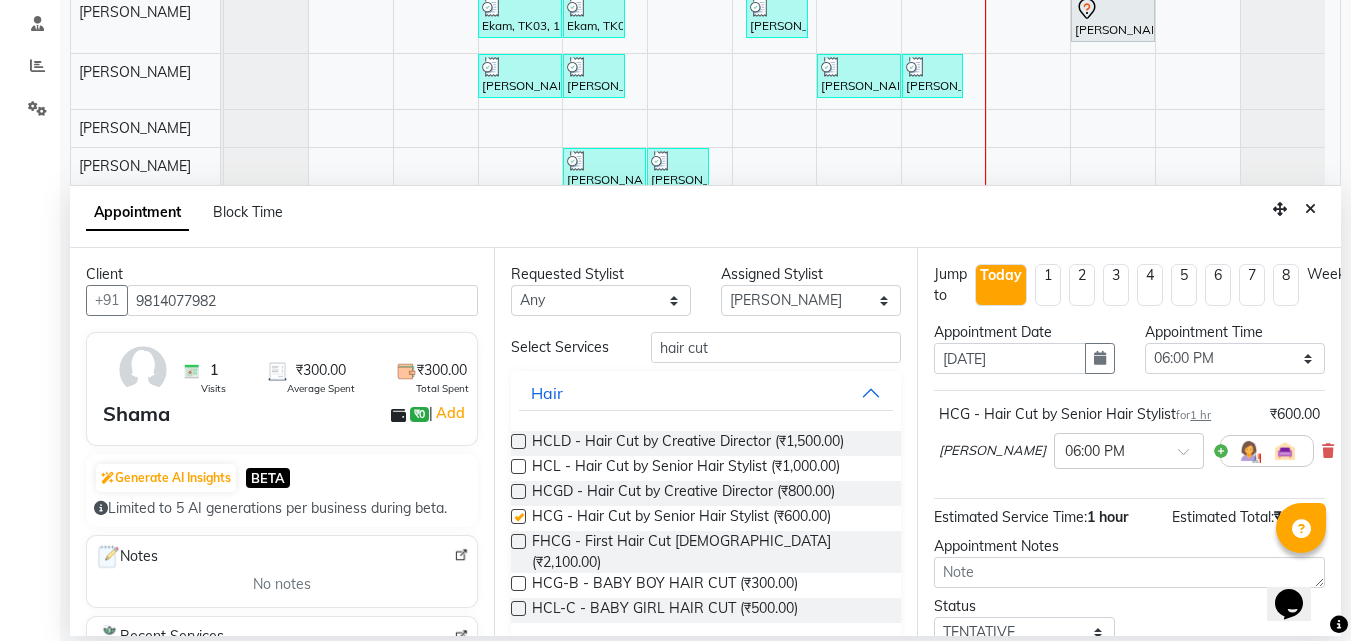 checkbox on "false" 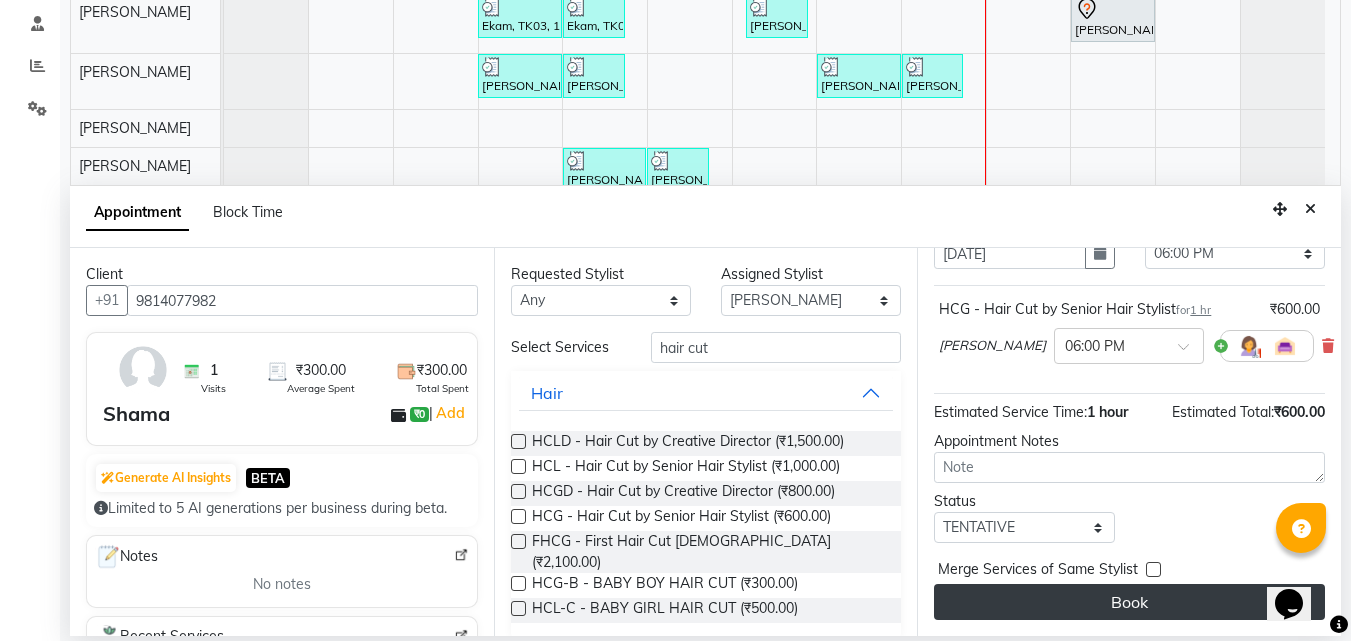 click on "Book" at bounding box center (1129, 602) 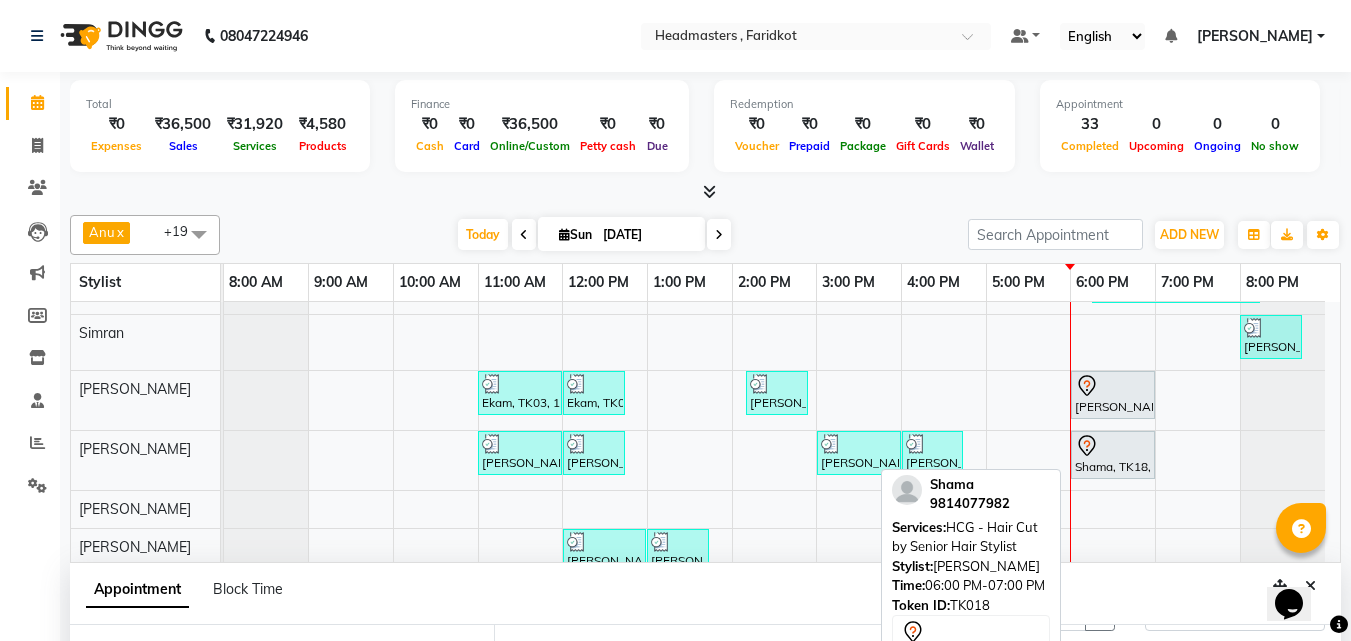 scroll, scrollTop: 600, scrollLeft: 0, axis: vertical 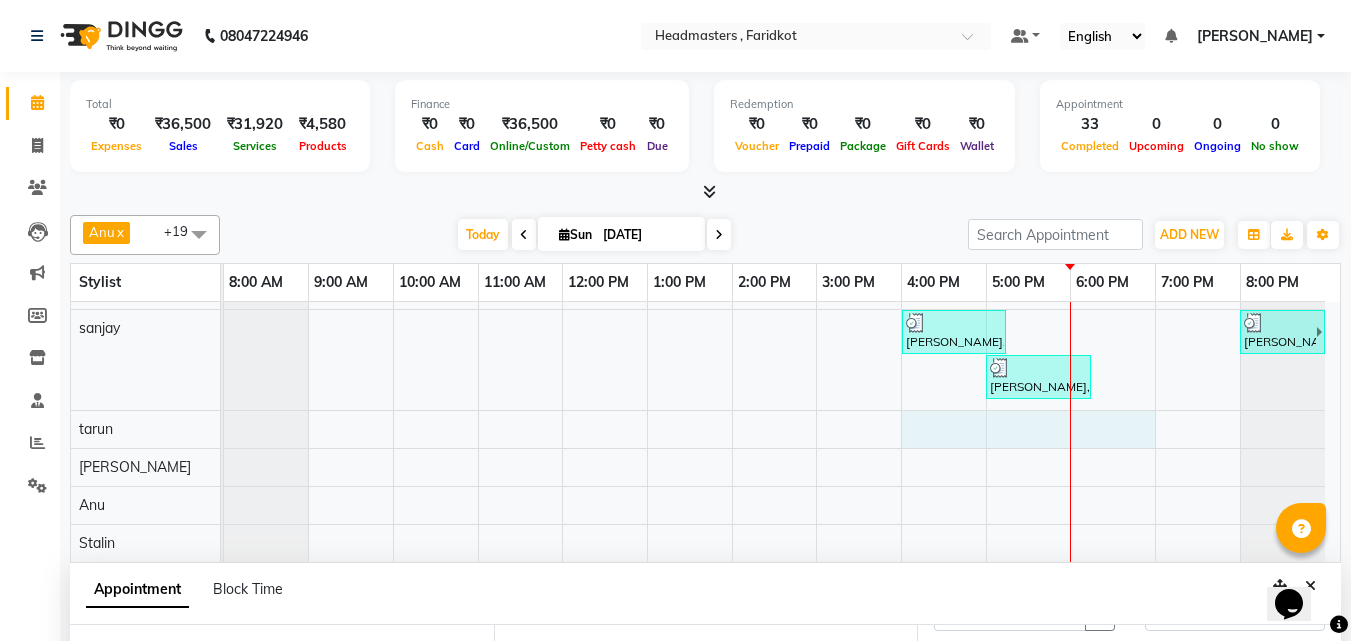 drag, startPoint x: 1130, startPoint y: 411, endPoint x: 985, endPoint y: 421, distance: 145.34442 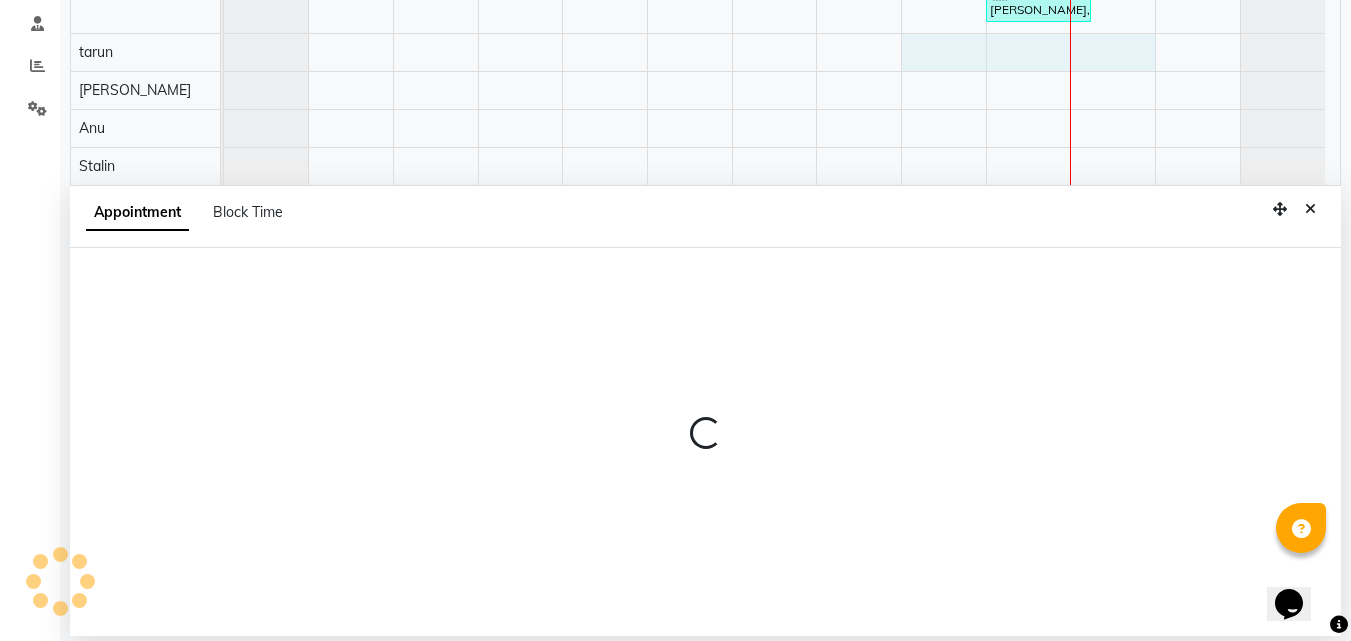 select on "84200" 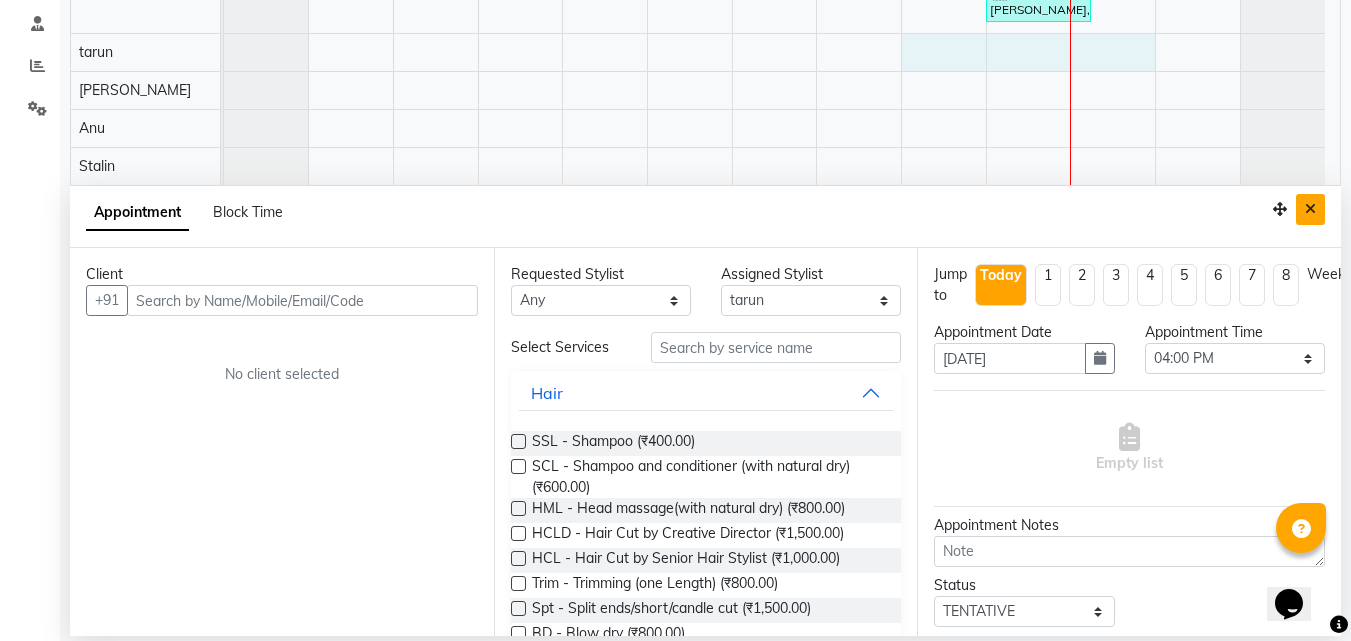 click at bounding box center (1310, 209) 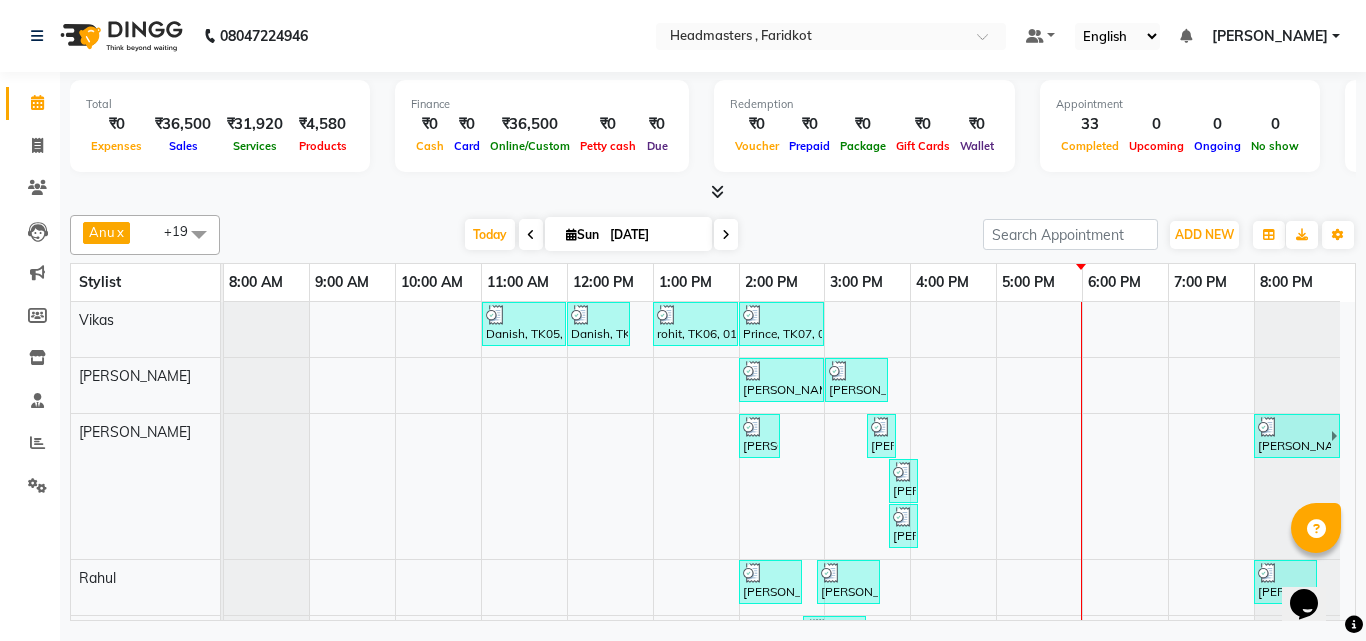 scroll, scrollTop: 211, scrollLeft: 0, axis: vertical 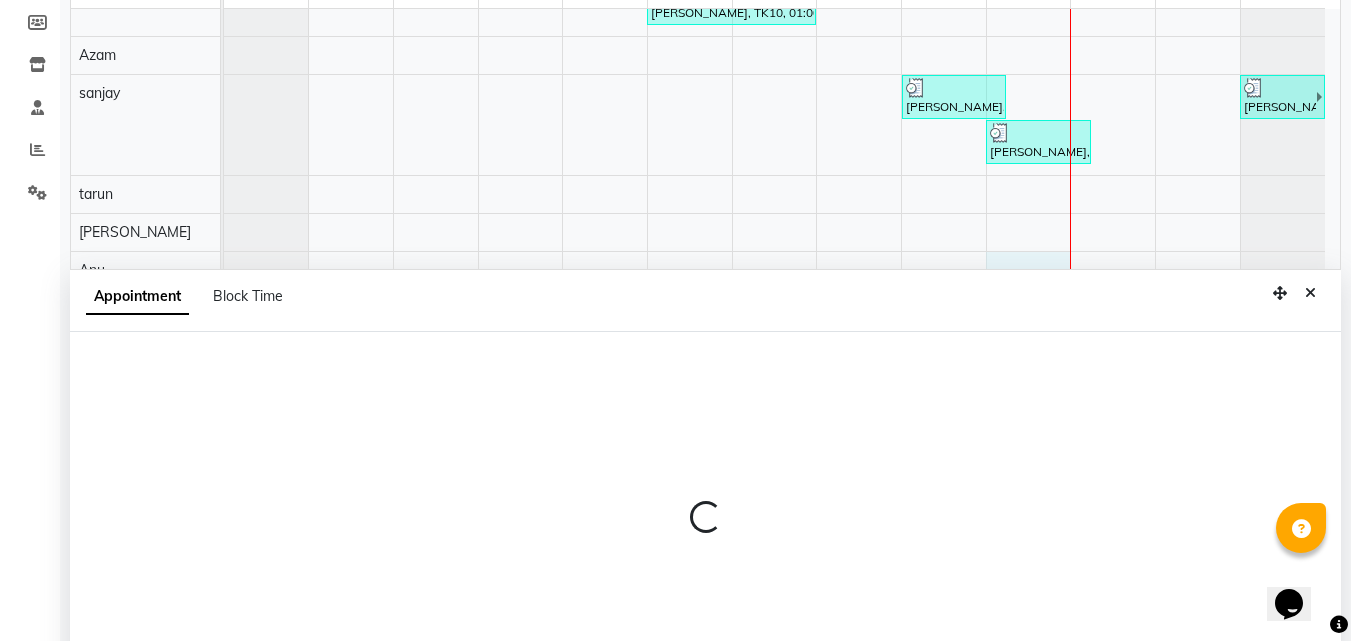 select on "85170" 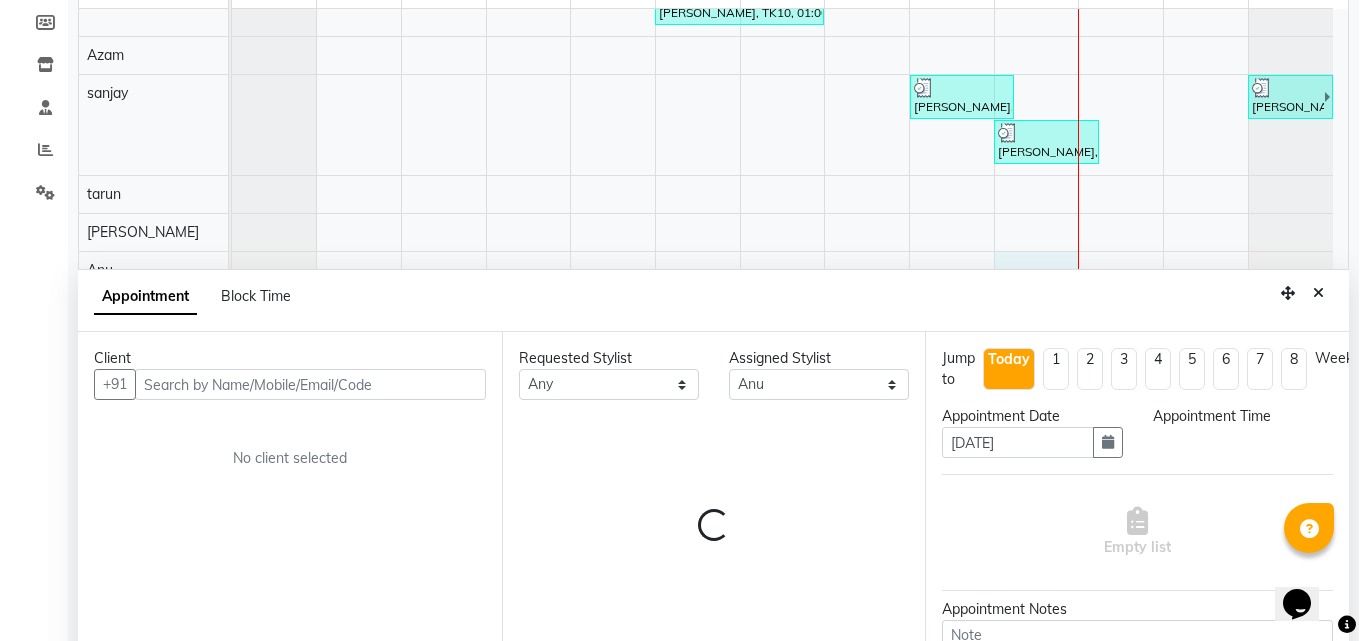 scroll, scrollTop: 377, scrollLeft: 0, axis: vertical 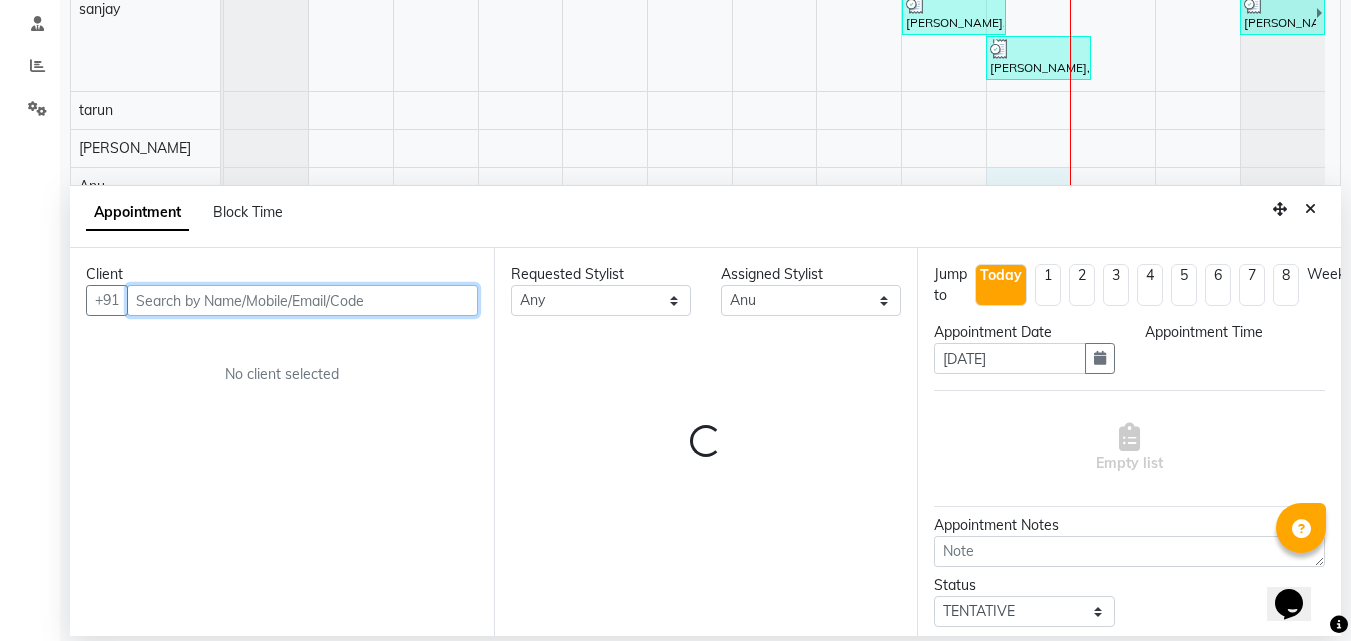 select on "1020" 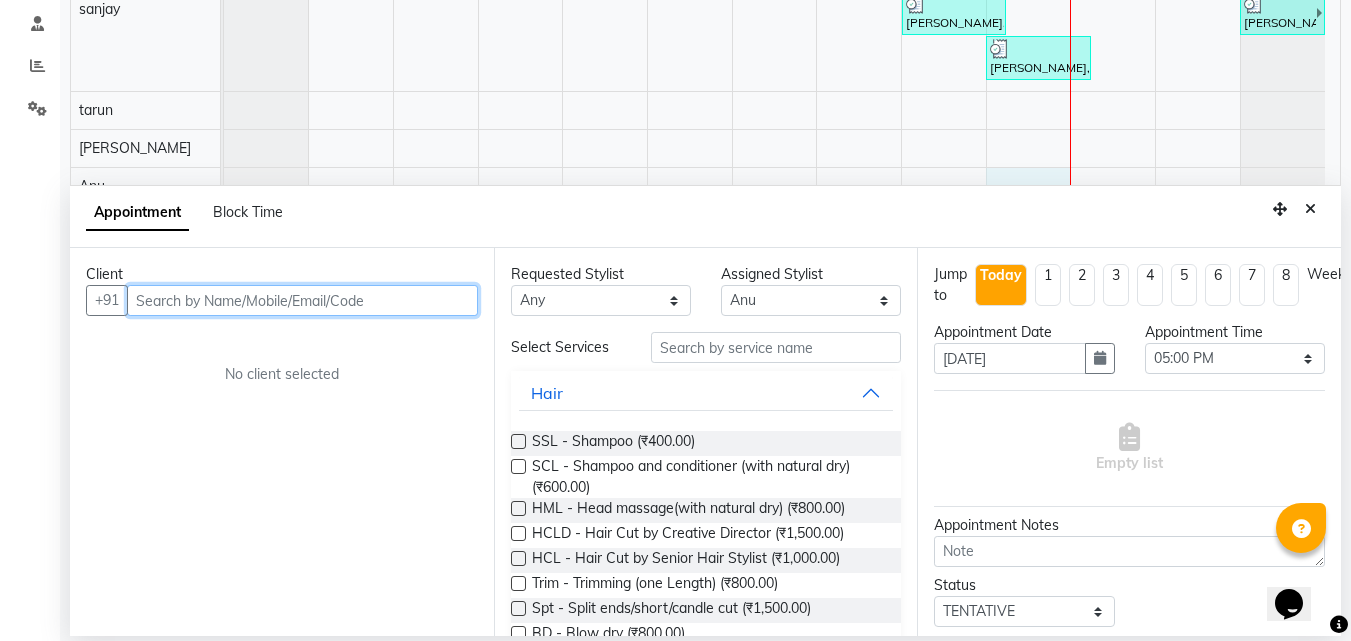 click at bounding box center [302, 300] 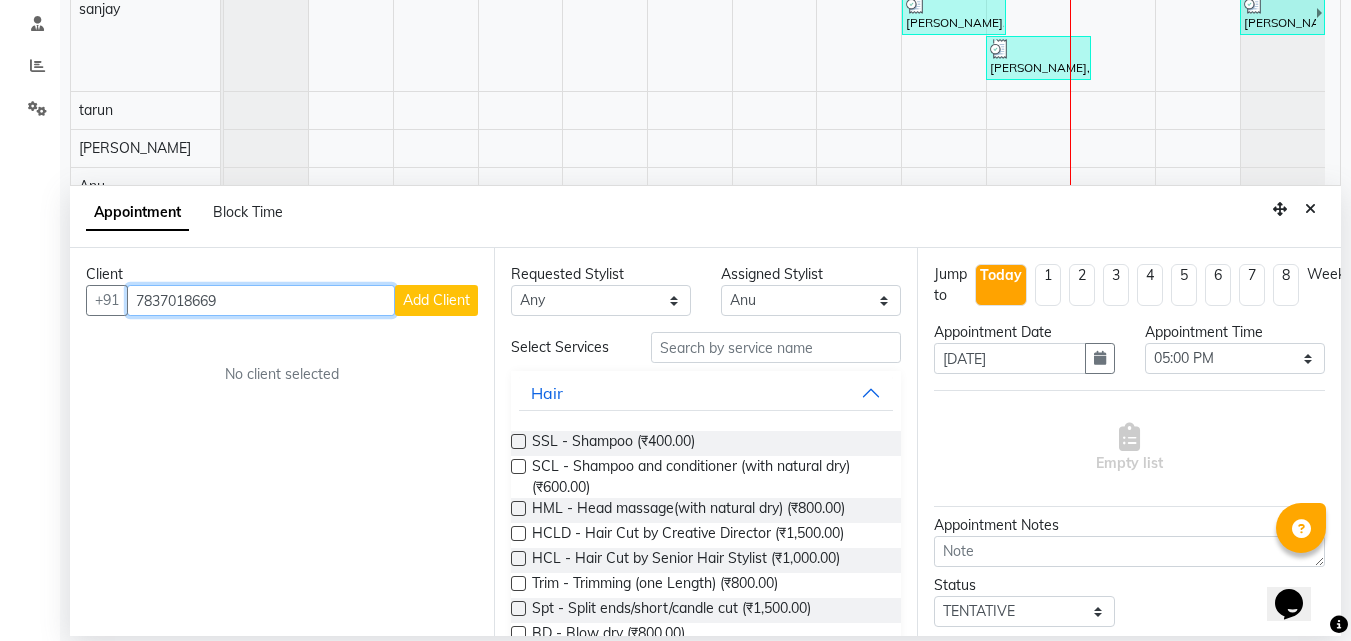 type on "7837018669" 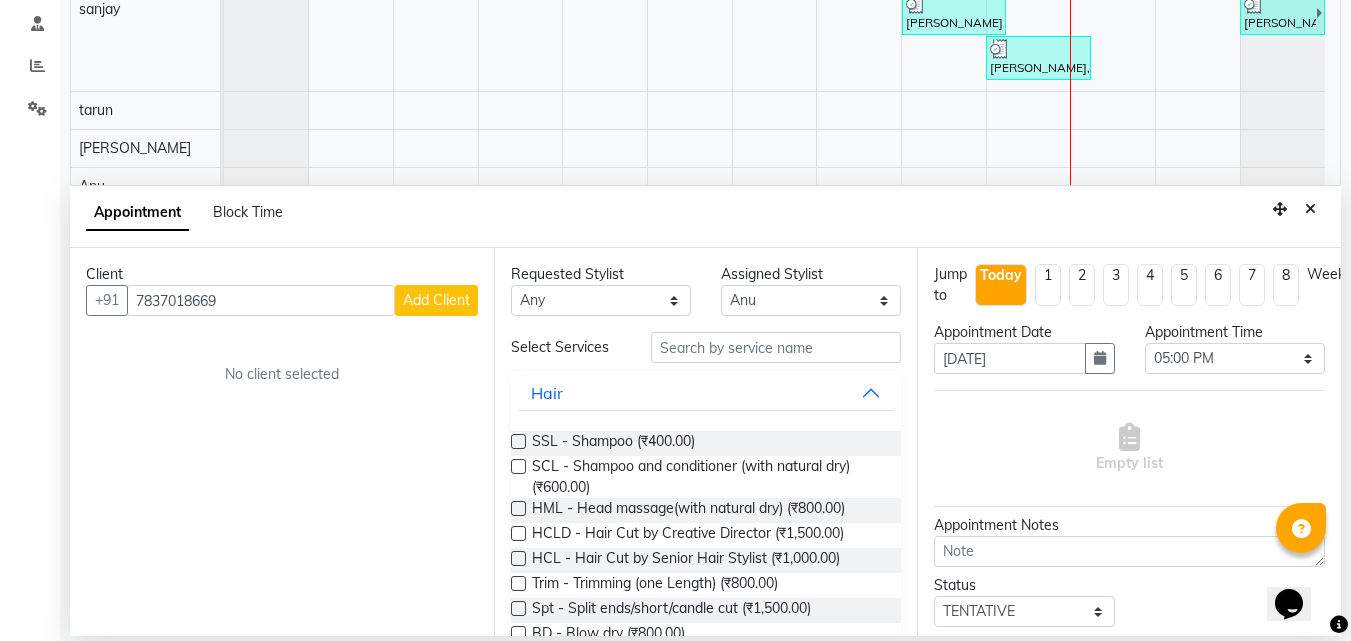 click on "Add Client" at bounding box center [436, 300] 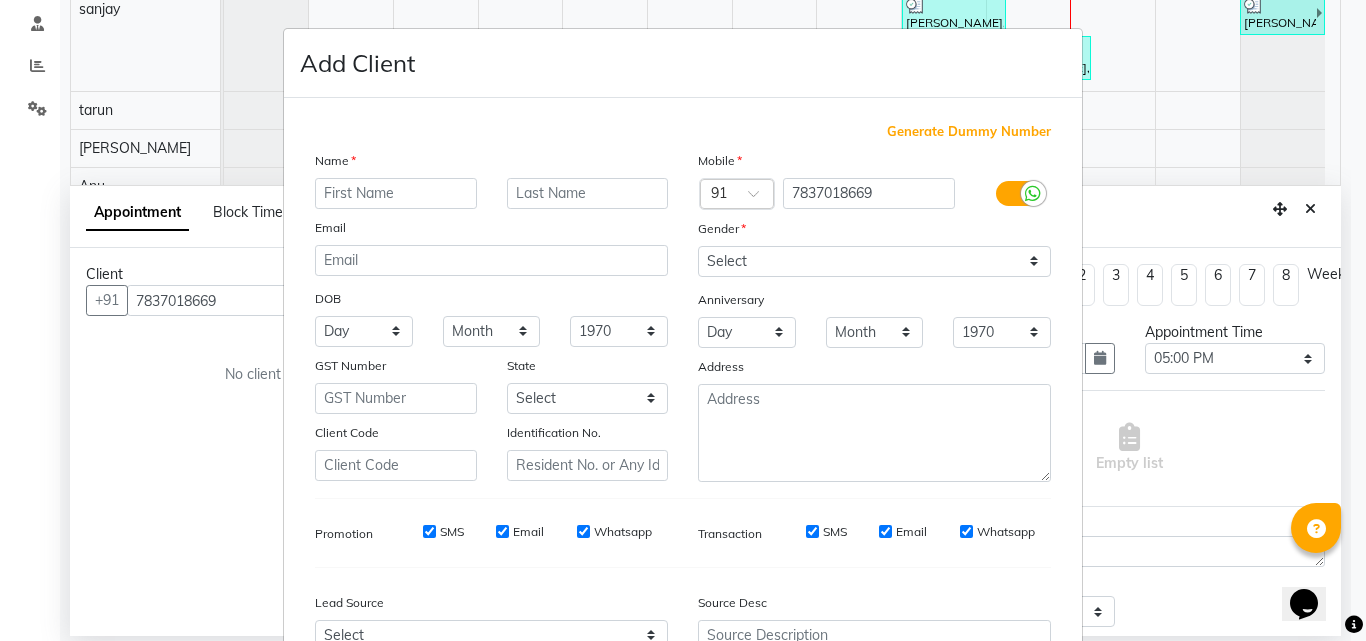 click at bounding box center (396, 193) 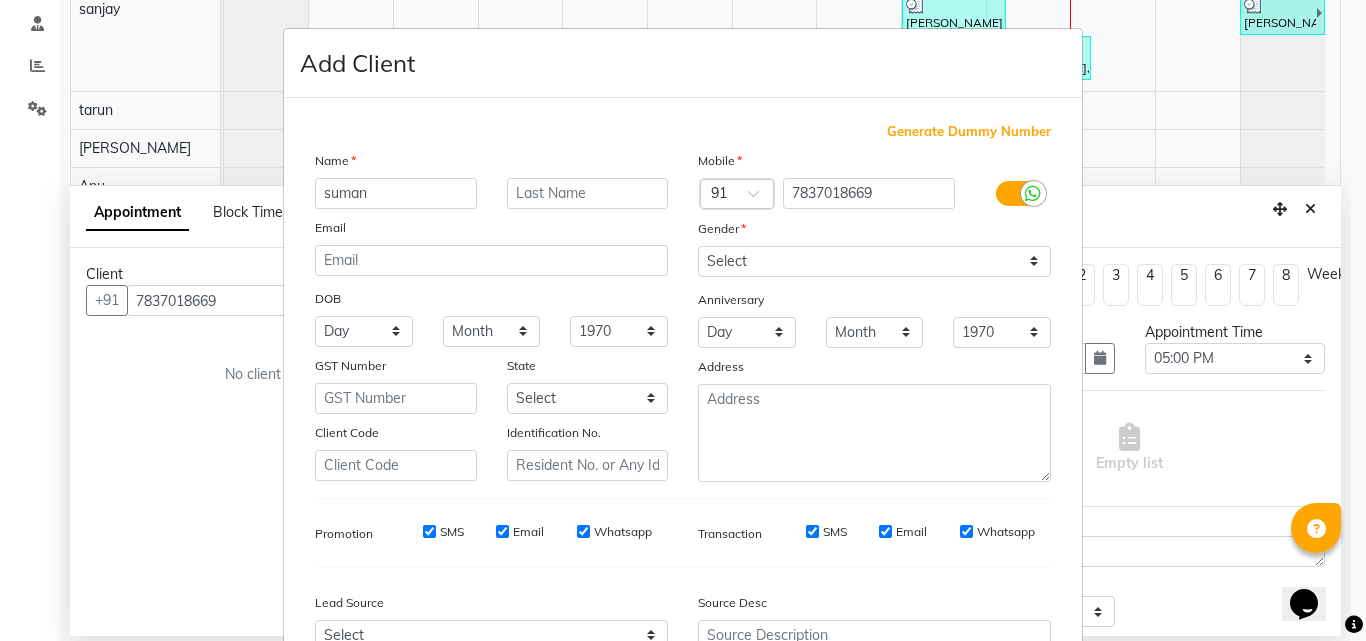 type on "suman" 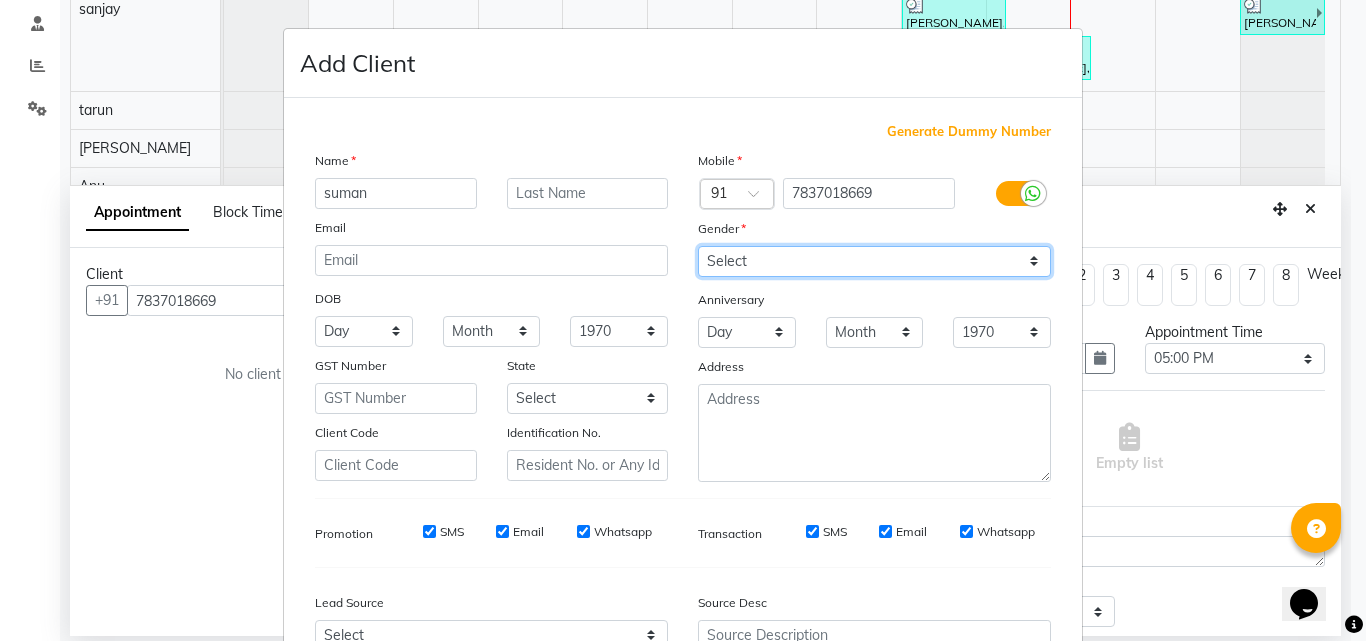 click on "Select [DEMOGRAPHIC_DATA] [DEMOGRAPHIC_DATA] Other Prefer Not To Say" at bounding box center [874, 261] 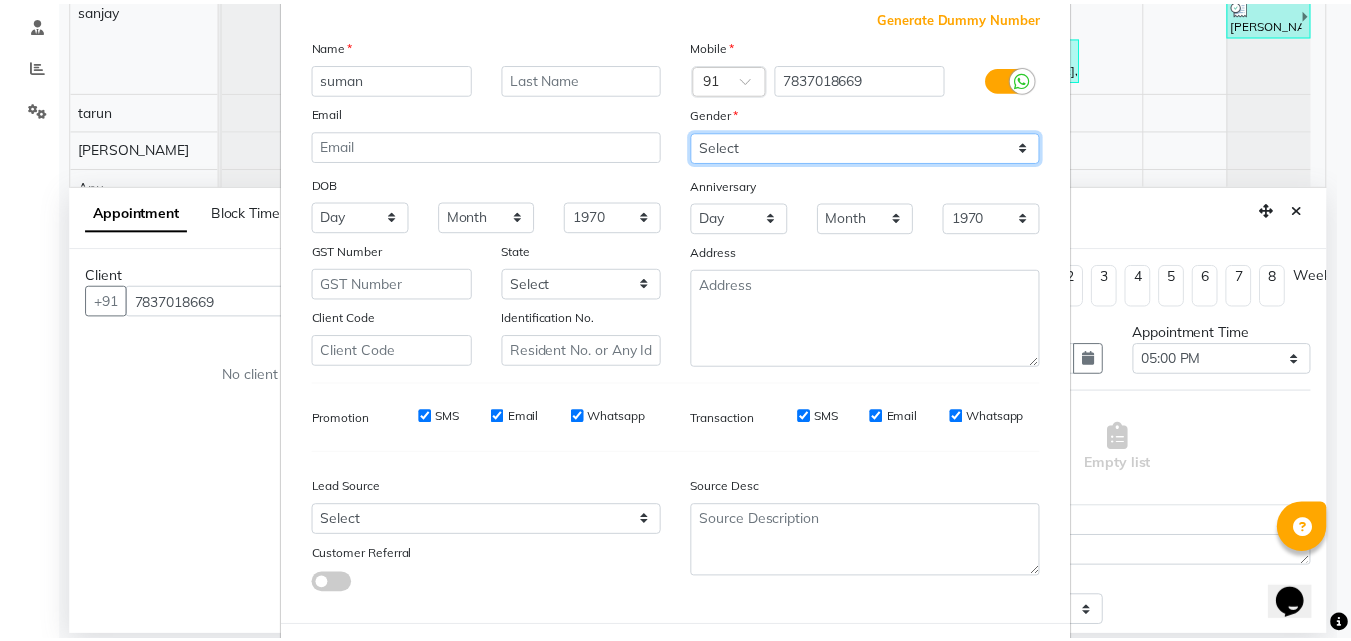 scroll, scrollTop: 208, scrollLeft: 0, axis: vertical 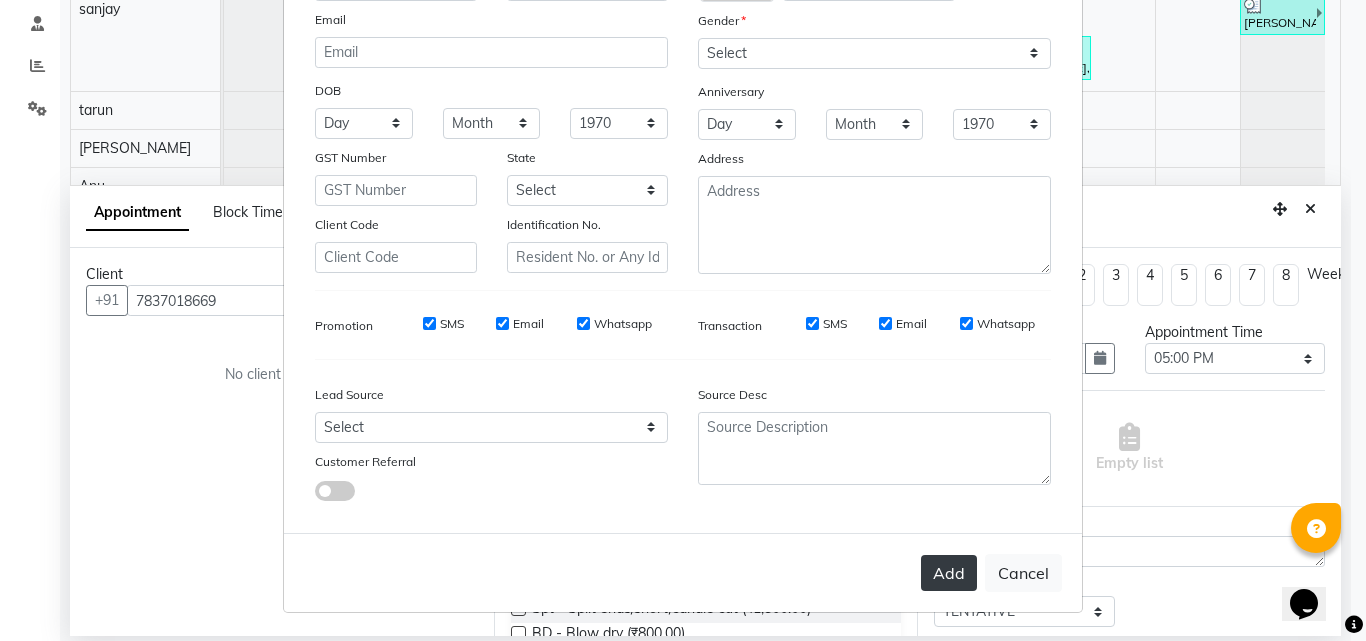 click on "Add" at bounding box center (949, 573) 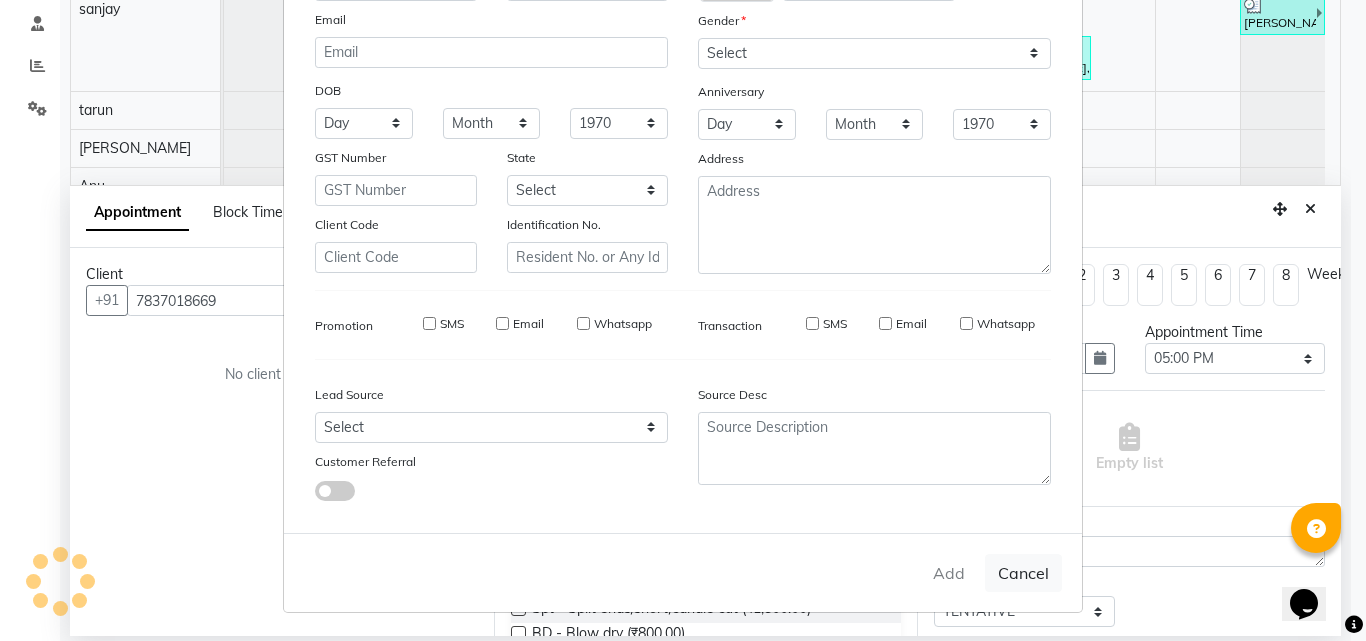 type 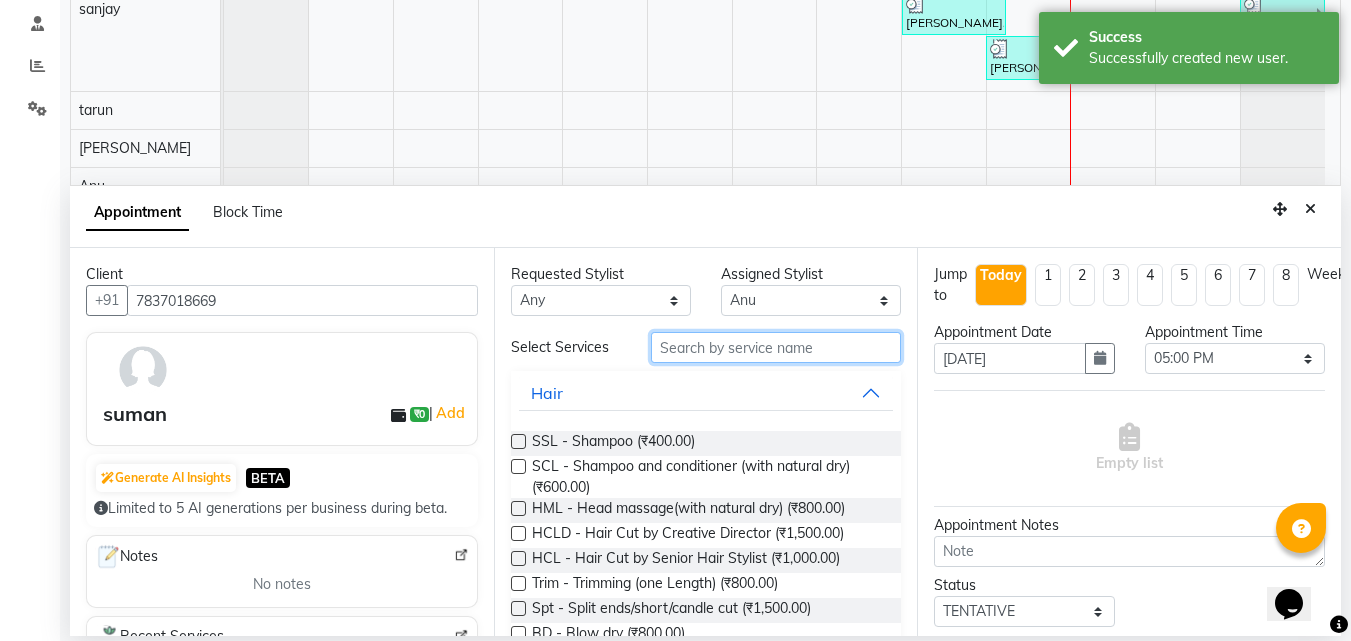 click at bounding box center (776, 347) 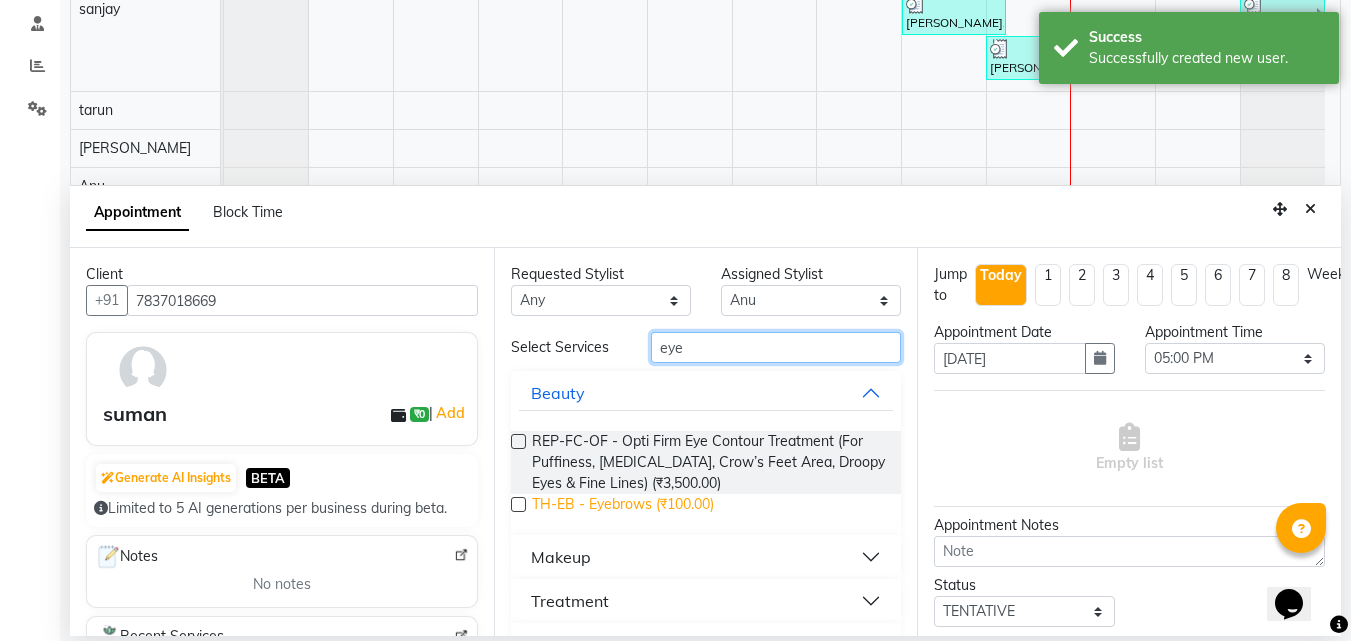 type on "eye" 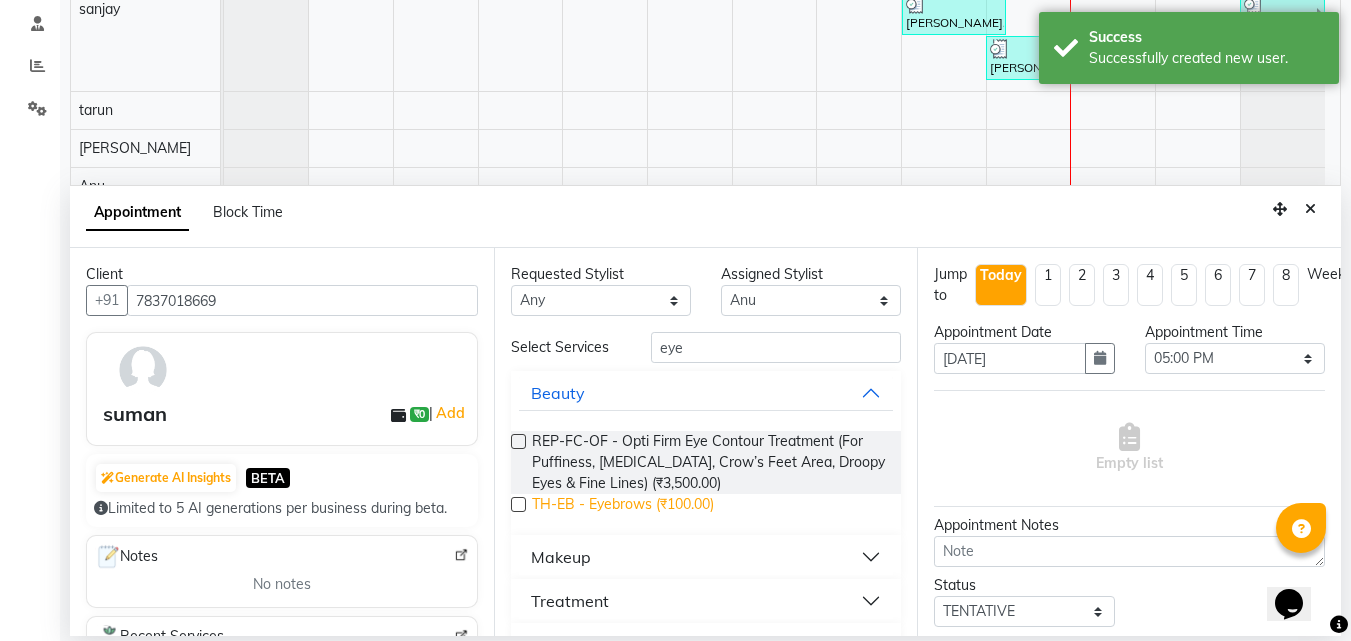 click on "TH-EB - Eyebrows (₹100.00)" at bounding box center [623, 506] 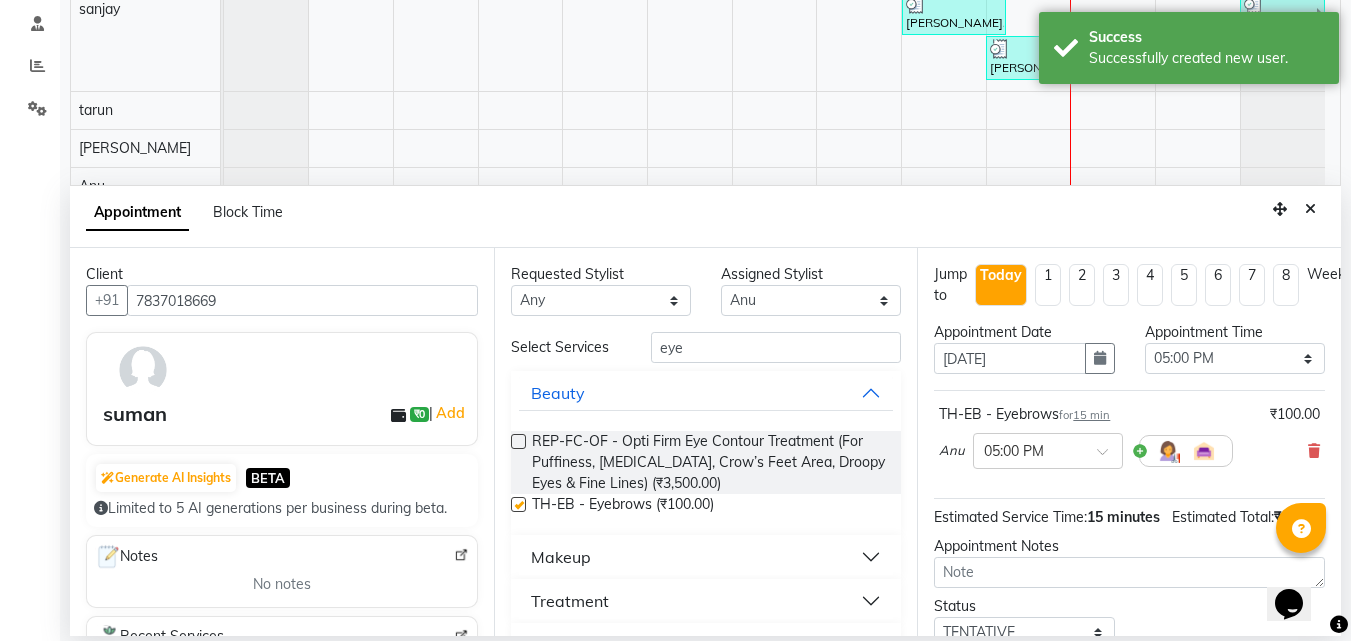 checkbox on "false" 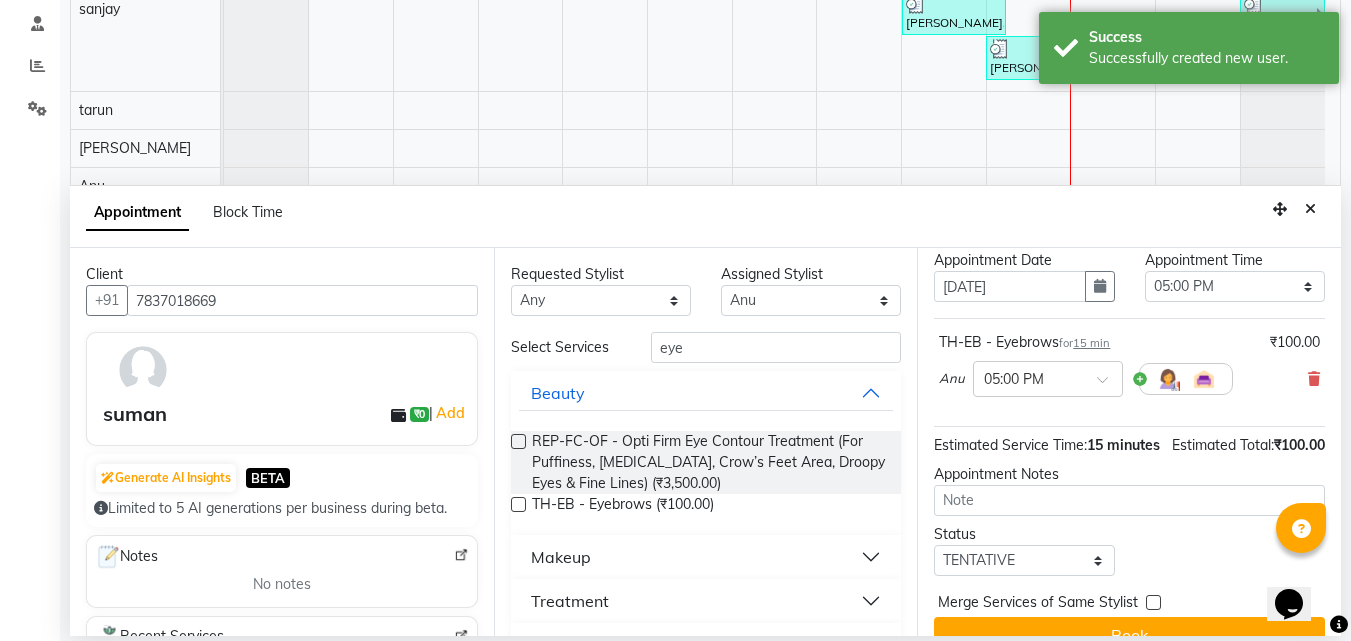 scroll, scrollTop: 141, scrollLeft: 0, axis: vertical 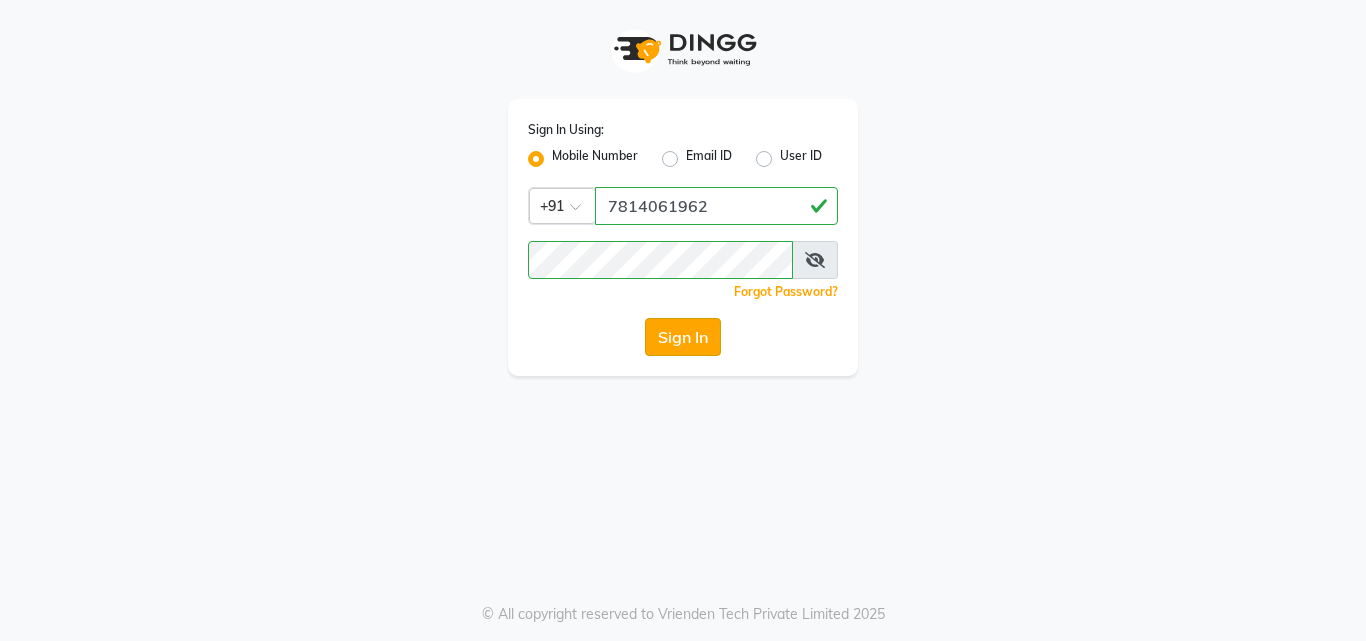 click on "Sign In" 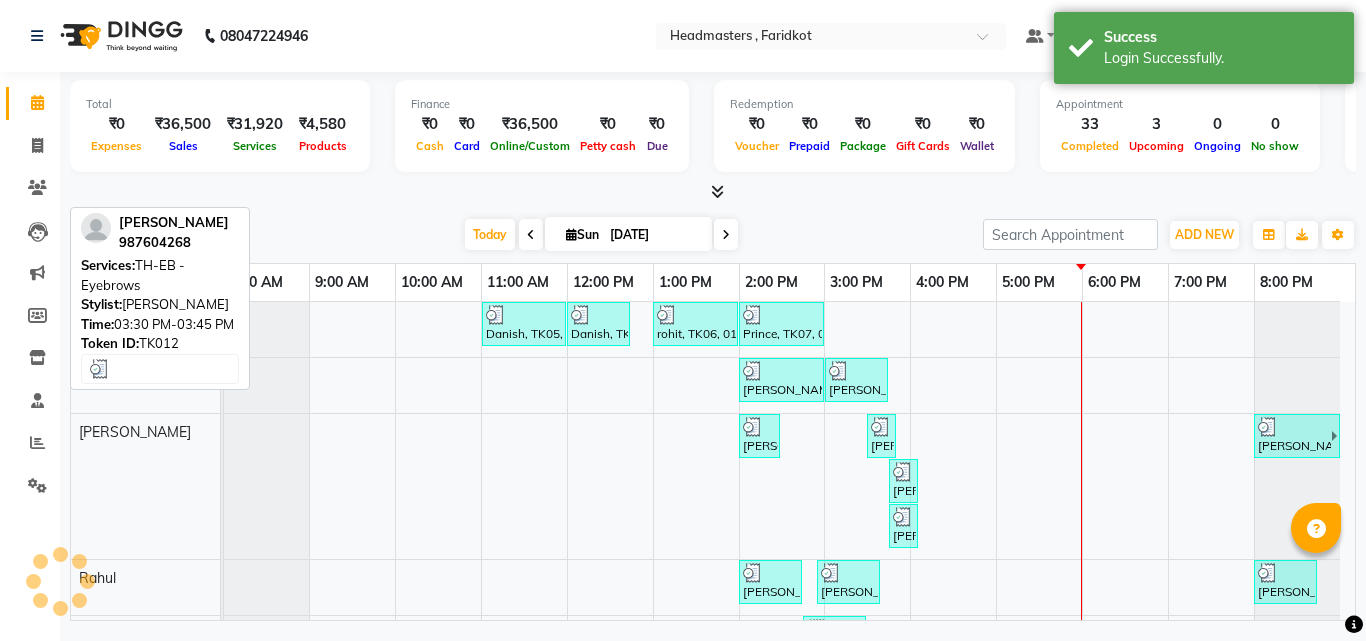 scroll, scrollTop: 27, scrollLeft: 0, axis: vertical 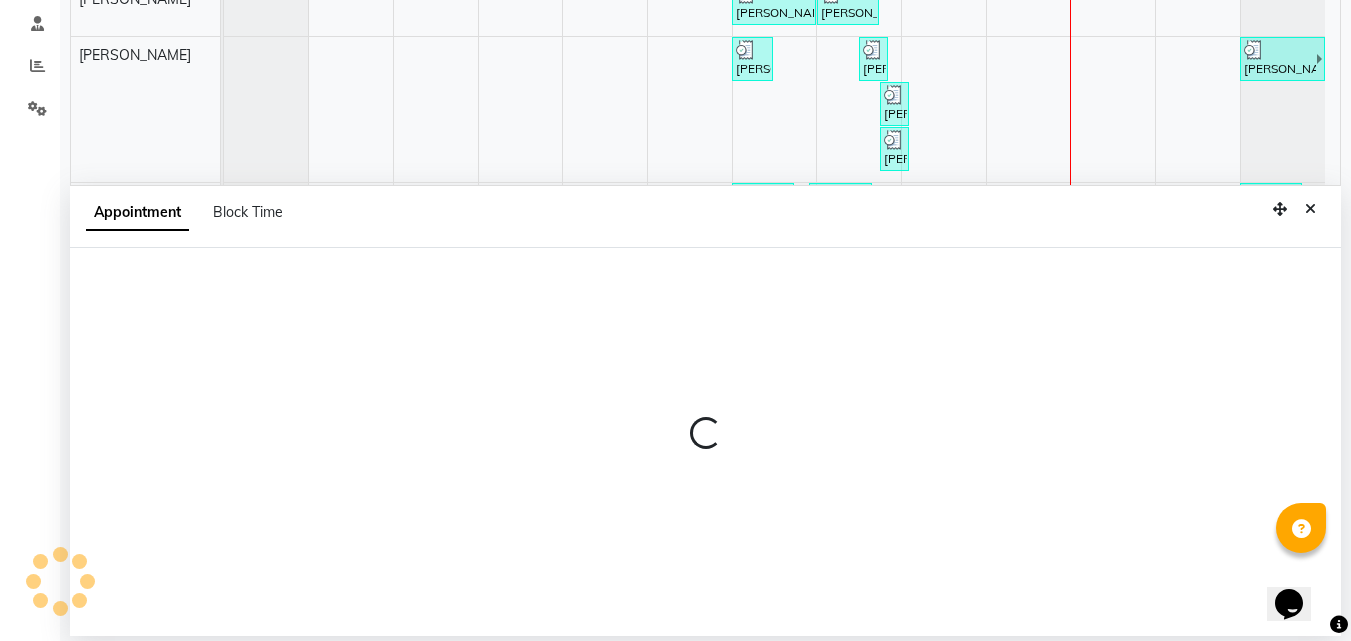 select on "71450" 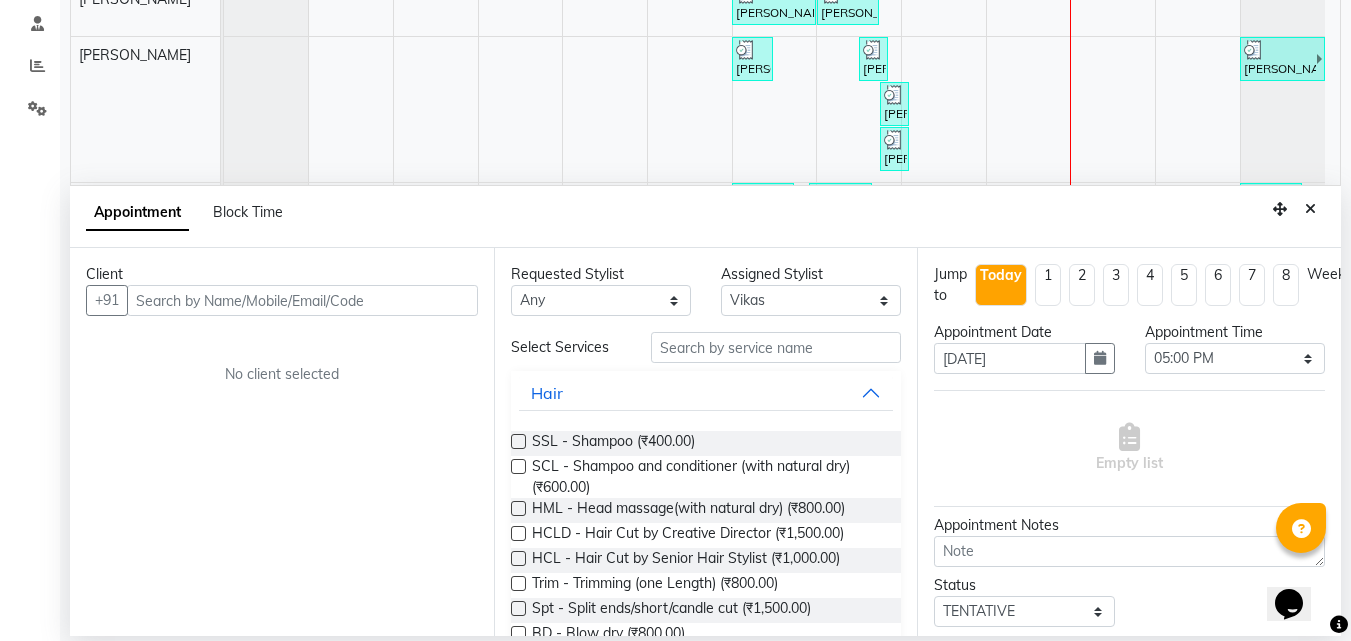 click at bounding box center (302, 300) 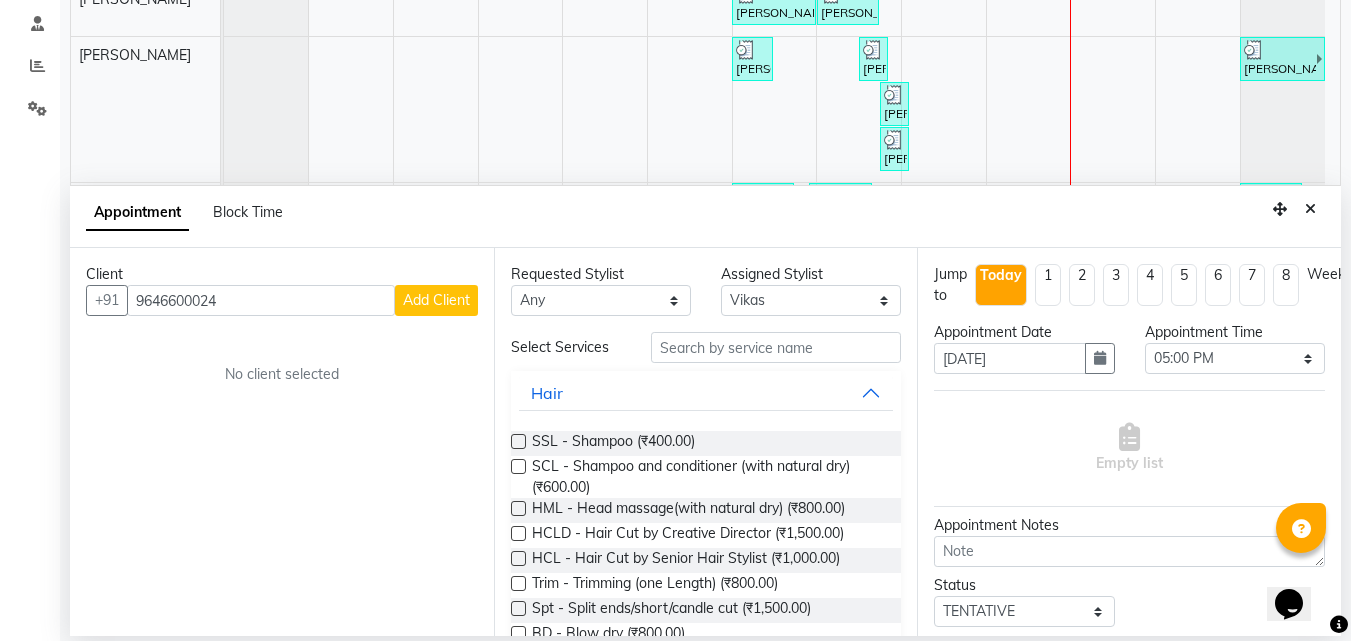 type on "9646600024" 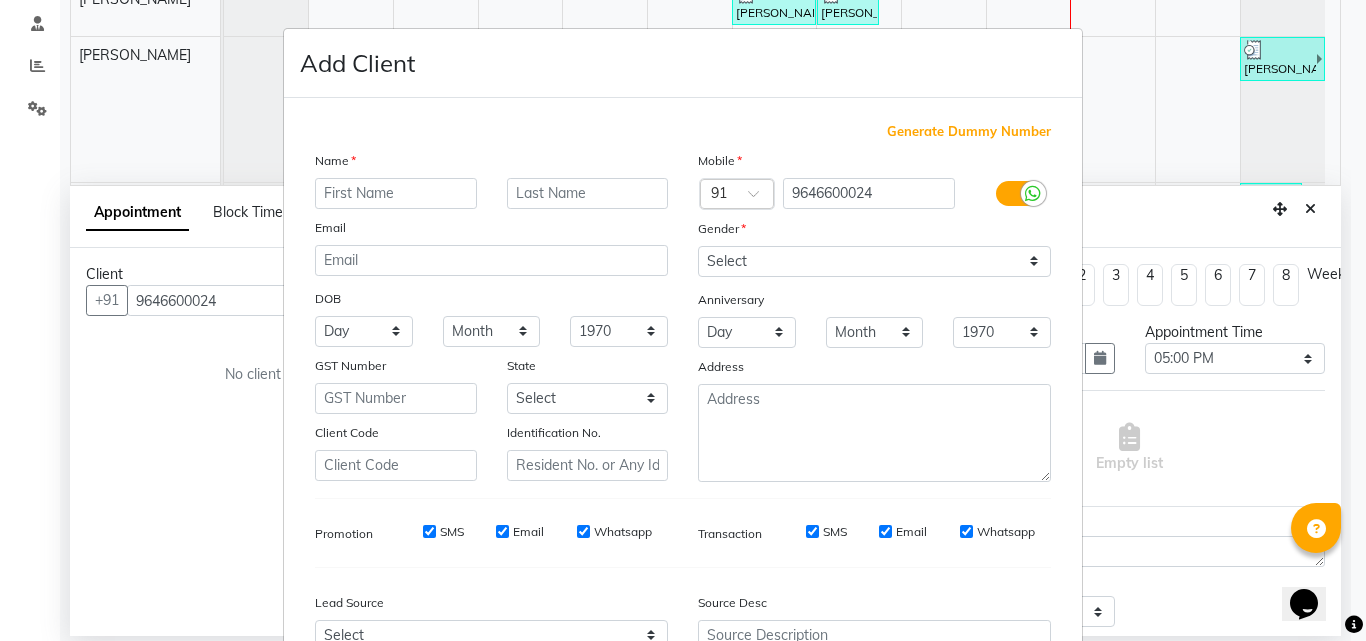 click at bounding box center [396, 193] 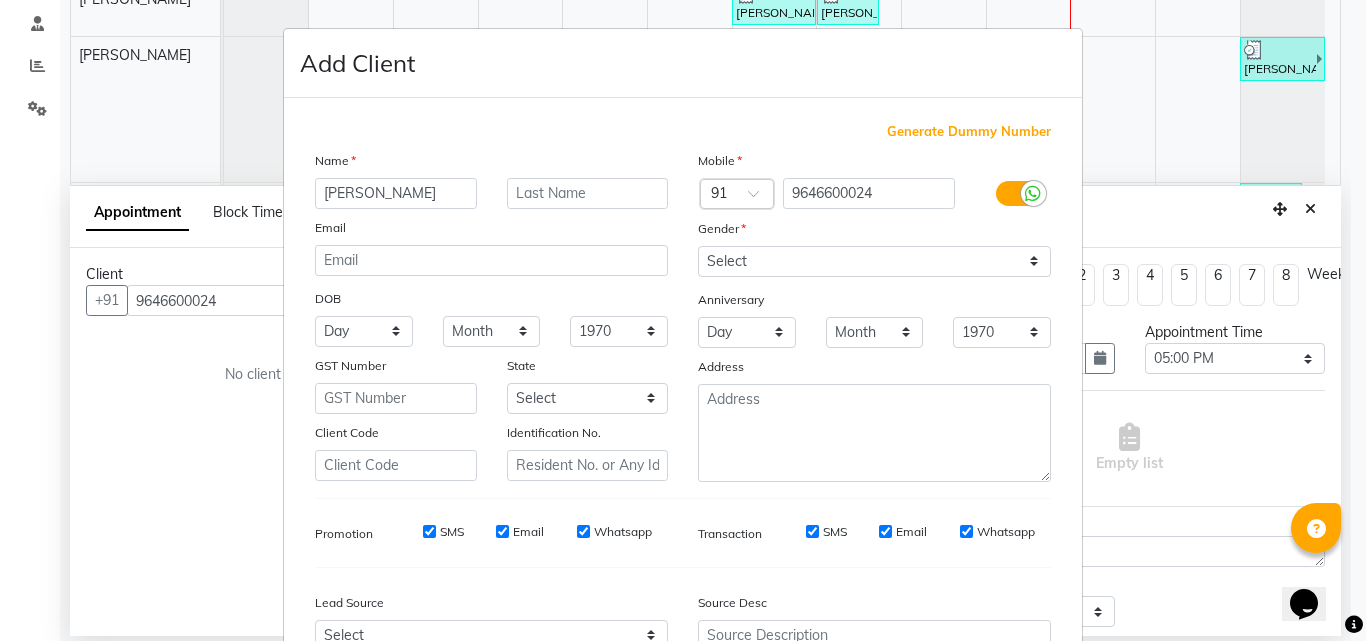 type on "[PERSON_NAME]" 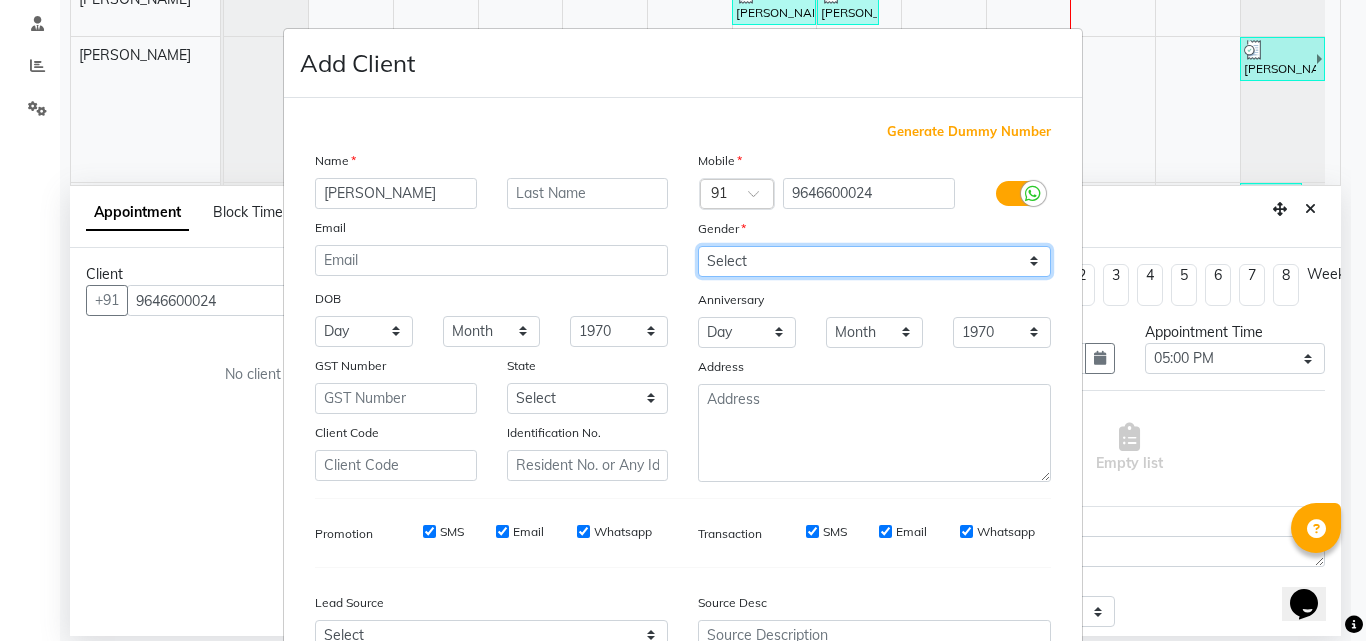 click on "Select [DEMOGRAPHIC_DATA] [DEMOGRAPHIC_DATA] Other Prefer Not To Say" at bounding box center (874, 261) 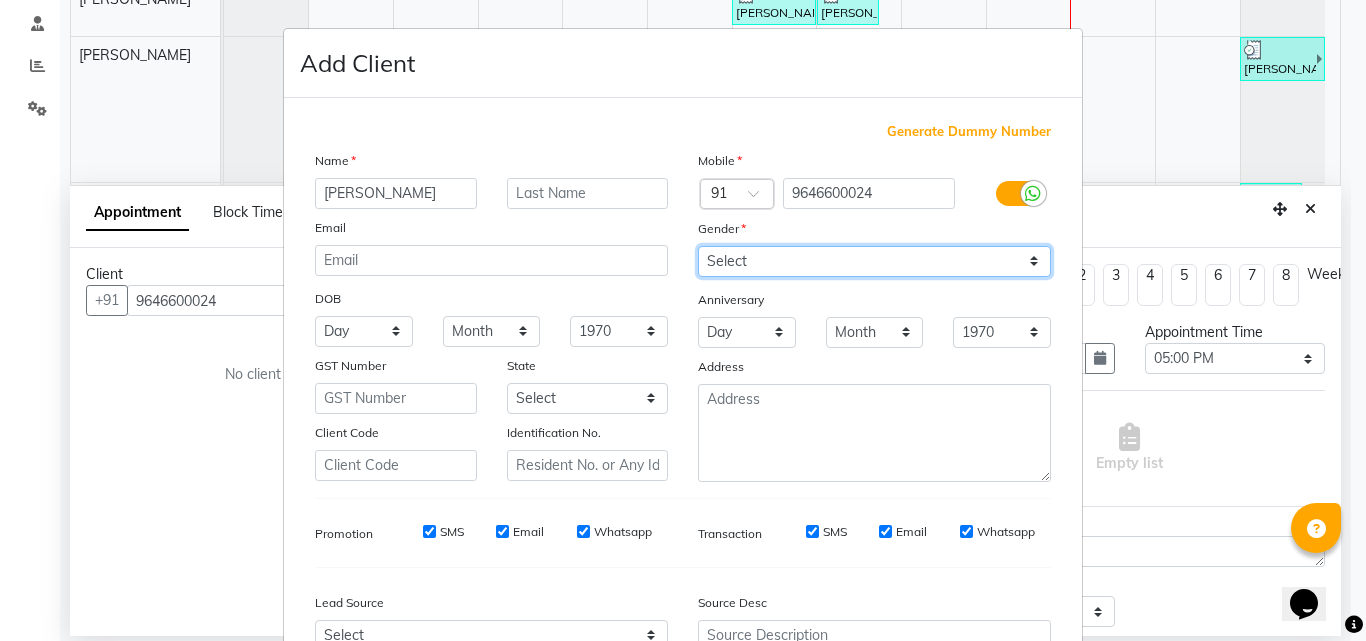 select on "[DEMOGRAPHIC_DATA]" 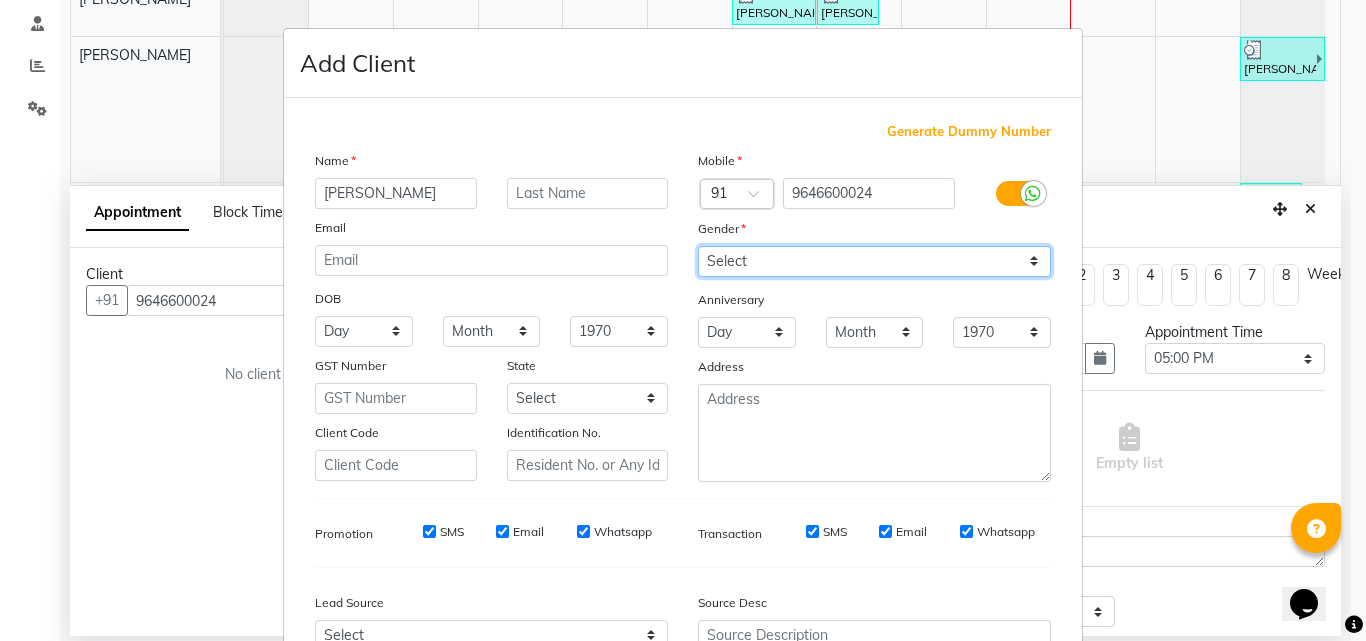 click on "Select [DEMOGRAPHIC_DATA] [DEMOGRAPHIC_DATA] Other Prefer Not To Say" at bounding box center [874, 261] 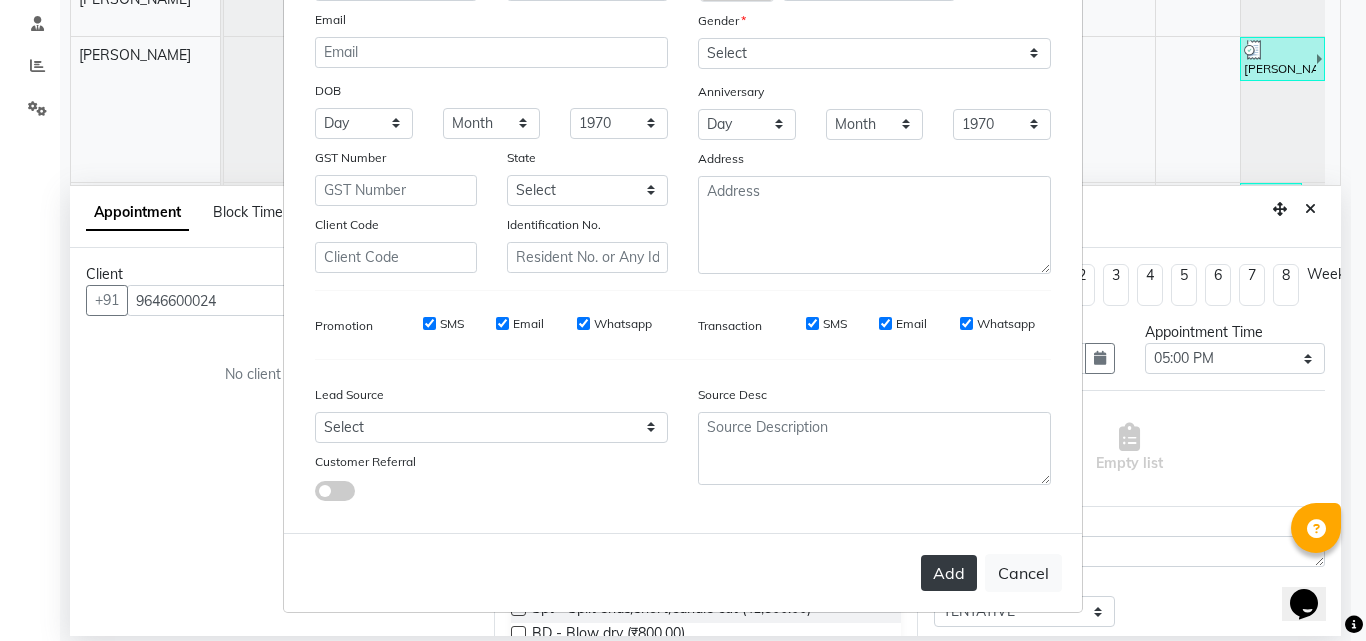 click on "Add" at bounding box center (949, 573) 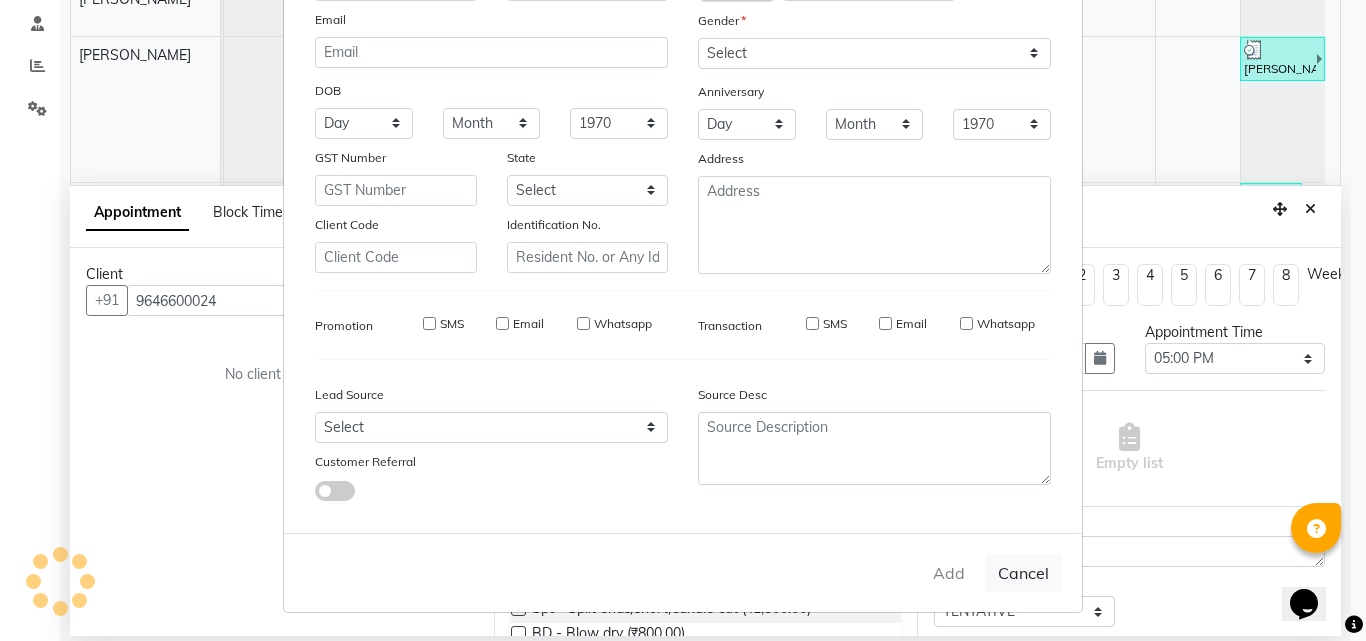 type 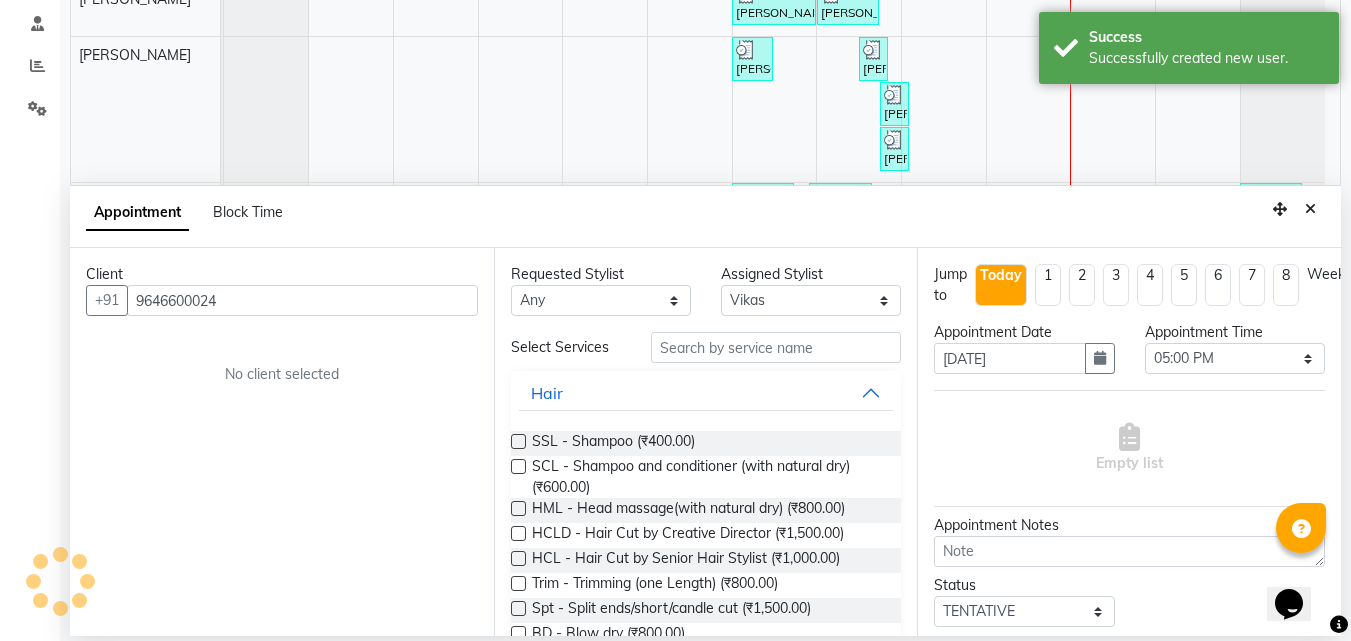 click on "Requested Stylist Any Anu Azam Geetanjali Gulzar Jagdeep Singh Jagjeet Jasdeep Jashan Lovepreet Malkeet Micheal Rahul Rishi sanjay Sharan Simran Simran kaur Stalin tarun Vikas Assigned Stylist Select Anu Azam Geetanjali Gulzar Jagdeep Singh Jagjeet Jasdeep Jashan Lovepreet Malkeet Micheal Rahul Rishi sanjay Sharan Simran Simran kaur Stalin tarun Vikas Select Services    Hair SSL - Shampoo (₹400.00) SCL - Shampoo and conditioner (with natural dry) (₹600.00) HML - Head massage(with natural dry) (₹800.00) HCLD - Hair Cut by Creative Director (₹1,500.00) HCL - Hair Cut by Senior Hair Stylist (₹1,000.00) Trim - Trimming (one Length) (₹800.00) Spt - Split ends/short/candle cut (₹1,500.00) BD - Blow dry (₹800.00) OS - Open styling (₹1,200.00) GL-igora - Igora Global (₹7,000.00) GL-essensity - Essensity Global (₹8,000.00) Hlts-L - Highlights (₹8,000.00) Bal - Balayage (₹12,000.00) Chunks  - Chunks (₹1,500.00) CR  - Color removal (₹4,000.00) CRF - Color refresh (₹4,500.00)    Beauty" at bounding box center [706, 442] 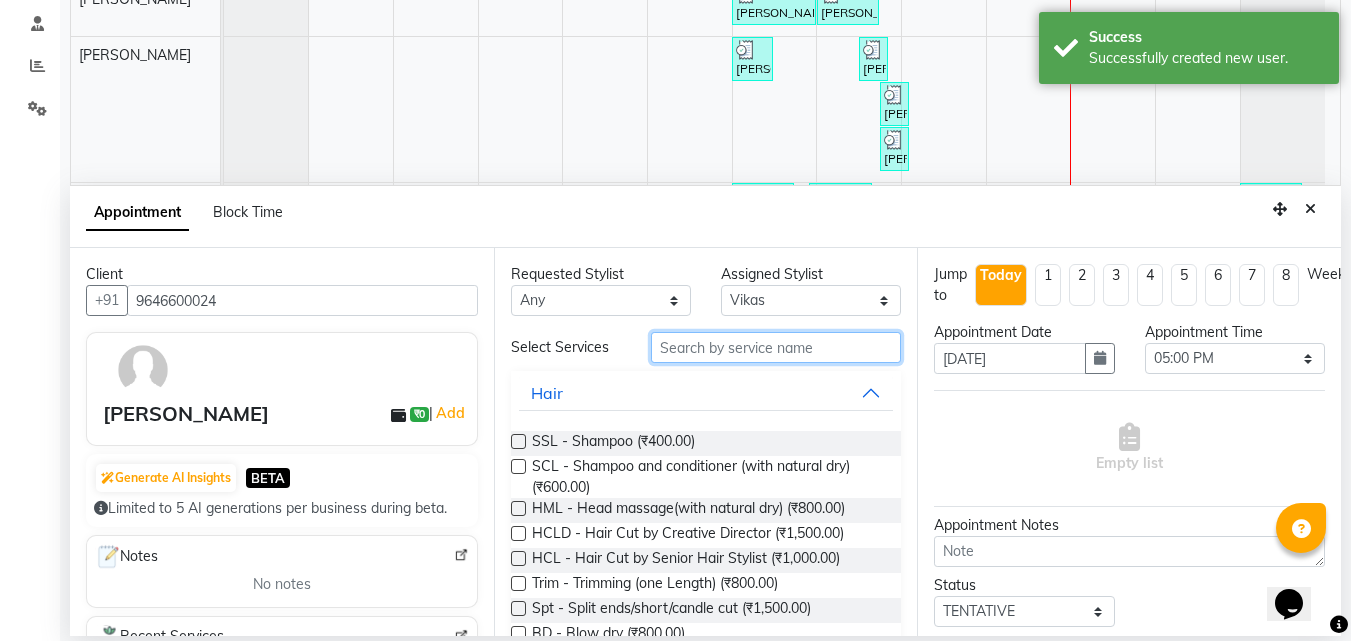 click at bounding box center (776, 347) 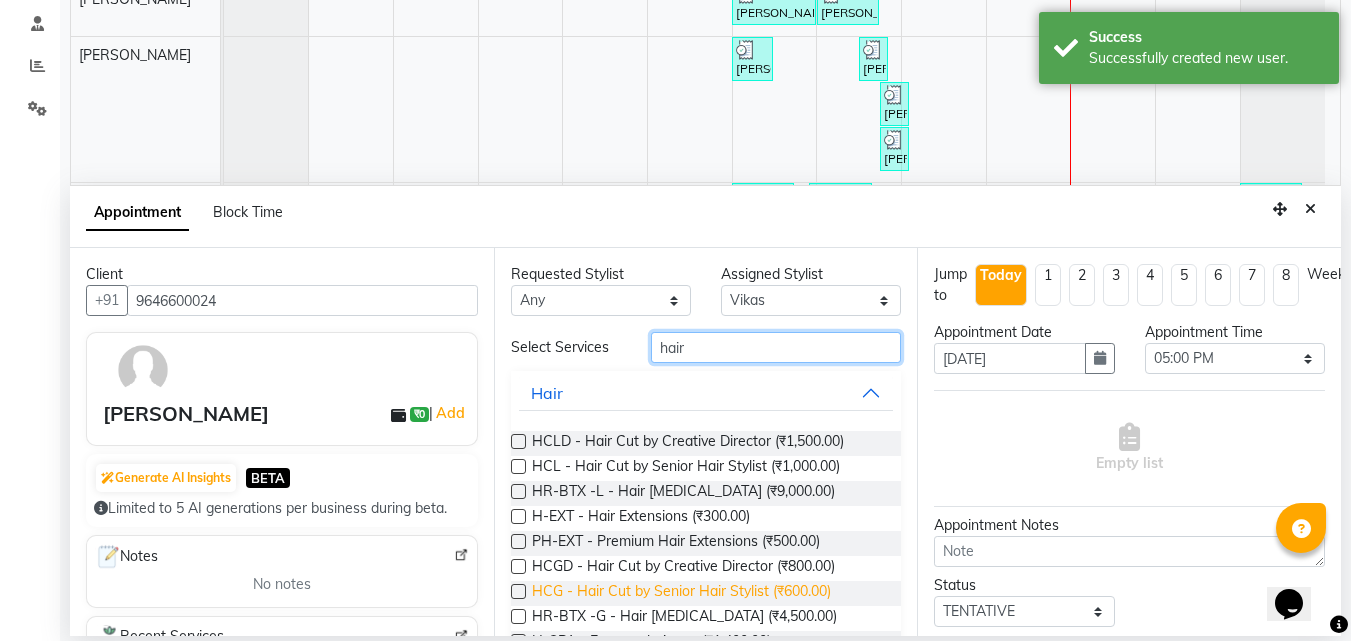 type on "hair" 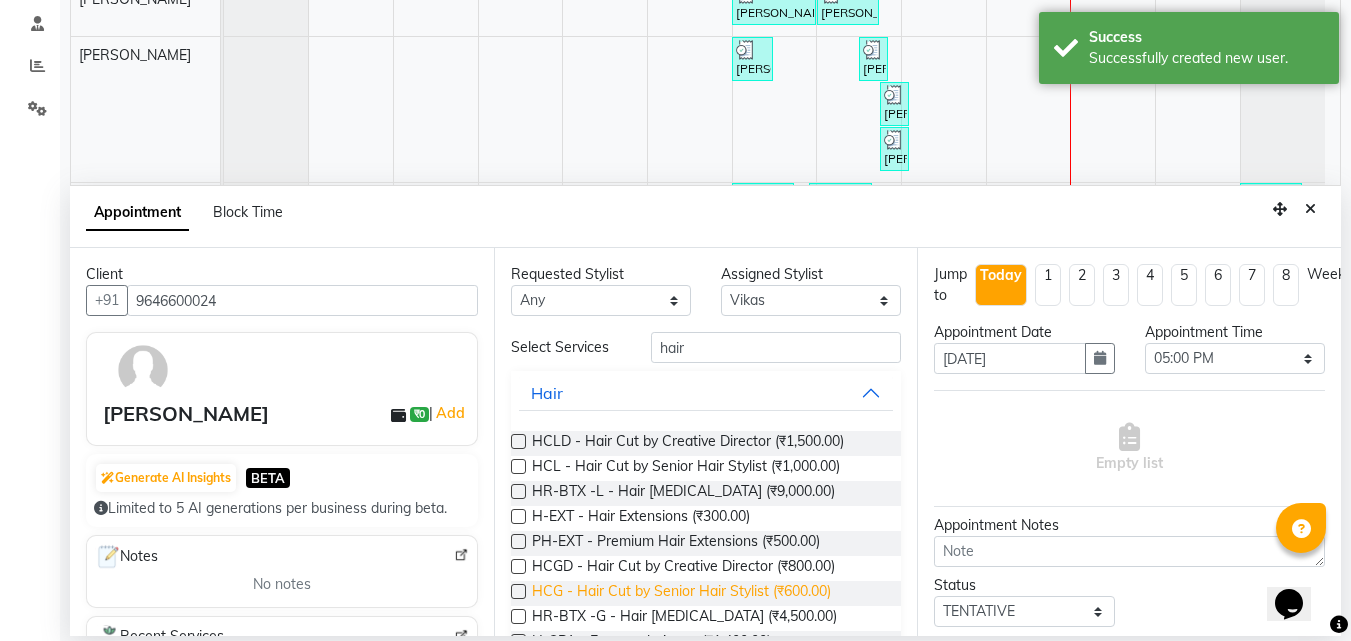 click on "HCG - Hair Cut by Senior Hair Stylist (₹600.00)" at bounding box center (681, 593) 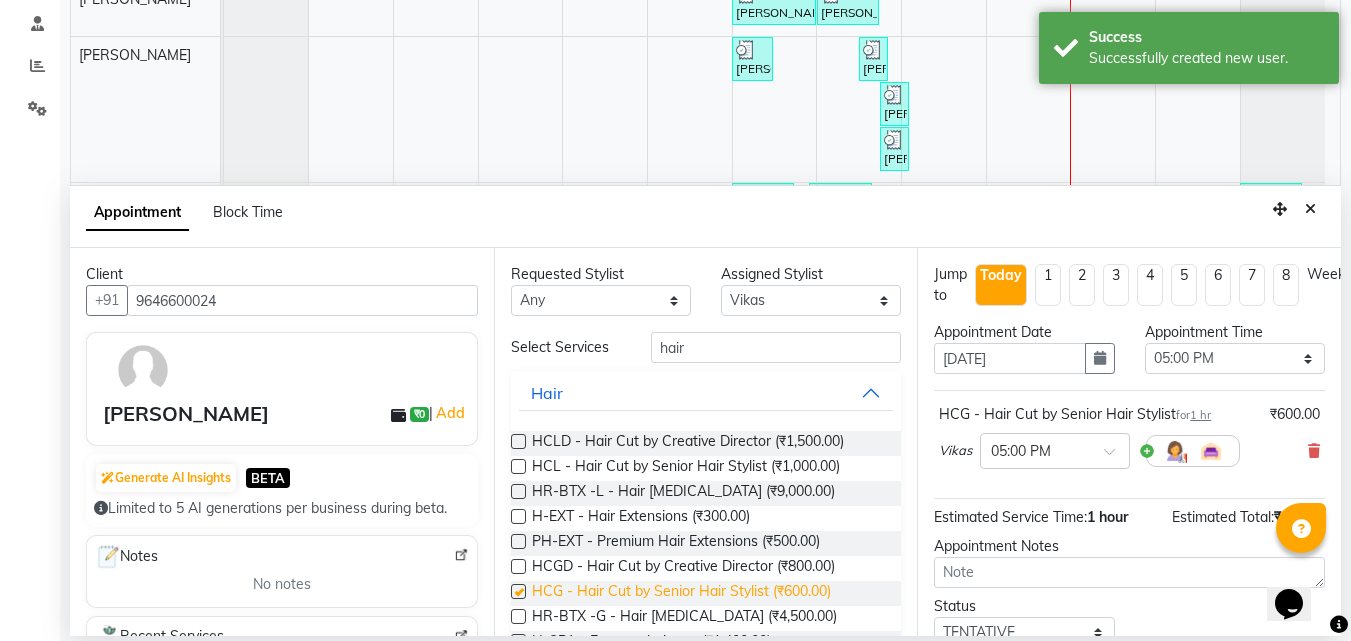 checkbox on "false" 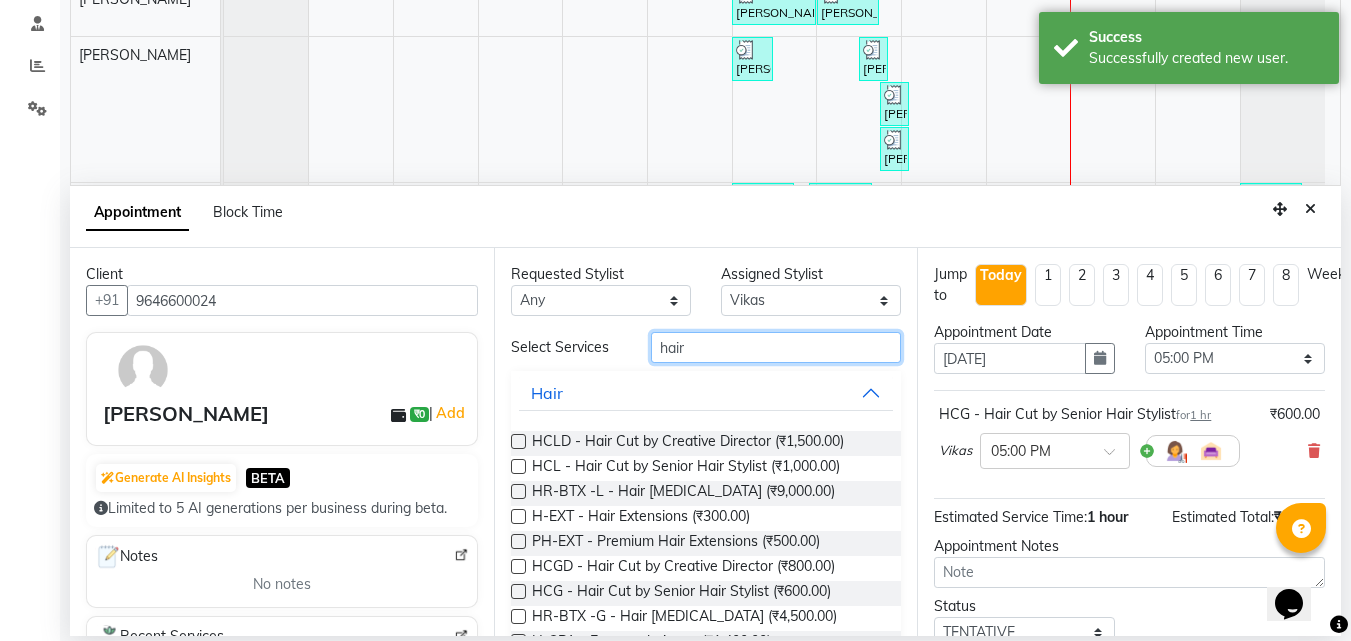 click on "hair" at bounding box center (776, 347) 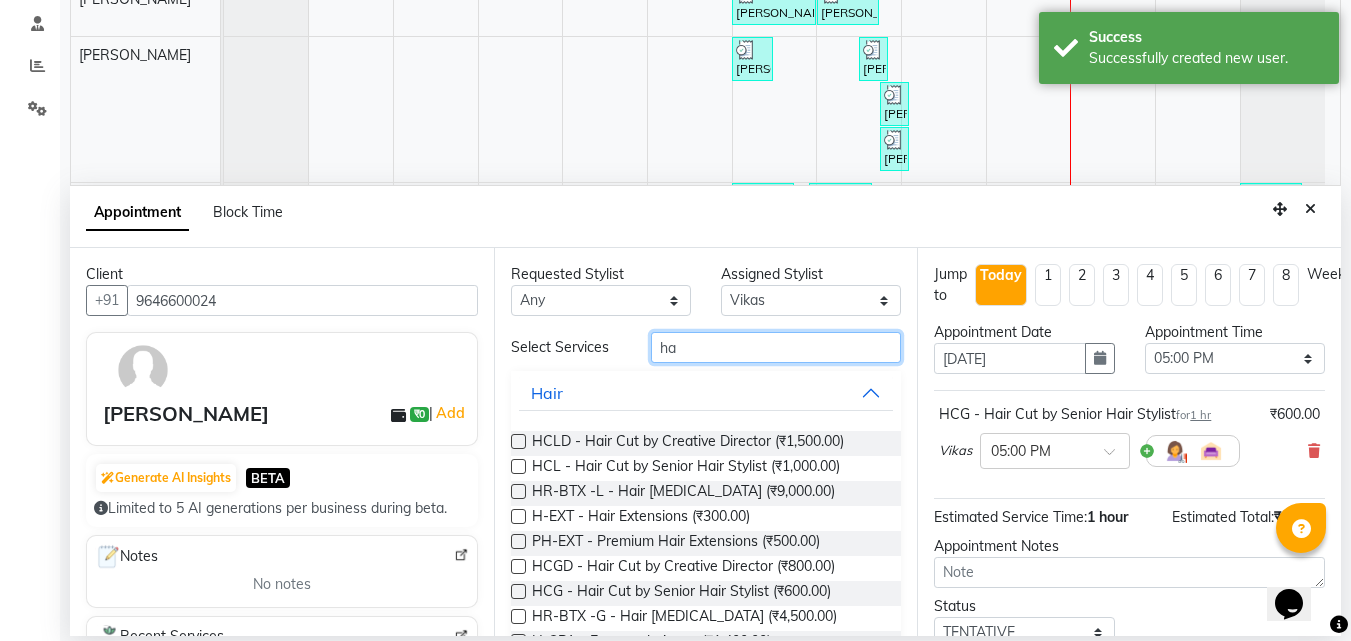 type on "h" 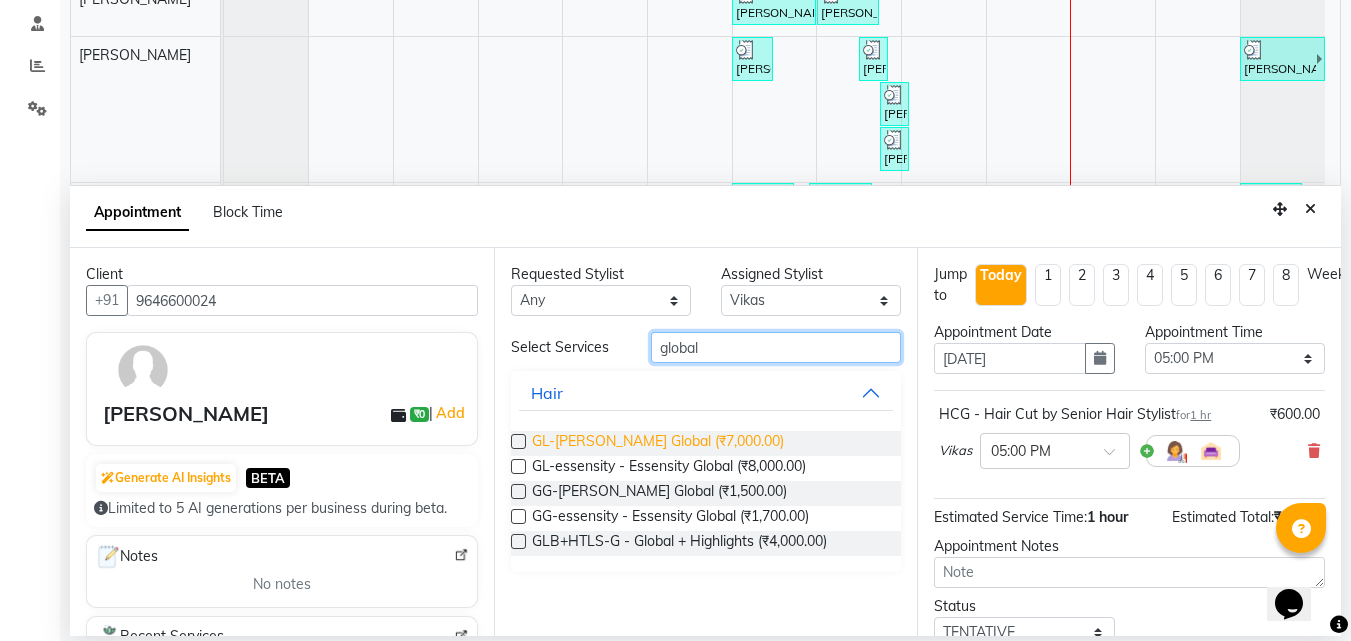 type on "global" 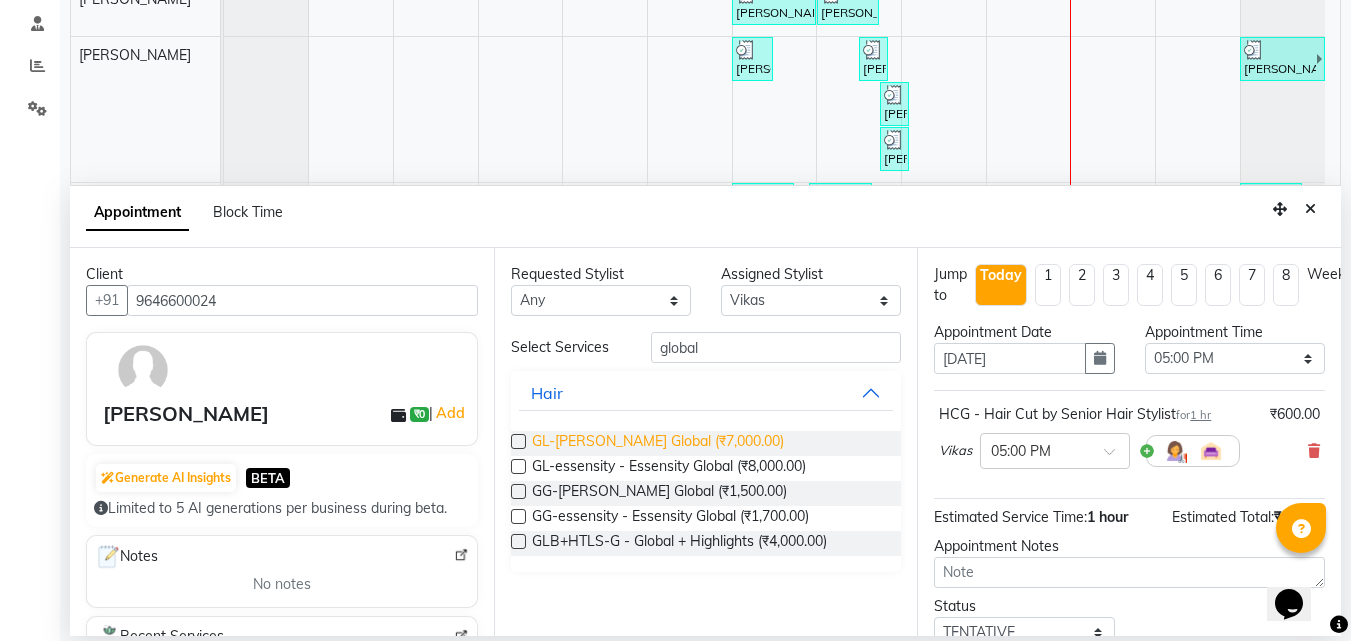 click on "GL-igora - Igora Global (₹7,000.00)" at bounding box center (658, 443) 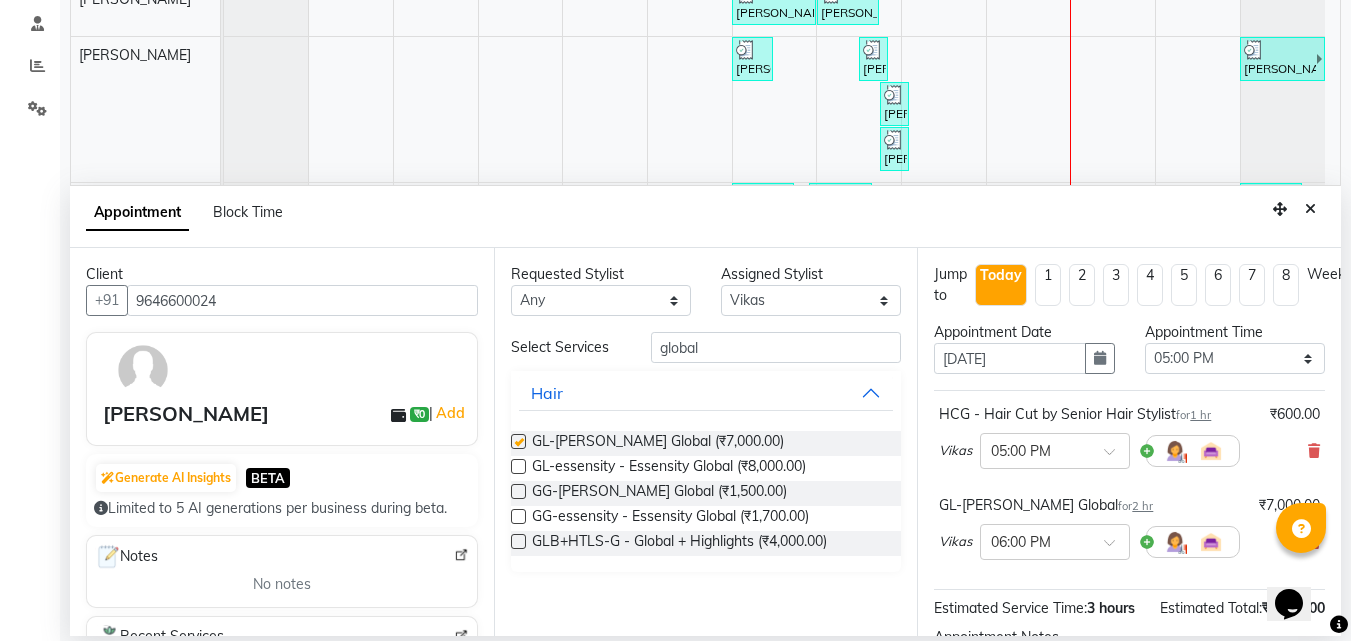 checkbox on "false" 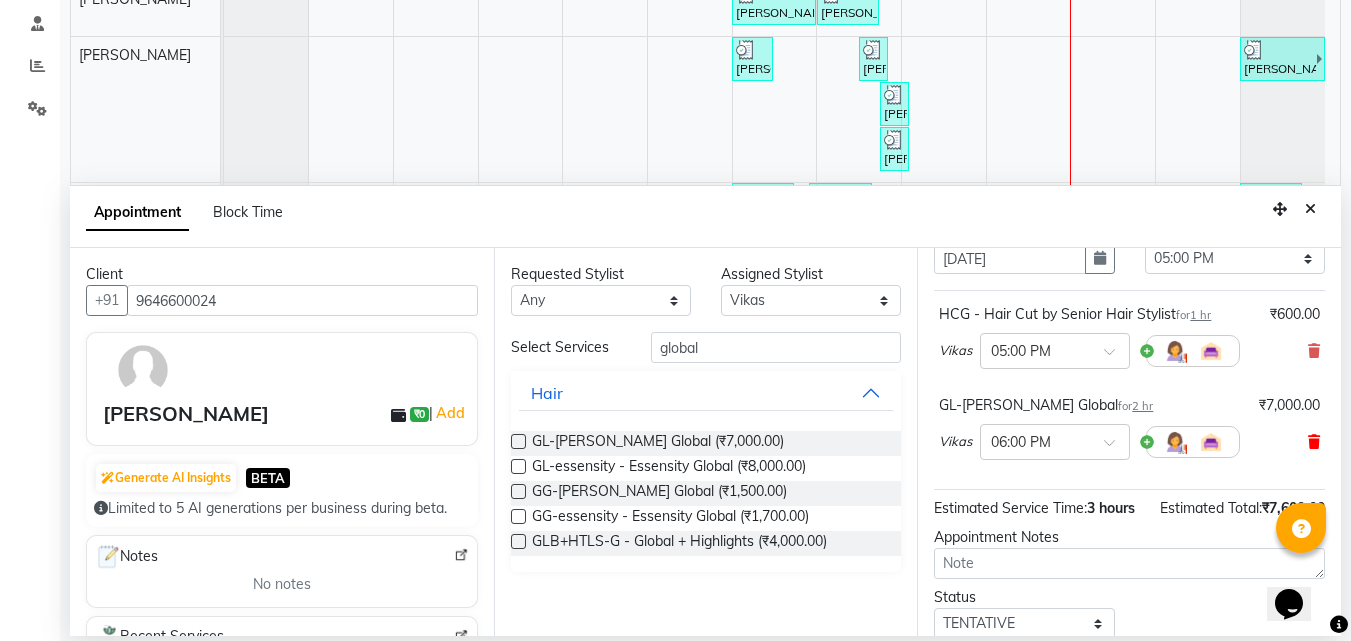 click at bounding box center (1314, 442) 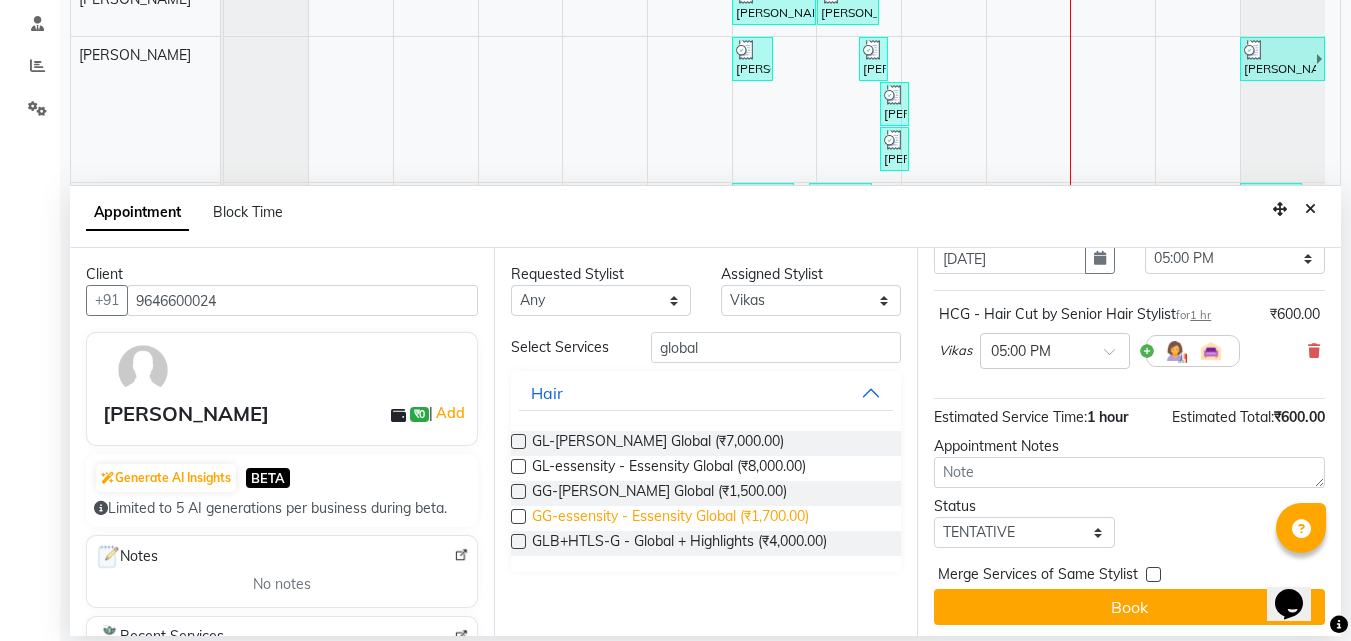 click on "GG-essensity - Essensity Global (₹1,700.00)" at bounding box center [670, 518] 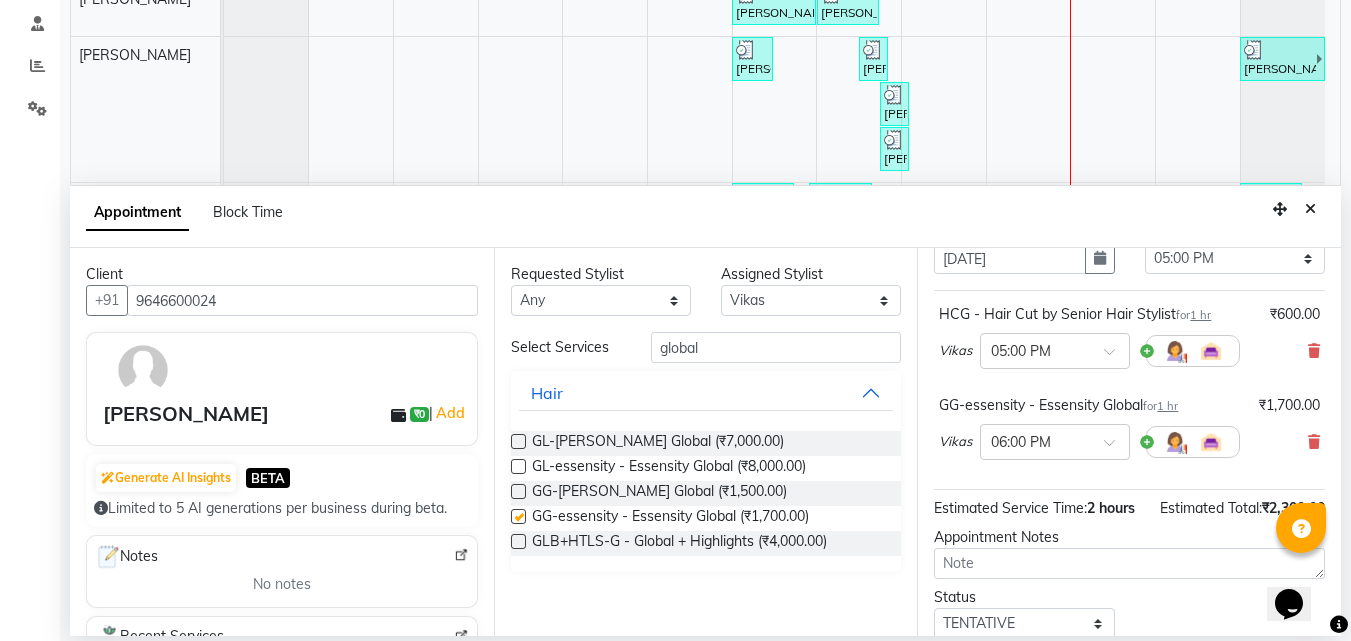 checkbox on "false" 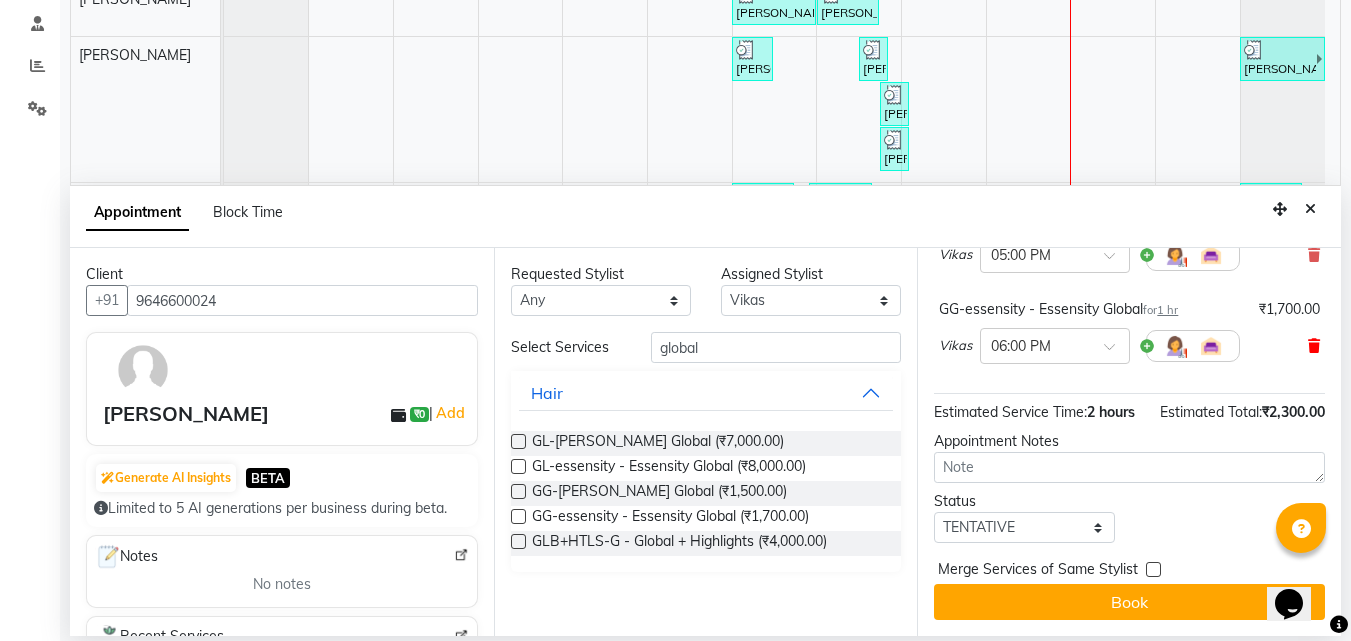 click at bounding box center [1314, 346] 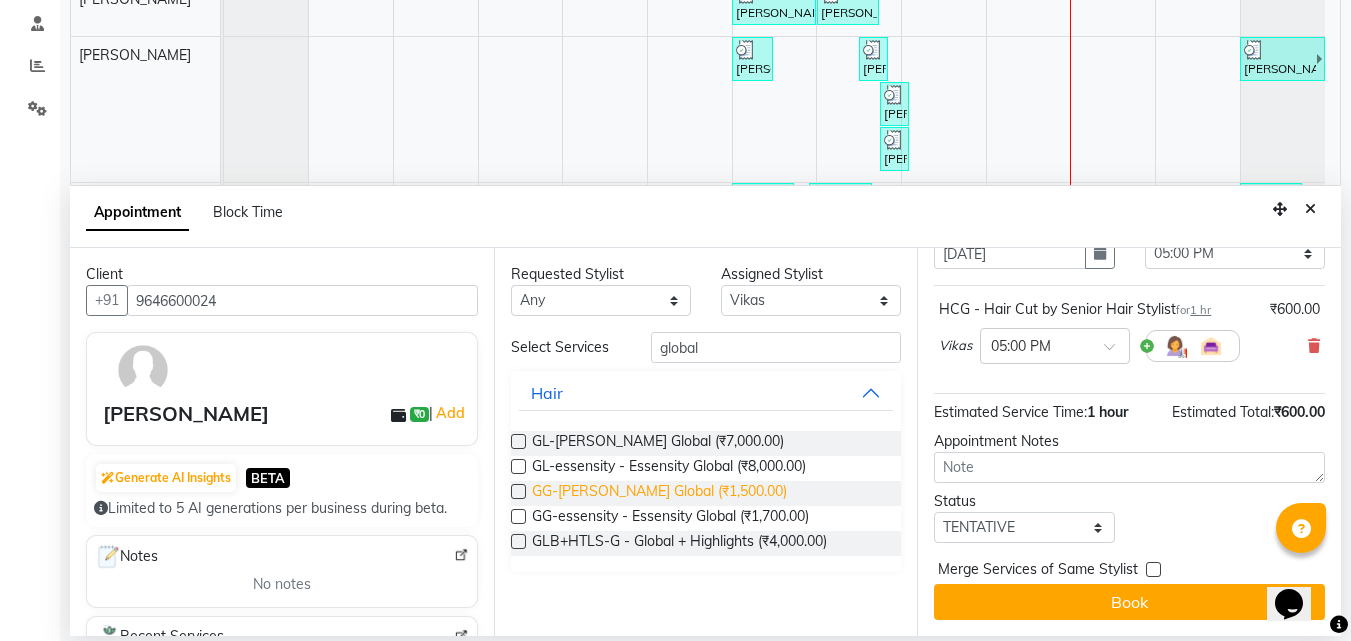 click on "GG-igora - Igora Global (₹1,500.00)" at bounding box center [659, 493] 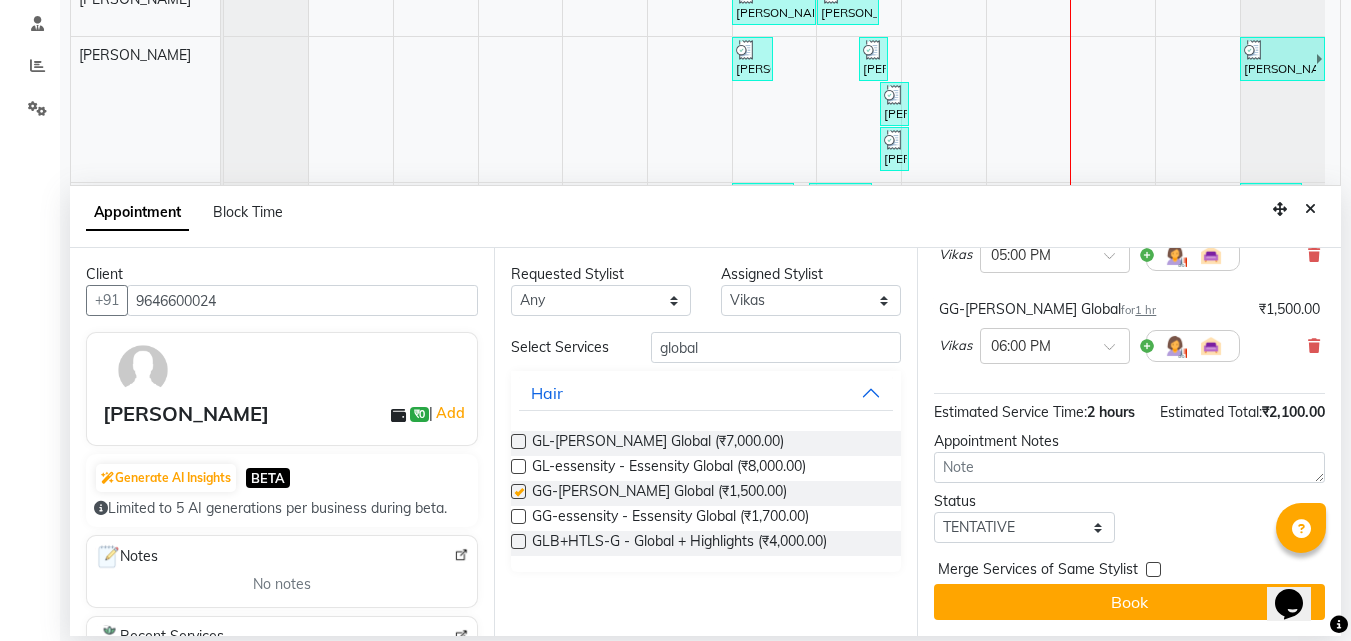 checkbox on "false" 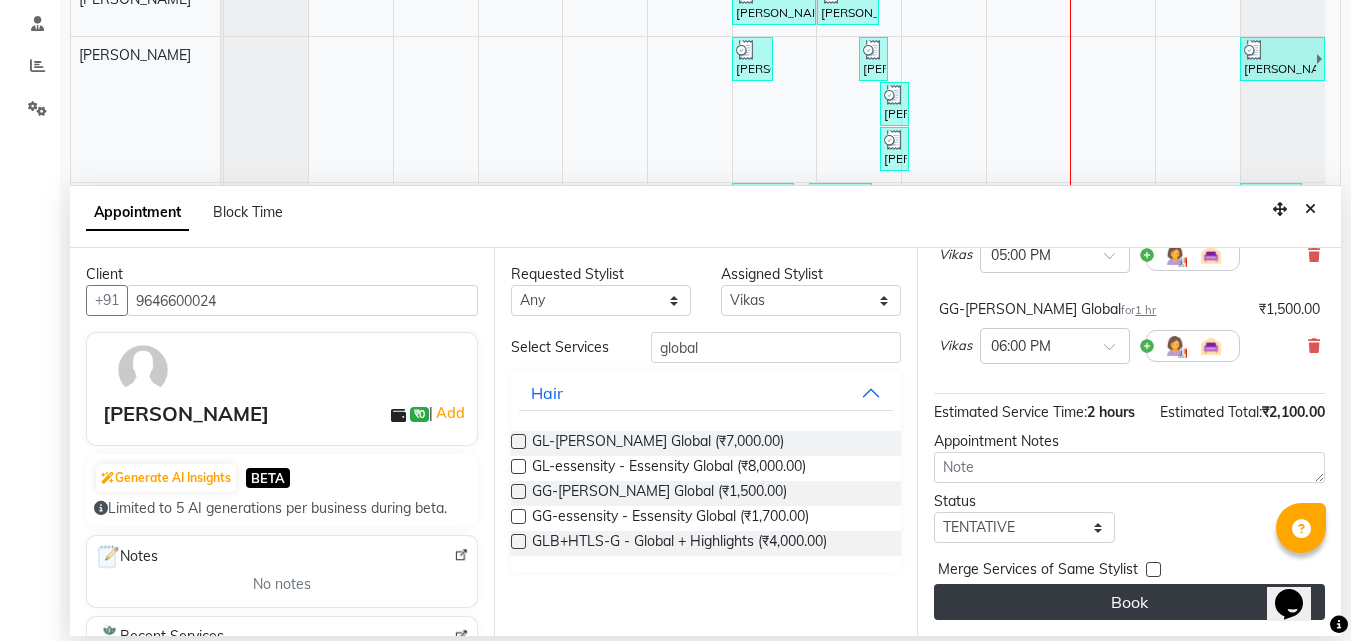 click on "Book" at bounding box center (1129, 602) 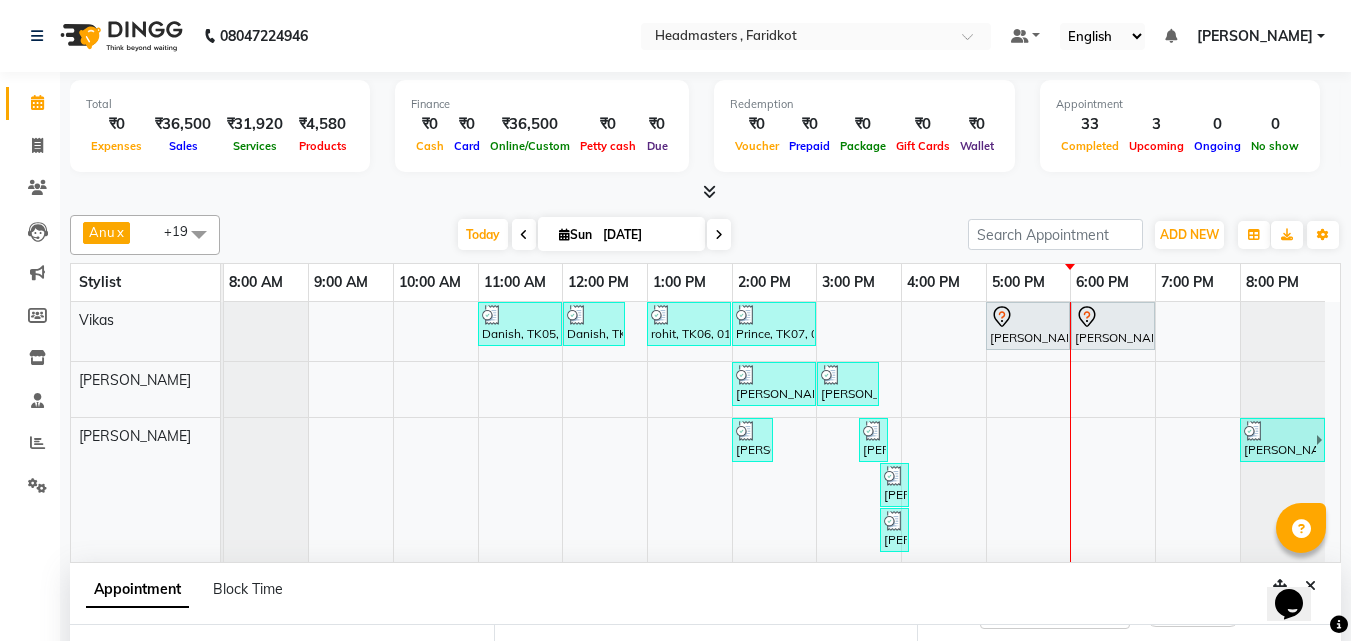 scroll, scrollTop: 79, scrollLeft: 0, axis: vertical 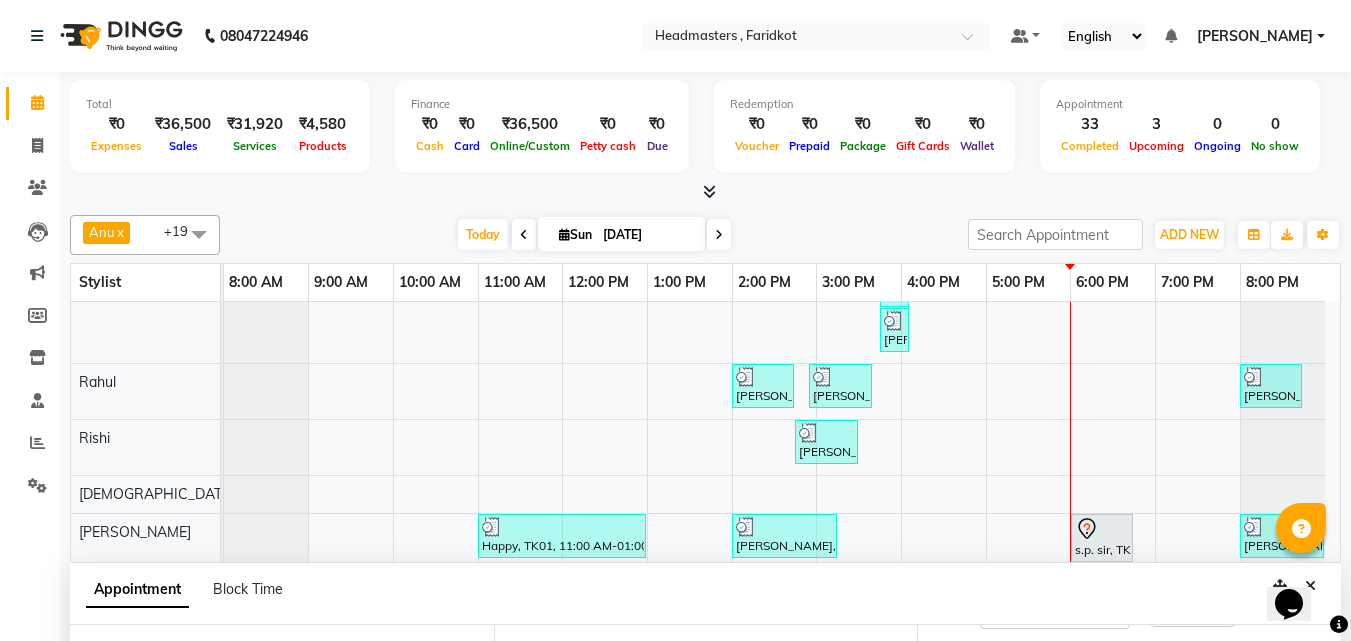 click on "Danish, TK05, 11:00 AM-12:00 PM, HCG - Hair Cut by Senior Hair Stylist     Danish, TK05, 12:00 PM-12:45 PM, BRD - Beard     rohit, TK06, 01:00 PM-02:00 PM, HCG - Hair Cut by Senior Hair Stylist     Prince, TK07, 02:00 PM-03:00 PM, HCG - Hair Cut by Senior Hair Stylist             Daljit, TK19, 05:00 PM-06:00 PM, HCG - Hair Cut by Senior Hair Stylist             Daljit, TK19, 06:00 PM-07:00 PM, GG-igora - Igora Global     S S Brar, TK08, 02:00 PM-03:00 PM, HCG - Hair Cut by Senior Hair Stylist     S S Brar, TK08, 03:00 PM-03:45 PM, BRD - Beard     neetu, TK11, 02:00 PM-02:30 PM, WX-FA-RC - Waxing Full Arms - Premium,WX-FL-RC - Waxing Full Legs -Premium,WX-UA-RC - Waxing Under Arms - Premium     gagan, TK12, 03:30 PM-03:45 PM, TH-EB - Eyebrows     cheenu, TK15, 08:00 PM-09:10 PM, PC1 - Pedicures Classic,WX-FA-RC - Waxing Full Arms - Premium,WX-HL-RC - Waxing Half Legs - Premium,WX-UA-RC - Waxing Under Arms - Premium     gagan, TK12, 03:45 PM-03:50 PM, TH-FH - Forehead" at bounding box center (782, 687) 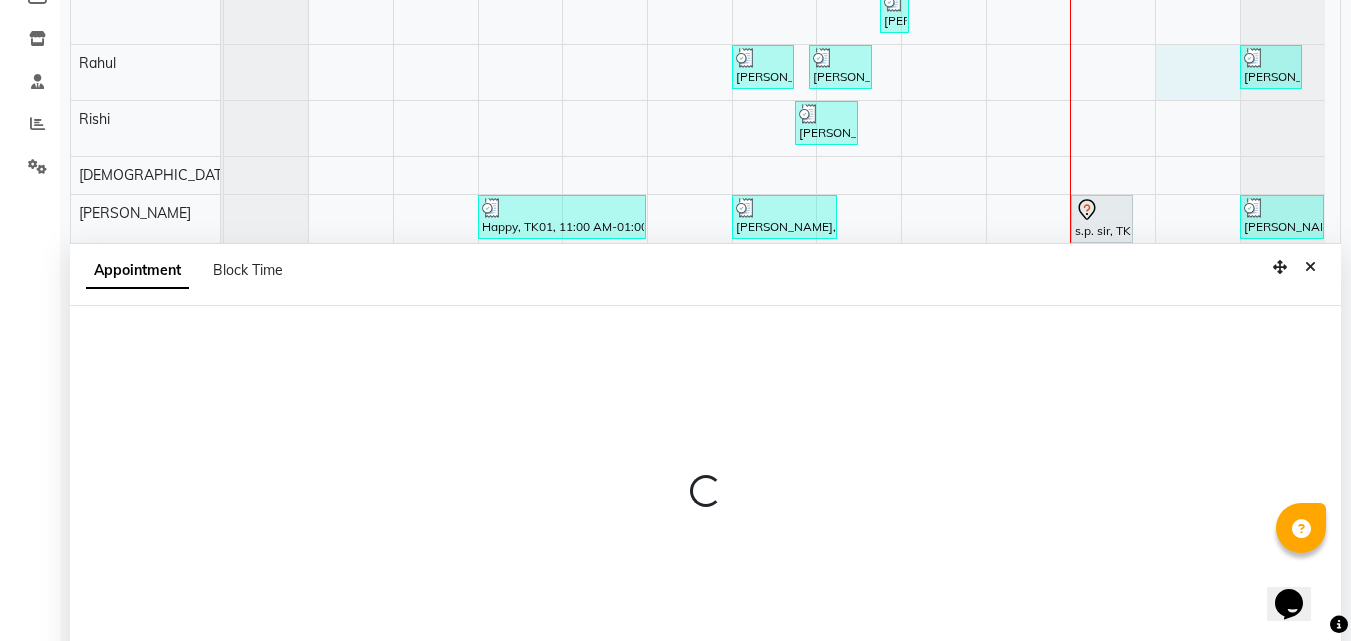 scroll, scrollTop: 377, scrollLeft: 0, axis: vertical 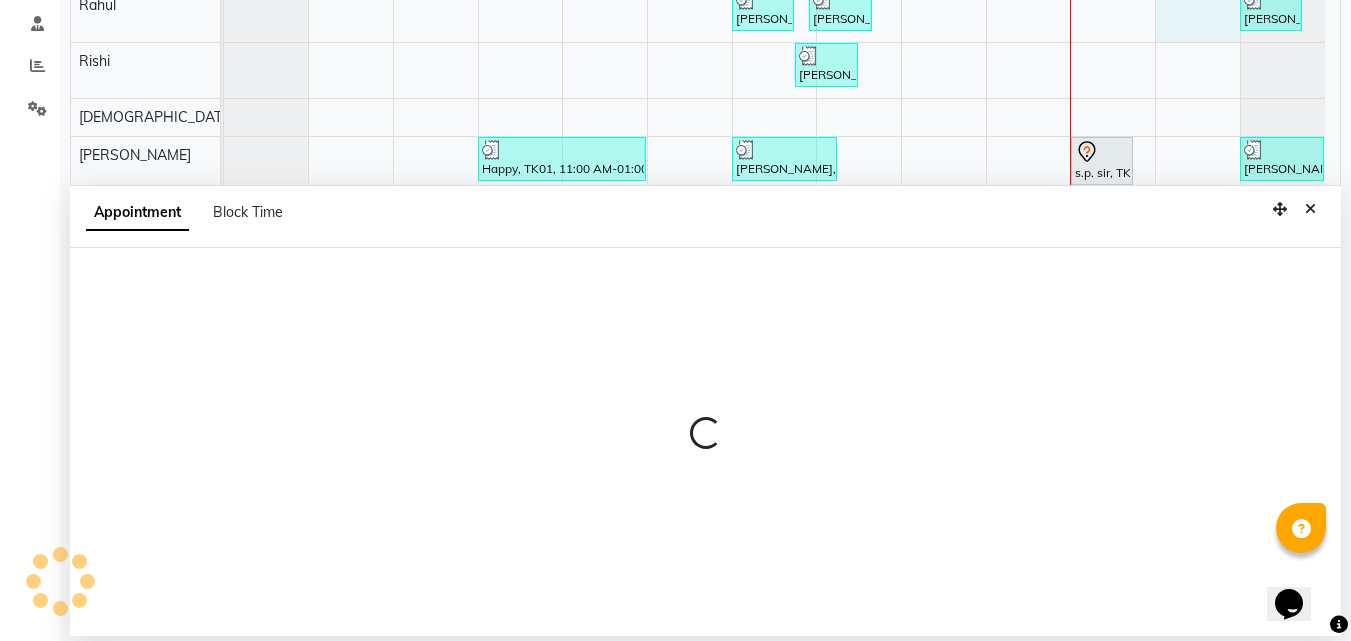select on "71455" 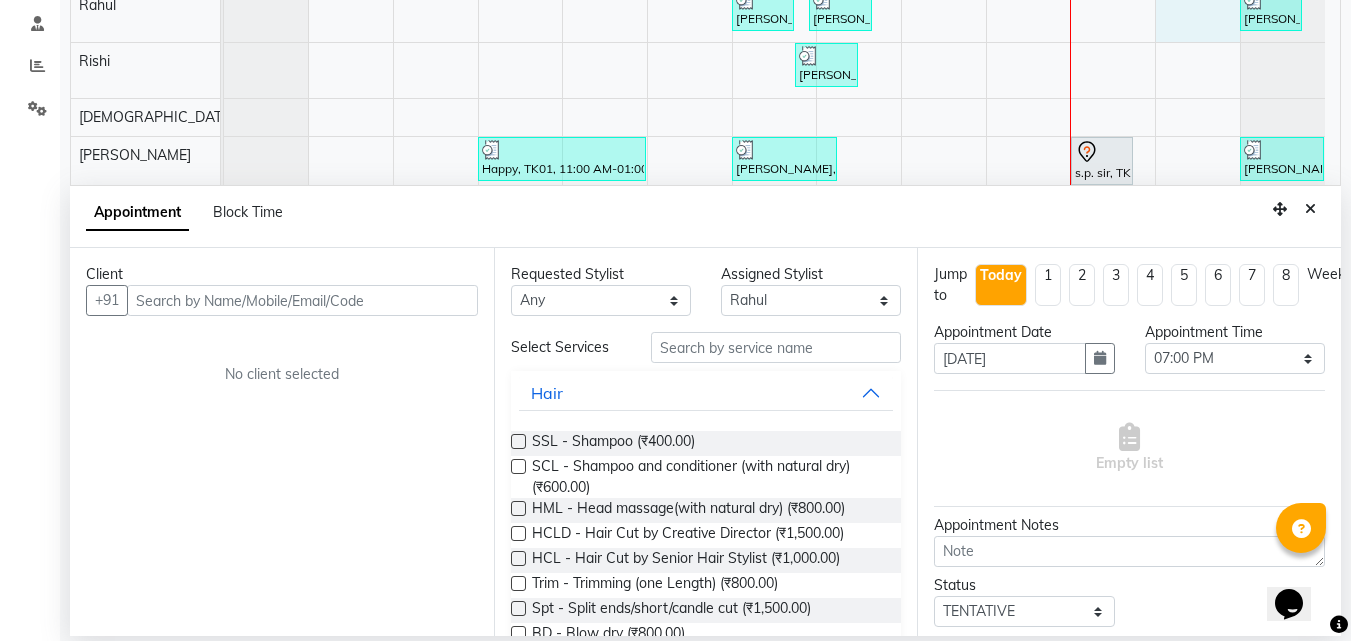click at bounding box center [302, 300] 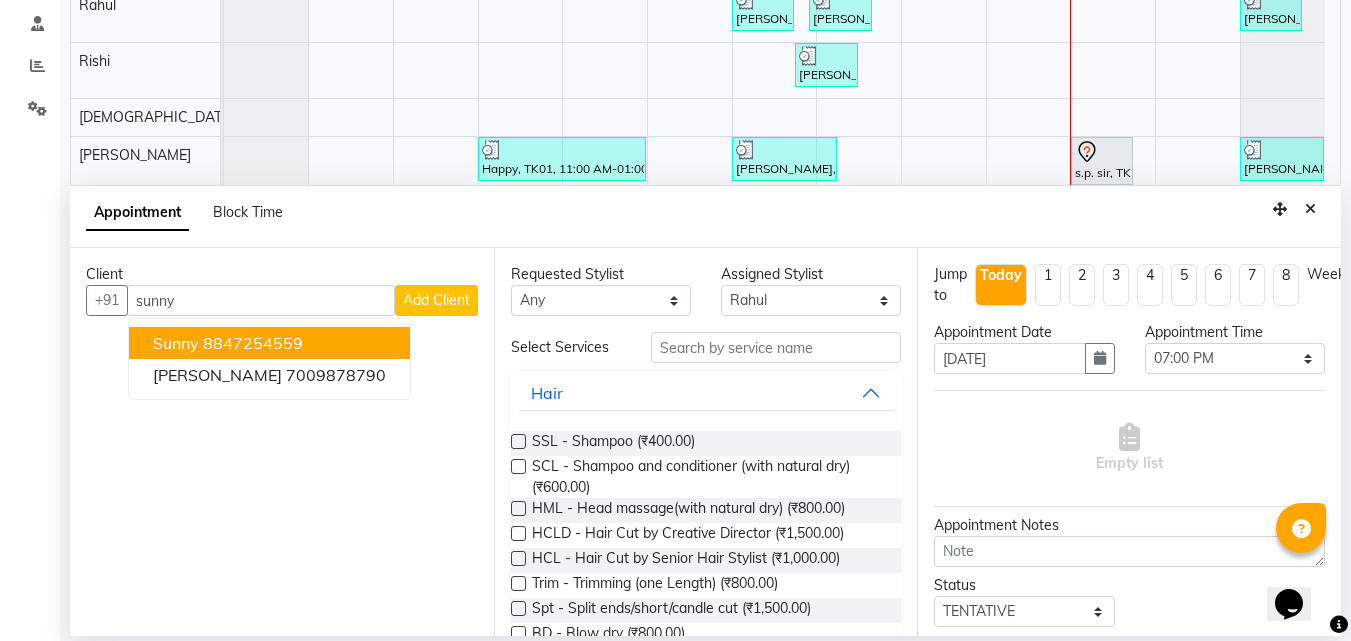 click on "8847254559" at bounding box center [253, 343] 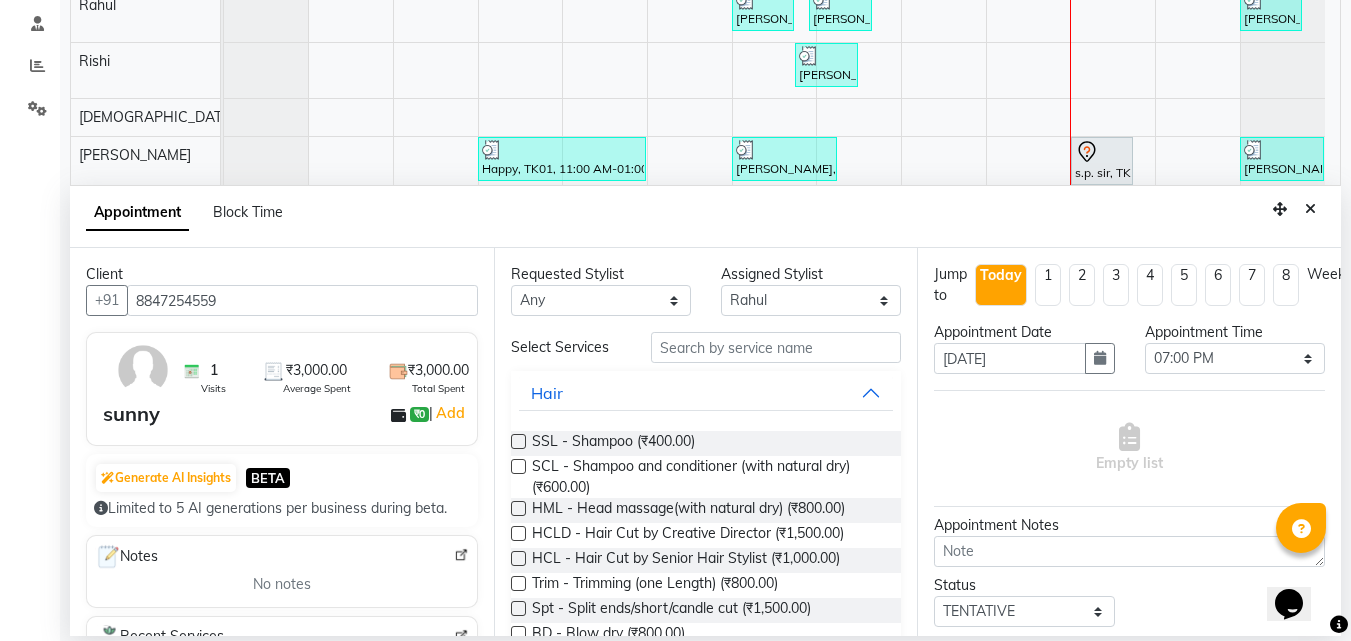 type on "8847254559" 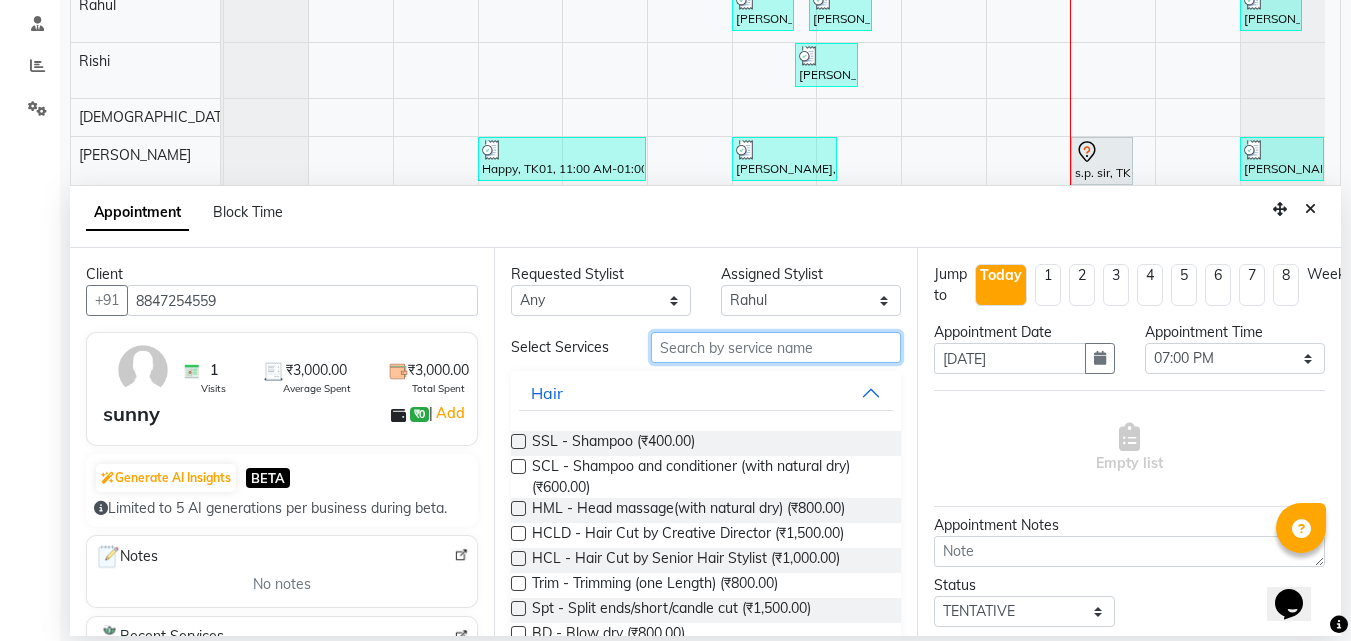 click at bounding box center [776, 347] 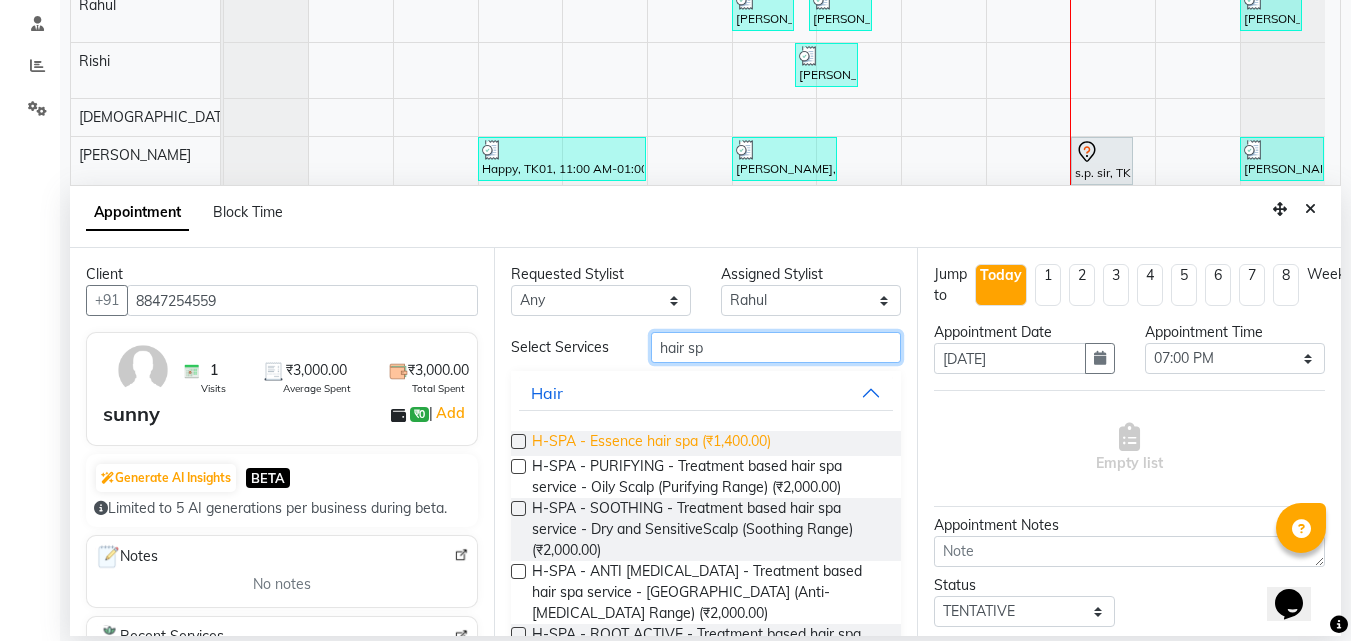 type on "hair sp" 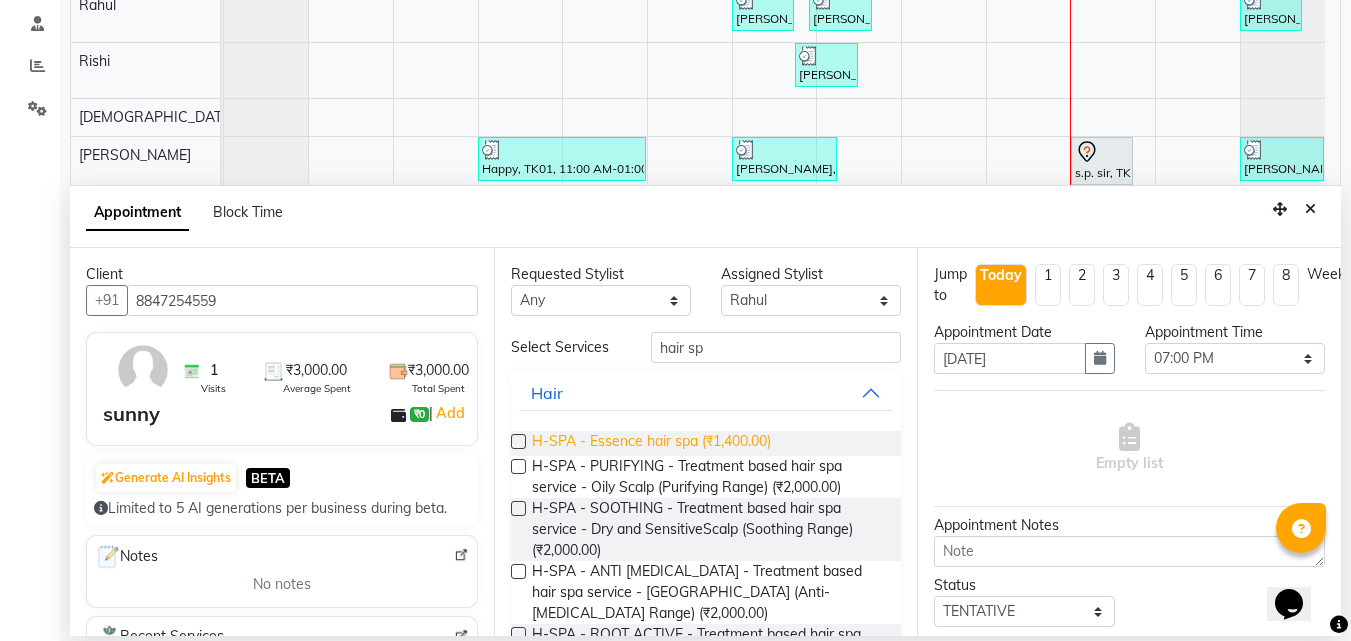 click on "H-SPA - Essence hair spa (₹1,400.00)" at bounding box center (651, 443) 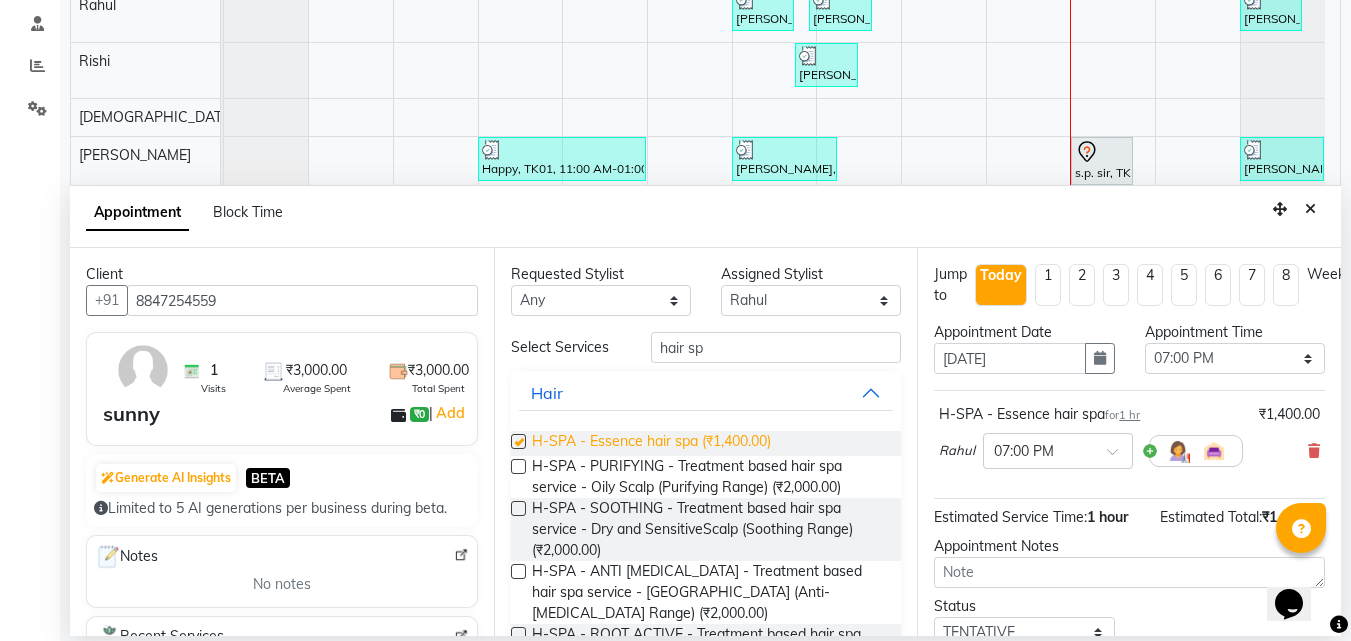 checkbox on "false" 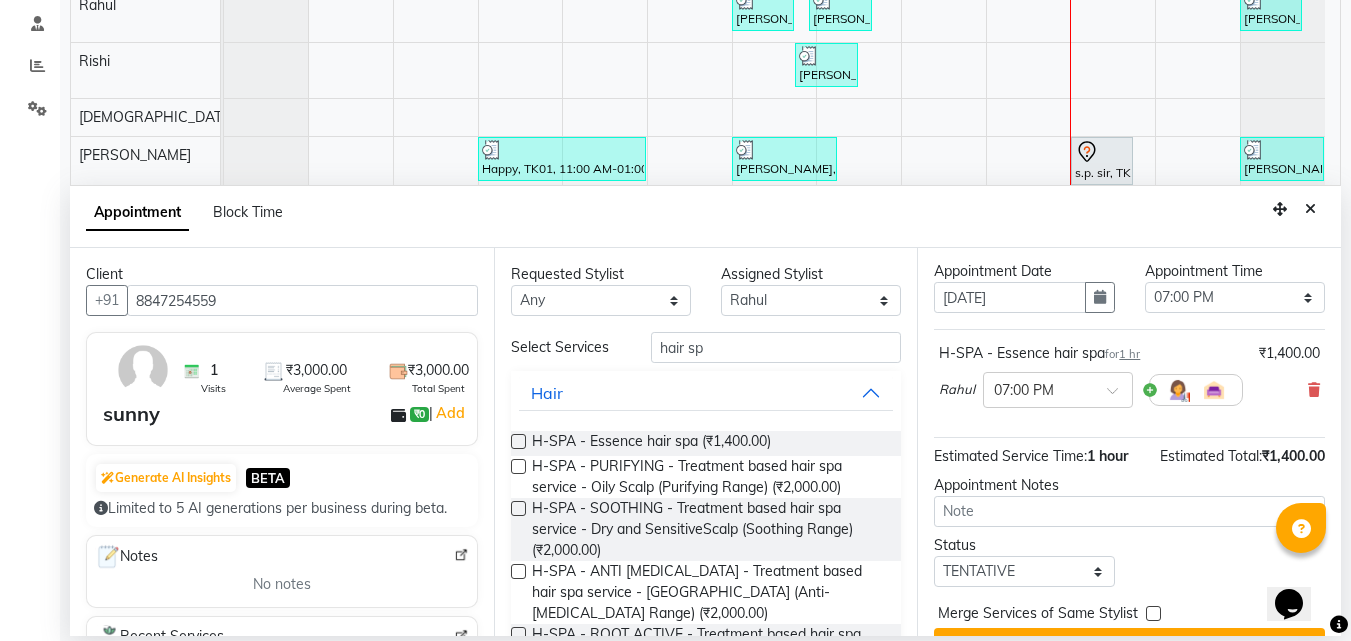 scroll, scrollTop: 120, scrollLeft: 0, axis: vertical 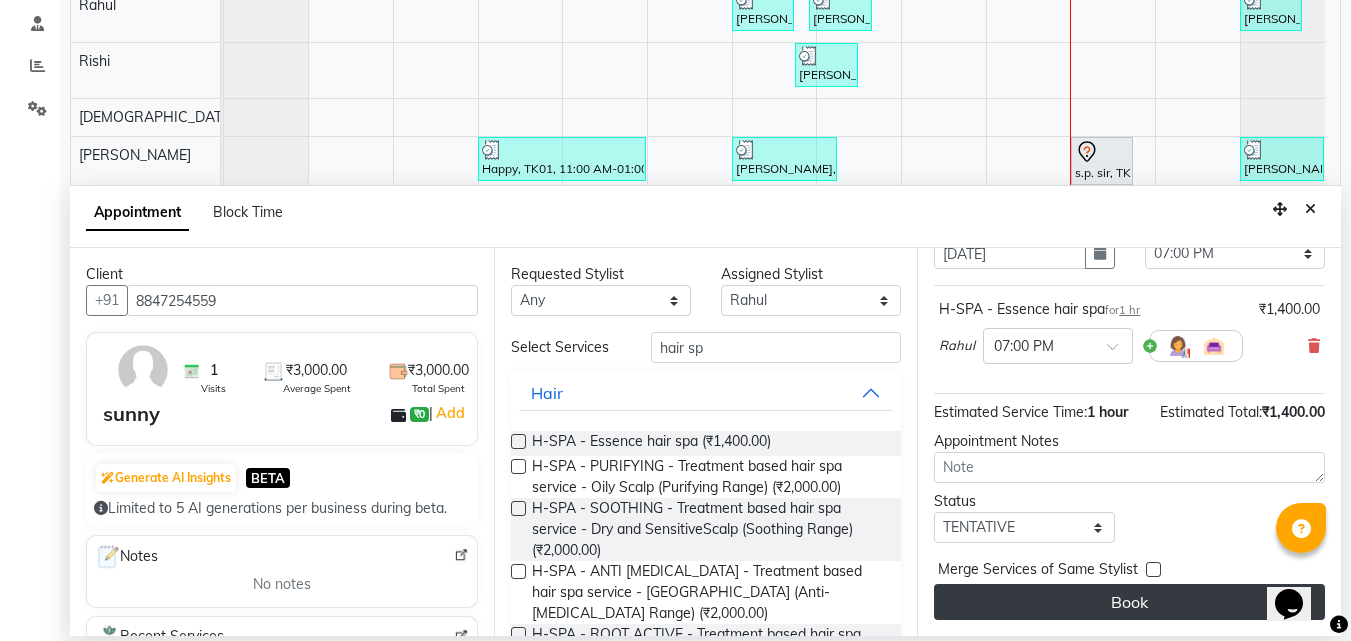 click on "Book" at bounding box center (1129, 602) 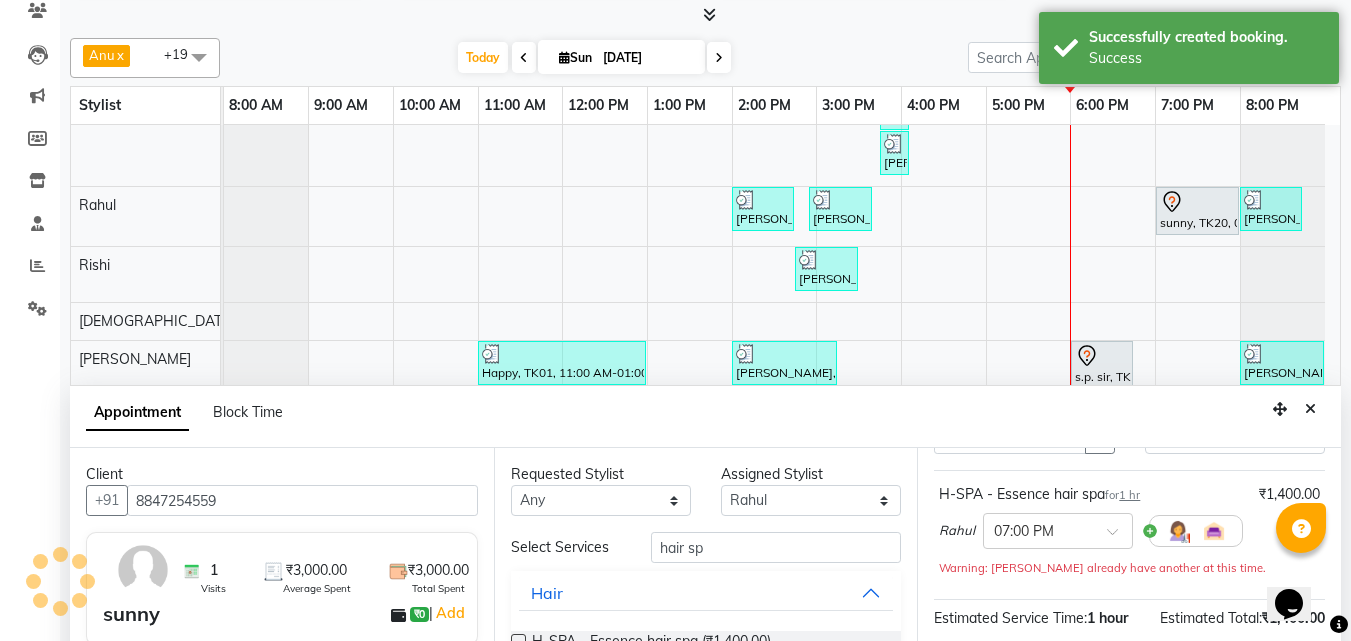 scroll, scrollTop: 0, scrollLeft: 0, axis: both 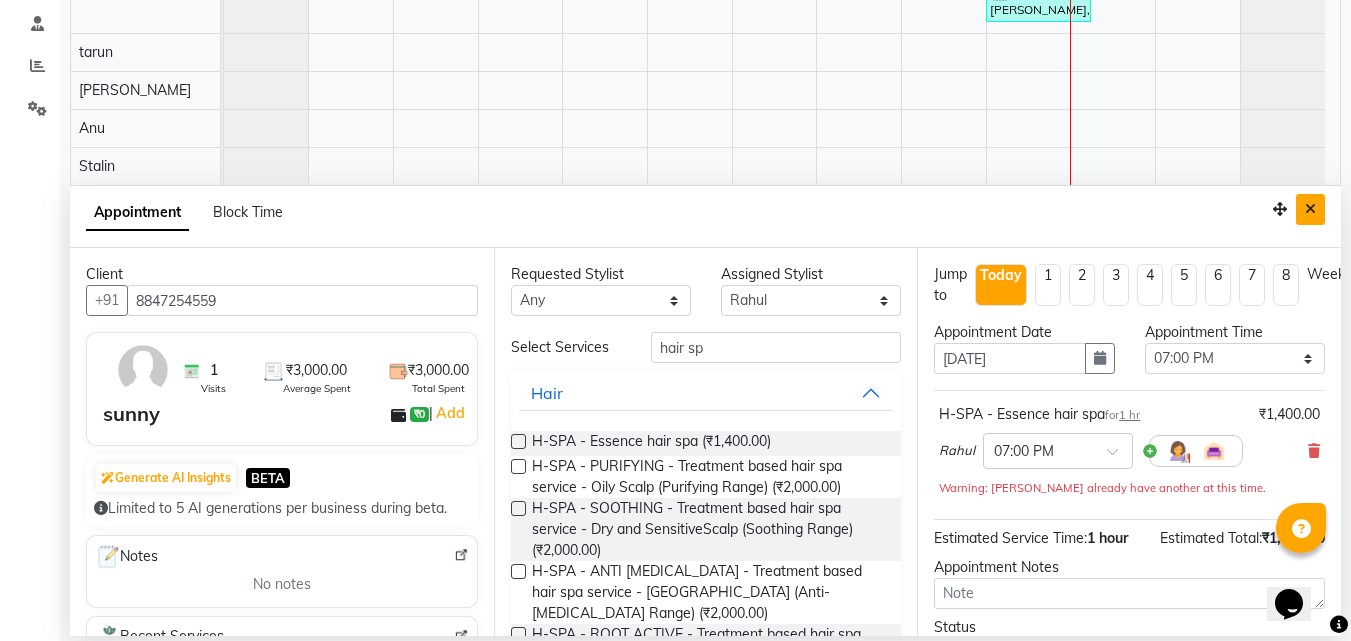 click at bounding box center [1310, 209] 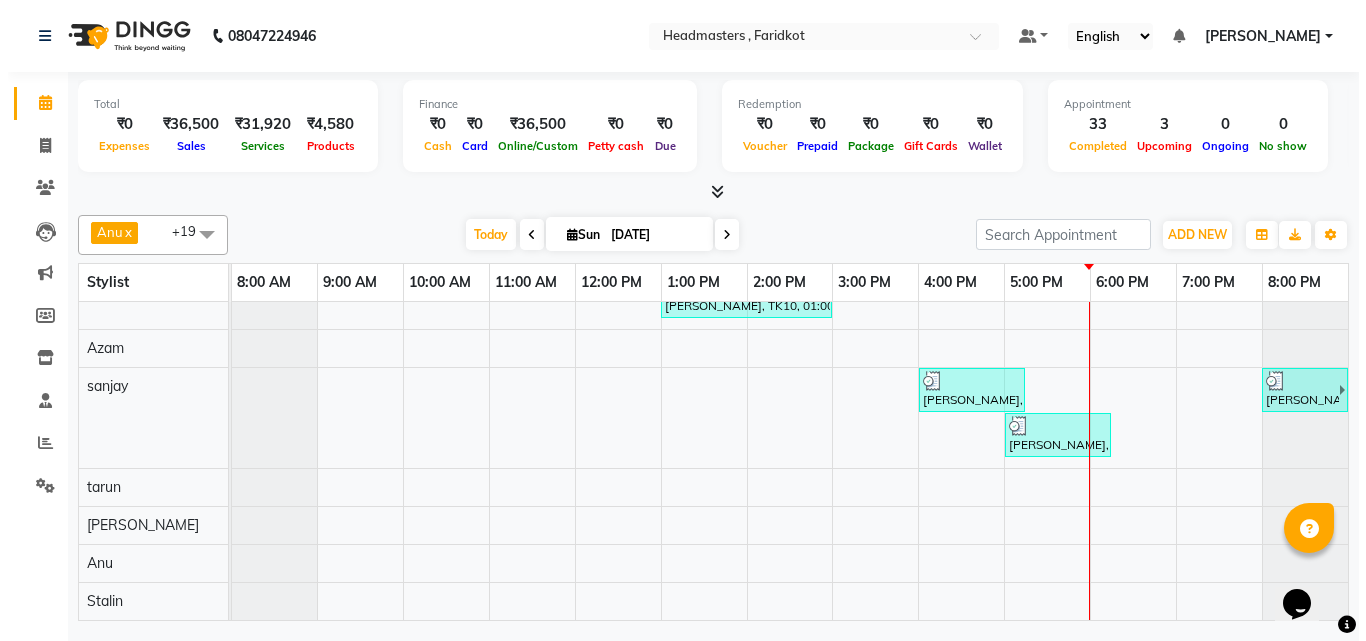 scroll, scrollTop: 0, scrollLeft: 0, axis: both 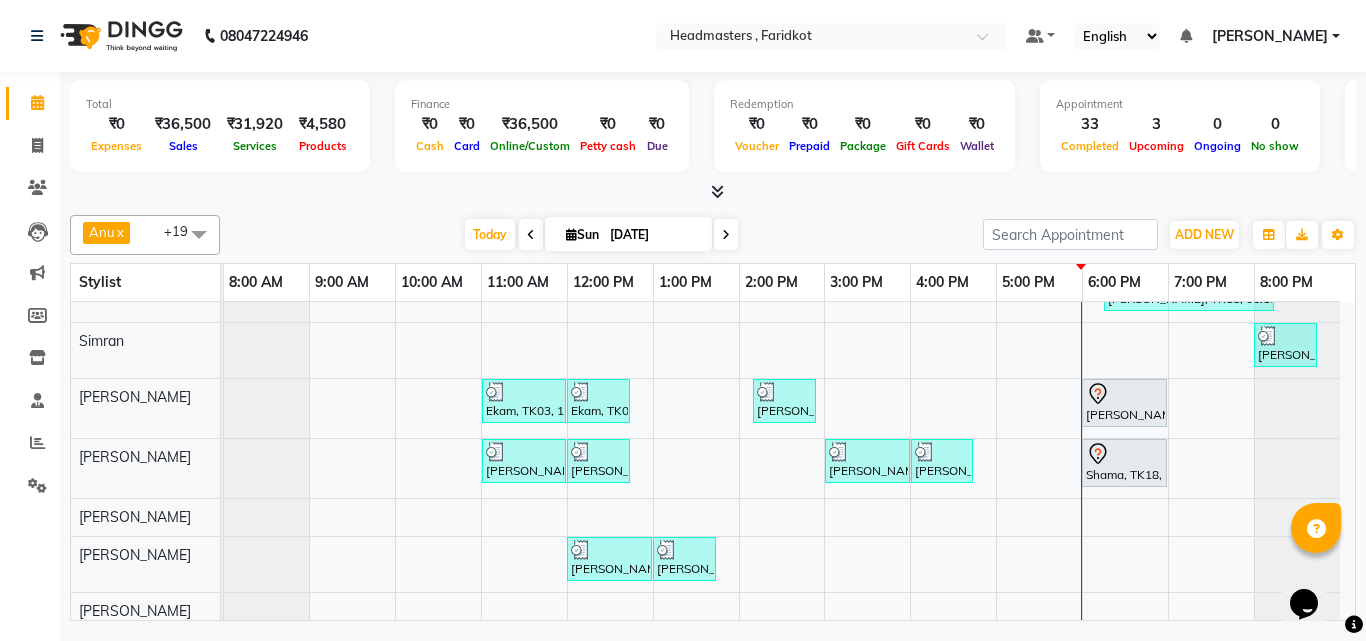 drag, startPoint x: 1116, startPoint y: 338, endPoint x: 1142, endPoint y: 176, distance: 164.07315 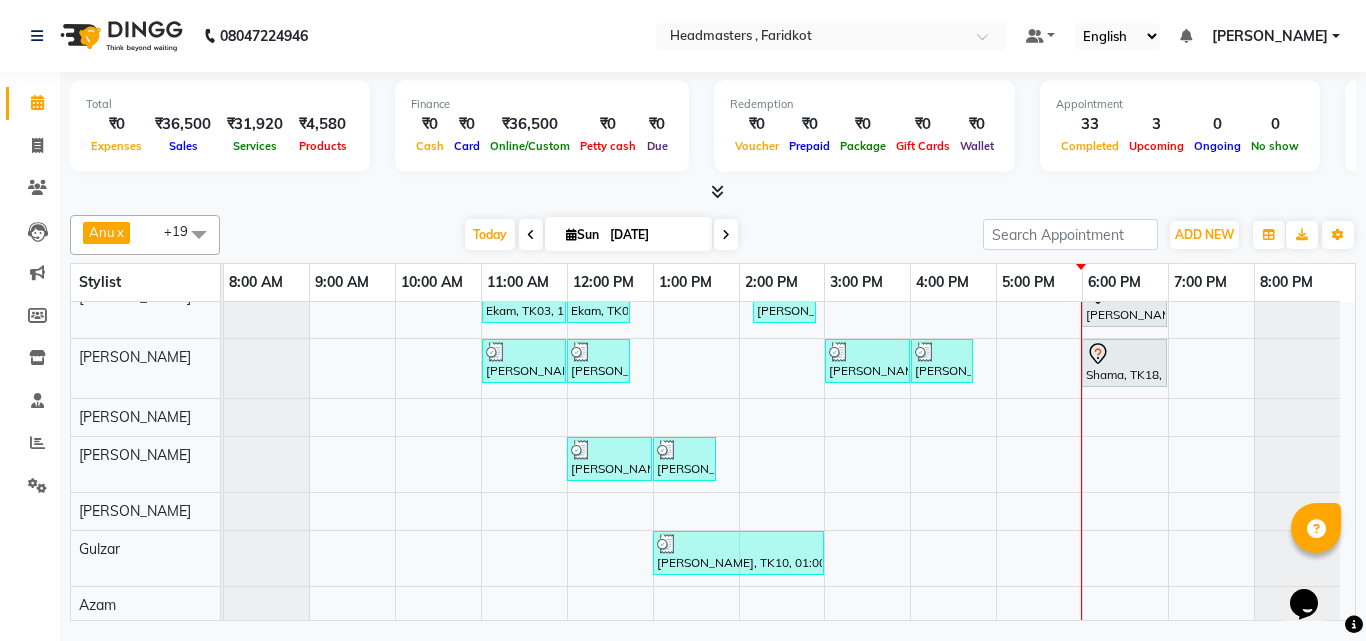 scroll, scrollTop: 655, scrollLeft: 0, axis: vertical 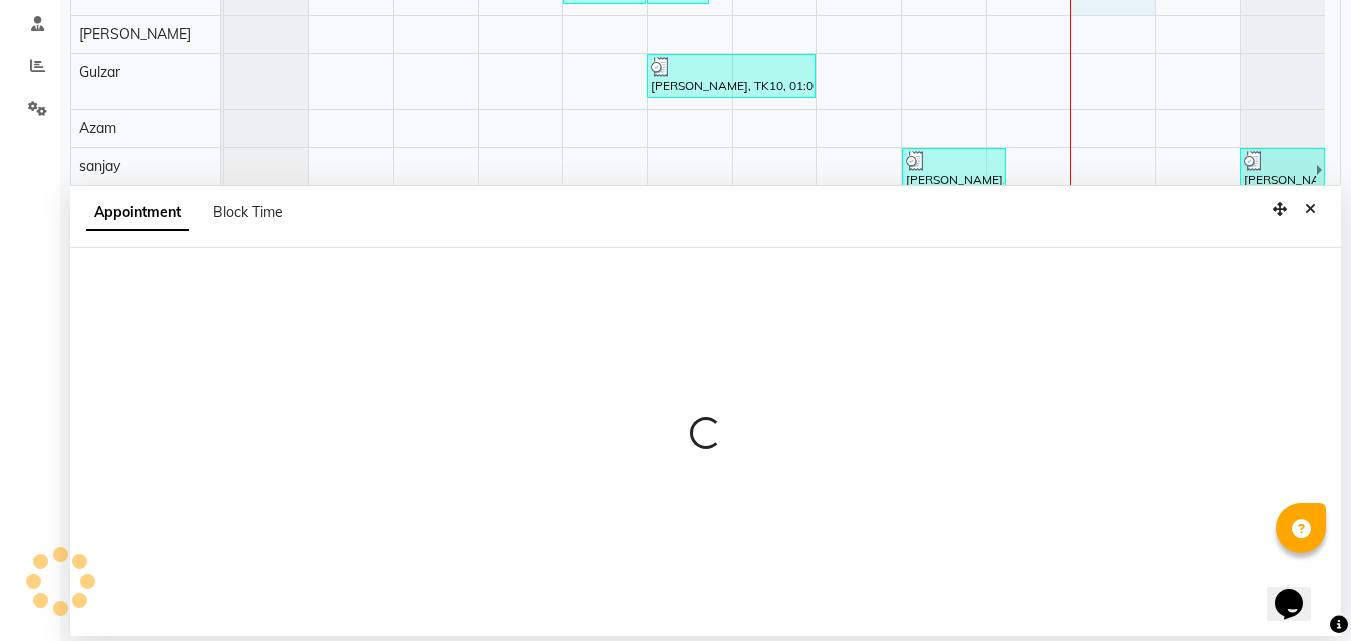 select on "83028" 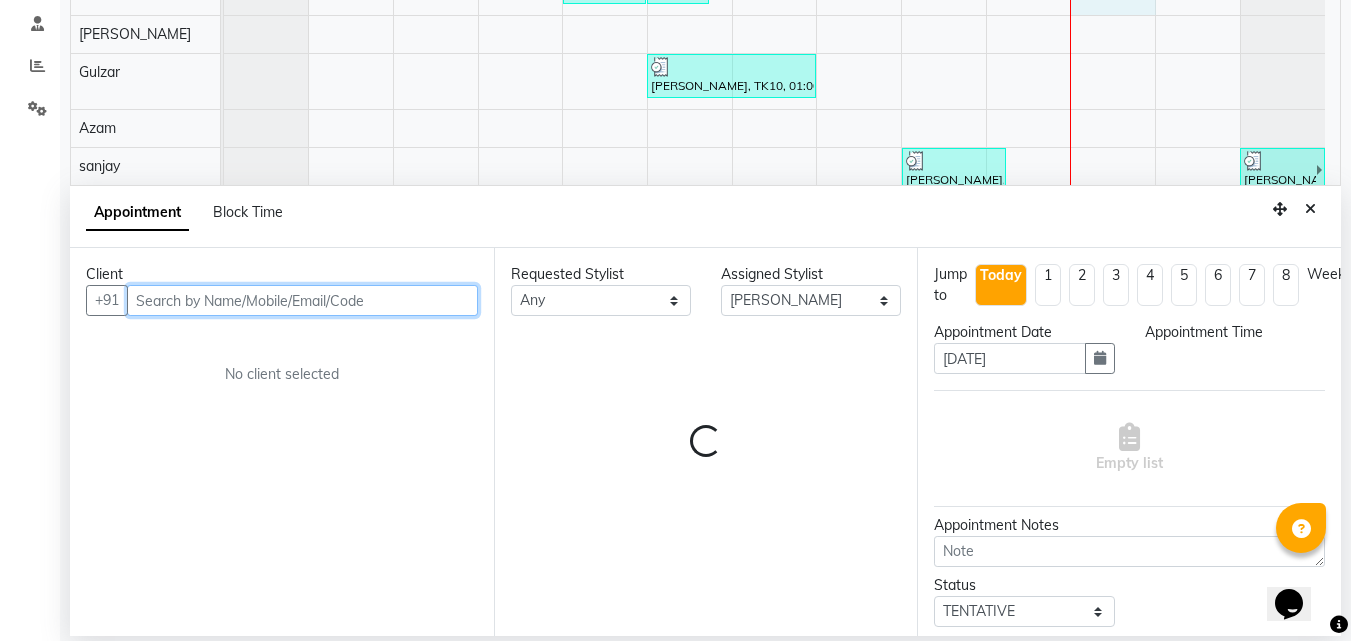 select on "1080" 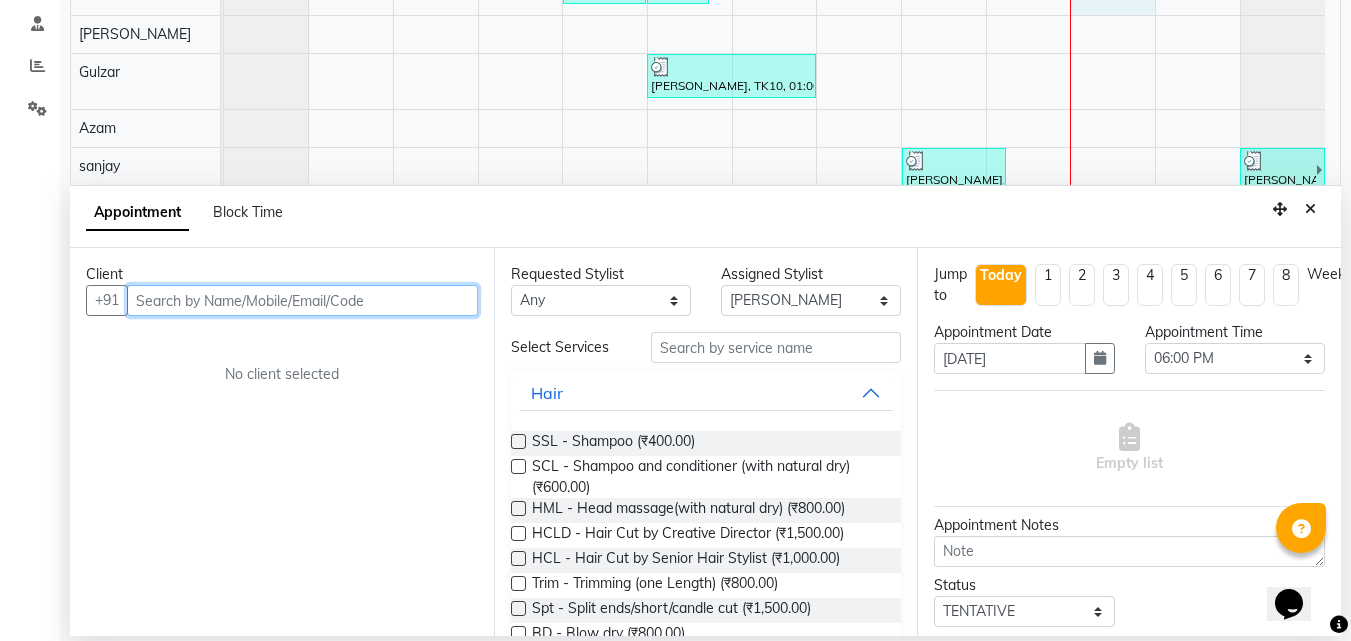 click at bounding box center [302, 300] 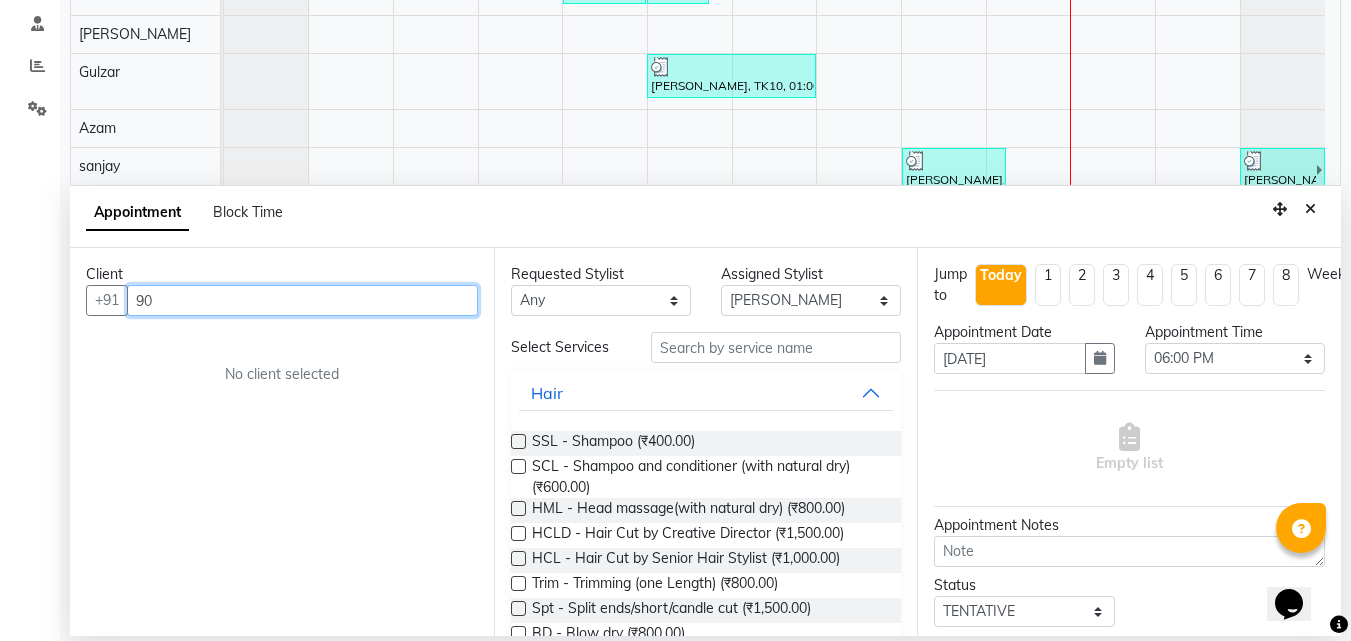 click on "90" at bounding box center (302, 300) 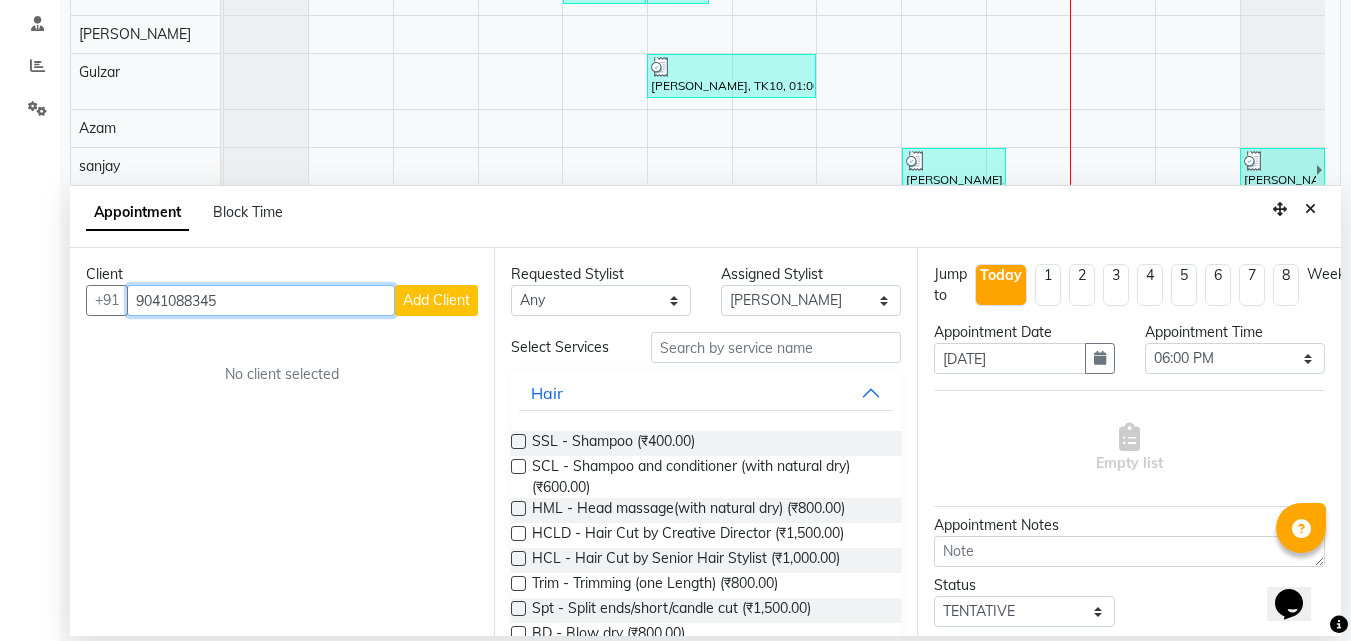 type on "9041088345" 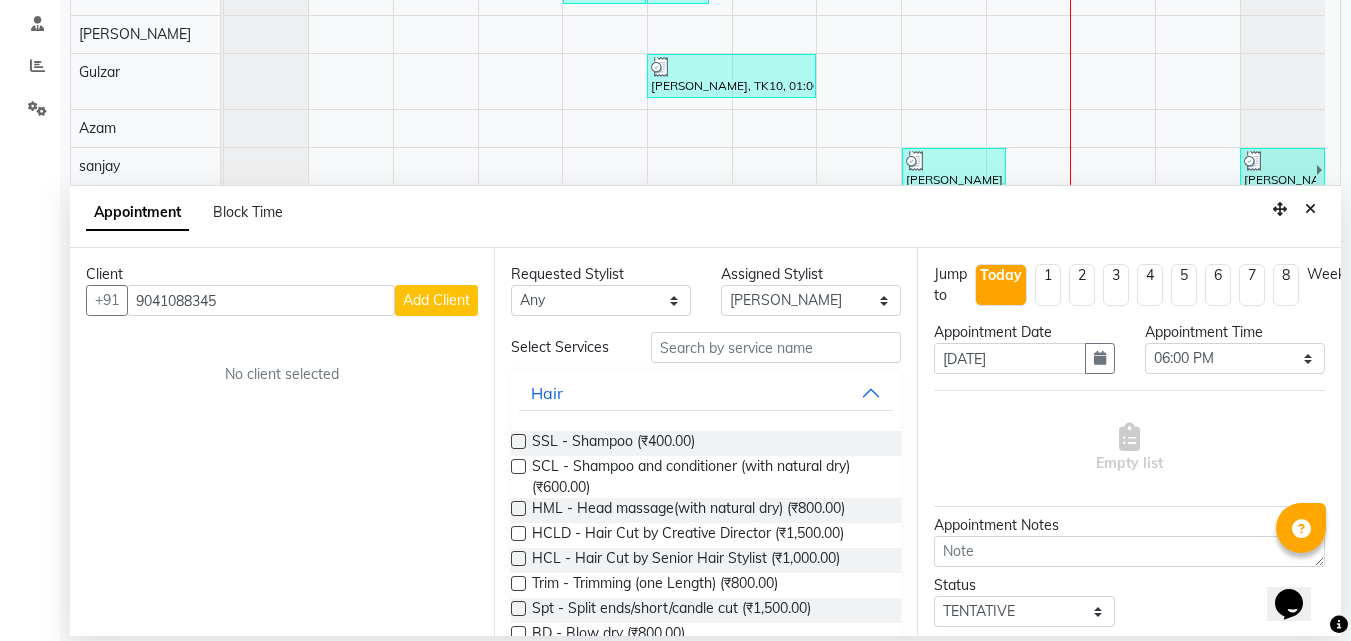 click on "Add Client" at bounding box center [436, 300] 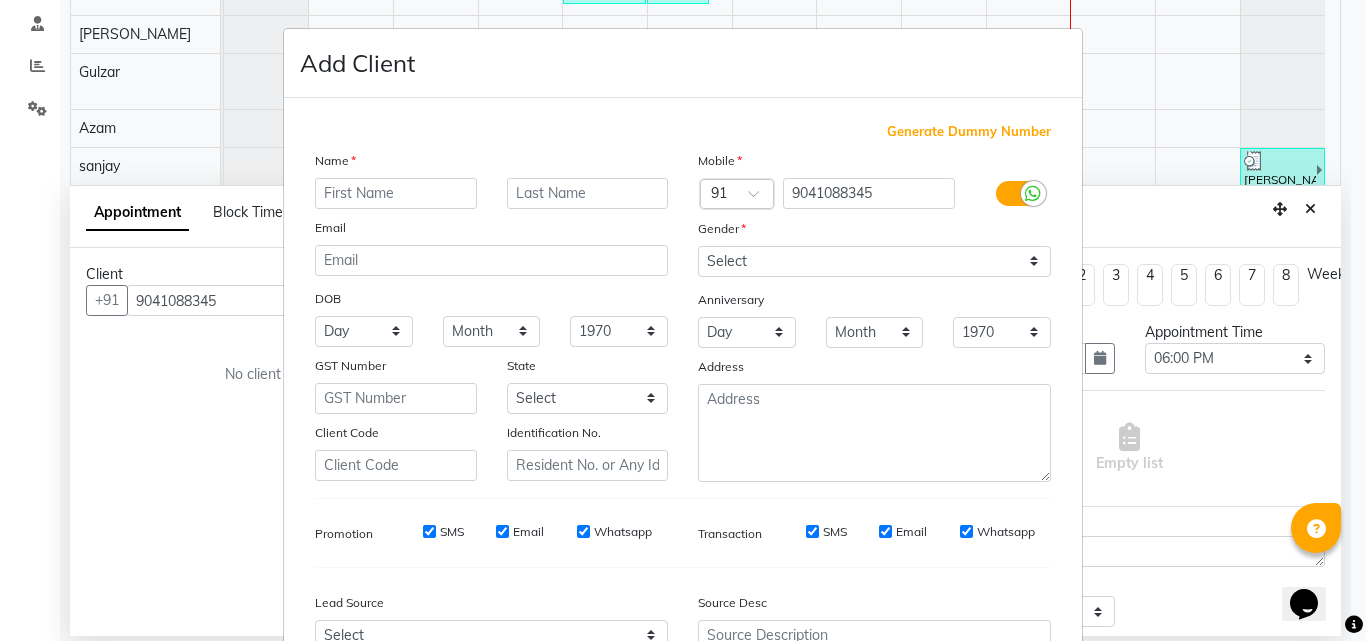 click at bounding box center [396, 193] 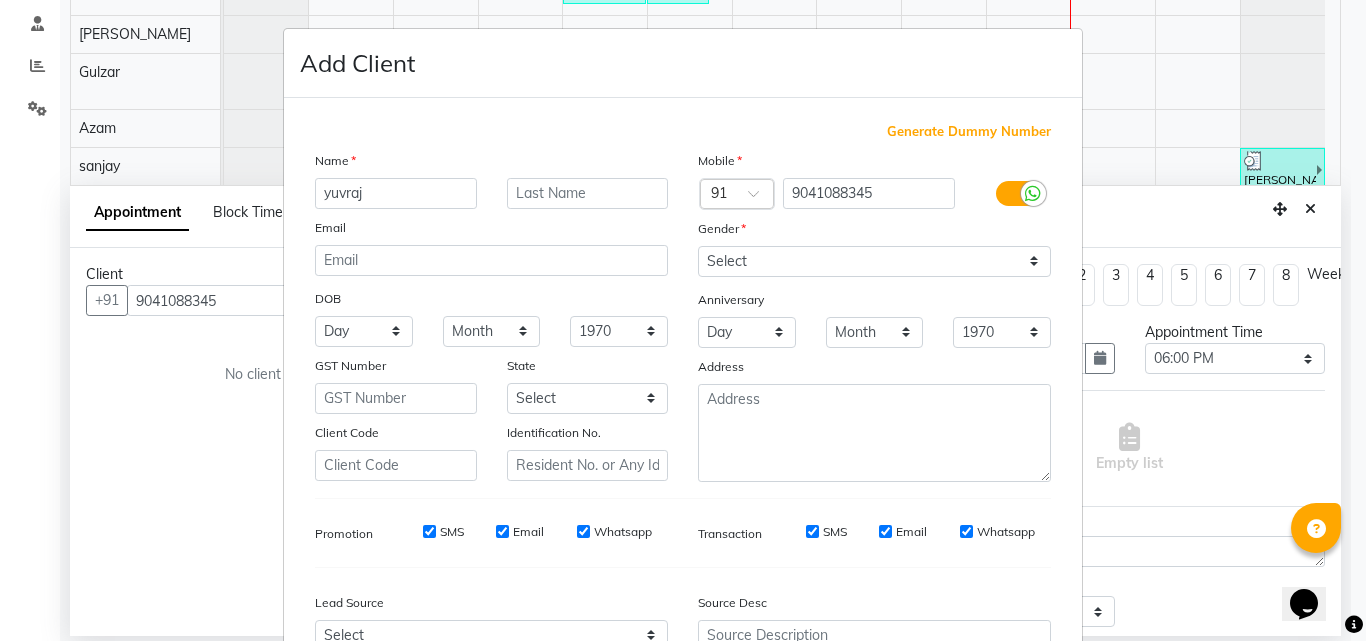 type on "yuvraj" 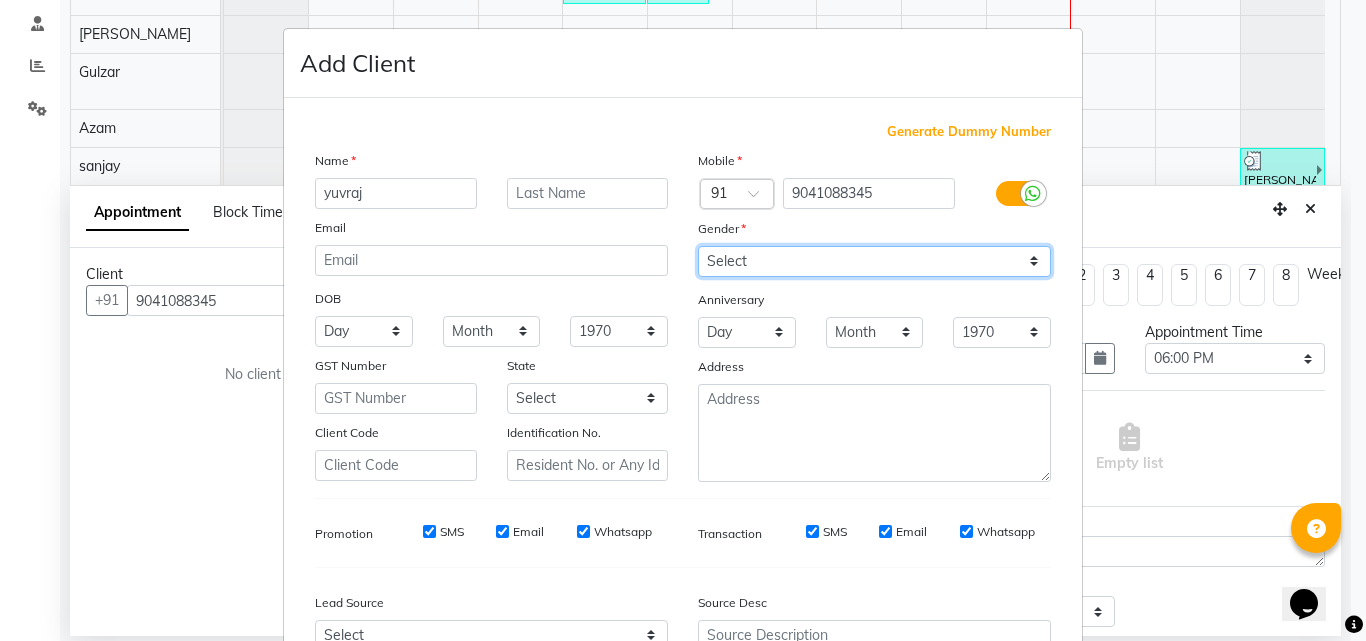 click on "Select Male Female Other Prefer Not To Say" at bounding box center [874, 261] 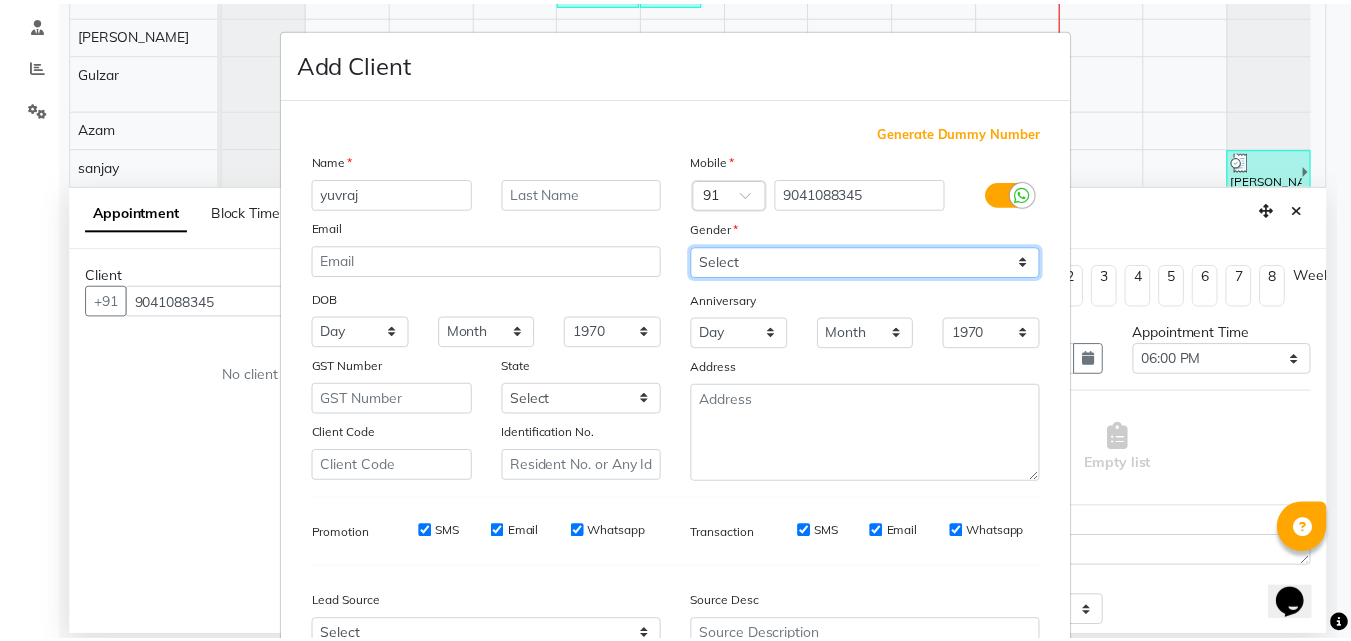 scroll, scrollTop: 208, scrollLeft: 0, axis: vertical 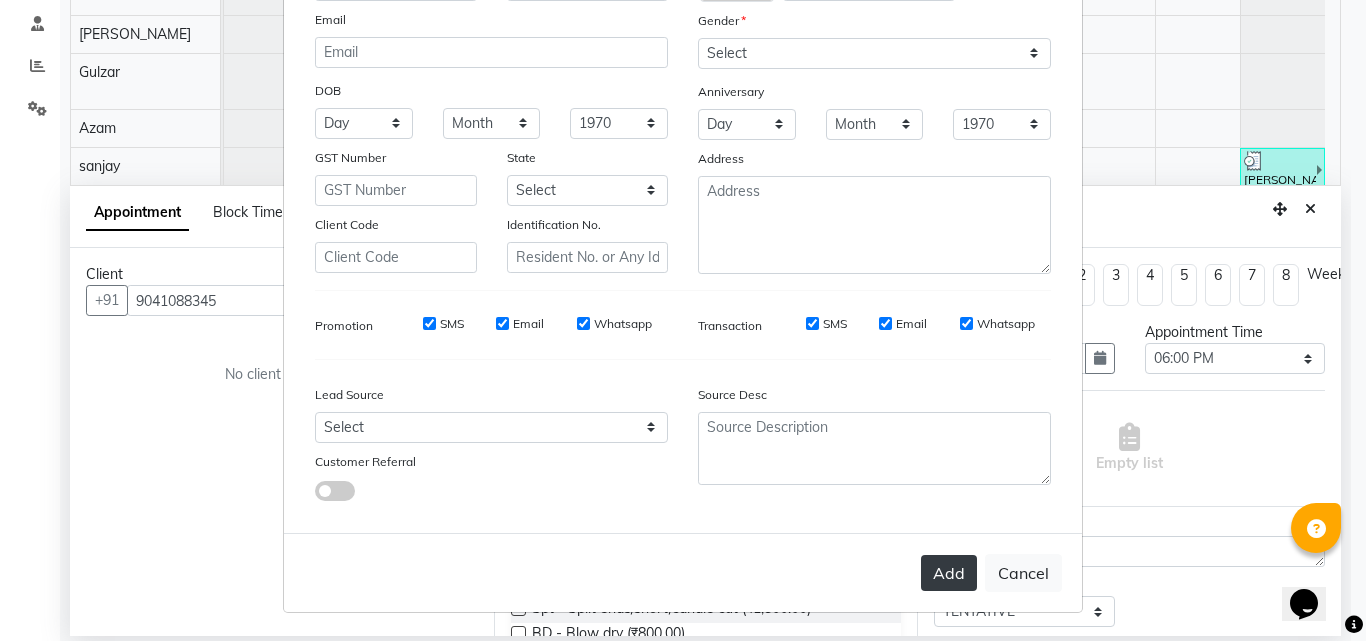 click on "Add" at bounding box center (949, 573) 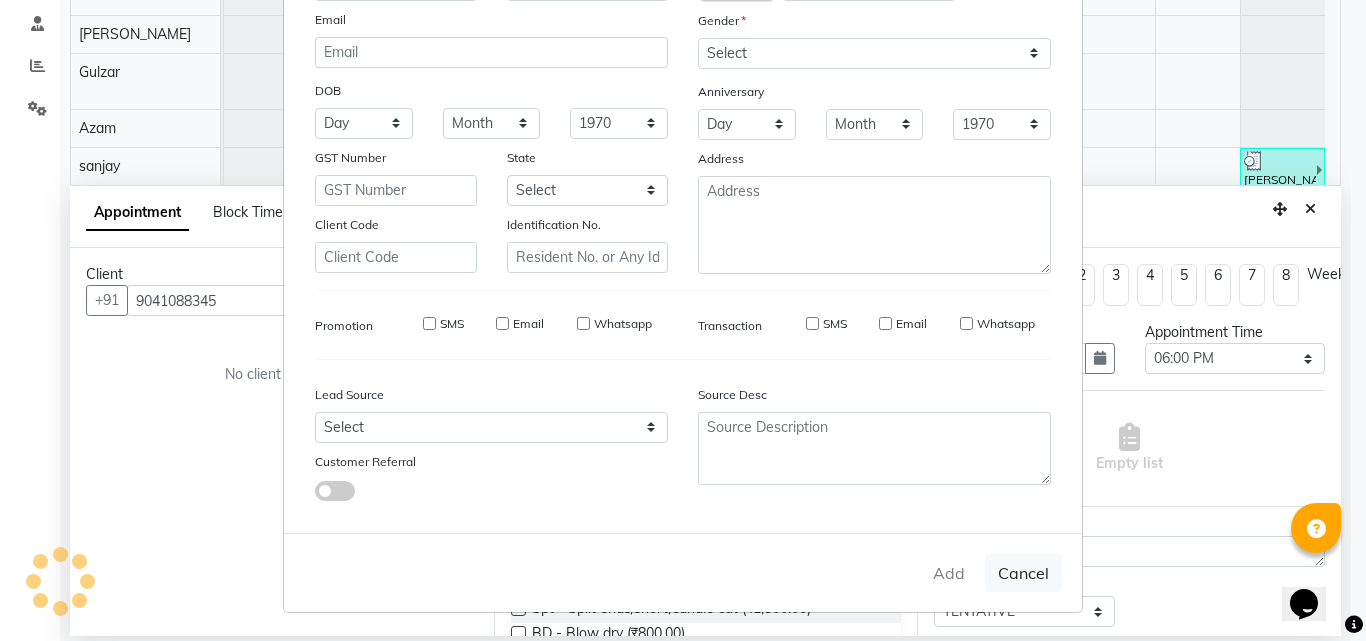 type 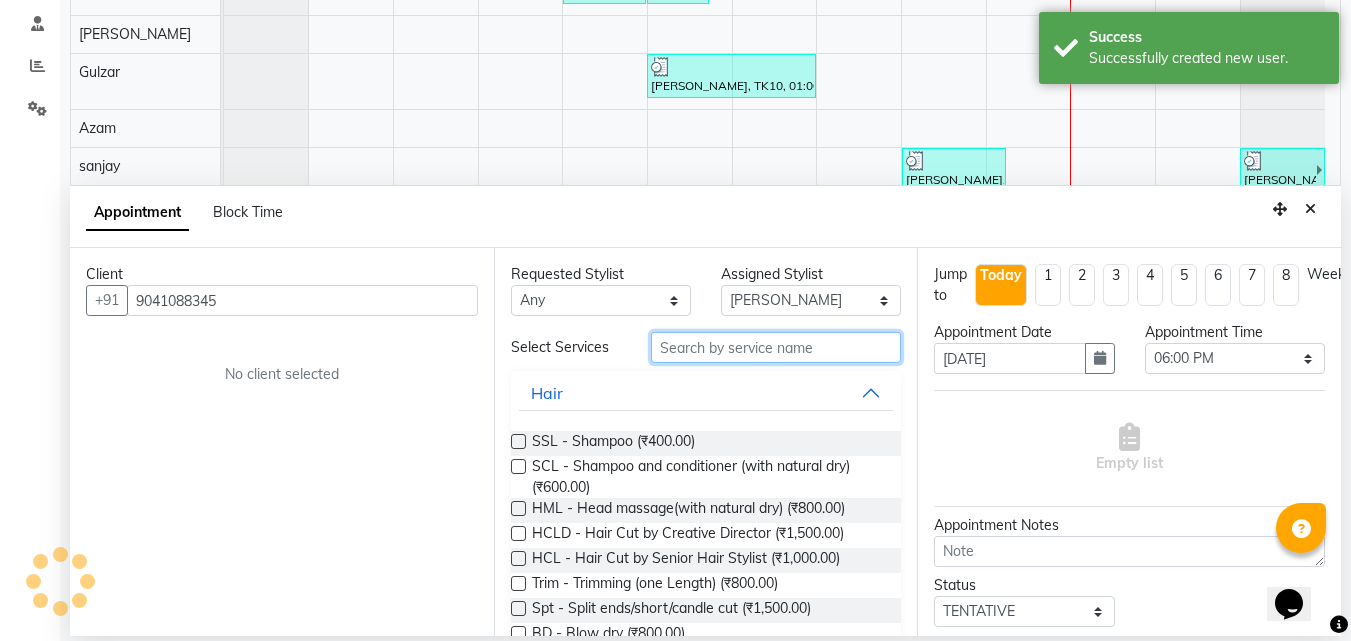 click at bounding box center [776, 347] 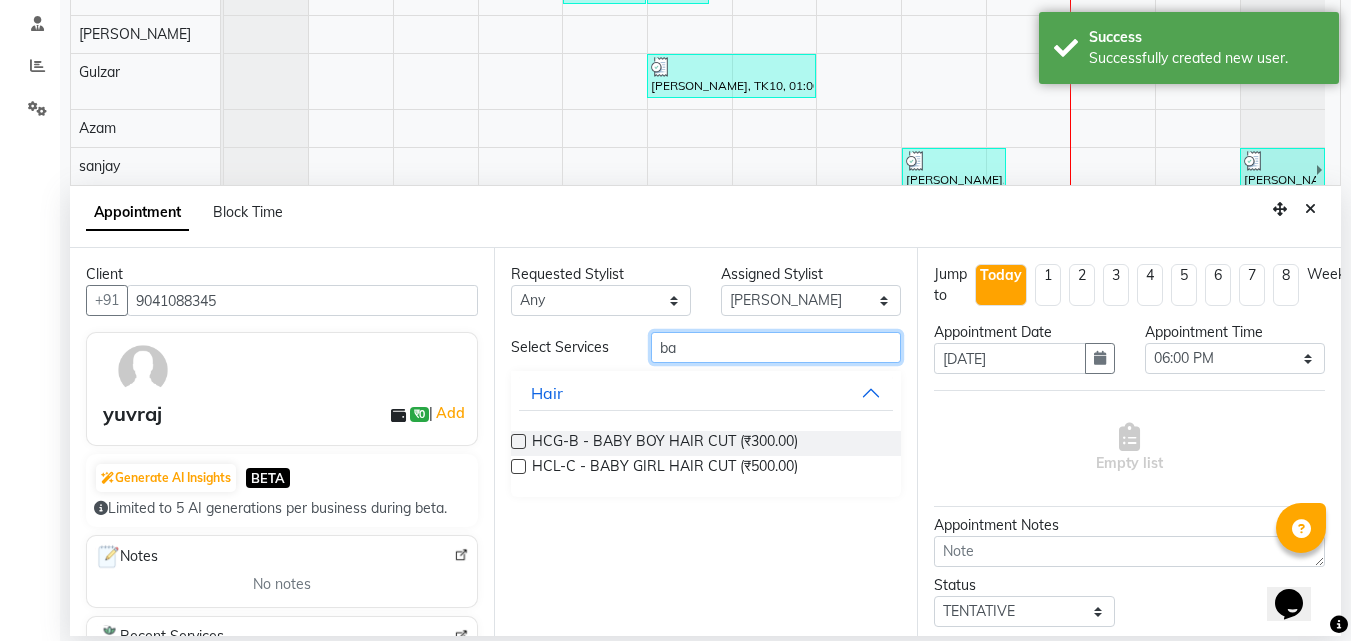 type on "b" 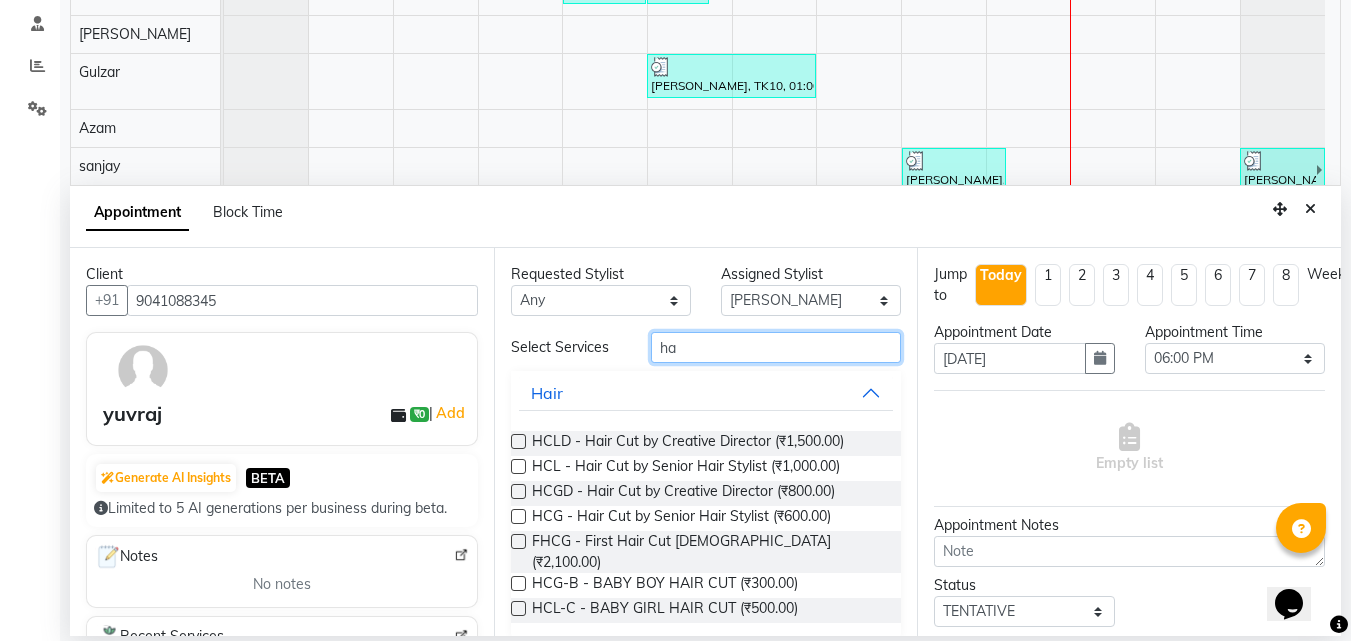 type on "h" 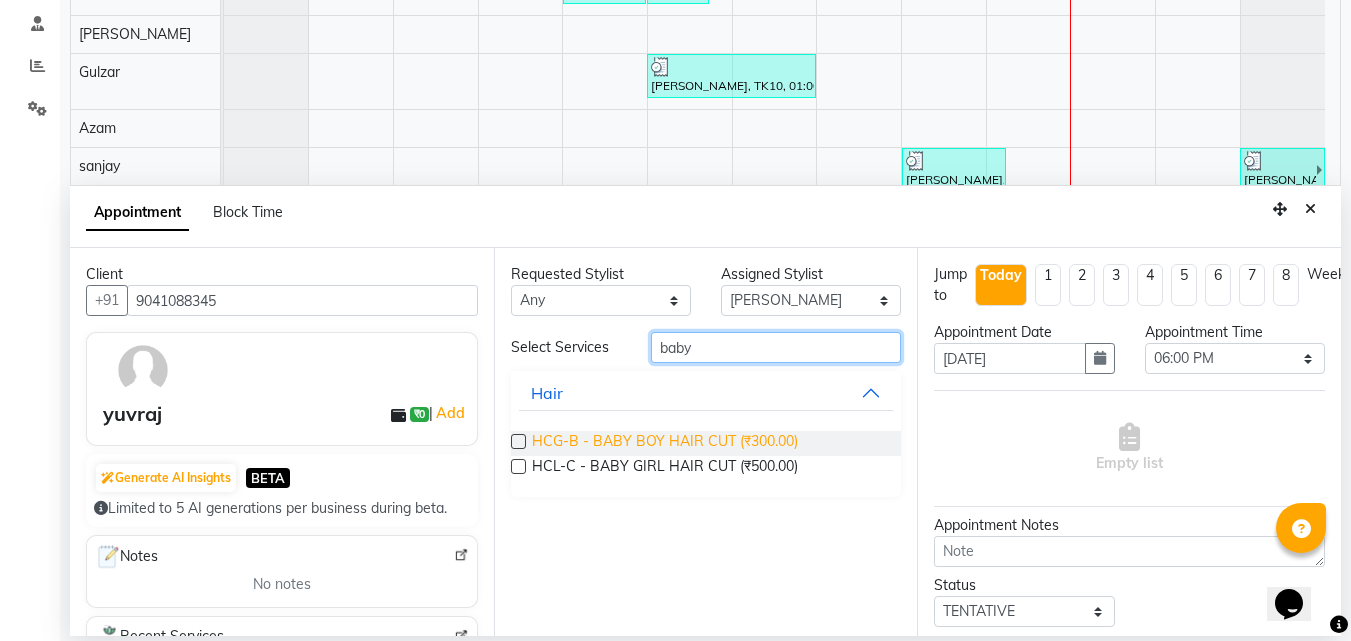 type on "baby" 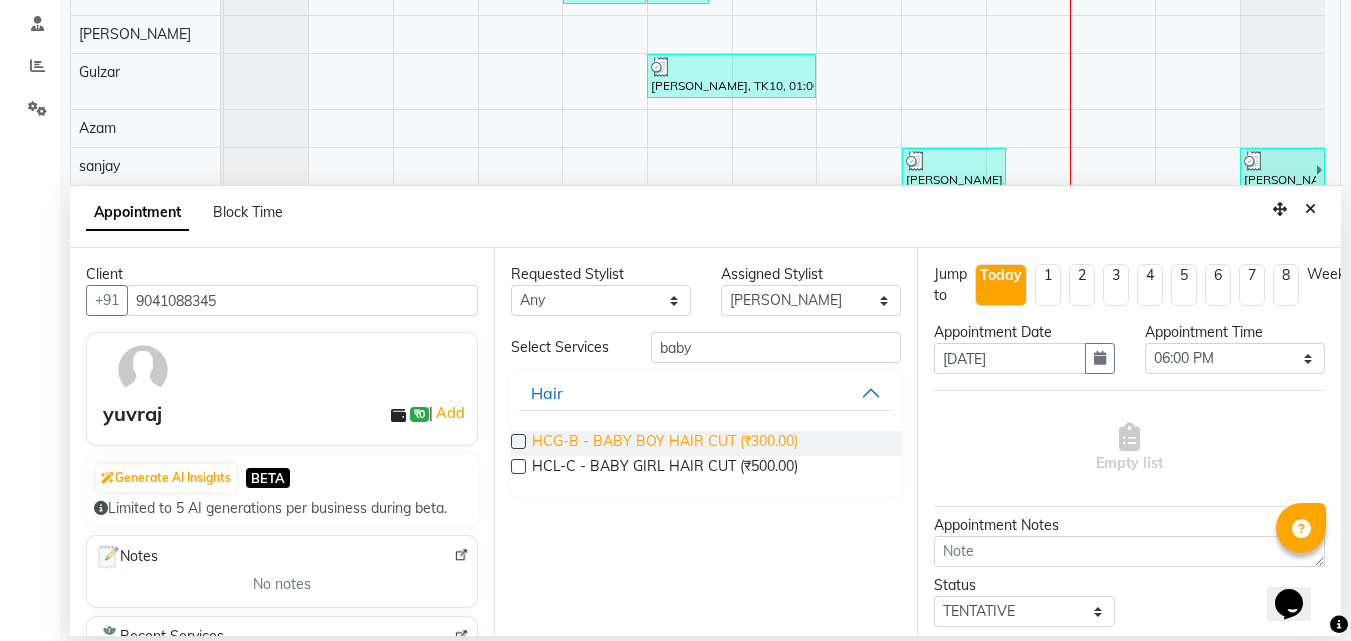 click on "HCG-B - BABY BOY HAIR CUT (₹300.00)" at bounding box center [665, 443] 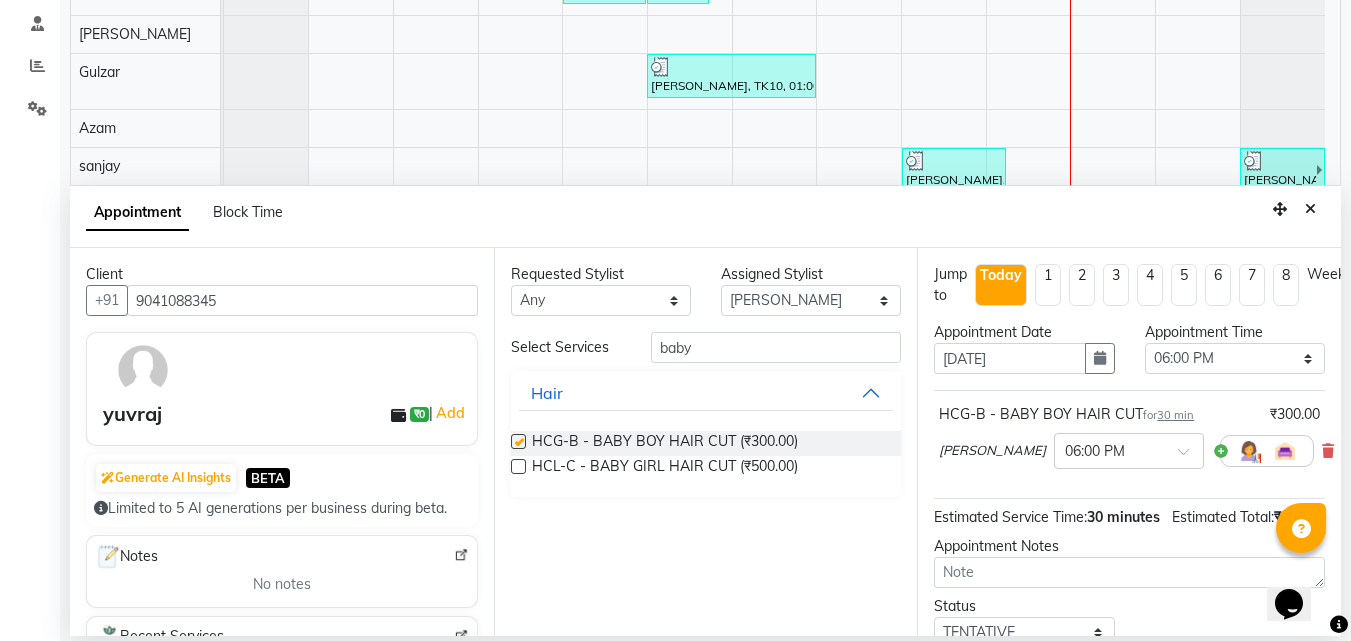 checkbox on "false" 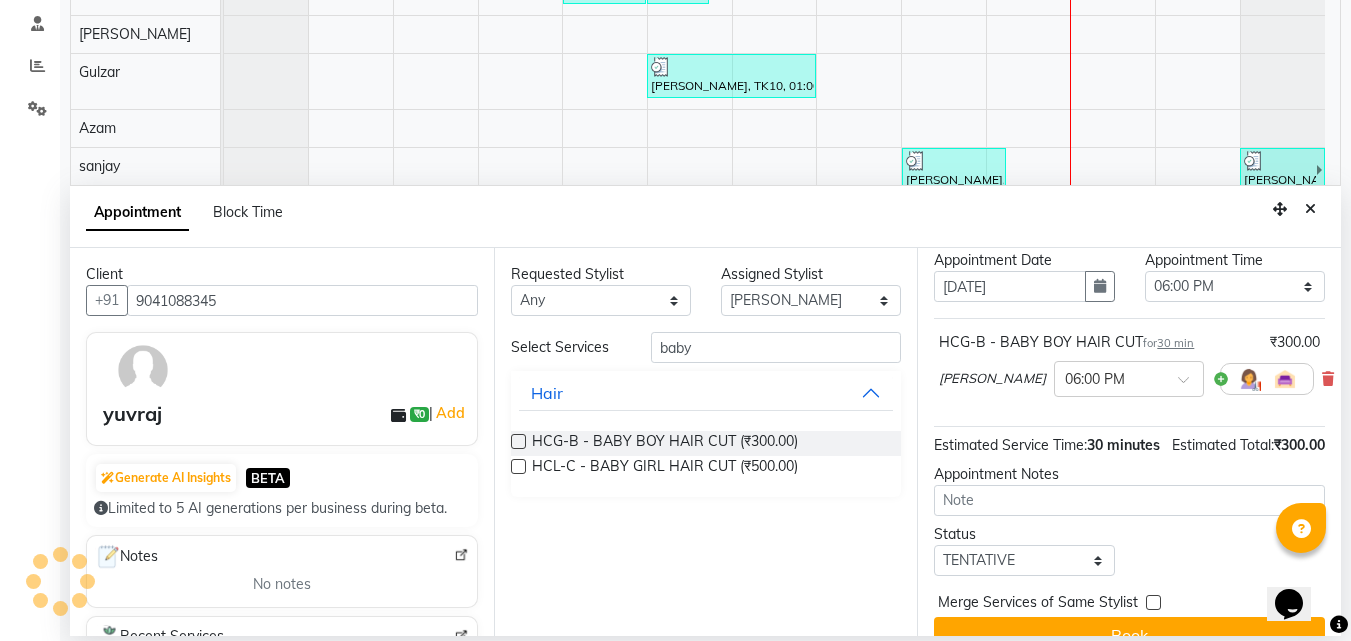 scroll, scrollTop: 141, scrollLeft: 0, axis: vertical 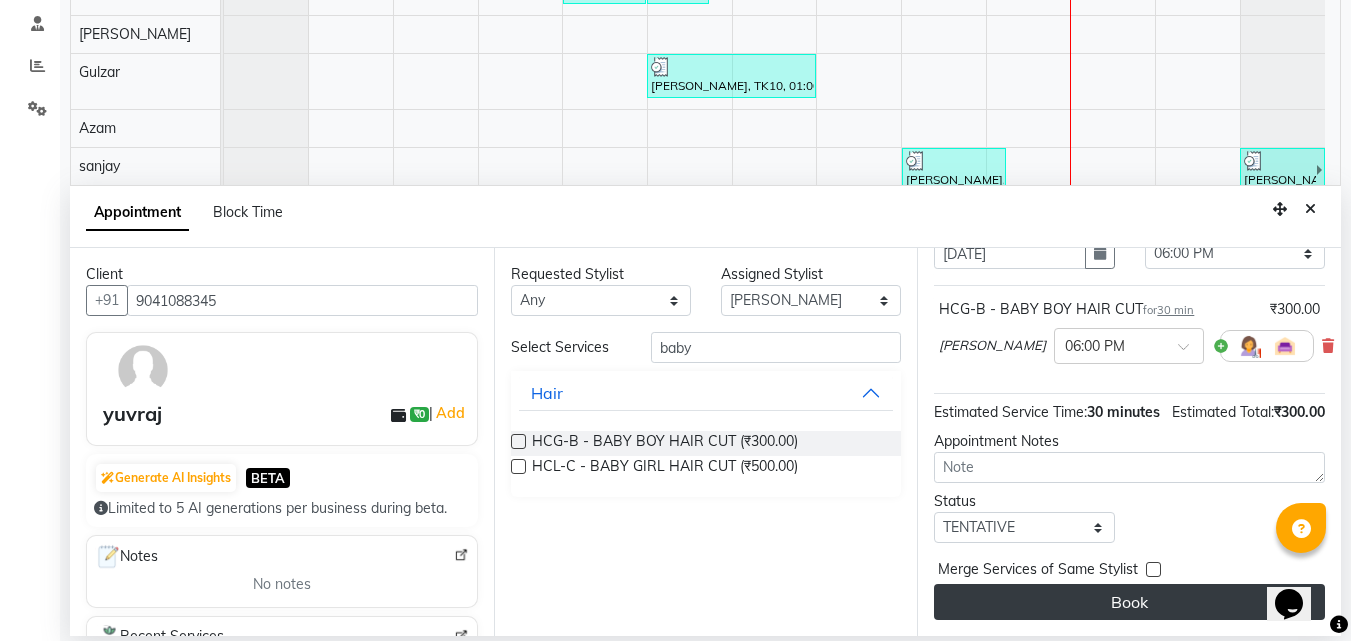click on "Book" at bounding box center (1129, 602) 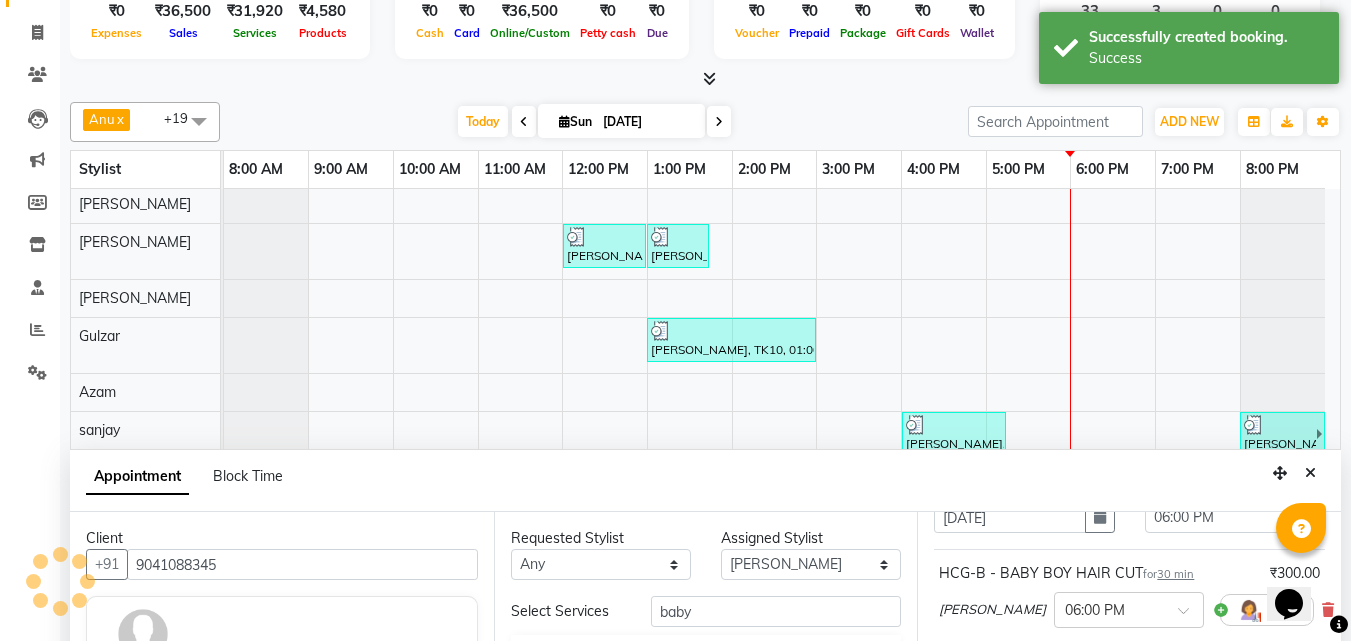 scroll, scrollTop: 0, scrollLeft: 0, axis: both 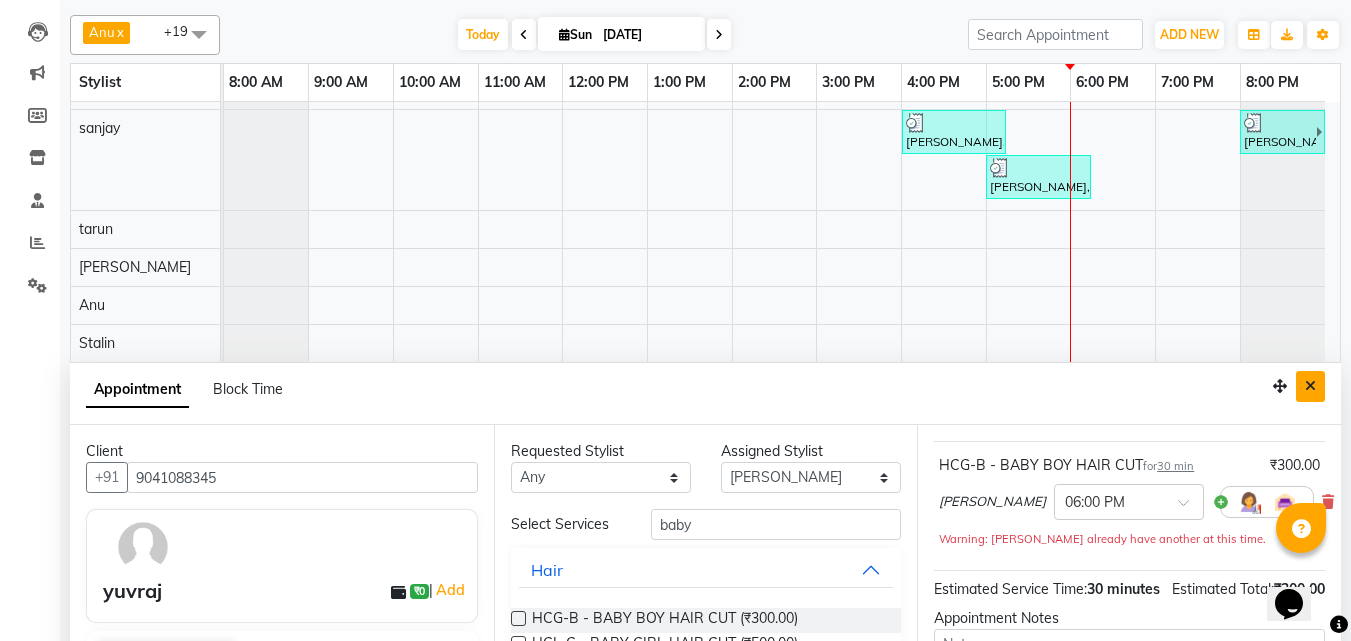 click at bounding box center [1310, 386] 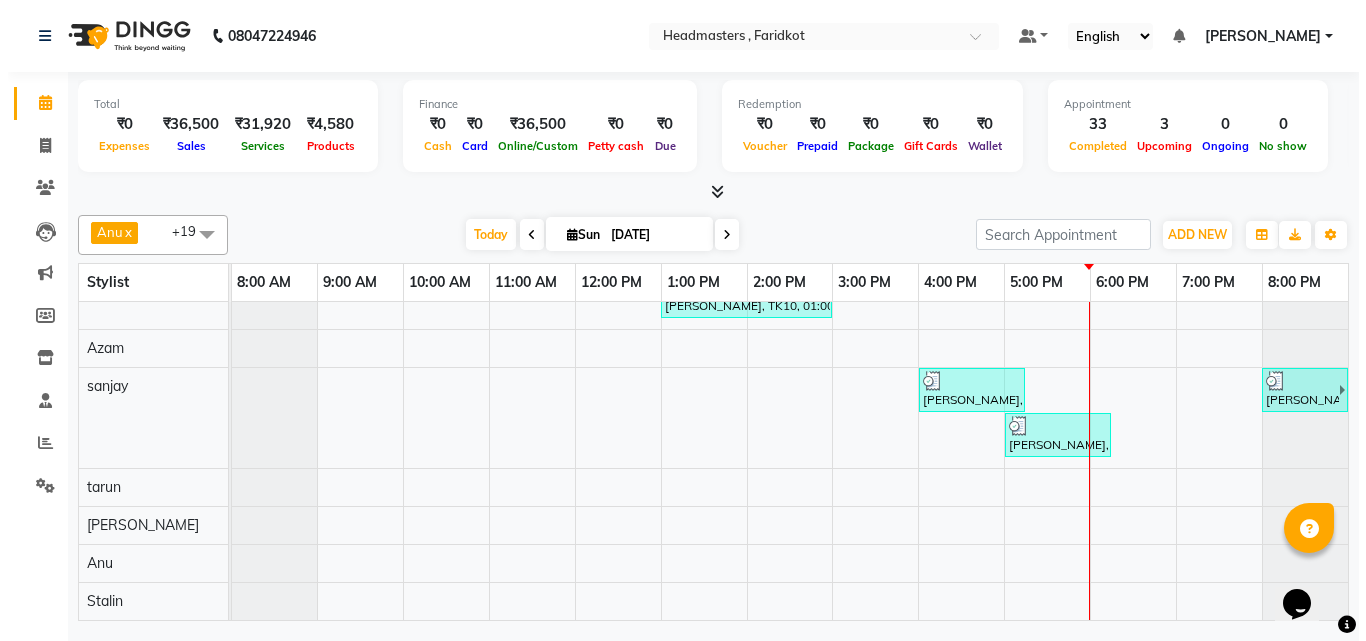 scroll, scrollTop: 0, scrollLeft: 0, axis: both 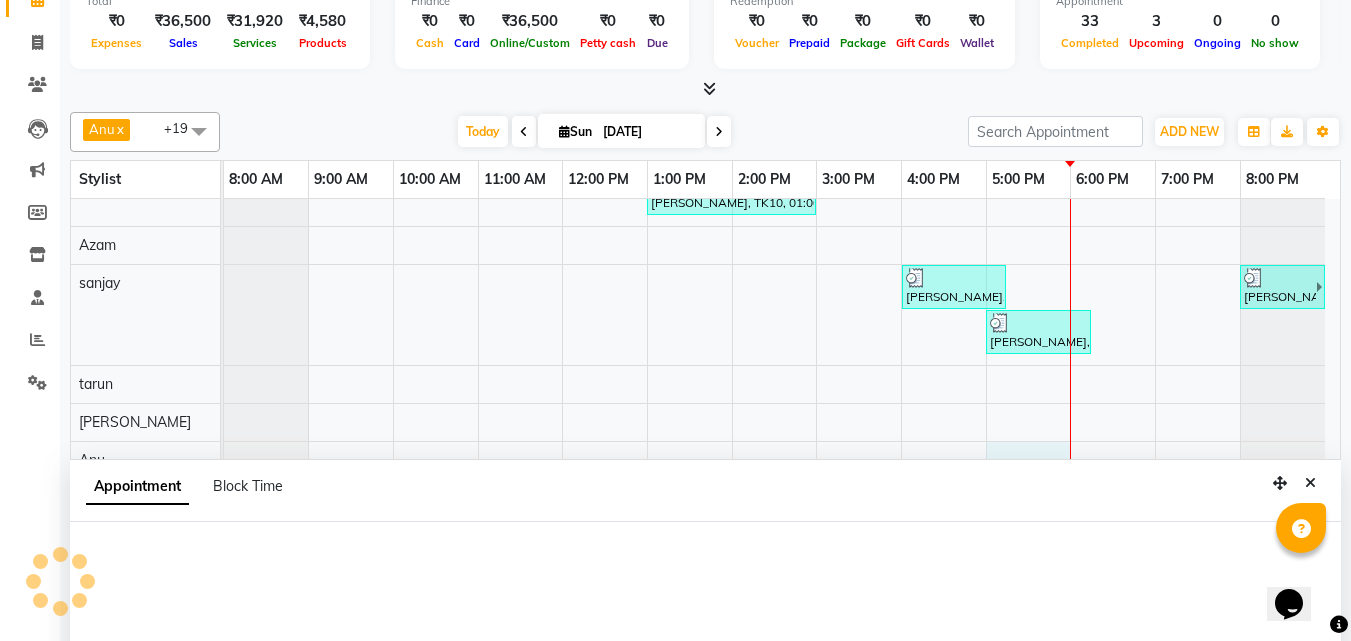 select on "85170" 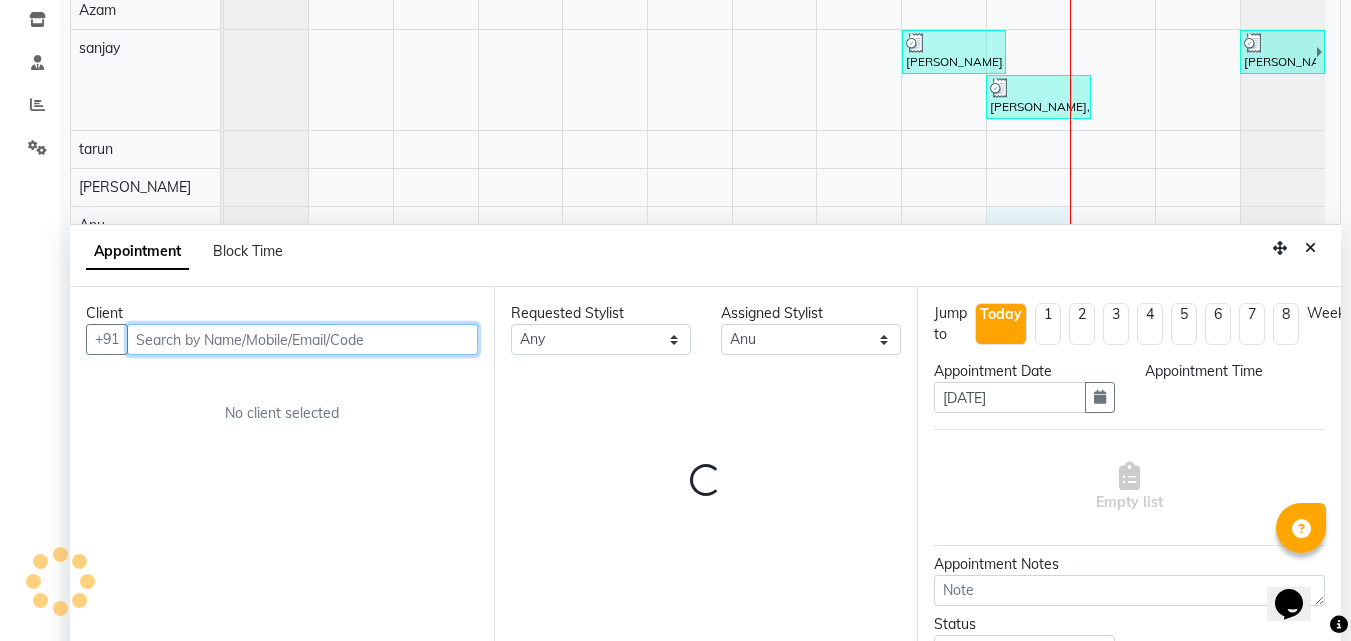 scroll, scrollTop: 377, scrollLeft: 0, axis: vertical 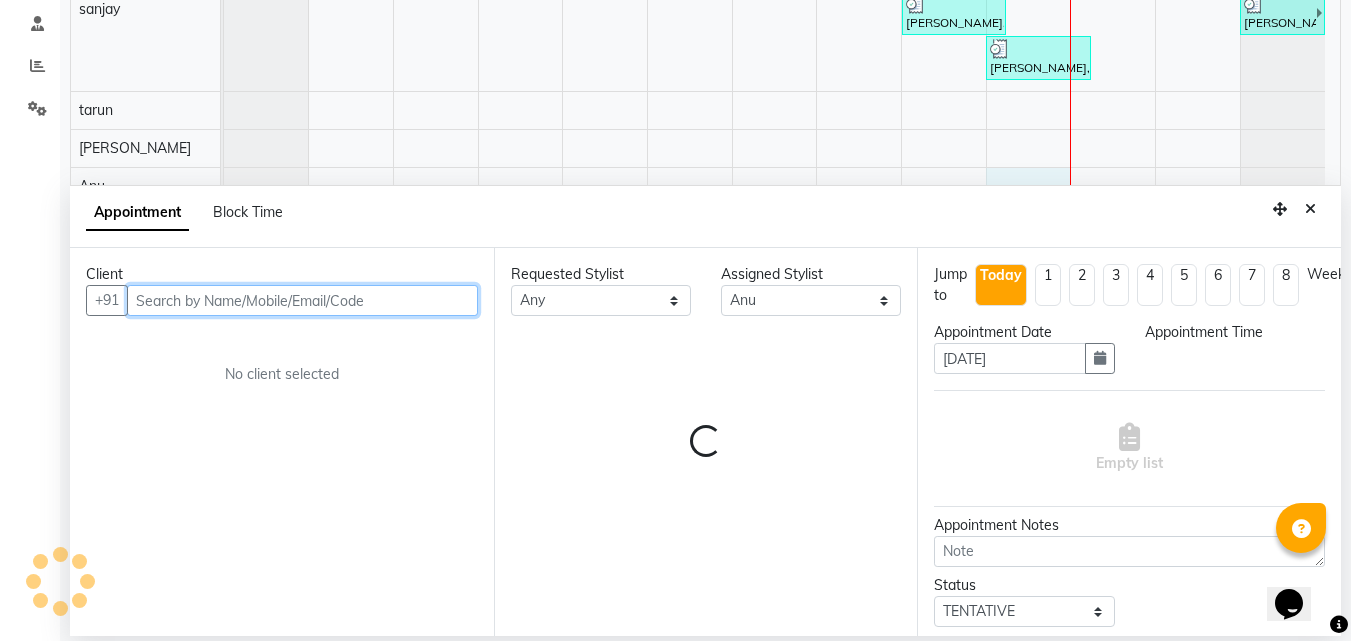 select on "1020" 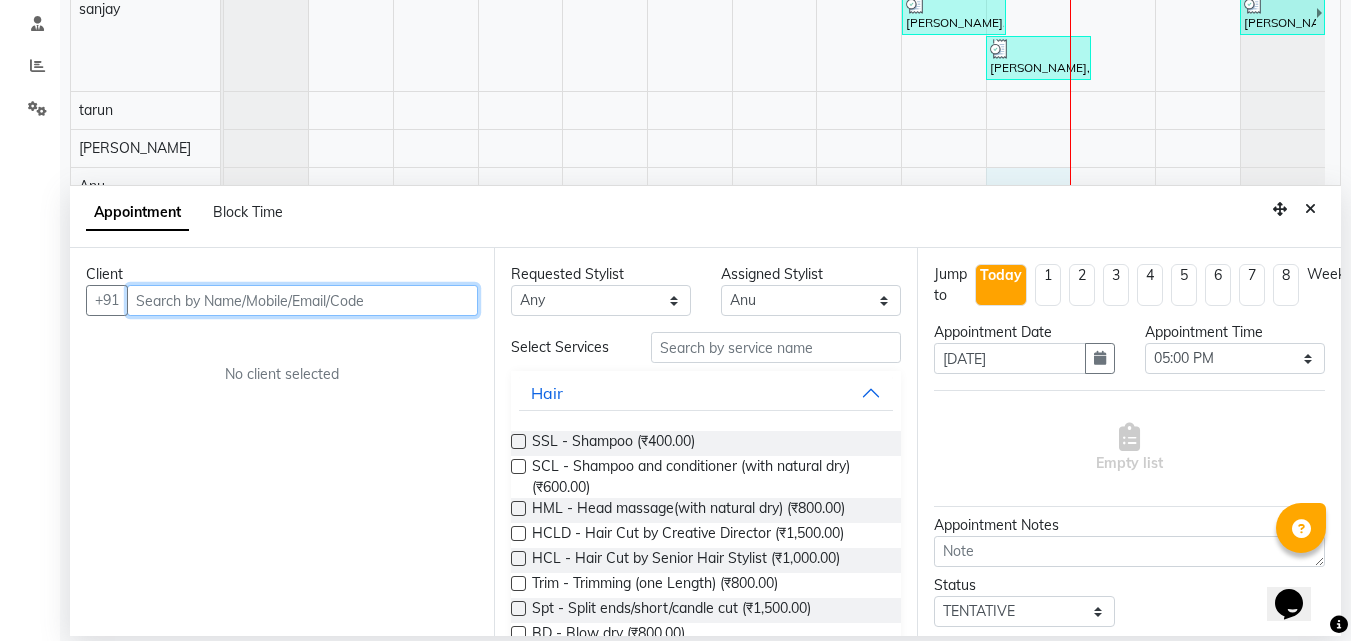 click at bounding box center (302, 300) 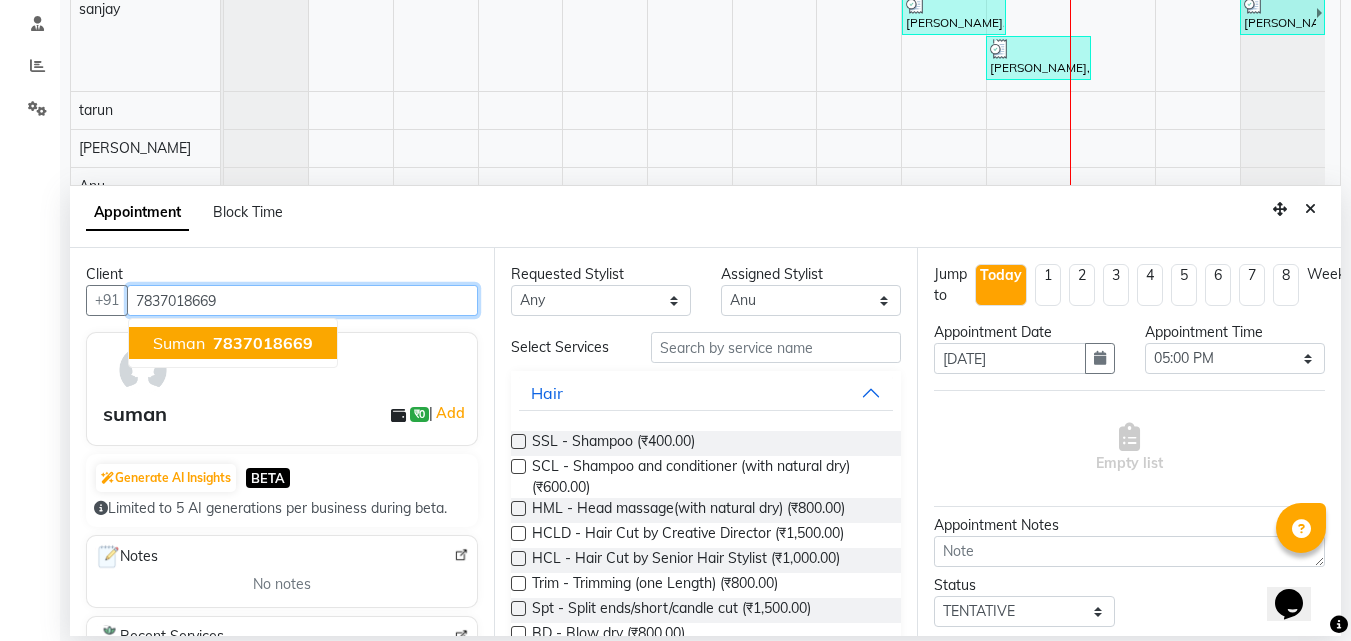 click on "suman   7837018669" at bounding box center [233, 343] 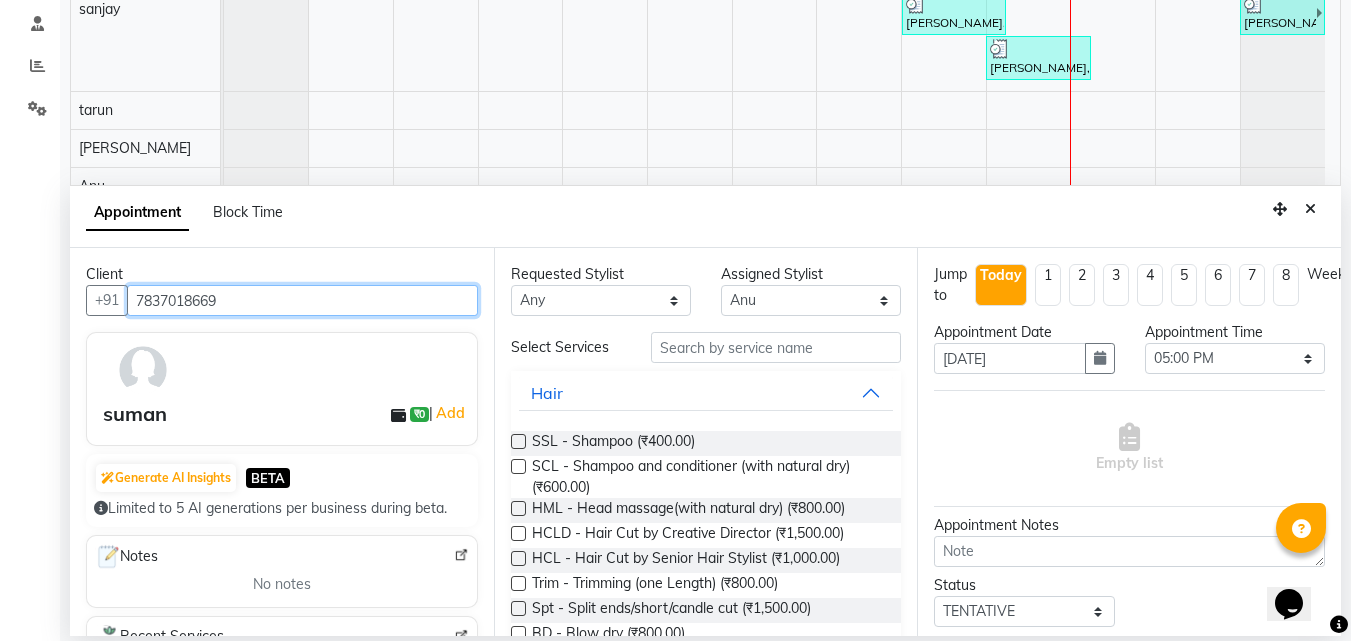 type on "7837018669" 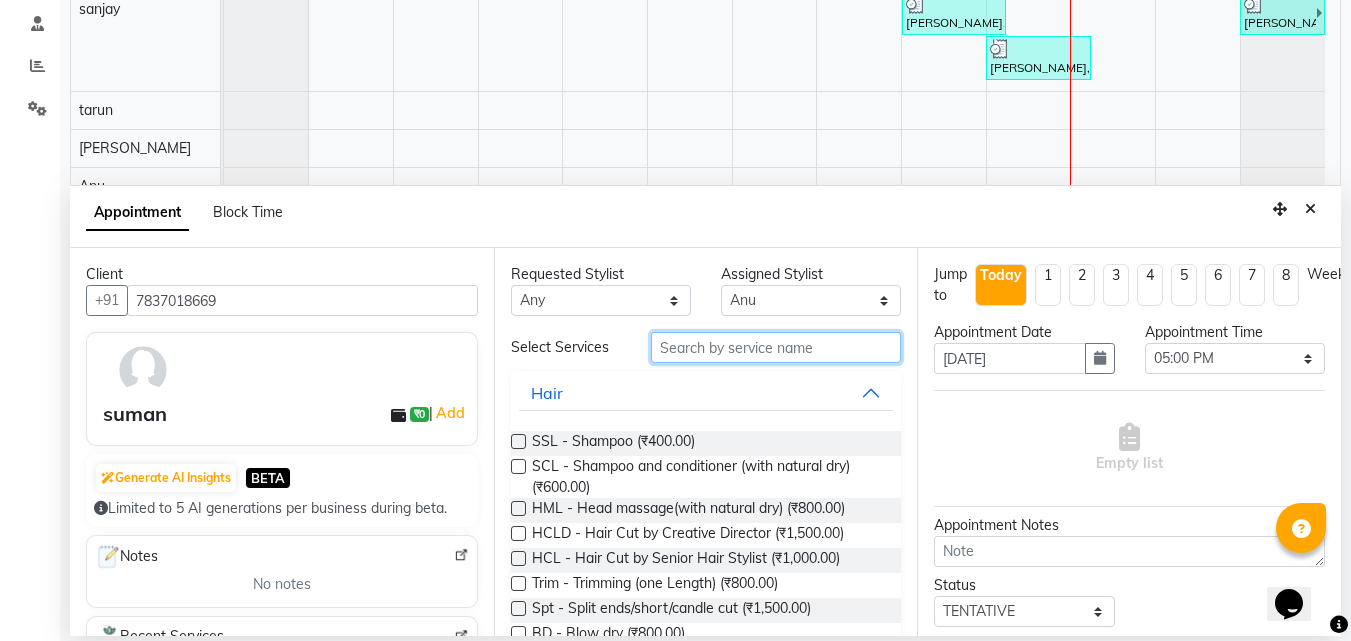 click at bounding box center [776, 347] 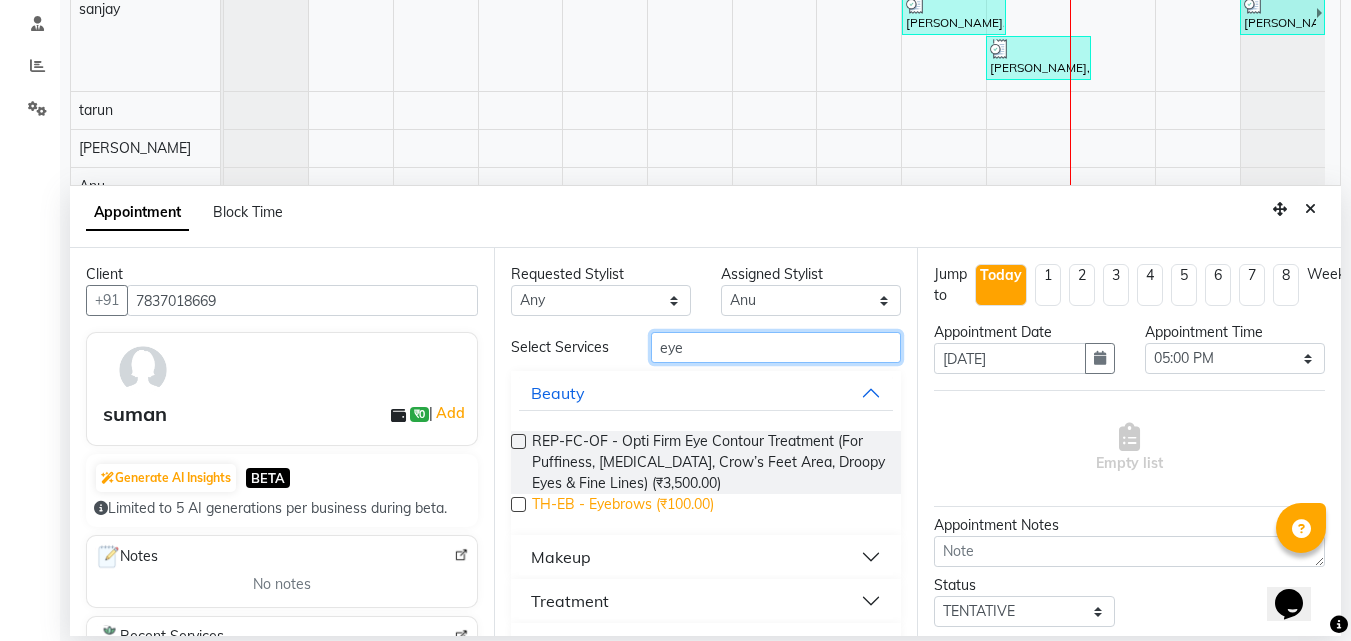 type on "eye" 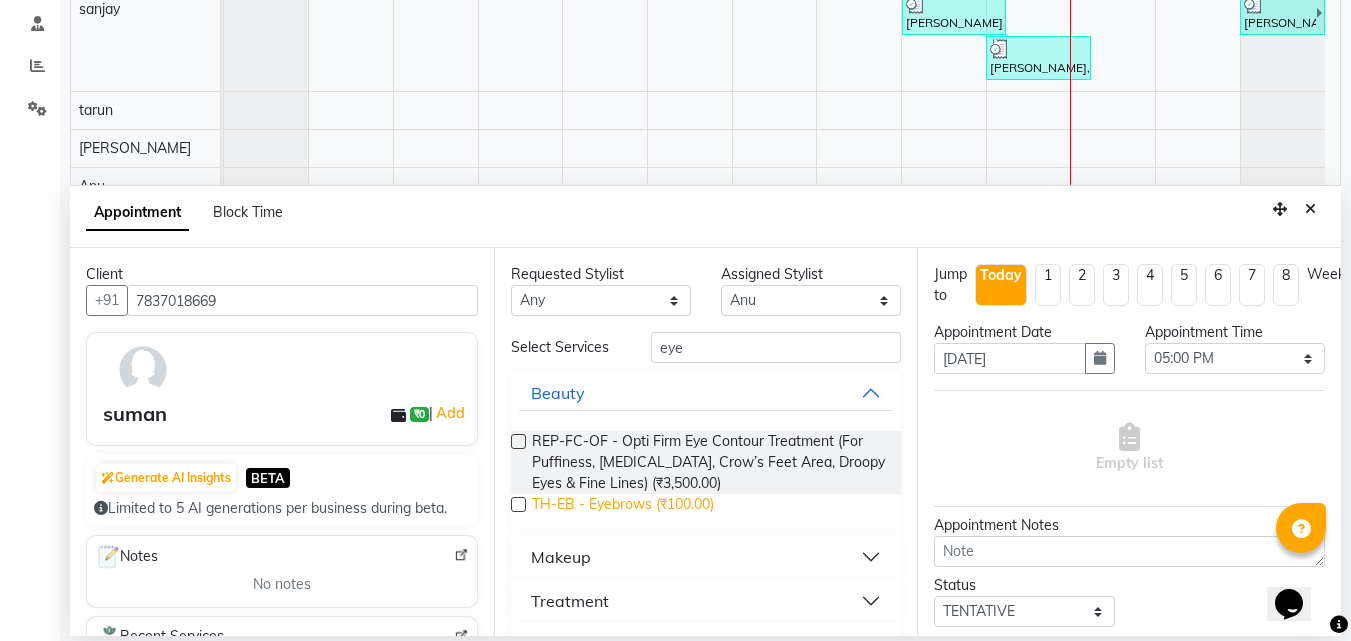 click on "TH-EB - Eyebrows (₹100.00)" at bounding box center [623, 506] 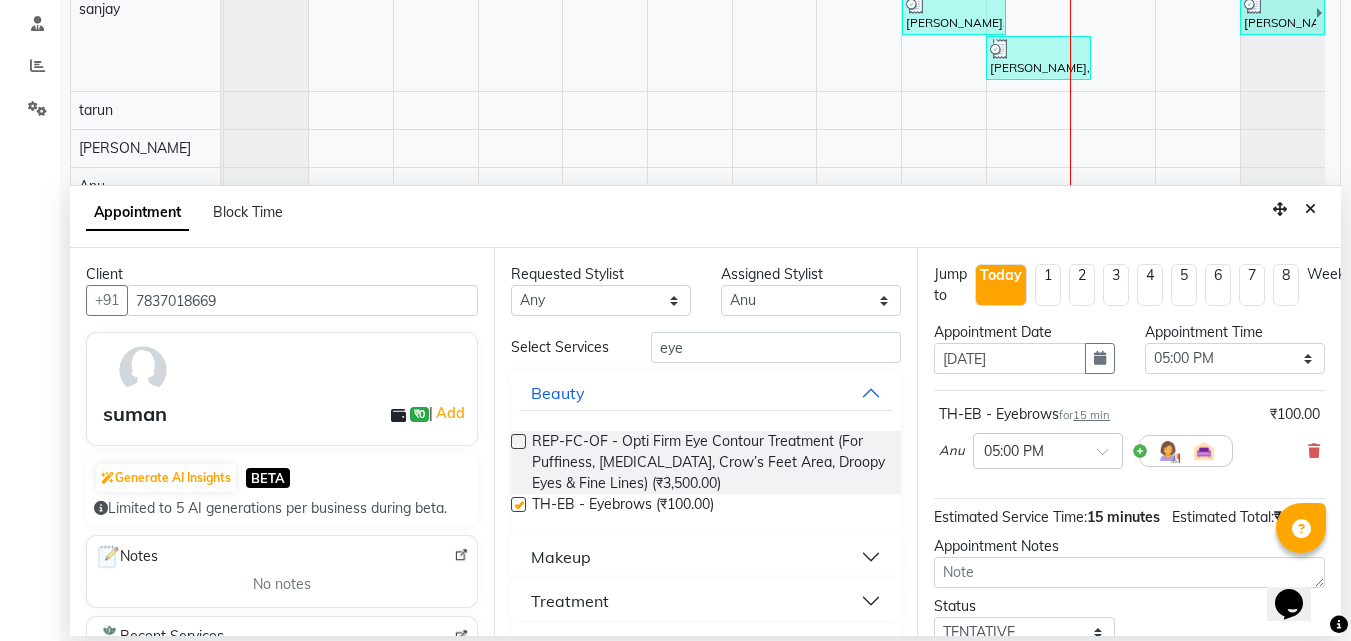 checkbox on "false" 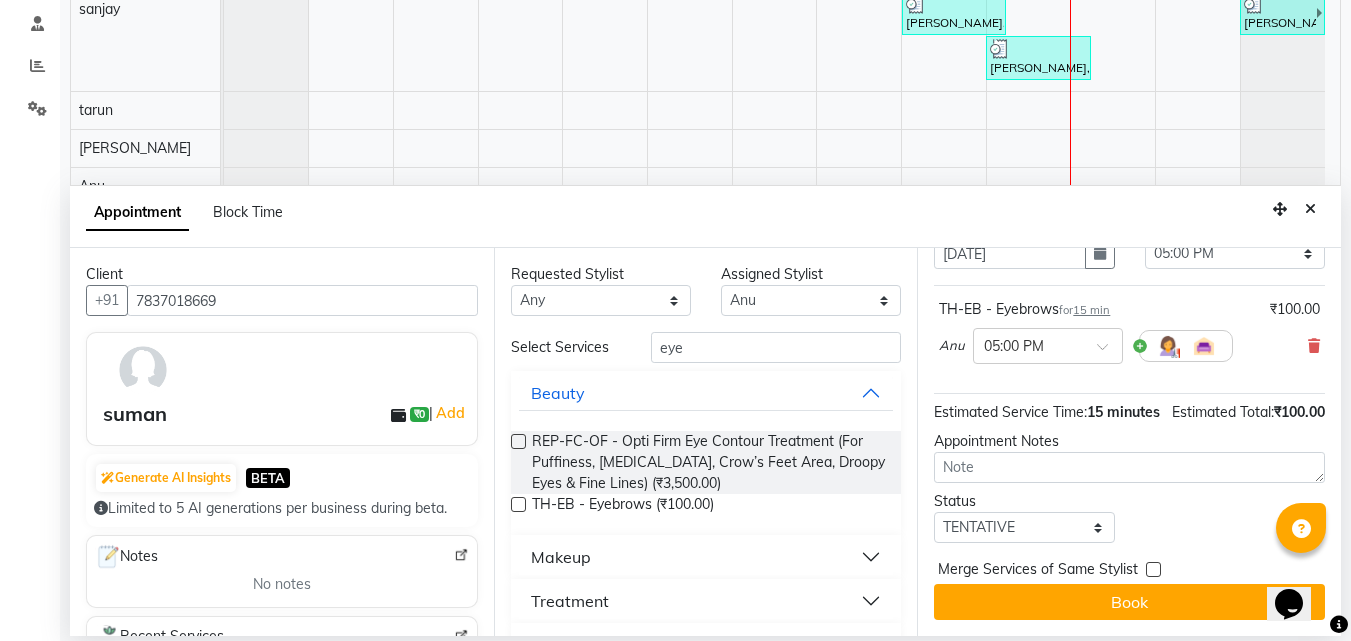 scroll, scrollTop: 141, scrollLeft: 0, axis: vertical 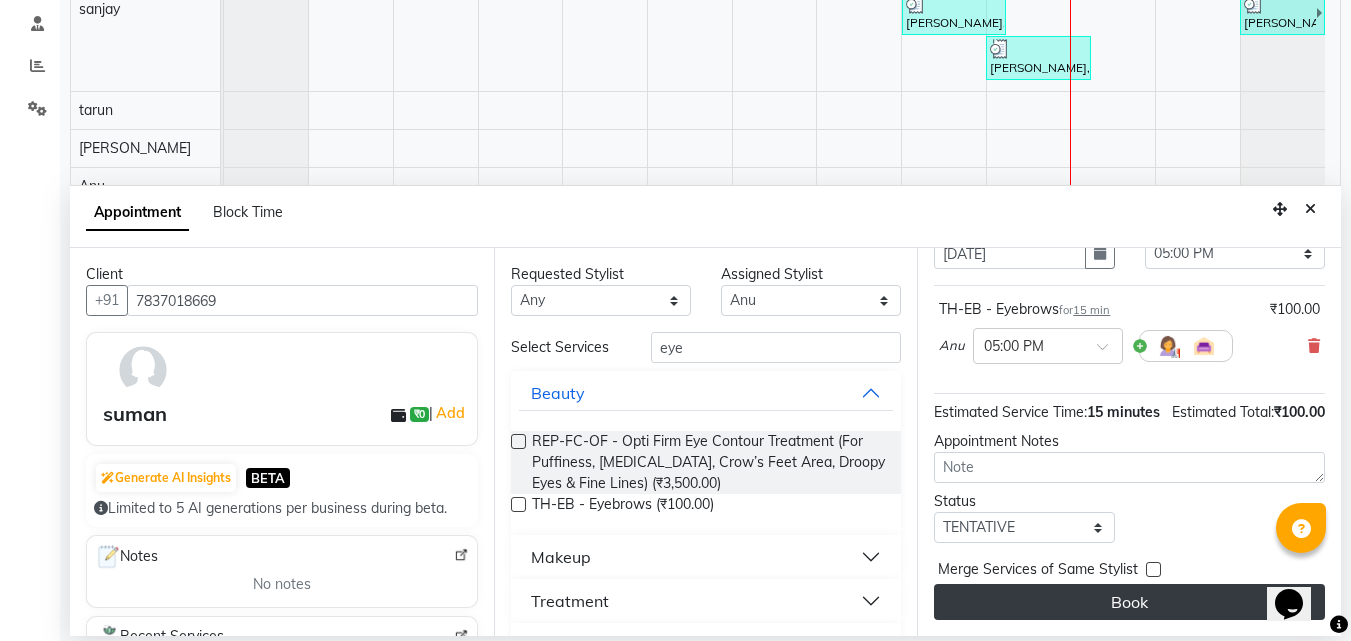 click on "Book" at bounding box center [1129, 602] 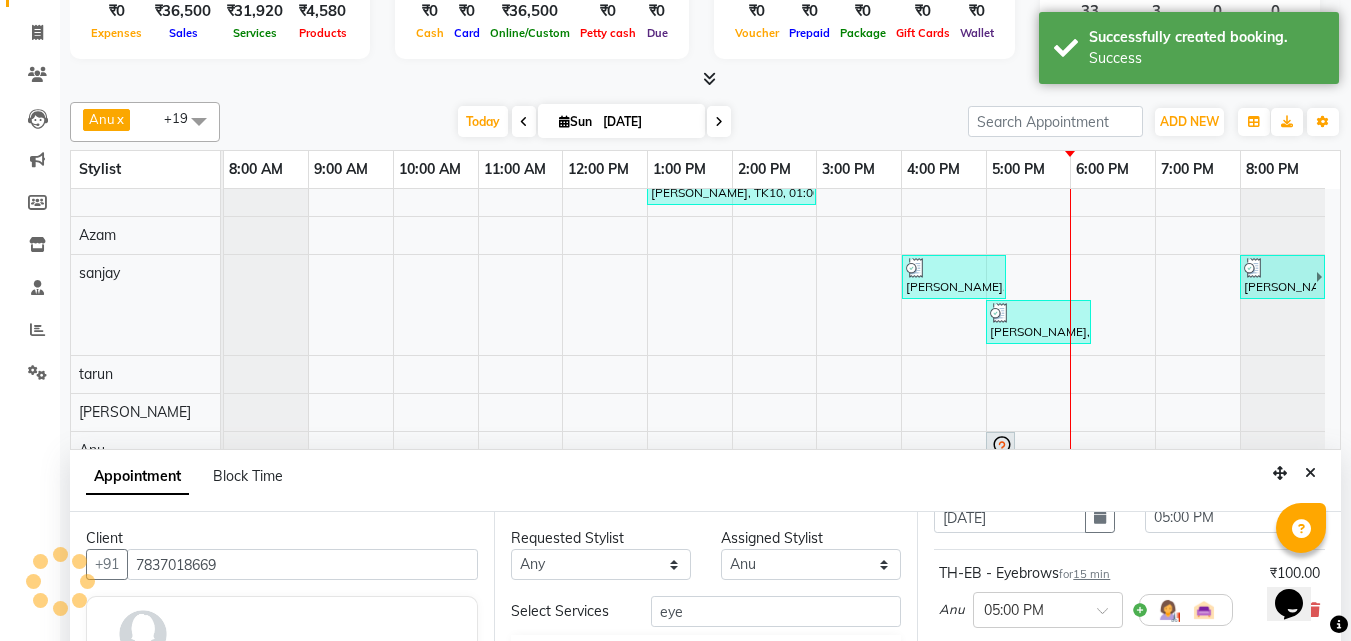 scroll, scrollTop: 0, scrollLeft: 0, axis: both 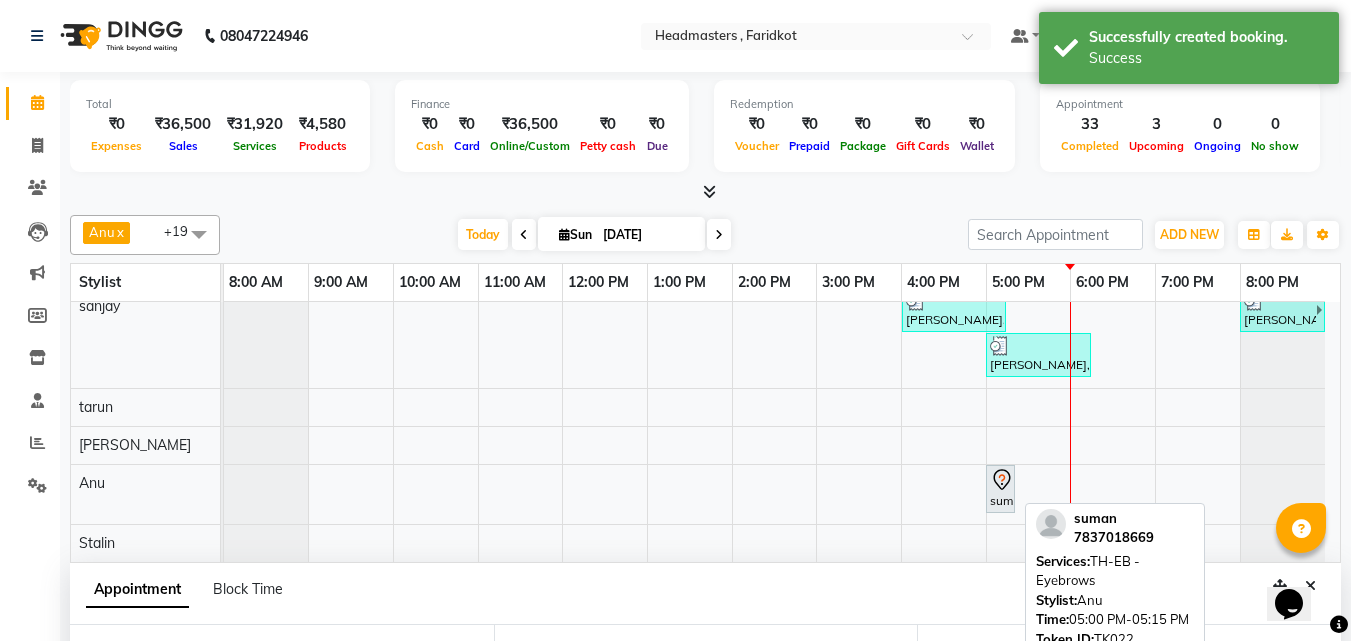 click 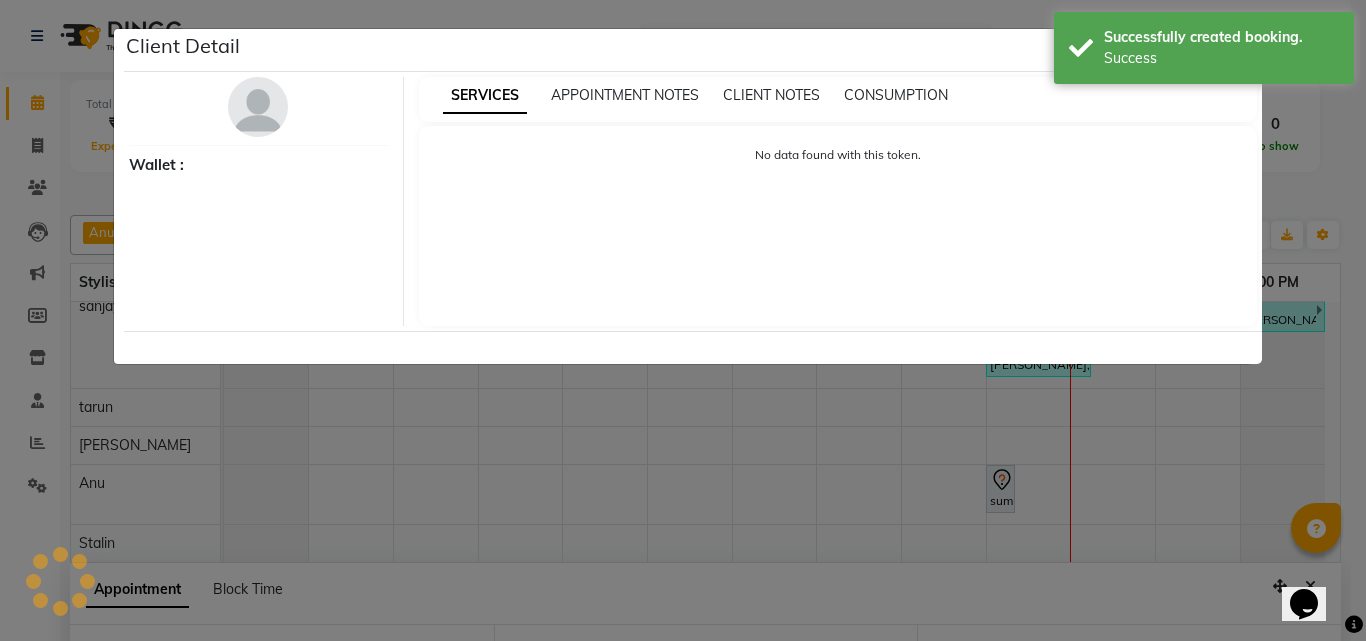 select on "7" 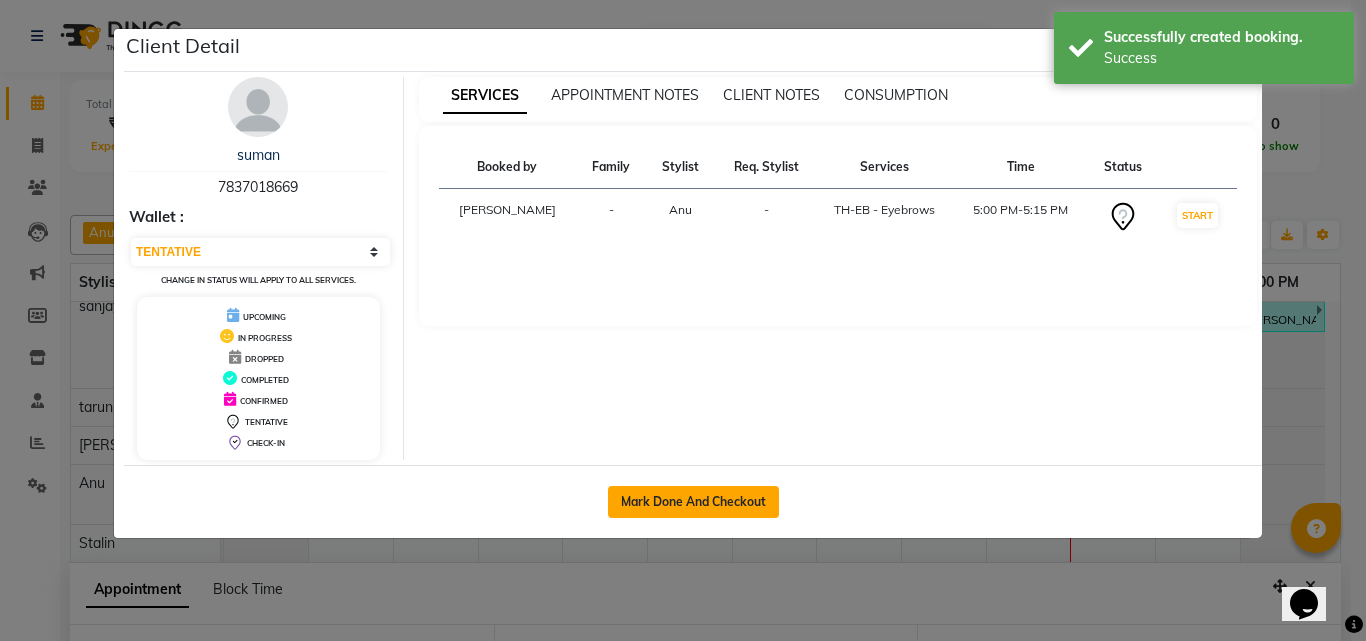 click on "Mark Done And Checkout" 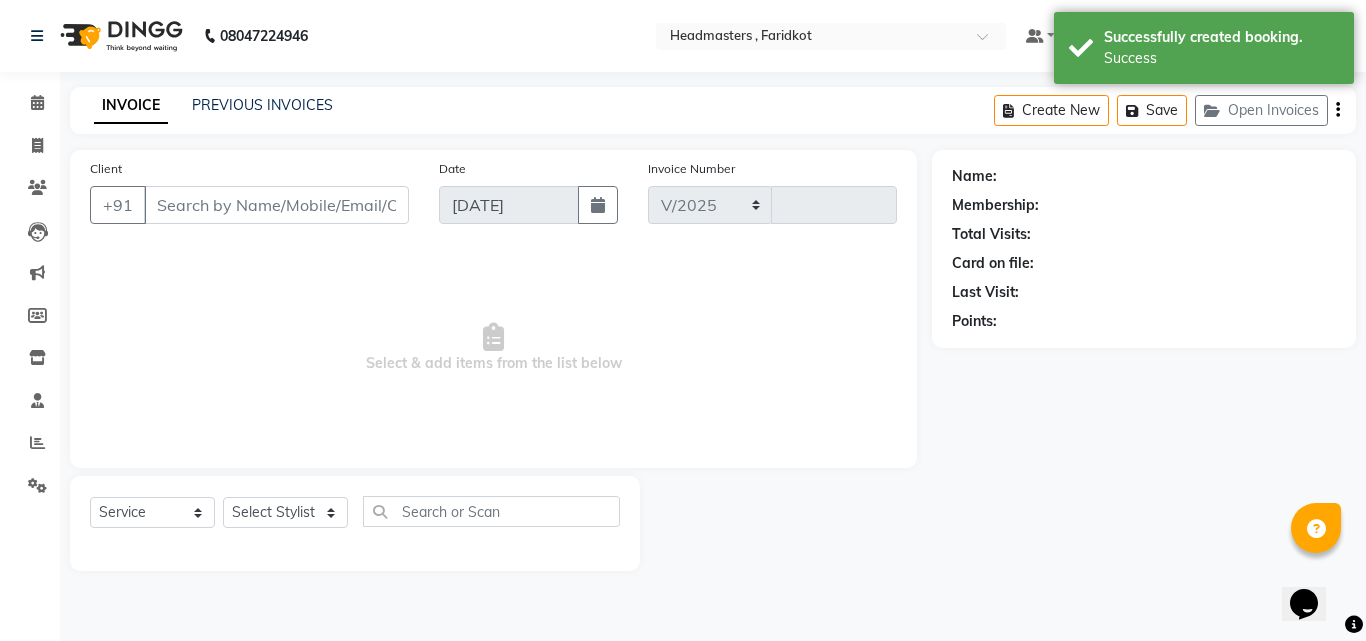 select on "7919" 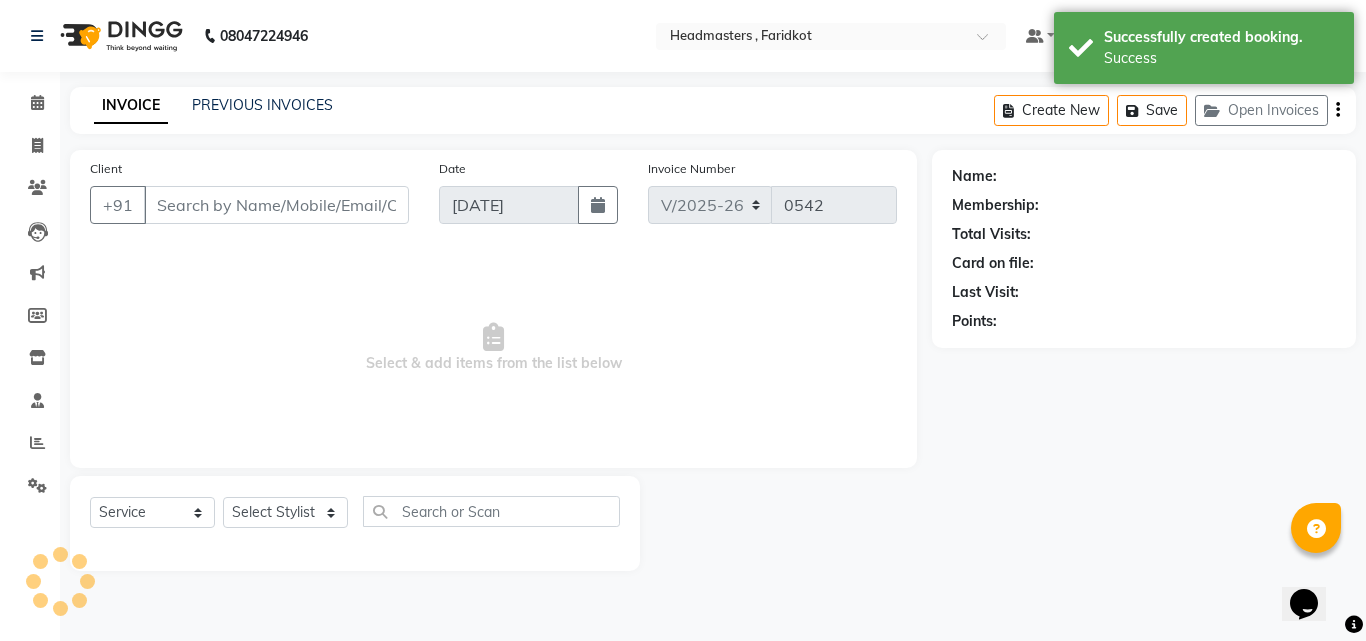type on "7837018669" 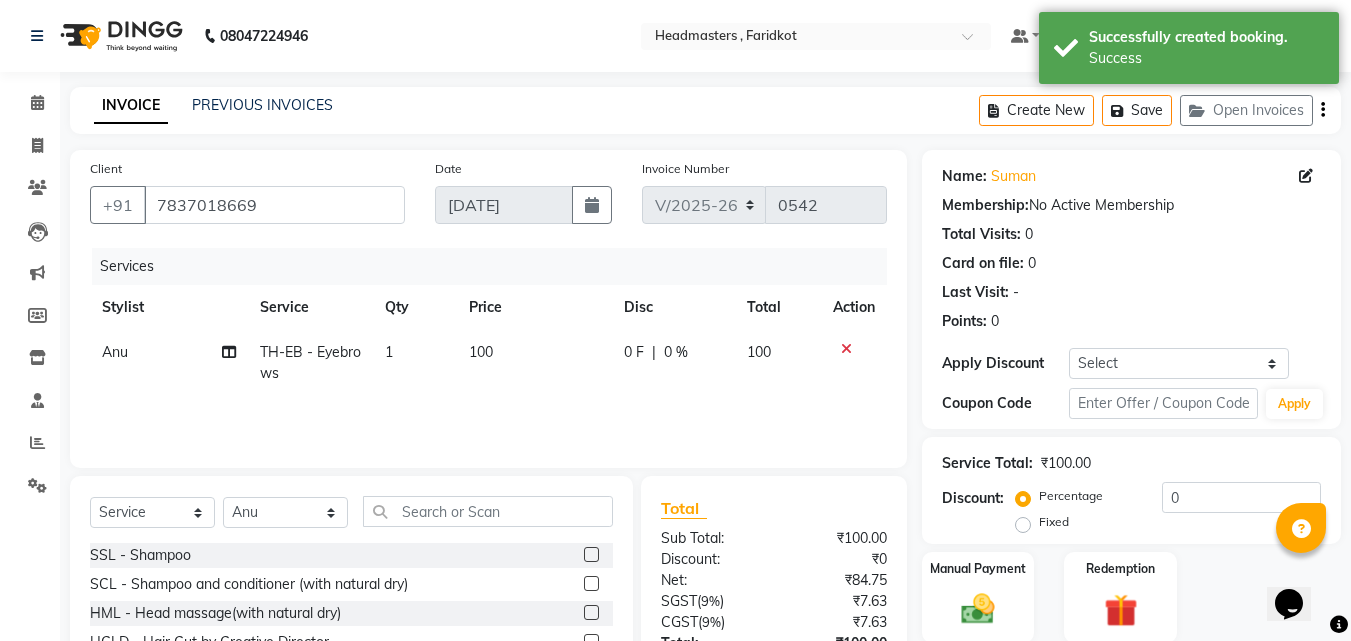 click 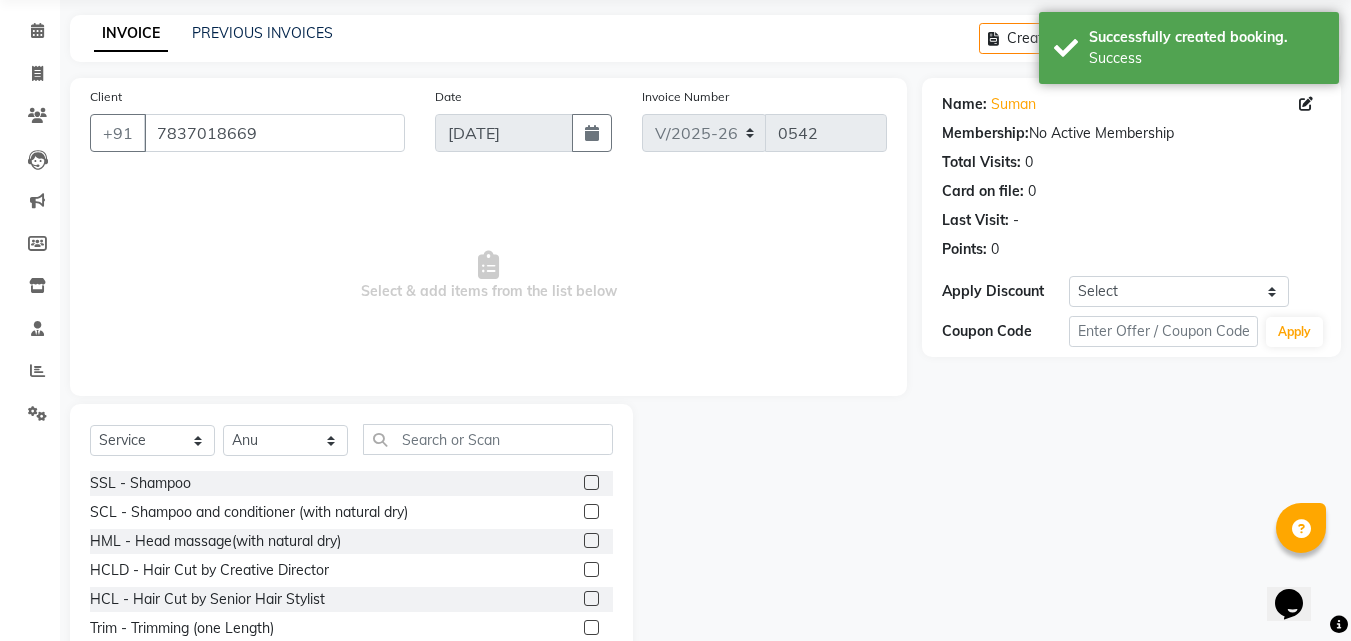 scroll, scrollTop: 160, scrollLeft: 0, axis: vertical 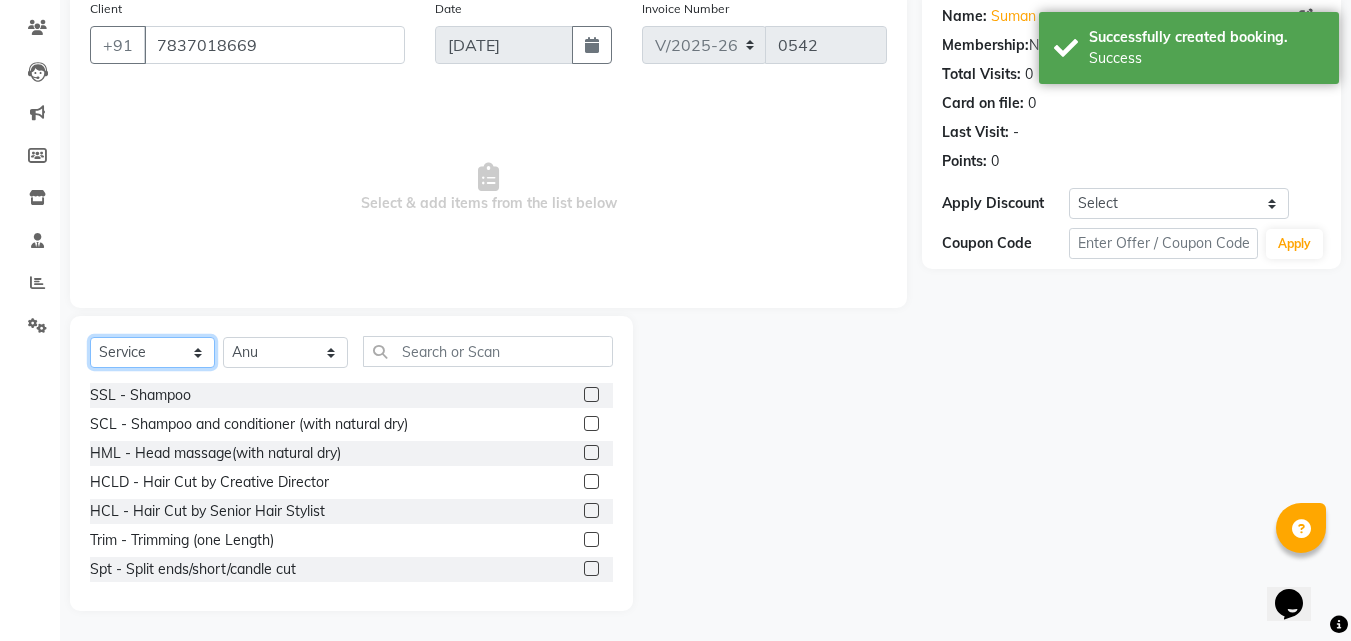 click on "Select  Service  Product  Membership  Package Voucher Prepaid Gift Card" 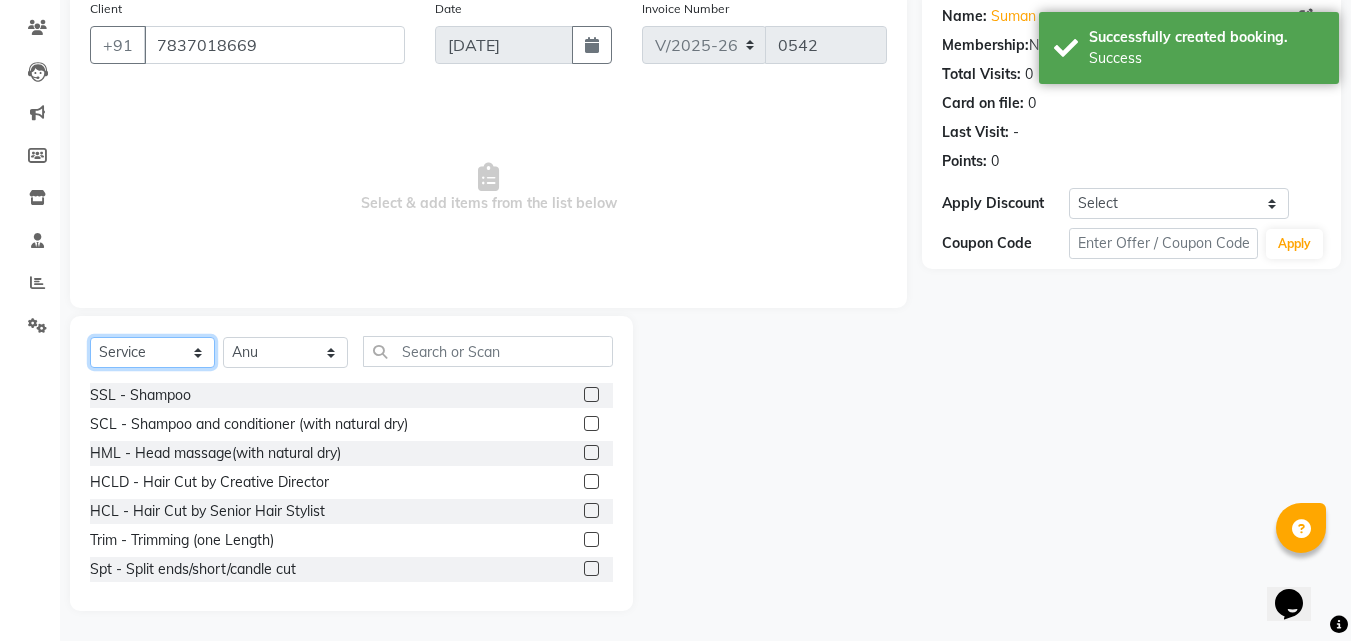 select on "product" 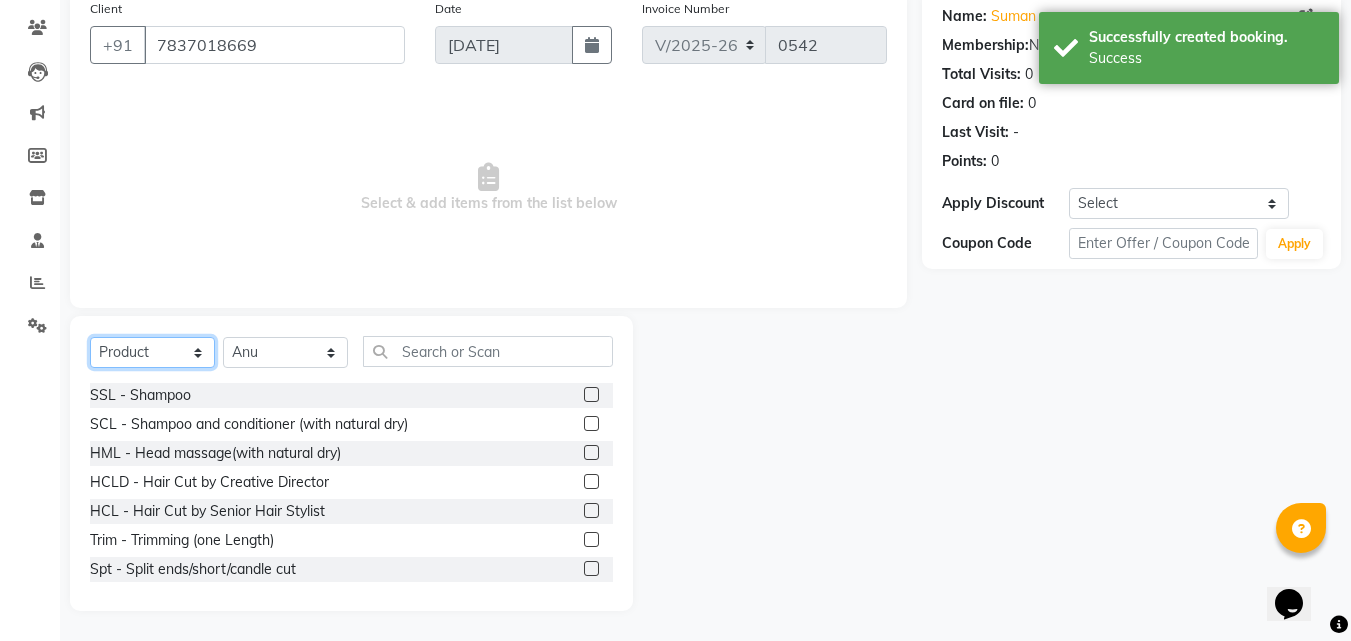 click on "Select  Service  Product  Membership  Package Voucher Prepaid Gift Card" 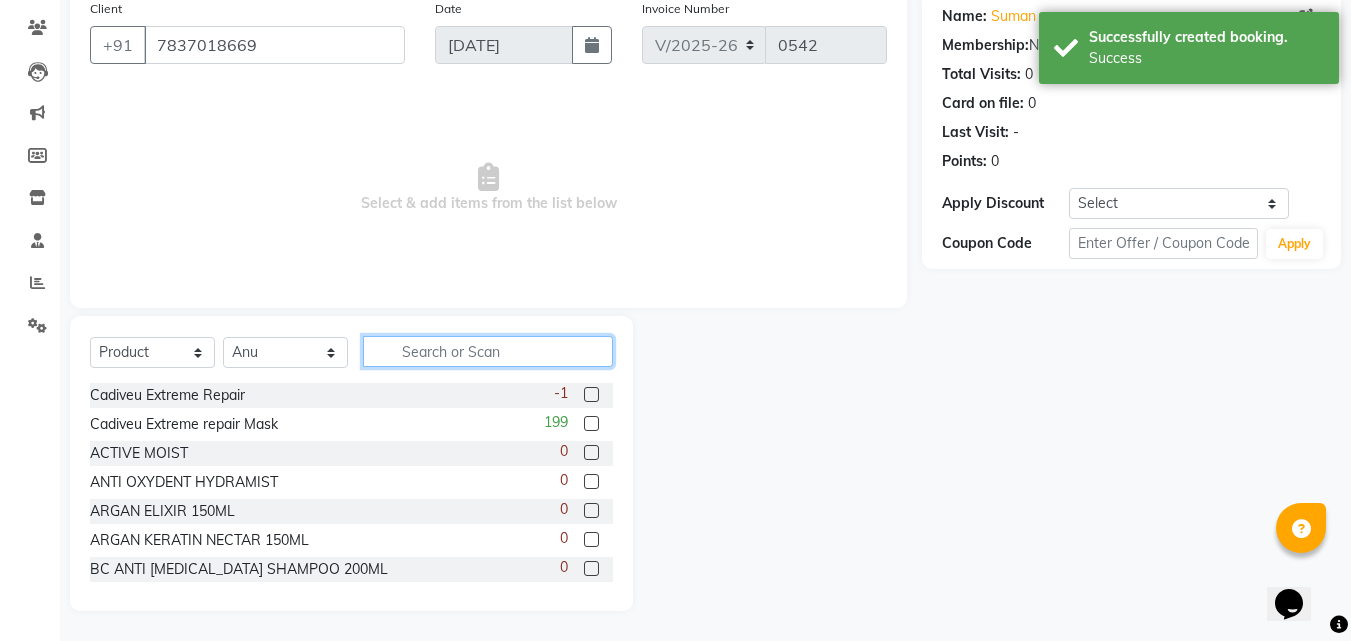 click 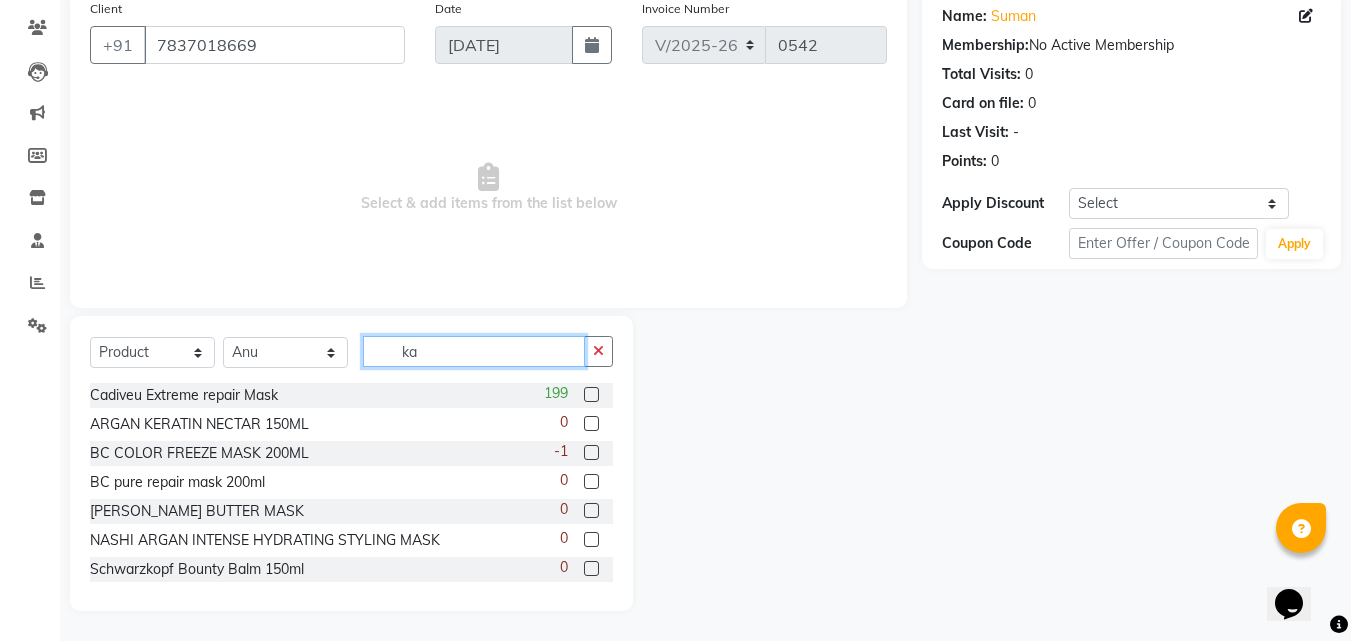scroll, scrollTop: 134, scrollLeft: 0, axis: vertical 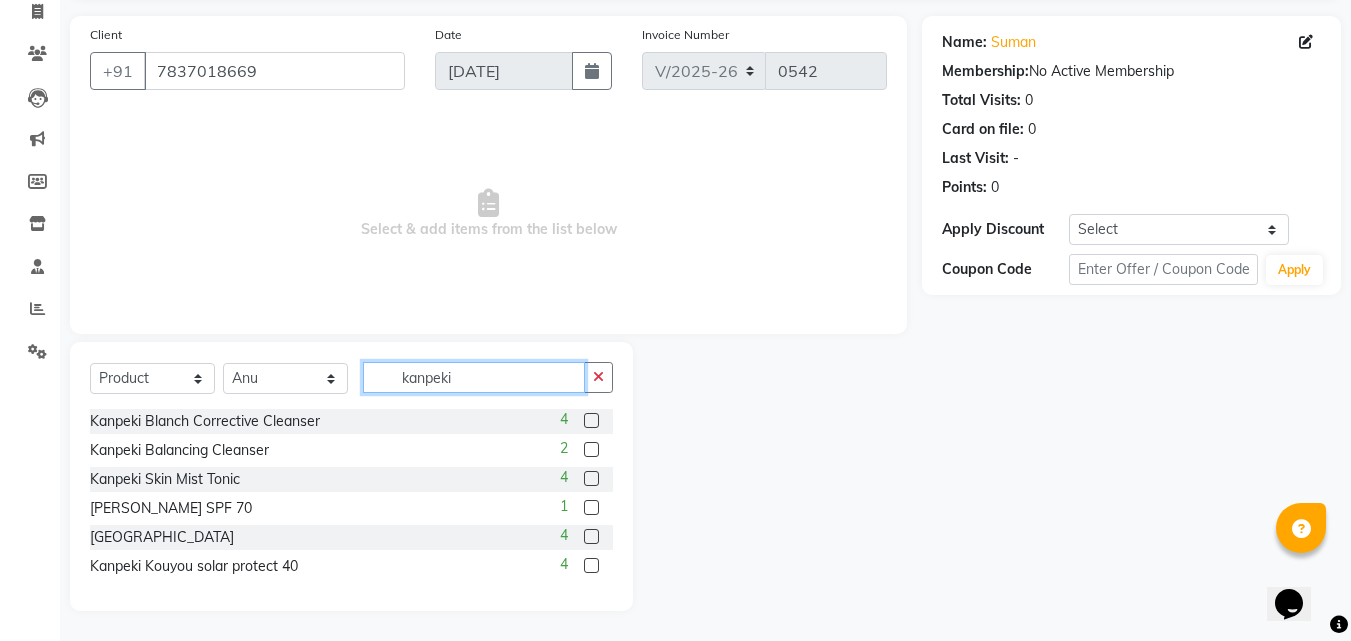 type on "kanpeki" 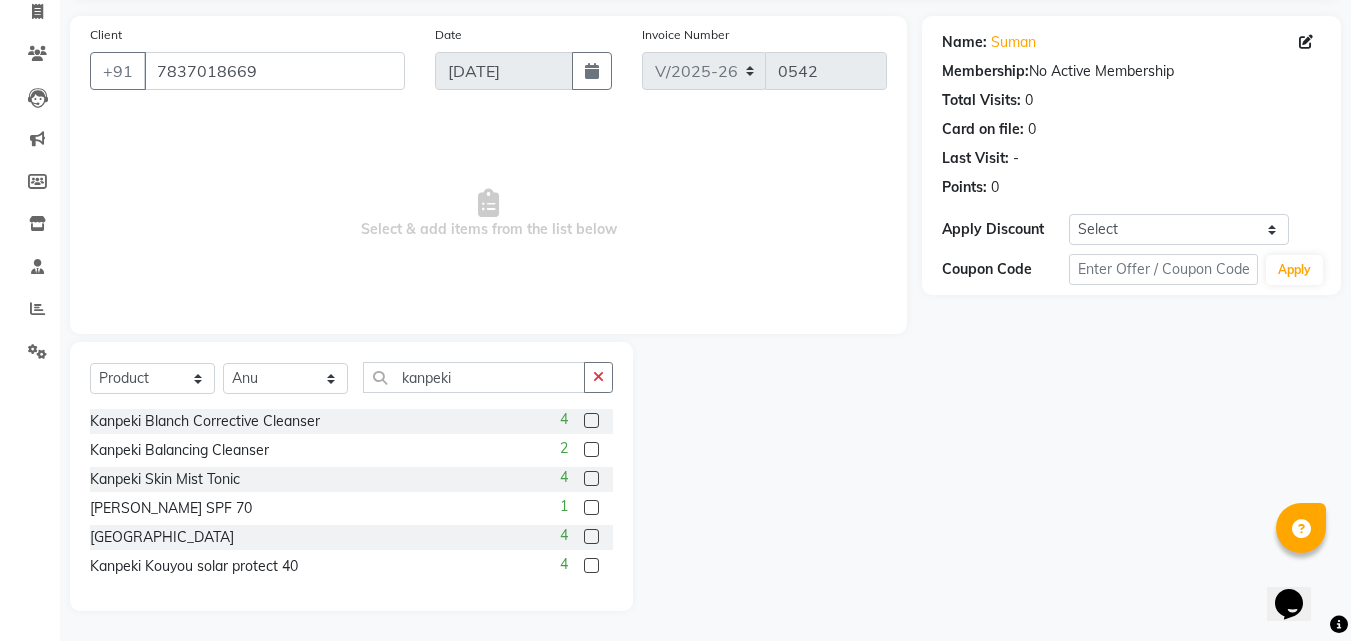 click 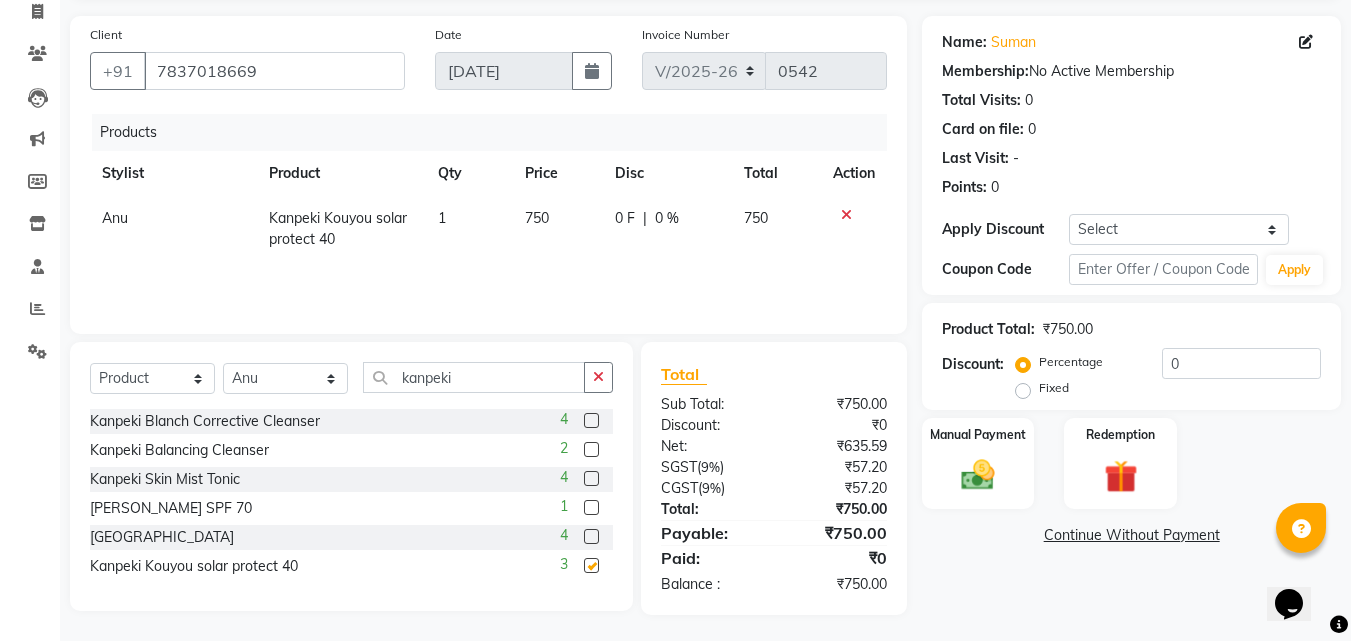 checkbox on "false" 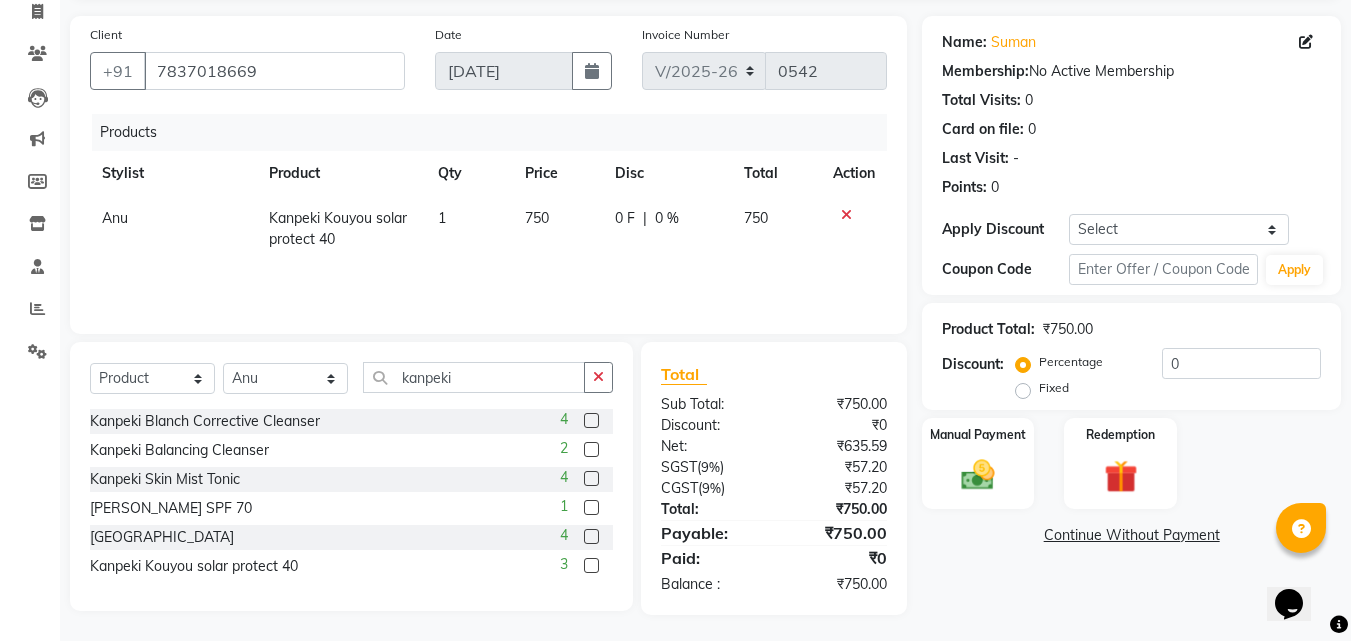 click on "0 %" 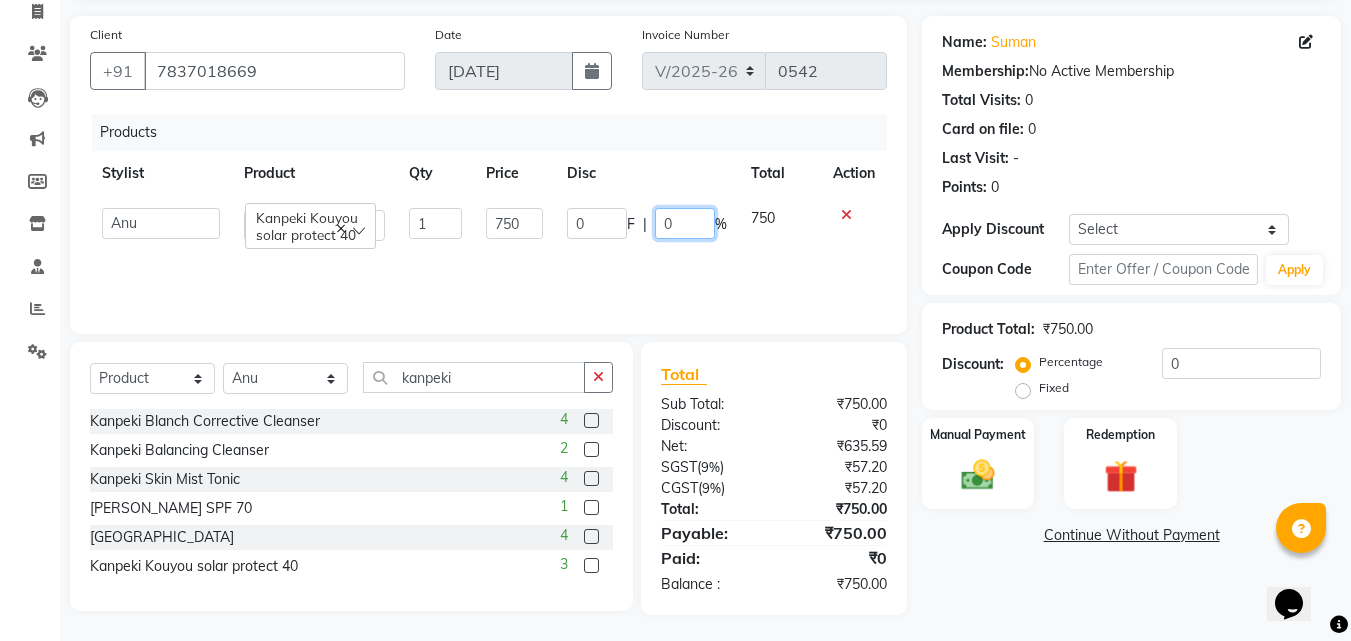 click on "0" 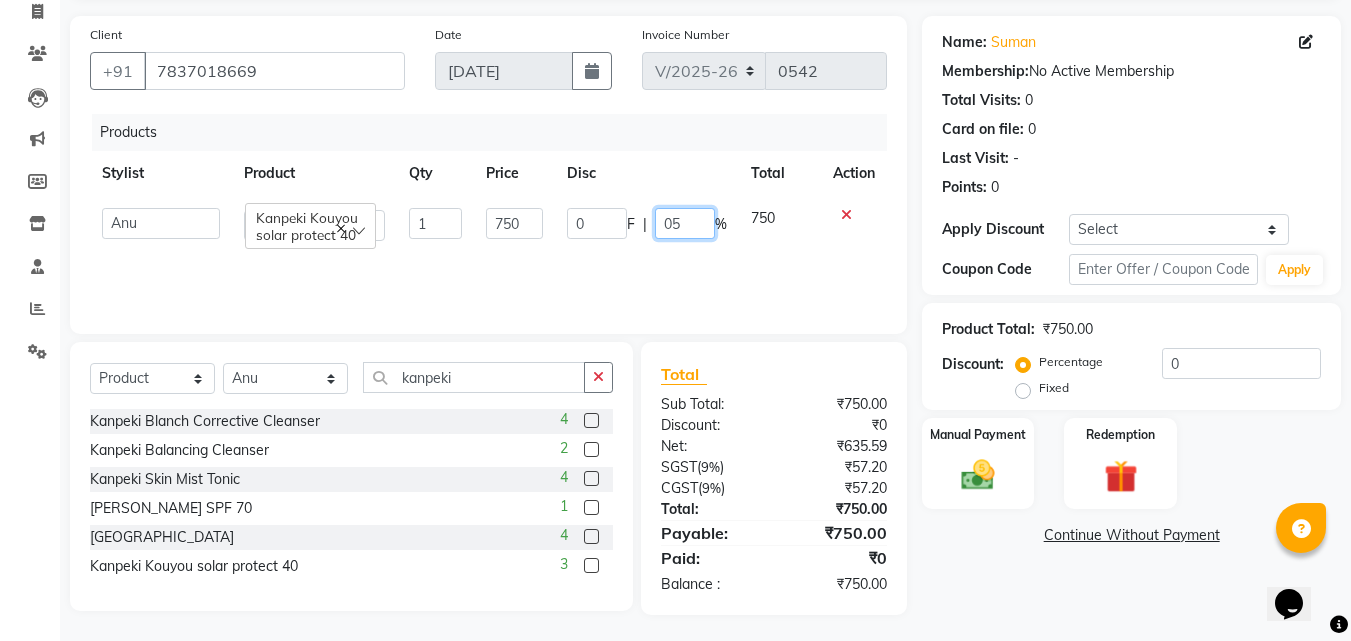 scroll, scrollTop: 138, scrollLeft: 0, axis: vertical 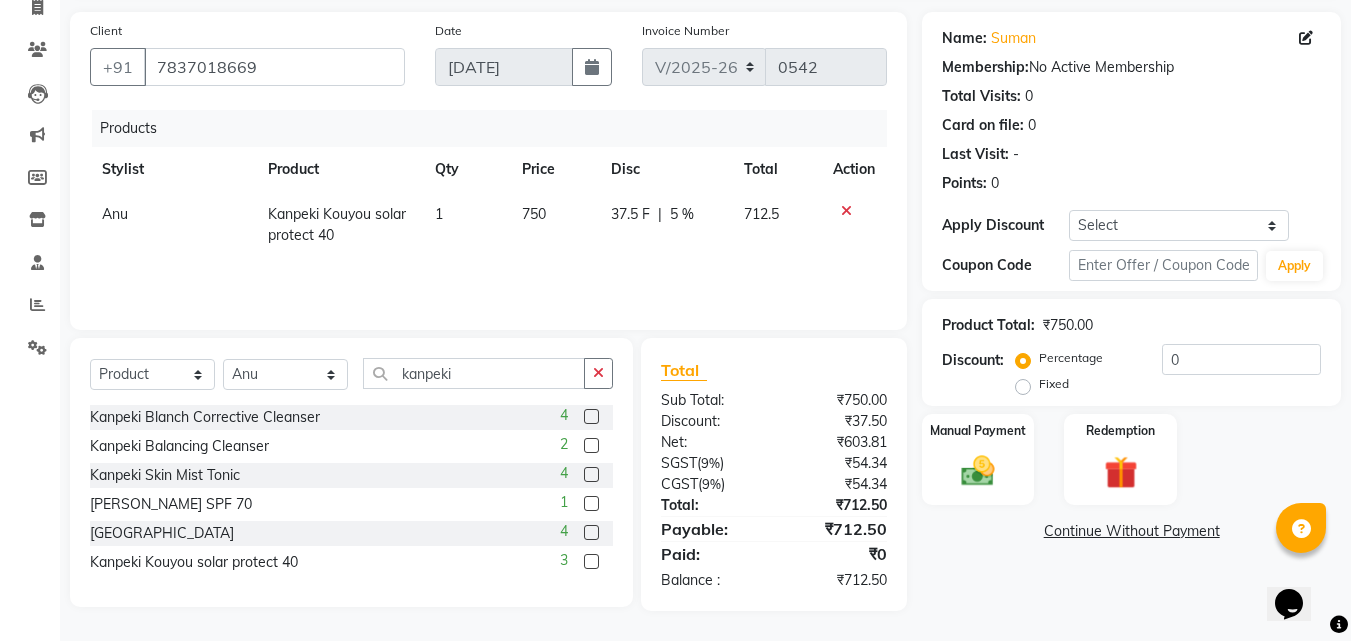 click on "Name: Suman  Membership:  No Active Membership  Total Visits:  0 Card on file:  0 Last Visit:   - Points:   0  Apply Discount Select Coupon → Wrong Job Card  Coupon → Complimentary Coupon → Correction  Coupon → First Wash  Coupon → Free Of Cost - Foc  Coupon → Staff Service  Coupon → Service Not Done  Coupon → Double Job Card  Coupon → Pending Payment  Coupon Code Apply Product Total:  ₹750.00  Discount:  Percentage   Fixed  0 Manual Payment Redemption  Continue Without Payment" 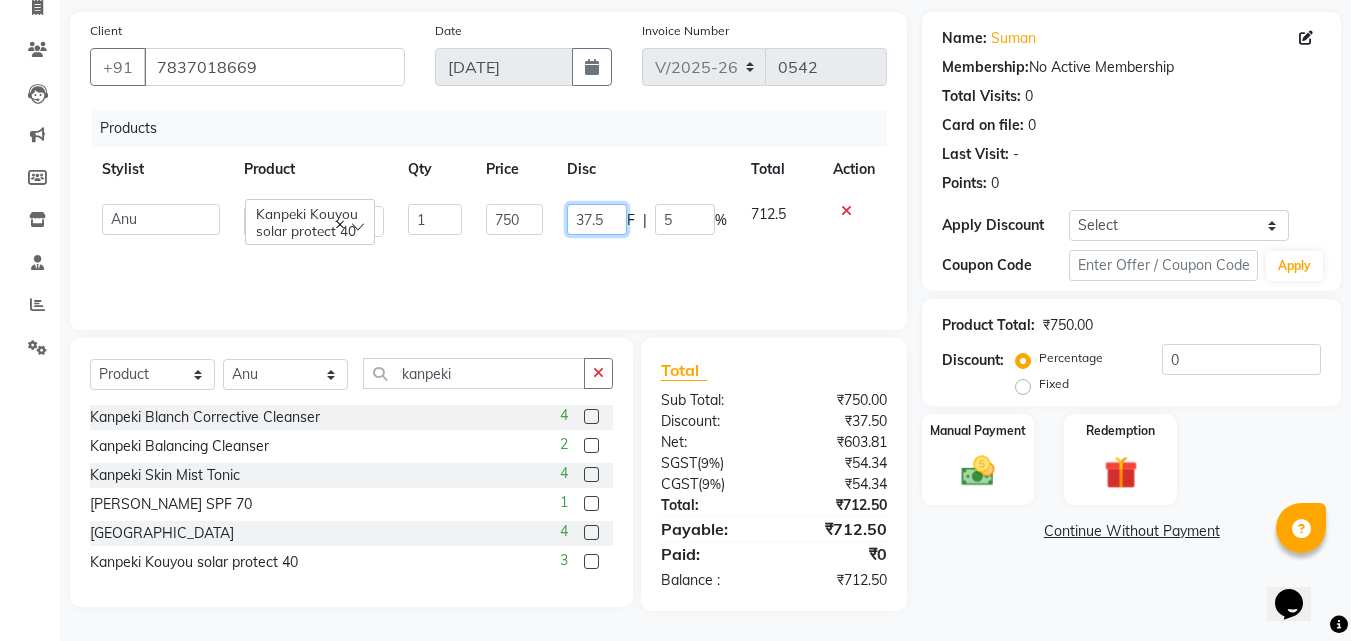 click on "37.5" 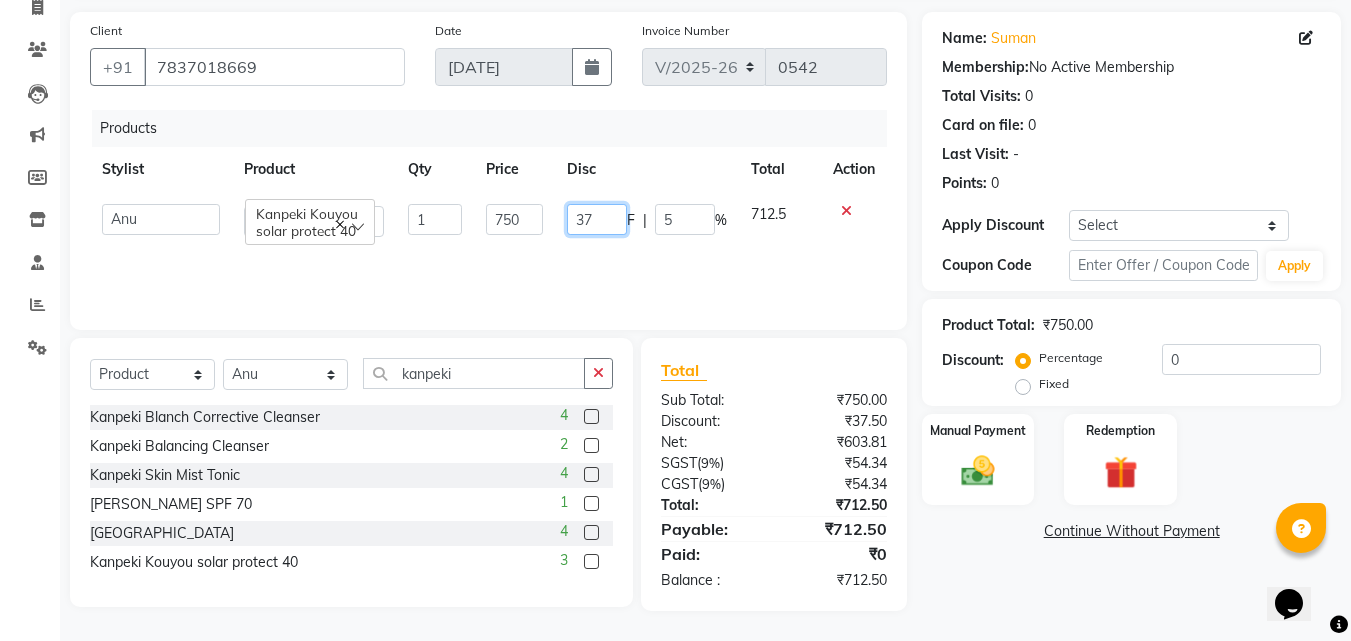 type on "3" 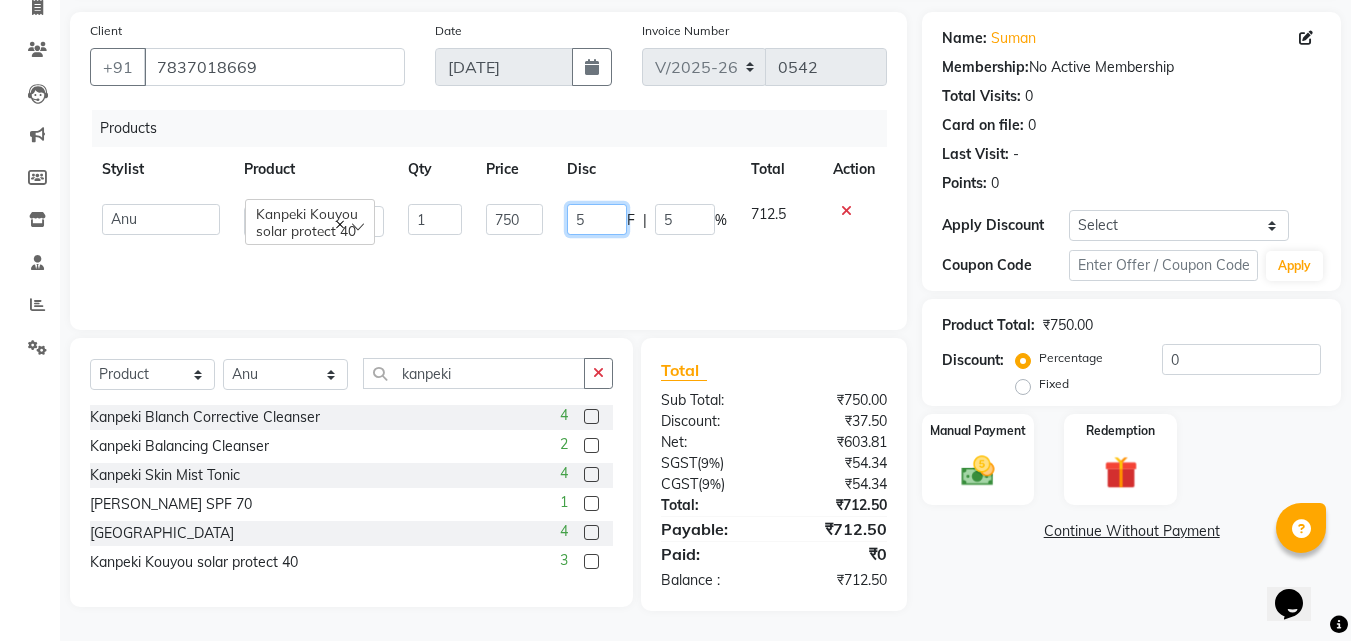 type on "50" 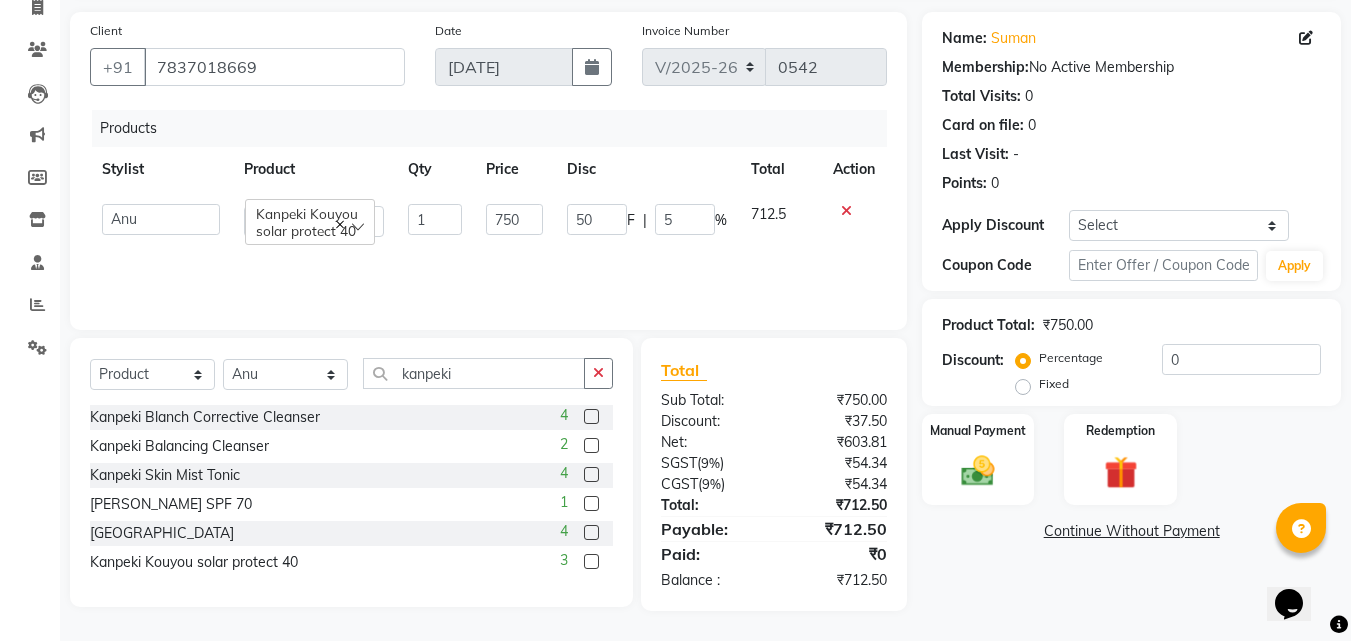 click on "Name: Suman  Membership:  No Active Membership  Total Visits:  0 Card on file:  0 Last Visit:   - Points:   0  Apply Discount Select Coupon → Wrong Job Card  Coupon → Complimentary Coupon → Correction  Coupon → First Wash  Coupon → Free Of Cost - Foc  Coupon → Staff Service  Coupon → Service Not Done  Coupon → Double Job Card  Coupon → Pending Payment  Coupon Code Apply Product Total:  ₹750.00  Discount:  Percentage   Fixed  0 Manual Payment Redemption  Continue Without Payment" 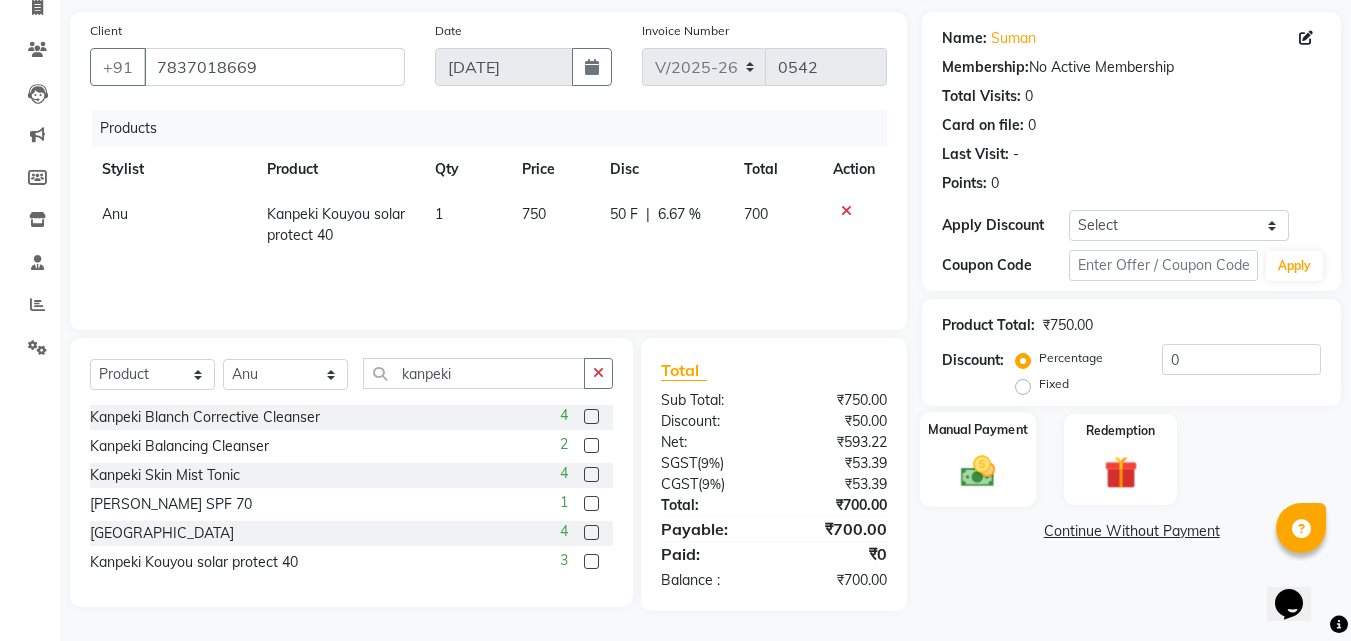 click 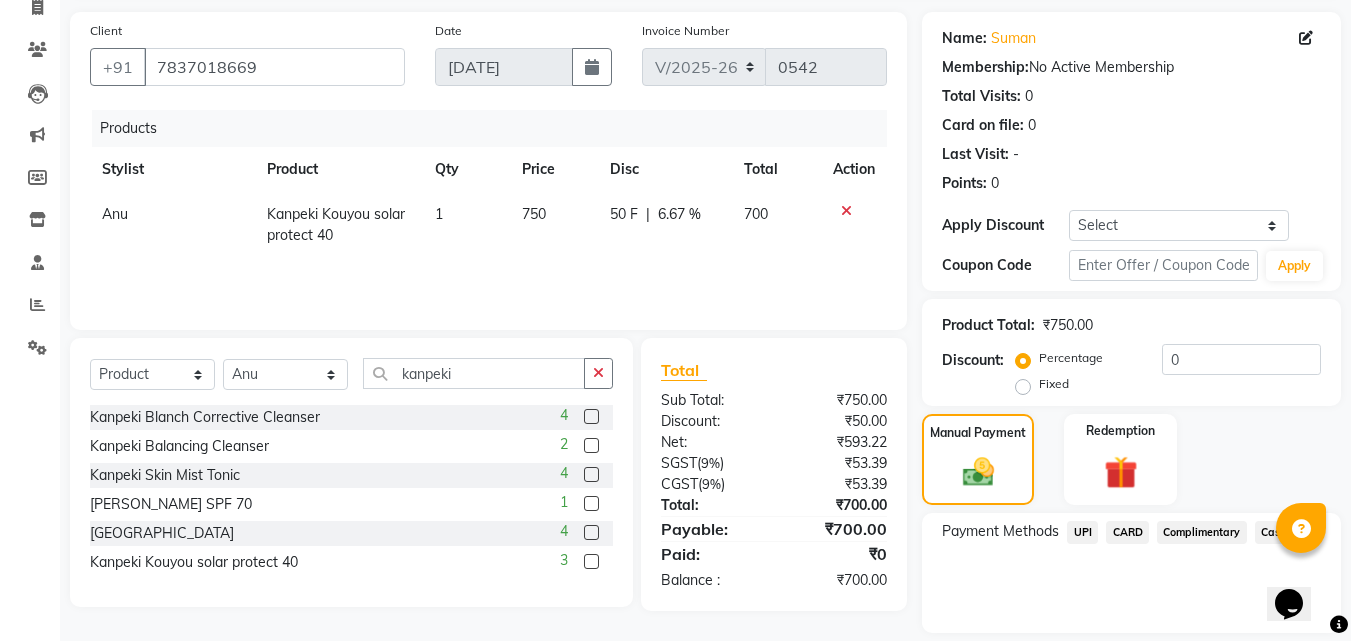 click on "UPI" 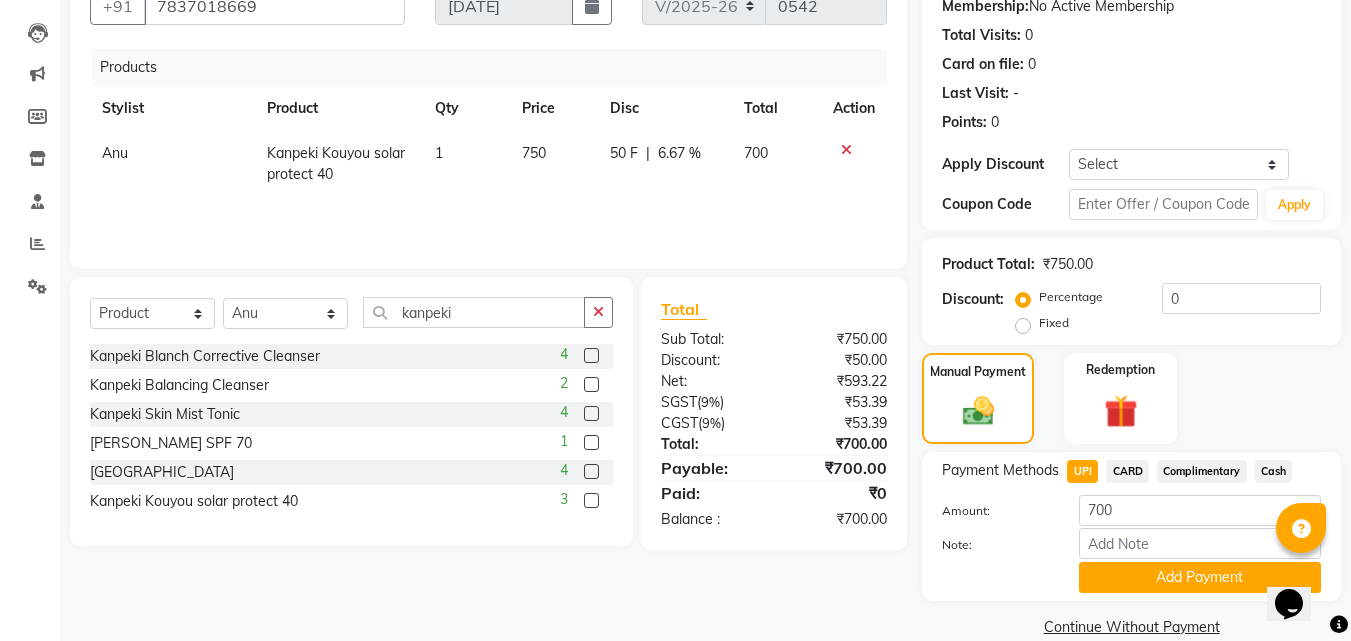 scroll, scrollTop: 230, scrollLeft: 0, axis: vertical 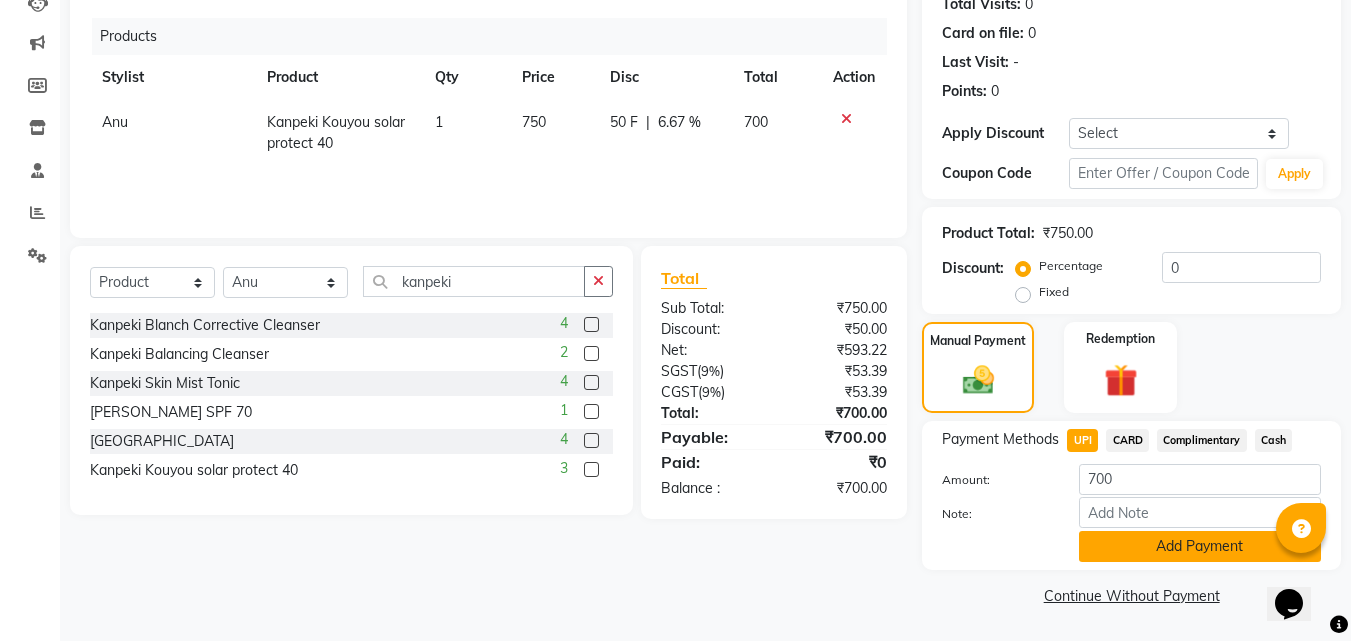 click on "Add Payment" 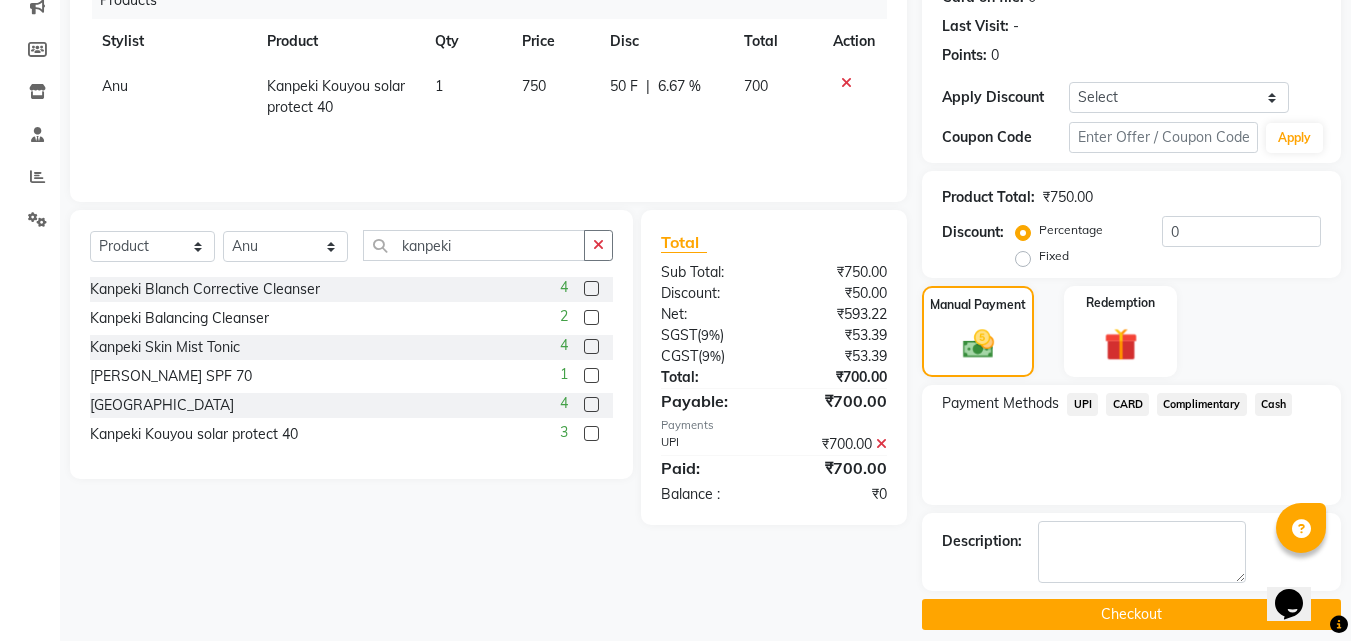 scroll, scrollTop: 285, scrollLeft: 0, axis: vertical 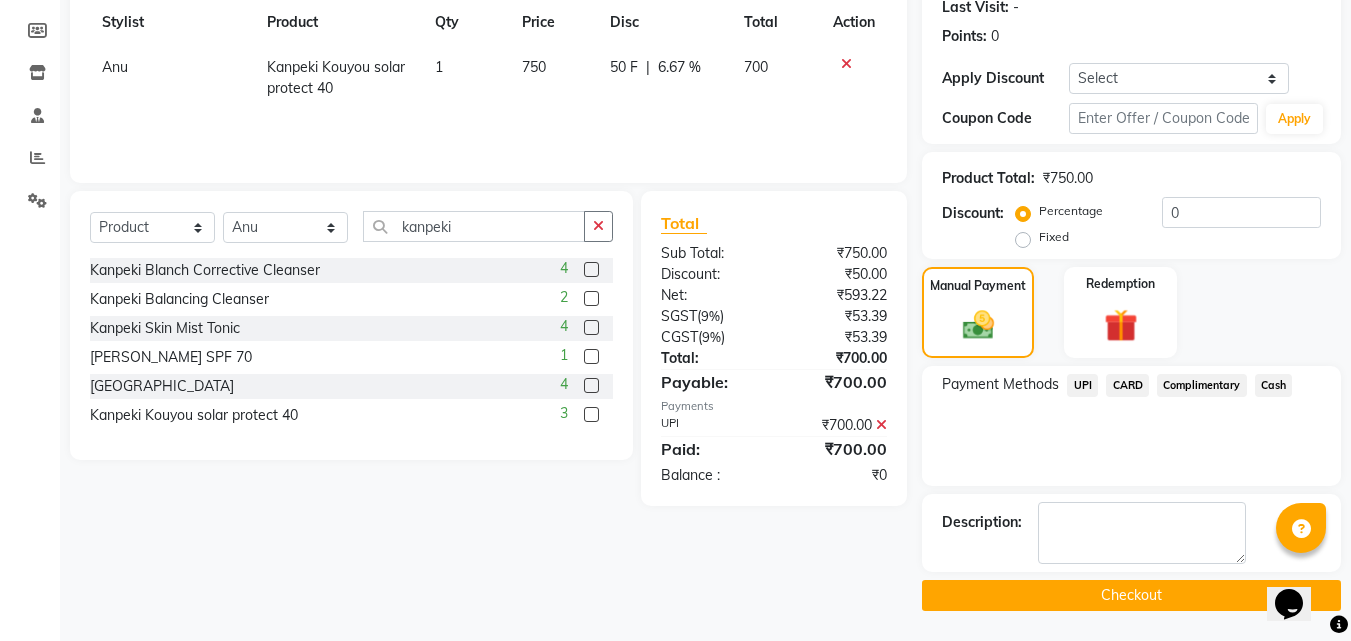 click on "Checkout" 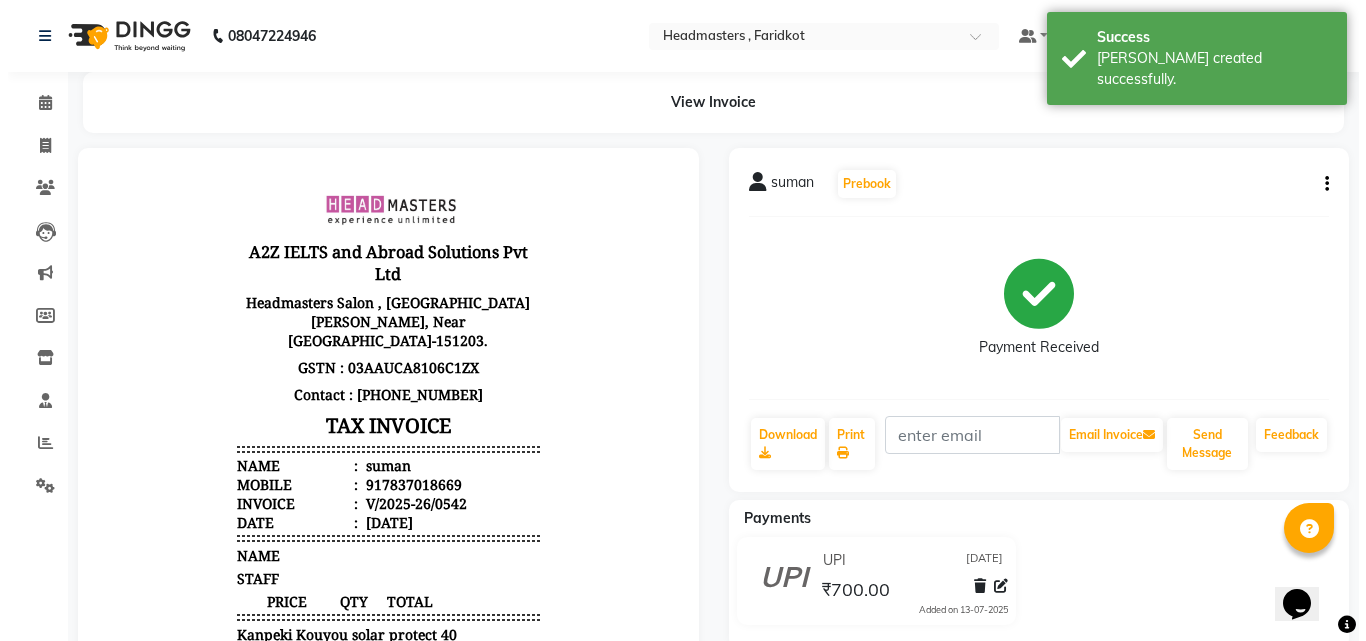scroll, scrollTop: 0, scrollLeft: 0, axis: both 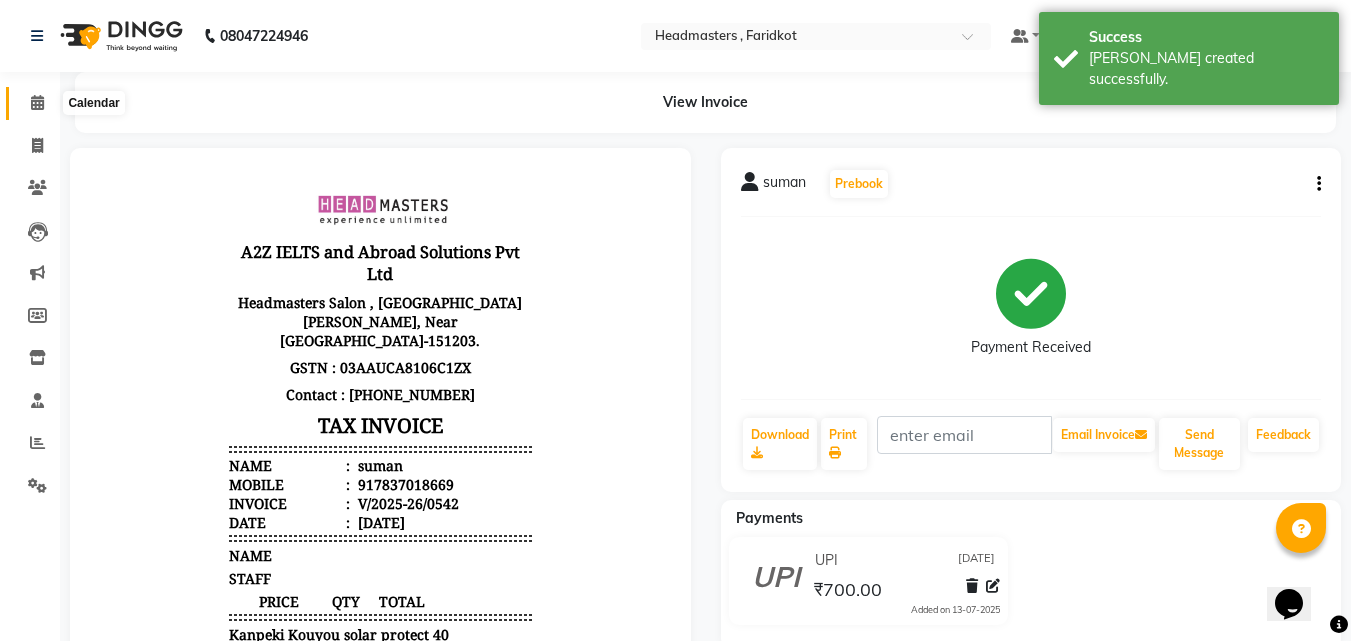 click 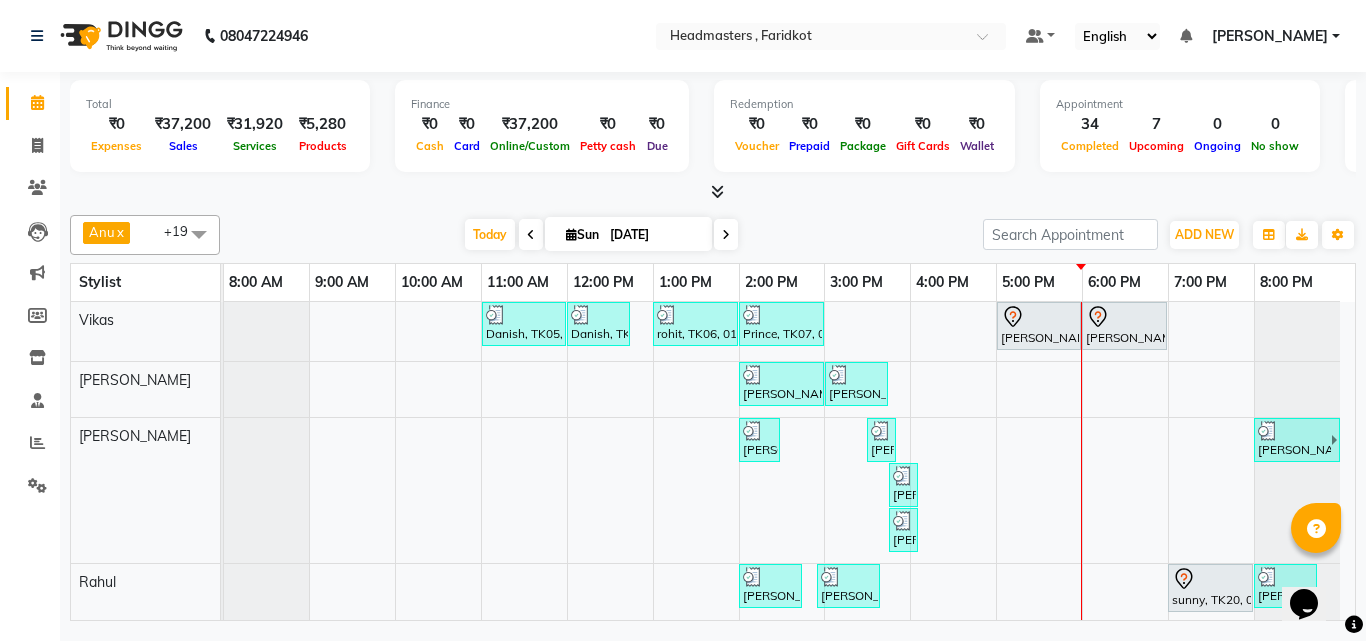 scroll, scrollTop: 72, scrollLeft: 0, axis: vertical 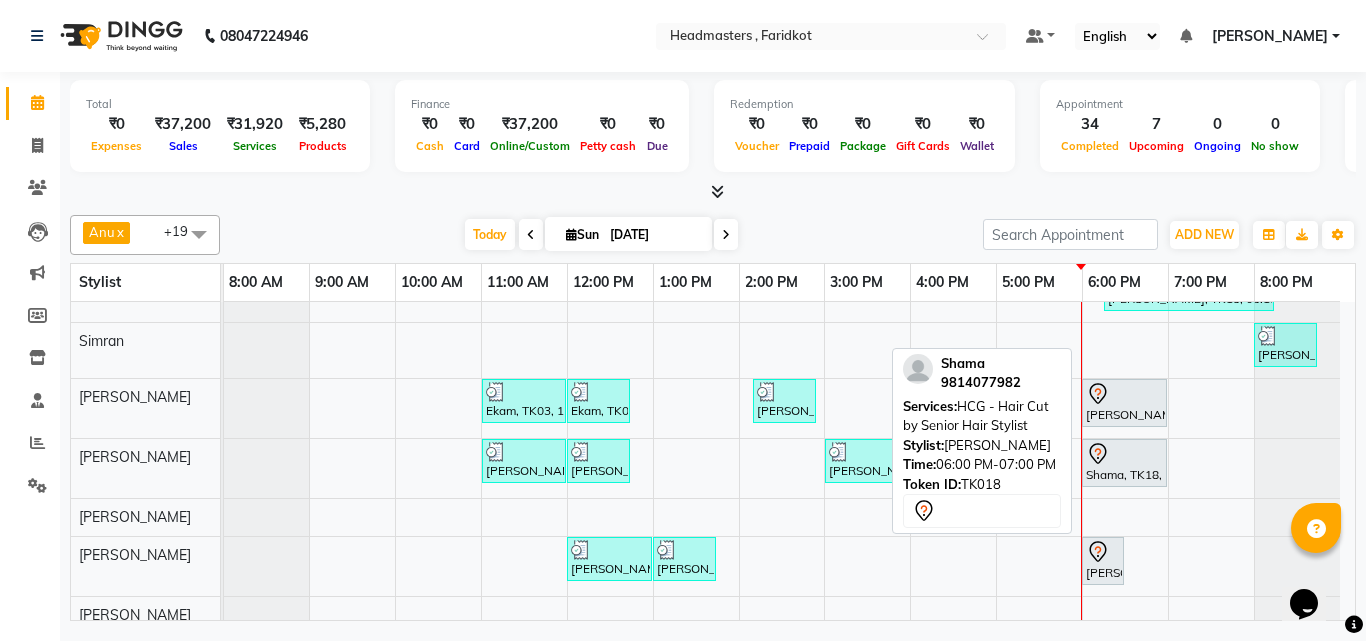 click on "Shama, TK18, 06:00 PM-07:00 PM, HCG - Hair Cut by Senior Hair Stylist" at bounding box center (1124, 463) 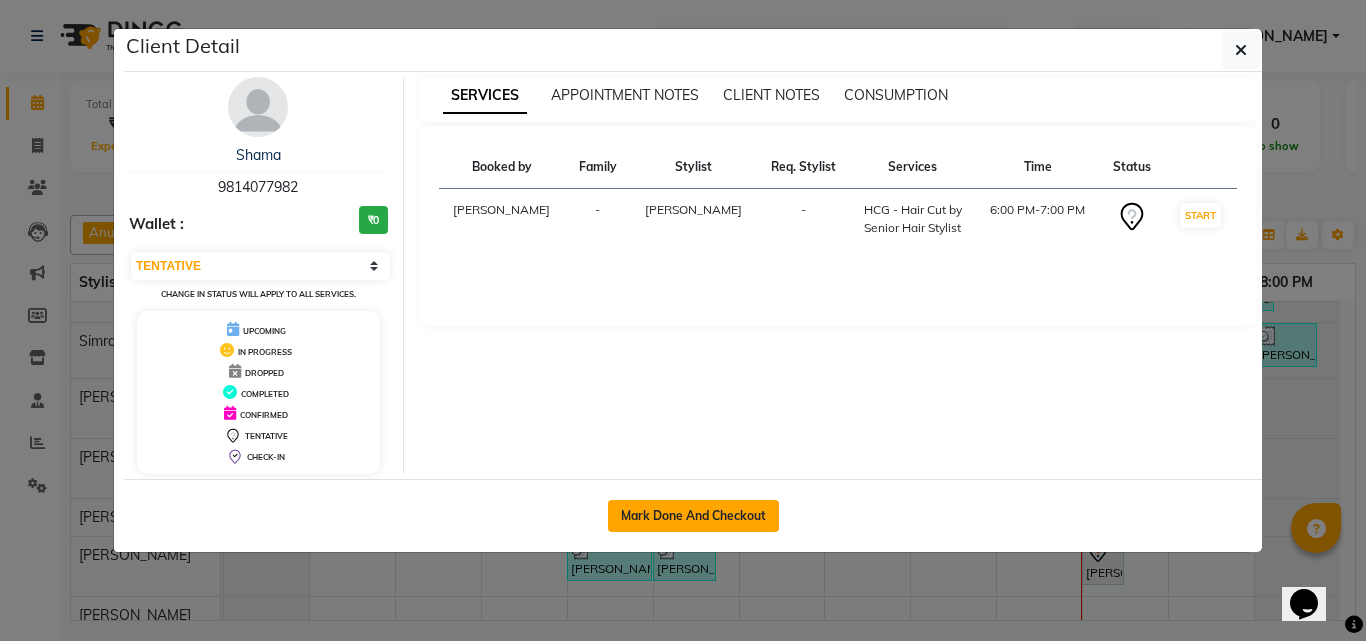 click on "Mark Done And Checkout" 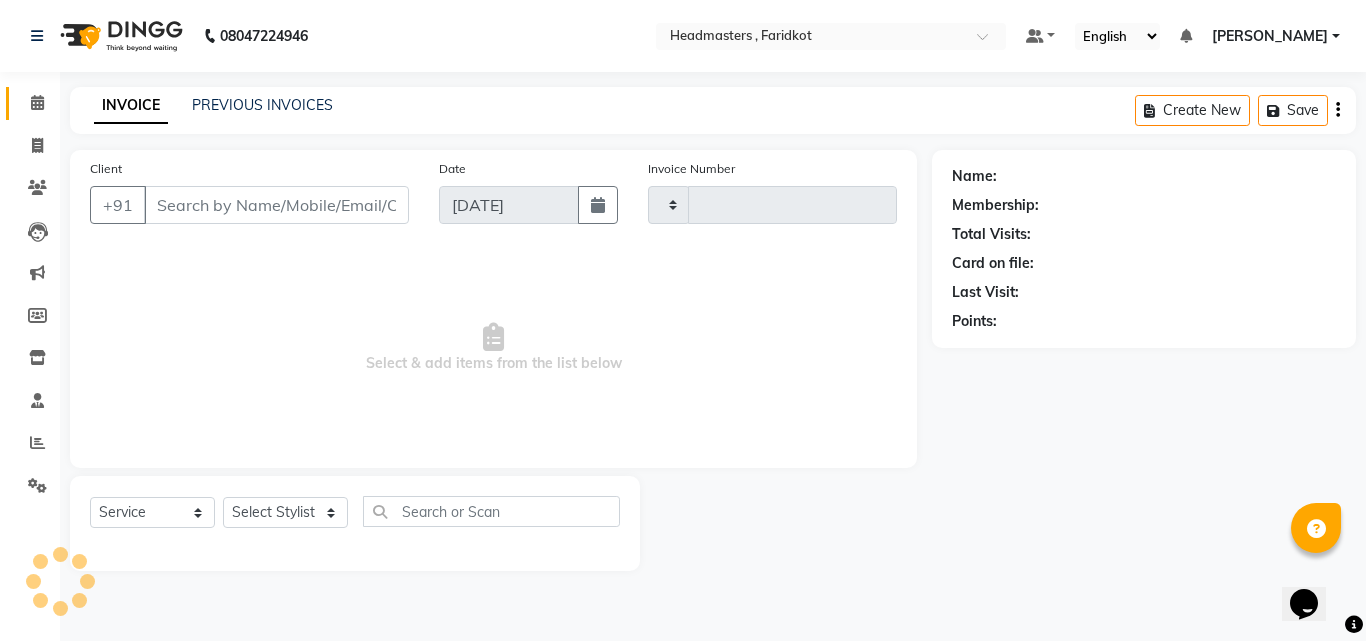 type on "0543" 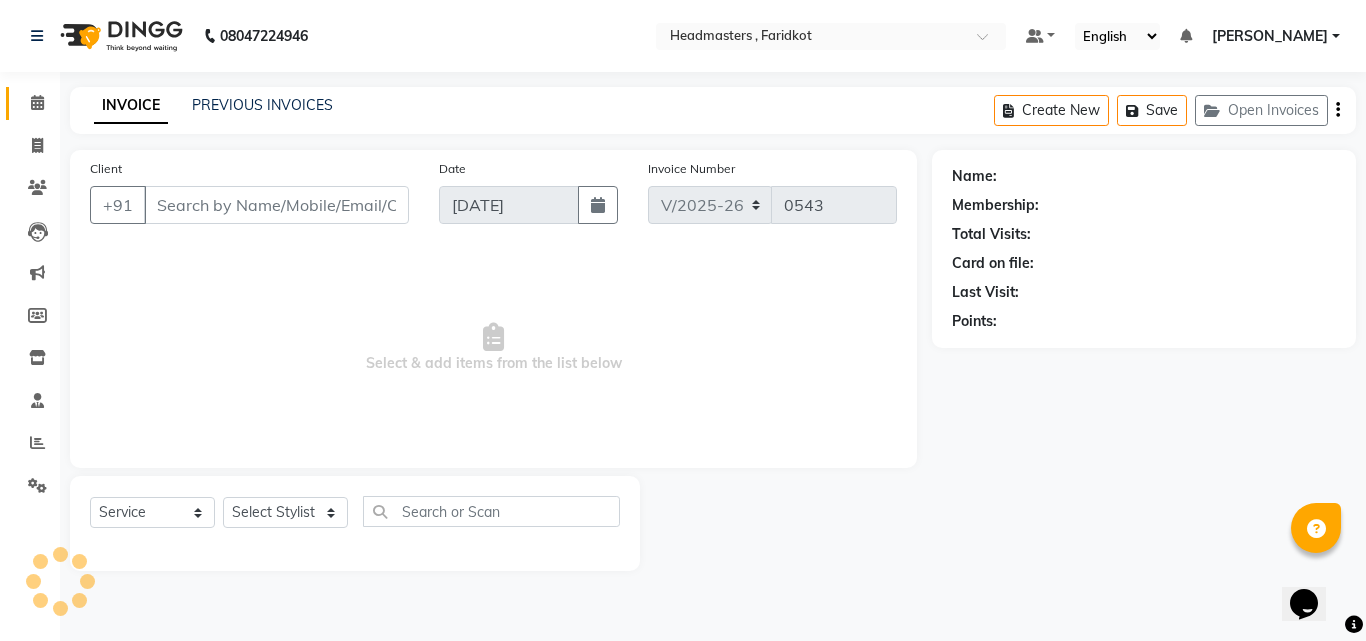 type on "9814077982" 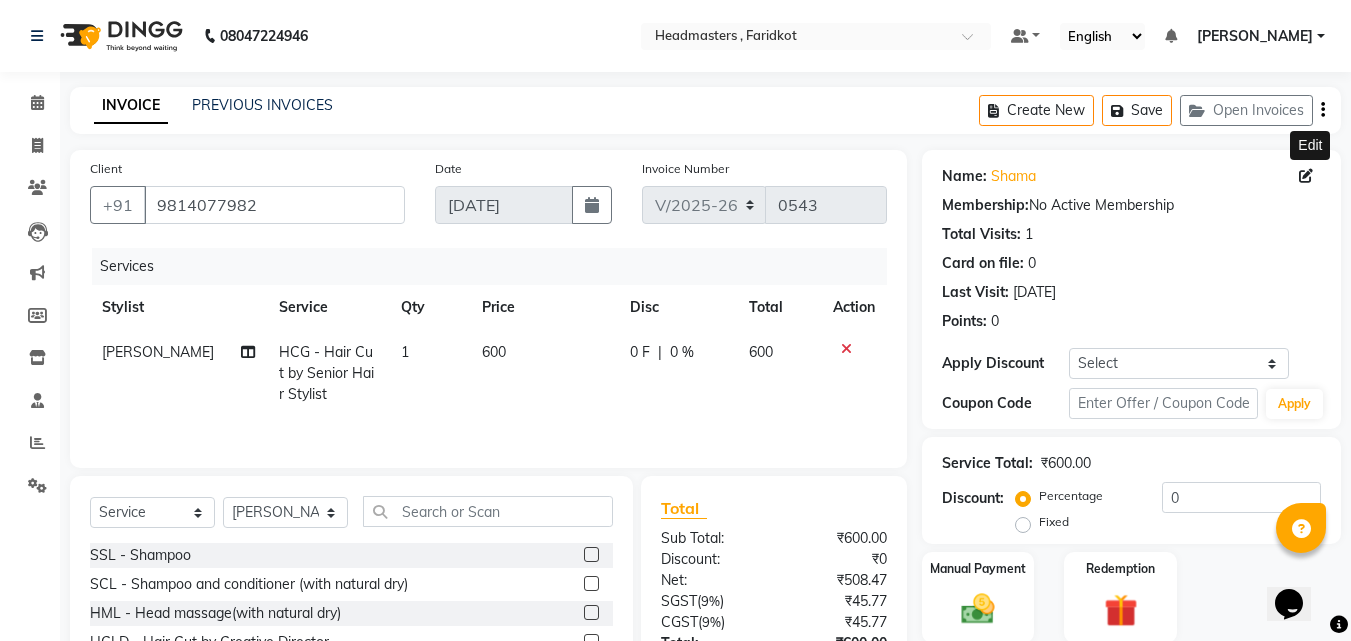 click 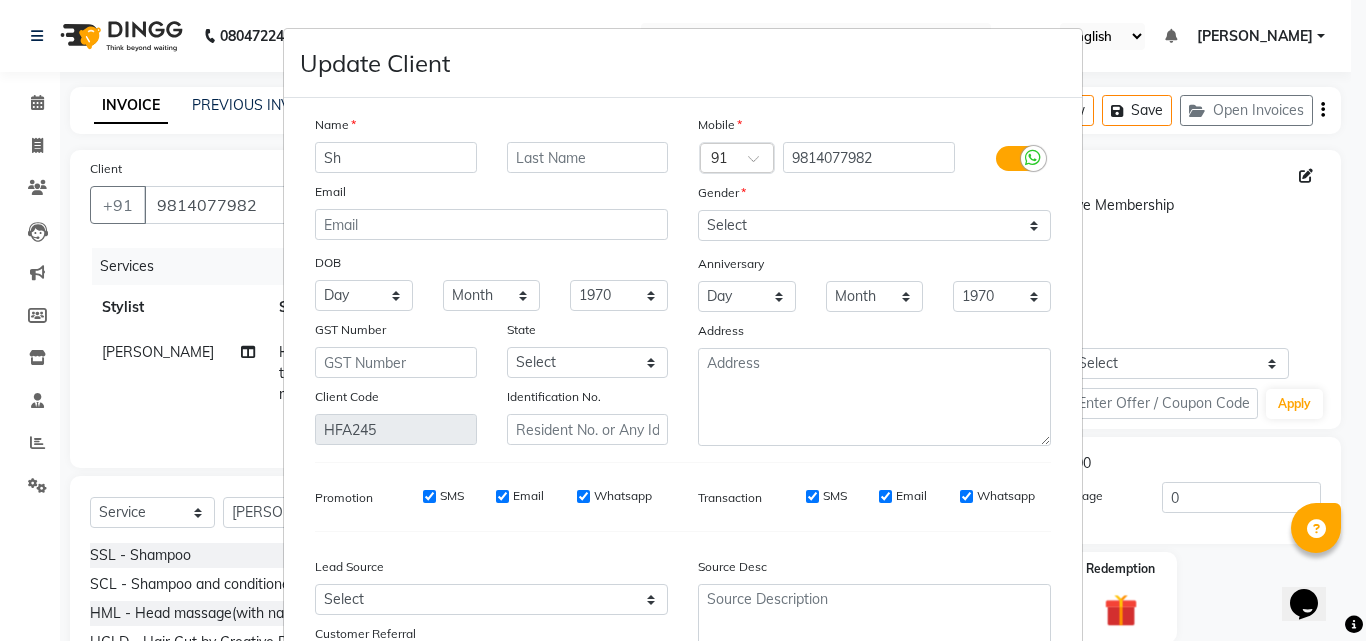 type on "S" 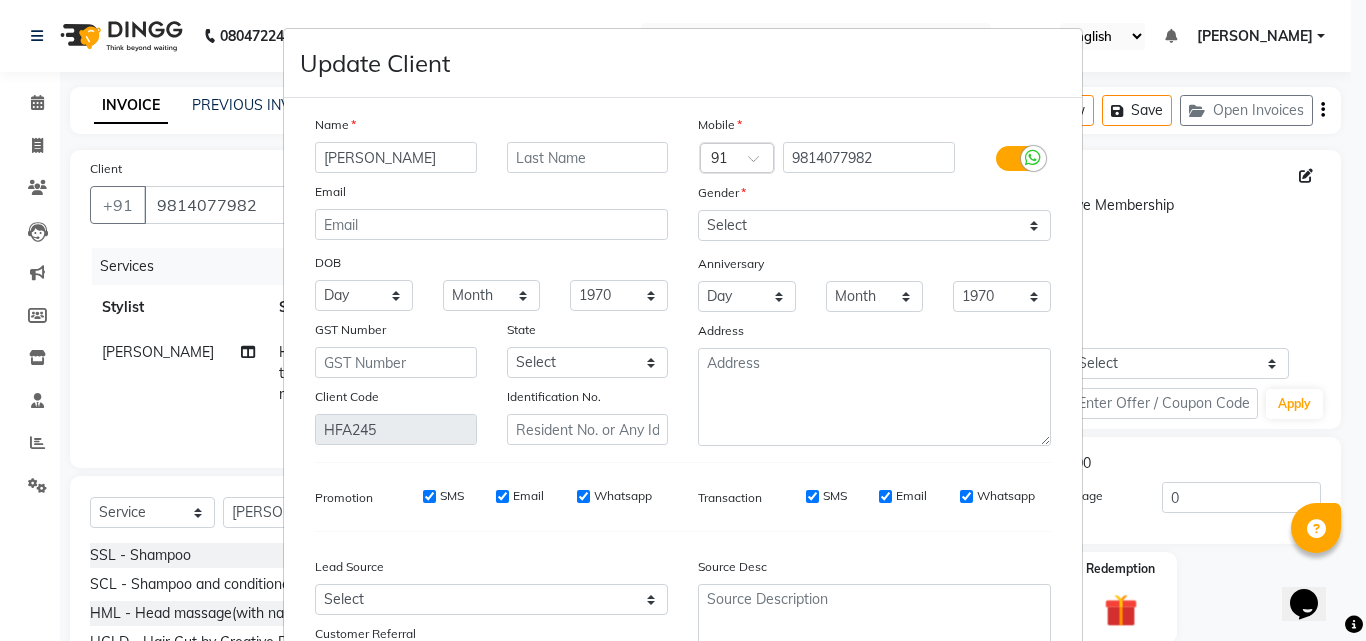 type on "Ayush" 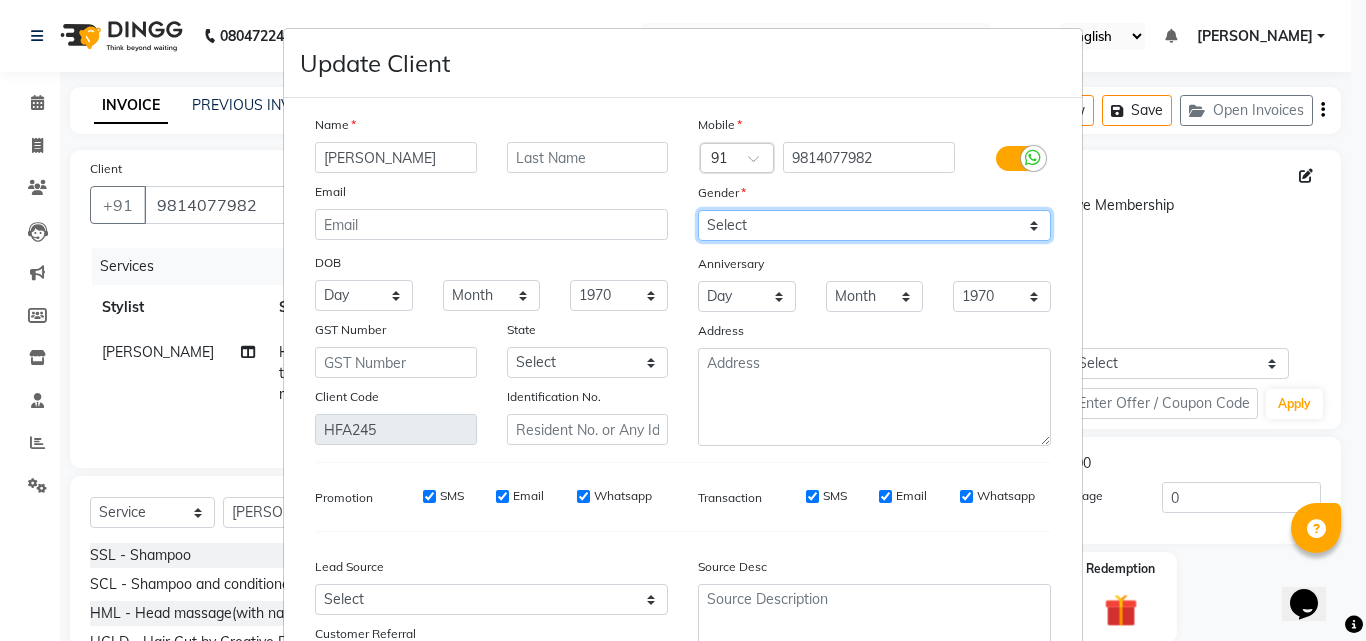 click on "Select Male Female Other Prefer Not To Say" at bounding box center (874, 225) 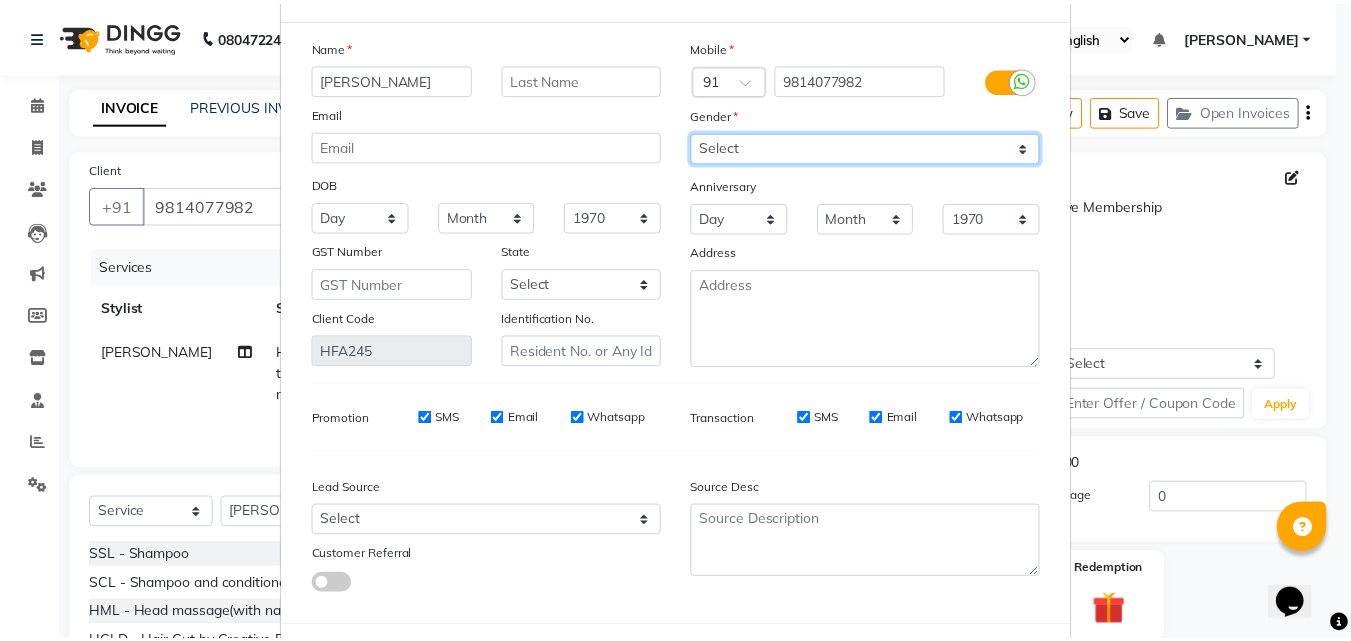 scroll, scrollTop: 172, scrollLeft: 0, axis: vertical 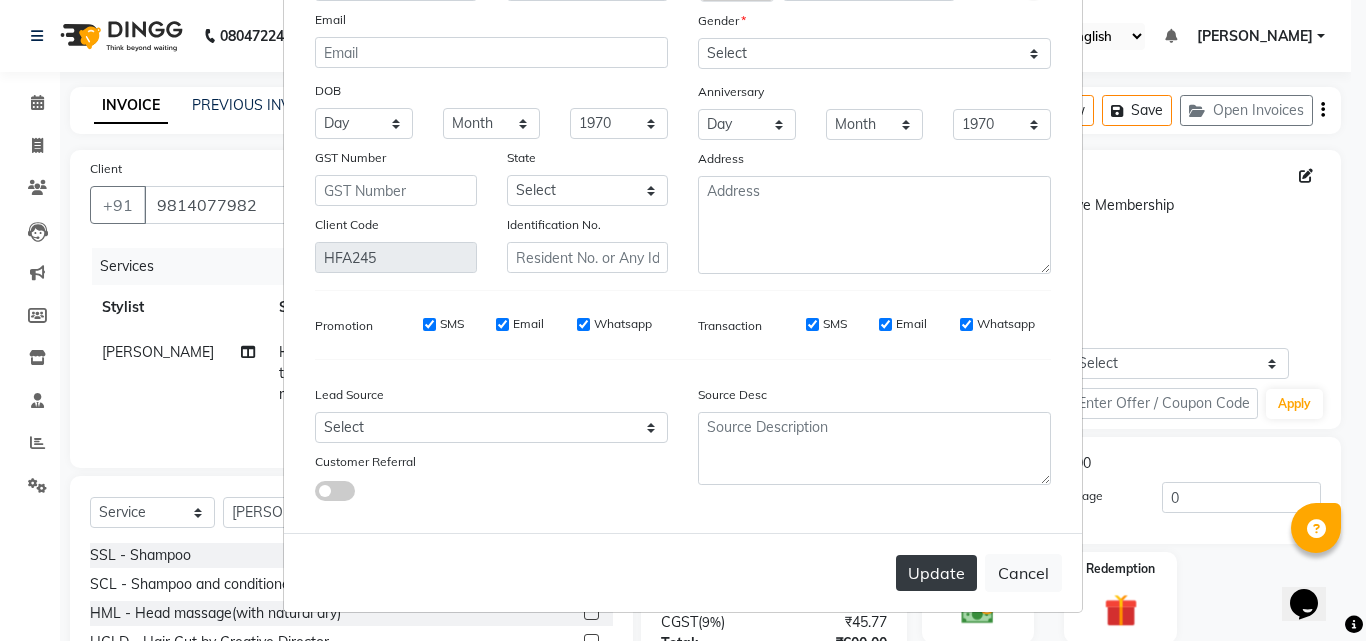 click on "Update" at bounding box center [936, 573] 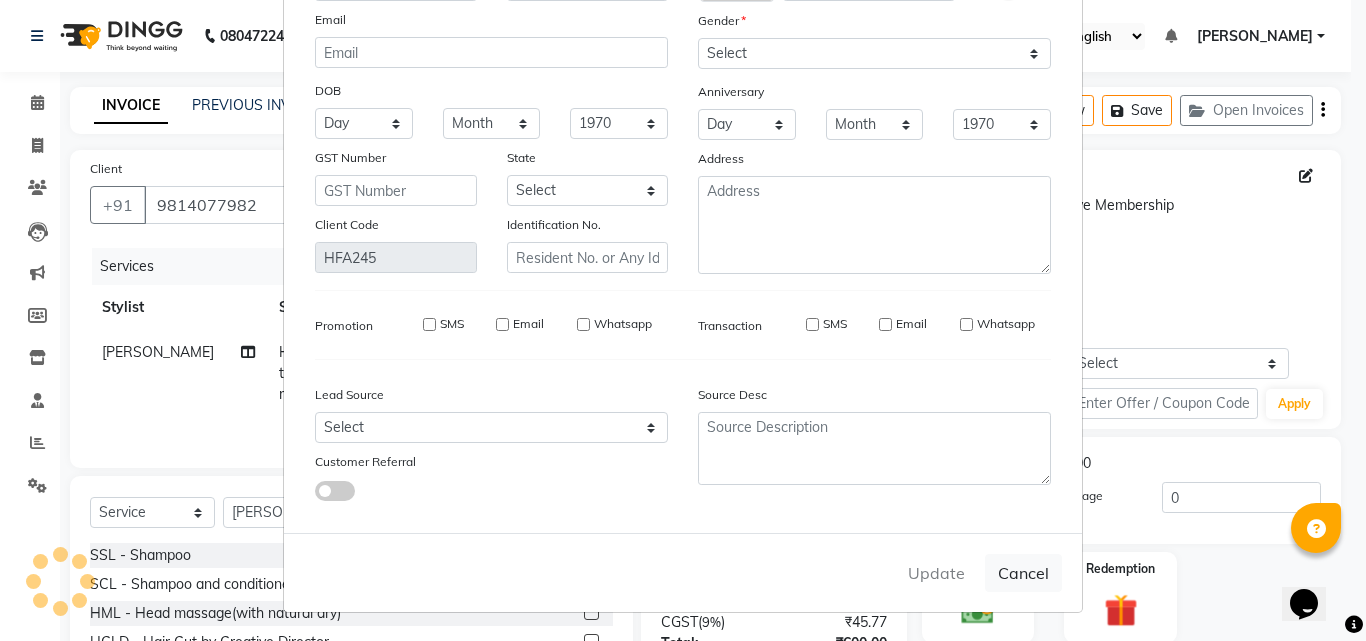 type 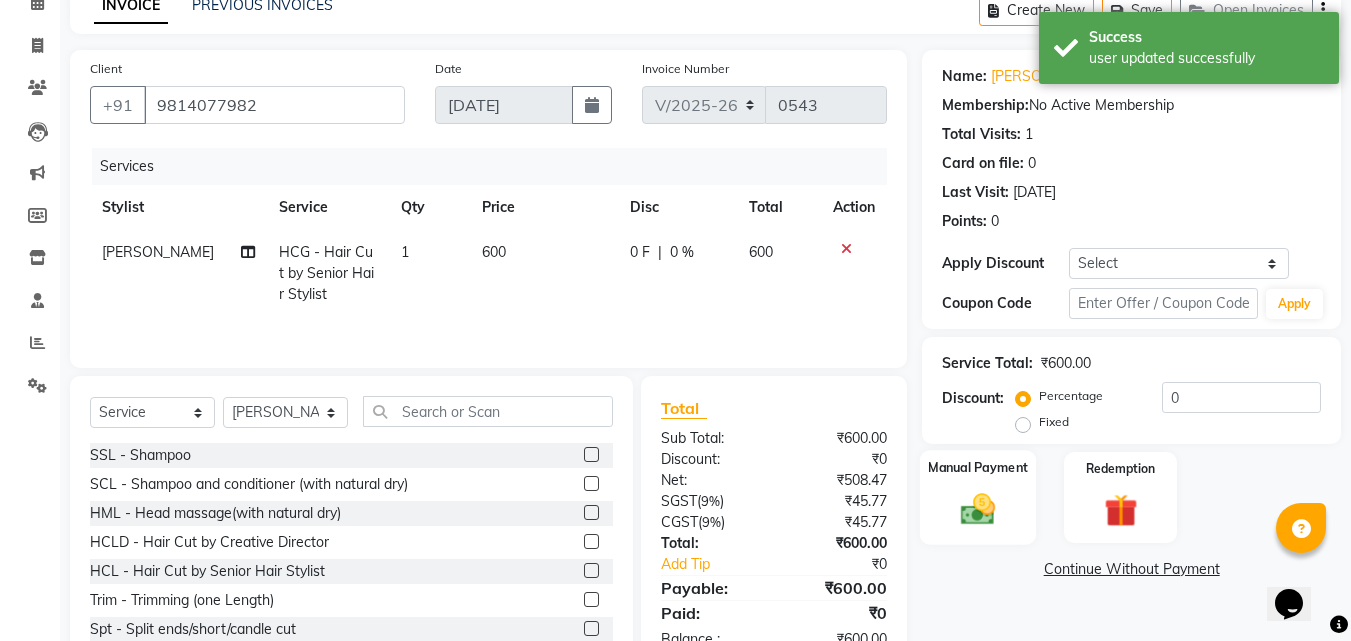 scroll, scrollTop: 160, scrollLeft: 0, axis: vertical 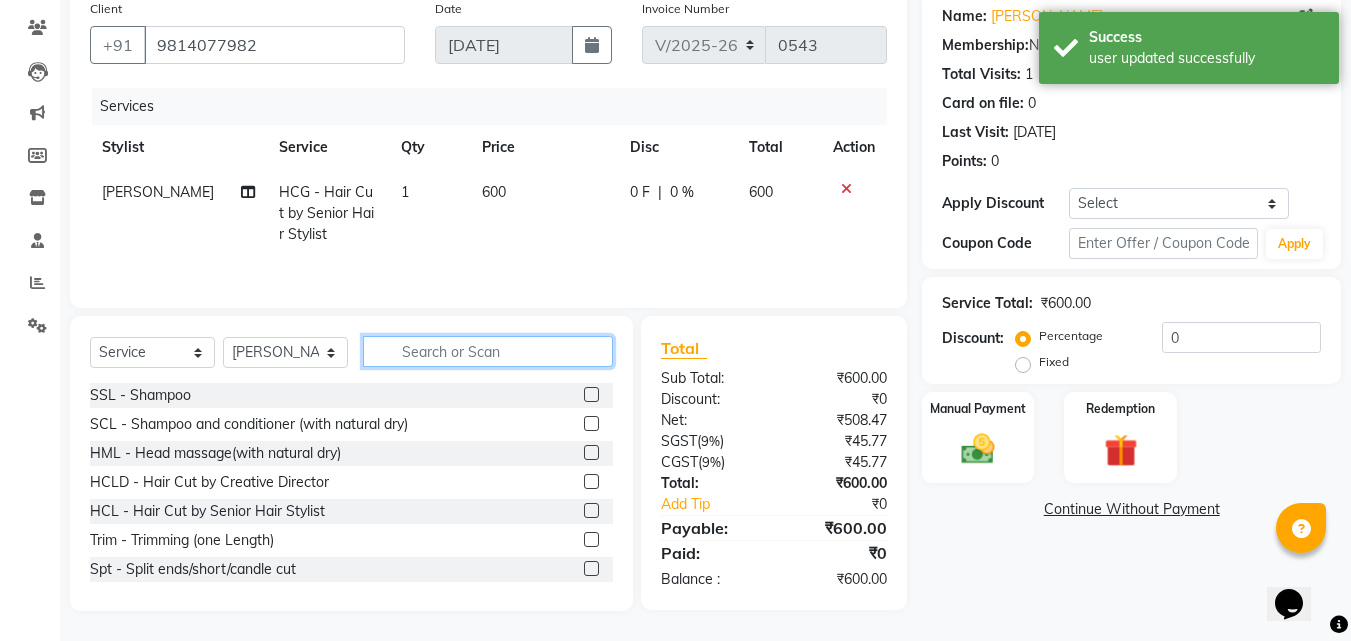 click 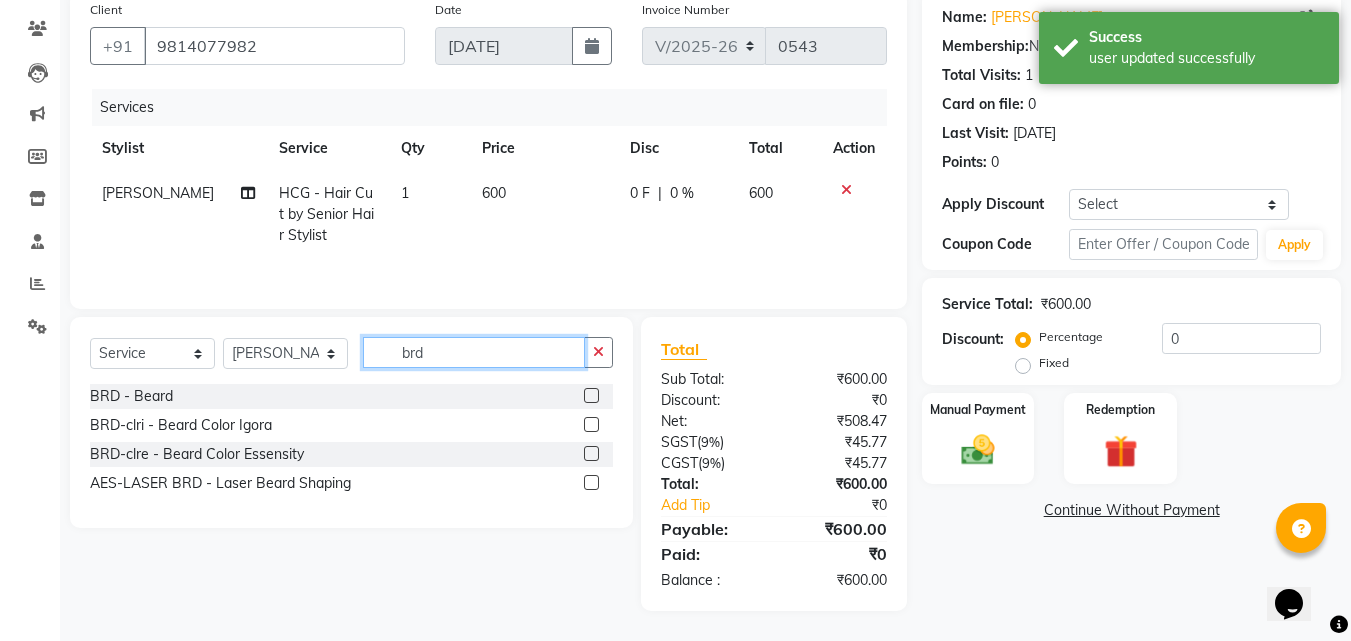 scroll, scrollTop: 159, scrollLeft: 0, axis: vertical 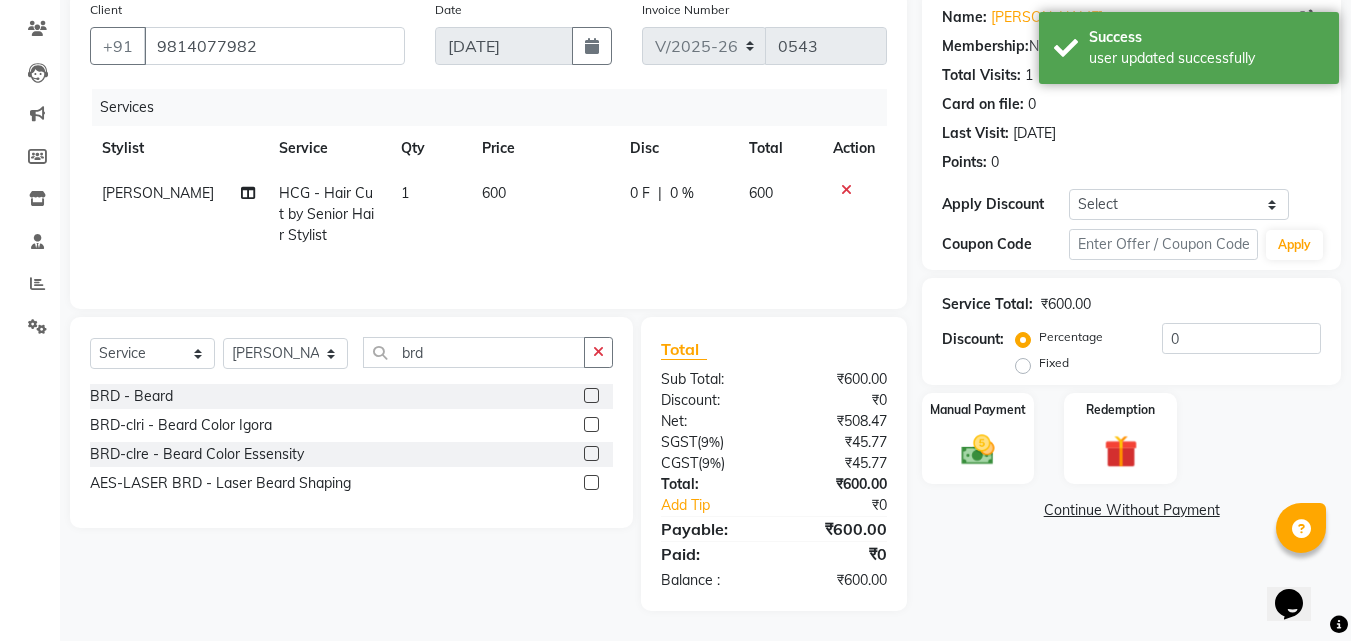 click 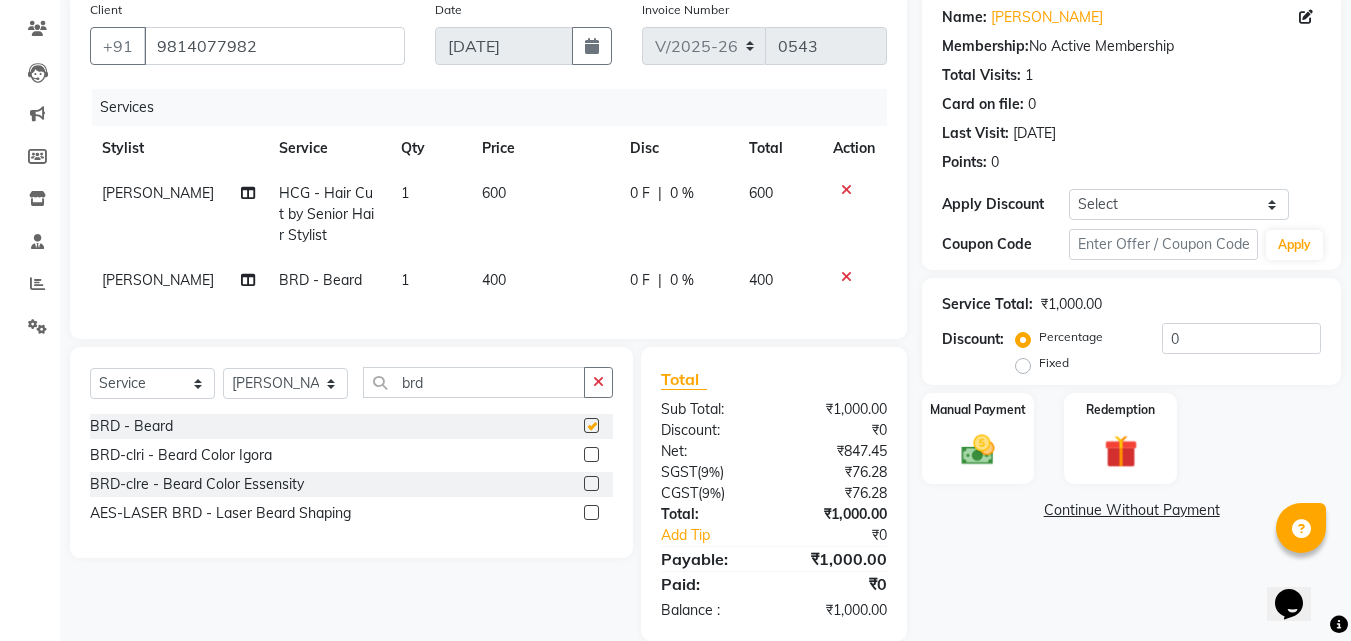 checkbox on "false" 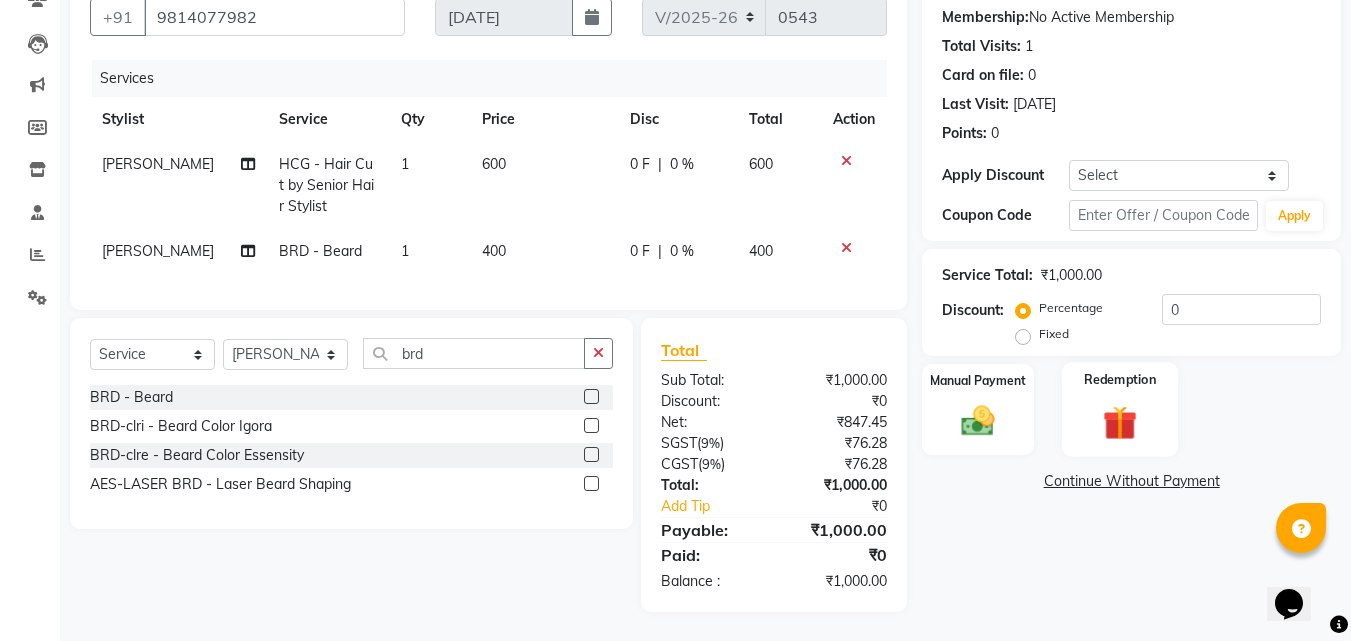 scroll, scrollTop: 204, scrollLeft: 0, axis: vertical 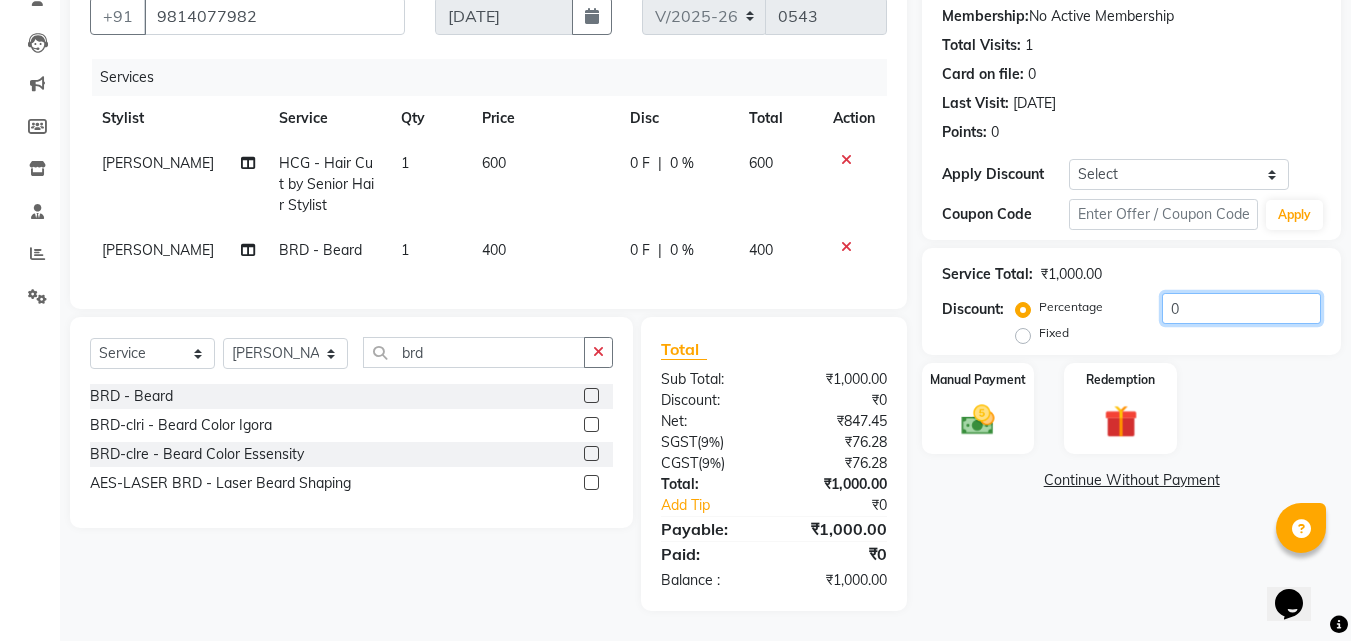 click on "0" 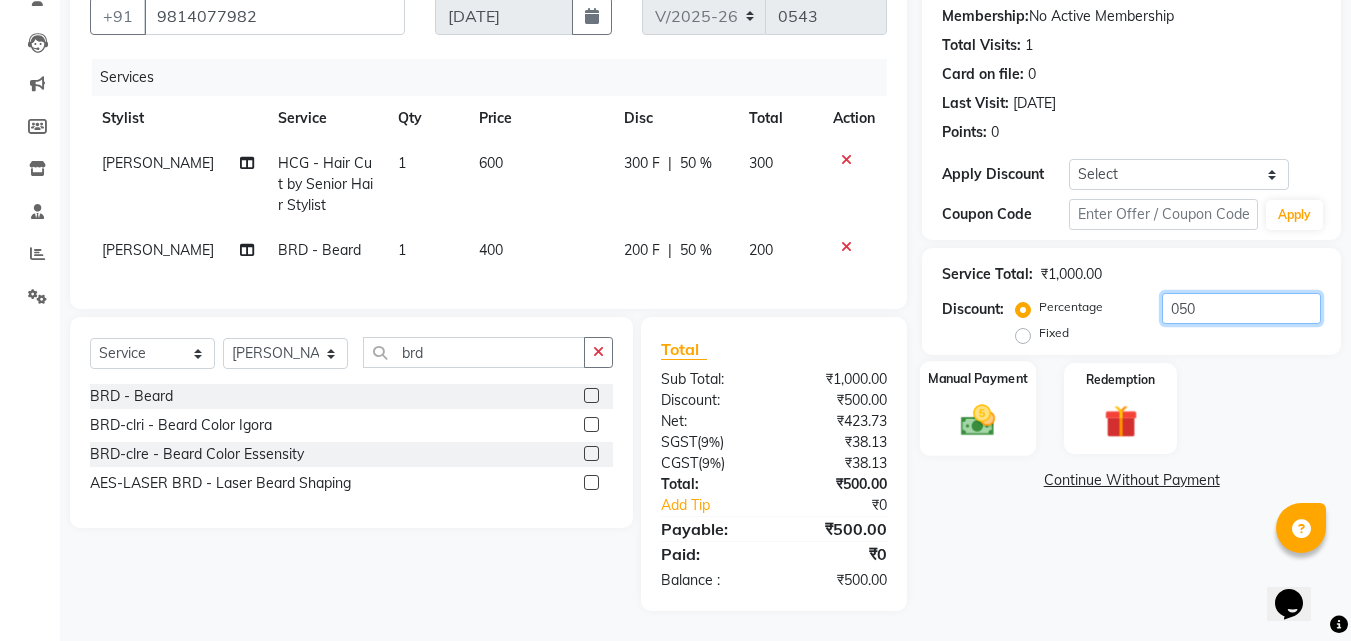 type on "050" 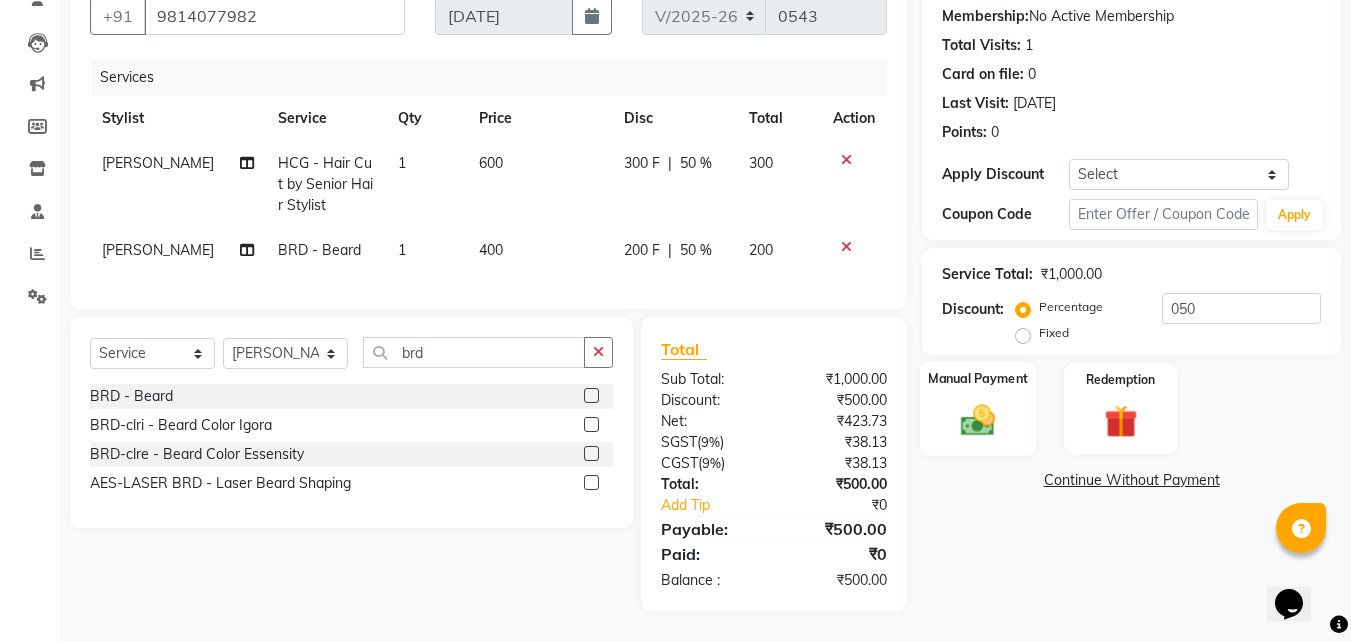 click on "Manual Payment" 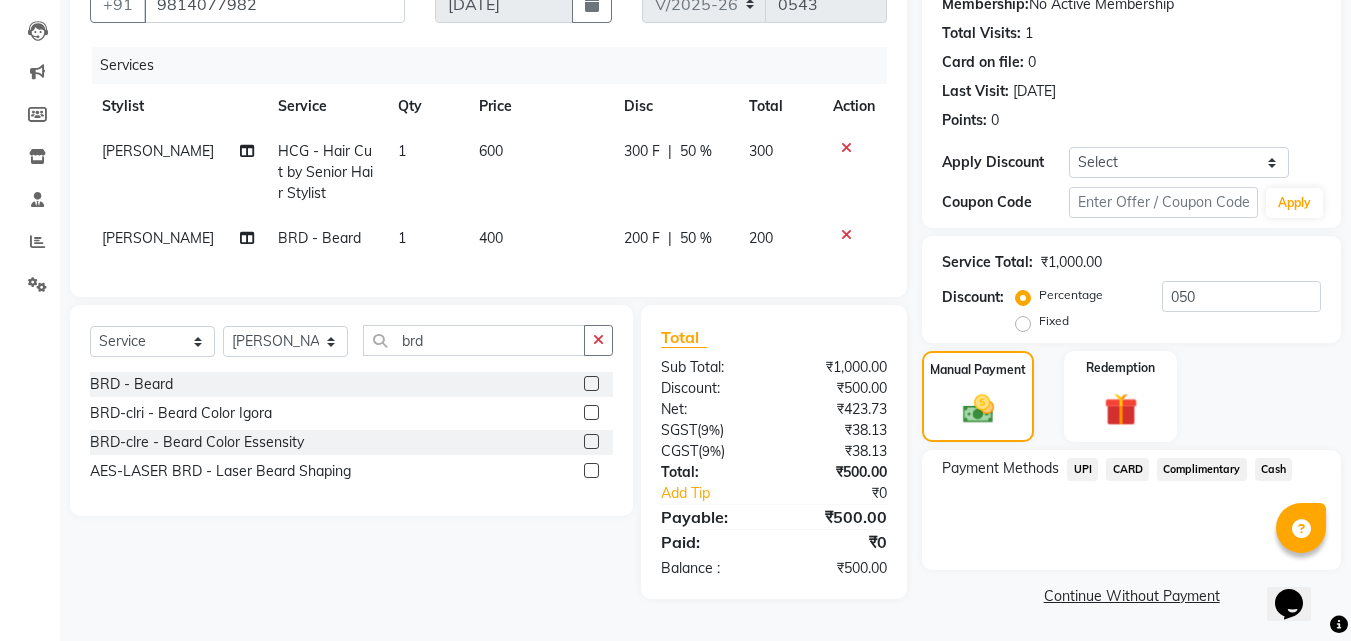 click on "UPI" 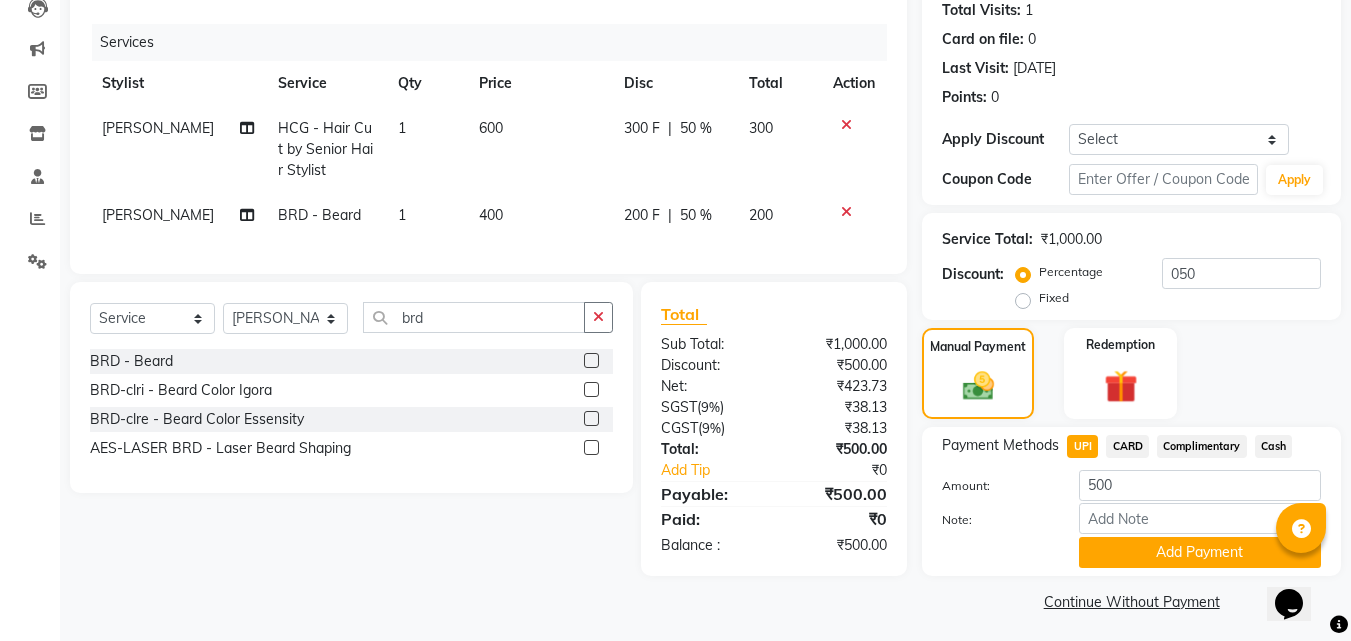 scroll, scrollTop: 230, scrollLeft: 0, axis: vertical 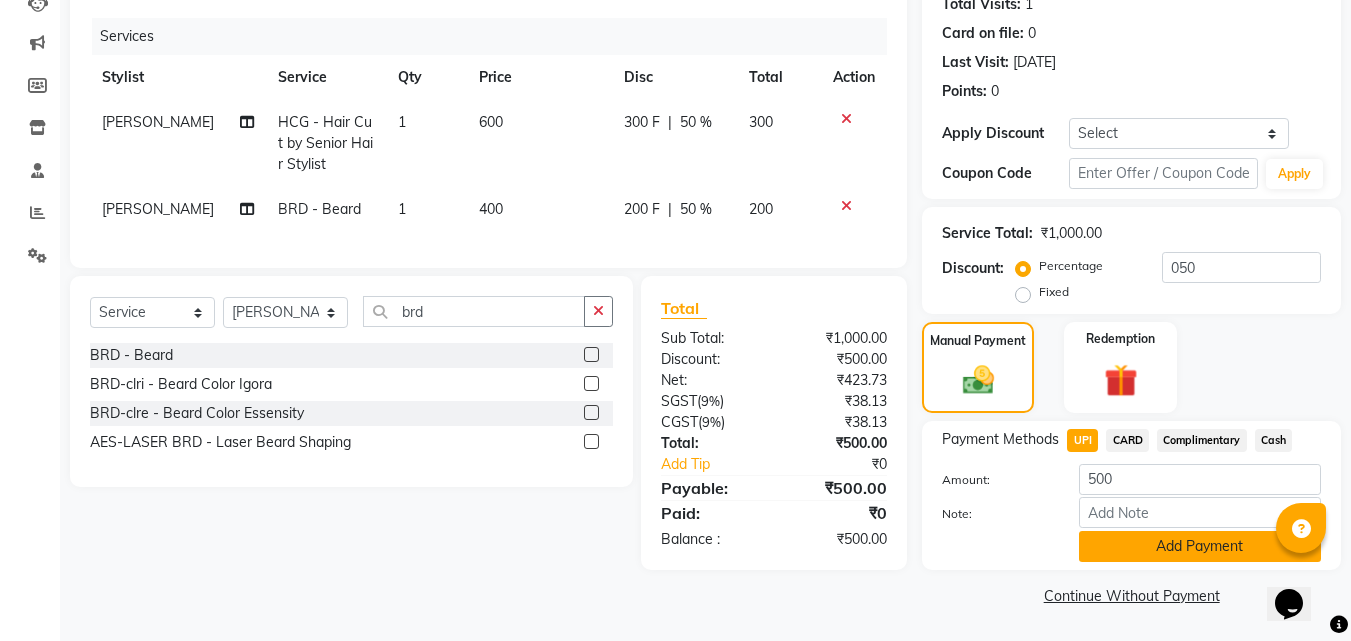 click on "Add Payment" 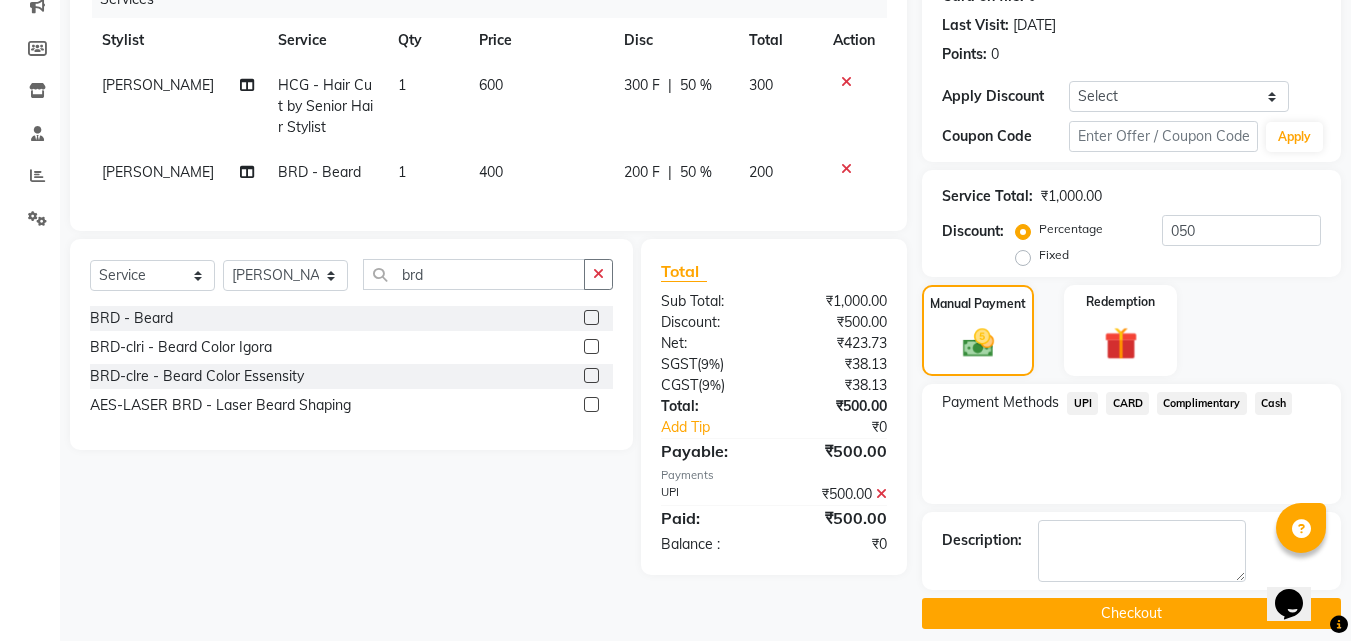 scroll, scrollTop: 285, scrollLeft: 0, axis: vertical 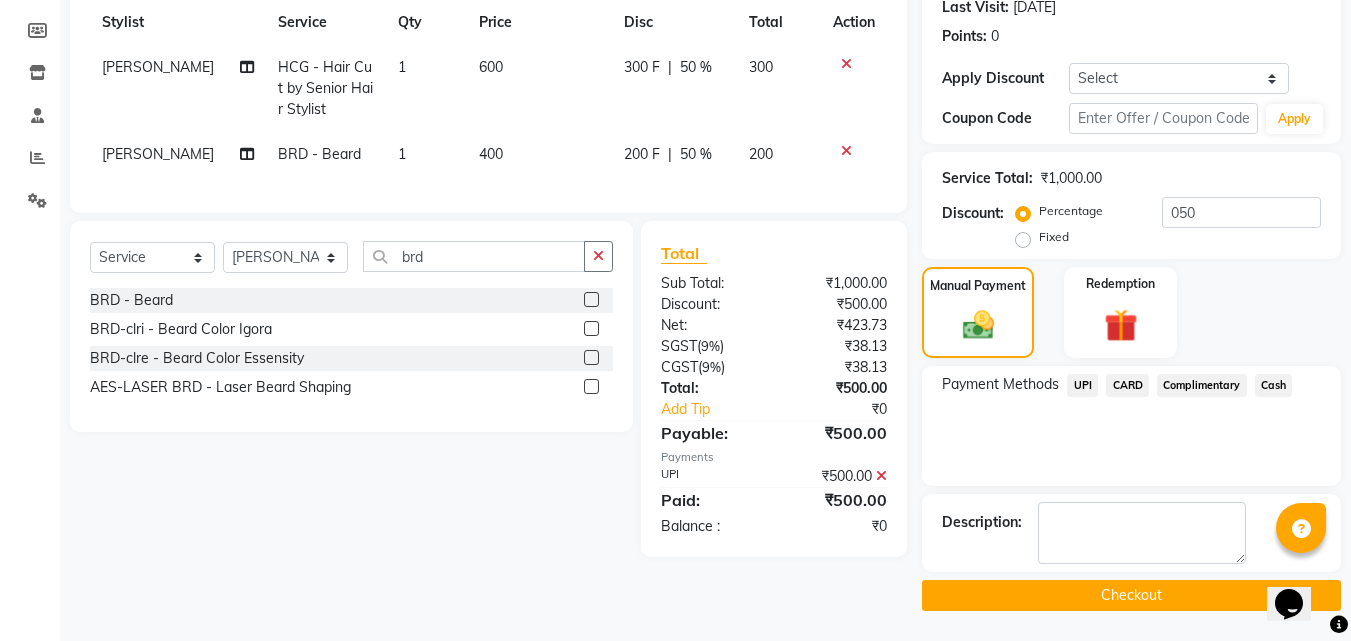 click on "Checkout" 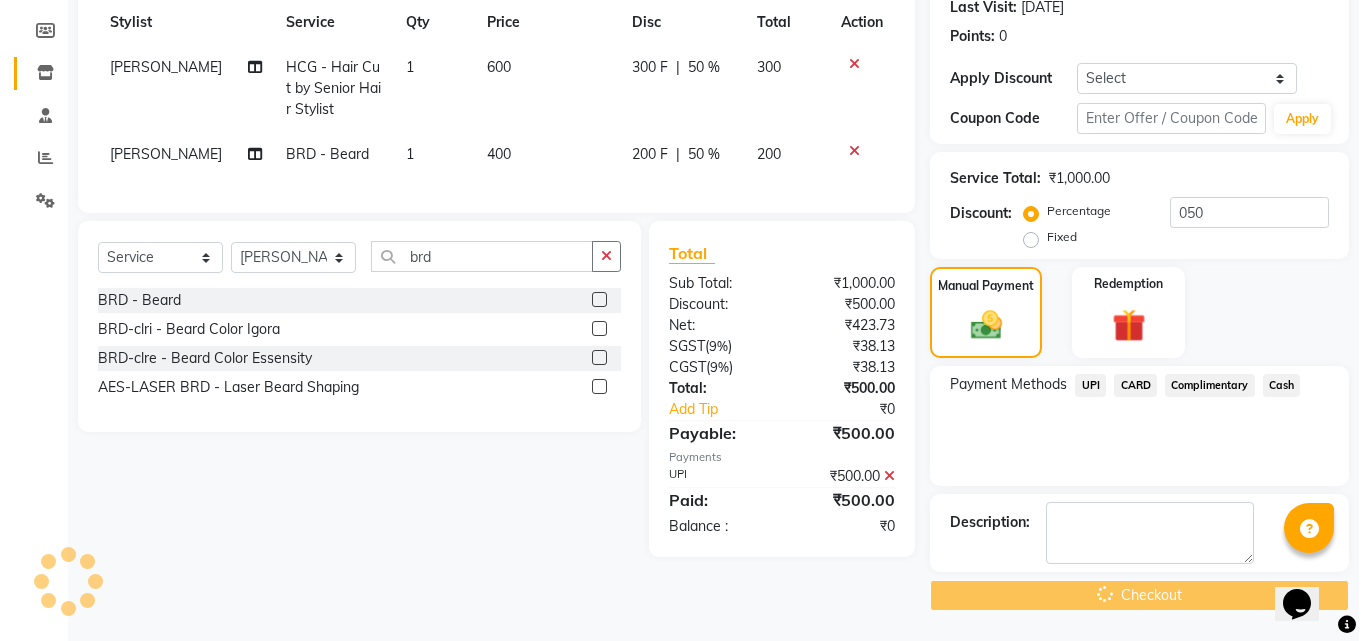 scroll, scrollTop: 0, scrollLeft: 0, axis: both 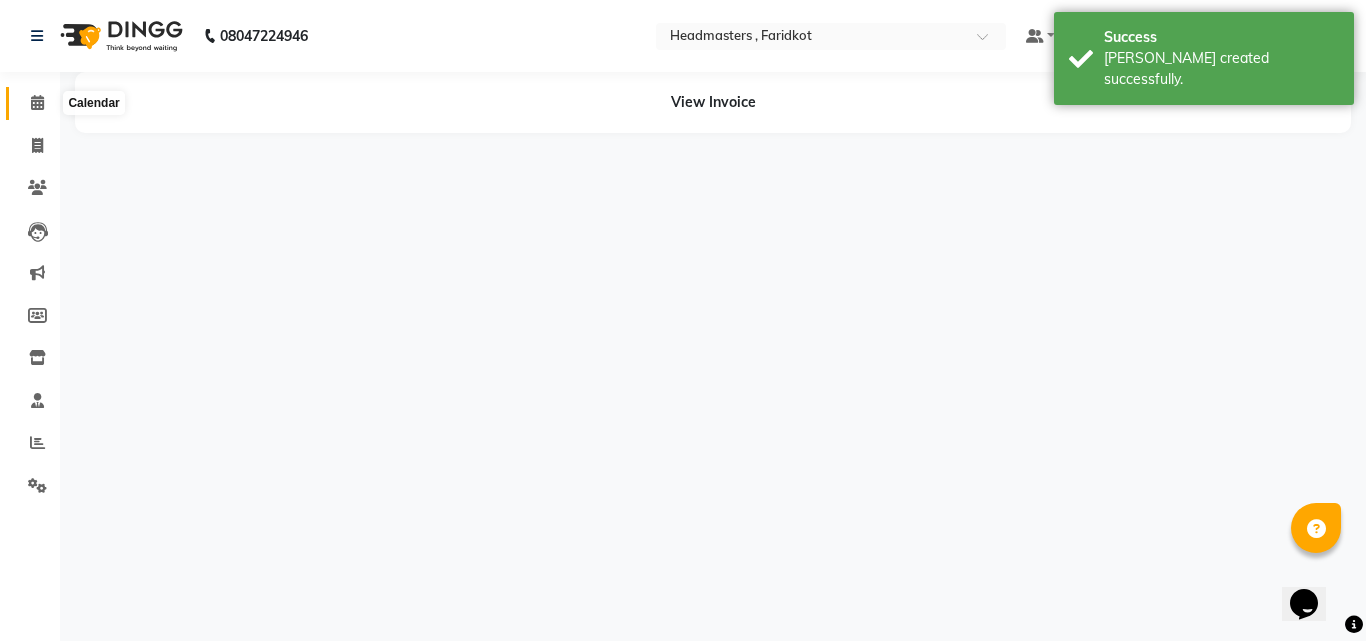 click 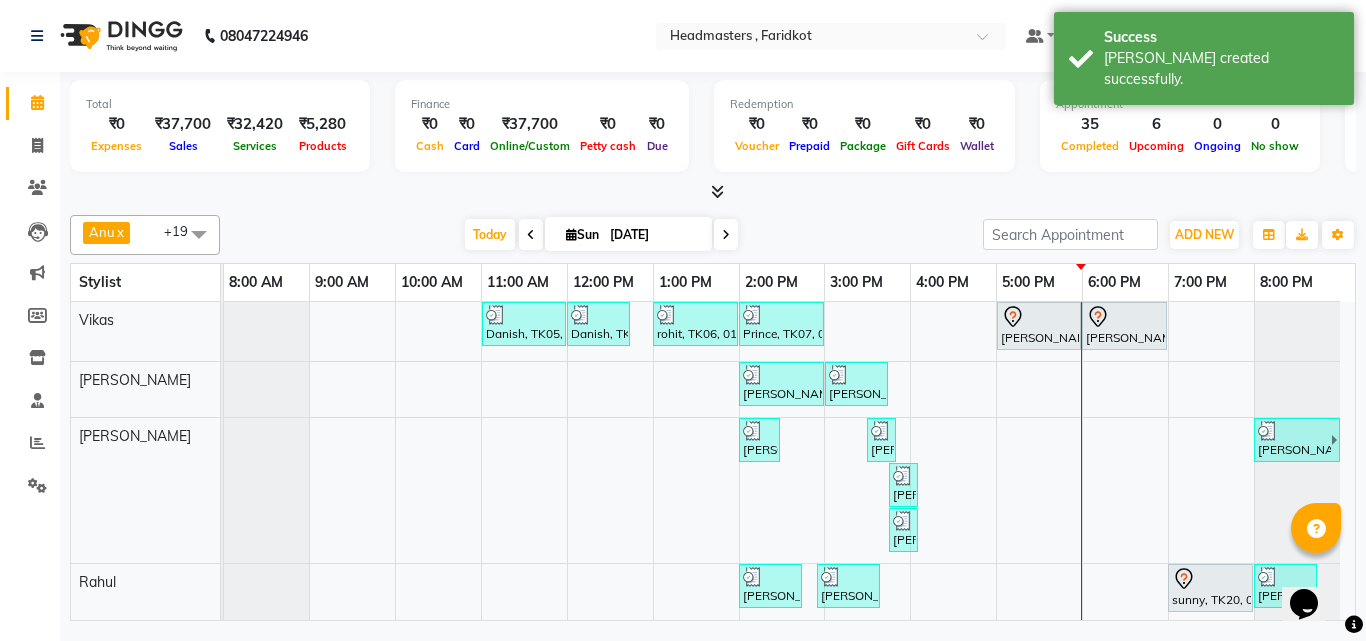 scroll, scrollTop: 125, scrollLeft: 0, axis: vertical 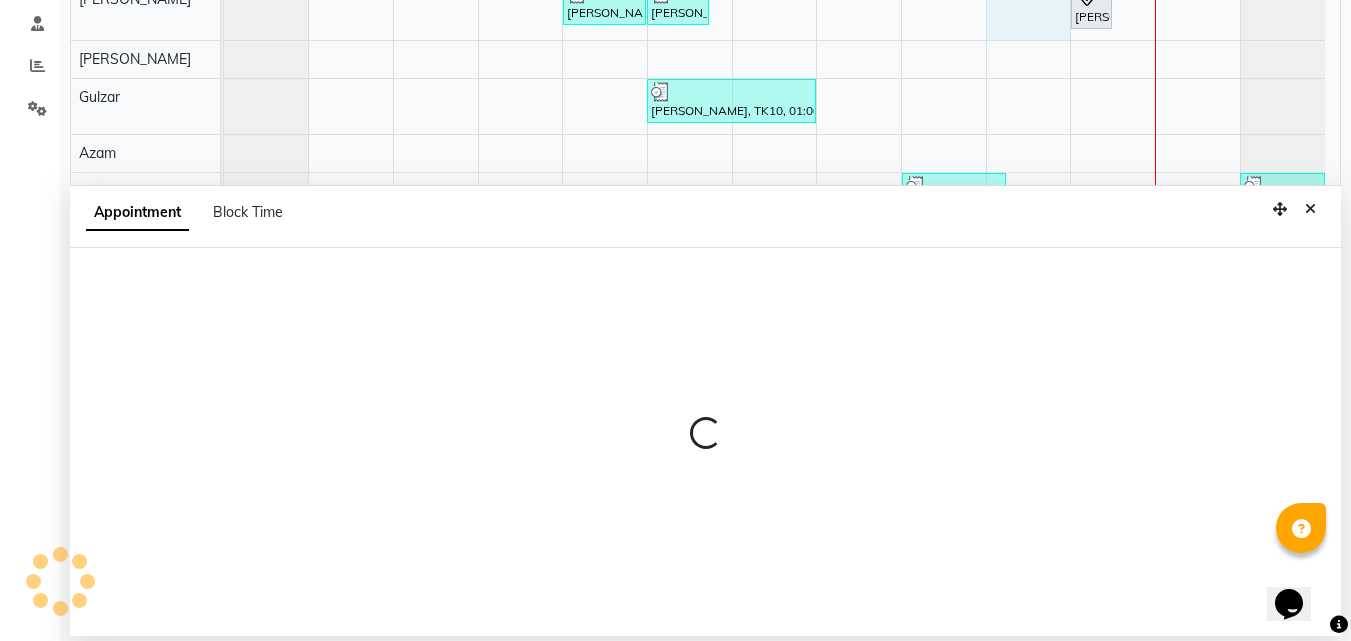 select on "83028" 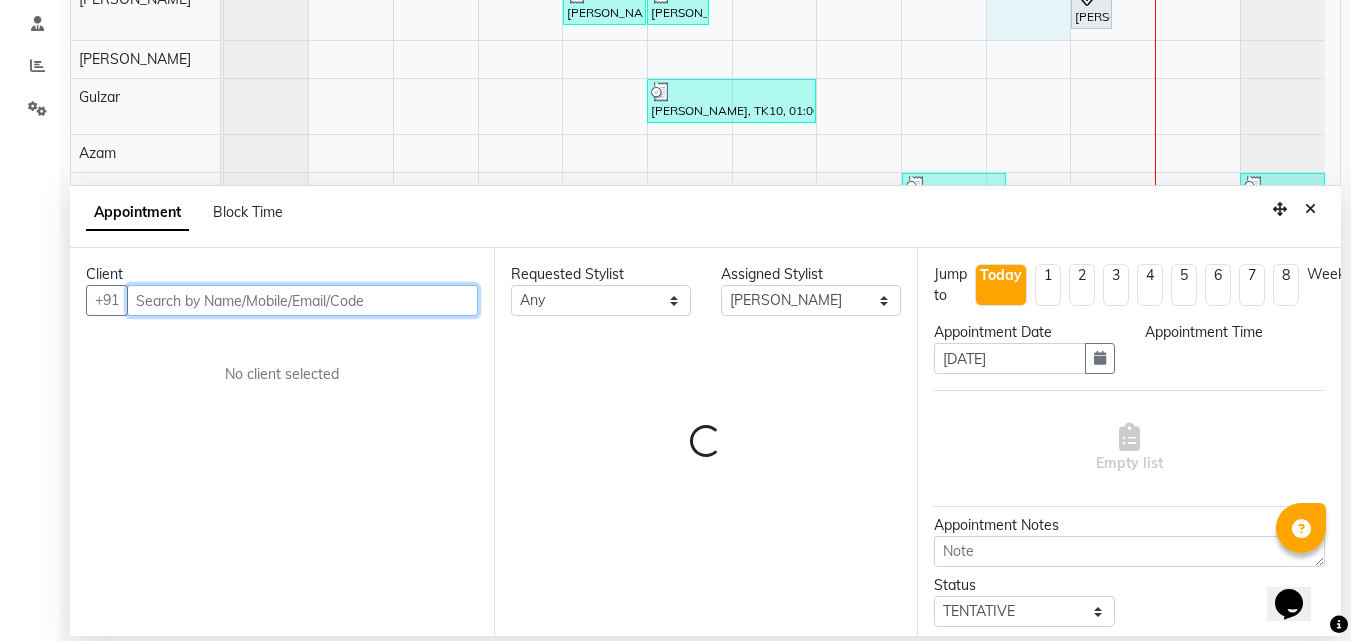 select on "1020" 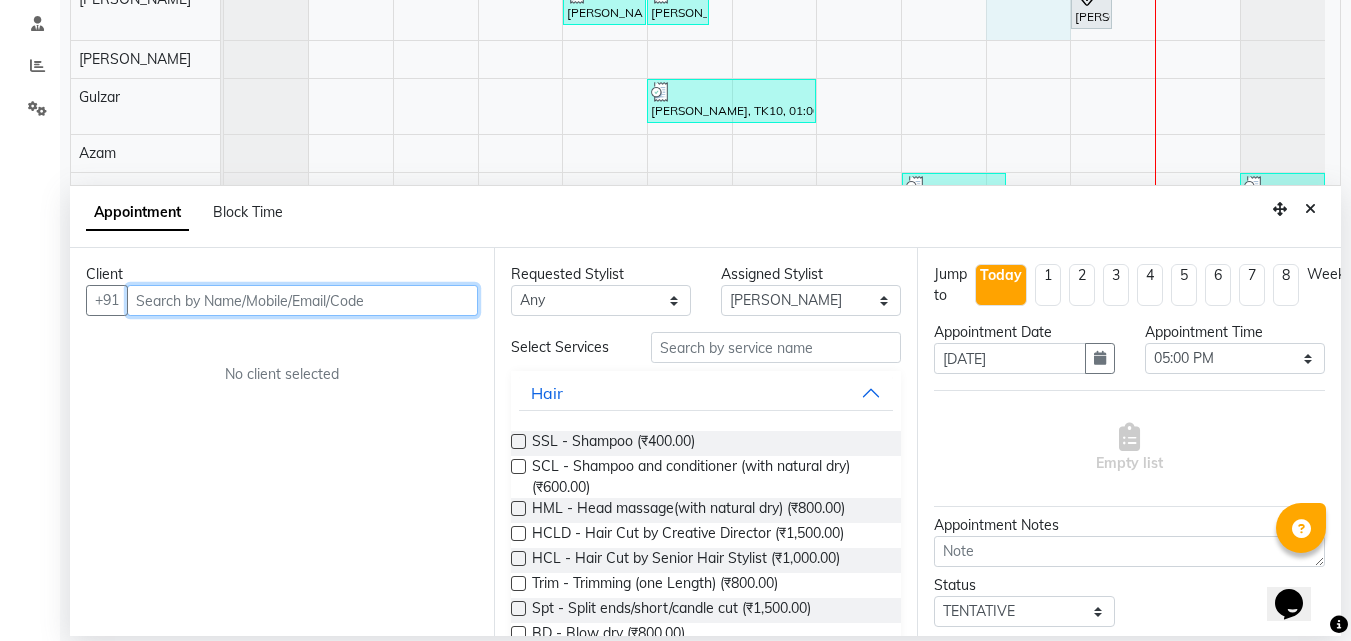 click at bounding box center (302, 300) 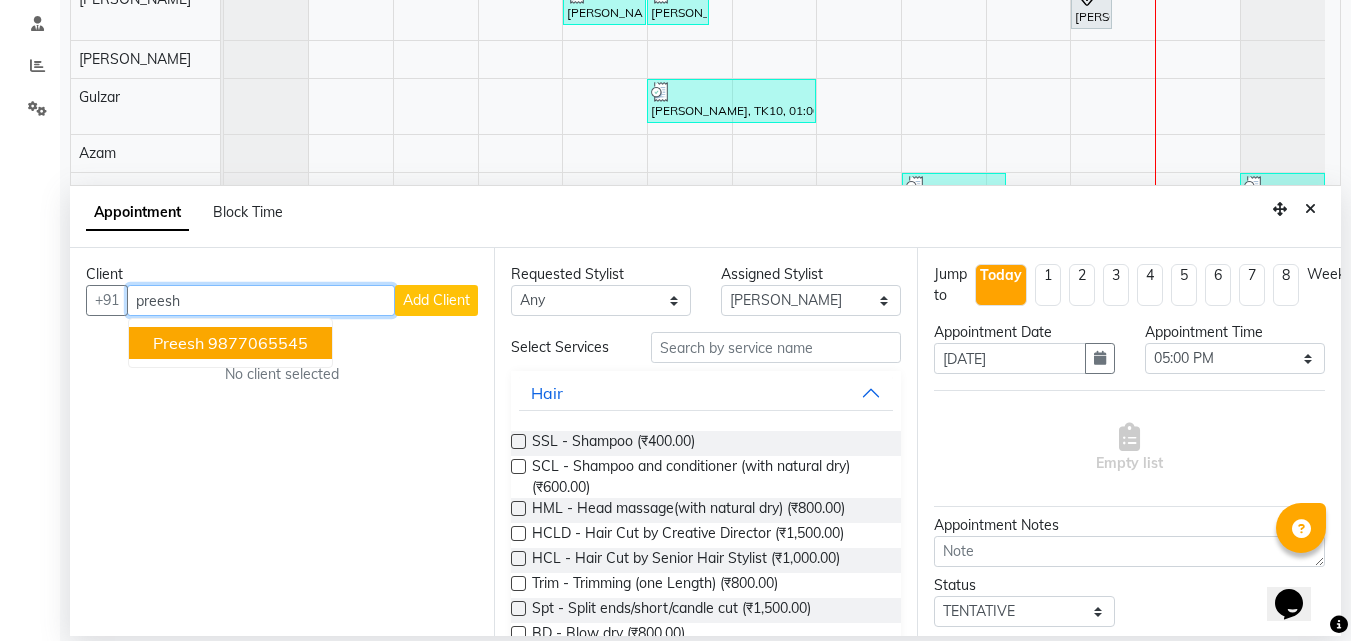 click on "9877065545" at bounding box center [258, 343] 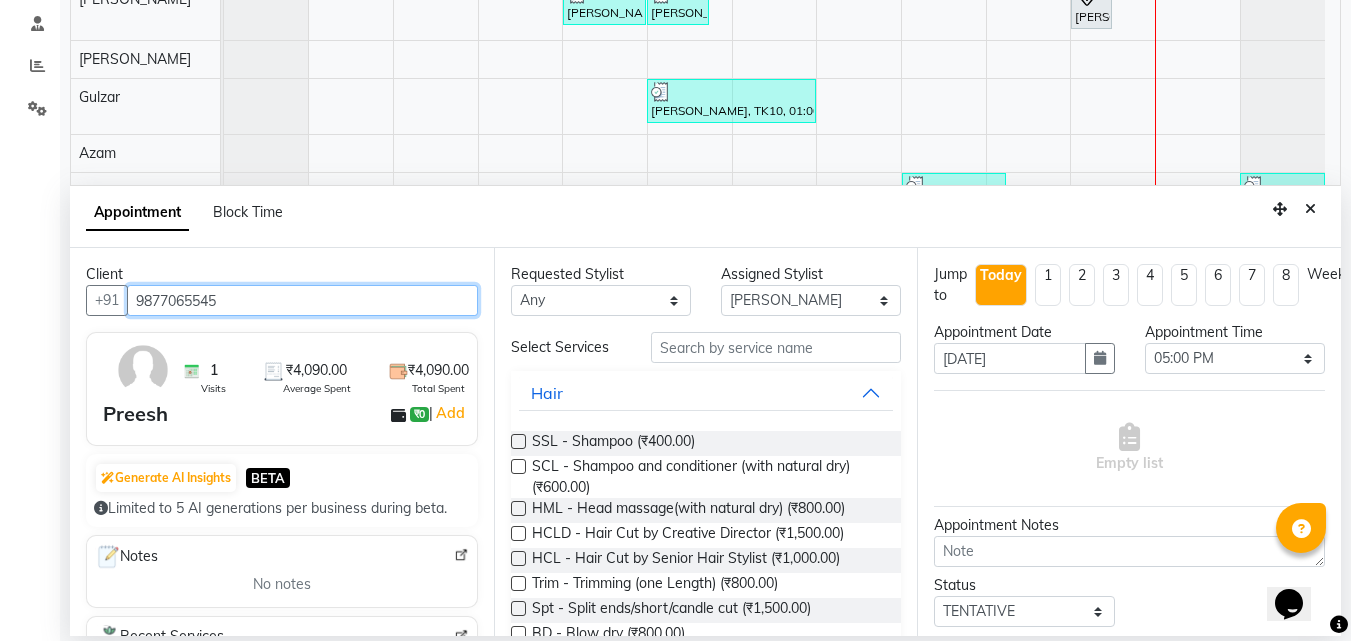 type on "9877065545" 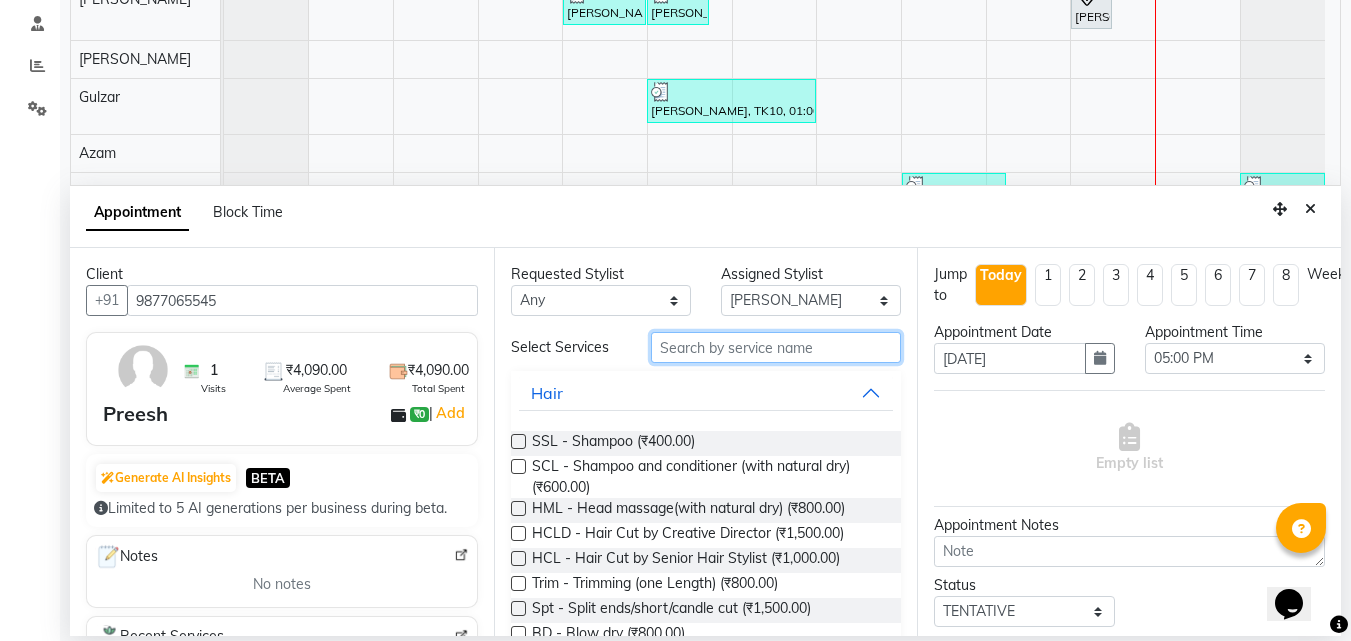 click at bounding box center (776, 347) 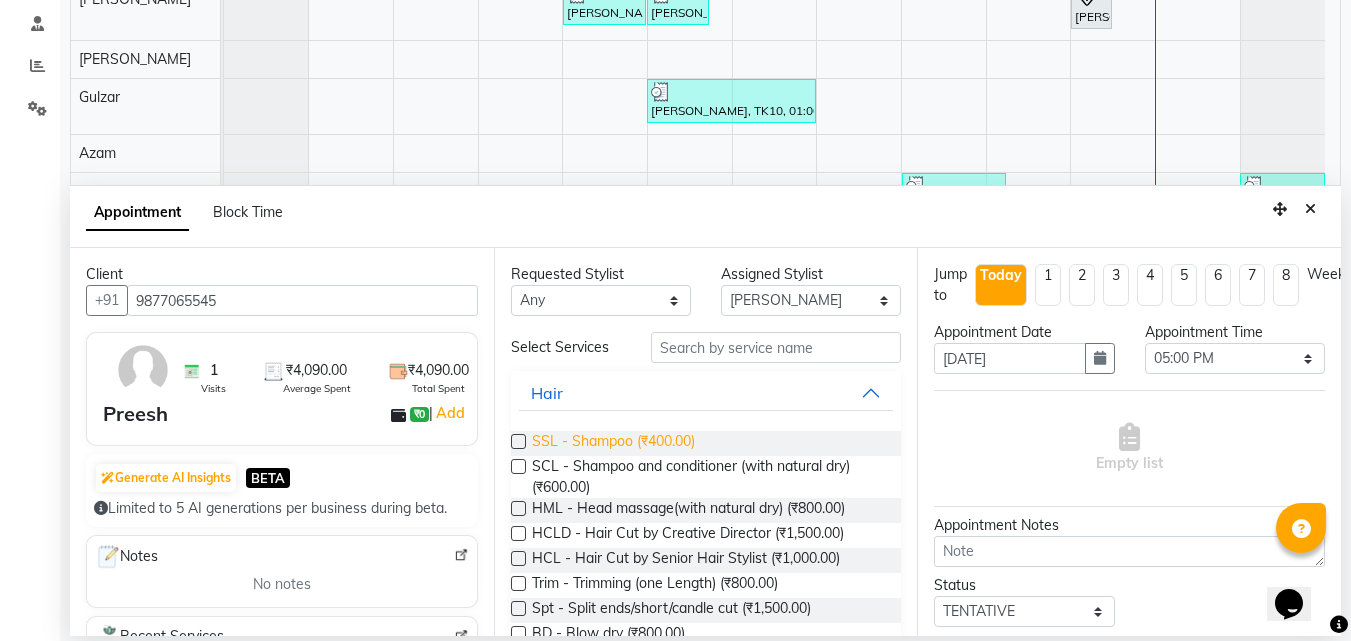 click on "SSL - Shampoo (₹400.00)" at bounding box center (613, 443) 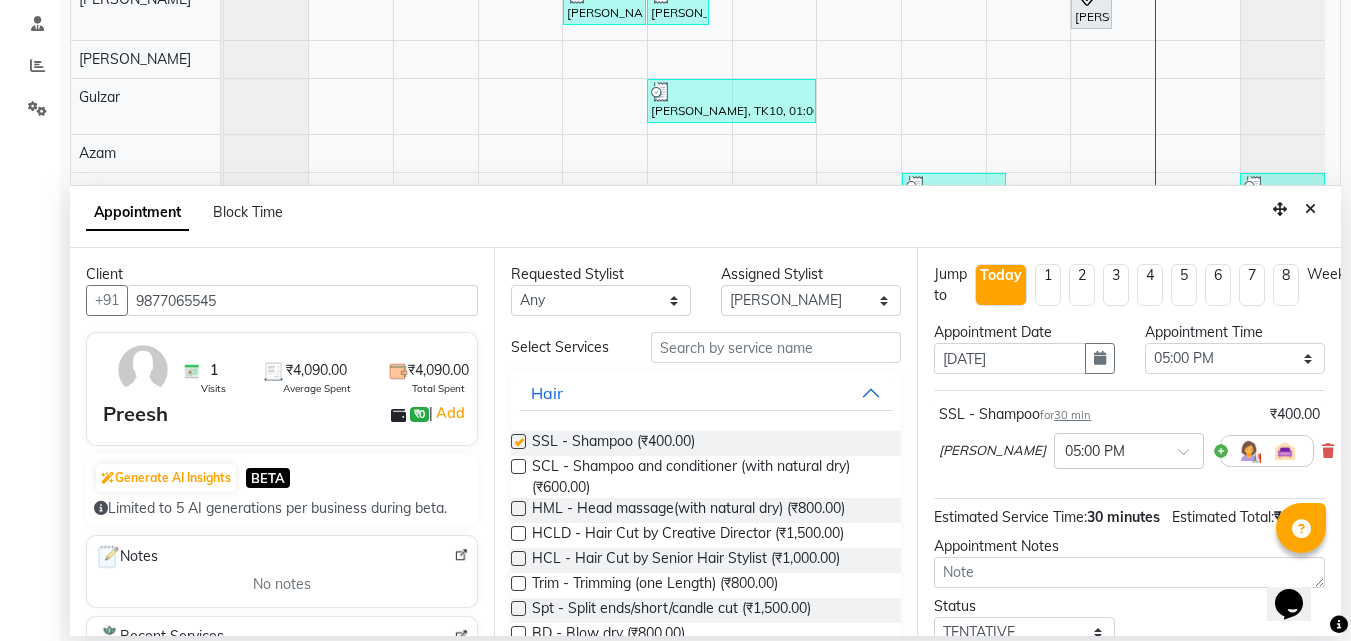 checkbox on "false" 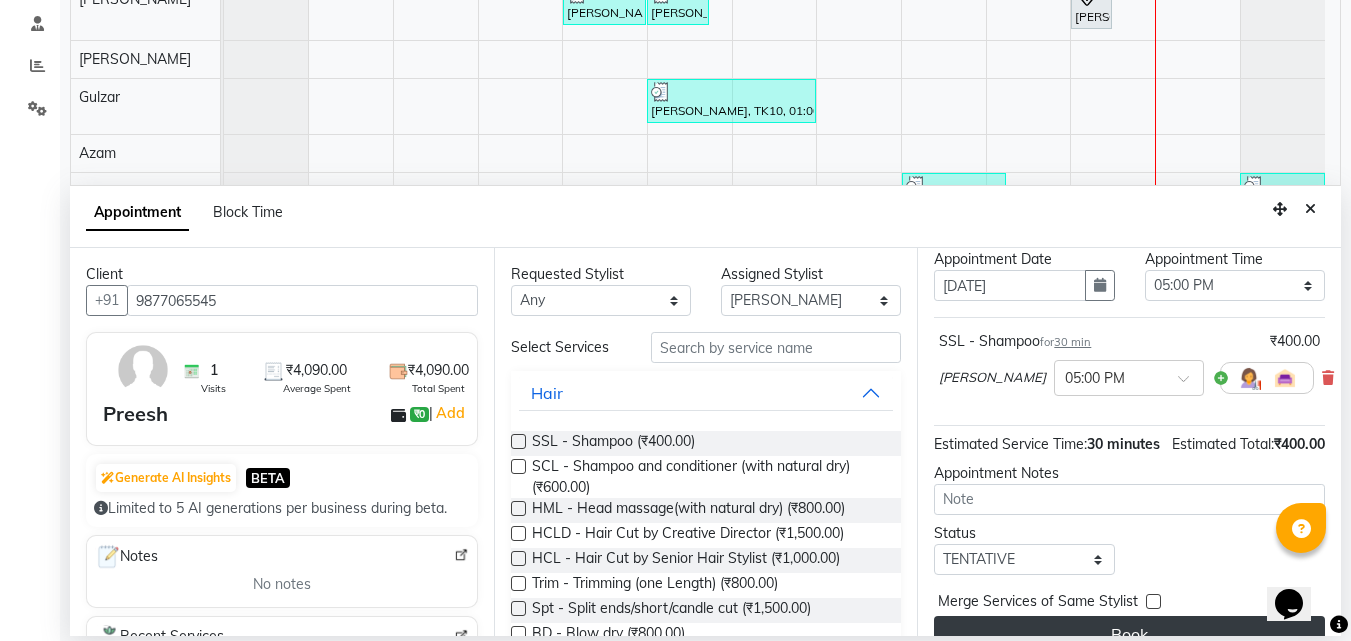 scroll, scrollTop: 141, scrollLeft: 0, axis: vertical 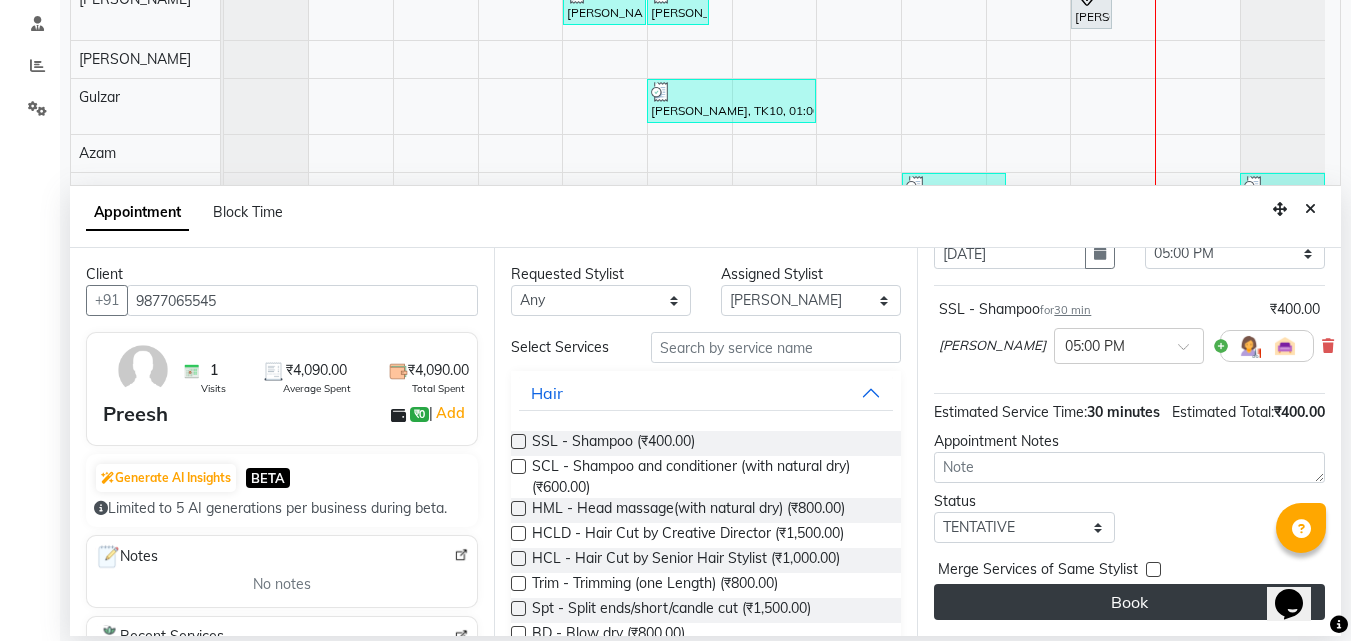 click on "Book" at bounding box center [1129, 602] 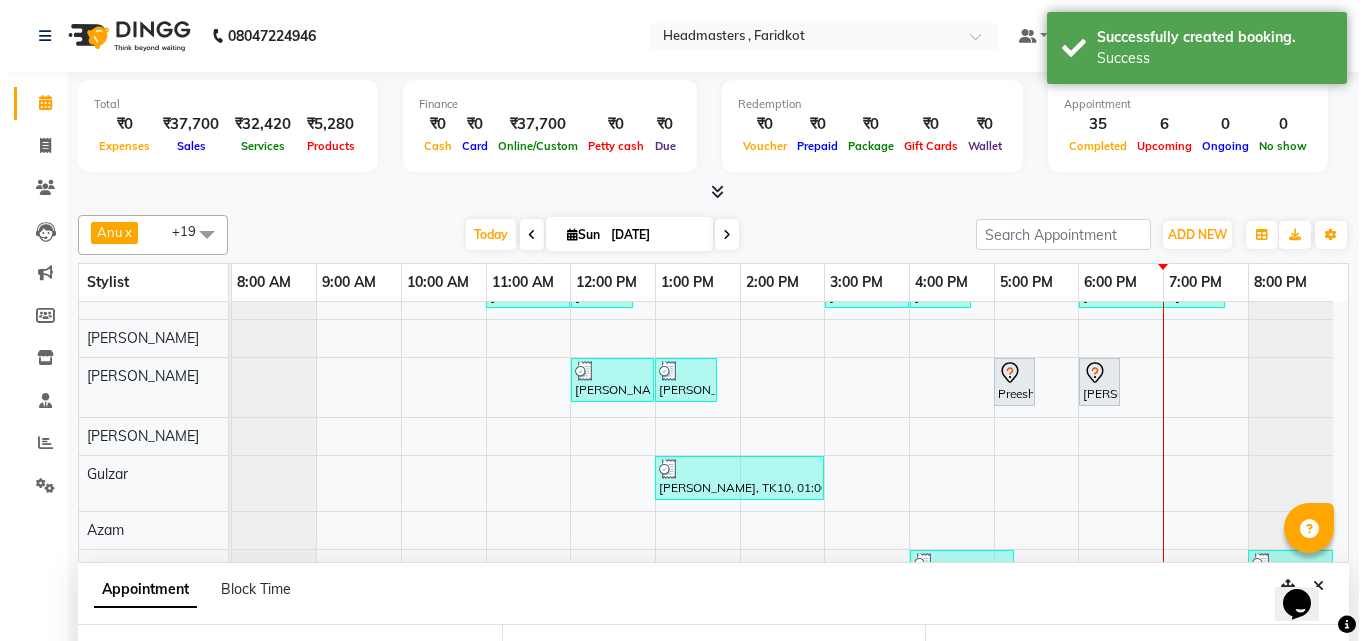 scroll, scrollTop: 100, scrollLeft: 0, axis: vertical 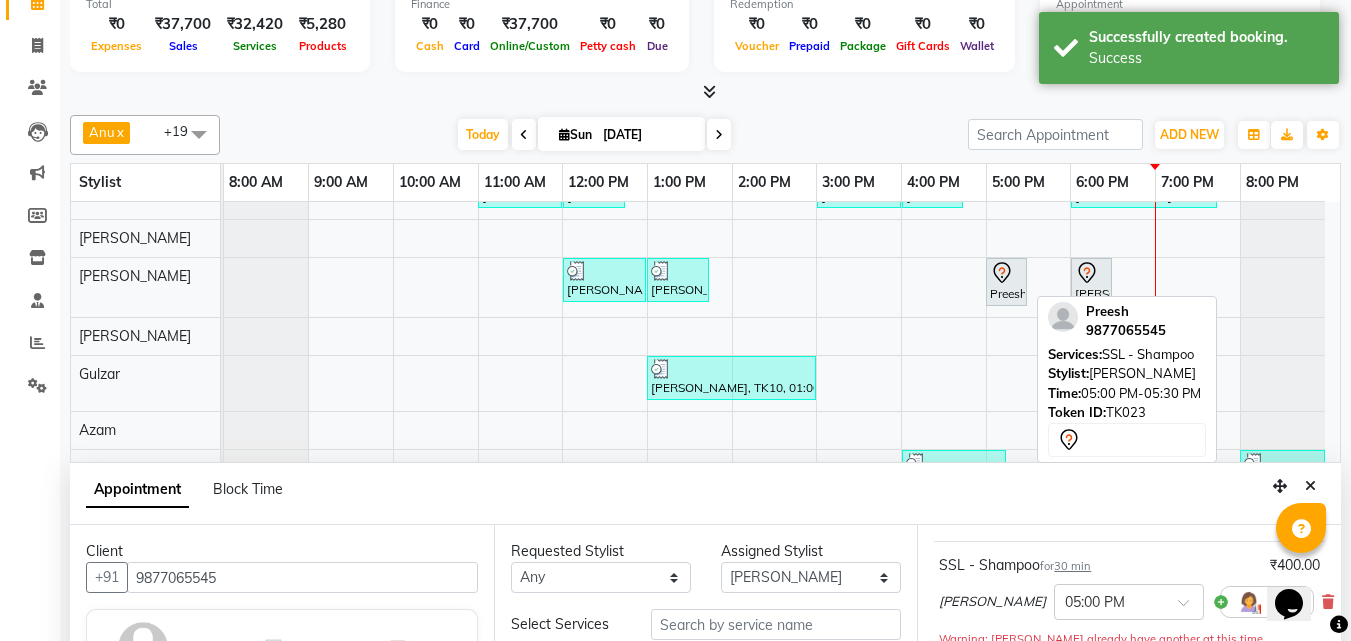 click 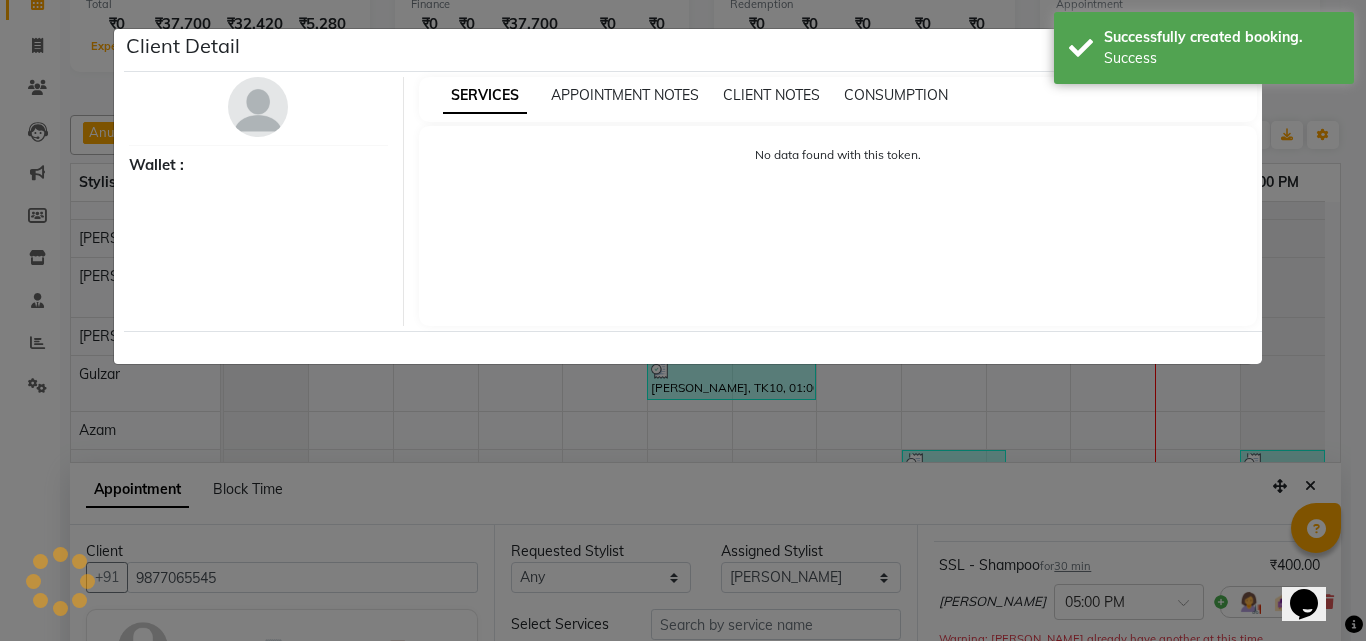 select on "7" 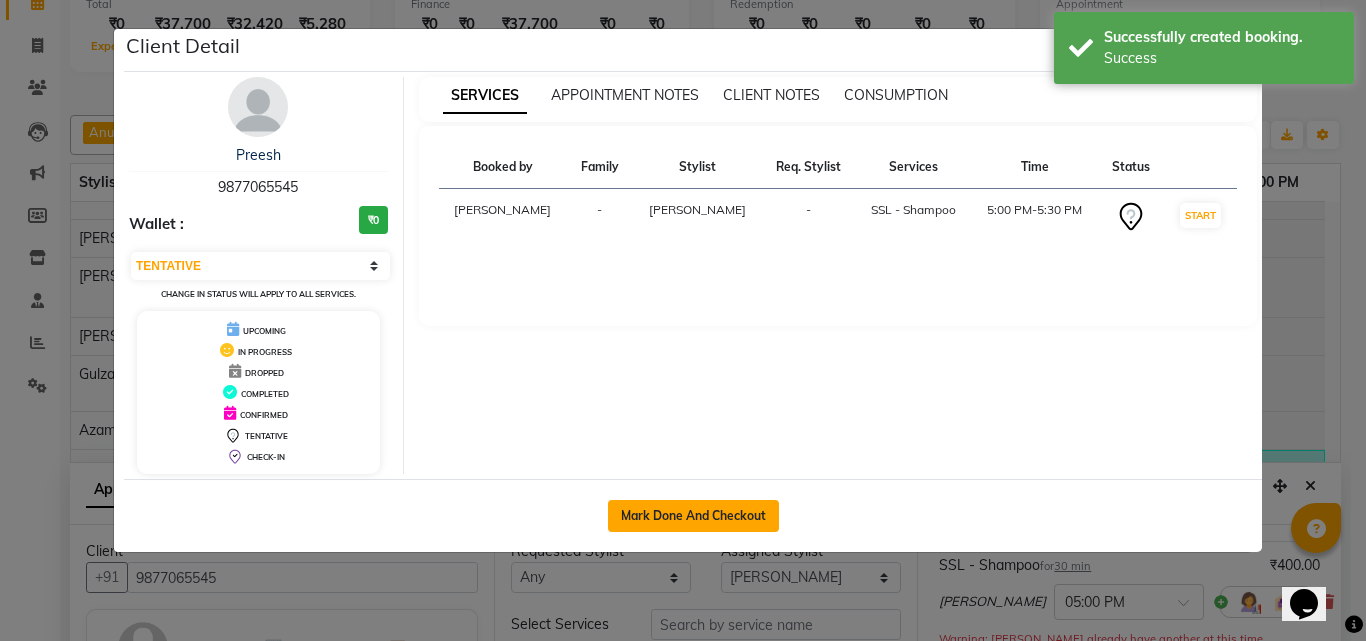 click on "Mark Done And Checkout" 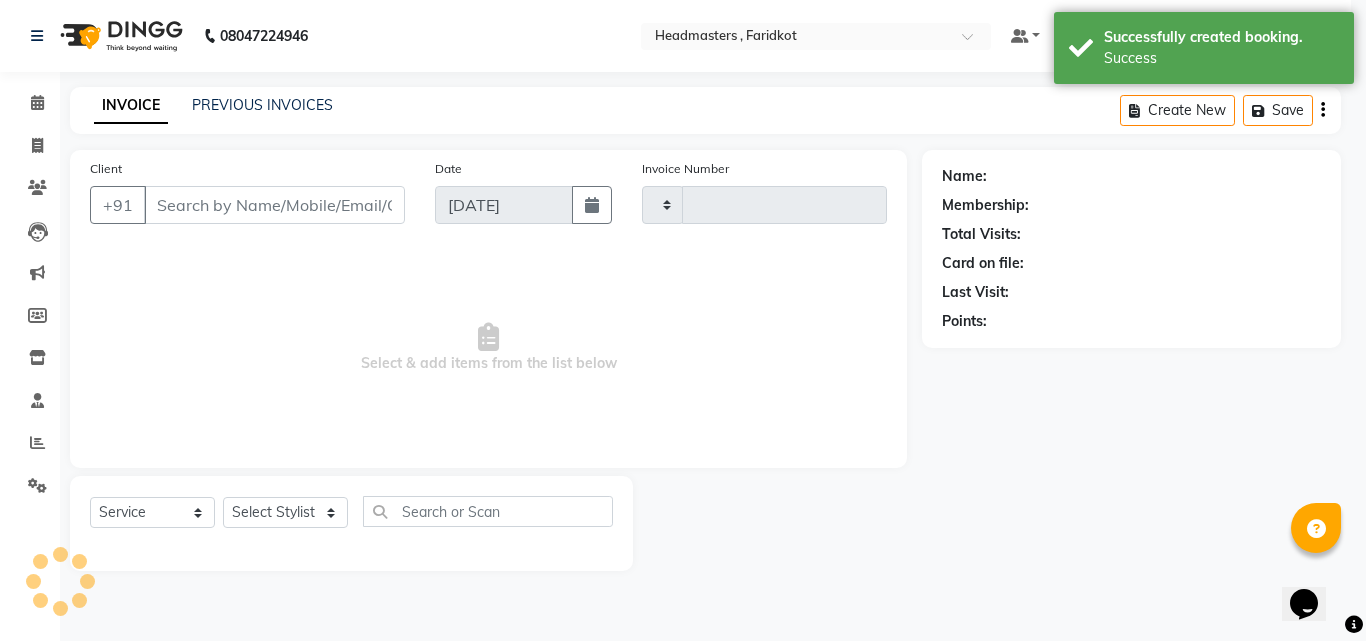 scroll, scrollTop: 0, scrollLeft: 0, axis: both 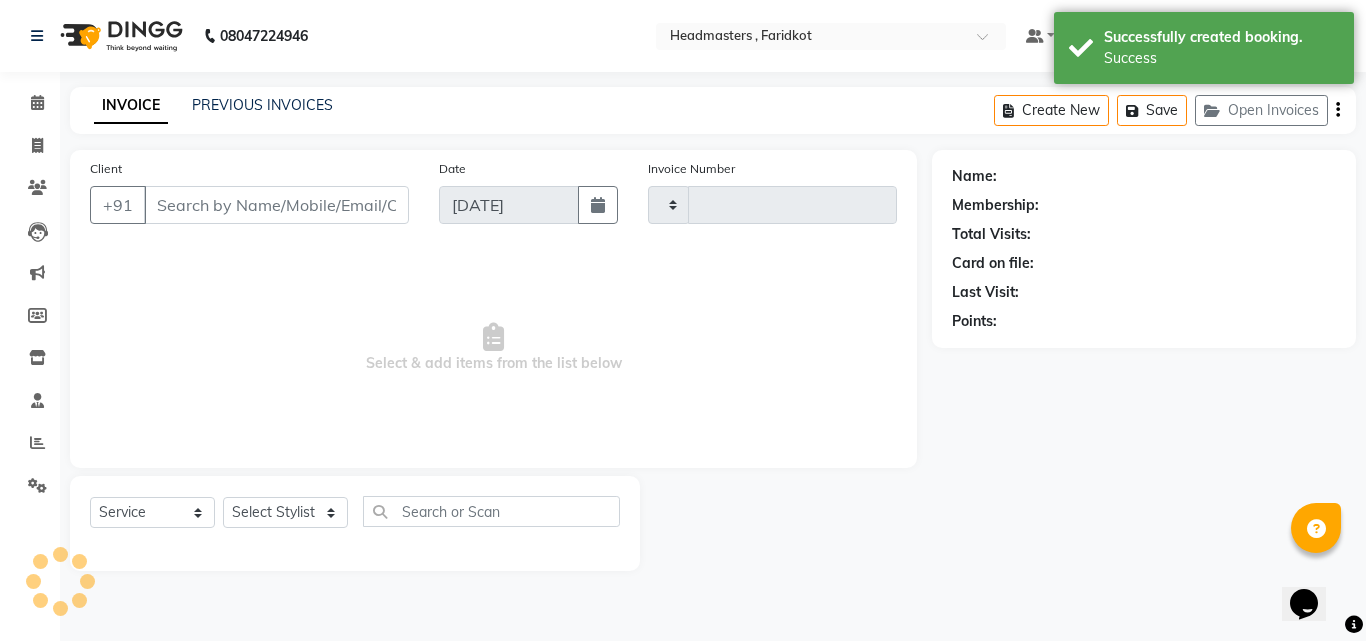 type on "0544" 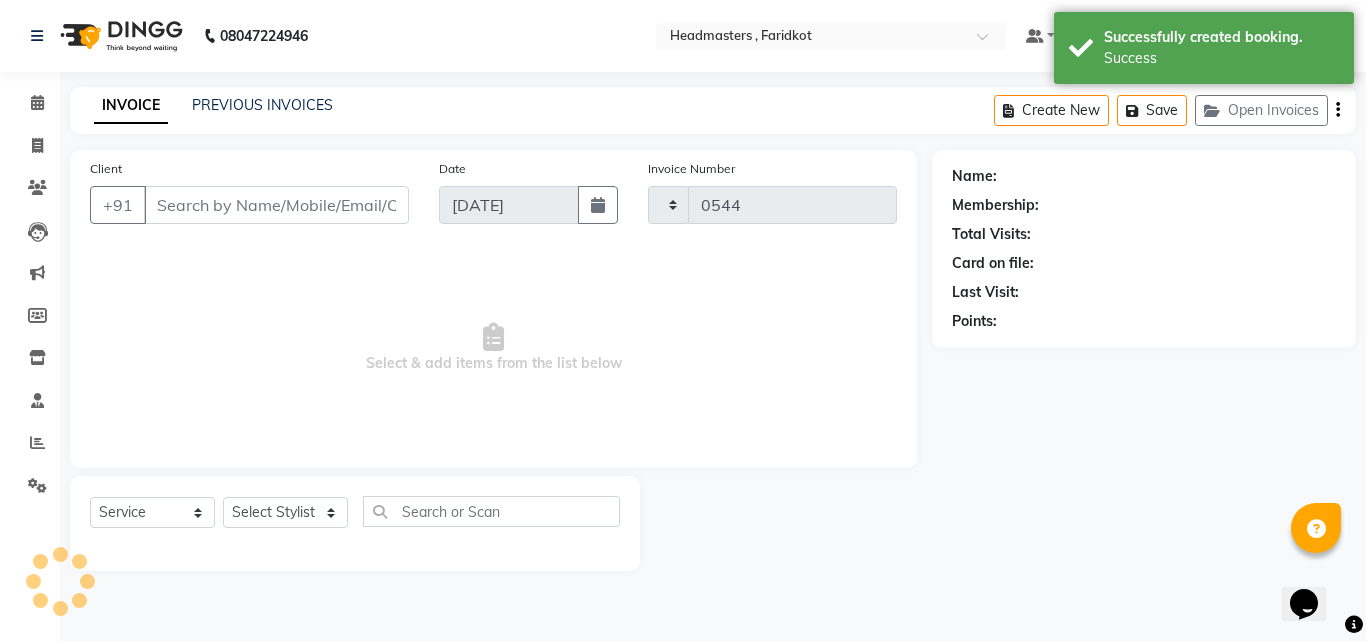 select on "7919" 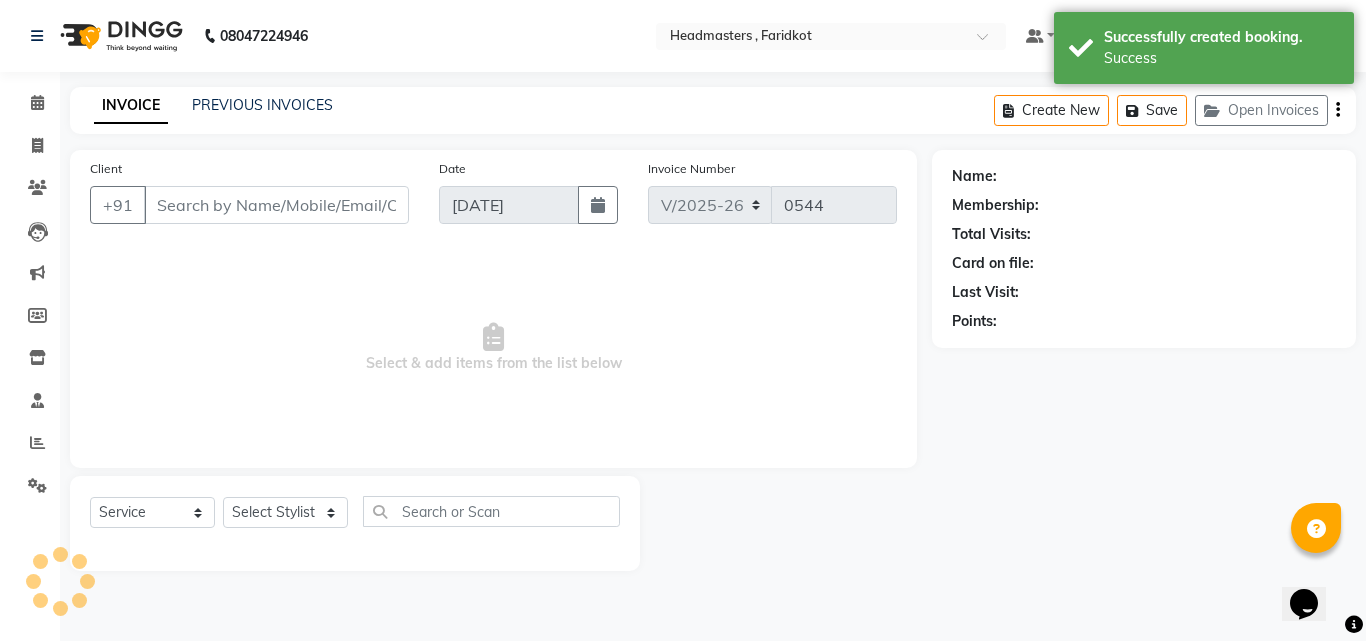 type on "9877065545" 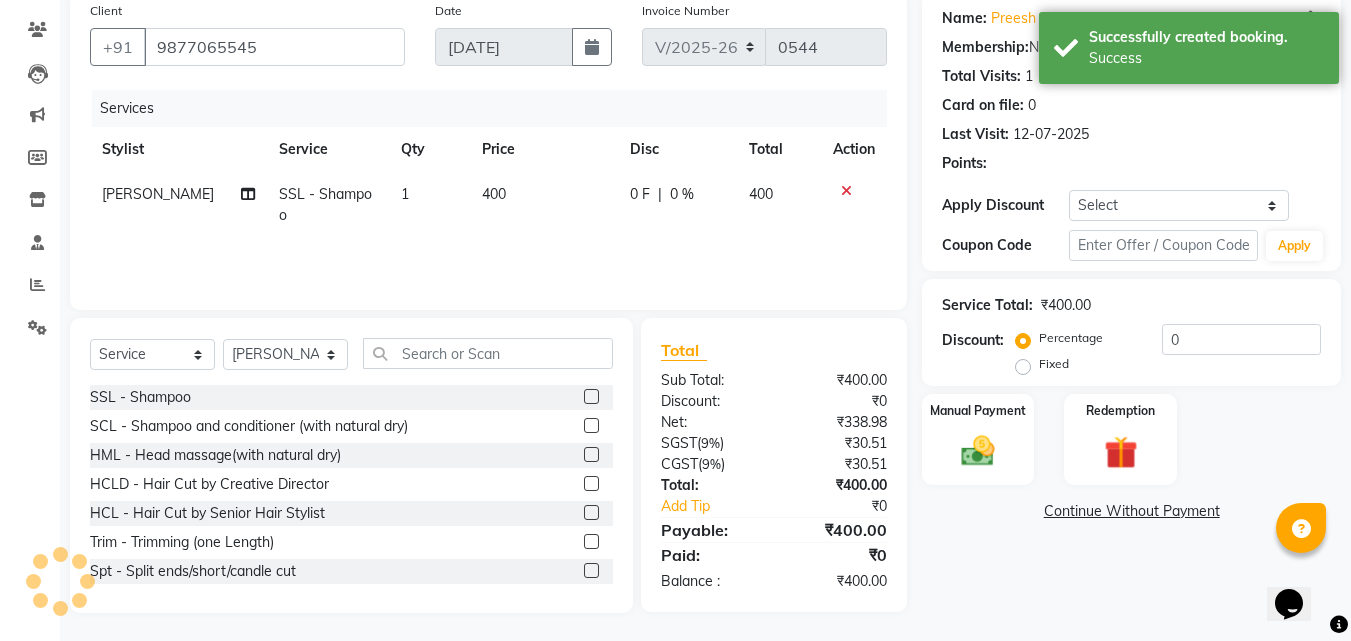 scroll, scrollTop: 160, scrollLeft: 0, axis: vertical 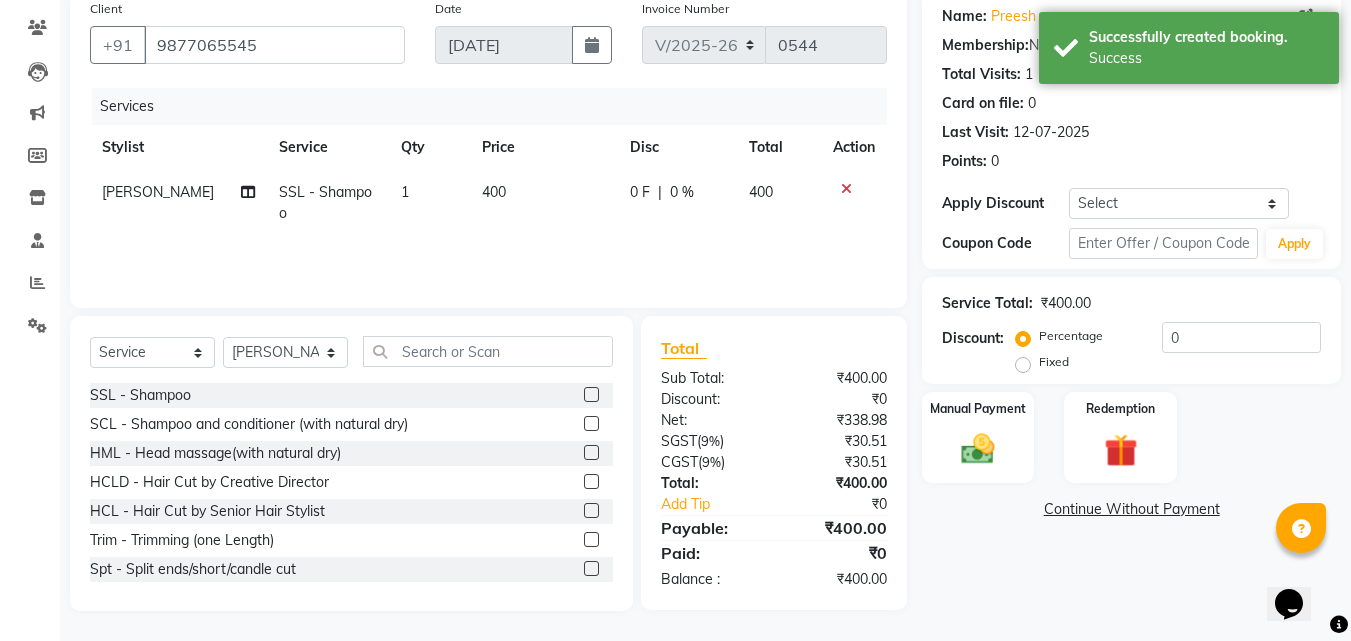 click 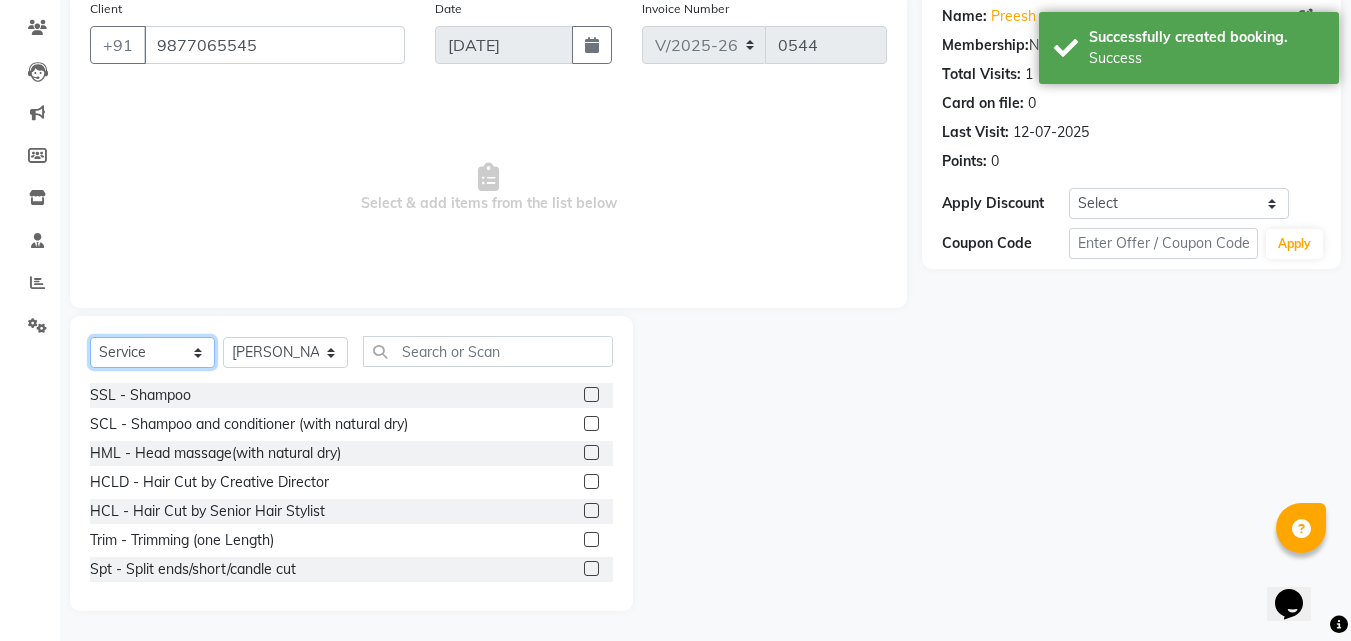 click on "Select  Service  Product  Membership  Package Voucher Prepaid Gift Card" 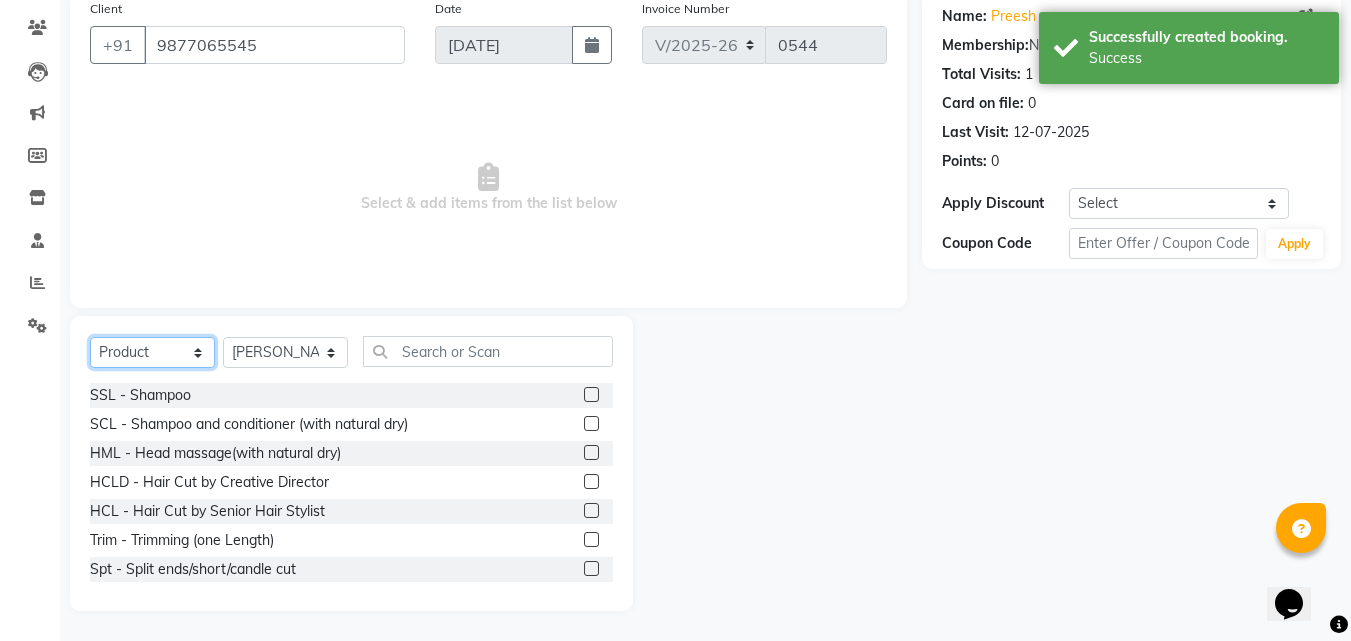 click on "Select  Service  Product  Membership  Package Voucher Prepaid Gift Card" 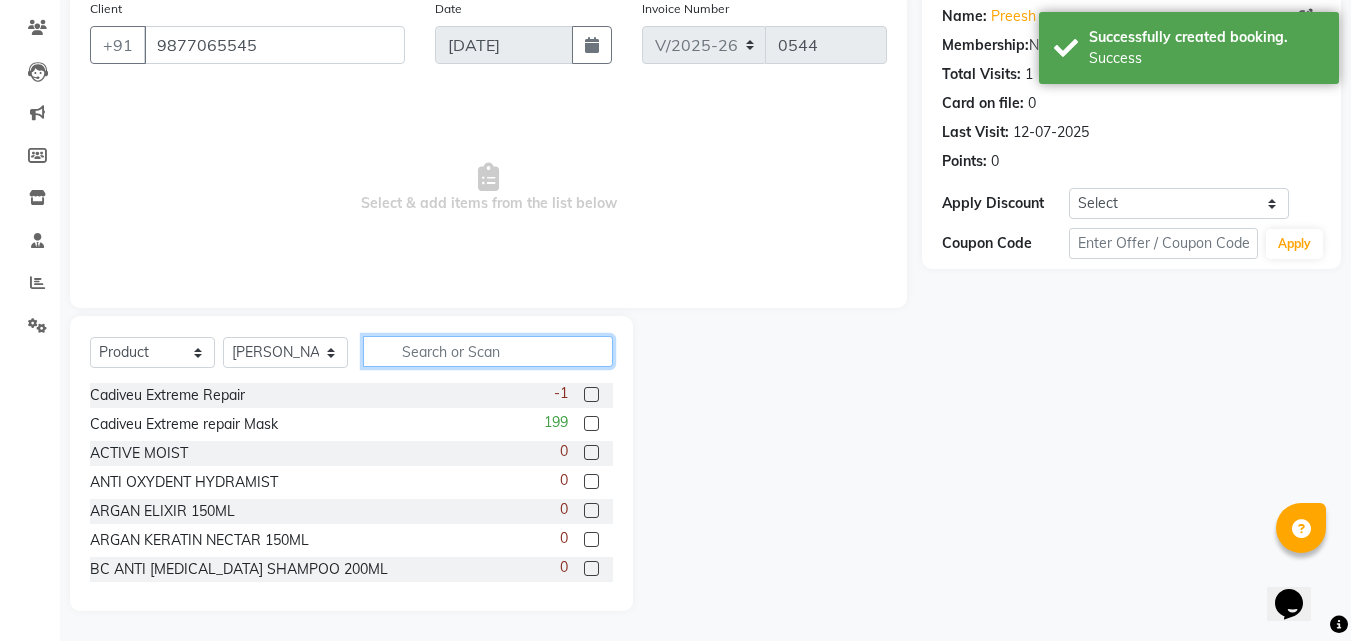 click 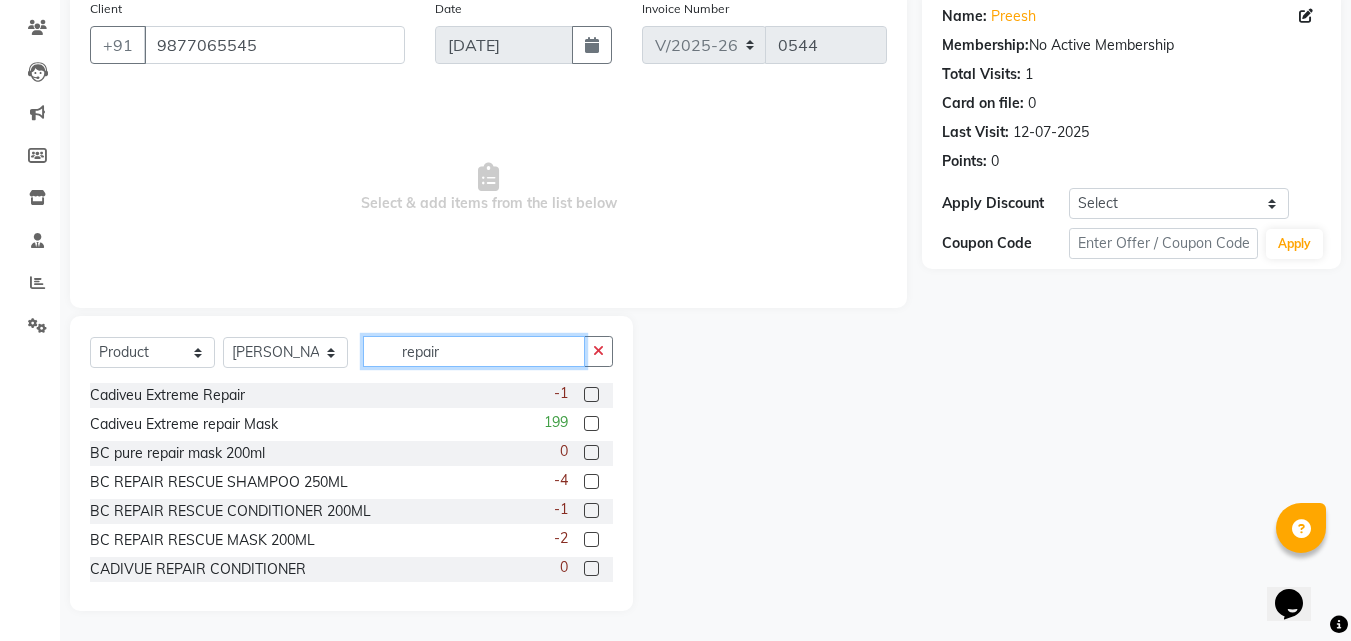 type on "repair" 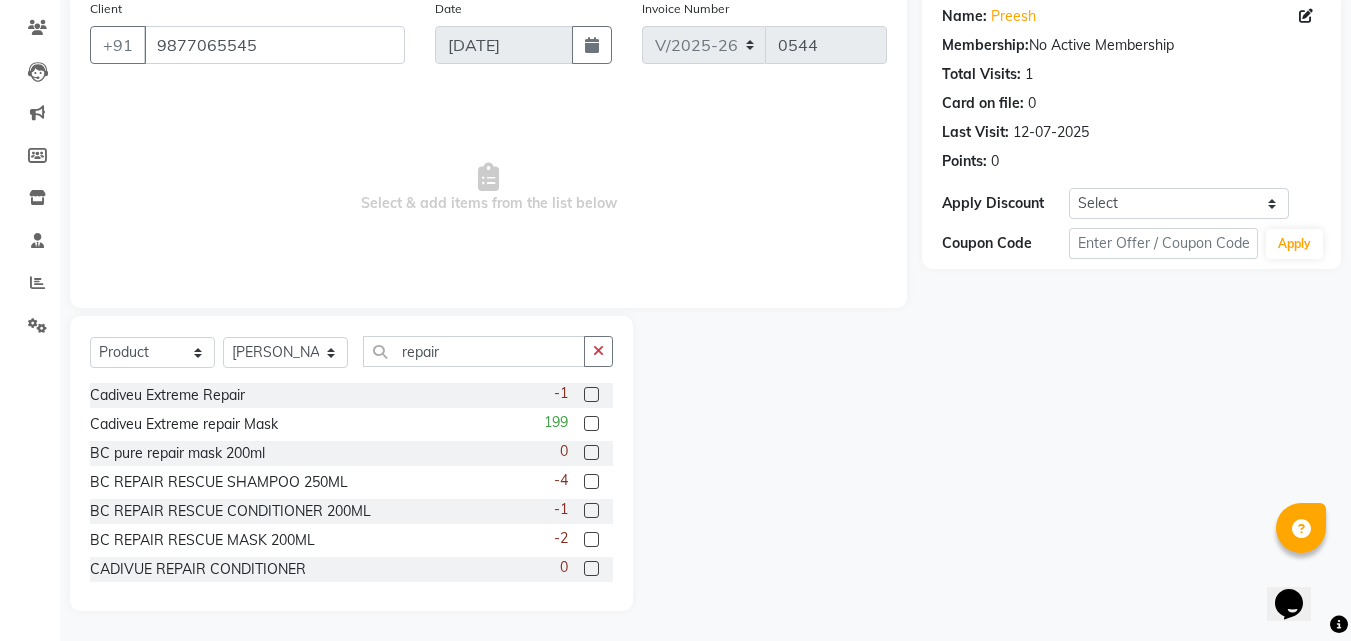 click 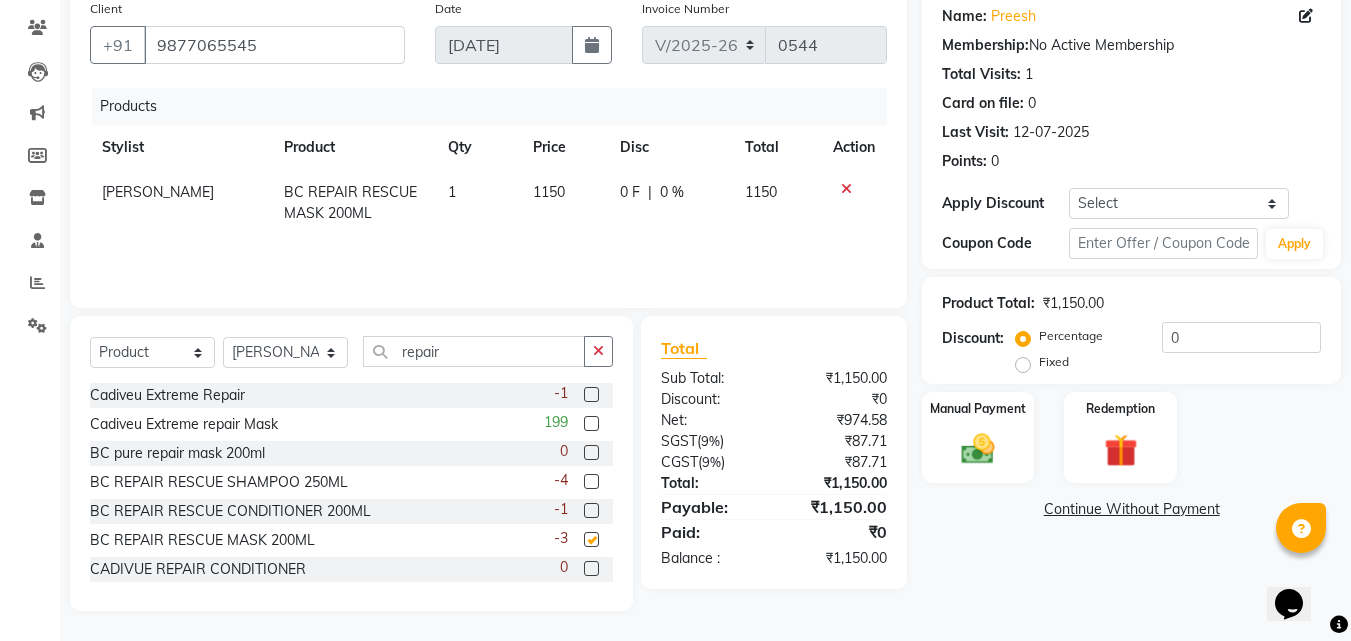 checkbox on "false" 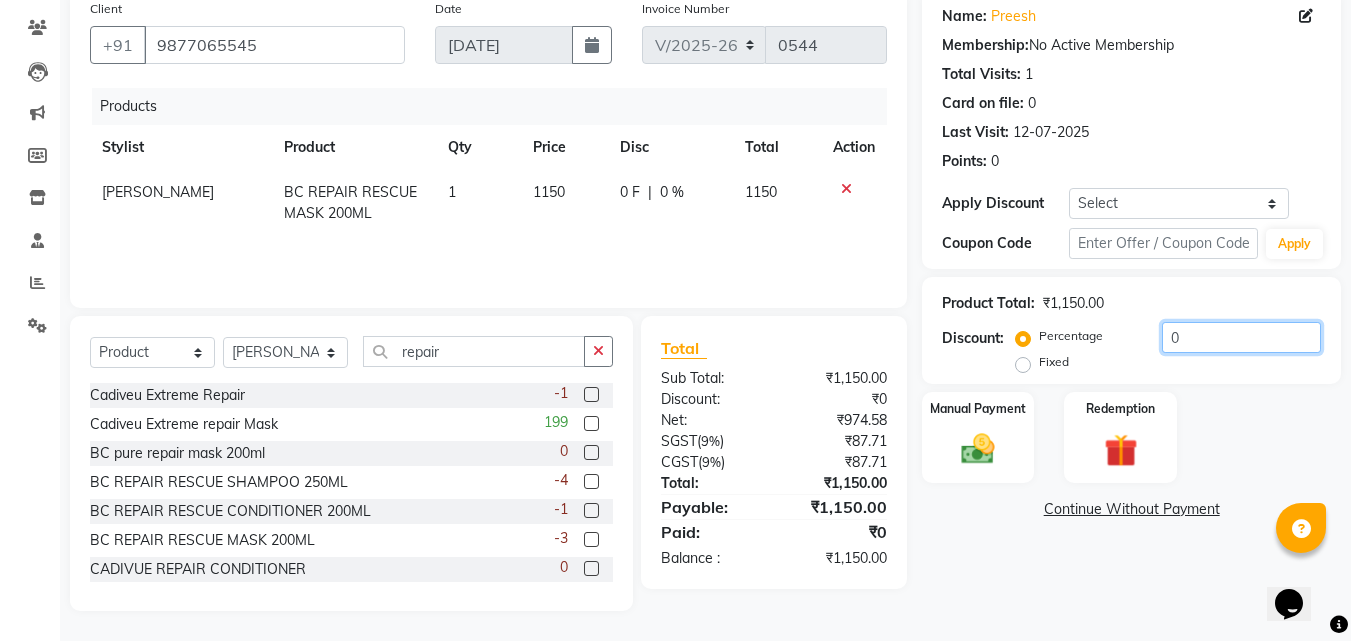 click on "0" 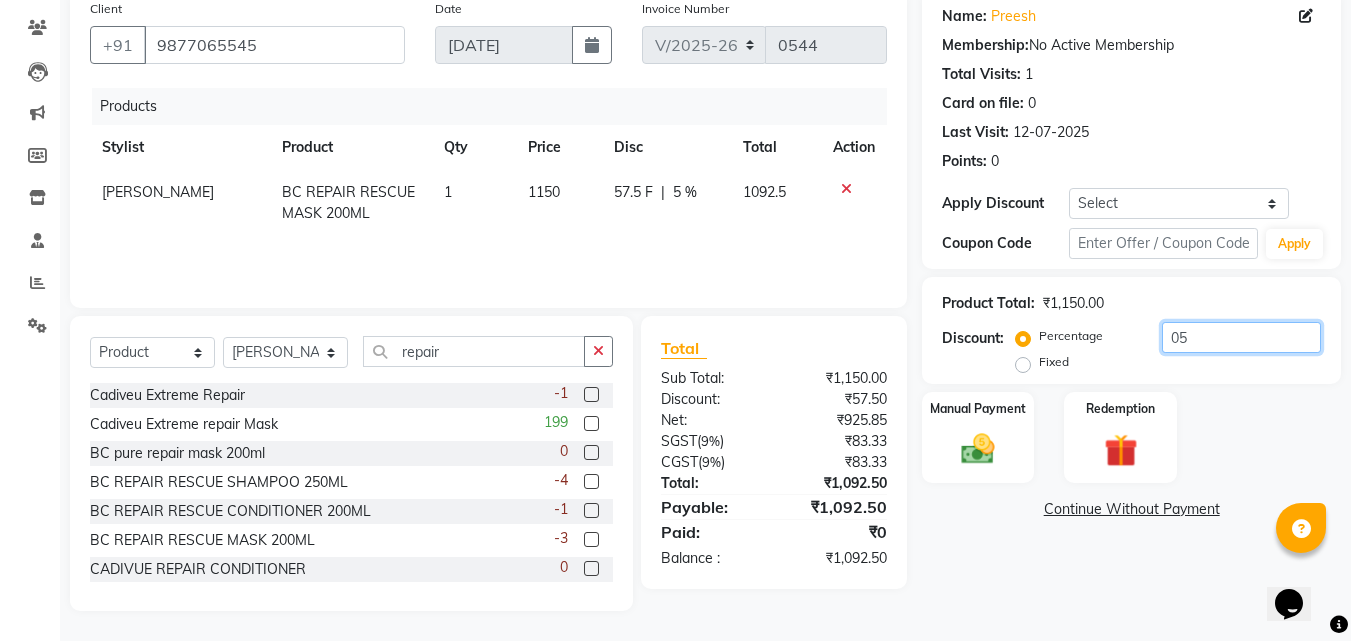 type on "05" 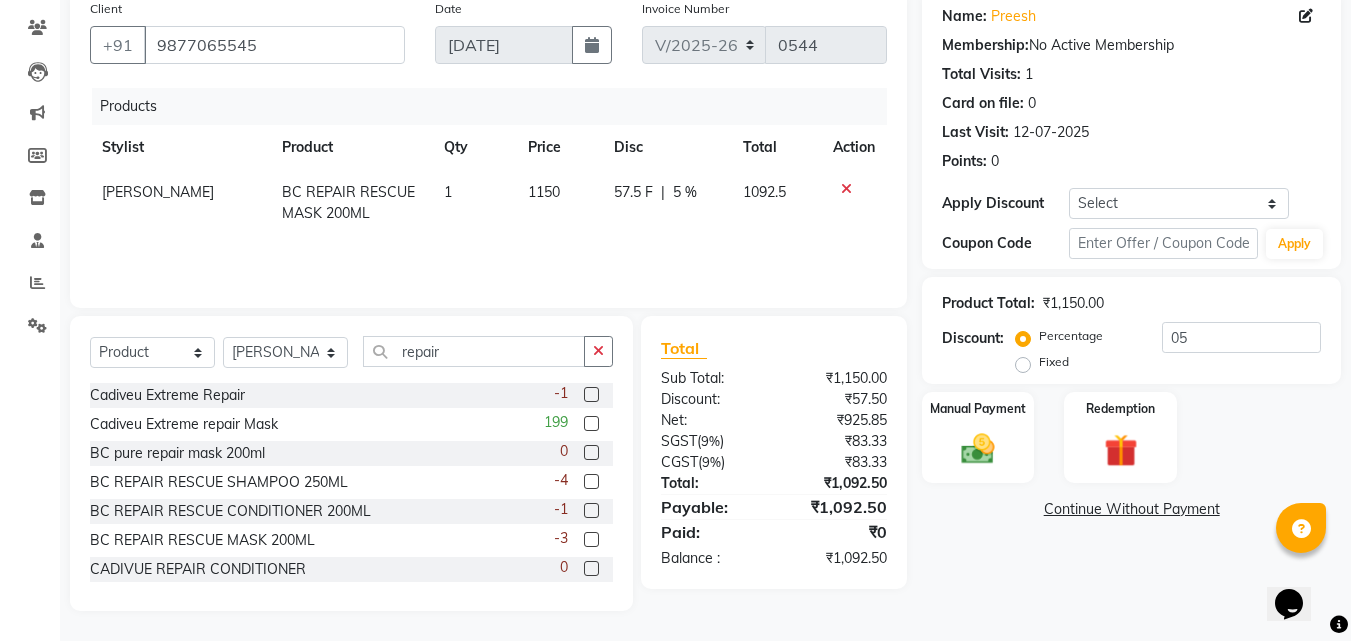 click on "57.5 F" 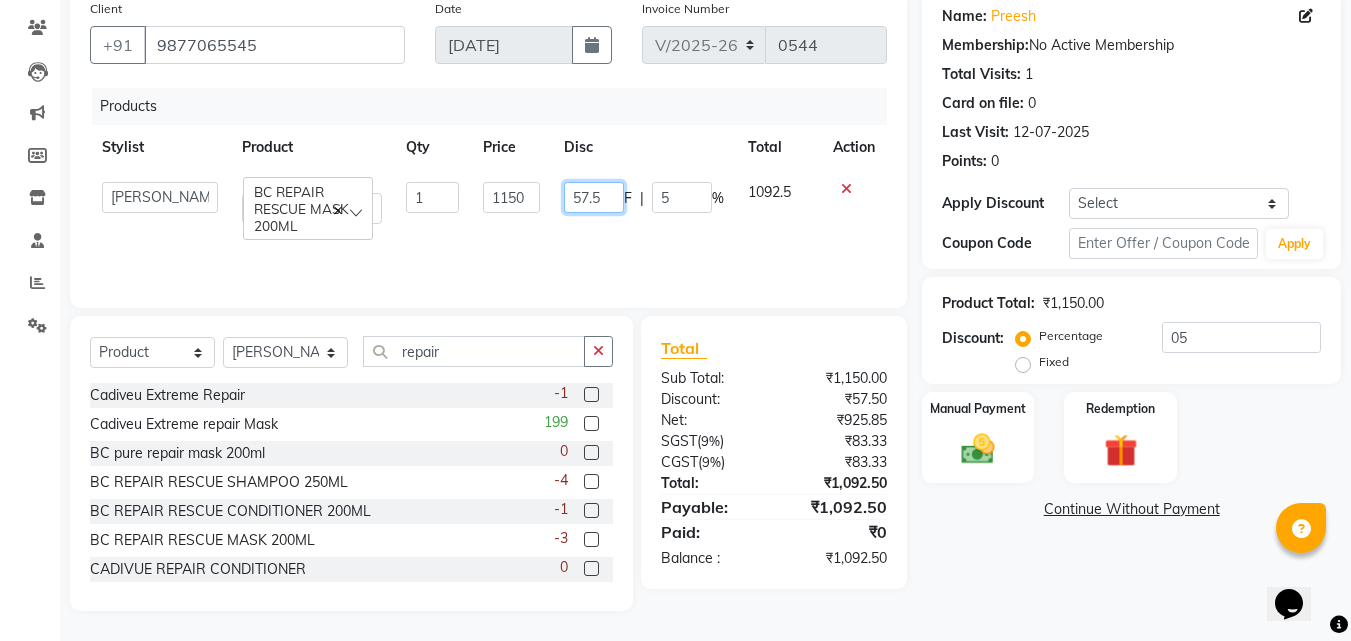 click on "57.5" 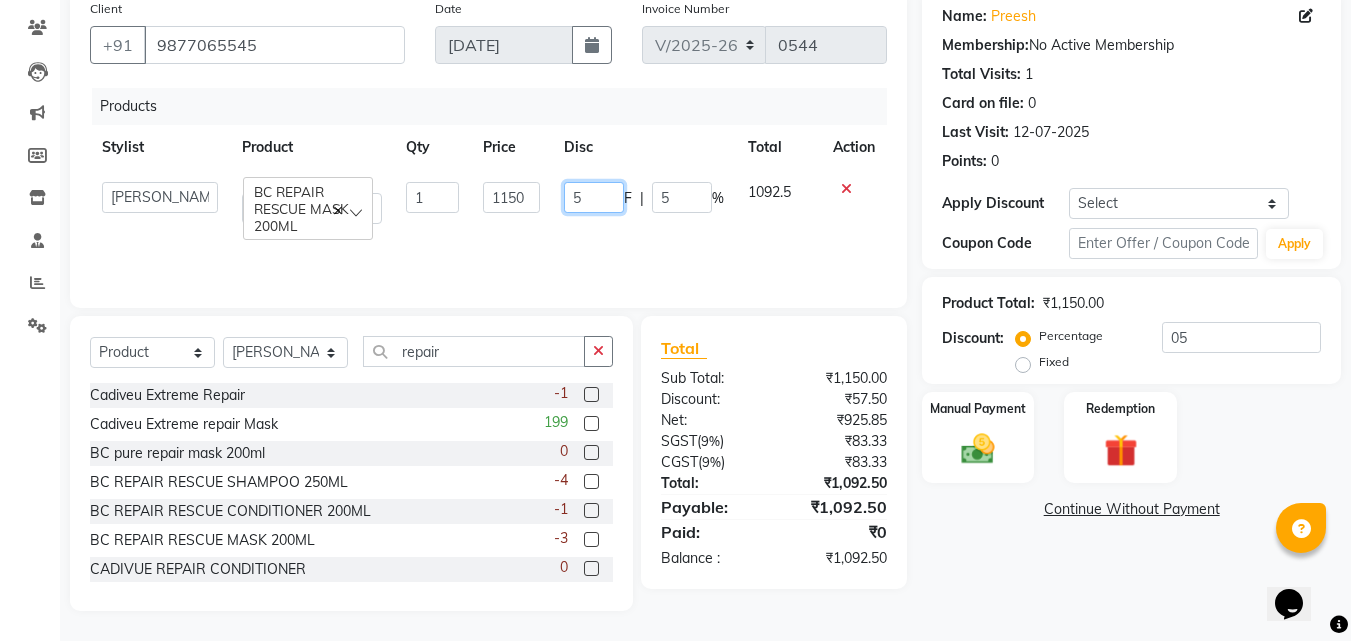 type on "59" 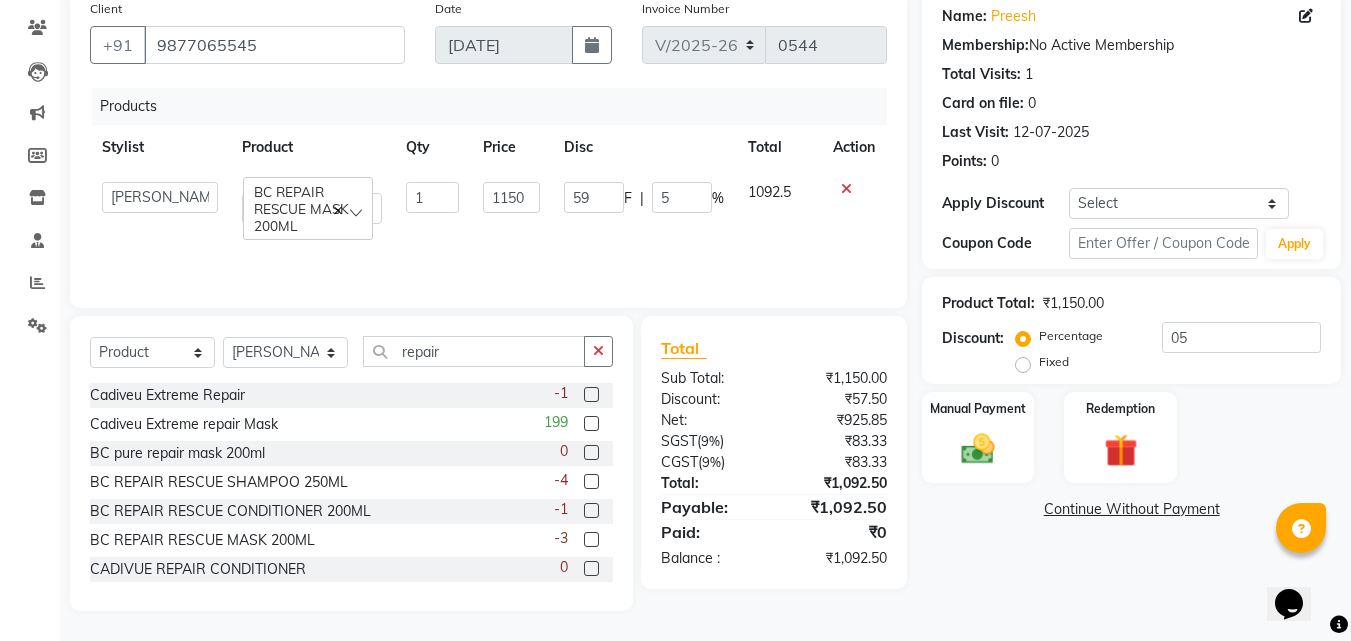 click on "Name: Preesh  Membership:  No Active Membership  Total Visits:  1 Card on file:  0 Last Visit:   12-07-2025 Points:   0  Apply Discount Select Coupon → Wrong Job Card  Coupon → Complimentary Coupon → Correction  Coupon → First Wash  Coupon → Free Of Cost - Foc  Coupon → Staff Service  Coupon → Service Not Done  Coupon → Double Job Card  Coupon → Pending Payment  Coupon Code Apply Product Total:  ₹1,150.00  Discount:  Percentage   Fixed  05 Manual Payment Redemption  Continue Without Payment" 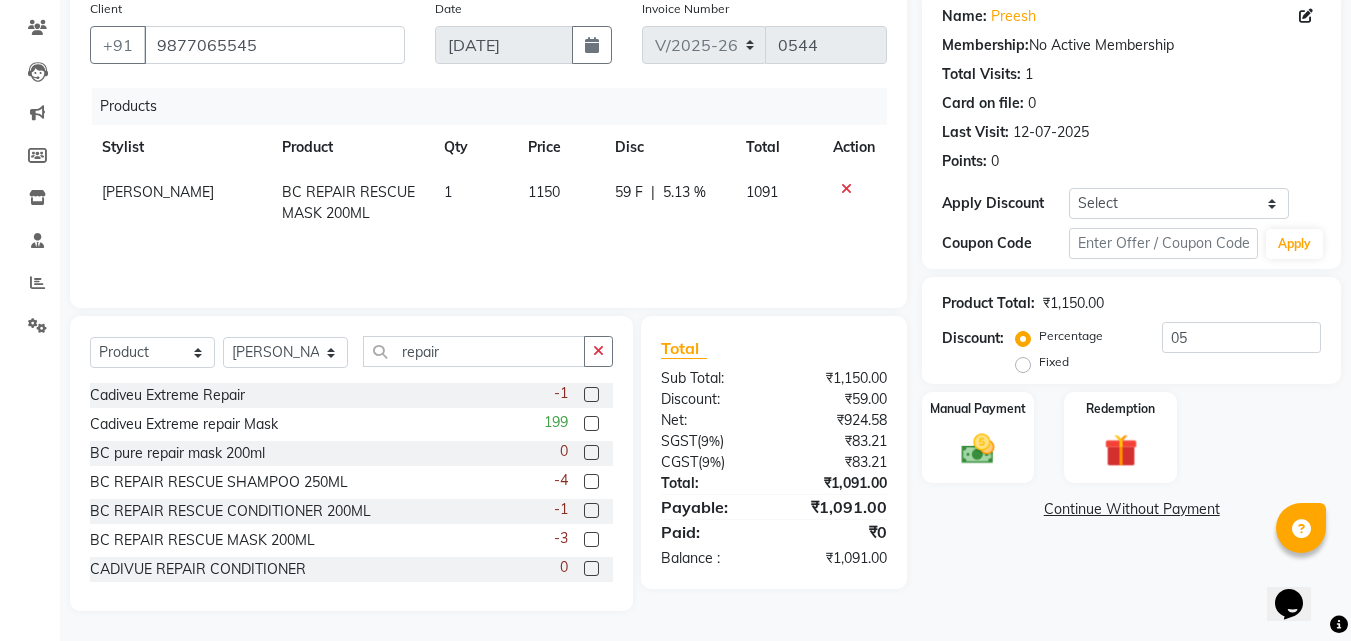 click on "59 F" 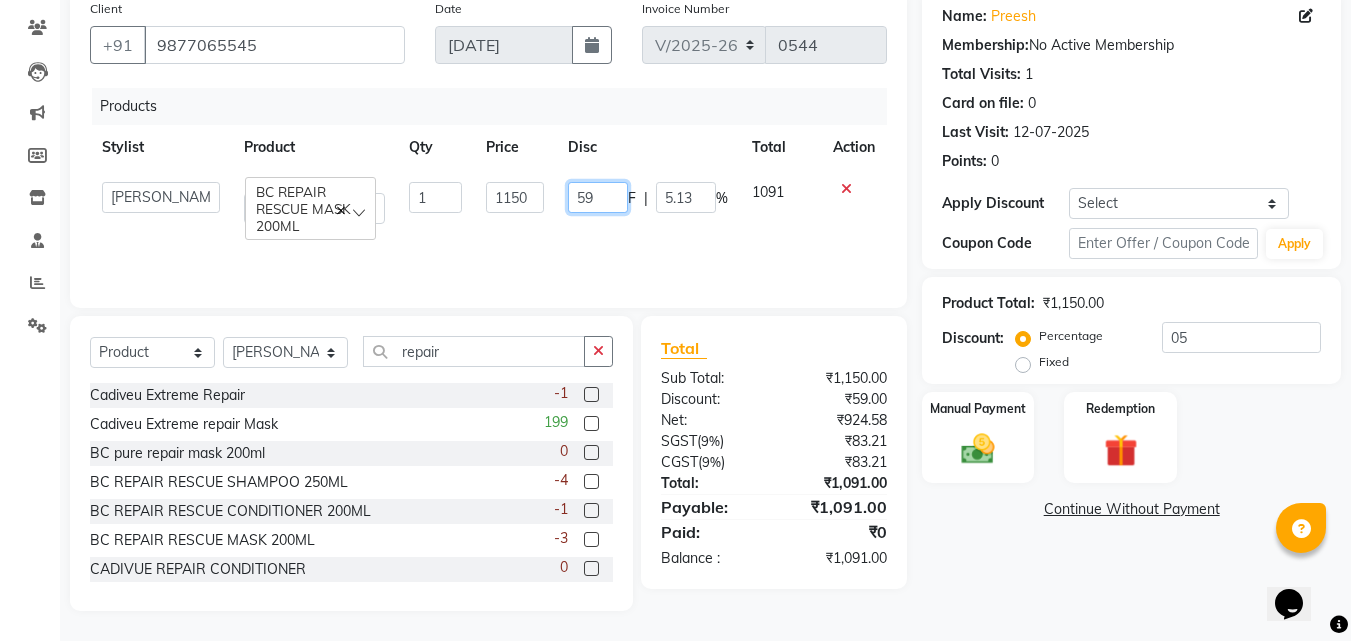 click on "59" 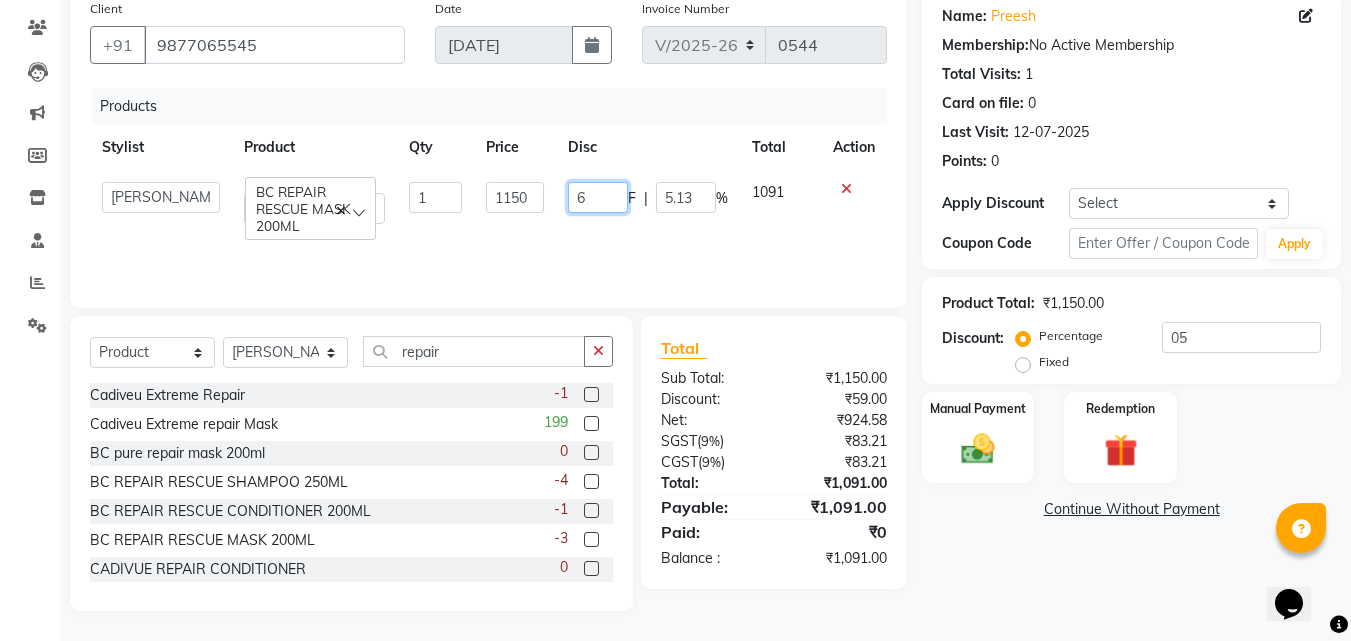 type on "60" 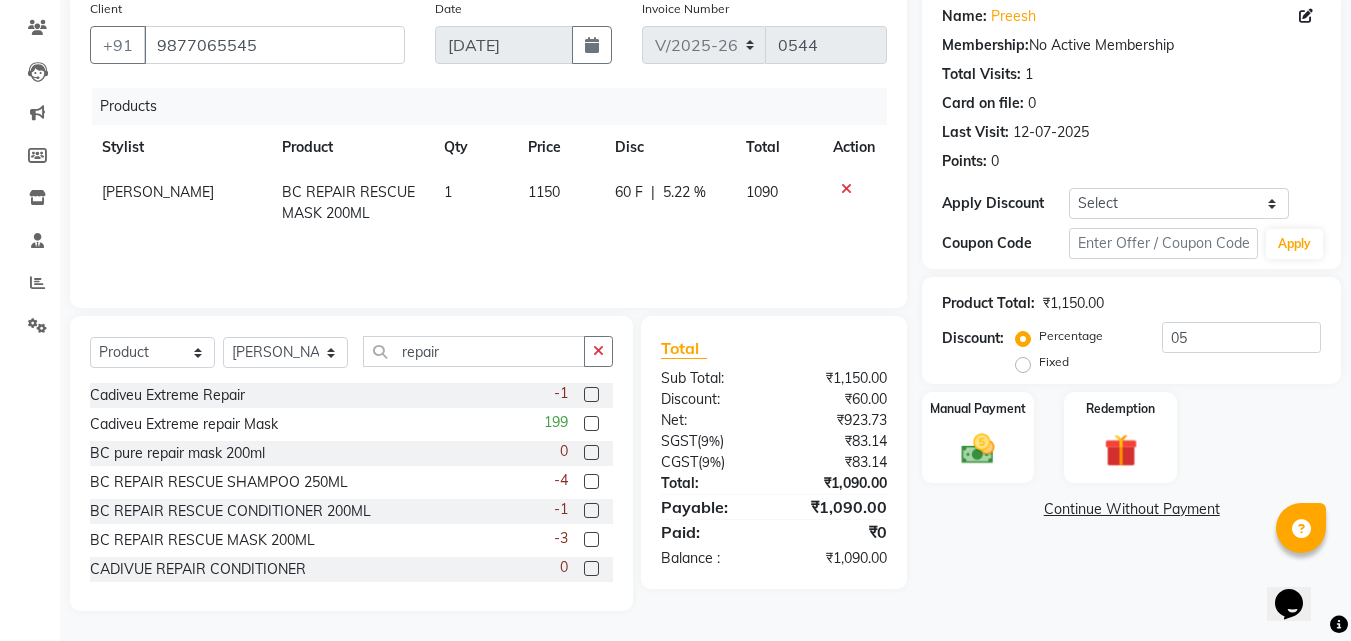 drag, startPoint x: 1060, startPoint y: 594, endPoint x: 1036, endPoint y: 587, distance: 25 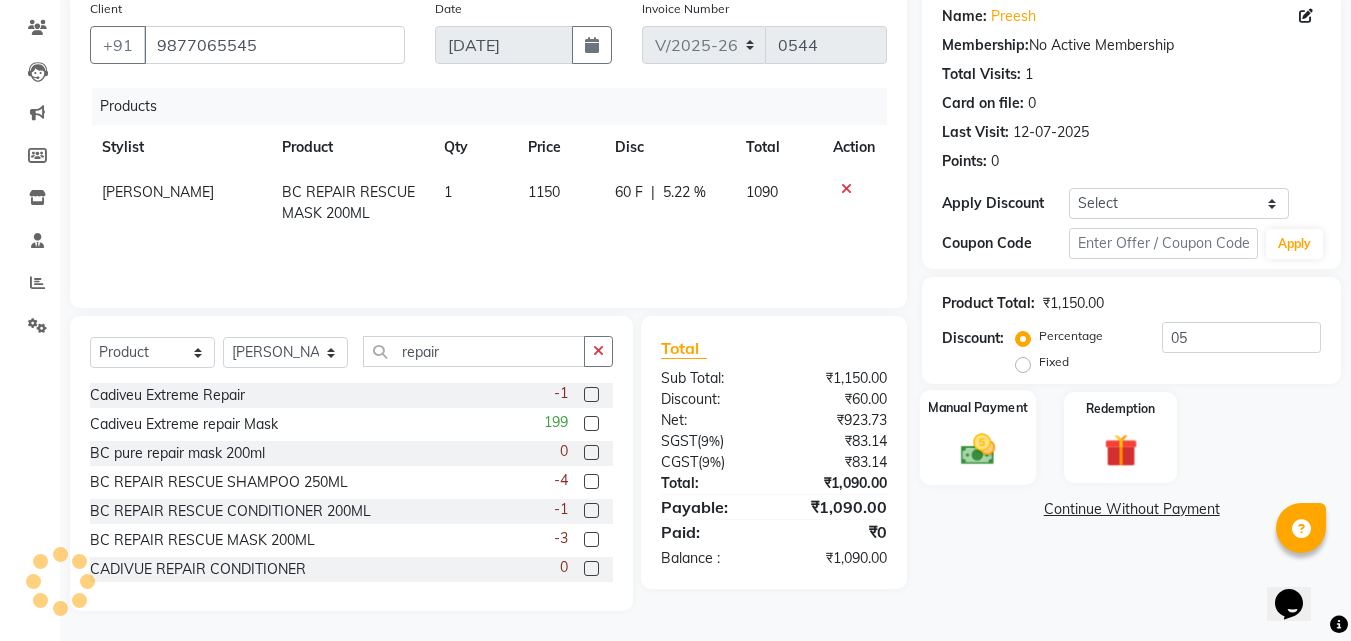 click 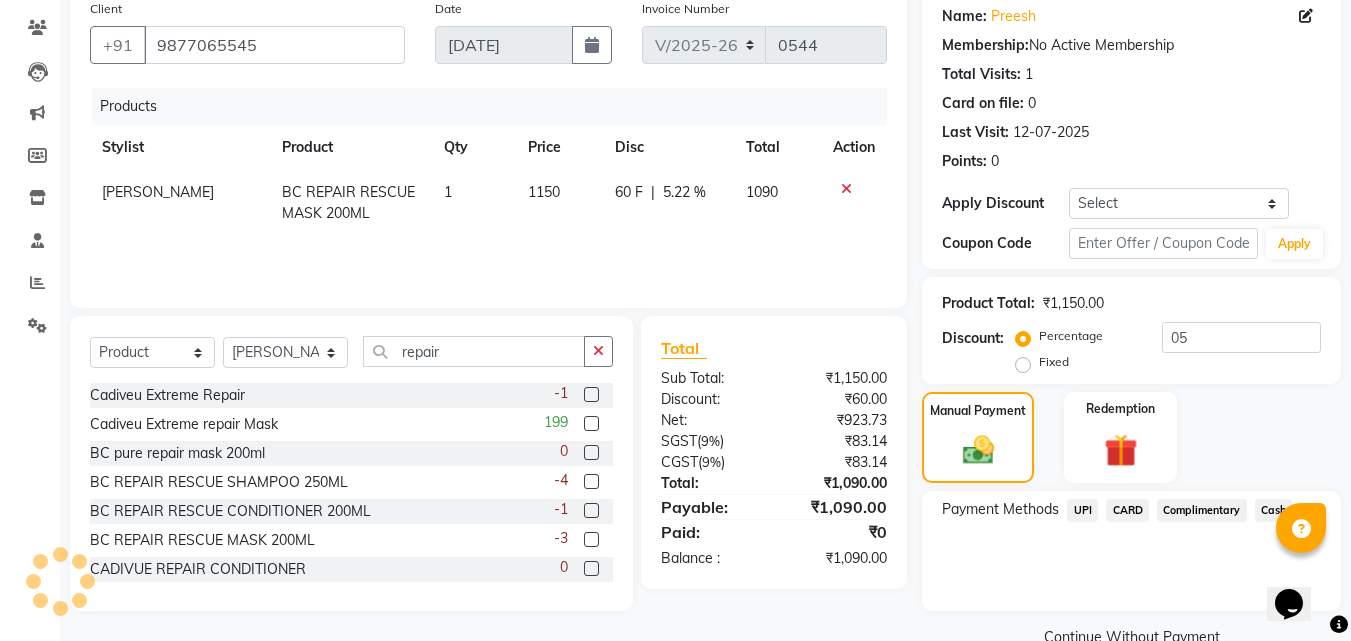 click on "UPI" 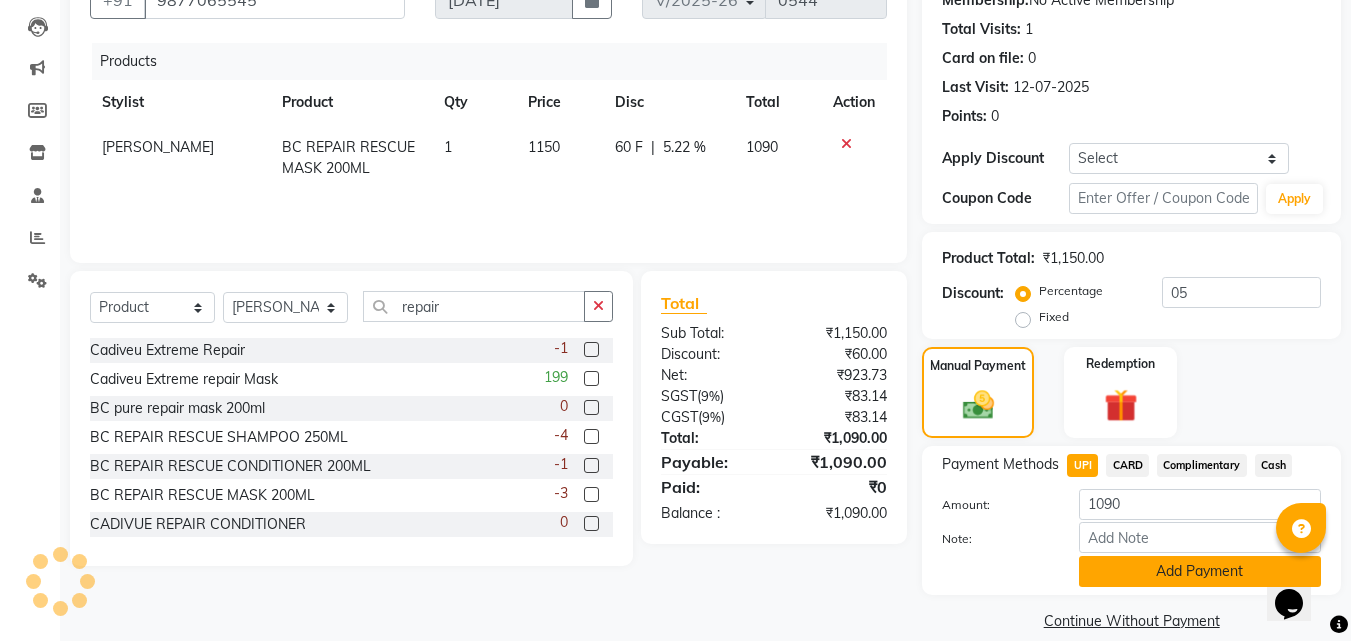 scroll, scrollTop: 230, scrollLeft: 0, axis: vertical 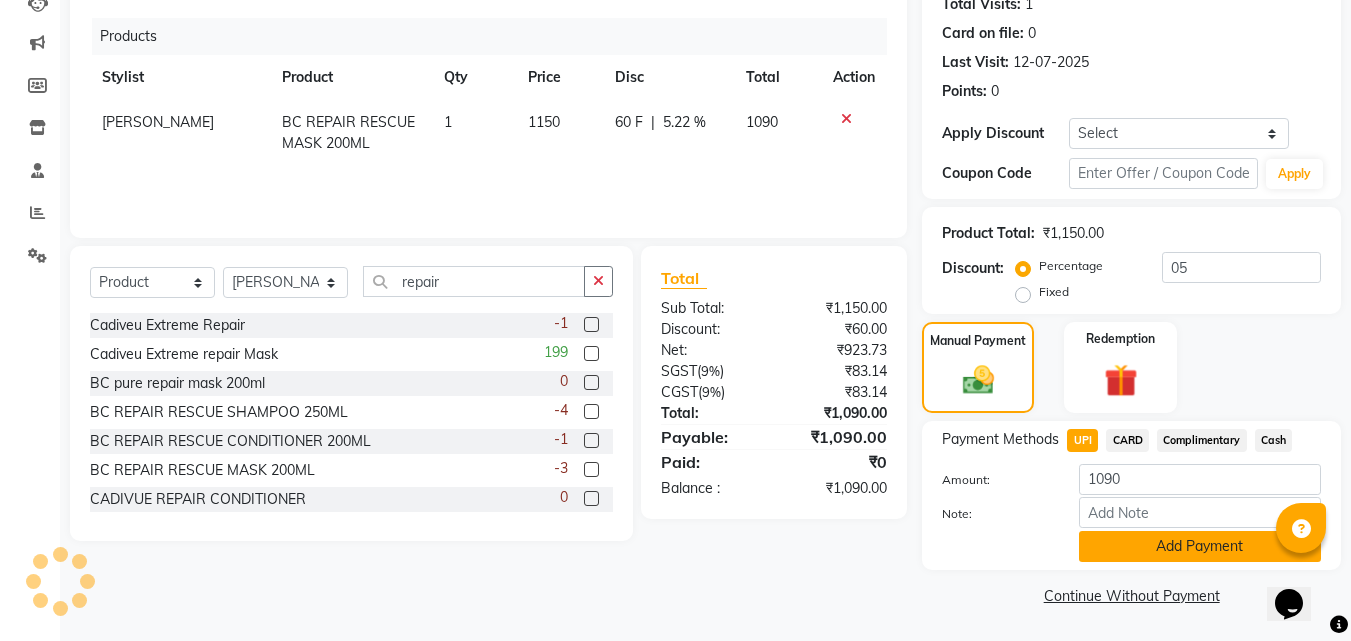 click on "Add Payment" 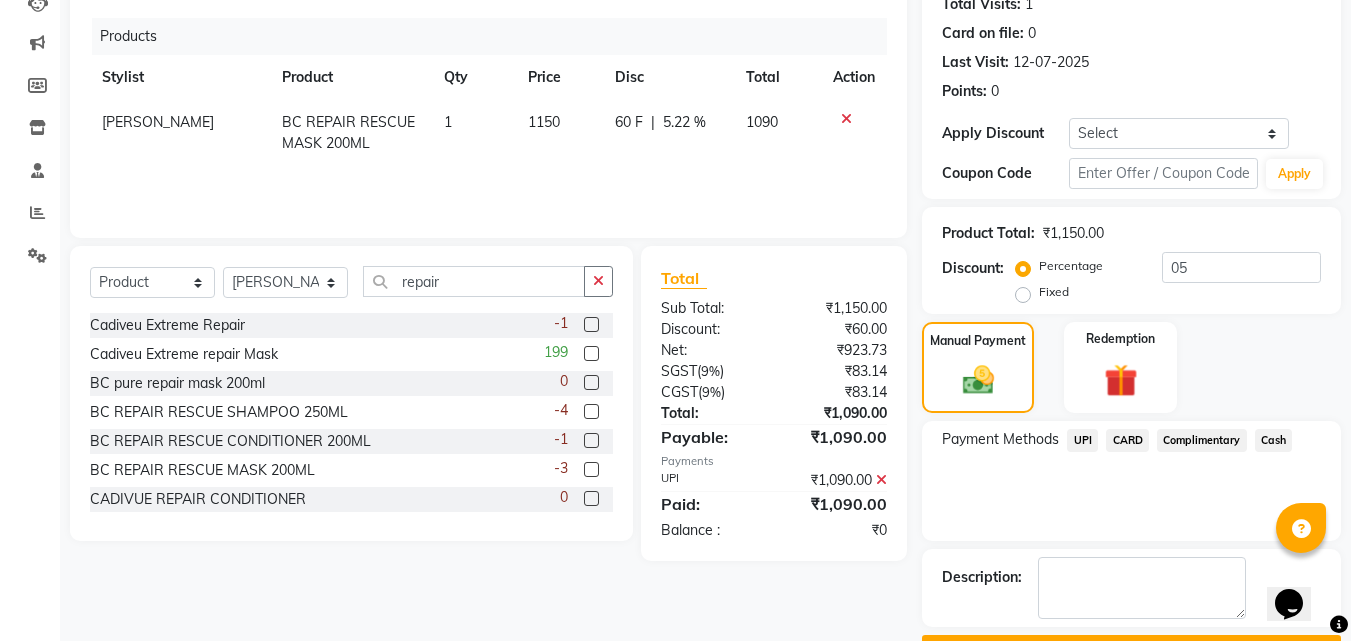 scroll, scrollTop: 285, scrollLeft: 0, axis: vertical 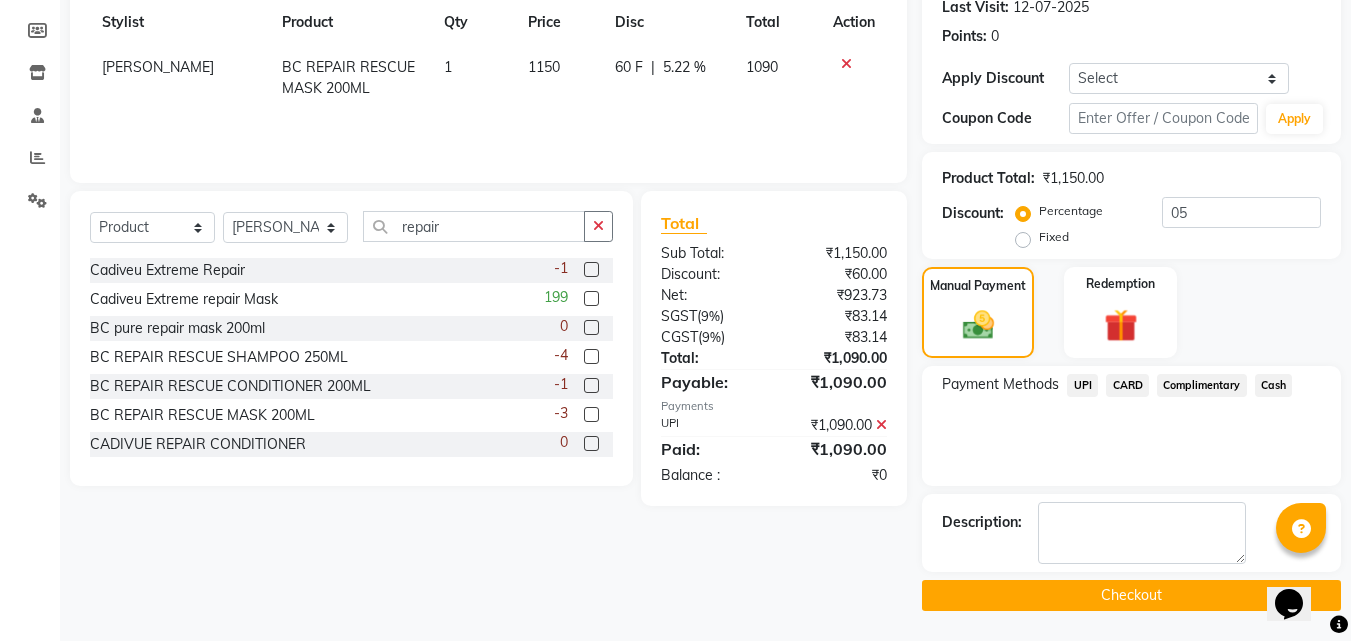 click on "Checkout" 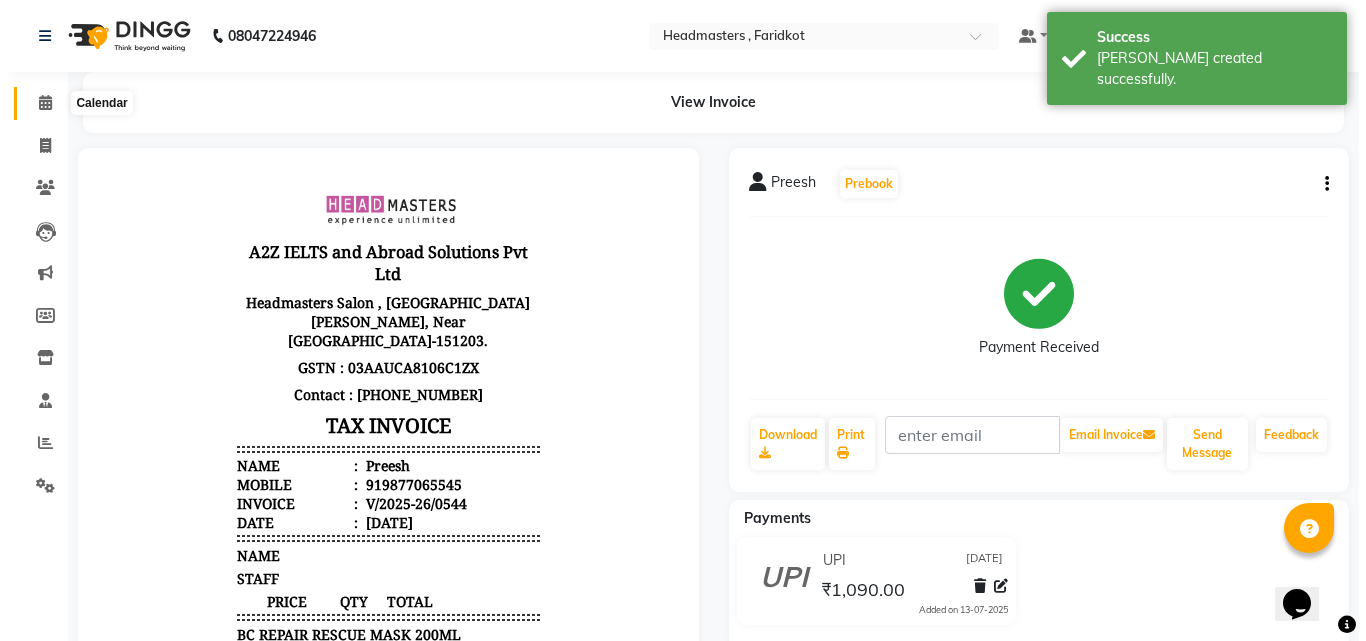 scroll, scrollTop: 0, scrollLeft: 0, axis: both 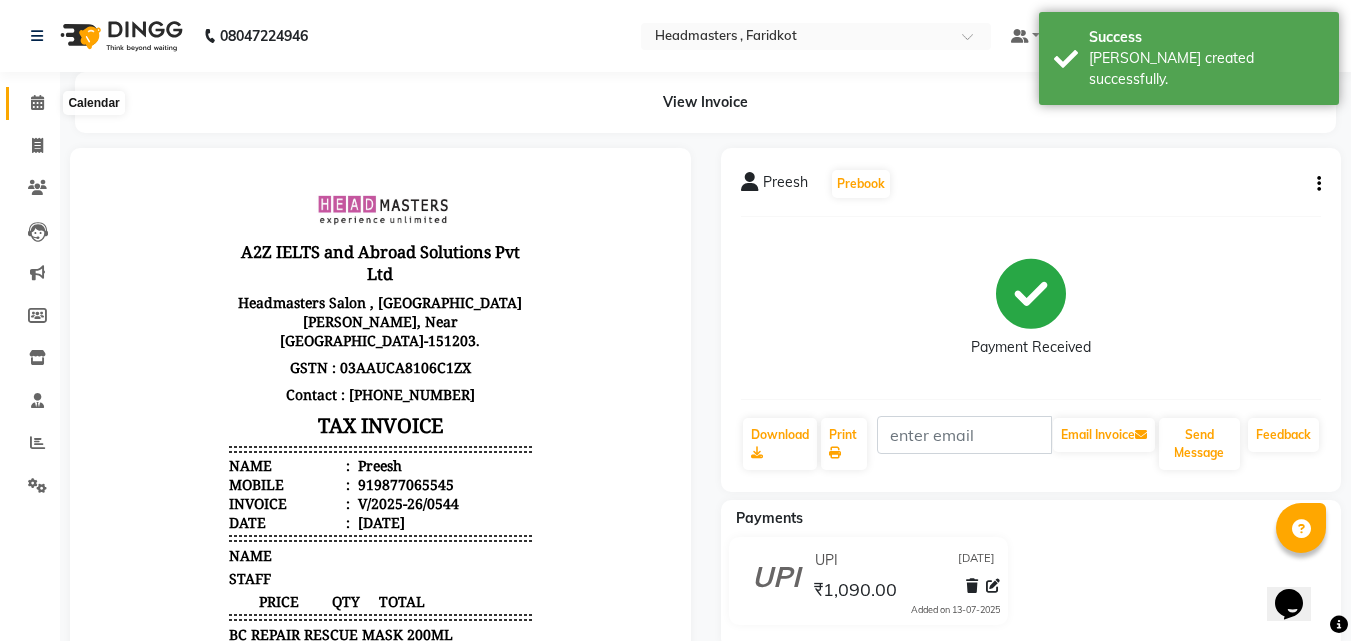 click 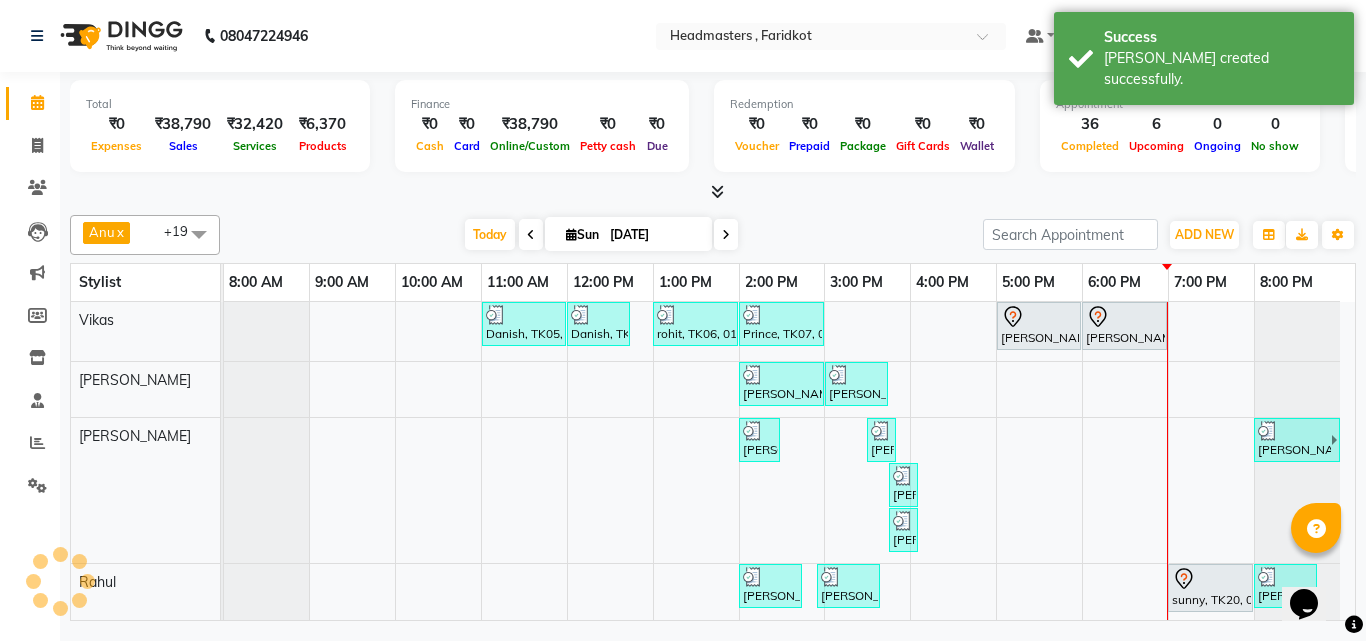 scroll, scrollTop: 404, scrollLeft: 0, axis: vertical 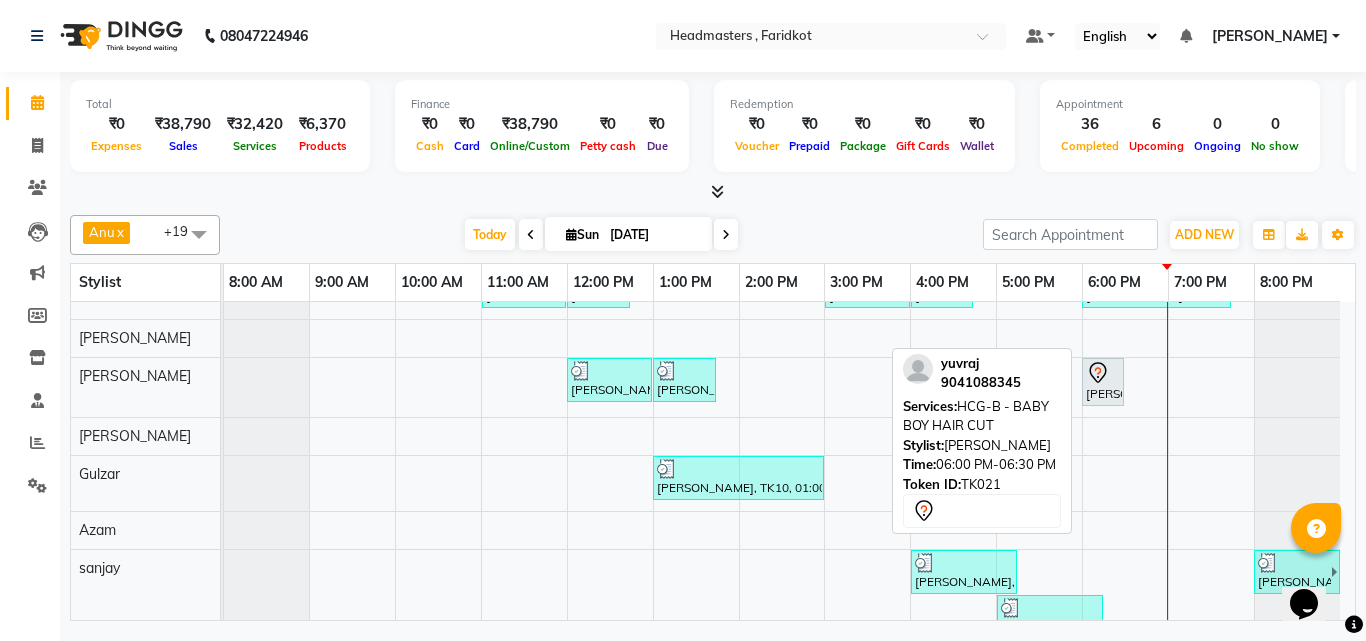 click 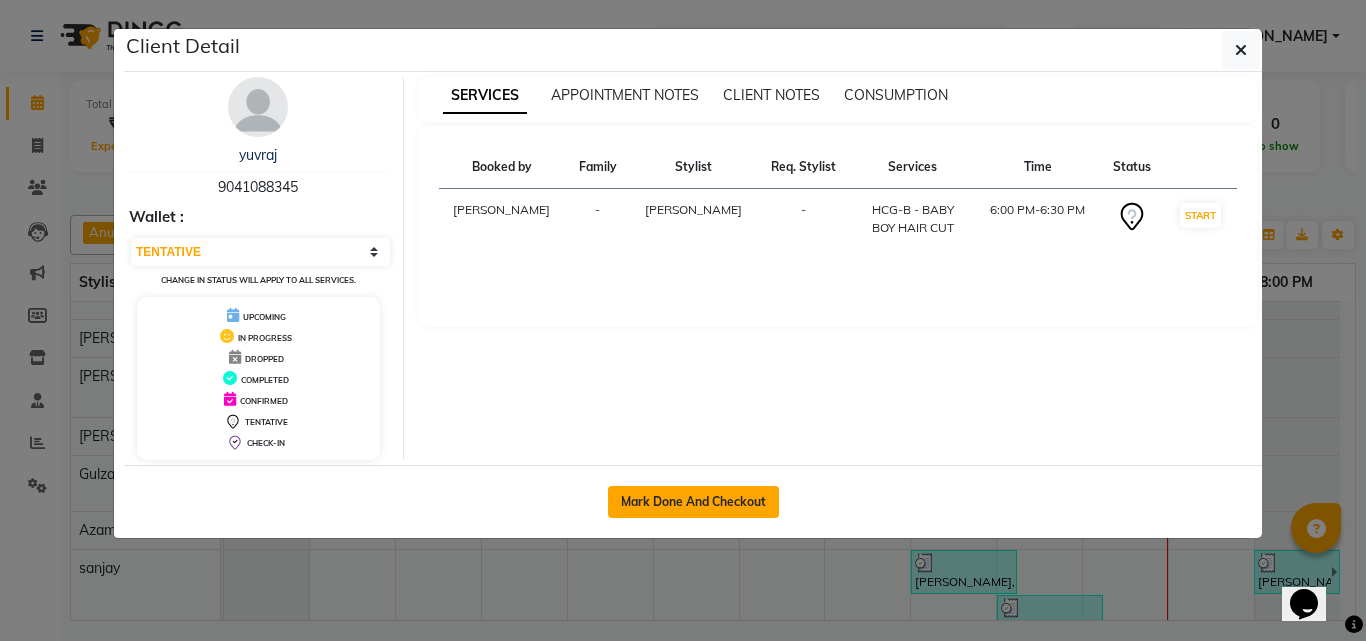 click on "Mark Done And Checkout" 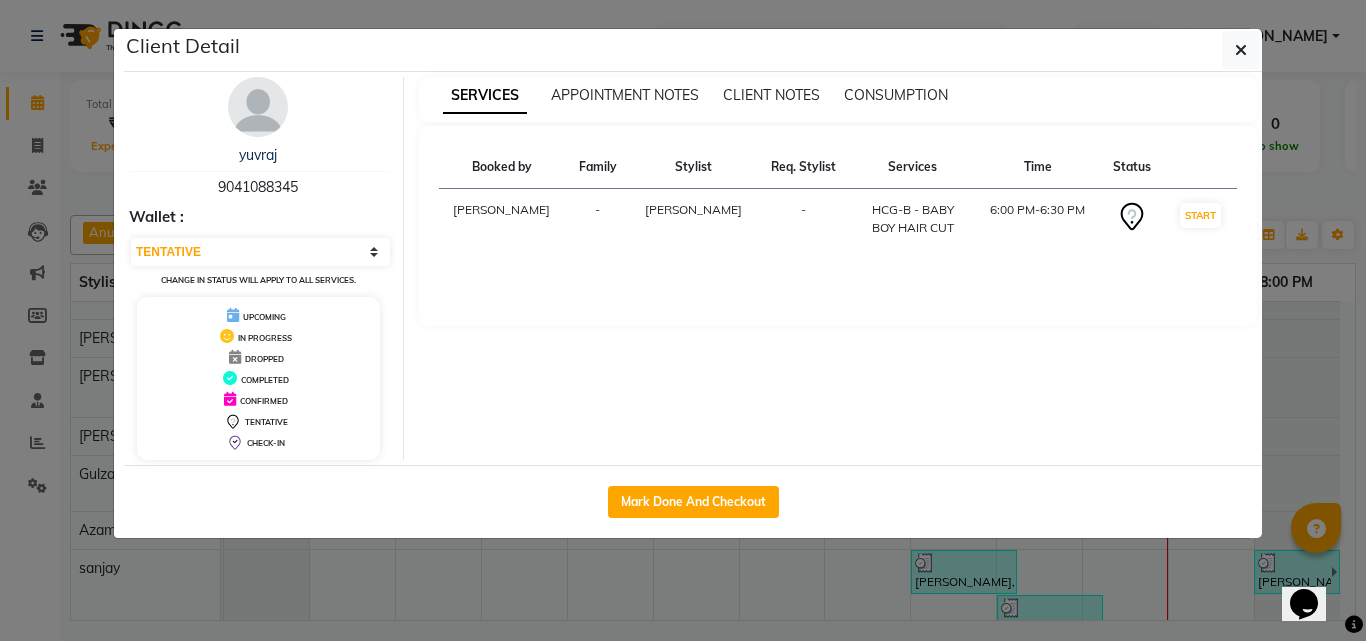 select on "service" 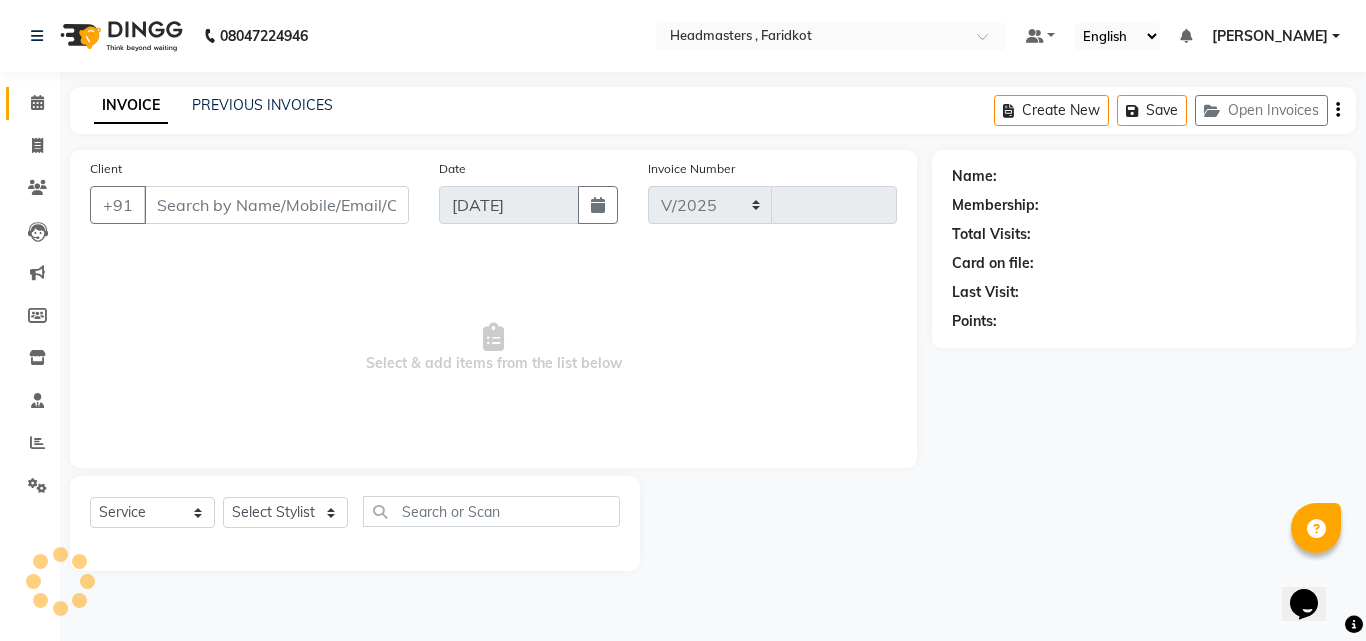 select on "7919" 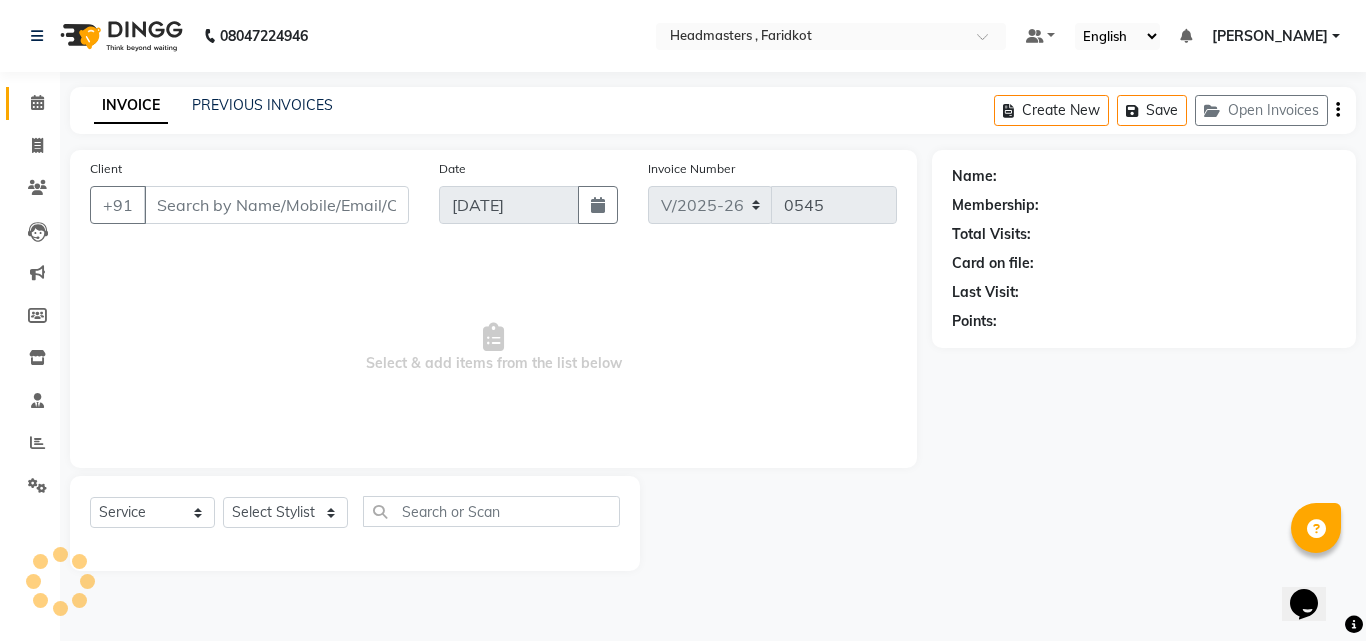 type on "9041088345" 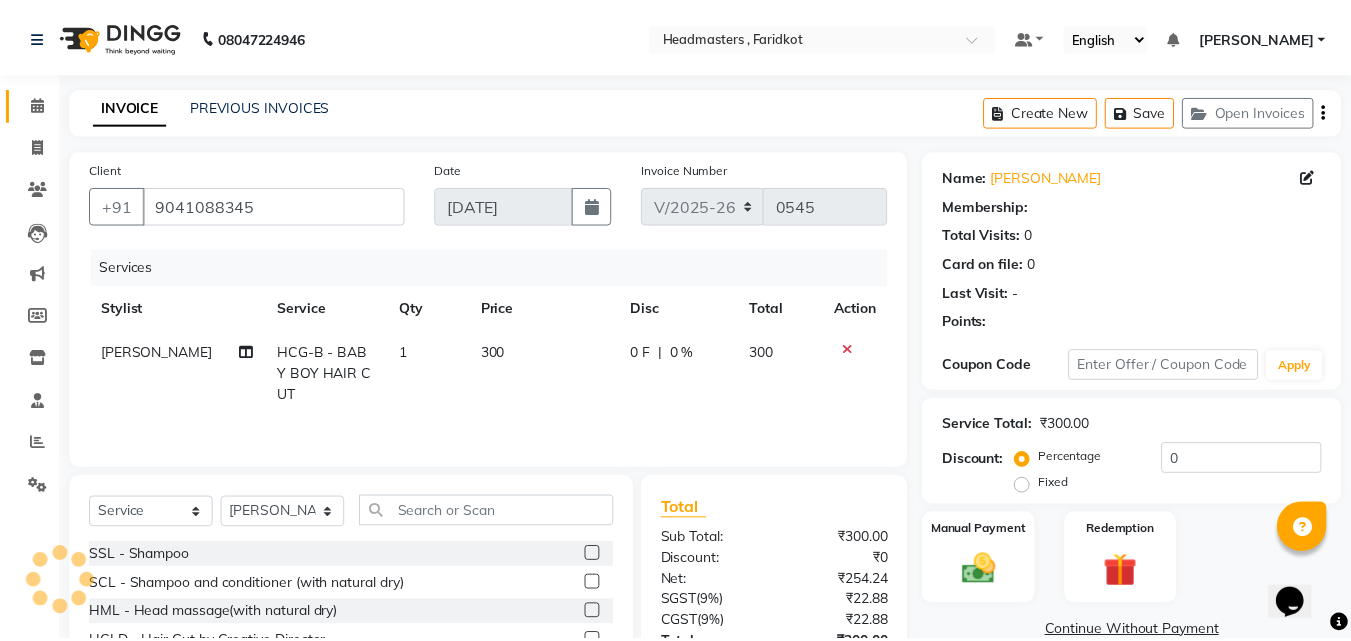 scroll, scrollTop: 160, scrollLeft: 0, axis: vertical 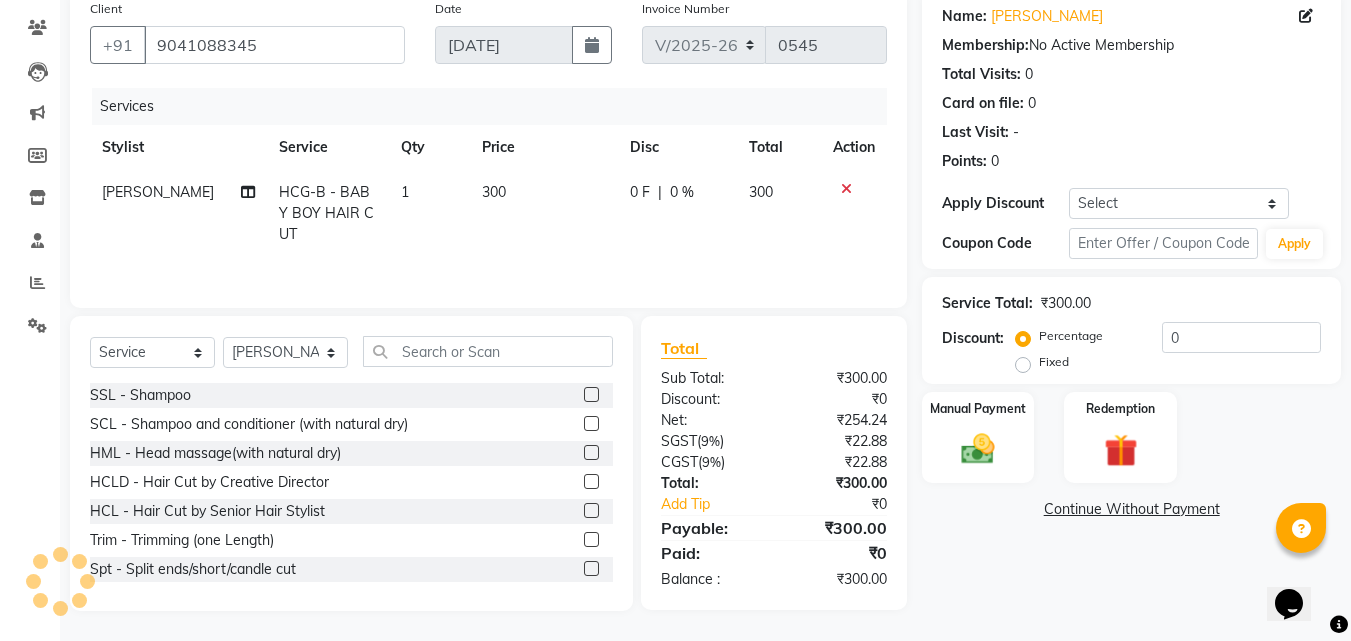 click on "300" 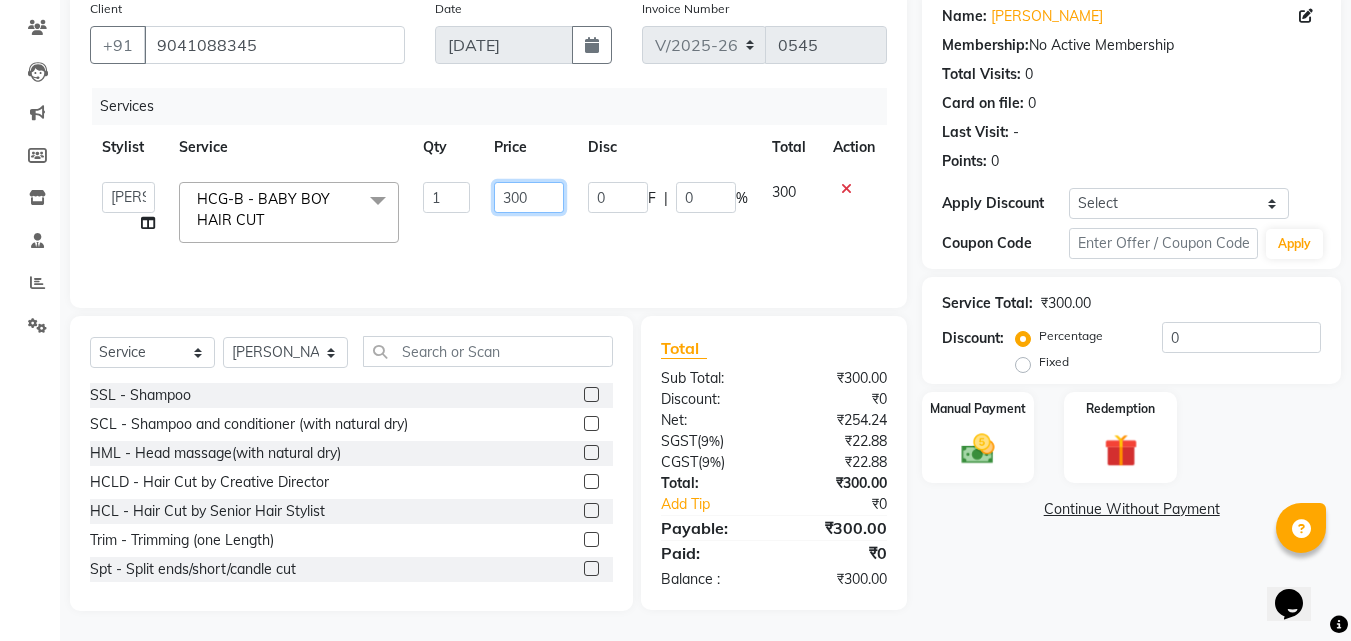 click on "300" 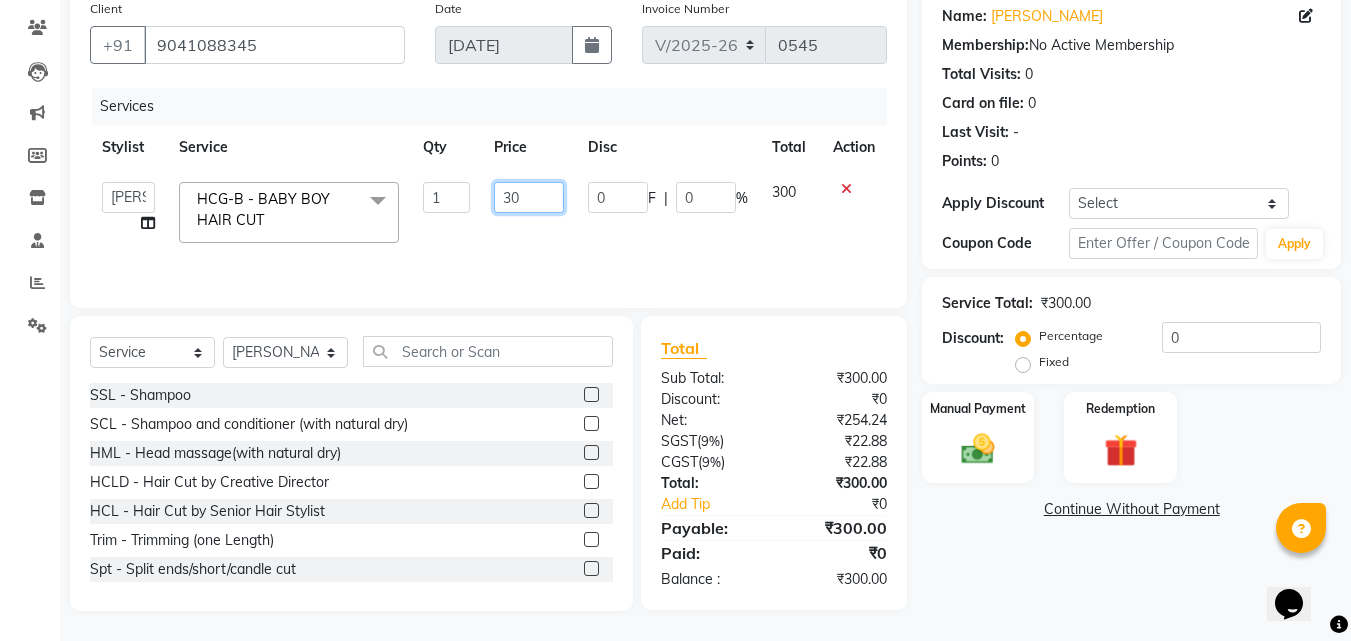 type on "3" 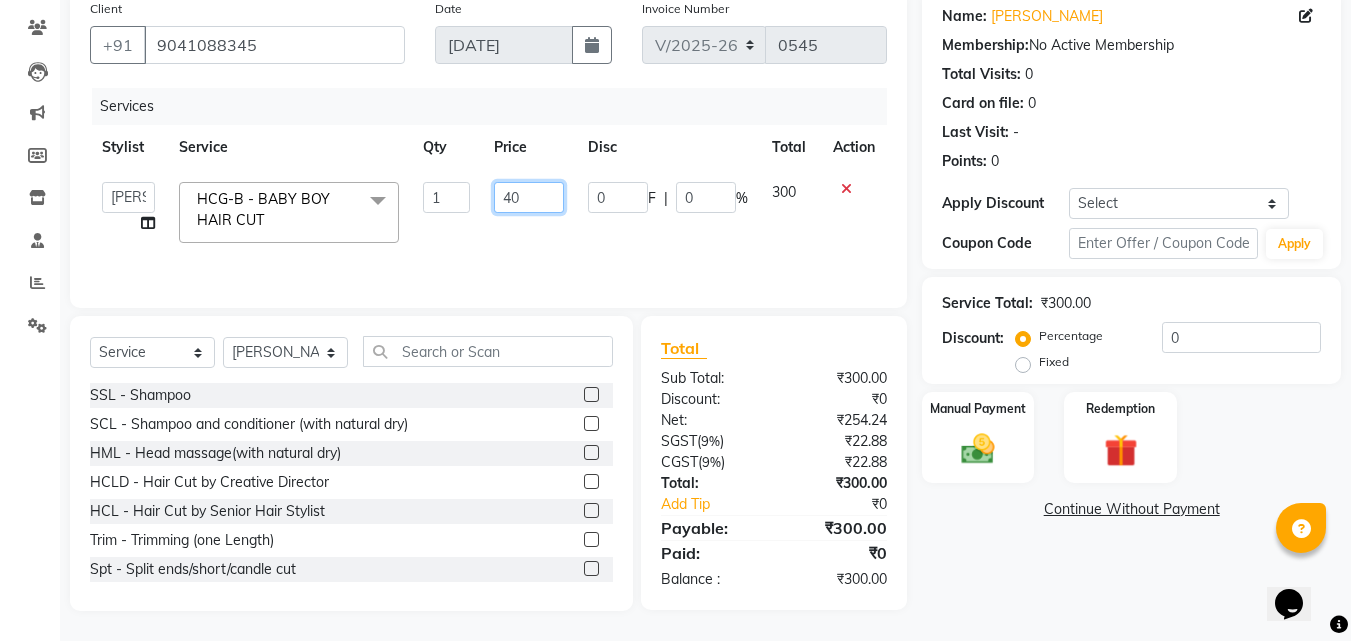 type on "400" 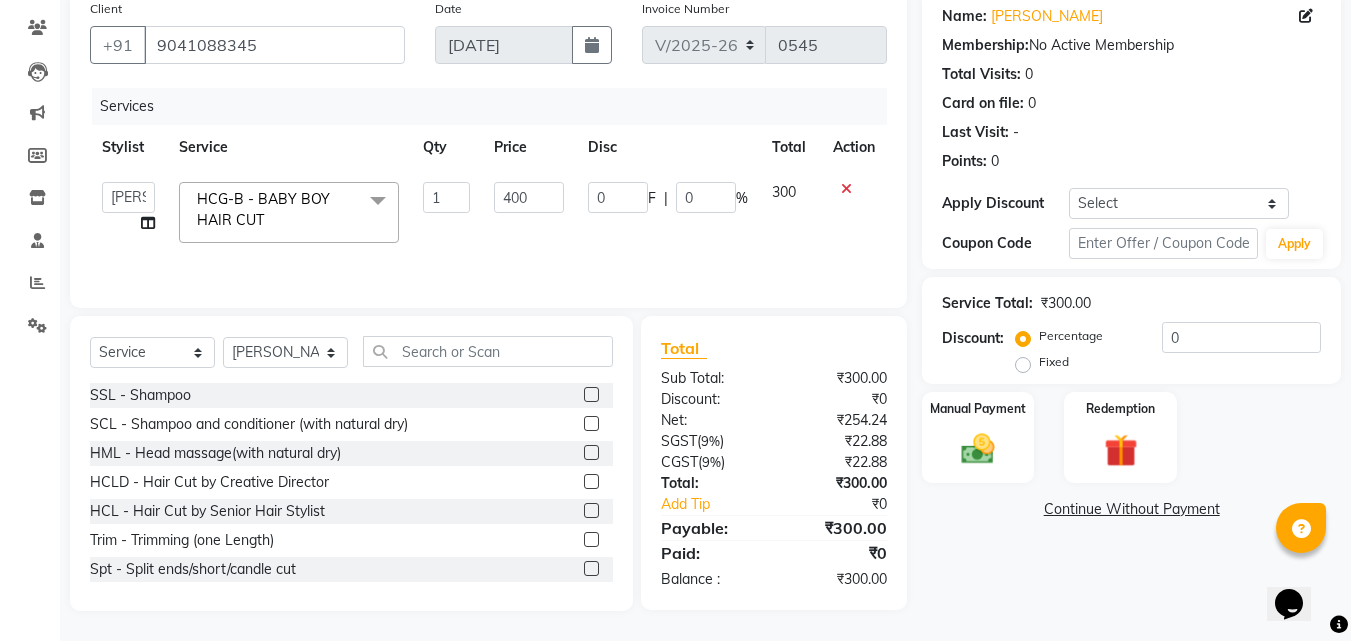 click on "Name: Yuvraj  Membership:  No Active Membership  Total Visits:  0 Card on file:  0 Last Visit:   - Points:   0  Apply Discount Select Coupon → Wrong Job Card  Coupon → Complimentary Coupon → Correction  Coupon → First Wash  Coupon → Free Of Cost - Foc  Coupon → Staff Service  Coupon → Service Not Done  Coupon → Double Job Card  Coupon → Pending Payment  Coupon Code Apply Service Total:  ₹300.00  Discount:  Percentage   Fixed  0 Manual Payment Redemption  Continue Without Payment" 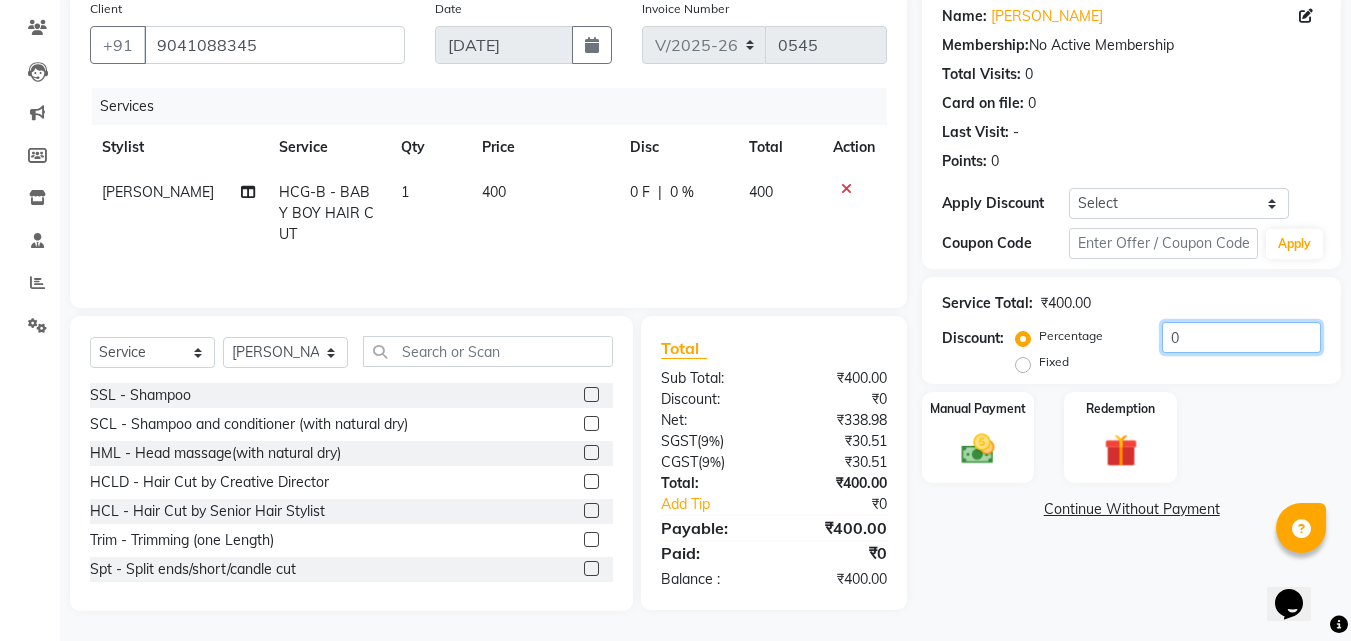 click on "0" 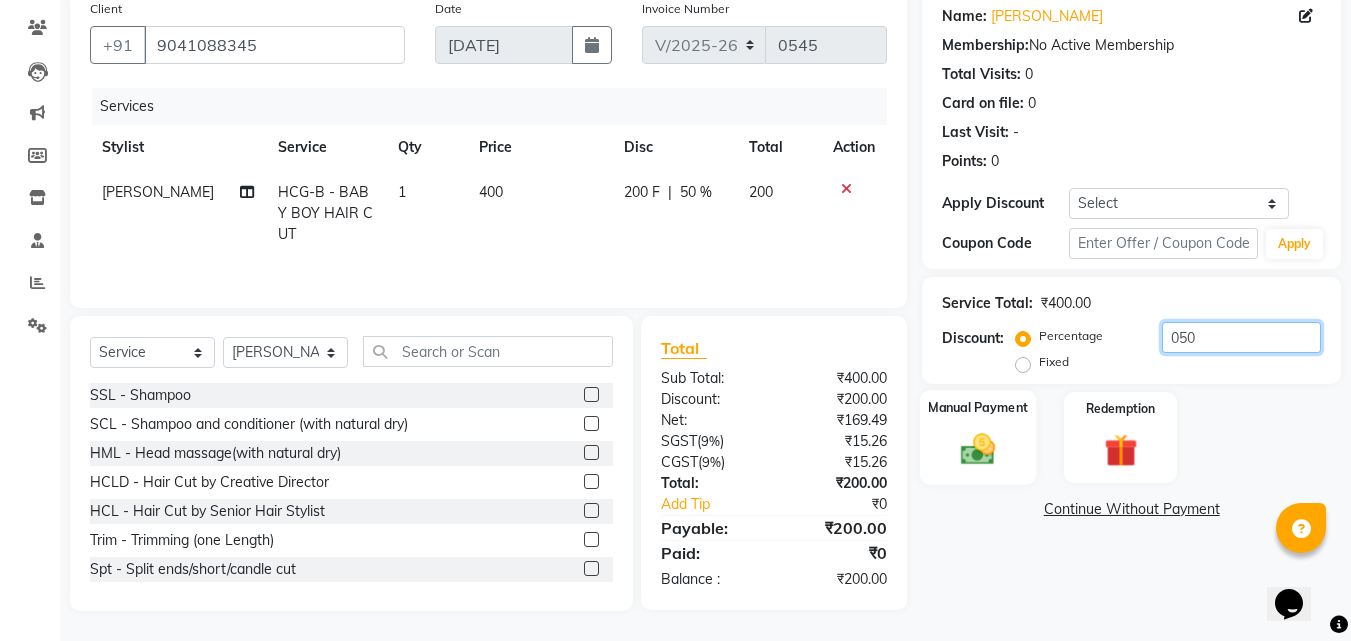 type on "050" 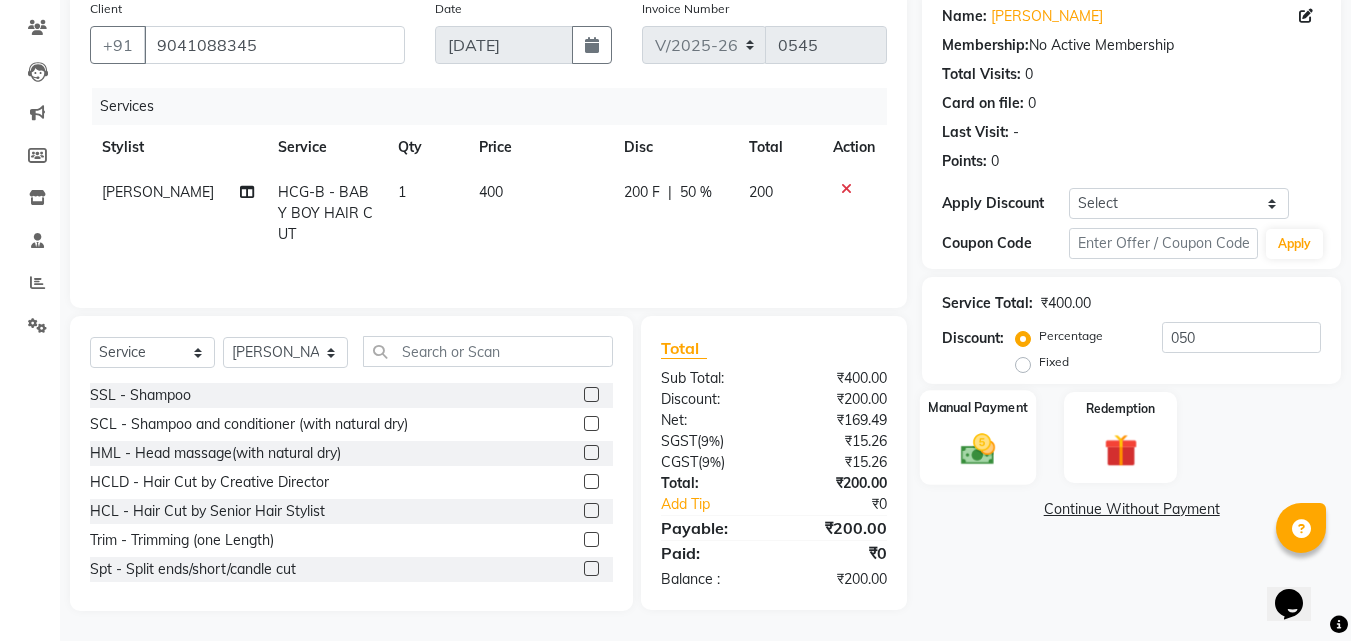 click 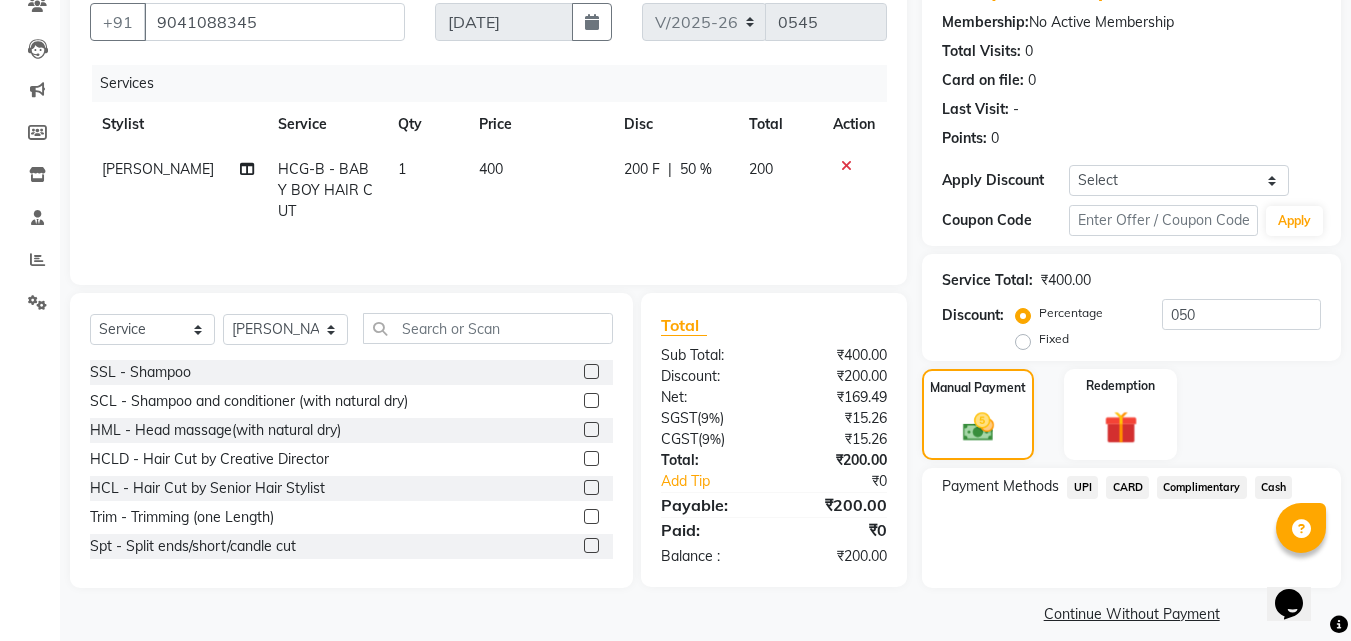 scroll, scrollTop: 201, scrollLeft: 0, axis: vertical 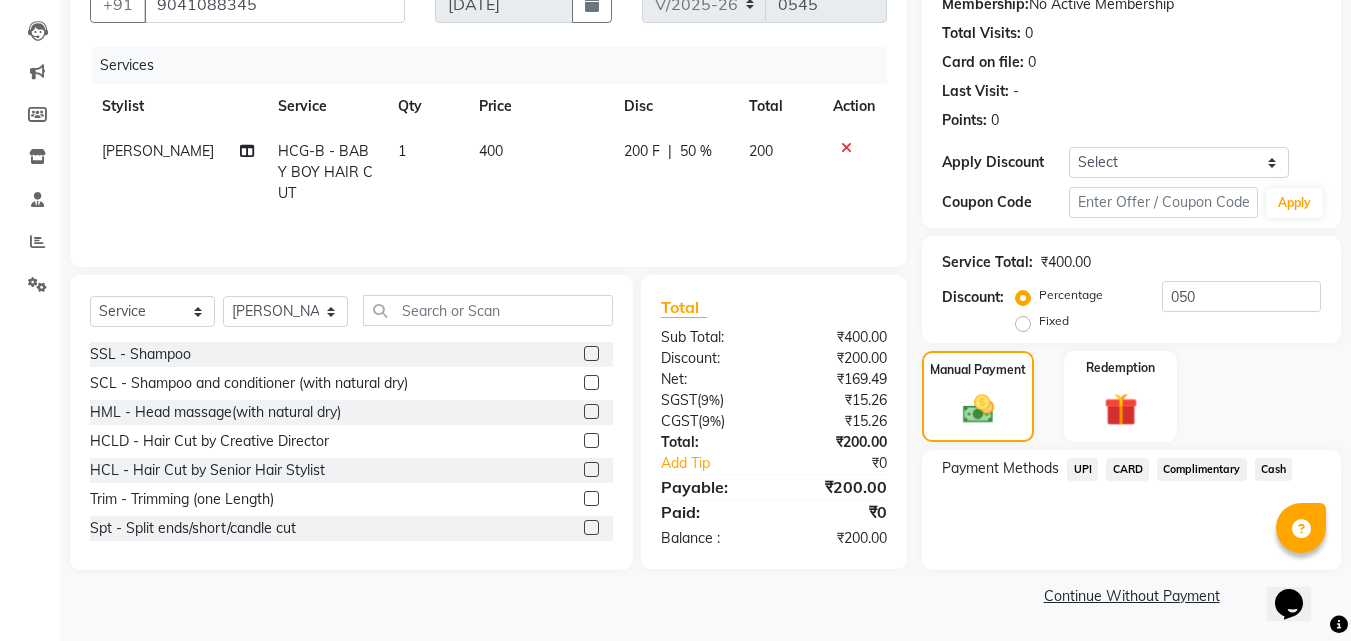 click on "Cash" 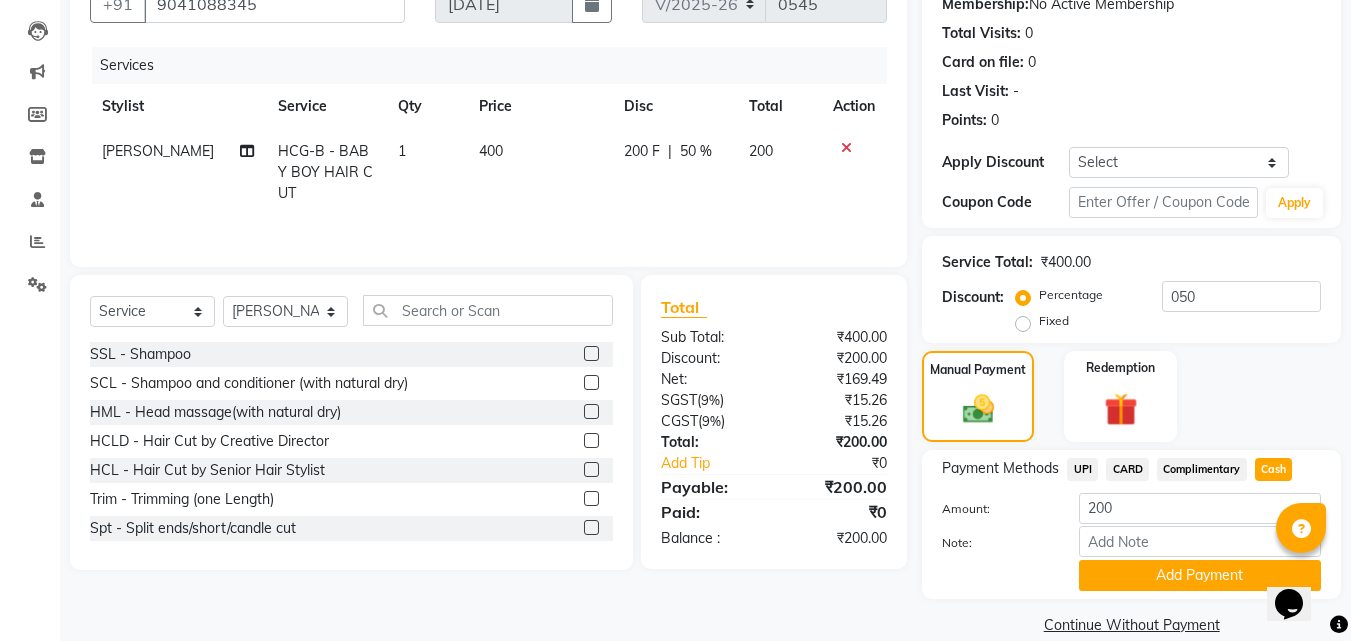 scroll, scrollTop: 230, scrollLeft: 0, axis: vertical 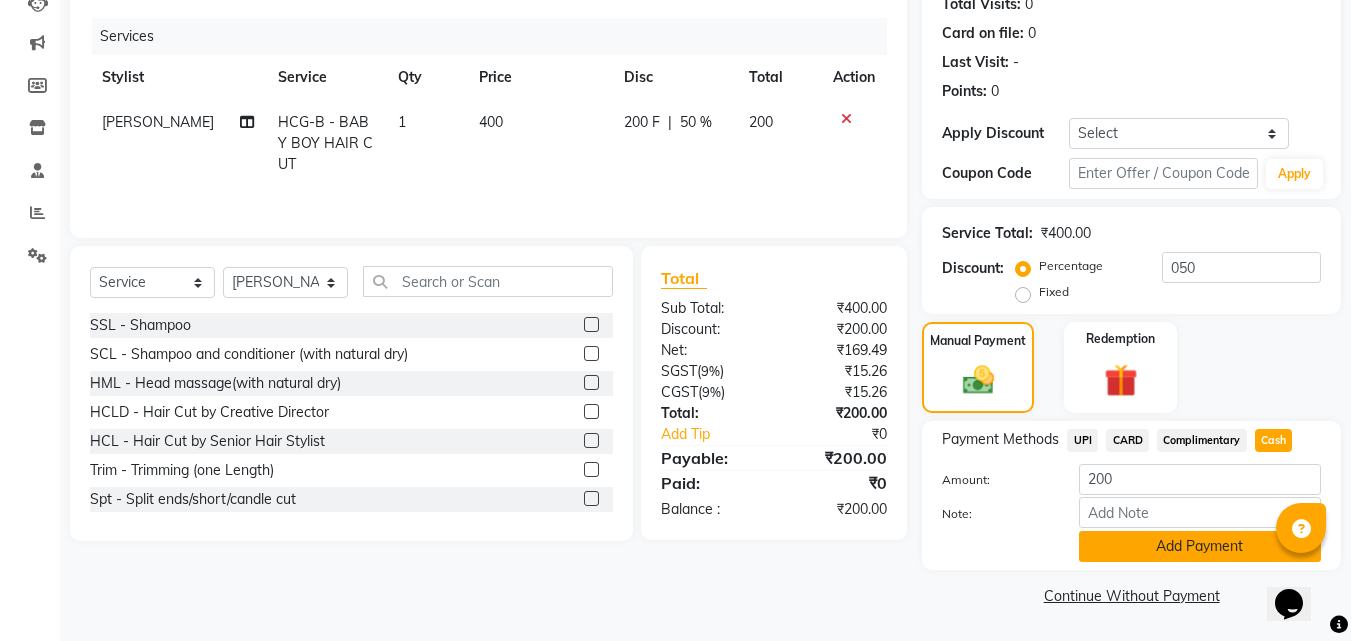 click on "Add Payment" 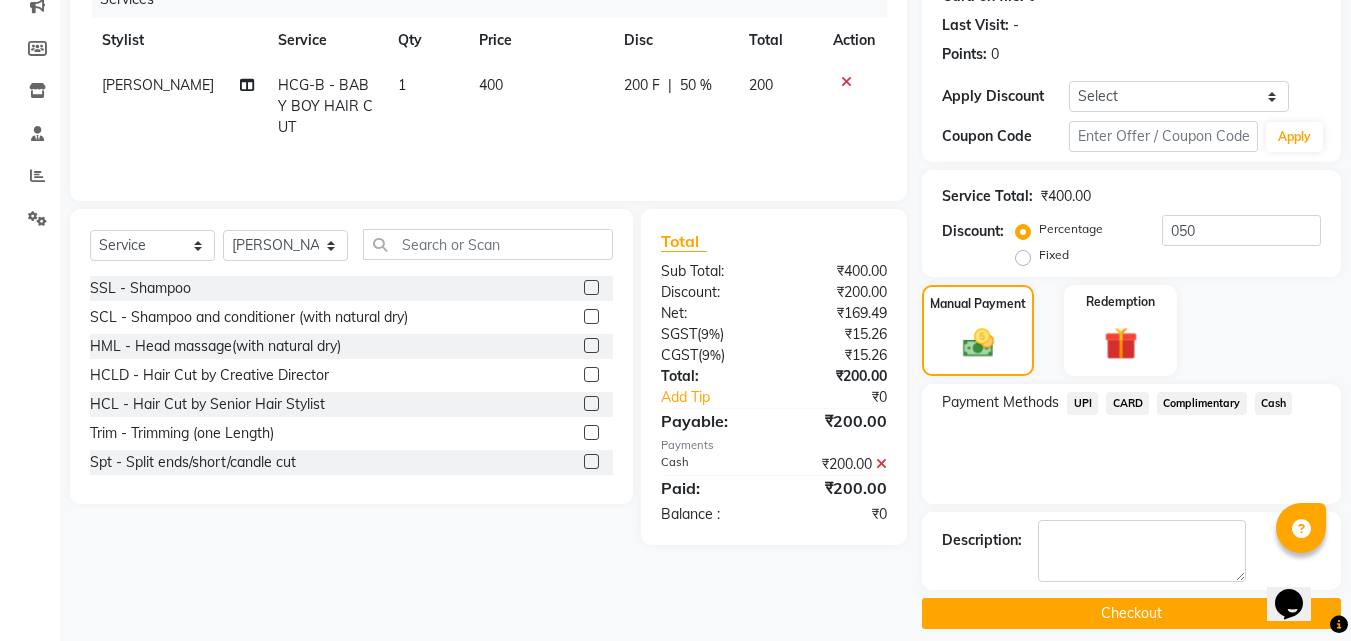 scroll, scrollTop: 285, scrollLeft: 0, axis: vertical 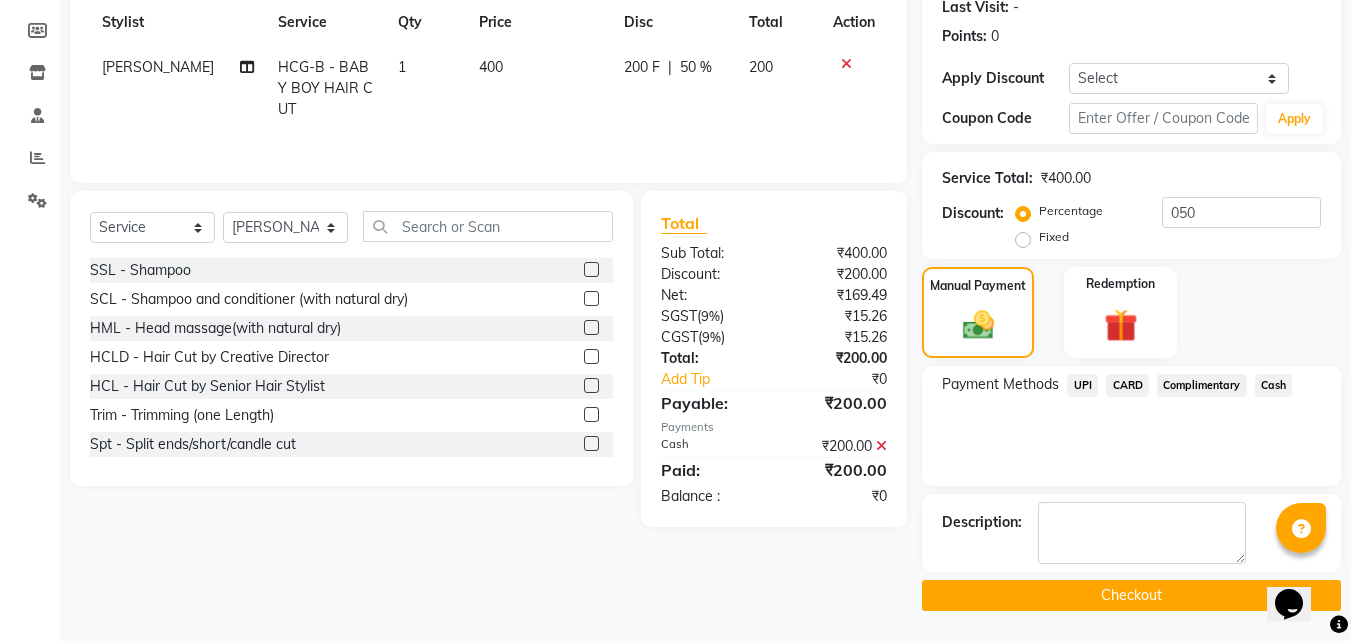 click on "Checkout" 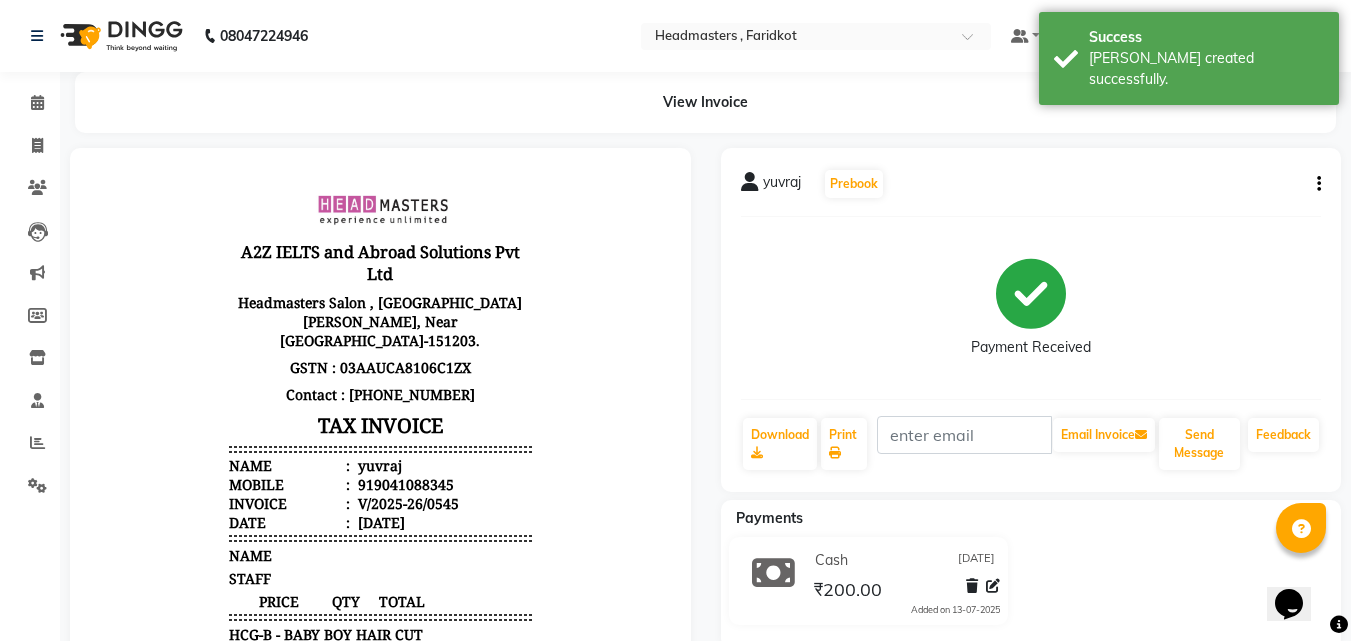 scroll, scrollTop: 0, scrollLeft: 0, axis: both 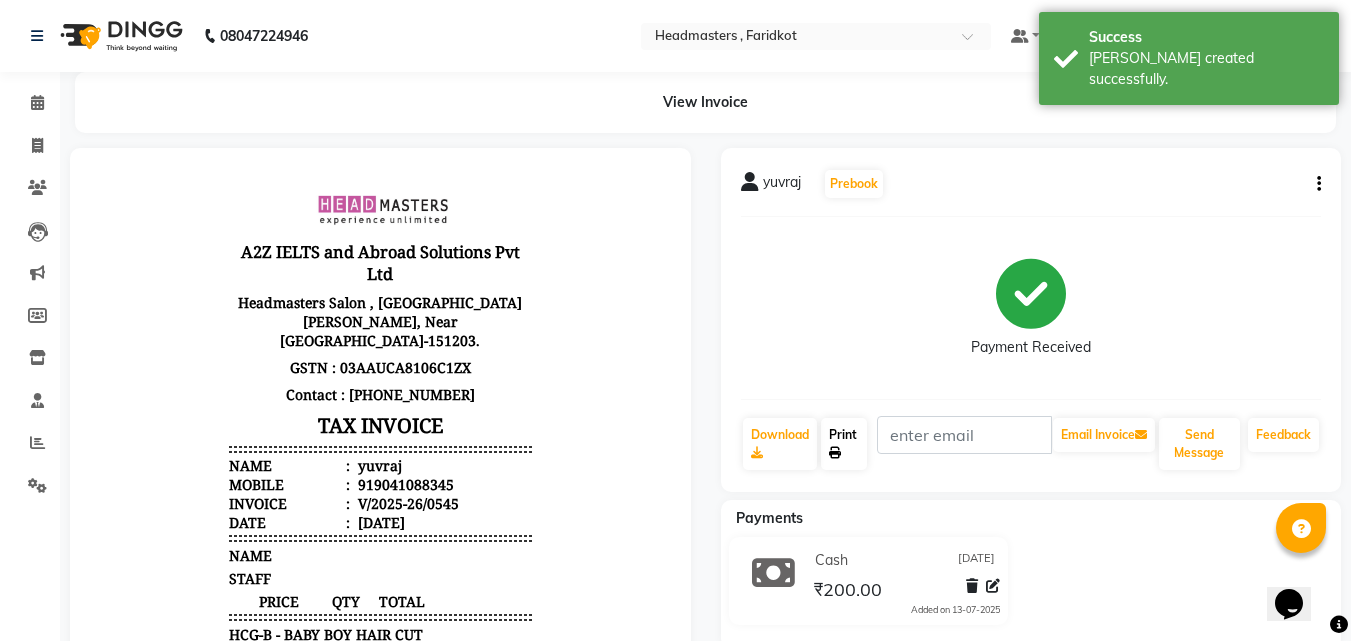 click on "Print" 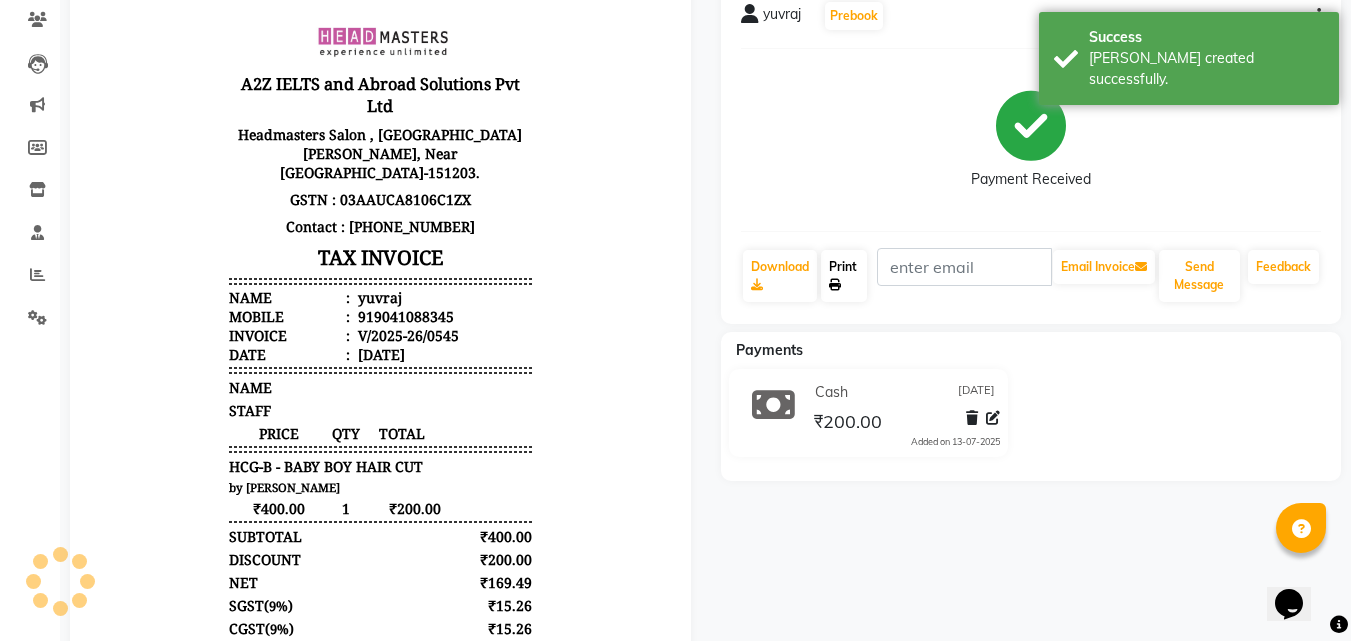 scroll, scrollTop: 376, scrollLeft: 0, axis: vertical 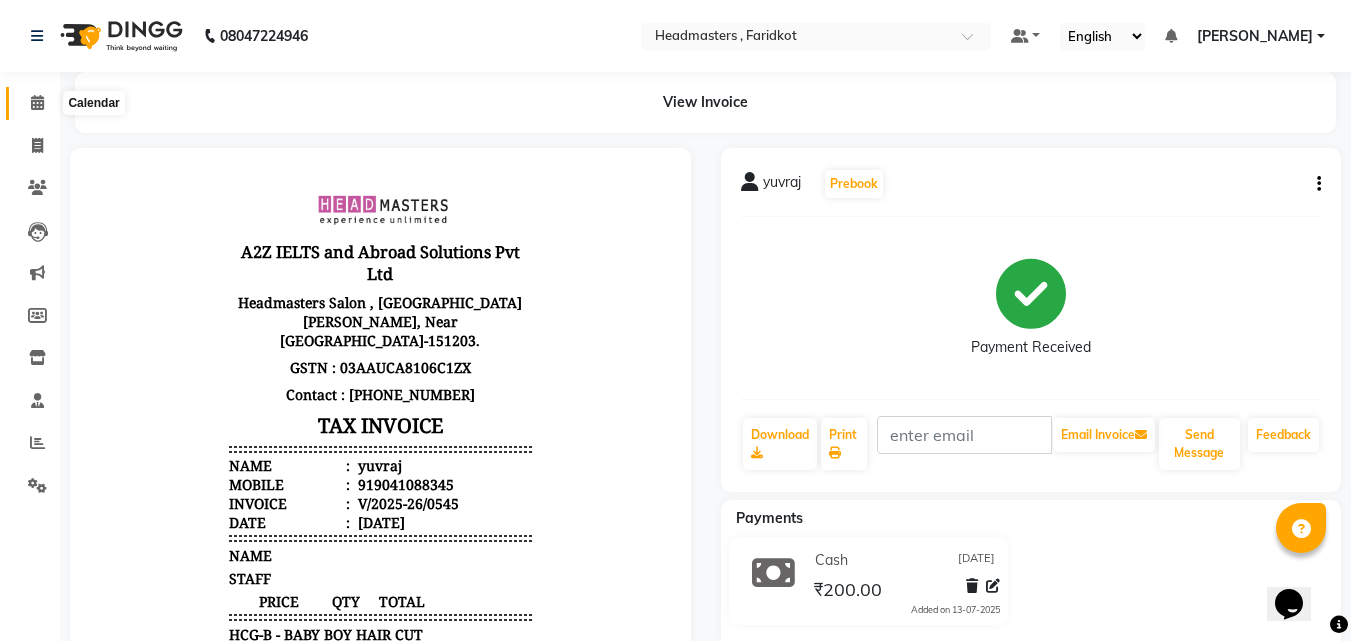 click 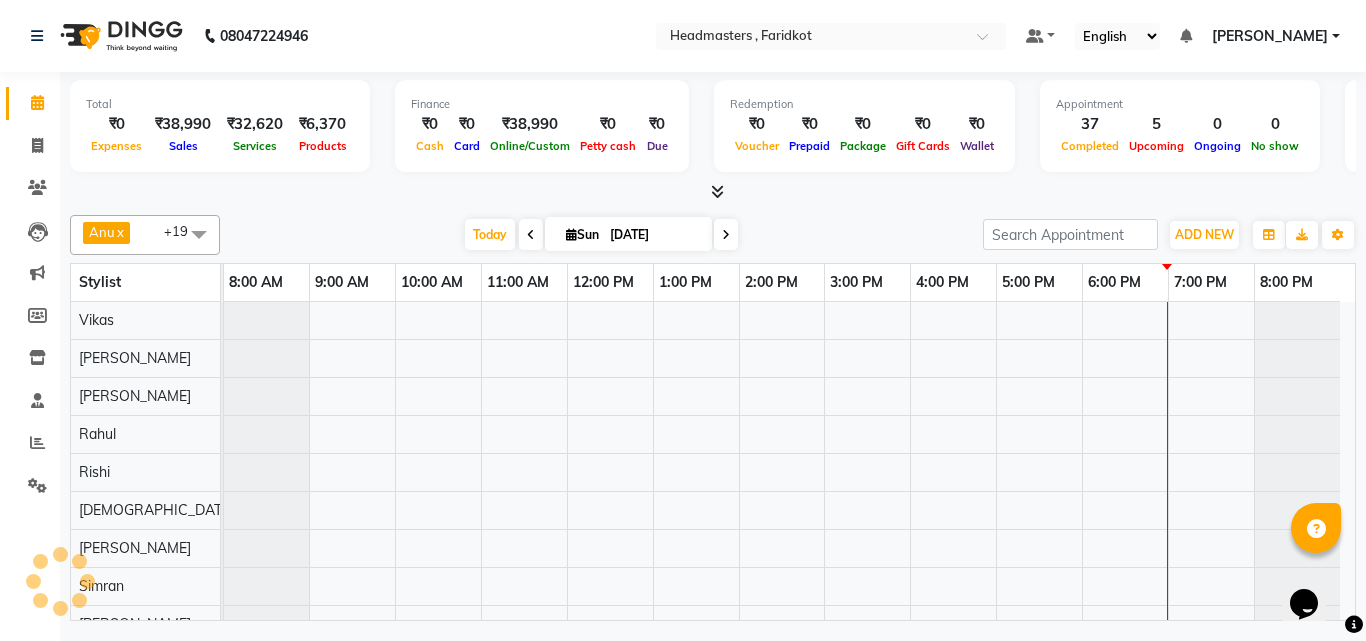 scroll, scrollTop: 100, scrollLeft: 0, axis: vertical 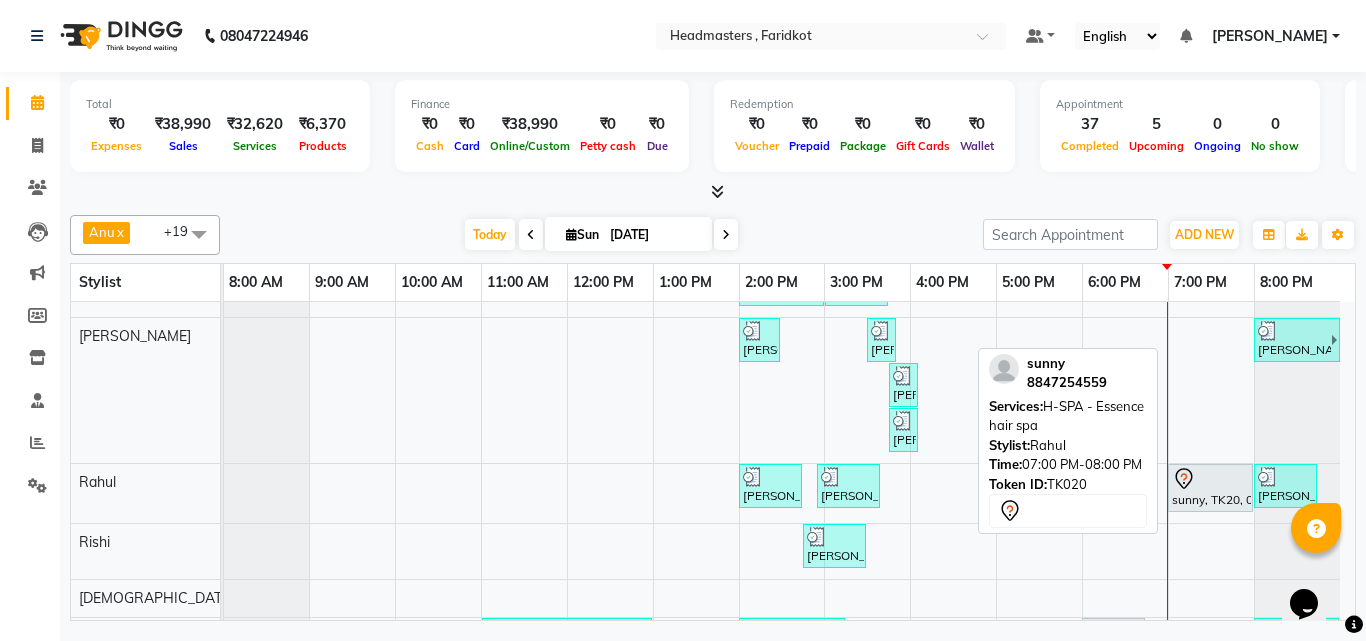 click at bounding box center [1210, 479] 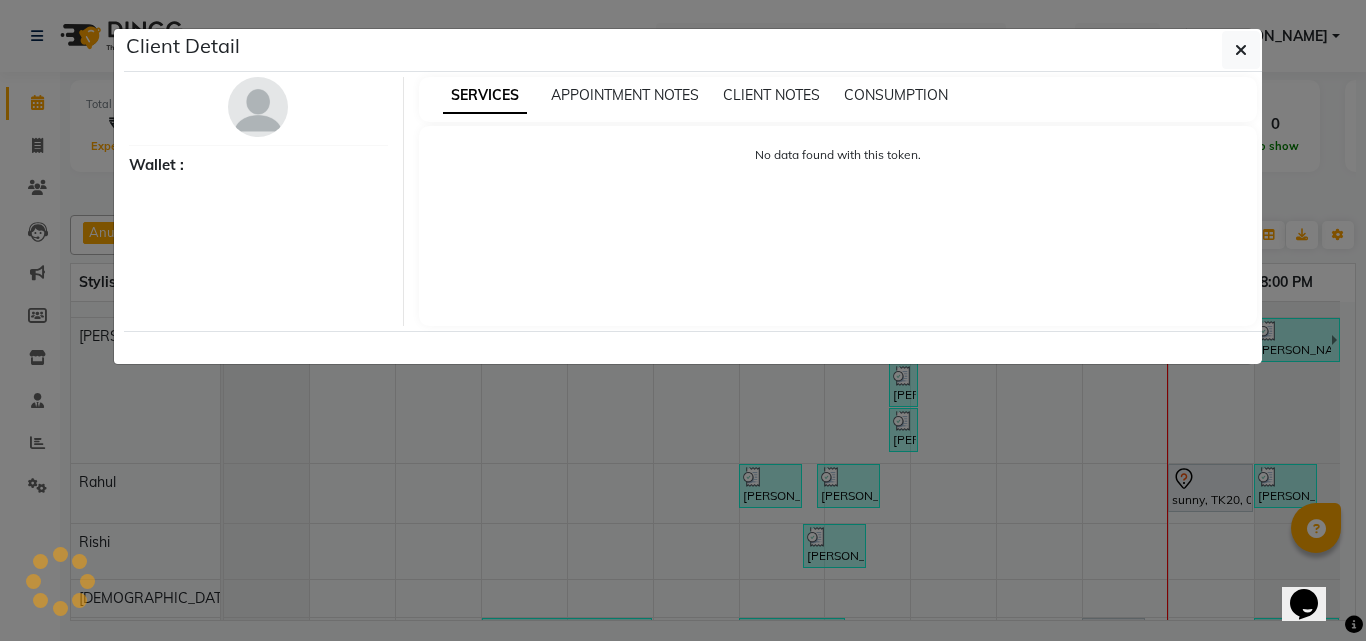 select on "7" 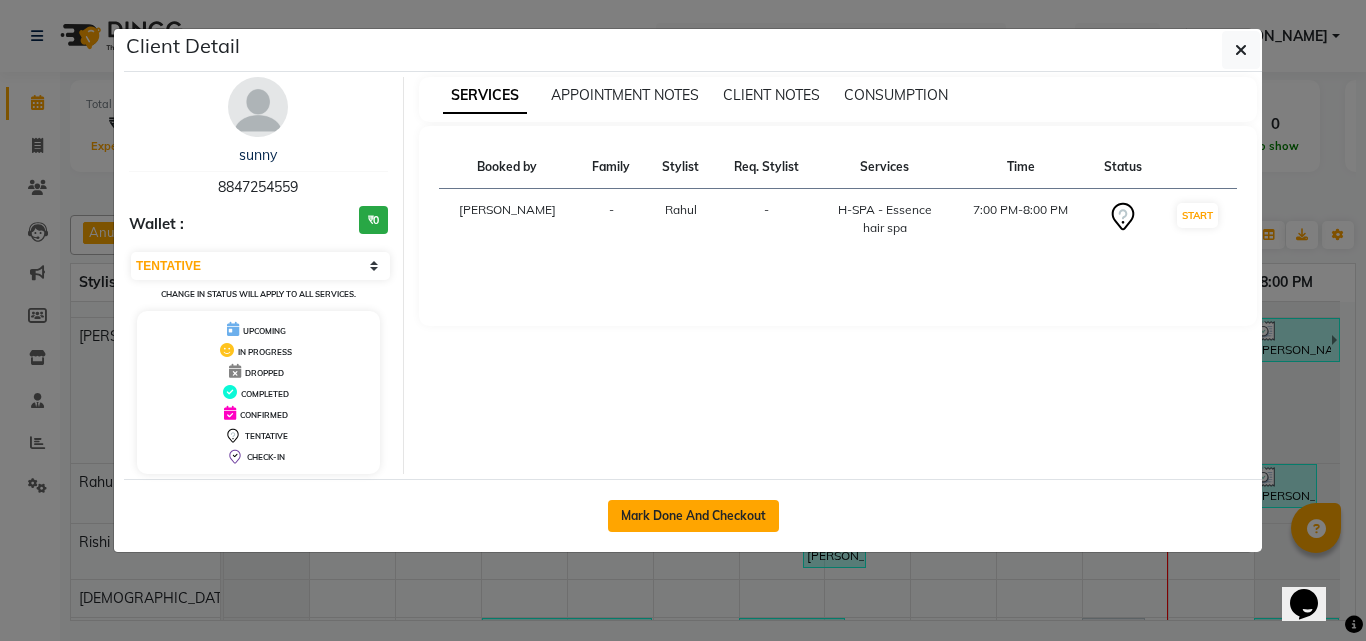 click on "Mark Done And Checkout" 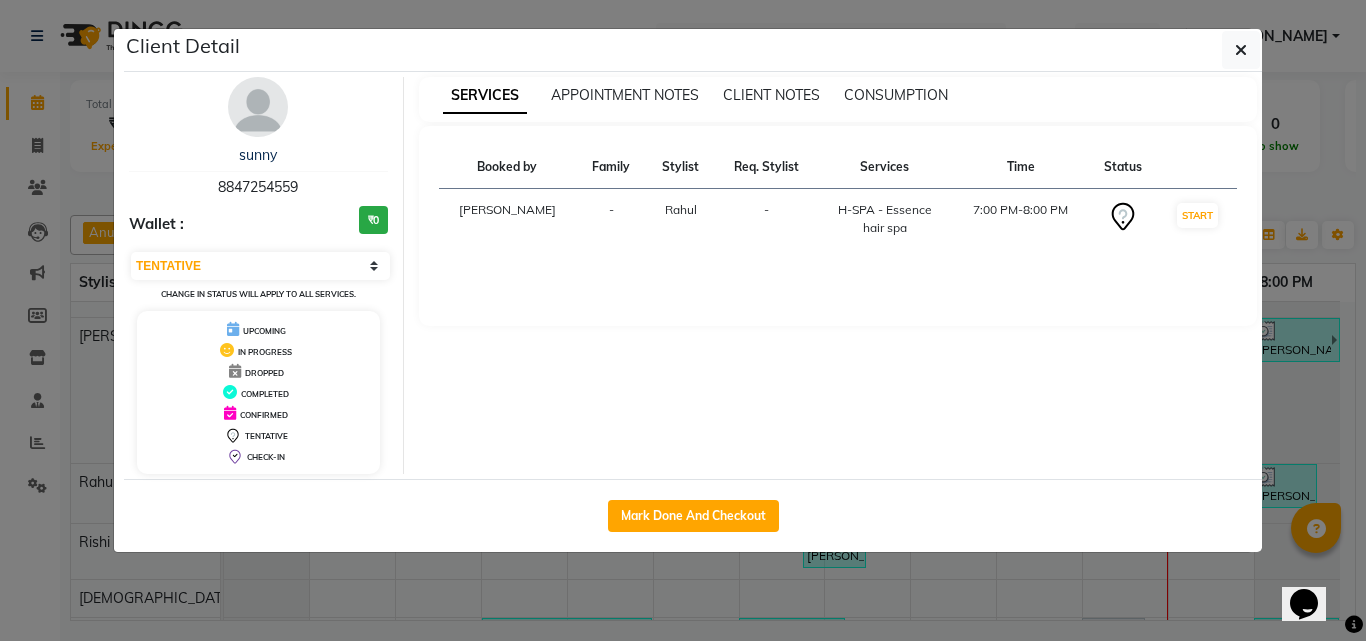 select on "service" 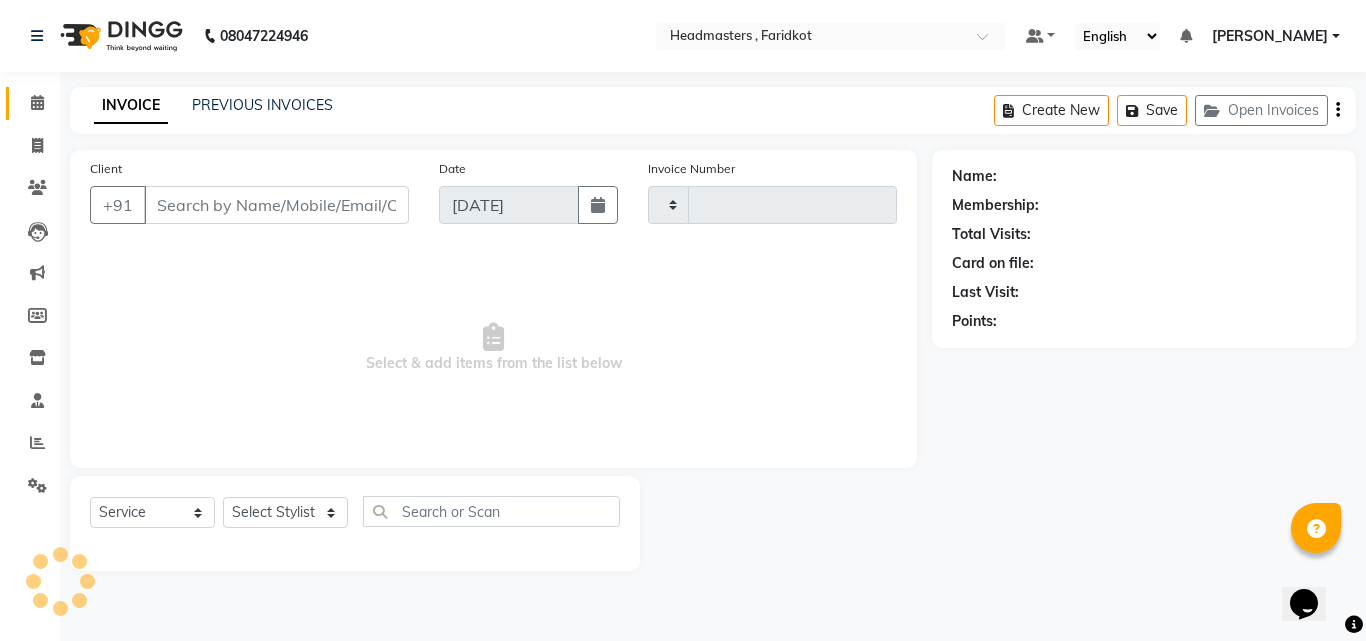 type on "0546" 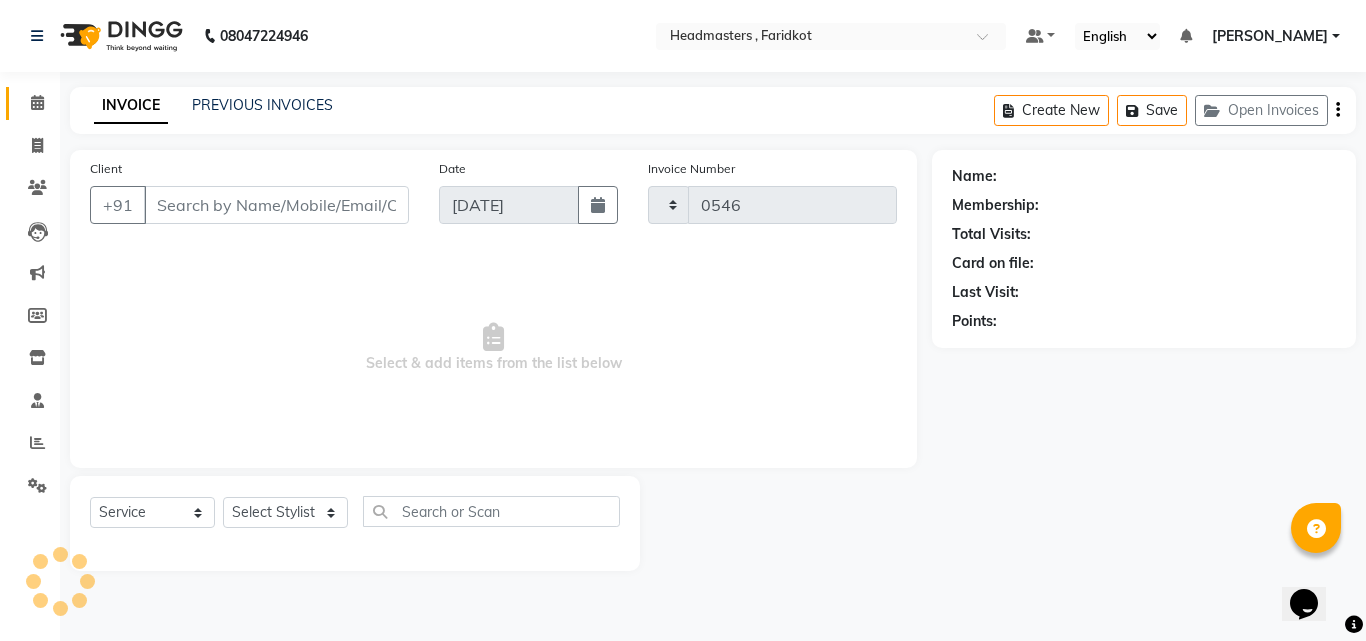 select on "7919" 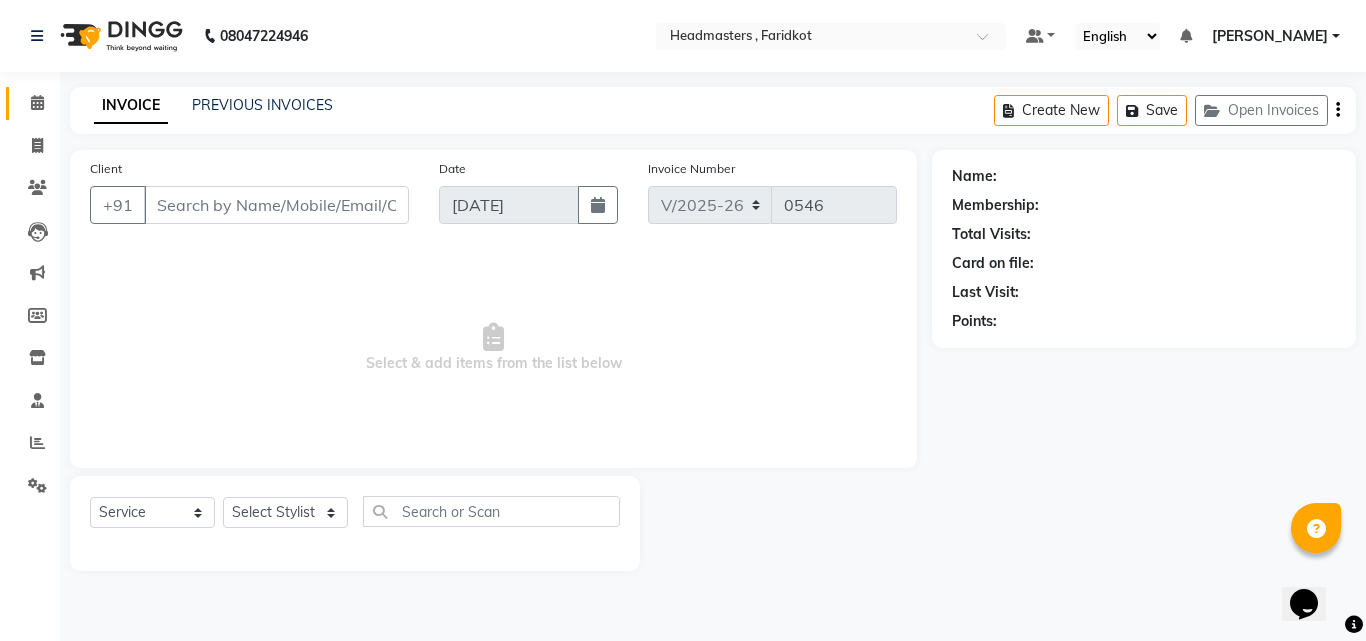 type on "8847254559" 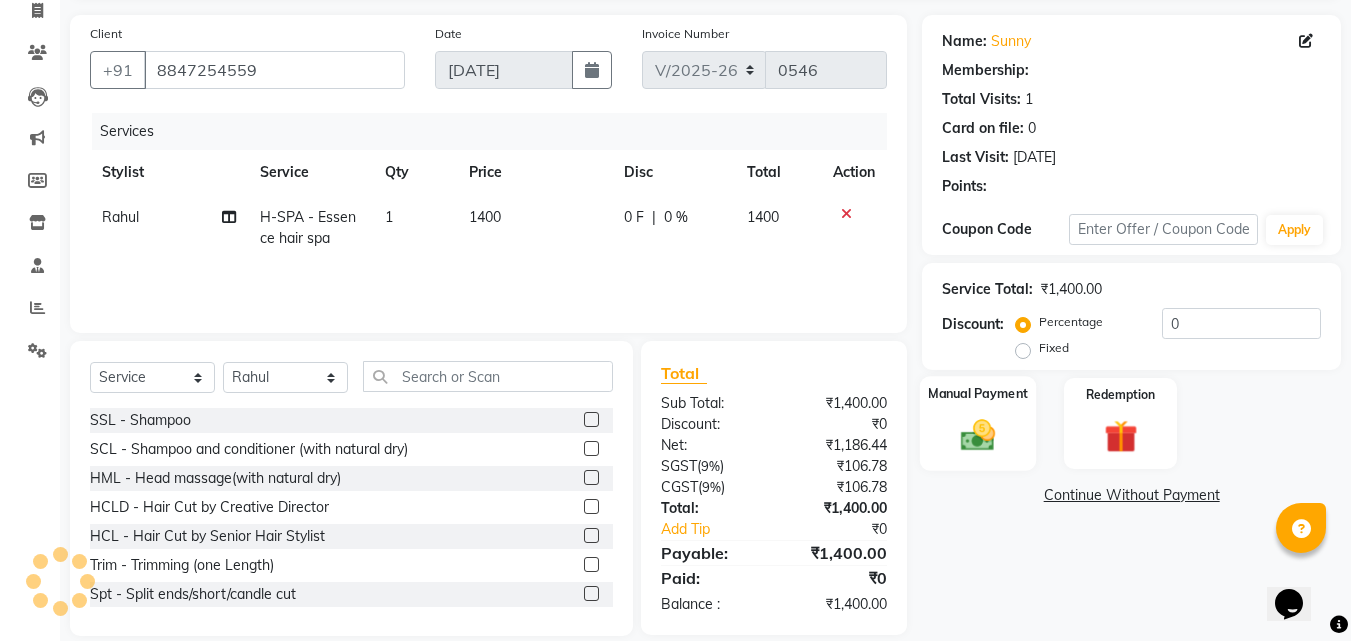 scroll, scrollTop: 160, scrollLeft: 0, axis: vertical 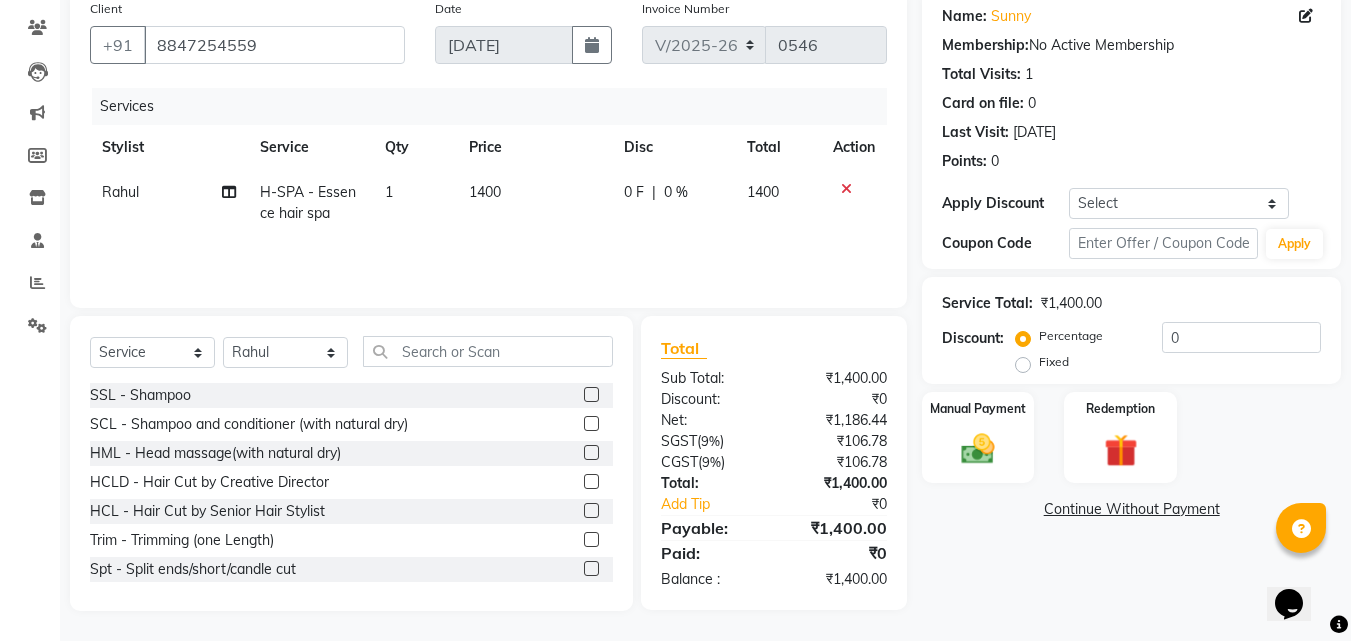 click on "1400" 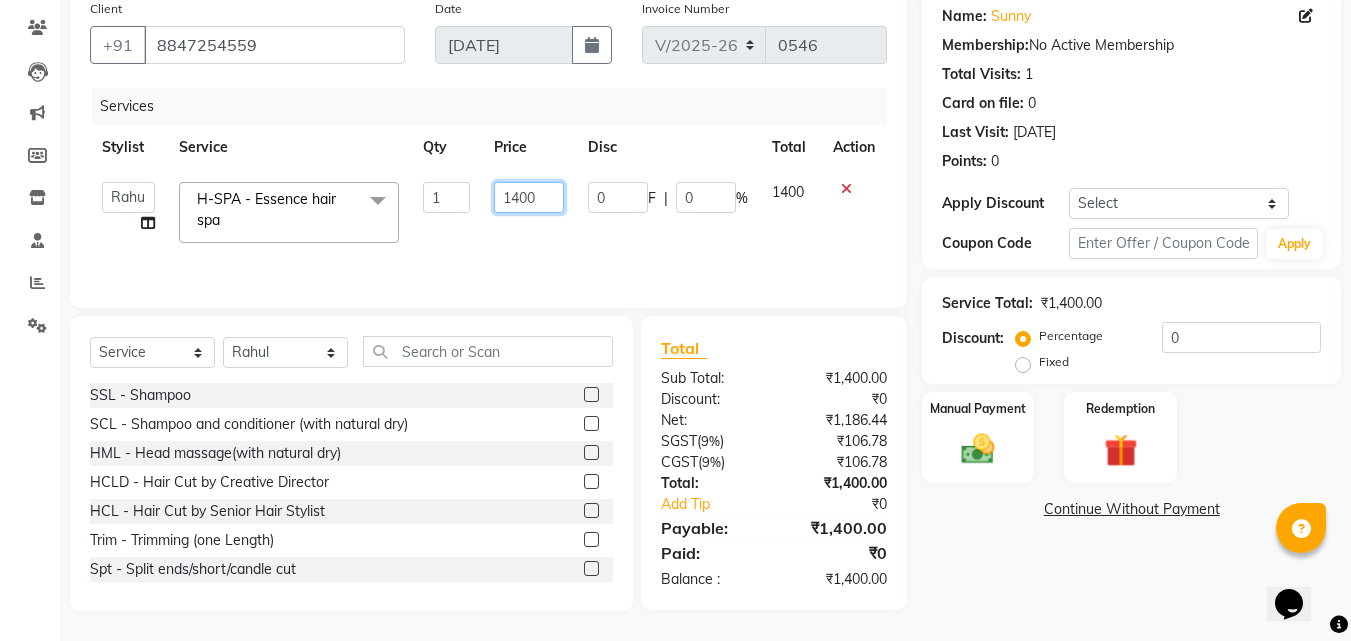 click on "1400" 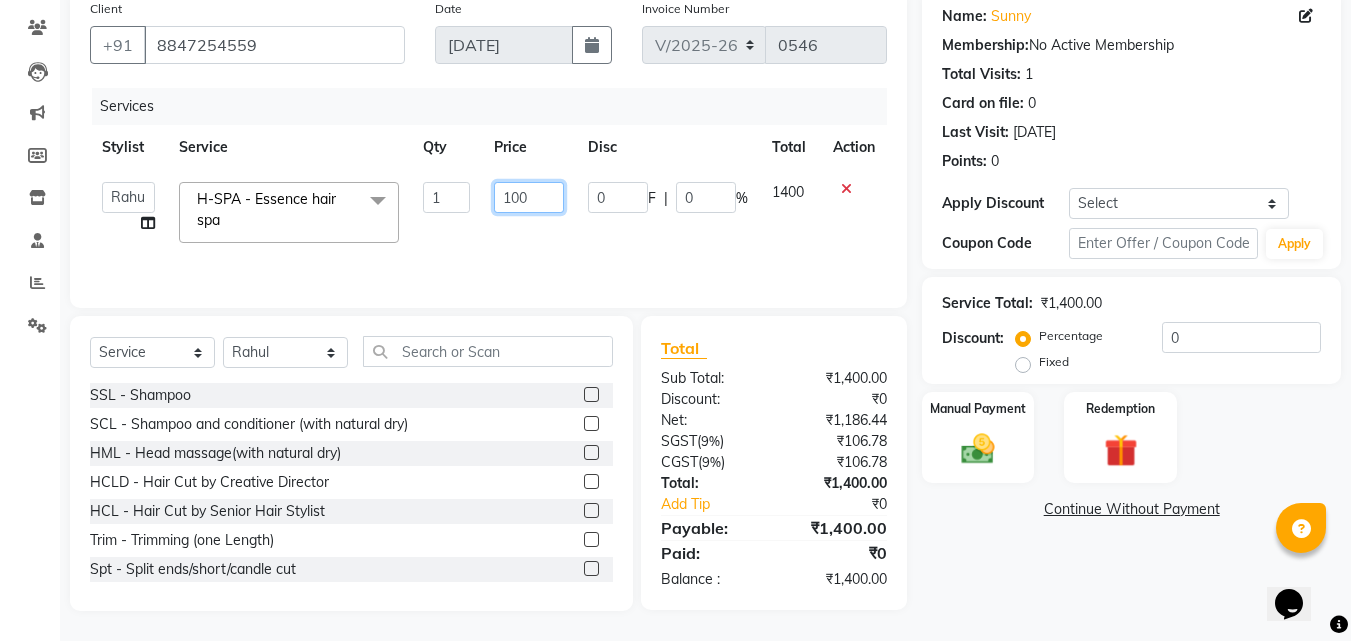 type on "1500" 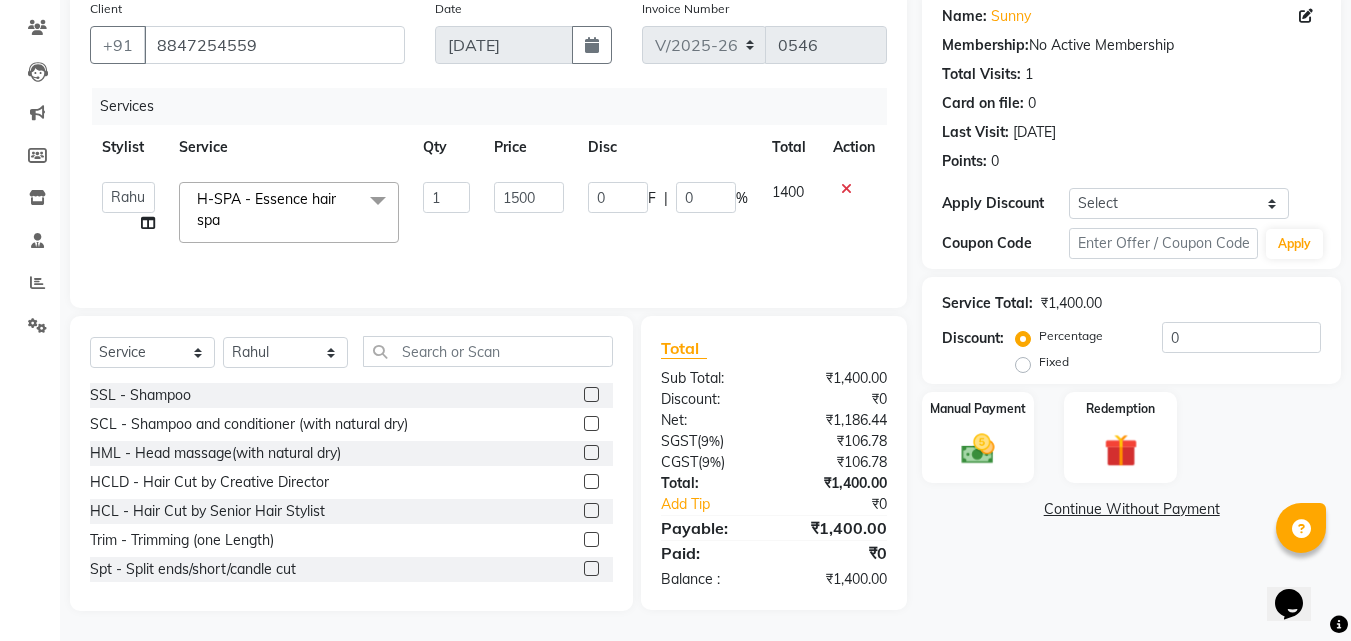 click on "Name: Sunny  Membership:  No Active Membership  Total Visits:  1 Card on file:  0 Last Visit:   15-06-2025 Points:   0  Apply Discount Select Coupon → Wrong Job Card  Coupon → Complimentary Coupon → Correction  Coupon → First Wash  Coupon → Free Of Cost - Foc  Coupon → Staff Service  Coupon → Service Not Done  Coupon → Double Job Card  Coupon → Pending Payment  Coupon Code Apply Service Total:  ₹1,400.00  Discount:  Percentage   Fixed  0 Manual Payment Redemption  Continue Without Payment" 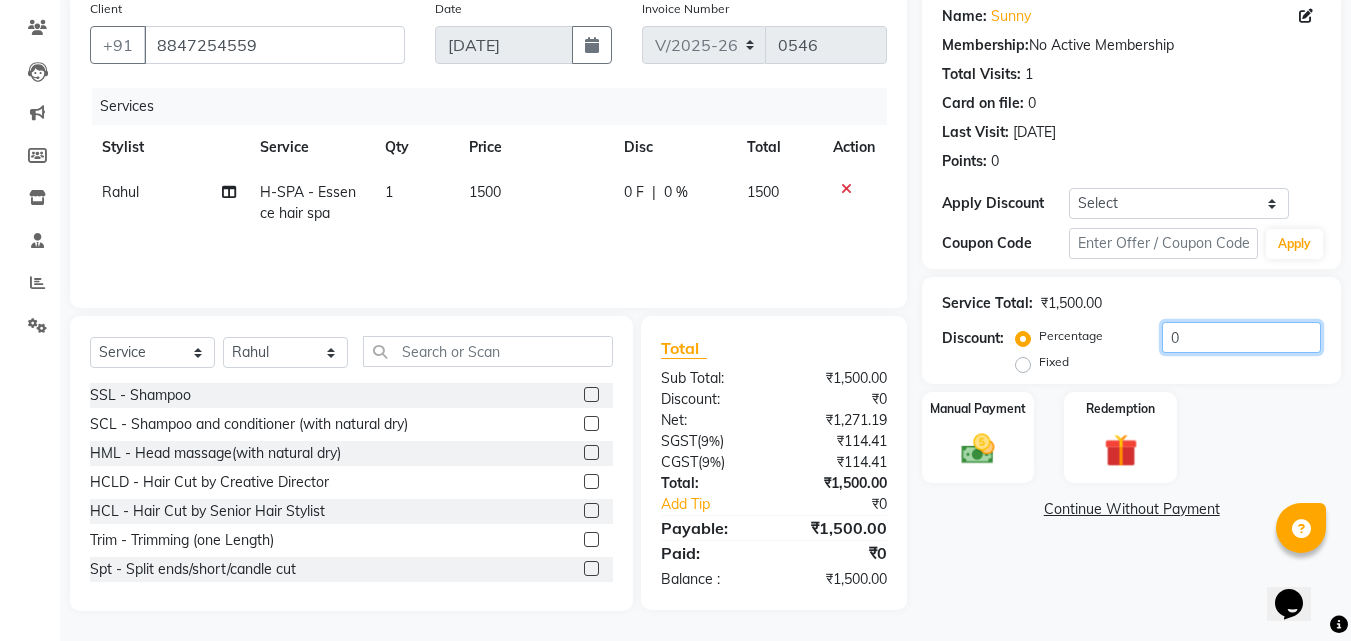 click on "0" 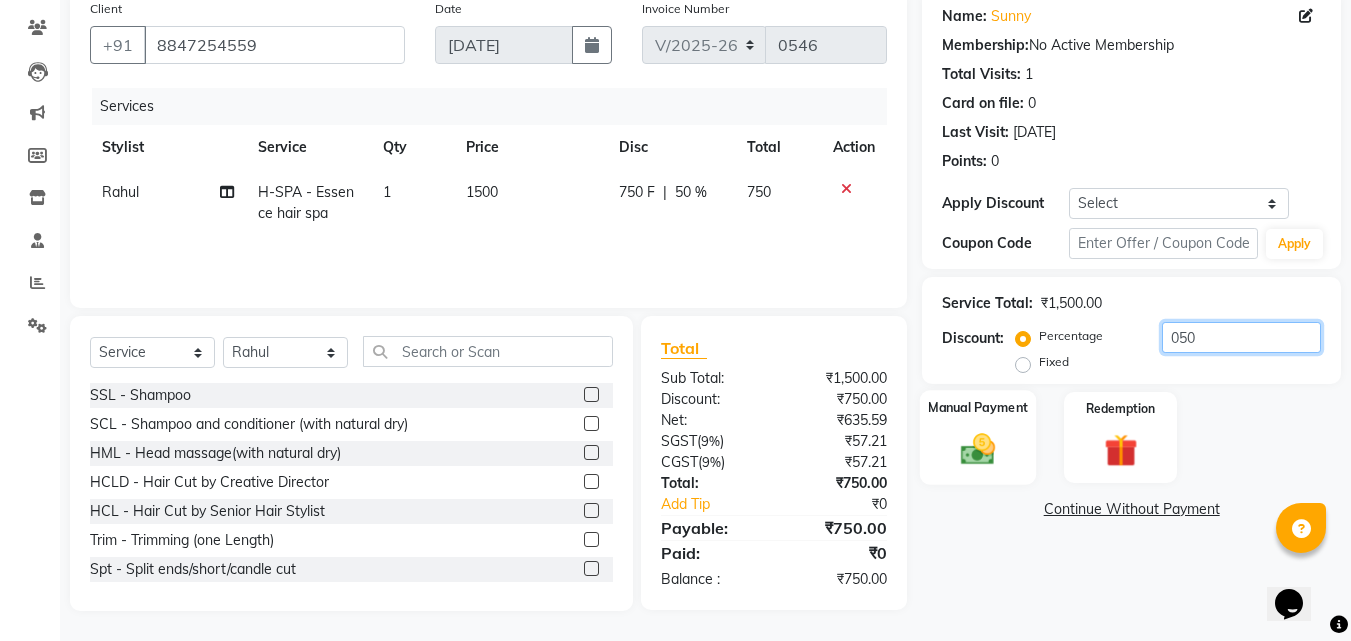 type on "050" 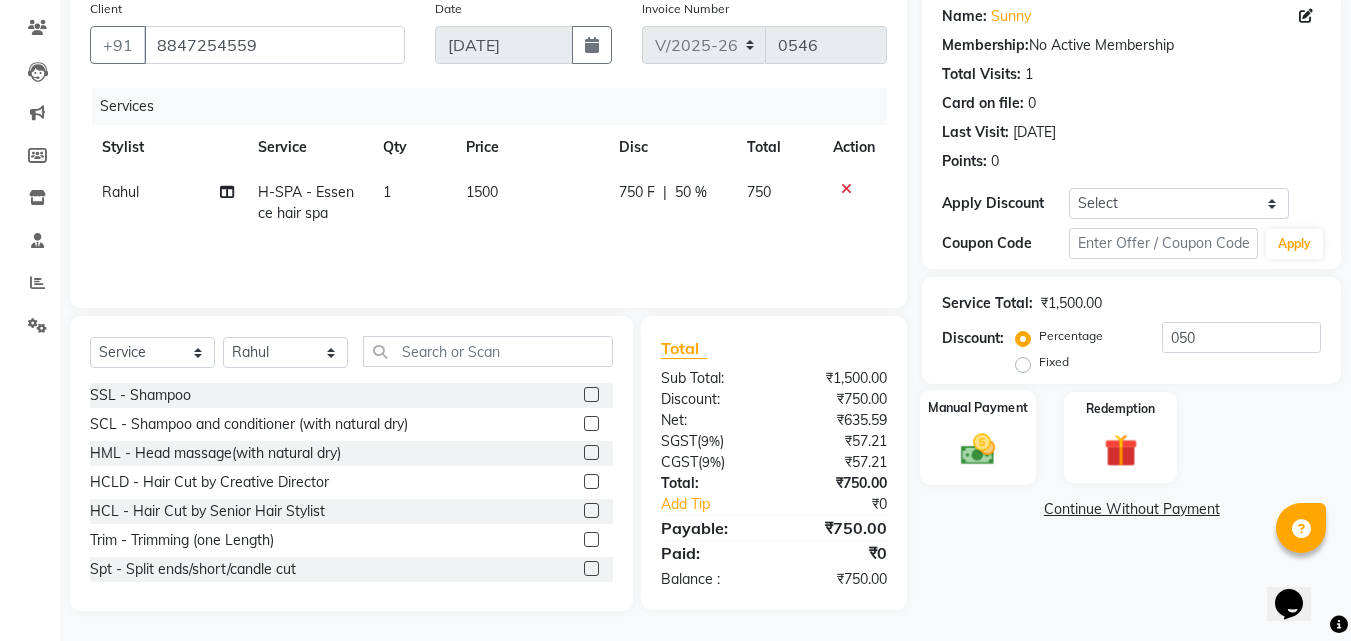 click 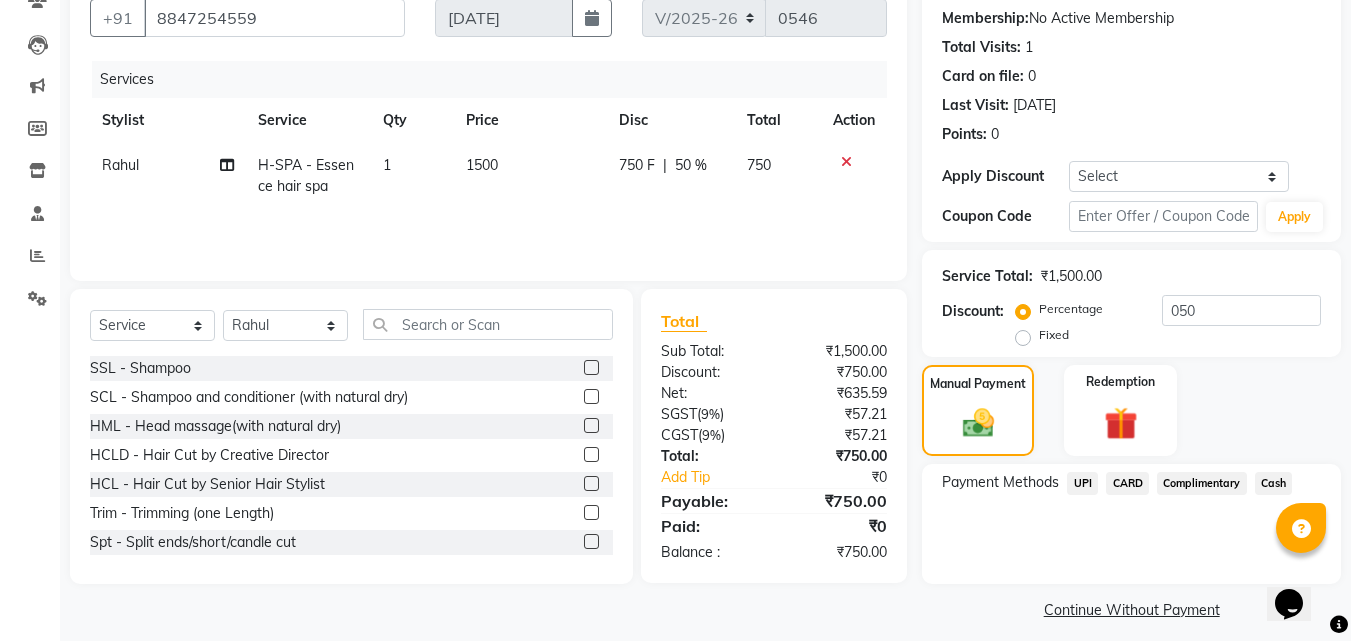 scroll, scrollTop: 201, scrollLeft: 0, axis: vertical 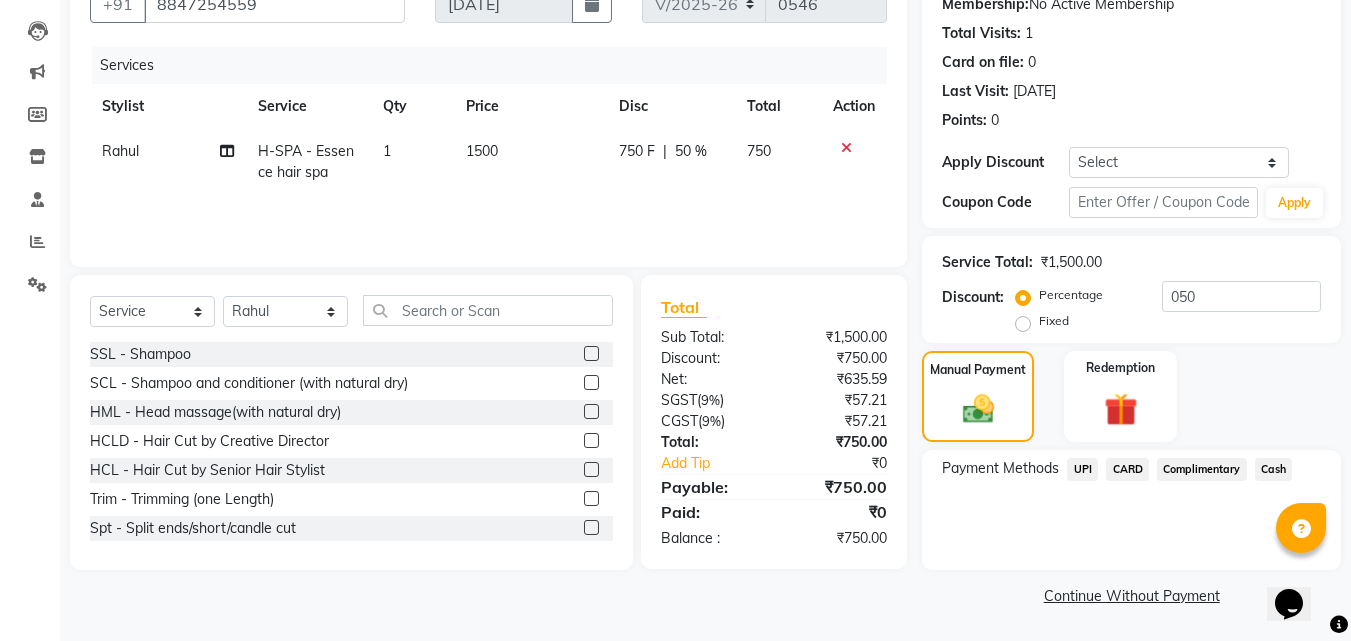 click on "Cash" 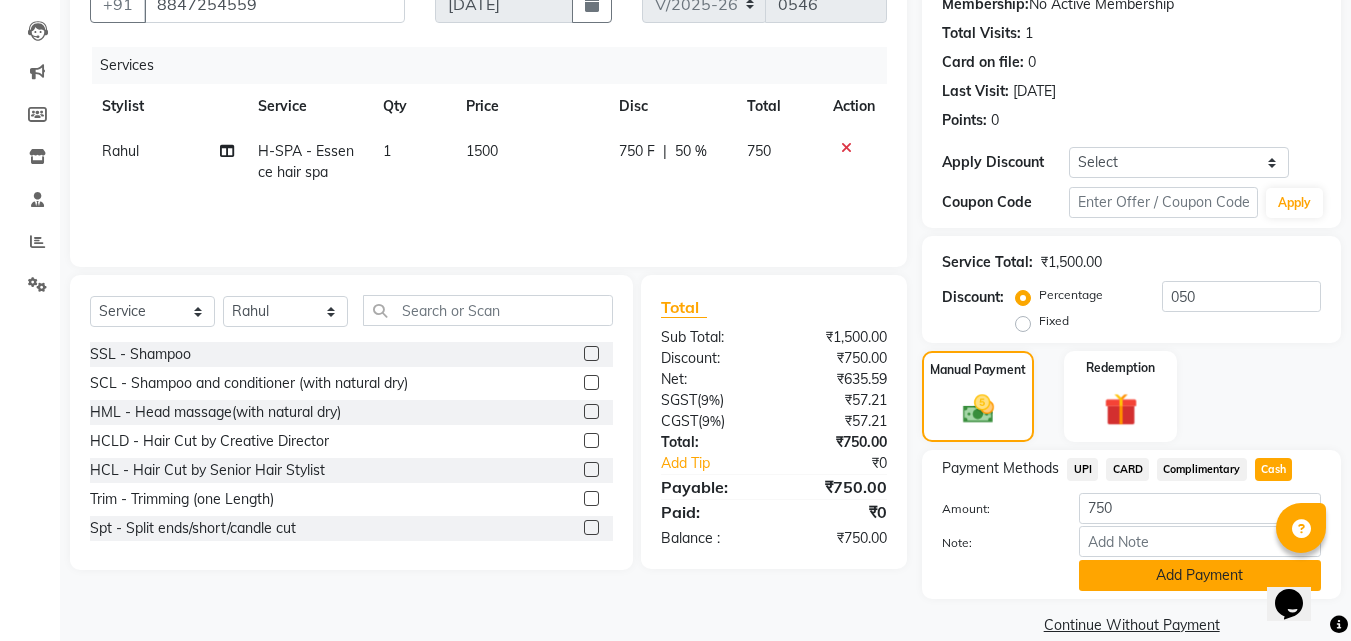 click on "Add Payment" 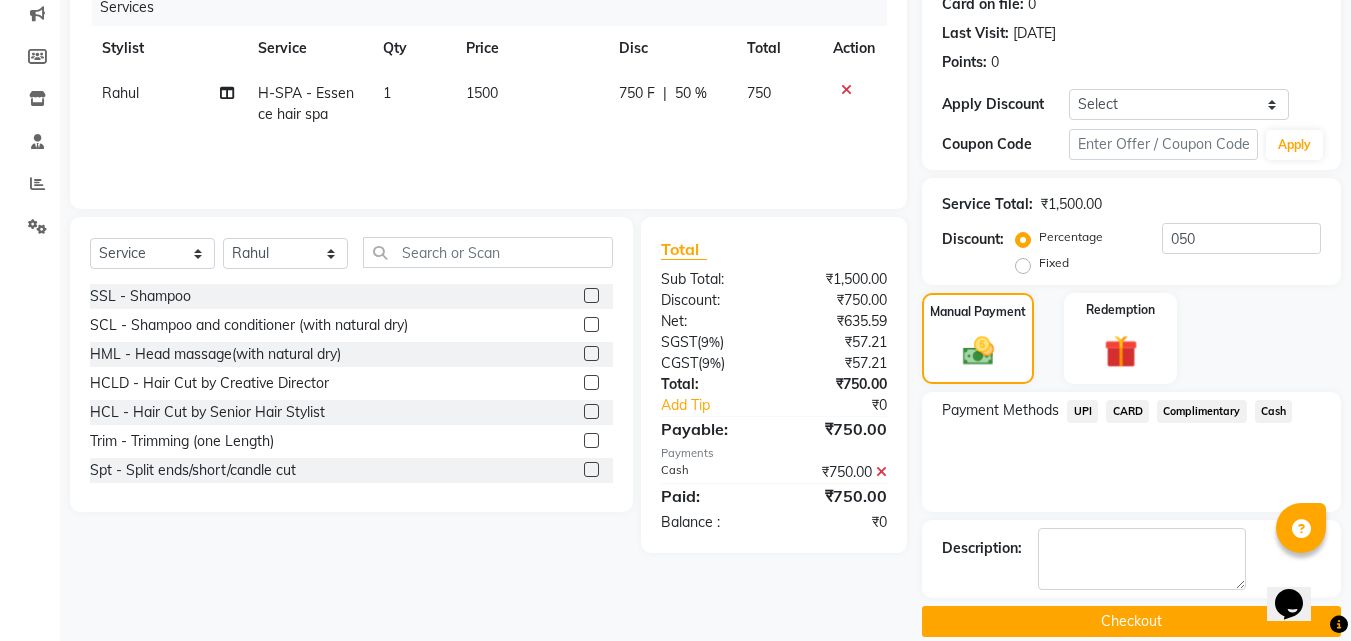 scroll, scrollTop: 285, scrollLeft: 0, axis: vertical 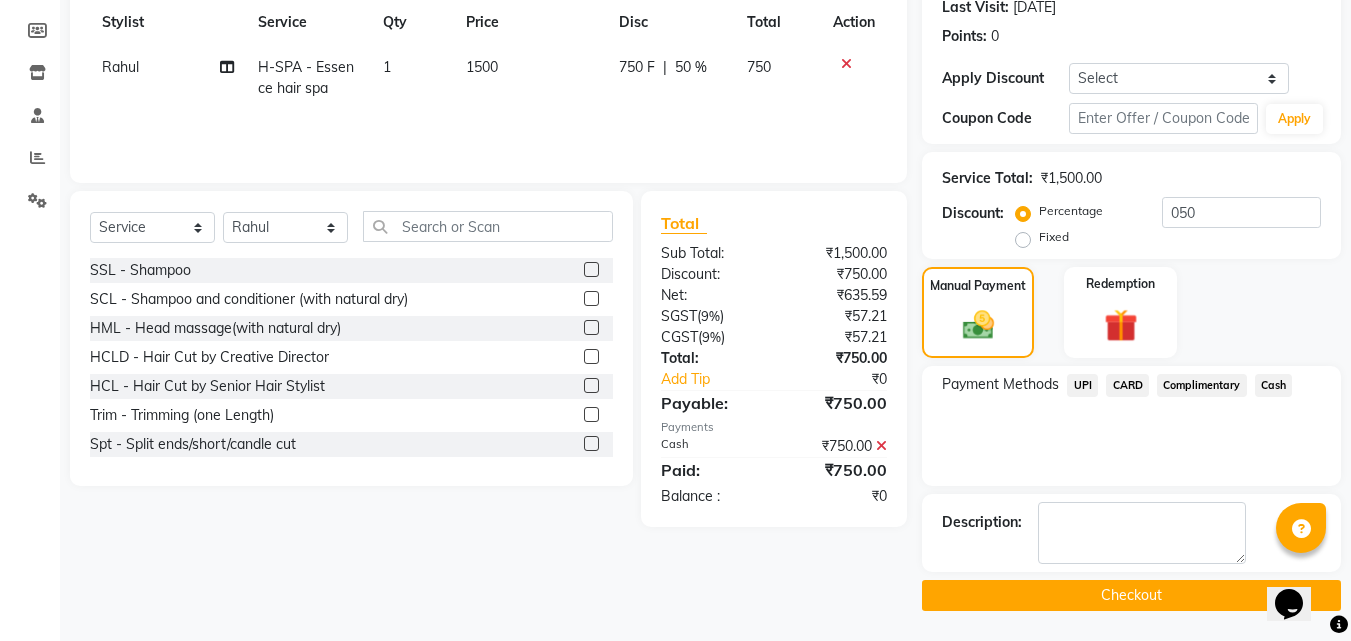 click on "Checkout" 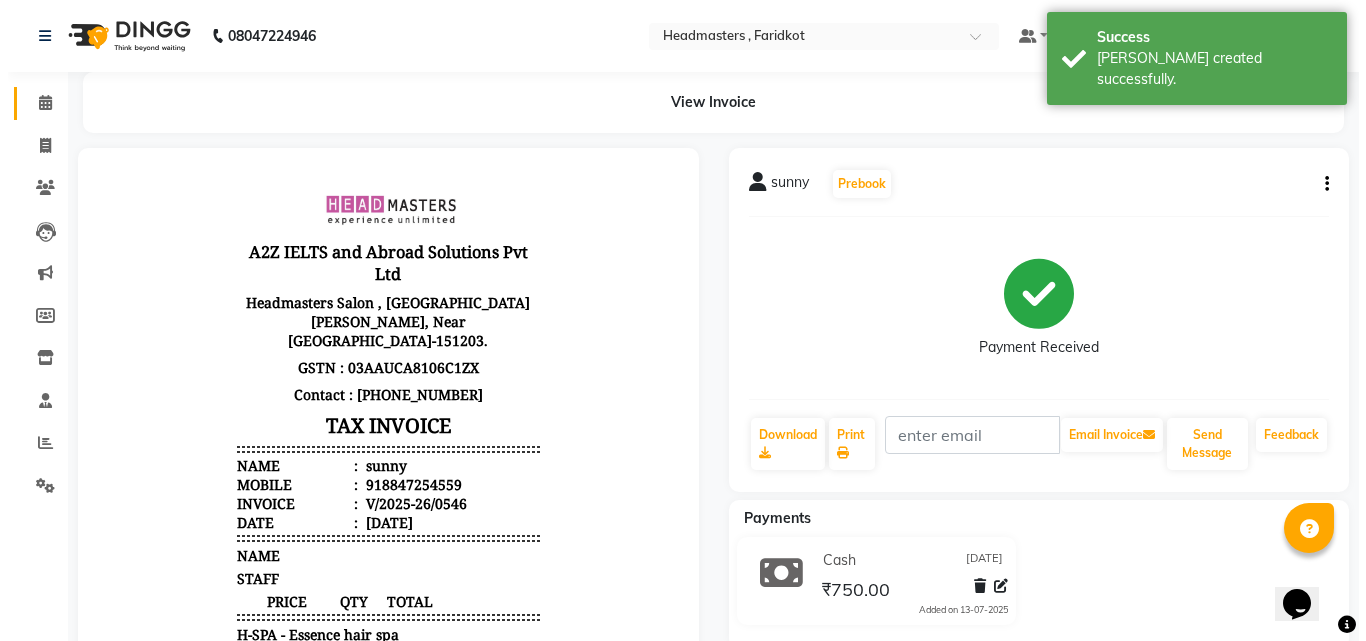 scroll, scrollTop: 0, scrollLeft: 0, axis: both 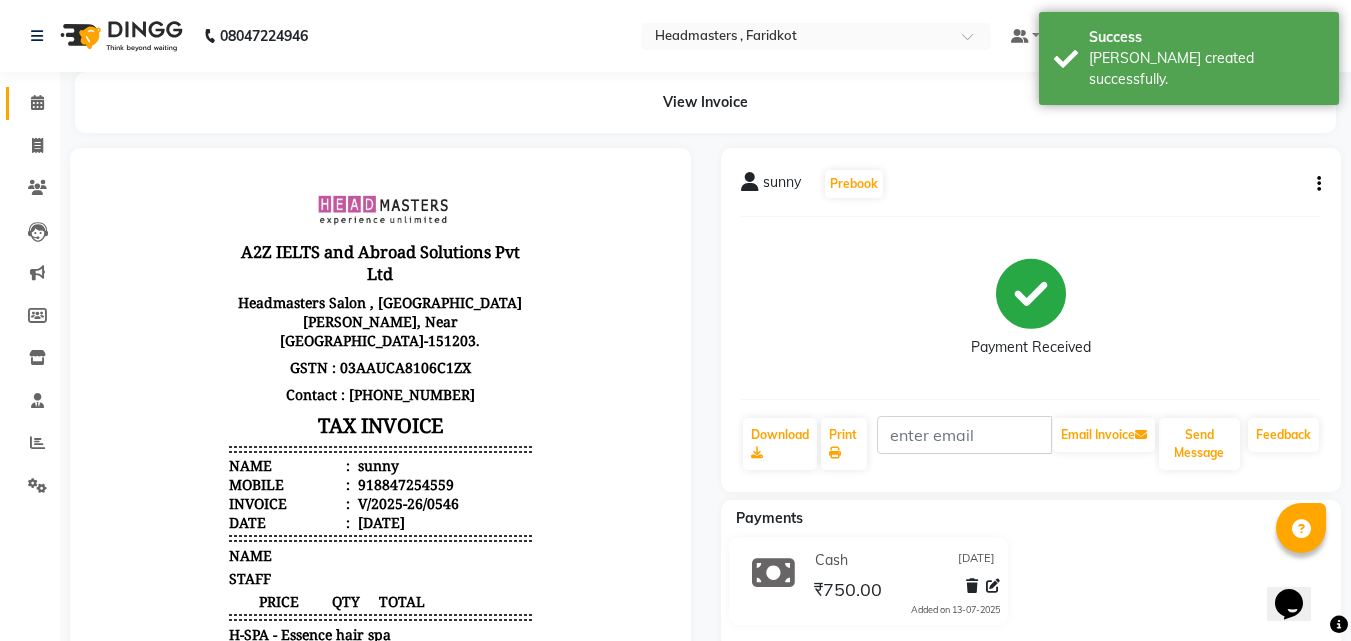 click on "Calendar" 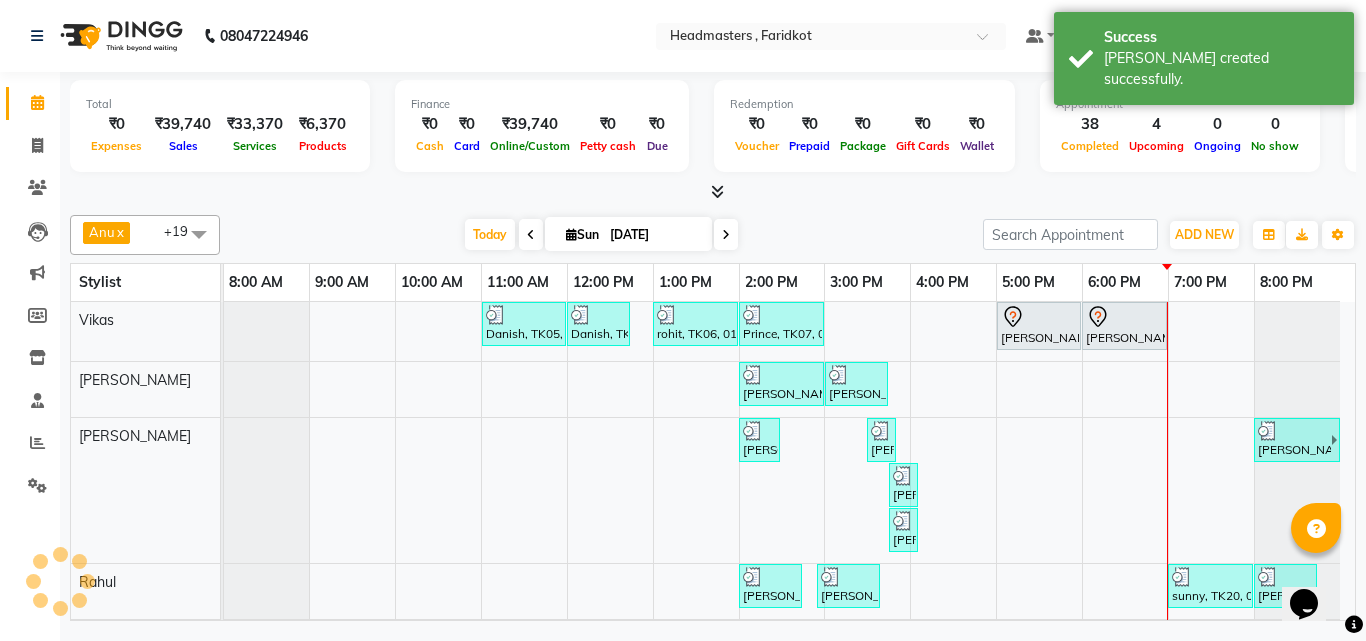 scroll, scrollTop: 0, scrollLeft: 0, axis: both 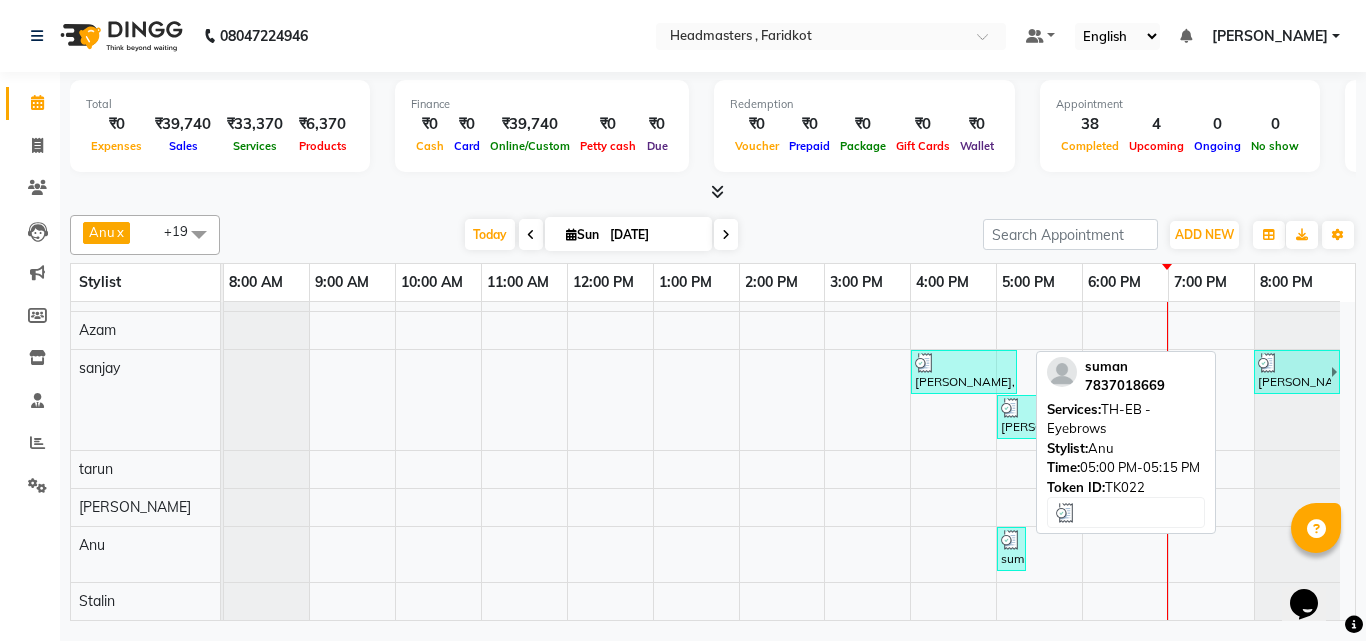 click on "suman, TK22, 05:00 PM-05:15 PM, TH-EB - Eyebrows" at bounding box center [1011, 549] 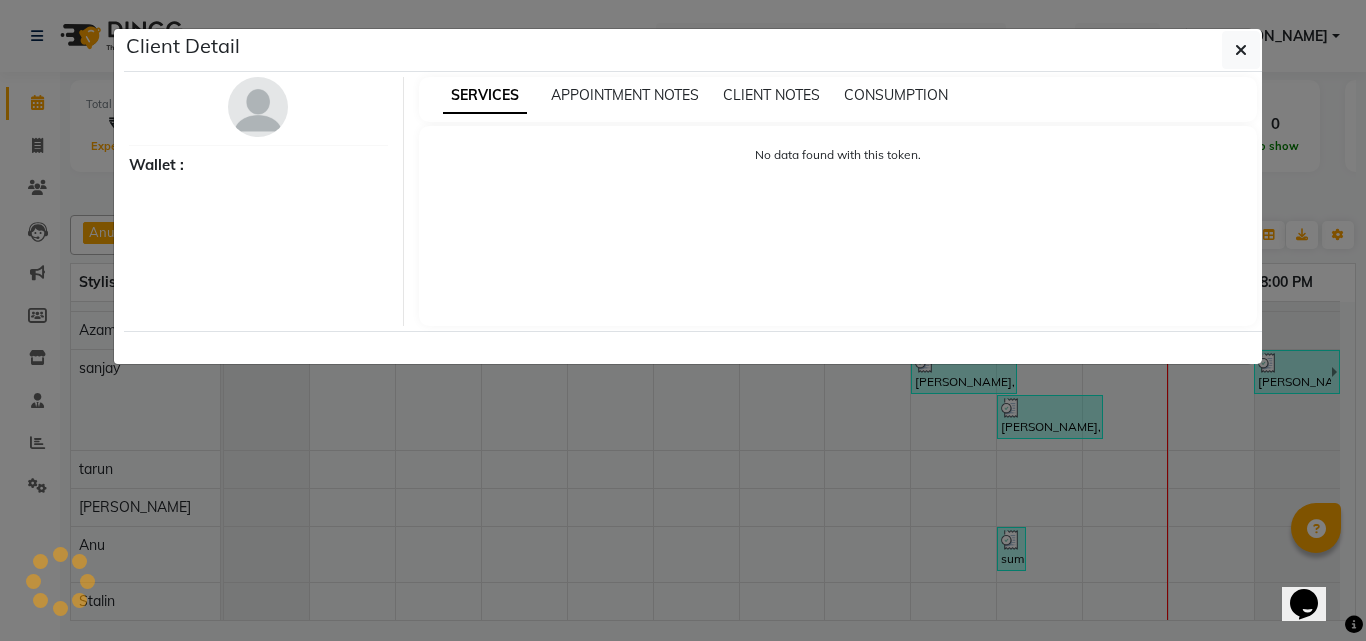 select on "3" 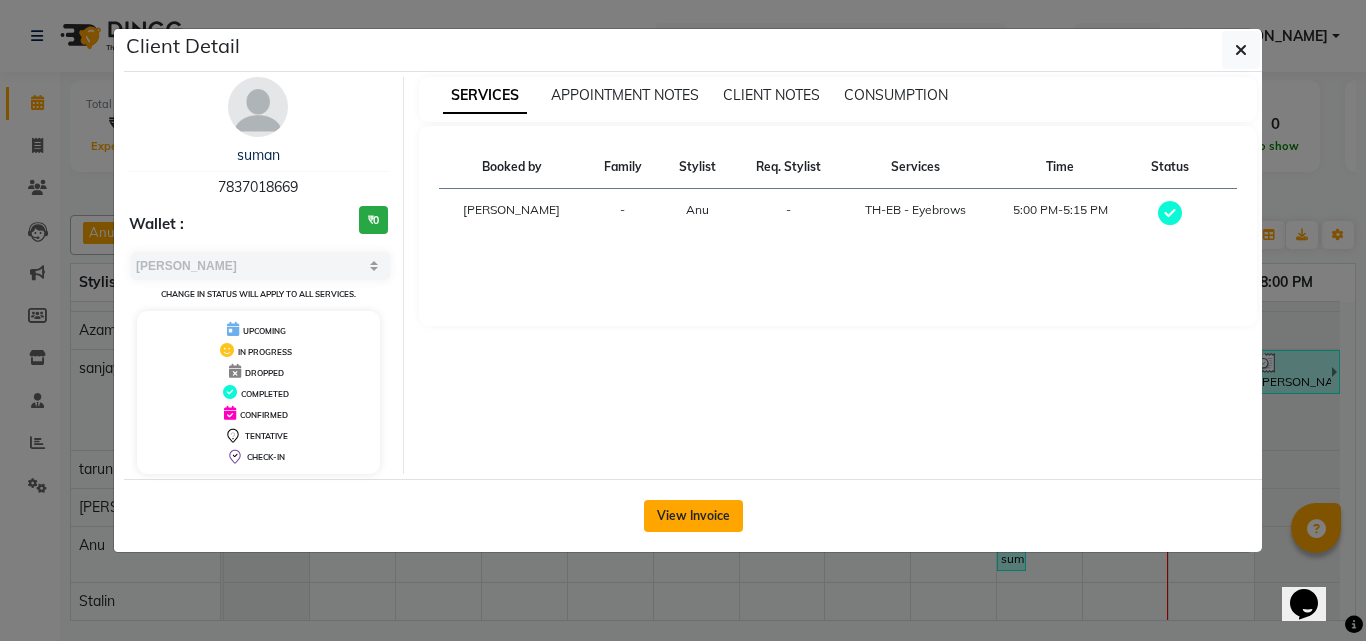 click on "View Invoice" 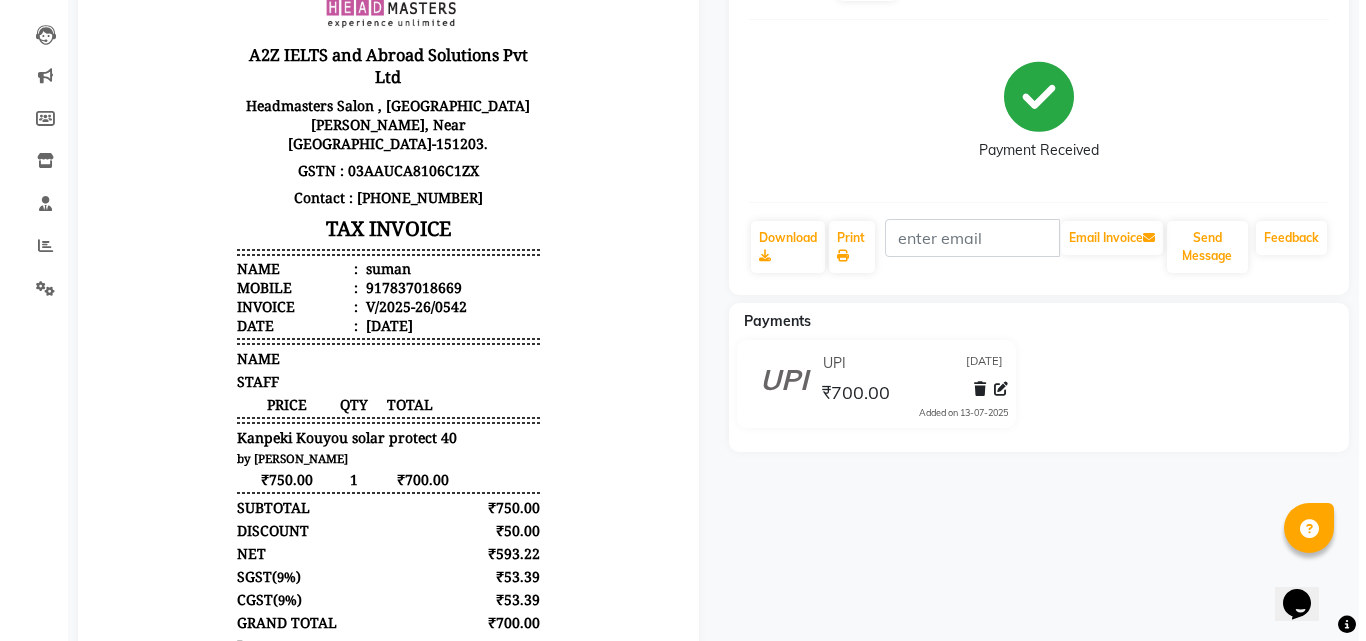 scroll, scrollTop: 0, scrollLeft: 0, axis: both 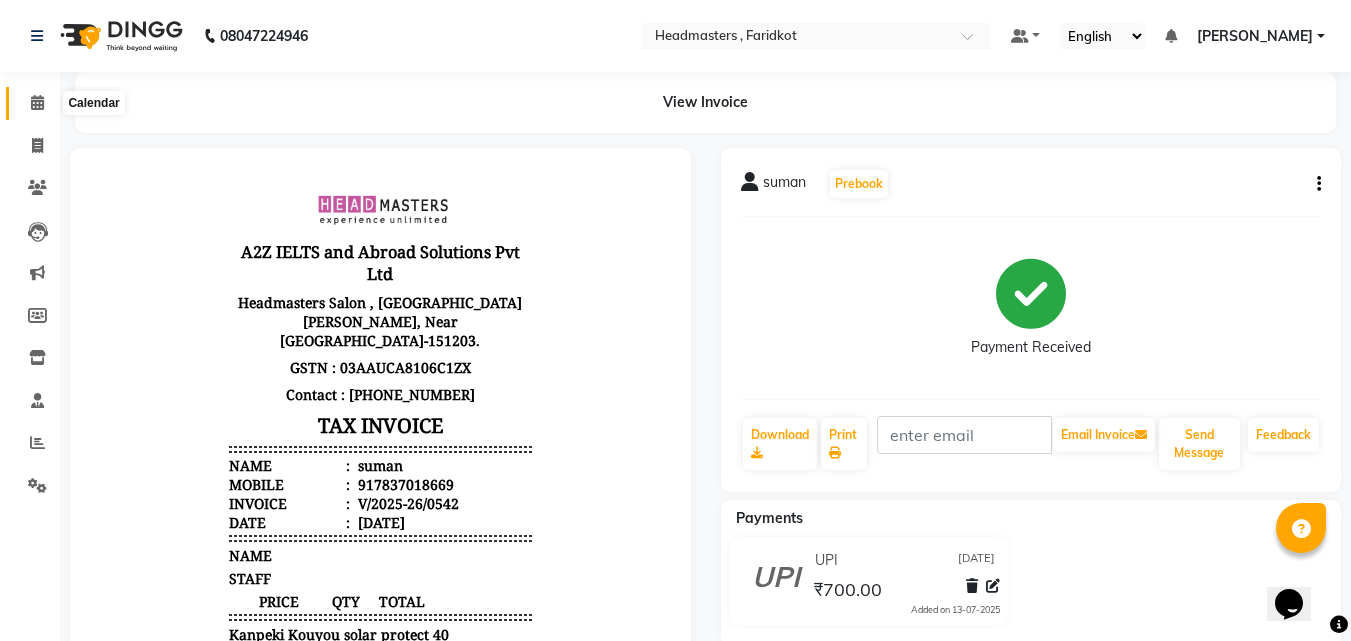 click 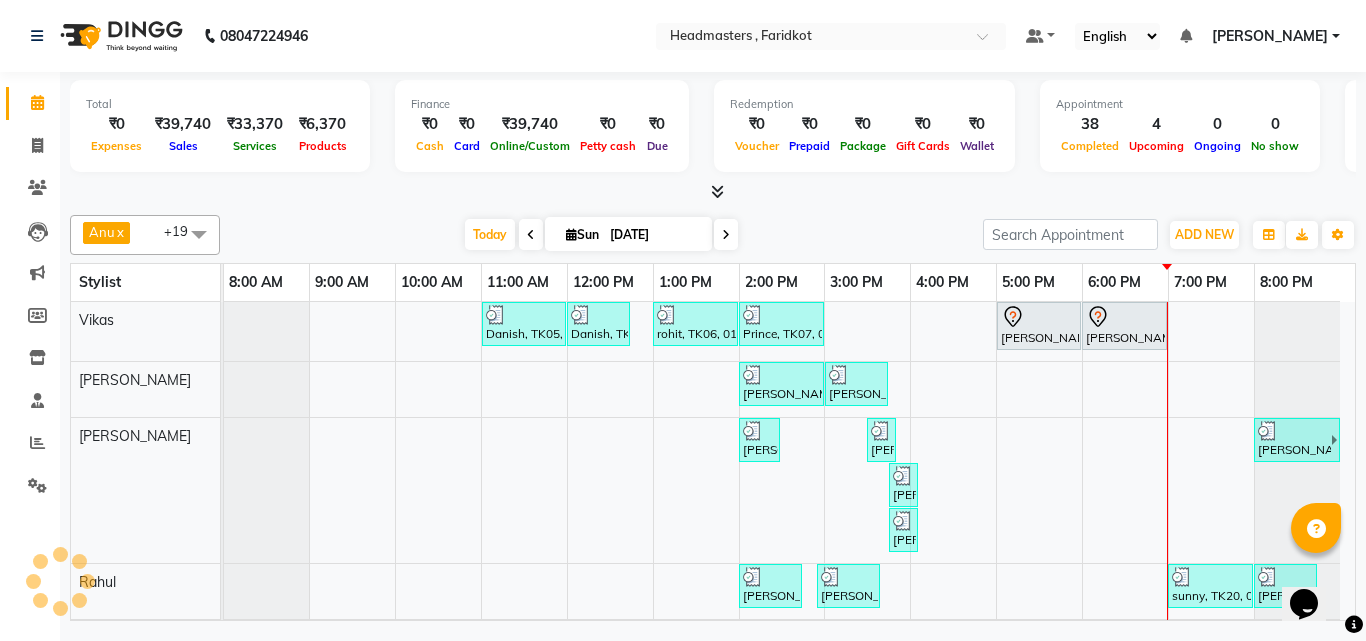 scroll, scrollTop: 133, scrollLeft: 0, axis: vertical 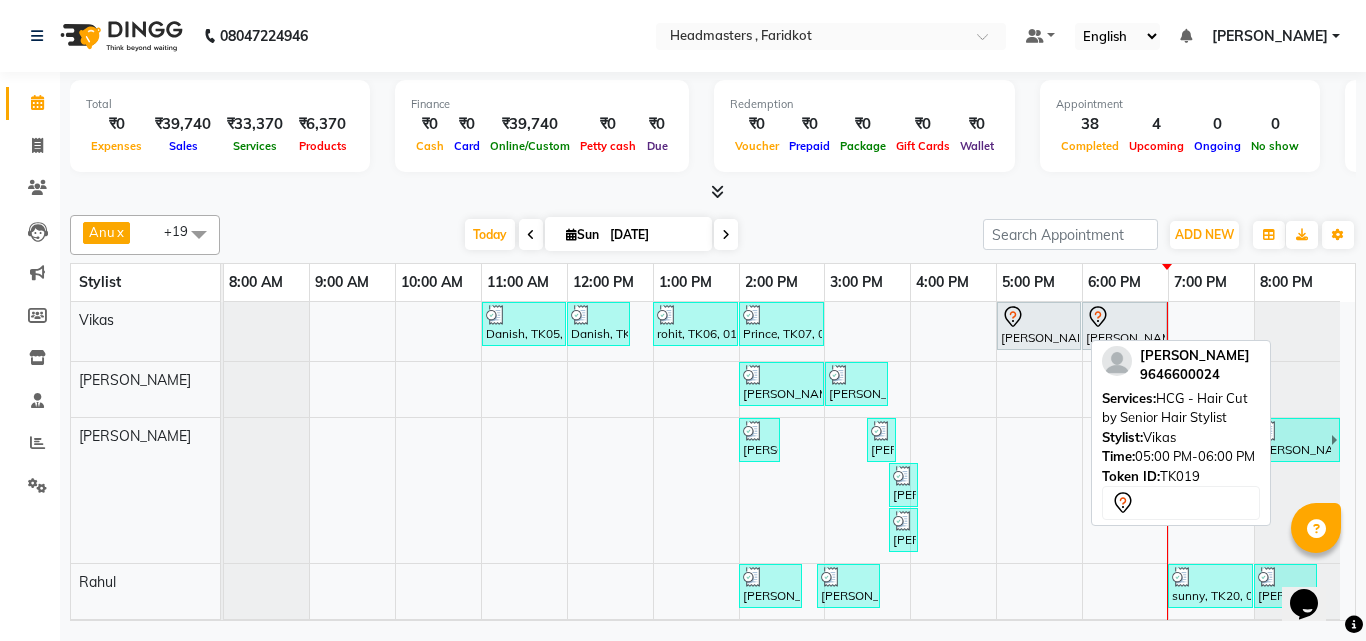 click on "[PERSON_NAME], TK19, 05:00 PM-06:00 PM, HCG - Hair Cut by Senior Hair Stylist" at bounding box center (1039, 326) 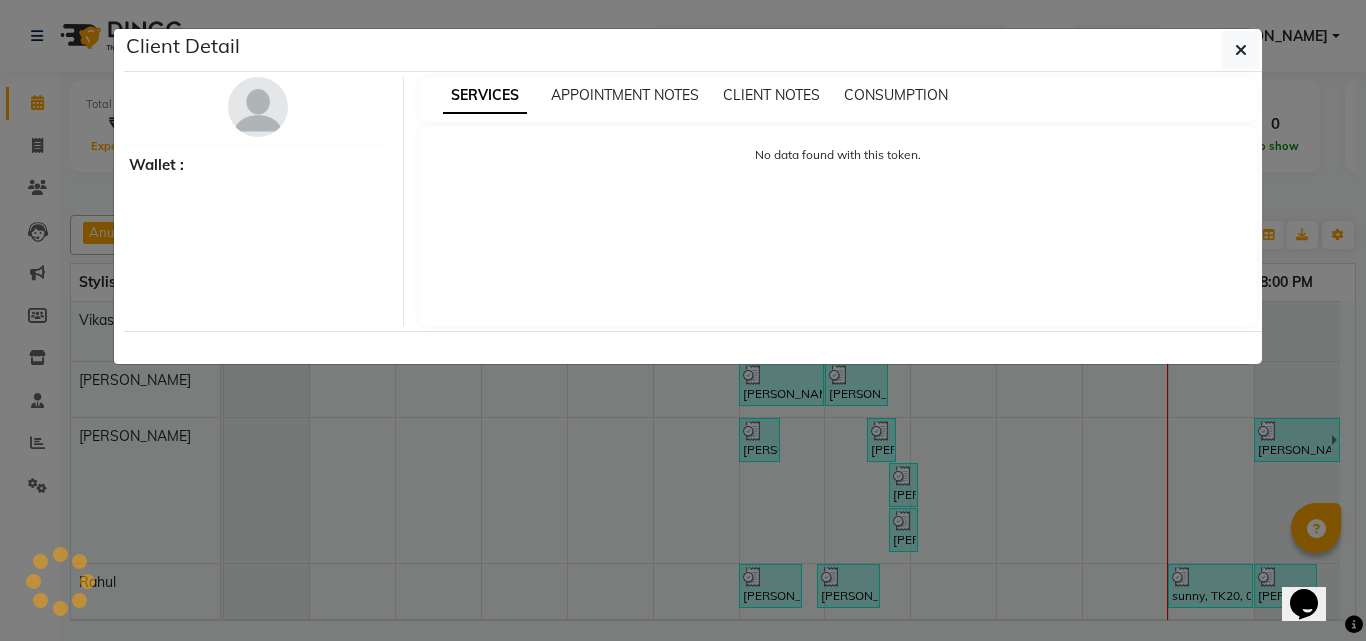 select on "7" 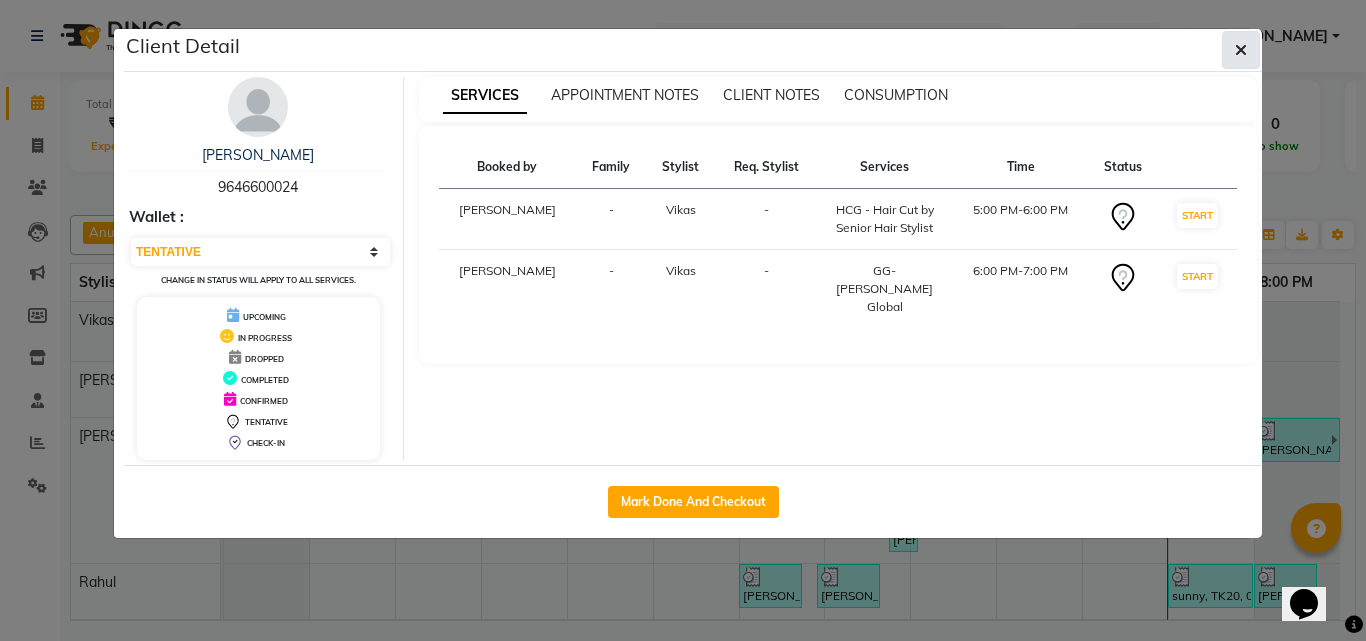 click 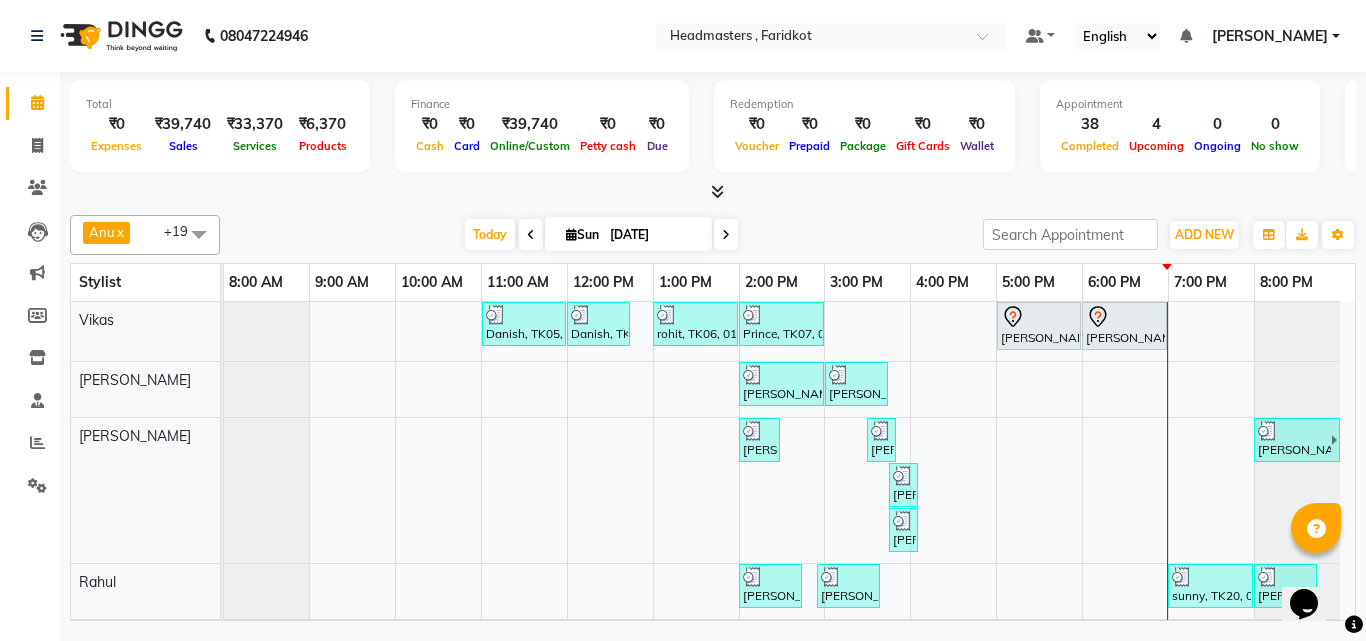 scroll, scrollTop: 288, scrollLeft: 0, axis: vertical 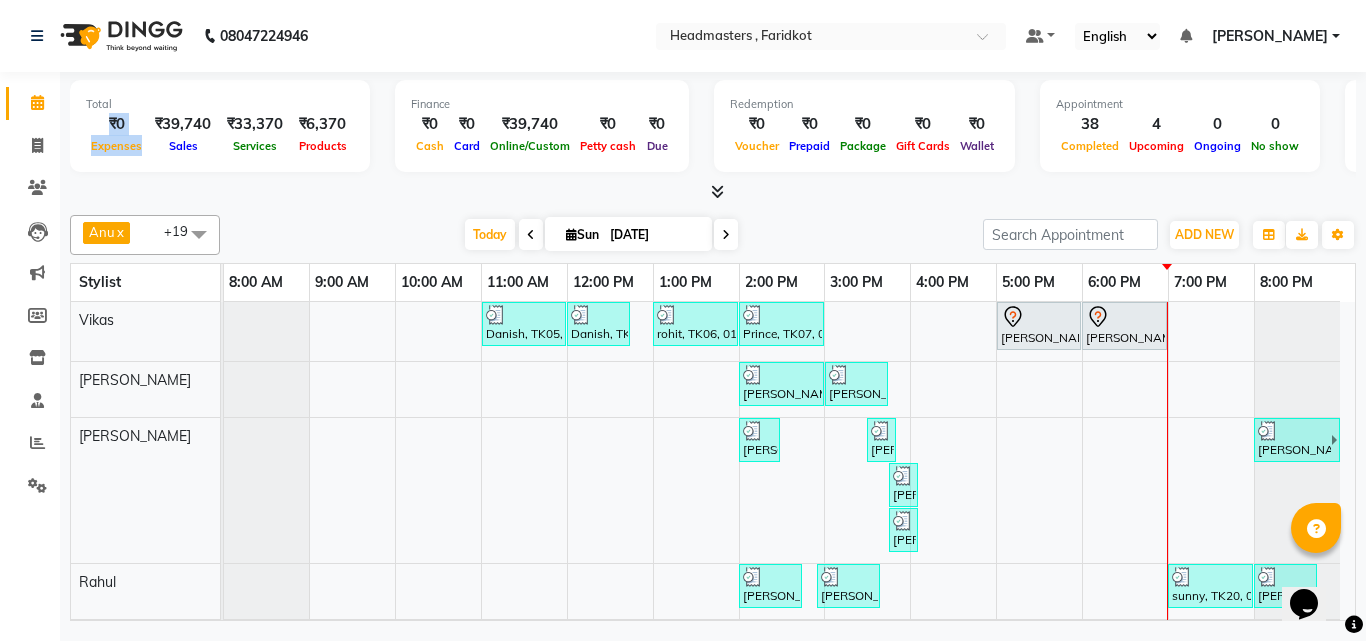 drag, startPoint x: 157, startPoint y: 124, endPoint x: 79, endPoint y: 118, distance: 78.23043 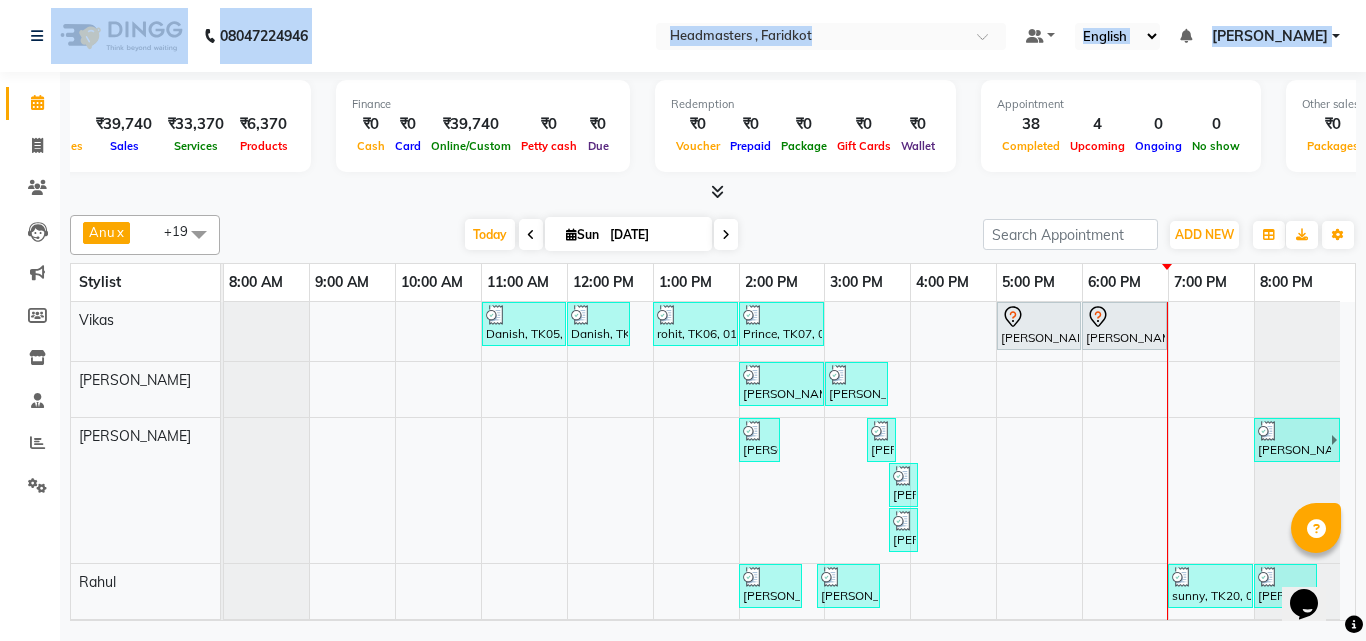 scroll, scrollTop: 0, scrollLeft: 0, axis: both 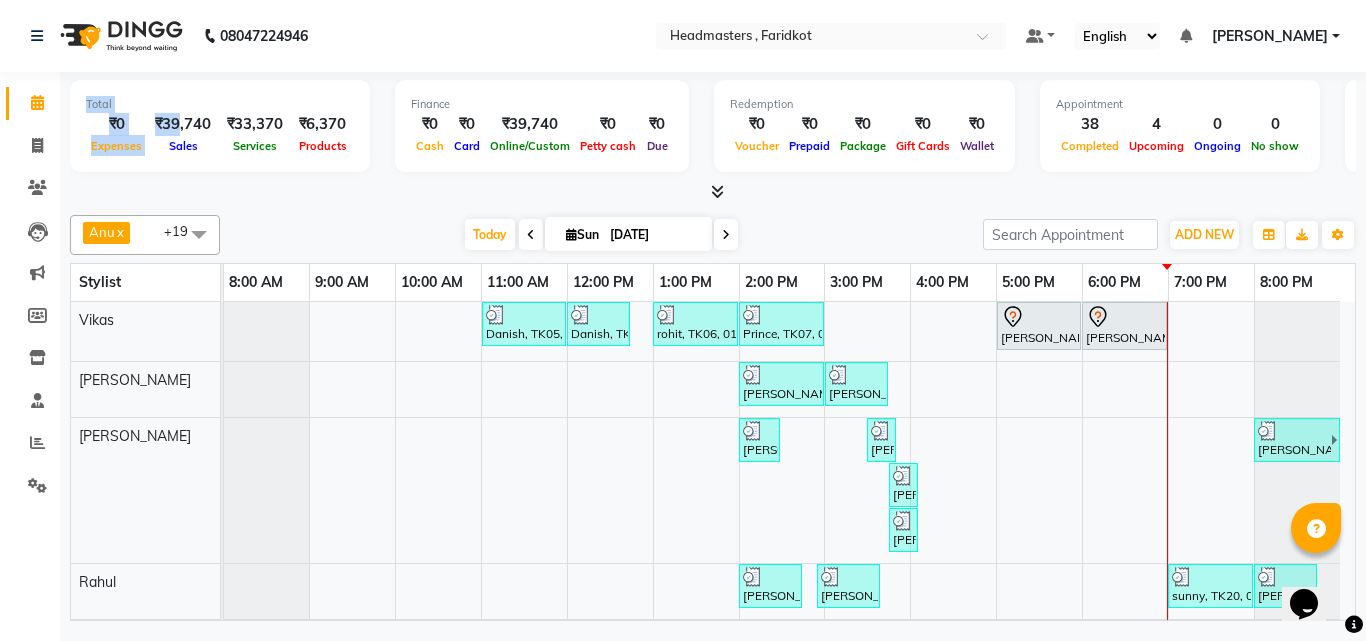 drag, startPoint x: 87, startPoint y: 98, endPoint x: 181, endPoint y: 128, distance: 98.67117 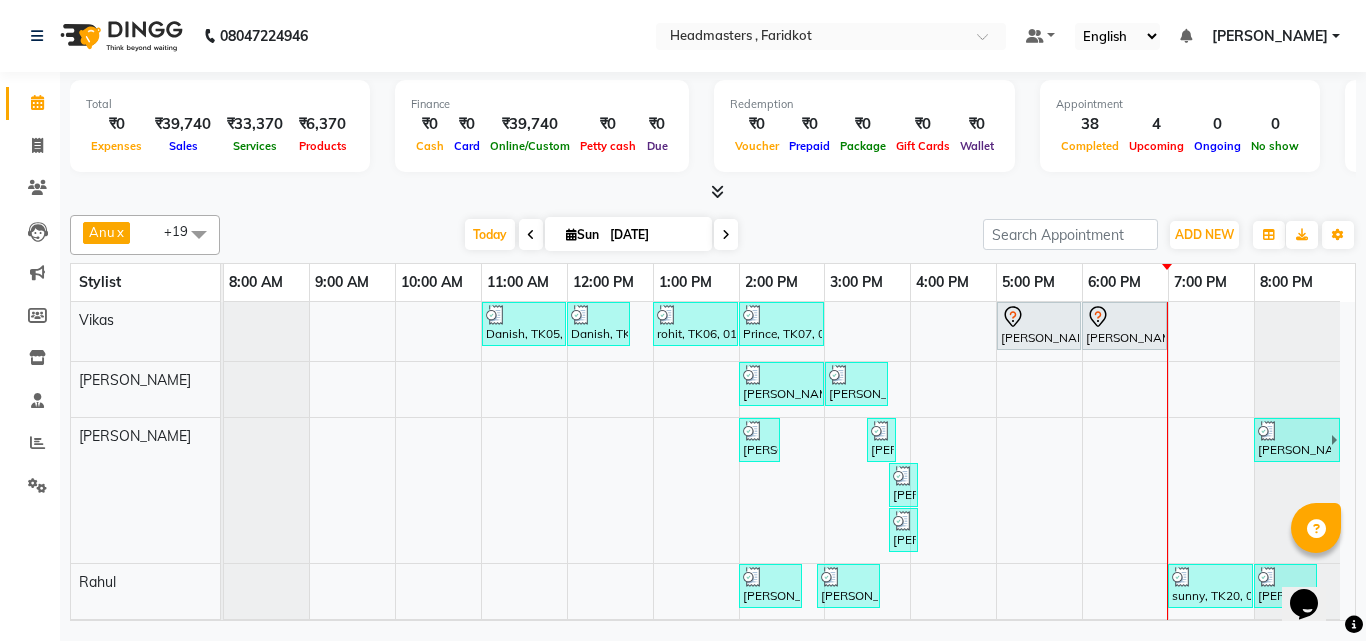 click on "₹33,370" at bounding box center [255, 124] 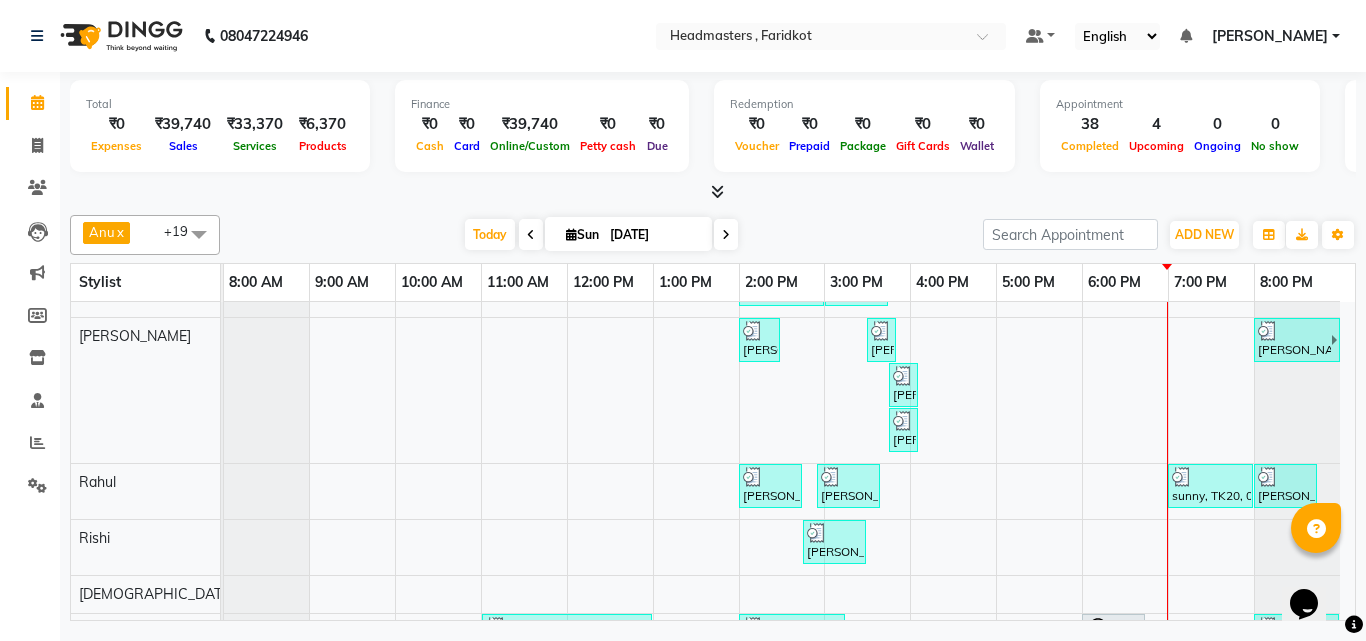 scroll, scrollTop: 171, scrollLeft: 0, axis: vertical 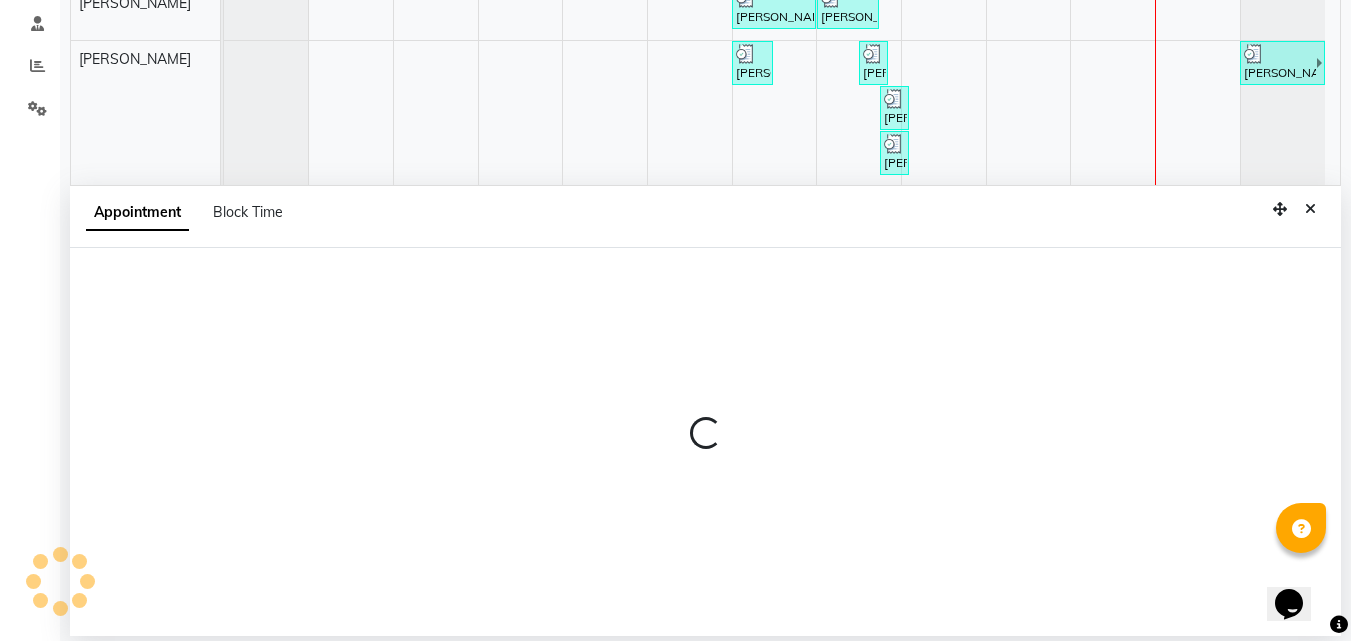 select on "71450" 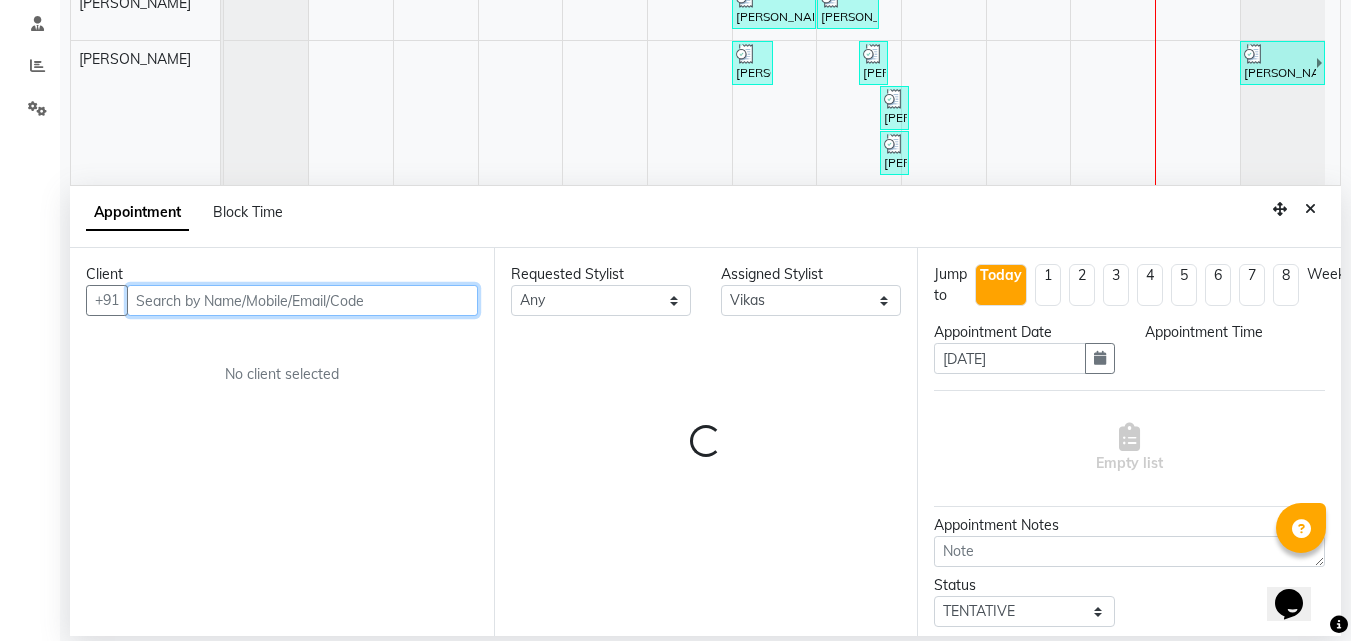 select on "1140" 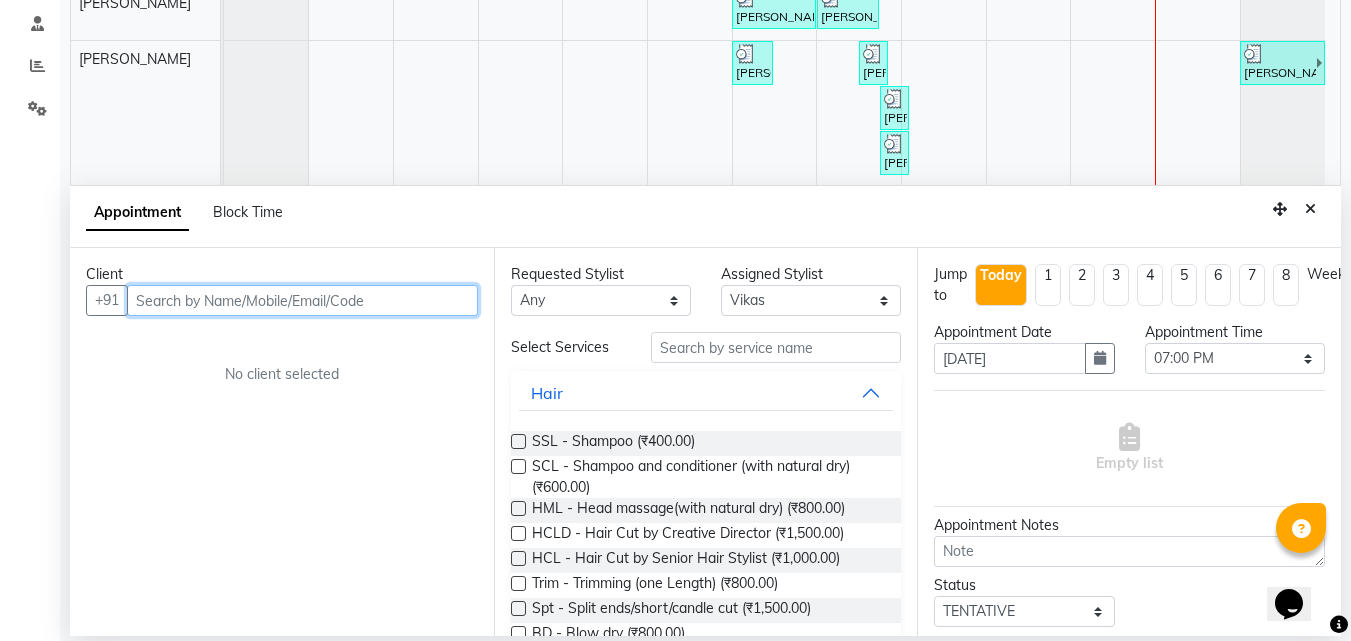 click at bounding box center (302, 300) 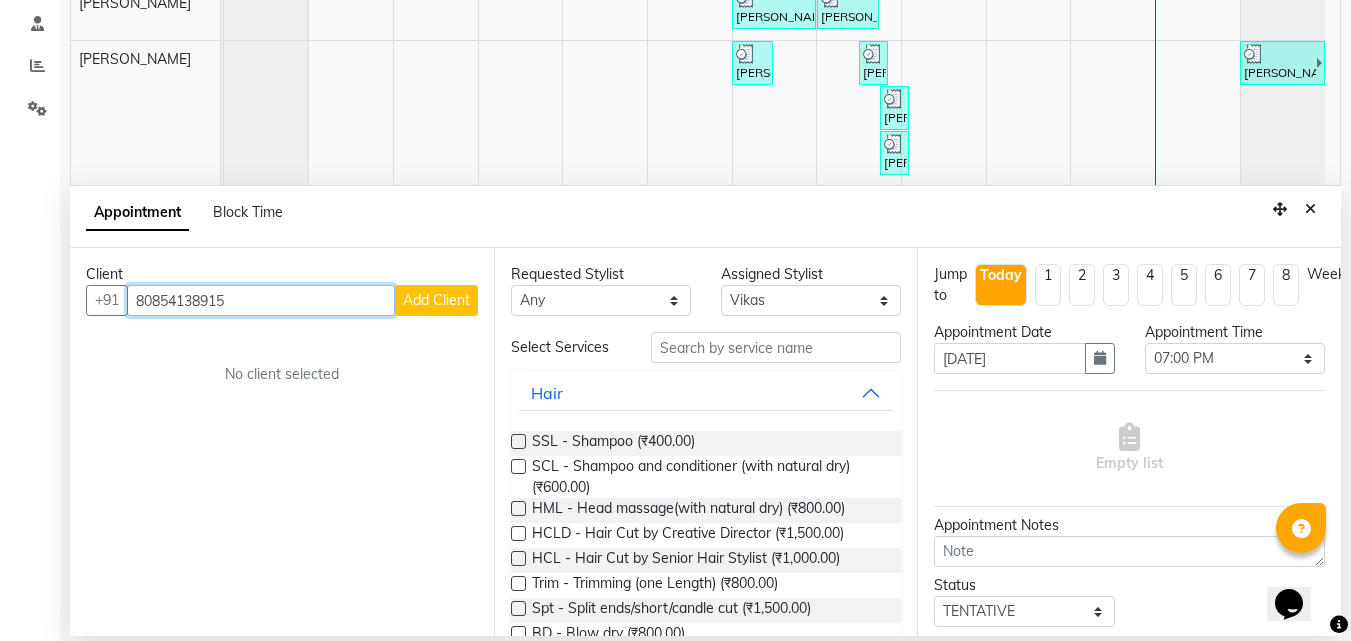 type on "80854138915" 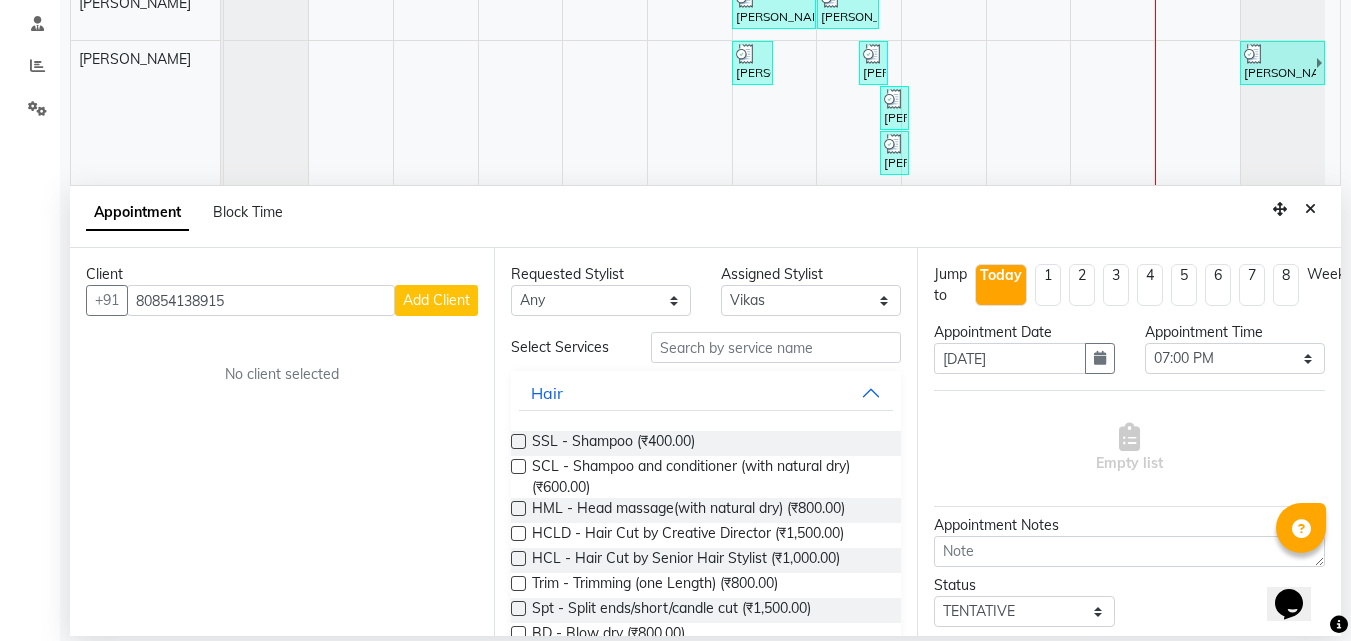 click on "Add Client" at bounding box center (436, 300) 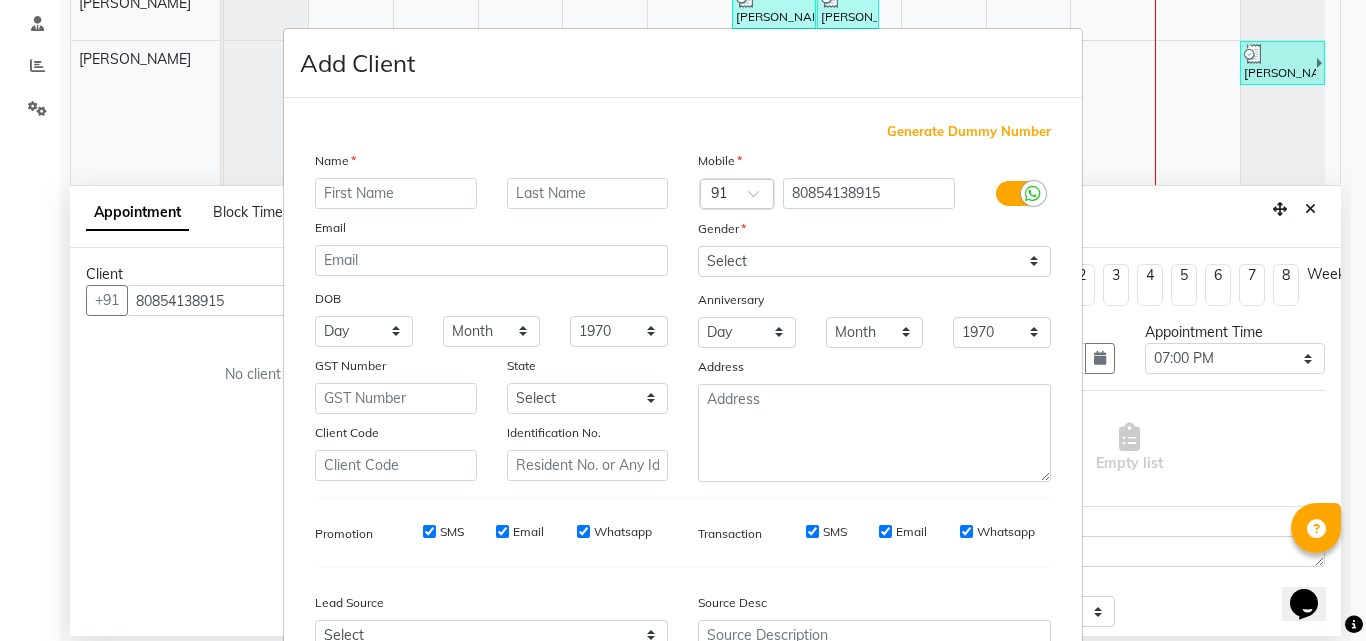 click at bounding box center [396, 193] 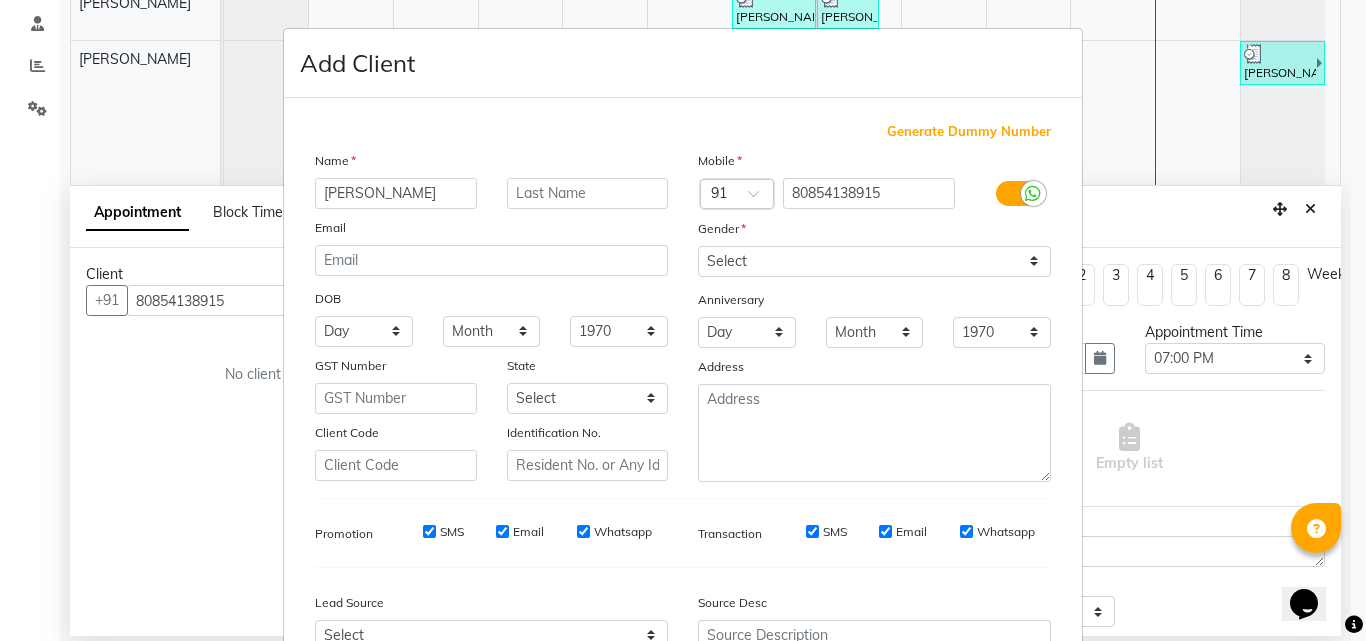 type on "sunil kumar" 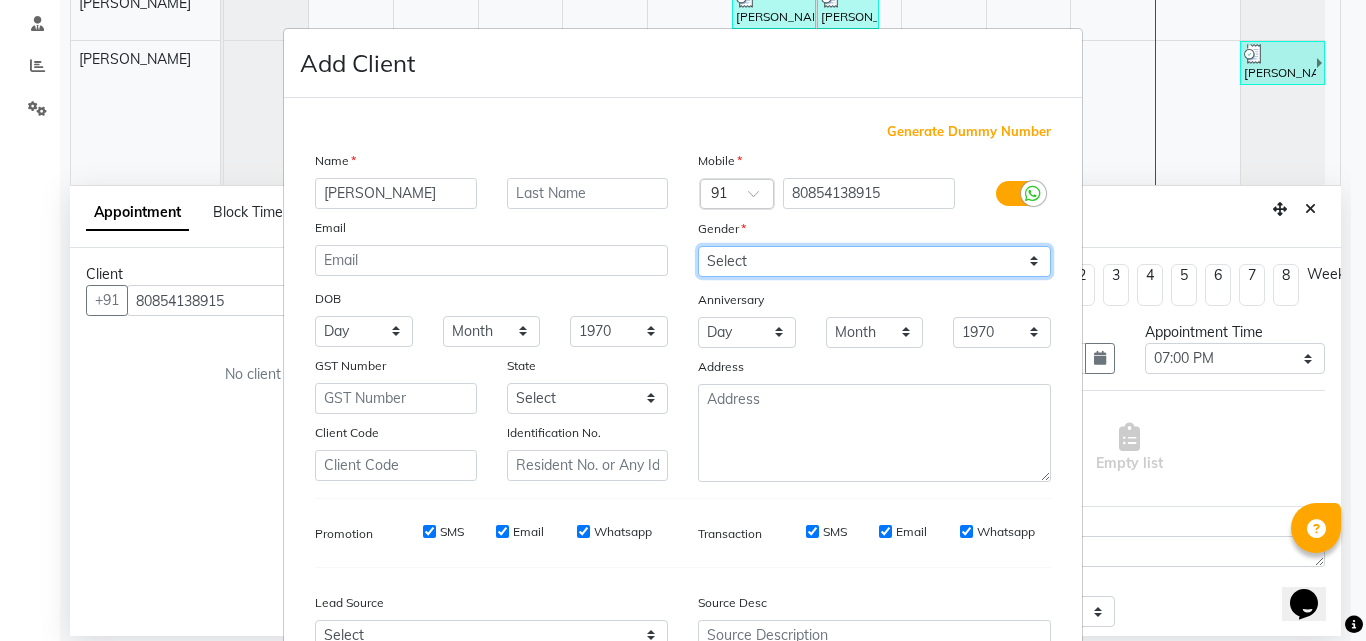click on "Select Male Female Other Prefer Not To Say" at bounding box center (874, 261) 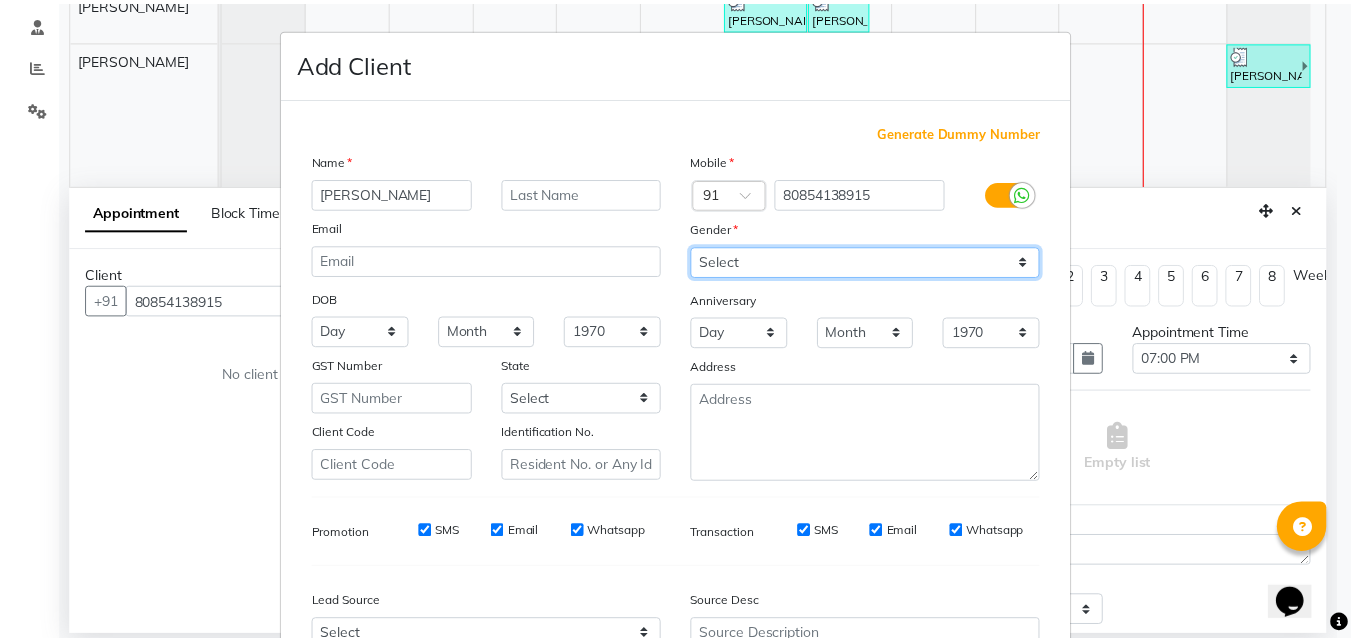 scroll, scrollTop: 208, scrollLeft: 0, axis: vertical 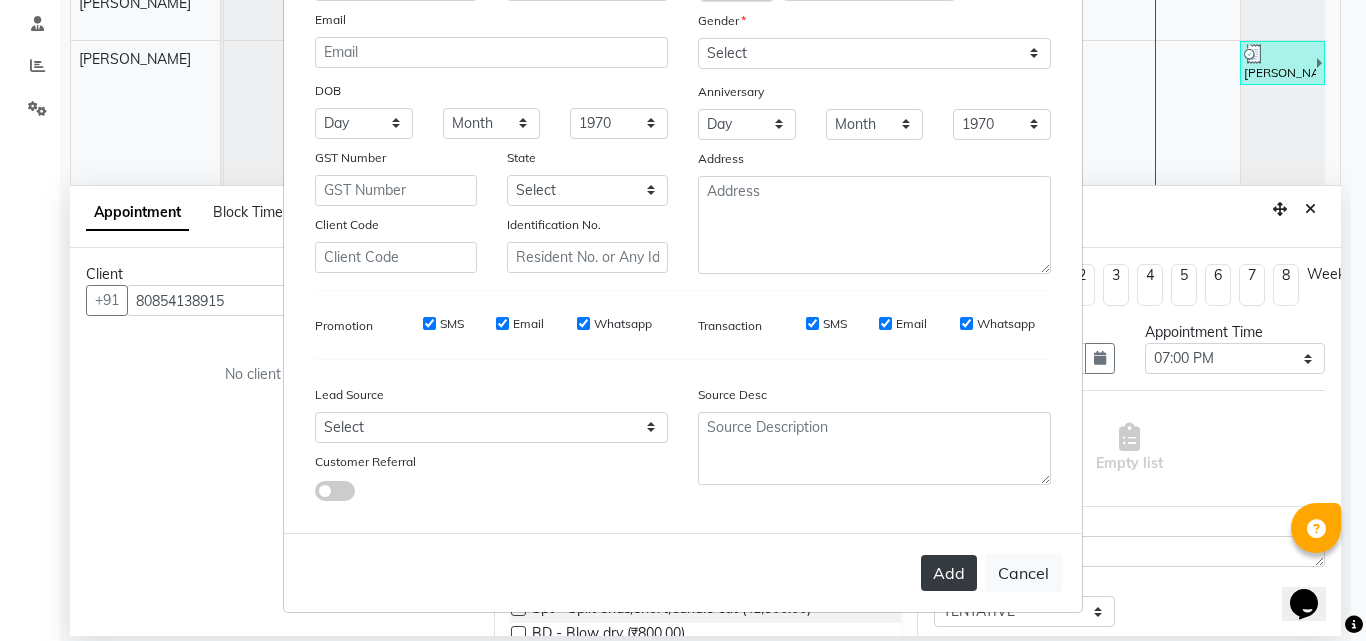 click on "Add" at bounding box center (949, 573) 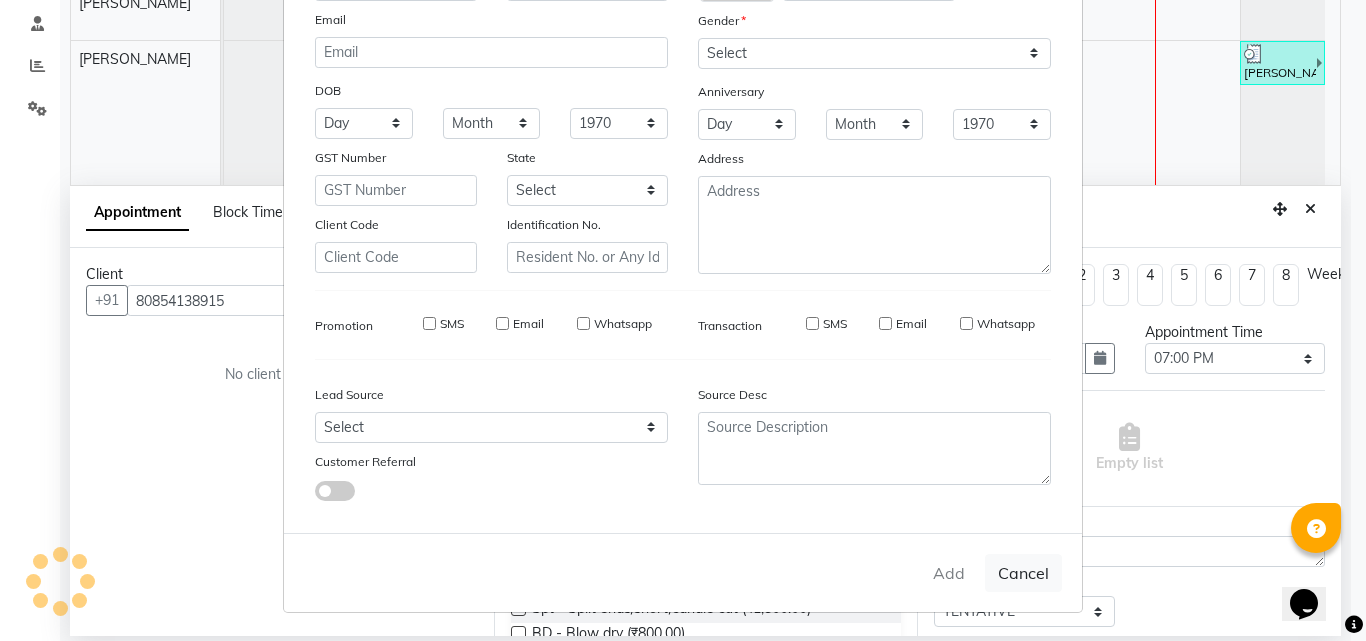 type 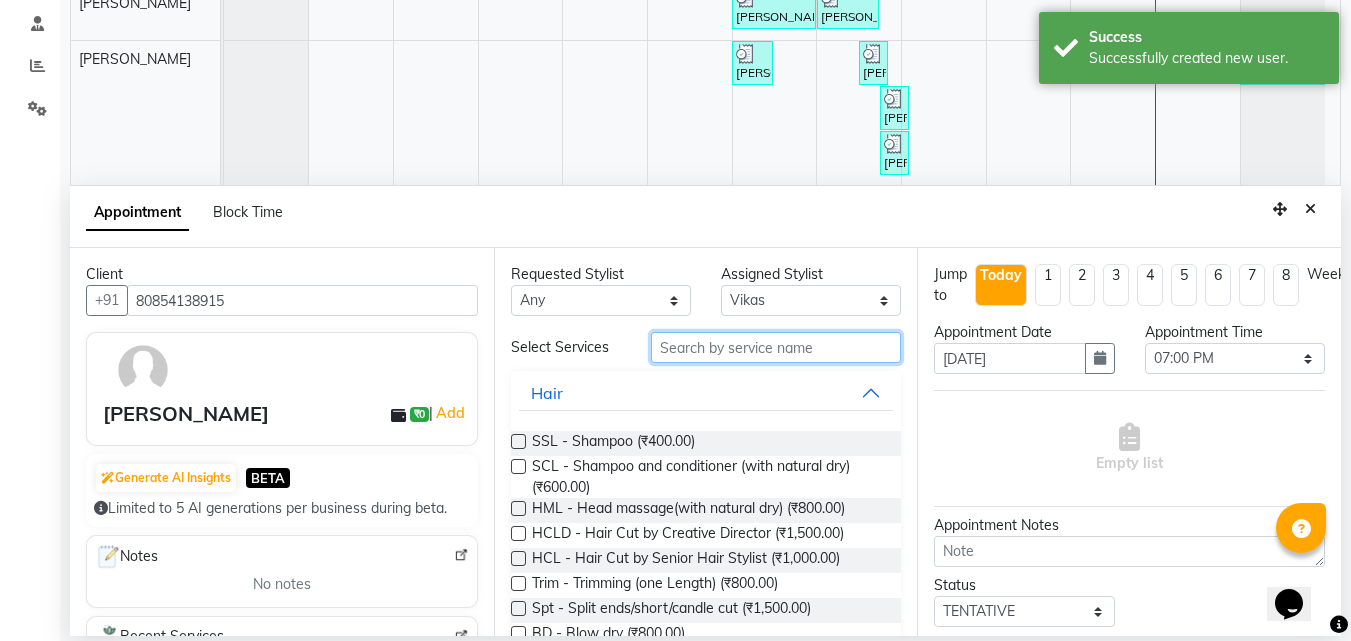 click at bounding box center (776, 347) 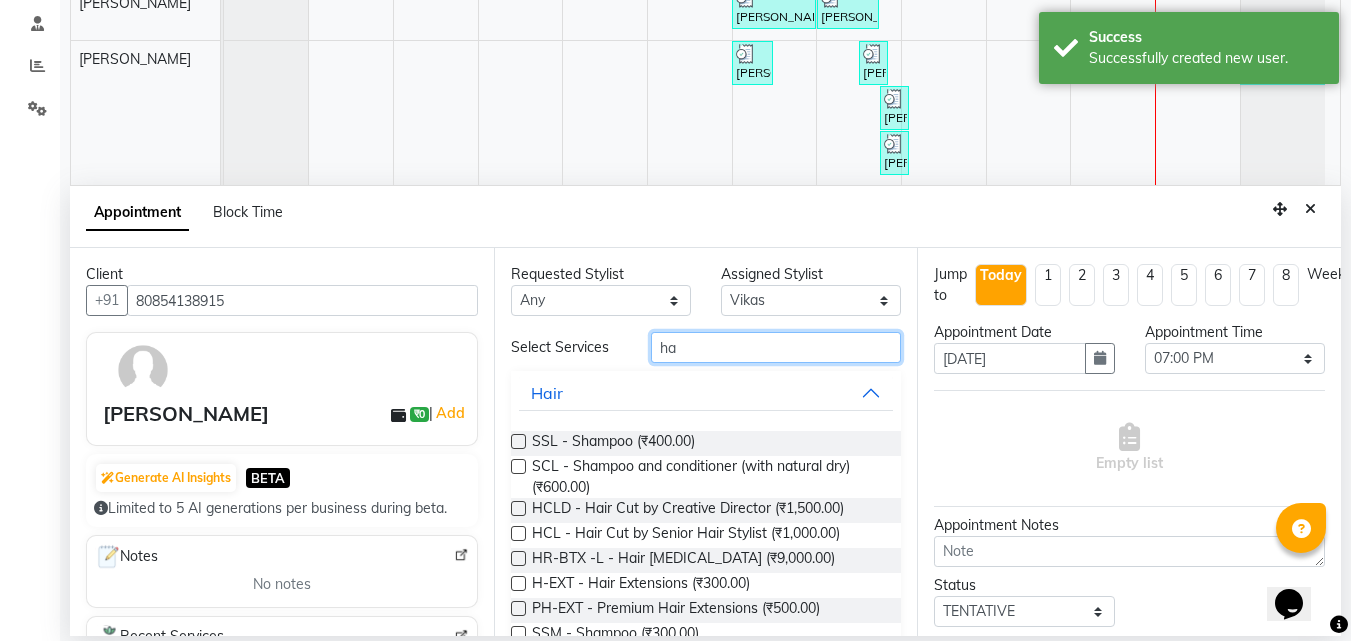 type on "h" 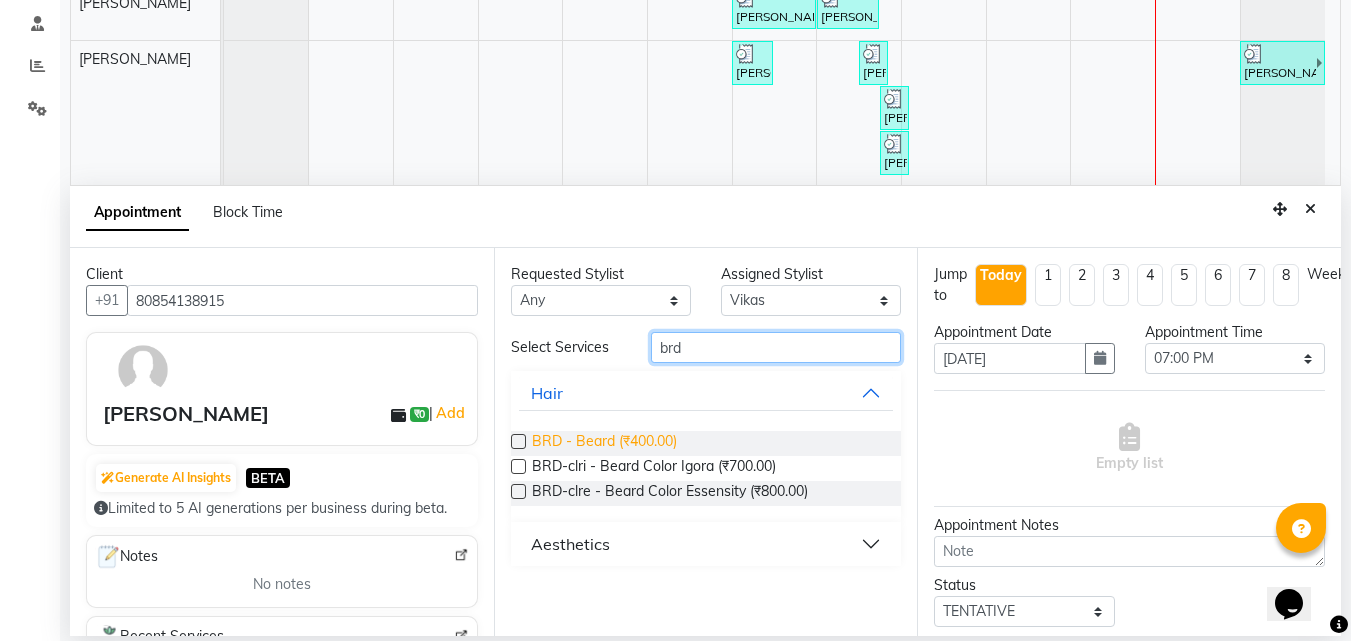type on "brd" 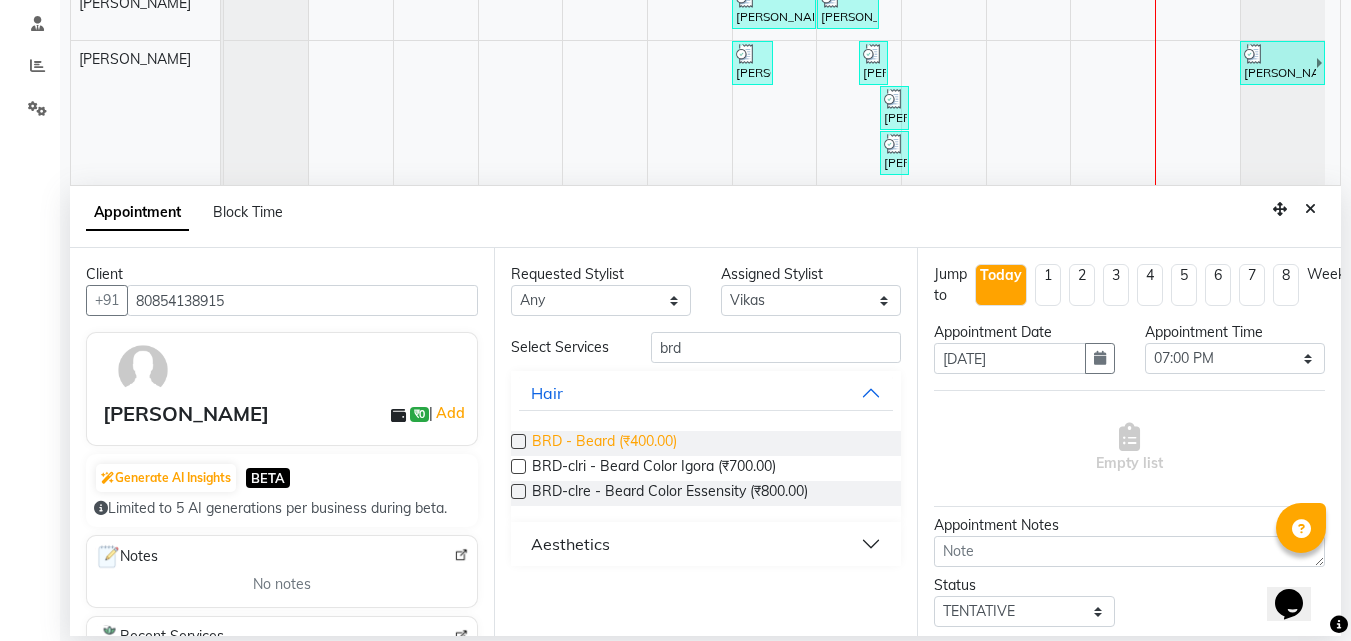 click on "BRD - Beard (₹400.00)" at bounding box center (604, 443) 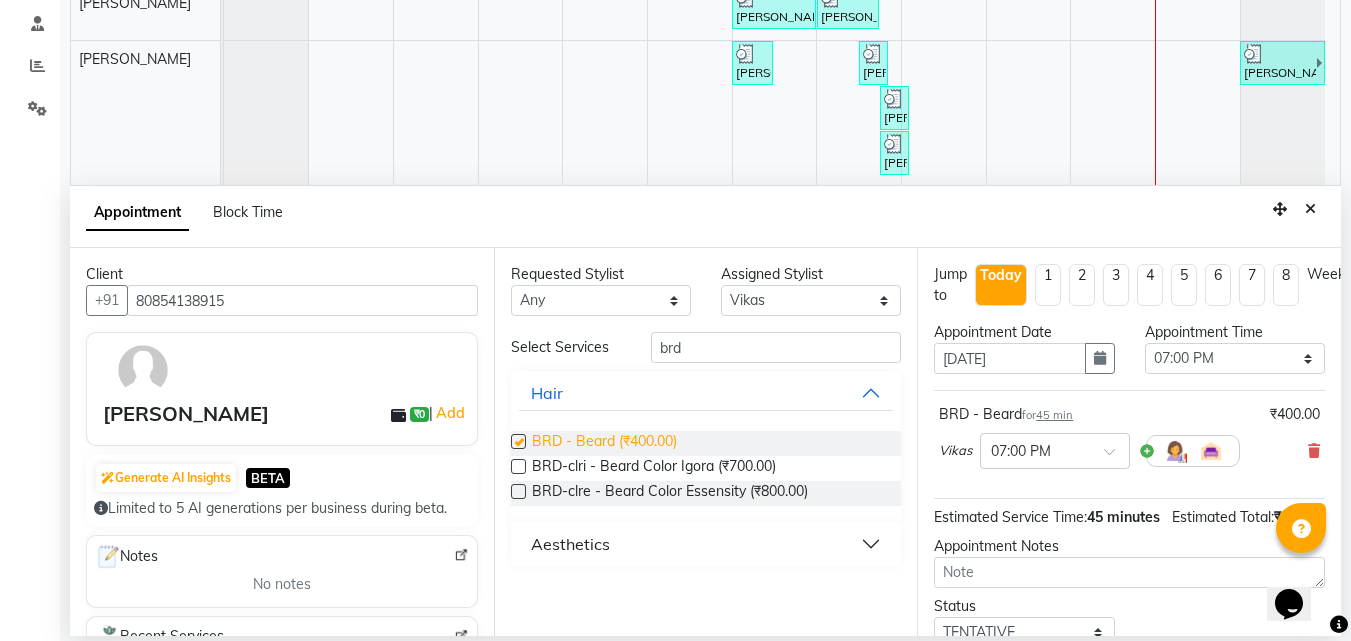 checkbox on "false" 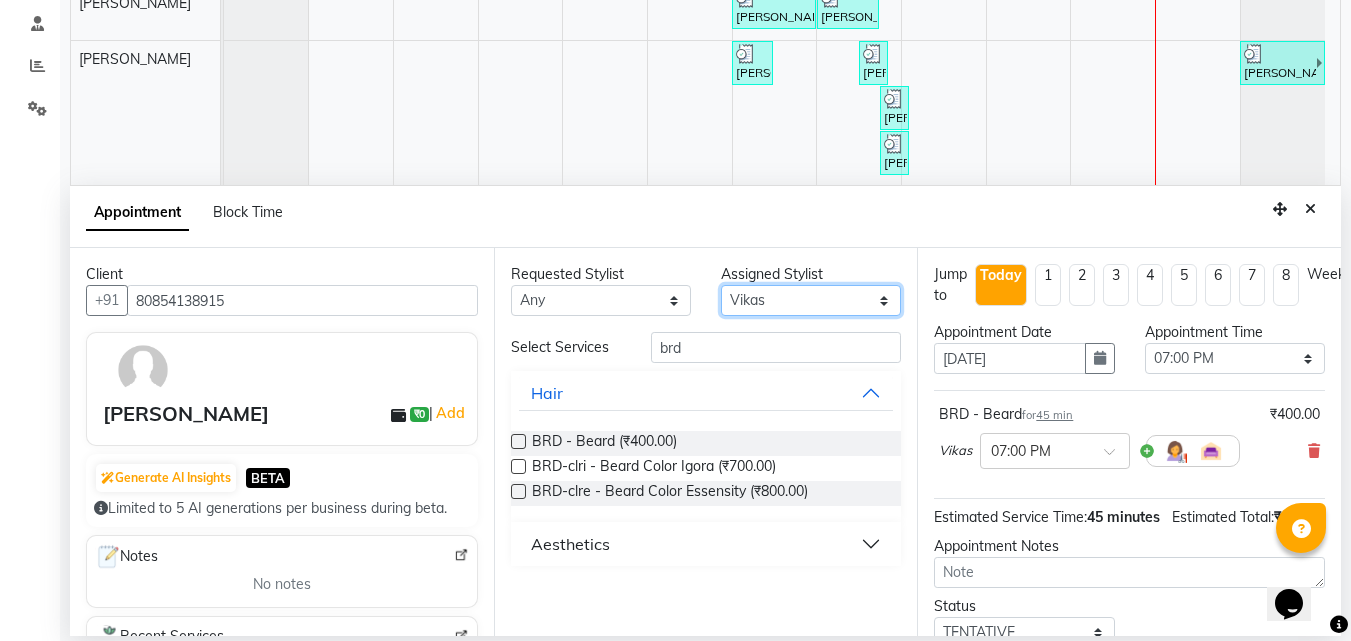 click on "Select Anu Azam Geetanjali Gulzar Jagdeep Singh Jagjeet Jasdeep Jashan Lovepreet Malkeet Micheal Rahul Rishi sanjay Sharan Simran Simran kaur Stalin tarun Vikas" at bounding box center (811, 300) 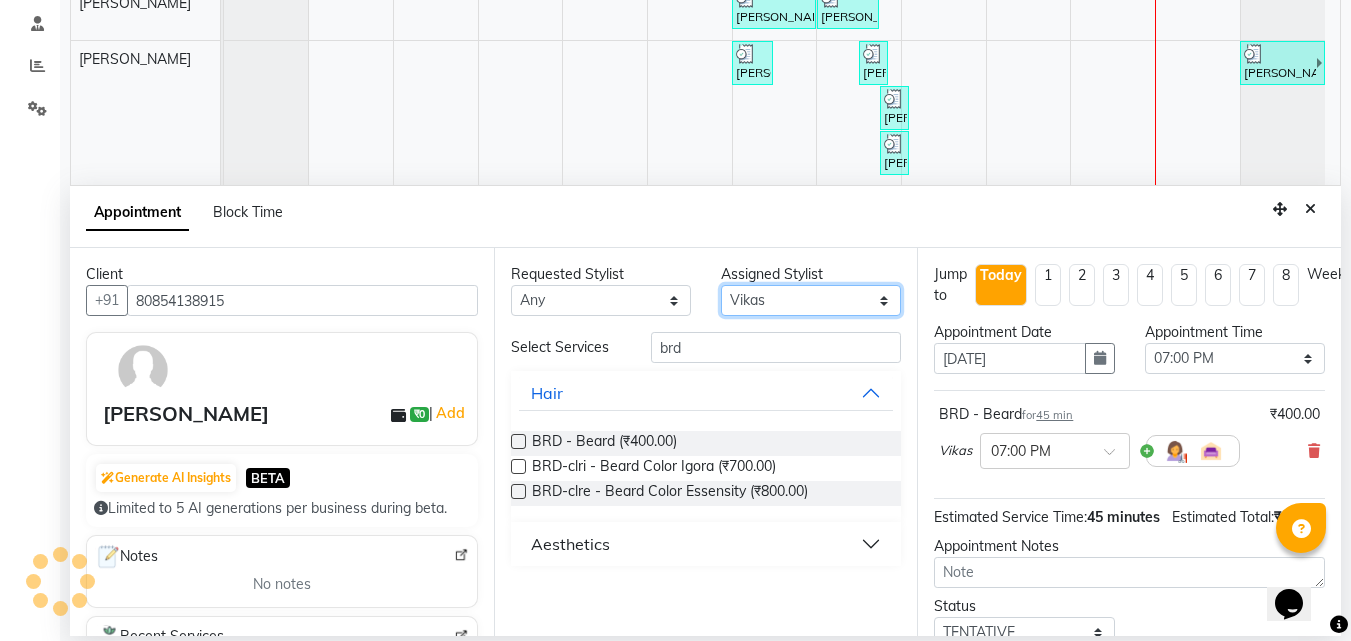 select on "76903" 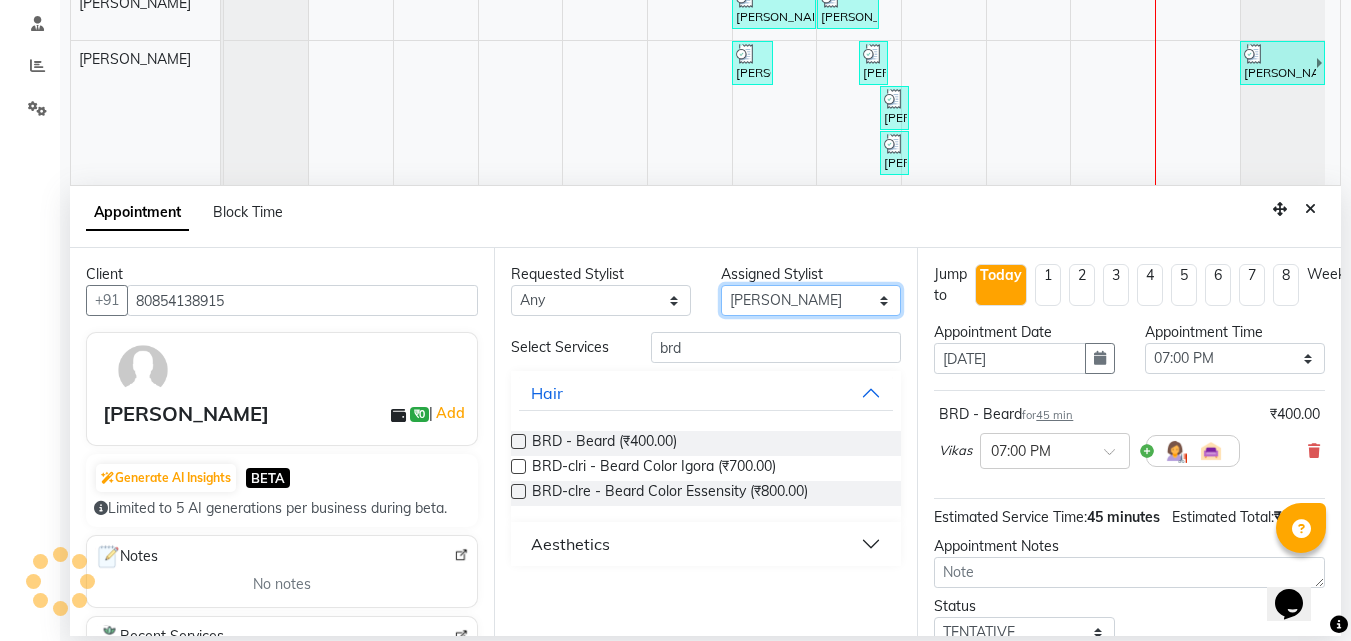 click on "Select Anu Azam Geetanjali Gulzar Jagdeep Singh Jagjeet Jasdeep Jashan Lovepreet Malkeet Micheal Rahul Rishi sanjay Sharan Simran Simran kaur Stalin tarun Vikas" at bounding box center [811, 300] 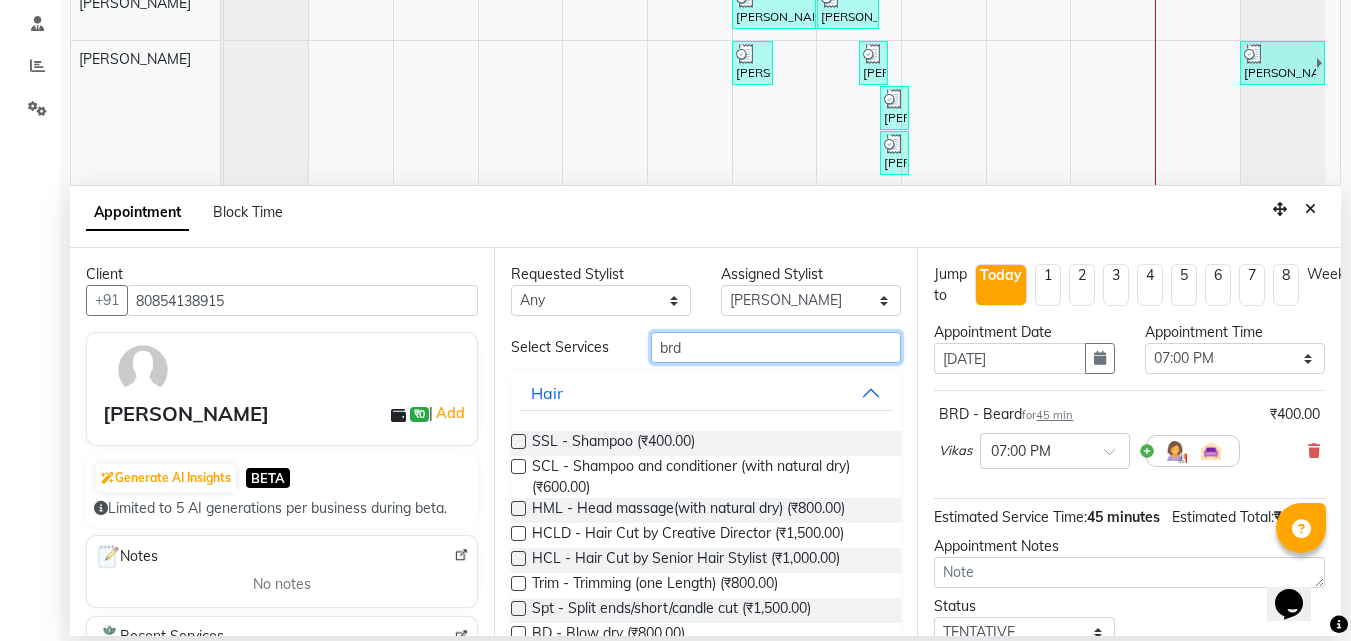 click on "brd" at bounding box center (776, 347) 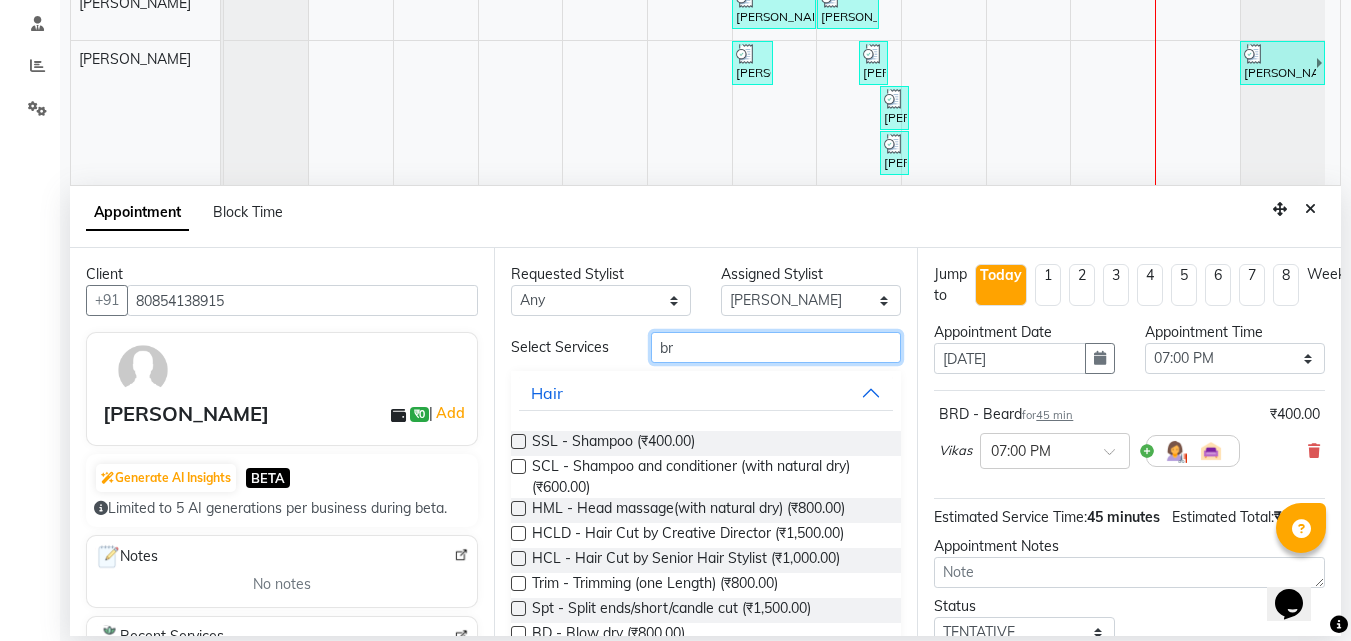 type on "b" 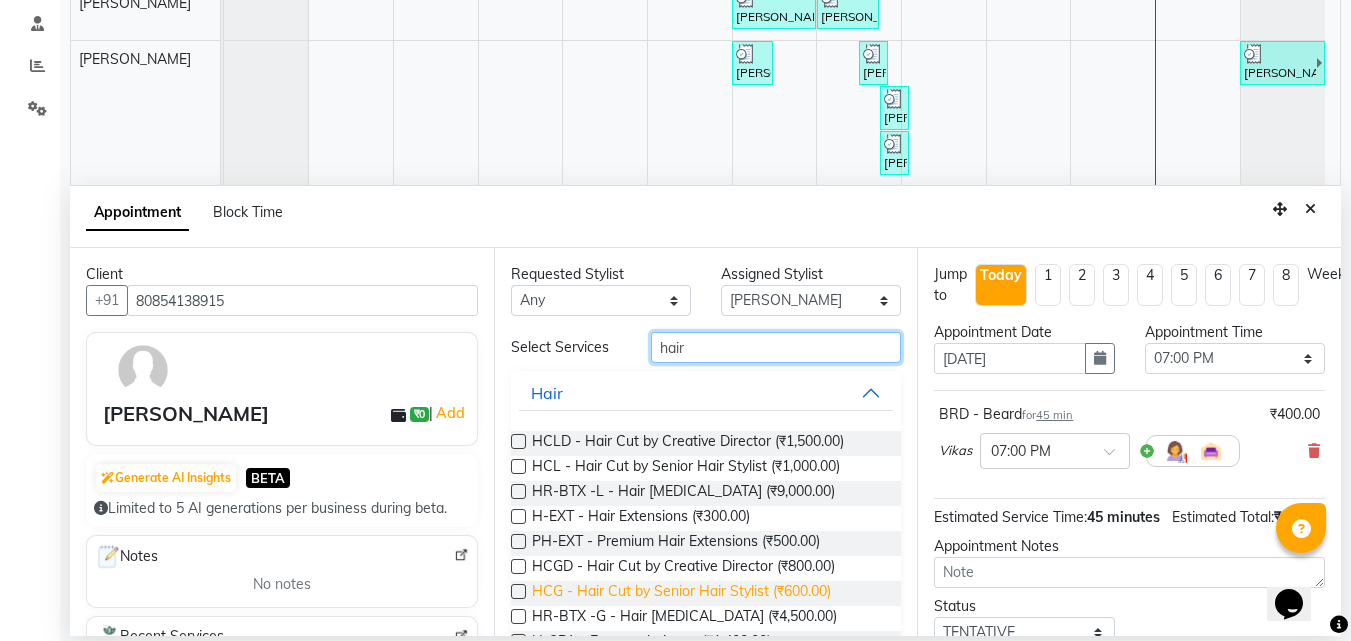 type on "hair" 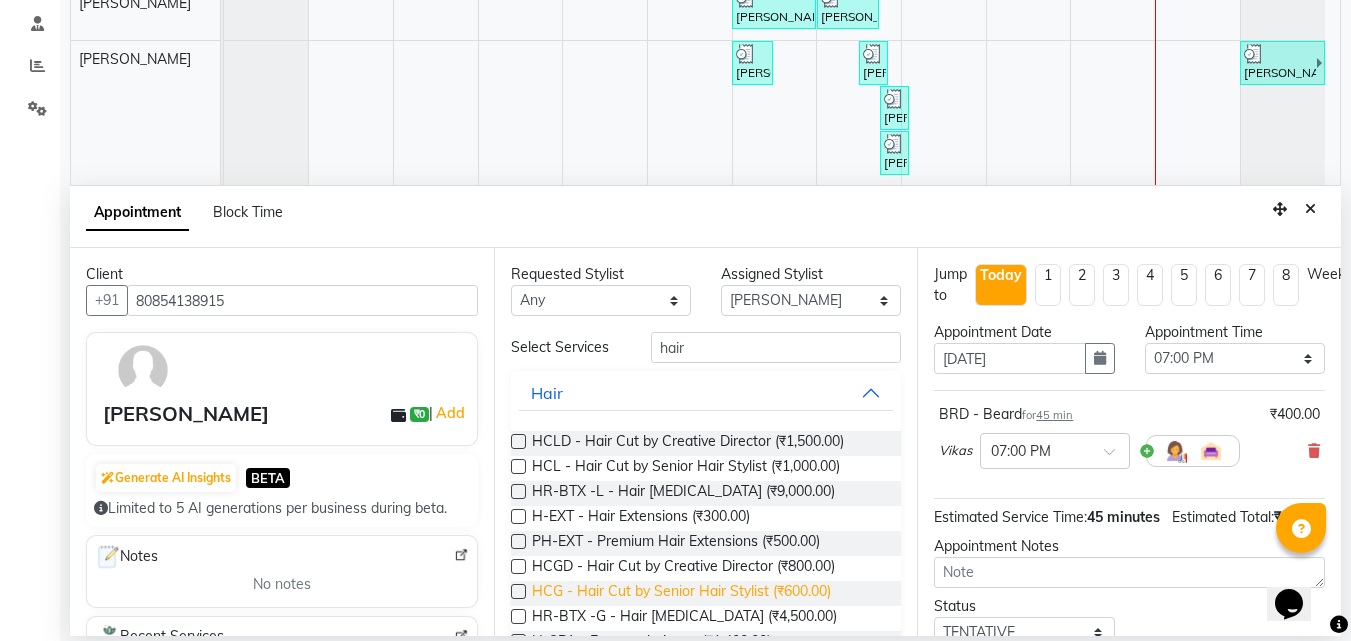 click on "HCG - Hair Cut by Senior Hair Stylist (₹600.00)" at bounding box center [681, 593] 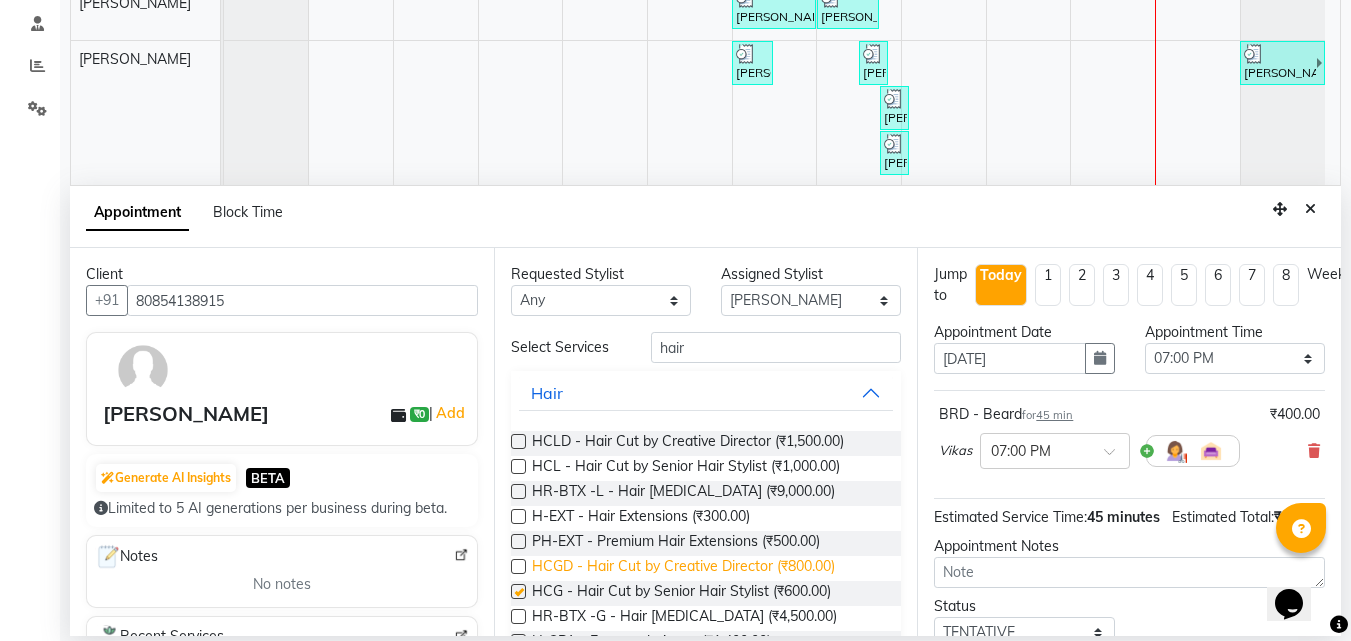 checkbox on "false" 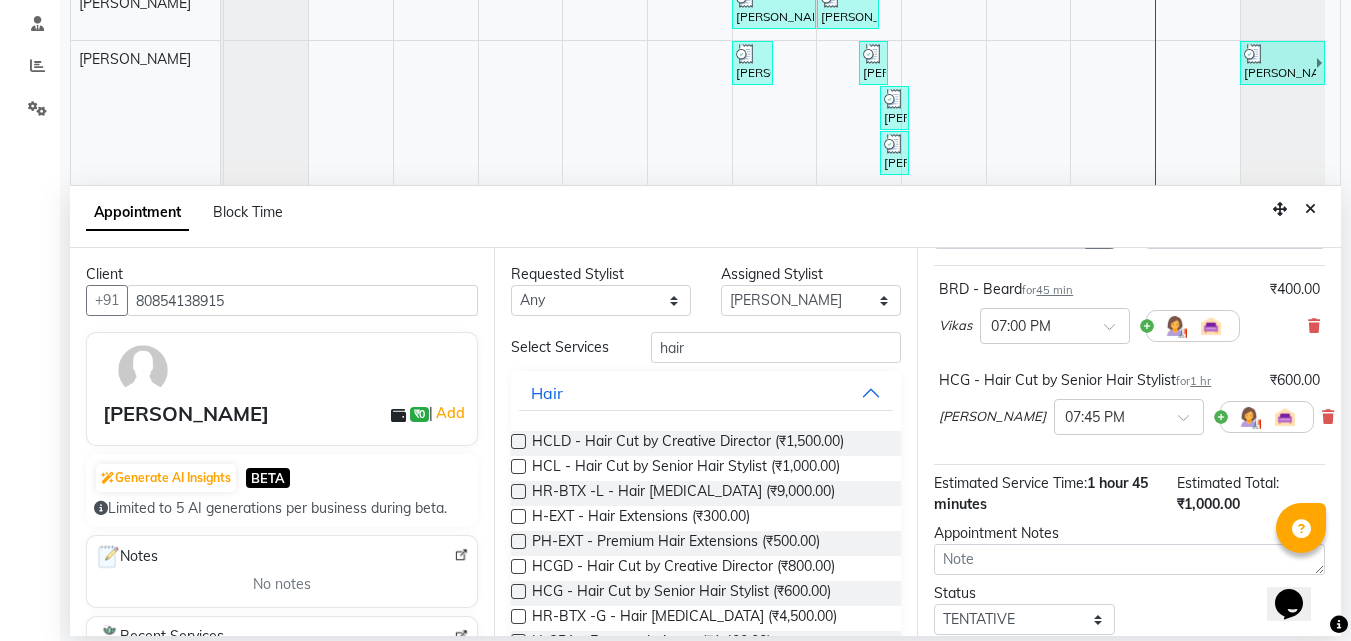 scroll, scrollTop: 232, scrollLeft: 0, axis: vertical 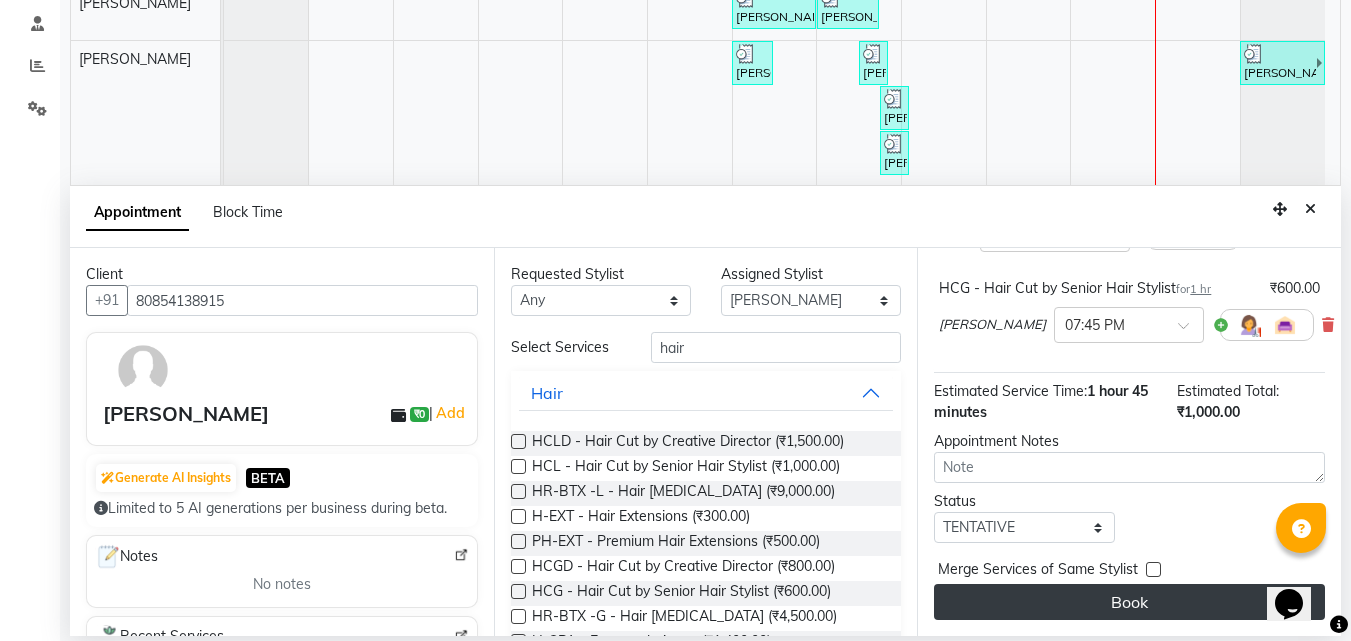 click on "Book" at bounding box center [1129, 602] 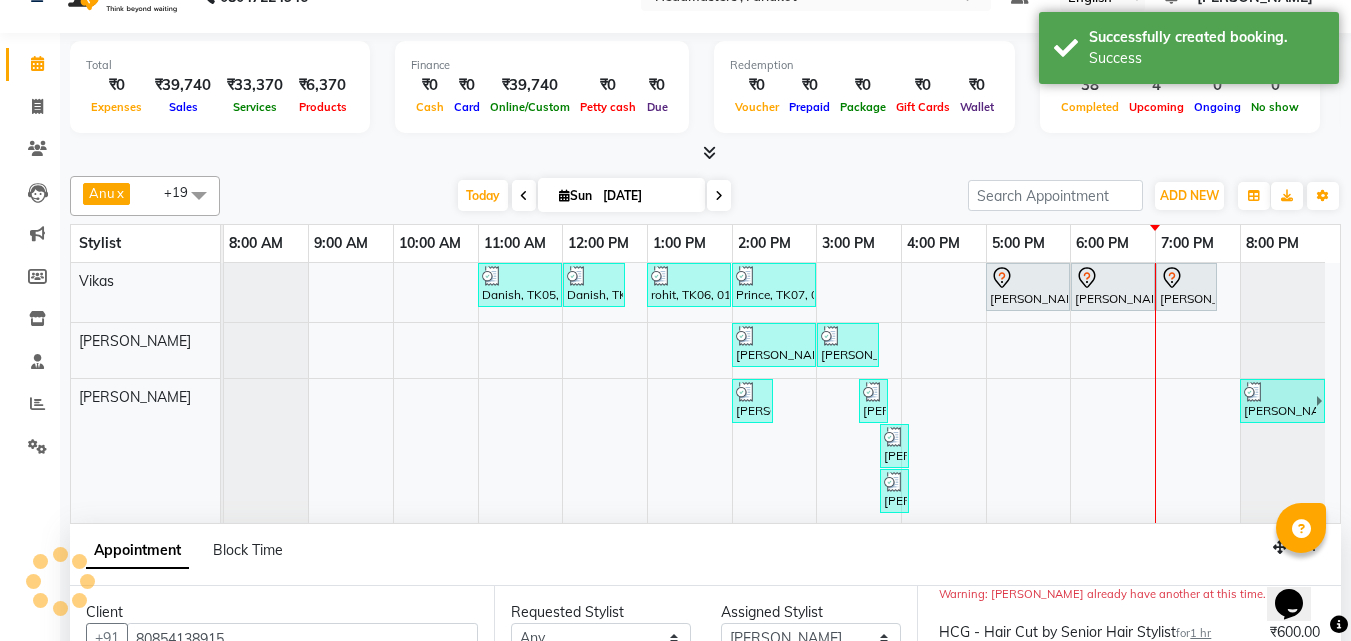 scroll, scrollTop: 0, scrollLeft: 0, axis: both 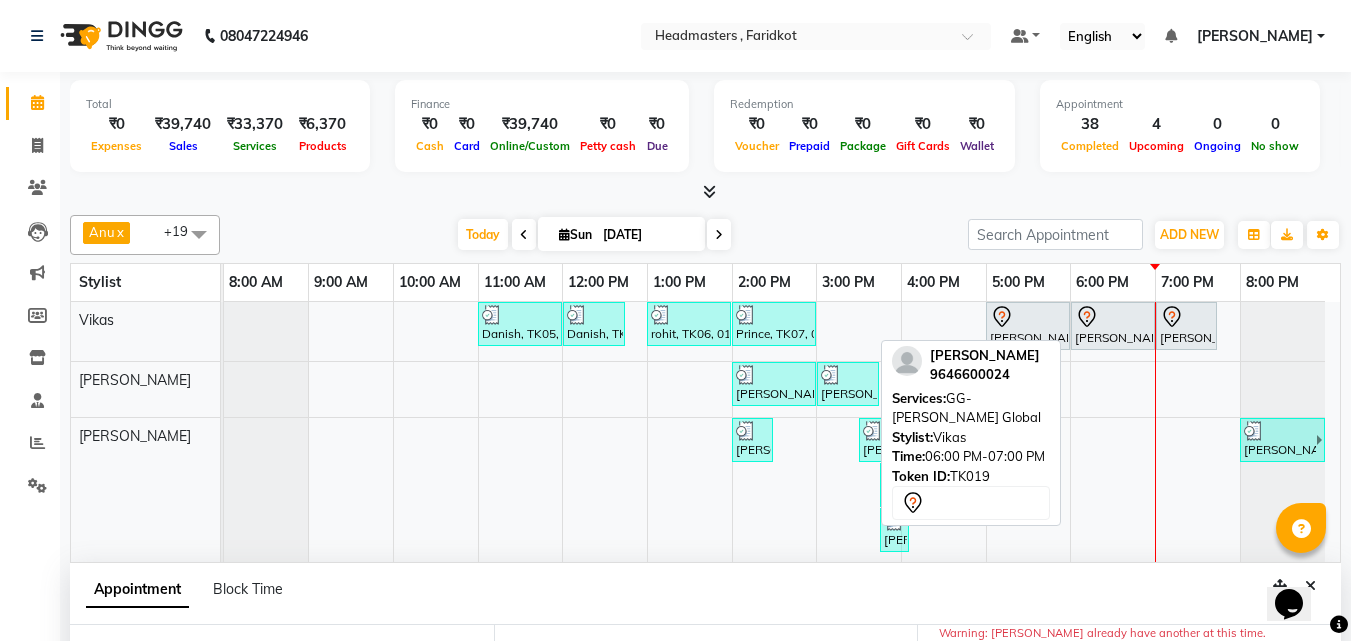 click 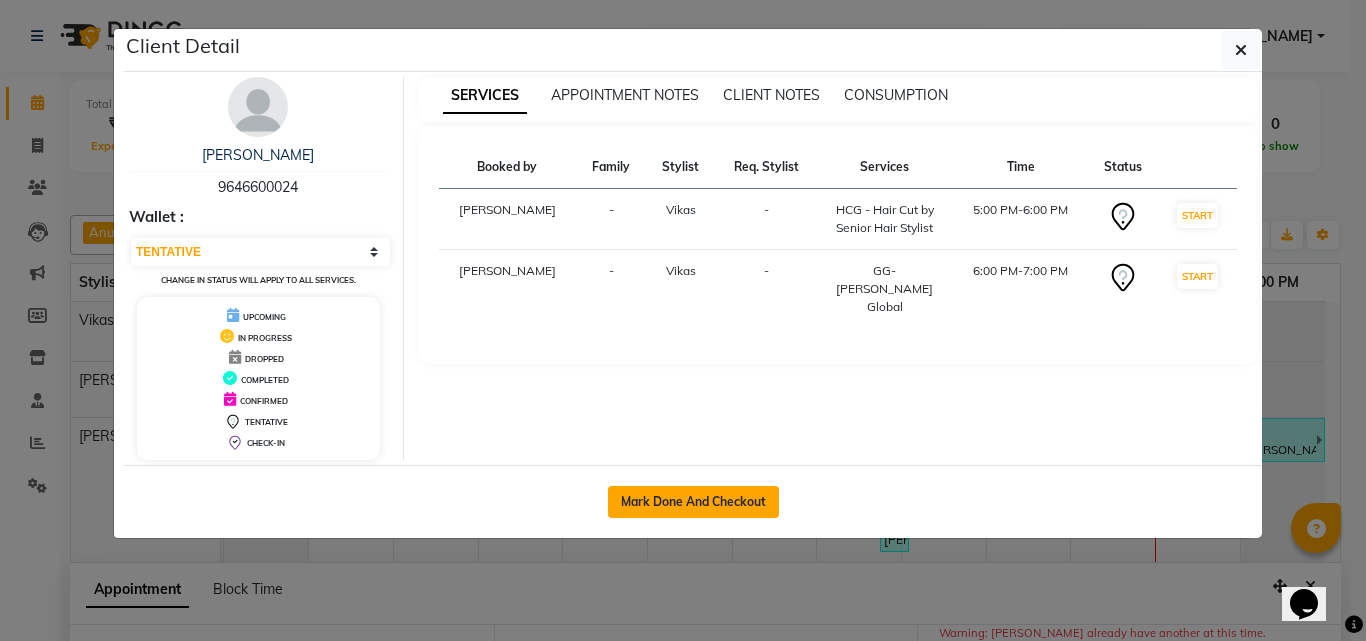 click on "Mark Done And Checkout" 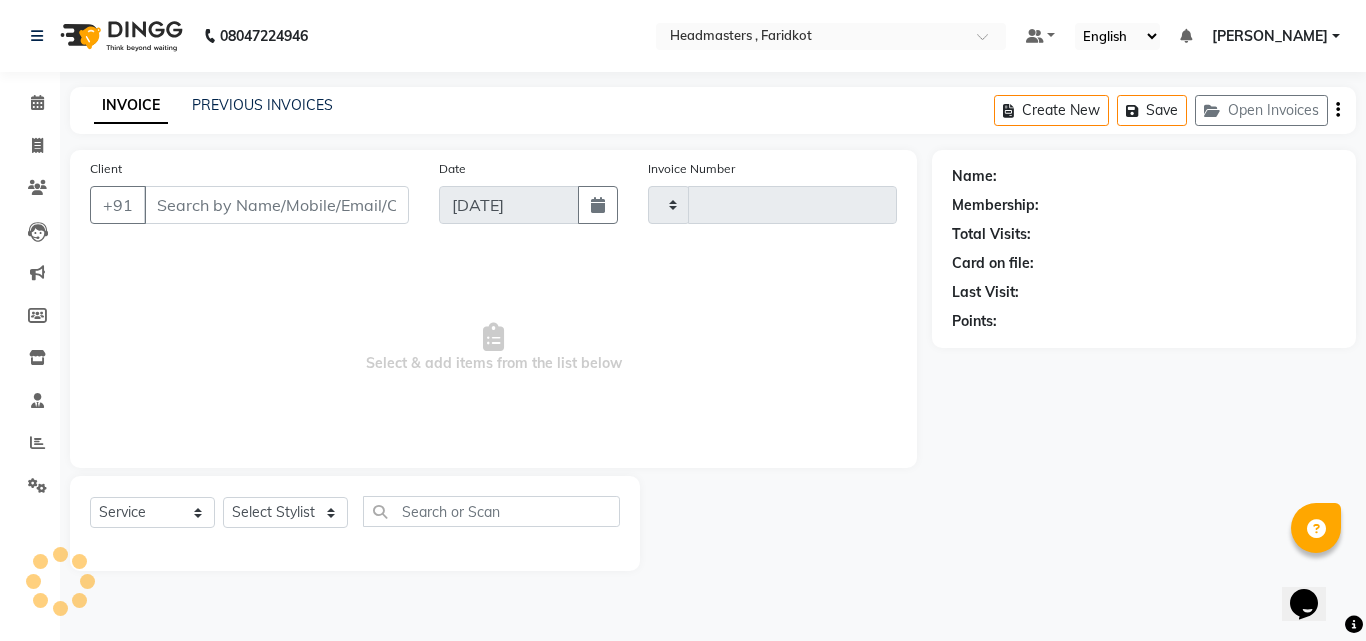 type on "0547" 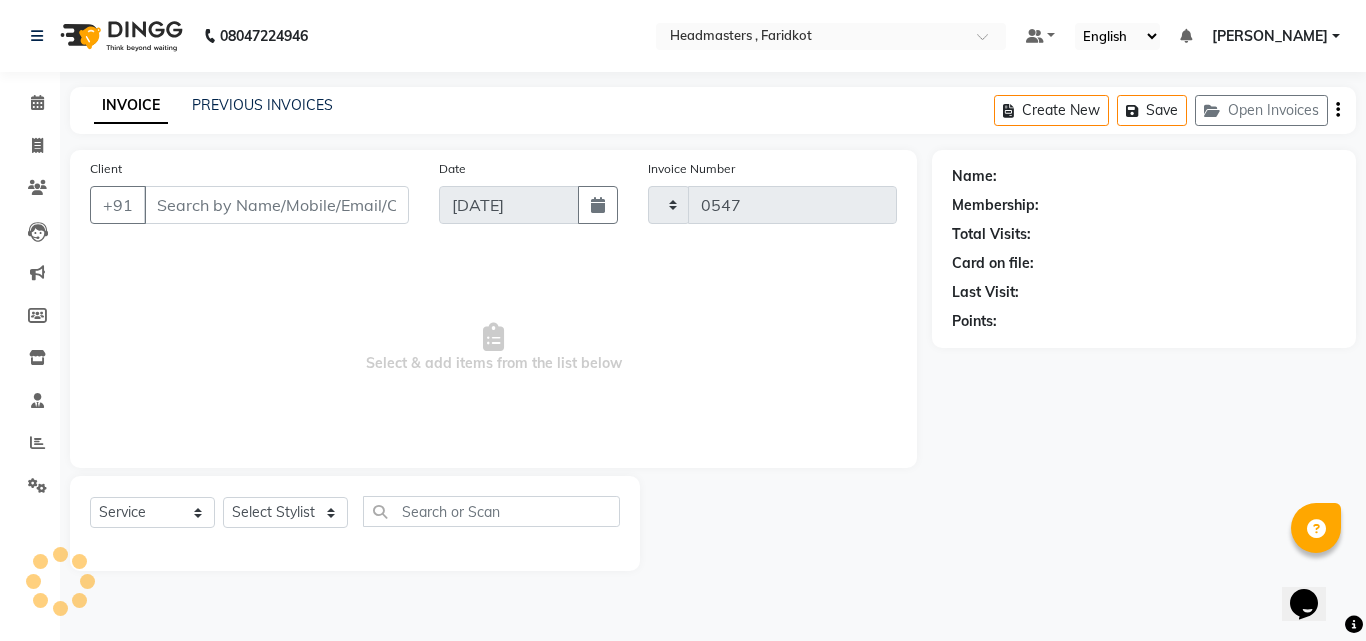 select on "7919" 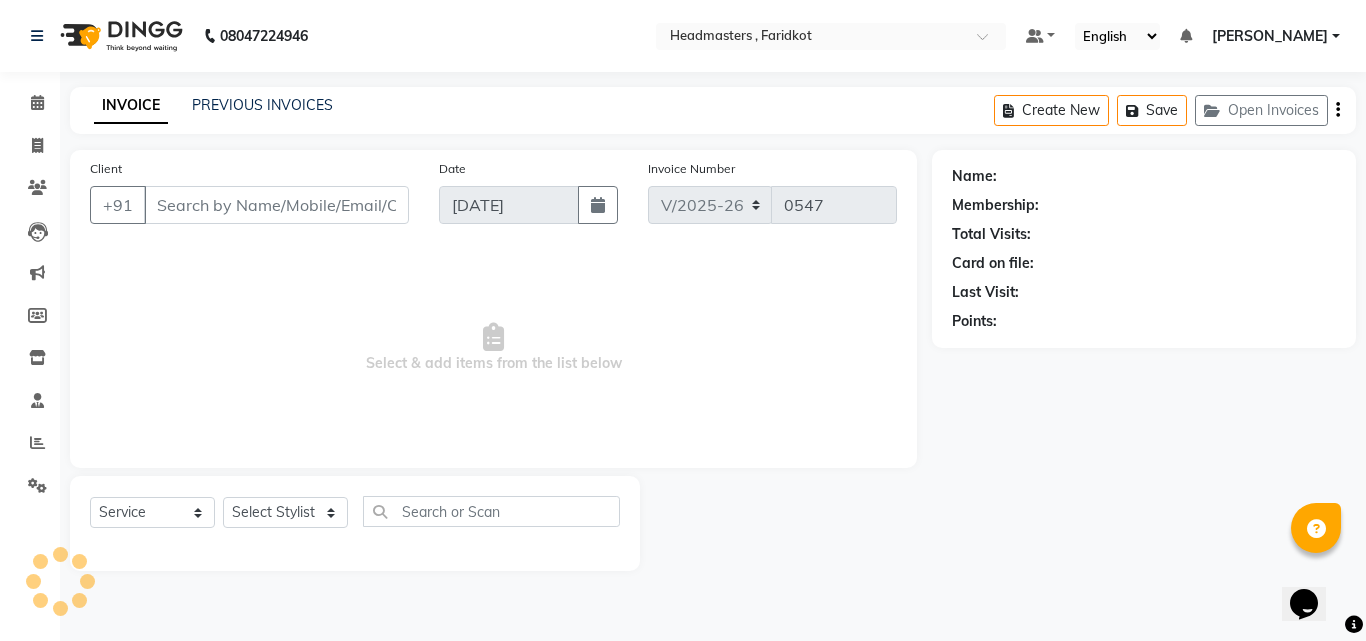 type on "9646600024" 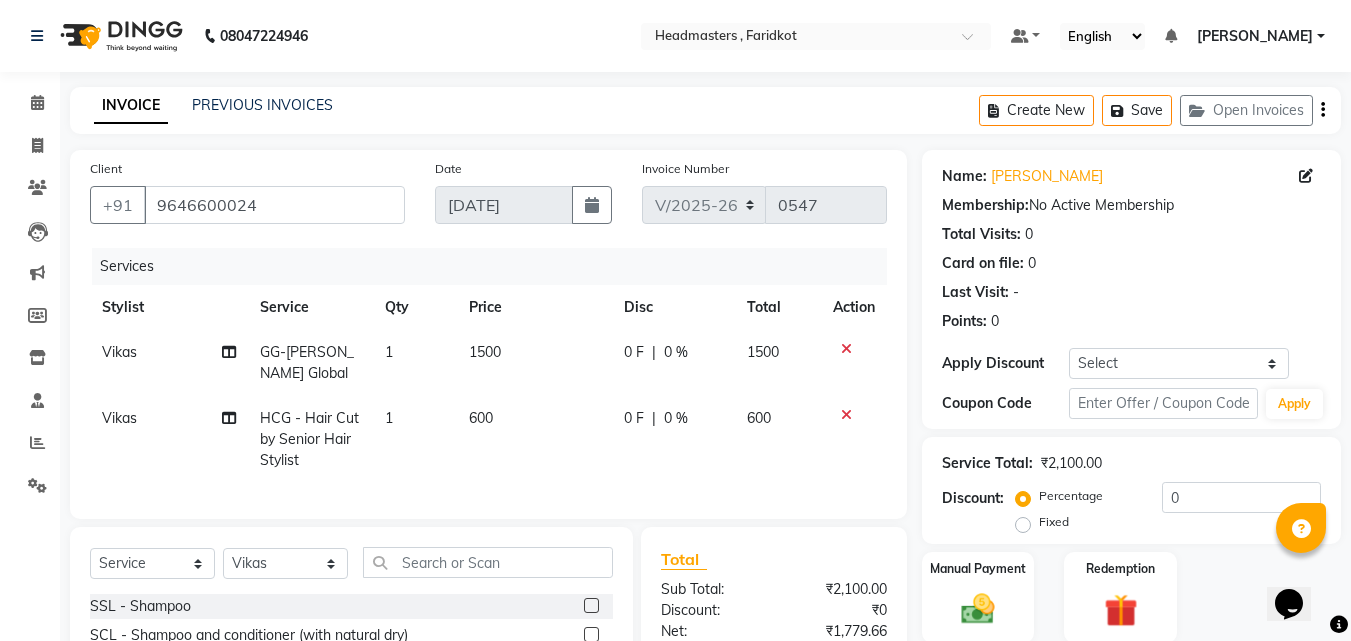 click on "0 %" 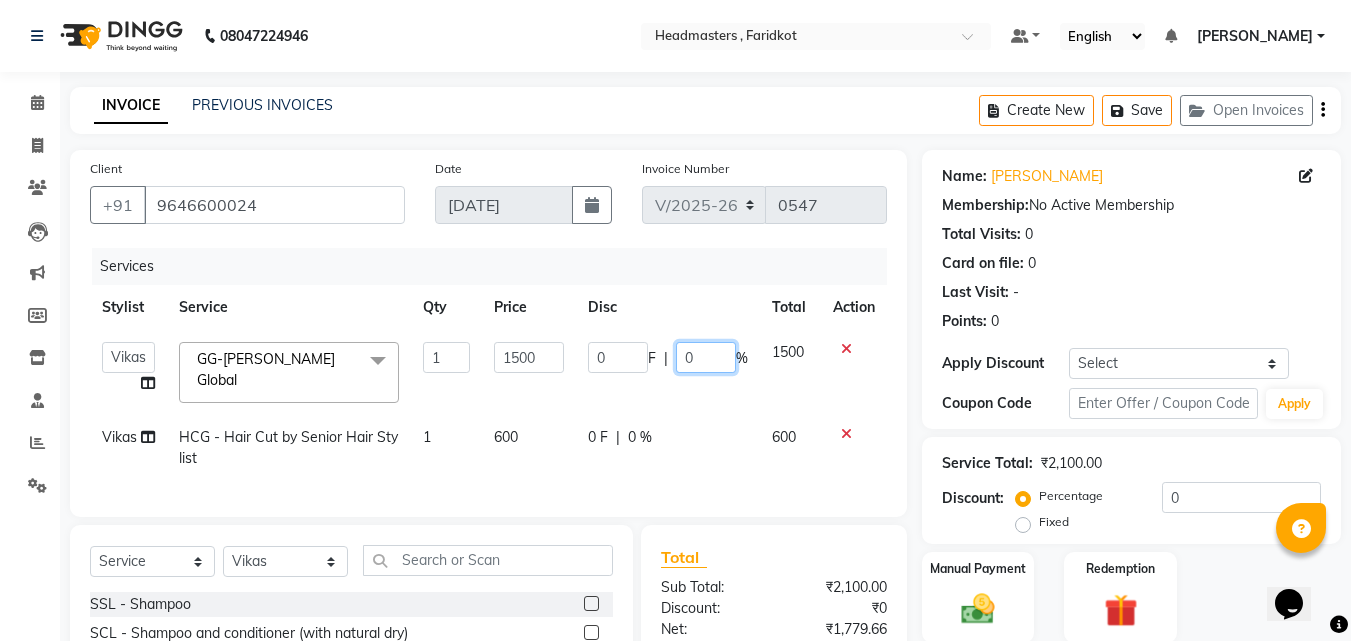 click on "0" 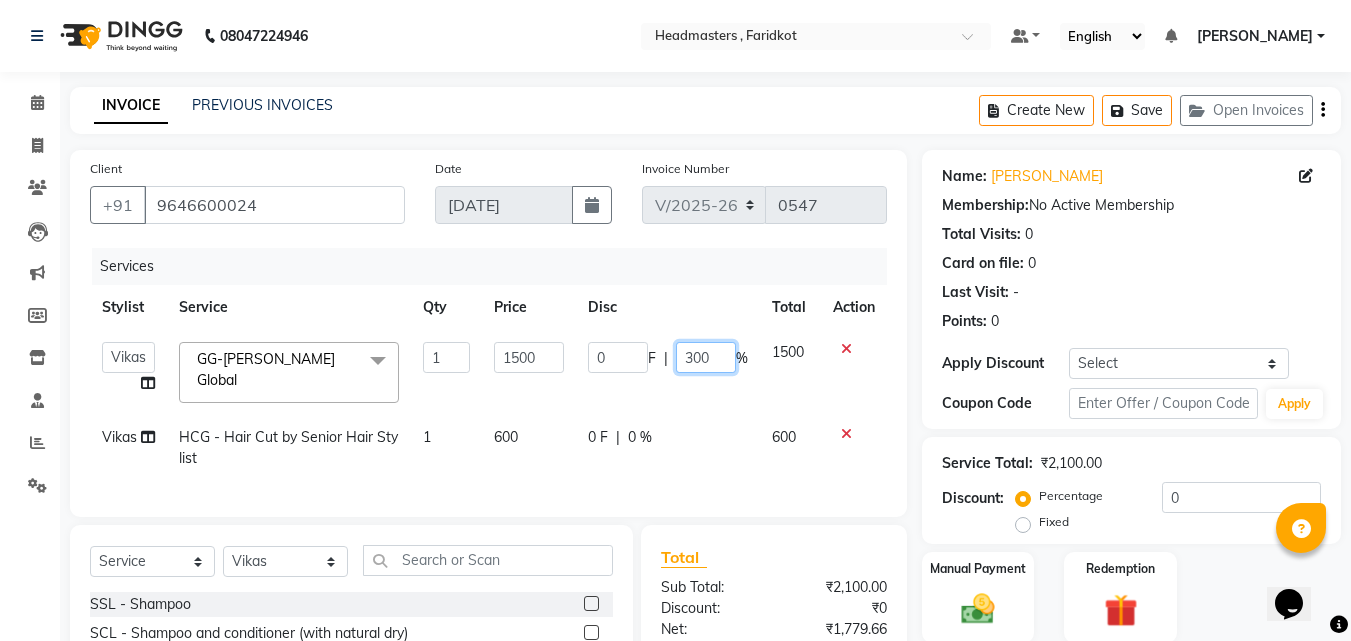 type on "30" 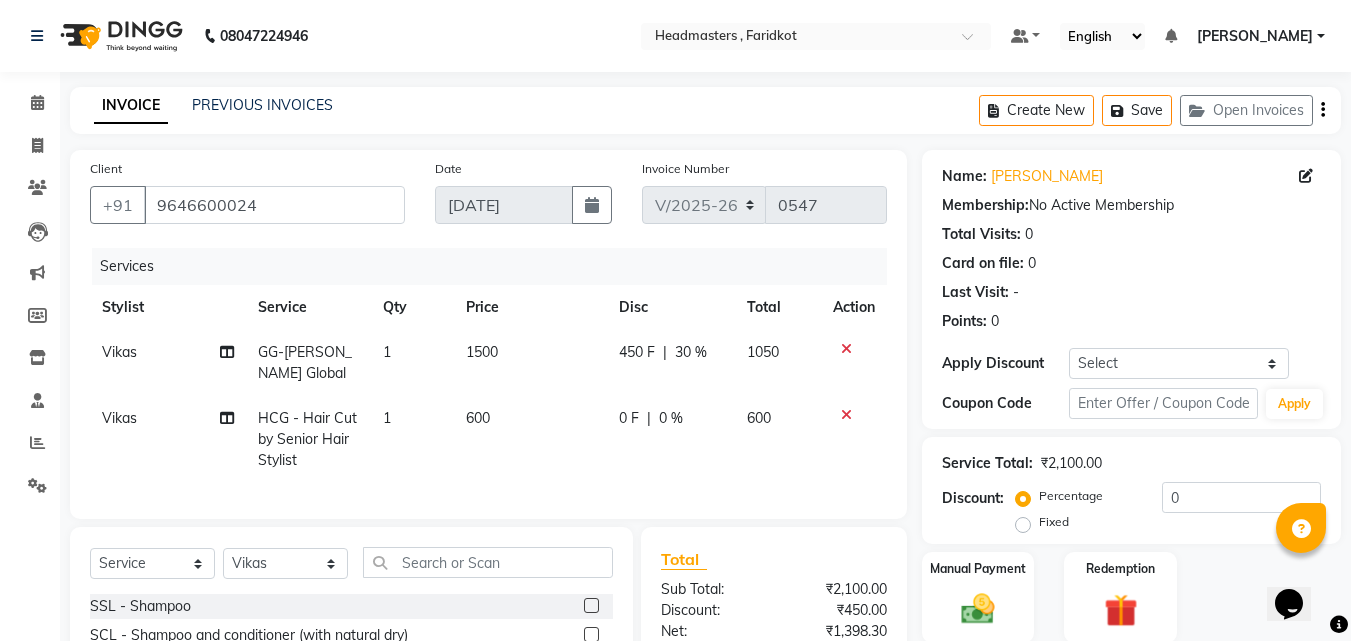 click on "0 F | 0 %" 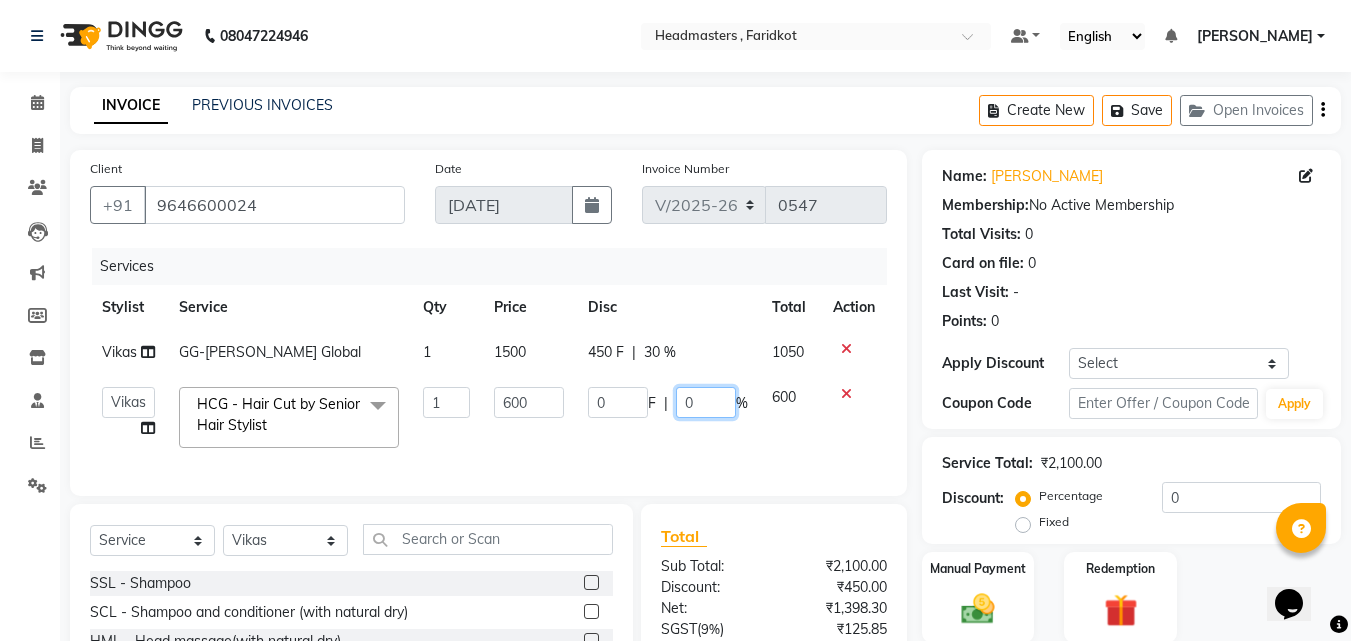 click on "0" 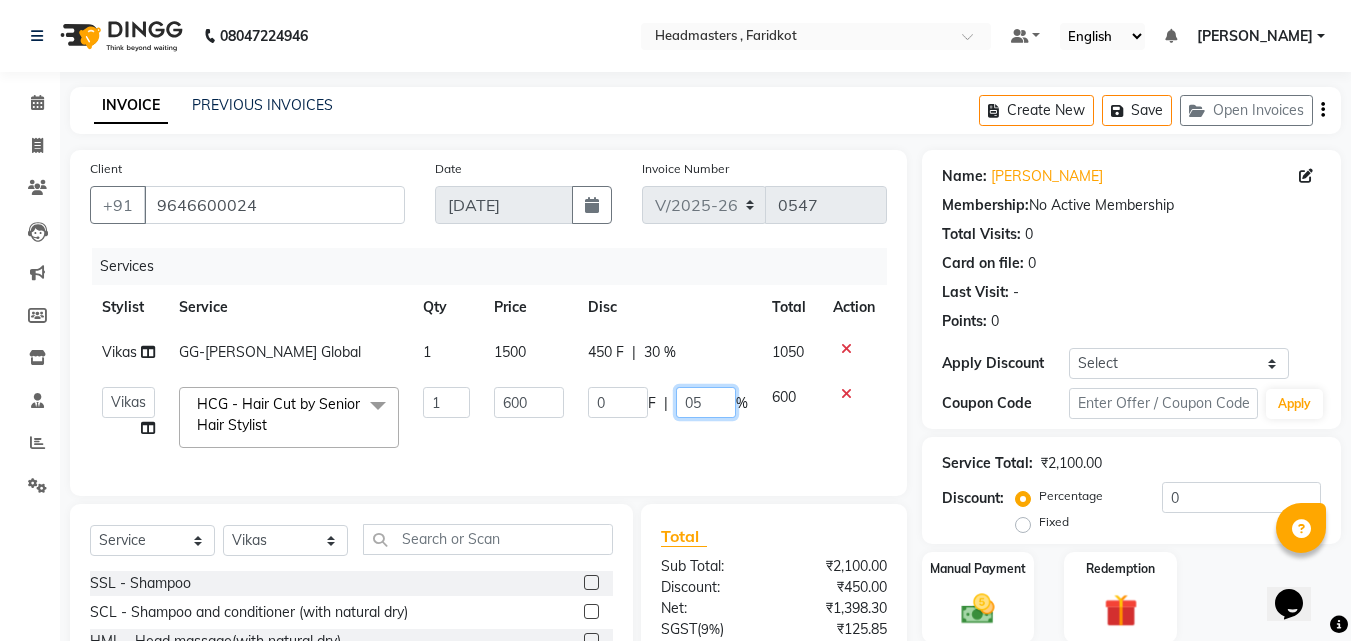 type on "050" 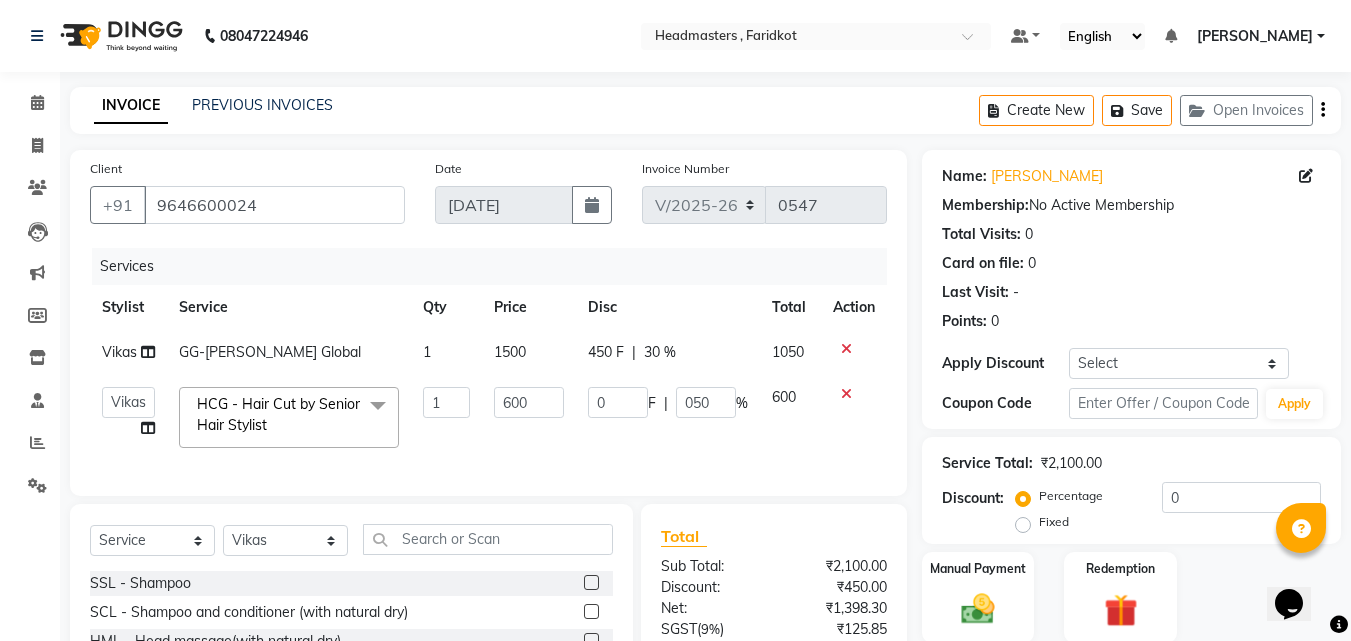 click on "600" 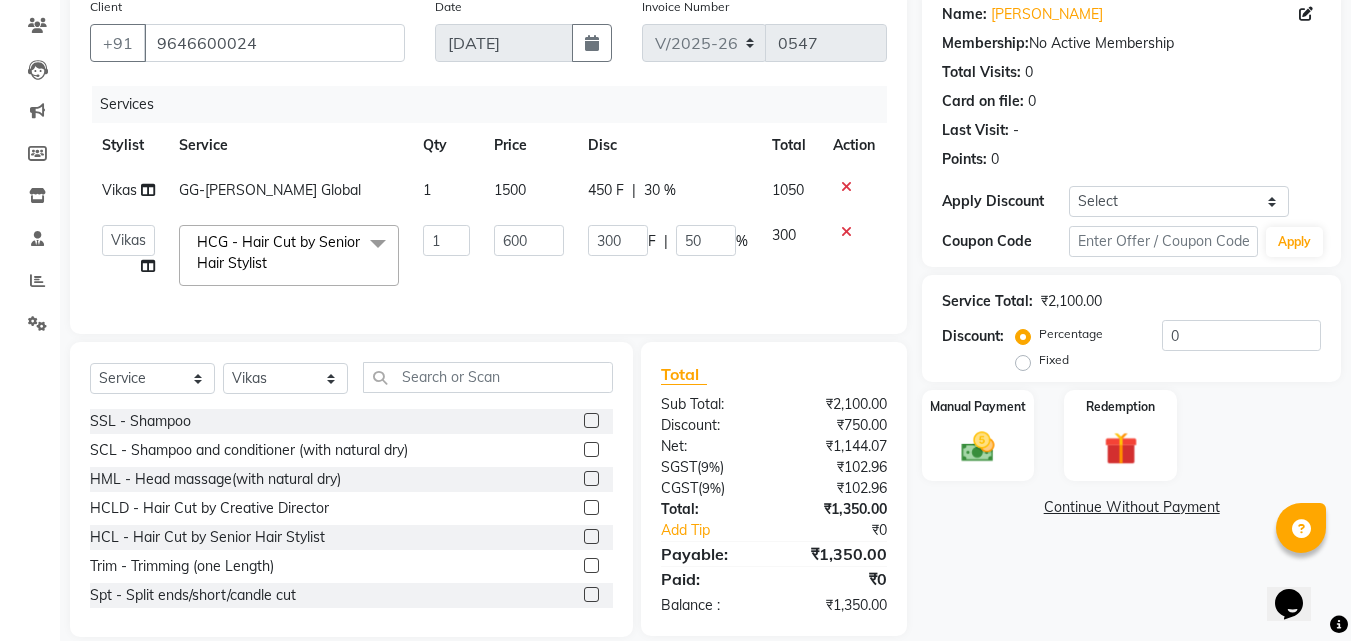 scroll, scrollTop: 203, scrollLeft: 0, axis: vertical 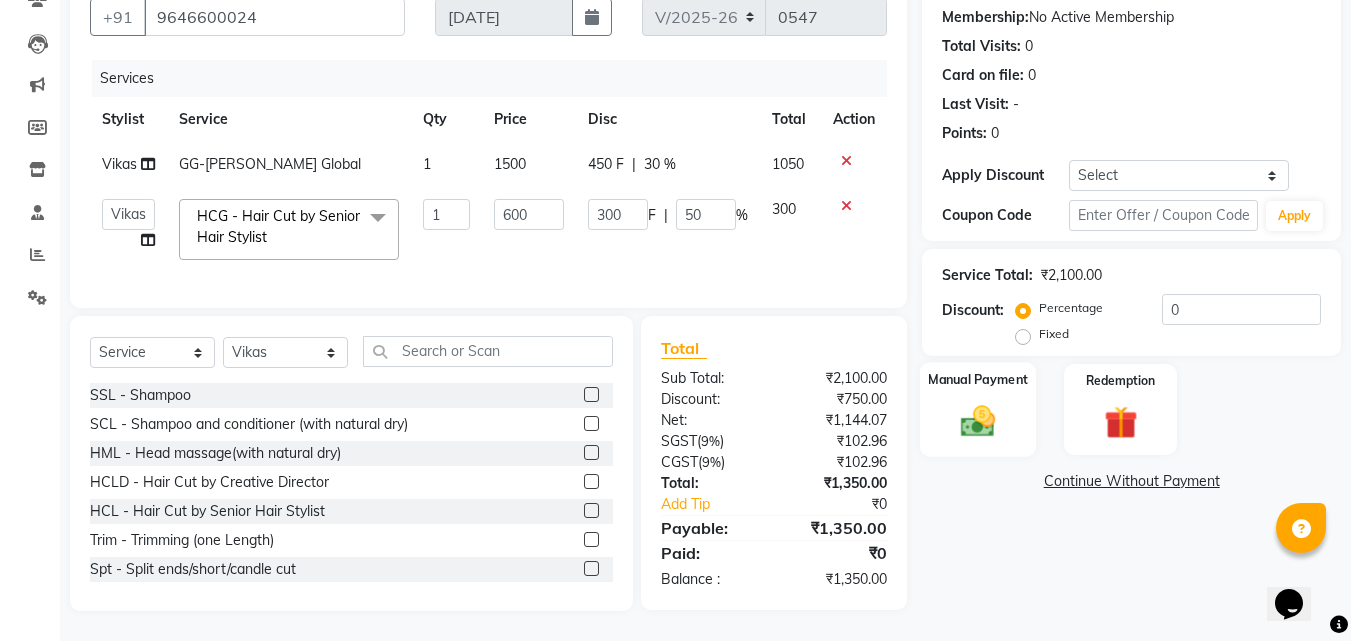 click on "Manual Payment" 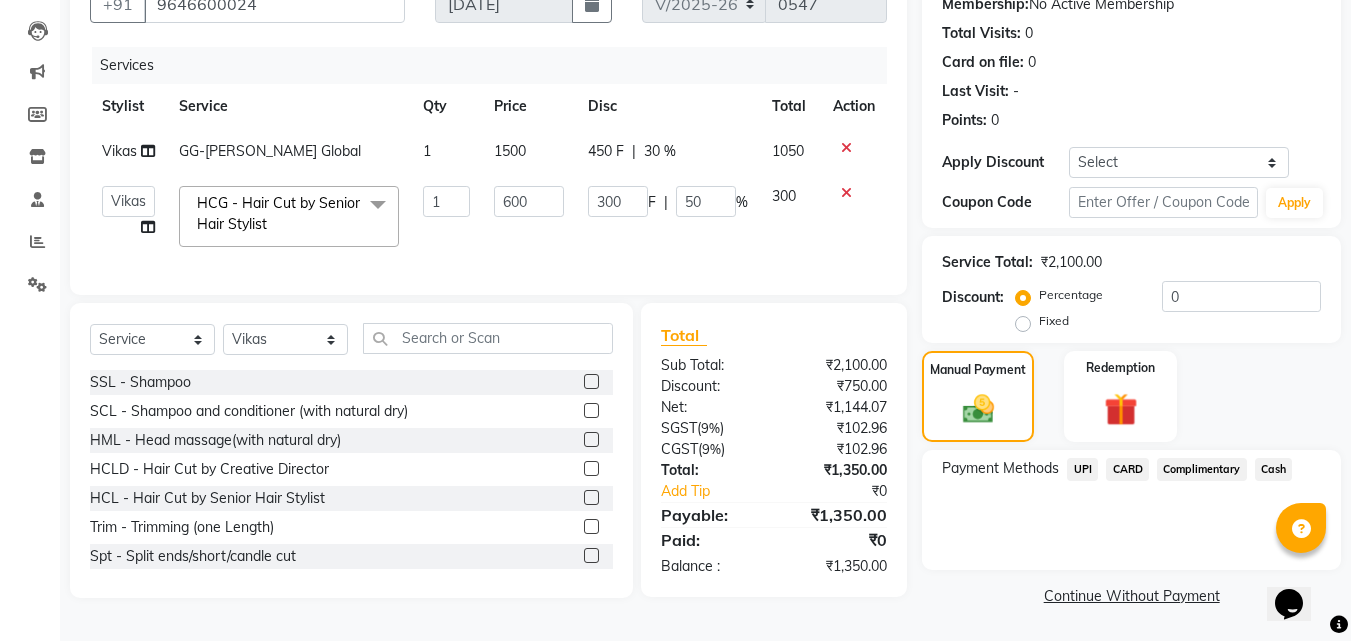 click on "Cash" 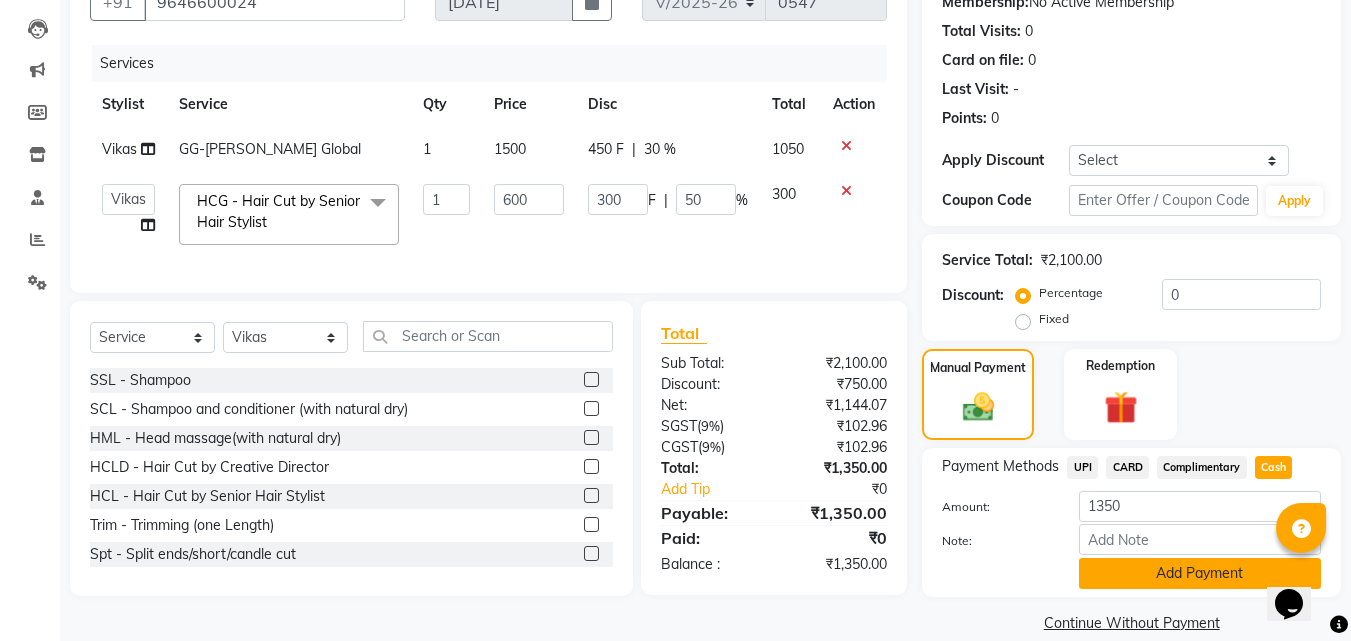 click on "Add Payment" 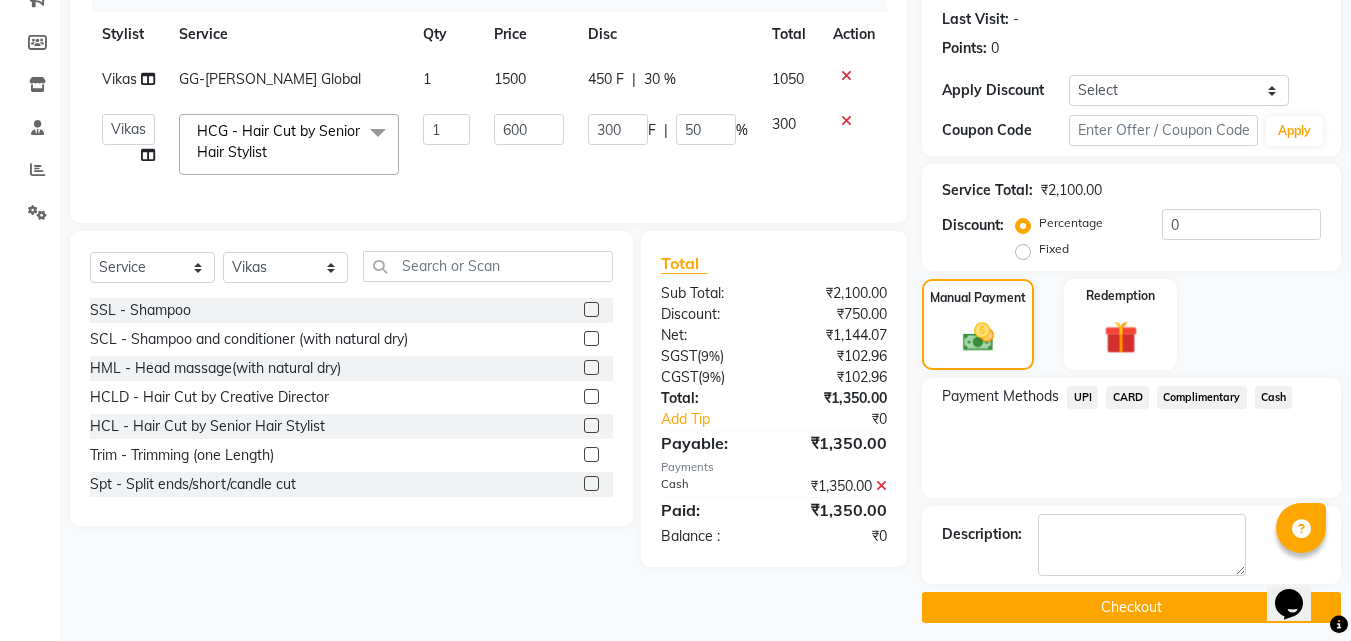 scroll, scrollTop: 285, scrollLeft: 0, axis: vertical 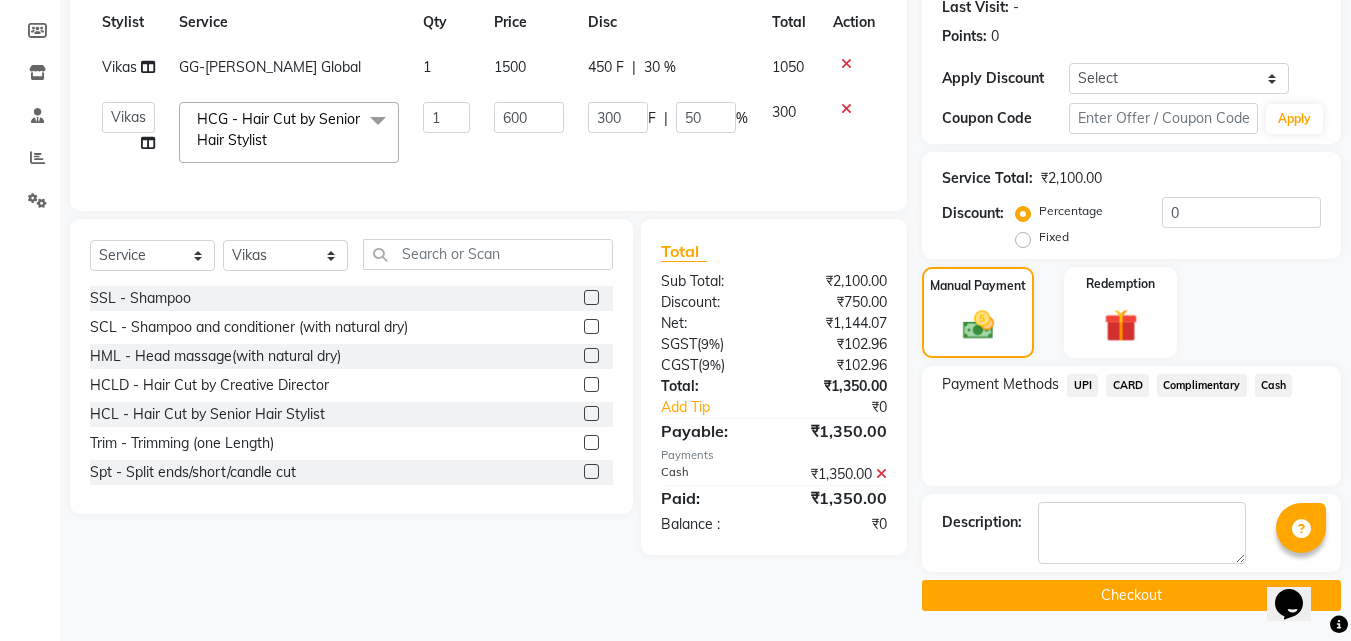 click on "Cash" 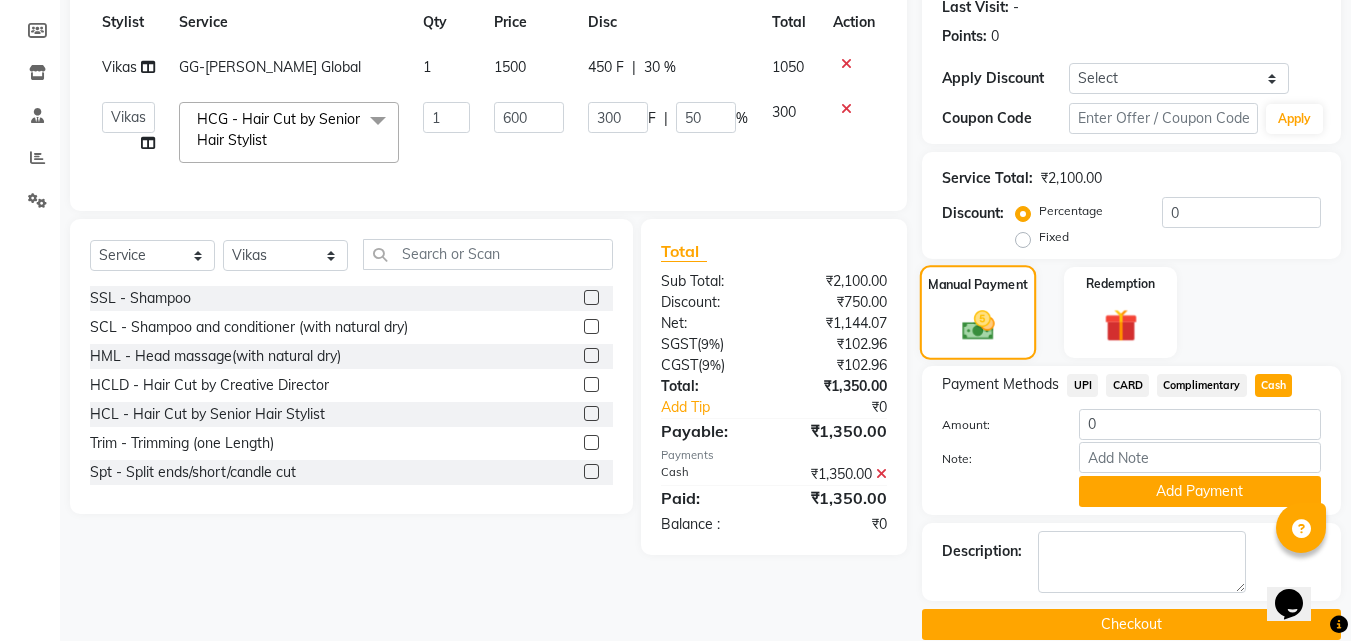 click 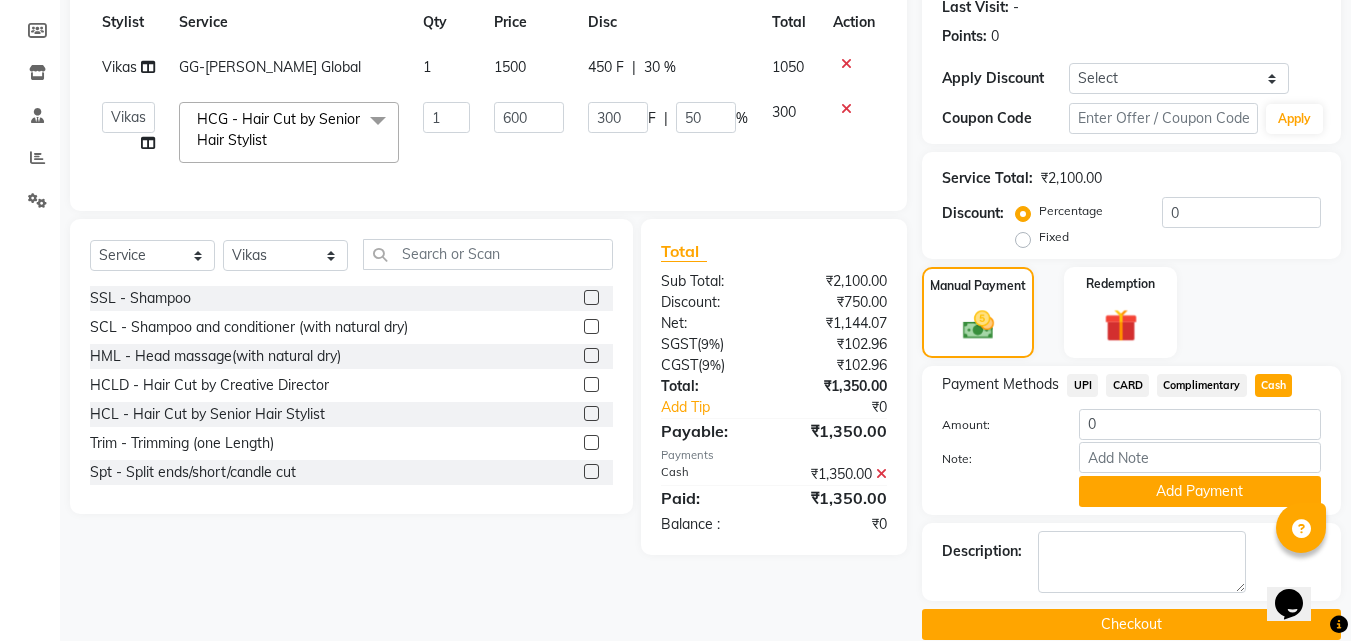 click on "Manual Payment Redemption" 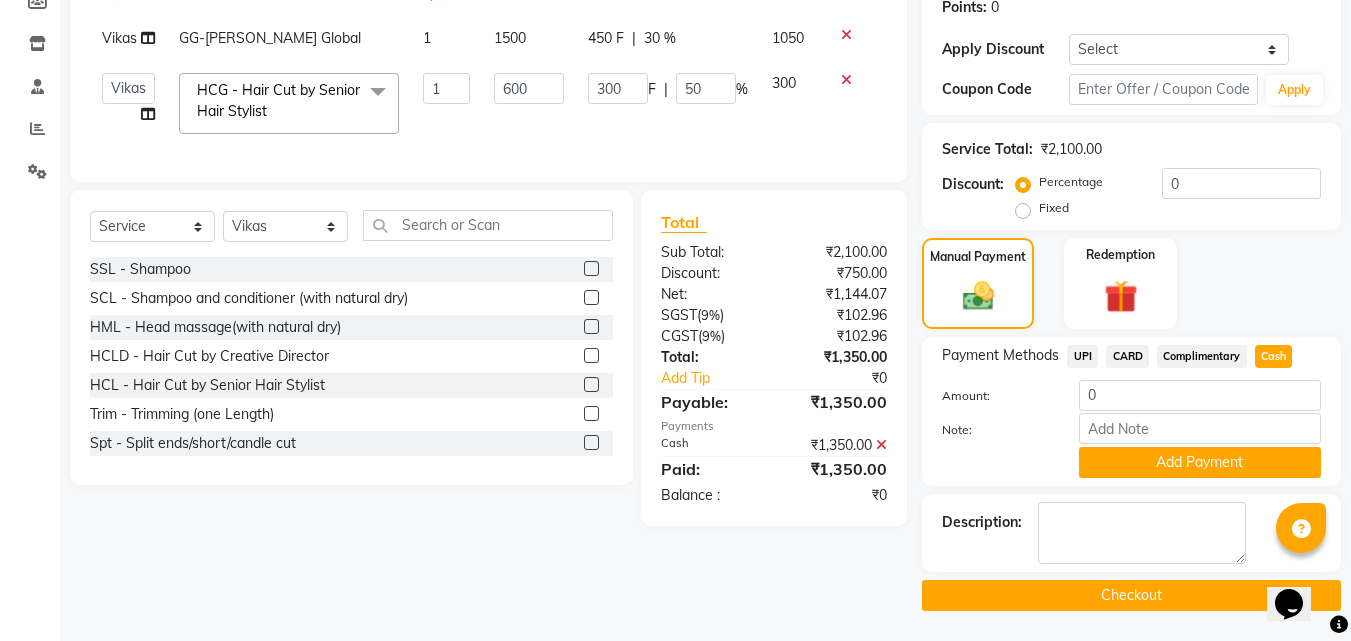 click on "Checkout" 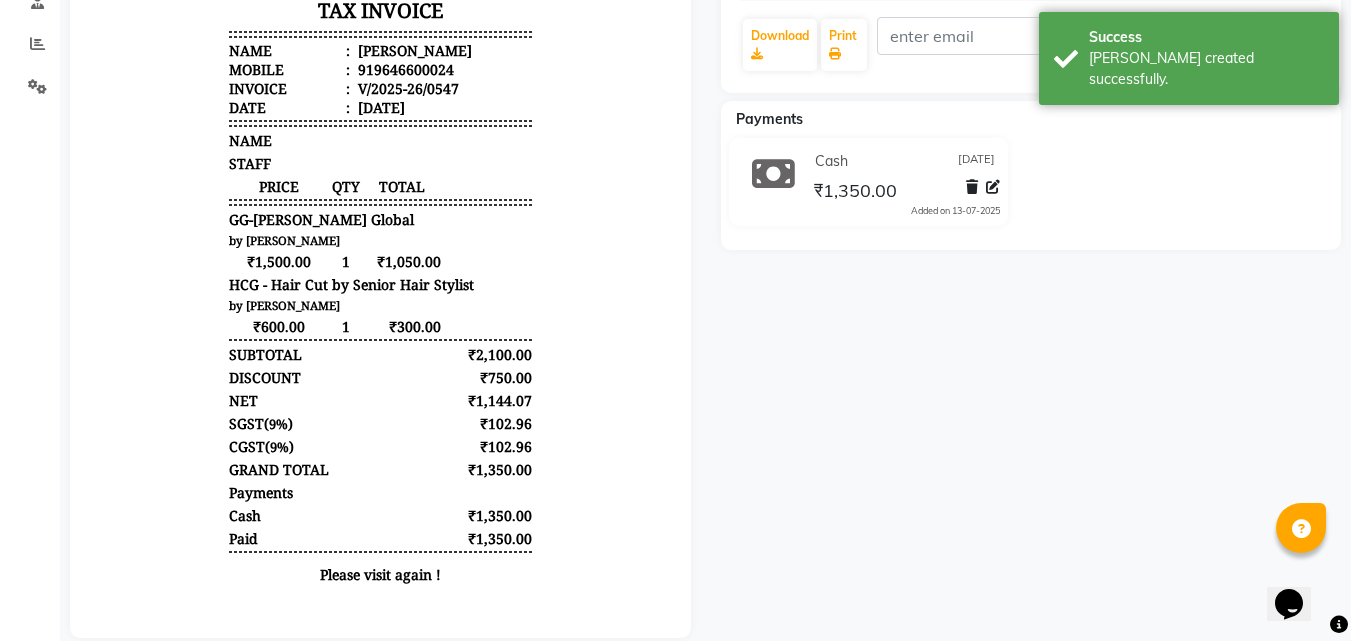 scroll, scrollTop: 400, scrollLeft: 0, axis: vertical 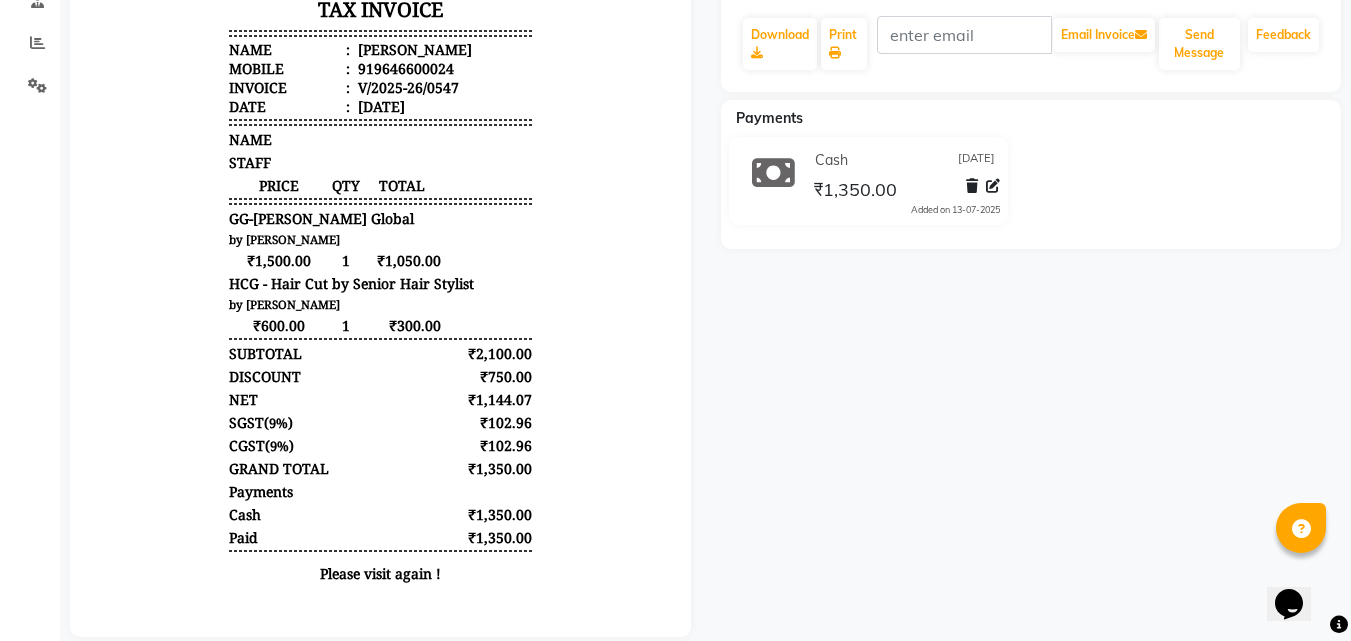 click on "Daljit   Prebook   Payment Received  Download  Print   Email Invoice   Send Message Feedback  Payments Cash 13-07-2025 ₹1,350.00  Added on 13-07-2025" 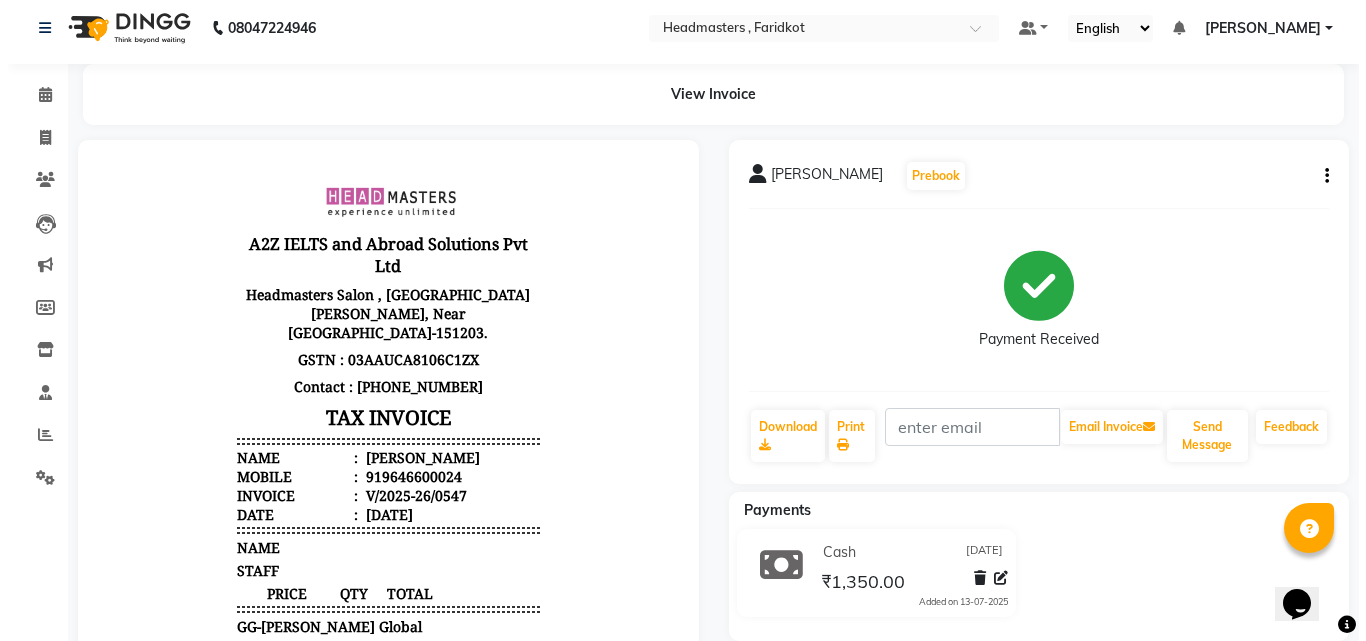 scroll, scrollTop: 0, scrollLeft: 0, axis: both 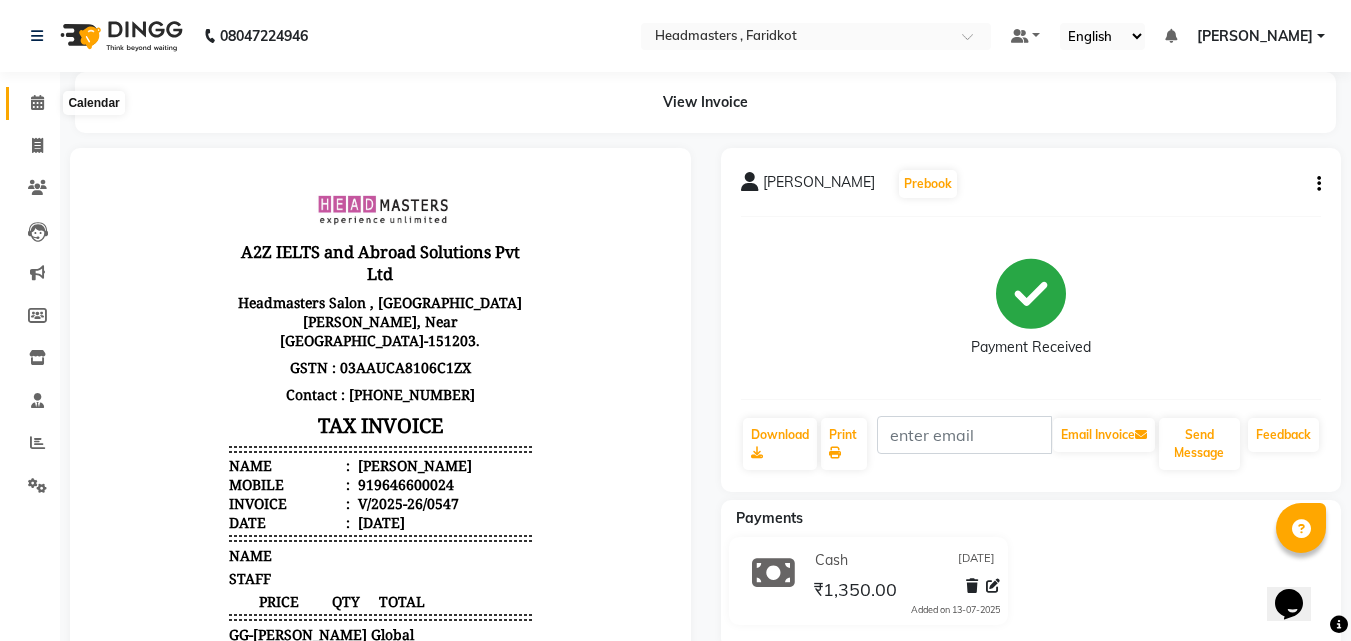 click 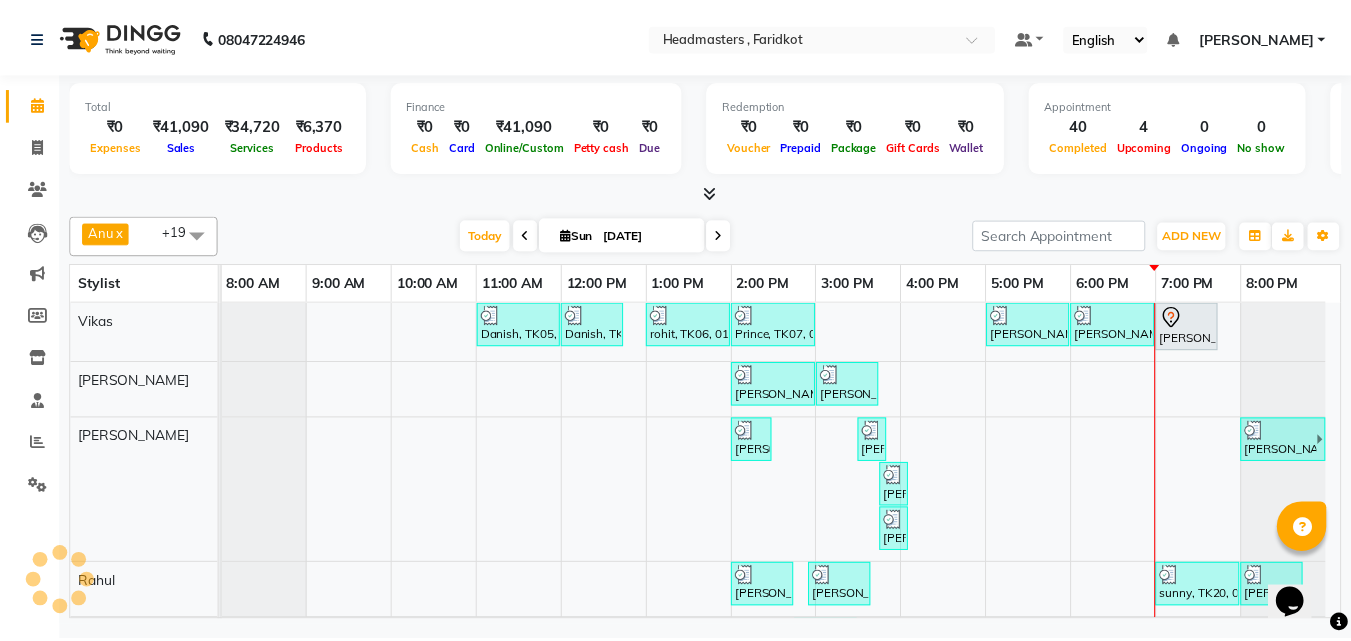 scroll, scrollTop: 0, scrollLeft: 0, axis: both 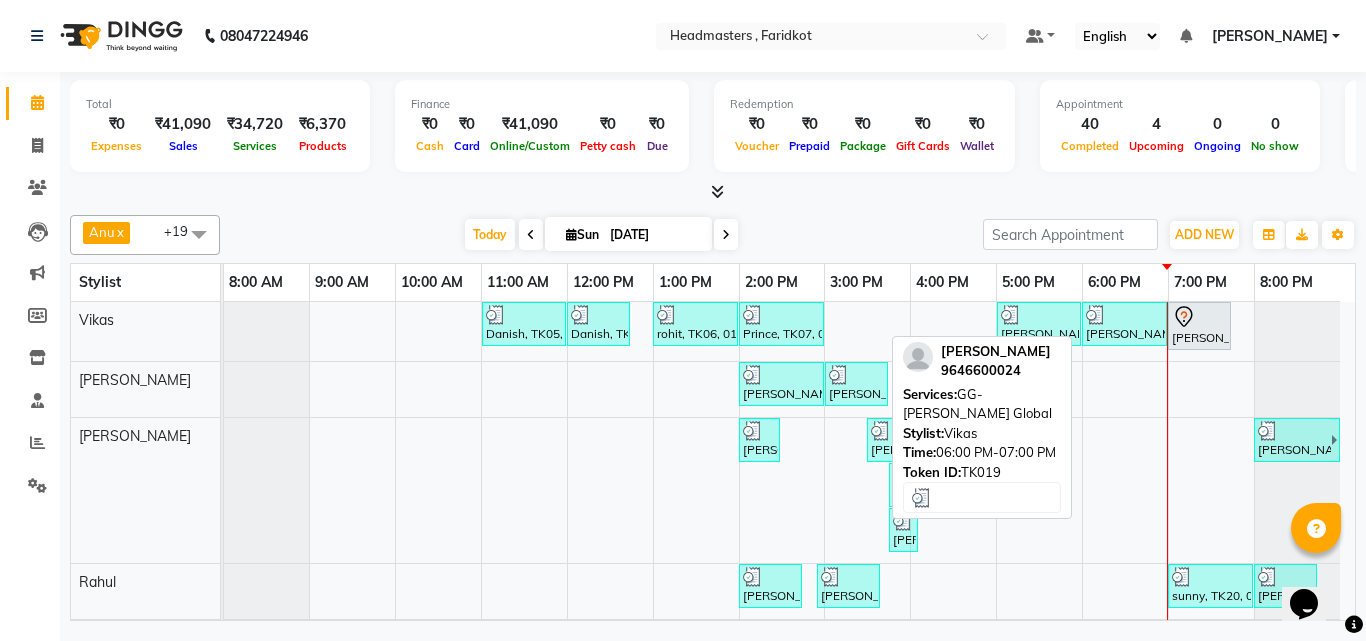 click at bounding box center (1096, 315) 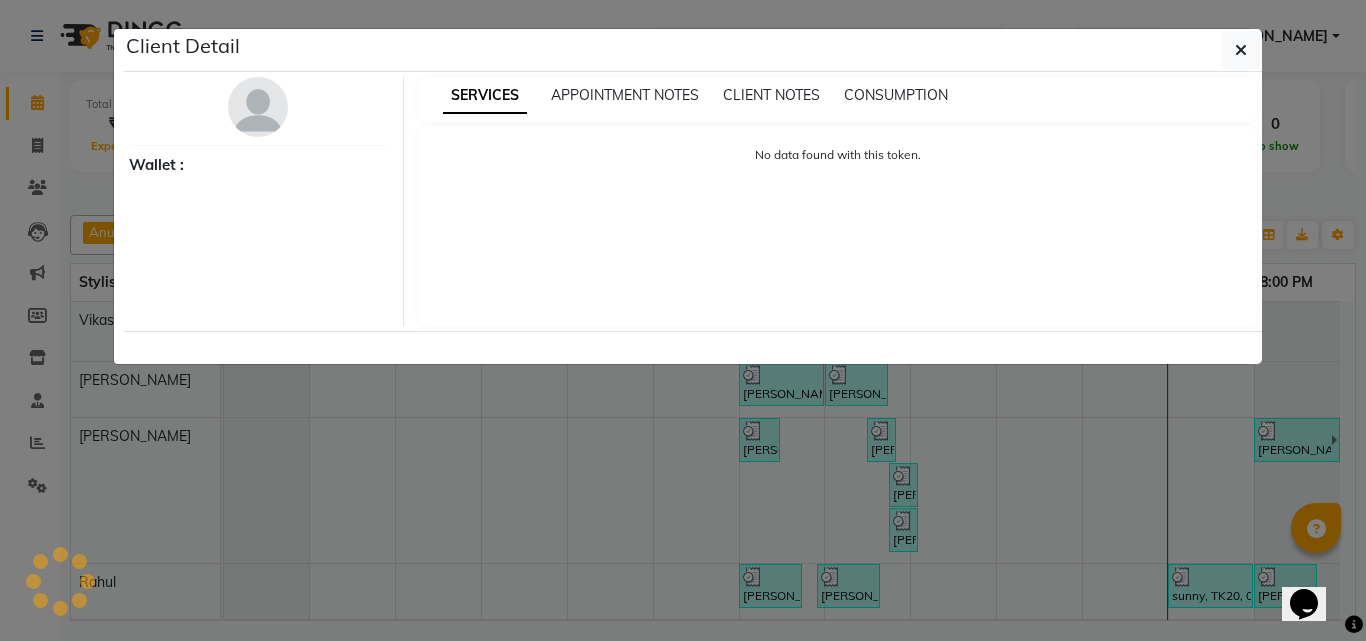 select on "3" 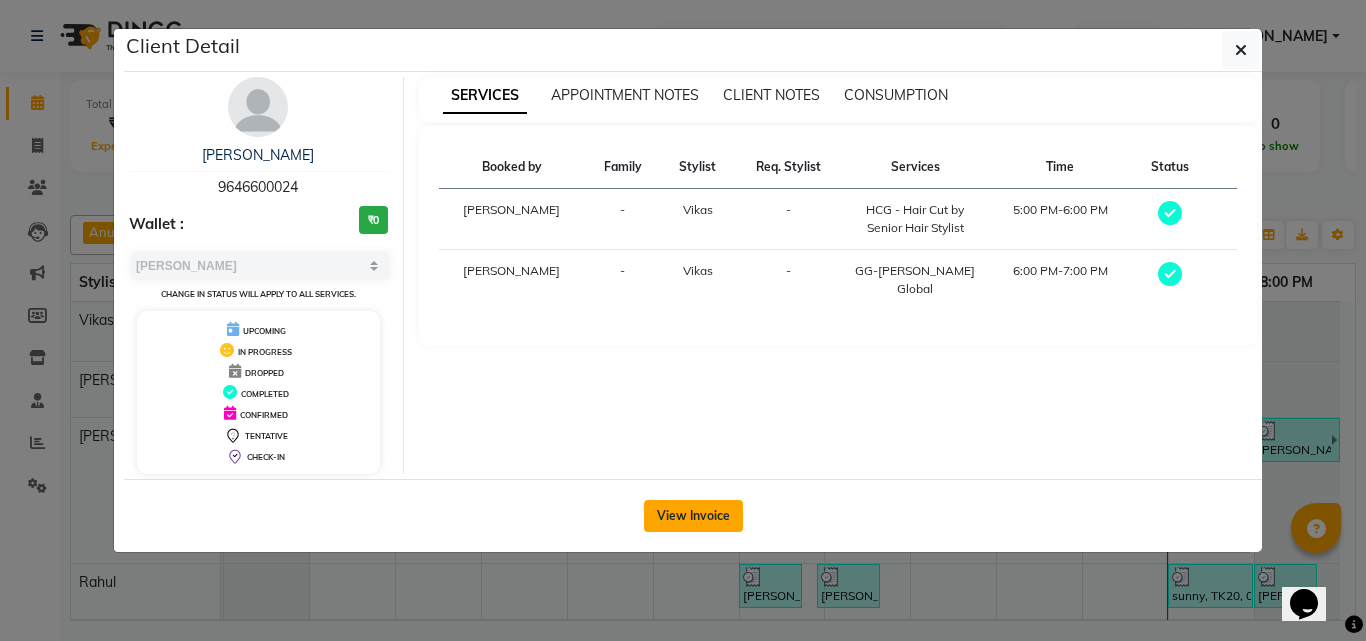 click on "View Invoice" 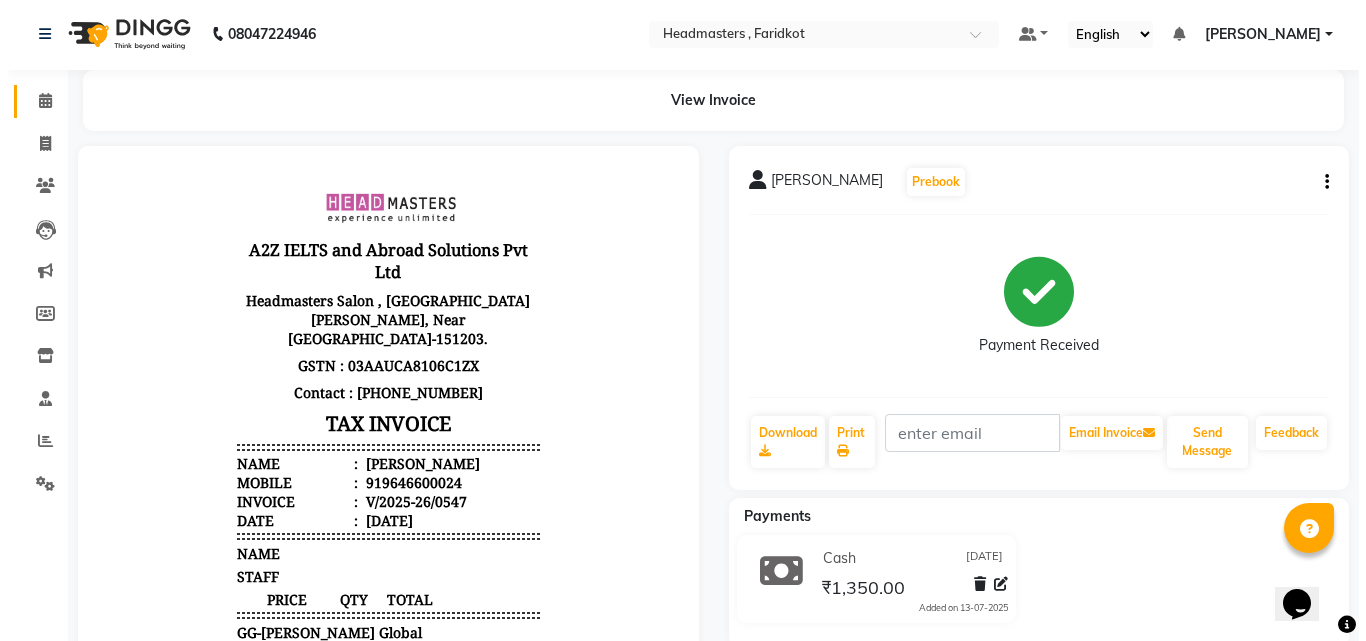 scroll, scrollTop: 0, scrollLeft: 0, axis: both 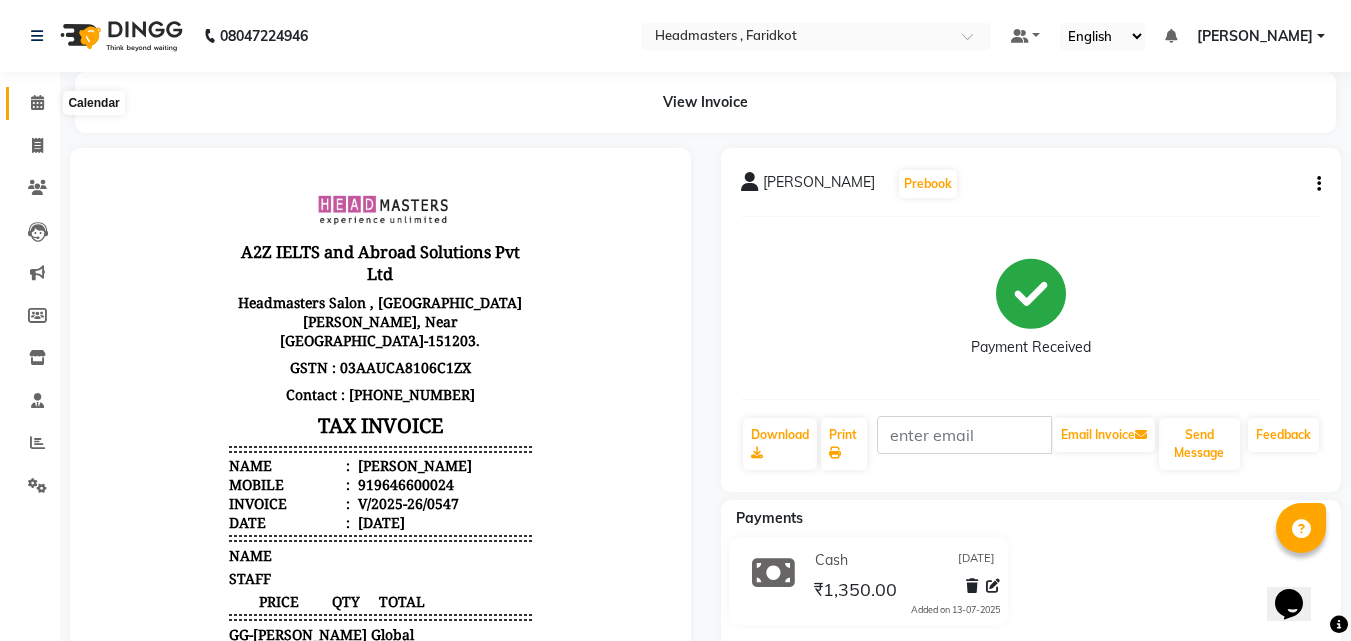click 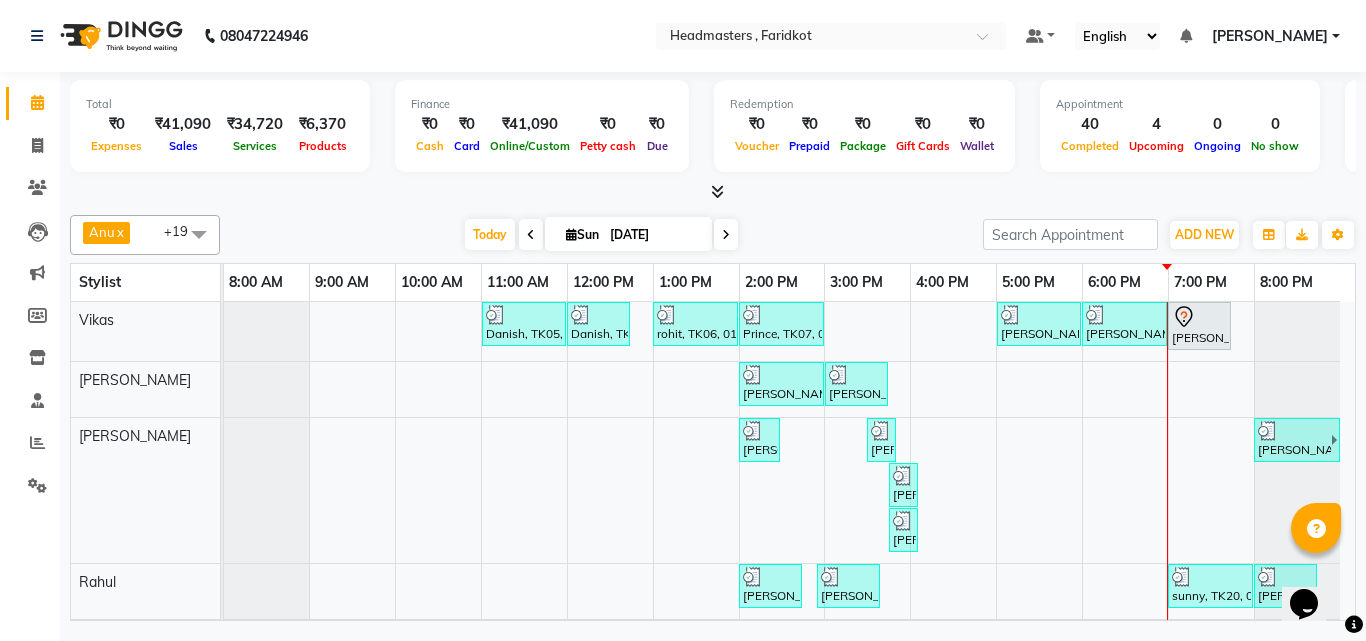 scroll, scrollTop: 143, scrollLeft: 0, axis: vertical 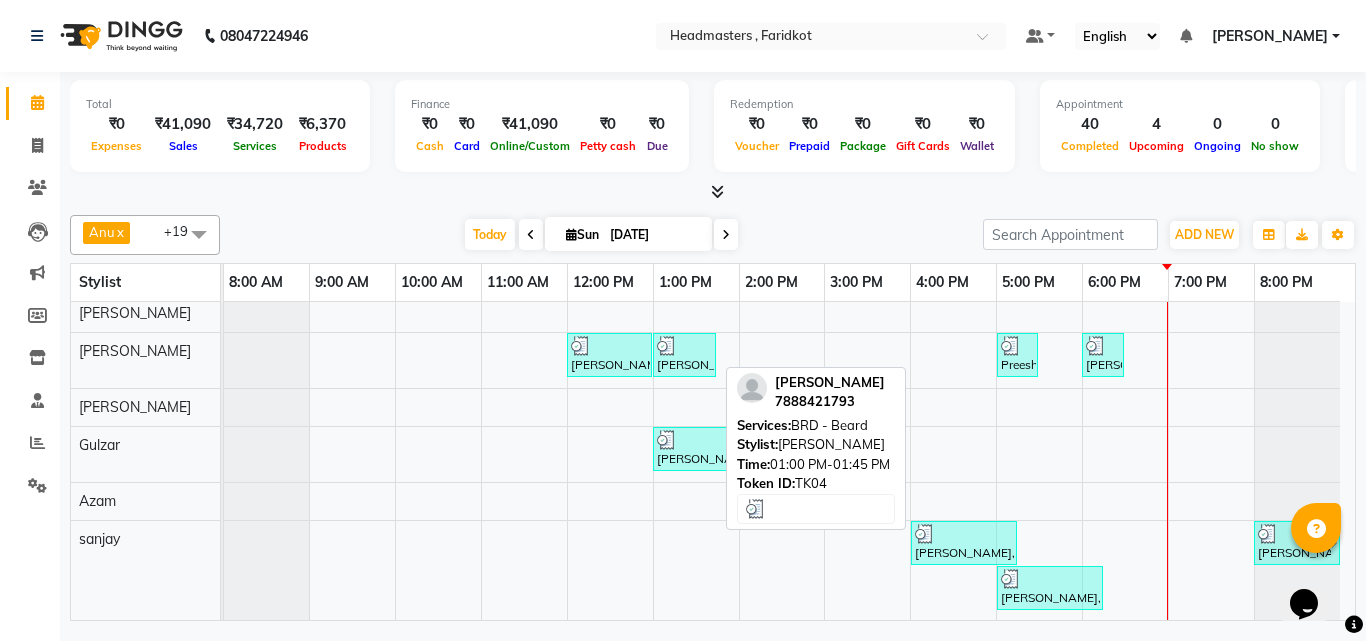 click at bounding box center [667, 346] 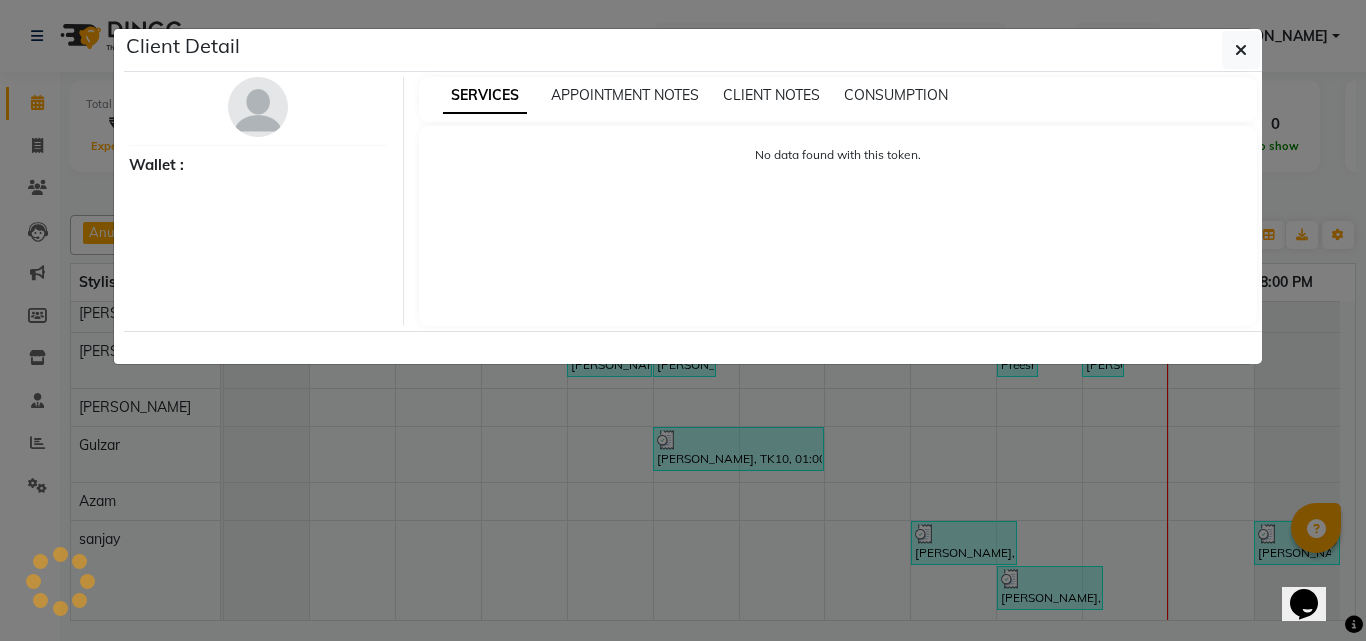 select on "3" 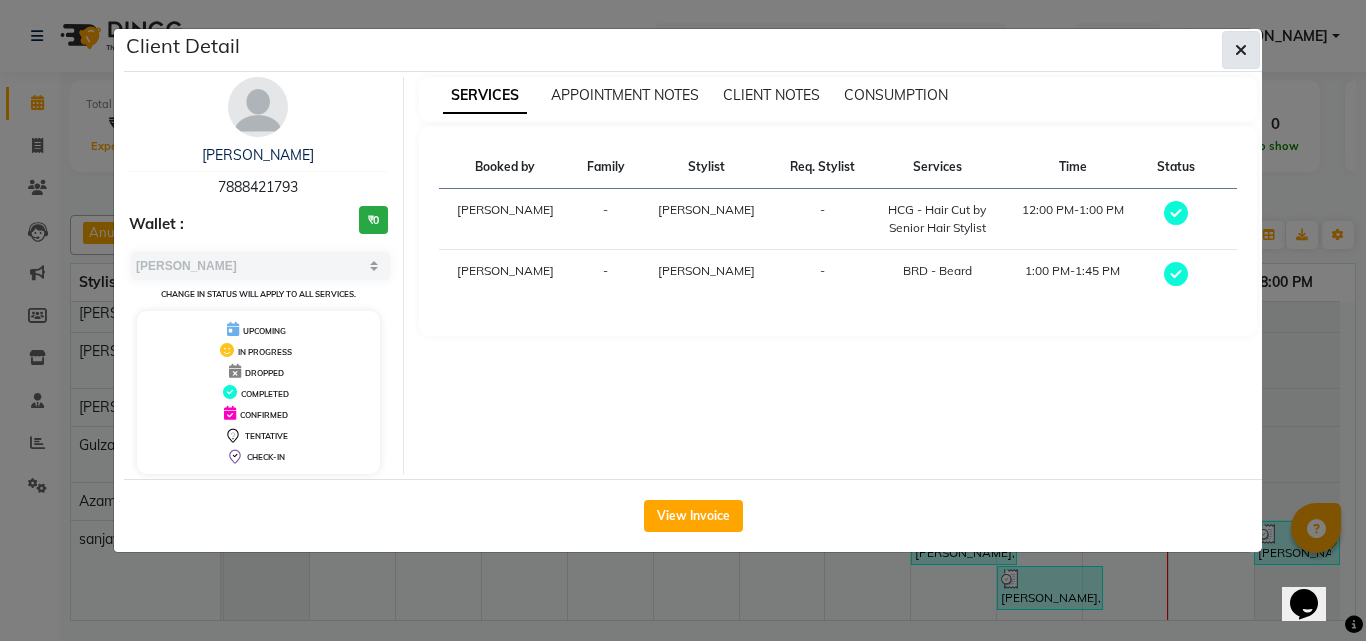 click 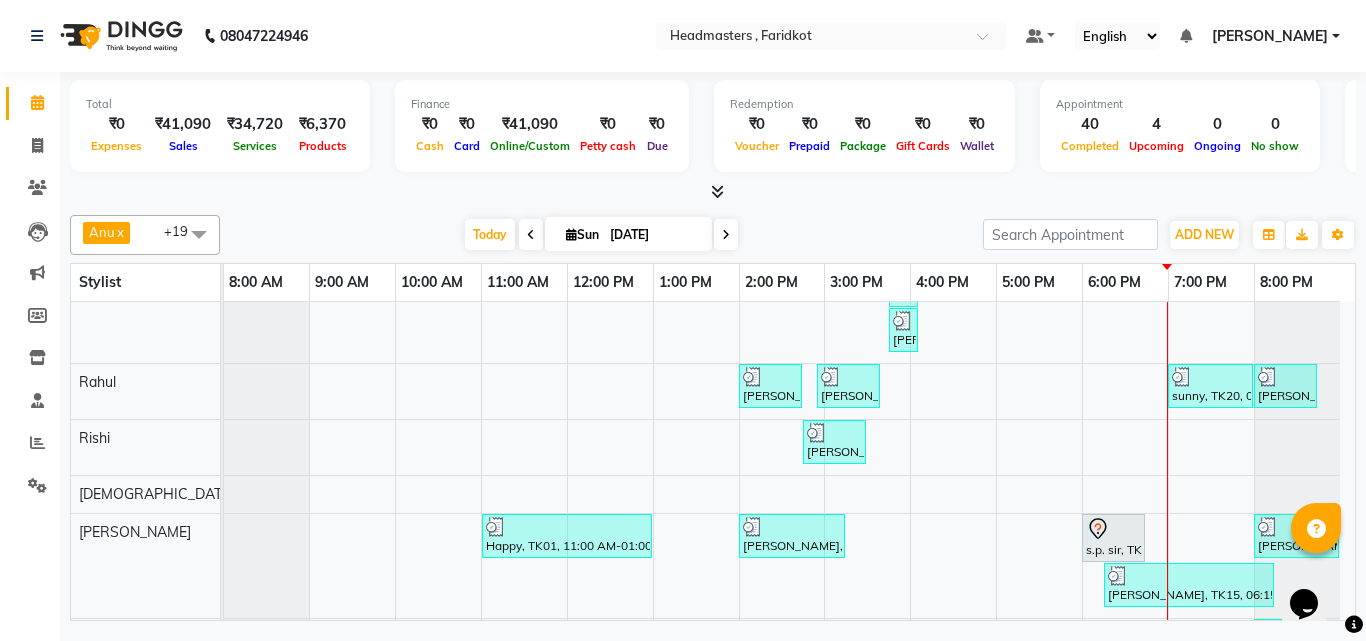 scroll, scrollTop: 0, scrollLeft: 0, axis: both 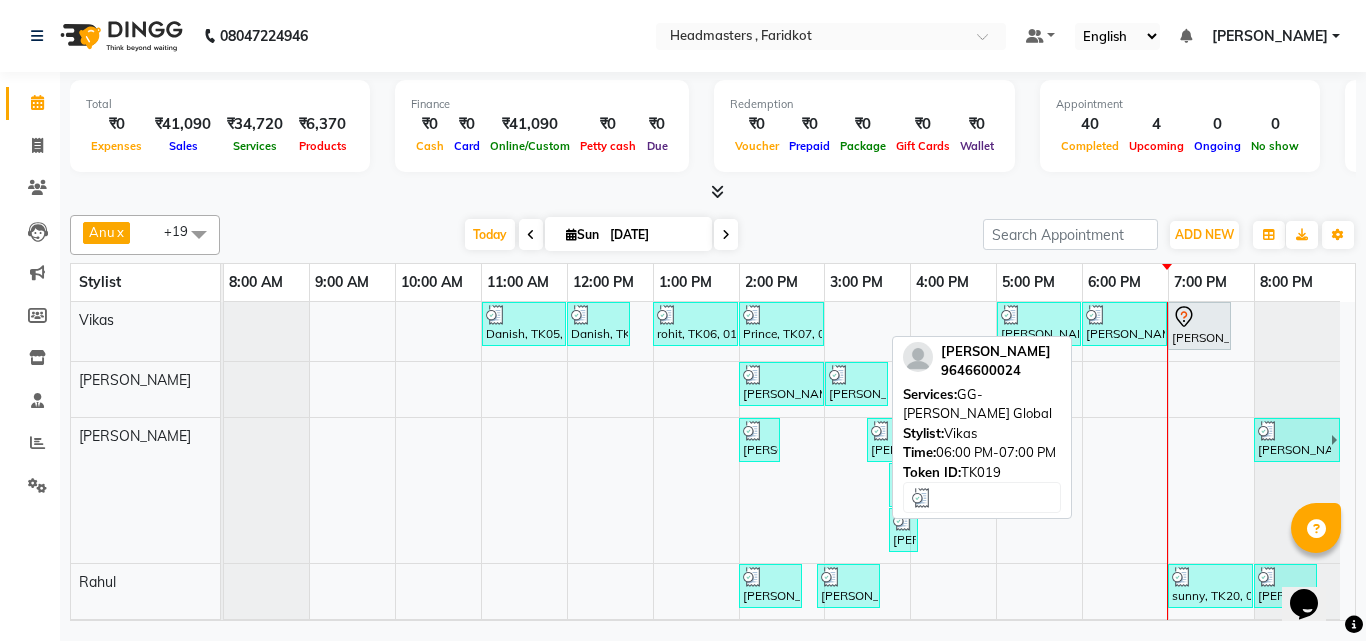 click on "[PERSON_NAME], TK19, 06:00 PM-07:00 PM, GG-[PERSON_NAME] Global" at bounding box center [1124, 324] 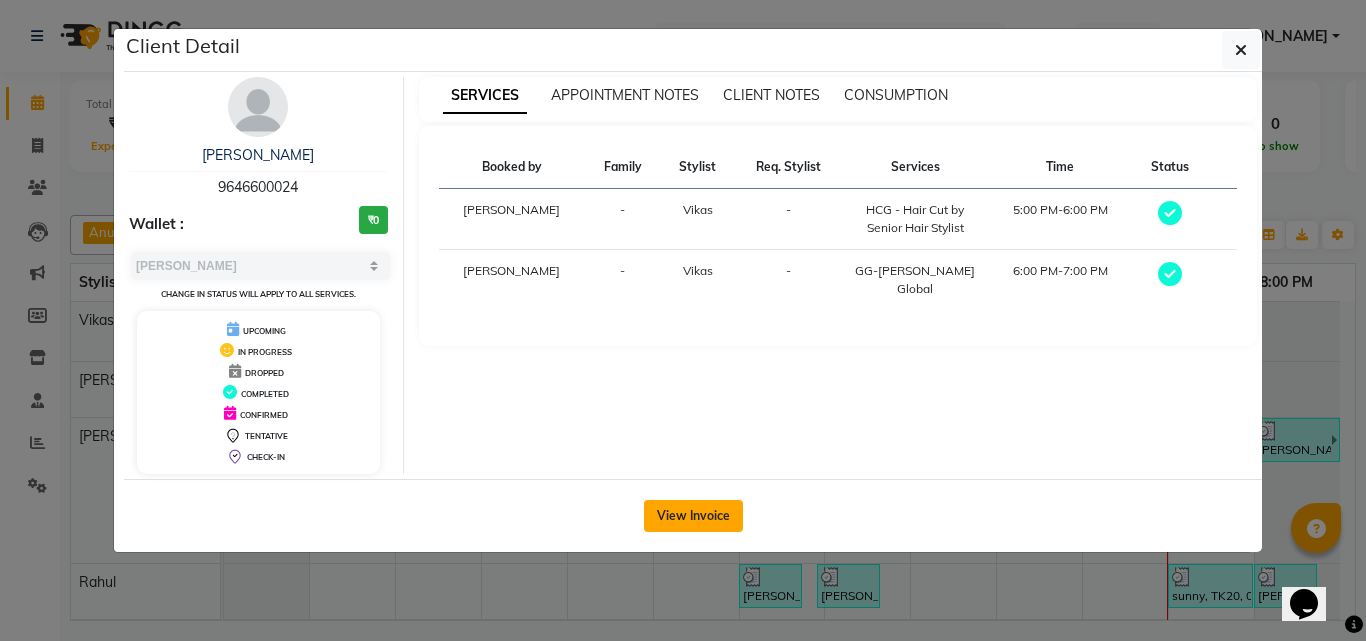 click on "View Invoice" 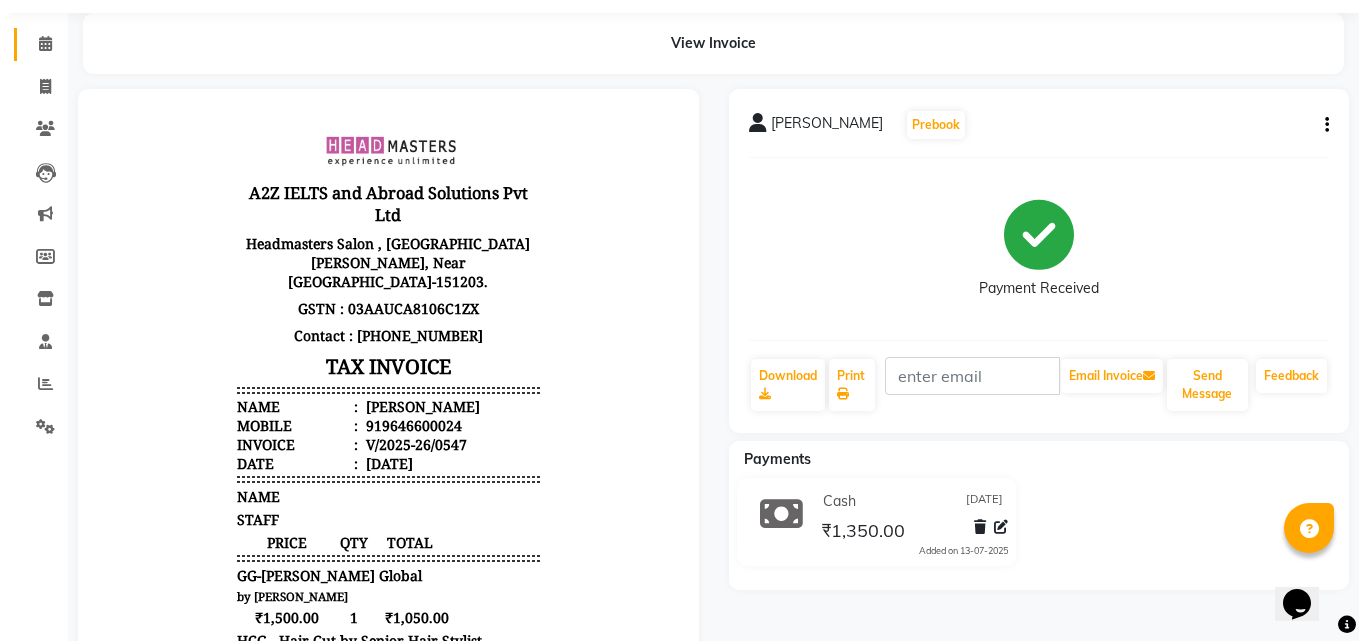 scroll, scrollTop: 0, scrollLeft: 0, axis: both 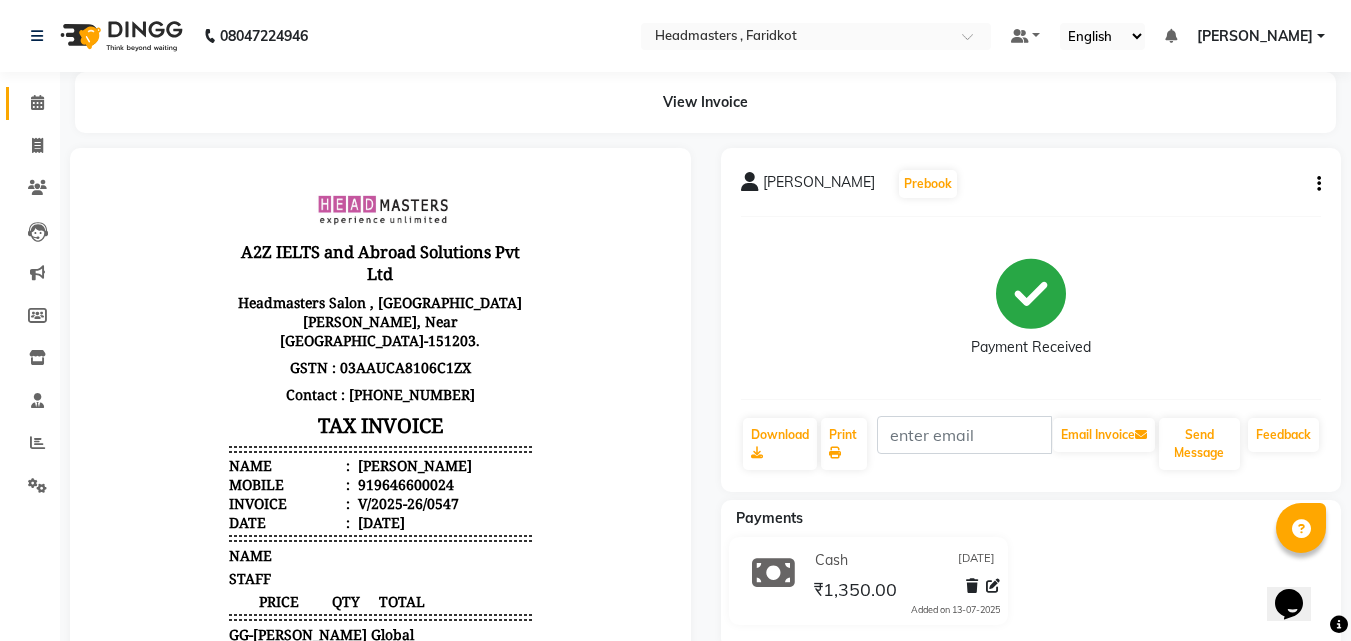 click on "Calendar" 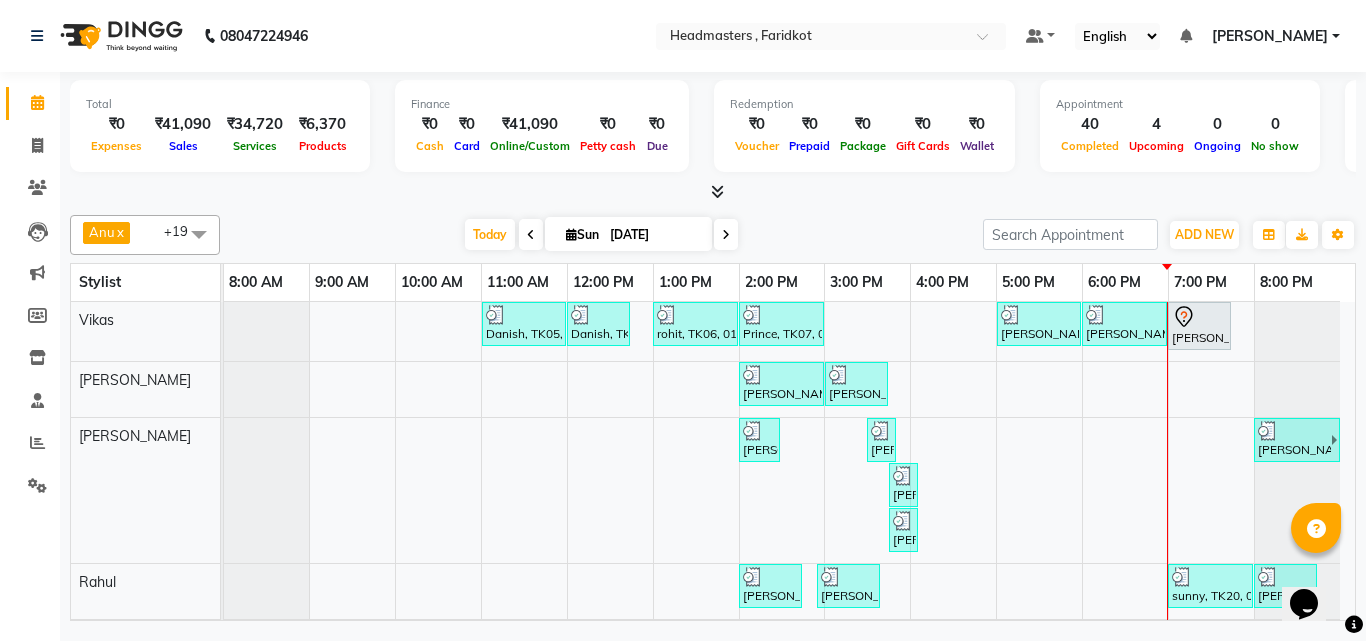 click at bounding box center (713, 192) 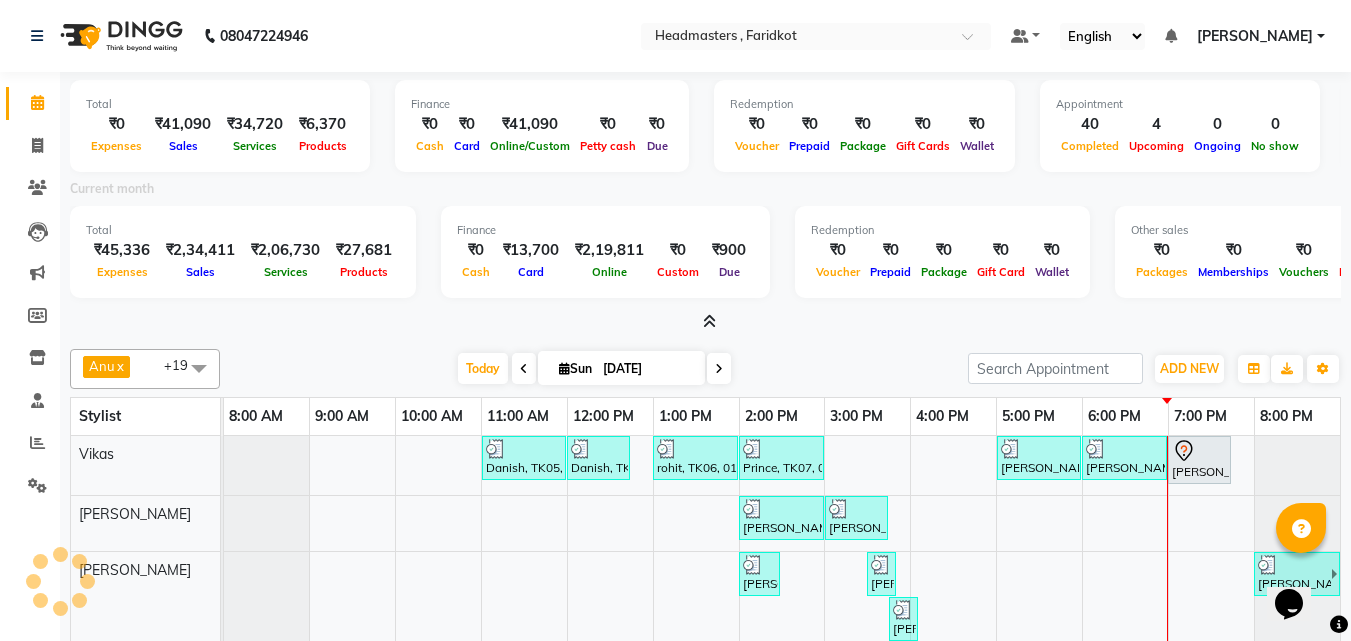 click at bounding box center [709, 321] 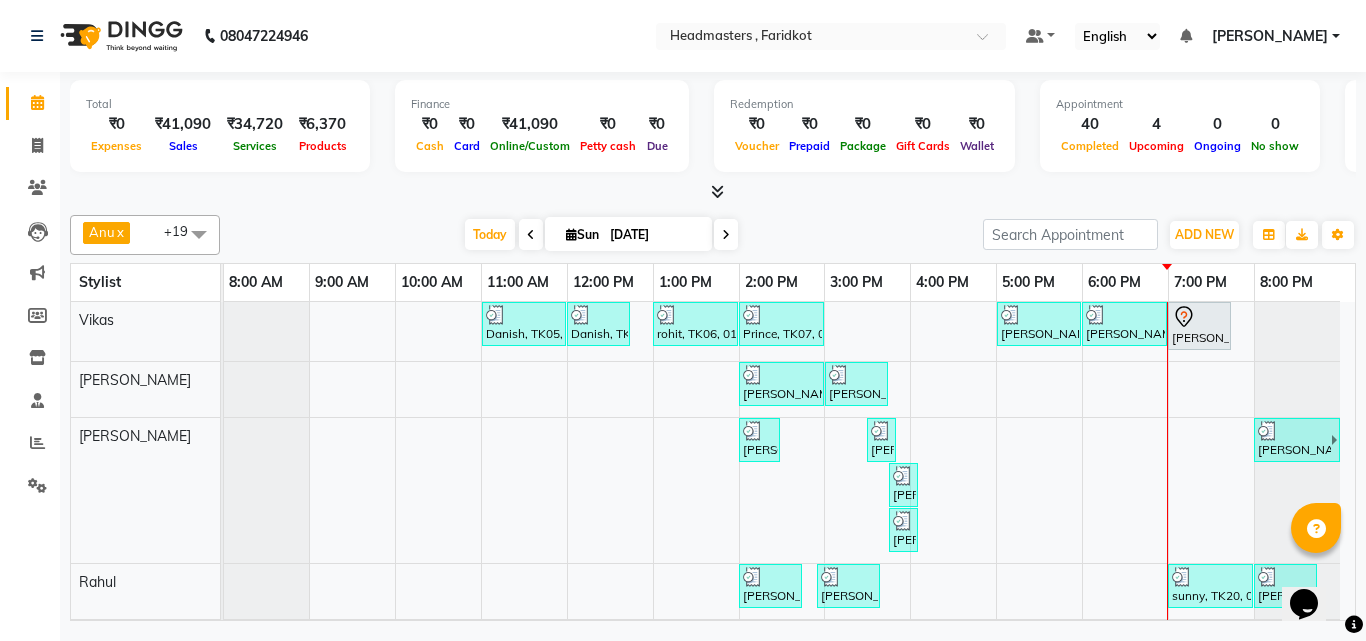 scroll, scrollTop: 52, scrollLeft: 0, axis: vertical 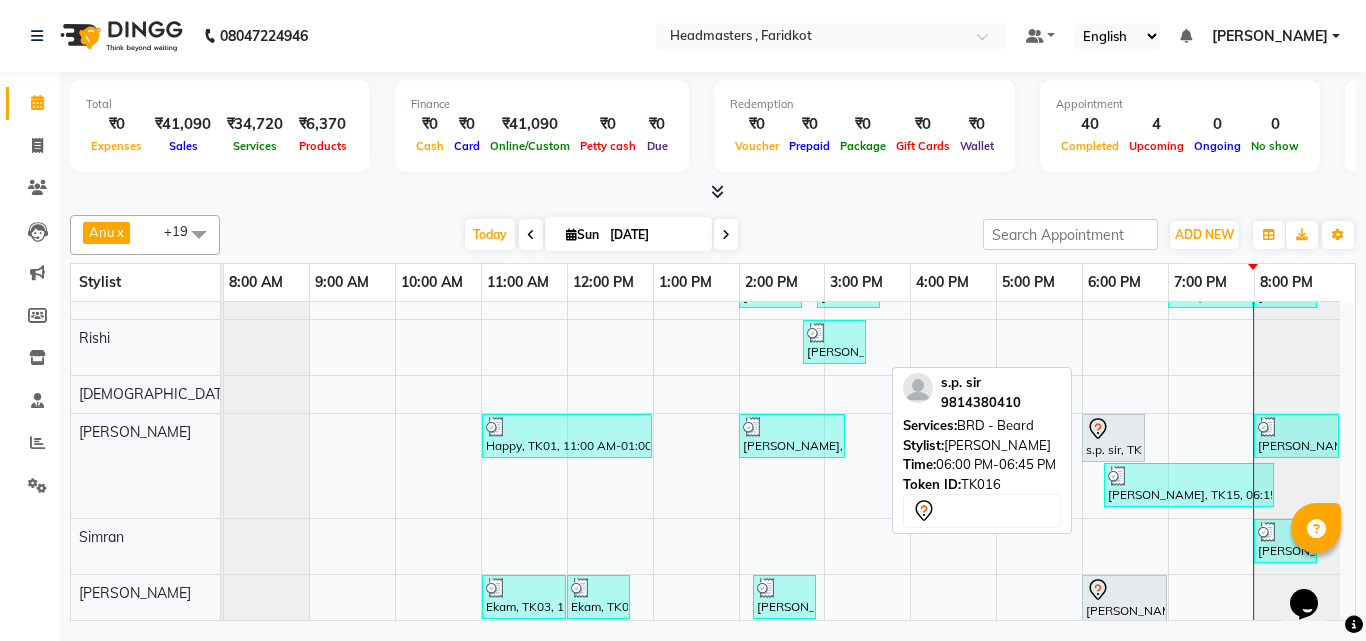 click at bounding box center (1113, 429) 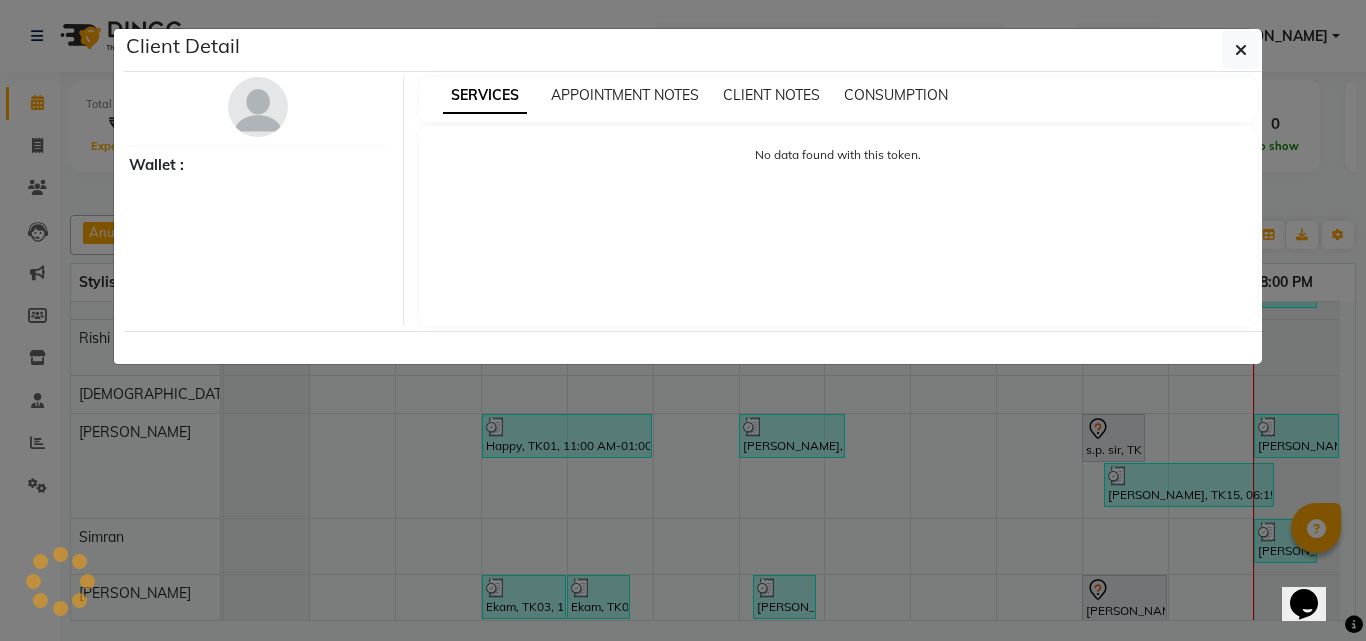 select on "7" 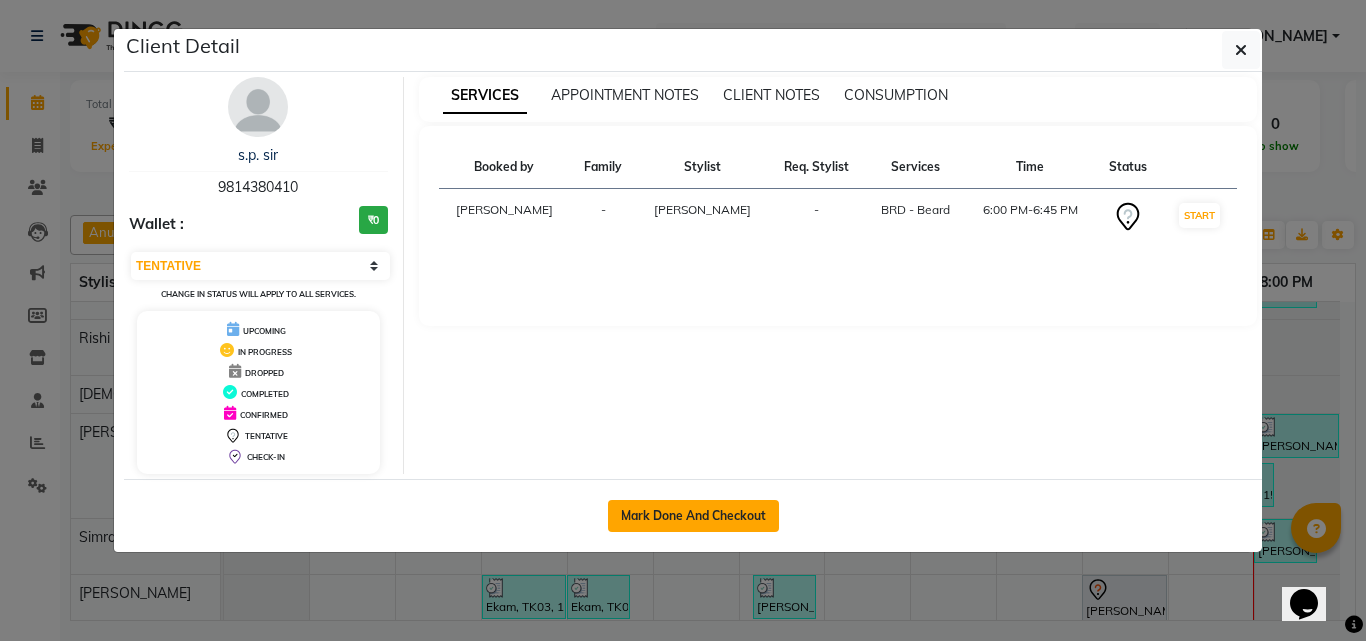 click on "Mark Done And Checkout" 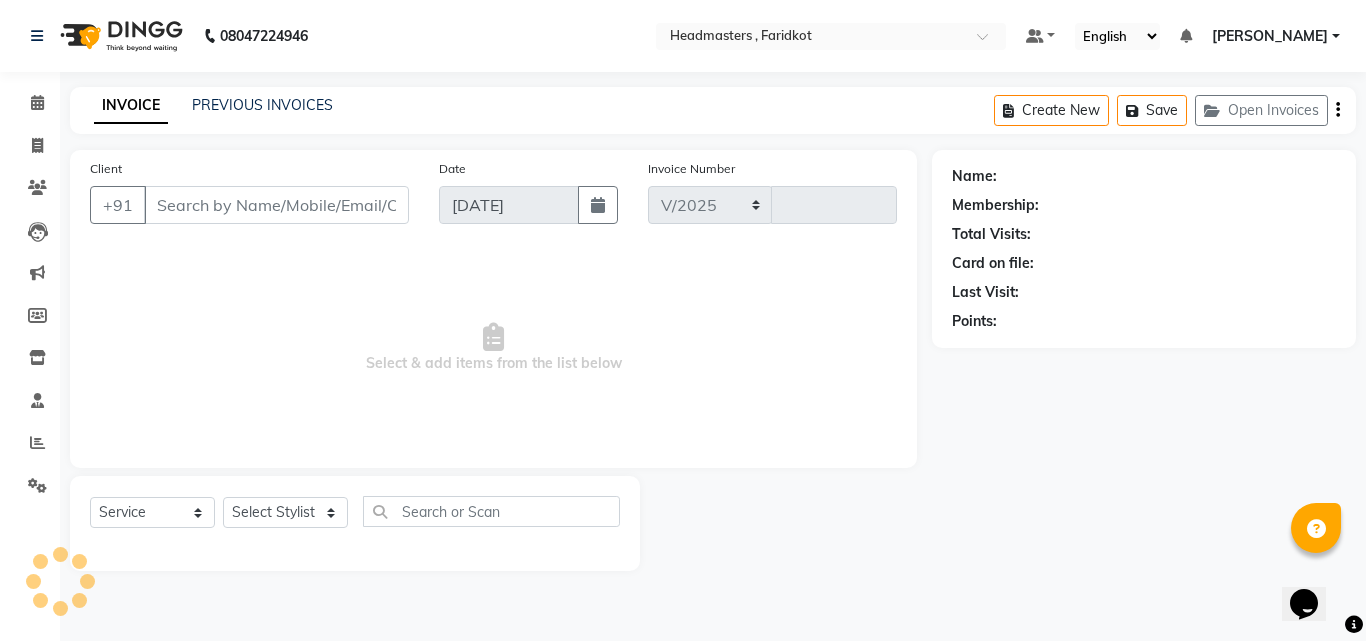 select on "7919" 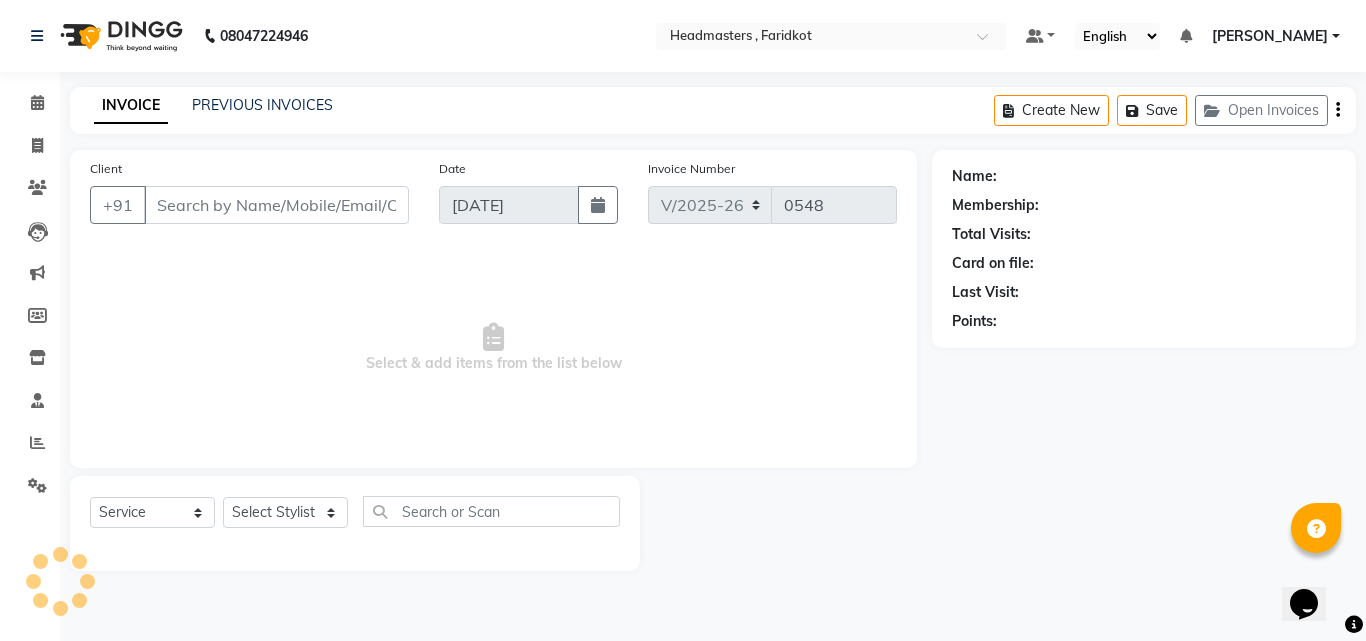 type on "9814380410" 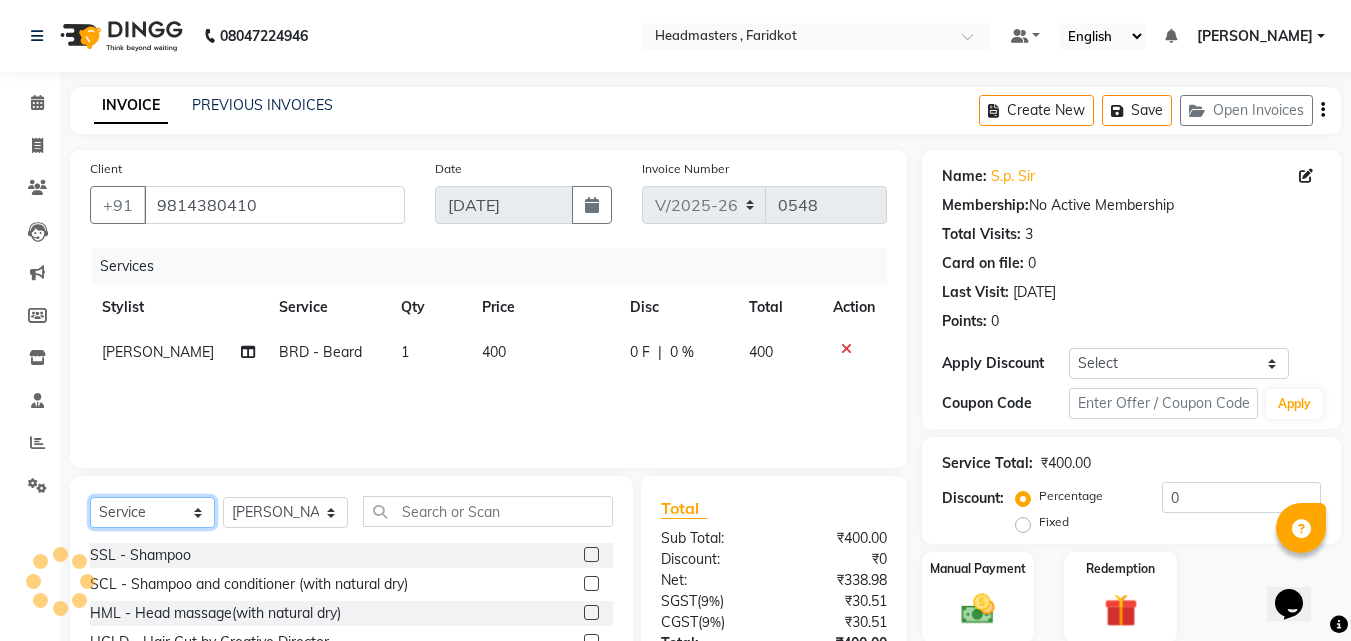 click on "Select  Service  Product  Membership  Package Voucher Prepaid Gift Card" 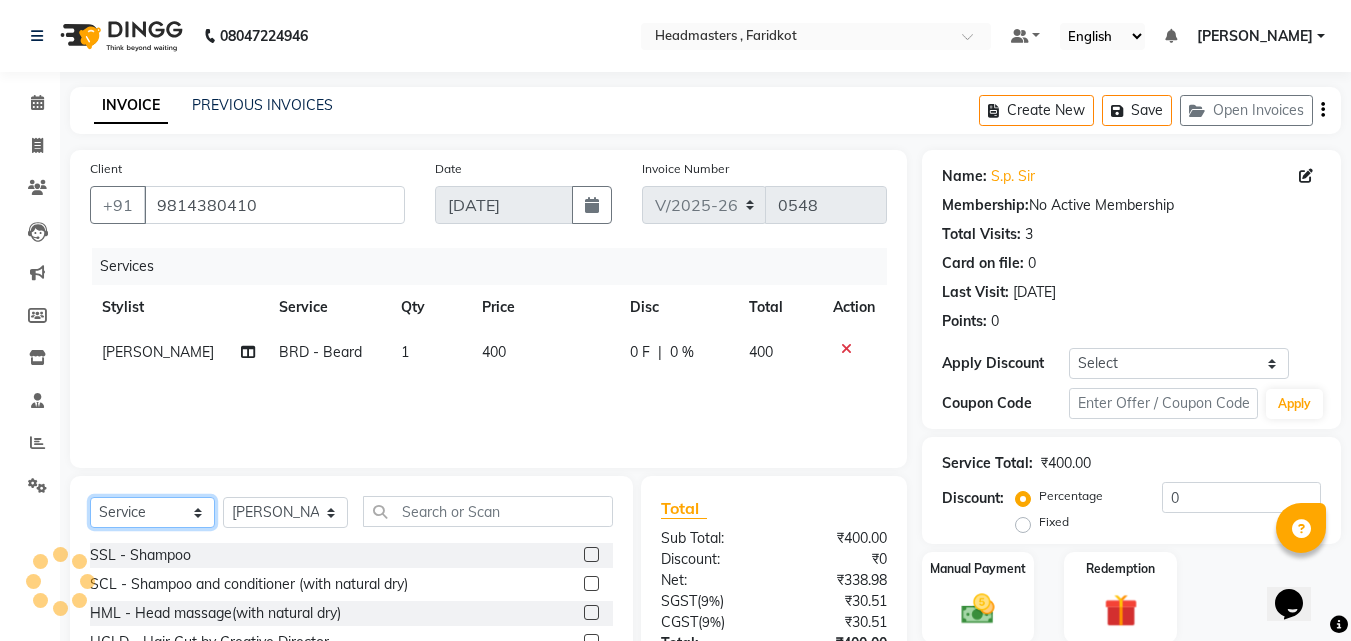 click on "Select  Service  Product  Membership  Package Voucher Prepaid Gift Card" 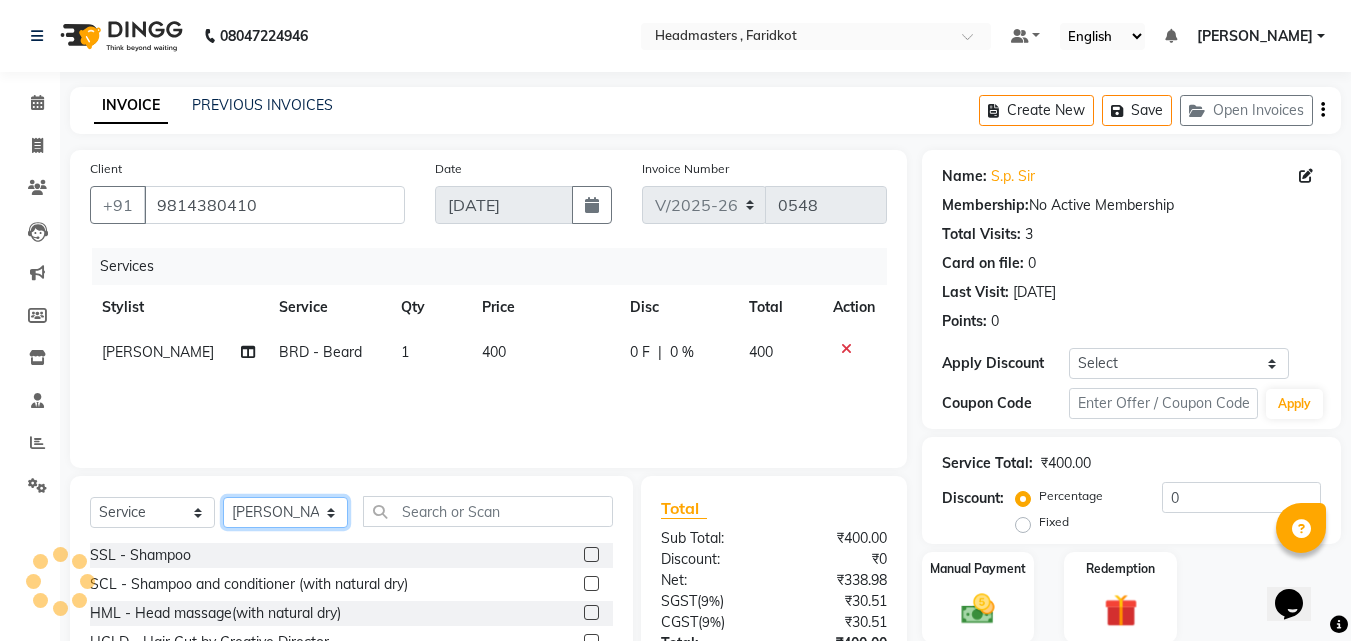 click on "Select Stylist Anu Azam Geetanjali Gulzar Jagdeep Singh Jagjeet Jasdeep Jashan Lovepreet Malkeet Micheal Rahul Rishi sanjay Sharan Simran Simran kaur Stalin tarun Vikas" 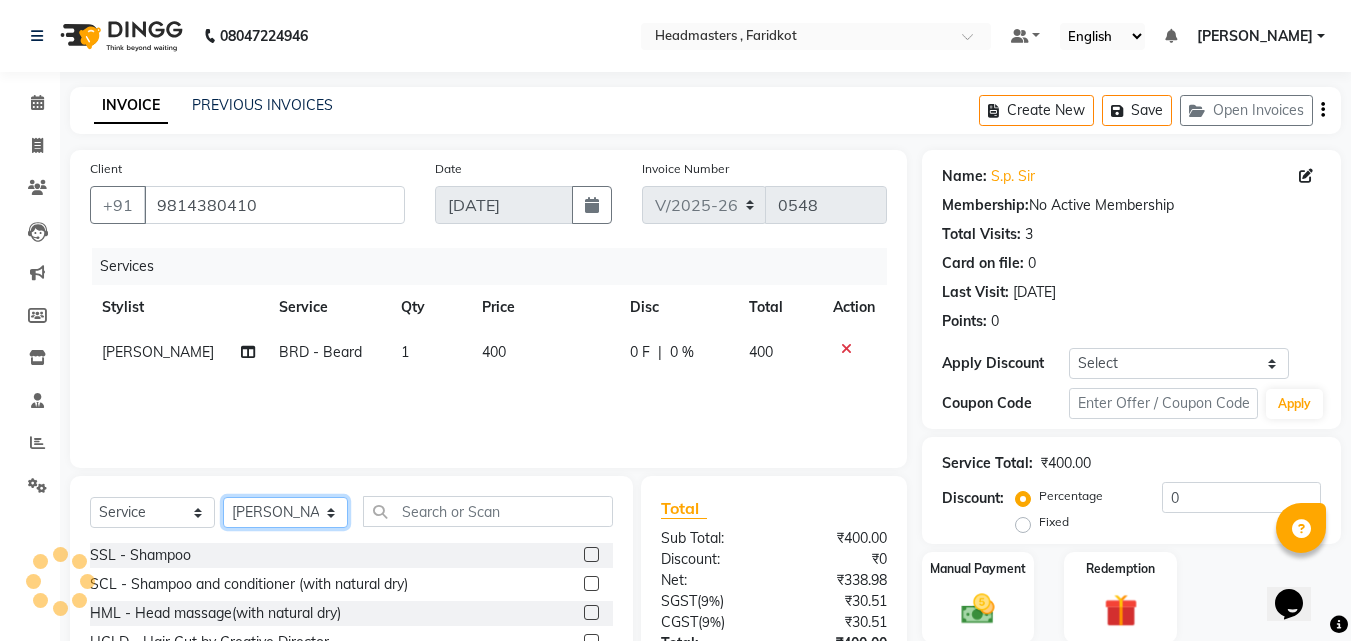 select on "71454" 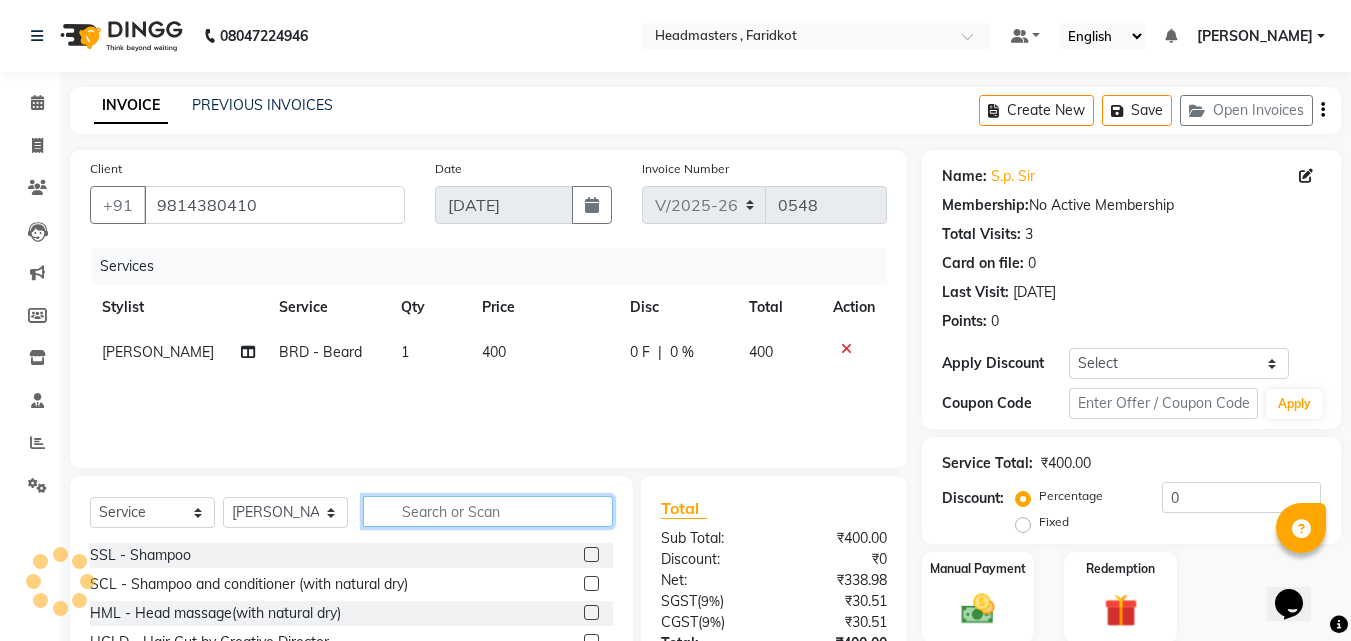 click 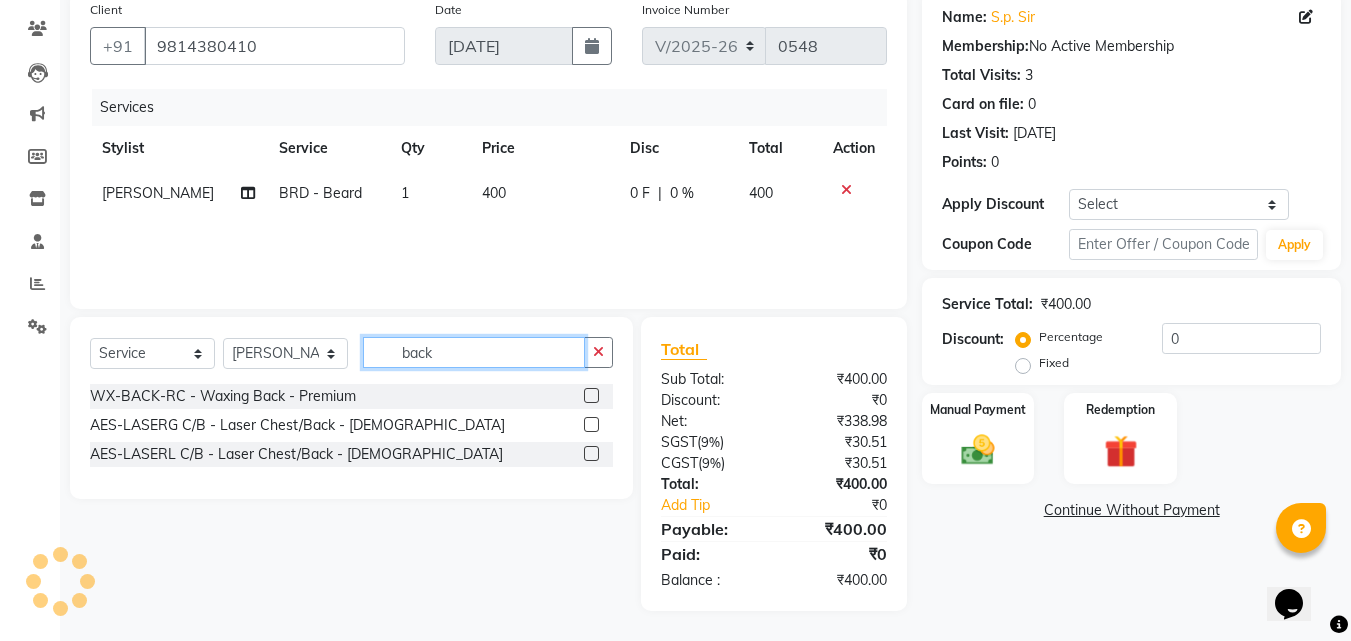 scroll, scrollTop: 160, scrollLeft: 0, axis: vertical 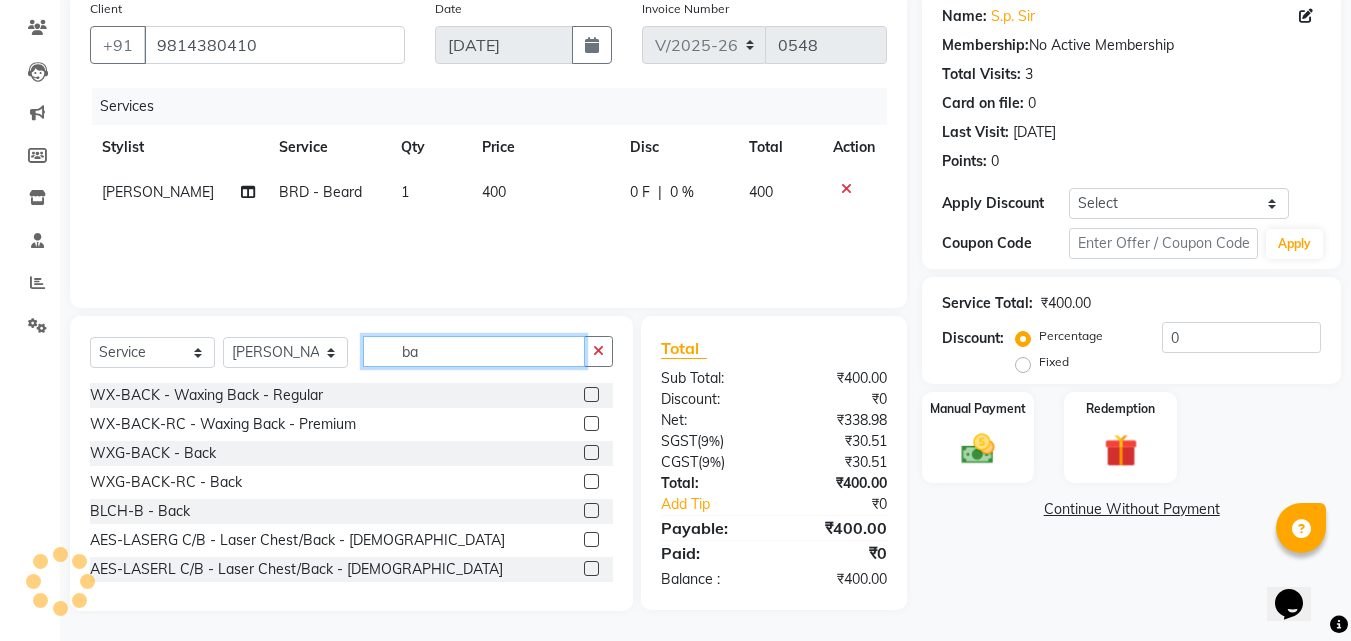 type on "b" 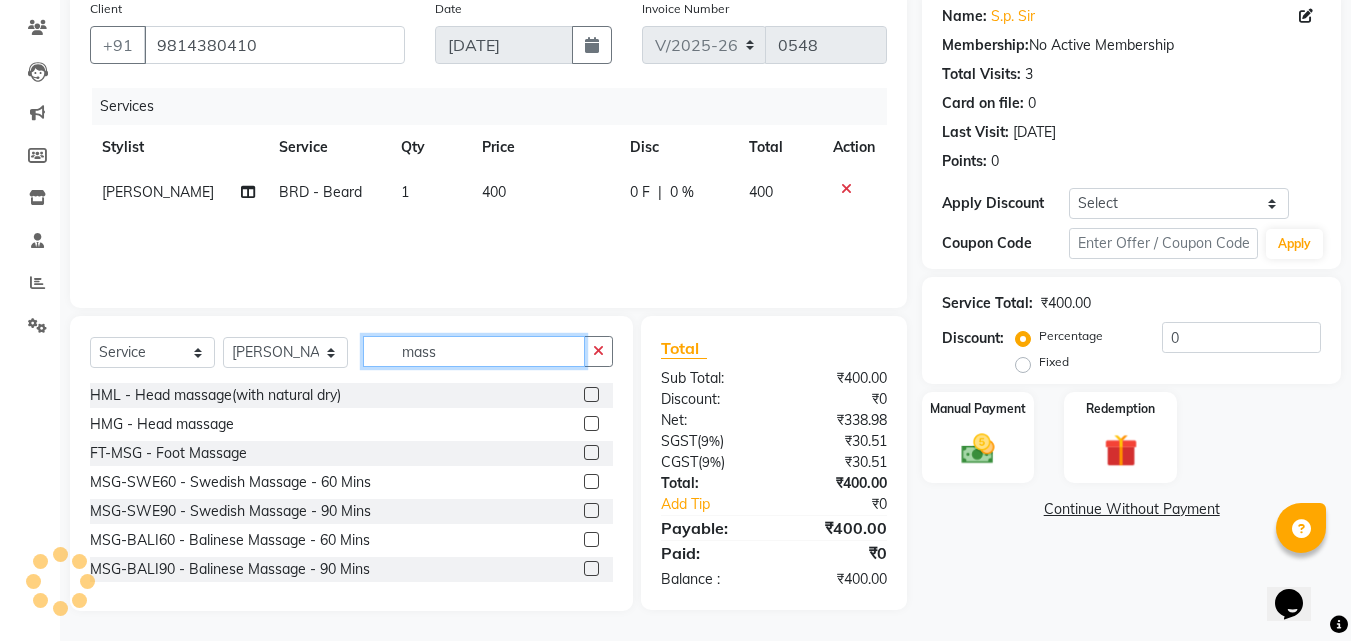 type on "mass" 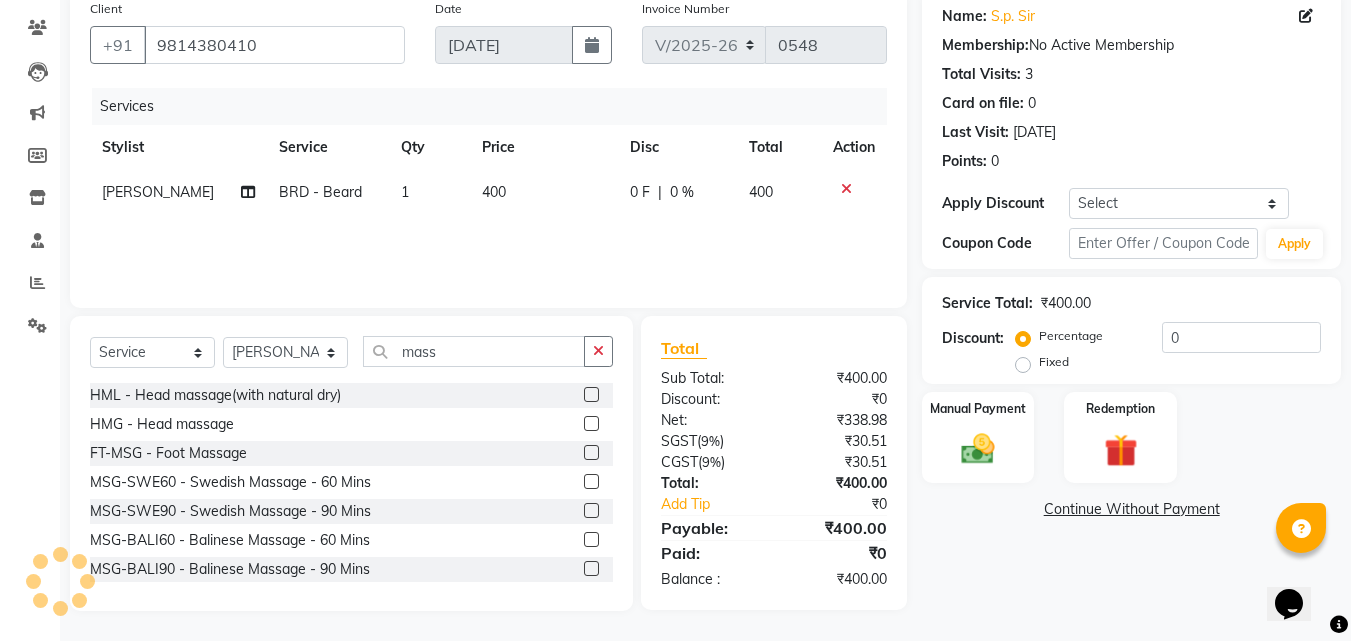 click 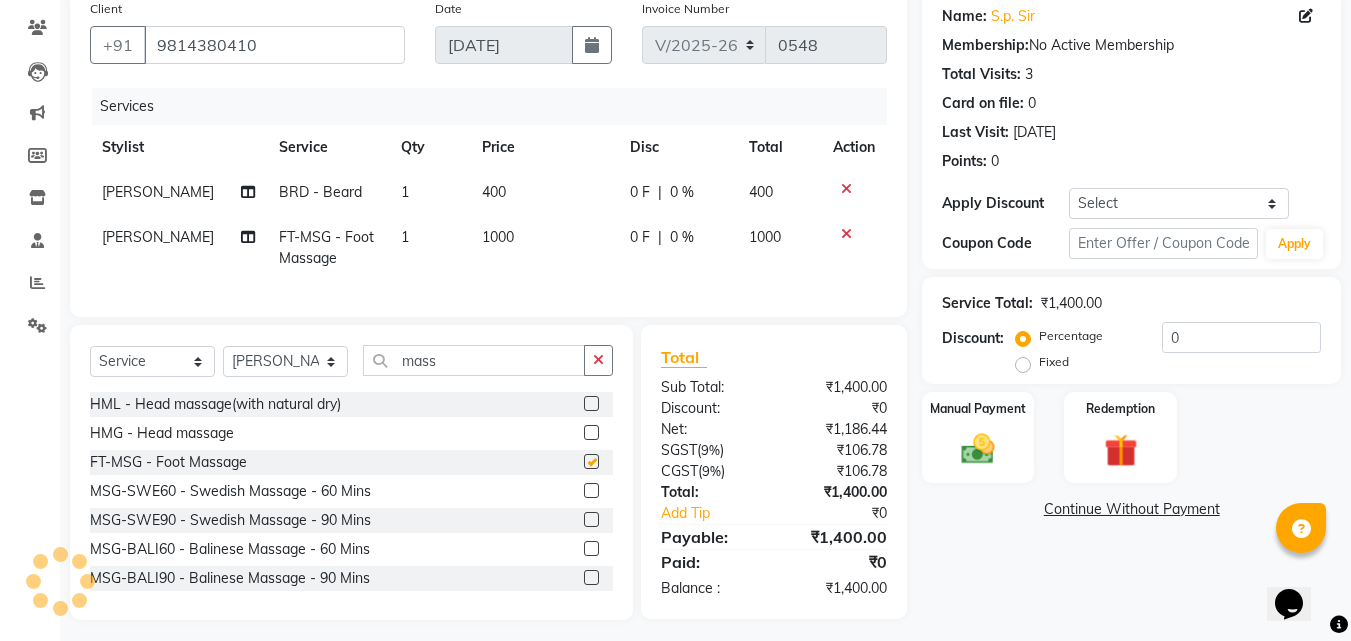 checkbox on "false" 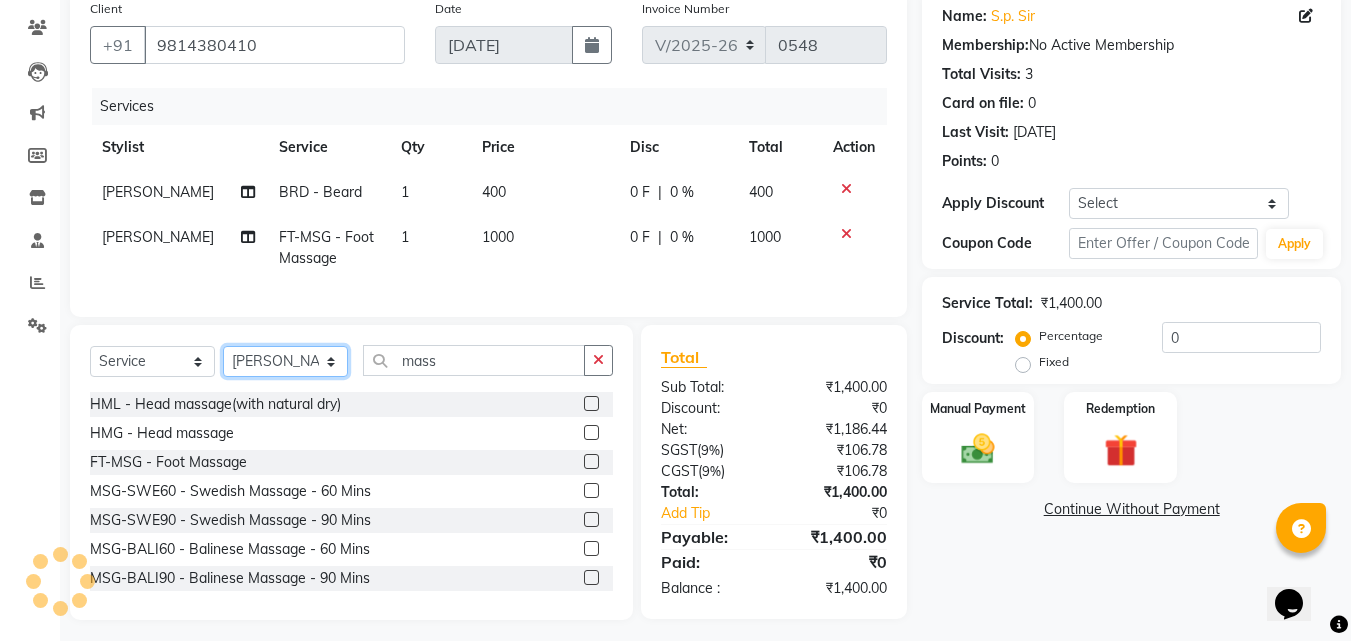 click on "Select Stylist Anu Azam Geetanjali Gulzar Jagdeep Singh Jagjeet Jasdeep Jashan Lovepreet Malkeet Micheal Rahul Rishi sanjay Sharan Simran Simran kaur Stalin tarun Vikas" 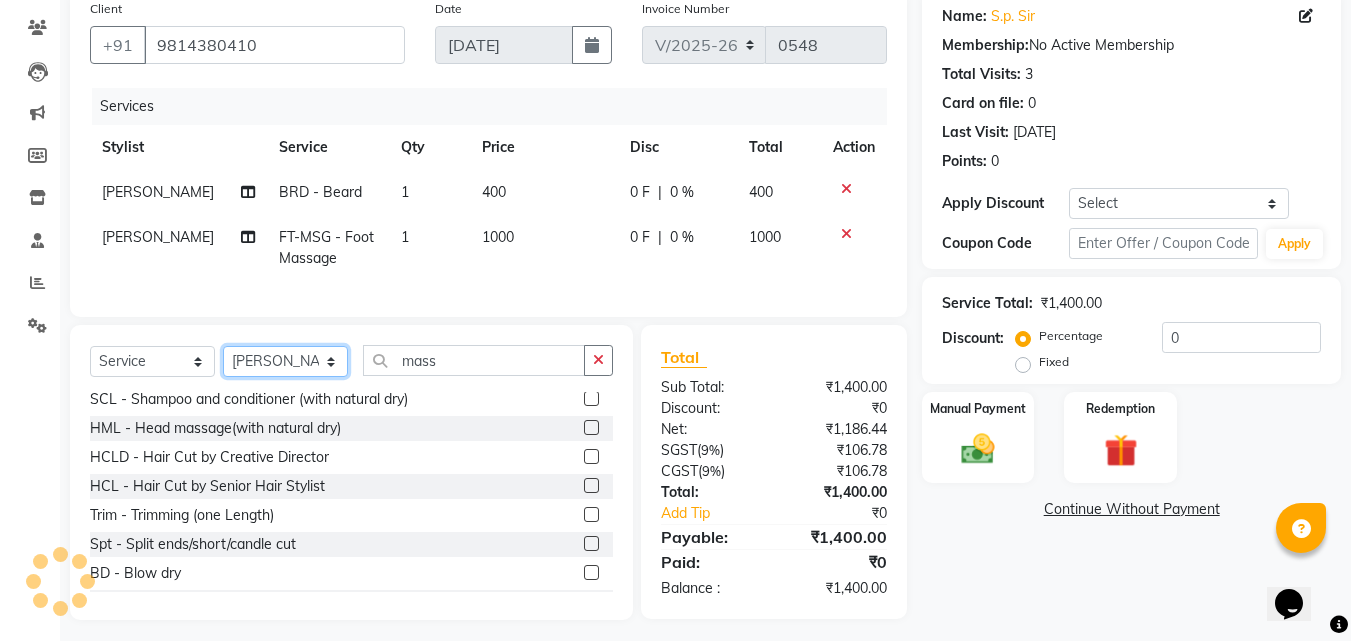scroll, scrollTop: 0, scrollLeft: 0, axis: both 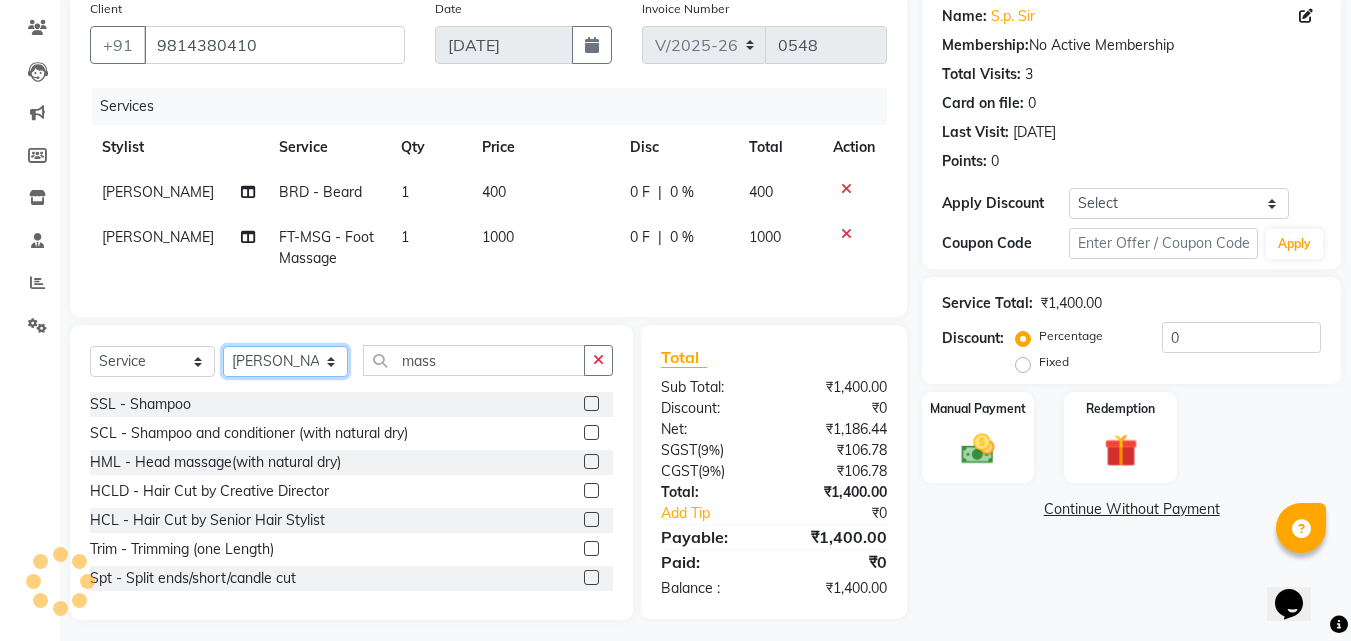 drag, startPoint x: 317, startPoint y: 379, endPoint x: 307, endPoint y: 334, distance: 46.09772 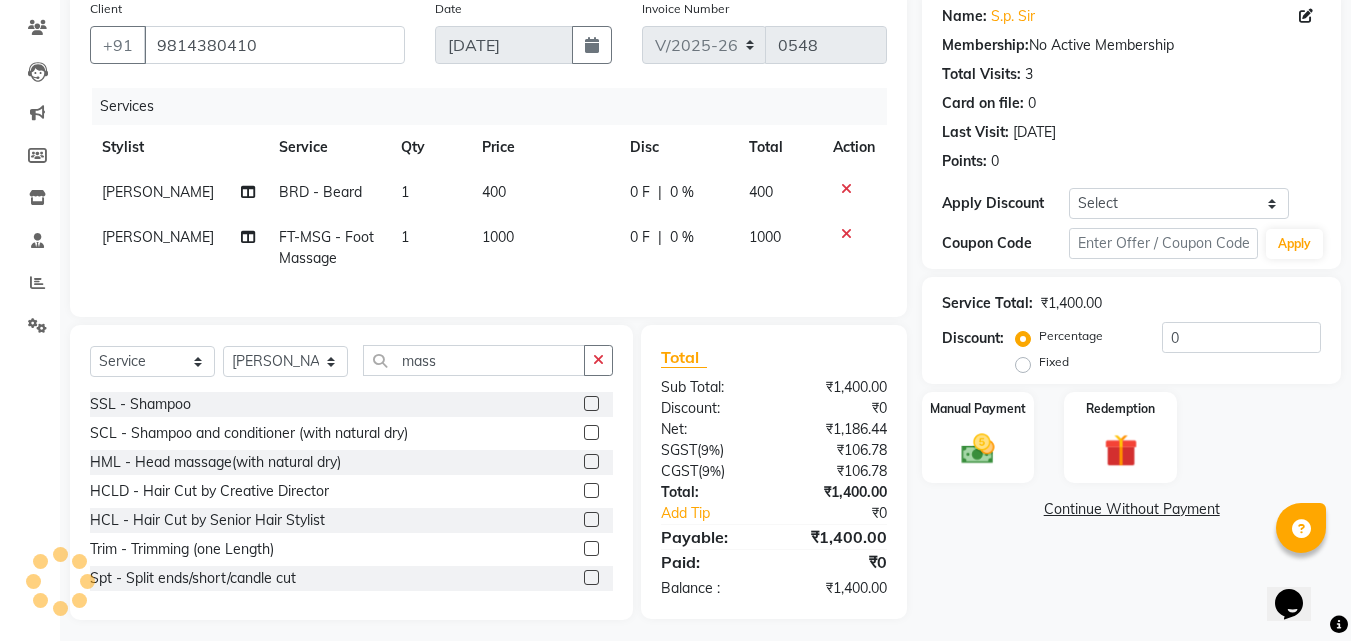 click 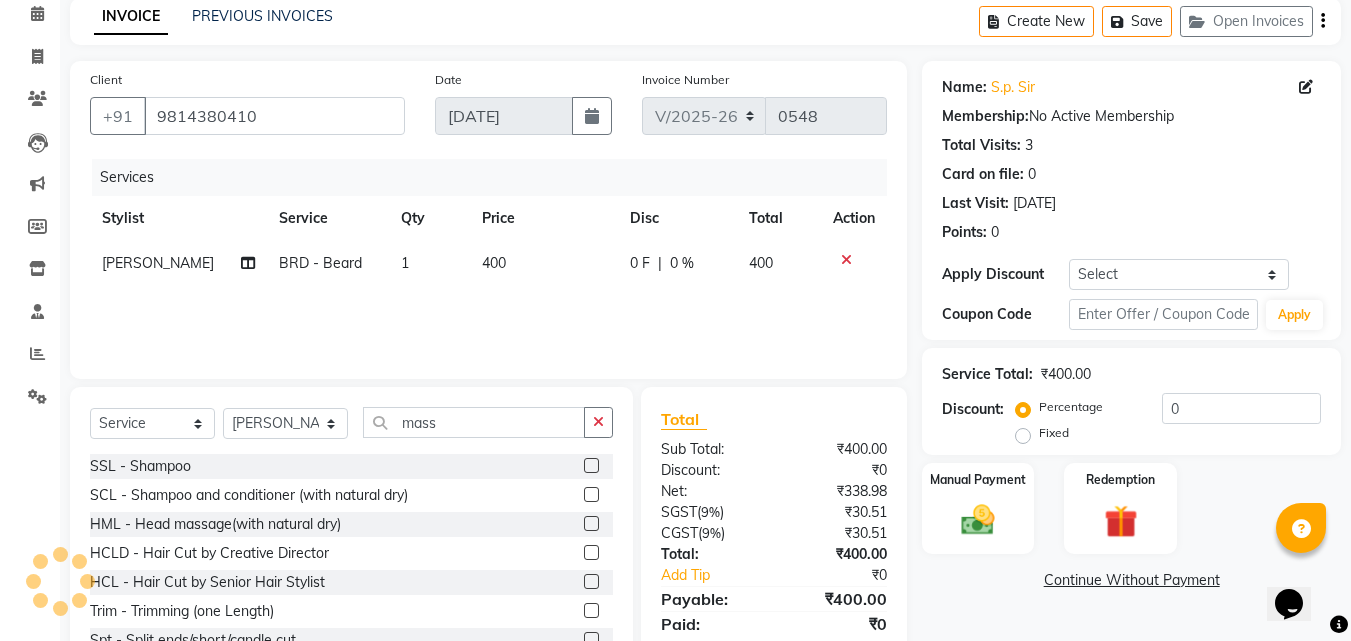 scroll, scrollTop: 0, scrollLeft: 0, axis: both 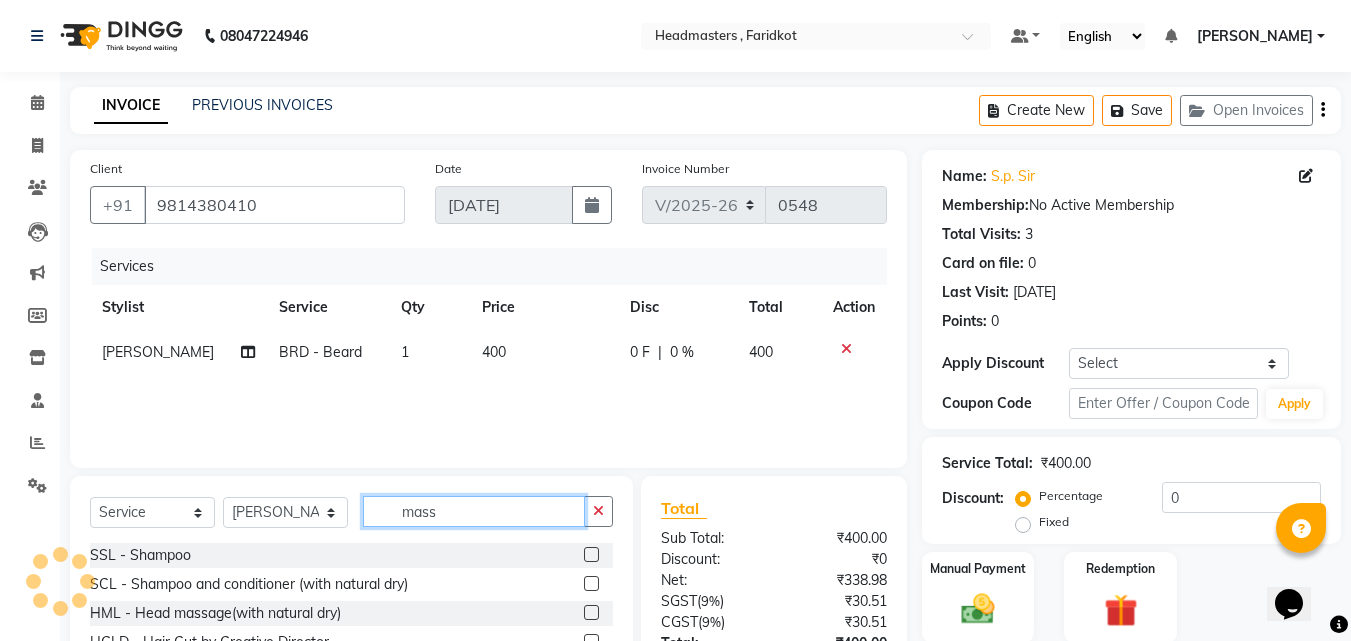 click on "mass" 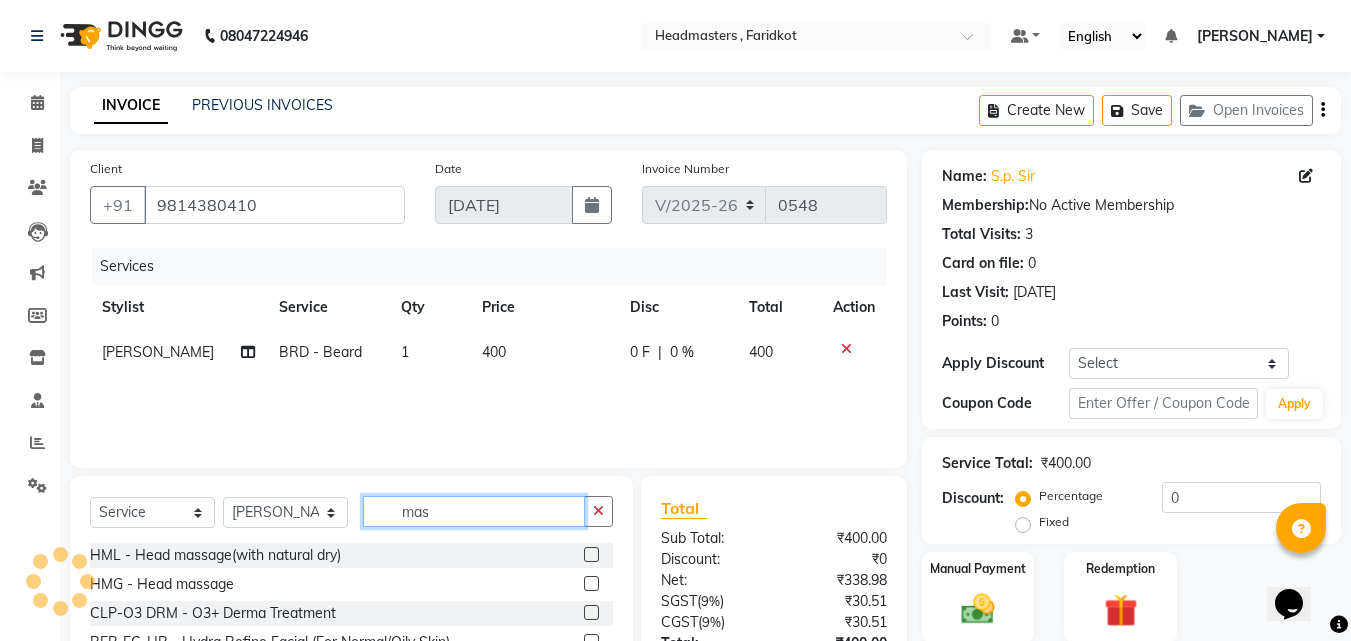 type on "mass" 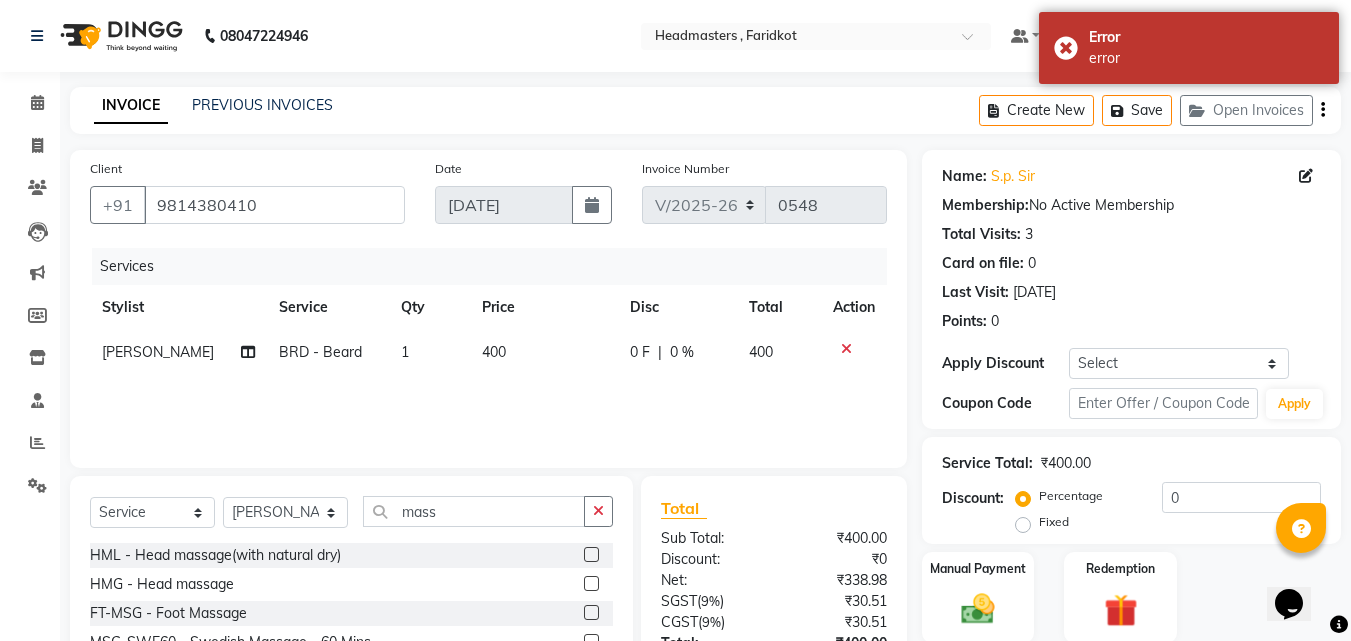 click 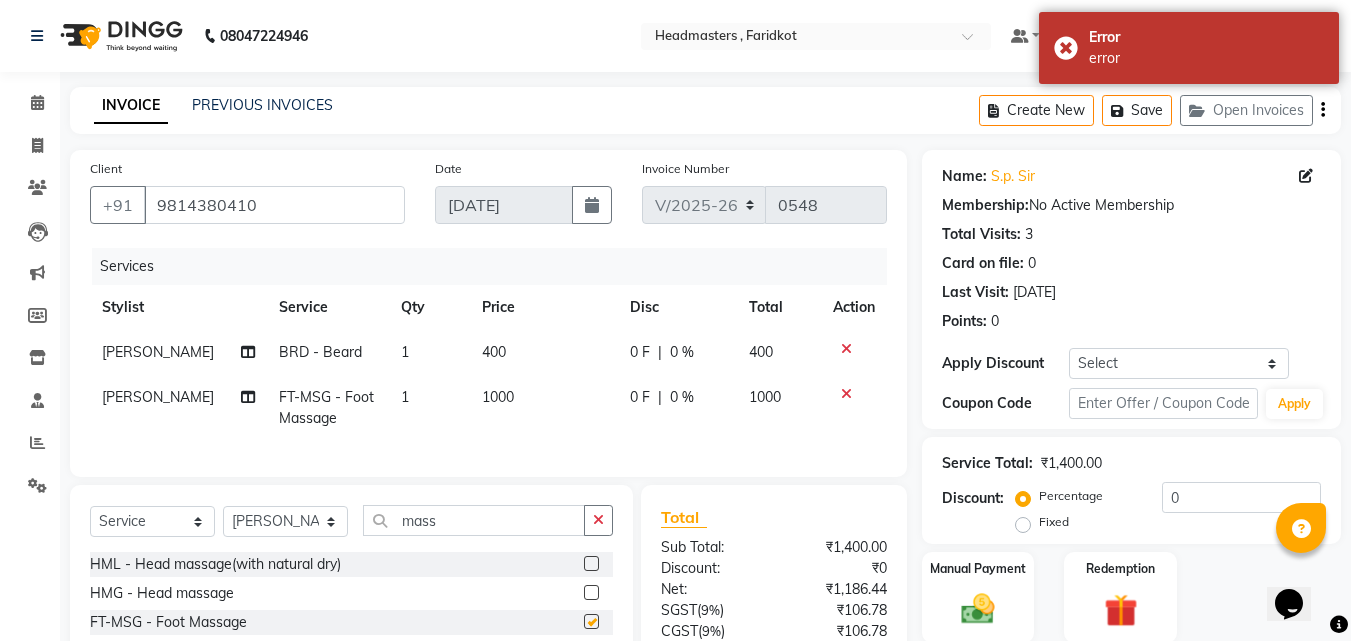 checkbox on "false" 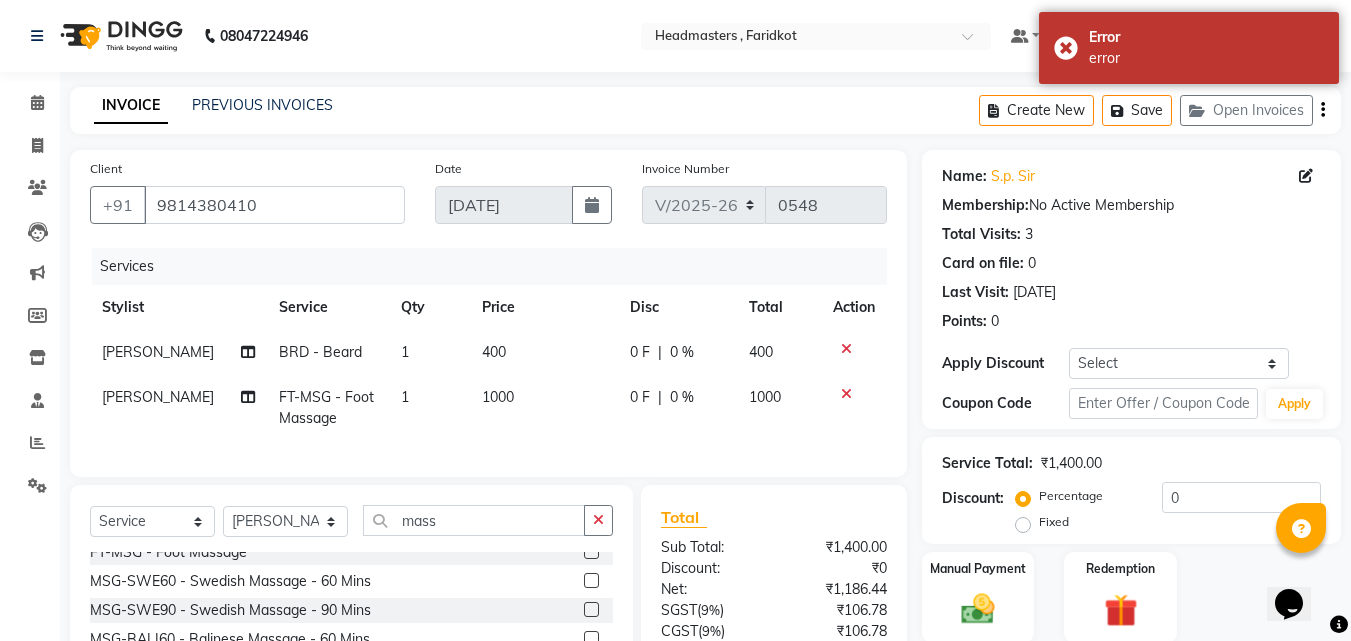 scroll, scrollTop: 0, scrollLeft: 0, axis: both 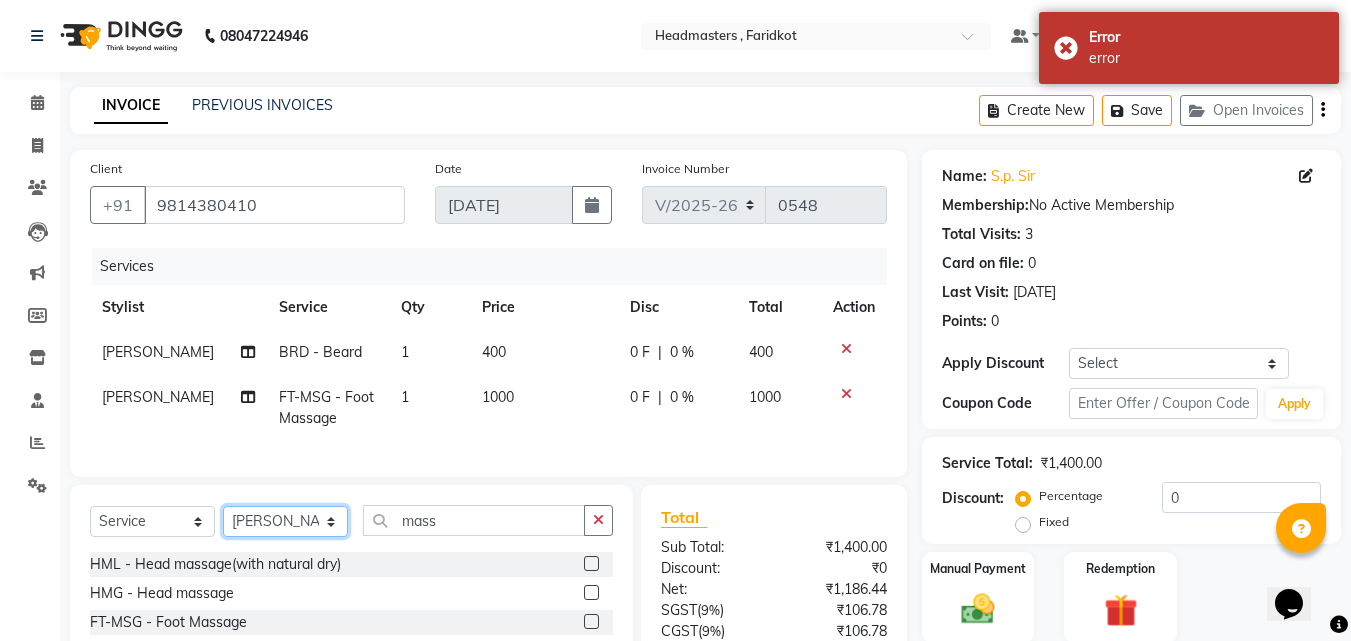 click on "Select Stylist Anu Azam Geetanjali Gulzar Jagdeep Singh Jagjeet Jasdeep Jashan Lovepreet Malkeet Micheal Rahul Rishi sanjay Sharan Simran Simran kaur Stalin tarun Vikas" 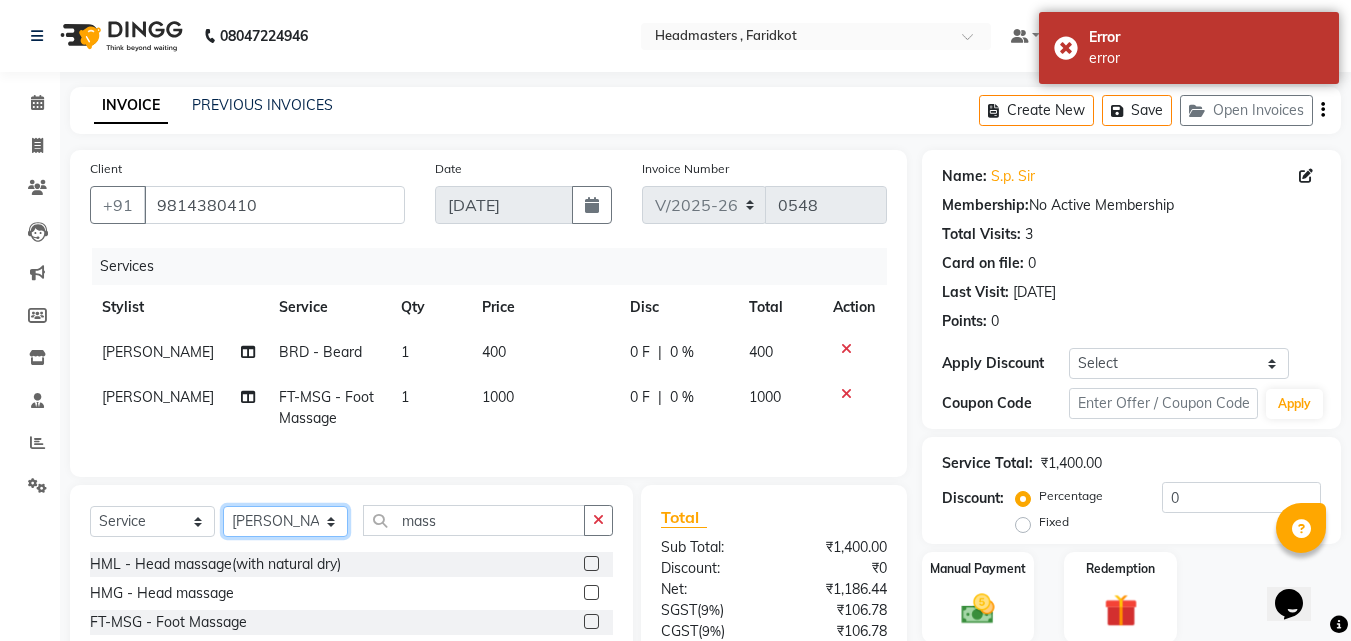 select on "71454" 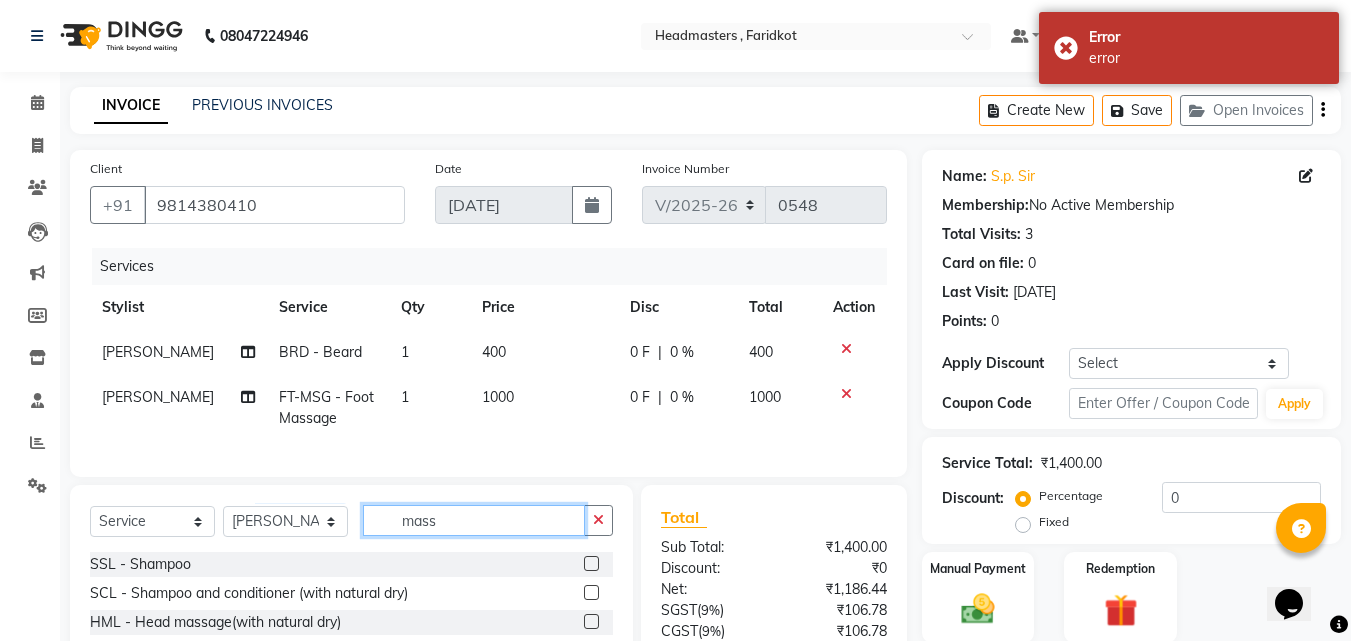 click on "mass" 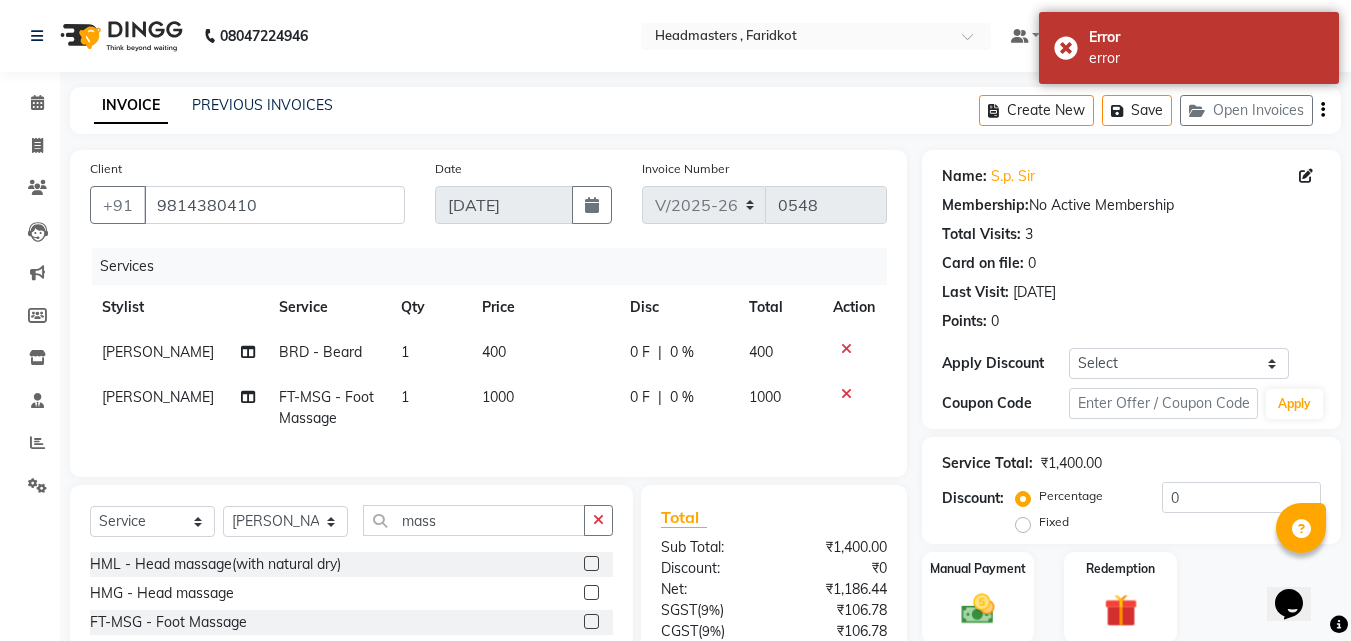 click on "HMG - Head massage" 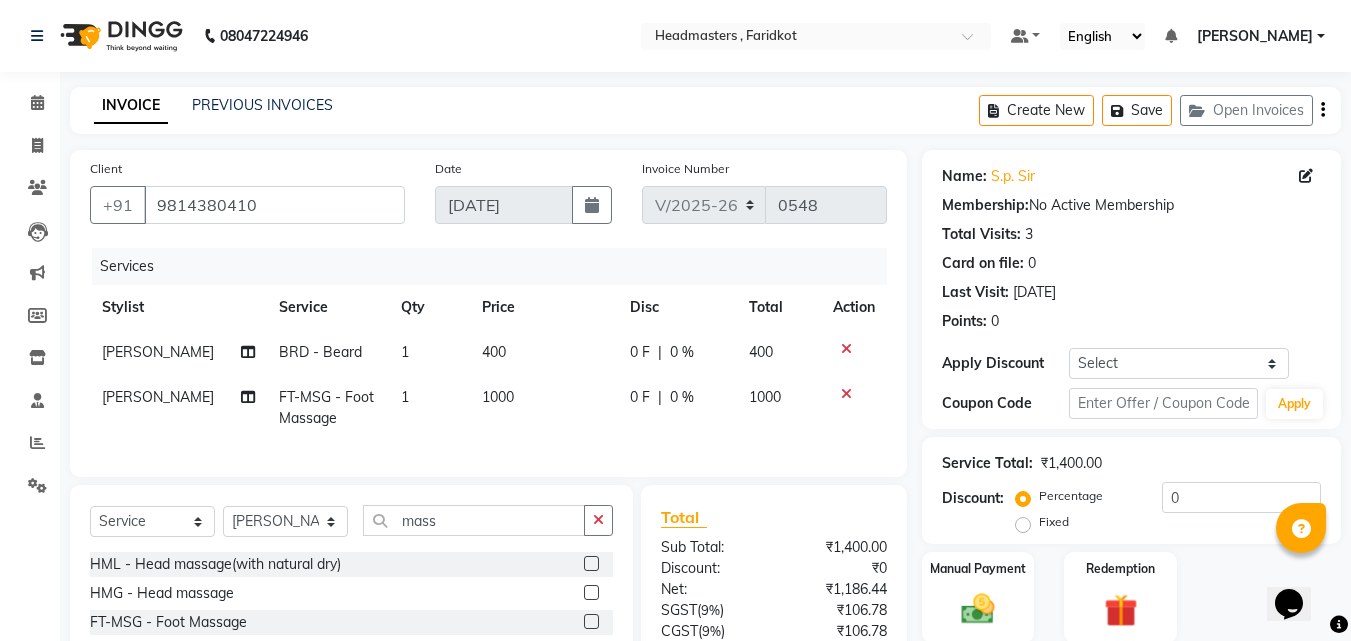click 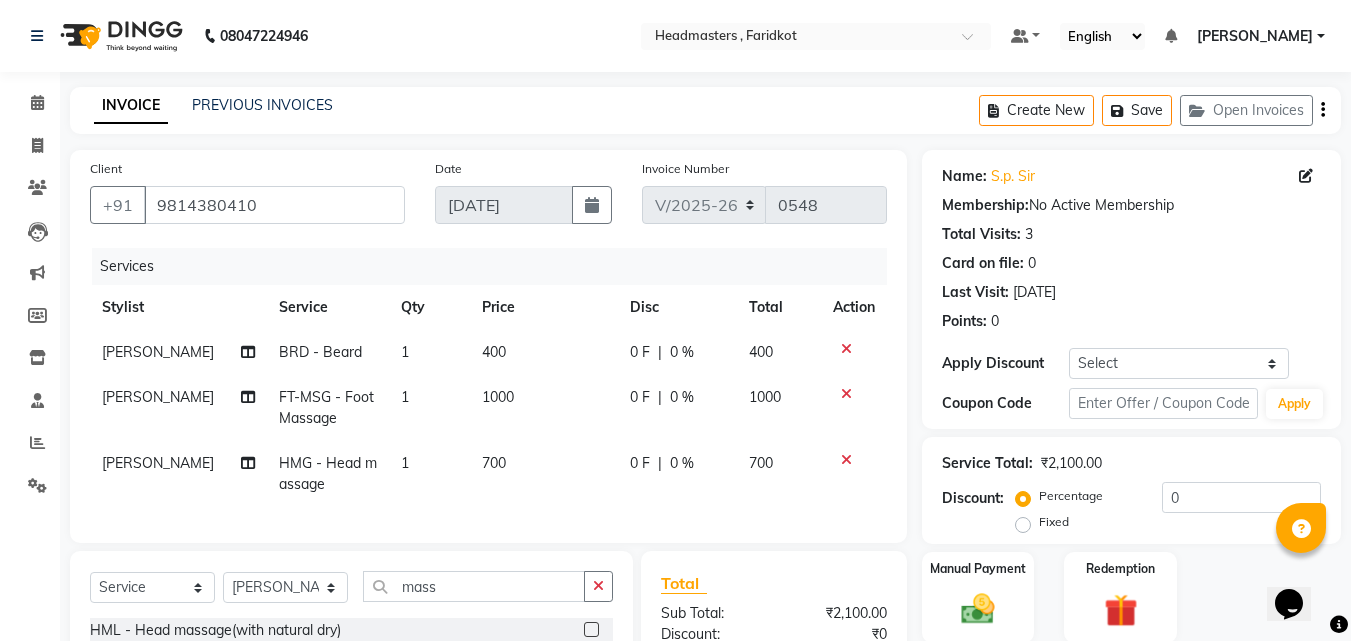 checkbox on "false" 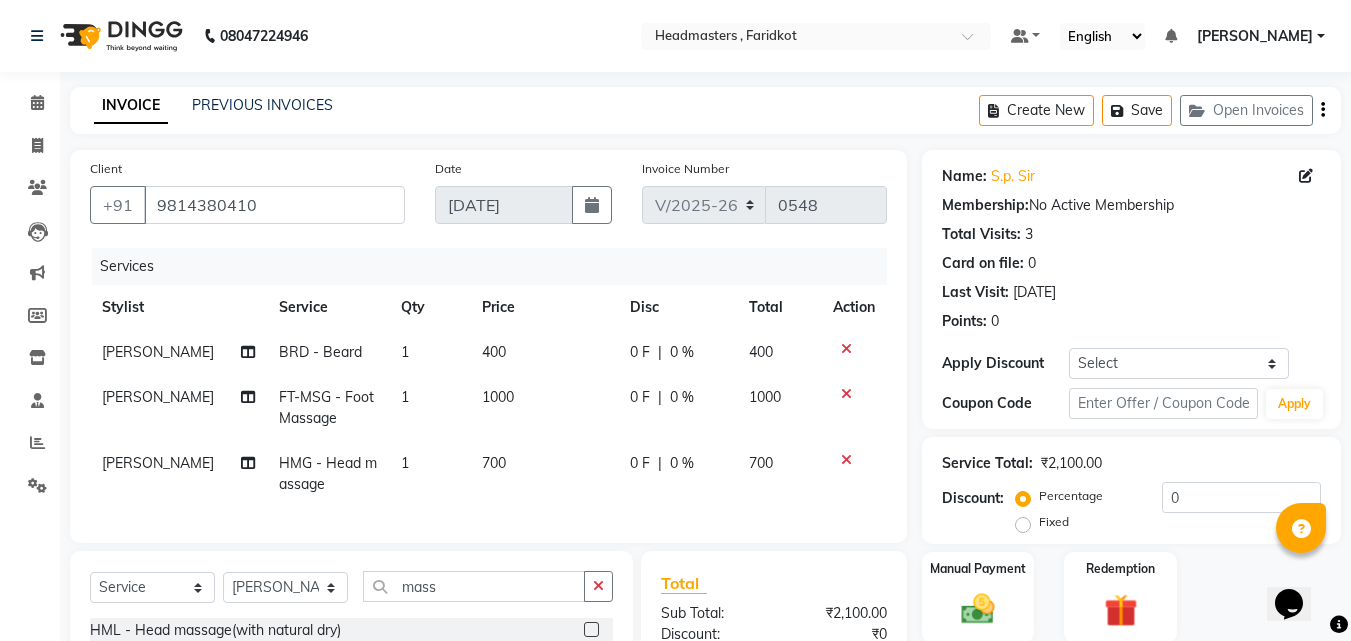 click on "0 %" 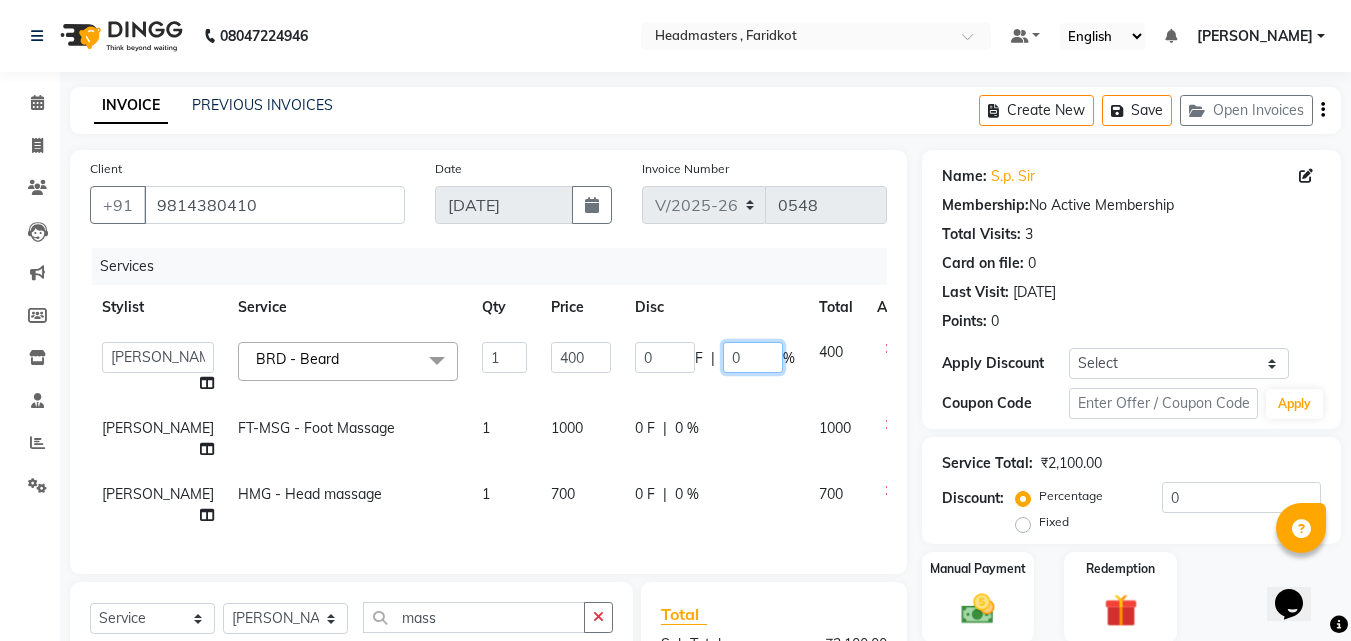 drag, startPoint x: 705, startPoint y: 366, endPoint x: 673, endPoint y: 368, distance: 32.06244 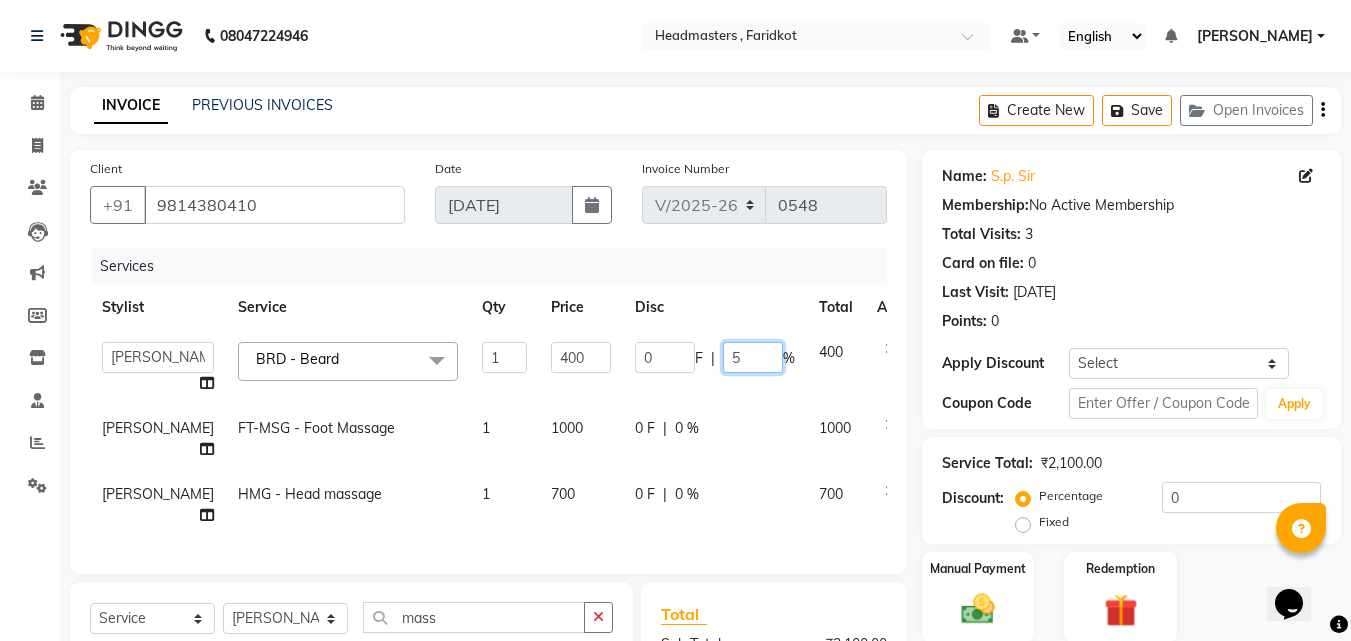 type on "50" 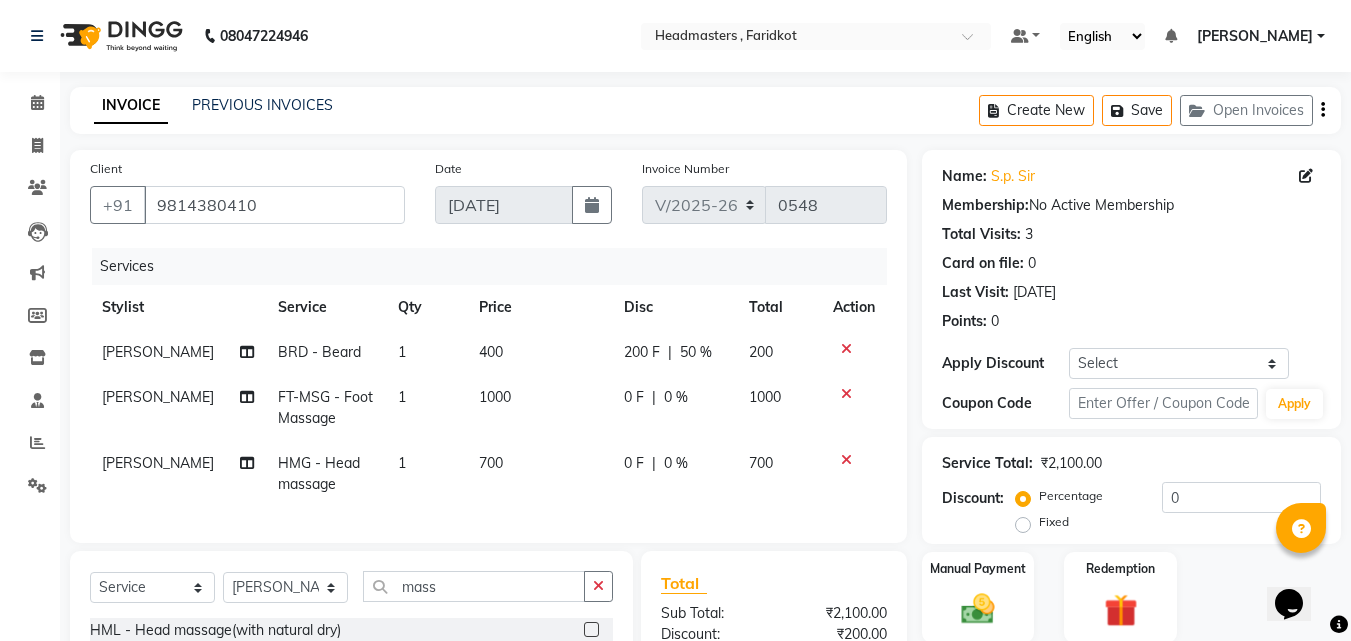 click on "0 F | 0 %" 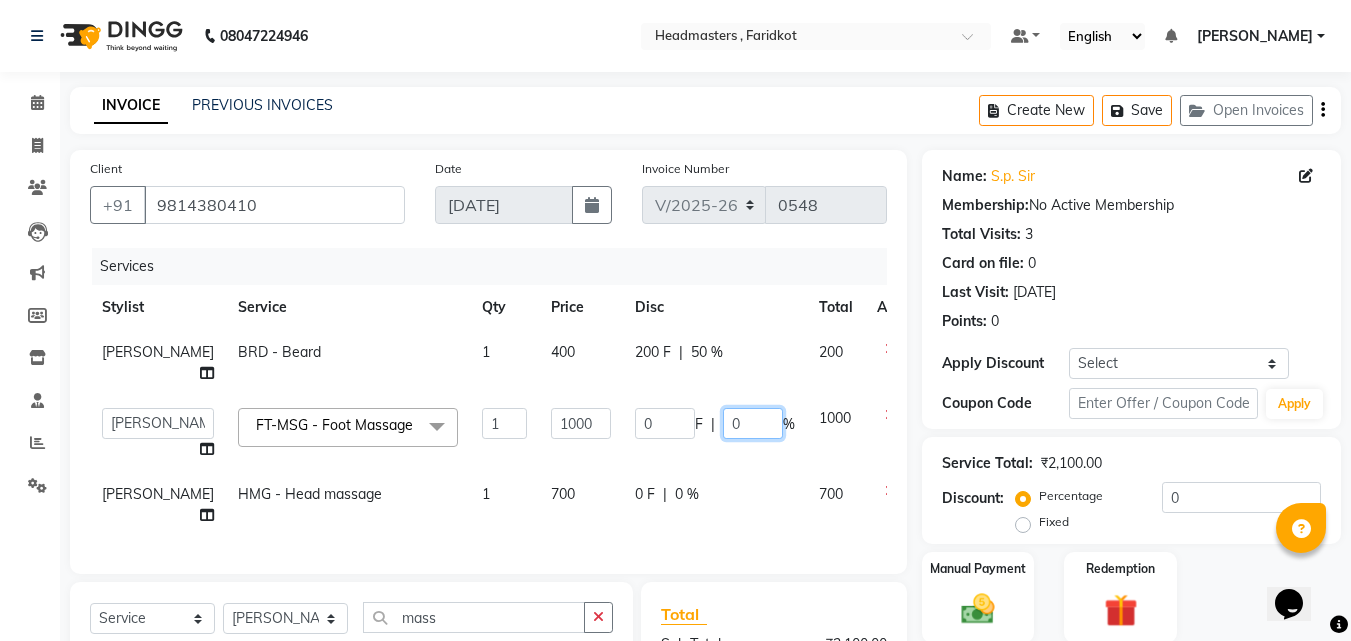 drag, startPoint x: 711, startPoint y: 405, endPoint x: 687, endPoint y: 408, distance: 24.186773 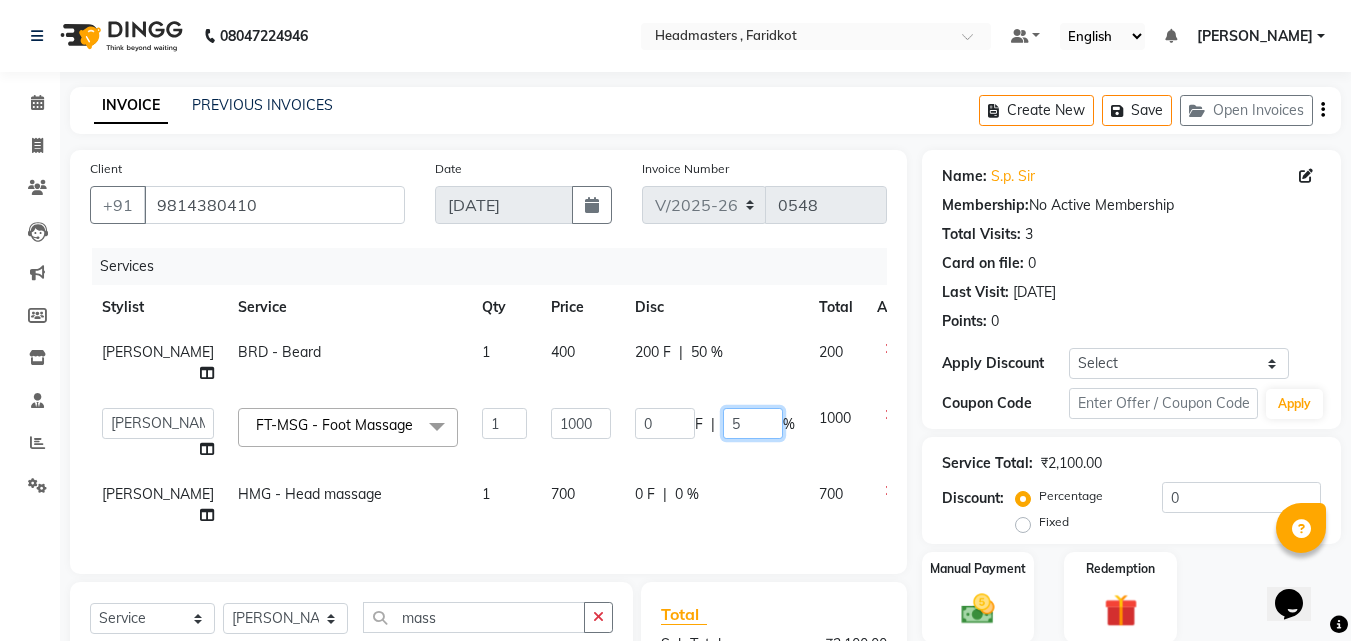 type on "50" 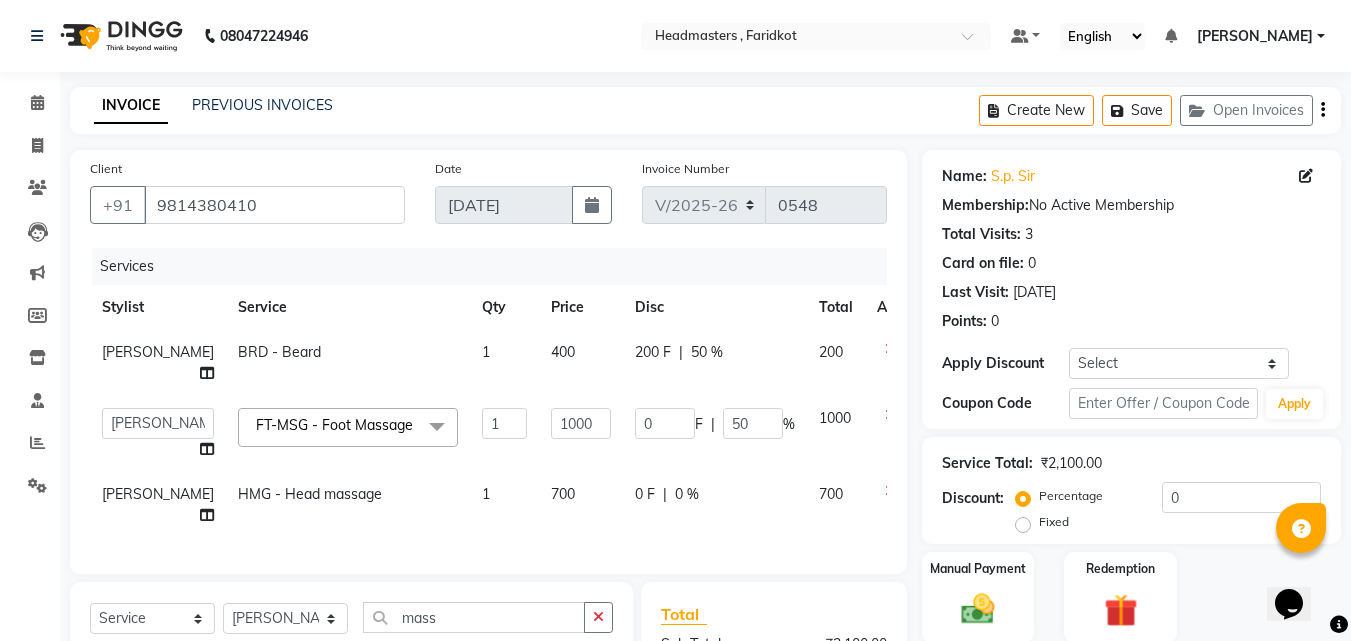 click on "0 F | 0 %" 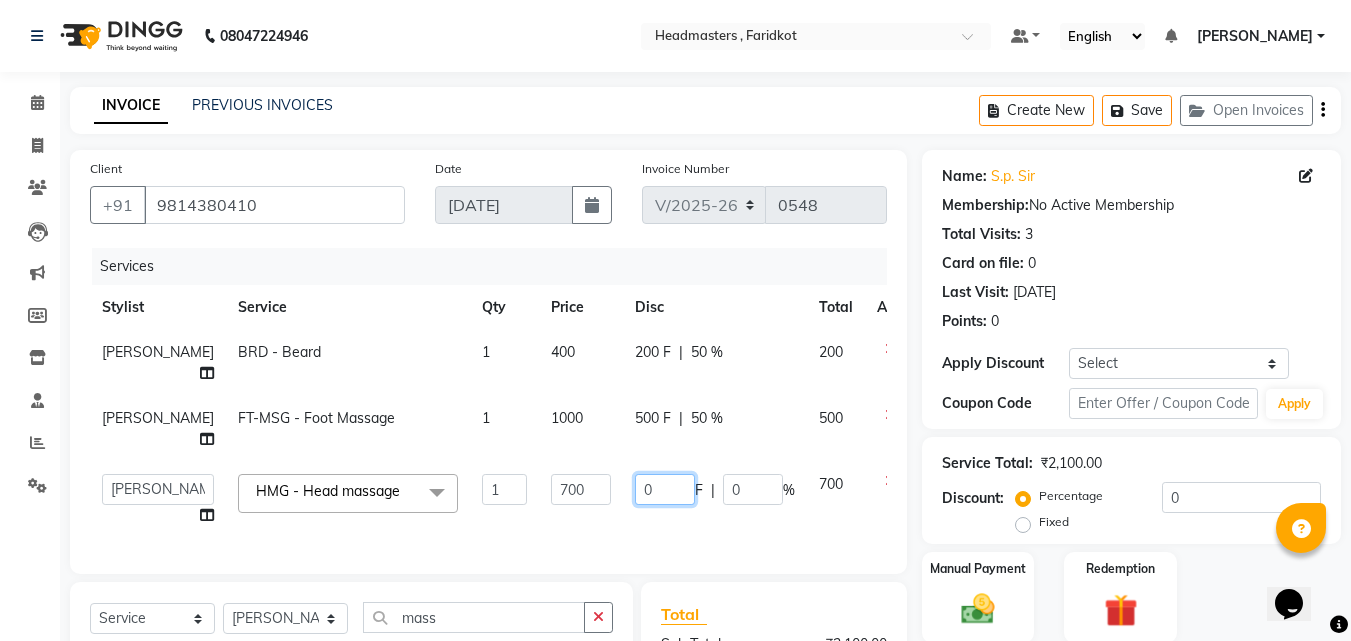 click on "0" 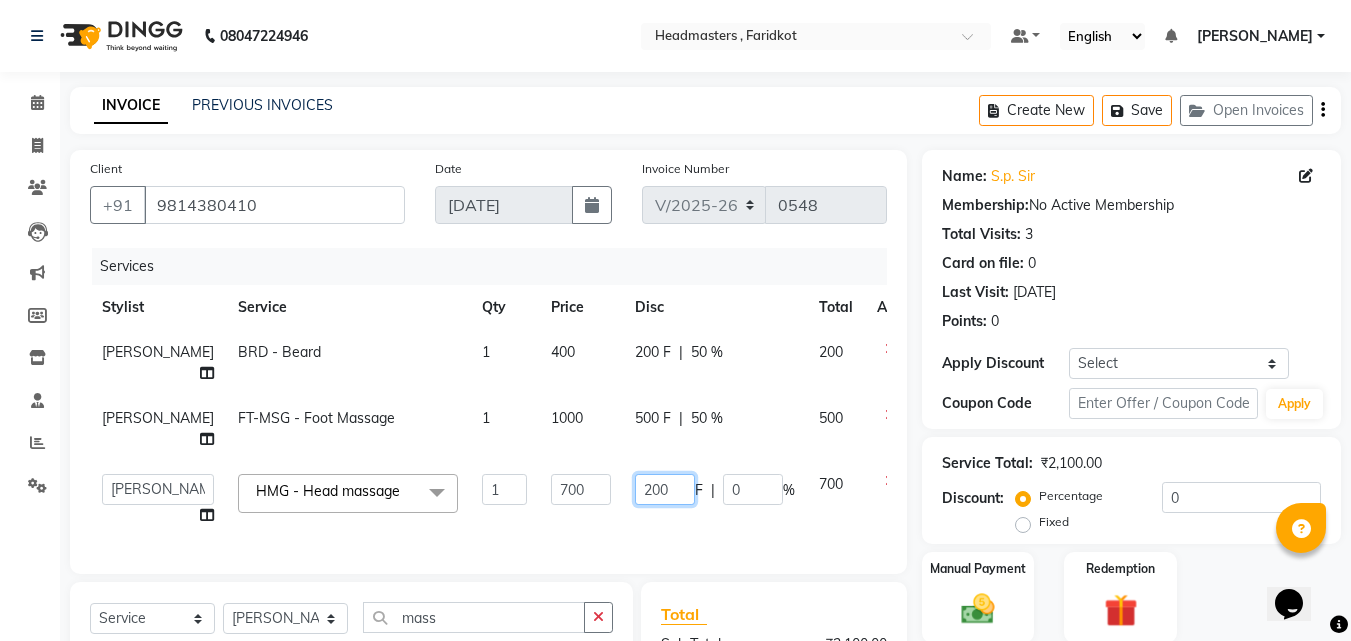 click on "200" 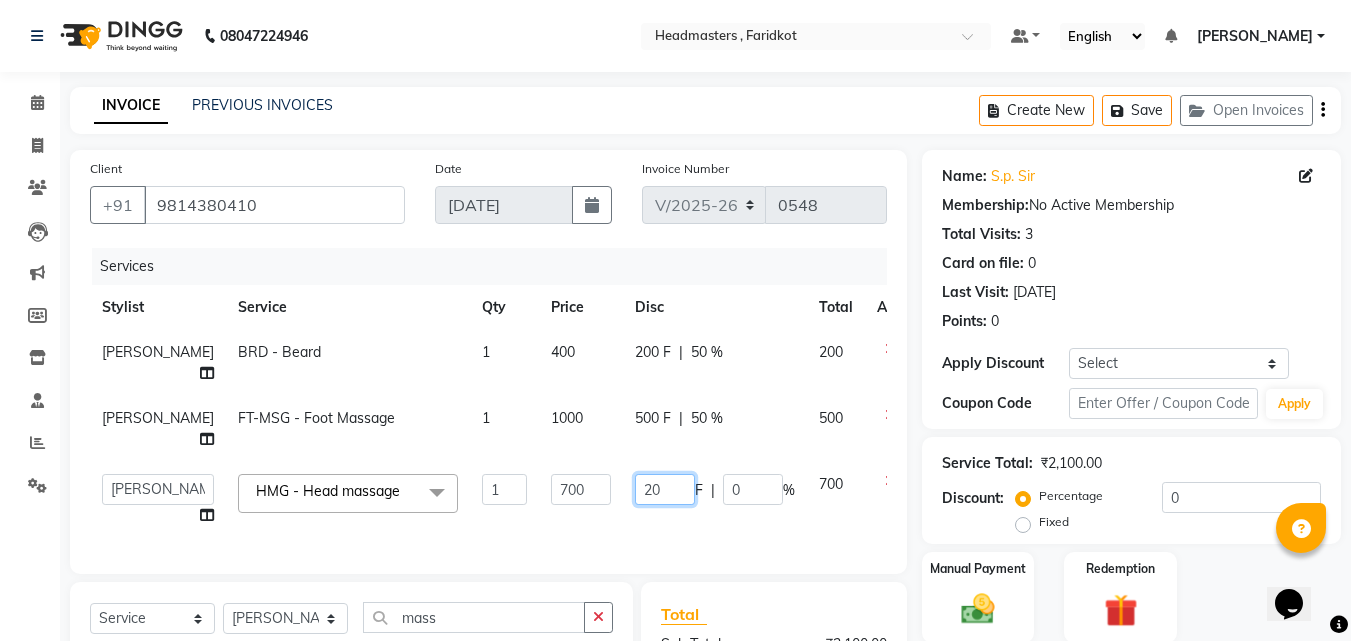 type 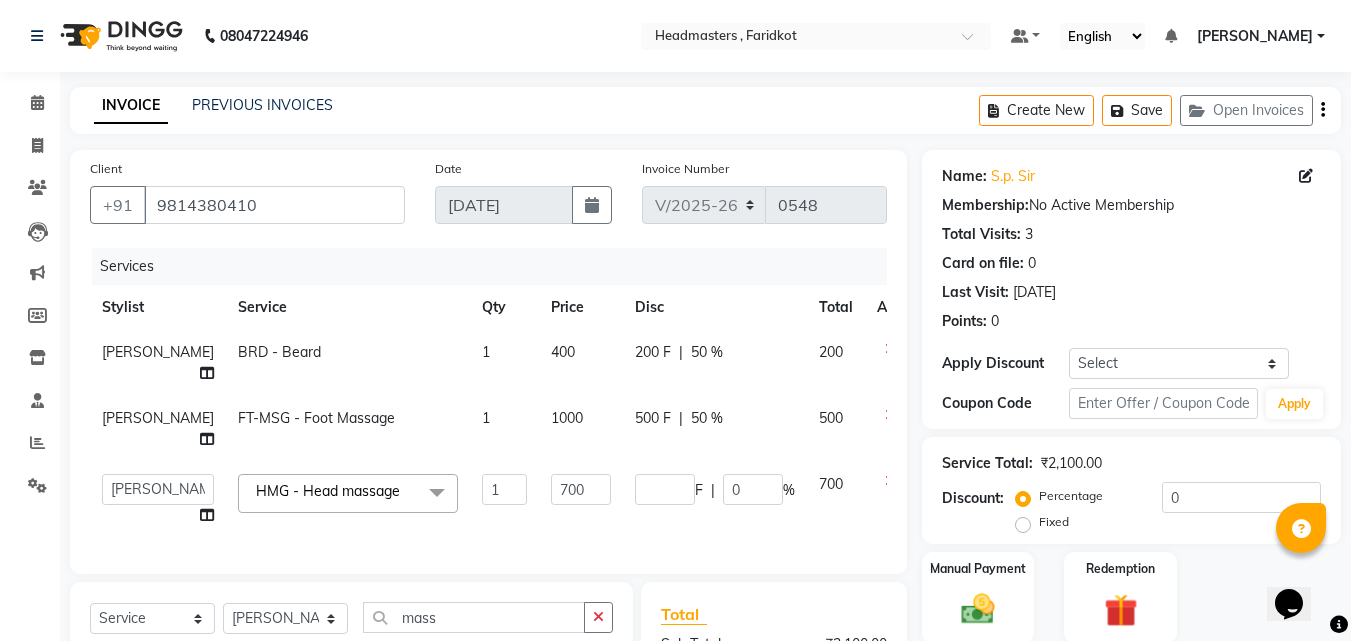click on "Services Stylist Service Qty Price Disc Total Action Micheal BRD - Beard 1 400 200 F | 50 % 200 Lovepreet FT-MSG - Foot Massage 1 1000 500 F | 50 % 500  Anu   Azam   Geetanjali   Gulzar   Jagdeep Singh   Jagjeet   Jasdeep   Jashan   Lovepreet   Malkeet   Micheal   Rahul   Rishi   sanjay   Sharan   Simran   Simran kaur   Stalin   tarun   Vikas  HMG - Head massage  x SSL - Shampoo SCL - Shampoo and conditioner (with natural dry) HML - Head massage(with natural dry) HCLD - Hair Cut by Creative Director HCL - Hair Cut by Senior Hair Stylist Trim - Trimming (one Length) Spt - Split ends/short/candle cut BD - Blow dry OS - Open styling GL-igora - Igora Global GL-essensity - Essensity Global Hlts-L - Highlights Bal - Balayage Chunks  - Chunks CR  - Color removal CRF - Color refresh Stk - Per streak RT-IG - Igora Root Touchup(one inch only) RT-ES - Essensity Root Touchup(one inch only) Reb - Rebonding ST  - Straight therapy Krt-L - Keratin Krt-BB -L - Keratin Blow Out HR-BTX -L  - Hair Botox NanoP -L - Nanoplastia 1" 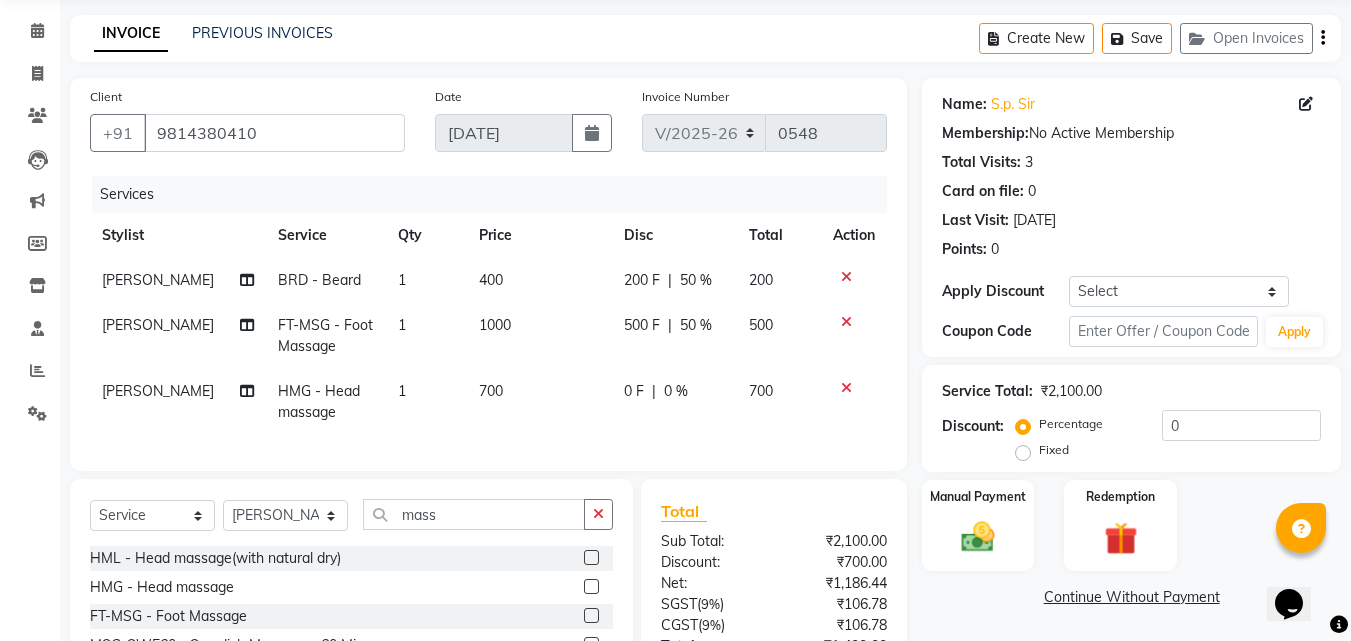 scroll, scrollTop: 200, scrollLeft: 0, axis: vertical 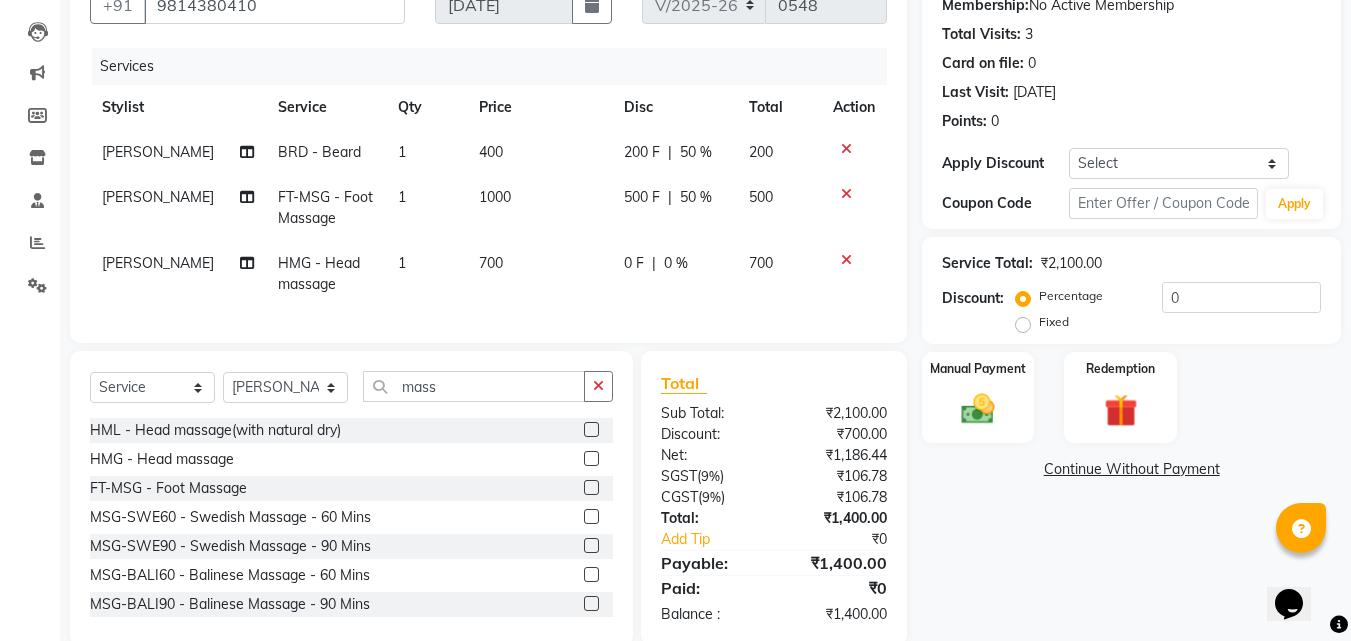 click 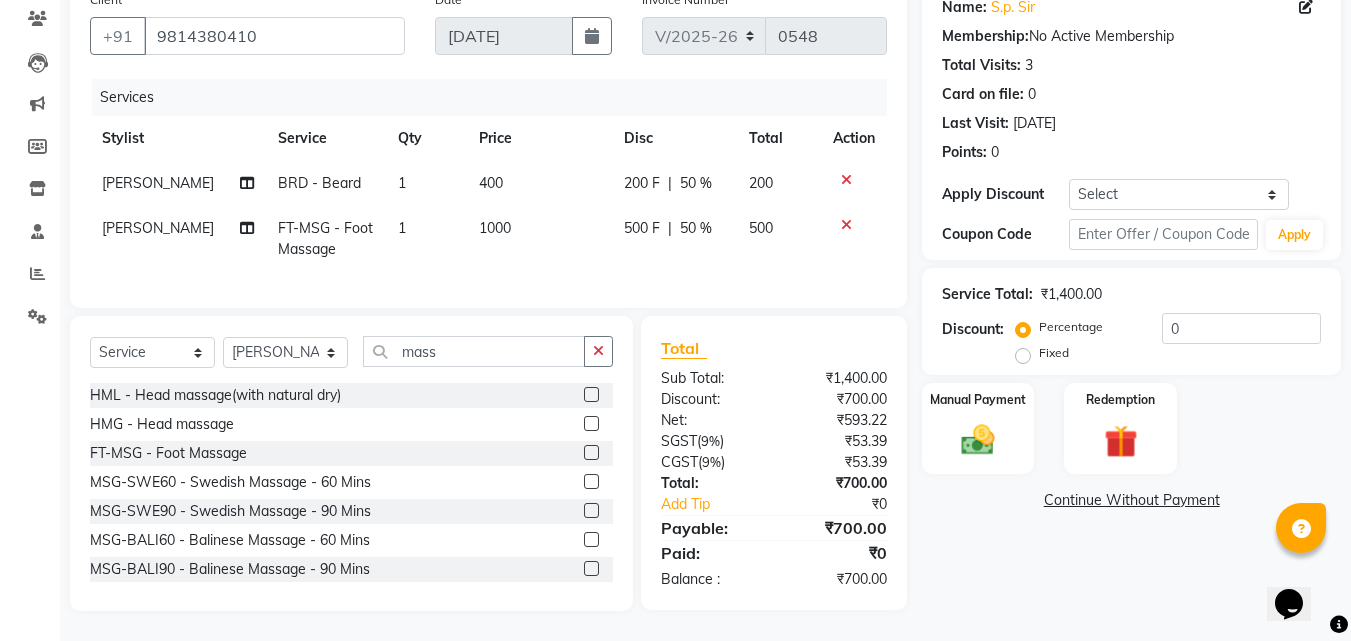 scroll, scrollTop: 184, scrollLeft: 0, axis: vertical 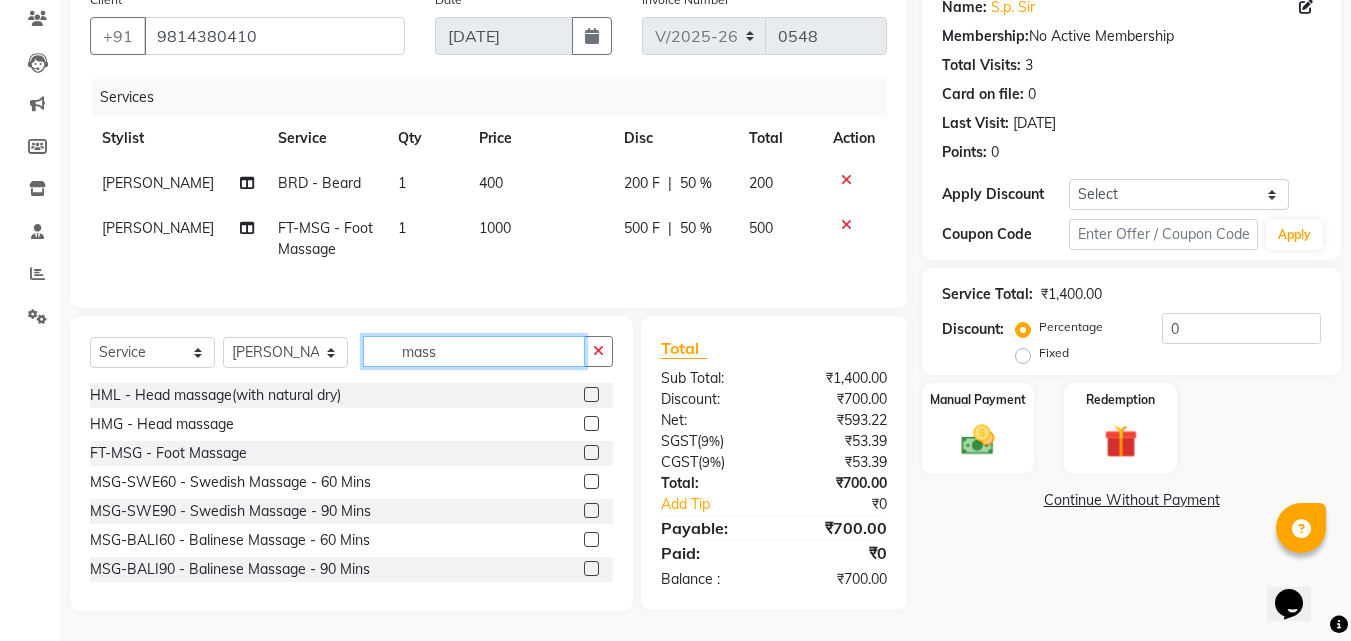 click on "mass" 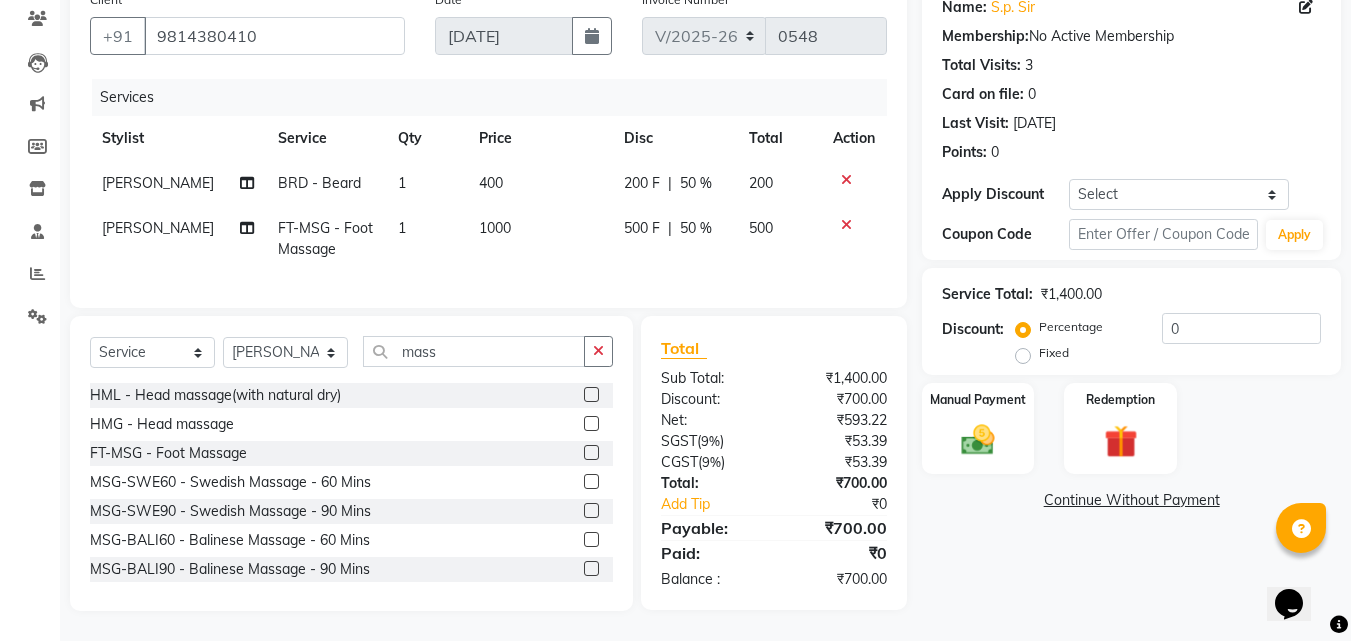 click 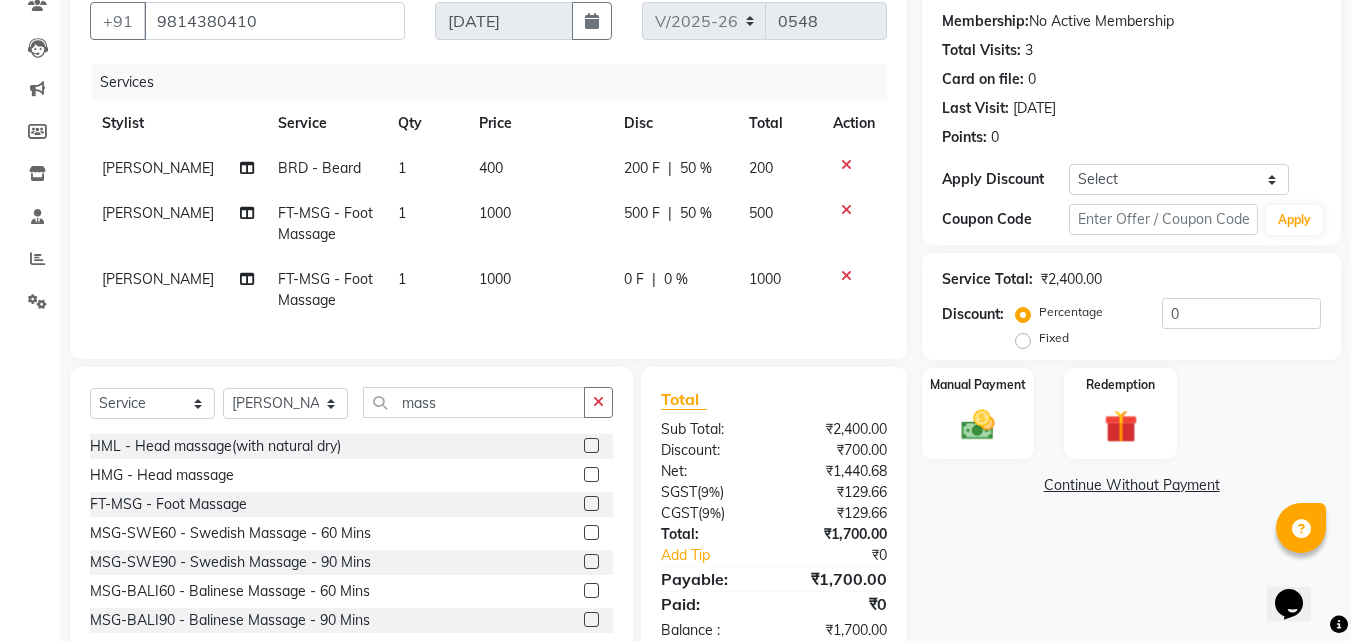 click on "0 F" 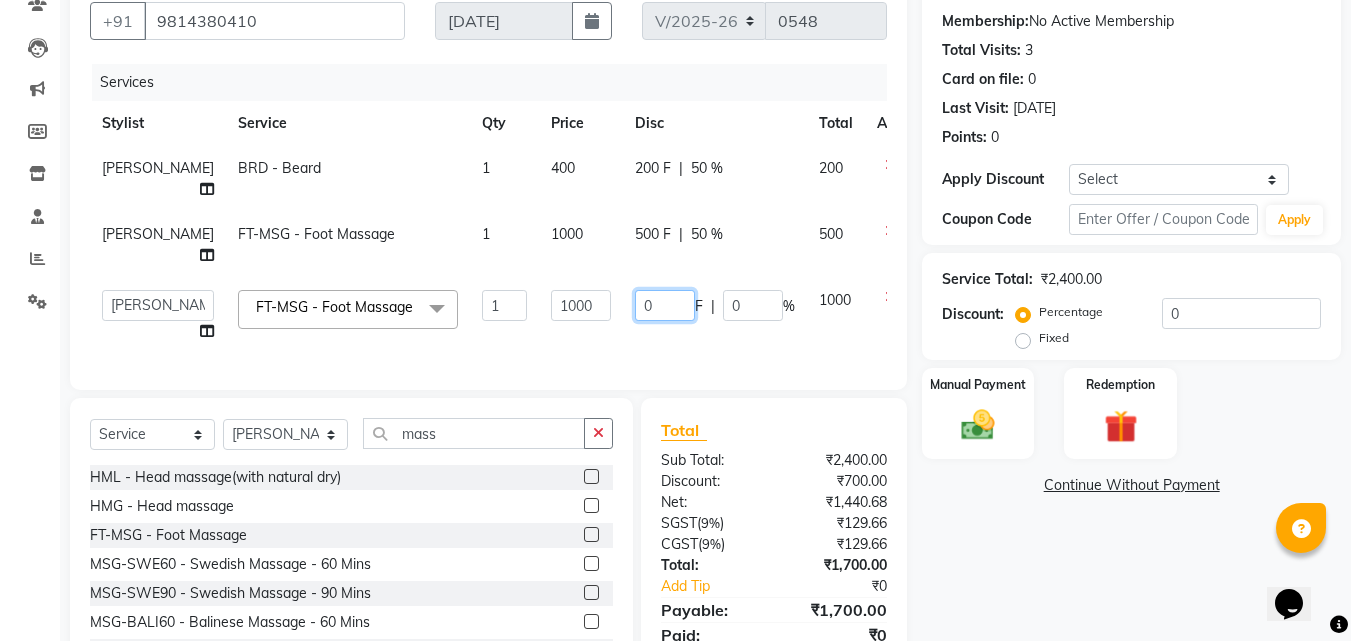 drag, startPoint x: 620, startPoint y: 285, endPoint x: 584, endPoint y: 294, distance: 37.107952 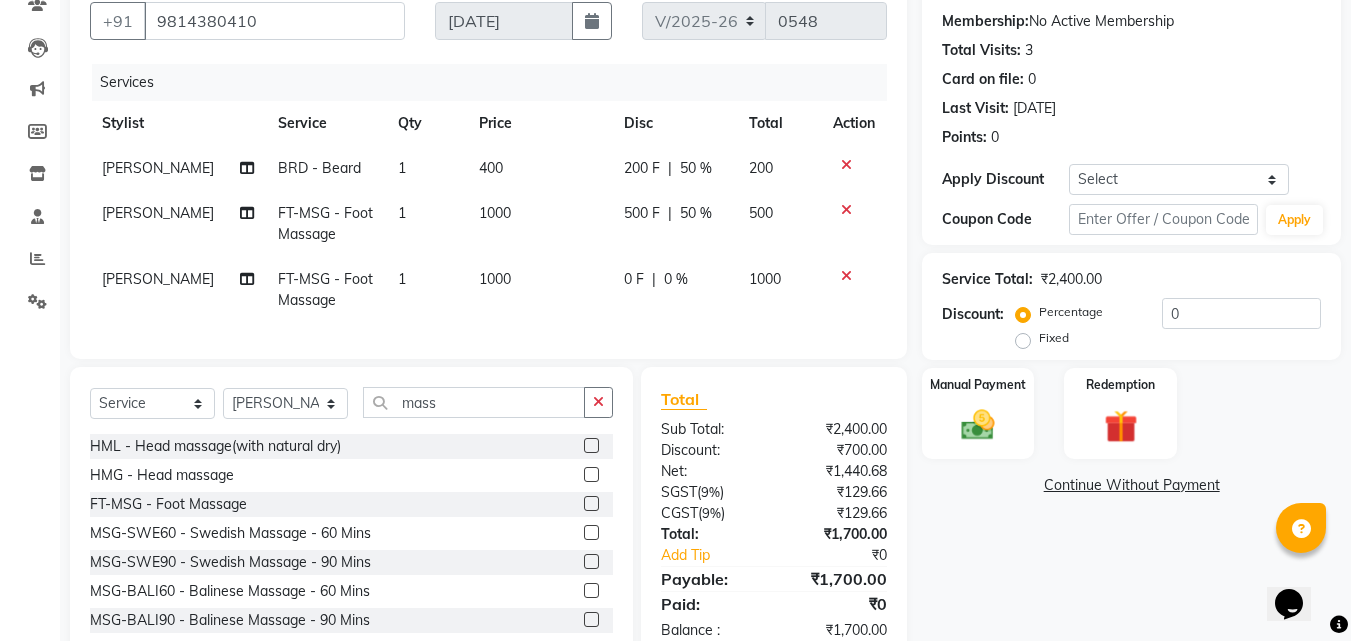 click on "0 F | 0 %" 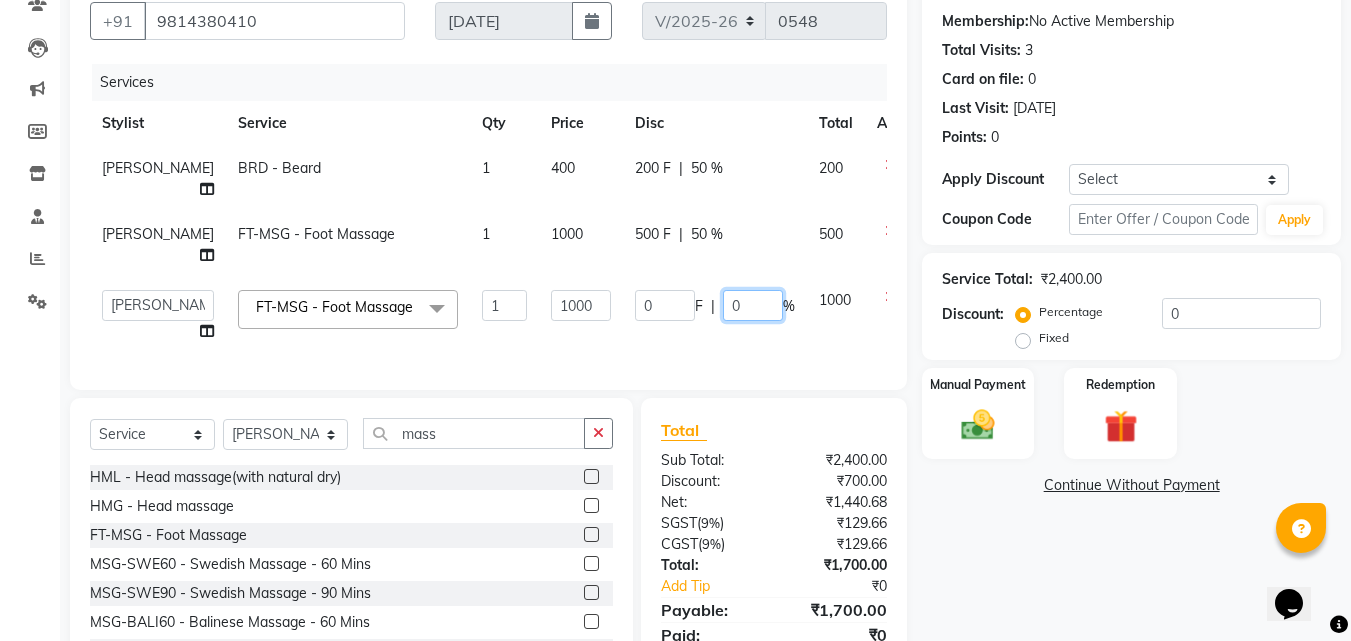 click on "0" 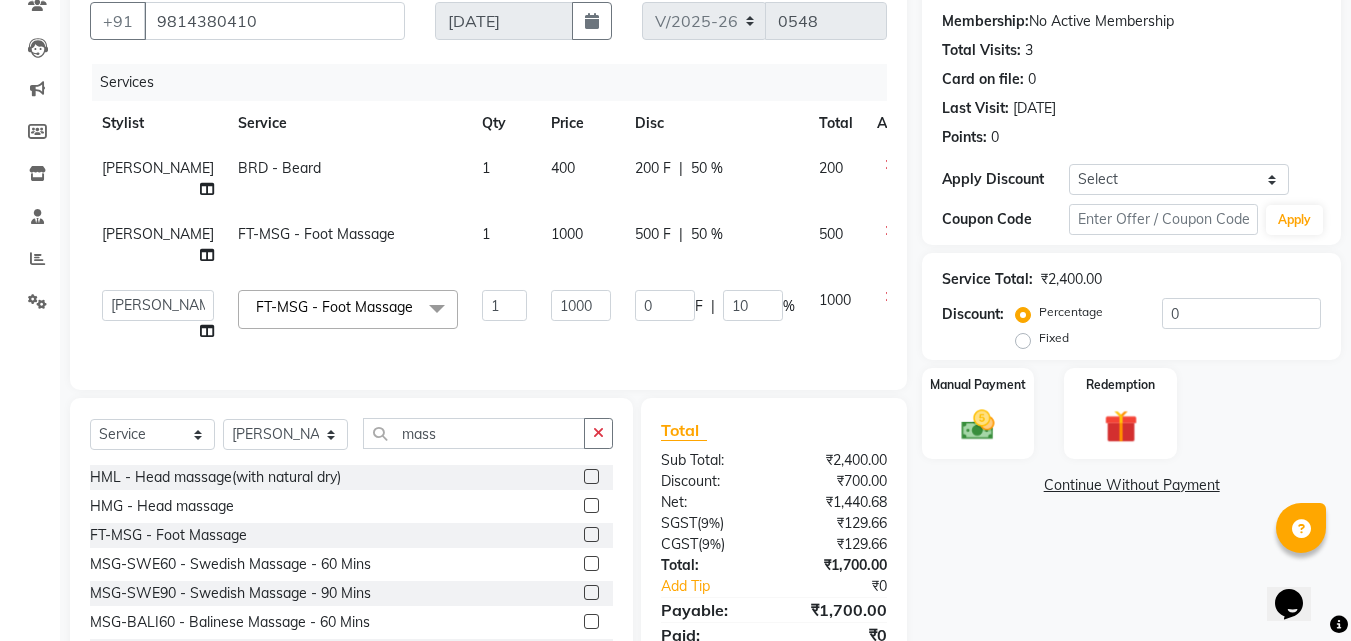 click on "Services Stylist Service Qty Price Disc Total Action Micheal BRD - Beard 1 400 200 F | 50 % 200 Lovepreet FT-MSG - Foot Massage 1 1000 500 F | 50 % 500  Anu   Azam   Geetanjali   Gulzar   Jagdeep Singh   Jagjeet   Jasdeep   Jashan   Lovepreet   Malkeet   Micheal   Rahul   Rishi   sanjay   Sharan   Simran   Simran kaur   Stalin   tarun   Vikas  FT-MSG - Foot Massage  x SSL - Shampoo SCL - Shampoo and conditioner (with natural dry) HML - Head massage(with natural dry) HCLD - Hair Cut by Creative Director HCL - Hair Cut by Senior Hair Stylist Trim - Trimming (one Length) Spt - Split ends/short/candle cut BD - Blow dry OS - Open styling GL-igora - Igora Global GL-essensity - Essensity Global Hlts-L - Highlights Bal - Balayage Chunks  - Chunks CR  - Color removal CRF - Color refresh Stk - Per streak RT-IG - Igora Root Touchup(one inch only) RT-ES - Essensity Root Touchup(one inch only) Reb - Rebonding ST  - Straight therapy Krt-L - Keratin Krt-BB -L - Keratin Blow Out HR-BTX -L  - Hair Botox K-Bond -L  - Kerabond" 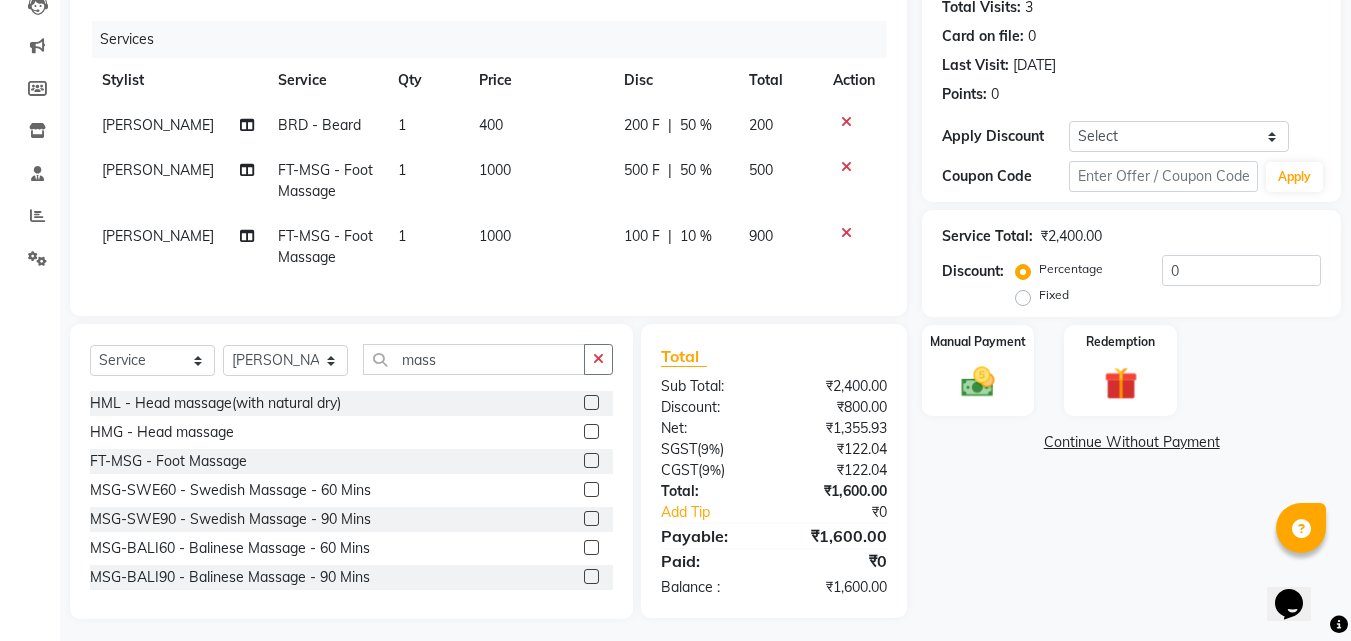 scroll, scrollTop: 250, scrollLeft: 0, axis: vertical 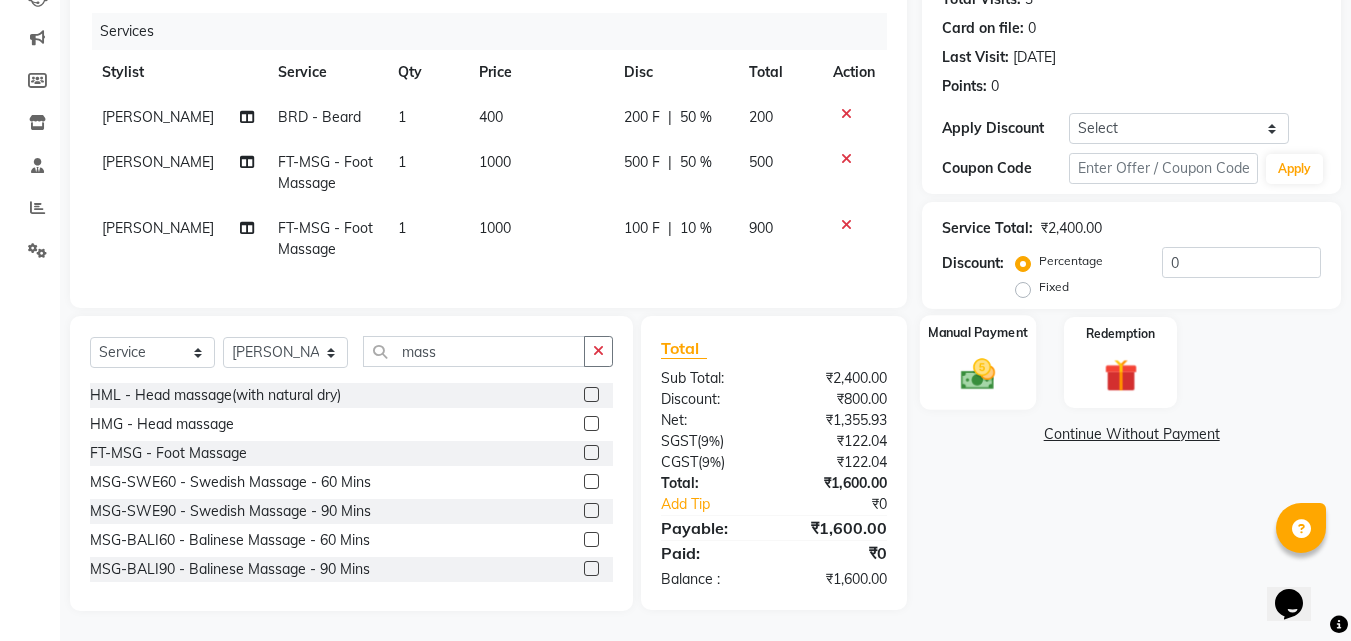 click 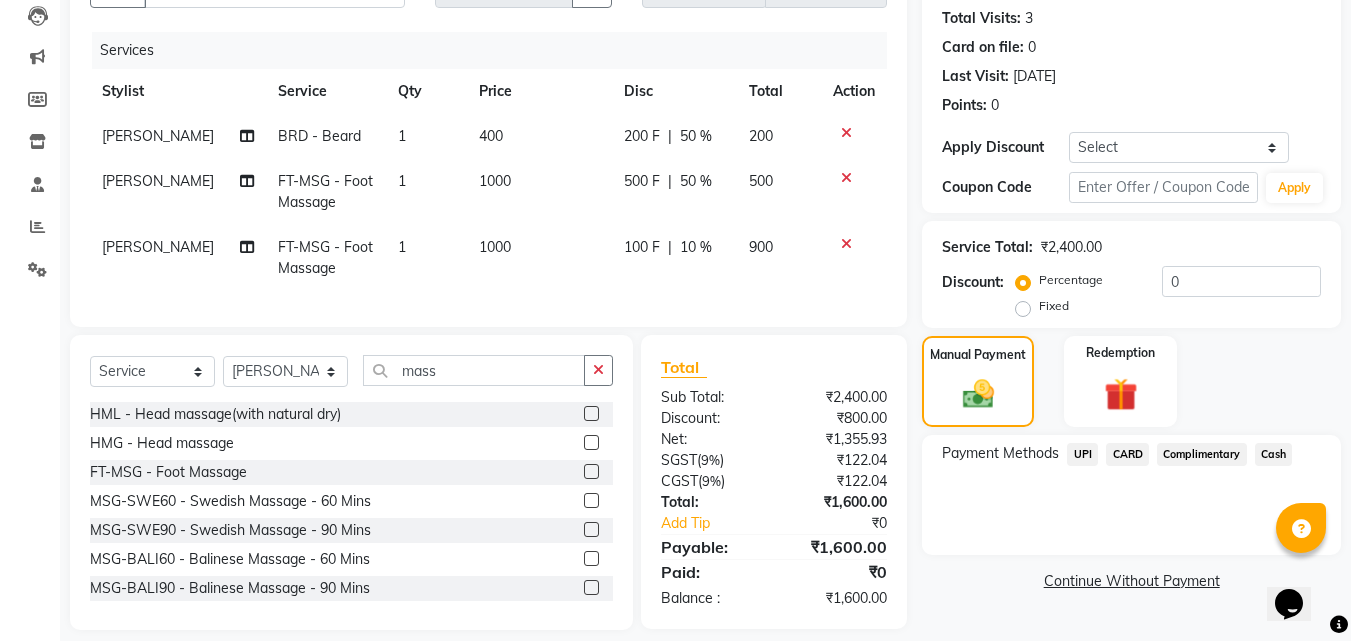 scroll, scrollTop: 250, scrollLeft: 0, axis: vertical 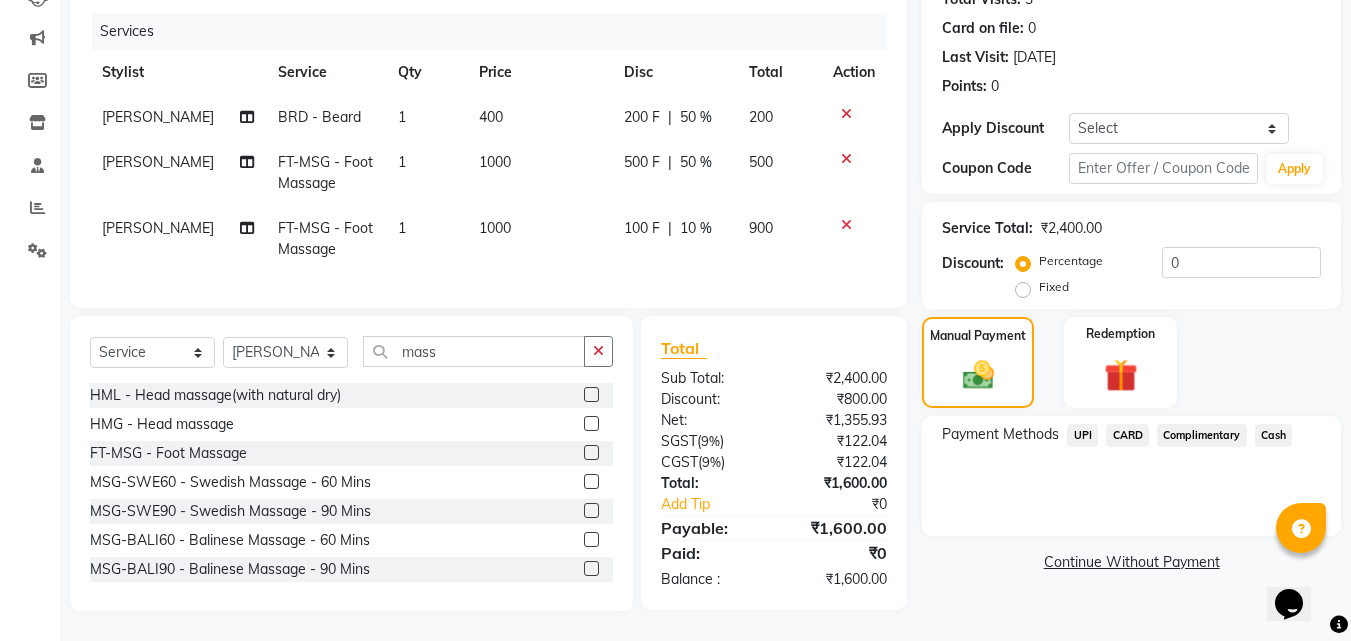 click on "Cash" 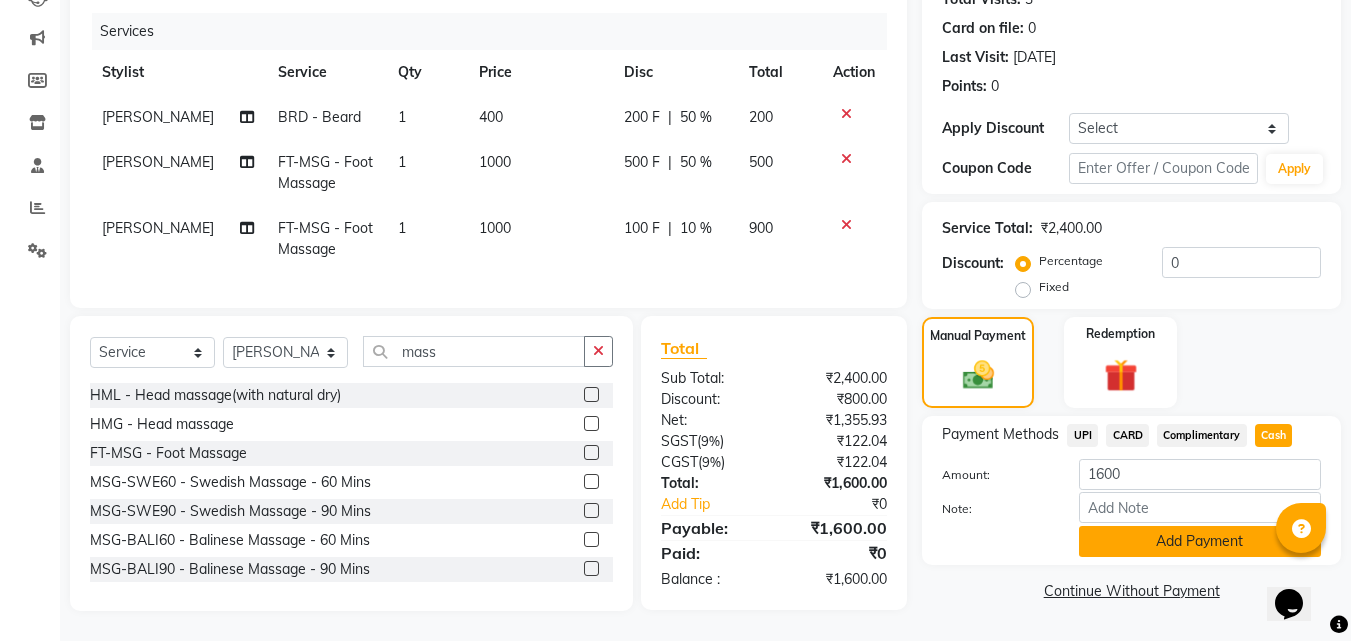 click on "Add Payment" 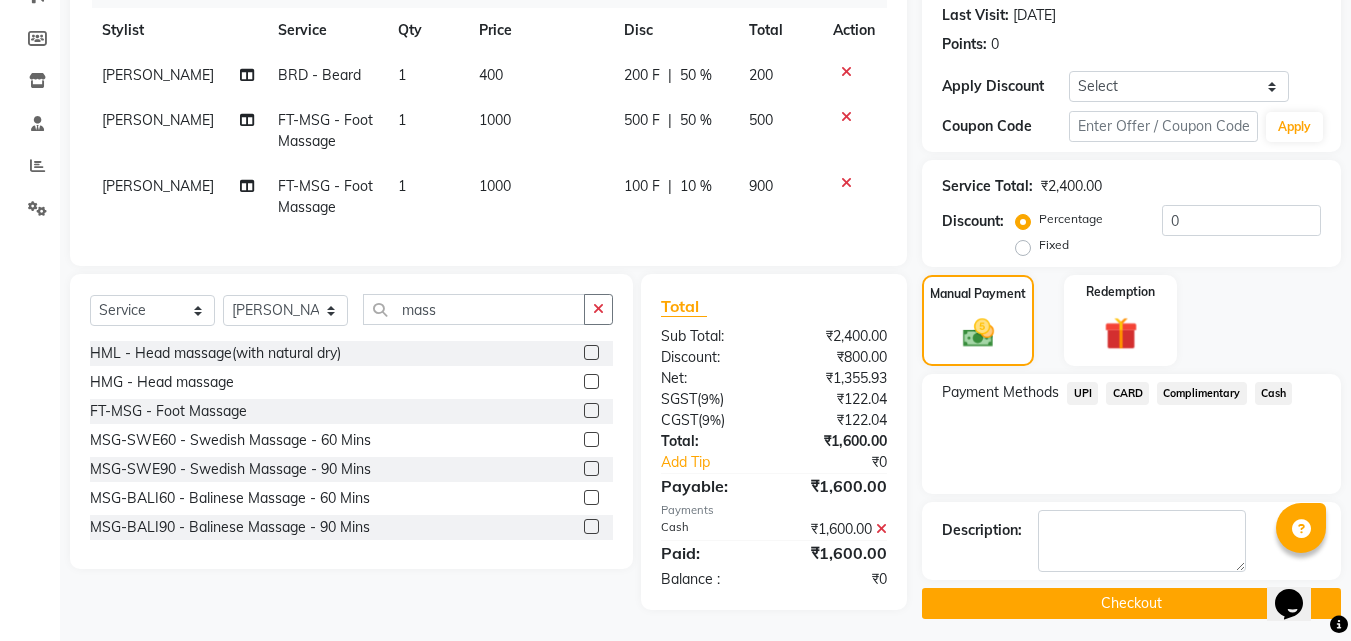 scroll, scrollTop: 291, scrollLeft: 0, axis: vertical 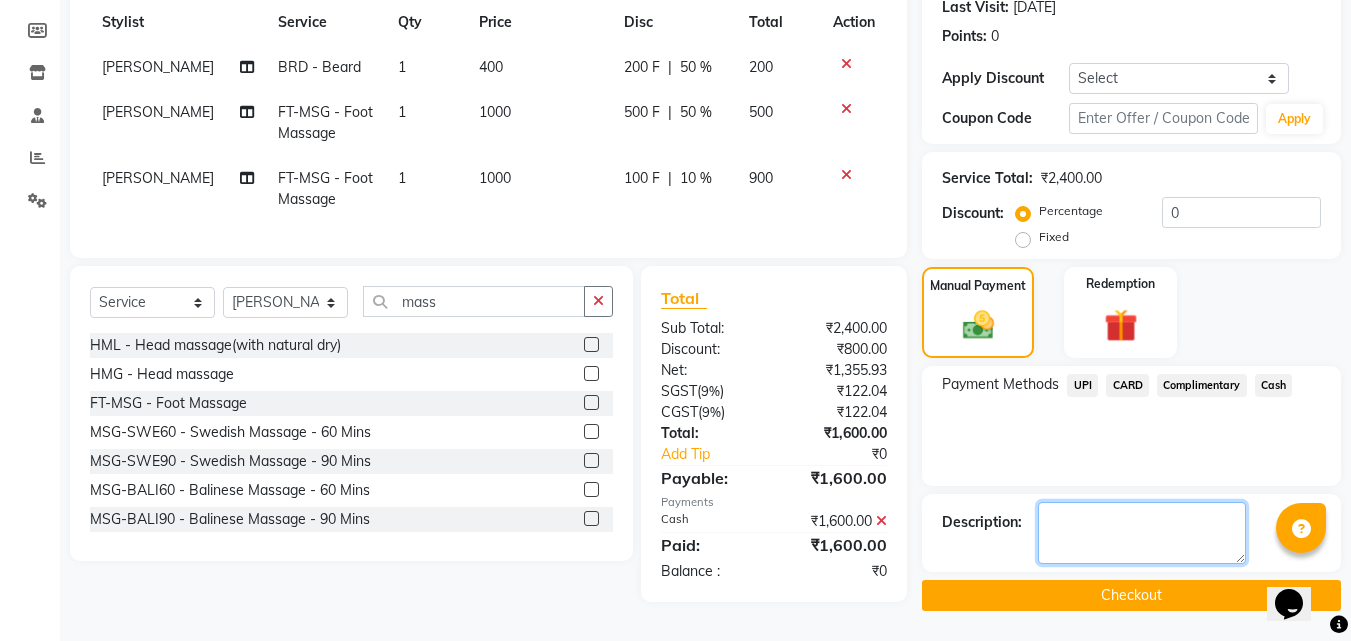 click 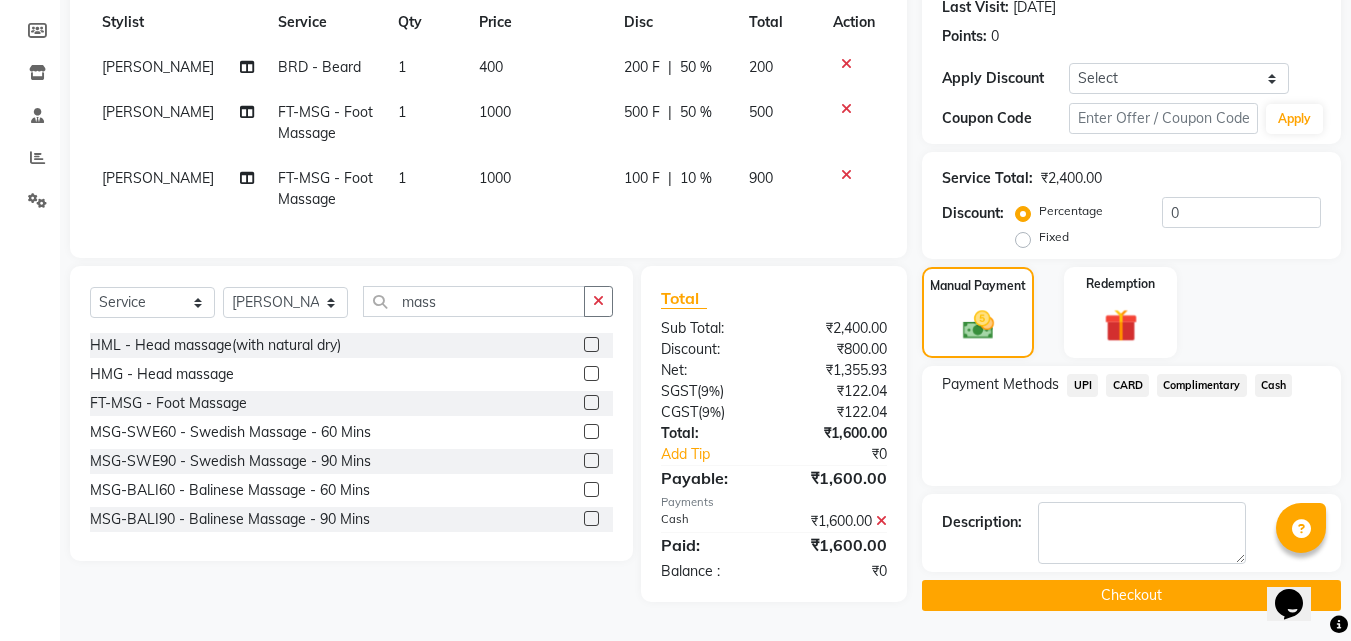 click on "Checkout" 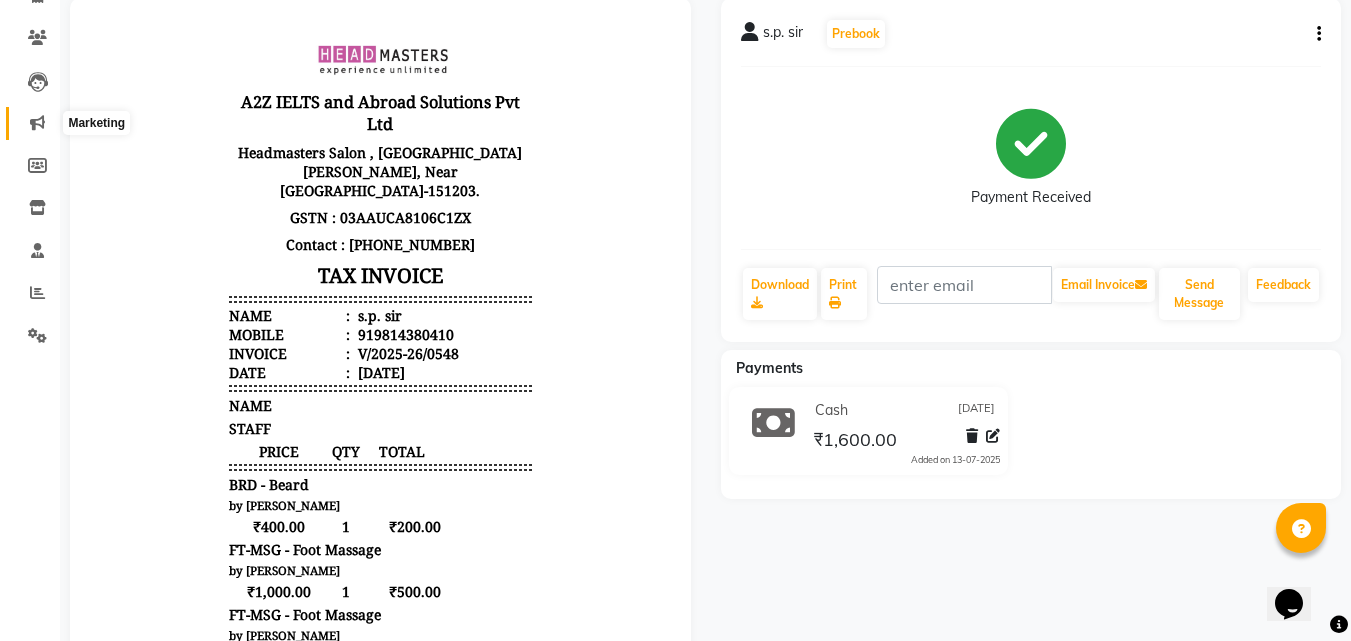 scroll, scrollTop: 6, scrollLeft: 0, axis: vertical 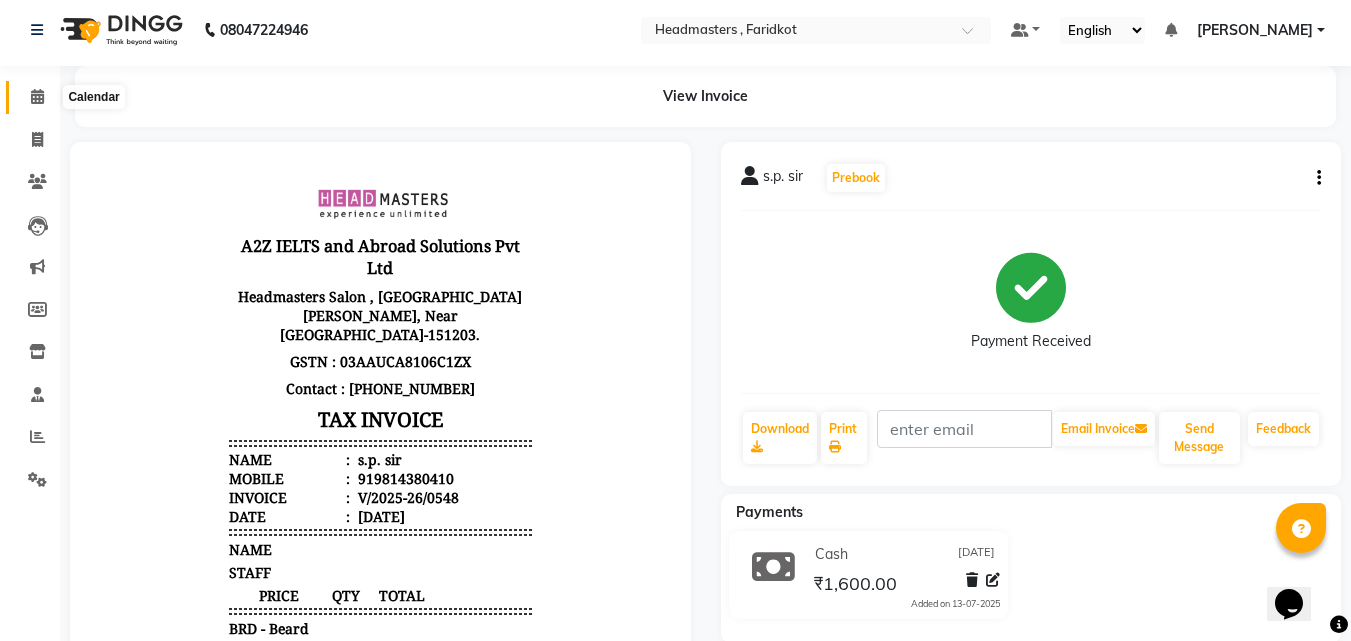 click 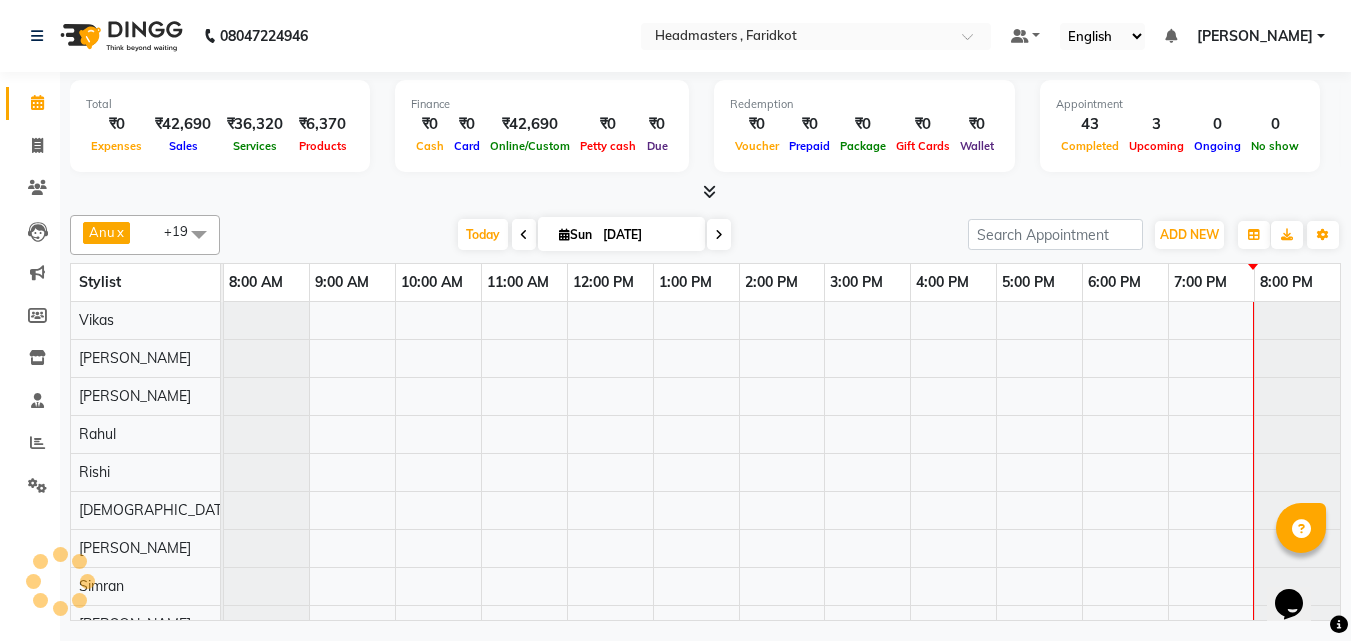 scroll, scrollTop: 0, scrollLeft: 0, axis: both 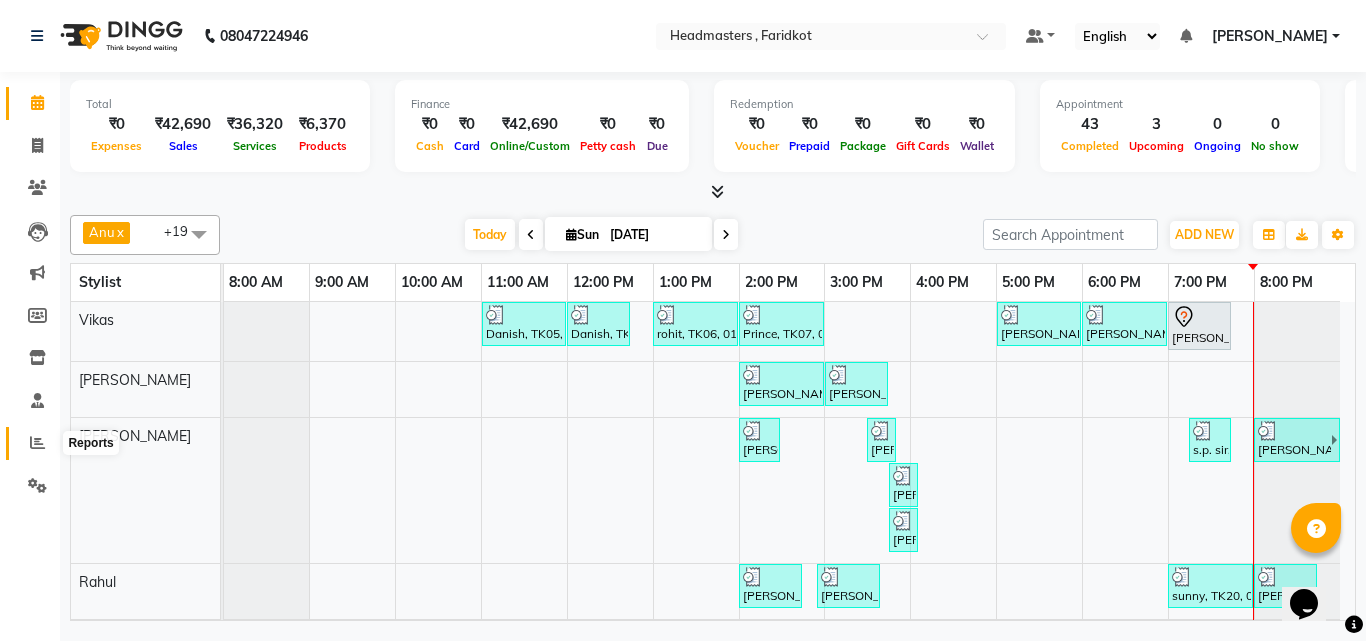 click 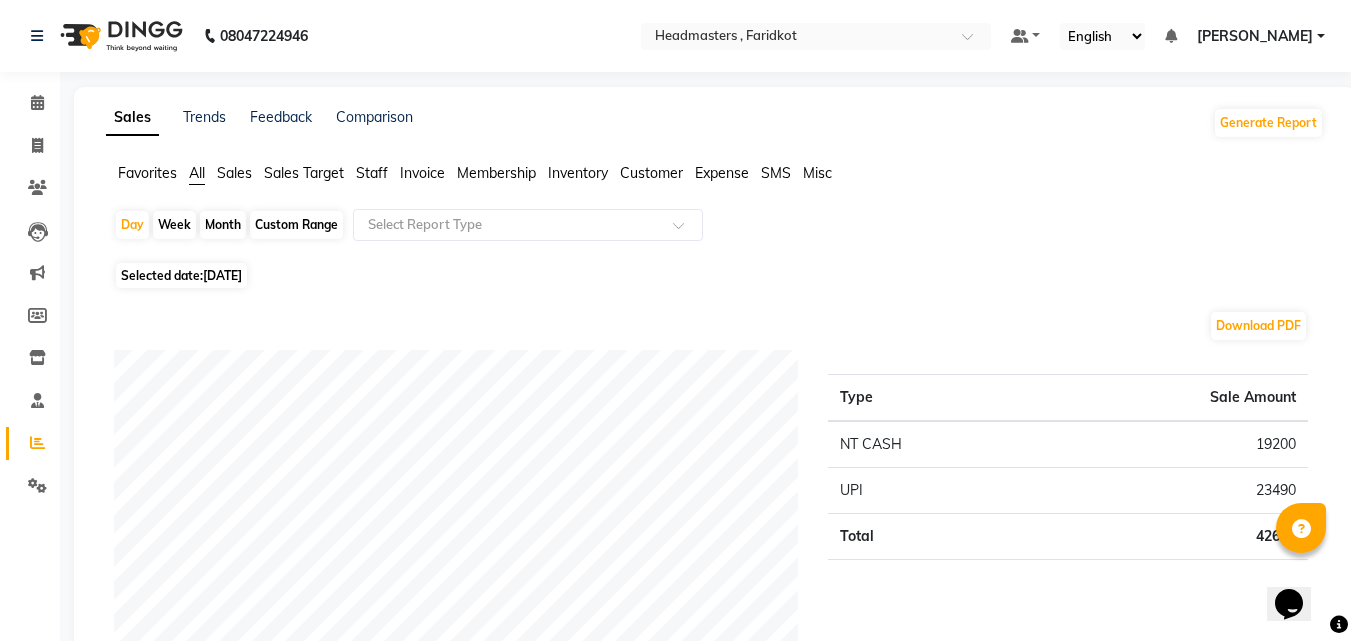 click on "Sales" 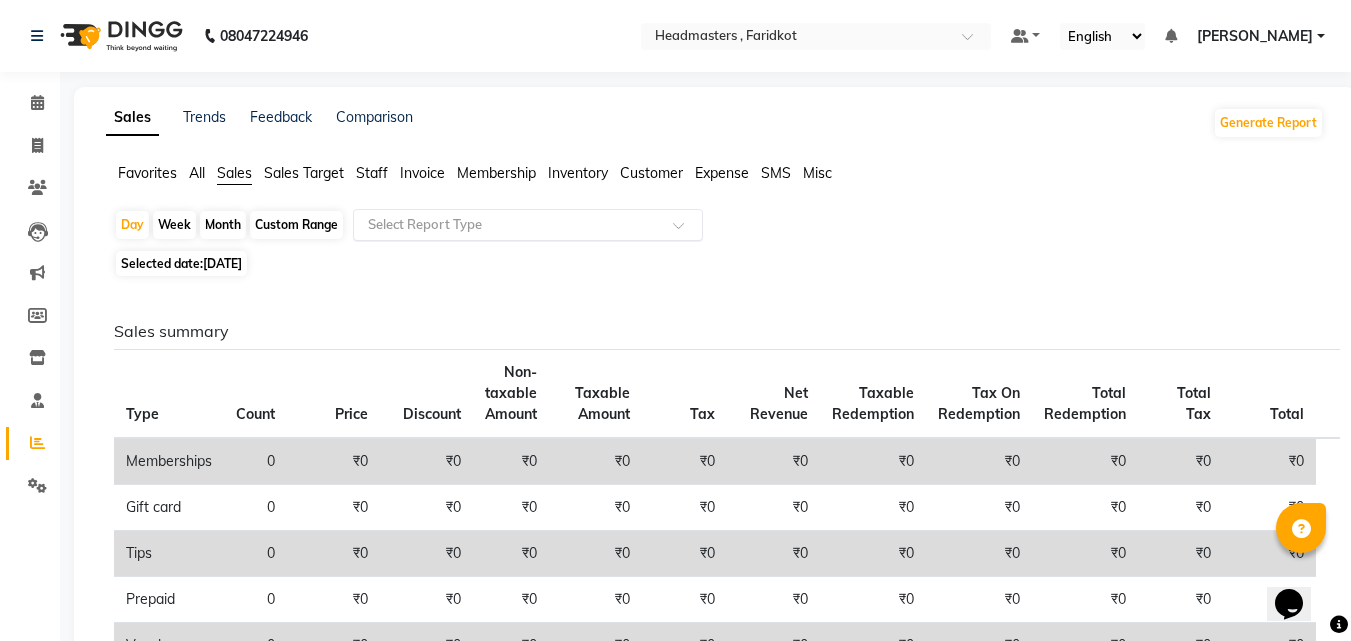 click 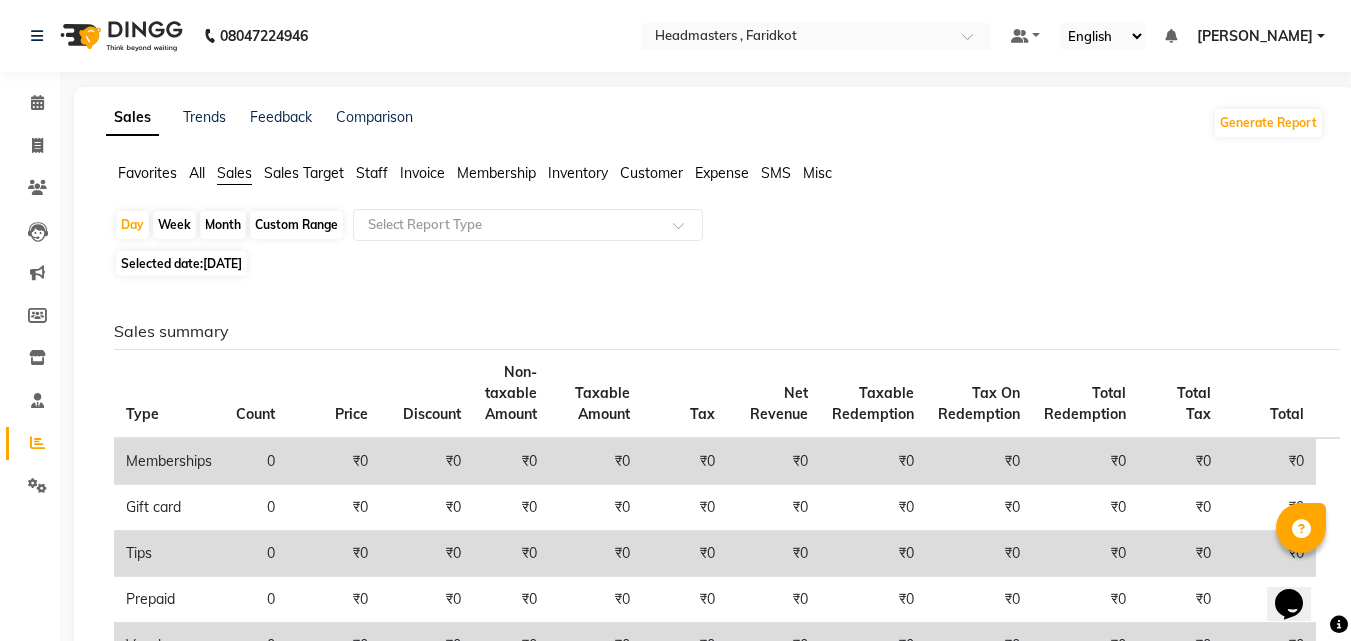 click on "Sales summary Type Count Price Discount Non-taxable Amount Taxable Amount Tax Net Revenue Taxable Redemption Tax On Redemption Total Redemption Total Tax Total  Memberships 0 ₹0 ₹0 ₹0 ₹0 ₹0 ₹0 ₹0 ₹0 ₹0 ₹0 ₹0  Gift card 0 ₹0 ₹0 ₹0 ₹0 ₹0 ₹0 ₹0 ₹0 ₹0 ₹0 ₹0  Tips 0 ₹0 ₹0 ₹0 ₹0 ₹0 ₹0 ₹0 ₹0 ₹0 ₹0 ₹0  Prepaid 0 ₹0 ₹0 ₹0 ₹0 ₹0 ₹0 ₹0 ₹0 ₹0 ₹0 ₹0  Vouchers 0 ₹0 ₹0 ₹0 ₹0 ₹0 ₹0 ₹0 ₹0 ₹0 ₹0 ₹0  Packages 0 ₹0 ₹0 ₹0 ₹0 ₹0 ₹0 ₹0 ₹0 ₹0 ₹0 ₹0  Services 53 ₹73,450.00 ₹37,130.00 ₹0 ₹30,779.85 ₹5,540.38 ₹36,320.00 ₹0 ₹0 ₹0 ₹5,540.38 ₹36,320.00  Products 6 ₹6,750.00 ₹380.00 ₹0 ₹5,398.30 ₹971.70 ₹6,370.00 ₹0 ₹0 ₹0 ₹971.70 ₹6,370.00  Fee 0 ₹0 ₹0 ₹0 ₹0 ₹0 ₹0 ₹0 ₹0 ₹0 ₹0 ₹0 Payment mode Payment Mode Count Total Redemption Tip Fee Advance Amount Invoice Amount  NT CASH 13 ₹19,200.00 ₹0 ₹0 ₹0 ₹0 ₹19,200.00  UPI 9 ₹23,490.00 ₹0" 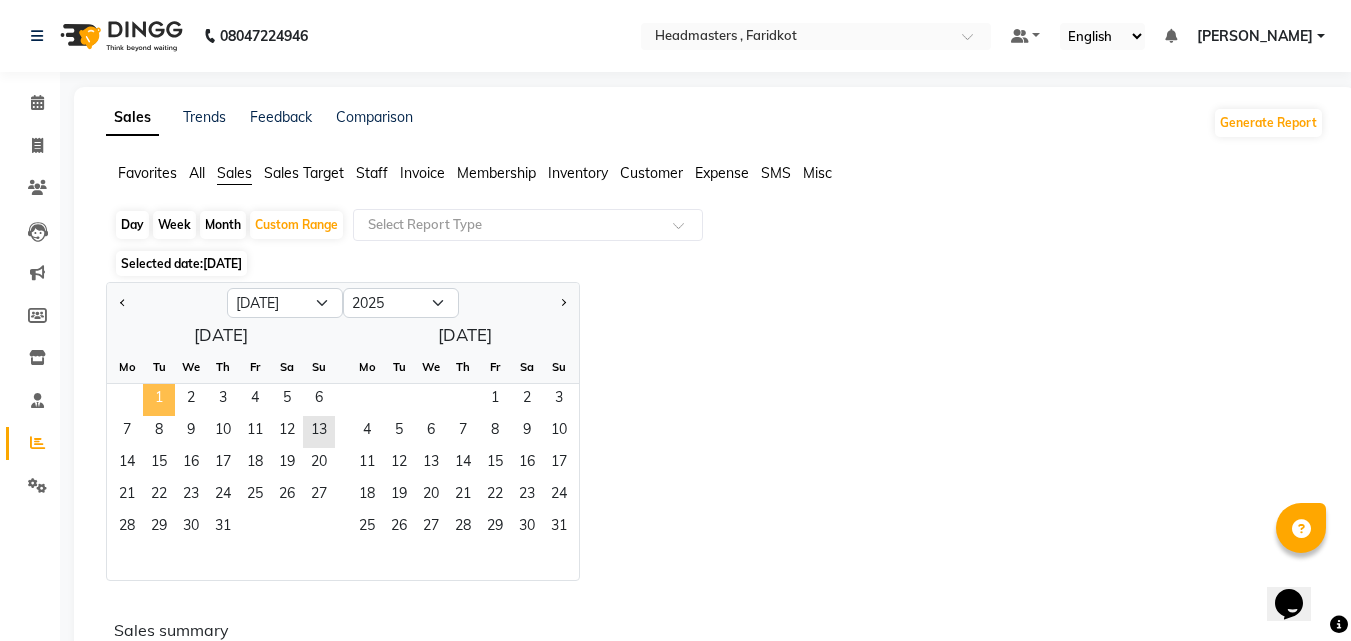 click on "1" 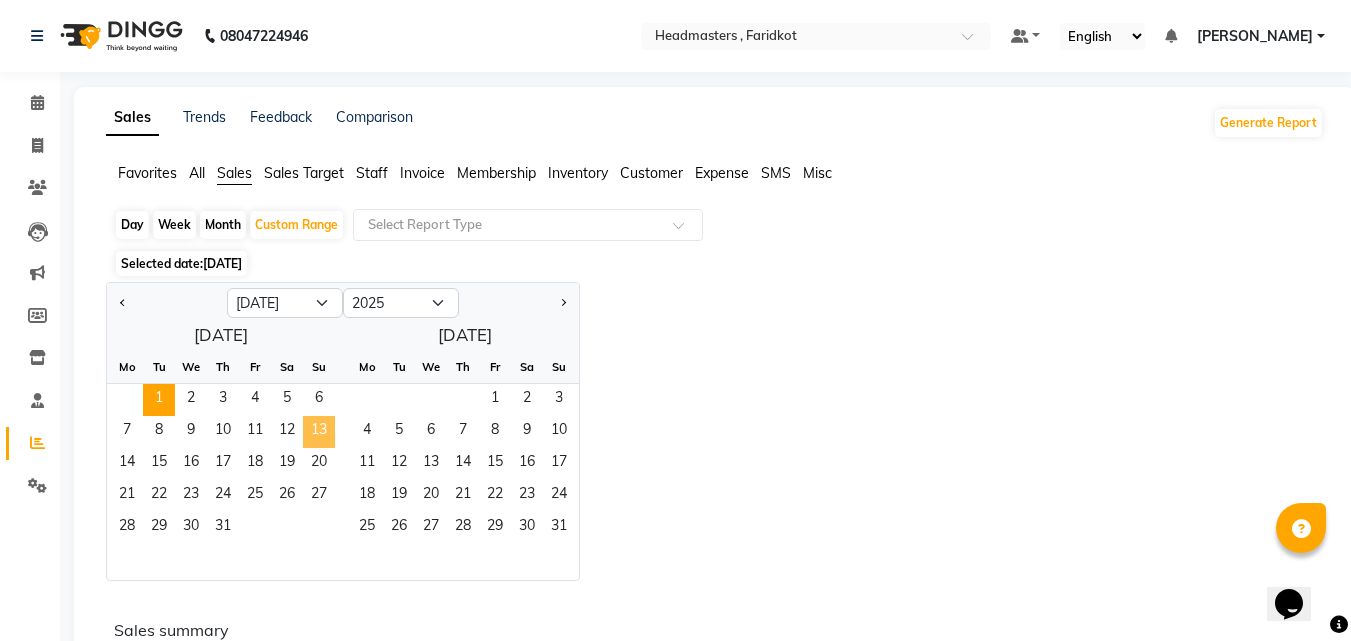 click on "13" 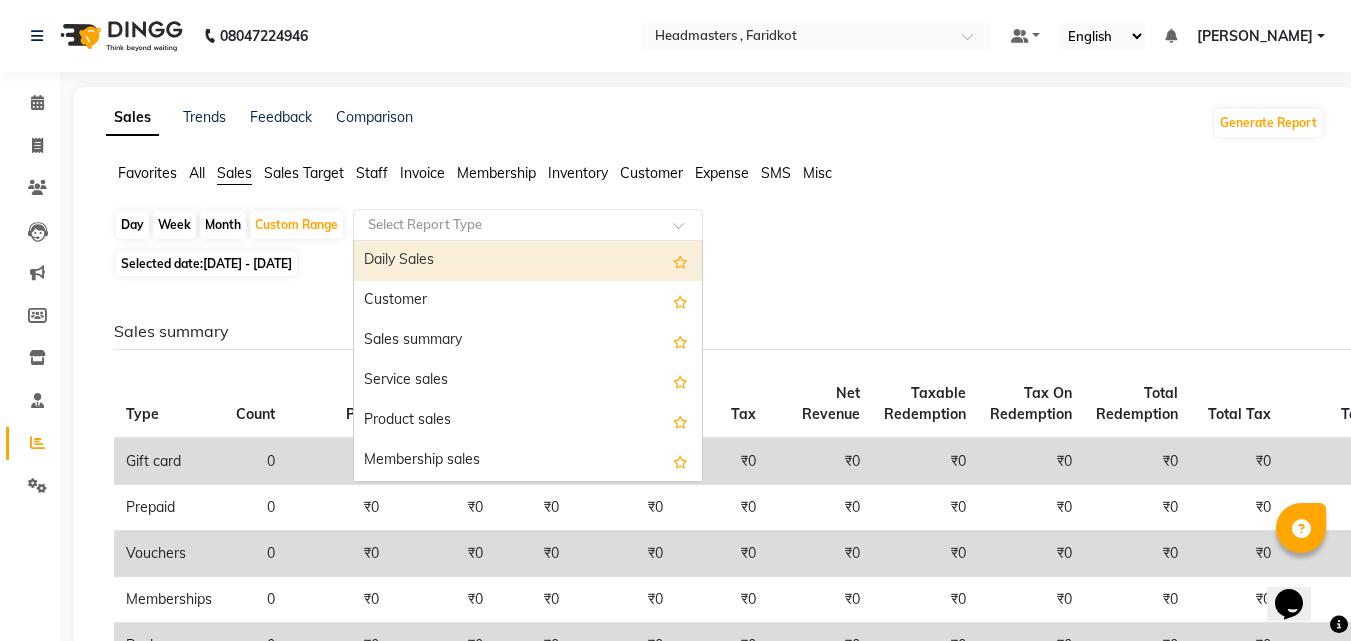 click 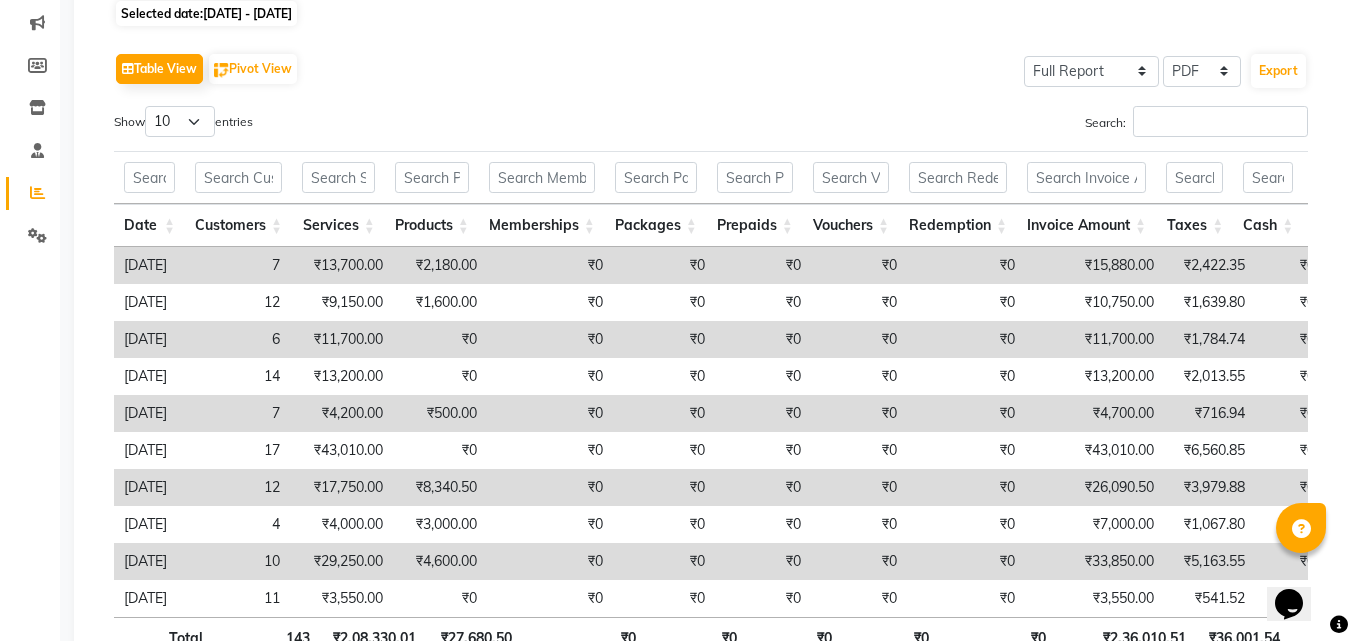 scroll, scrollTop: 407, scrollLeft: 0, axis: vertical 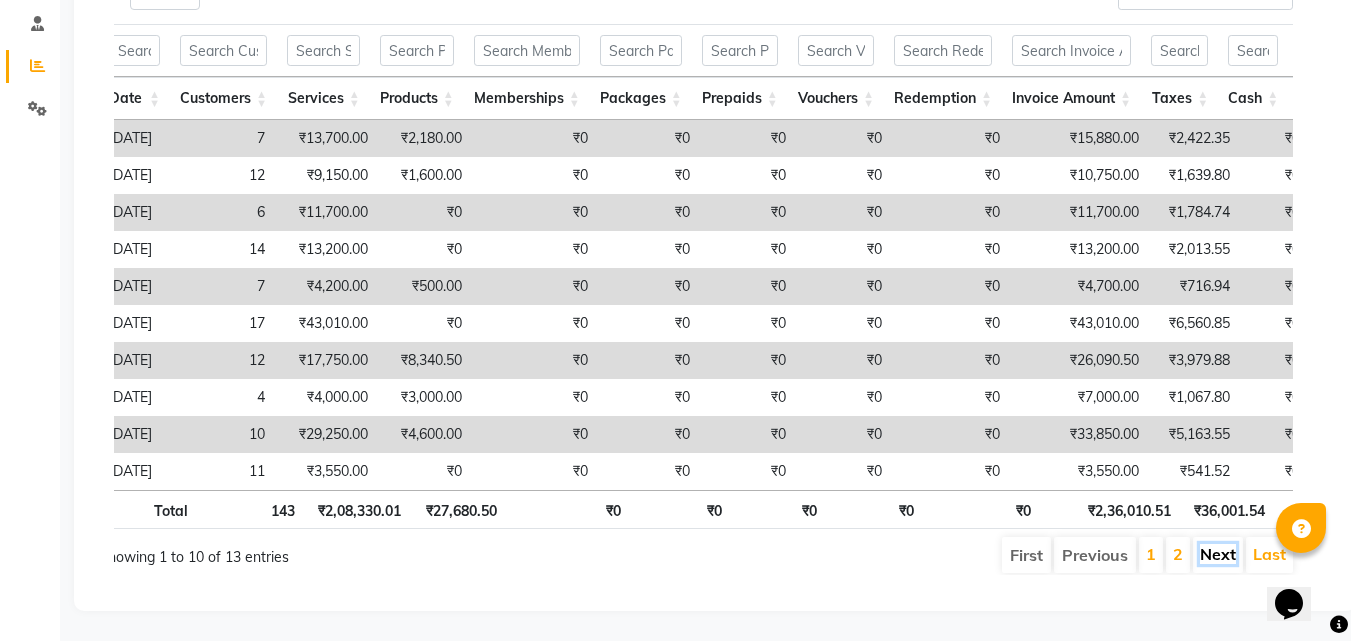 click on "Next" at bounding box center [1218, 554] 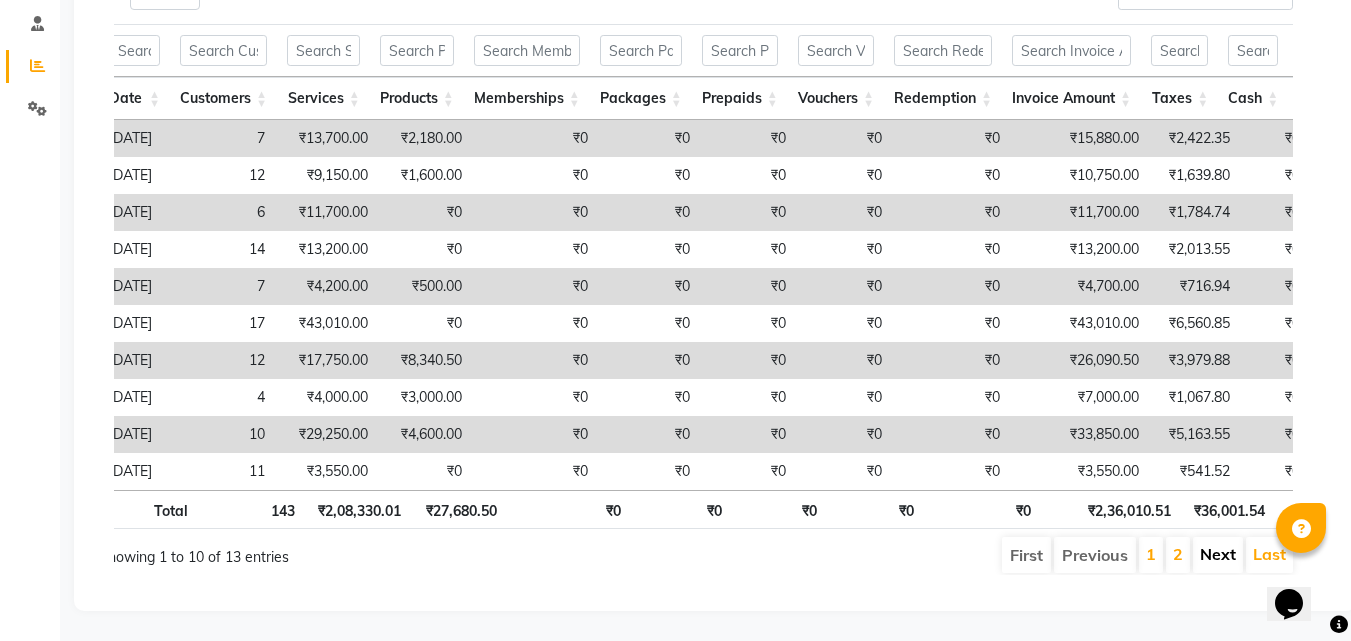 scroll, scrollTop: 148, scrollLeft: 0, axis: vertical 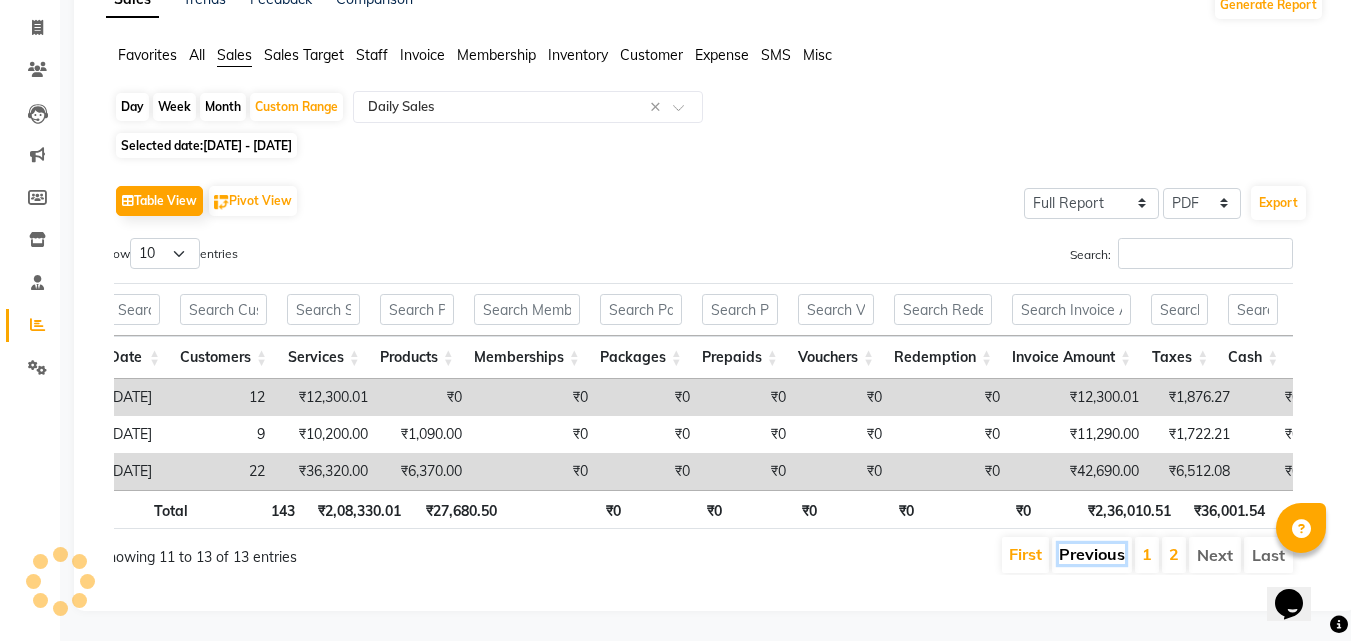 click on "Previous" at bounding box center (1092, 554) 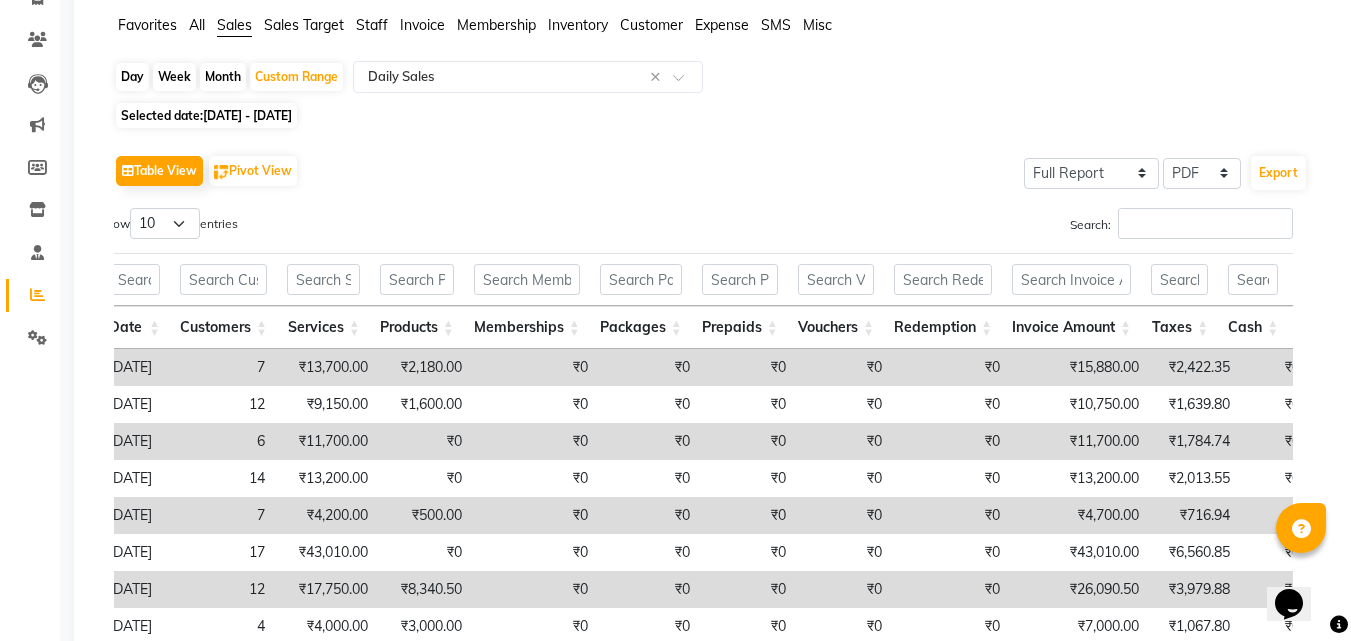 click on "2025-07-01 7 ₹13,700.00 ₹2,180.00 ₹0 ₹0 ₹0 ₹0 ₹0 ₹15,880.00 ₹2,422.35 ₹0 ₹0 ₹15,880.00 ₹0 ₹15,880.00 ₹15,880.00 ₹0 ₹0 ₹0 ₹0 ₹0 ₹4,902.00 ₹10,978.00 ₹0 ₹0 ₹0 ₹0 ₹0 2025-07-02 12 ₹9,150.00 ₹1,600.00 ₹0 ₹0 ₹0 ₹0 ₹0 ₹10,750.00 ₹1,639.80 ₹0 ₹1,400.00 ₹9,350.00 ₹0 ₹10,750.00 ₹10,750.00 ₹0 ₹0 ₹0 ₹0 ₹0 ₹7,000.00 ₹3,750.00 ₹0 ₹0 ₹0 ₹0 ₹0 2025-07-03 6 ₹11,700.00 ₹0 ₹0 ₹0 ₹0 ₹0 ₹0 ₹11,700.00 ₹1,784.74 ₹0 ₹0 ₹11,700.00 ₹0 ₹11,700.00 ₹11,700.00 ₹0 ₹0 ₹0 ₹0 ₹0 ₹460.00 ₹11,240.00 ₹0 ₹0 ₹0 ₹0 ₹0 2025-07-04 14 ₹13,200.00 ₹0 ₹0 ₹0 ₹0 ₹0 ₹0 ₹13,200.00 ₹2,013.55 ₹0 ₹0 ₹12,800.00 ₹0 ₹12,800.00 ₹13,200.00 ₹0 ₹0 ₹400.00 ₹400.00 ₹0 ₹11,810.00 ₹1,390.00 ₹0 ₹0 ₹0 ₹0 ₹0 2025-07-05 7 ₹4,200.00 ₹500.00 ₹0 ₹0 ₹0 ₹0 ₹0 ₹4,700.00 ₹716.94 ₹0 ₹0 ₹4,700.00 ₹0 ₹4,700.00 ₹4,700.00 ₹0 ₹0 ₹0 ₹0 17" at bounding box center (1928, 534) 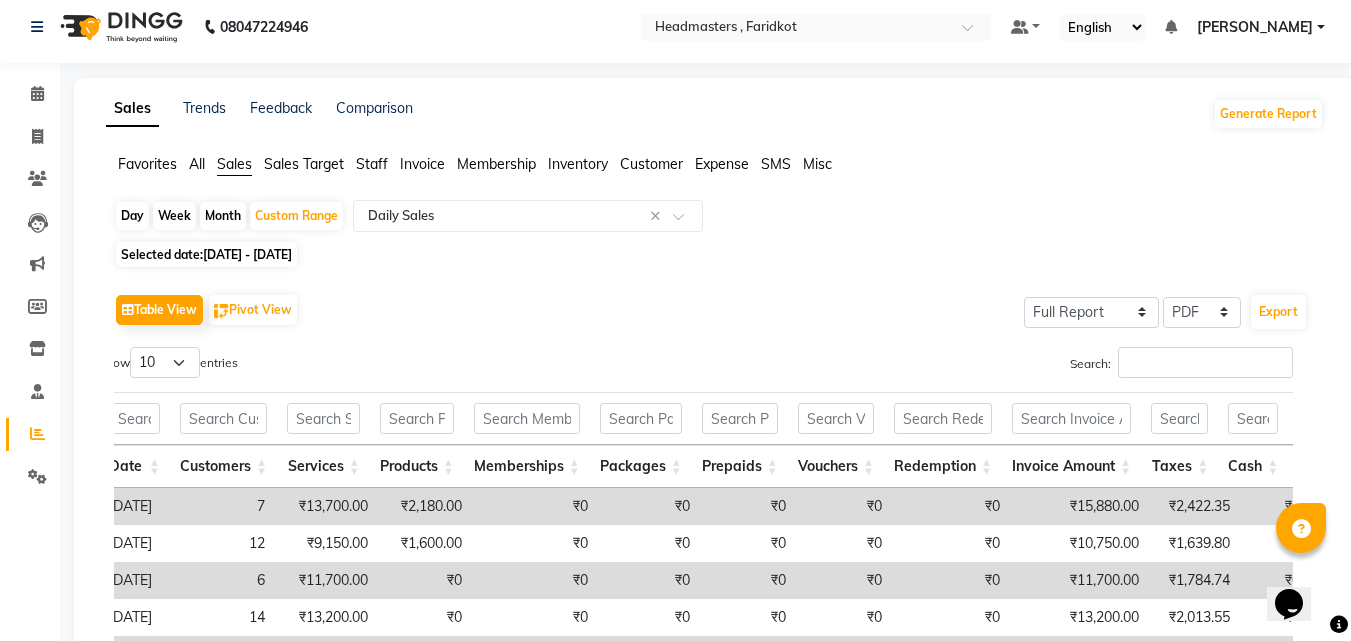 scroll, scrollTop: 0, scrollLeft: 0, axis: both 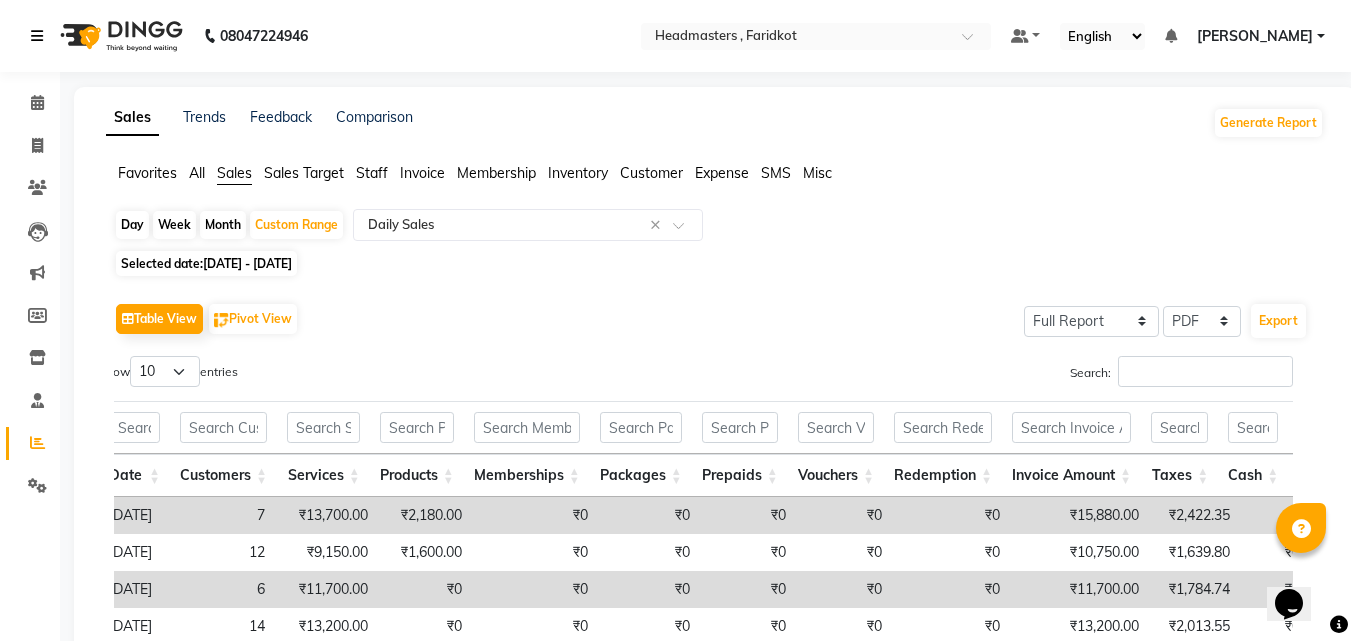 click at bounding box center [37, 36] 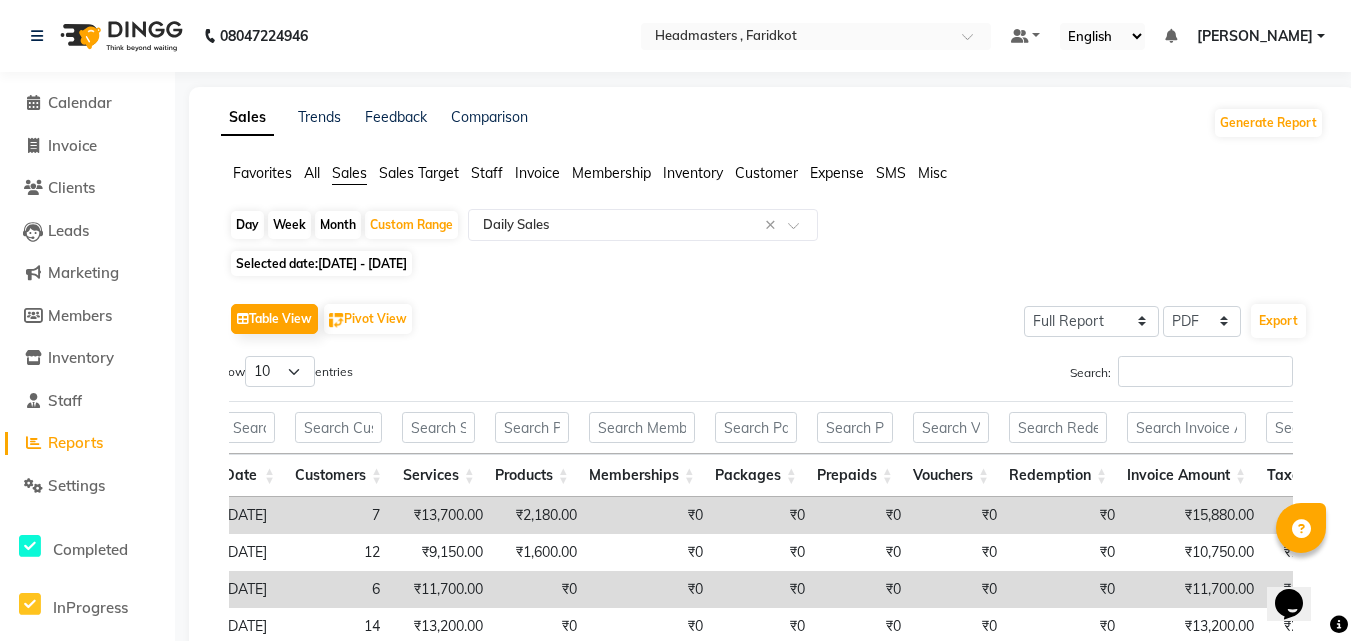 click on "Calendar" 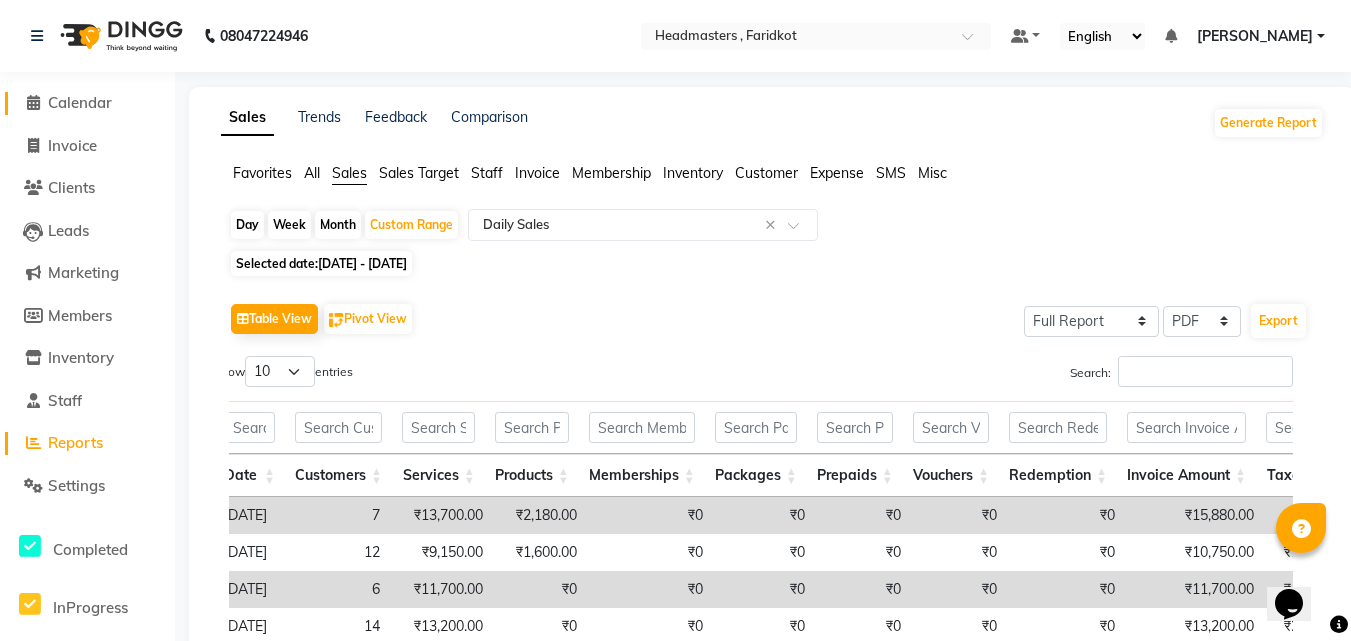 click on "Calendar" 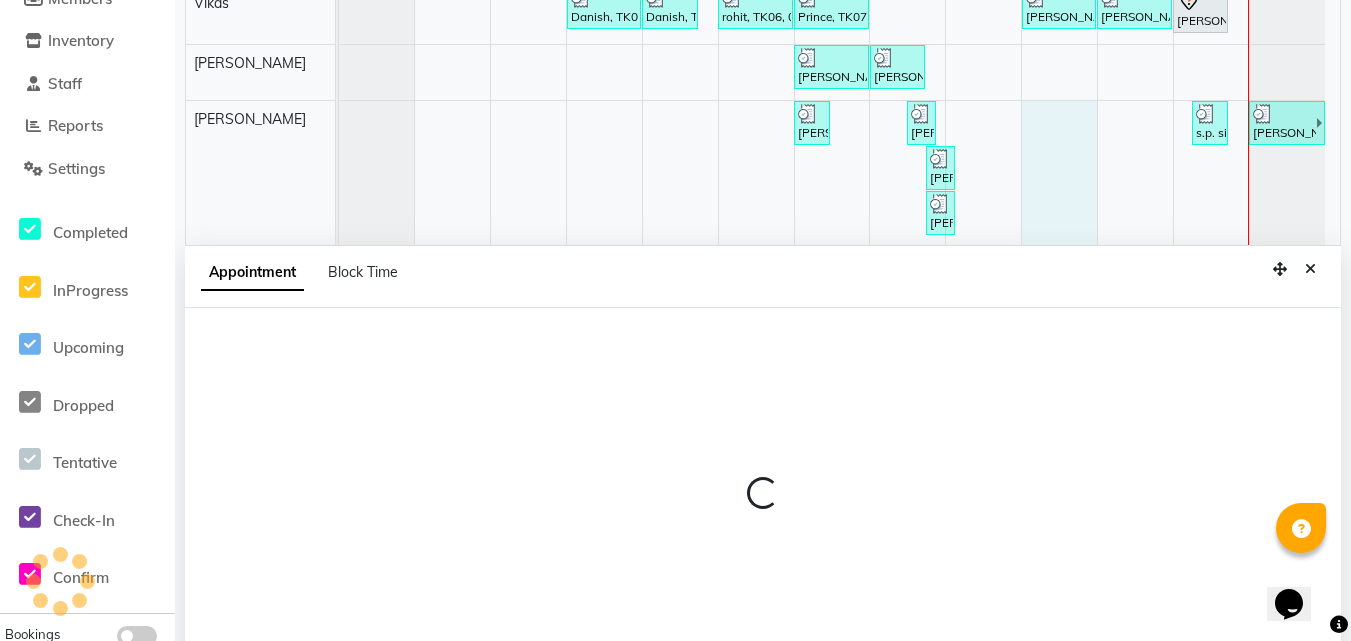 scroll, scrollTop: 377, scrollLeft: 0, axis: vertical 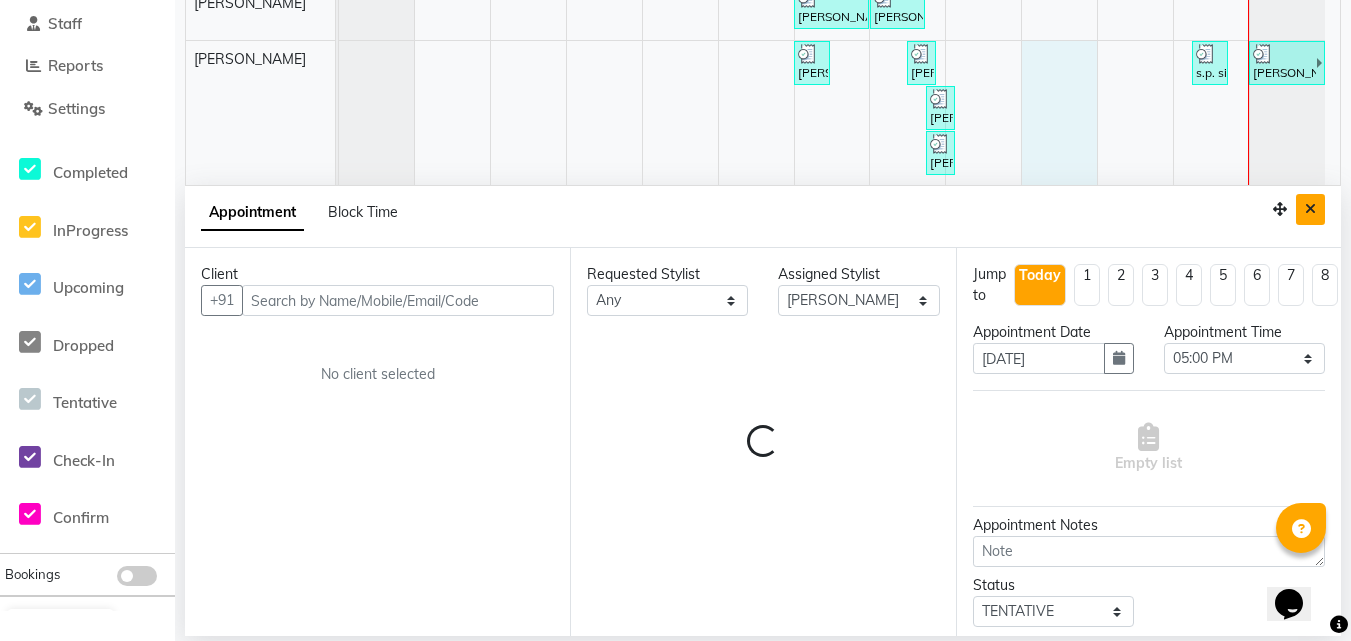 click at bounding box center [1310, 209] 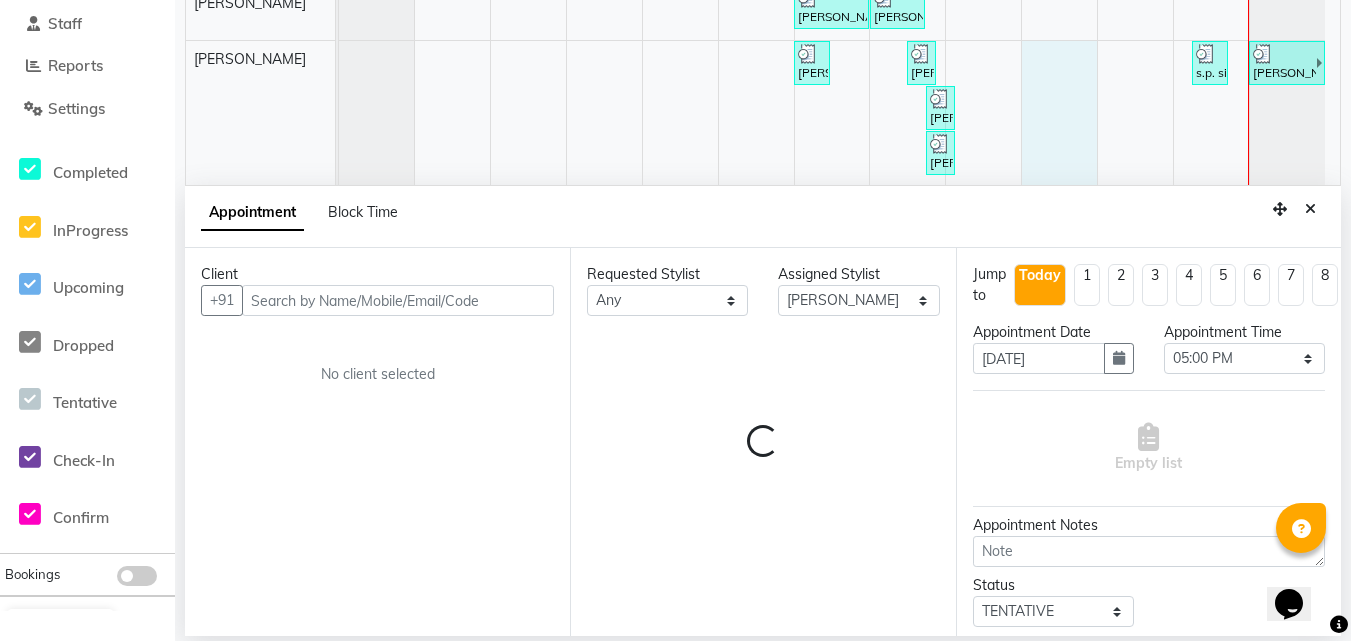 scroll, scrollTop: 0, scrollLeft: 0, axis: both 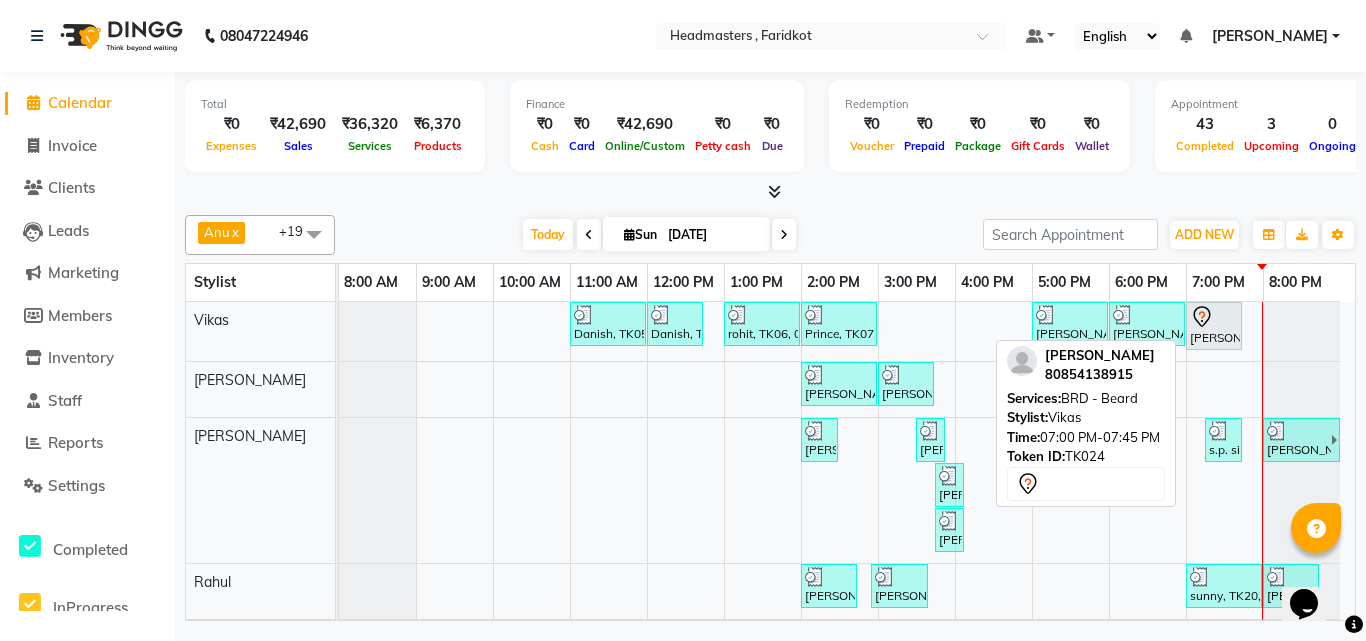 click on "[PERSON_NAME], TK24, 07:00 PM-07:45 PM, BRD - [PERSON_NAME]" at bounding box center (1214, 326) 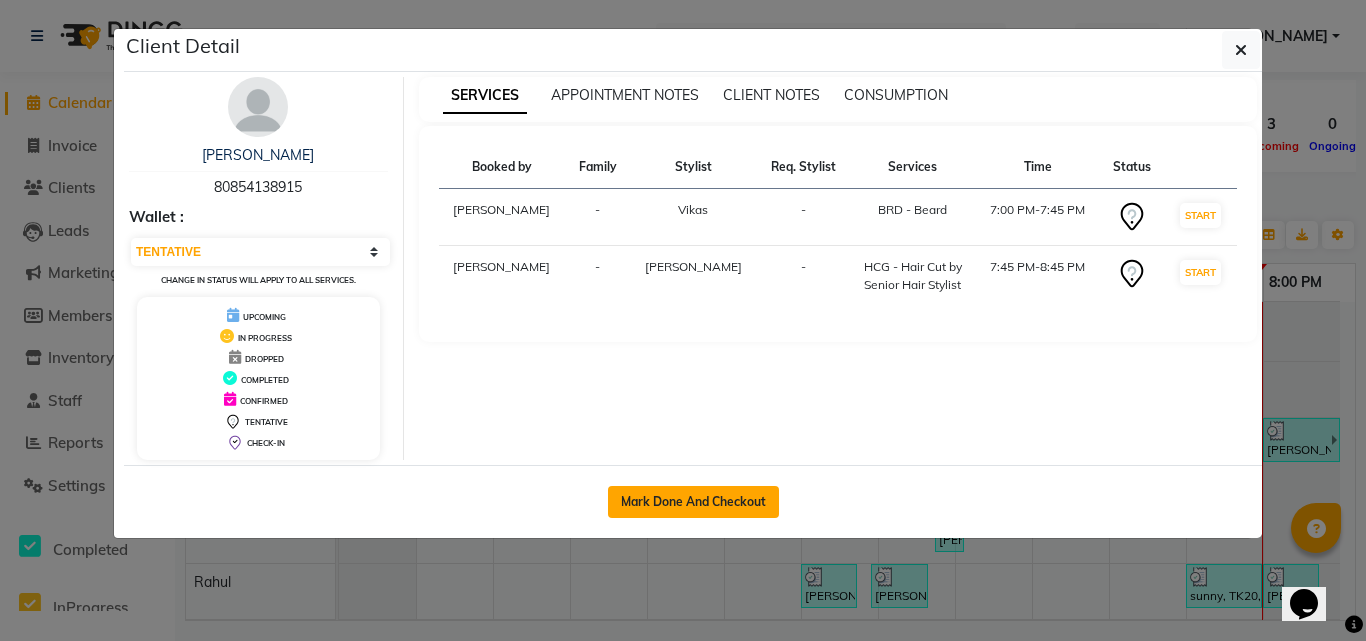 click on "Mark Done And Checkout" 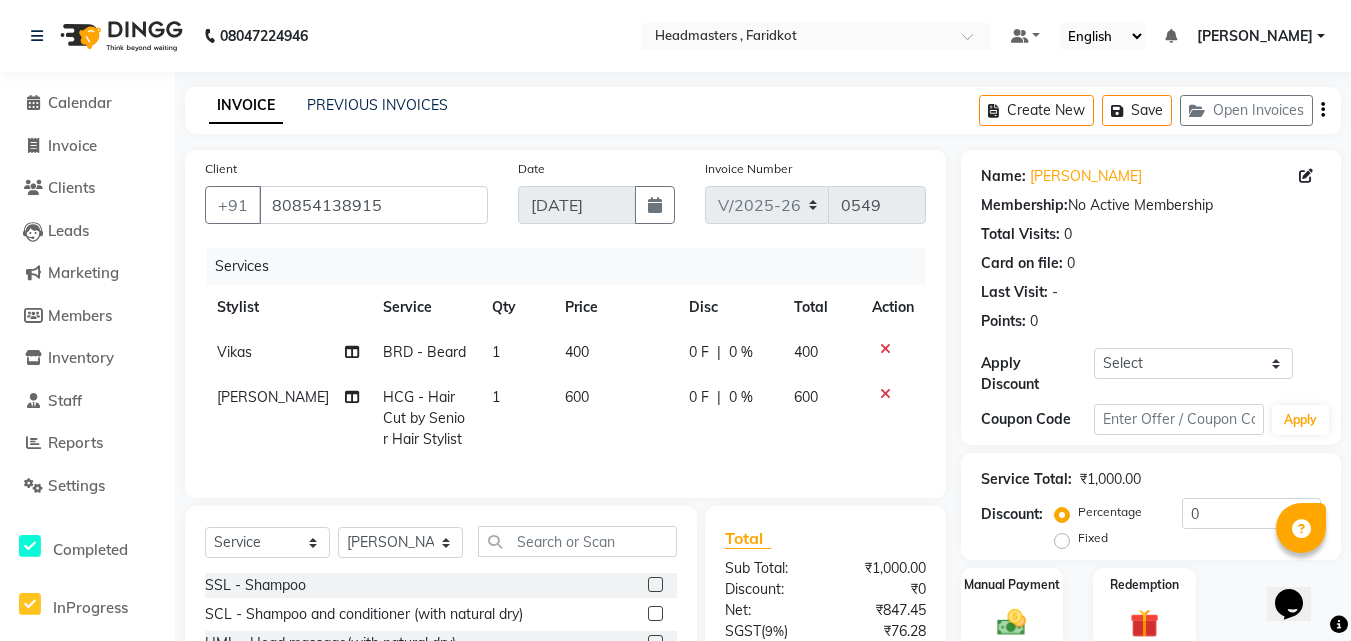 click on "[PERSON_NAME]" 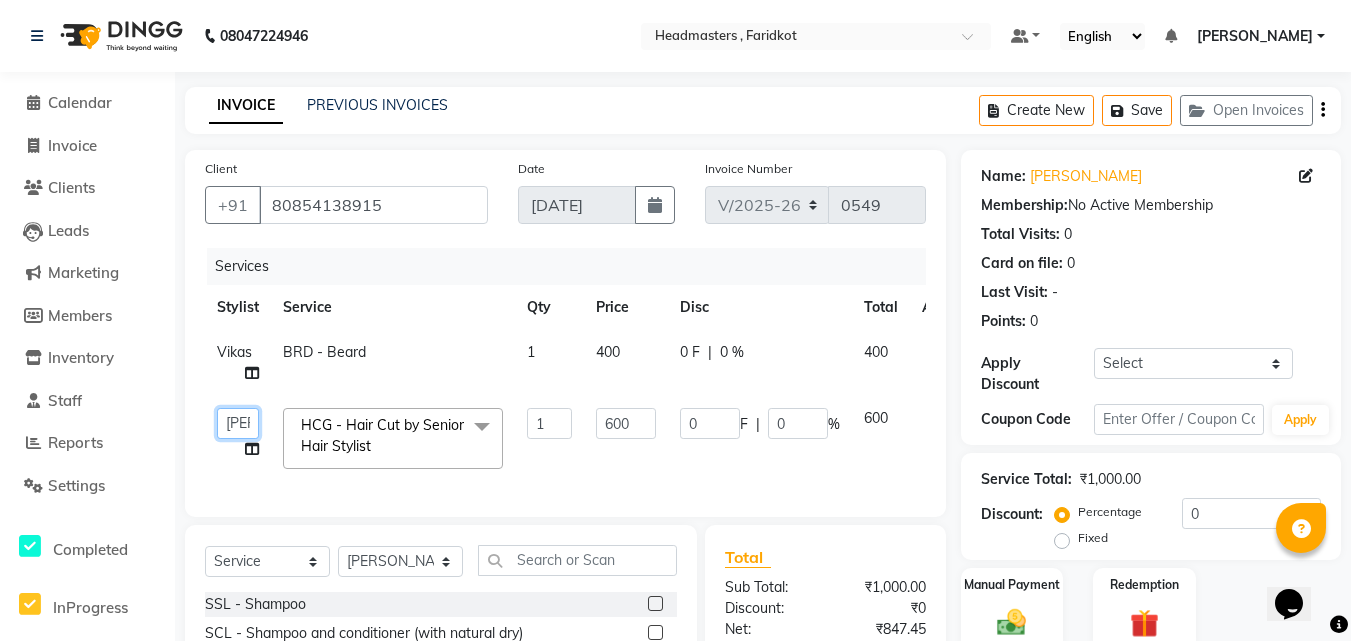 click on "Anu   Azam   Geetanjali   Gulzar   Jagdeep Singh   Jagjeet   Jasdeep   Jashan   Lovepreet   Malkeet   Micheal   Rahul   Rishi   sanjay   Sharan   Simran   Simran kaur   Stalin   tarun   Vikas" 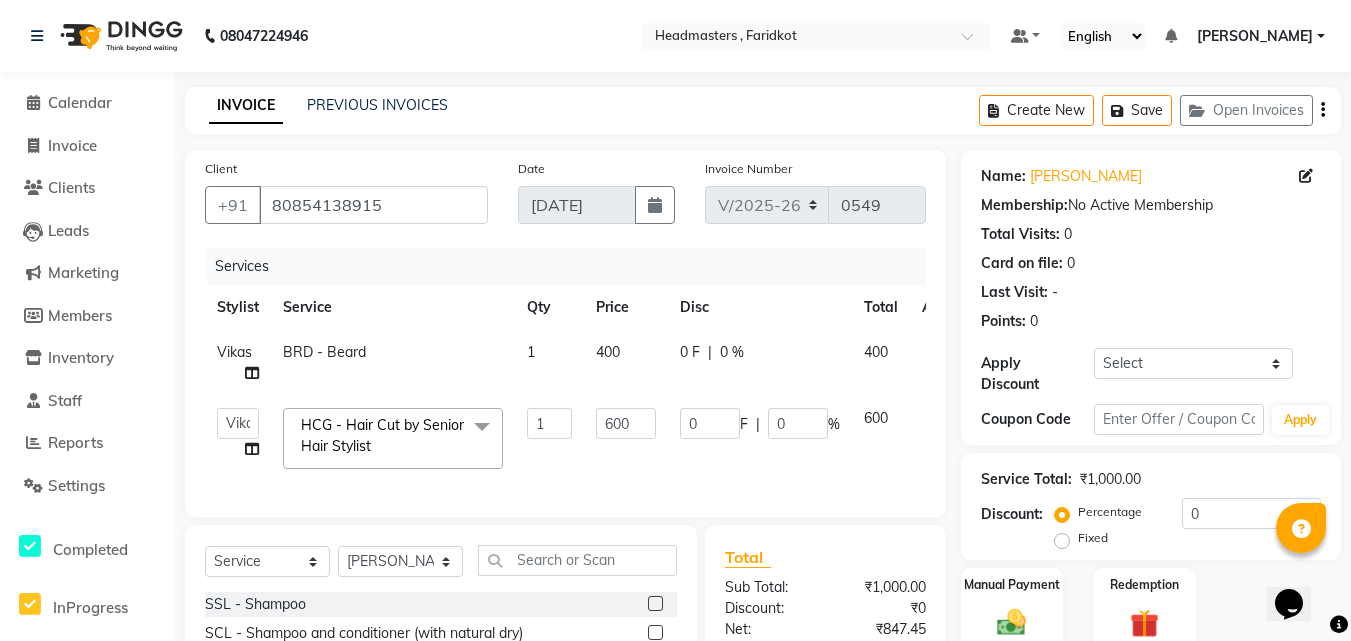 click on "Vikas" 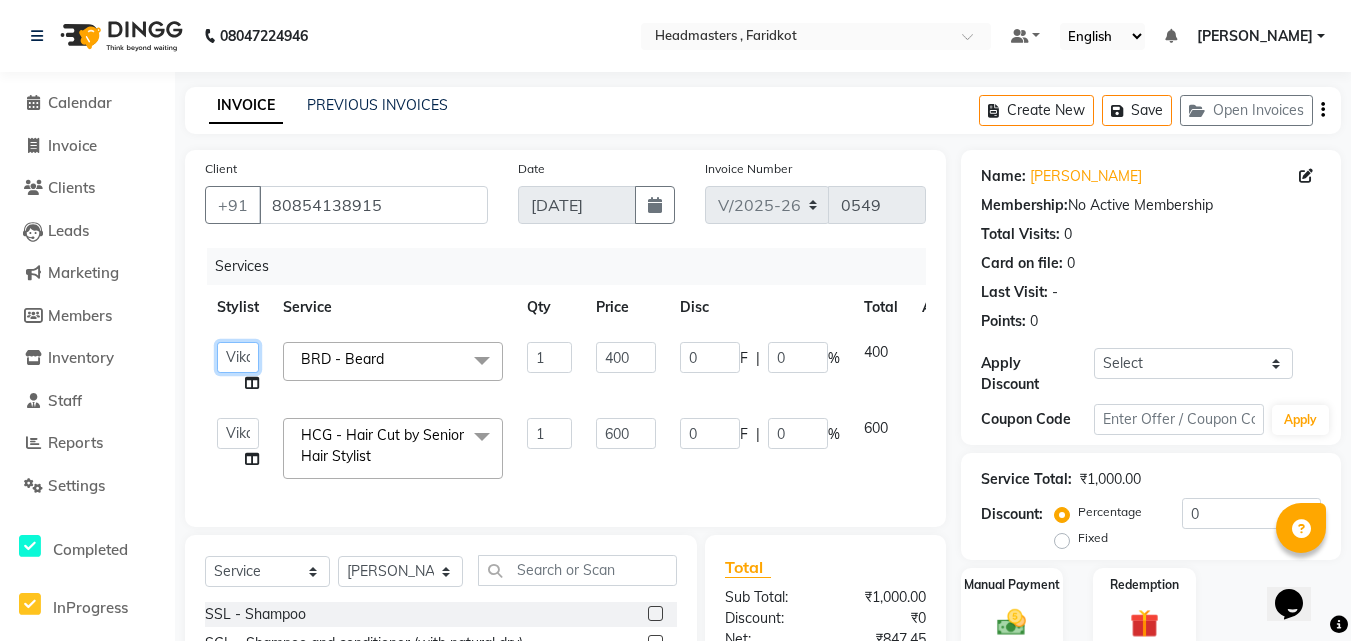 click on "Anu   Azam   Geetanjali   Gulzar   Jagdeep Singh   Jagjeet   Jasdeep   Jashan   Lovepreet   Malkeet   Micheal   Rahul   Rishi   sanjay   Sharan   Simran   Simran kaur   Stalin   tarun   Vikas" 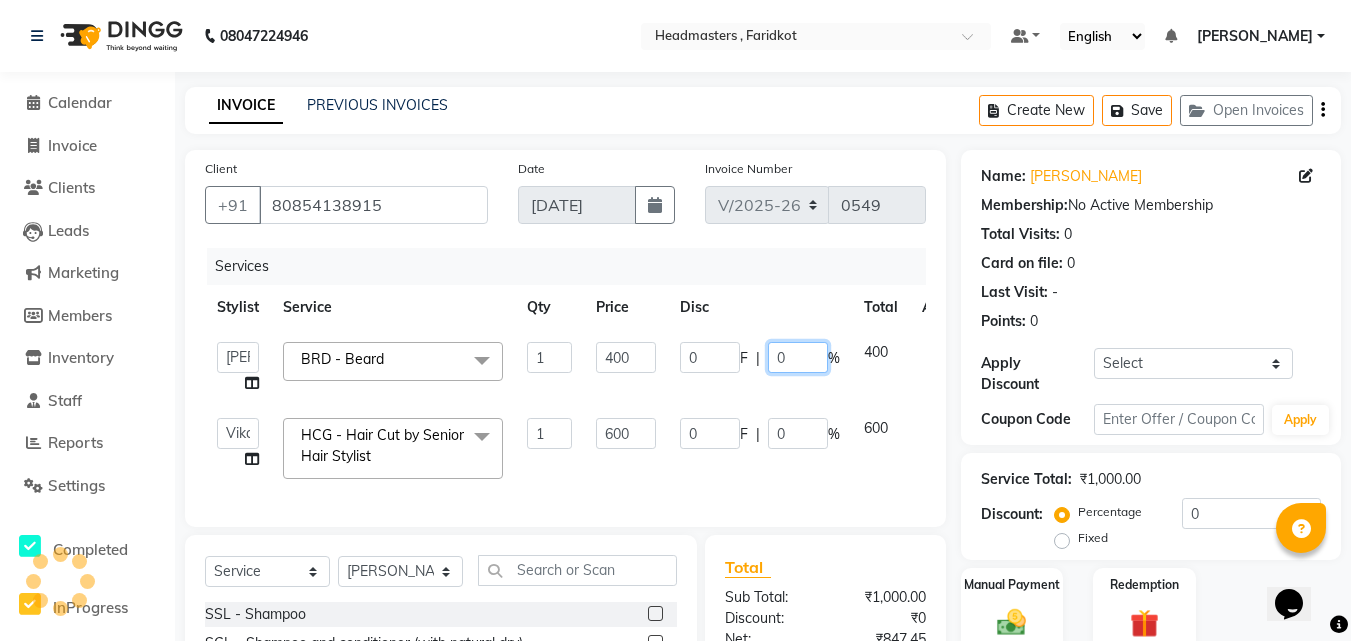 click on "0" 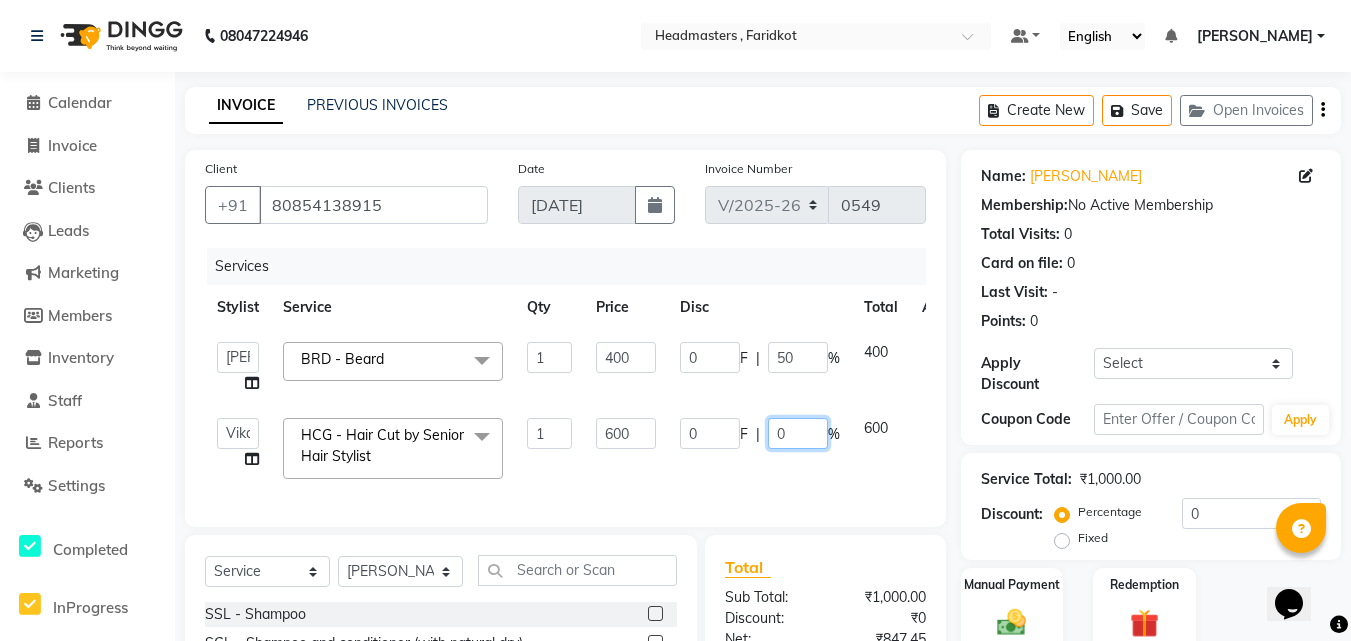 click on "0 F | 0 %" 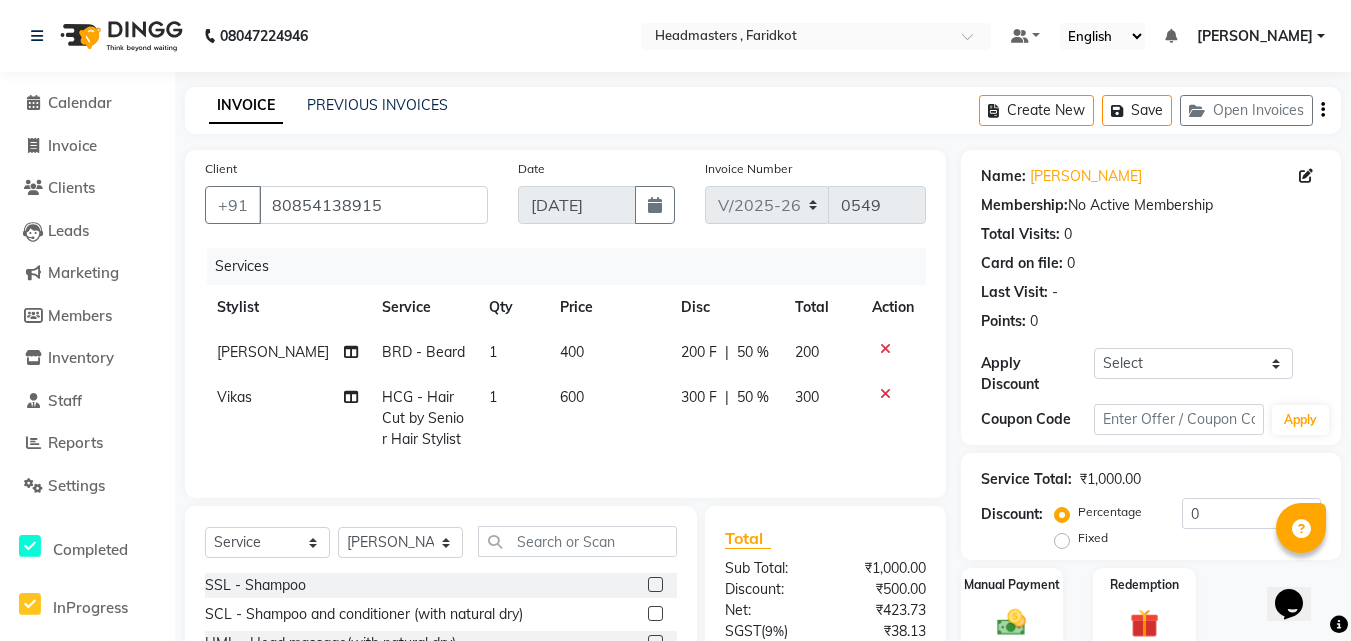 click on "Client +91 80854138915 Date 13-07-2025 Invoice Number V/2025 V/2025-26 0549 Services Stylist Service Qty Price Disc Total Action Micheal BRD - Beard 1 400 200 F | 50 % 200 Vikas HCG - Hair Cut by Senior Hair Stylist 1 600 300 F | 50 % 300" 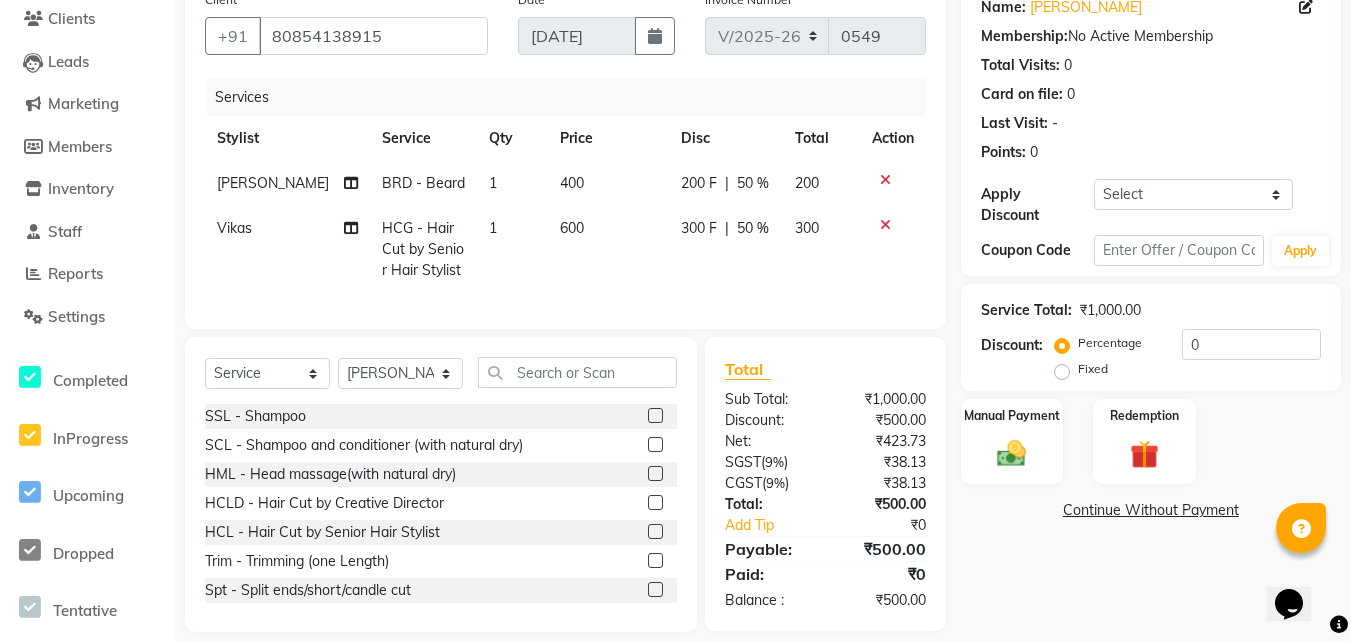 scroll, scrollTop: 205, scrollLeft: 0, axis: vertical 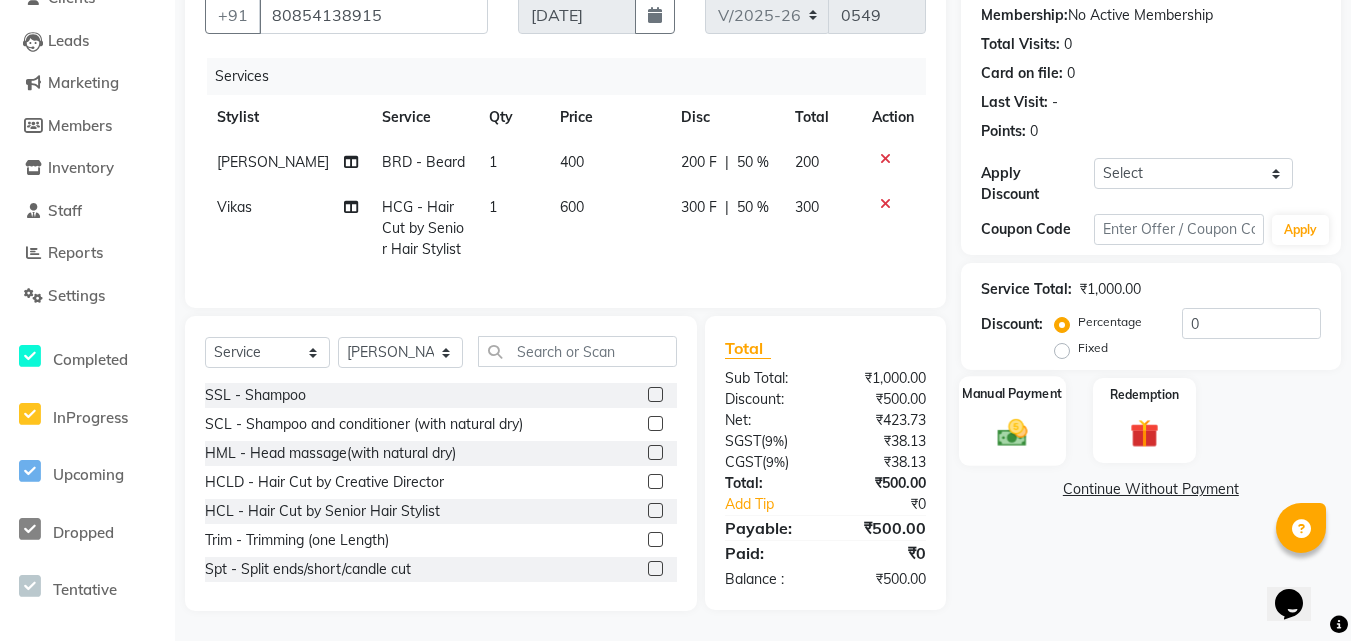 click 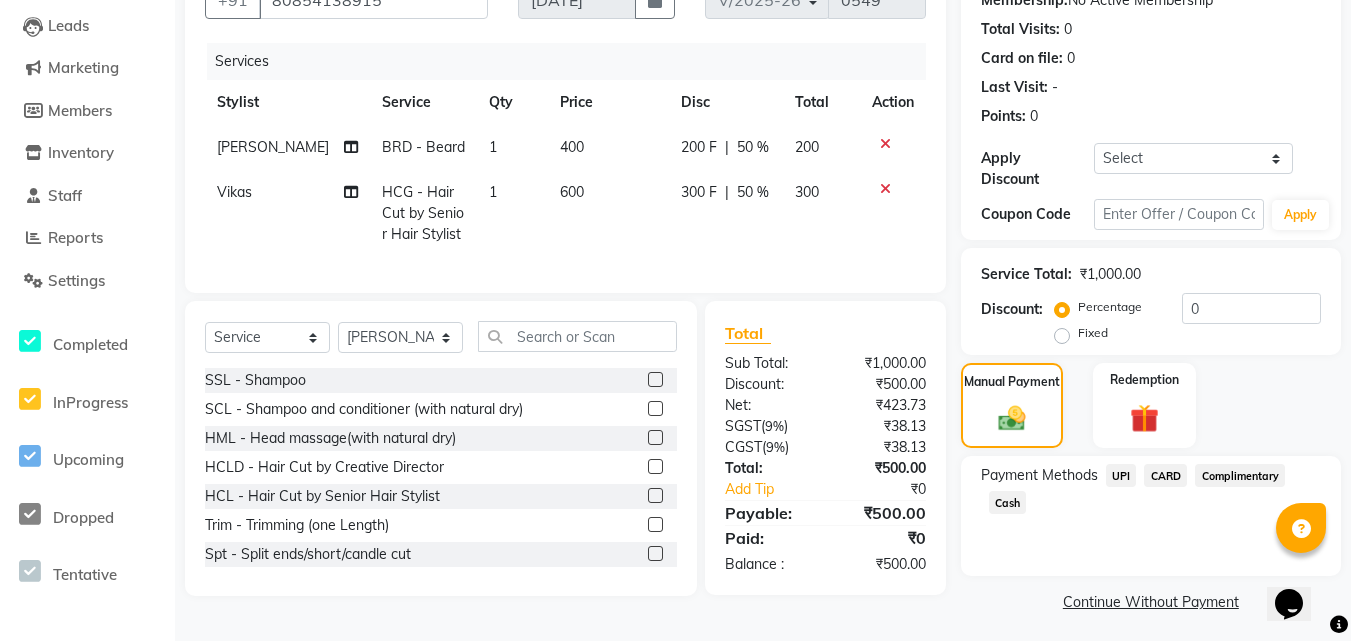 click on "Cash" 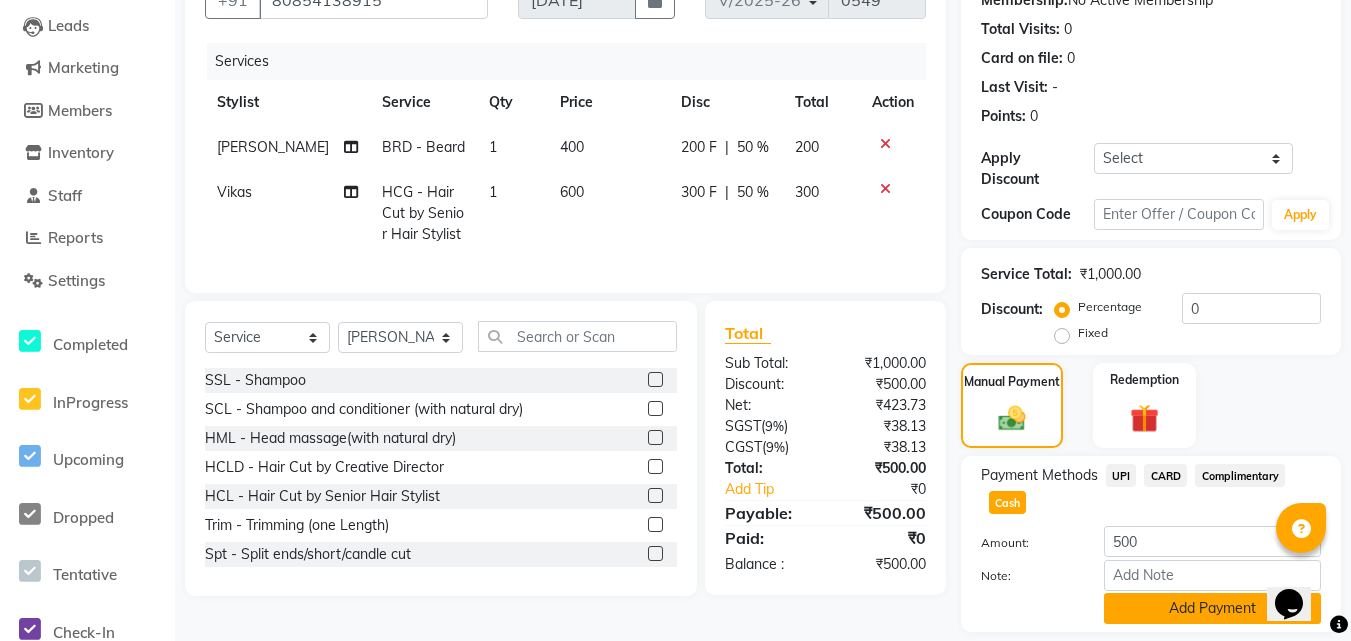 click on "Add Payment" 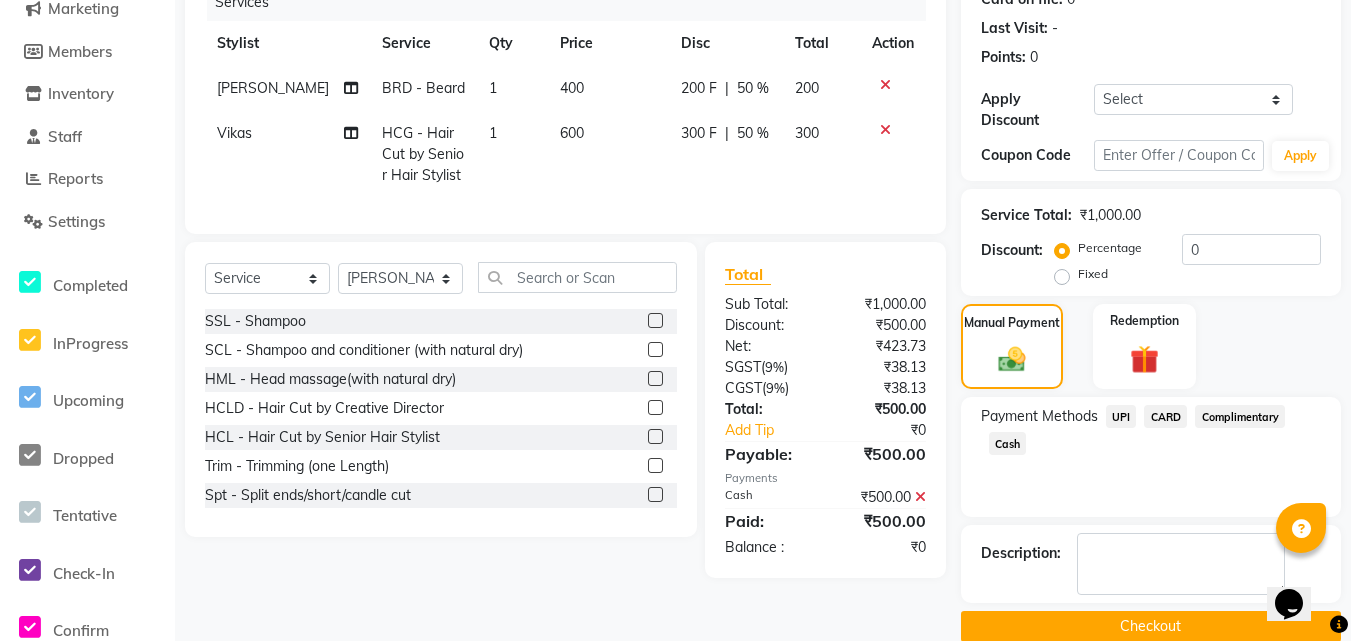 scroll, scrollTop: 295, scrollLeft: 0, axis: vertical 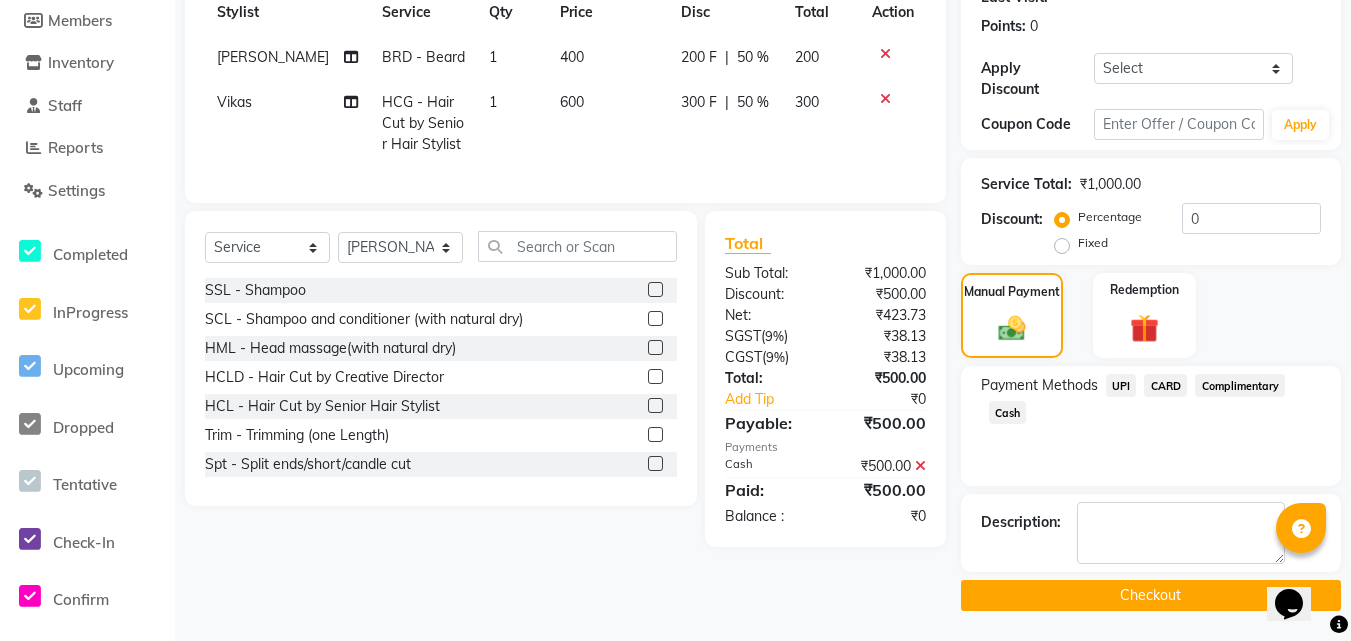 click on "Checkout" 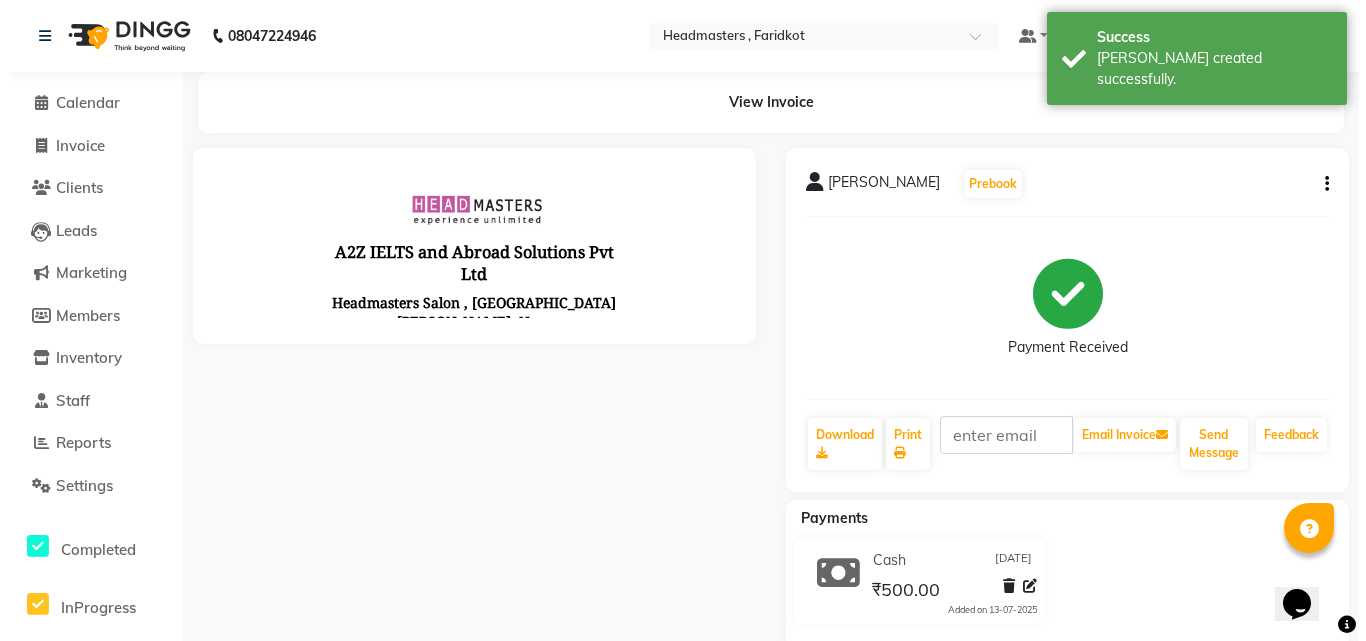 scroll, scrollTop: 0, scrollLeft: 0, axis: both 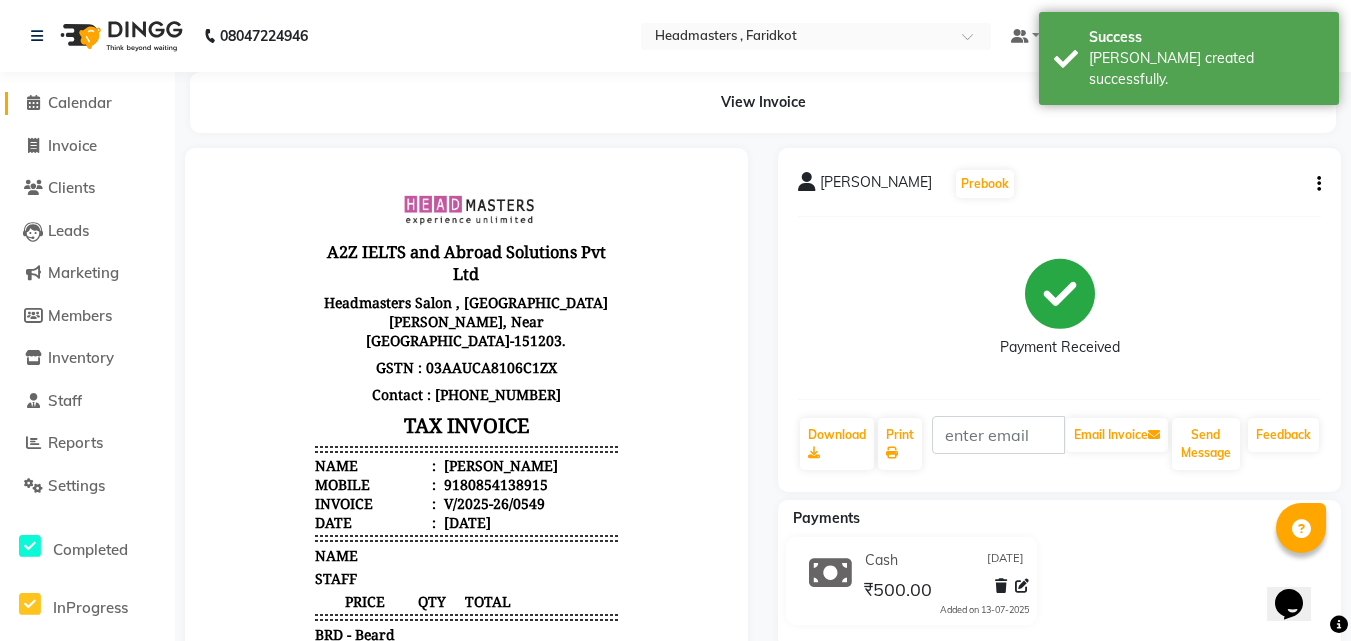 click 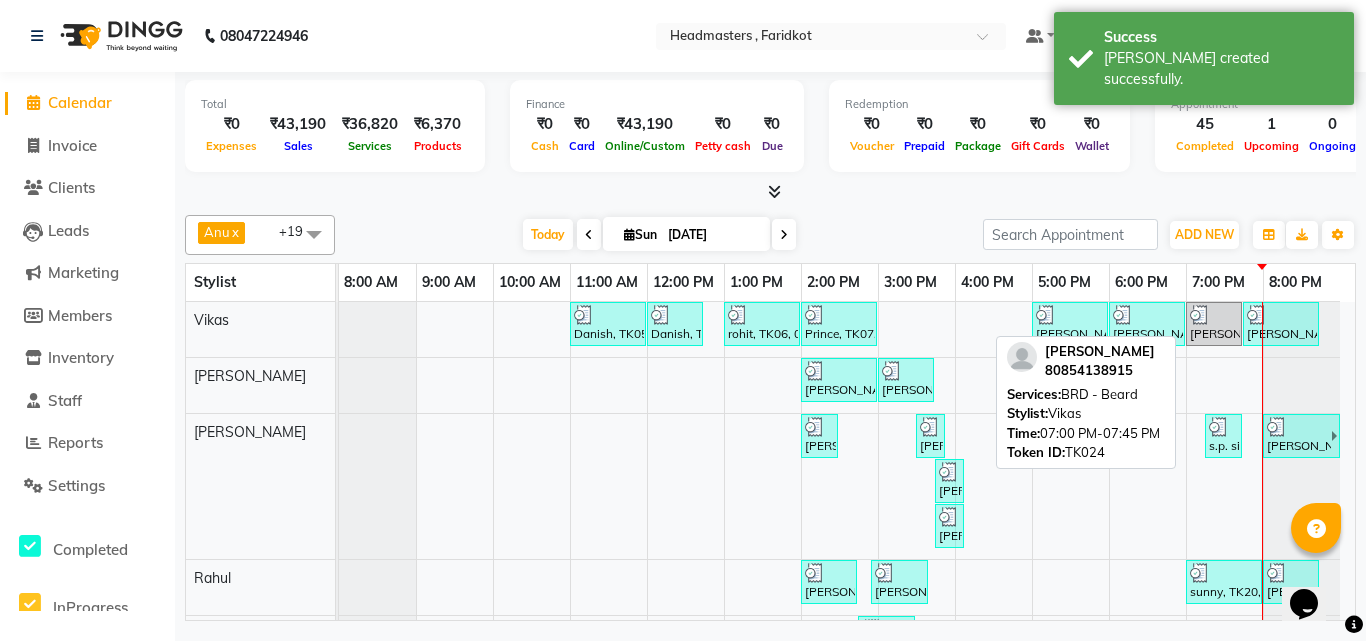 click on "[PERSON_NAME], TK24, 07:00 PM-07:45 PM, BRD - [PERSON_NAME]" at bounding box center [1214, 324] 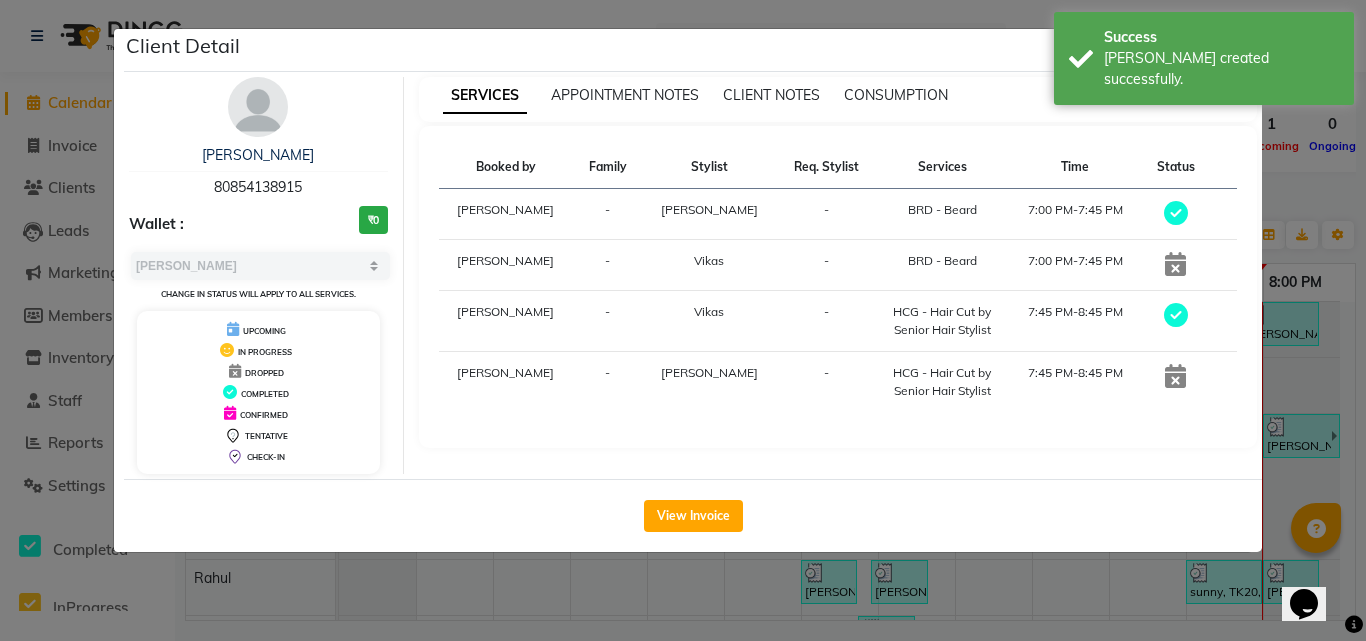 click on "Client Detail  sunil kumar    80854138915 Wallet : ₹0 Select MARK DONE UPCOMING Change in status will apply to all services. UPCOMING IN PROGRESS DROPPED COMPLETED CONFIRMED TENTATIVE CHECK-IN SERVICES APPOINTMENT NOTES CLIENT NOTES CONSUMPTION Booked by Family Stylist Req. Stylist Services Time Status  Kirat Brar  - Micheal -  BRD - Beard   7:00 PM-7:45 PM   Kirat Brar  - Vikas -  BRD - Beard   7:00 PM-7:45 PM   Kirat Brar  - Vikas -  HCG - Hair Cut by Senior Hair Stylist   7:45 PM-8:45 PM   Kirat Brar  - Jasdeep -  HCG - Hair Cut by Senior Hair Stylist   7:45 PM-8:45 PM   View Invoice" 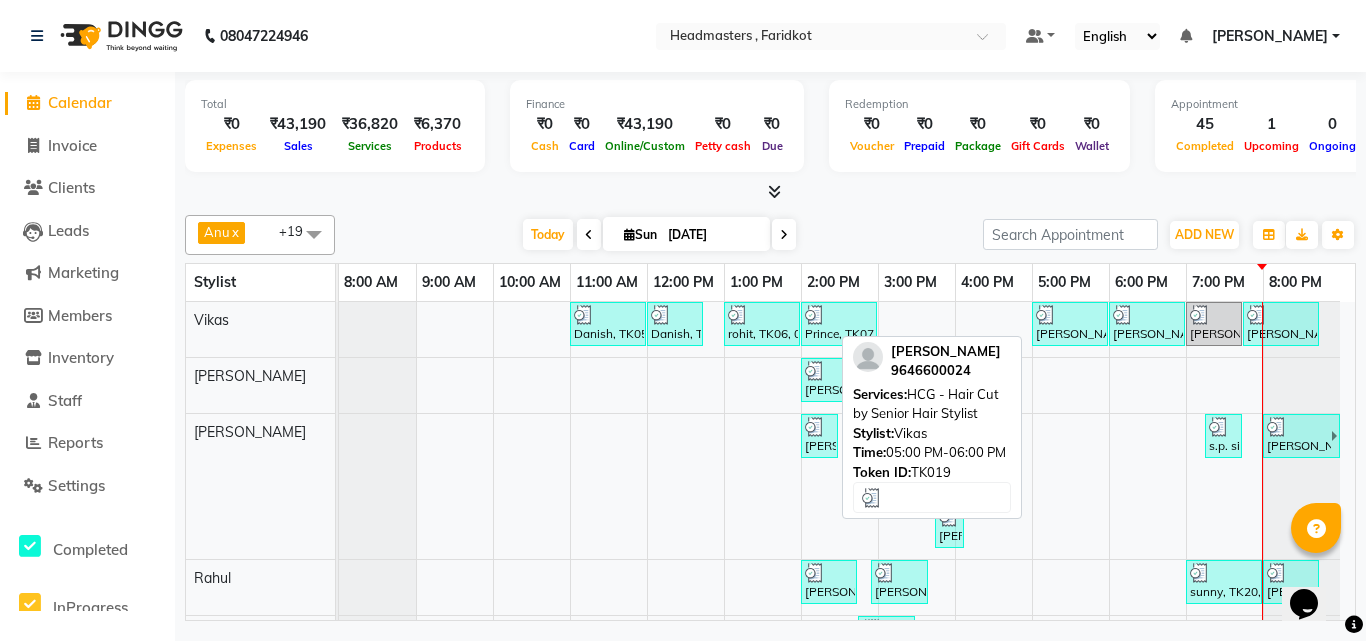 click at bounding box center [1070, 315] 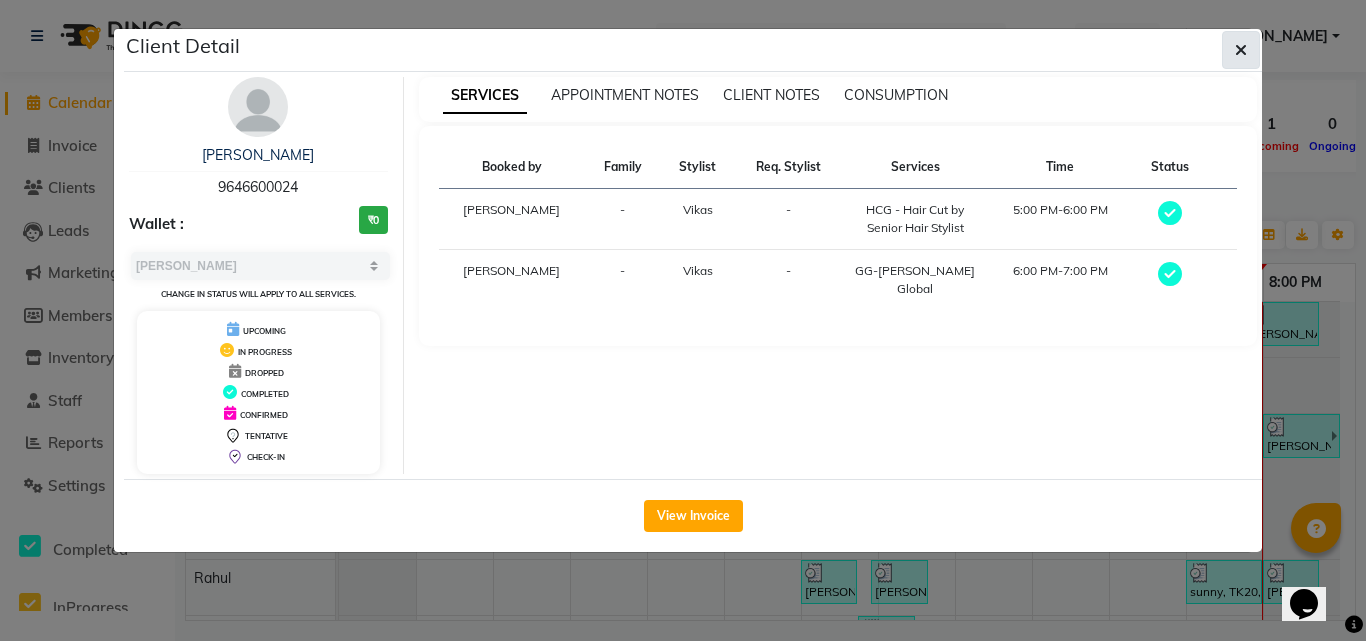 click 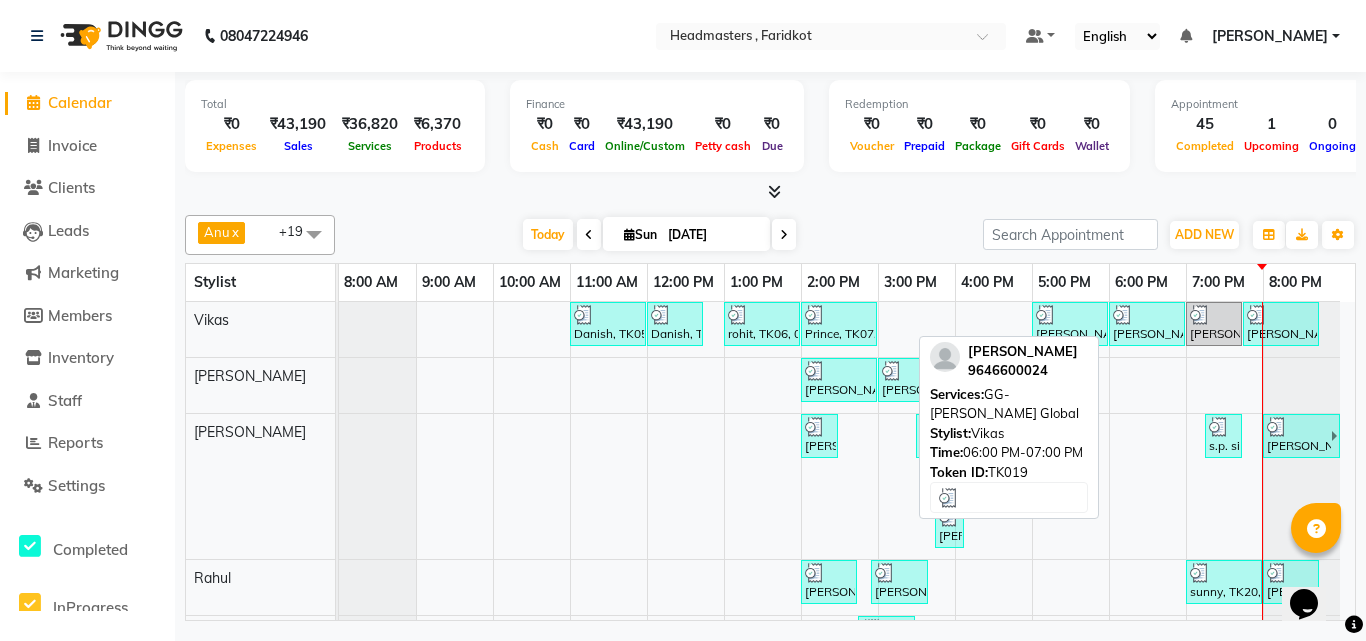 click on "[PERSON_NAME], TK19, 06:00 PM-07:00 PM, GG-[PERSON_NAME] Global" at bounding box center (1147, 324) 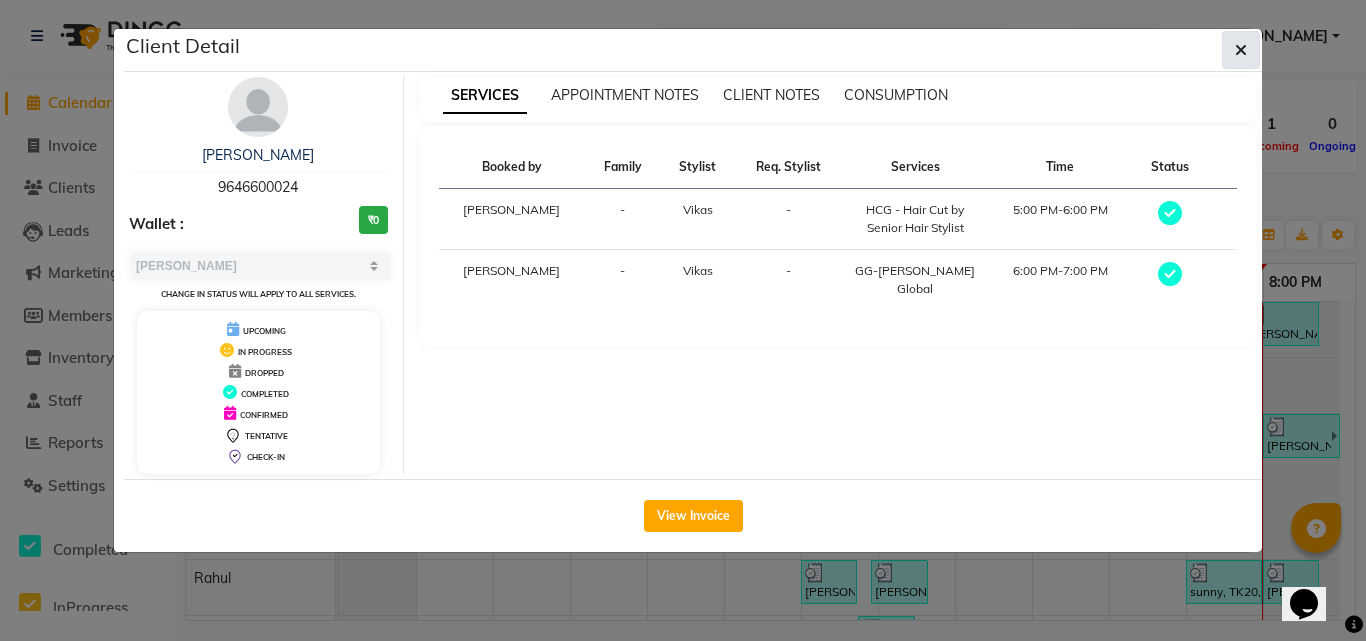 click 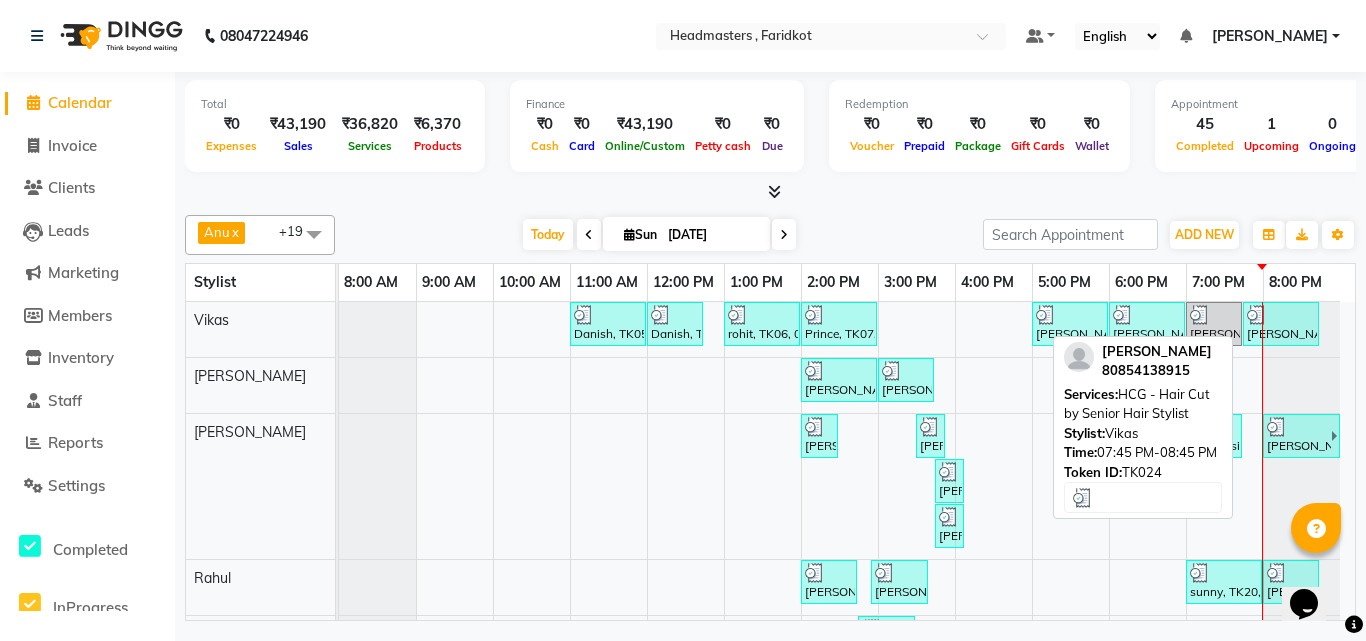 click on "[PERSON_NAME], TK24, 07:45 PM-08:45 PM, HCG - Hair Cut by Senior Hair Stylist" at bounding box center (1281, 324) 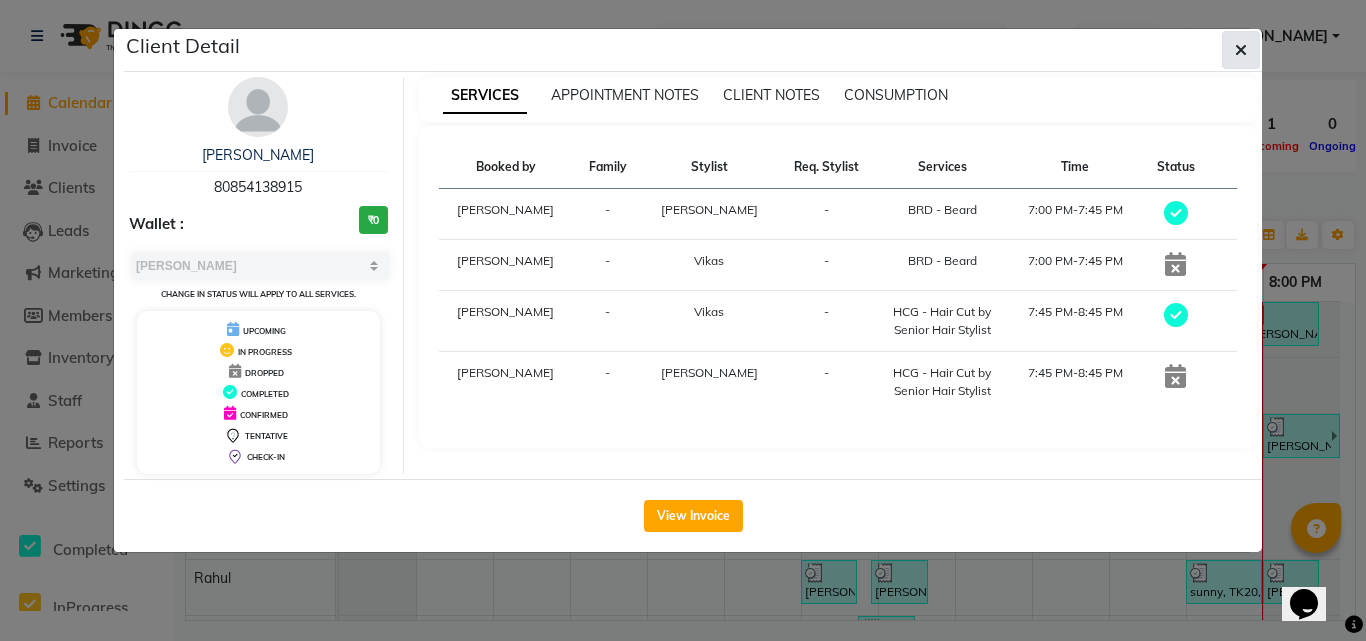 click 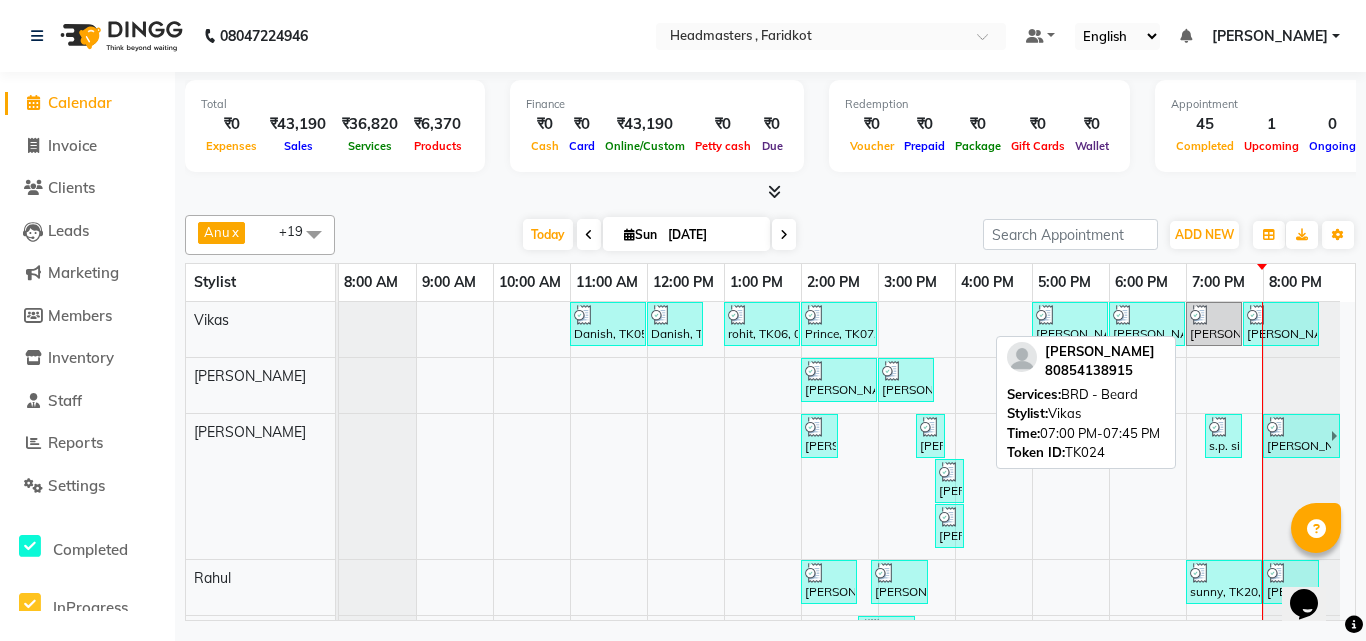 click on "[PERSON_NAME], TK24, 07:00 PM-07:45 PM, BRD - [PERSON_NAME]" at bounding box center (1214, 324) 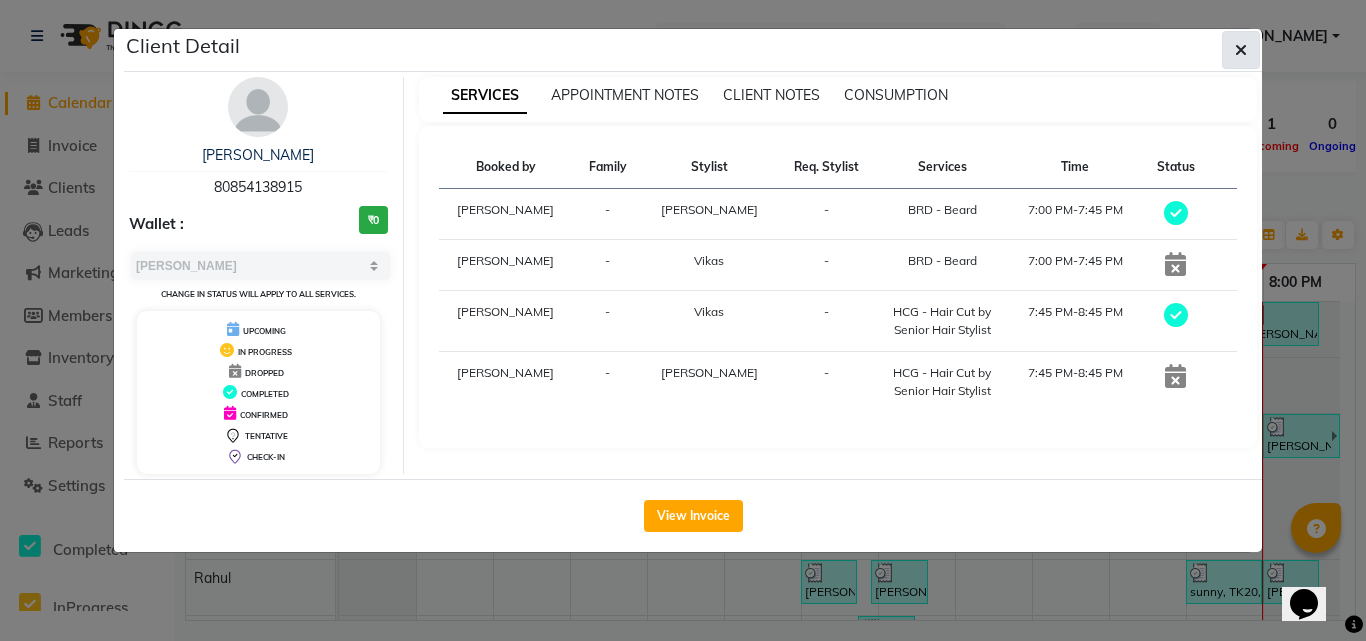 click 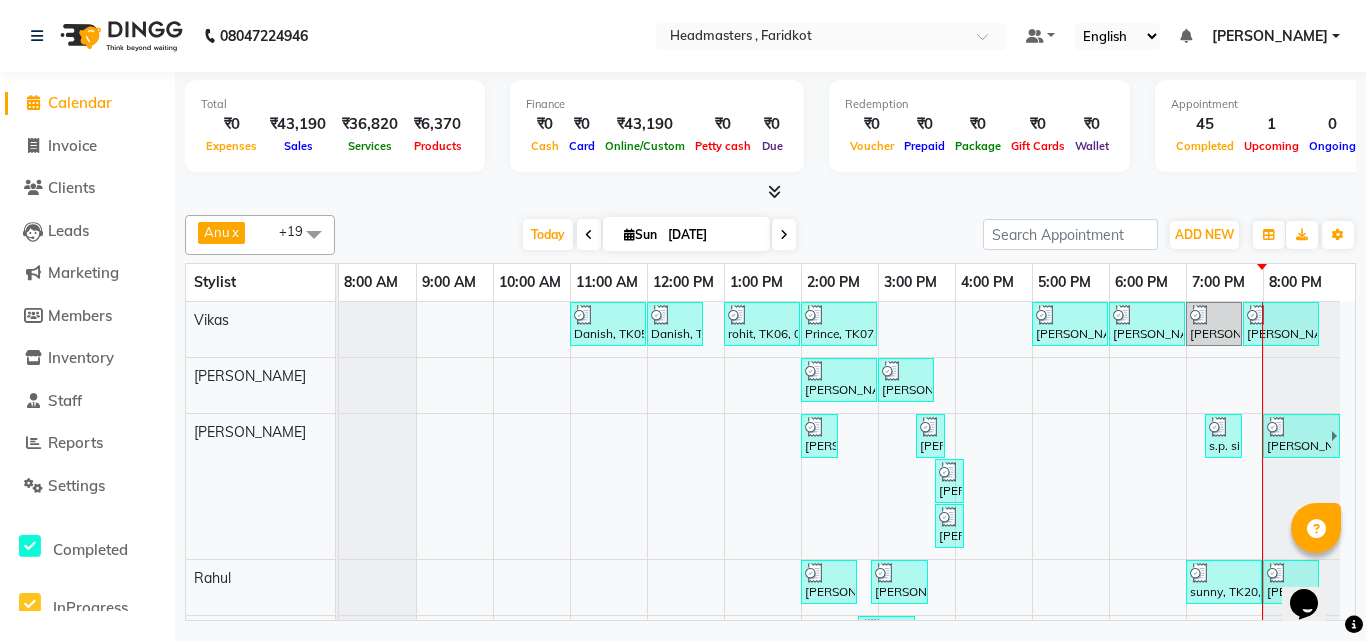 scroll, scrollTop: 427, scrollLeft: 0, axis: vertical 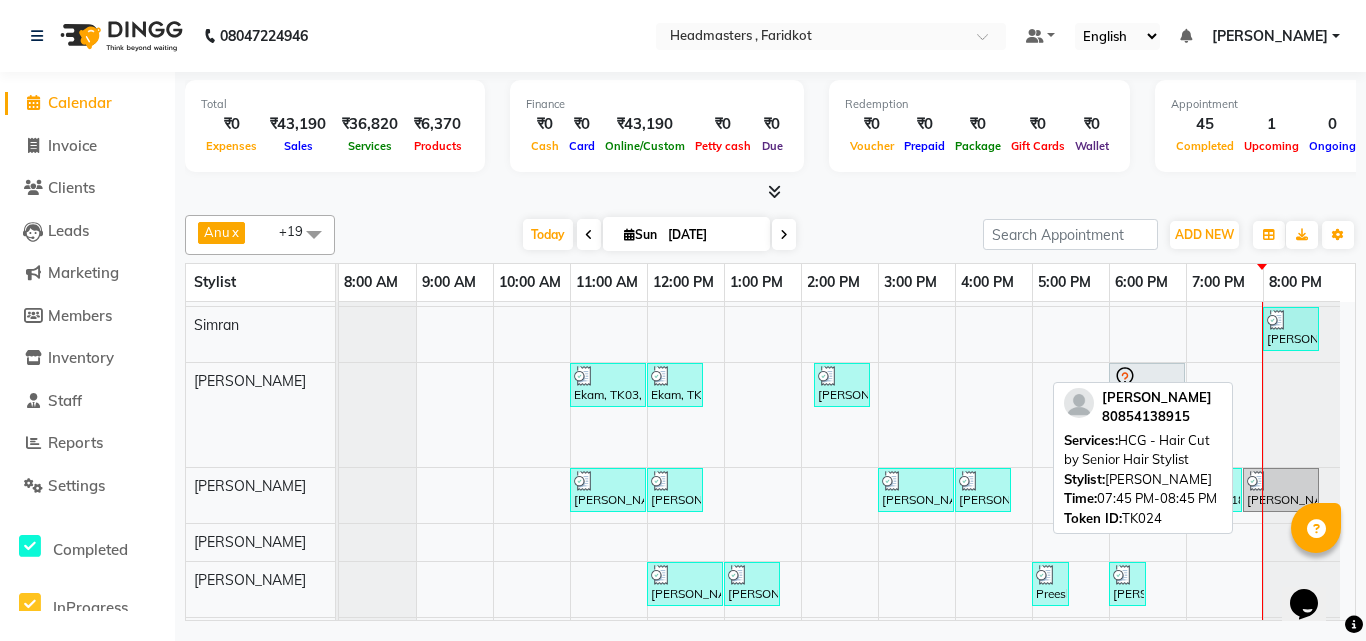 click on "[PERSON_NAME], TK24, 07:45 PM-08:45 PM, HCG - Hair Cut by Senior Hair Stylist" at bounding box center (1281, 490) 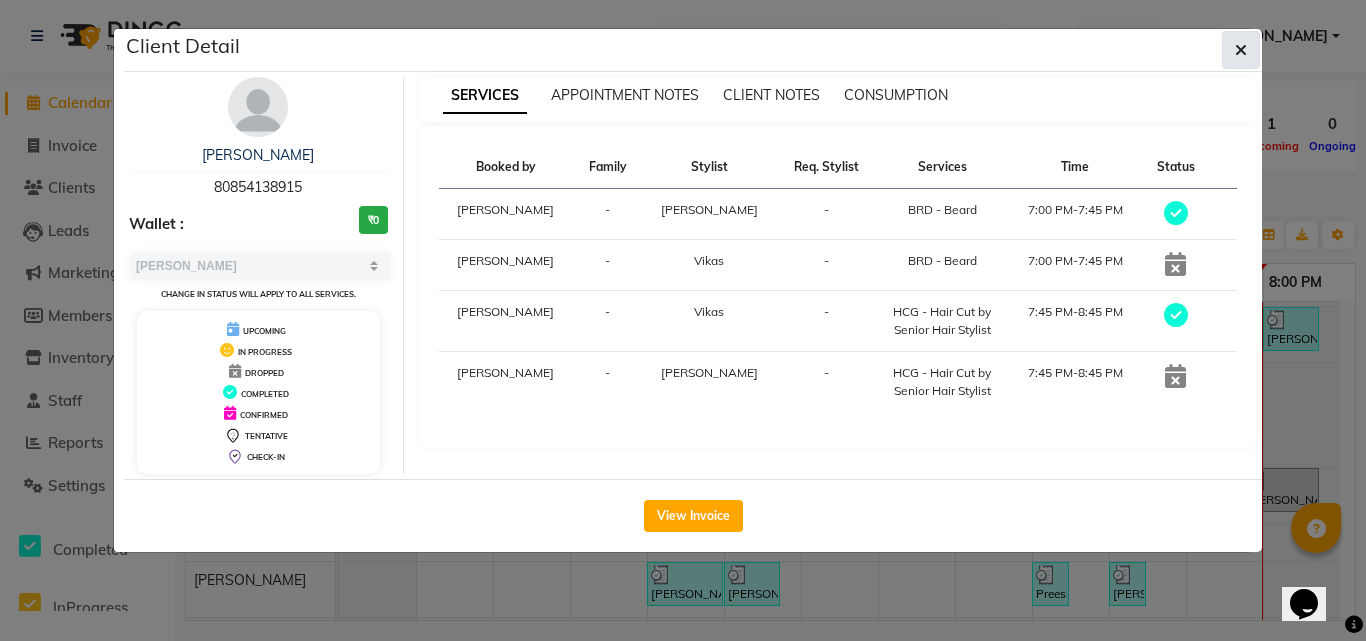 click 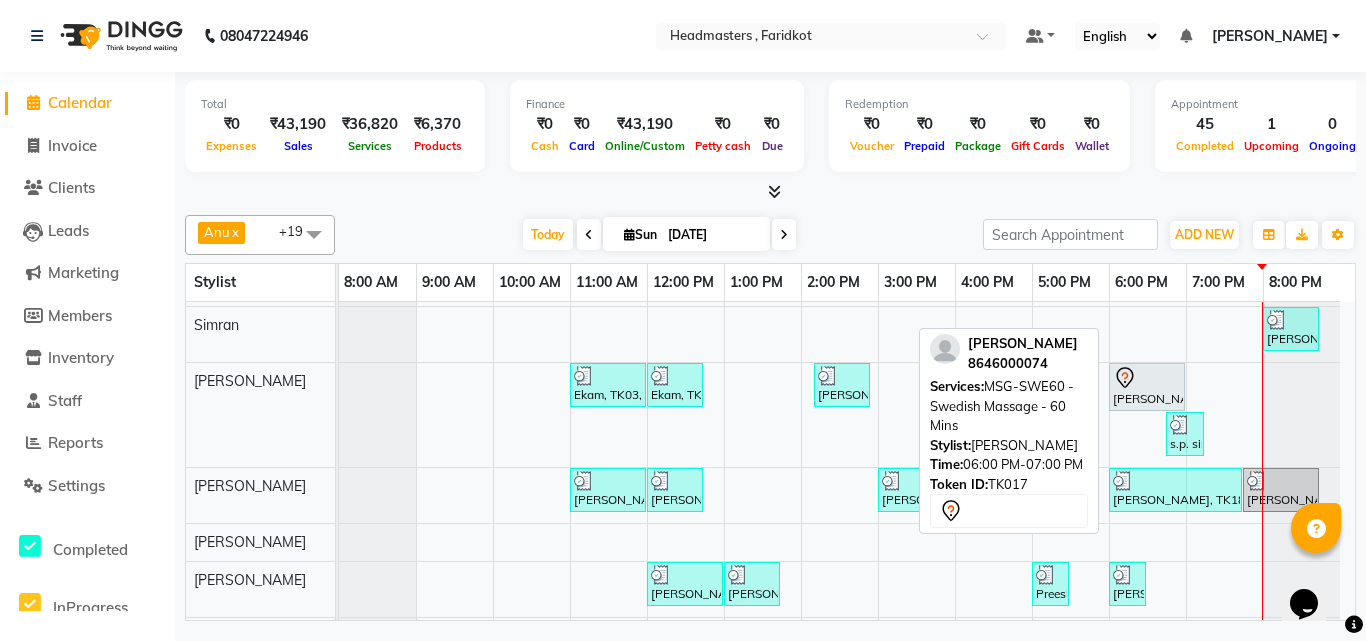 click 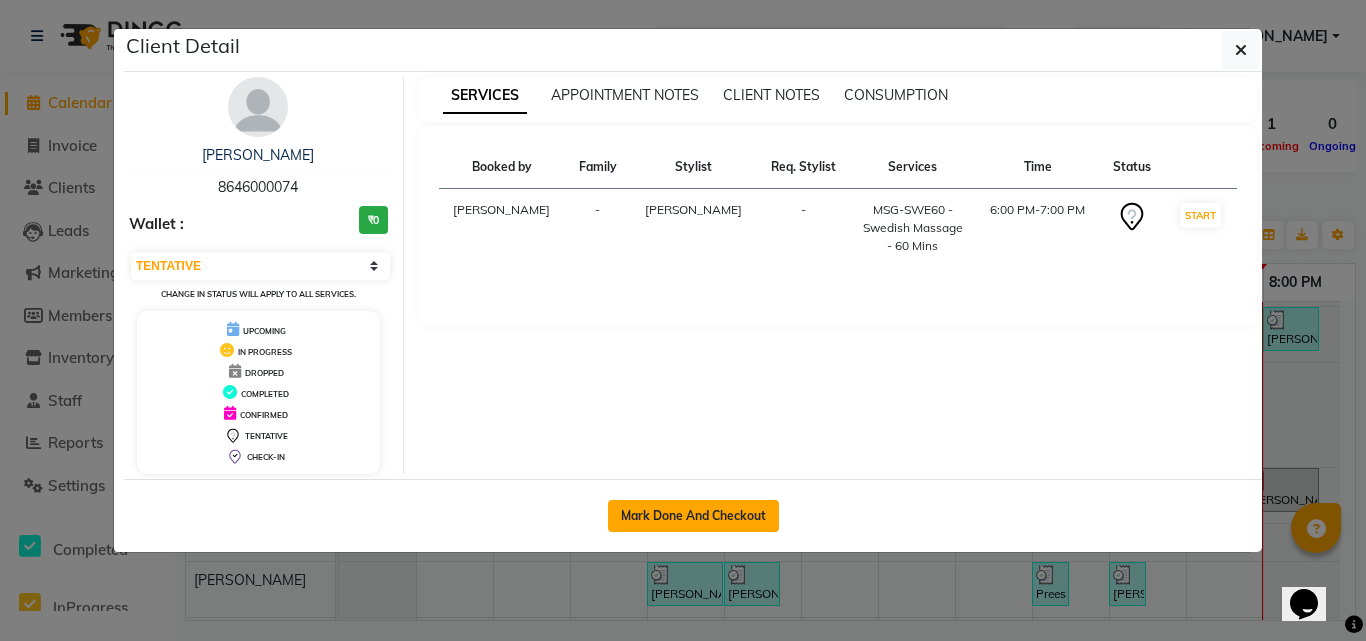 click on "Mark Done And Checkout" 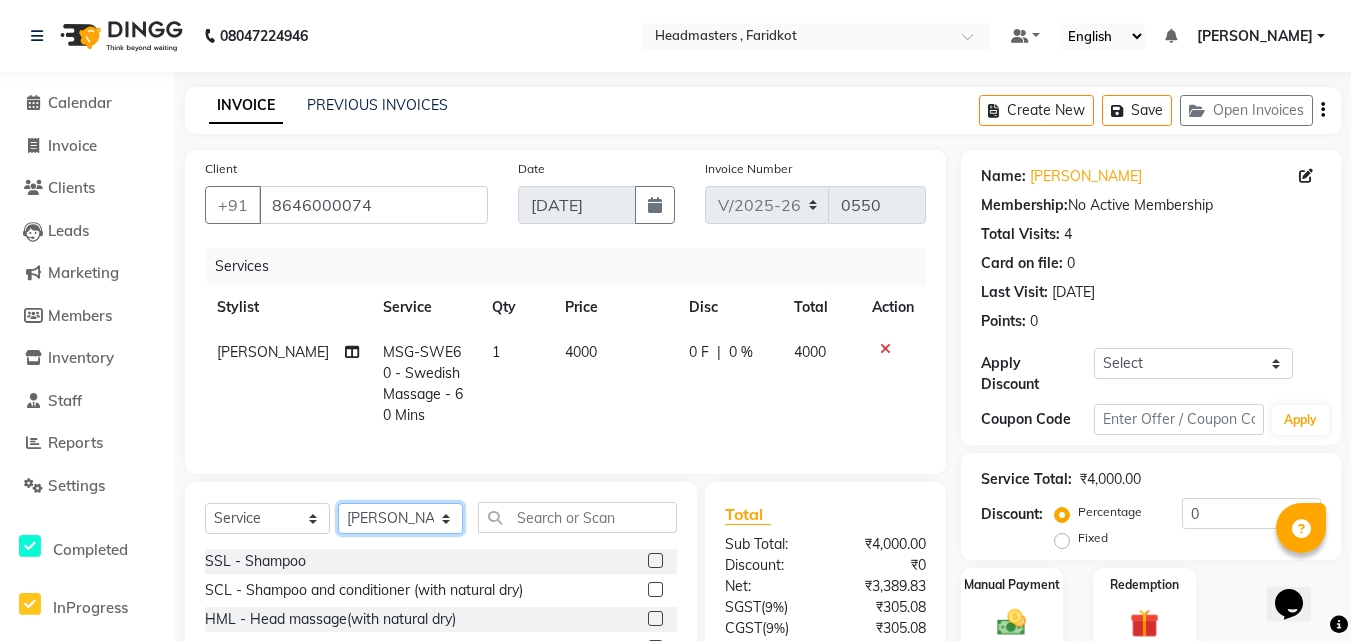 click on "Select Stylist Anu Azam Geetanjali Gulzar Jagdeep Singh Jagjeet Jasdeep Jashan Lovepreet Malkeet Micheal Rahul Rishi sanjay Sharan Simran Simran kaur Stalin tarun Vikas" 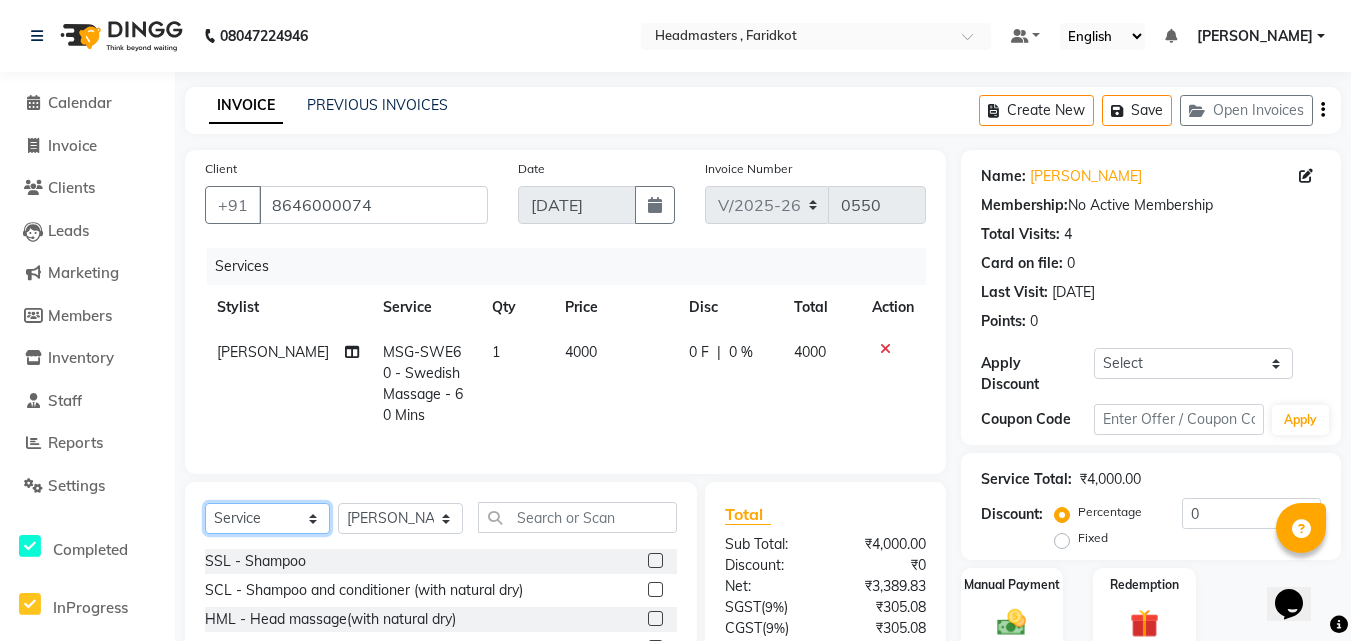 click on "Select  Service  Product  Membership  Package Voucher Prepaid Gift Card" 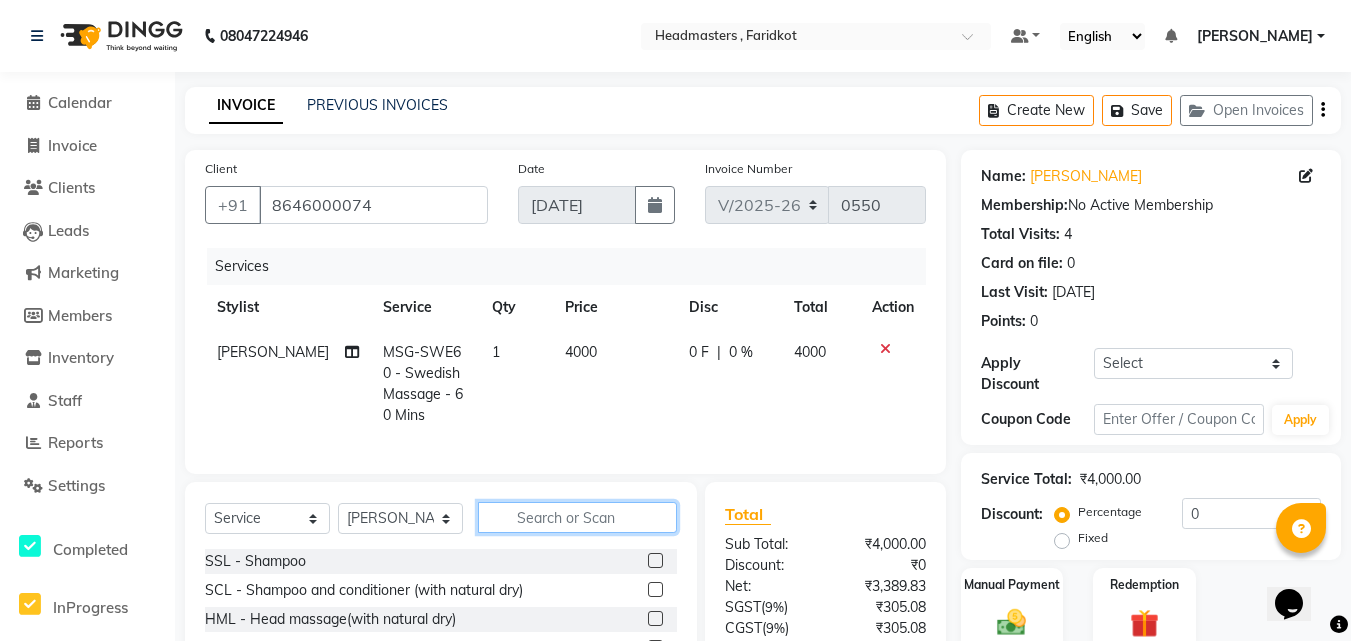 click 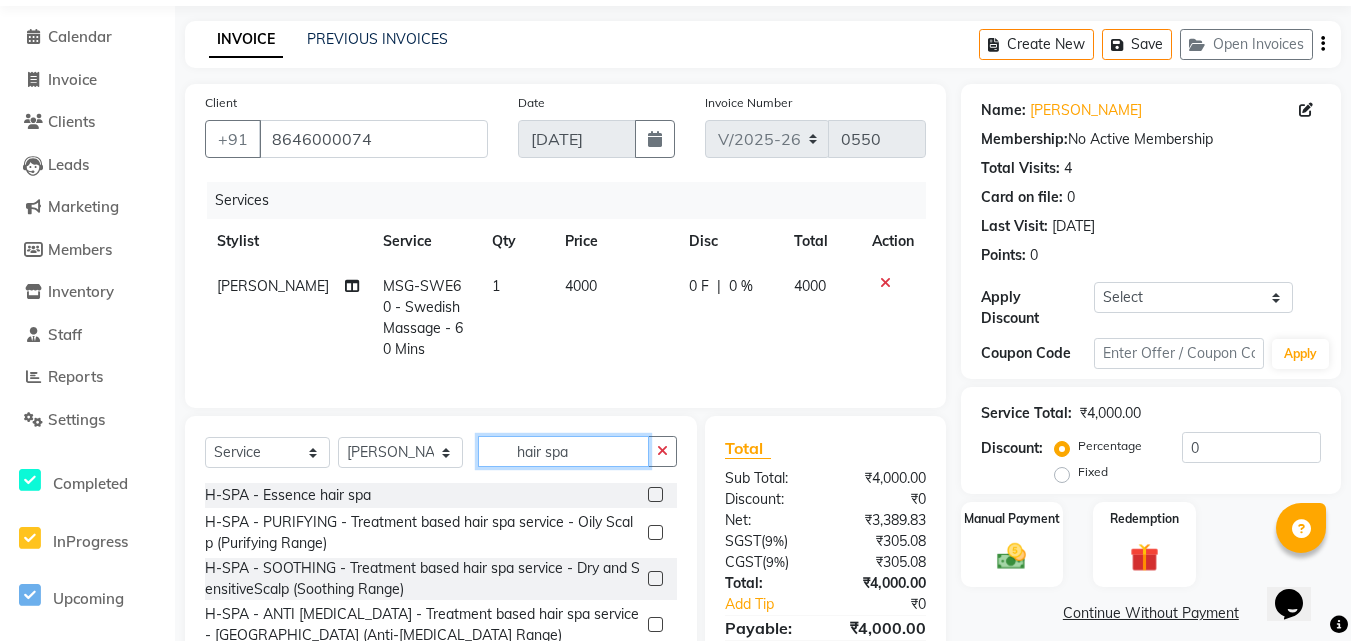 scroll, scrollTop: 100, scrollLeft: 0, axis: vertical 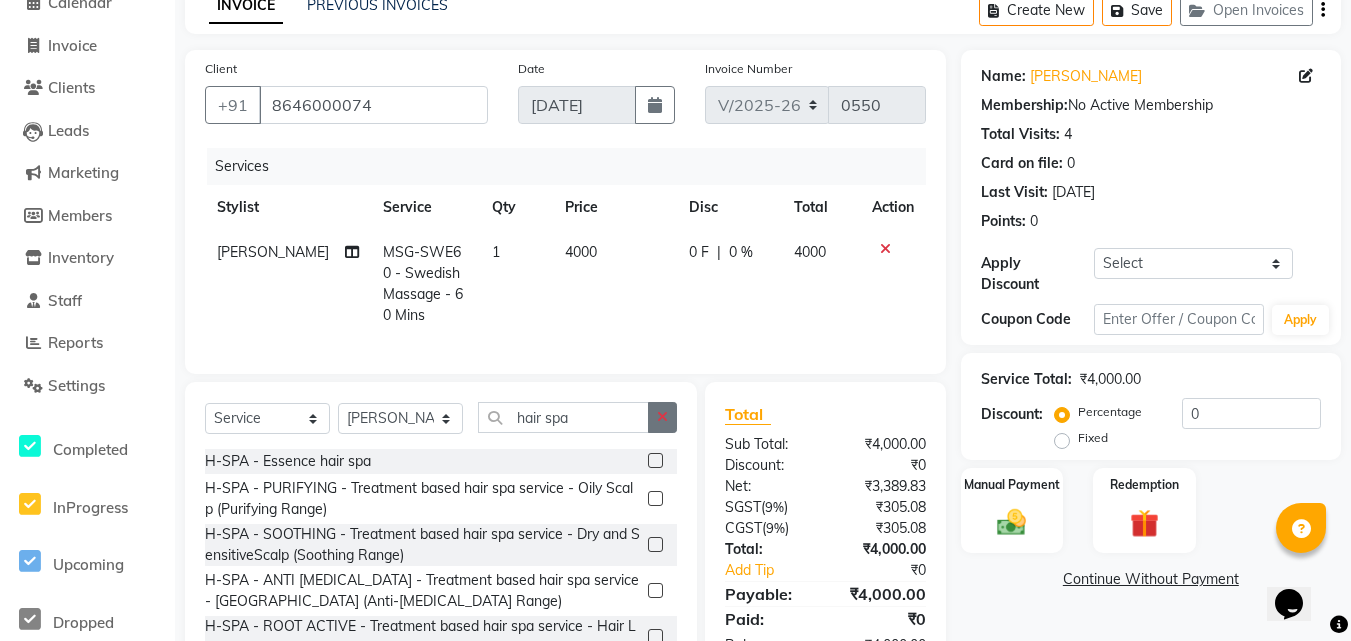 click 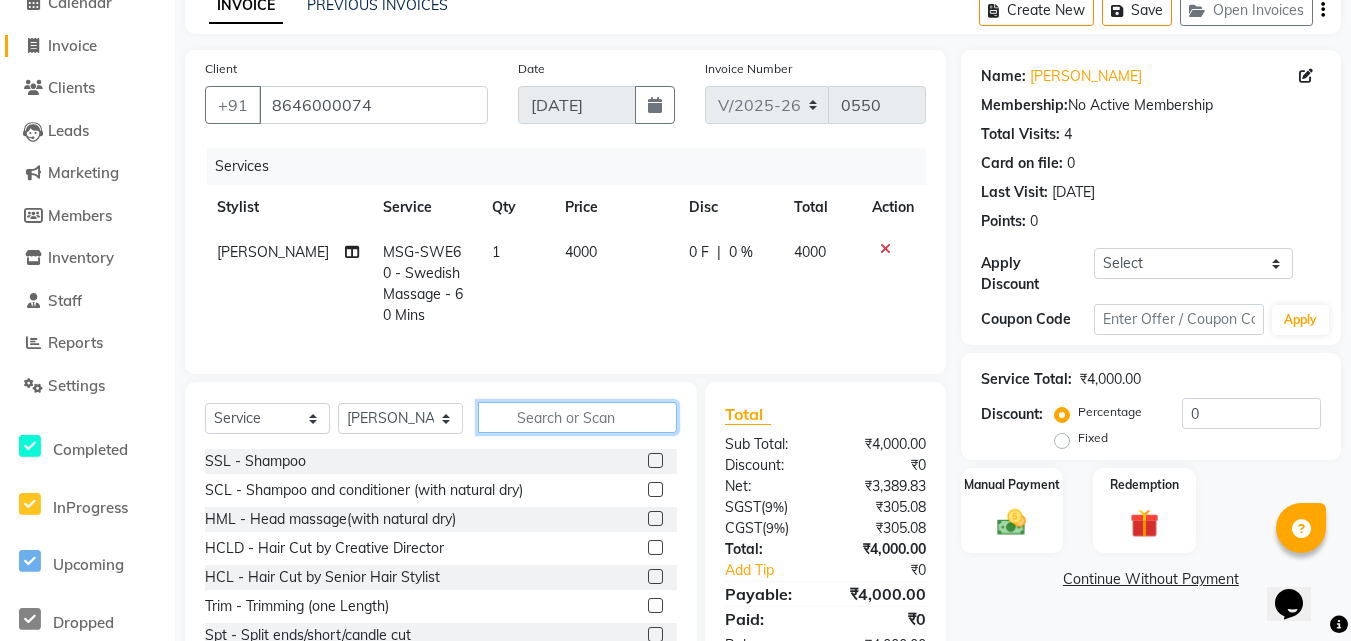 scroll, scrollTop: 0, scrollLeft: 0, axis: both 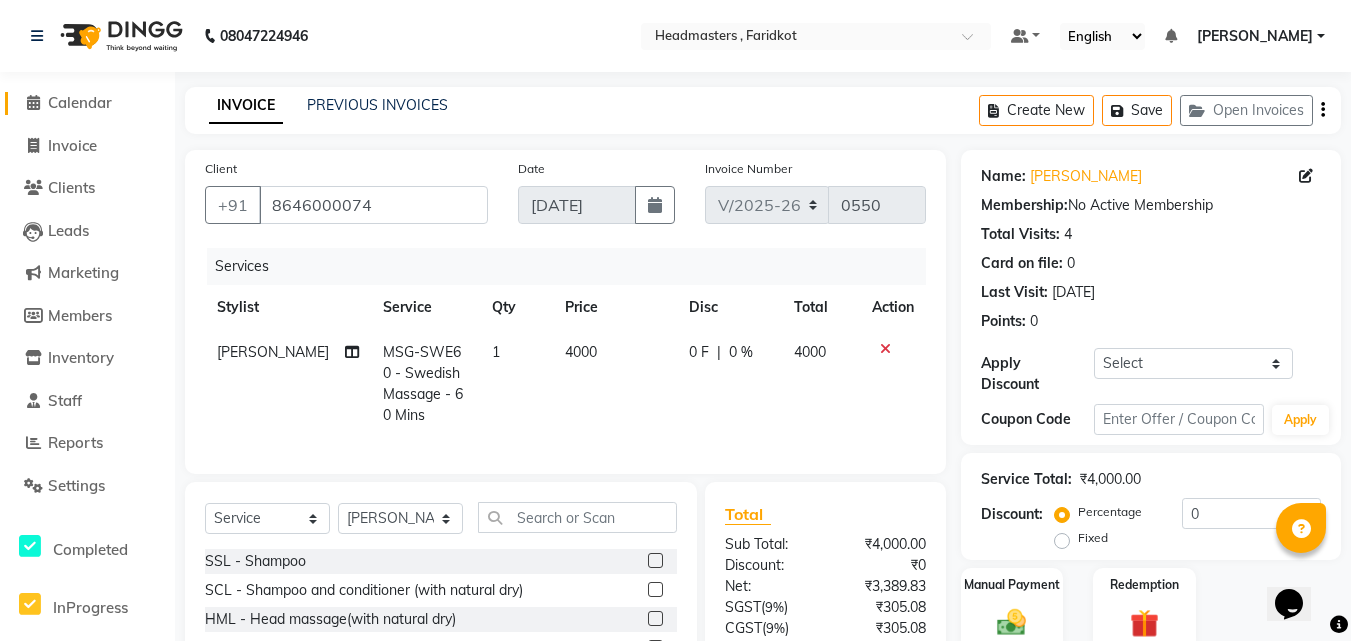 click on "Calendar" 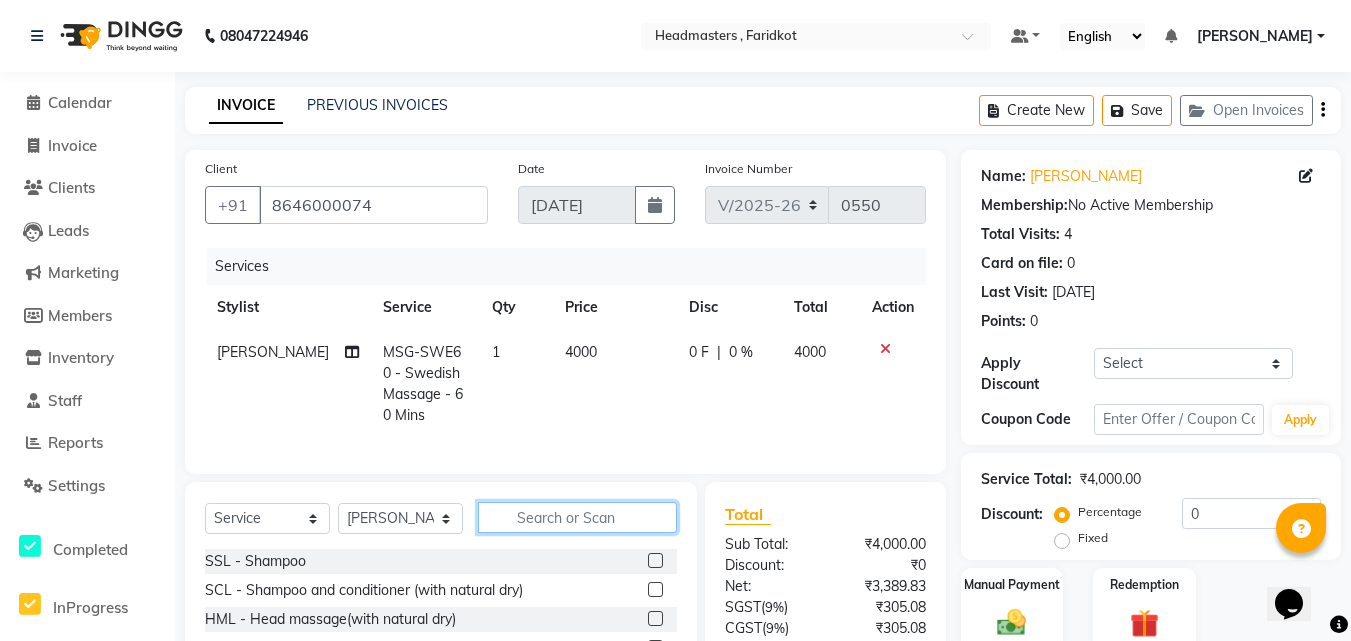 click 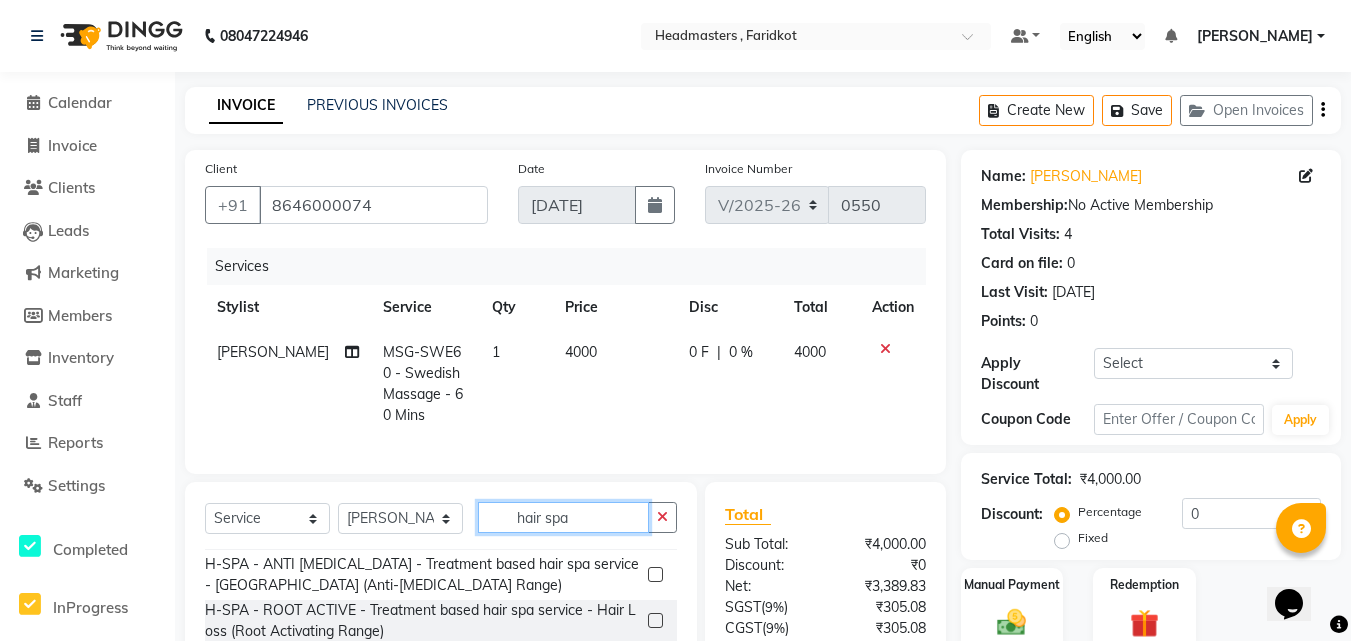 scroll, scrollTop: 0, scrollLeft: 0, axis: both 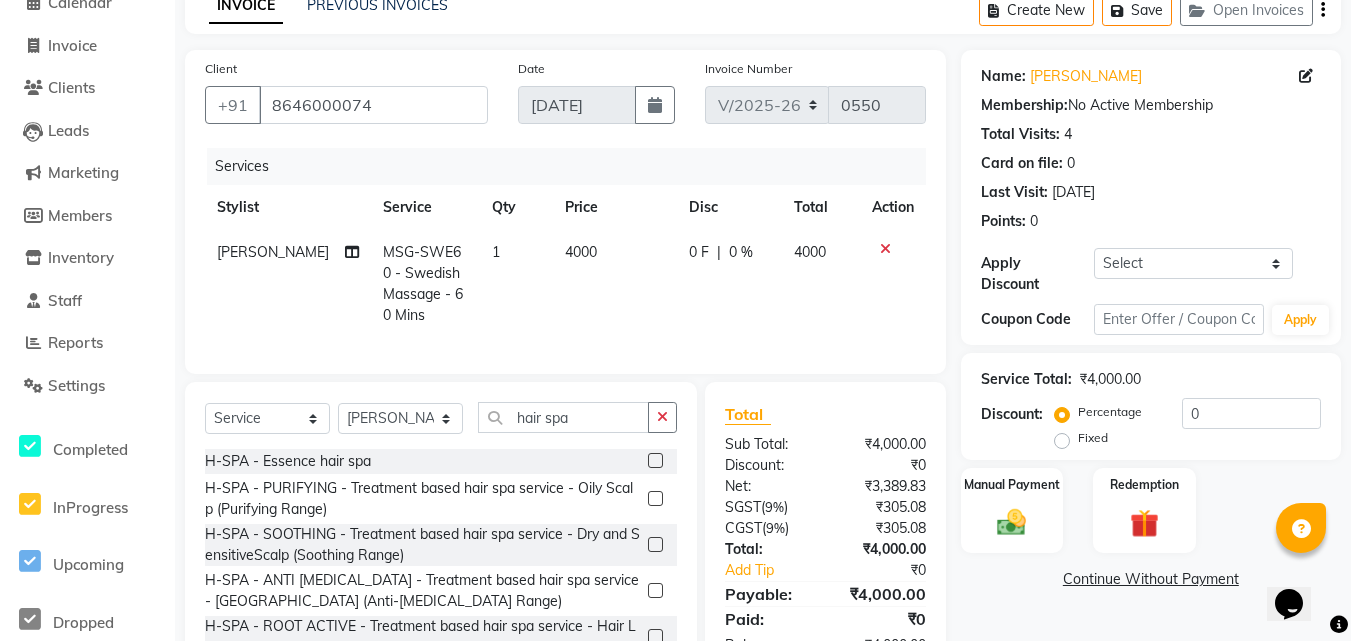 click 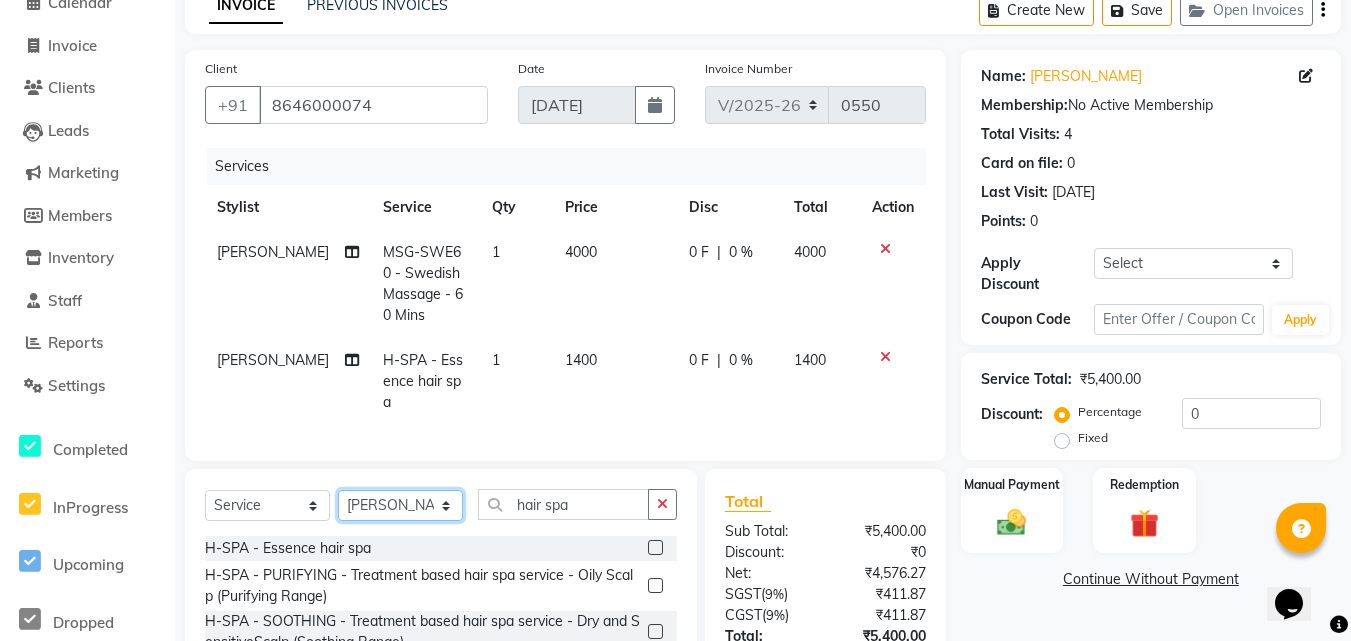 click on "Select Stylist Anu Azam Geetanjali Gulzar Jagdeep Singh Jagjeet Jasdeep Jashan Lovepreet Malkeet Micheal Rahul Rishi sanjay Sharan Simran Simran kaur Stalin tarun Vikas" 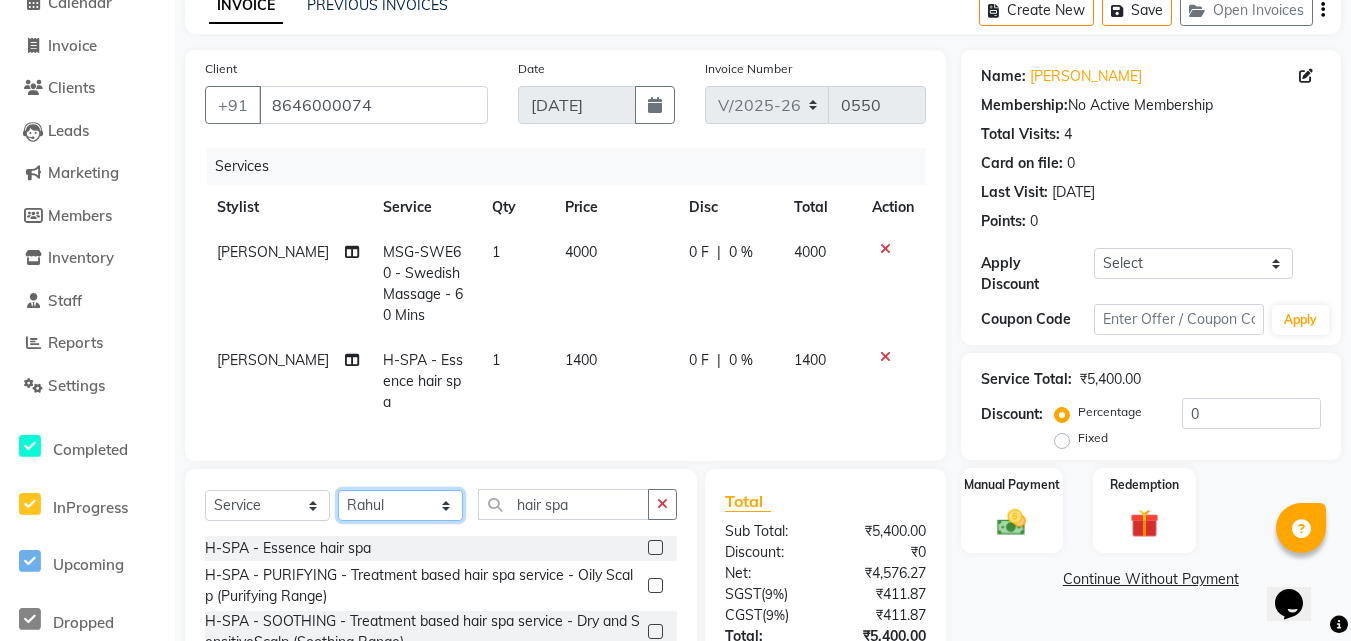 click on "Select Stylist Anu Azam Geetanjali Gulzar Jagdeep Singh Jagjeet Jasdeep Jashan Lovepreet Malkeet Micheal Rahul Rishi sanjay Sharan Simran Simran kaur Stalin tarun Vikas" 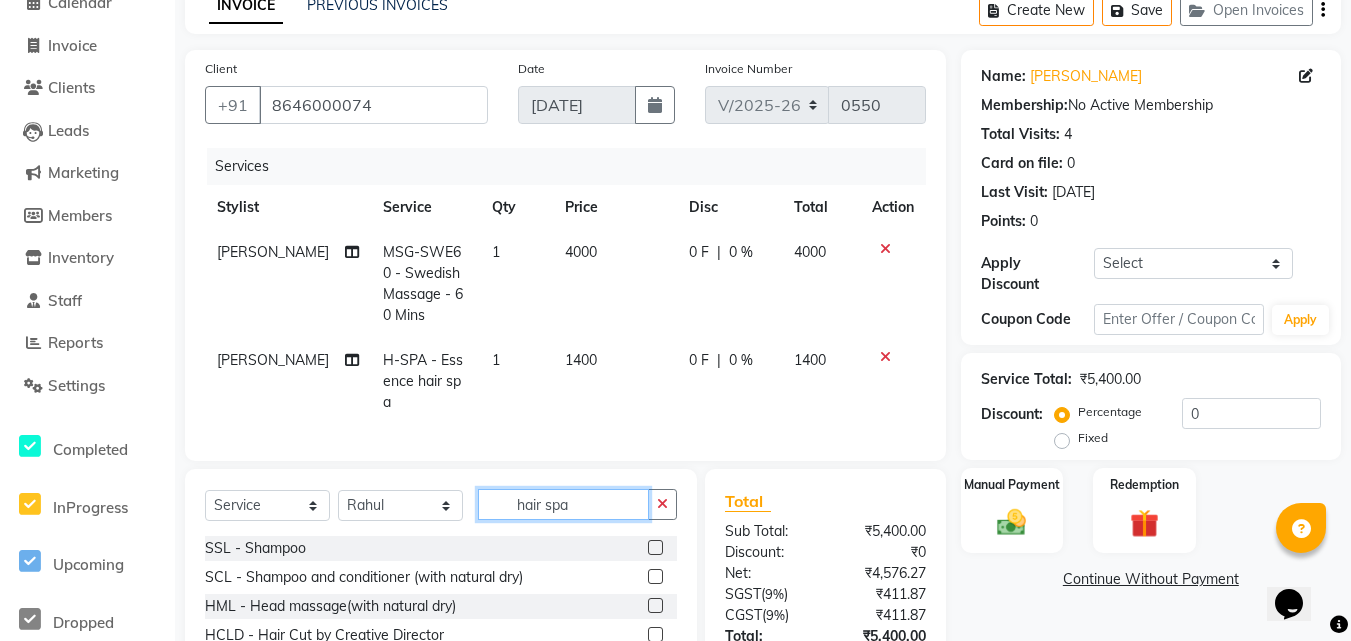 click on "hair spa" 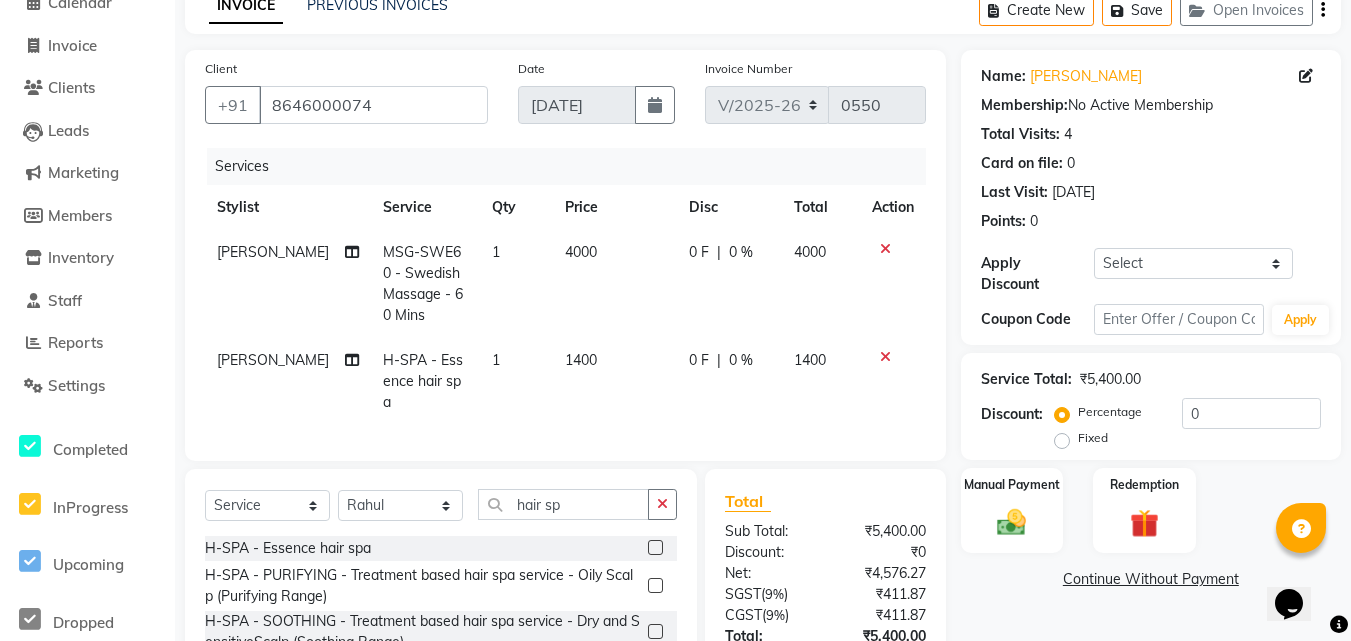 click 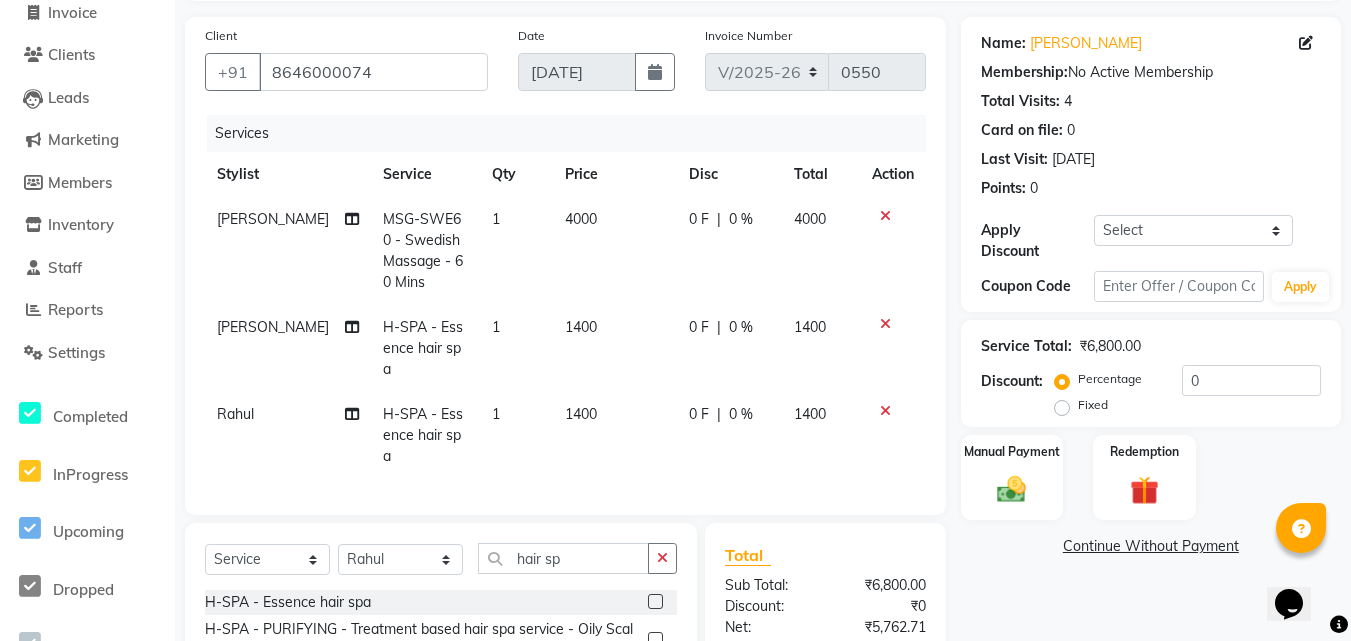 scroll, scrollTop: 313, scrollLeft: 0, axis: vertical 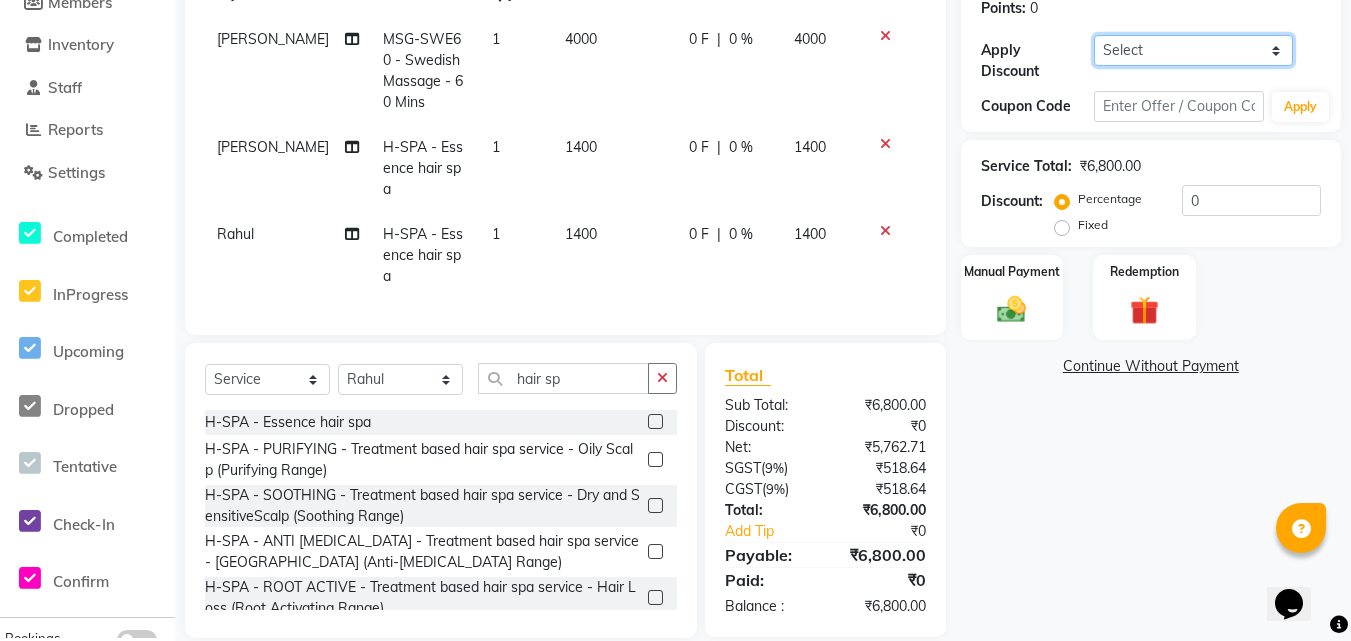 click on "Select Coupon → Wrong Job Card  Coupon → Complimentary Coupon → Correction  Coupon → First Wash  Coupon → Free Of Cost - Foc  Coupon → Staff Service  Coupon → Service Not Done  Coupon → Double Job Card  Coupon → Pending Payment" 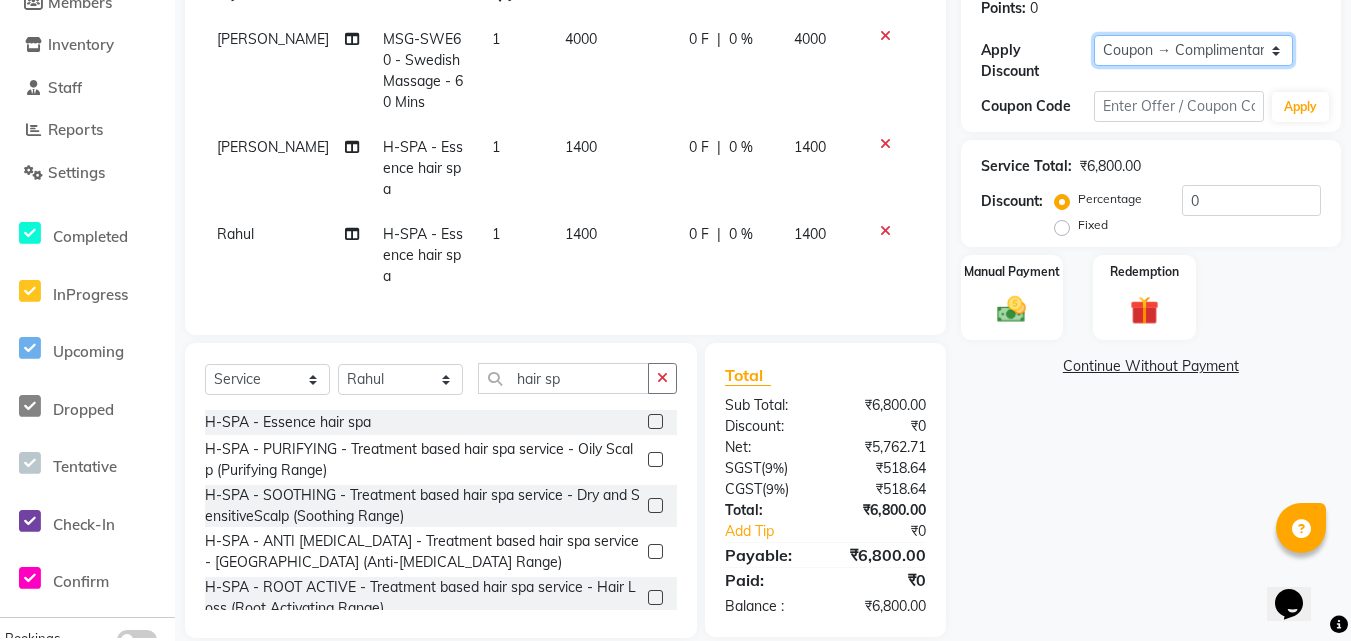 click on "Select Coupon → Wrong Job Card  Coupon → Complimentary Coupon → Correction  Coupon → First Wash  Coupon → Free Of Cost - Foc  Coupon → Staff Service  Coupon → Service Not Done  Coupon → Double Job Card  Coupon → Pending Payment" 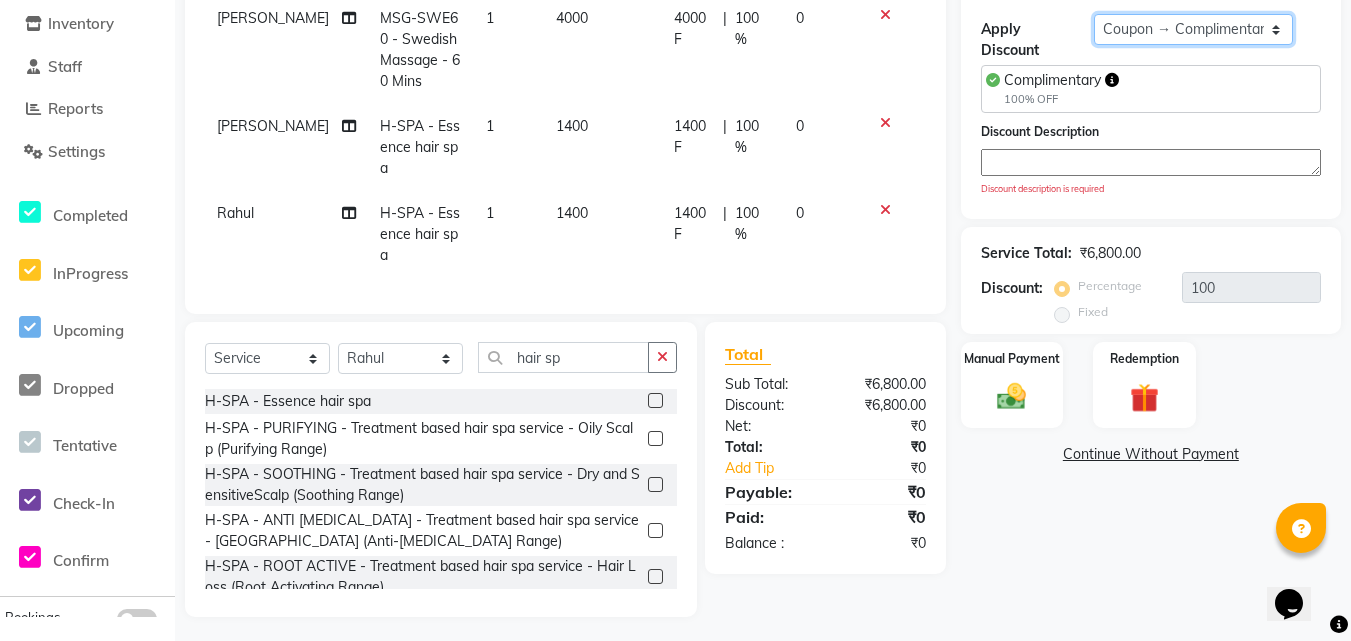 scroll, scrollTop: 355, scrollLeft: 0, axis: vertical 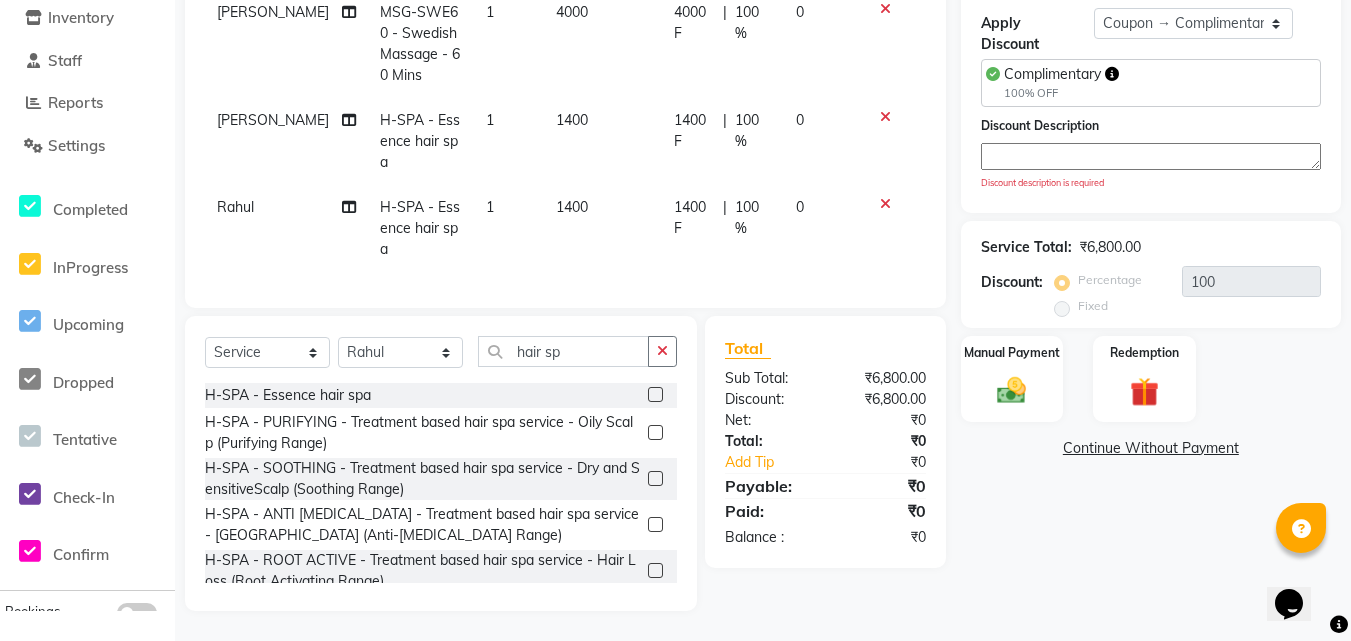 click 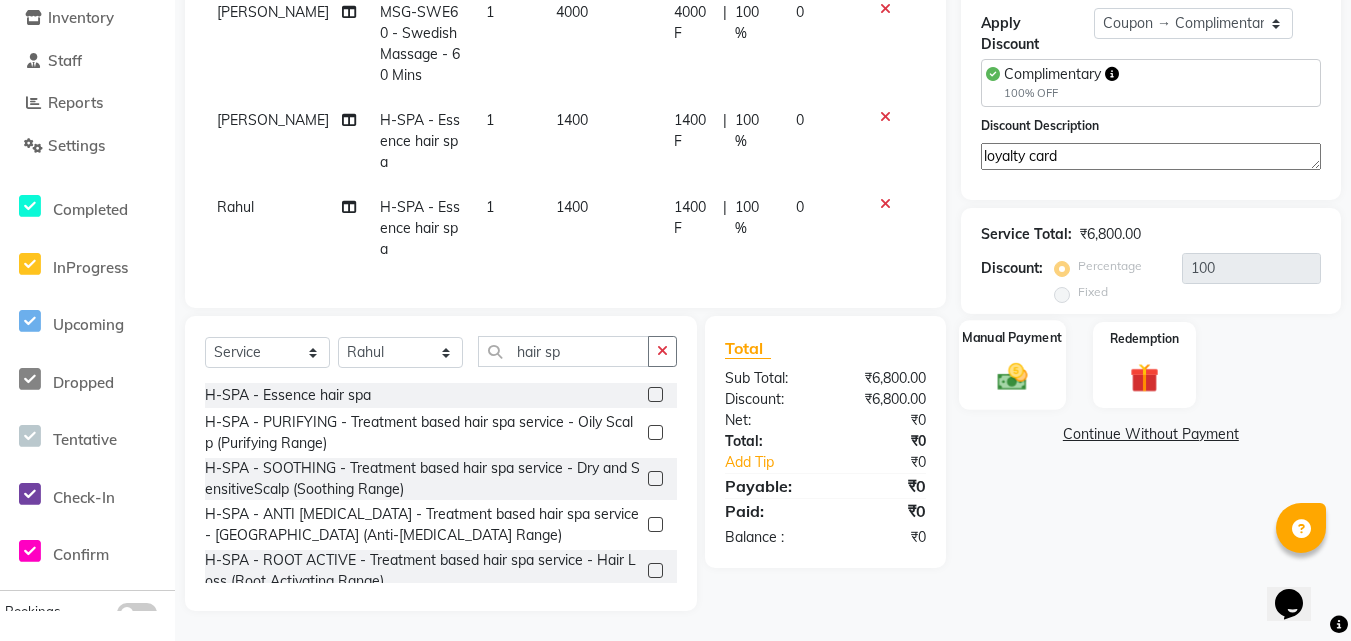 click 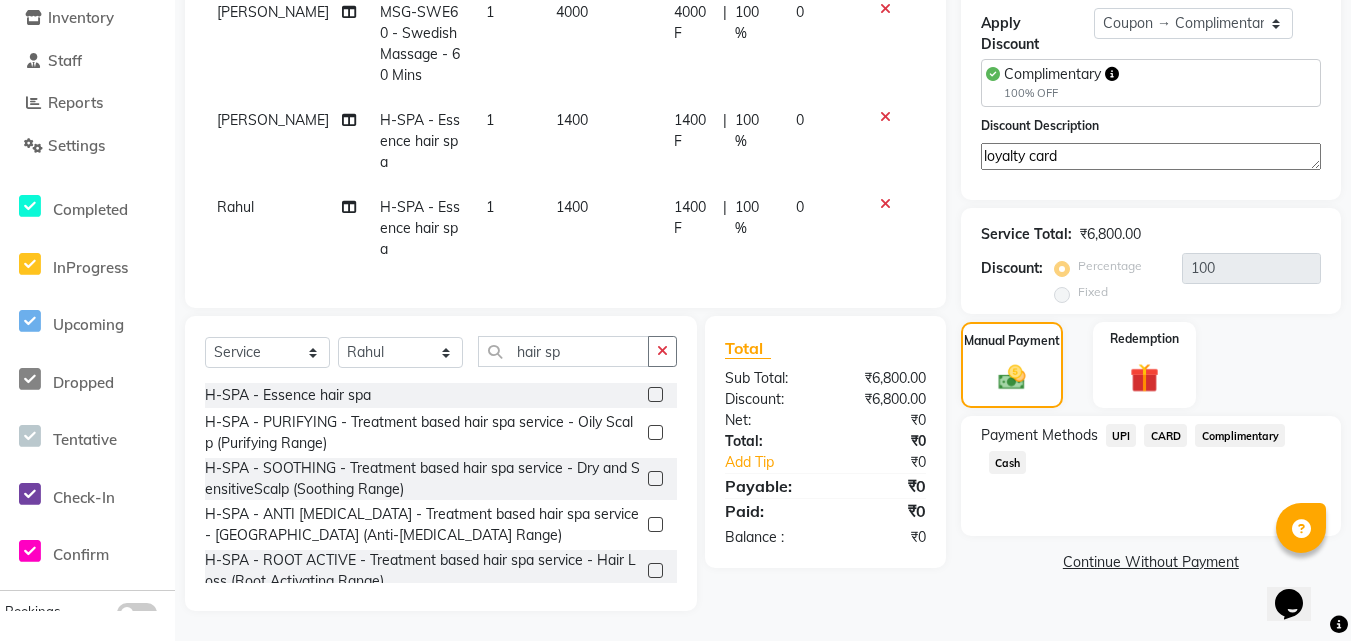 click on "Complimentary" 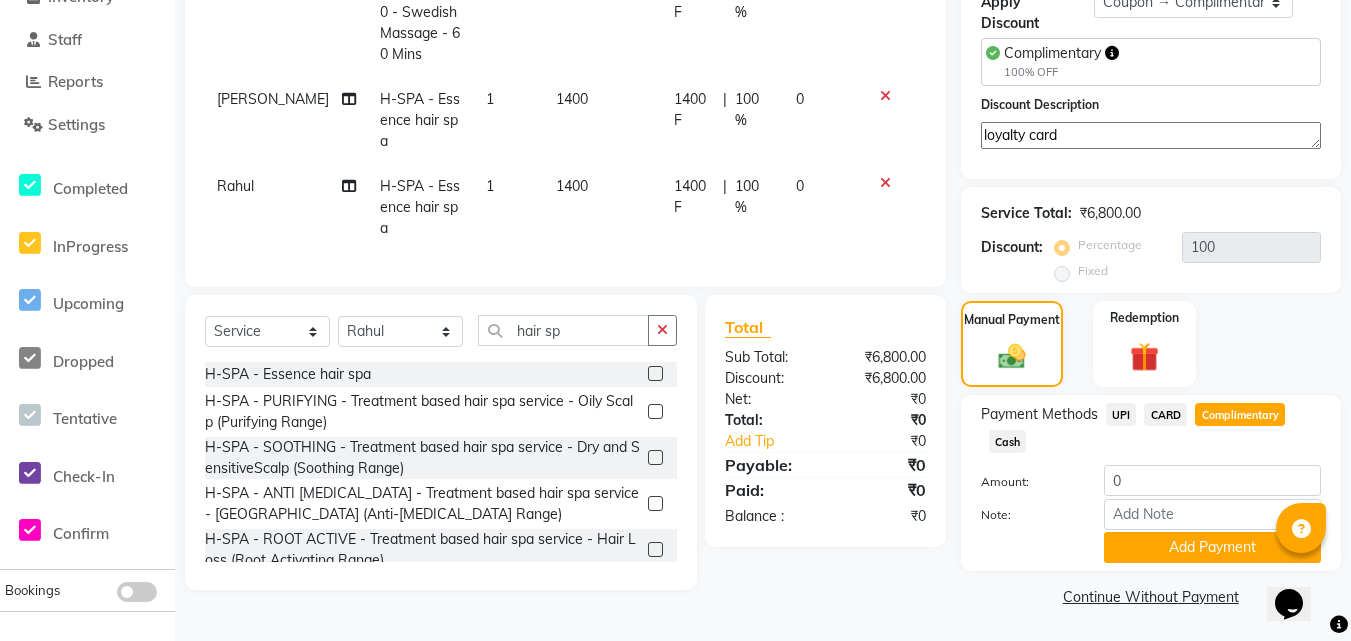 scroll, scrollTop: 362, scrollLeft: 0, axis: vertical 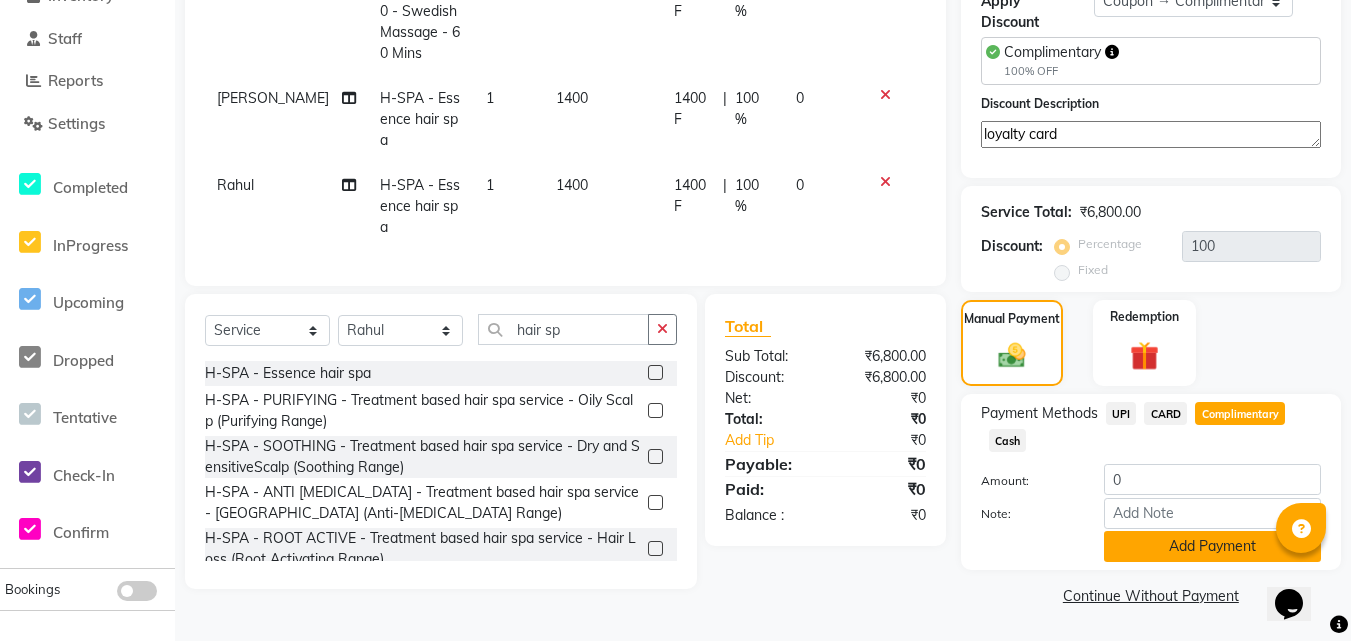 click on "Add Payment" 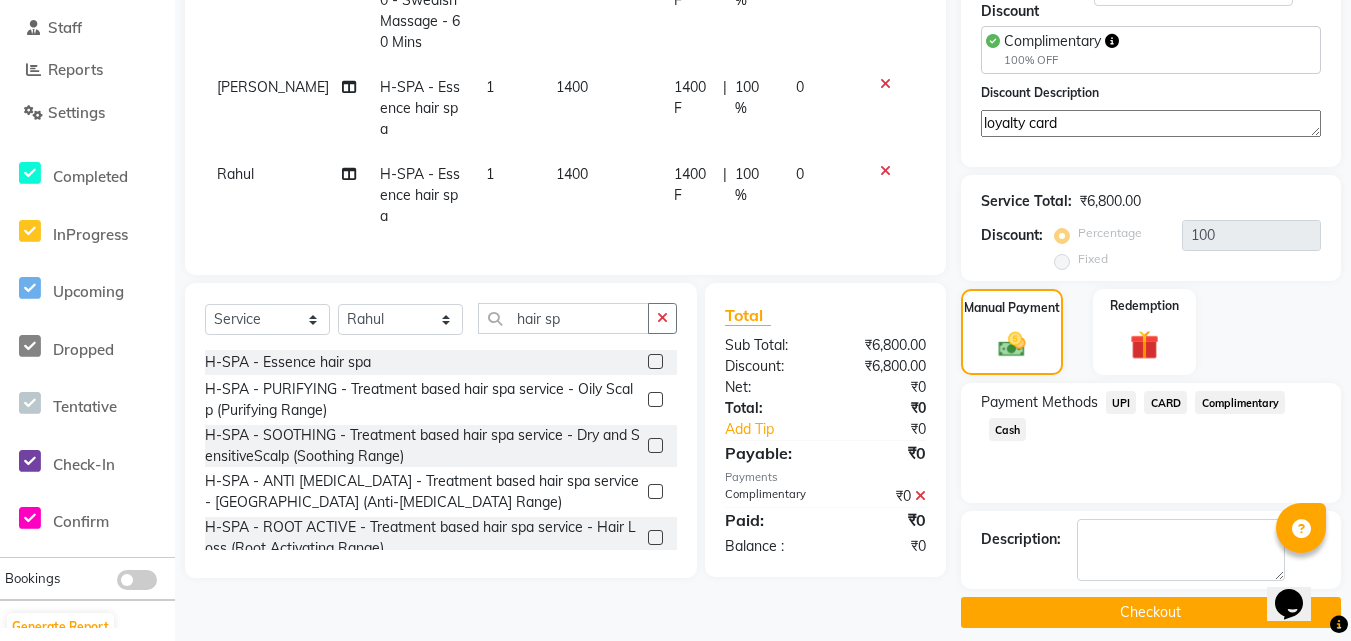 scroll, scrollTop: 390, scrollLeft: 0, axis: vertical 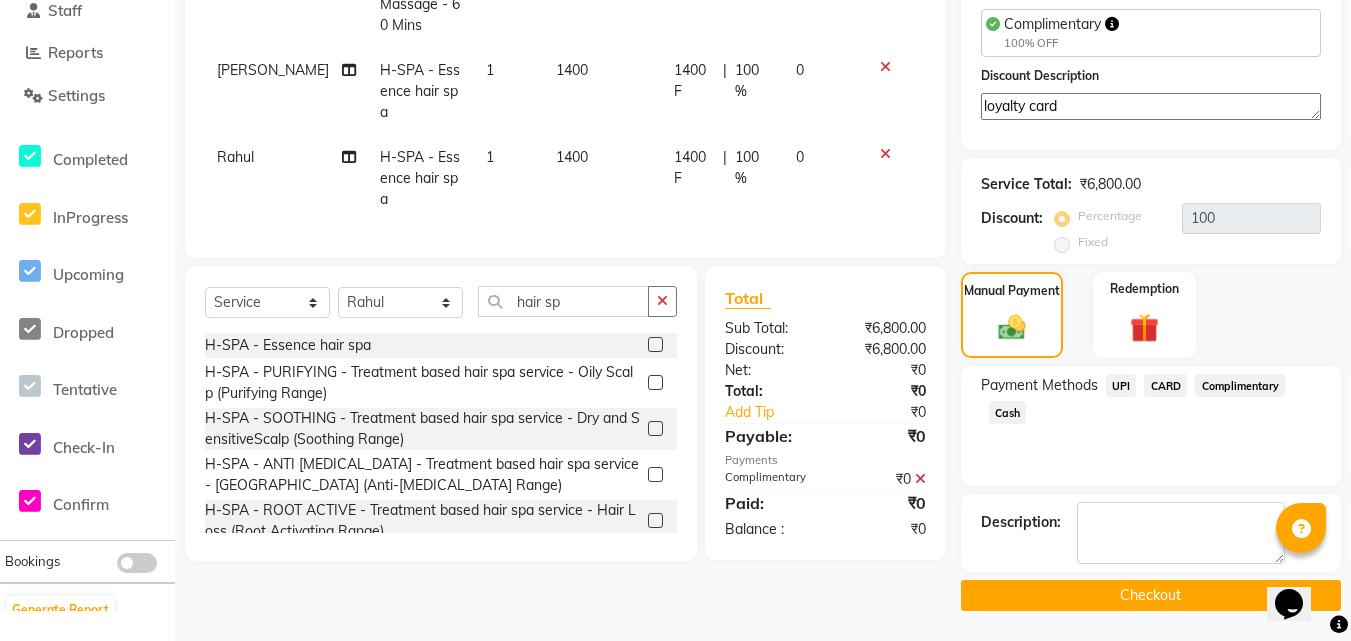 click on "Checkout" 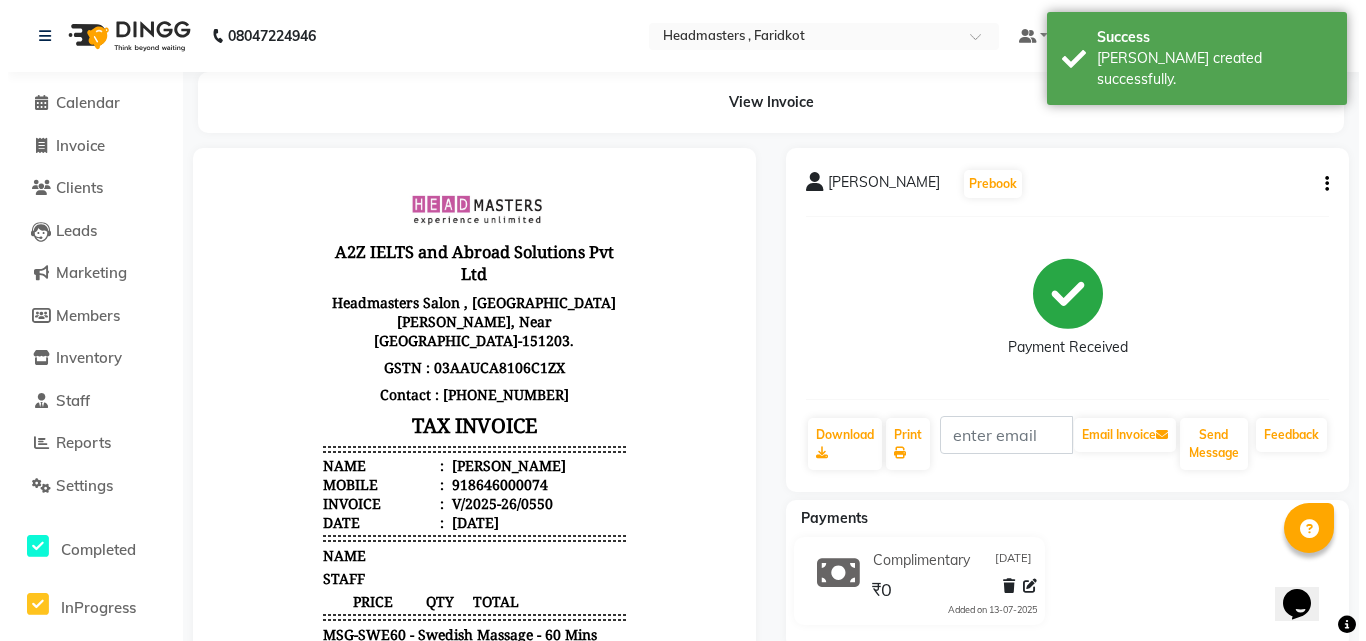 scroll, scrollTop: 0, scrollLeft: 0, axis: both 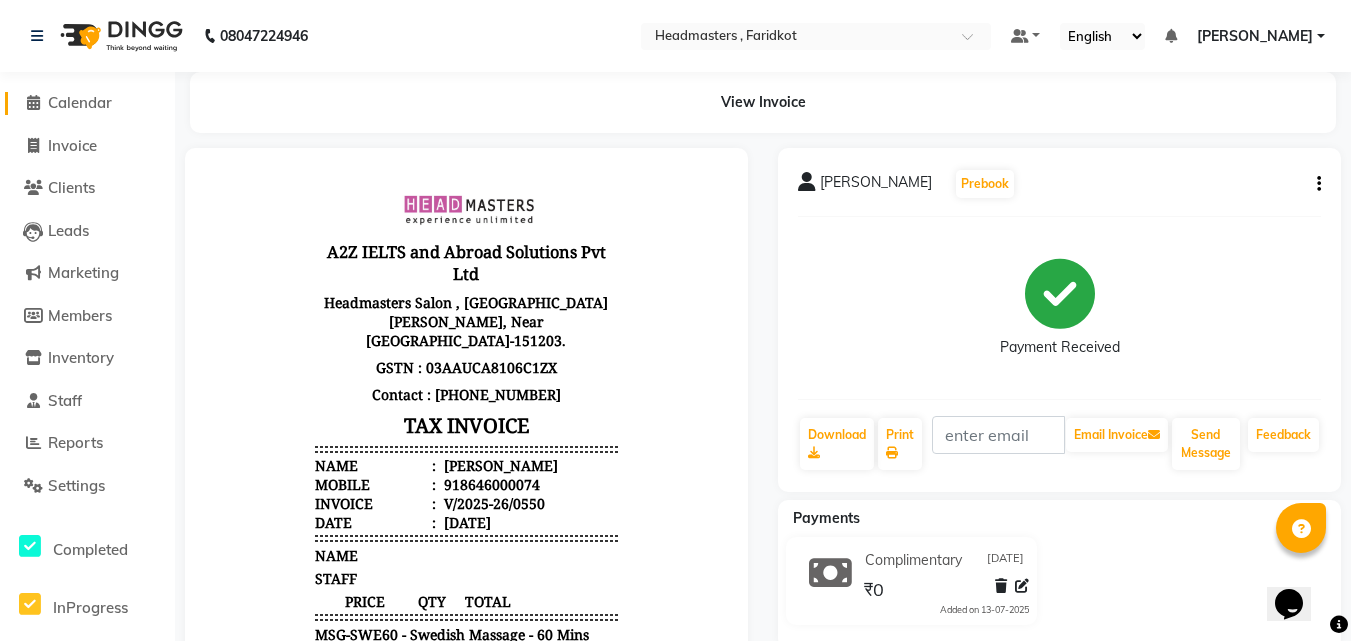click on "Calendar" 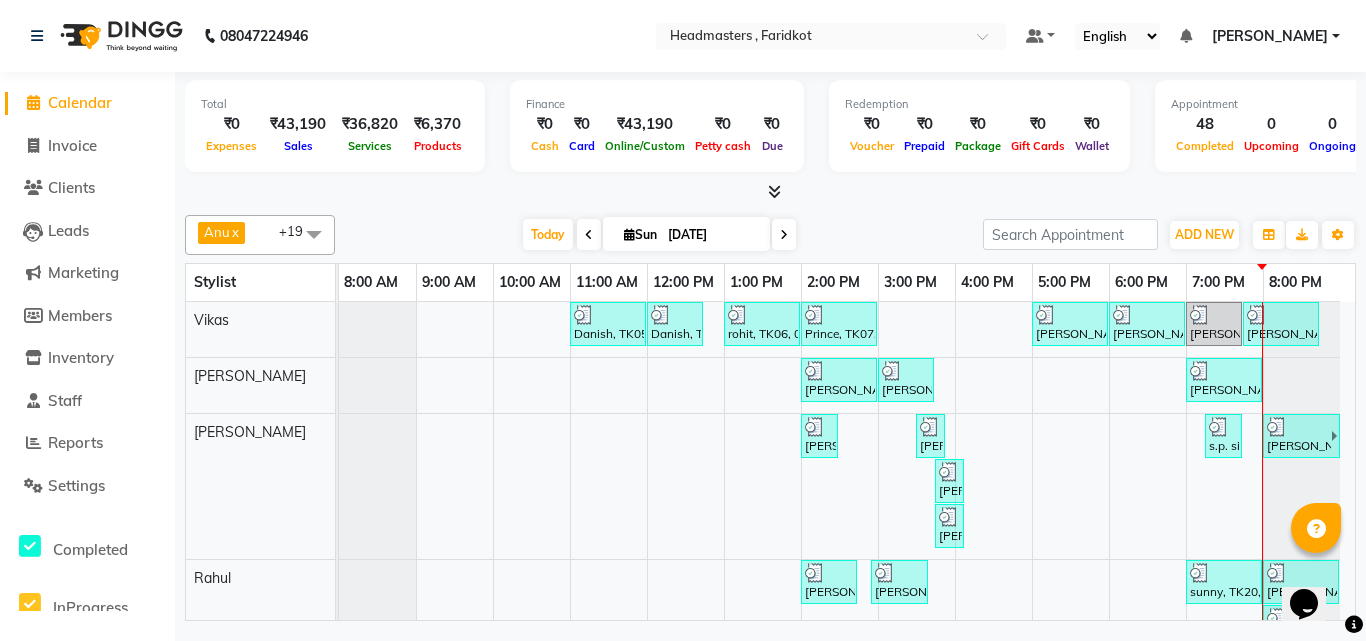 scroll, scrollTop: 99, scrollLeft: 0, axis: vertical 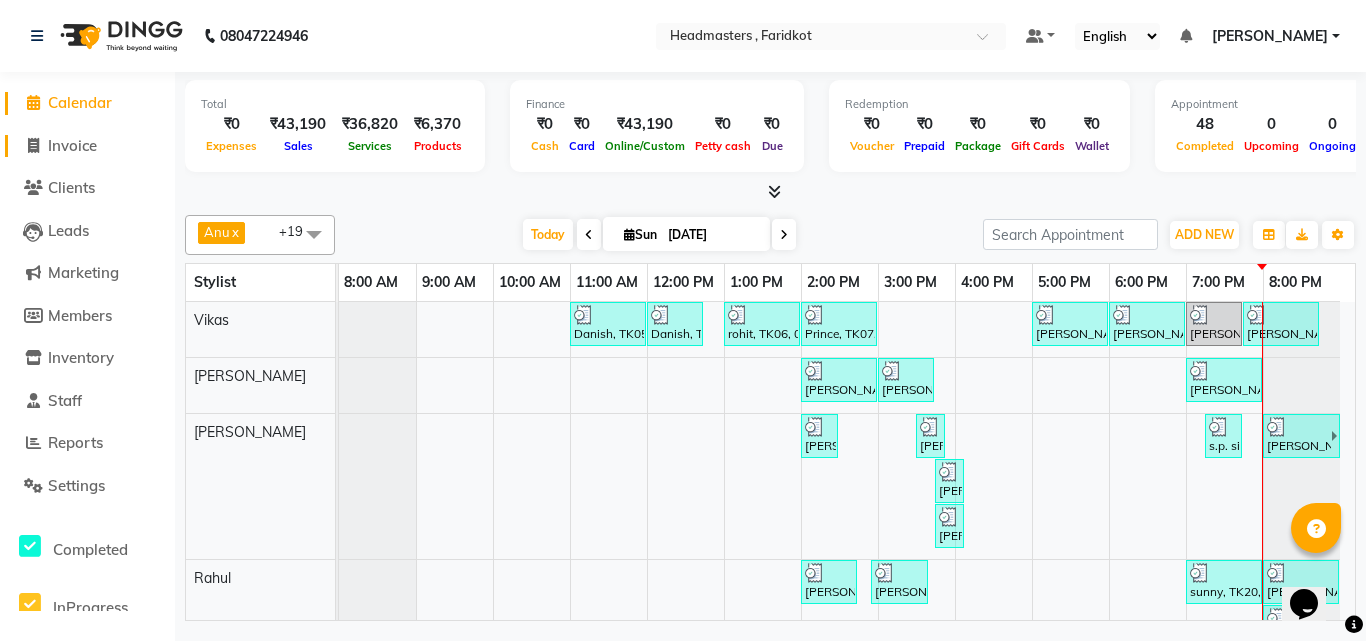 click on "Invoice" 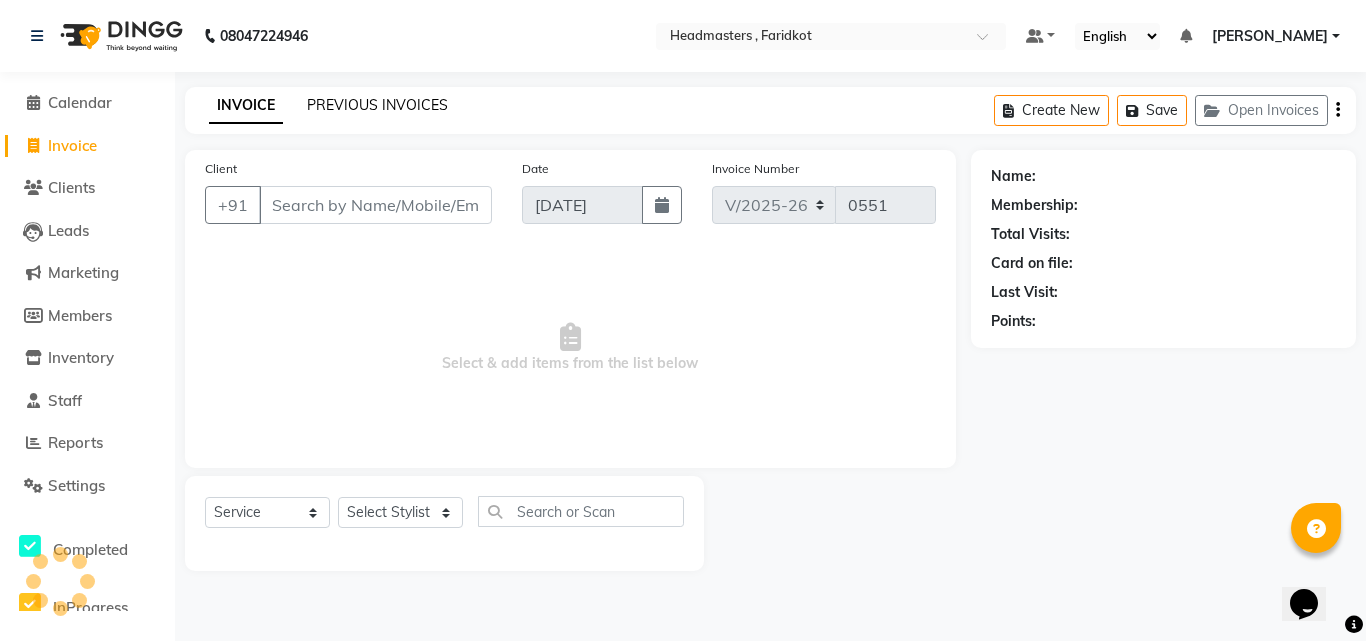 click on "PREVIOUS INVOICES" 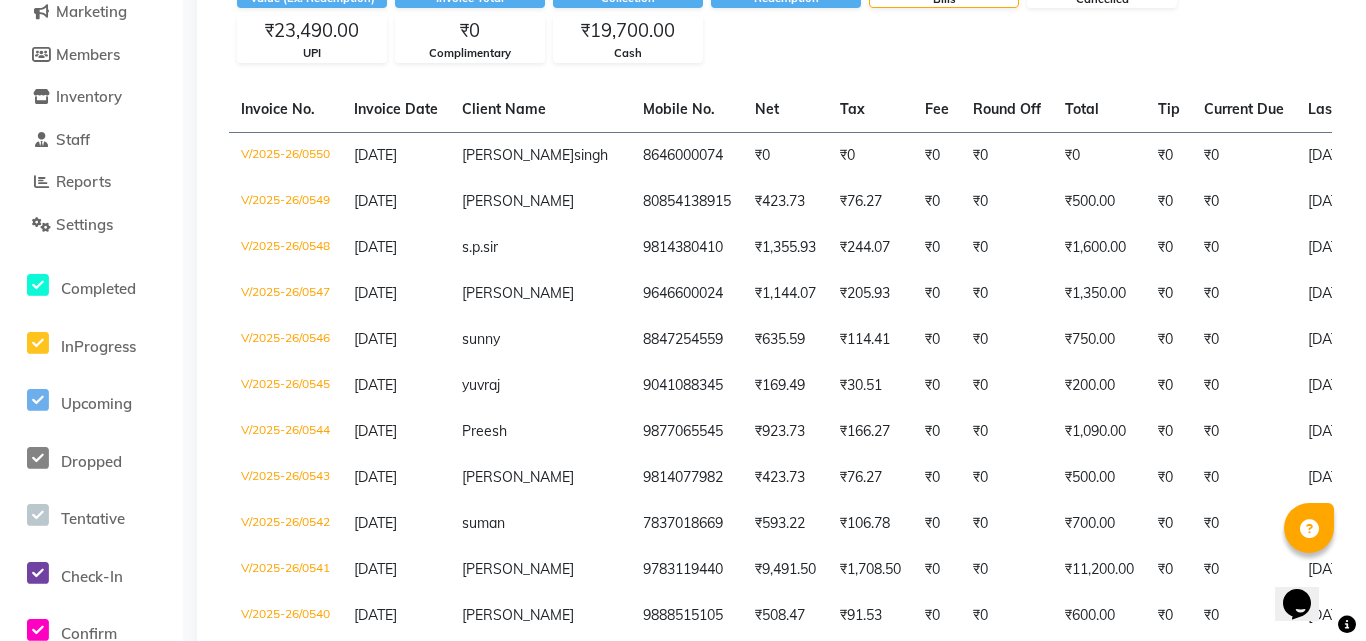 scroll, scrollTop: 0, scrollLeft: 0, axis: both 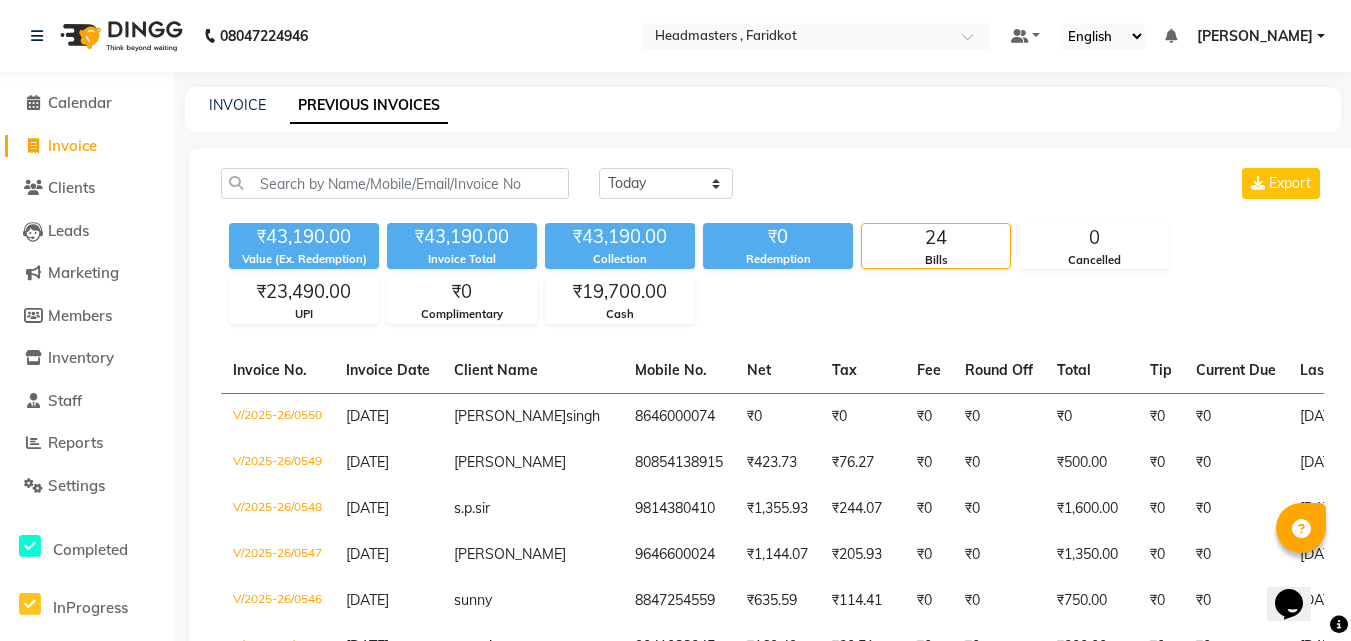 click on "INVOICE PREVIOUS INVOICES Today Yesterday Custom Range Export ₹43,190.00 Value (Ex. Redemption) ₹43,190.00 Invoice Total  ₹43,190.00 Collection ₹0 Redemption 24 Bills 0 Cancelled ₹23,490.00 UPI ₹0 Complimentary ₹19,700.00 Cash  Invoice No.   Invoice Date   Client Name   Mobile No.   Net   Tax   Fee   Round Off   Total   Tip   Current Due   Last Payment Date   Payment Amount   Payment Methods   Cancel Reason   Status   V/2025-26/0550  13-07-2025 Manpreet  singh 8646000074 ₹0 ₹0  ₹0  ₹0 ₹0 ₹0 ₹0 13-07-2025 ₹0  Complimentary - PAID  V/2025-26/0549  13-07-2025 sunil kumar   80854138915 ₹423.73 ₹76.27  ₹0  ₹0 ₹500.00 ₹0 ₹0 13-07-2025 ₹500.00  Cash - PAID  V/2025-26/0548  13-07-2025 s.p.  sir 9814380410 ₹1,355.93 ₹244.07  ₹0  ₹0 ₹1,600.00 ₹0 ₹0 13-07-2025 ₹1,600.00  Cash - PAID  V/2025-26/0547  13-07-2025 Daljit   9646600024 ₹1,144.07 ₹205.93  ₹0  ₹0 ₹1,350.00 ₹0 ₹0 13-07-2025 ₹1,350.00  Cash - PAID  V/2025-26/0546  13-07-2025 sunny   -" 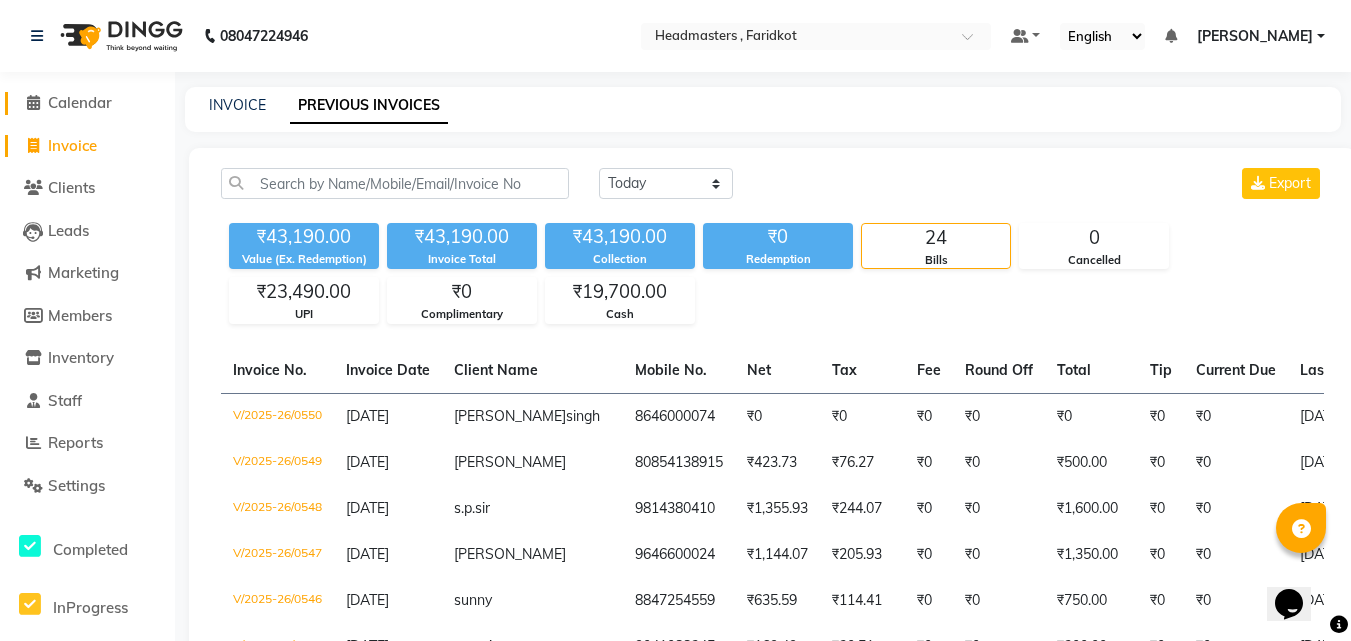 click on "Calendar" 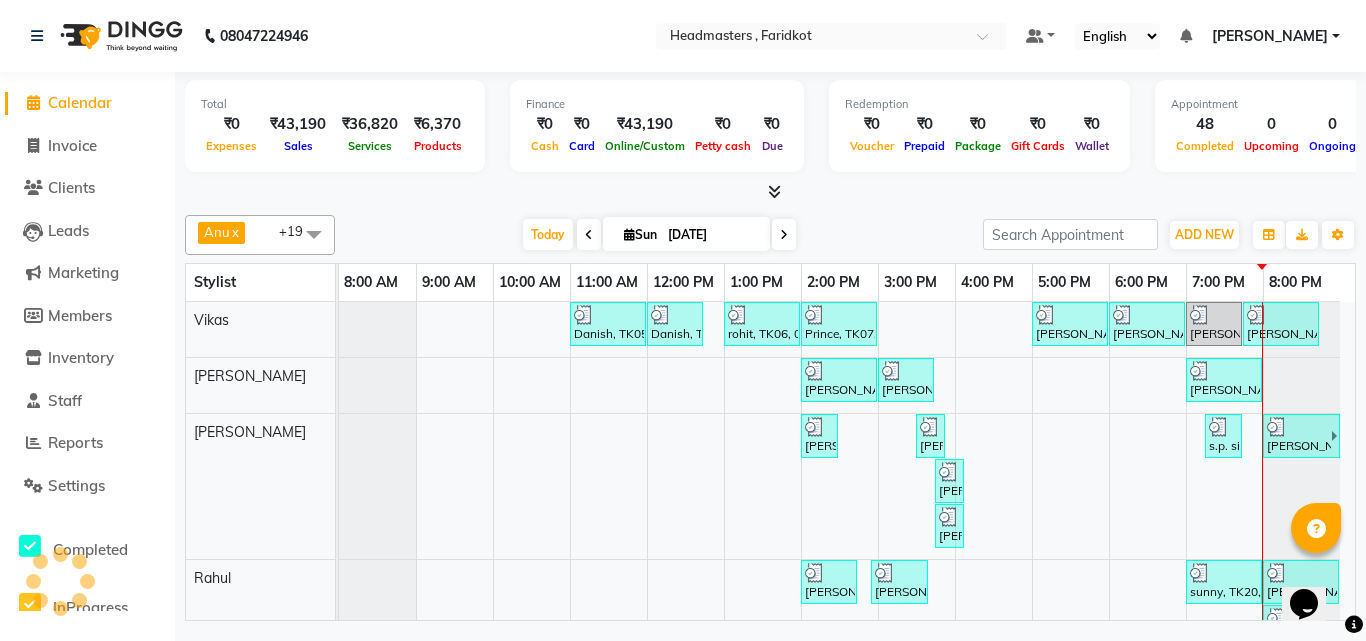 scroll, scrollTop: 200, scrollLeft: 0, axis: vertical 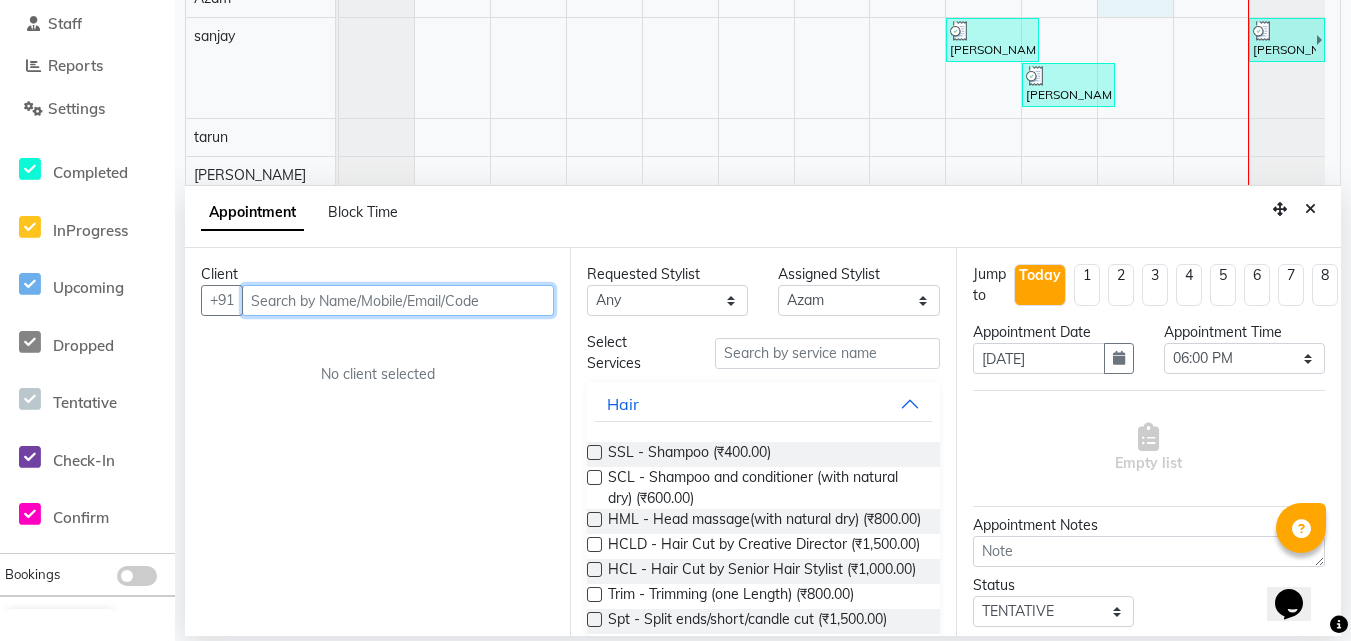click at bounding box center [398, 300] 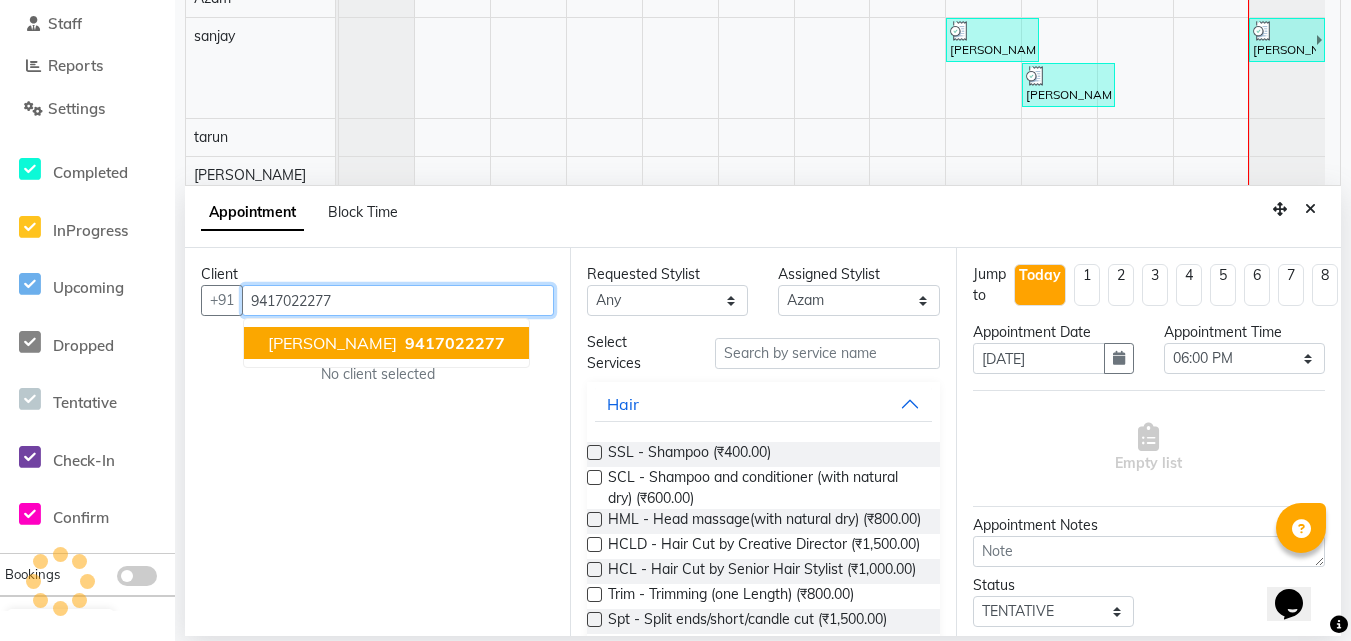 click on "9417022277" at bounding box center (455, 343) 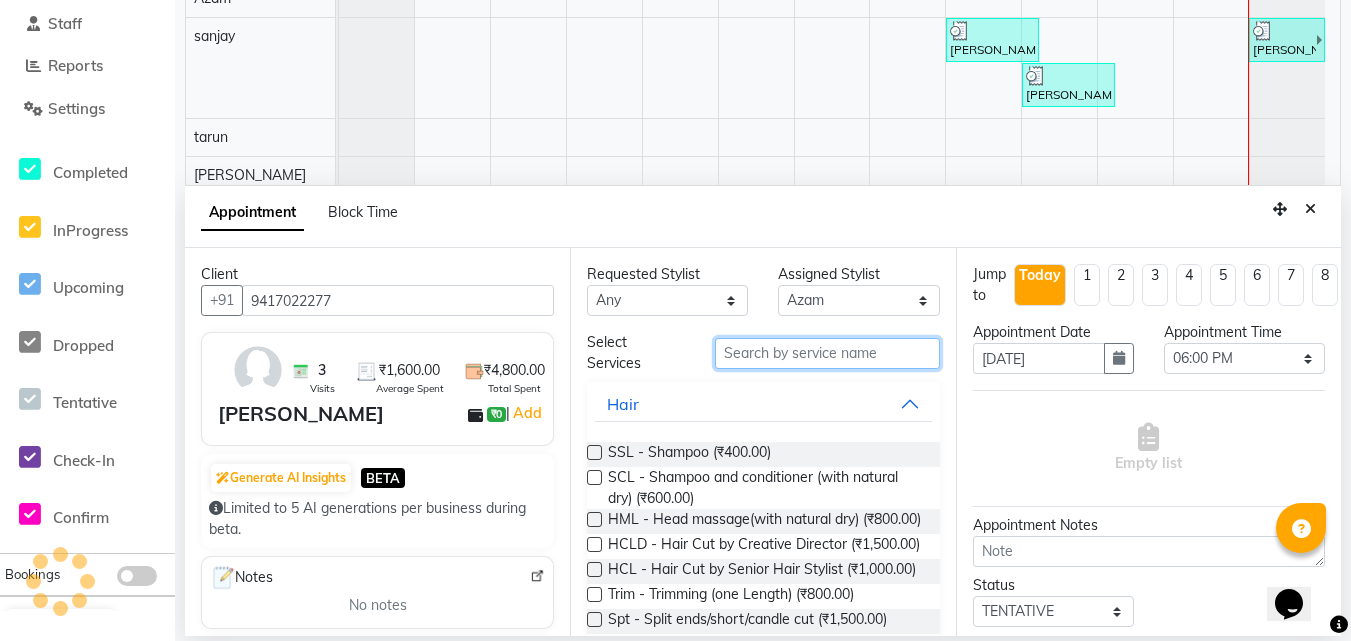 click at bounding box center [827, 353] 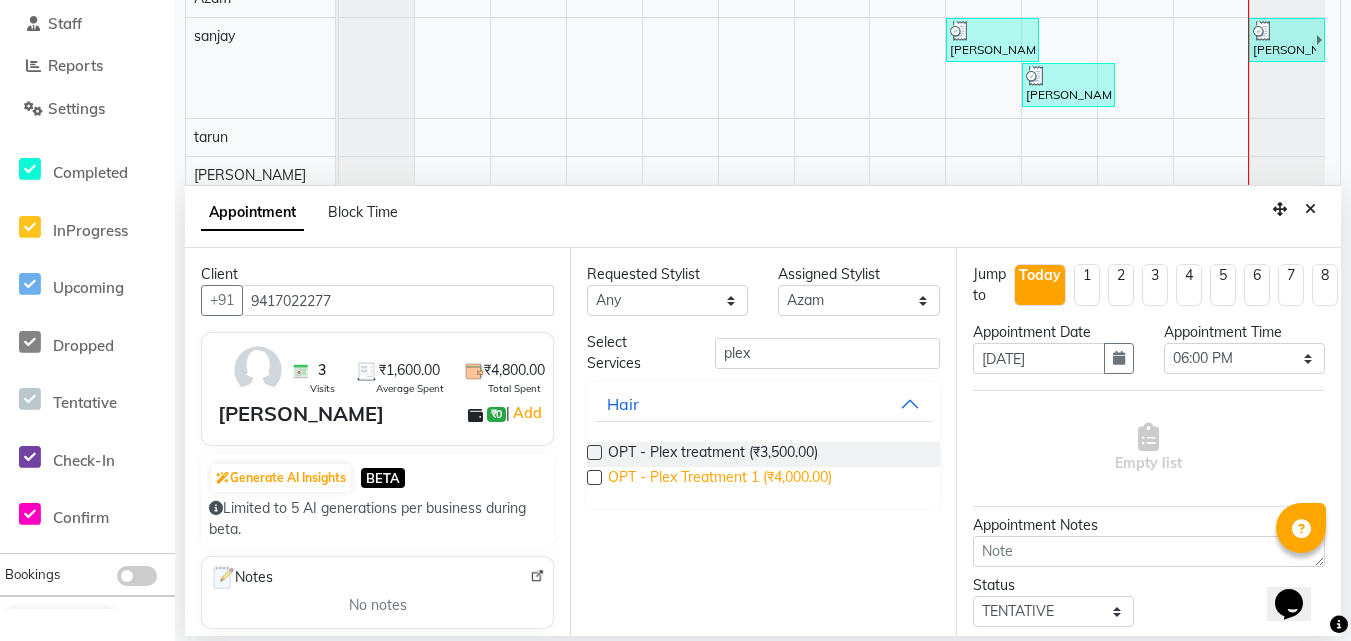 click on "OPT - Plex Treatment 1 (₹4,000.00)" at bounding box center [720, 479] 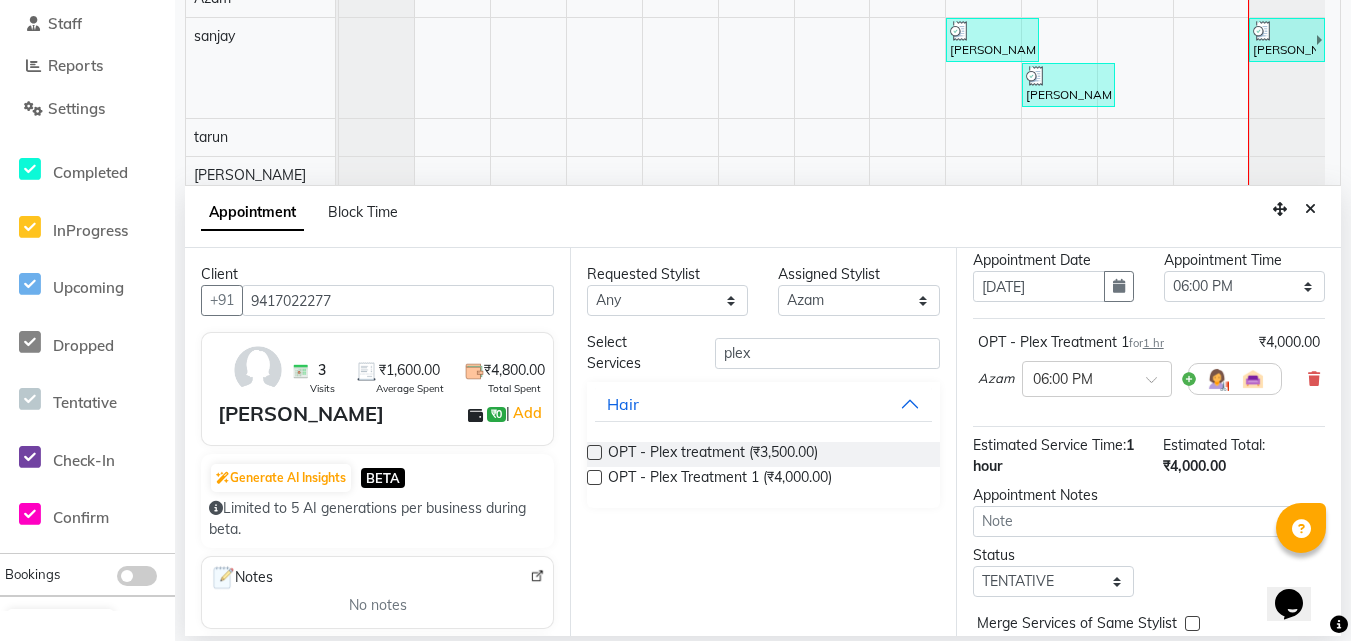 scroll, scrollTop: 141, scrollLeft: 0, axis: vertical 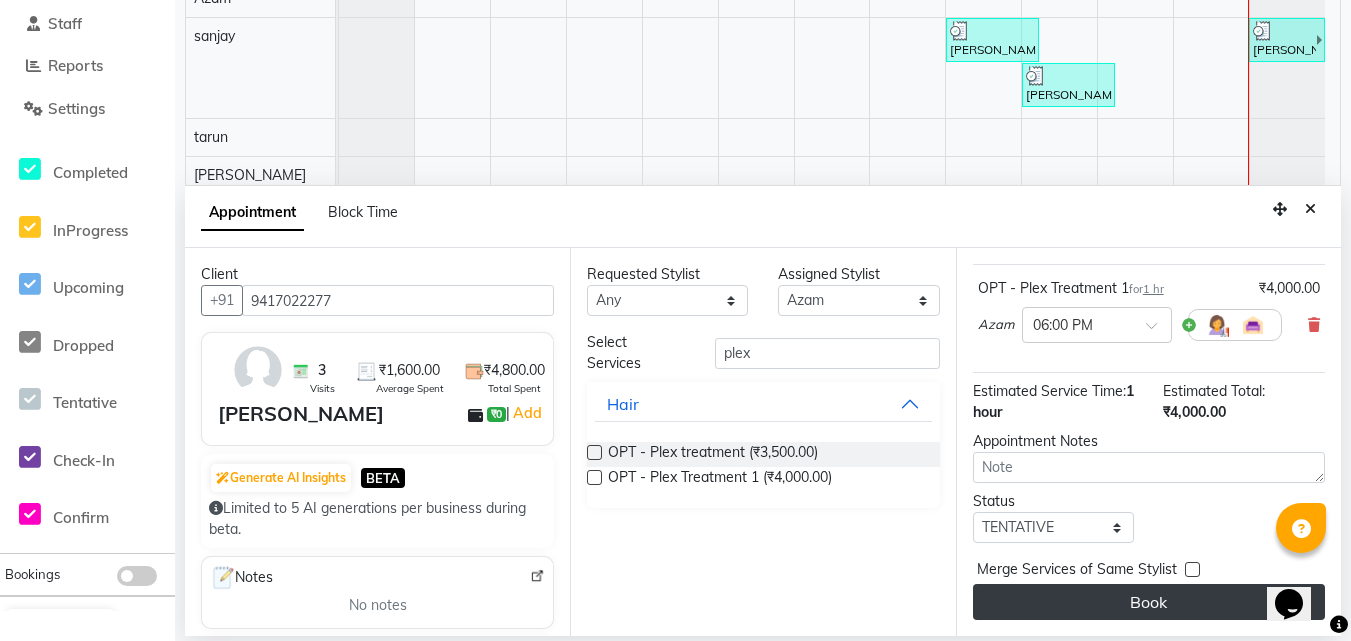 click on "Book" at bounding box center (1149, 602) 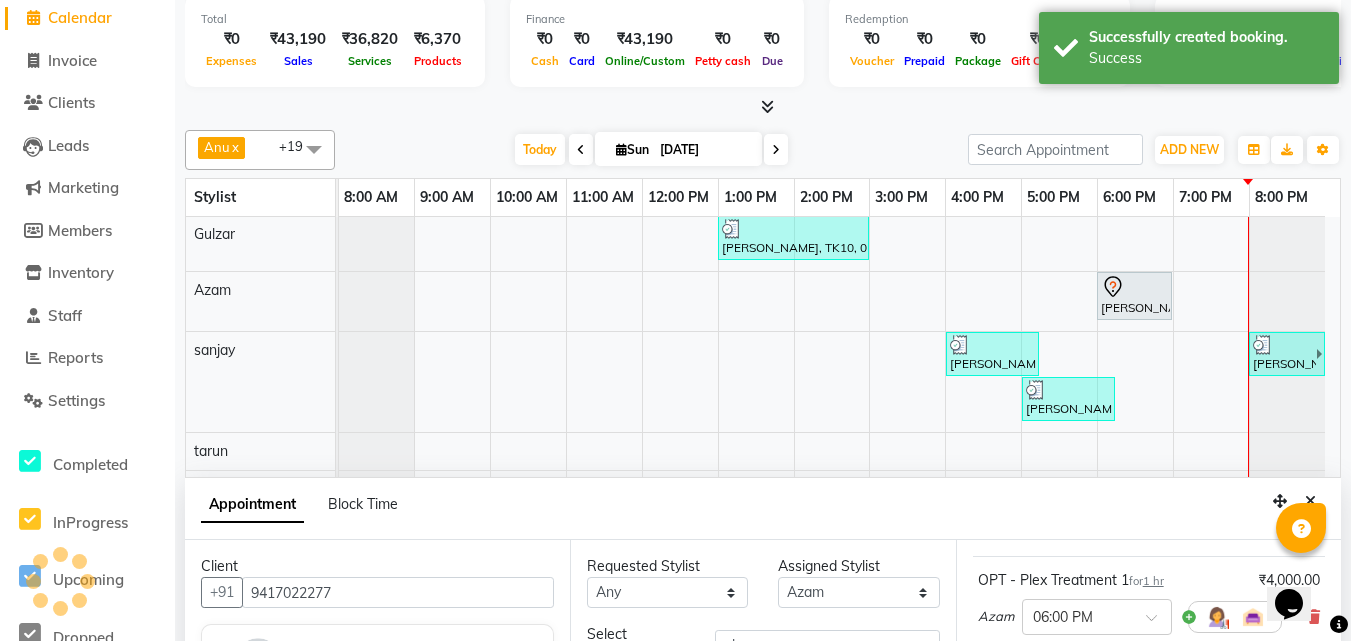 scroll, scrollTop: 0, scrollLeft: 0, axis: both 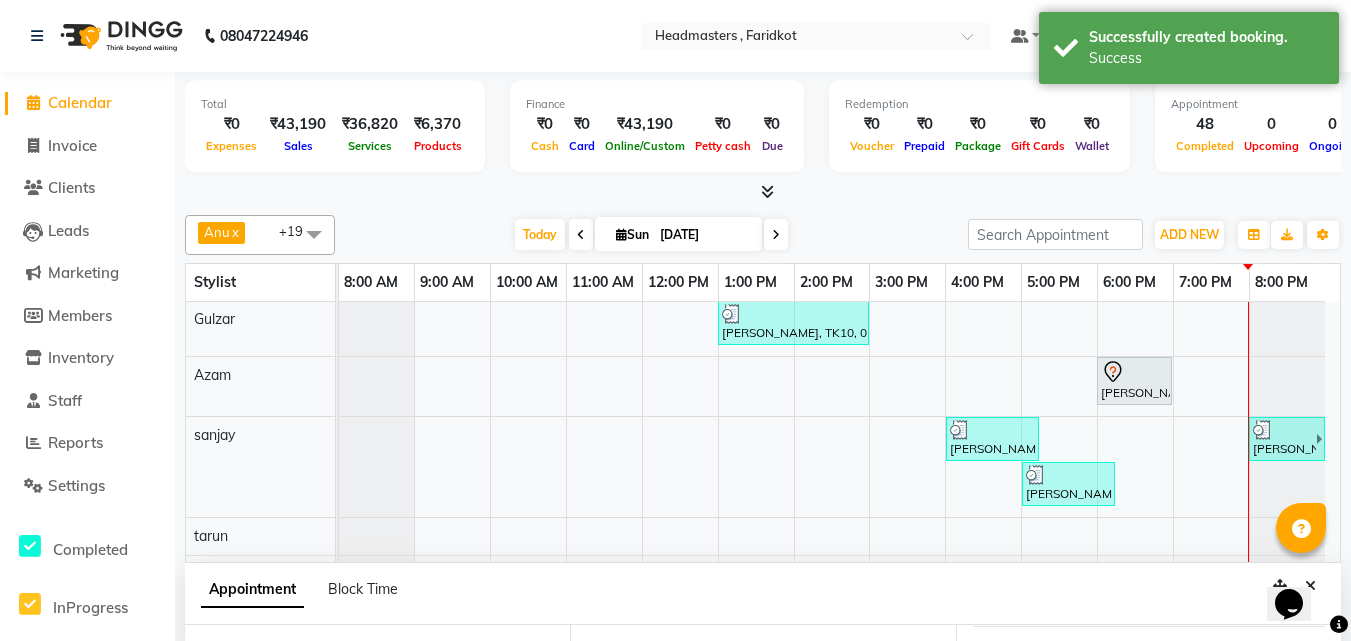 click at bounding box center (1134, 372) 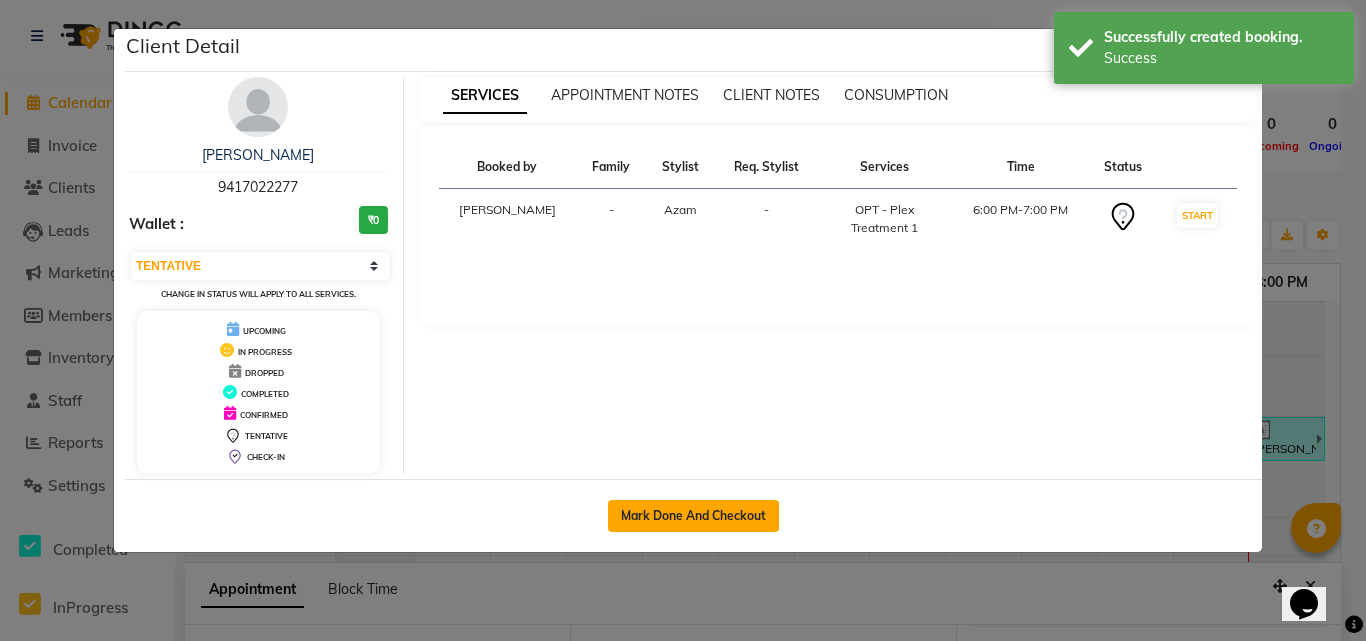 click on "Mark Done And Checkout" 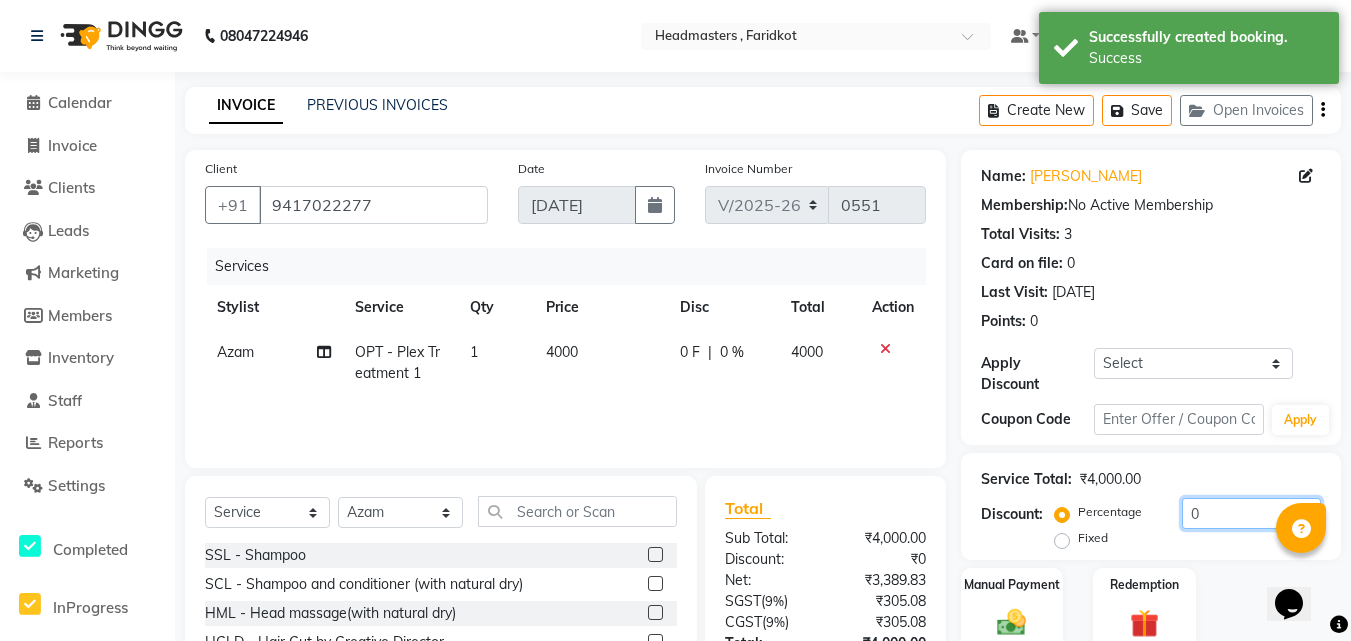 click on "0" 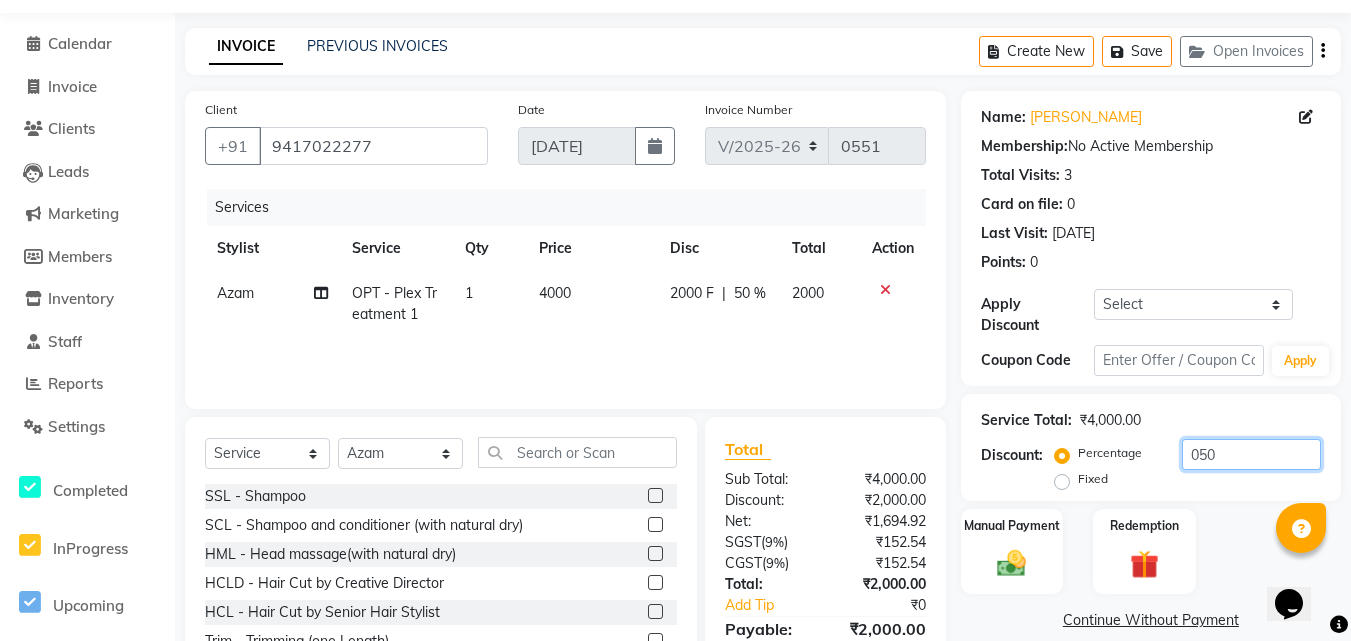 scroll, scrollTop: 160, scrollLeft: 0, axis: vertical 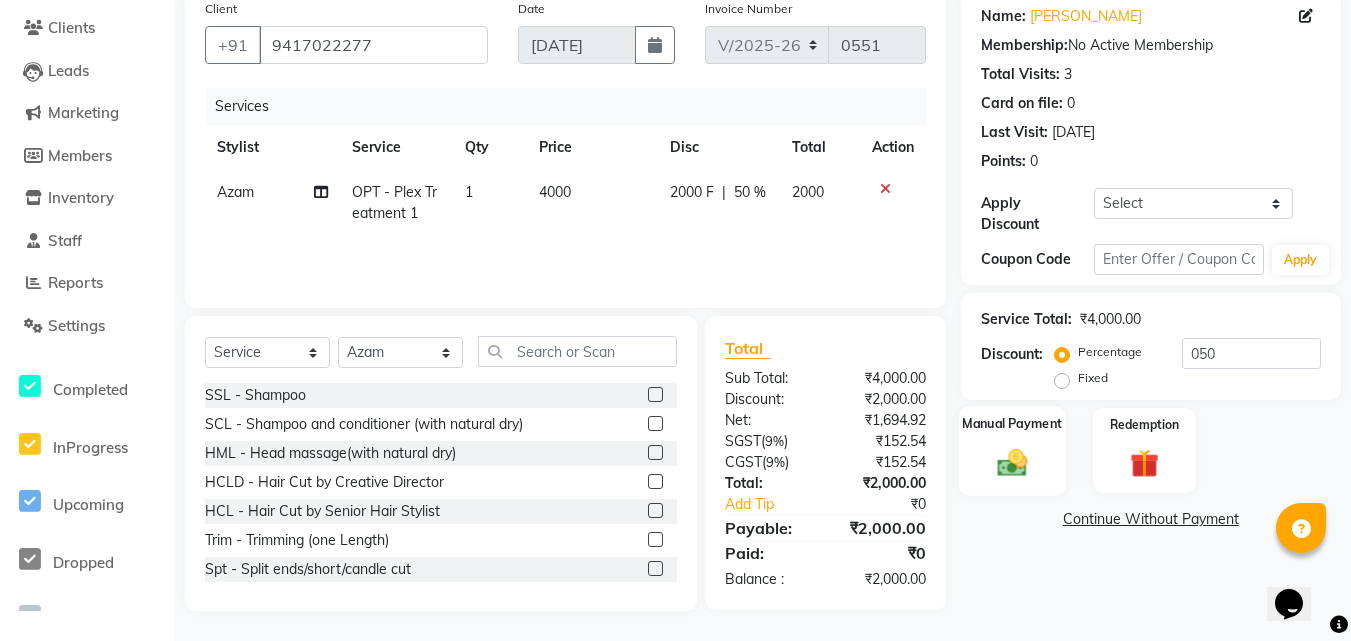 click 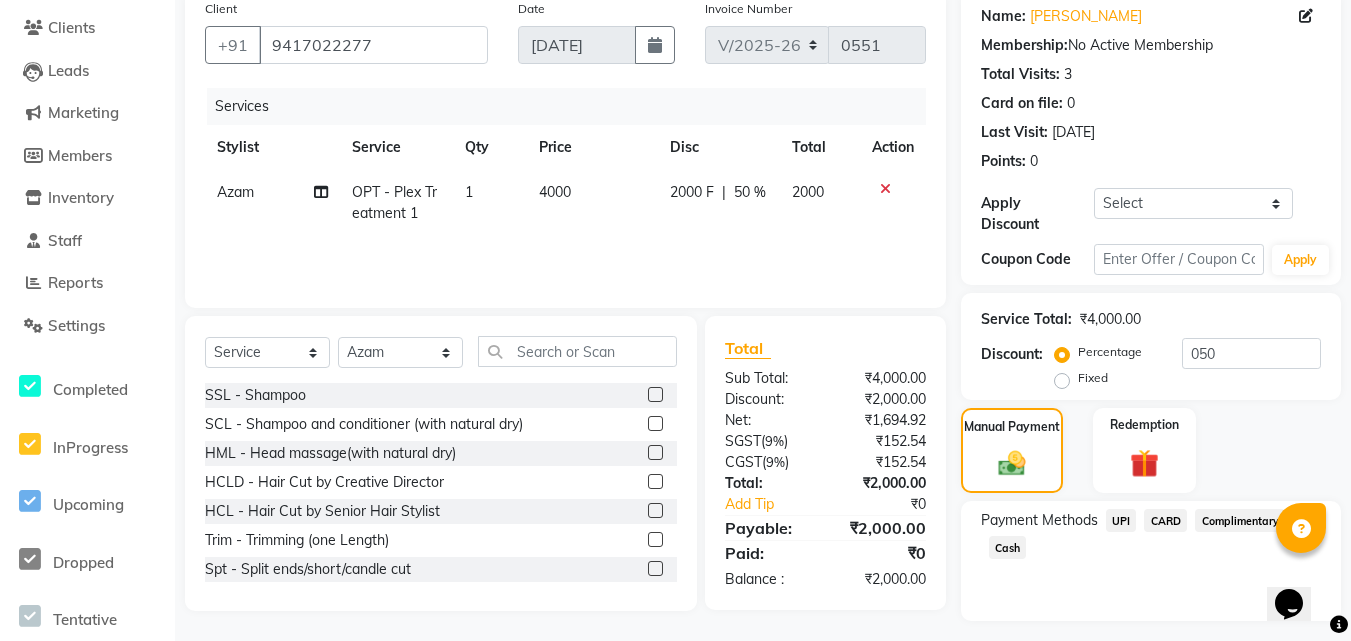 click on "CARD" 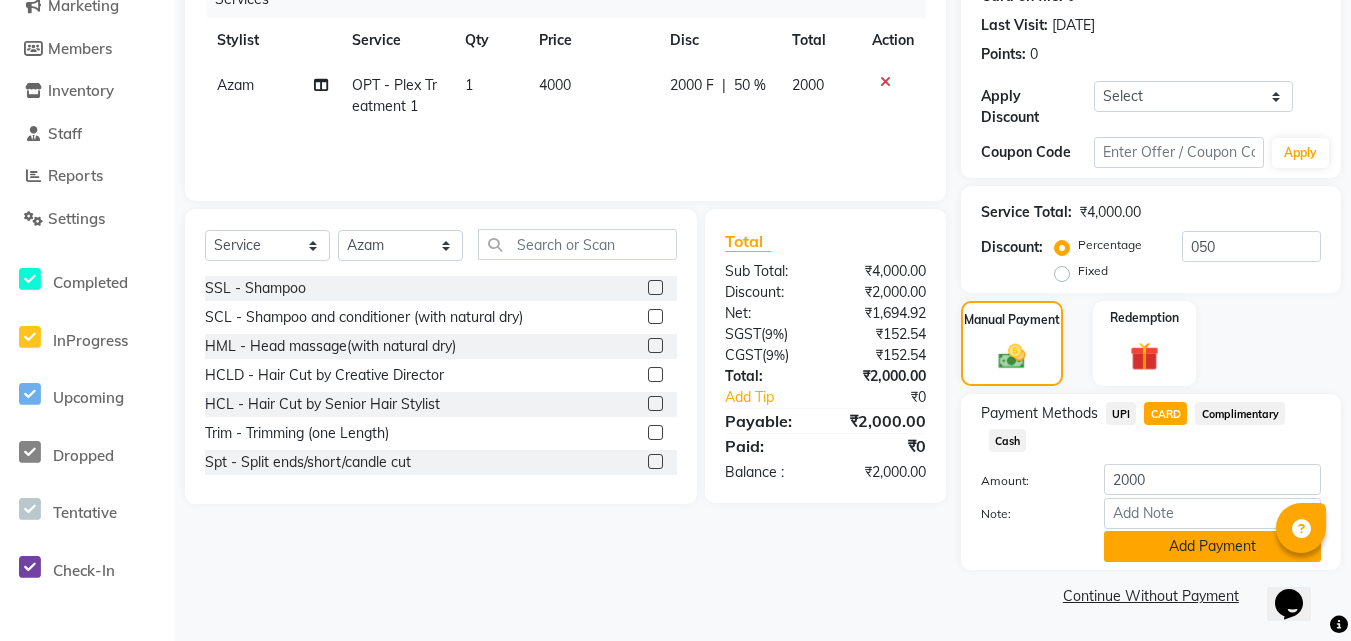 click on "Add Payment" 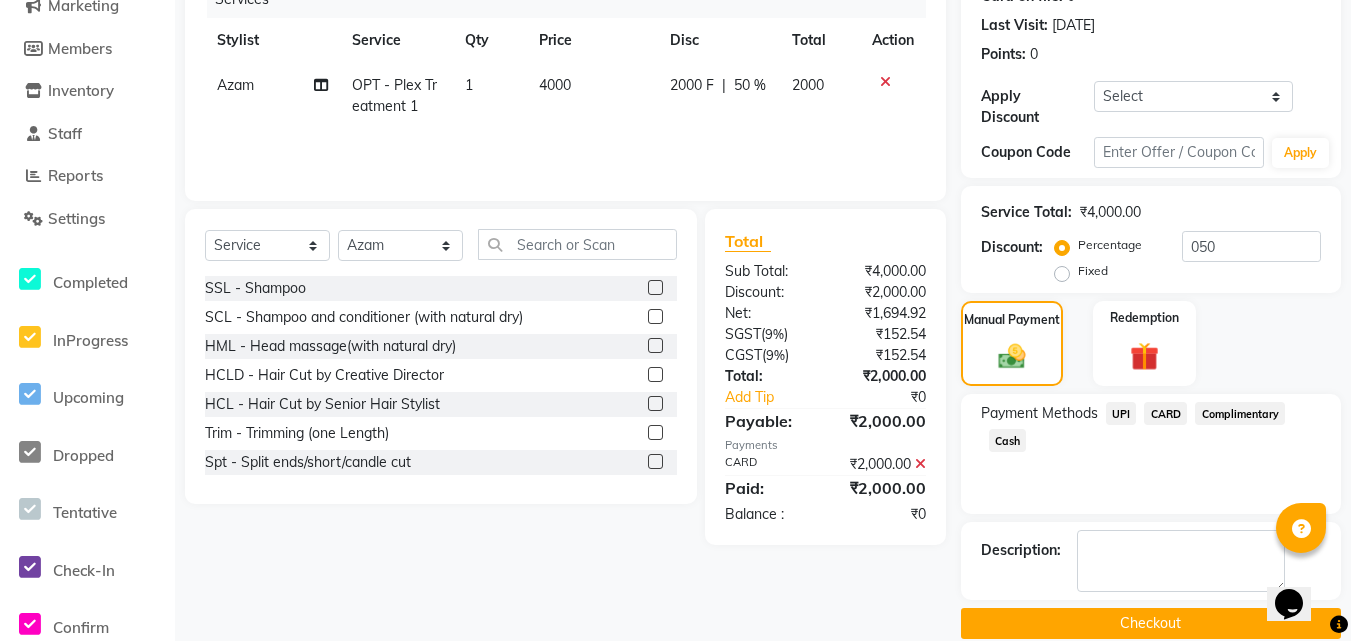 scroll, scrollTop: 295, scrollLeft: 0, axis: vertical 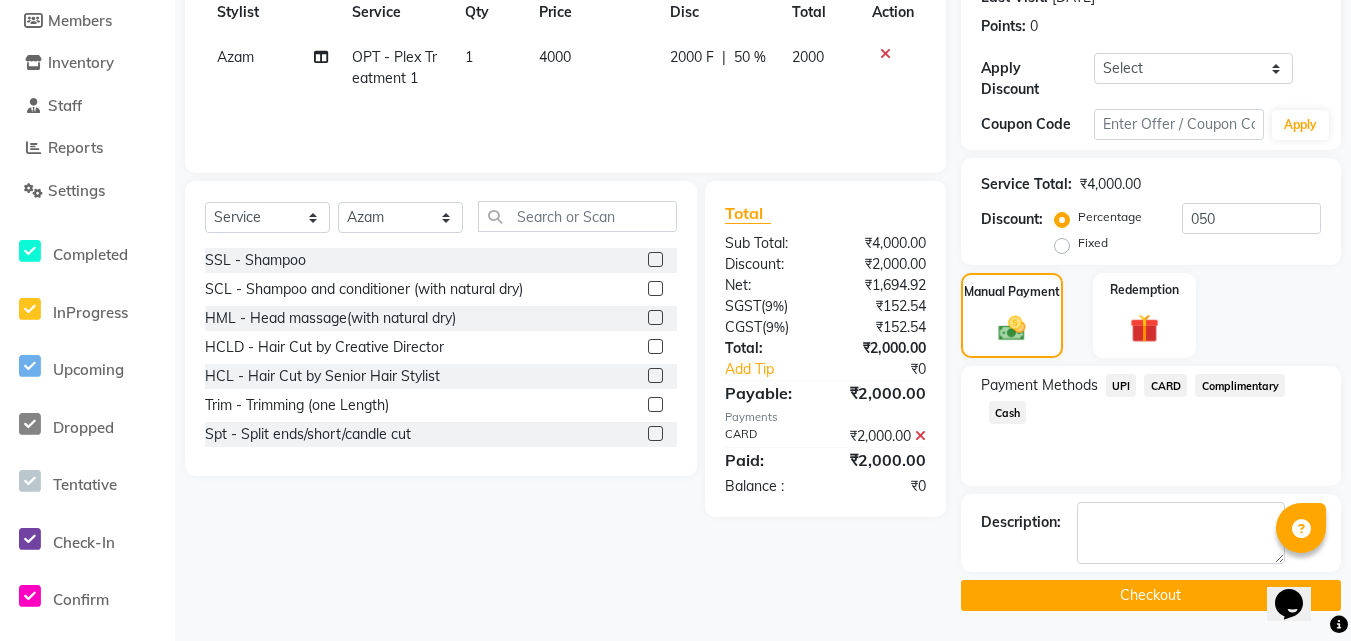 click on "Checkout" 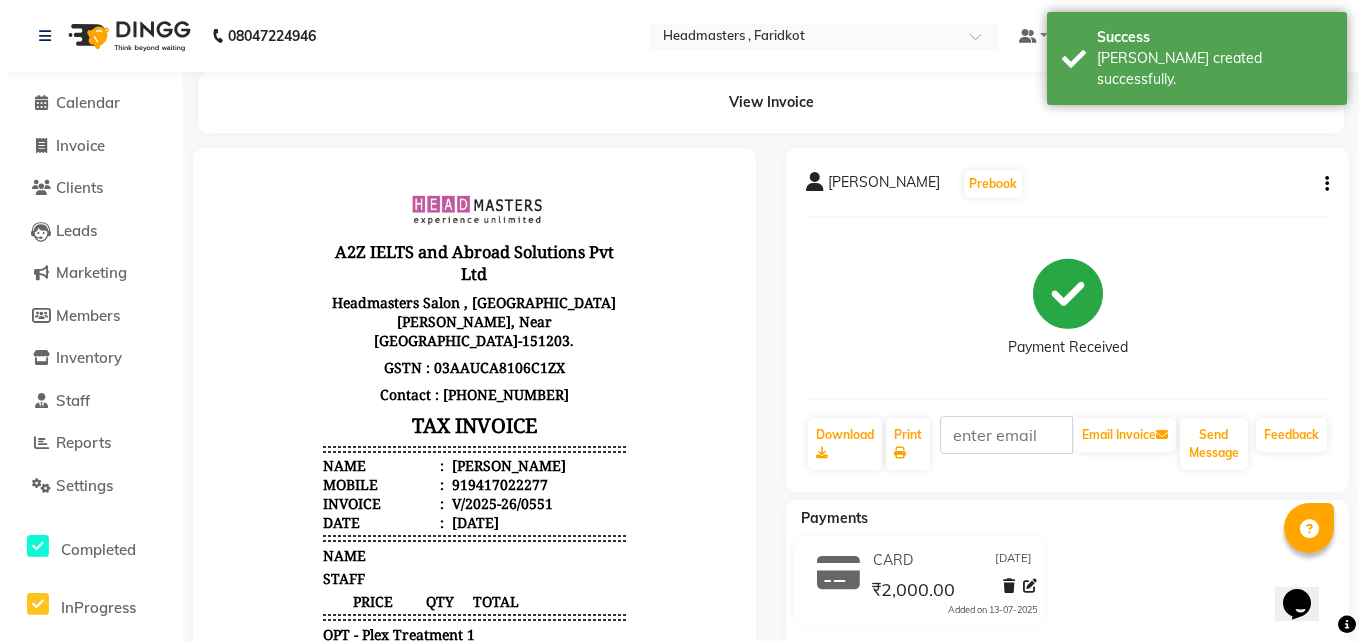 scroll, scrollTop: 0, scrollLeft: 0, axis: both 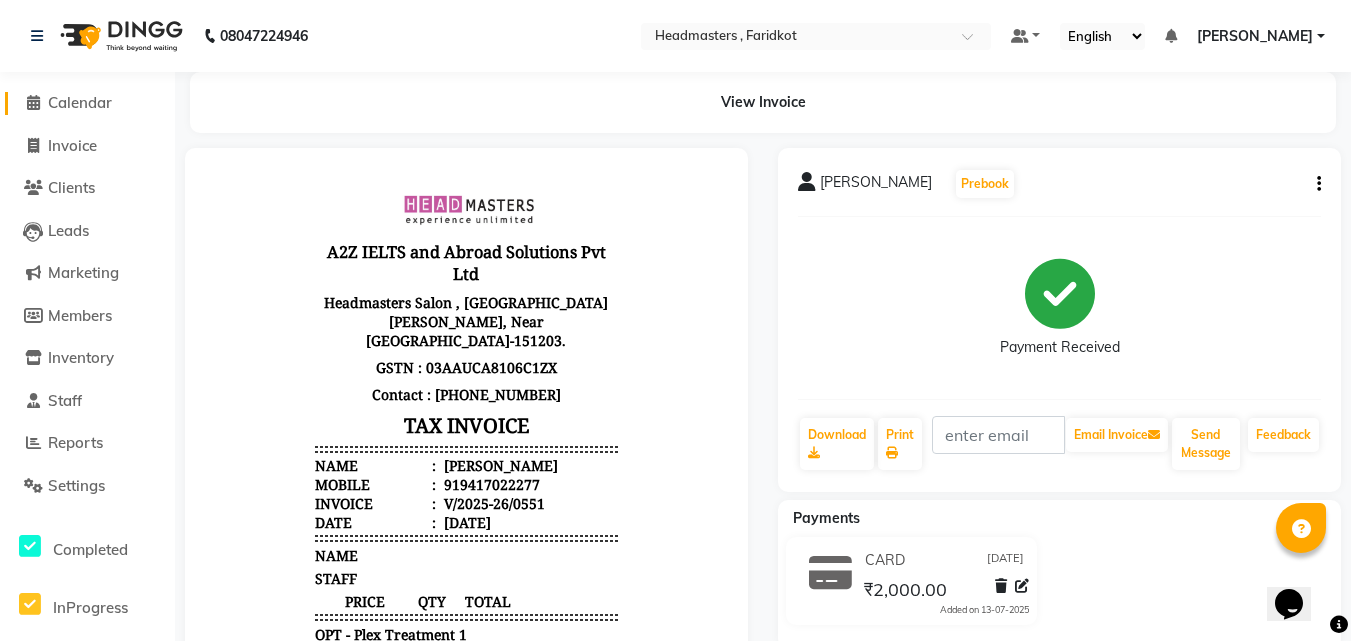 click on "Calendar" 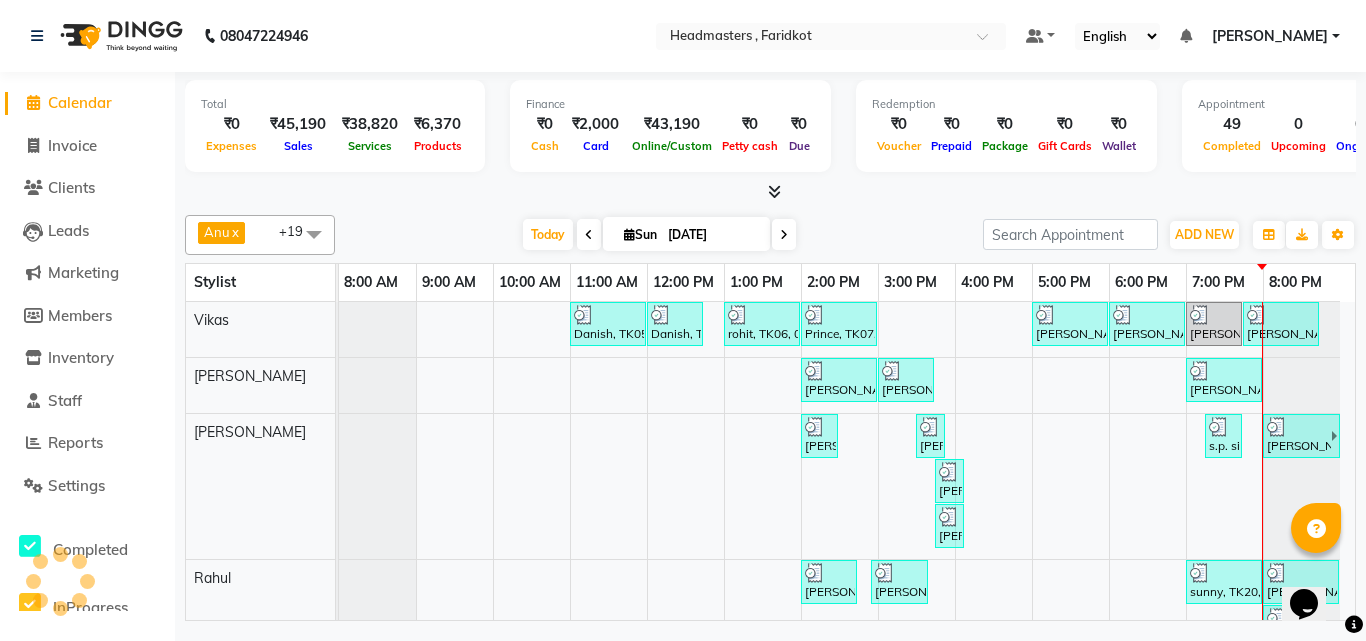 scroll, scrollTop: 200, scrollLeft: 0, axis: vertical 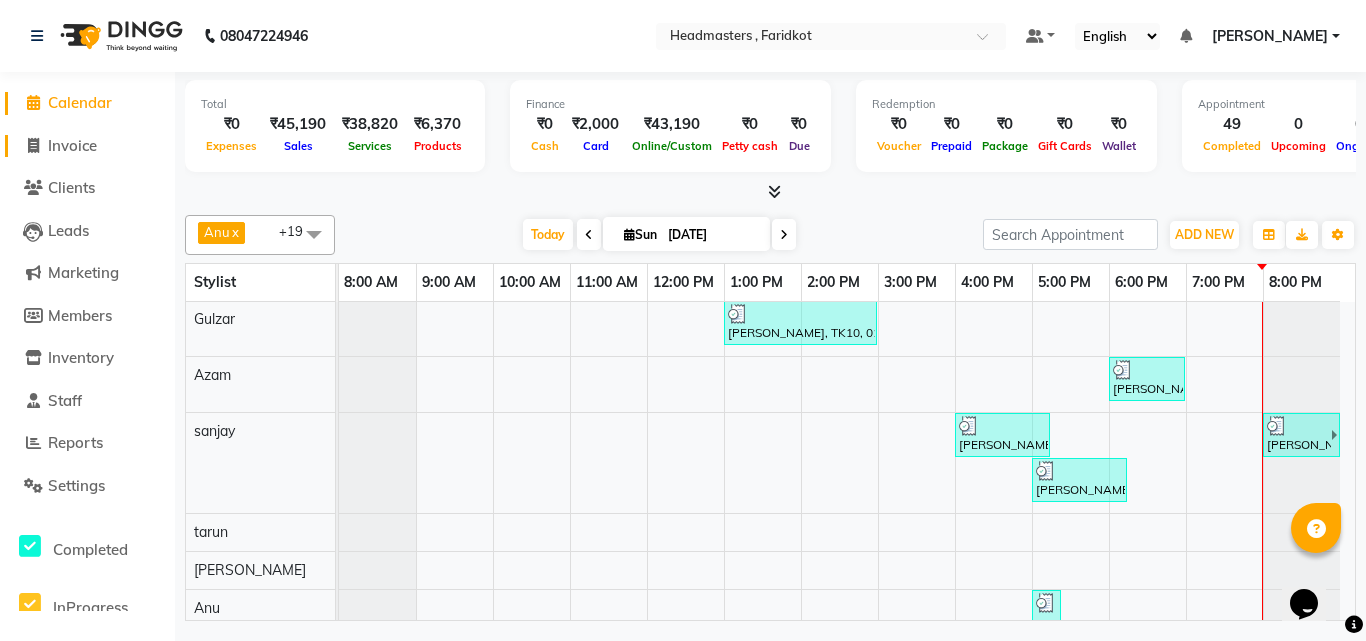 click on "Invoice" 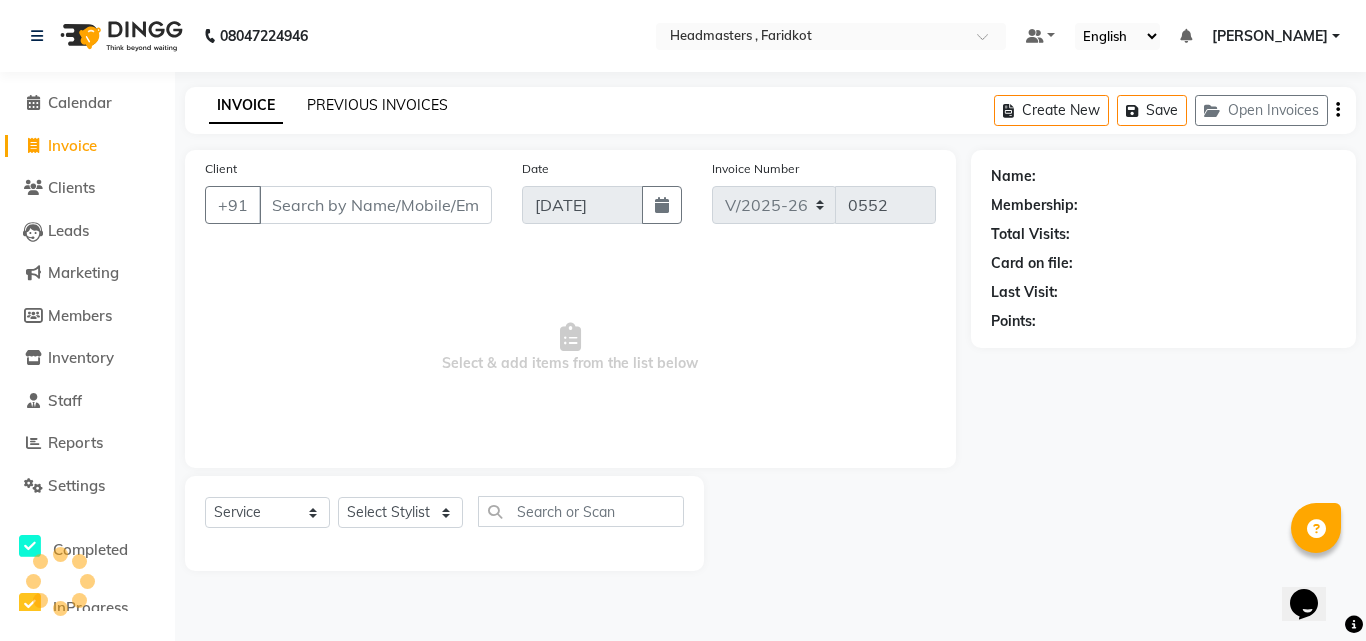 click on "PREVIOUS INVOICES" 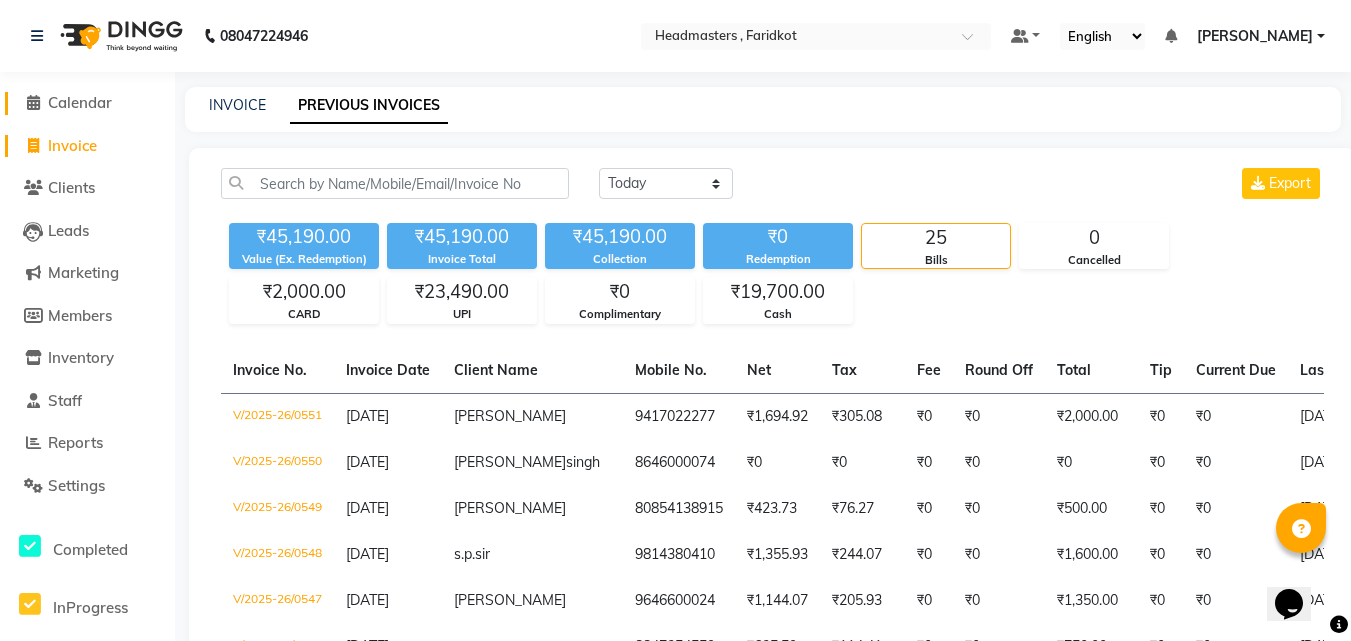click on "Calendar" 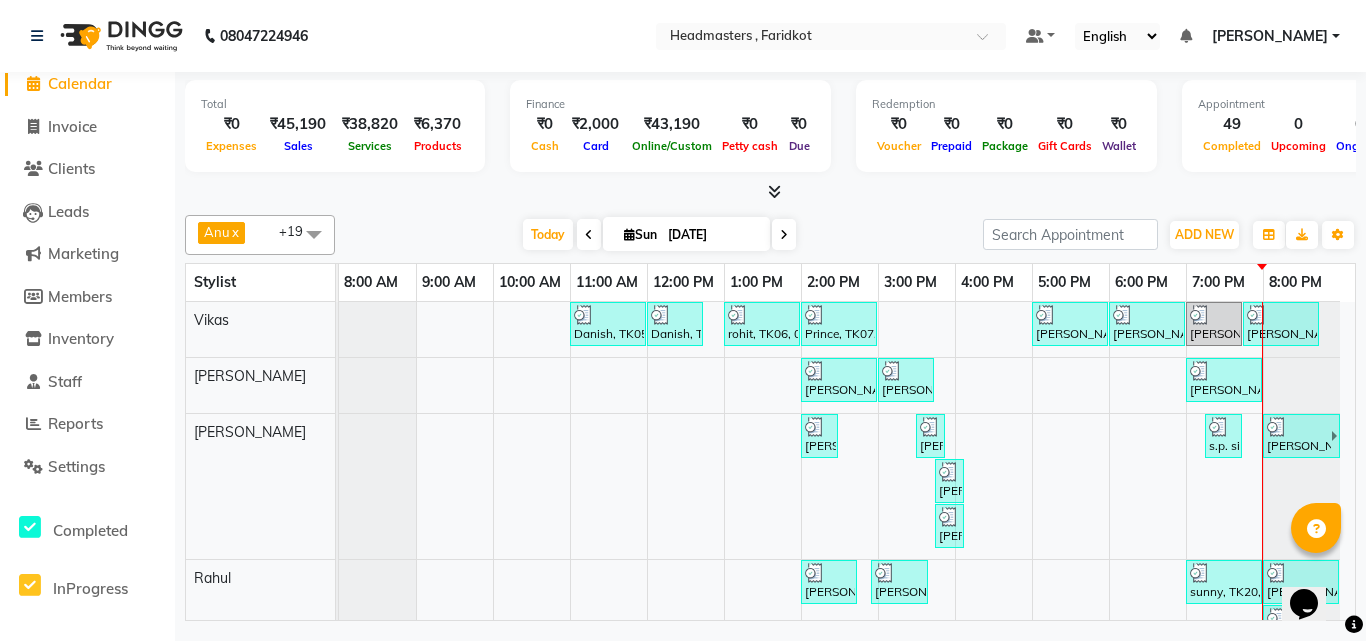 scroll, scrollTop: 0, scrollLeft: 0, axis: both 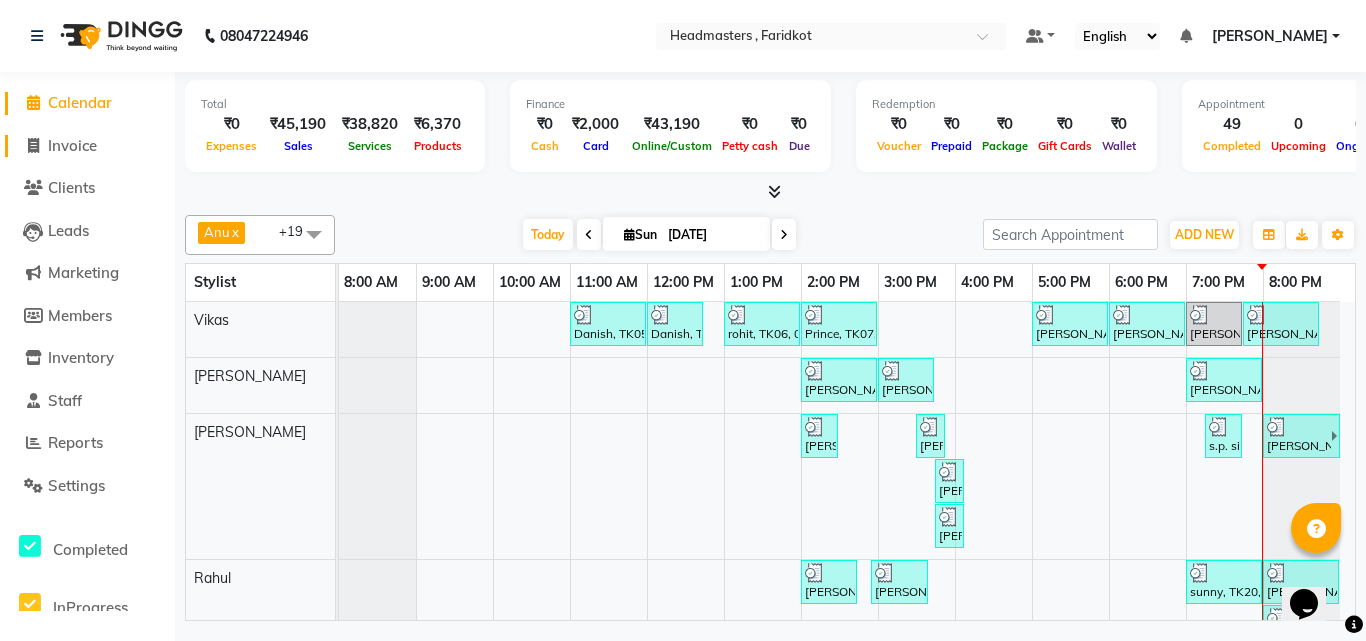 click on "Invoice" 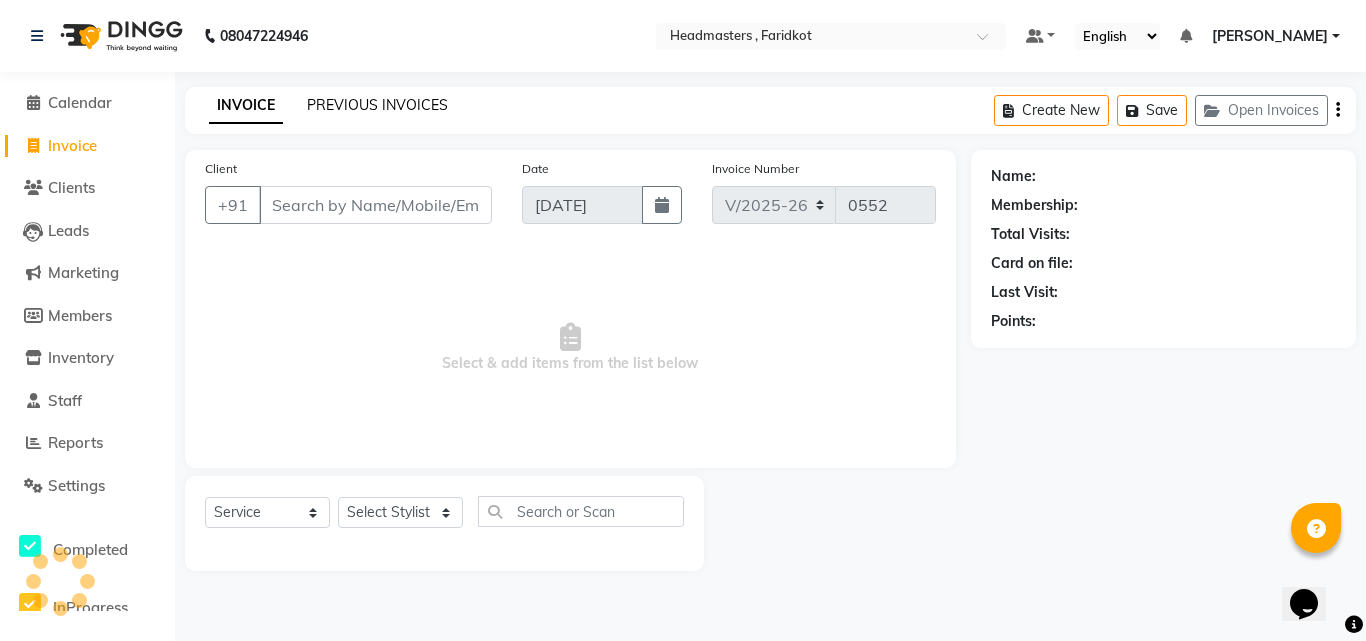 click on "PREVIOUS INVOICES" 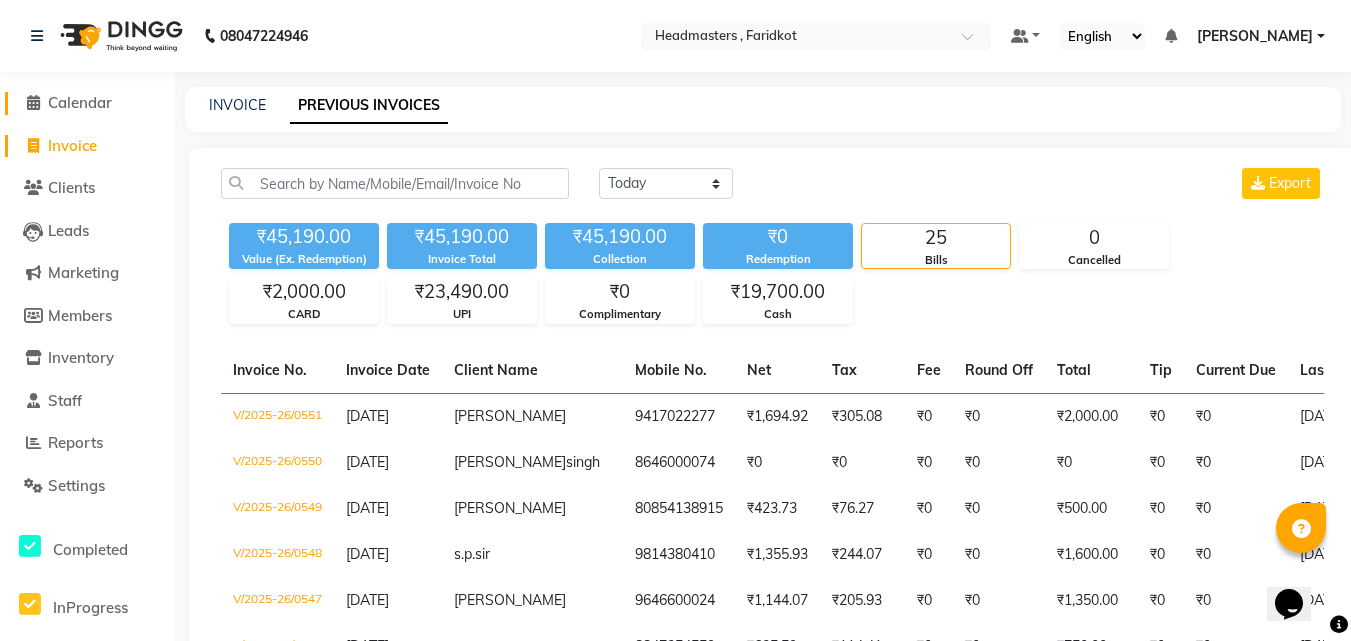 click on "Calendar" 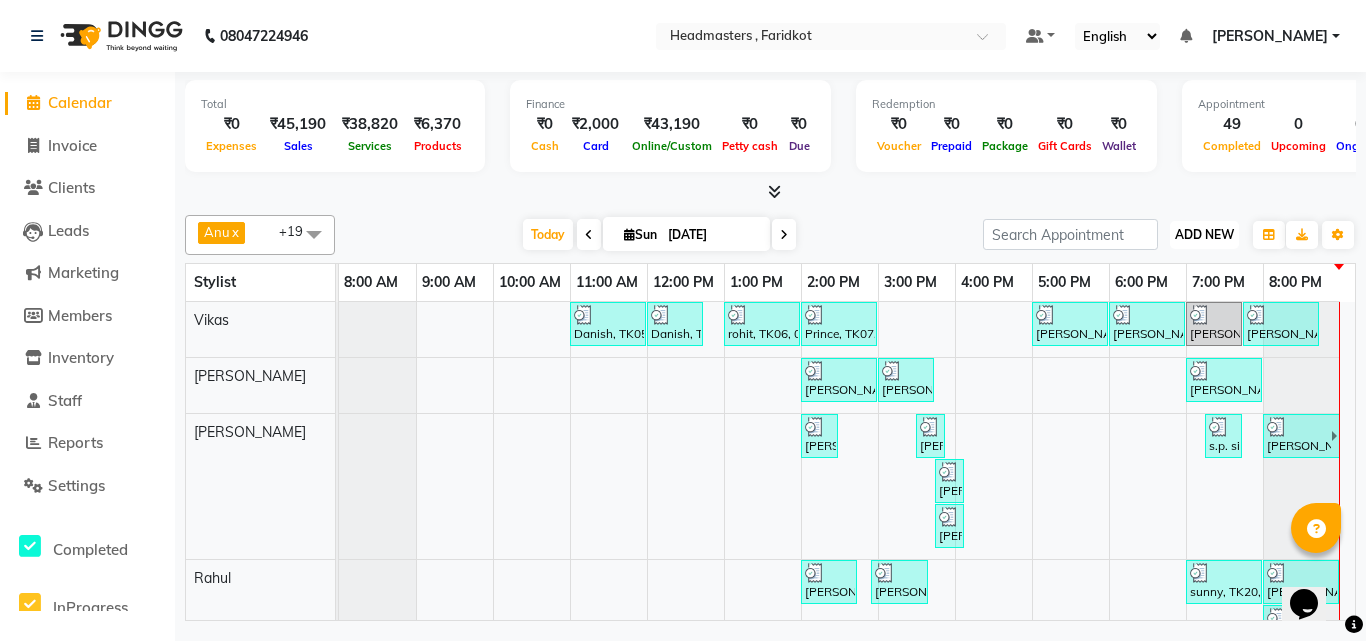 click on "ADD NEW" at bounding box center (1204, 234) 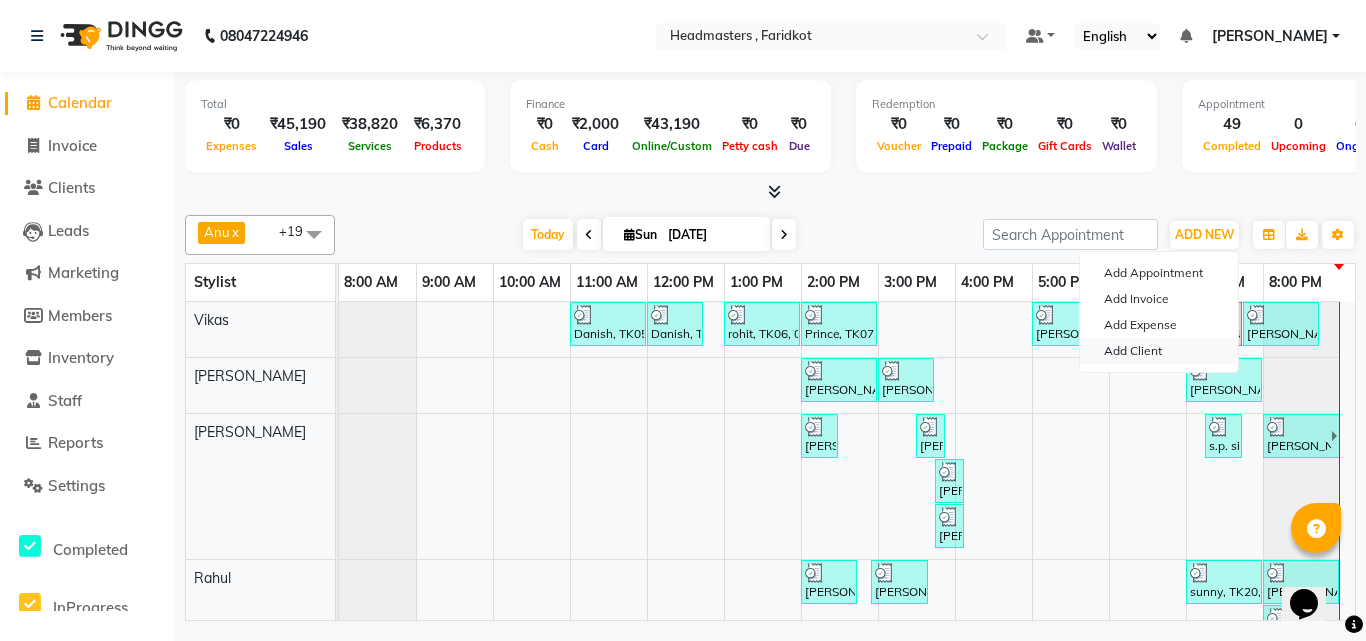 click on "Add Client" at bounding box center (1159, 351) 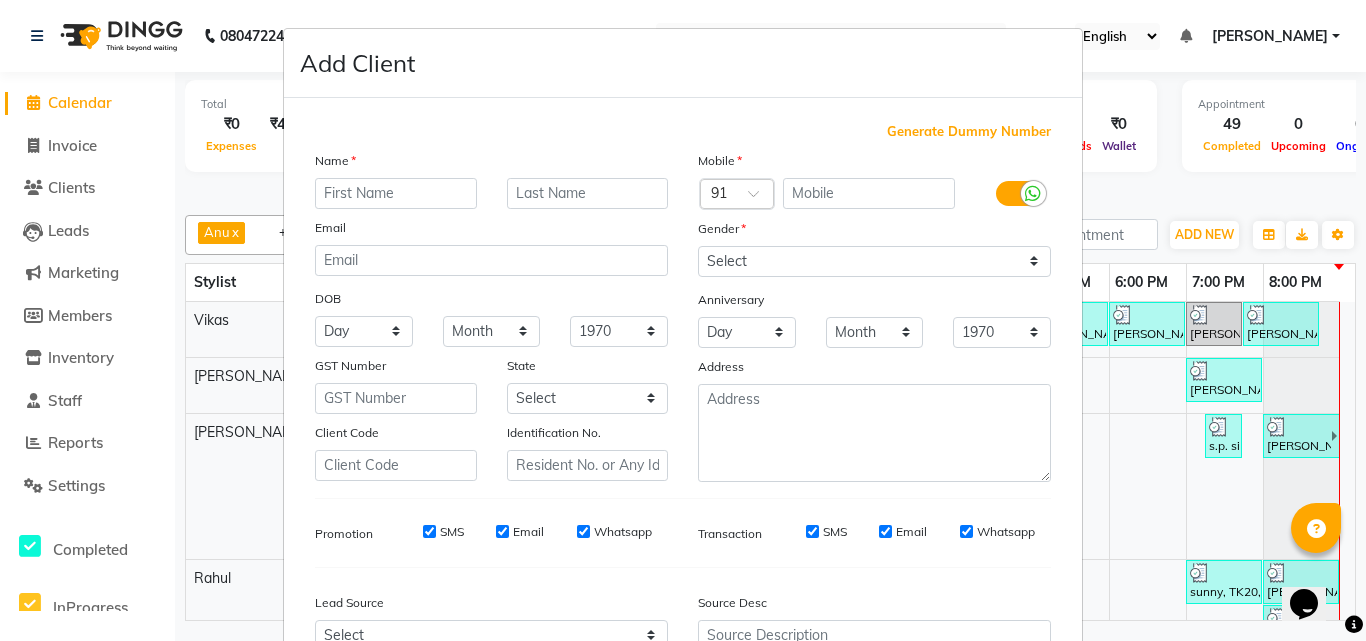 click on "Add Client Generate Dummy Number Name Email DOB Day 01 02 03 04 05 06 07 08 09 10 11 12 13 14 15 16 17 18 19 20 21 22 23 24 25 26 27 28 29 30 31 Month January February March April May June July August September October November December 1940 1941 1942 1943 1944 1945 1946 1947 1948 1949 1950 1951 1952 1953 1954 1955 1956 1957 1958 1959 1960 1961 1962 1963 1964 1965 1966 1967 1968 1969 1970 1971 1972 1973 1974 1975 1976 1977 1978 1979 1980 1981 1982 1983 1984 1985 1986 1987 1988 1989 1990 1991 1992 1993 1994 1995 1996 1997 1998 1999 2000 2001 2002 2003 2004 2005 2006 2007 2008 2009 2010 2011 2012 2013 2014 2015 2016 2017 2018 2019 2020 2021 2022 2023 2024 GST Number State Select Andaman and Nicobar Islands Andhra Pradesh Arunachal Pradesh Assam Bihar Chandigarh Chhattisgarh Dadra and Nagar Haveli Daman and Diu Delhi Goa Gujarat Haryana Himachal Pradesh Jammu and Kashmir Jharkhand Karnataka Kerala Lakshadweep Madhya Pradesh Maharashtra Manipur Meghalaya Mizoram Nagaland Odisha Pondicherry Punjab Rajasthan Sikkim" at bounding box center [683, 320] 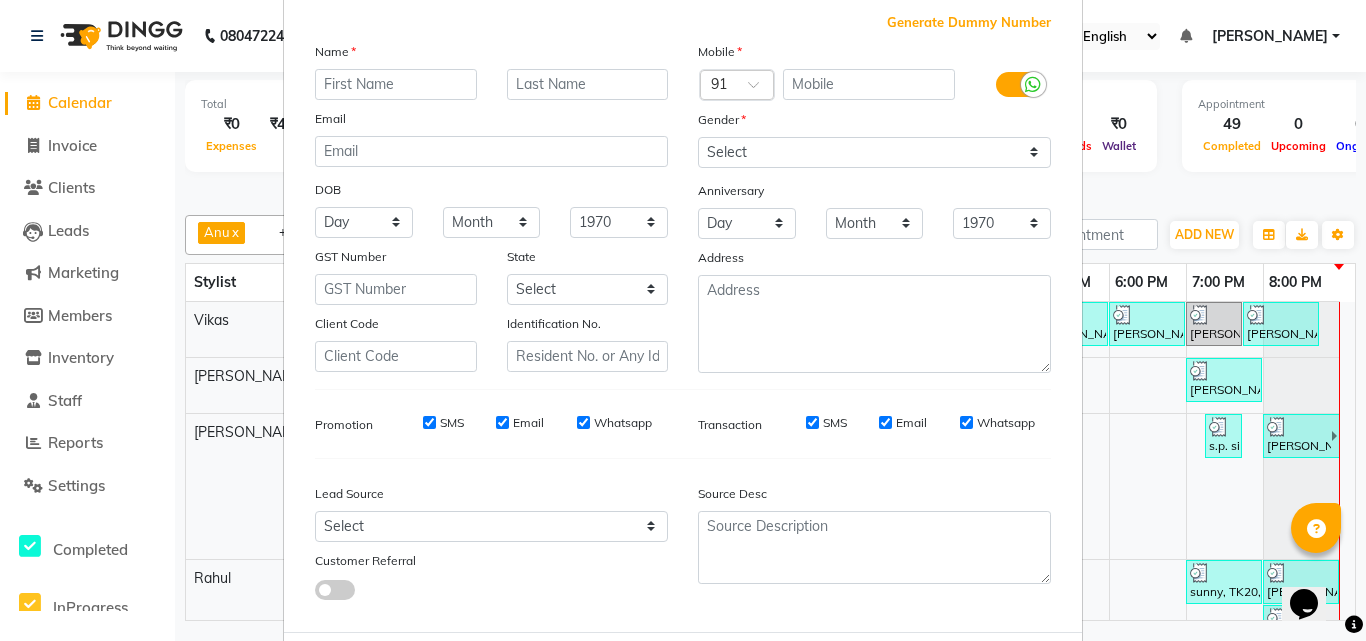 scroll, scrollTop: 208, scrollLeft: 0, axis: vertical 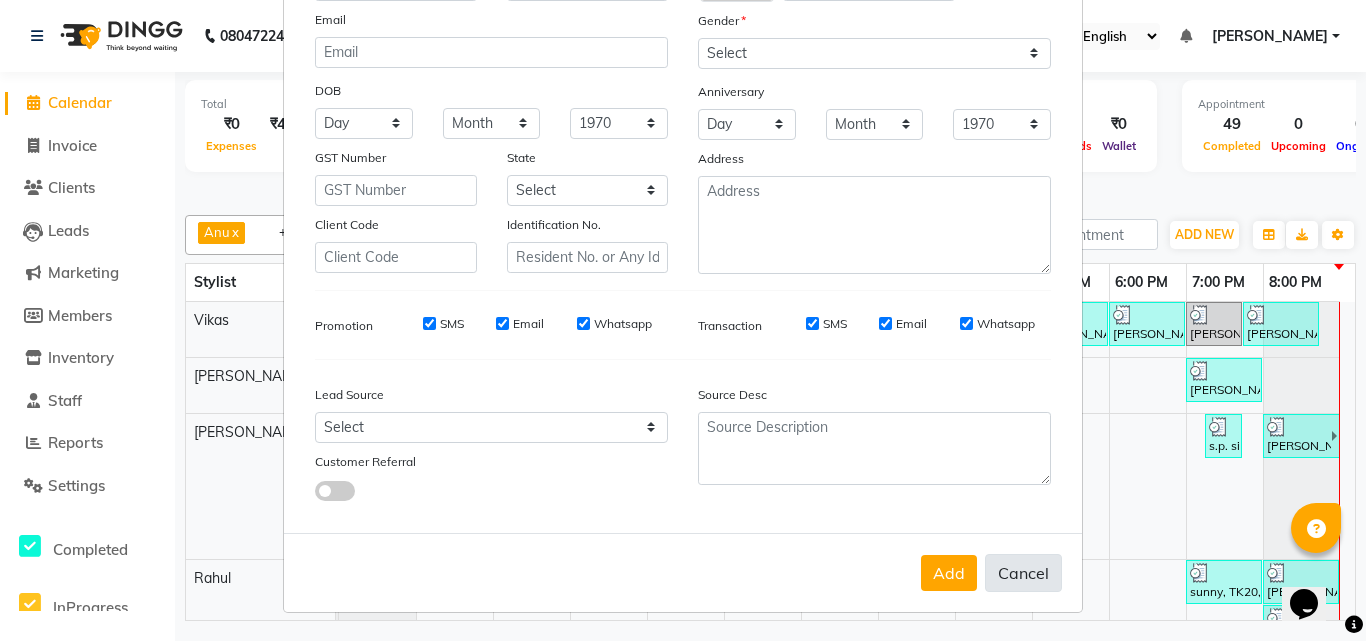 click on "Cancel" at bounding box center (1023, 573) 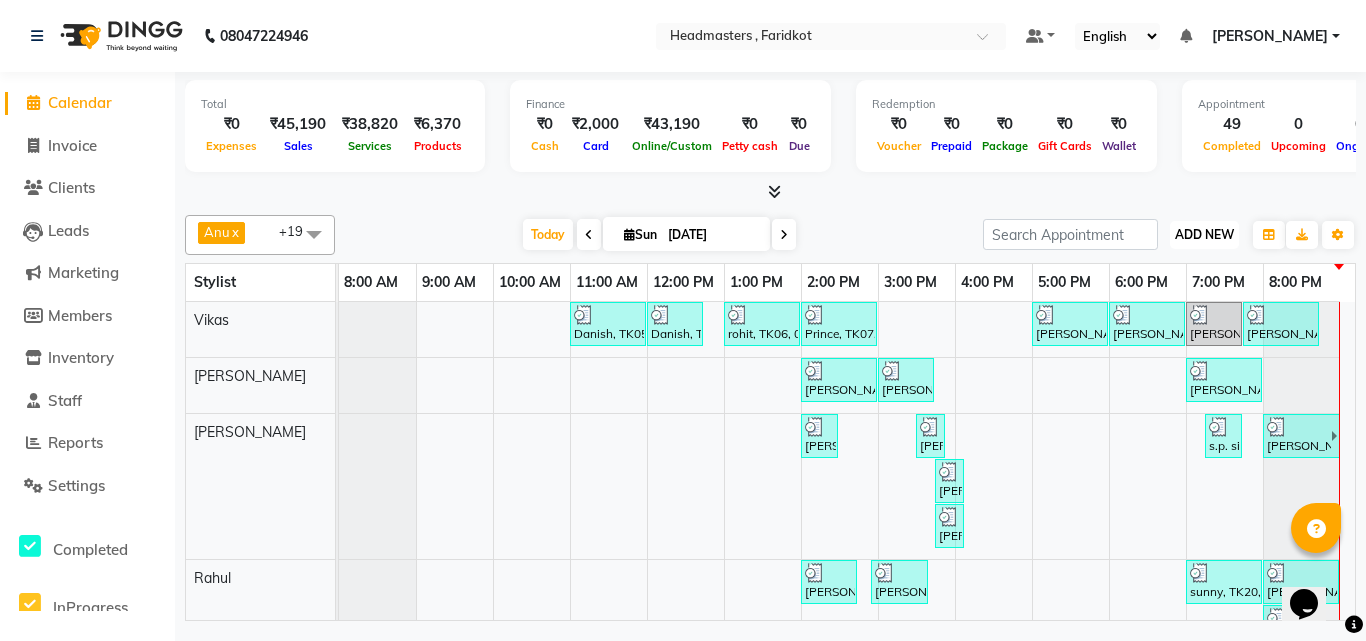 click on "ADD NEW" at bounding box center (1204, 234) 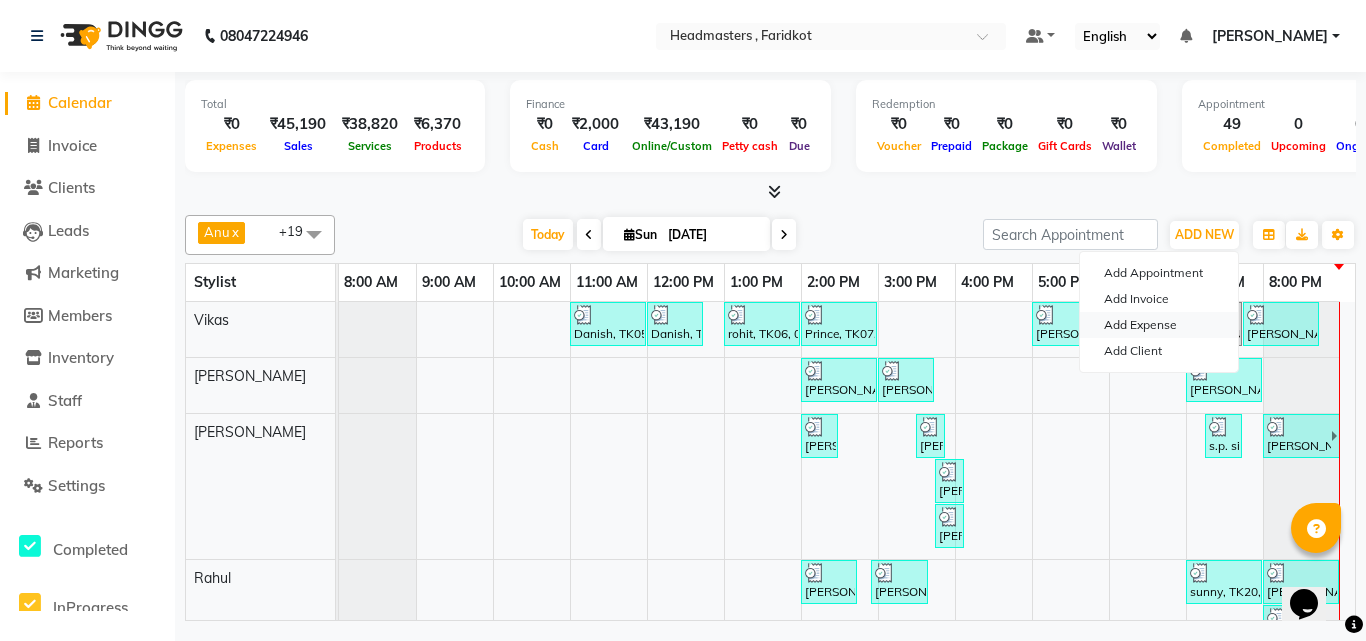 click on "Add Expense" at bounding box center [1159, 325] 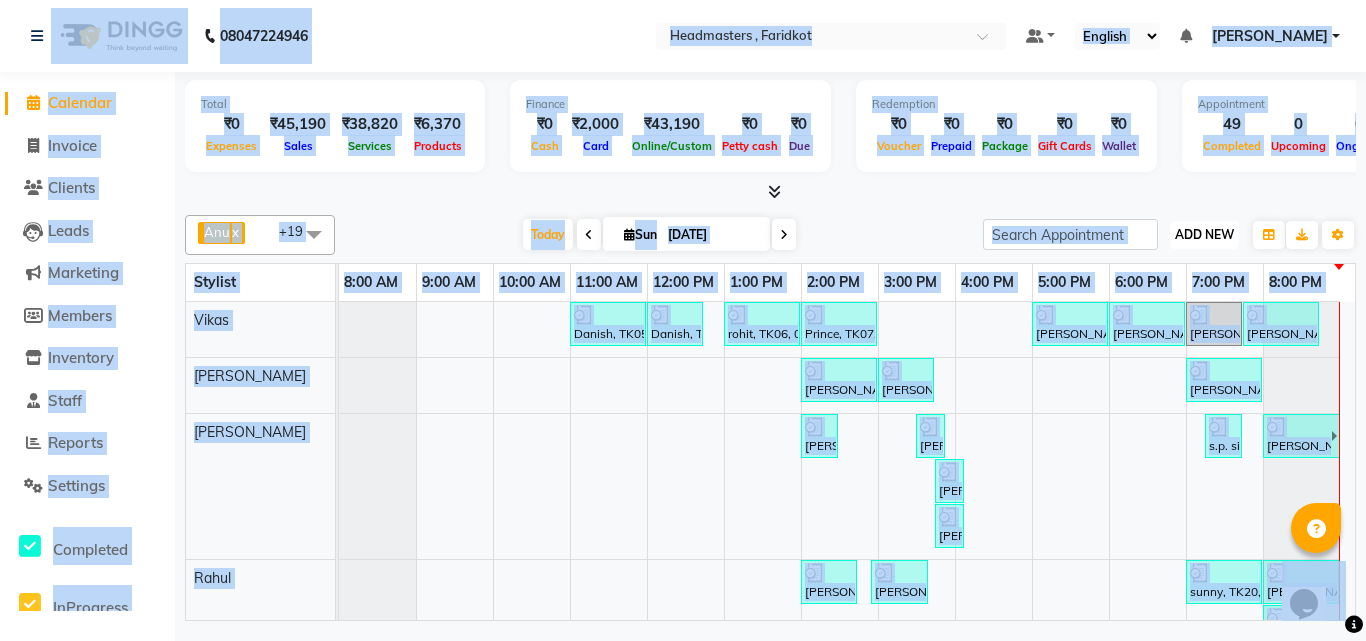 click on "ADD NEW" at bounding box center (1204, 234) 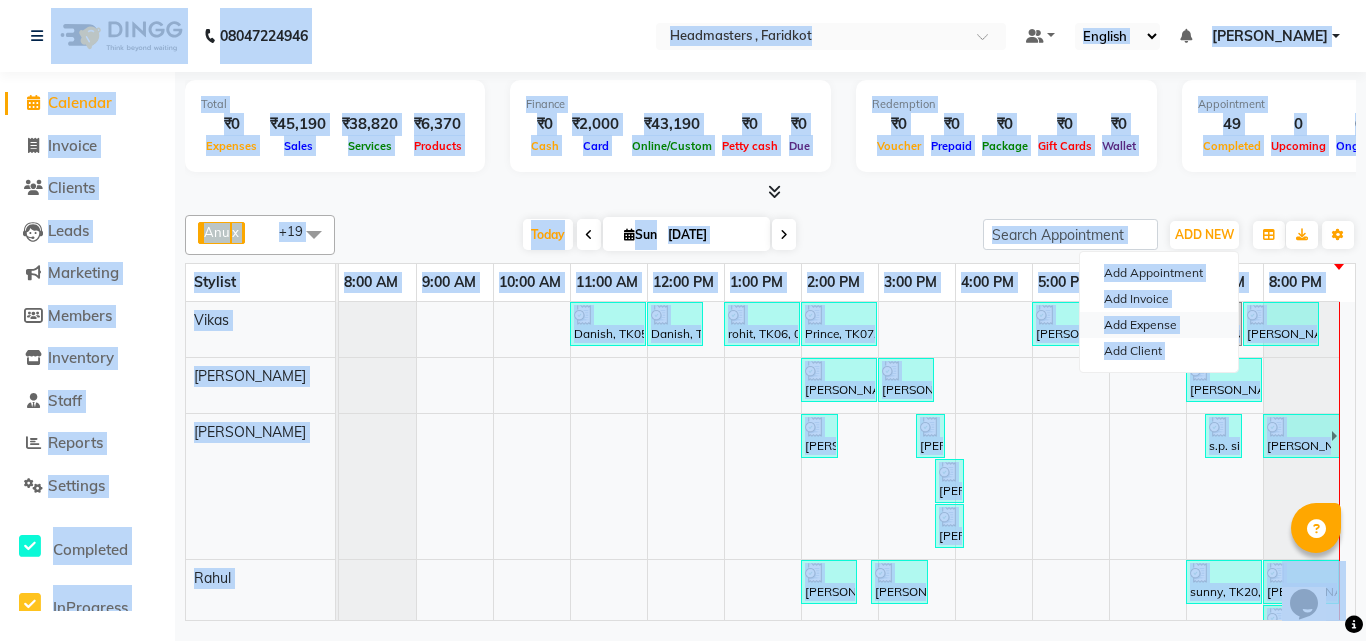 click on "Add Expense" at bounding box center (1159, 325) 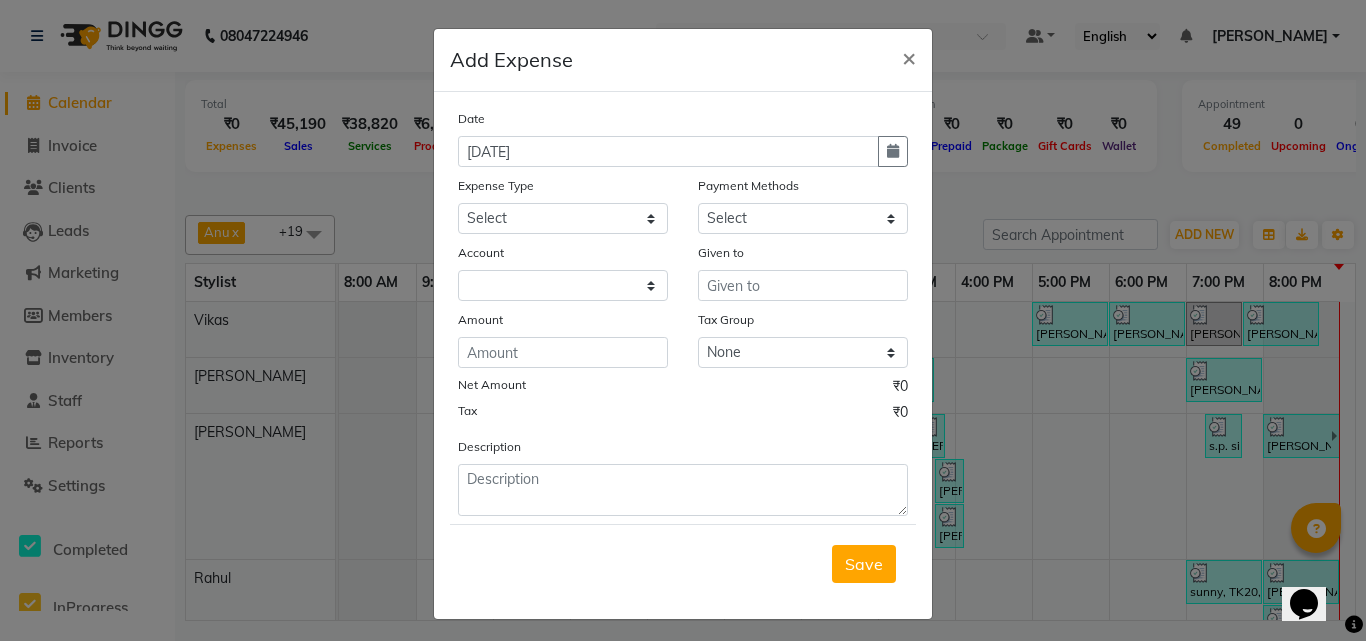 click on "Date 13-07-2025 Expense Type Select Advance Salary Bank charges Car maintenance  Cash transfer to bank Cash transfer to hub Client Snacks Clinical charges Equipment Fuel Govt fee Hair Products or Tools Incentive Insurance International purchase Loan Repayment Maintenance Marketing Miscellaneous MRA Other Pantry Product Rent Salary Staff Snacks Tax Tea & Refreshment Utilities Payment Methods Select UPI CARD Complimentary Voucher Wallet Package Prepaid Cash Account Given to Amount Tax Group None GST Net Amount ₹0 Tax ₹0 Description" 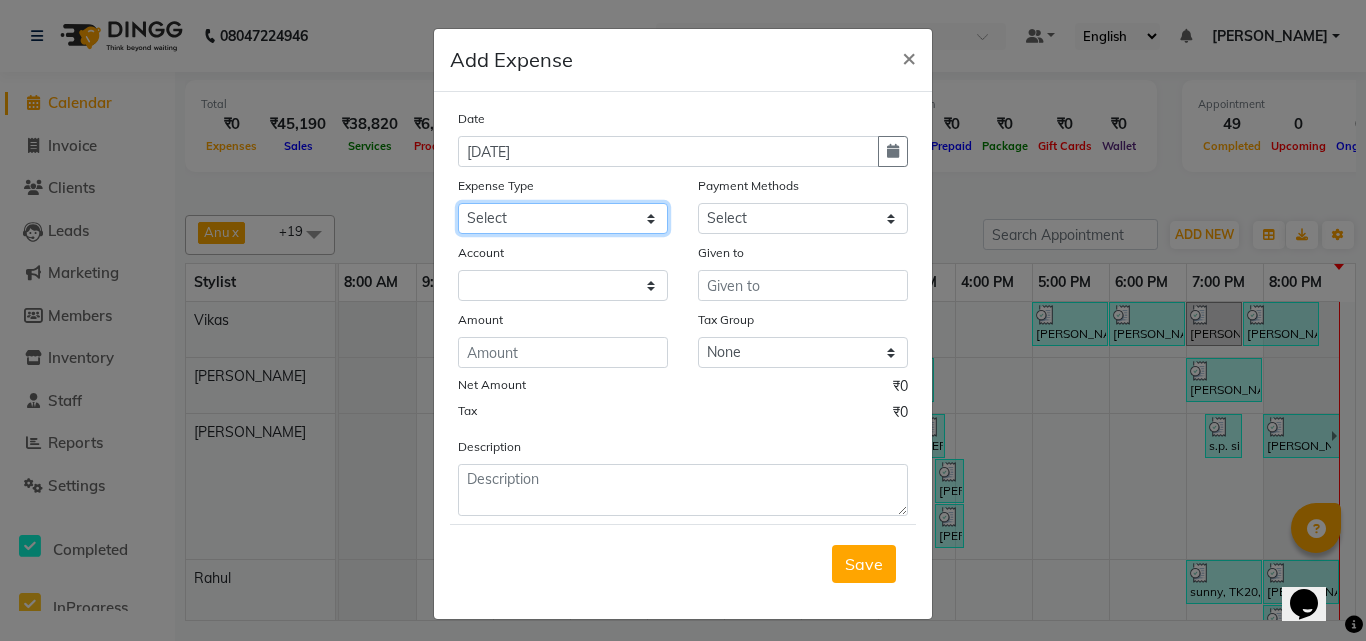 click on "Select Advance Salary Bank charges Car maintenance  Cash transfer to bank Cash transfer to hub Client Snacks Clinical charges Equipment Fuel Govt fee Hair Products or Tools Incentive Insurance International purchase Loan Repayment Maintenance Marketing Miscellaneous MRA Other Pantry Product Rent Salary Staff Snacks Tax Tea & Refreshment Utilities" 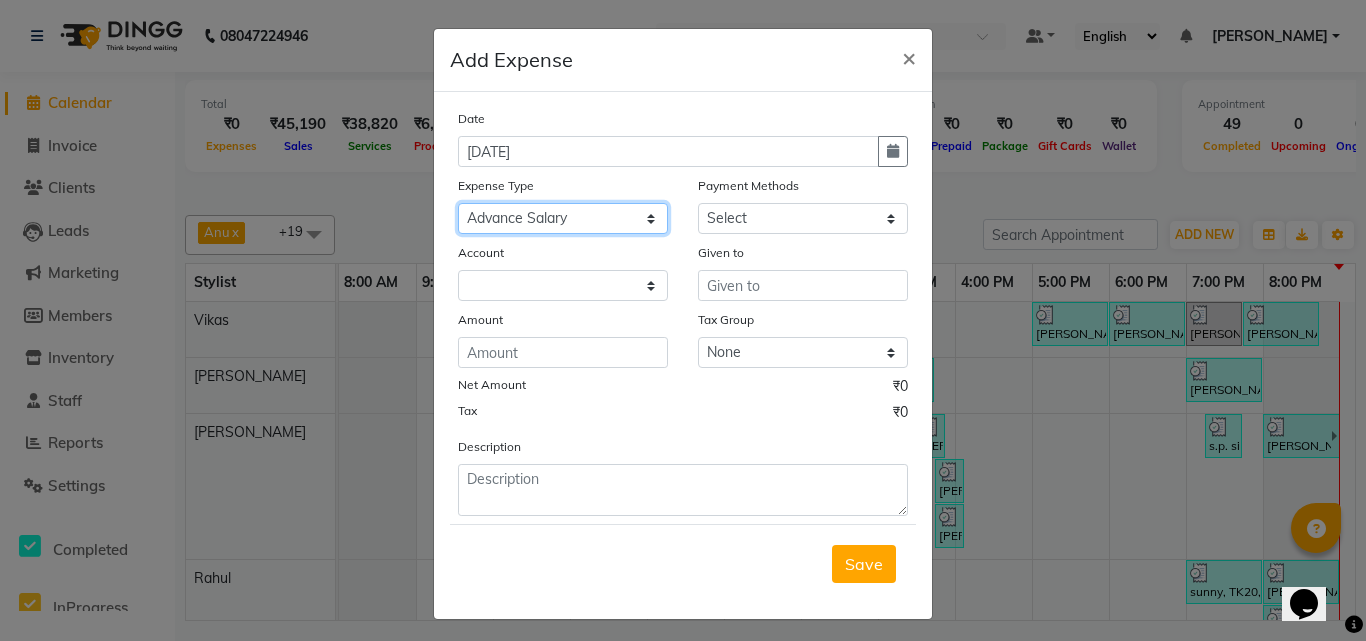 click on "Select Advance Salary Bank charges Car maintenance  Cash transfer to bank Cash transfer to hub Client Snacks Clinical charges Equipment Fuel Govt fee Hair Products or Tools Incentive Insurance International purchase Loan Repayment Maintenance Marketing Miscellaneous MRA Other Pantry Product Rent Salary Staff Snacks Tax Tea & Refreshment Utilities" 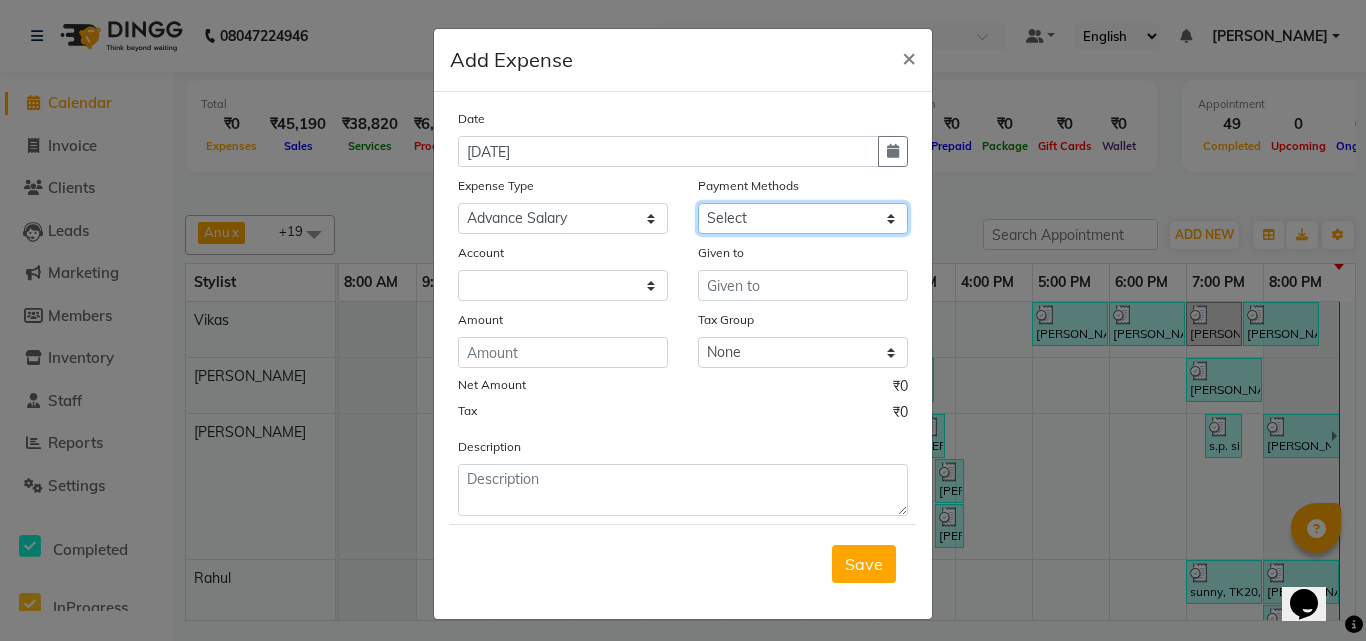 click on "Select UPI CARD Complimentary Voucher Wallet Package Prepaid Cash" 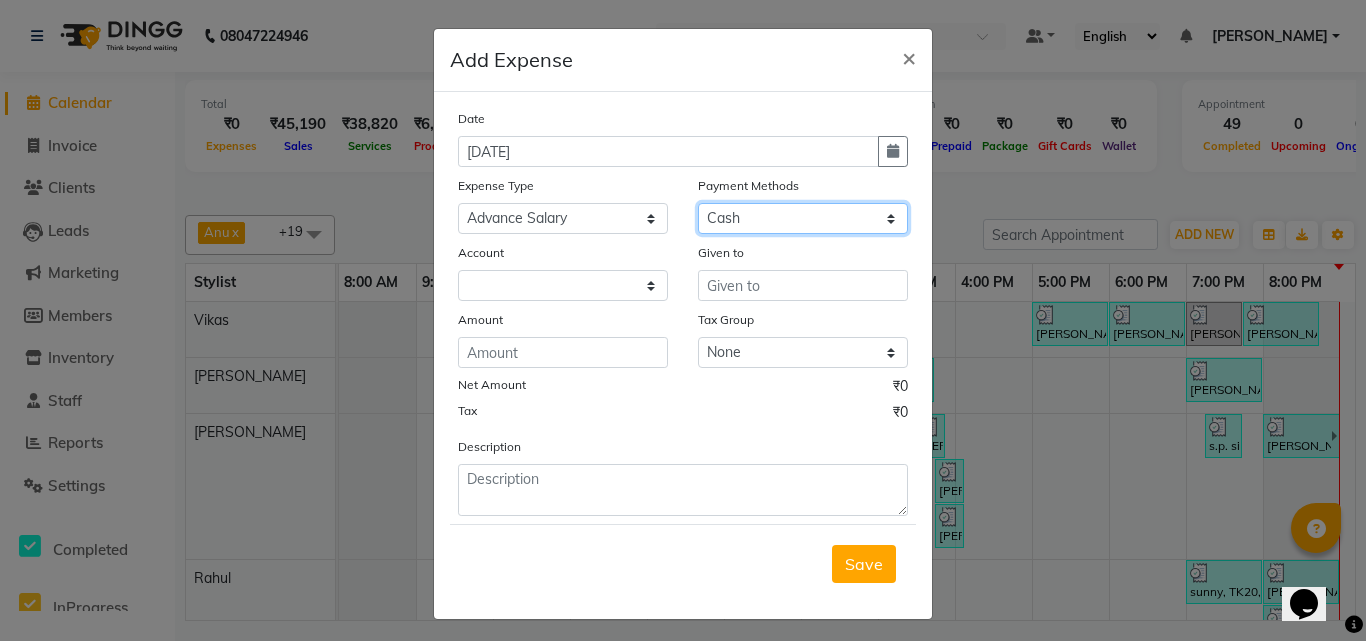 click on "Select UPI CARD Complimentary Voucher Wallet Package Prepaid Cash" 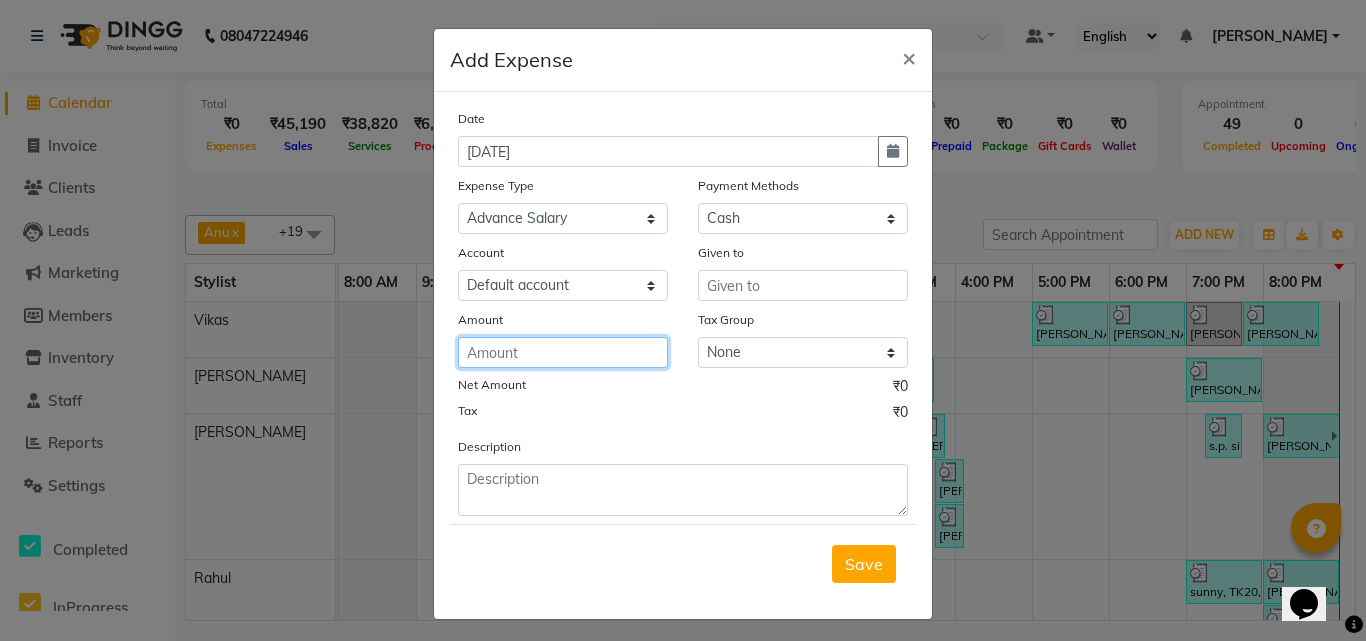 click 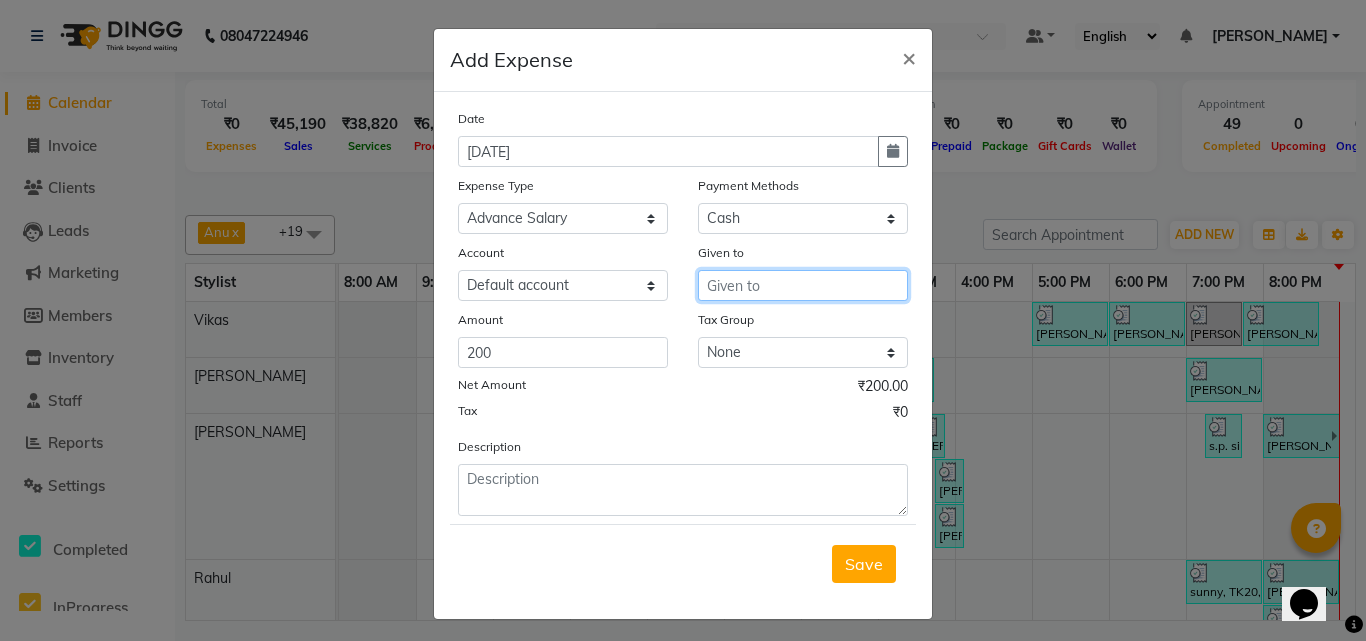 click at bounding box center [803, 285] 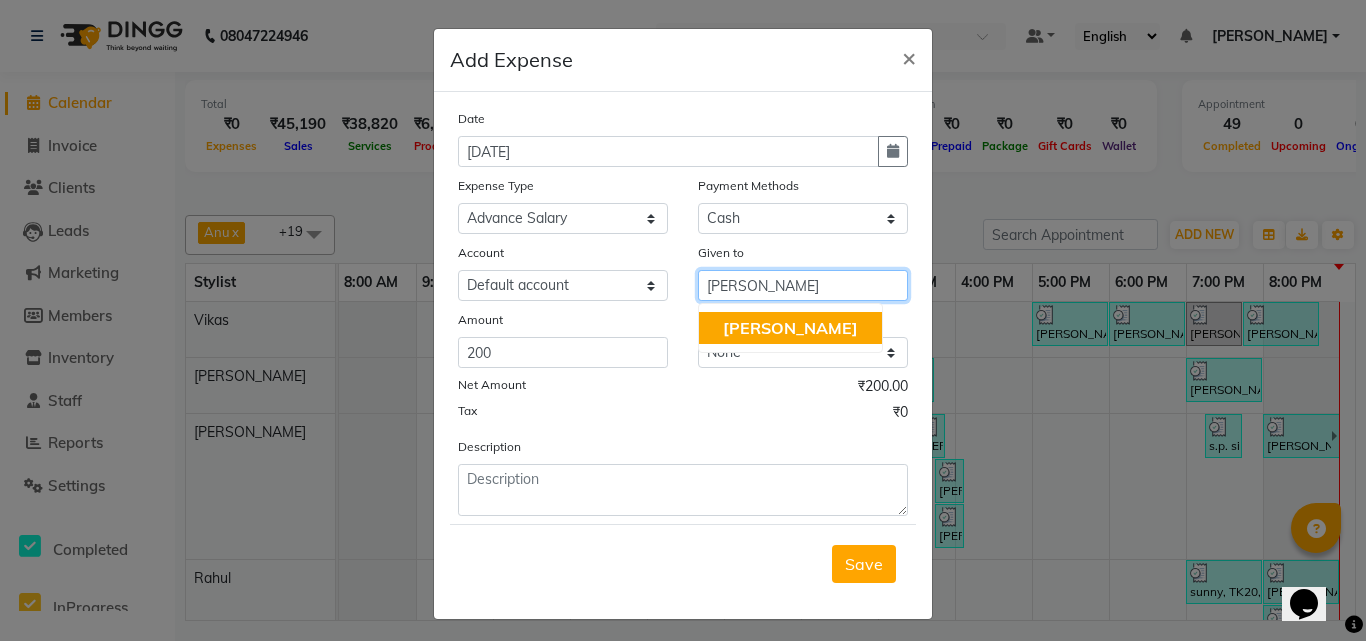 click on "[PERSON_NAME]" 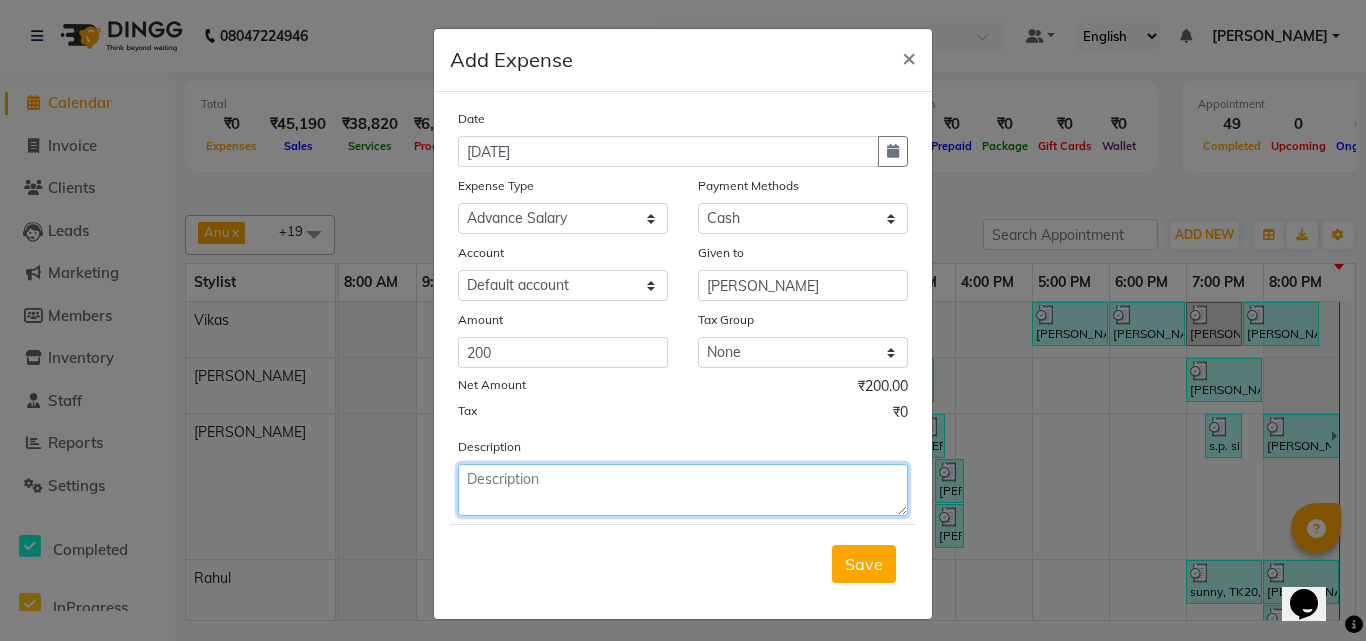 click 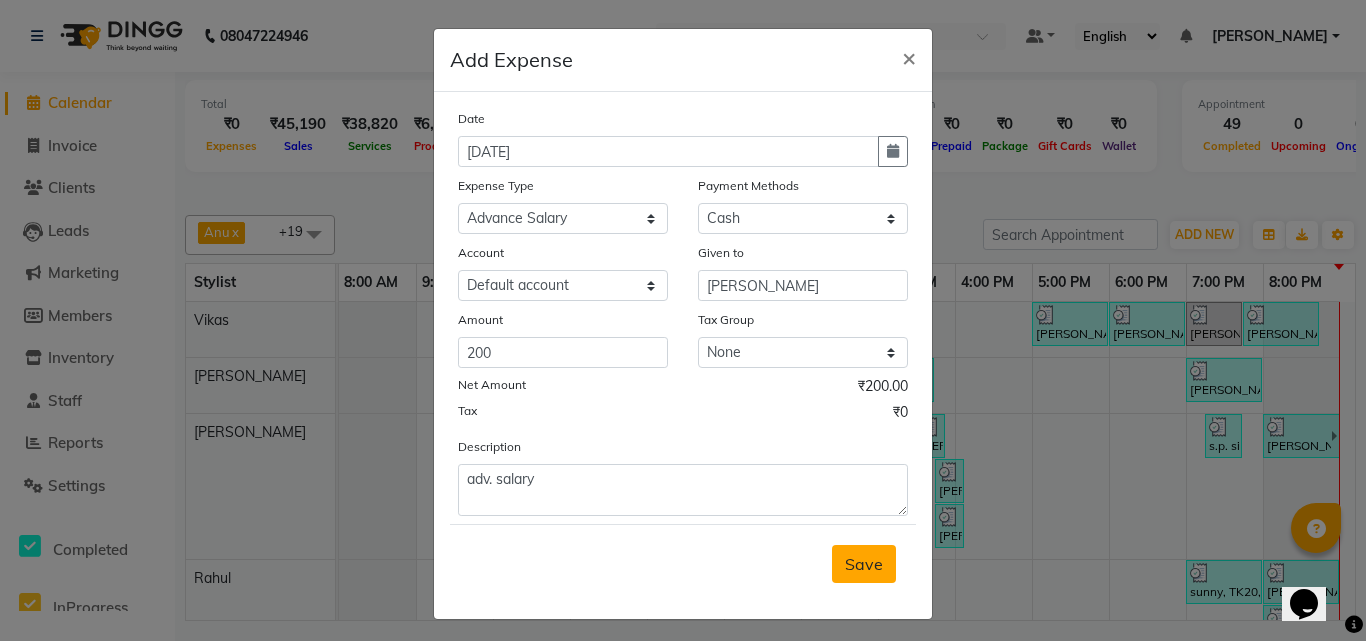 click on "Save" at bounding box center [864, 564] 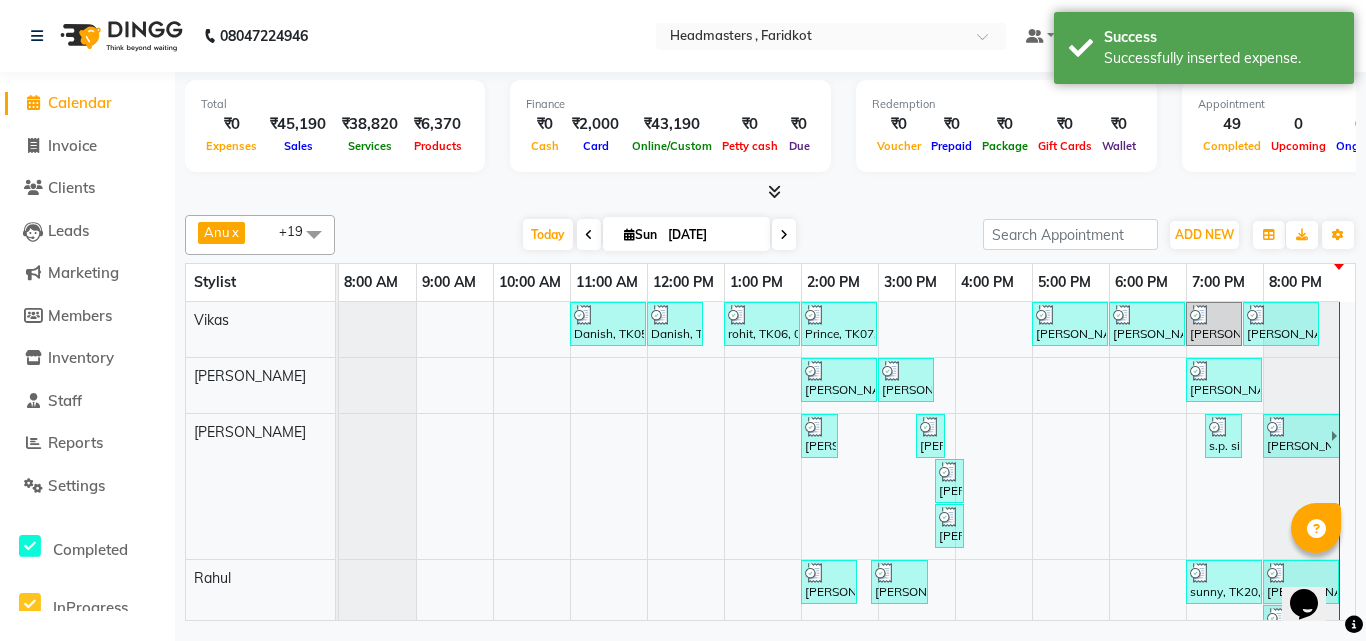 scroll, scrollTop: 100, scrollLeft: 0, axis: vertical 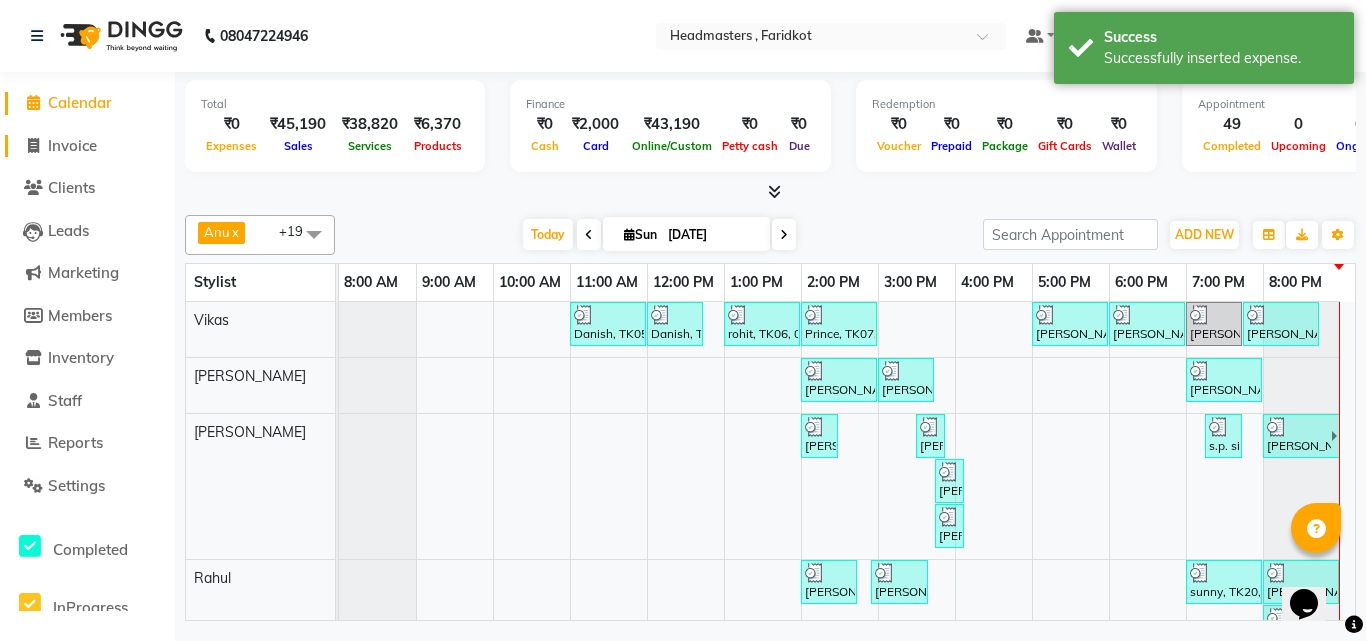 click on "Invoice" 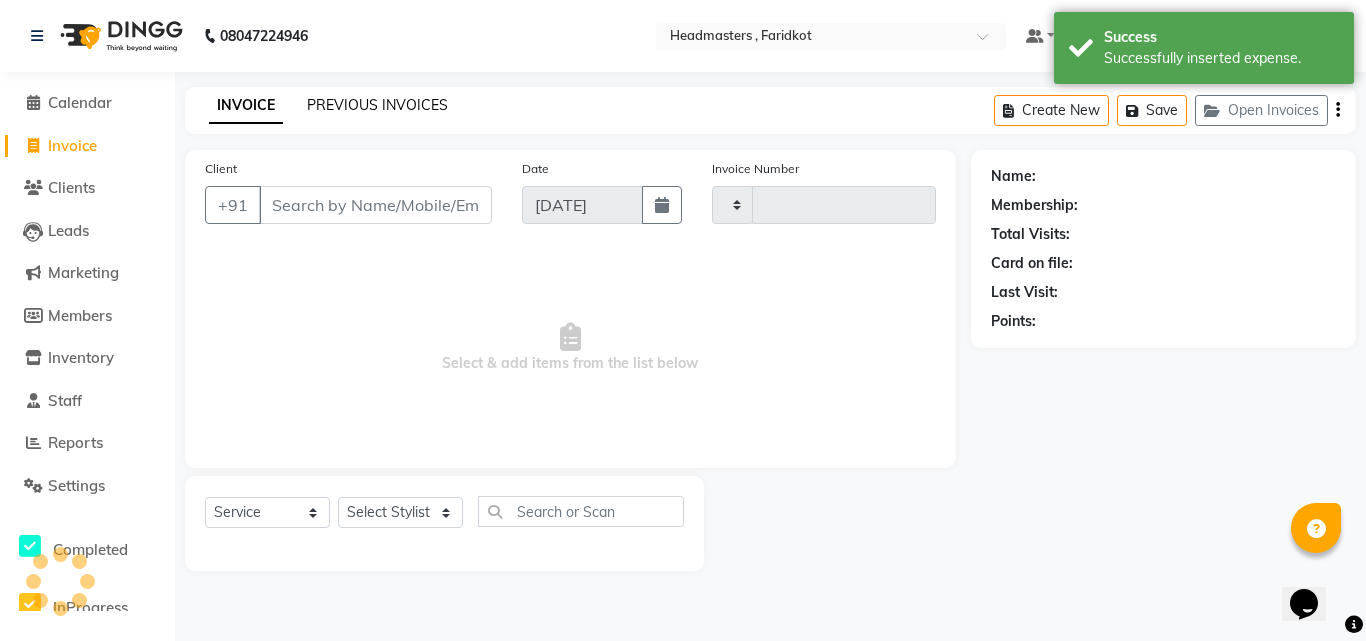 click on "PREVIOUS INVOICES" 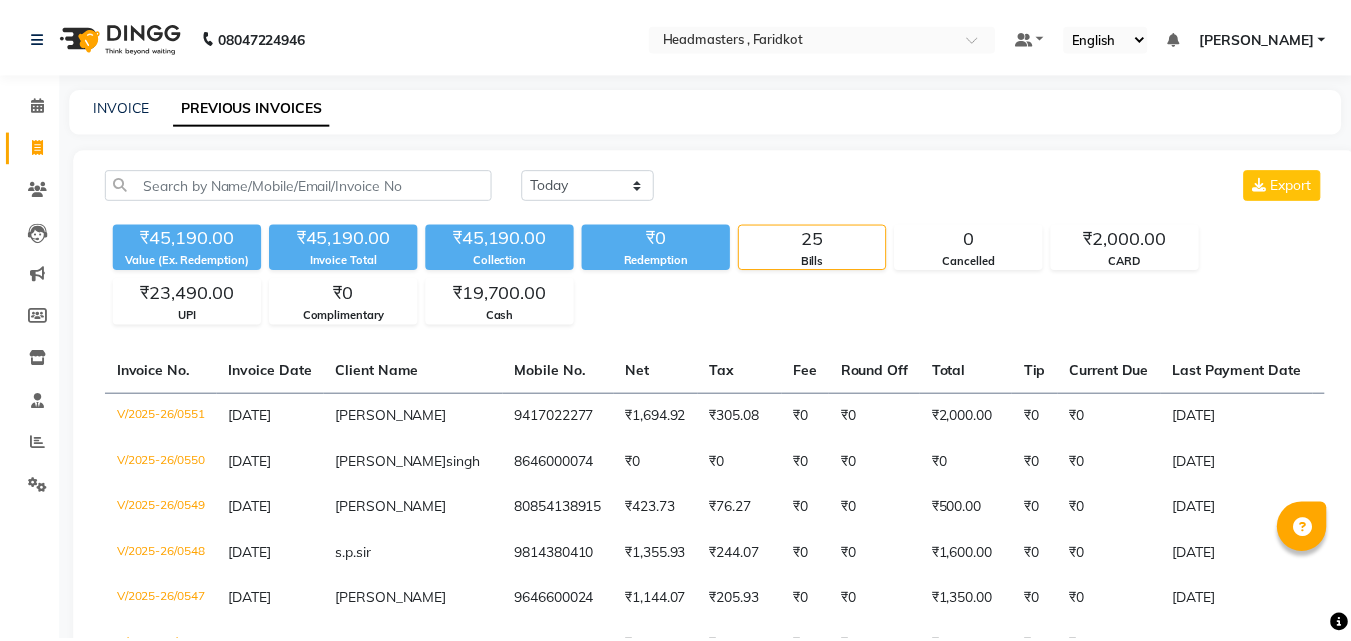 scroll, scrollTop: 0, scrollLeft: 0, axis: both 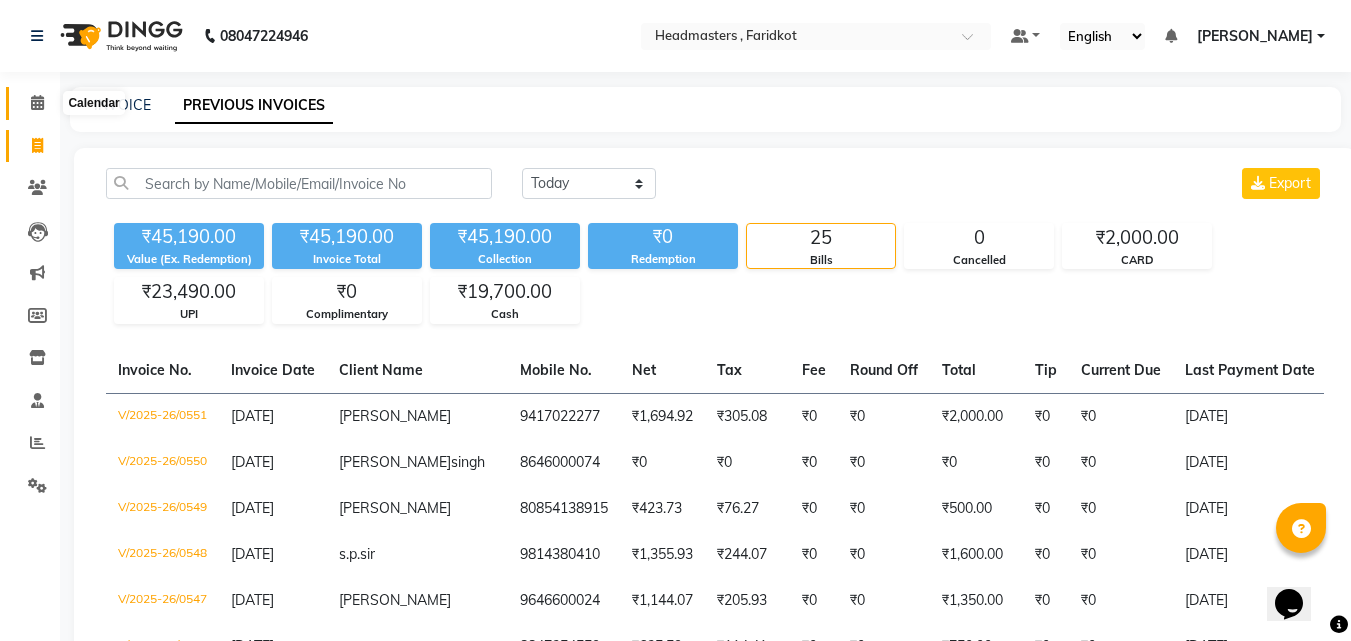 click 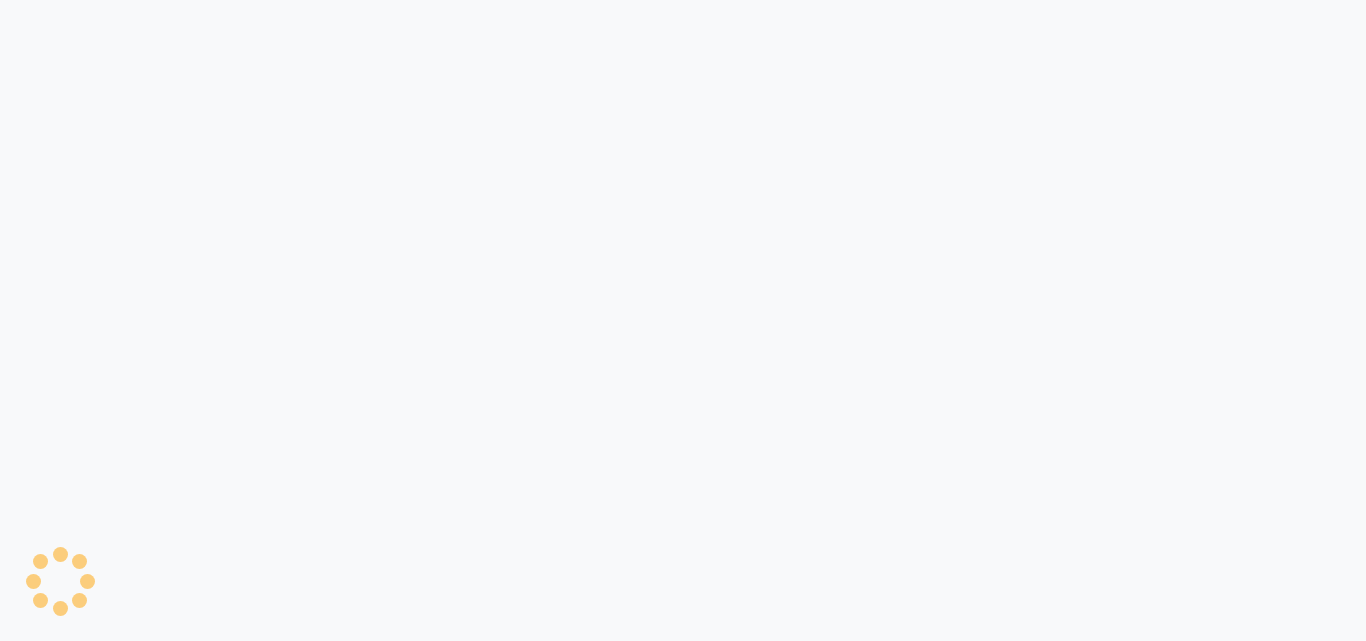 scroll, scrollTop: 0, scrollLeft: 0, axis: both 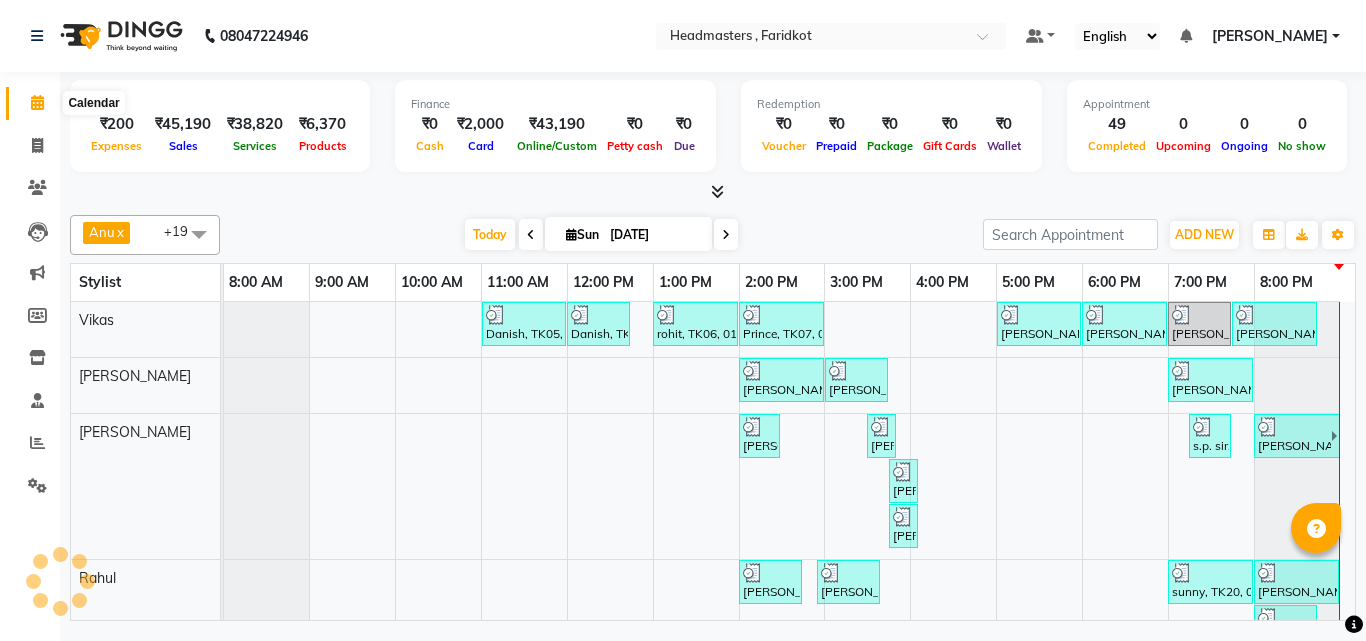 click 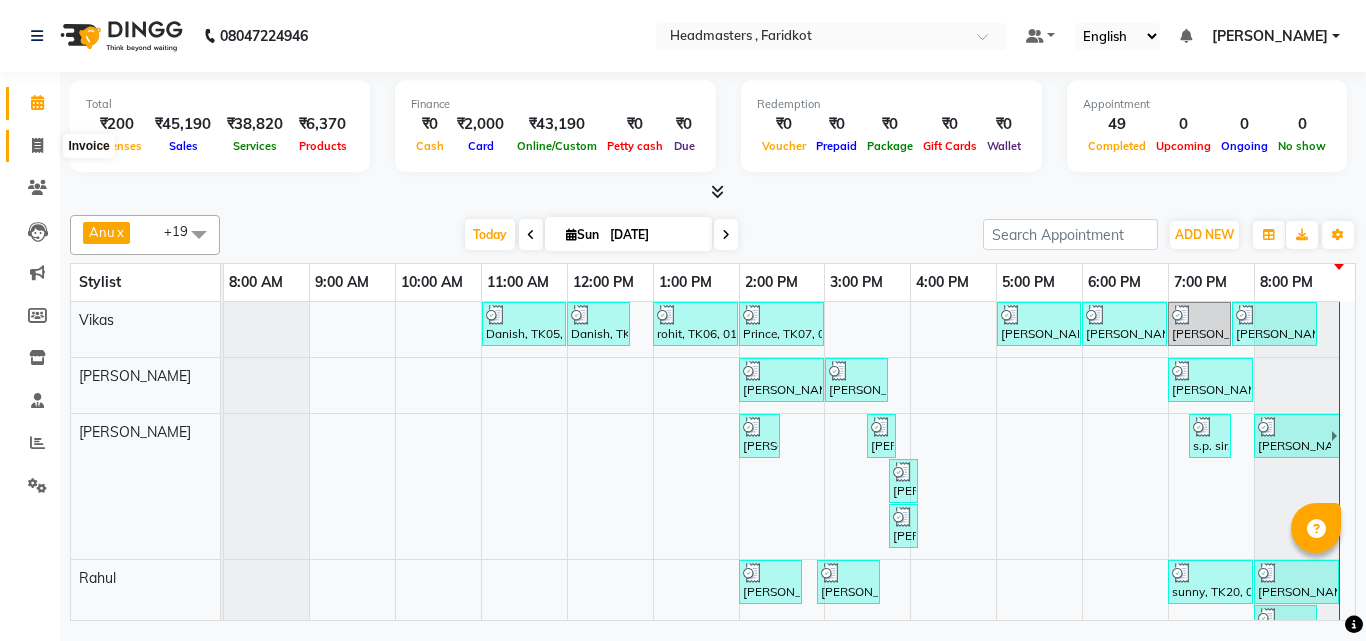 click 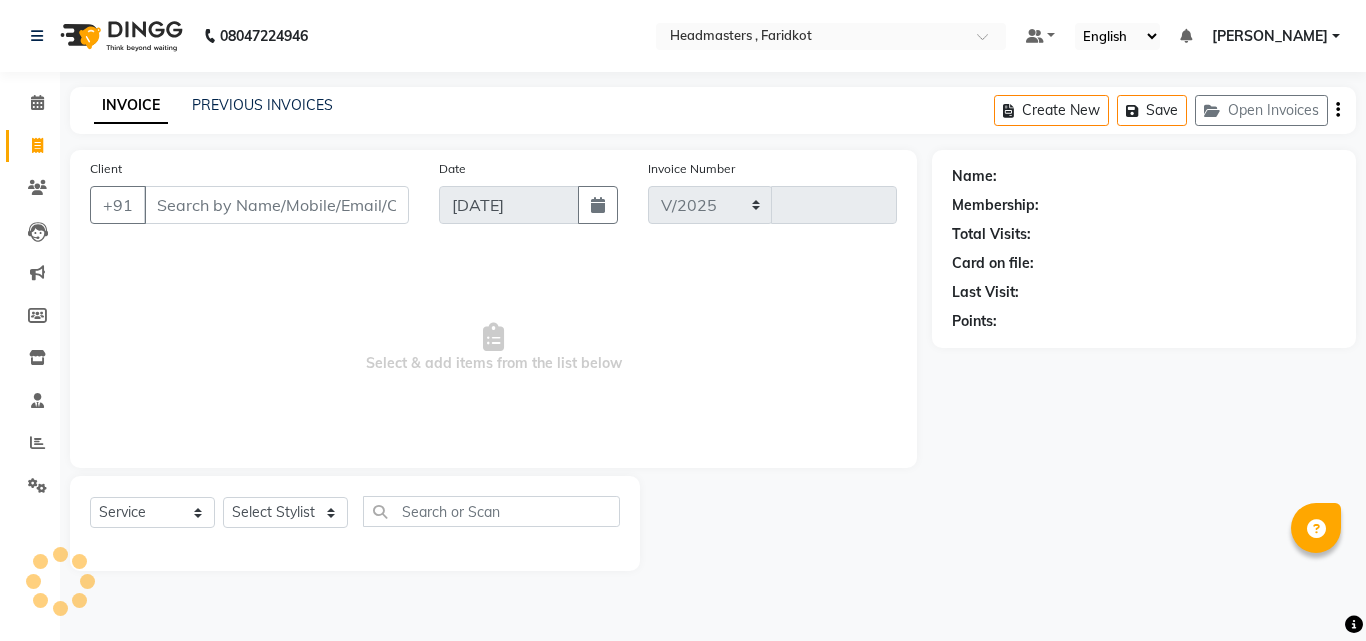 select on "7919" 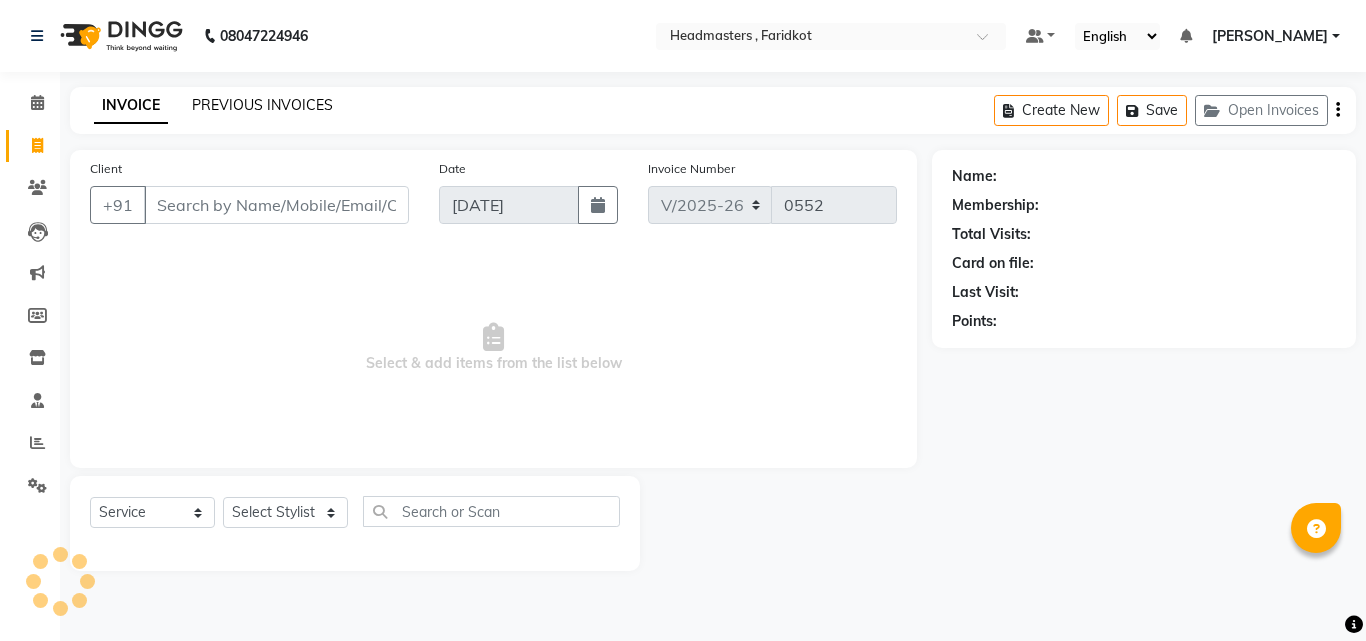 click on "PREVIOUS INVOICES" 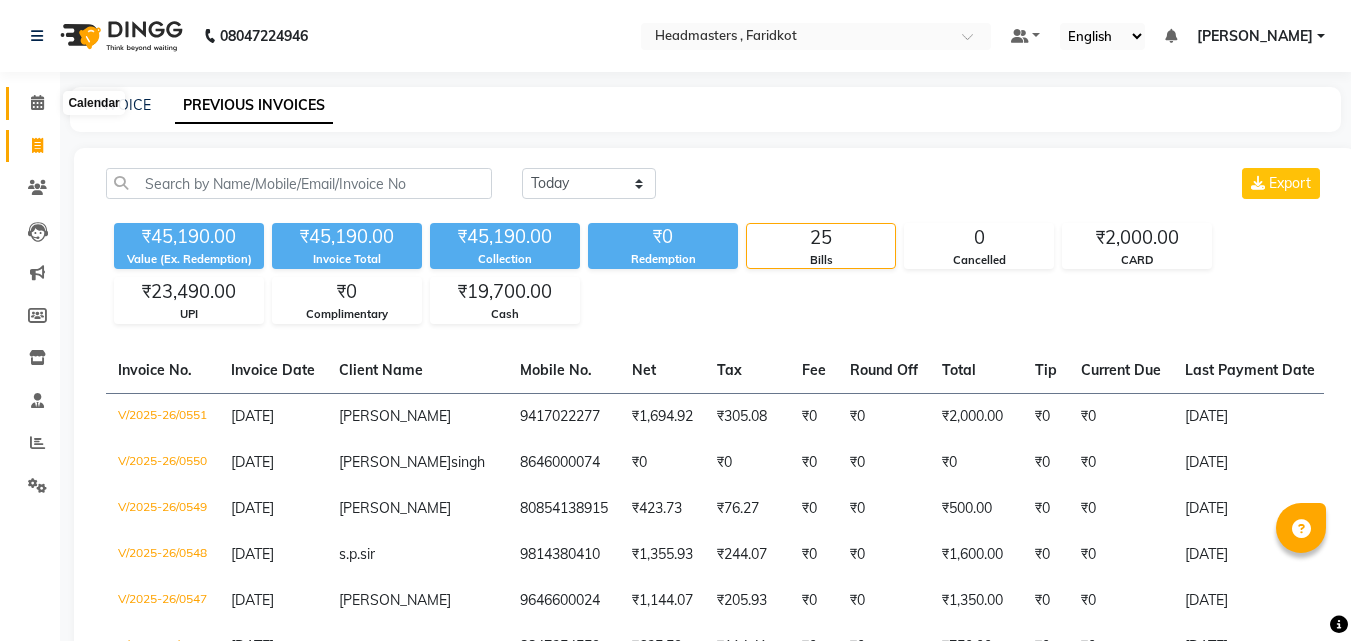 click 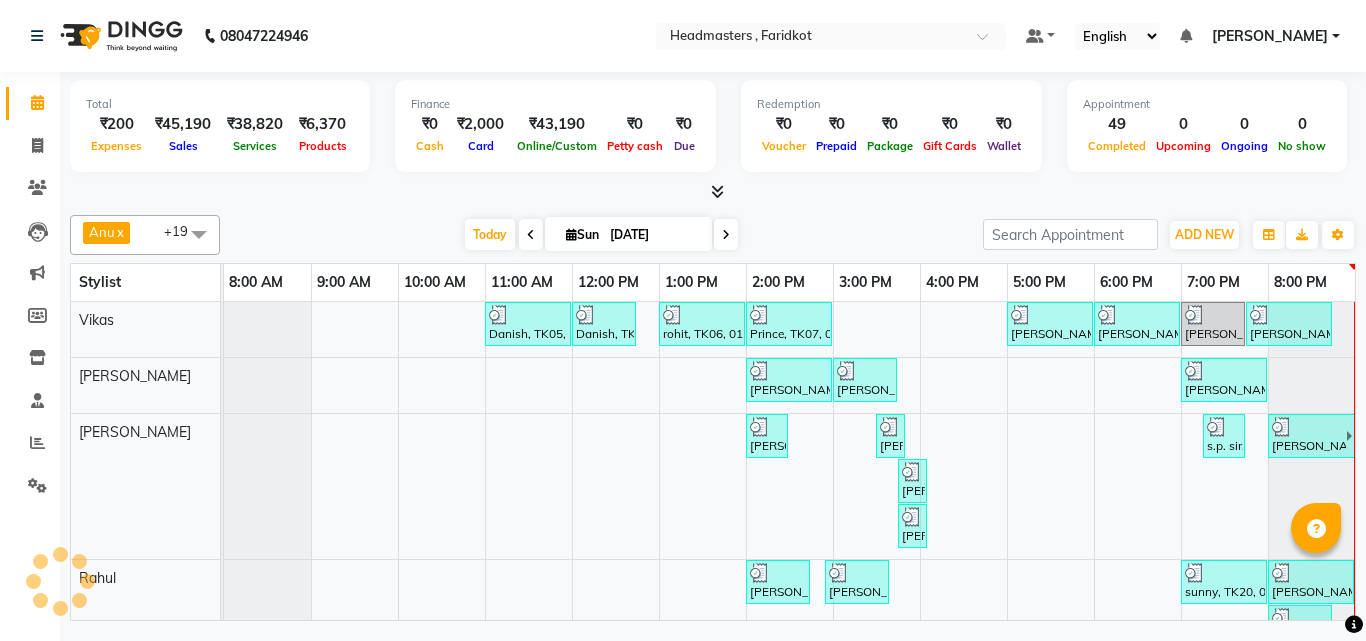 scroll, scrollTop: 0, scrollLeft: 4, axis: horizontal 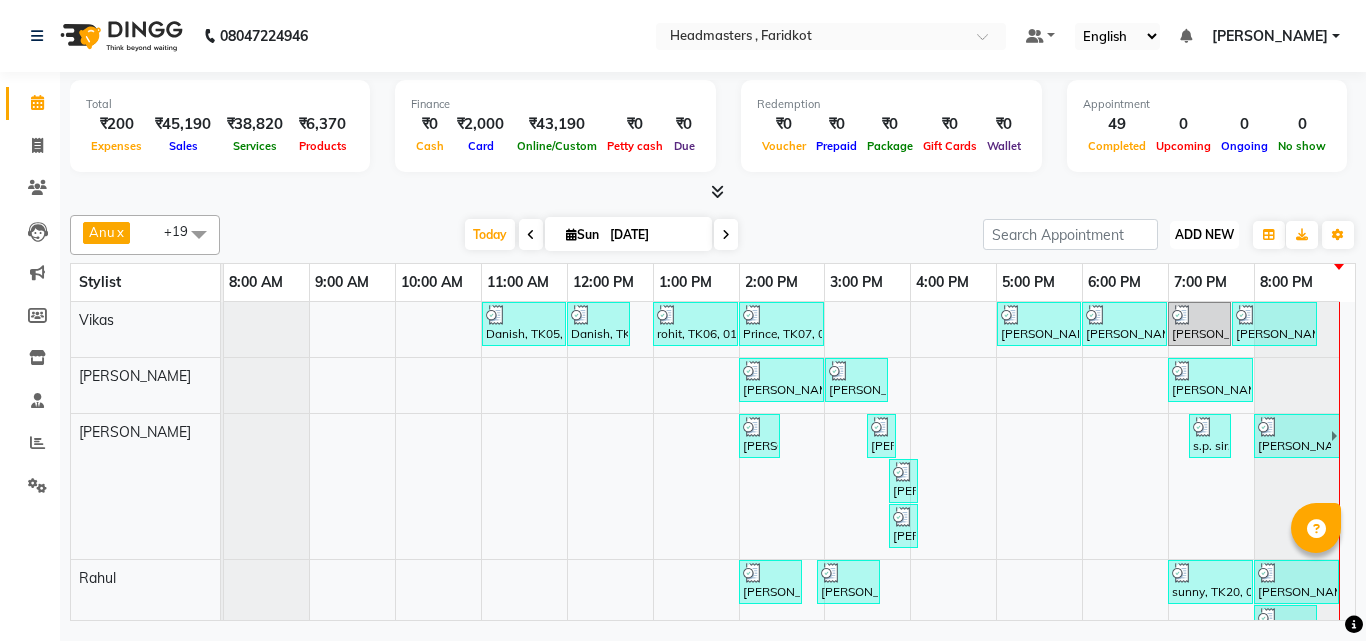 click on "ADD NEW" at bounding box center [1204, 234] 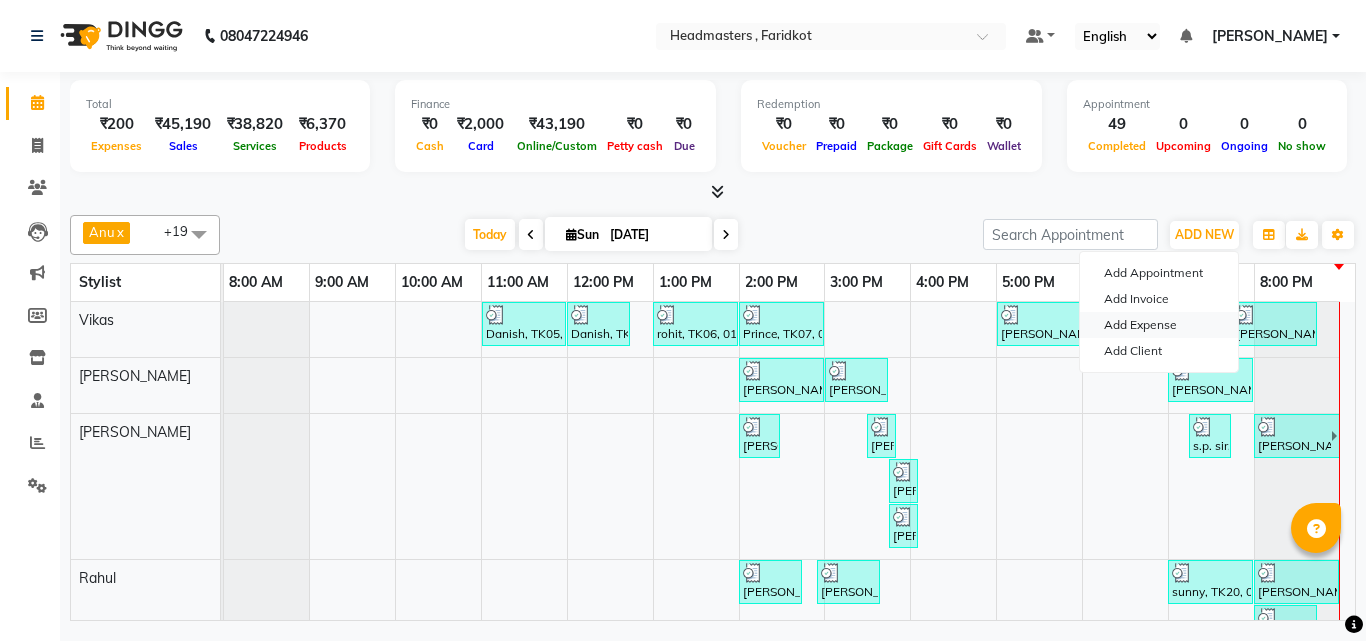 click on "Add Expense" at bounding box center (1159, 325) 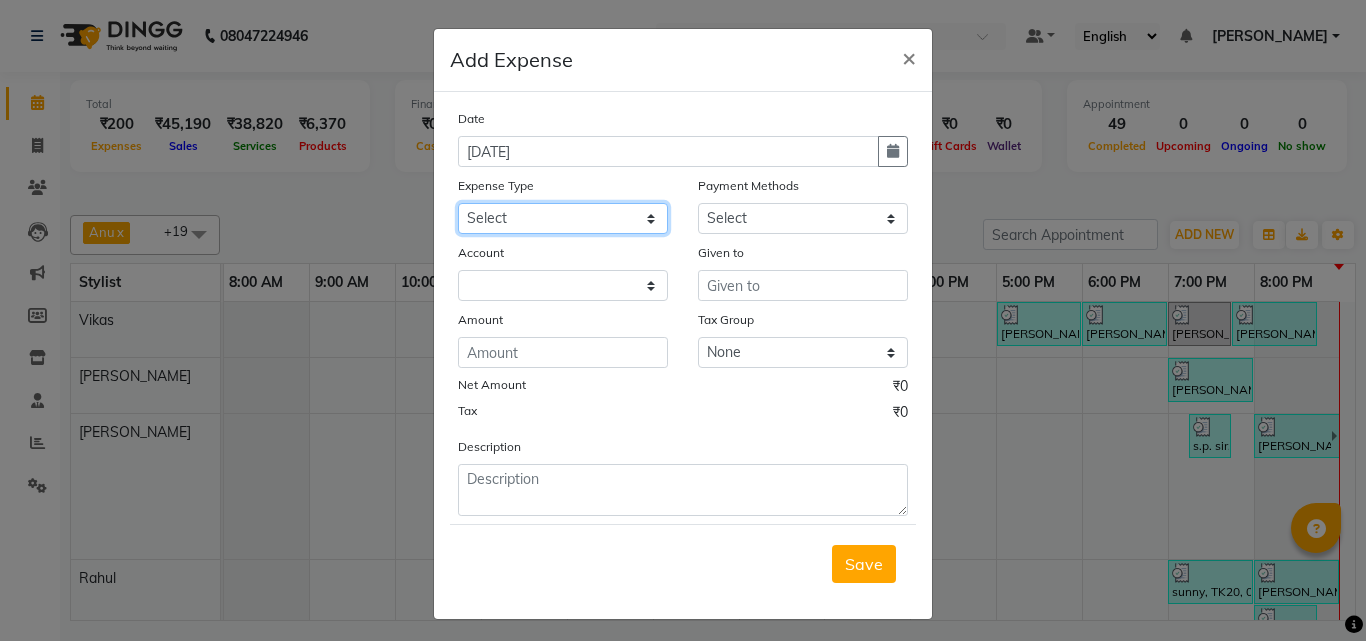 click on "Select Advance Salary Bank charges Car maintenance  Cash transfer to bank Cash transfer to hub Client Snacks Clinical charges Equipment Fuel Govt fee Hair Products or Tools Incentive Insurance International purchase Loan Repayment Maintenance Marketing Miscellaneous MRA Other Pantry Product Rent Salary Staff Snacks Tax Tea & Refreshment Utilities" 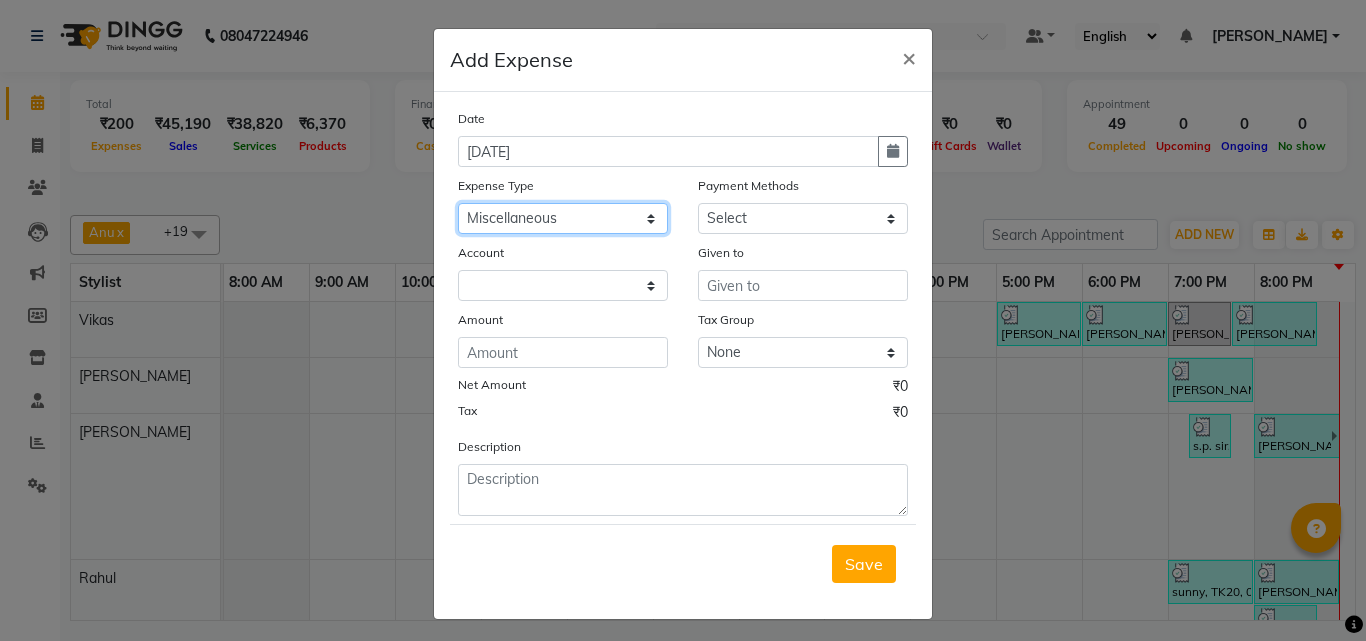 click on "Select Advance Salary Bank charges Car maintenance  Cash transfer to bank Cash transfer to hub Client Snacks Clinical charges Equipment Fuel Govt fee Hair Products or Tools Incentive Insurance International purchase Loan Repayment Maintenance Marketing Miscellaneous MRA Other Pantry Product Rent Salary Staff Snacks Tax Tea & Refreshment Utilities" 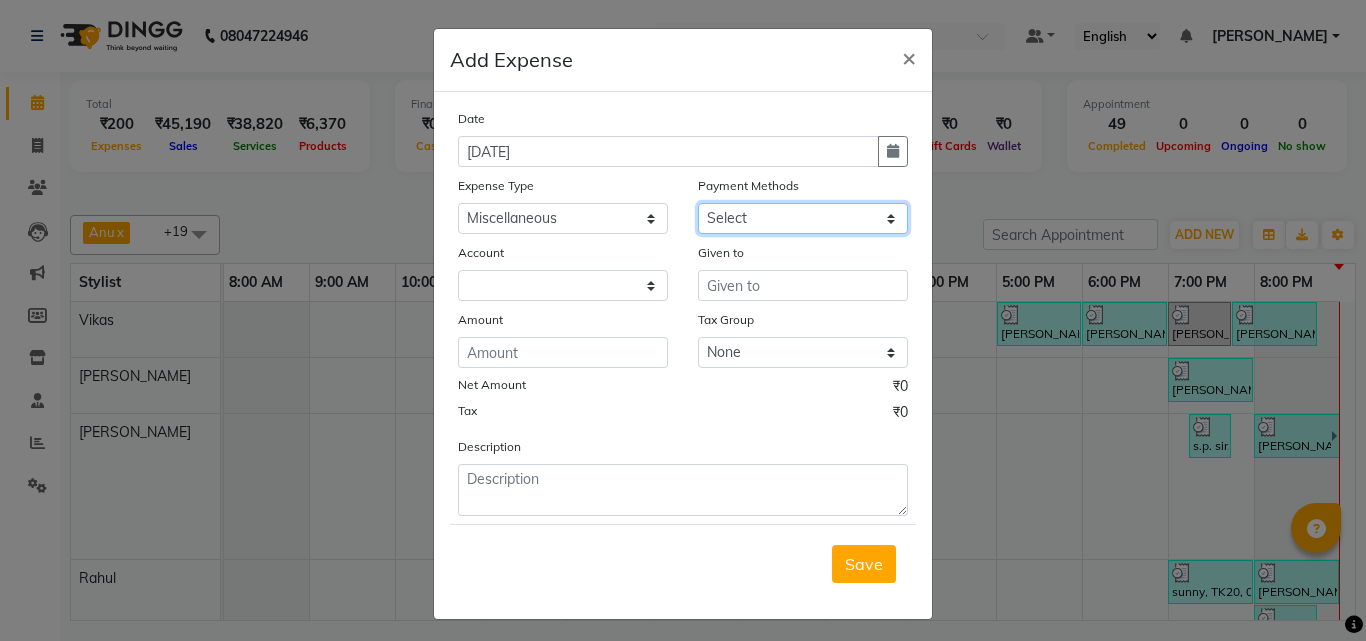click on "Select UPI CARD Complimentary Voucher Wallet Package Prepaid Cash" 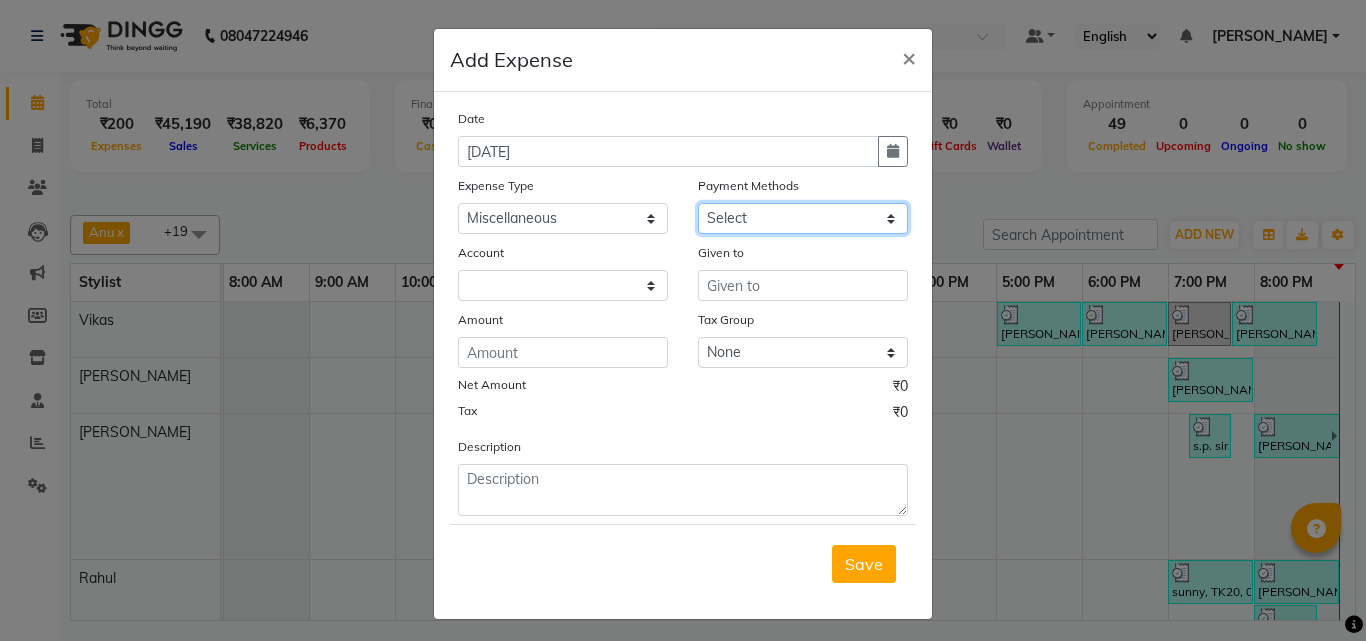 select on "116" 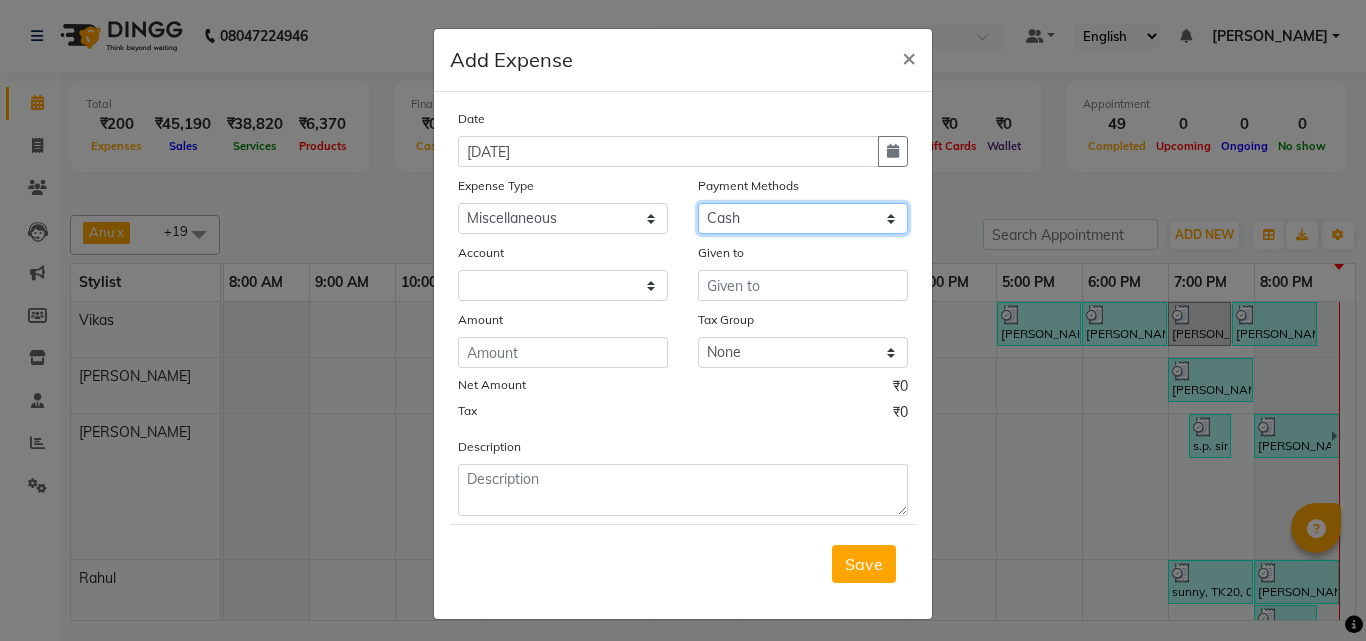 click on "Select UPI CARD Complimentary Voucher Wallet Package Prepaid Cash" 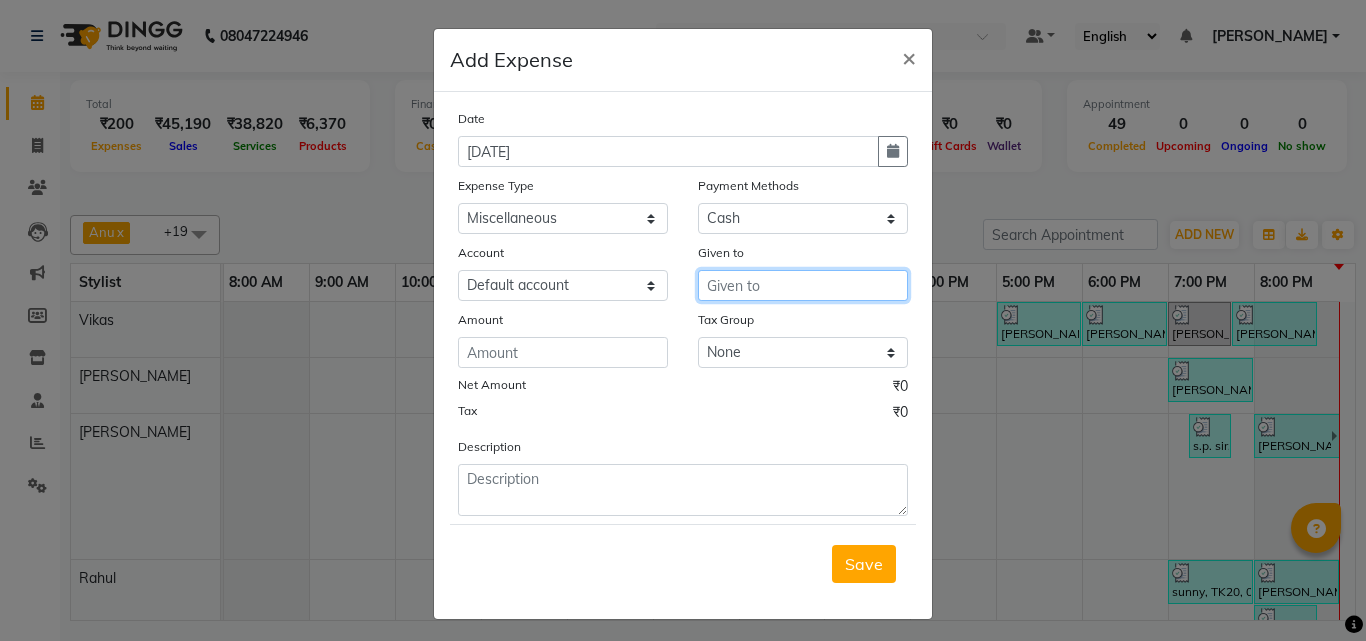 click at bounding box center (803, 285) 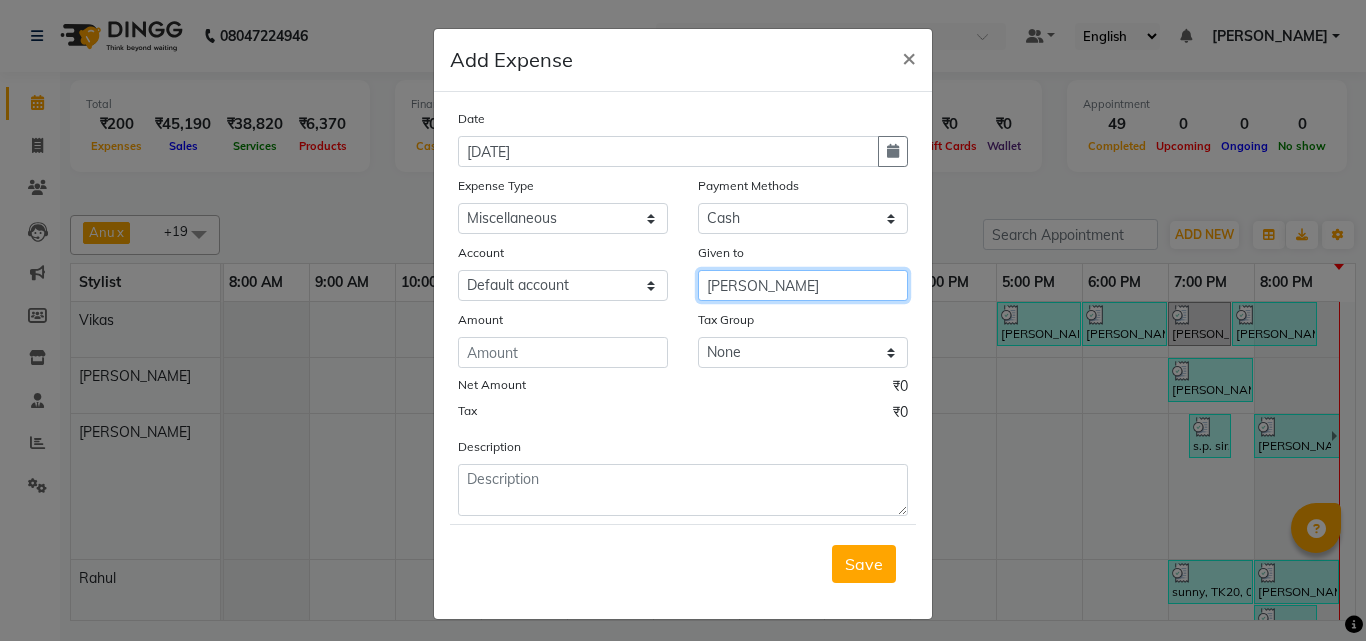 type on "[PERSON_NAME]" 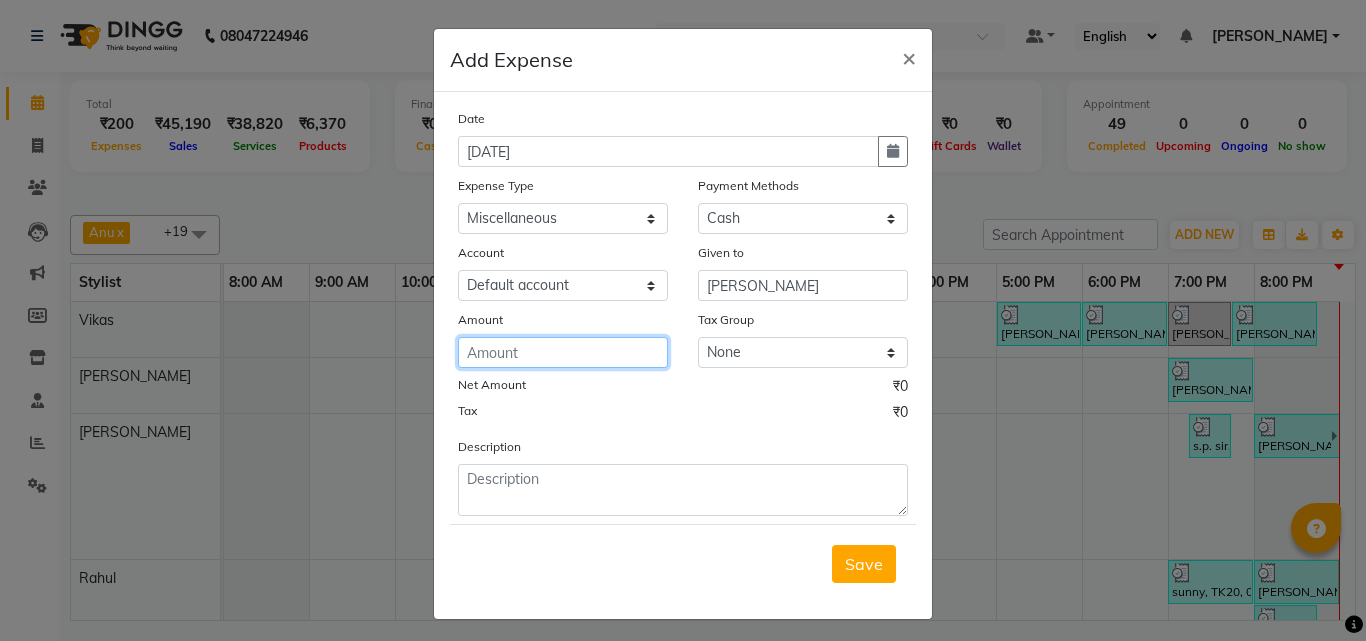 click 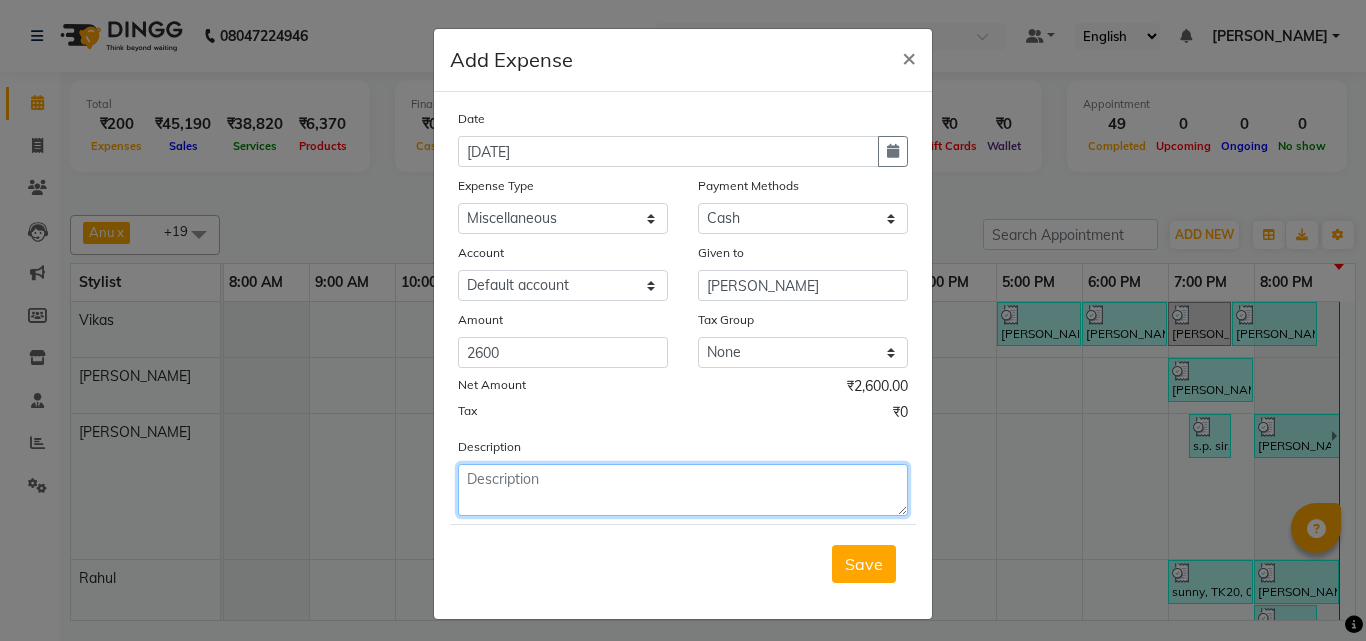 click 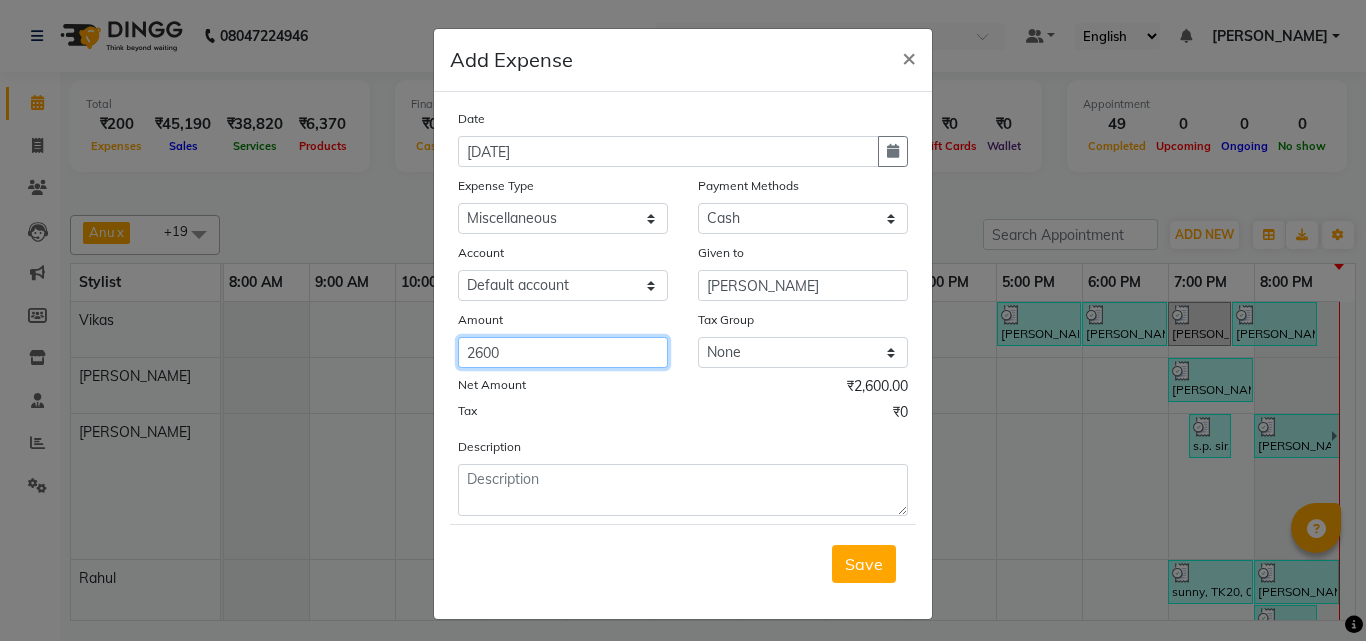 click on "2600" 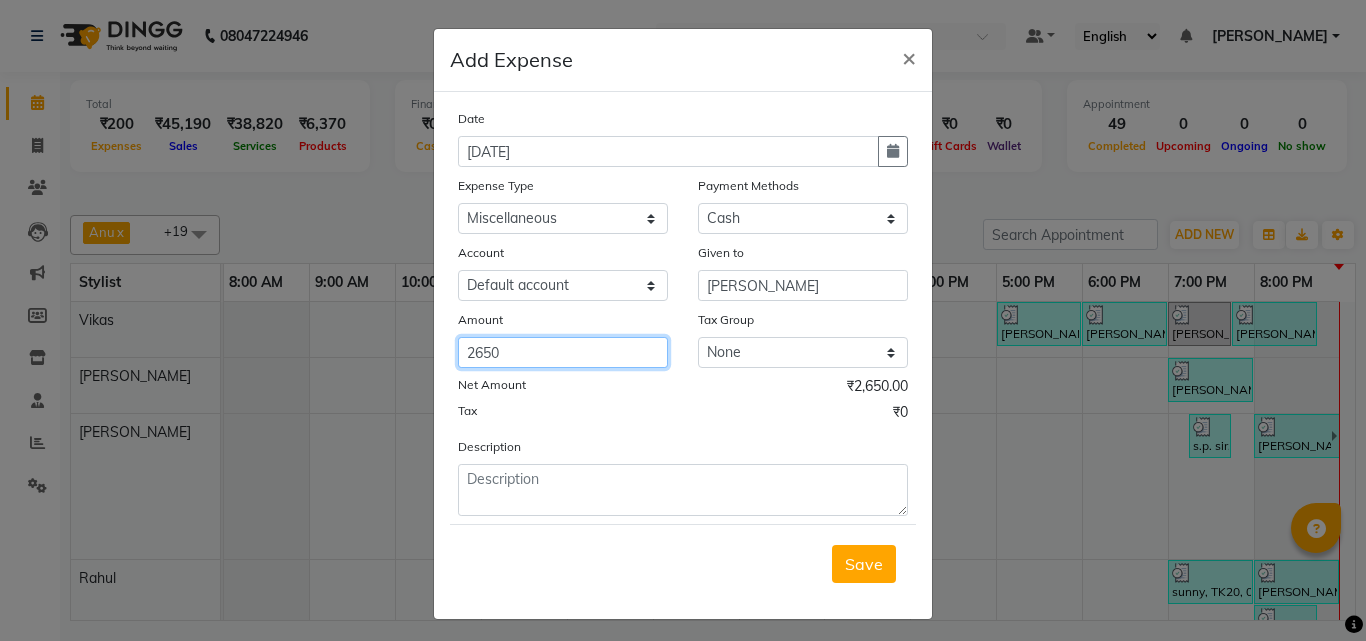 type on "2650" 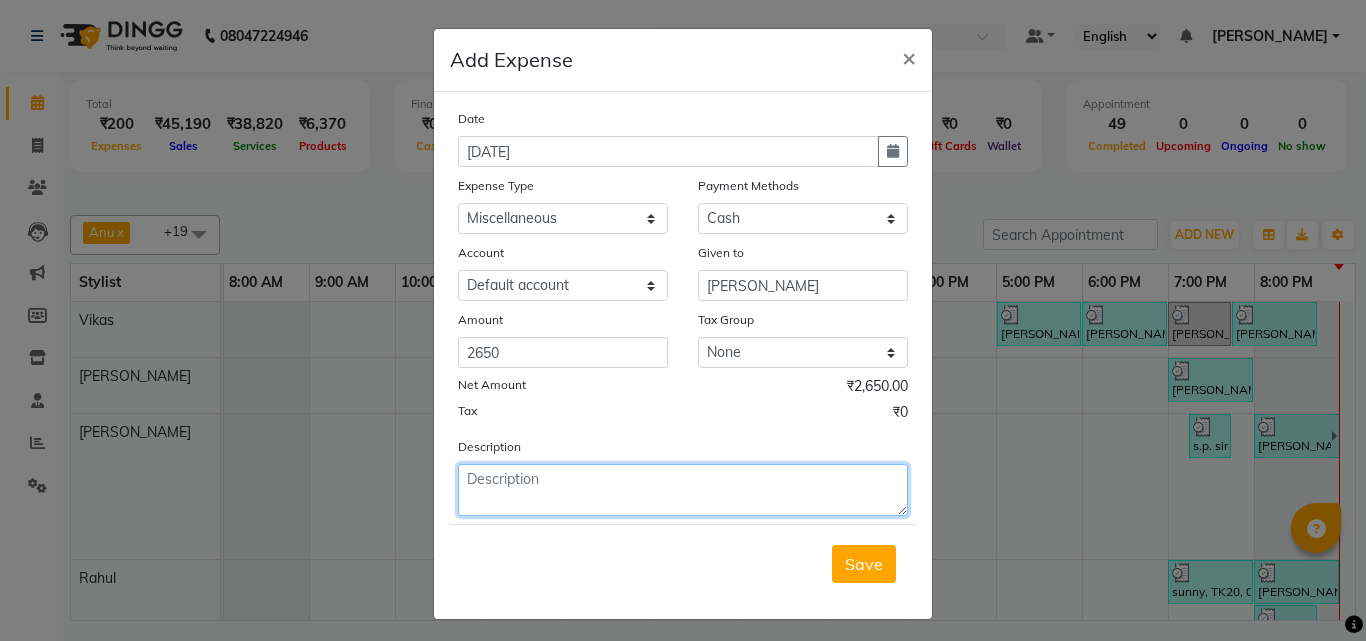 click 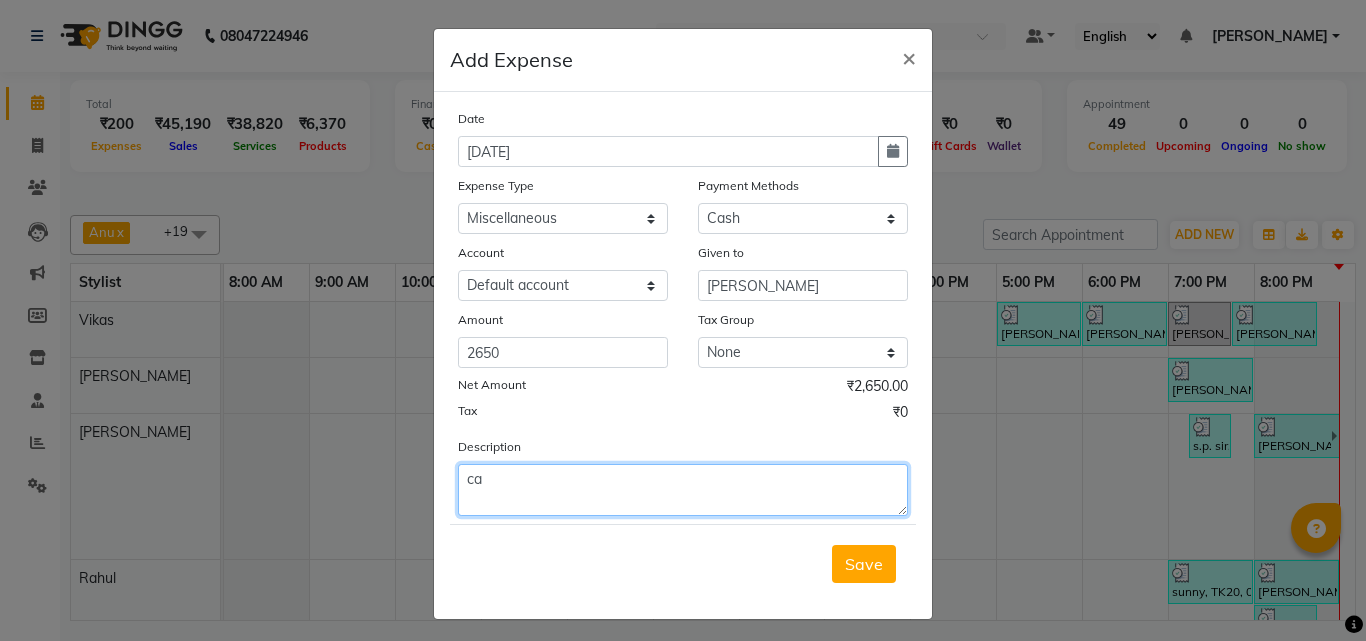 type on "c" 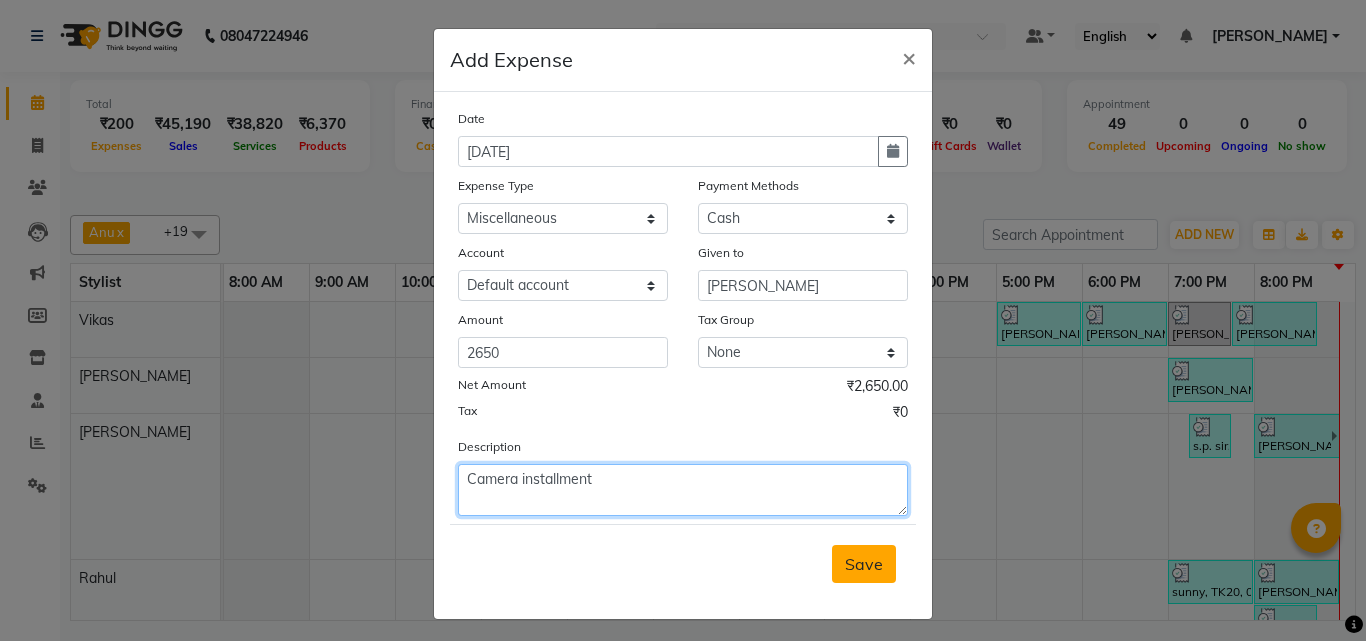 type on "Camera installment" 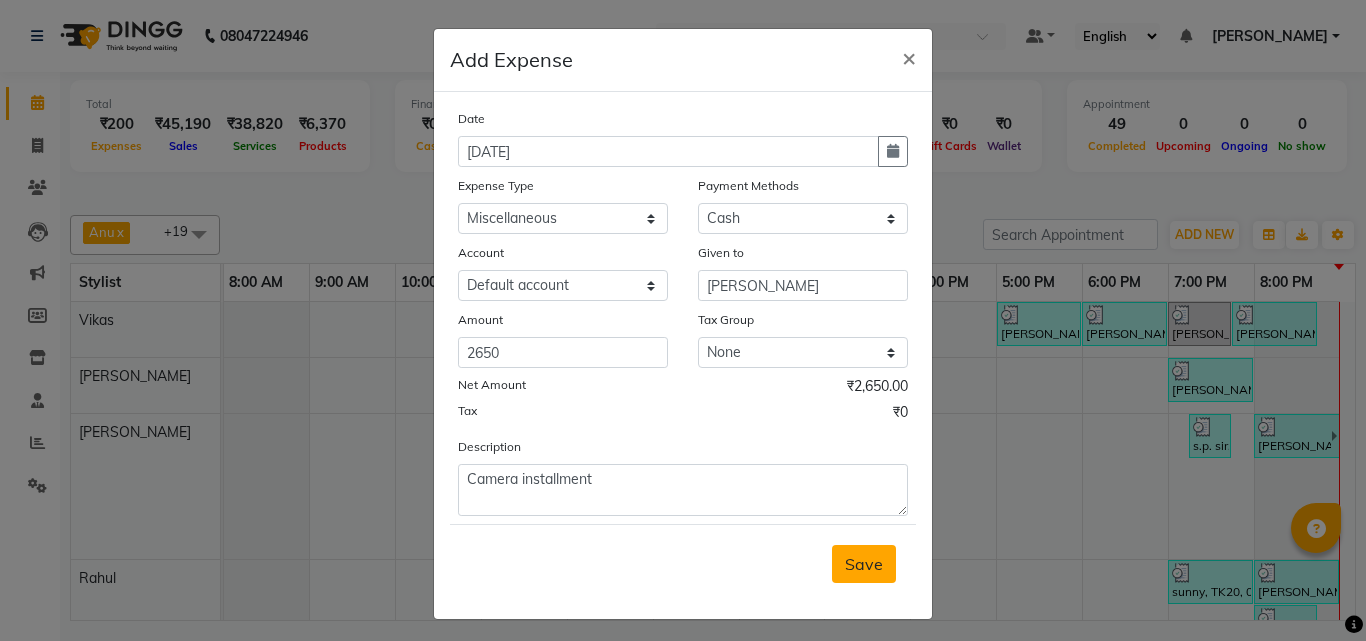click on "Save" at bounding box center [864, 564] 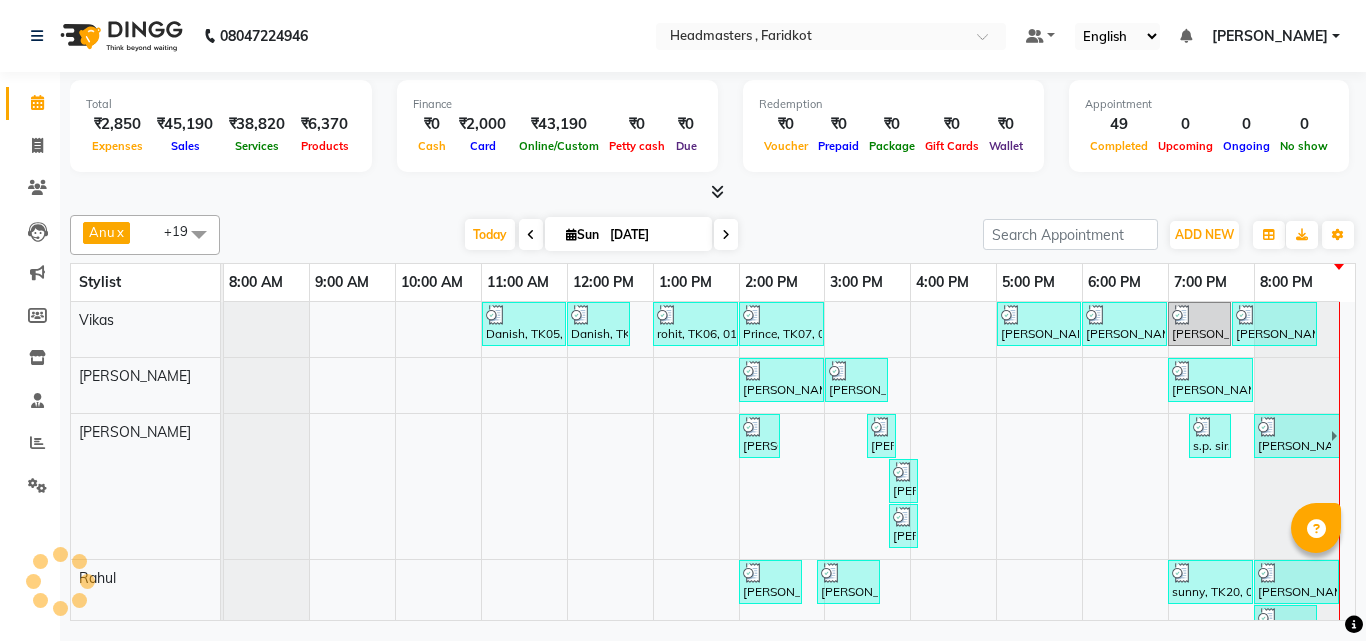 scroll, scrollTop: 0, scrollLeft: 0, axis: both 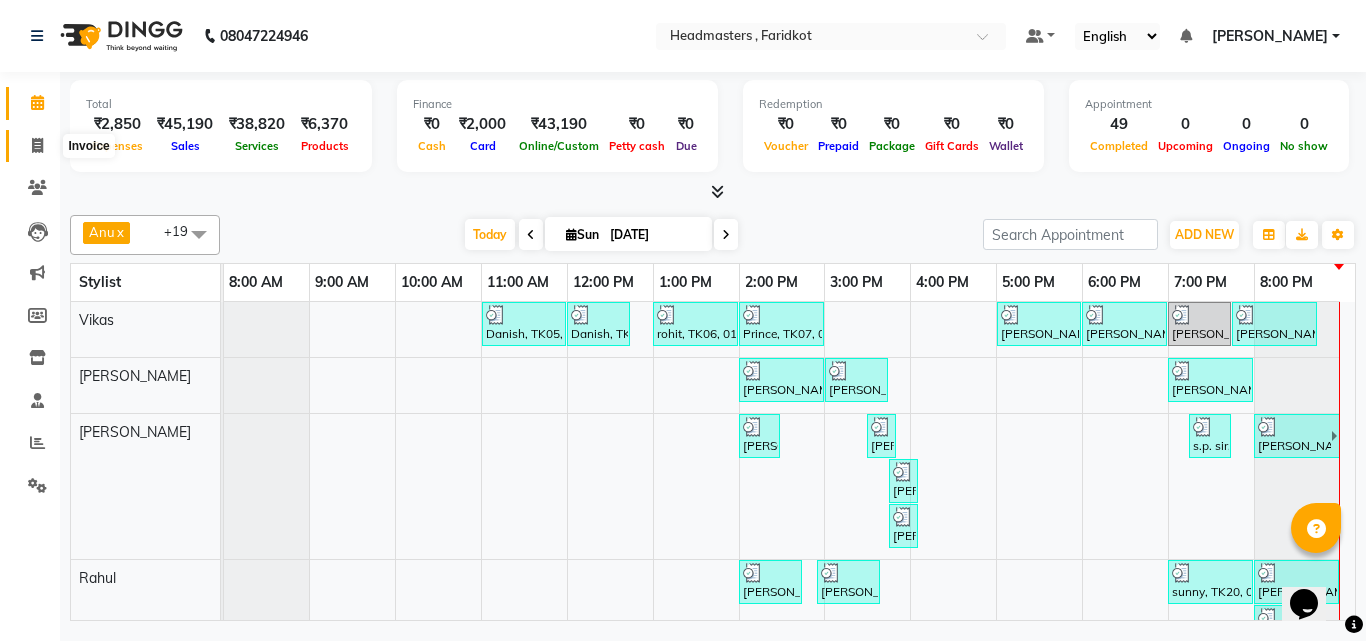 click 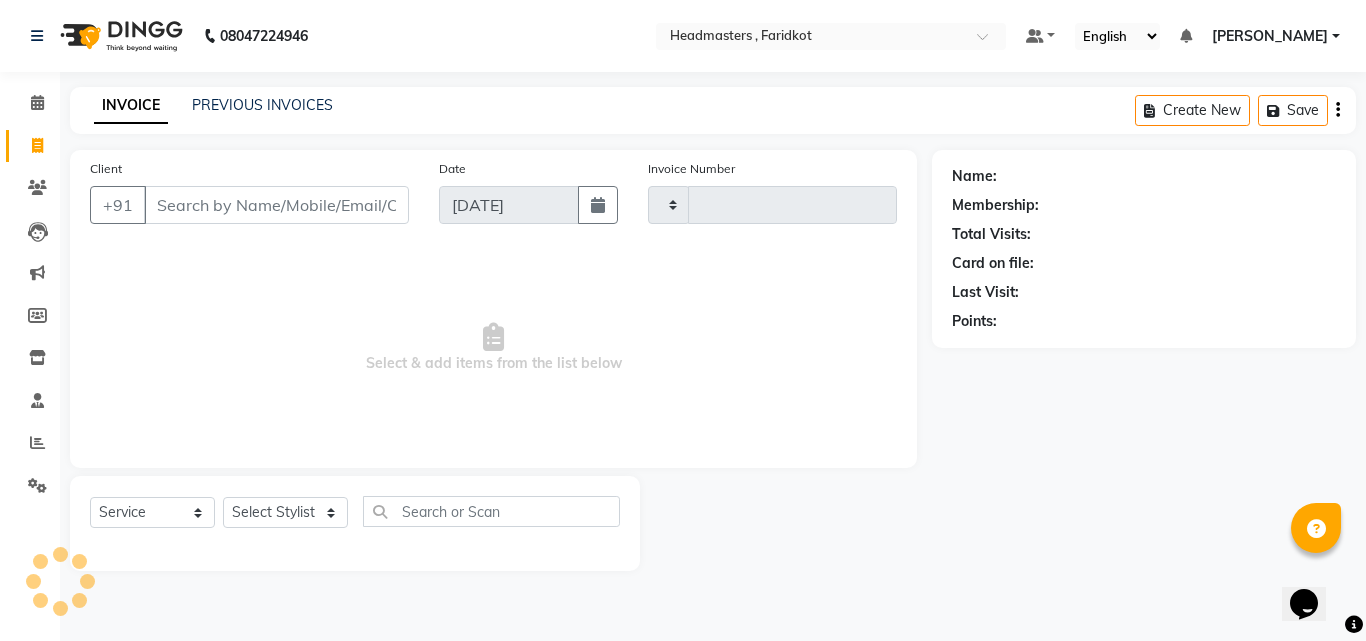 type on "0552" 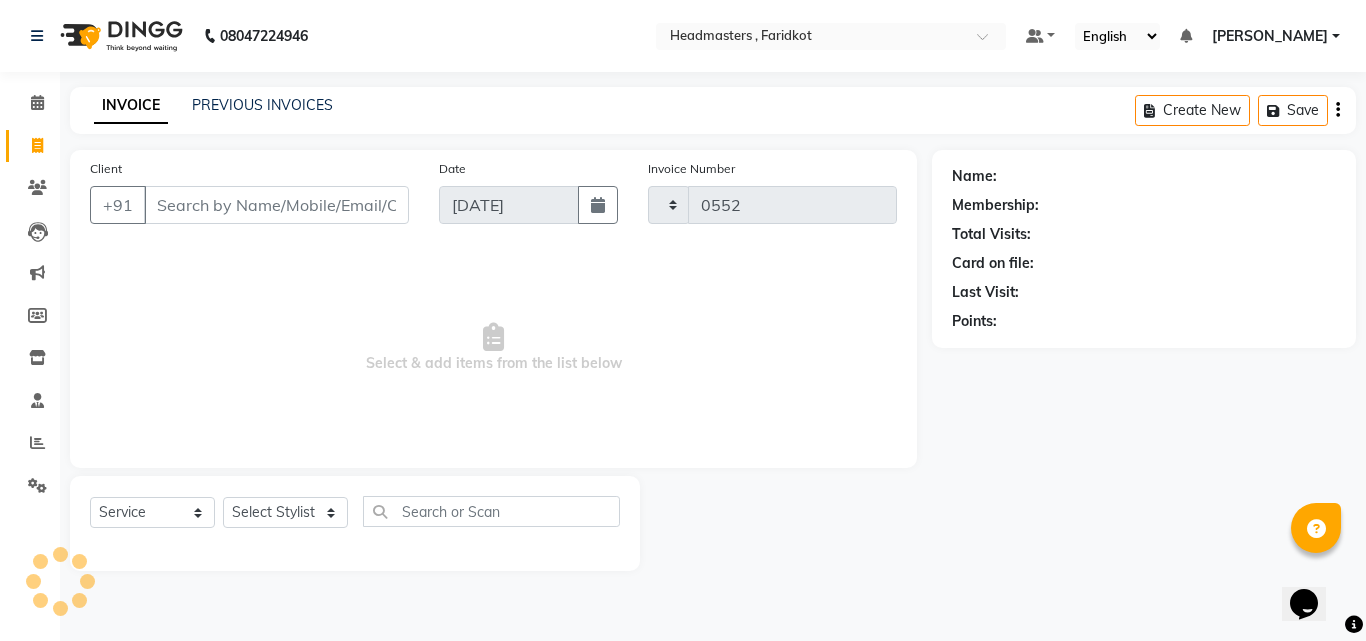 select on "7919" 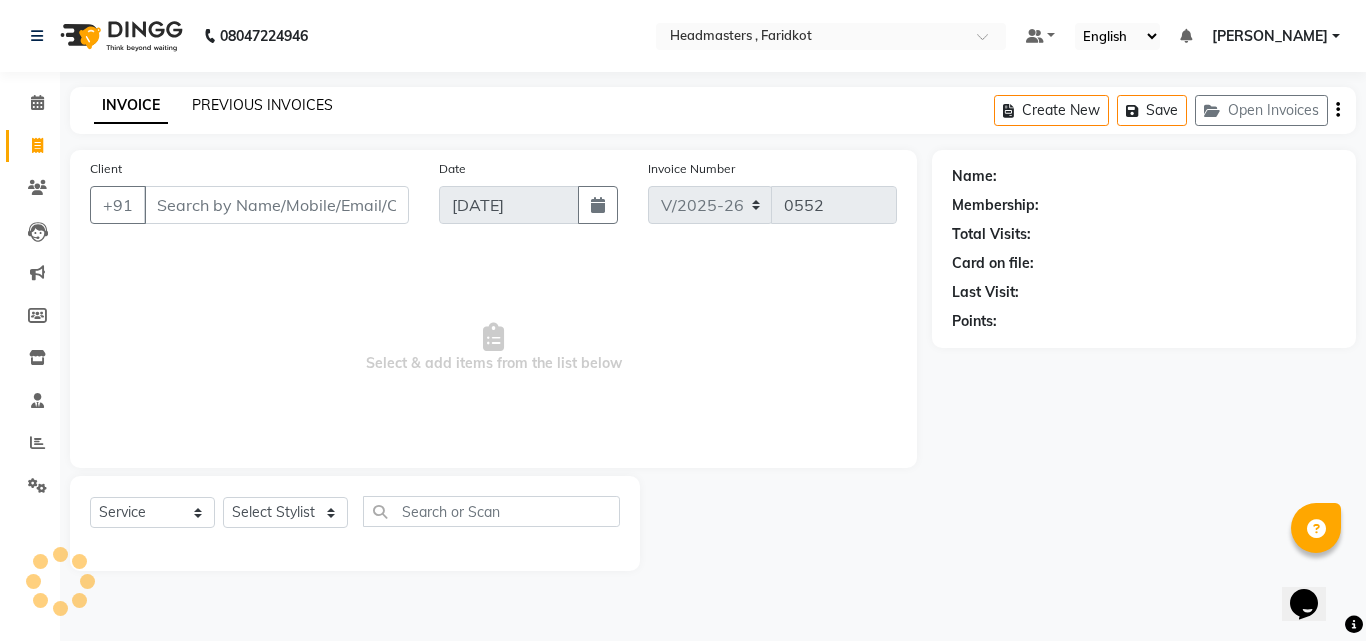 click on "PREVIOUS INVOICES" 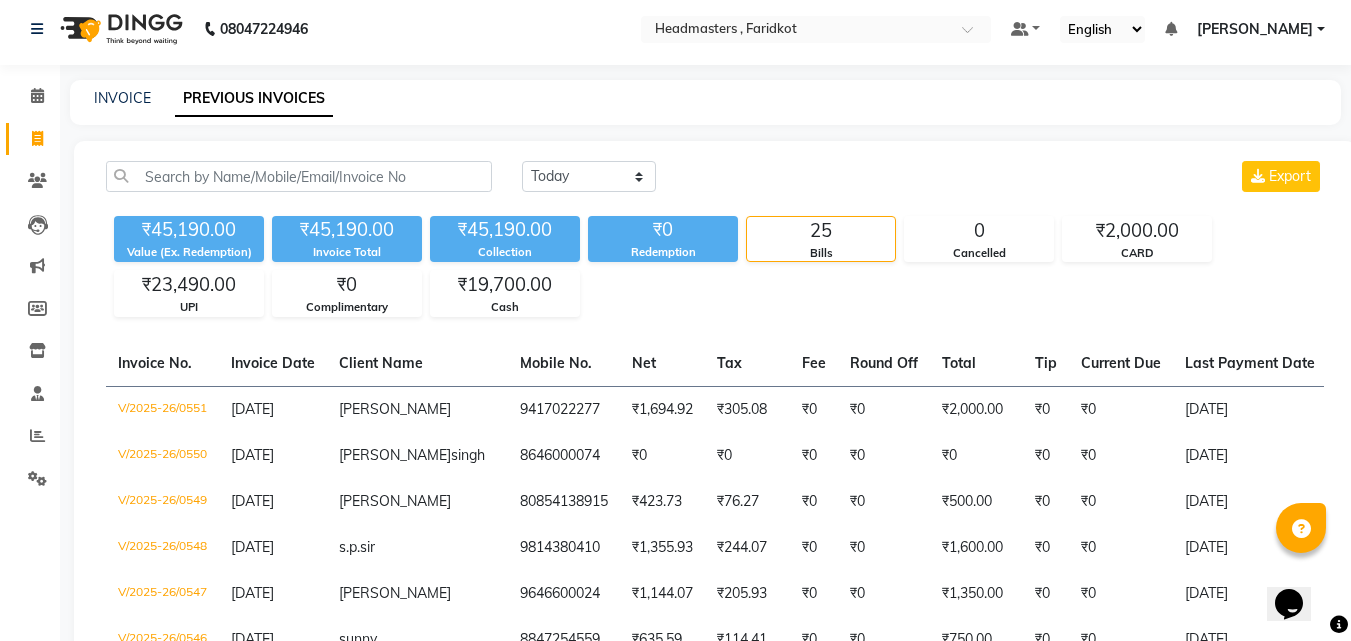 scroll, scrollTop: 0, scrollLeft: 0, axis: both 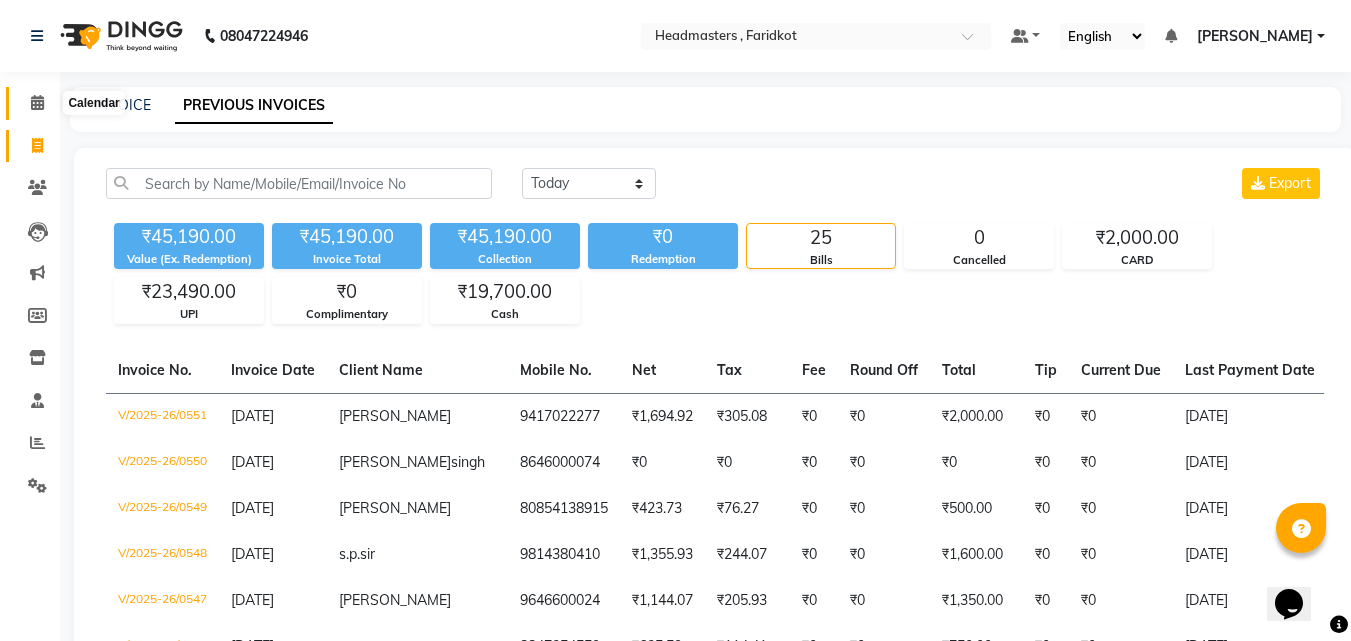 click 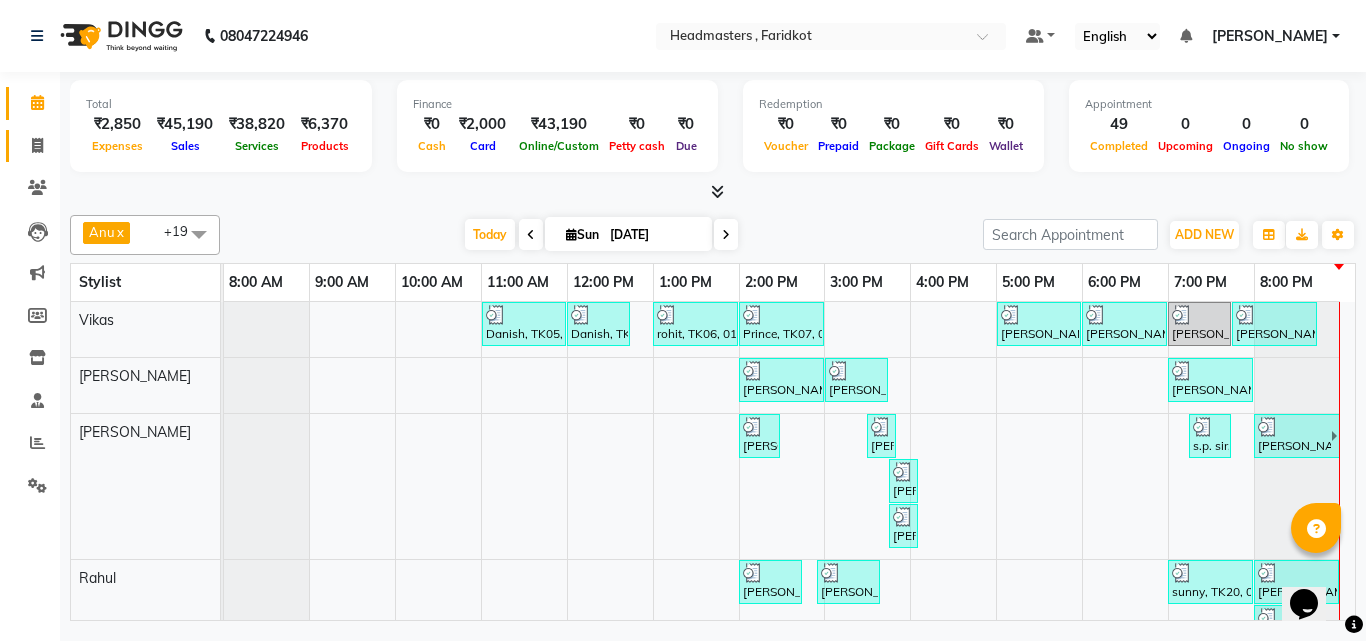 click on "Invoice" 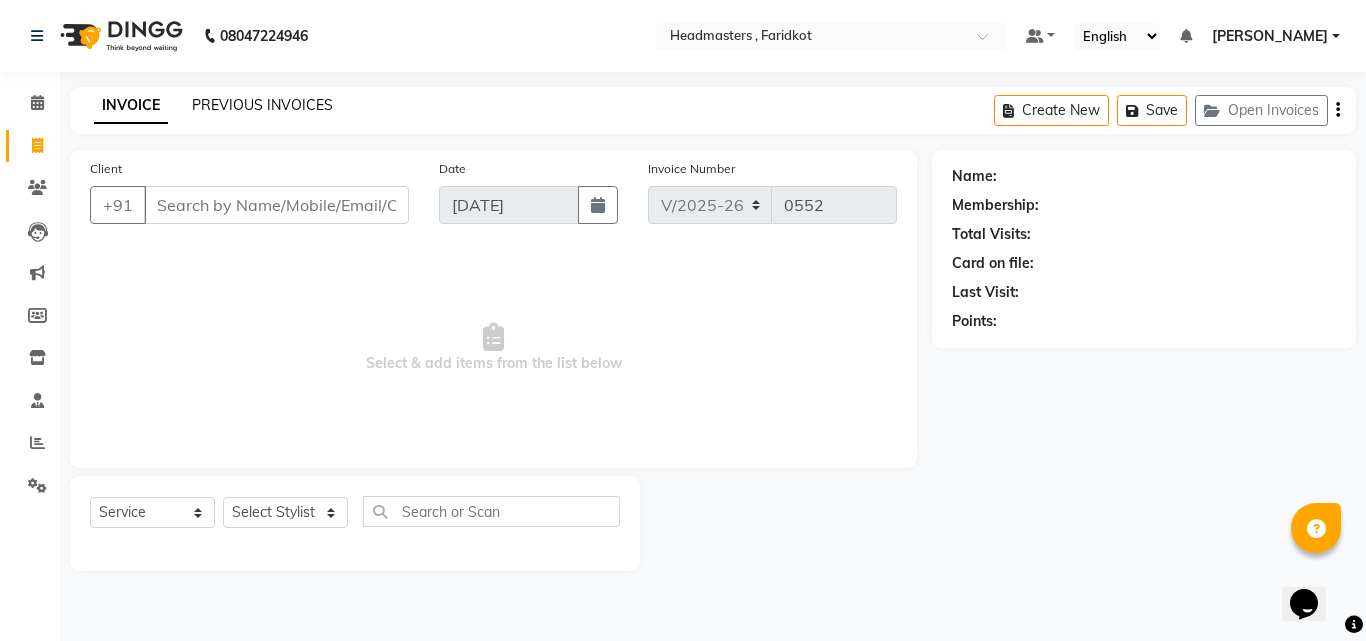 click on "PREVIOUS INVOICES" 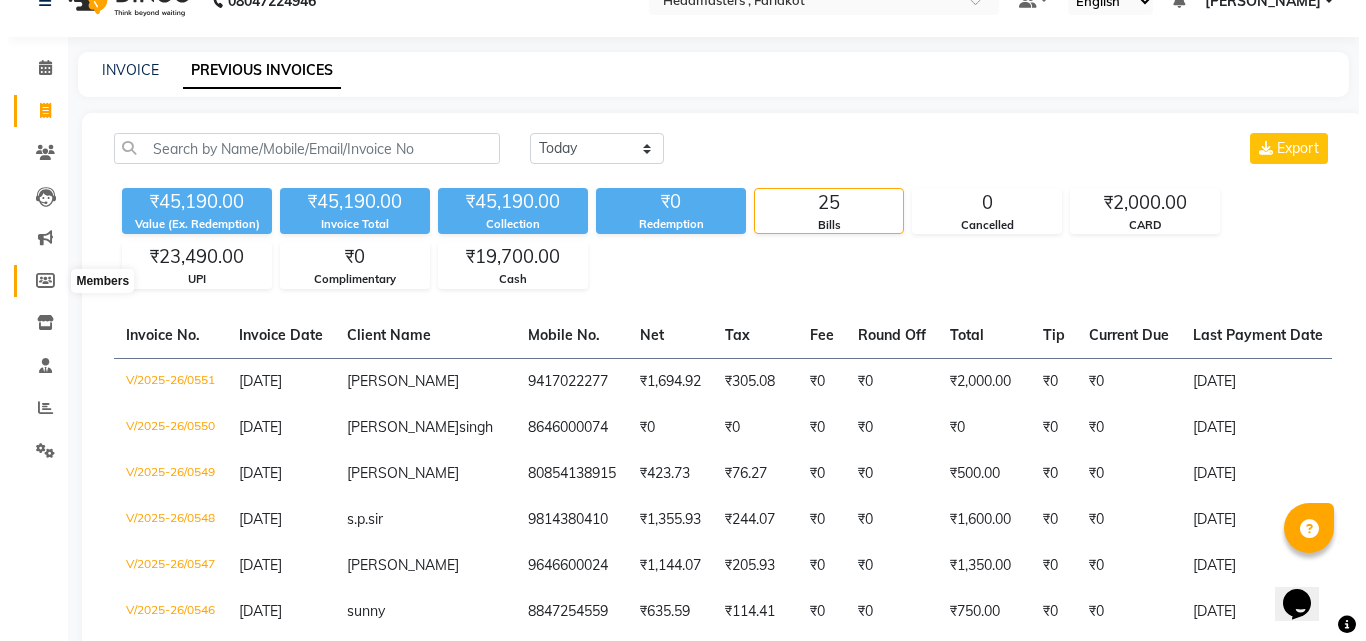 scroll, scrollTop: 0, scrollLeft: 0, axis: both 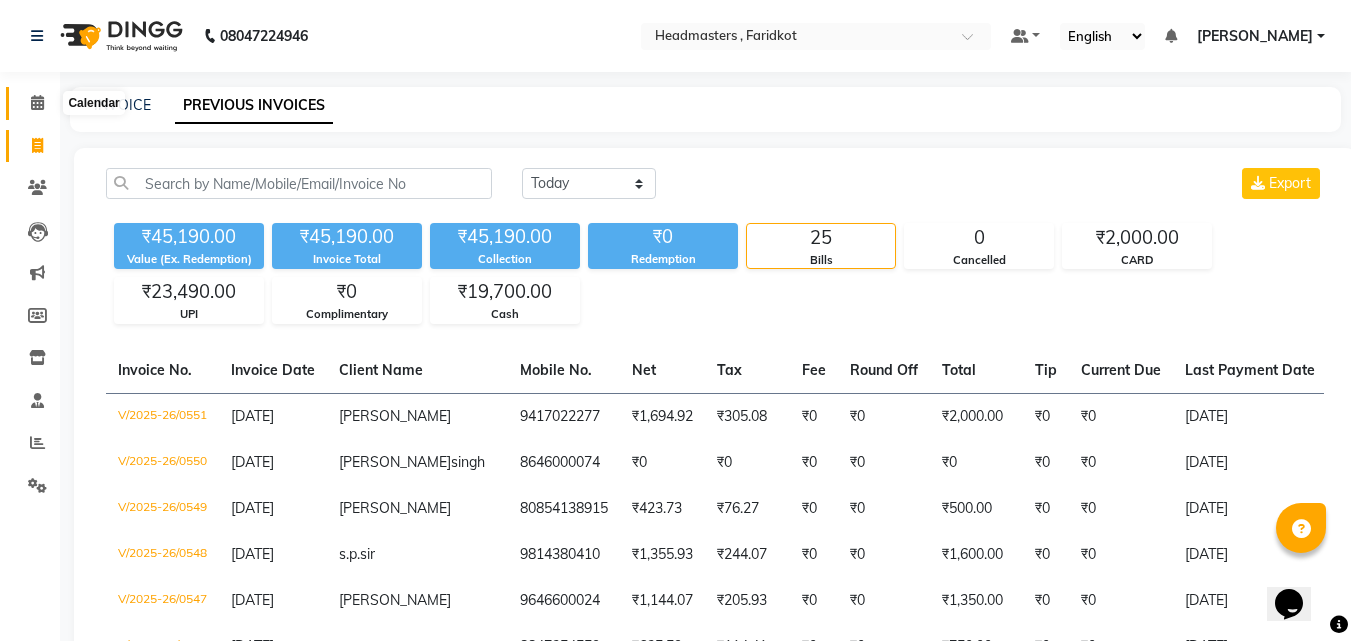 click 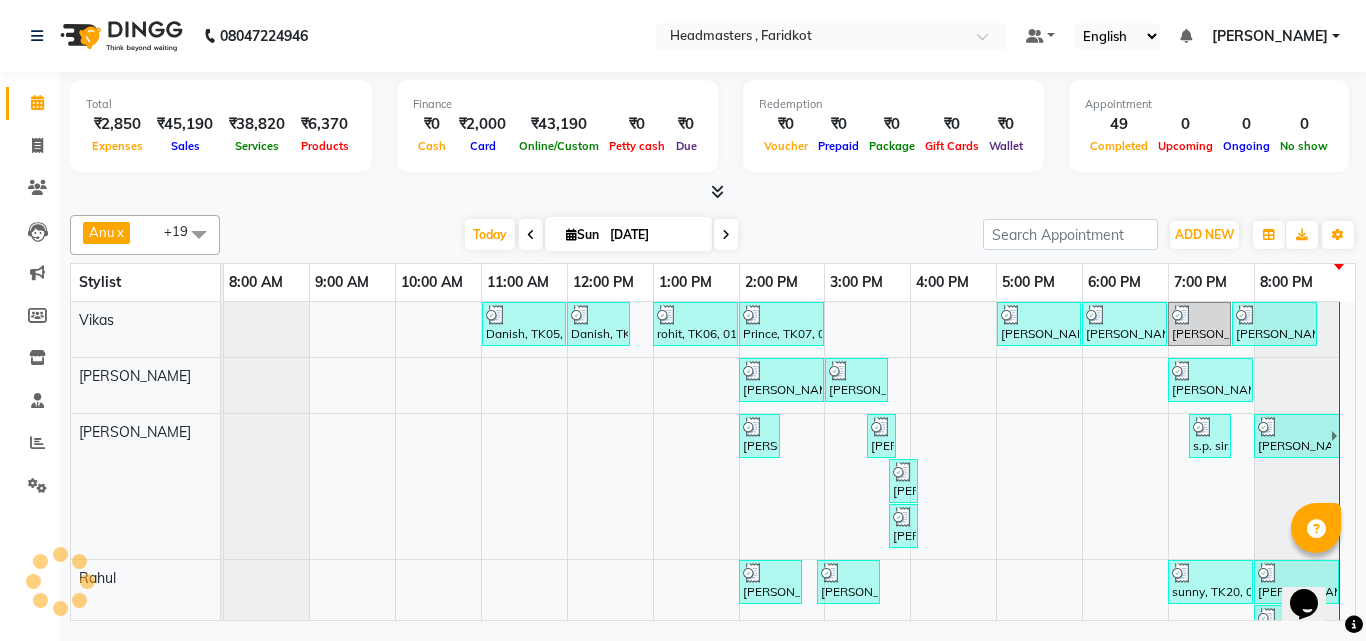 scroll, scrollTop: 0, scrollLeft: 0, axis: both 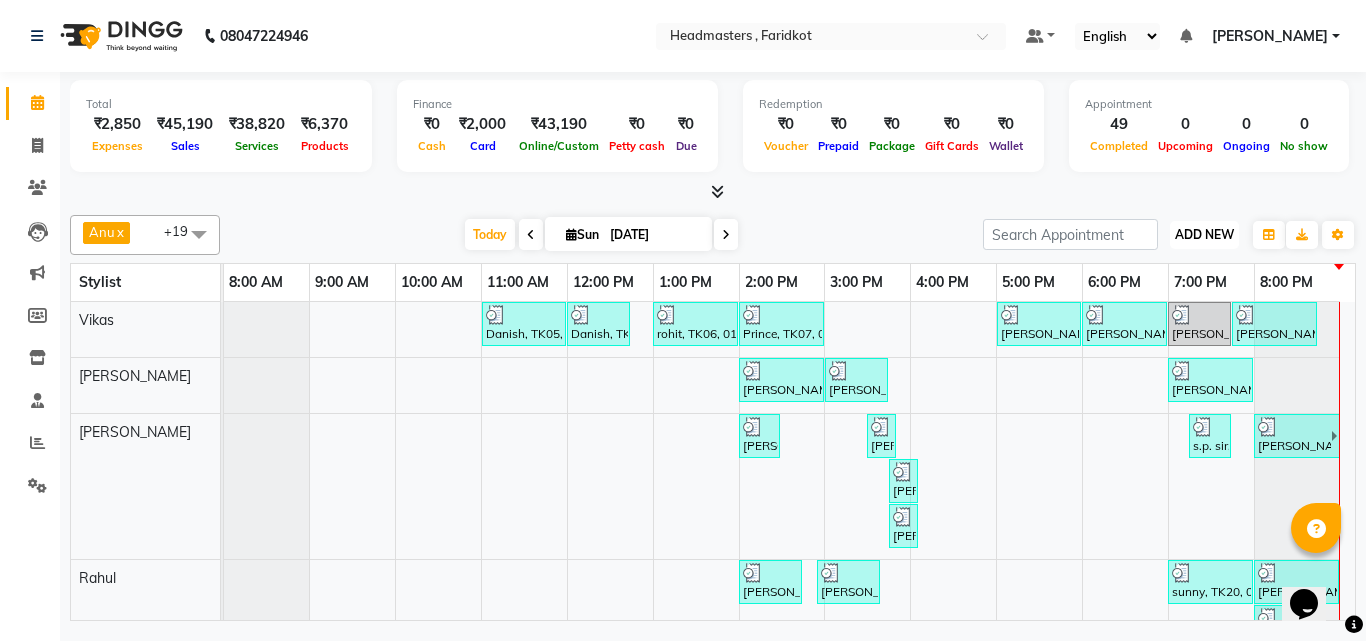 click on "ADD NEW" at bounding box center [1204, 234] 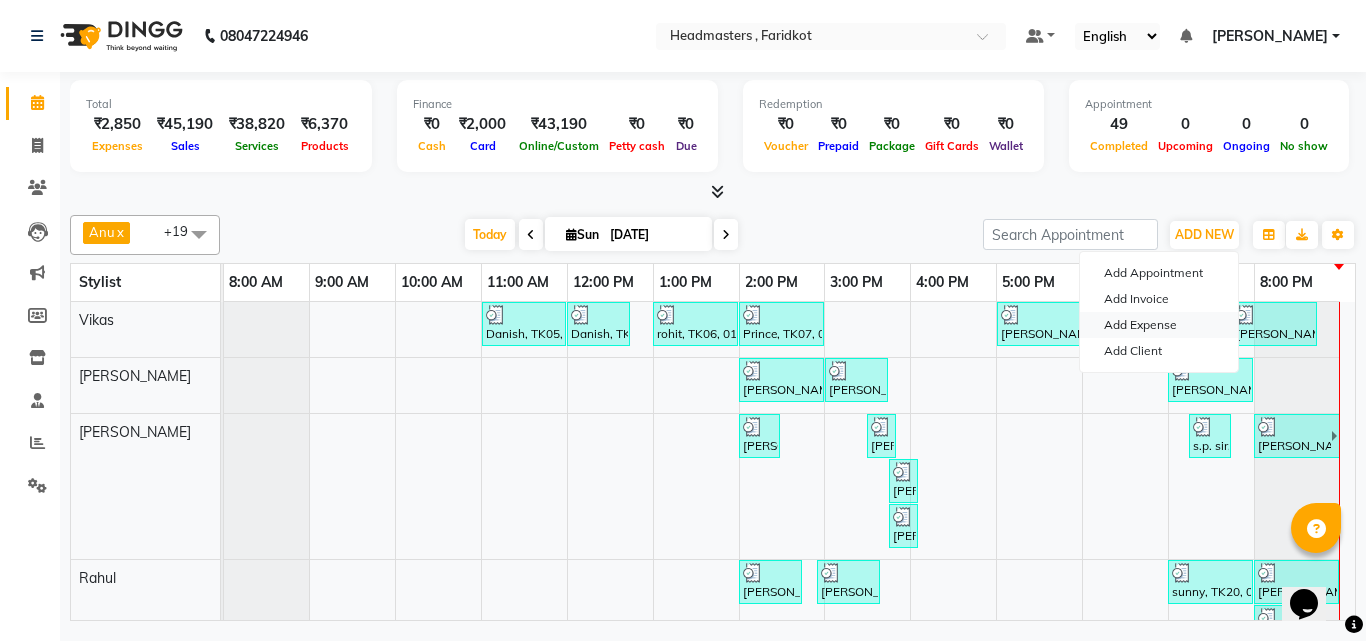 click on "Add Expense" at bounding box center (1159, 325) 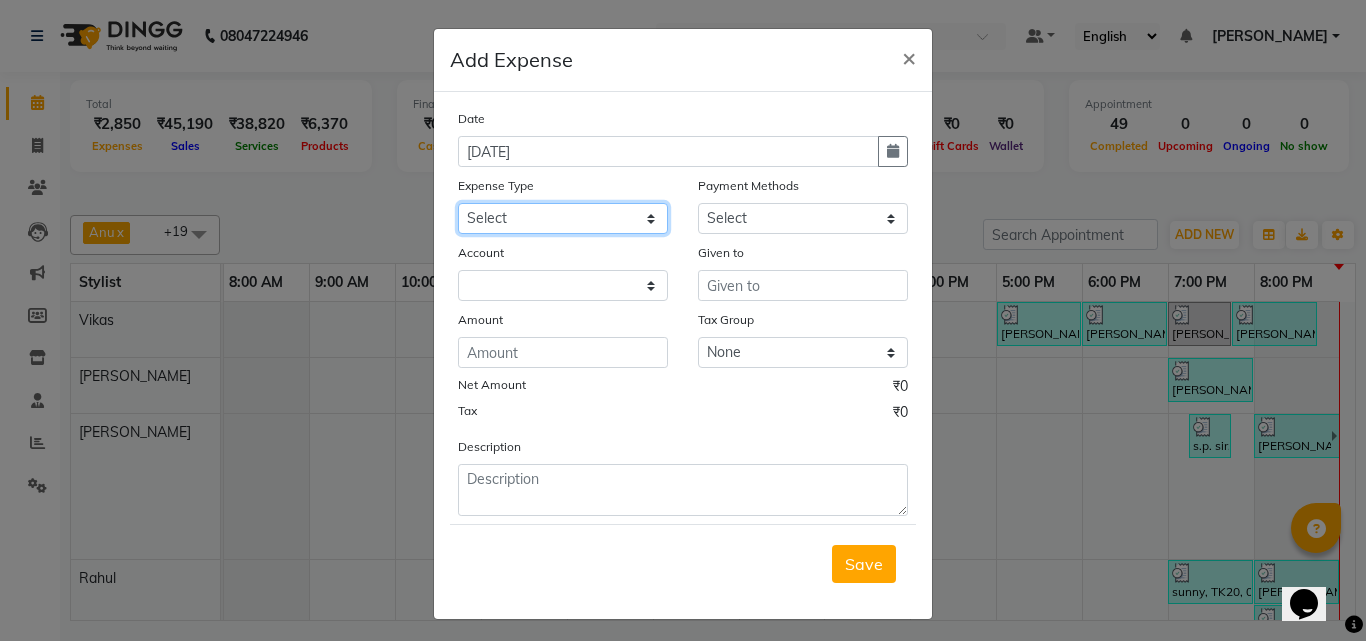 drag, startPoint x: 573, startPoint y: 218, endPoint x: 571, endPoint y: 232, distance: 14.142136 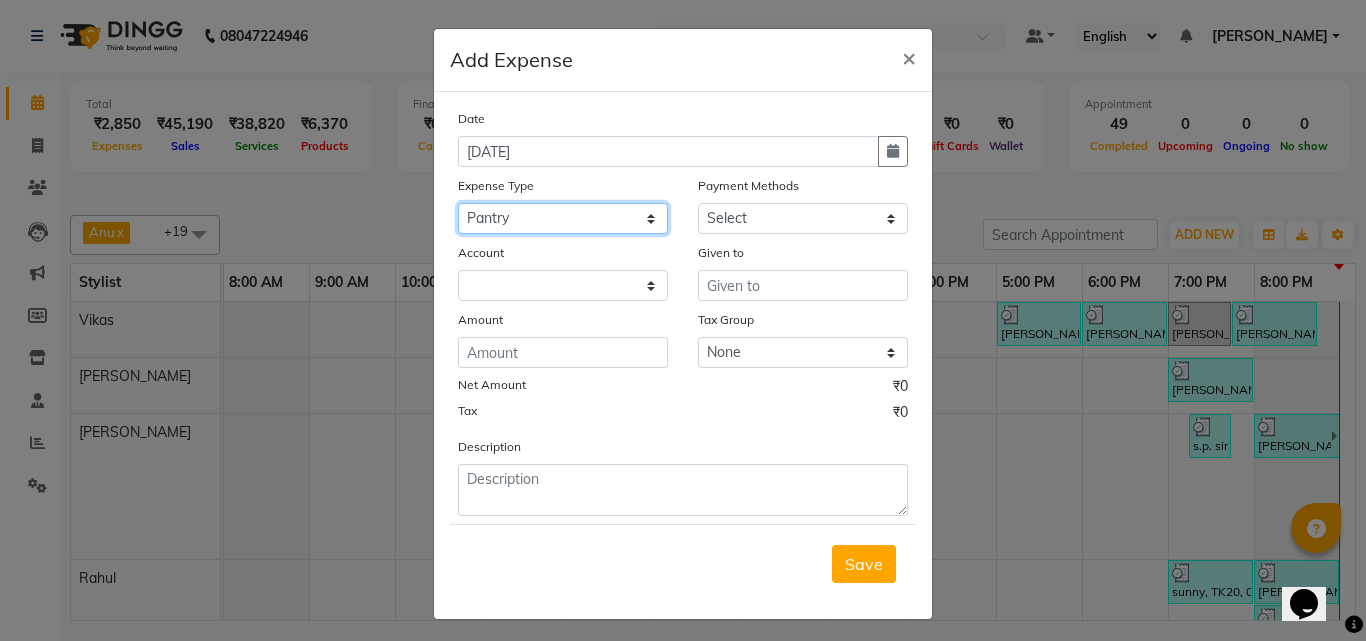 click on "Select Advance Salary Bank charges Car maintenance  Cash transfer to bank Cash transfer to hub Client Snacks Clinical charges Equipment Fuel Govt fee Hair Products or Tools Incentive Insurance International purchase Loan Repayment Maintenance Marketing Miscellaneous MRA Other Pantry Product Rent Salary Staff Snacks Tax Tea & Refreshment Utilities" 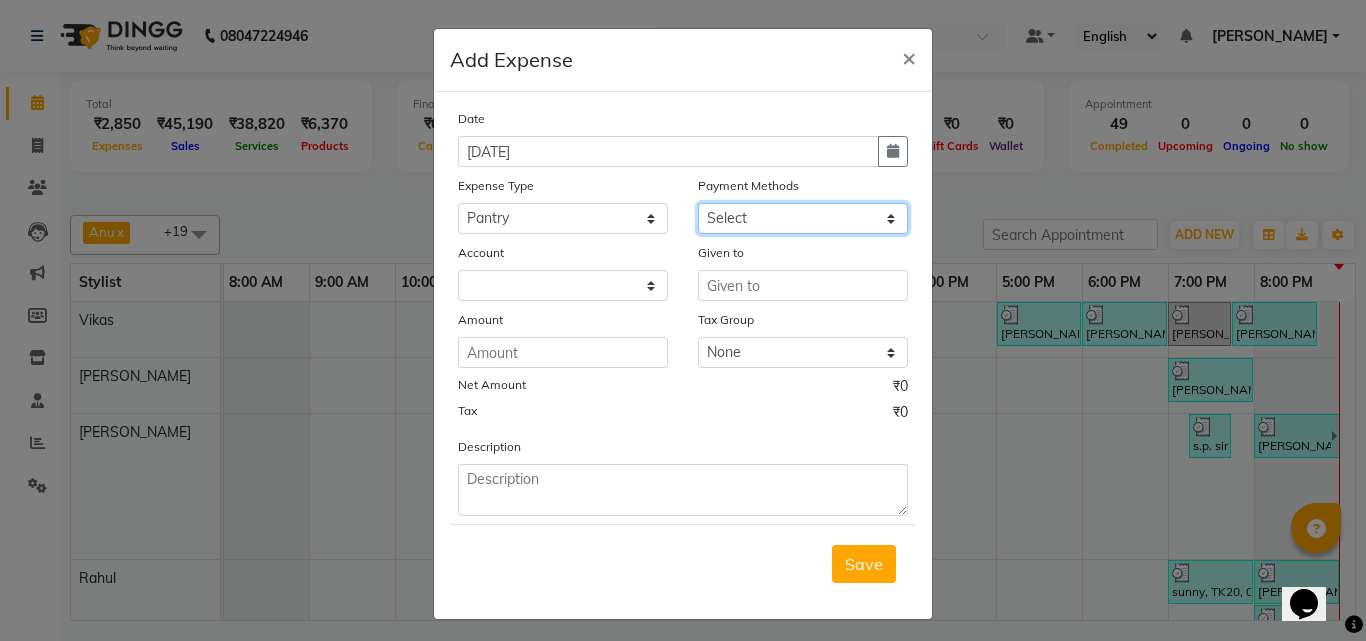 click on "Select UPI CARD Complimentary Voucher Wallet Package Prepaid Cash" 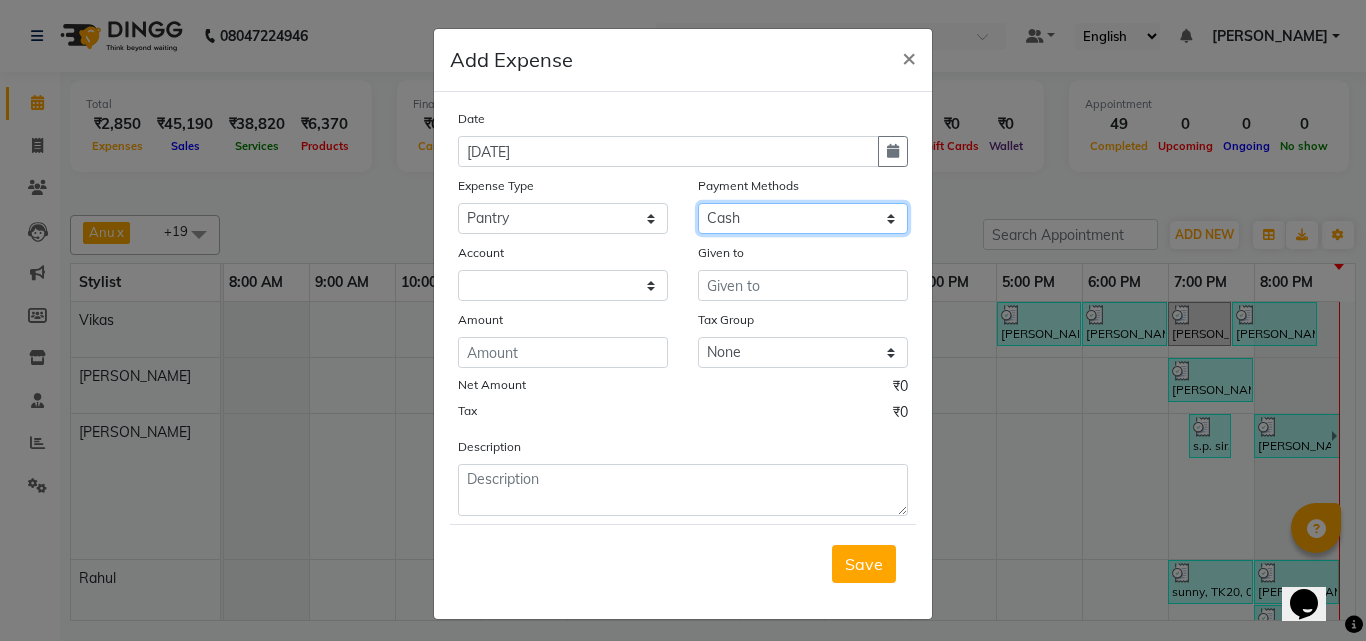 click on "Select UPI CARD Complimentary Voucher Wallet Package Prepaid Cash" 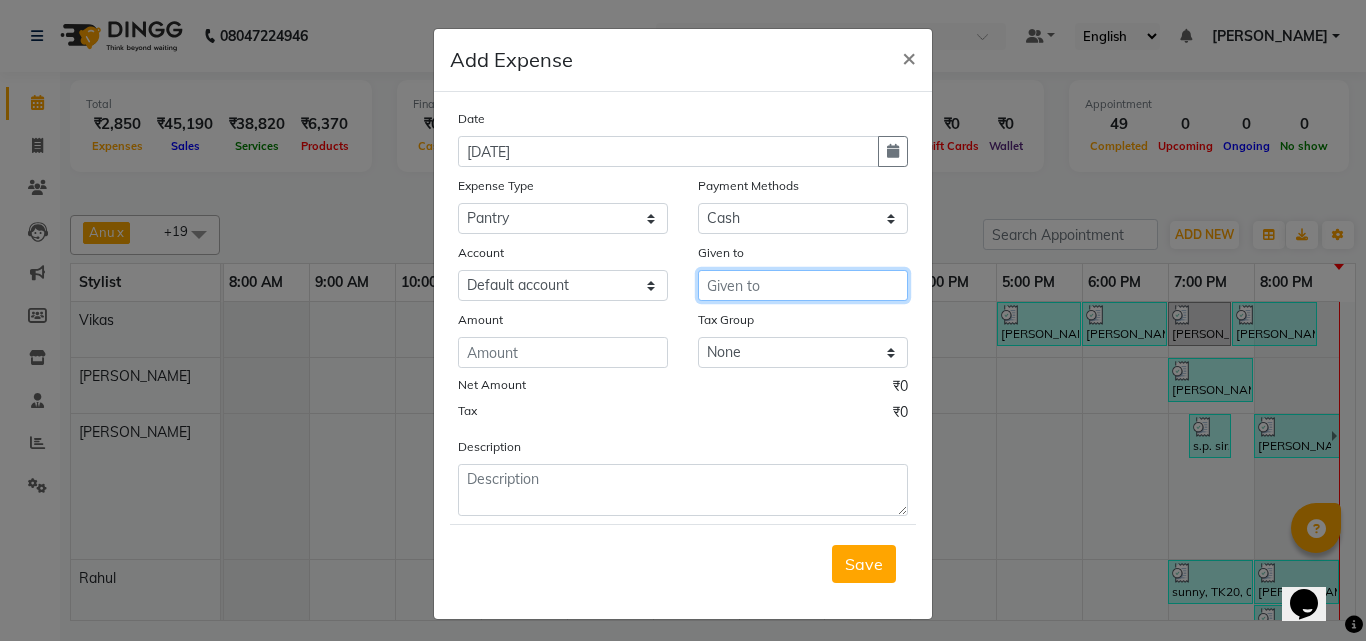 click at bounding box center (803, 285) 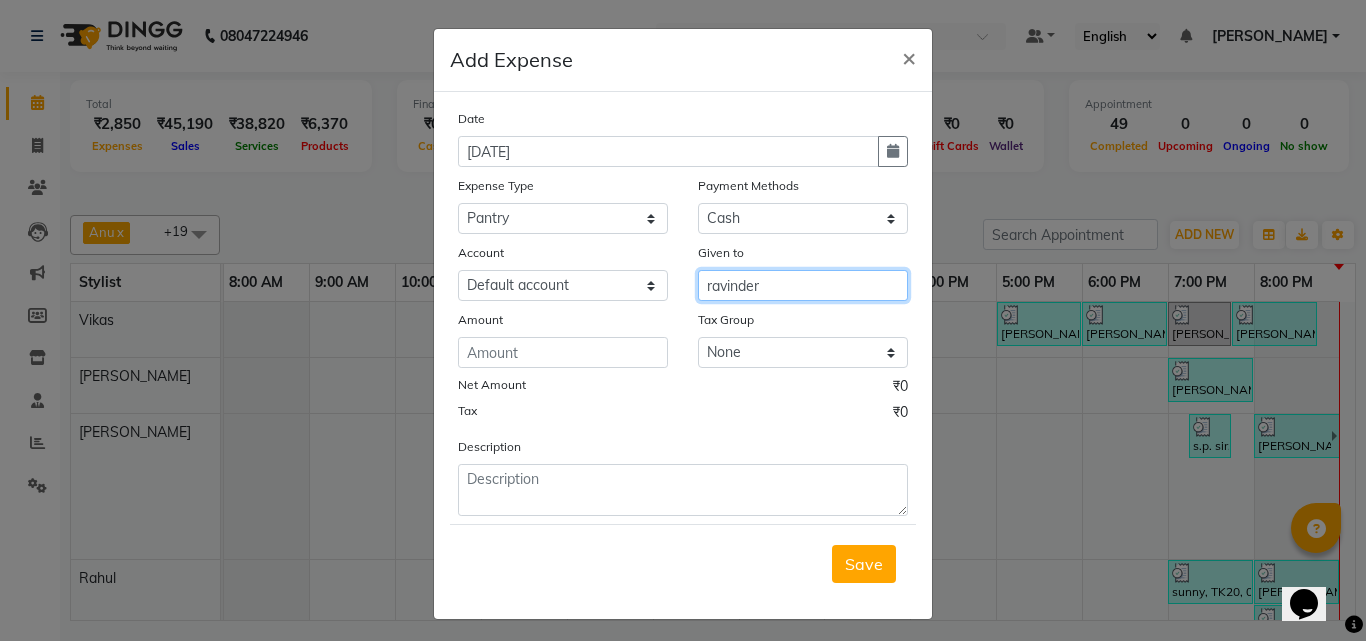 type on "ravinder" 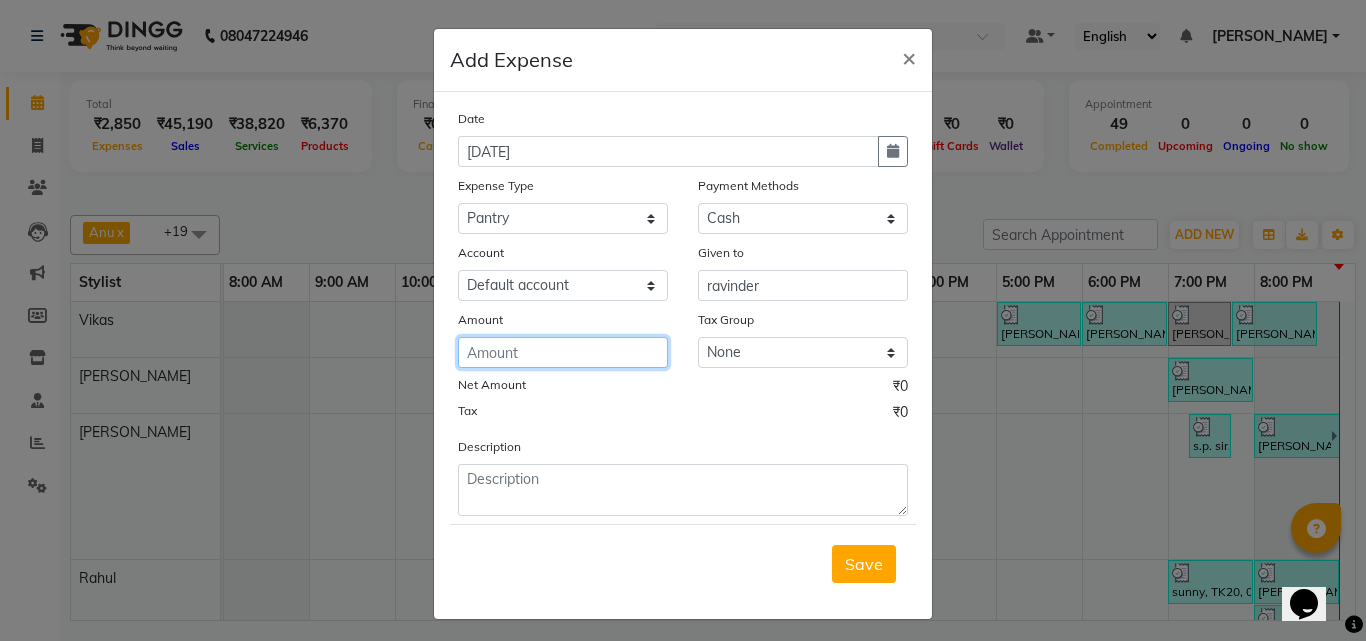 click 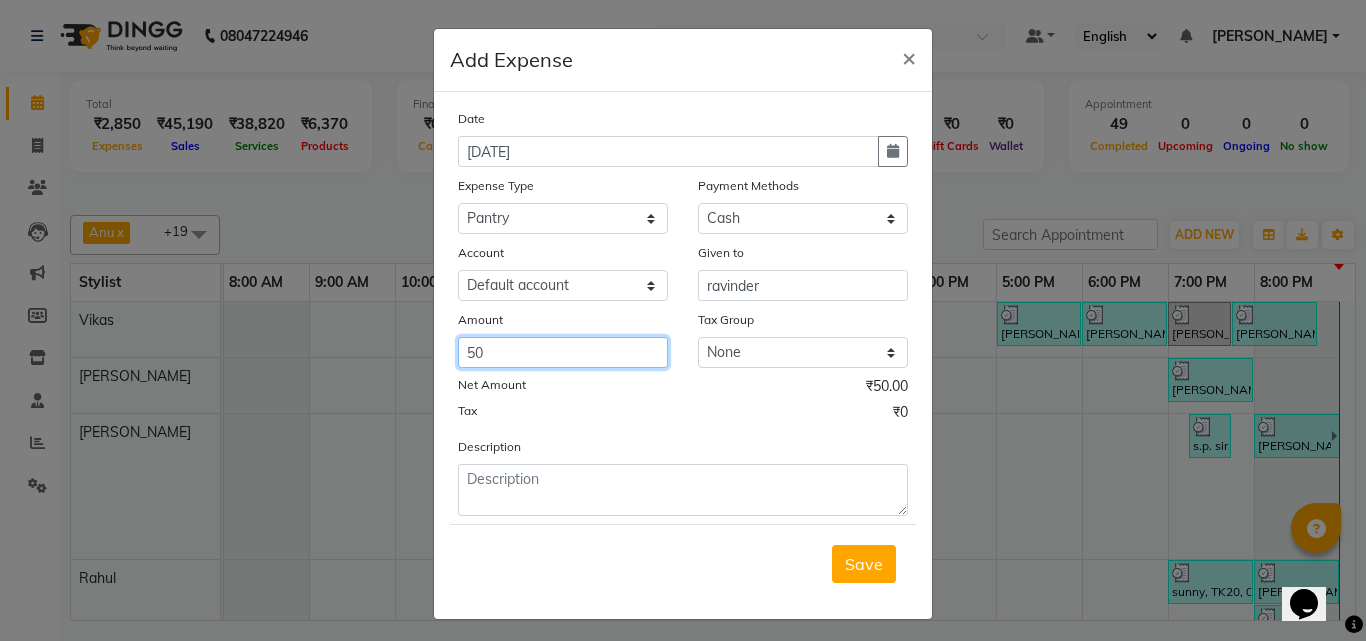 type on "50" 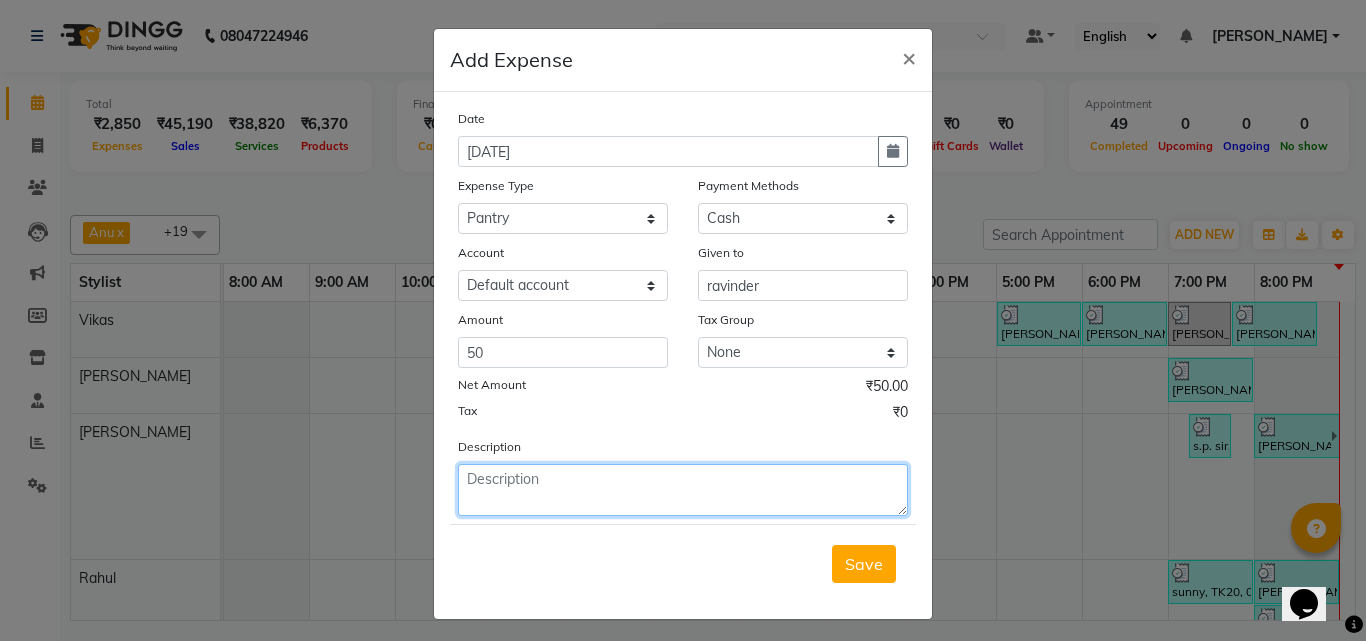 click 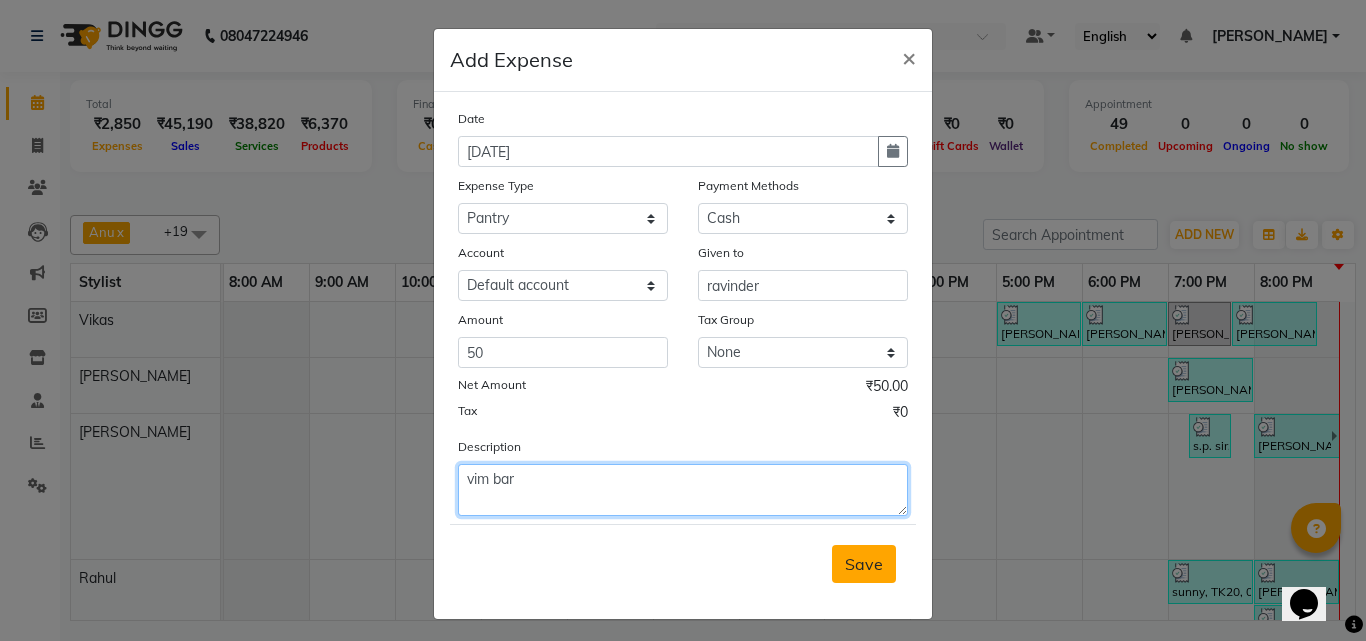 type on "vim bar" 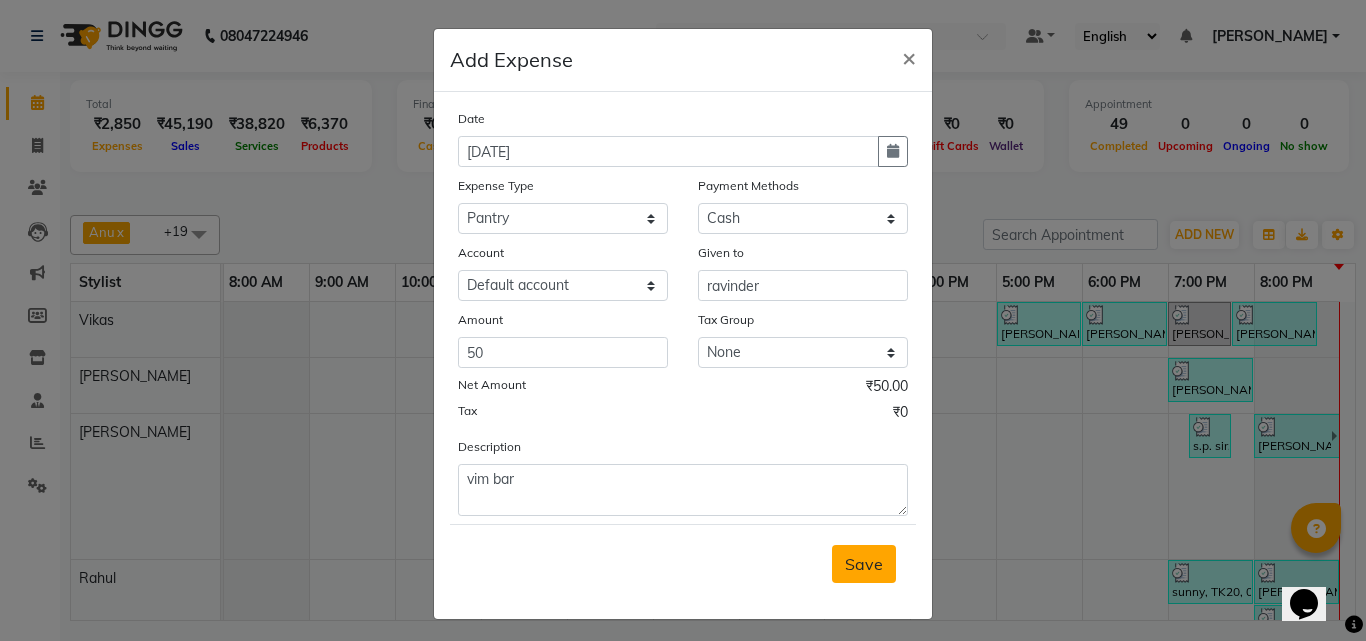 click on "Save" at bounding box center (864, 564) 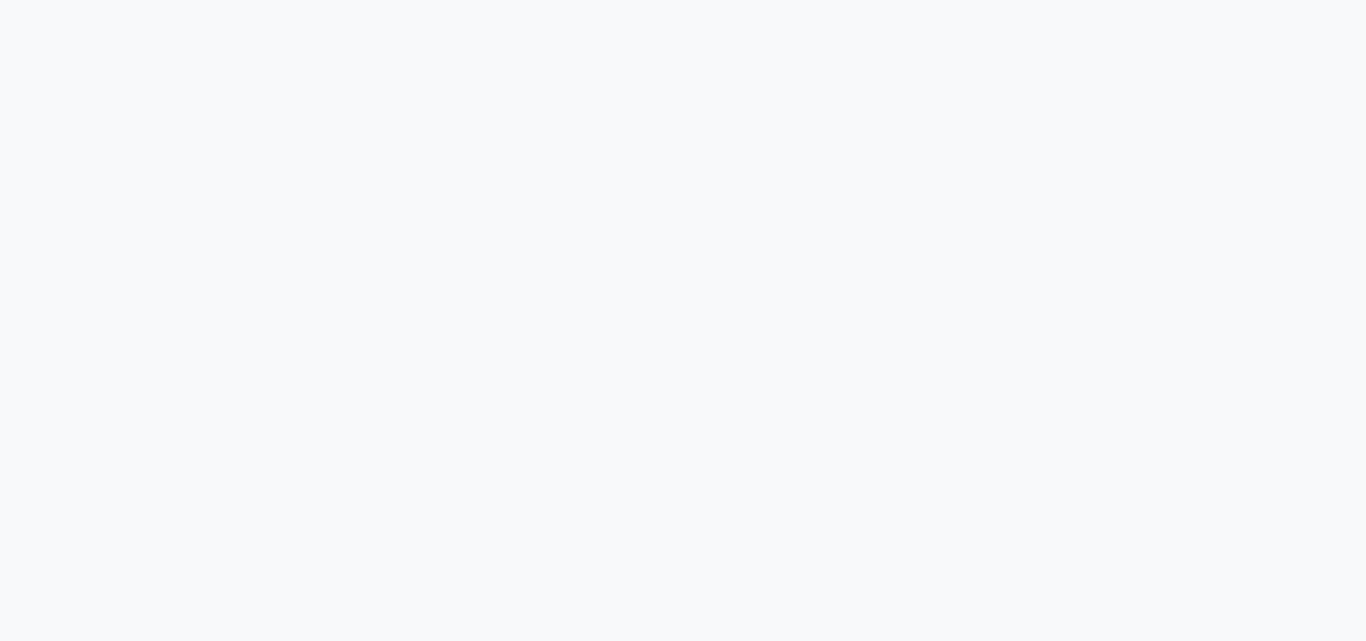 scroll, scrollTop: 0, scrollLeft: 0, axis: both 